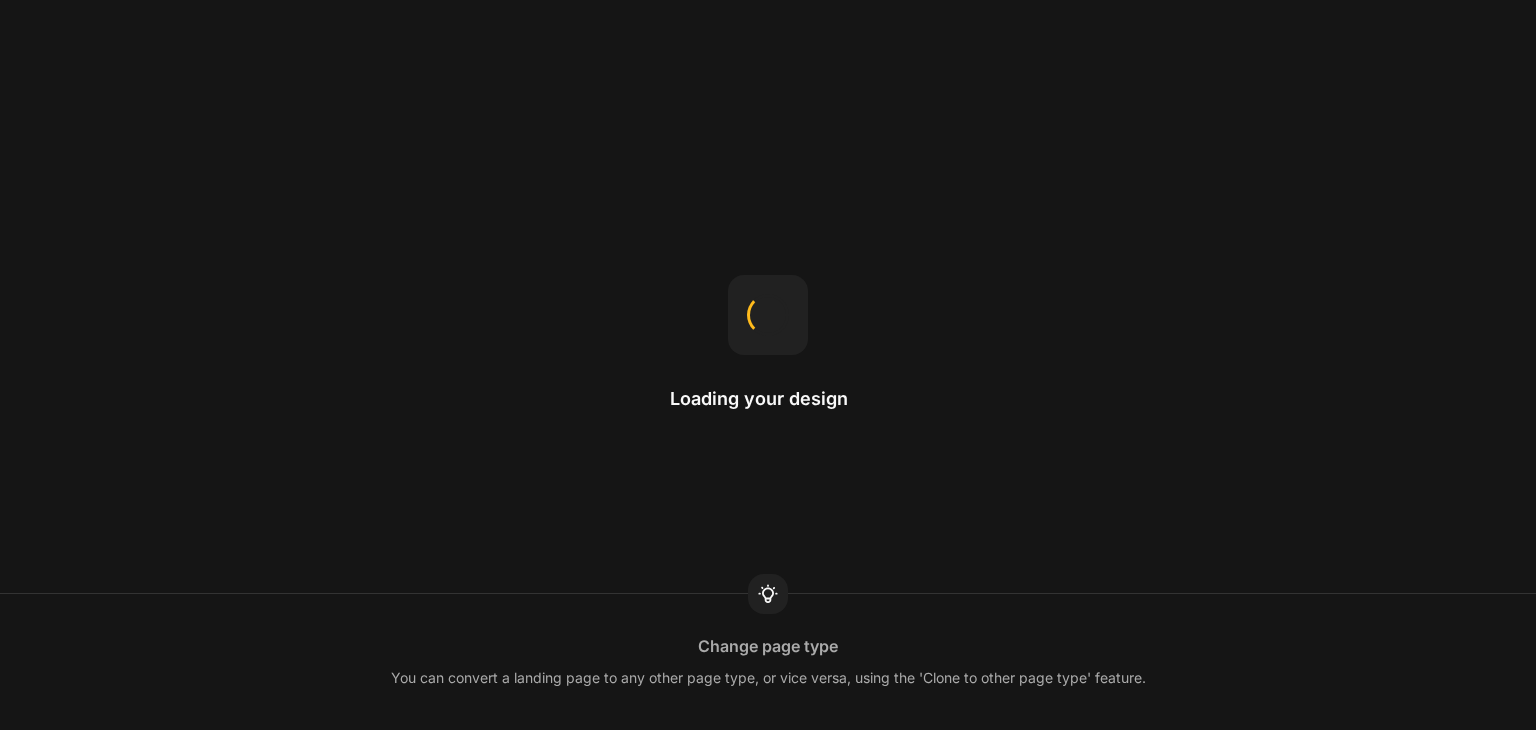 scroll, scrollTop: 0, scrollLeft: 0, axis: both 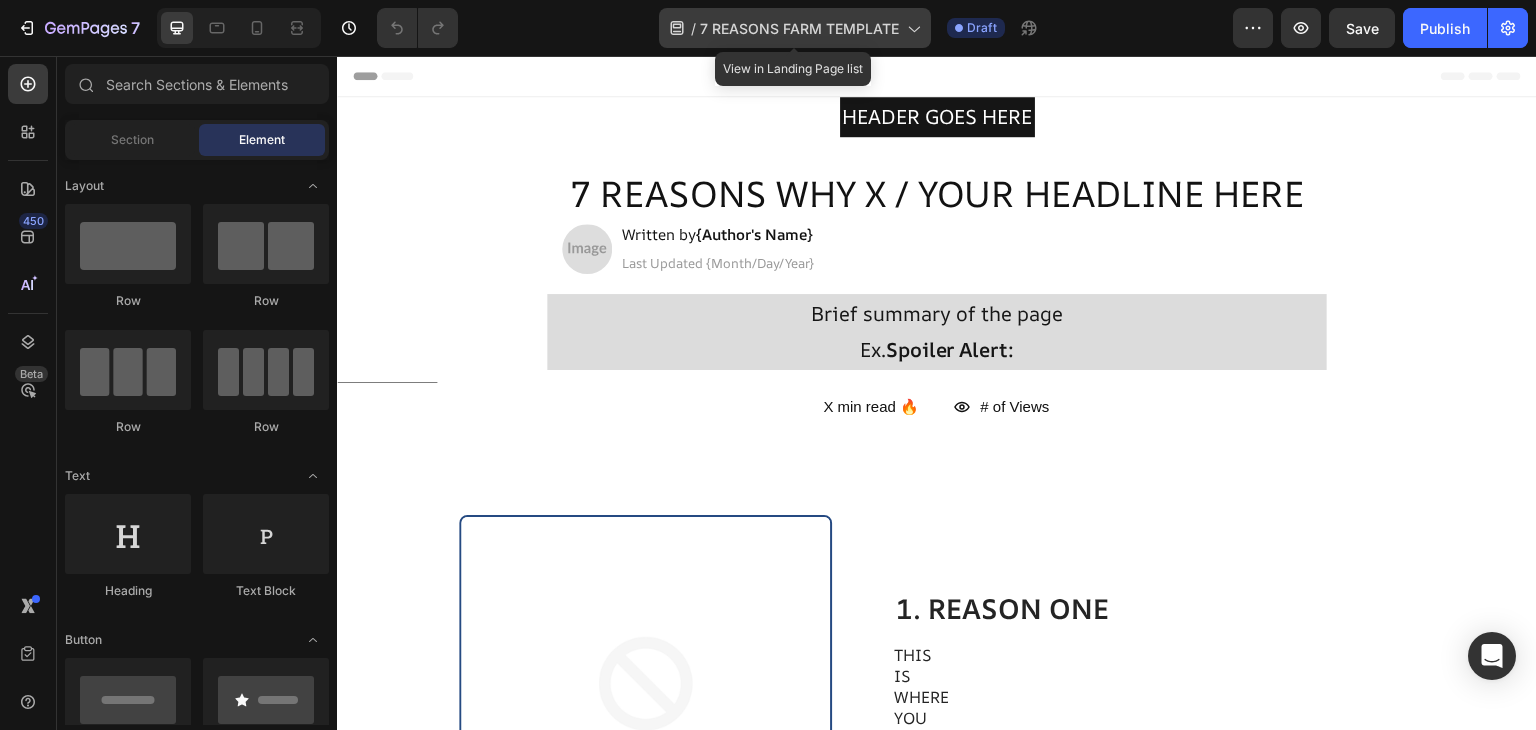 click on "7 REASONS FARM TEMPLATE" at bounding box center (799, 28) 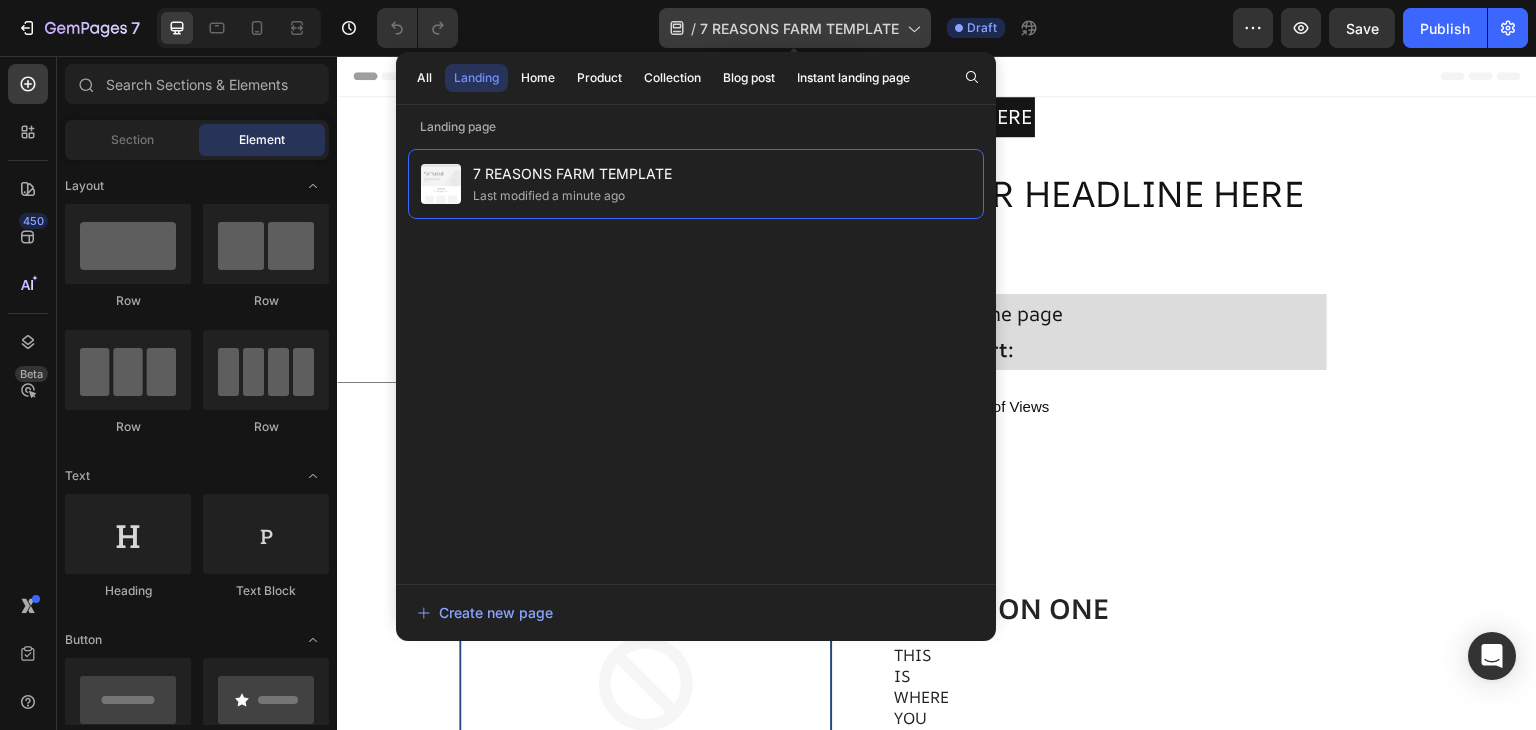 click on "7 REASONS FARM TEMPLATE" at bounding box center [799, 28] 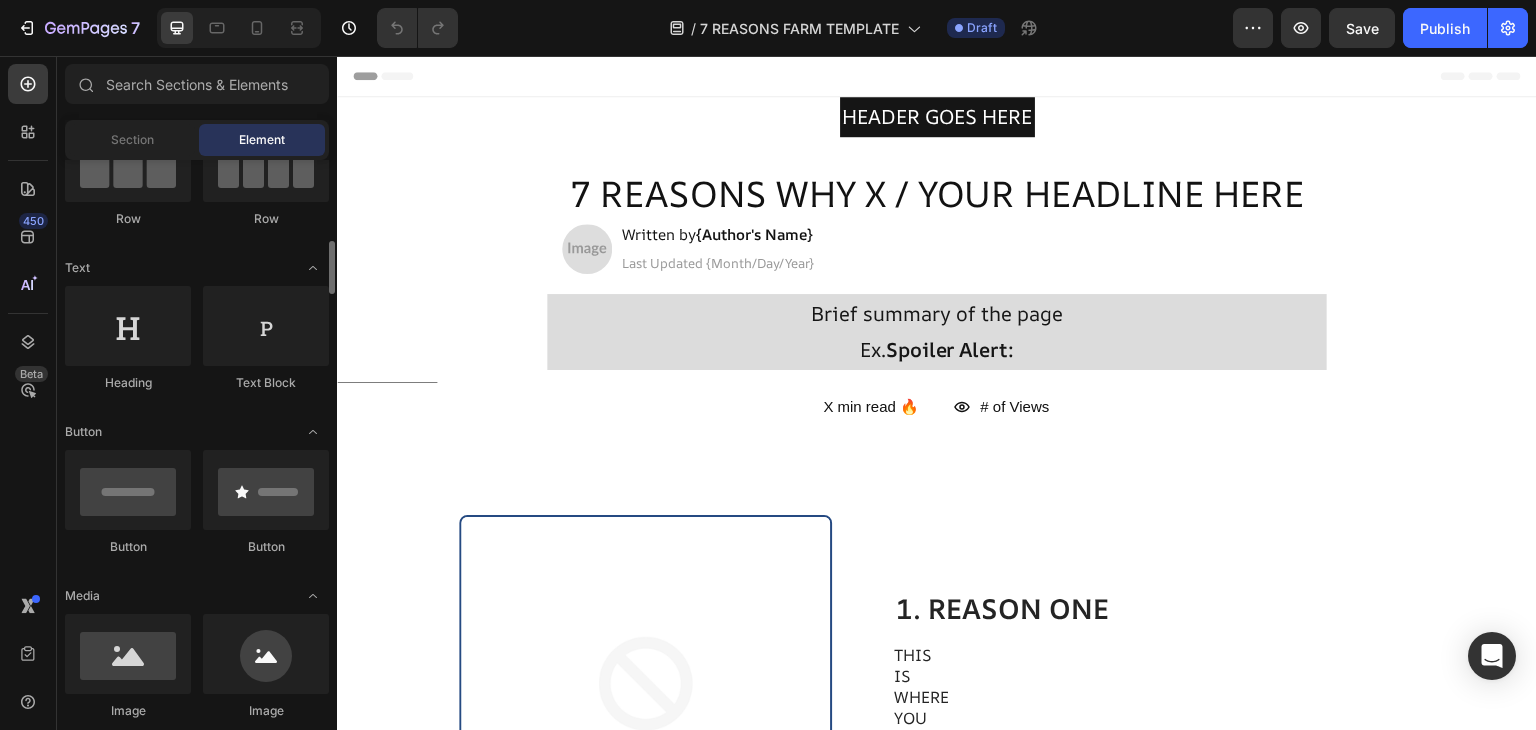 scroll, scrollTop: 0, scrollLeft: 0, axis: both 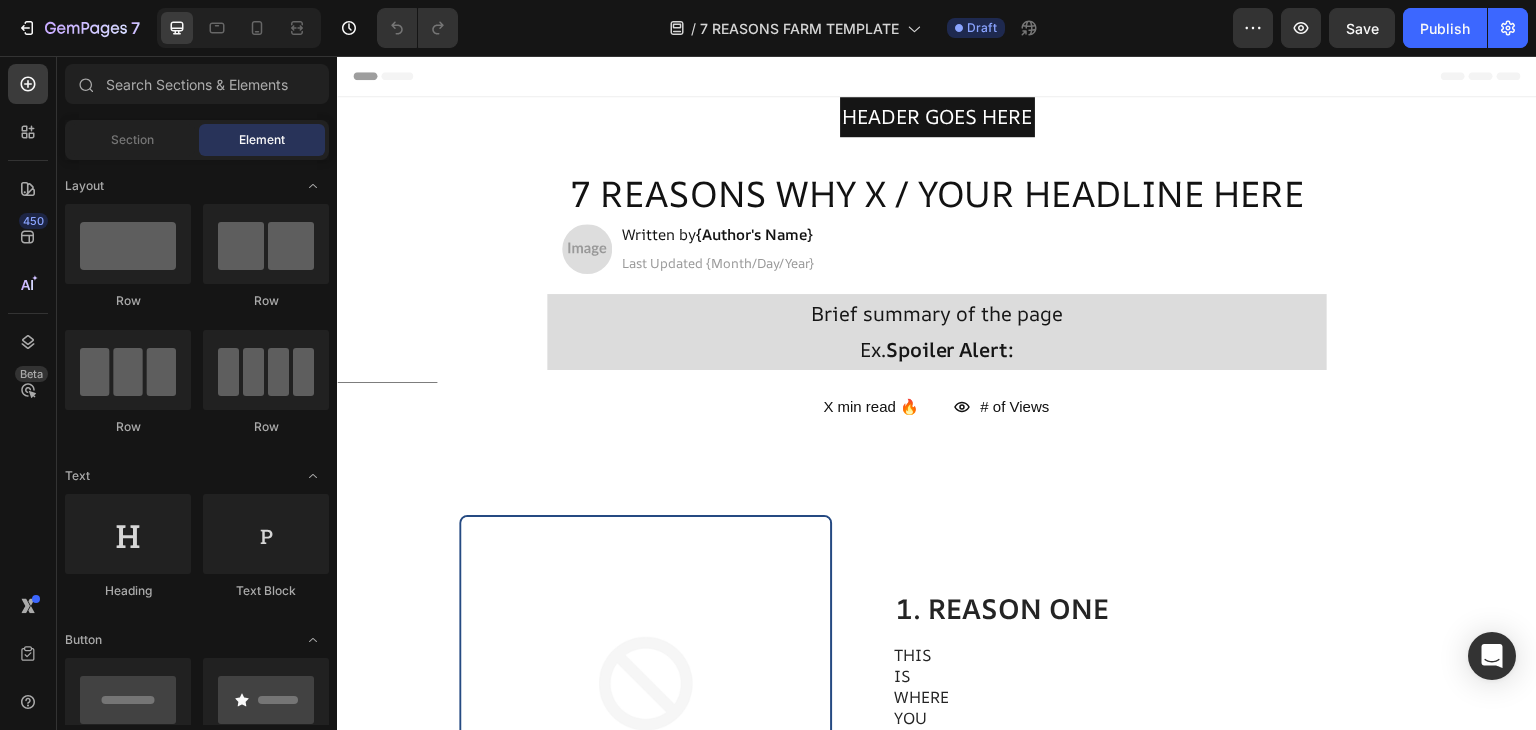 click on "Header" at bounding box center [394, 76] 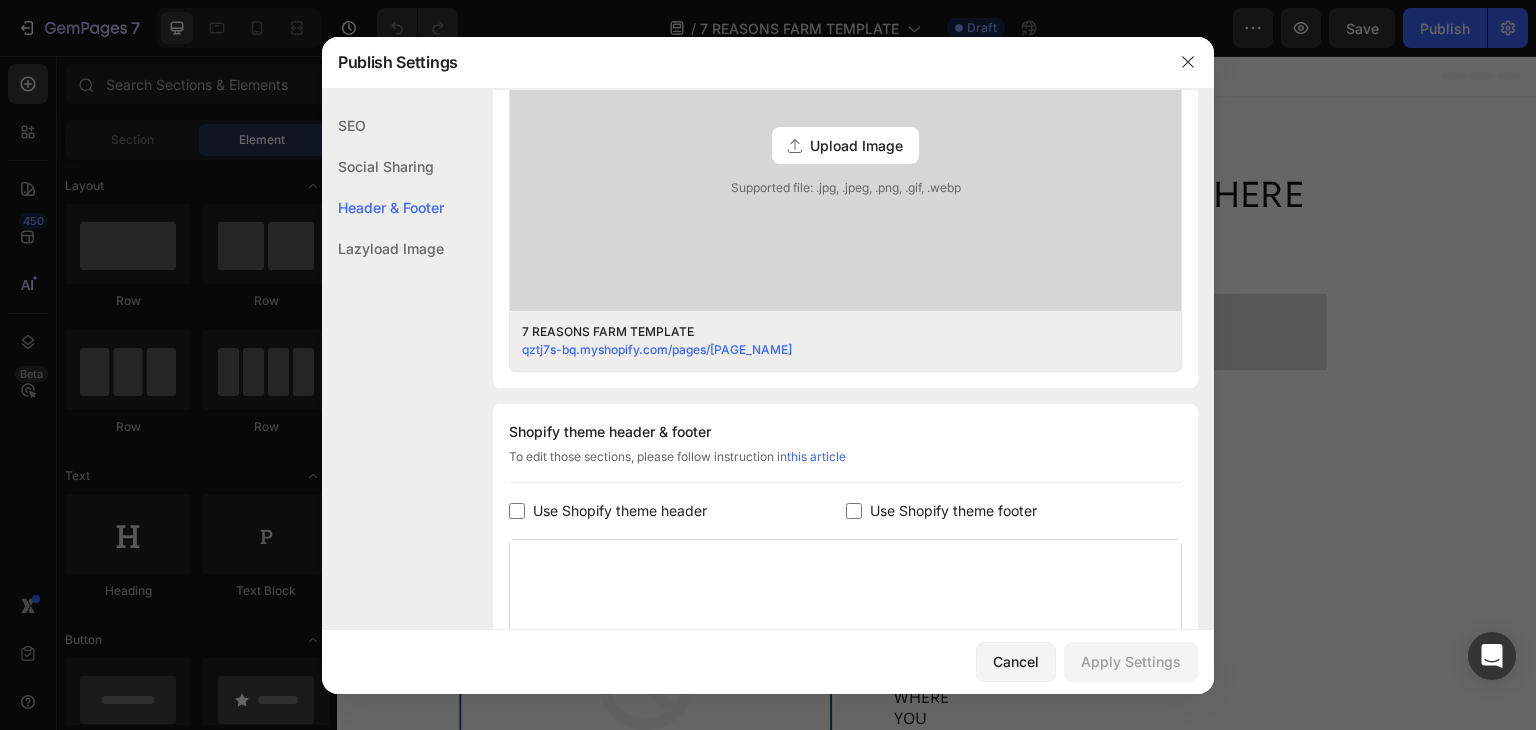 scroll, scrollTop: 916, scrollLeft: 0, axis: vertical 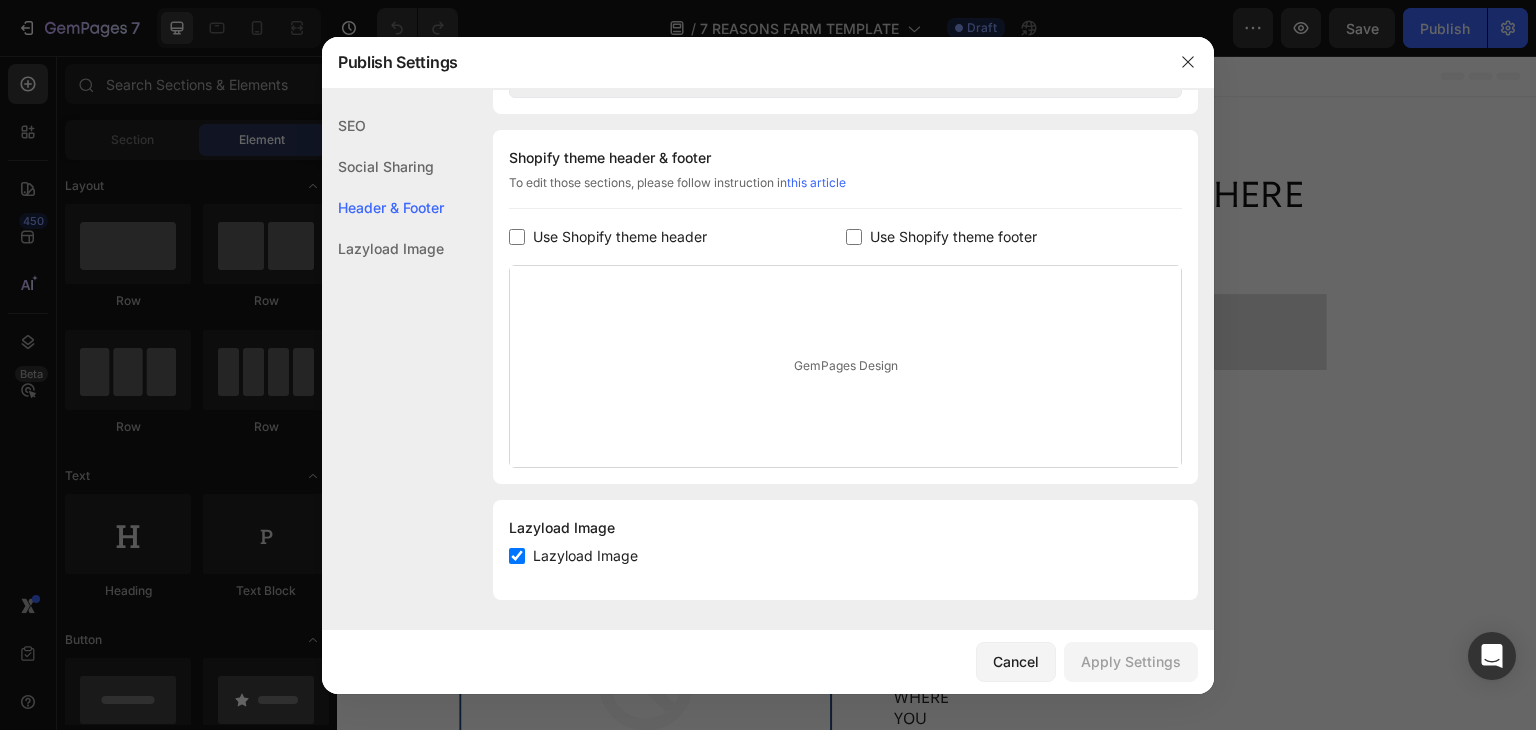 click on "SEO" 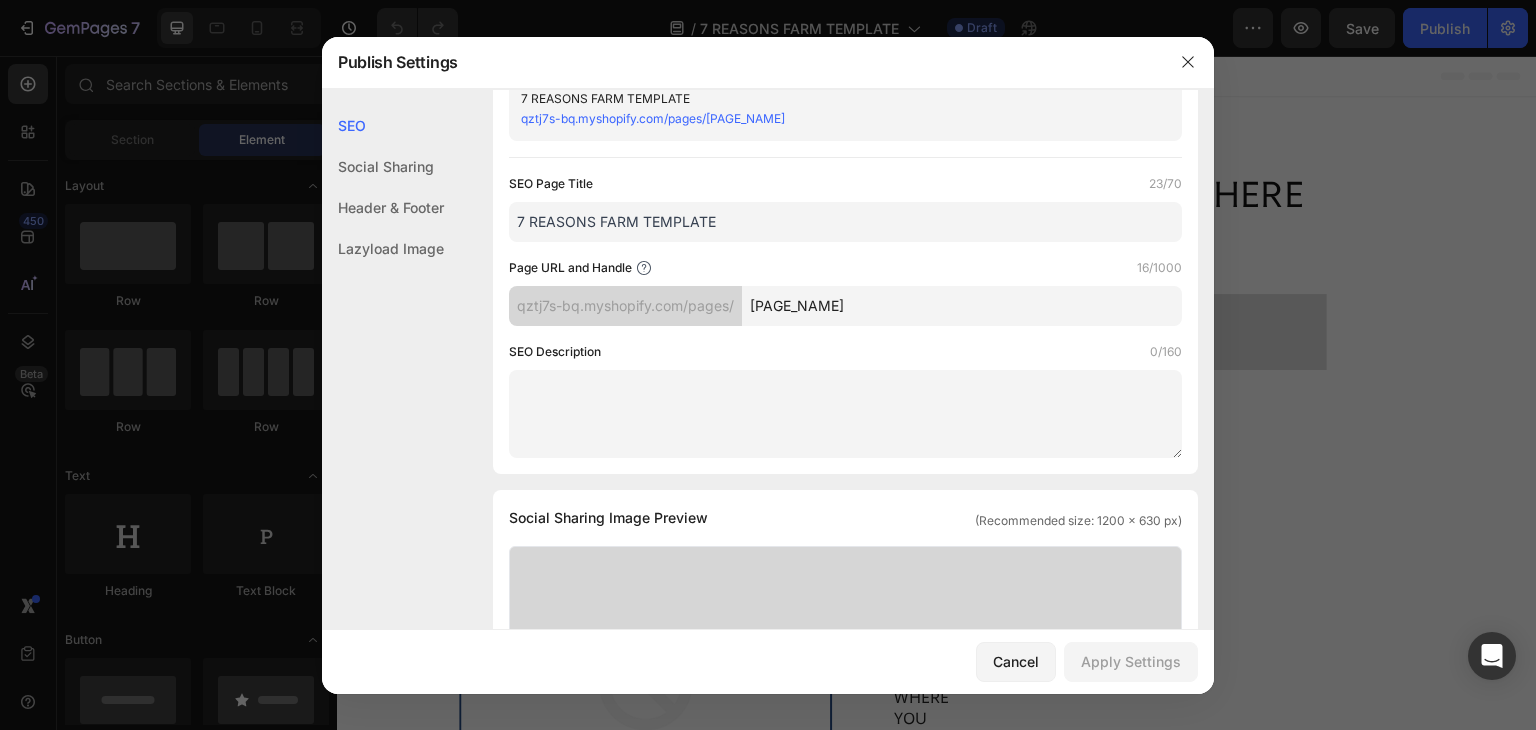 scroll, scrollTop: 0, scrollLeft: 0, axis: both 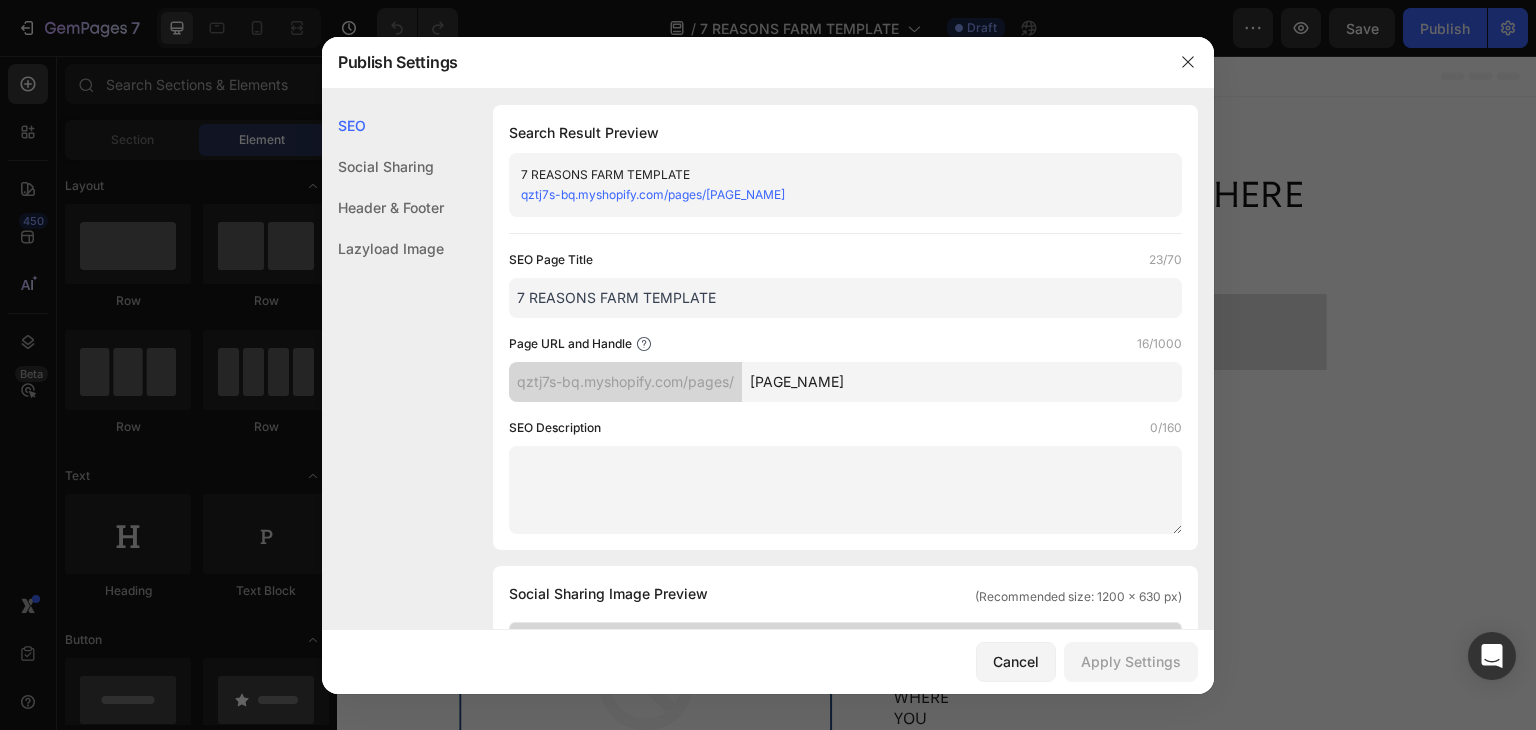 click on "qztj7s-bq.myshopify.com/pages/" at bounding box center [625, 382] 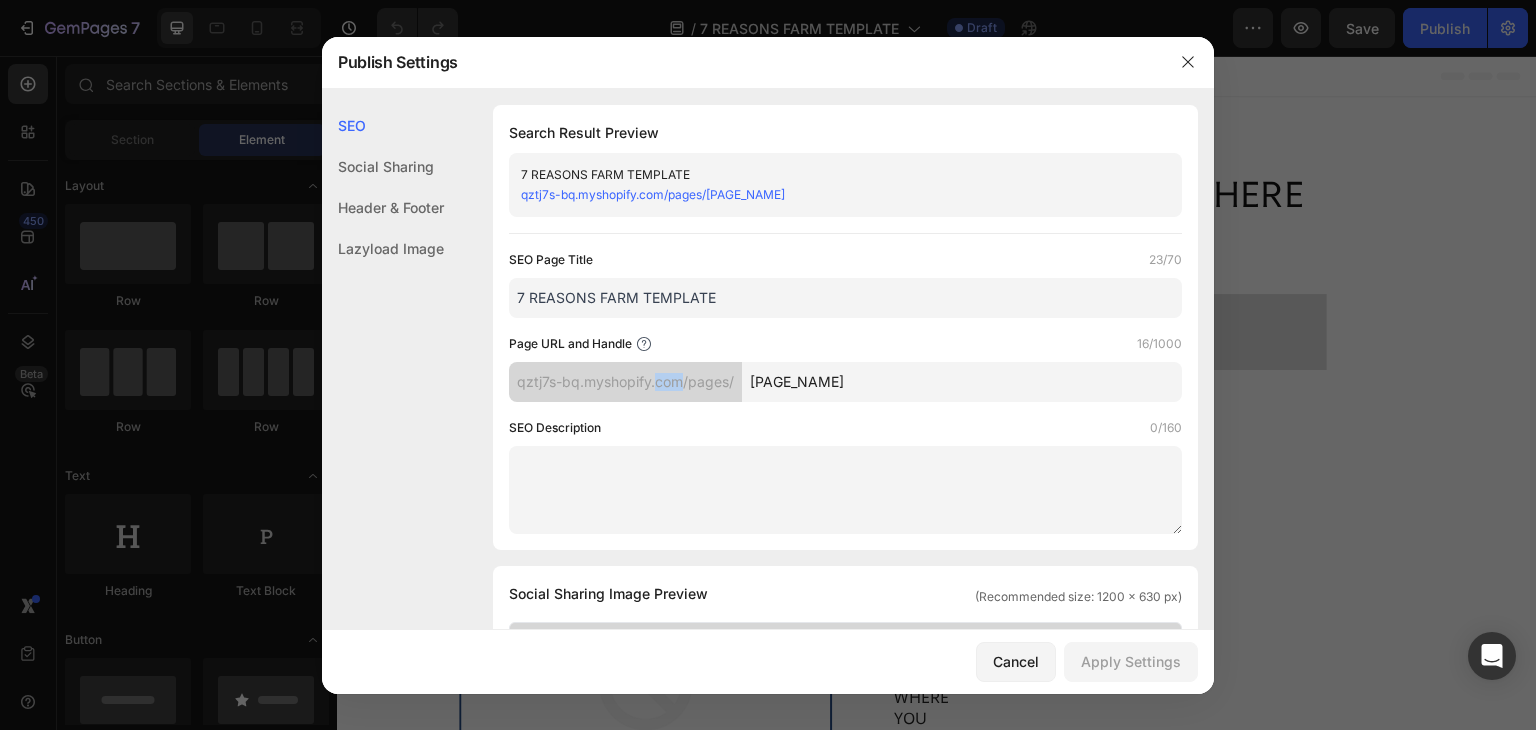 click on "qztj7s-bq.myshopify.com/pages/" at bounding box center (625, 382) 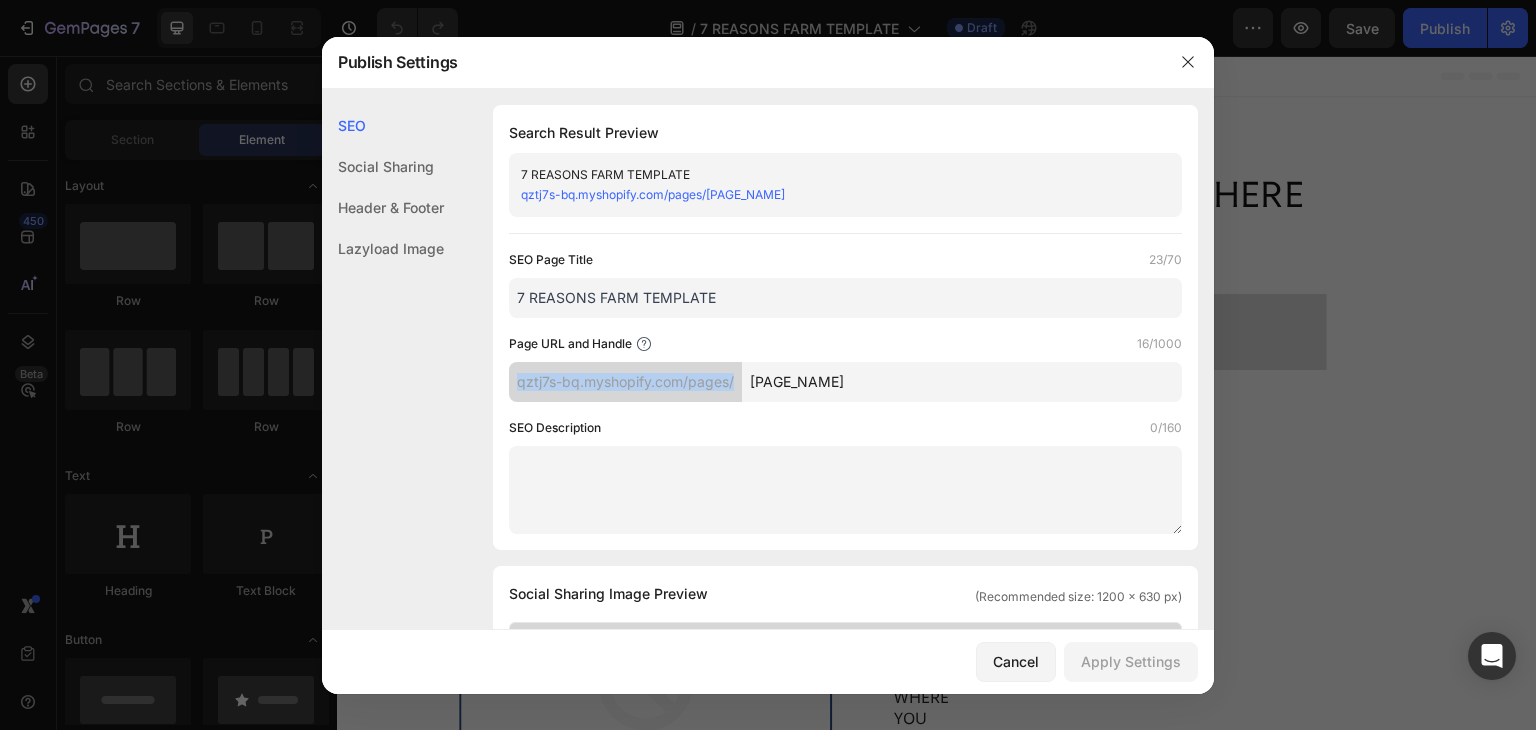 click on "qztj7s-bq.myshopify.com/pages/" at bounding box center [625, 382] 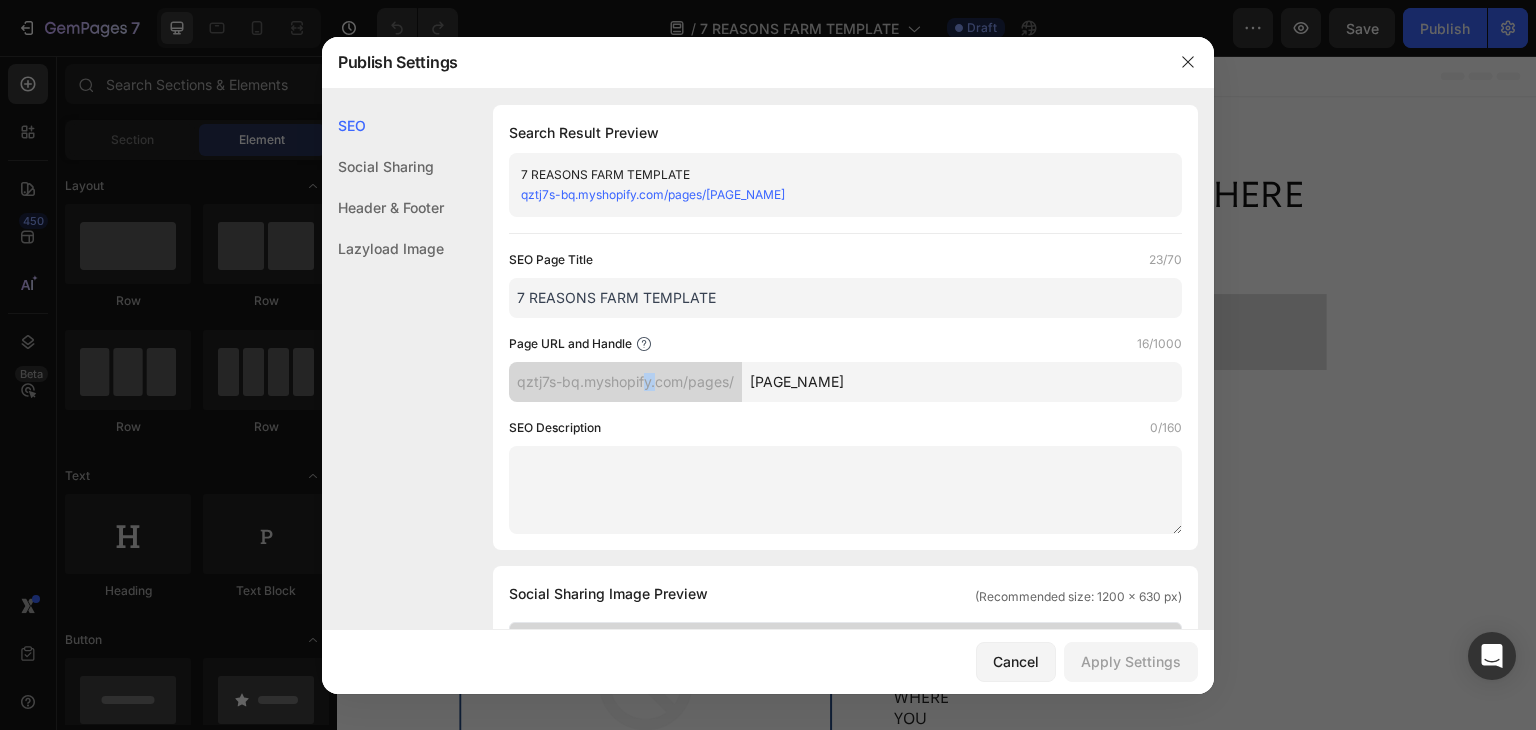 click on "qztj7s-bq.myshopify.com/pages/" at bounding box center (625, 382) 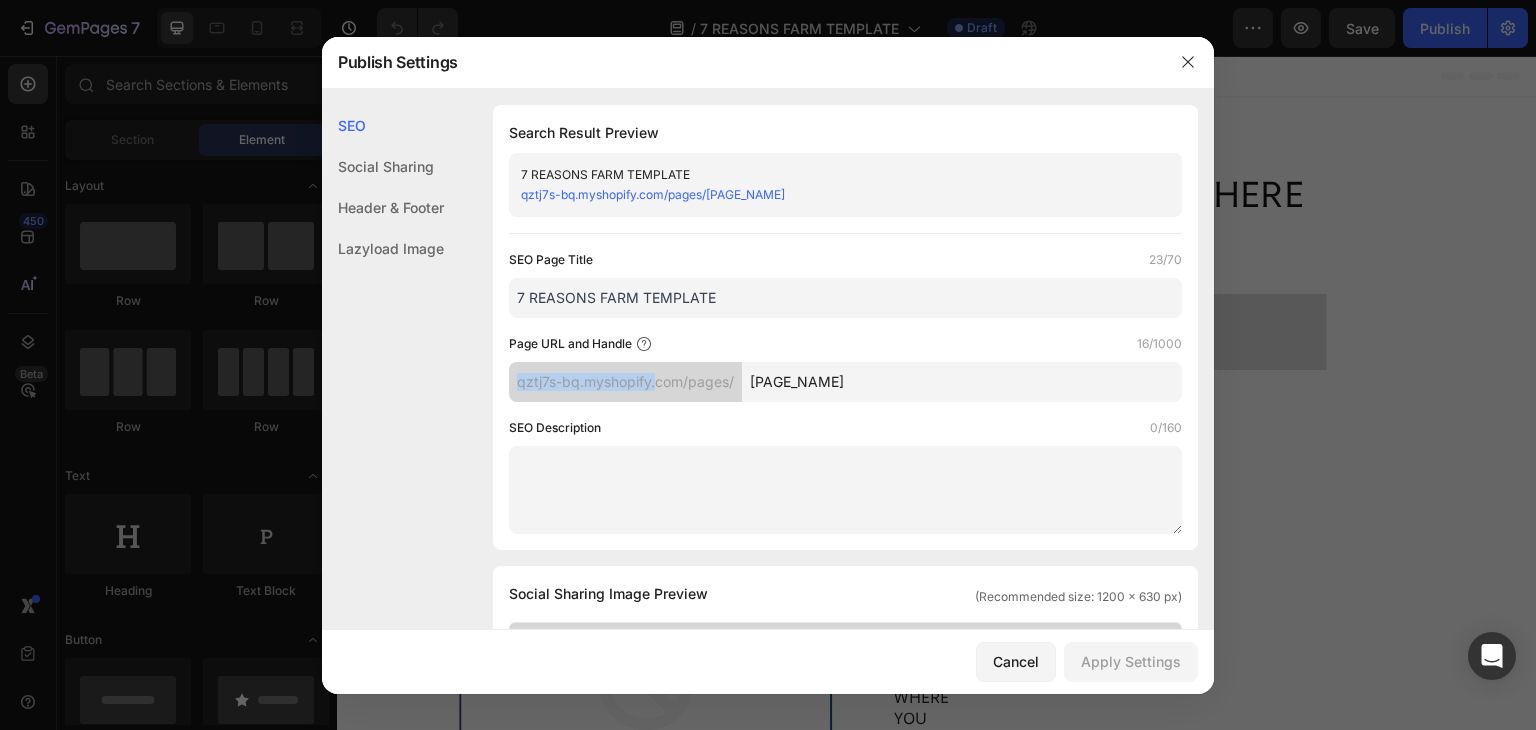 drag, startPoint x: 656, startPoint y: 386, endPoint x: 500, endPoint y: 367, distance: 157.15279 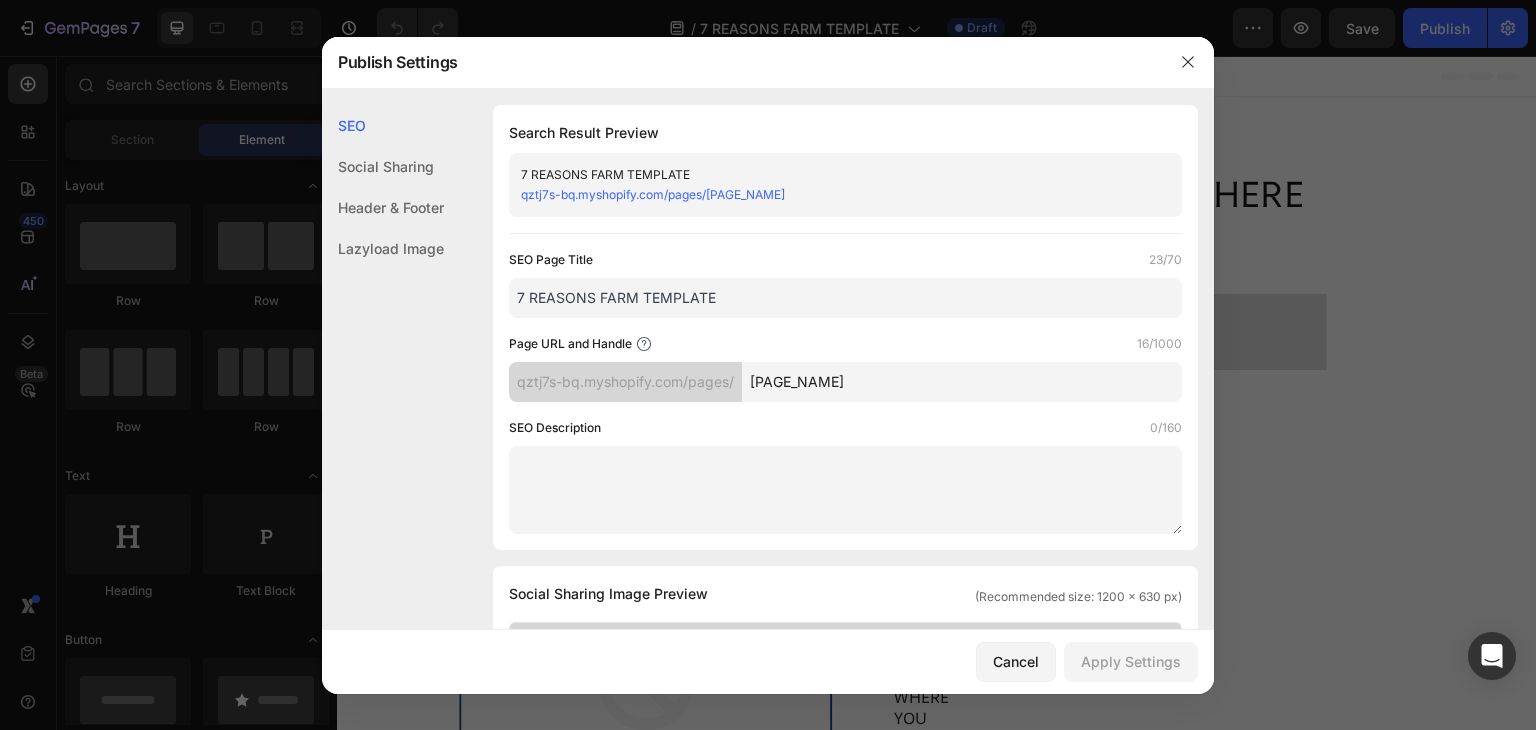 click on "[PAGE_NAME]" at bounding box center (962, 382) 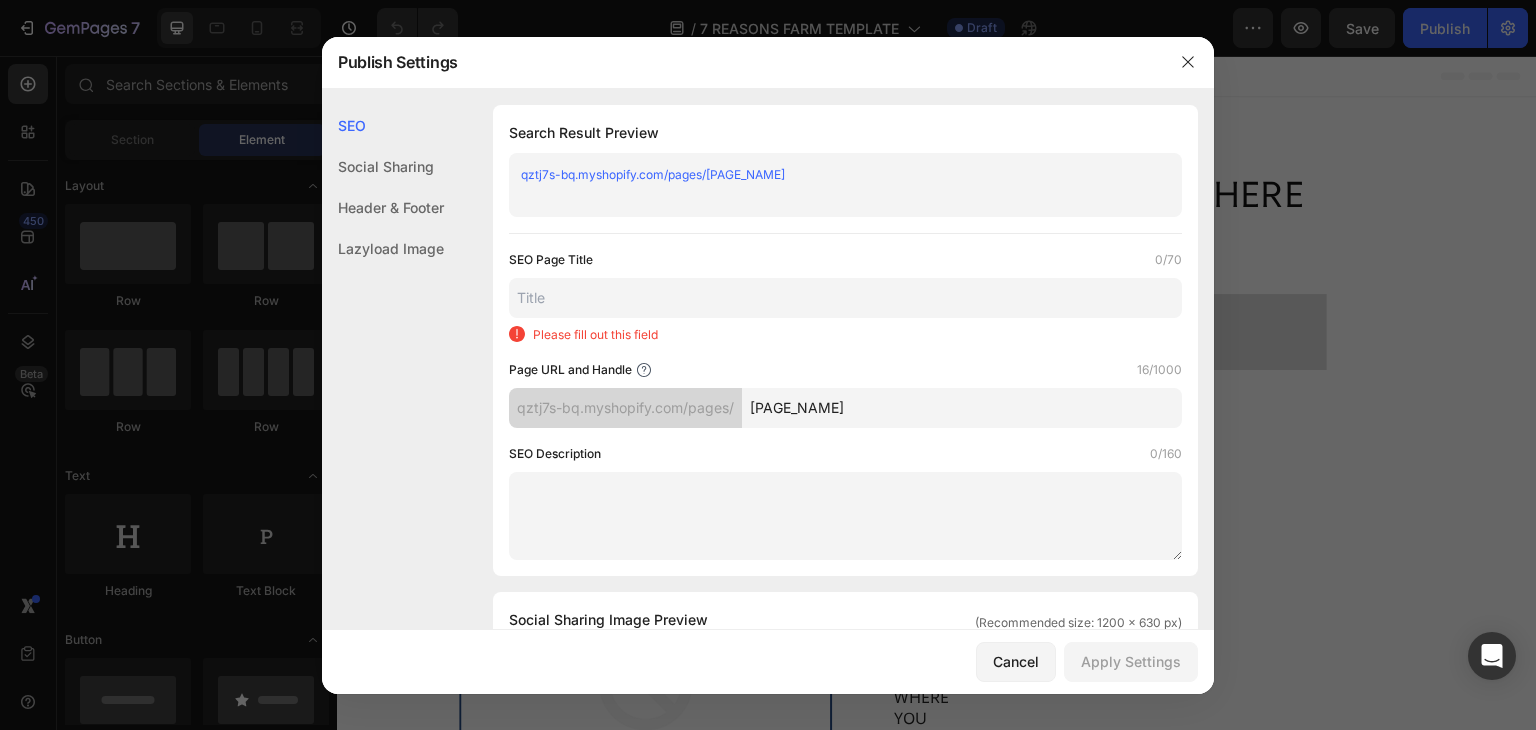 paste on "7-r-salmonvsl" 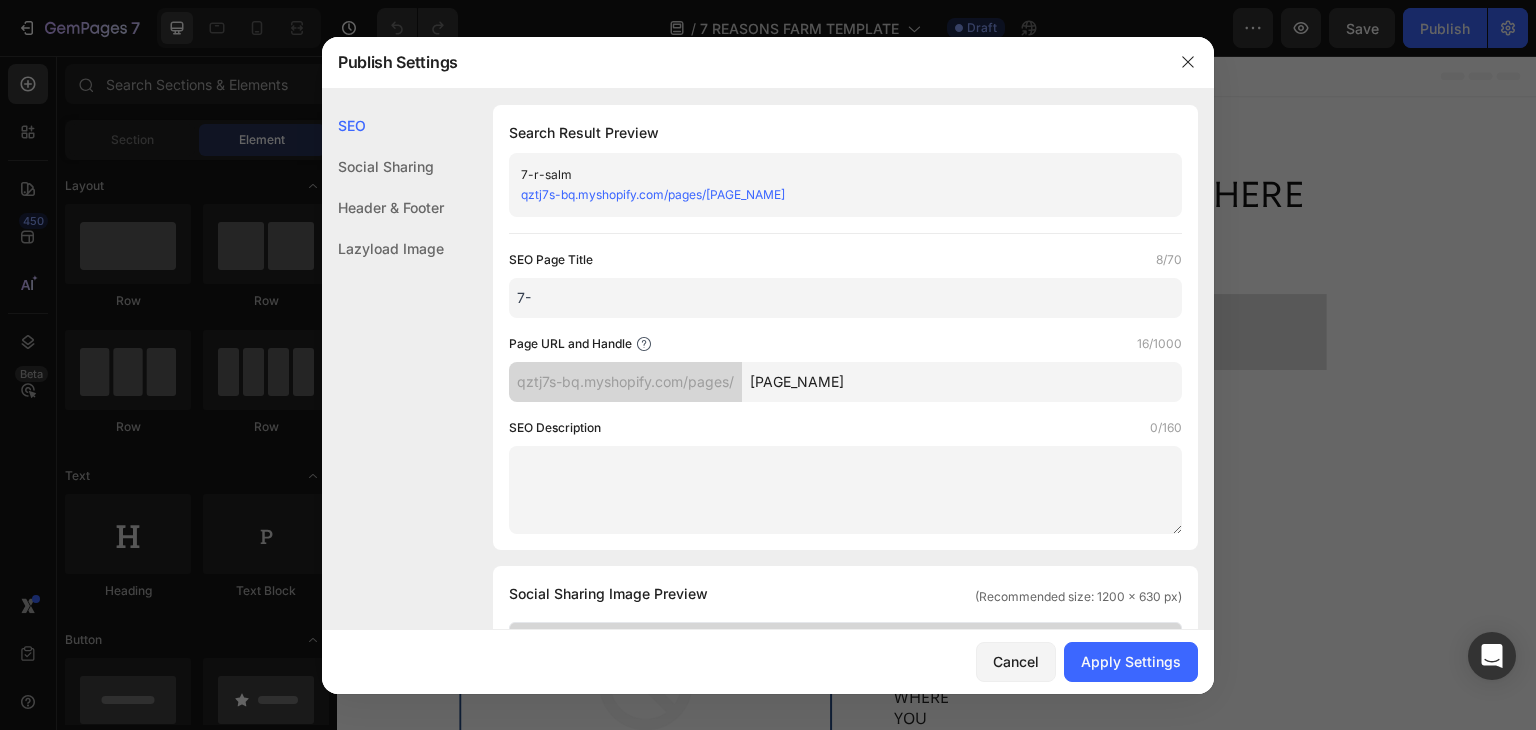 type on "7" 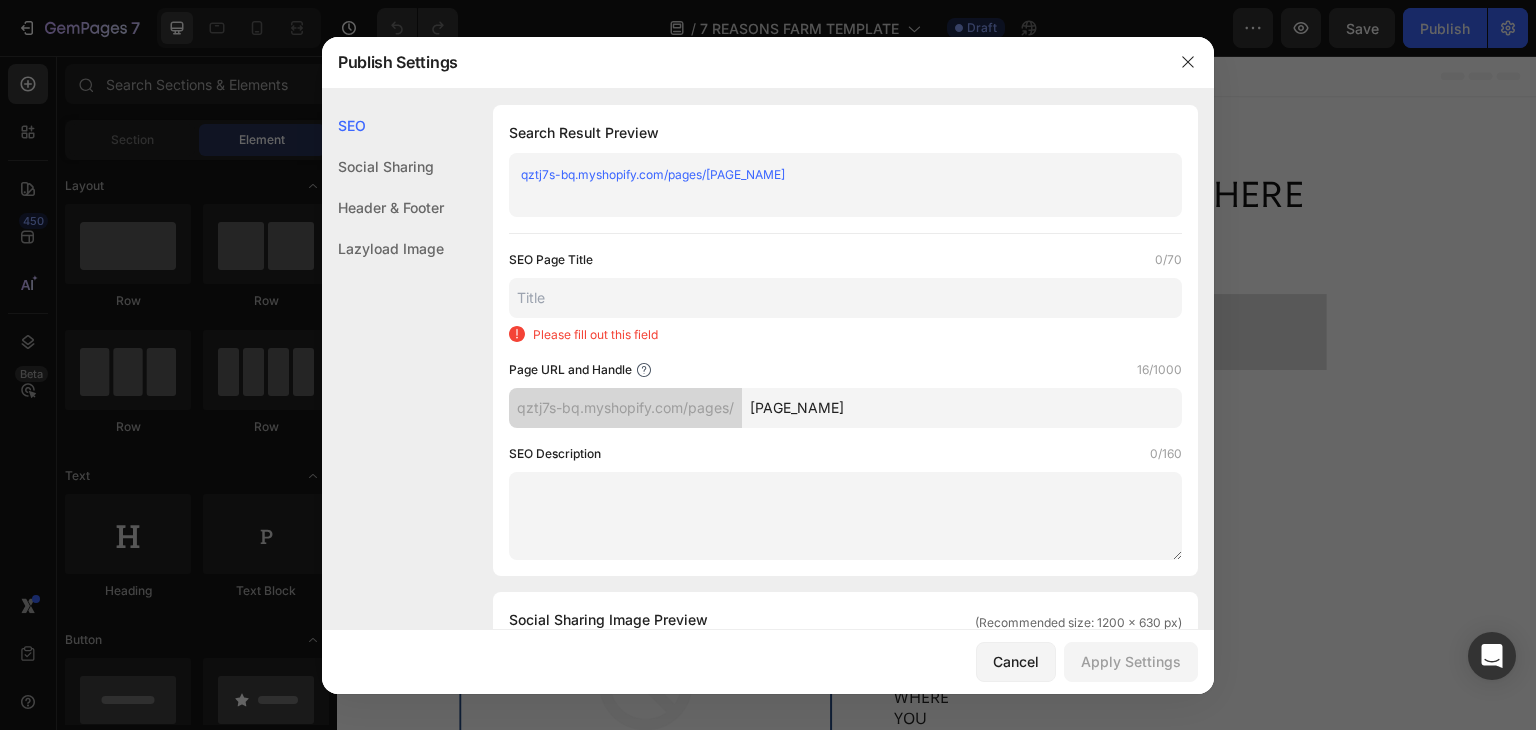 type 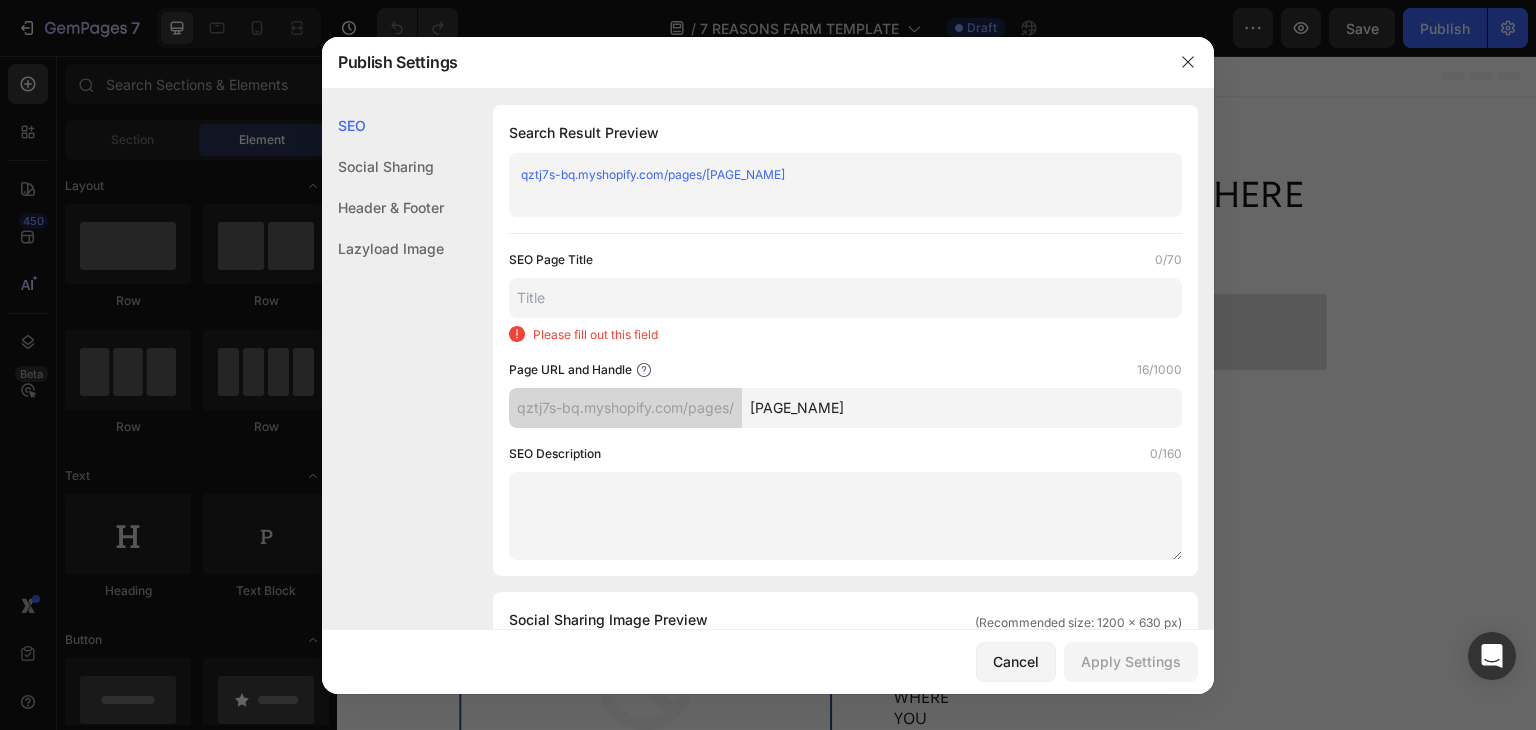 click on "7r-farm-template" at bounding box center [962, 408] 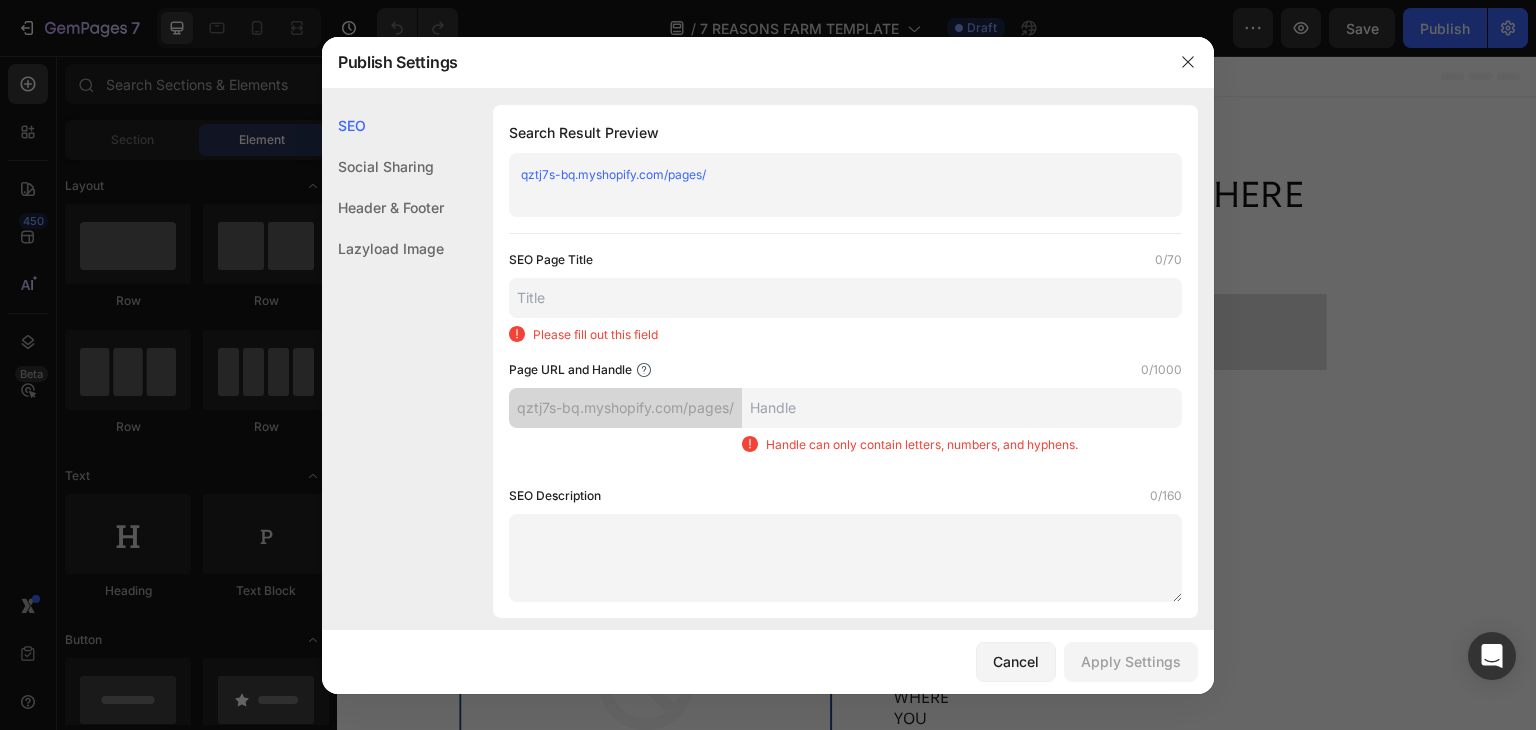 paste on "7-r-salmonvsl" 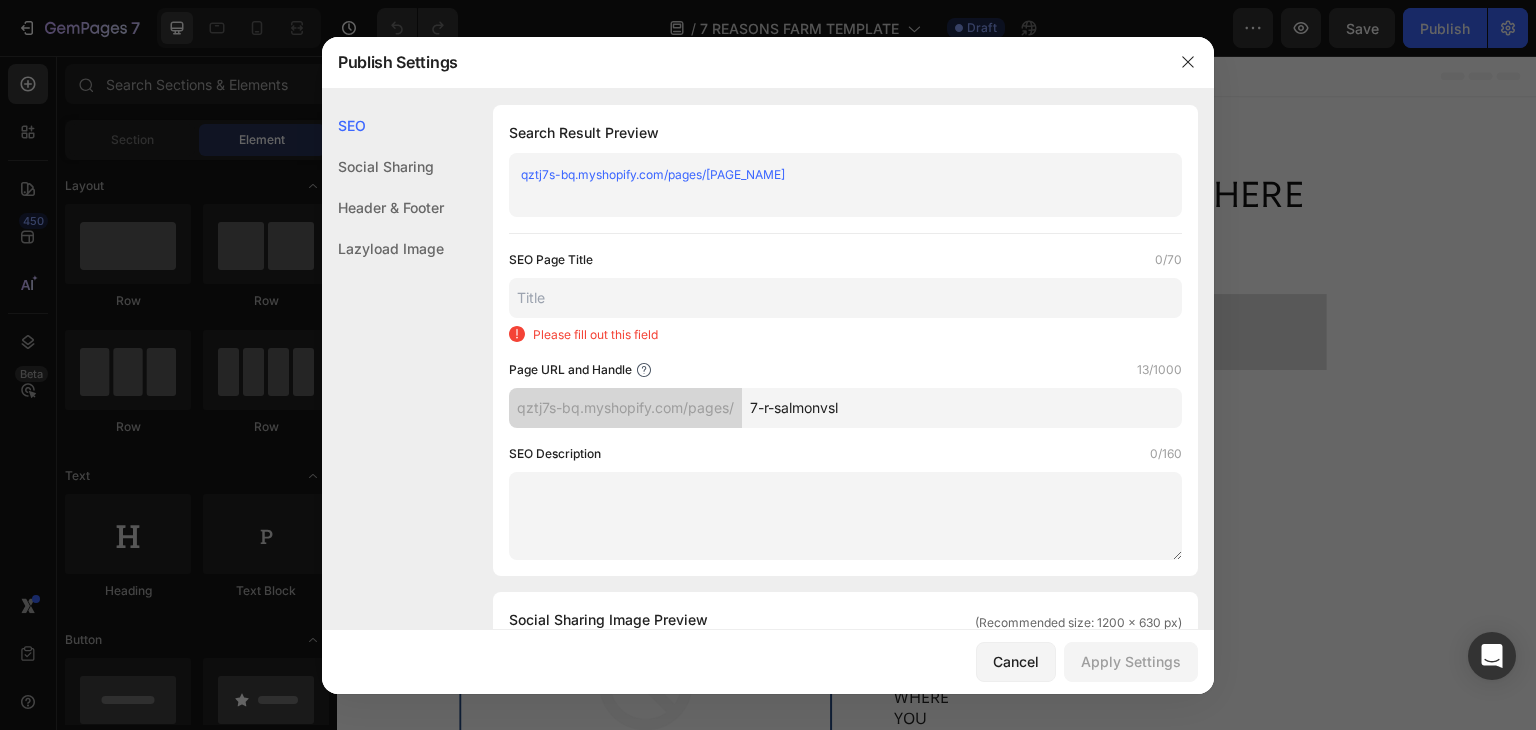 drag, startPoint x: 779, startPoint y: 408, endPoint x: 852, endPoint y: 412, distance: 73.109505 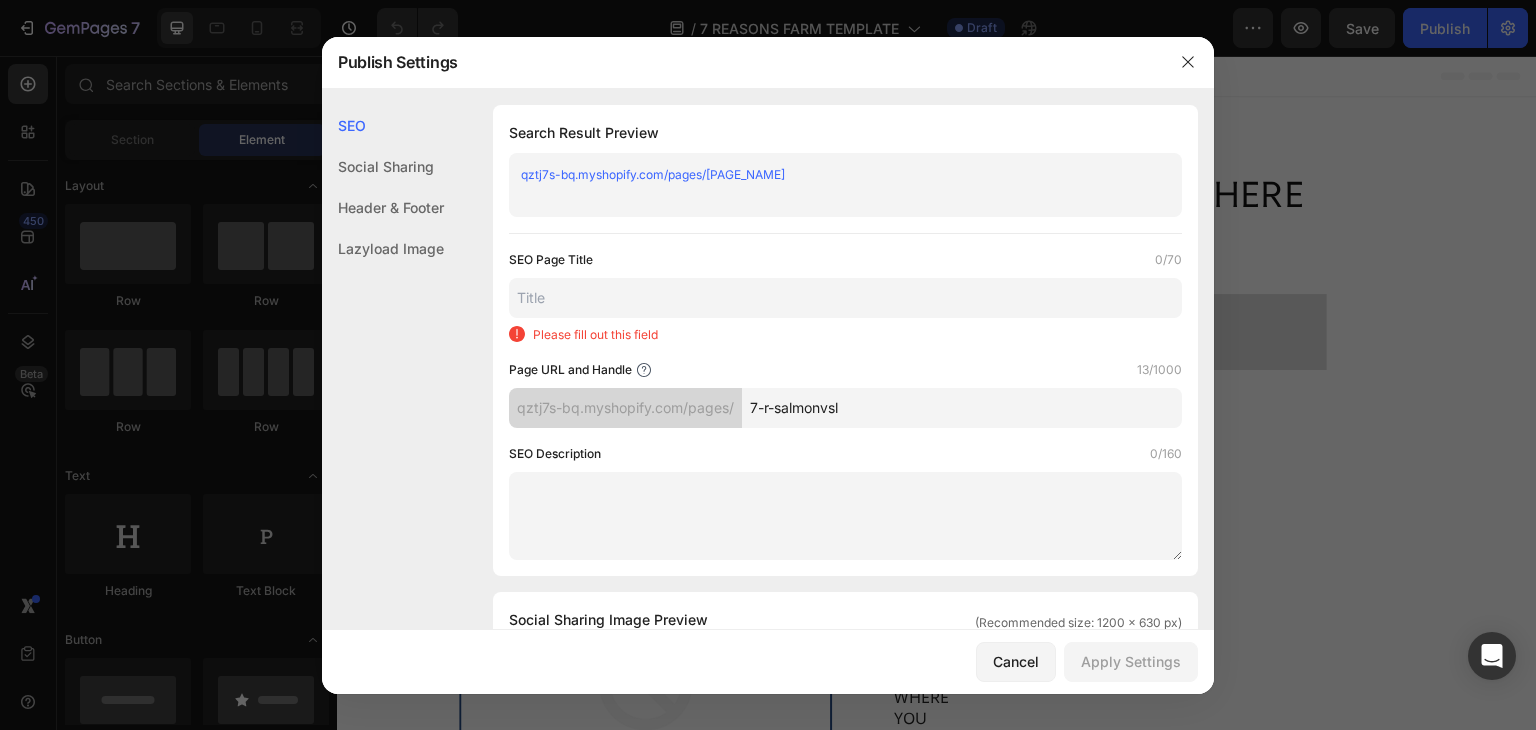 click on "7-r-salmonvsl" at bounding box center [962, 408] 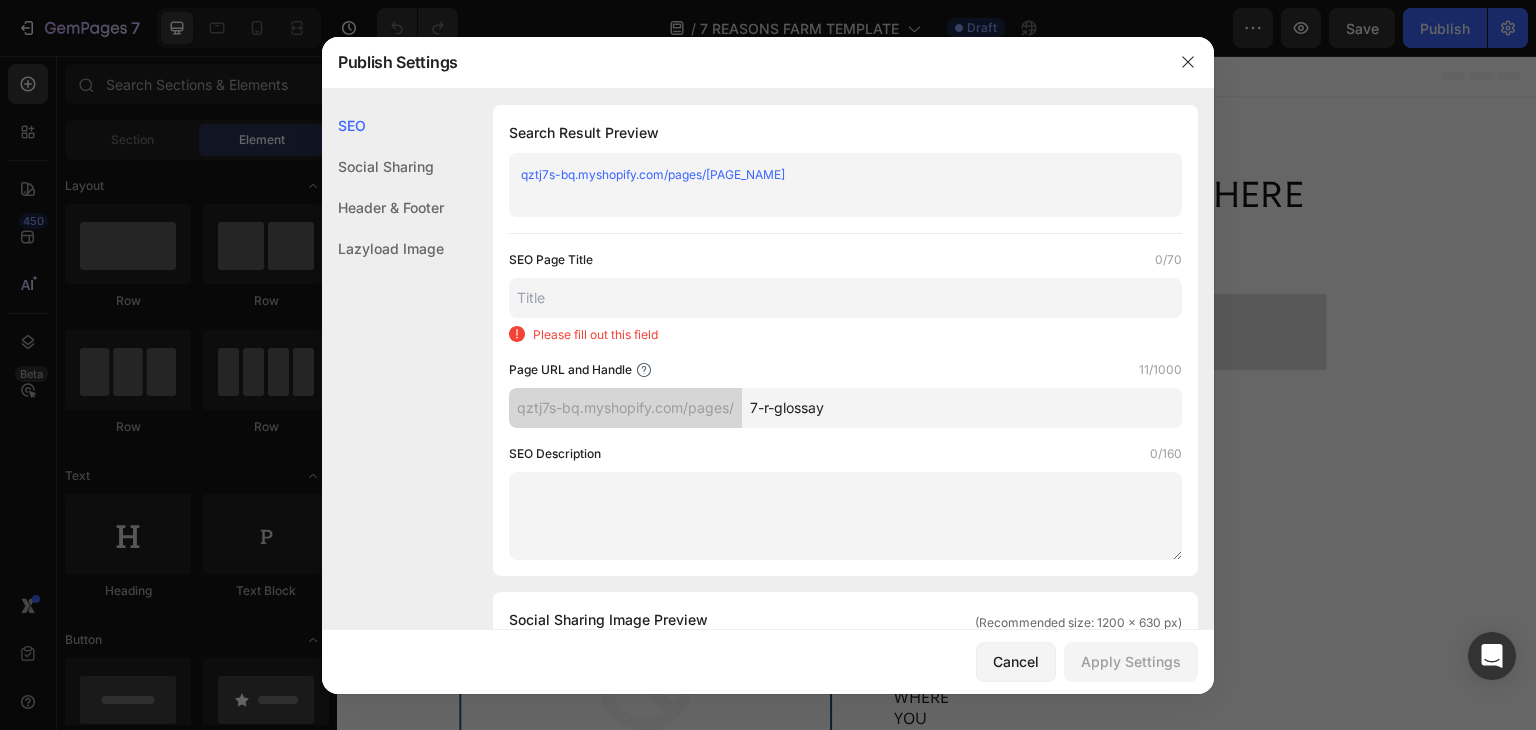 type on "7-r-glossay" 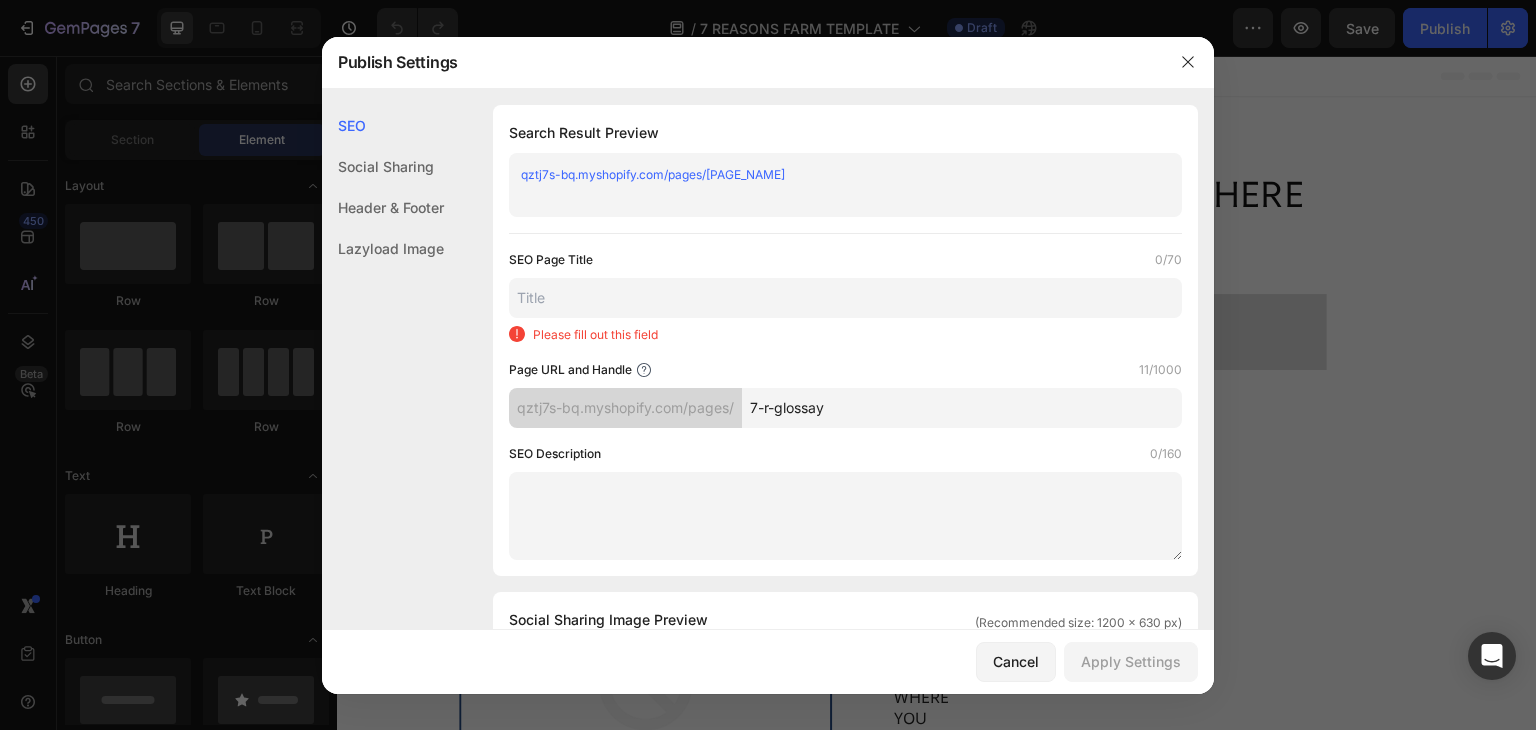 click at bounding box center (845, 298) 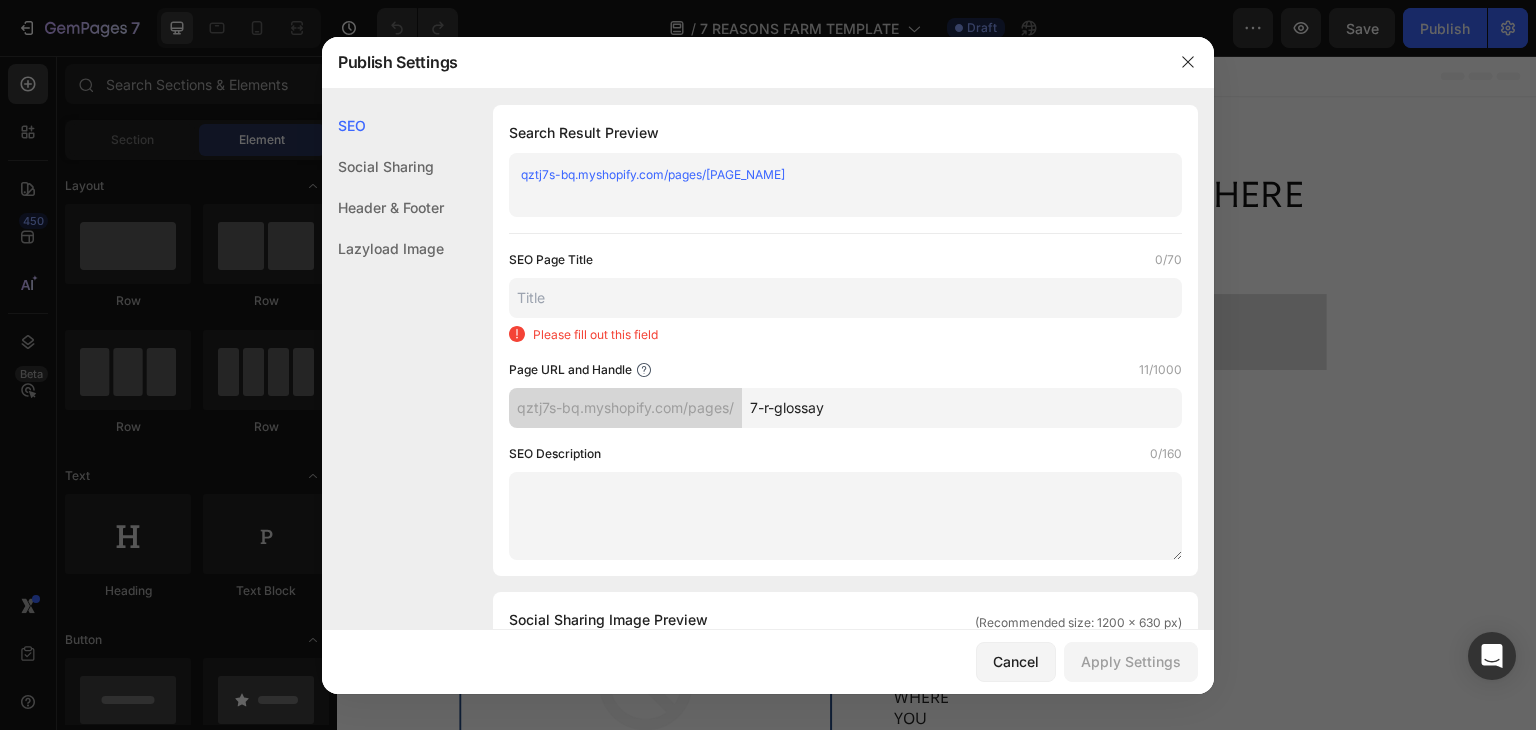 paste on "7 Reasons why over 20,000 women have transitioned from trendy beauty products to our affordable PDRN Pink Collagen Gel Mask with Salmon DNA" 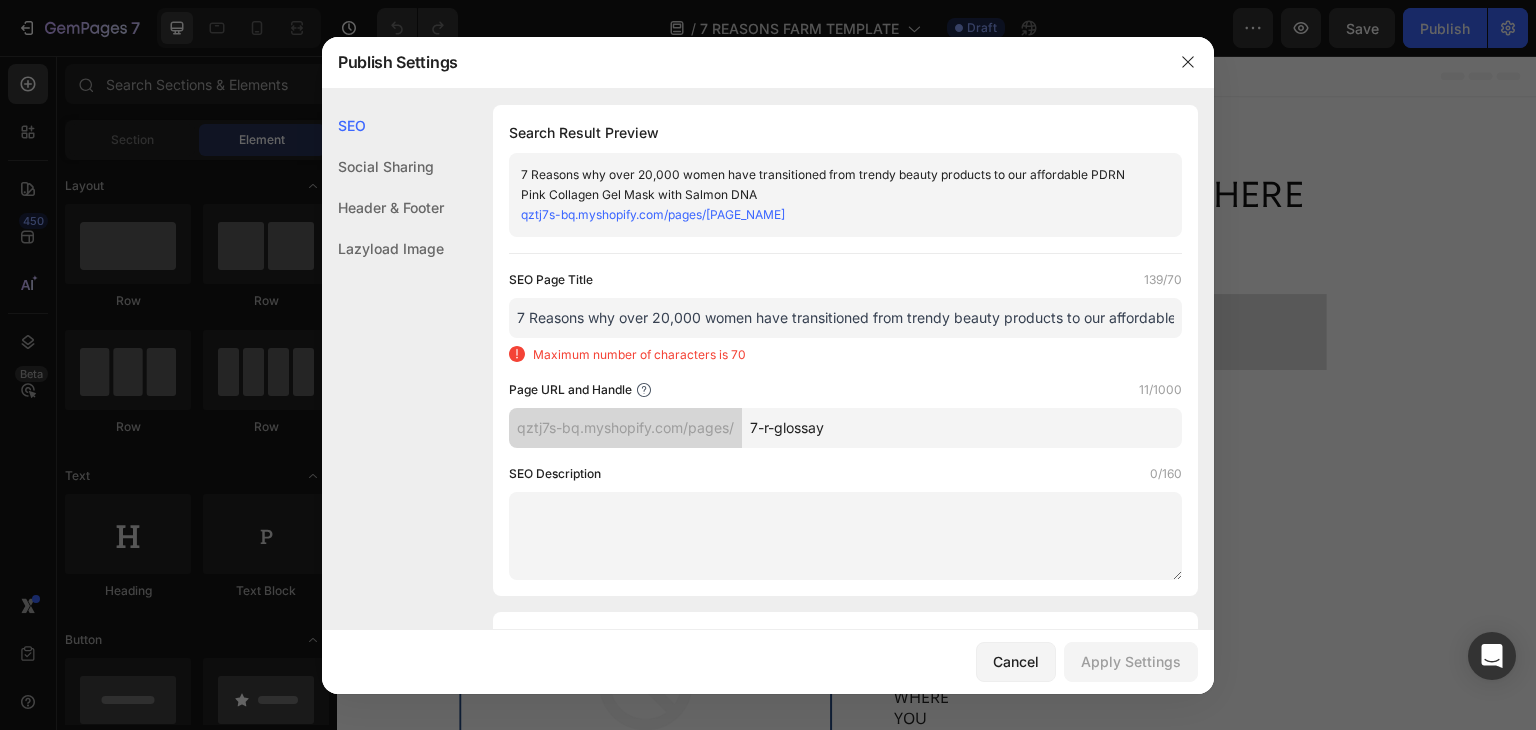 scroll, scrollTop: 0, scrollLeft: 340, axis: horizontal 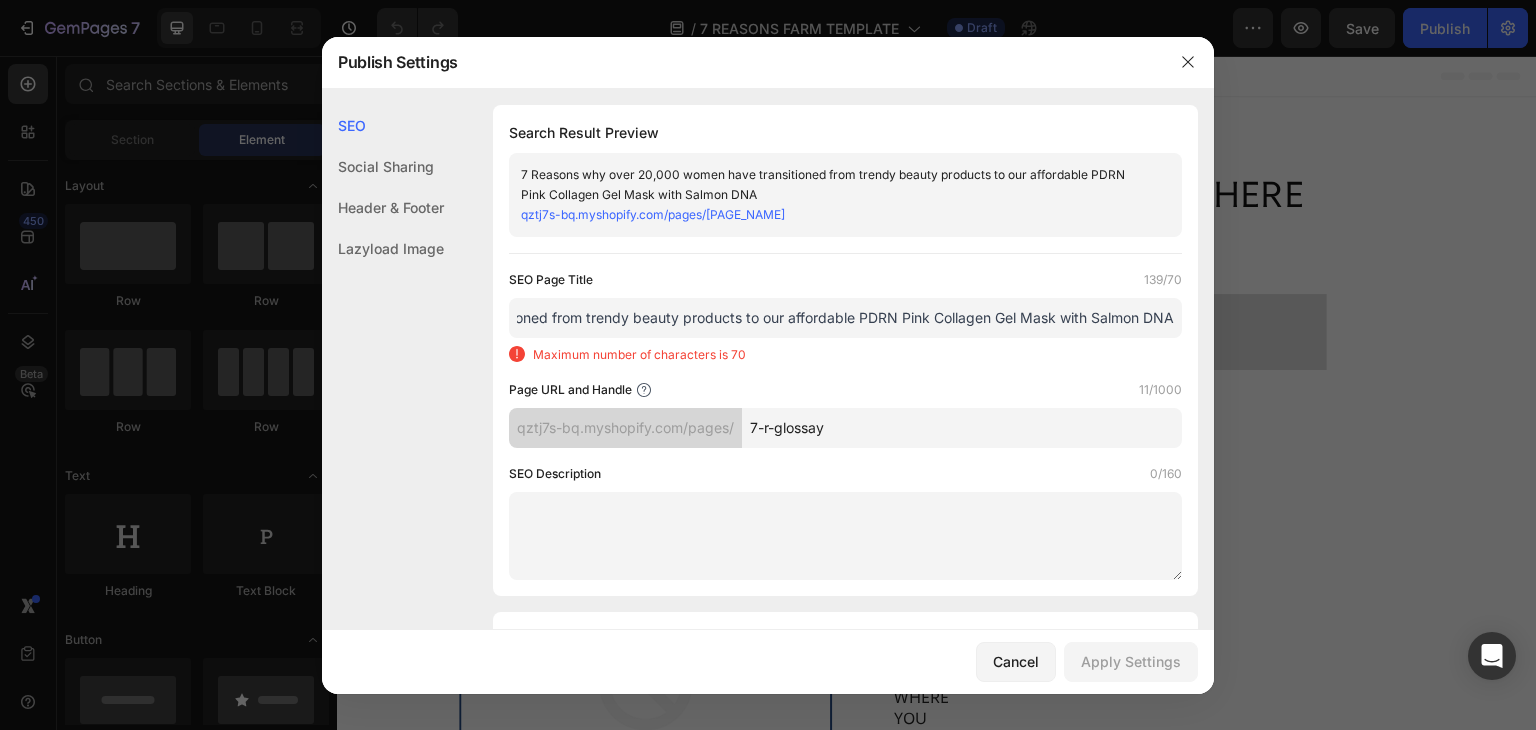 type on "7 Reasons why over 20,000 women have transitioned from trendy beauty products to our affordable PDRN Pink Collagen Gel Mask with Salmon DNA" 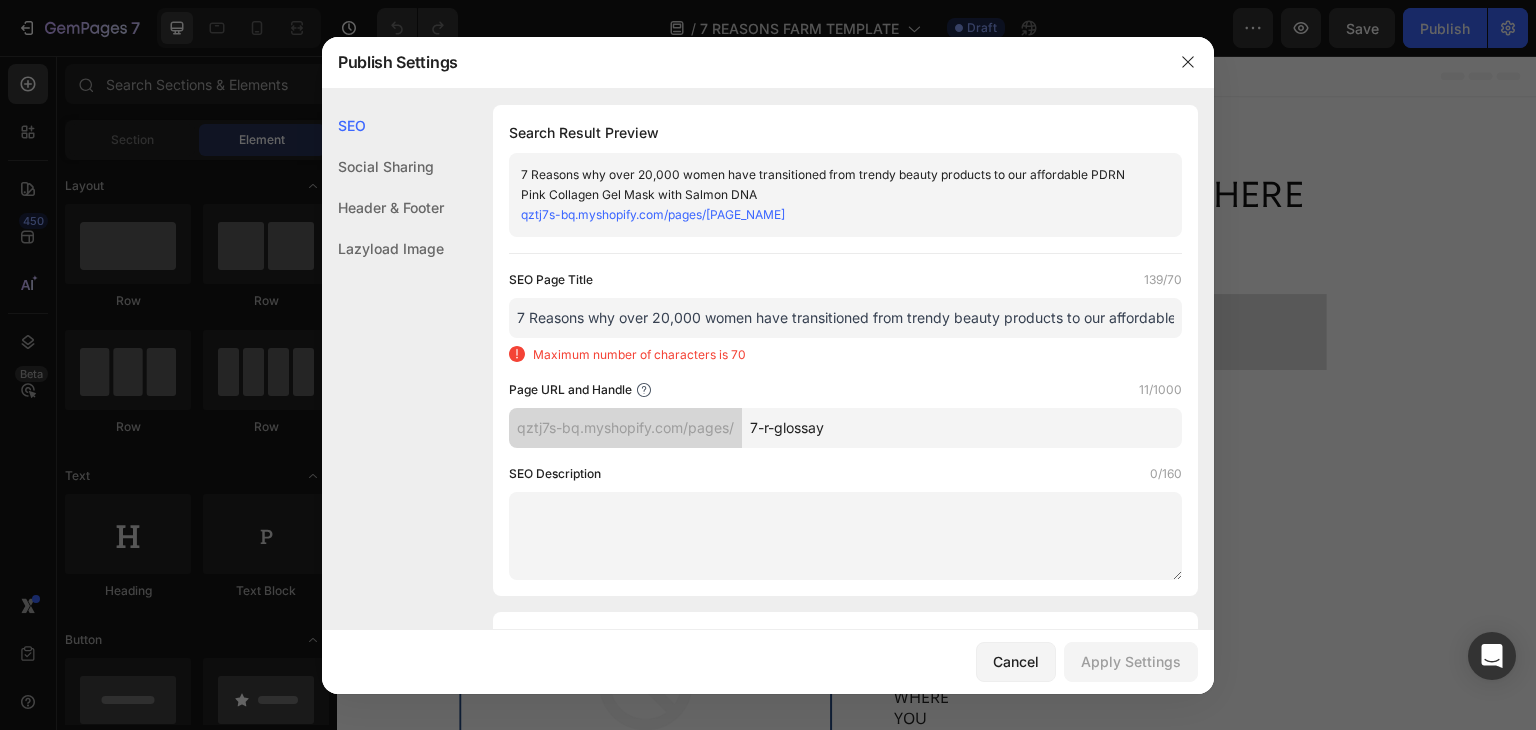 click on "qztj7s-bq.myshopify.com/pages/" at bounding box center (625, 428) 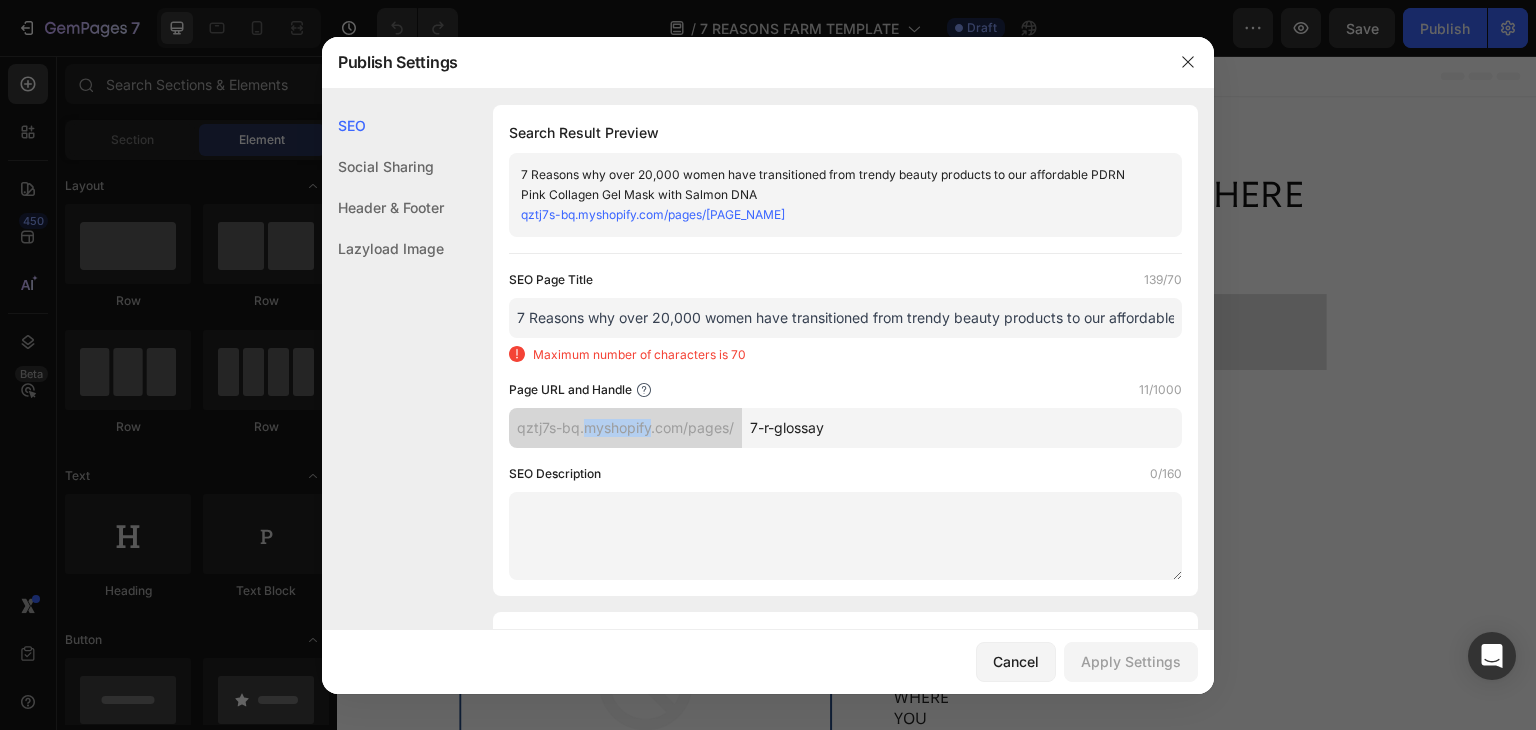click on "qztj7s-bq.myshopify.com/pages/" at bounding box center (625, 428) 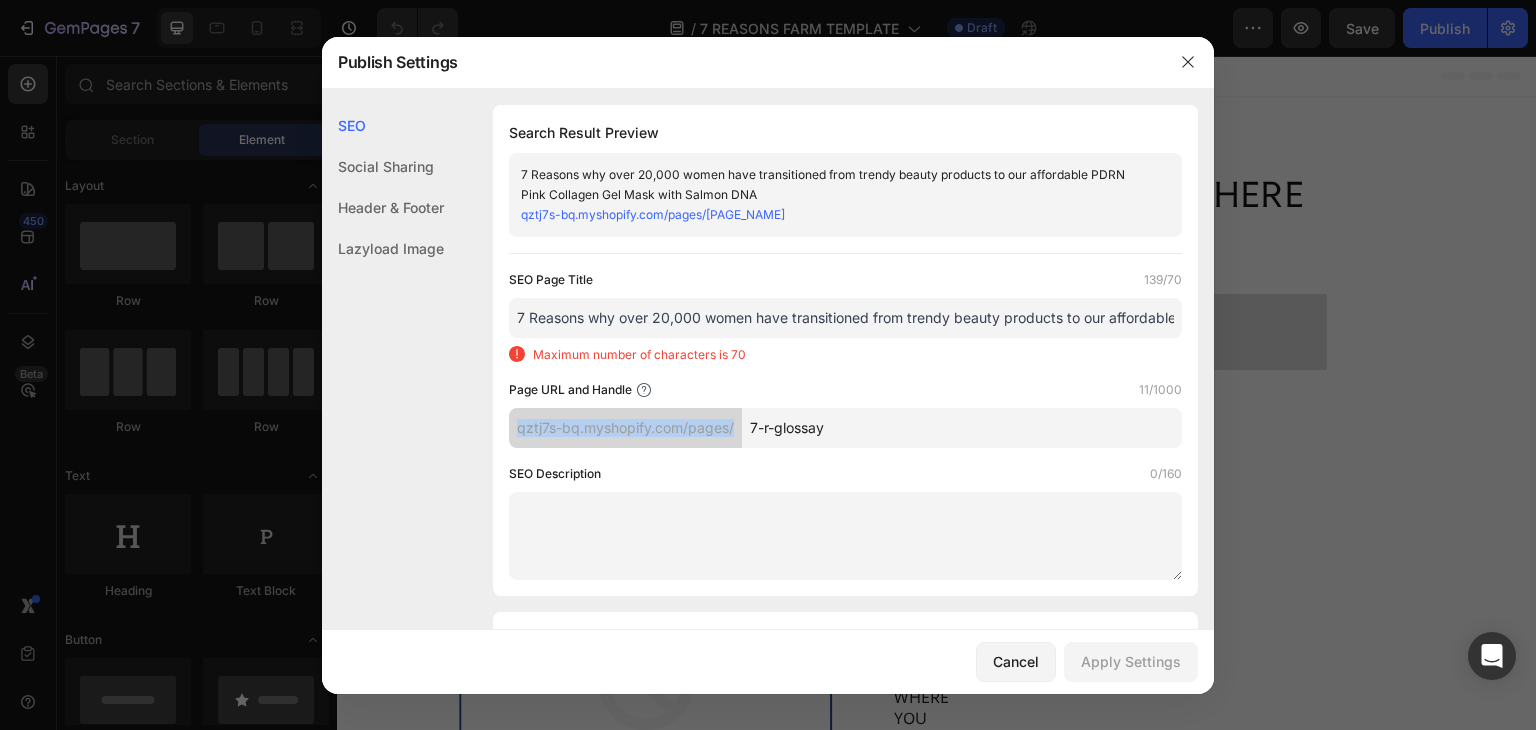 click on "qztj7s-bq.myshopify.com/pages/" at bounding box center (625, 428) 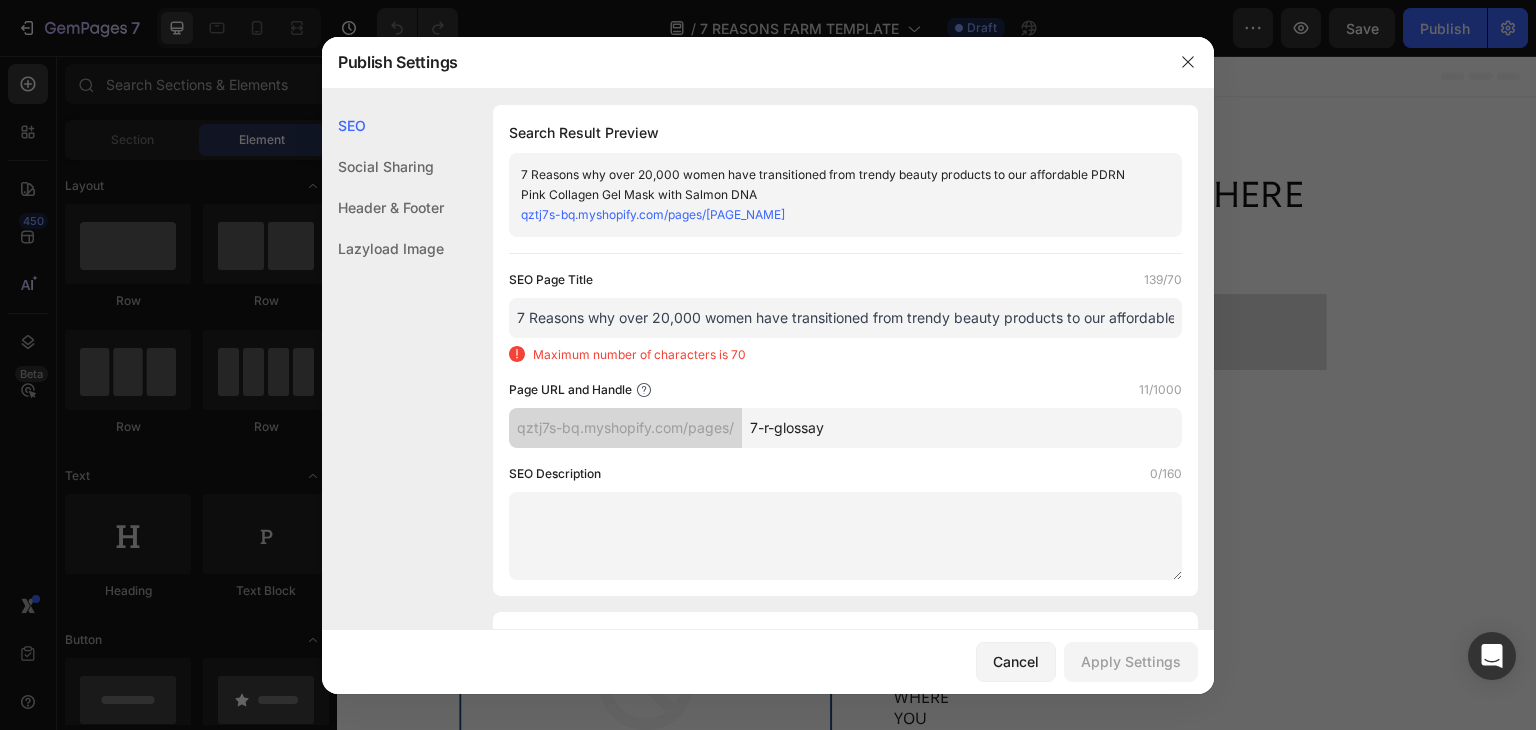 click on "7 Reasons why over 20,000 women have transitioned from trendy beauty products to our affordable PDRN Pink Collagen Gel Mask with Salmon DNA" at bounding box center [845, 318] 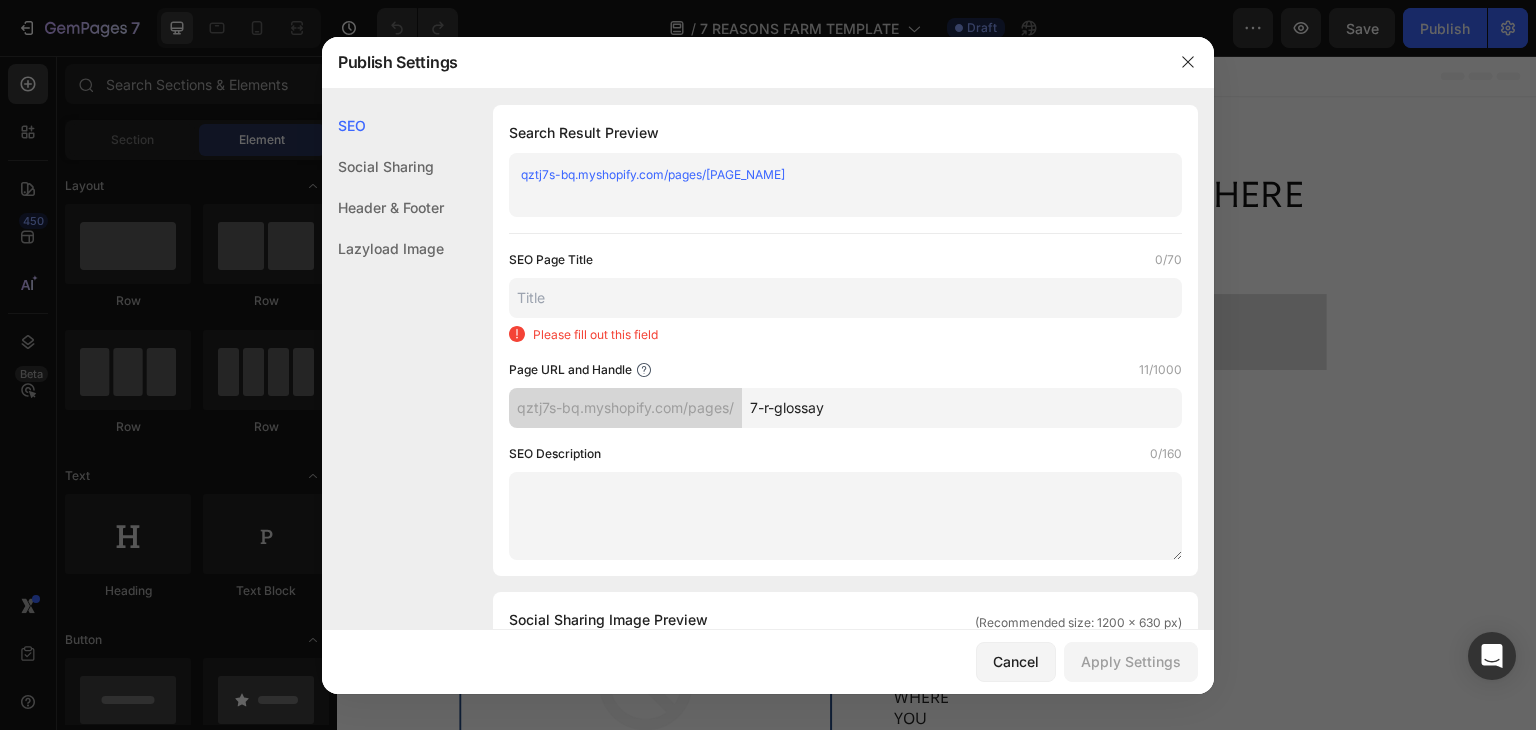 paste on "7 Reasons why over 20,000 women have transitioned from trendy beauty products to our affordable PDRN Pink Collagen Gel Mask with Salmon DNA" 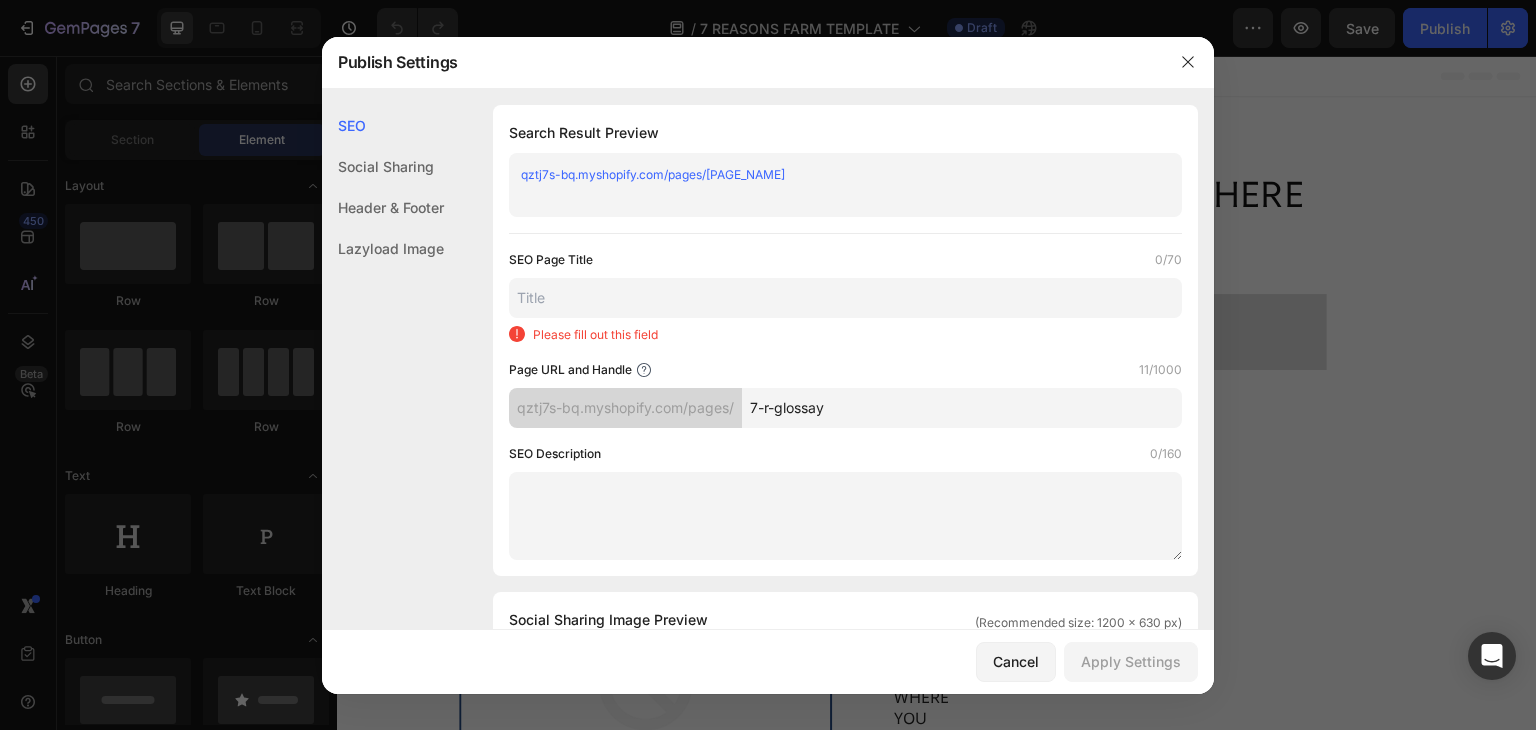 type on "7 Reasons why over 20,000 women have transitioned from trendy beauty products to our affordable PDRN Pink Collagen Gel Mask with Salmon DNA" 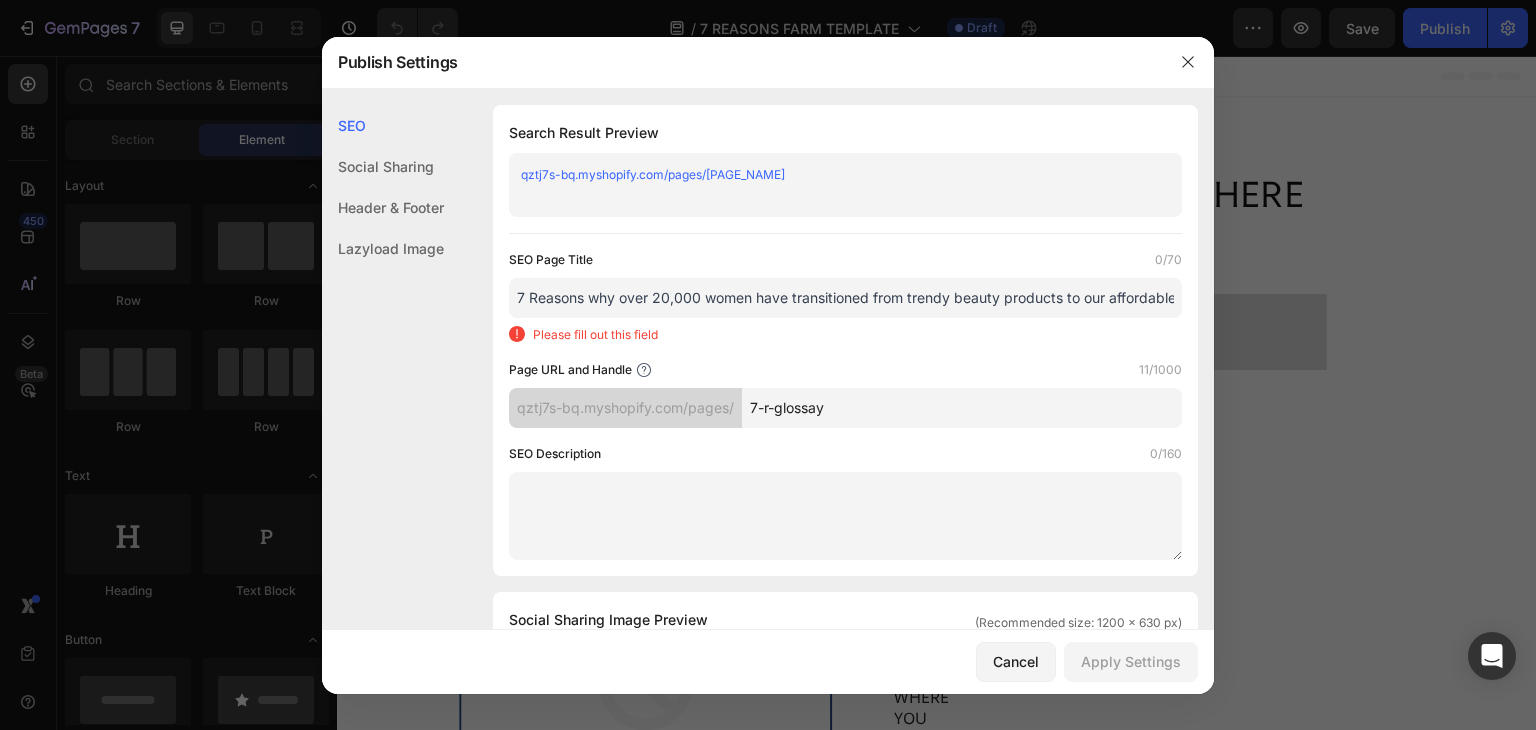 scroll, scrollTop: 0, scrollLeft: 340, axis: horizontal 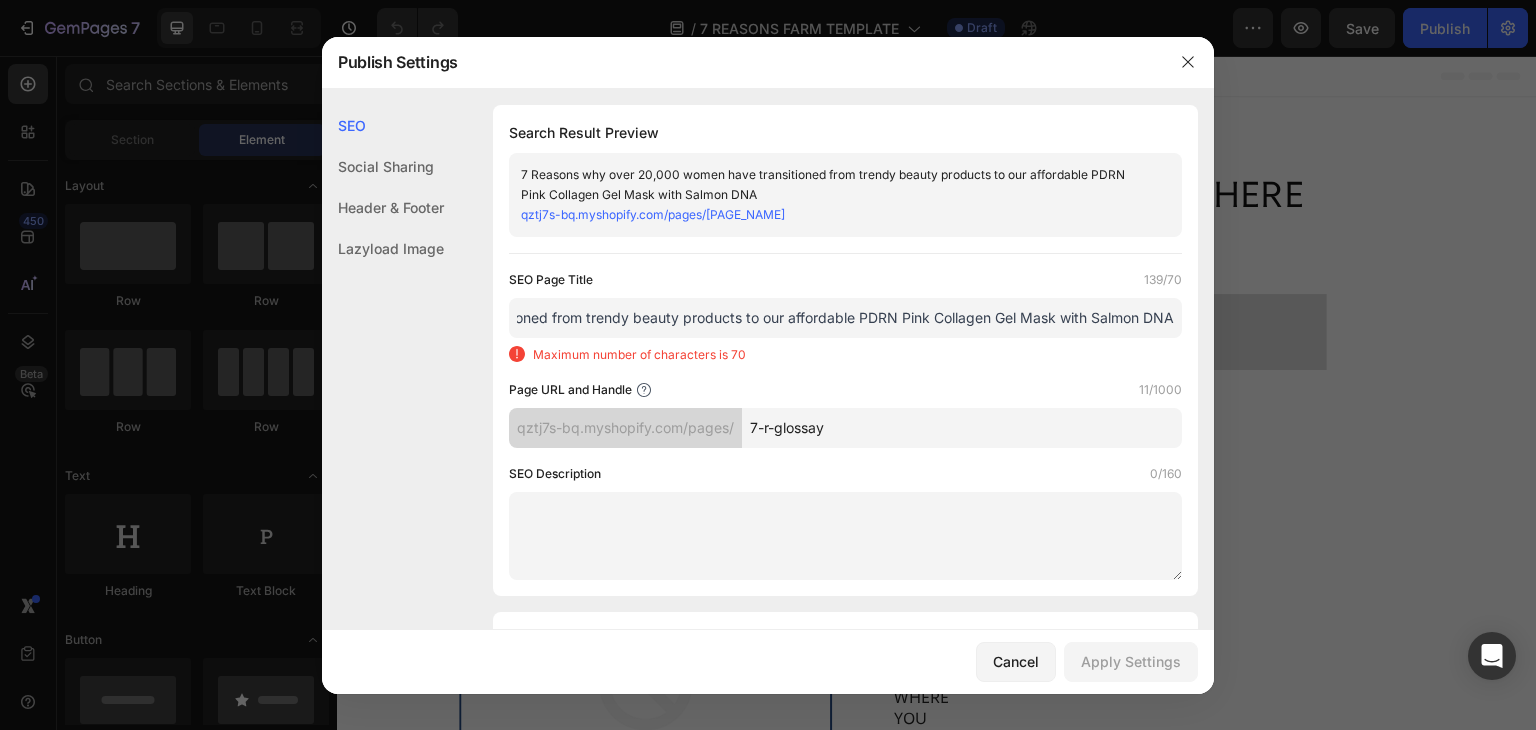 click on "7 Reasons why over 20,000 women have transitioned from trendy beauty products to our affordable PDRN Pink Collagen Gel Mask with Salmon DNA" at bounding box center (845, 318) 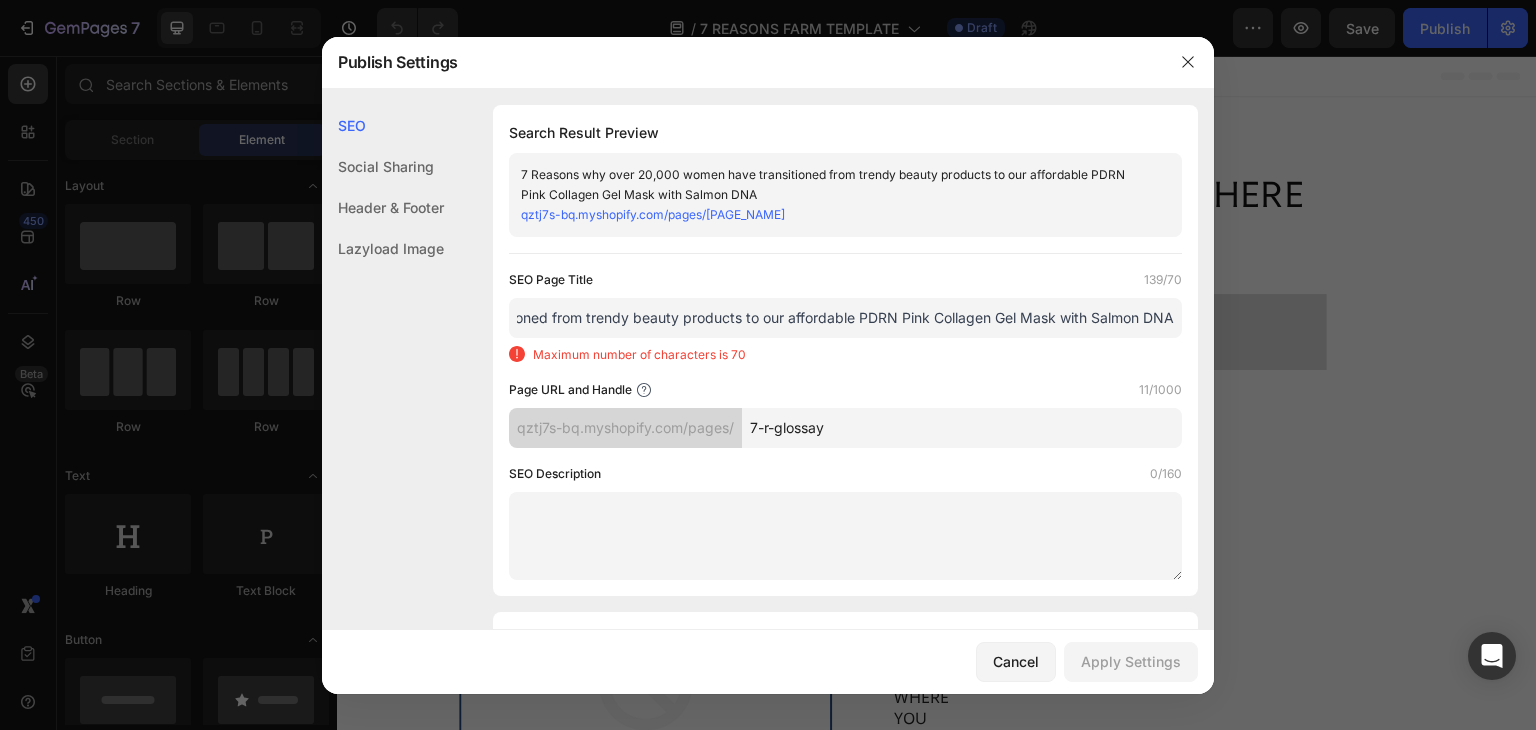 click on "7 Reasons why over 20,000 women have transitioned from trendy beauty products to our affordable PDRN Pink Collagen Gel Mask with Salmon DNA" at bounding box center [845, 318] 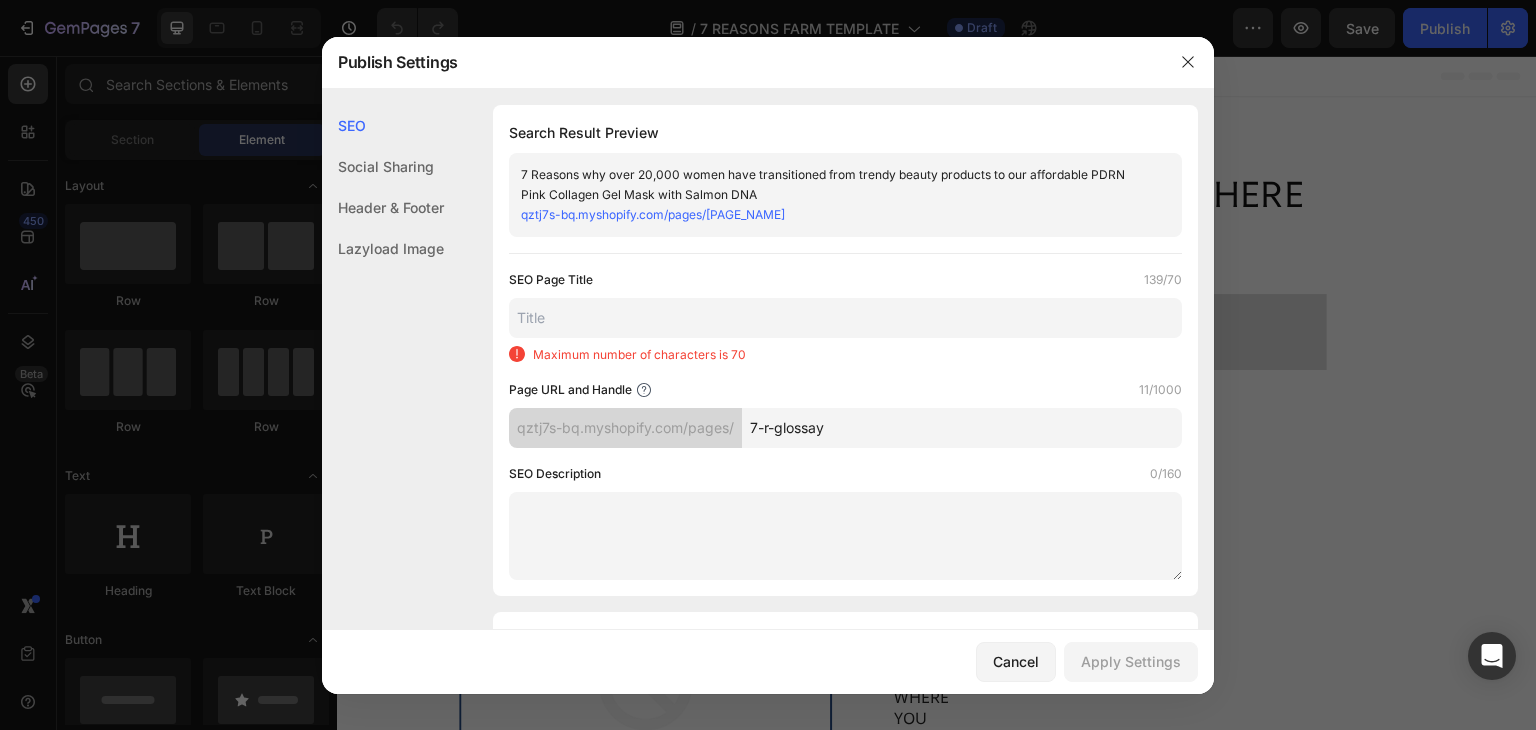 scroll, scrollTop: 0, scrollLeft: 0, axis: both 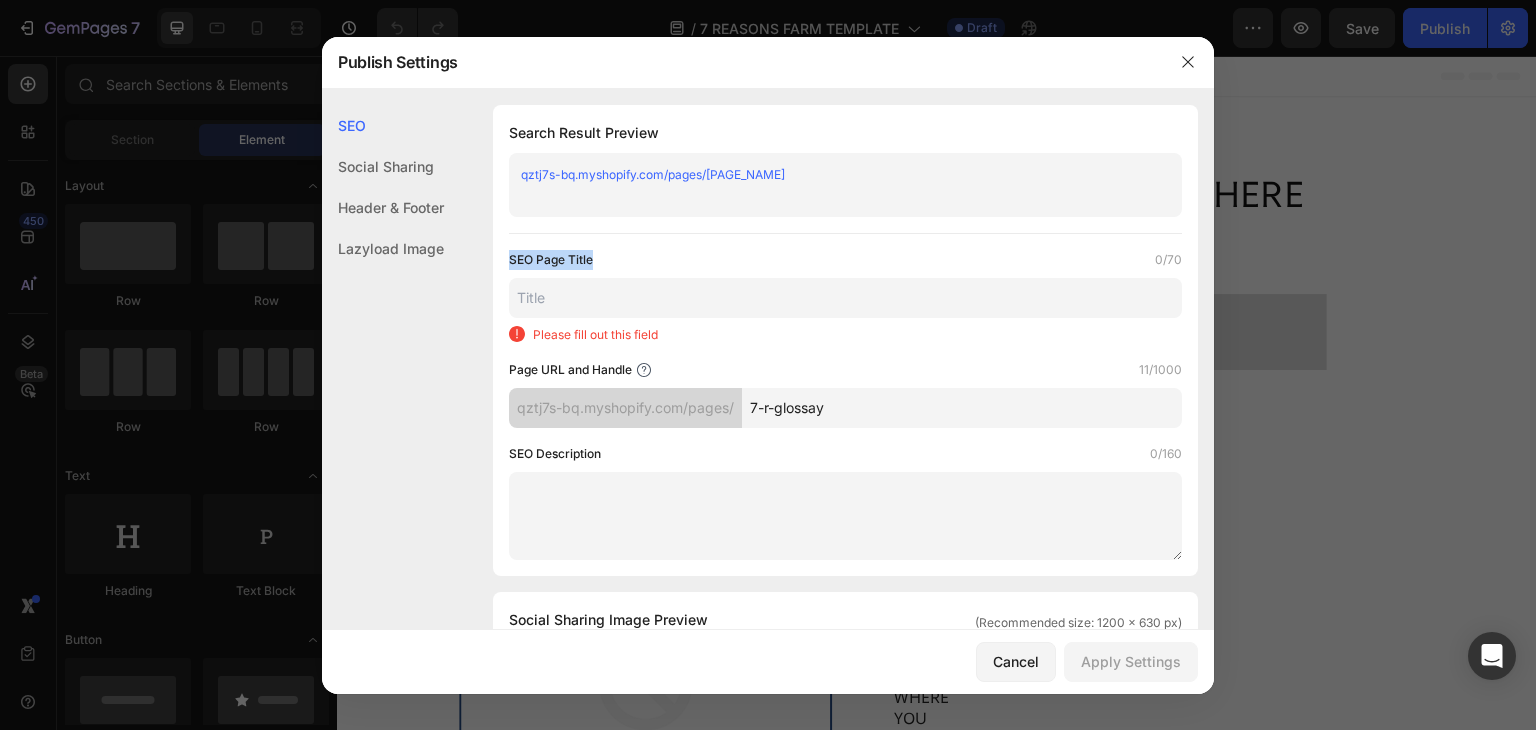 drag, startPoint x: 604, startPoint y: 257, endPoint x: 502, endPoint y: 257, distance: 102 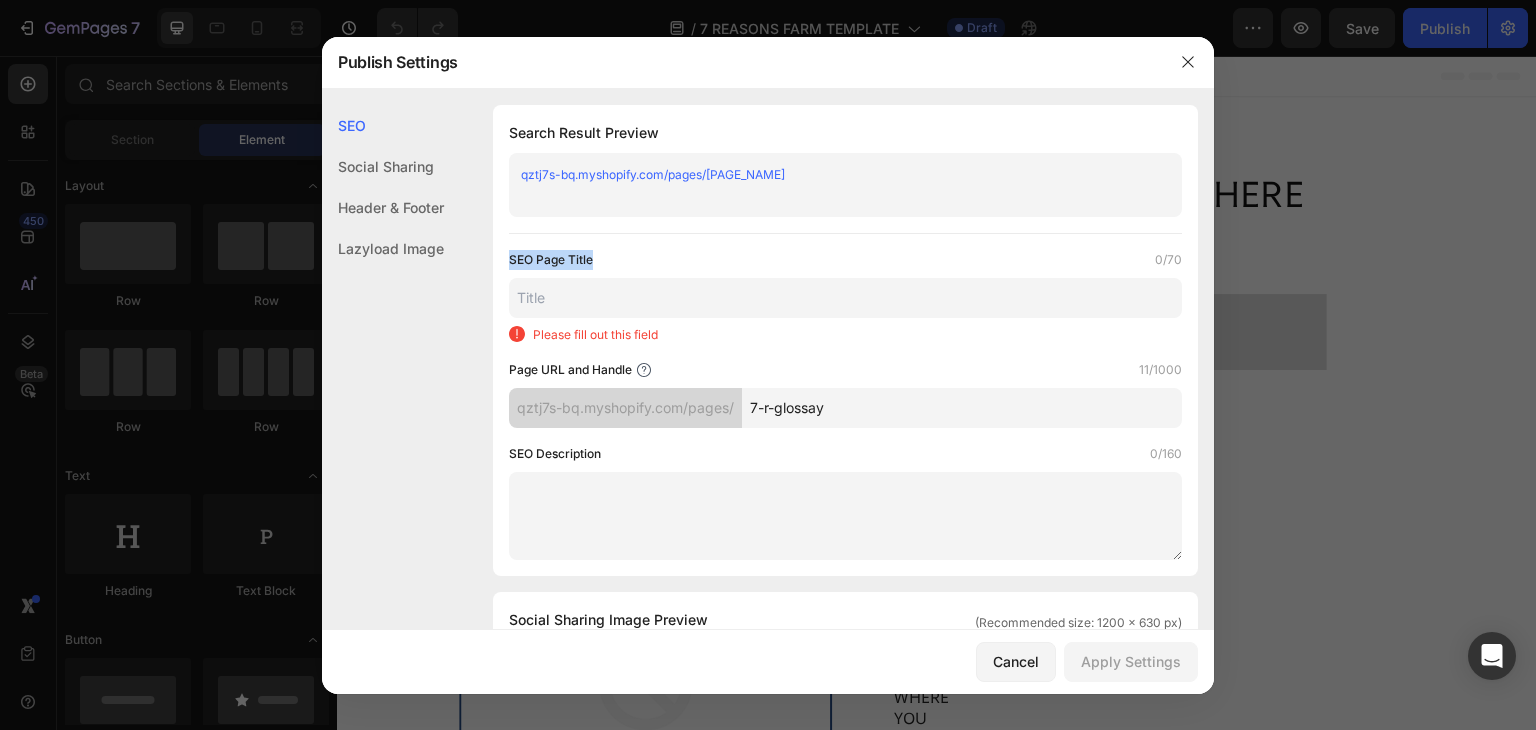 click on "Search Result Preview qztj7s-bq.myshopify.com/pages/7-r-glossay SEO Page Title  0/70  Please fill out this field  Page URL and Handle  11/1000  qztj7s-bq.myshopify.com/pages/ 7-r-glossay  SEO Description  0/160" at bounding box center (845, 340) 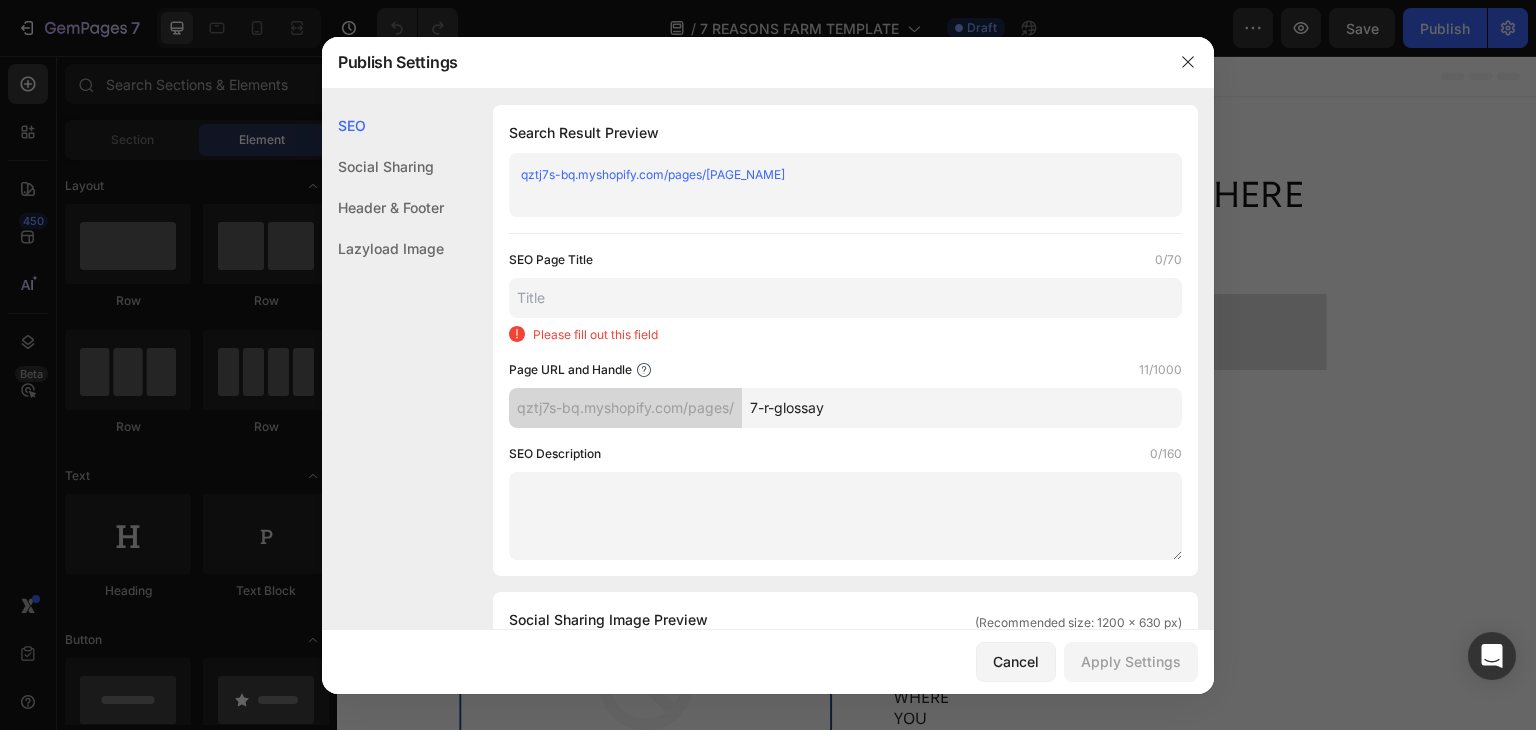 click at bounding box center [845, 298] 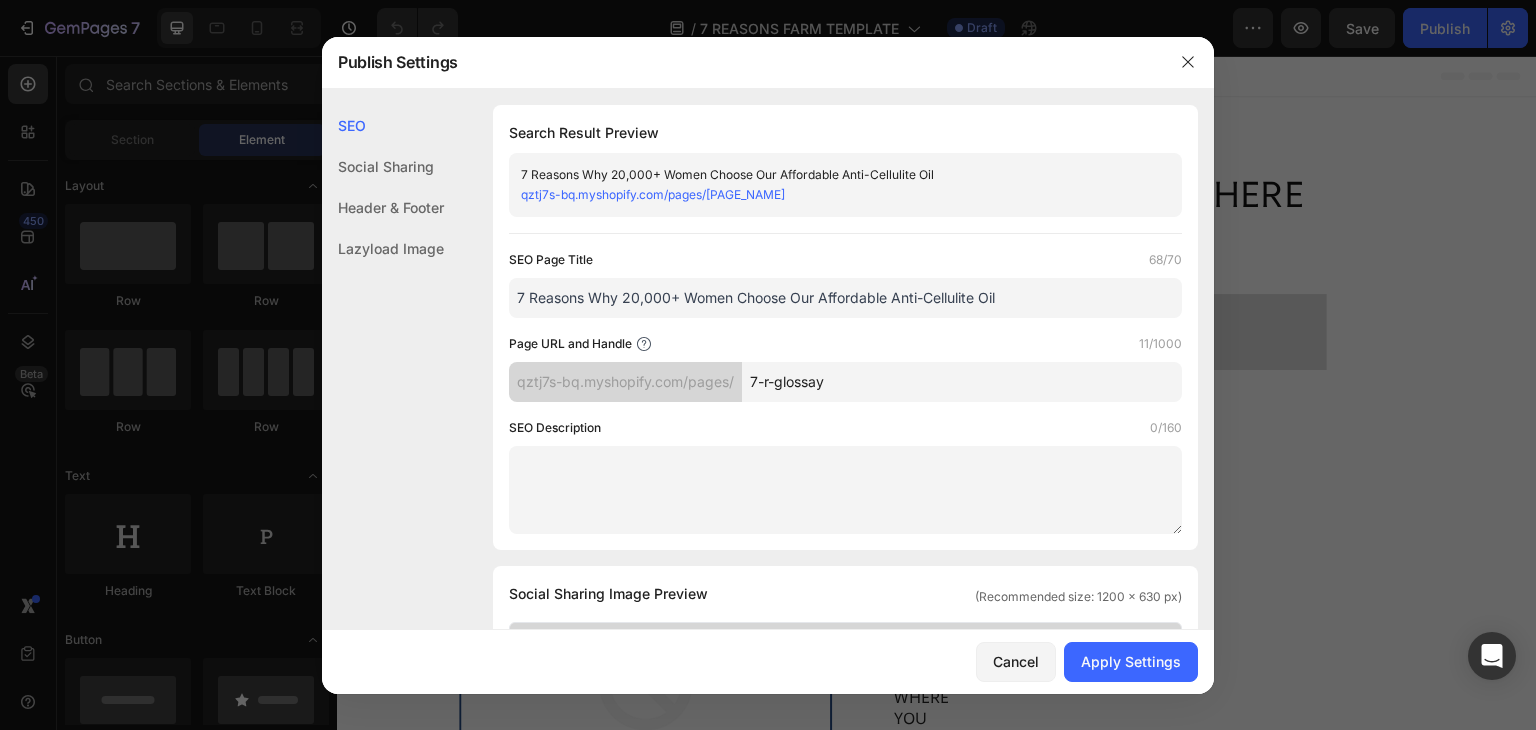 type on "7 Reasons Why 20,000+ Women Choose Our Affordable Anti-Cellulite Oil" 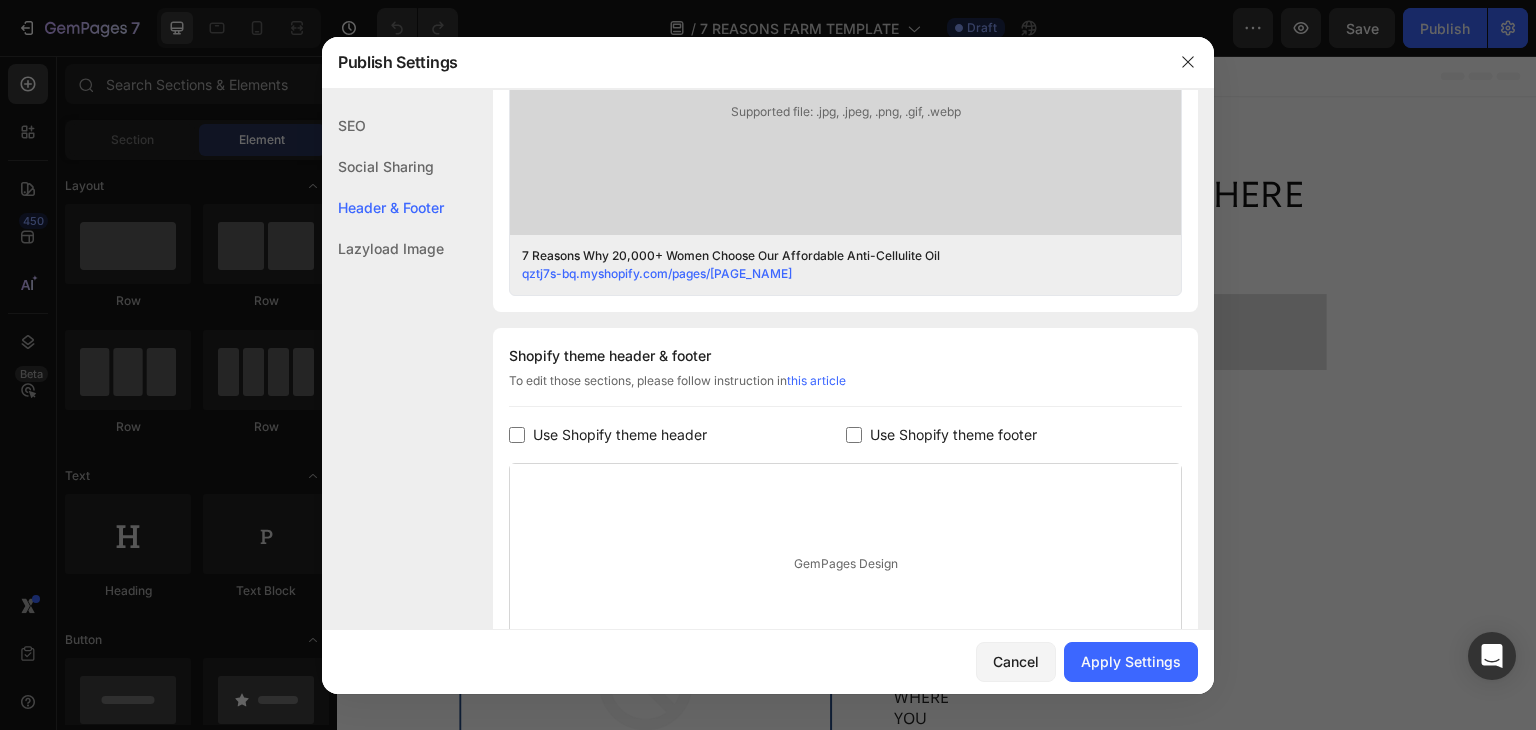 scroll, scrollTop: 916, scrollLeft: 0, axis: vertical 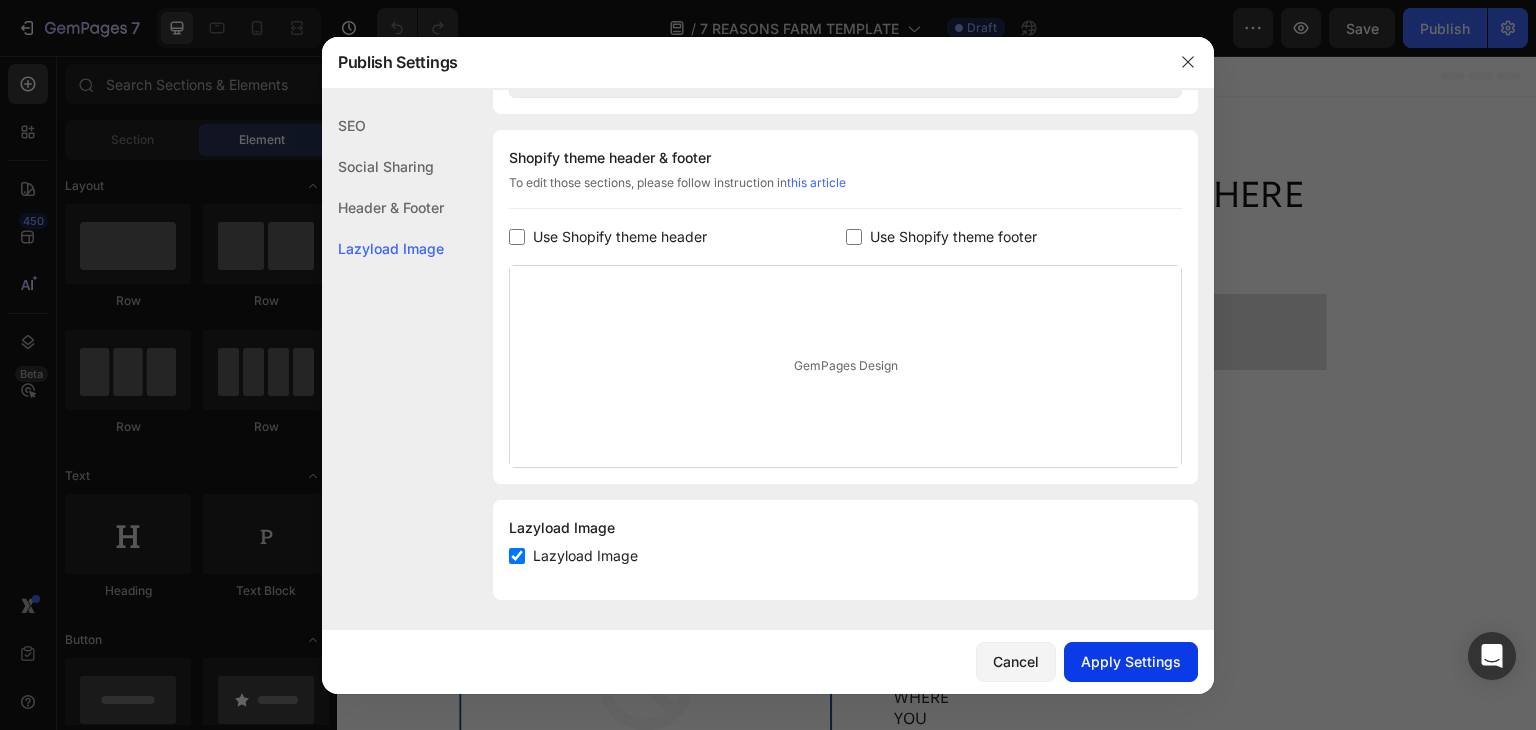 click on "Apply Settings" 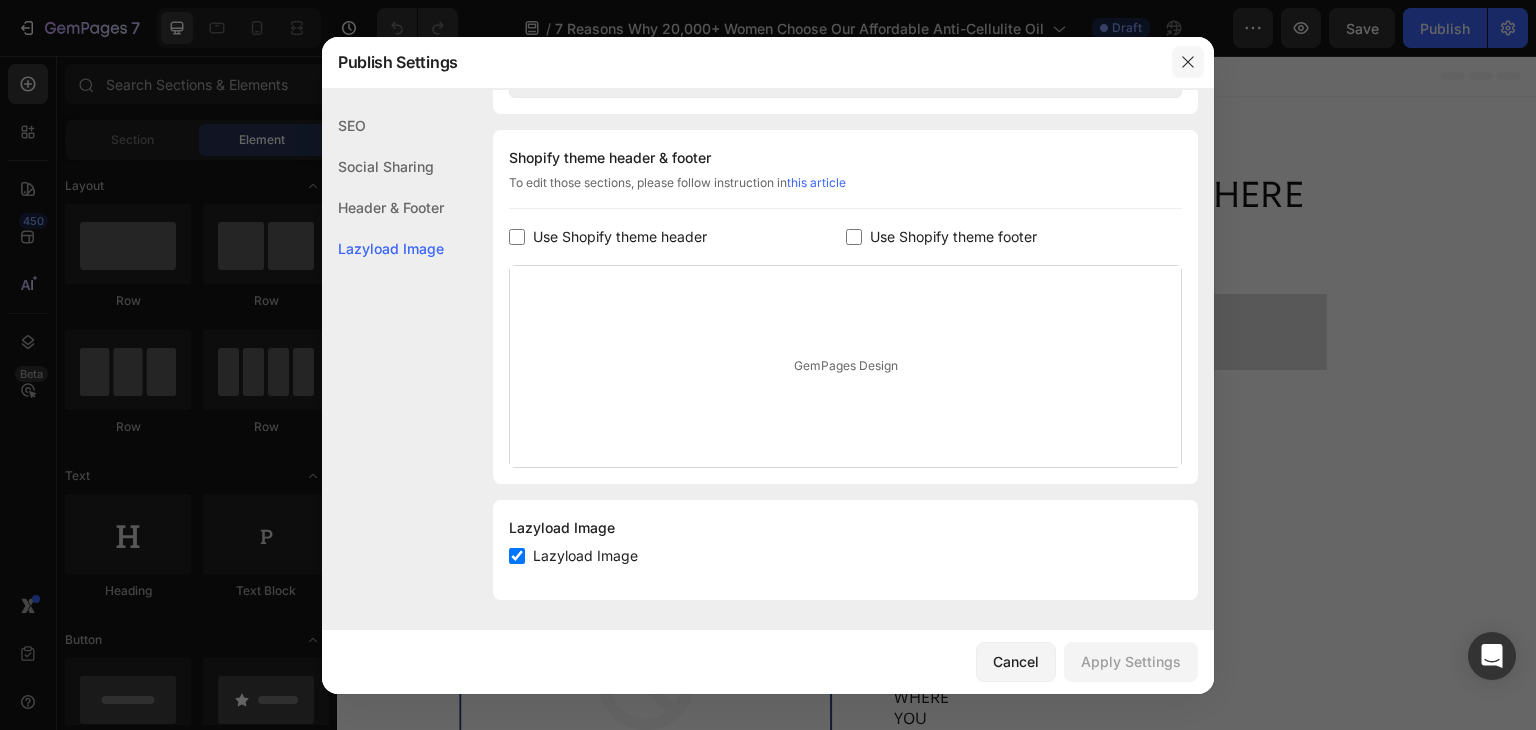 click 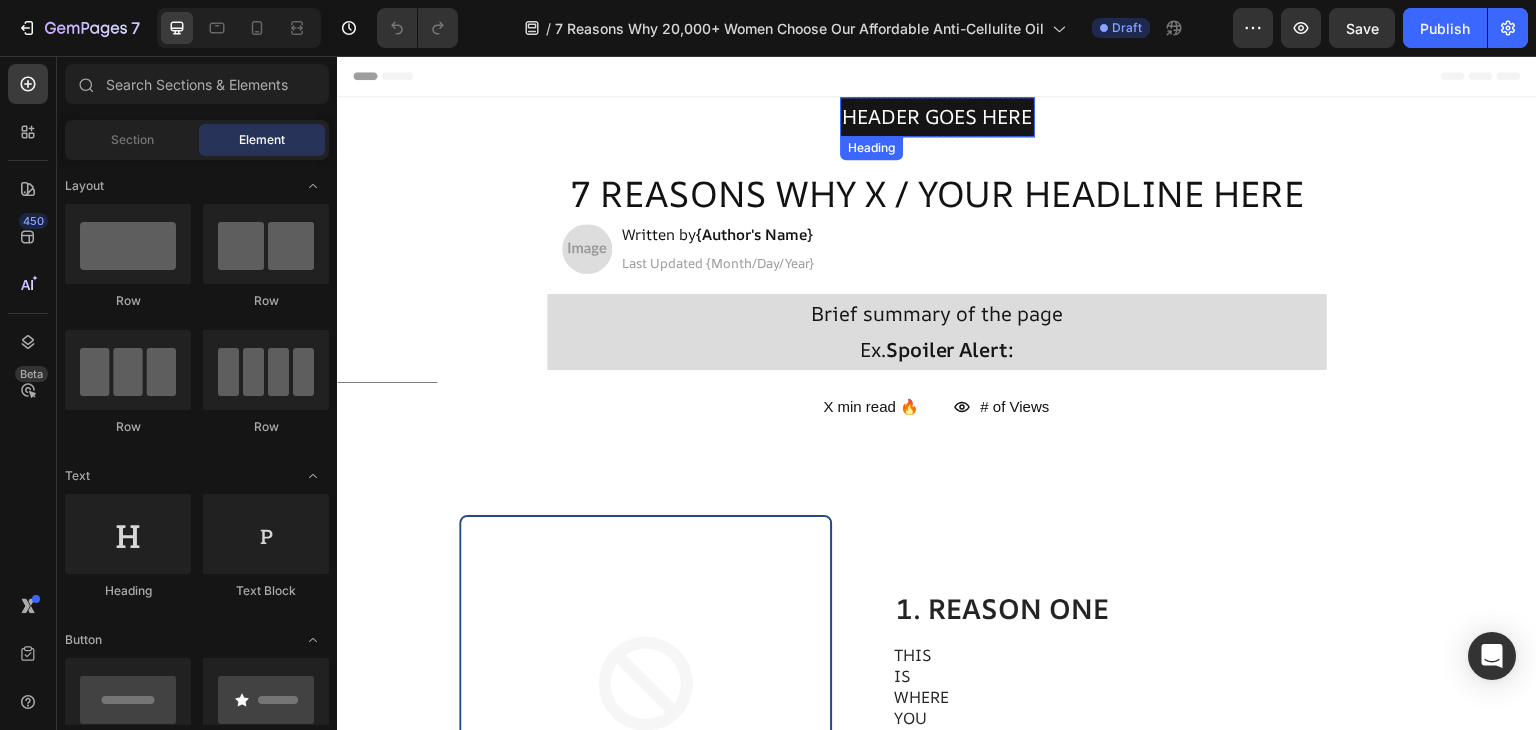 click on "HEADER GOES HERE" at bounding box center (937, 117) 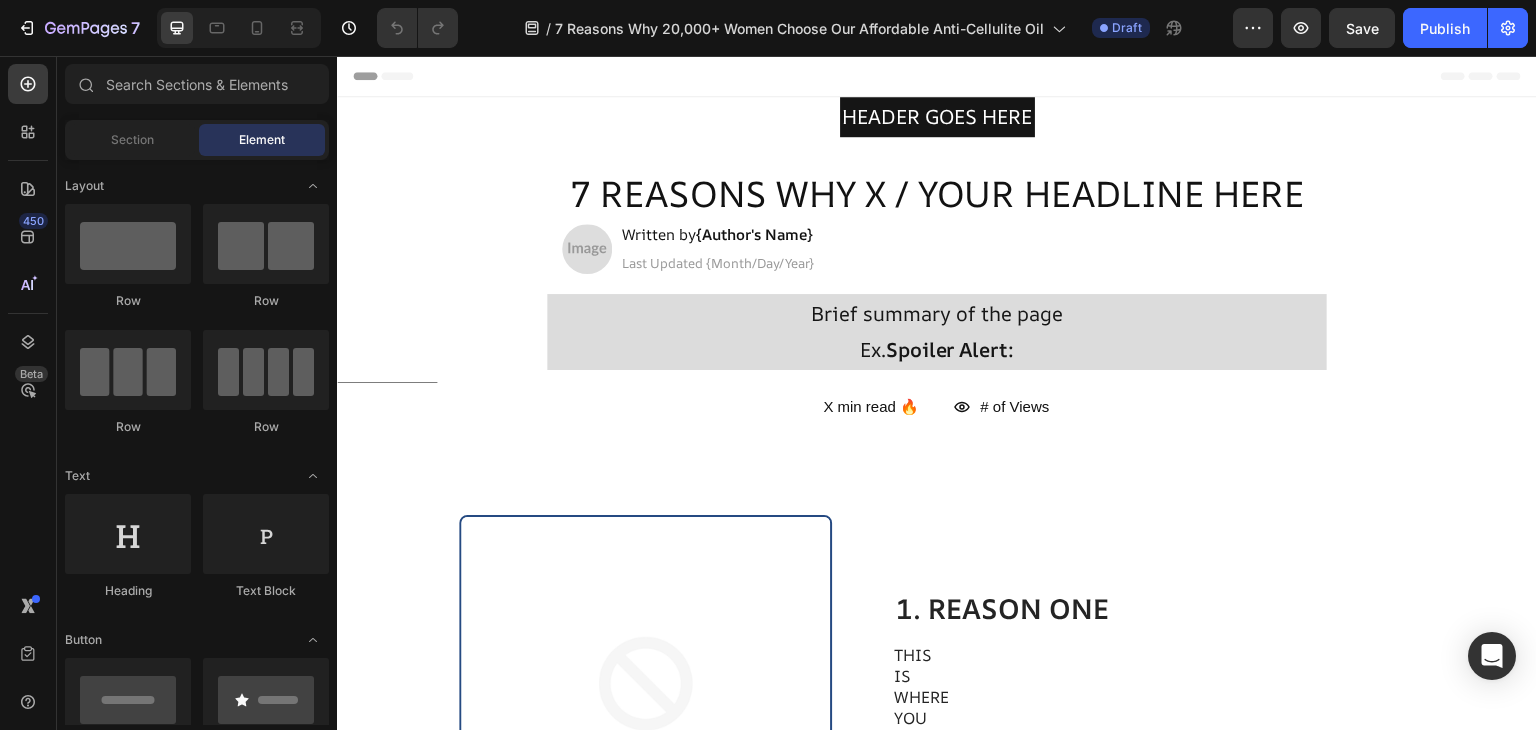 click on "Header" at bounding box center (937, 76) 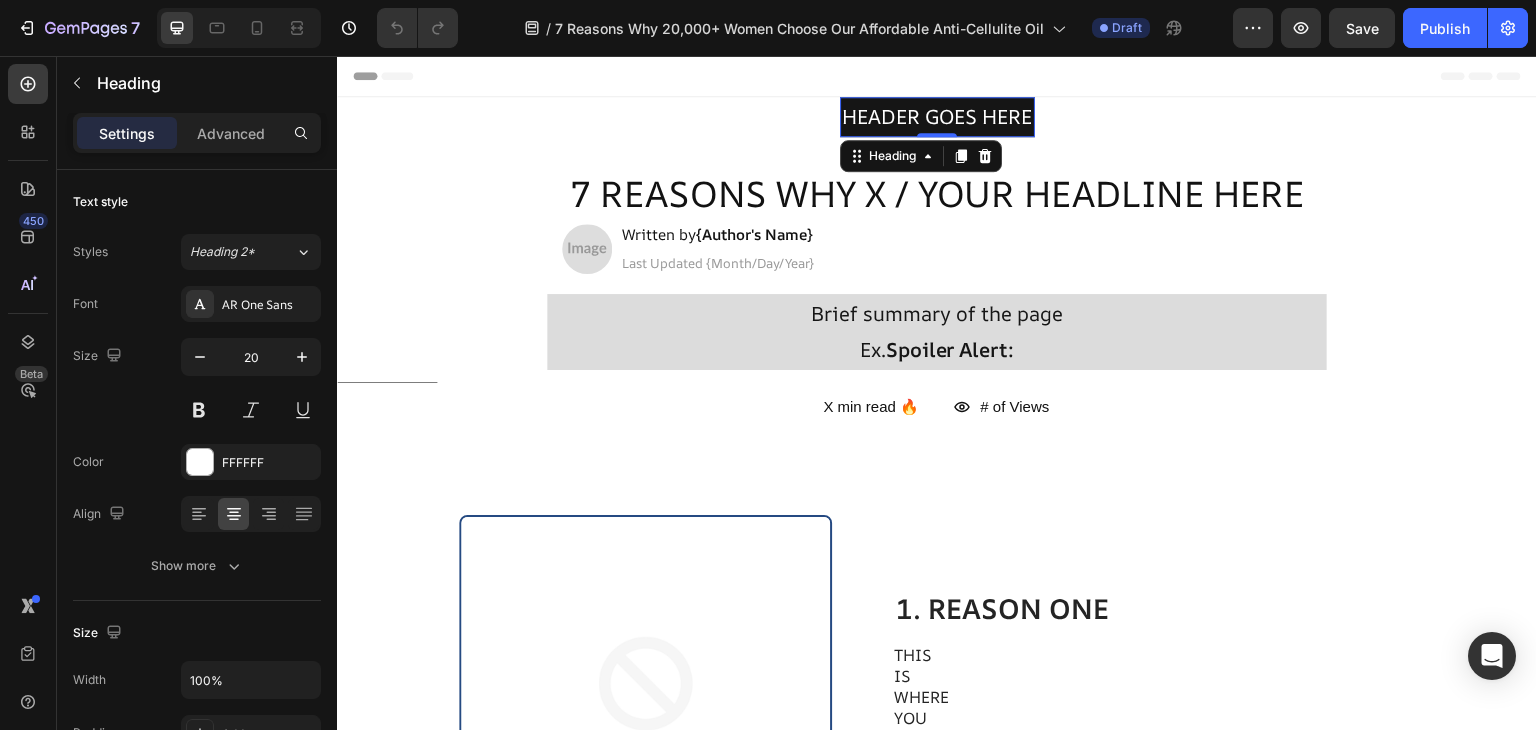 click on "HEADER GOES HERE" at bounding box center [937, 117] 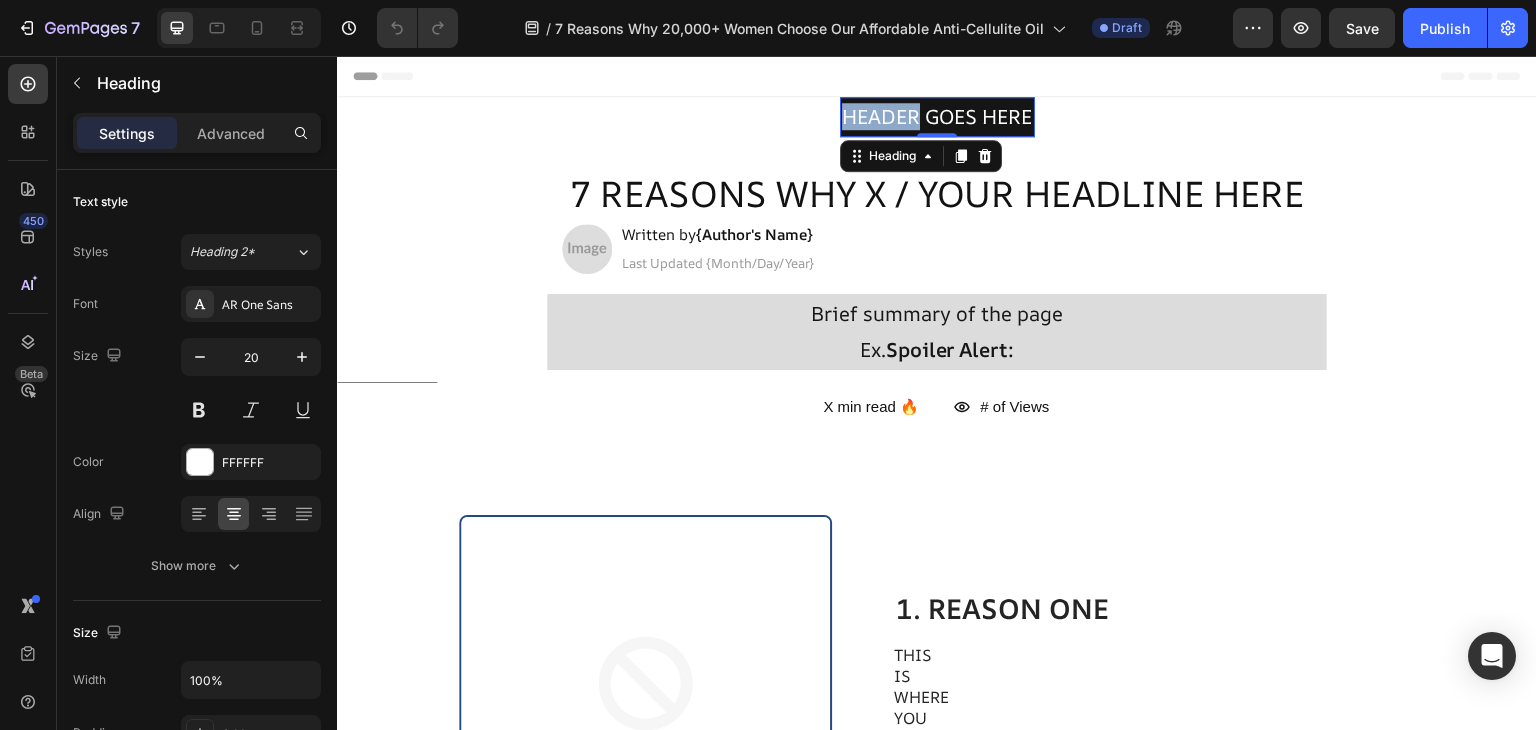 click on "HEADER GOES HERE" at bounding box center [937, 117] 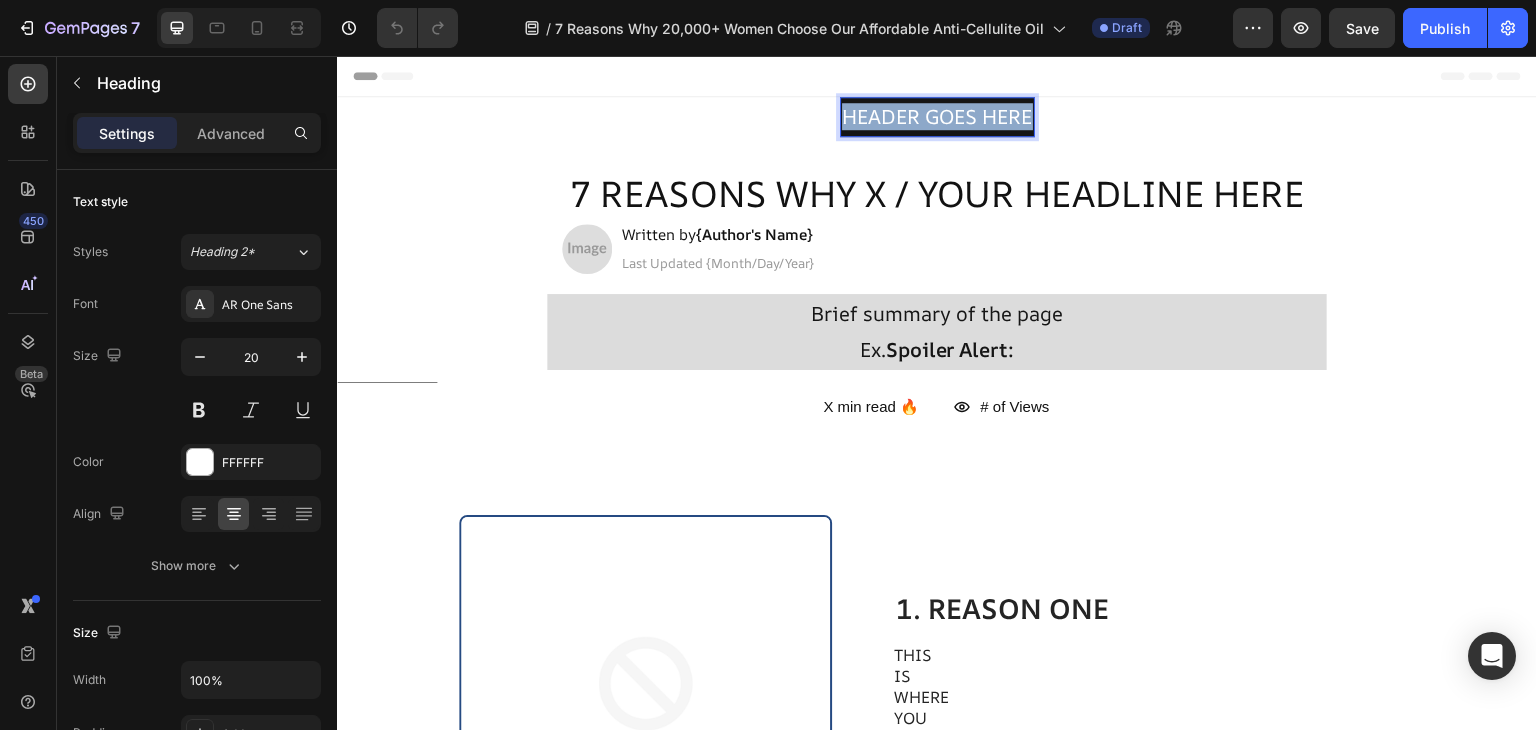 click on "HEADER GOES HERE" at bounding box center (937, 117) 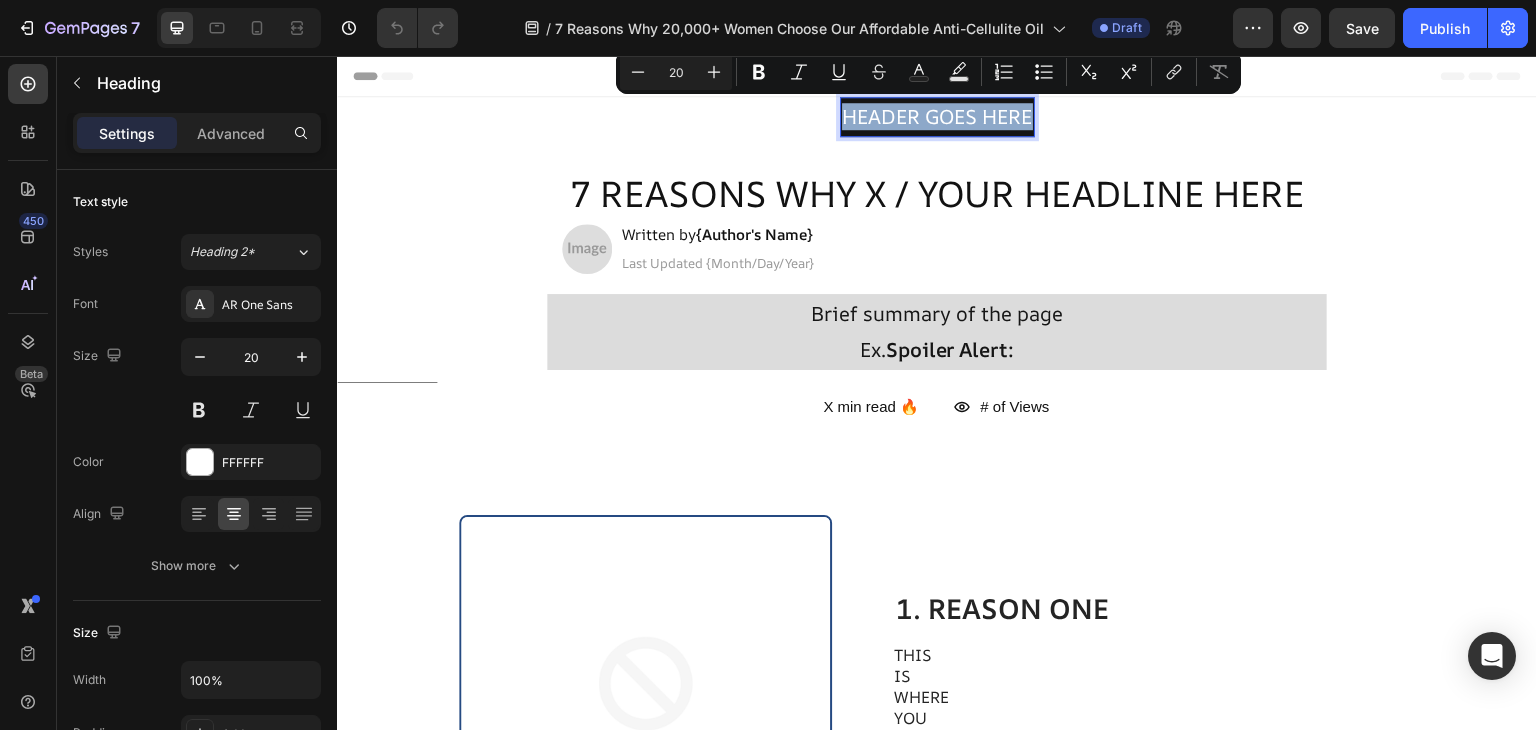 click on "HEADER GOES HERE" at bounding box center (937, 117) 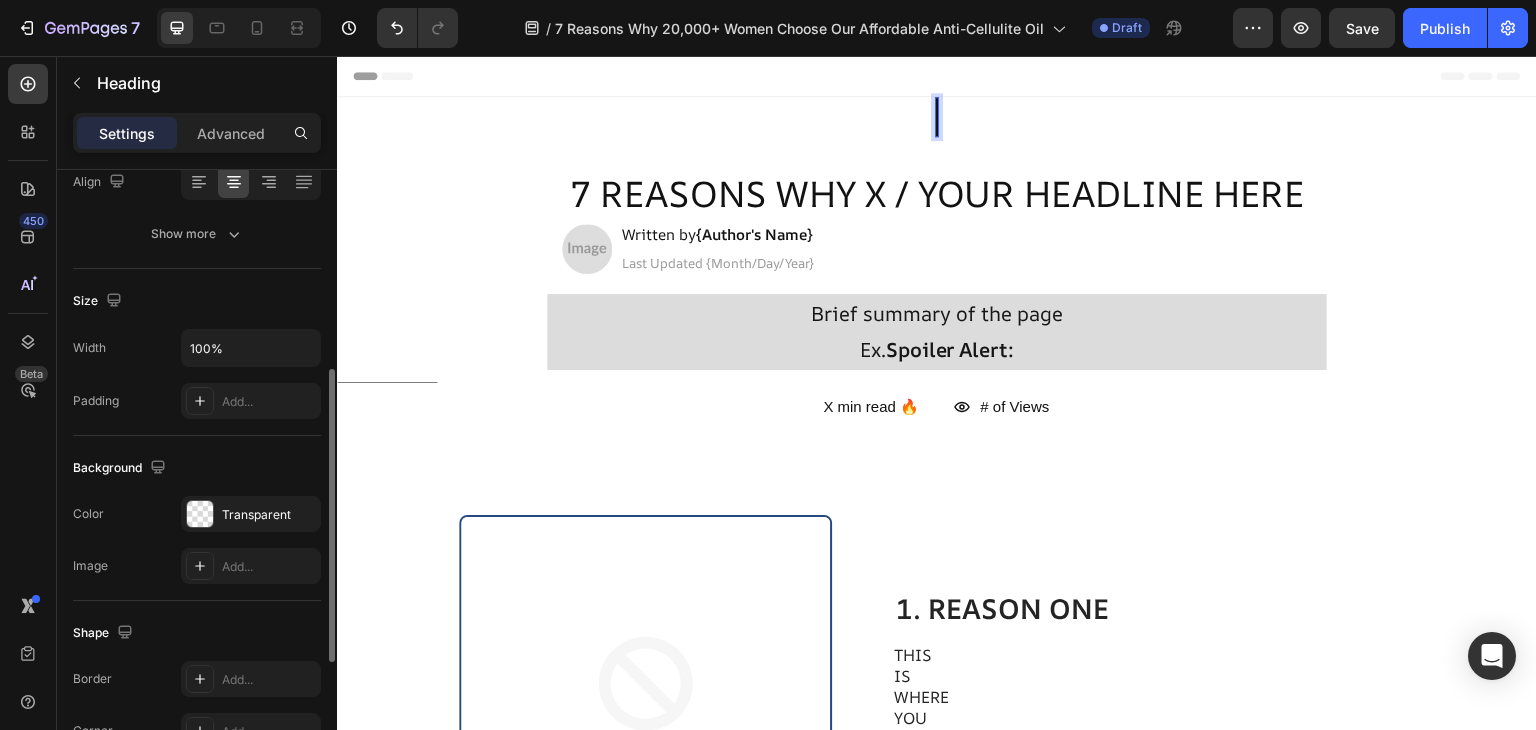 scroll, scrollTop: 380, scrollLeft: 0, axis: vertical 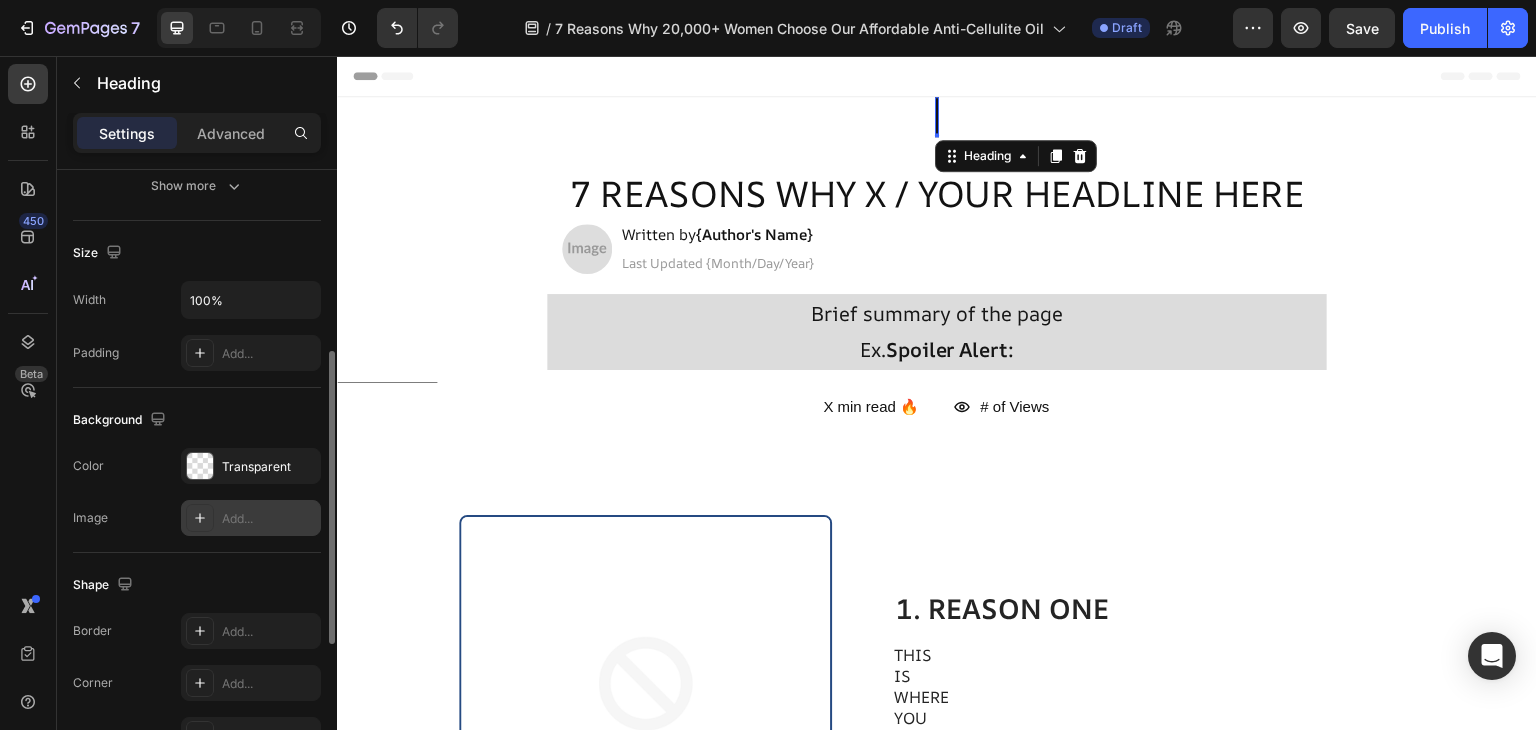 click on "Add..." at bounding box center [269, 519] 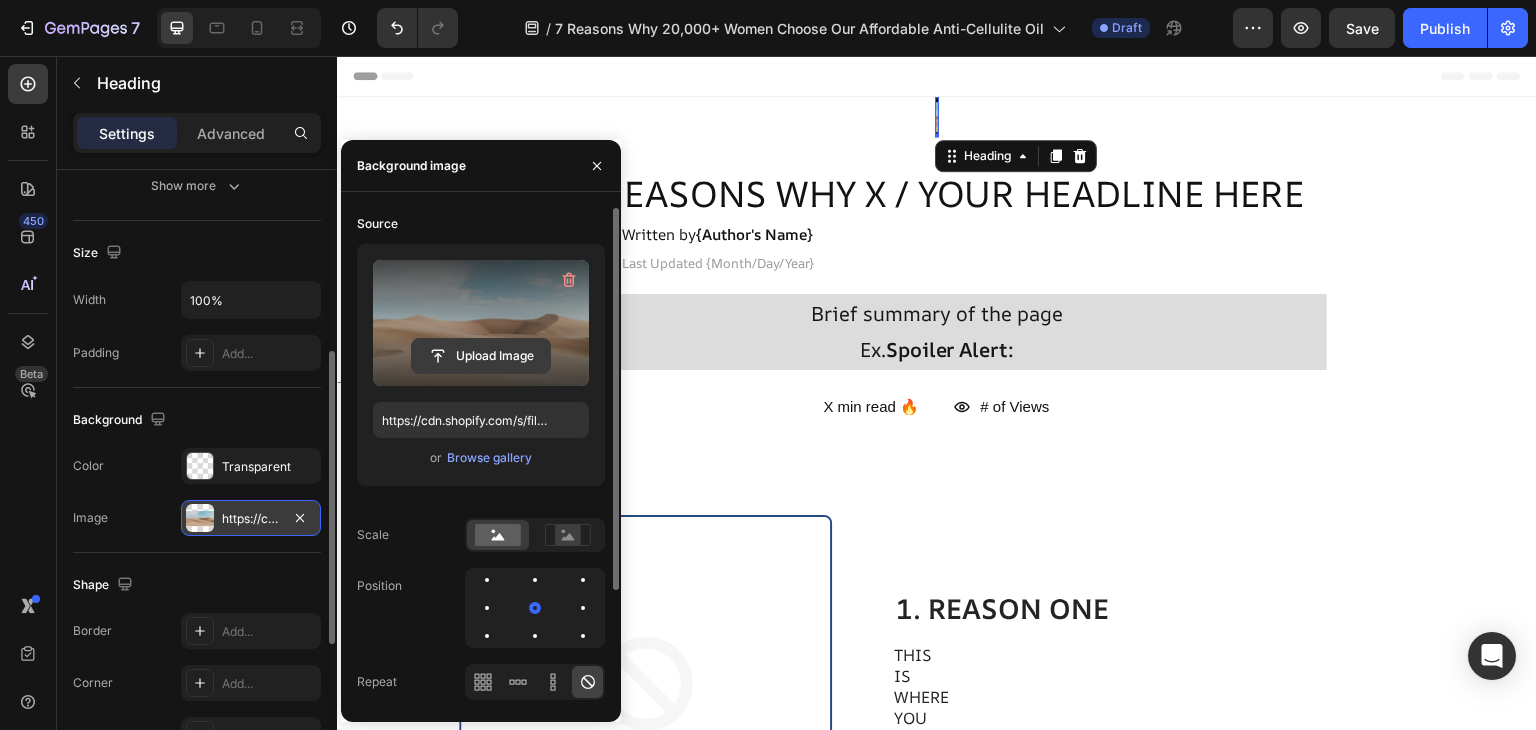 click 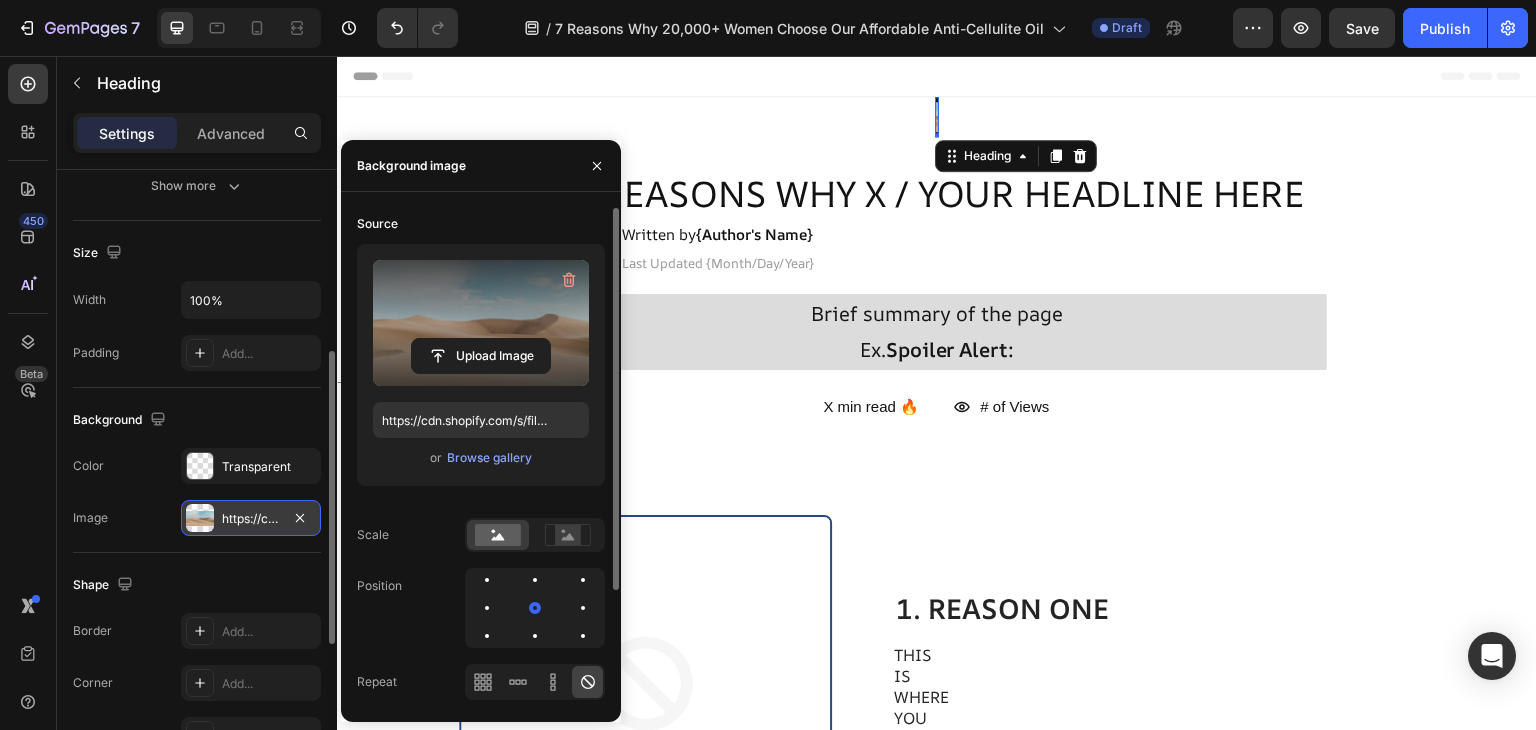 click at bounding box center [481, 323] 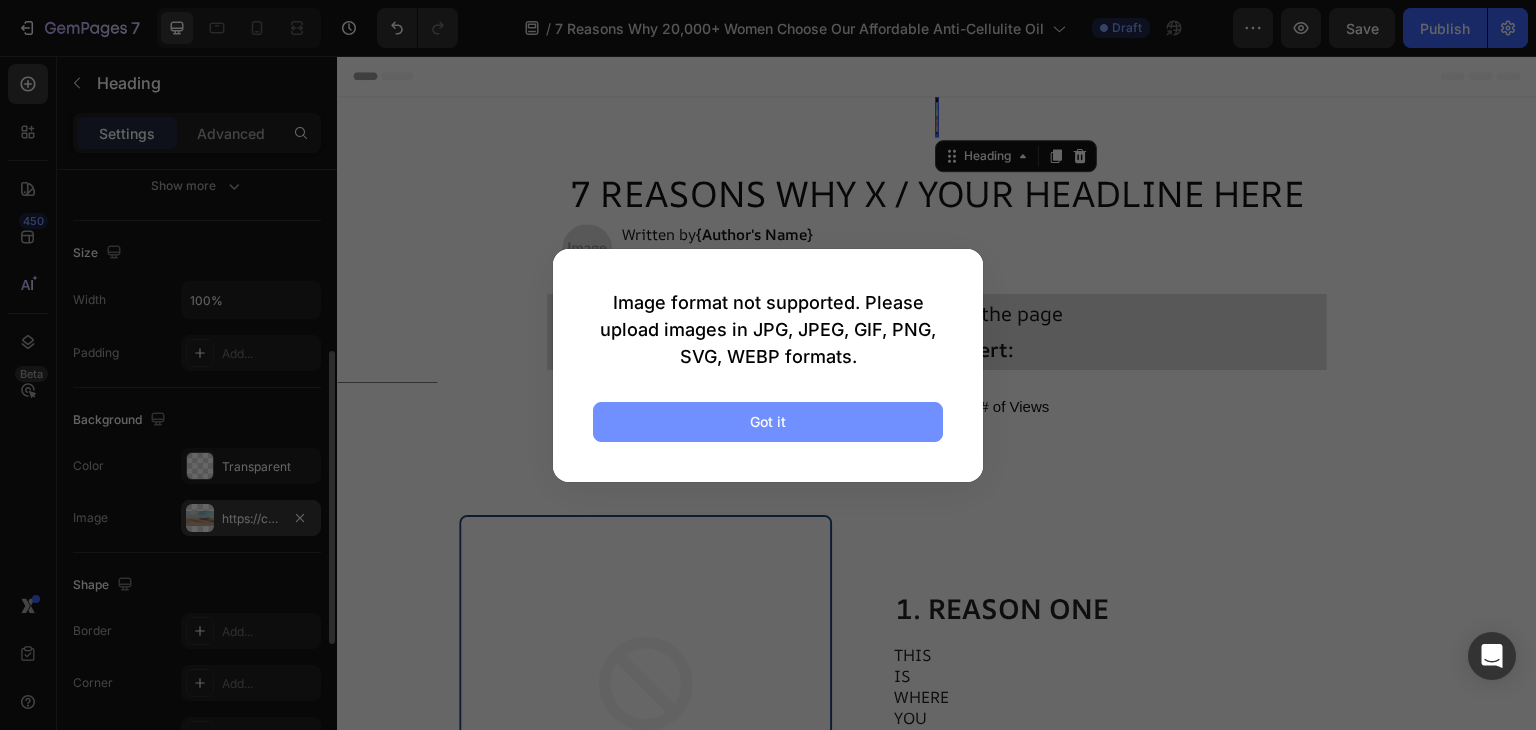 click on "Got it" at bounding box center [768, 422] 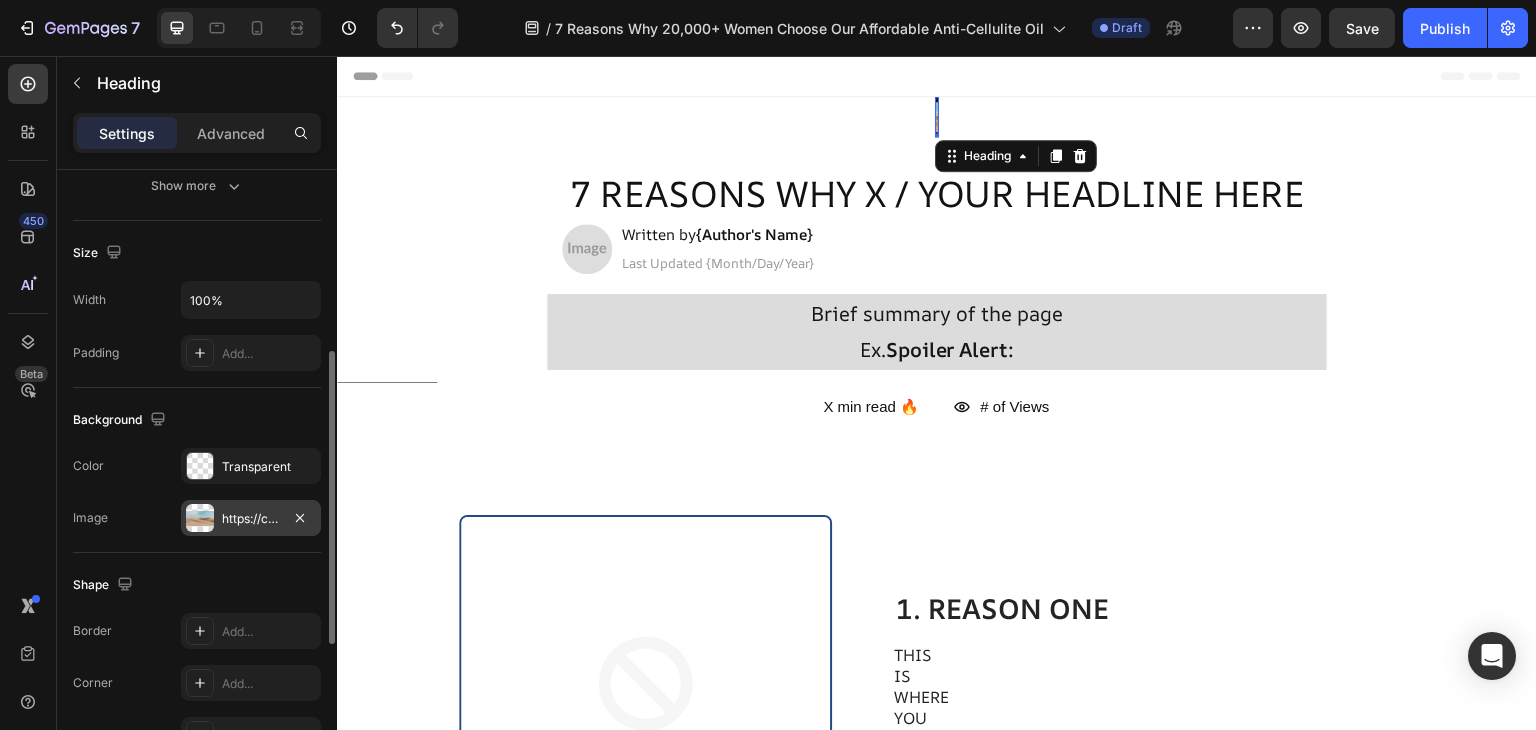 click at bounding box center [200, 518] 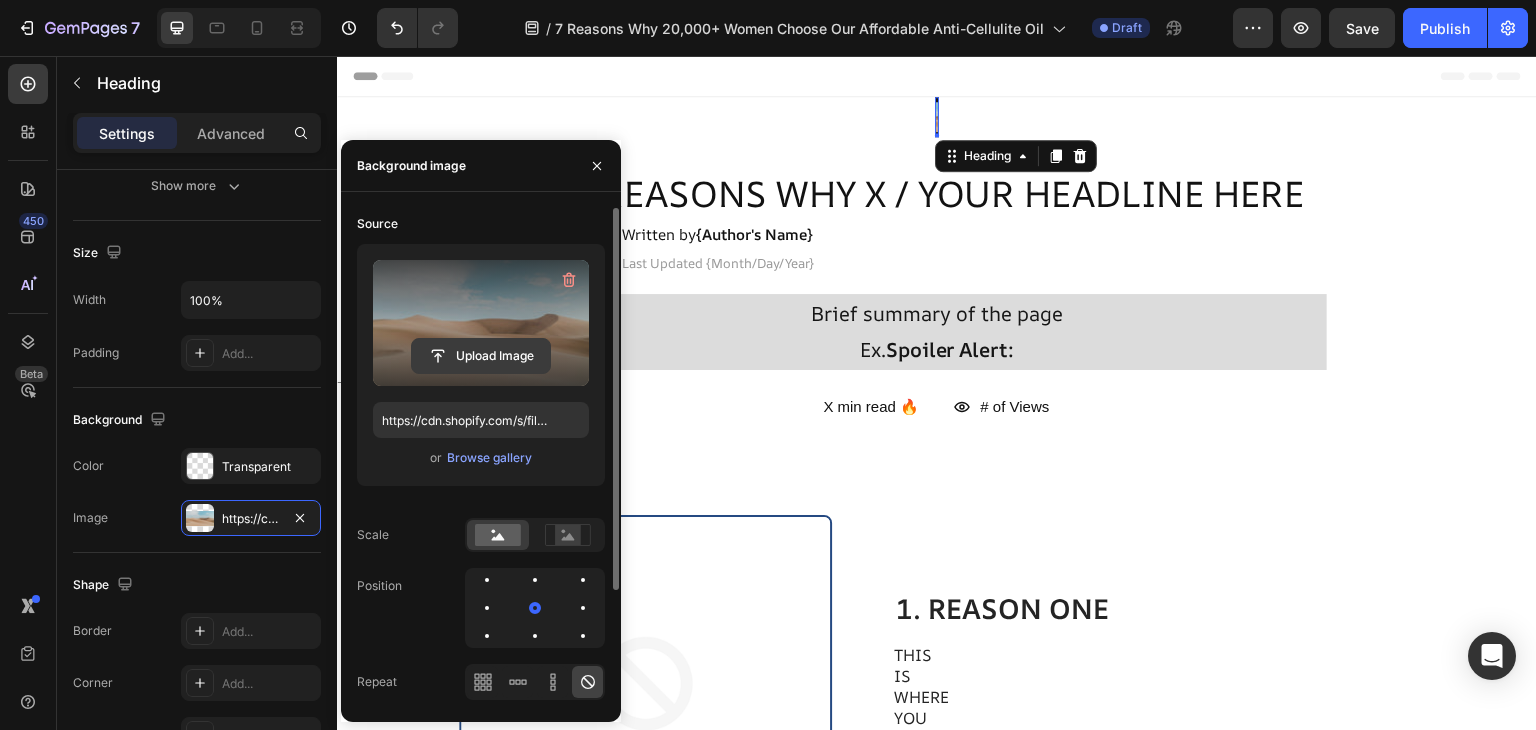 click 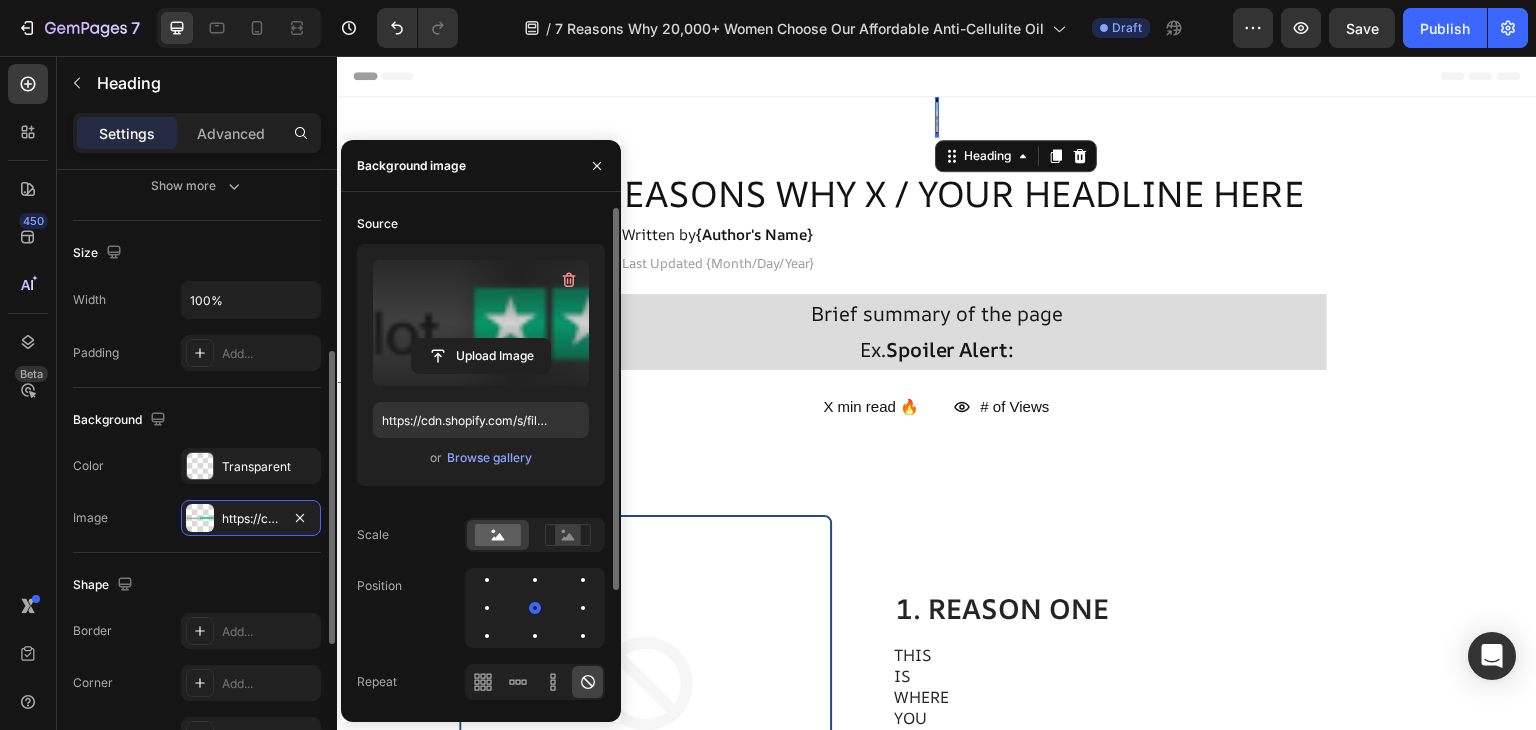 type on "https://cdn.shopify.com/s/files/1/0975/0534/5800/files/gempages_578175698586305040-93454145-c615-455c-a584-264b32220281.png" 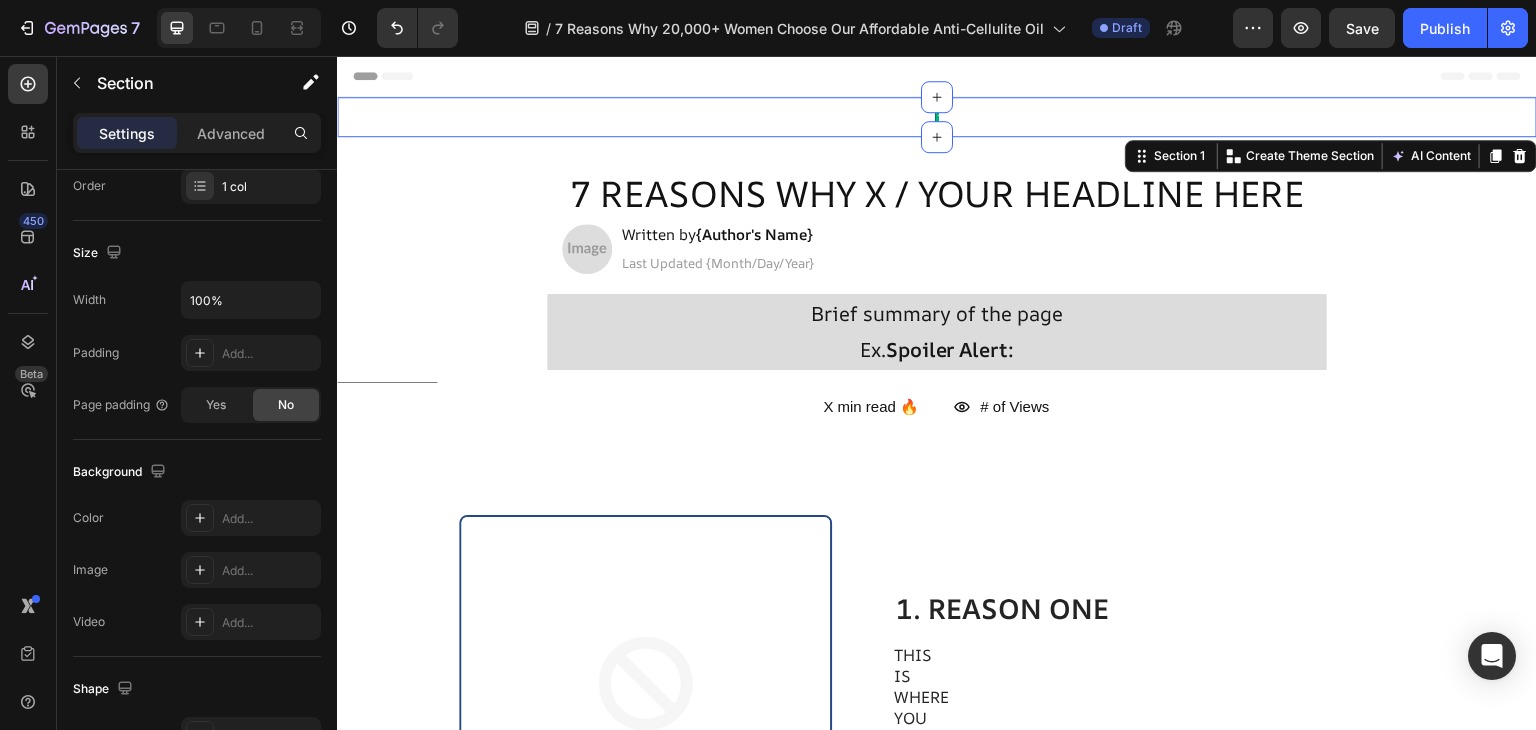 scroll, scrollTop: 0, scrollLeft: 0, axis: both 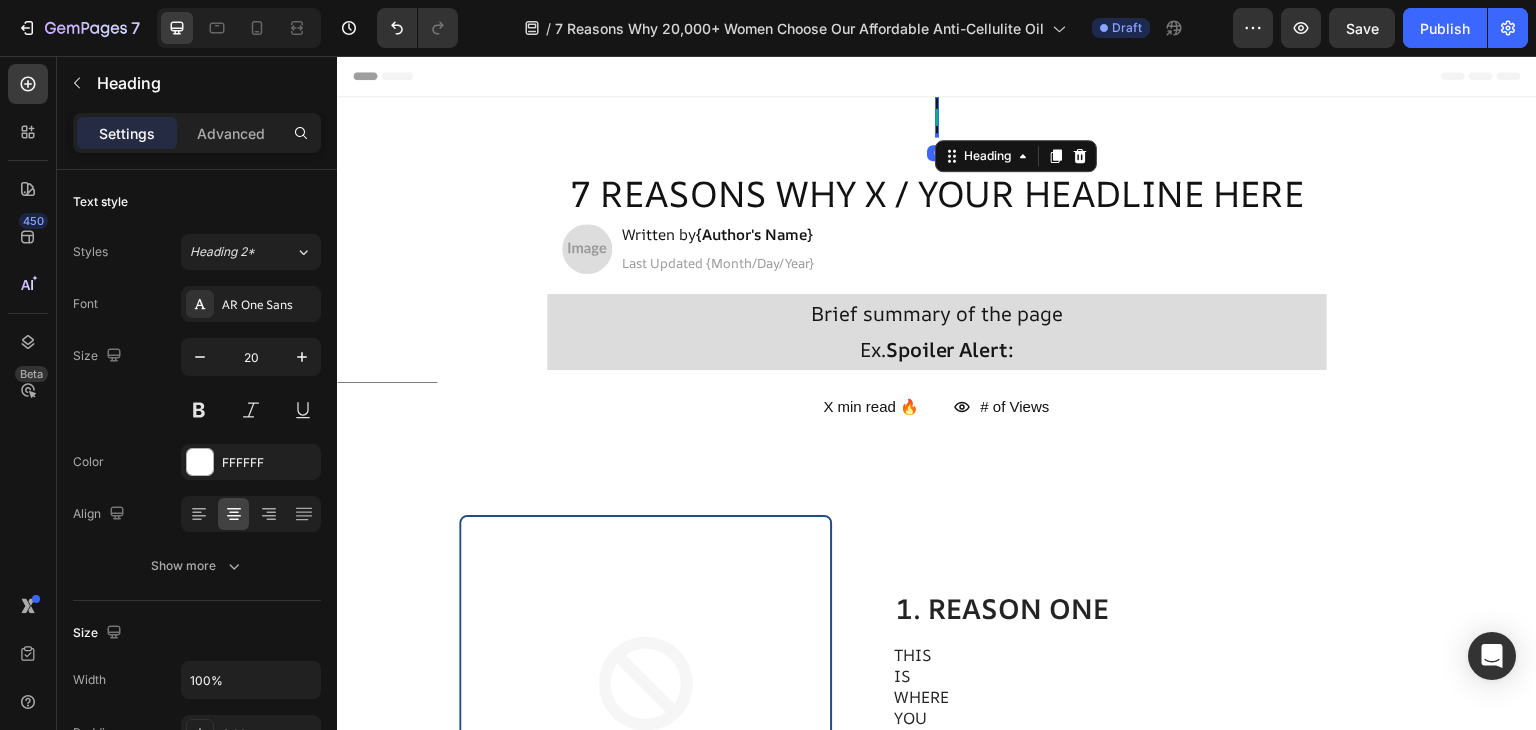 click at bounding box center (937, 117) 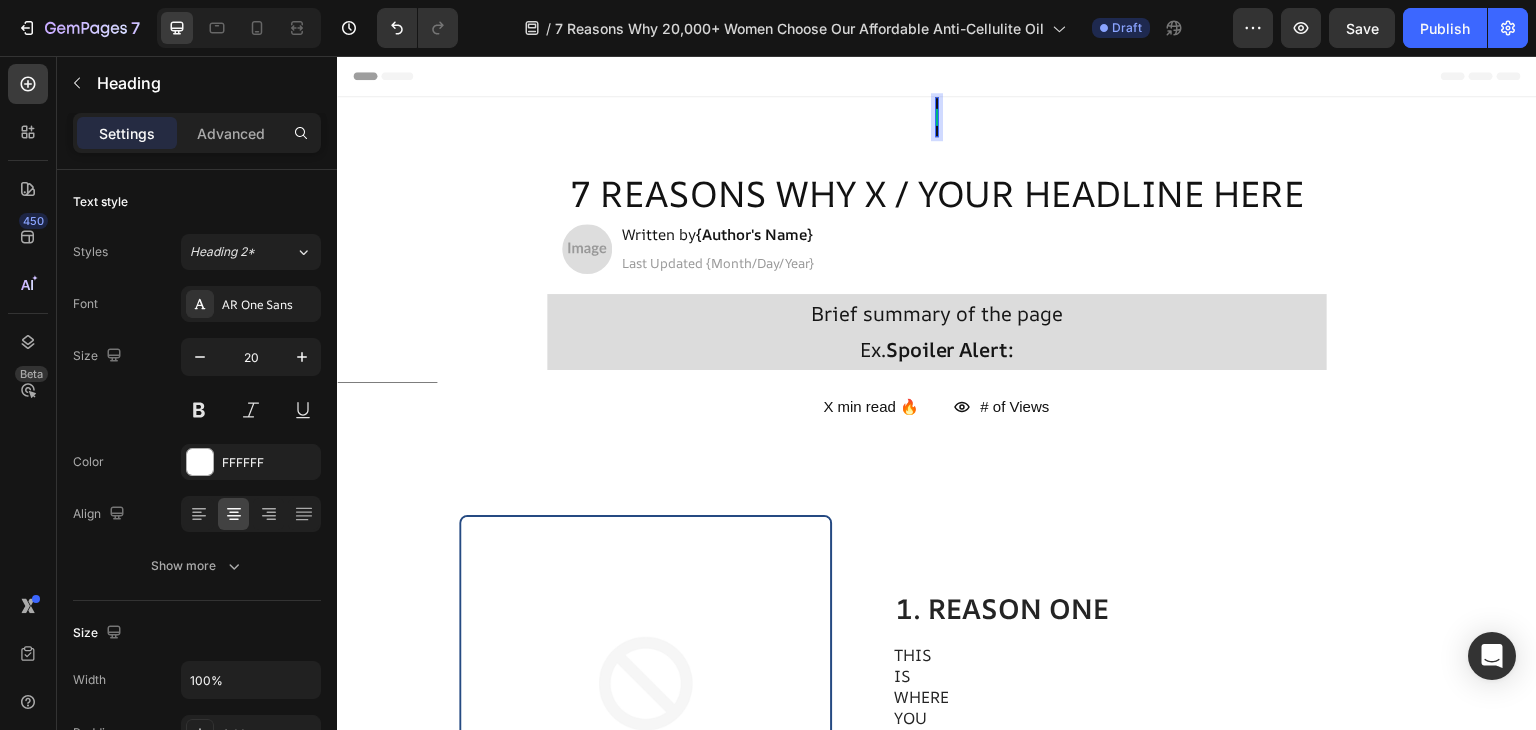 click at bounding box center (937, 117) 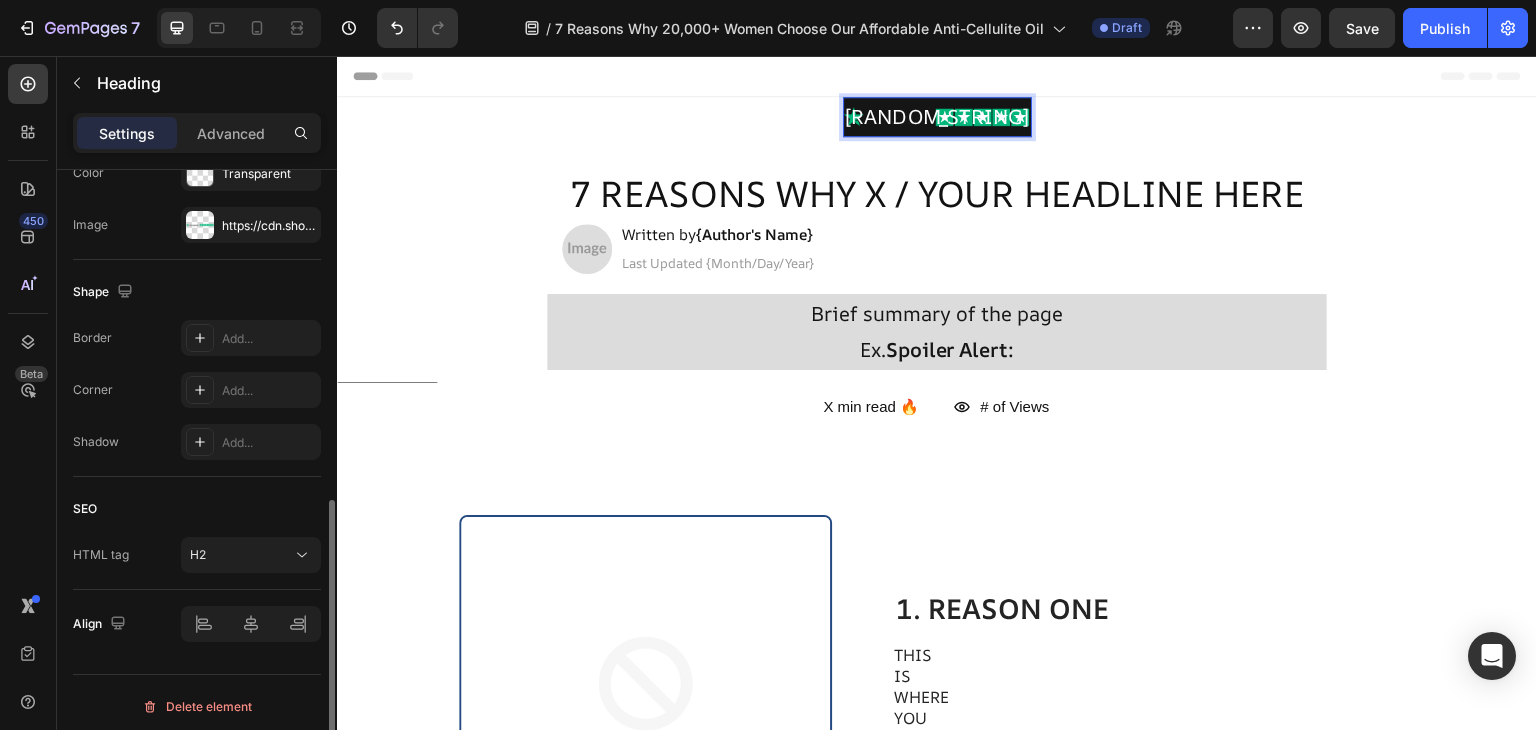 scroll, scrollTop: 679, scrollLeft: 0, axis: vertical 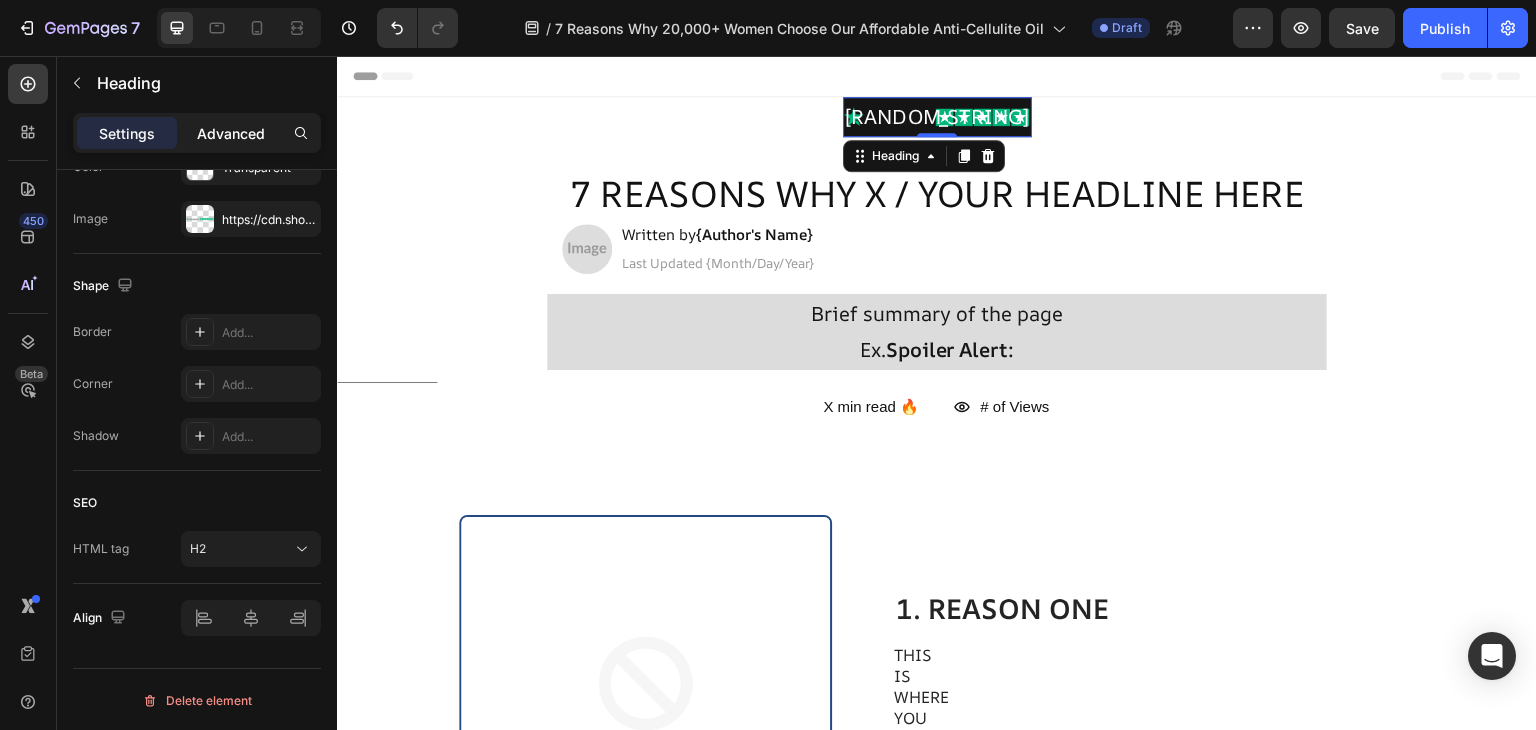 click on "Advanced" at bounding box center [231, 133] 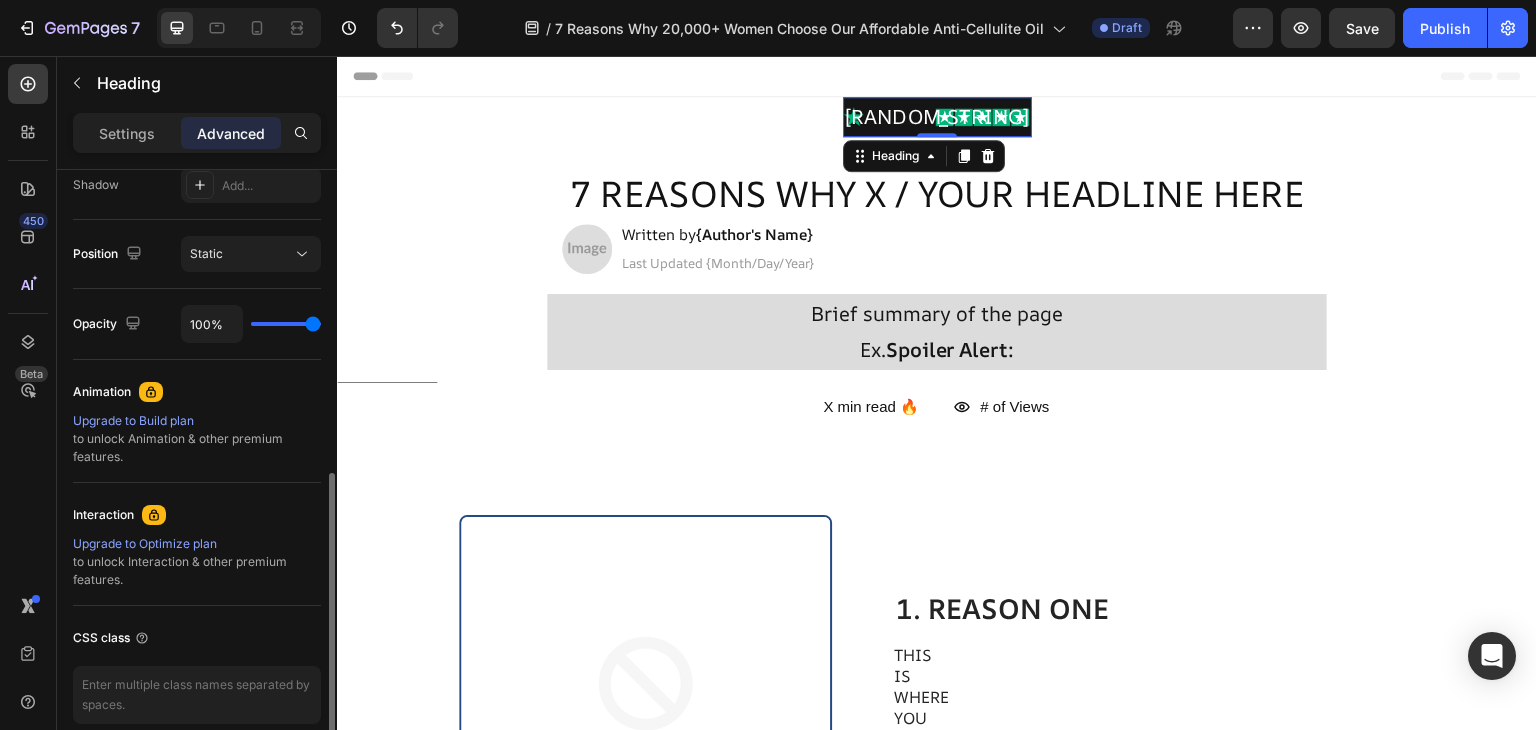 scroll, scrollTop: 769, scrollLeft: 0, axis: vertical 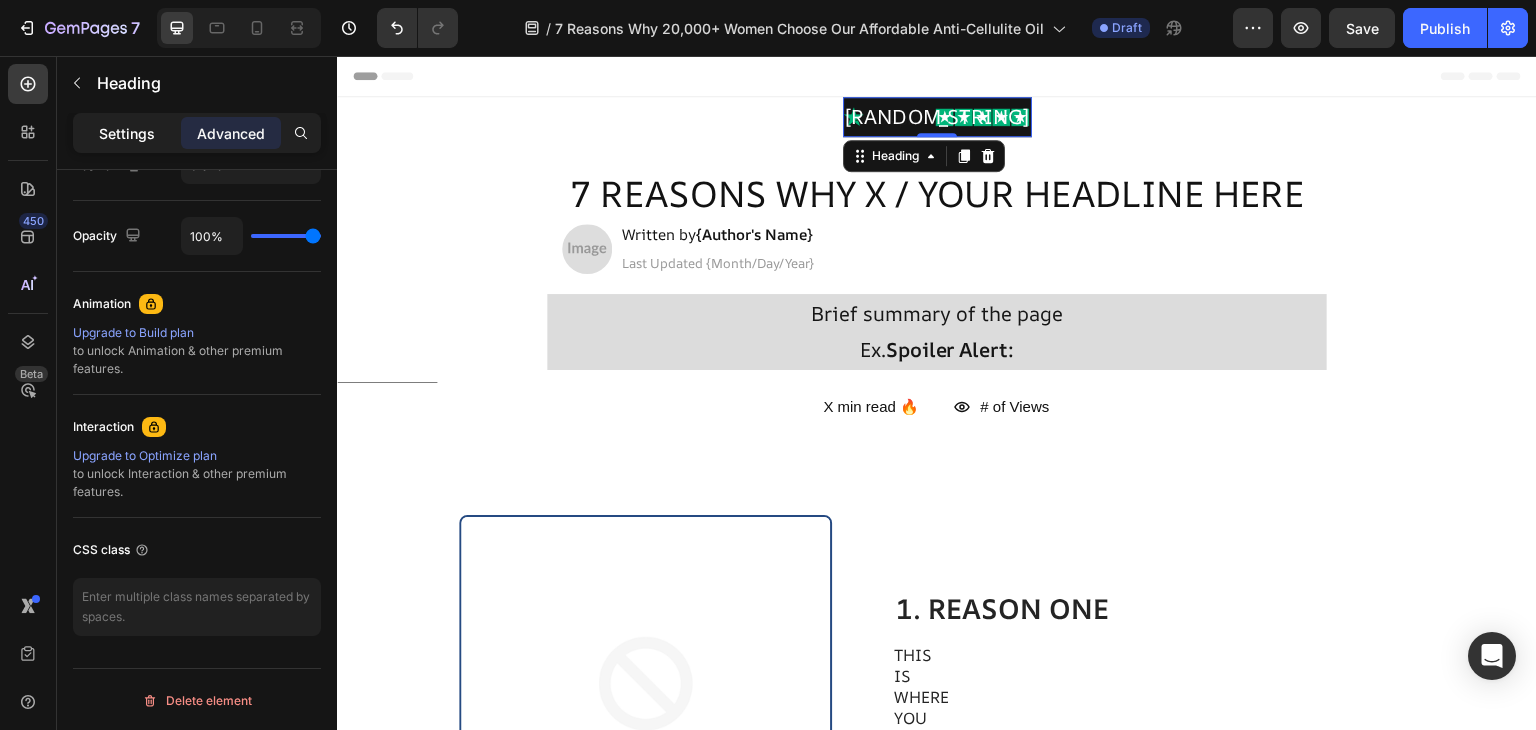 click on "Settings" at bounding box center (127, 133) 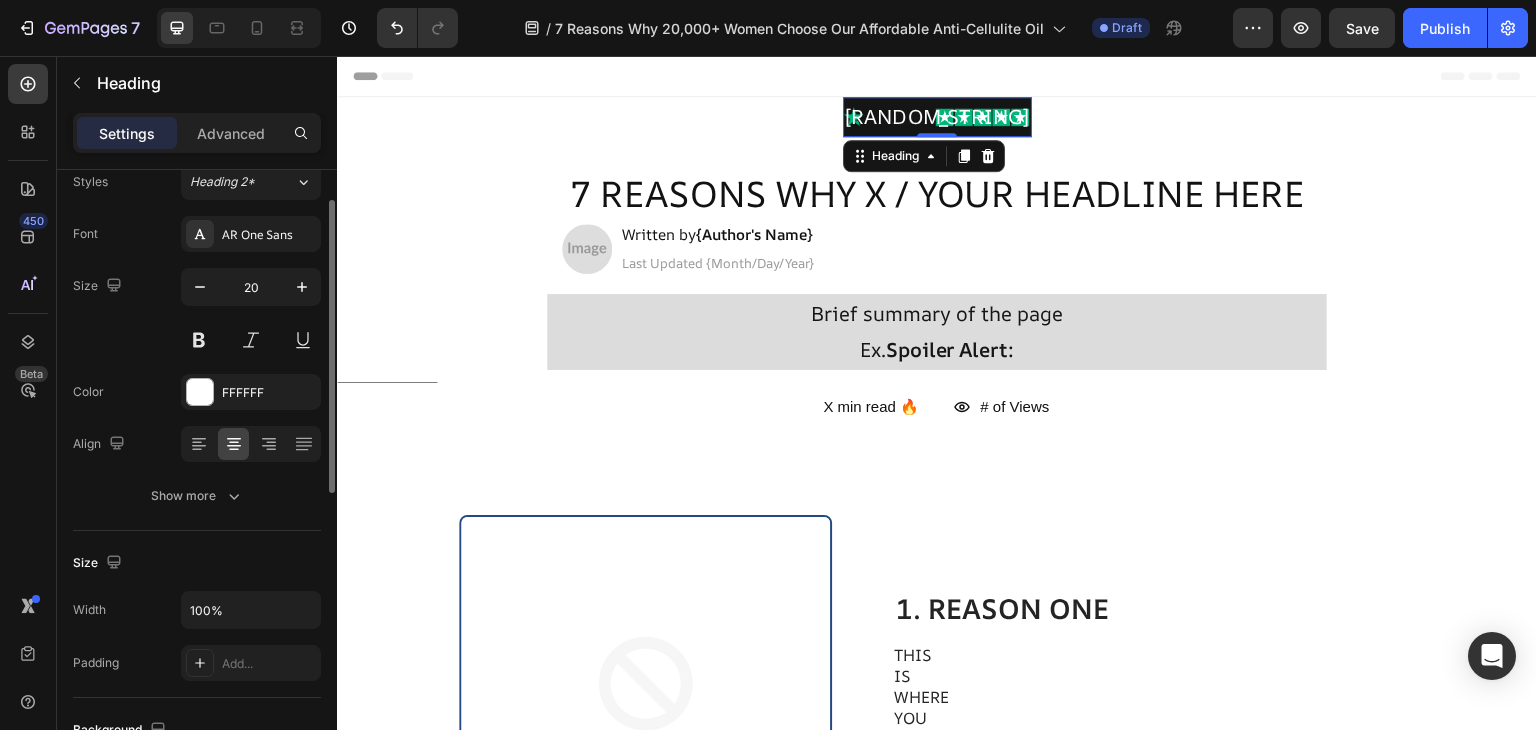 scroll, scrollTop: 68, scrollLeft: 0, axis: vertical 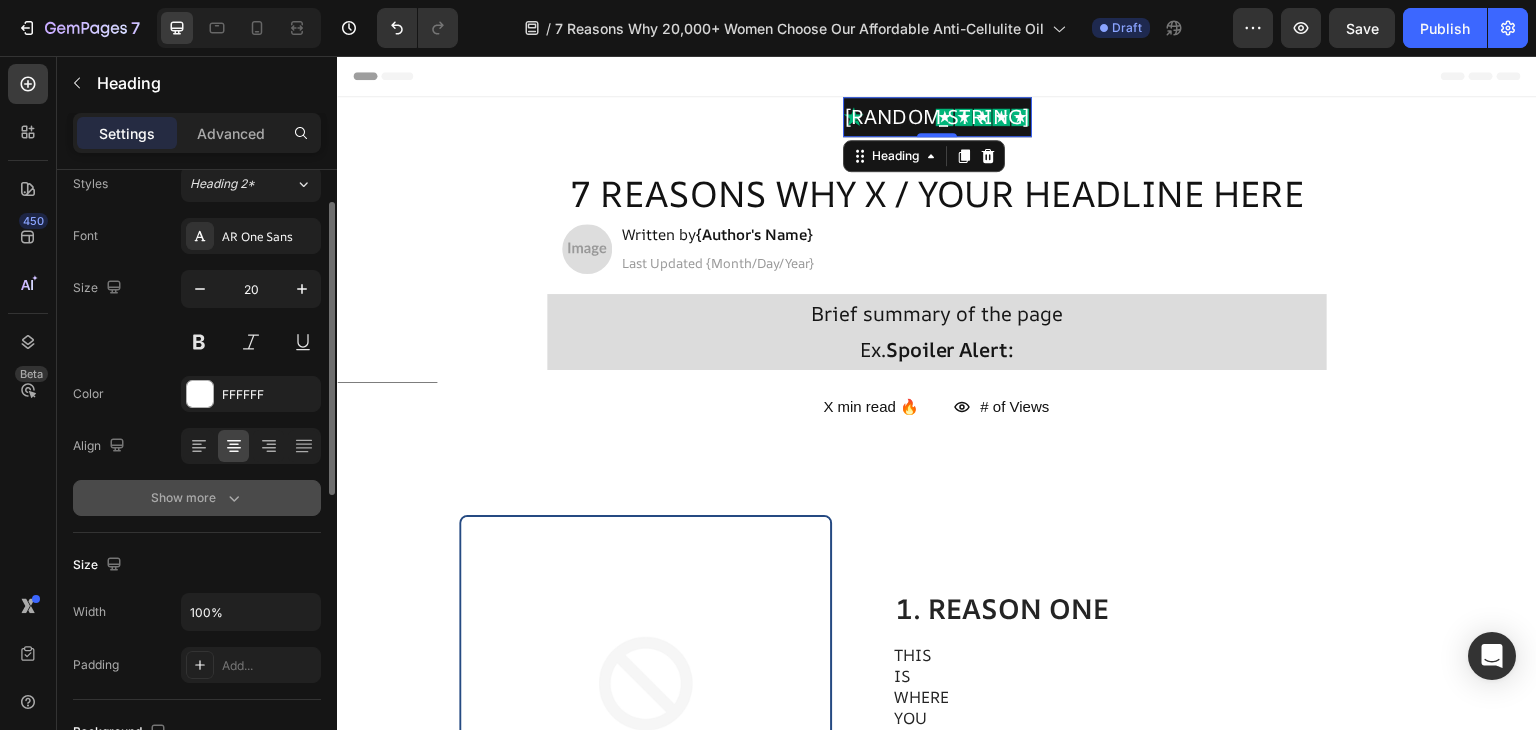 click on "Show more" at bounding box center (197, 498) 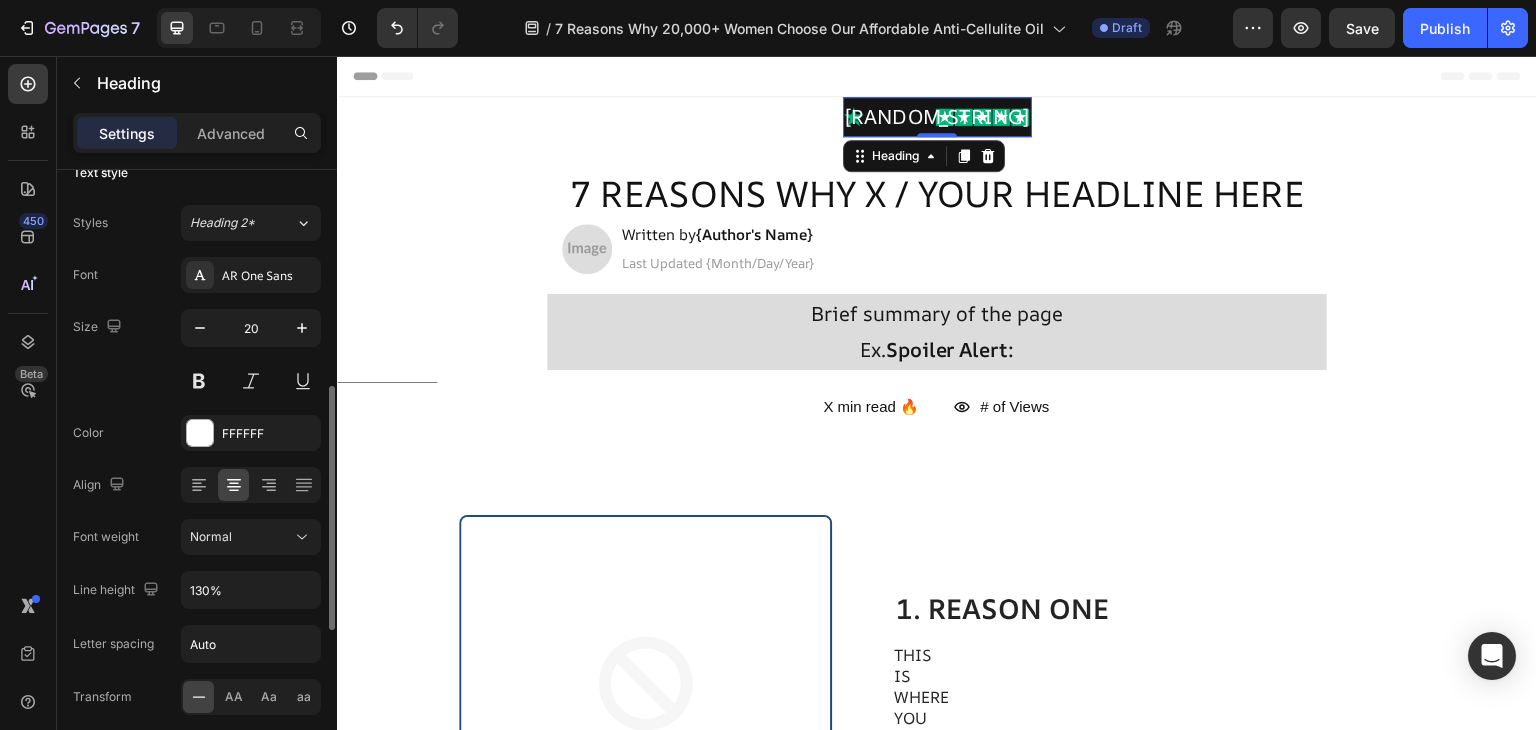 scroll, scrollTop: 0, scrollLeft: 0, axis: both 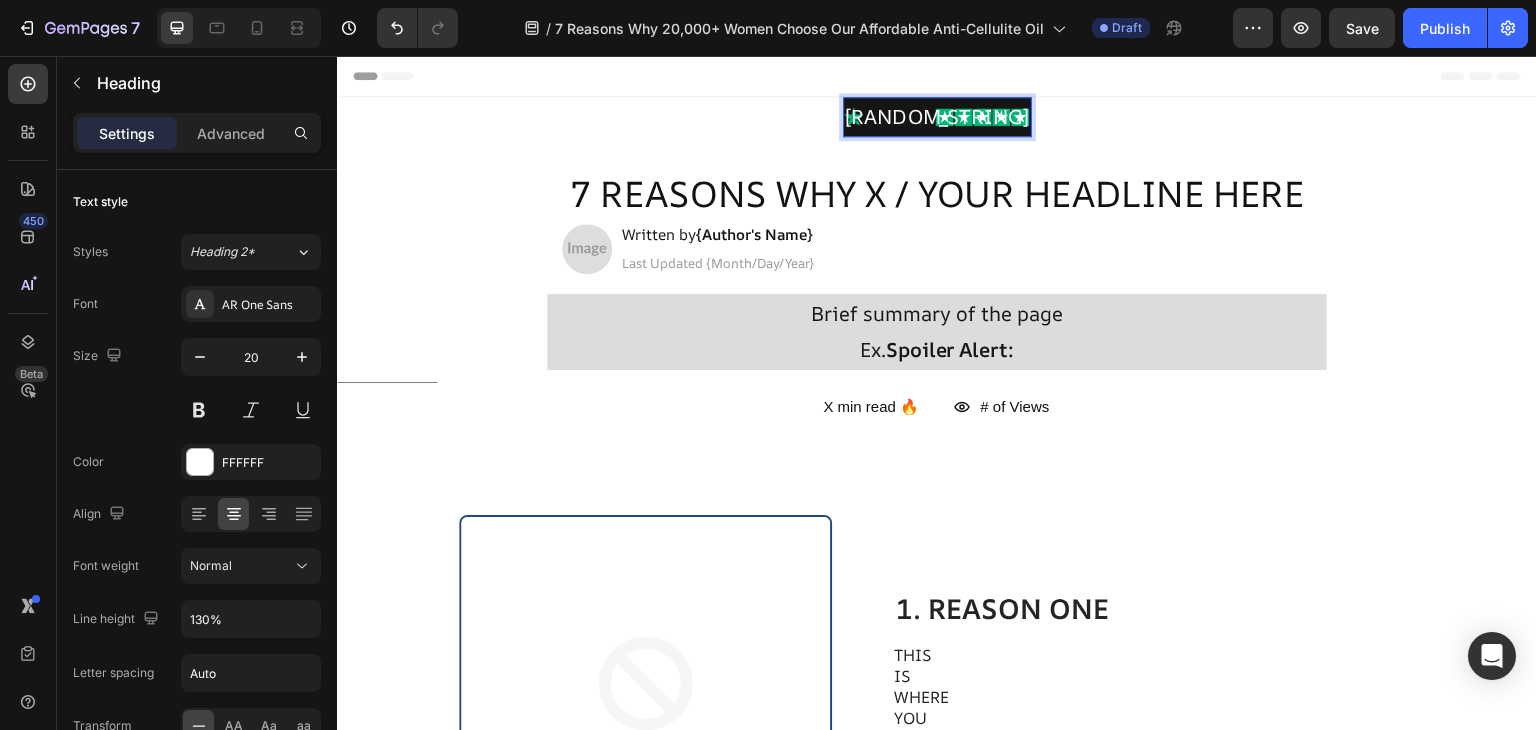 click on "ksjajwixjaoijsaiaoksxoakssoa" at bounding box center [937, 117] 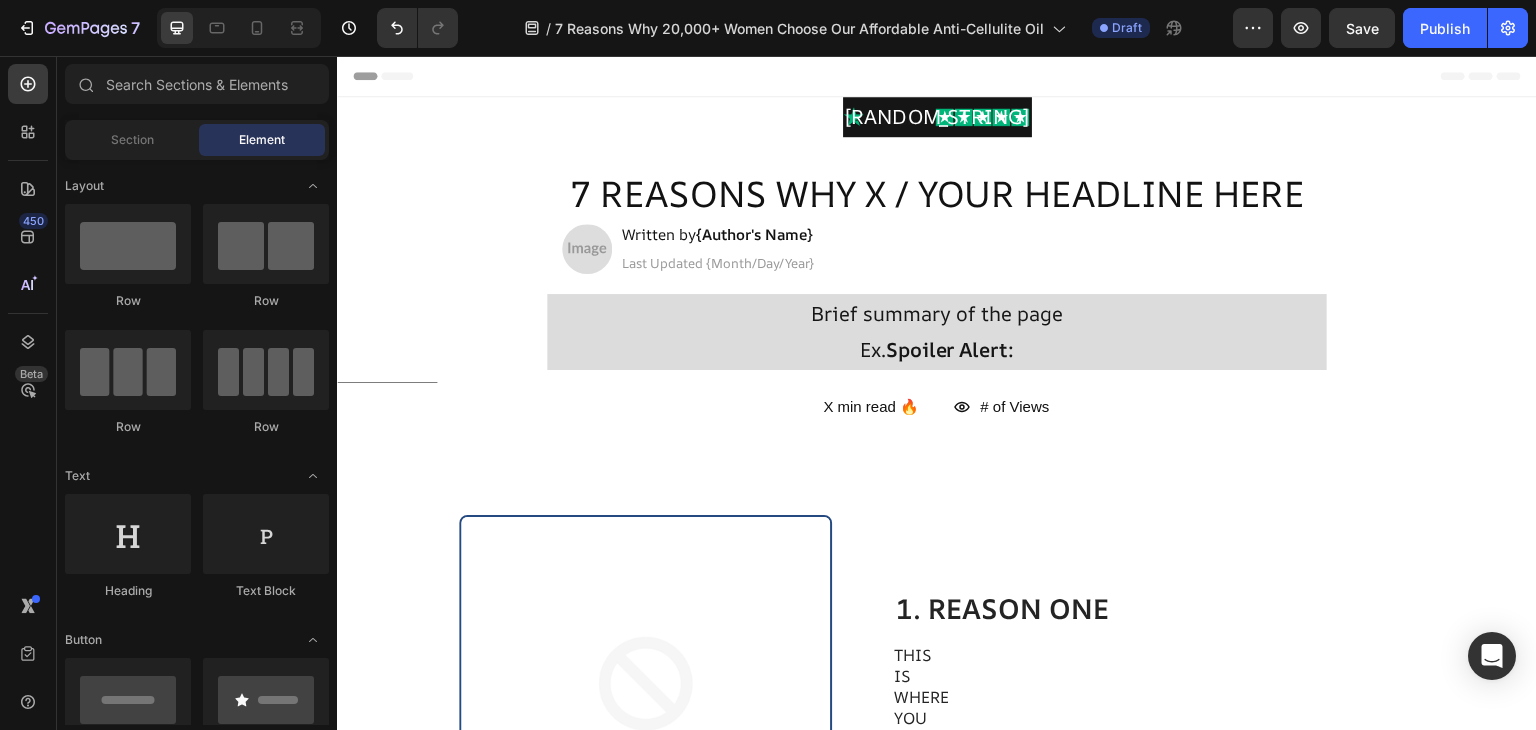 click on "Header" at bounding box center [937, 76] 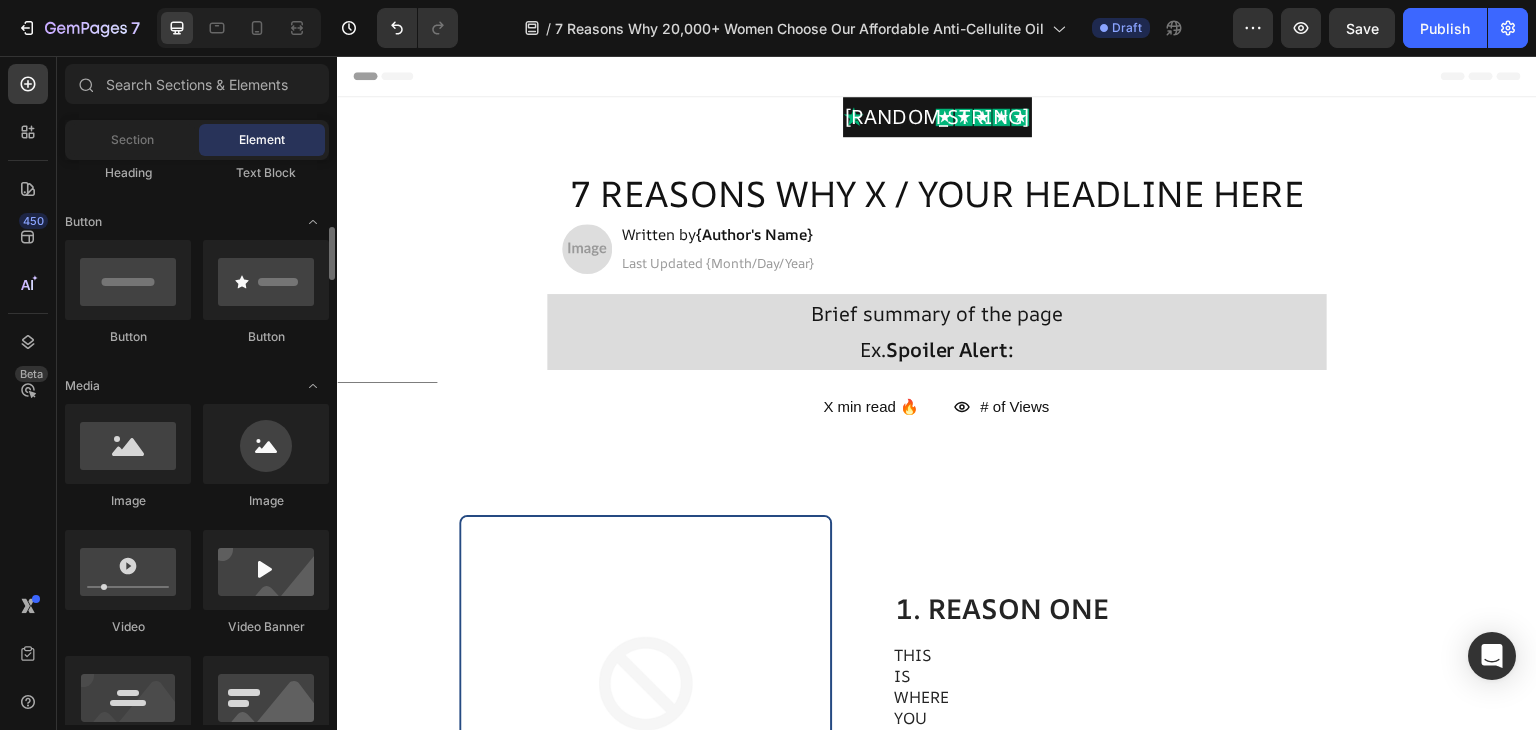 scroll, scrollTop: 457, scrollLeft: 0, axis: vertical 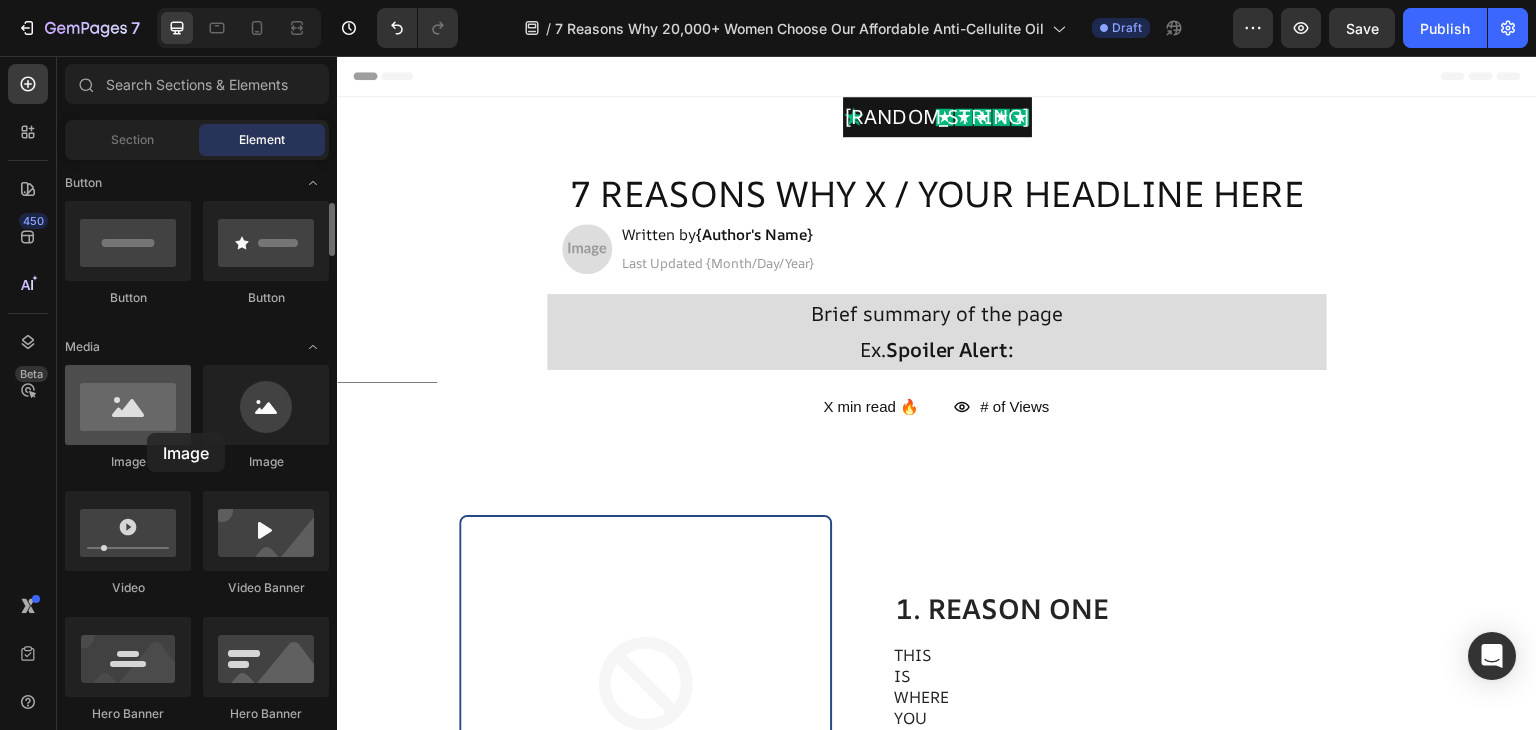 click at bounding box center (128, 405) 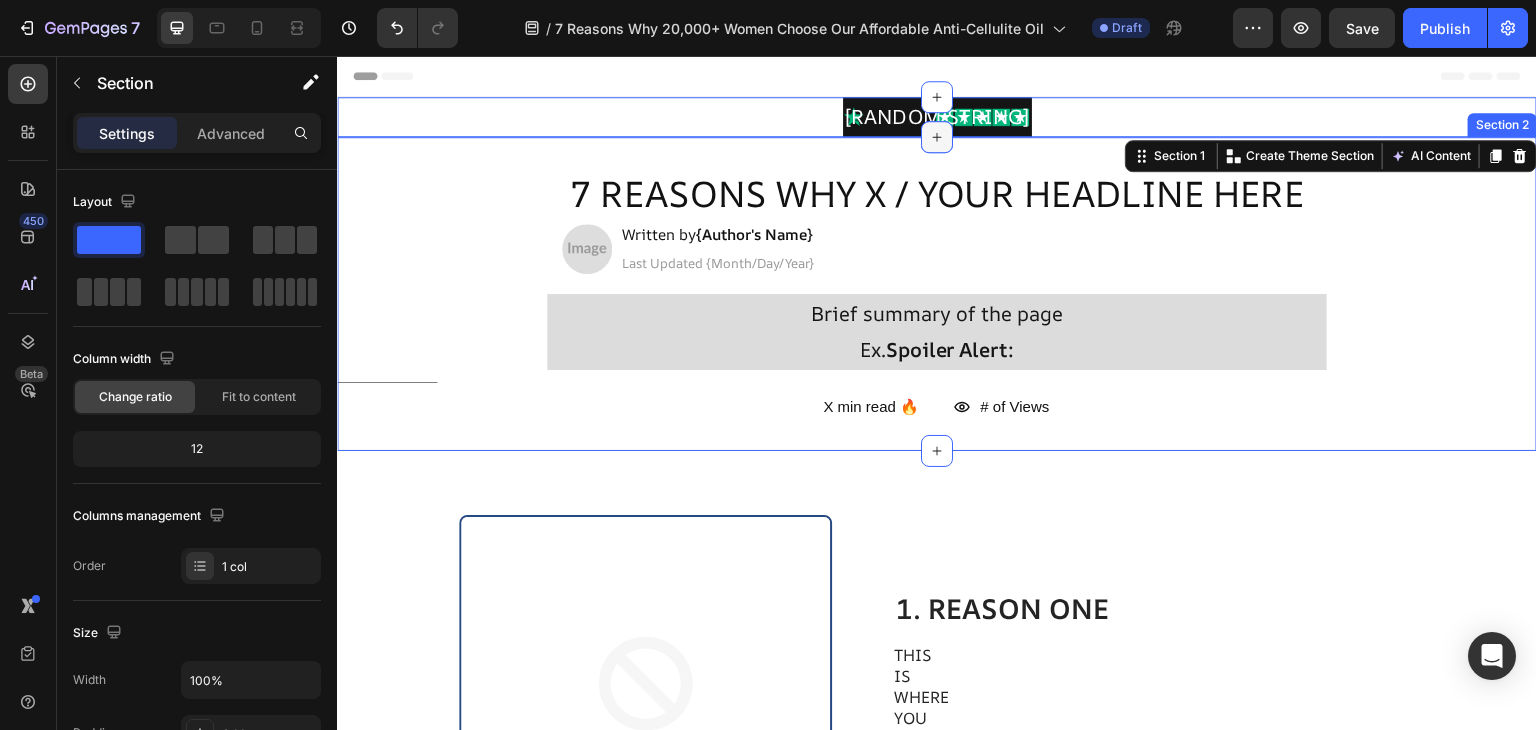 click 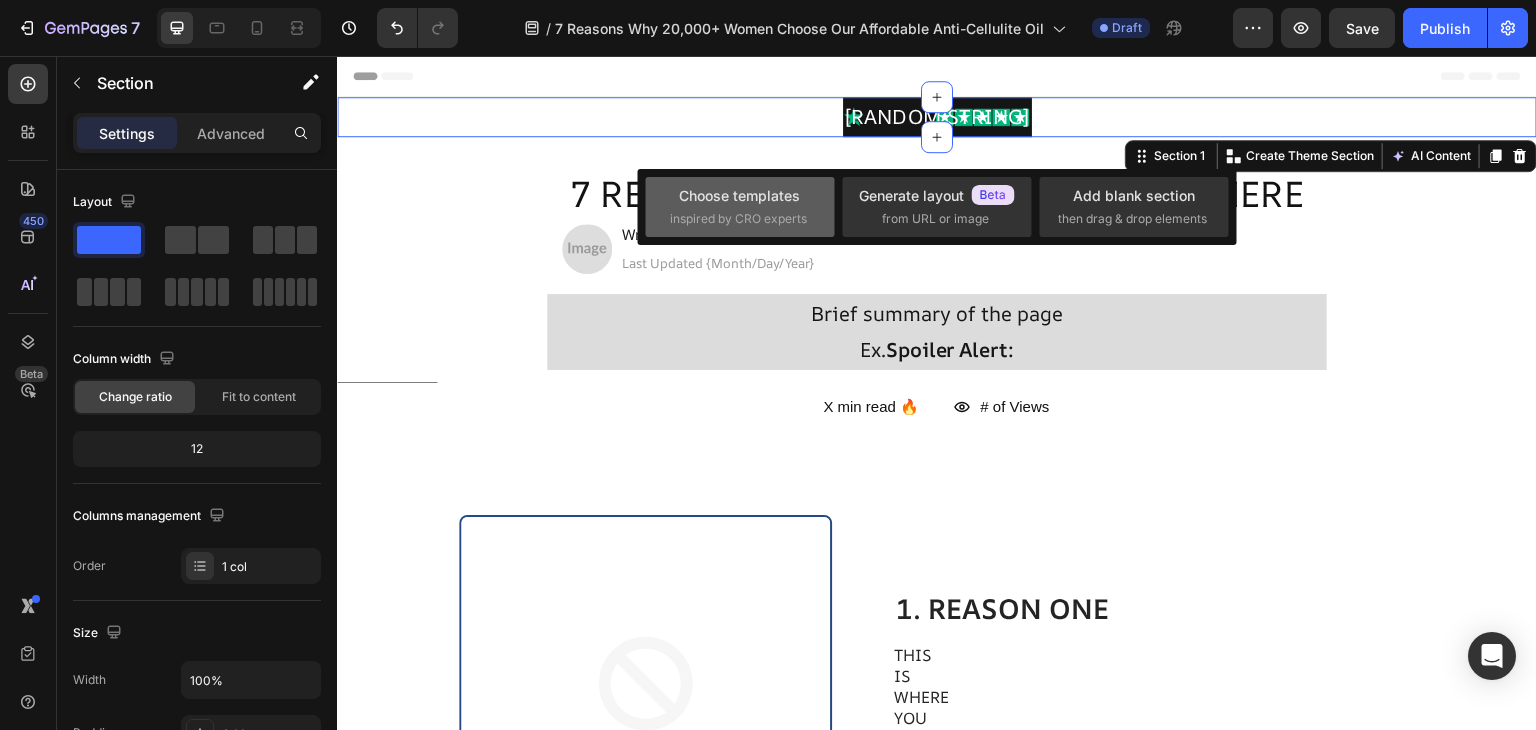 click on "Choose templates" at bounding box center [739, 195] 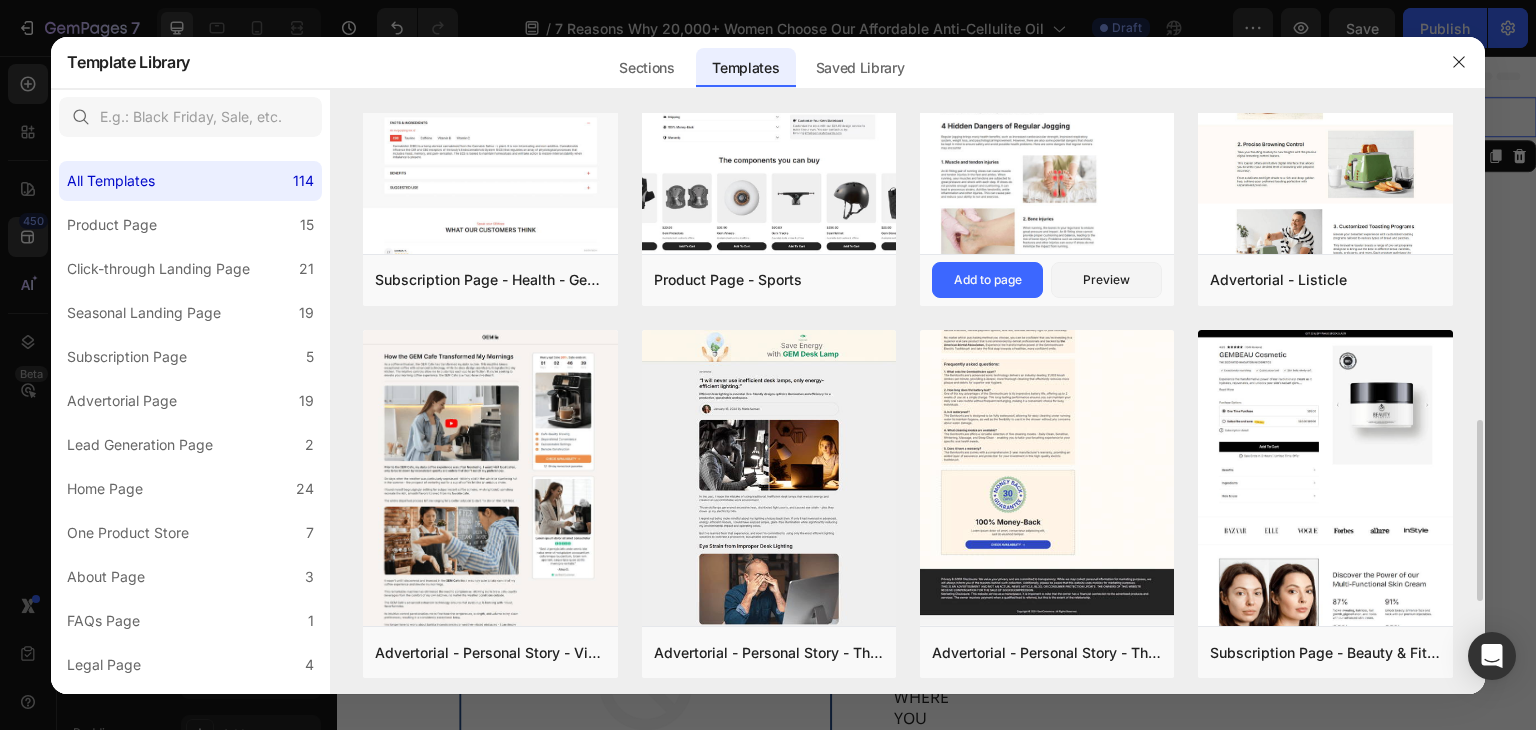scroll, scrollTop: 923, scrollLeft: 0, axis: vertical 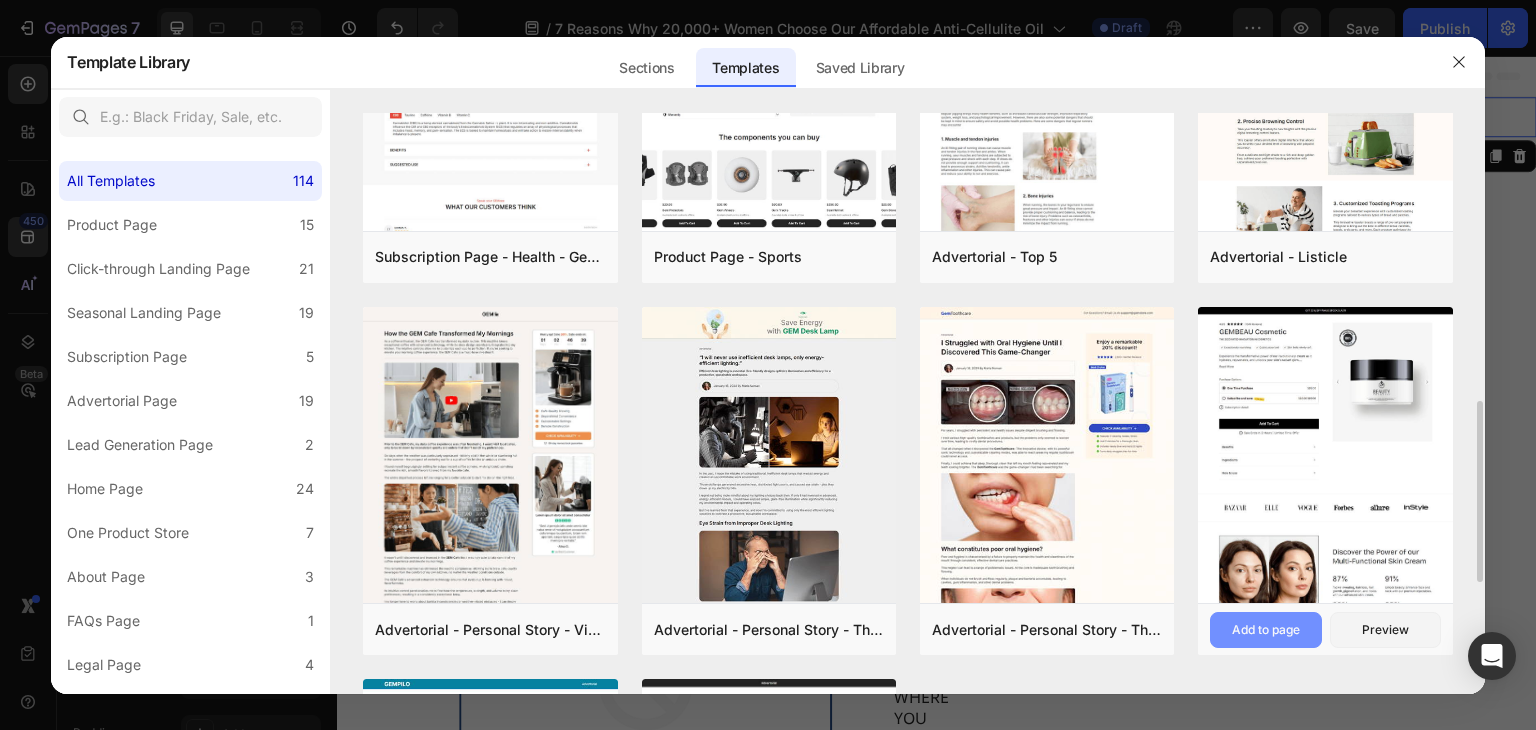click on "Add to page" at bounding box center [1265, 630] 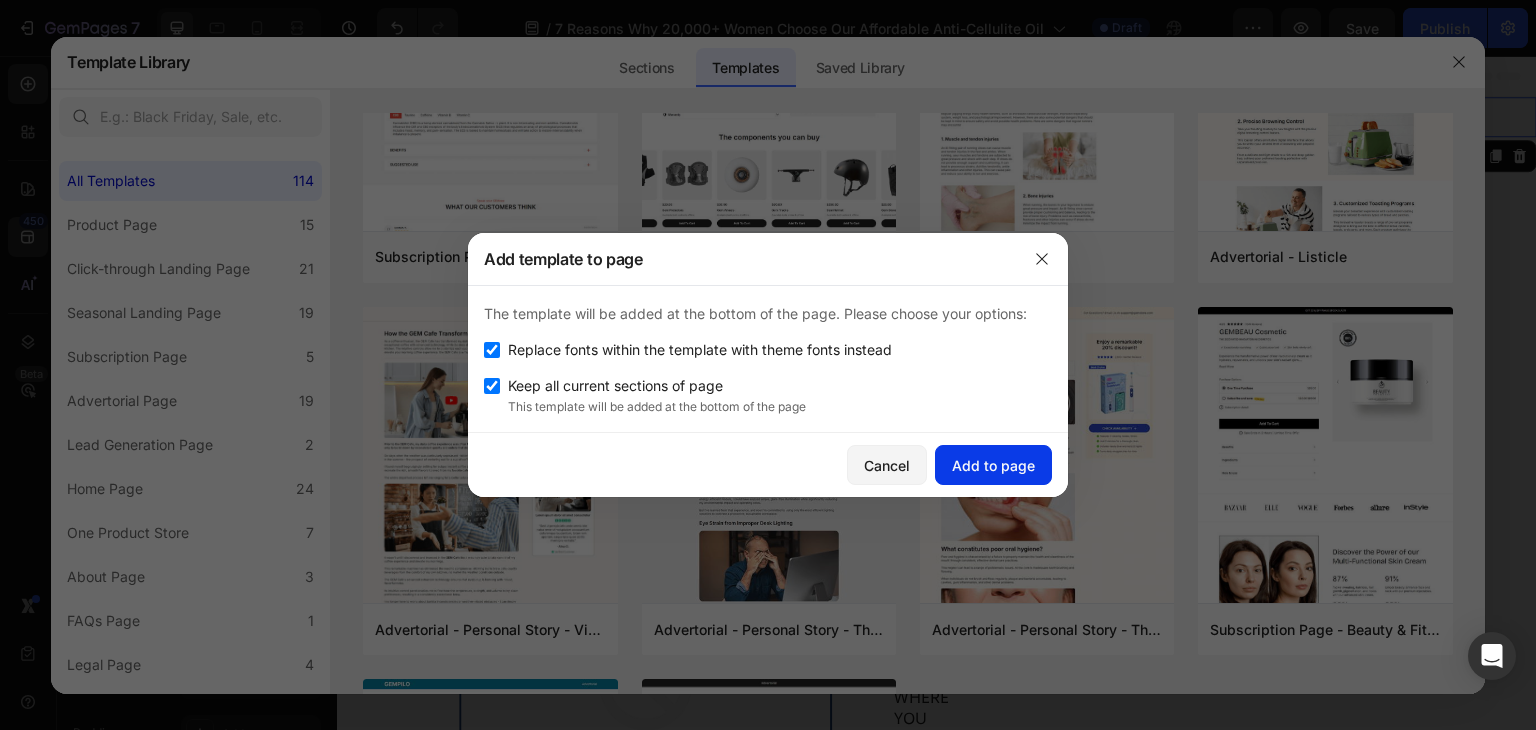 click on "Add to page" at bounding box center [993, 465] 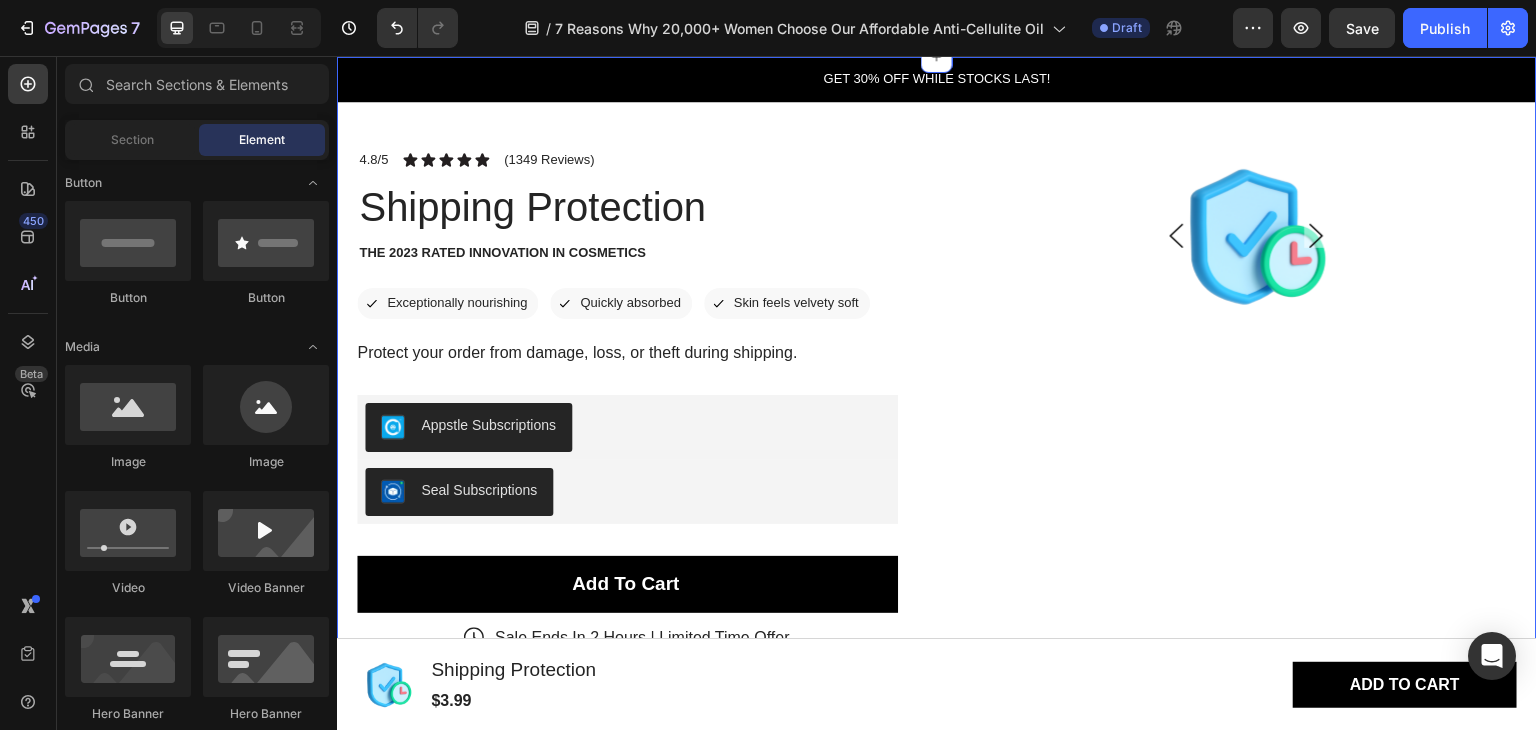 scroll, scrollTop: 0, scrollLeft: 0, axis: both 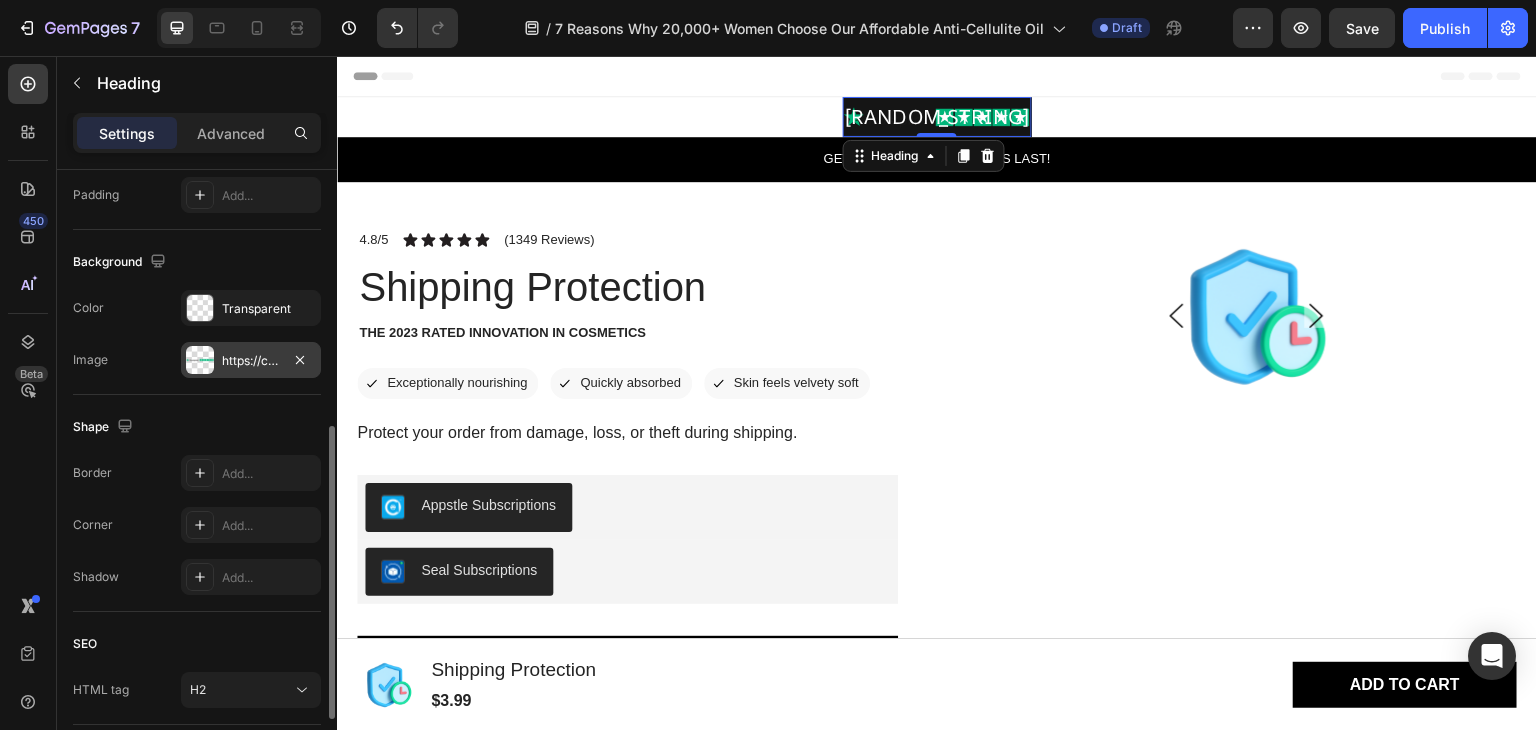 click on "https://cdn.shopify.com/s/files/1/0975/0534/5800/files/gempages_578175698586305040-93454145-c615-455c-a584-264b32220281.png" at bounding box center [251, 361] 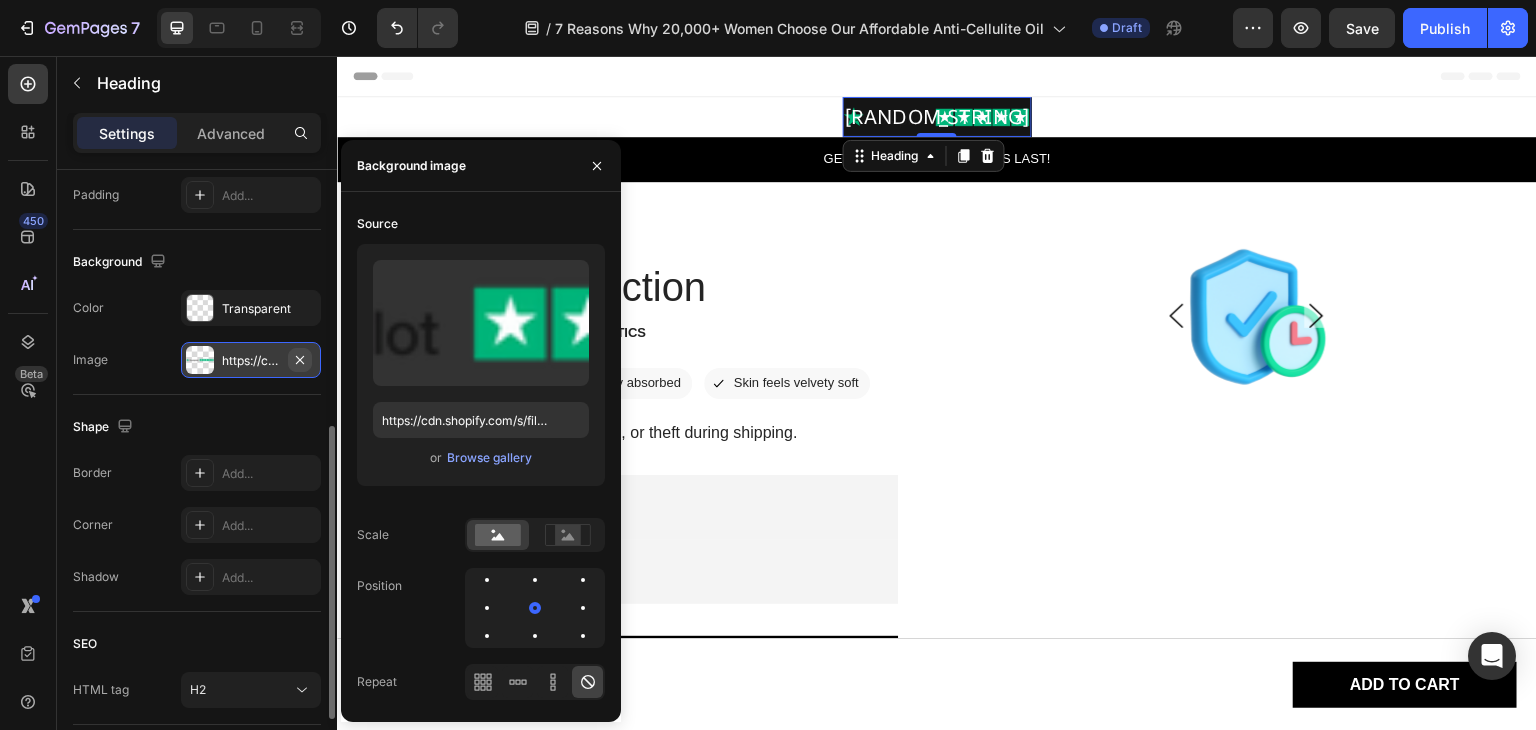 click 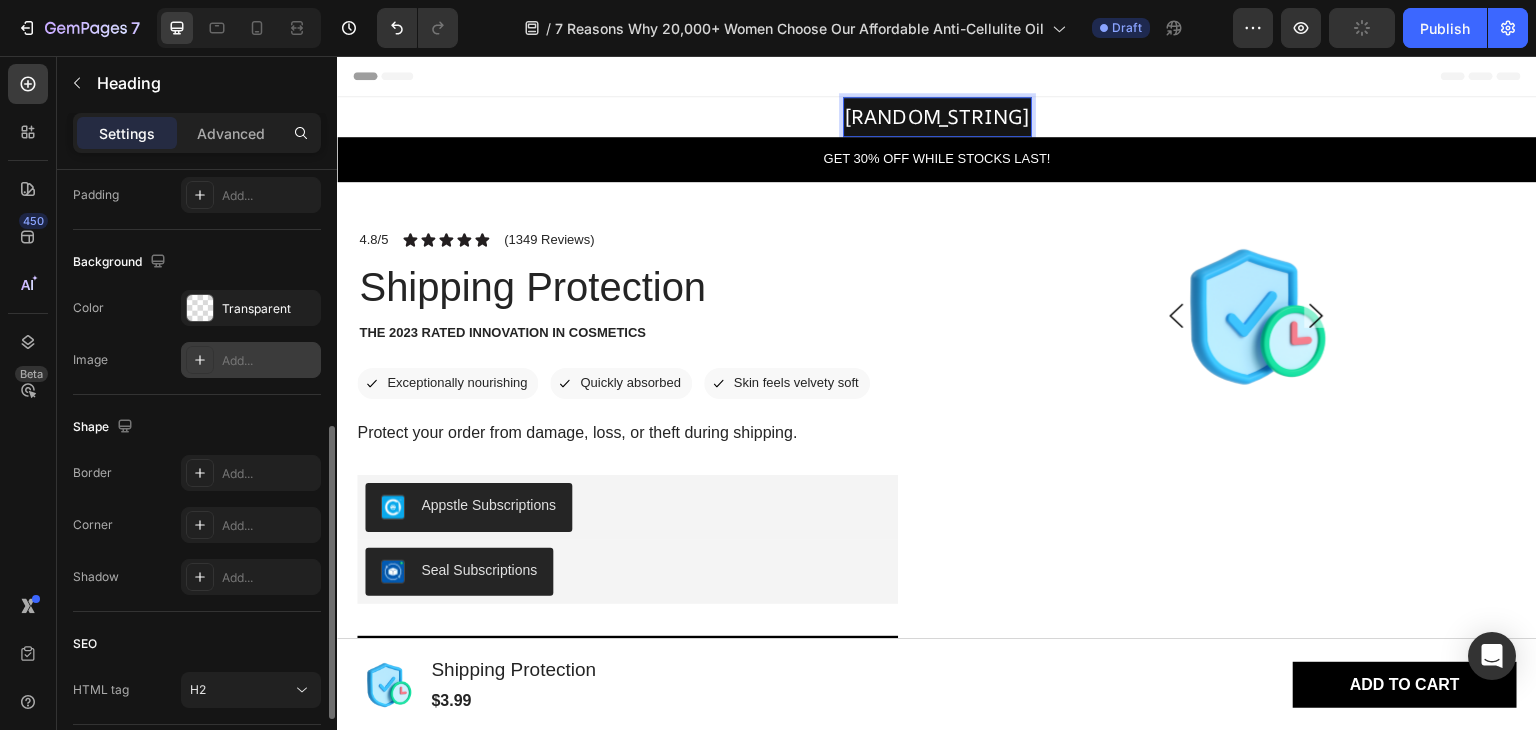 click on "ksjajwixjaoijsaiaoksxoakssoa" at bounding box center (937, 117) 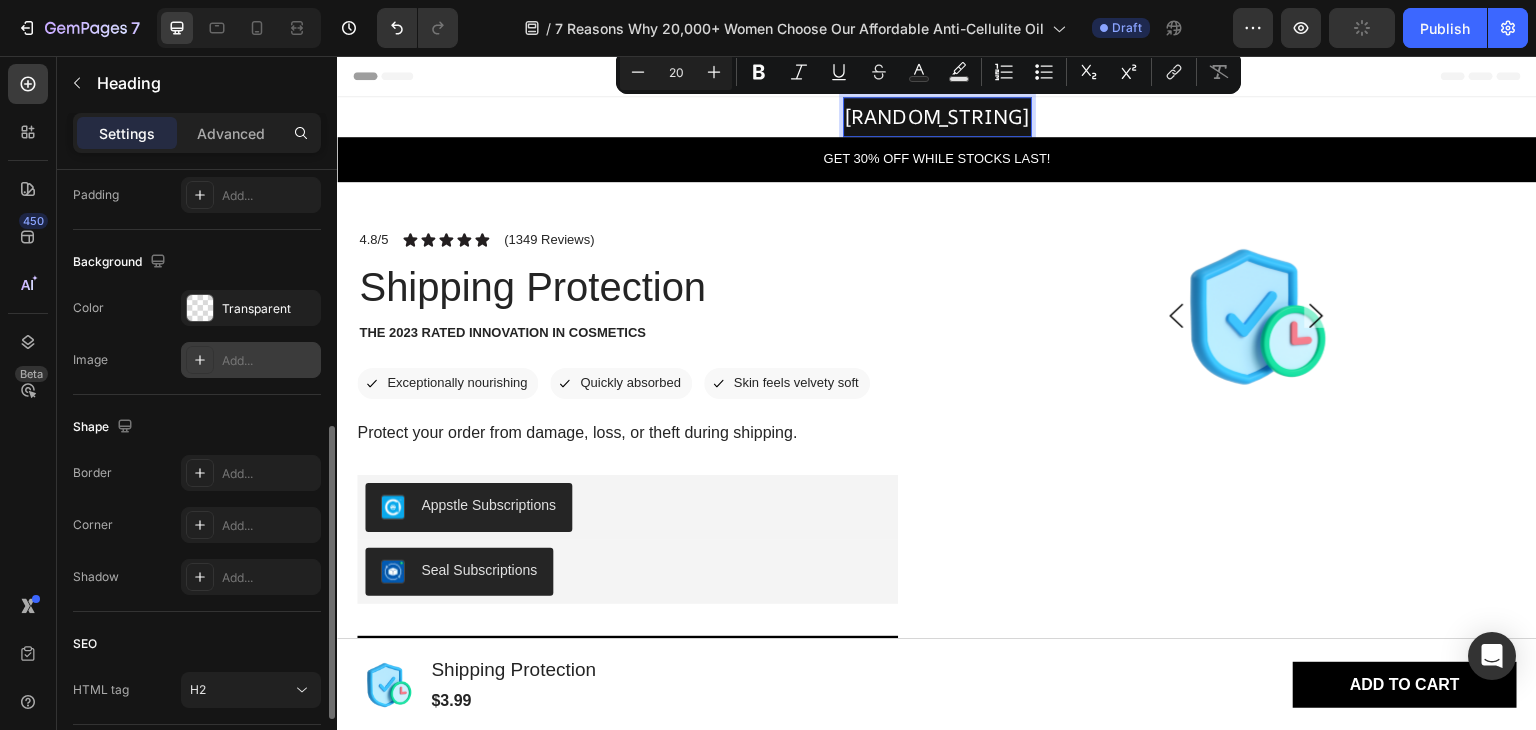 click on "ksjajwixjaoijsaiaoksxoakssoa" at bounding box center (937, 117) 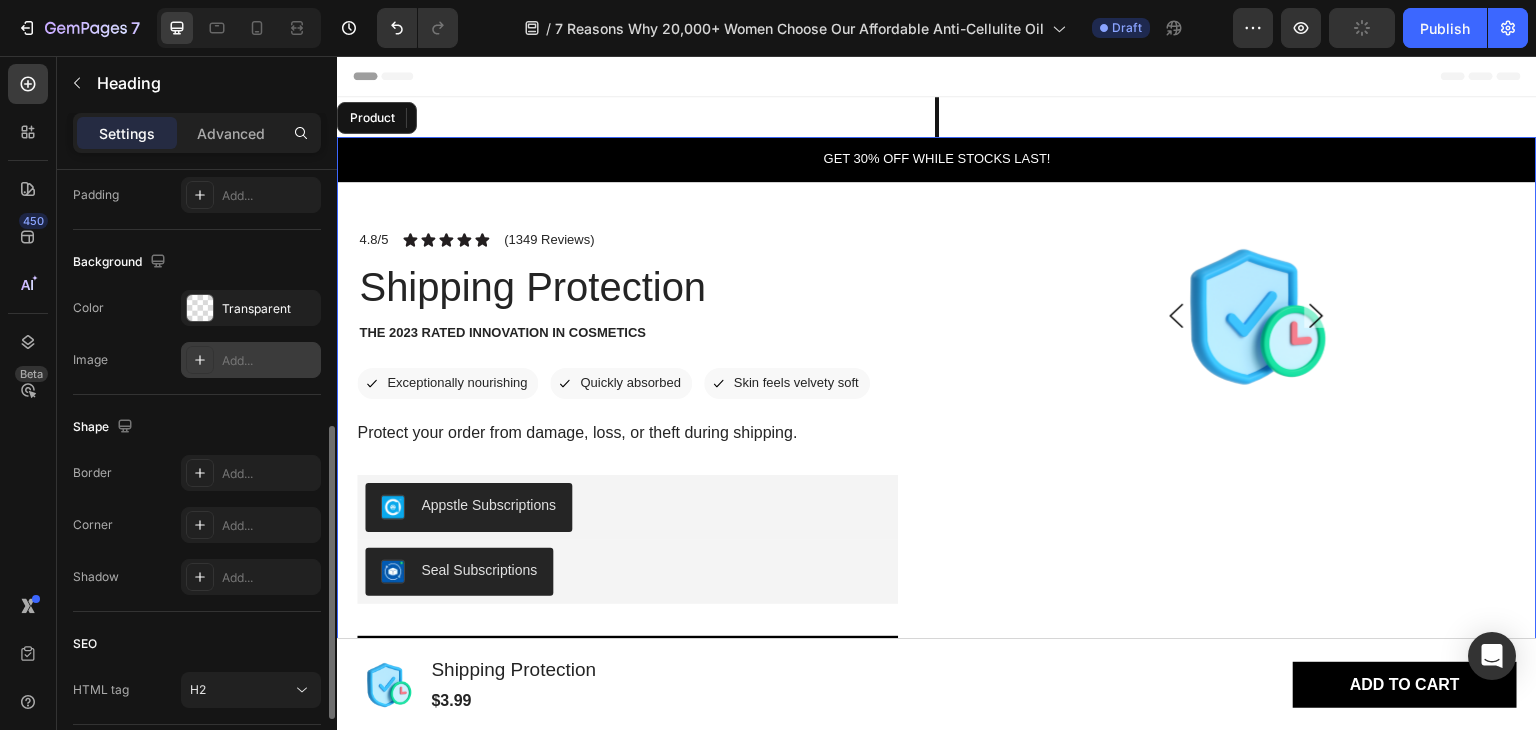 click on "Product Images 4.8/5 Text Block Icon Icon Icon Icon Icon Icon List (1349 Reviews) Text Block Row Shipping Protection Product Title The 2023 Rated Innovation in Cosmetics Text Block
Icon Exceptionally nourishing Text Block Row
Icon Quickly absorbed Text Block Row Row
Icon Skin feels velvety soft Text Block Row Row Protect your order from damage, loss, or theft during shipping.   Product Description Appstle Subscriptions Appstle Subscriptions Seal Subscriptions Seal Subscriptions Add To Cart Add to Cart
Sale Ends In 2 Hours | Limited Time Offer Item List
Benefits
Ingredients
How to use Accordion Row Product" at bounding box center [937, 610] 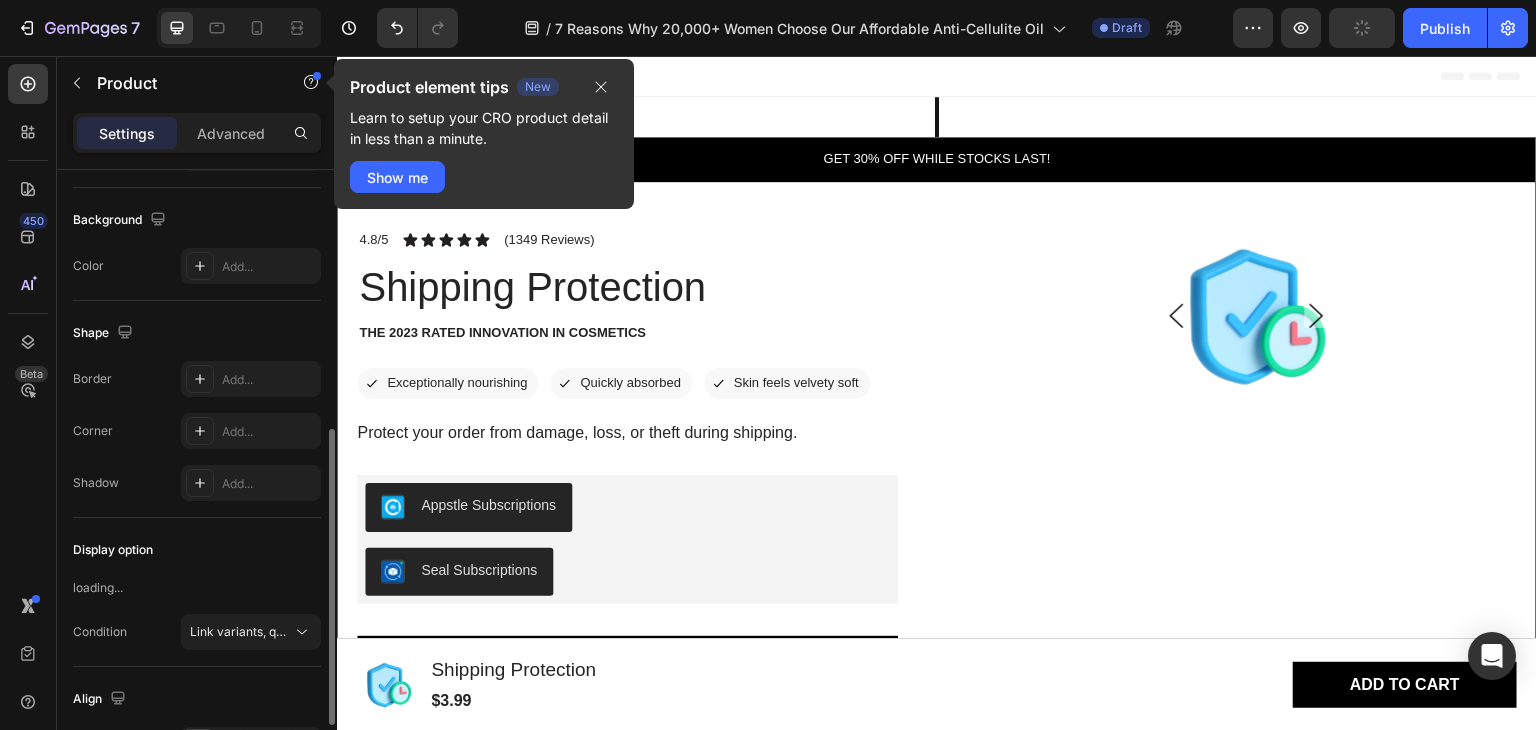 scroll, scrollTop: 0, scrollLeft: 0, axis: both 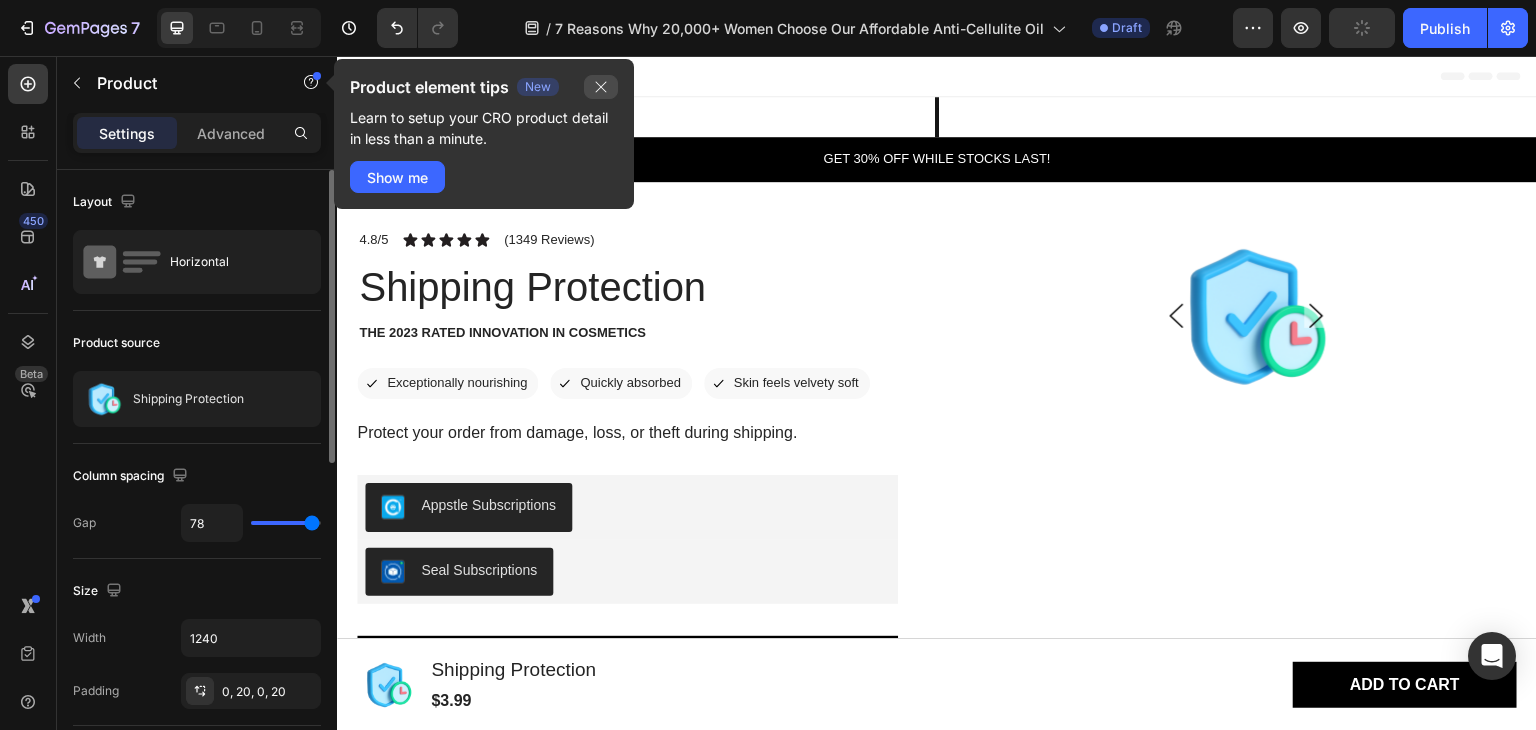 click 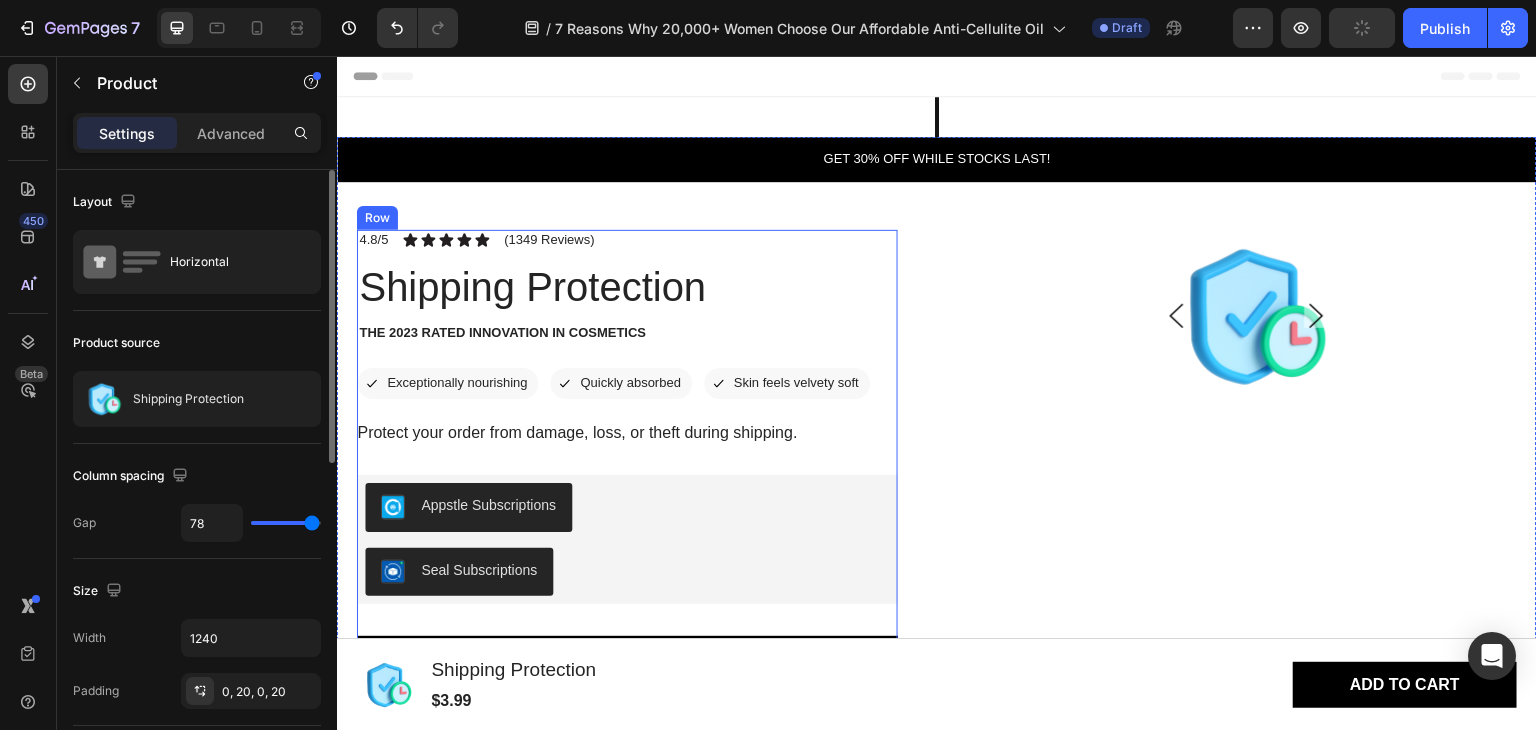 scroll, scrollTop: 87, scrollLeft: 0, axis: vertical 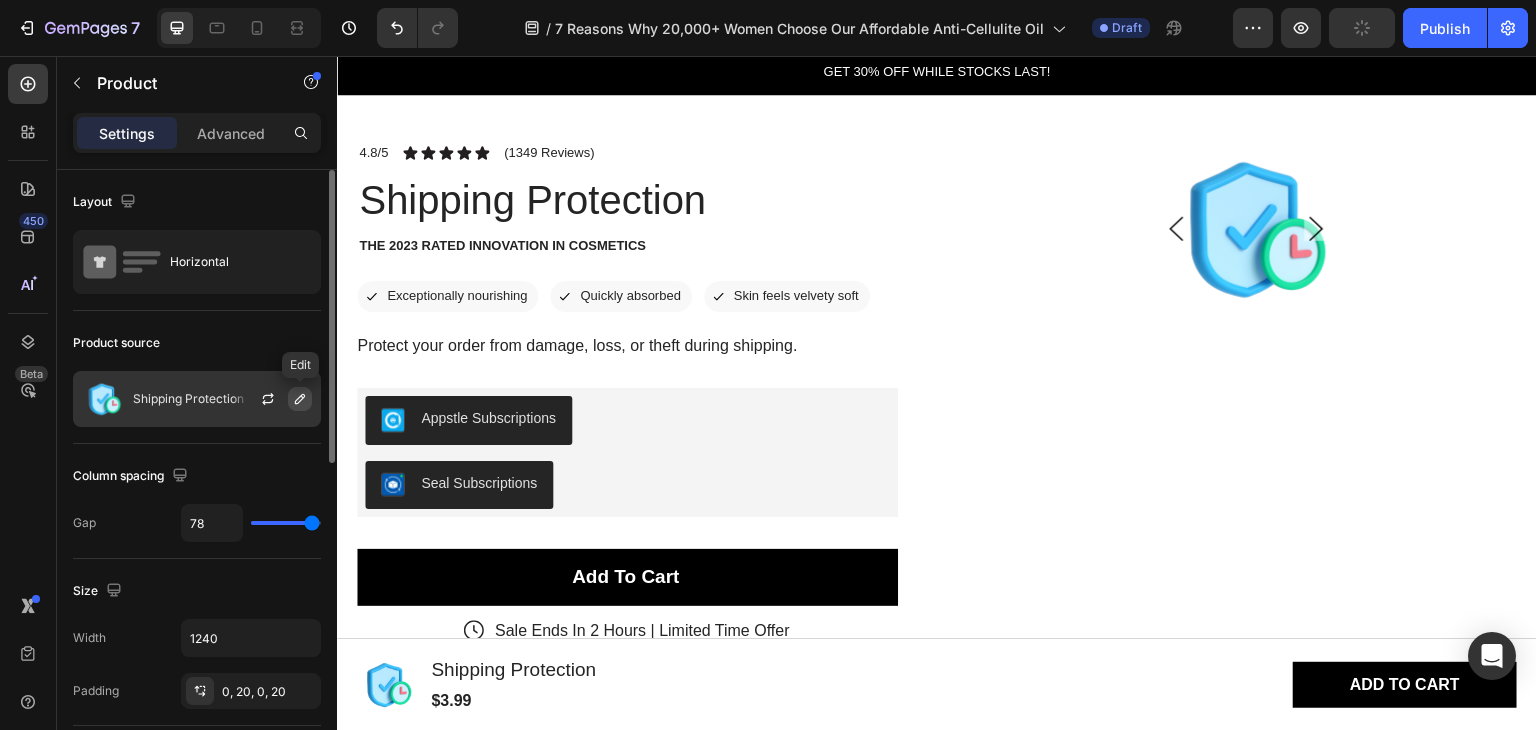 click 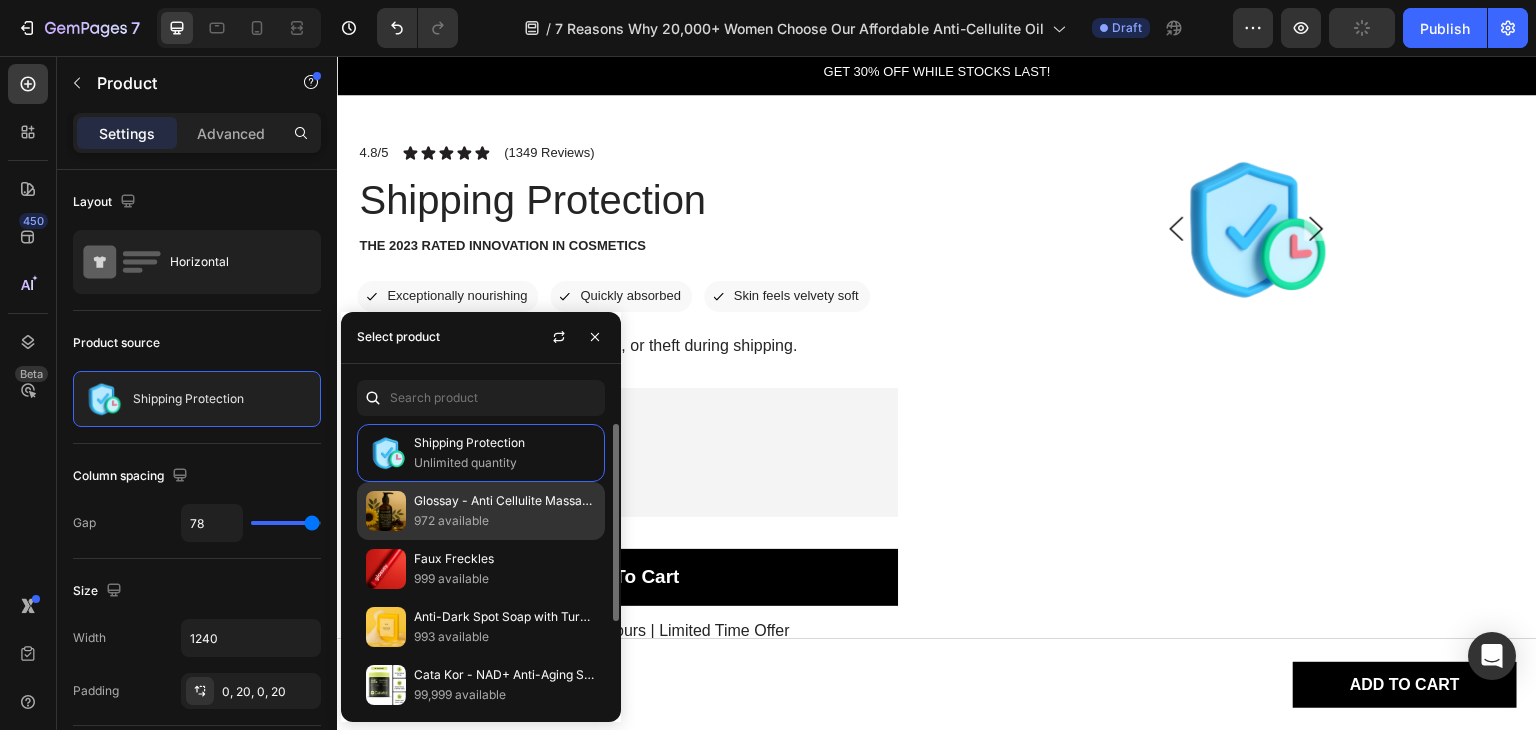 click on "Glossay - Anti Cellulite Massage Oil 972 available" 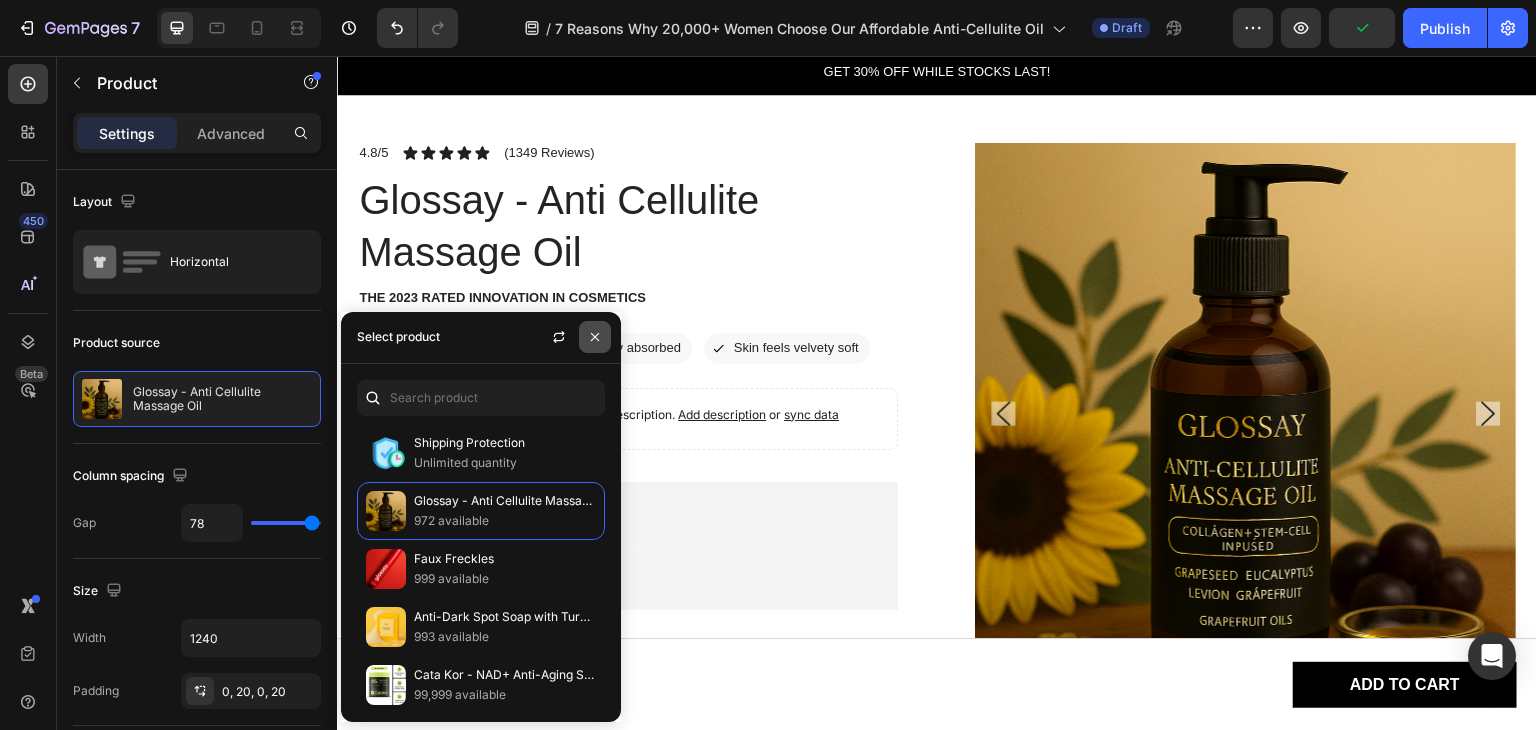 click 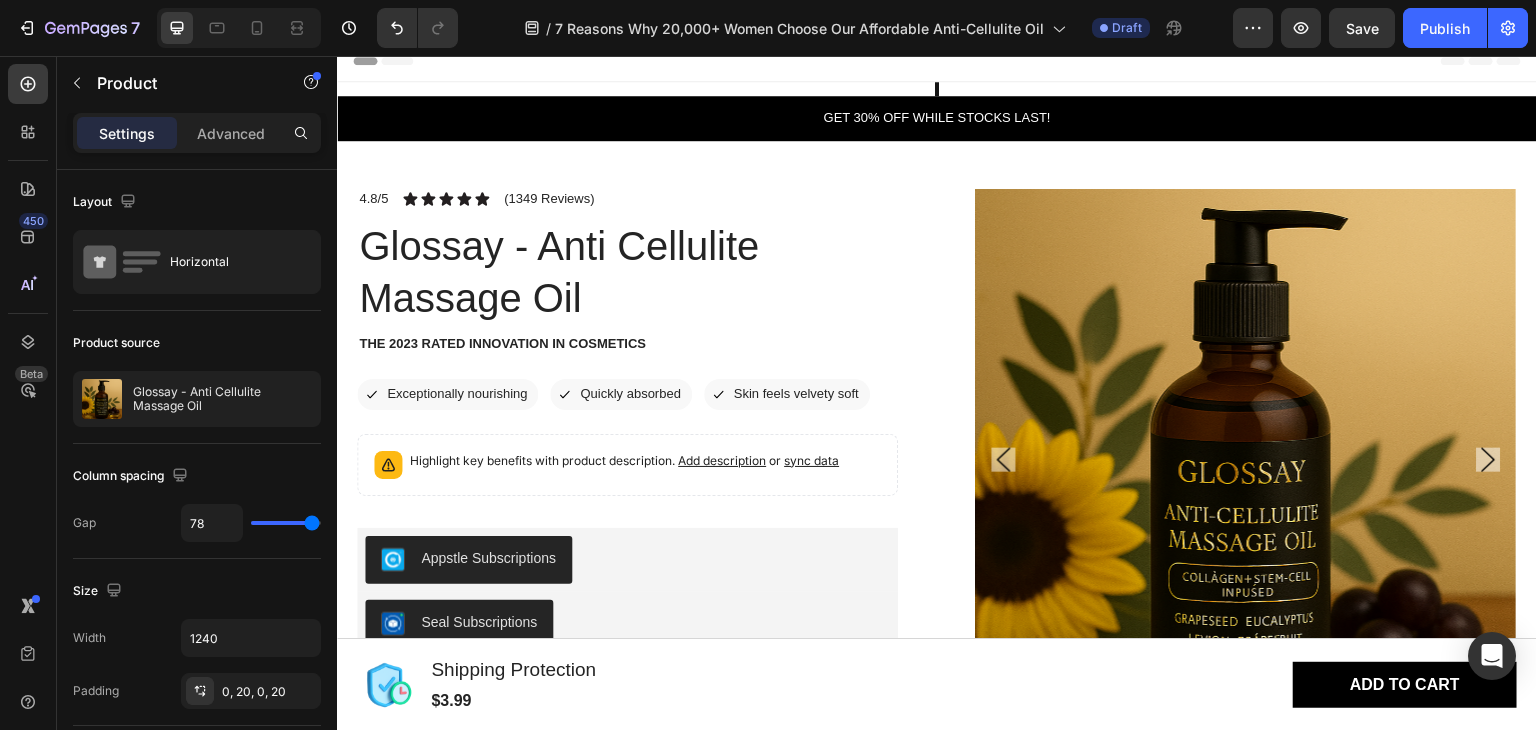 scroll, scrollTop: 0, scrollLeft: 0, axis: both 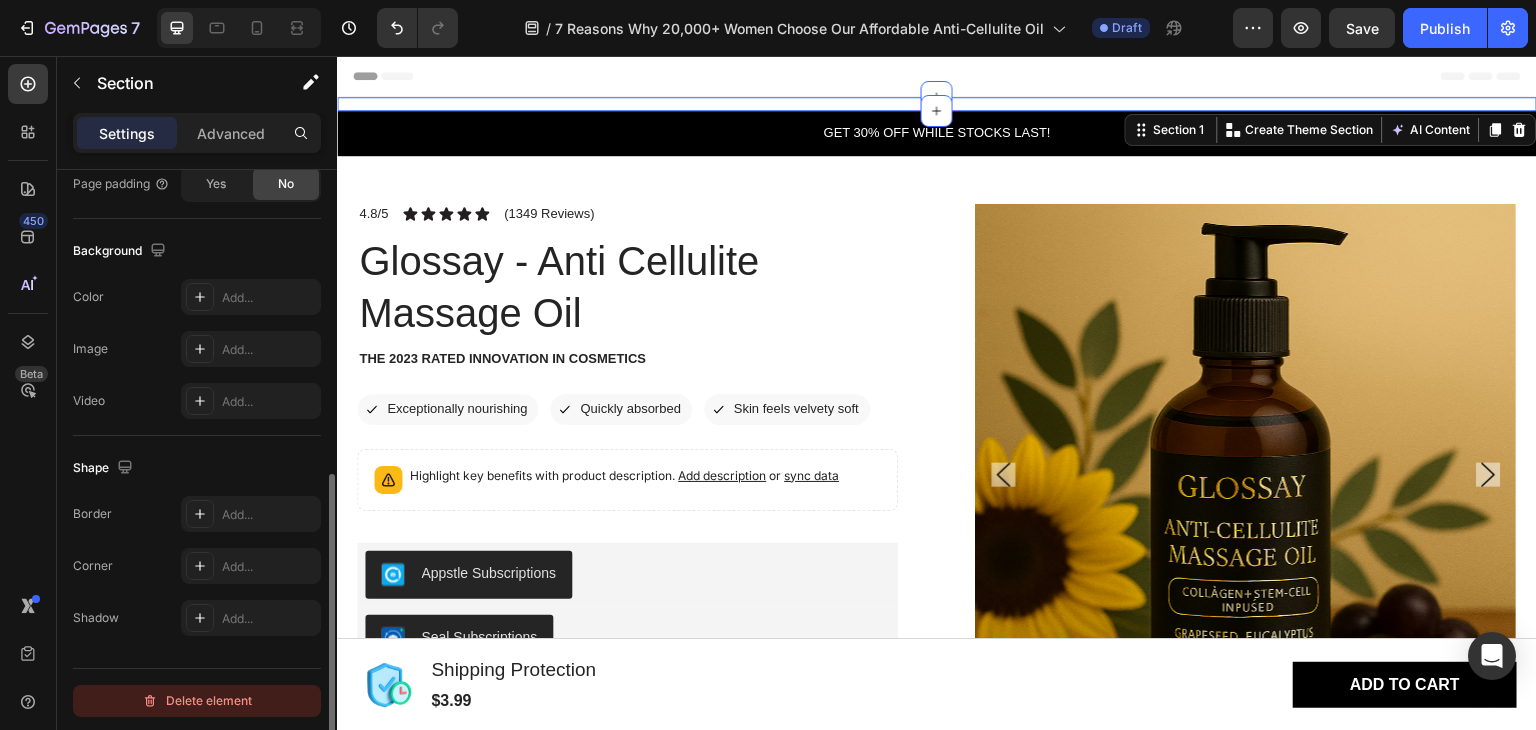 click on "Delete element" at bounding box center (197, 701) 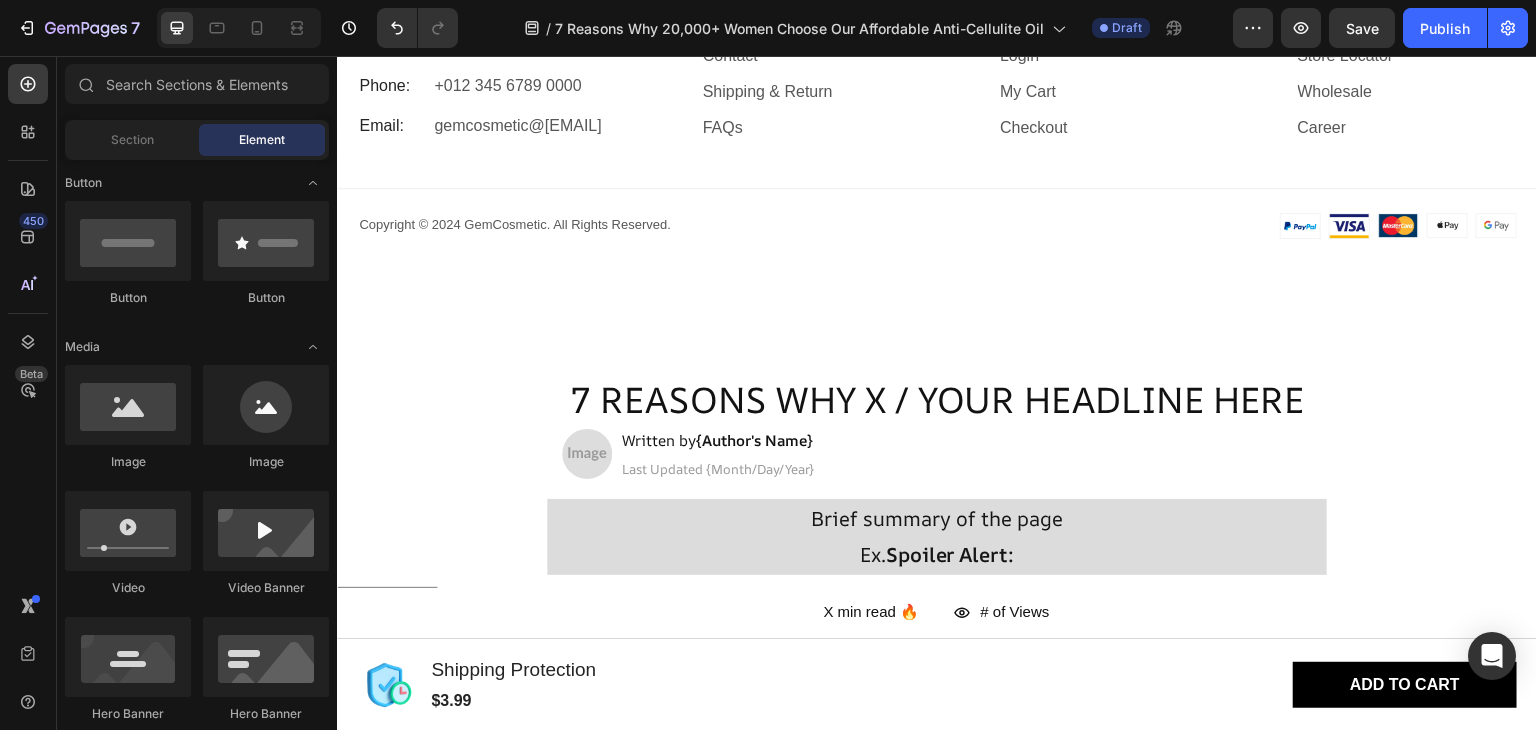 scroll, scrollTop: 5576, scrollLeft: 0, axis: vertical 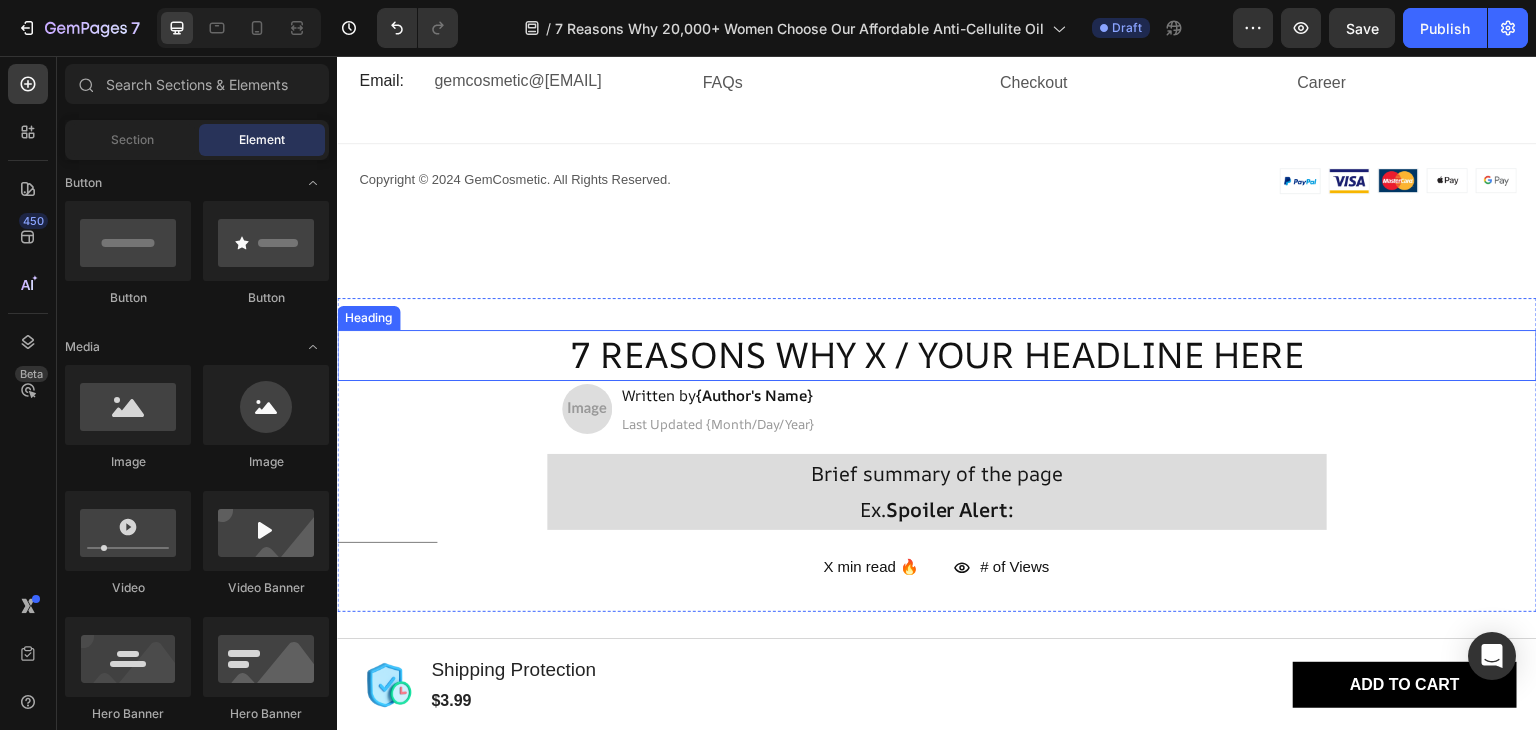 click on "7 REASONS WHY X / YOUR HEADLINE HERE" at bounding box center [937, 355] 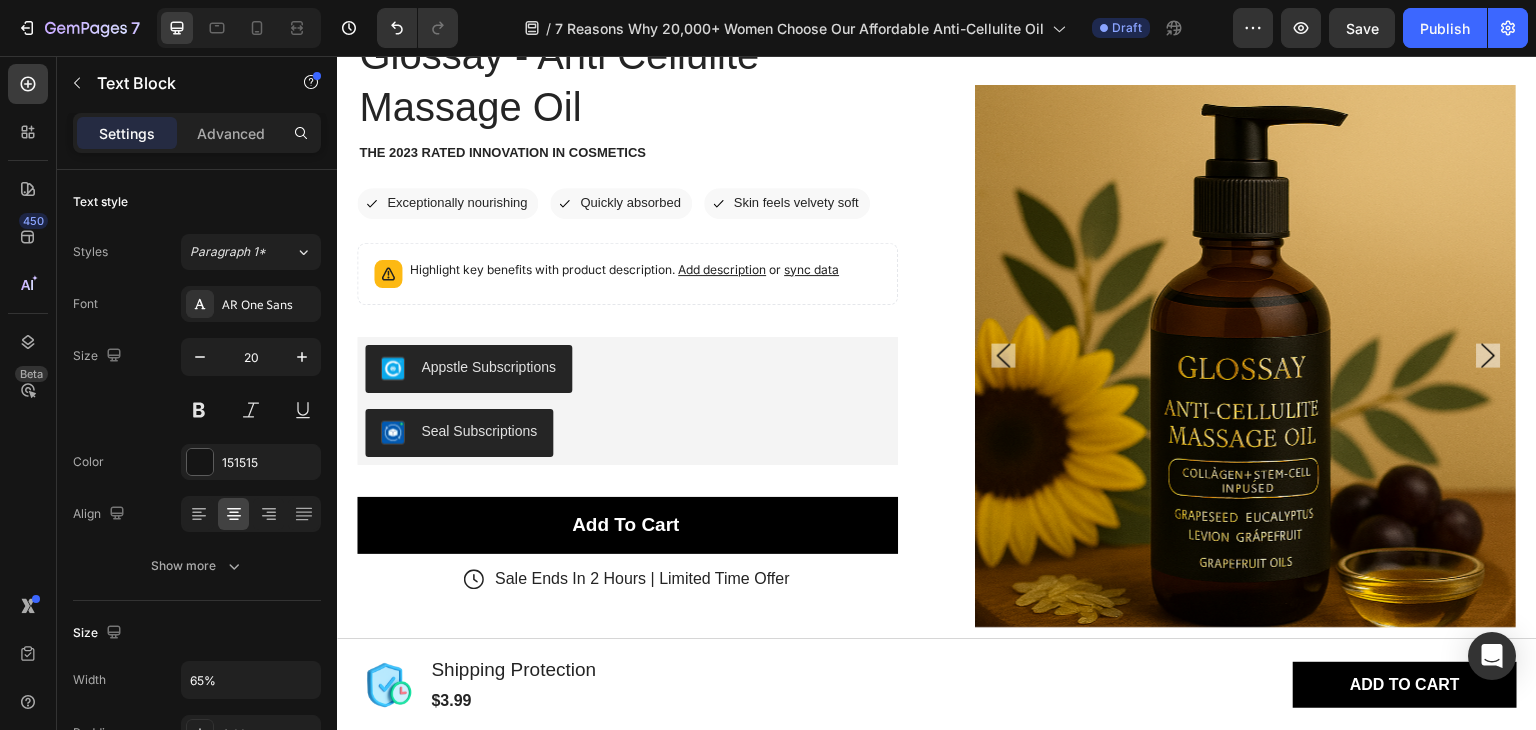 scroll, scrollTop: 0, scrollLeft: 0, axis: both 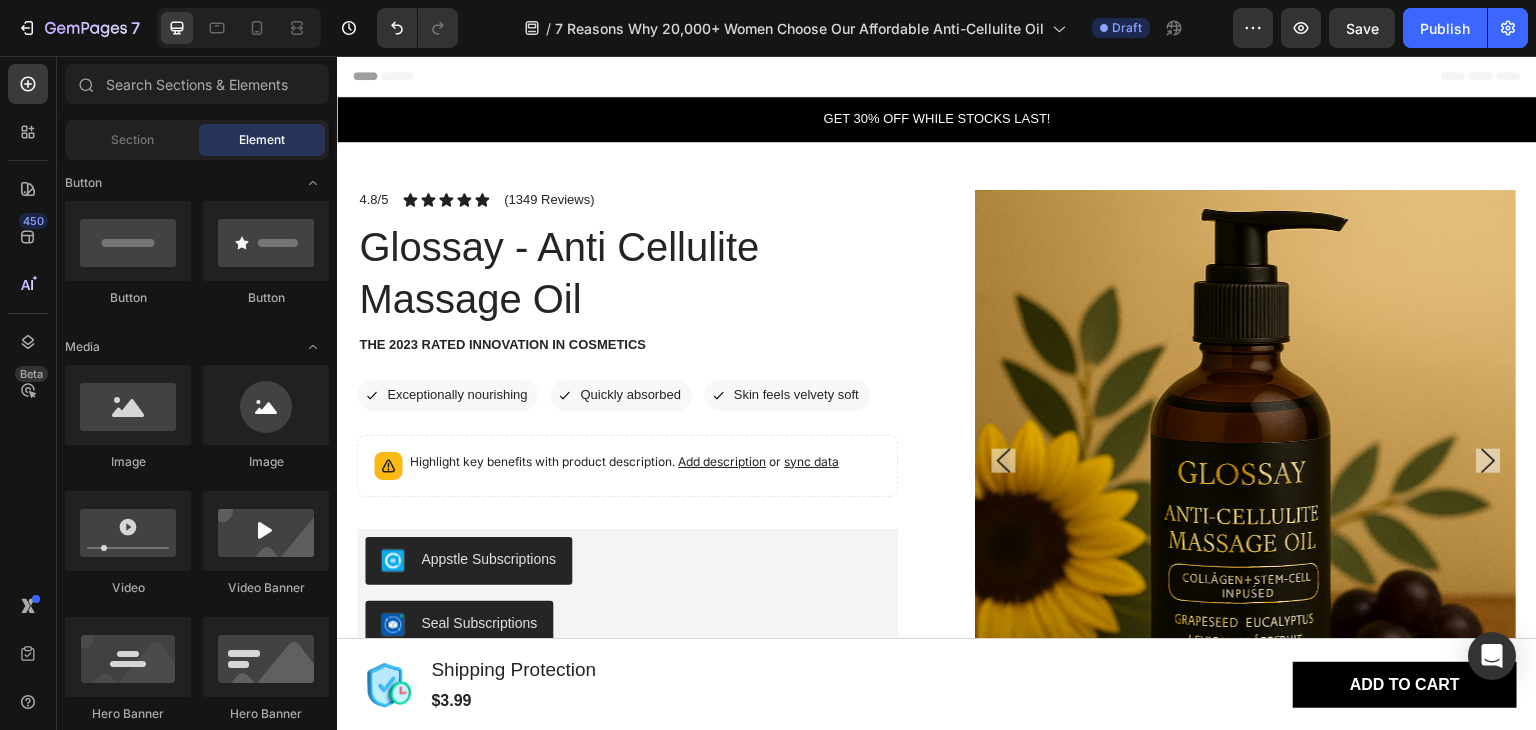 click on "Header" at bounding box center [937, 76] 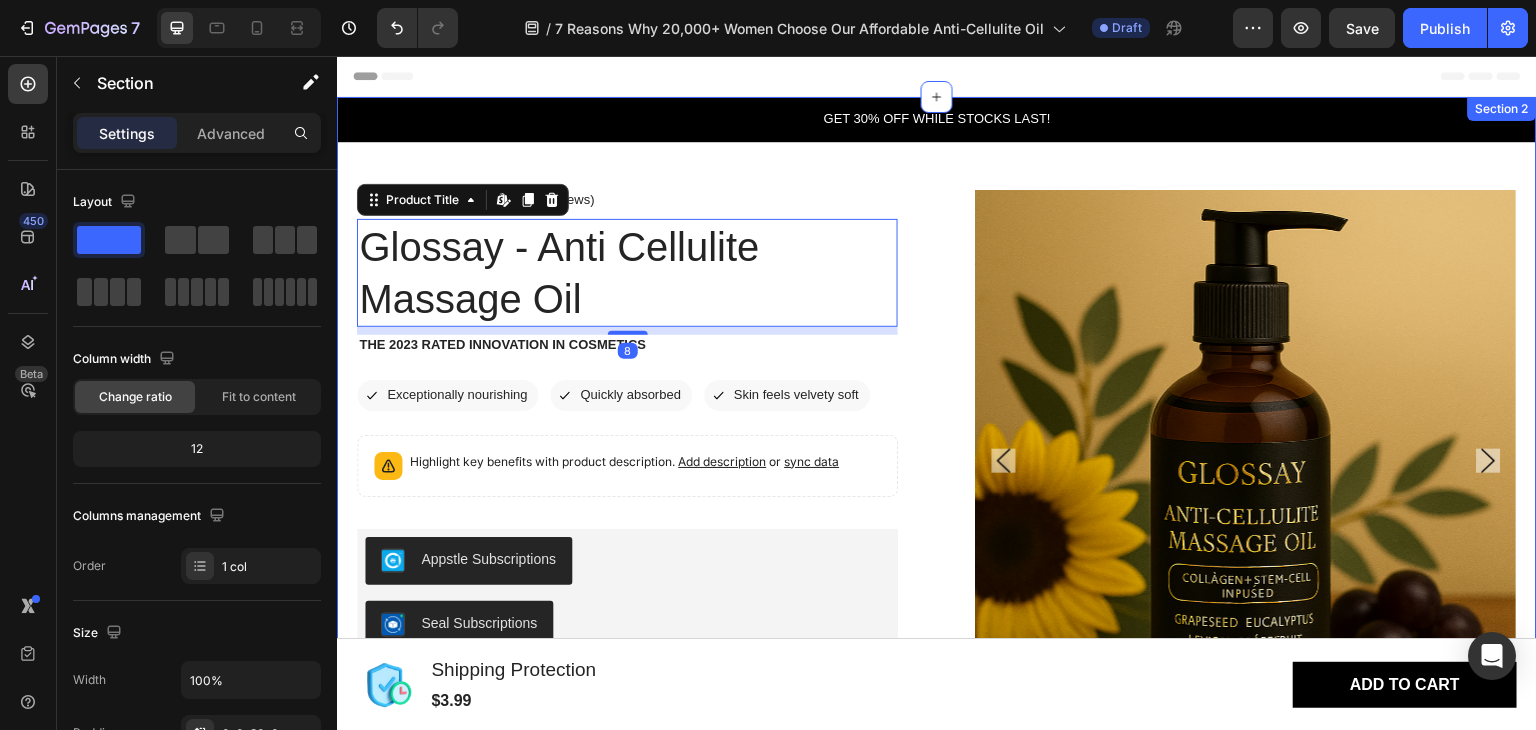 click on "GET 30% OFF WHILE STOCKS LAST! Text Block Row
Product Images 4.8/5 Text Block Icon Icon Icon Icon Icon Icon List (1349 Reviews) Text Block Row Glossay - Anti Cellulite Massage Oil Product Title   Edit content in Shopify 8 The 2023 Rated Innovation in Cosmetics Text Block
Icon Exceptionally nourishing Text Block Row
Icon Quickly absorbed Text Block Row Row
Icon Skin feels velvety soft Text Block Row Row Highlight key benefits with product description.       Add description   or   sync data Product Description Appstle Subscriptions Appstle Subscriptions Seal Subscriptions Seal Subscriptions Add To Cart Add to Cart
Sale Ends In 2 Hours | Limited Time Offer Item List
Benefits
Ingredients
How to use Accordion Row Product" at bounding box center [937, 570] 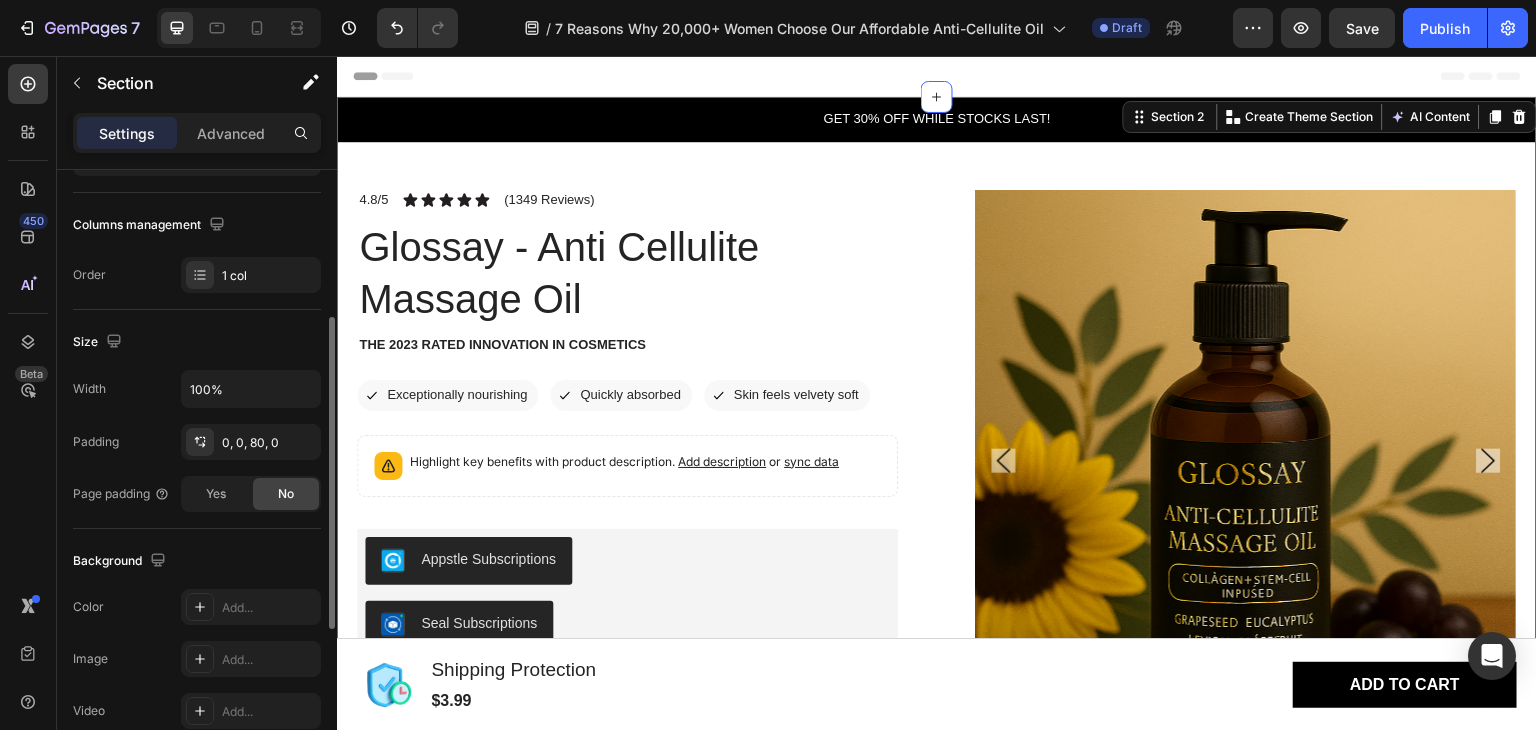 scroll, scrollTop: 601, scrollLeft: 0, axis: vertical 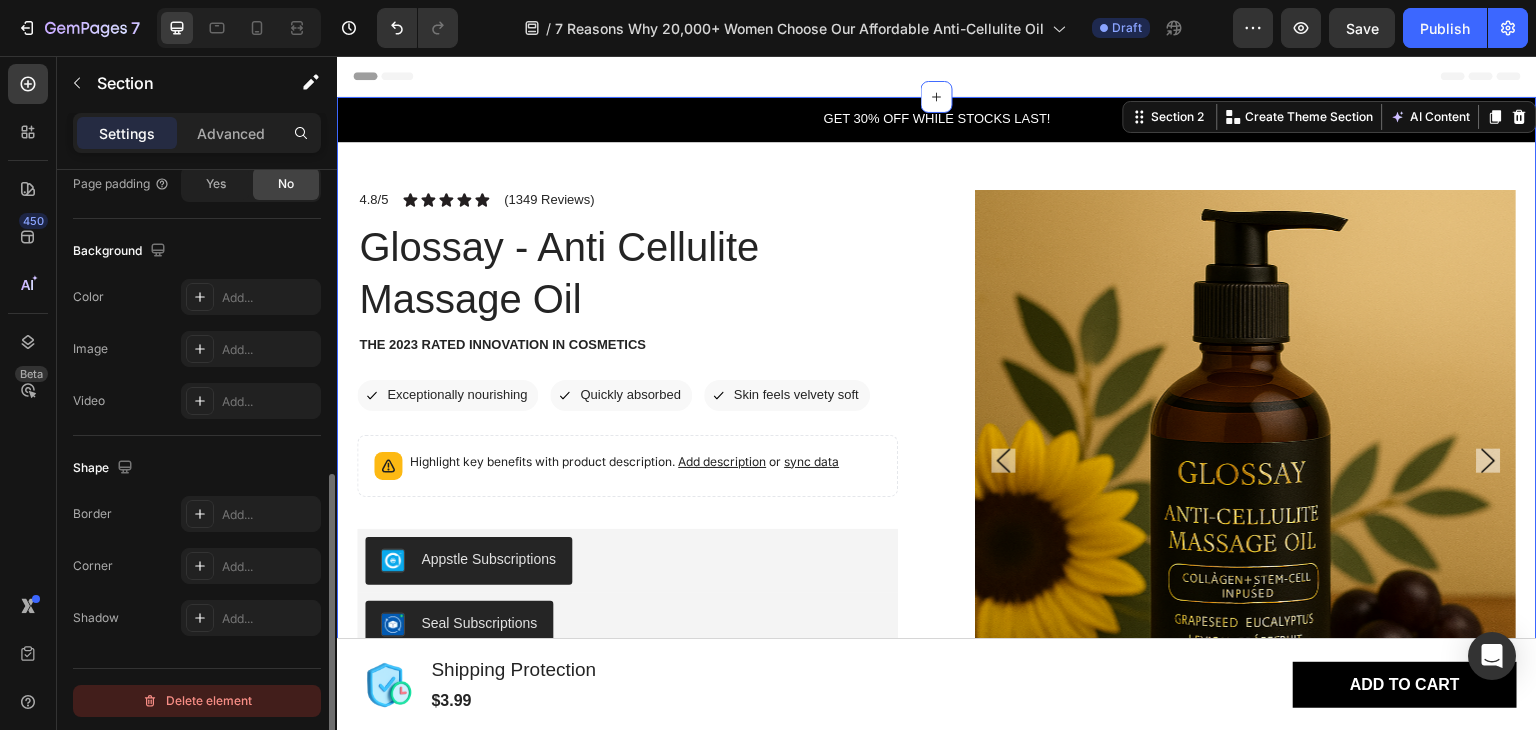 click on "Delete element" at bounding box center (197, 701) 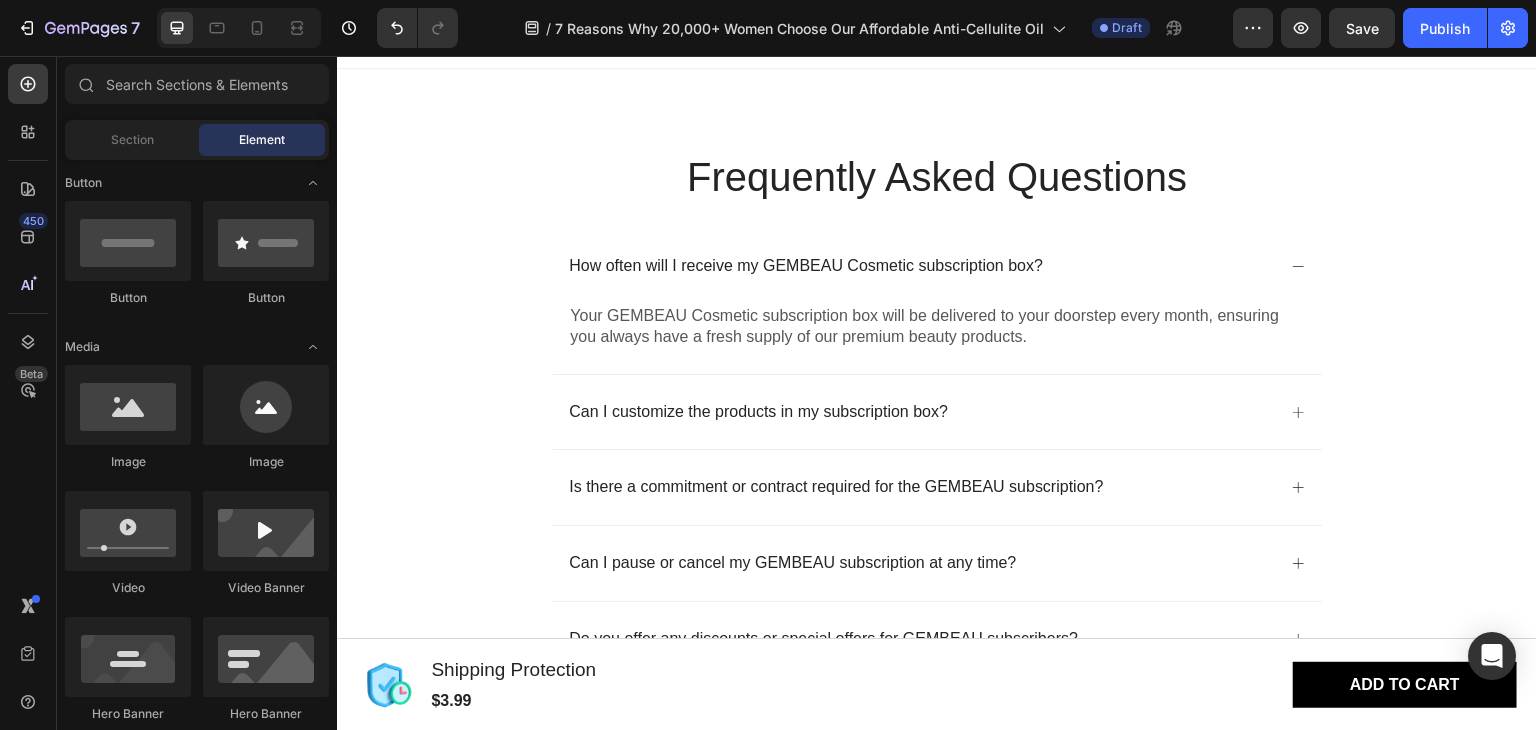 scroll, scrollTop: 1646, scrollLeft: 0, axis: vertical 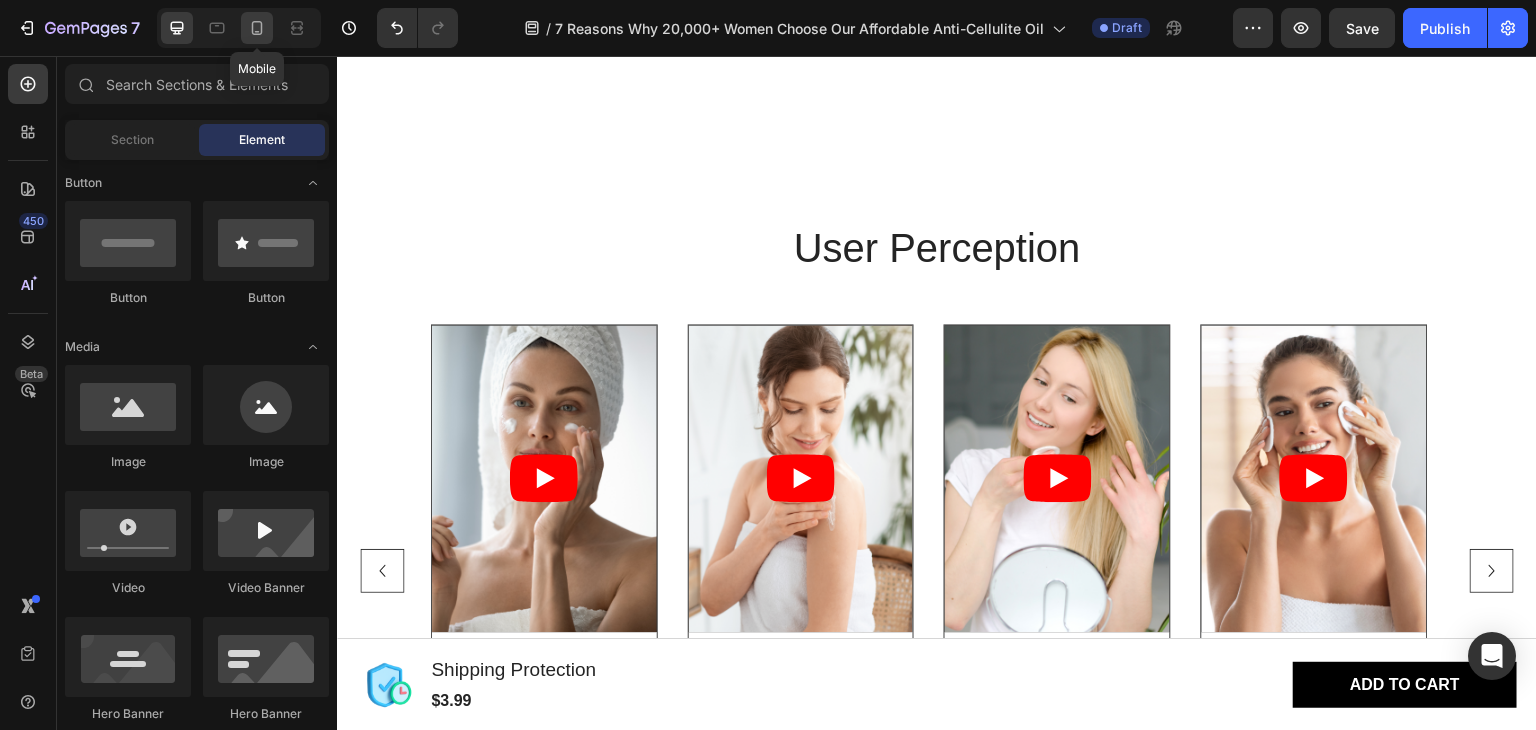 click 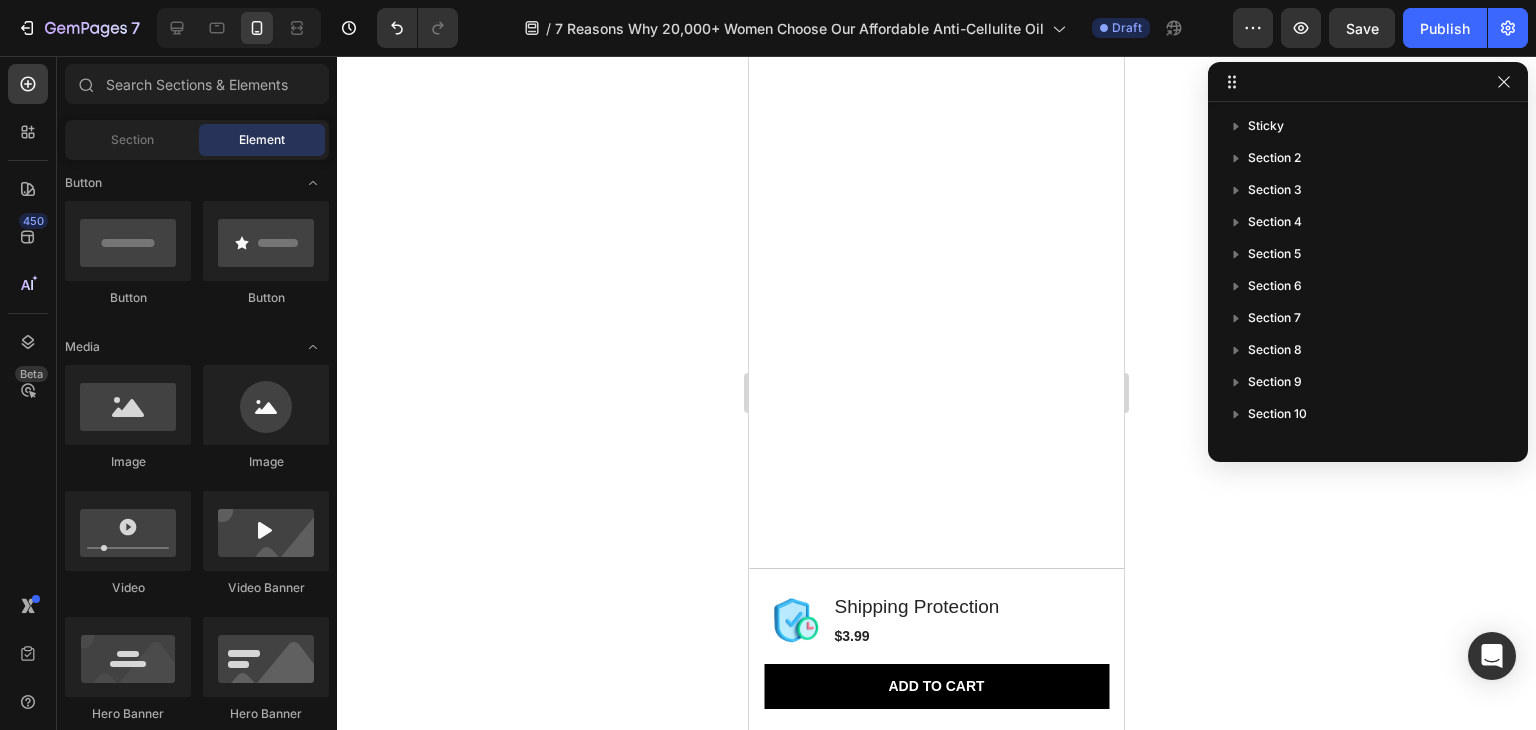 scroll, scrollTop: 0, scrollLeft: 0, axis: both 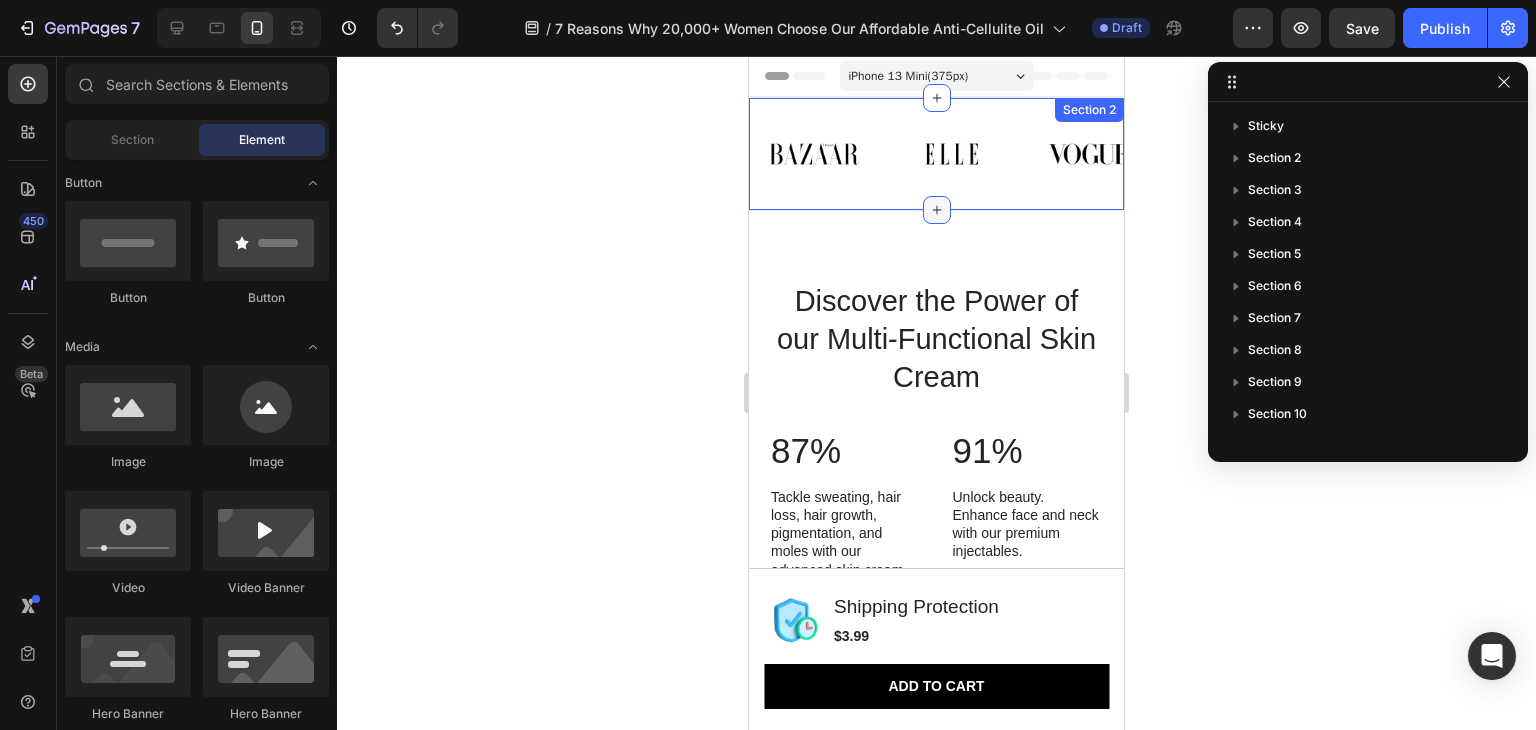 click 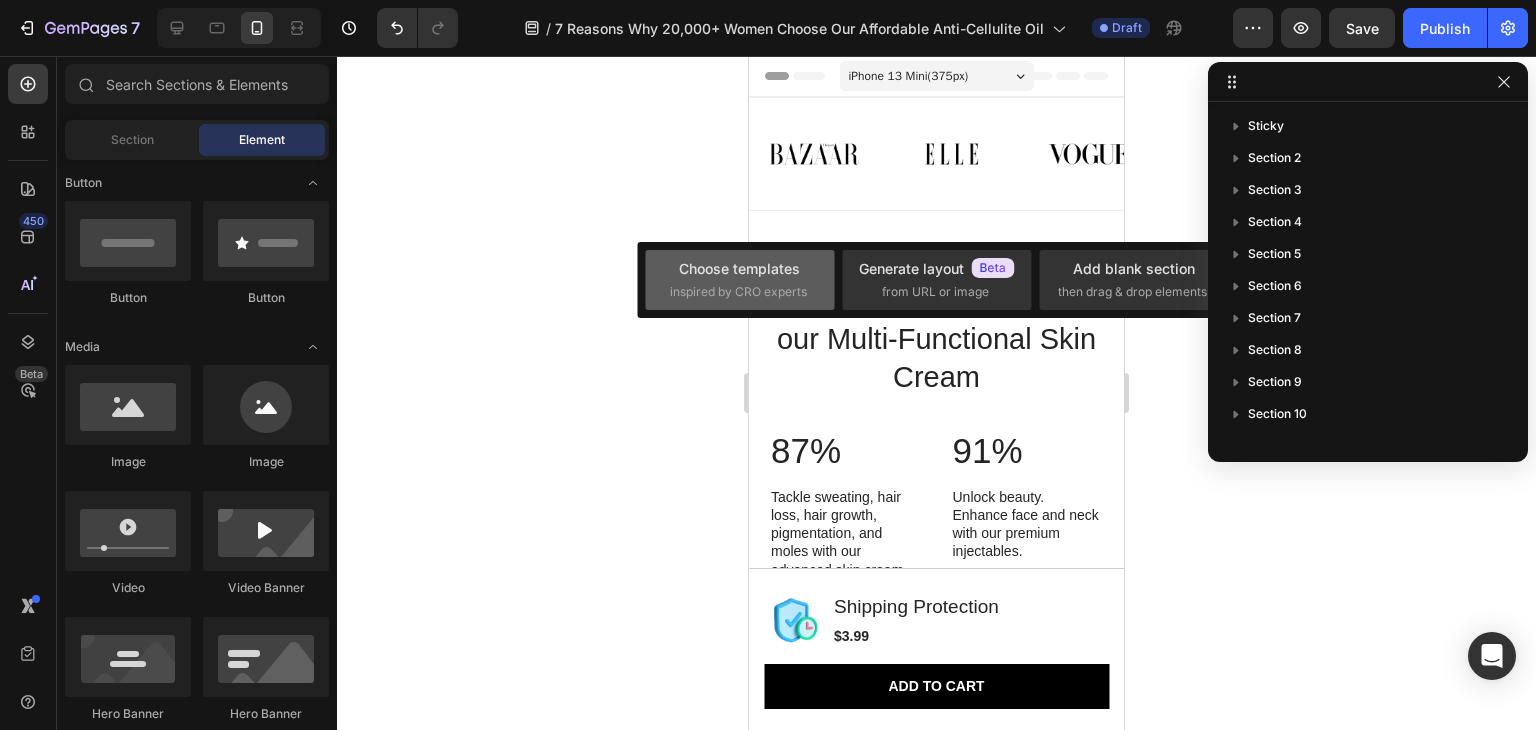 click on "inspired by CRO experts" at bounding box center (738, 292) 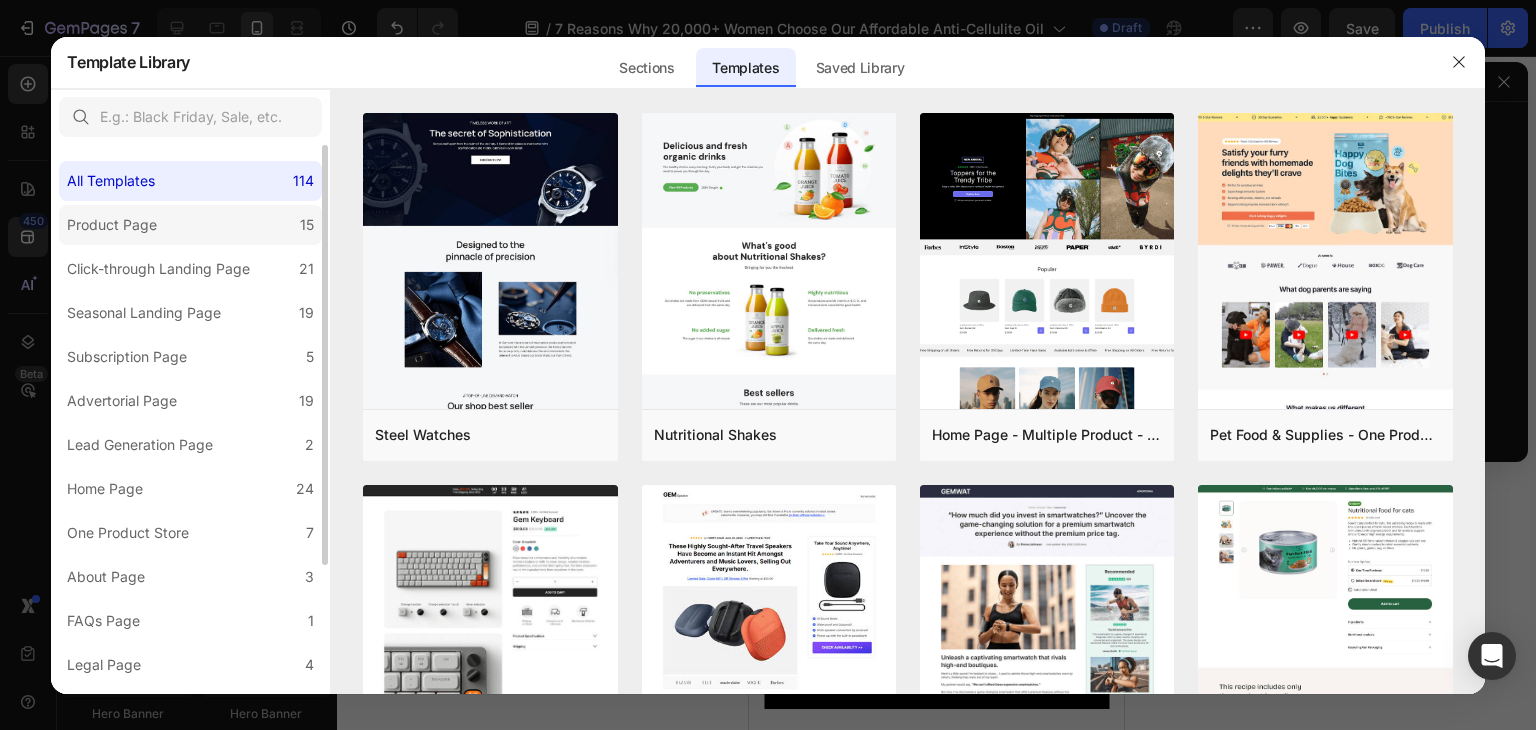 click on "Product Page 15" 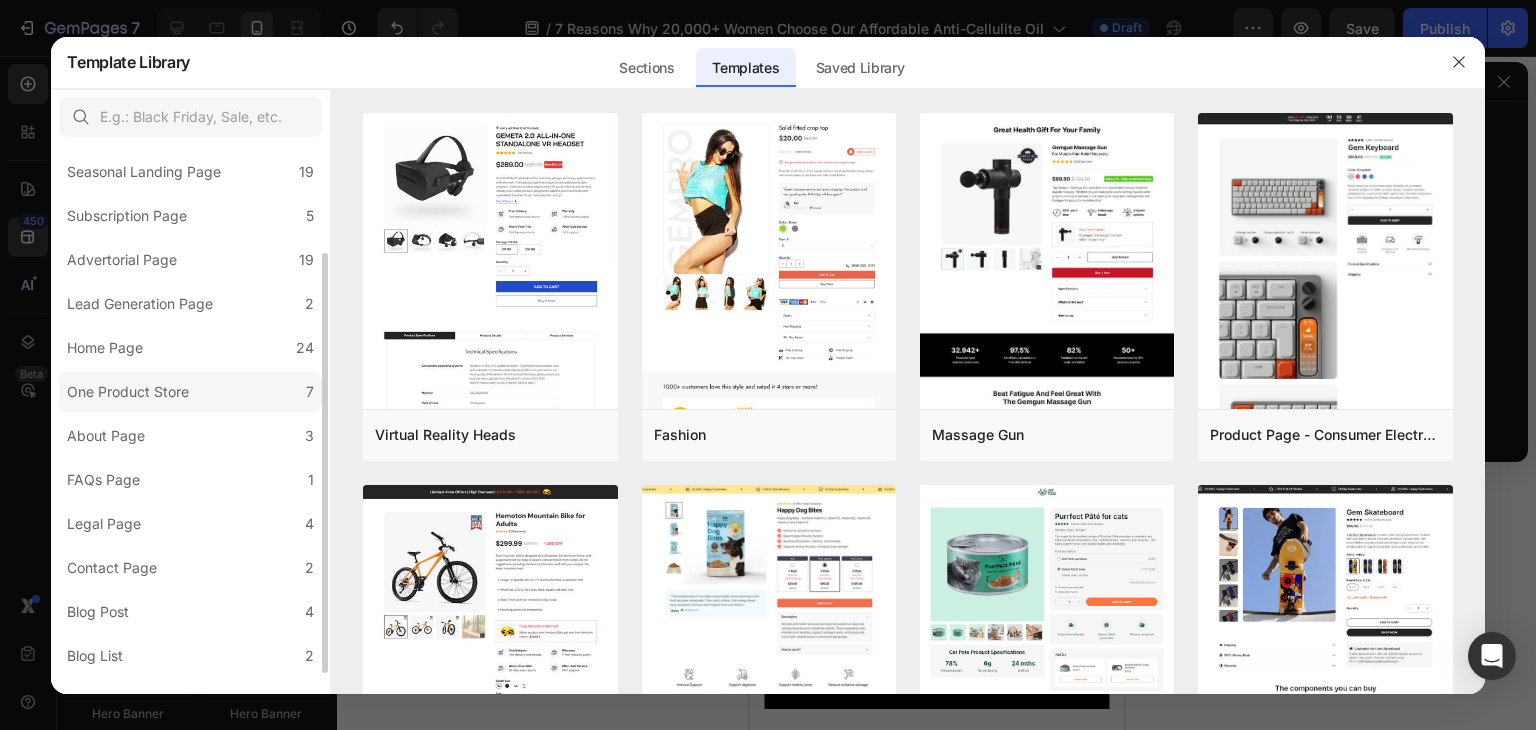 scroll, scrollTop: 167, scrollLeft: 0, axis: vertical 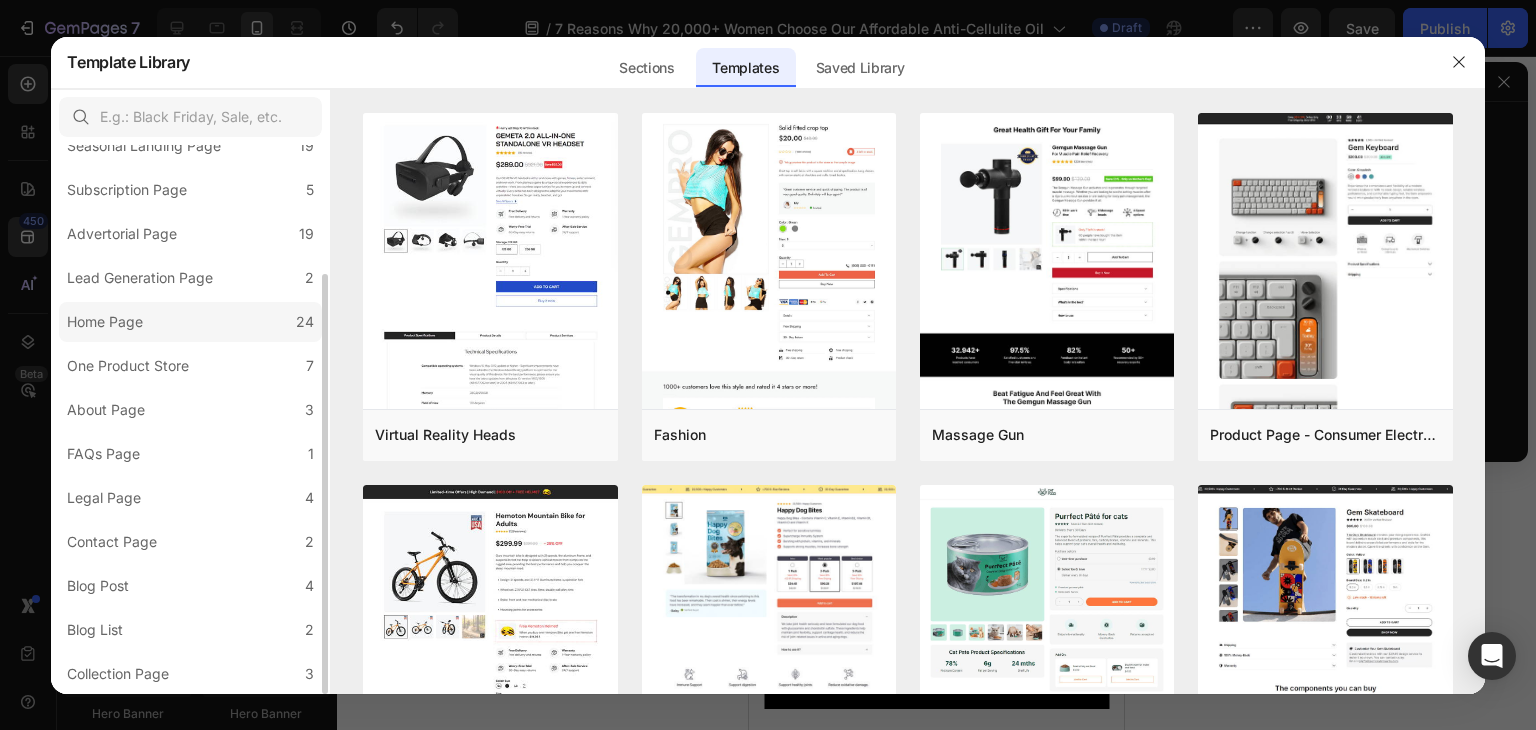 click on "Home Page 24" 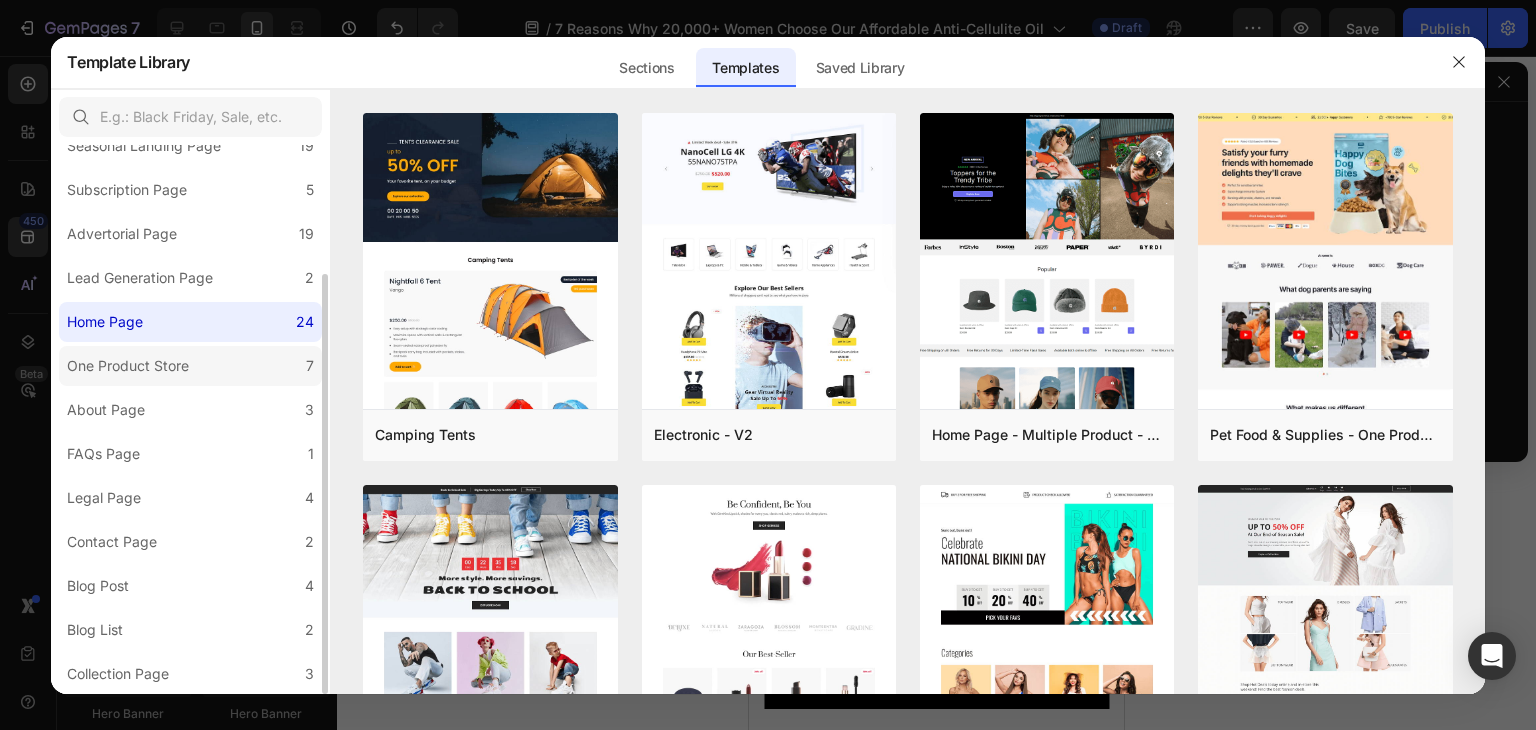 click on "One Product Store" at bounding box center [128, 366] 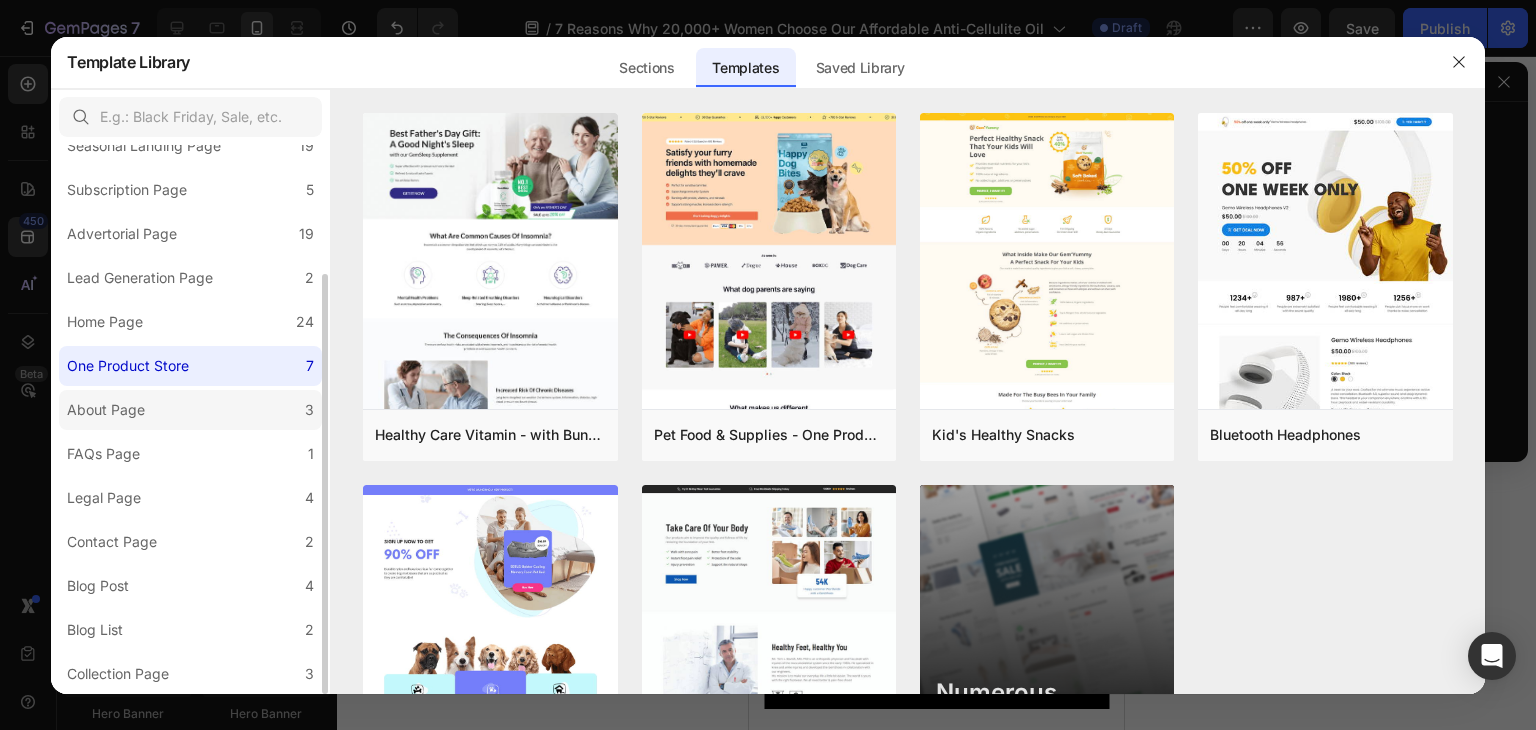 click on "About Page 3" 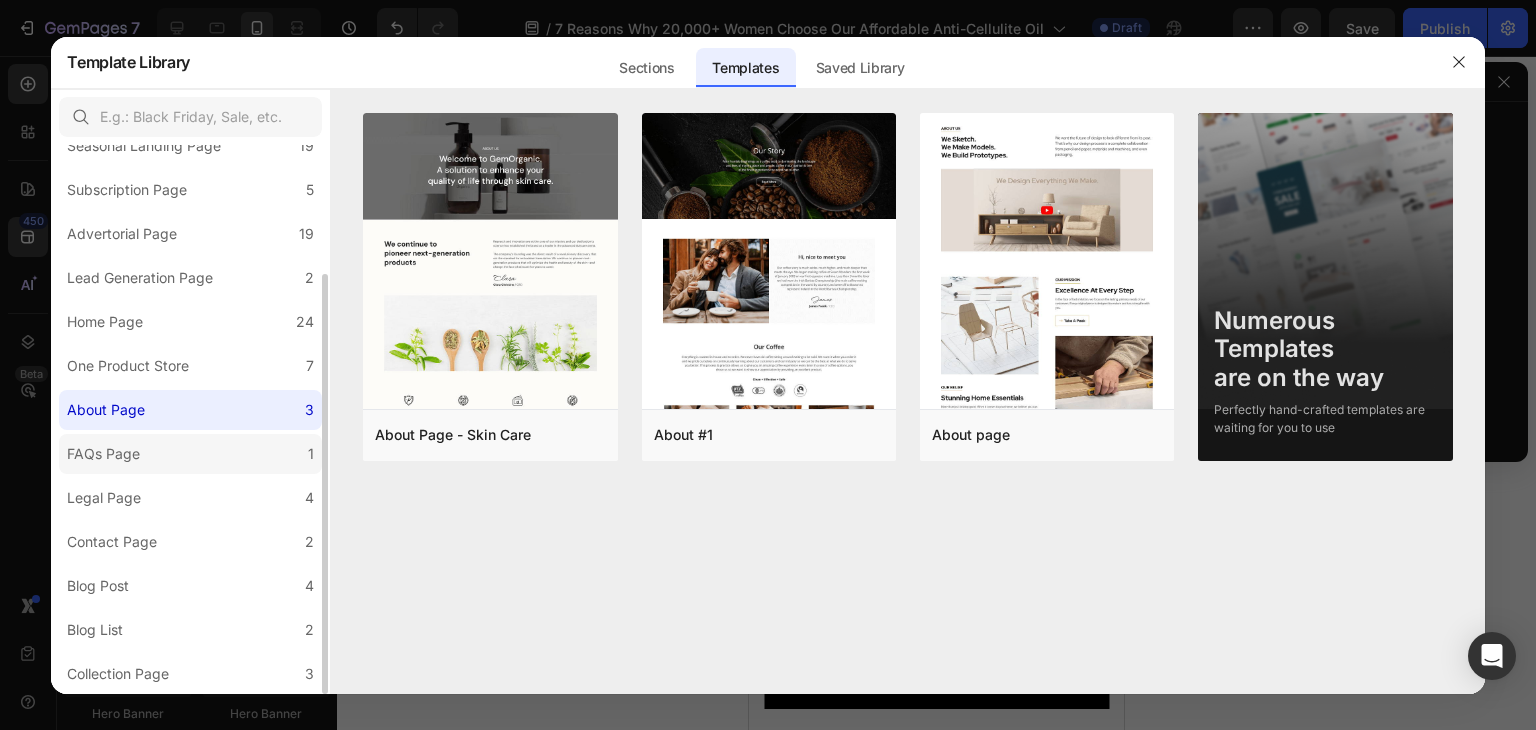 click on "FAQs Page 1" 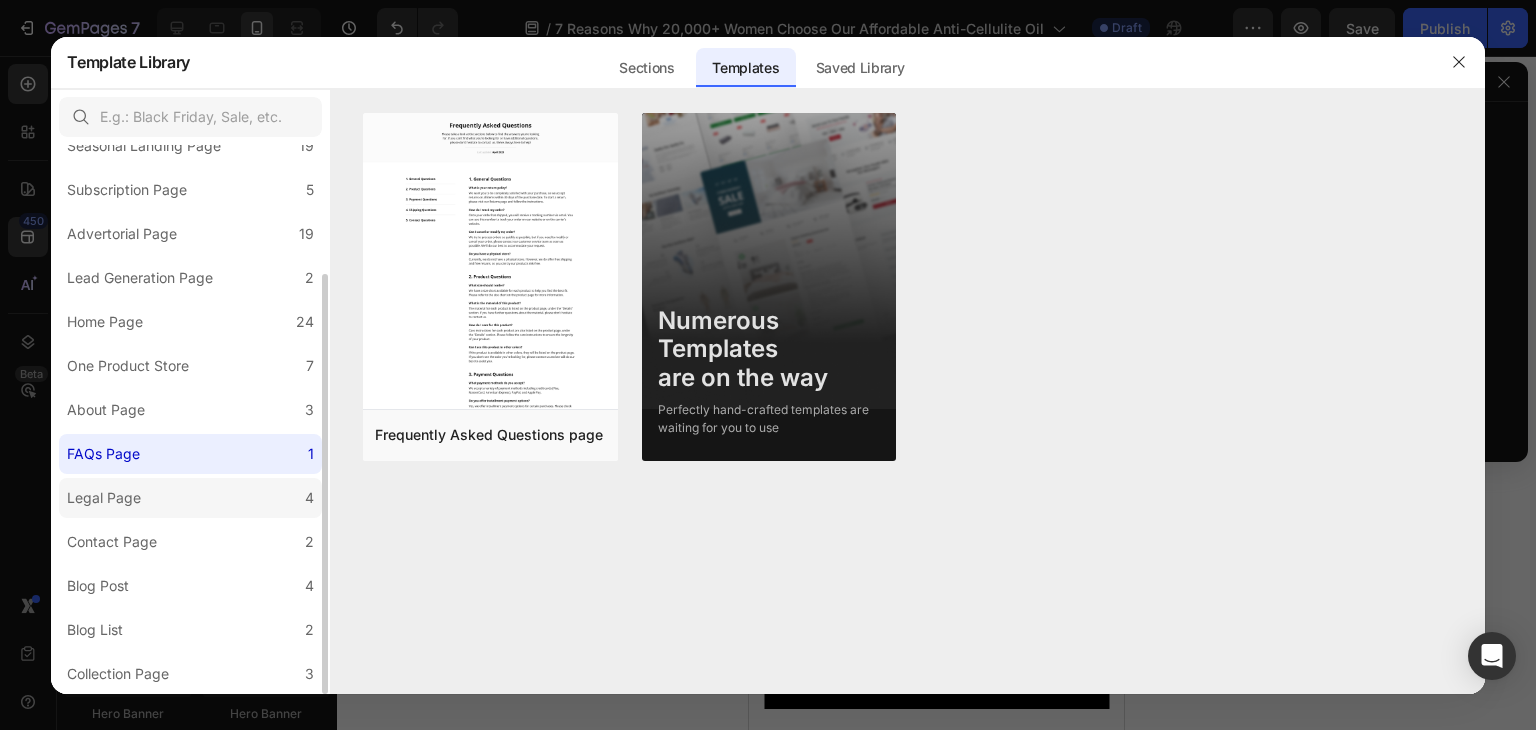 click on "Legal Page 4" 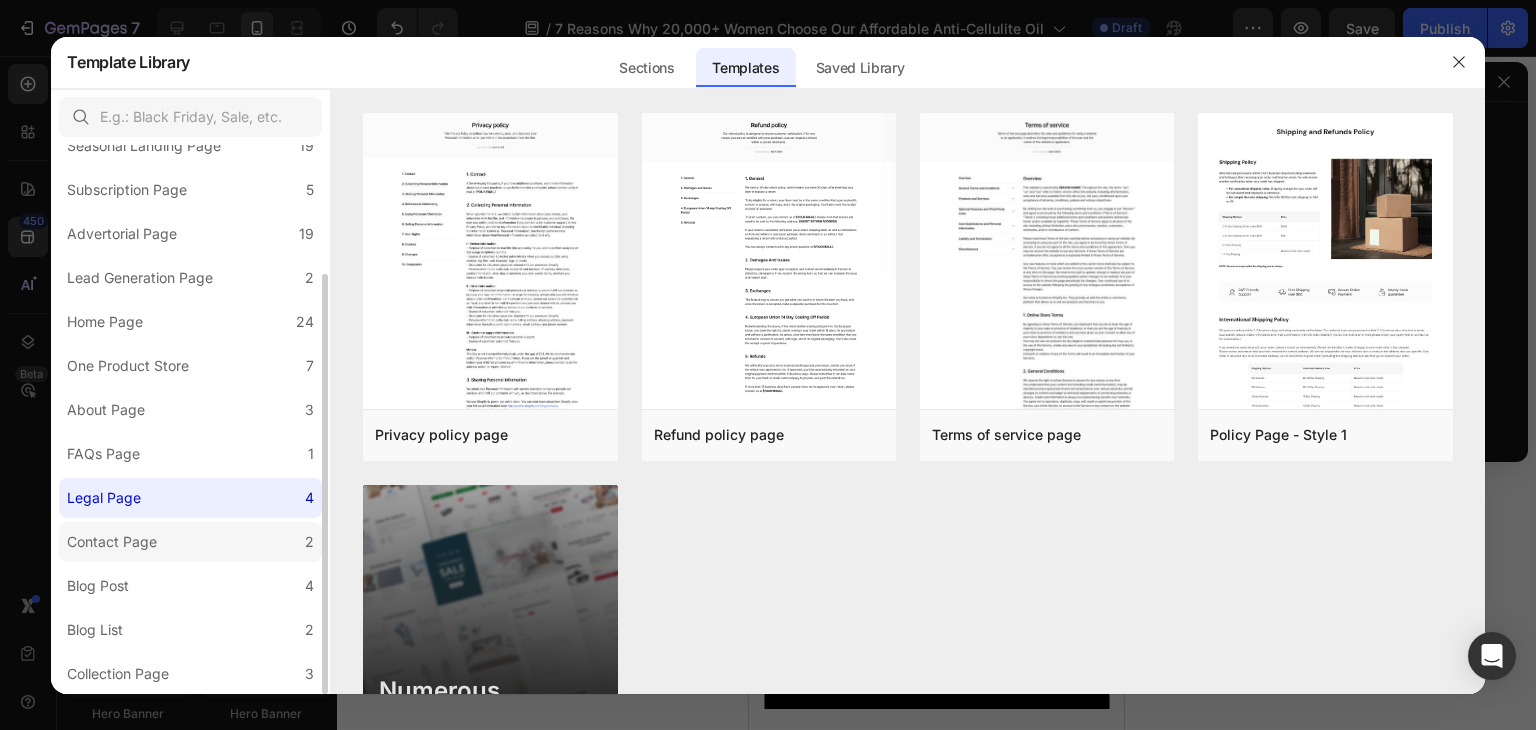 click on "Contact Page 2" 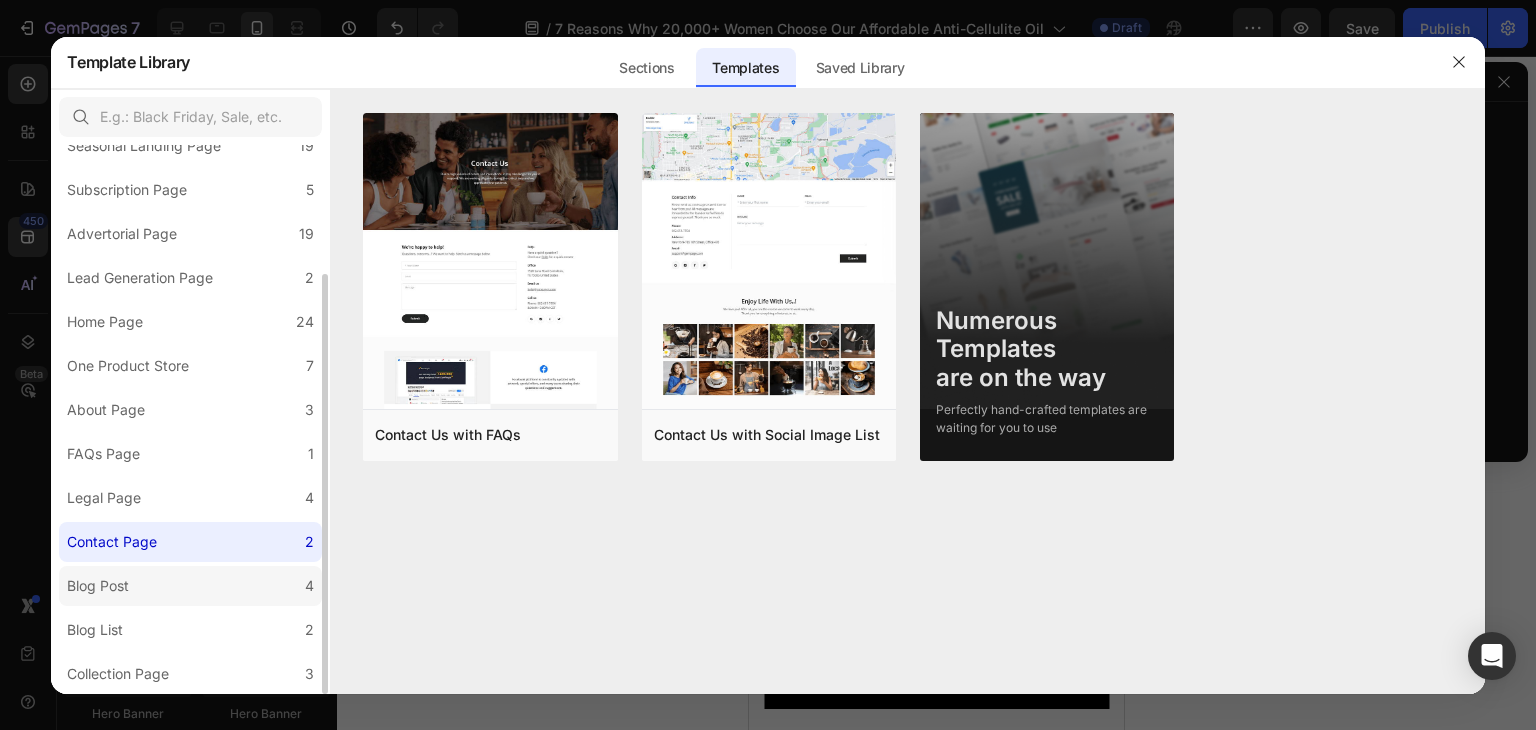 click on "Blog Post 4" 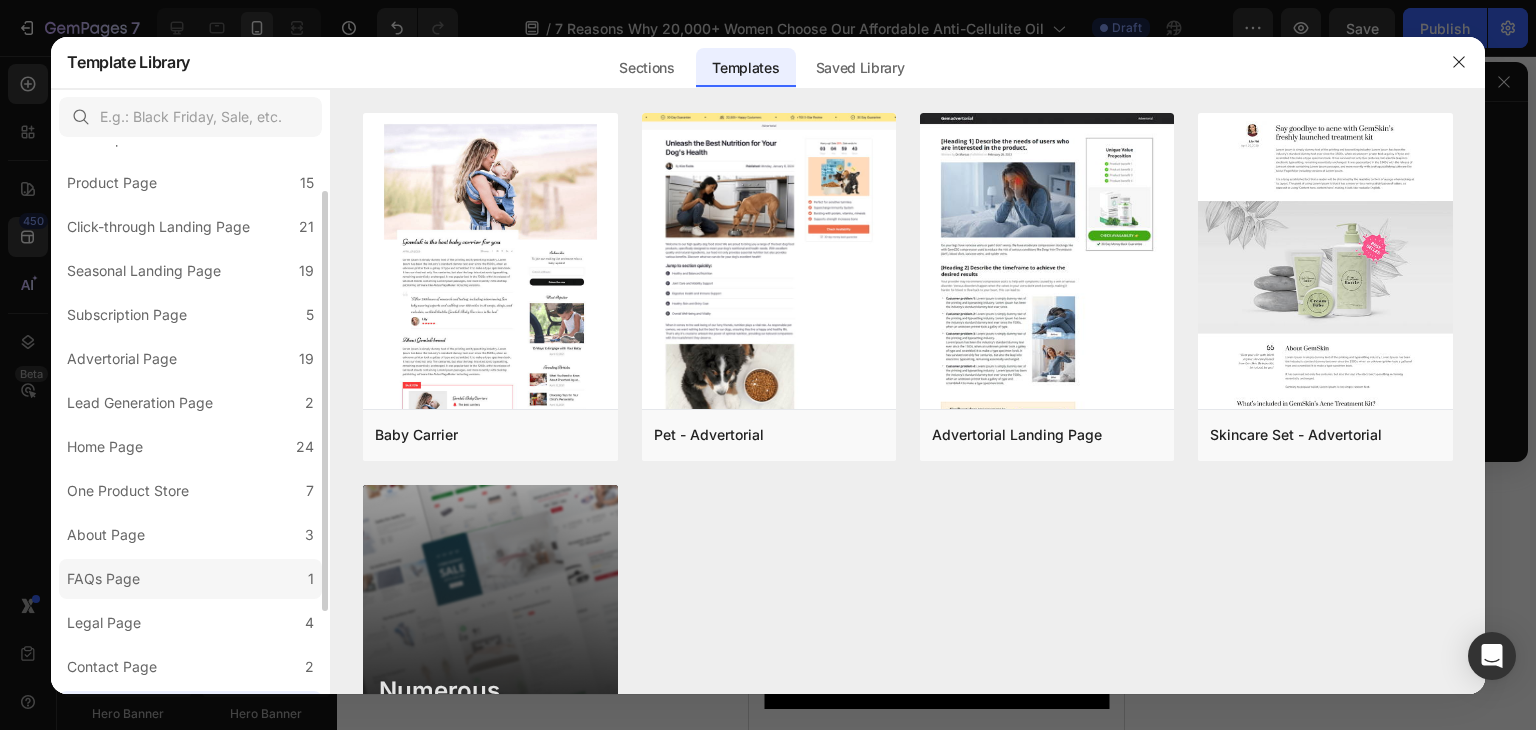 scroll, scrollTop: 41, scrollLeft: 0, axis: vertical 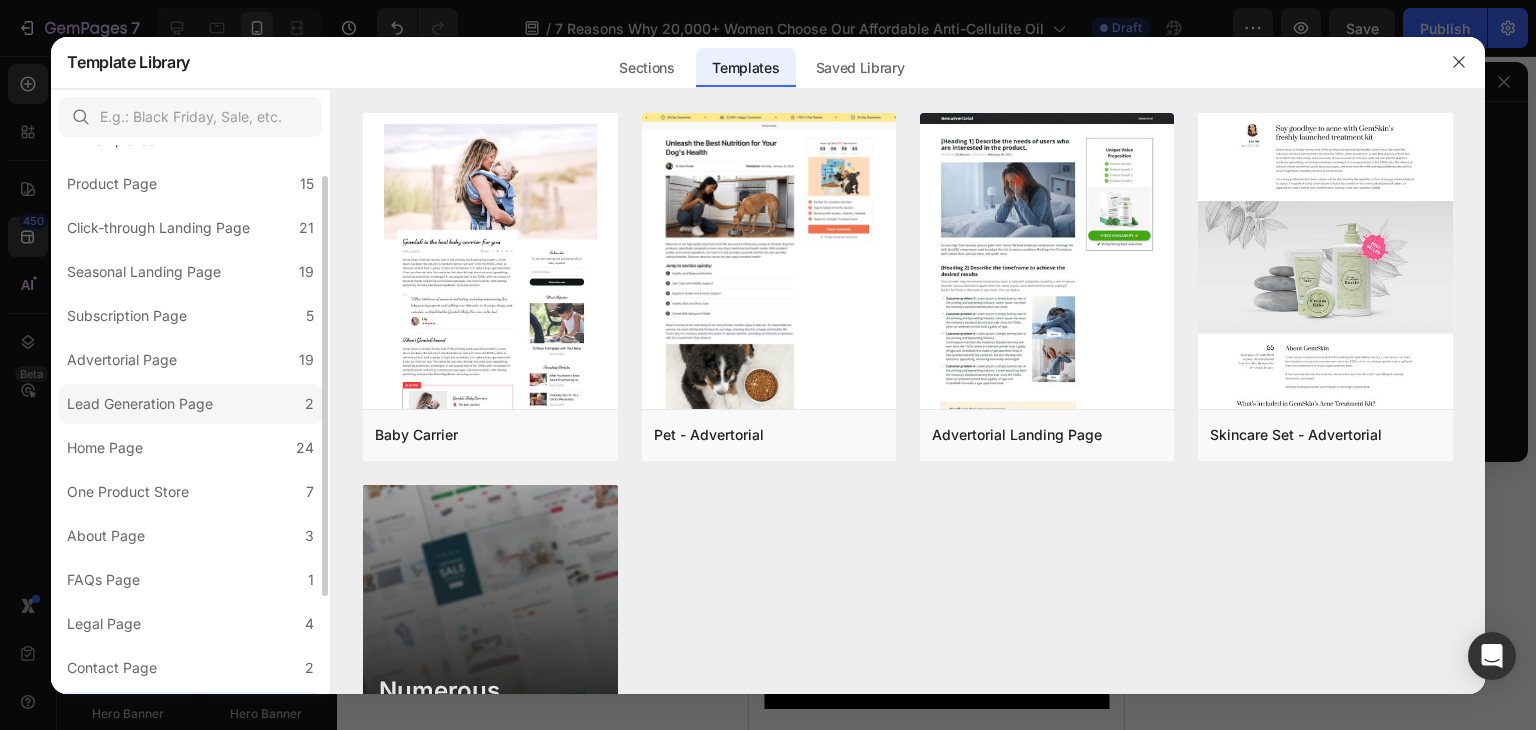 click on "Lead Generation Page" at bounding box center (140, 404) 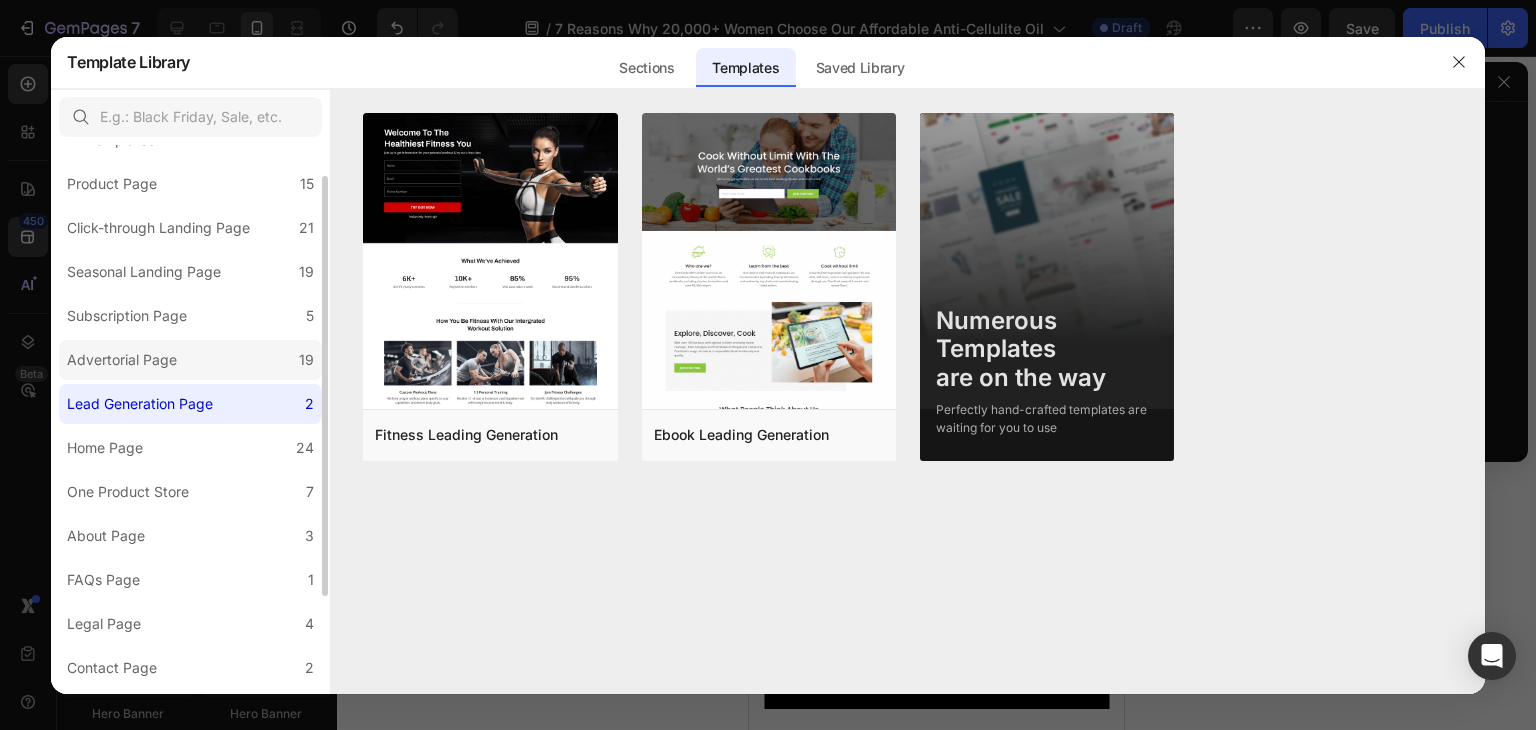 click on "Advertorial Page 19" 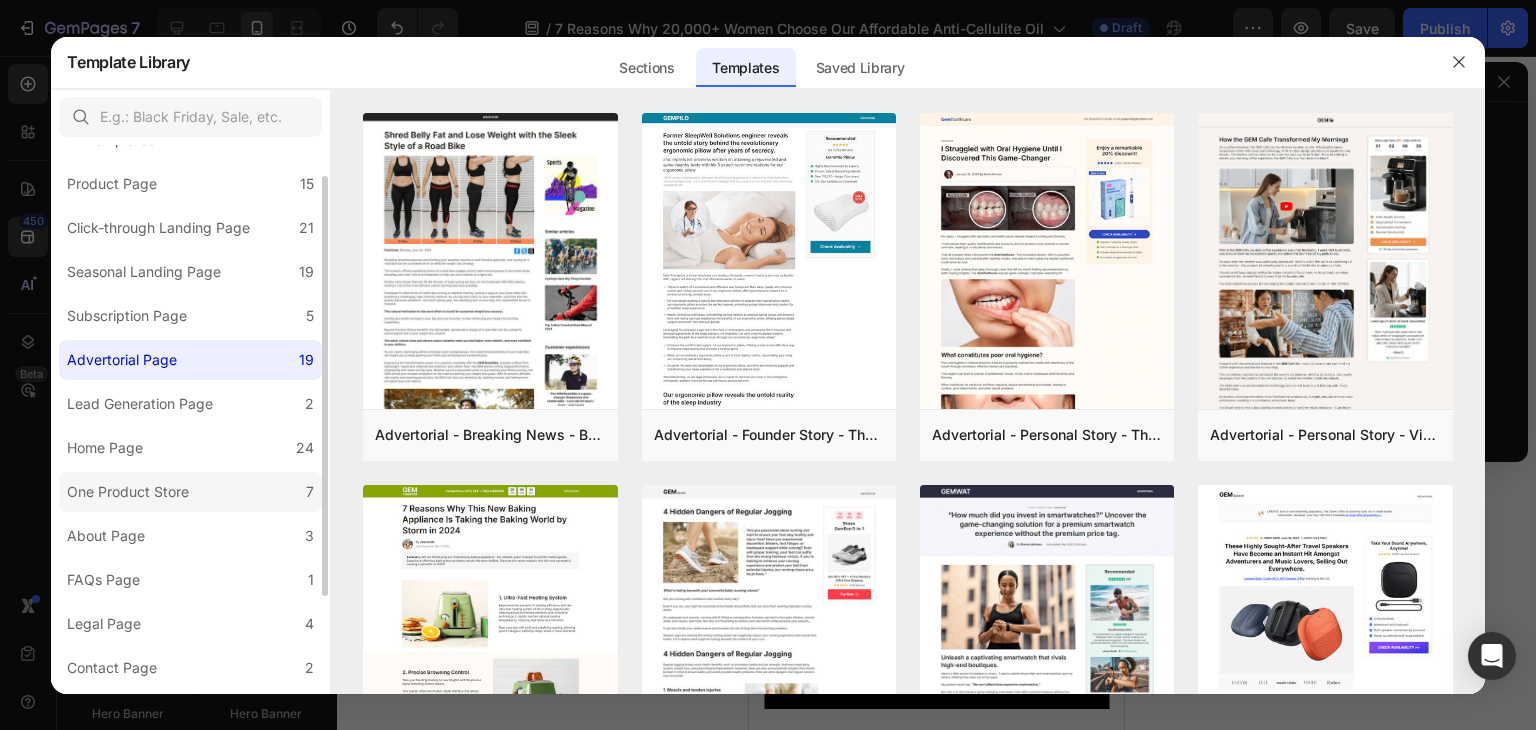 click on "One Product Store 7" 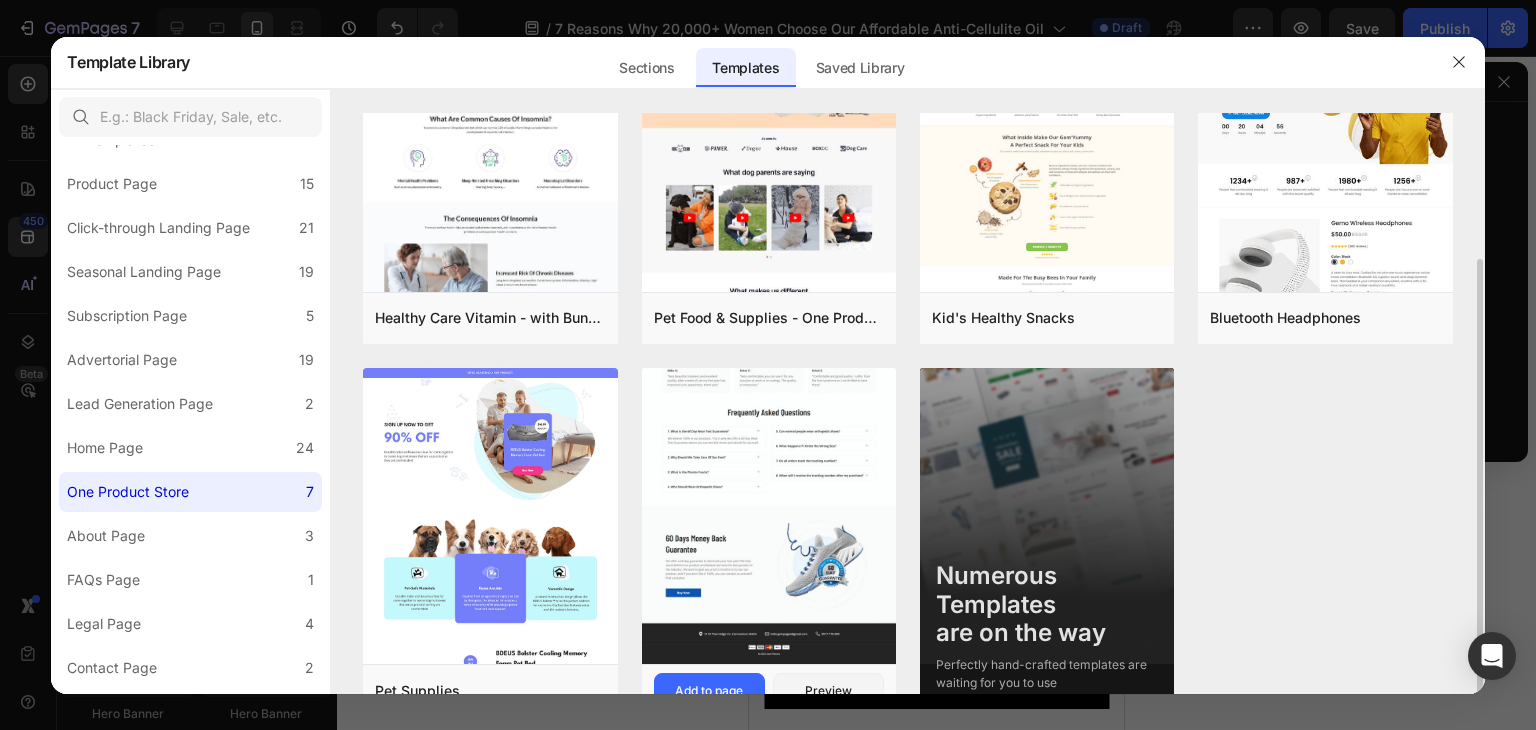 scroll, scrollTop: 164, scrollLeft: 0, axis: vertical 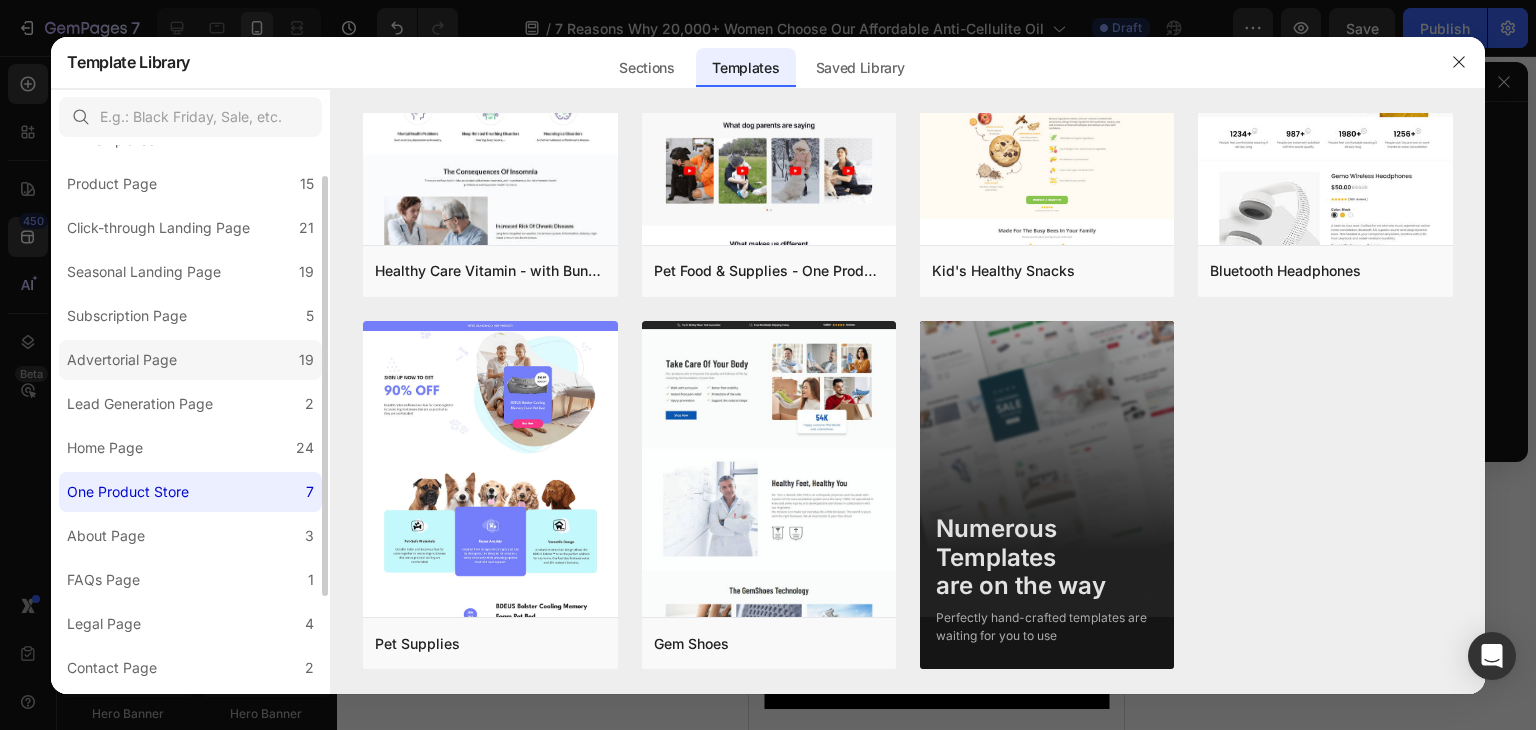click on "Advertorial Page 19" 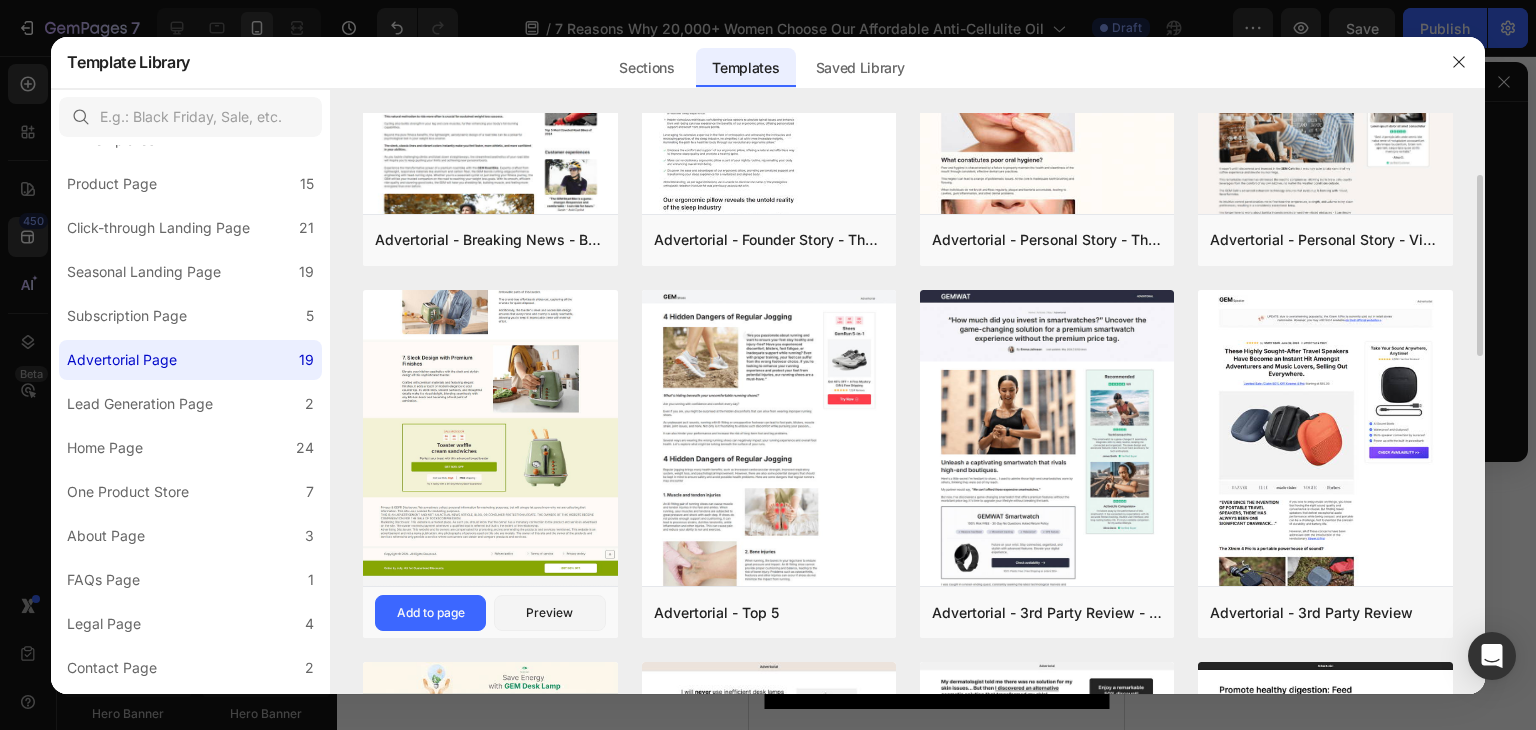 scroll, scrollTop: 196, scrollLeft: 0, axis: vertical 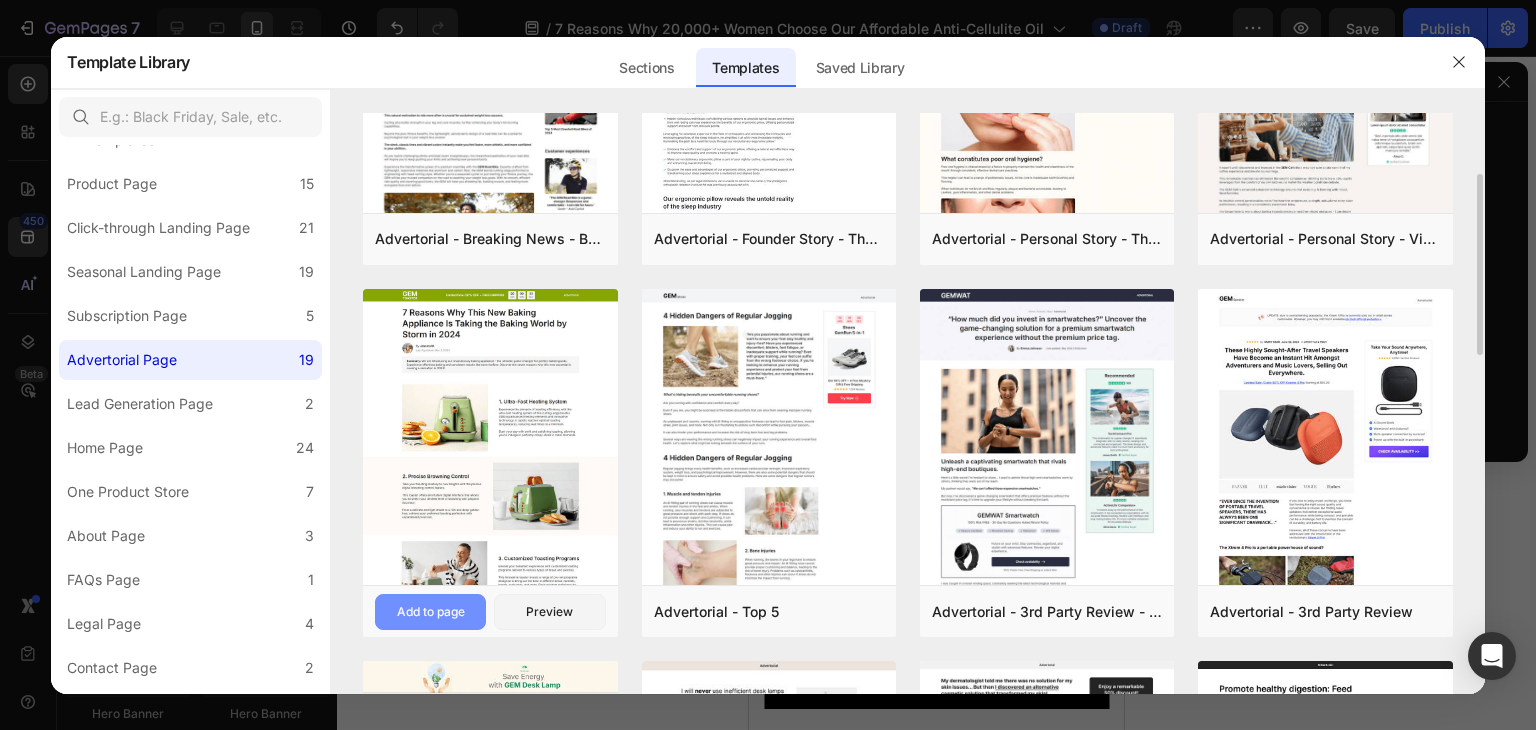 click on "Add to page" at bounding box center [431, 612] 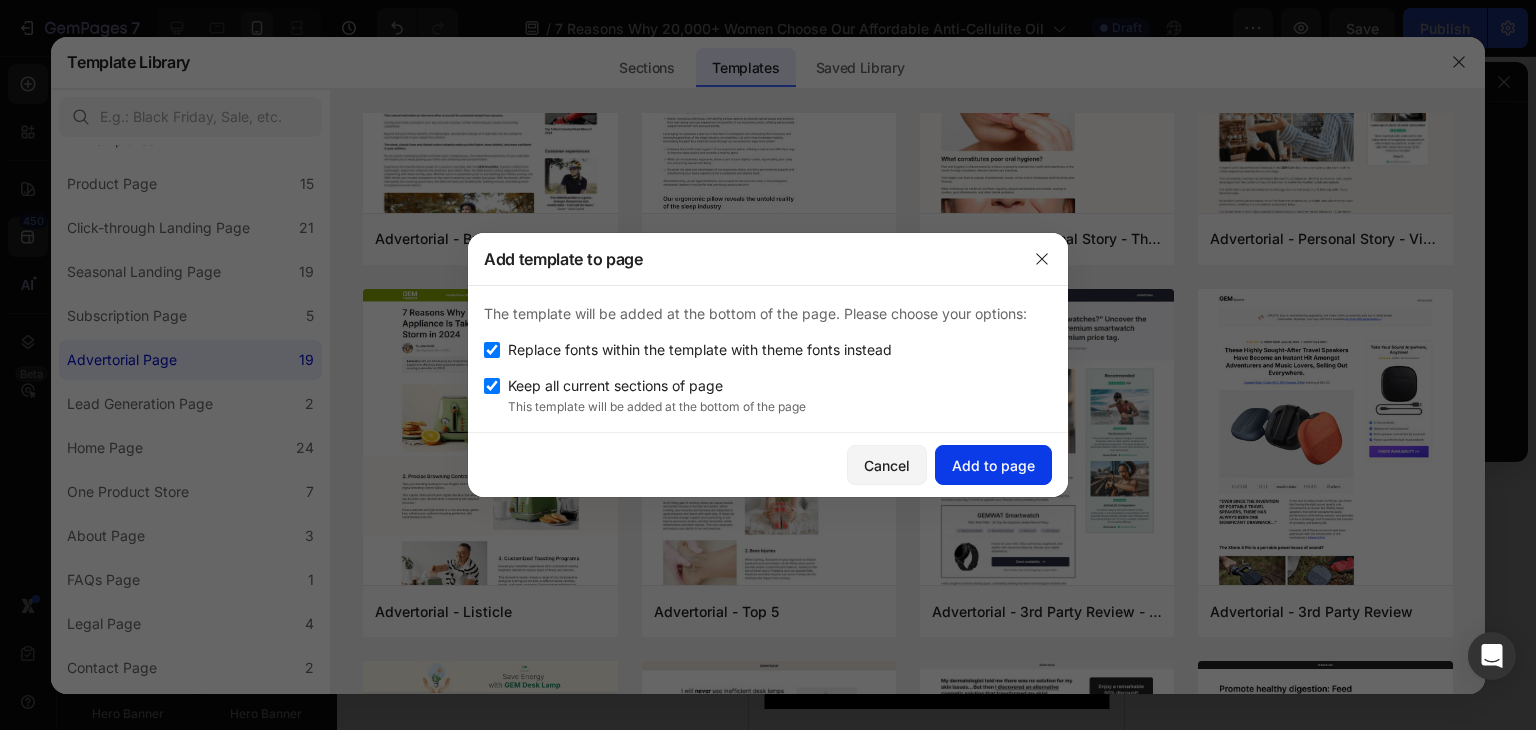 click on "Add to page" at bounding box center (993, 465) 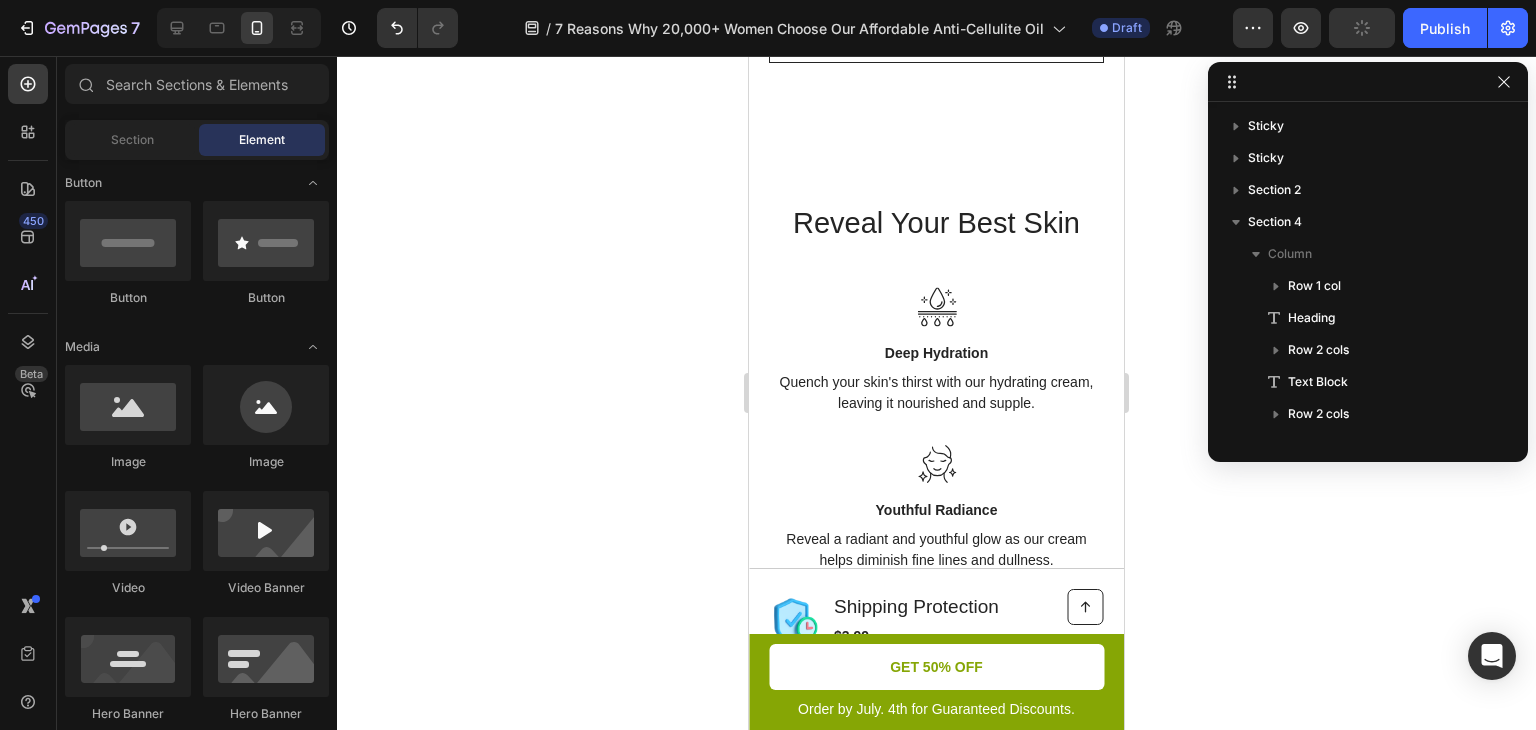 scroll, scrollTop: 8084, scrollLeft: 0, axis: vertical 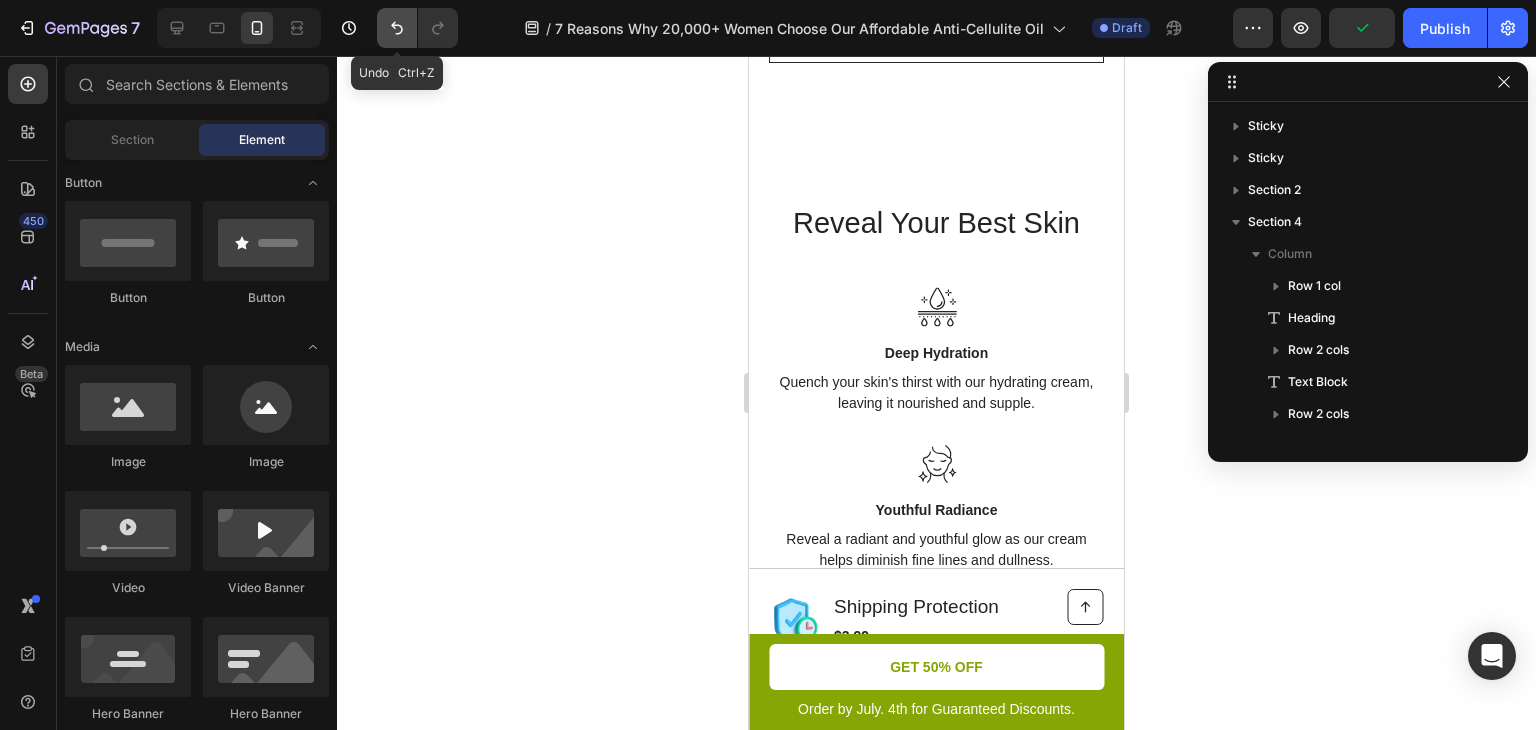 click 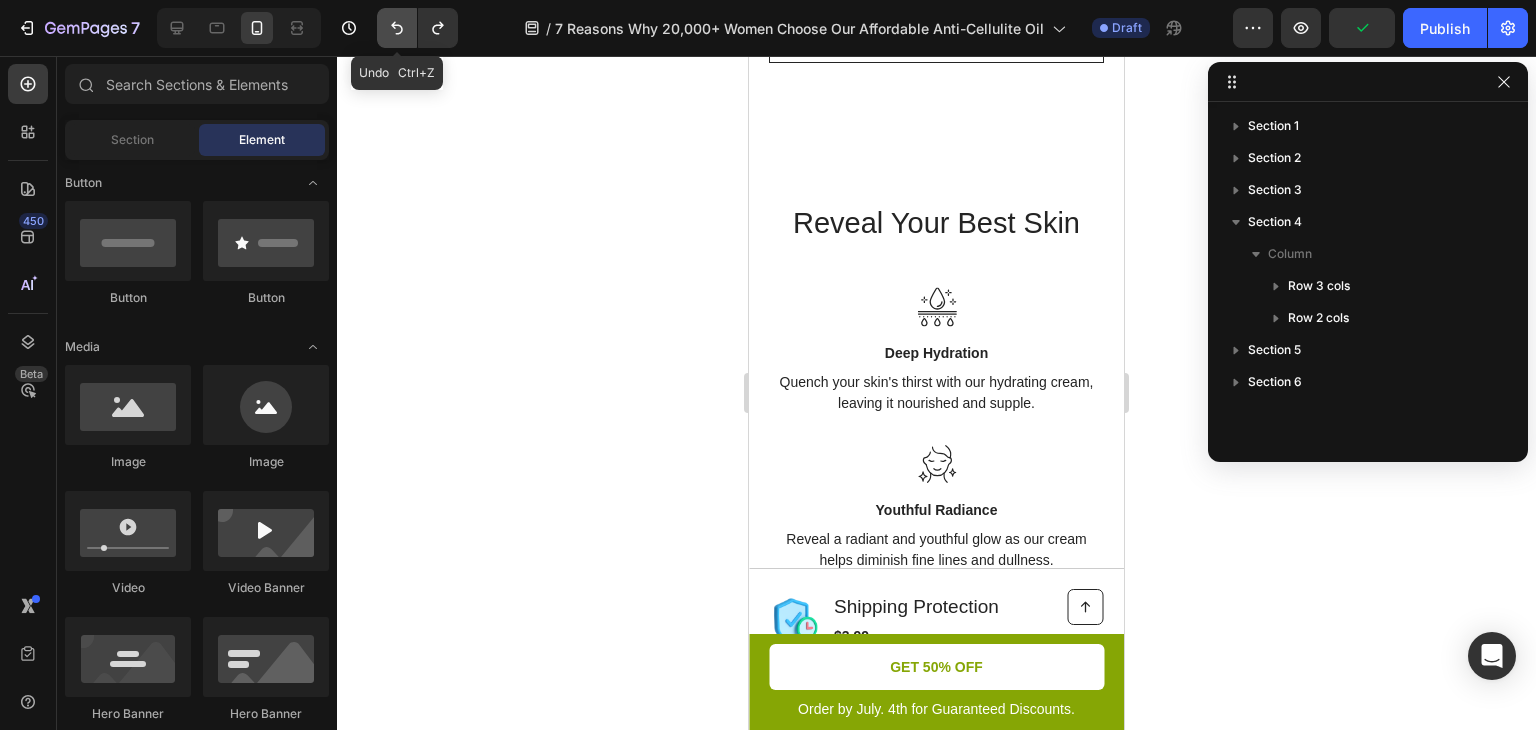 click 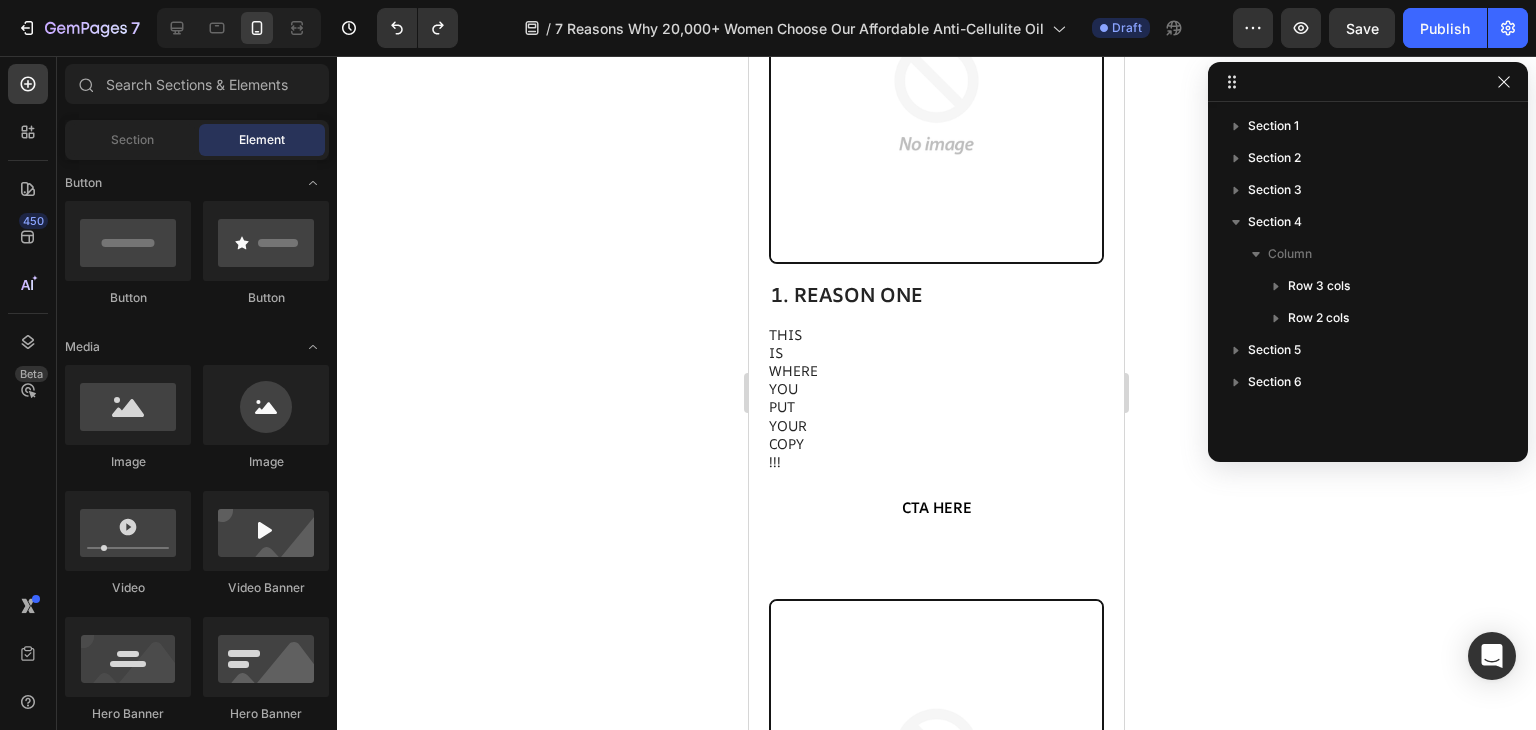 scroll, scrollTop: 0, scrollLeft: 0, axis: both 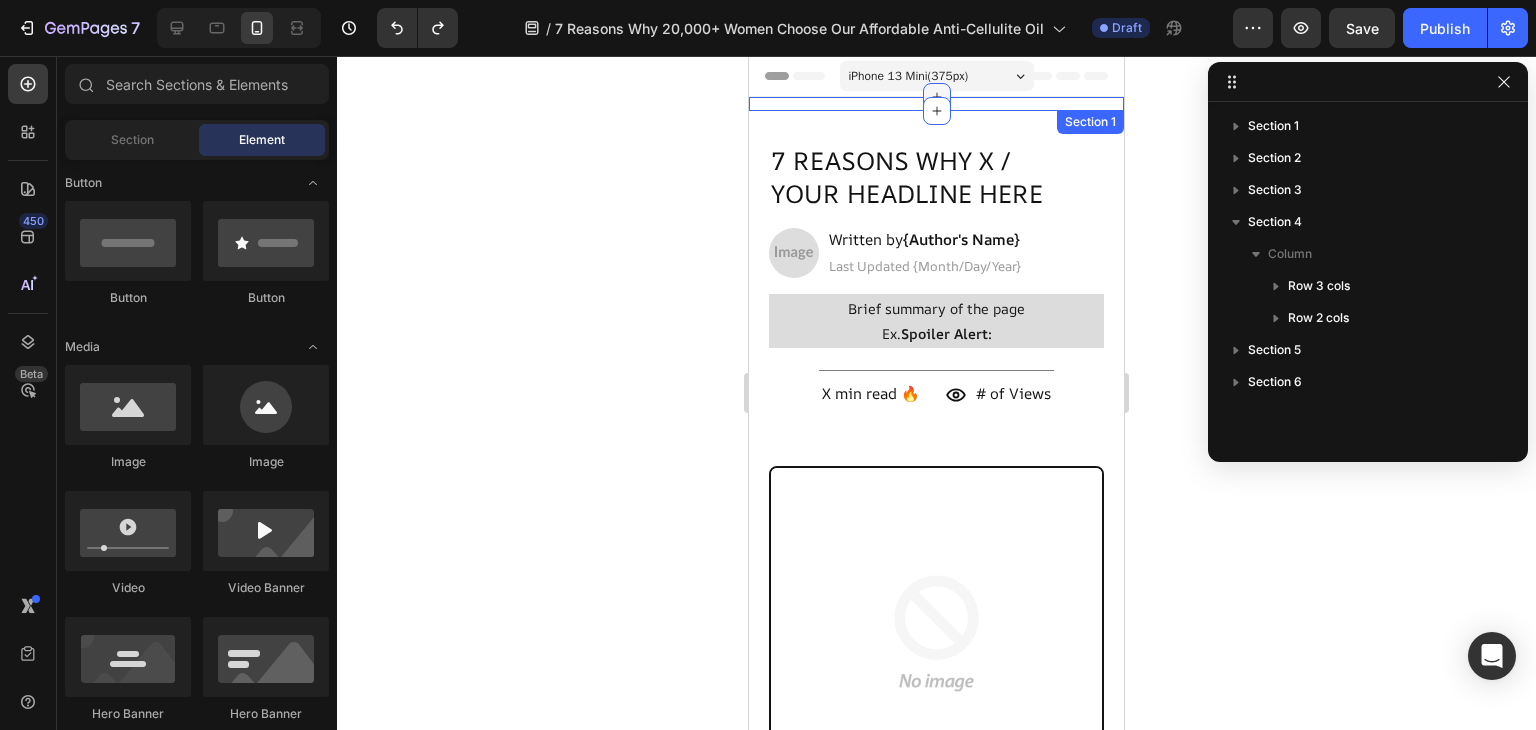 click 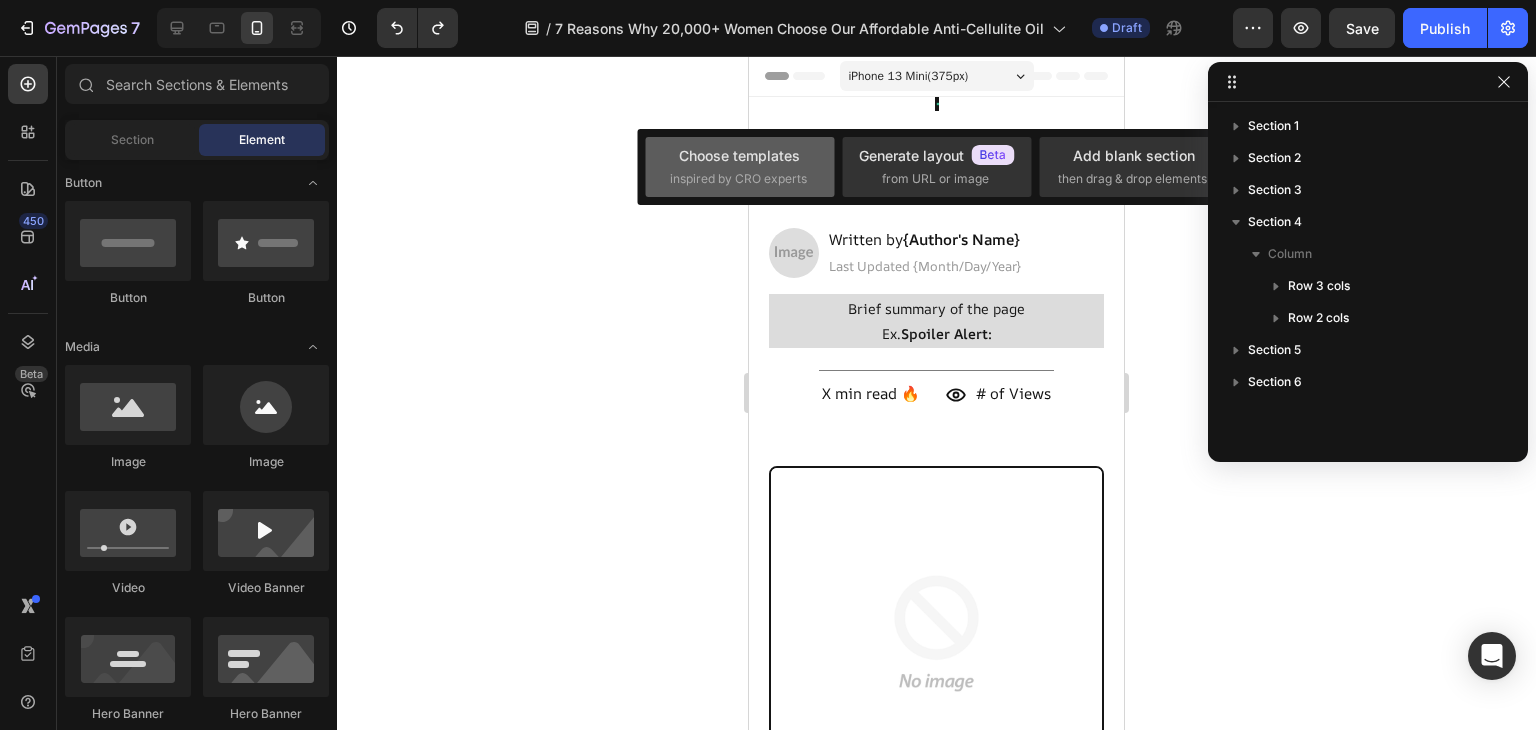 click on "Choose templates  inspired by CRO experts" at bounding box center (740, 166) 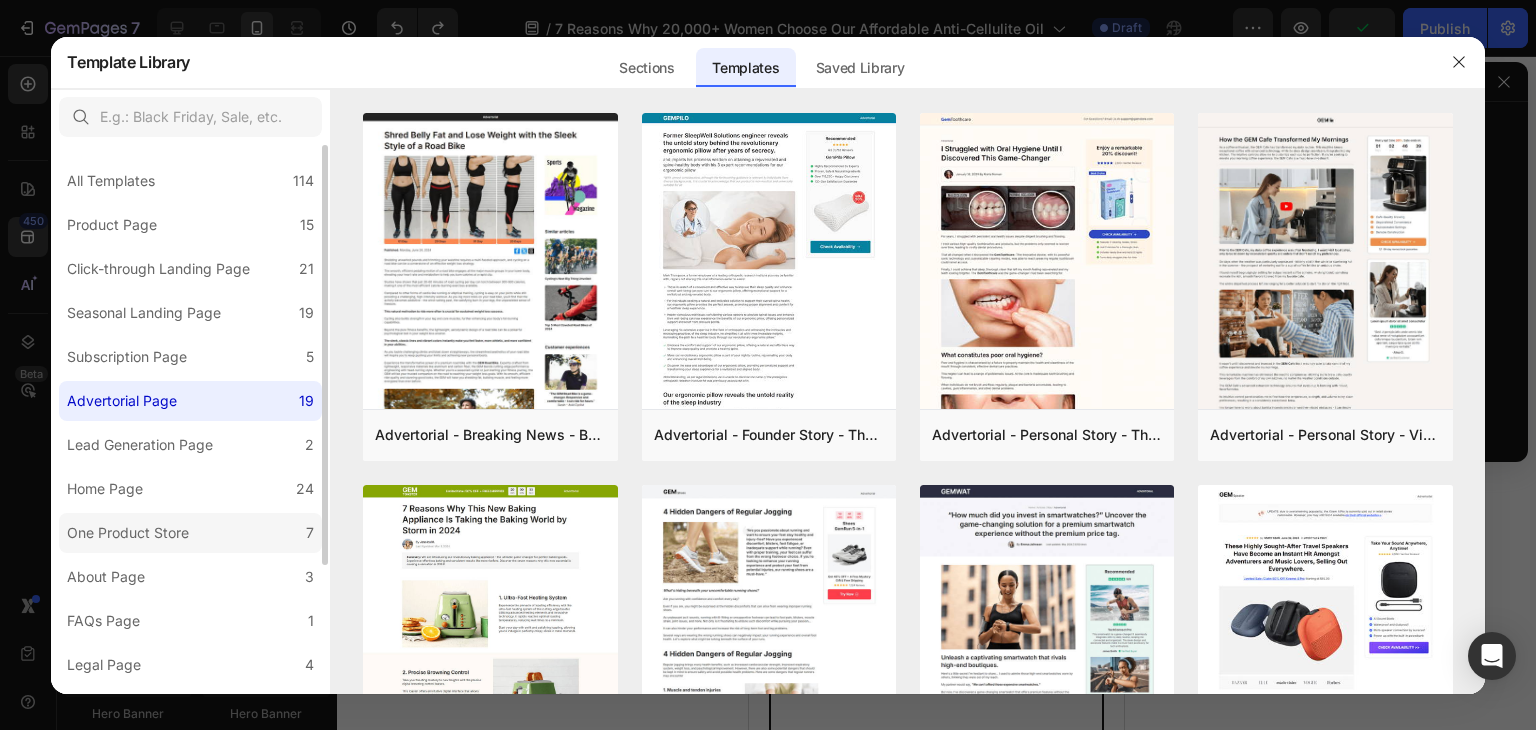 click on "One Product Store 7" 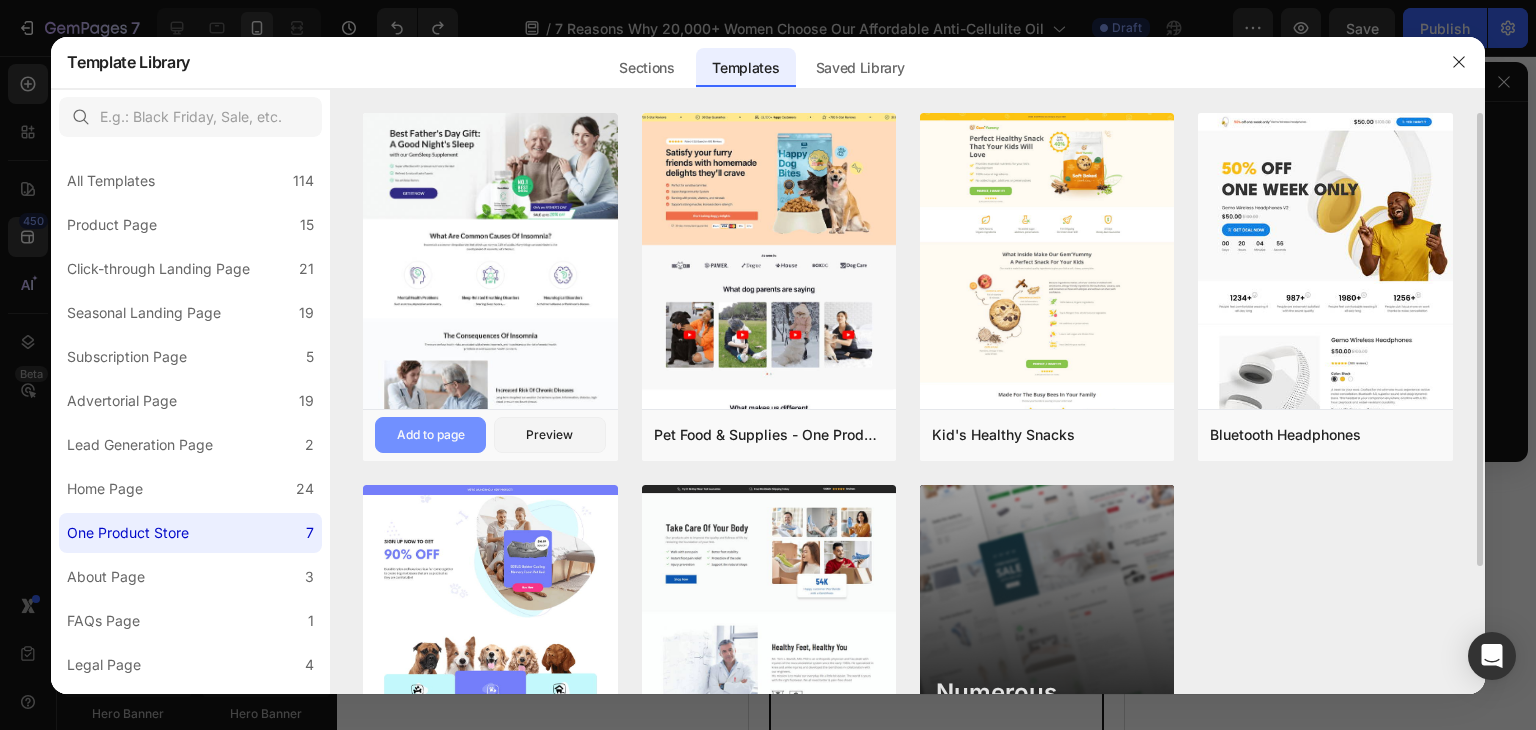click on "Add to page" at bounding box center [430, 435] 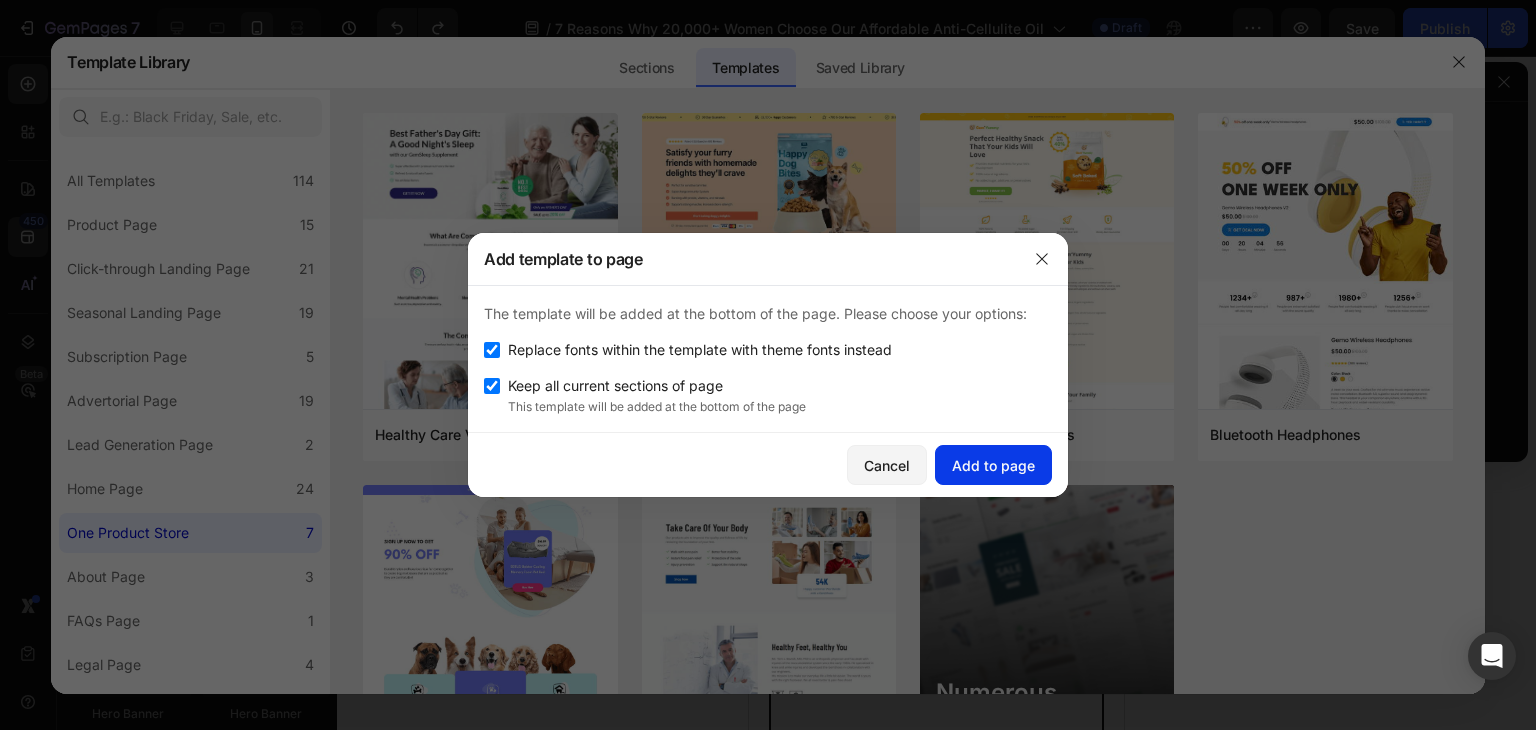 click on "Add to page" at bounding box center (993, 465) 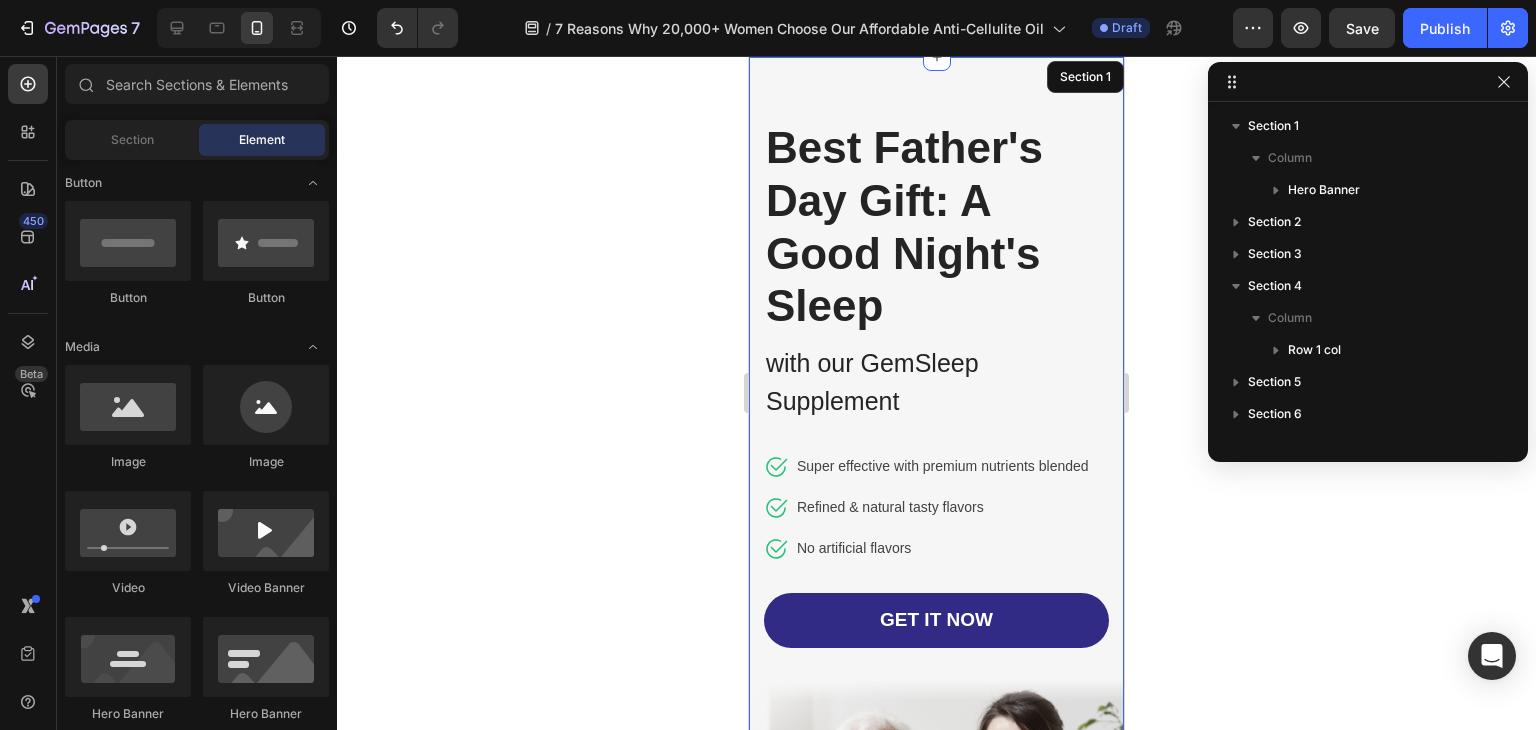 scroll, scrollTop: 0, scrollLeft: 0, axis: both 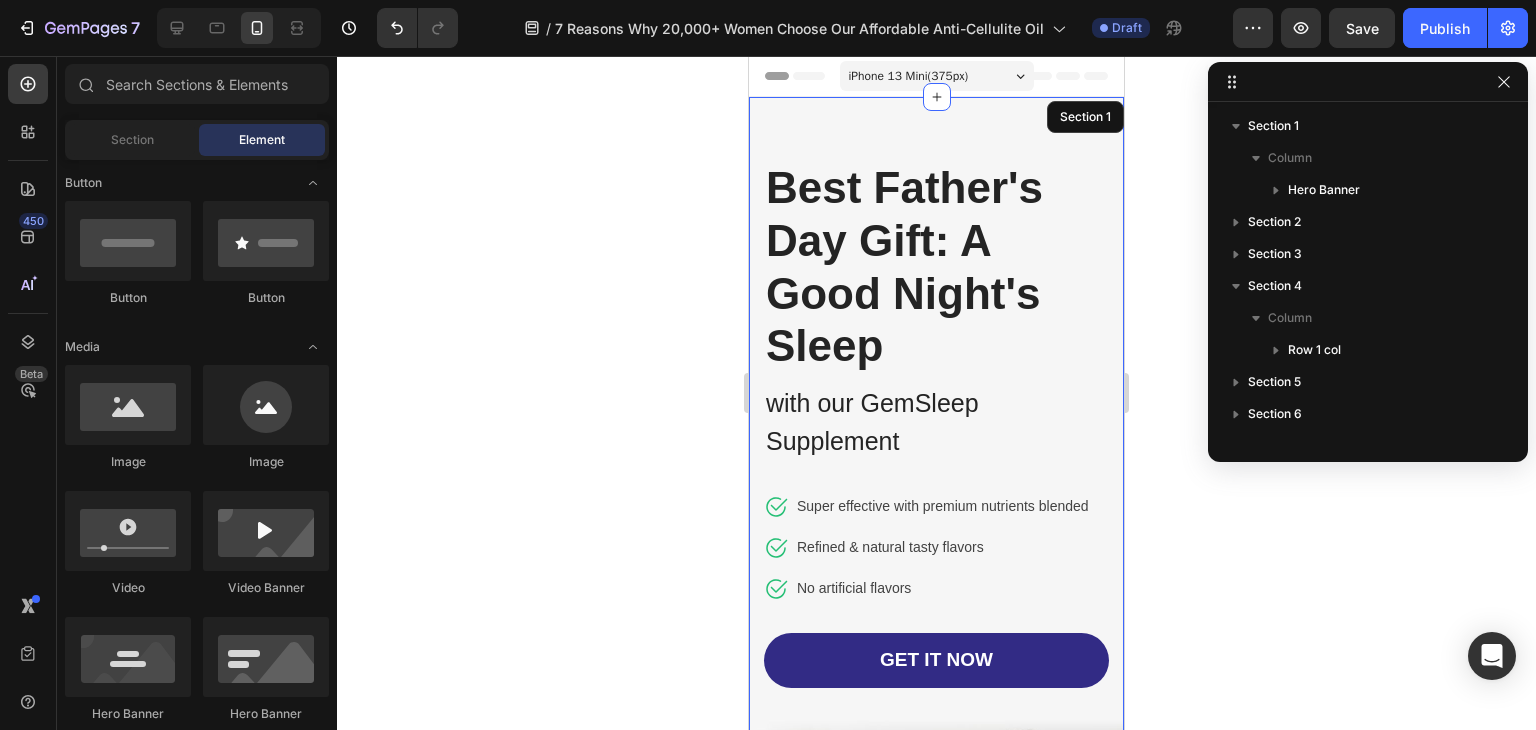 click on "iPhone 13 Mini  ( 375 px)" at bounding box center (937, 76) 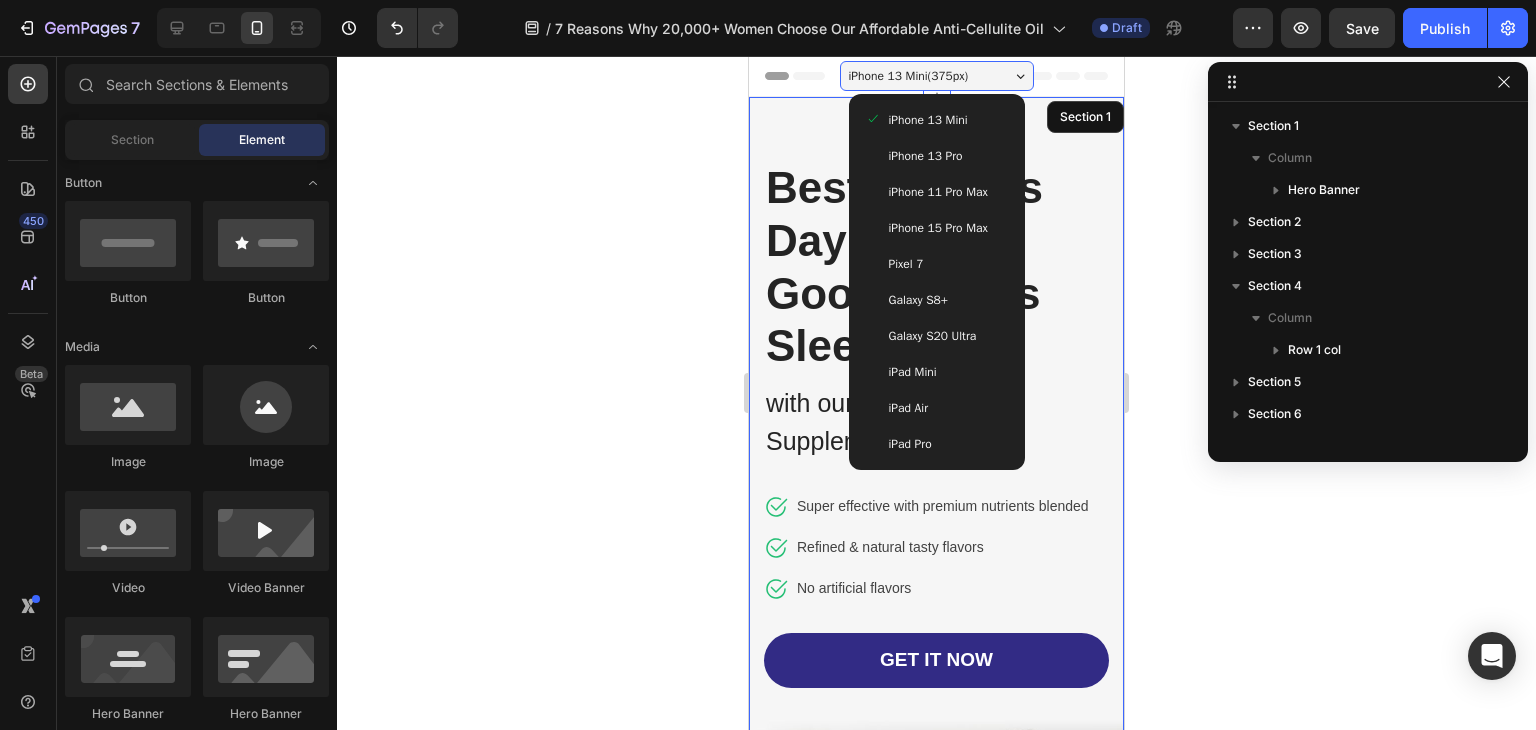 click on "iPhone 13 Pro" at bounding box center [937, 156] 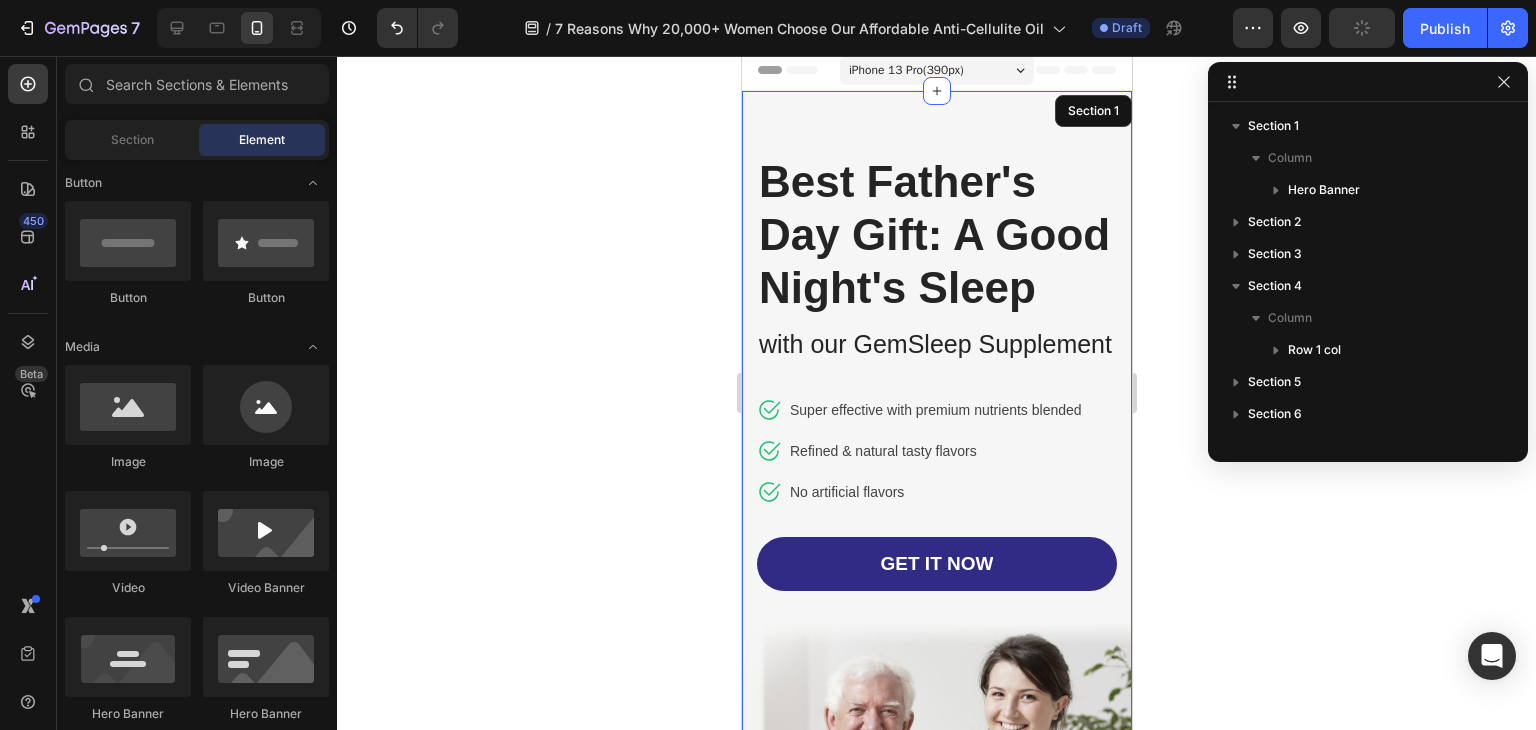scroll, scrollTop: 0, scrollLeft: 0, axis: both 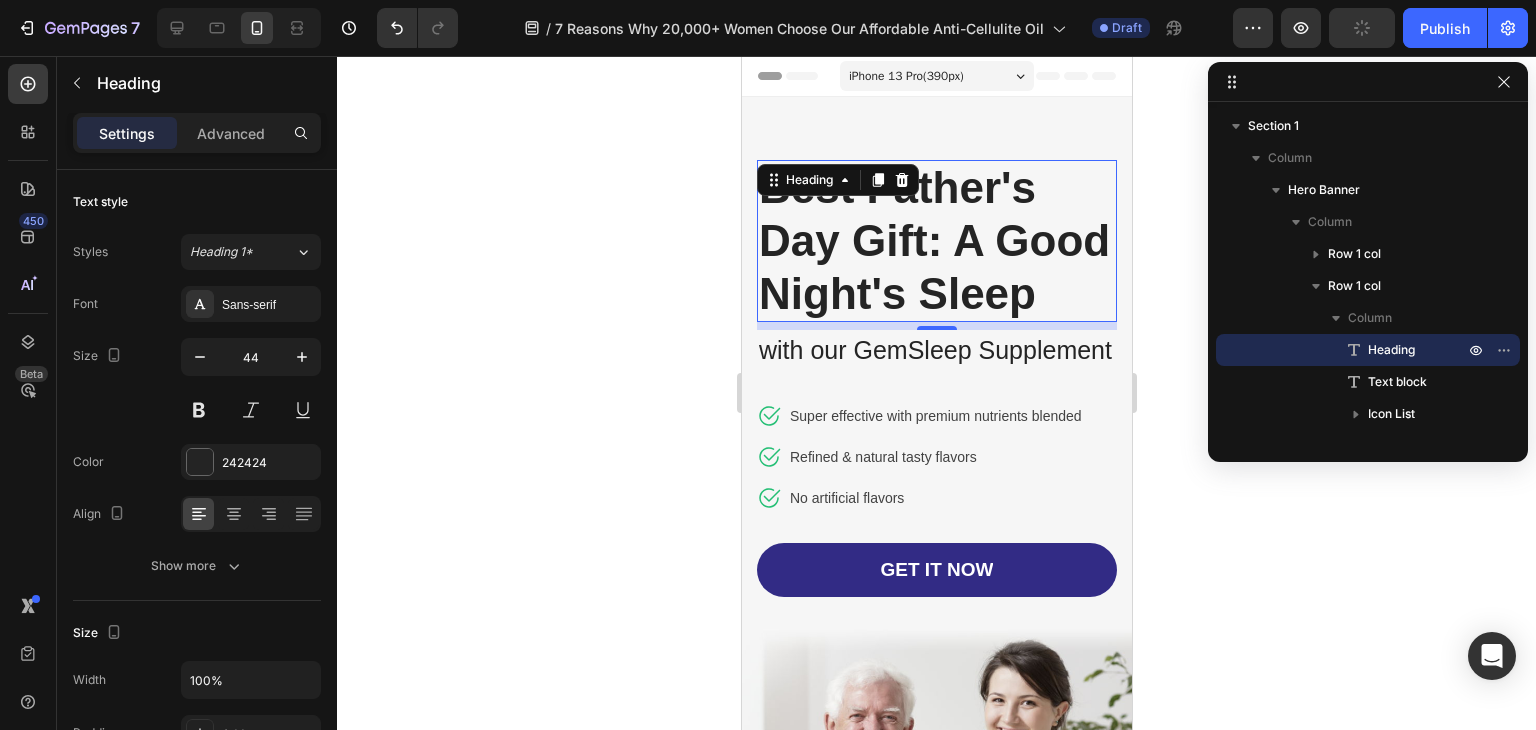 click on "Best Father's Day Gift: A Good Night's Sleep" at bounding box center (936, 241) 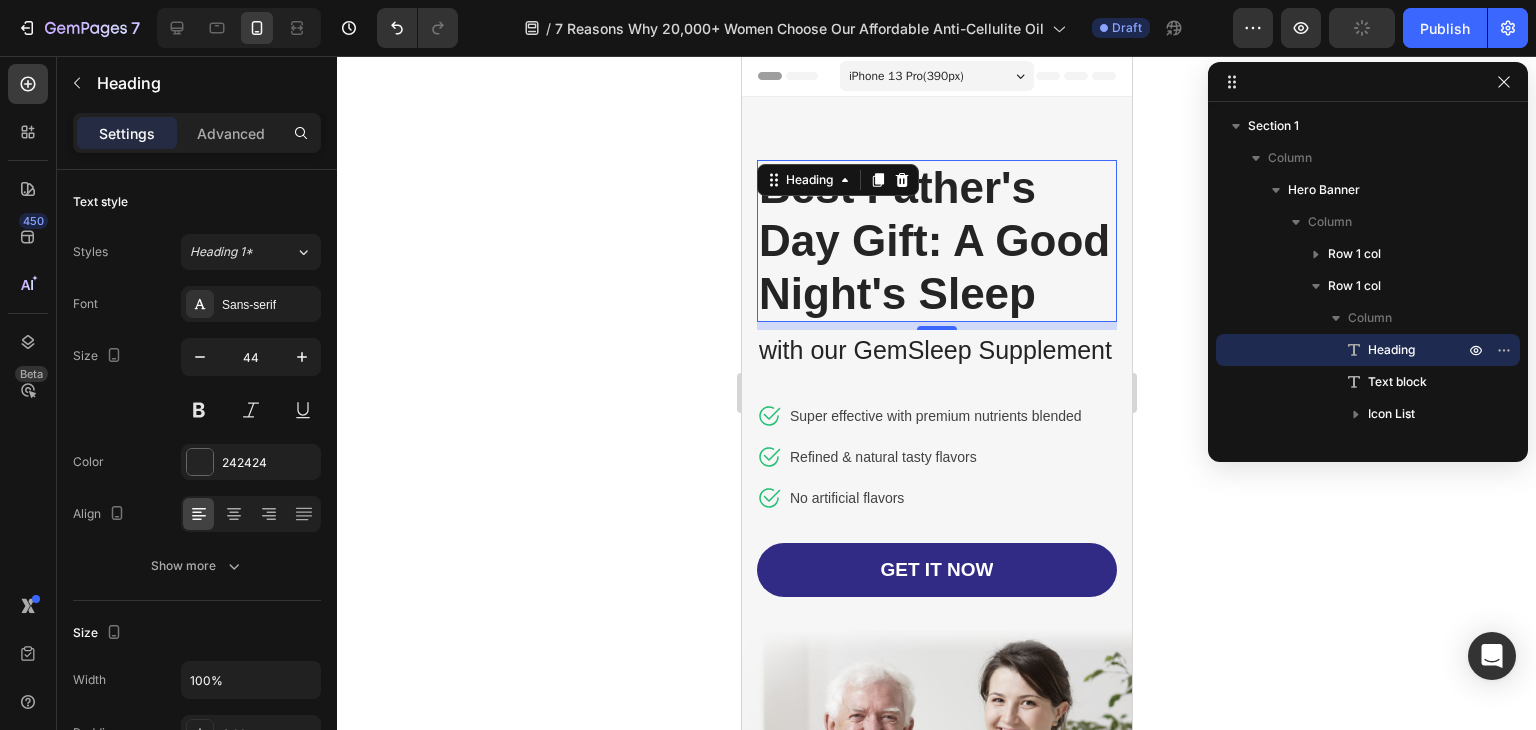 click on "Best Father's Day Gift: A Good Night's Sleep" at bounding box center (936, 241) 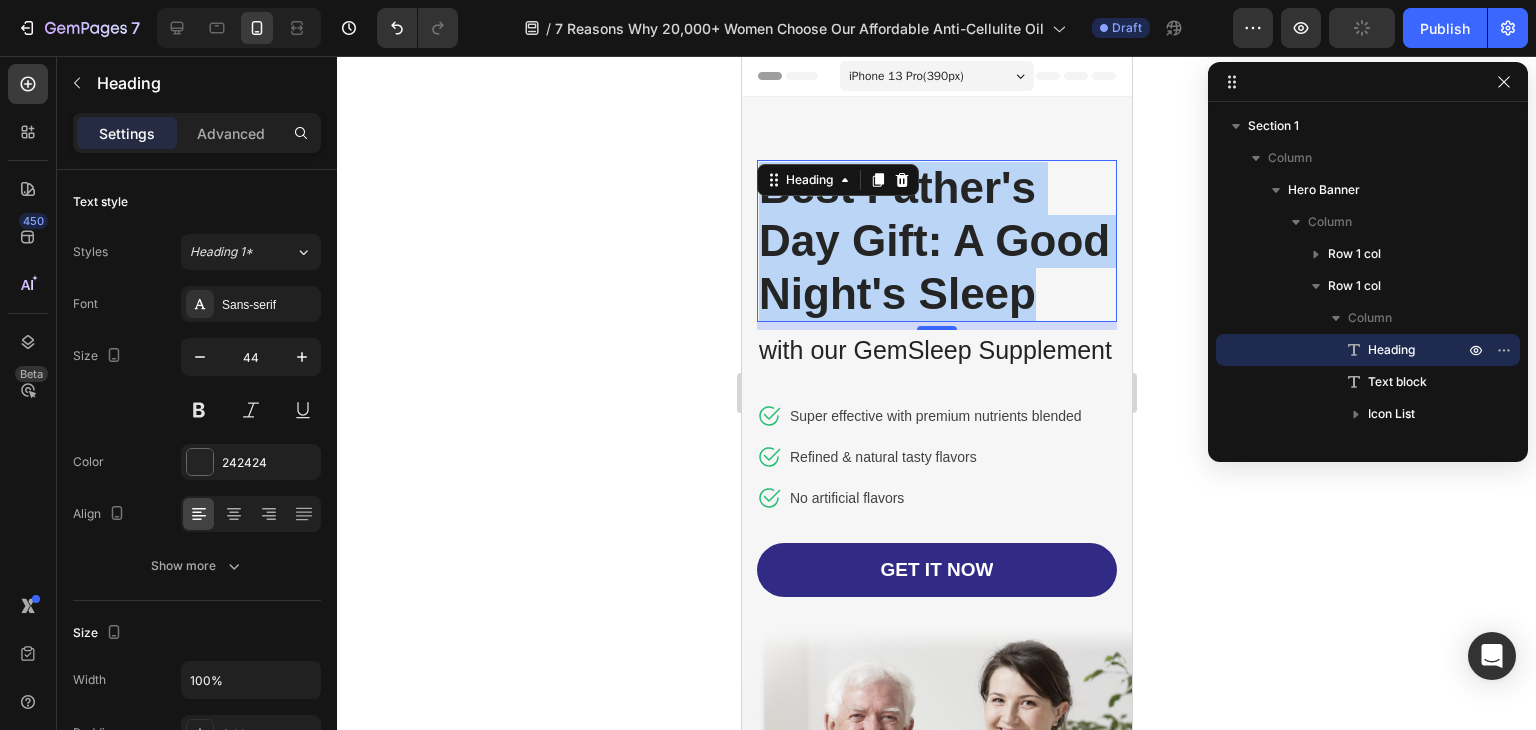 click on "Best Father's Day Gift: A Good Night's Sleep" at bounding box center [936, 241] 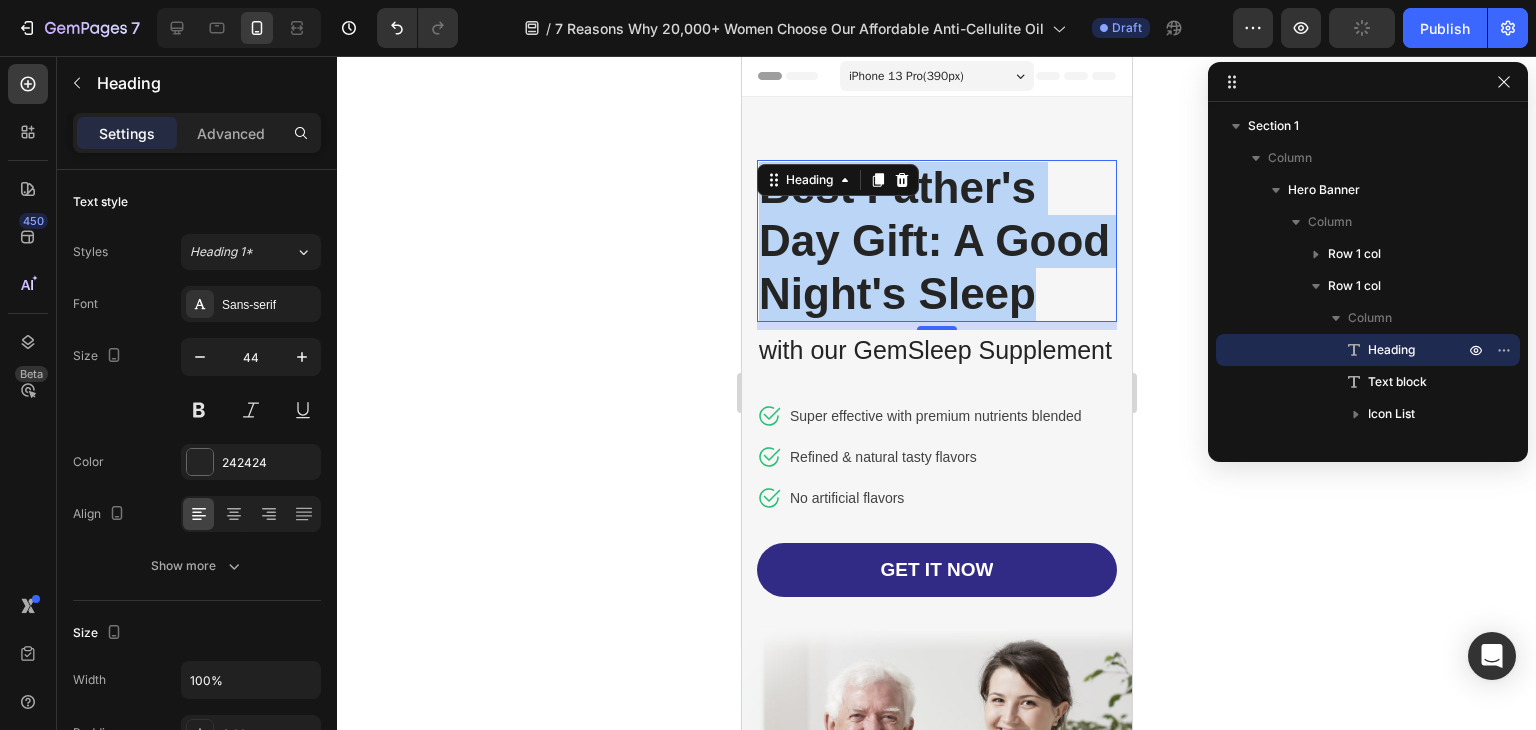 click on "Best Father's Day Gift: A Good Night's Sleep" at bounding box center (936, 241) 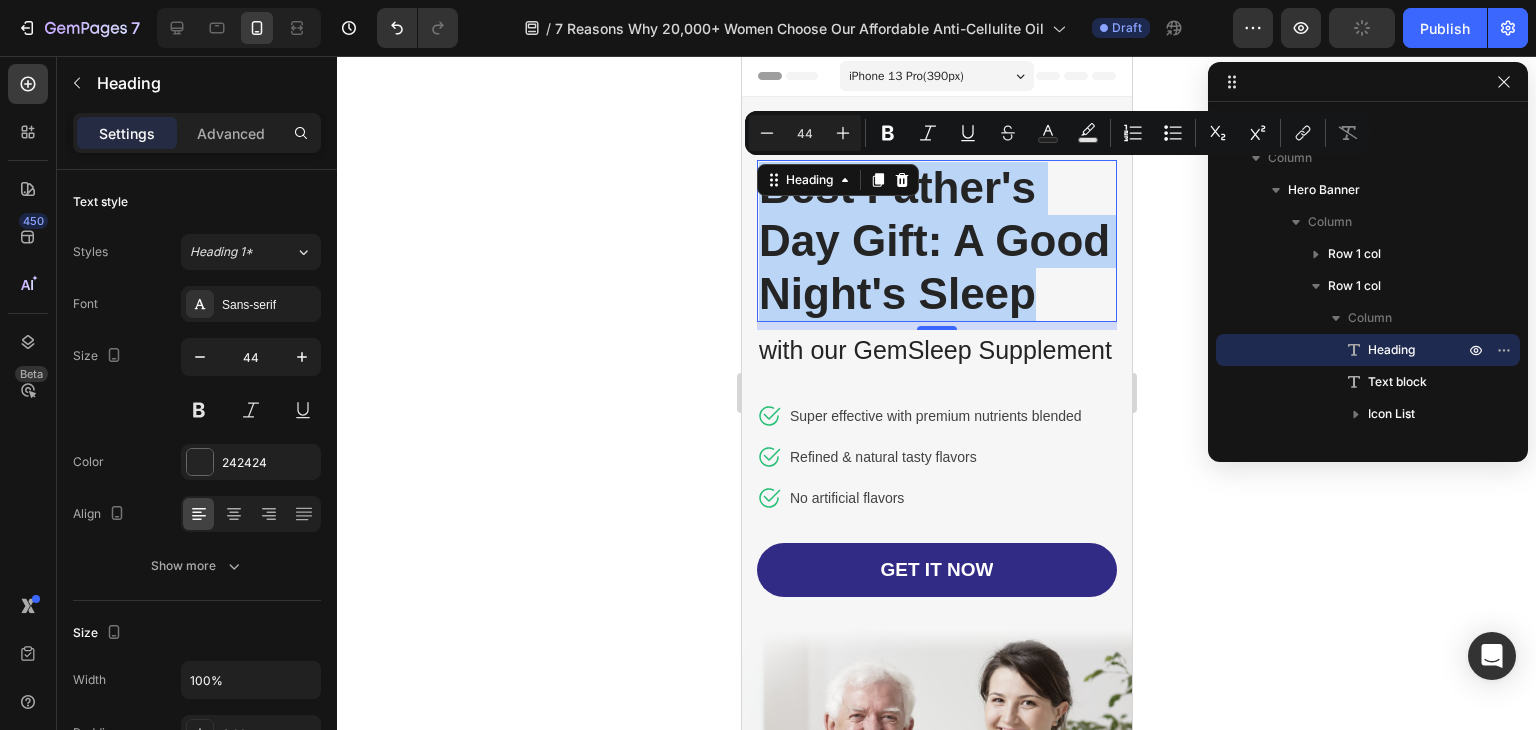 copy on "Best Father's Day Gift: A Good Night's Sleep" 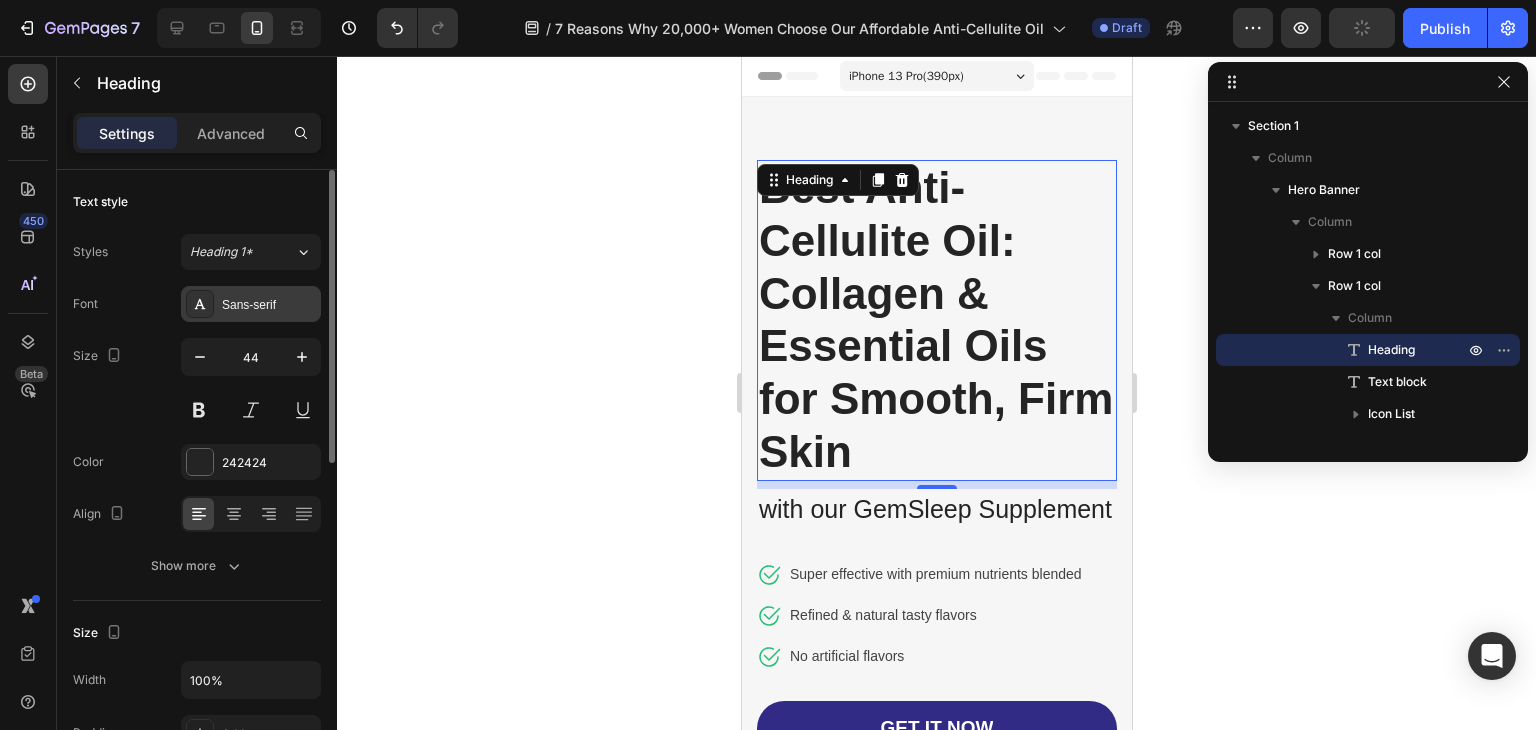 click on "Sans-serif" at bounding box center (269, 305) 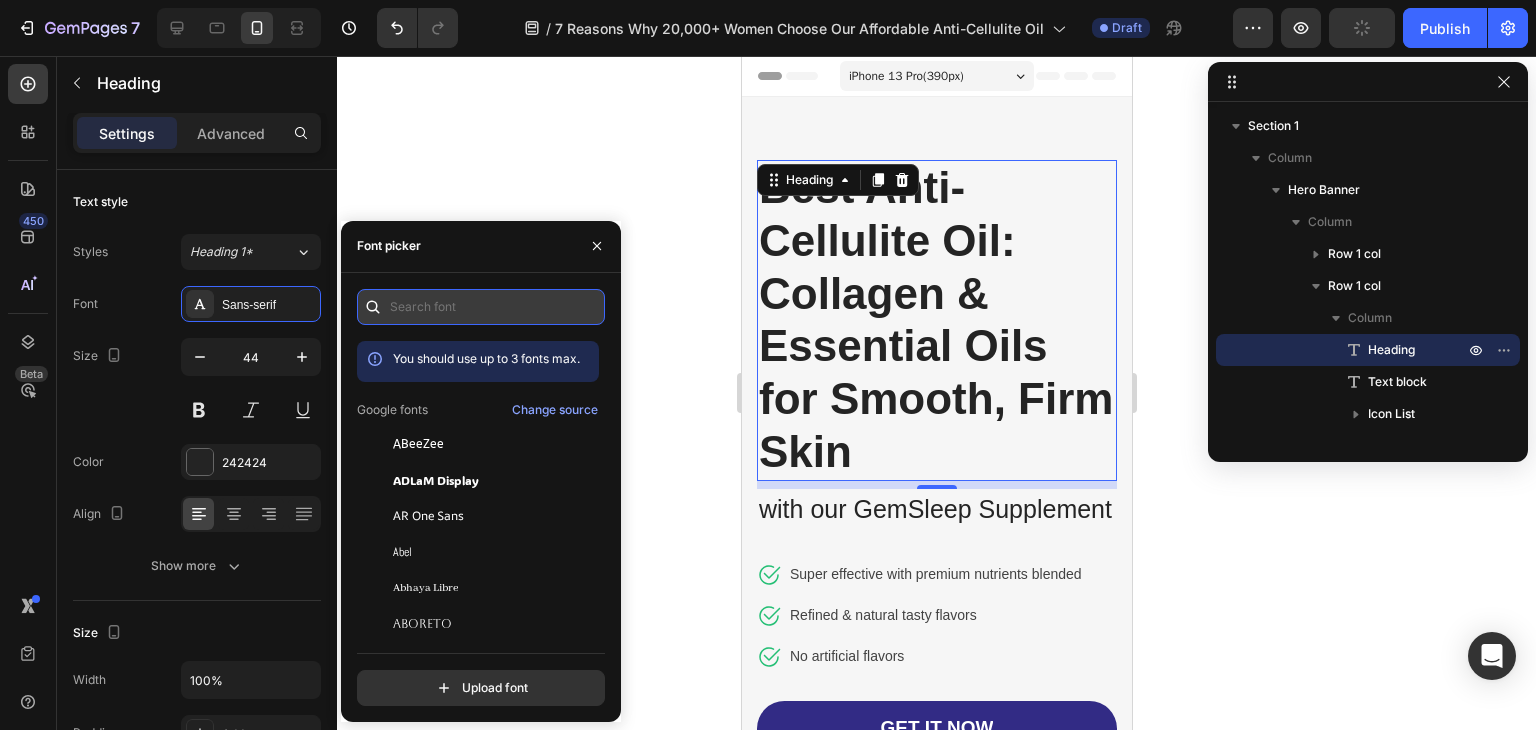 click at bounding box center (481, 307) 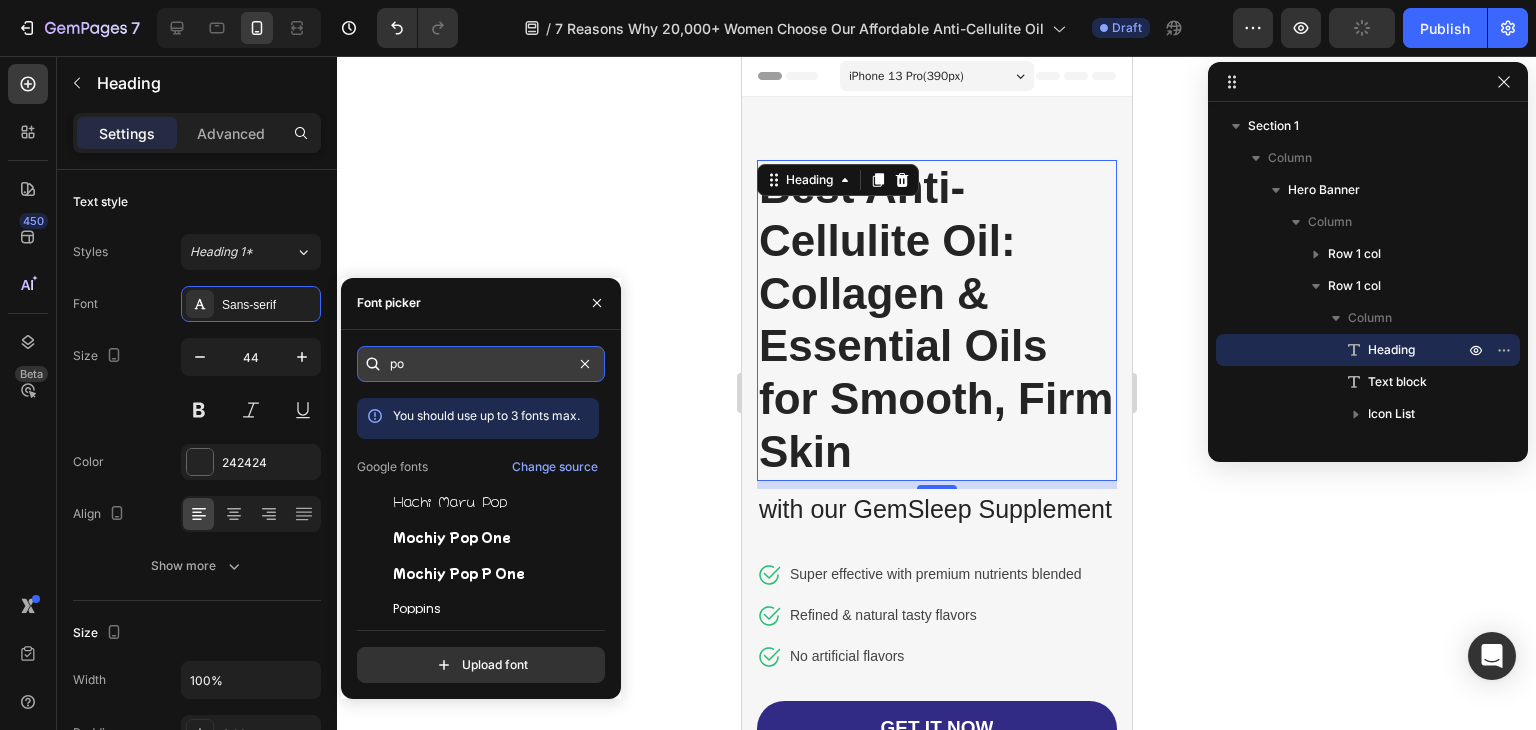 type on "p" 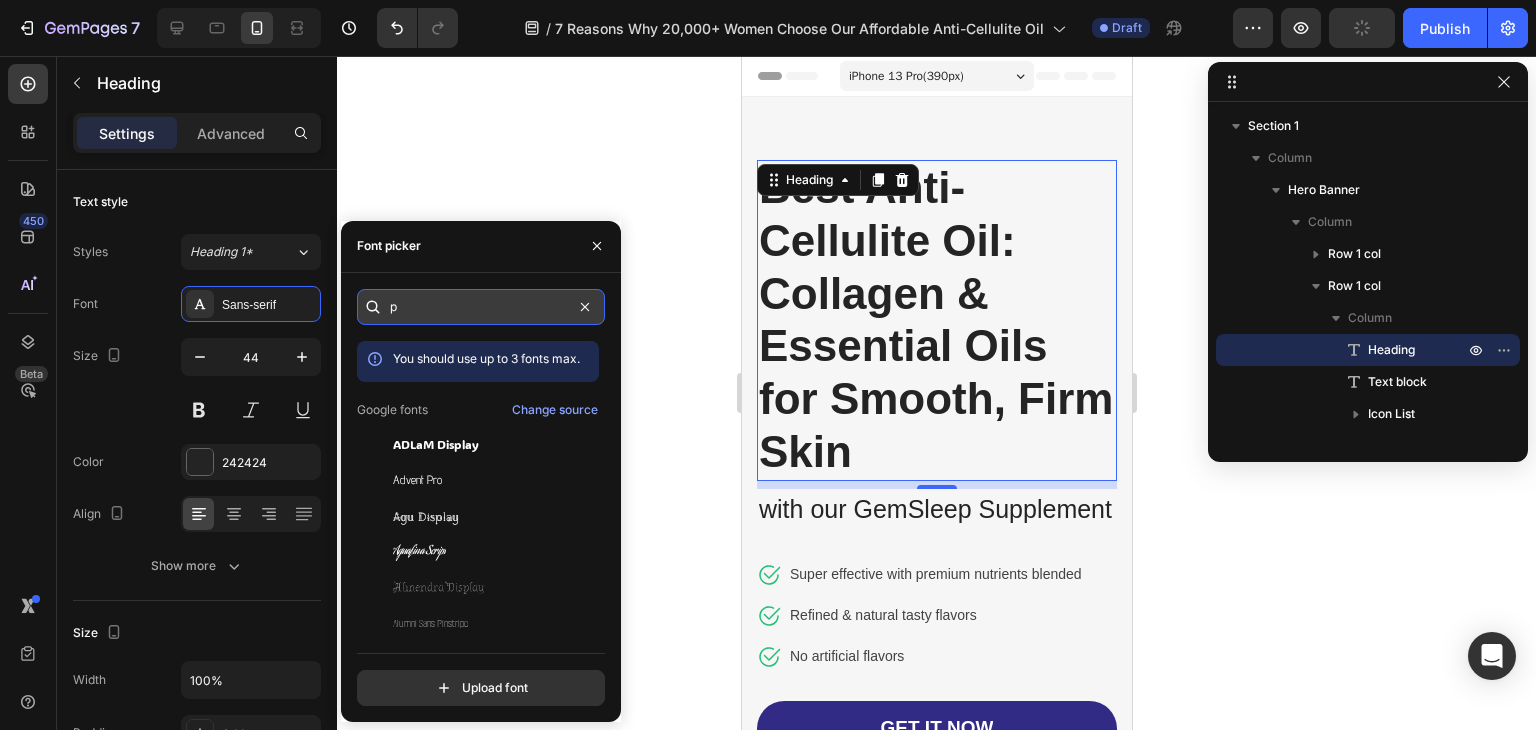 type 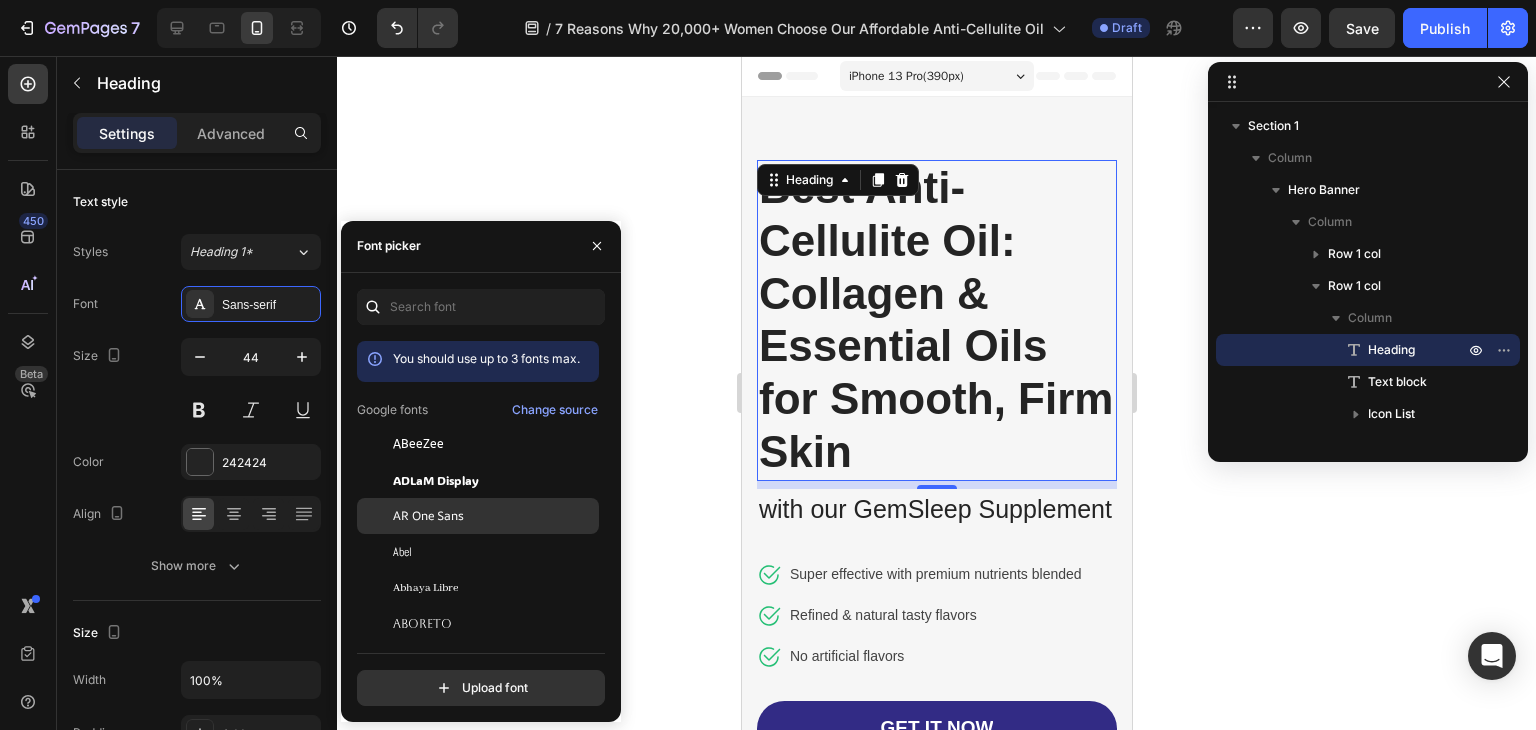 click on "AR One Sans" at bounding box center (428, 516) 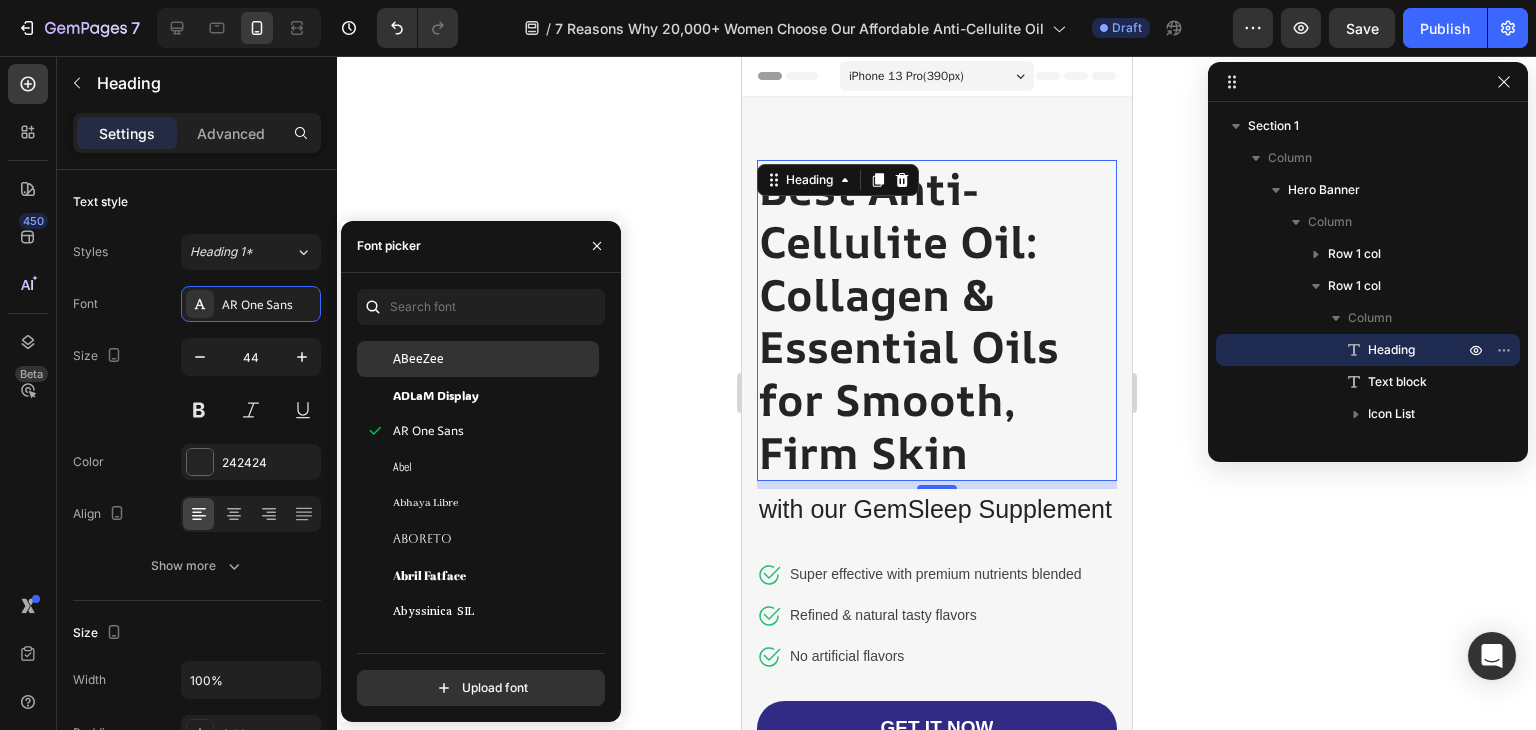 scroll, scrollTop: 162, scrollLeft: 0, axis: vertical 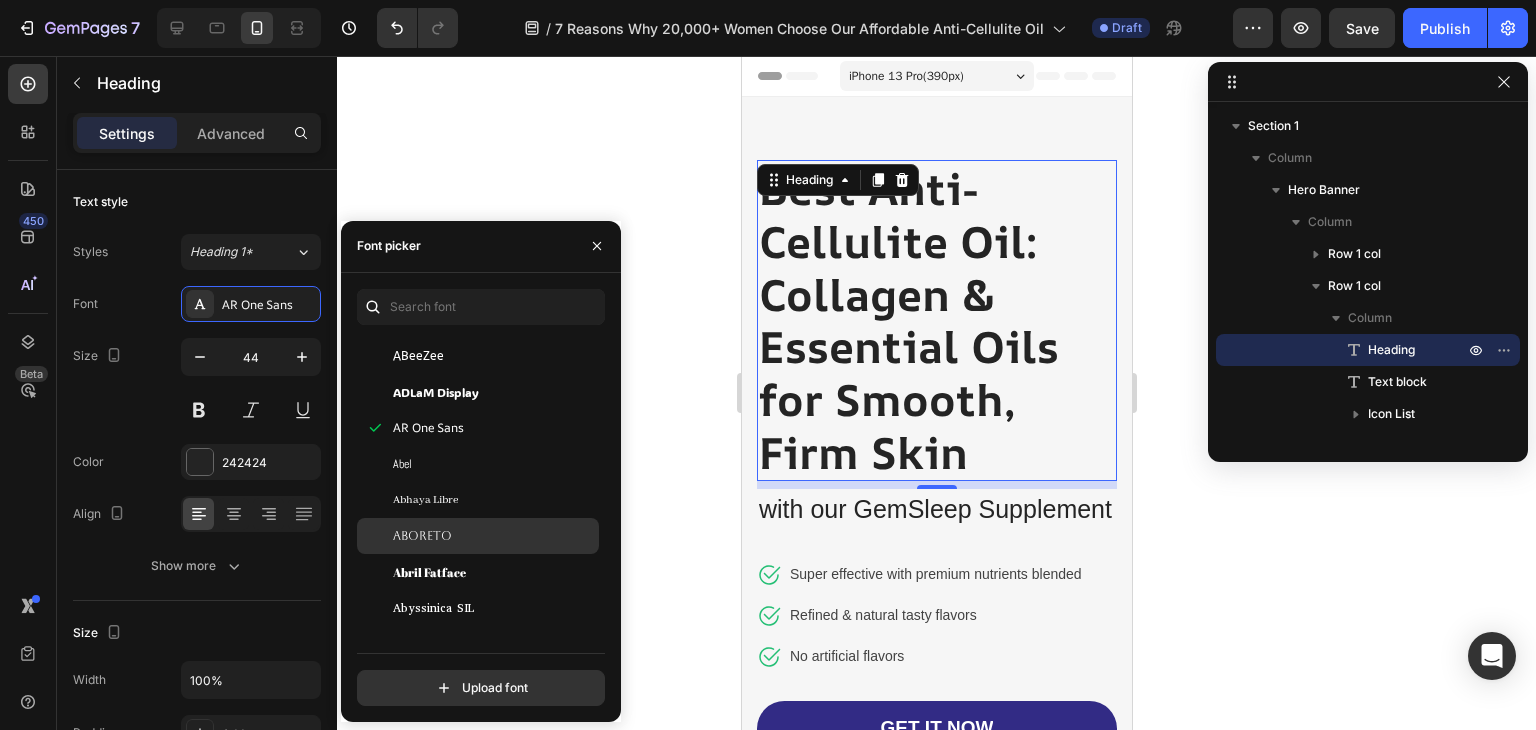 click on "Aboreto" at bounding box center (494, 536) 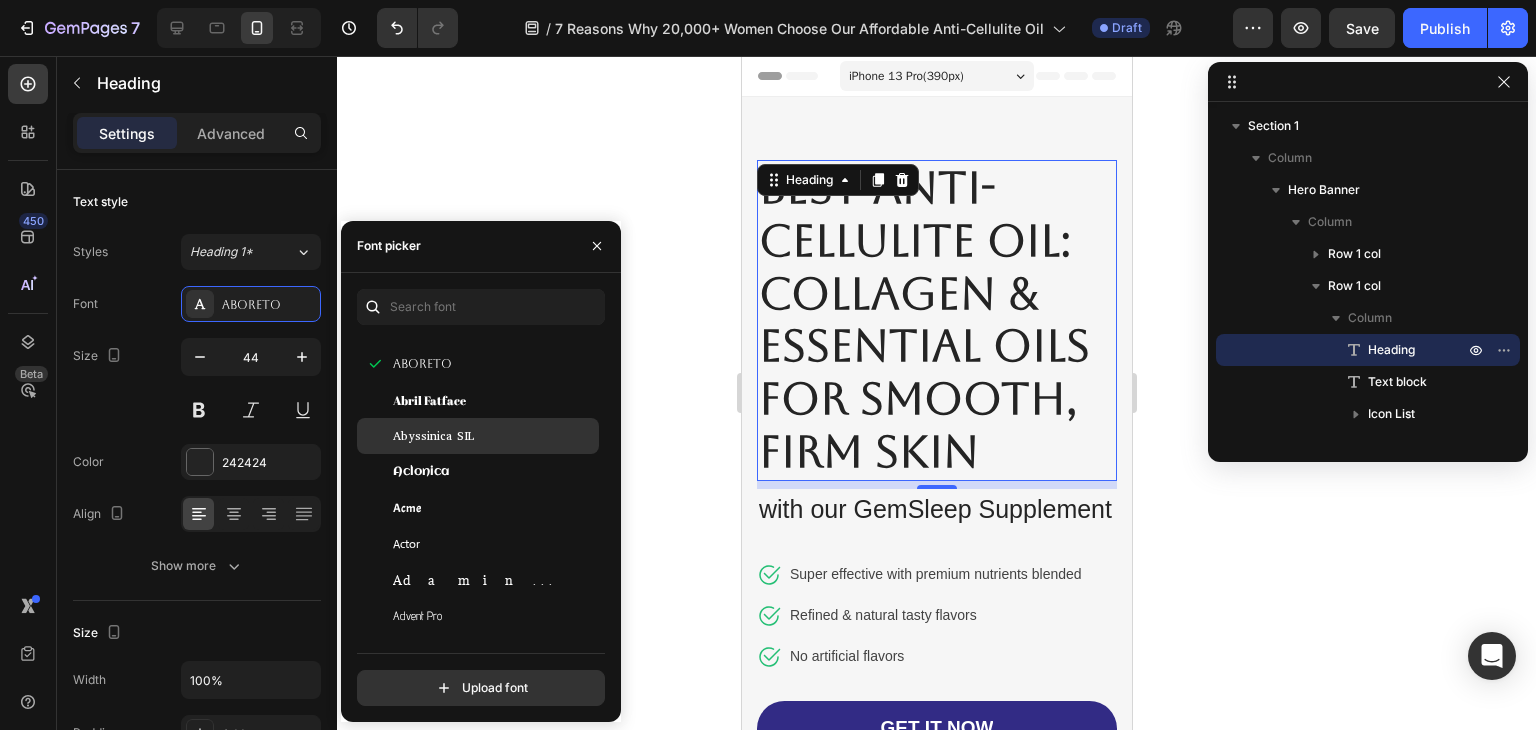 scroll, scrollTop: 368, scrollLeft: 0, axis: vertical 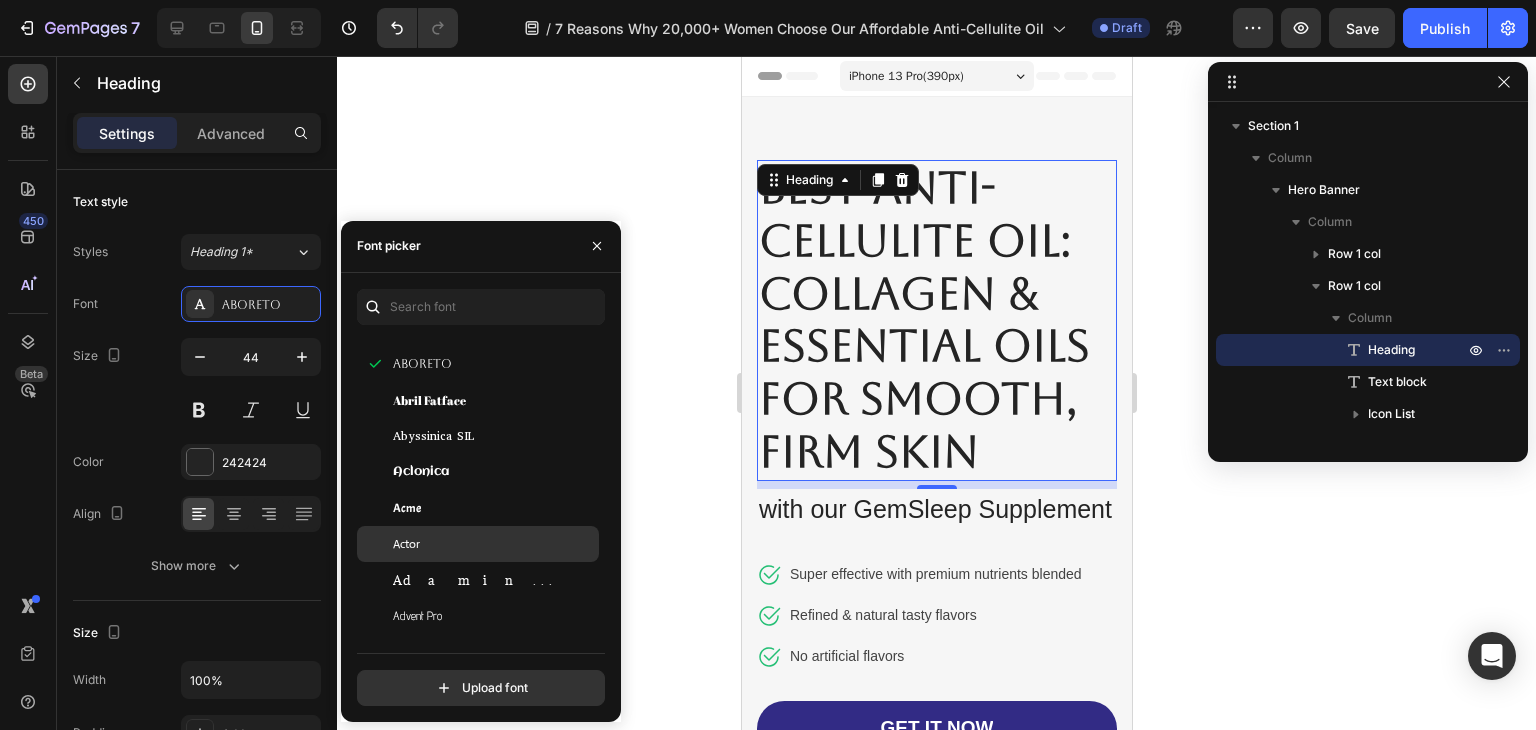 click on "Actor" at bounding box center [494, 544] 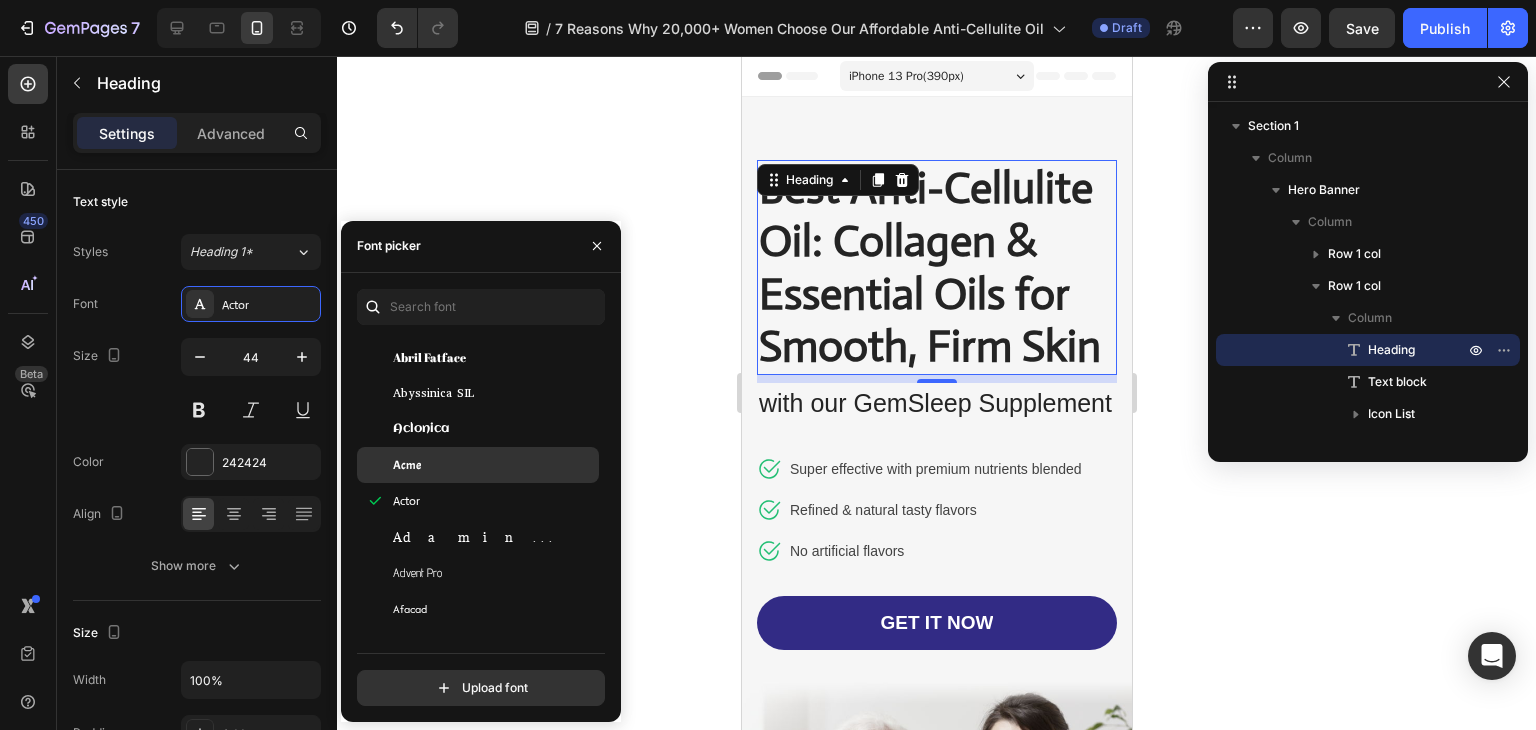 scroll, scrollTop: 462, scrollLeft: 0, axis: vertical 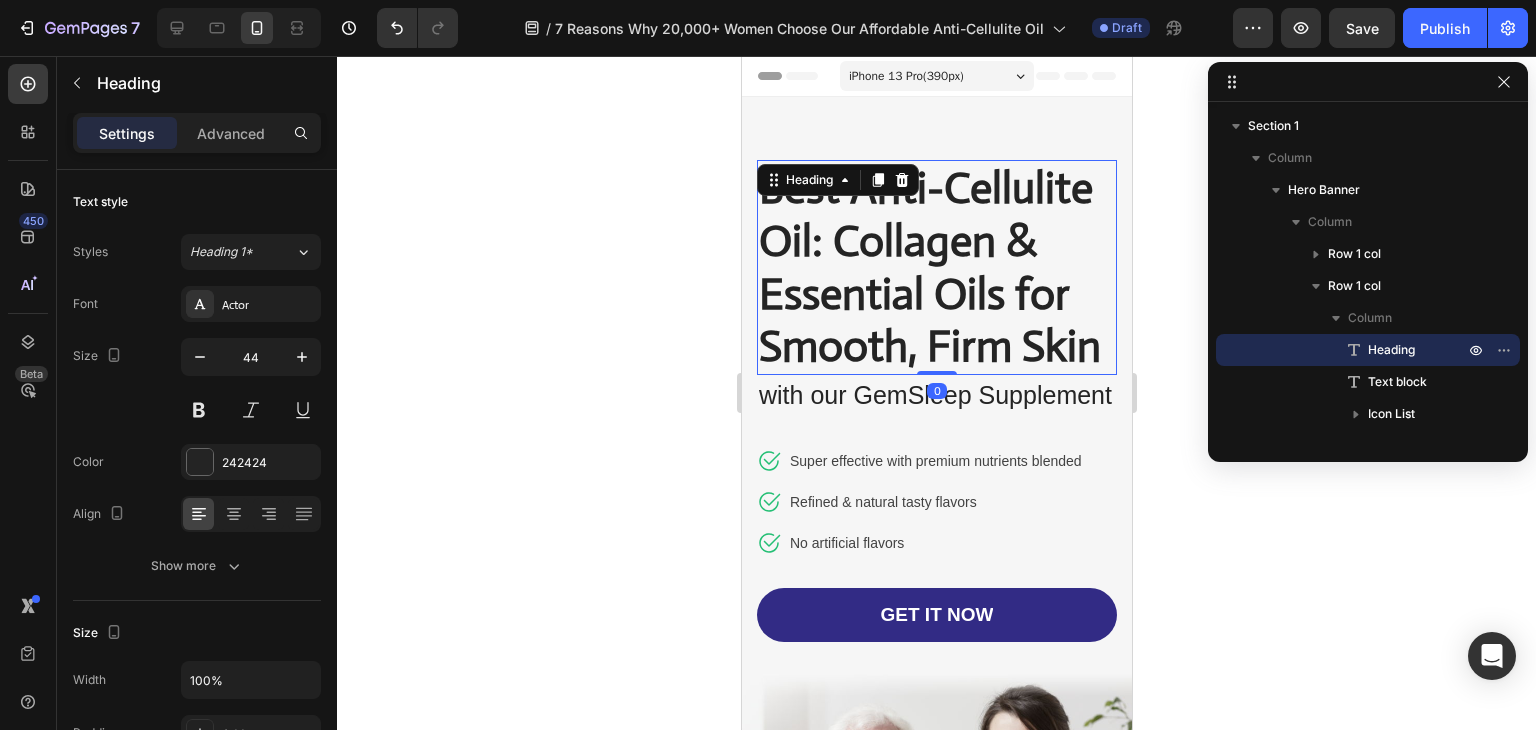 drag, startPoint x: 924, startPoint y: 430, endPoint x: 921, endPoint y: 378, distance: 52.086468 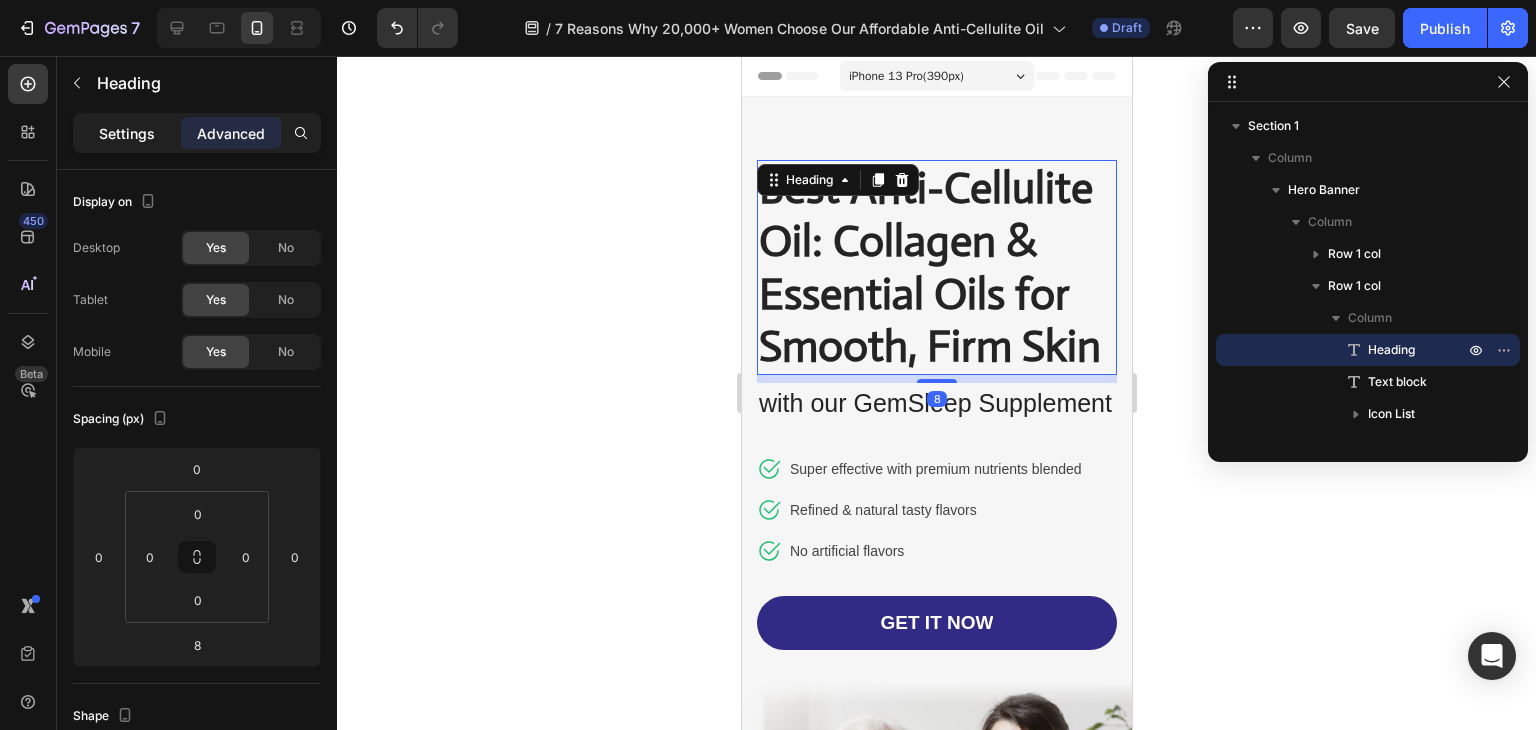 click on "Settings" at bounding box center (127, 133) 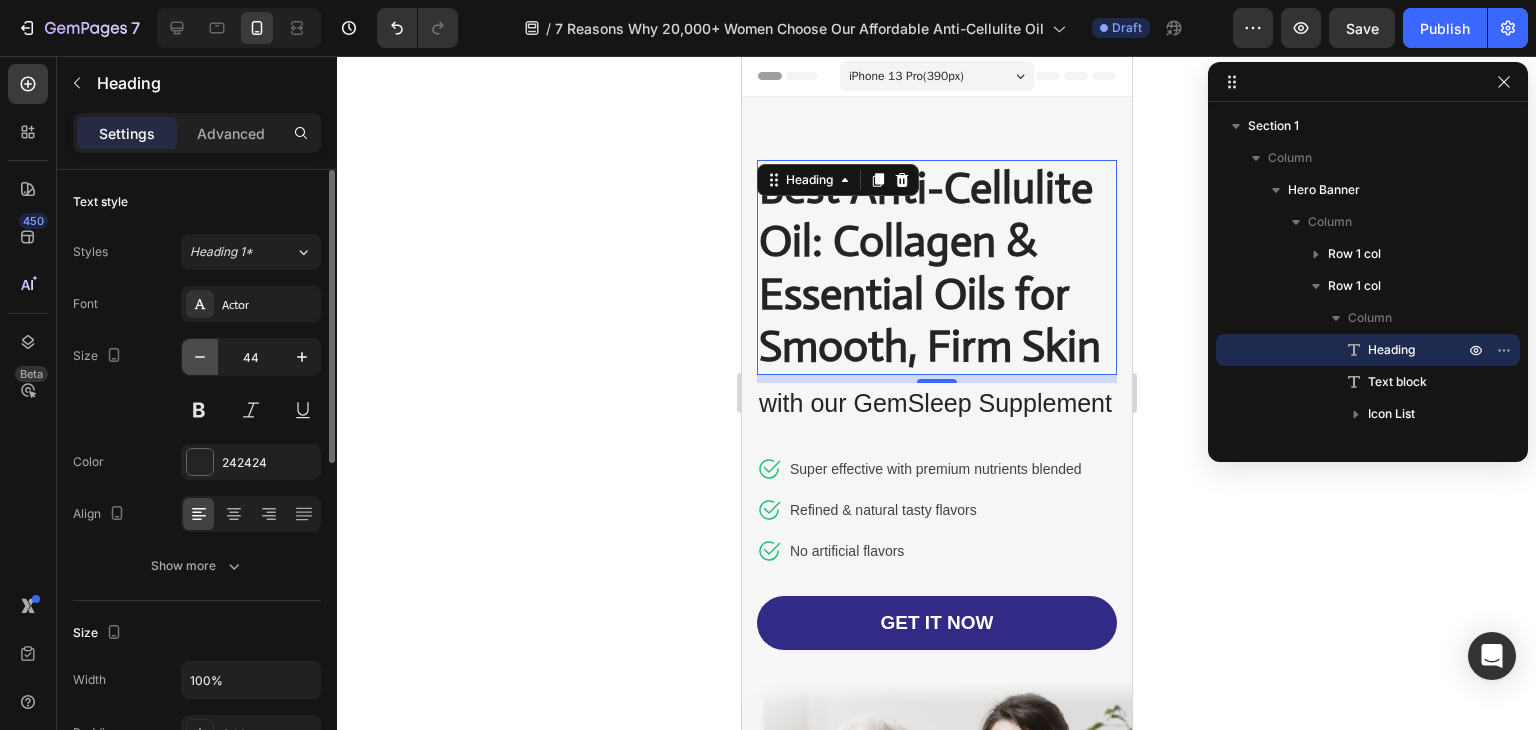 click 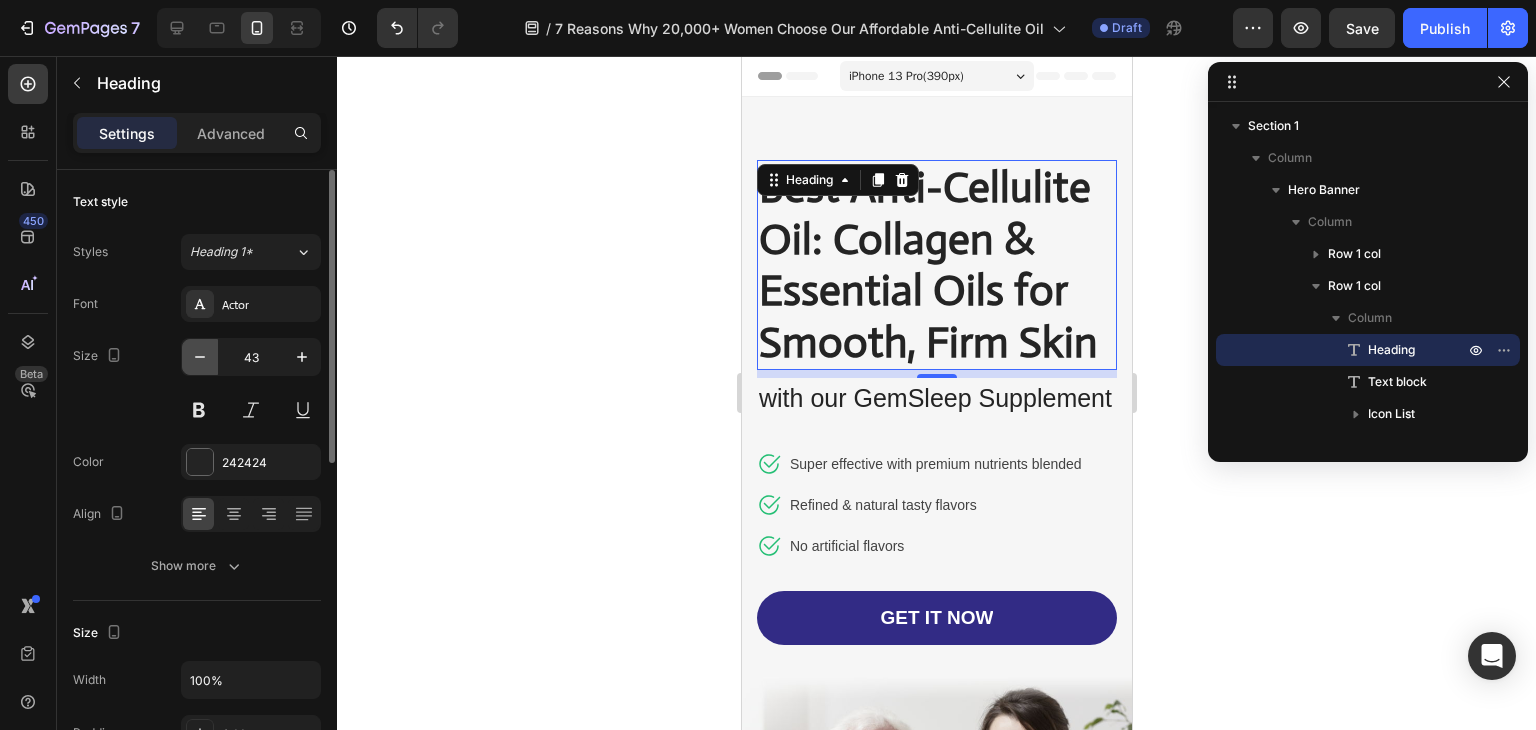 click 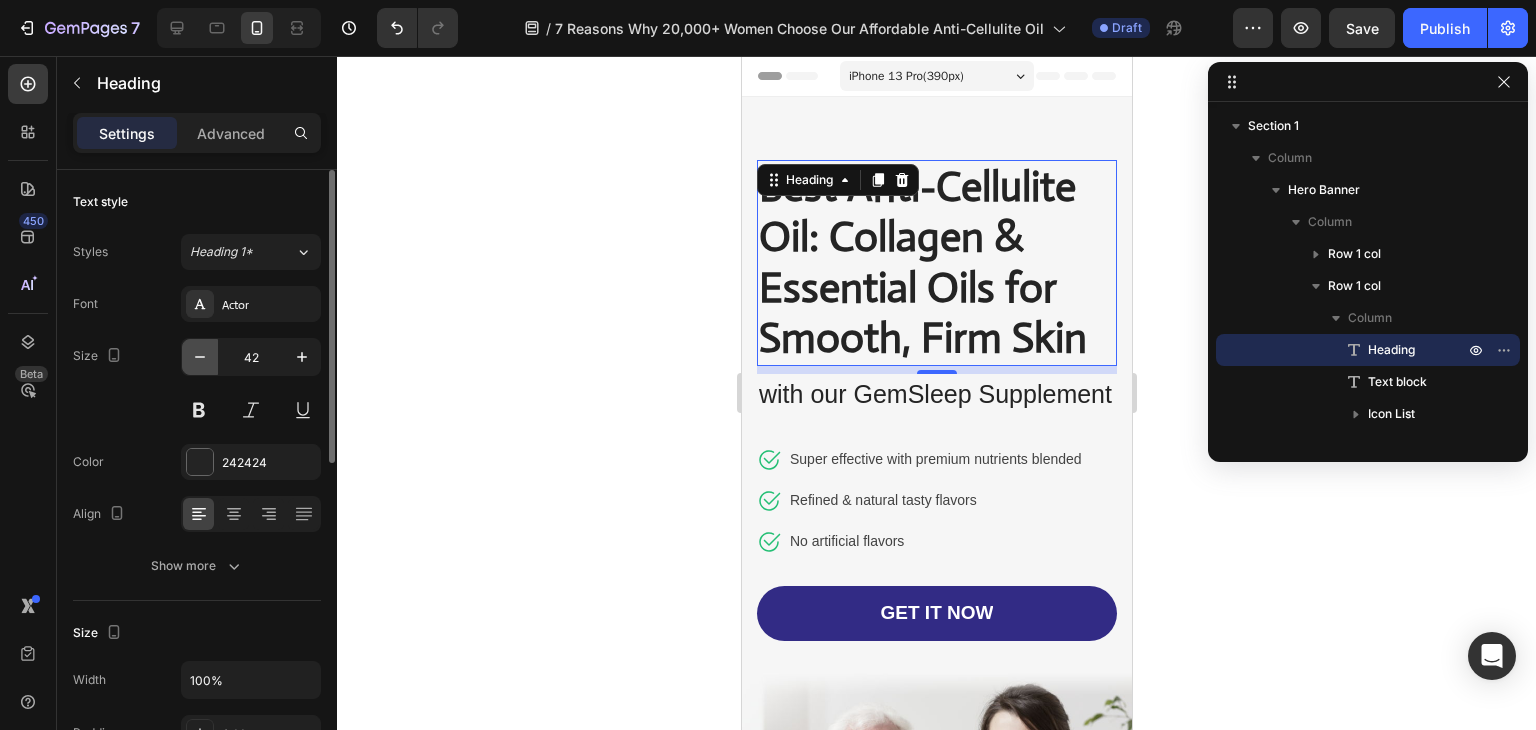 click 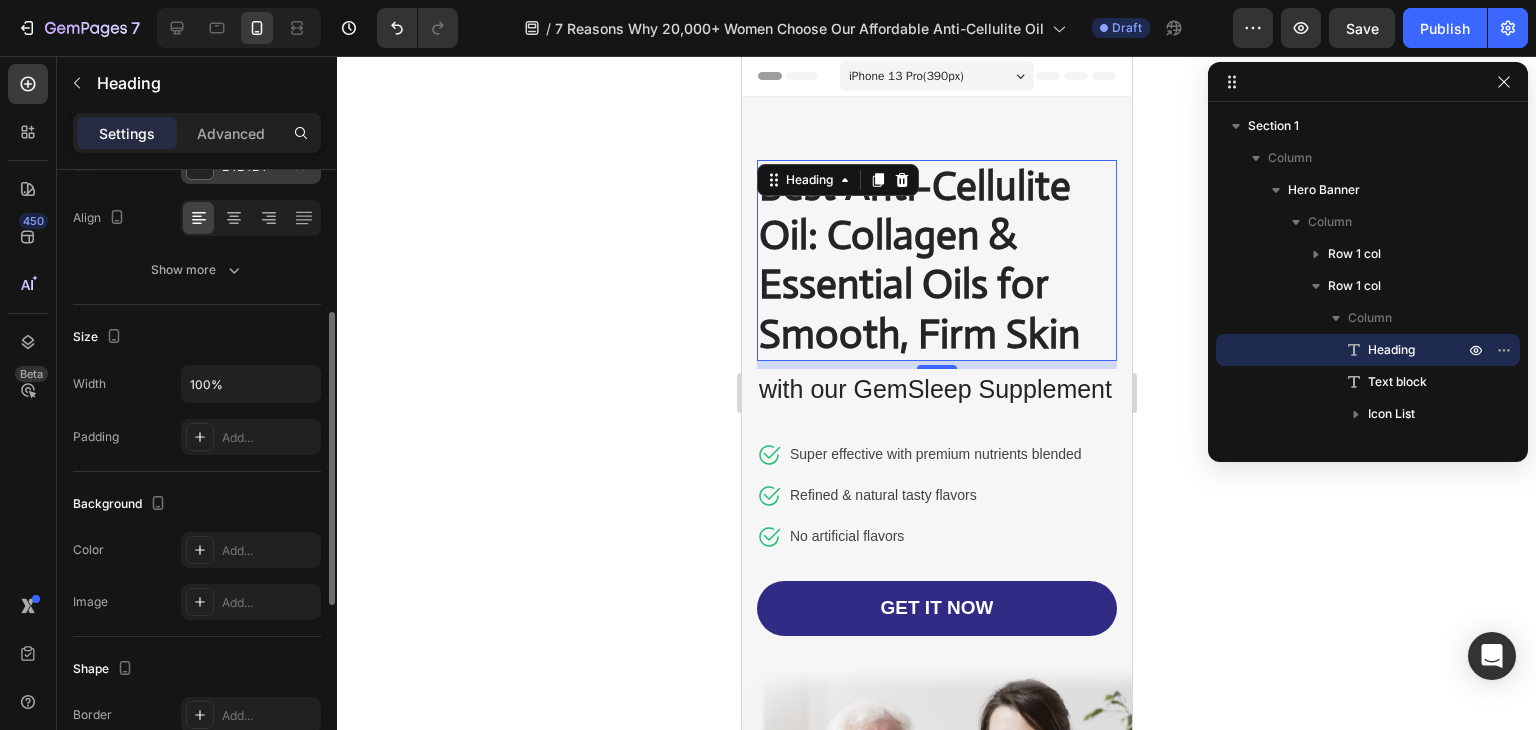 scroll, scrollTop: 297, scrollLeft: 0, axis: vertical 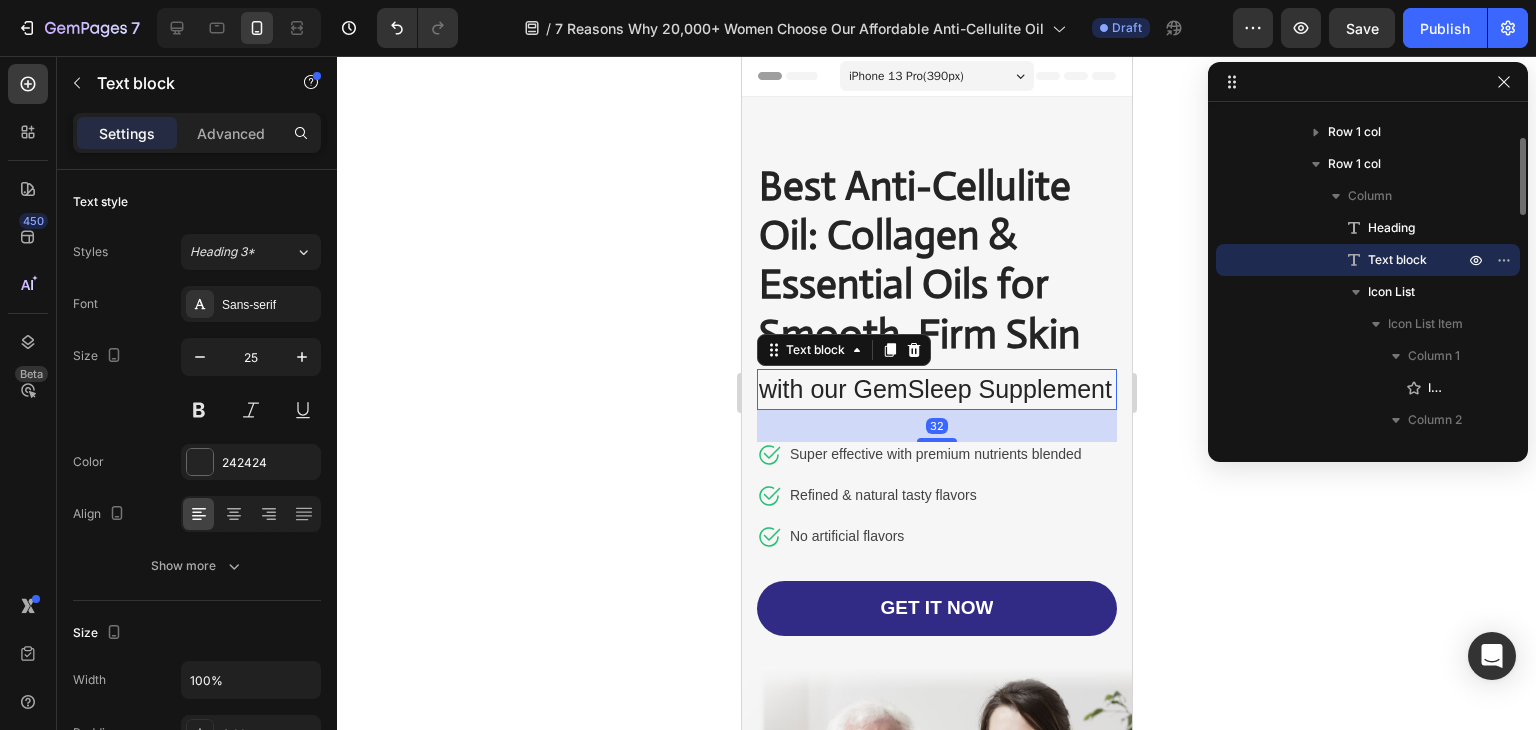 click on "with our GemSleep Supplement" at bounding box center [936, 390] 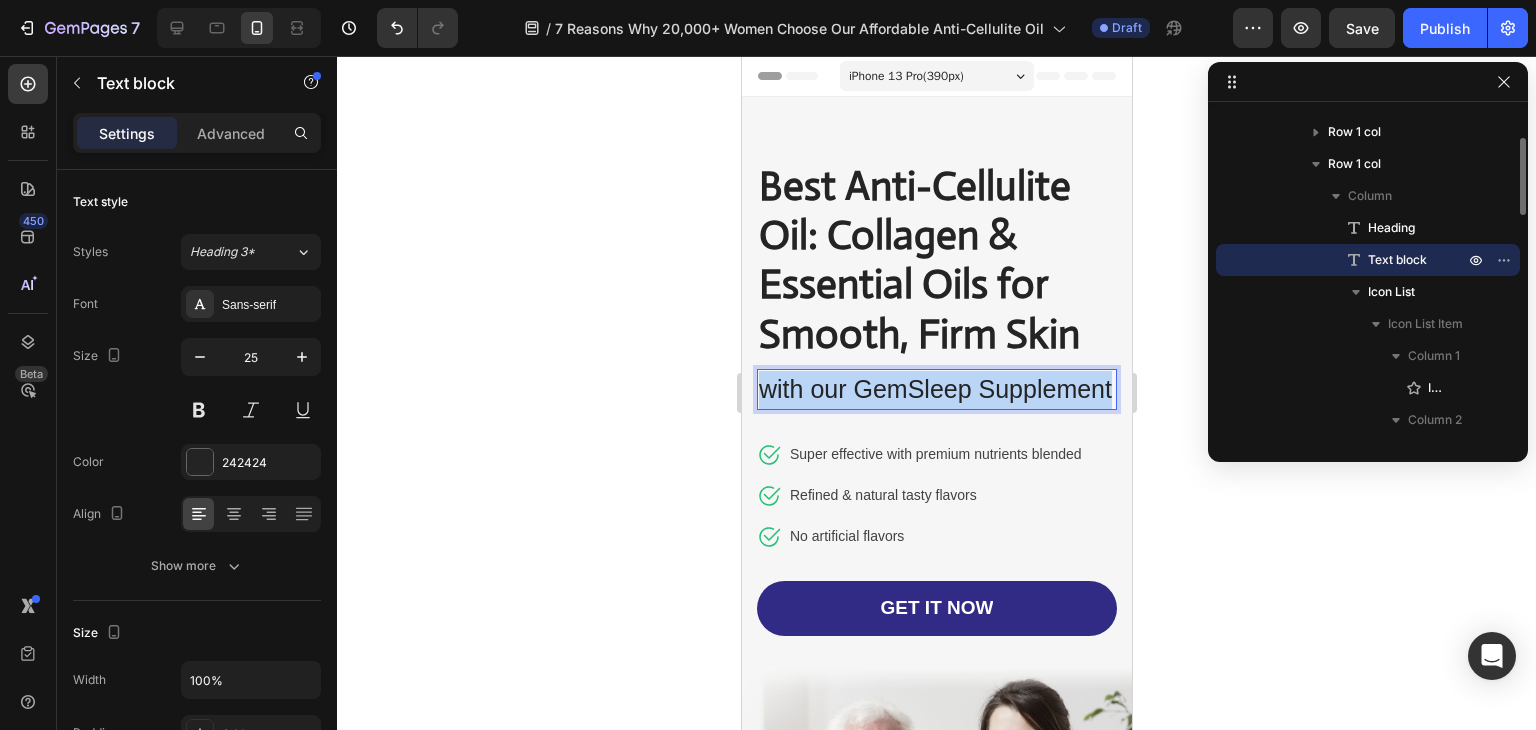 click on "with our GemSleep Supplement" at bounding box center (936, 390) 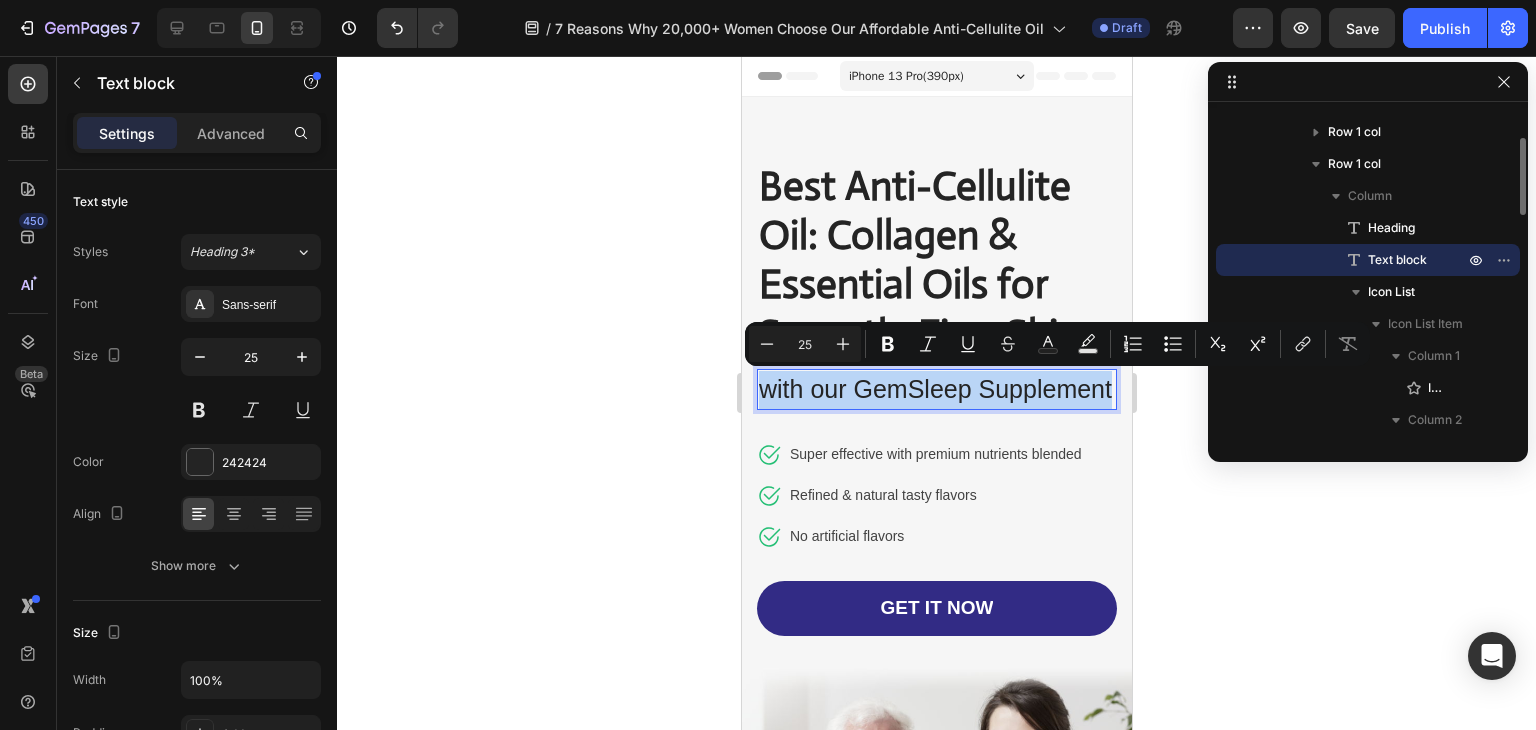 click on "with our GemSleep Supplement" at bounding box center [936, 390] 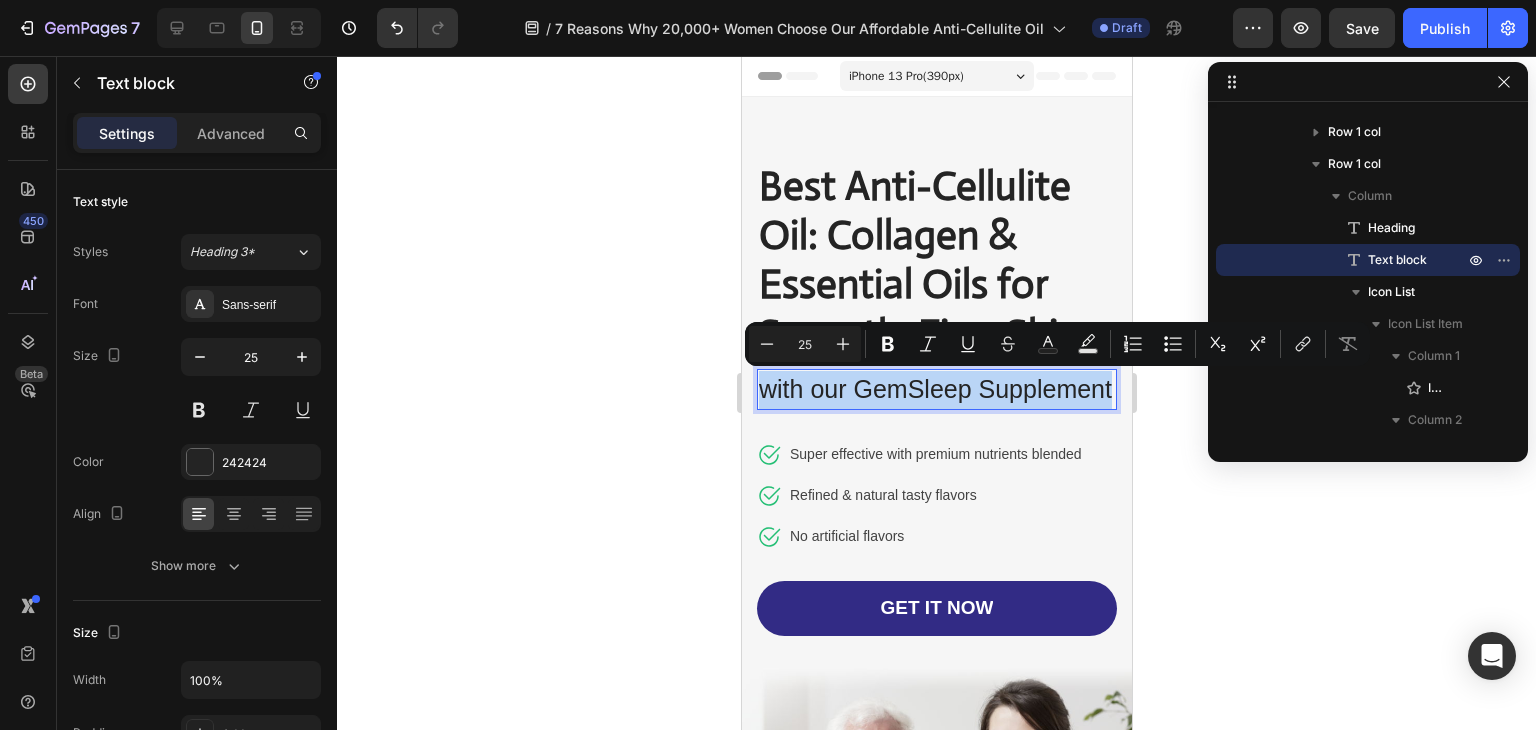 click on "with our GemSleep Supplement" at bounding box center (936, 390) 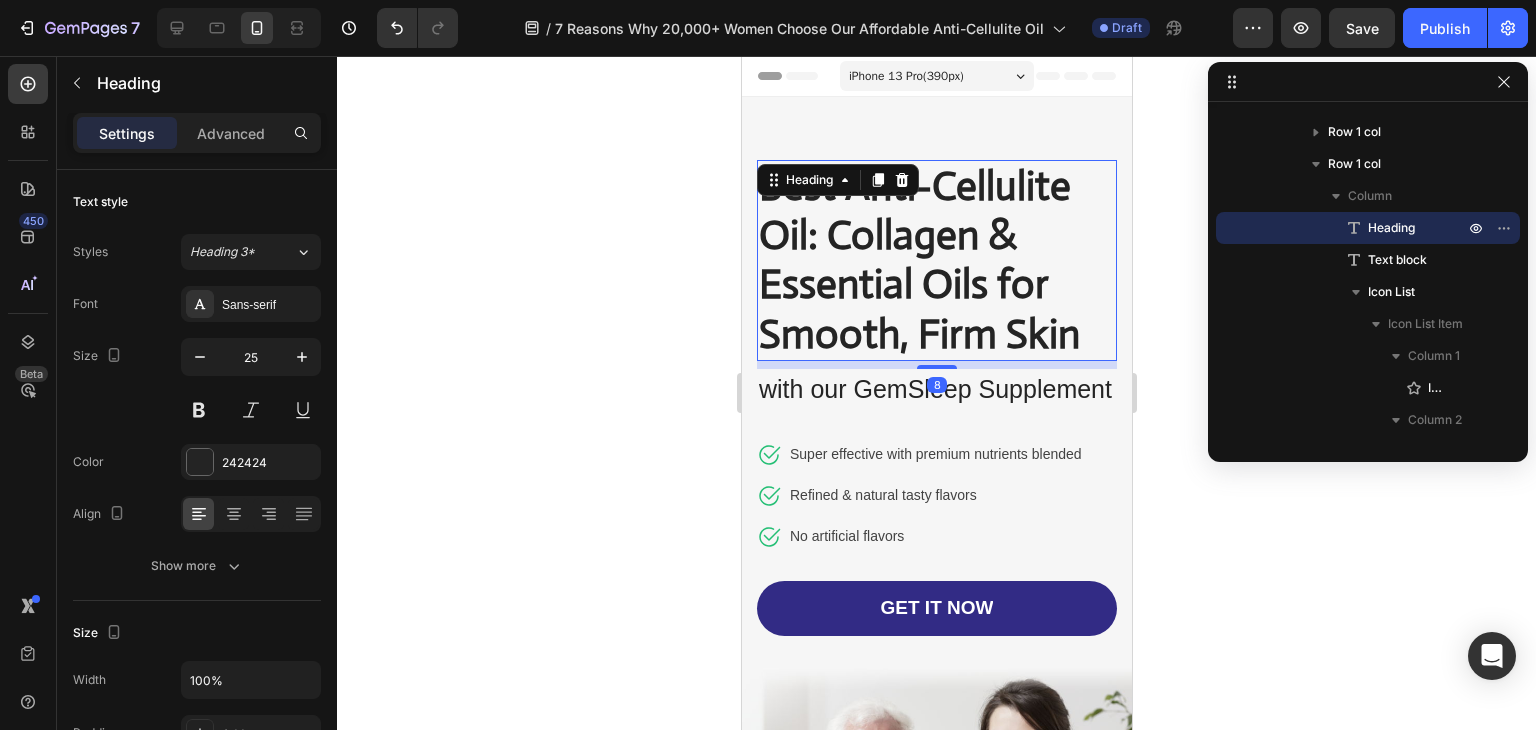 click on "Best Anti-Cellulite Oil: Collagen & Essential Oils for Smooth, Firm Skin" at bounding box center (918, 260) 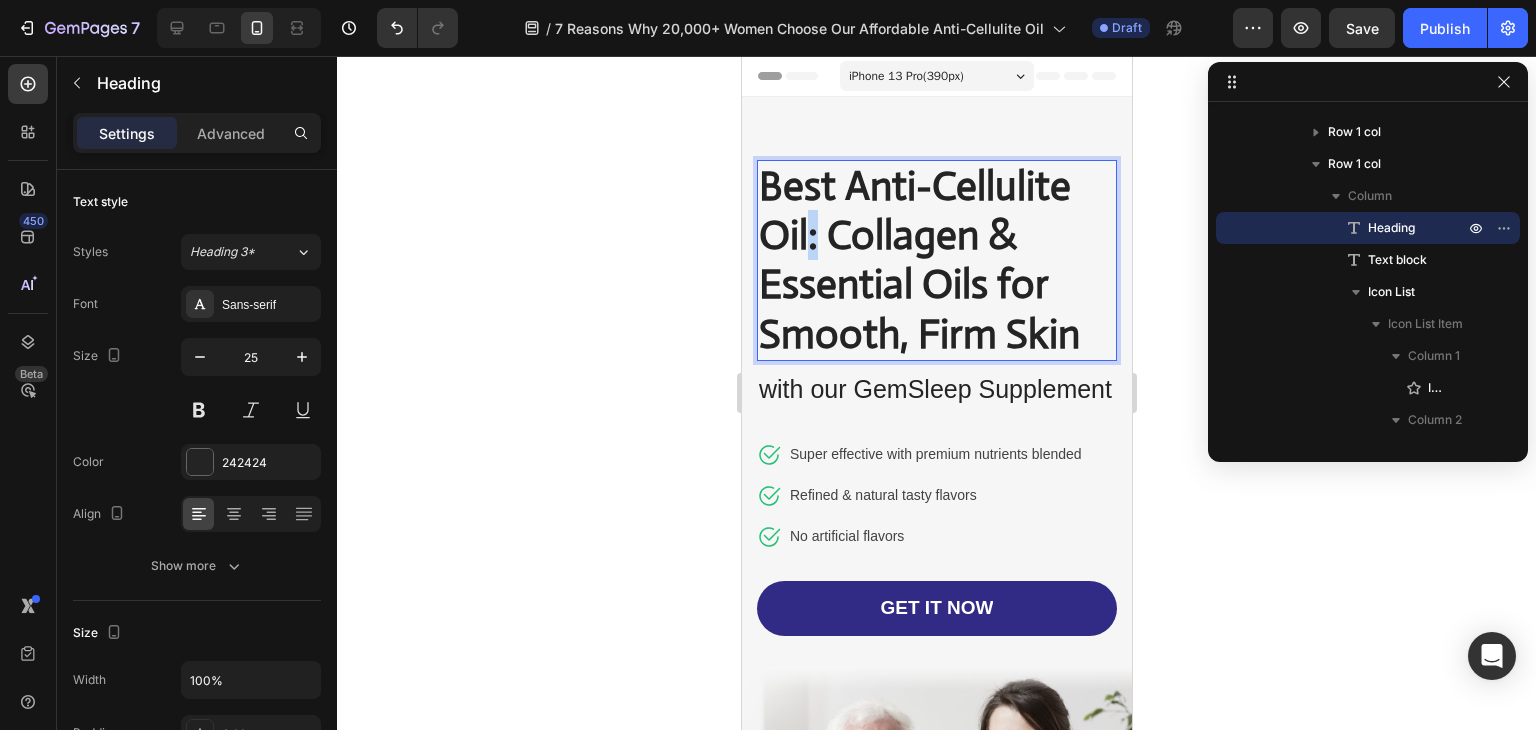 click on "Best Anti-Cellulite Oil: Collagen & Essential Oils for Smooth, Firm Skin" at bounding box center (918, 260) 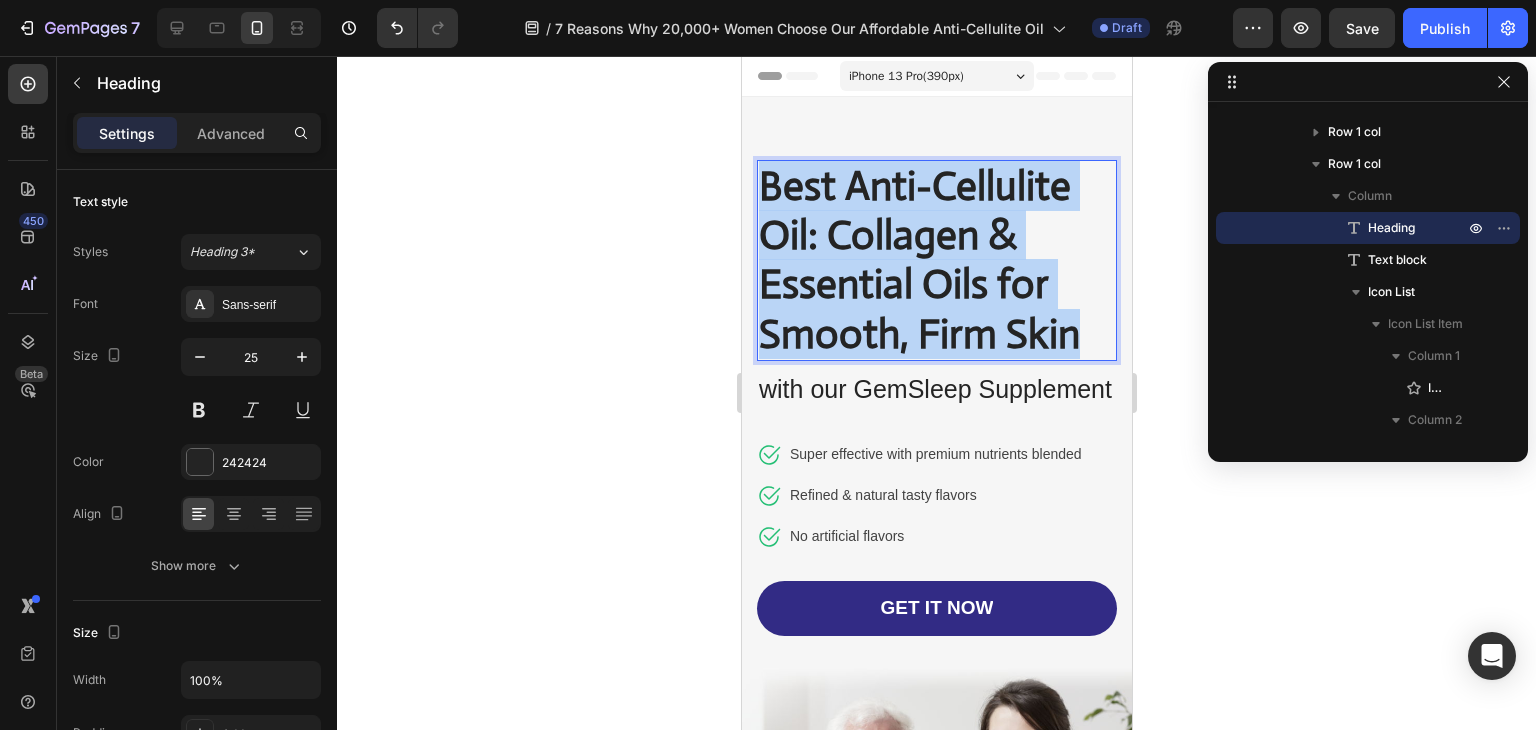 click on "Best Anti-Cellulite Oil: Collagen & Essential Oils for Smooth, Firm Skin" at bounding box center [918, 260] 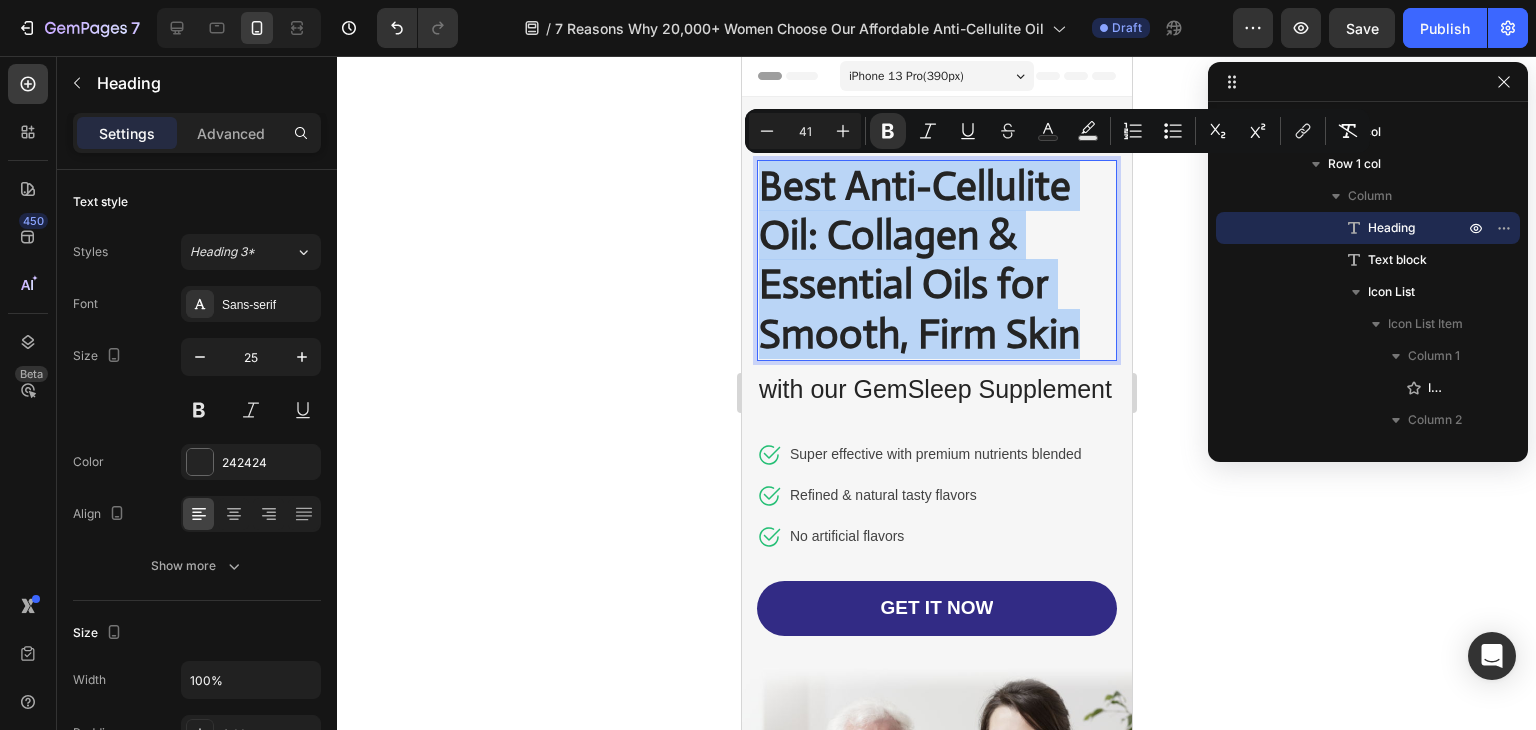 click on "Best Anti-Cellulite Oil: Collagen & Essential Oils for Smooth, Firm Skin" at bounding box center [918, 260] 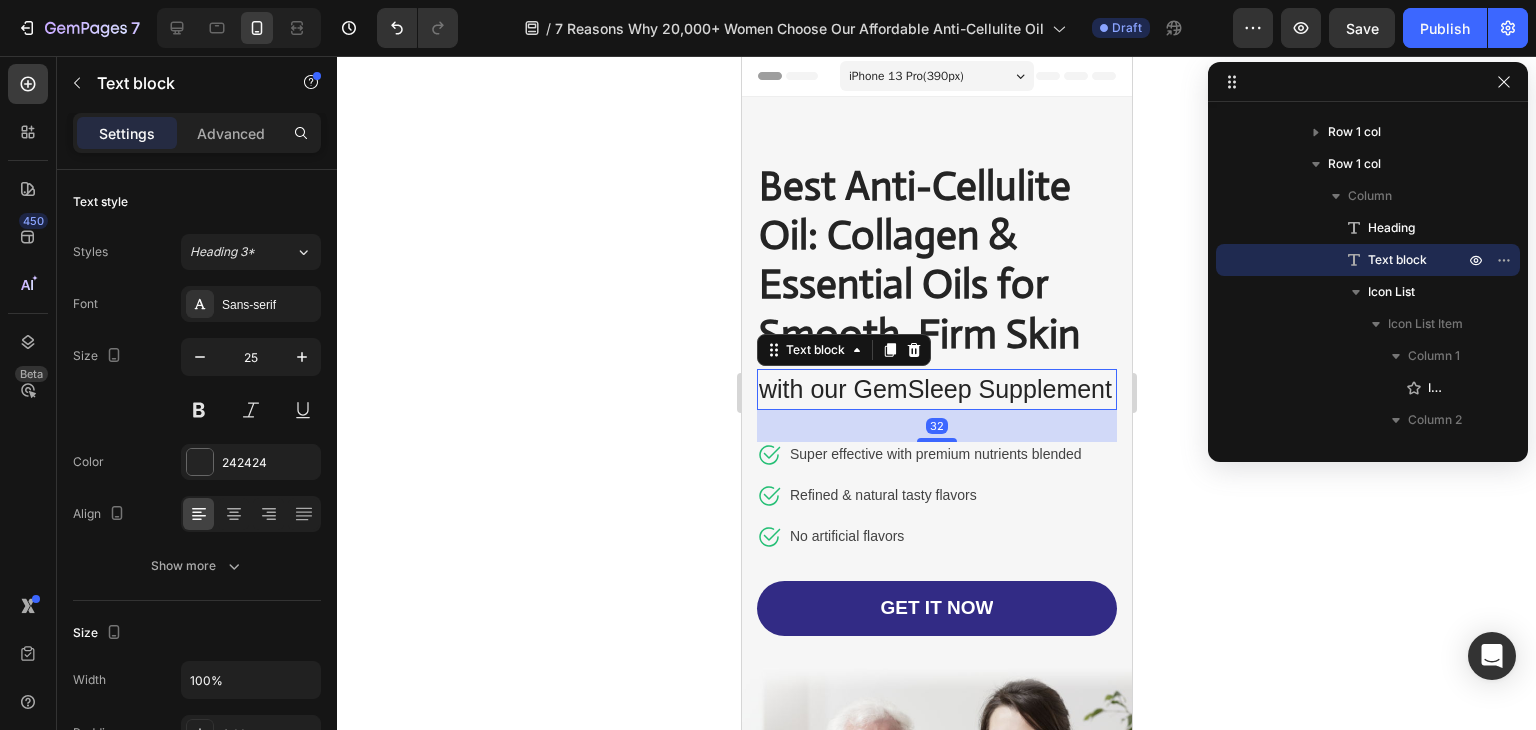 click on "with our GemSleep Supplement" at bounding box center (936, 390) 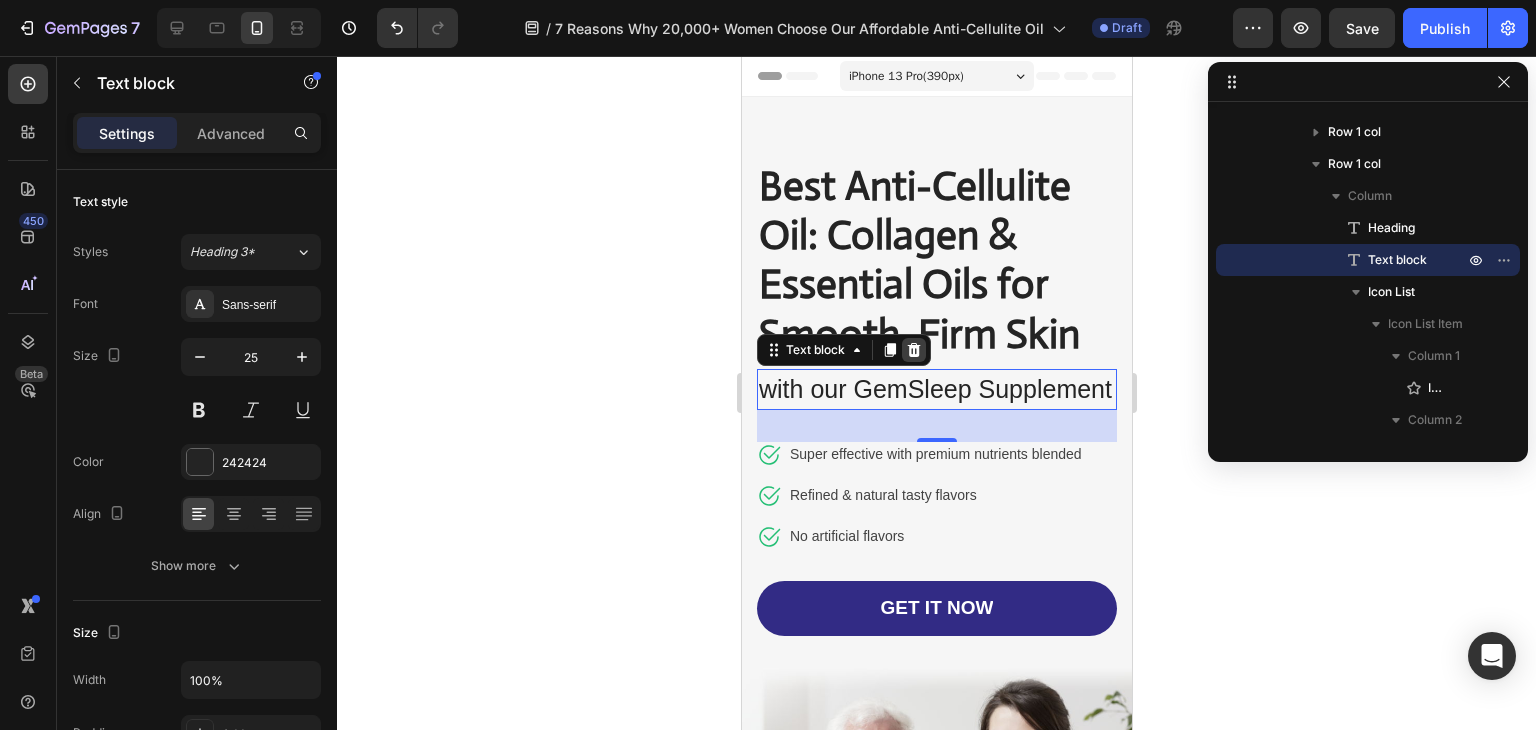 click 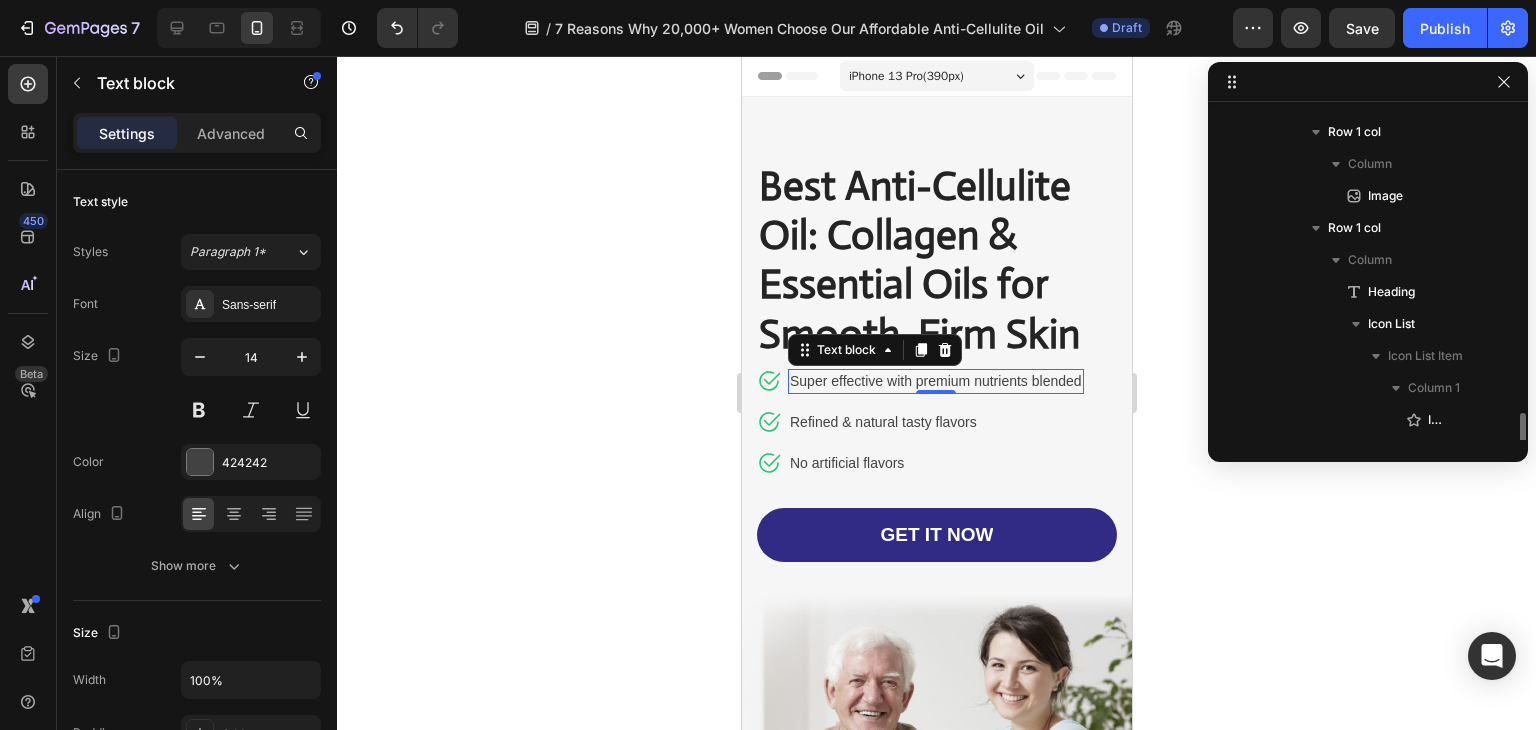 scroll, scrollTop: 346, scrollLeft: 0, axis: vertical 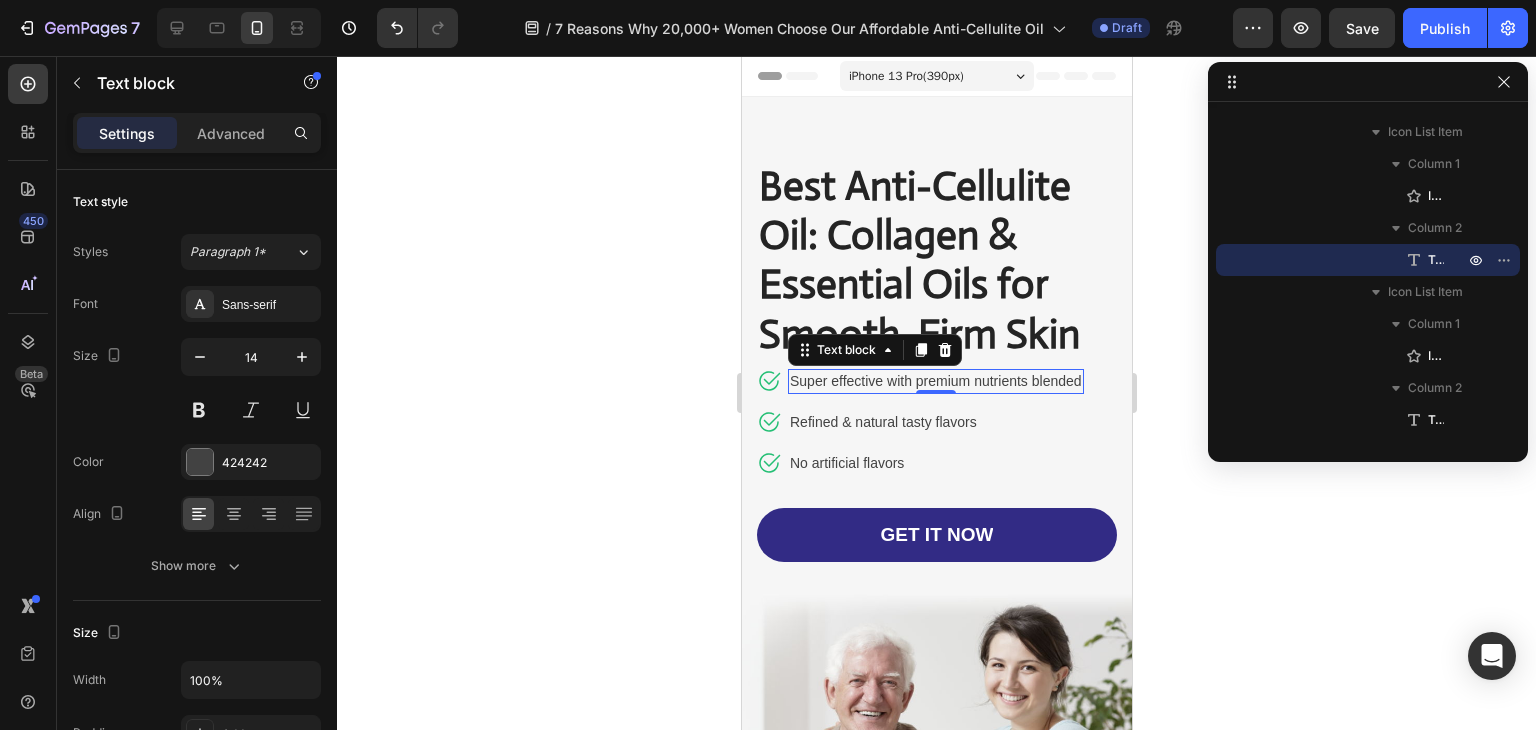 click on "Super effective with premium nutrients blended" at bounding box center [935, 381] 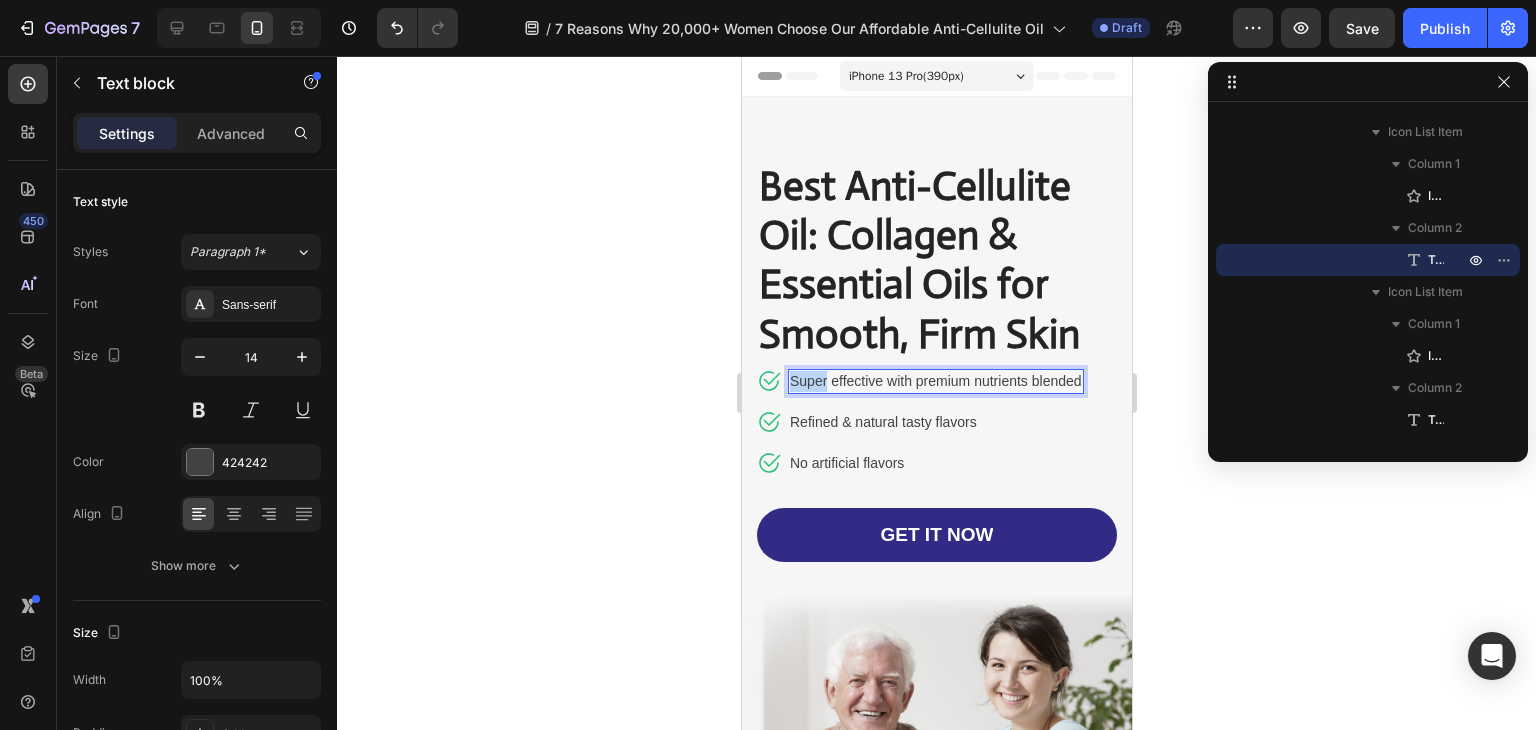 click on "Super effective with premium nutrients blended" at bounding box center [935, 381] 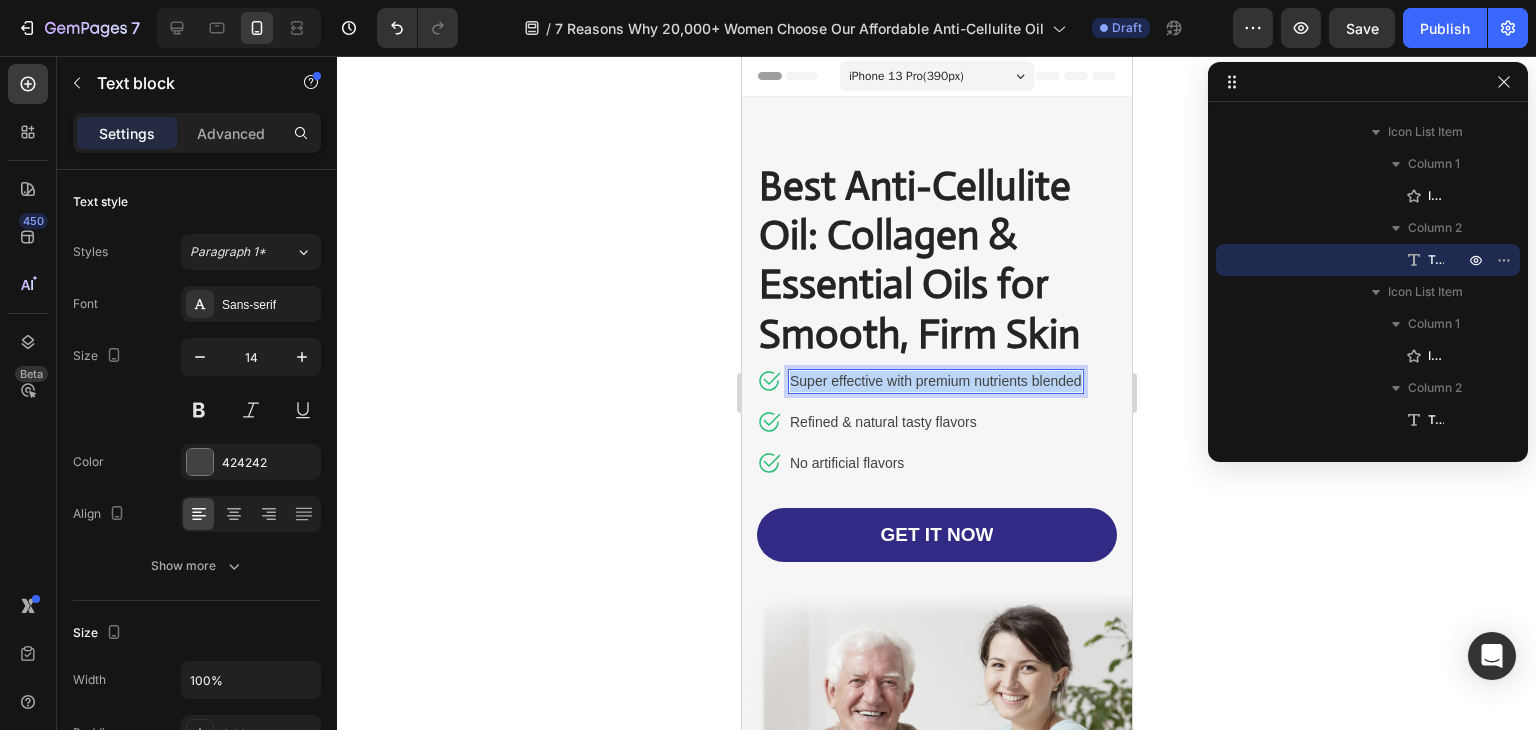 click on "Super effective with premium nutrients blended" at bounding box center [935, 381] 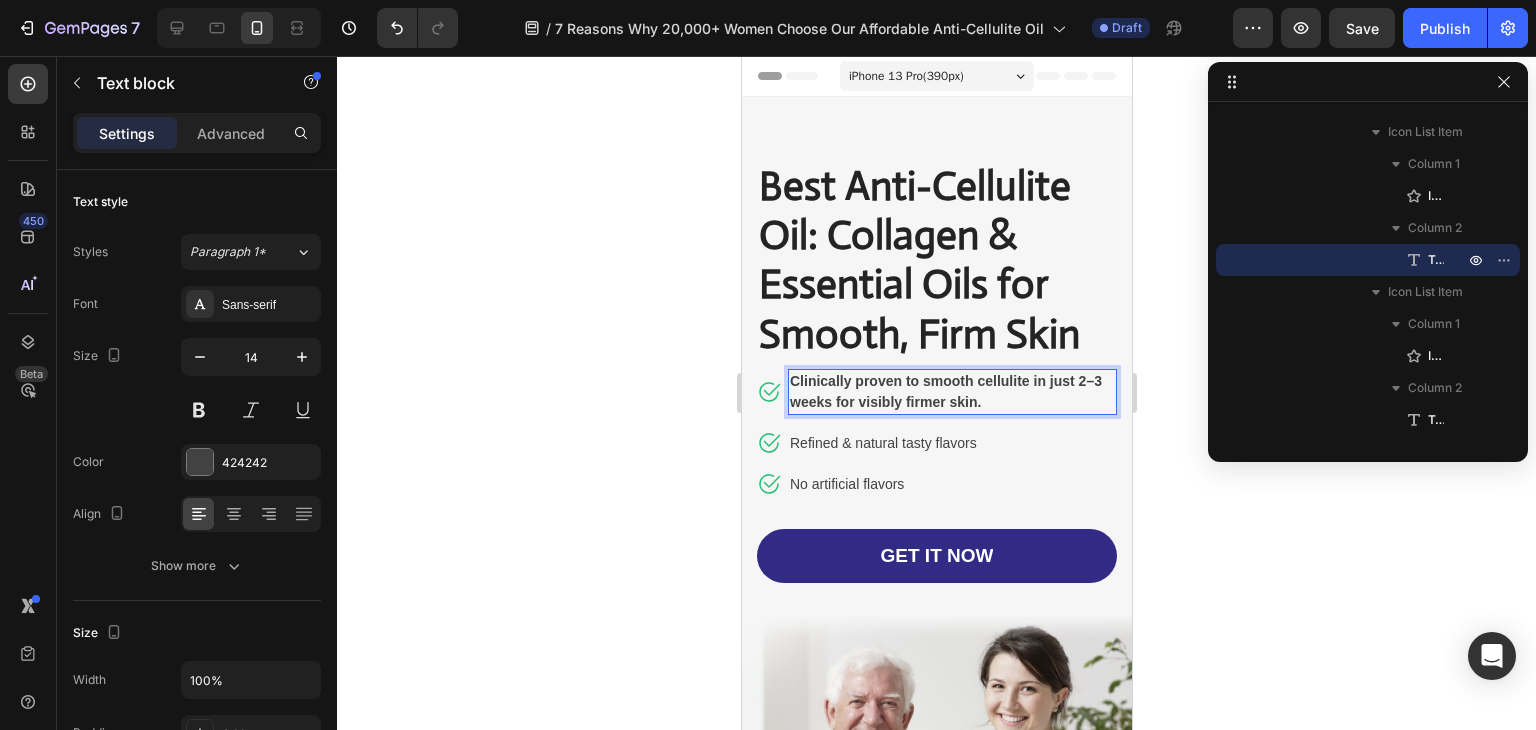 click on "Clinically proven to smooth cellulite in just 2–3 weeks for visibly firmer skin." at bounding box center (951, 392) 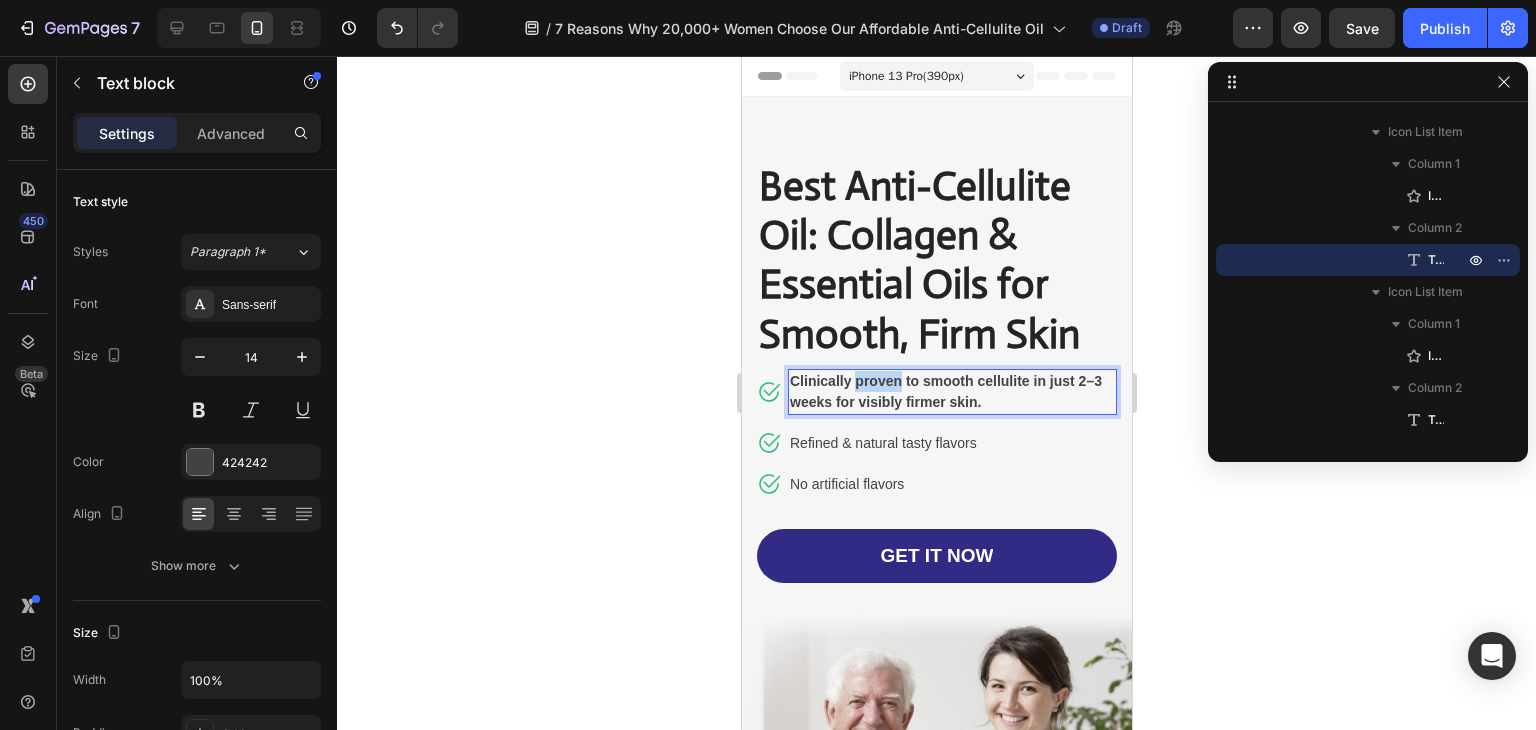 click on "Clinically proven to smooth cellulite in just 2–3 weeks for visibly firmer skin." at bounding box center [951, 392] 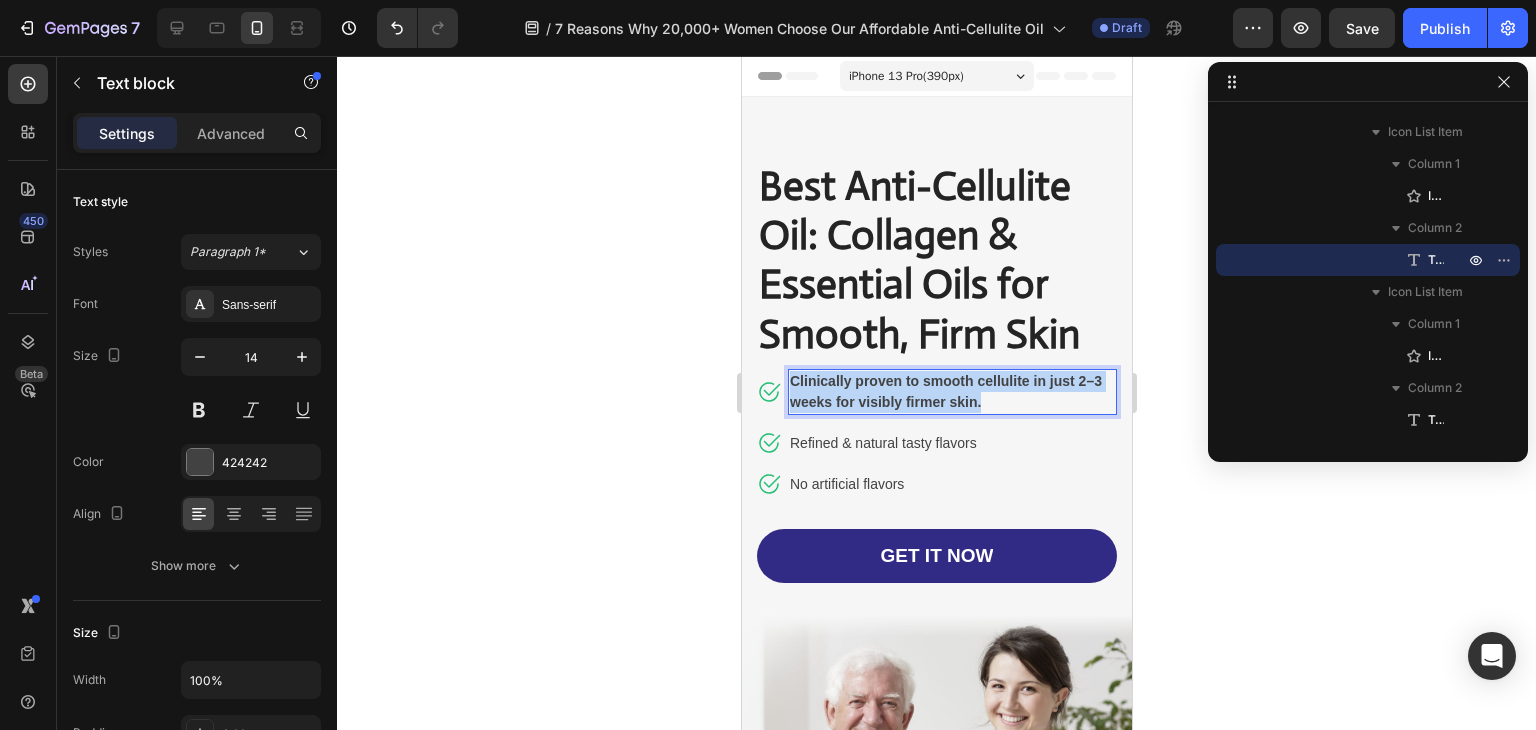 click on "Clinically proven to smooth cellulite in just 2–3 weeks for visibly firmer skin." at bounding box center [951, 392] 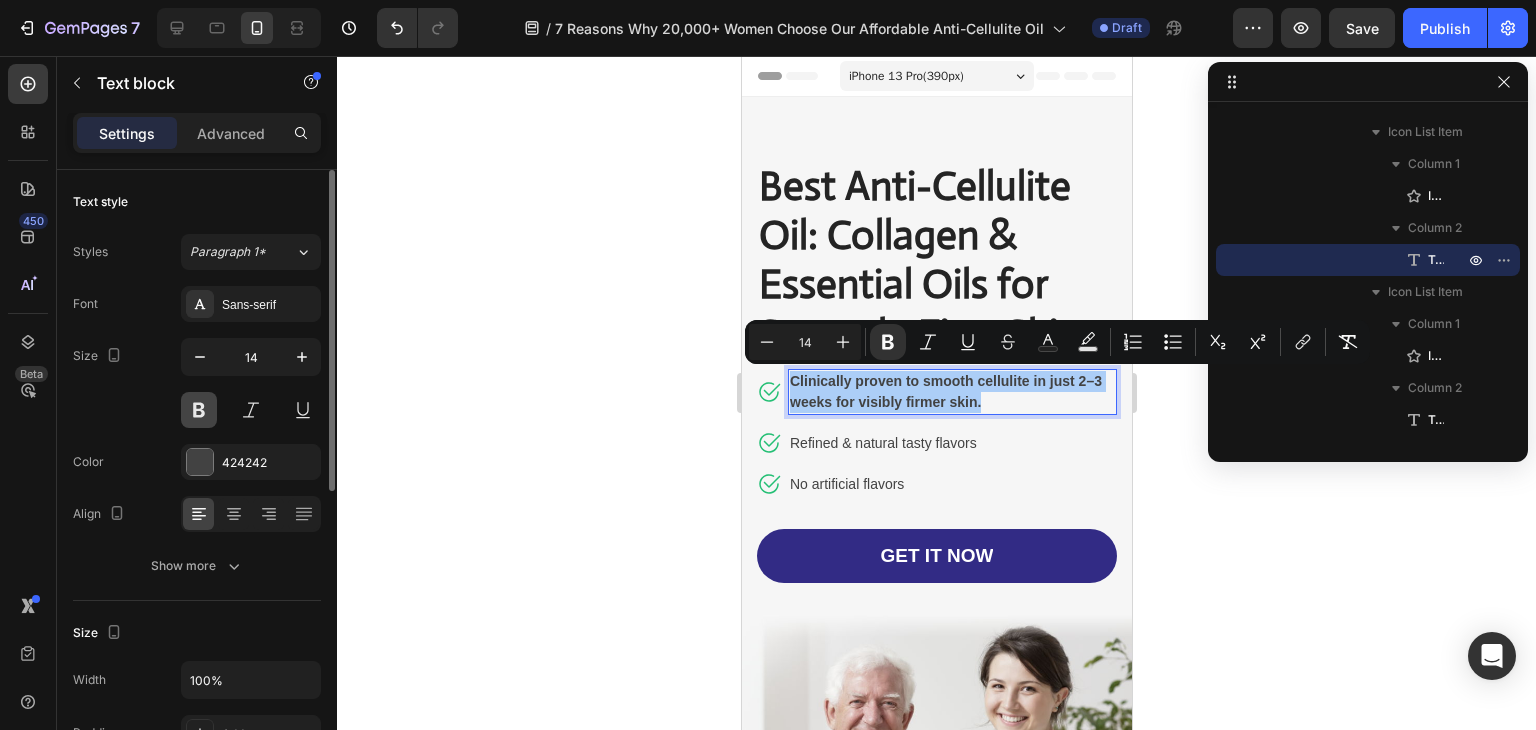 click at bounding box center [199, 410] 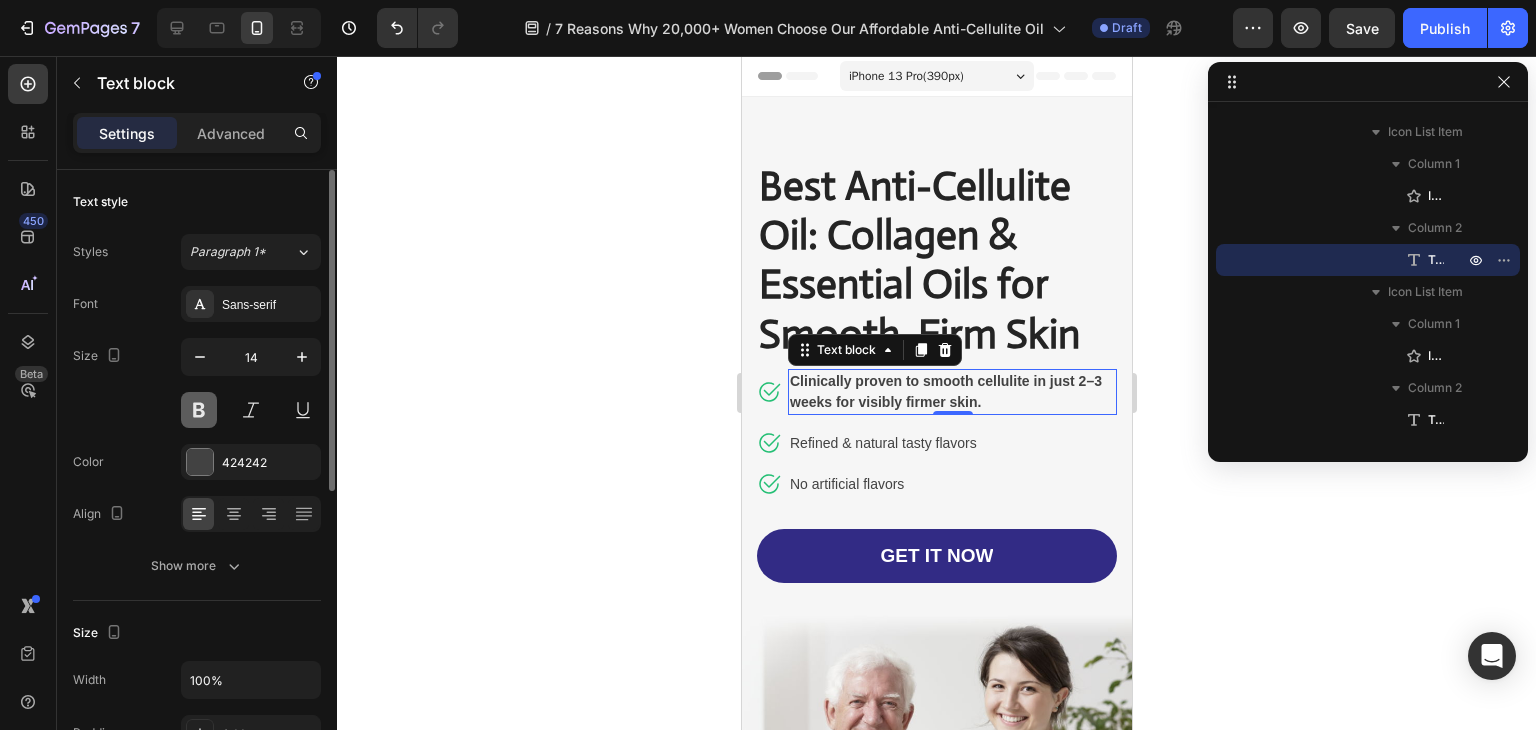 click at bounding box center [199, 410] 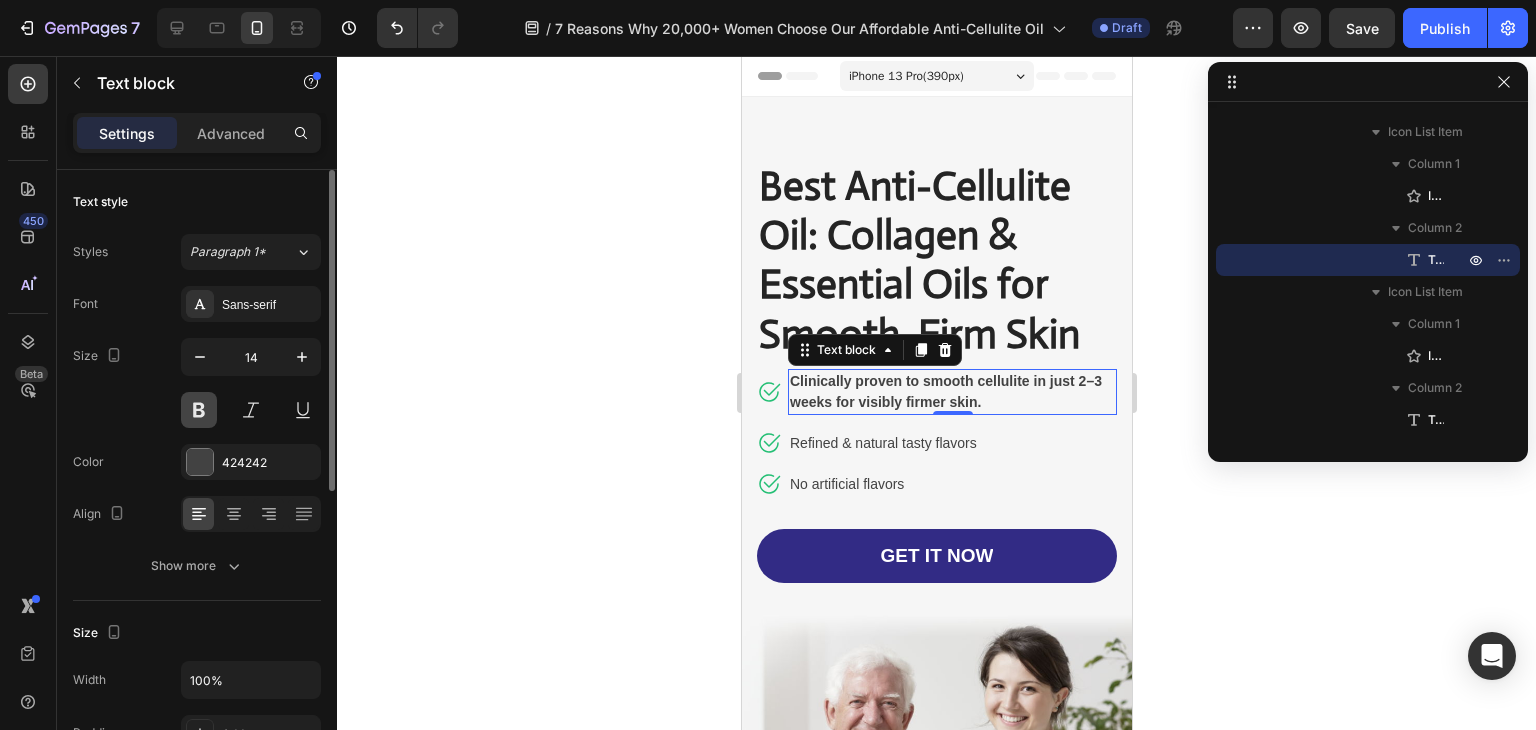 click at bounding box center (199, 410) 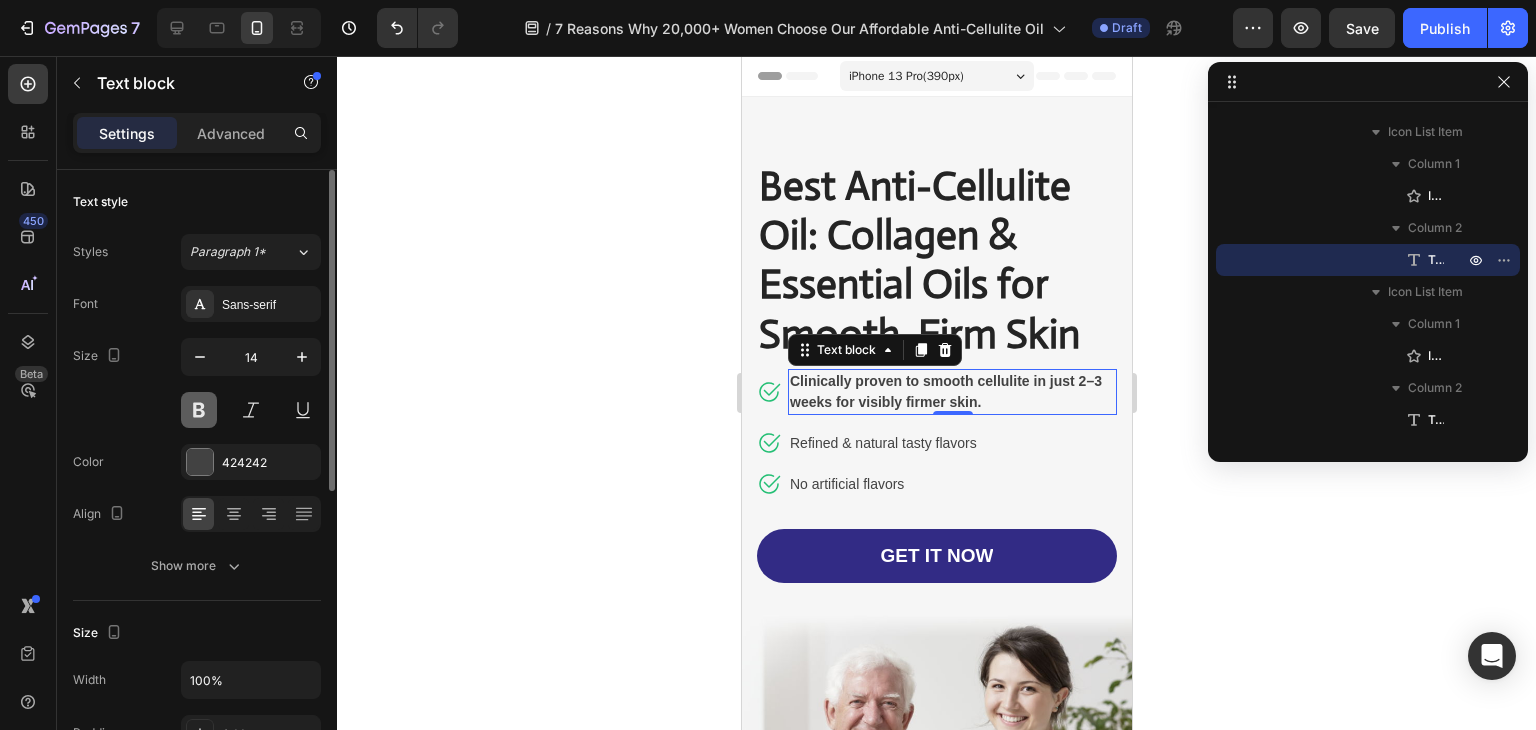 click at bounding box center (199, 410) 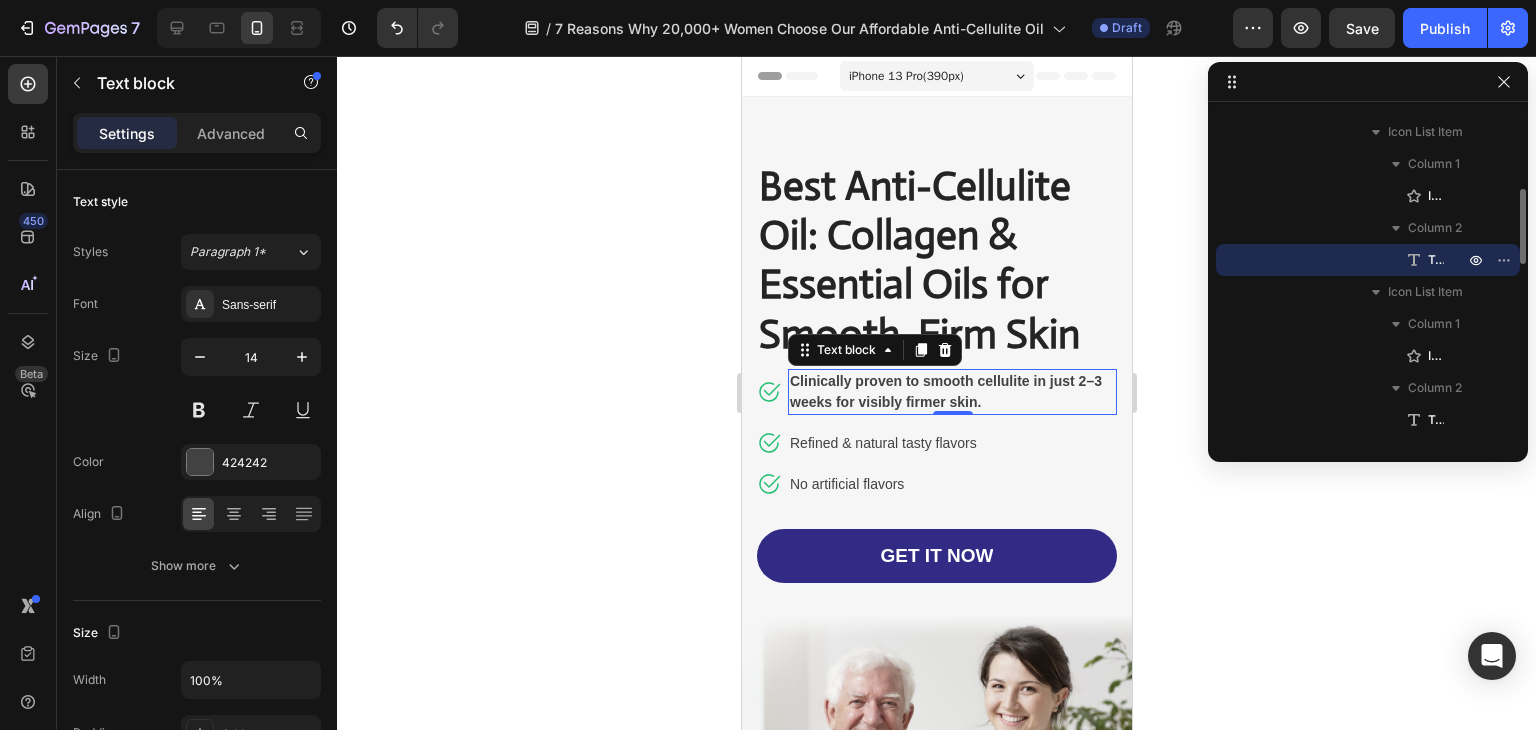 click on "Text block" at bounding box center [1368, 260] 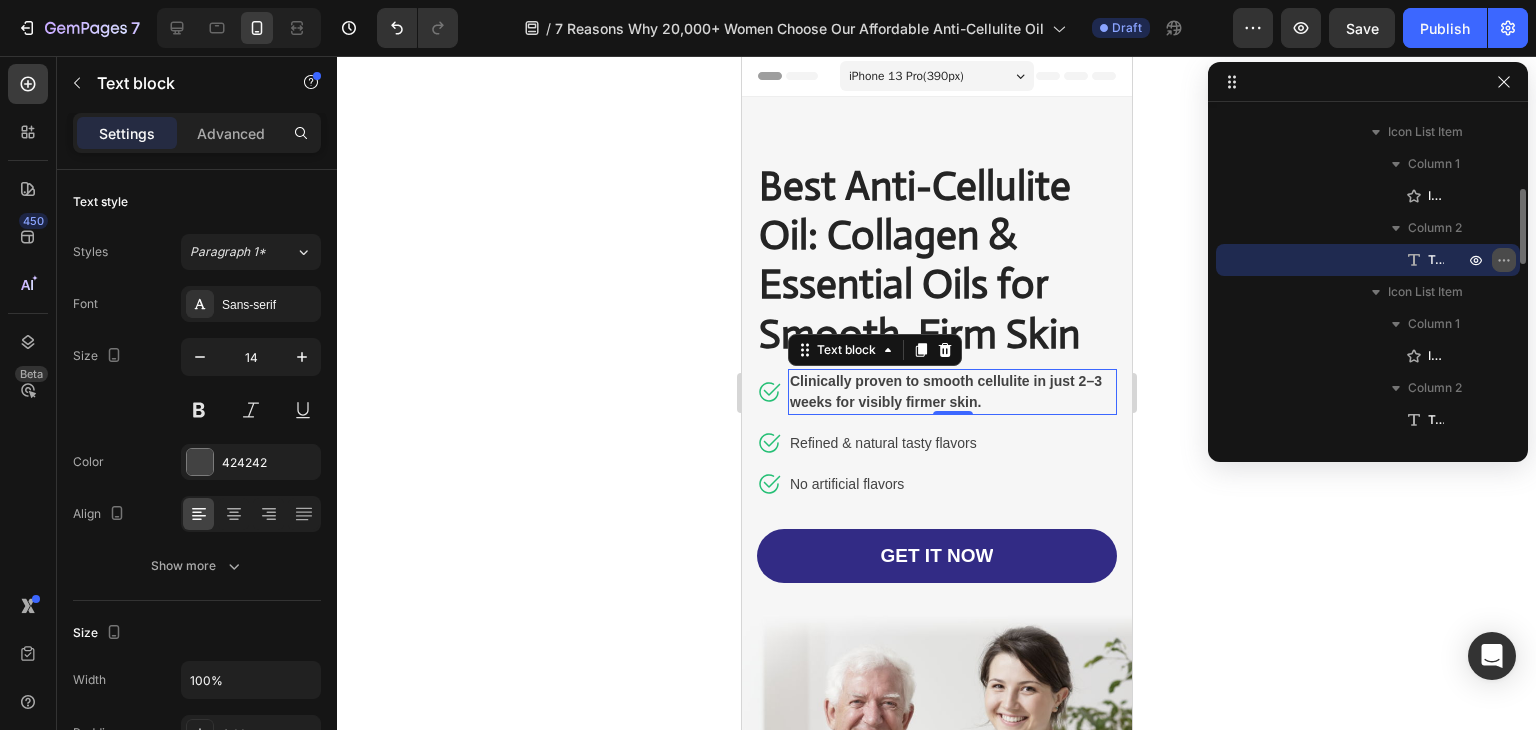 click 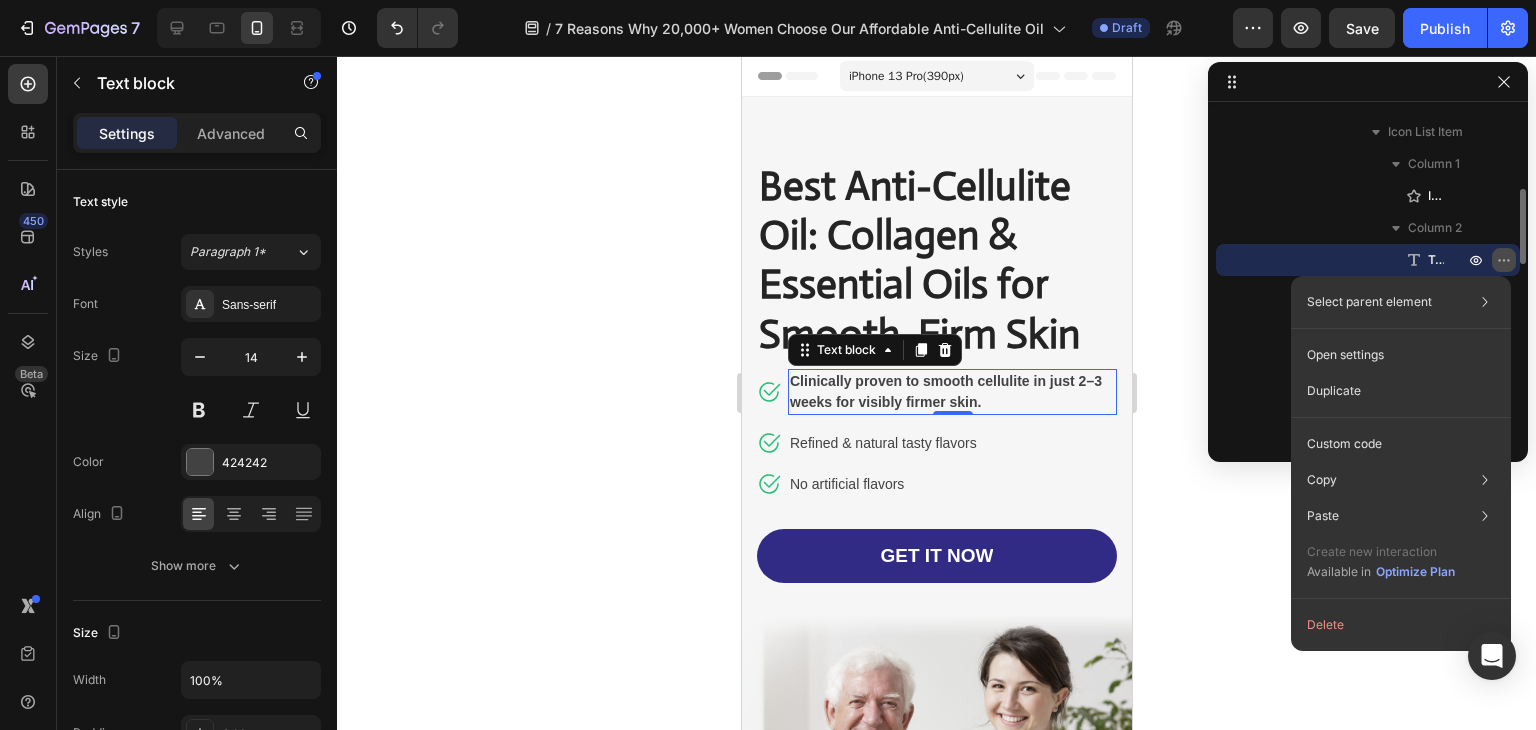 click 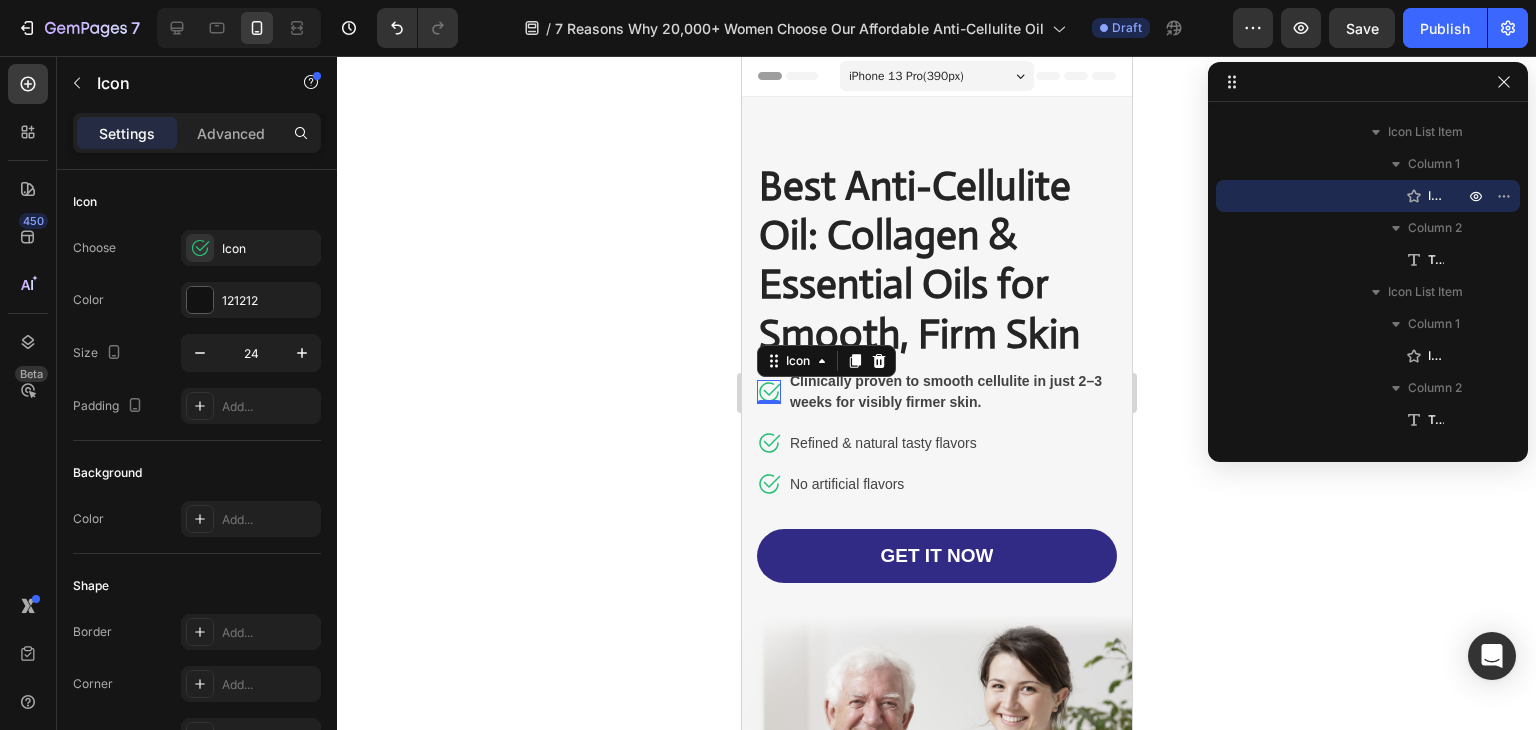 click 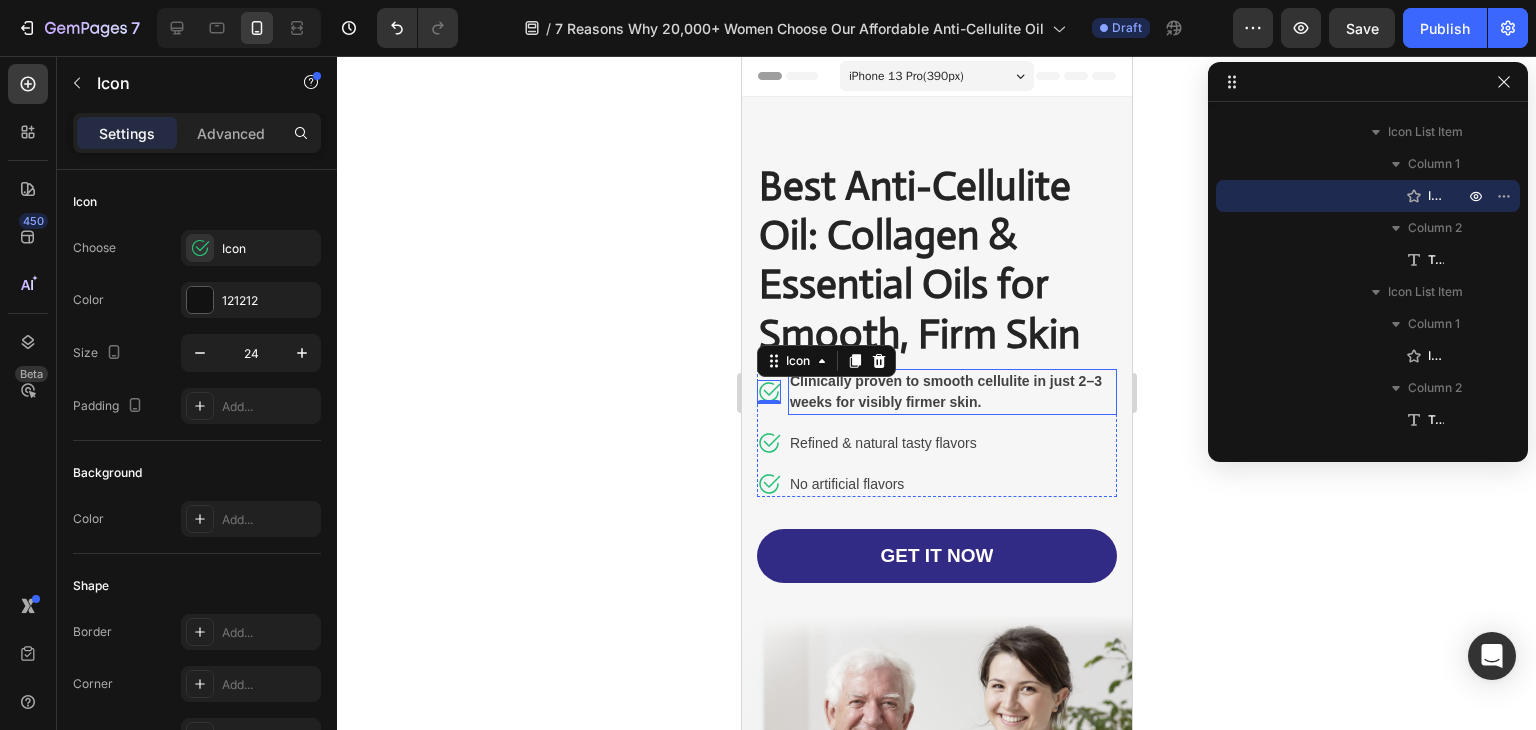 click on "Clinically proven to smooth cellulite in just 2–3 weeks for visibly firmer skin." at bounding box center [951, 392] 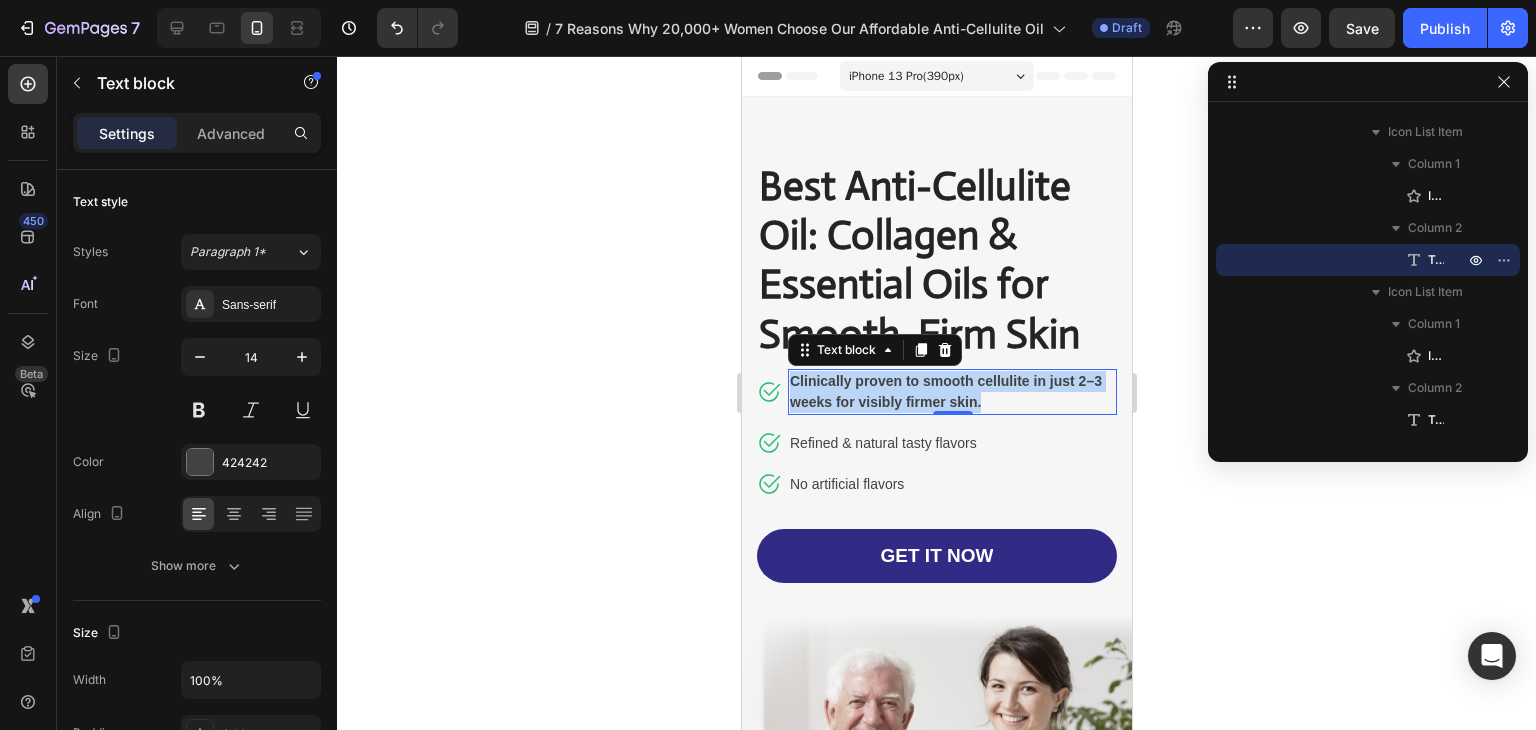 click on "Clinically proven to smooth cellulite in just 2–3 weeks for visibly firmer skin." at bounding box center [951, 392] 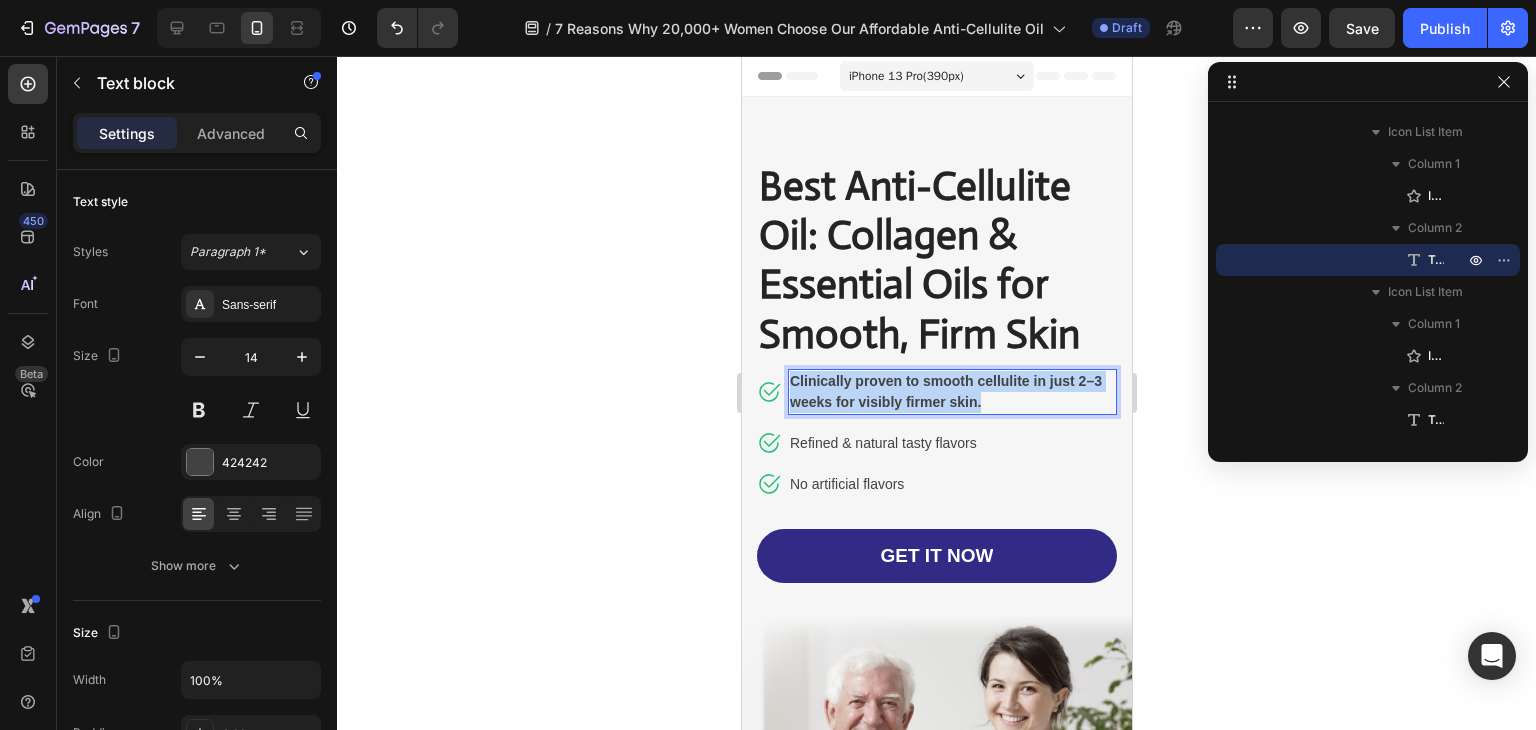 click on "Clinically proven to smooth cellulite in just 2–3 weeks for visibly firmer skin." at bounding box center [951, 392] 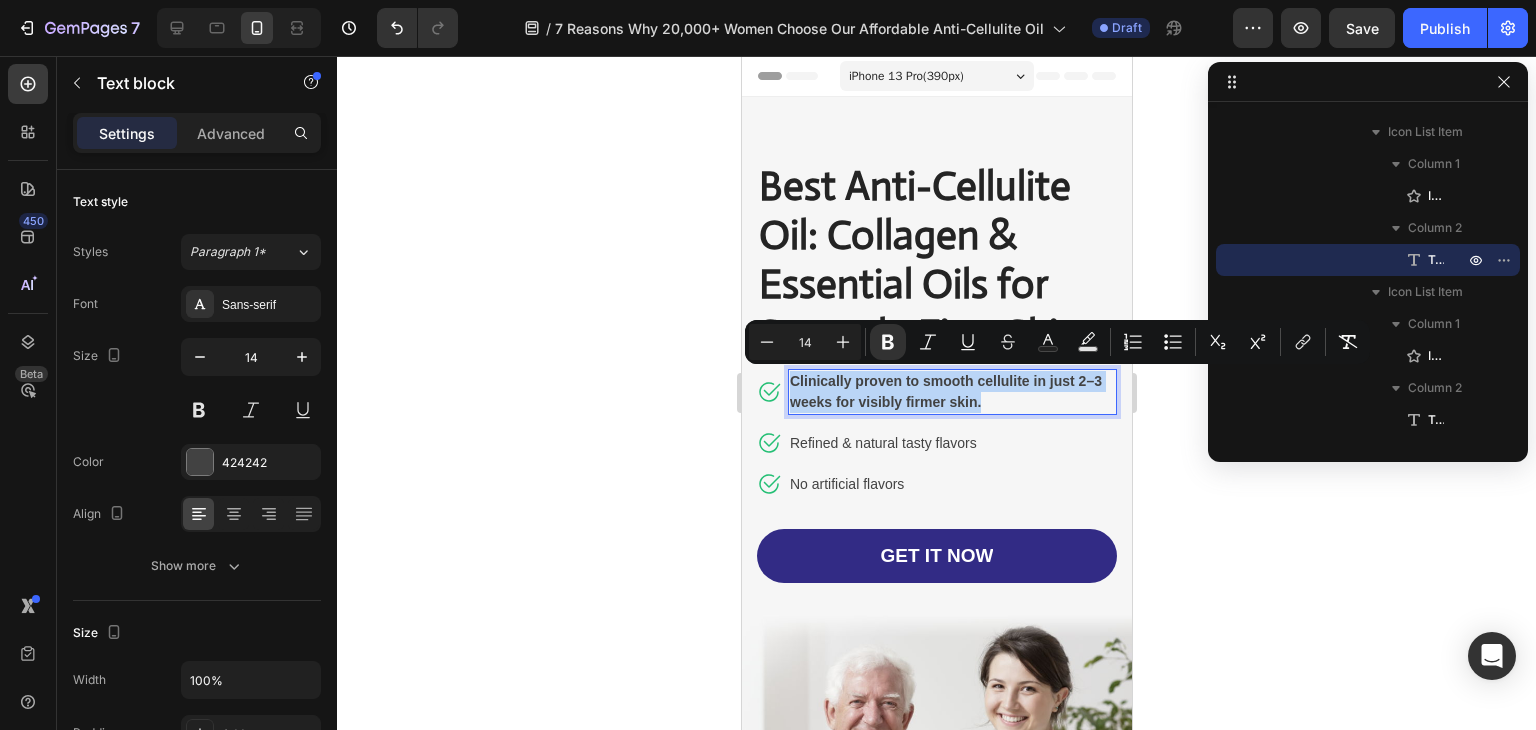 click on "Clinically proven to smooth cellulite in just 2–3 weeks for visibly firmer skin." at bounding box center [951, 392] 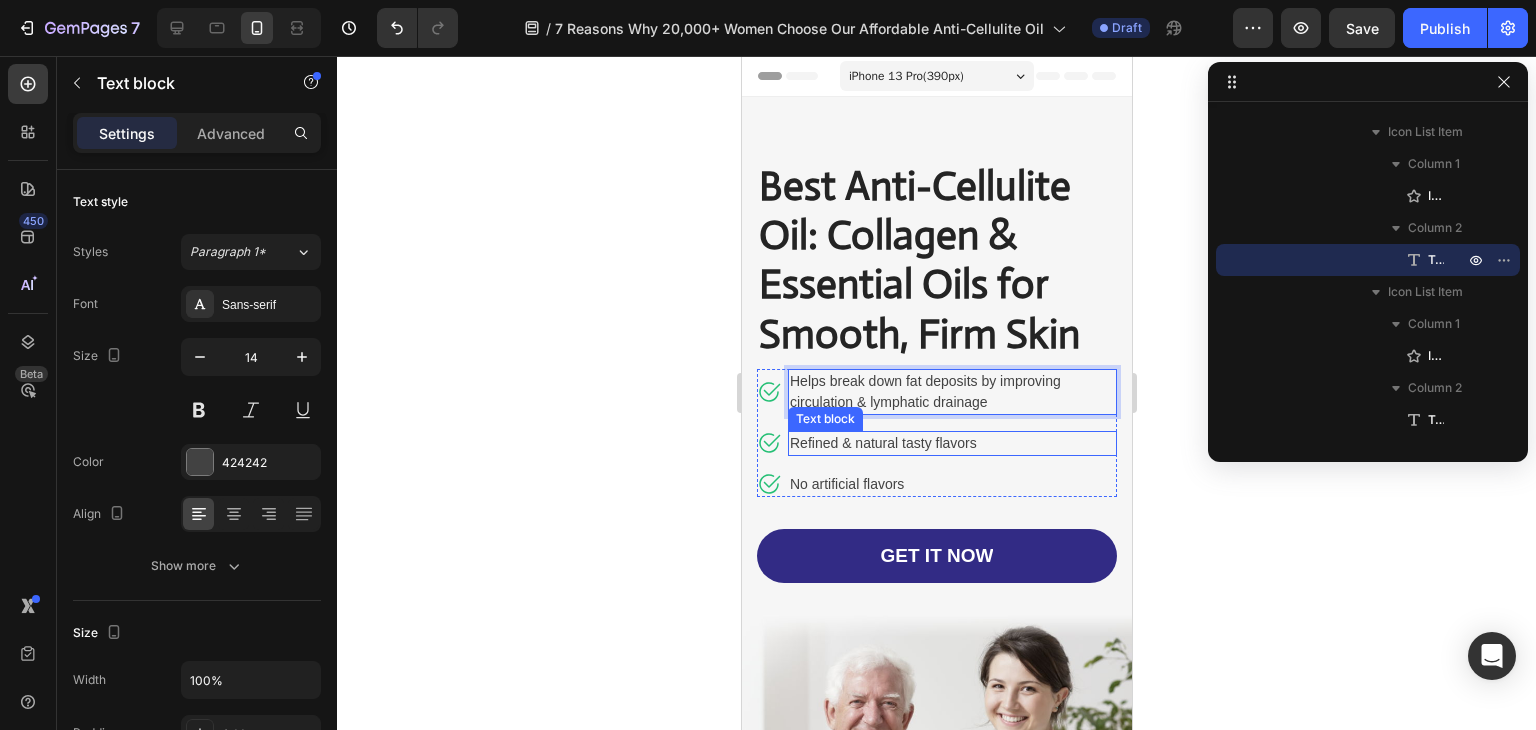 click on "Refined & natural tasty flavors" at bounding box center [951, 443] 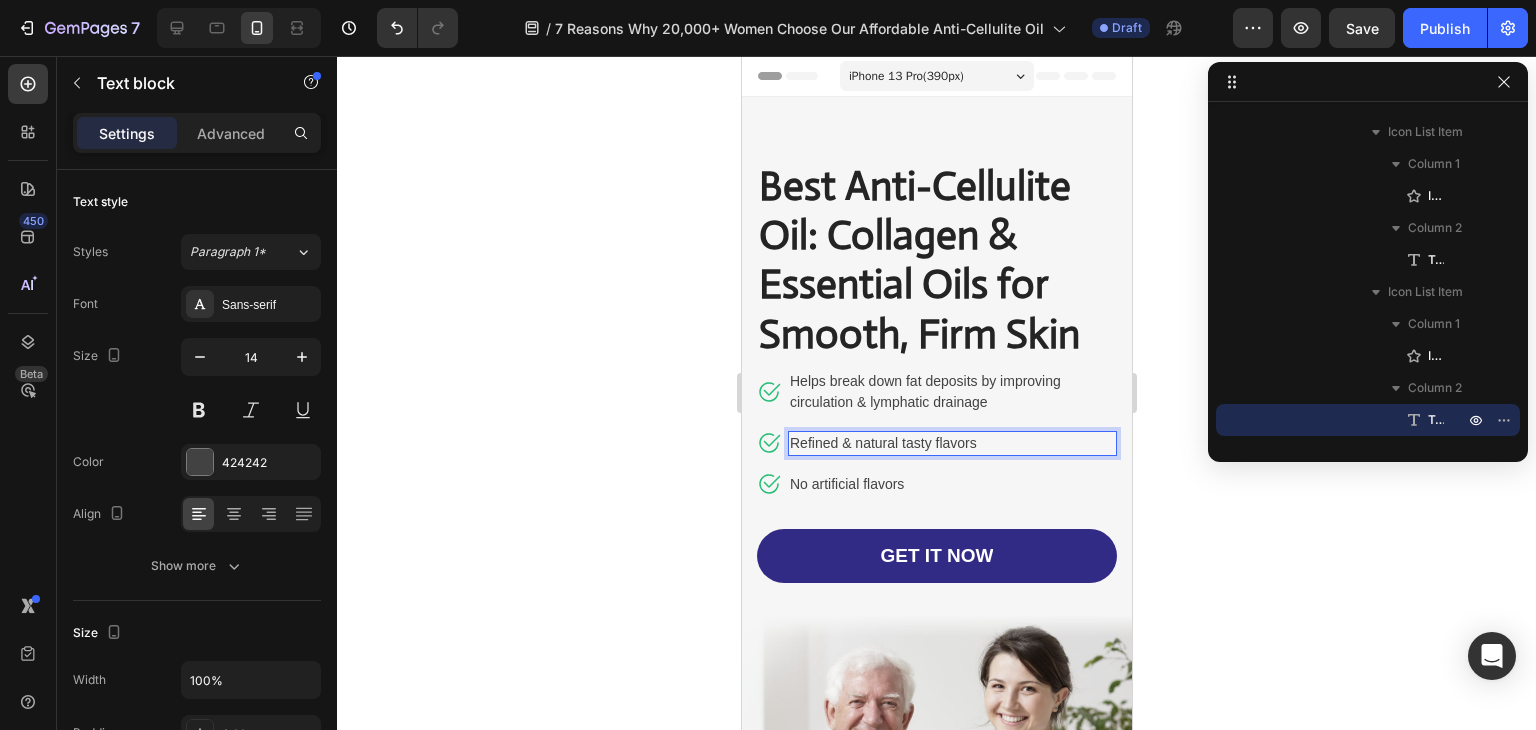 click on "Refined & natural tasty flavors" at bounding box center [951, 443] 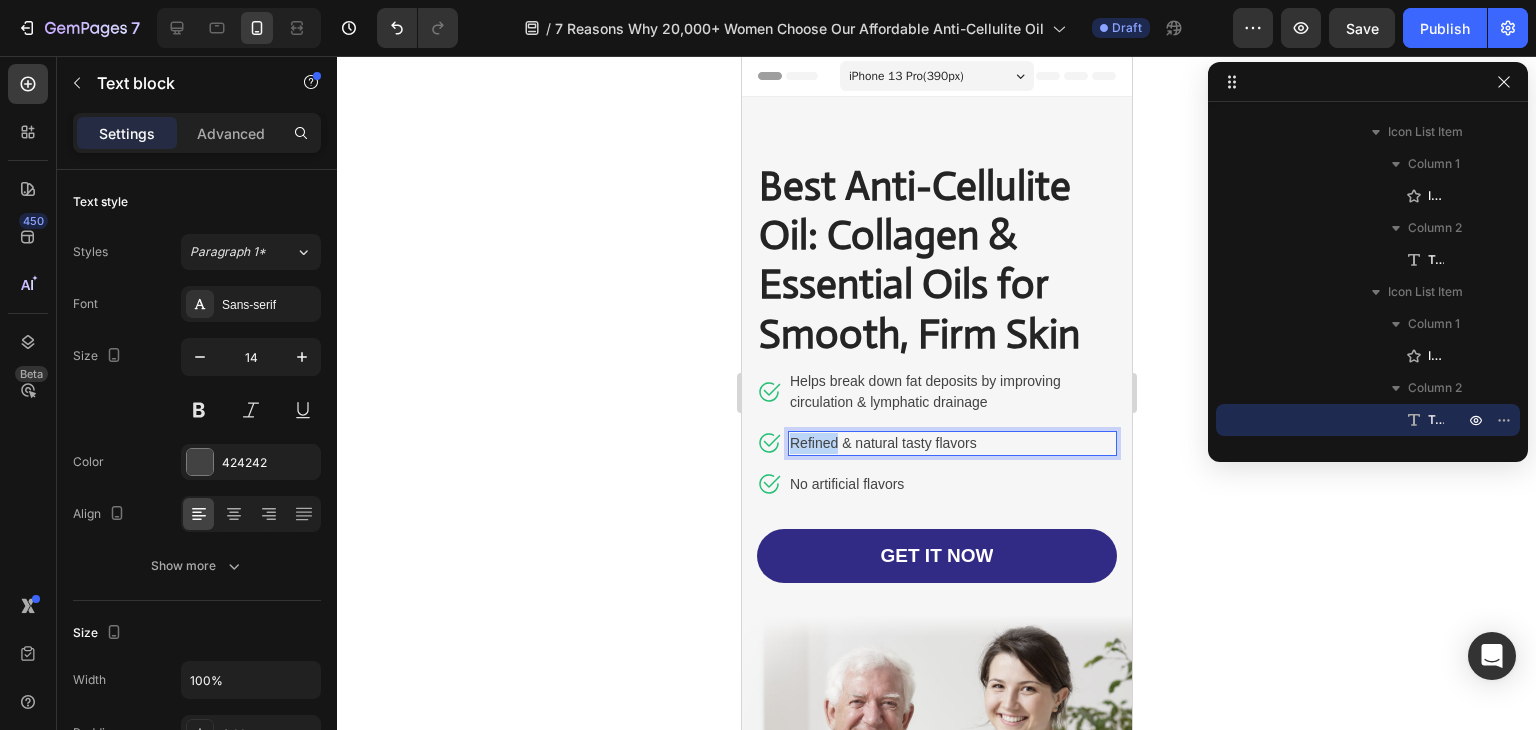 click on "Refined & natural tasty flavors" at bounding box center [951, 443] 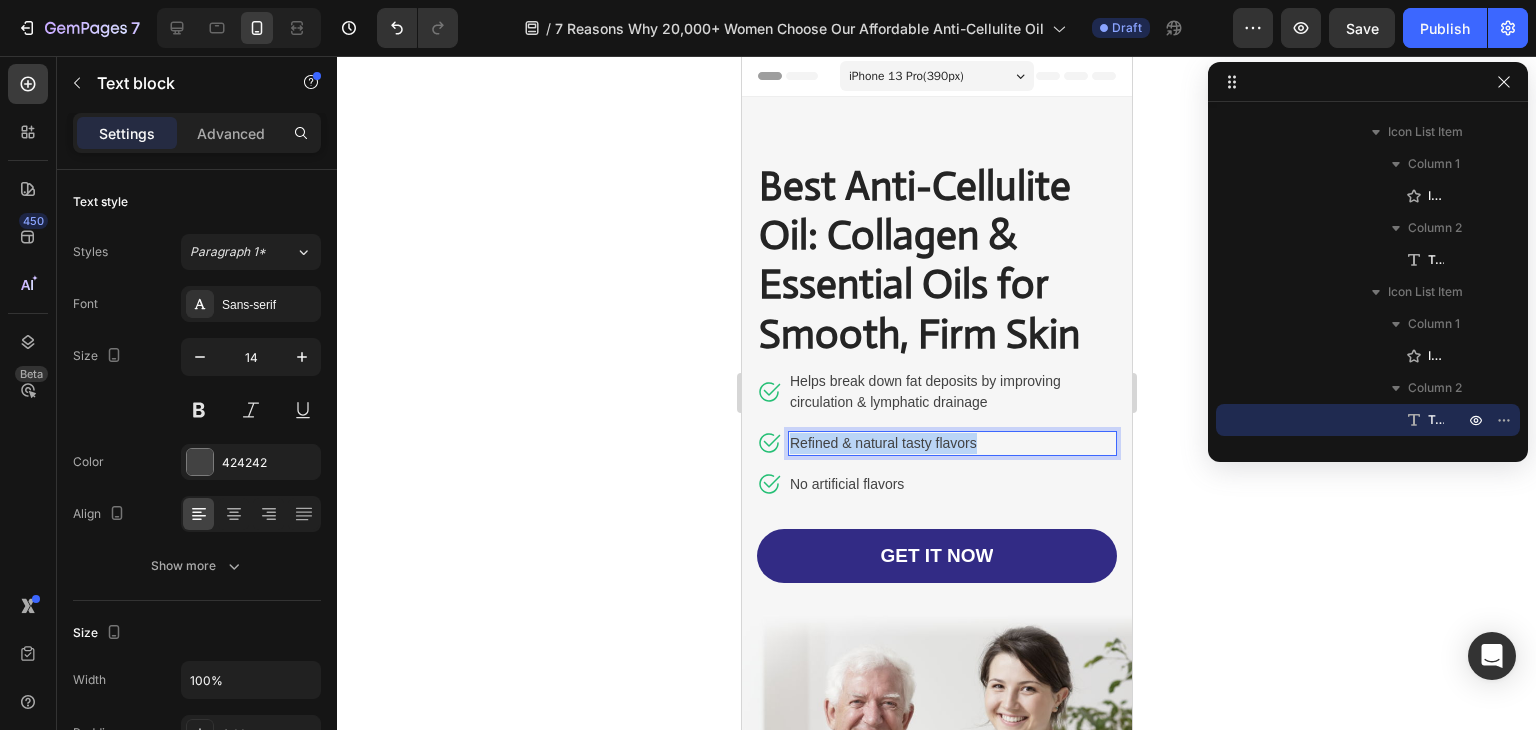 click on "Refined & natural tasty flavors" at bounding box center (951, 443) 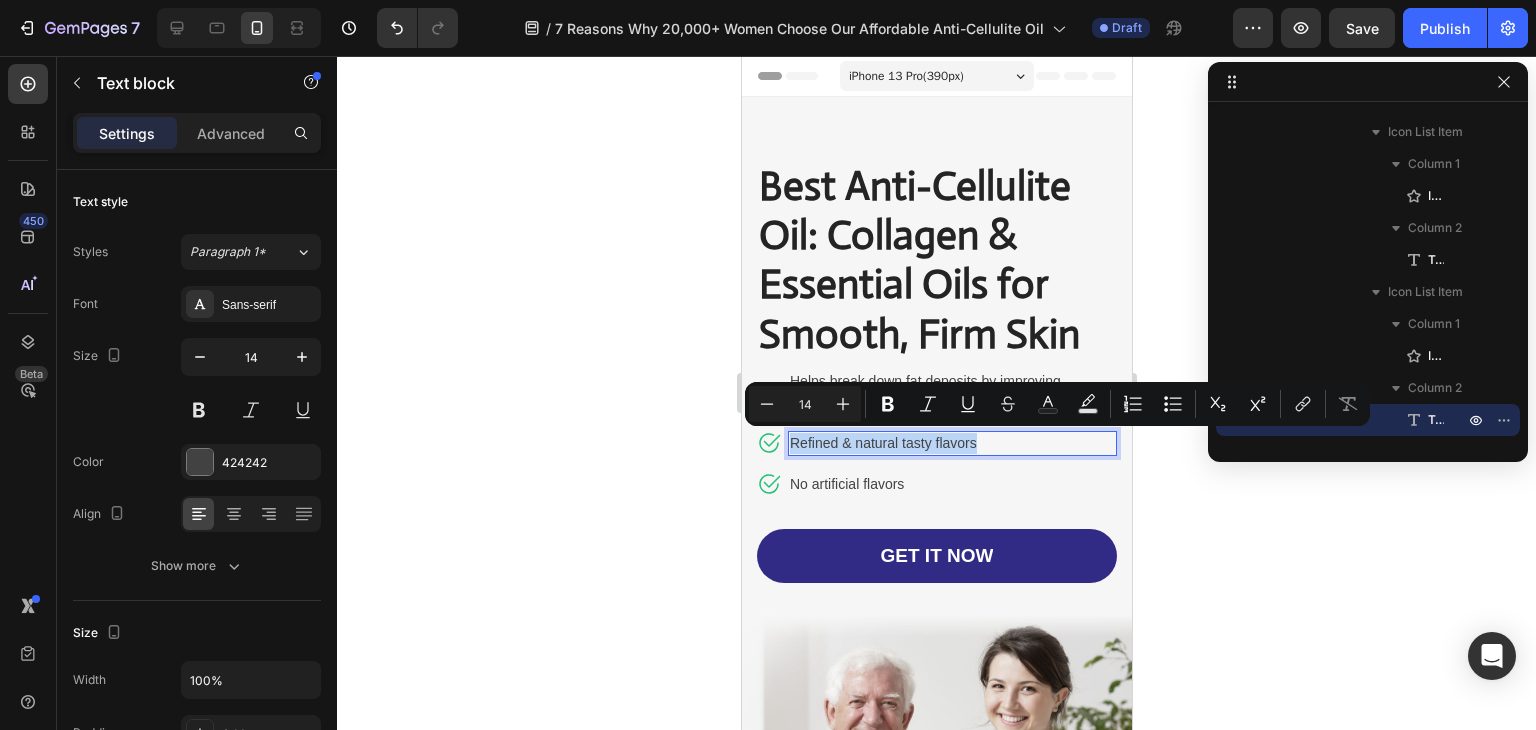 click on "Refined & natural tasty flavors" at bounding box center [951, 443] 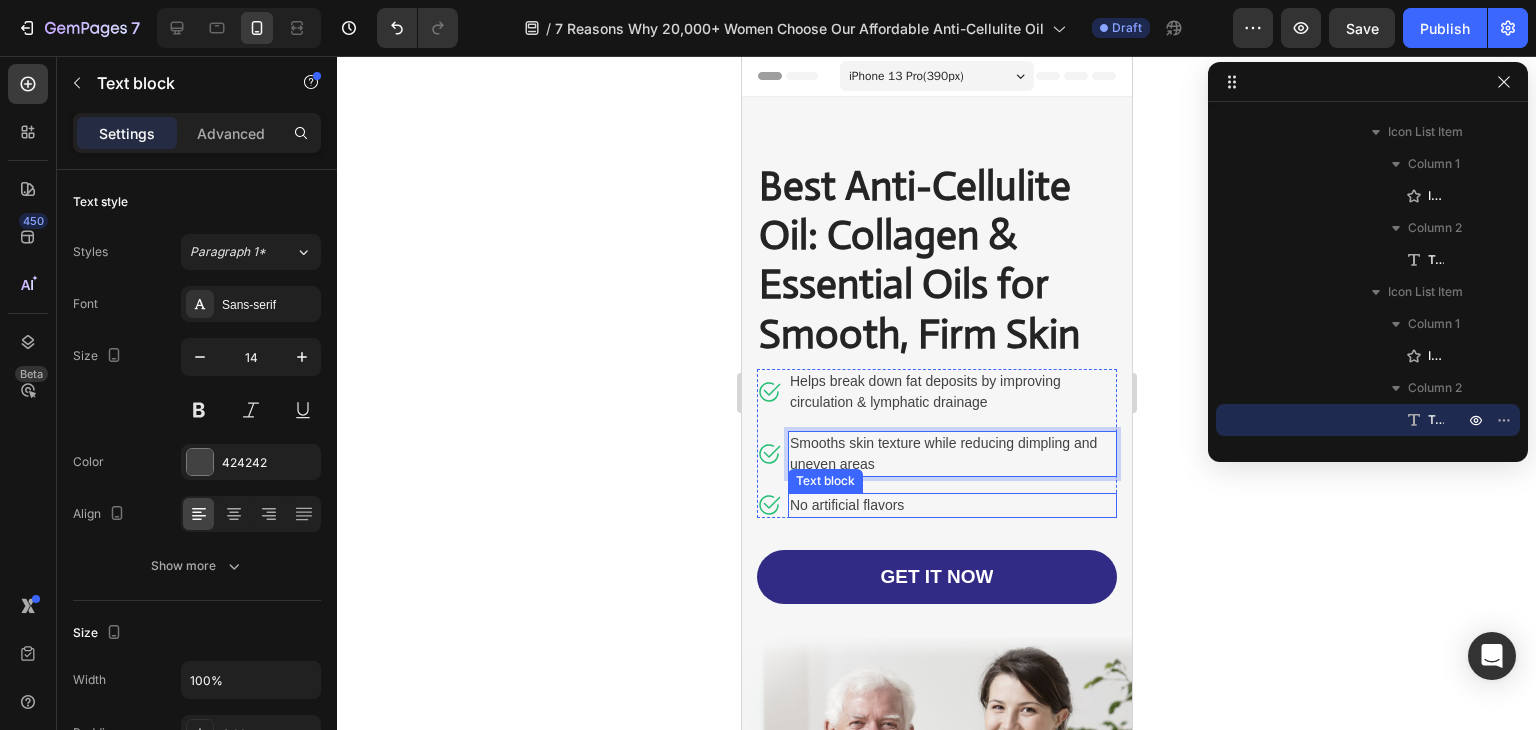 click on "No artificial flavors" at bounding box center [951, 505] 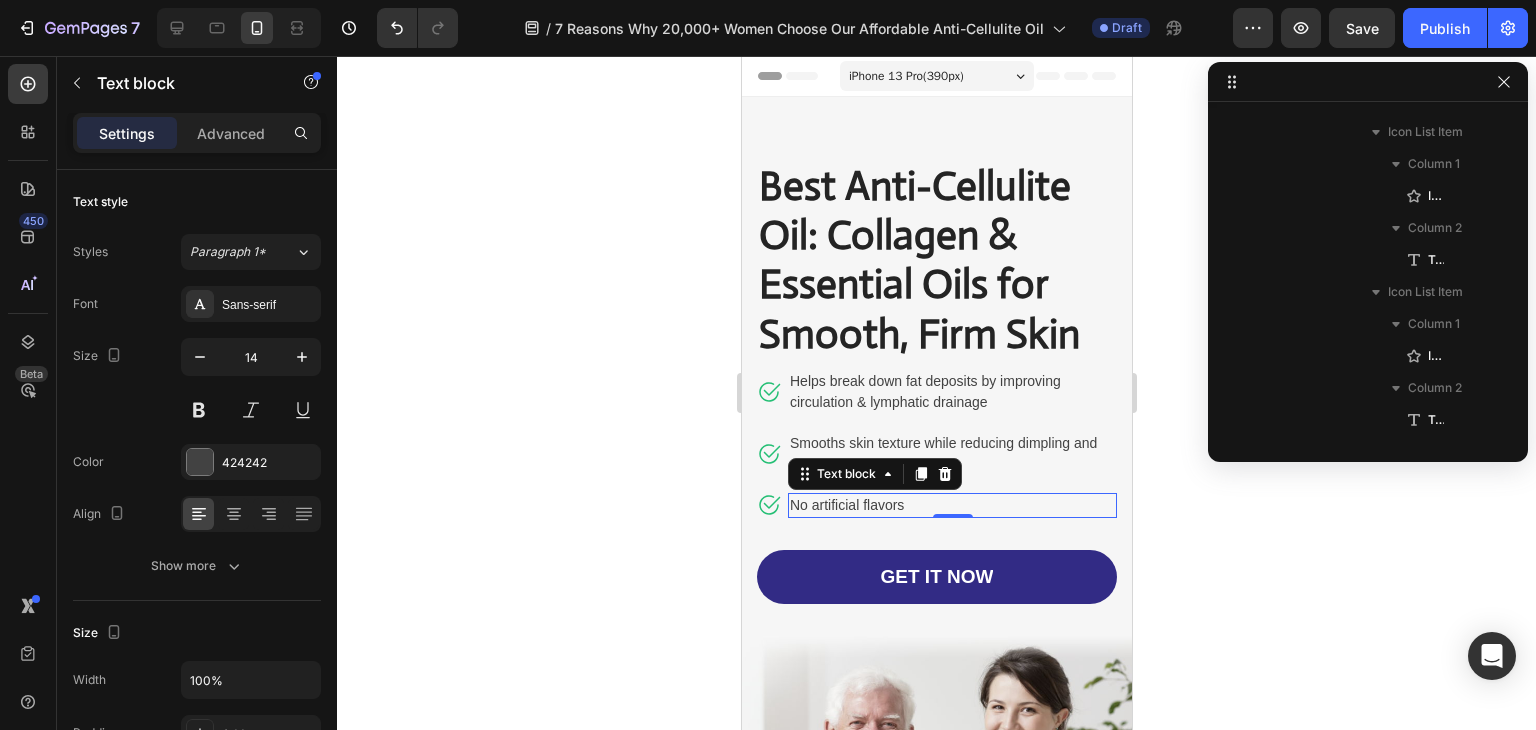 scroll, scrollTop: 666, scrollLeft: 0, axis: vertical 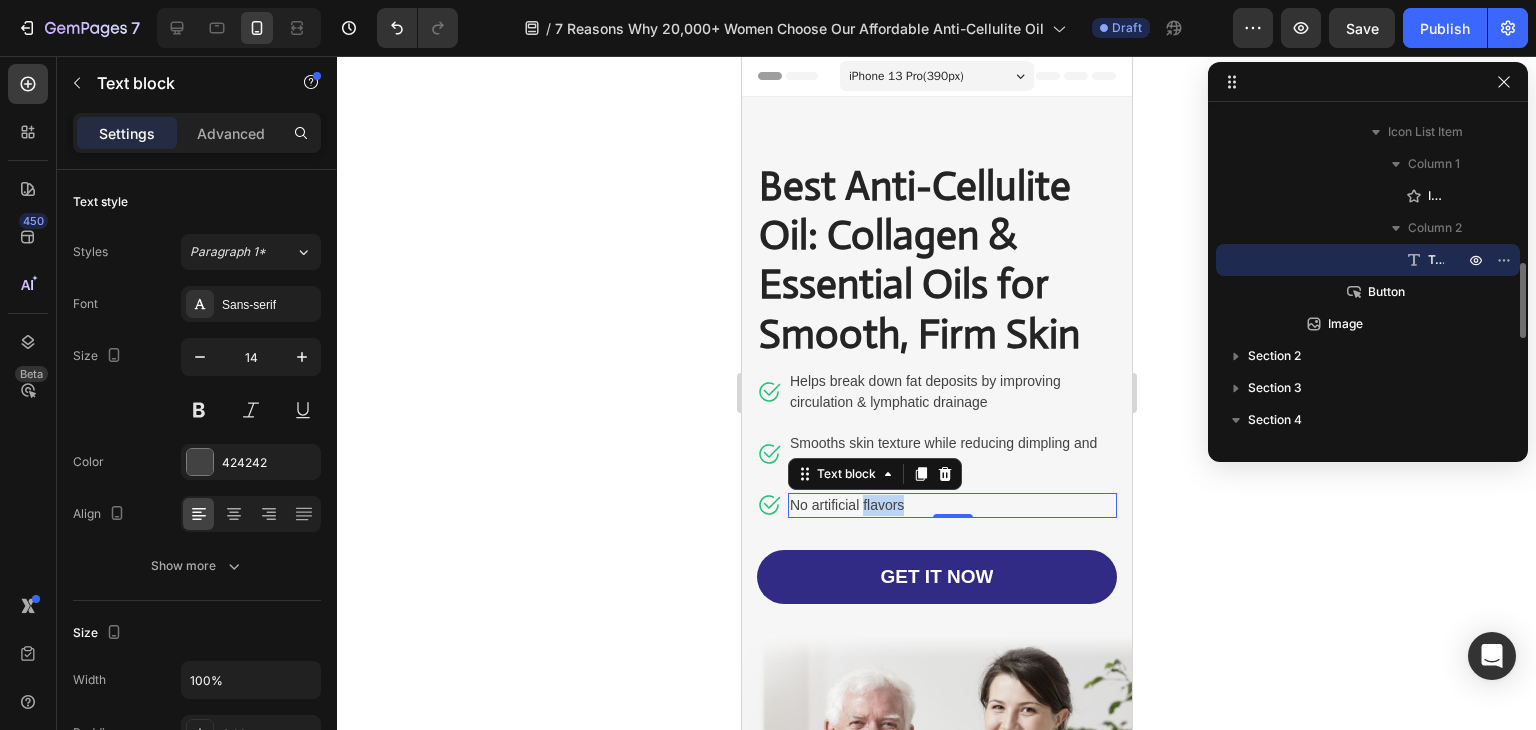 click on "No artificial flavors" at bounding box center [951, 505] 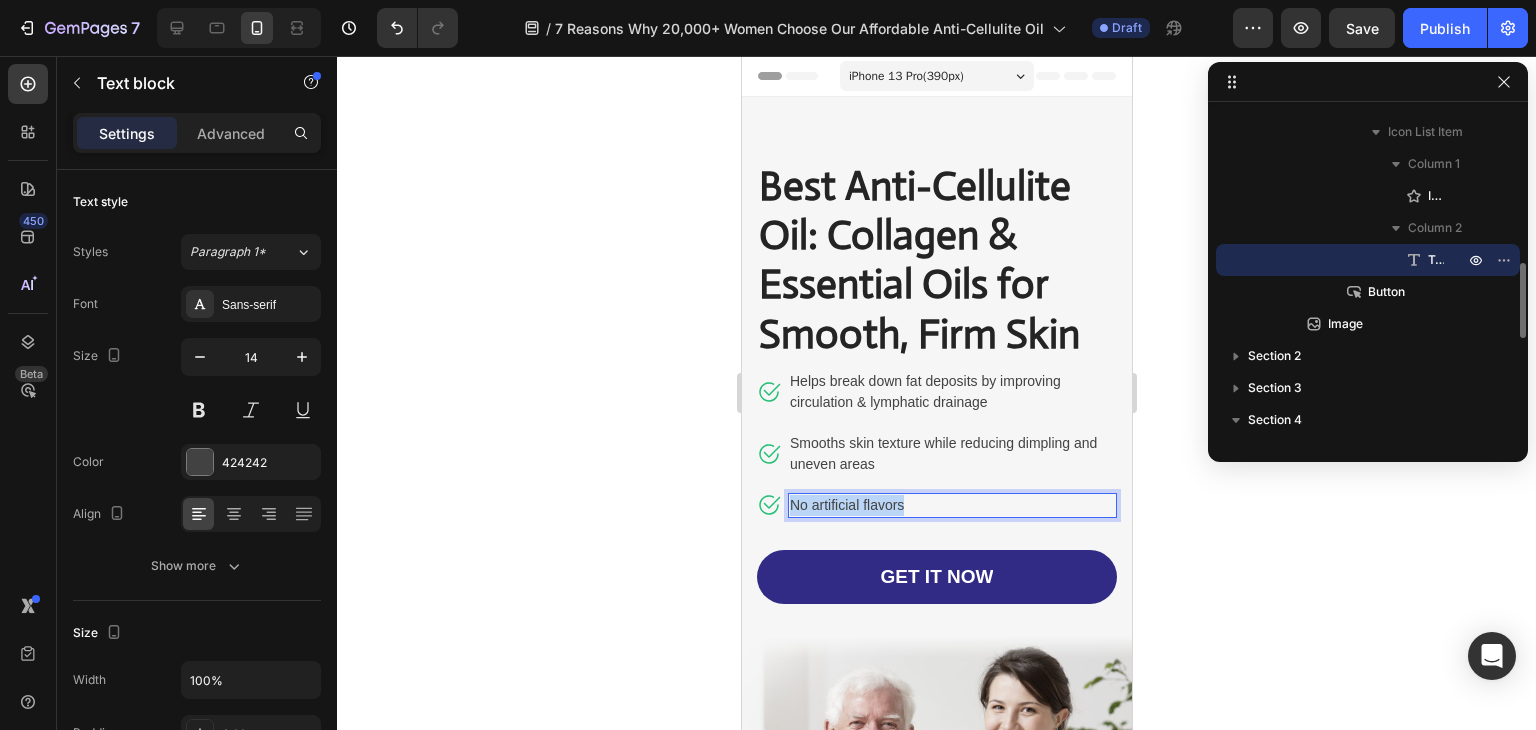 click on "No artificial flavors" at bounding box center (951, 505) 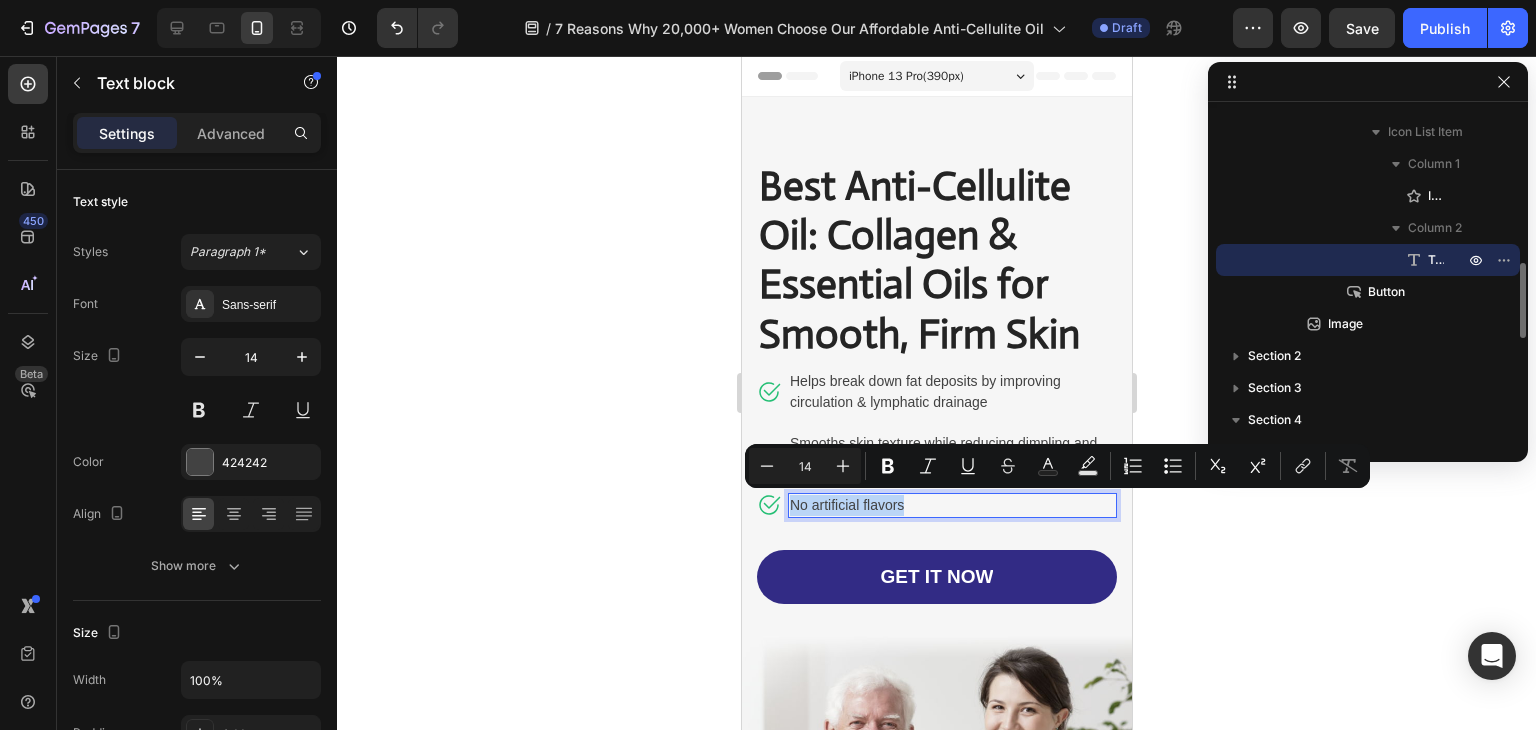 click on "No artificial flavors" at bounding box center [951, 505] 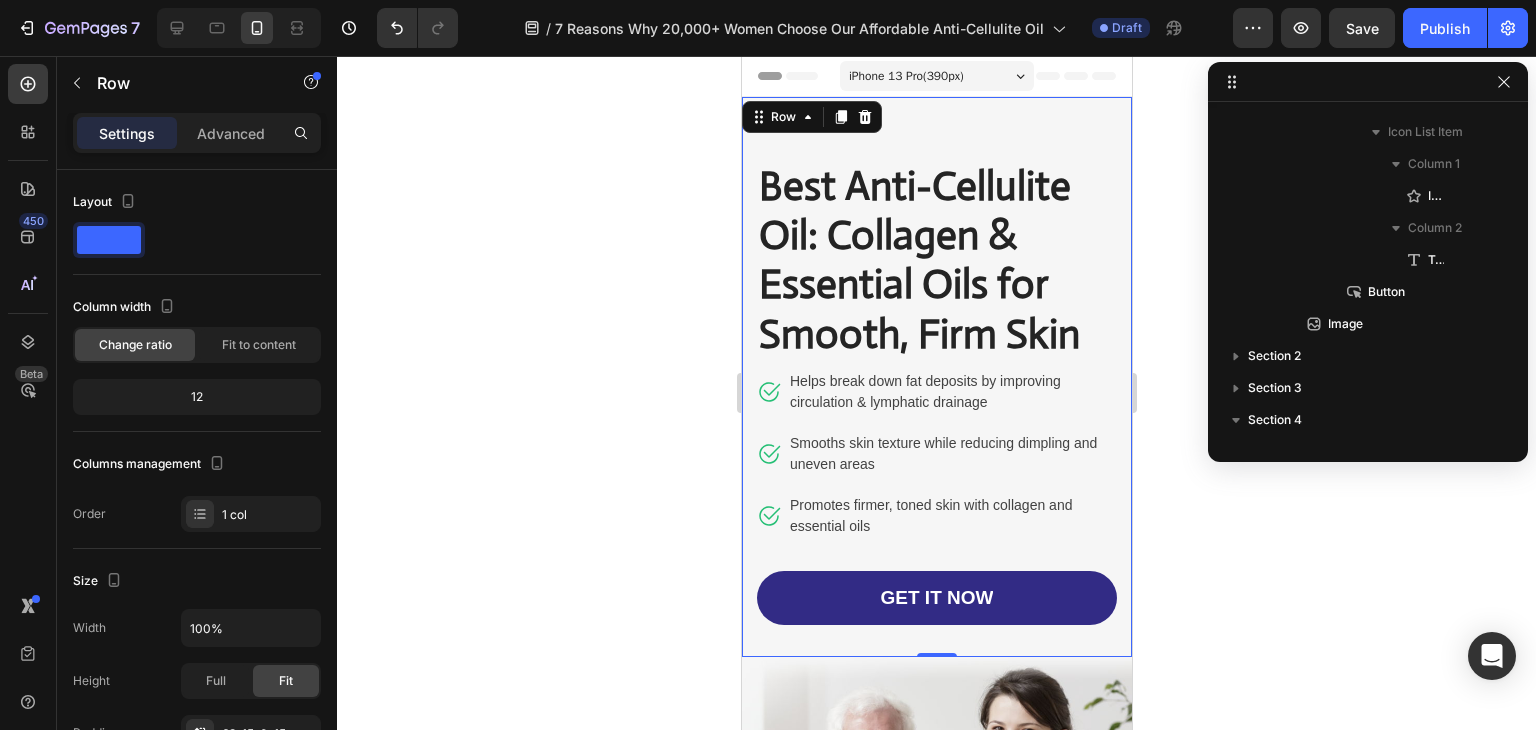 scroll, scrollTop: 90, scrollLeft: 0, axis: vertical 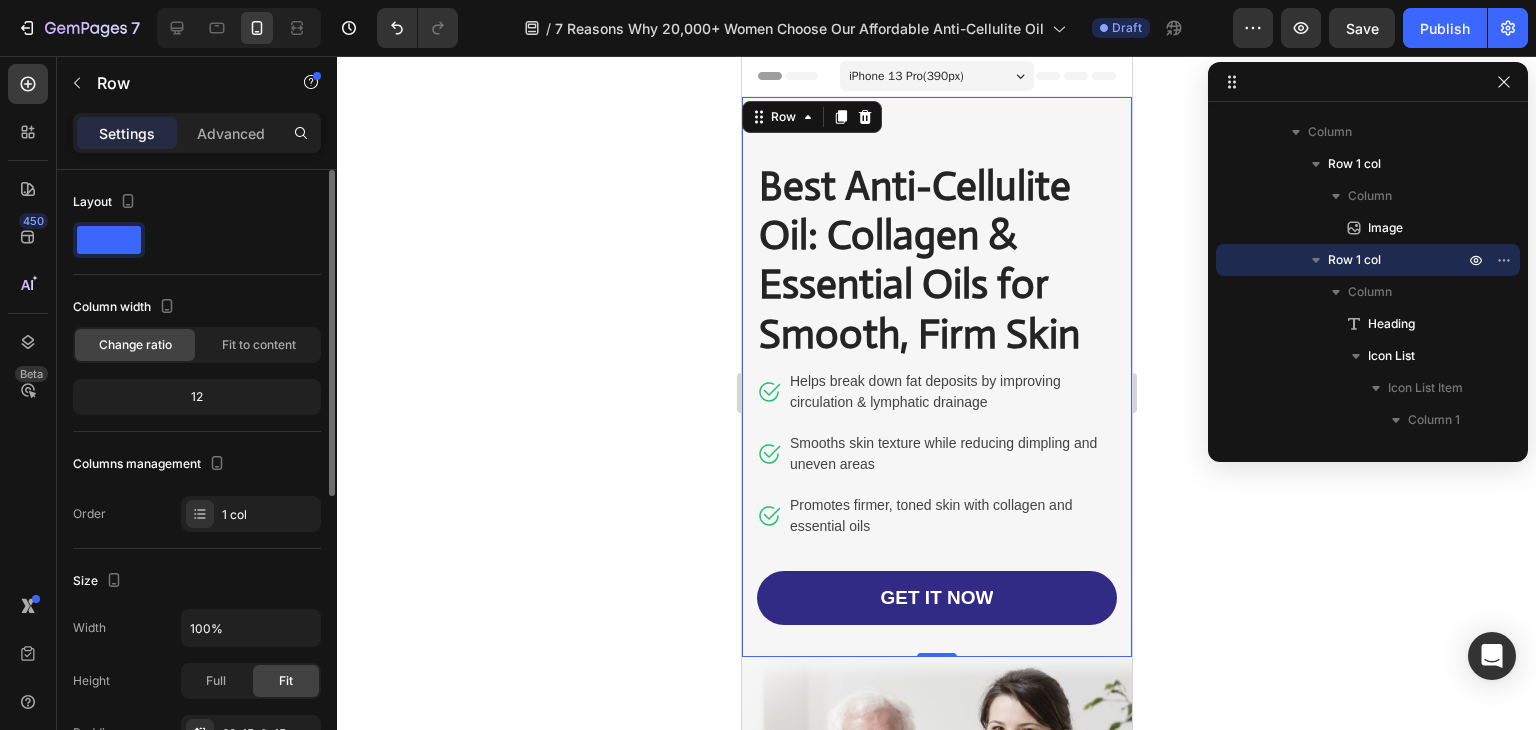 click 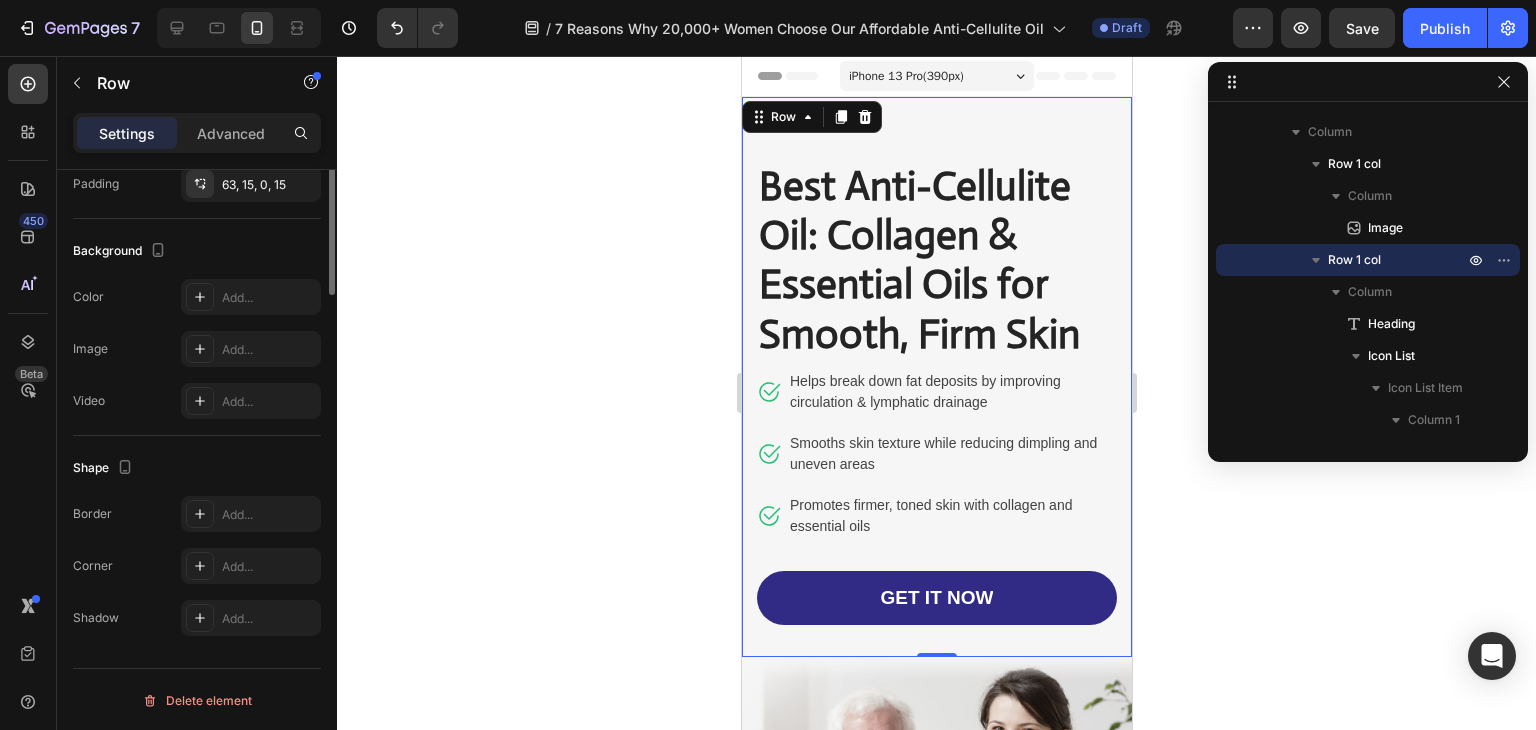 scroll, scrollTop: 0, scrollLeft: 0, axis: both 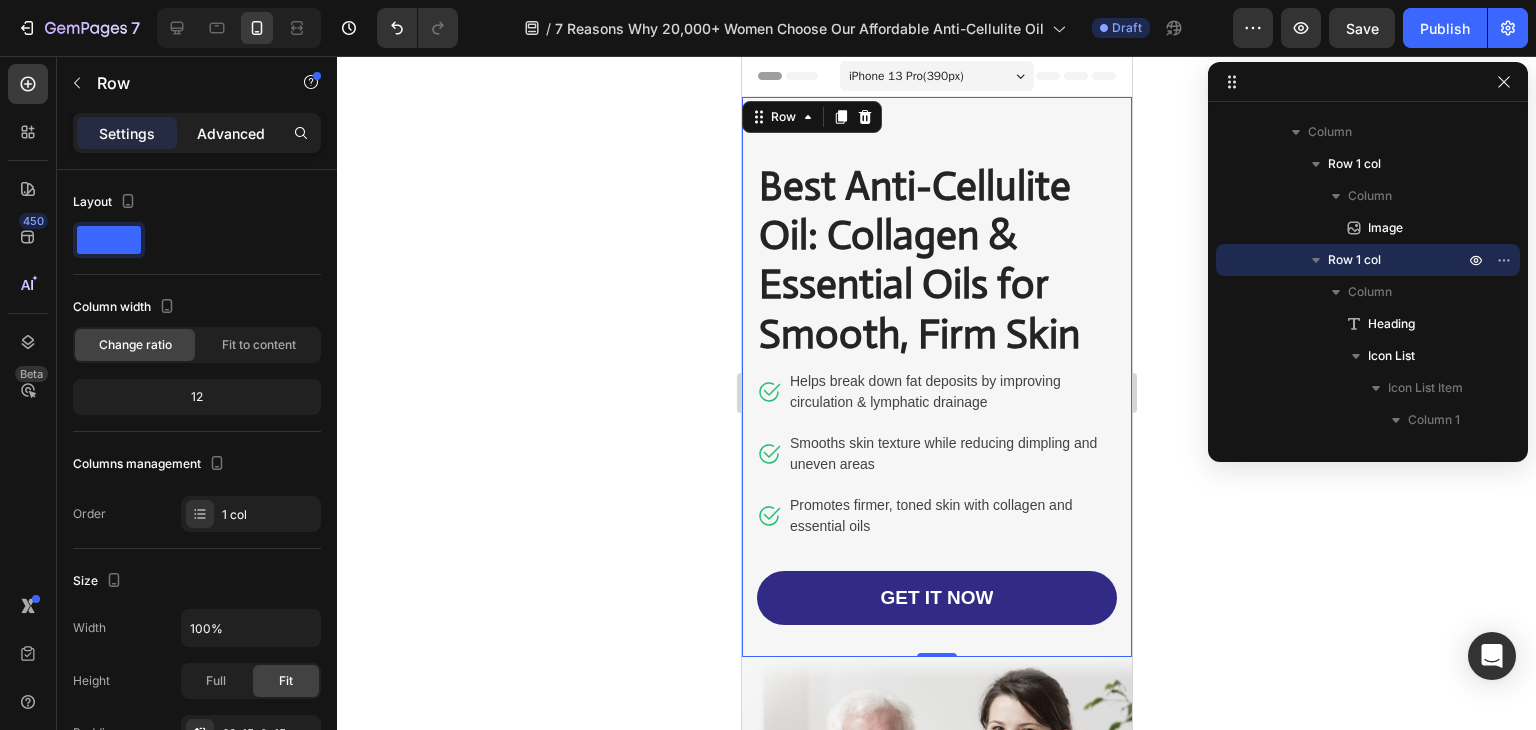 click on "Advanced" at bounding box center (231, 133) 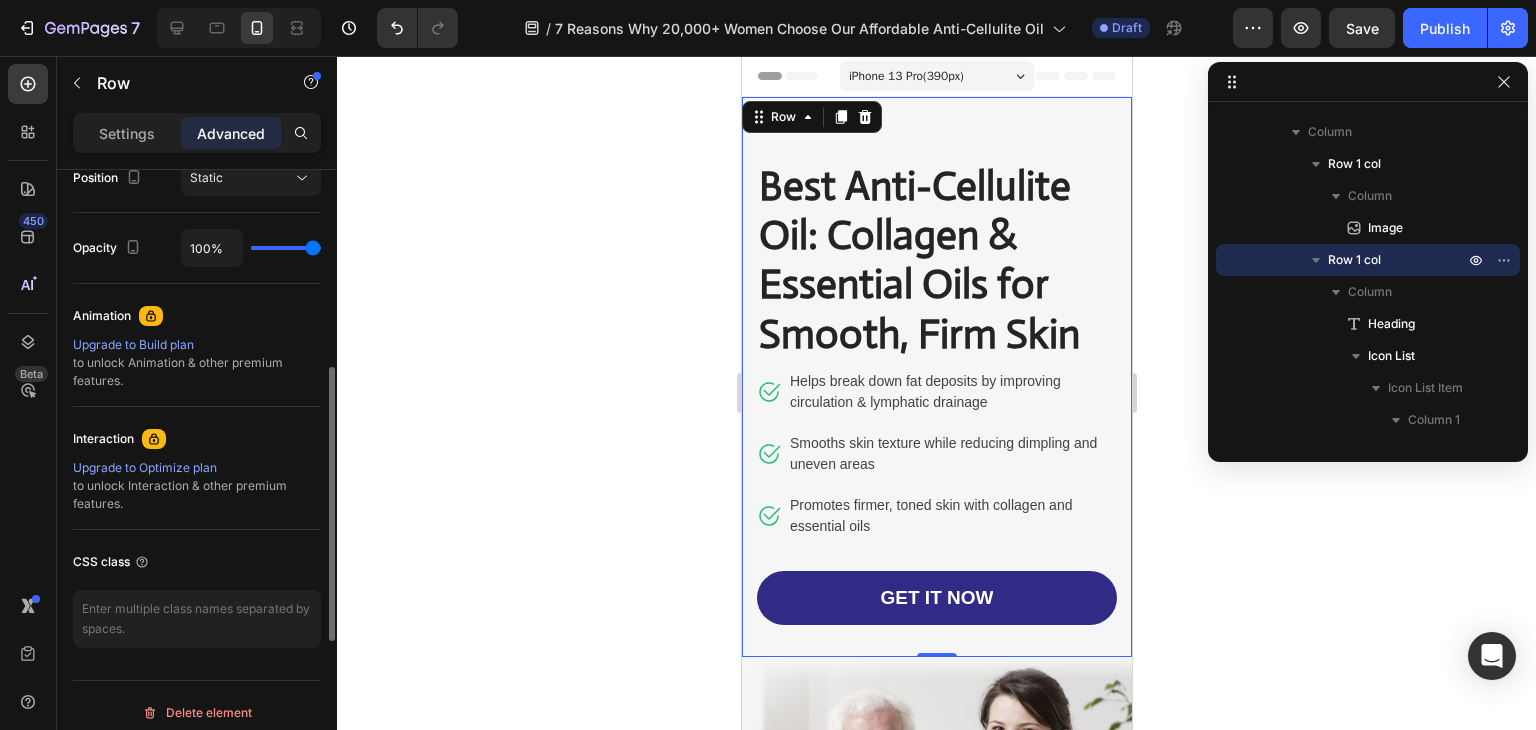 scroll, scrollTop: 769, scrollLeft: 0, axis: vertical 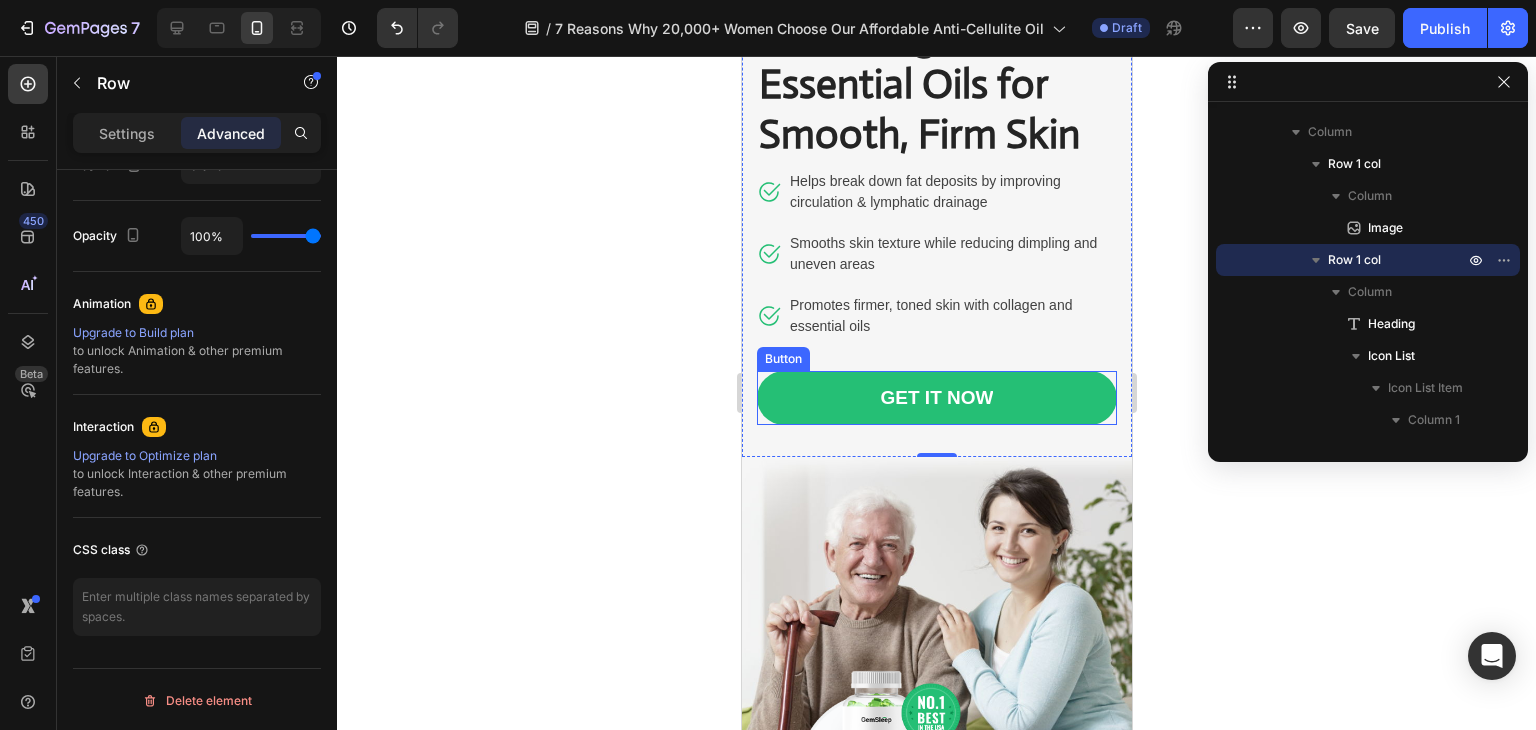 click on "GET IT NOW" at bounding box center (936, 398) 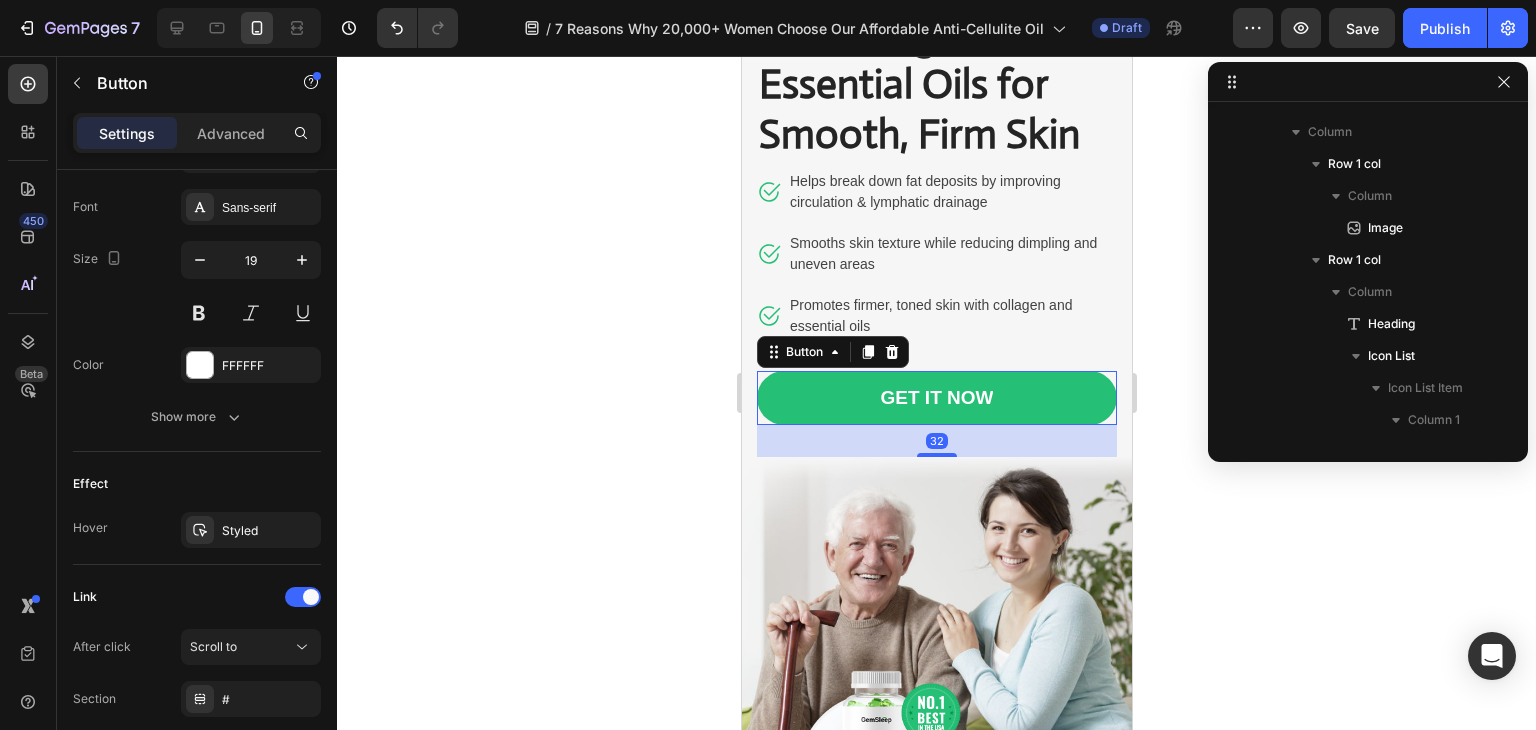 scroll, scrollTop: 698, scrollLeft: 0, axis: vertical 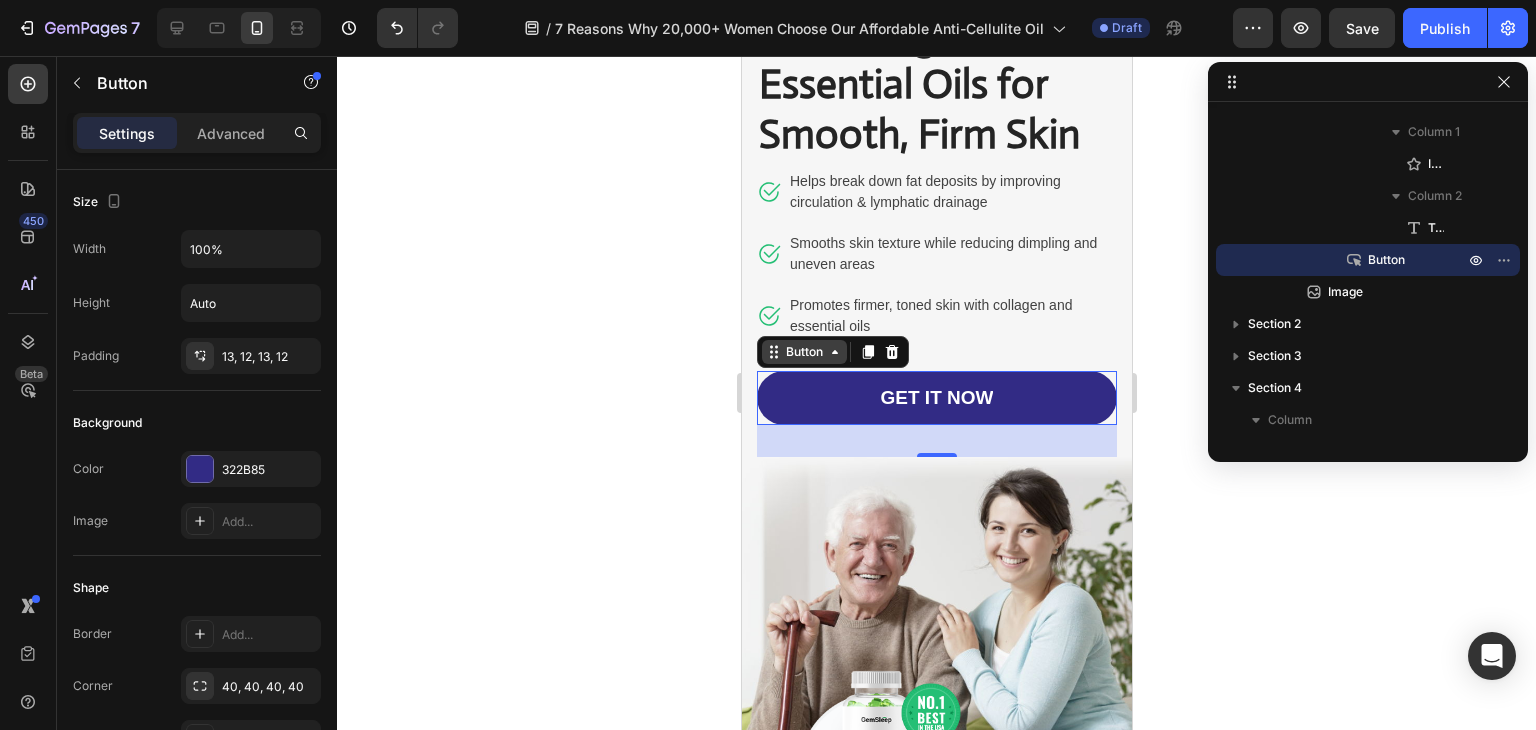 click on "Button" at bounding box center (803, 352) 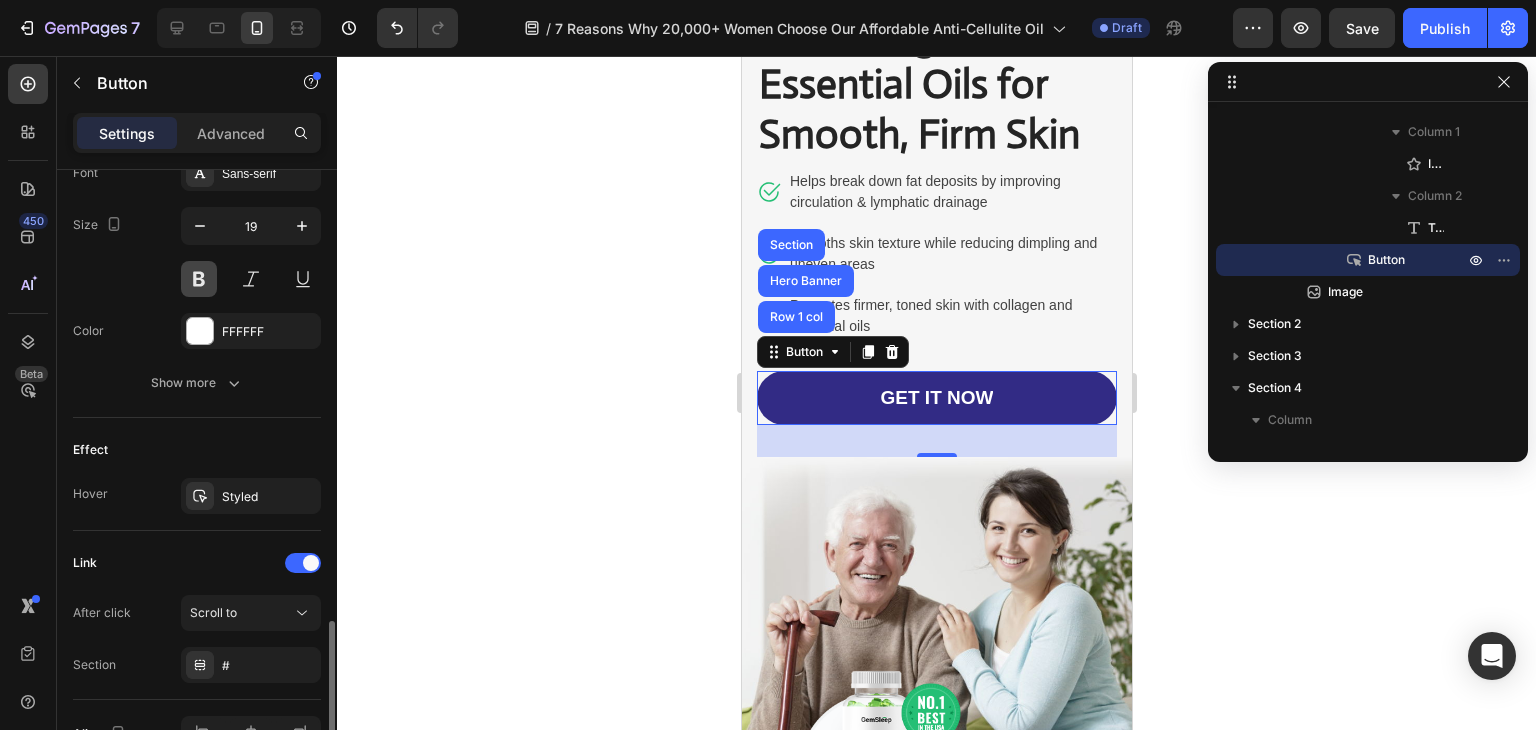 scroll, scrollTop: 900, scrollLeft: 0, axis: vertical 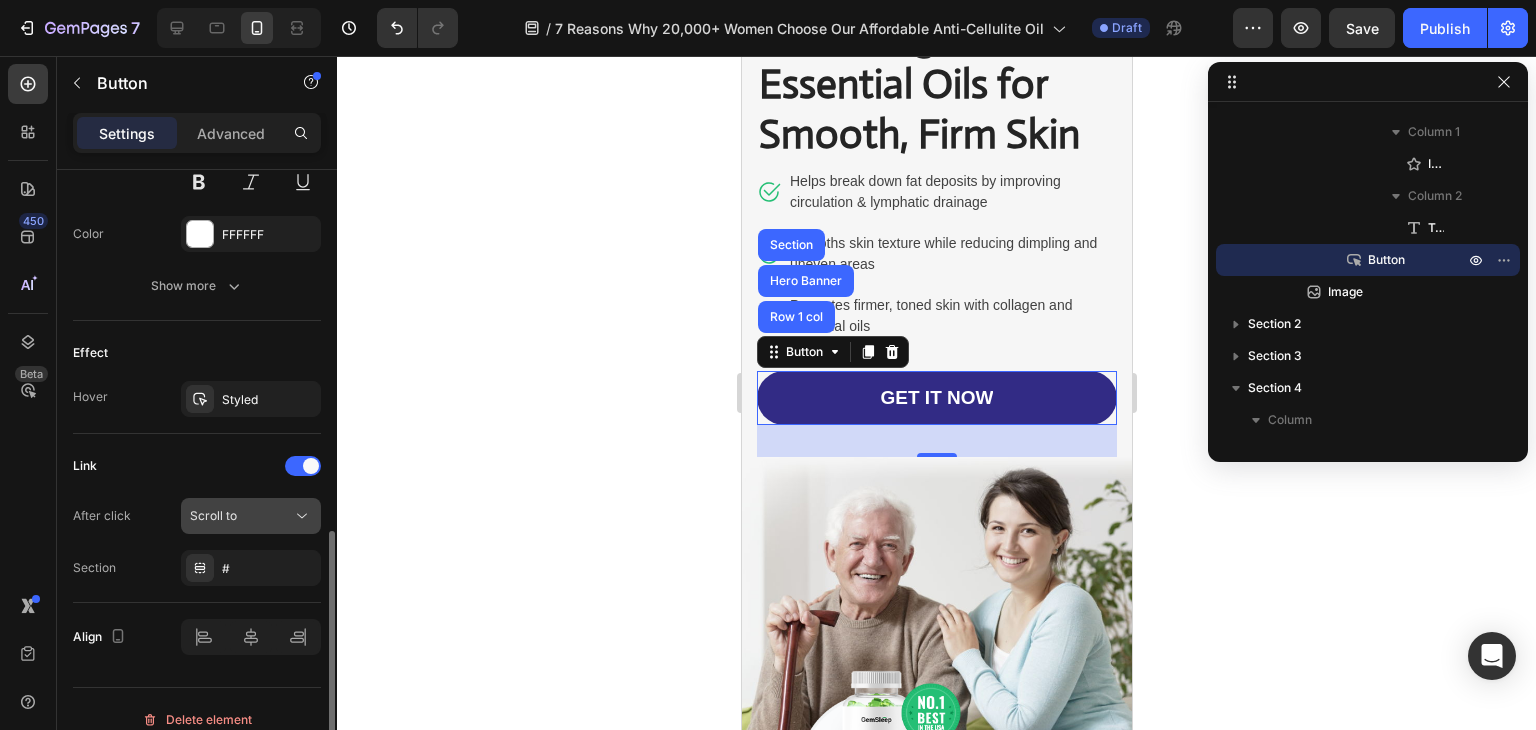 click on "Scroll to" at bounding box center [213, 515] 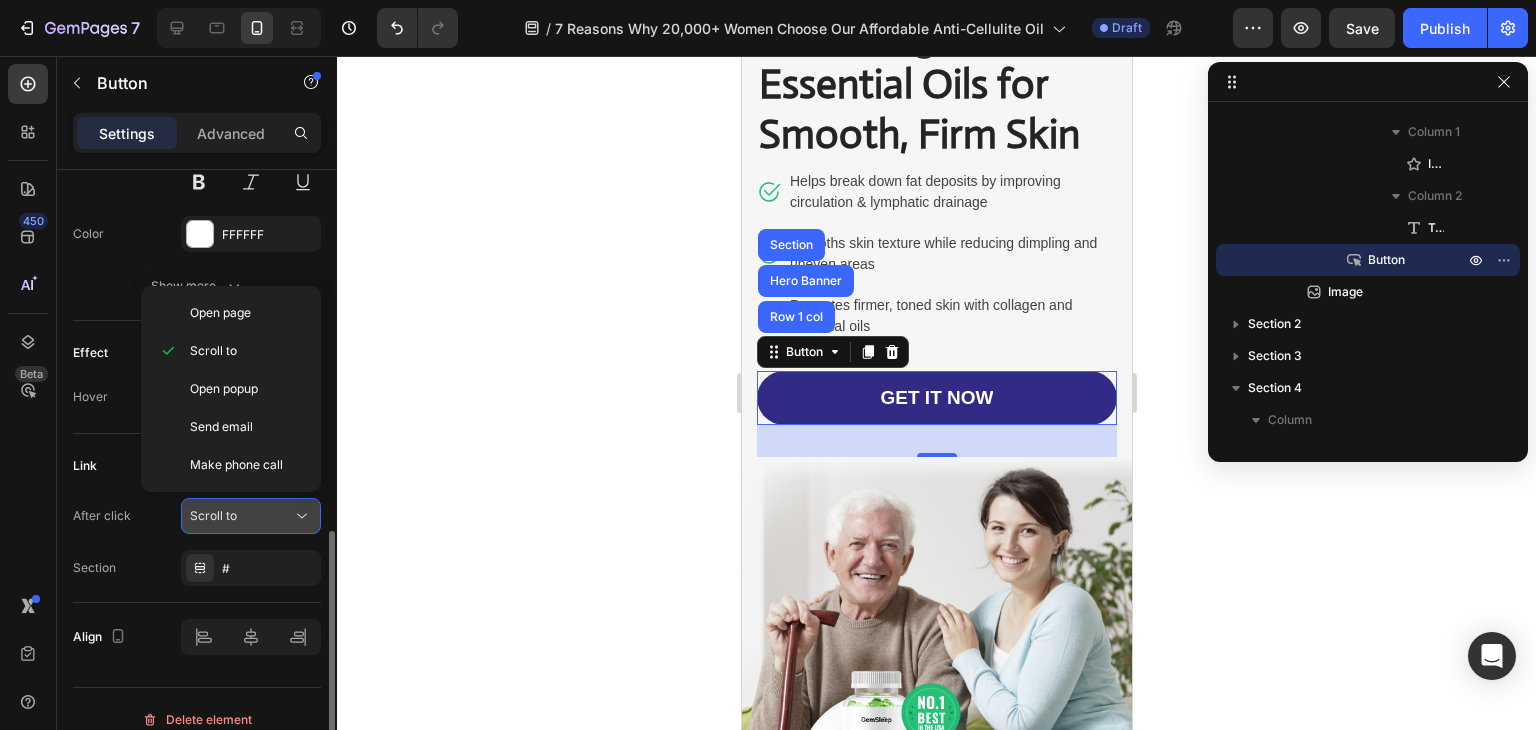 click on "Scroll to" at bounding box center (213, 515) 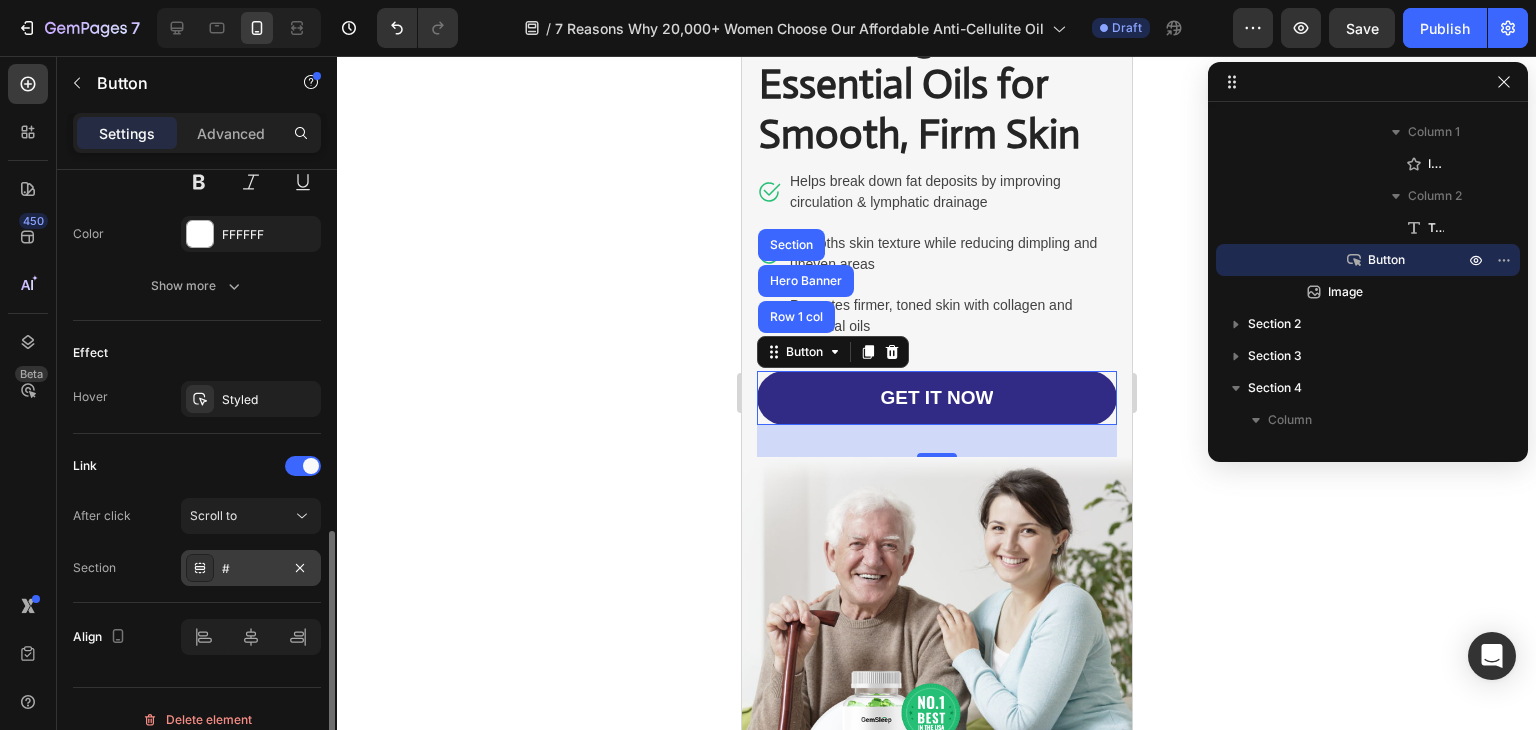 click on "#" at bounding box center (251, 569) 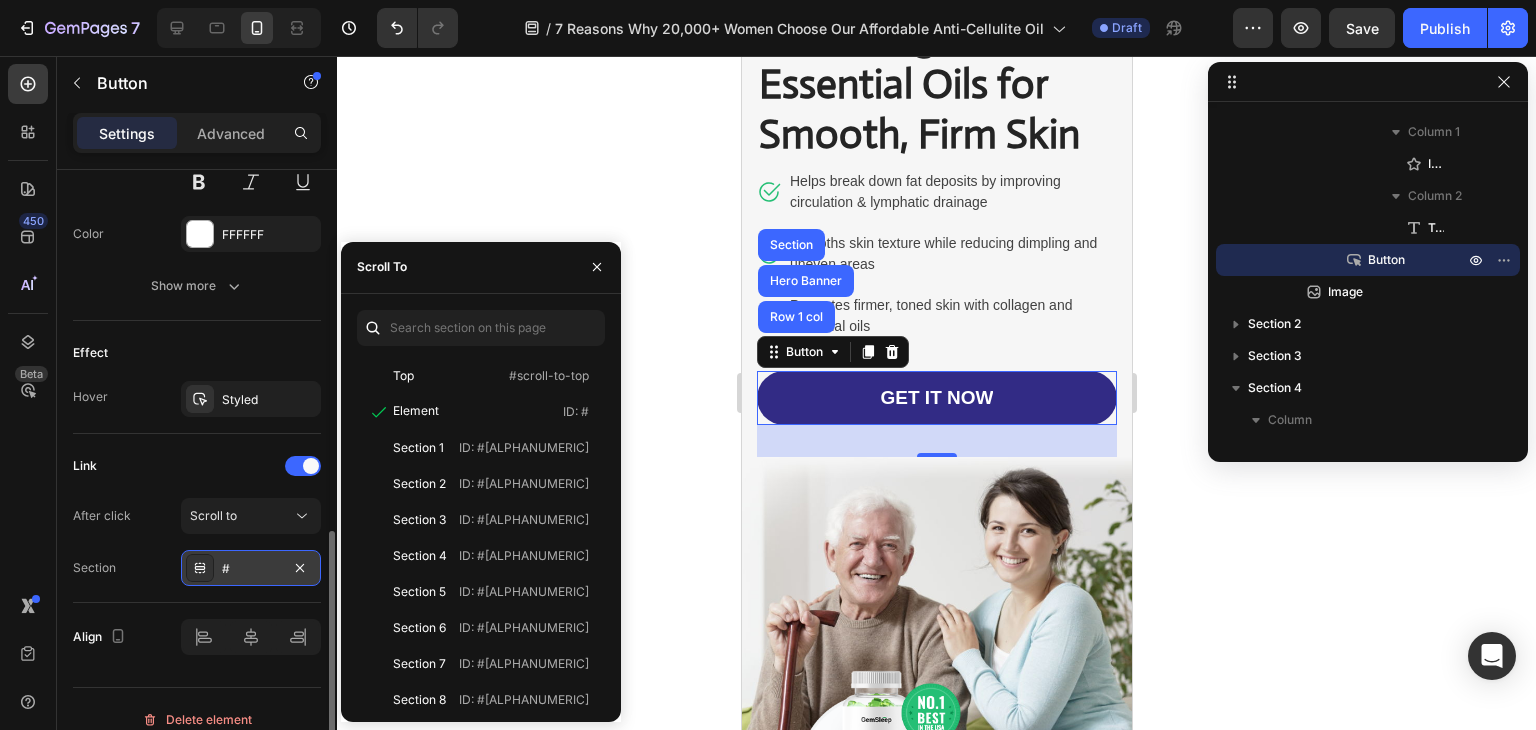 click on "#" at bounding box center (251, 569) 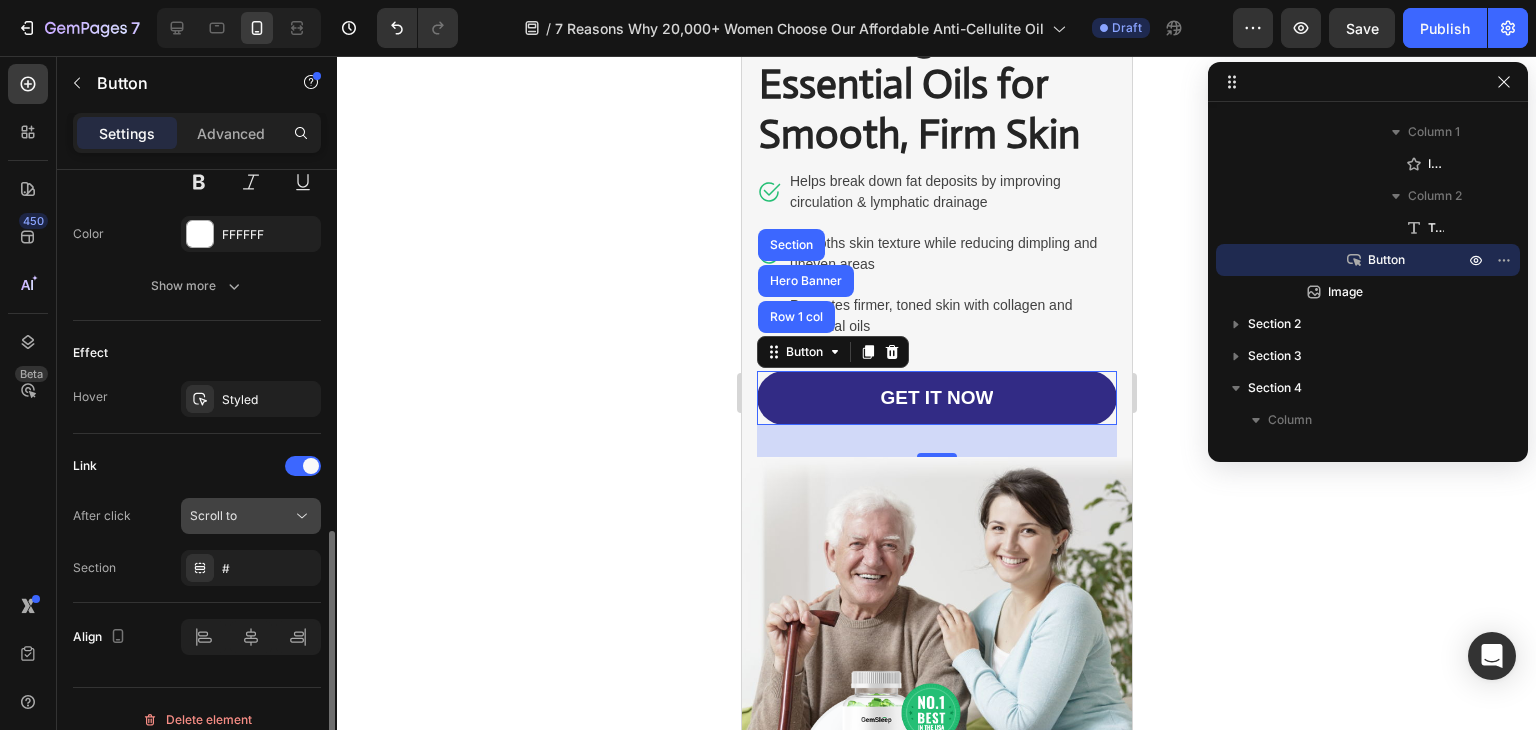 click on "Scroll to" at bounding box center [251, 516] 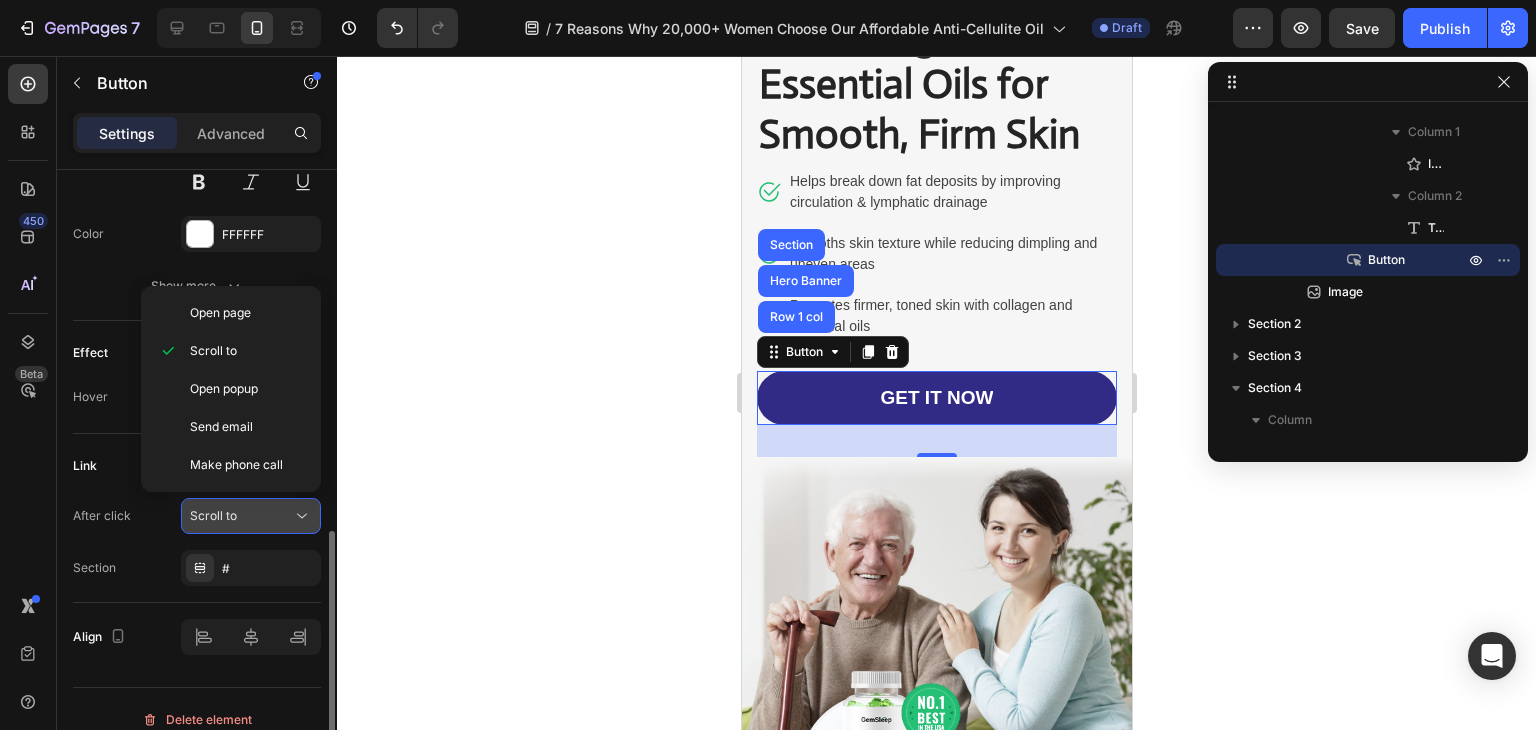 click on "Scroll to" at bounding box center [251, 516] 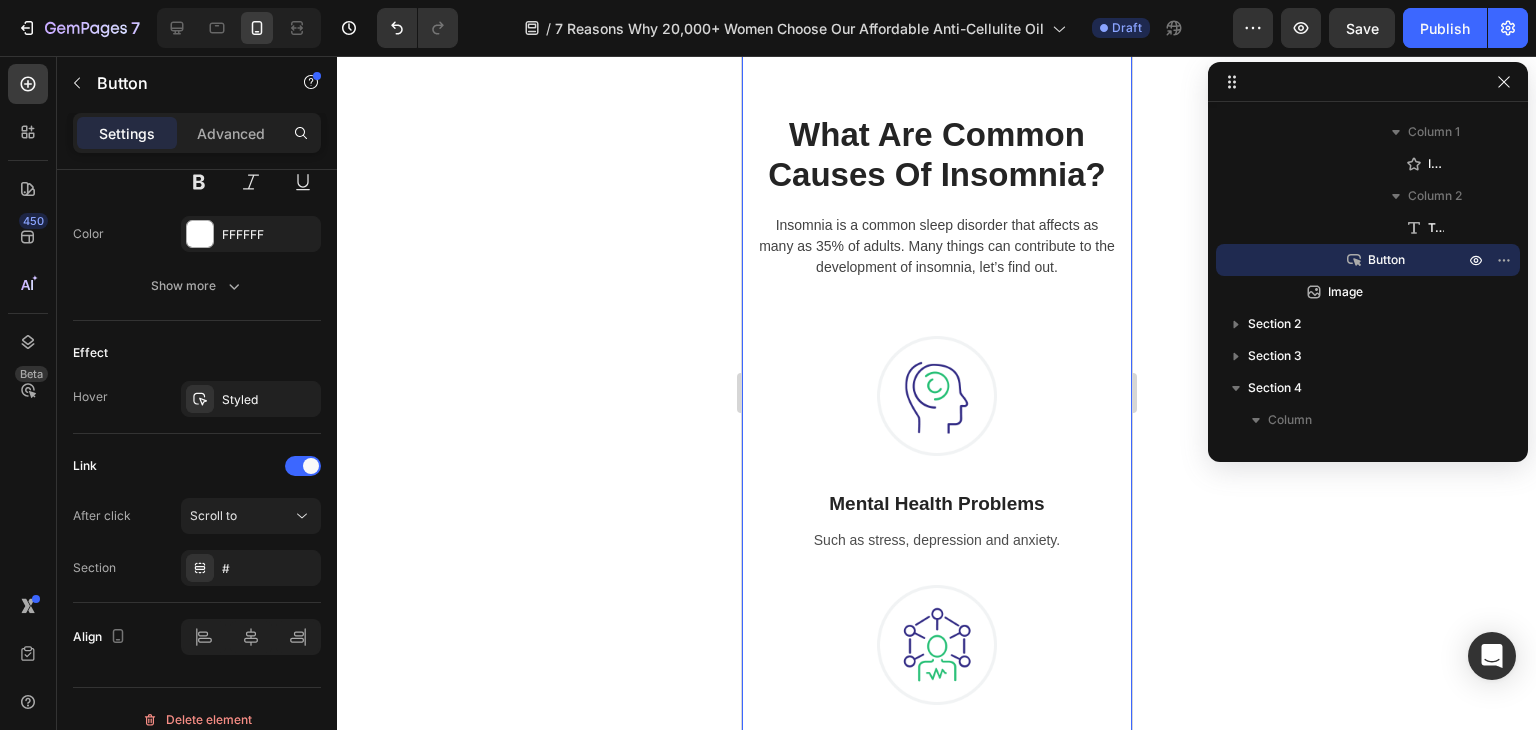 scroll, scrollTop: 948, scrollLeft: 0, axis: vertical 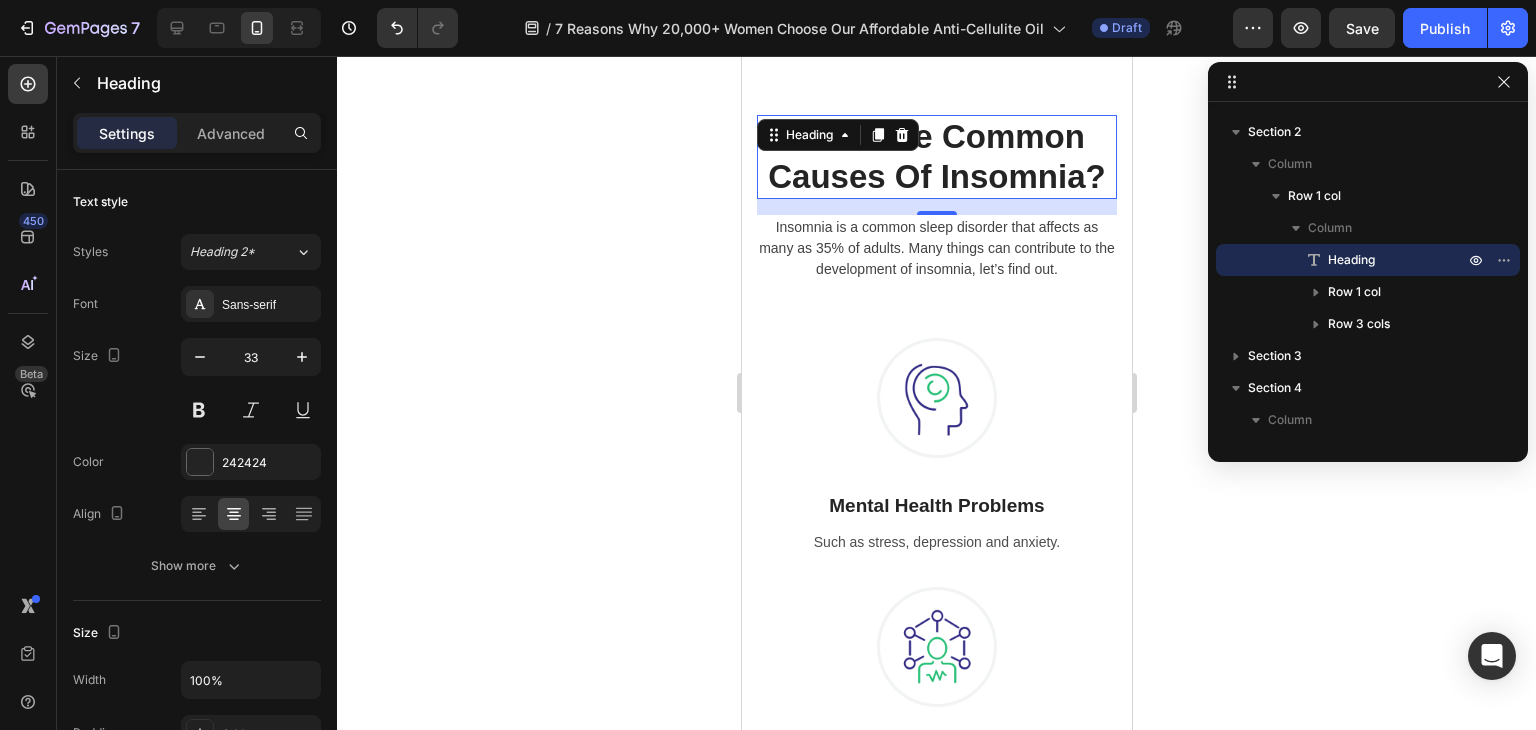 click on "What Are Common Causes Of Insomnia?" at bounding box center [936, 156] 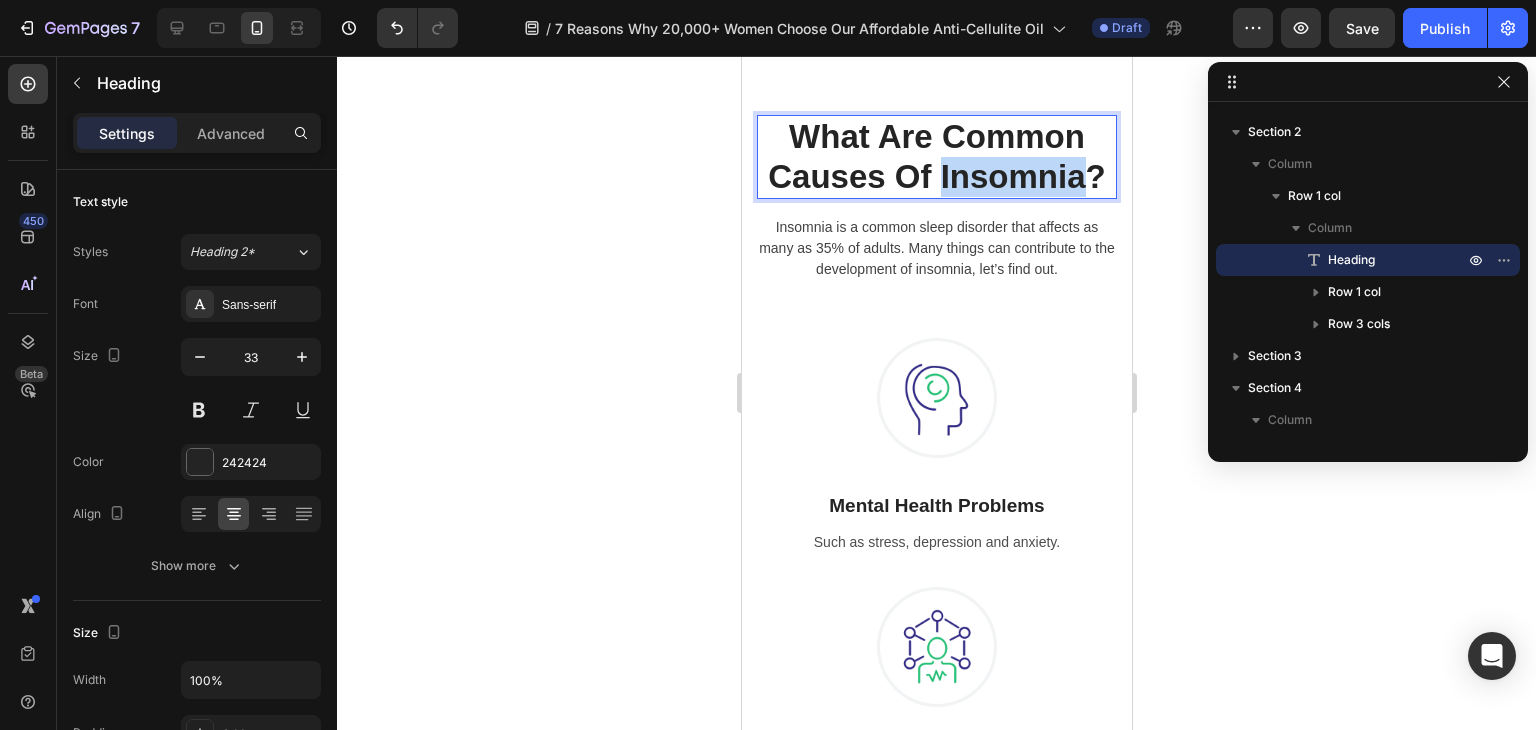 click on "What Are Common Causes Of Insomnia?" at bounding box center (936, 156) 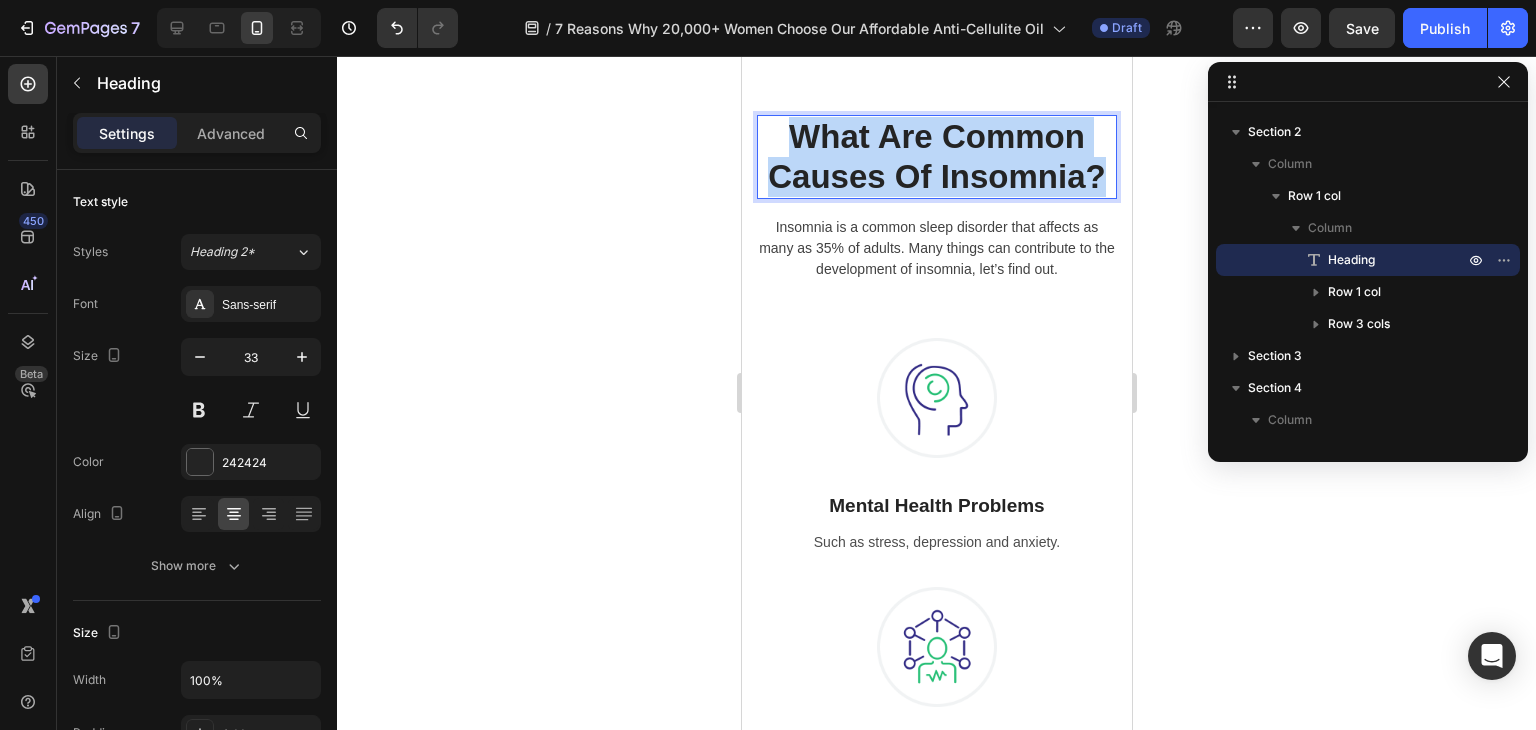 click on "What Are Common Causes Of Insomnia?" at bounding box center (936, 156) 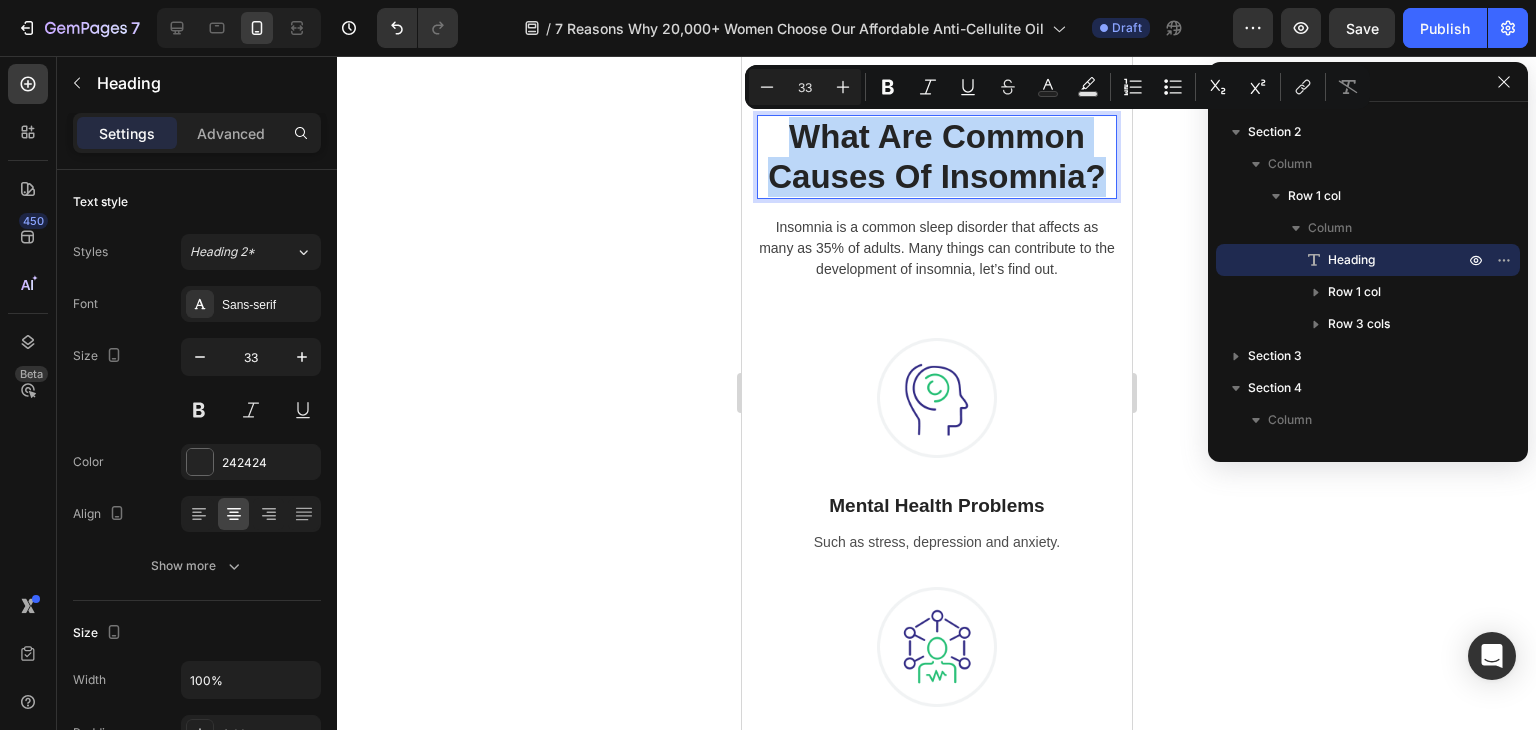 click on "What Are Common Causes Of Insomnia?" at bounding box center [936, 156] 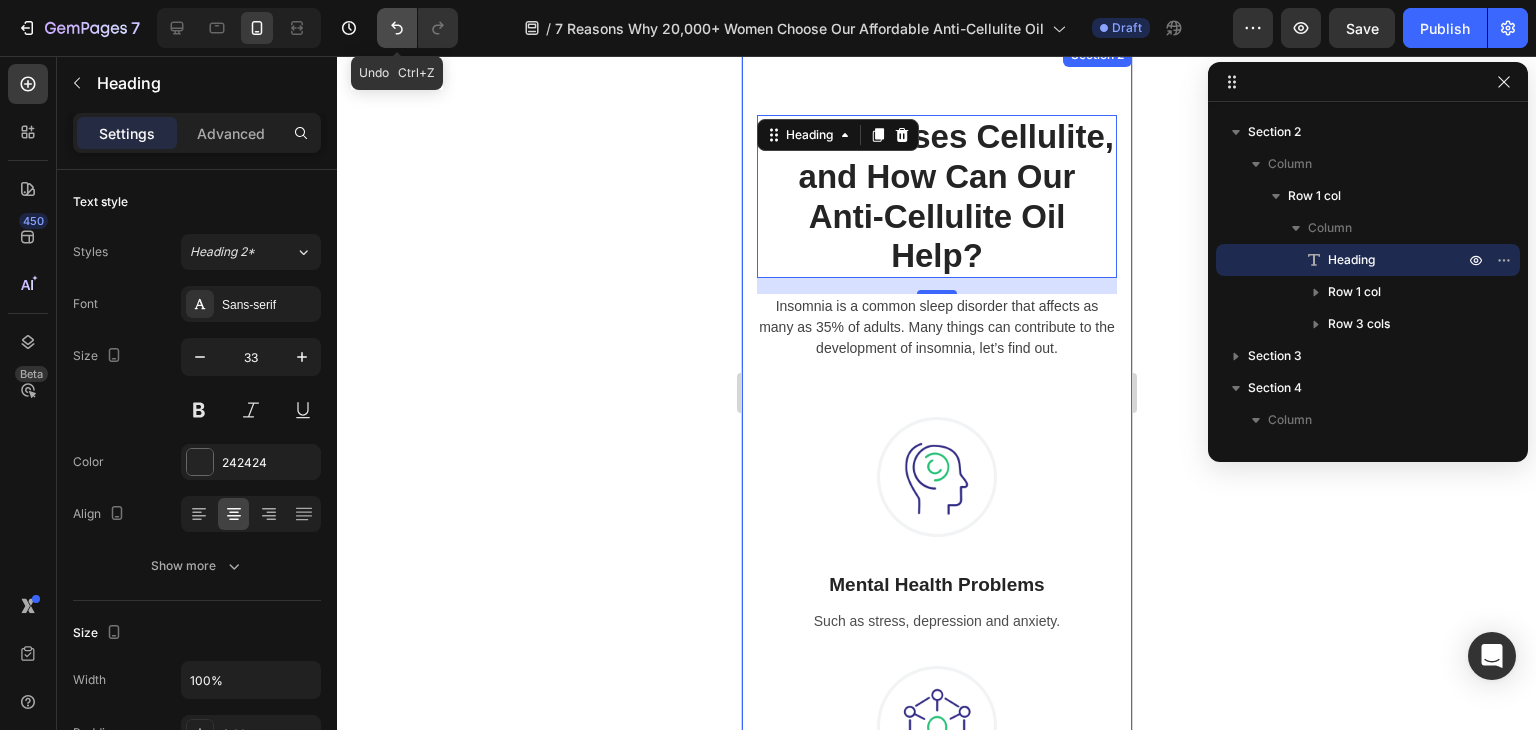 click 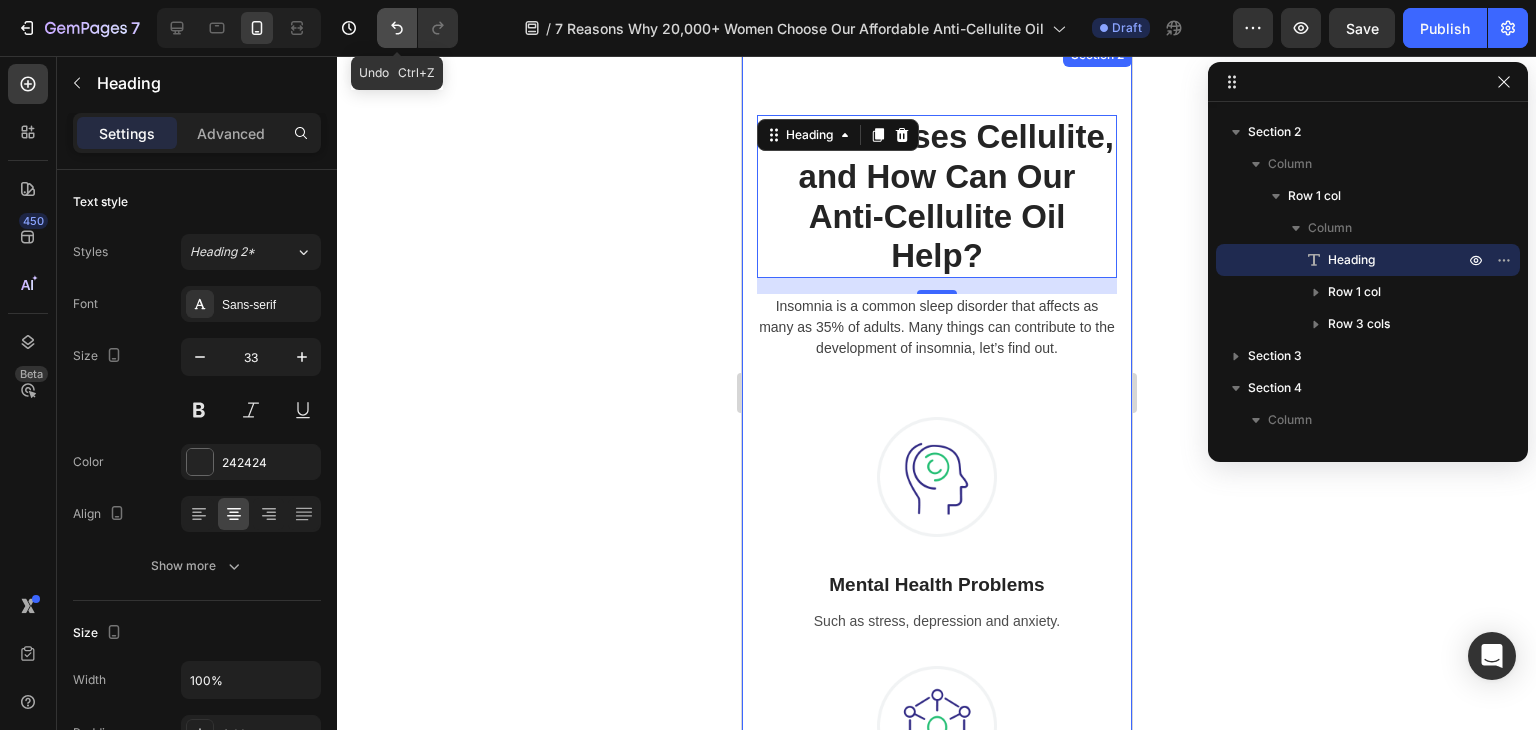 click 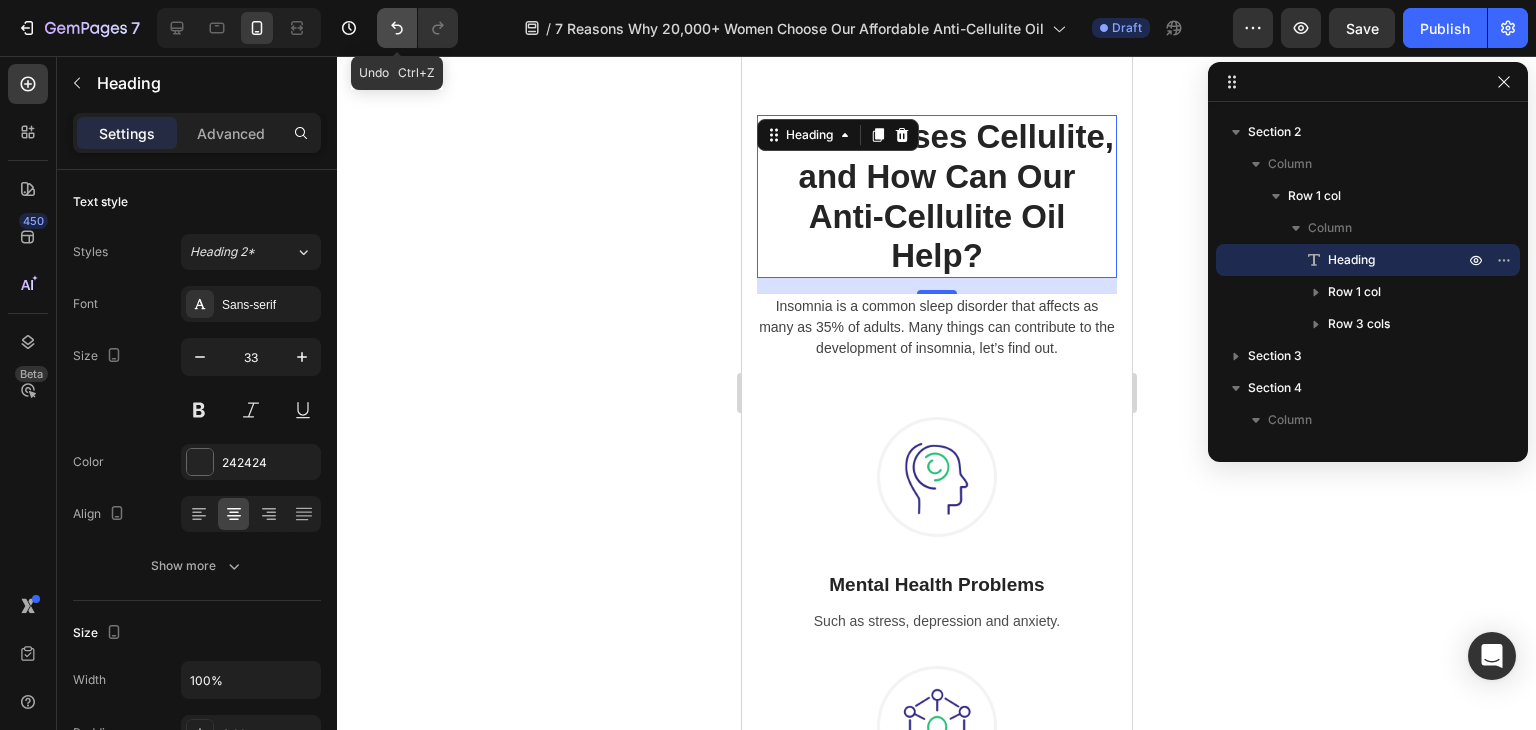 click 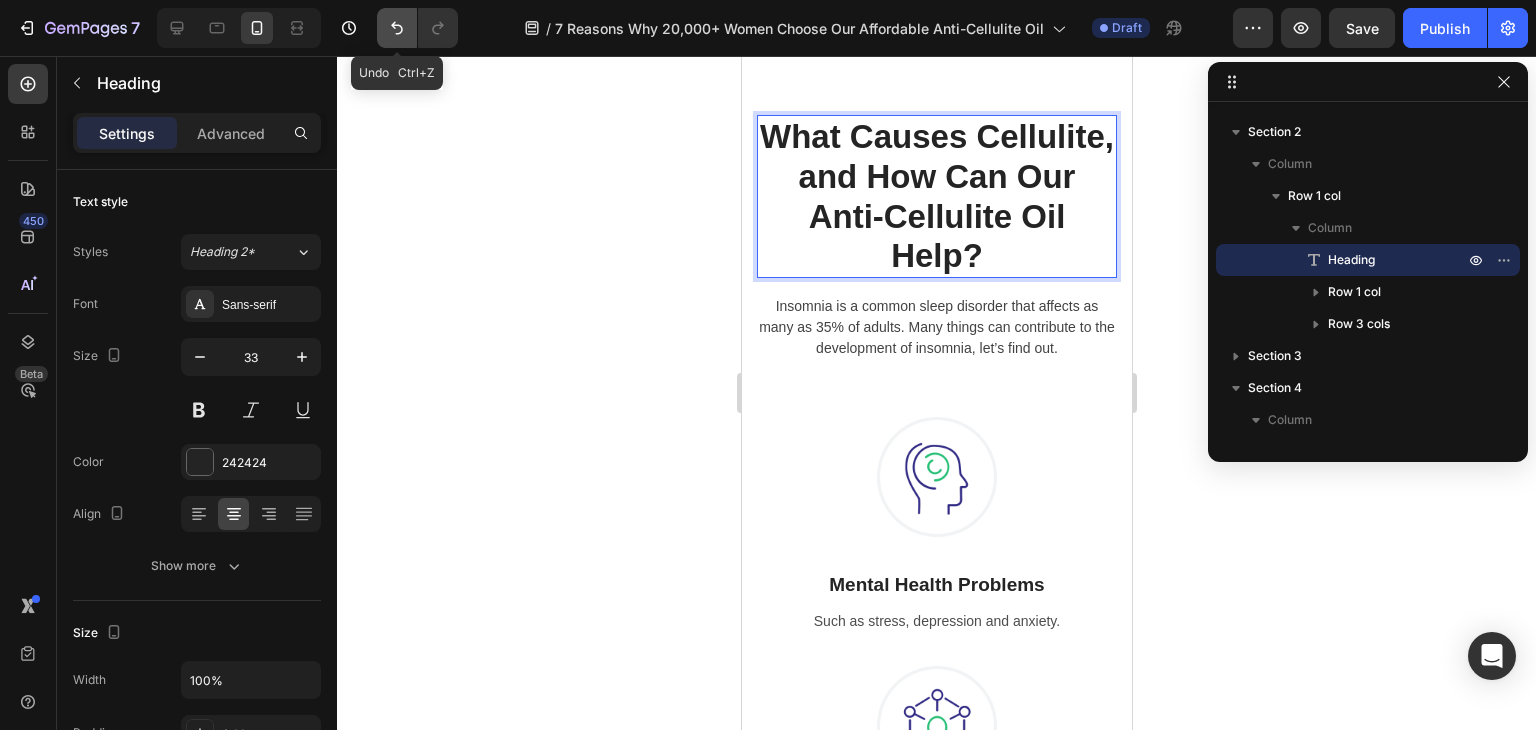 click 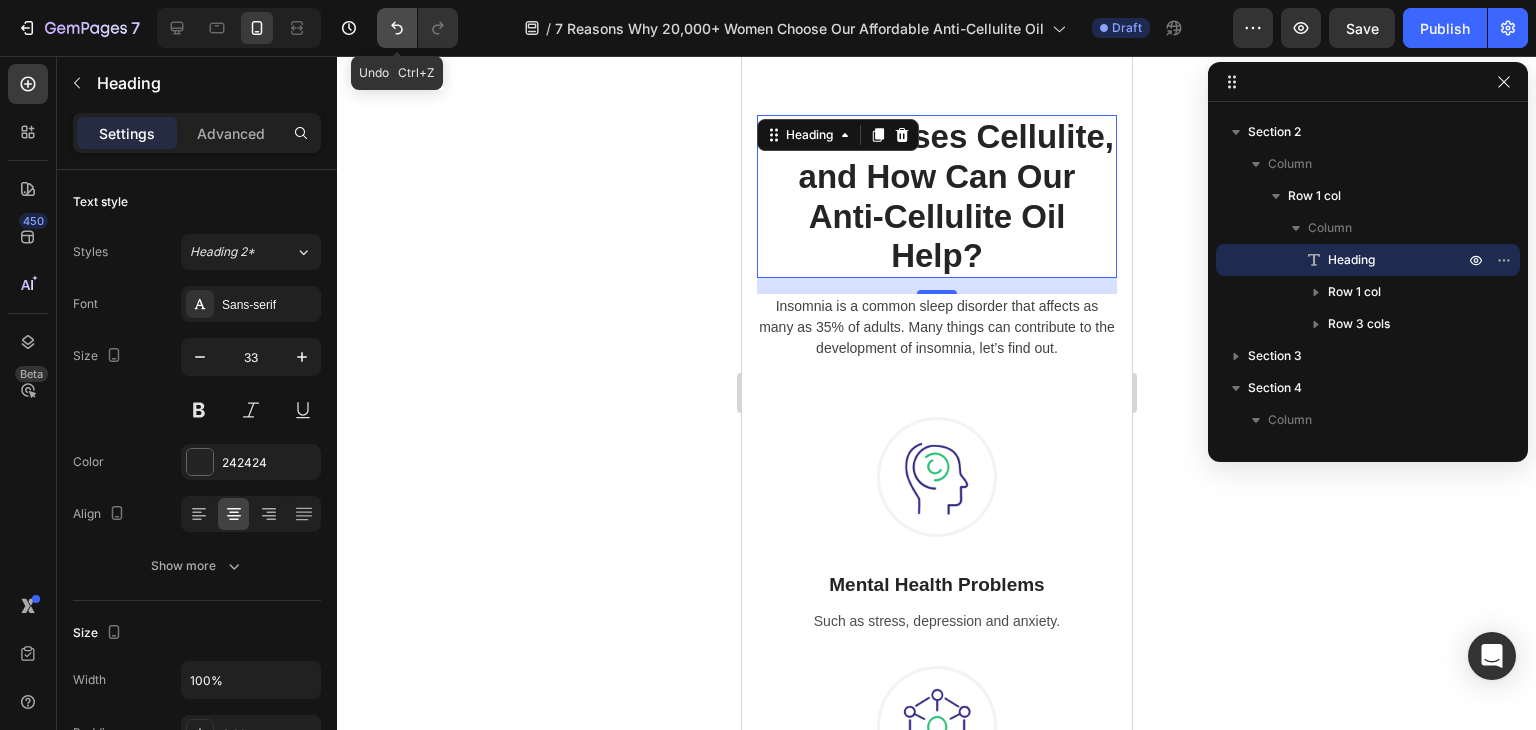click 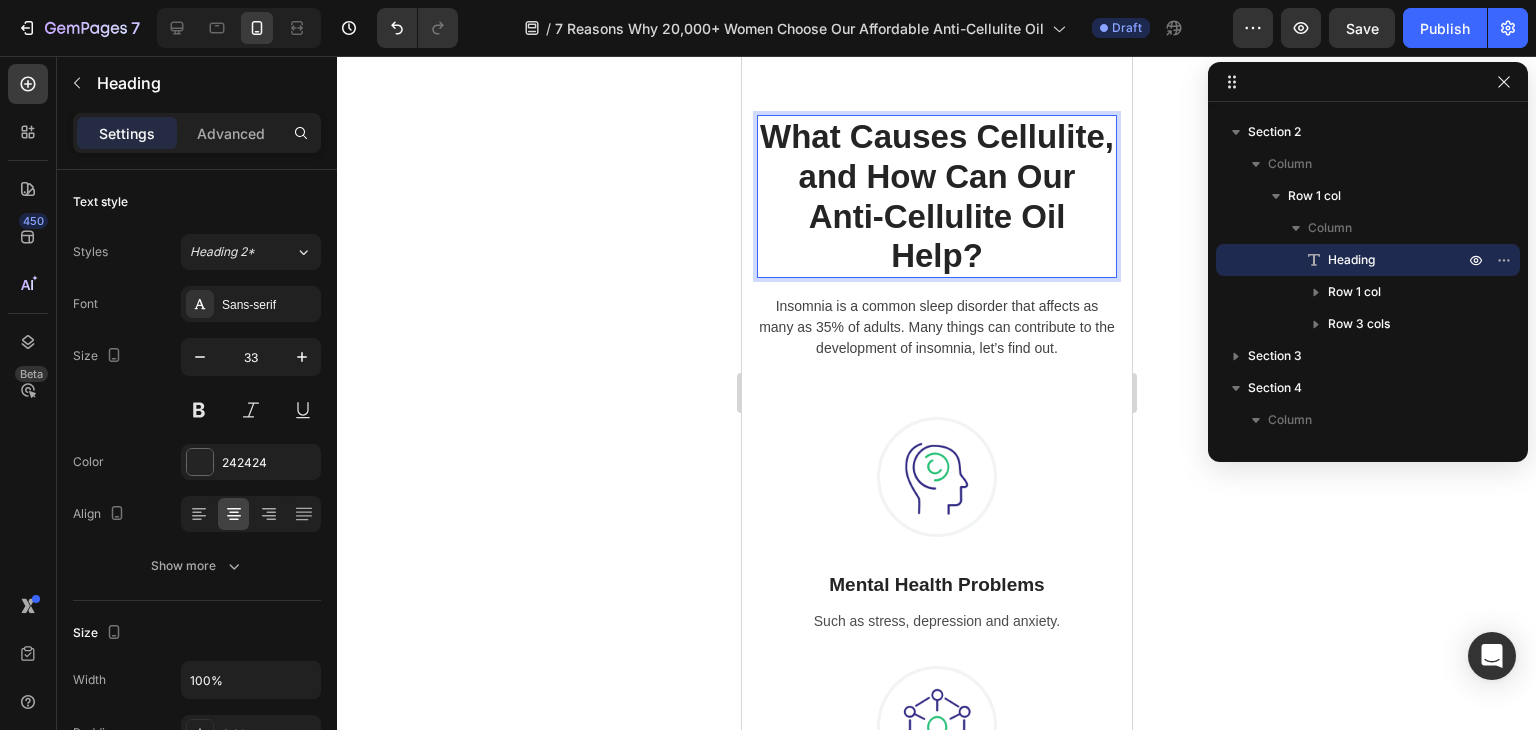 click on "What Causes Cellulite, and How Can Our Anti-Cellulite Oil Help?" at bounding box center (936, 196) 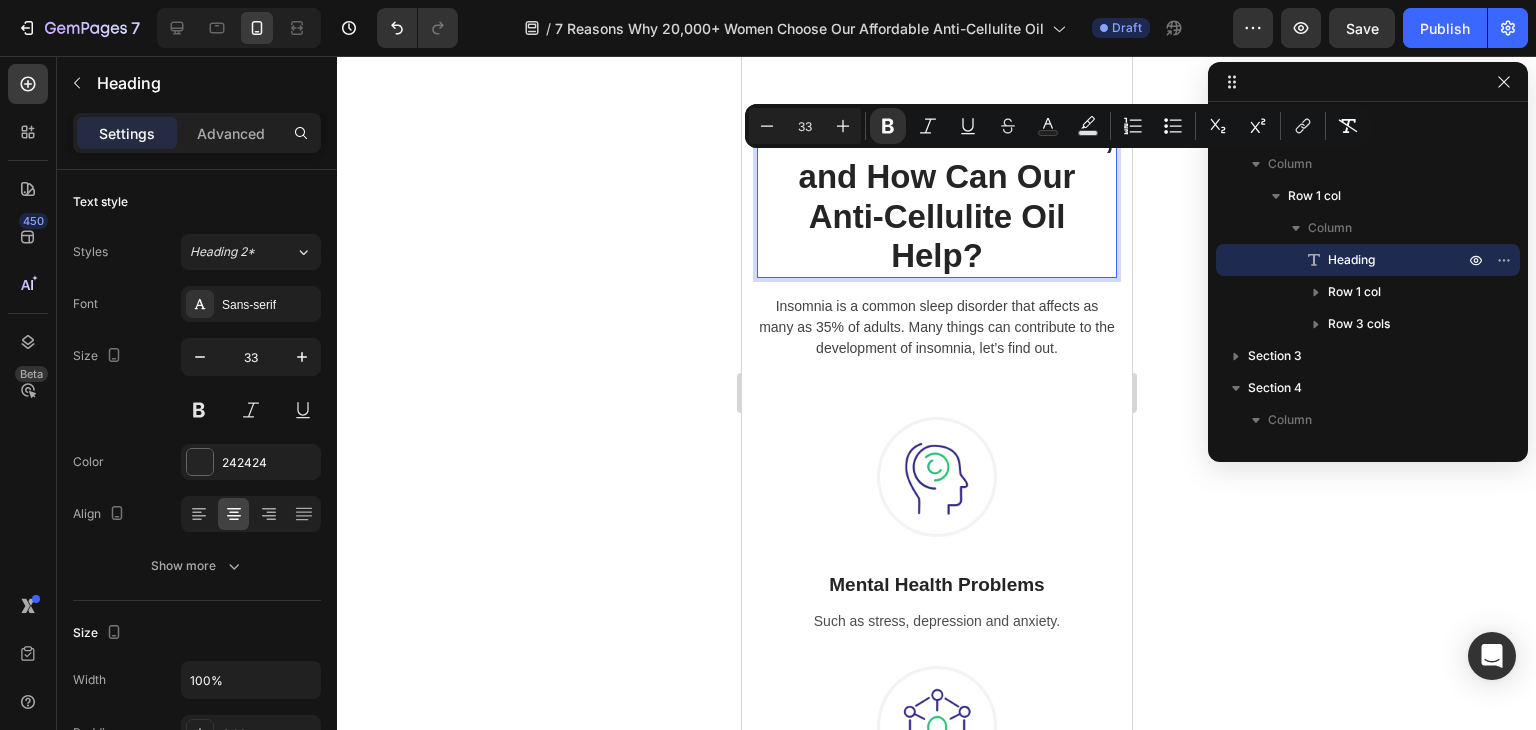 click on "What Causes Cellulite, and How Can Our Anti-Cellulite Oil Help?" at bounding box center [936, 196] 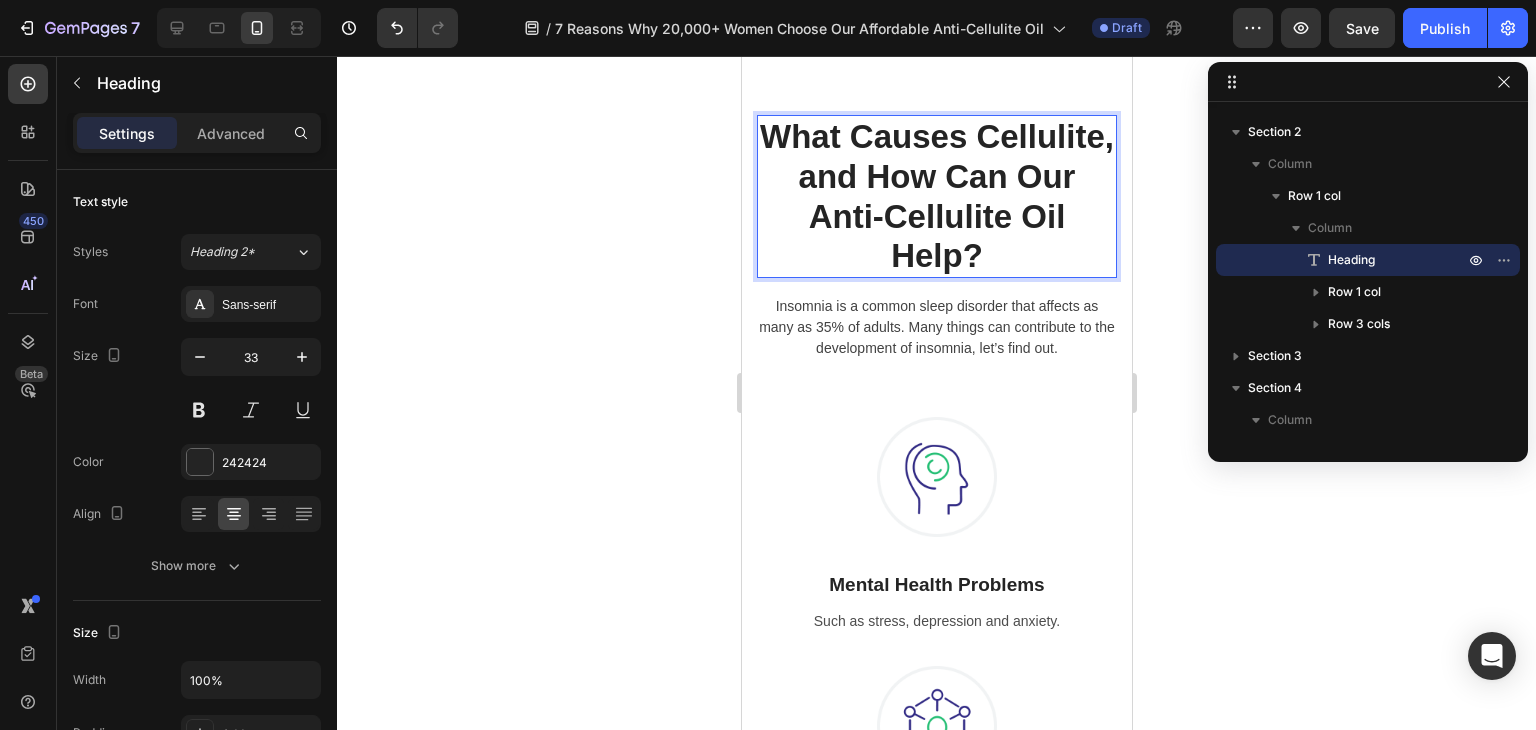 click on "What Causes Cellulite, and How Can Our Anti-Cellulite Oil Help?" at bounding box center (936, 196) 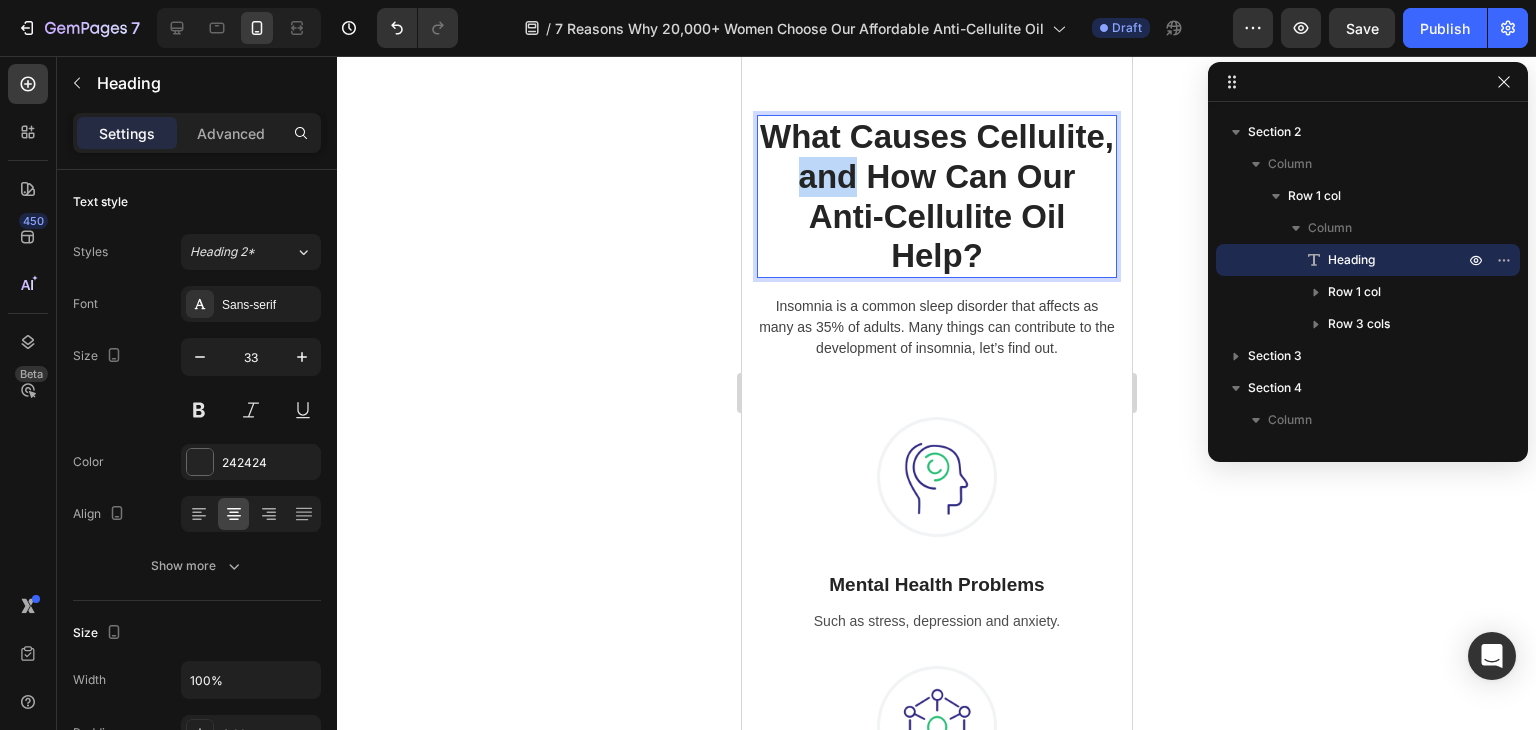 click on "What Causes Cellulite, and How Can Our Anti-Cellulite Oil Help?" at bounding box center (936, 196) 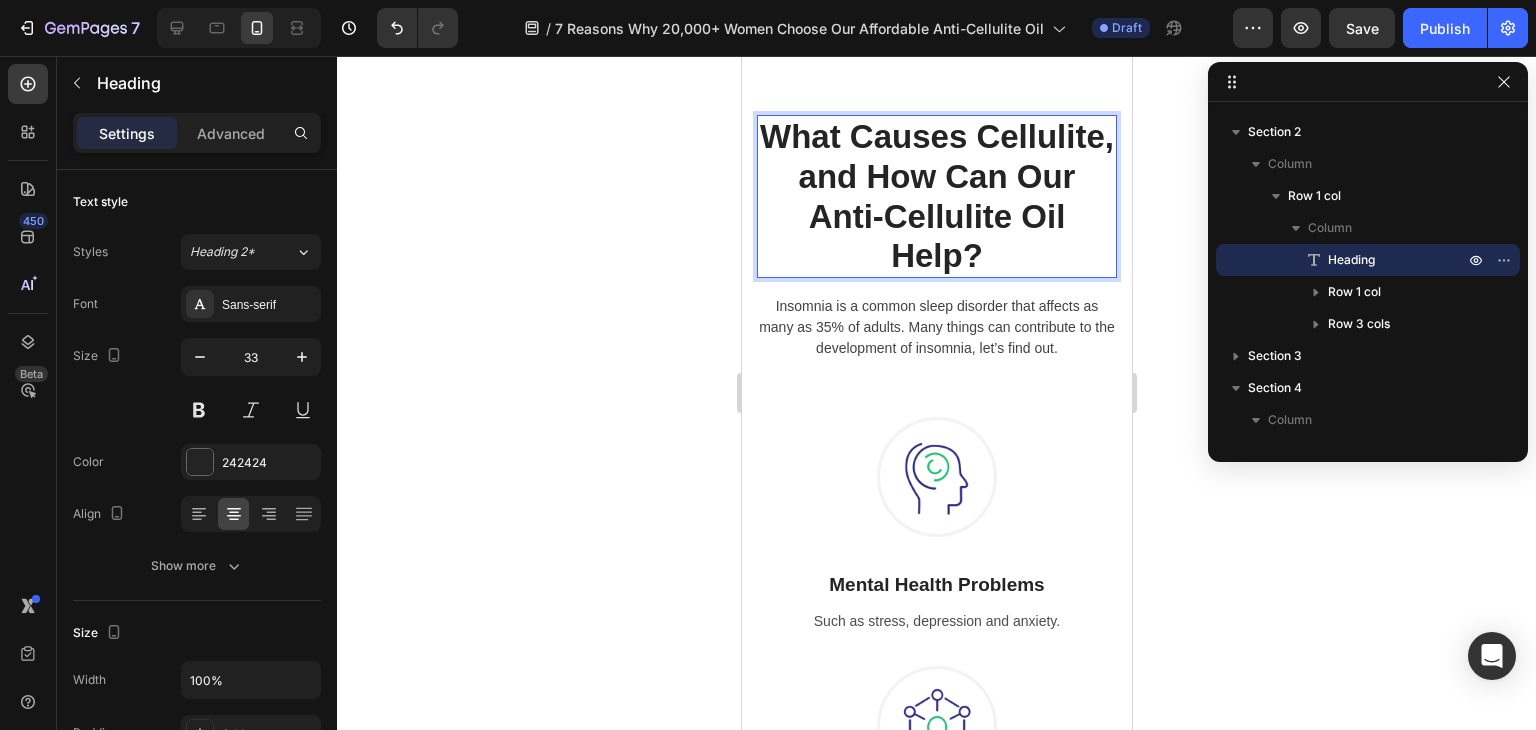 click on "What Causes Cellulite, and How Can Our Anti-Cellulite Oil Help?" at bounding box center [936, 196] 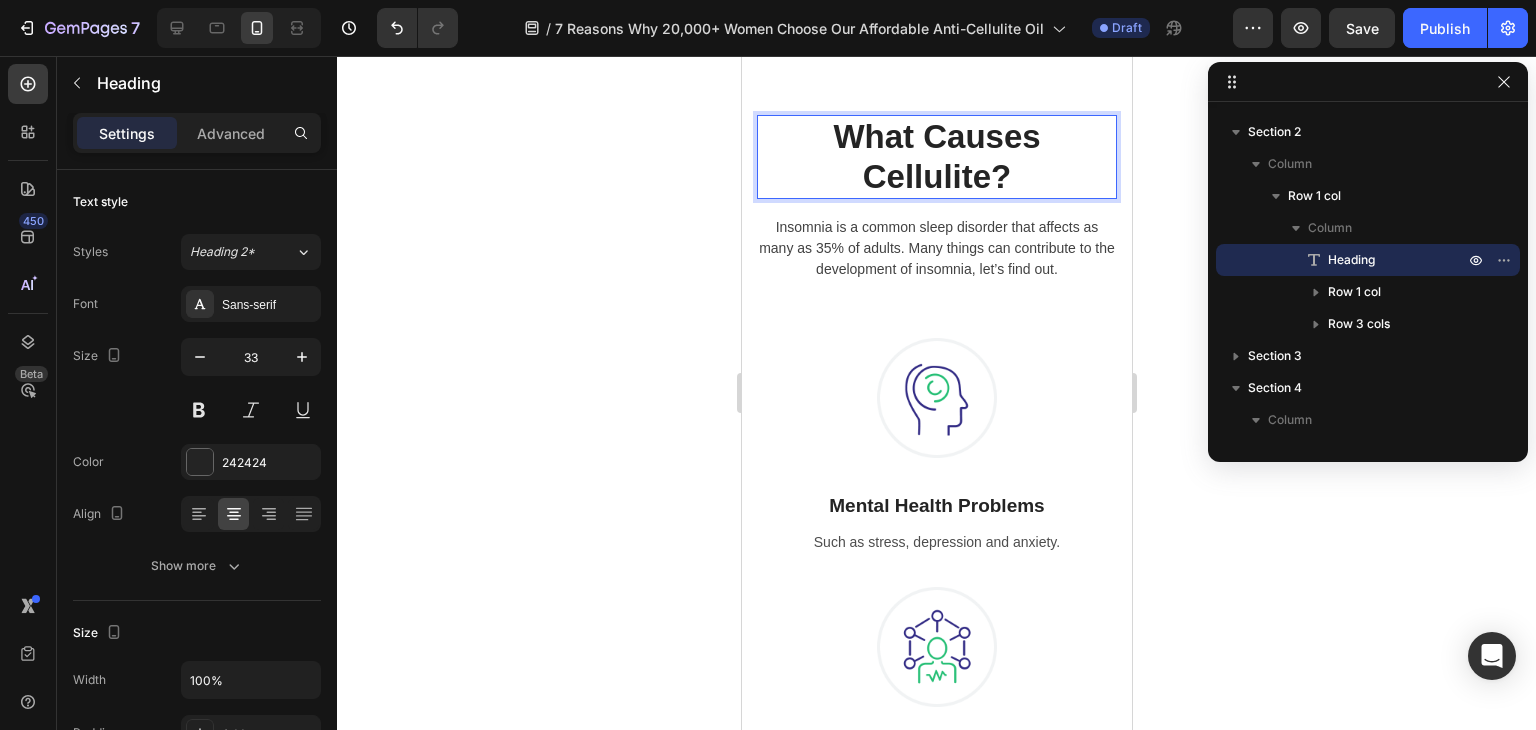 click on "What Causes Cellulite?" at bounding box center [935, 156] 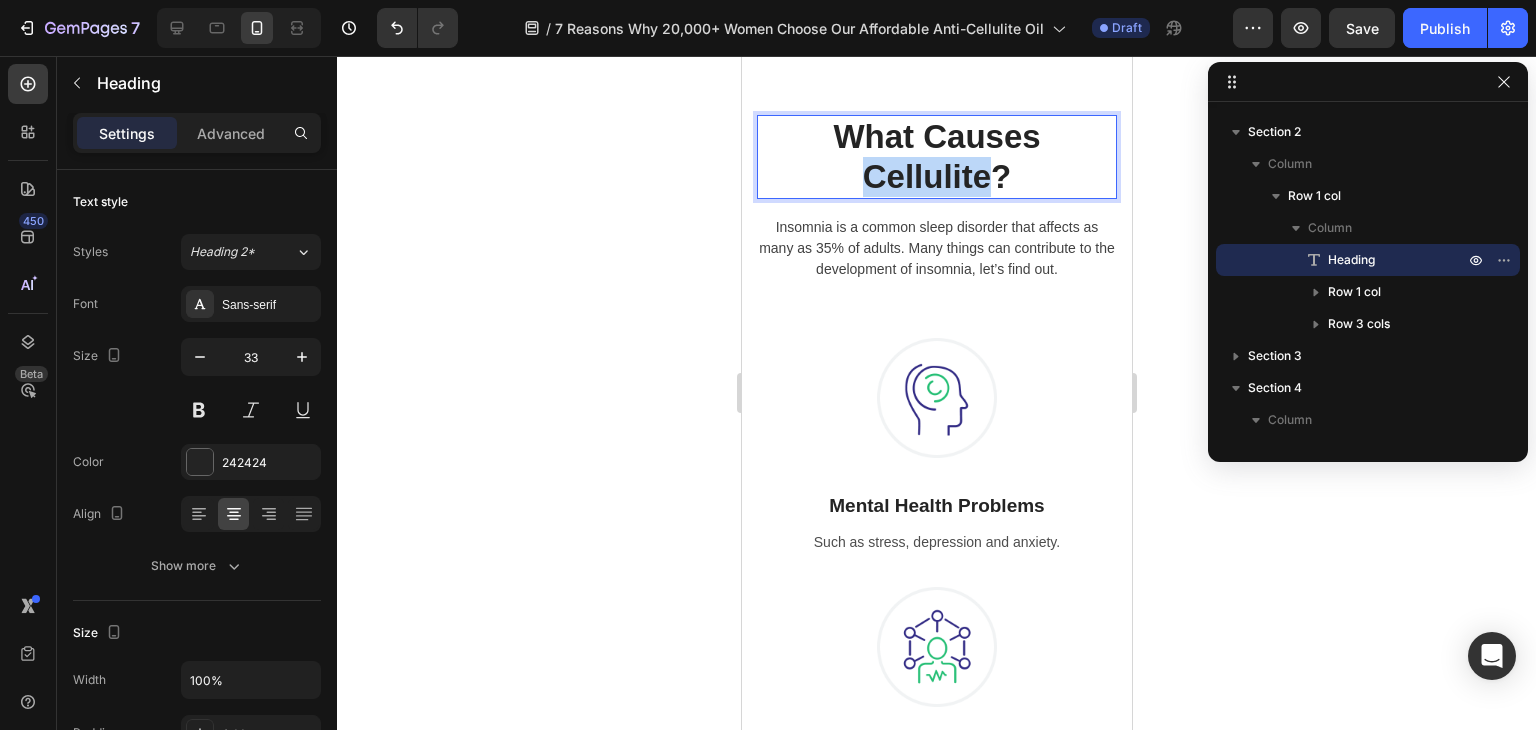 click on "What Causes Cellulite?" at bounding box center (935, 156) 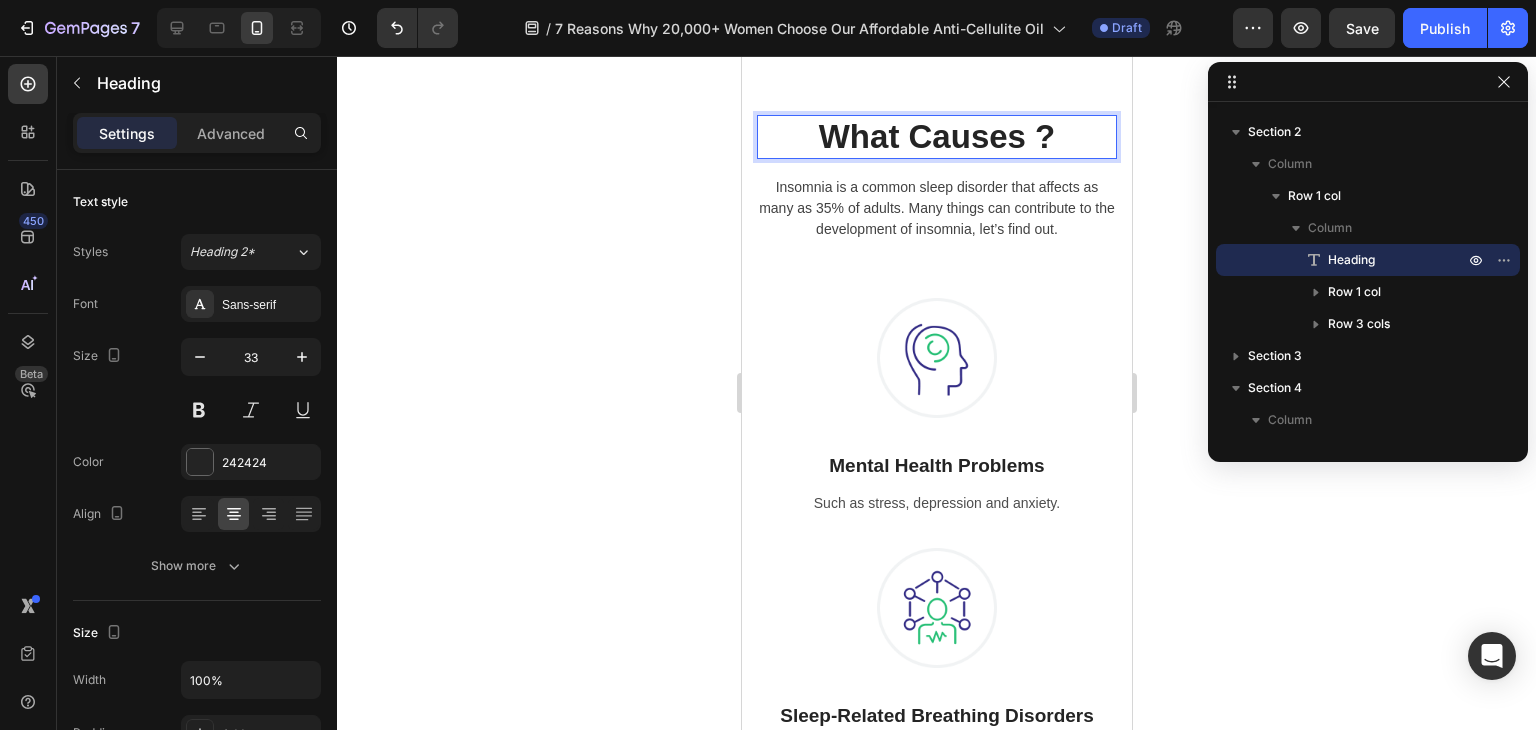 click on "What Causes ?" at bounding box center [936, 136] 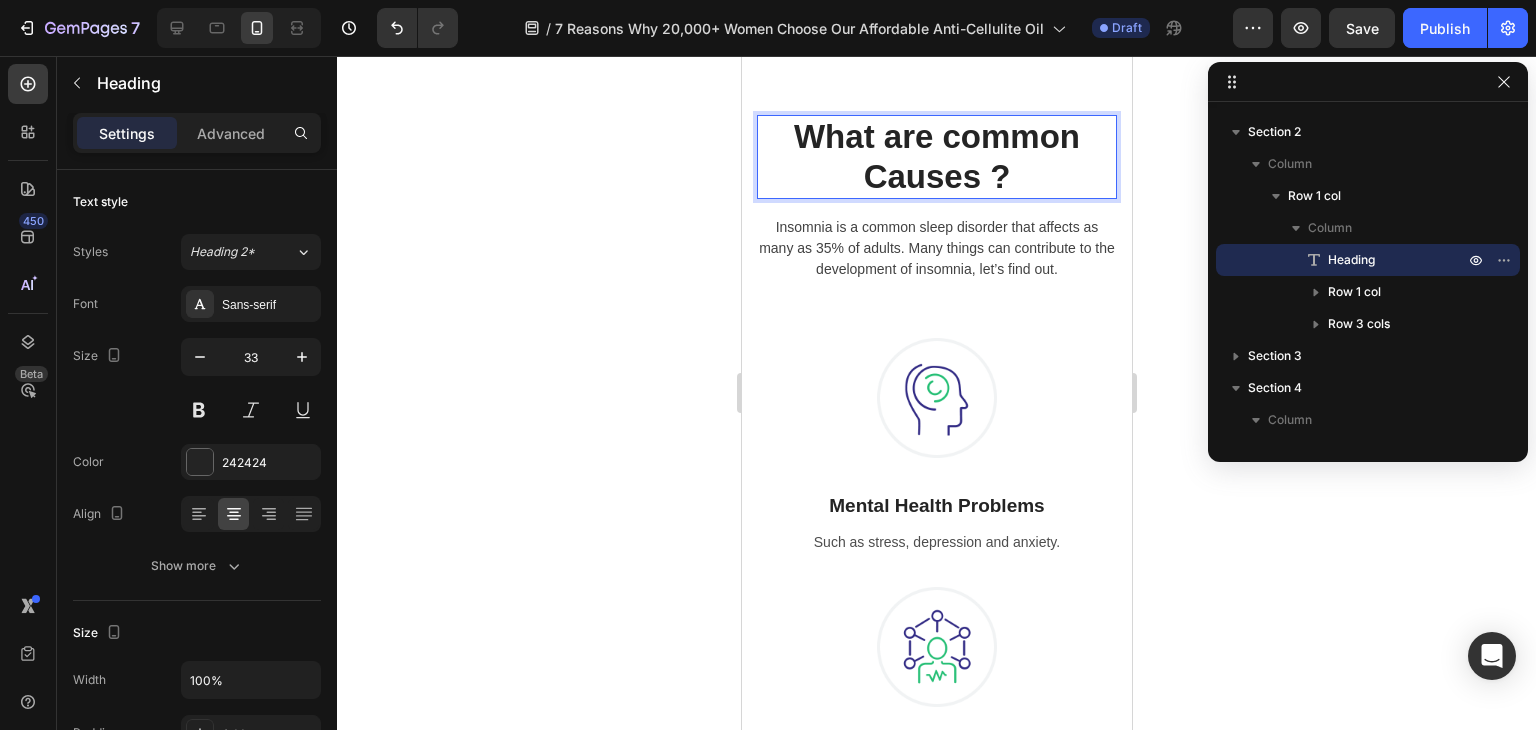 click on "What are common Causes ?" at bounding box center (936, 156) 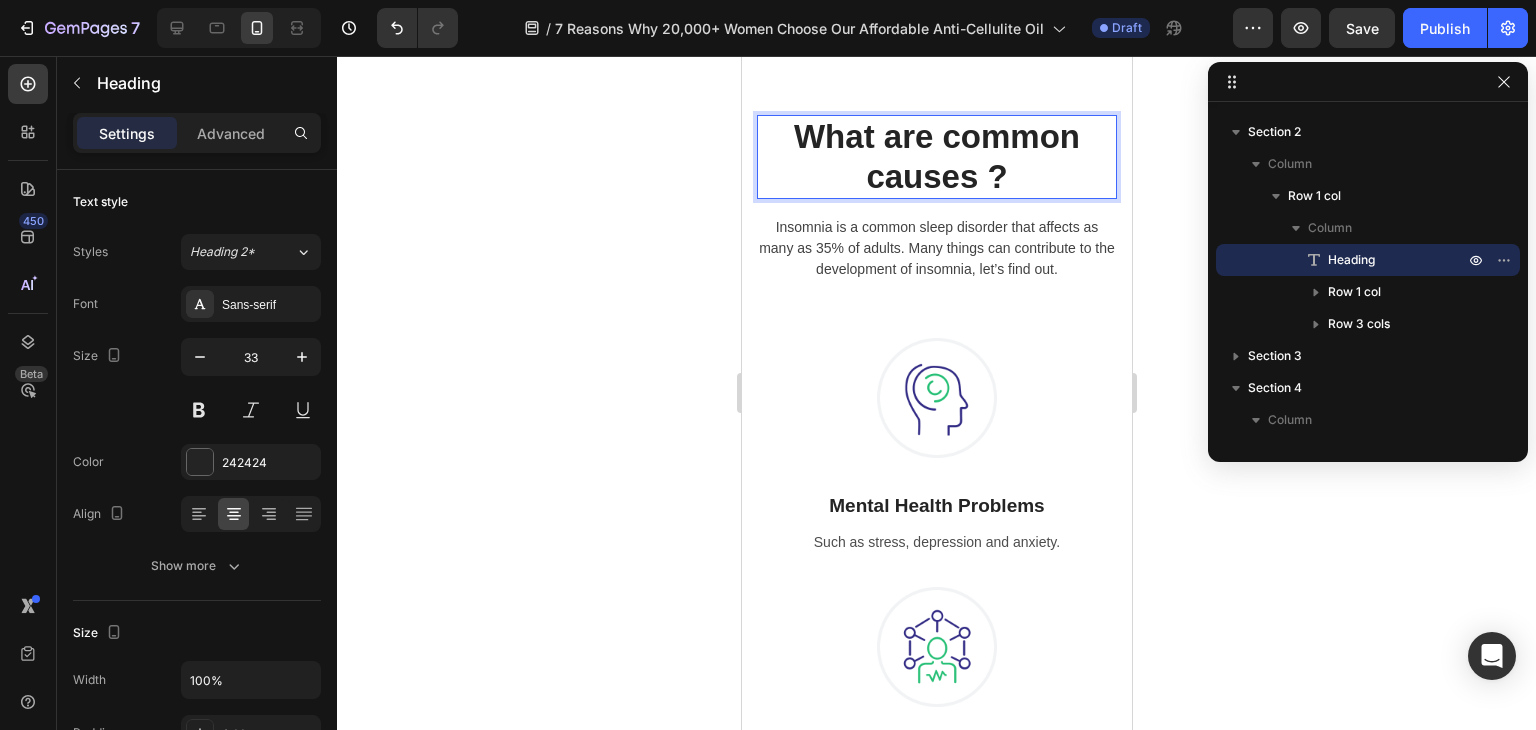 click on "What are common causes ?" at bounding box center [936, 156] 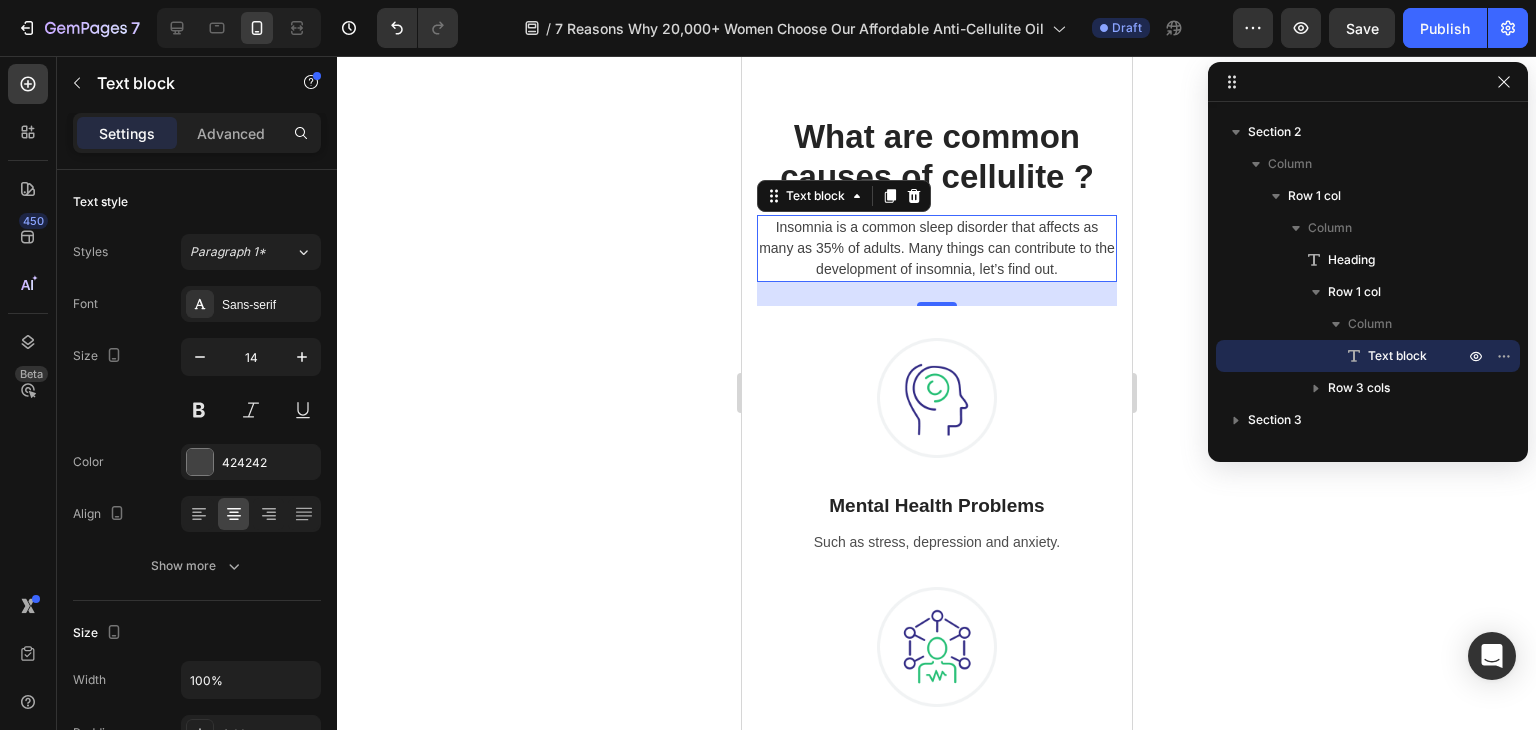 click on "Insomnia is a common sleep disorder that affects as many as 35% of adults. Many things can contribute to the development of insomnia, let’s find out." at bounding box center (936, 248) 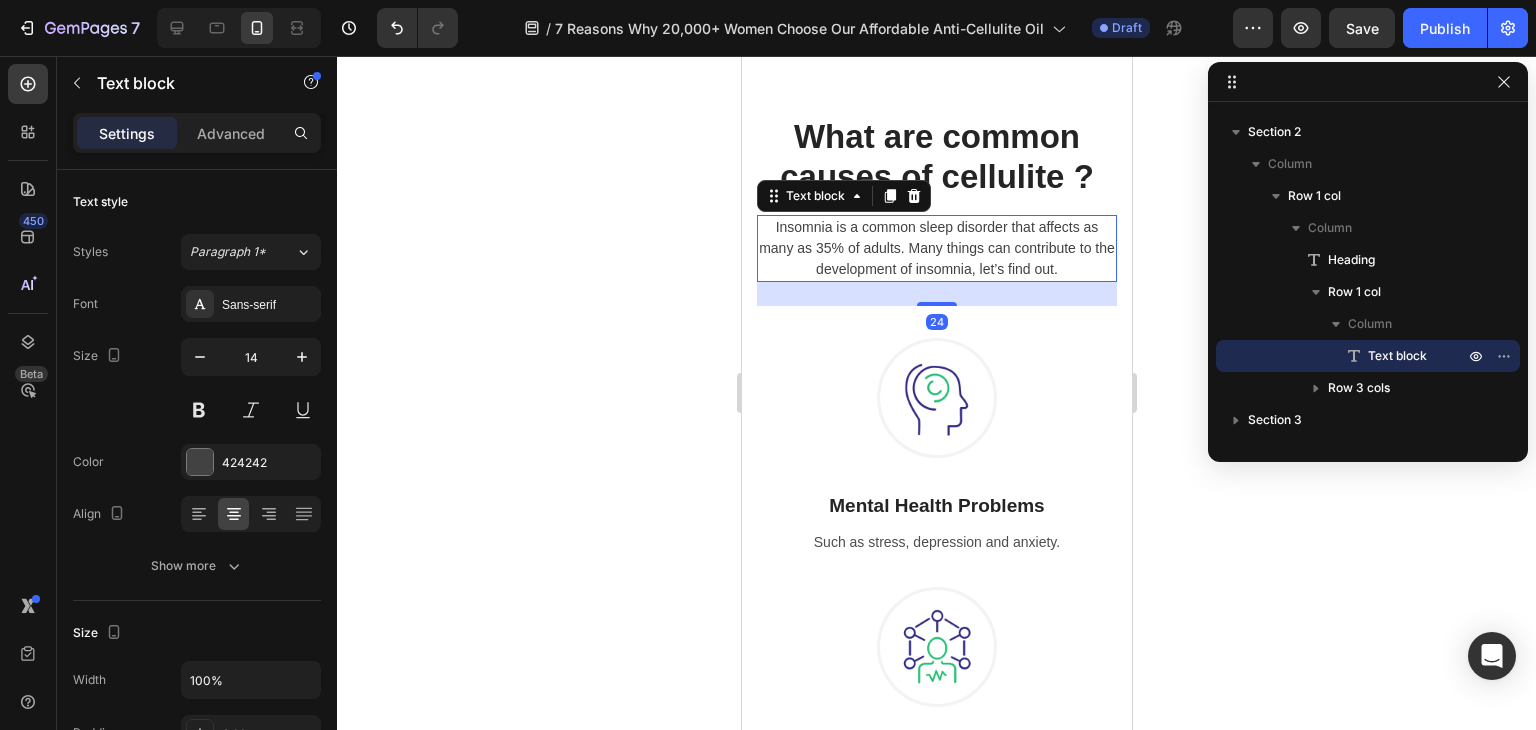 click on "Insomnia is a common sleep disorder that affects as many as 35% of adults. Many things can contribute to the development of insomnia, let’s find out." at bounding box center (936, 248) 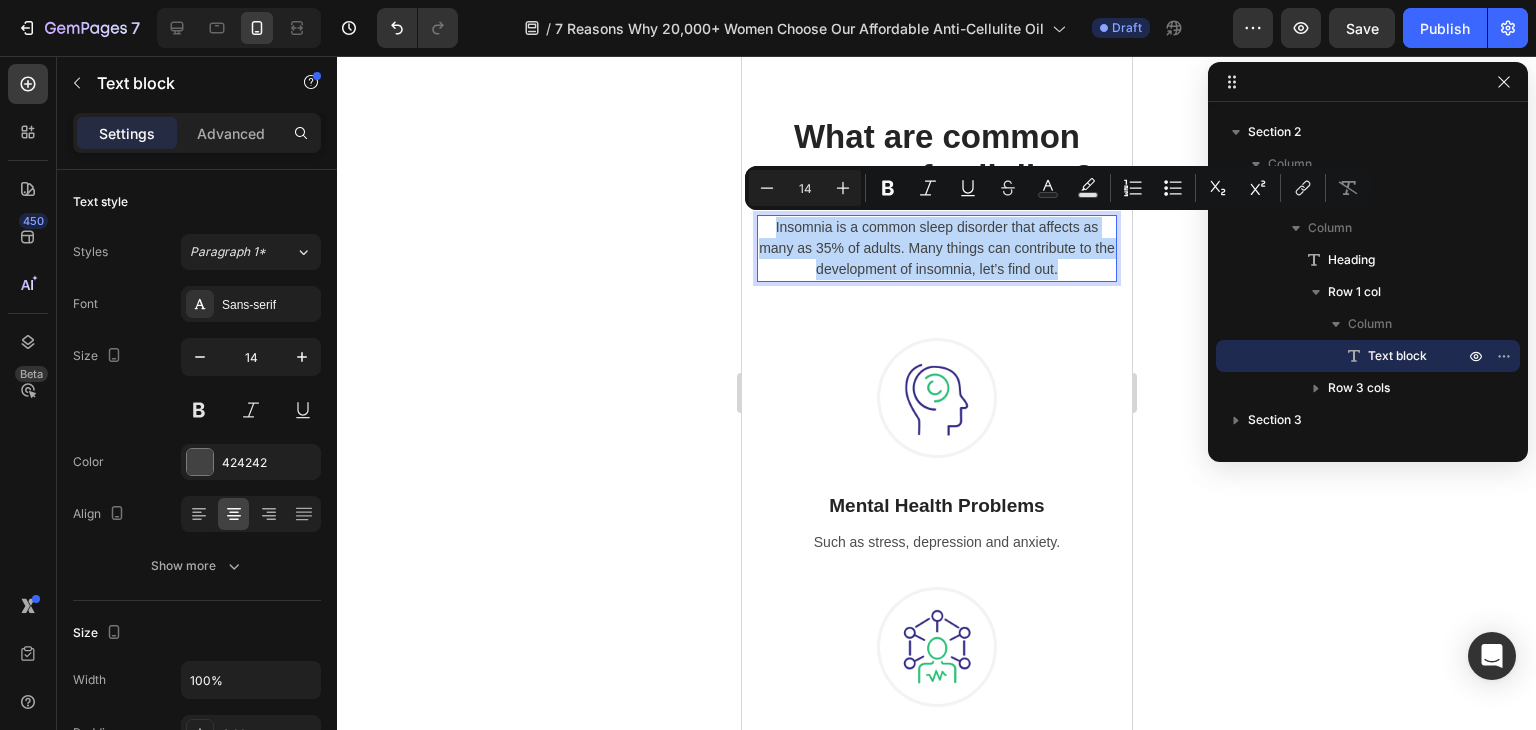 click on "Insomnia is a common sleep disorder that affects as many as 35% of adults. Many things can contribute to the development of insomnia, let’s find out." at bounding box center (936, 248) 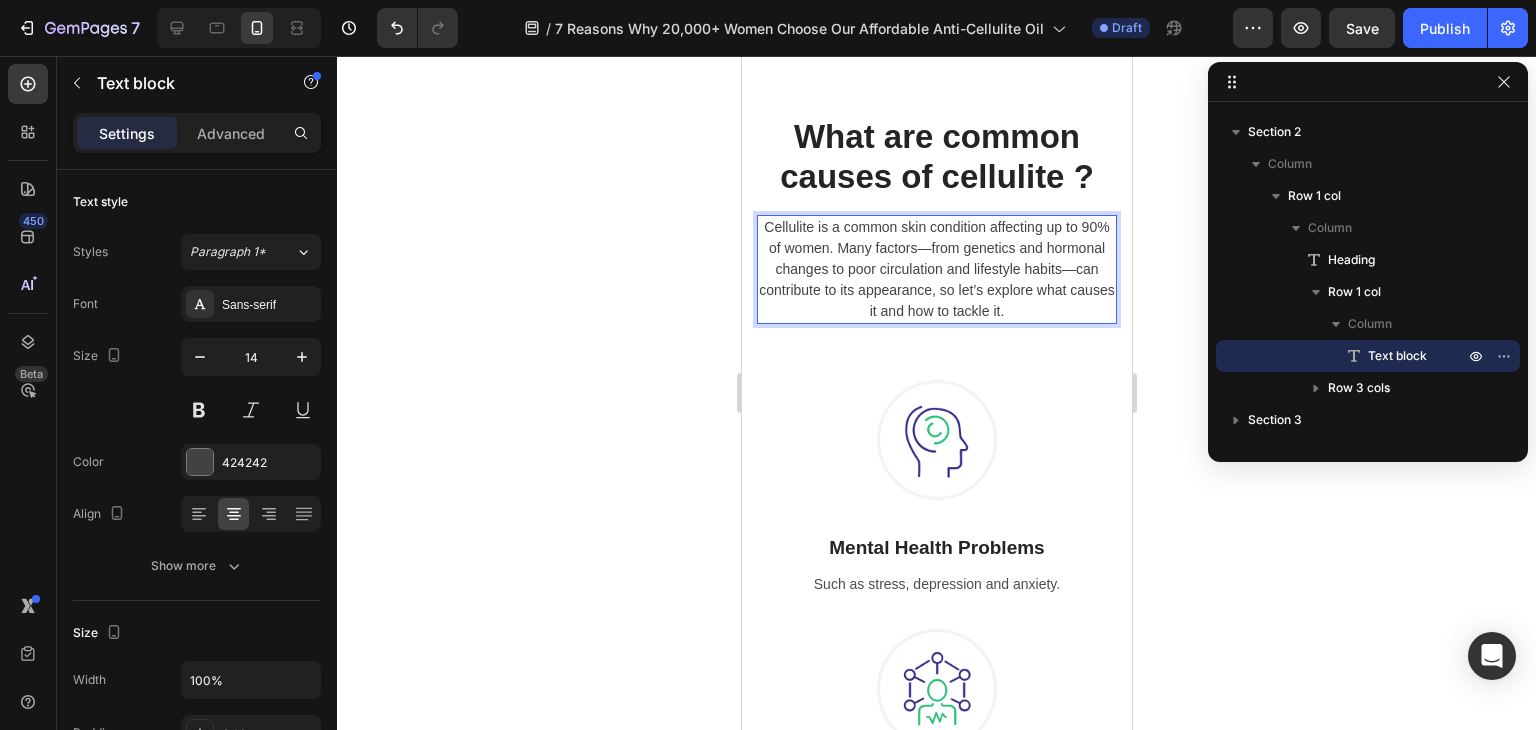 click on "Cellulite is a common skin condition affecting up to 90% of women. Many factors—from genetics and hormonal changes to poor circulation and lifestyle habits—can contribute to its appearance, so let’s explore what causes it and how to tackle it." at bounding box center [936, 269] 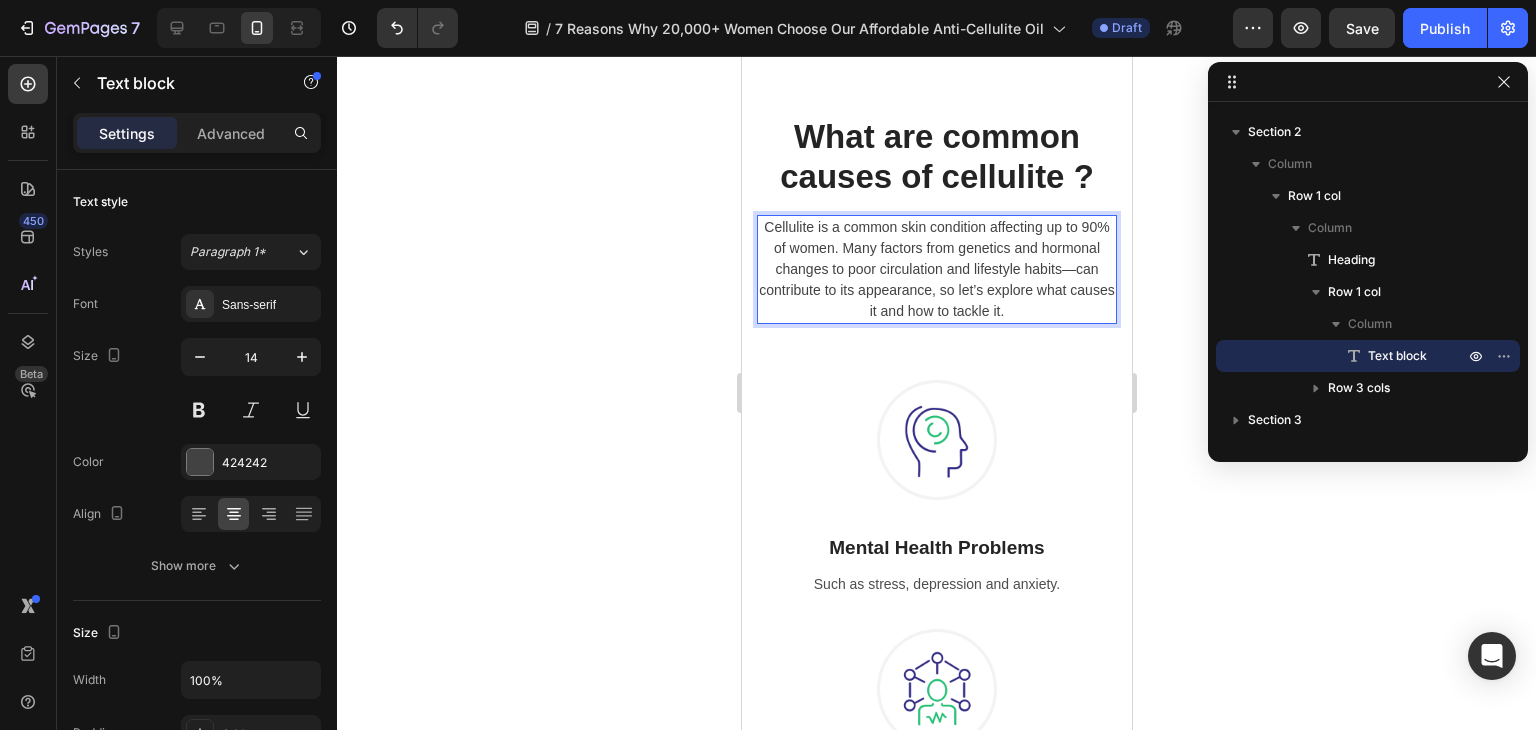 click on "Cellulite is a common skin condition affecting up to 90% of women. Many factors from genetics and hormonal changes to poor circulation and lifestyle habits—can contribute to its appearance, so let’s explore what causes it and how to tackle it." at bounding box center [936, 269] 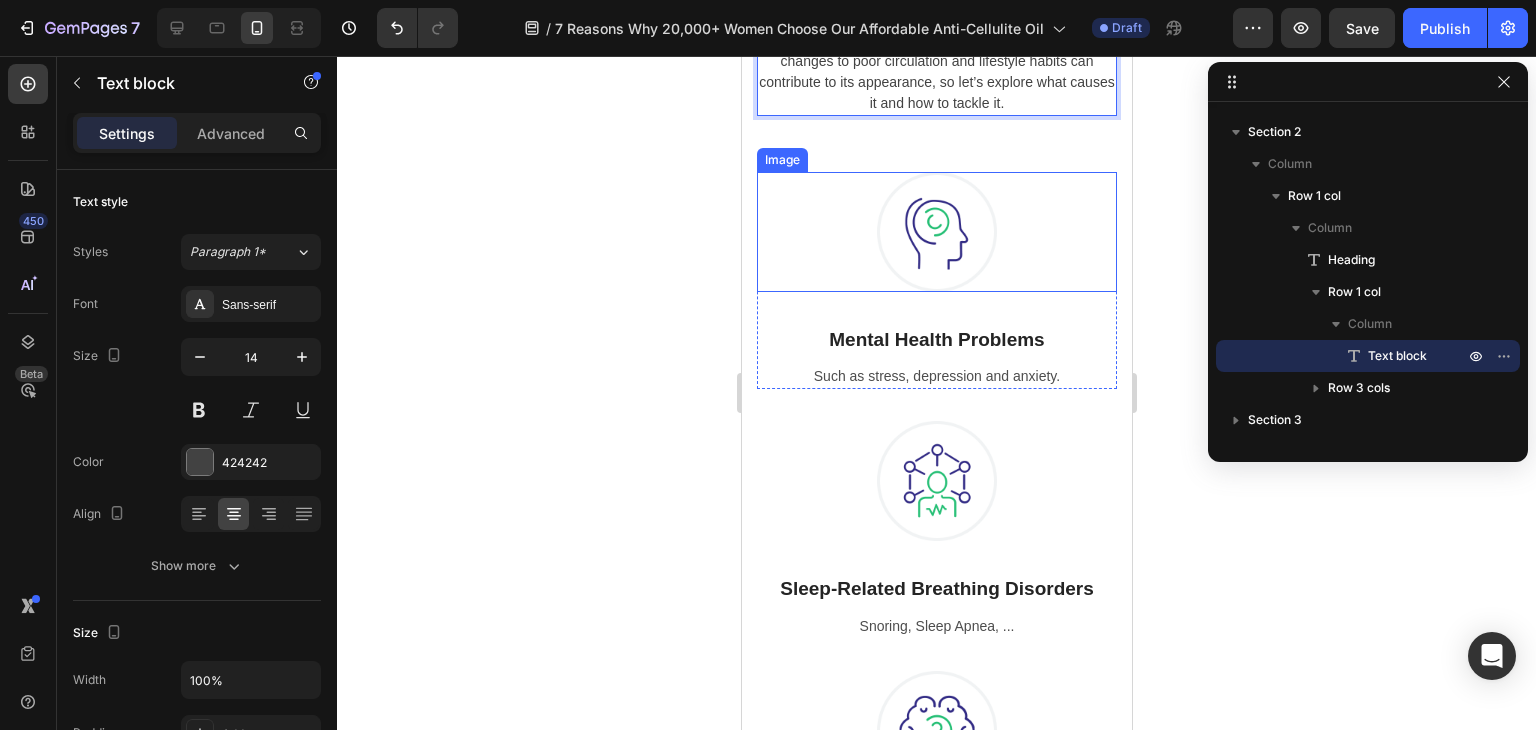 scroll, scrollTop: 1011, scrollLeft: 0, axis: vertical 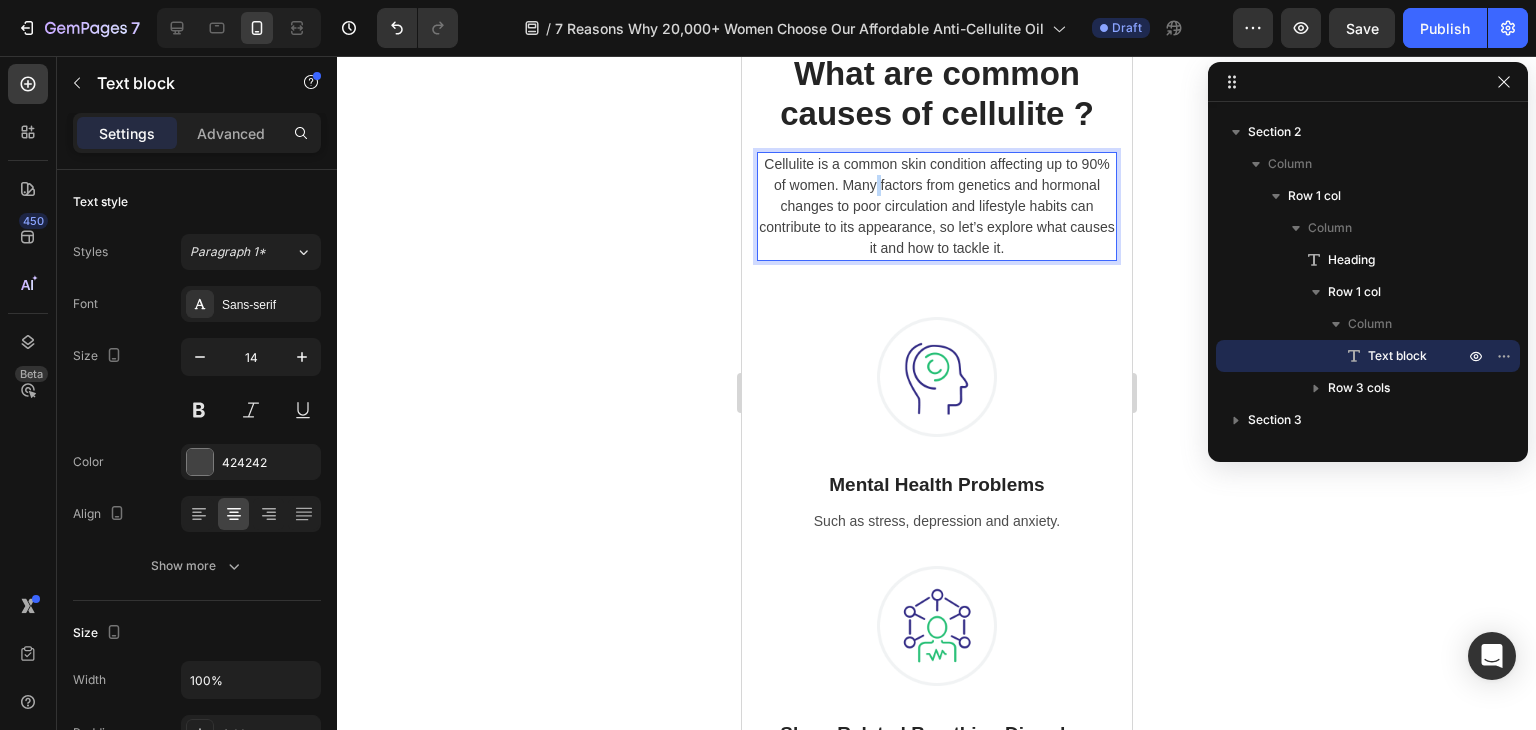click on "Cellulite is a common skin condition affecting up to 90% of women. Many factors from genetics and hormonal changes to poor circulation and lifestyle habits can contribute to its appearance, so let’s explore what causes it and how to tackle it." at bounding box center (936, 206) 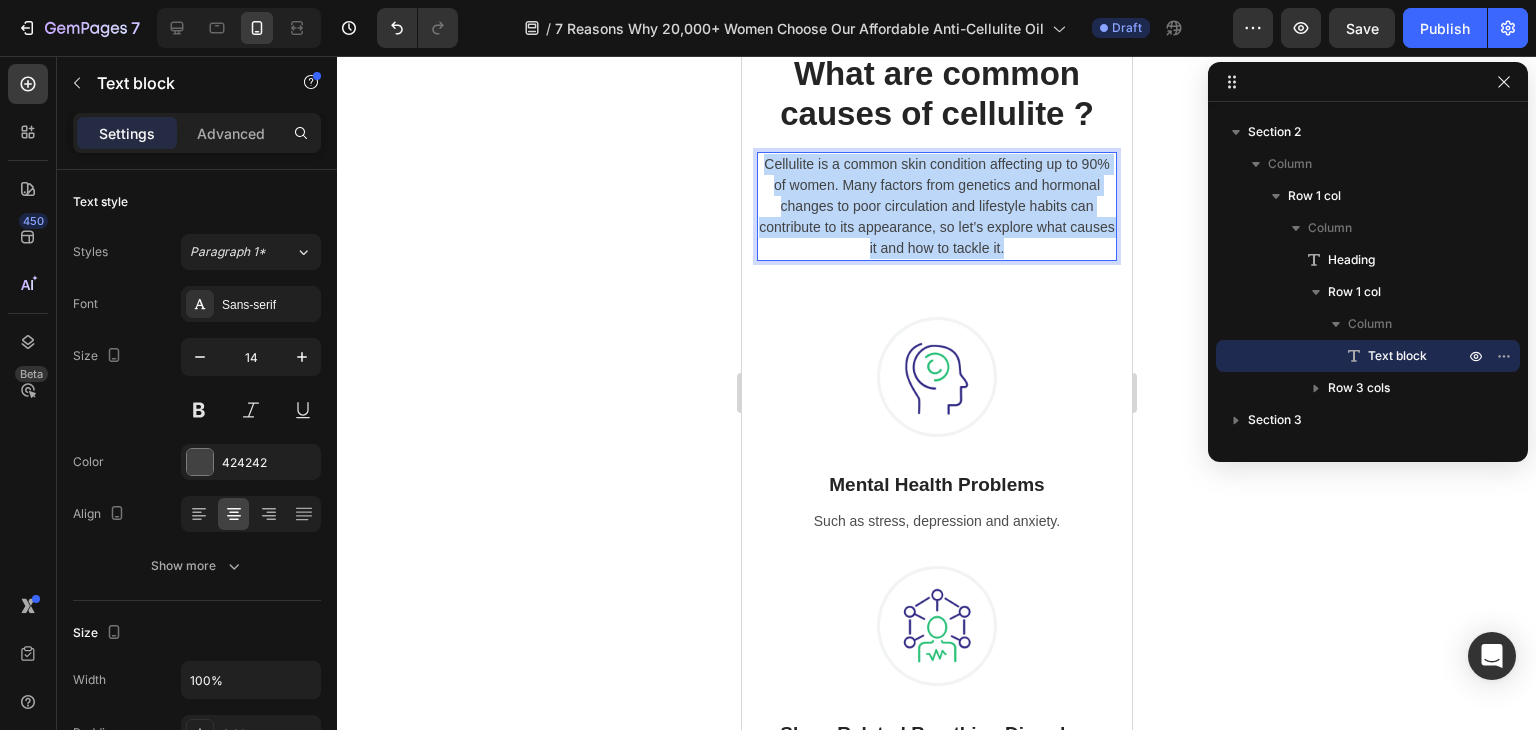 click on "Cellulite is a common skin condition affecting up to 90% of women. Many factors from genetics and hormonal changes to poor circulation and lifestyle habits can contribute to its appearance, so let’s explore what causes it and how to tackle it." at bounding box center [936, 206] 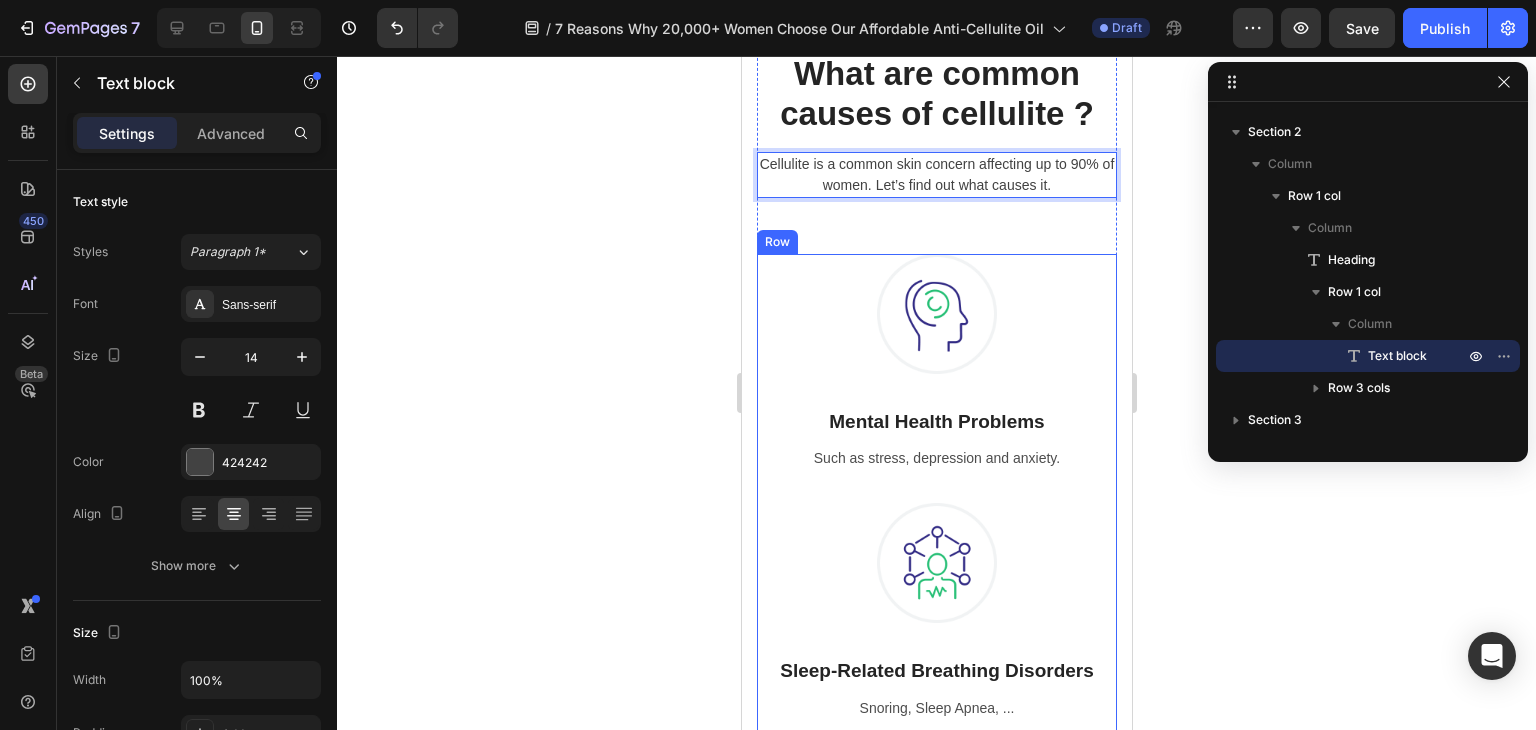 scroll, scrollTop: 1111, scrollLeft: 0, axis: vertical 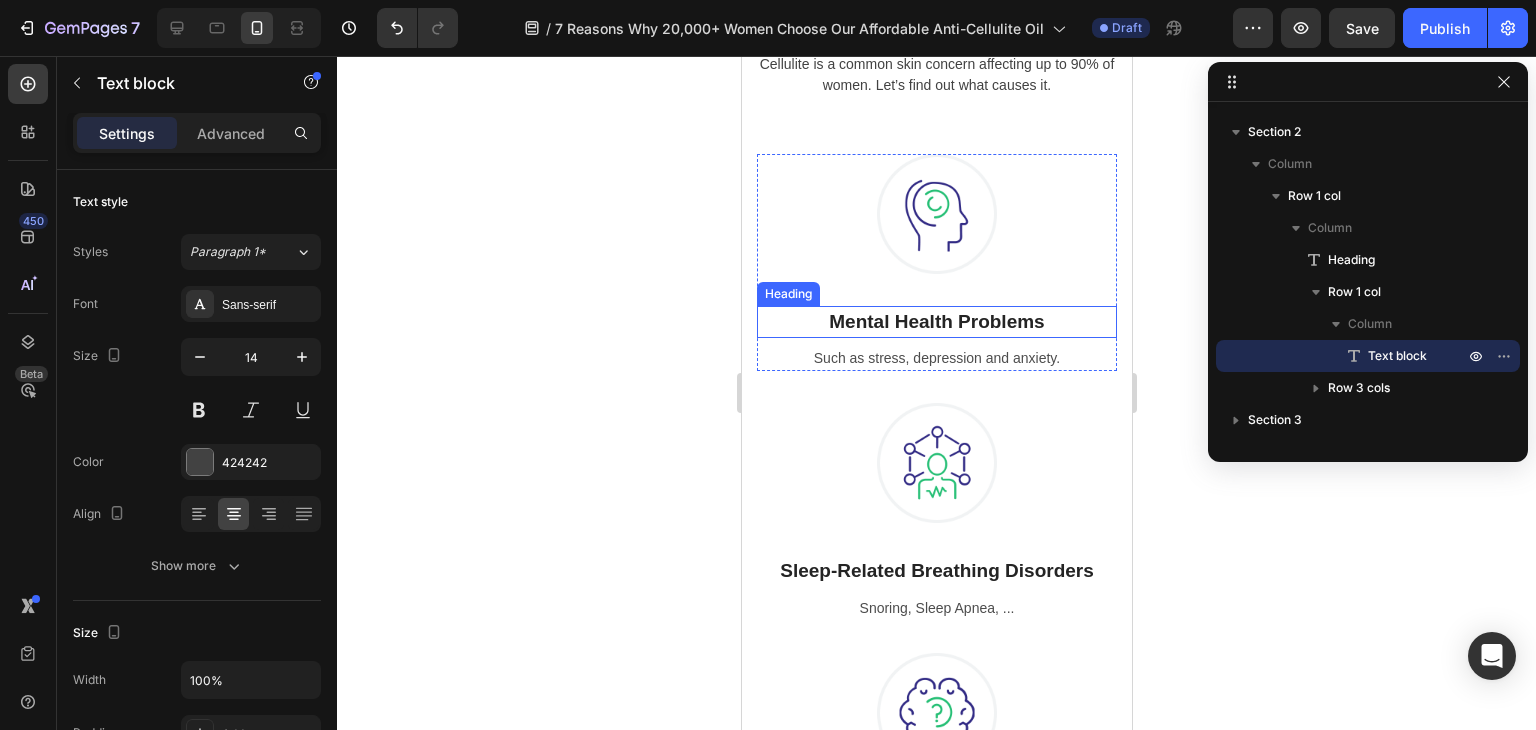click on "Mental Health Problems" at bounding box center (936, 322) 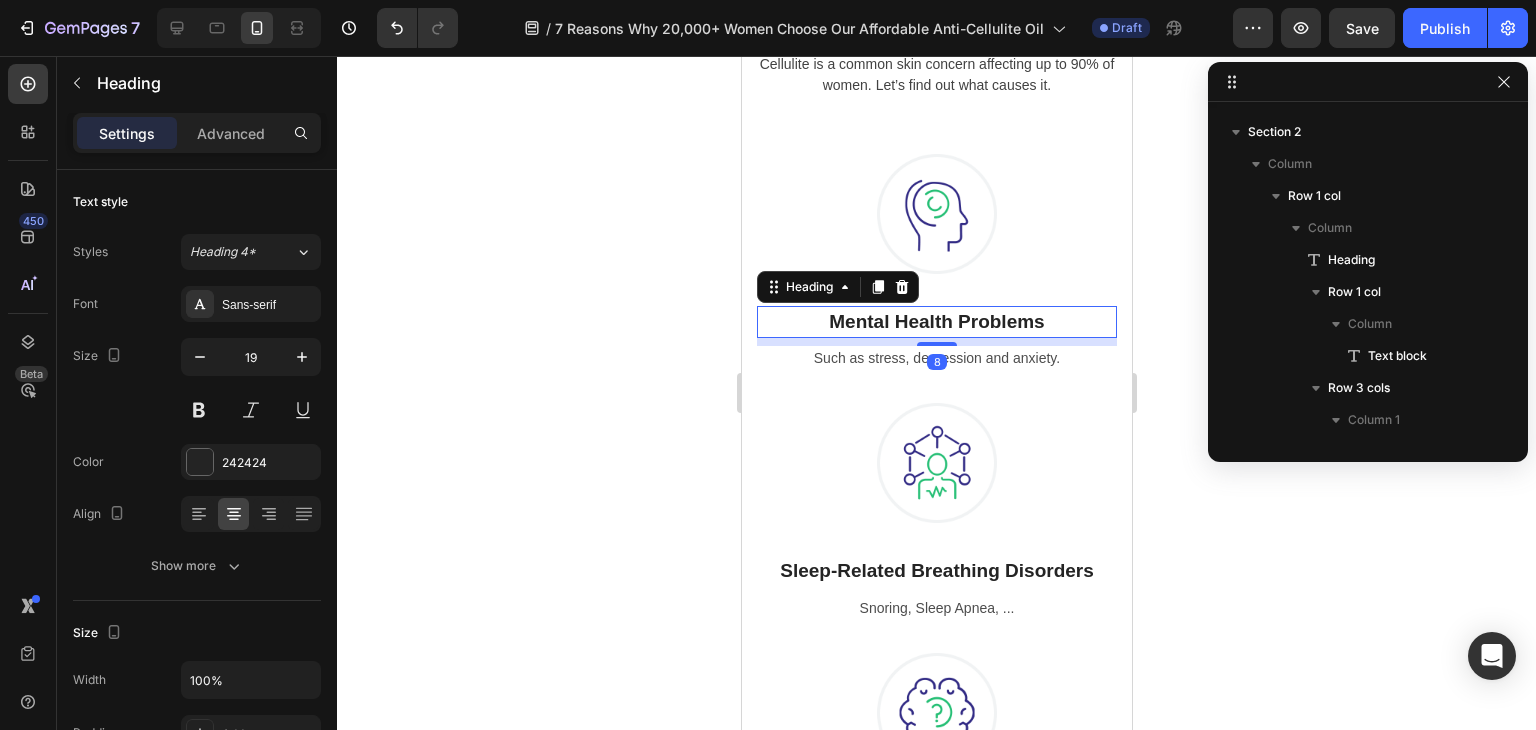 scroll, scrollTop: 1178, scrollLeft: 0, axis: vertical 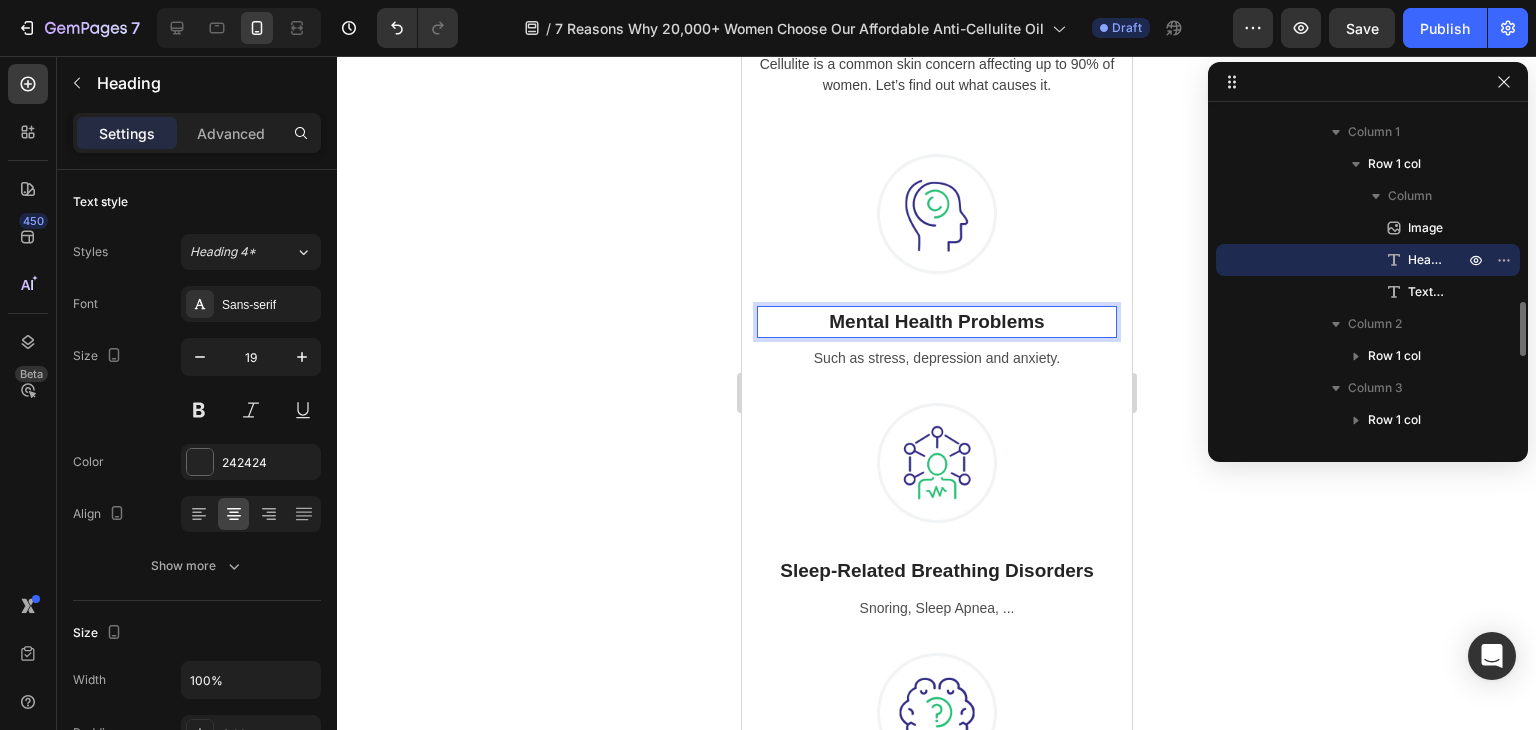 click on "Mental Health Problems" at bounding box center [936, 322] 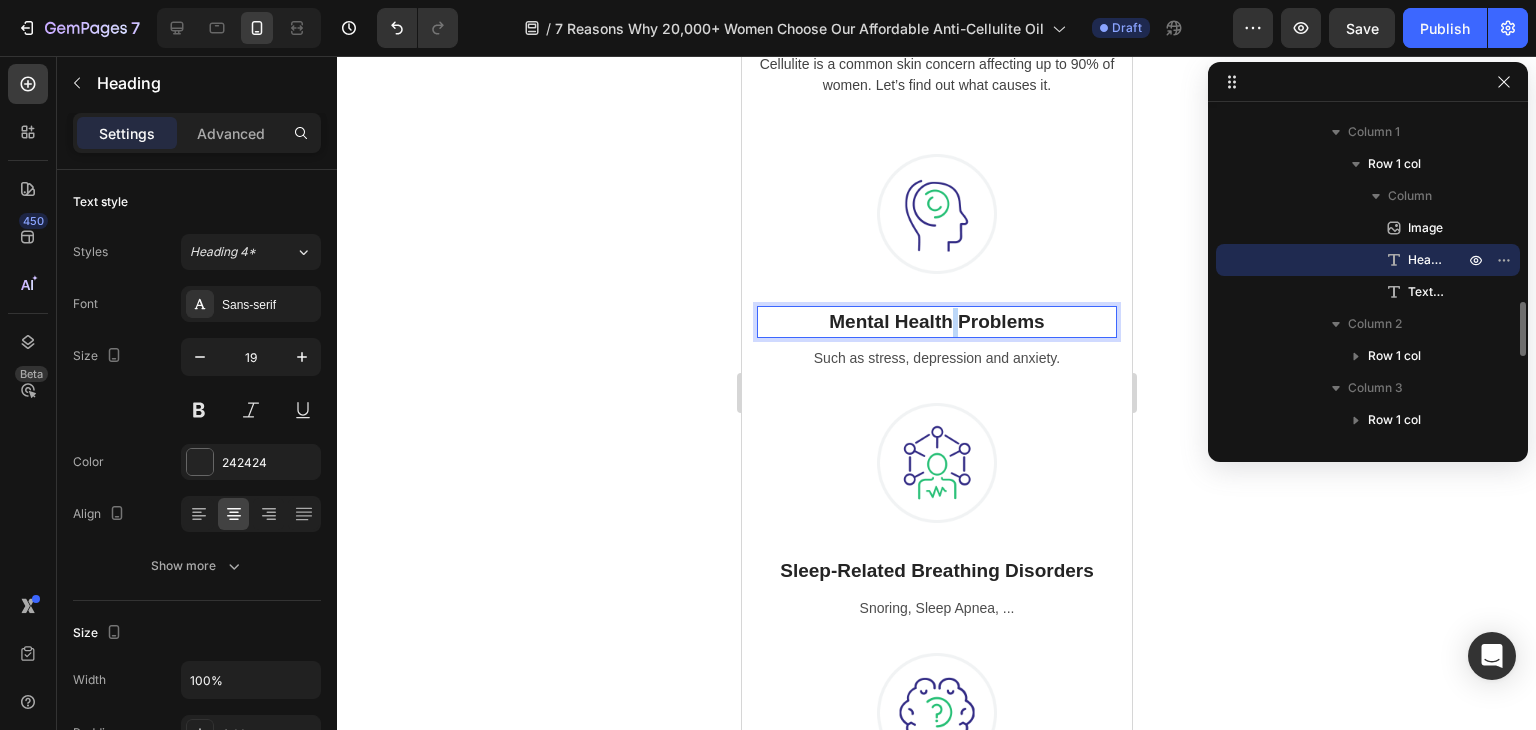 click on "Mental Health Problems" at bounding box center [936, 322] 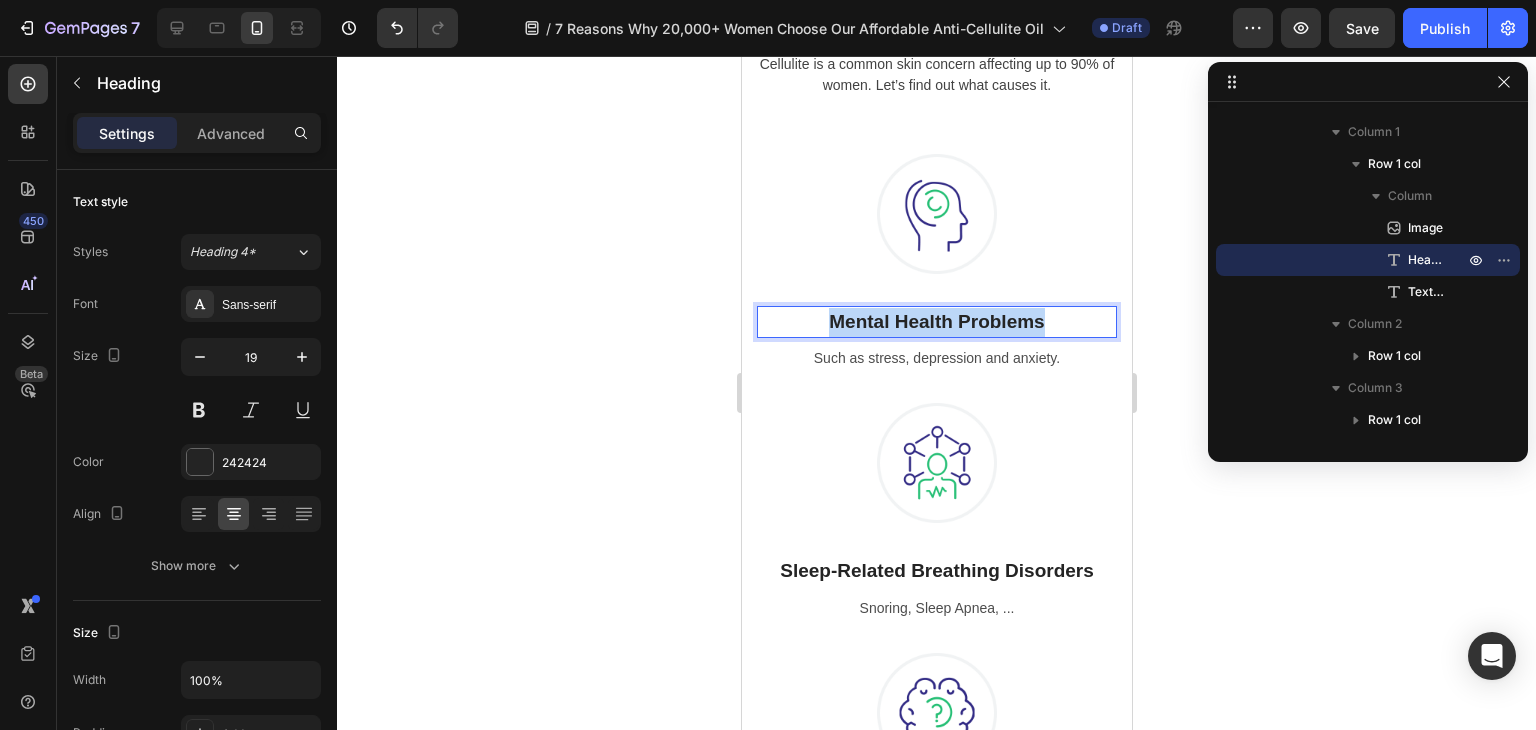 click on "Mental Health Problems" at bounding box center (936, 322) 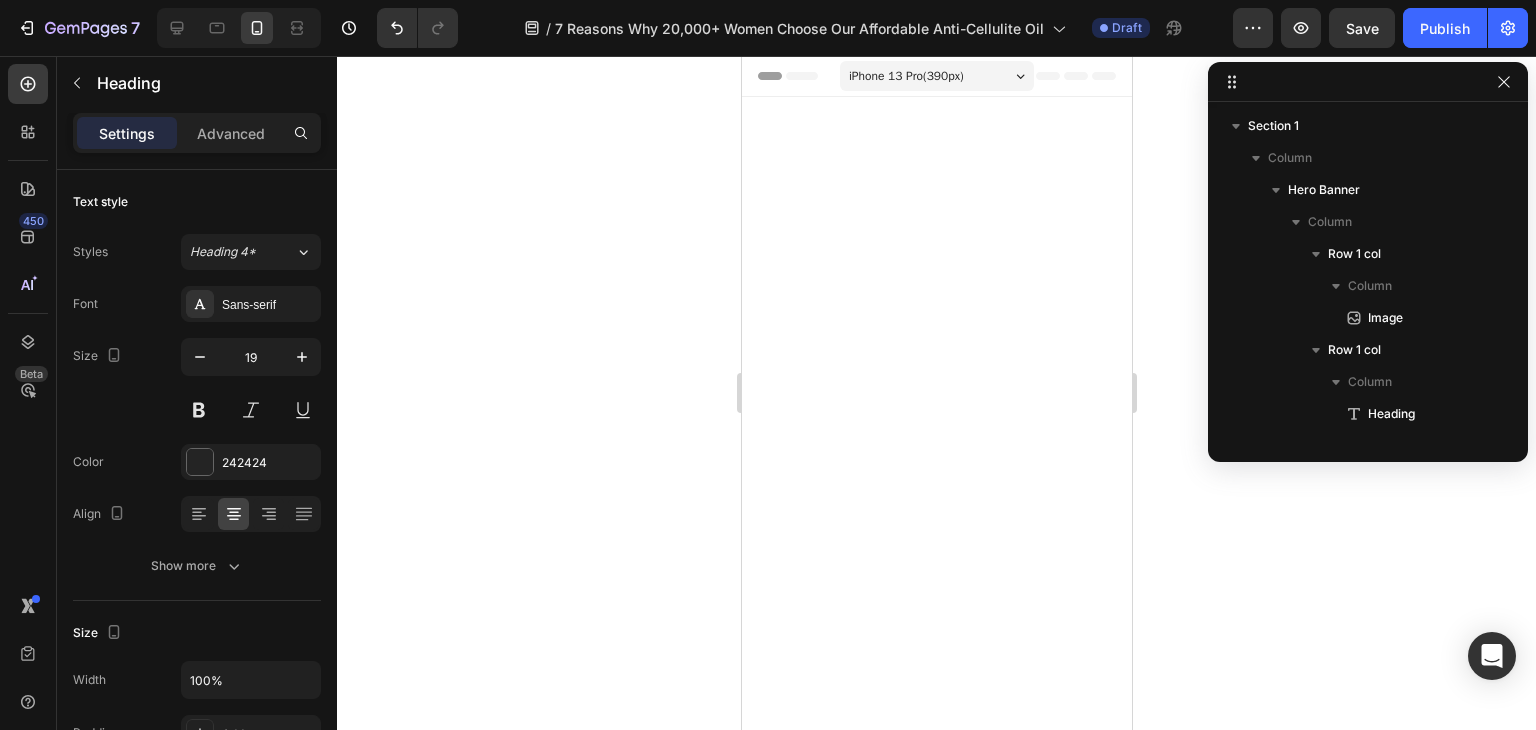 scroll, scrollTop: 1111, scrollLeft: 0, axis: vertical 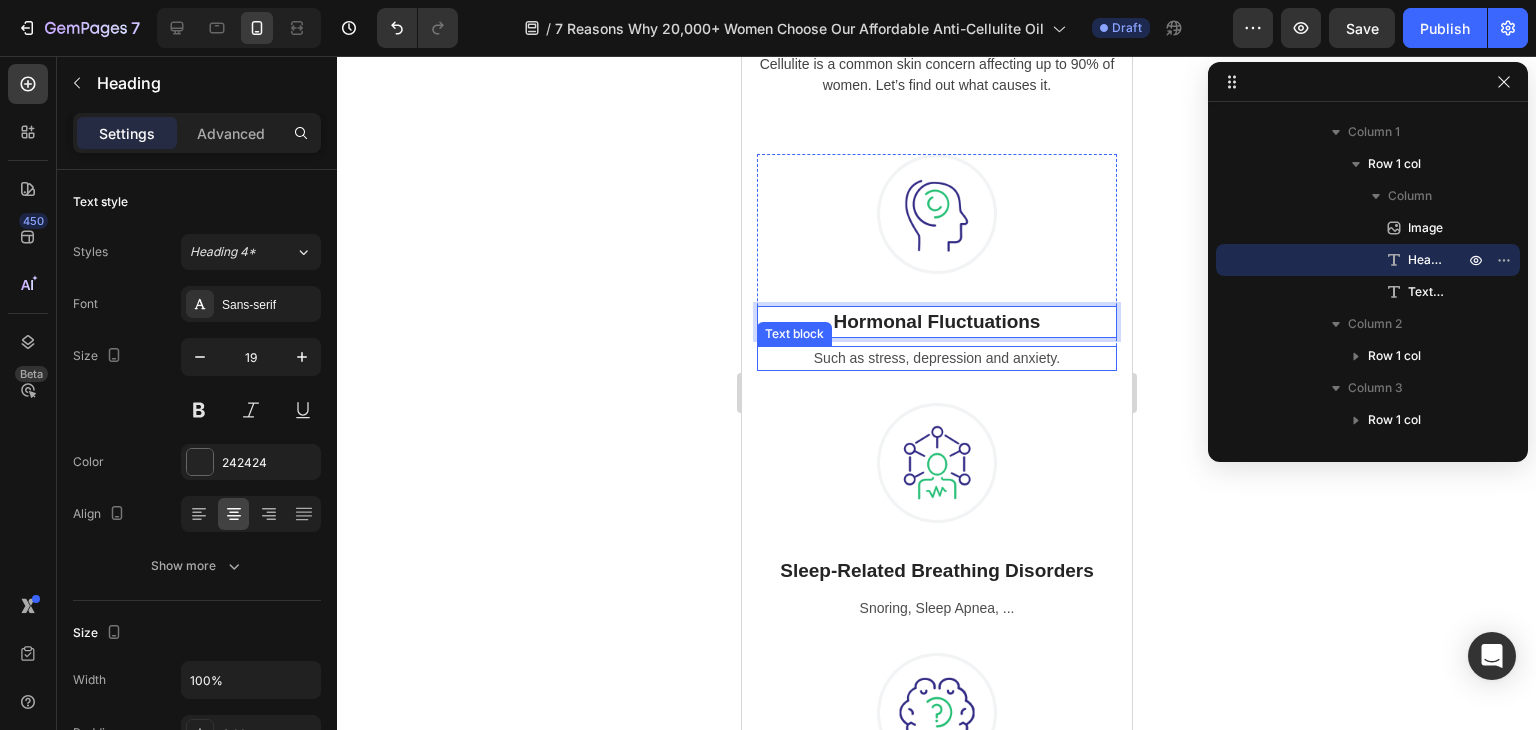 click on "Such as stress, depression and anxiety." at bounding box center [936, 358] 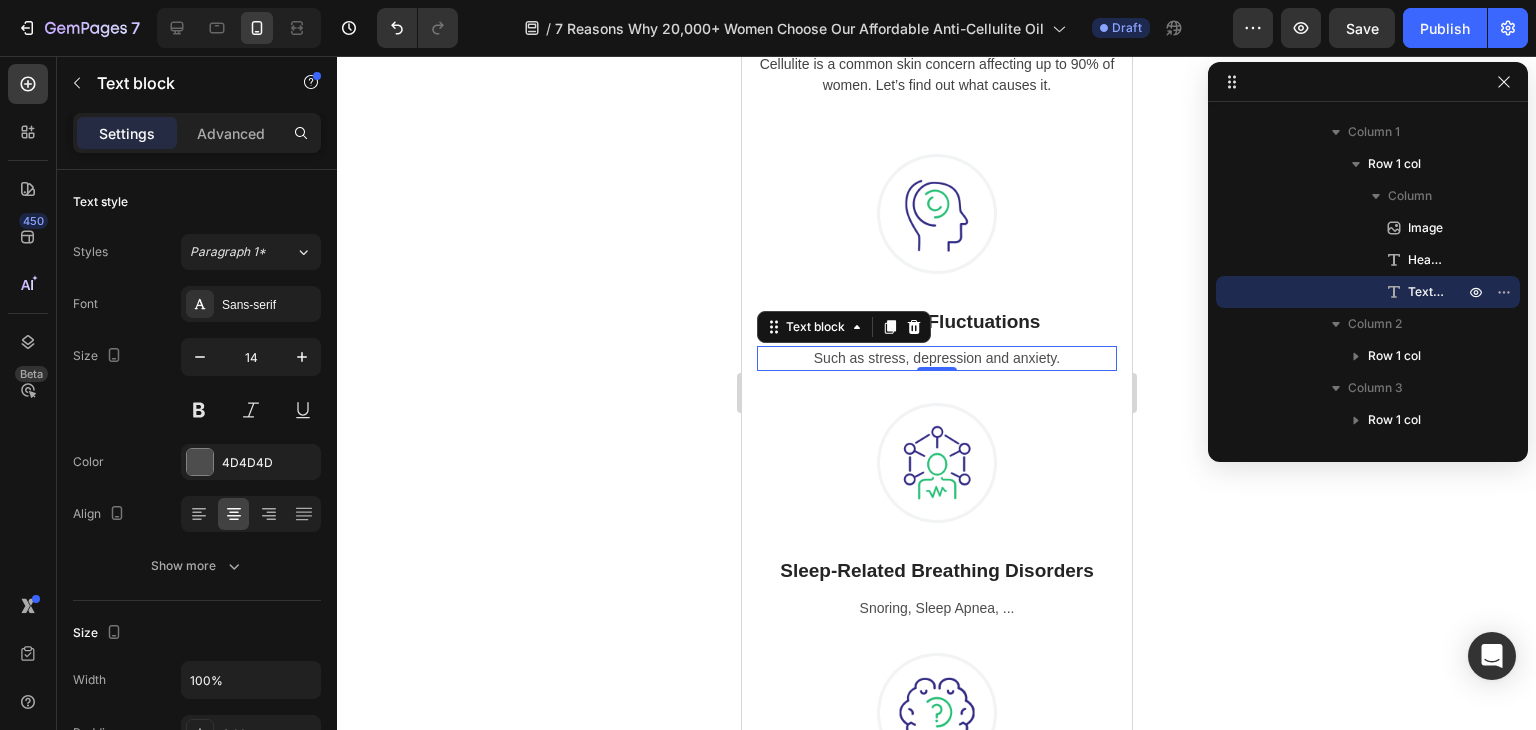 click on "Such as stress, depression and anxiety." at bounding box center (936, 358) 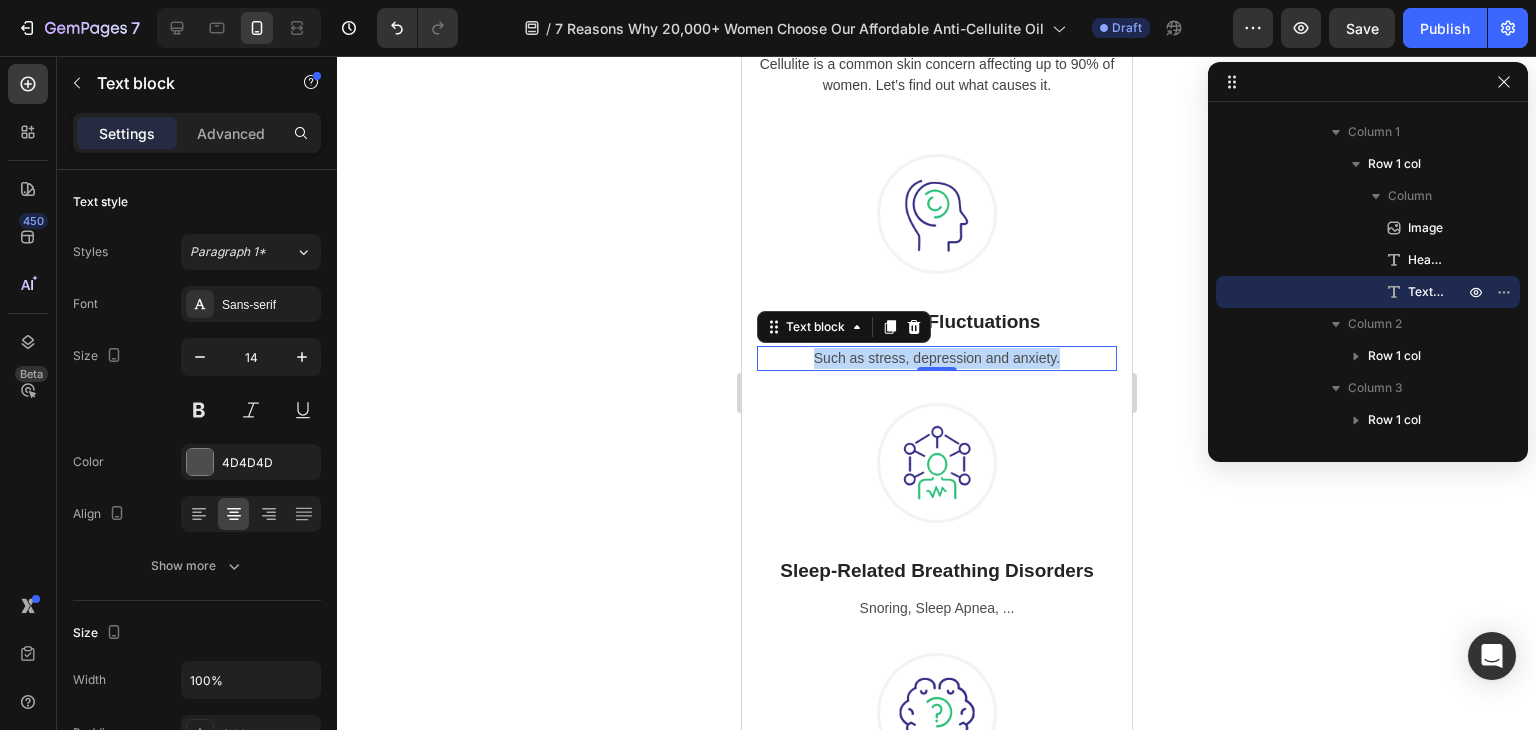 click on "Such as stress, depression and anxiety." at bounding box center [936, 358] 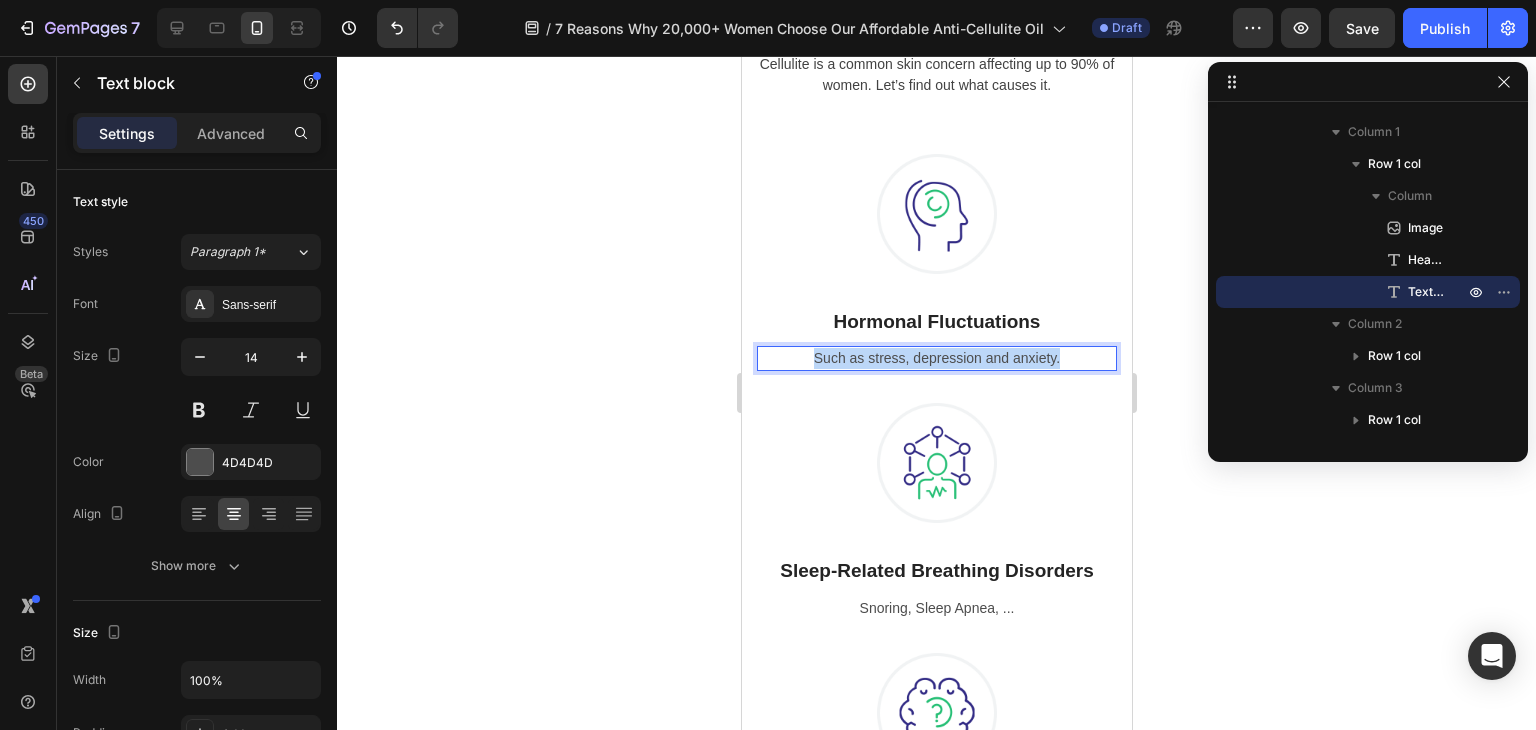 click on "Such as stress, depression and anxiety." at bounding box center (936, 358) 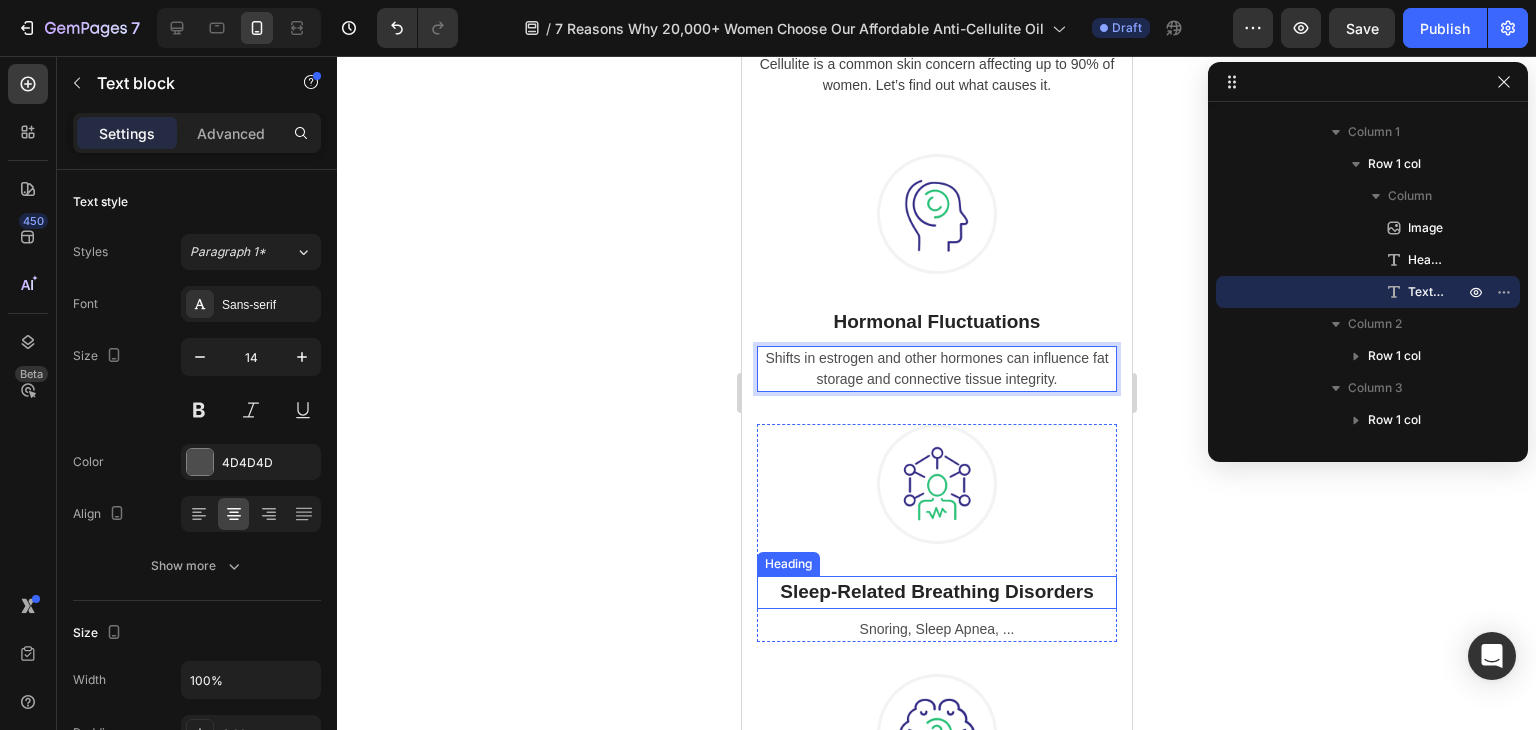 click on "Sleep-Related Breathing Disorders" at bounding box center [936, 592] 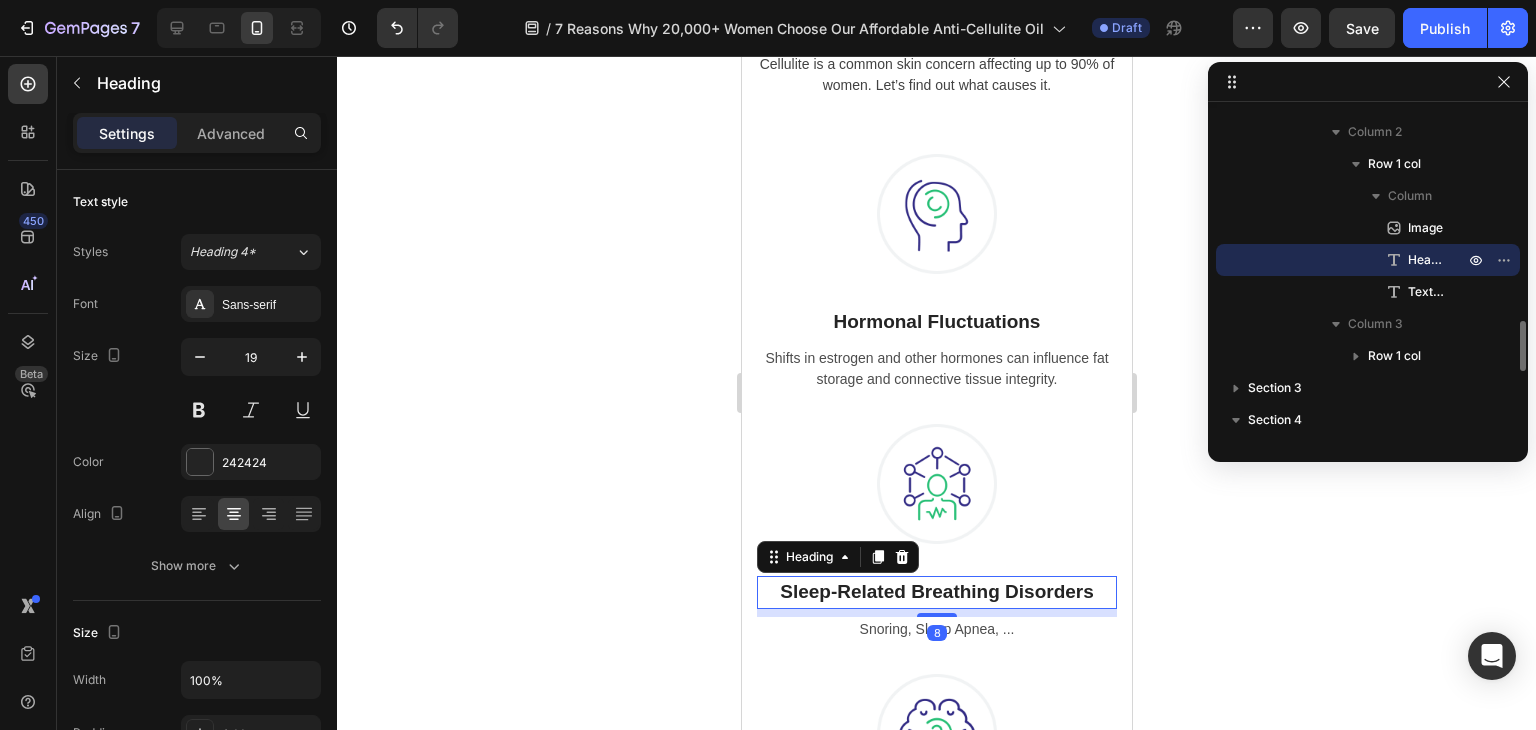 click on "Sleep-Related Breathing Disorders" at bounding box center (936, 592) 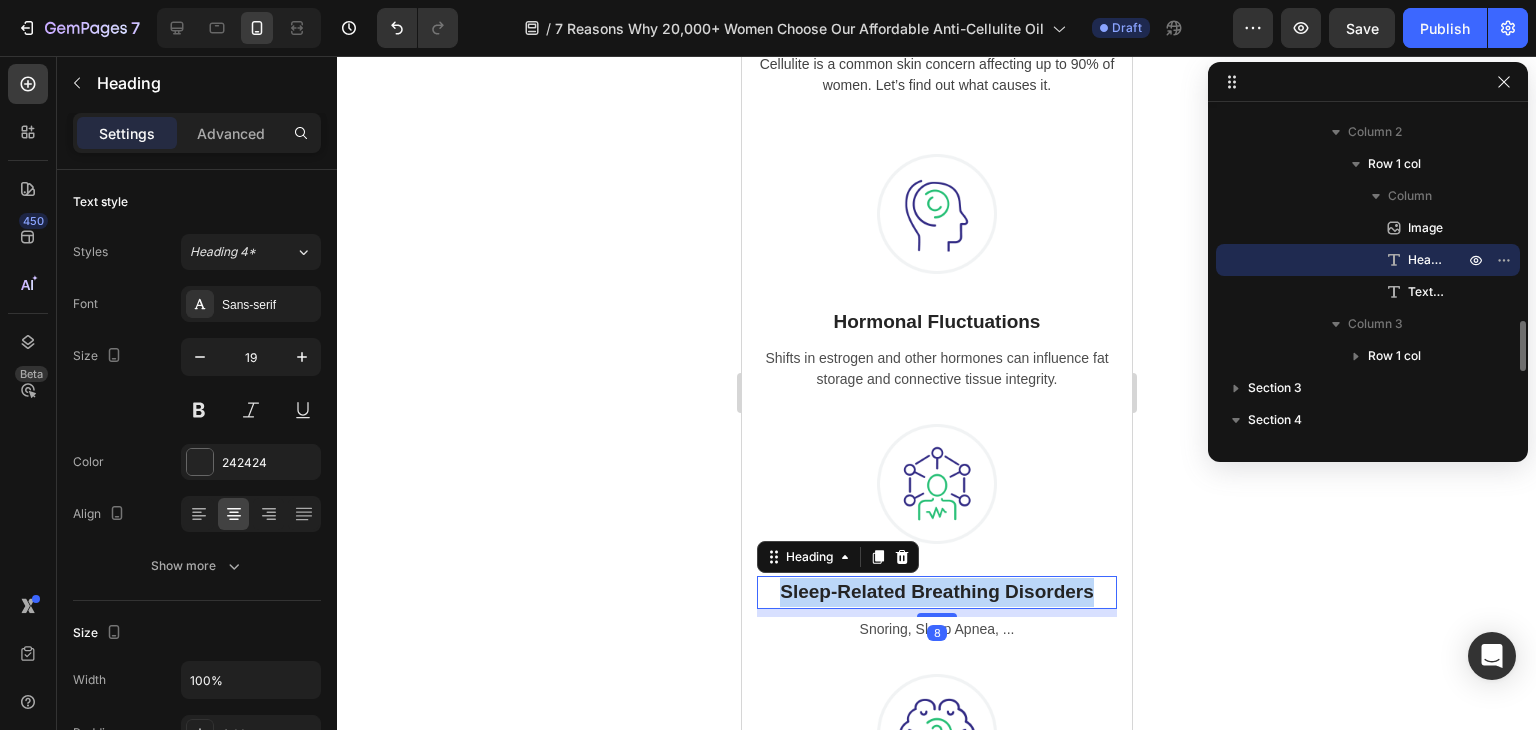 click on "Sleep-Related Breathing Disorders" at bounding box center (936, 592) 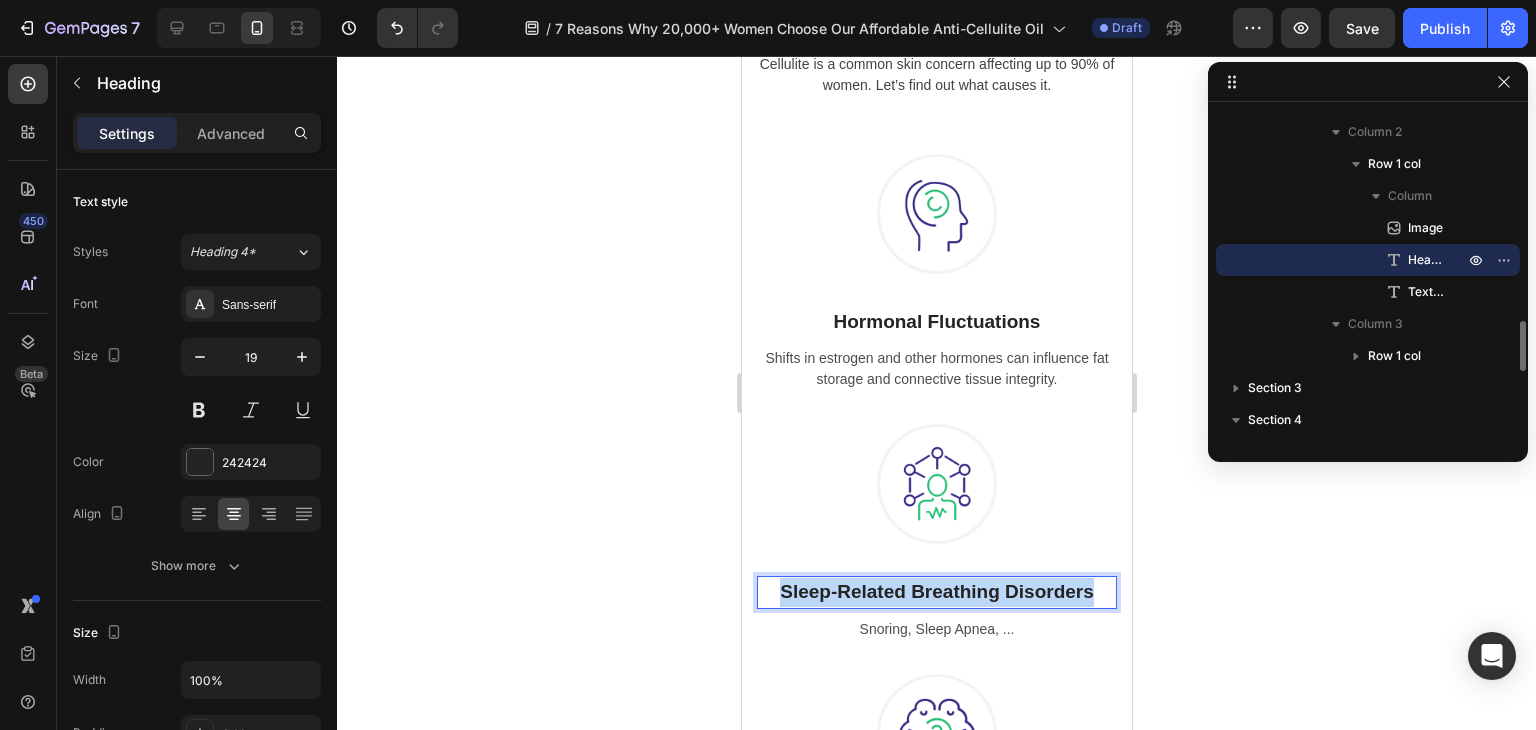 click on "Sleep-Related Breathing Disorders" at bounding box center [936, 592] 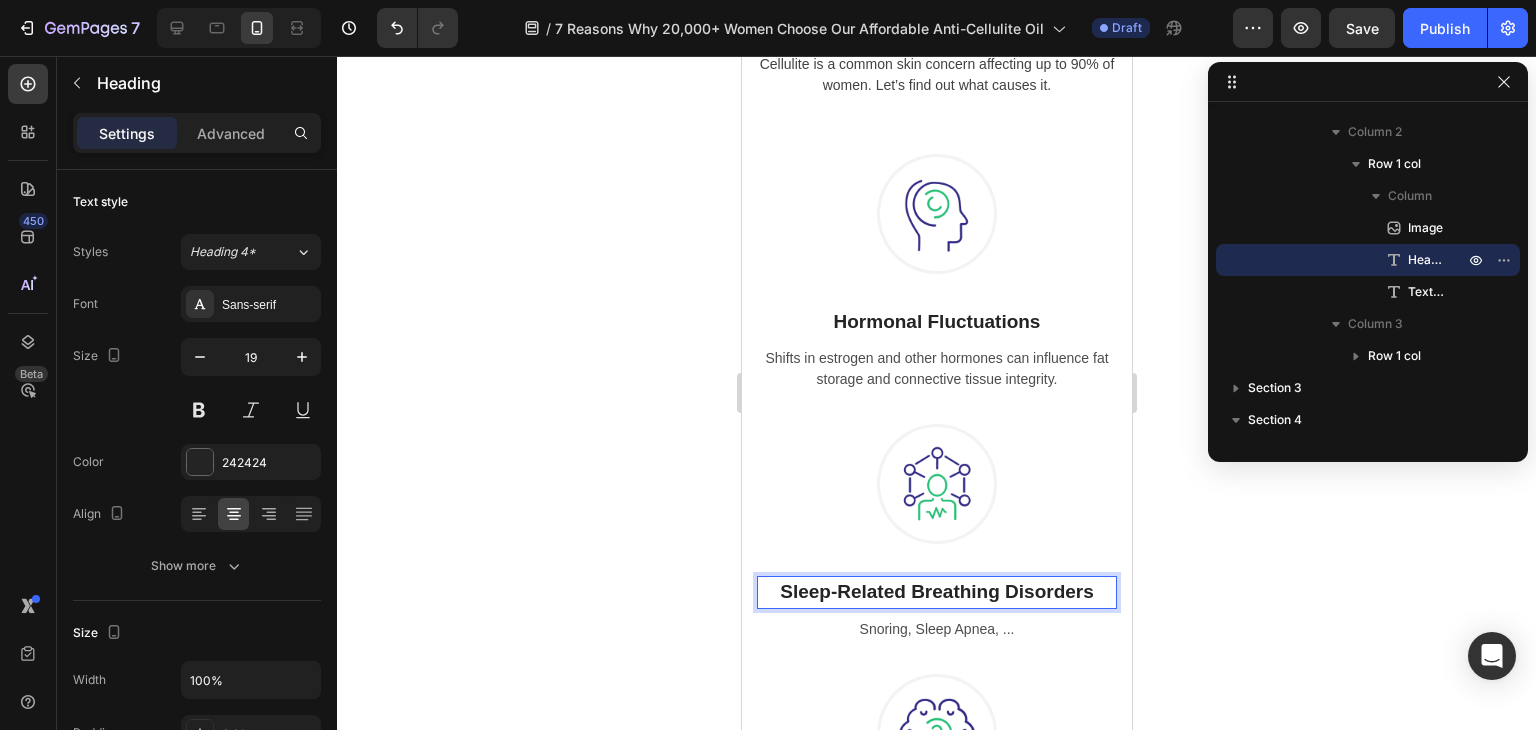 click on "Sleep-Related Breathing Disorders" at bounding box center (936, 592) 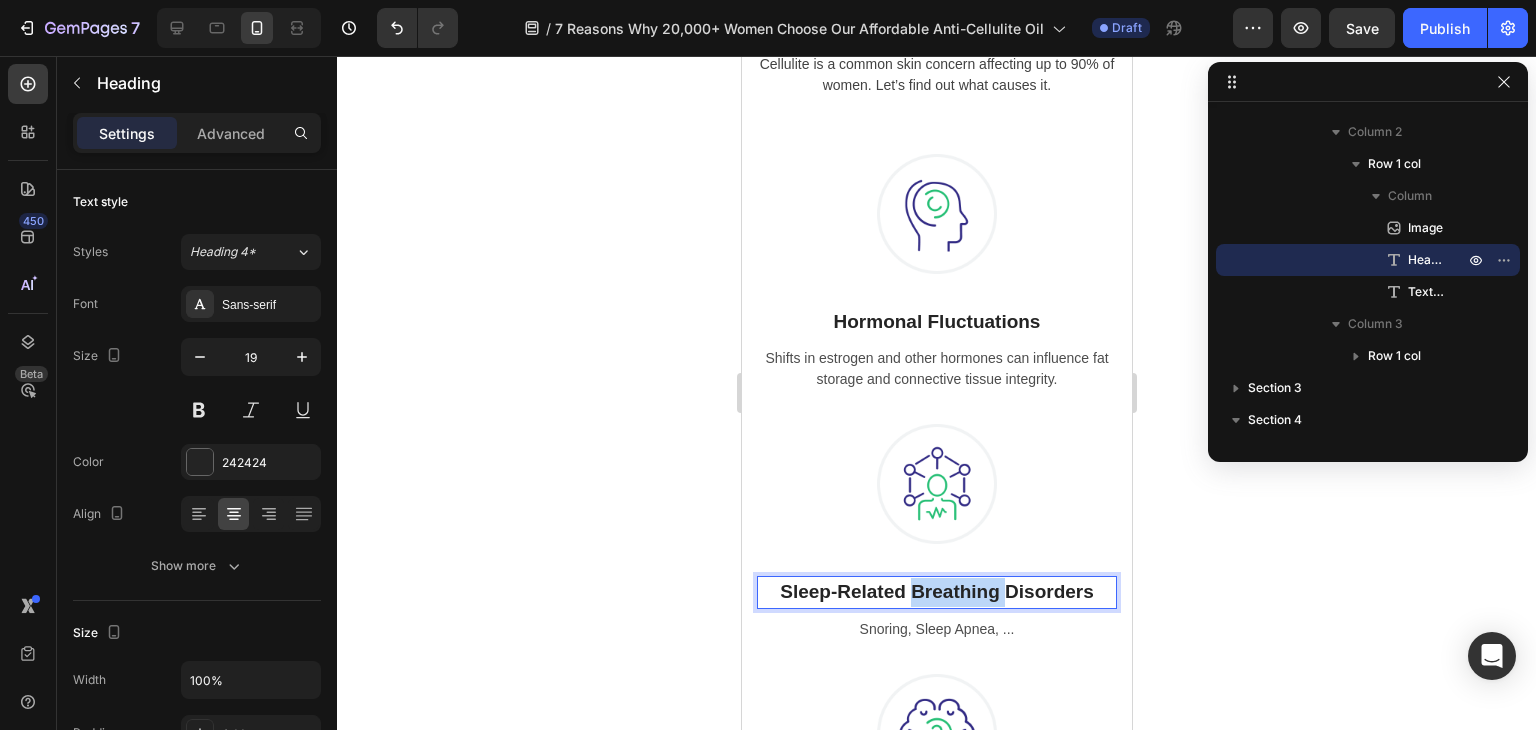 click on "Sleep-Related Breathing Disorders" at bounding box center [936, 592] 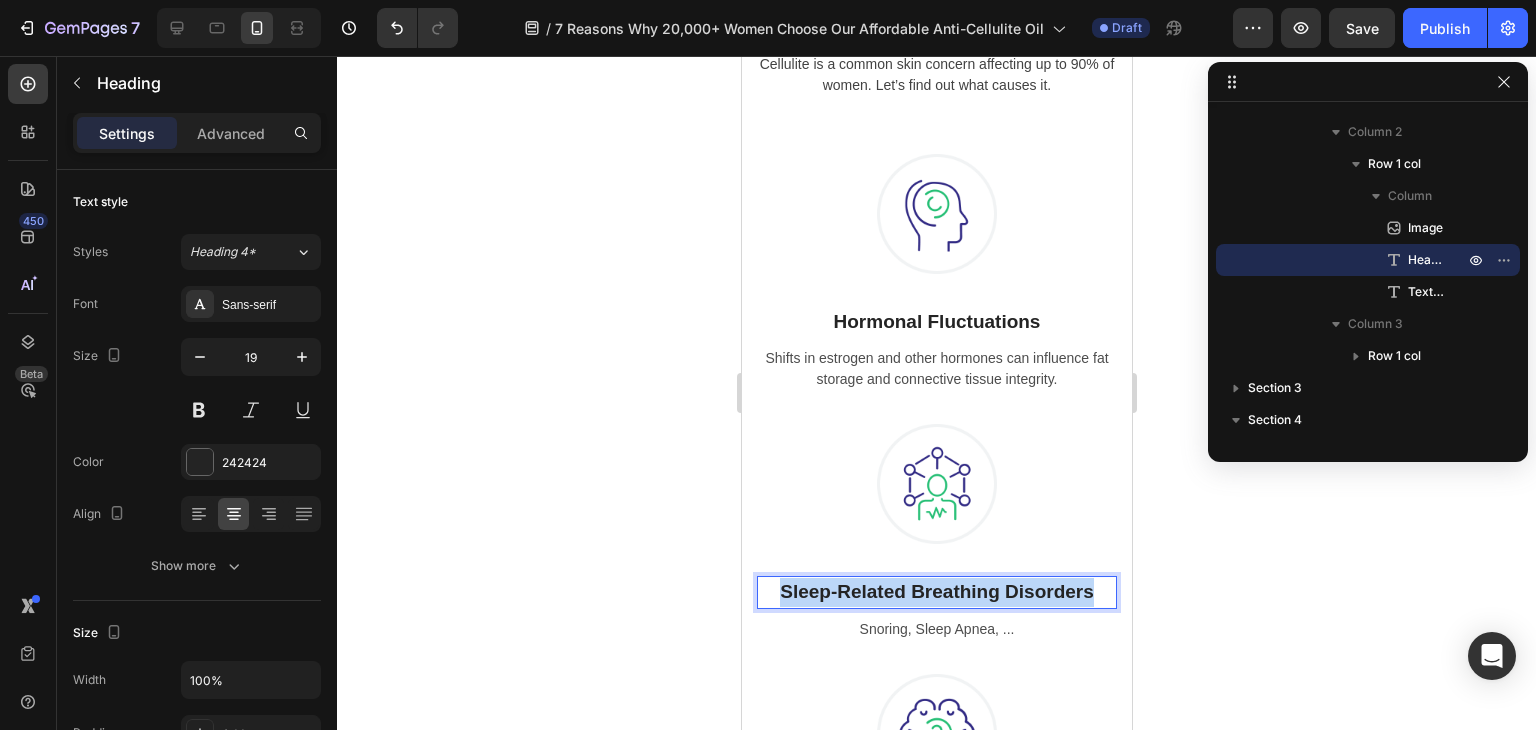 click on "Sleep-Related Breathing Disorders" at bounding box center (936, 592) 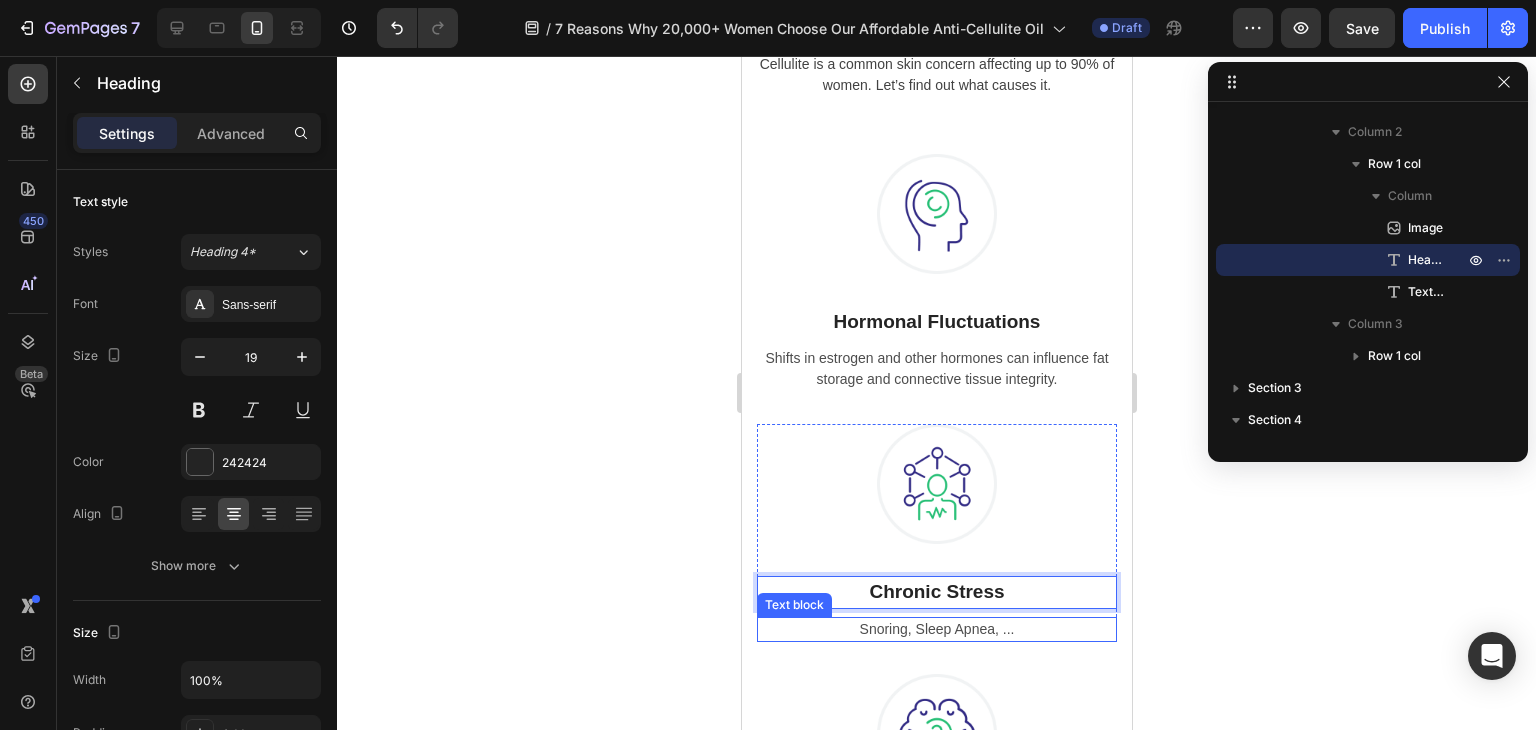 click on "Snoring, Sleep Apnea, ..." at bounding box center [936, 629] 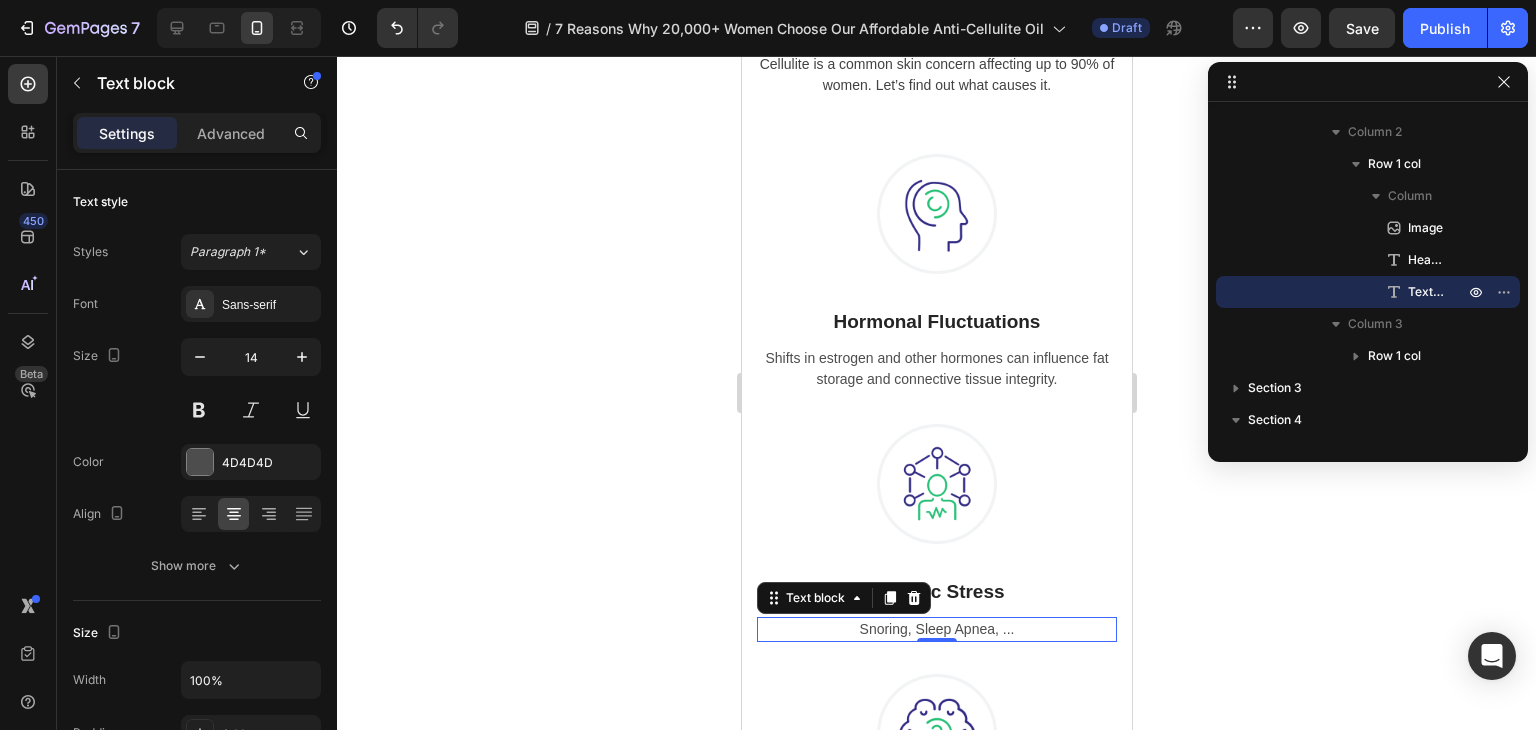 click on "Snoring, Sleep Apnea, ..." at bounding box center [936, 629] 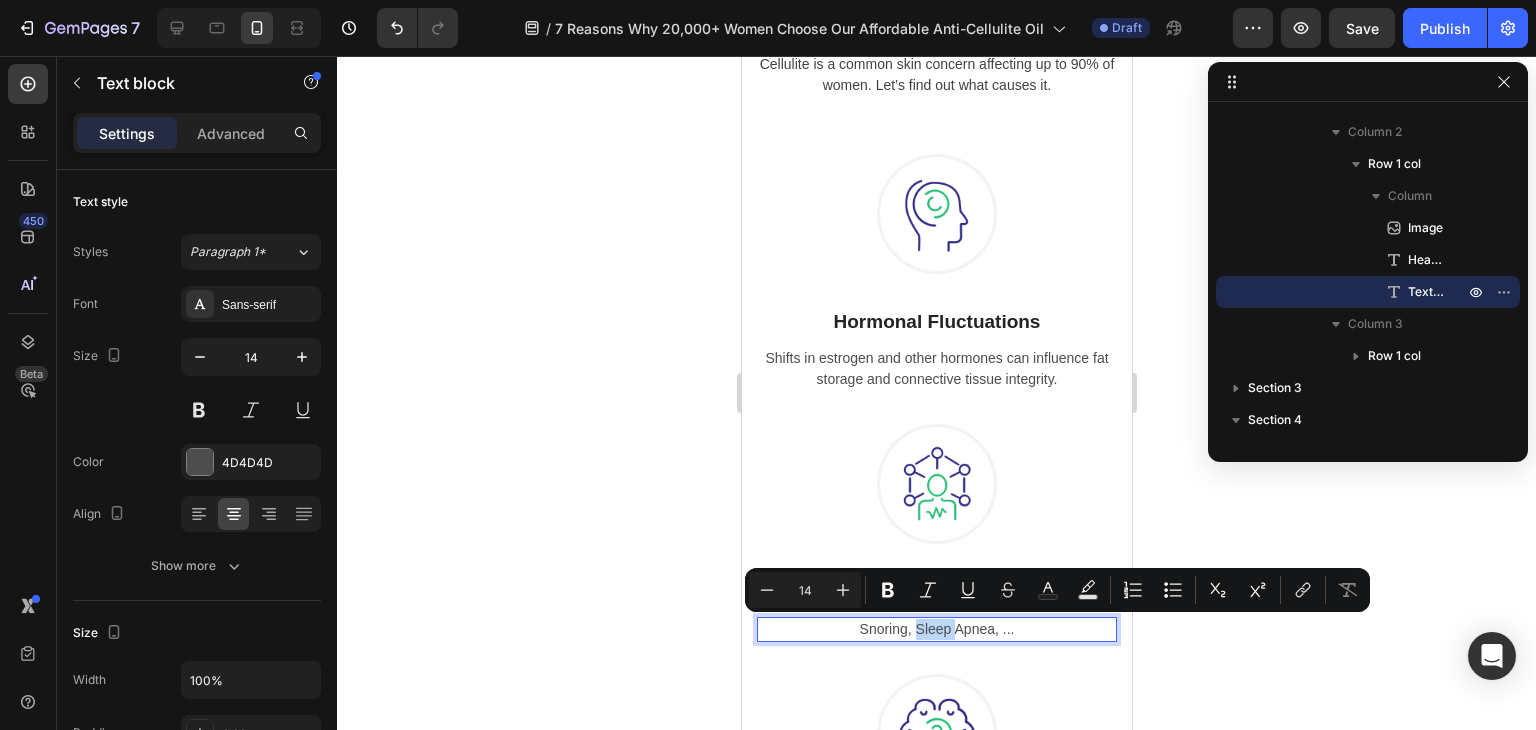 click on "Snoring, Sleep Apnea, ..." at bounding box center [936, 629] 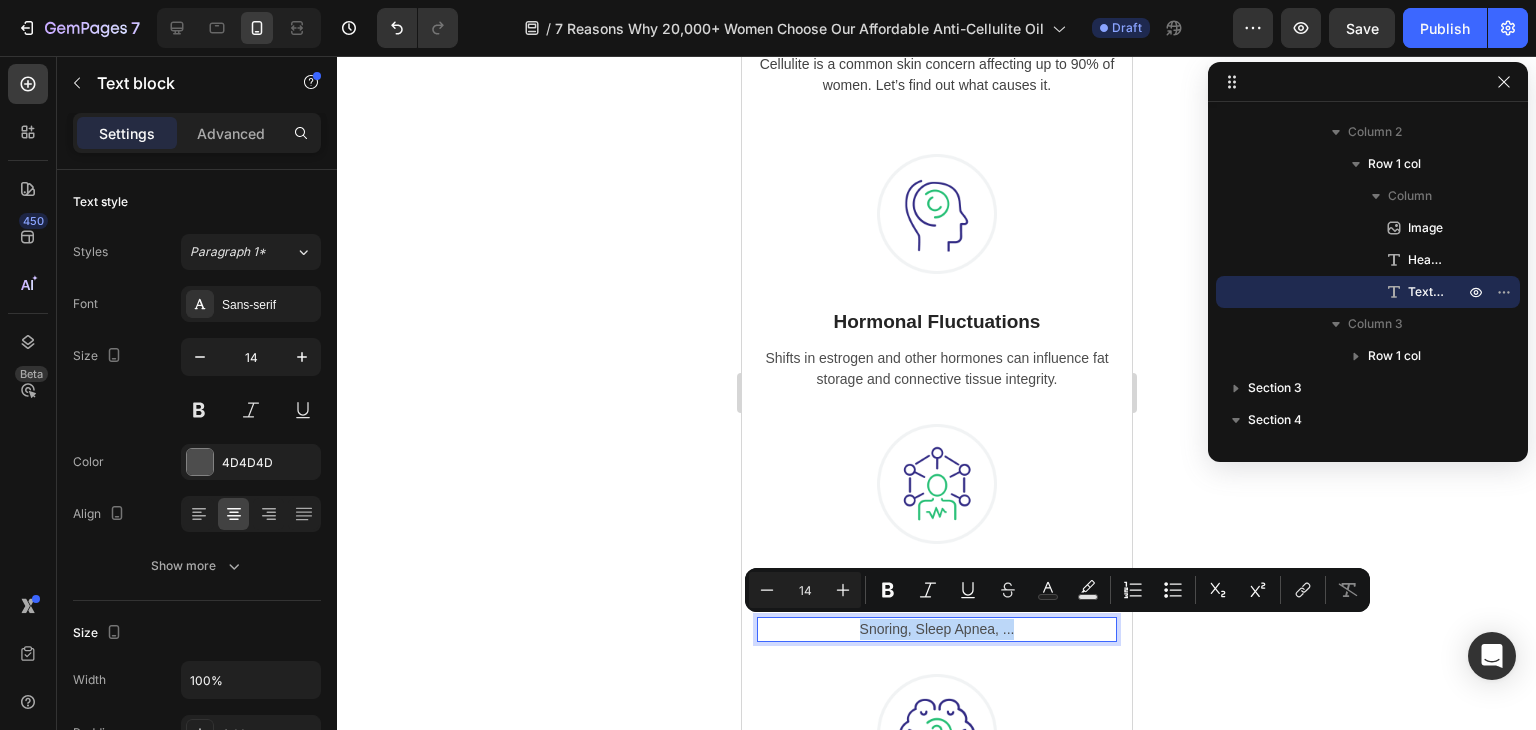 click on "Snoring, Sleep Apnea, ..." at bounding box center [936, 629] 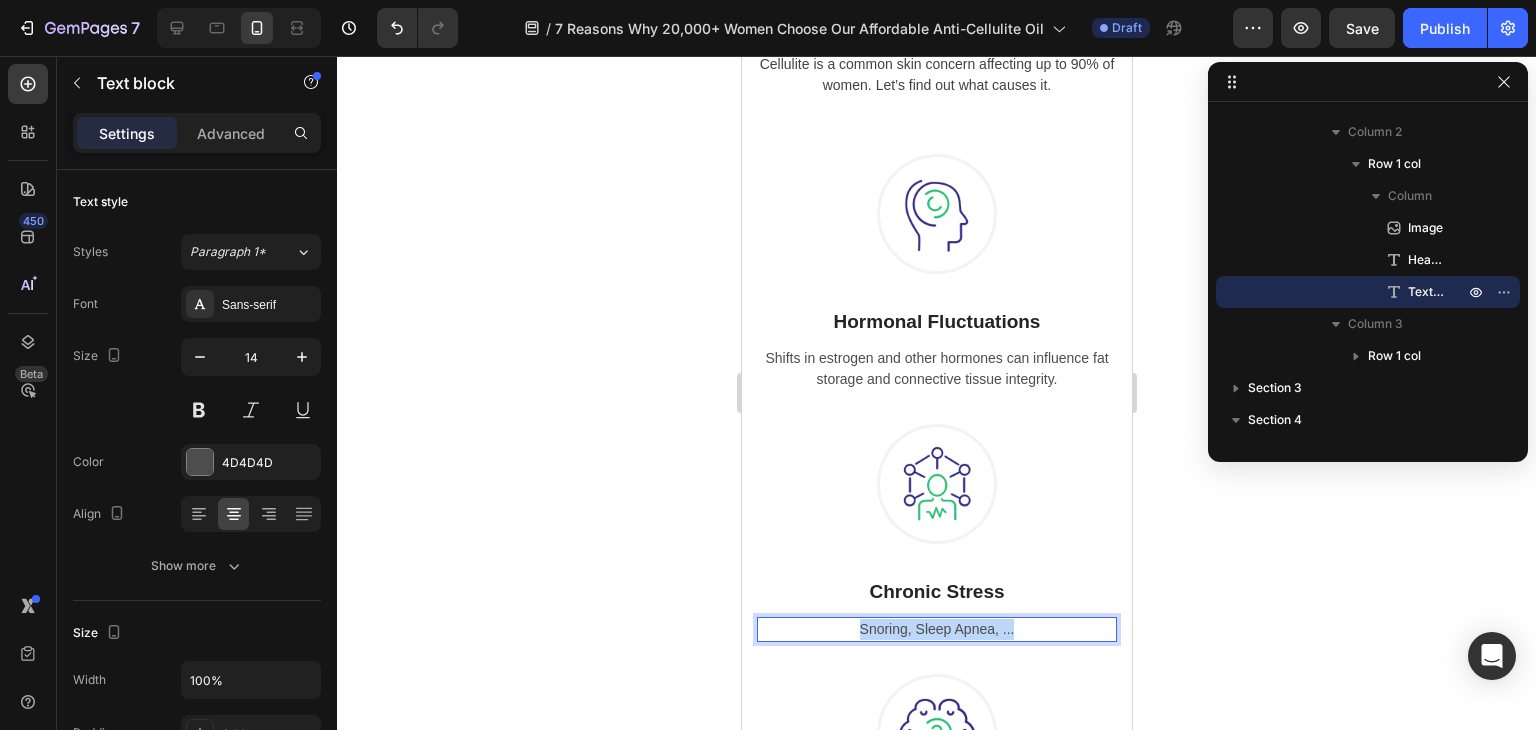 click on "Snoring, Sleep Apnea, ..." at bounding box center [936, 629] 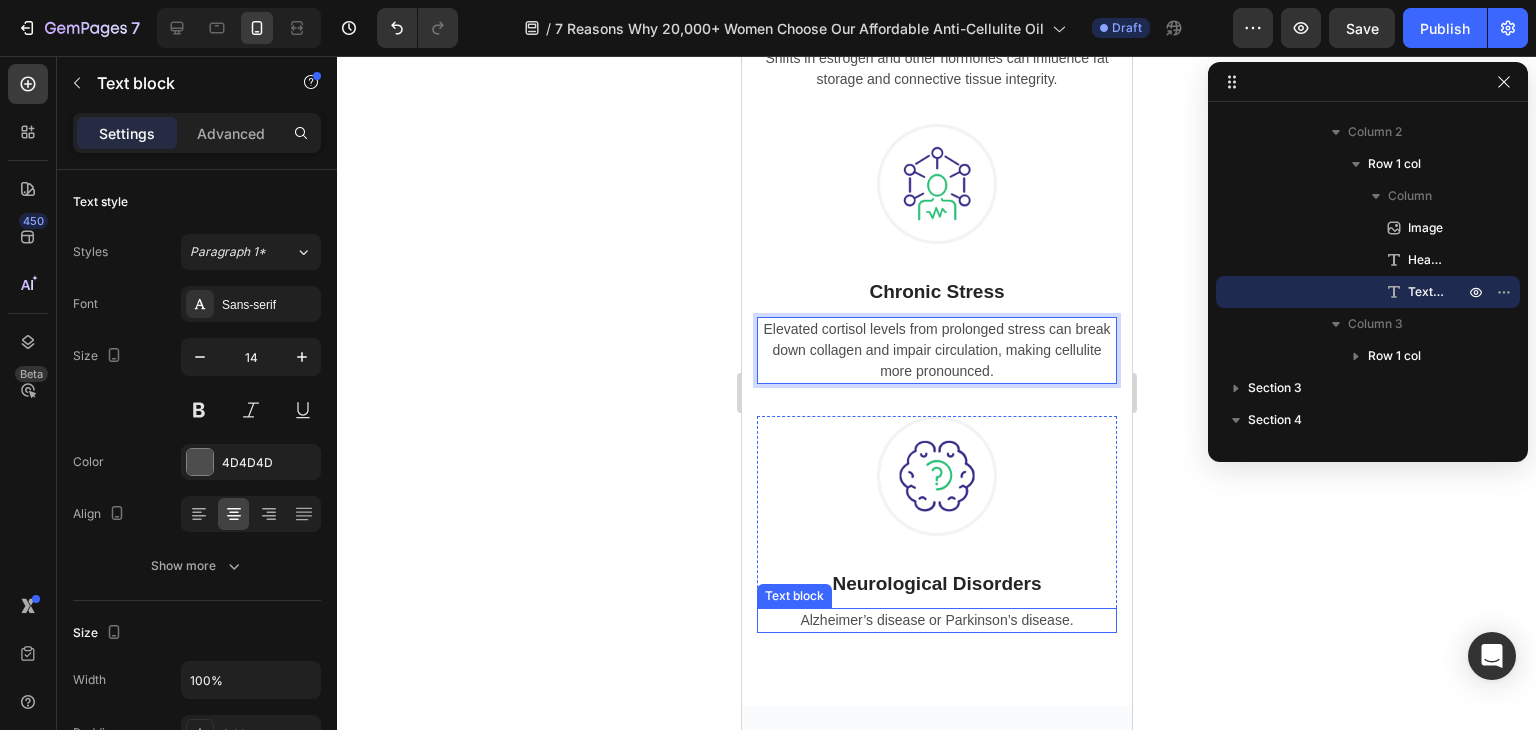 scroll, scrollTop: 1511, scrollLeft: 0, axis: vertical 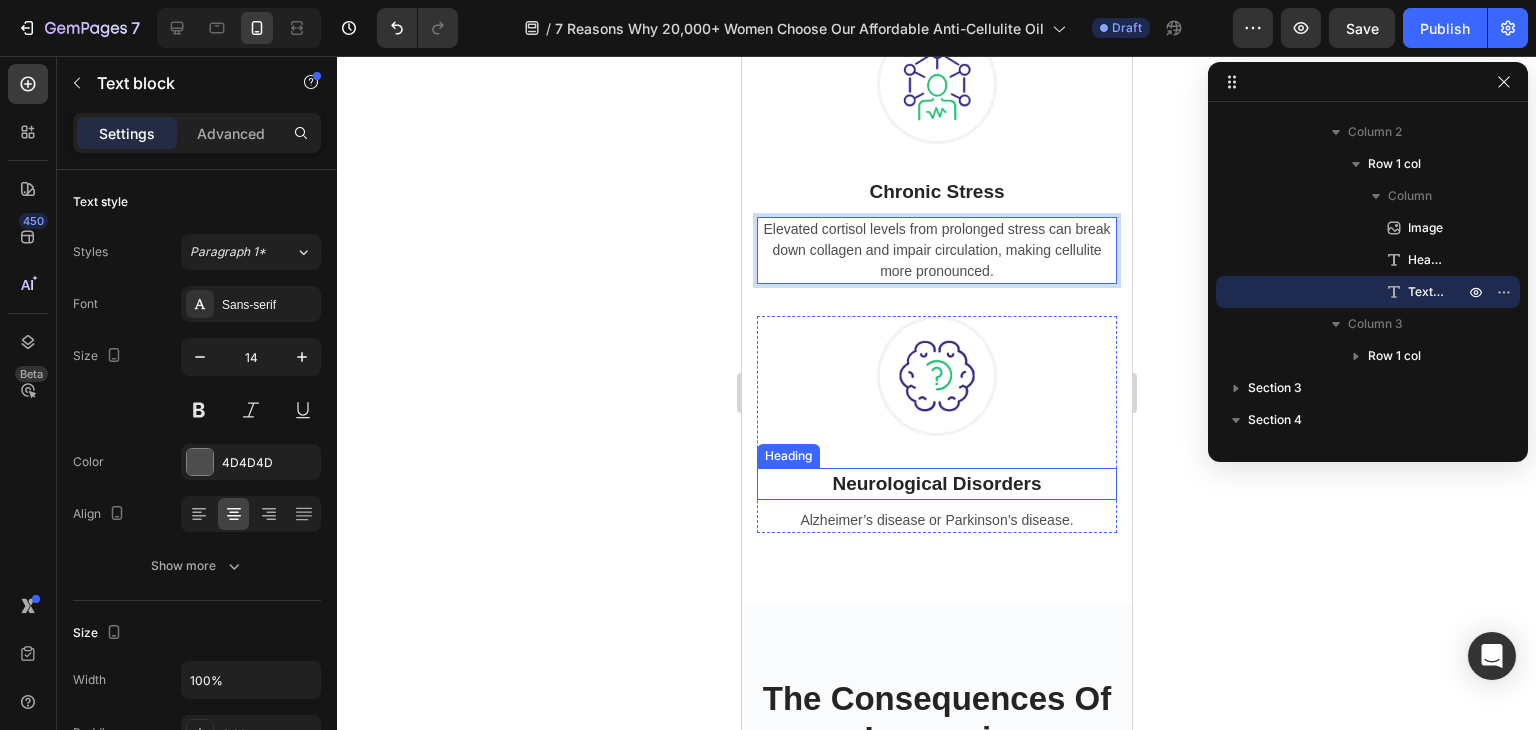 click on "Neurological Disorders" at bounding box center [936, 484] 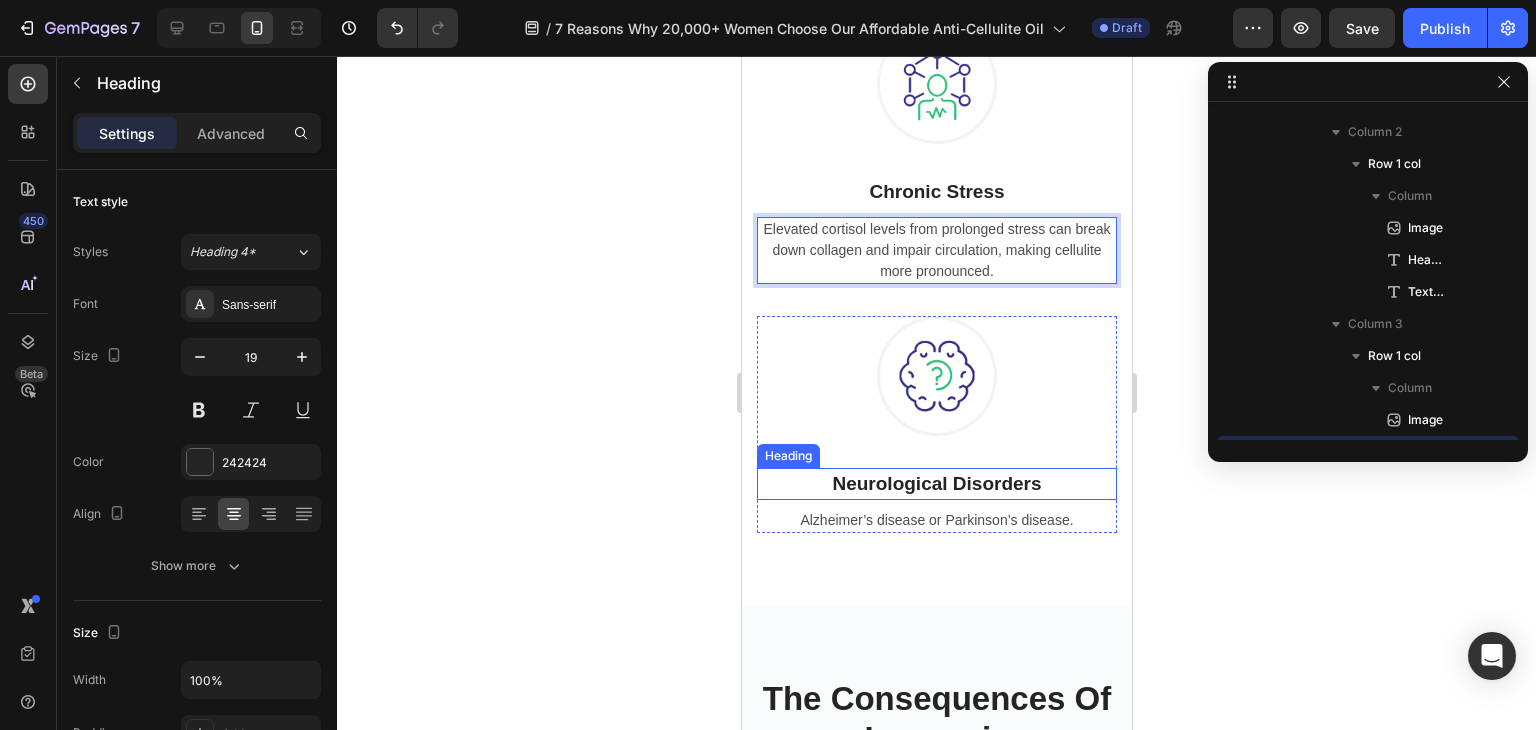 scroll, scrollTop: 1562, scrollLeft: 0, axis: vertical 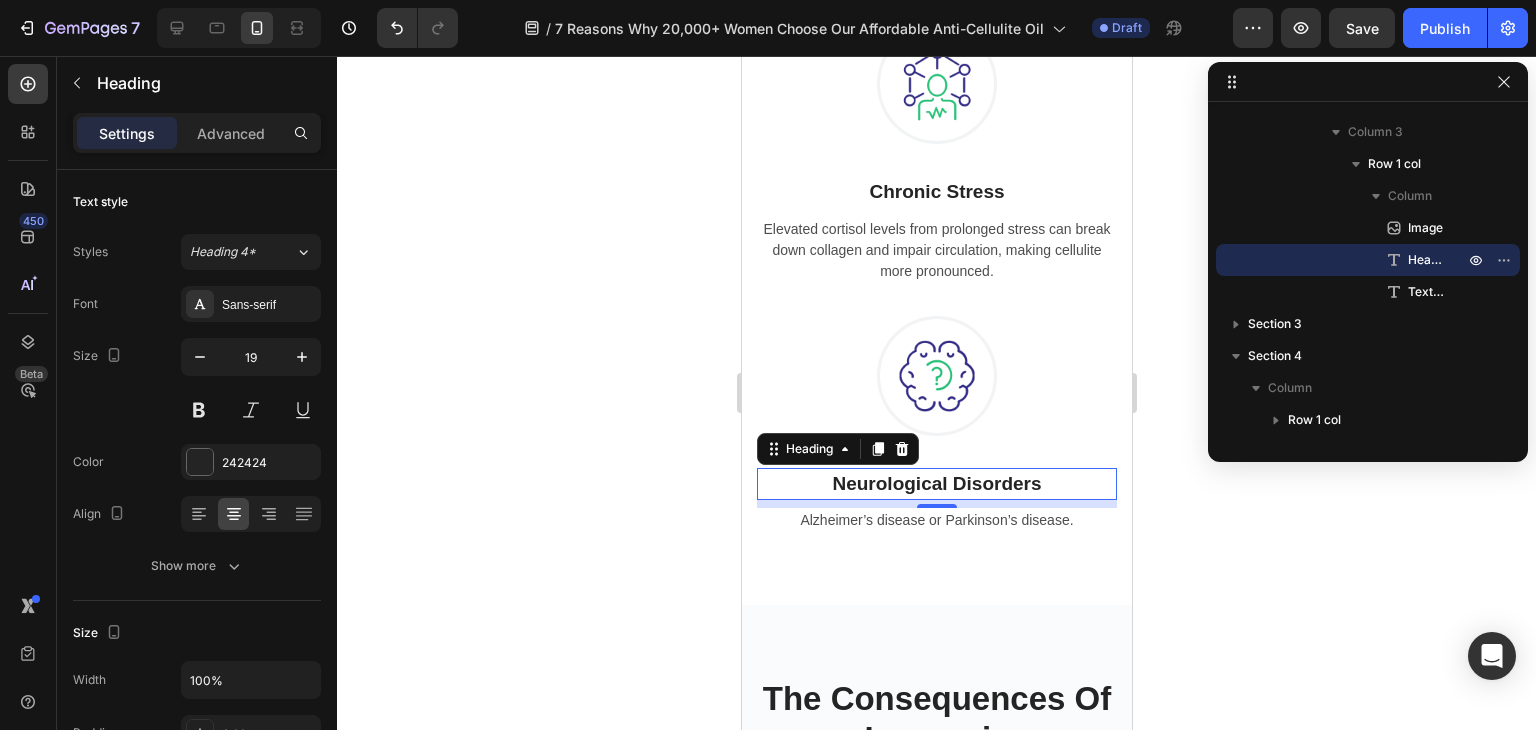 click on "Neurological Disorders" at bounding box center (936, 484) 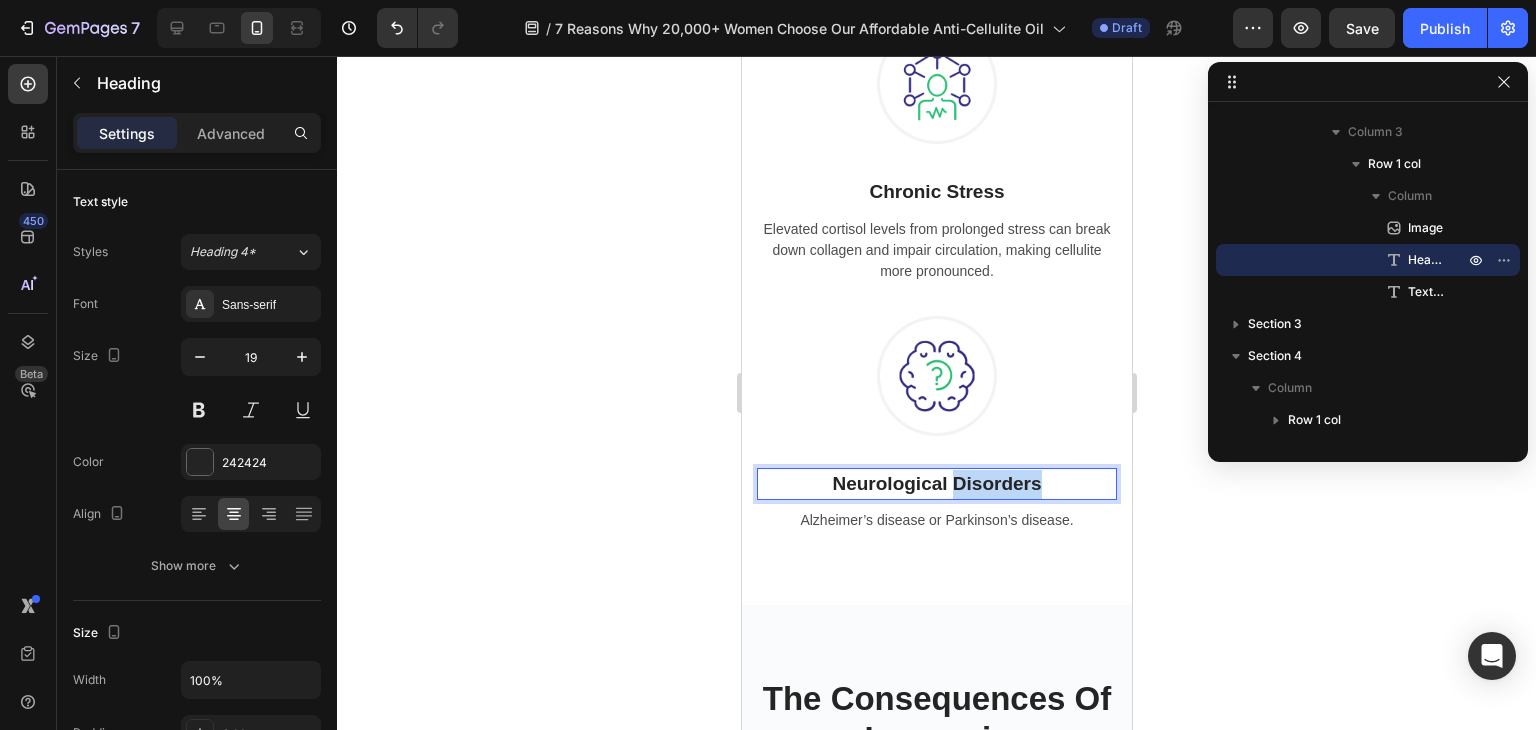 click on "Neurological Disorders" at bounding box center (936, 484) 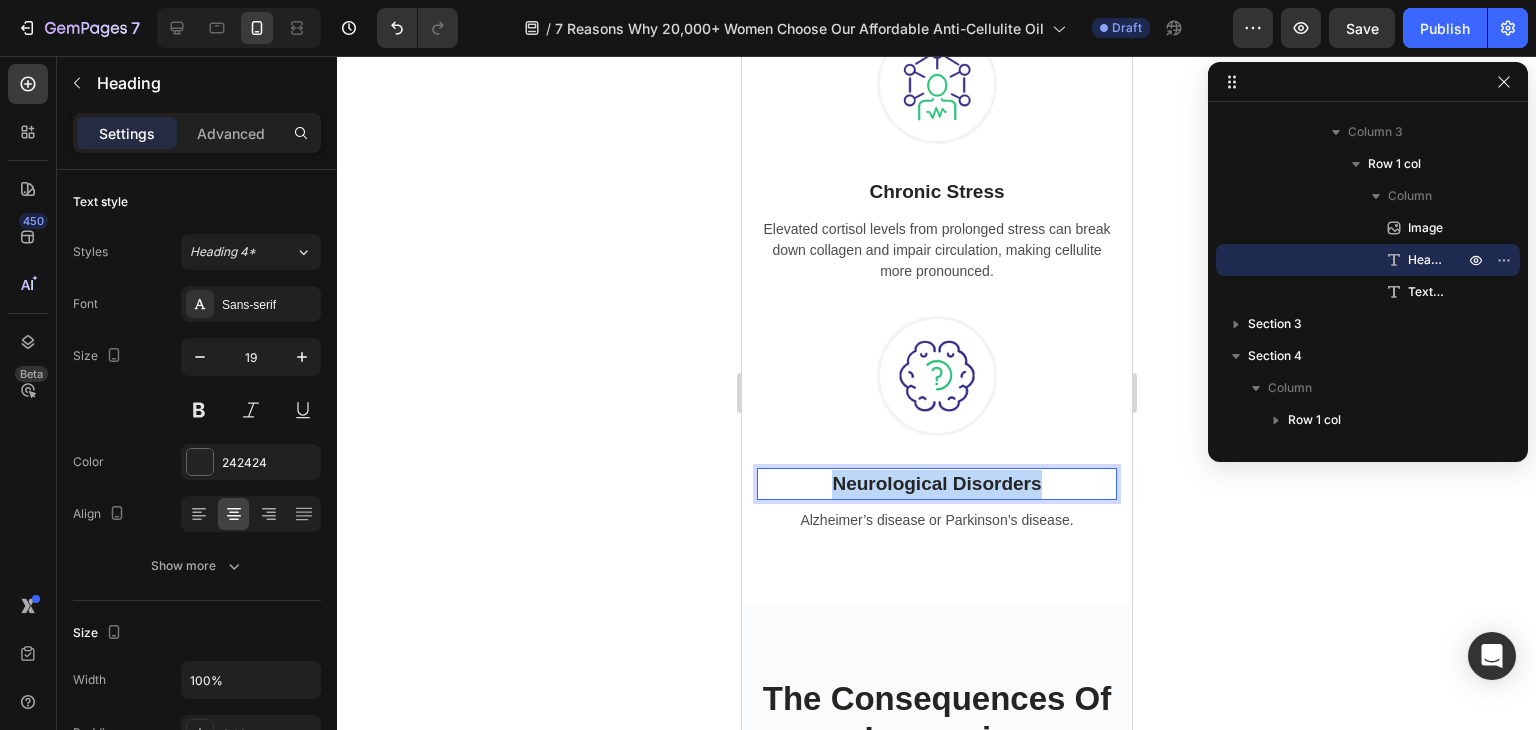 click on "Neurological Disorders" at bounding box center [936, 484] 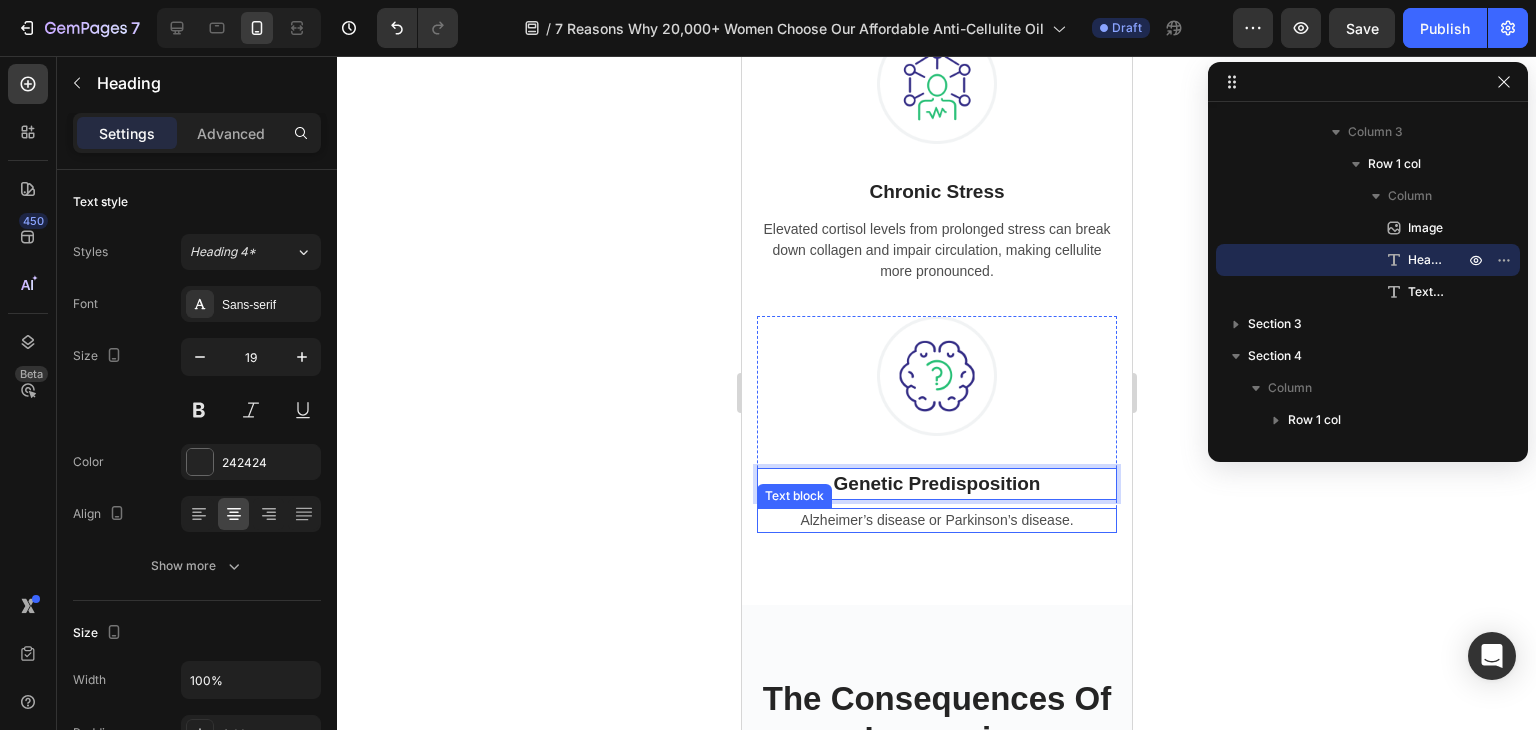 click on "Alzheimer’s disease or Parkinson’s disease." at bounding box center [936, 520] 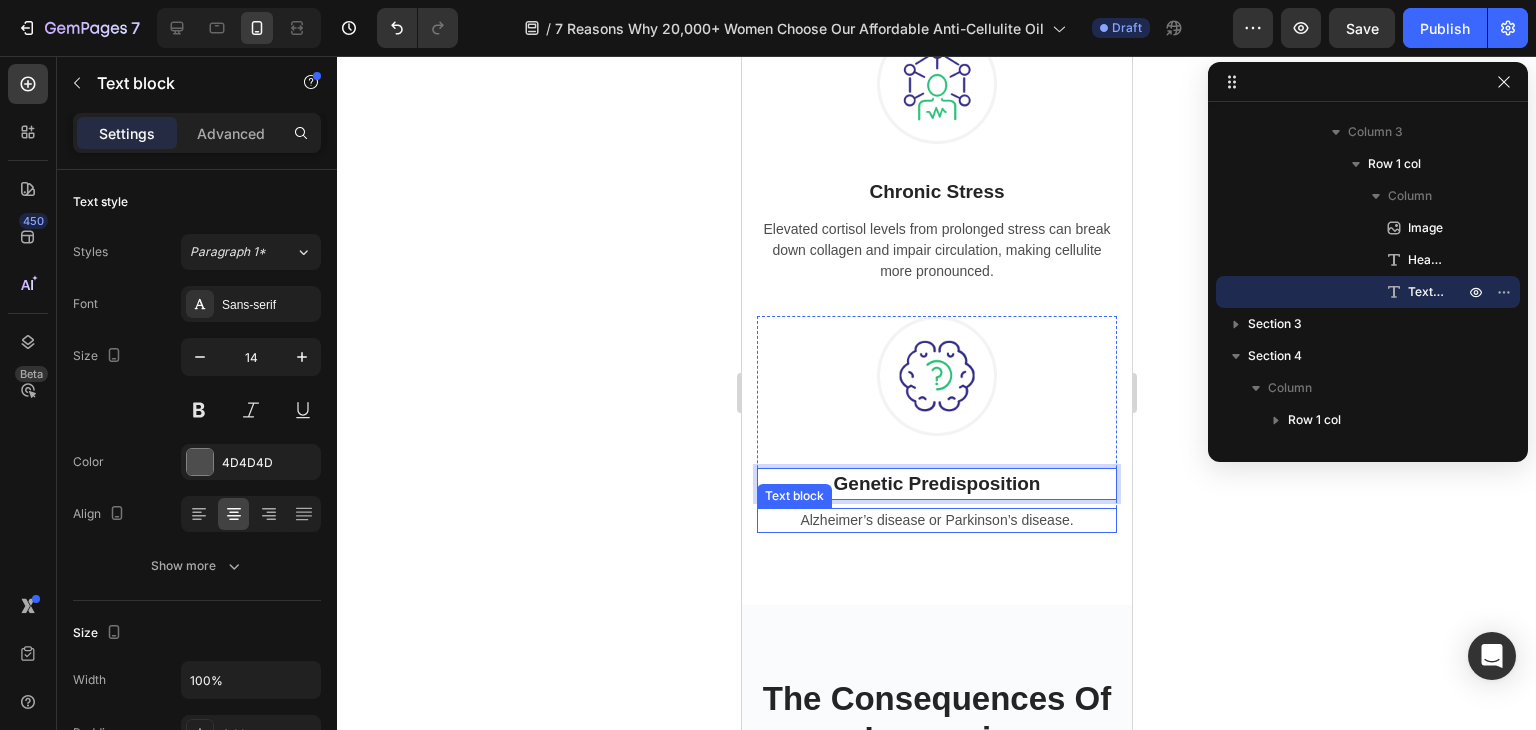 click on "Alzheimer’s disease or Parkinson’s disease." at bounding box center [936, 520] 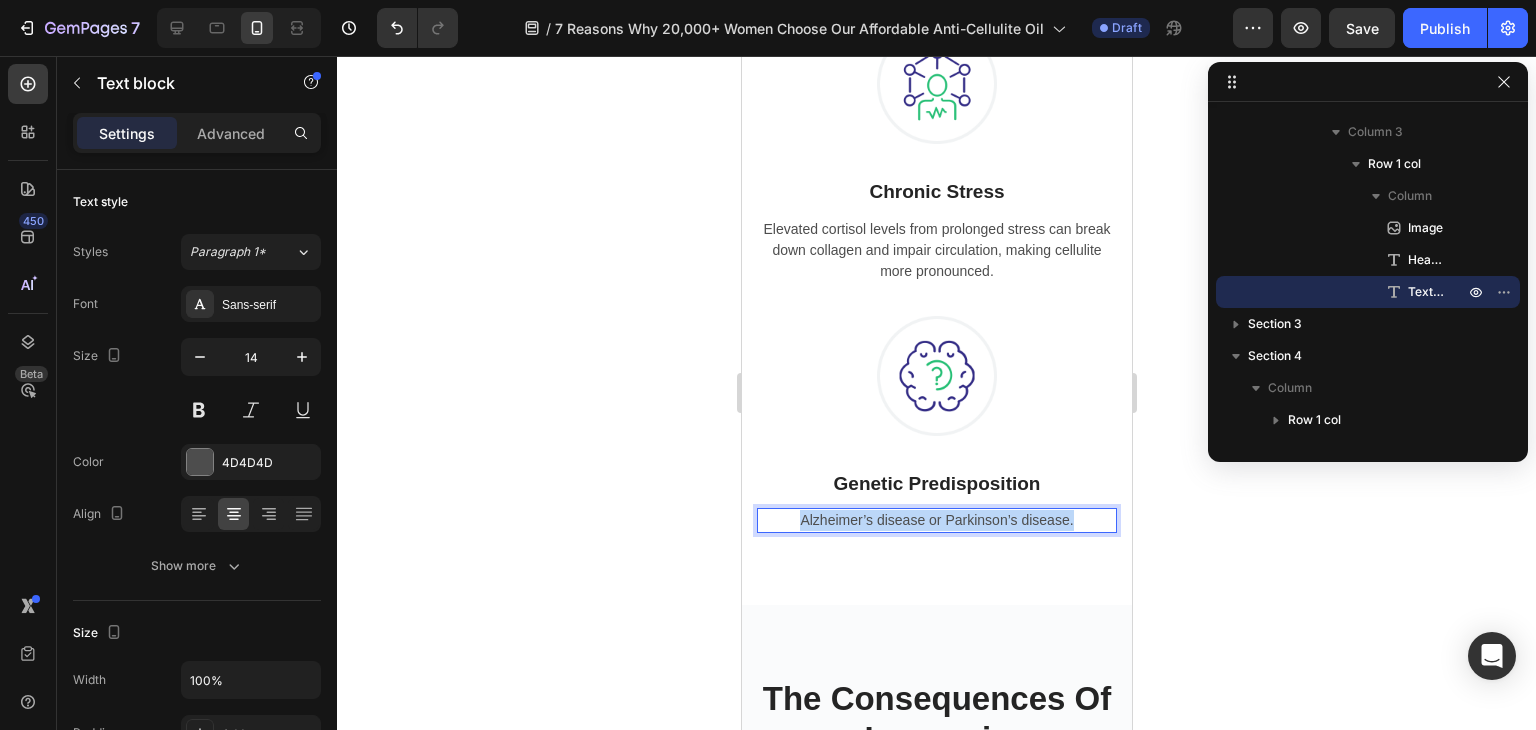 click on "Alzheimer’s disease or Parkinson’s disease." at bounding box center (936, 520) 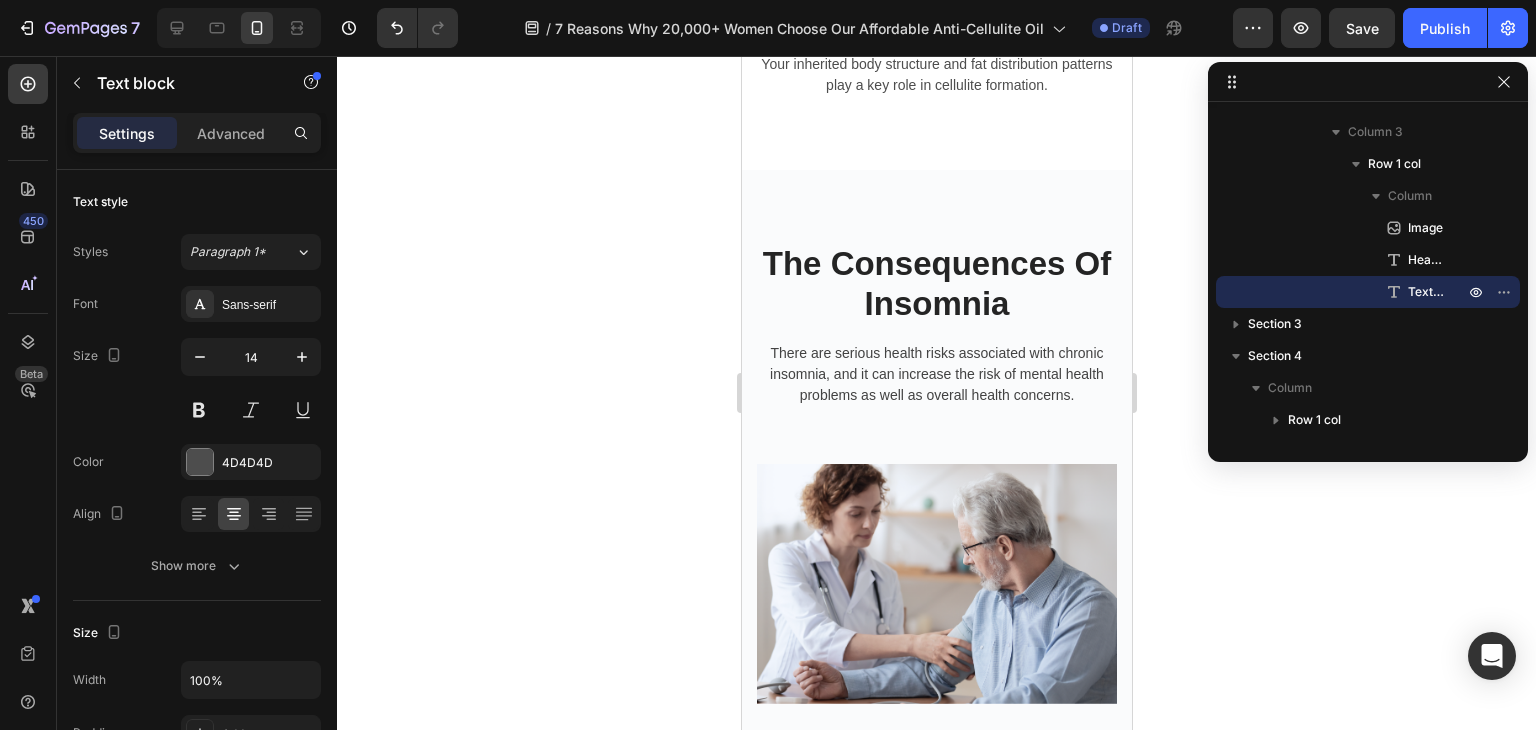 scroll, scrollTop: 2000, scrollLeft: 0, axis: vertical 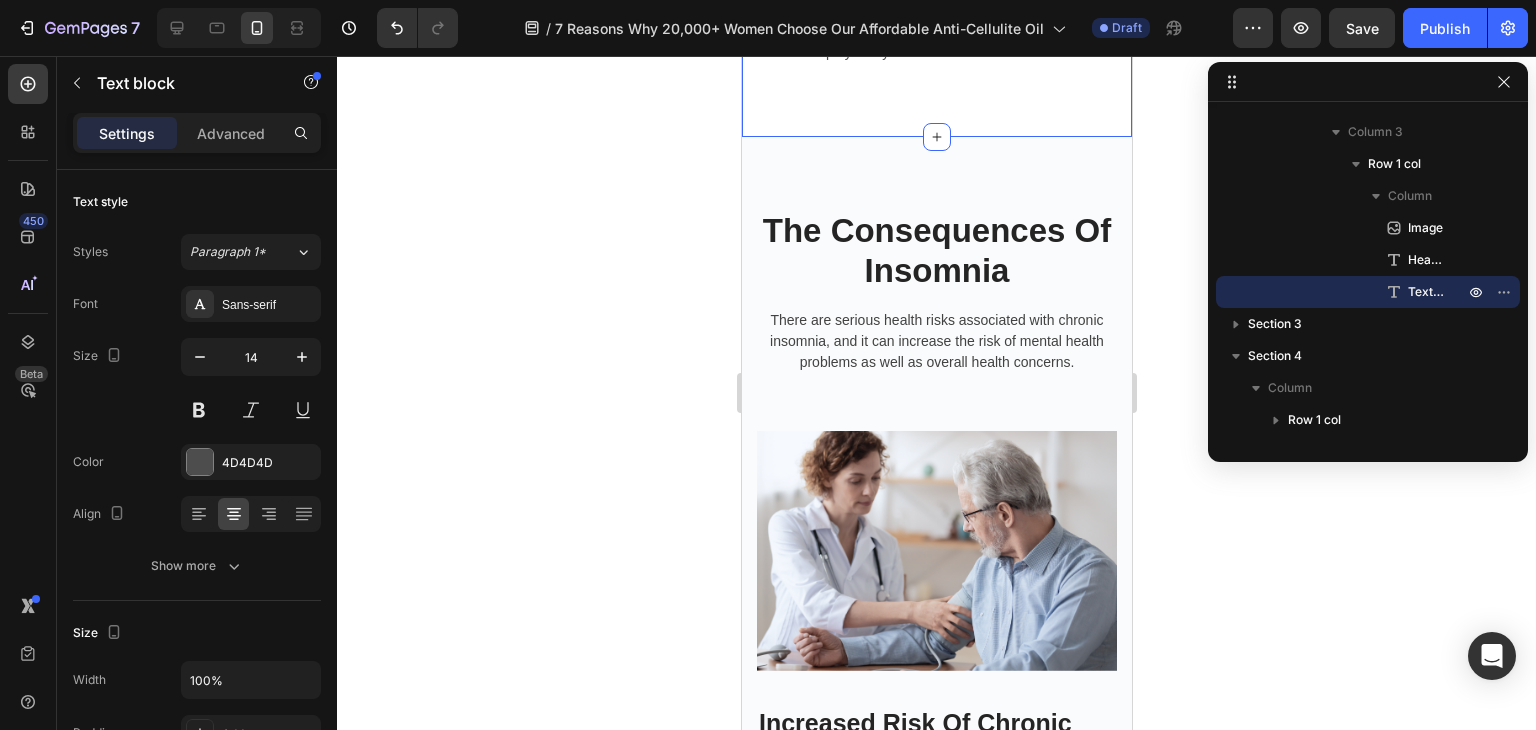 click on "What are common causes of cellulite ? Heading Cellulite is a common skin concern affecting up to 90% of women. Let’s find out what causes it. Text block Row Image Hormonal Fluctuations Heading Shifts in estrogen and other hormones can influence fat storage and connective tissue integrity. Text block Row Image Chronic Stress Heading Elevated cortisol levels from prolonged stress can break down collagen and impair circulation, making cellulite more pronounced. Text block Row Image Genetic Predisposition Heading Your inherited body structure and fat distribution patterns play a key role in cellulite formation. Text block Row Row Row Section 2" at bounding box center [936, -436] 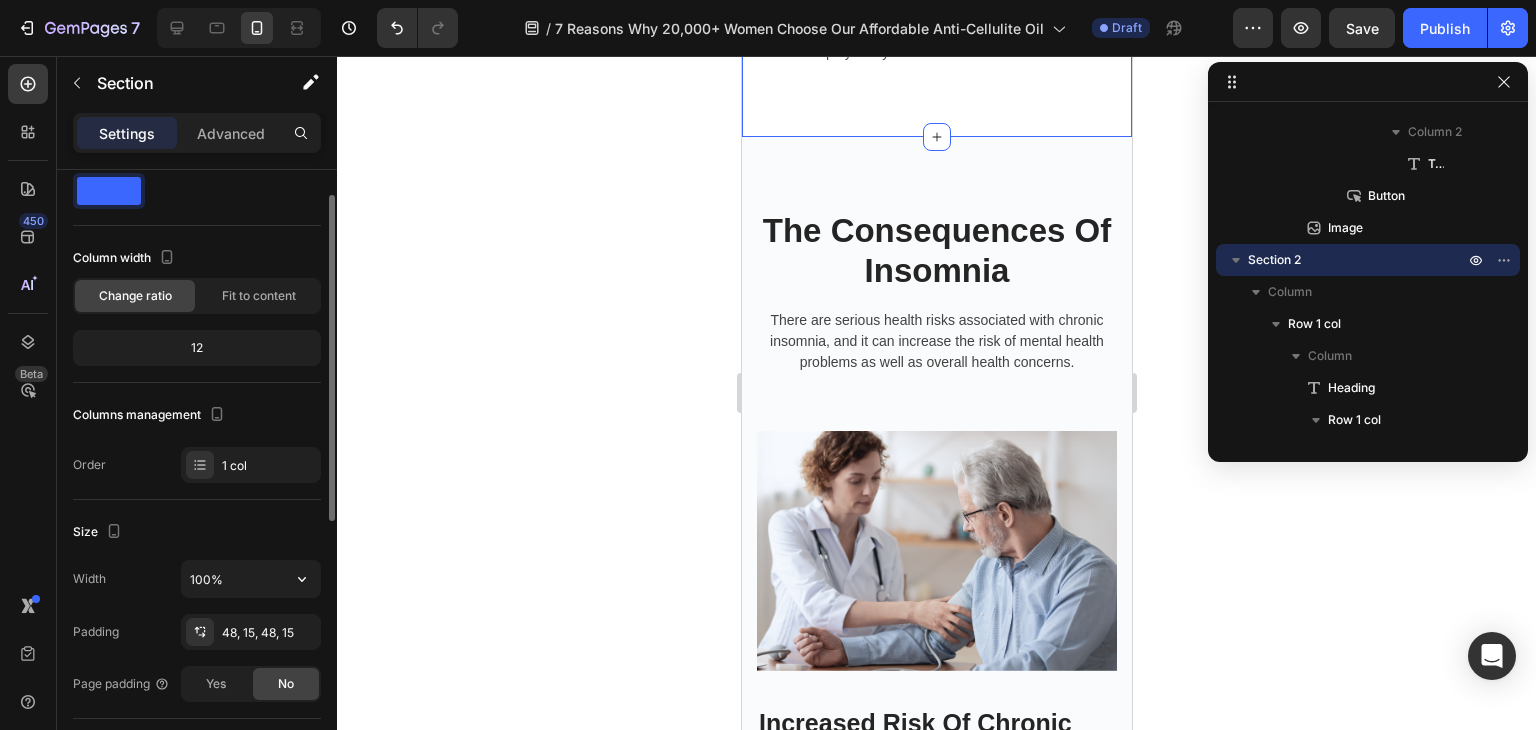 scroll, scrollTop: 0, scrollLeft: 0, axis: both 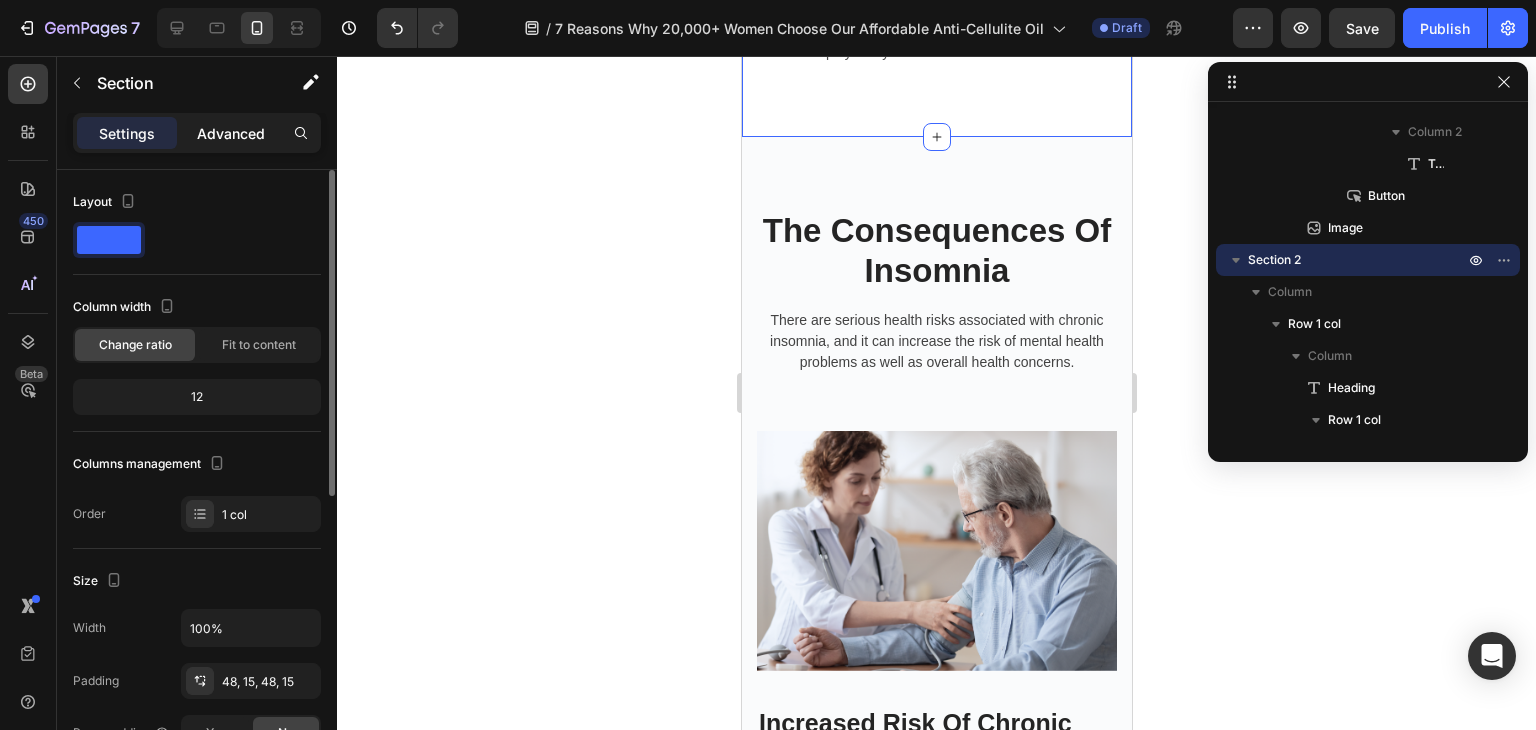 click on "Advanced" at bounding box center (231, 133) 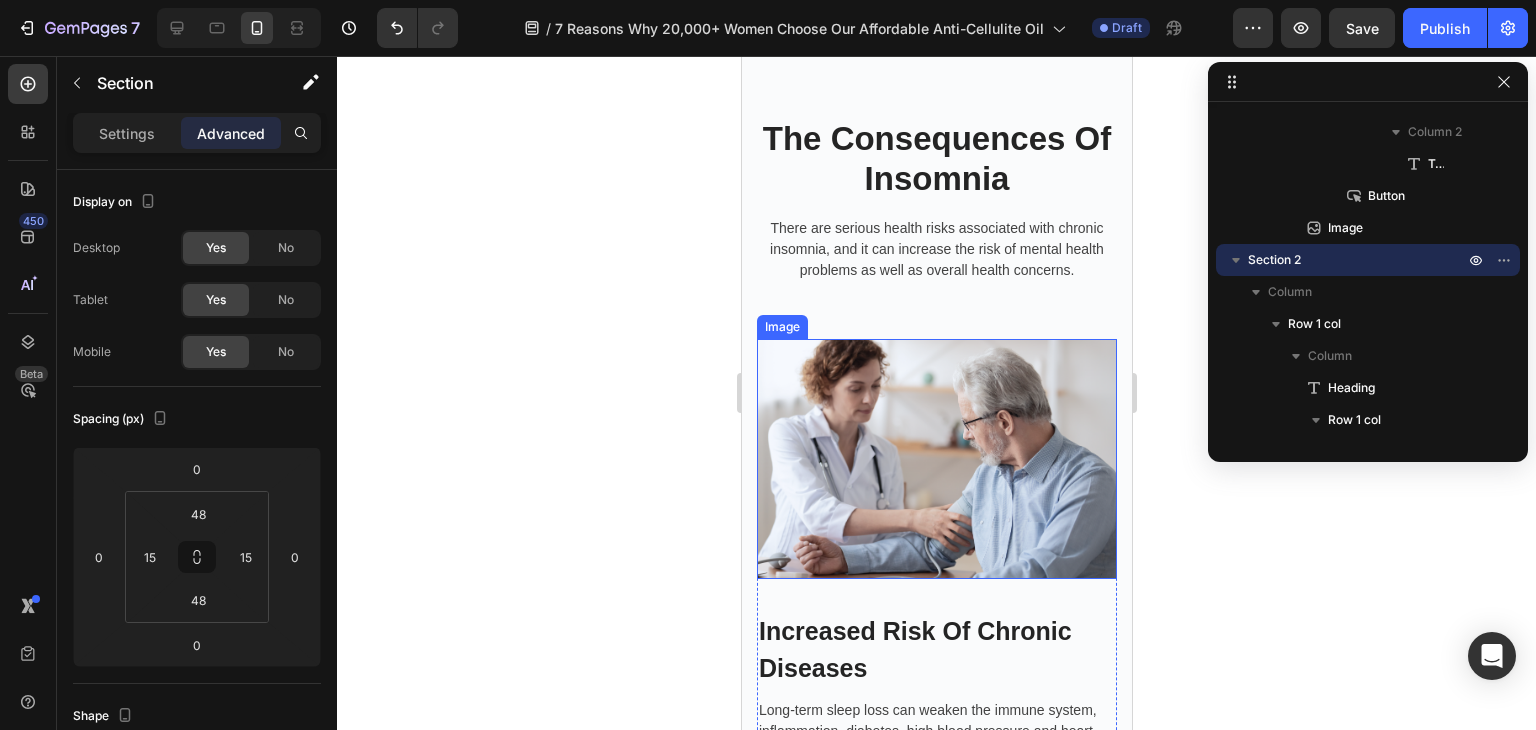 scroll, scrollTop: 1900, scrollLeft: 0, axis: vertical 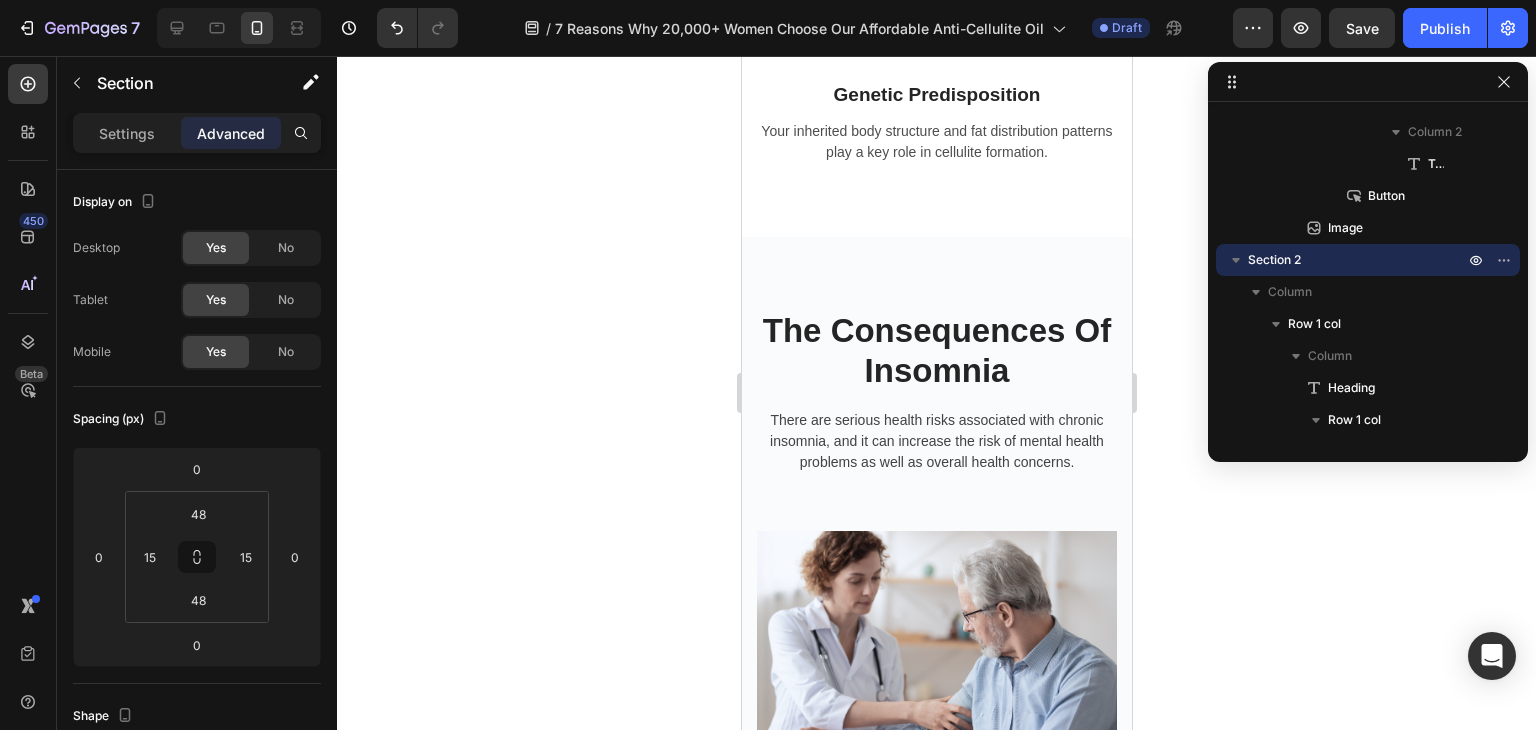 click on "What are common causes of cellulite ? Heading Cellulite is a common skin concern affecting up to 90% of women. Let’s find out what causes it. Text block Row Image Hormonal Fluctuations Heading Shifts in estrogen and other hormones can influence fat storage and connective tissue integrity. Text block Row Image Chronic Stress Heading Elevated cortisol levels from prolonged stress can break down collagen and impair circulation, making cellulite more pronounced. Text block Row Image Genetic Predisposition Heading Your inherited body structure and fat distribution patterns play a key role in cellulite formation. Text block Row Row Row Section 2" at bounding box center [936, -336] 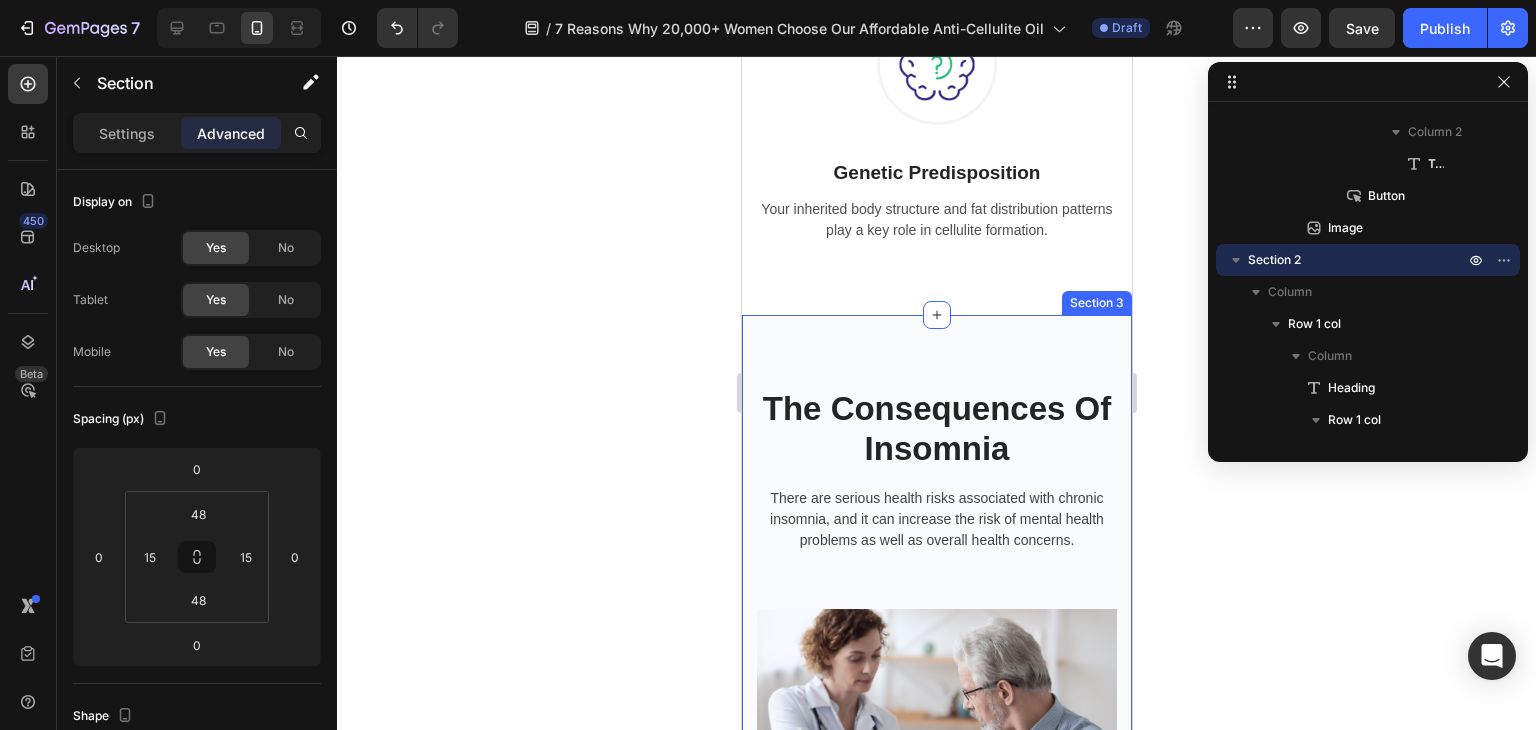 scroll, scrollTop: 1800, scrollLeft: 0, axis: vertical 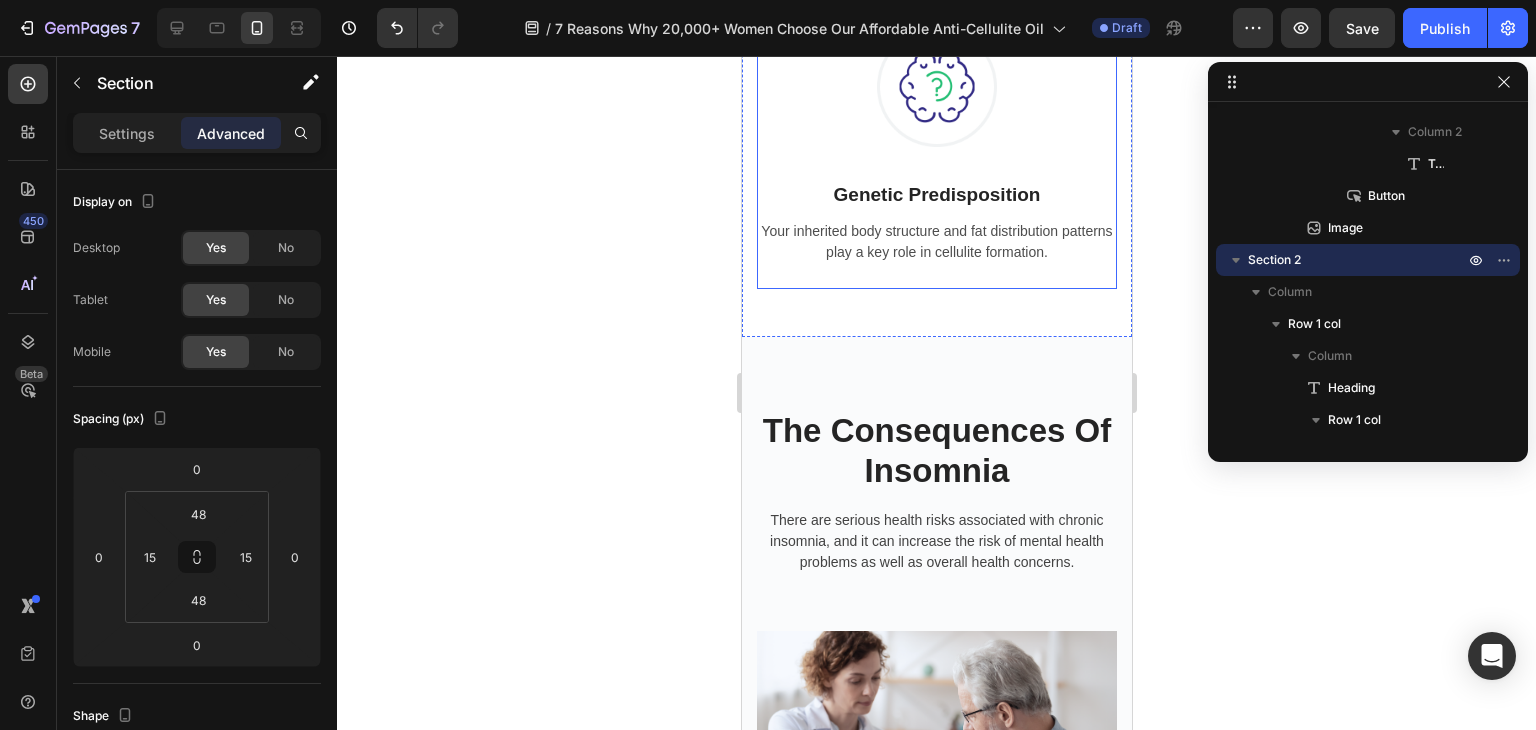 click on "What are common causes of cellulite ? Heading Cellulite is a common skin concern affecting up to 90% of women. Let’s find out what causes it. Text block Row Image Hormonal Fluctuations Heading Shifts in estrogen and other hormones can influence fat storage and connective tissue integrity. Text block Row Image Chronic Stress Heading Elevated cortisol levels from prolonged stress can break down collagen and impair circulation, making cellulite more pronounced. Text block Row Image Genetic Predisposition Heading Your inherited body structure and fat distribution patterns play a key role in cellulite formation. Text block Row Row Row" at bounding box center (936, -236) 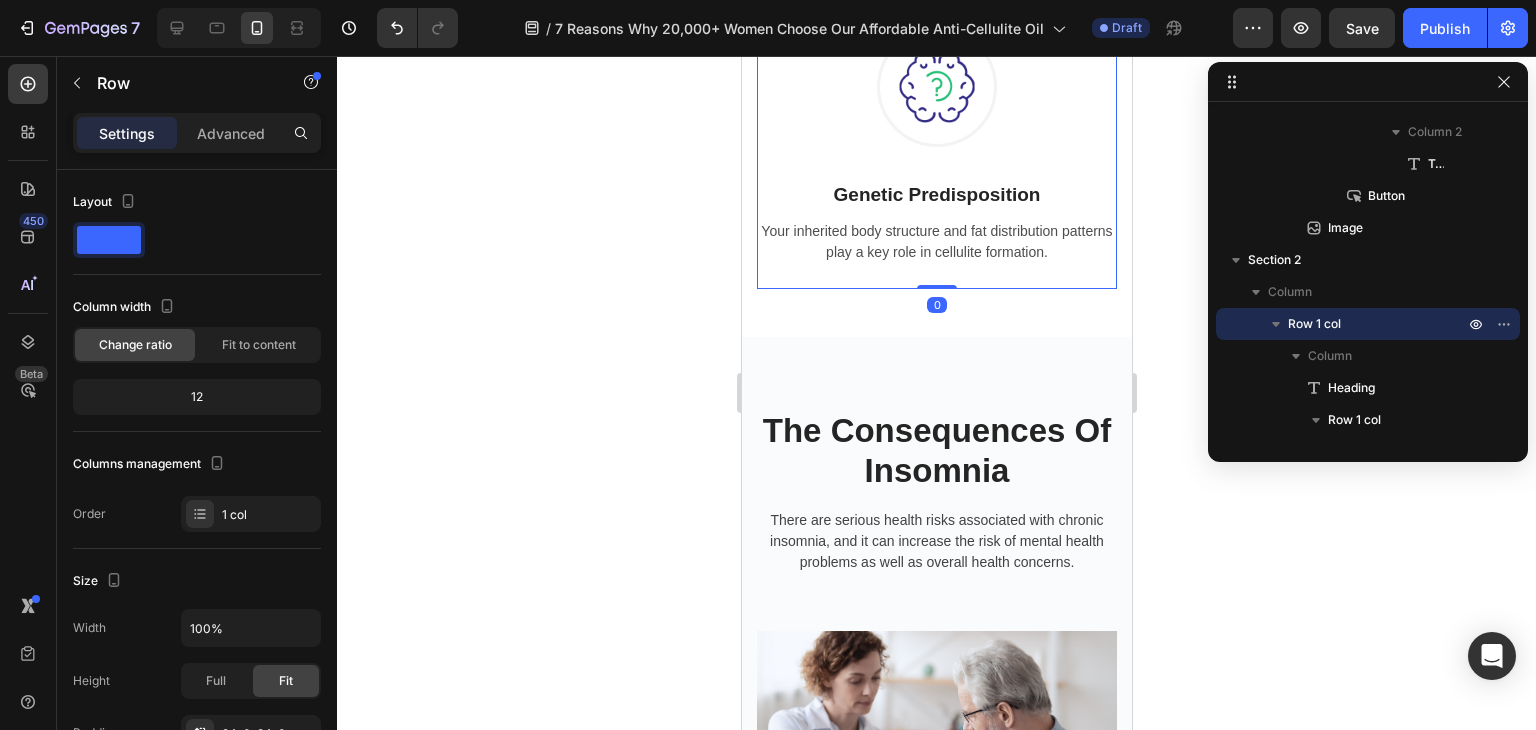 drag, startPoint x: 924, startPoint y: 284, endPoint x: 939, endPoint y: 234, distance: 52.201534 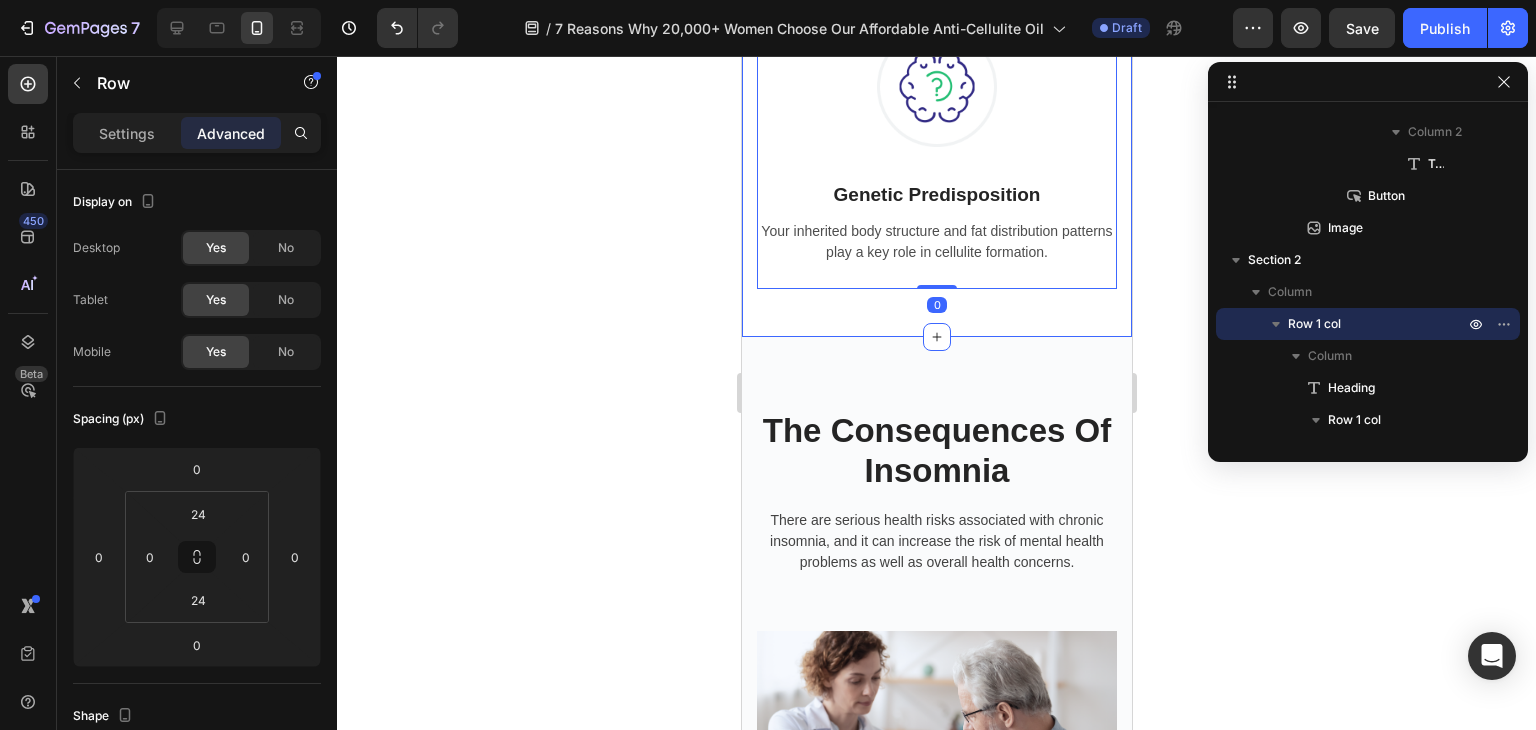 click on "What are common causes of cellulite ? Heading Cellulite is a common skin concern affecting up to 90% of women. Let’s find out what causes it. Text block Row Image Hormonal Fluctuations Heading Shifts in estrogen and other hormones can influence fat storage and connective tissue integrity. Text block Row Image Chronic Stress Heading Elevated cortisol levels from prolonged stress can break down collagen and impair circulation, making cellulite more pronounced. Text block Row Image Genetic Predisposition Heading Your inherited body structure and fat distribution patterns play a key role in cellulite formation. Text block Row Row Row   0 Section 2" at bounding box center (936, -236) 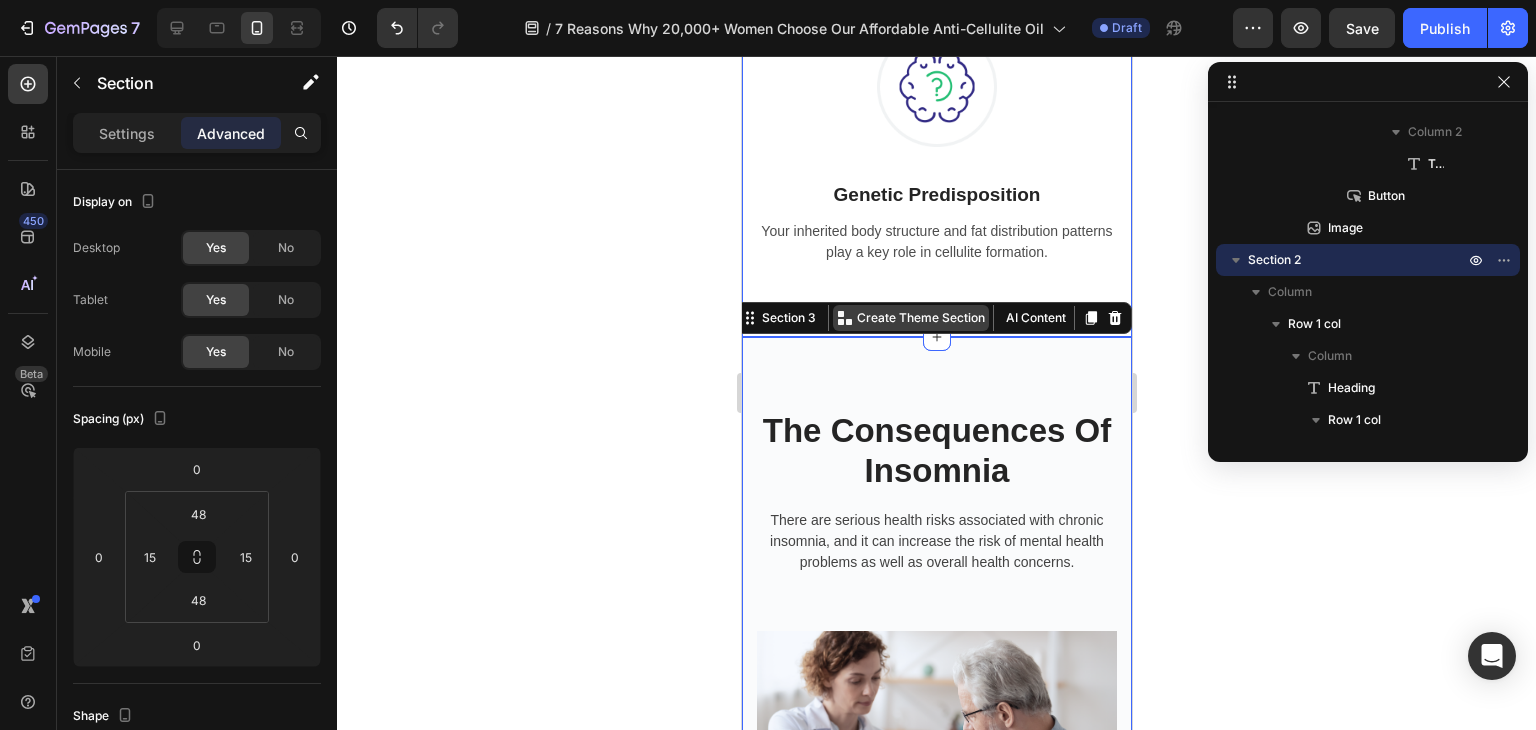 scroll, scrollTop: 1626, scrollLeft: 0, axis: vertical 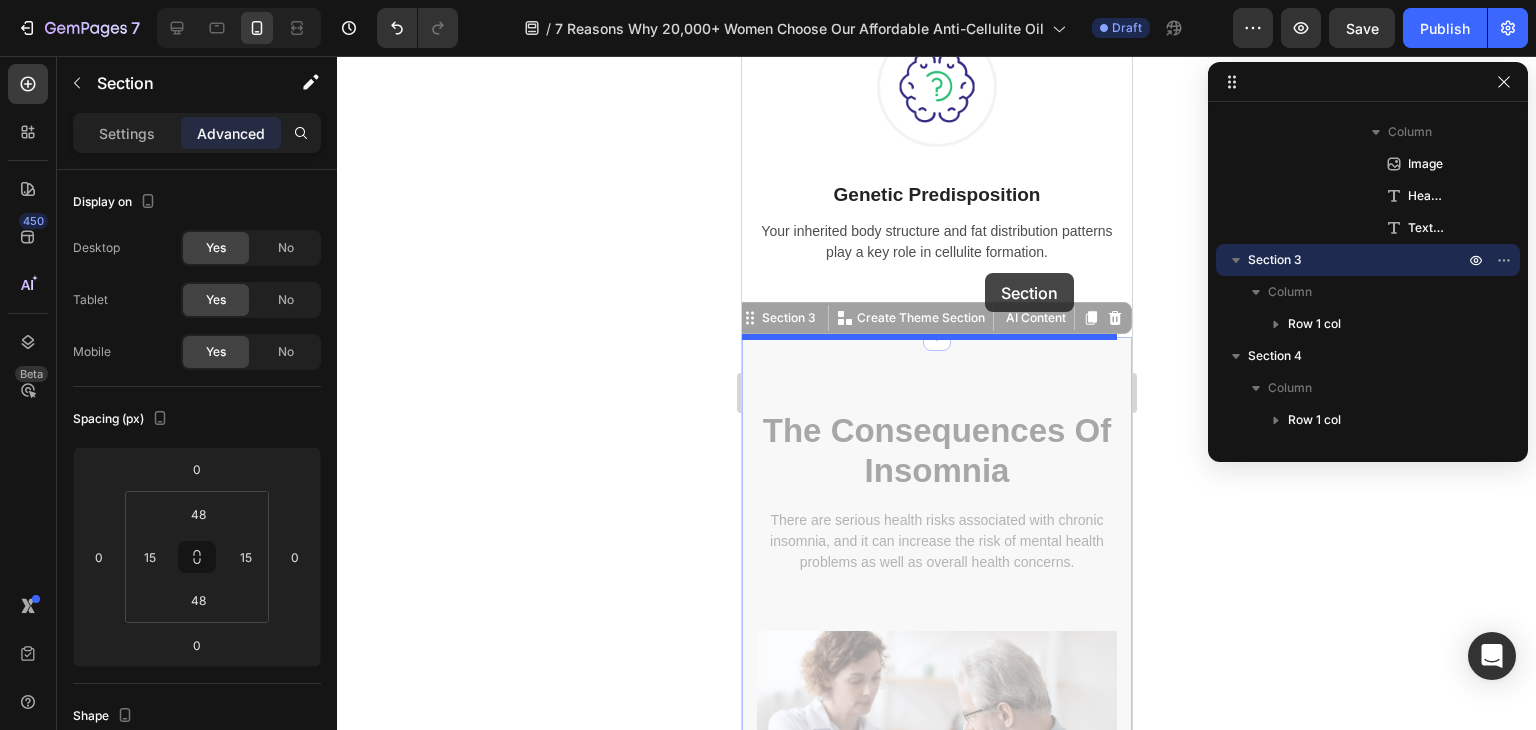 drag, startPoint x: 958, startPoint y: 336, endPoint x: 984, endPoint y: 272, distance: 69.079666 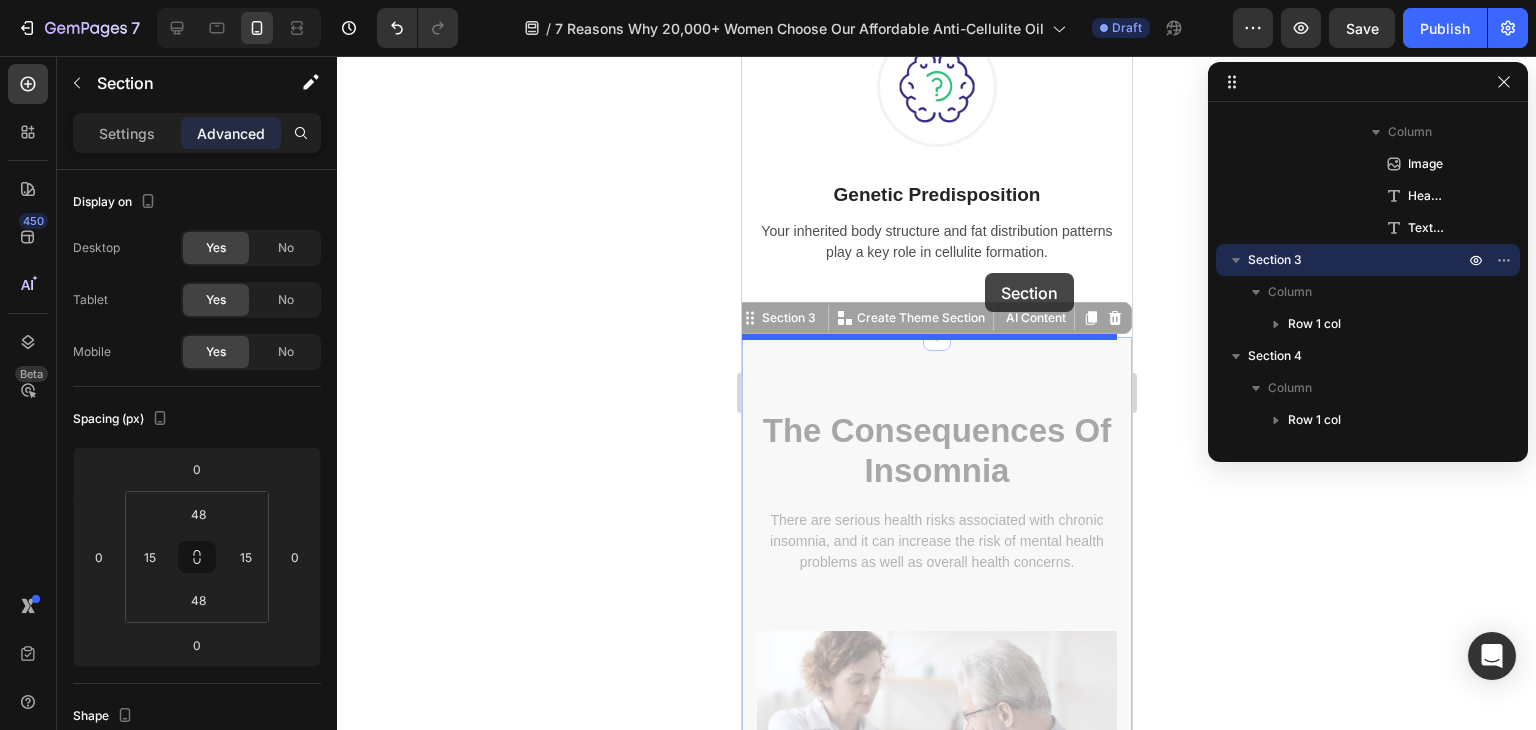 click on "iPhone 13 Pro  ( 390 px) iPhone 13 Mini iPhone 13 Pro iPhone 11 Pro Max iPhone 15 Pro Max Pixel 7 Galaxy S8+ Galaxy S20 Ultra iPad Mini iPad Air iPad Pro Header What are common causes of cellulite ? Heading Cellulite is a common skin concern affecting up to 90% of women. Let’s find out what causes it. Text block Row Image Hormonal Fluctuations Heading Shifts in estrogen and other hormones can influence fat storage and connective tissue integrity. Text block Row Image Chronic Stress Heading Elevated cortisol levels from prolonged stress can break down collagen and impair circulation, making cellulite more pronounced. Text block Row Image Genetic Predisposition Heading Your inherited body structure and fat distribution patterns play a key role in cellulite formation. Text block Row Row Row Section 2 The Consequences Of Insomnia Heading There are serious health risks associated with chronic insomnia, and it can increase the risk of mental health problems as well as overall health concerns. Text block Row Image" at bounding box center (936, 8221) 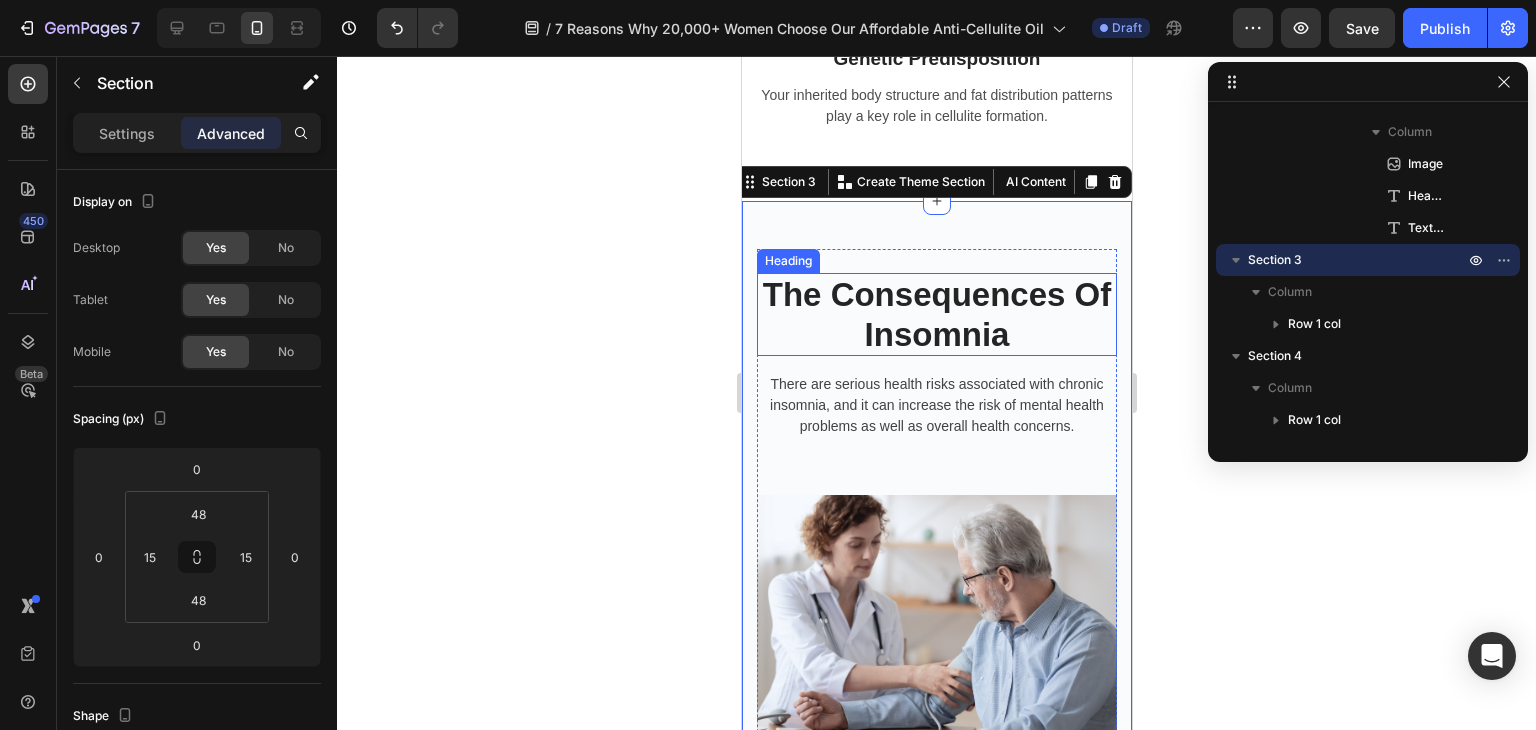scroll, scrollTop: 2000, scrollLeft: 0, axis: vertical 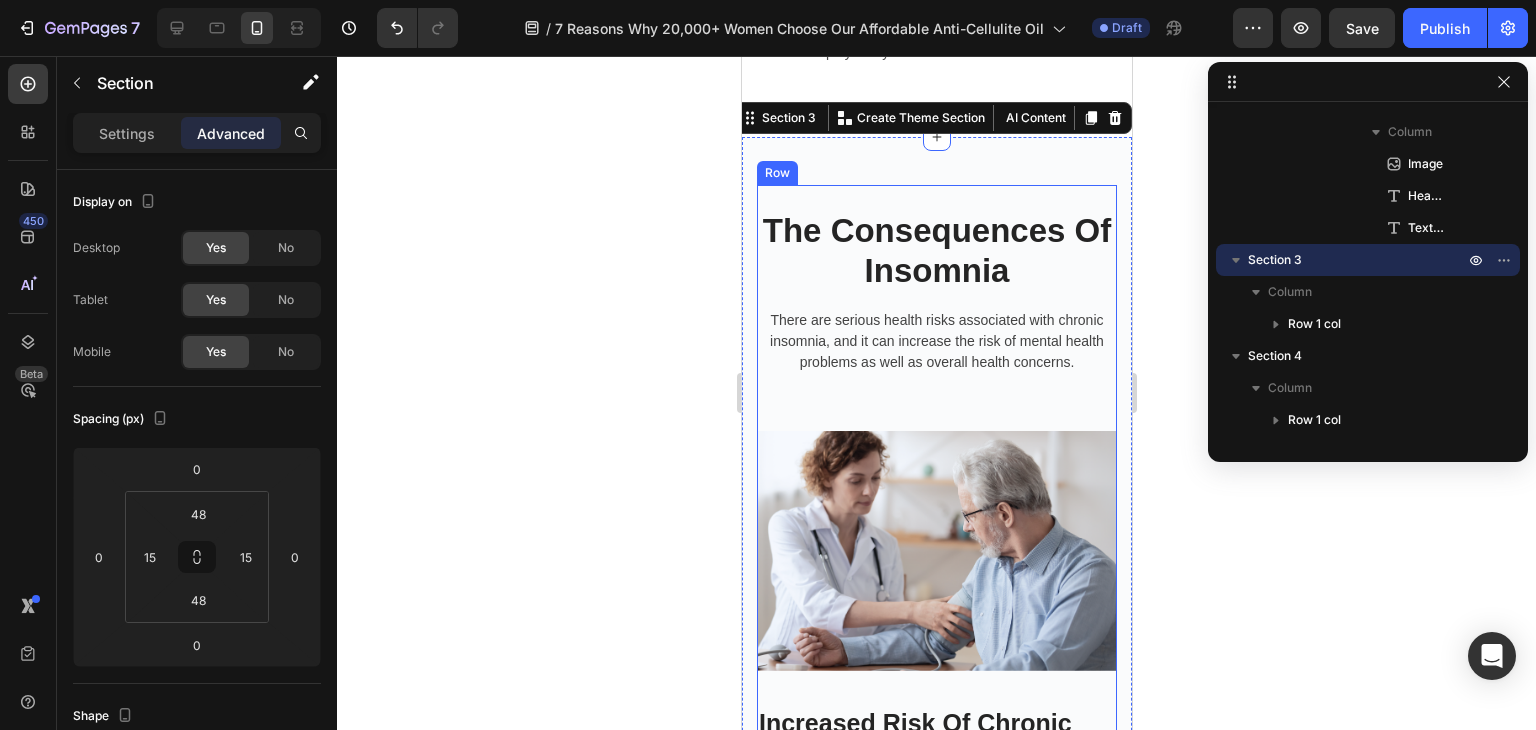click on "There are serious health risks associated with chronic insomnia, and it can increase the risk of mental health problems as well as overall health concerns." at bounding box center (936, 341) 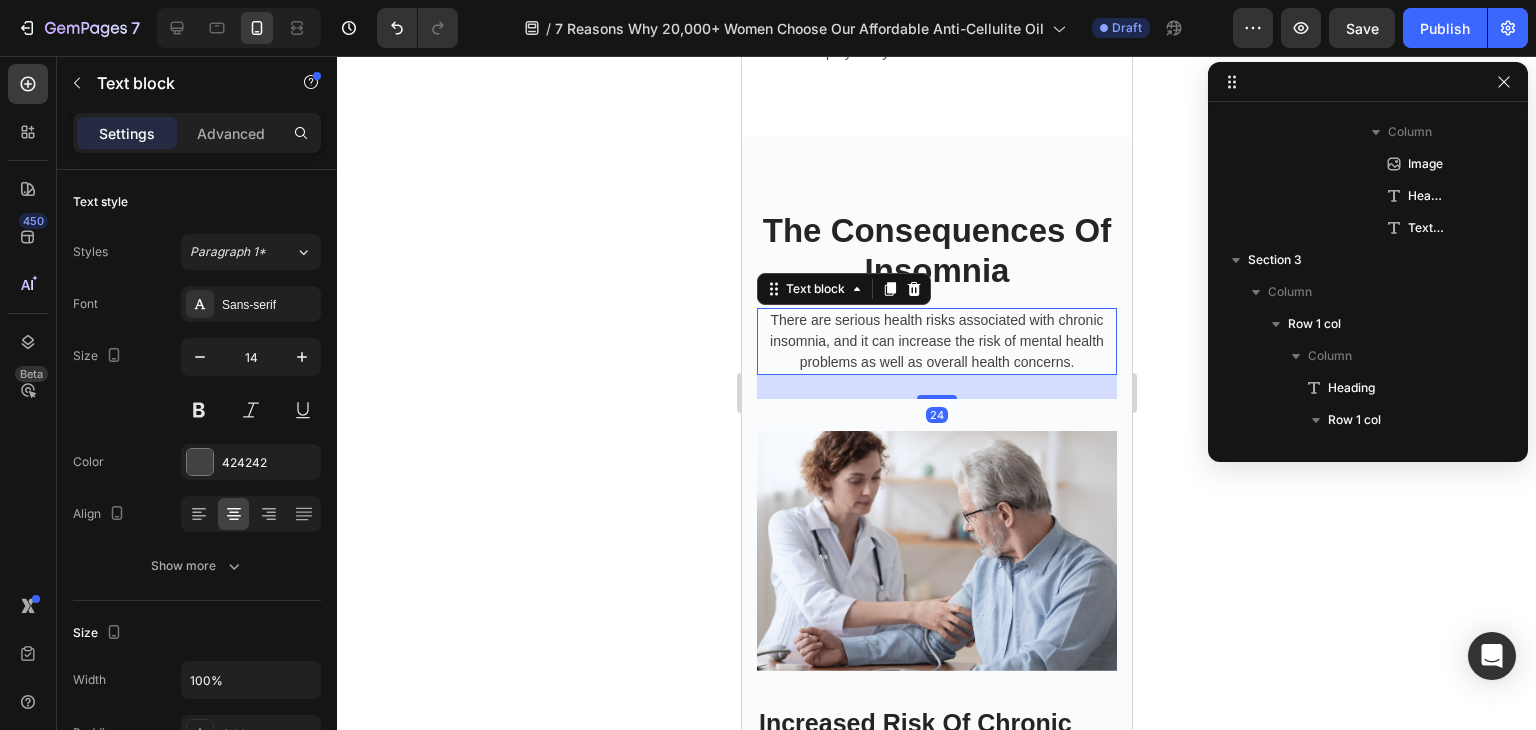 scroll, scrollTop: 1850, scrollLeft: 0, axis: vertical 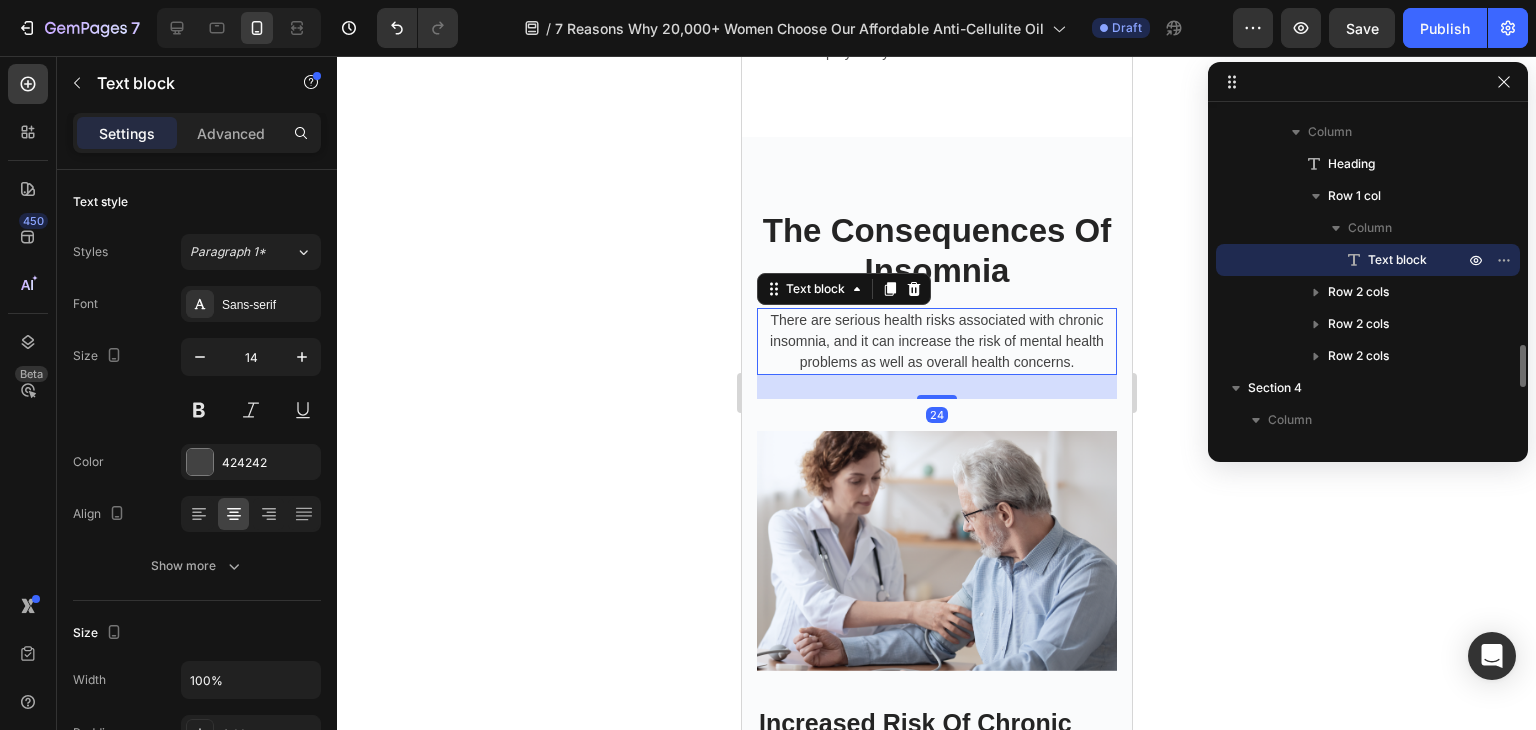 click on "There are serious health risks associated with chronic insomnia, and it can increase the risk of mental health problems as well as overall health concerns." at bounding box center [936, 341] 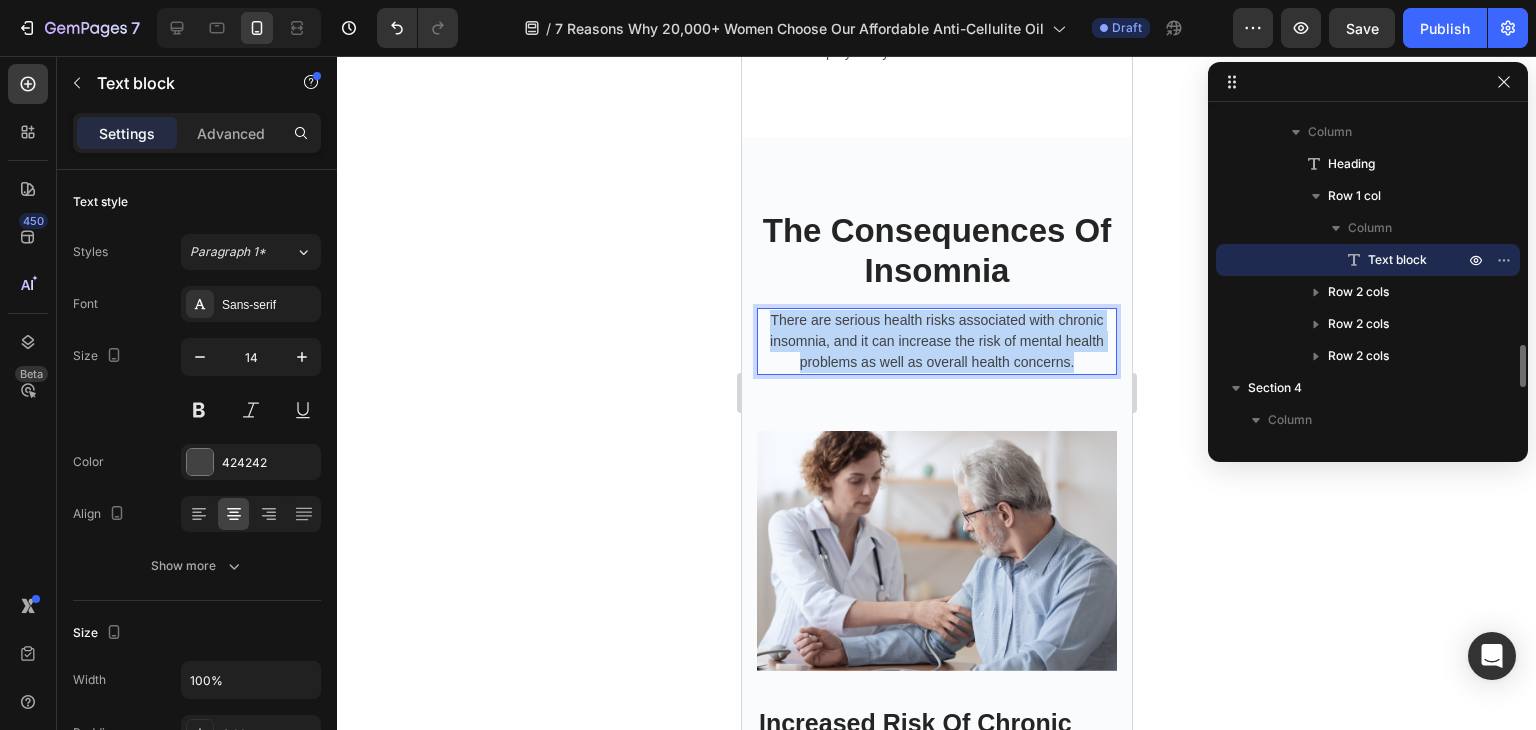 click on "There are serious health risks associated with chronic insomnia, and it can increase the risk of mental health problems as well as overall health concerns." at bounding box center (936, 341) 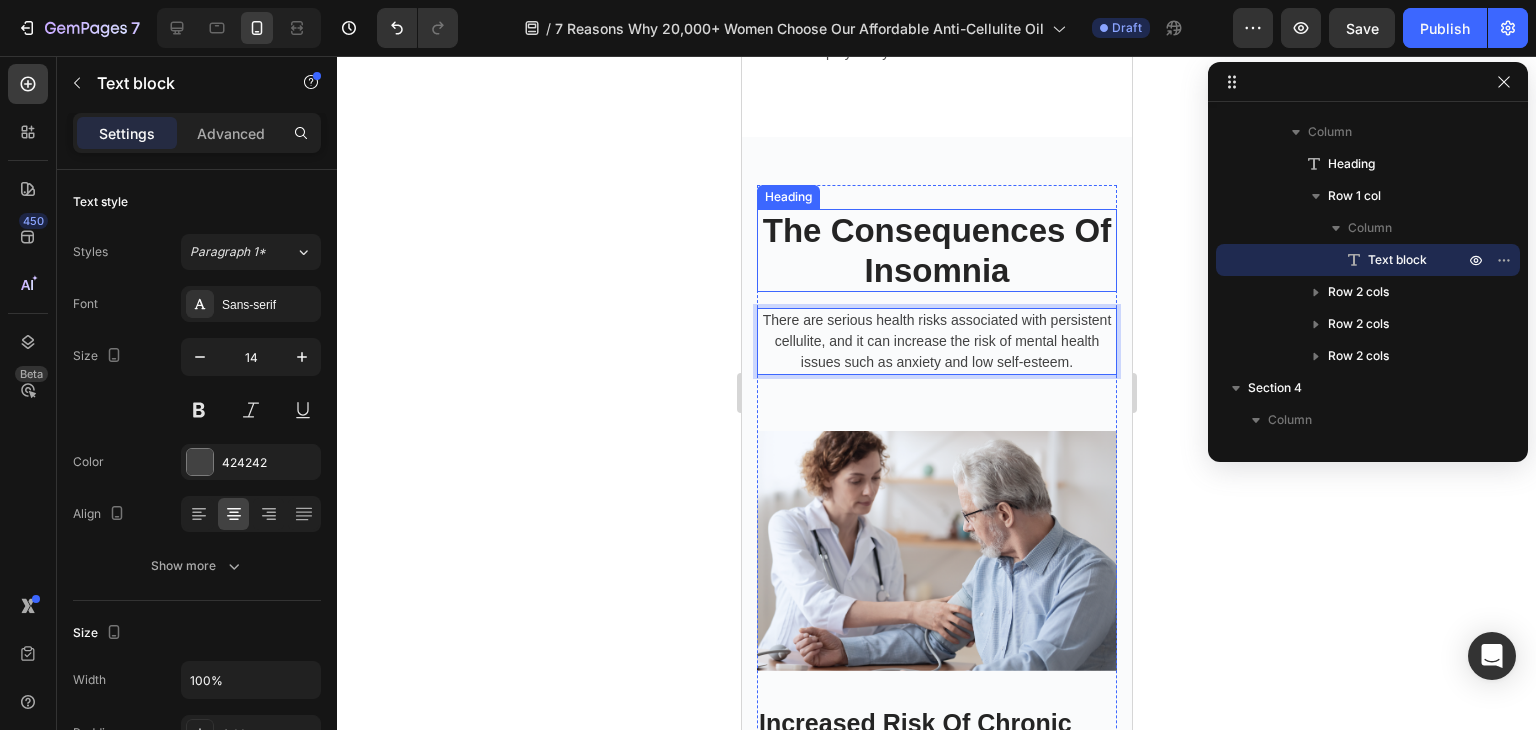 click on "The Consequences Of Insomnia" at bounding box center [936, 250] 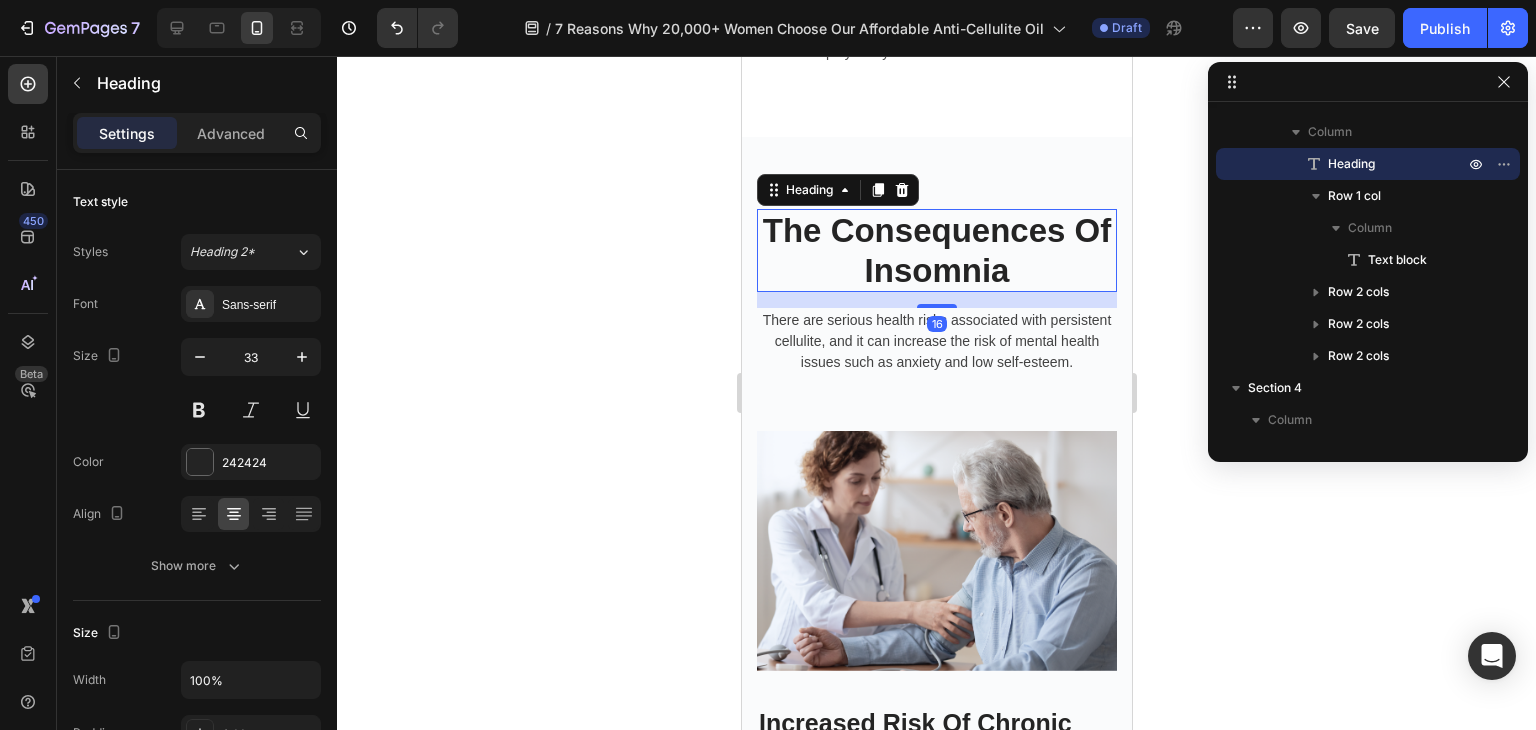 click on "The Consequences Of Insomnia" at bounding box center [936, 250] 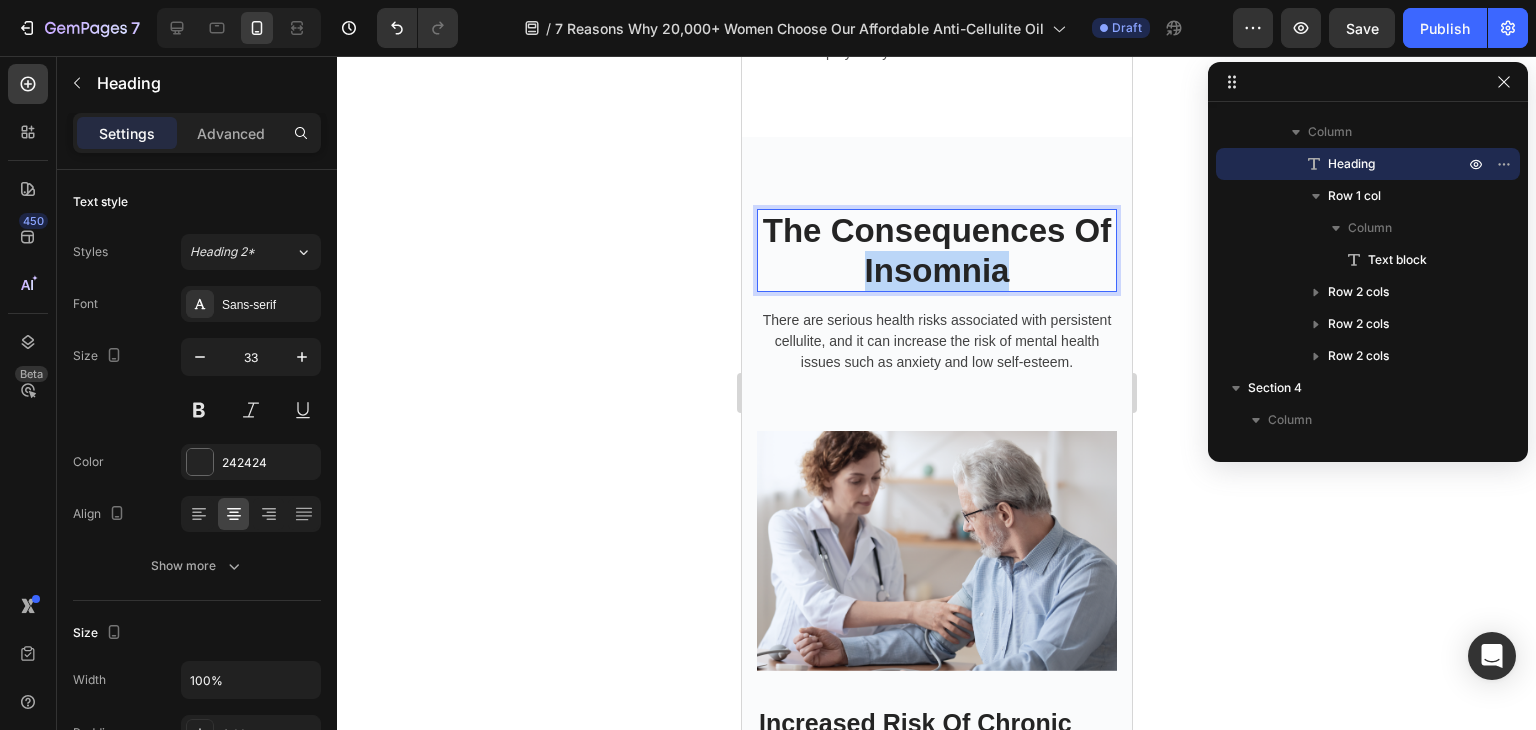 click on "The Consequences Of Insomnia" at bounding box center (936, 250) 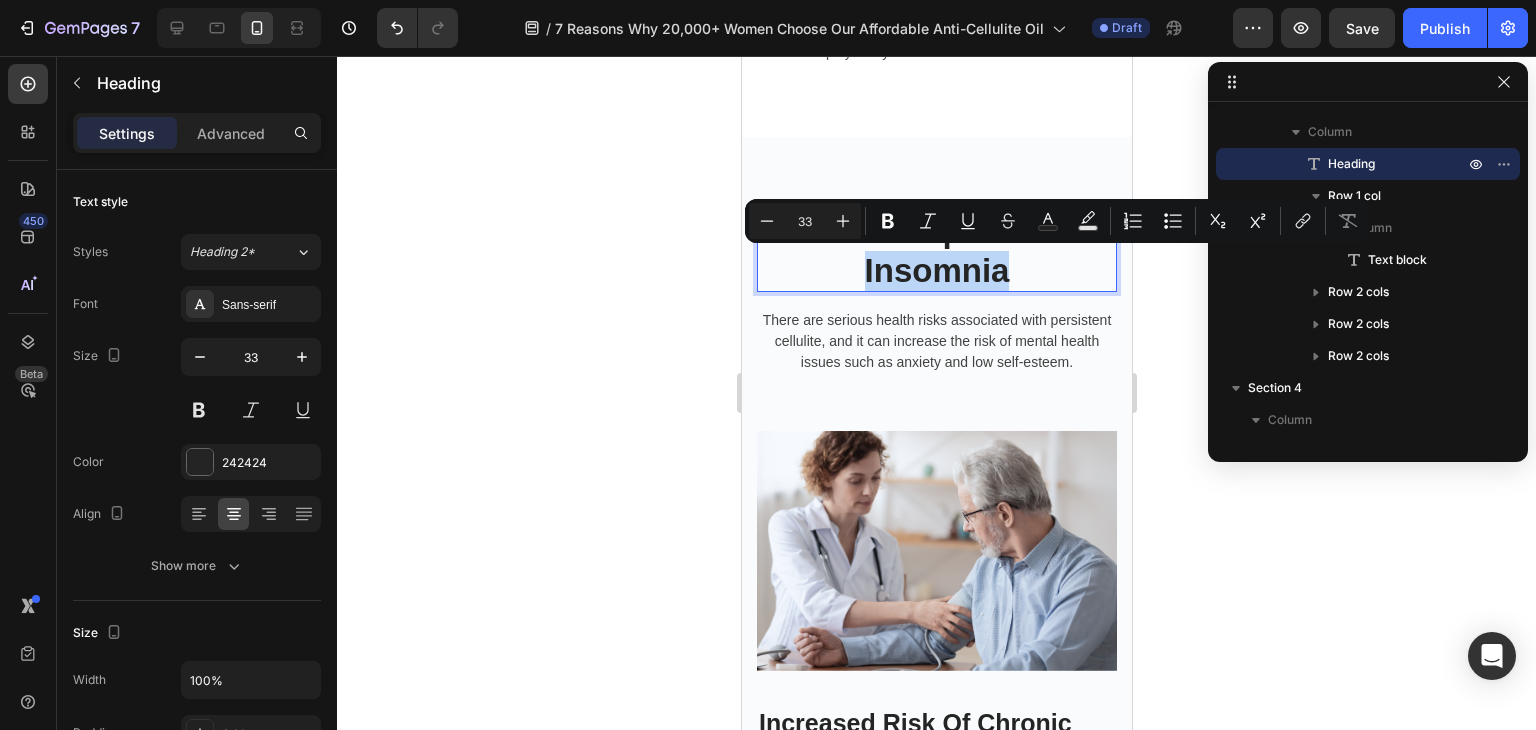 click on "The Consequences Of Insomnia" at bounding box center (936, 250) 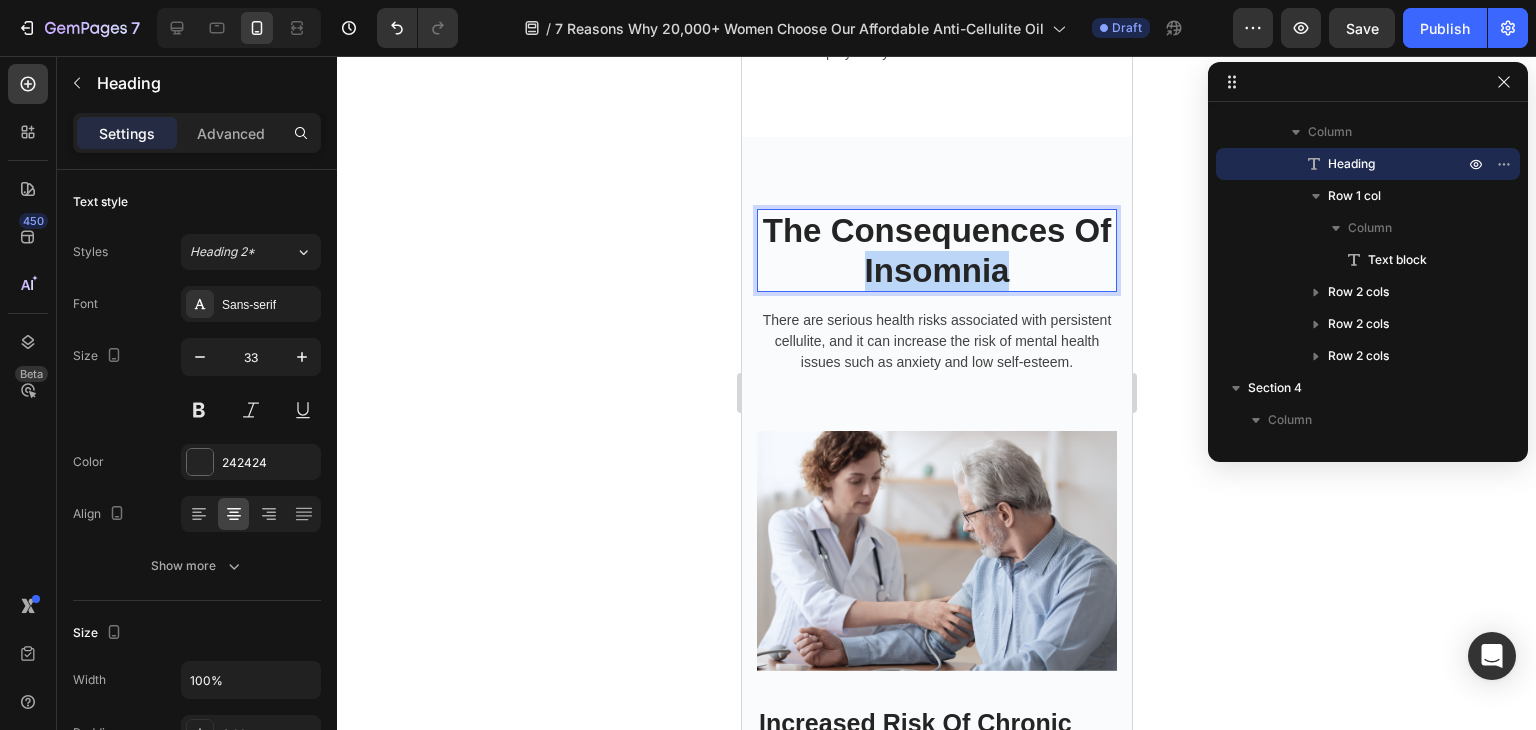 click on "The Consequences Of Insomnia" at bounding box center (936, 250) 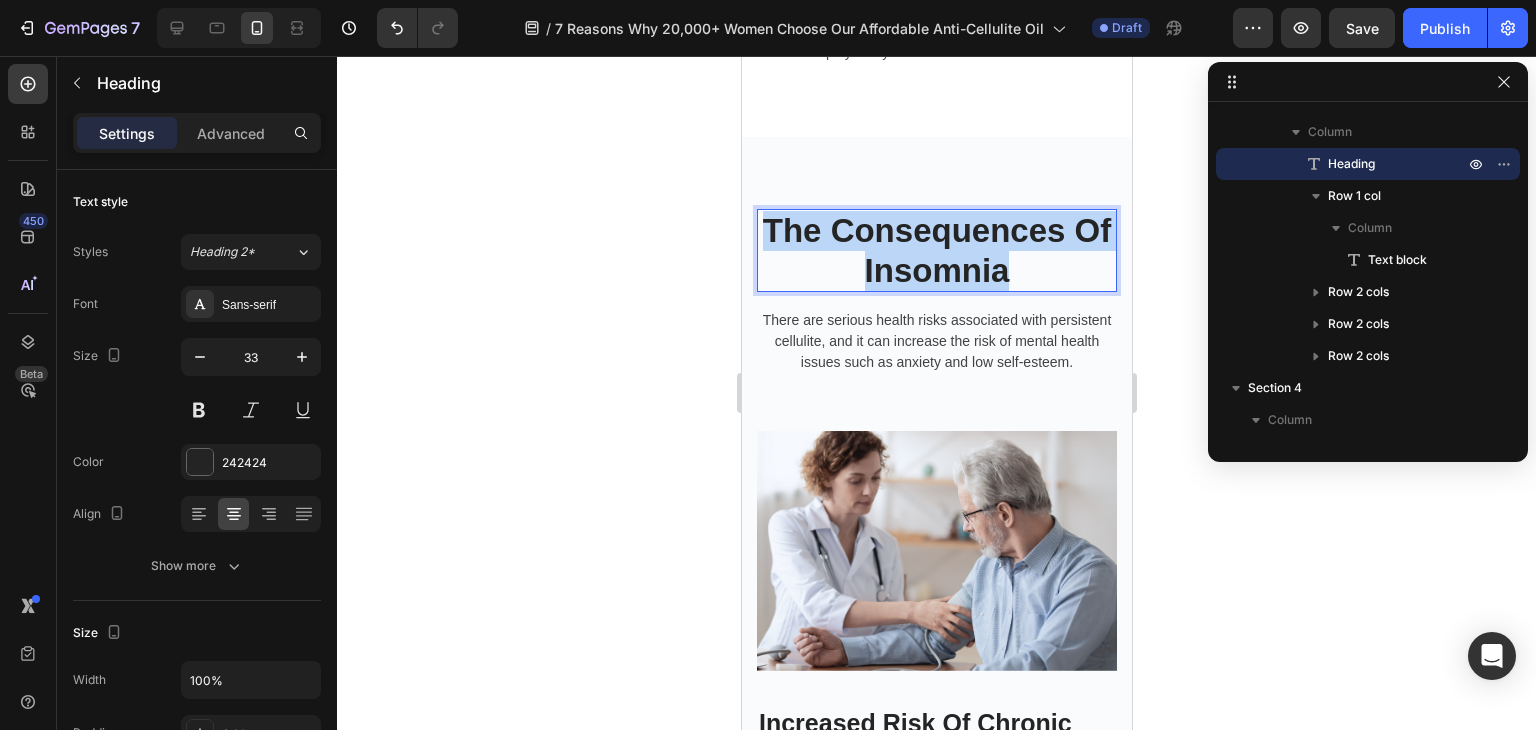 click on "The Consequences Of Insomnia" at bounding box center (936, 250) 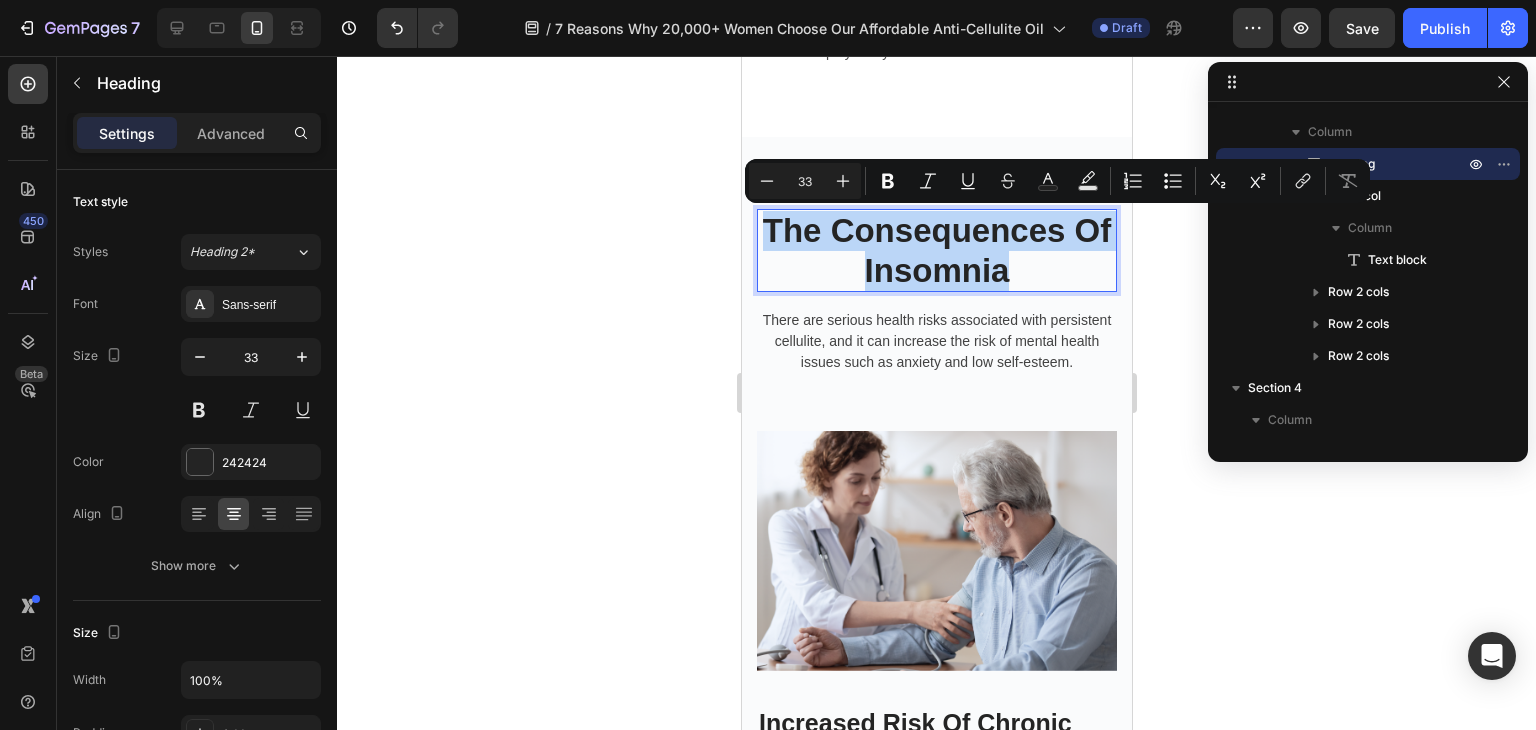 copy on "The Consequences Of Insomnia" 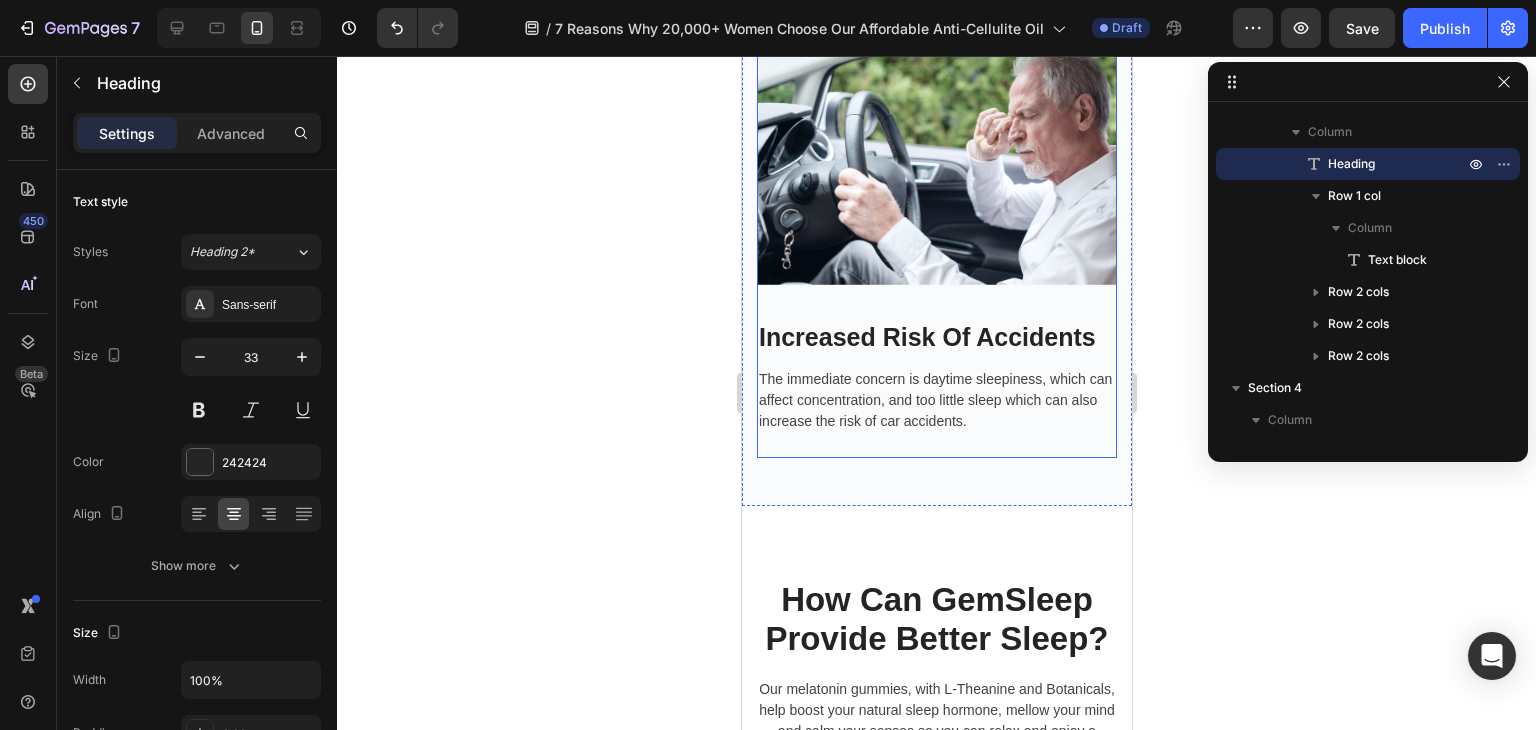 scroll, scrollTop: 3400, scrollLeft: 0, axis: vertical 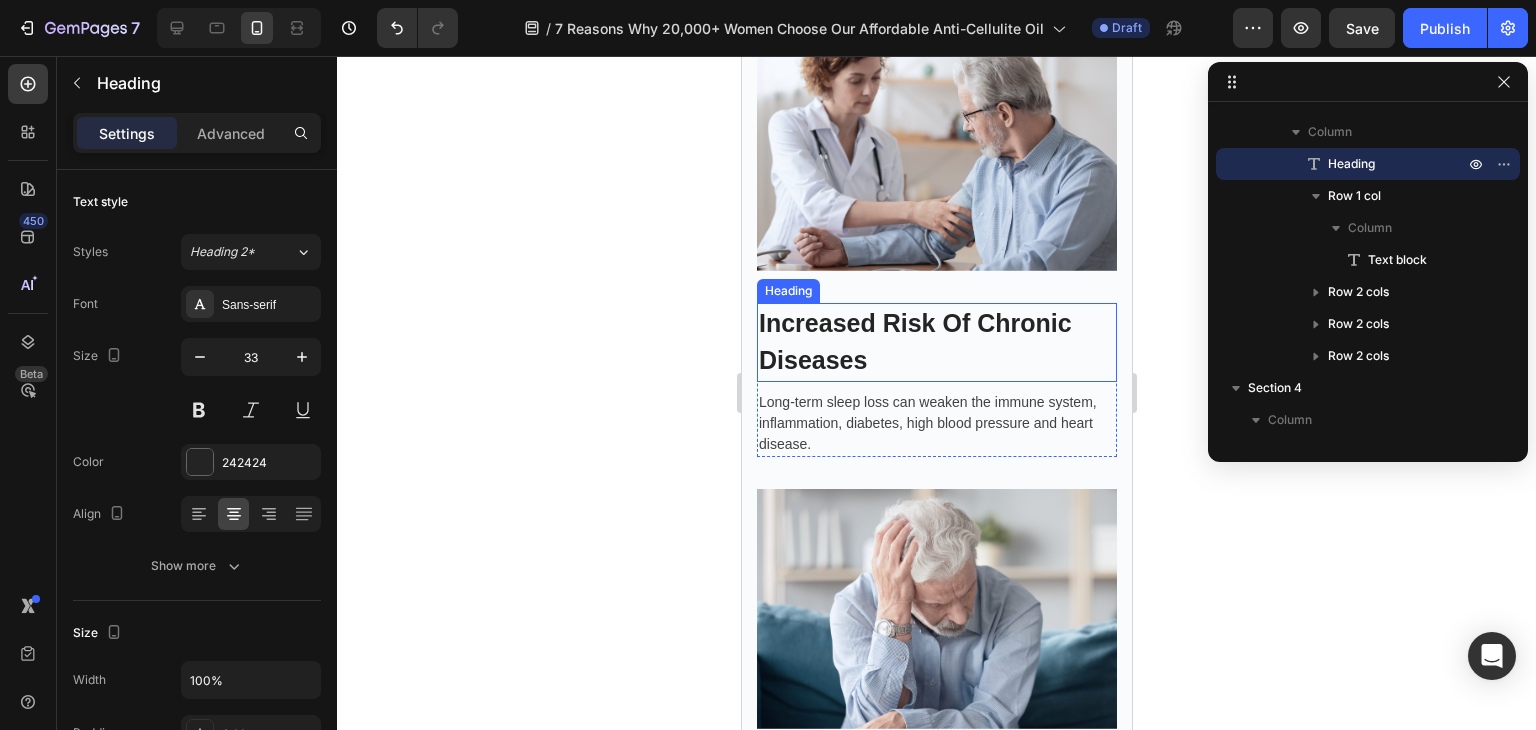 click on "Increased Risk Of Chronic Diseases" at bounding box center [936, 342] 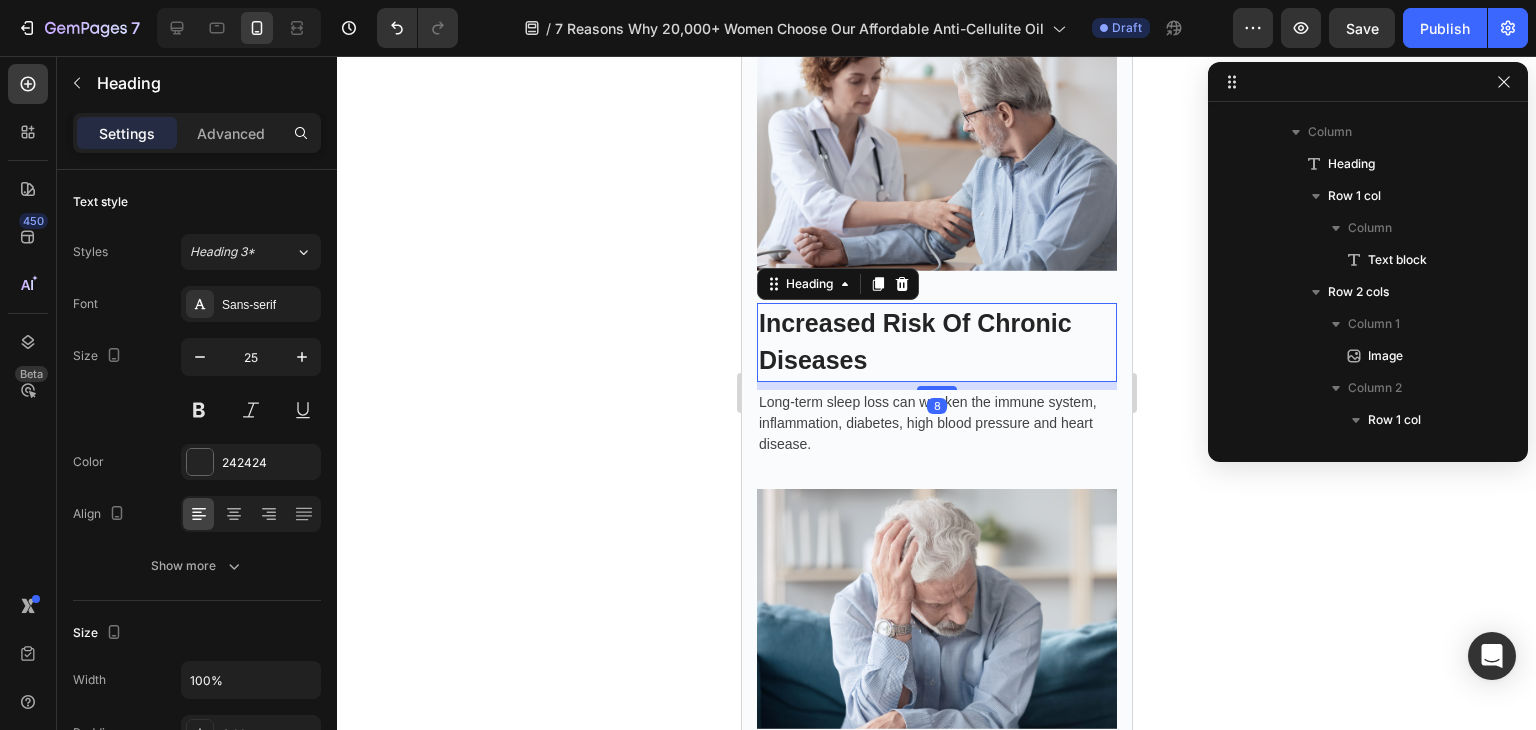 scroll, scrollTop: 2074, scrollLeft: 0, axis: vertical 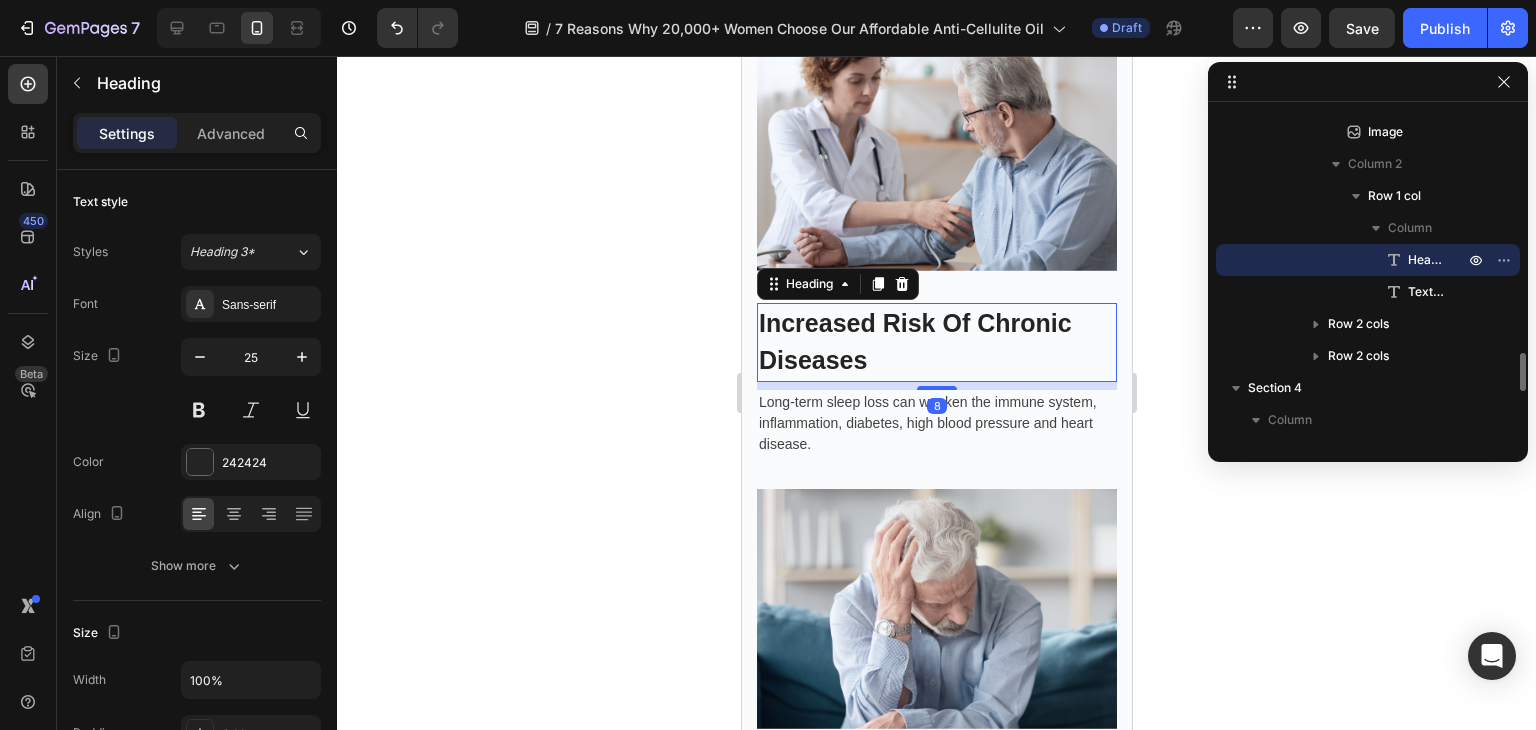click on "Increased Risk Of Chronic Diseases" at bounding box center [936, 342] 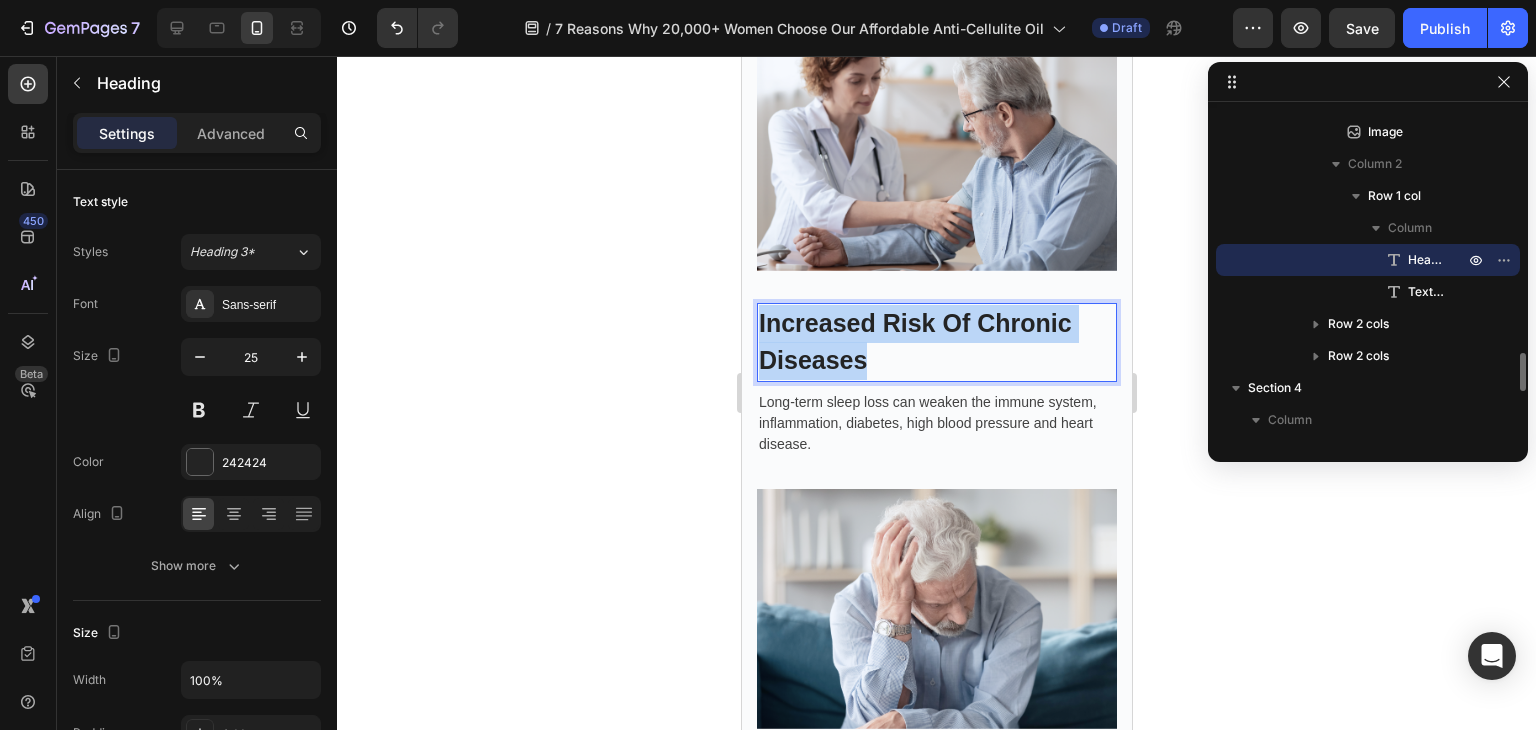 click on "Increased Risk Of Chronic Diseases" at bounding box center (936, 342) 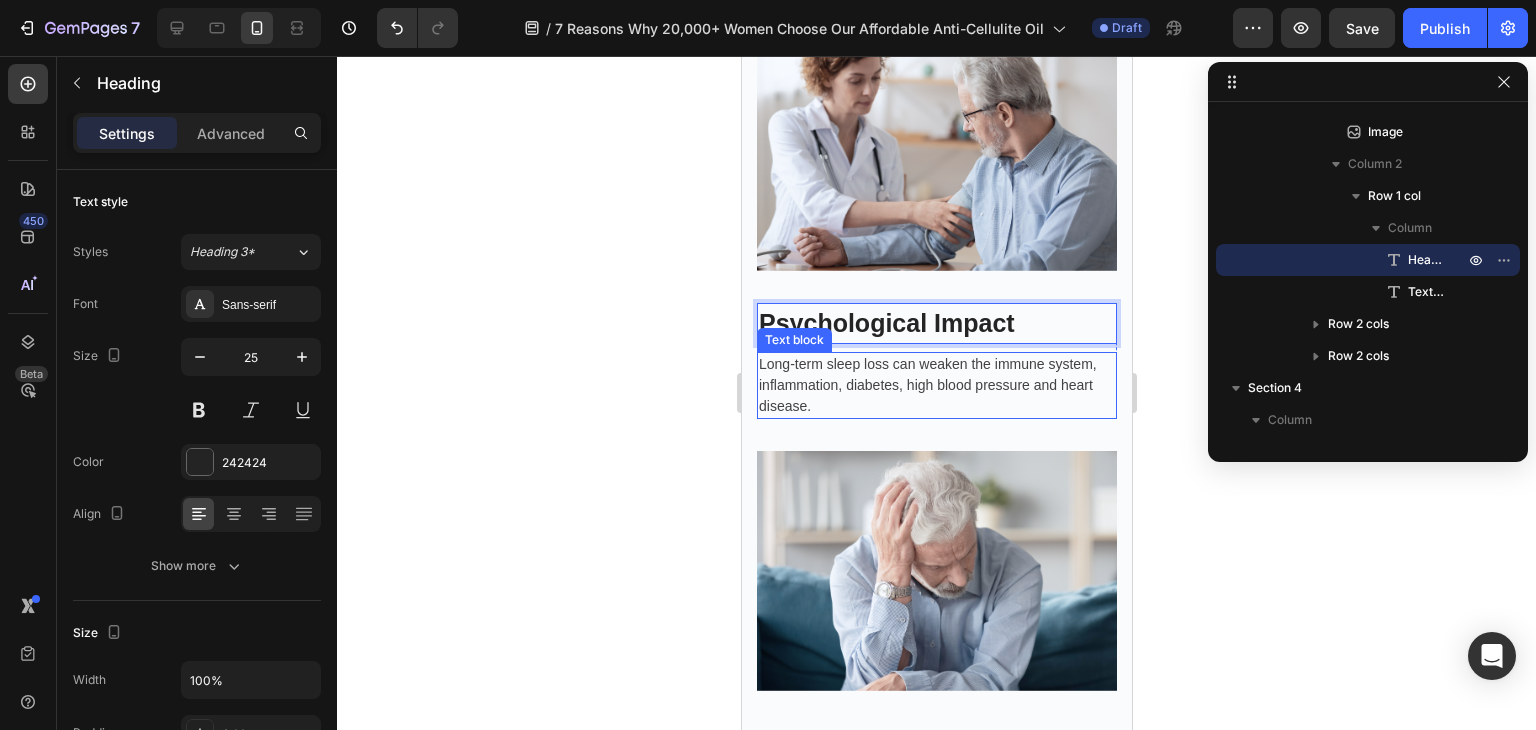 click on "Long-term sleep loss can weaken the immune system, inflammation, diabetes, high blood pressure and heart disease." at bounding box center [936, 385] 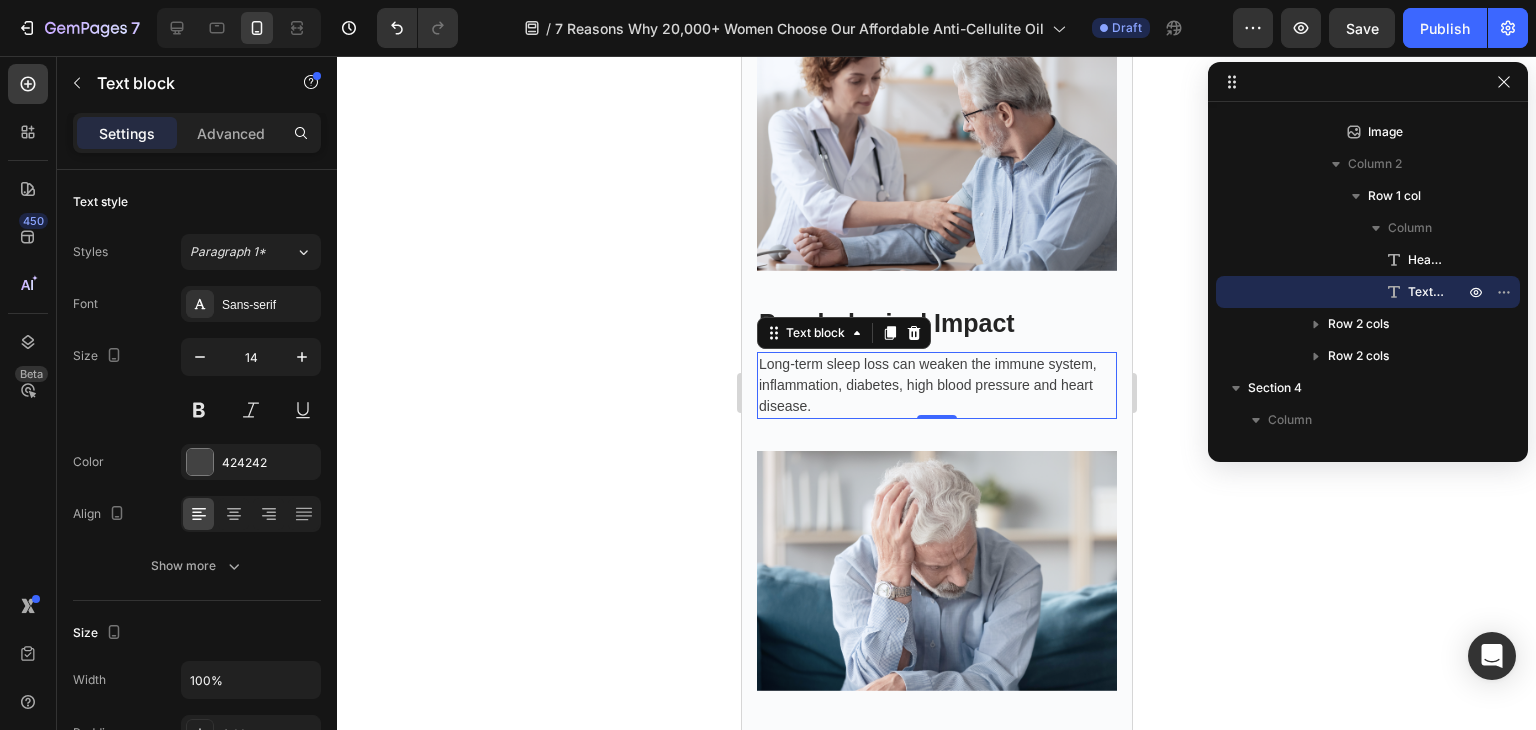 click on "Long-term sleep loss can weaken the immune system, inflammation, diabetes, high blood pressure and heart disease." at bounding box center (936, 385) 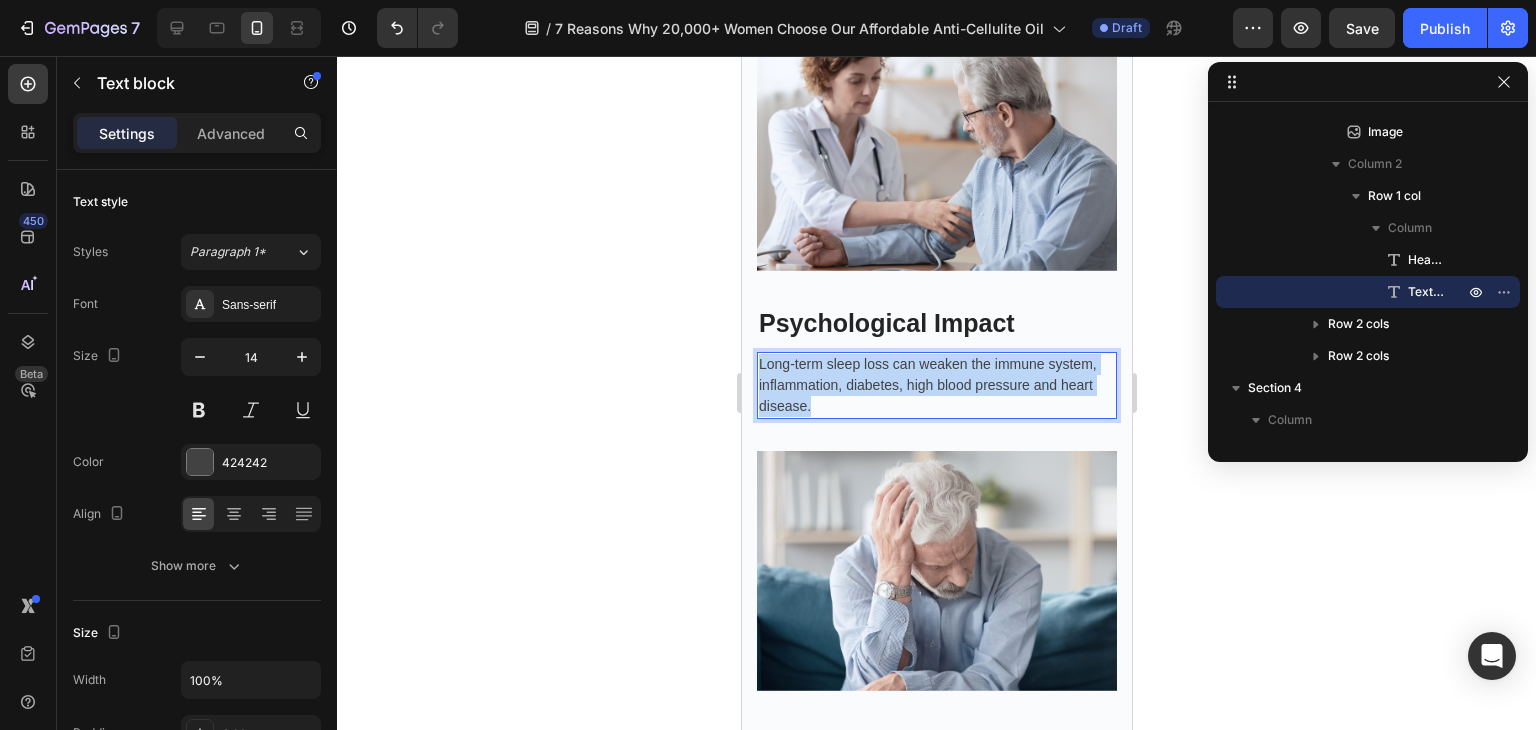 click on "Long-term sleep loss can weaken the immune system, inflammation, diabetes, high blood pressure and heart disease." at bounding box center (936, 385) 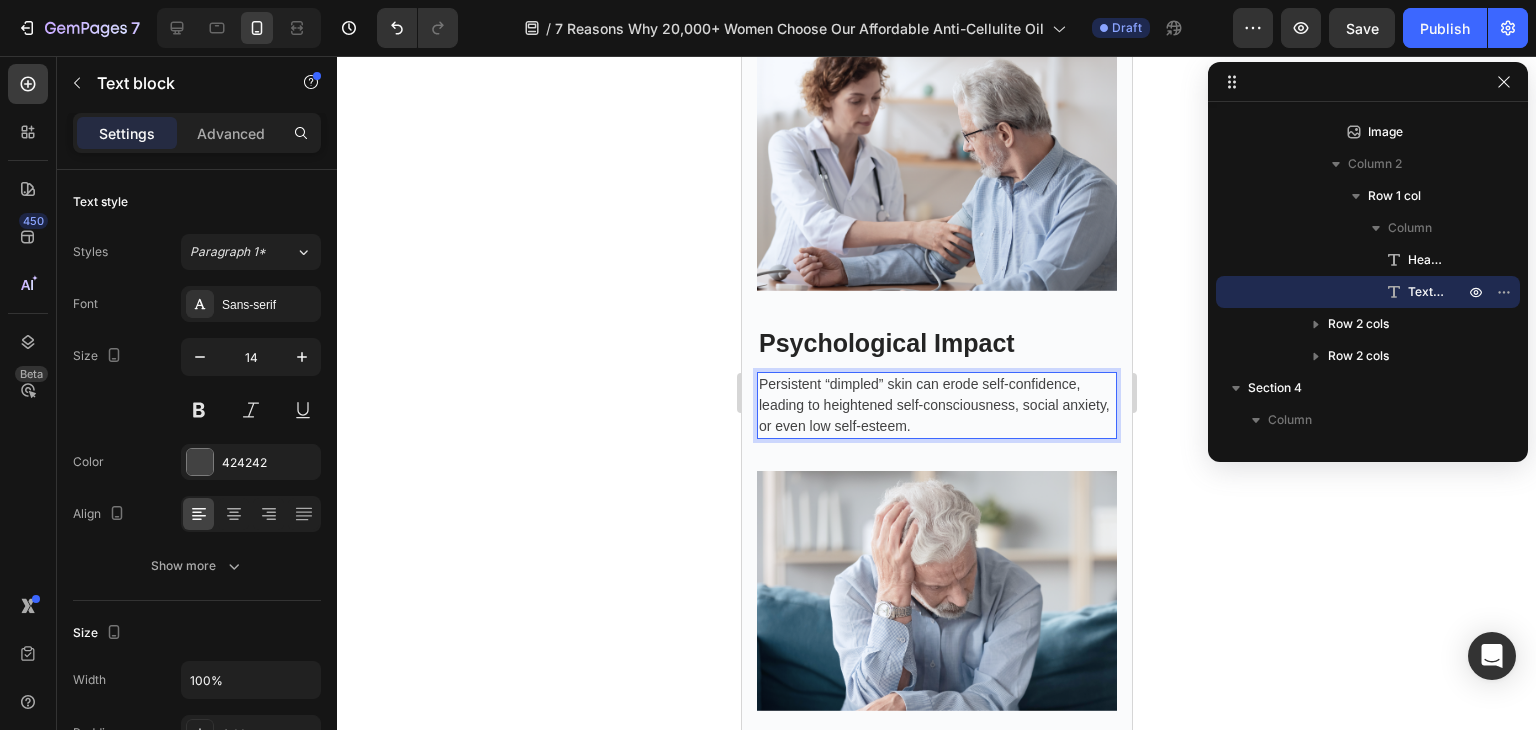 scroll, scrollTop: 2700, scrollLeft: 0, axis: vertical 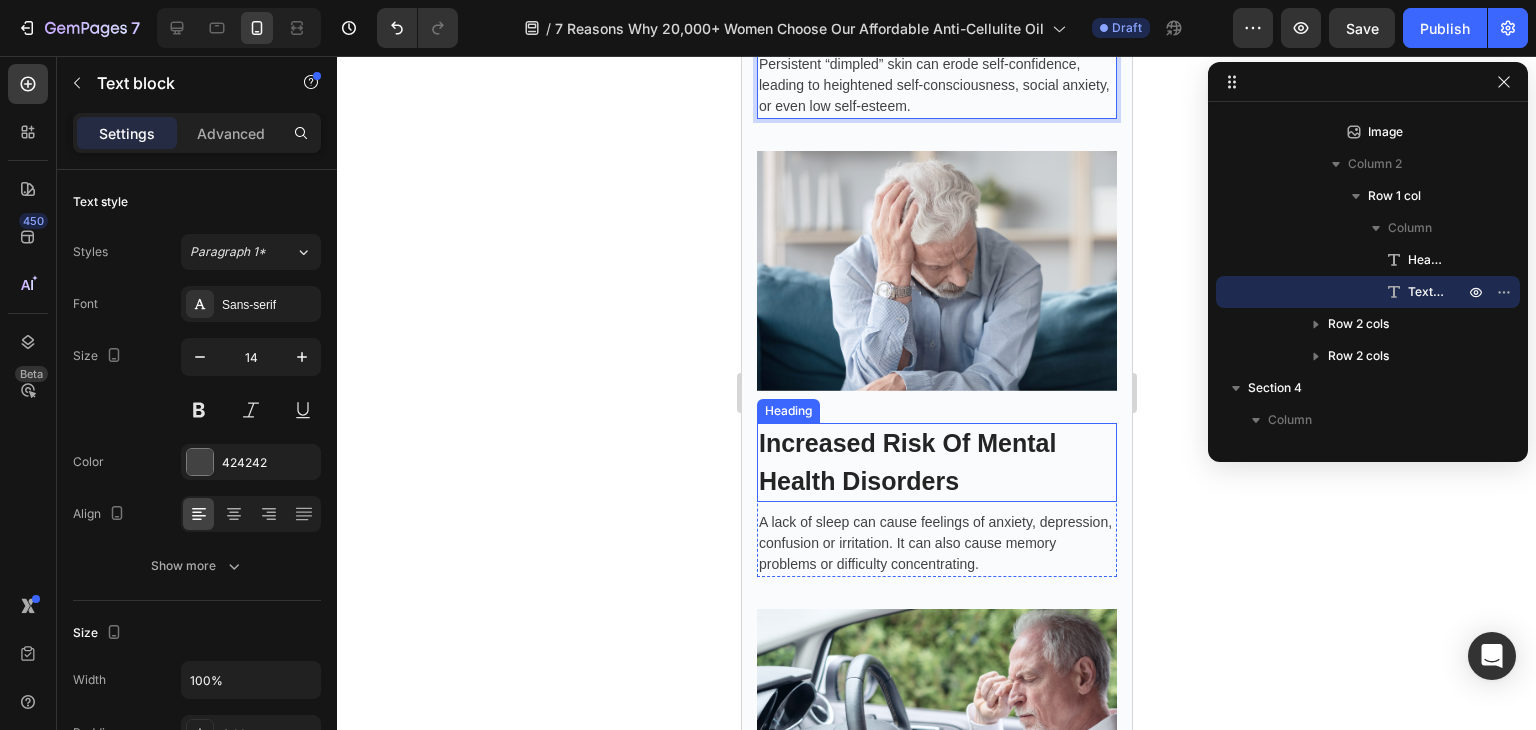 click on "Increased Risk Of Mental Health Disorders" at bounding box center (936, 462) 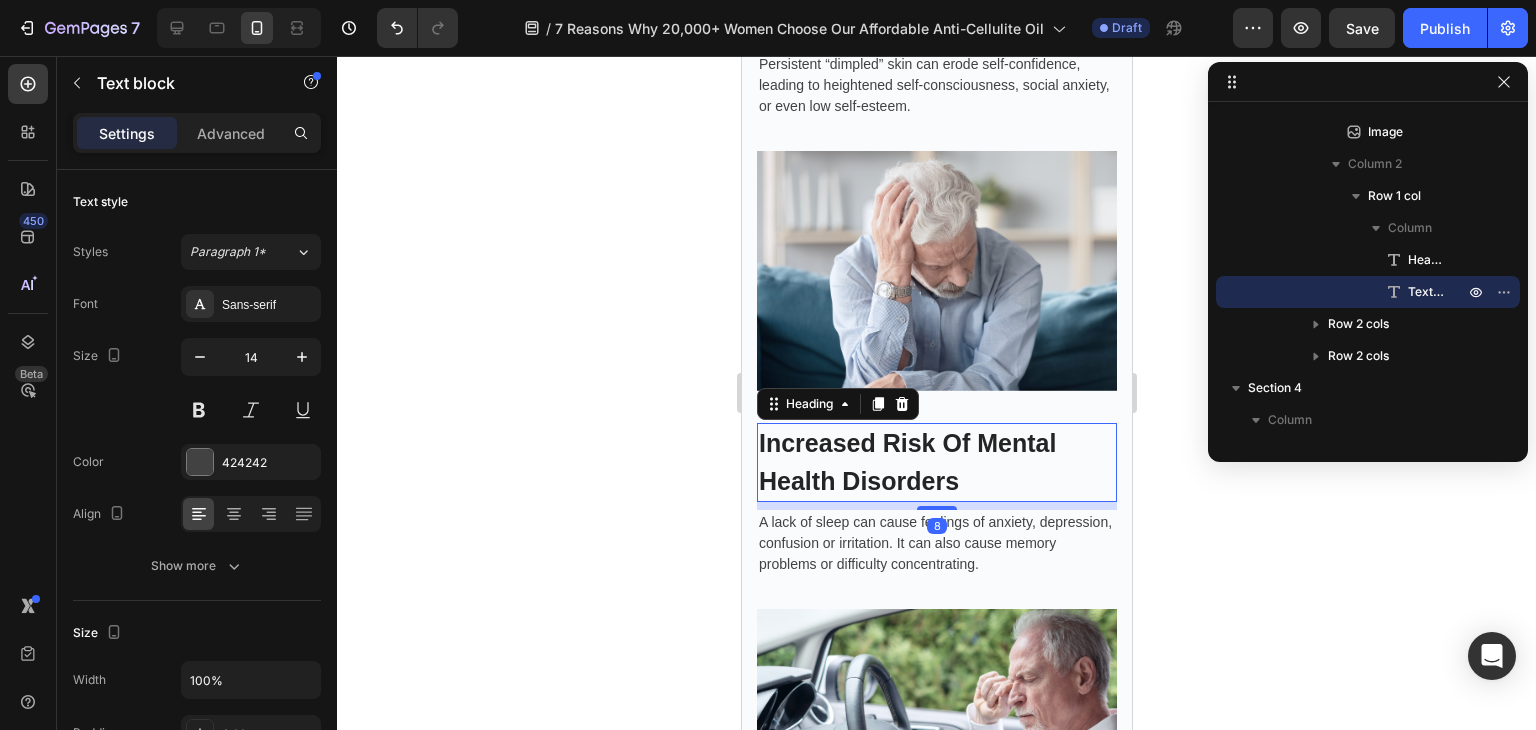 scroll, scrollTop: 2266, scrollLeft: 0, axis: vertical 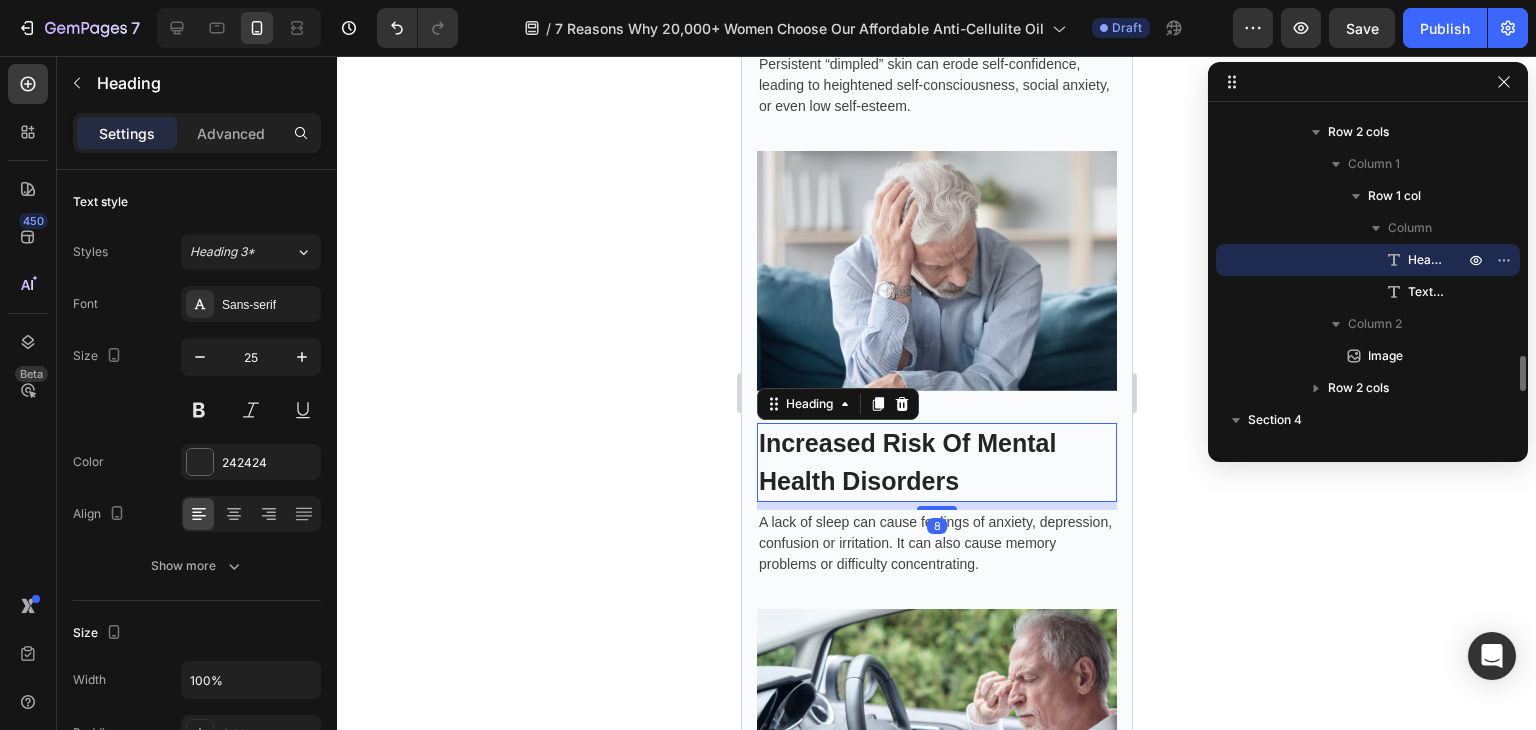 click on "Increased Risk Of Mental Health Disorders" at bounding box center (936, 462) 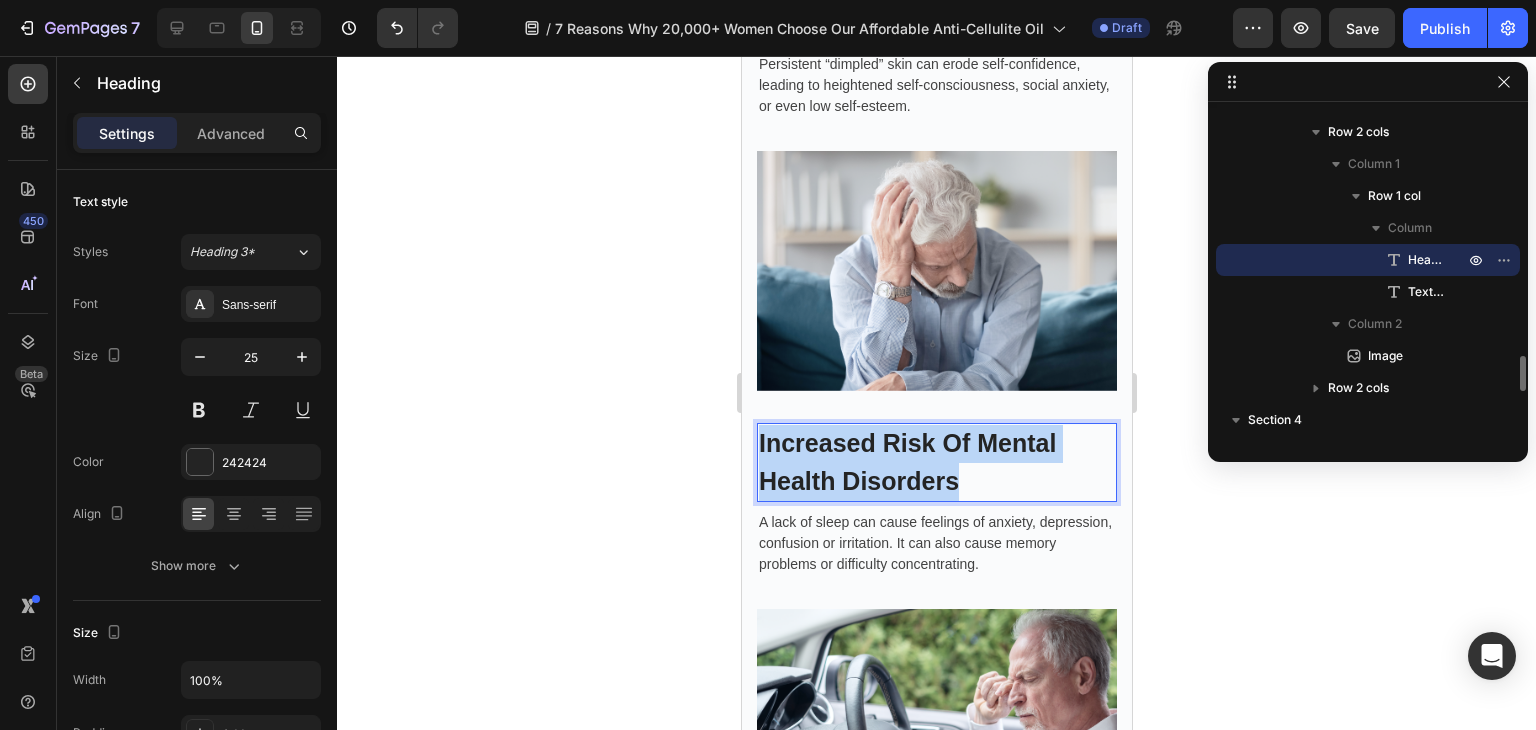 click on "Increased Risk Of Mental Health Disorders" at bounding box center (936, 462) 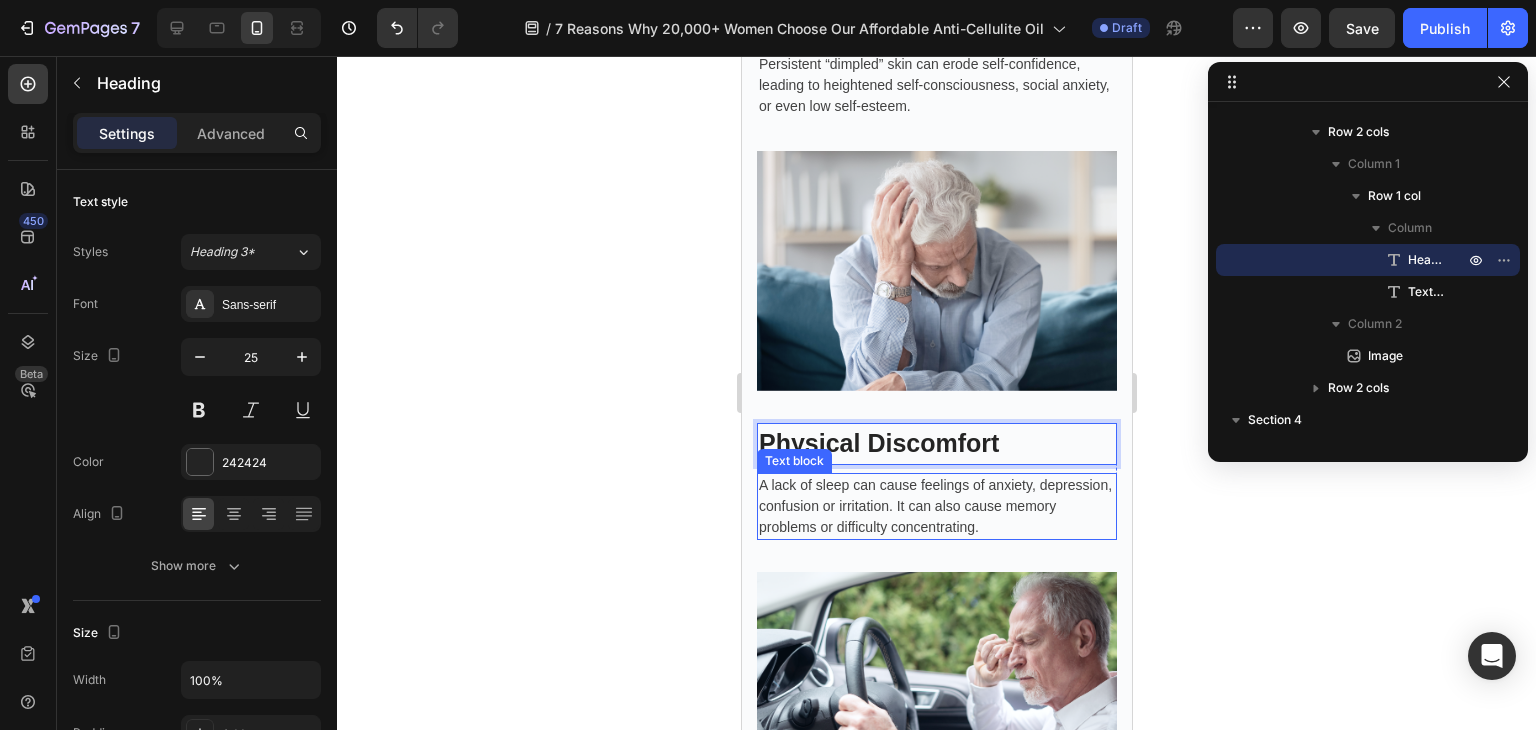 click on "A lack of sleep can cause feelings of anxiety, depression, confusion or irritation. It can also cause memory problems or difficulty concentrating." at bounding box center (936, 506) 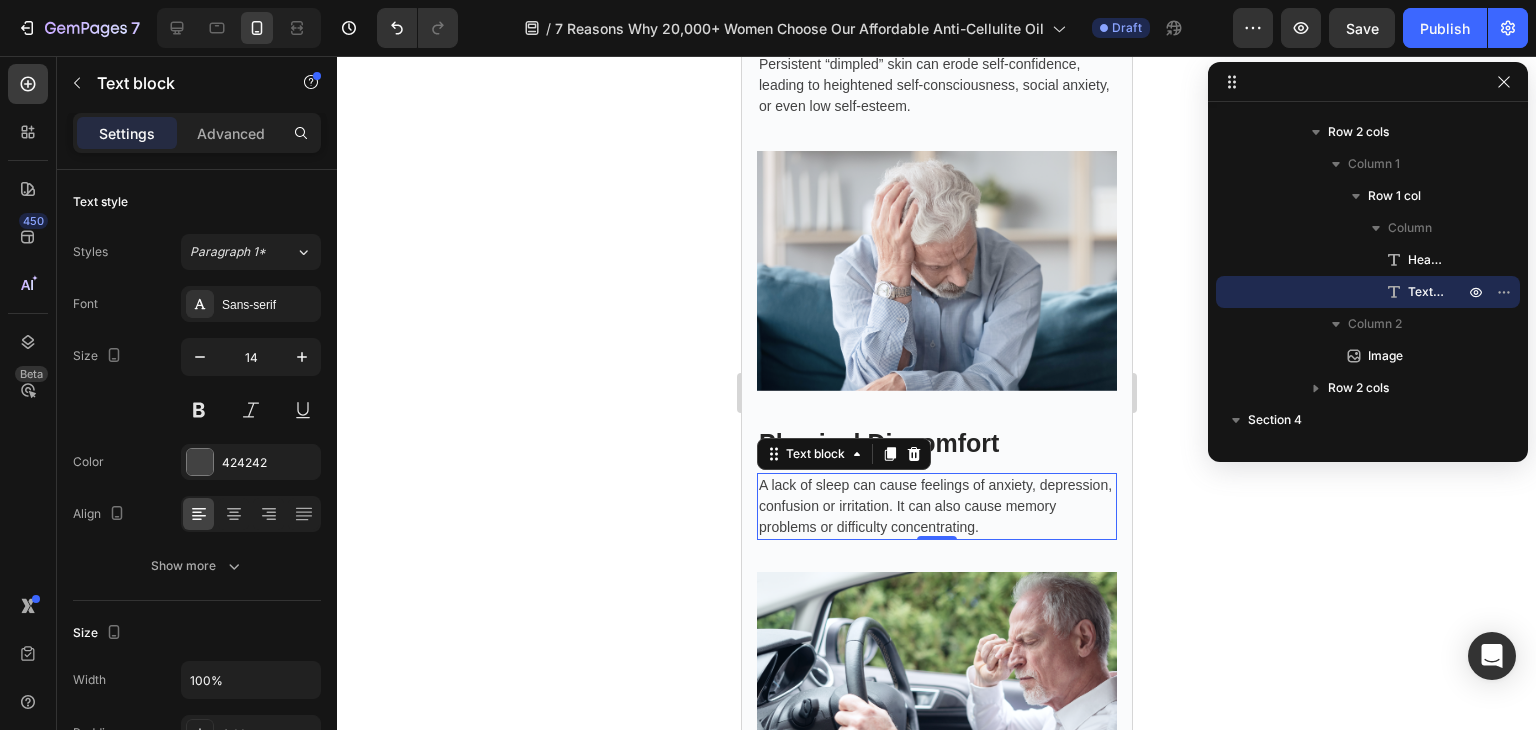 click on "A lack of sleep can cause feelings of anxiety, depression, confusion or irritation. It can also cause memory problems or difficulty concentrating." at bounding box center [936, 506] 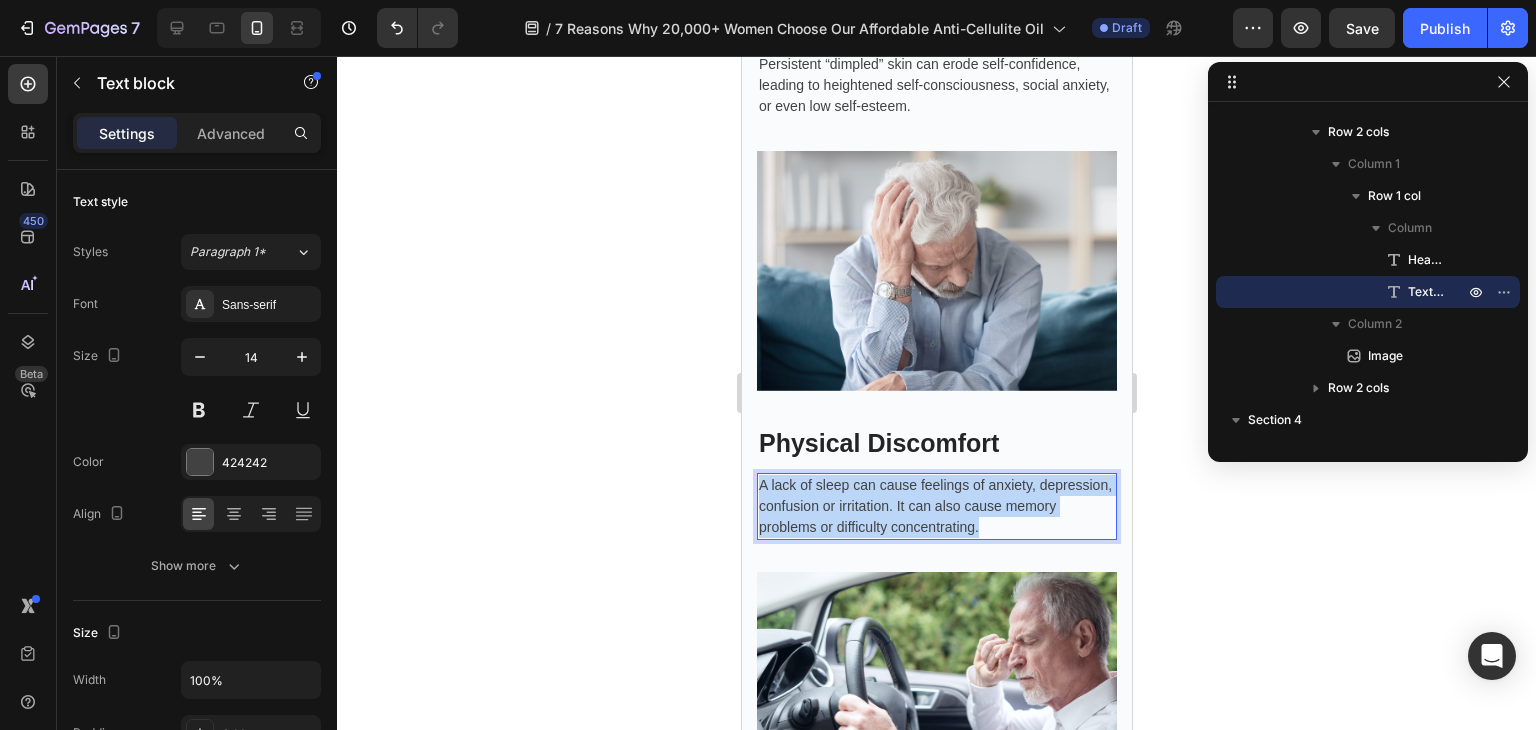 click on "A lack of sleep can cause feelings of anxiety, depression, confusion or irritation. It can also cause memory problems or difficulty concentrating." at bounding box center (936, 506) 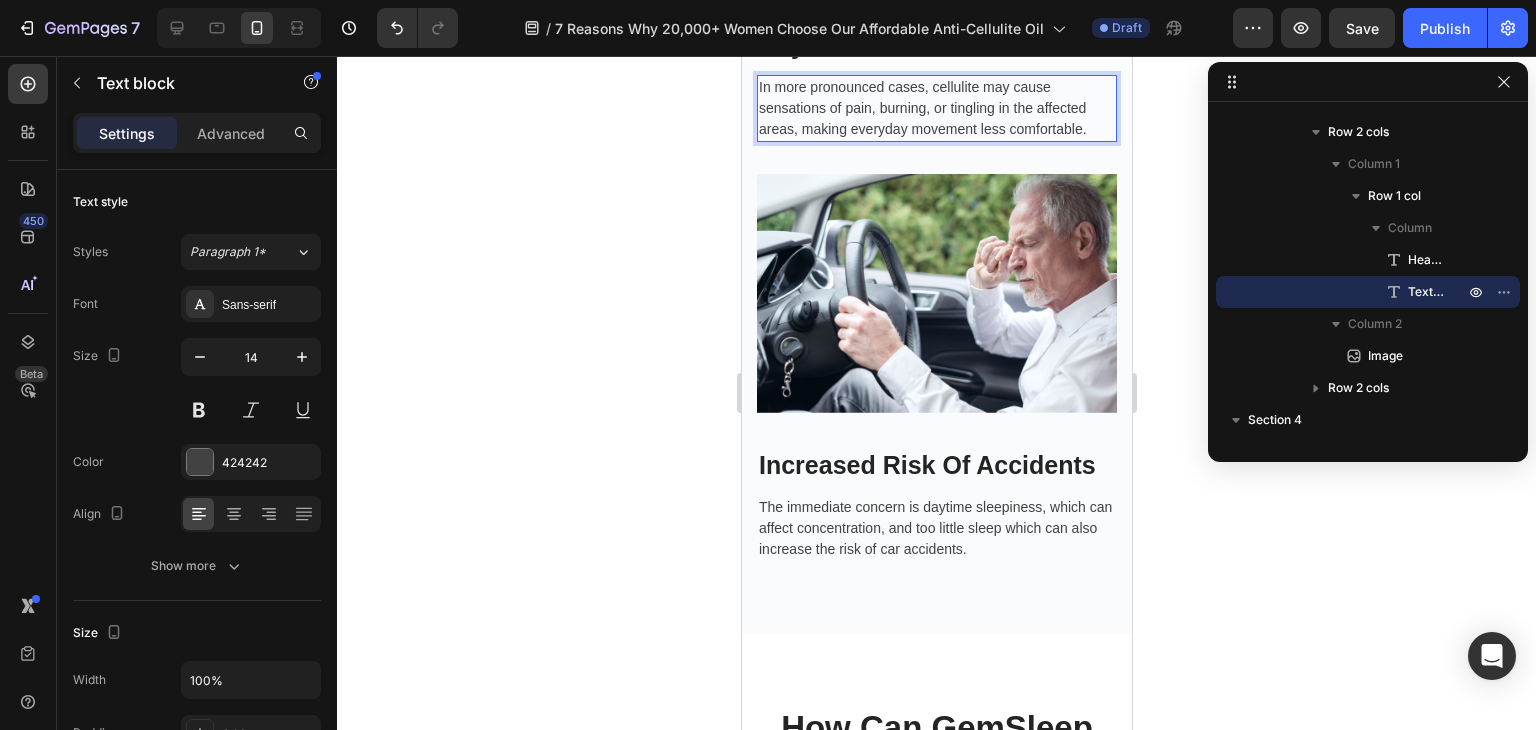 scroll, scrollTop: 3100, scrollLeft: 0, axis: vertical 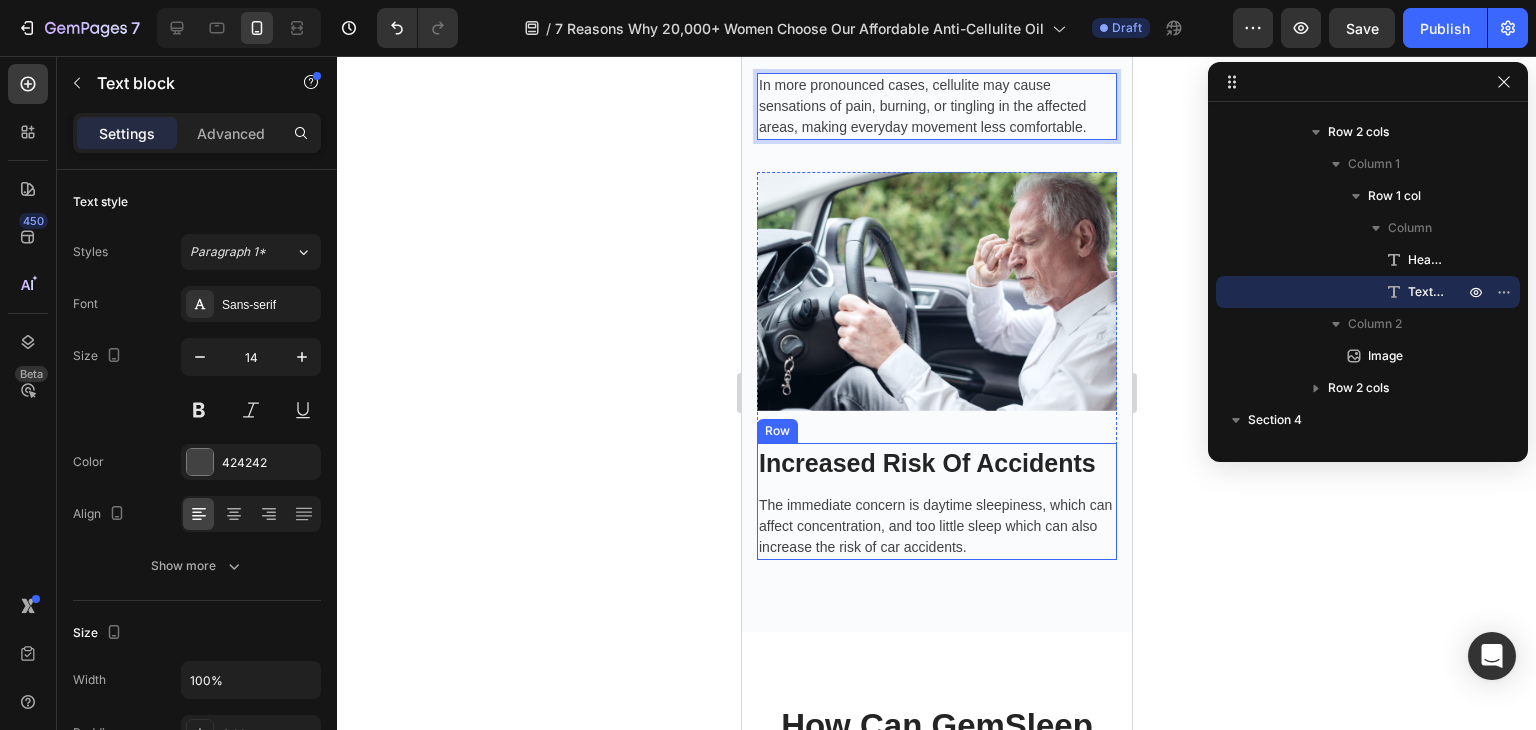 click on "Increased Risk Of Accidents" at bounding box center [936, 464] 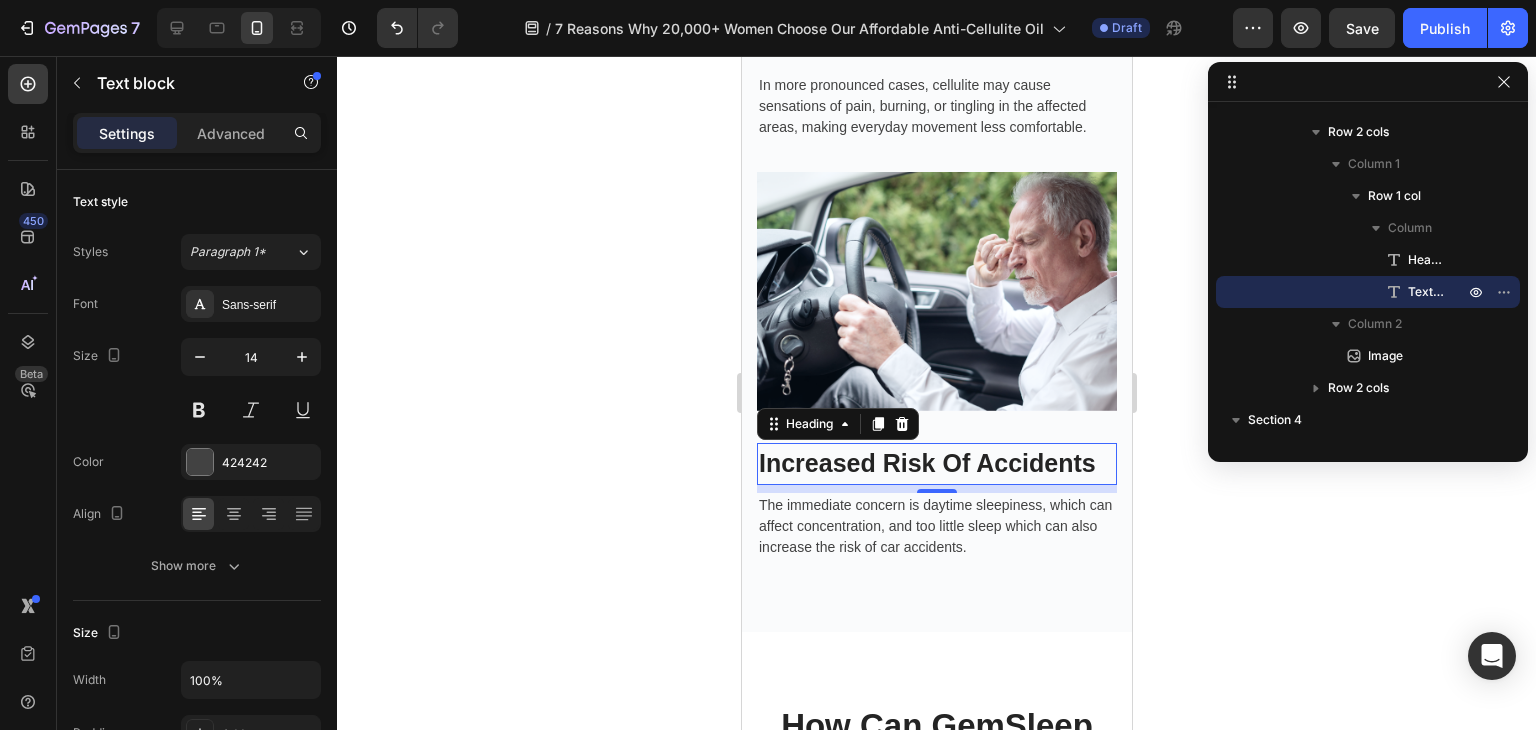 scroll, scrollTop: 2586, scrollLeft: 0, axis: vertical 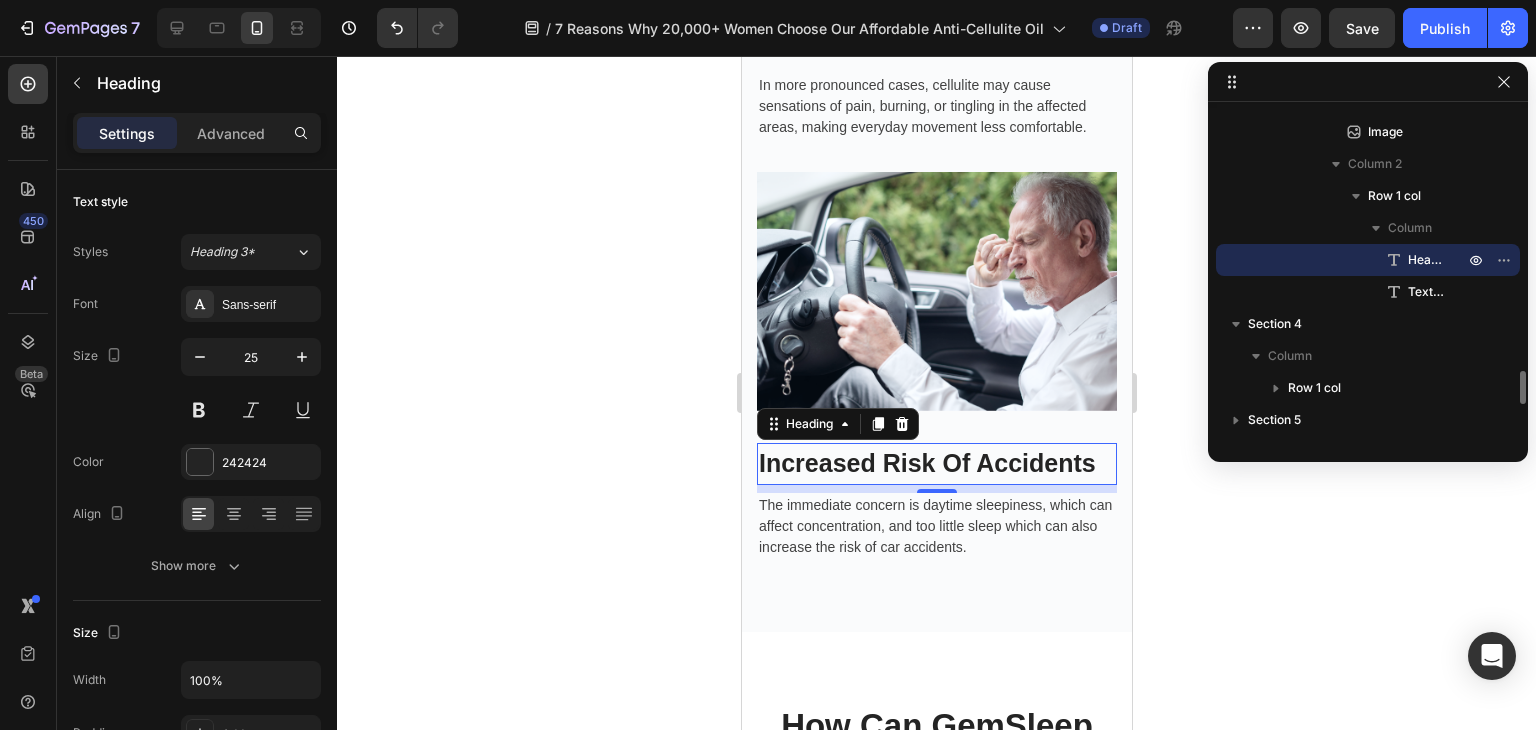 click on "Increased Risk Of Accidents" at bounding box center (936, 464) 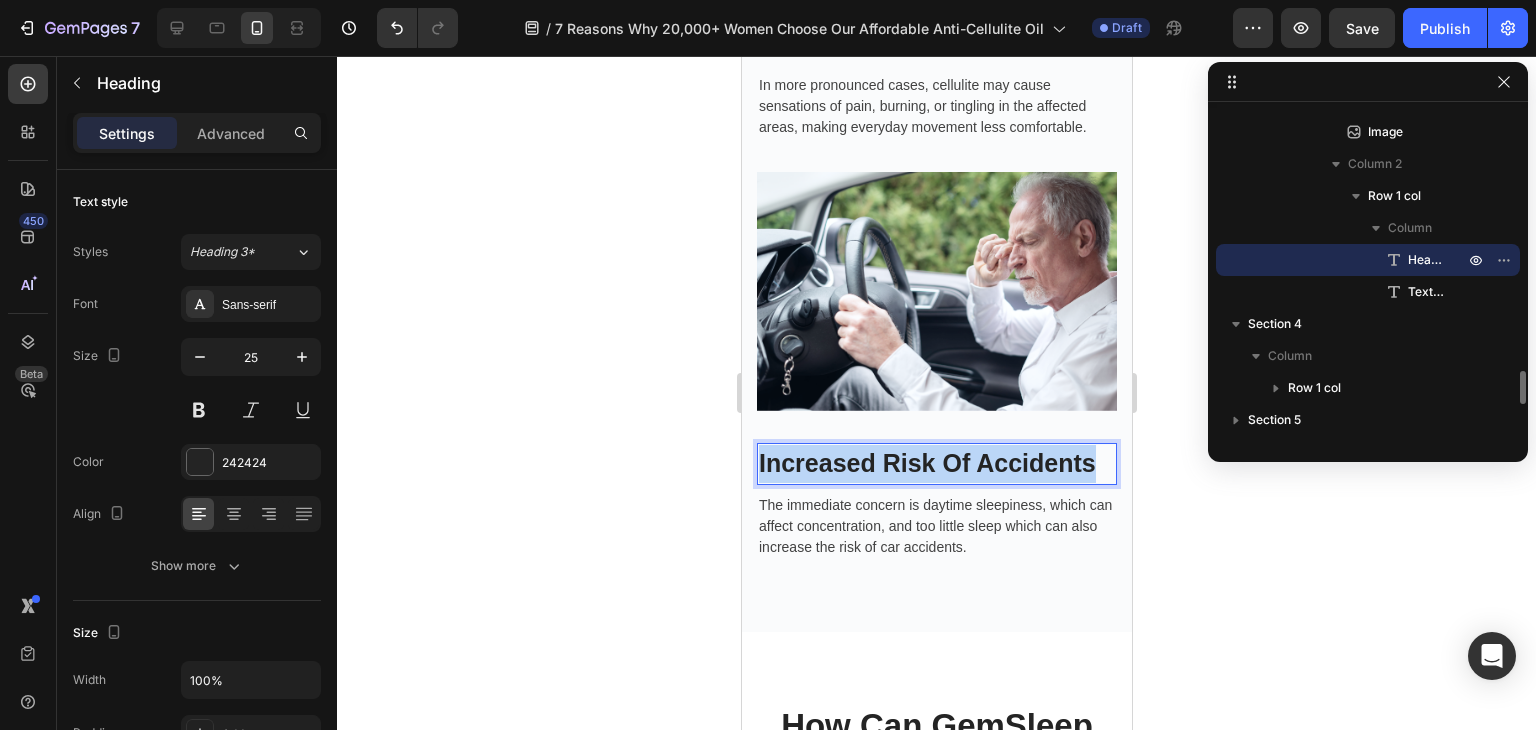 click on "Increased Risk Of Accidents" at bounding box center [936, 464] 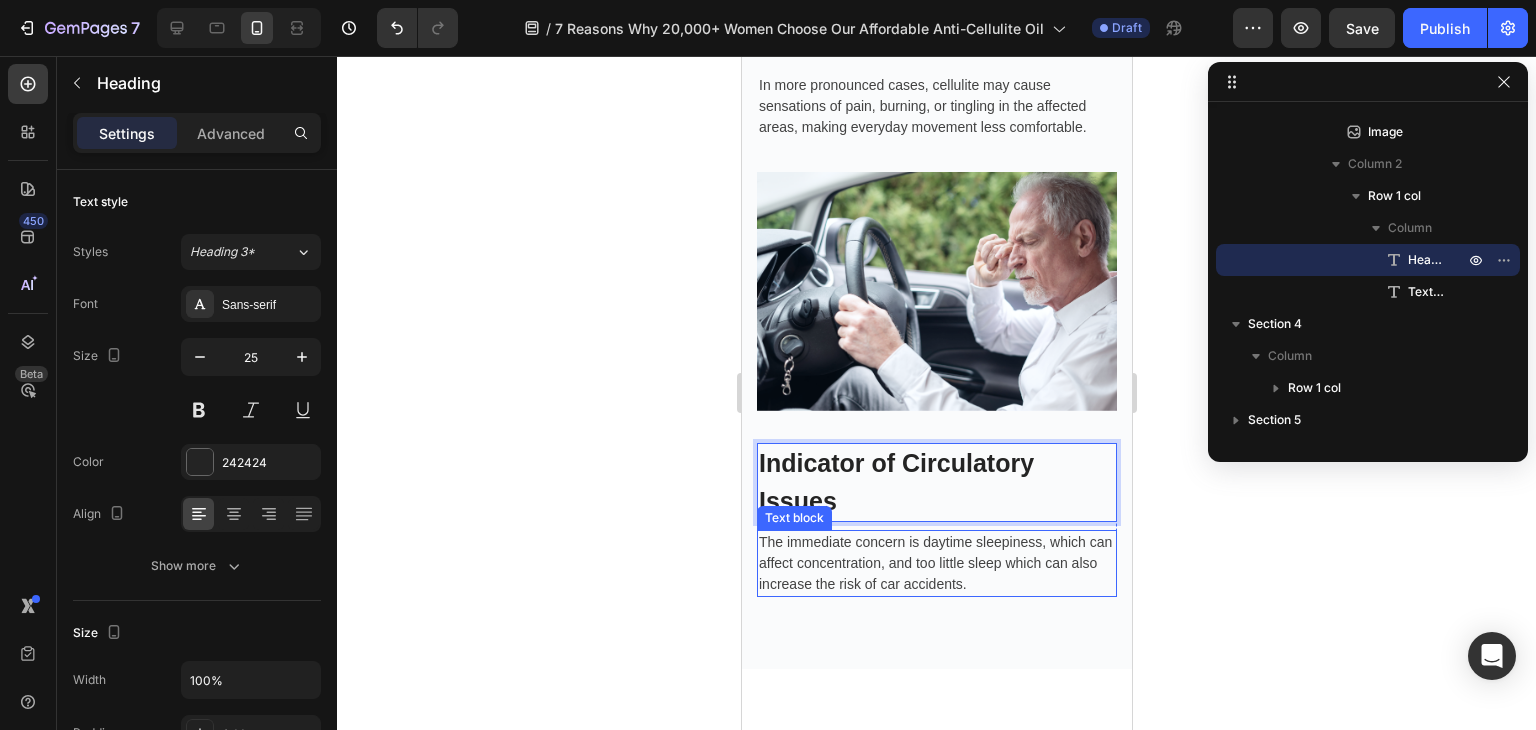 click on "The immediate concern is daytime sleepiness, which can affect concentration, and too little sleep which can also increase the risk of car accidents." at bounding box center (936, 563) 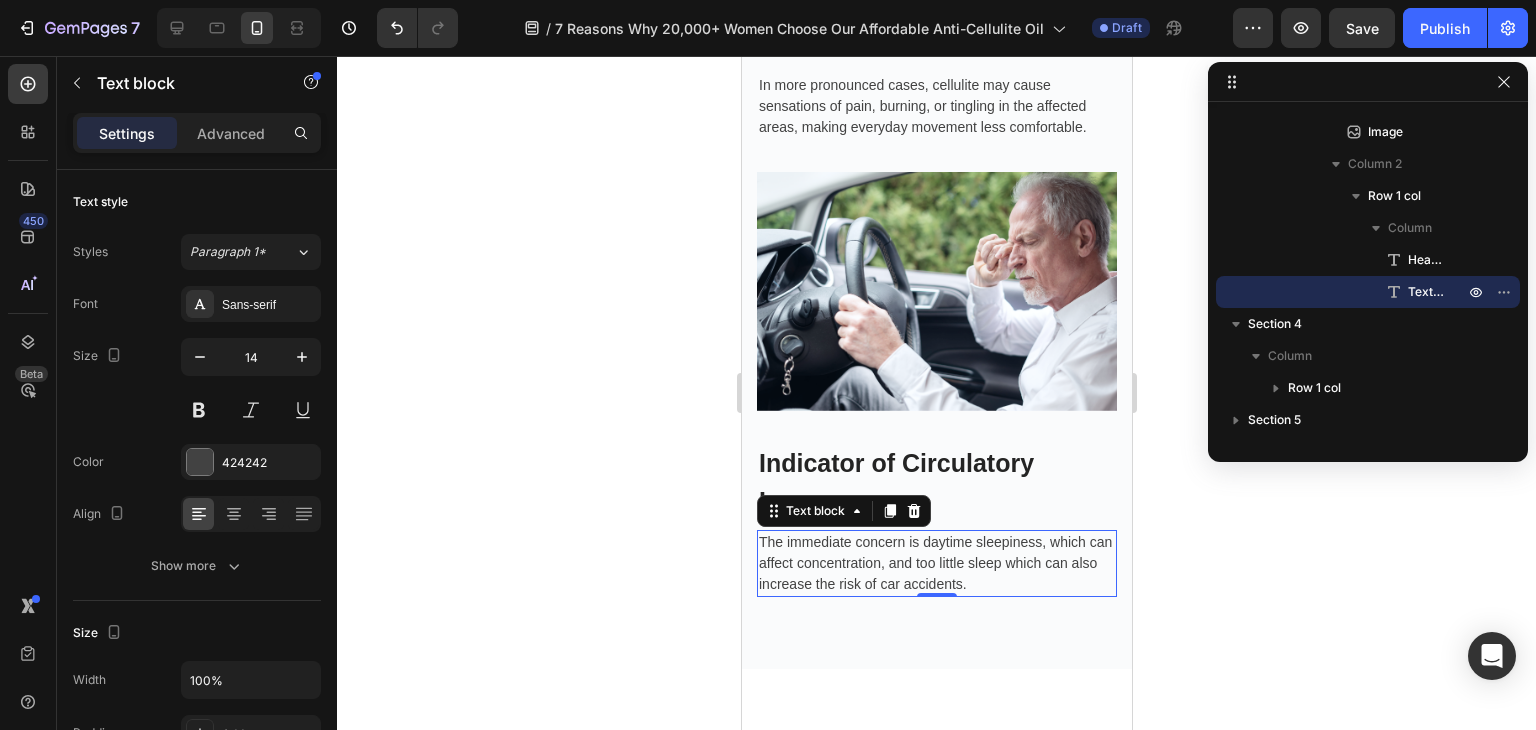 click on "The immediate concern is daytime sleepiness, which can affect concentration, and too little sleep which can also increase the risk of car accidents." at bounding box center (936, 563) 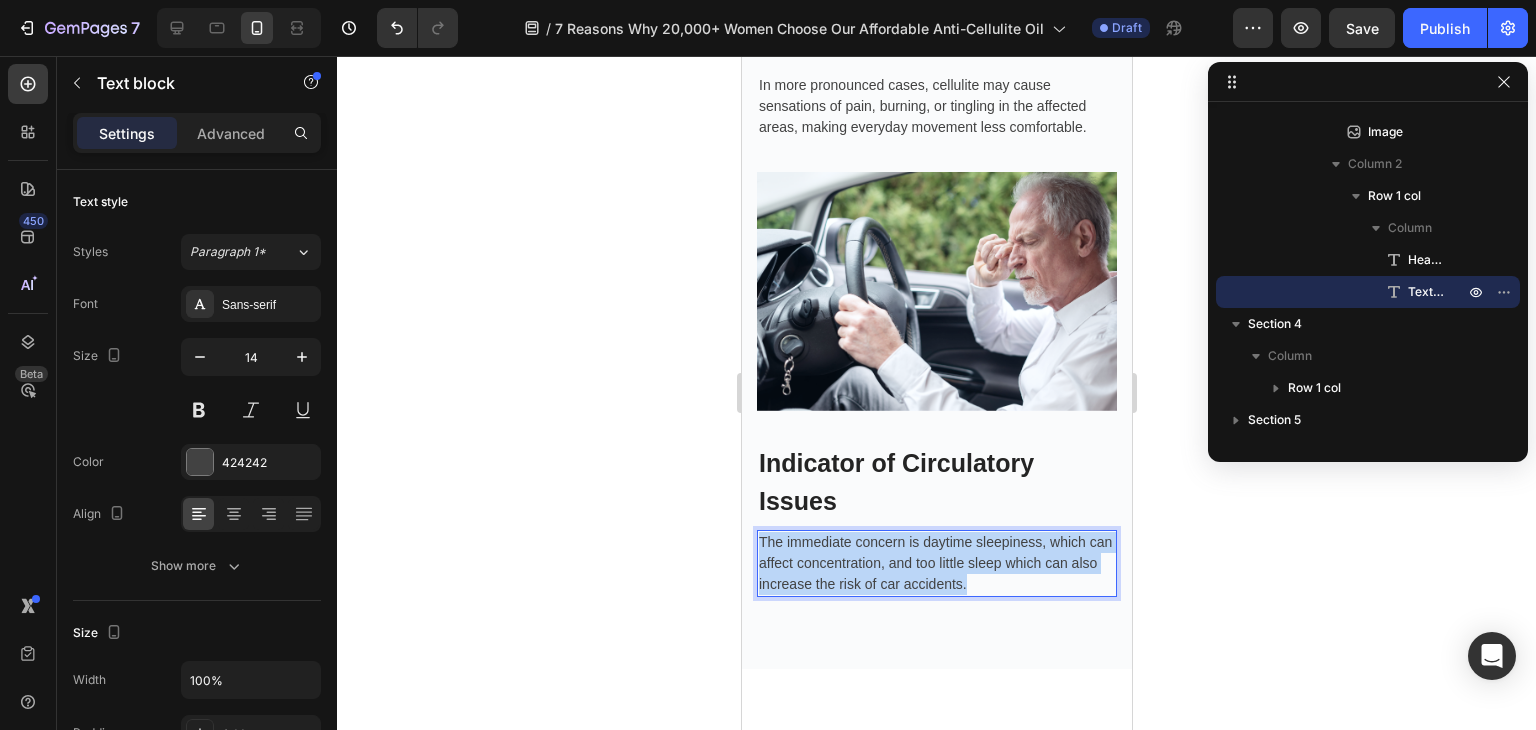 click on "The immediate concern is daytime sleepiness, which can affect concentration, and too little sleep which can also increase the risk of car accidents." at bounding box center (936, 563) 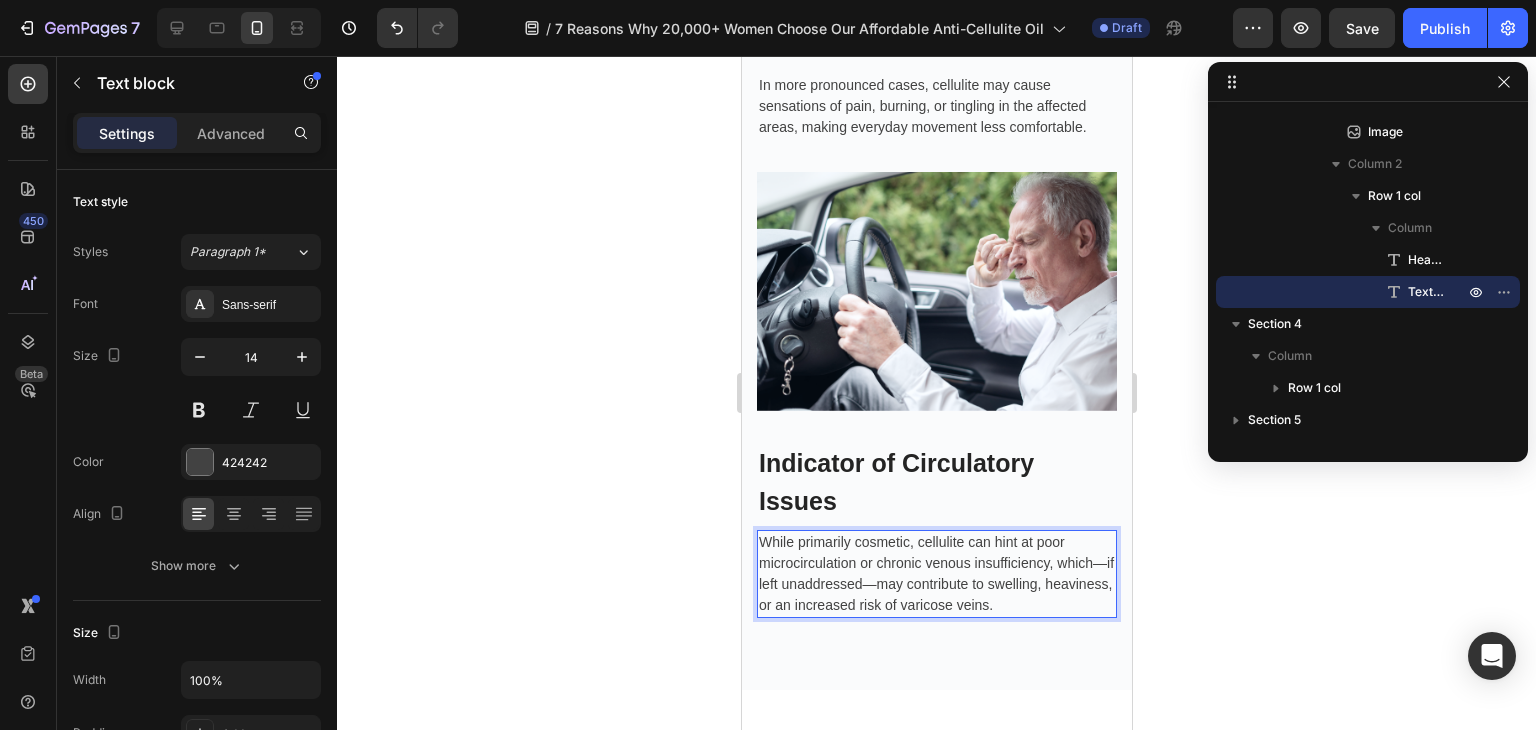 click on "While primarily cosmetic, cellulite can hint at poor microcirculation or chronic venous insufficiency, which—if left unaddressed—may contribute to swelling, heaviness, or an increased risk of varicose veins." at bounding box center [936, 574] 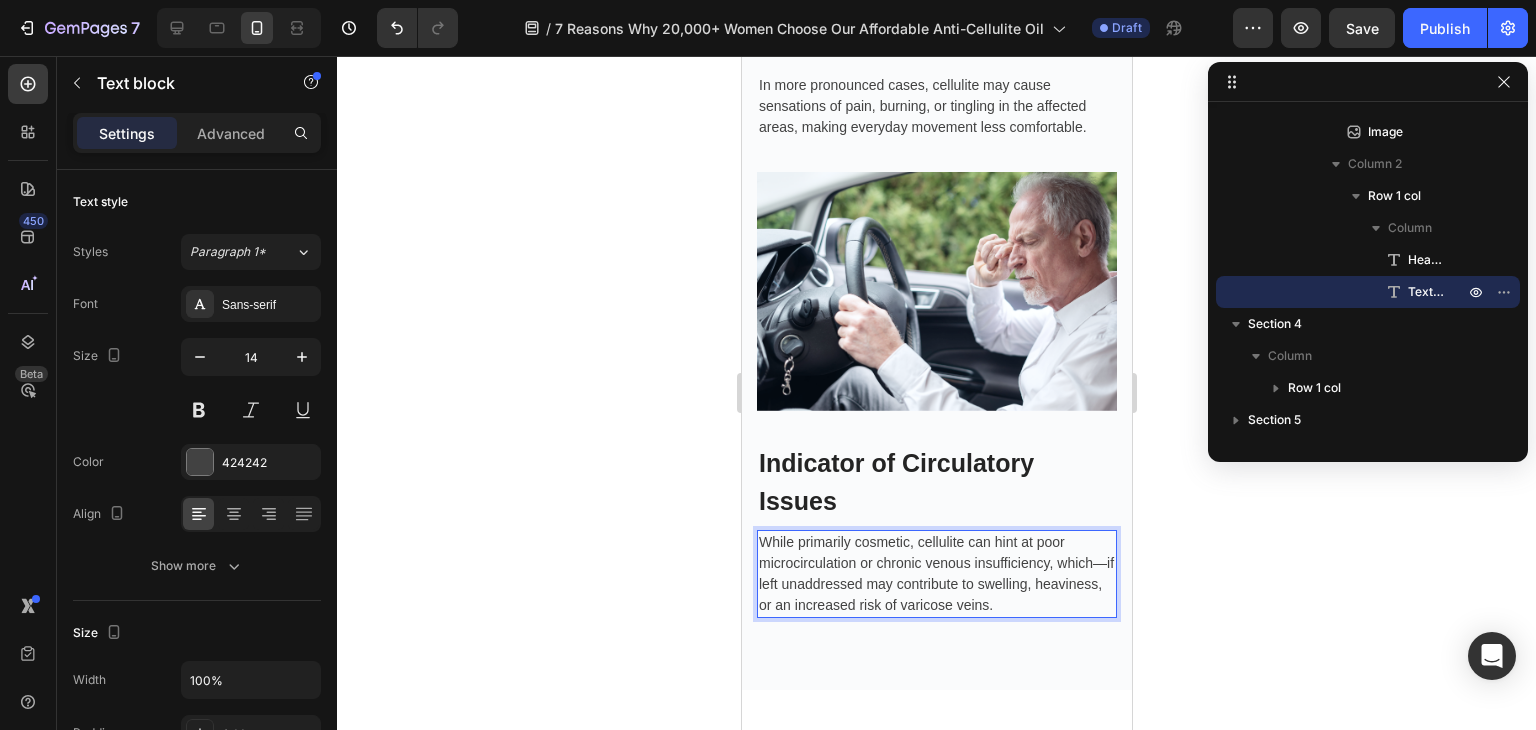 click on "While primarily cosmetic, cellulite can hint at poor microcirculation or chronic venous insufficiency, which—if left unaddressed may contribute to swelling, heaviness, or an increased risk of varicose veins." at bounding box center (936, 574) 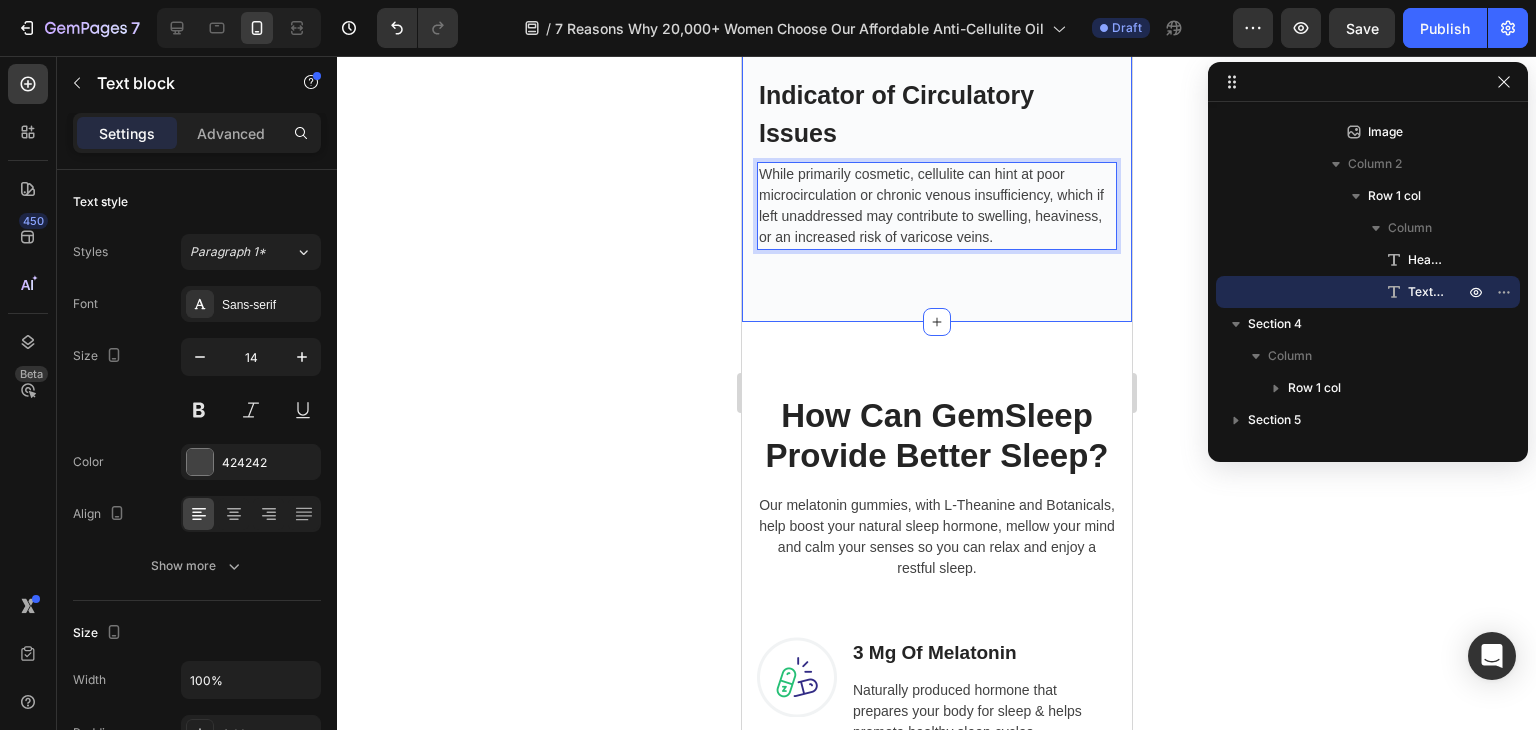 scroll, scrollTop: 3500, scrollLeft: 0, axis: vertical 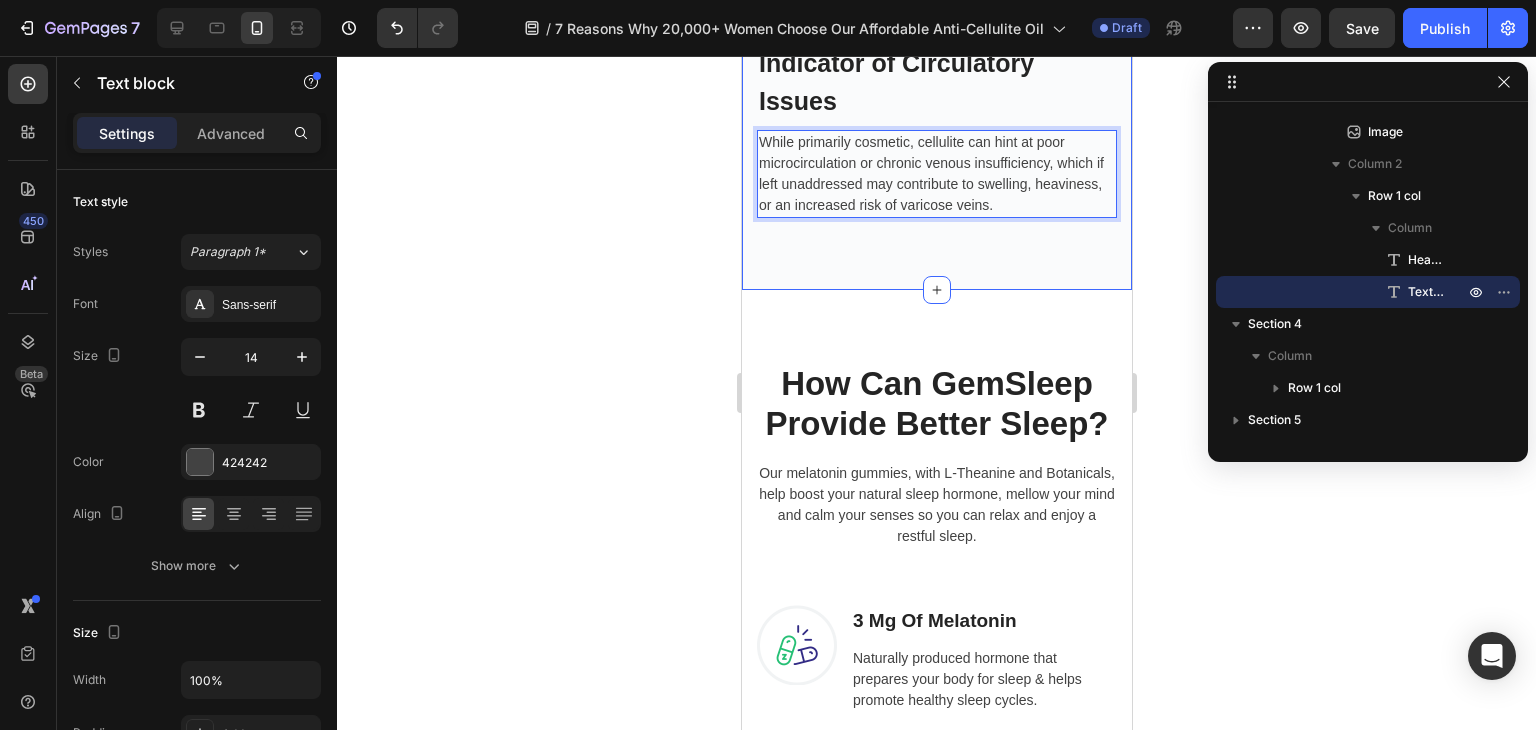 click on "⁠⁠⁠⁠⁠⁠⁠ The Consequences Of Cellulite Heading There are serious health risks associated with persistent cellulite, and it can increase the risk of mental health issues such as anxiety and low self-esteem. Text block Row Image ⁠⁠⁠⁠⁠⁠⁠ Psychological Impact Heading Persistent “dimpled” skin can erode self-confidence, leading to heightened self-consciousness, social anxiety, or even low self-esteem. Text block Row Row ⁠⁠⁠⁠⁠⁠⁠ Physical Discomfort Heading In more pronounced cases, cellulite may cause sensations of pain, burning, or tingling in the affected areas, making everyday movement less comfortable. Text block Row Image Row Image ⁠⁠⁠⁠⁠⁠⁠ Indicator of Circulatory Issues Heading While primarily cosmetic, cellulite can hint at poor microcirculation or chronic venous insufficiency, which if left unaddressed may contribute to swelling, heaviness, or an increased risk of varicose veins. Text block   0 Row Row Row Section 3" at bounding box center (936, -537) 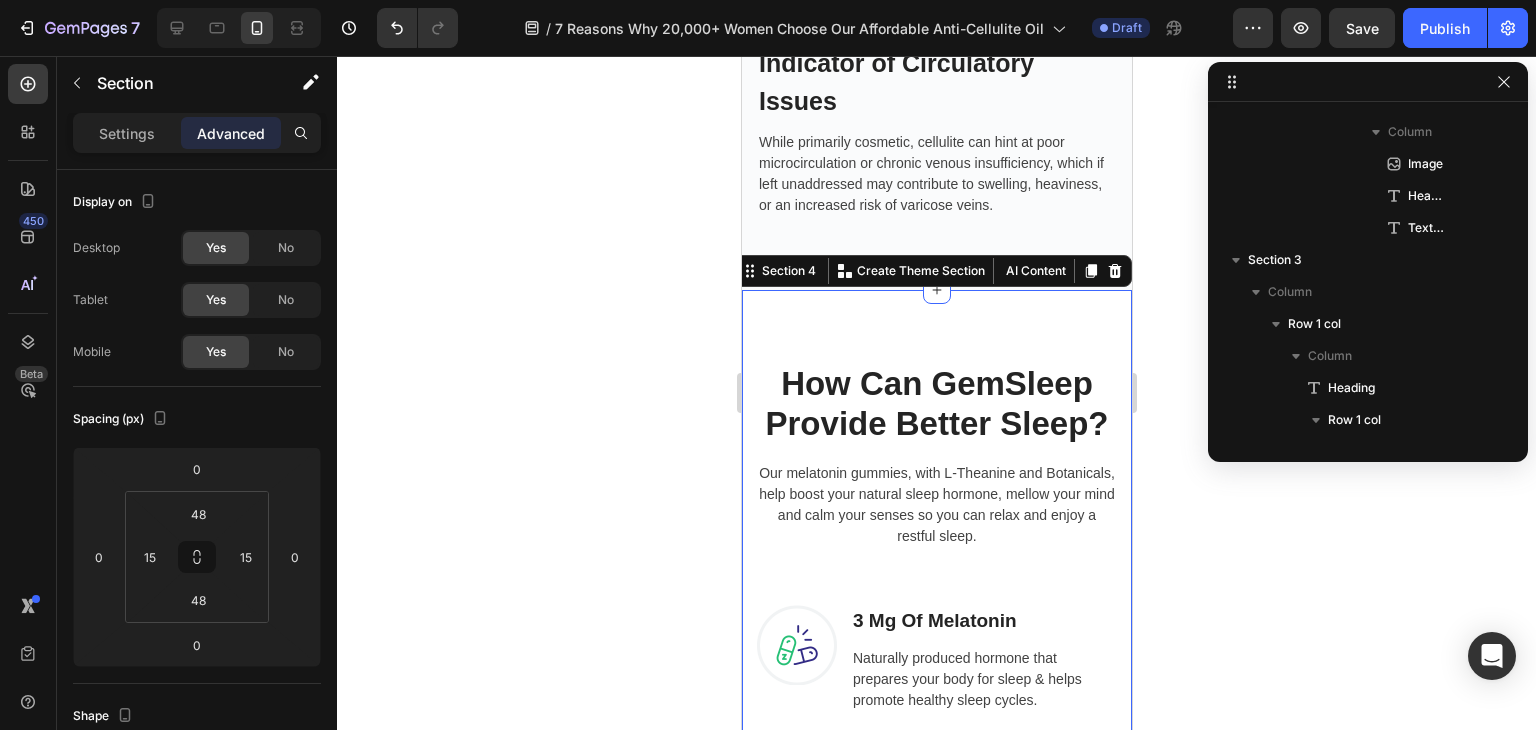 scroll, scrollTop: 2650, scrollLeft: 0, axis: vertical 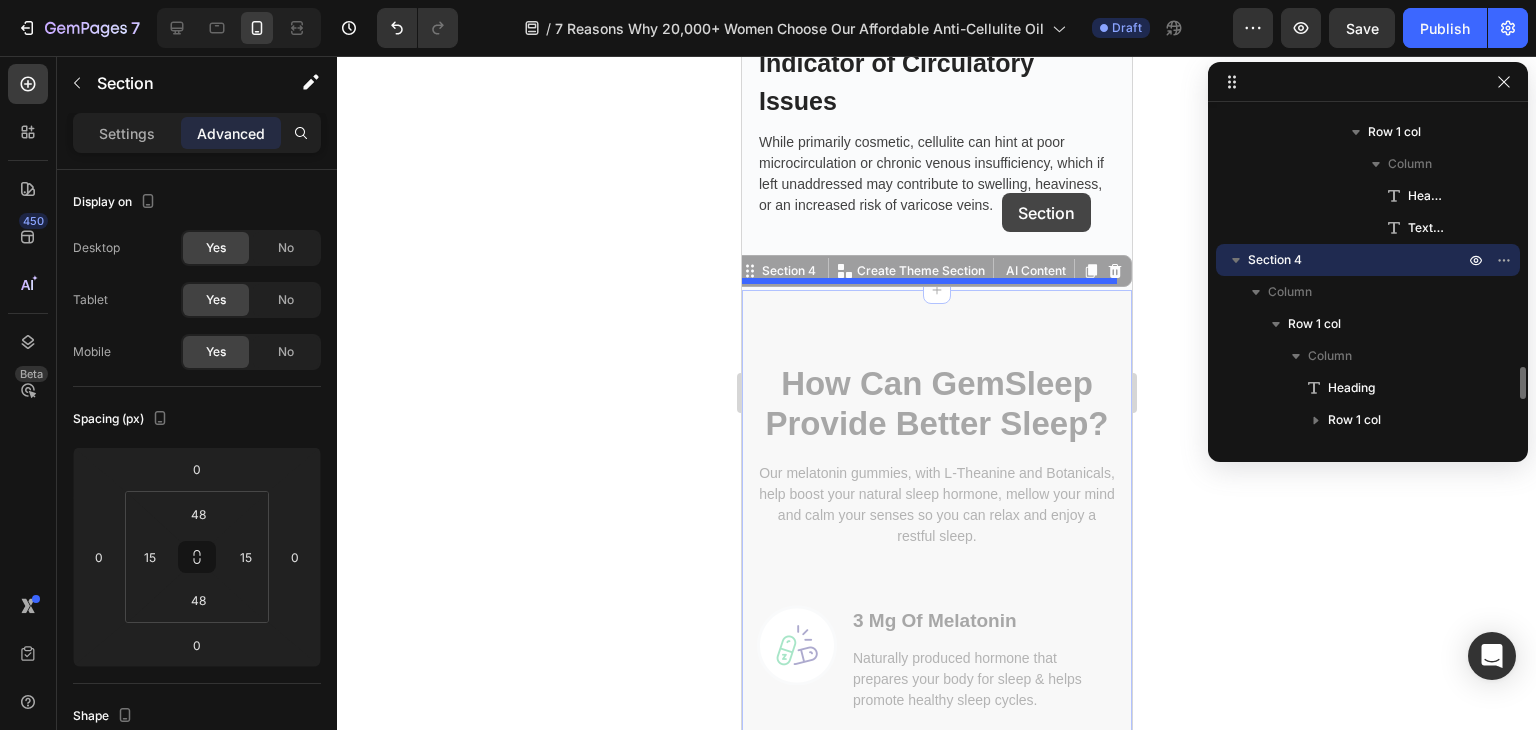 drag, startPoint x: 968, startPoint y: 281, endPoint x: 1001, endPoint y: 193, distance: 93.98404 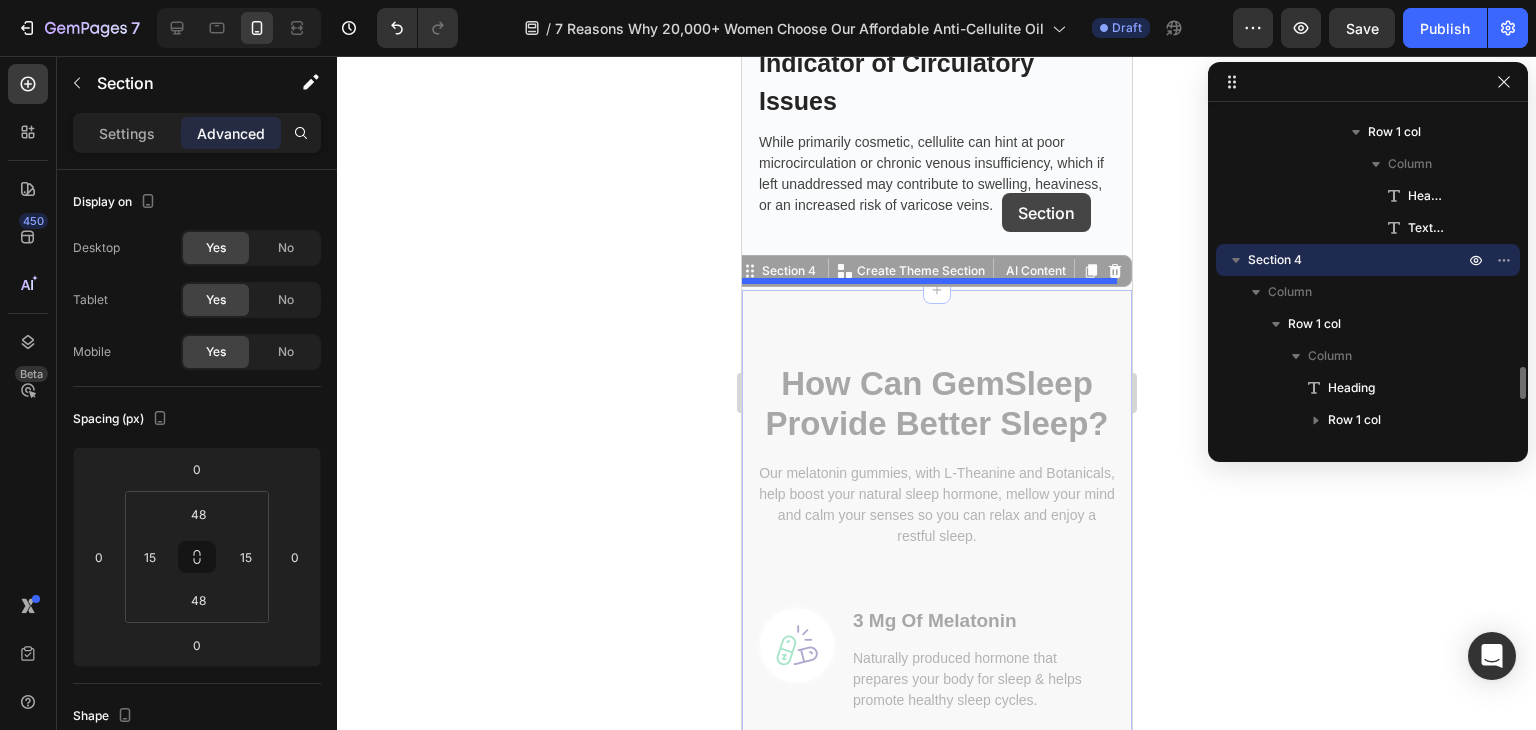click on "iPhone 13 Pro  ( 390 px) iPhone 13 Mini iPhone 13 Pro iPhone 11 Pro Max iPhone 15 Pro Max Pixel 7 Galaxy S8+ Galaxy S20 Ultra iPad Mini iPad Air iPad Pro Header ⁠⁠⁠⁠⁠⁠⁠ The Consequences Of Cellulite Heading There are serious health risks associated with persistent cellulite, and it can increase the risk of mental health issues such as anxiety and low self-esteem. Text block Row Image ⁠⁠⁠⁠⁠⁠⁠ Psychological Impact Heading Persistent “dimpled” skin can erode self-confidence, leading to heightened self-consciousness, social anxiety, or even low self-esteem. Text block Row Row ⁠⁠⁠⁠⁠⁠⁠ Physical Discomfort Heading In more pronounced cases, cellulite may cause sensations of pain, burning, or tingling in the affected areas, making everyday movement less comfortable. Text block Row Image Row Image ⁠⁠⁠⁠⁠⁠⁠ Indicator of Circulatory Issues Heading Text block Row Row Row Section 3 How Can GemSleep Provide Better Sleep? Heading Text block Row Image Heading Row Row" at bounding box center (936, 6527) 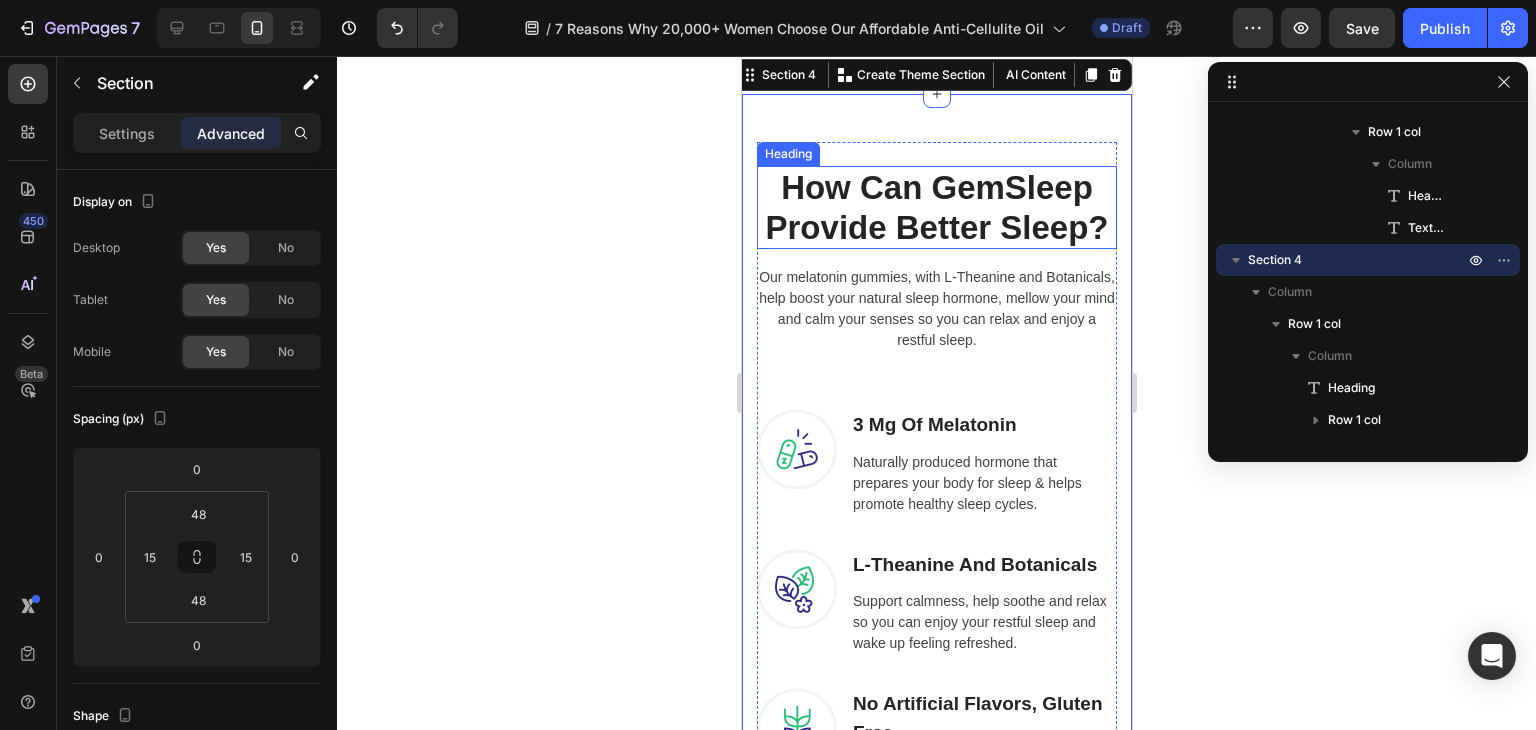 scroll, scrollTop: 3700, scrollLeft: 0, axis: vertical 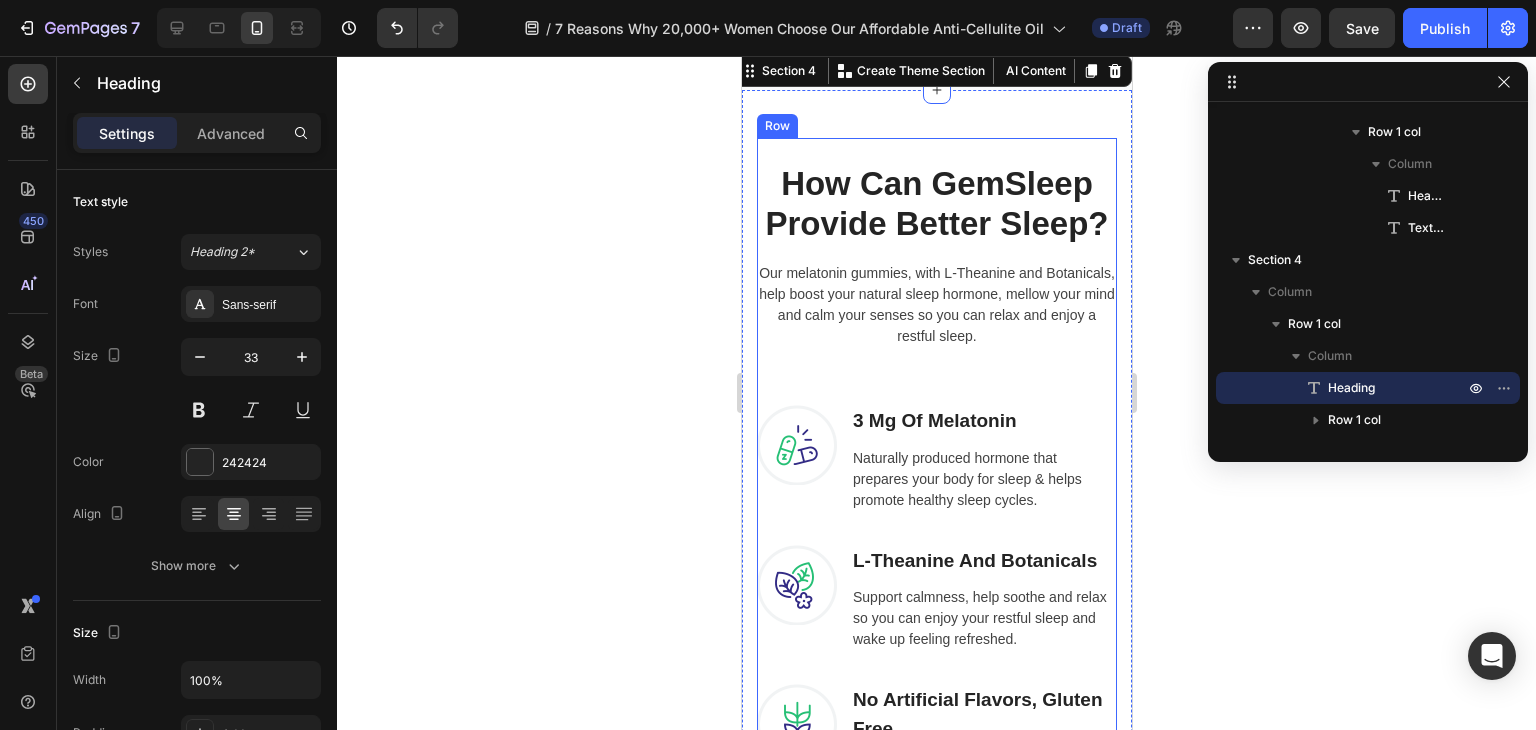 click on "How Can GemSleep Provide Better Sleep?" at bounding box center [936, 203] 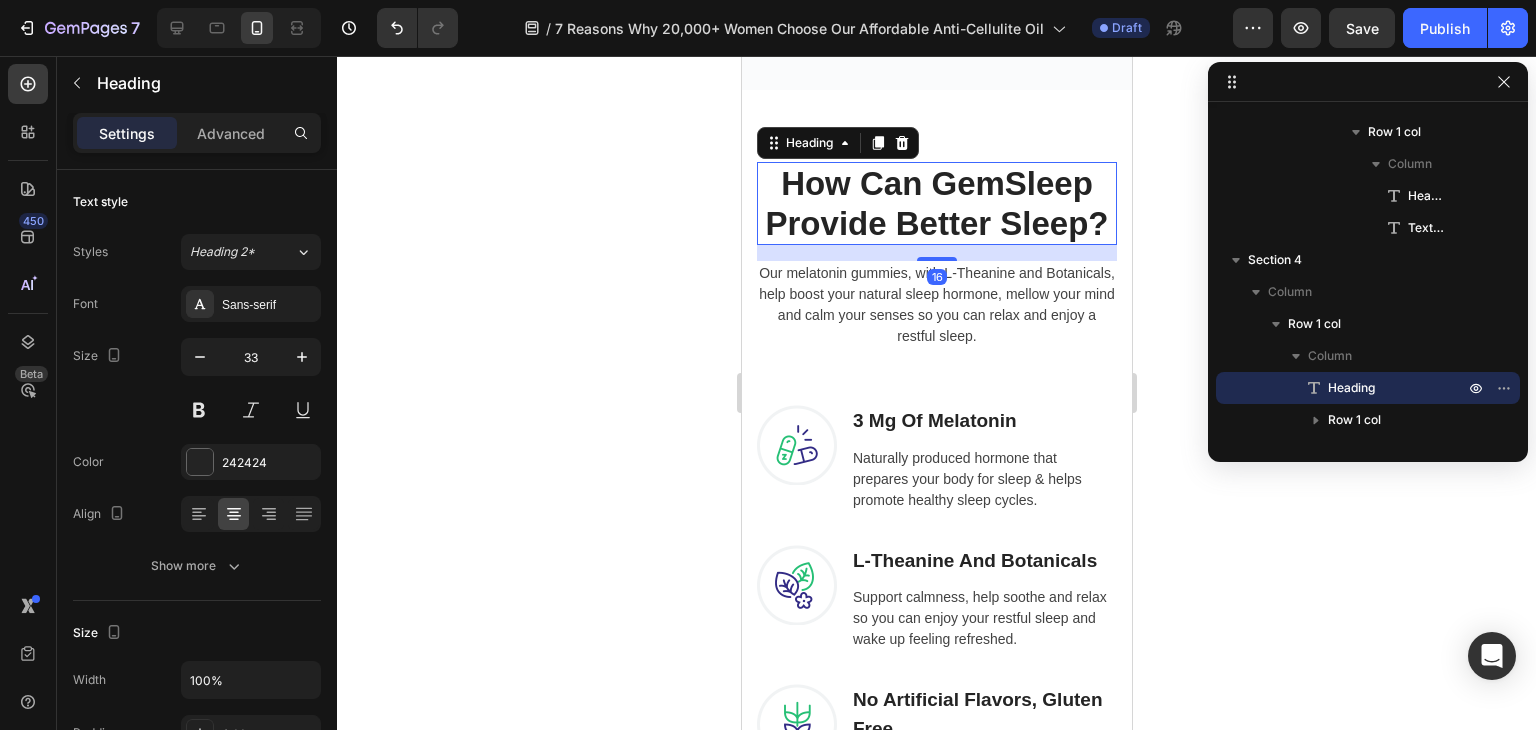 click on "How Can GemSleep Provide Better Sleep?" at bounding box center [936, 203] 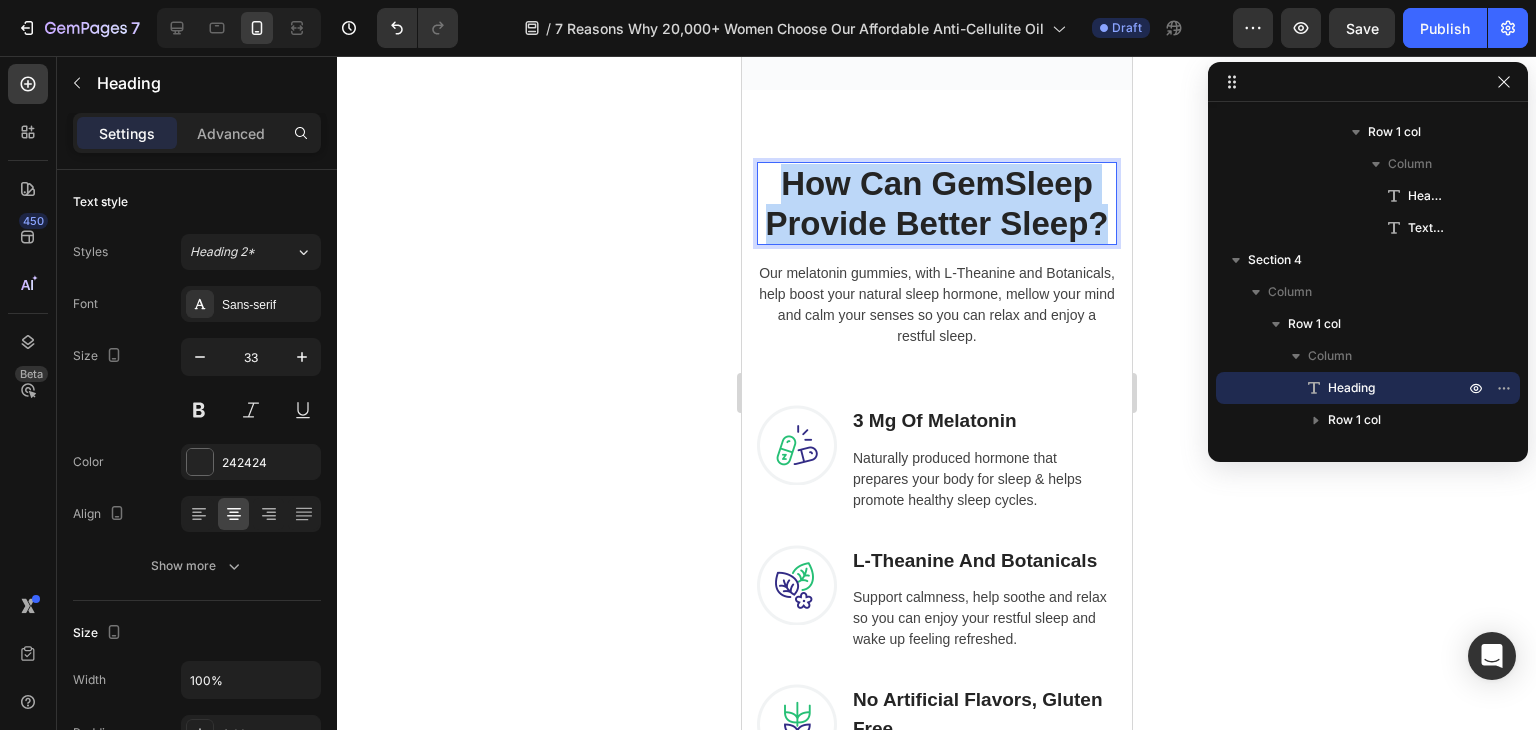 click on "How Can GemSleep Provide Better Sleep?" at bounding box center [936, 203] 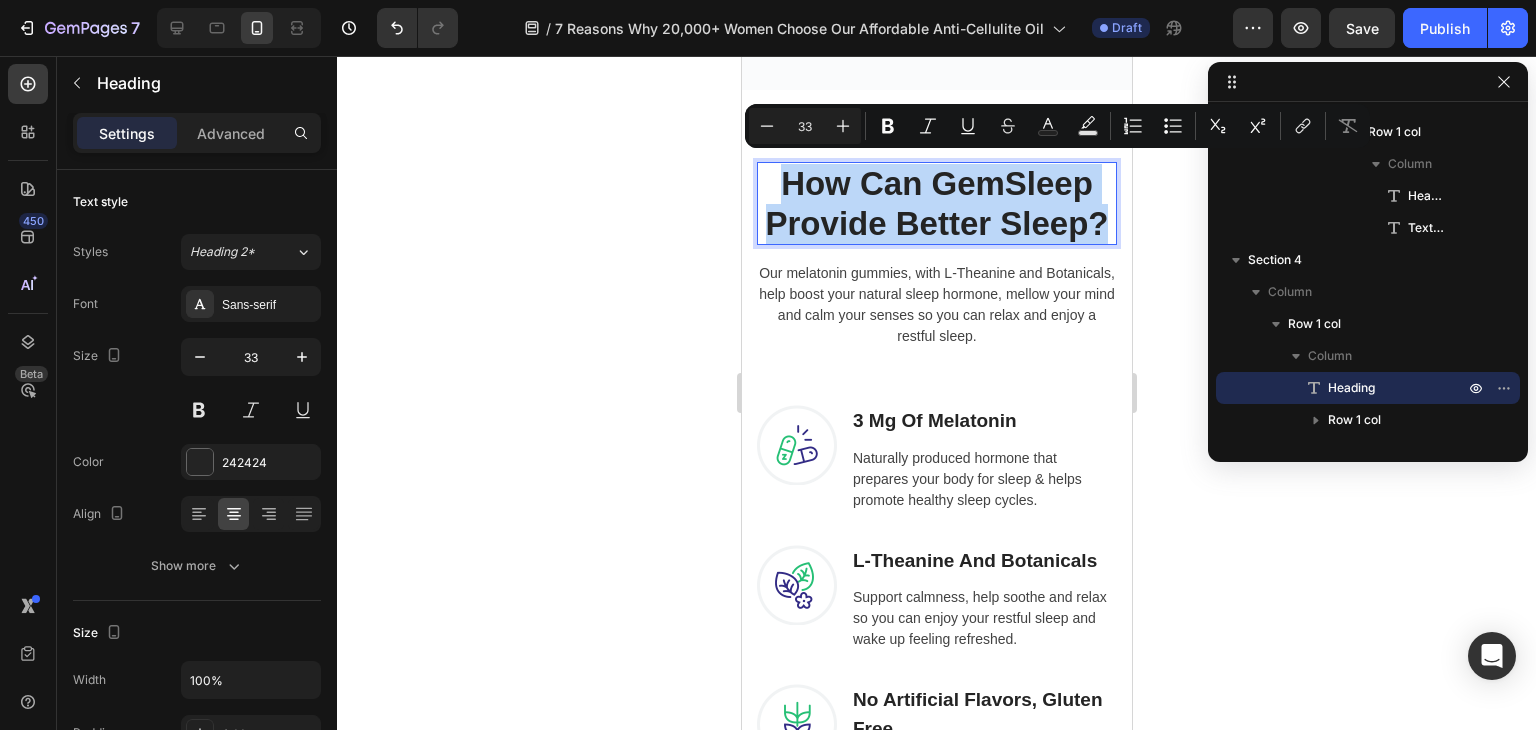 click on "How Can GemSleep Provide Better Sleep?" at bounding box center (936, 203) 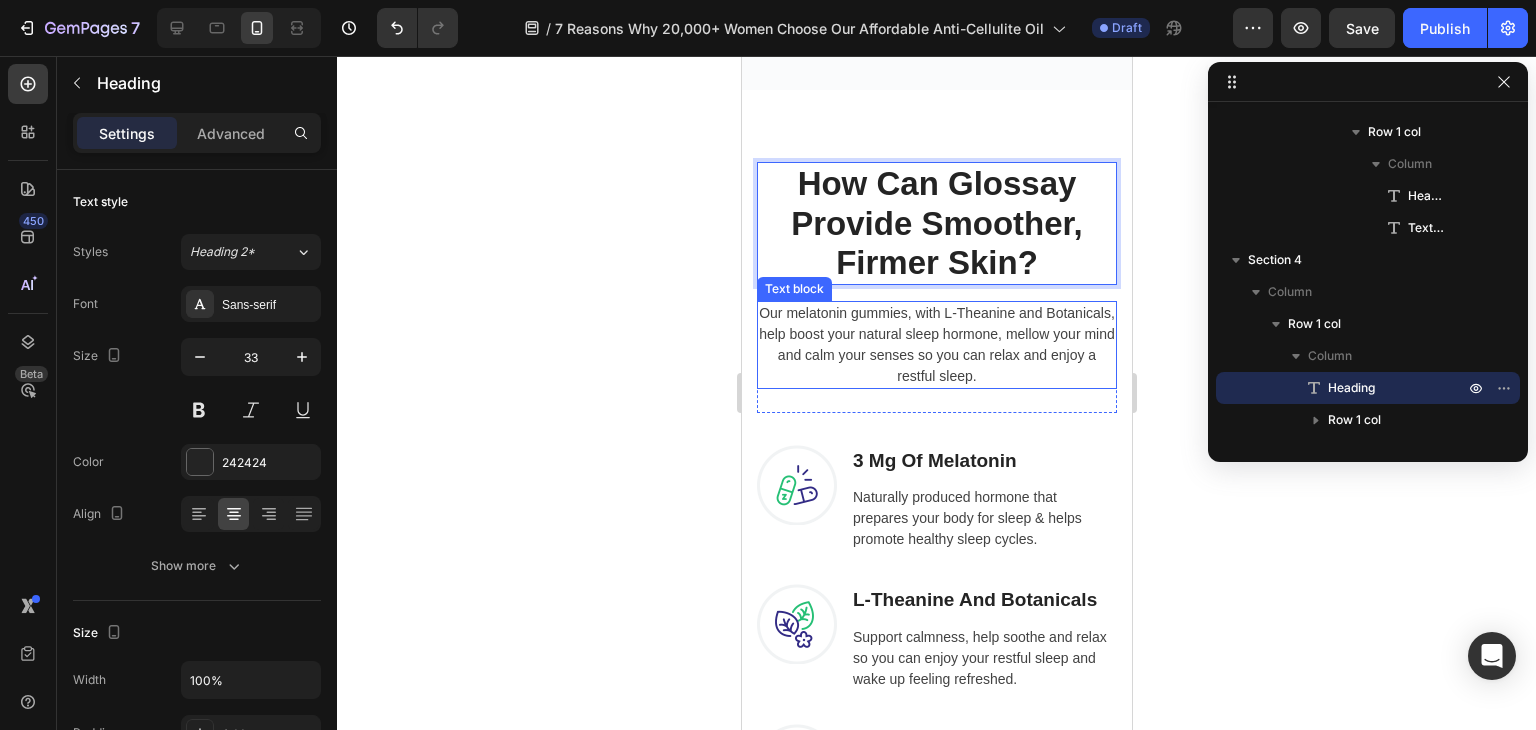 click on "Our melatonin gummies, with L-Theanine and Botanicals, help boost your natural sleep hormone, mellow your mind and calm your senses so you can relax and enjoy a restful sleep." at bounding box center [936, 345] 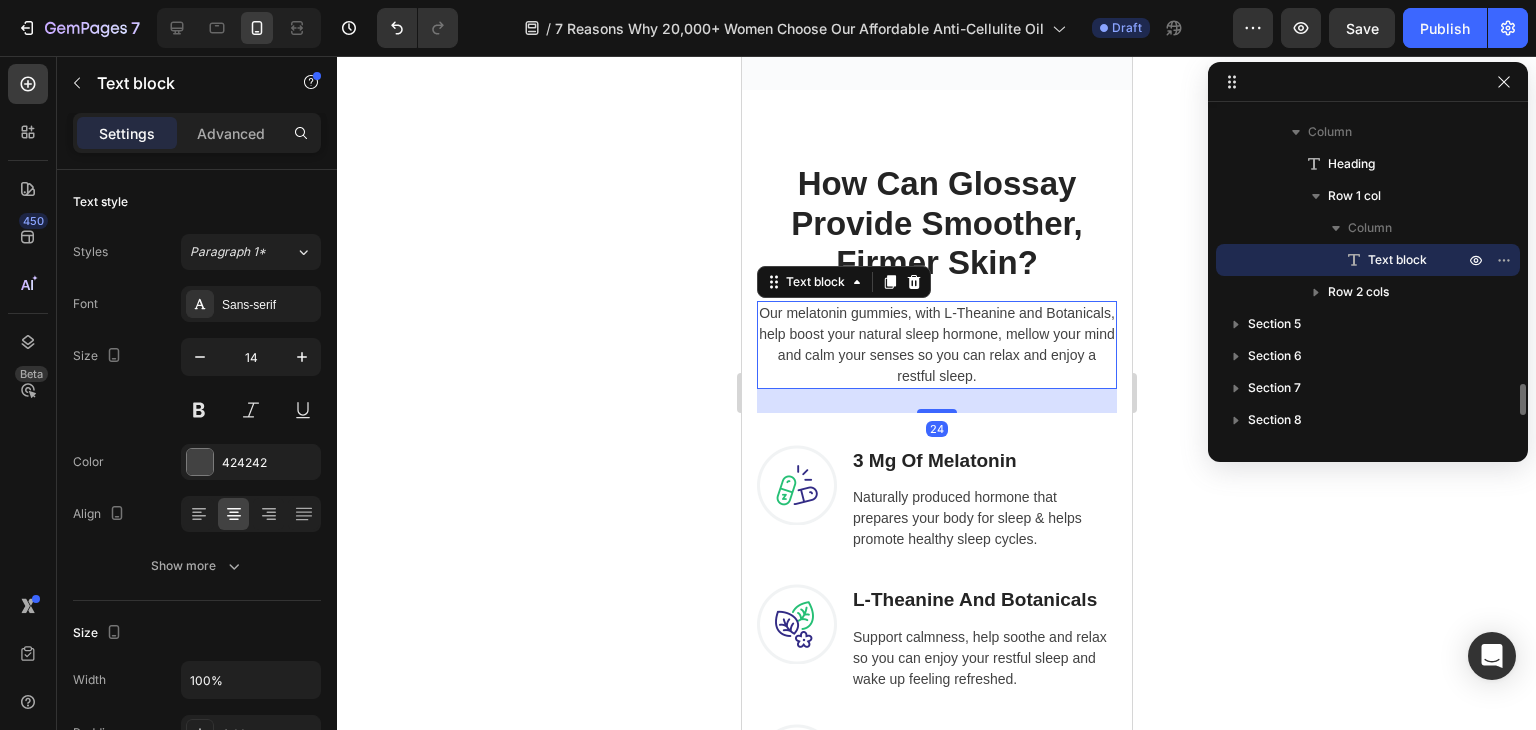 click on "Our melatonin gummies, with L-Theanine and Botanicals, help boost your natural sleep hormone, mellow your mind and calm your senses so you can relax and enjoy a restful sleep." at bounding box center [936, 345] 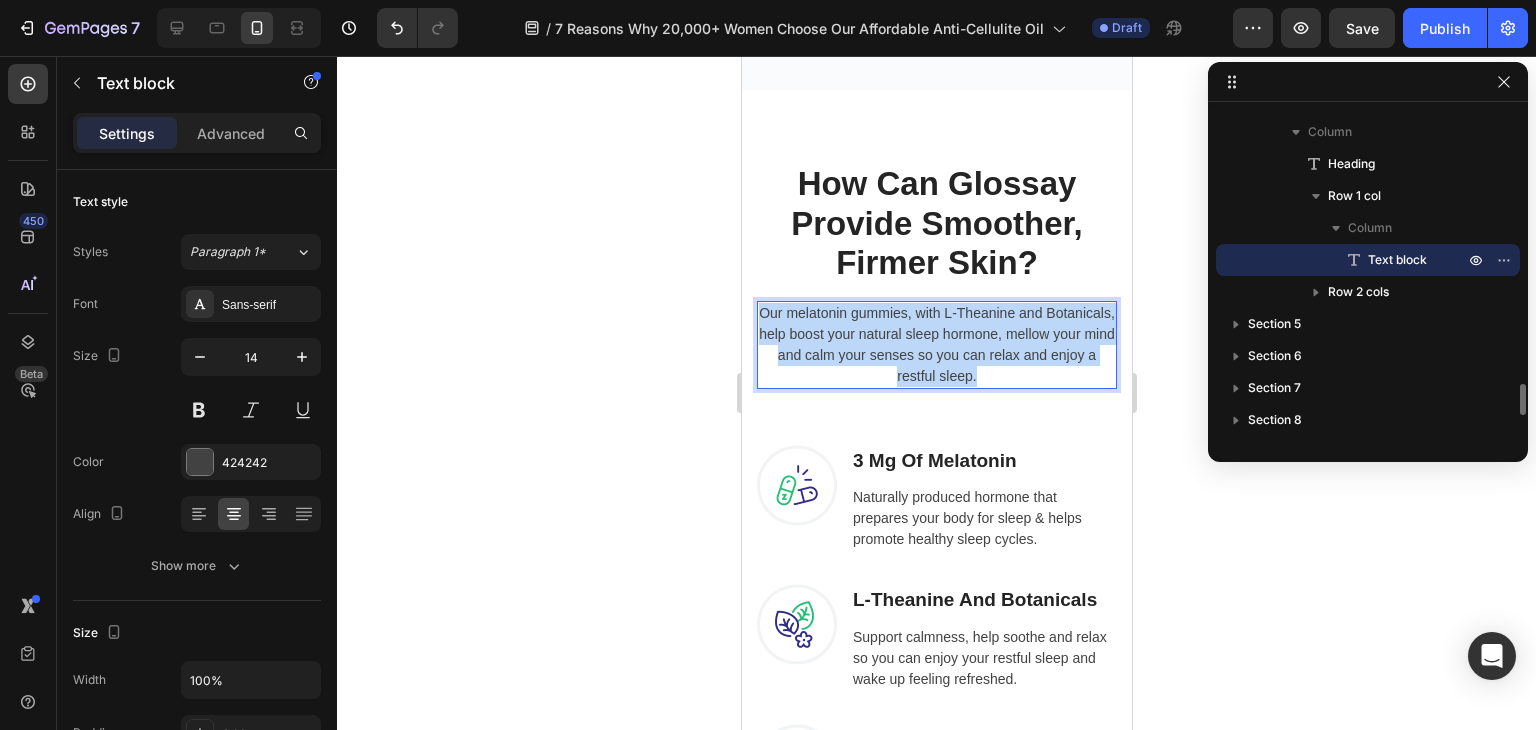 click on "Our melatonin gummies, with L-Theanine and Botanicals, help boost your natural sleep hormone, mellow your mind and calm your senses so you can relax and enjoy a restful sleep." at bounding box center (936, 345) 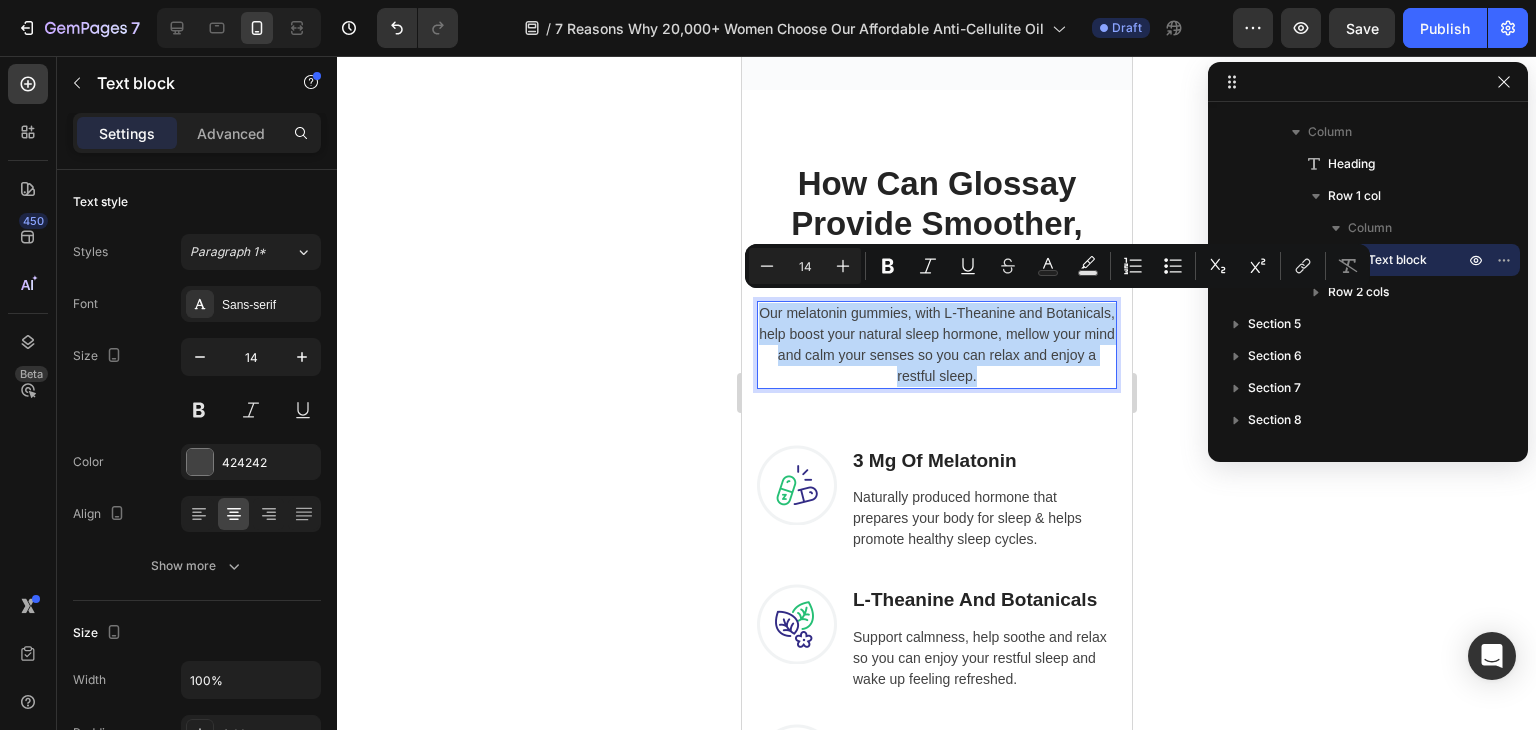 copy on "Our melatonin gummies, with L-Theanine and Botanicals, help boost your natural sleep hormone, mellow your mind and calm your senses so you can relax and enjoy a restful sleep." 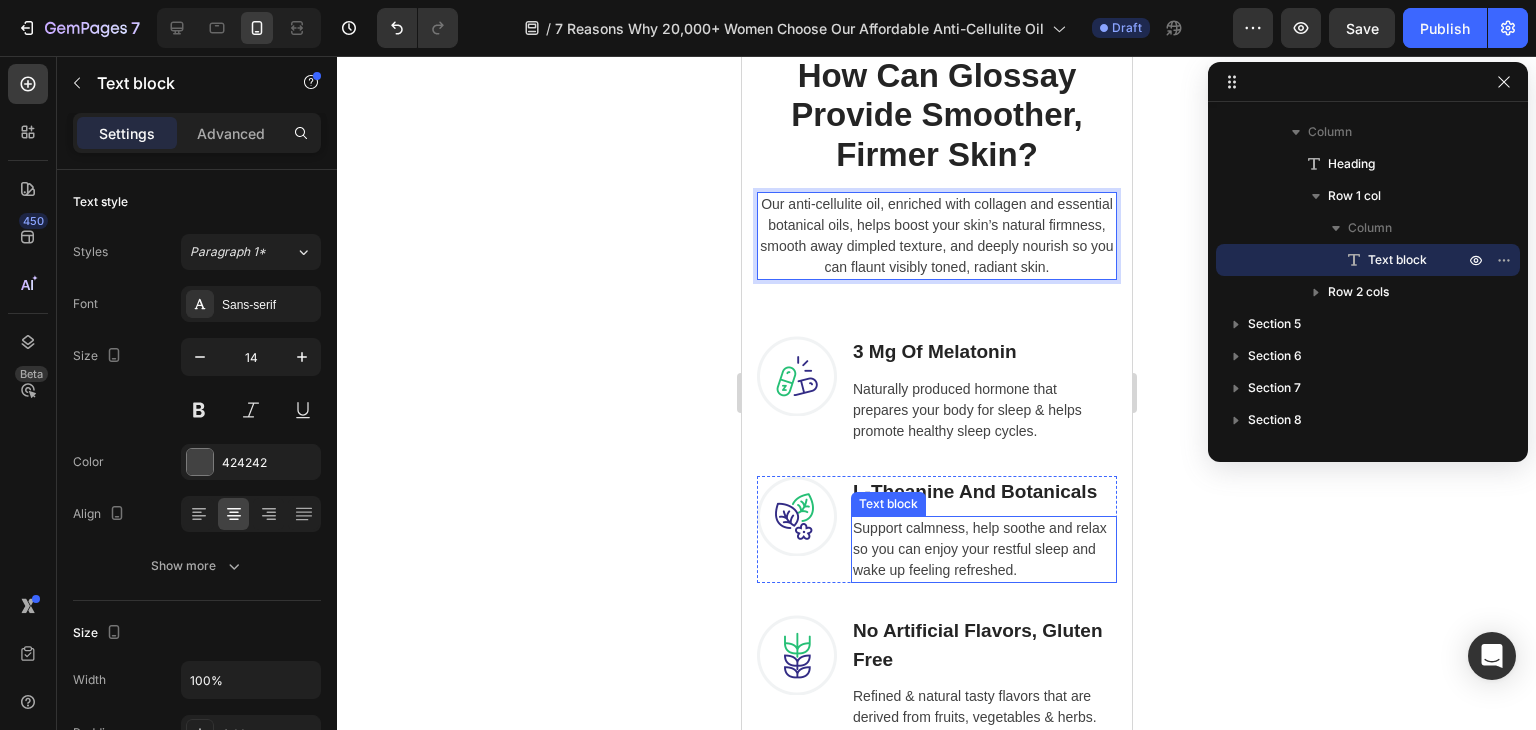 scroll, scrollTop: 3900, scrollLeft: 0, axis: vertical 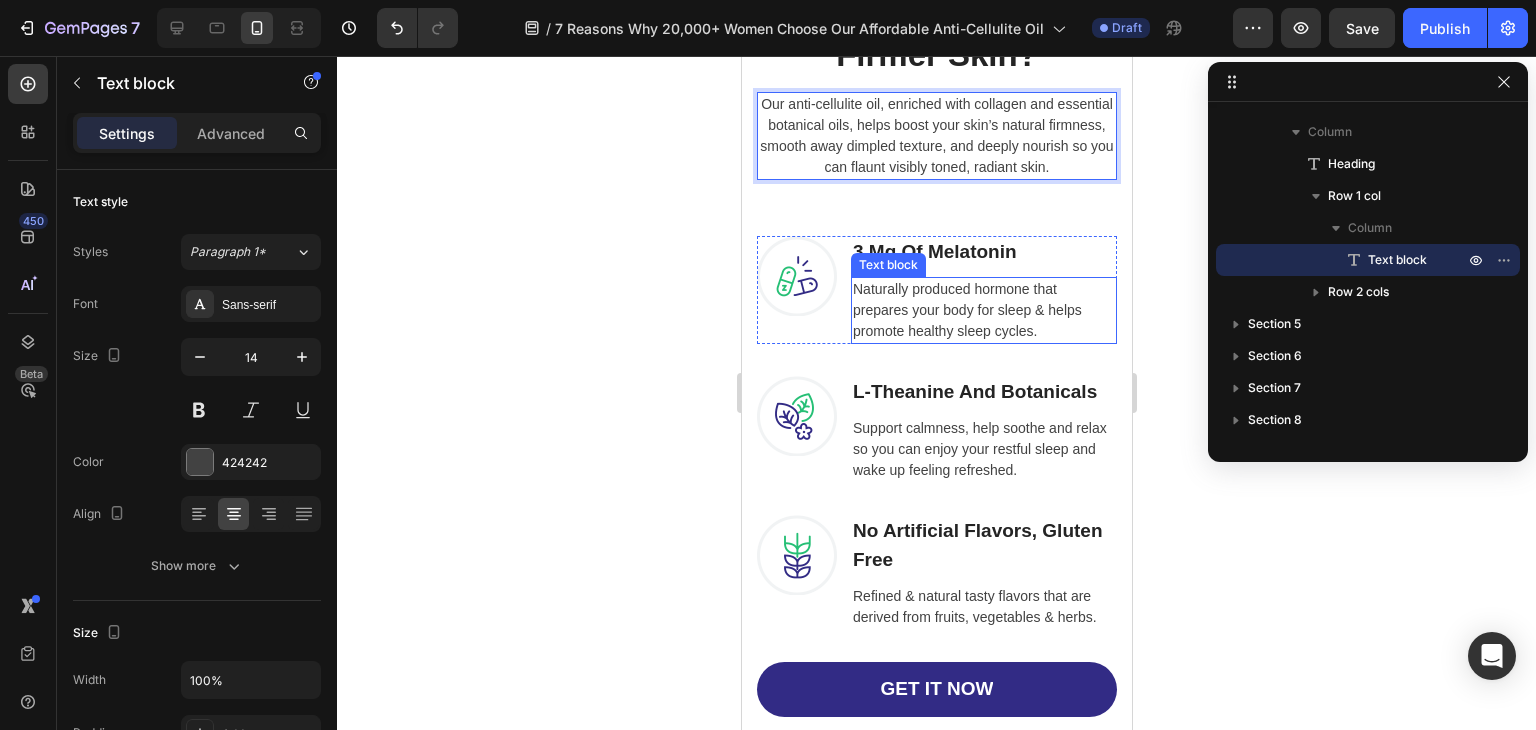 click on "Naturally produced hormone that prepares your body for sleep & helps promote healthy sleep cycles." at bounding box center [983, 310] 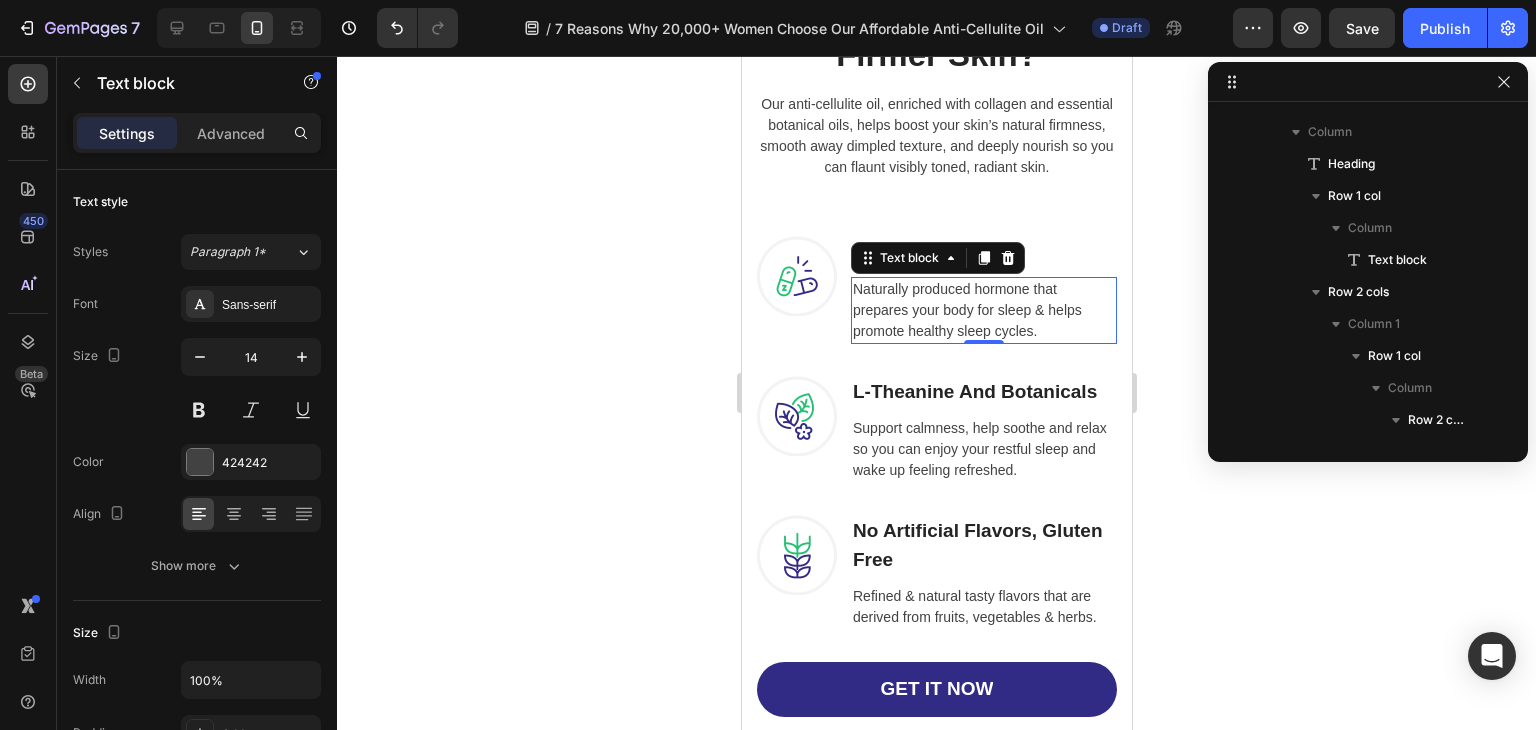 click on "Naturally produced hormone that prepares your body for sleep & helps promote healthy sleep cycles." at bounding box center [983, 310] 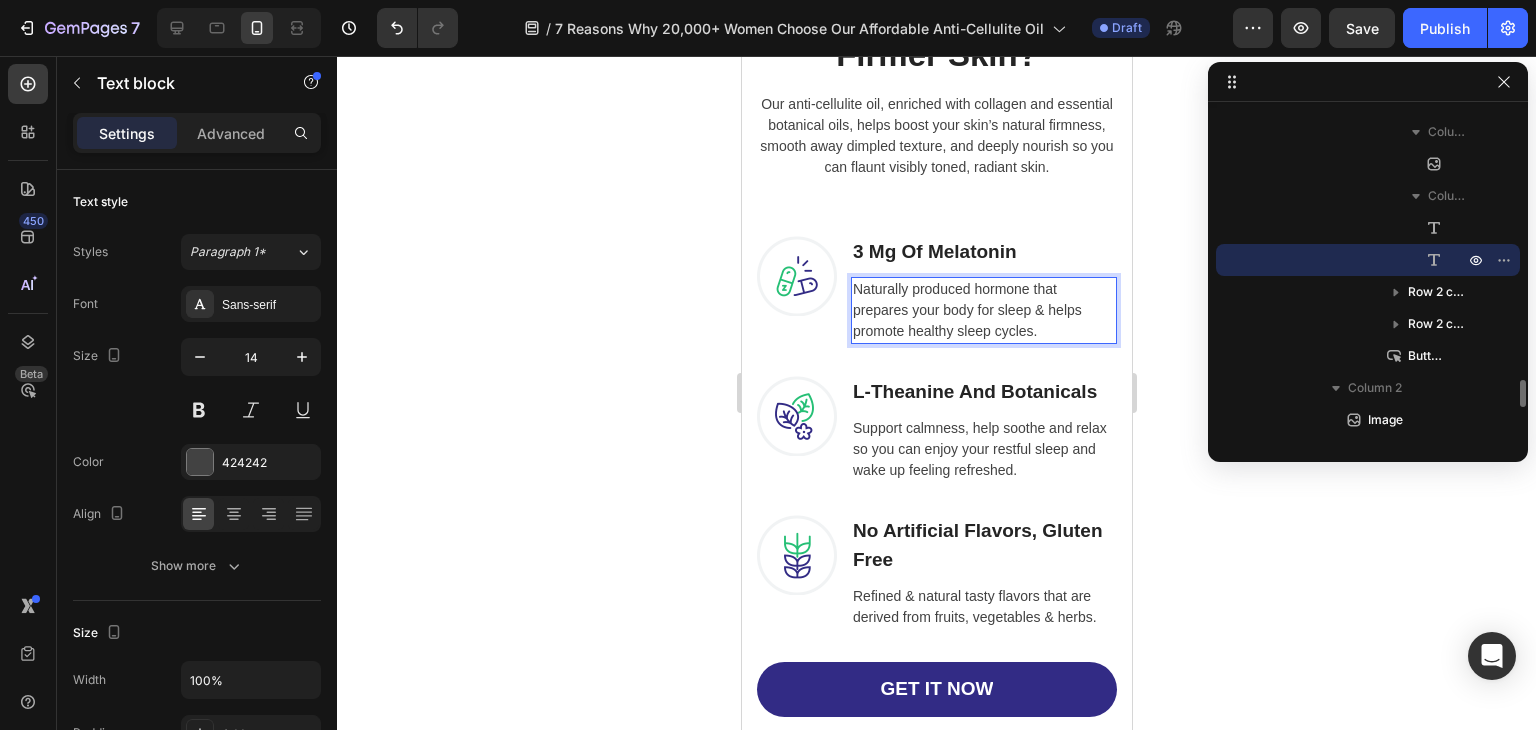 click on "Naturally produced hormone that prepares your body for sleep & helps promote healthy sleep cycles." at bounding box center [983, 310] 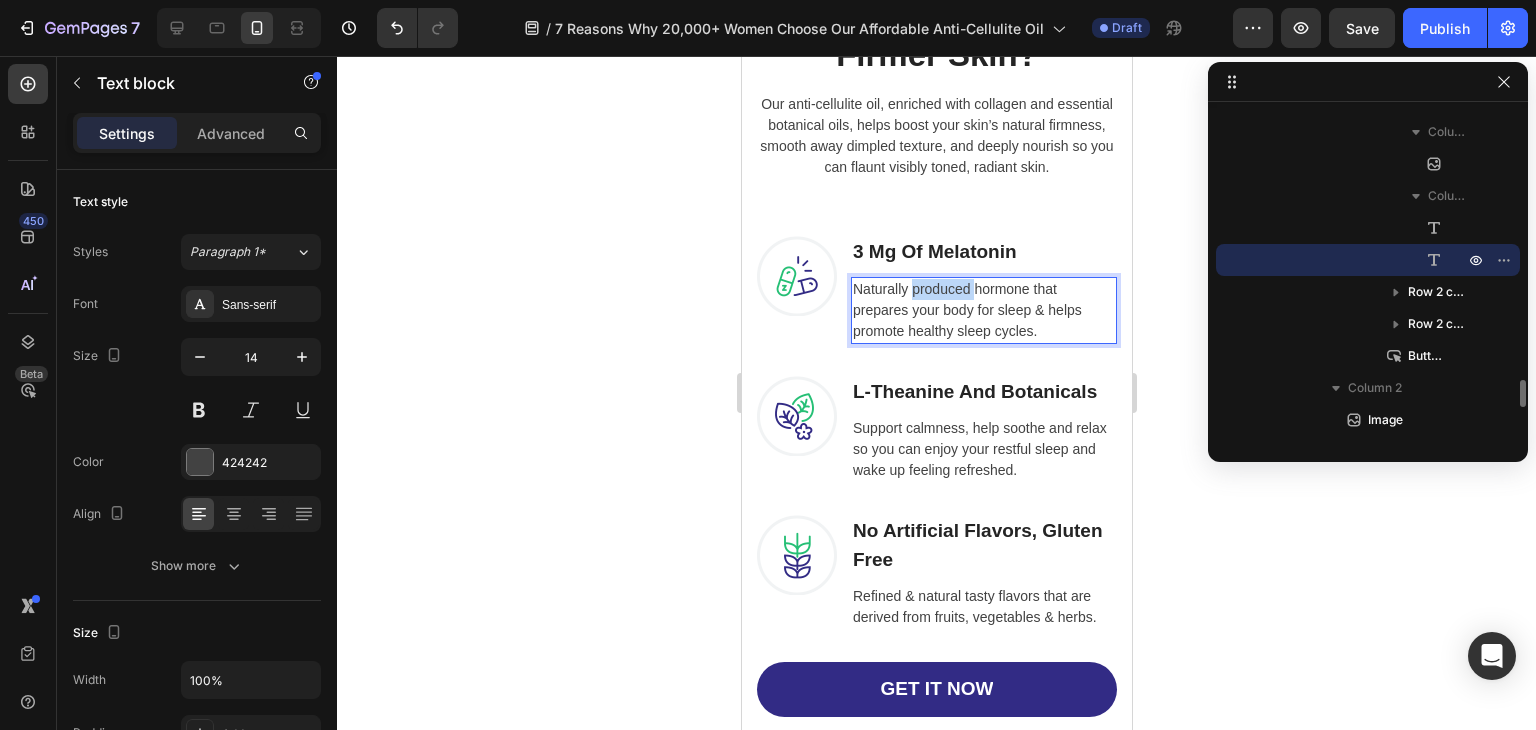 click on "Naturally produced hormone that prepares your body for sleep & helps promote healthy sleep cycles." at bounding box center (983, 310) 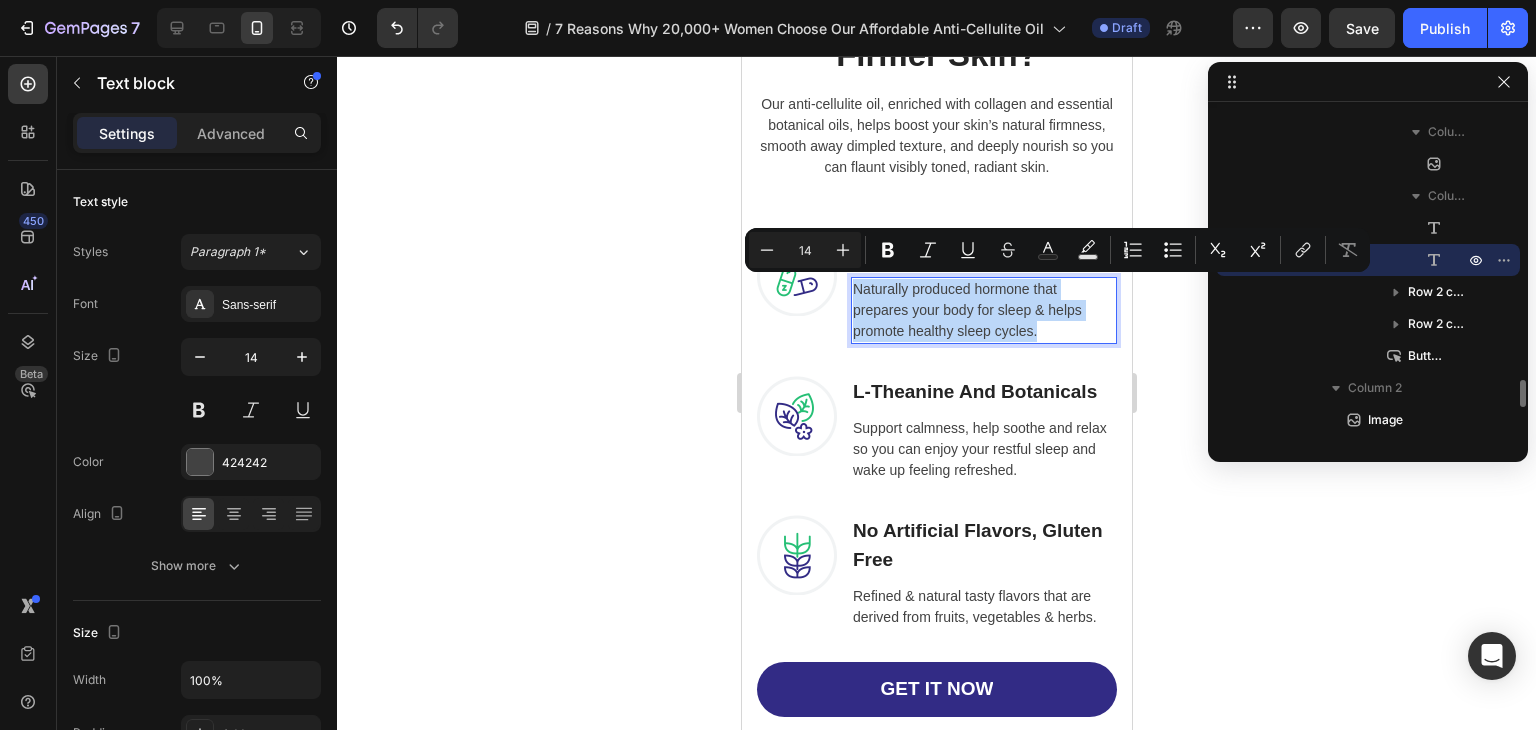 copy on "Naturally produced hormone that prepares your body for sleep & helps promote healthy sleep cycles." 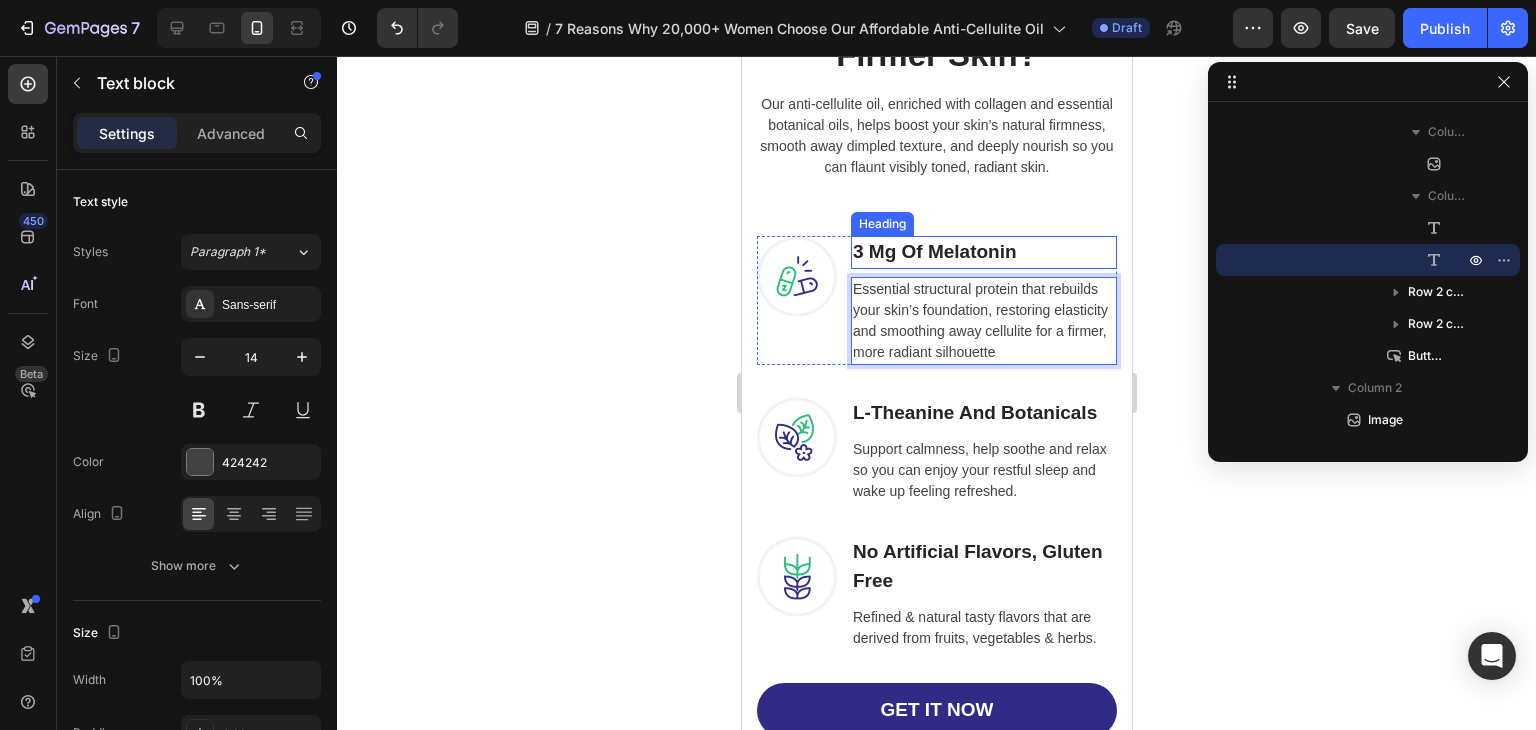 click on "3 Mg Of Melatonin" at bounding box center (983, 252) 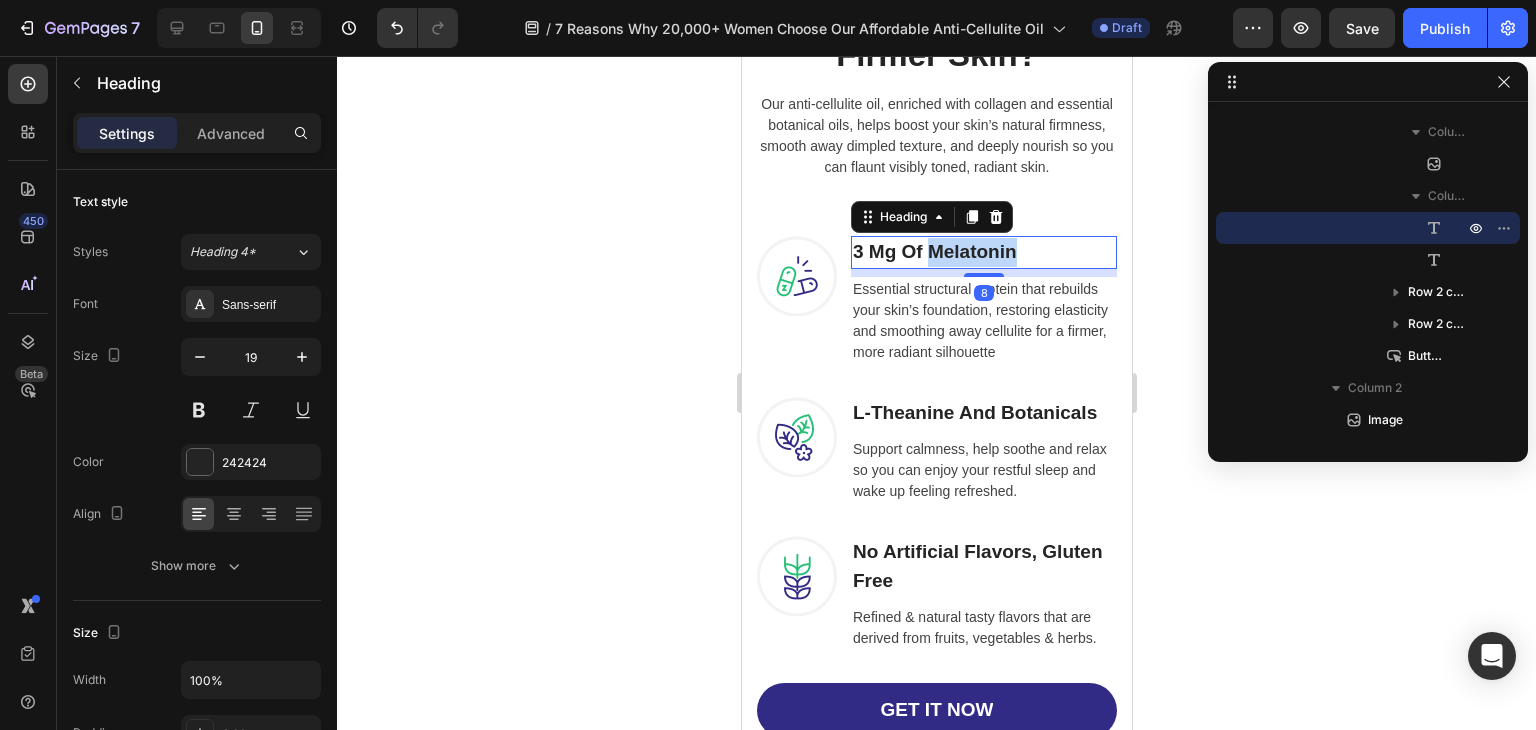 click on "3 Mg Of Melatonin" at bounding box center [983, 252] 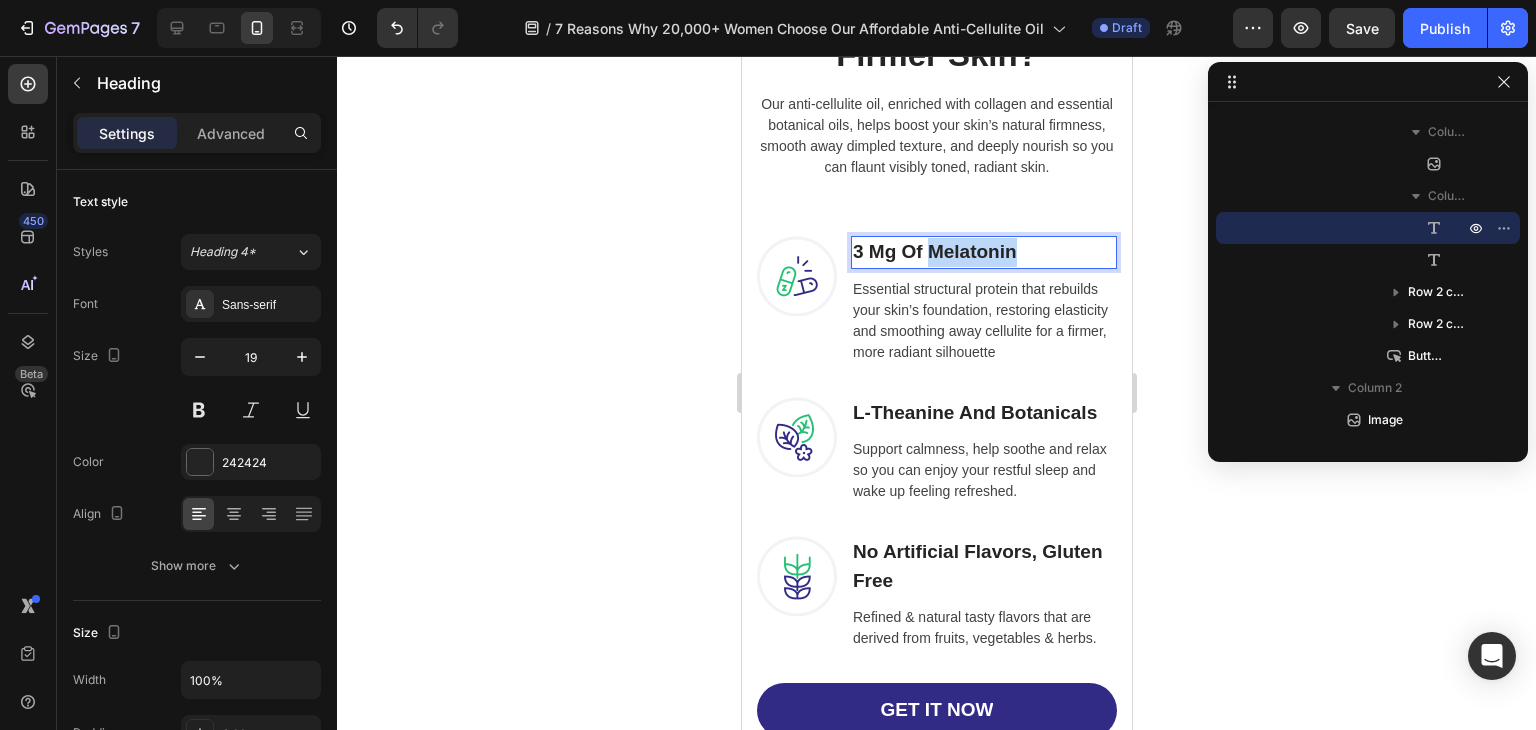 click on "3 Mg Of Melatonin" at bounding box center [983, 252] 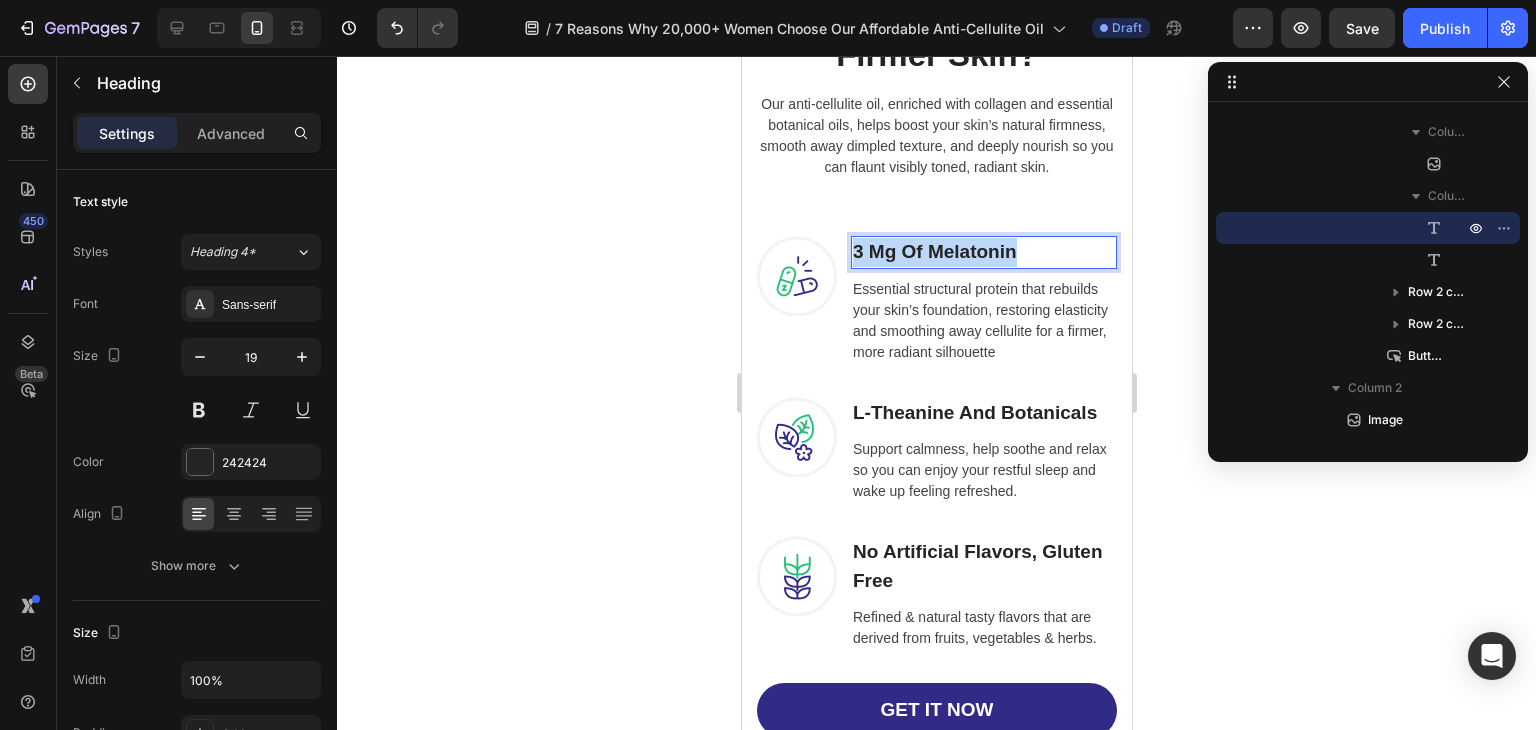 click on "3 Mg Of Melatonin" at bounding box center [983, 252] 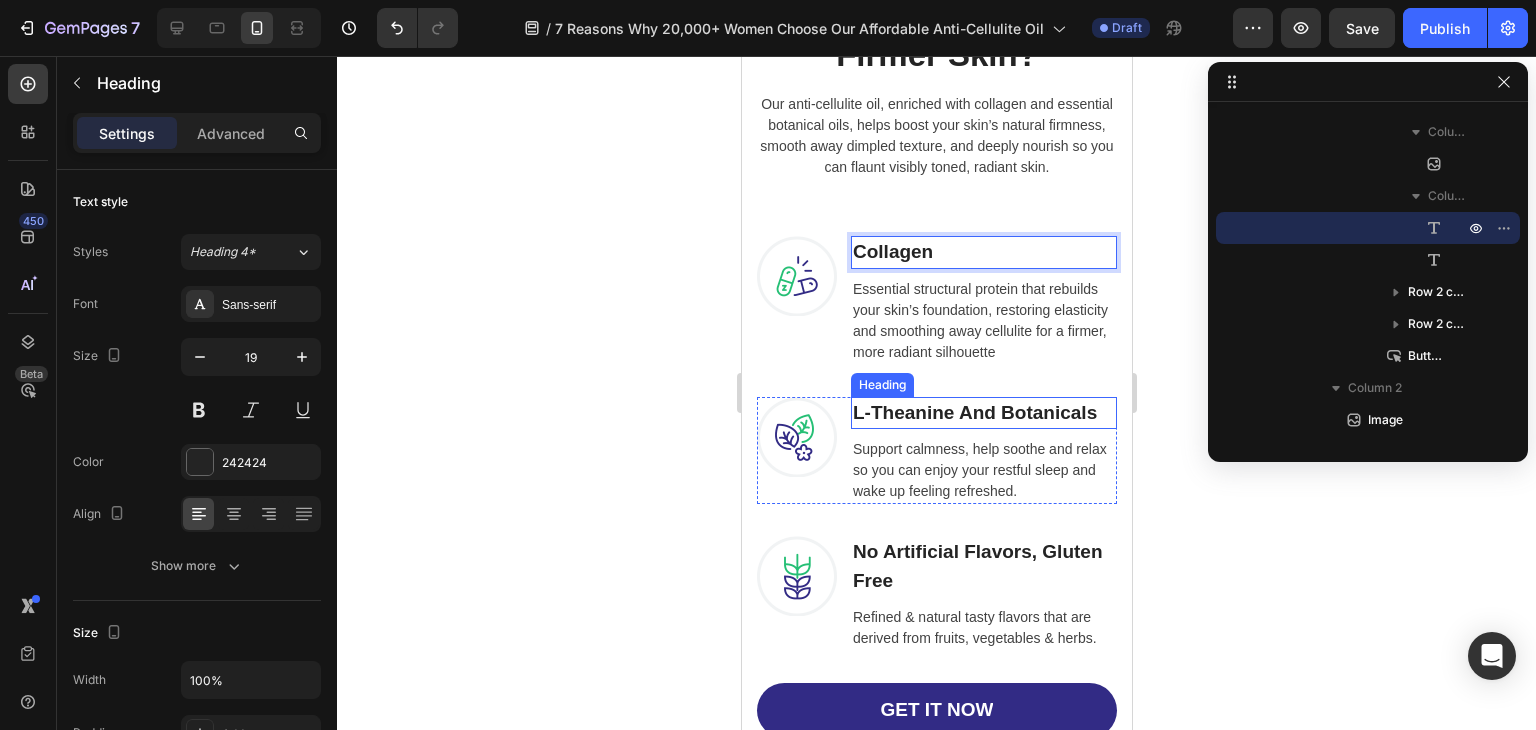click on "L-Theanine And Botanicals" at bounding box center (983, 413) 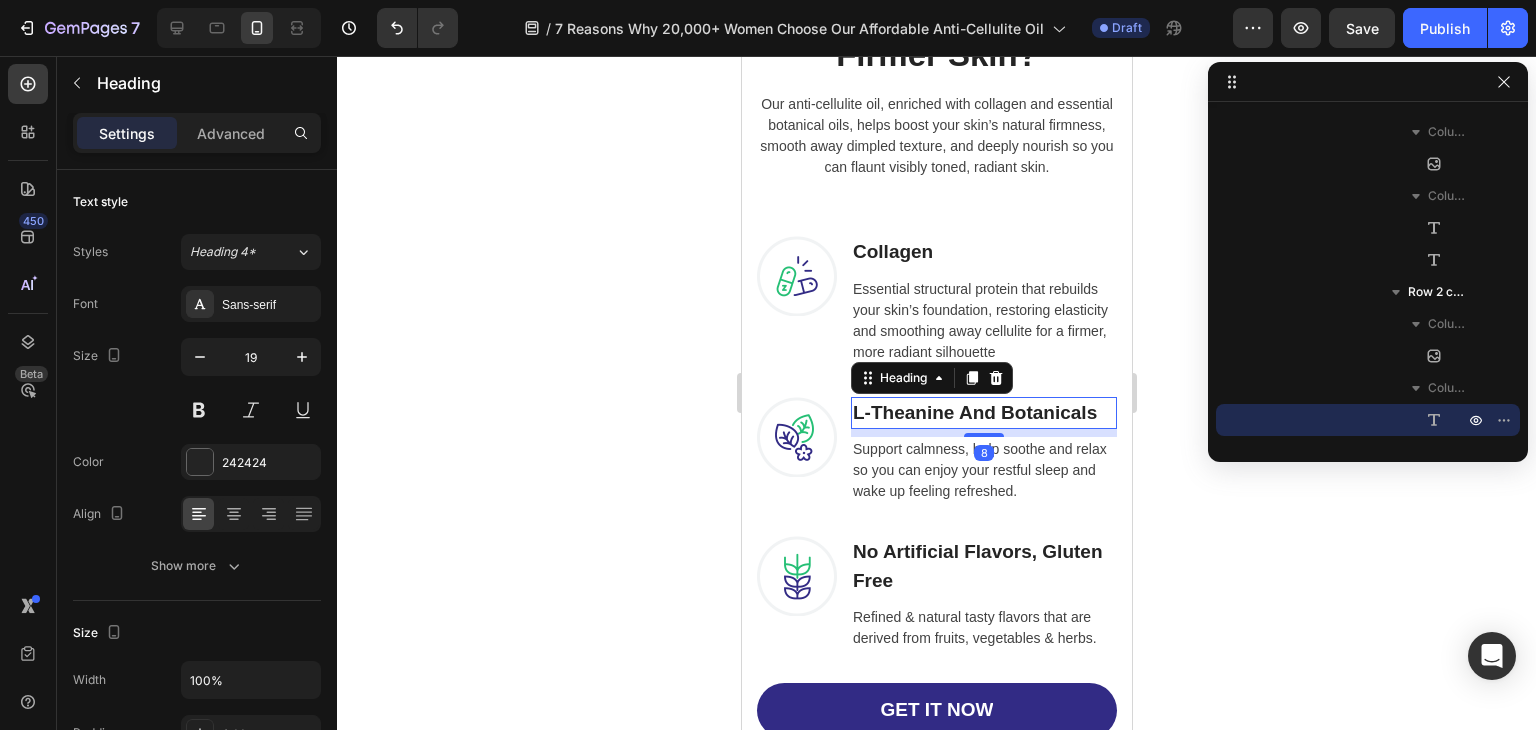 click on "L-Theanine And Botanicals" at bounding box center [983, 413] 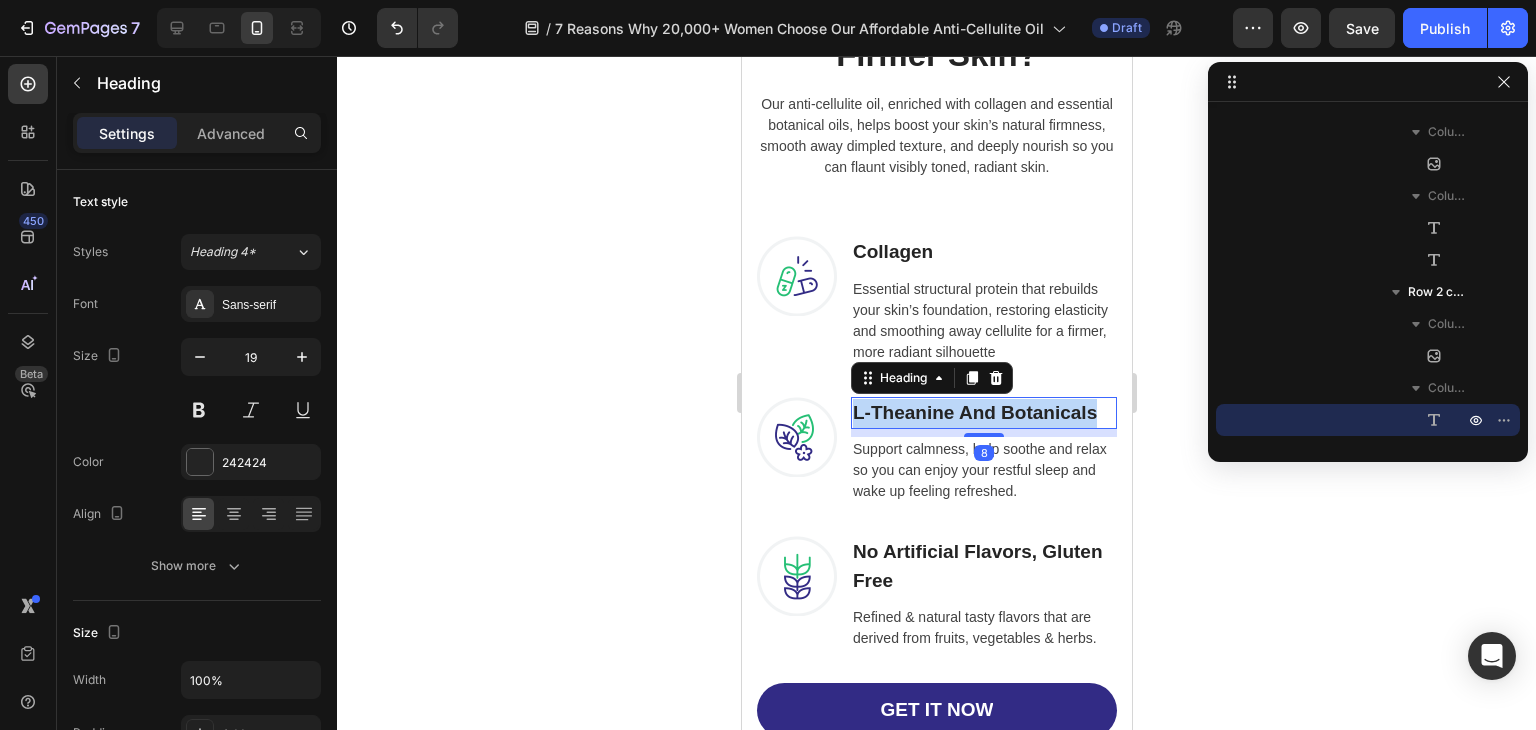 click on "L-Theanine And Botanicals" at bounding box center (983, 413) 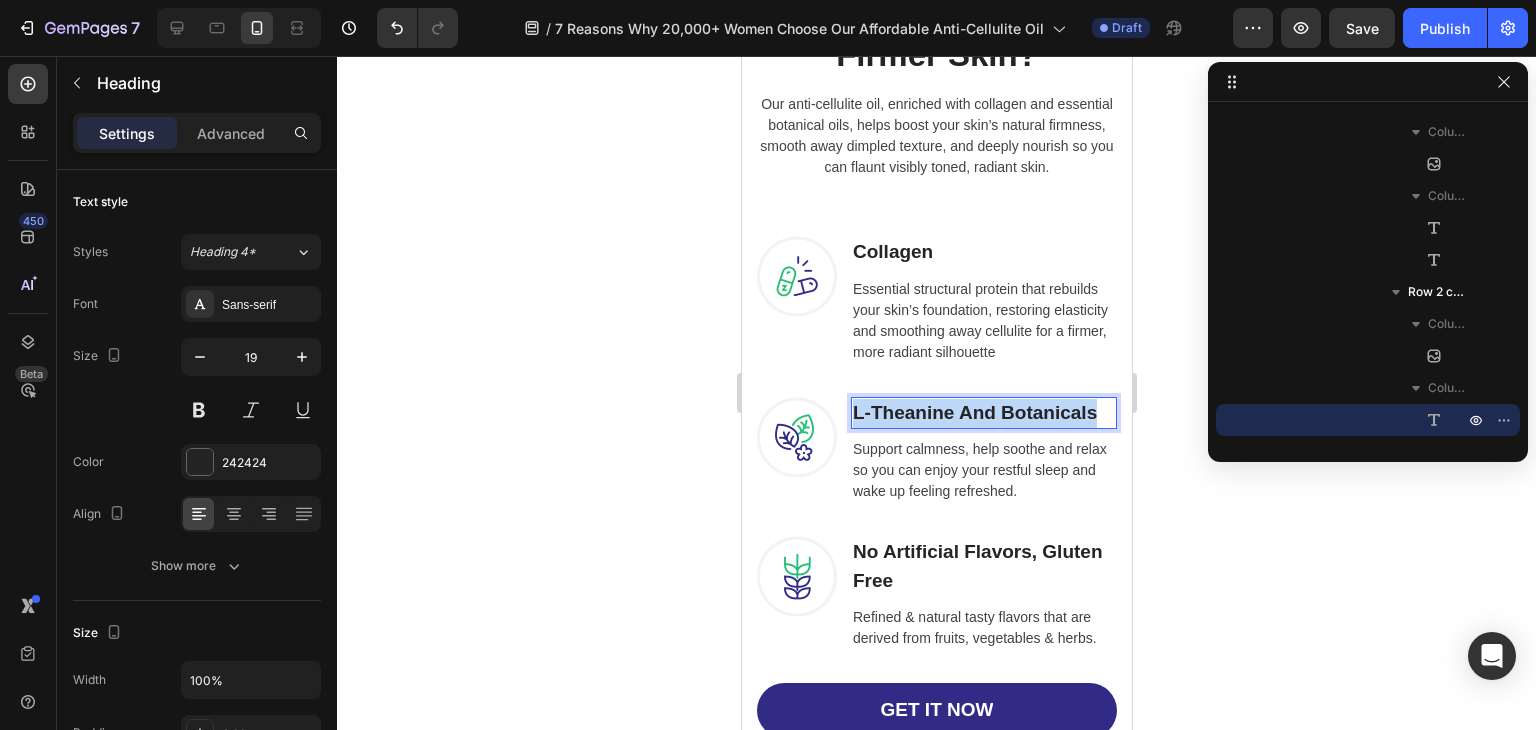 click on "L-Theanine And Botanicals" at bounding box center [983, 413] 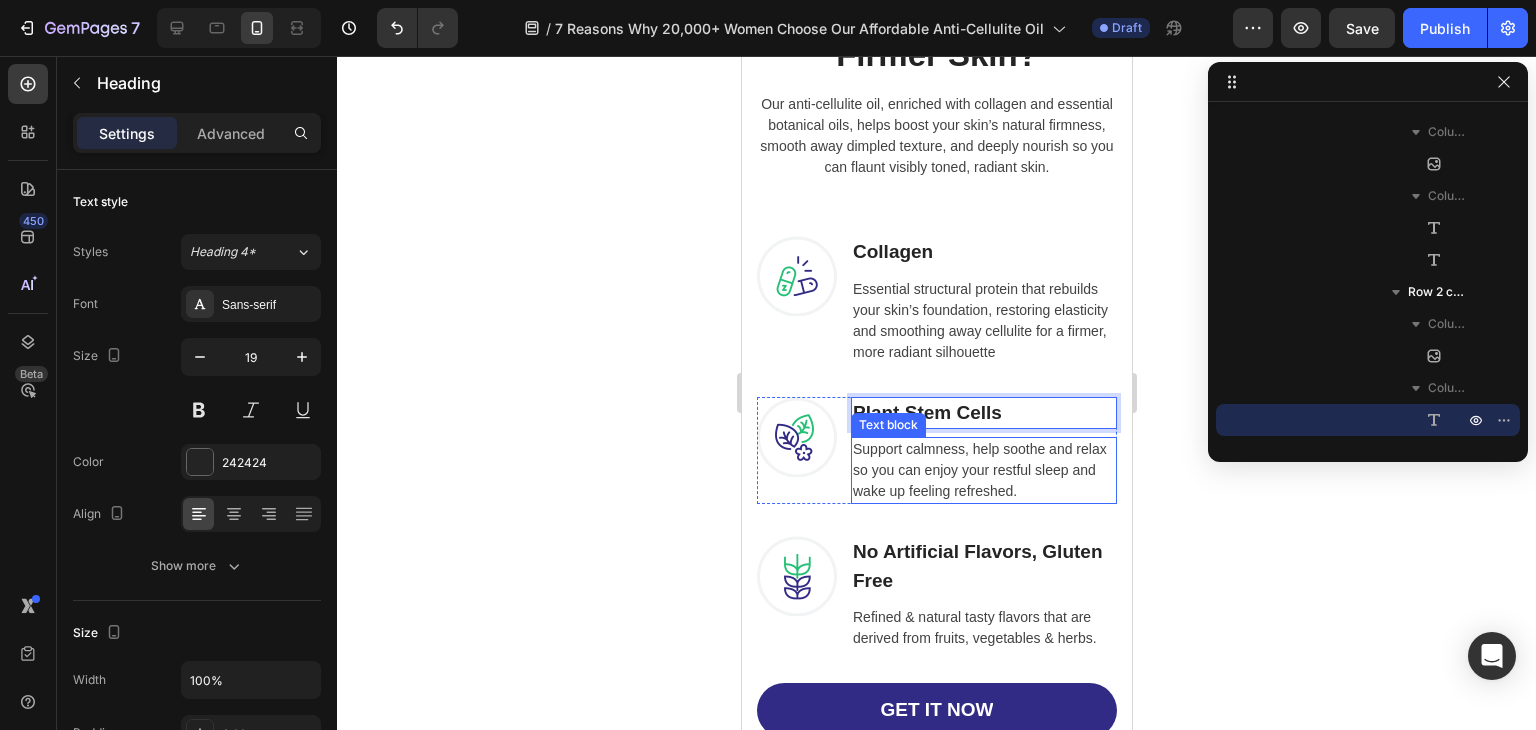 click on "Support calmness, help soothe and relax so you can enjoy your restful sleep and wake up feeling refreshed." at bounding box center (983, 470) 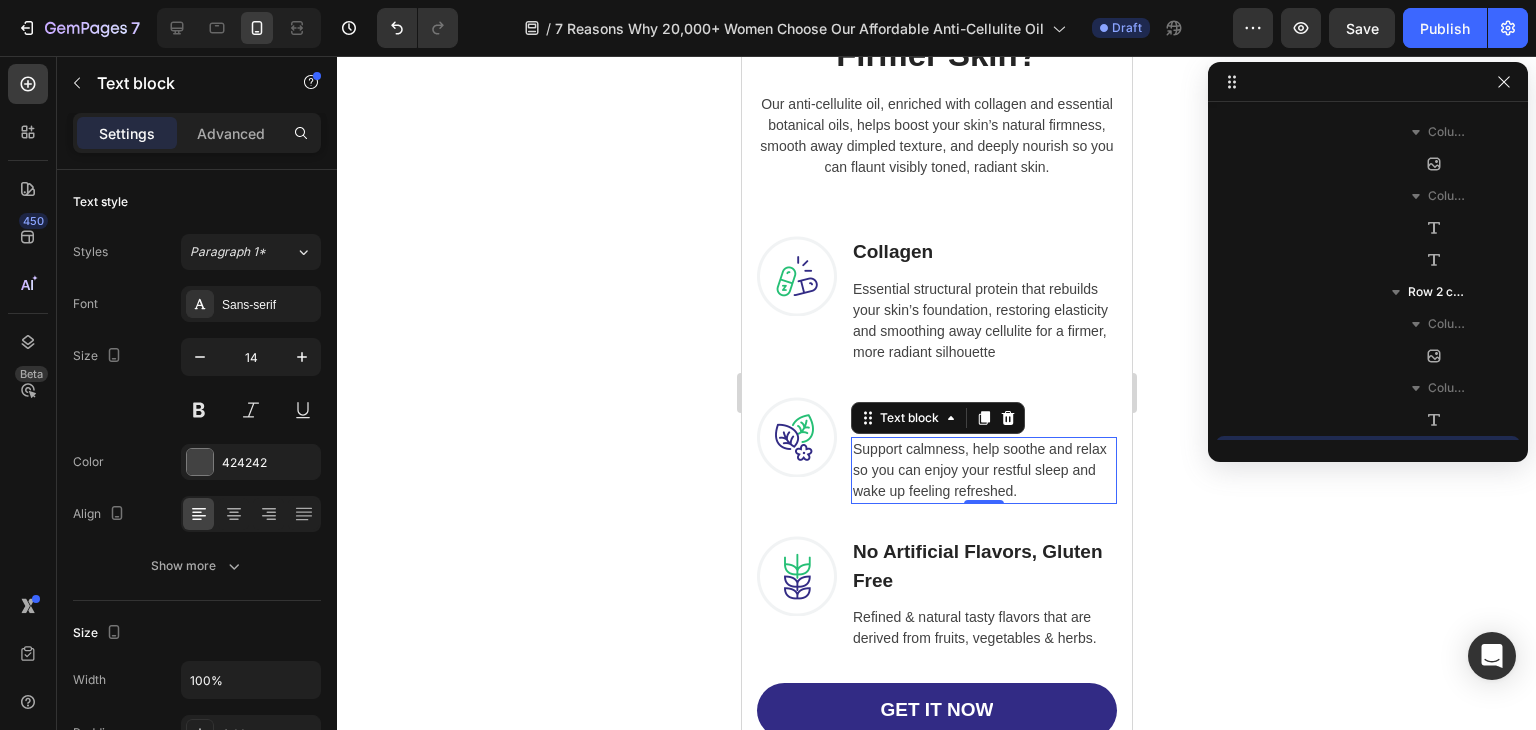 click on "Support calmness, help soothe and relax so you can enjoy your restful sleep and wake up feeling refreshed." at bounding box center [983, 470] 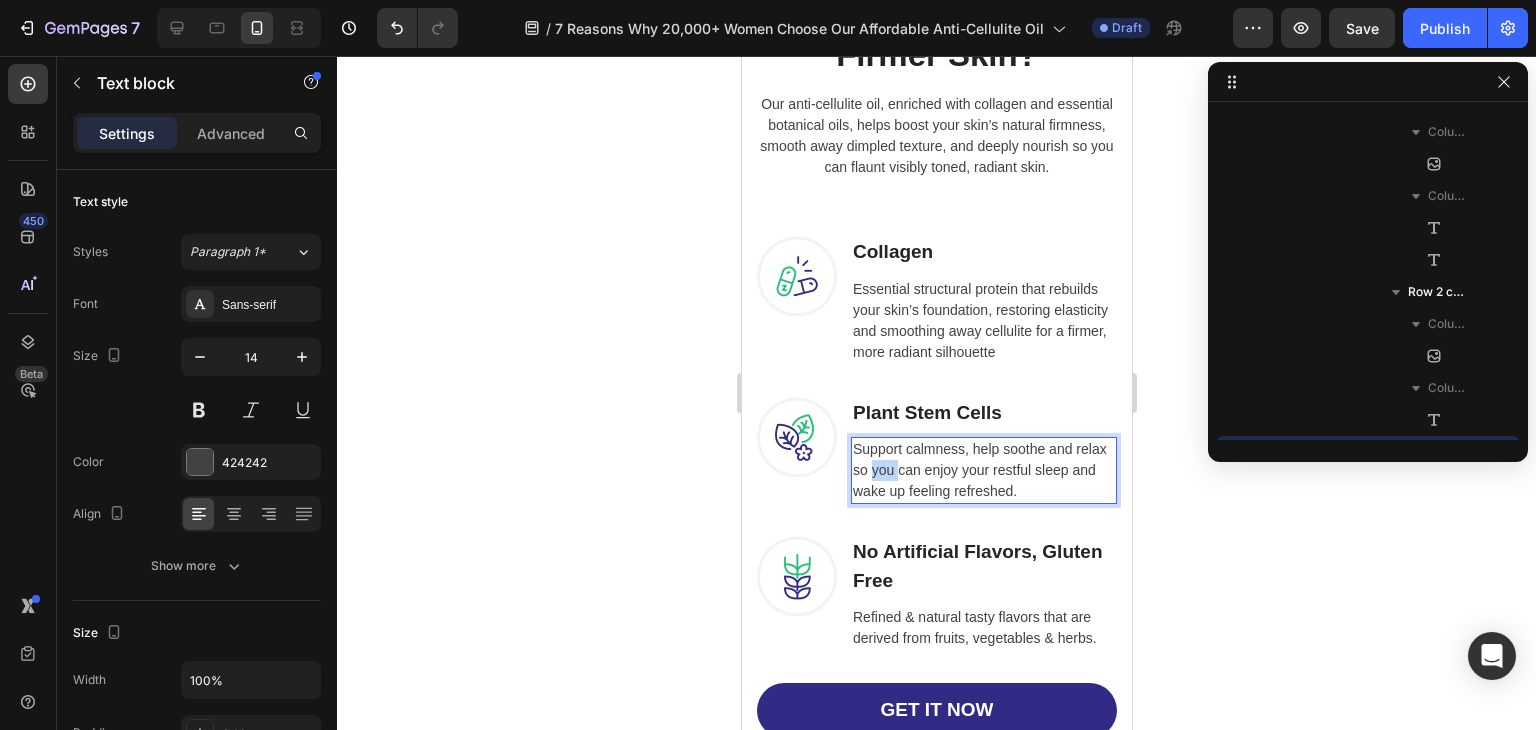 scroll, scrollTop: 3386, scrollLeft: 0, axis: vertical 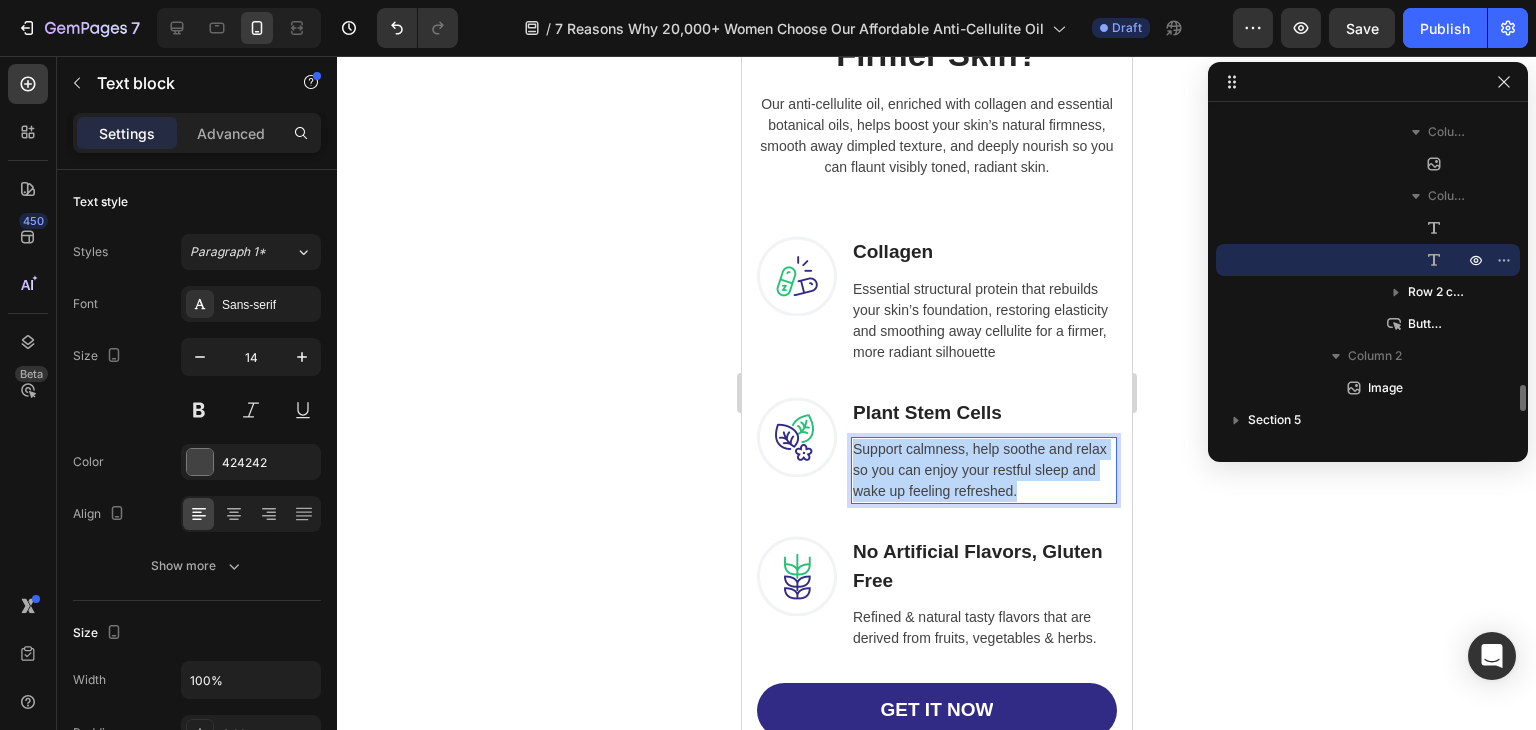 click on "Support calmness, help soothe and relax so you can enjoy your restful sleep and wake up feeling refreshed." at bounding box center [983, 470] 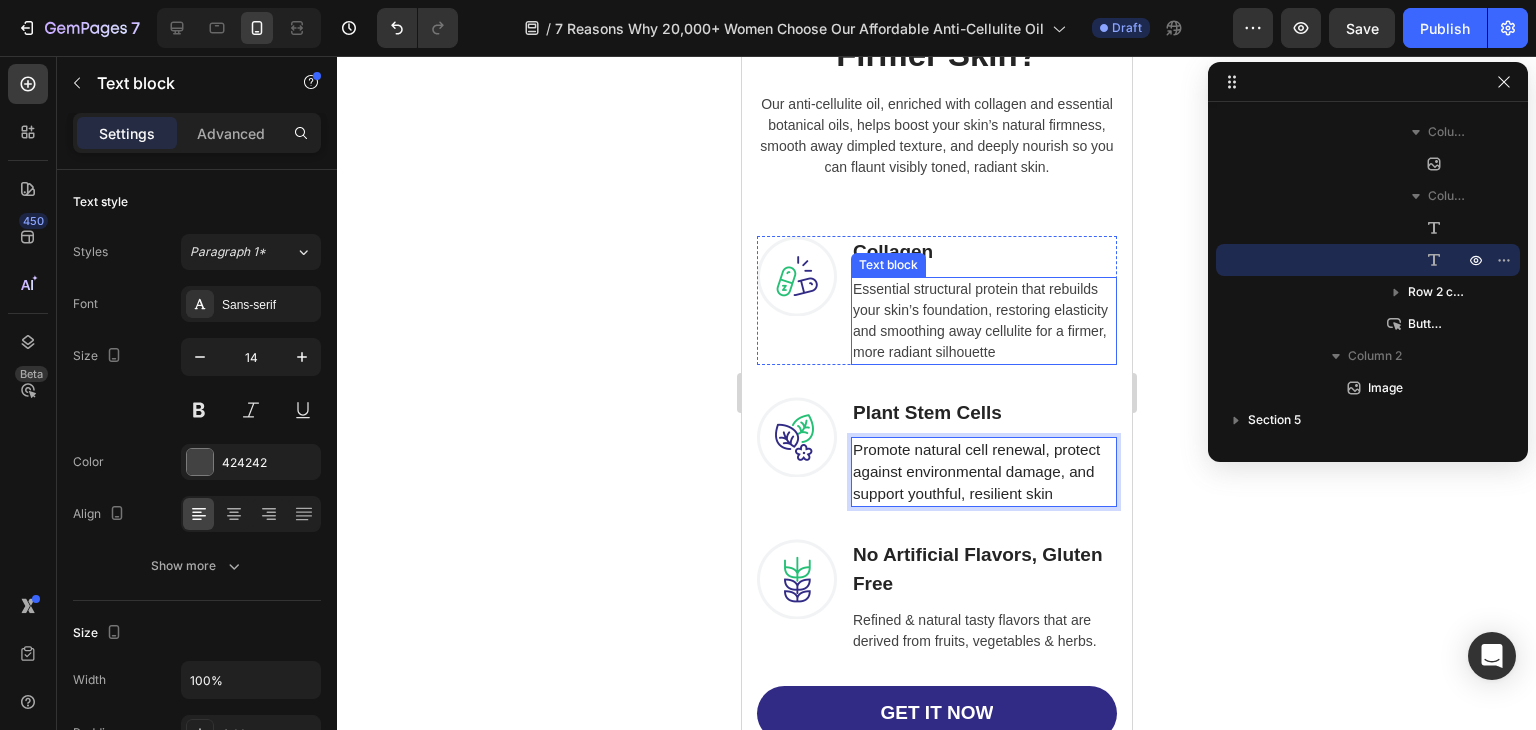 scroll, scrollTop: 4200, scrollLeft: 0, axis: vertical 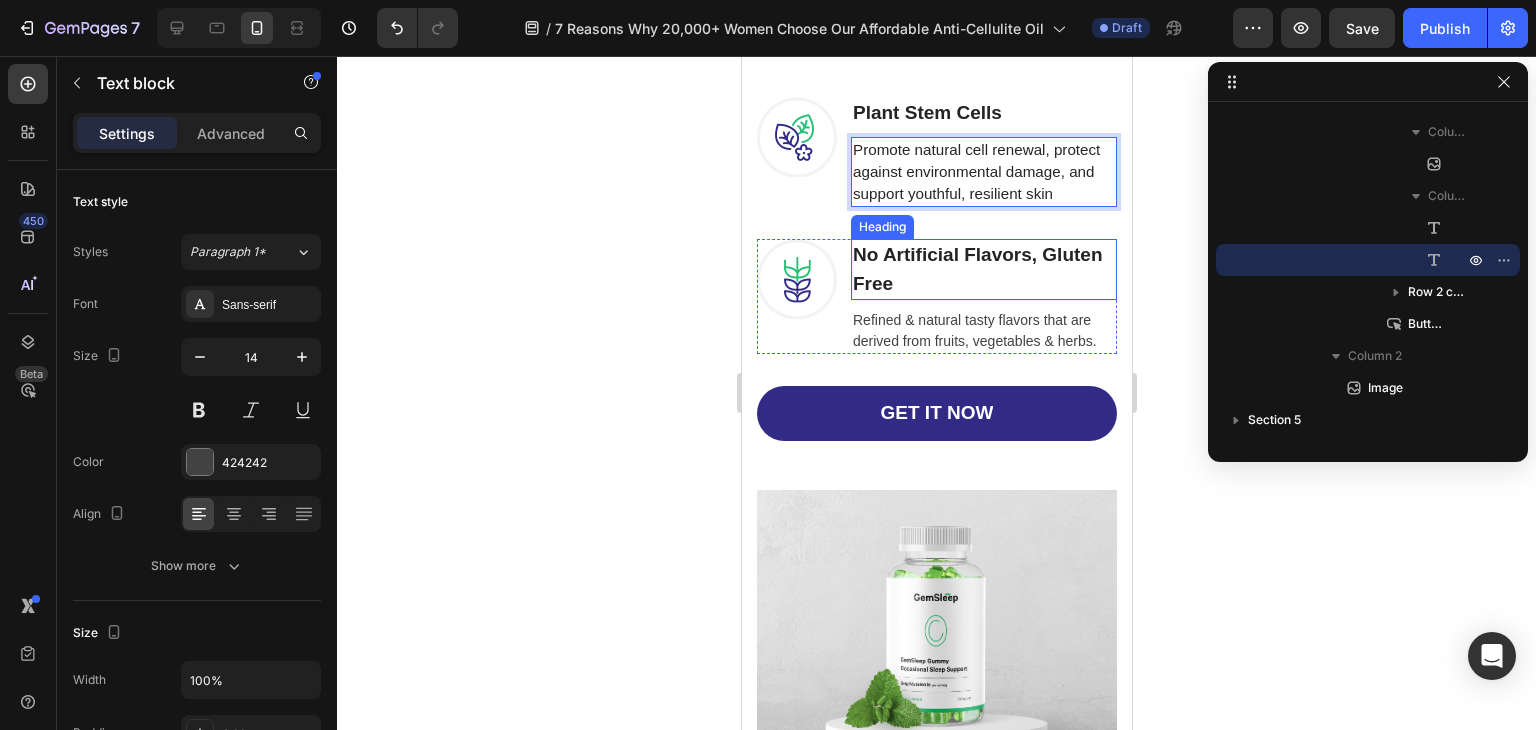 click on "No Artificial Flavors, Gluten Free" at bounding box center (983, 269) 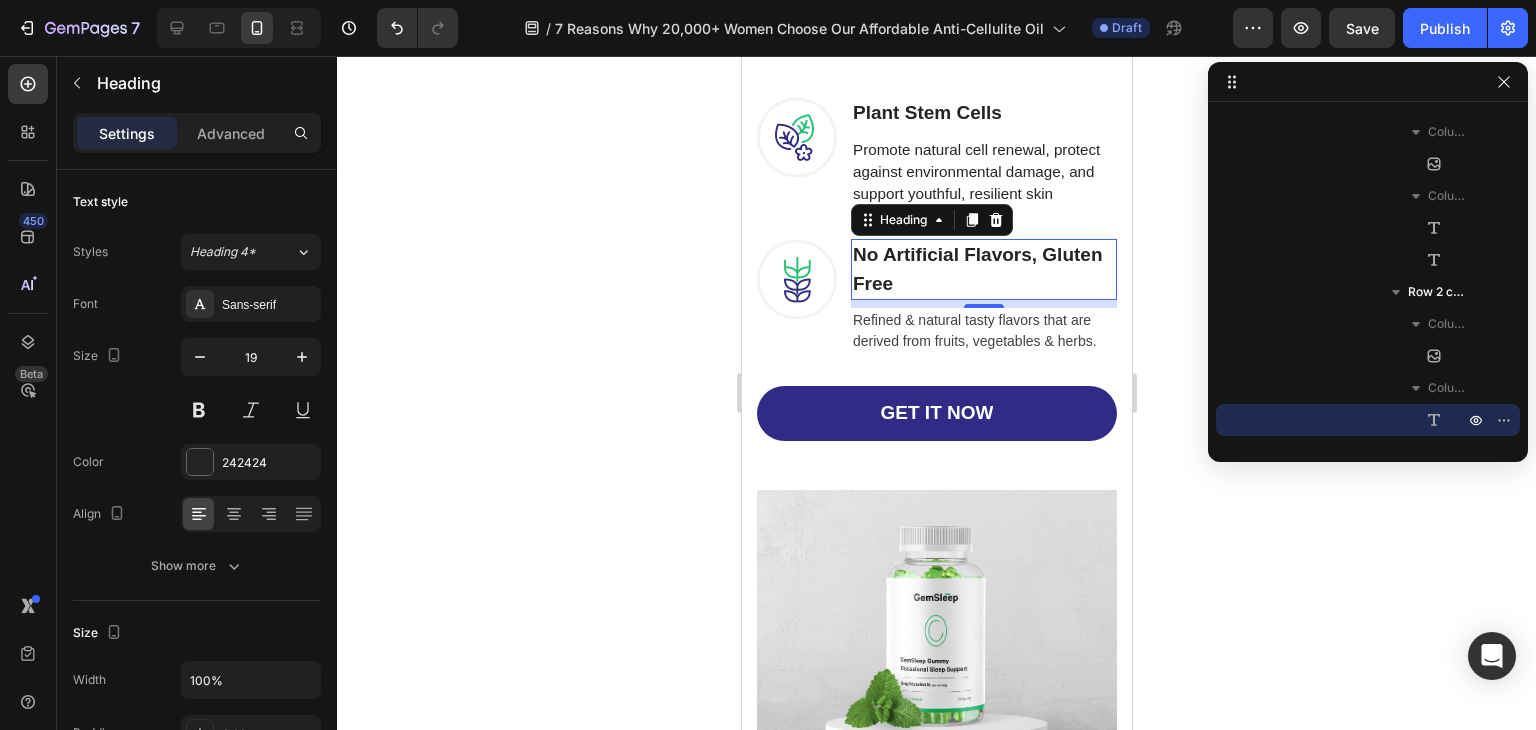 click on "No Artificial Flavors, Gluten Free" at bounding box center (983, 269) 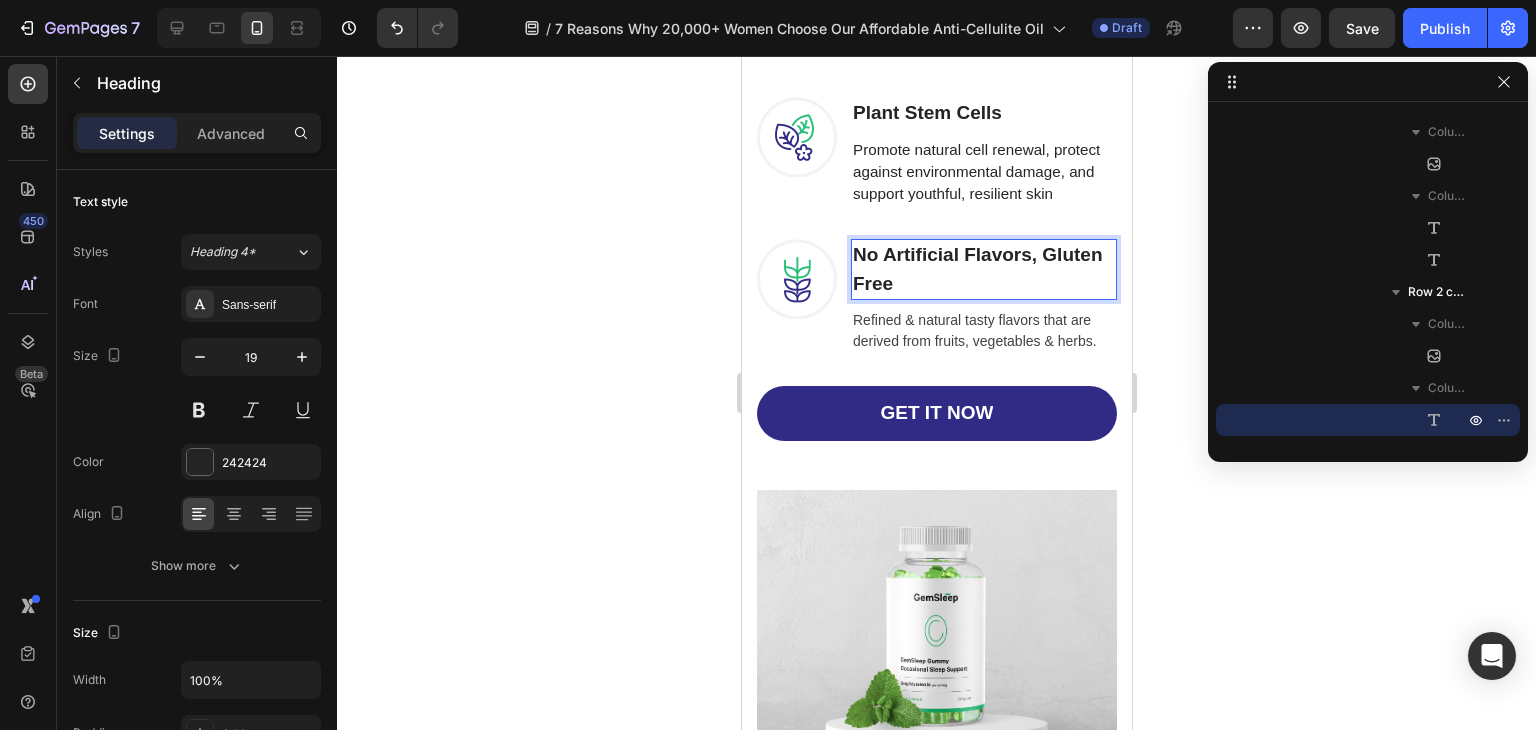 click on "No Artificial Flavors, Gluten Free" at bounding box center (983, 269) 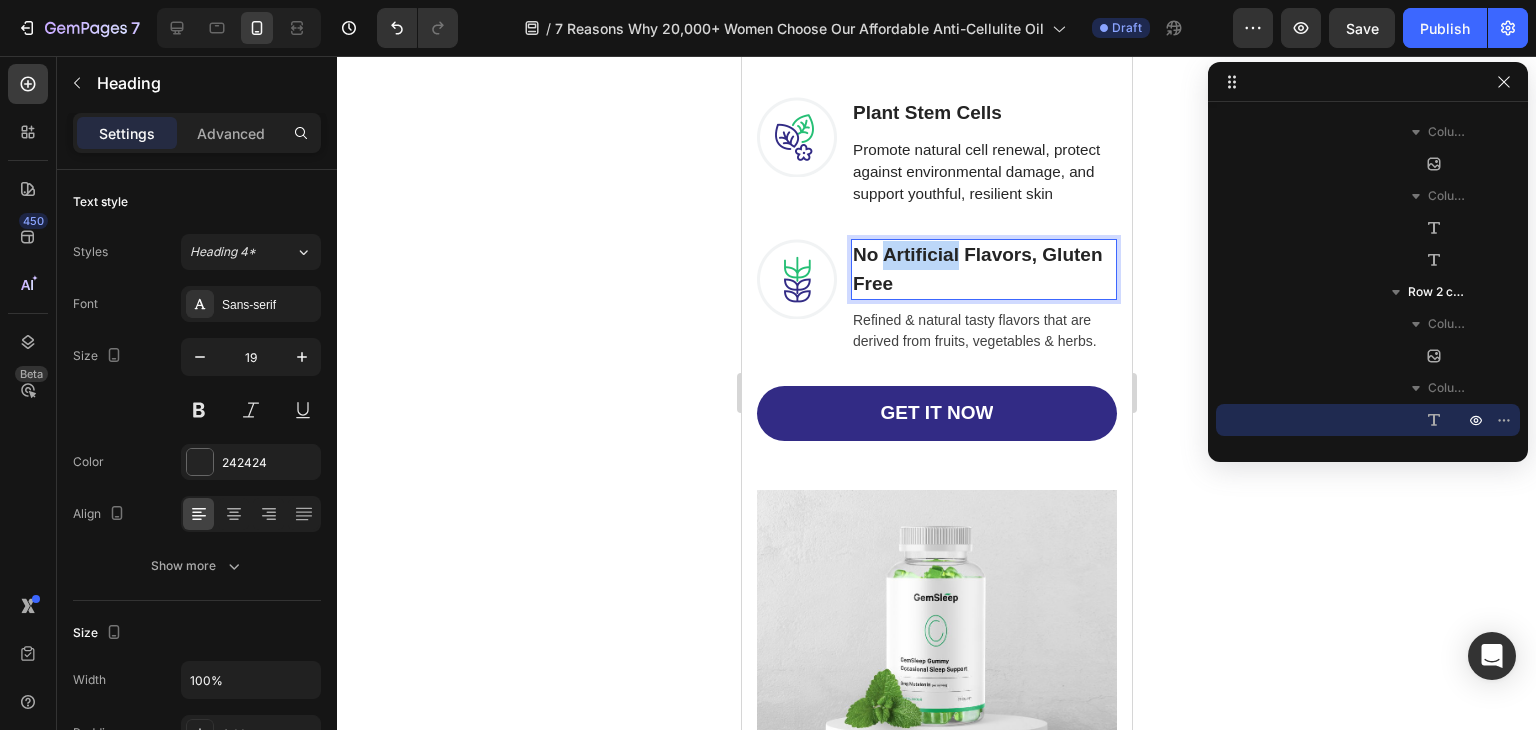click on "No Artificial Flavors, Gluten Free" at bounding box center (983, 269) 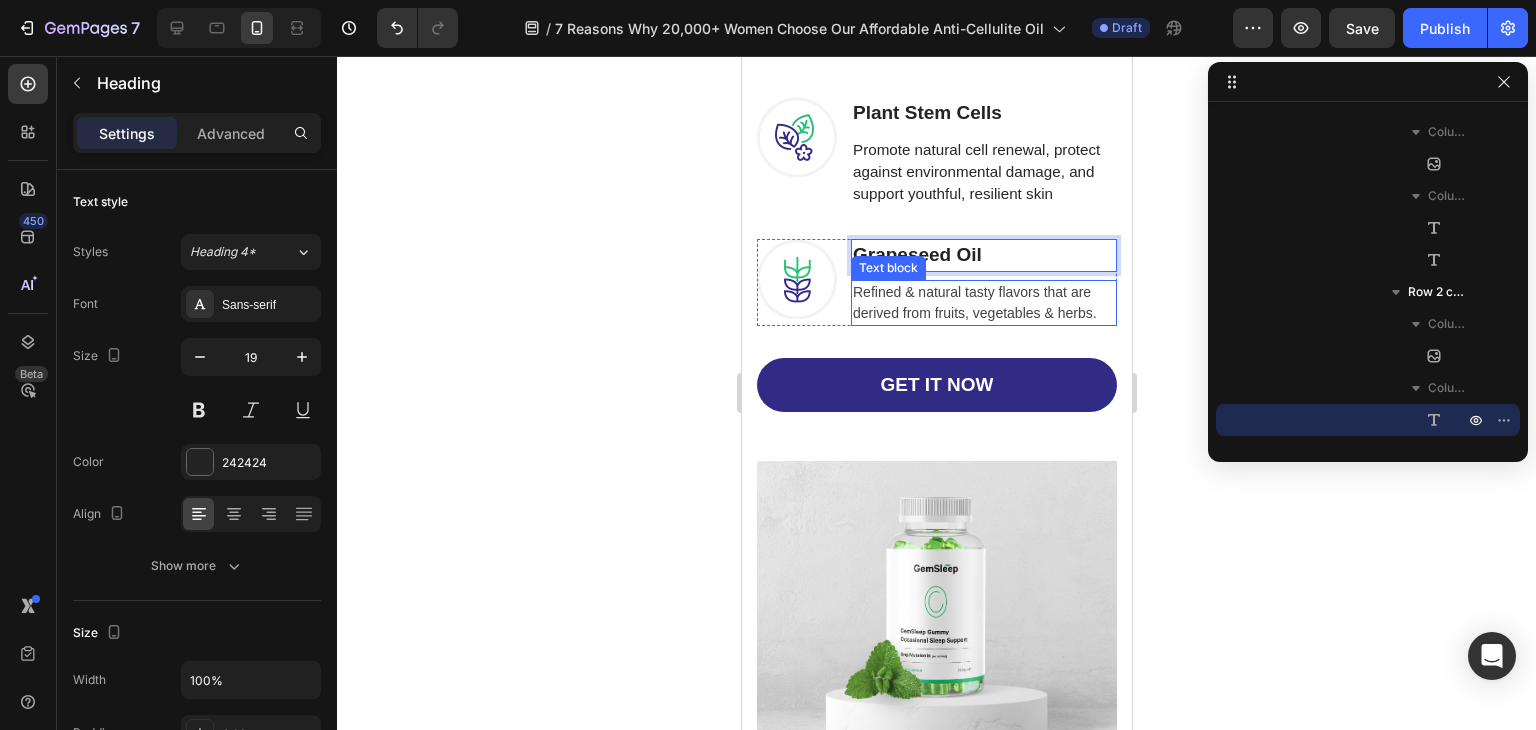 click on "Refined & natural tasty flavors that are derived from fruits, vegetables & herbs." at bounding box center [983, 303] 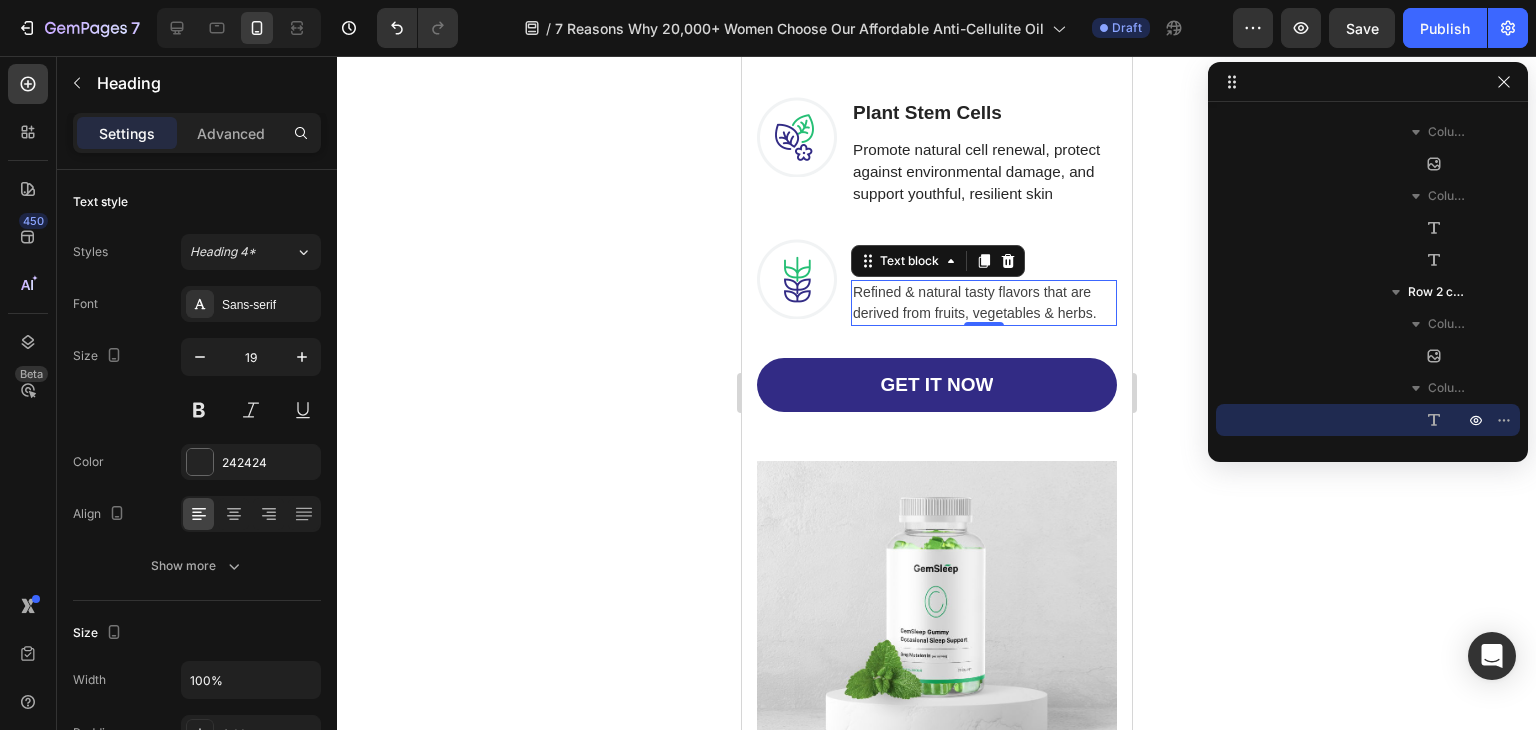 click on "Refined & natural tasty flavors that are derived from fruits, vegetables & herbs." at bounding box center [983, 303] 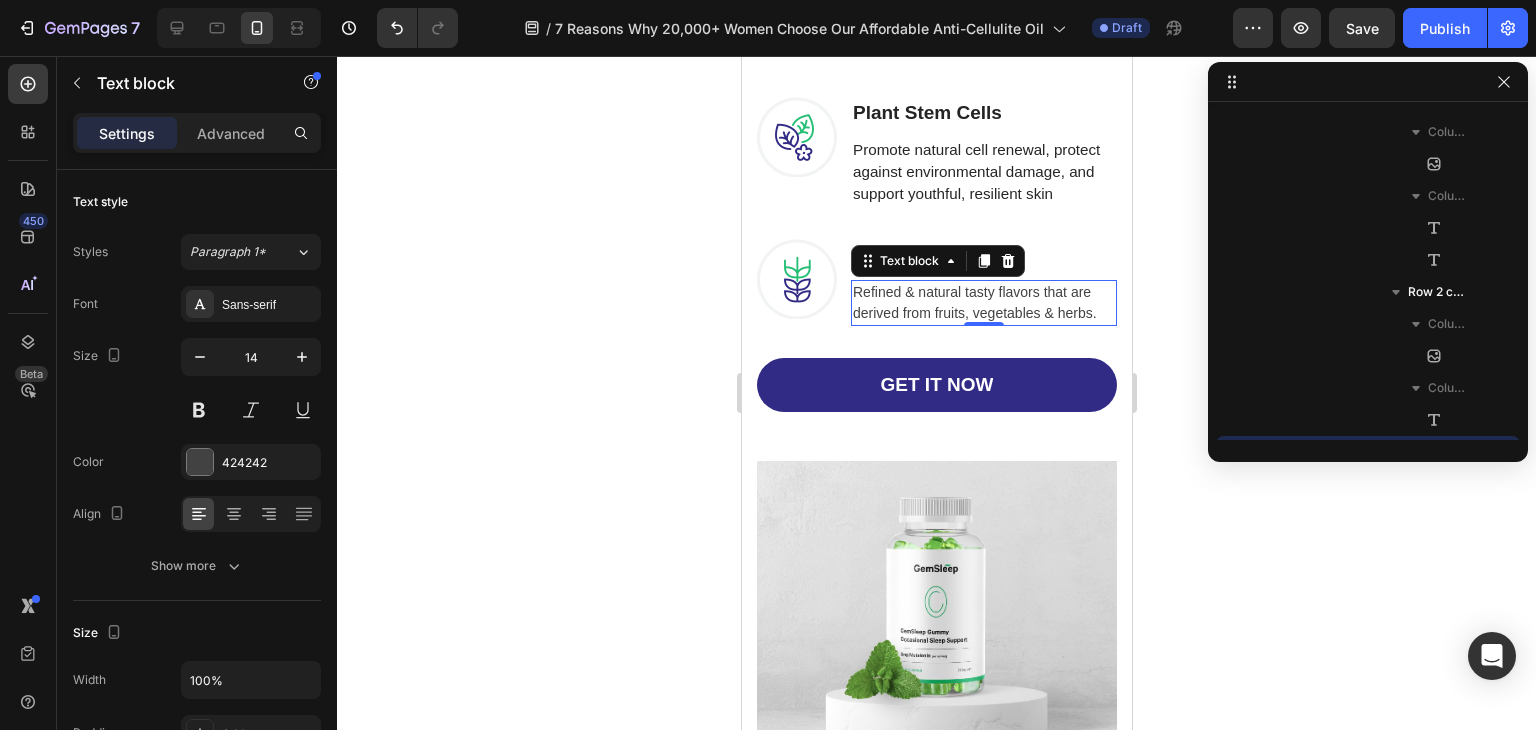 scroll, scrollTop: 3578, scrollLeft: 0, axis: vertical 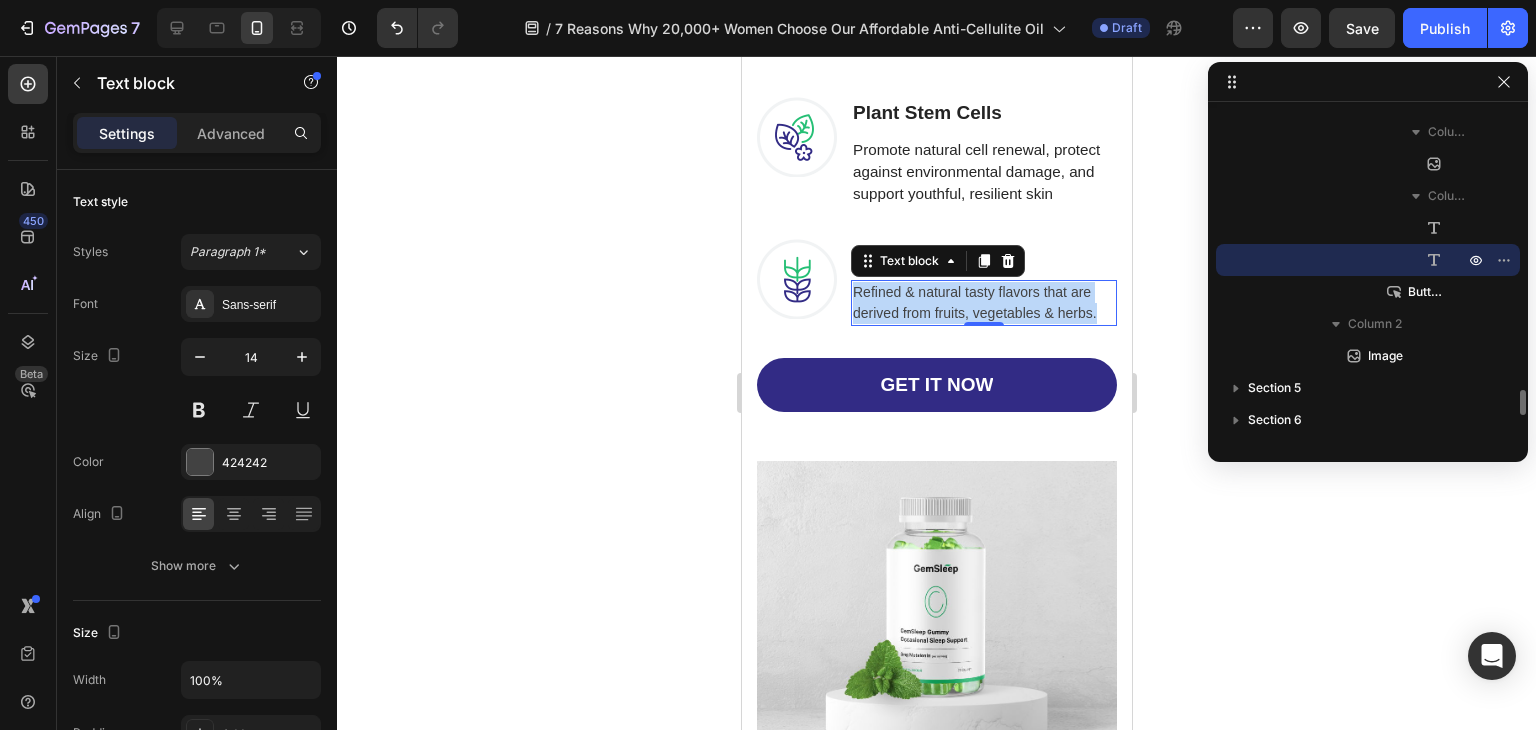 click on "Refined & natural tasty flavors that are derived from fruits, vegetables & herbs." at bounding box center (983, 303) 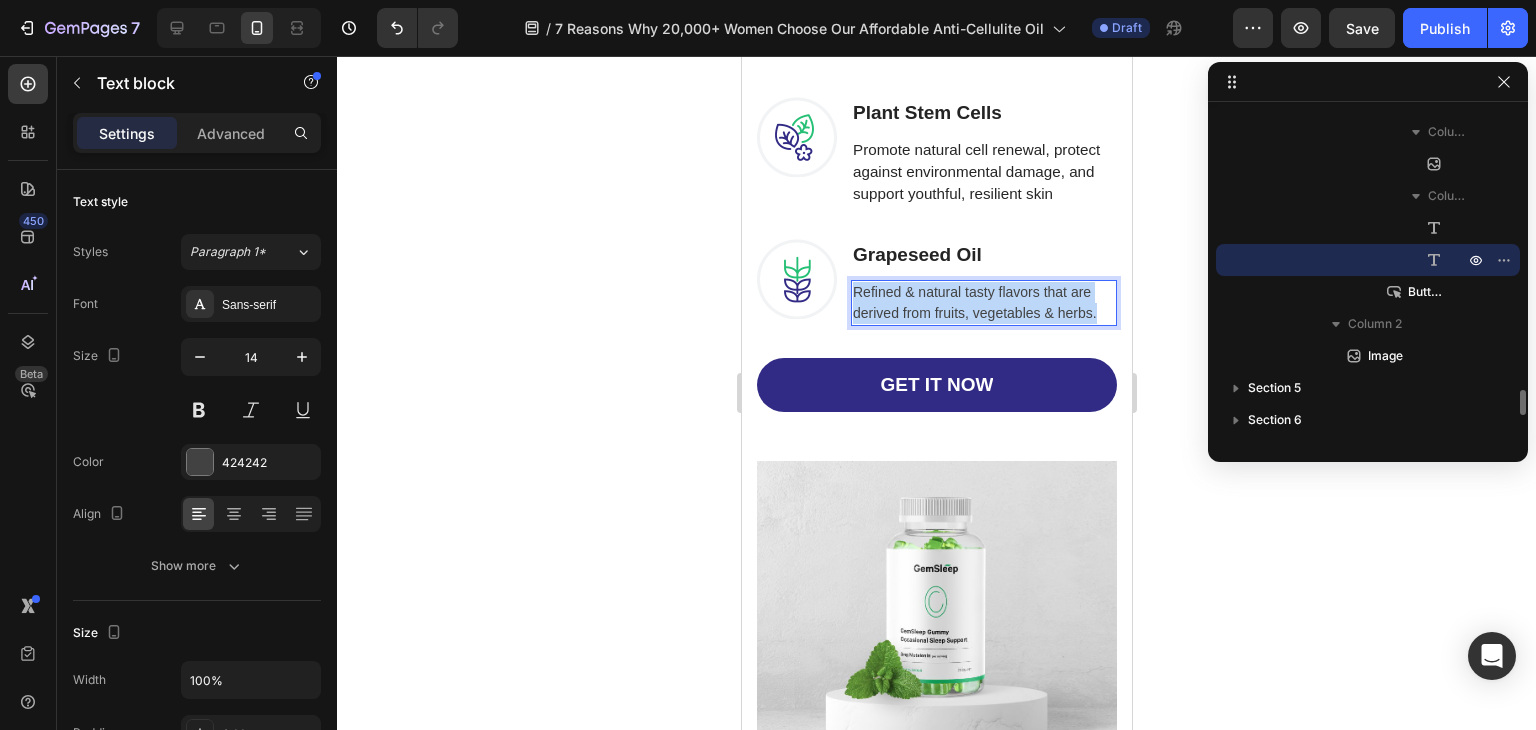 click on "Refined & natural tasty flavors that are derived from fruits, vegetables & herbs." at bounding box center [983, 303] 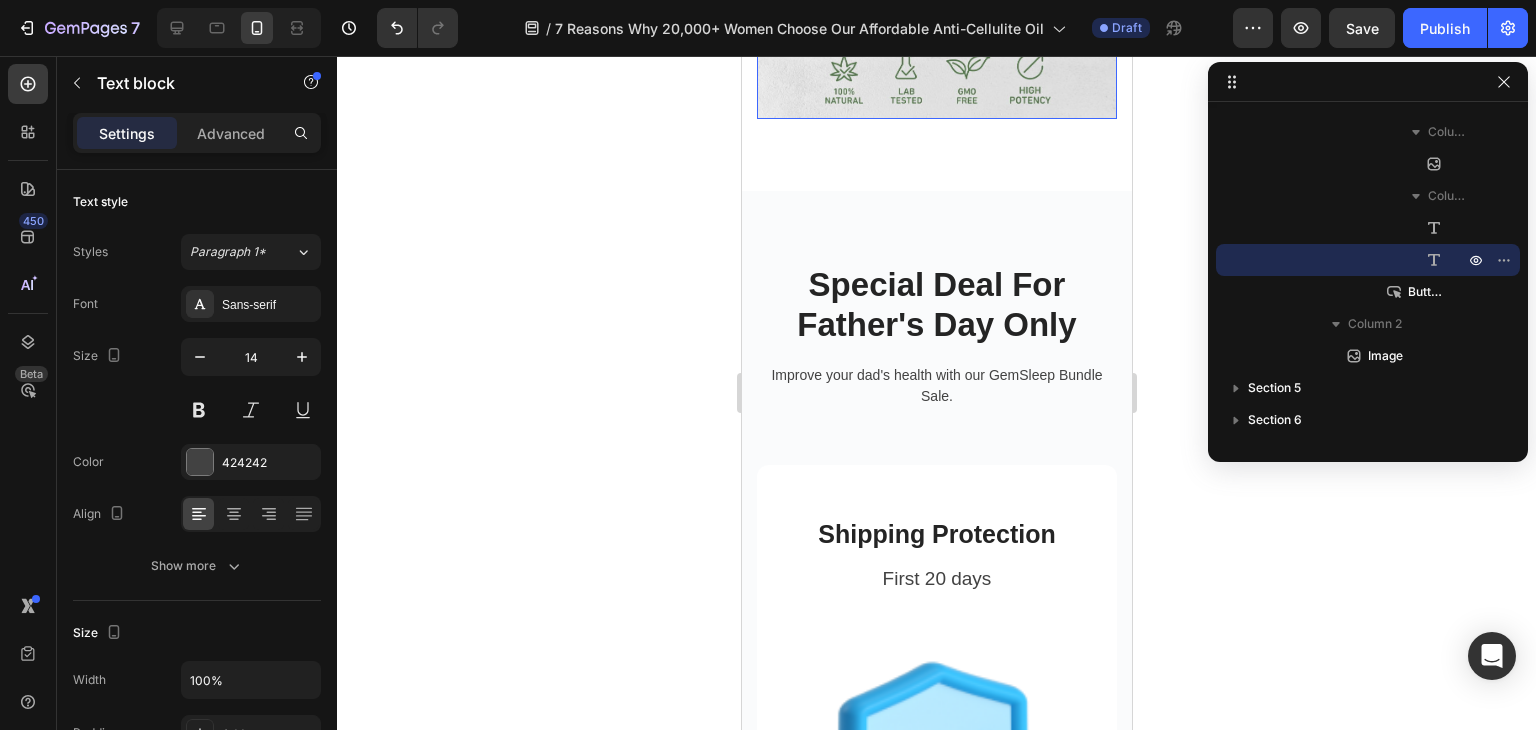 scroll, scrollTop: 5000, scrollLeft: 0, axis: vertical 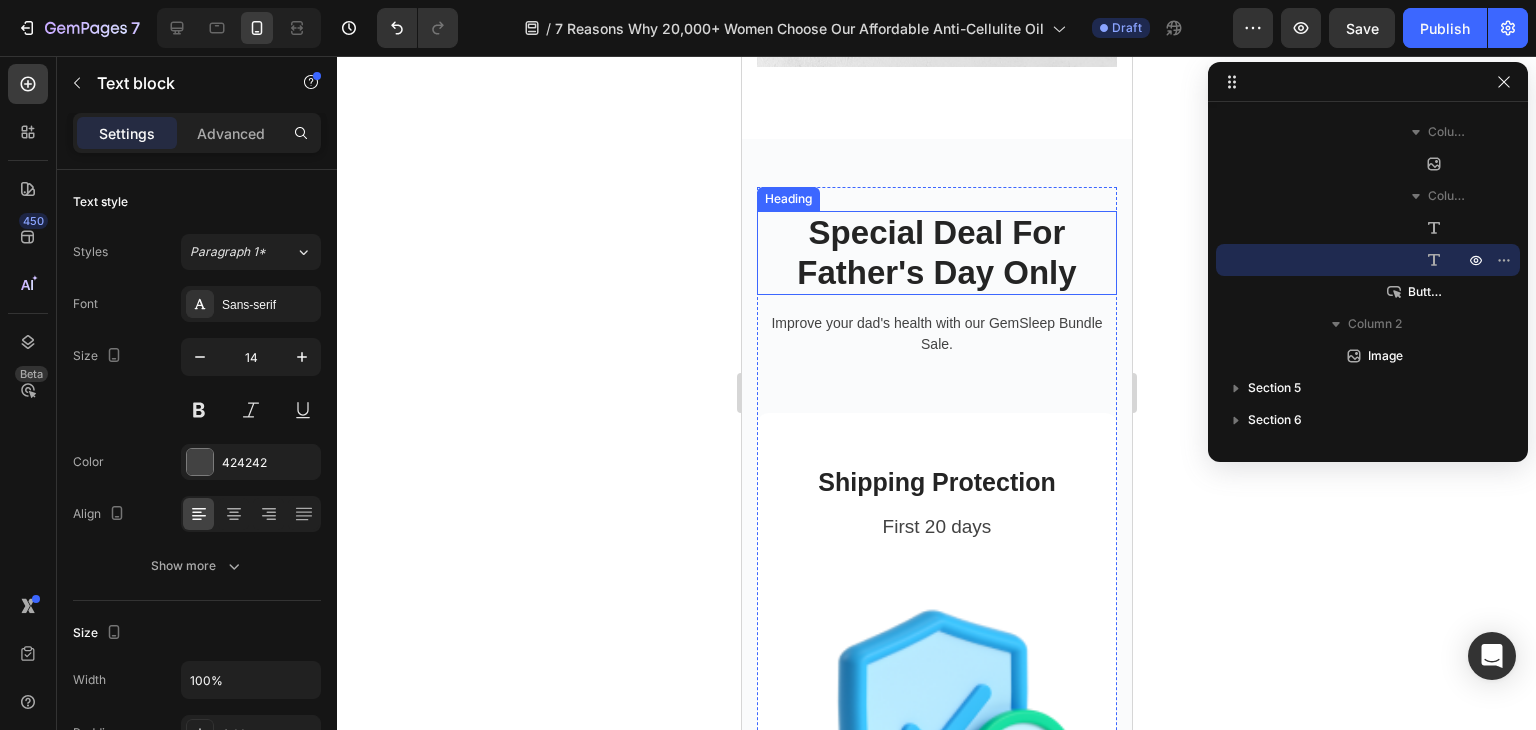 click on "Special Deal For Father's Day Only" at bounding box center (936, 252) 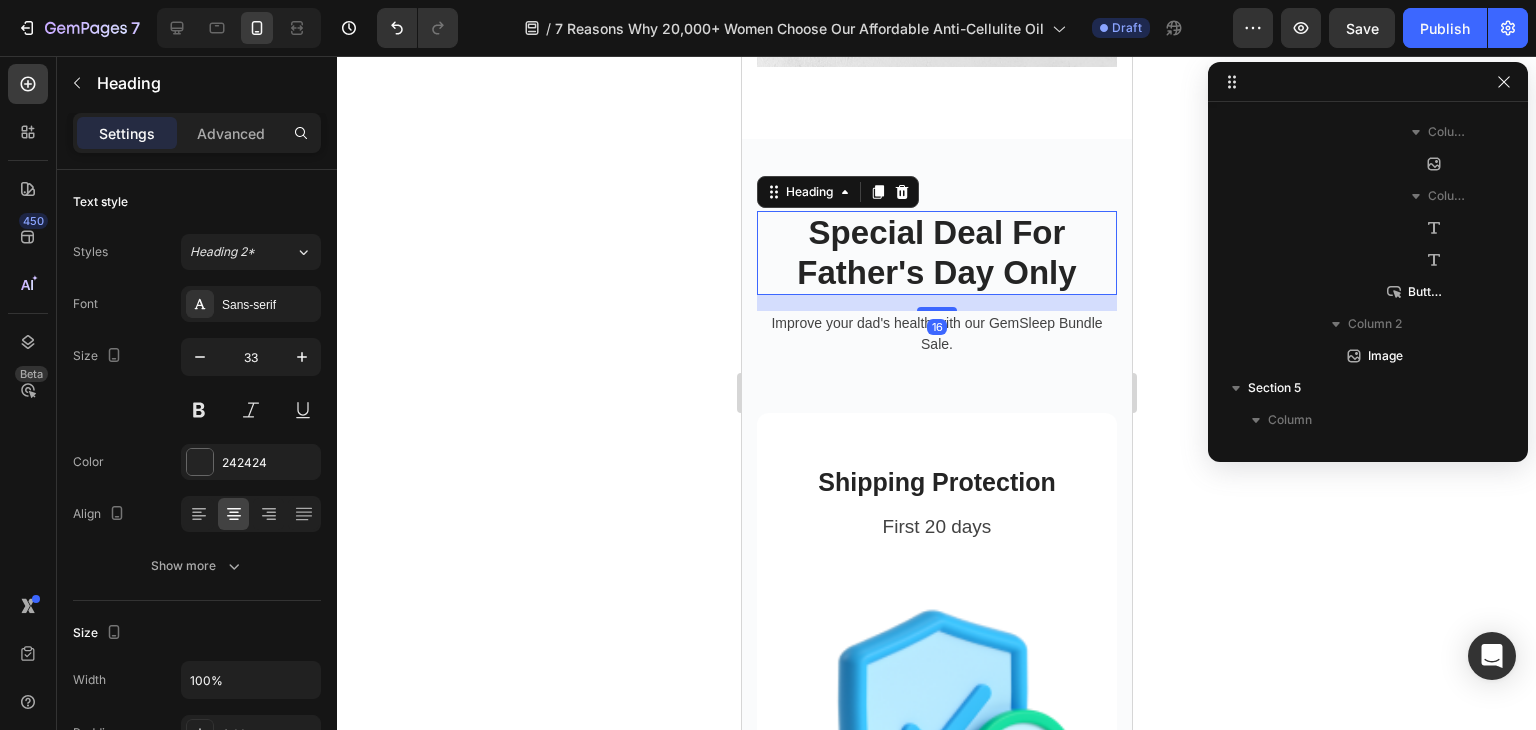 scroll, scrollTop: 3834, scrollLeft: 0, axis: vertical 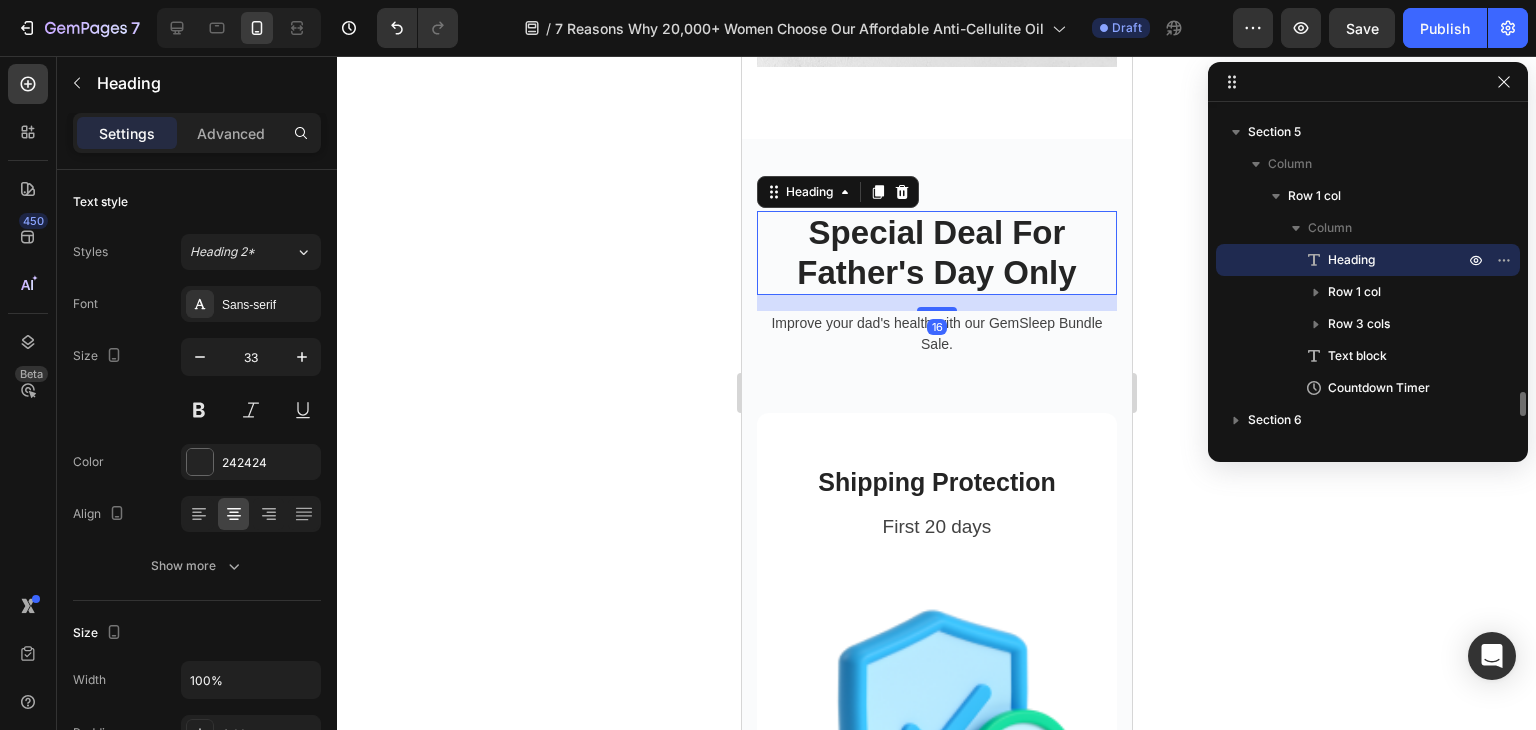 click on "Special Deal For Father's Day Only" at bounding box center [936, 252] 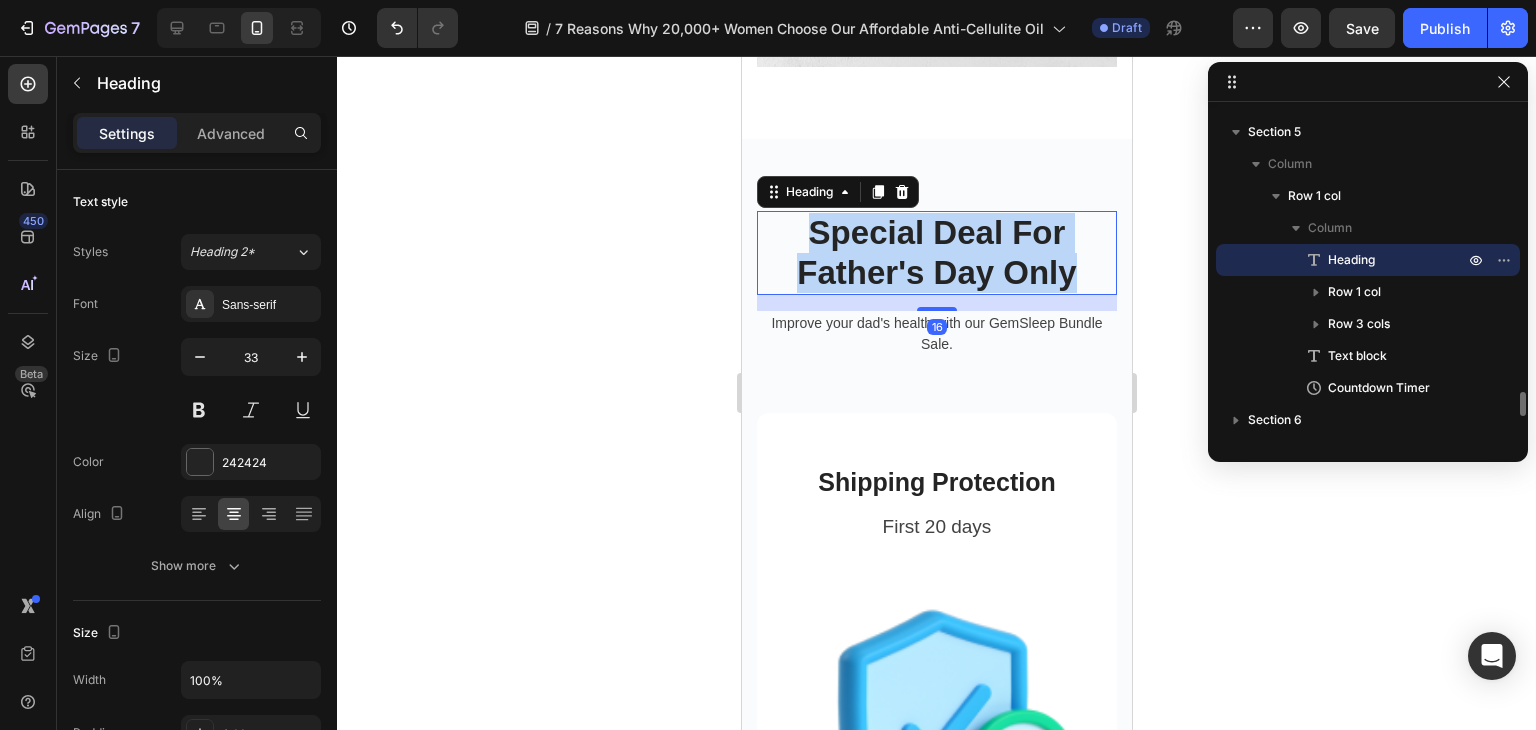 click on "Special Deal For Father's Day Only" at bounding box center [936, 252] 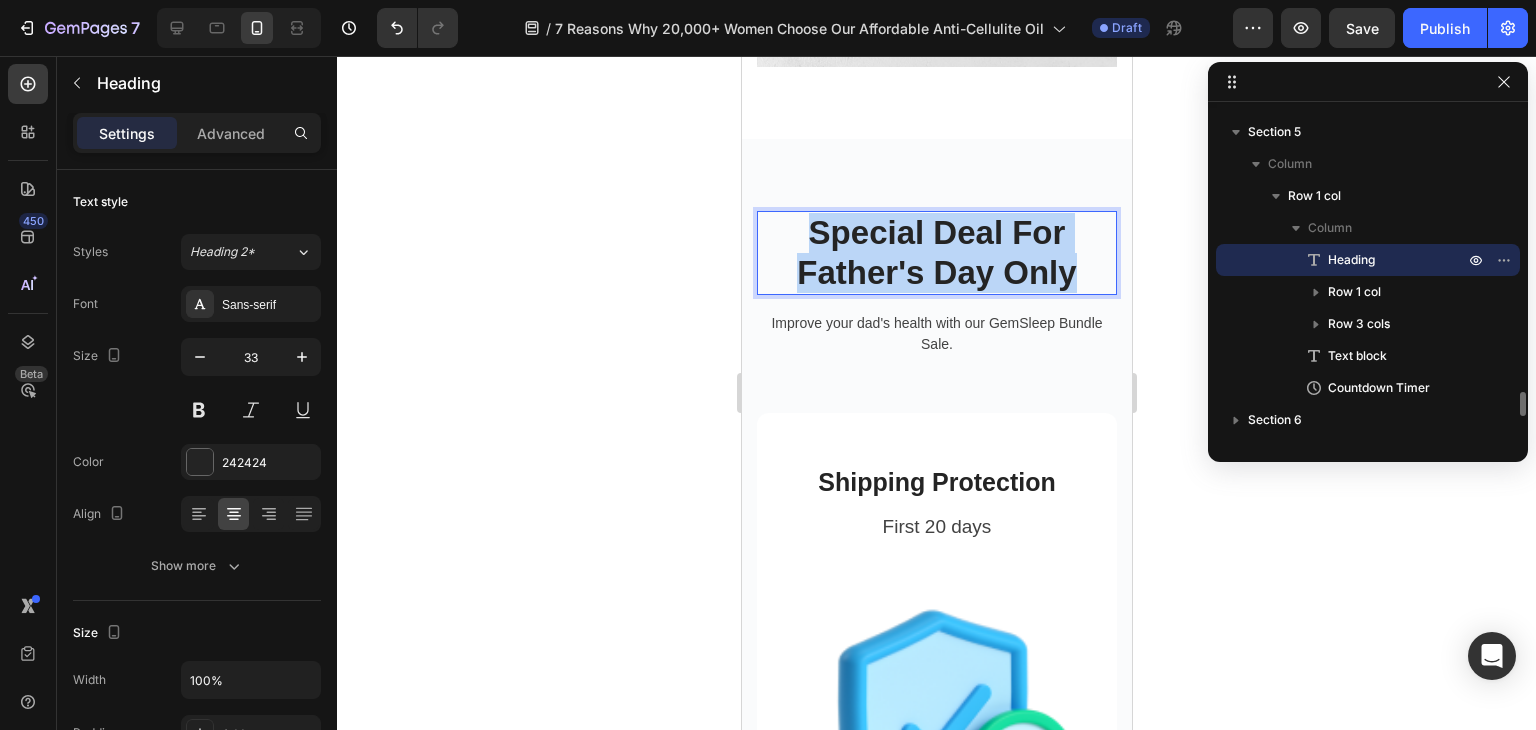 click on "Special Deal For Father's Day Only" at bounding box center (936, 252) 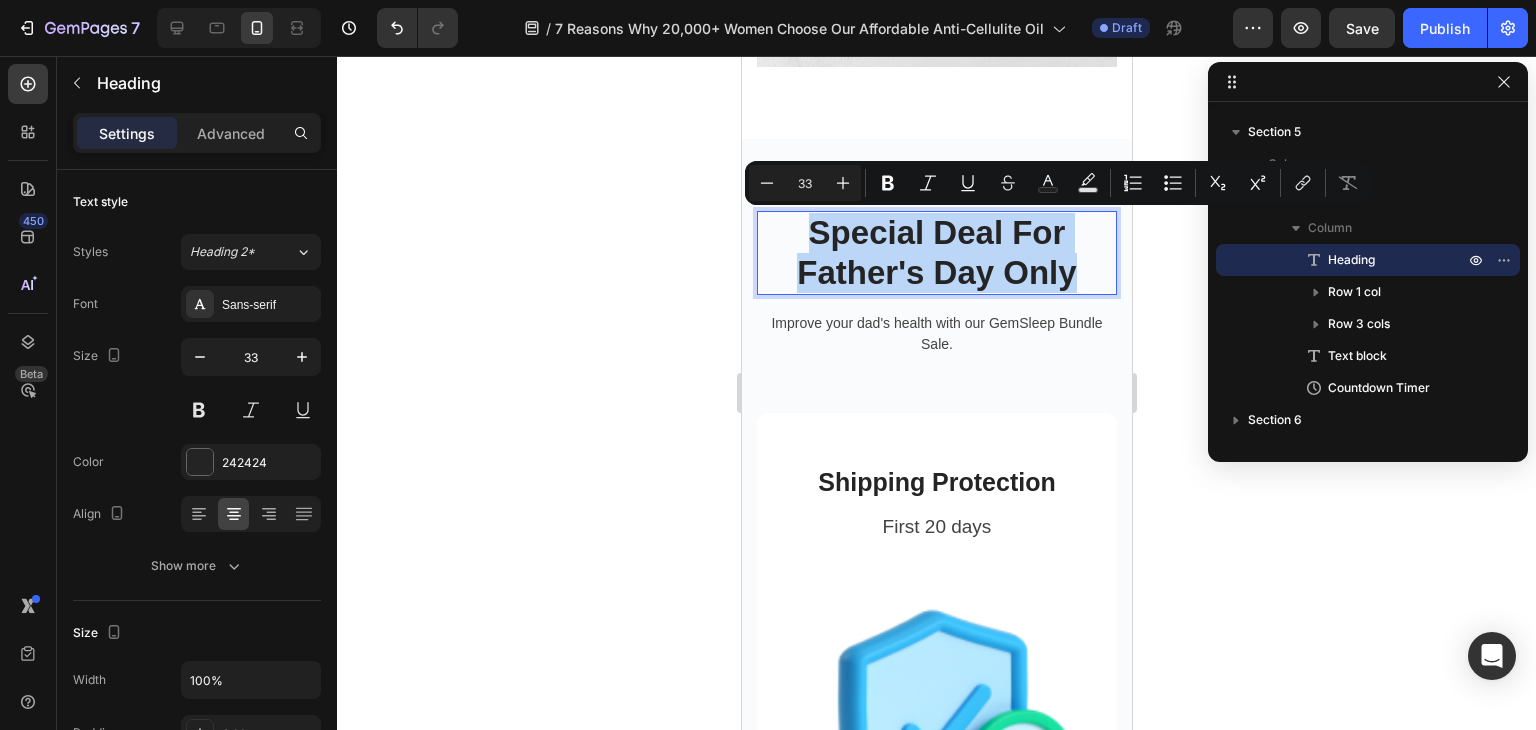 copy on "Special Deal For Father's Day Only" 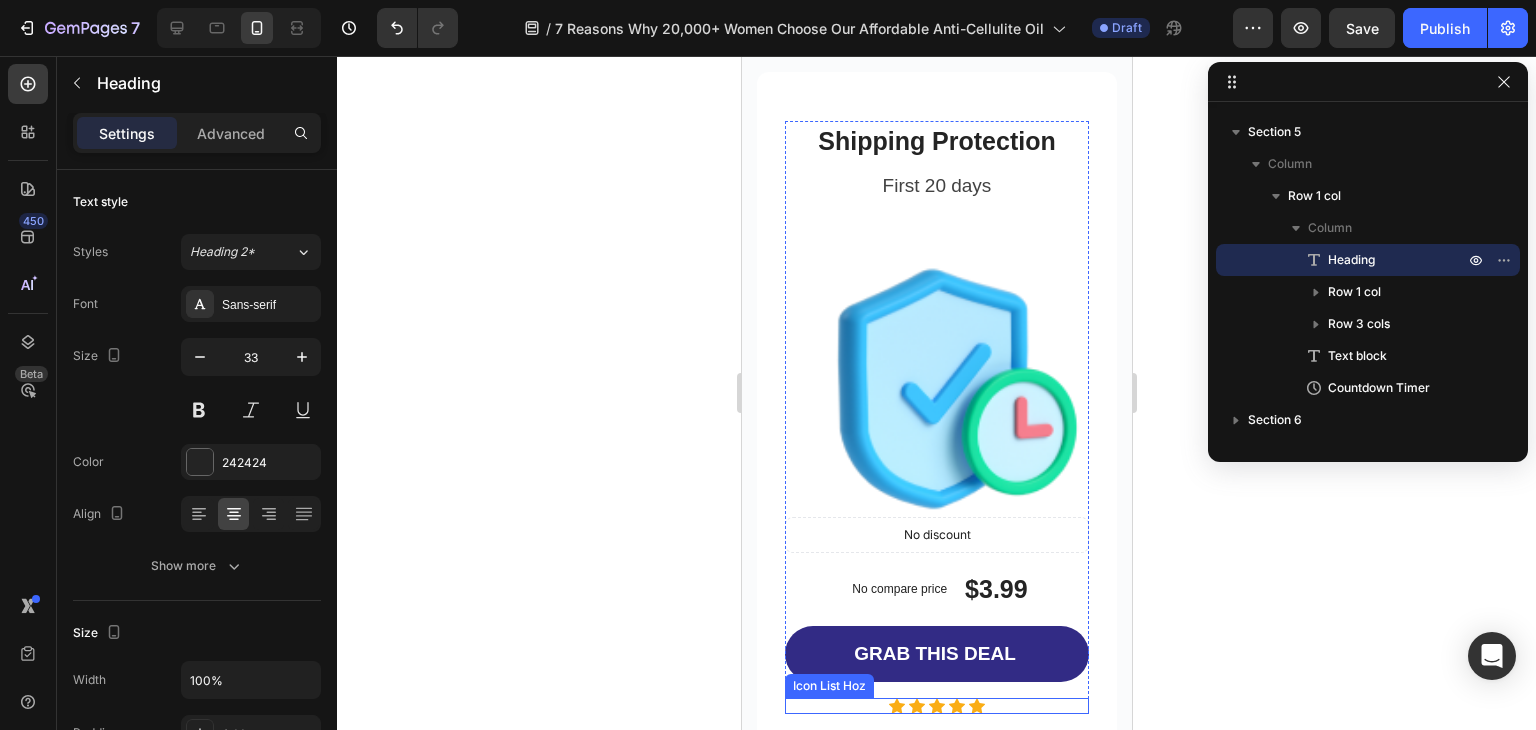 scroll, scrollTop: 5300, scrollLeft: 0, axis: vertical 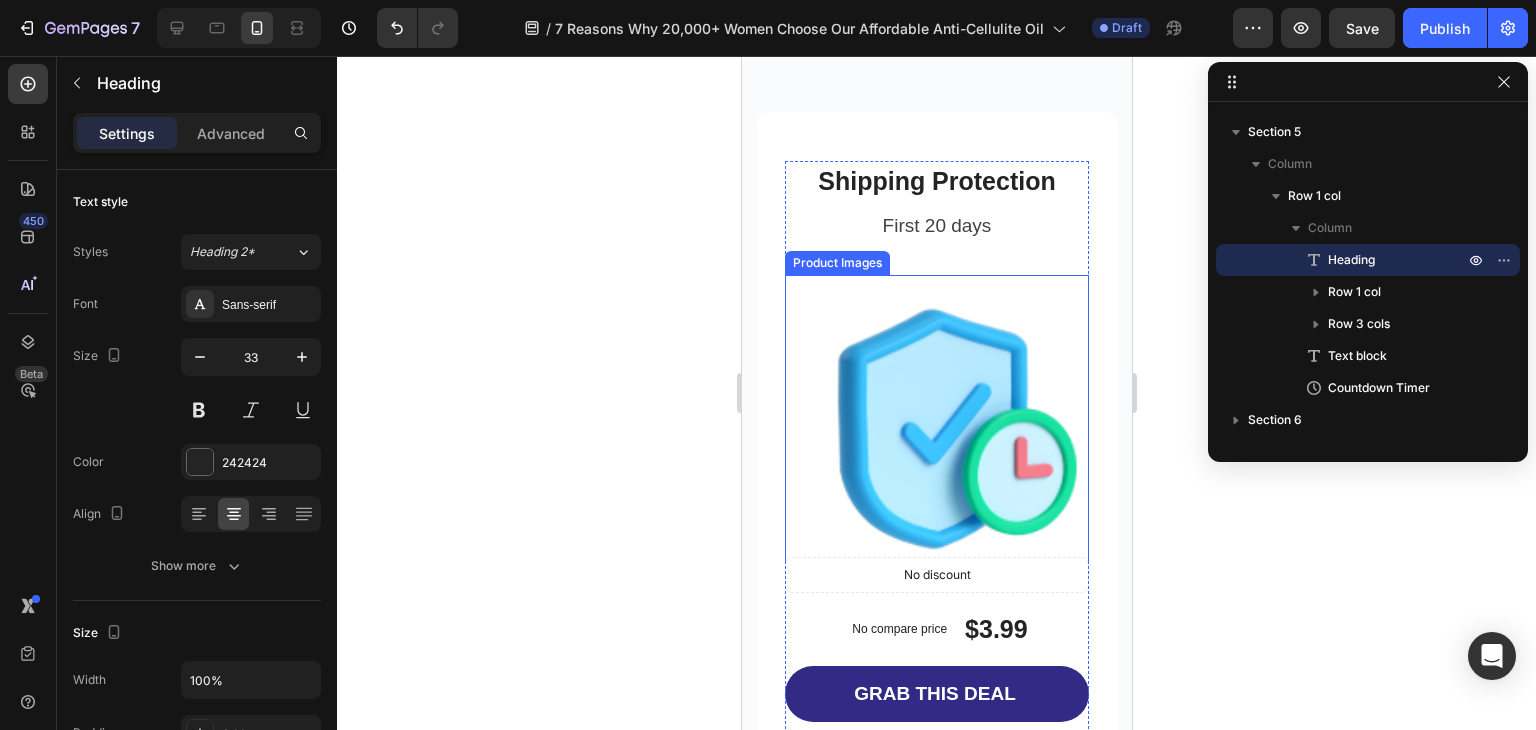 click at bounding box center [936, 427] 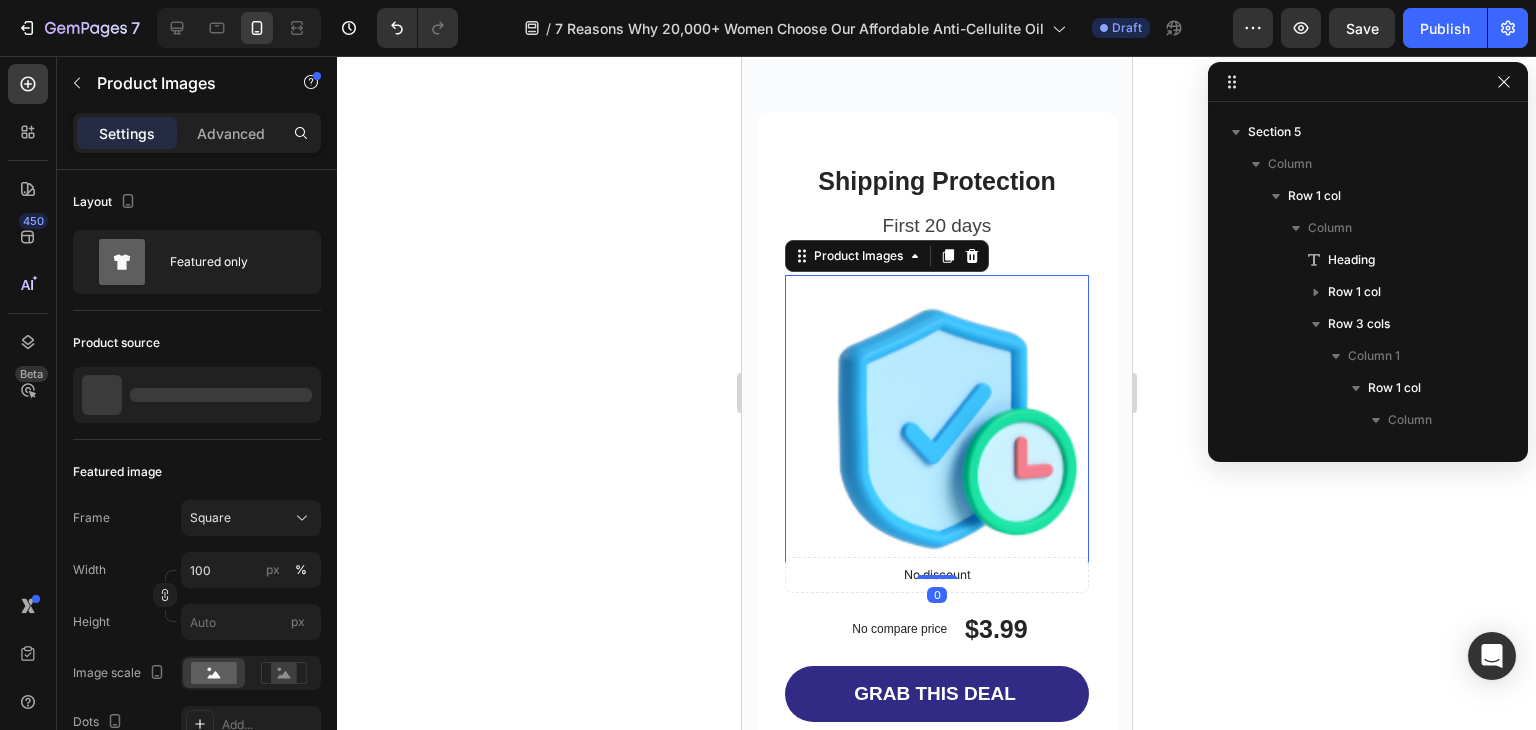 scroll, scrollTop: 4218, scrollLeft: 0, axis: vertical 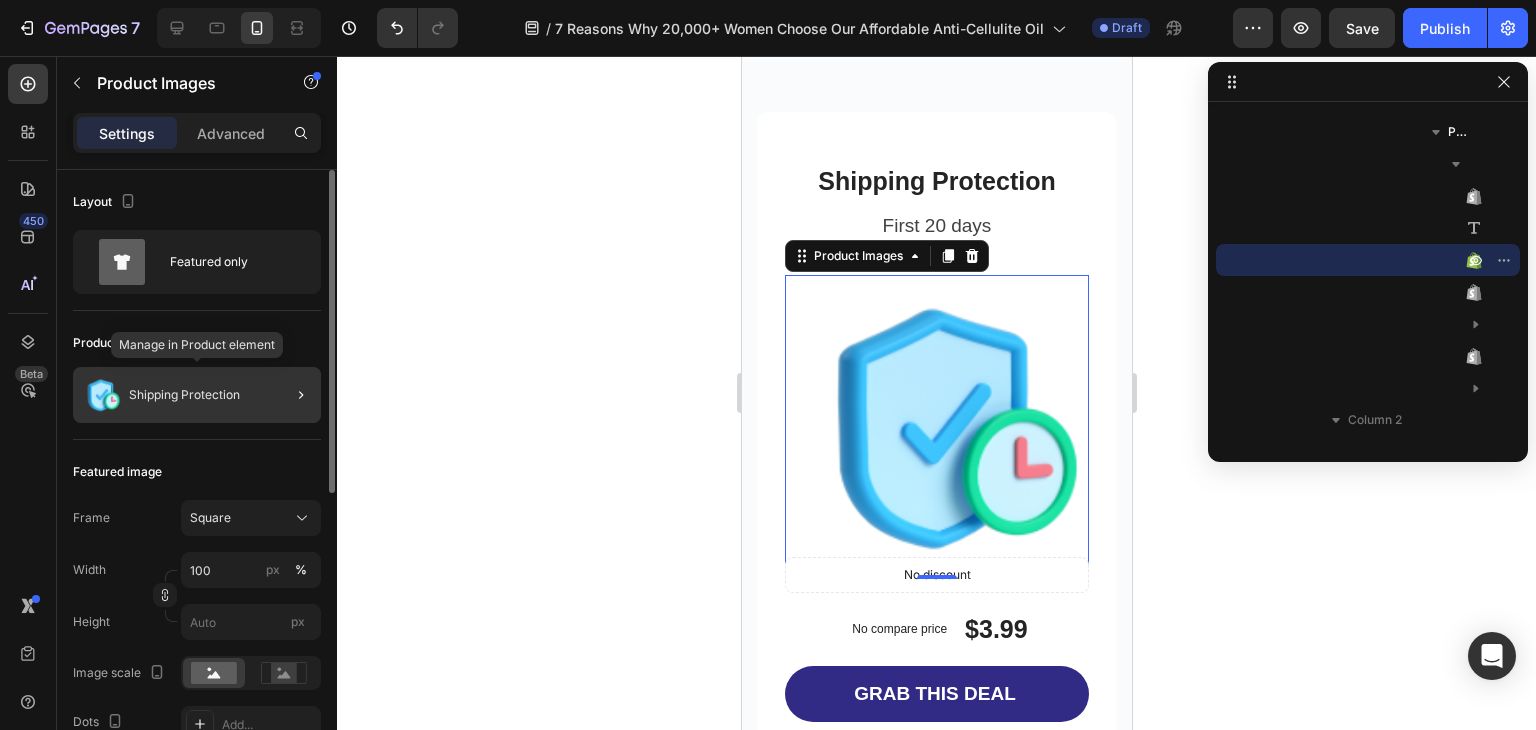click on "Shipping Protection" 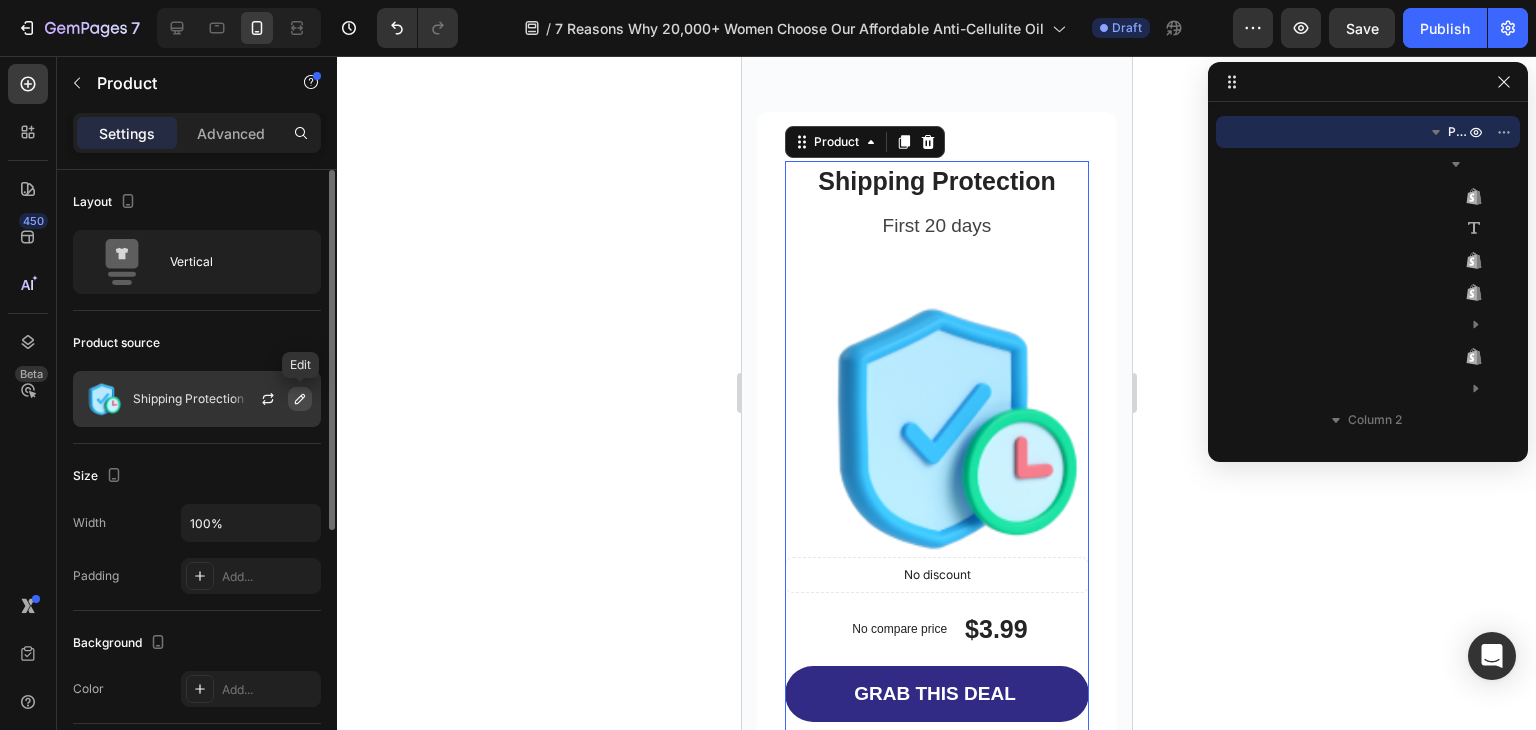 click 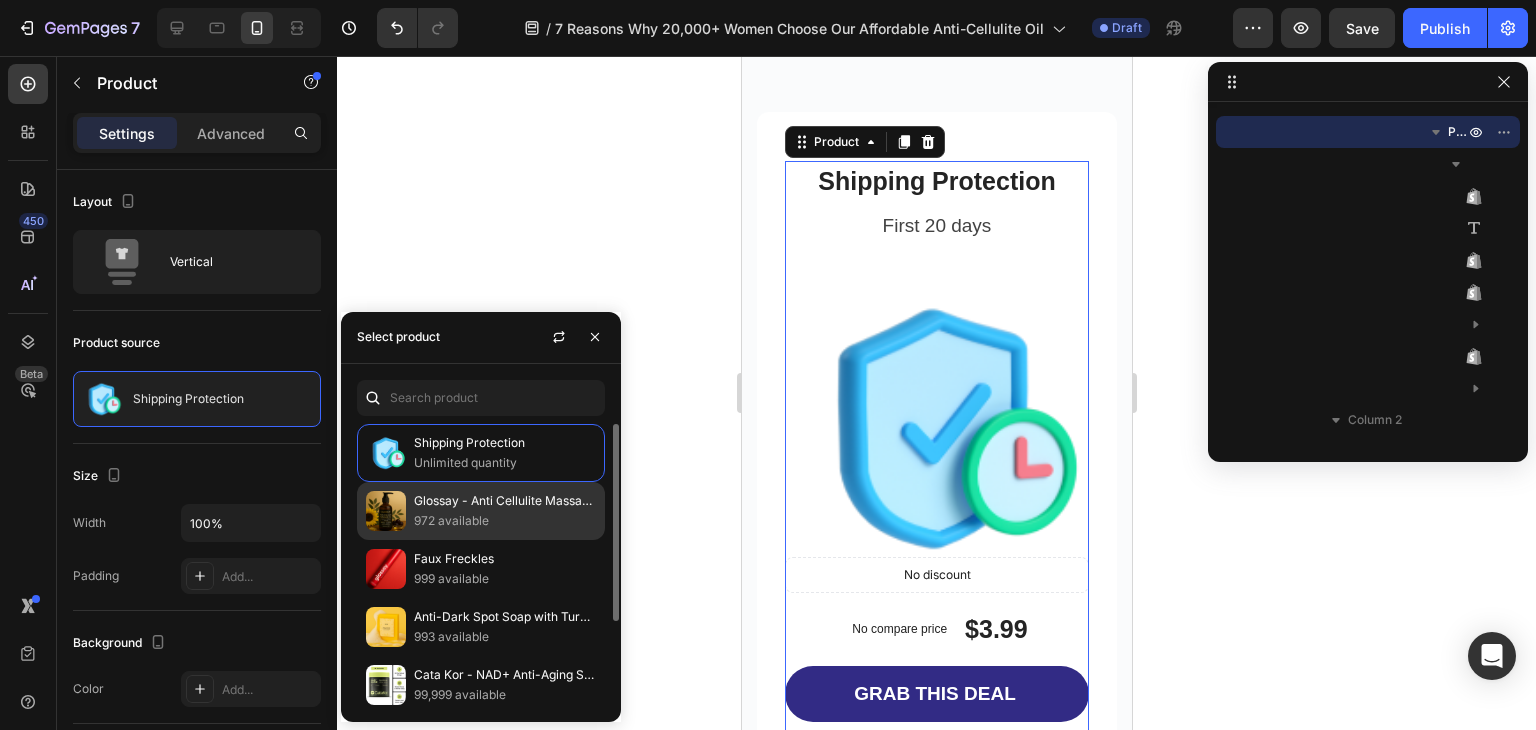 click at bounding box center (386, 511) 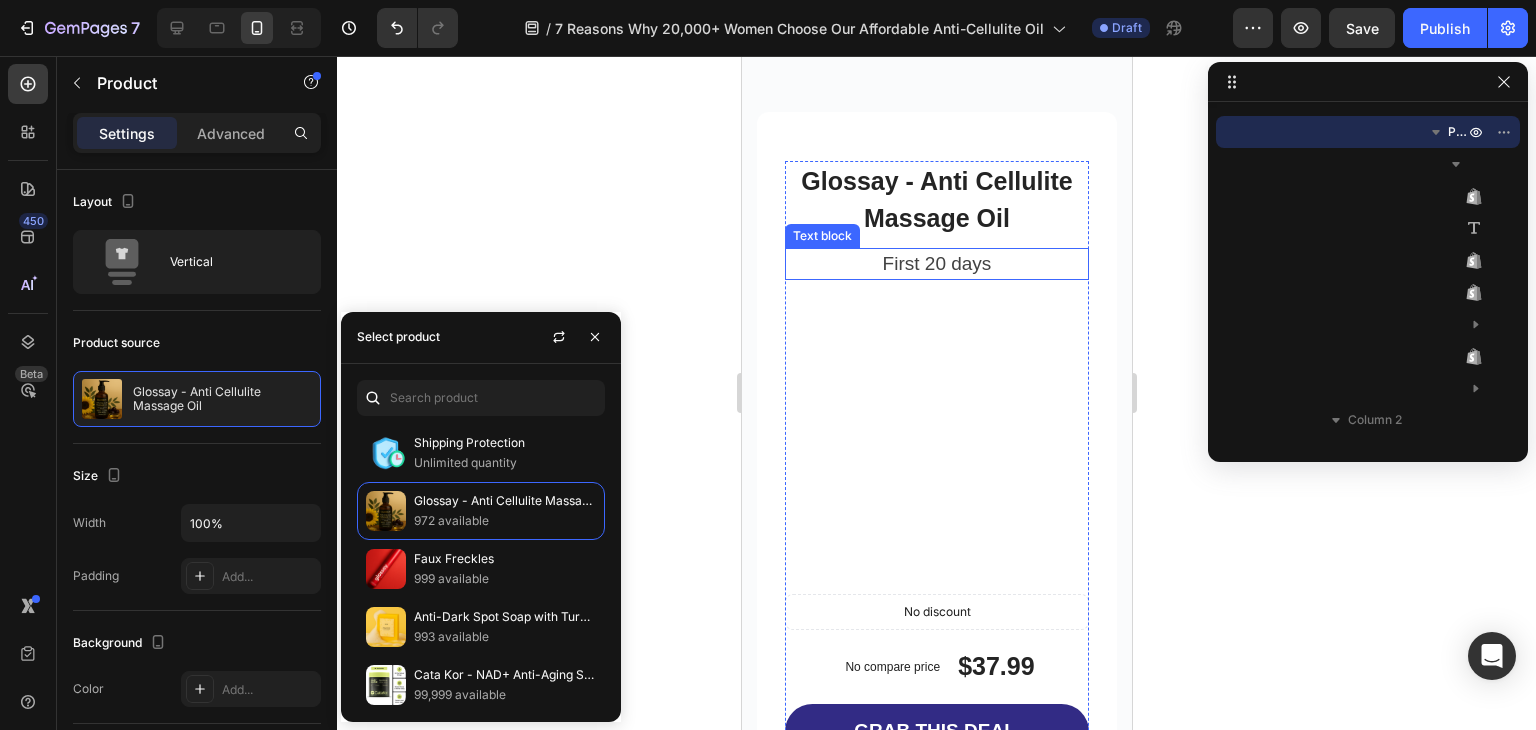 click on "First 20 days" at bounding box center [936, 264] 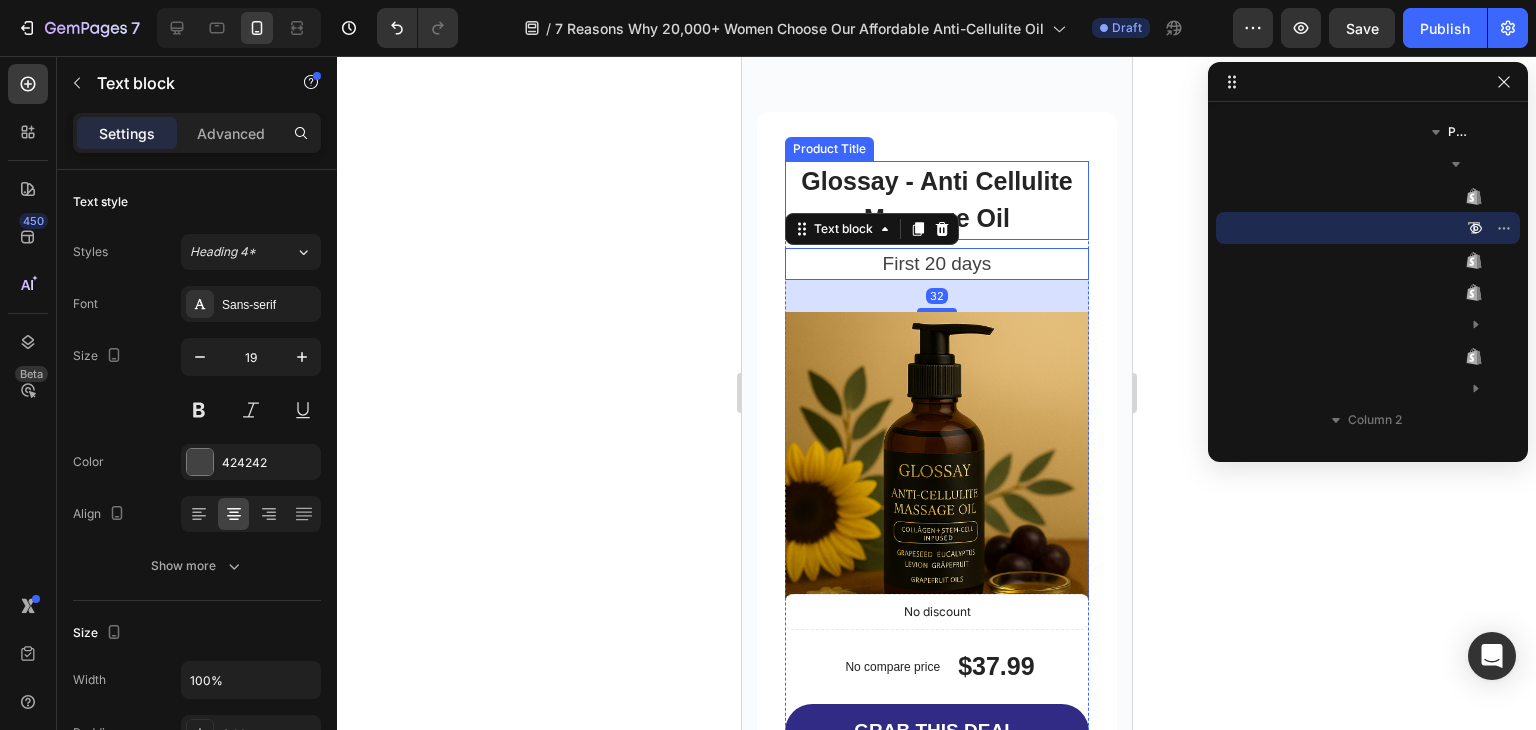 click on "Glossay - Anti Cellulite Massage Oil" at bounding box center [936, 200] 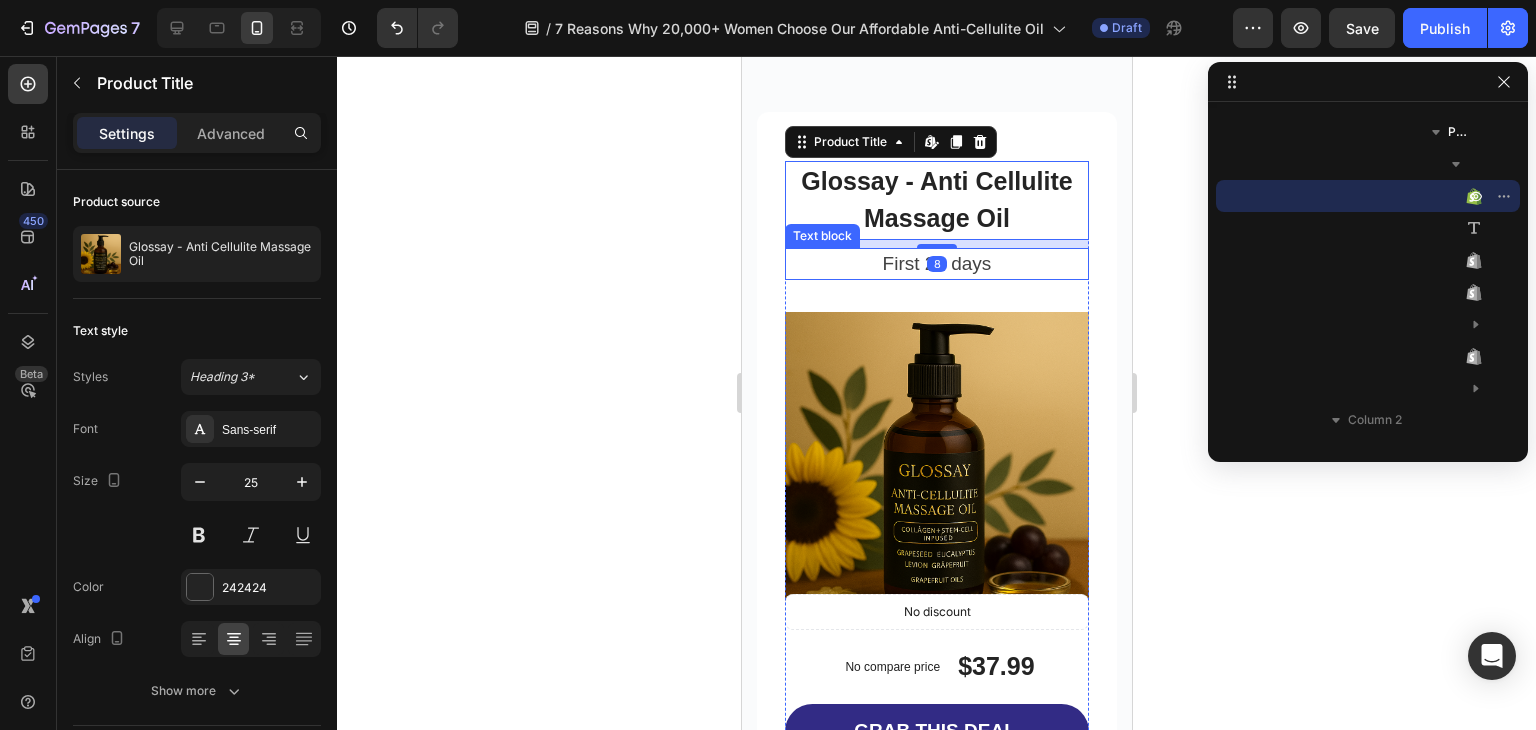 click on "First 20 days" at bounding box center (936, 264) 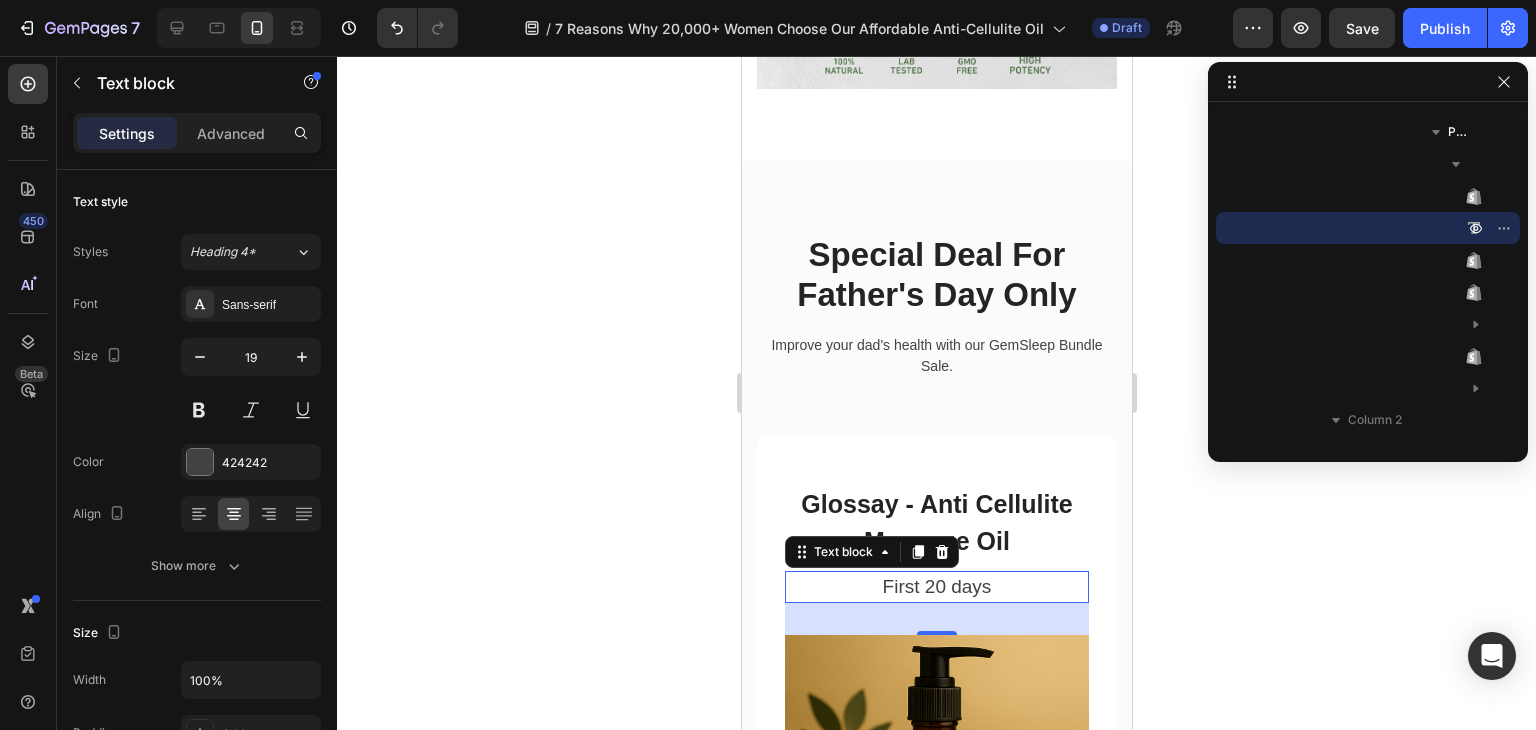 scroll, scrollTop: 4800, scrollLeft: 0, axis: vertical 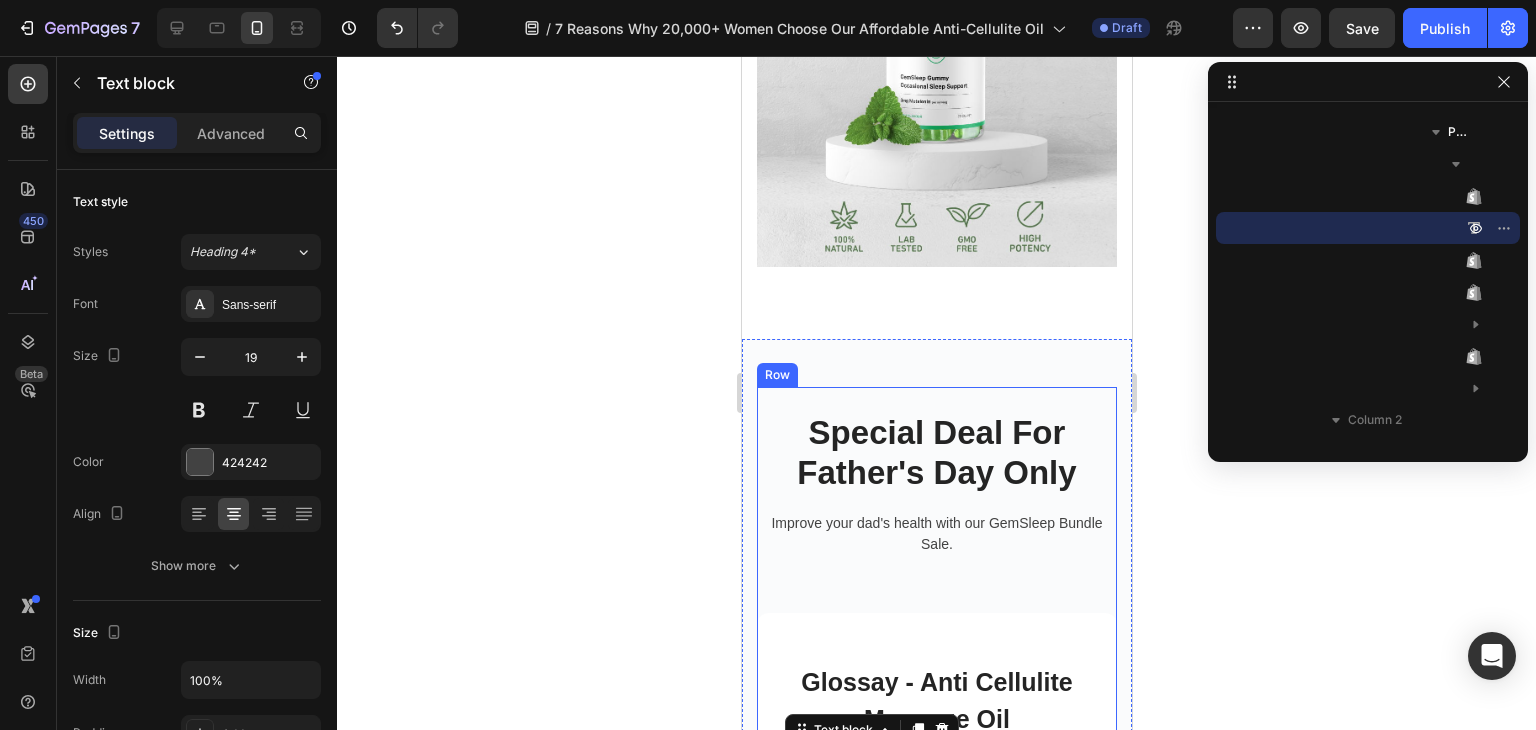click on "Special Deal For Father's Day Only" at bounding box center [936, 452] 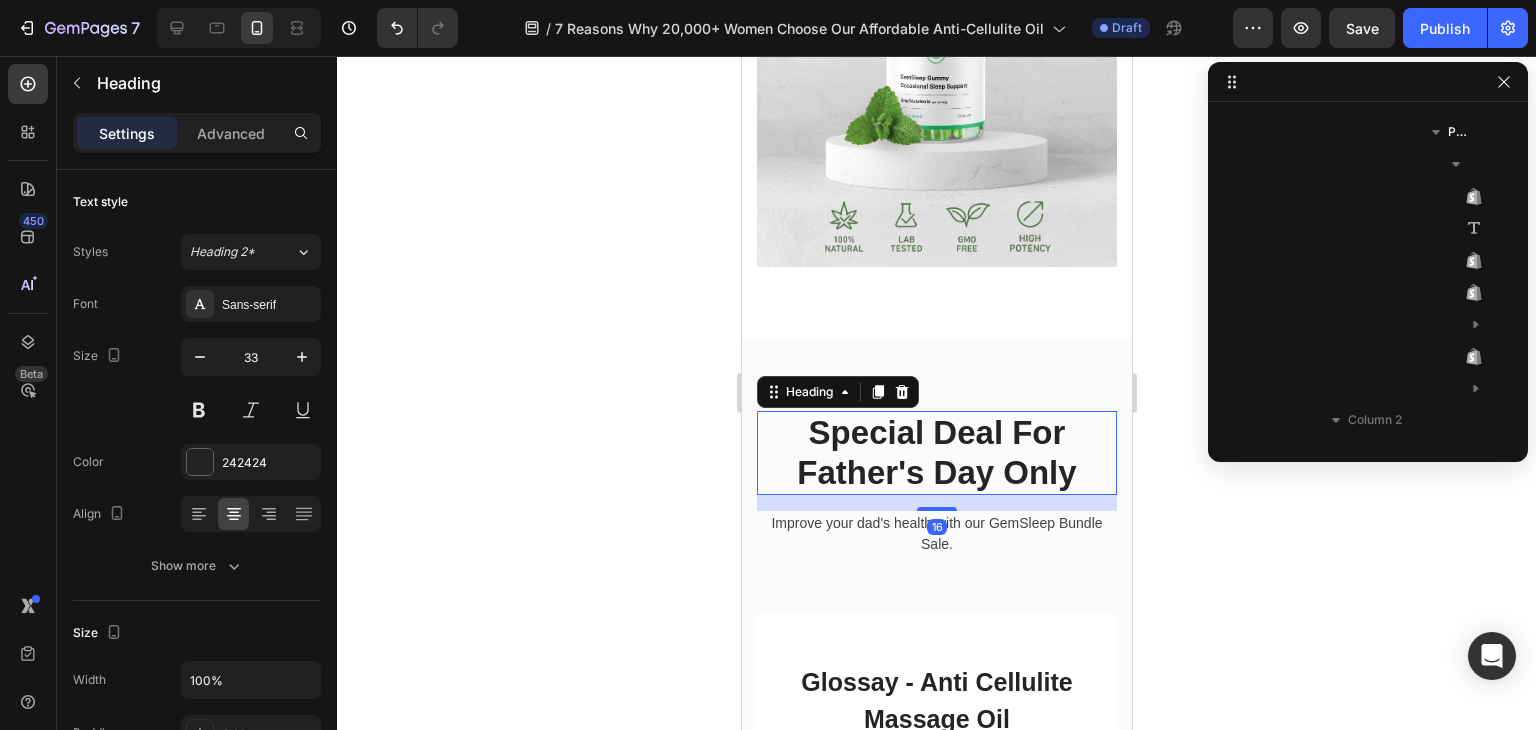 scroll, scrollTop: 3834, scrollLeft: 0, axis: vertical 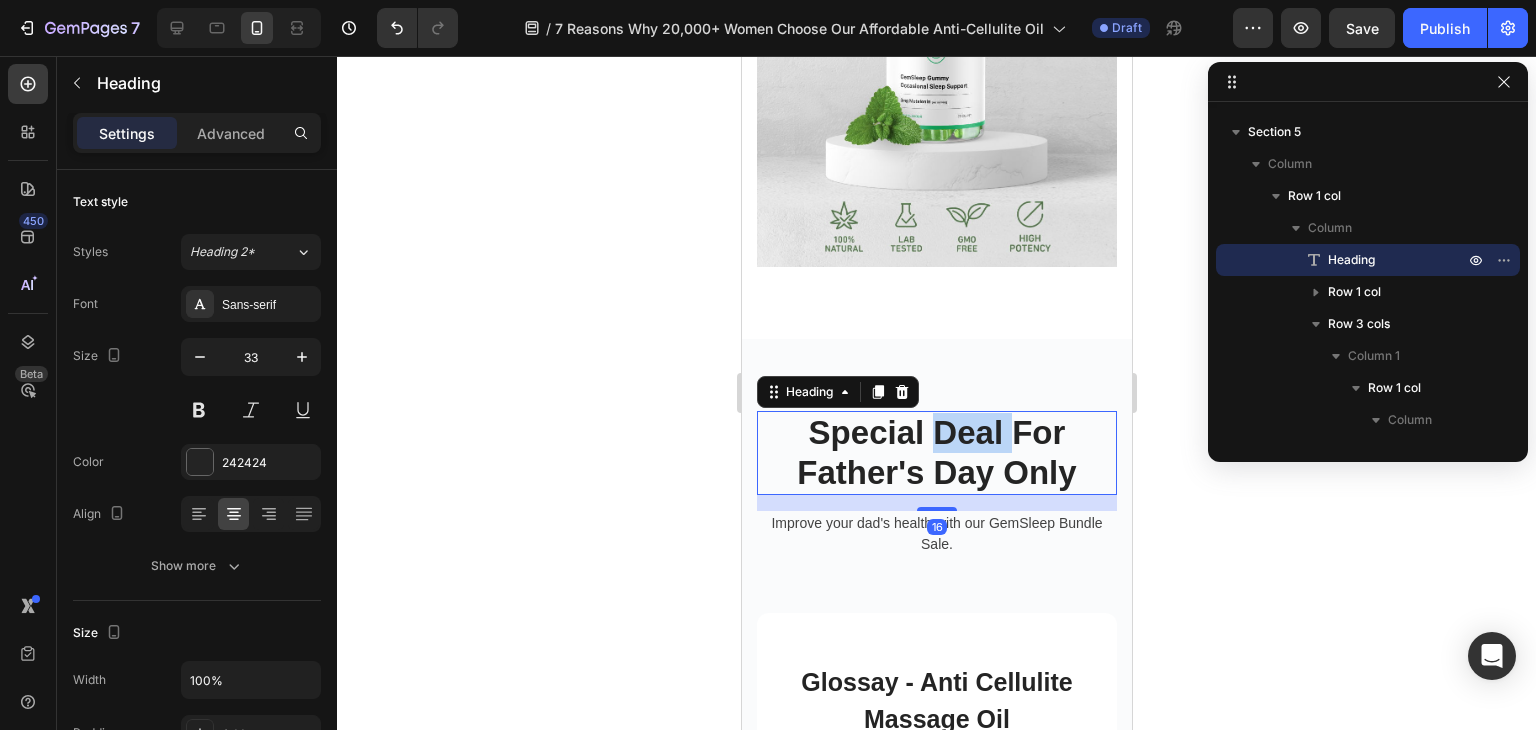click on "Special Deal For Father's Day Only" at bounding box center [936, 452] 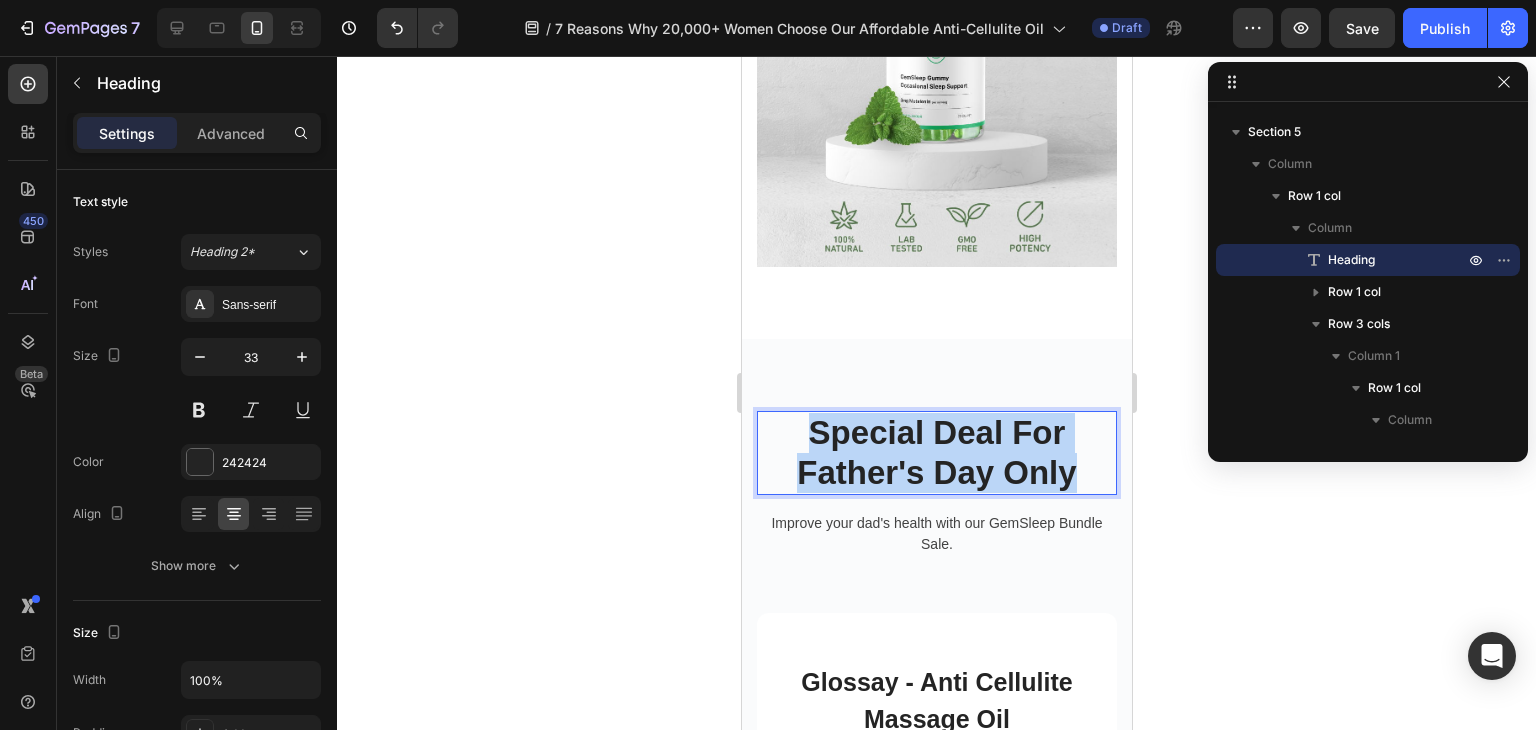 click on "Special Deal For Father's Day Only" at bounding box center [936, 452] 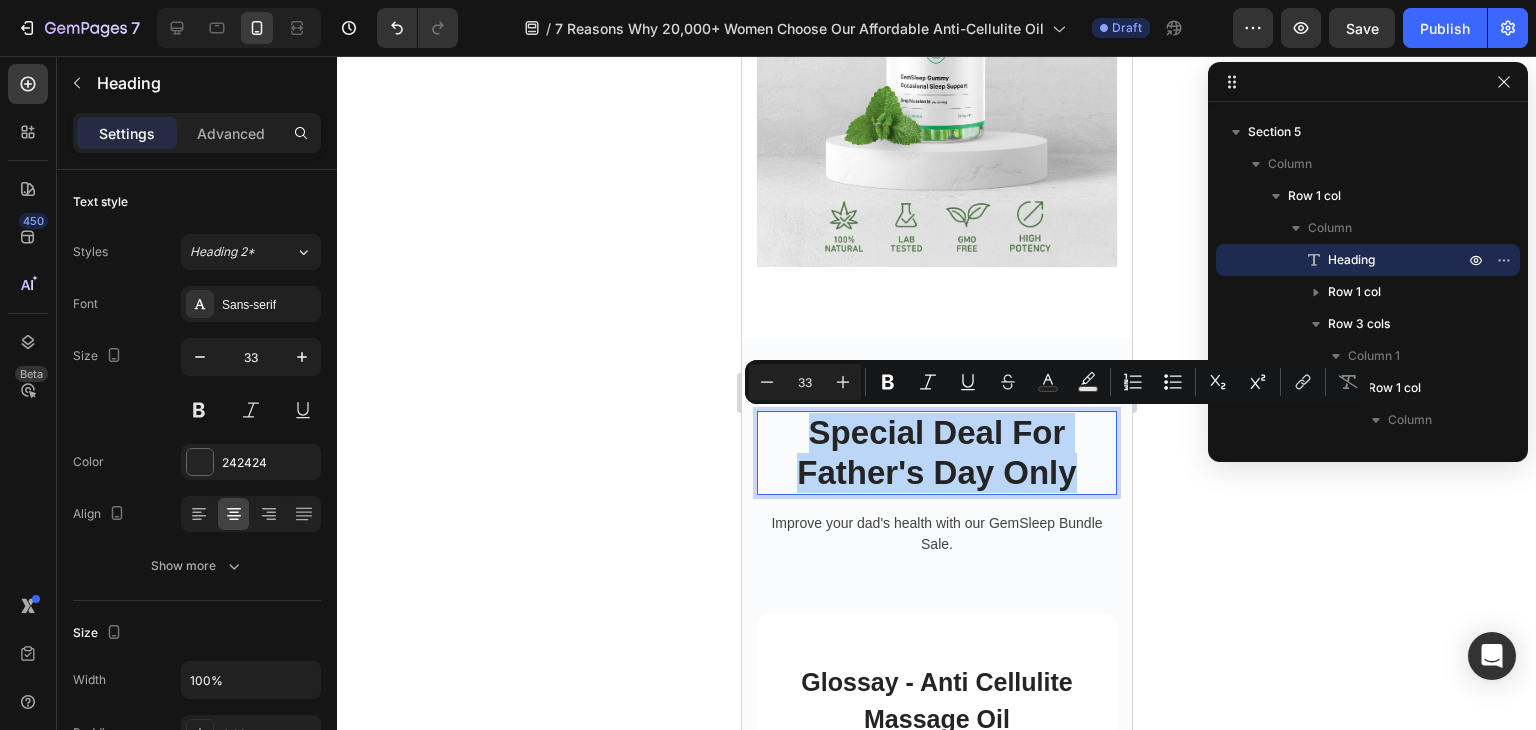 copy on "Special Deal For Father's Day Only" 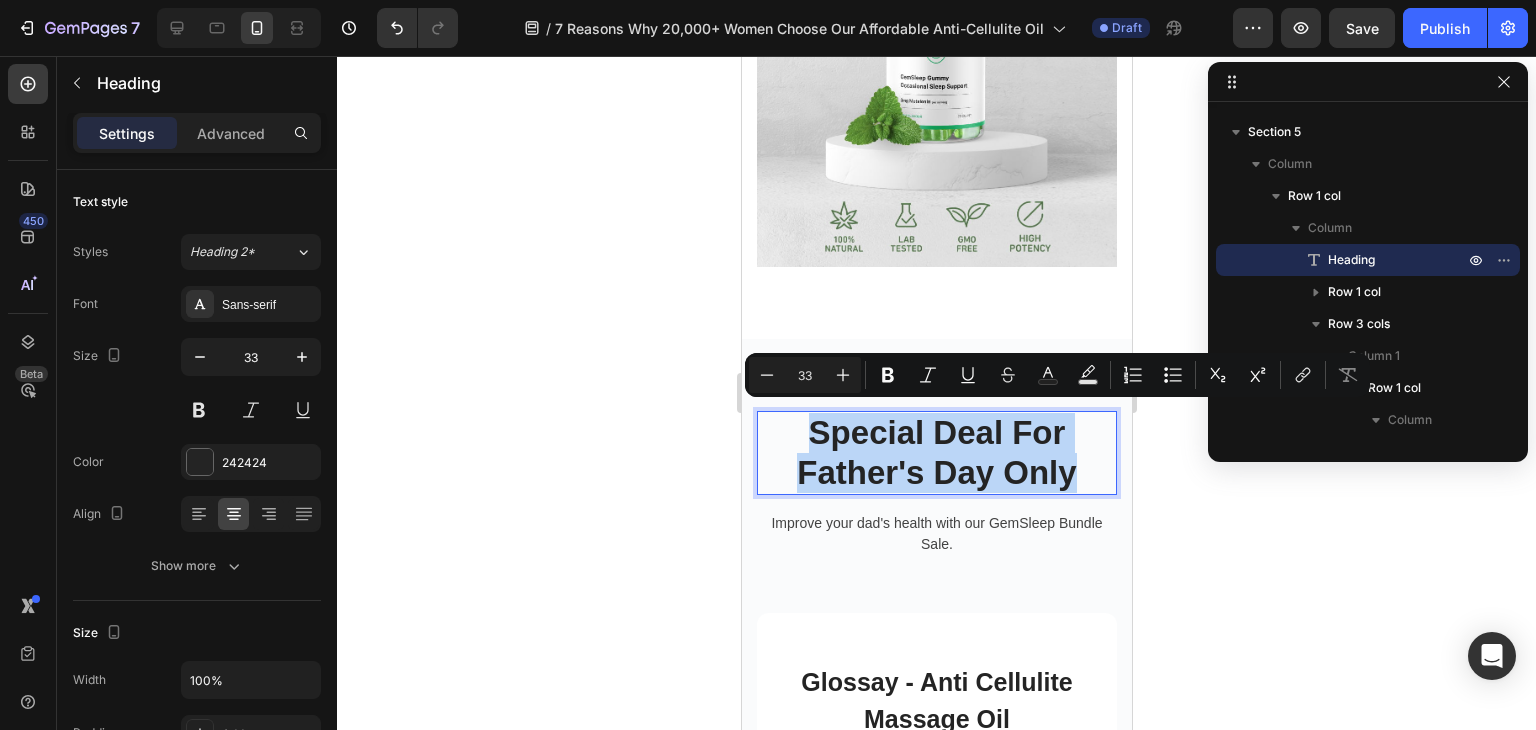 scroll, scrollTop: 4900, scrollLeft: 0, axis: vertical 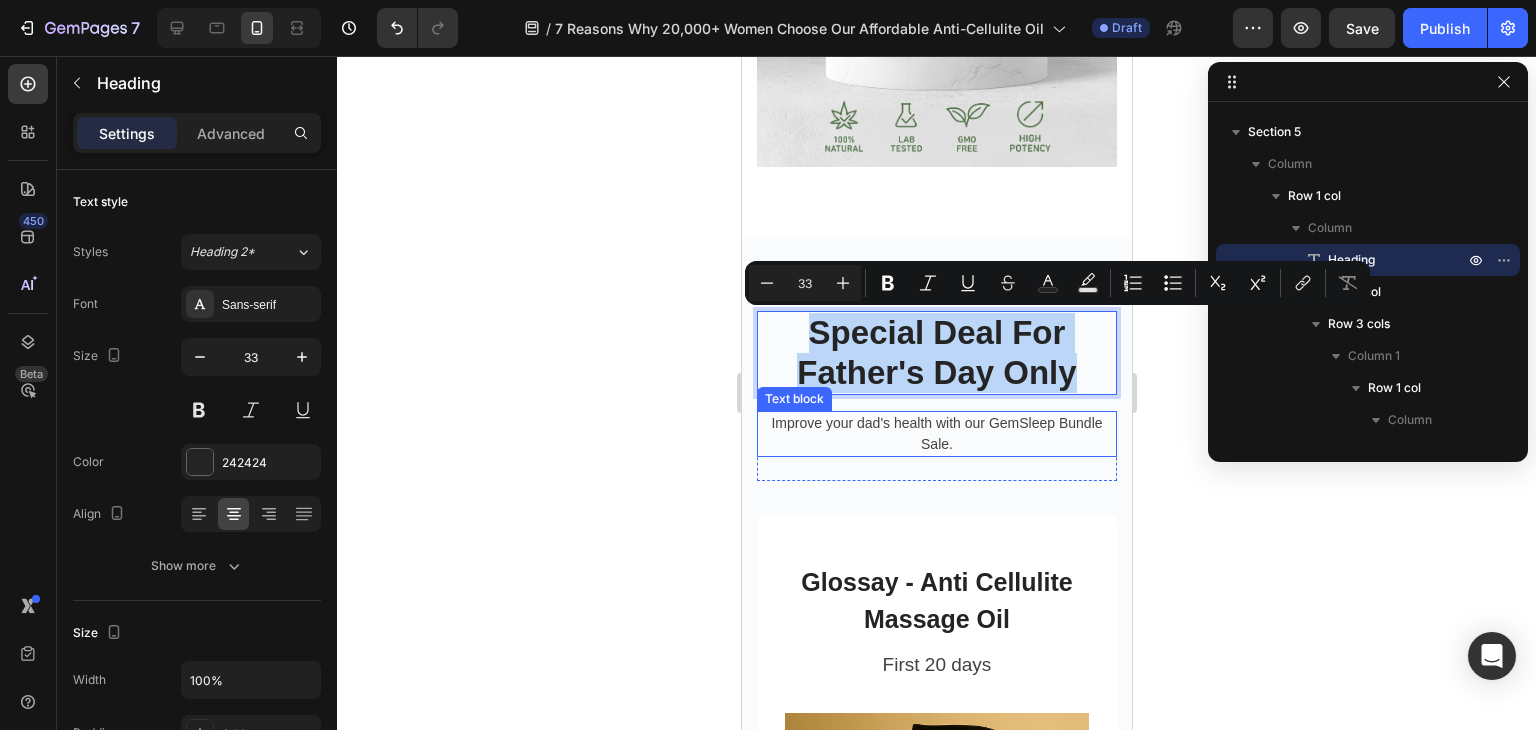 click on "Improve your dad's health with our GemSleep Bundle Sale." at bounding box center (936, 434) 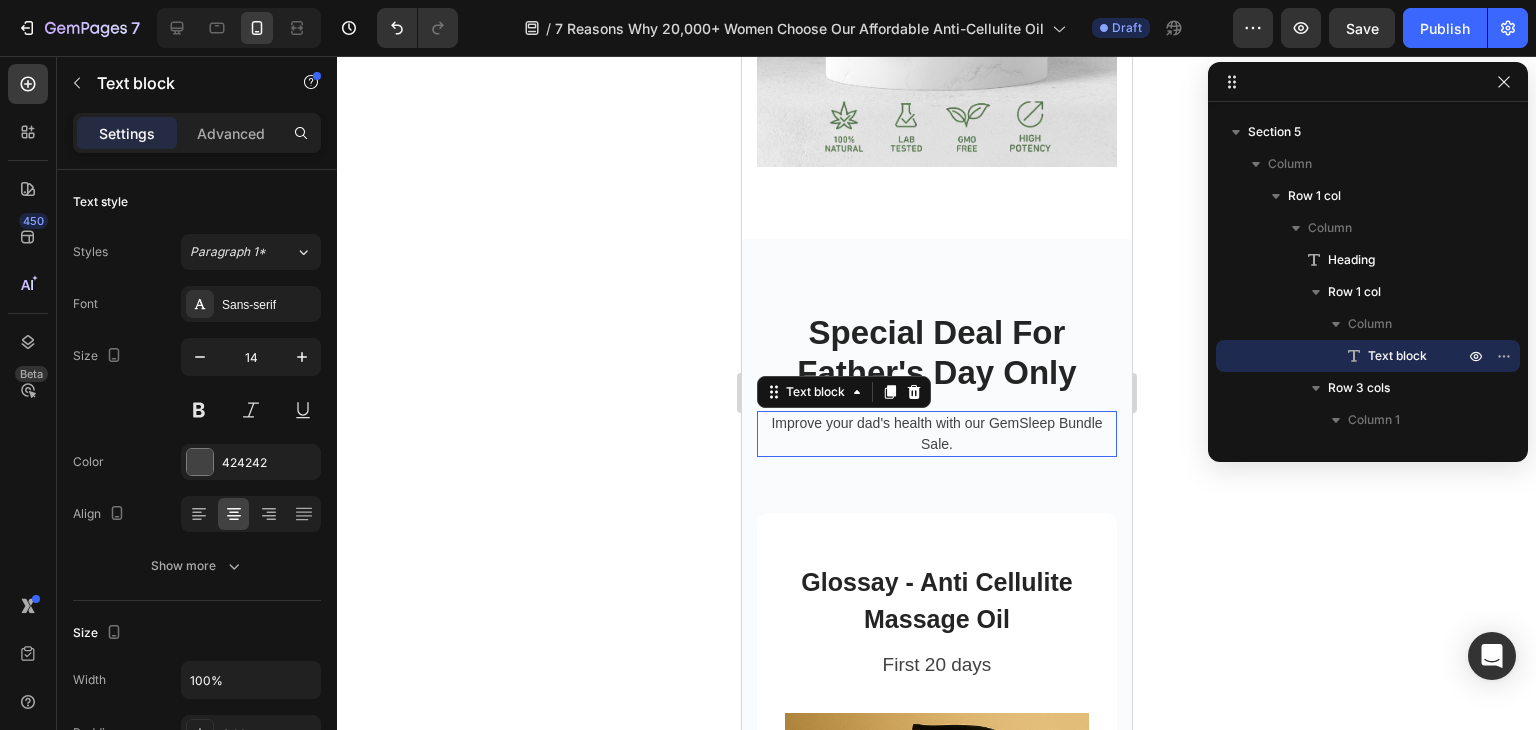 click on "Improve your dad's health with our GemSleep Bundle Sale." at bounding box center (936, 434) 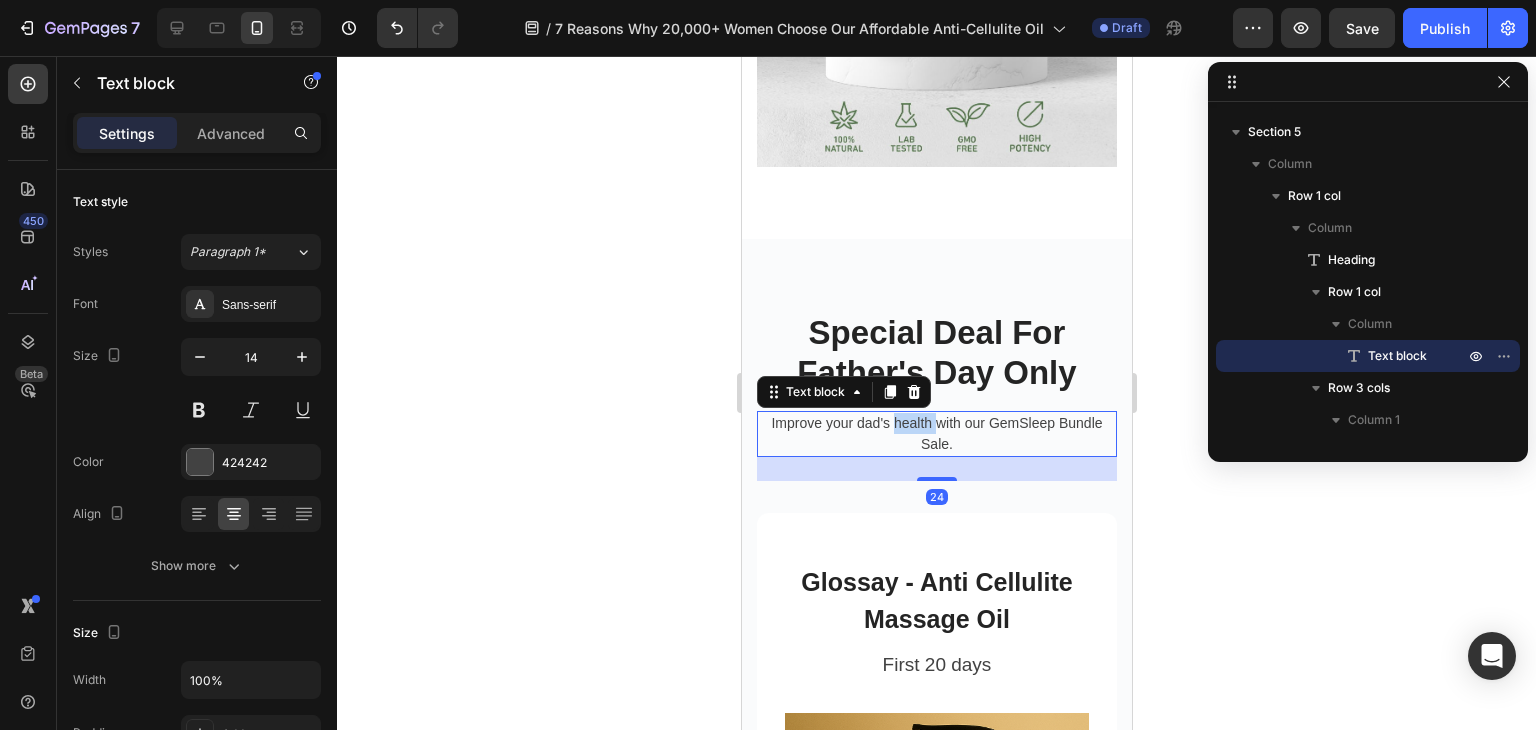 click on "Improve your dad's health with our GemSleep Bundle Sale." at bounding box center (936, 434) 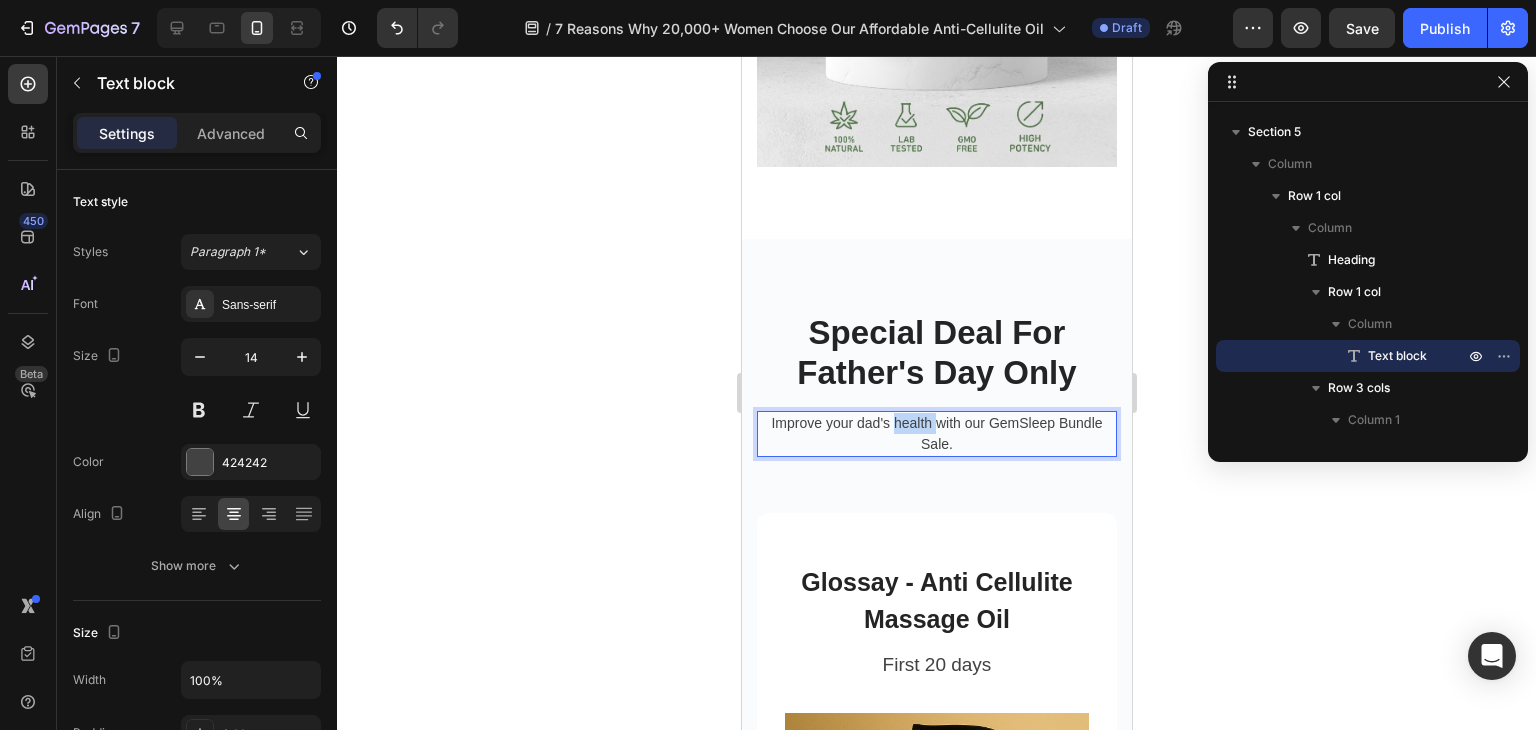 click on "Improve your dad's health with our GemSleep Bundle Sale." at bounding box center (936, 434) 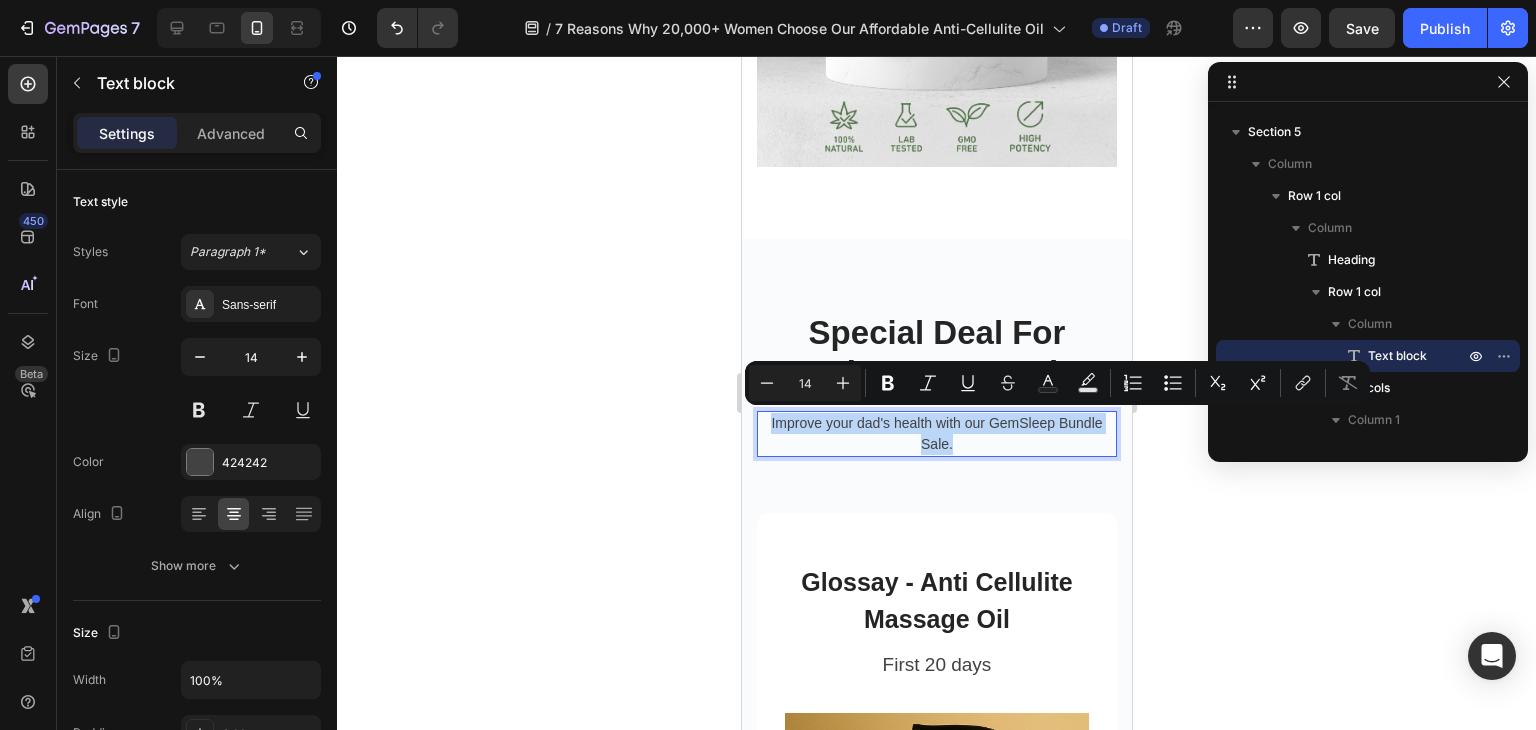 copy on "Improve your dad's health with our GemSleep Bundle Sale." 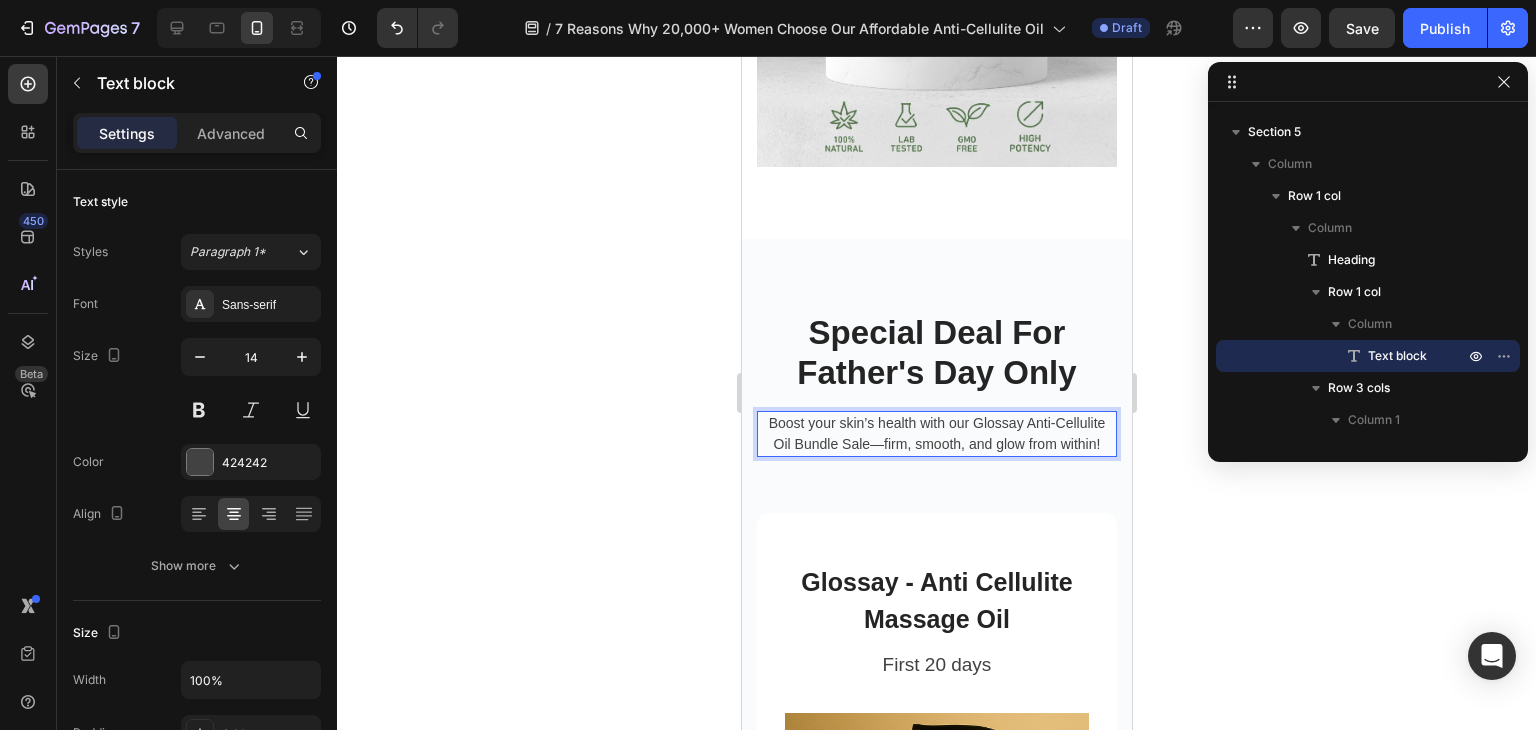 click on "Boost your skin’s health with our Glossay Anti-Cellulite Oil Bundle Sale—firm, smooth, and glow from within!" at bounding box center (936, 434) 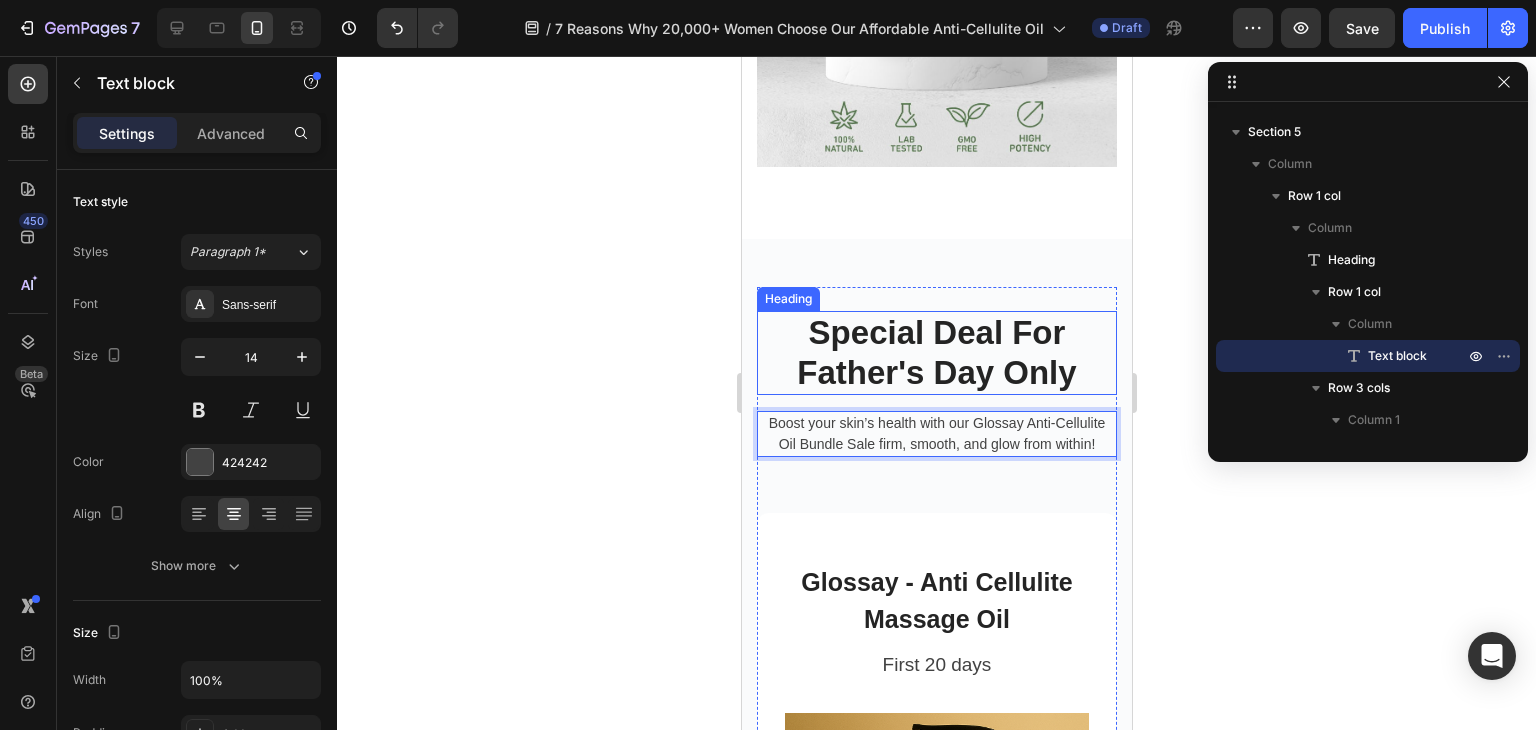 click on "Special Deal For Father's Day Only" at bounding box center (936, 352) 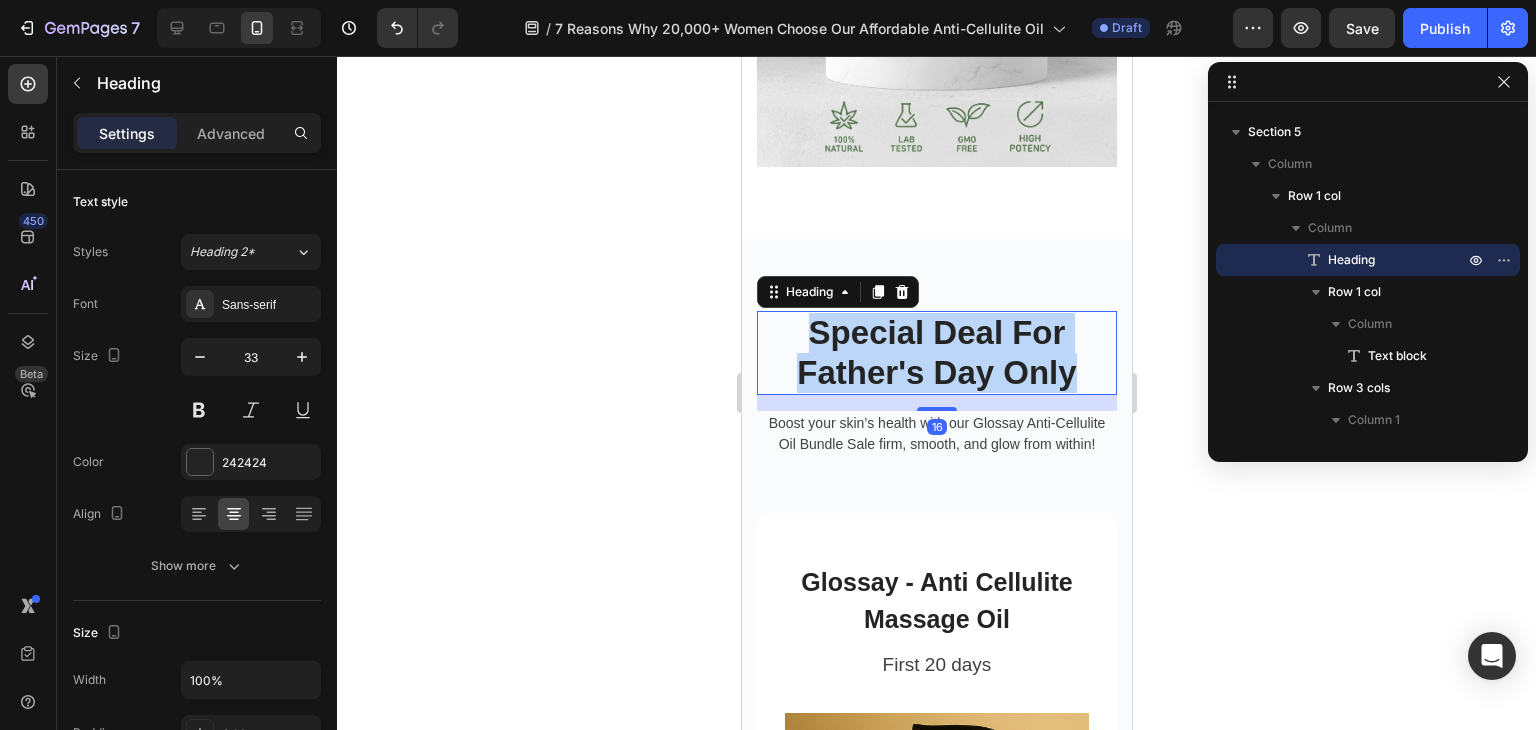 click on "Special Deal For Father's Day Only" at bounding box center [936, 352] 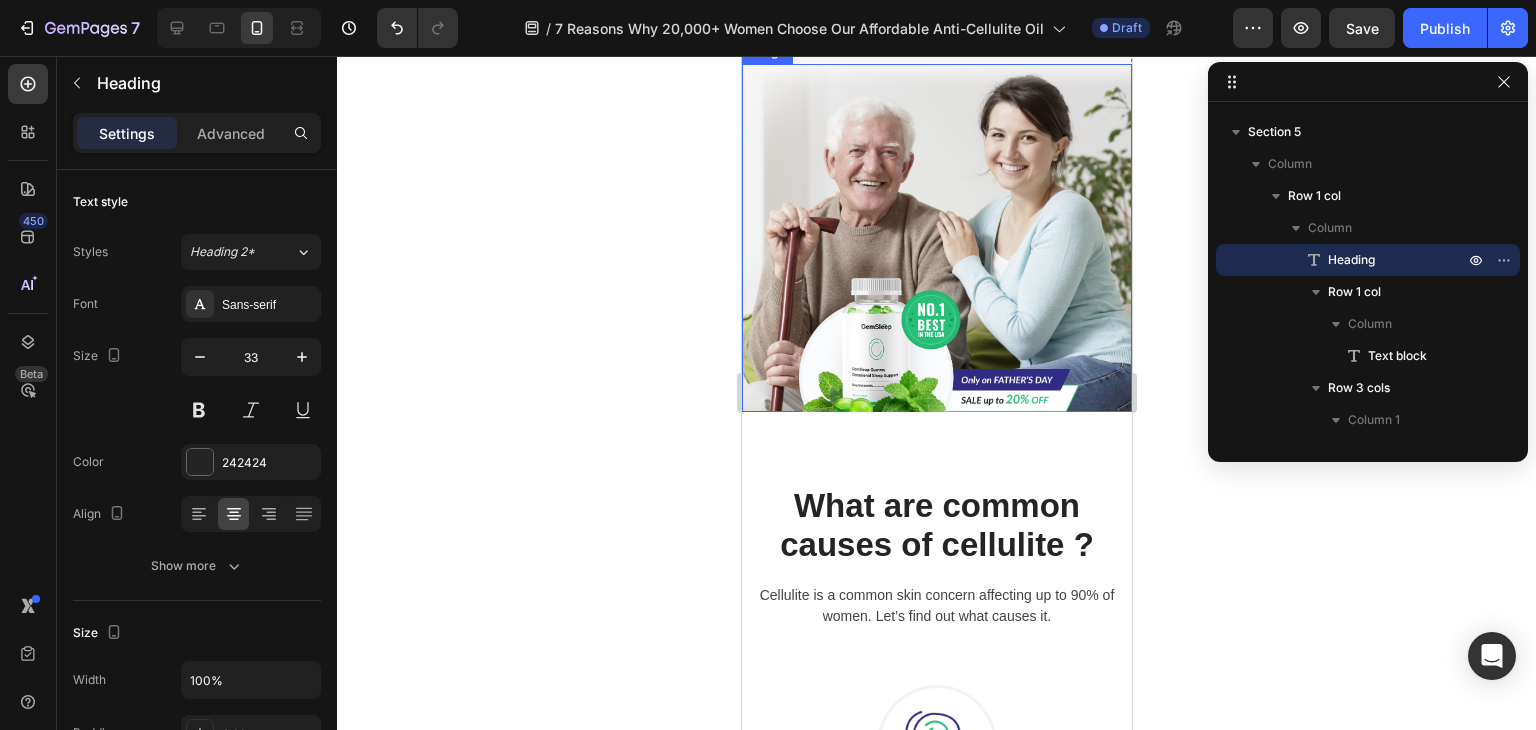 scroll, scrollTop: 0, scrollLeft: 0, axis: both 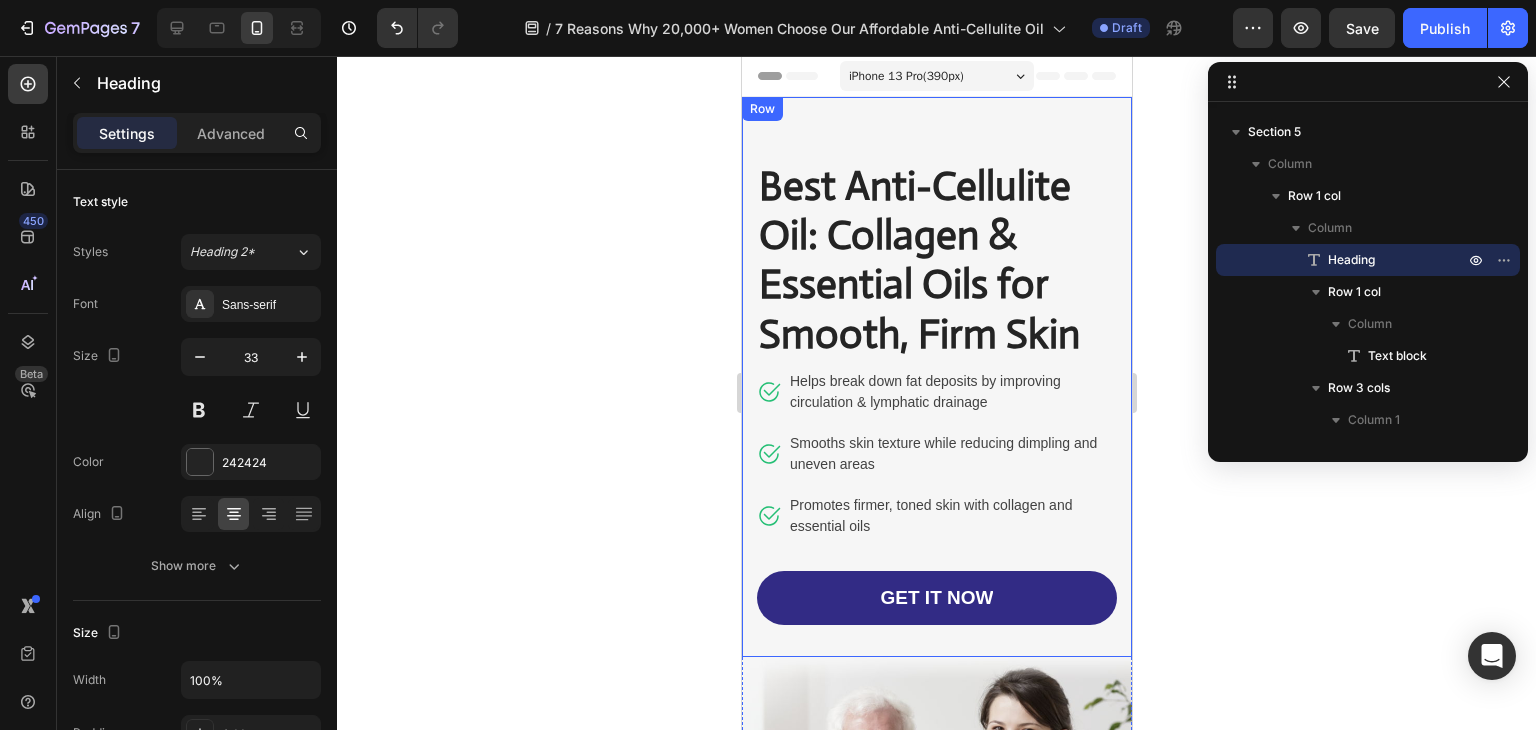 click on "Best Anti-Cellulite Oil: Collagen & Essential Oils for Smooth, Firm Skin Heading       Icon Helps break down fat deposits by improving circulation & lymphatic drainage Text block       Icon Smooths skin texture while reducing dimpling and uneven areas Text block       Icon Promotes firmer, toned skin with collagen and essential oils Text block Icon List GET IT NOW Button Row" at bounding box center [936, 377] 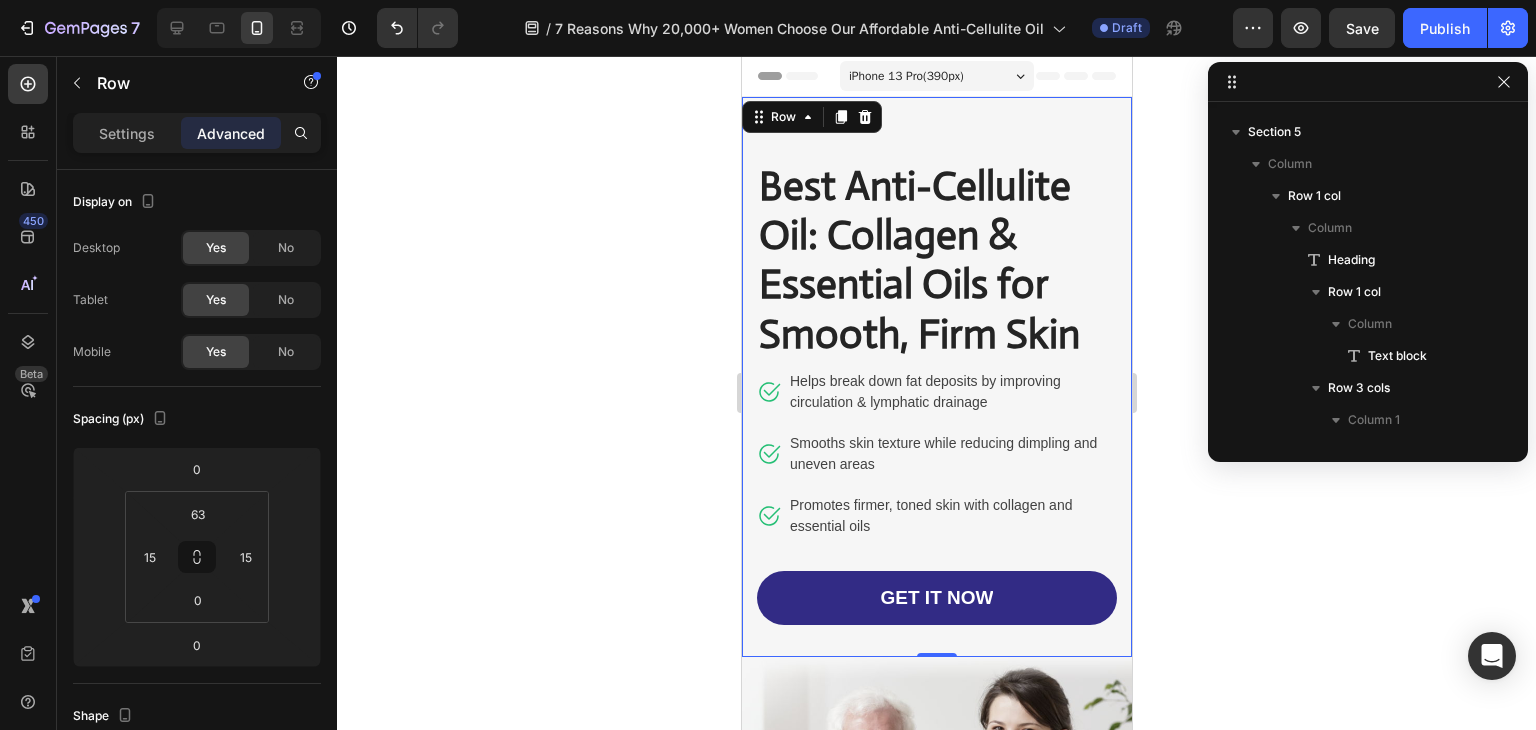 scroll, scrollTop: 90, scrollLeft: 0, axis: vertical 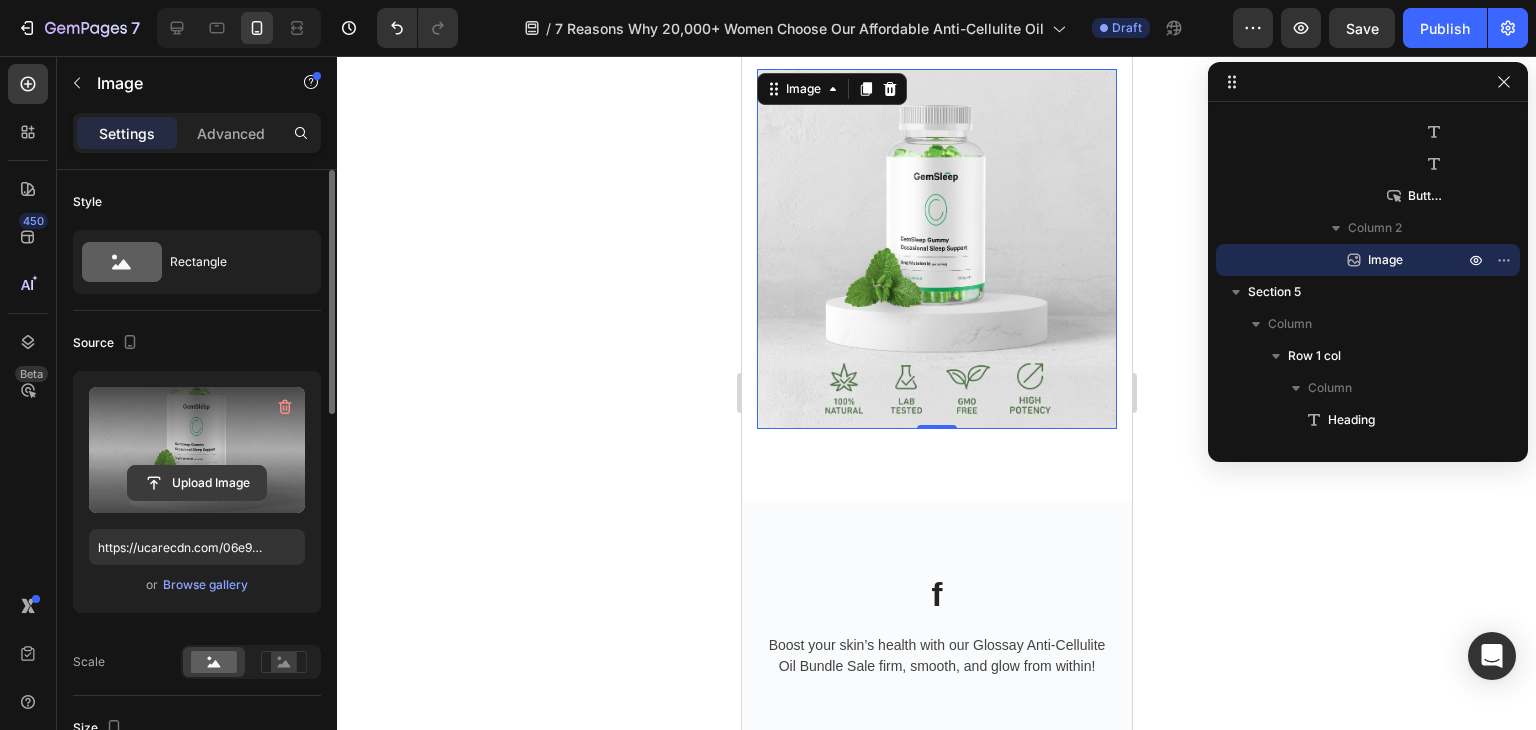 click 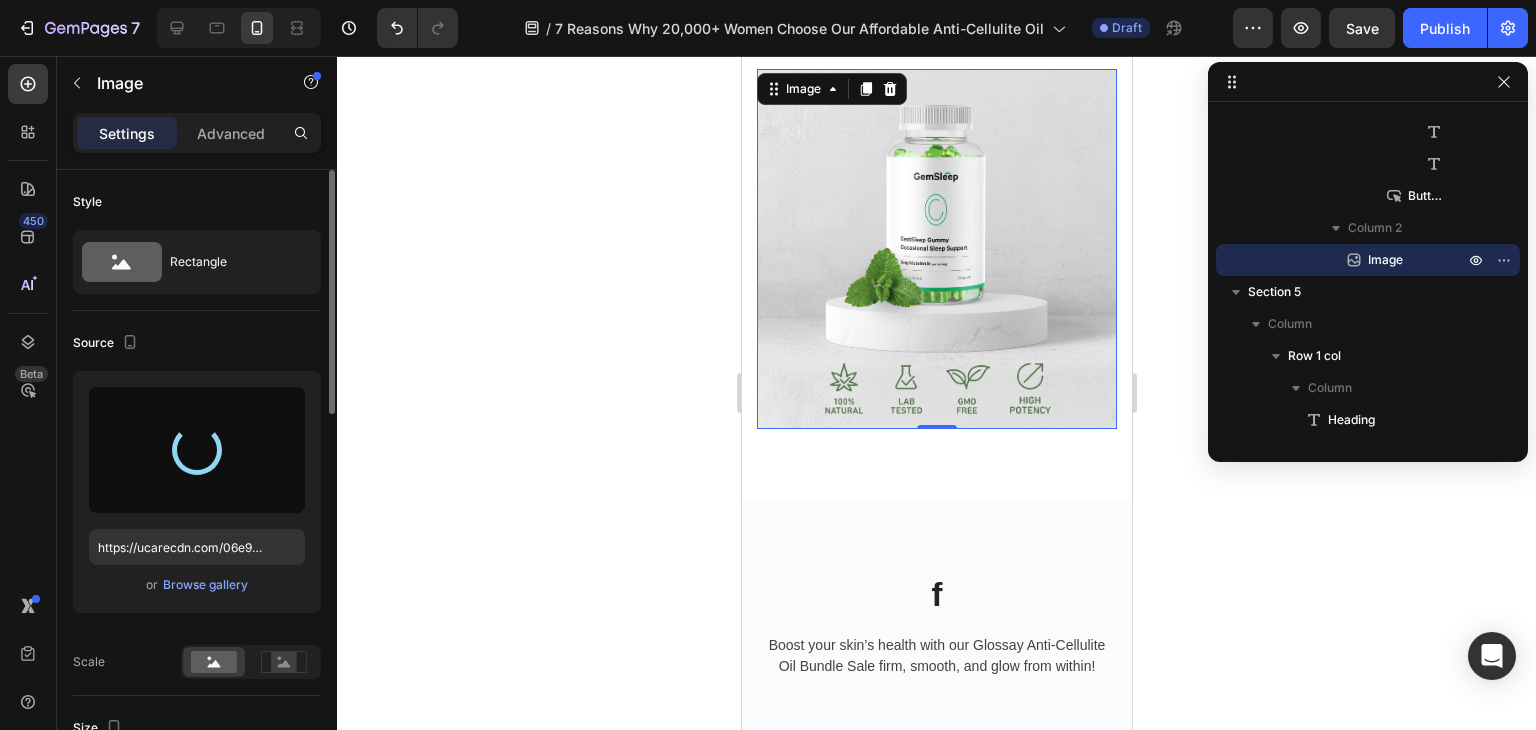 type on "https://cdn.shopify.com/s/files/1/0975/0534/5800/files/gempages_578175698586305040-630425b0-d8ff-4905-8e2e-c8c6339b88f4.png" 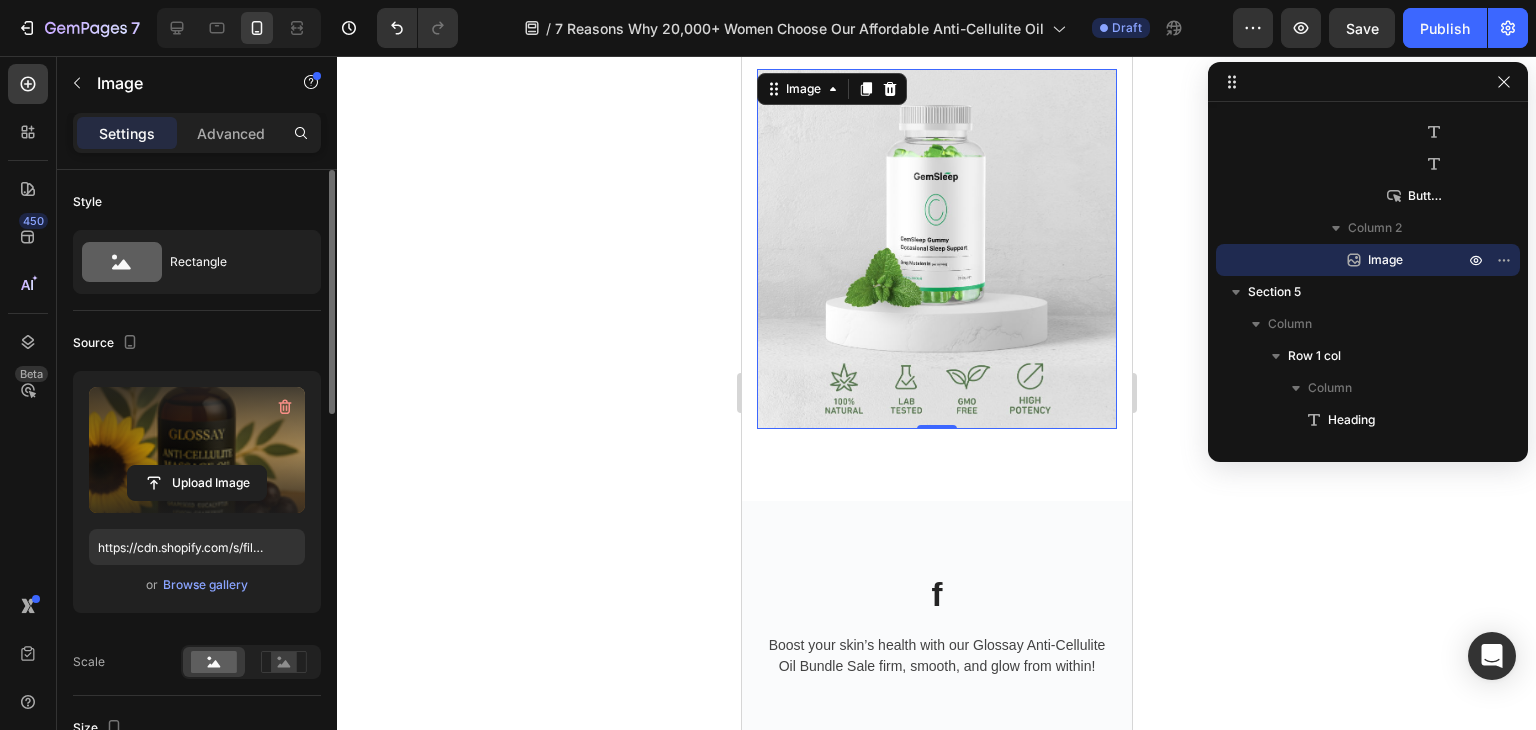 scroll, scrollTop: 4775, scrollLeft: 0, axis: vertical 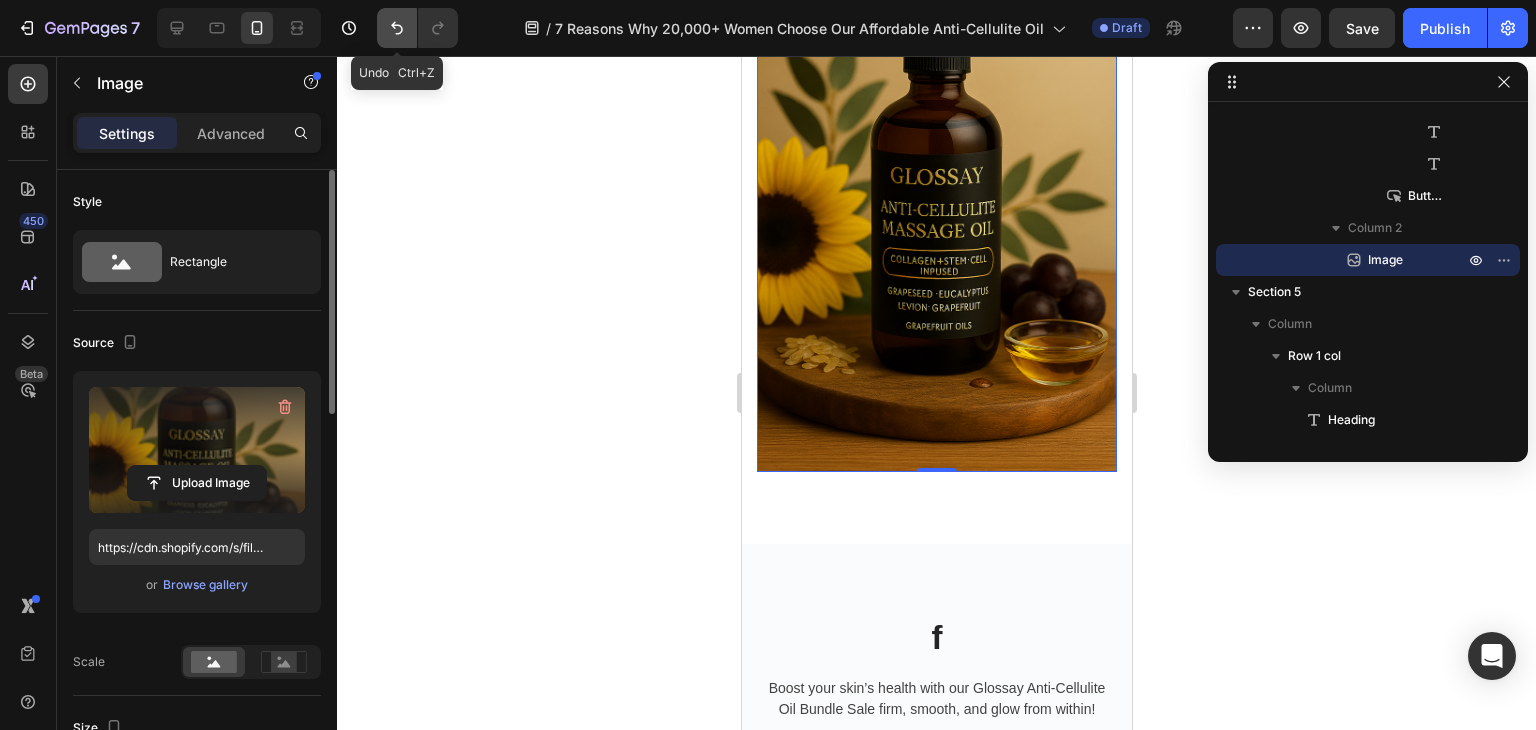 click 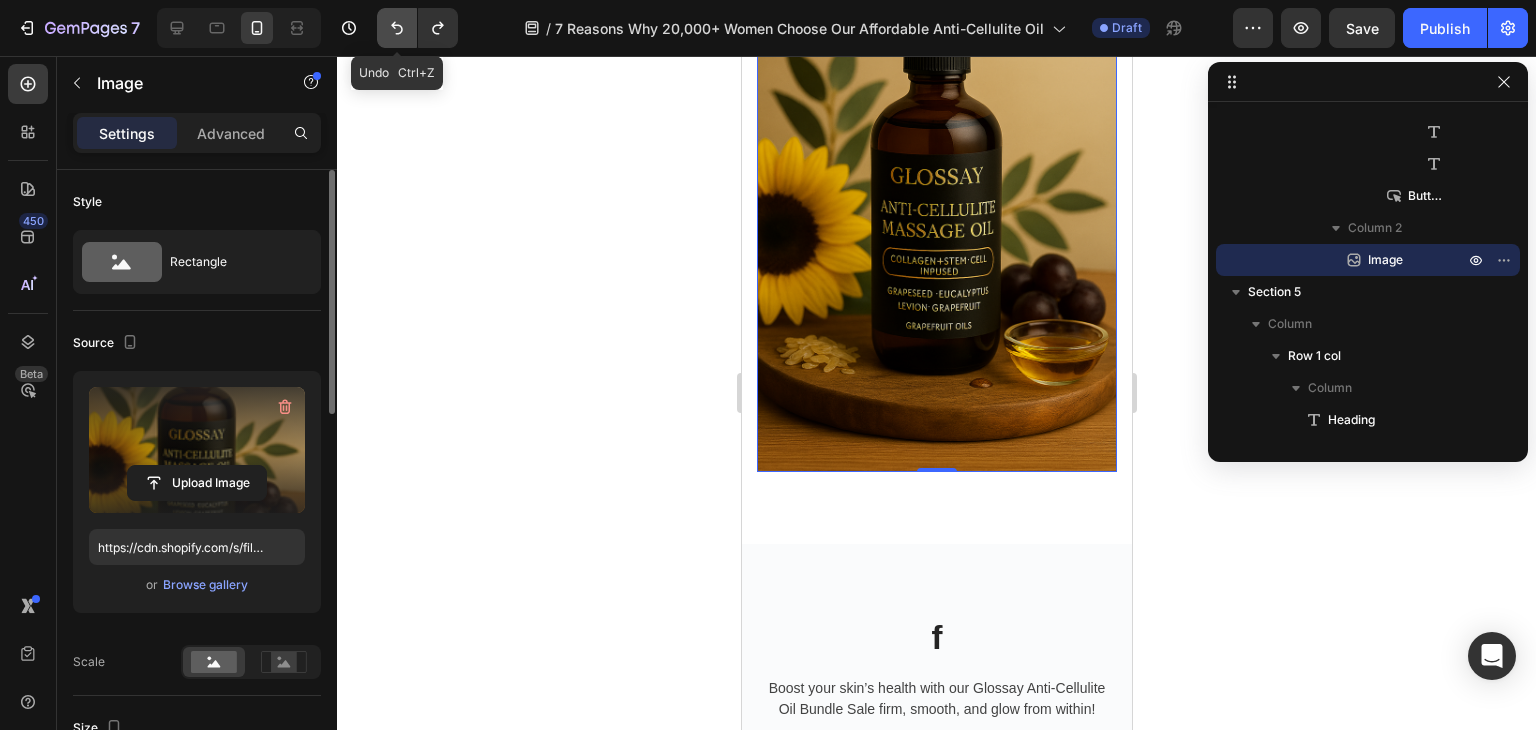 click 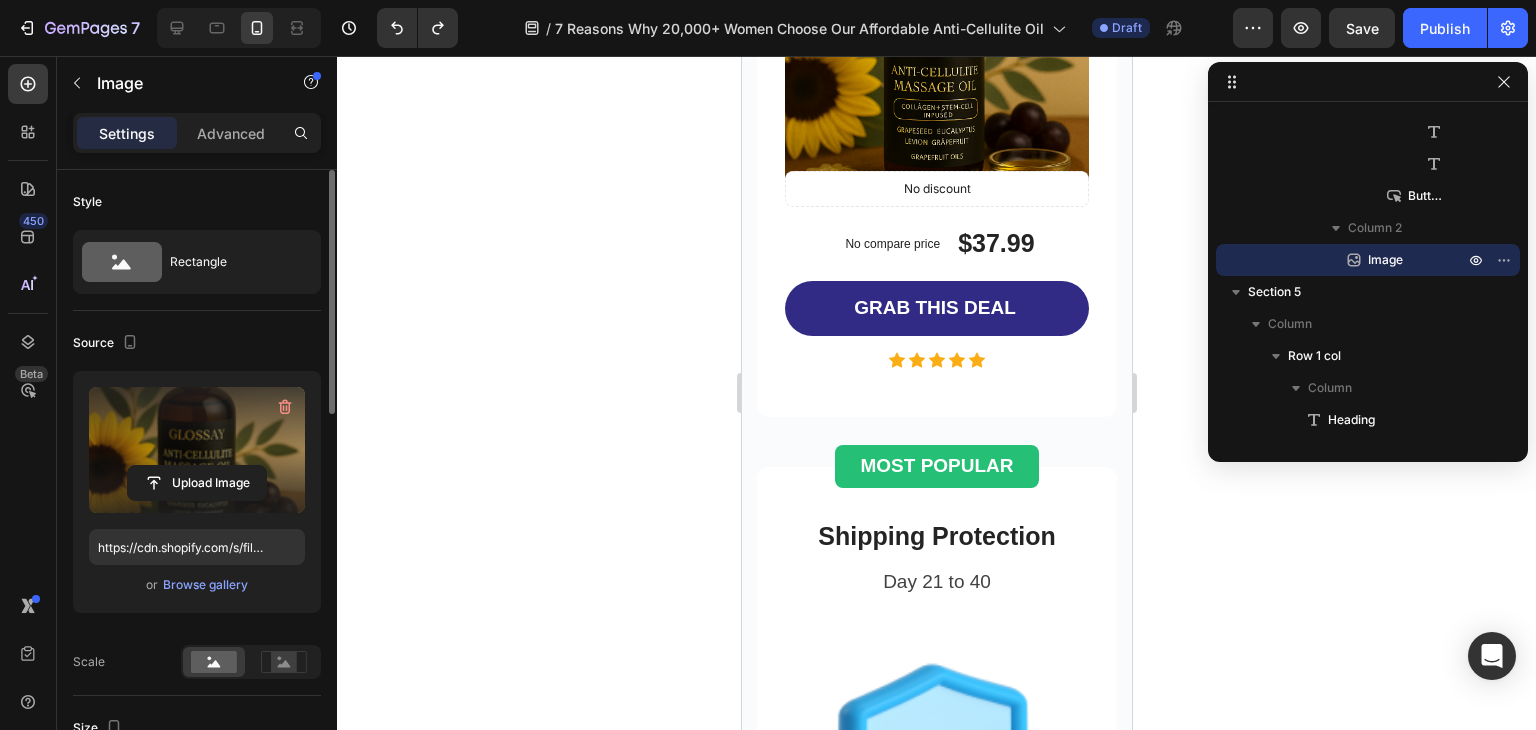 scroll, scrollTop: 5556, scrollLeft: 0, axis: vertical 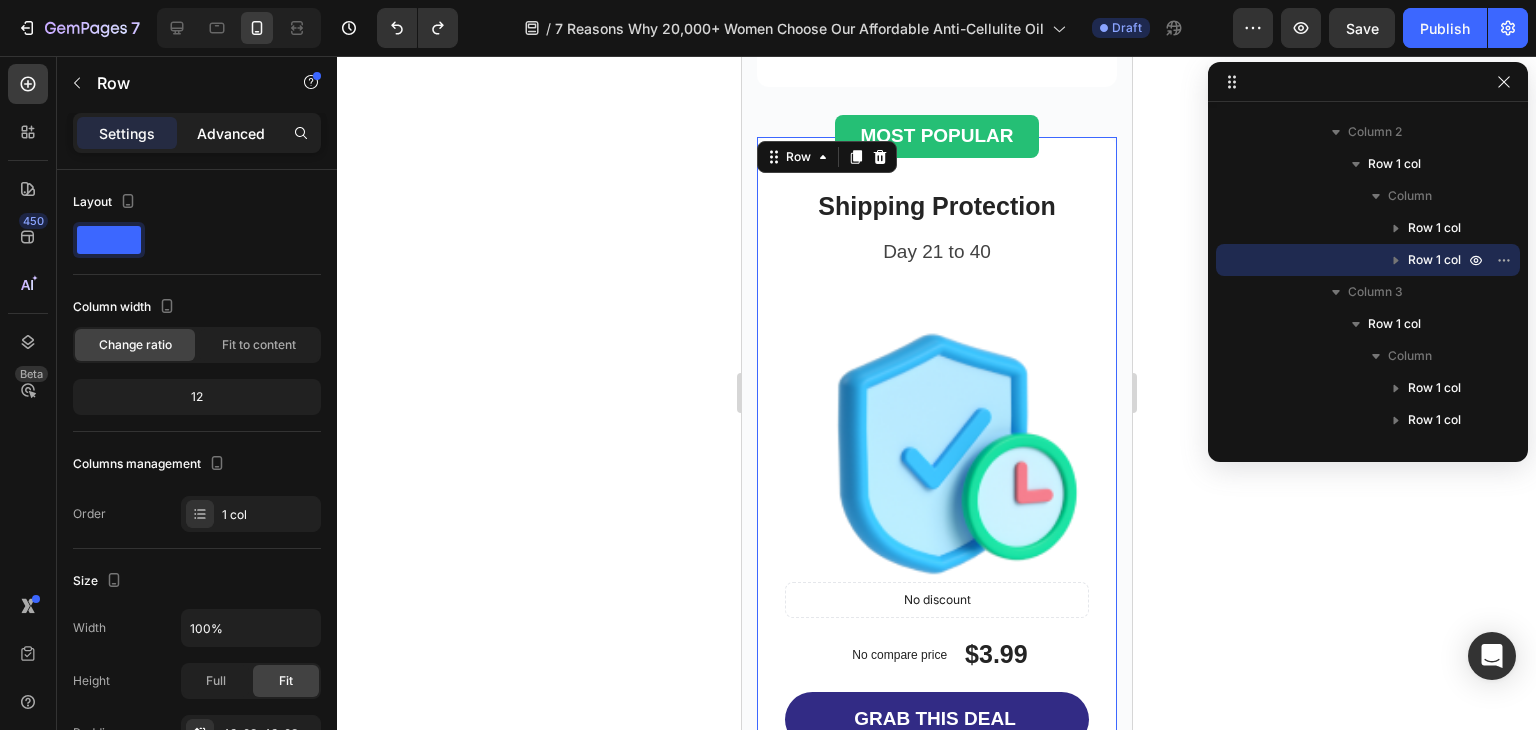 click on "Advanced" at bounding box center [231, 133] 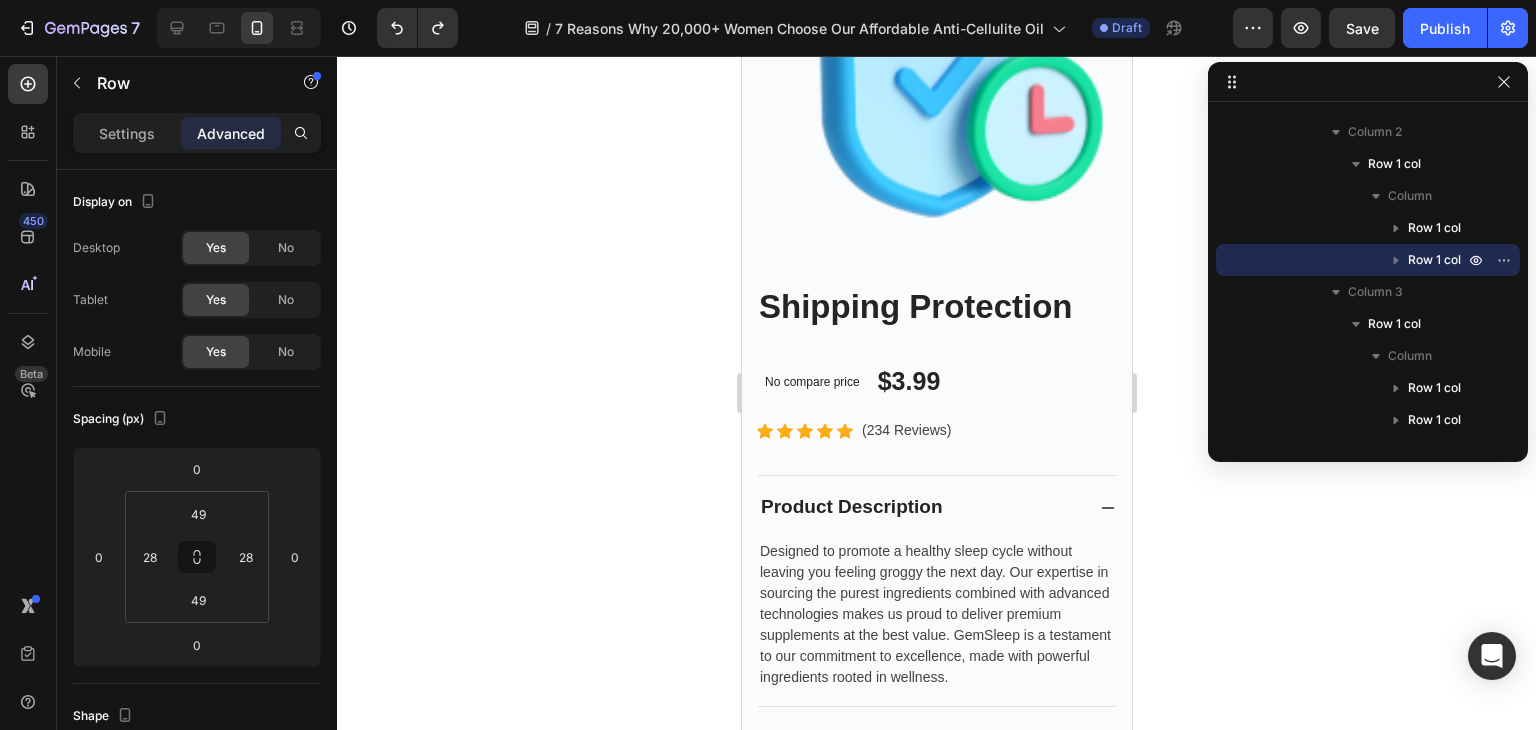 scroll, scrollTop: 8938, scrollLeft: 0, axis: vertical 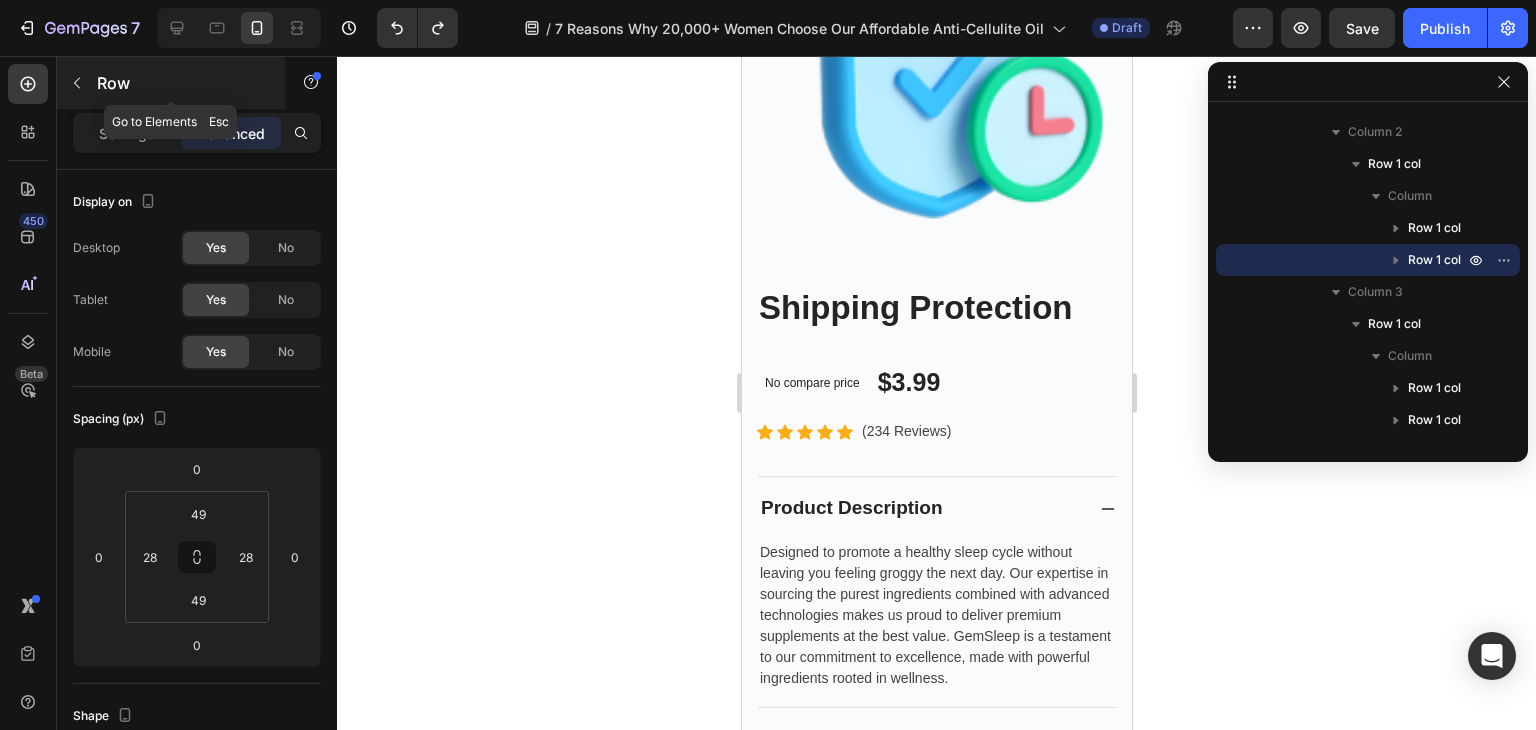 click at bounding box center [77, 83] 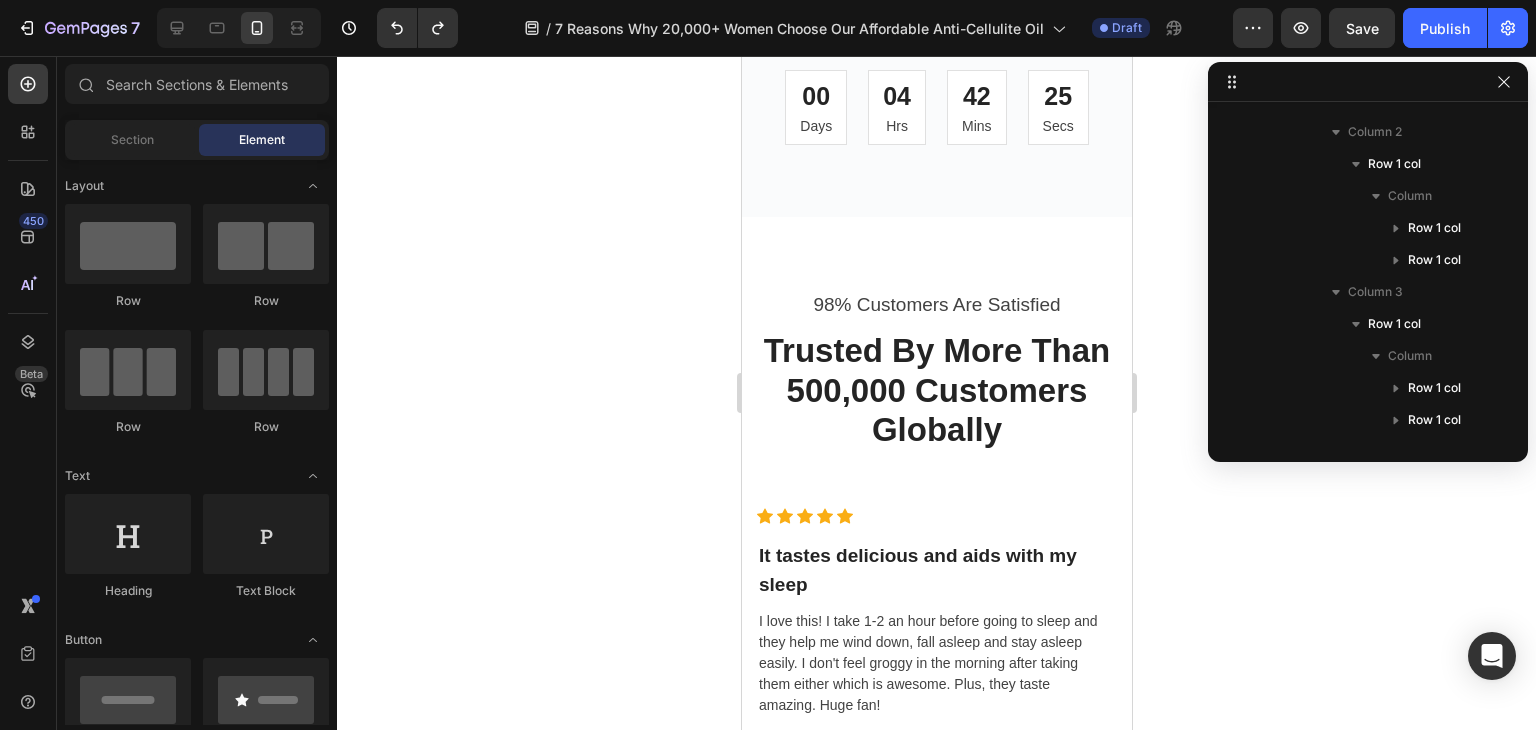 scroll, scrollTop: 7632, scrollLeft: 0, axis: vertical 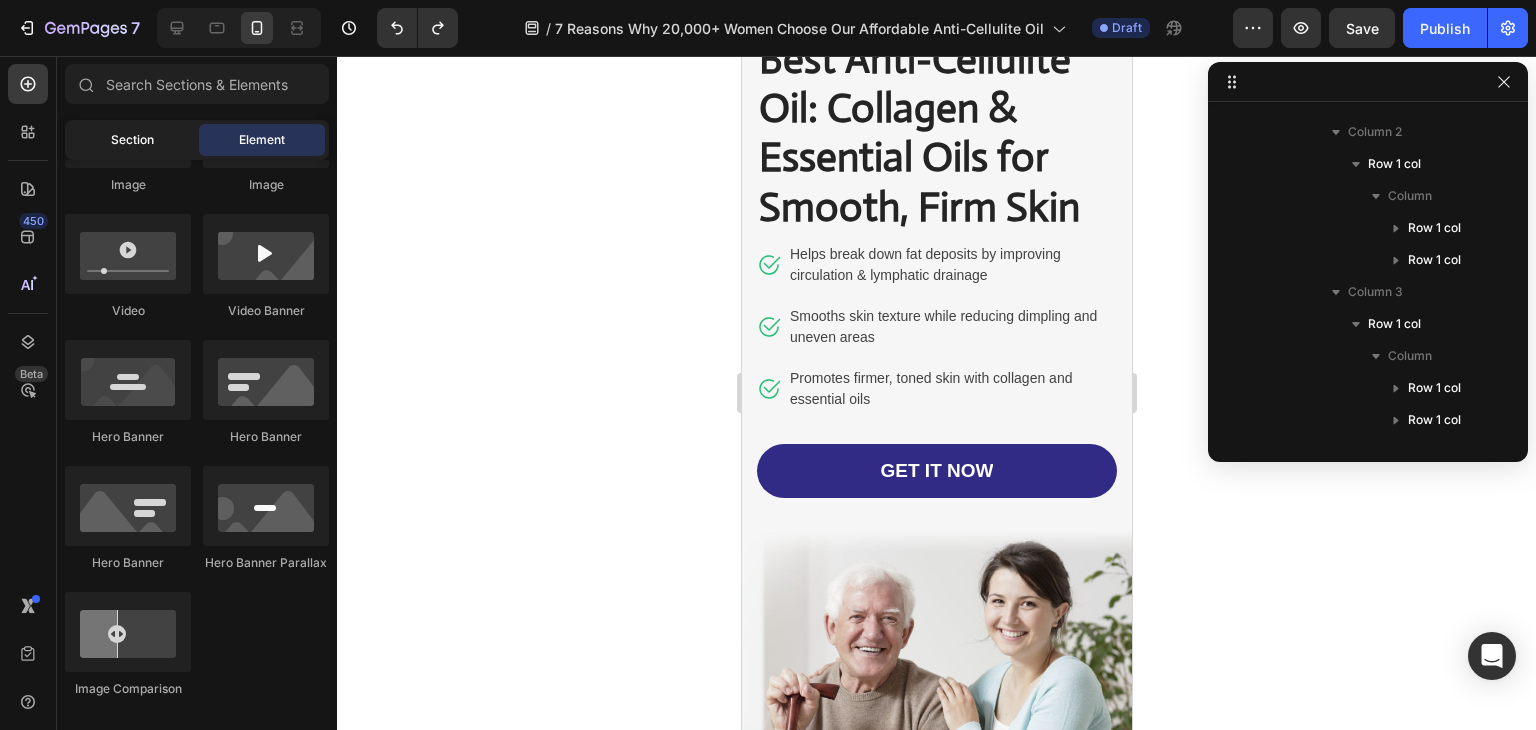 click on "Section" 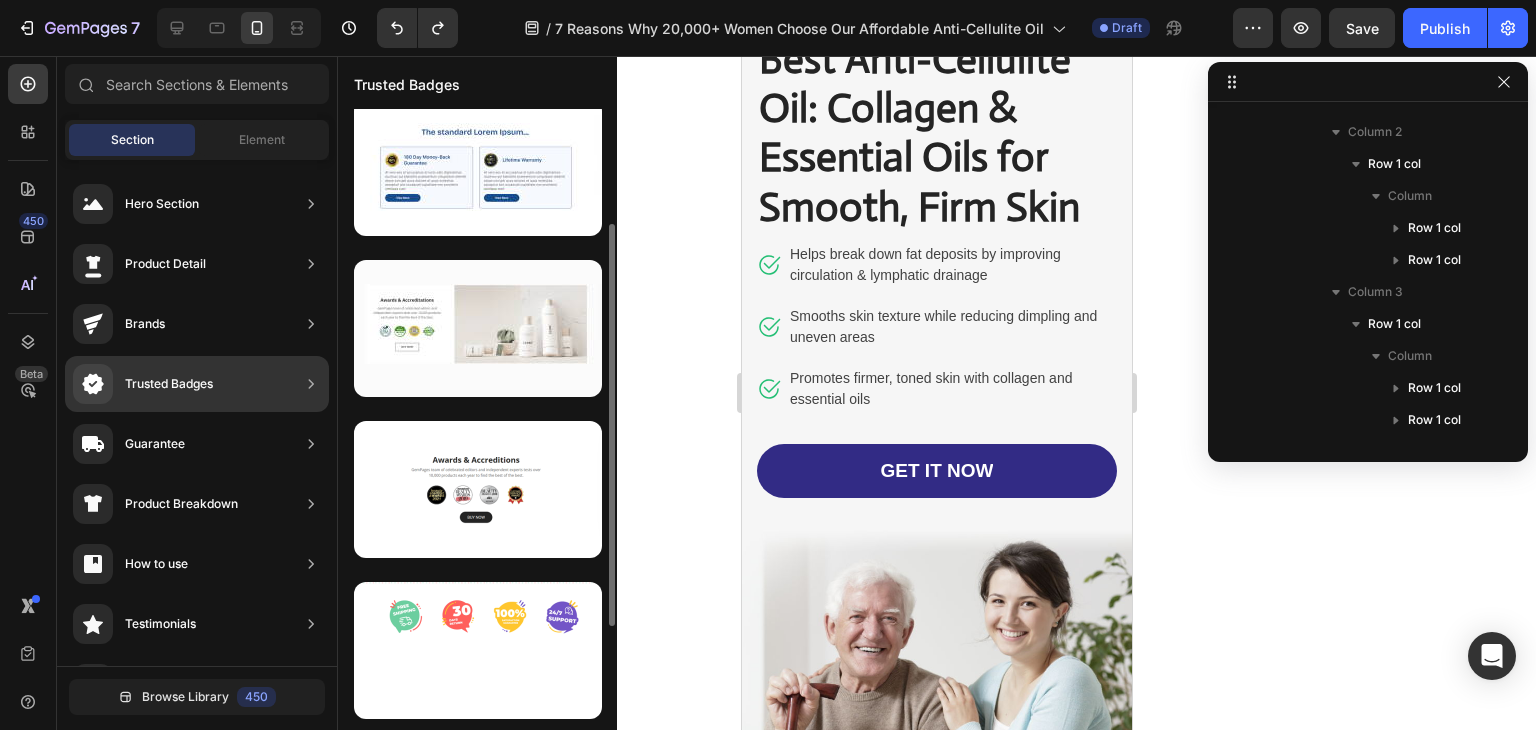 scroll, scrollTop: 172, scrollLeft: 0, axis: vertical 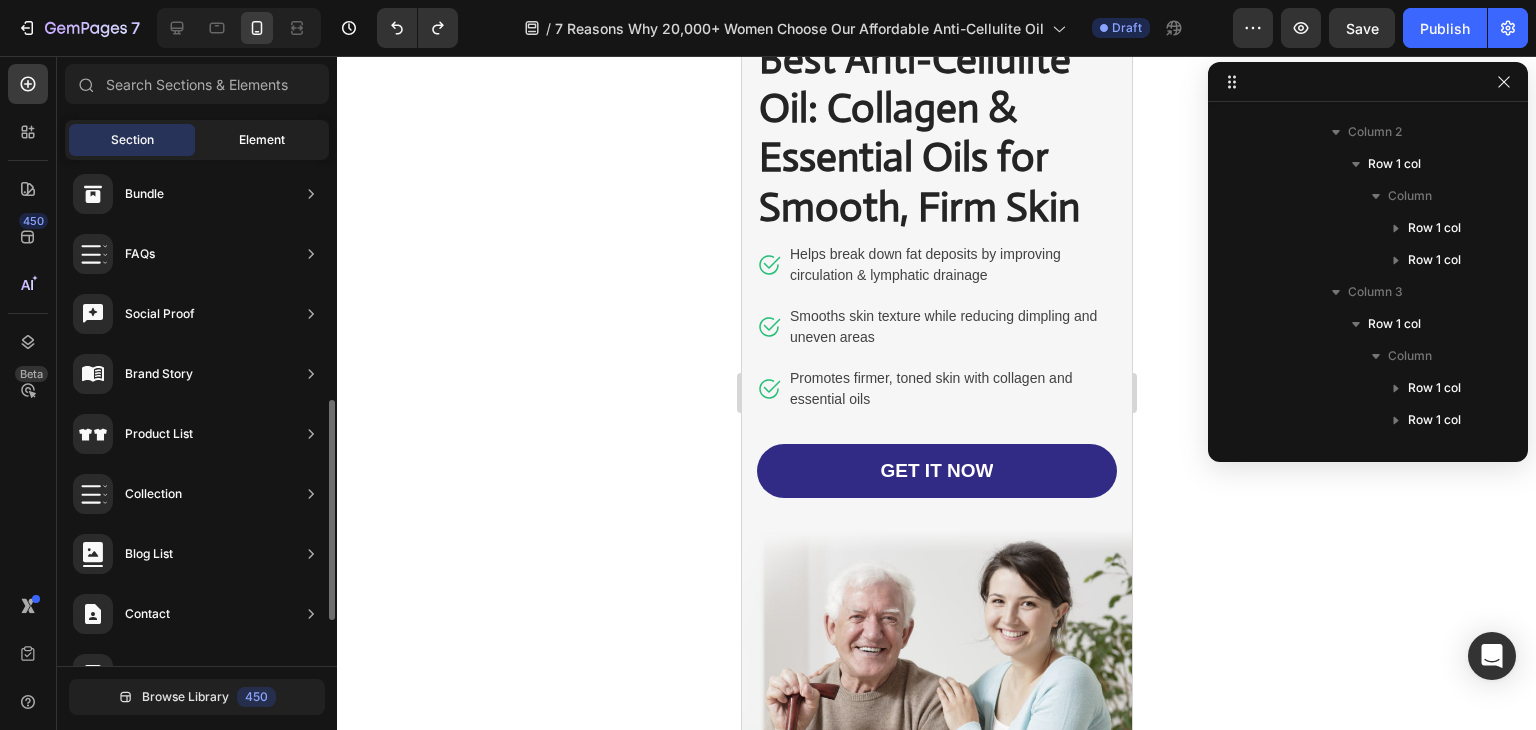 click on "Element" 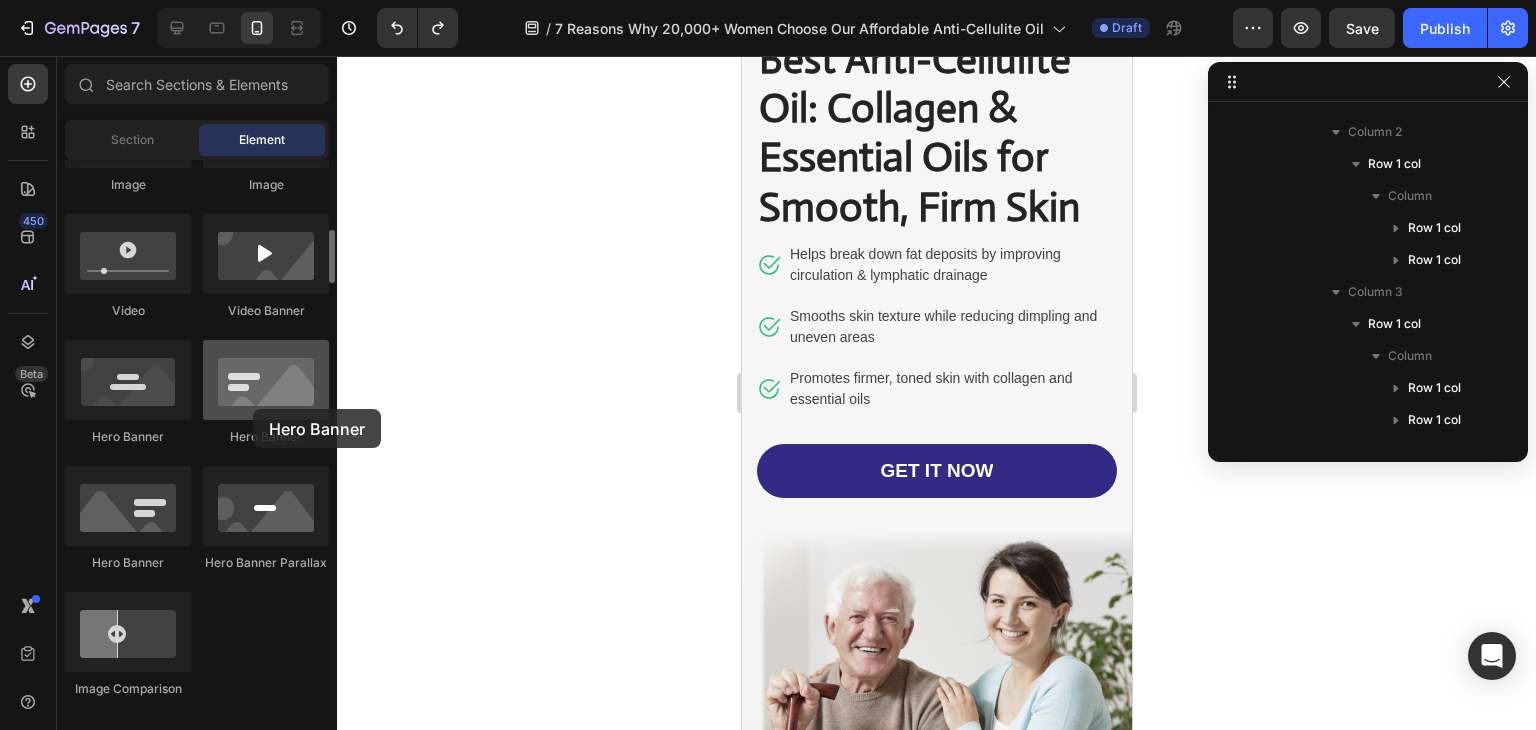 click at bounding box center [266, 380] 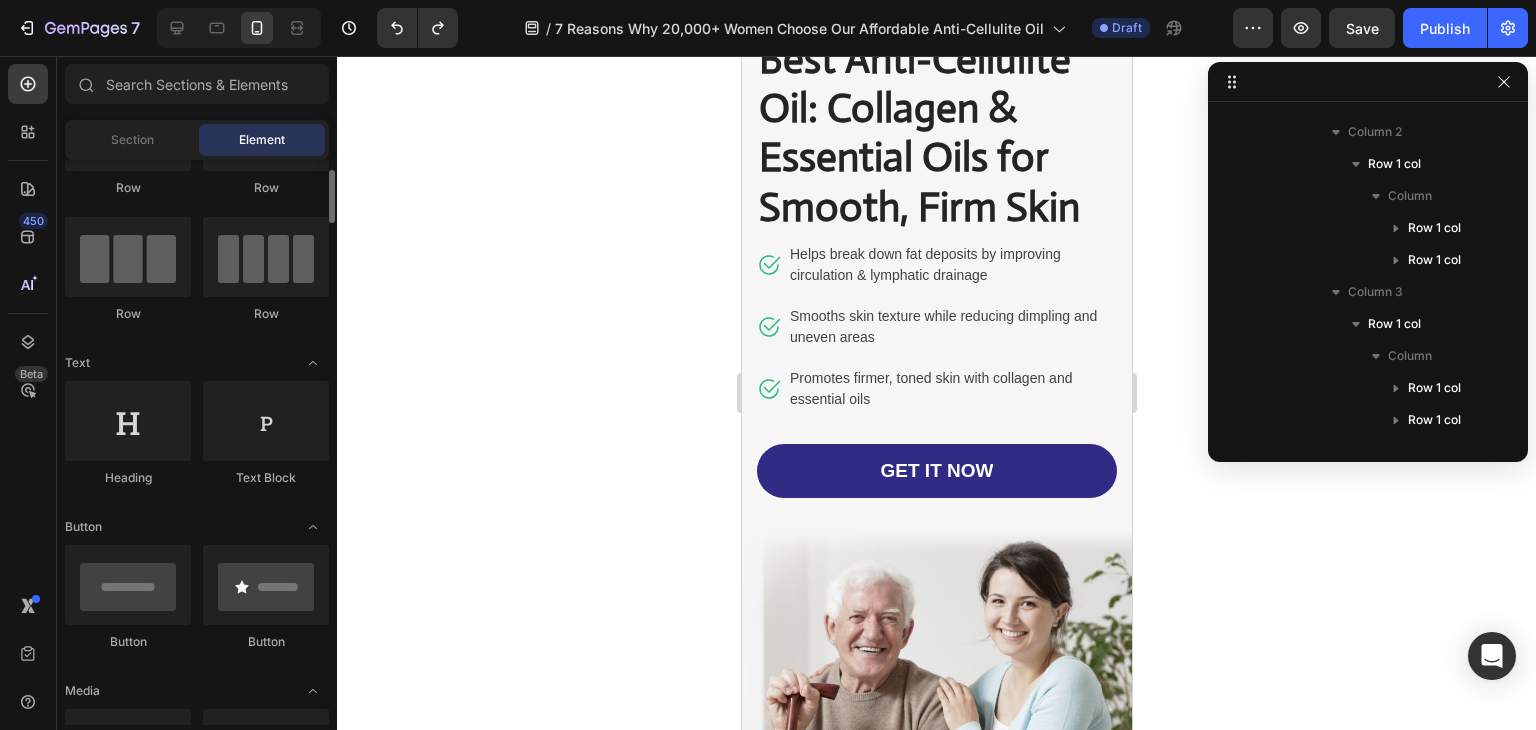 scroll, scrollTop: 0, scrollLeft: 0, axis: both 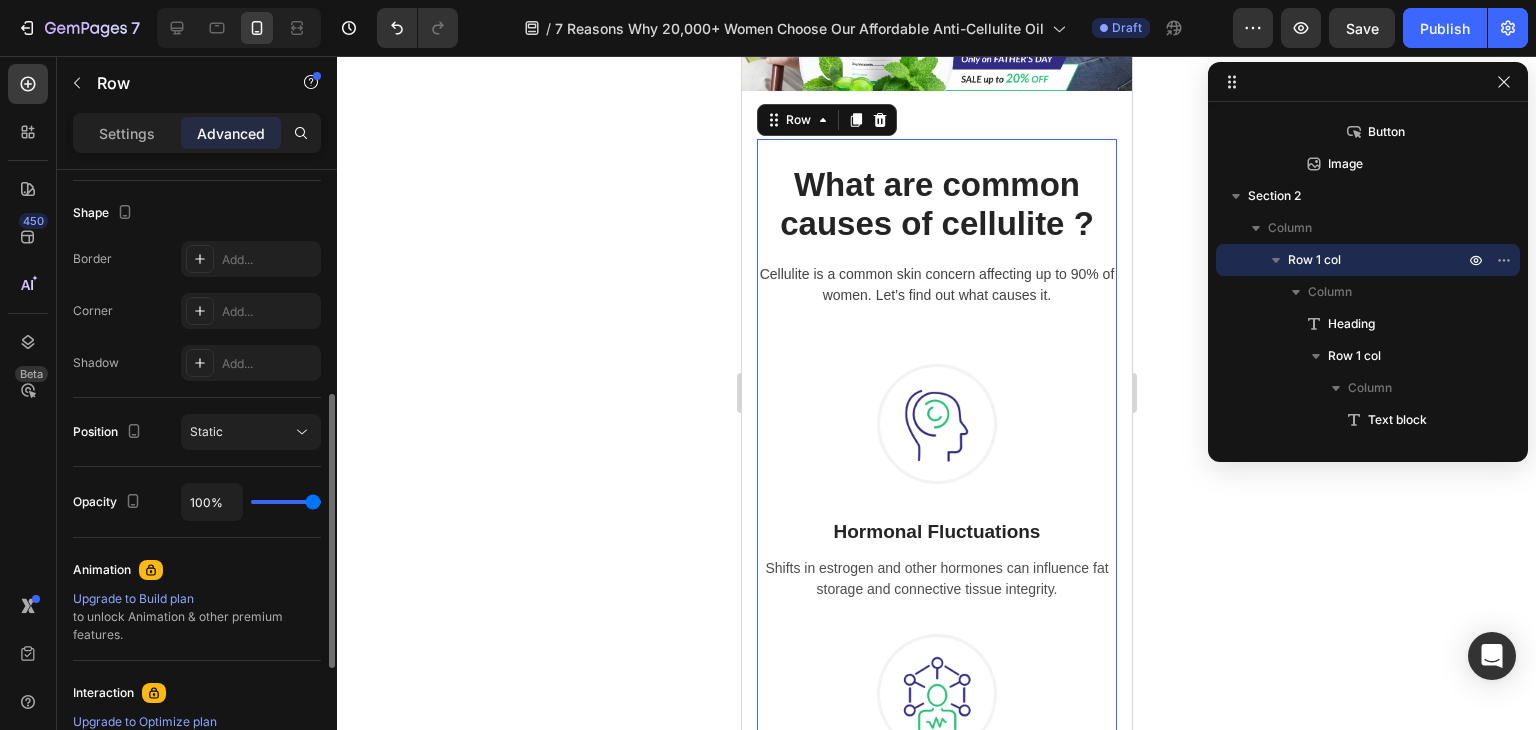 click on "100%" at bounding box center [251, 502] 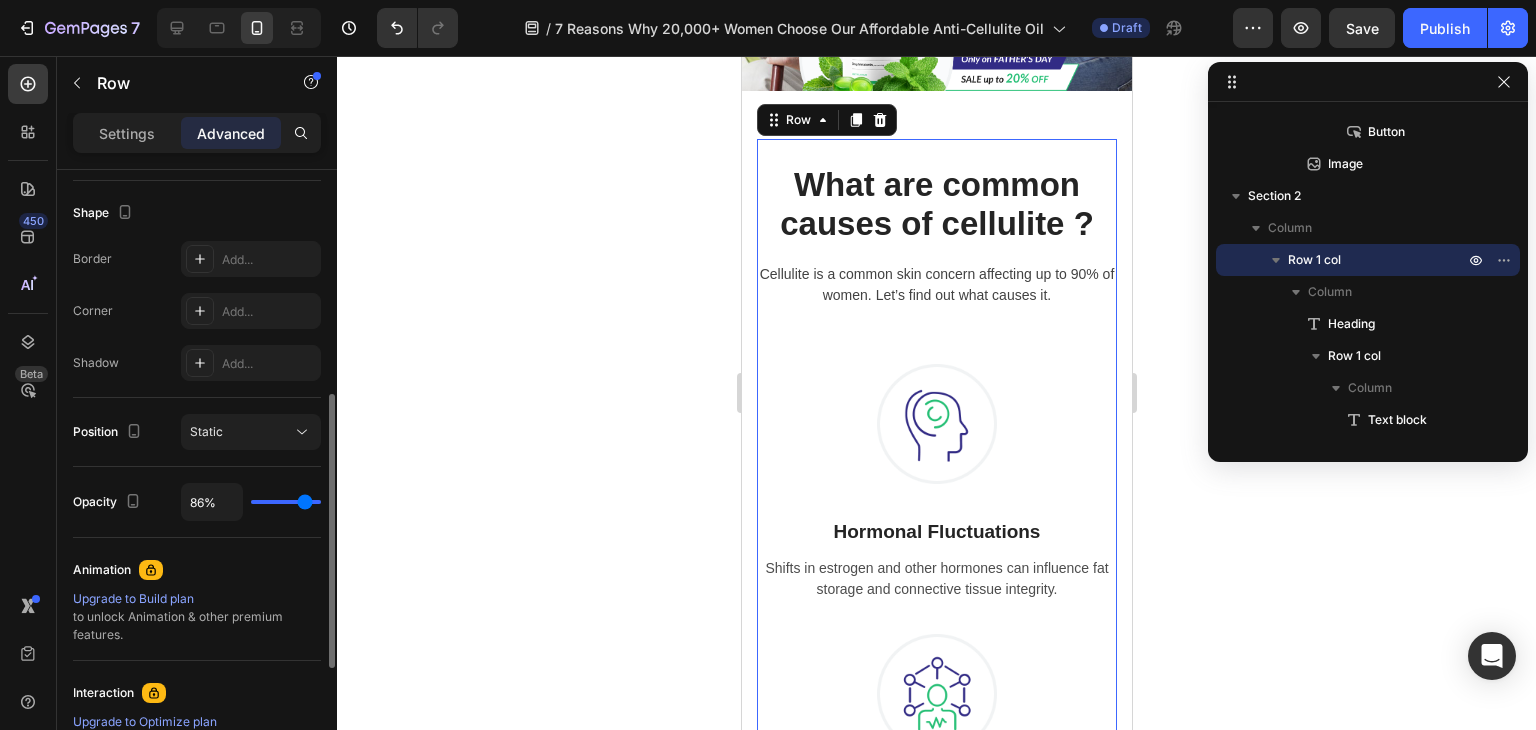 type on "15%" 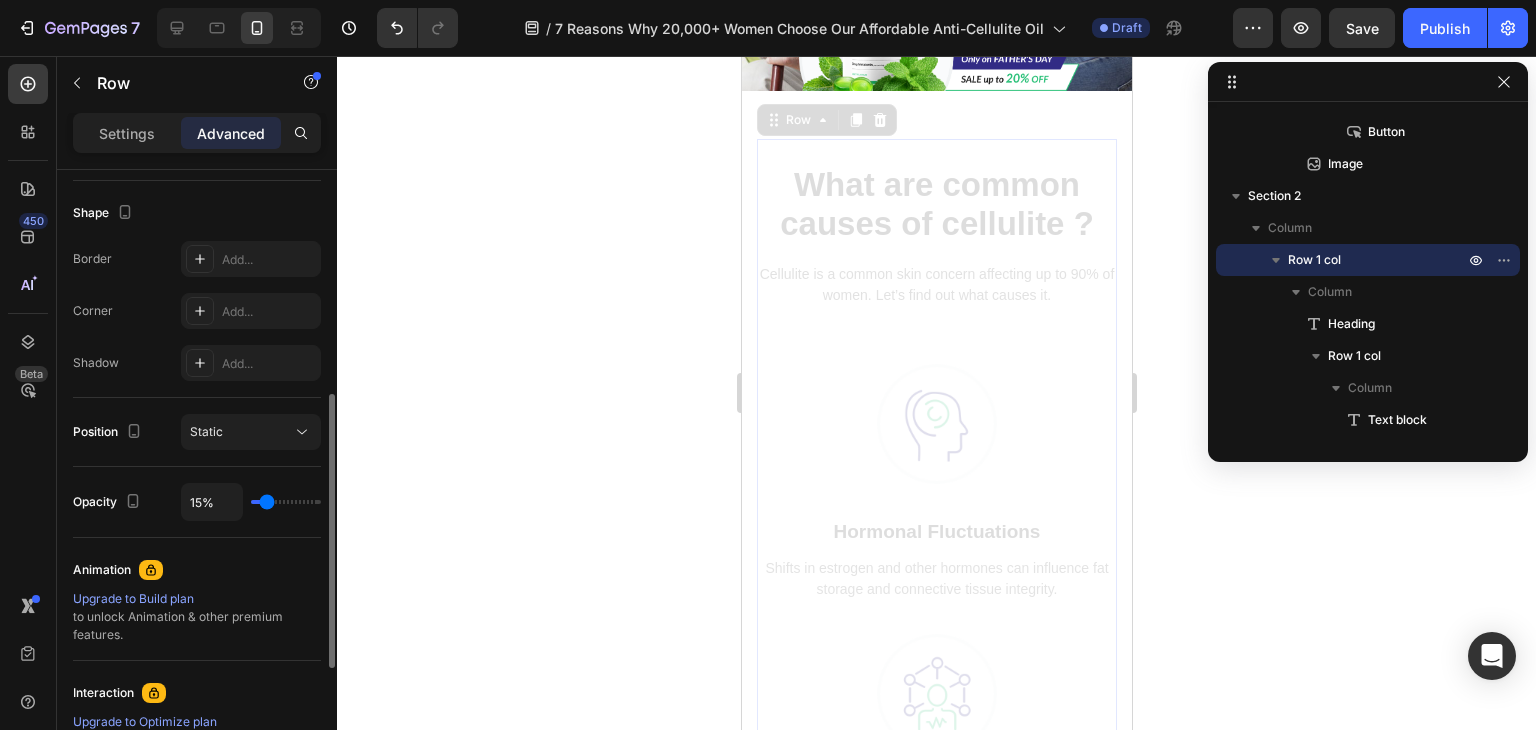 type on "5%" 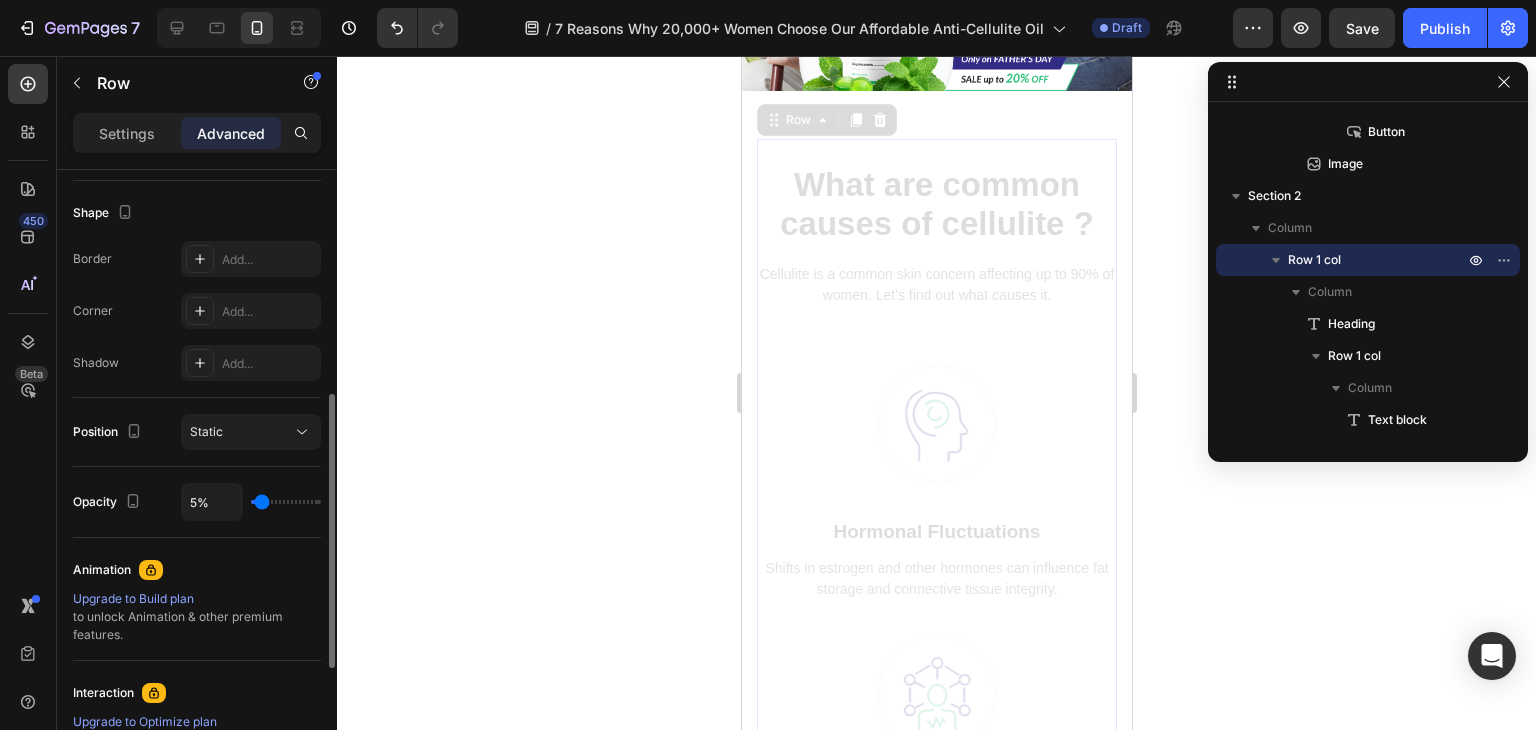 type on "3%" 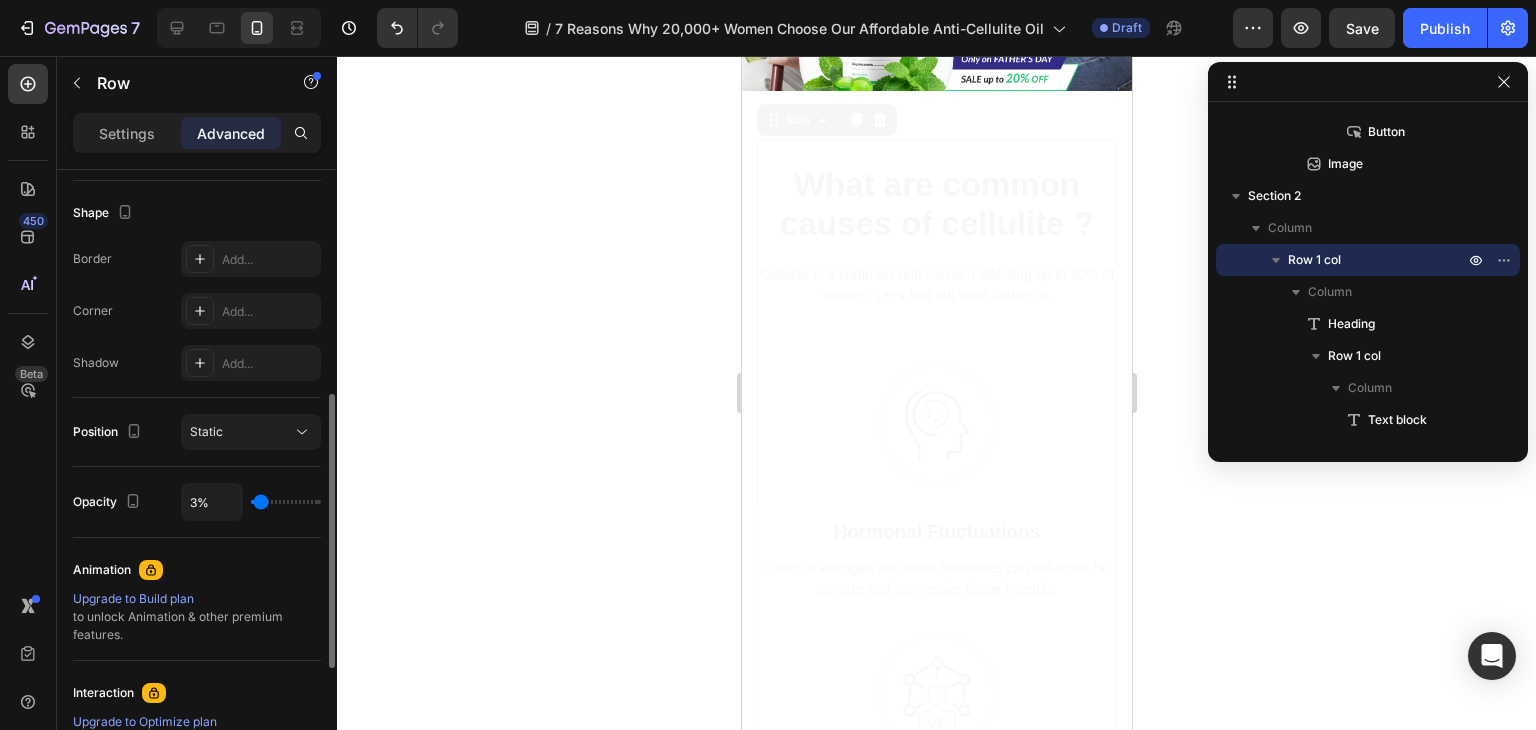 type on "66%" 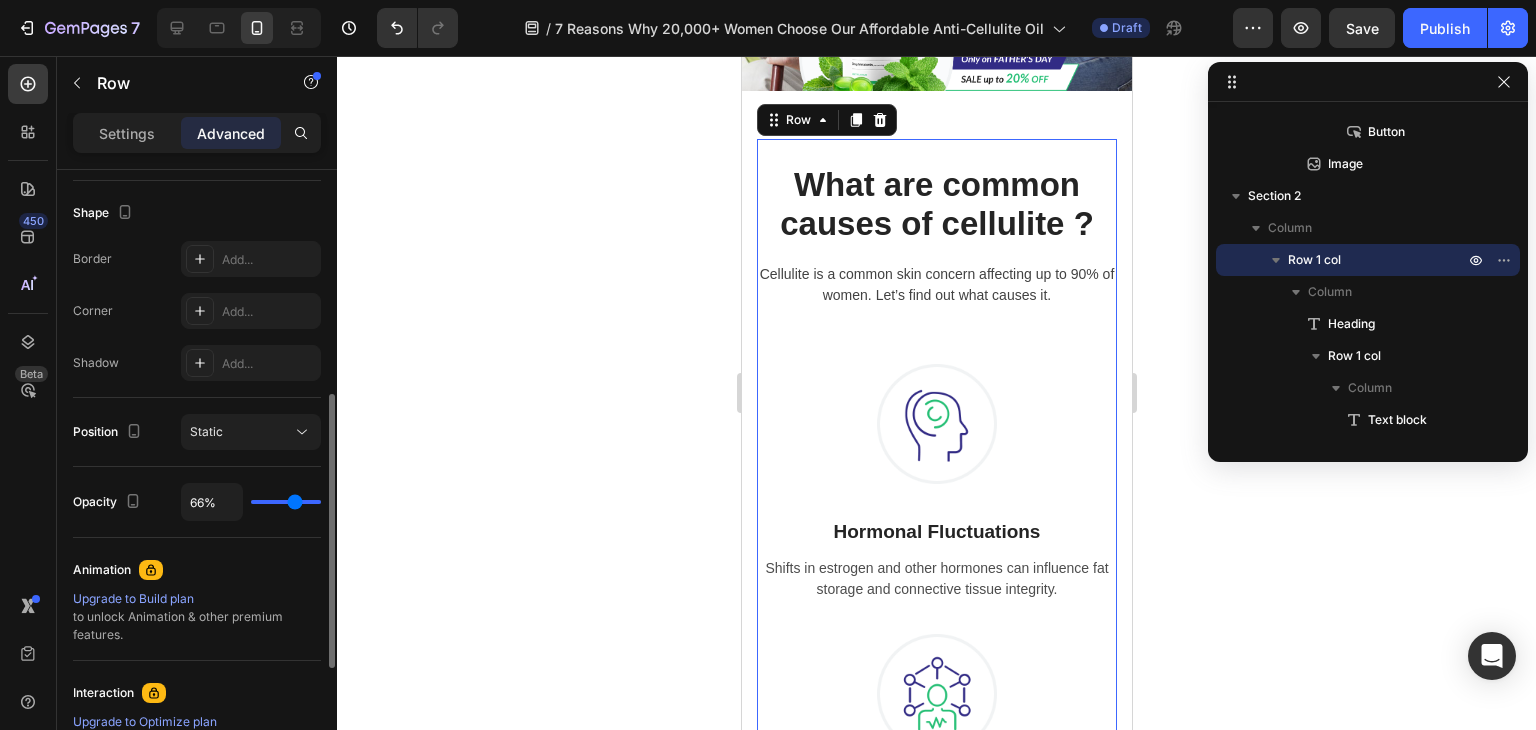 type on "100%" 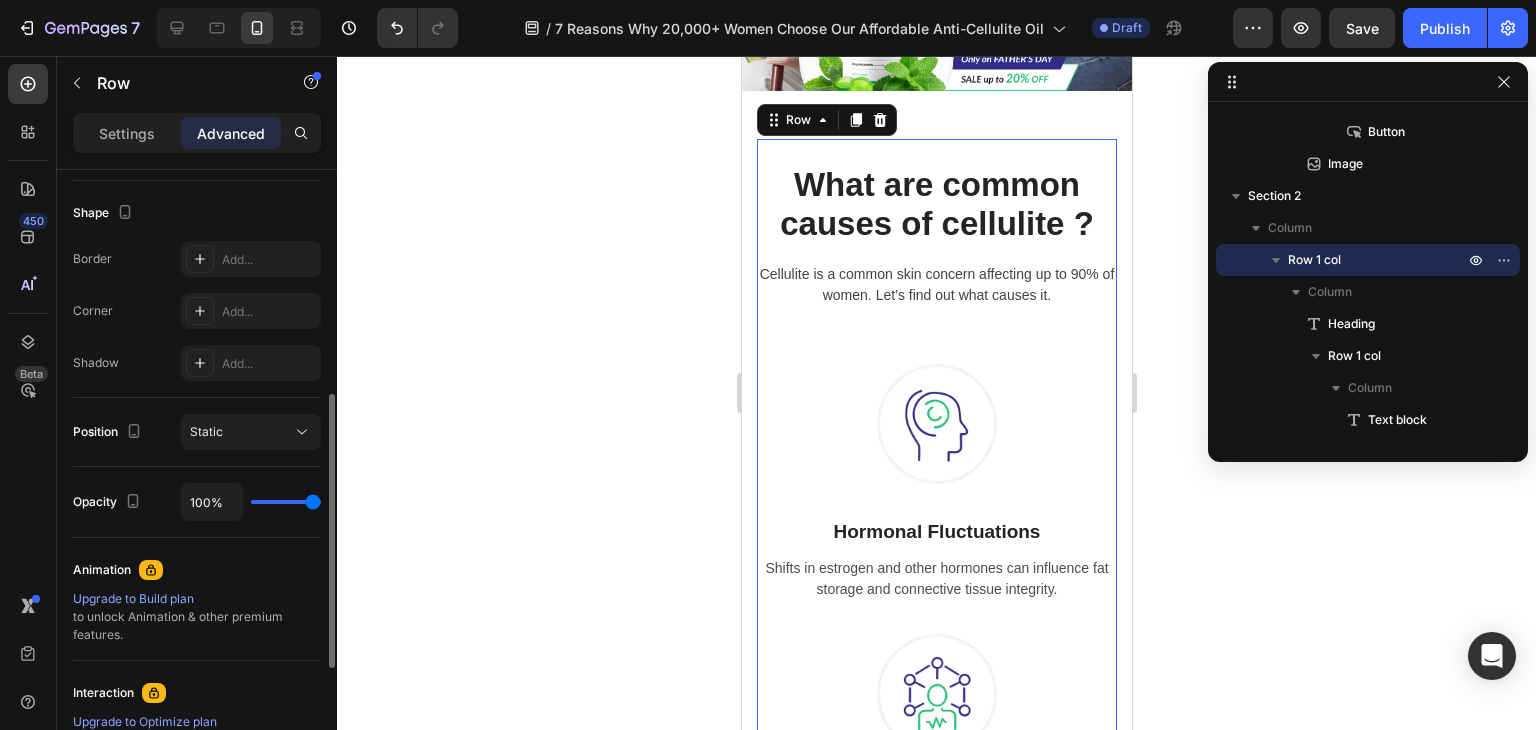 drag, startPoint x: 308, startPoint y: 496, endPoint x: 371, endPoint y: 505, distance: 63.63961 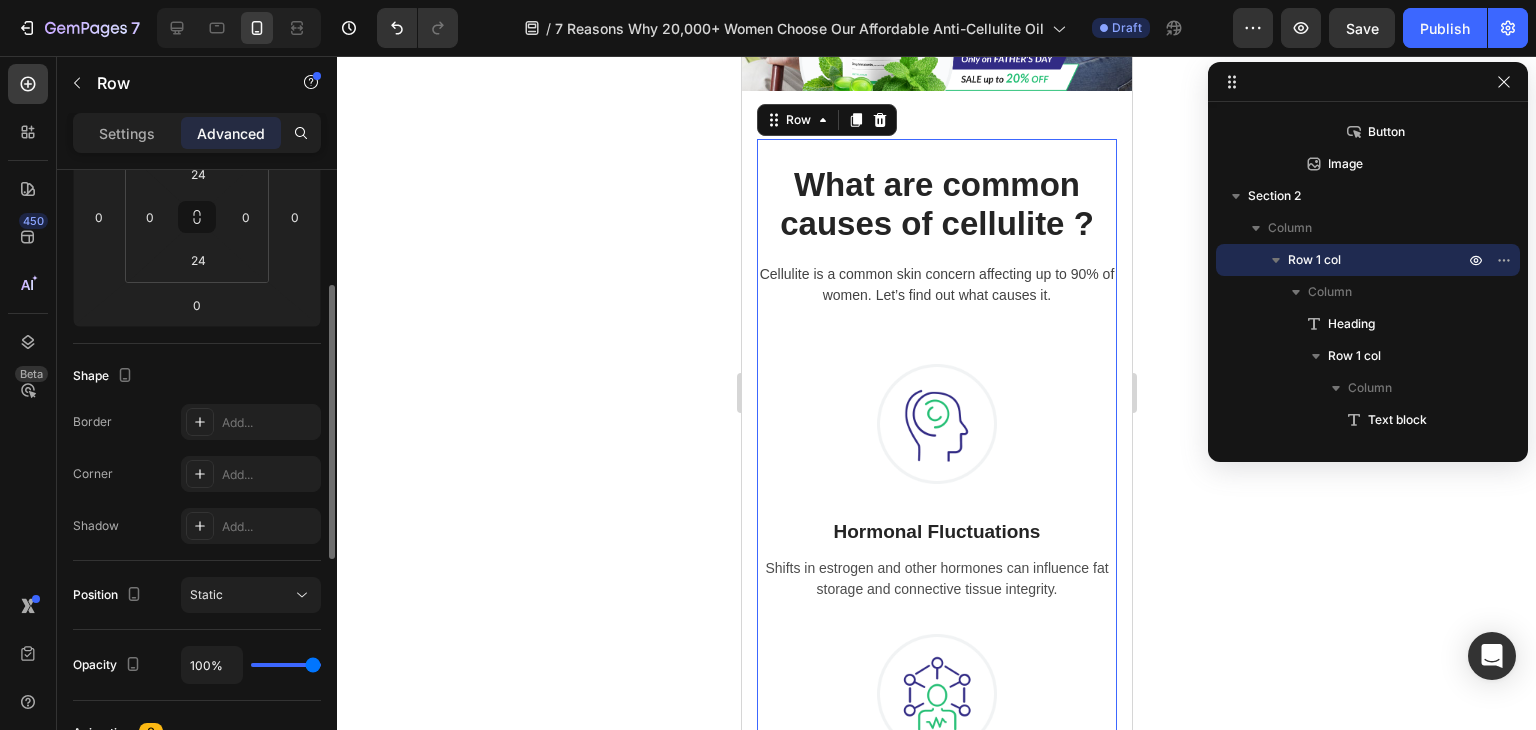 scroll, scrollTop: 341, scrollLeft: 0, axis: vertical 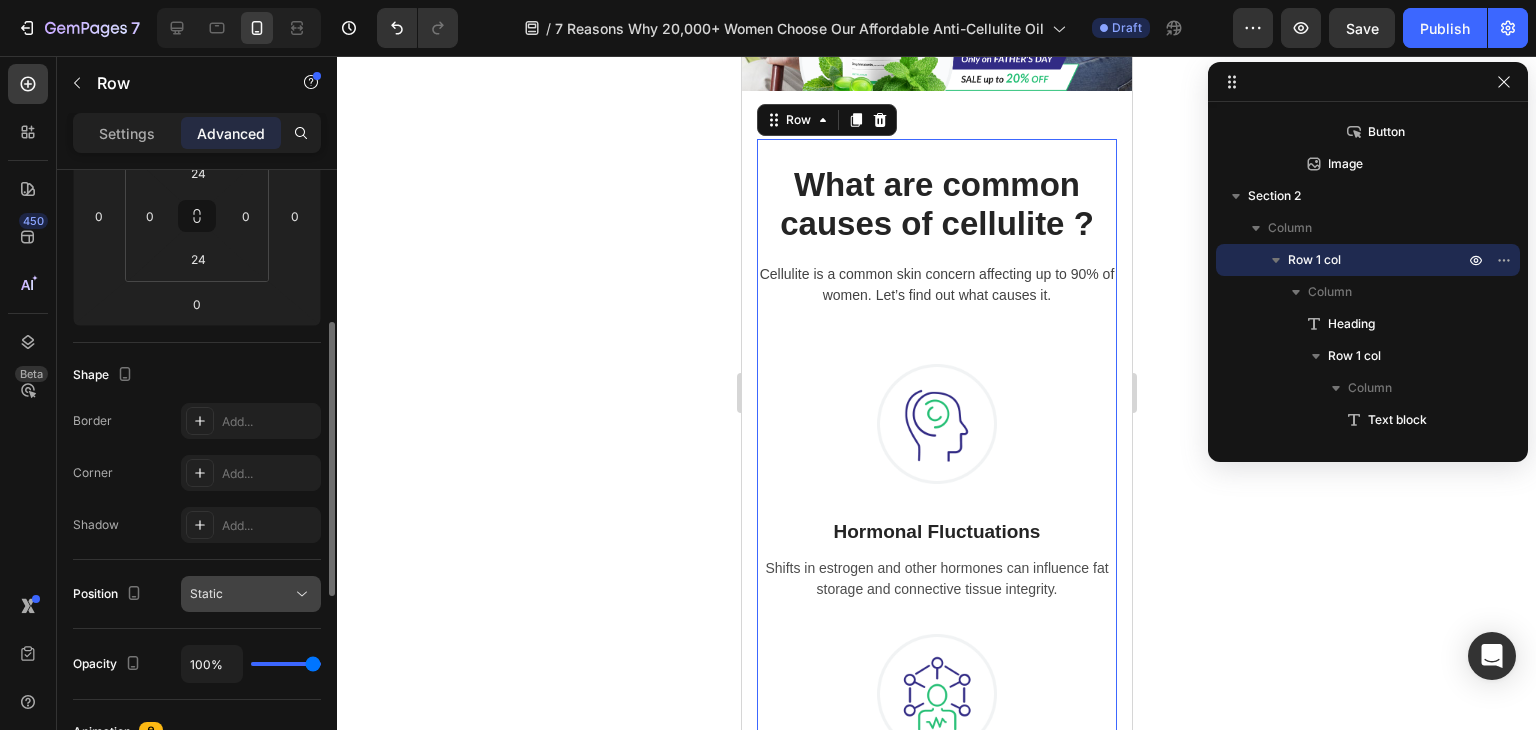 click on "Static" at bounding box center [241, 594] 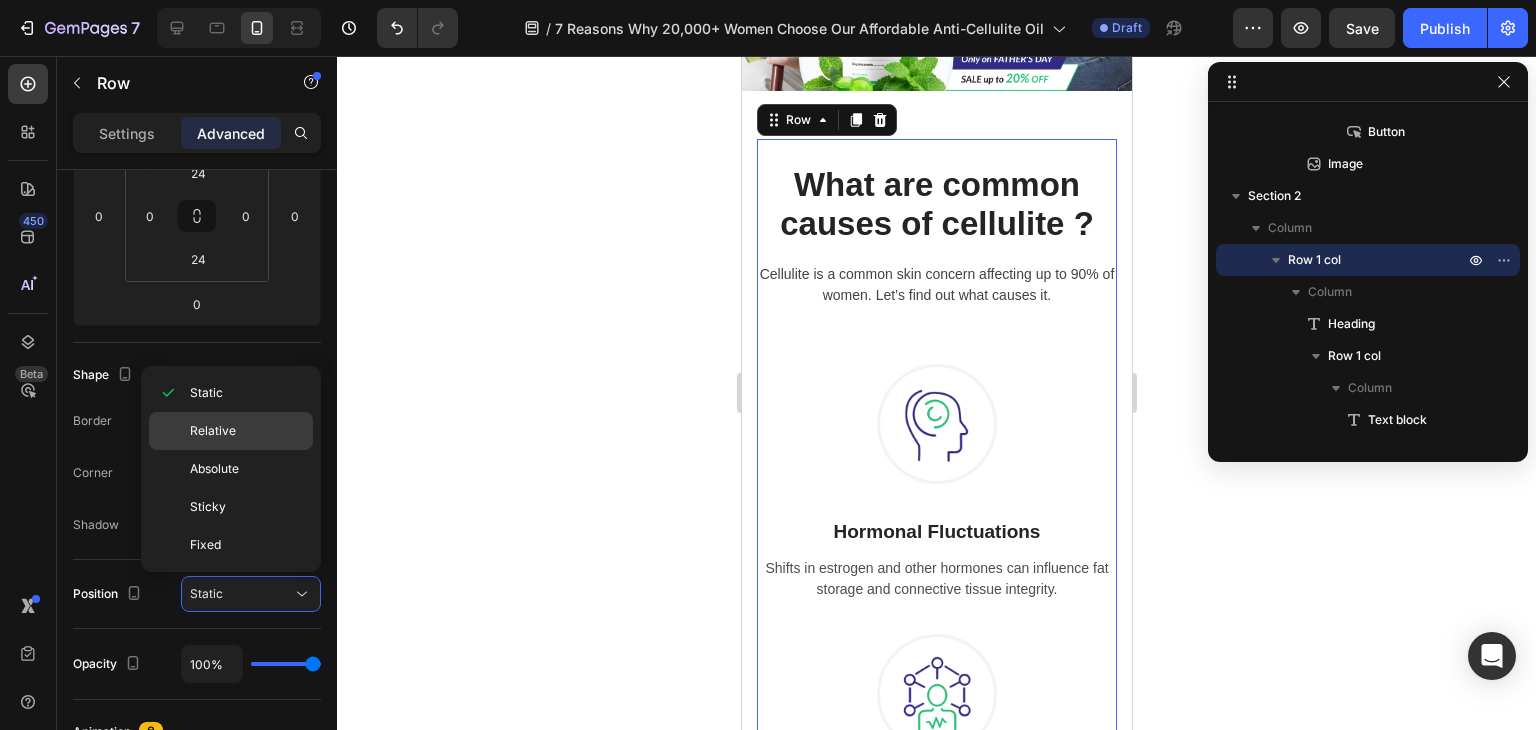 click on "Relative" at bounding box center (247, 431) 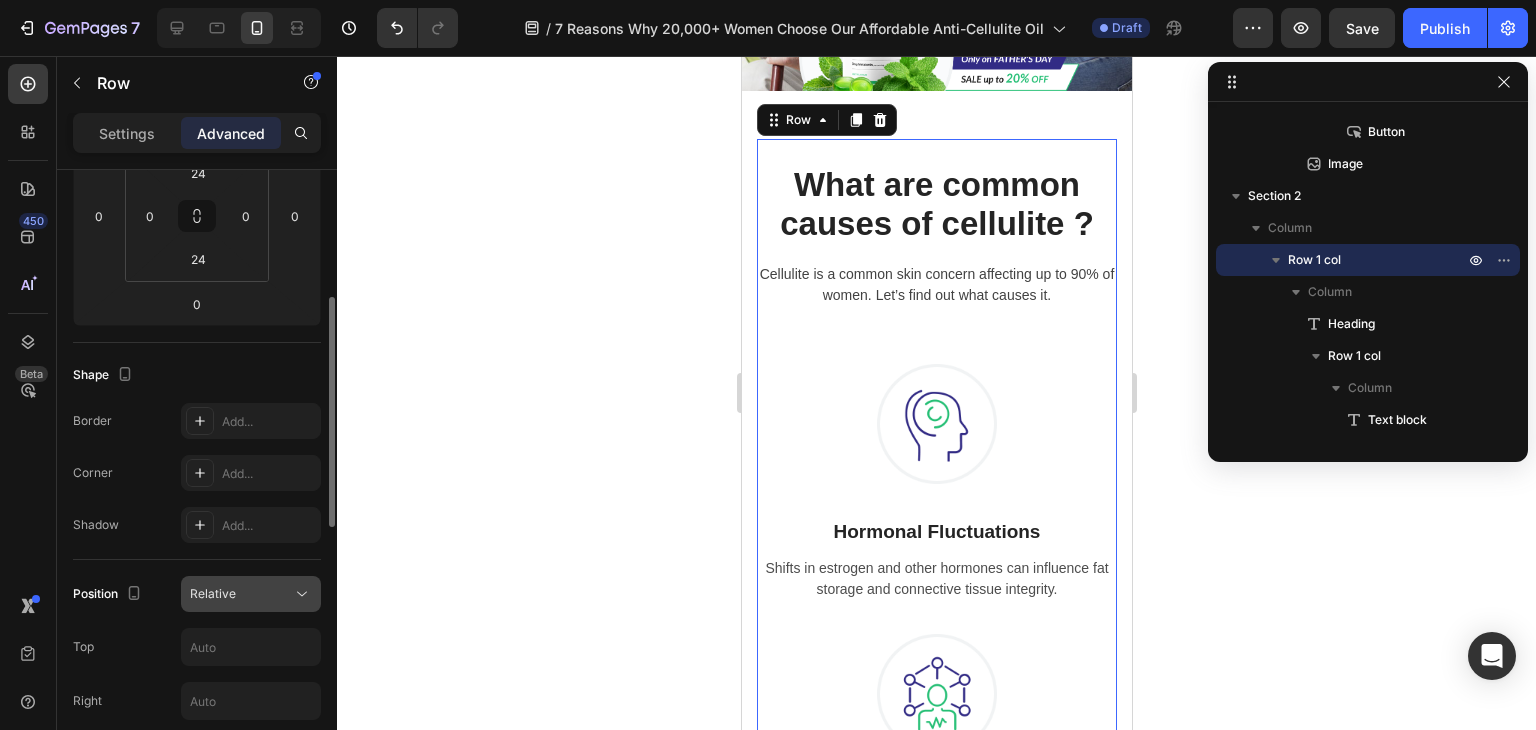 click on "Relative" 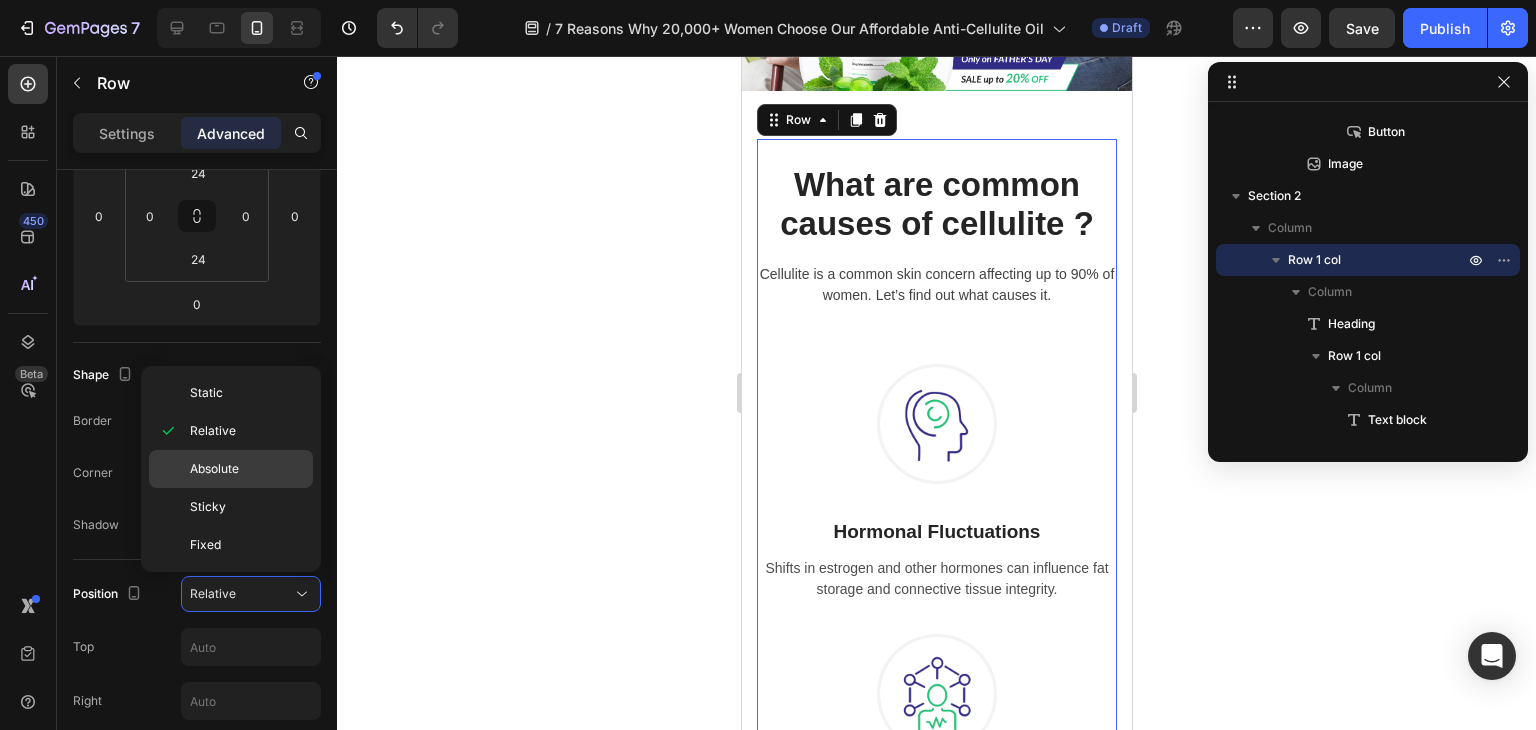 click on "Absolute" at bounding box center [247, 469] 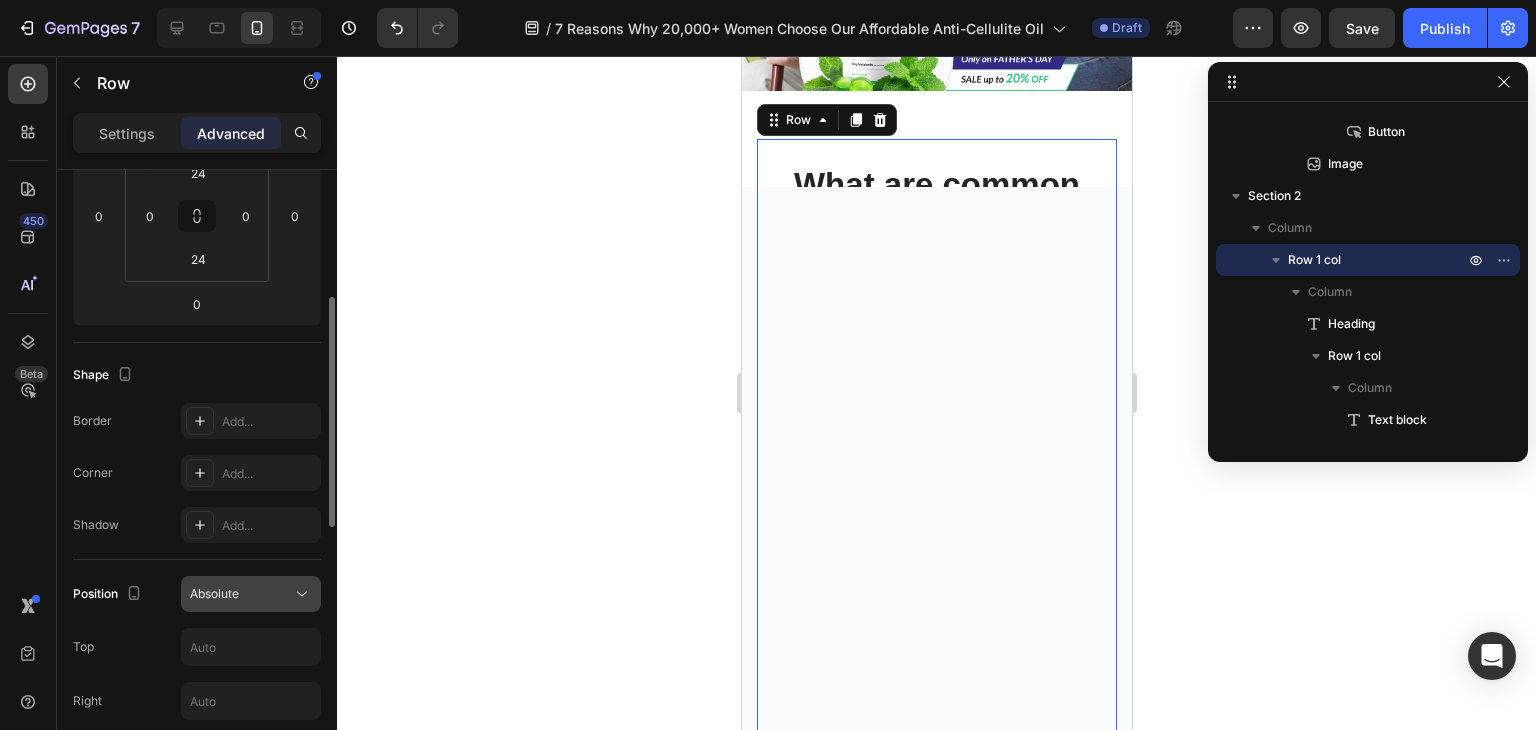 click on "Absolute" at bounding box center [214, 593] 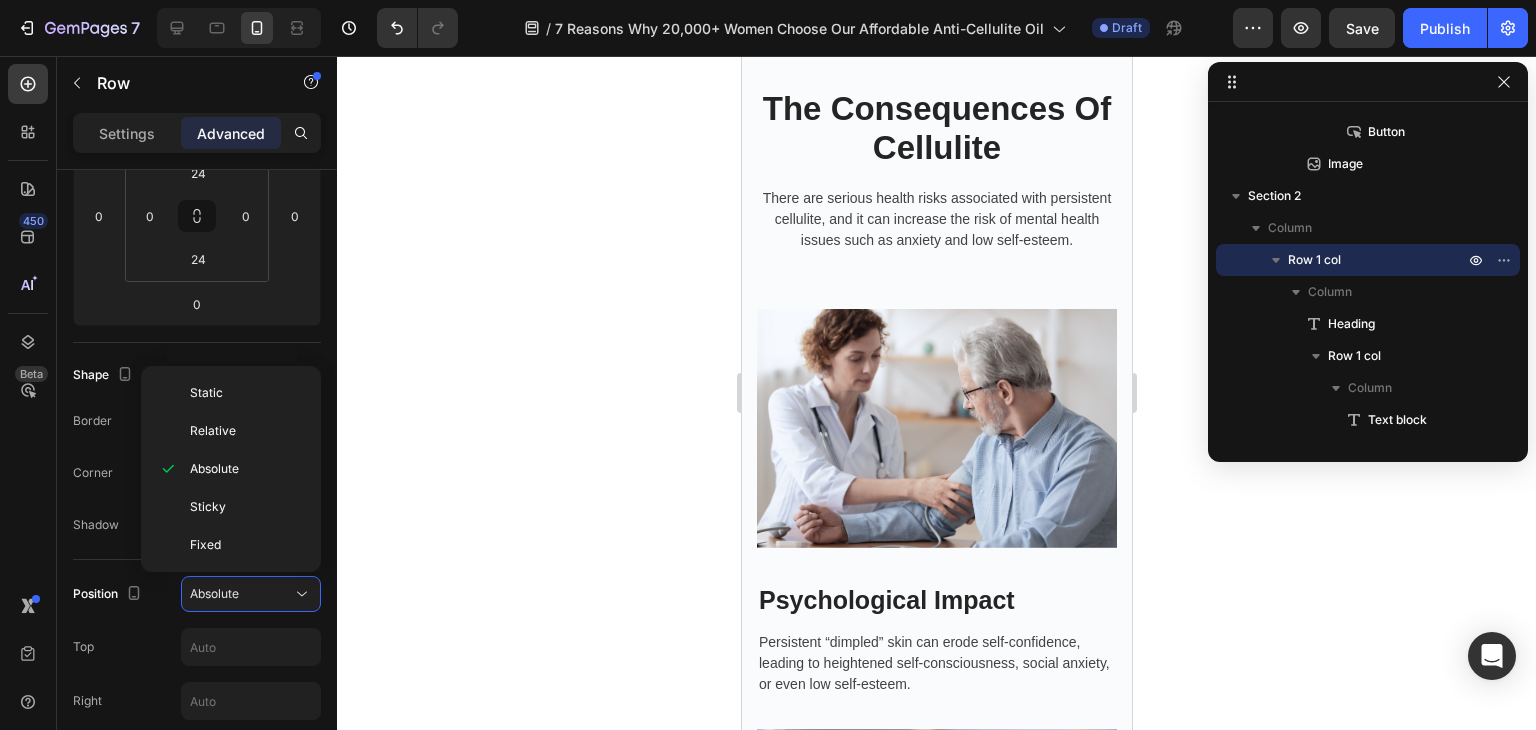scroll, scrollTop: 746, scrollLeft: 0, axis: vertical 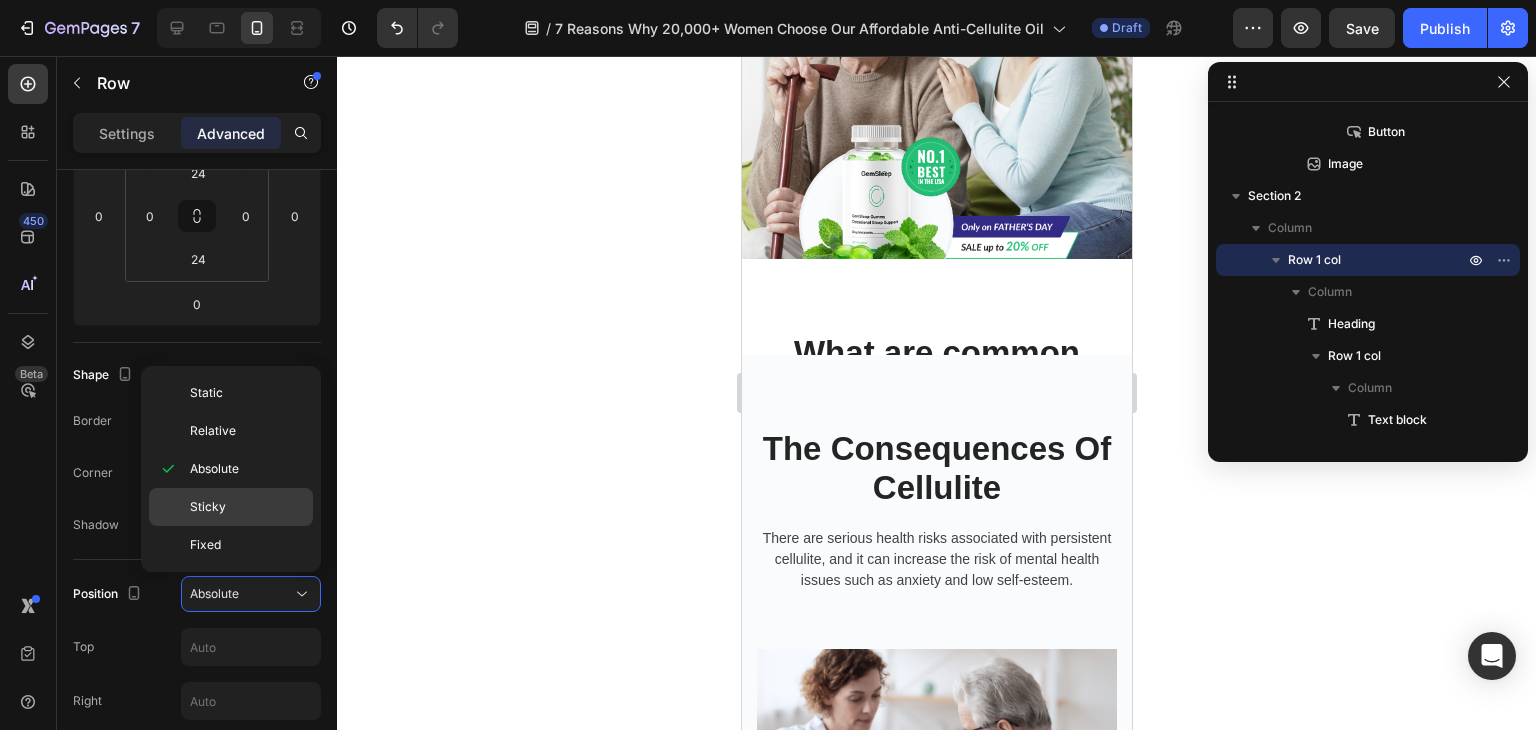 click on "Sticky" at bounding box center [247, 507] 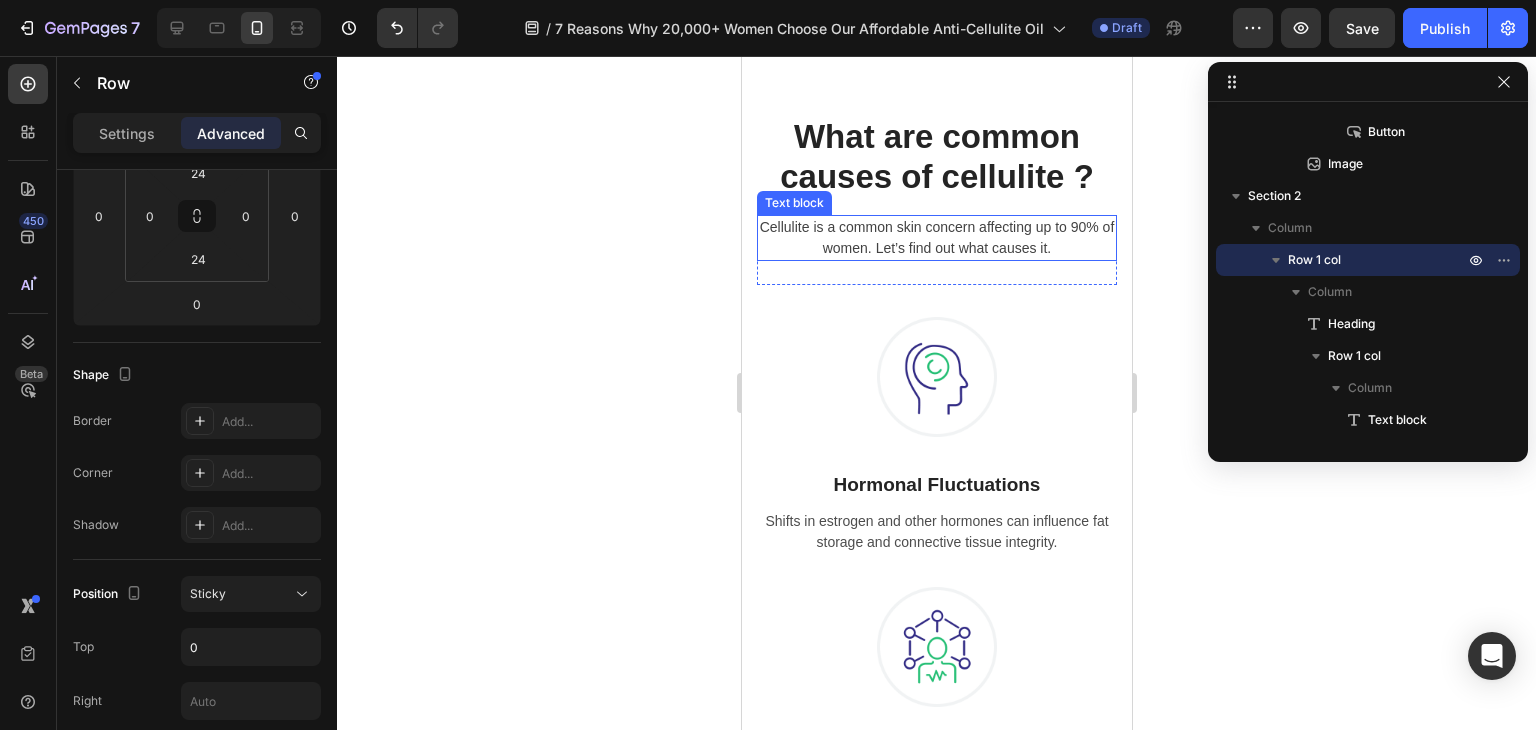 scroll, scrollTop: 935, scrollLeft: 0, axis: vertical 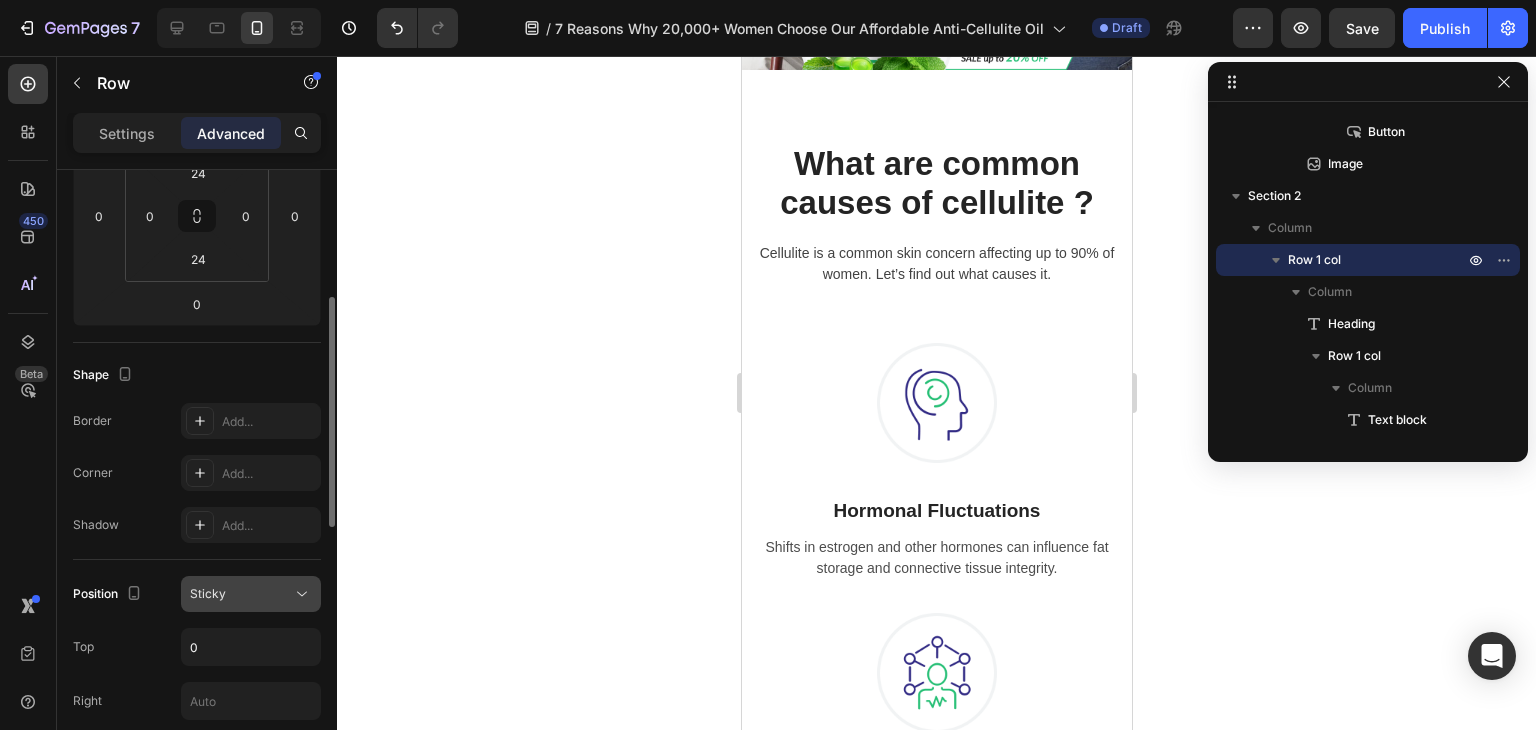 click on "Sticky" 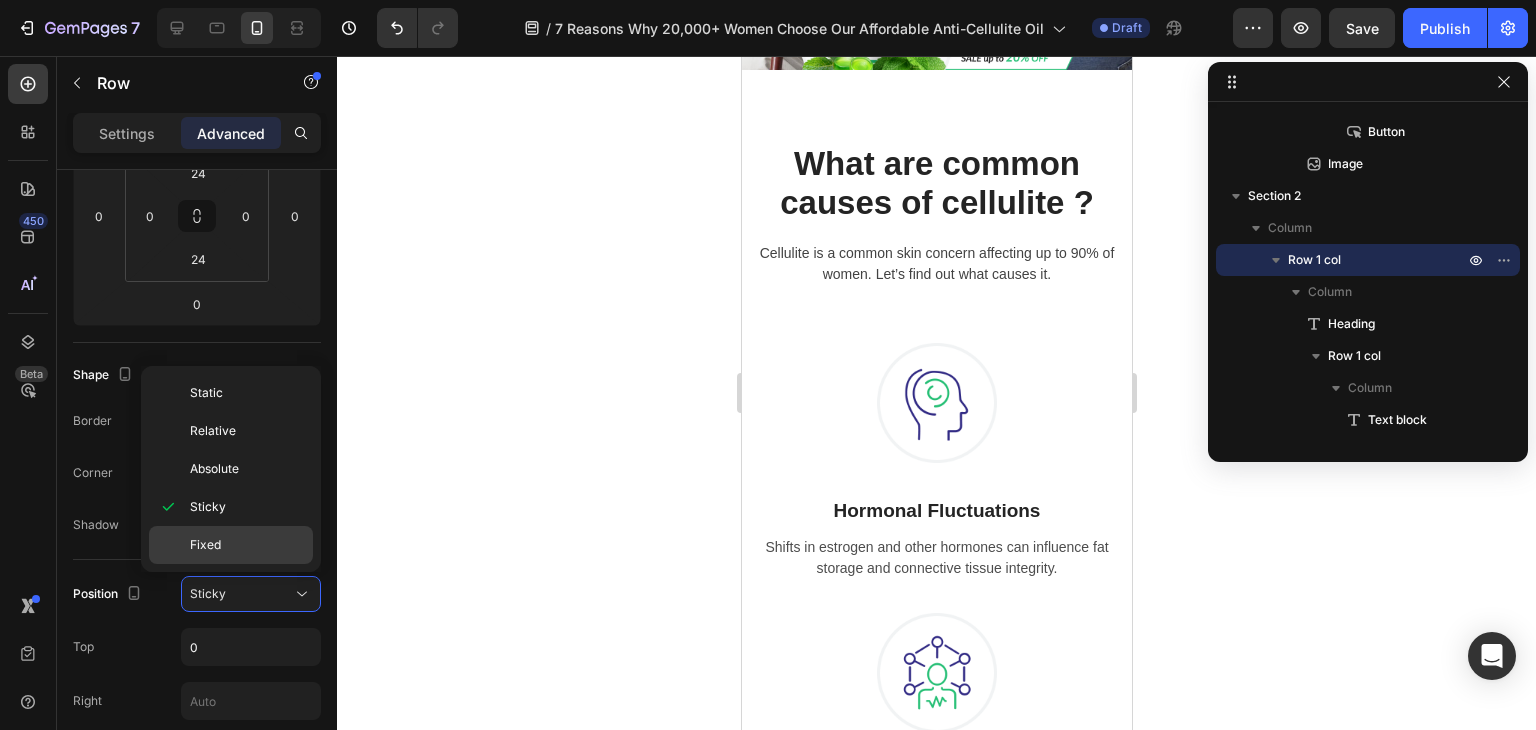 click on "Fixed" at bounding box center [247, 545] 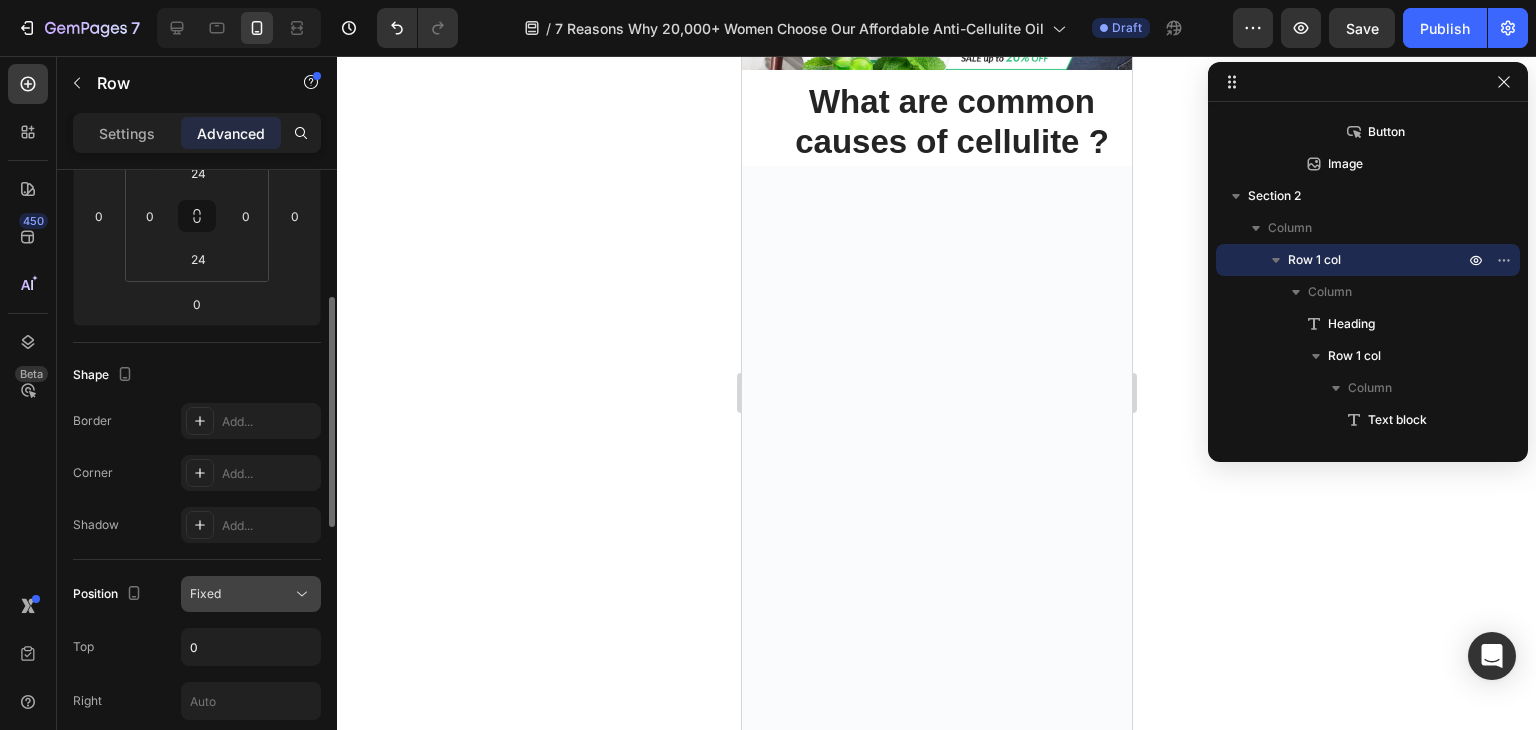 click on "Fixed" at bounding box center (251, 594) 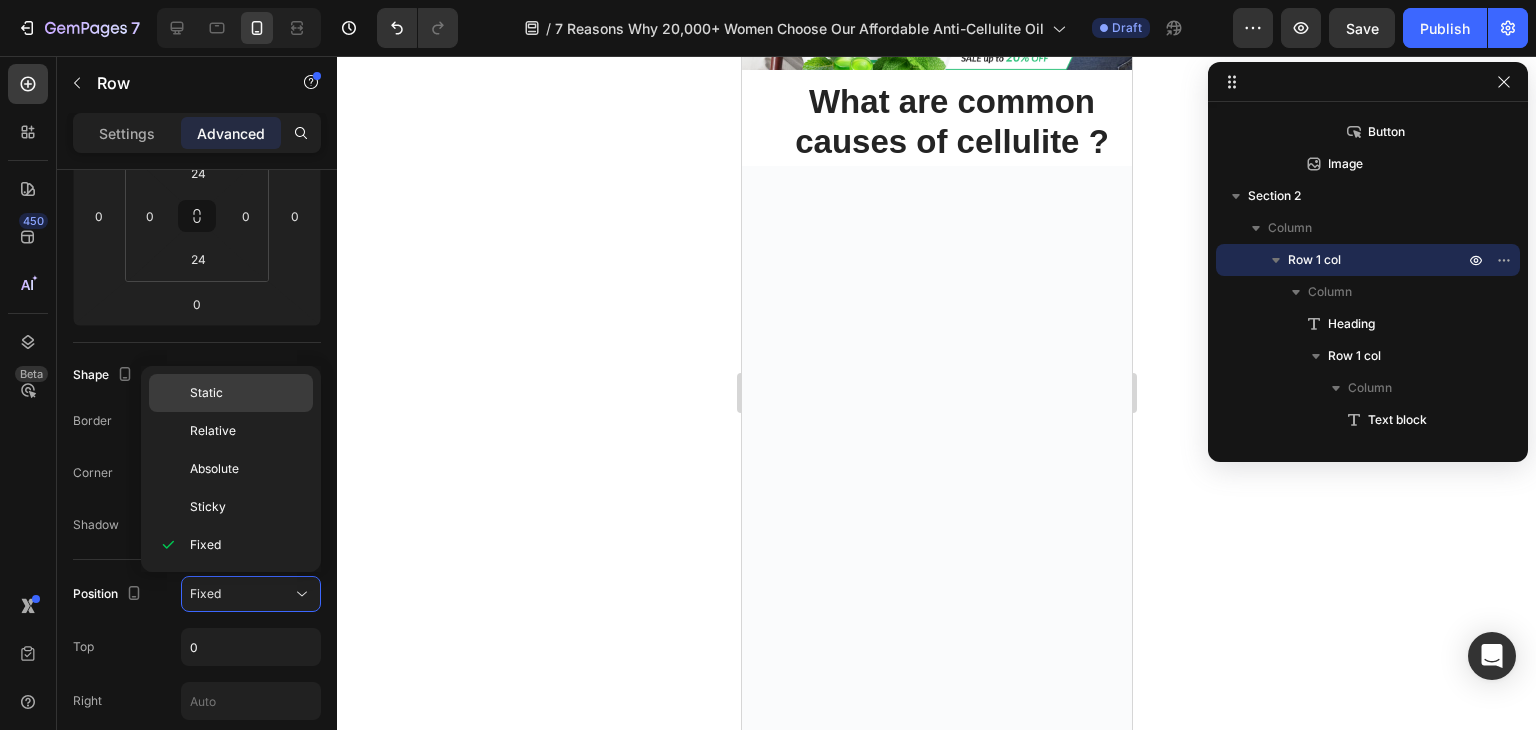 click on "Static" 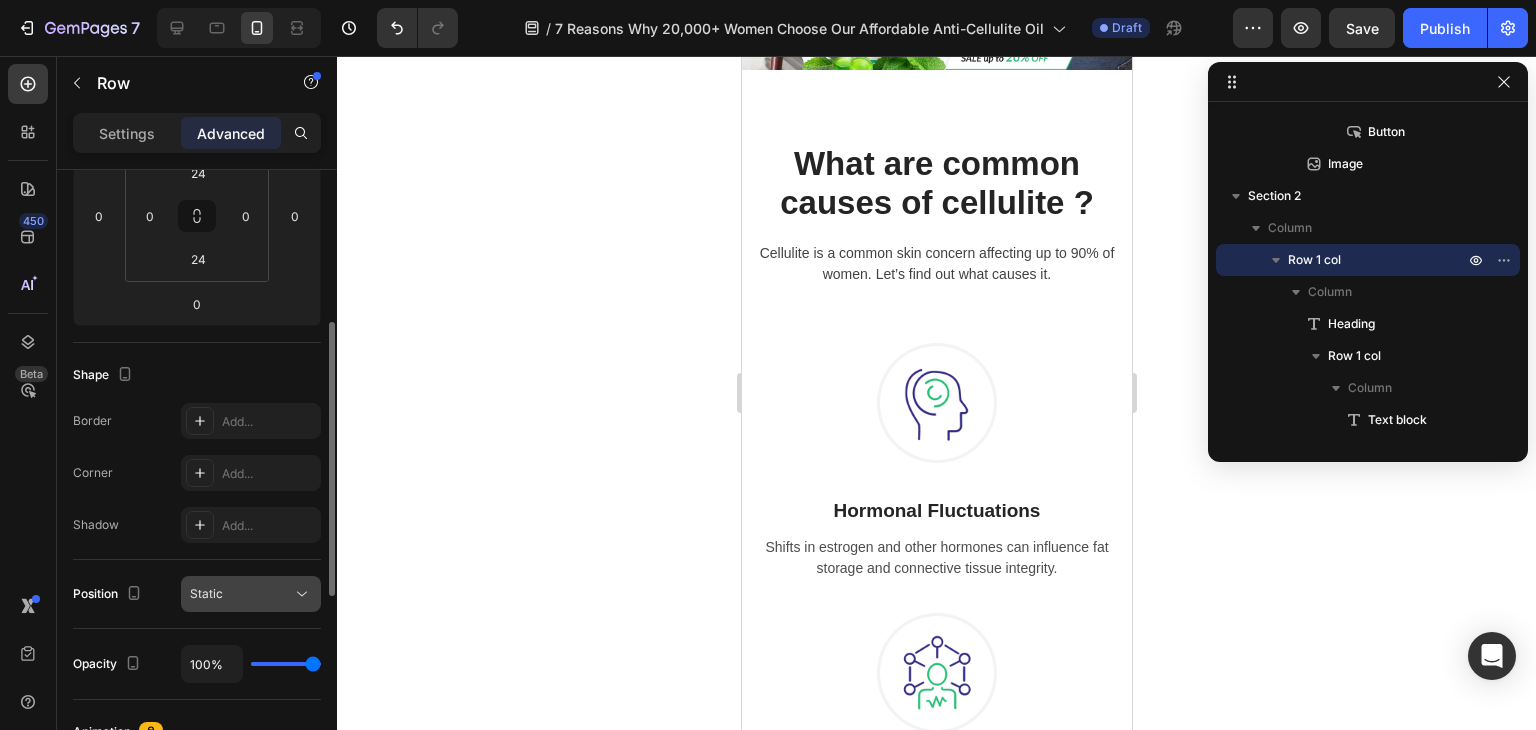 click on "Static" 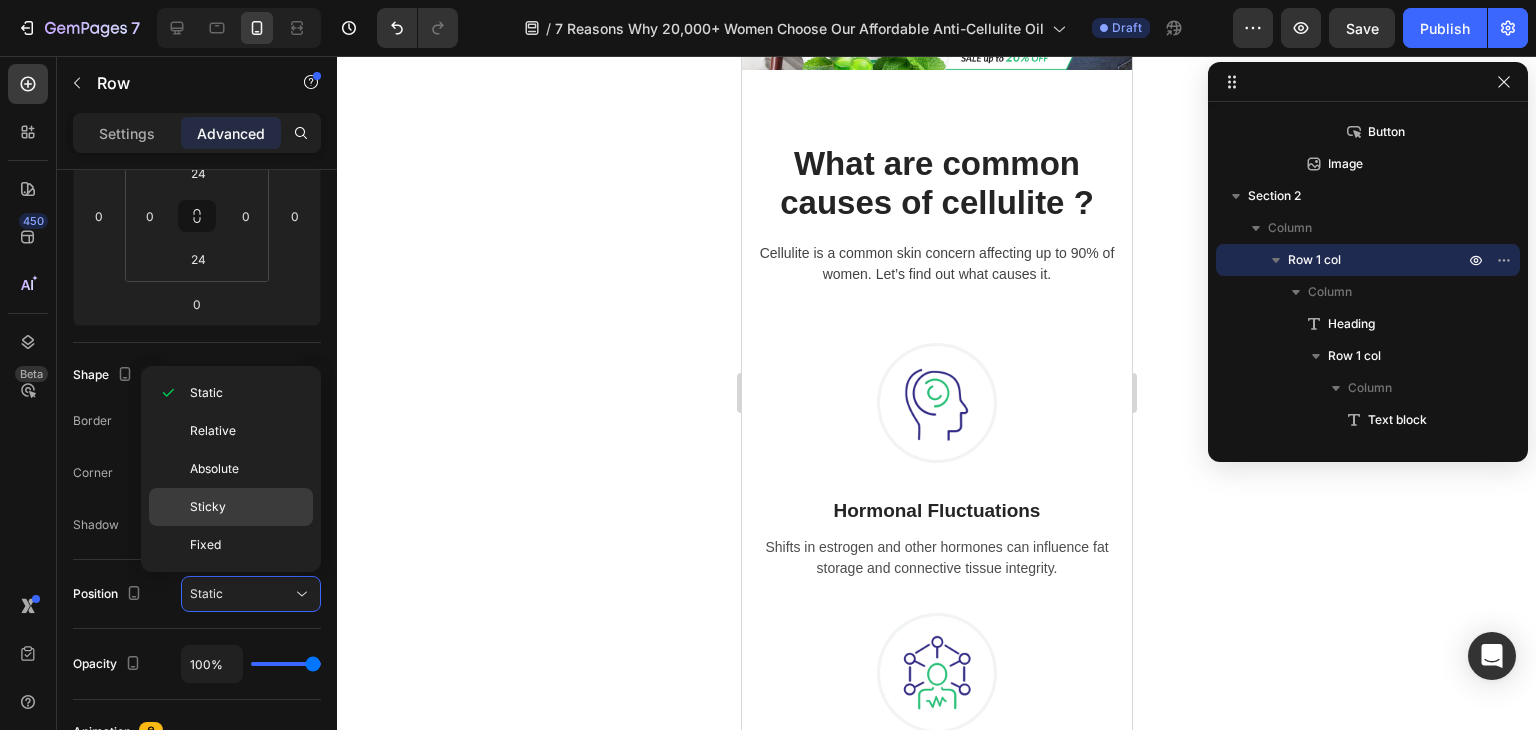 click on "Sticky" at bounding box center [247, 507] 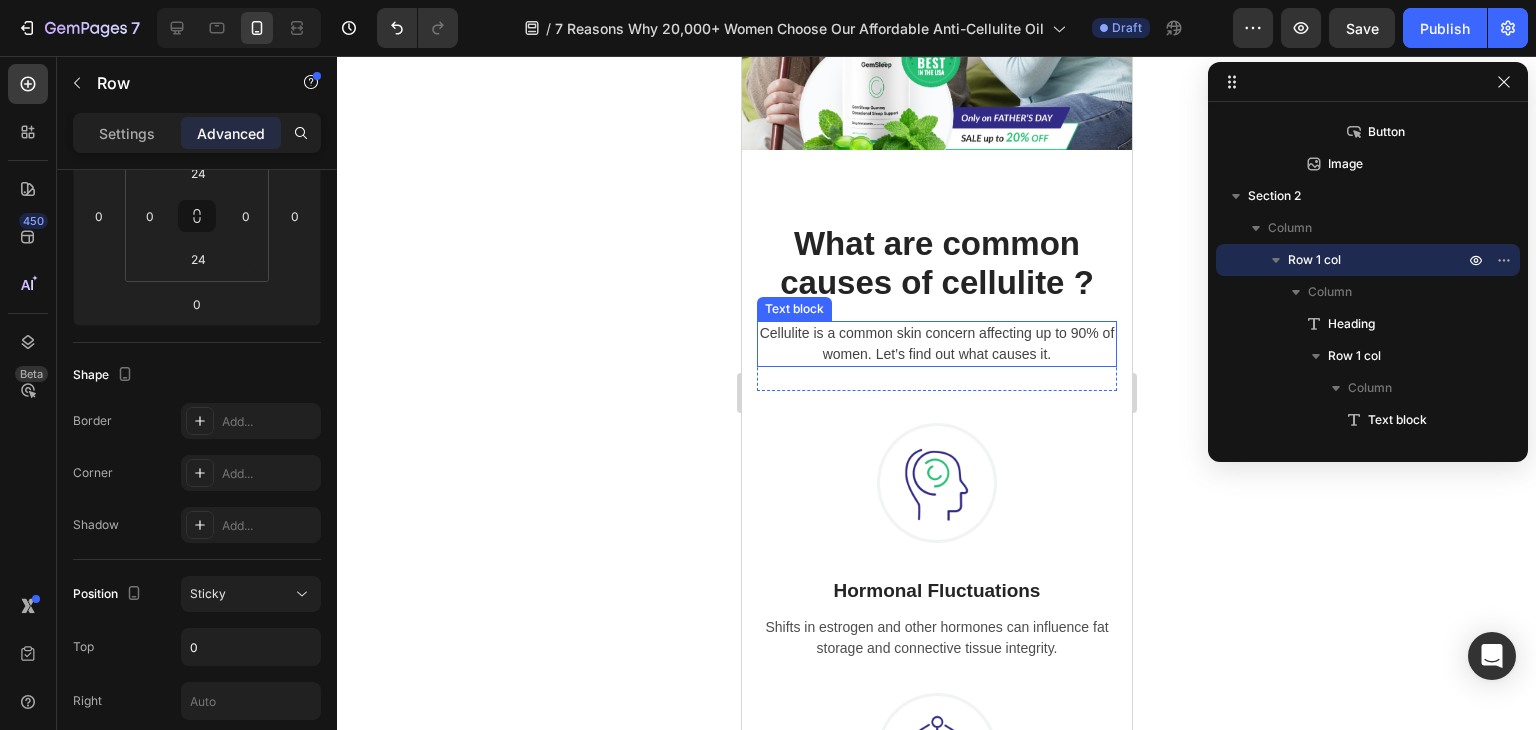 scroll, scrollTop: 852, scrollLeft: 0, axis: vertical 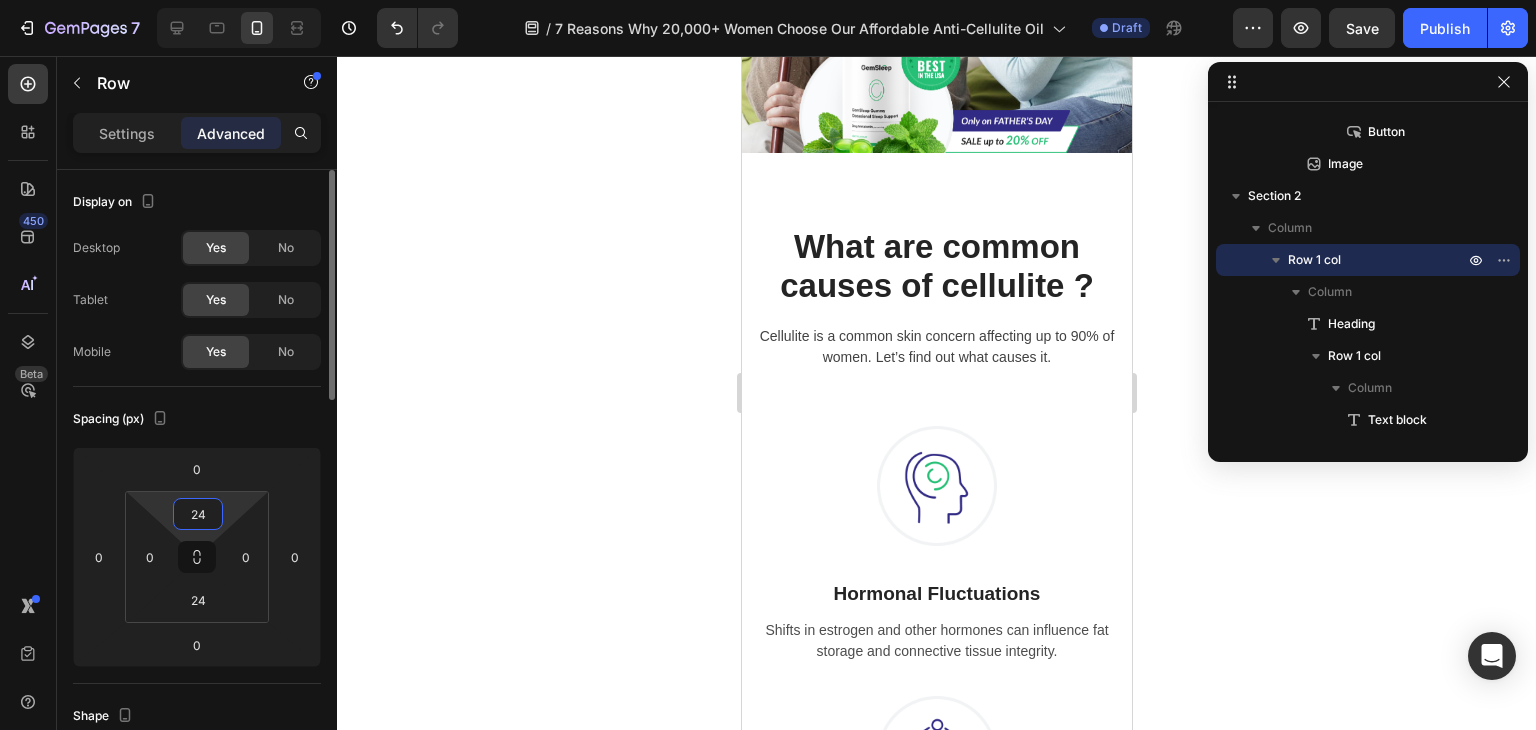 click on "24" at bounding box center (198, 514) 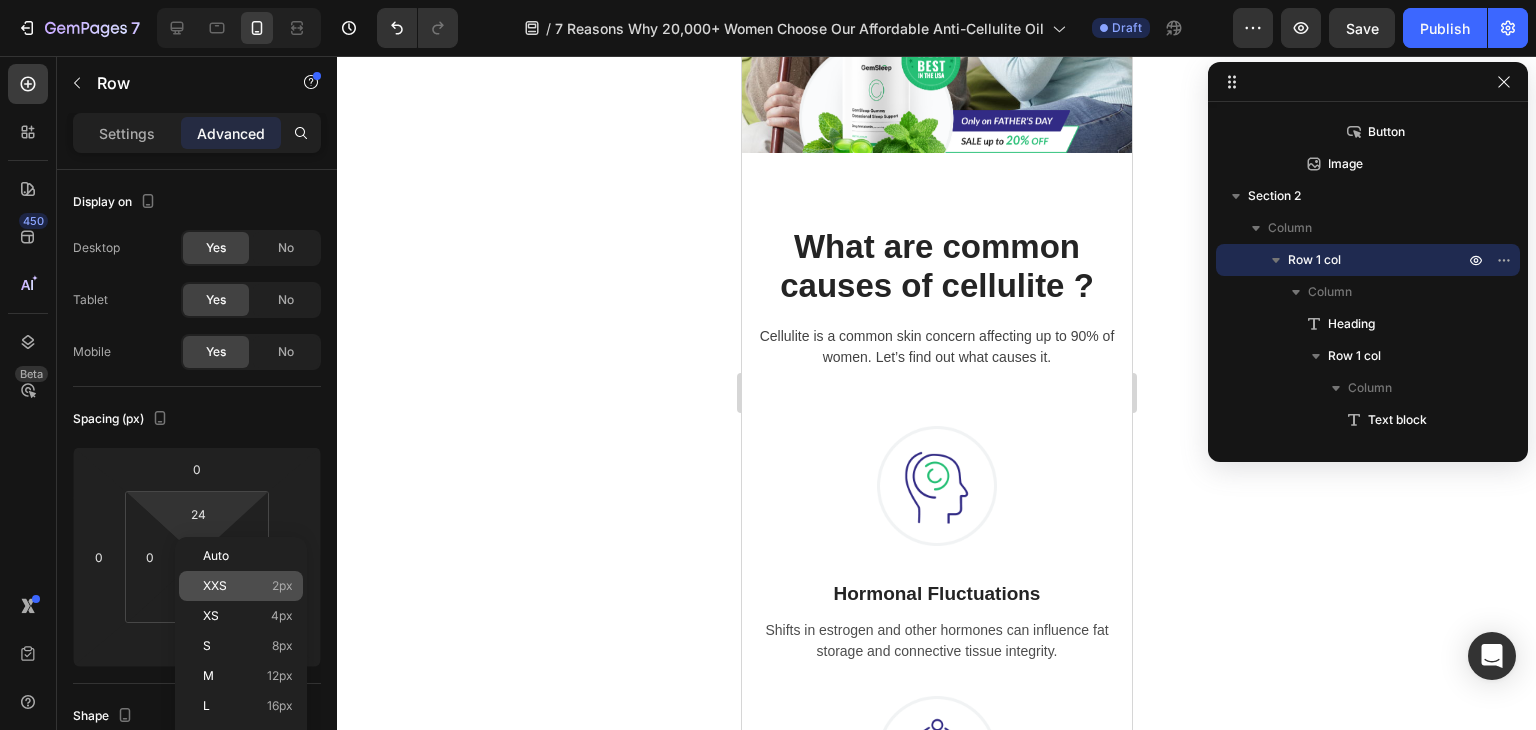 click on "XXS" at bounding box center (215, 586) 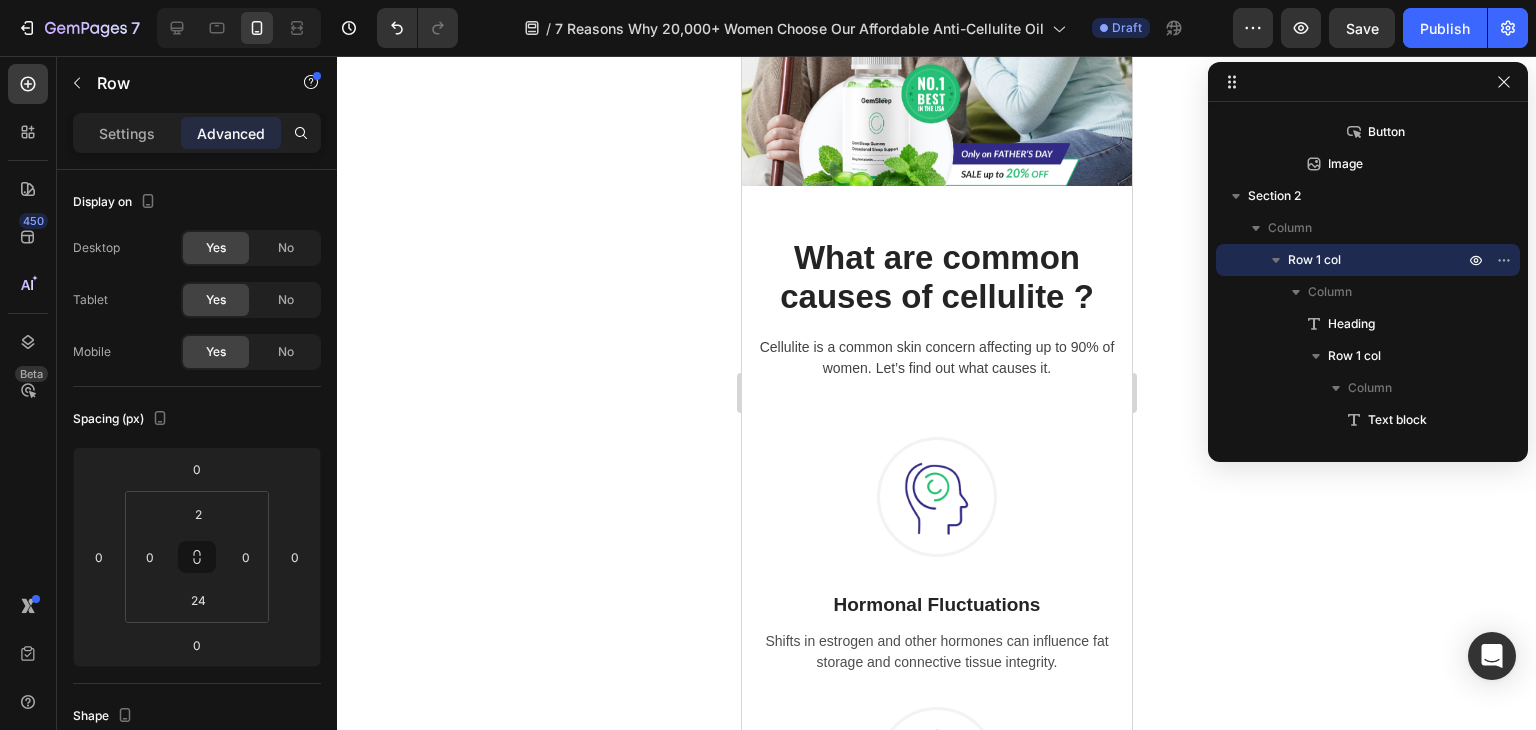 scroll, scrollTop: 818, scrollLeft: 0, axis: vertical 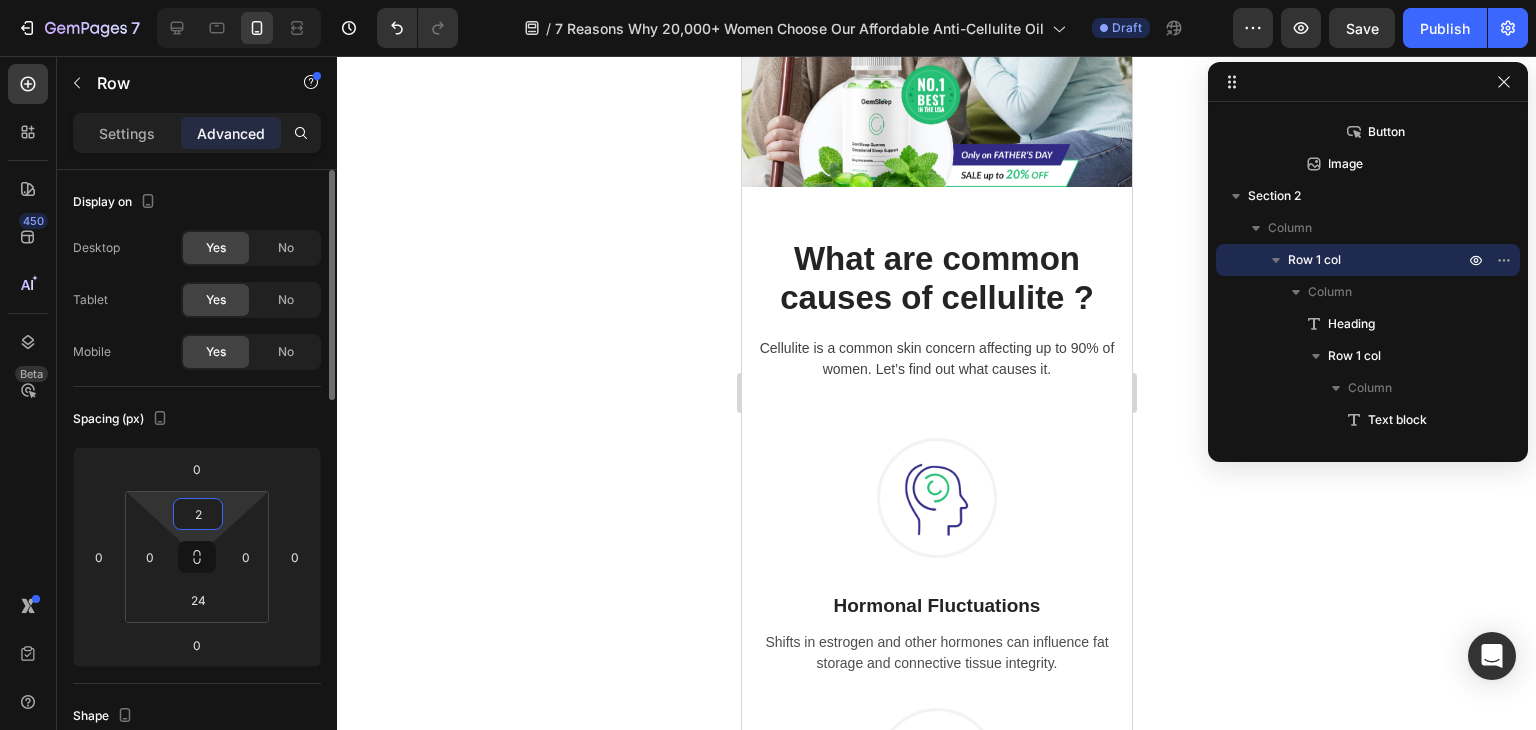 click on "2" at bounding box center [198, 514] 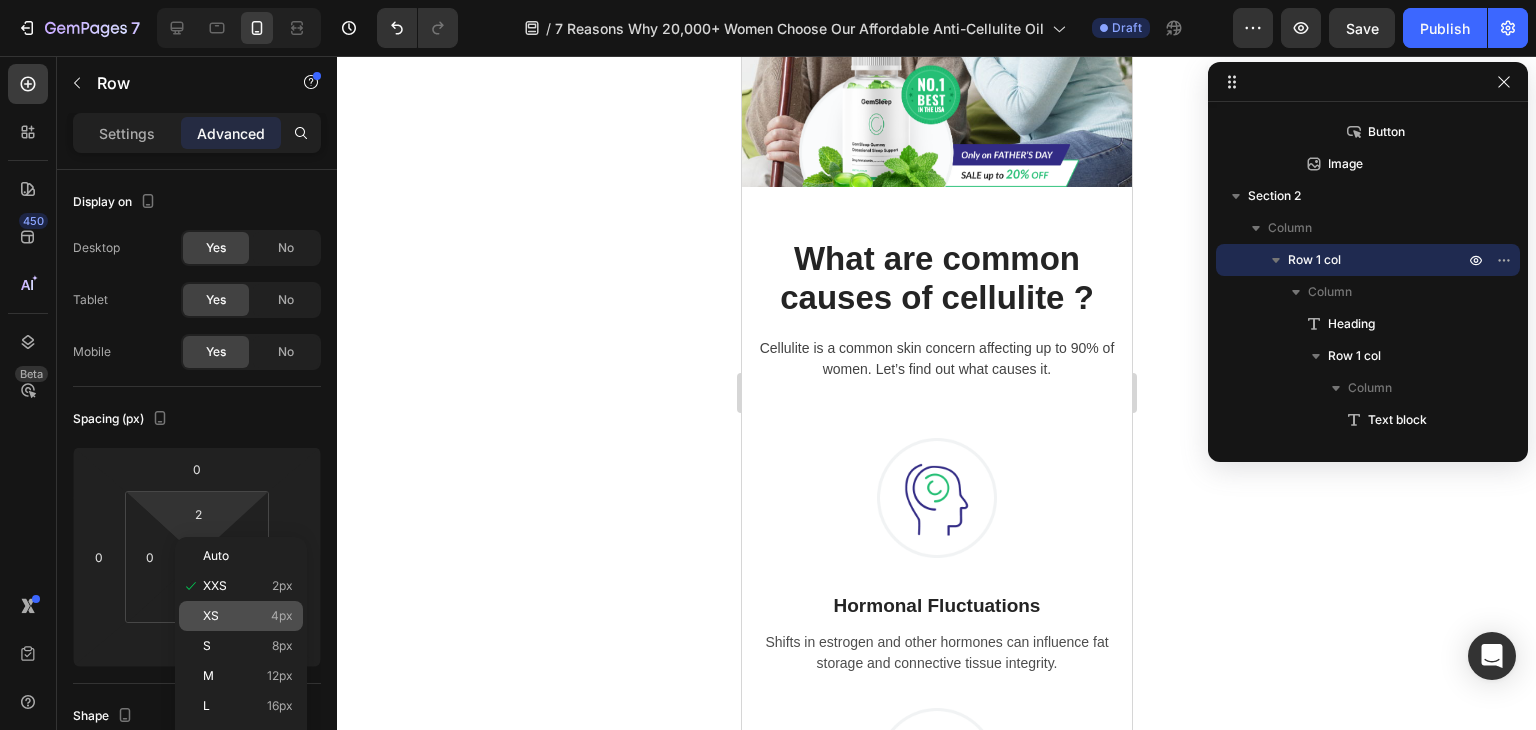 click on "XS 4px" 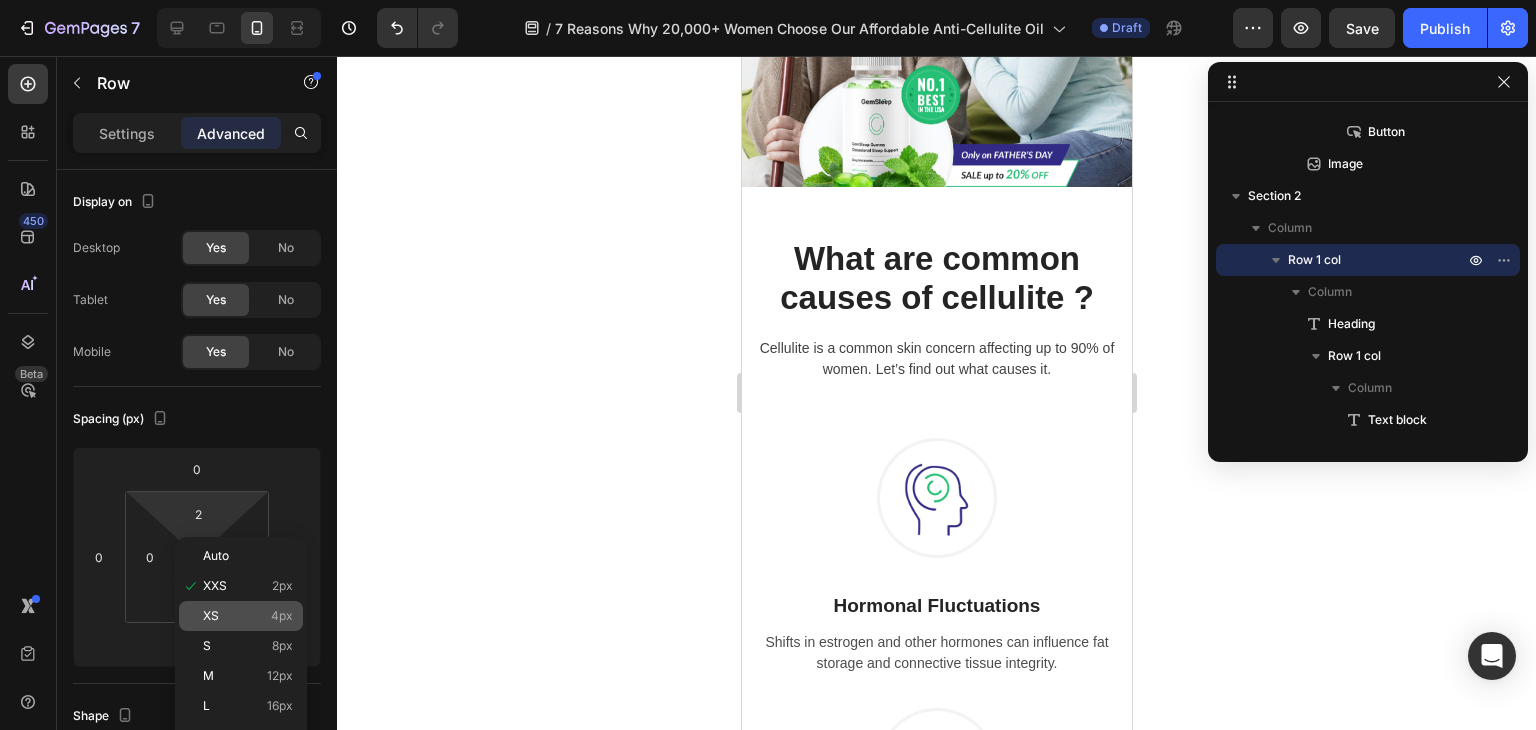 type on "4" 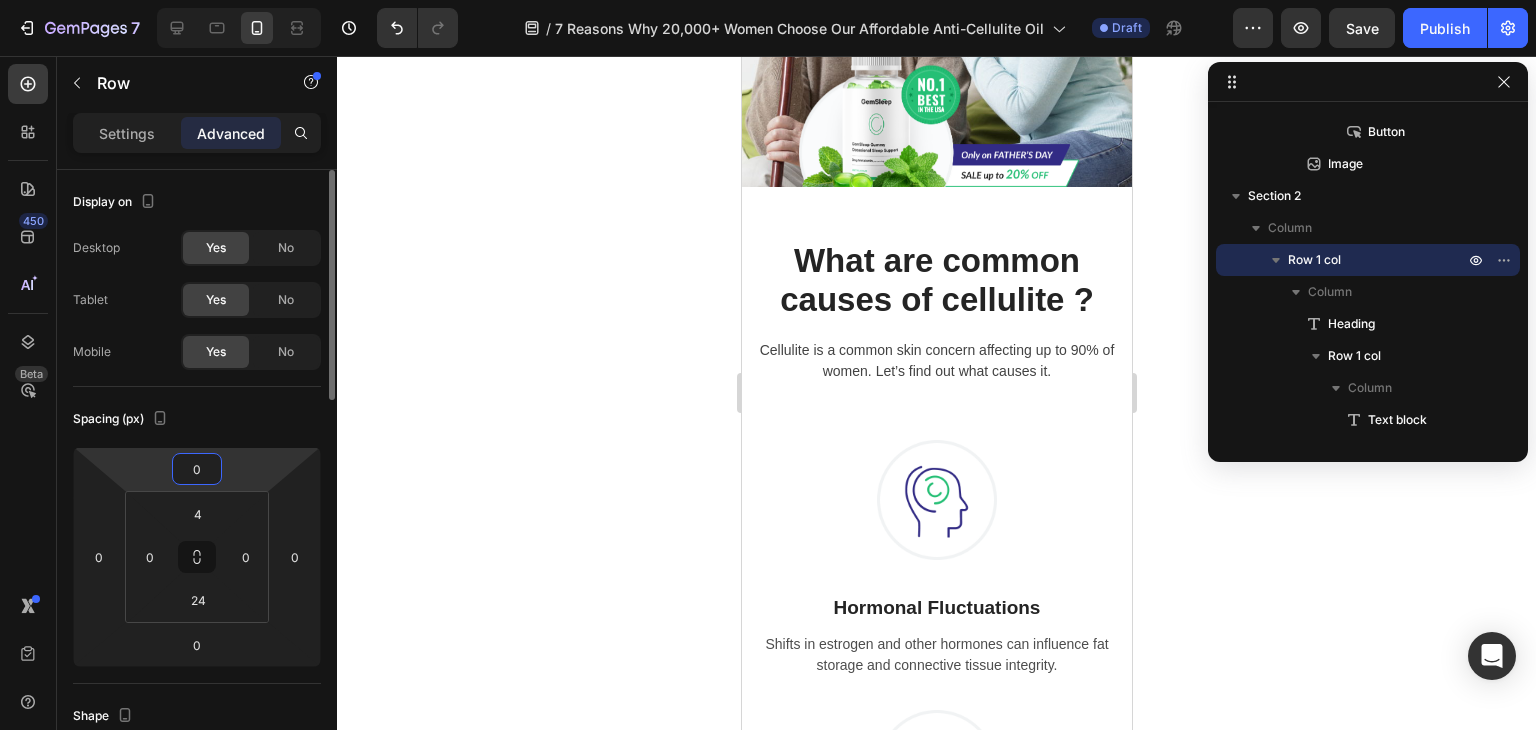 click on "0" at bounding box center (197, 469) 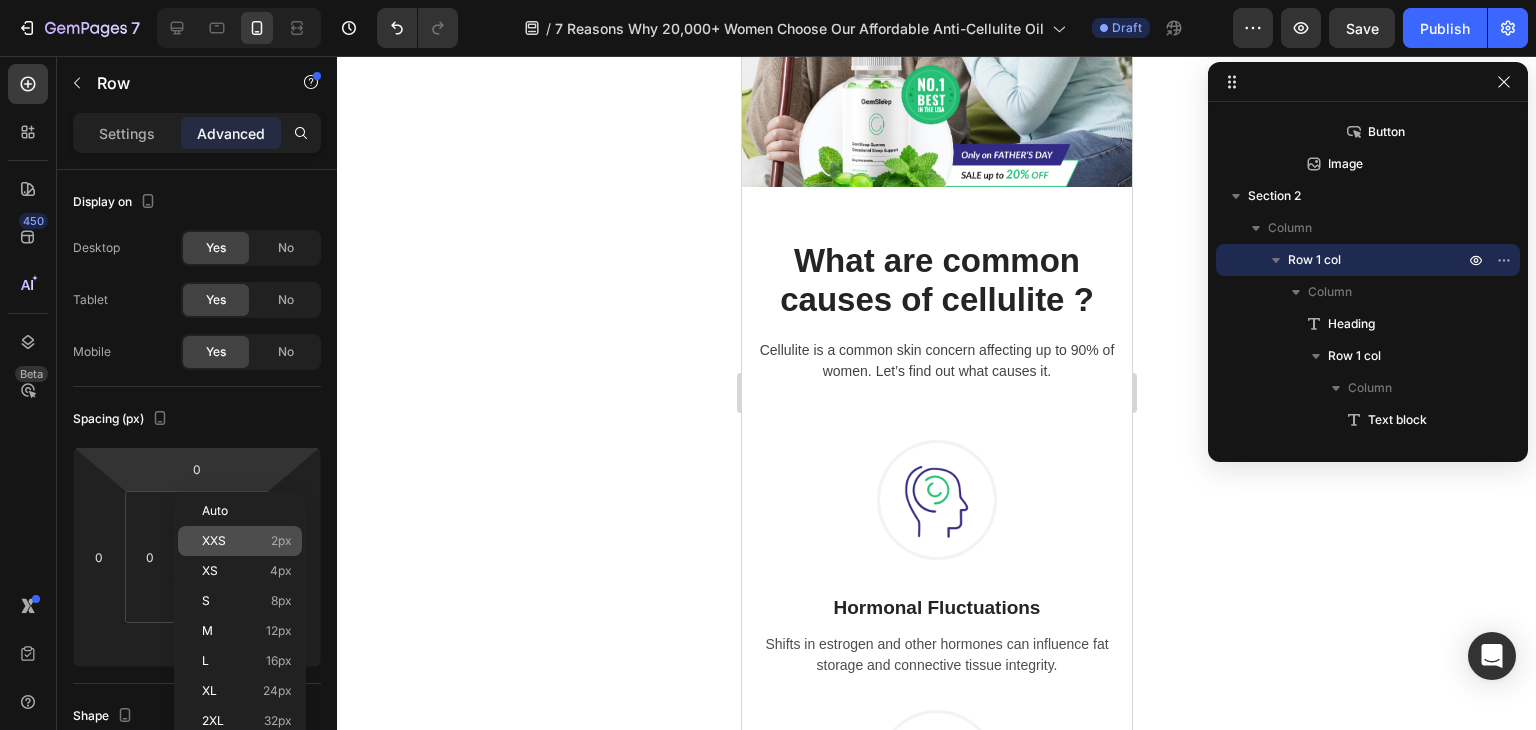 click on "XXS 2px" 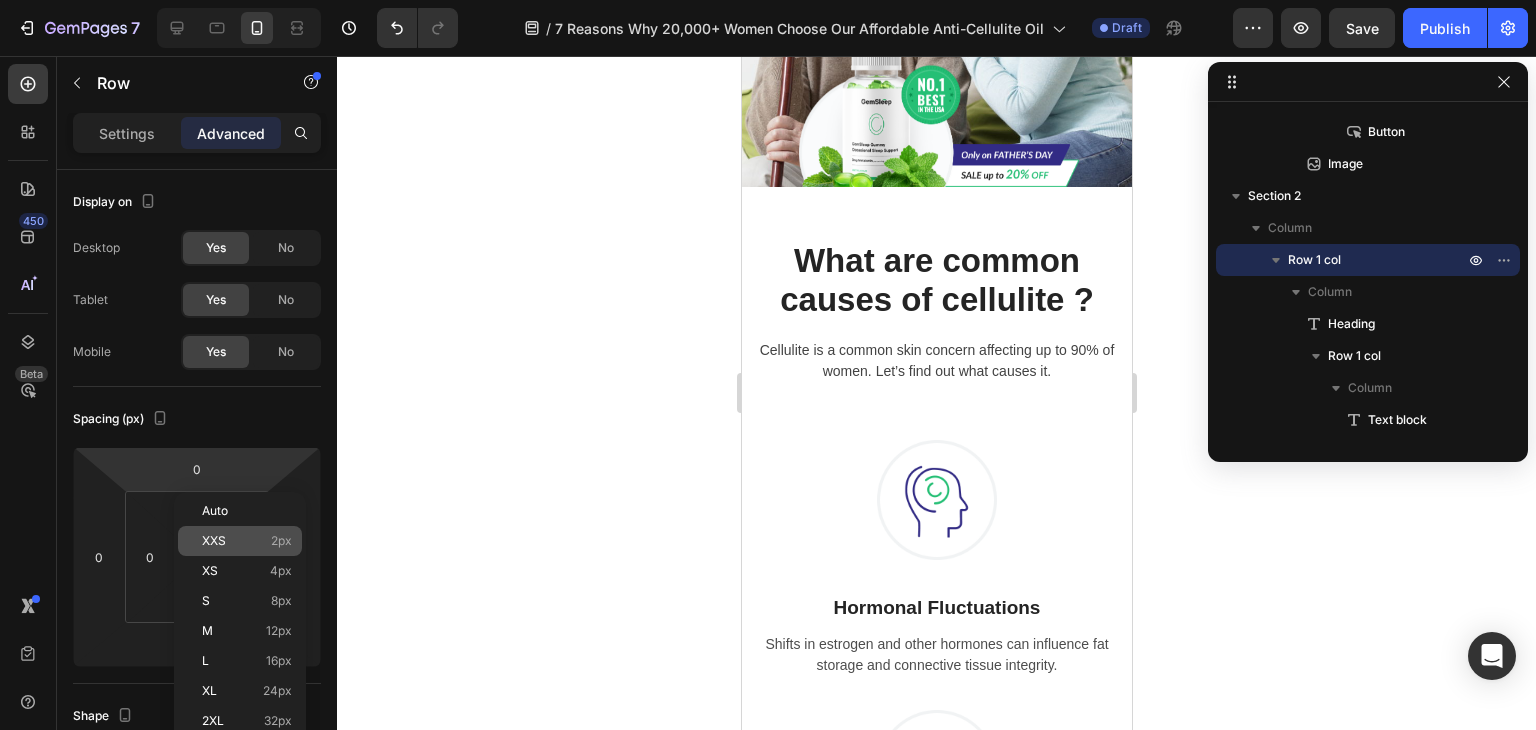 type on "2" 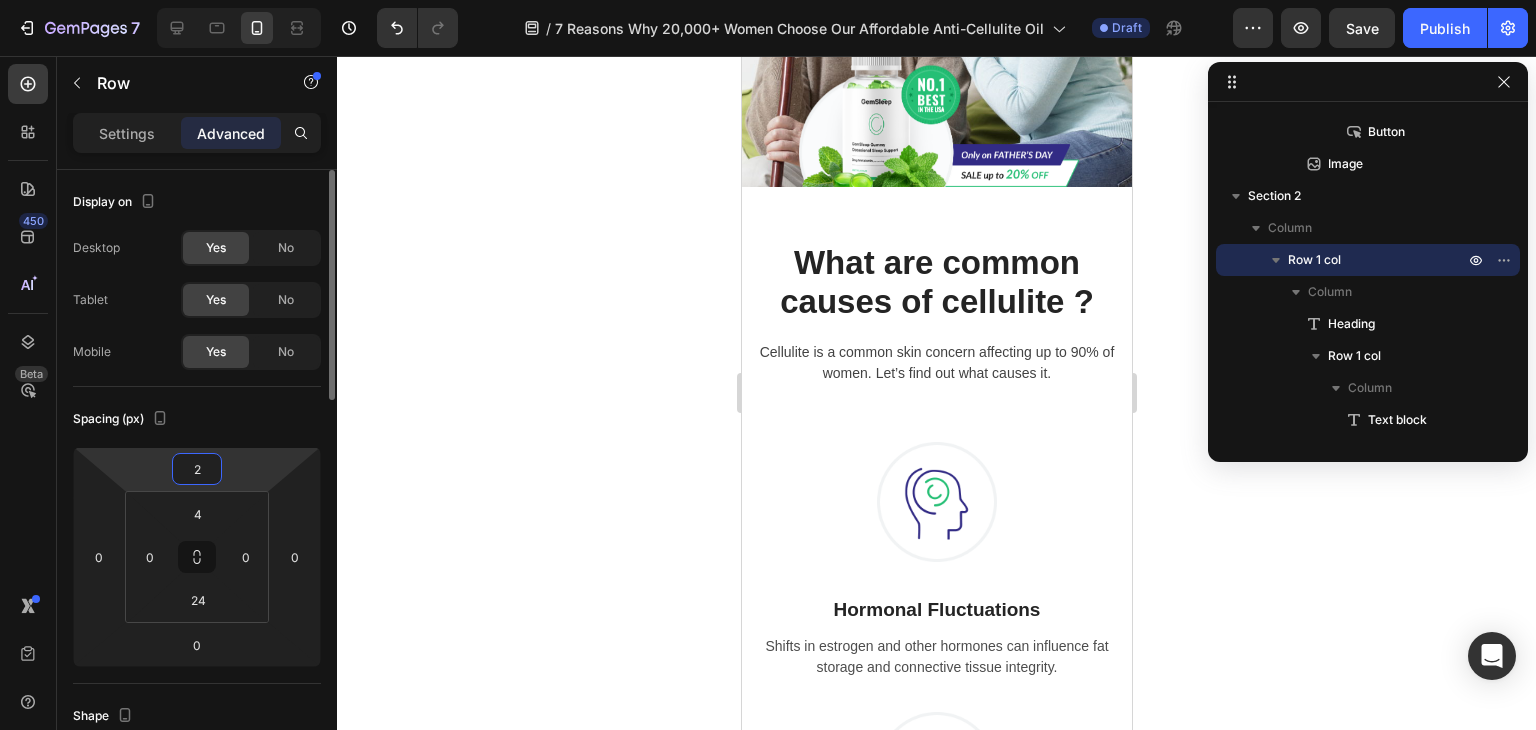 click on "2" at bounding box center (197, 469) 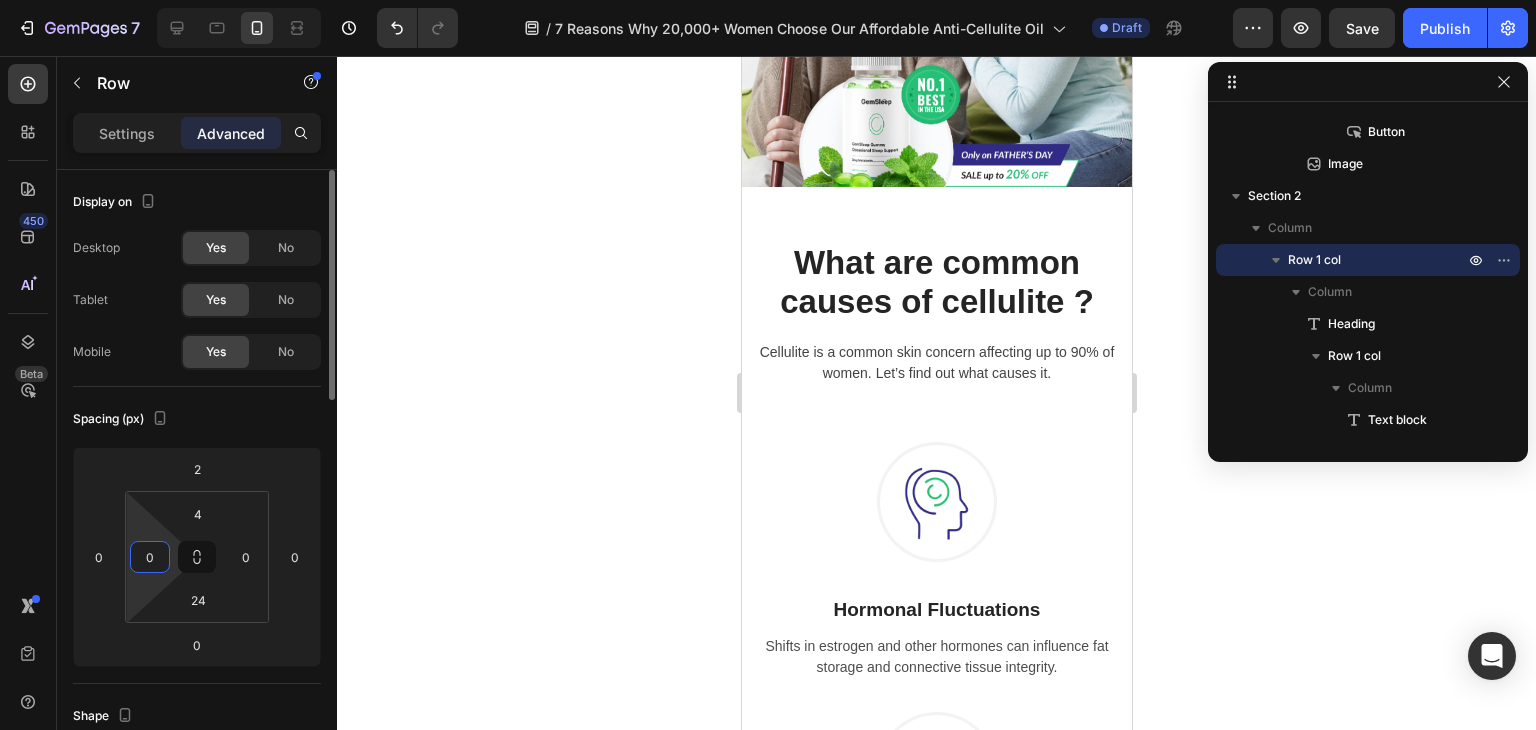 click on "7   /  7 Reasons Why 20,000+ Women Choose Our Affordable Anti-Cellulite Oil Draft Preview  Save   Publish  450 Beta Sections(18) Elements(83) Section Element Hero Section Product Detail Brands Trusted Badges Guarantee Product Breakdown How to use Testimonials Compare Bundle FAQs Social Proof Brand Story Product List Collection Blog List Contact Sticky Add to Cart Custom Footer Browse Library 450 Layout
Row
Row
Row
Row Text
Heading
Text Block Button
Button
Button Media
Image
Image" at bounding box center (768, 0) 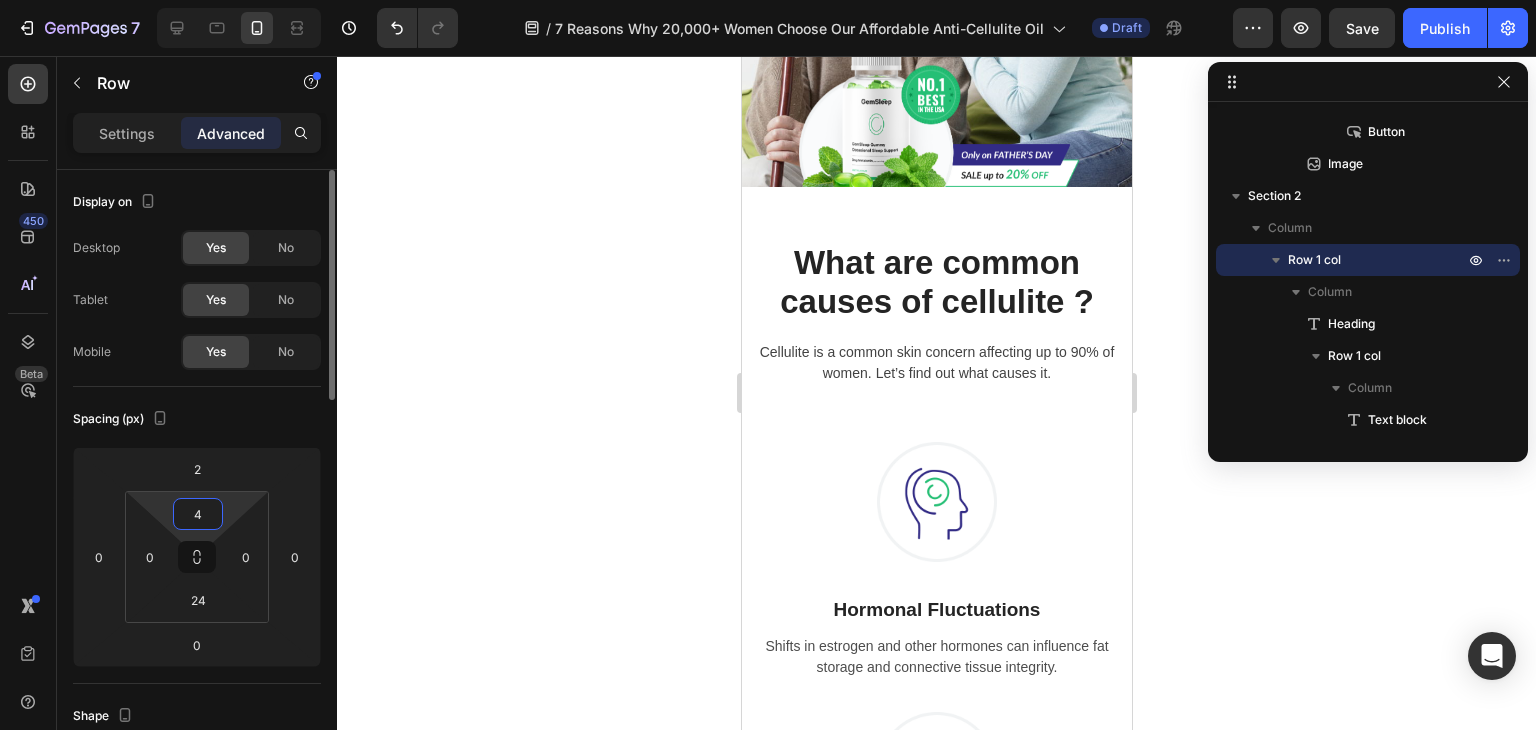 click on "4" at bounding box center [198, 514] 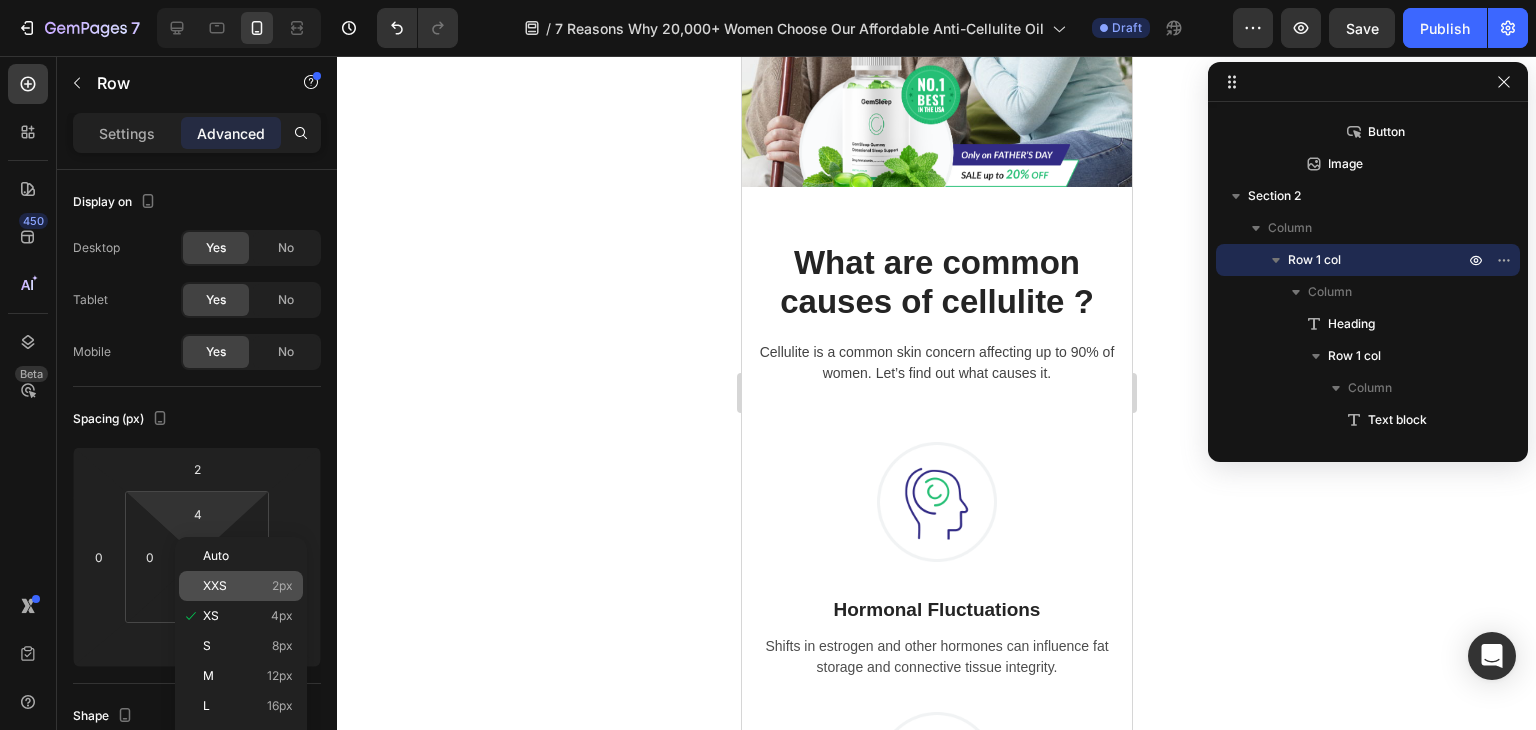 click on "XXS 2px" 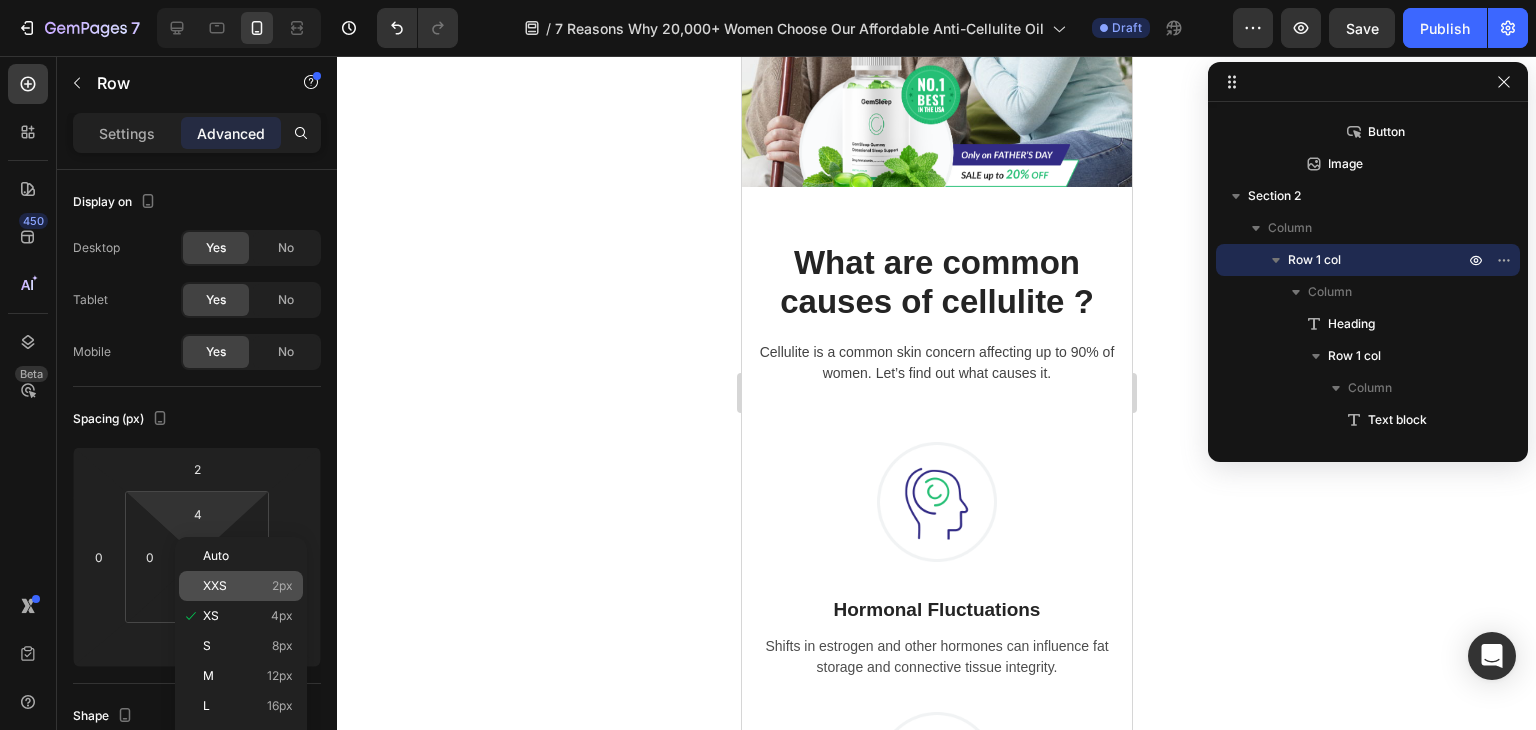 type on "2" 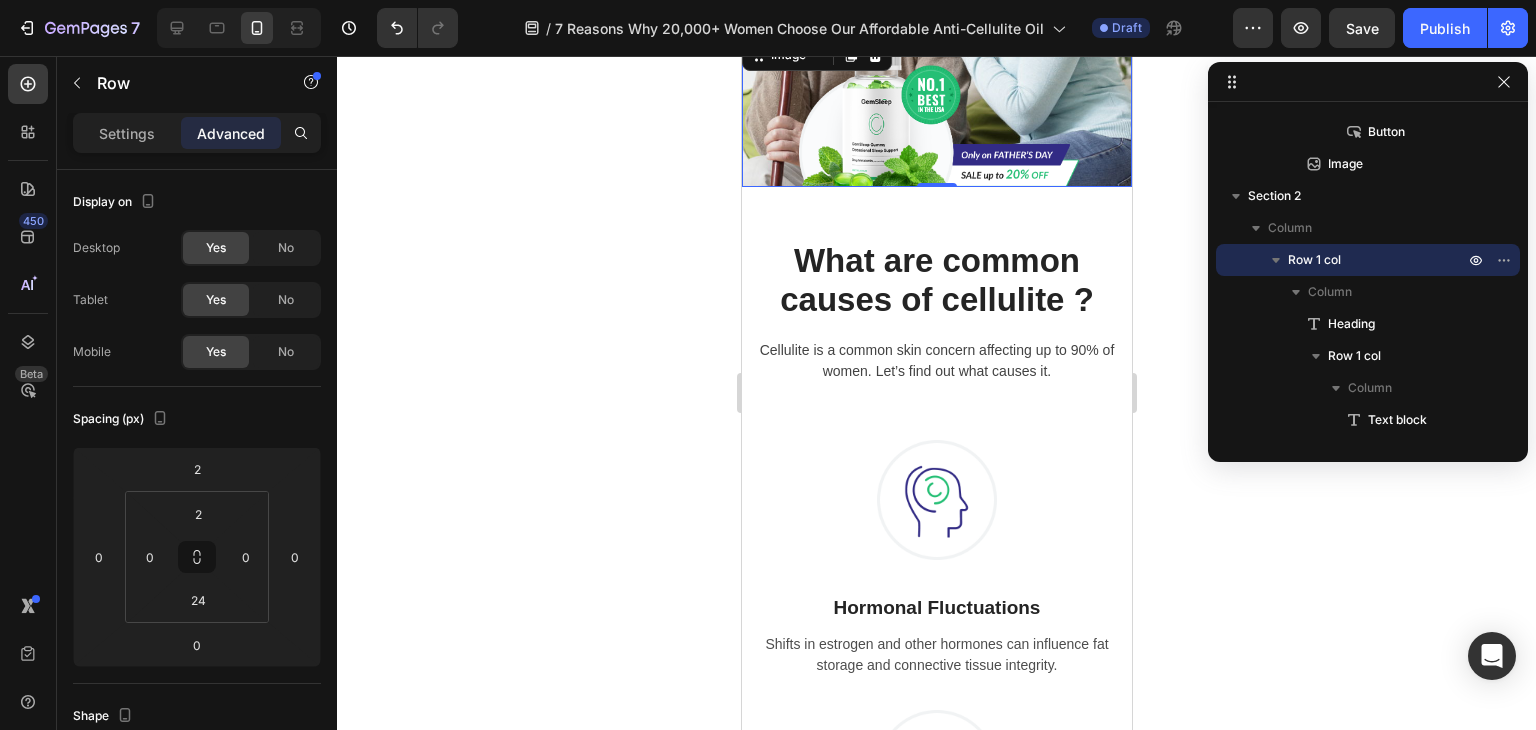 scroll, scrollTop: 58, scrollLeft: 0, axis: vertical 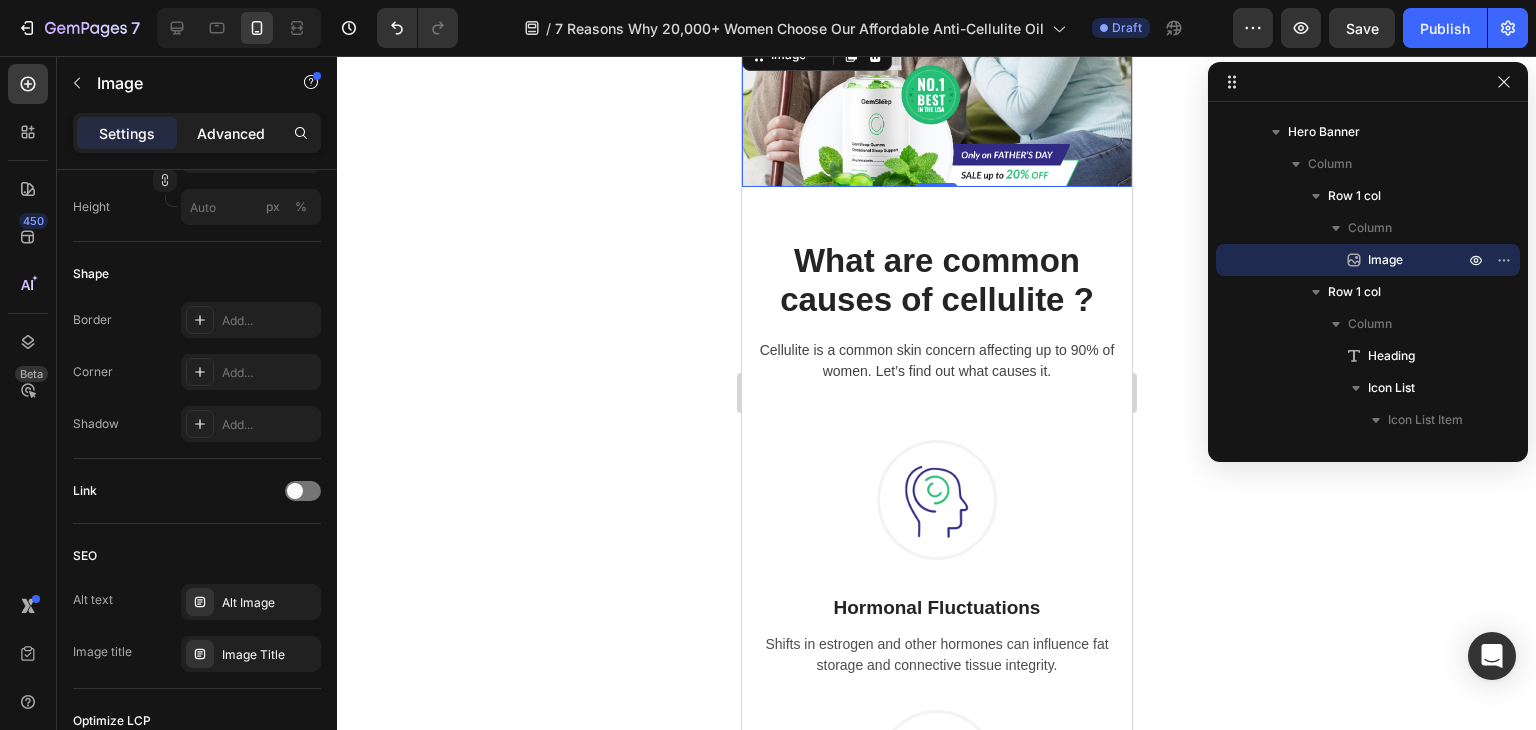click on "Advanced" at bounding box center (231, 133) 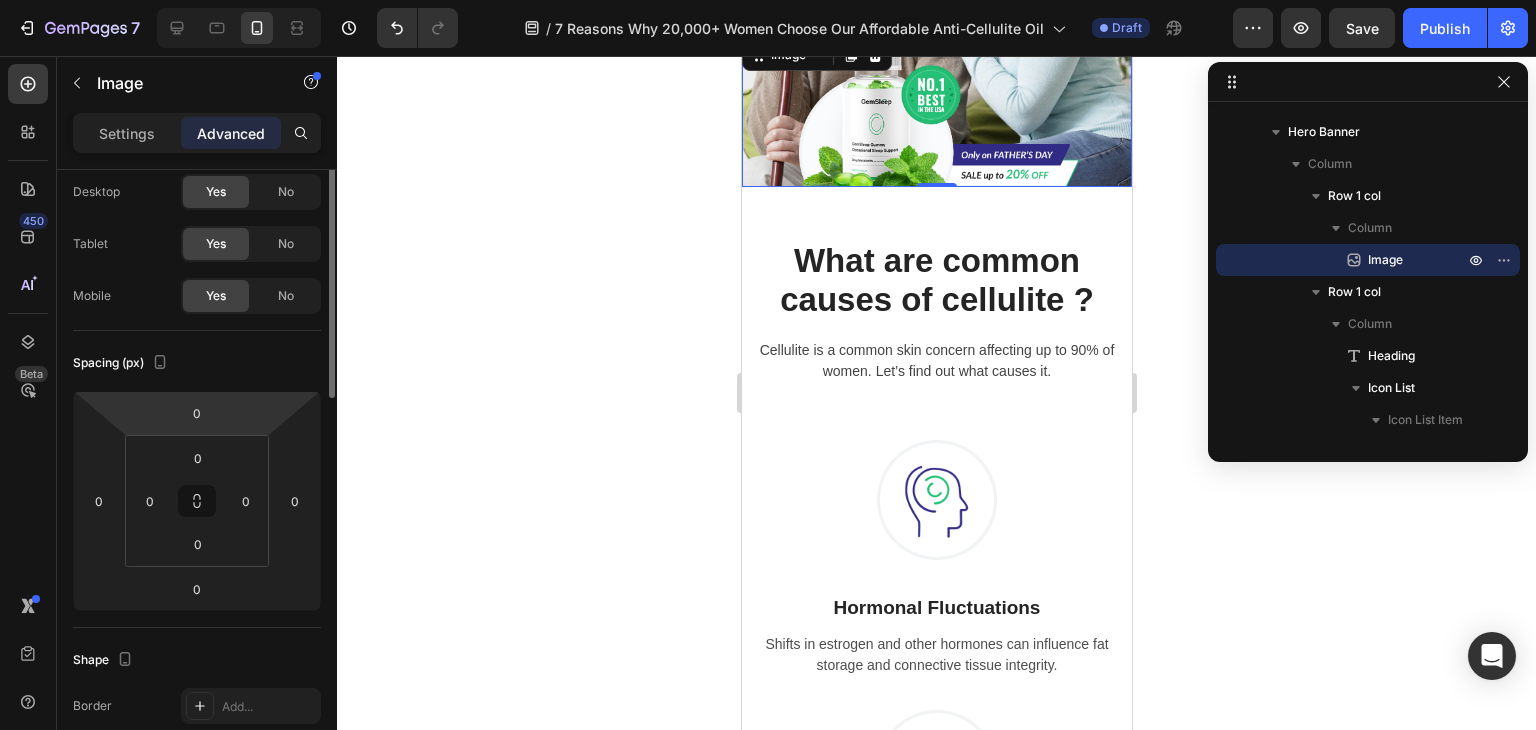 scroll, scrollTop: 0, scrollLeft: 0, axis: both 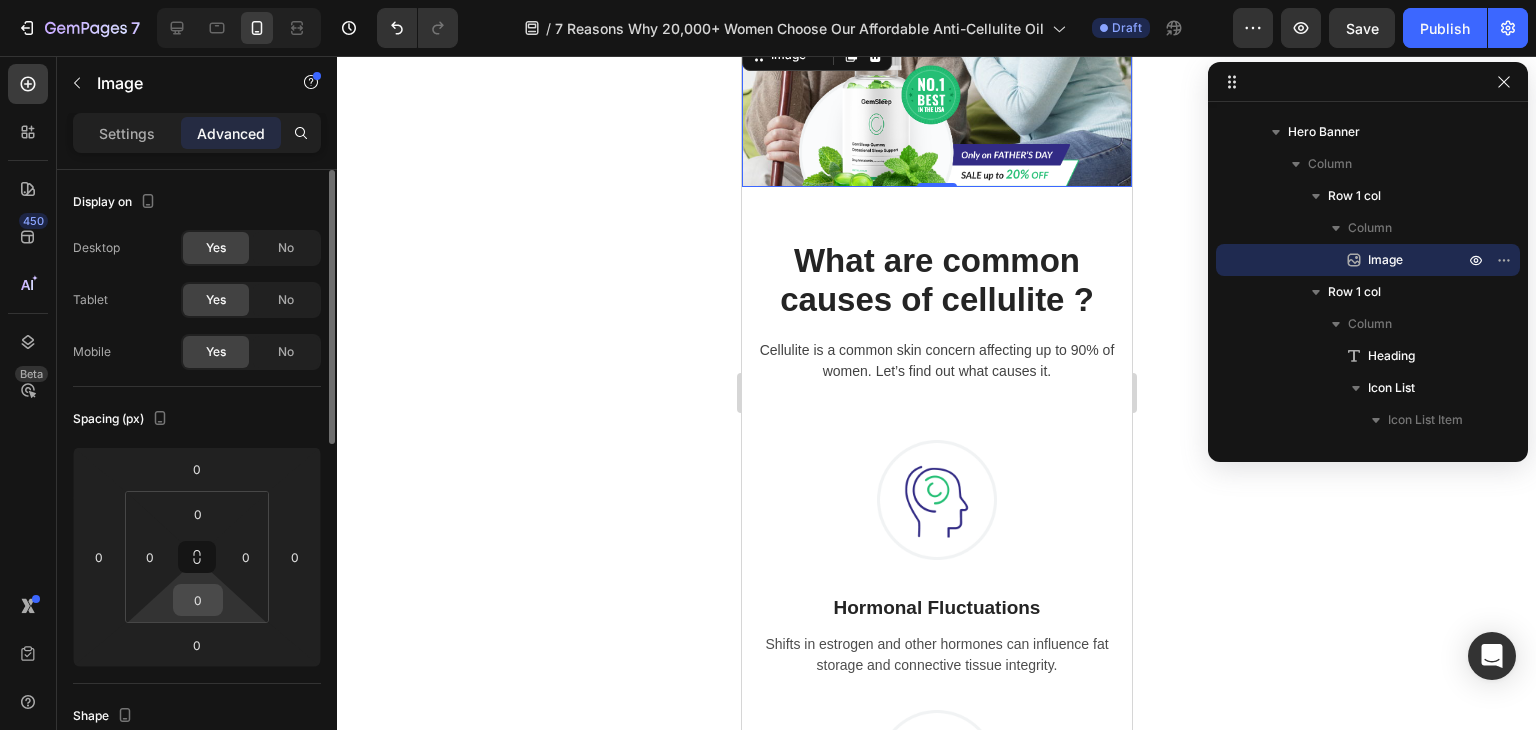 click on "0" at bounding box center (198, 600) 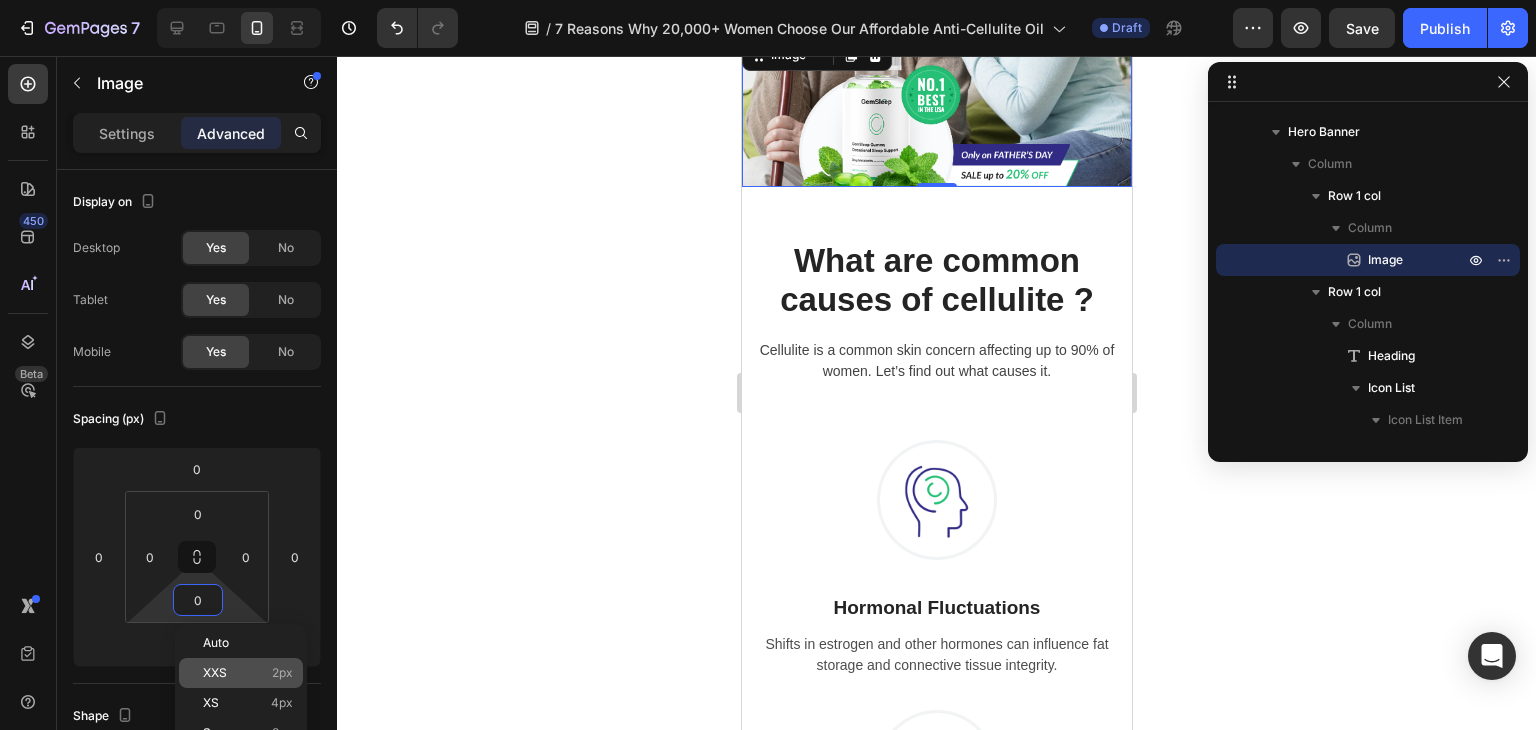 click on "XXS 2px" 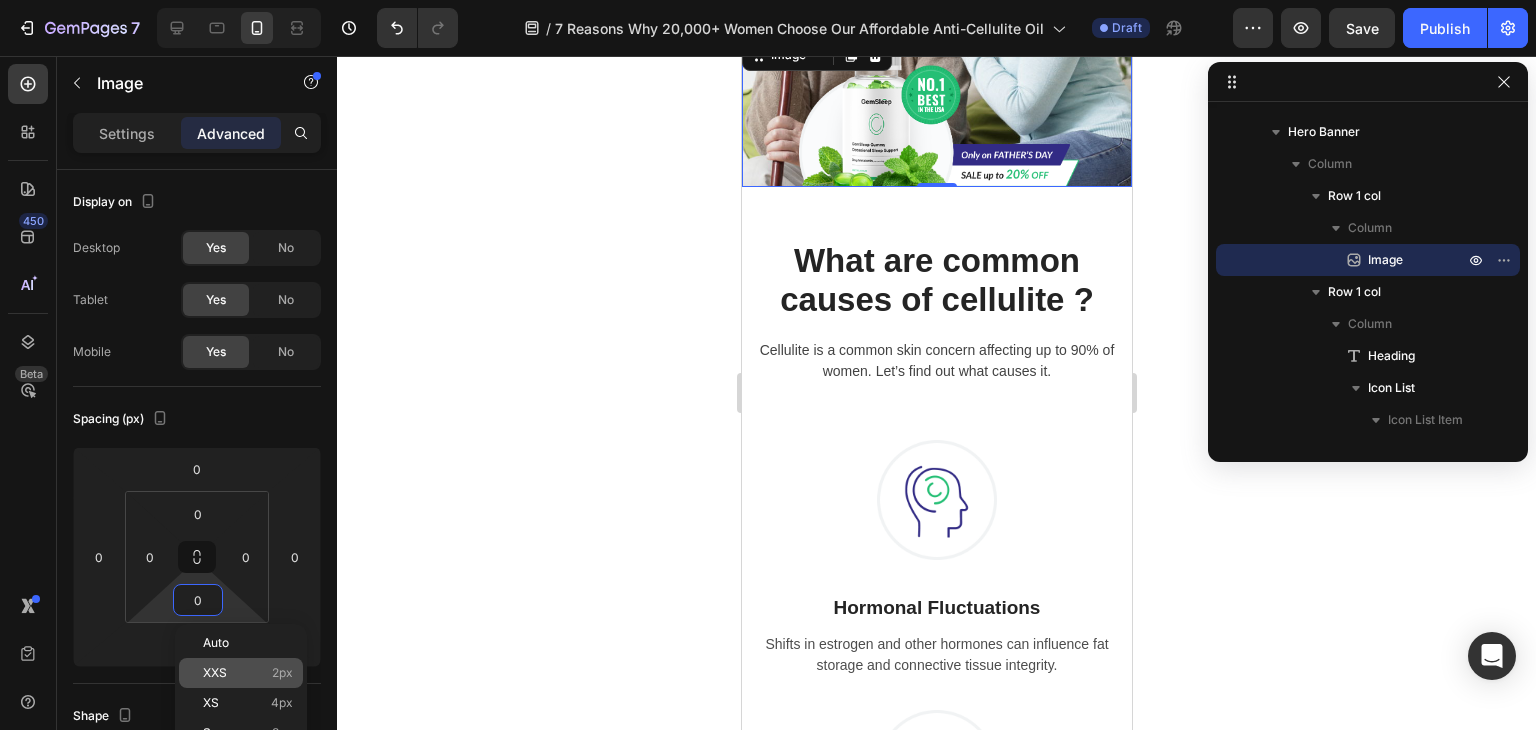 type on "2" 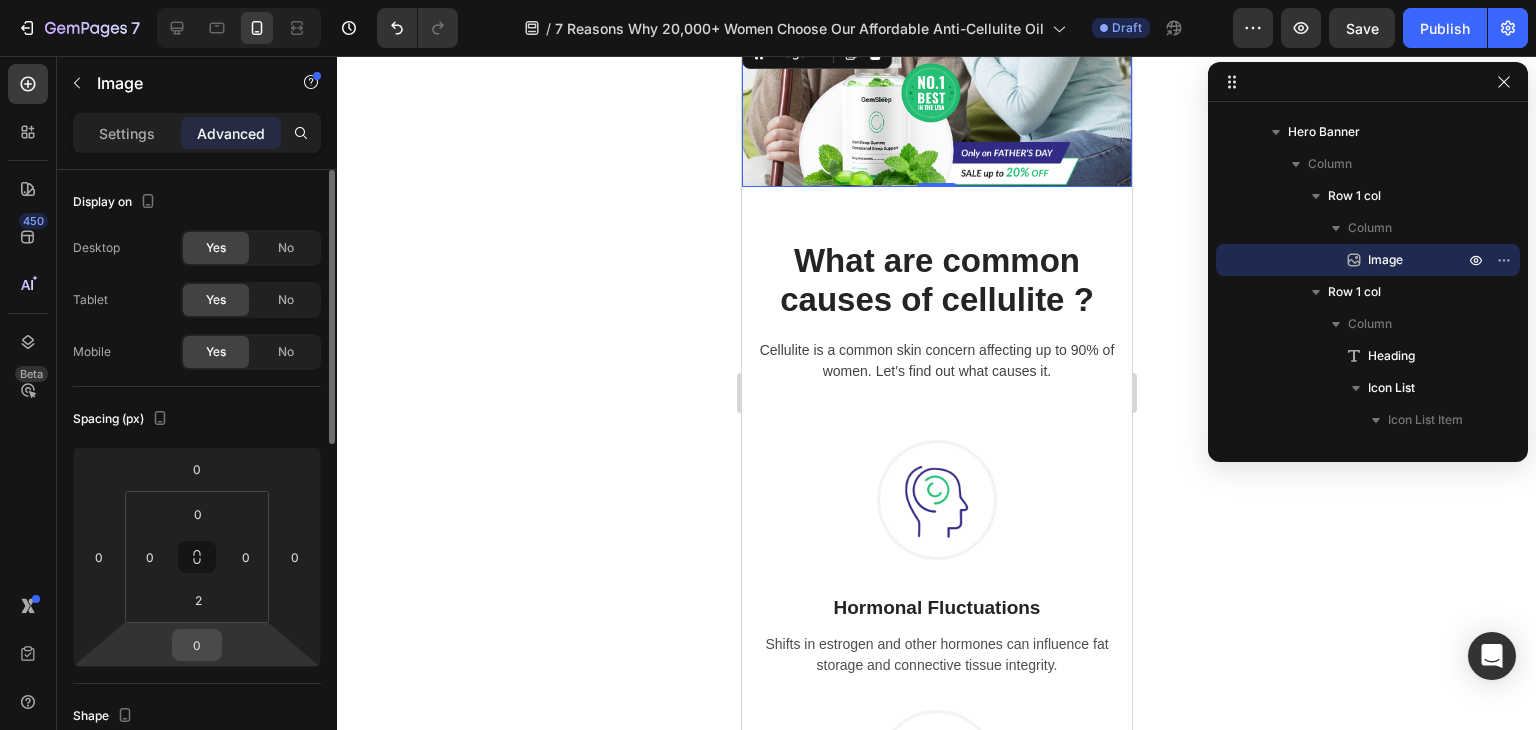 click on "0" at bounding box center [197, 645] 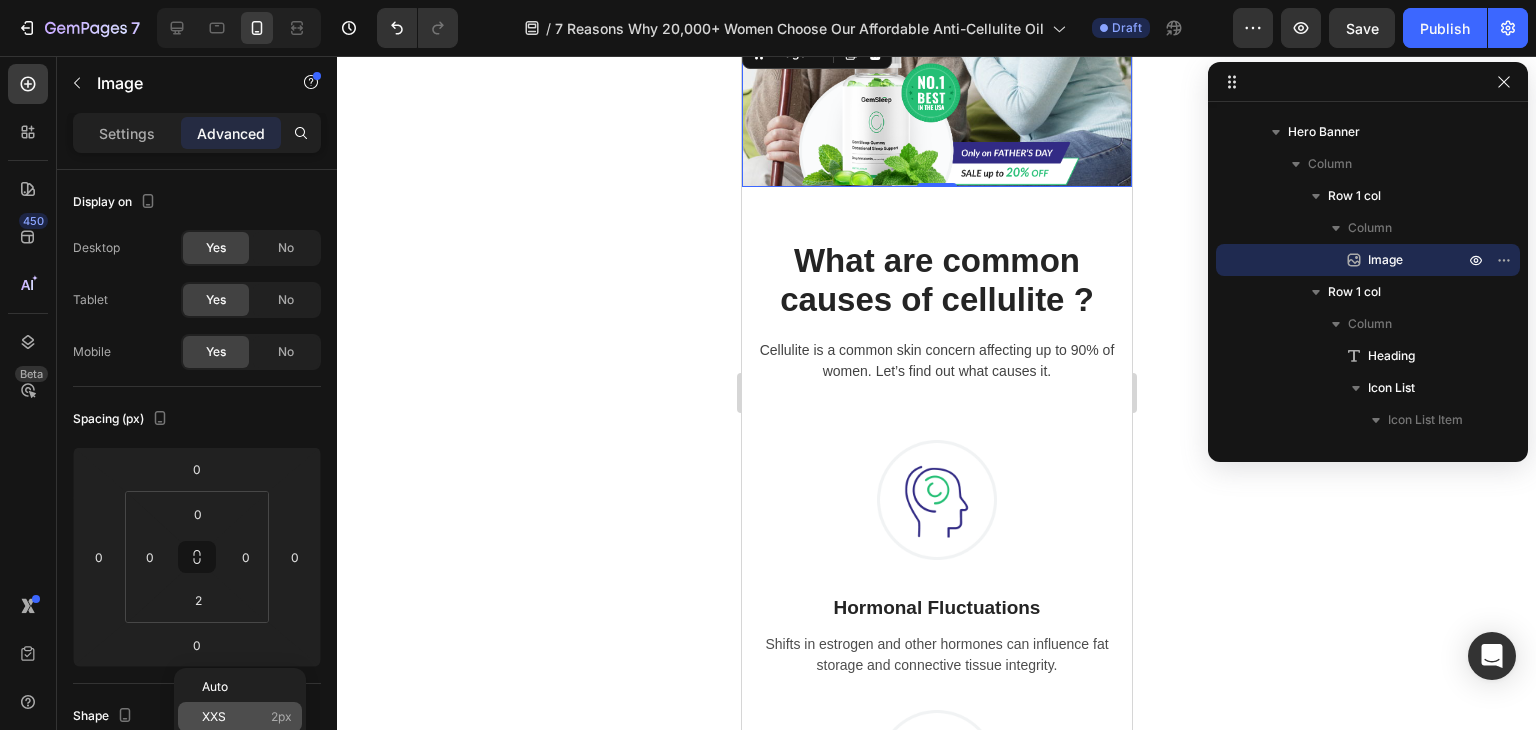 click on "XXS 2px" 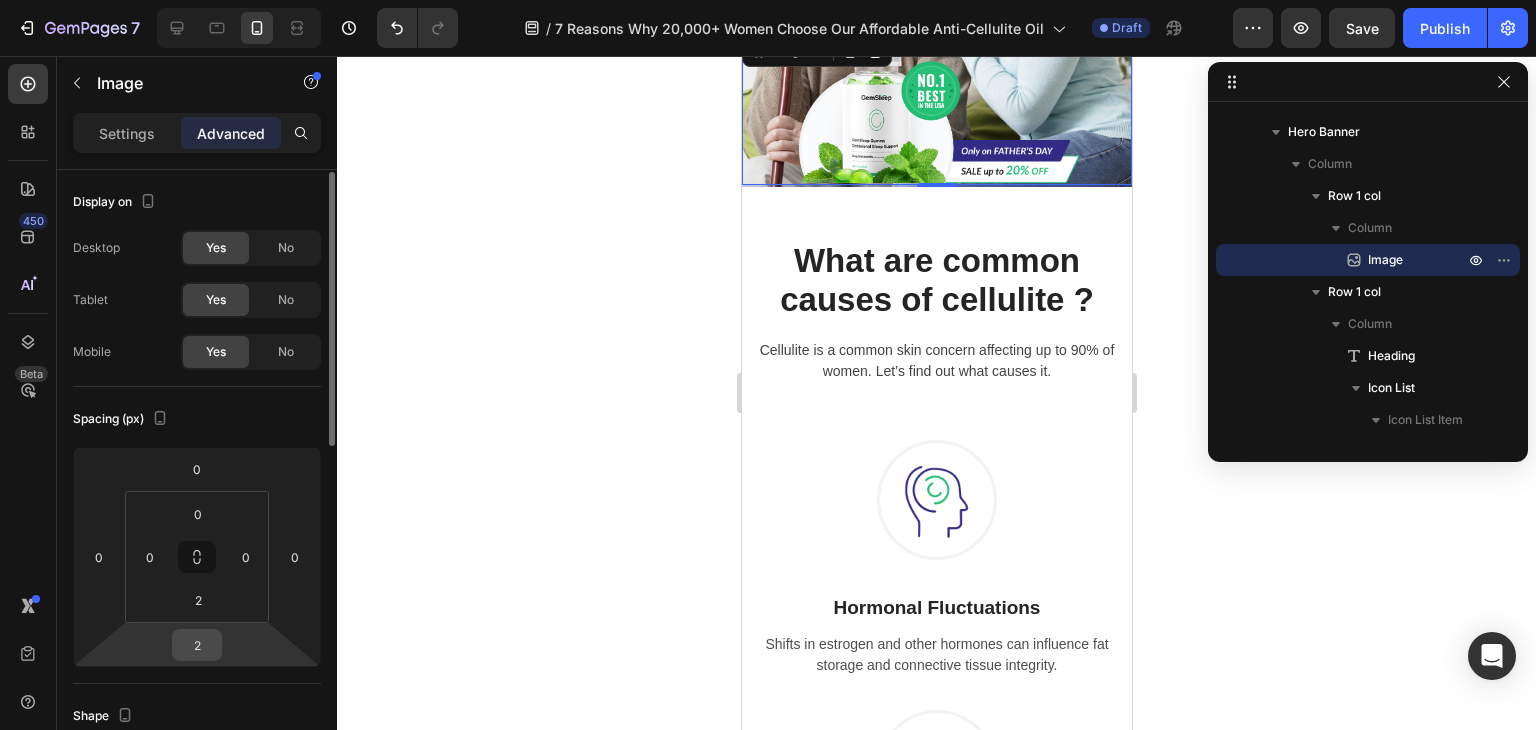 scroll, scrollTop: 116, scrollLeft: 0, axis: vertical 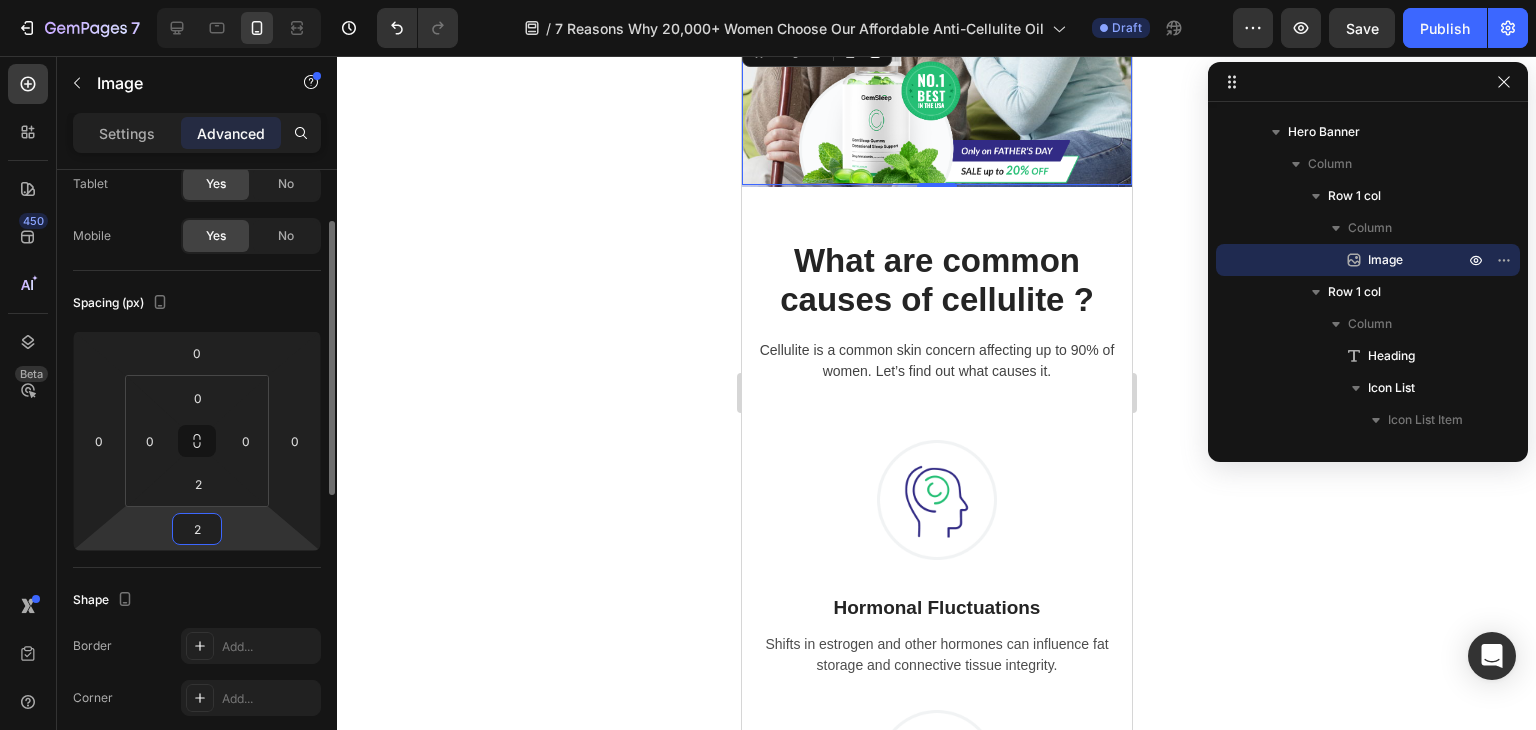 click on "2" at bounding box center [197, 529] 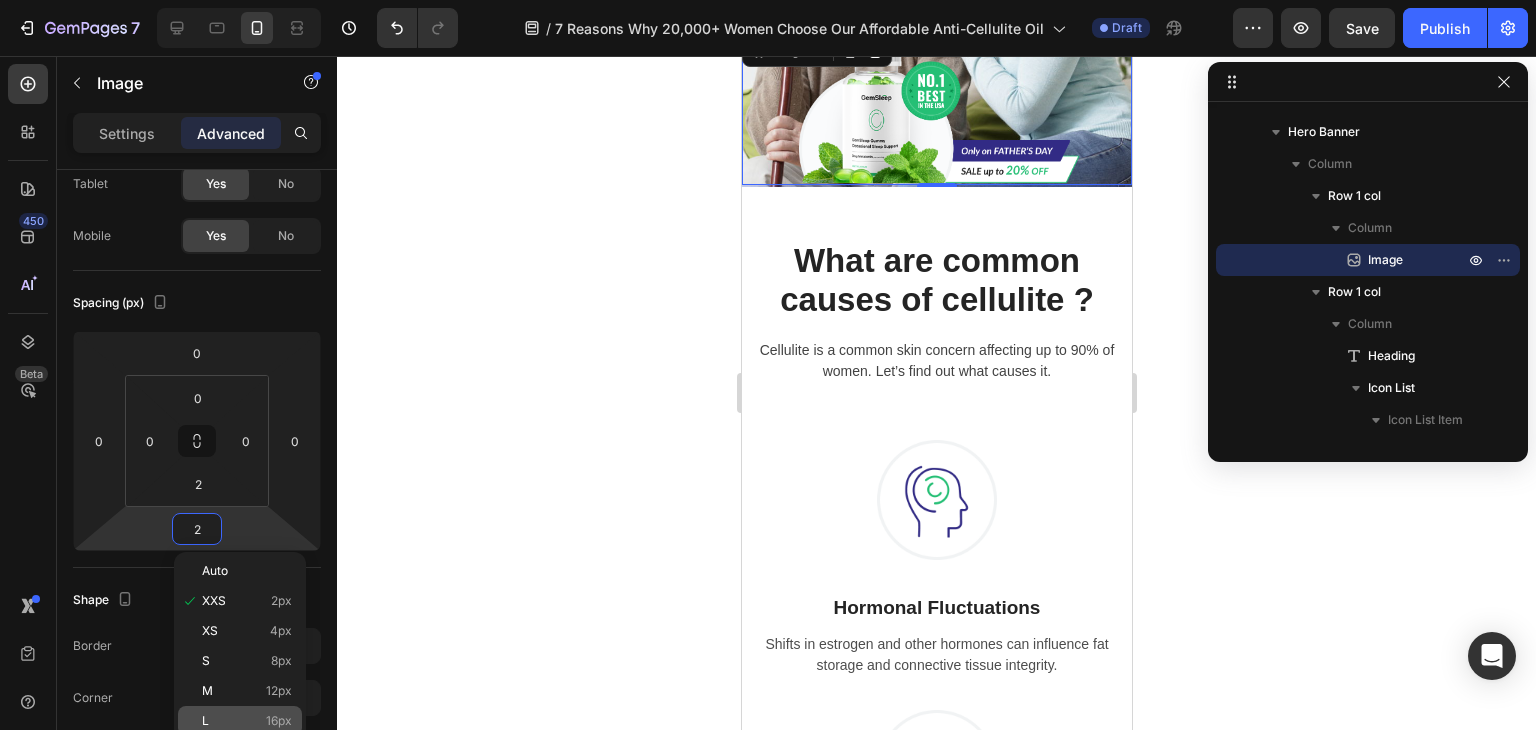 click on "L 16px" at bounding box center [247, 721] 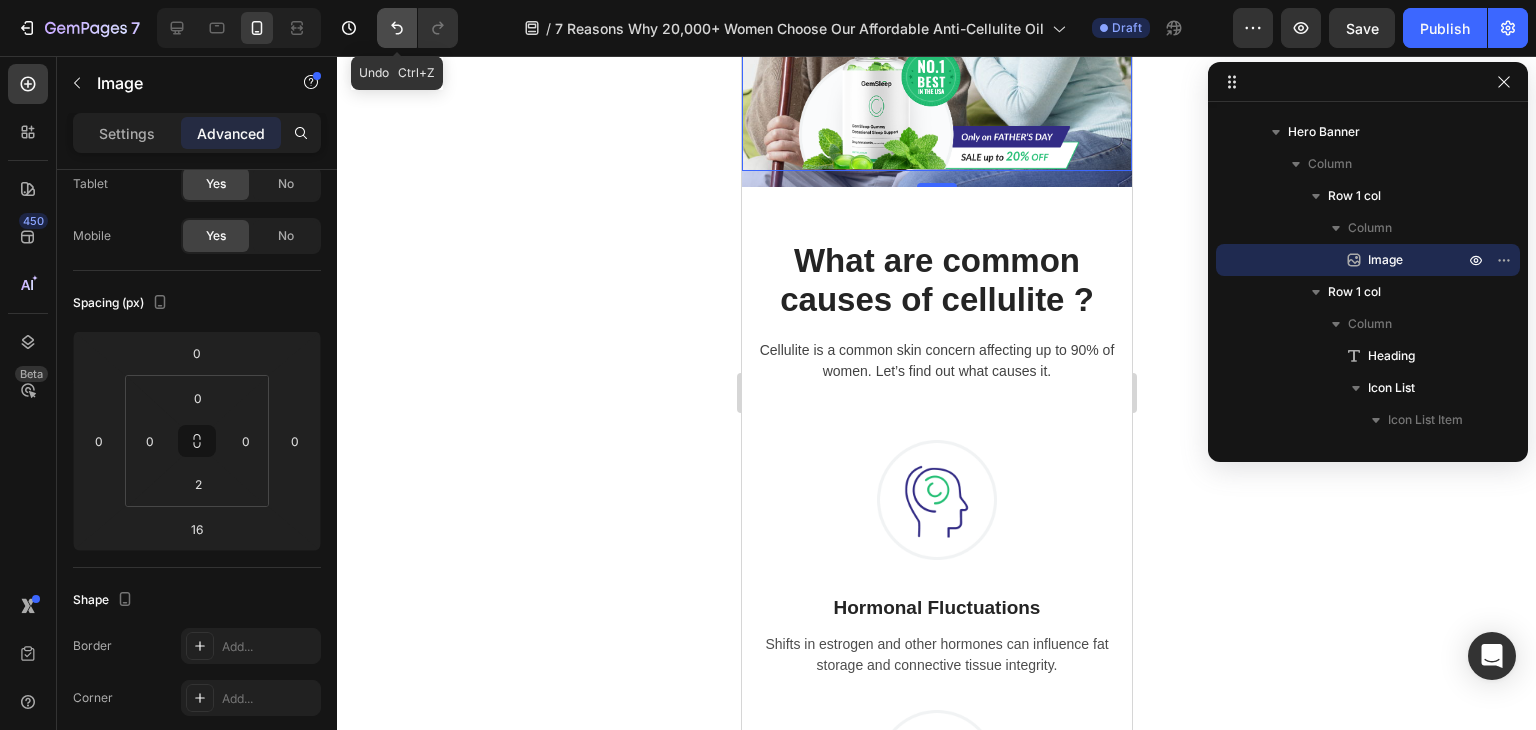 click 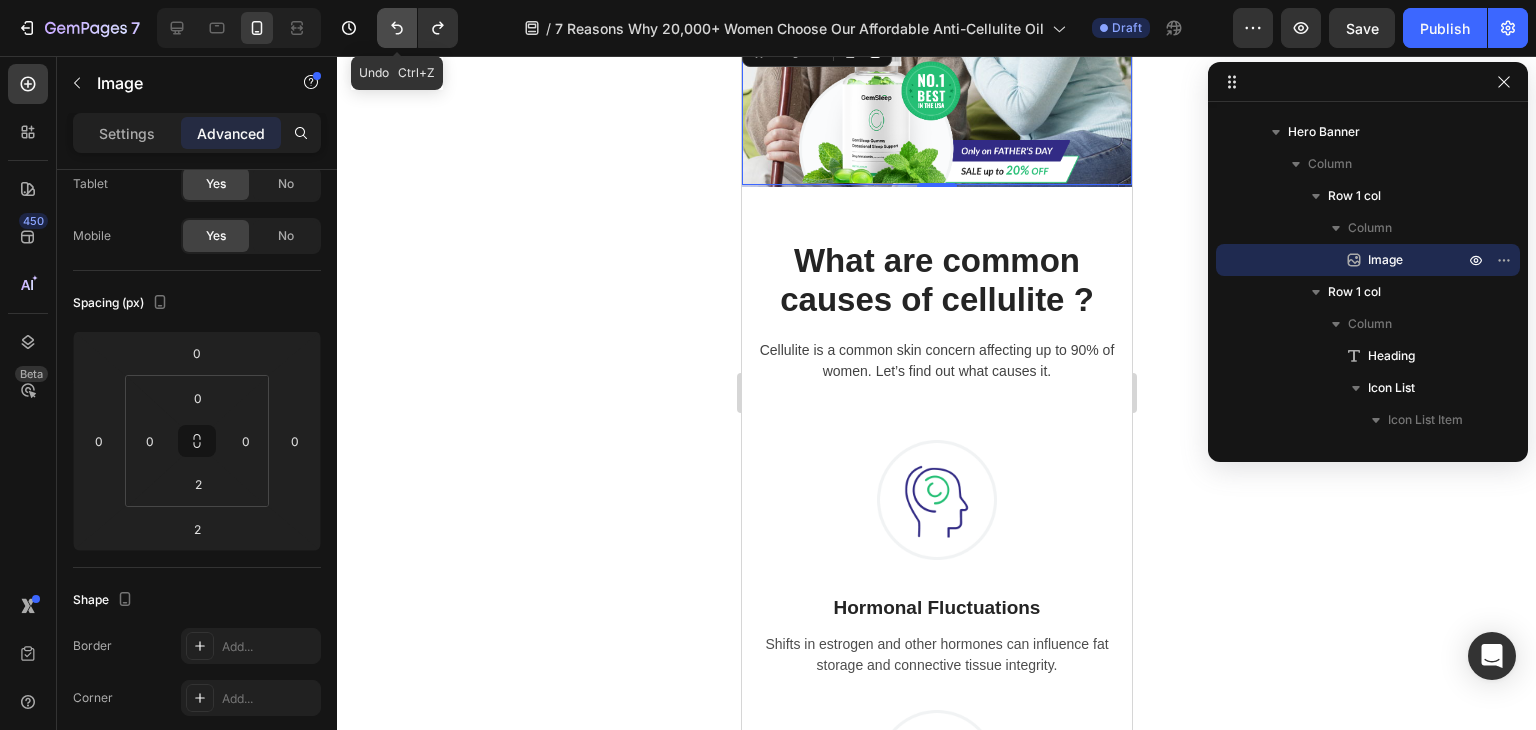 click 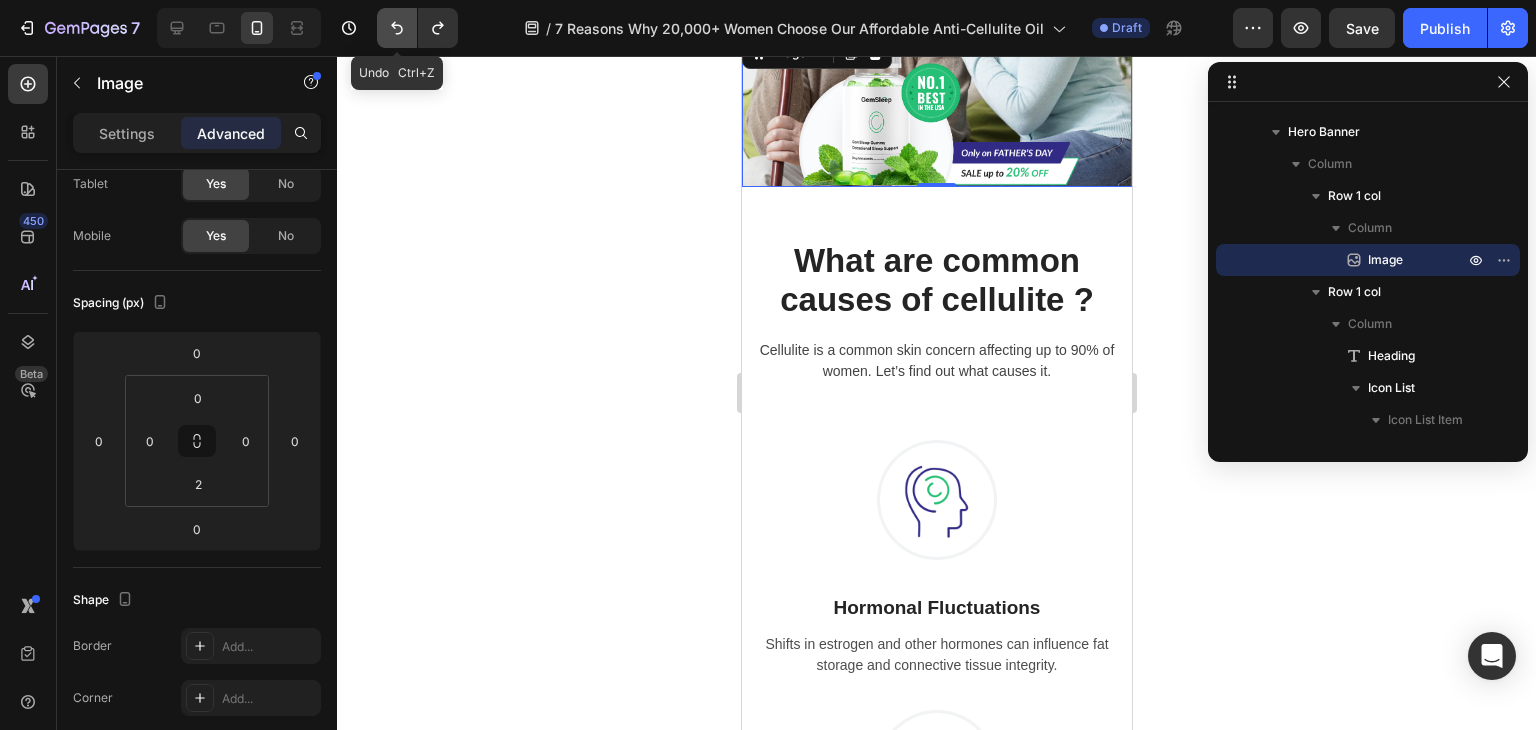 click 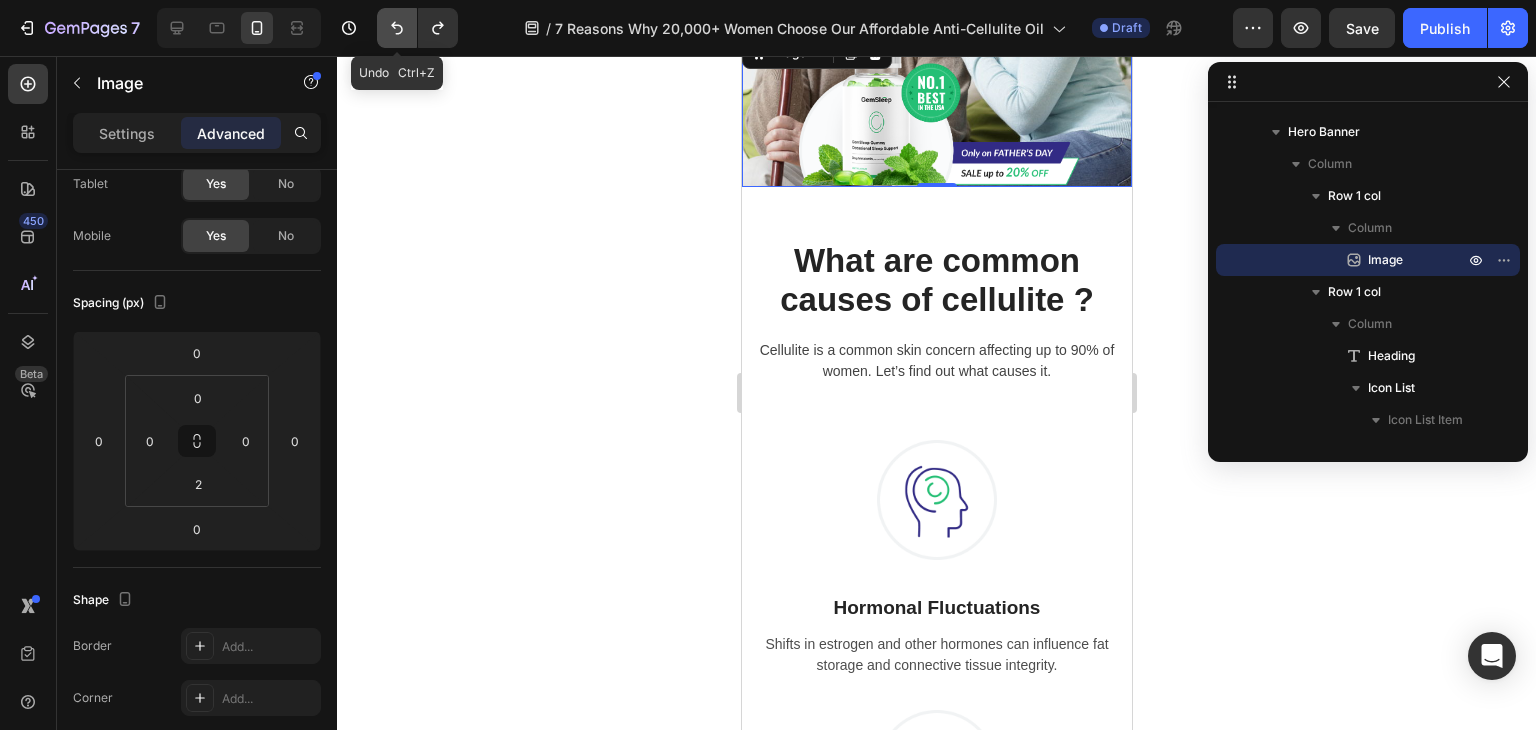 type on "0" 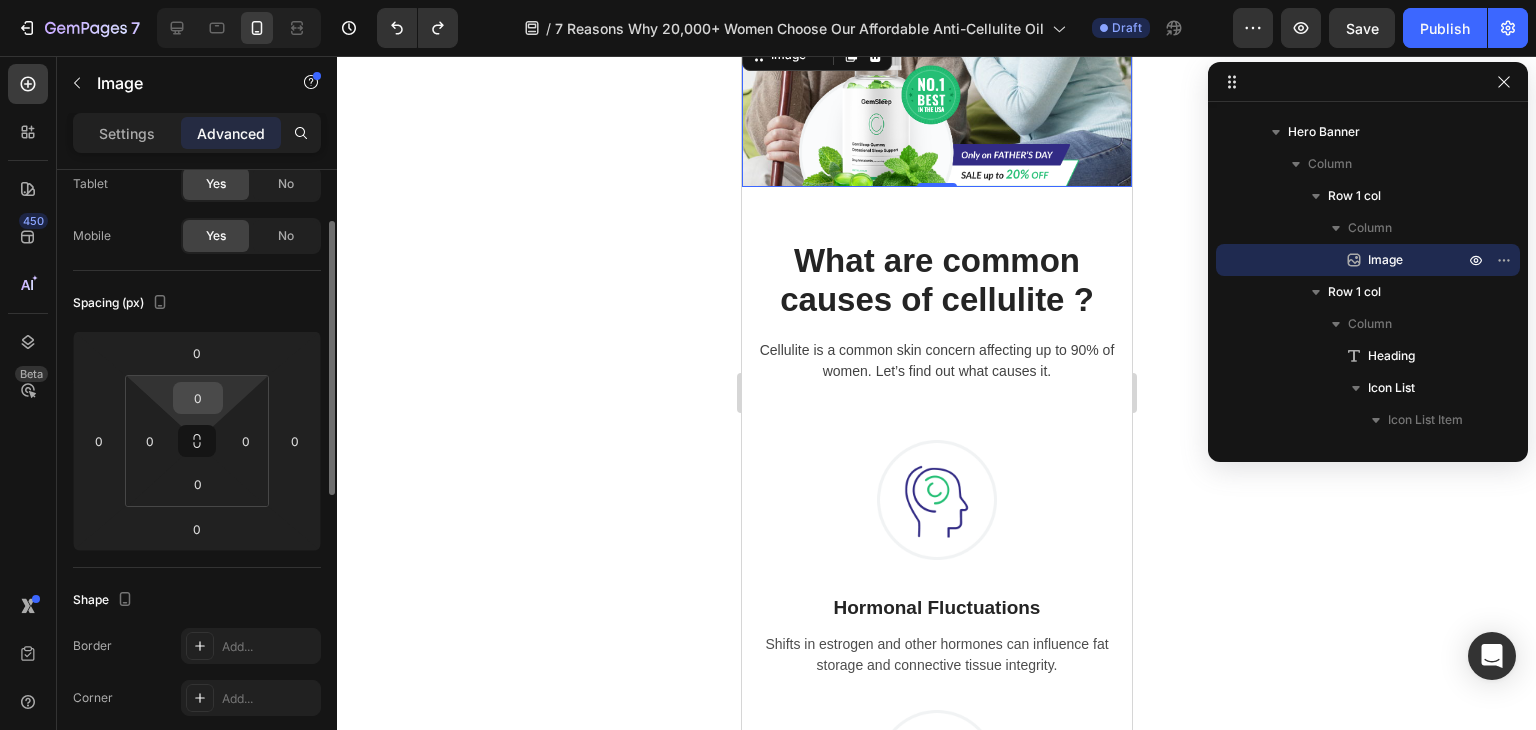 scroll, scrollTop: 0, scrollLeft: 0, axis: both 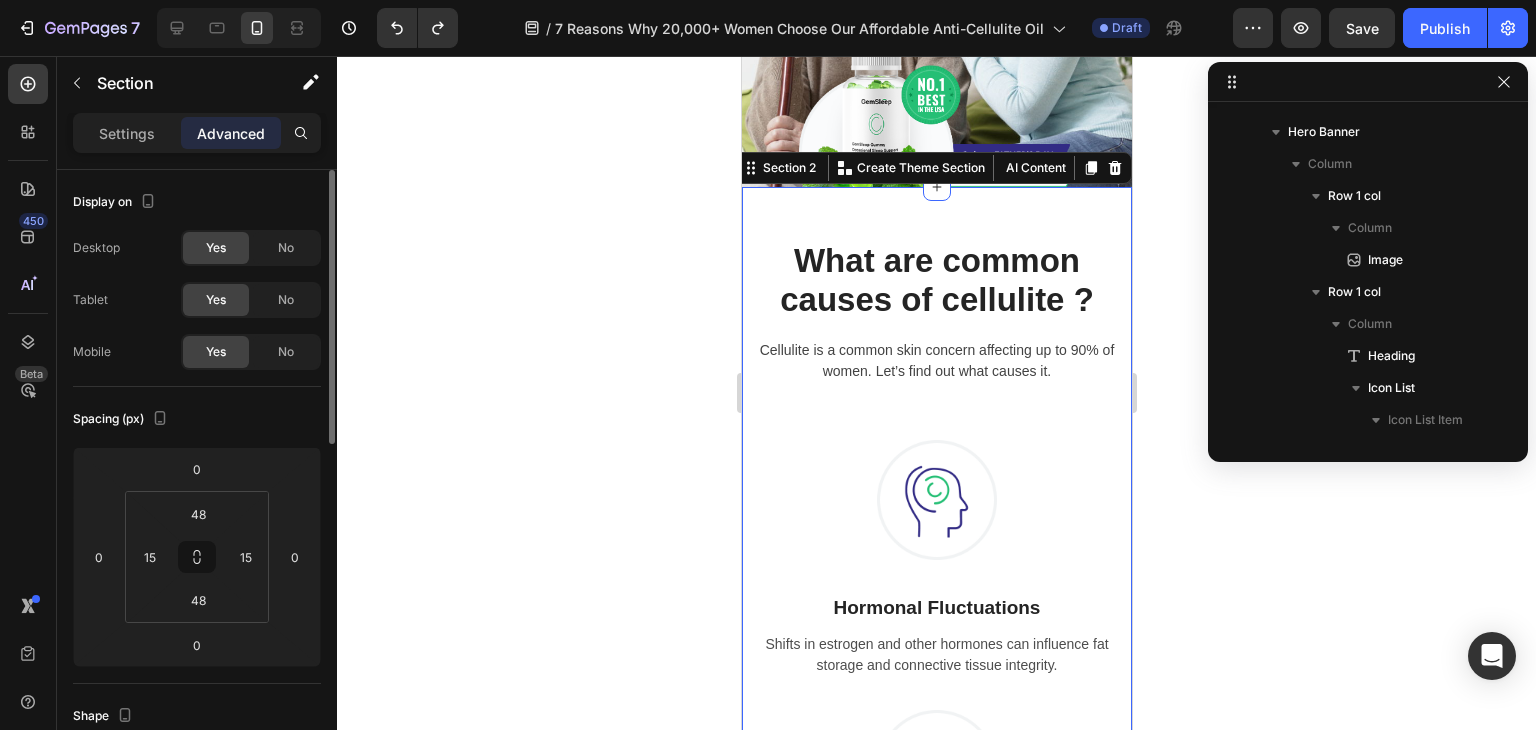 click on "What are common causes of cellulite ? Heading Cellulite is a common skin concern affecting up to 90% of women. Let’s find out what causes it. Text block Row Image Hormonal Fluctuations Heading Shifts in estrogen and other hormones can influence fat storage and connective tissue integrity. Text block Row Image Chronic Stress Heading Elevated cortisol levels from prolonged stress can break down collagen and impair circulation, making cellulite more pronounced. Text block Row Image Genetic Predisposition Heading Your inherited body structure and fat distribution patterns play a key role in cellulite formation. Text block Row Row Row Section 2   You can create reusable sections Create Theme Section AI Content Write with GemAI What would you like to describe here? Tone and Voice Persuasive Product Show more Generate" at bounding box center [936, 750] 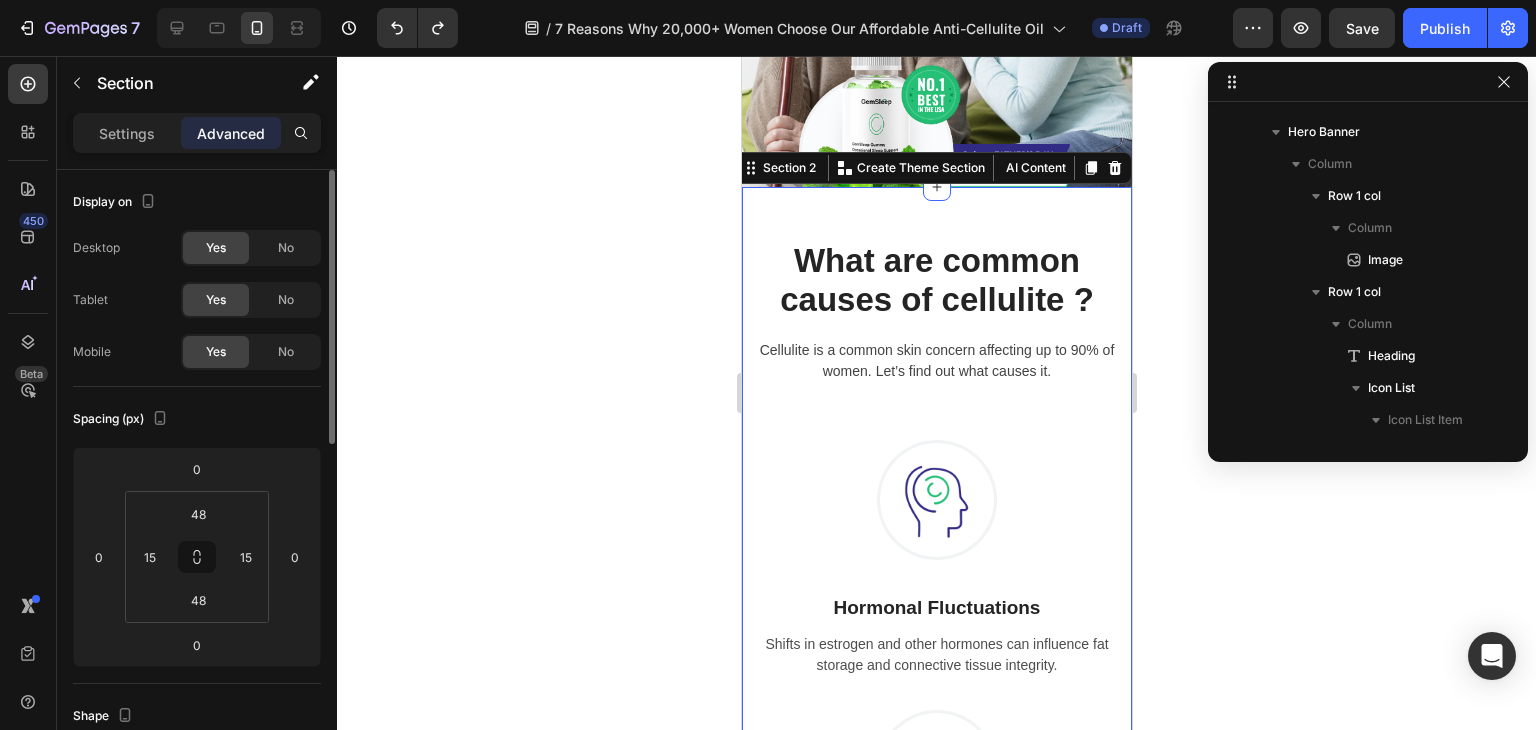 scroll, scrollTop: 762, scrollLeft: 0, axis: vertical 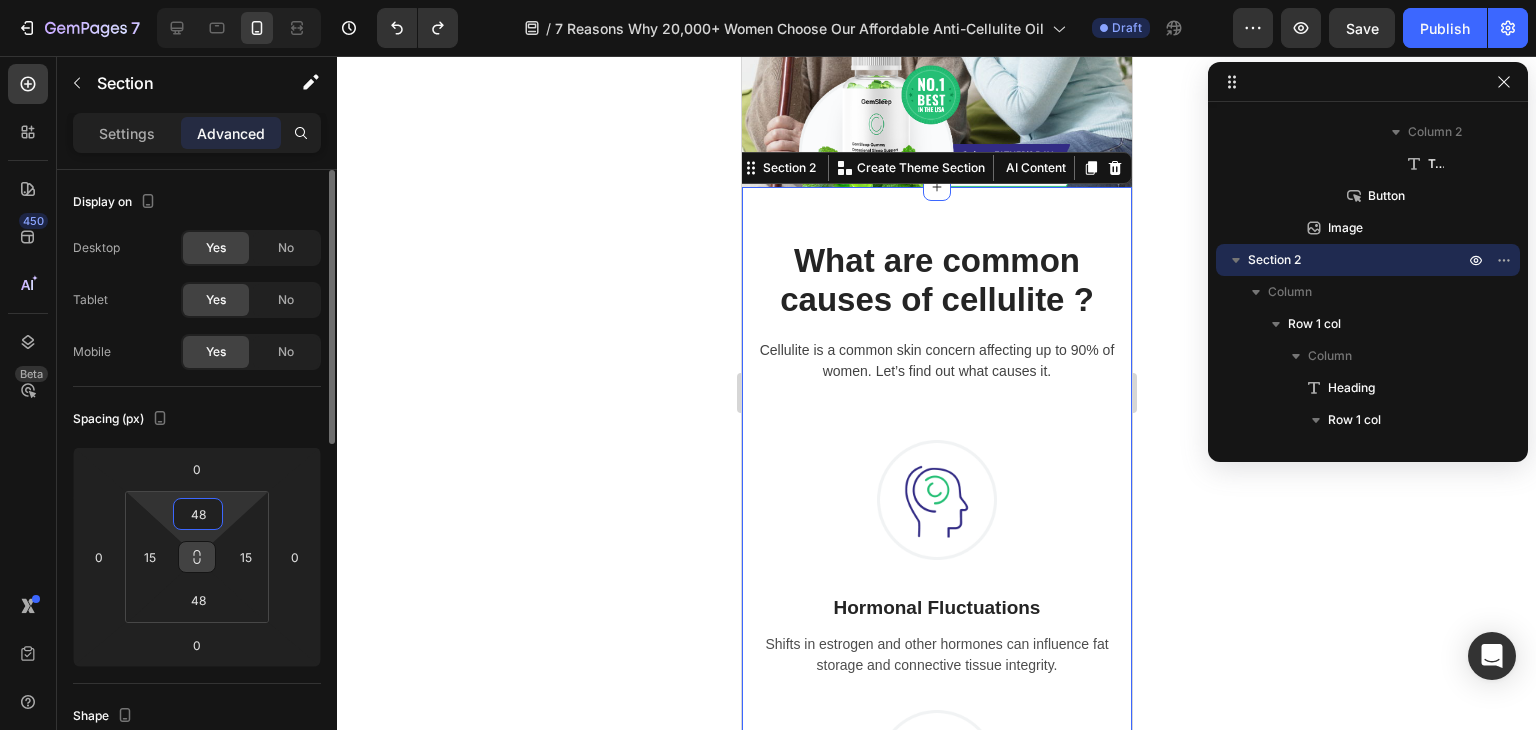 type on "3" 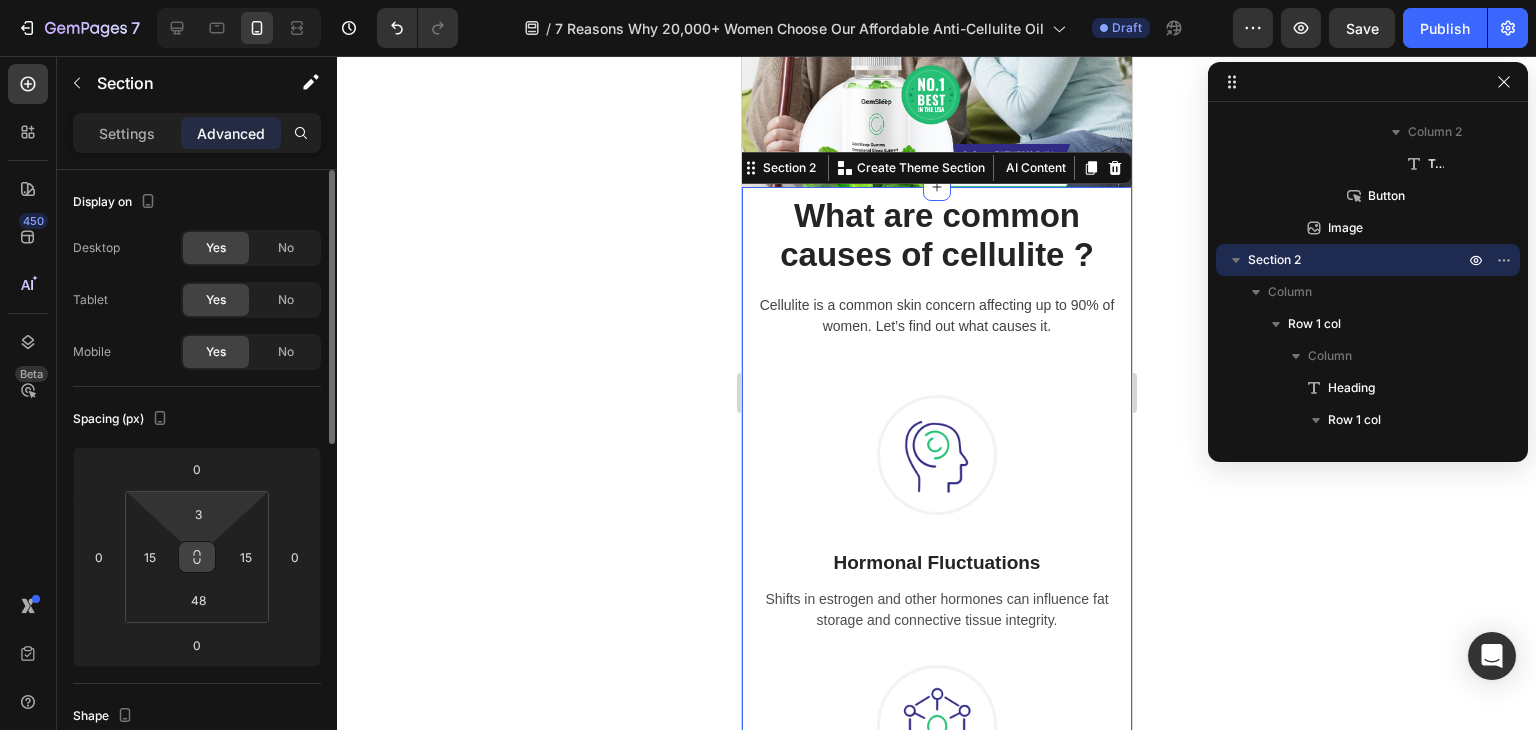 drag, startPoint x: 200, startPoint y: 552, endPoint x: 191, endPoint y: 561, distance: 12.727922 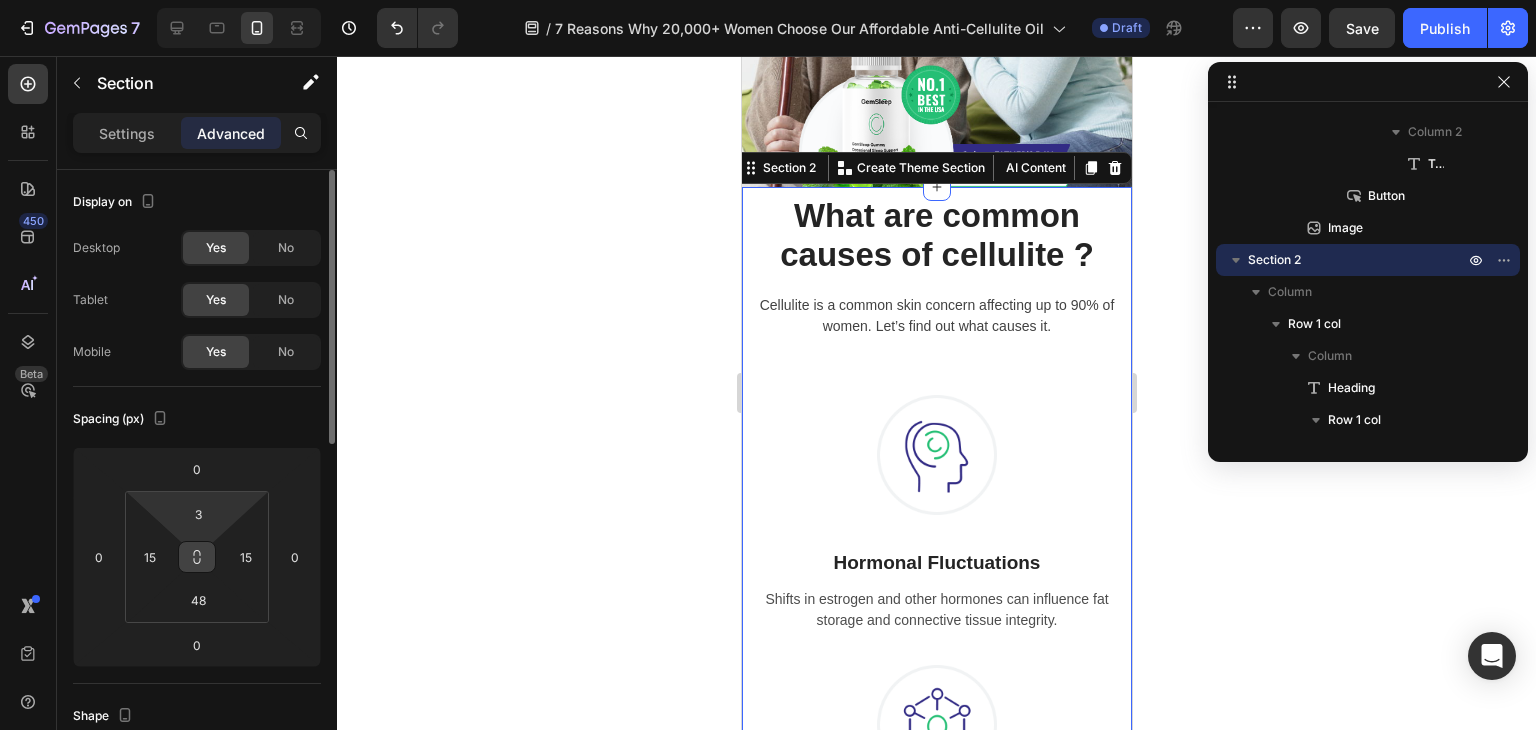 click 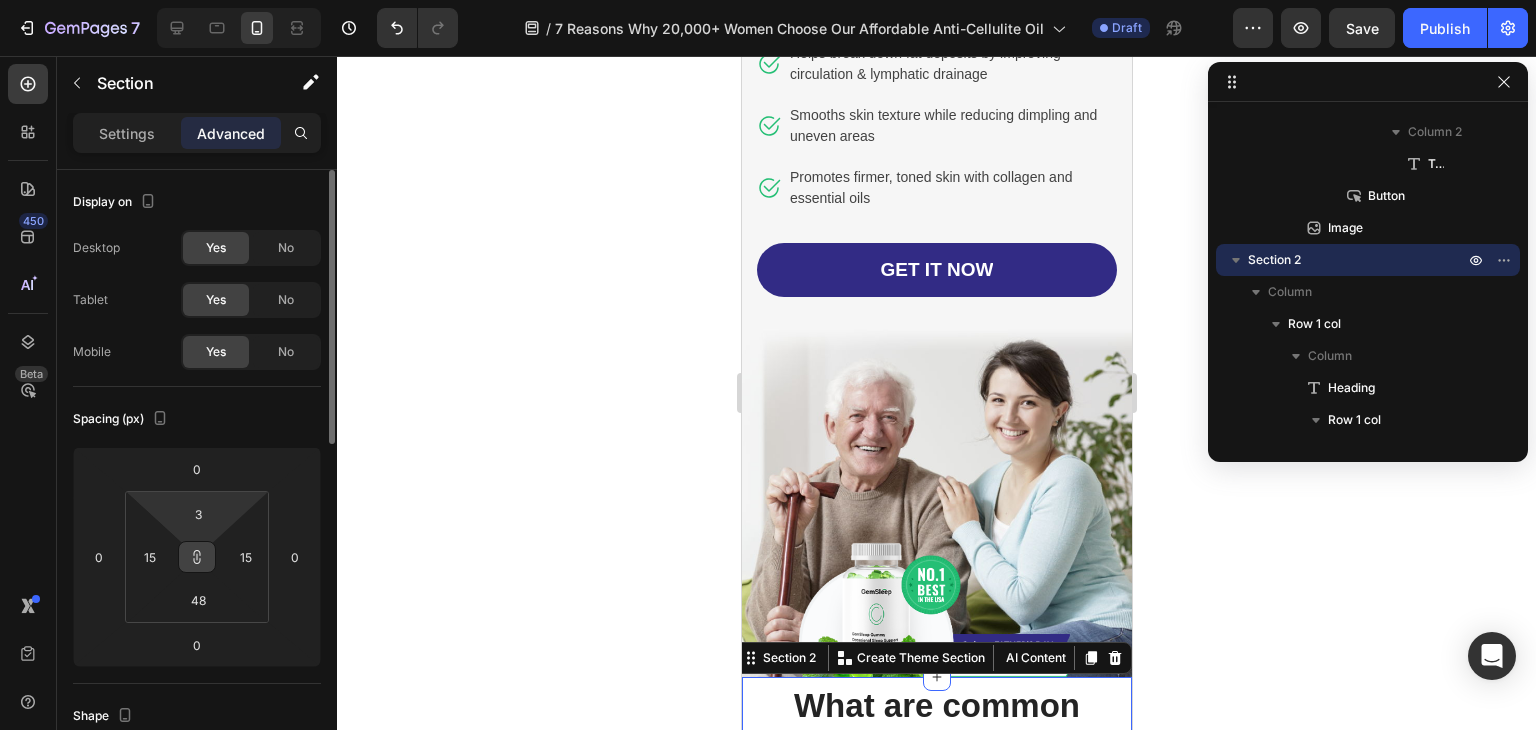scroll, scrollTop: 608, scrollLeft: 0, axis: vertical 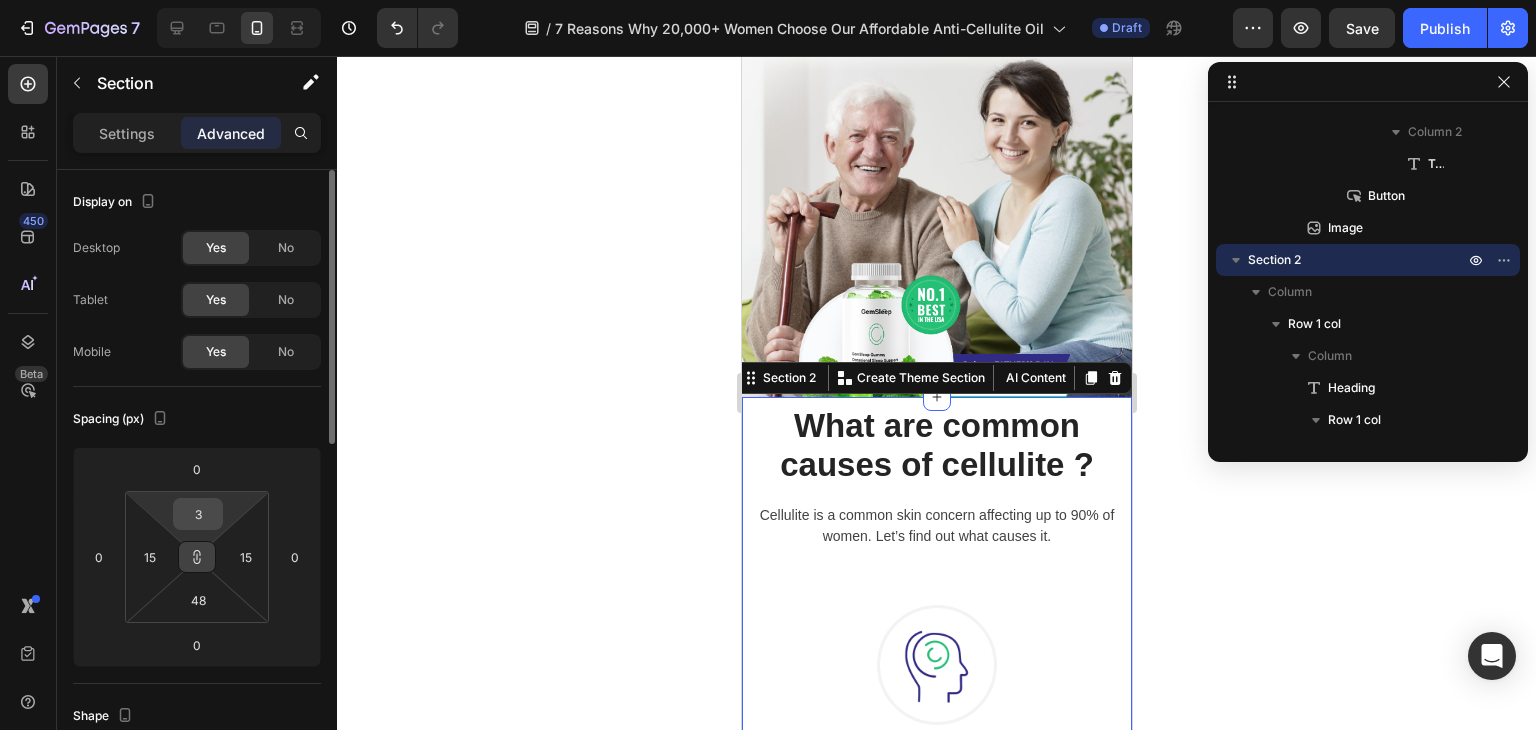 drag, startPoint x: 194, startPoint y: 558, endPoint x: 197, endPoint y: 526, distance: 32.140316 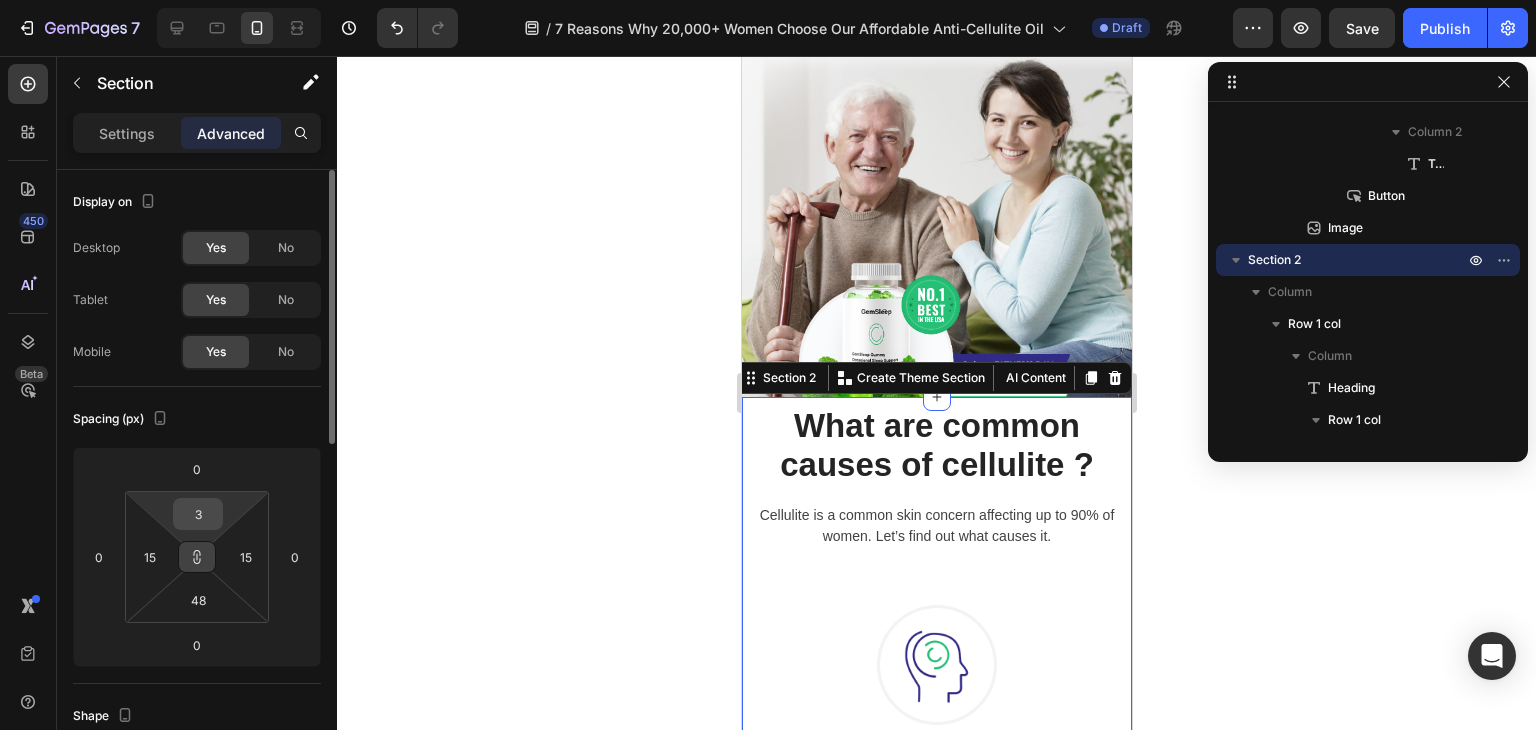 click on "3 15 48 15" at bounding box center (197, 557) 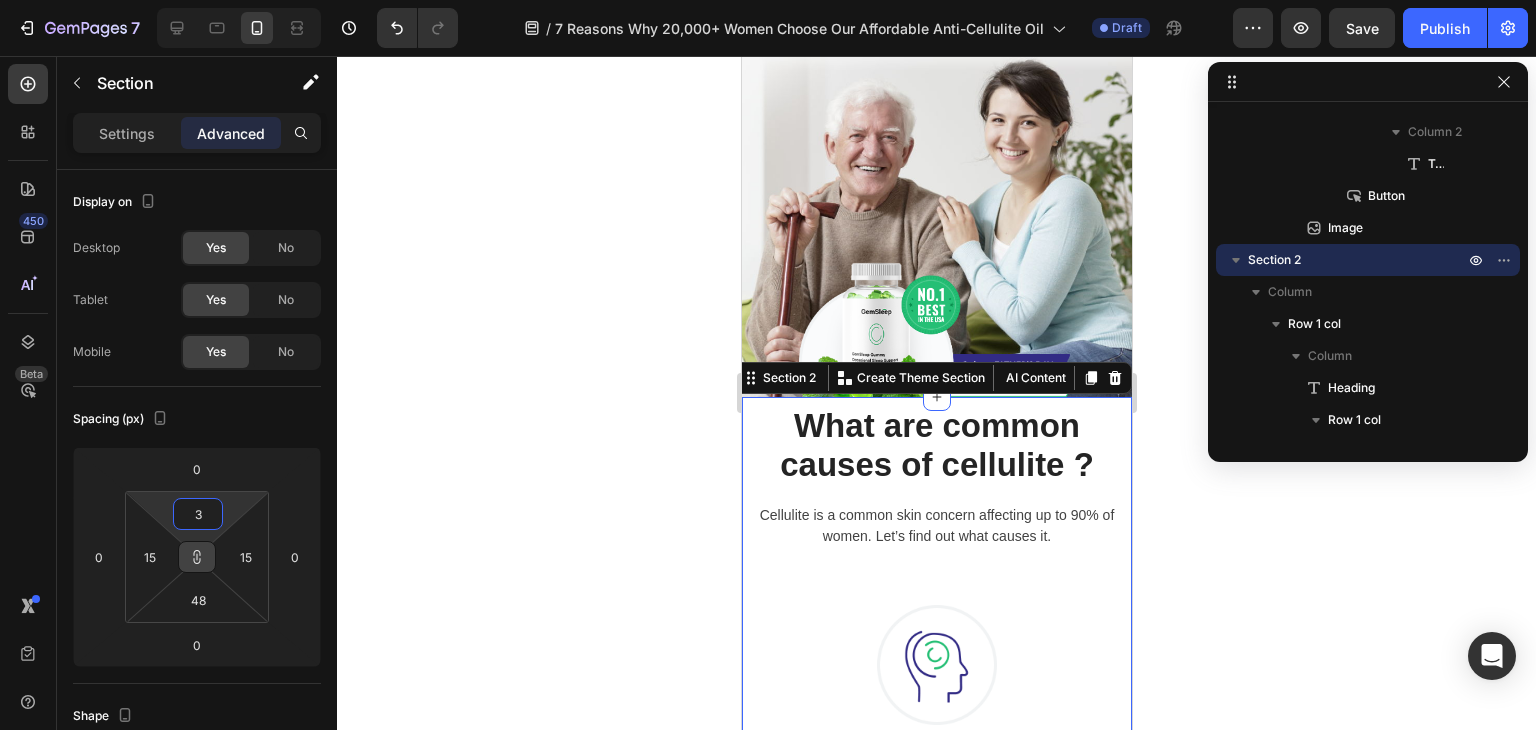 drag, startPoint x: 197, startPoint y: 526, endPoint x: 193, endPoint y: 556, distance: 30.265491 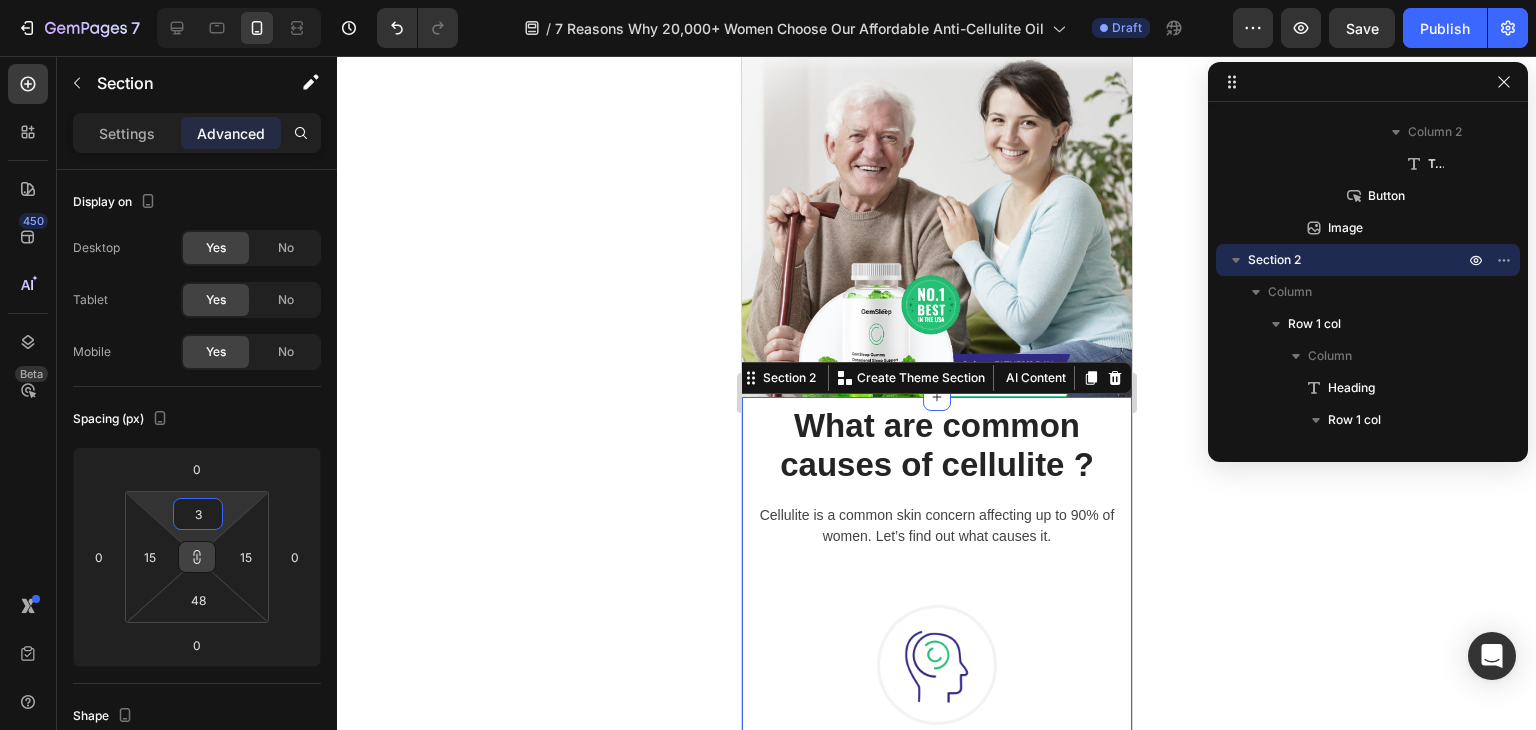 click on "3 15 48 15" at bounding box center [197, 557] 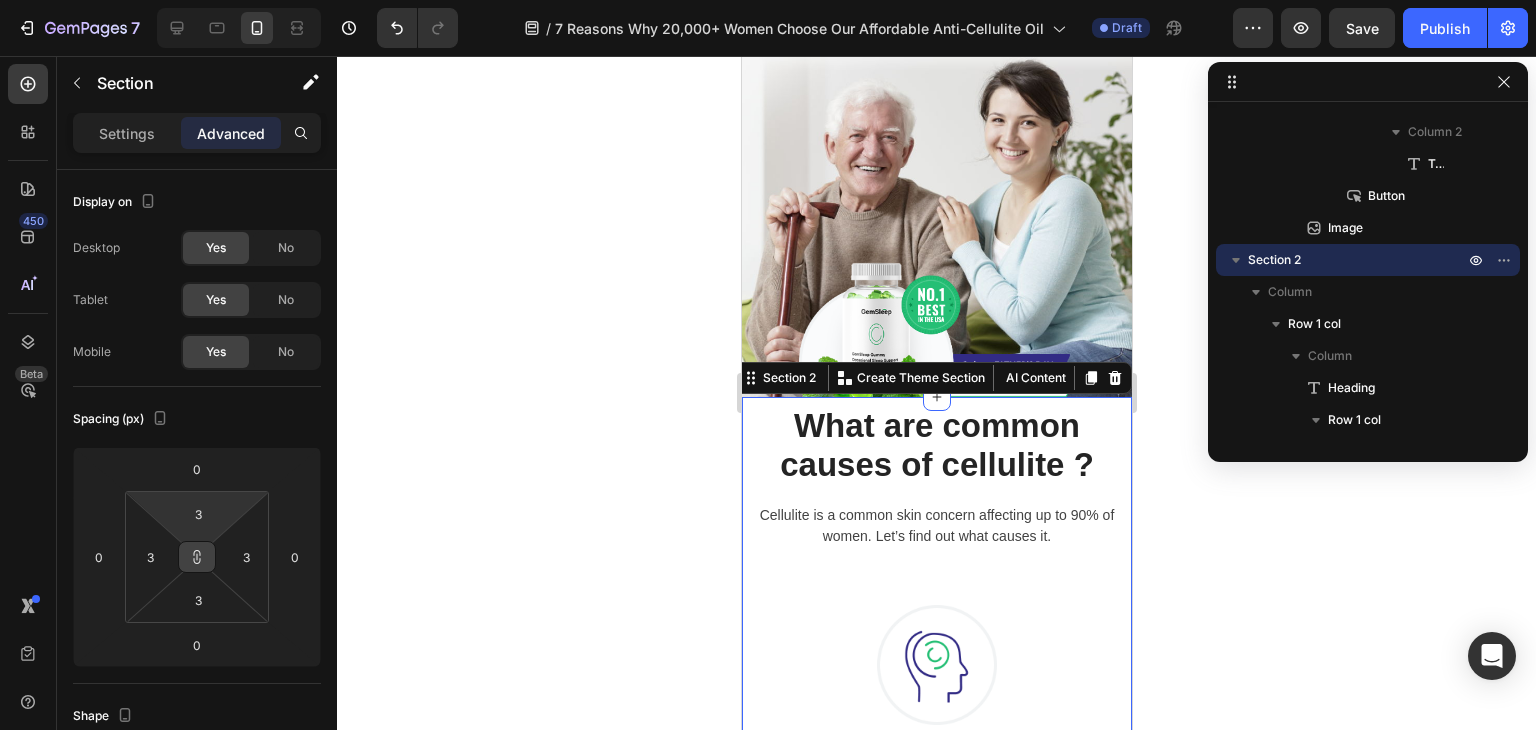 click 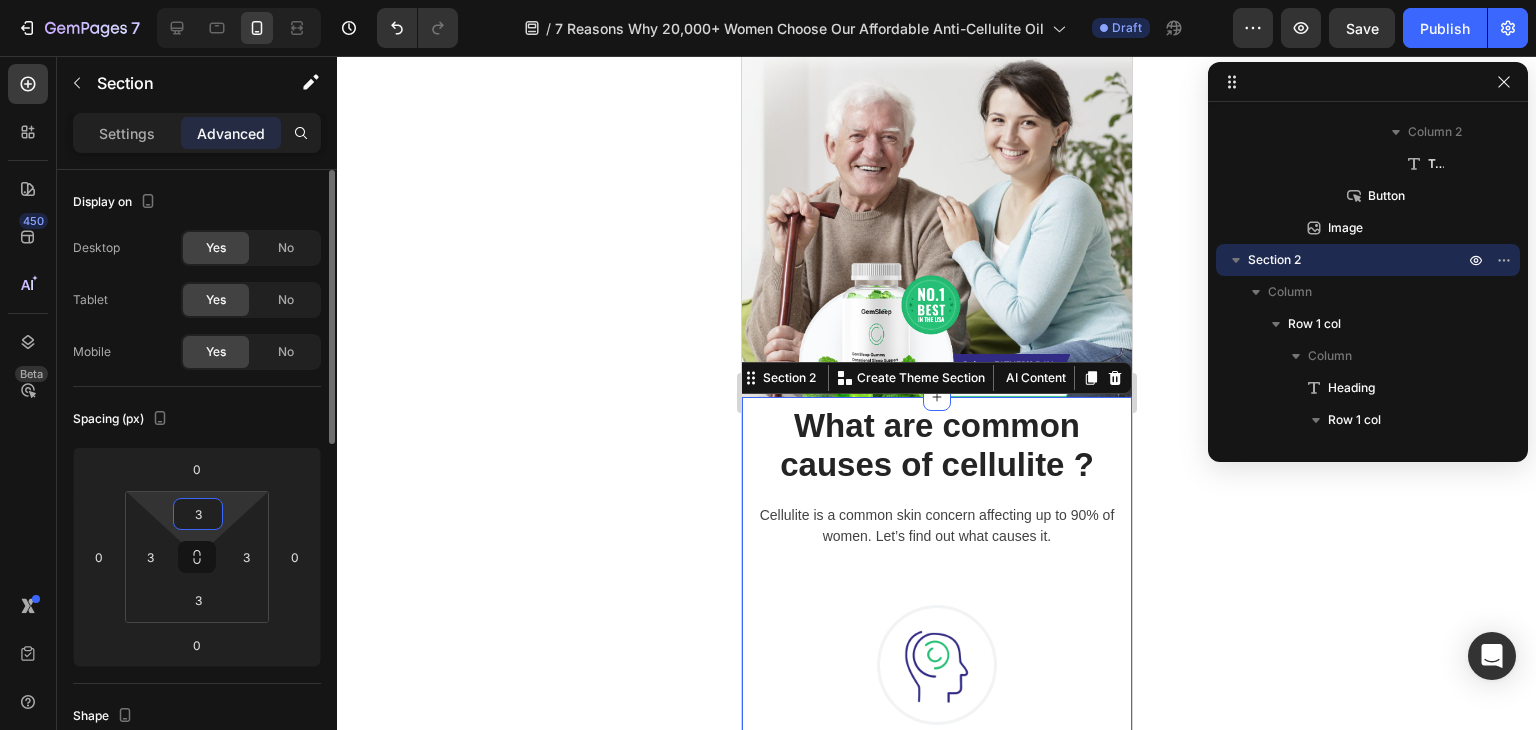 click on "3" at bounding box center (198, 514) 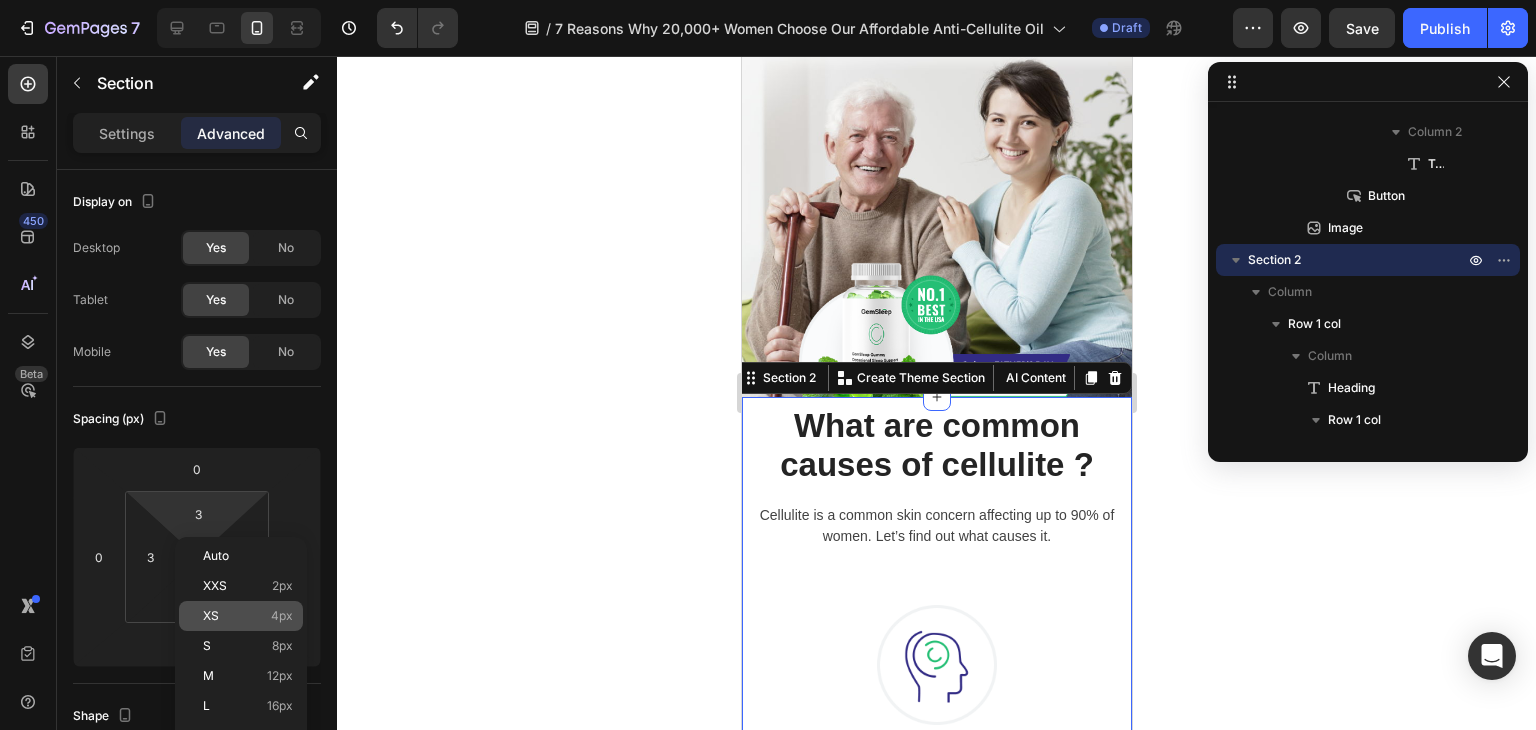 click on "XS 4px" 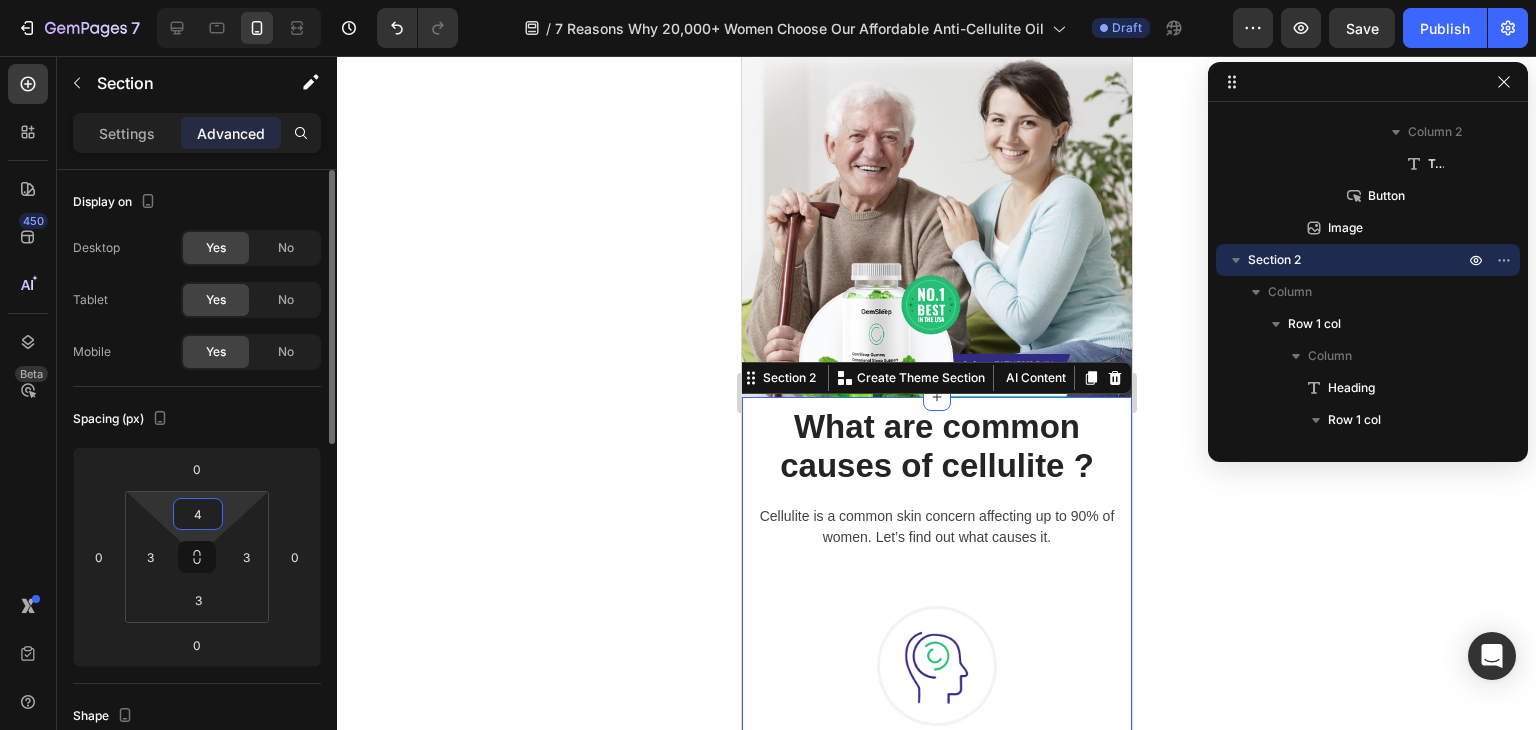 click on "4" at bounding box center (198, 514) 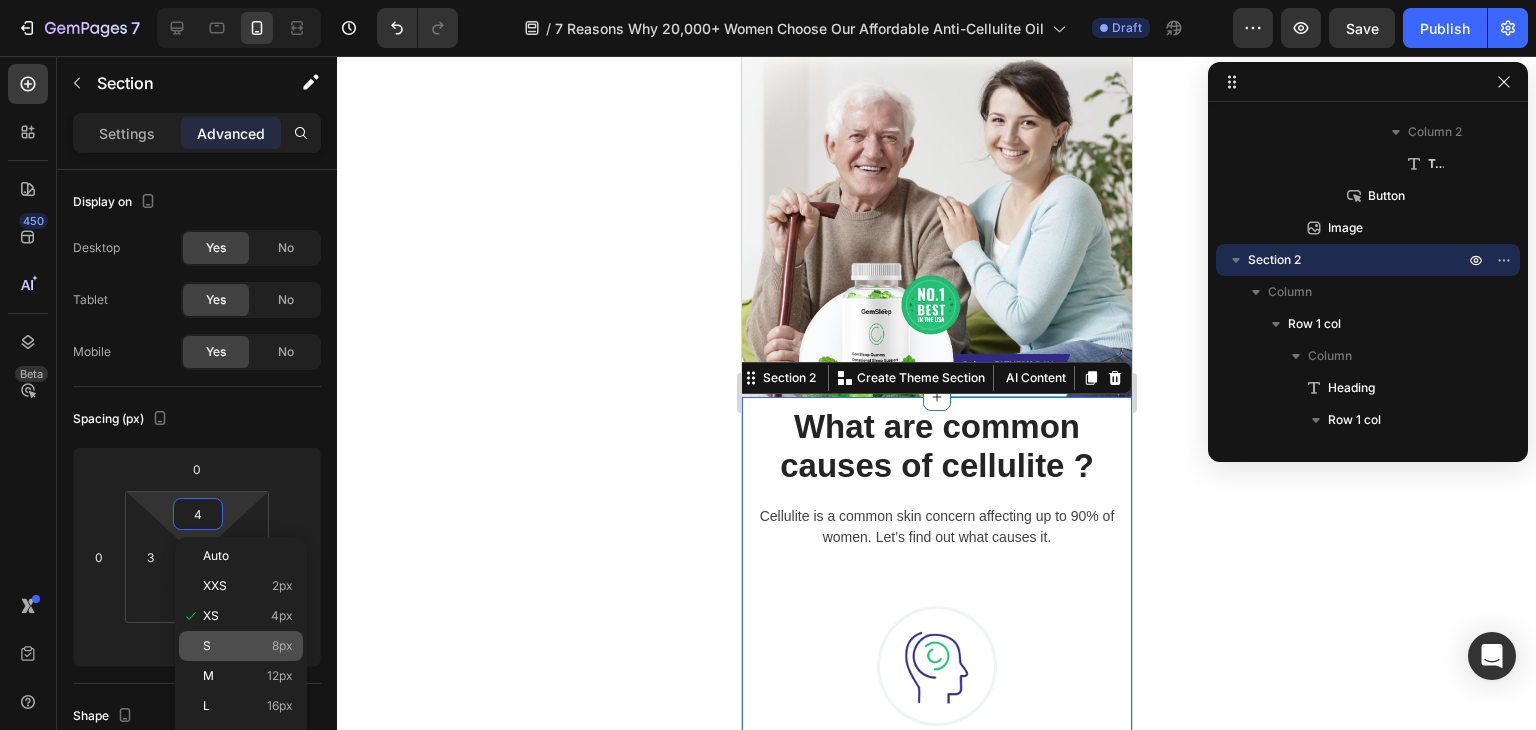 click on "S 8px" at bounding box center (248, 646) 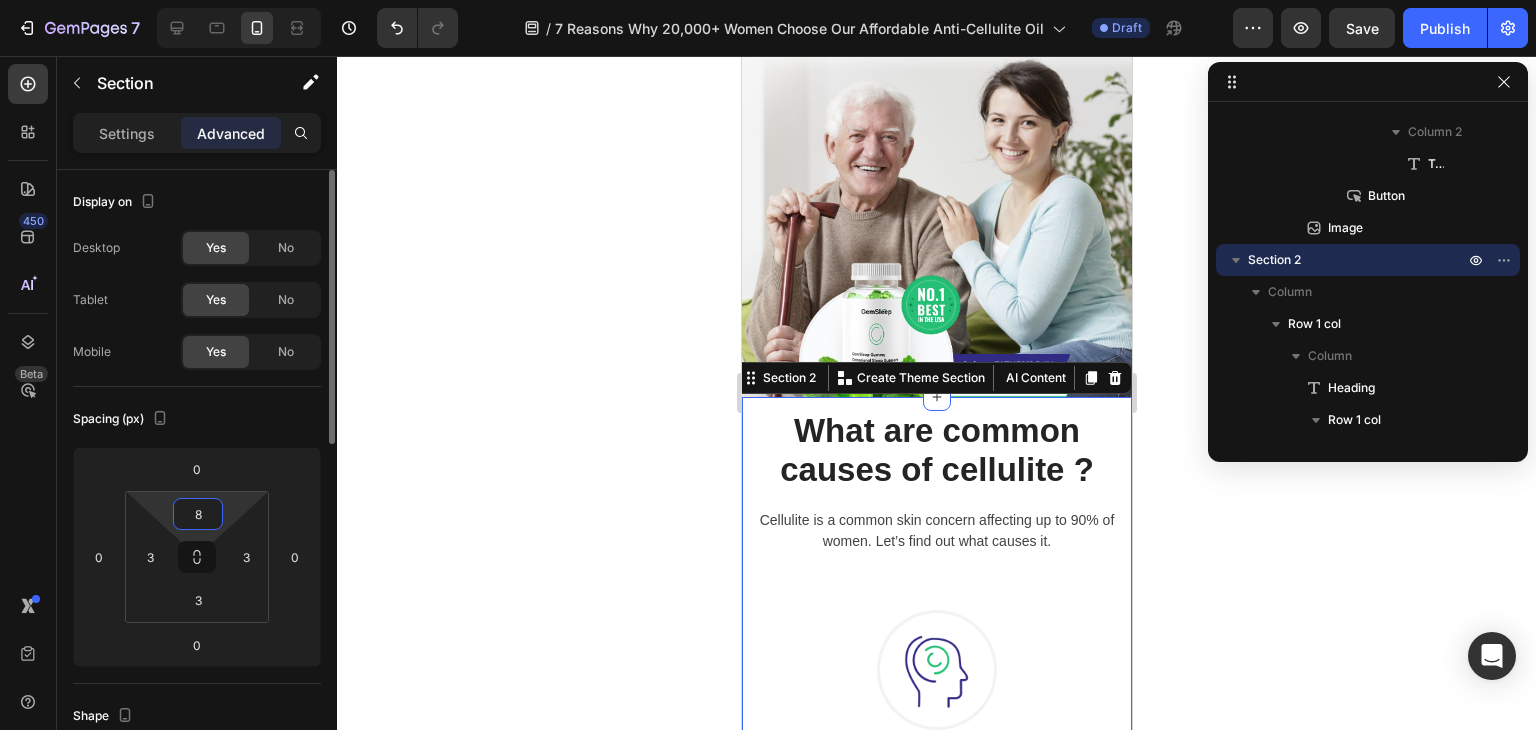 click on "8" at bounding box center [198, 514] 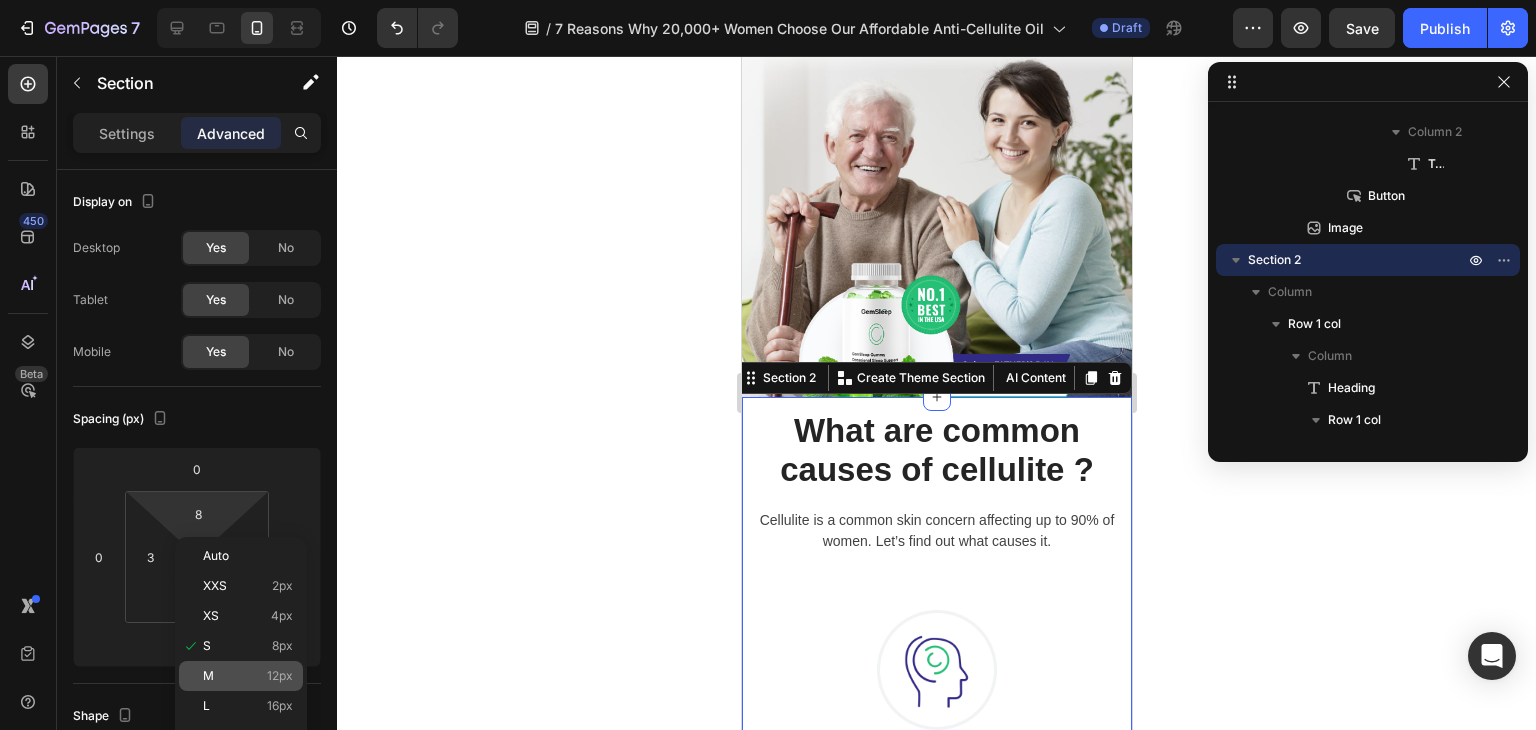click on "M 12px" at bounding box center (248, 676) 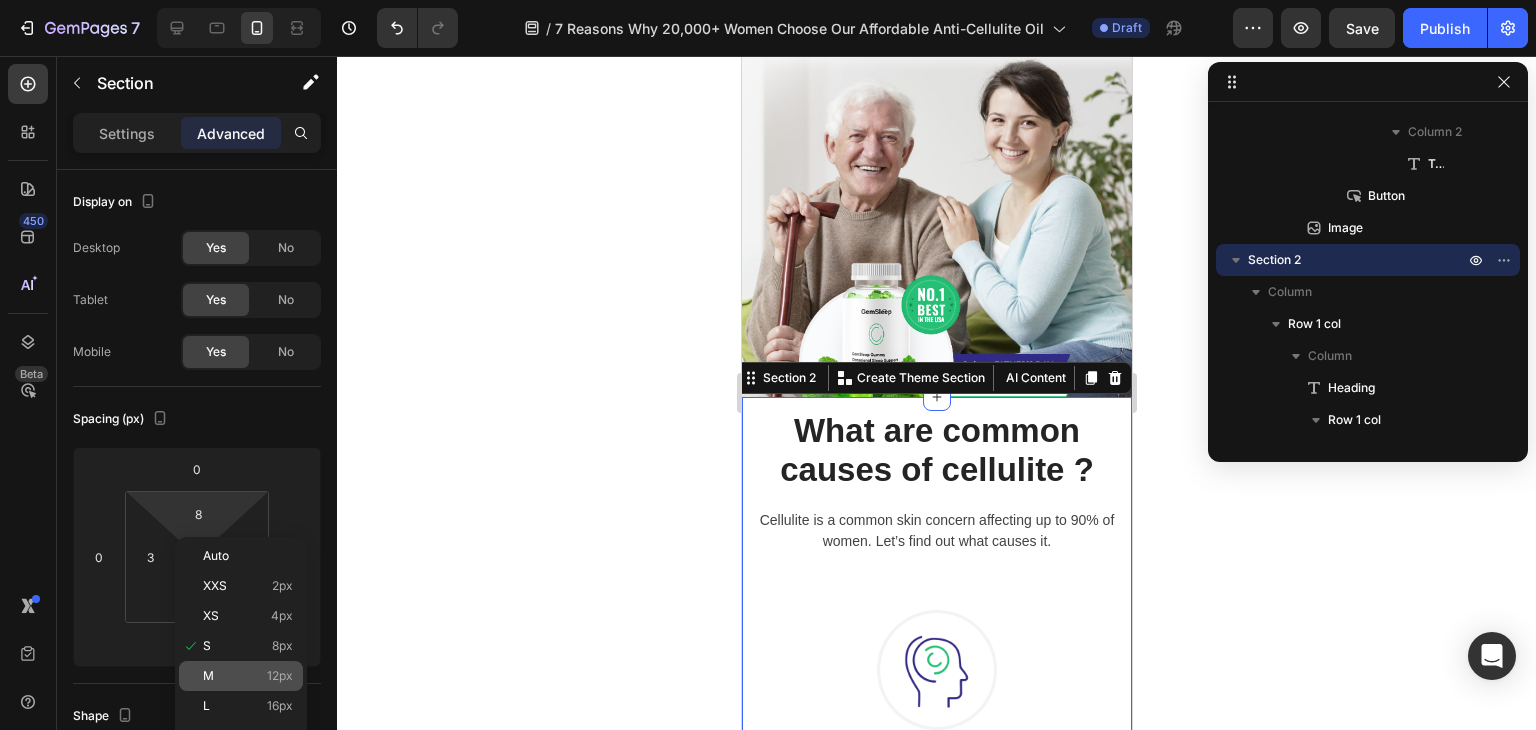 type on "12" 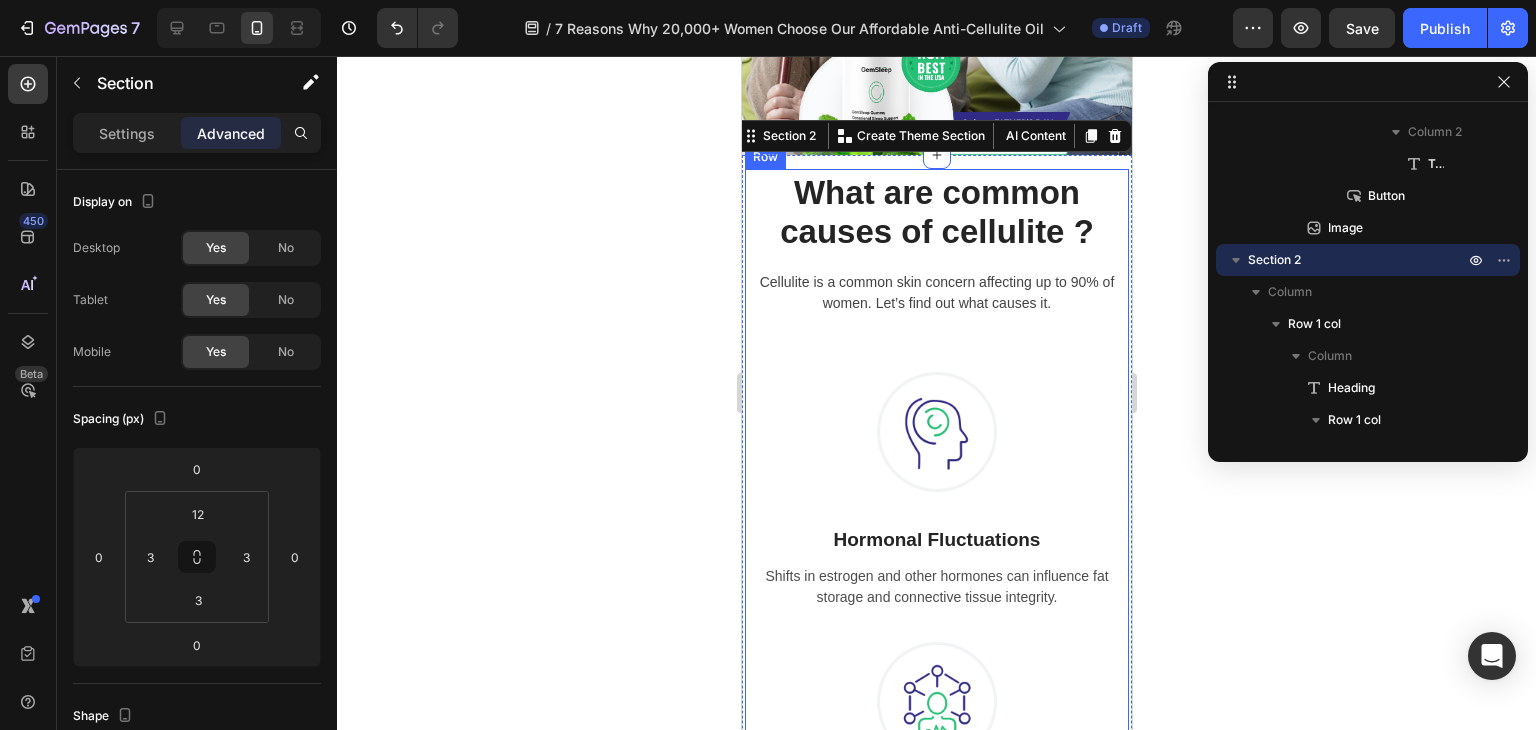 scroll, scrollTop: 856, scrollLeft: 0, axis: vertical 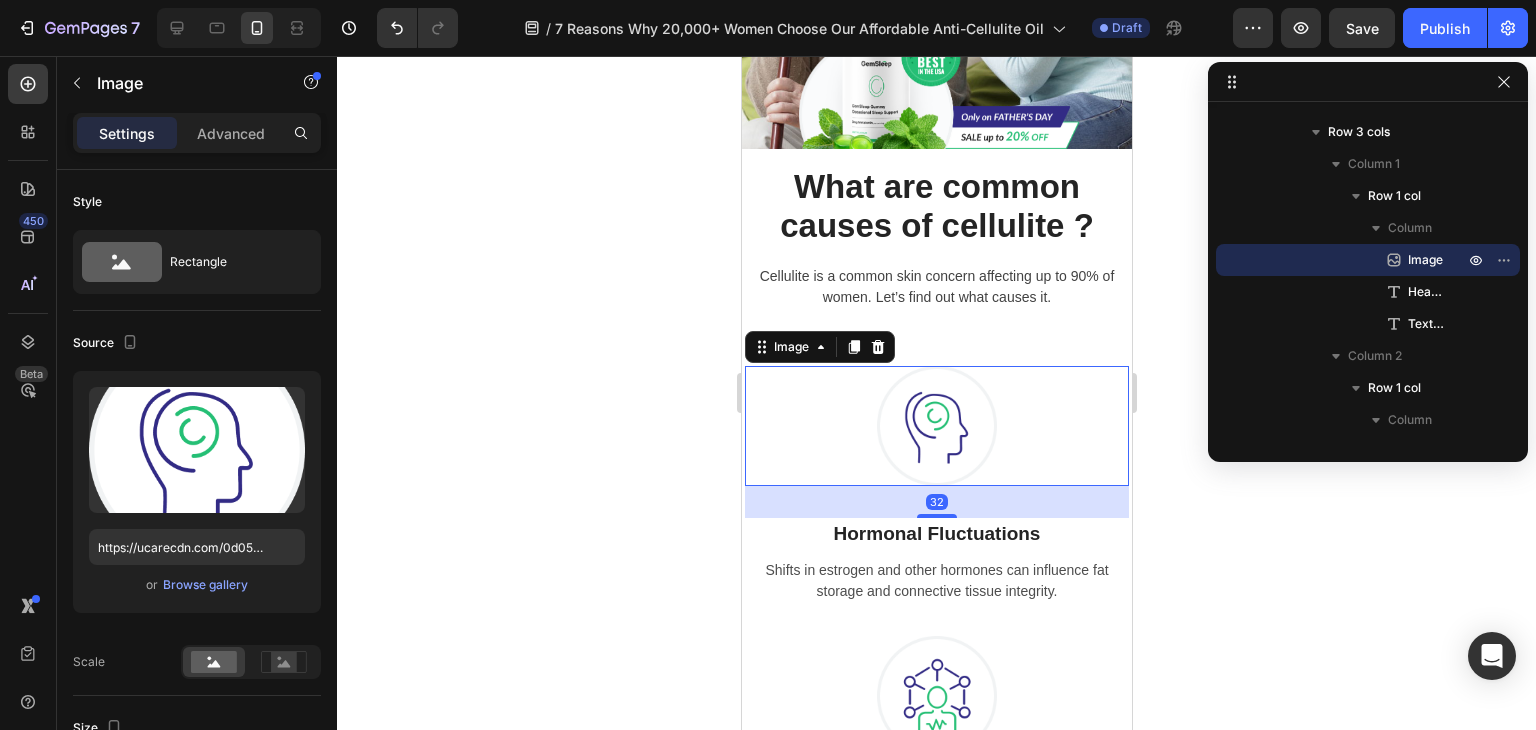 click on "Settings Advanced" at bounding box center (197, 133) 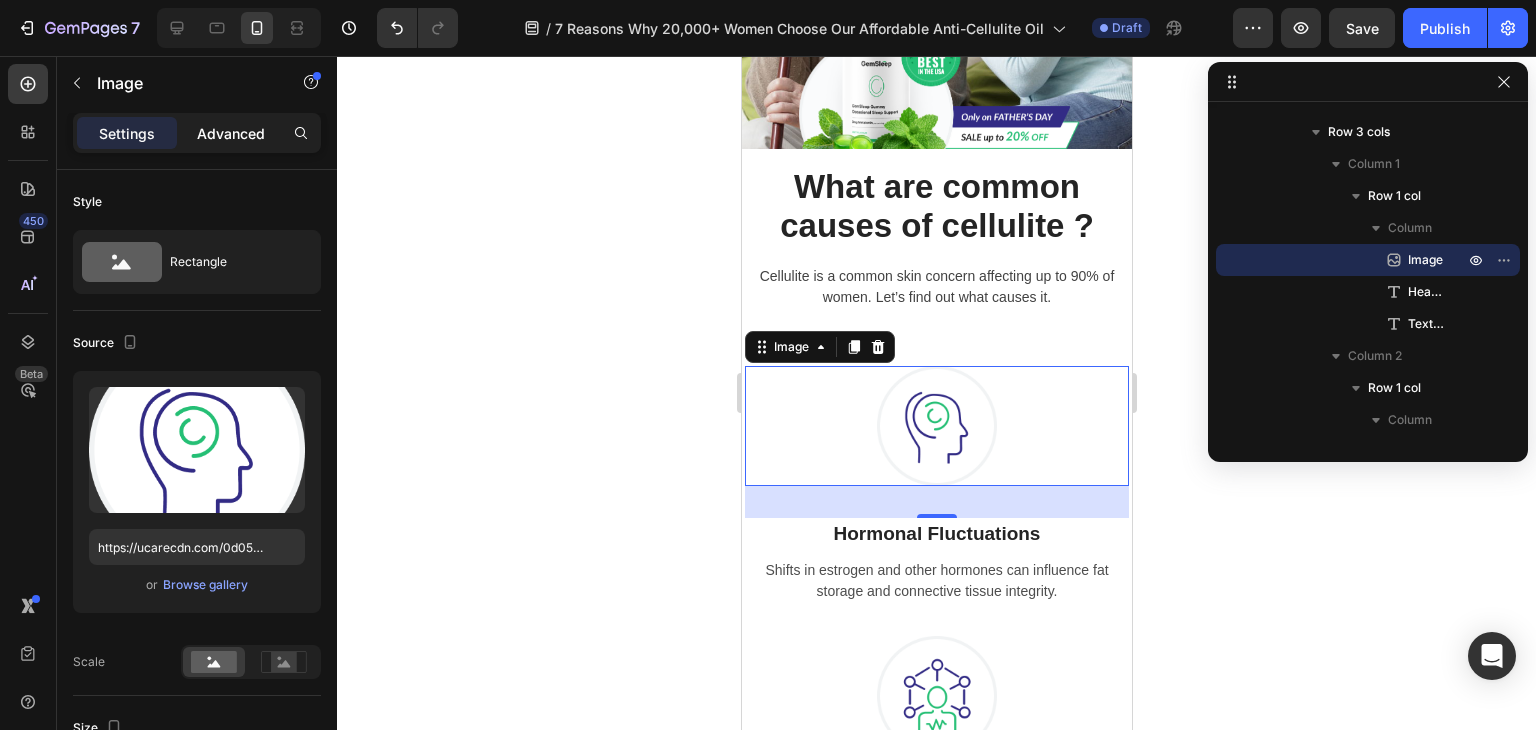 click on "Advanced" at bounding box center (231, 133) 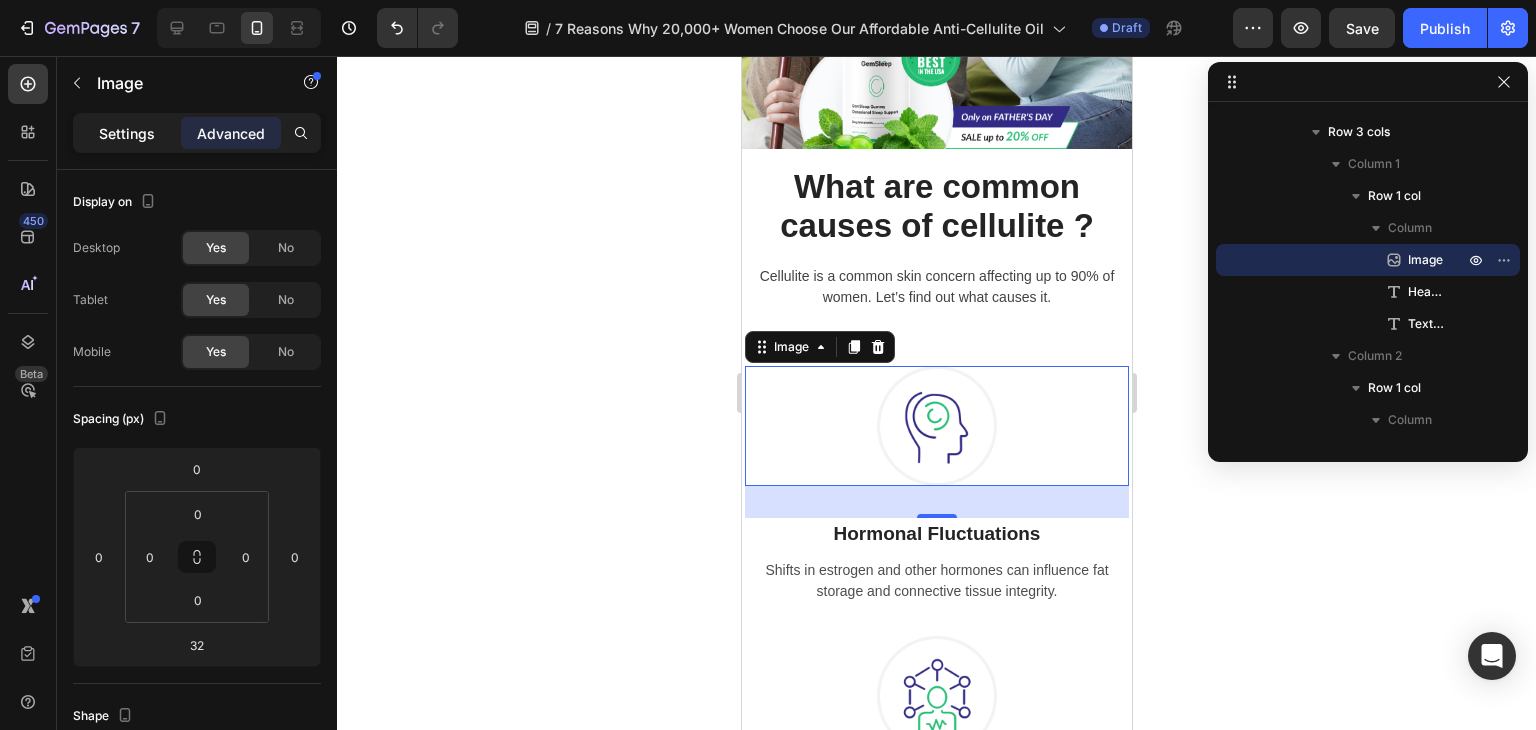 click on "Settings" at bounding box center (127, 133) 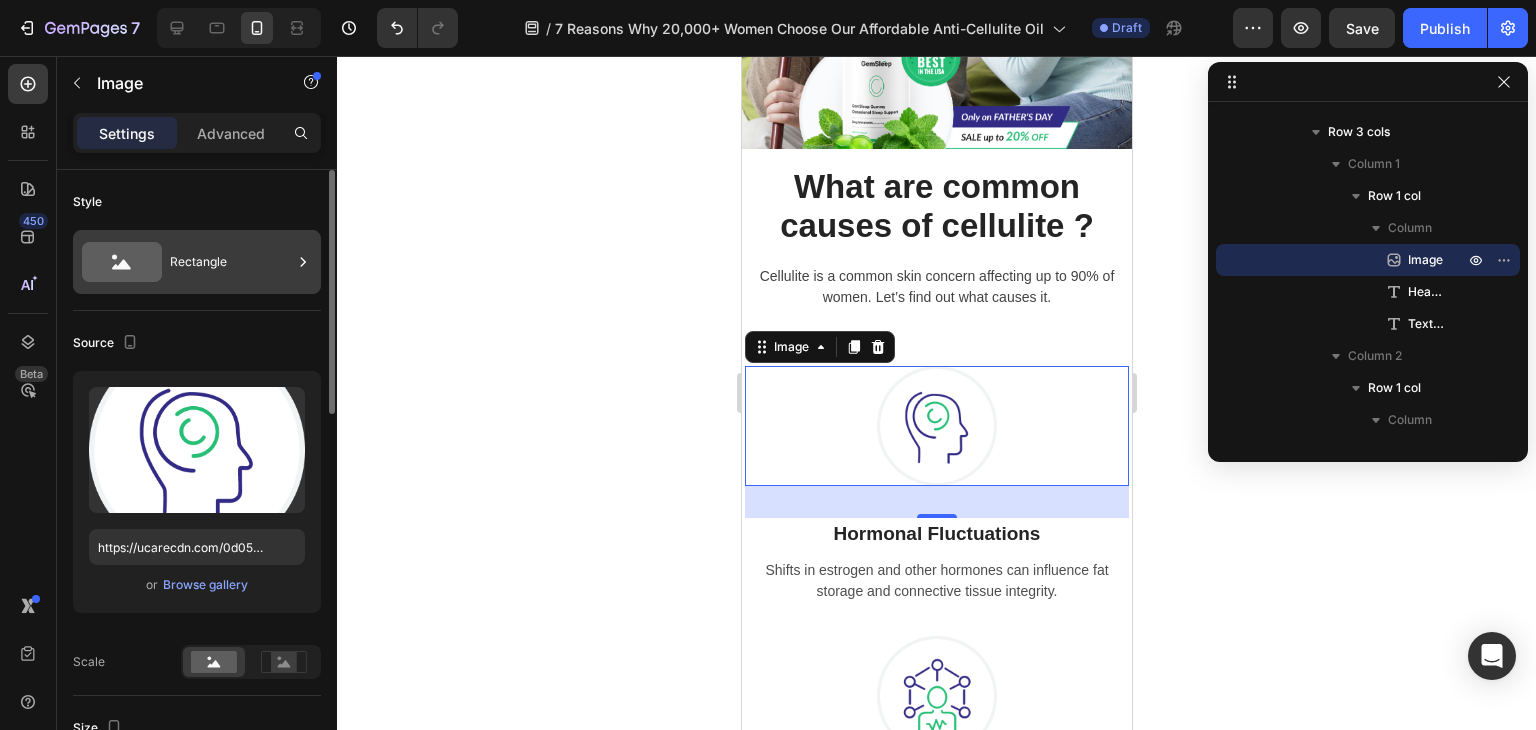 click on "Rectangle" at bounding box center (231, 262) 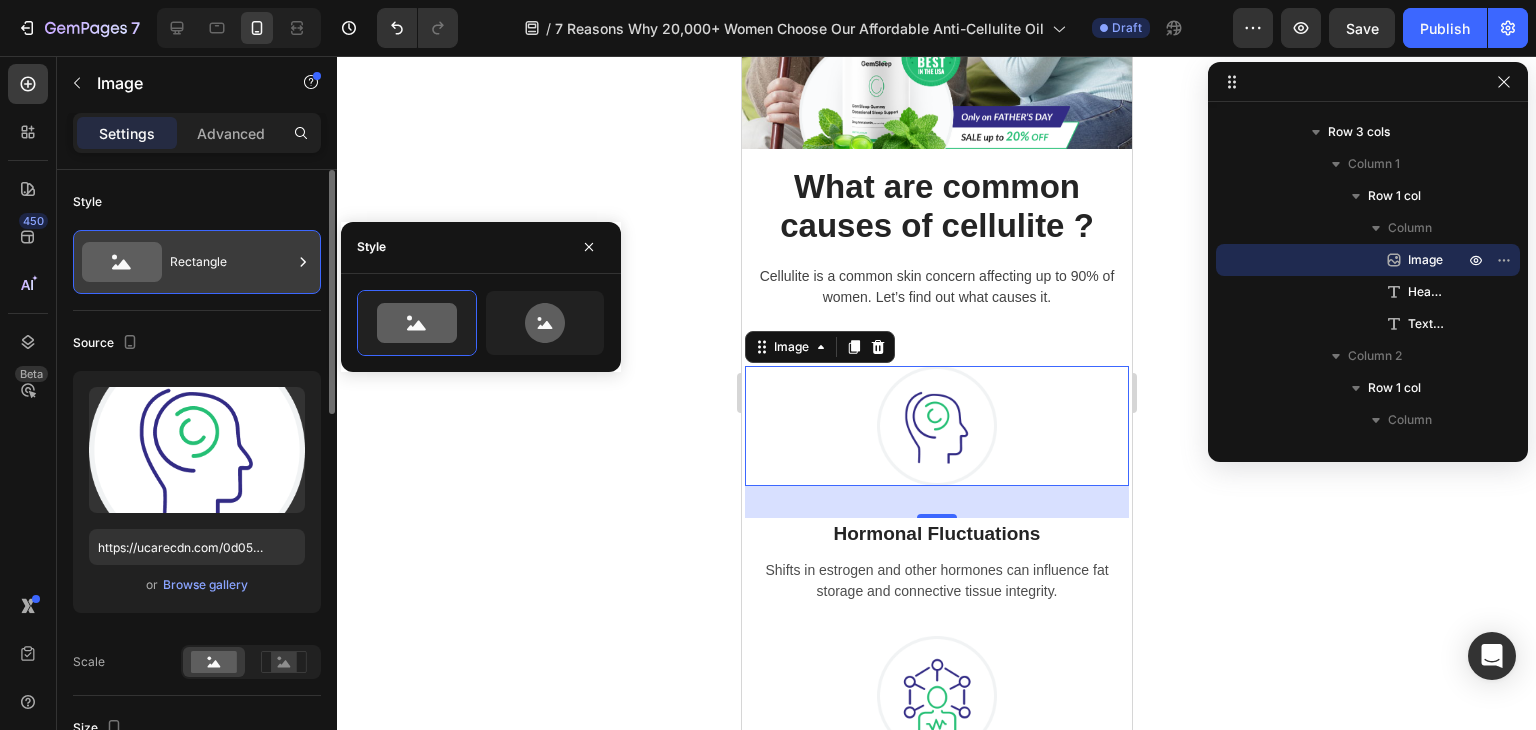 click on "Rectangle" at bounding box center (231, 262) 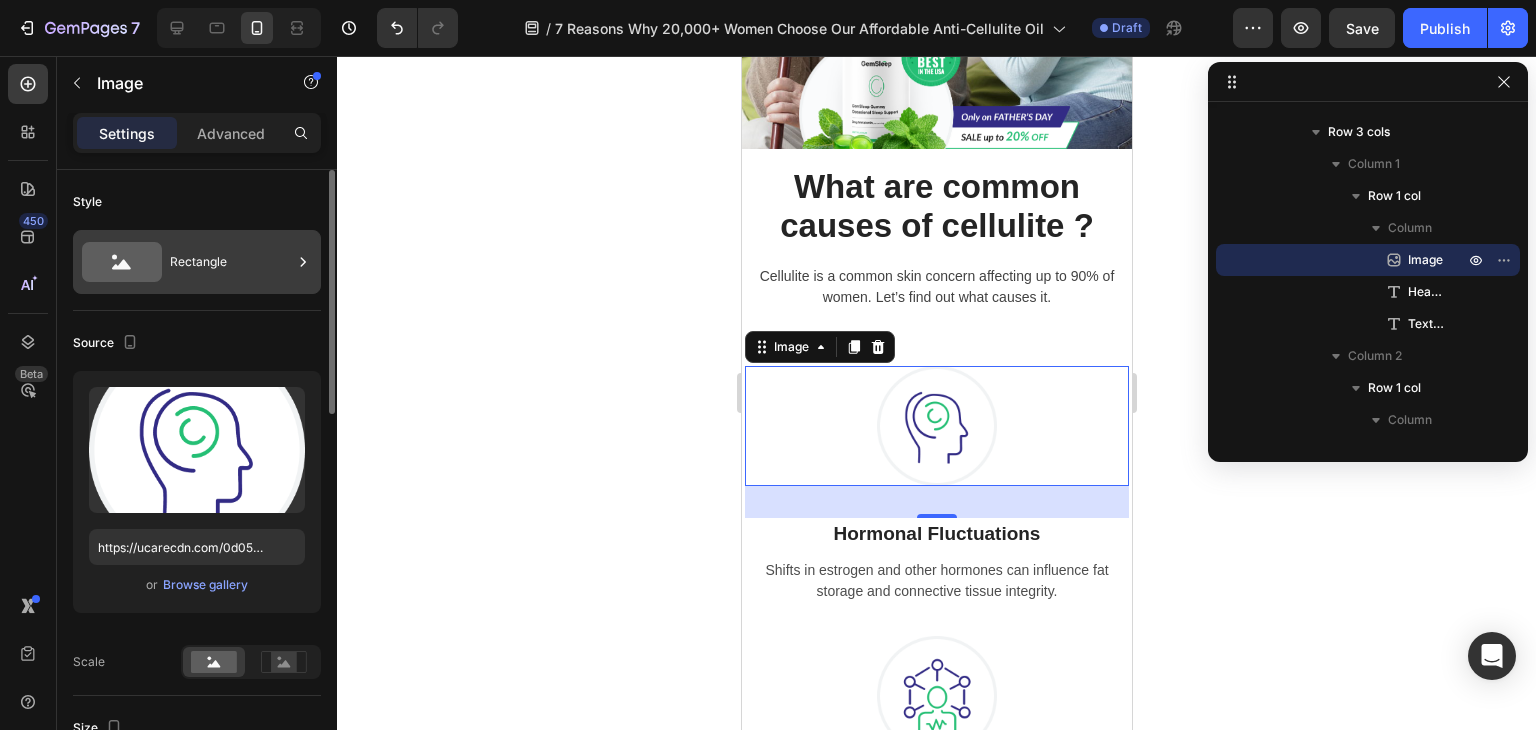 click on "Rectangle" at bounding box center [197, 262] 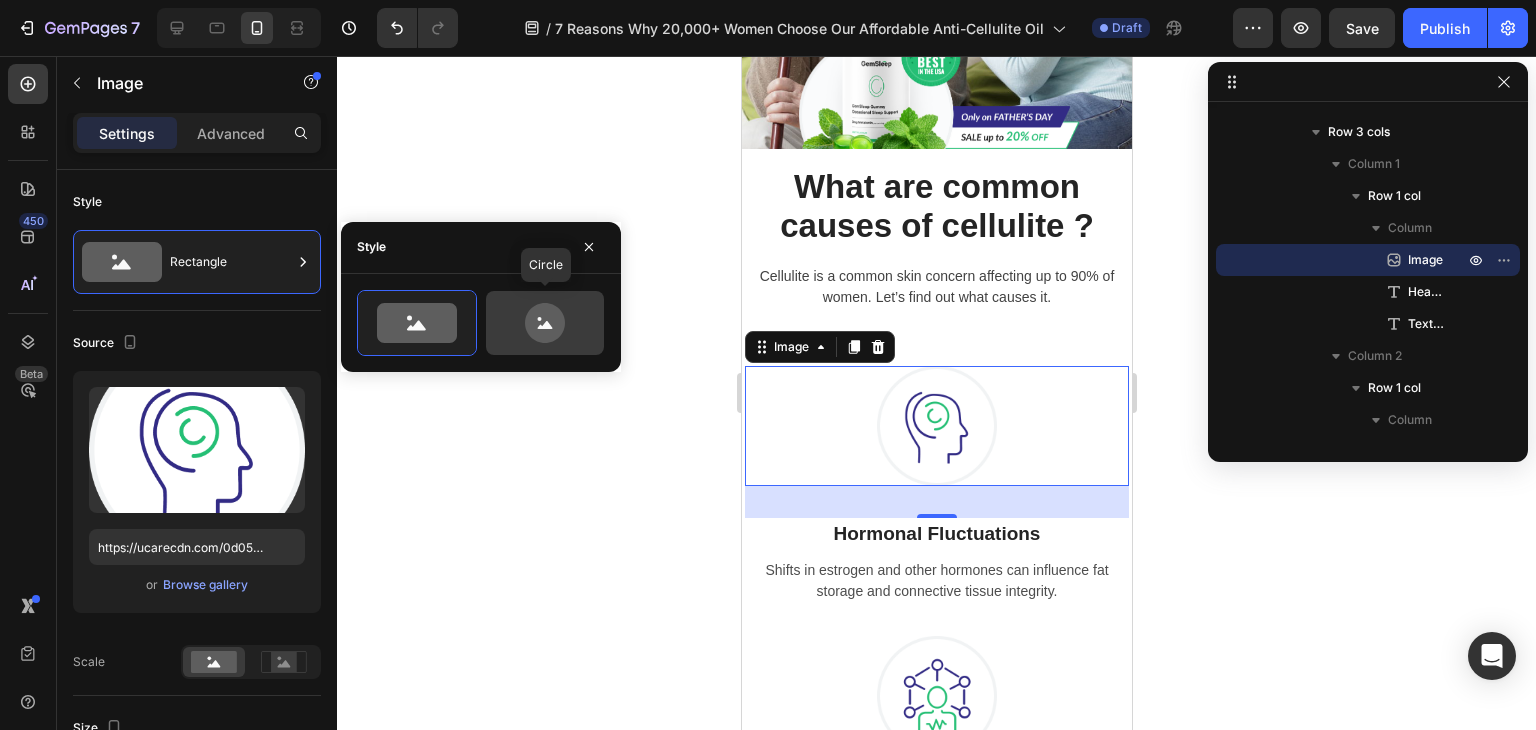 click 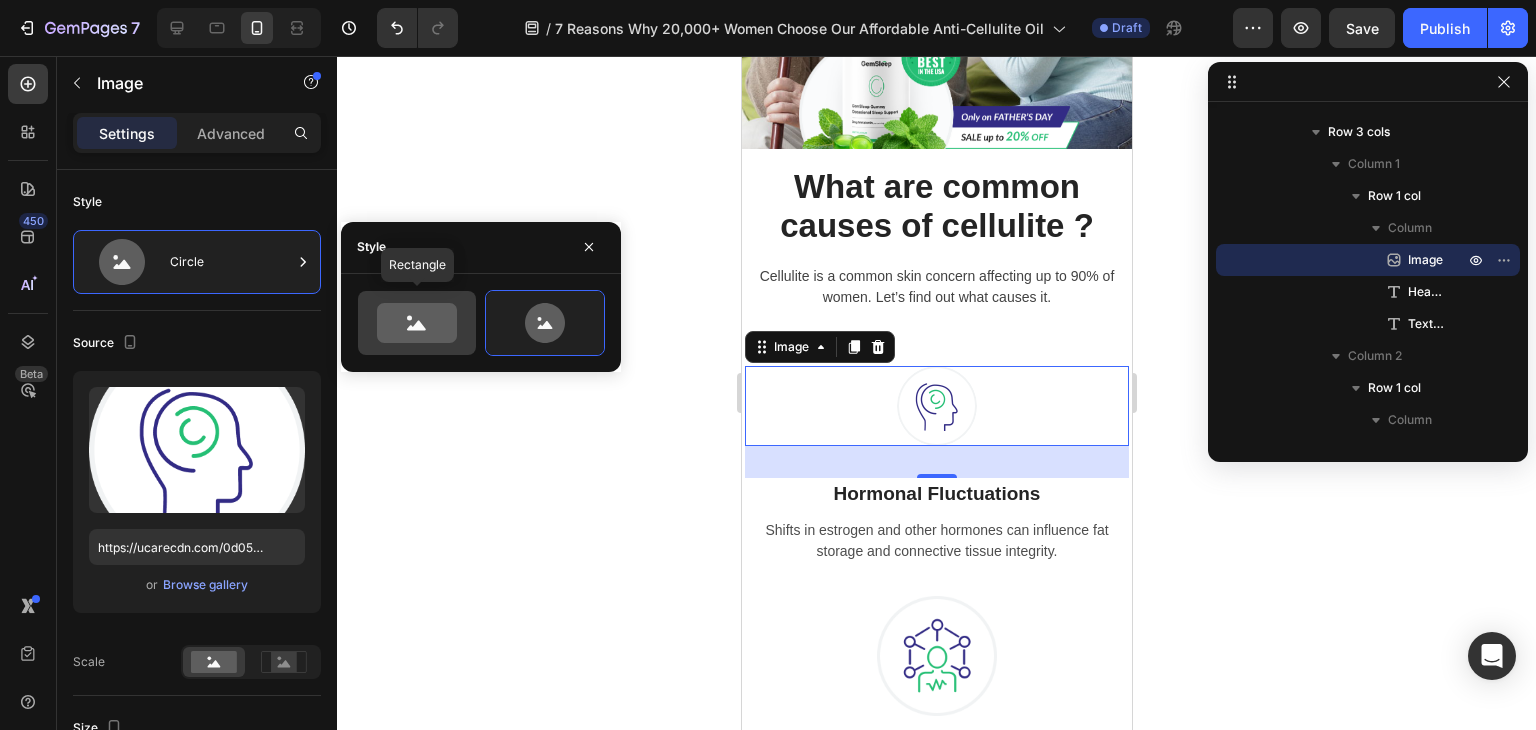 click 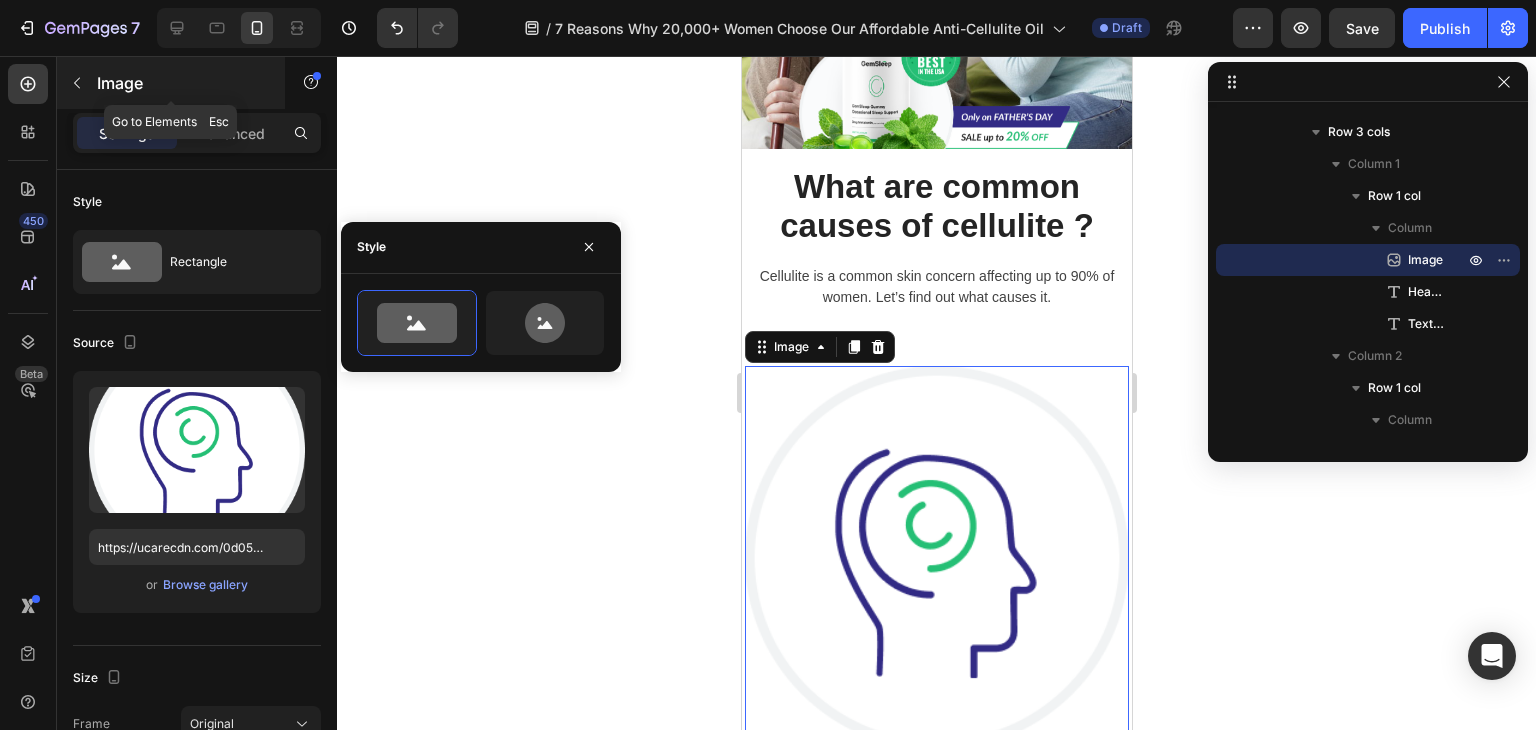 click 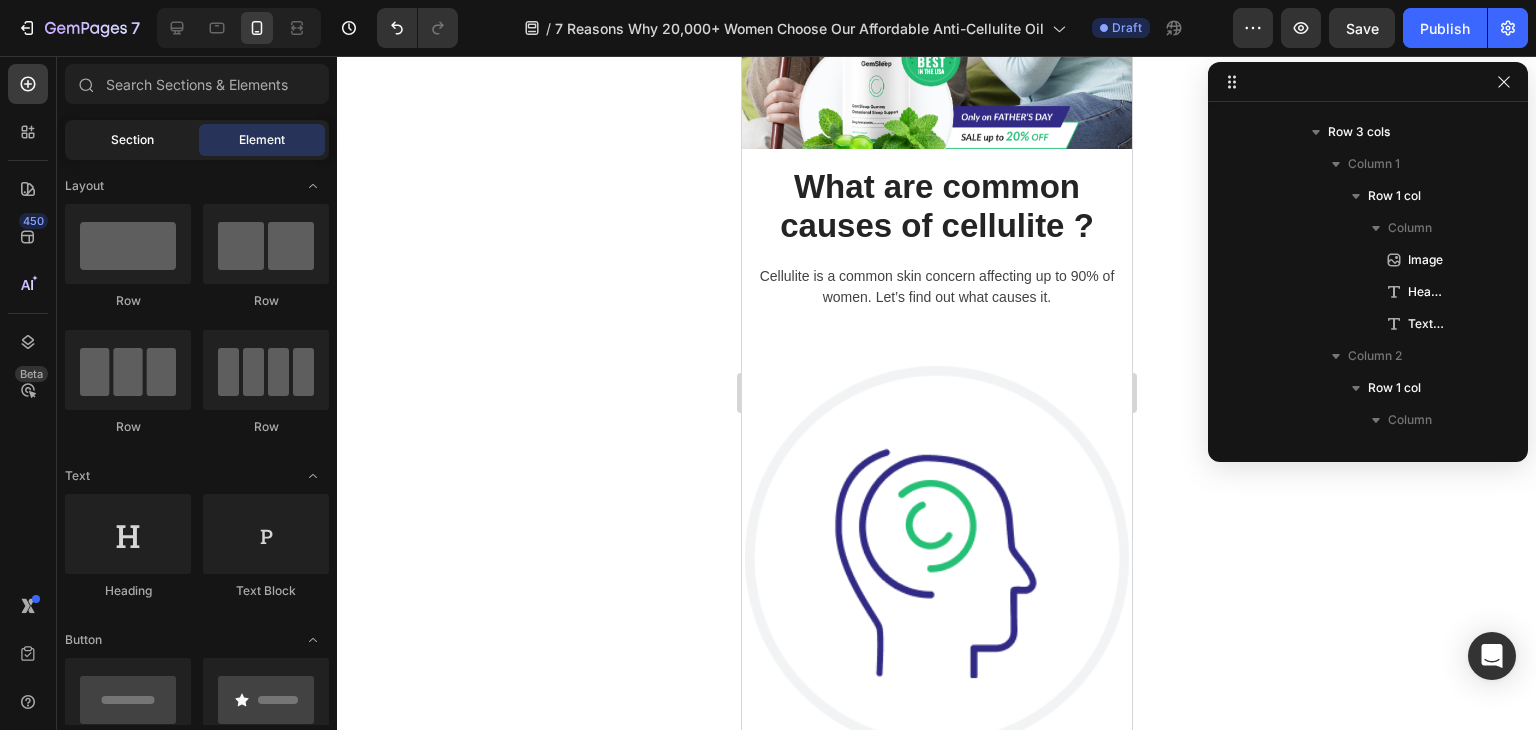 click on "Section" at bounding box center (132, 140) 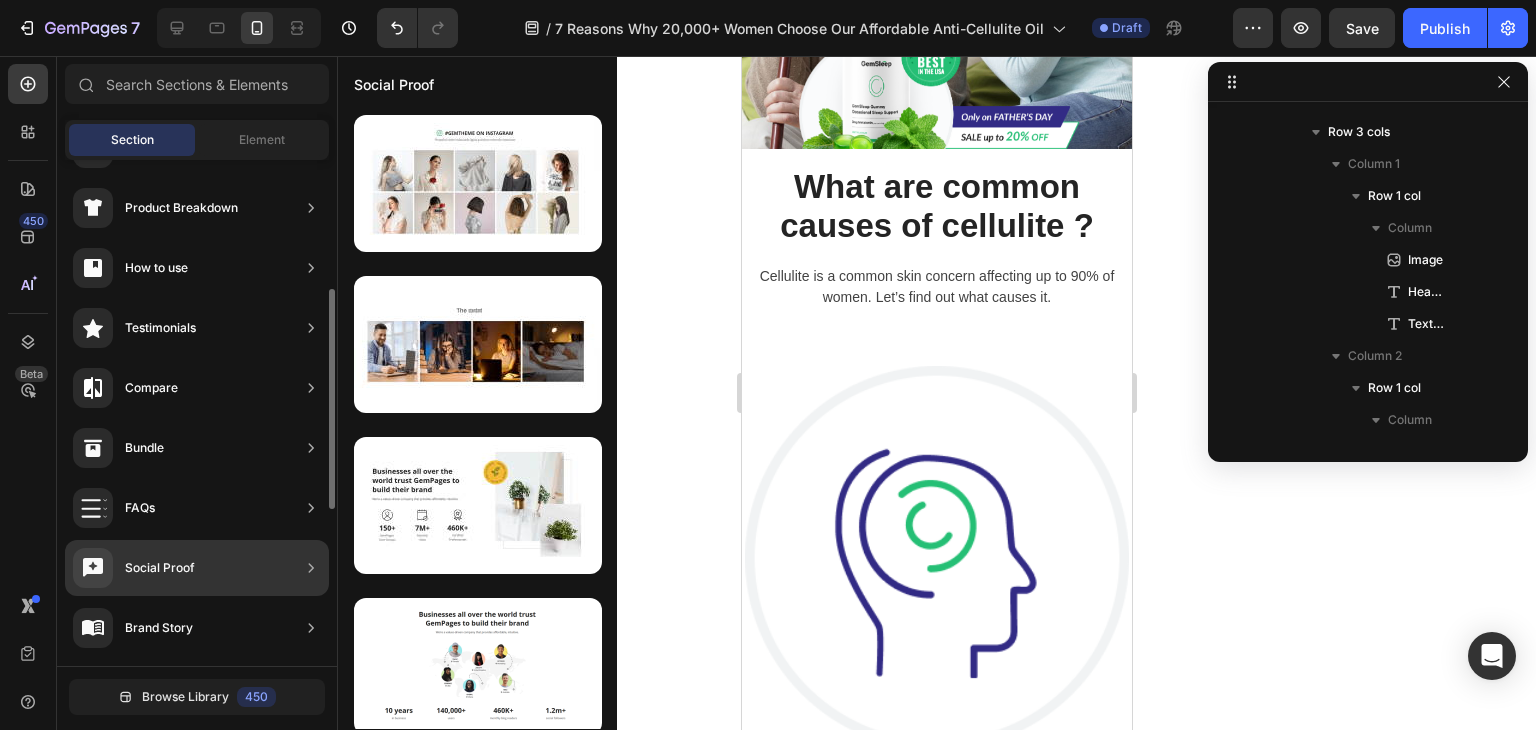 scroll, scrollTop: 294, scrollLeft: 0, axis: vertical 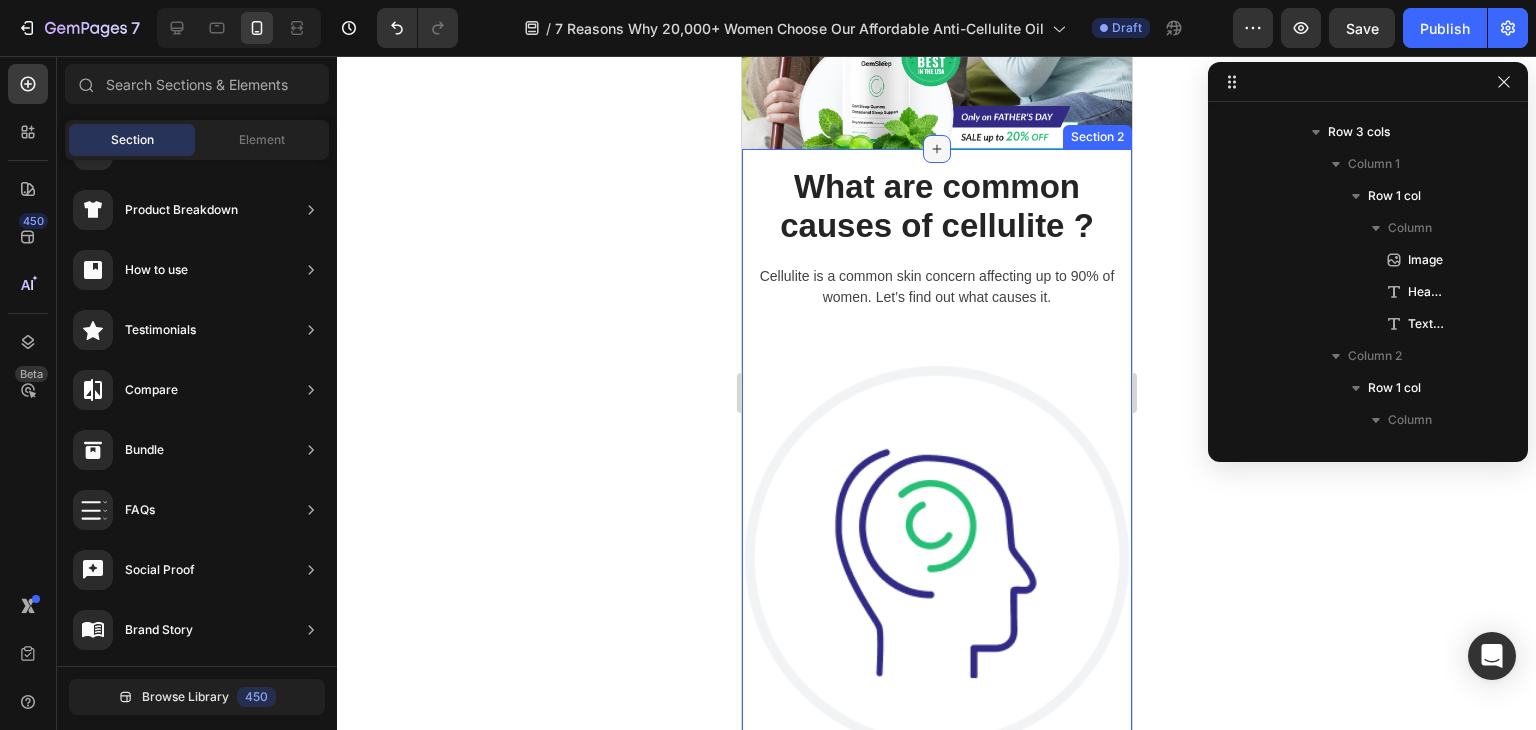 click 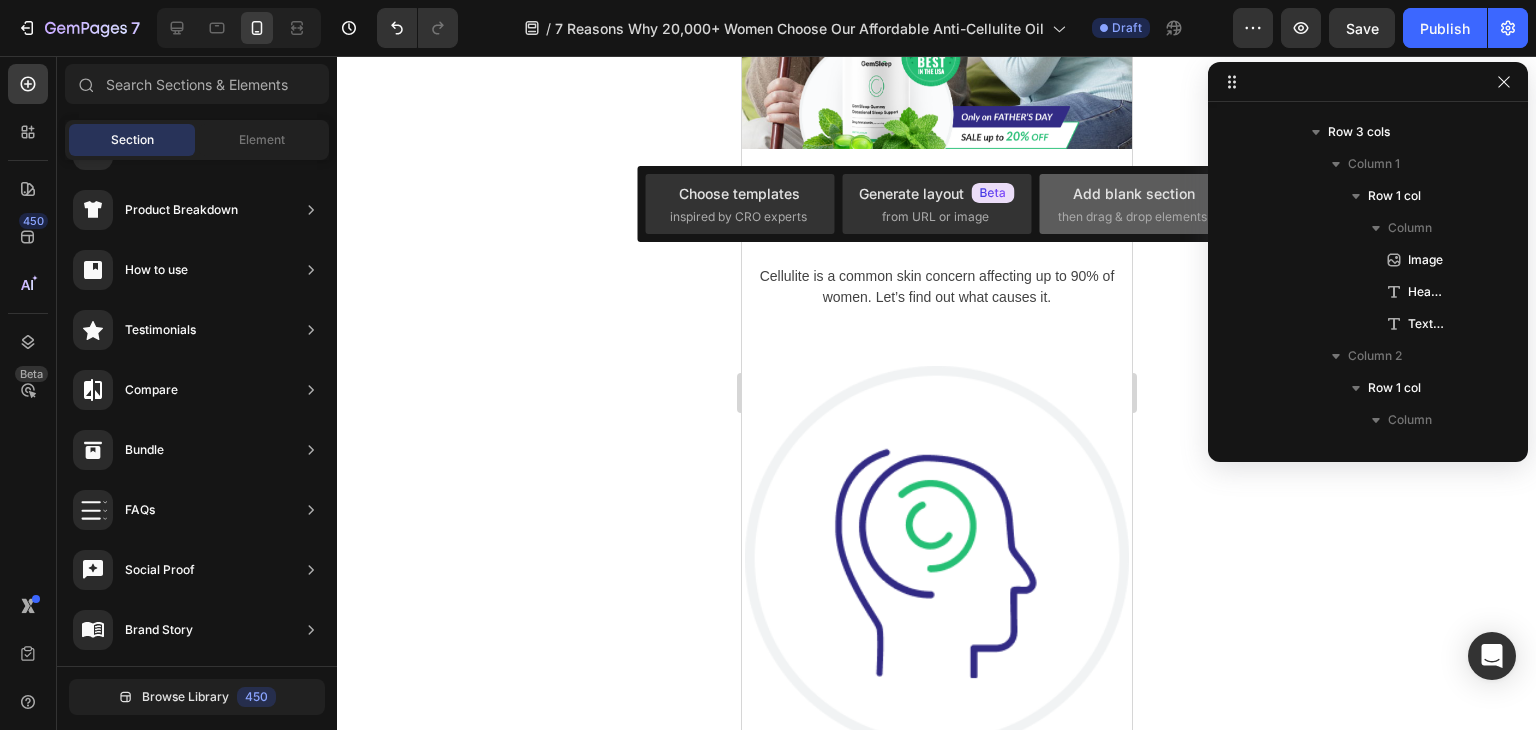 click on "Add blank section" at bounding box center (1134, 193) 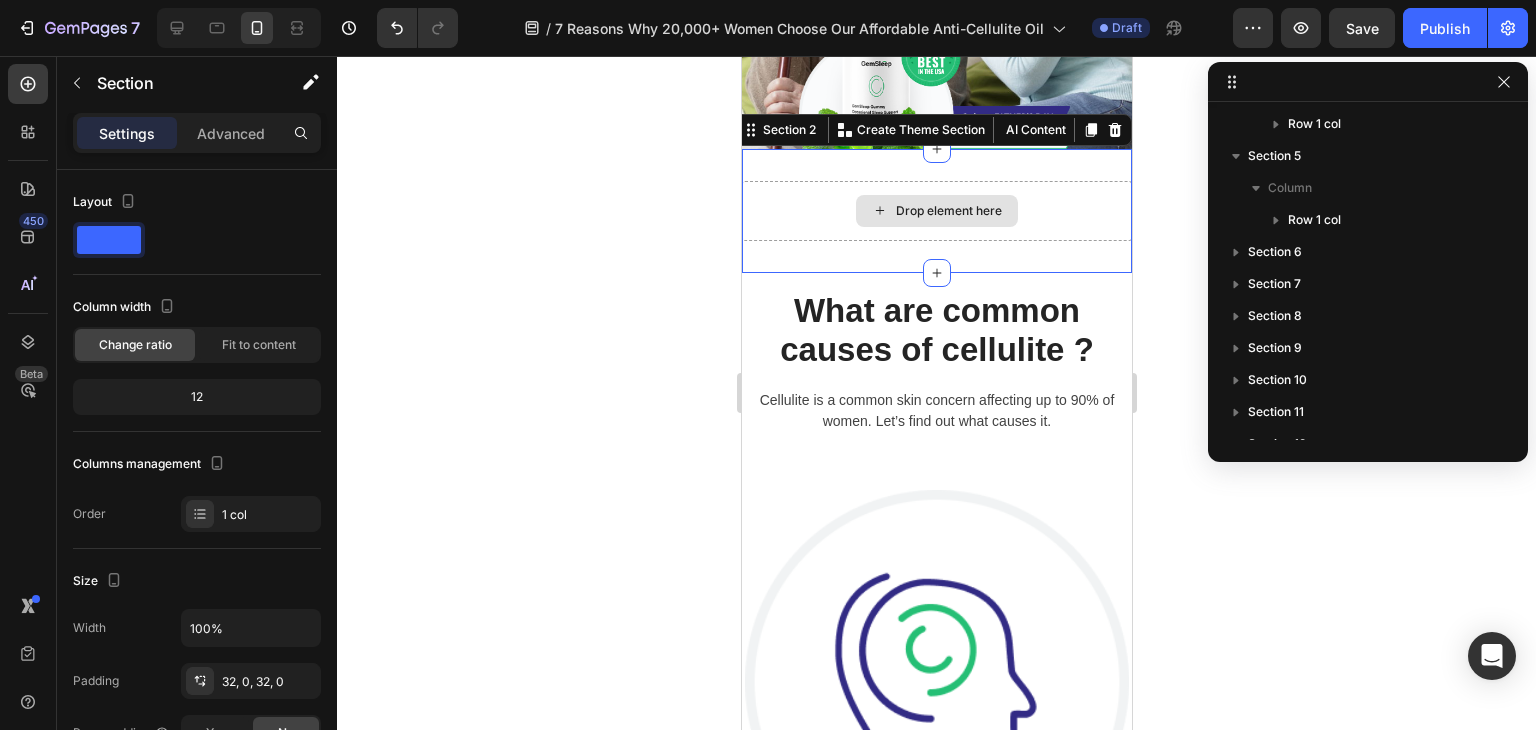 scroll, scrollTop: 762, scrollLeft: 0, axis: vertical 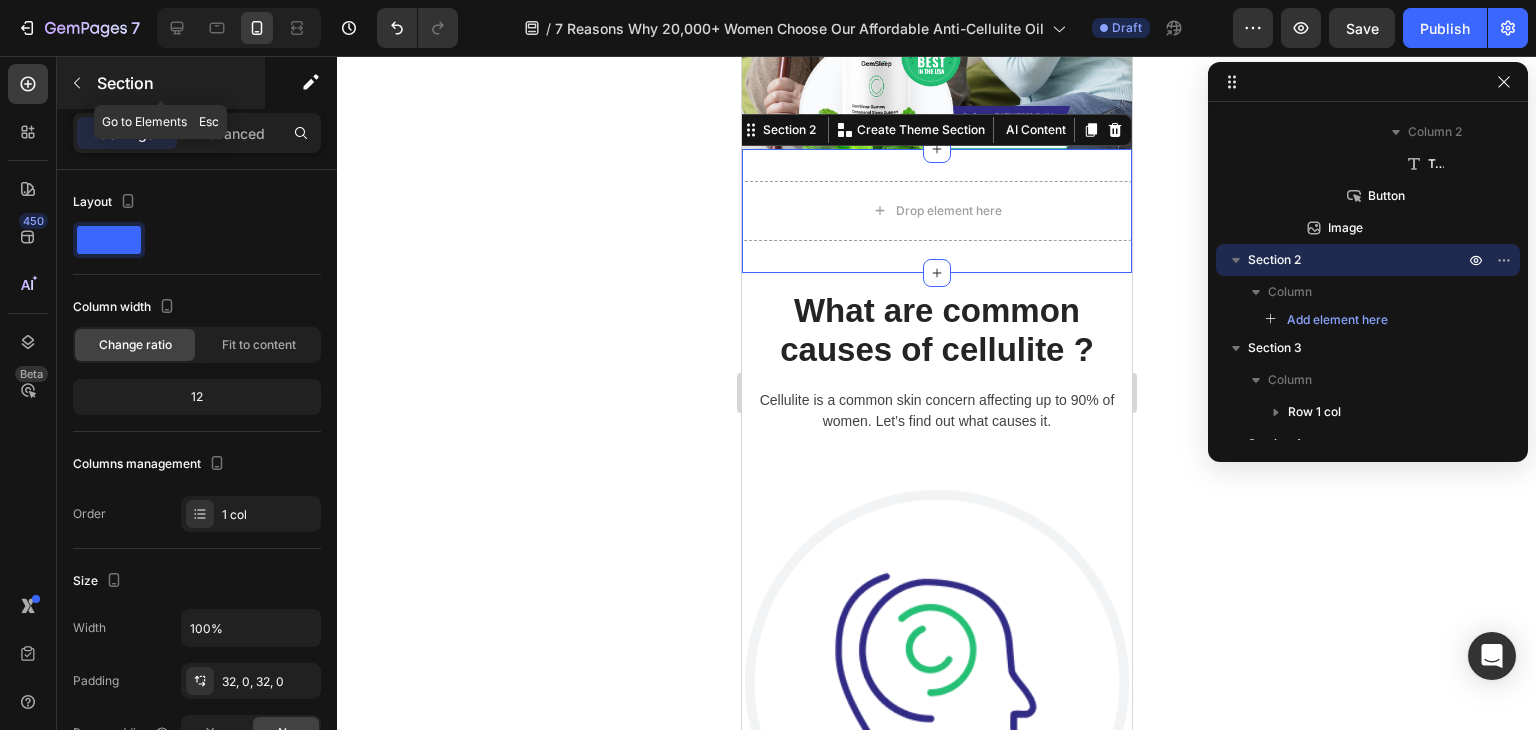 click 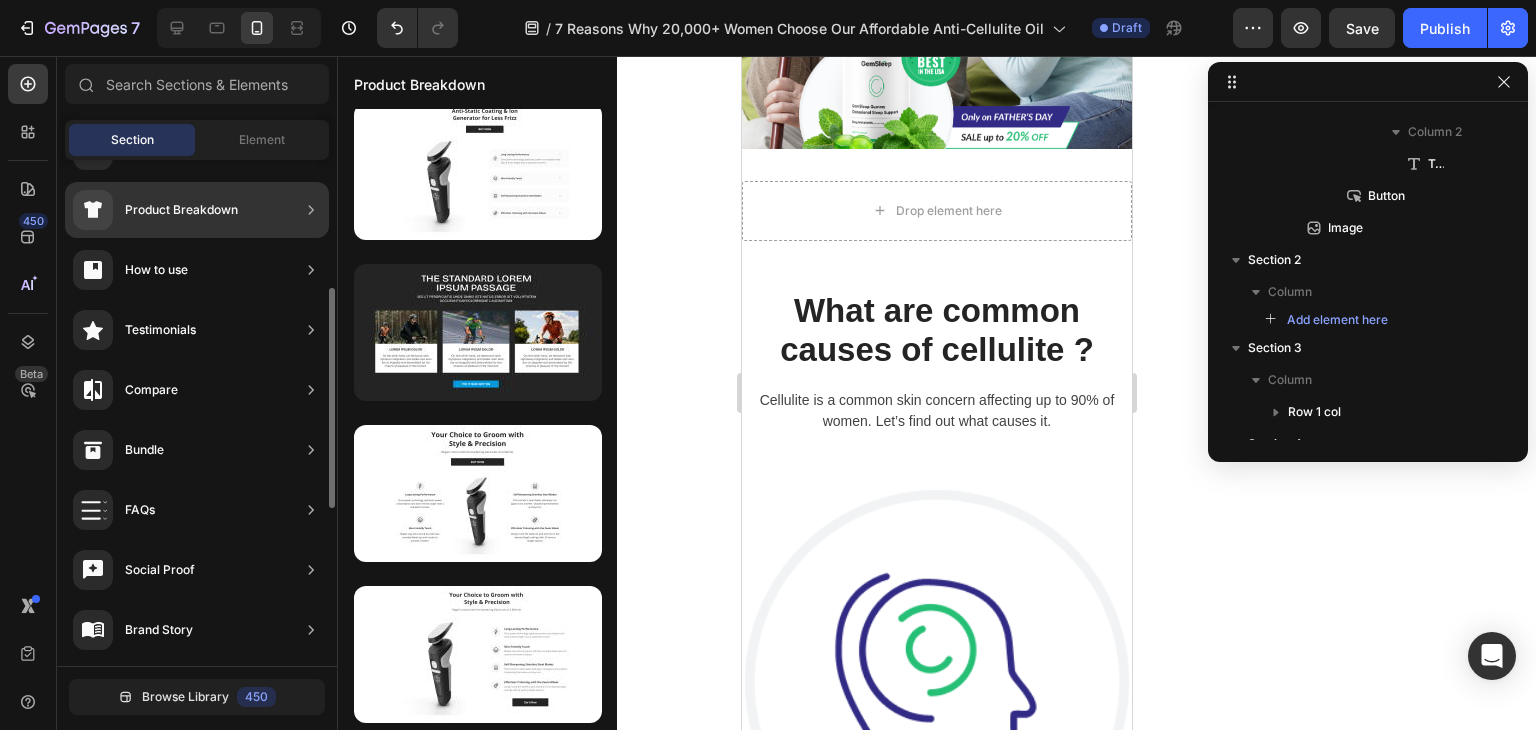 scroll, scrollTop: 12, scrollLeft: 0, axis: vertical 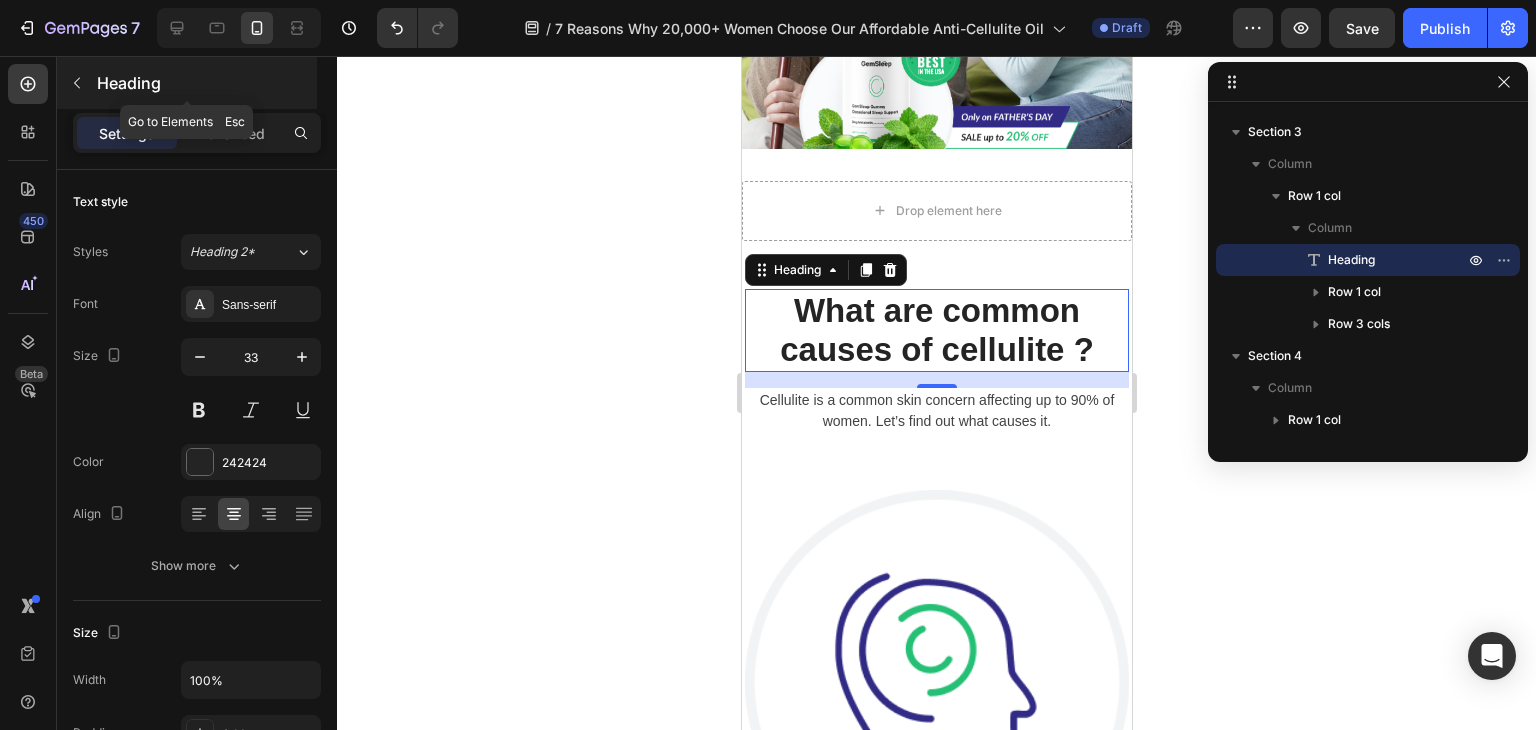 click 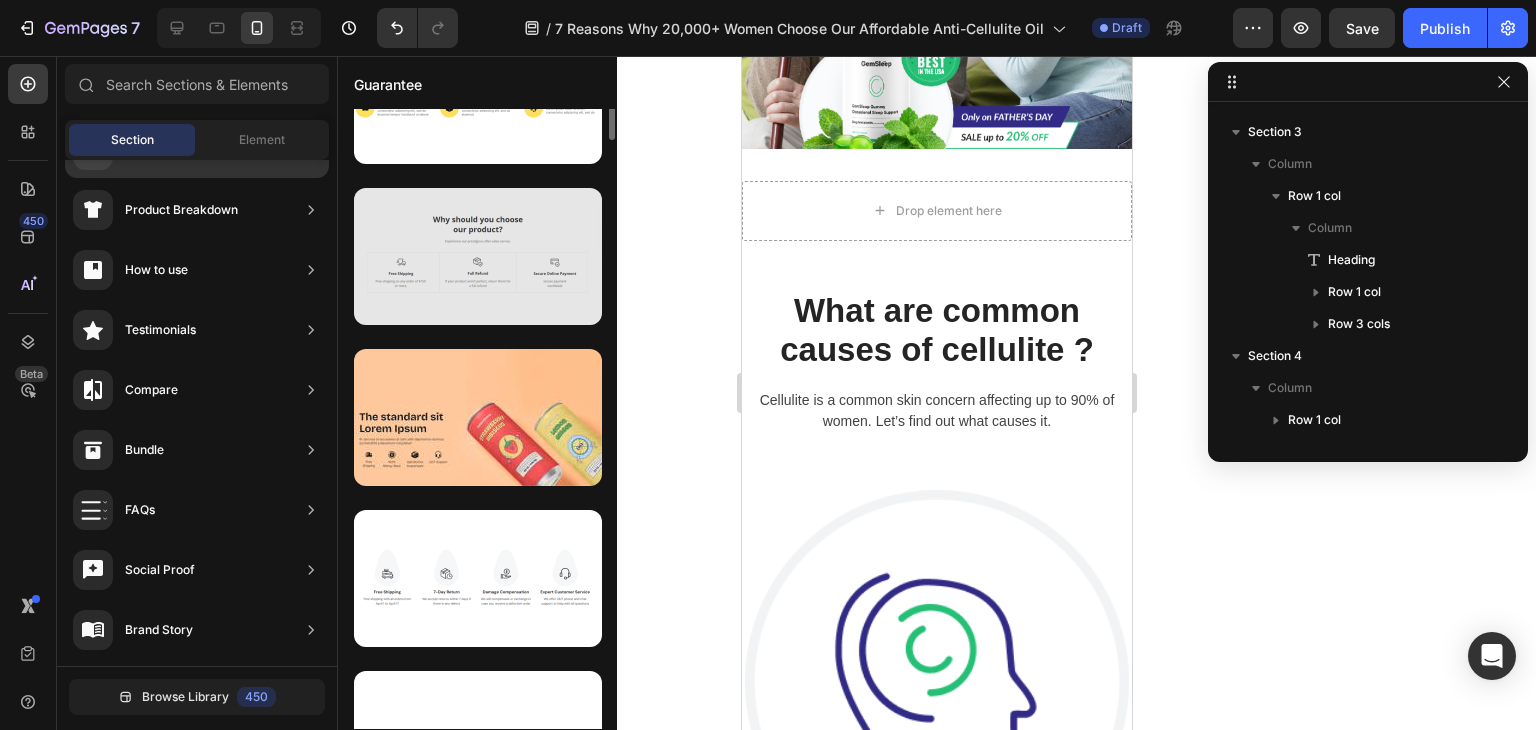 scroll, scrollTop: 0, scrollLeft: 0, axis: both 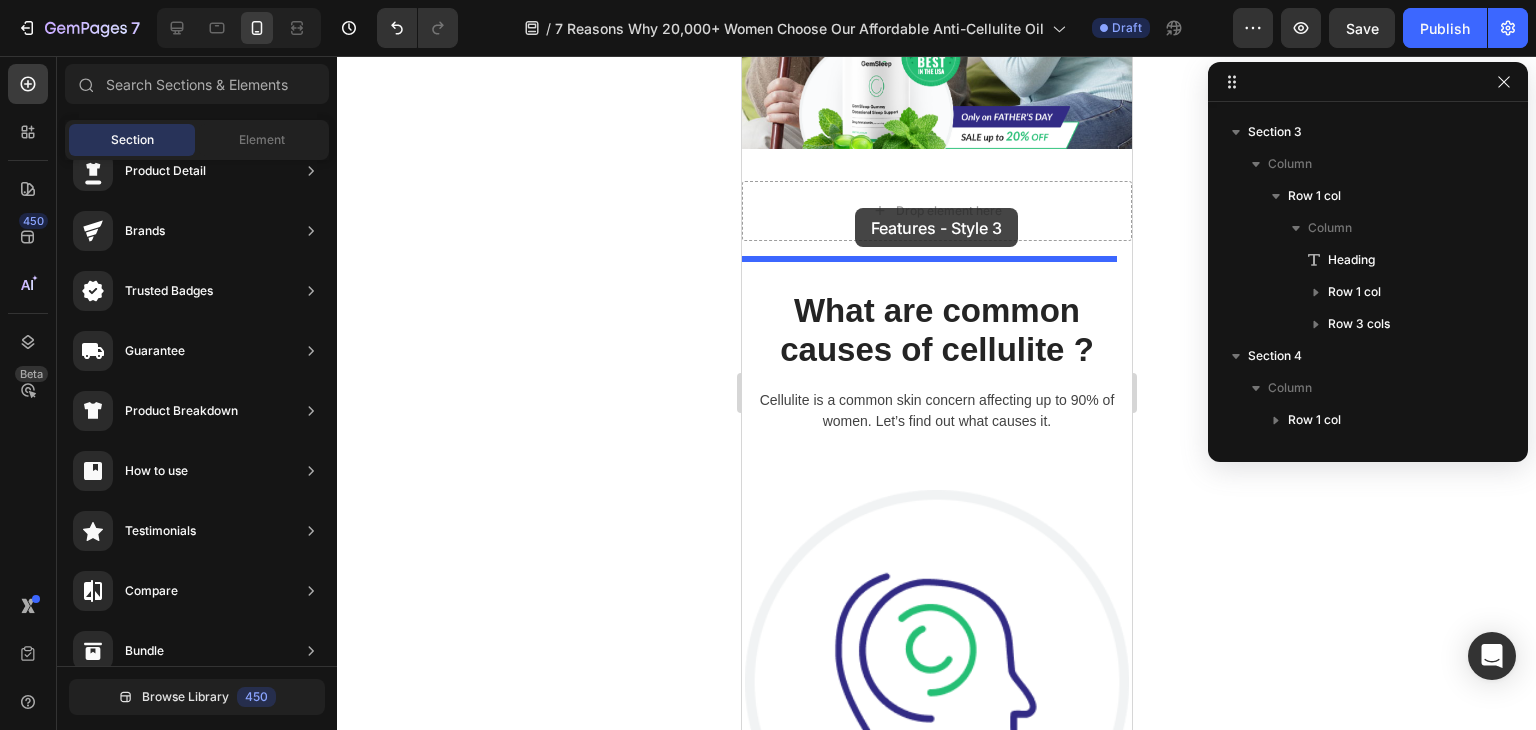 drag, startPoint x: 1261, startPoint y: 318, endPoint x: 854, endPoint y: 208, distance: 421.6029 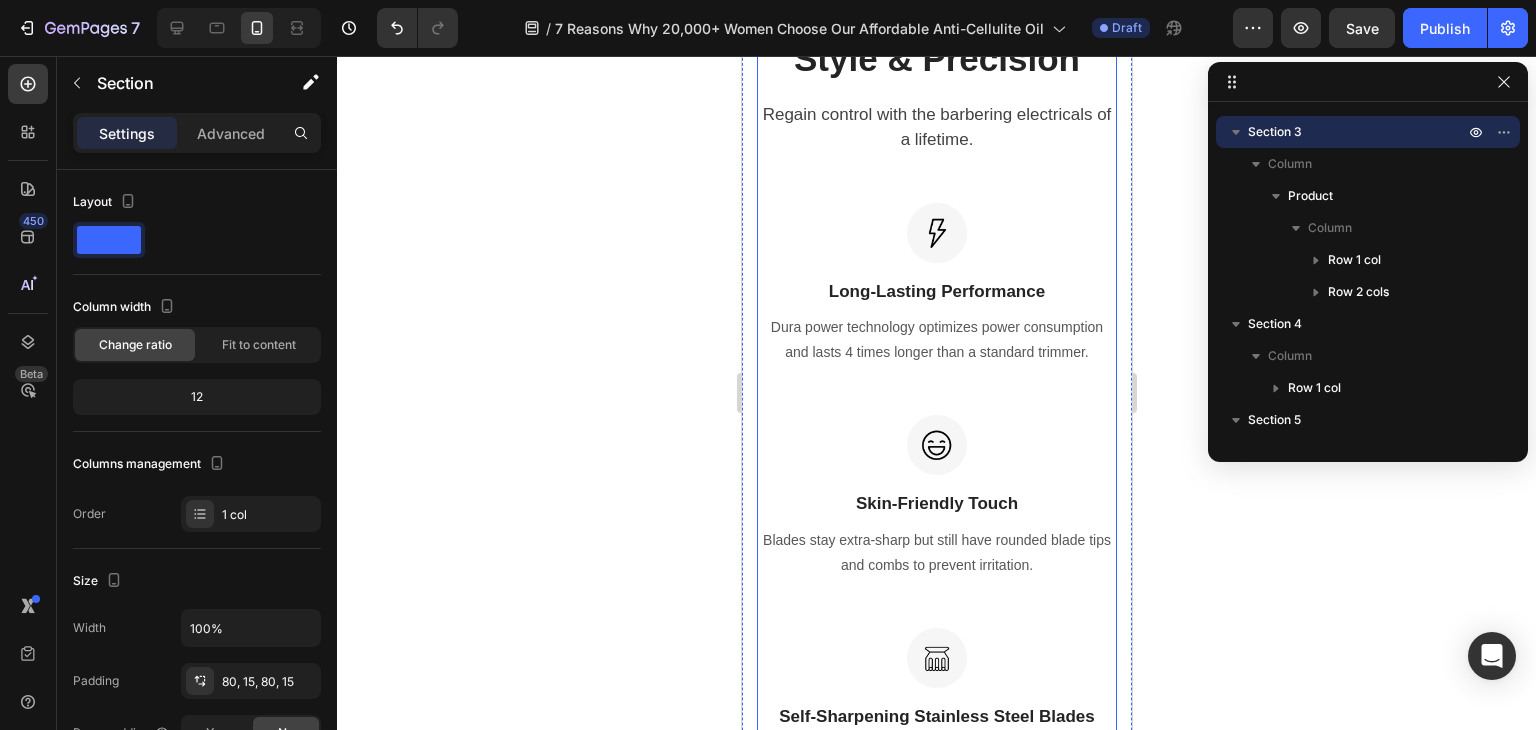 scroll, scrollTop: 1248, scrollLeft: 0, axis: vertical 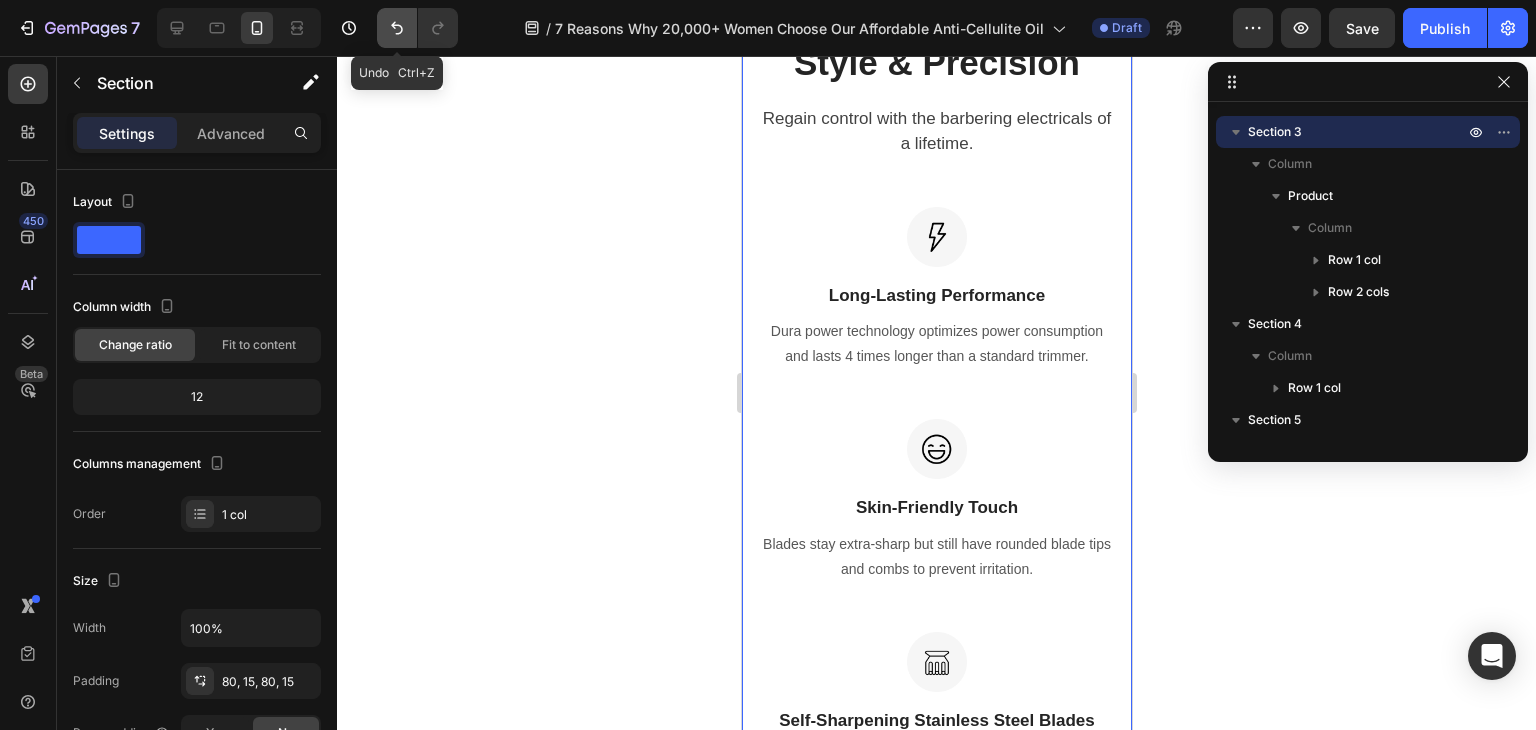 click 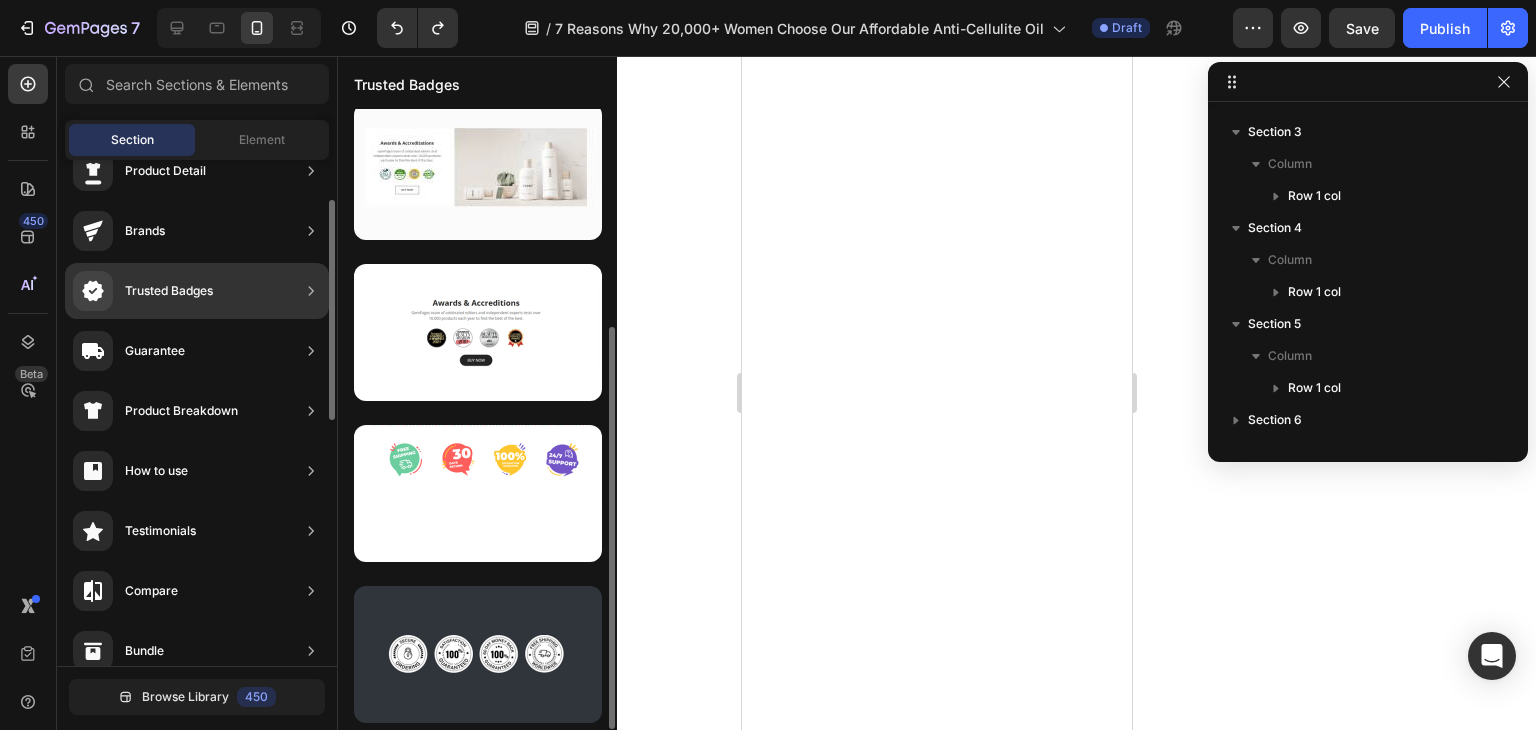 scroll, scrollTop: 334, scrollLeft: 0, axis: vertical 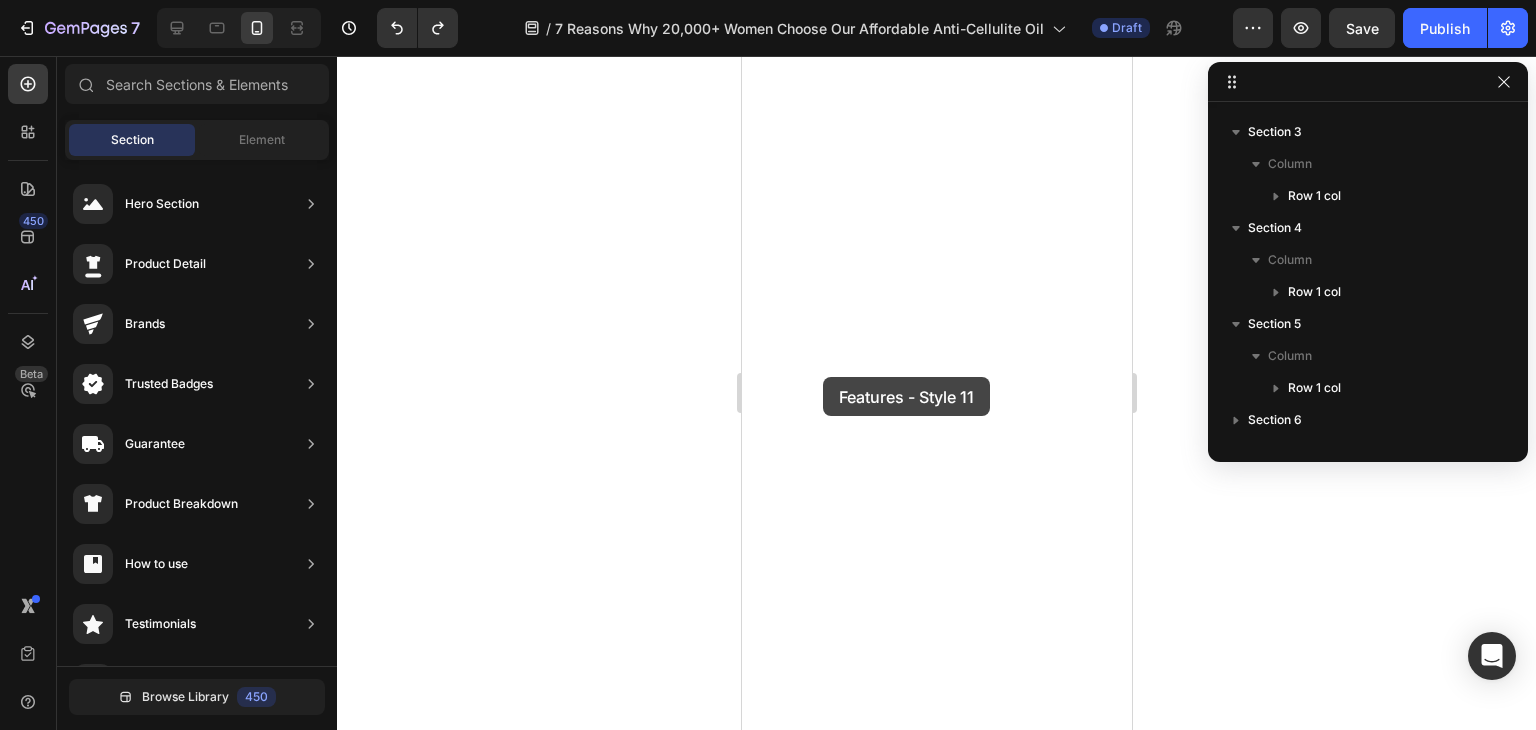 drag, startPoint x: 1223, startPoint y: 514, endPoint x: 822, endPoint y: 377, distance: 423.75702 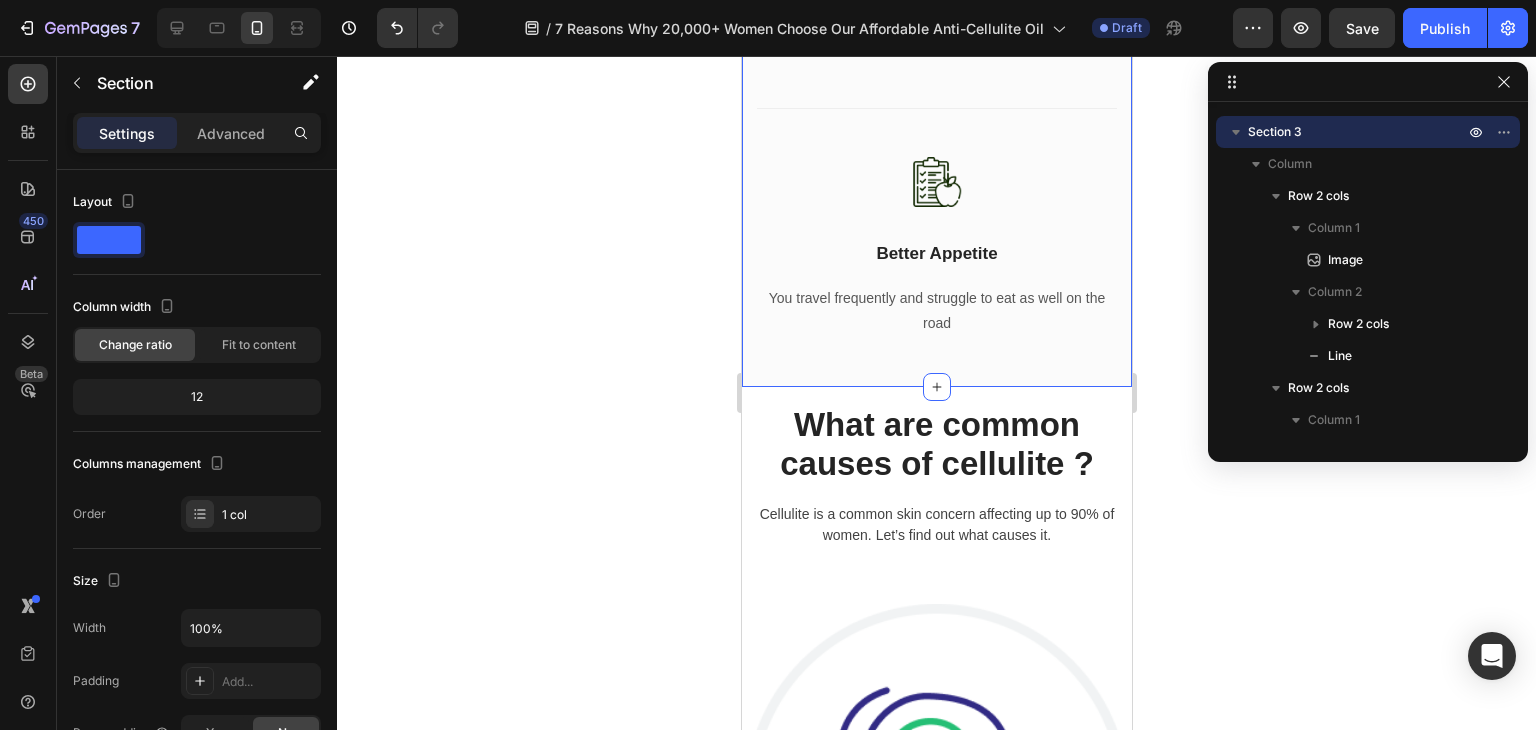 scroll, scrollTop: 1664, scrollLeft: 0, axis: vertical 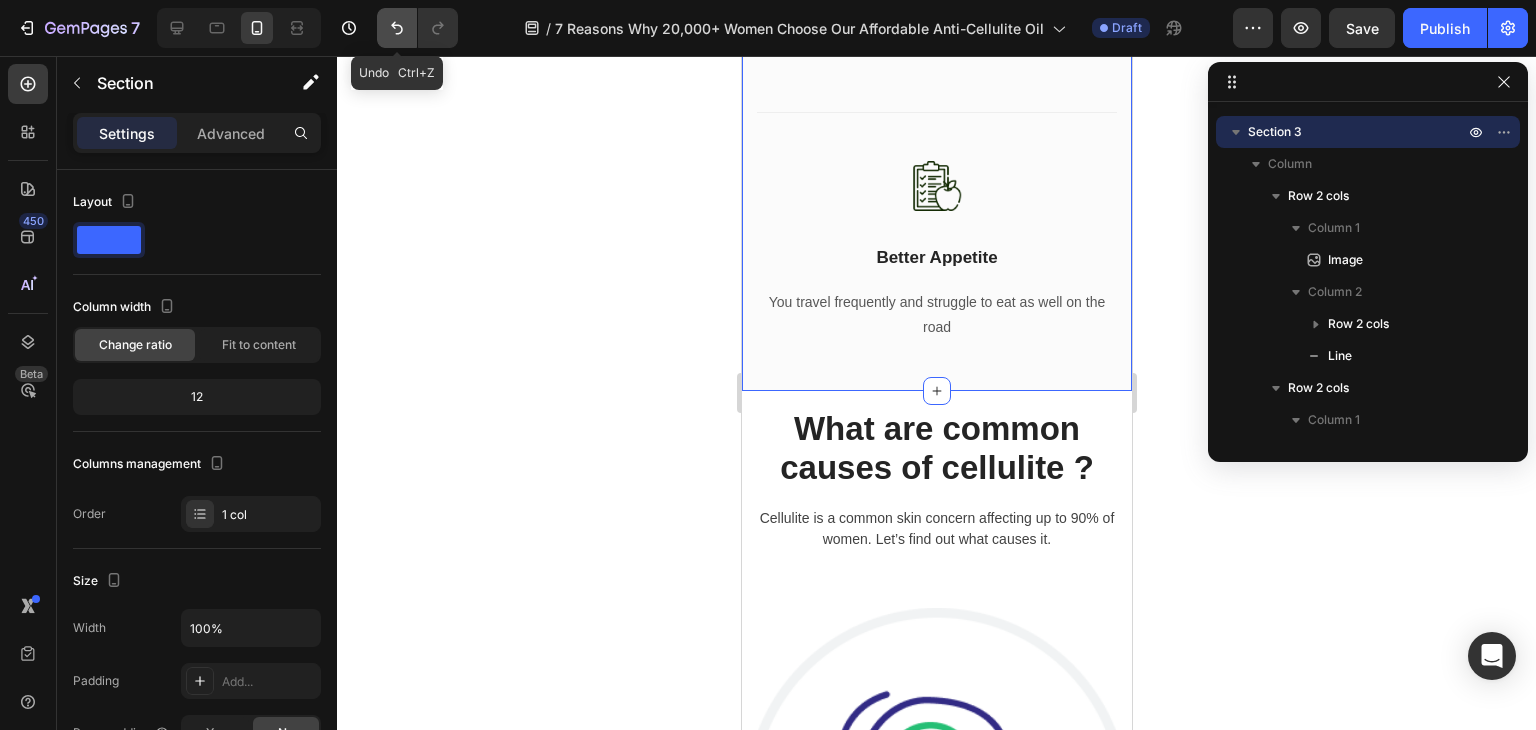 click 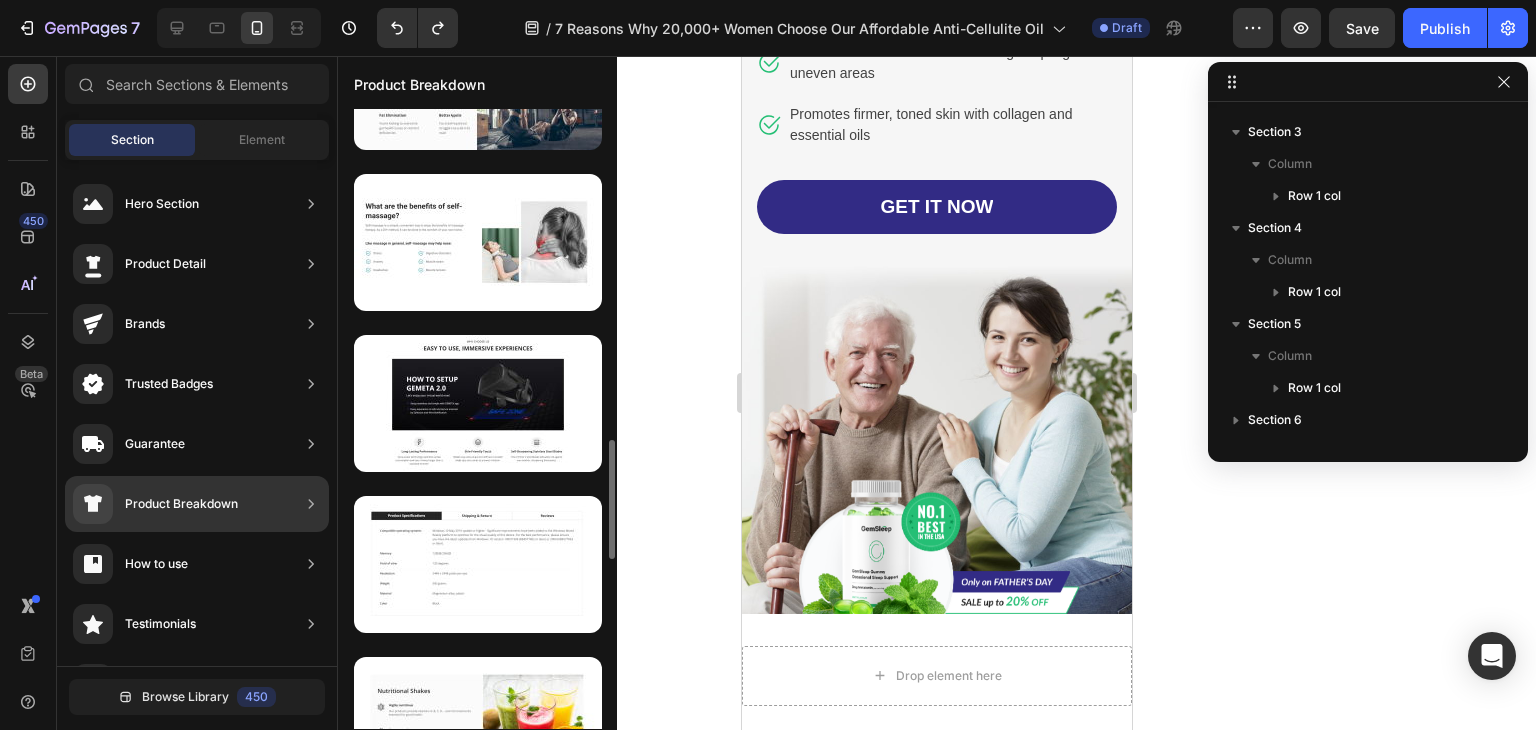 scroll, scrollTop: 1712, scrollLeft: 0, axis: vertical 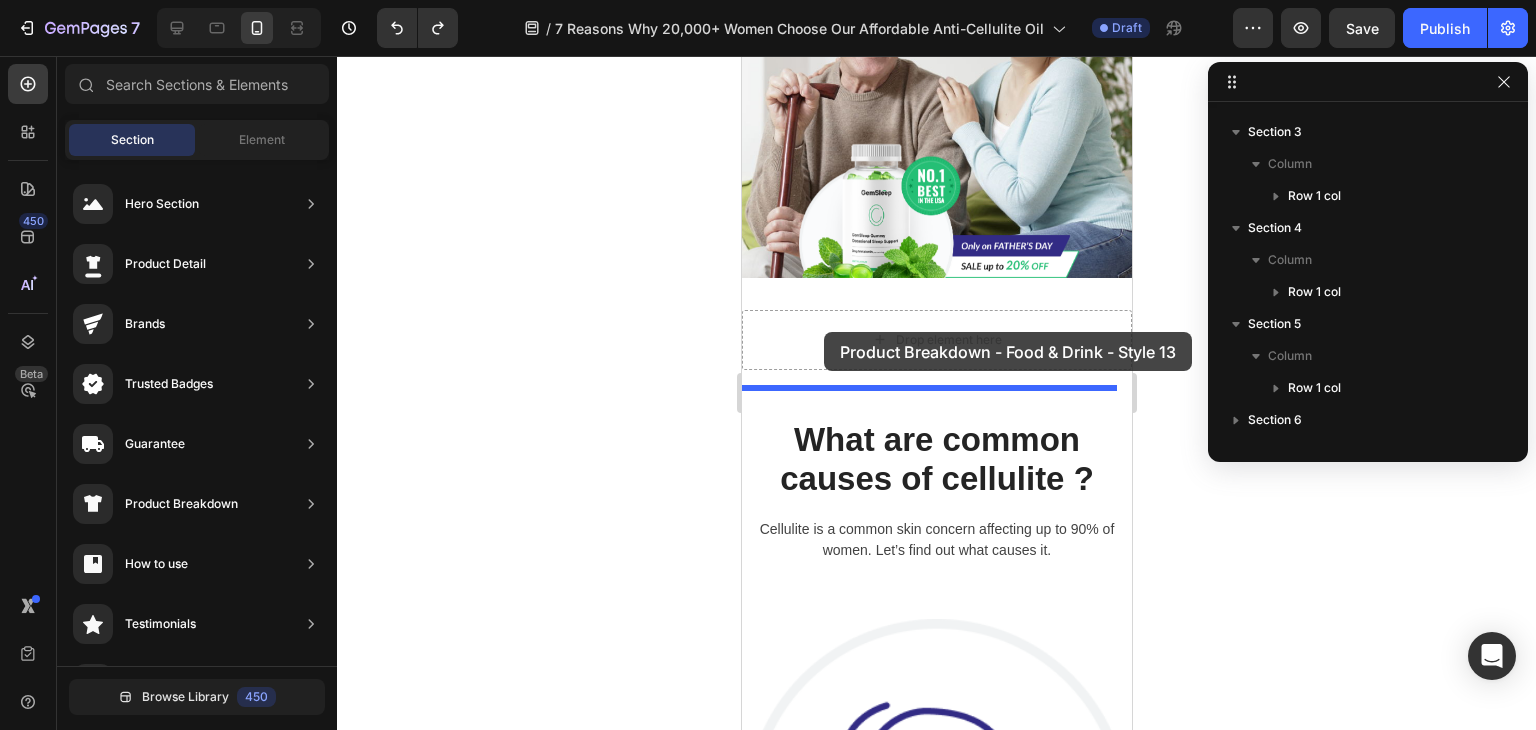 drag, startPoint x: 1193, startPoint y: 625, endPoint x: 823, endPoint y: 332, distance: 471.96292 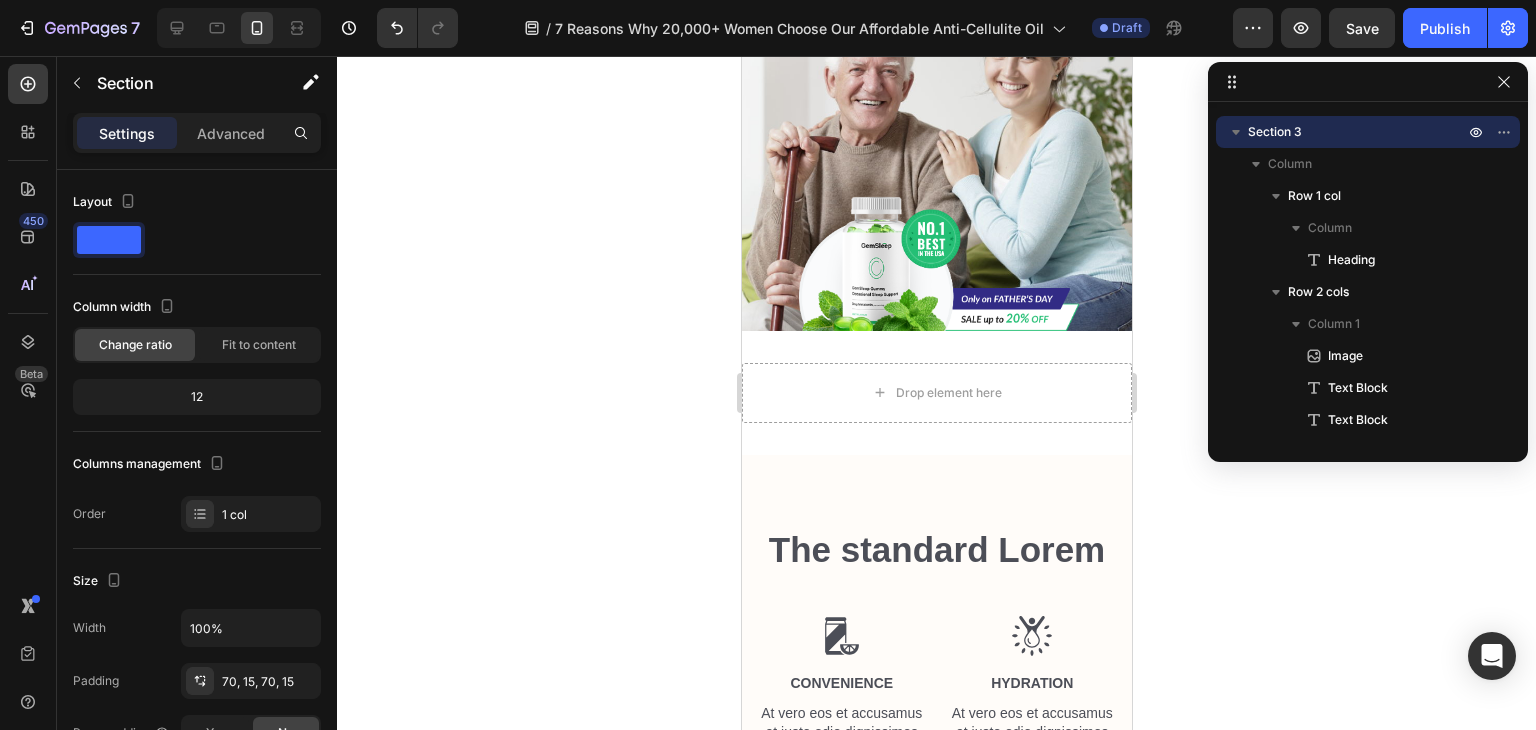 scroll, scrollTop: 652, scrollLeft: 0, axis: vertical 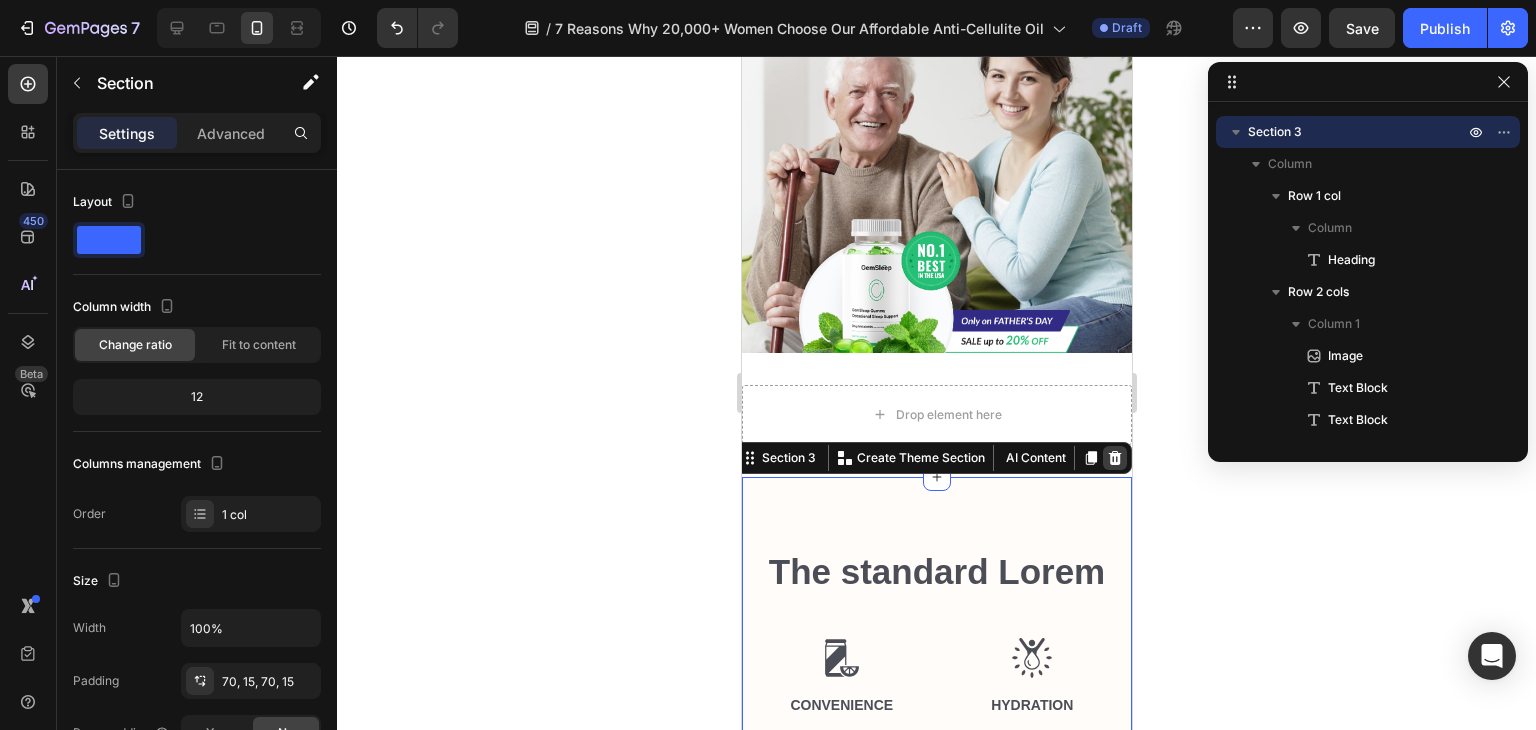 click 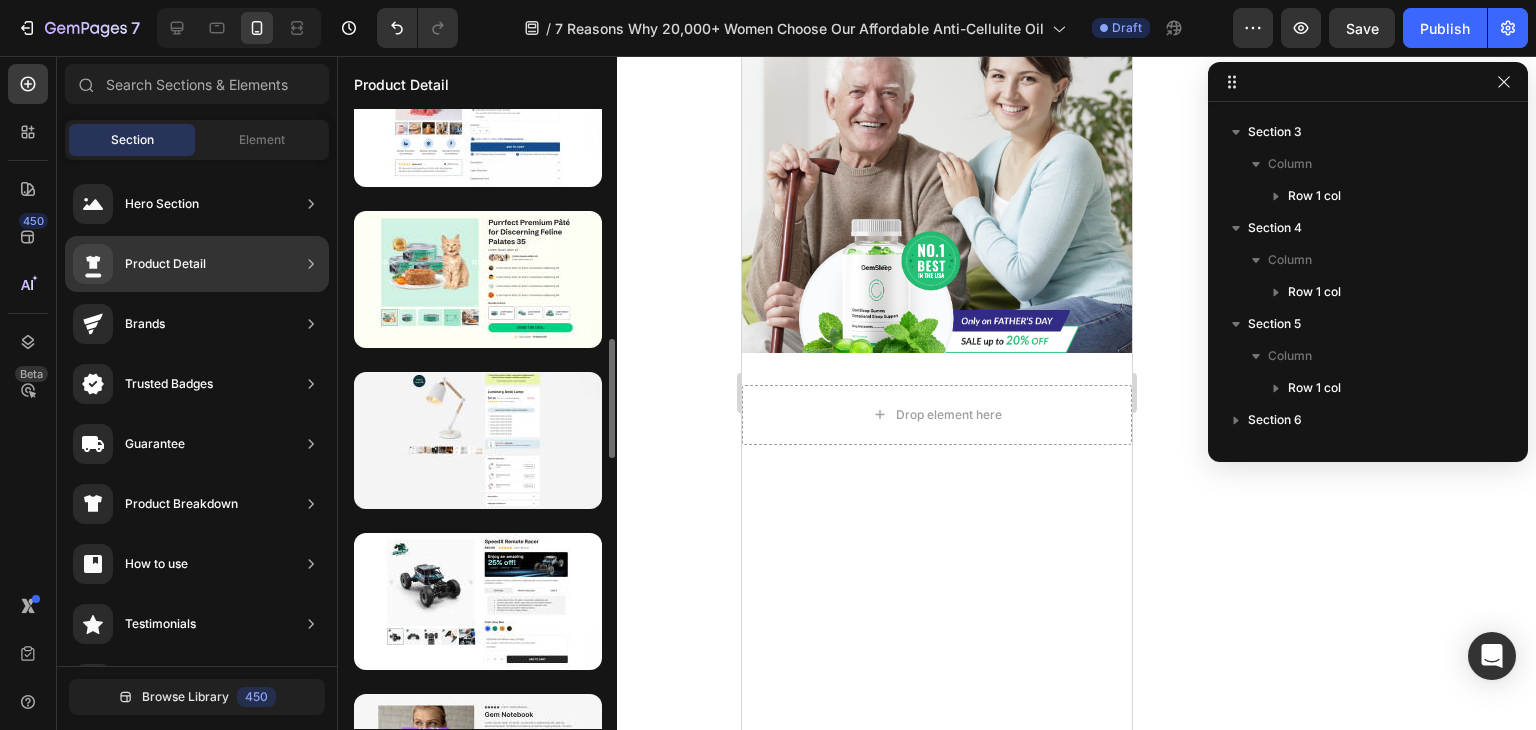 scroll, scrollTop: 984, scrollLeft: 0, axis: vertical 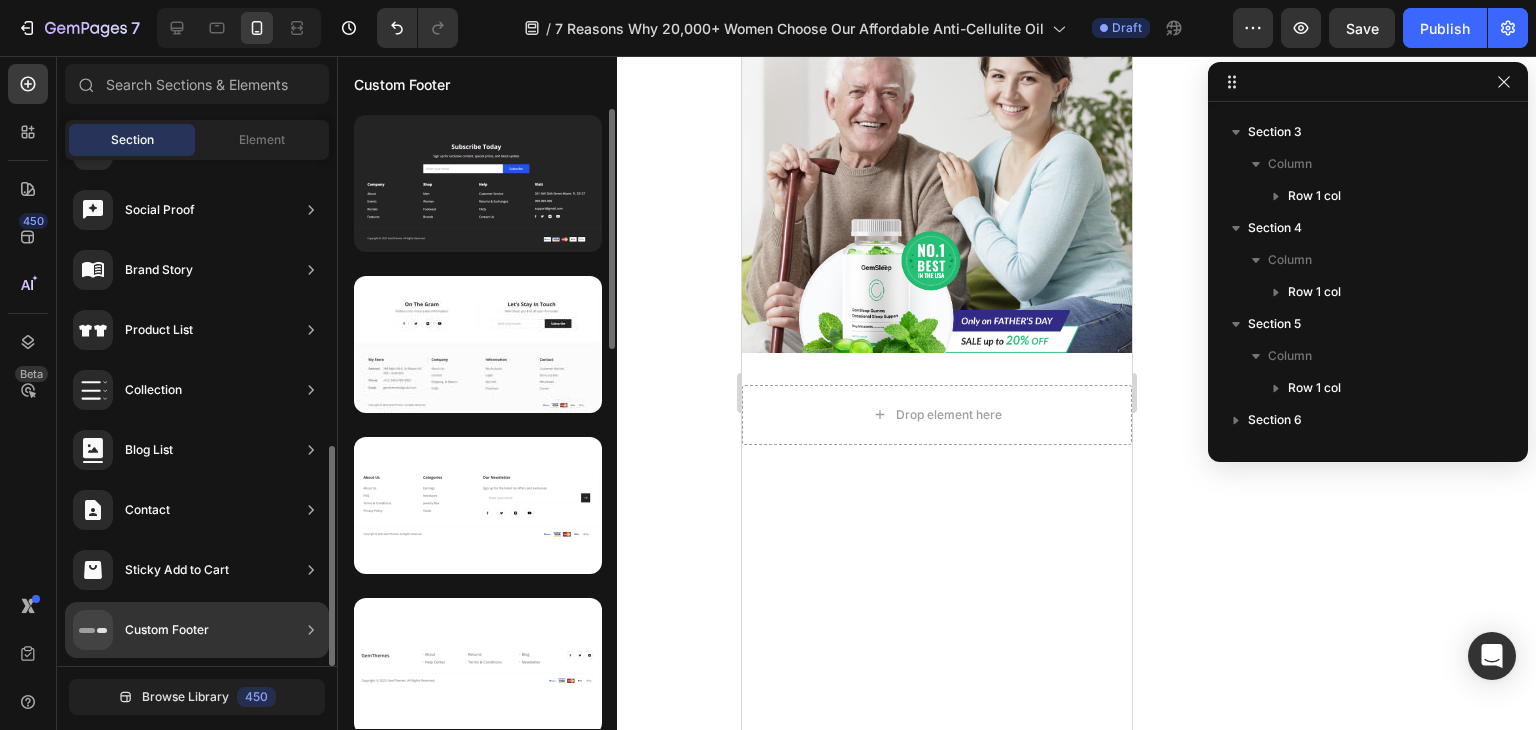 drag, startPoint x: 272, startPoint y: 452, endPoint x: 252, endPoint y: 625, distance: 174.15224 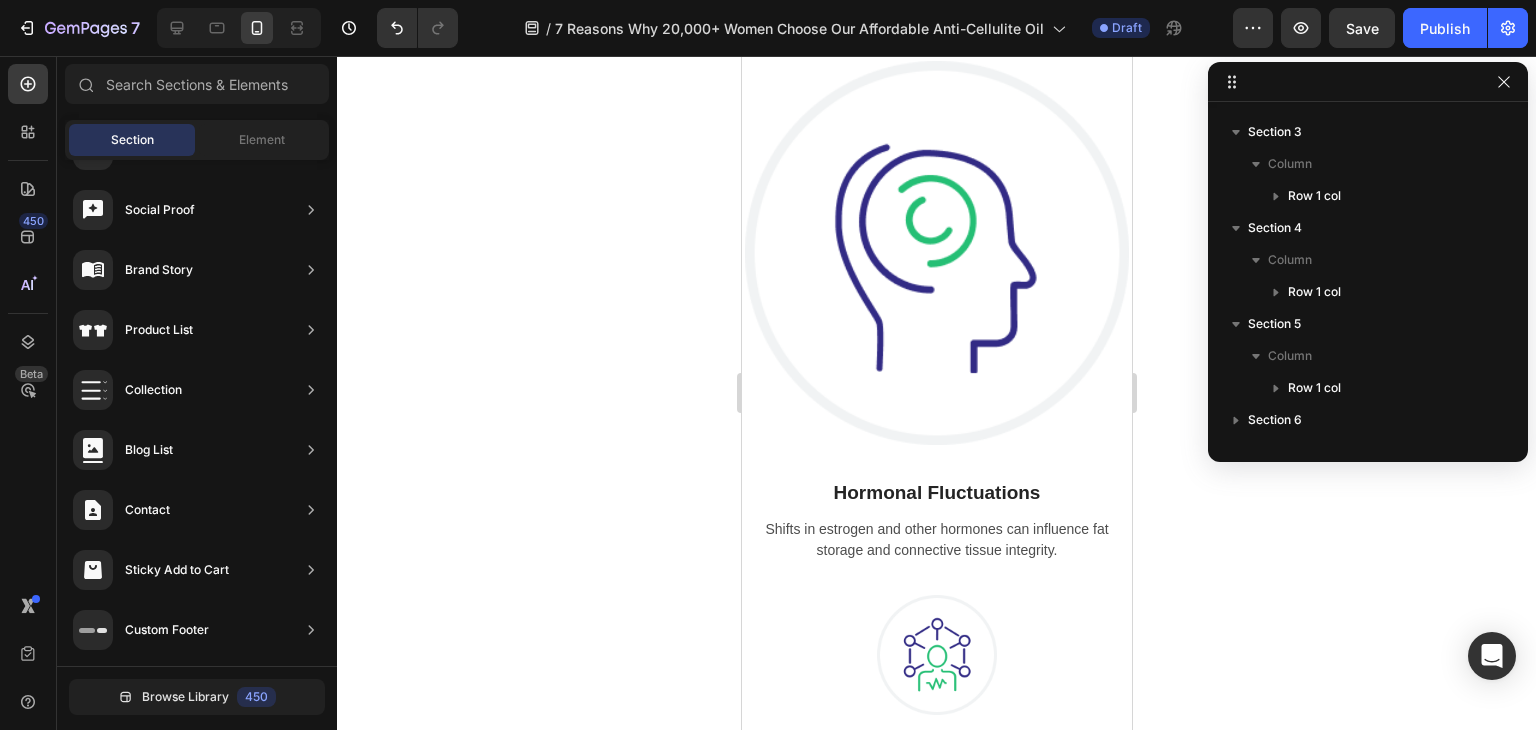 scroll, scrollTop: 1272, scrollLeft: 0, axis: vertical 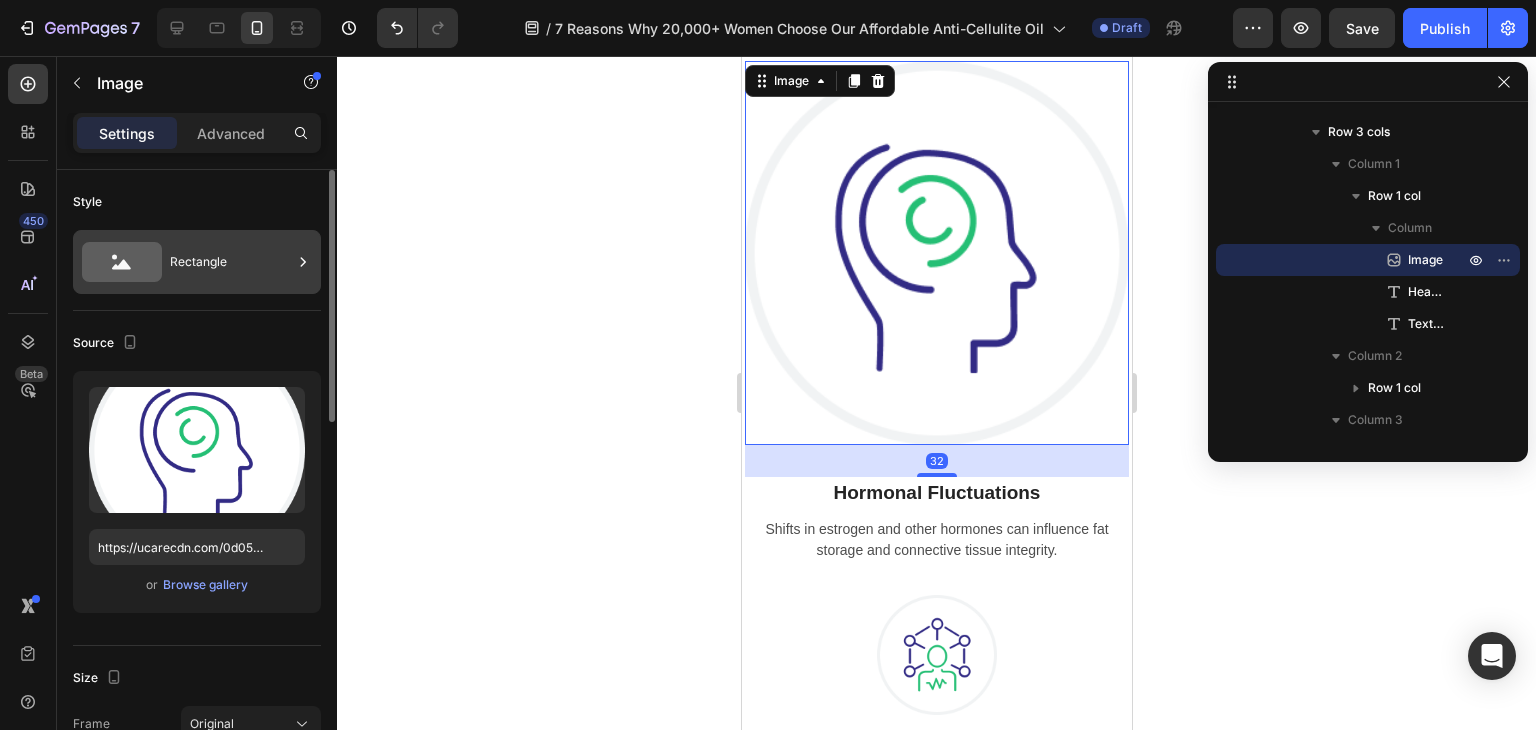 click on "Rectangle" at bounding box center [231, 262] 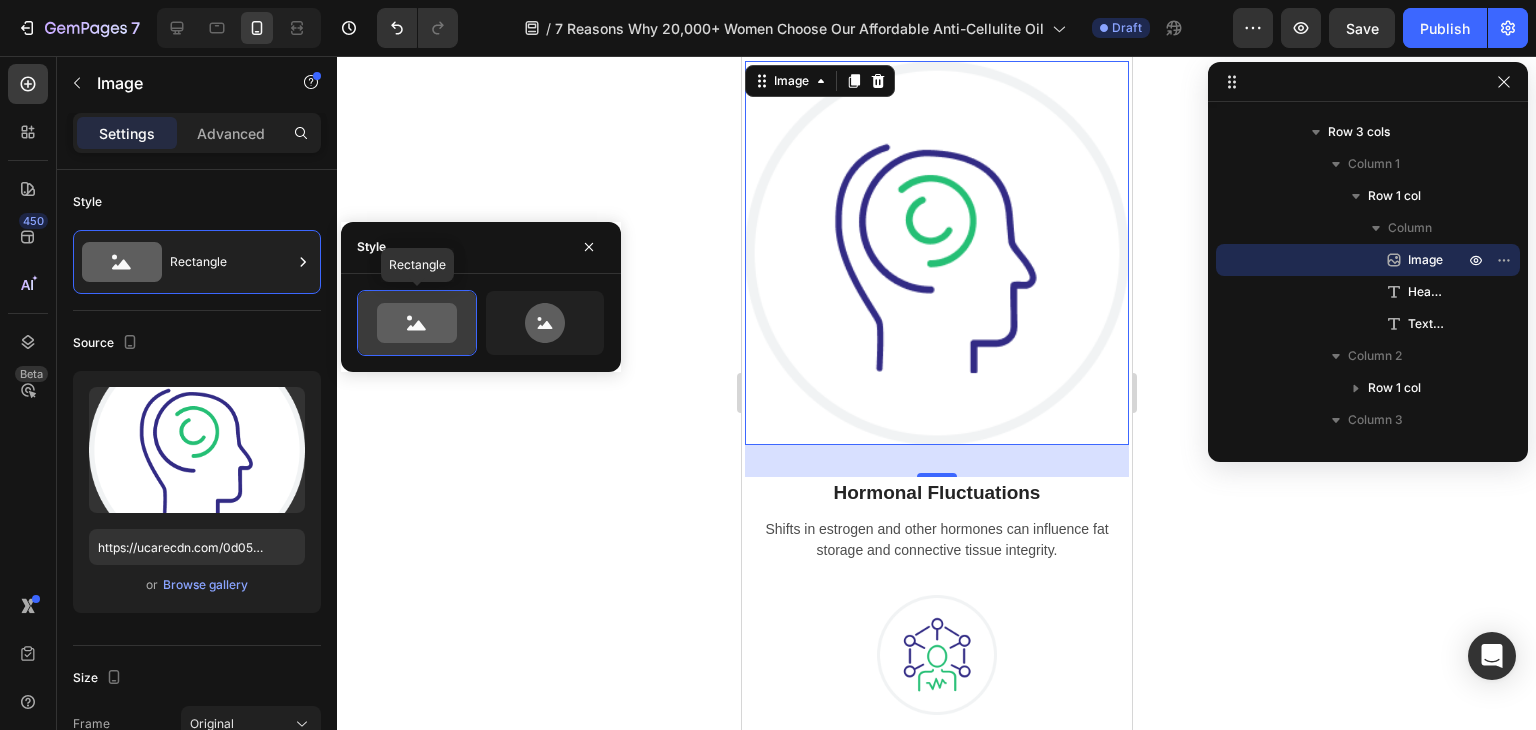 click 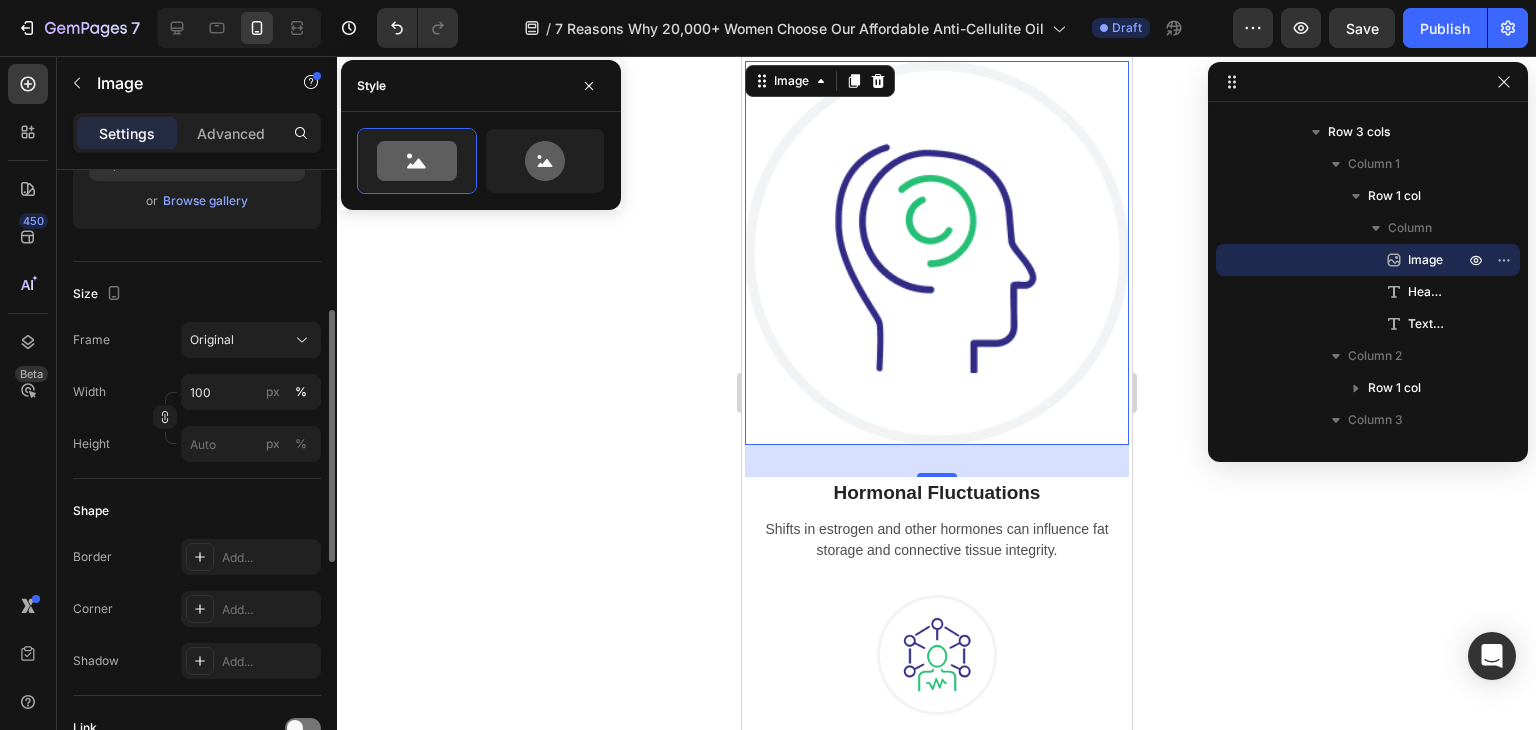 scroll, scrollTop: 385, scrollLeft: 0, axis: vertical 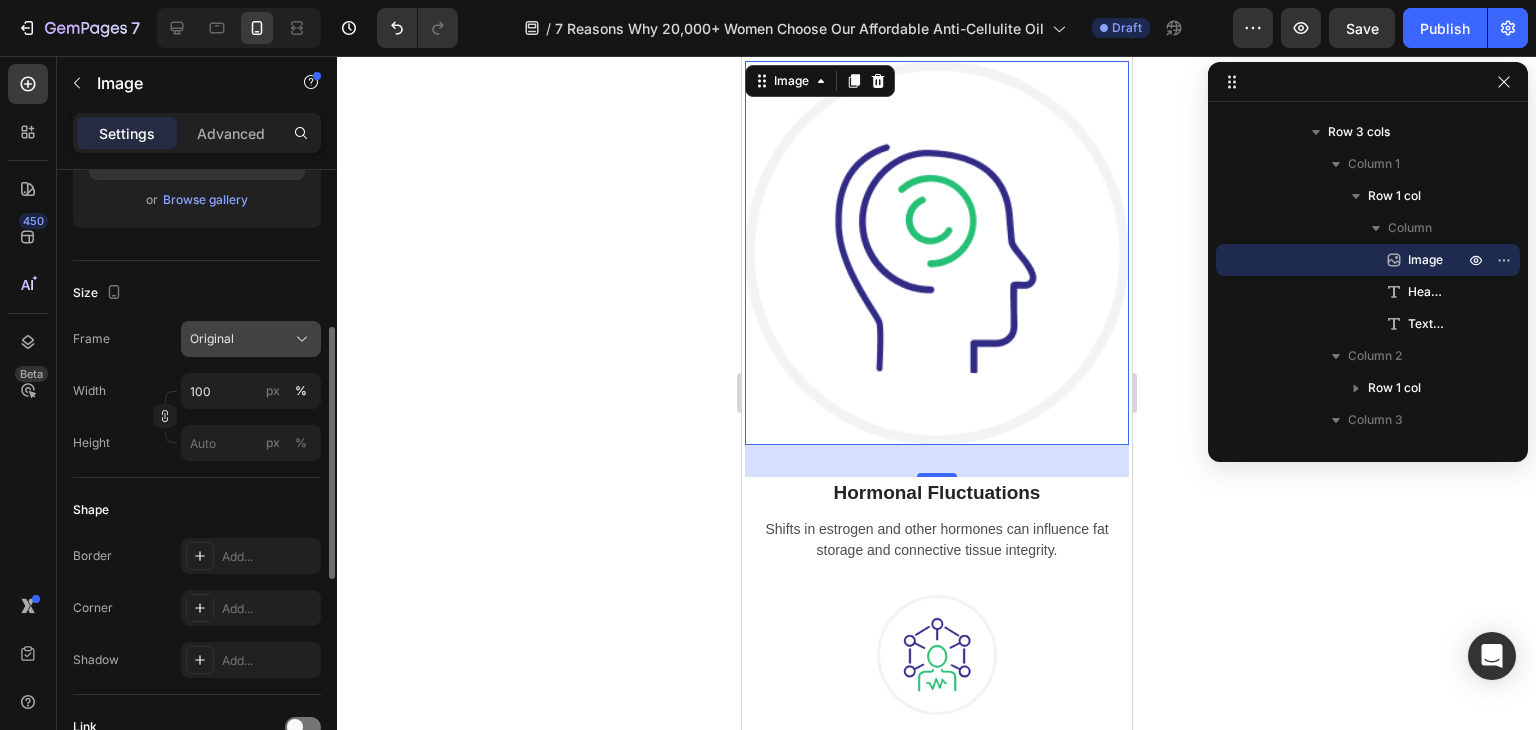 click on "Original" at bounding box center [212, 339] 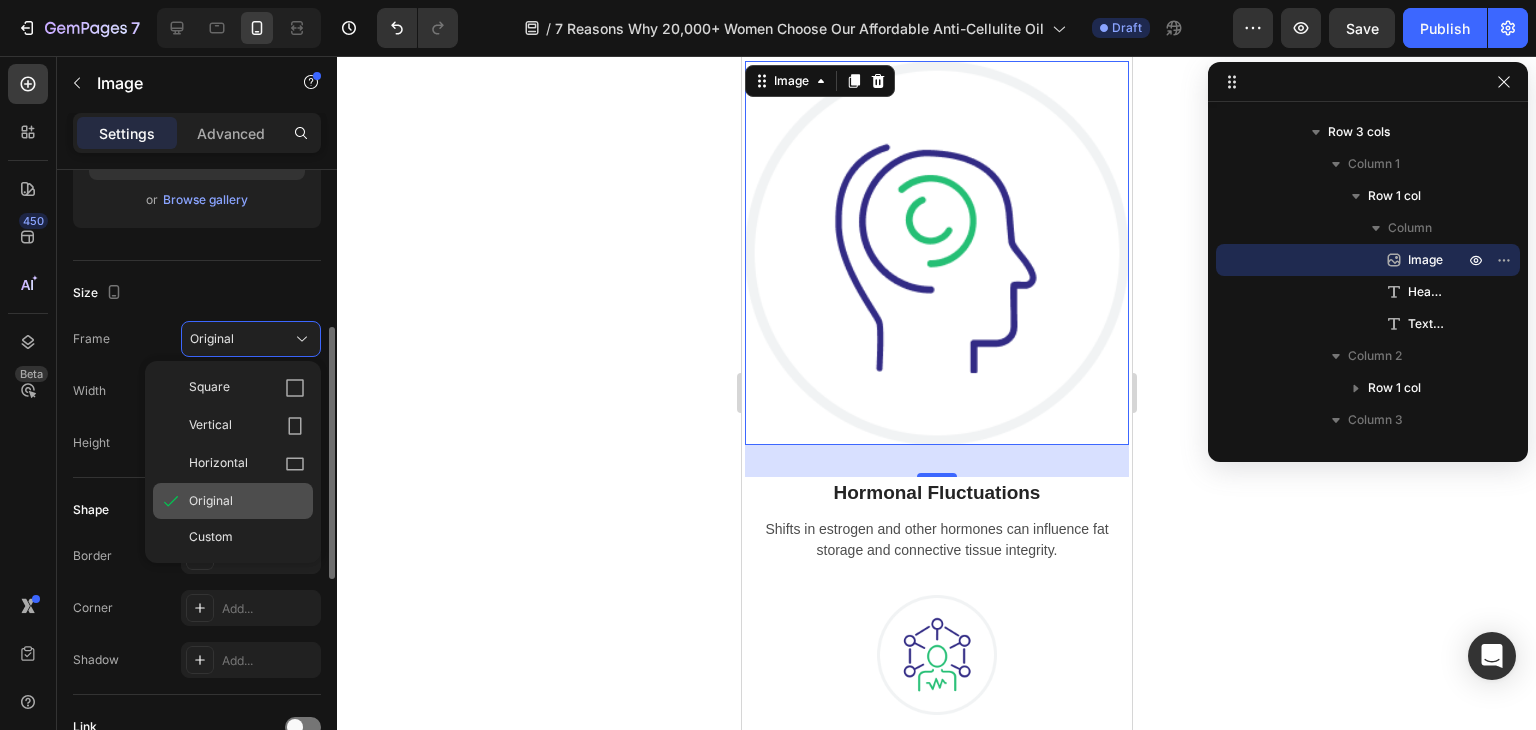 click on "Original" at bounding box center (211, 501) 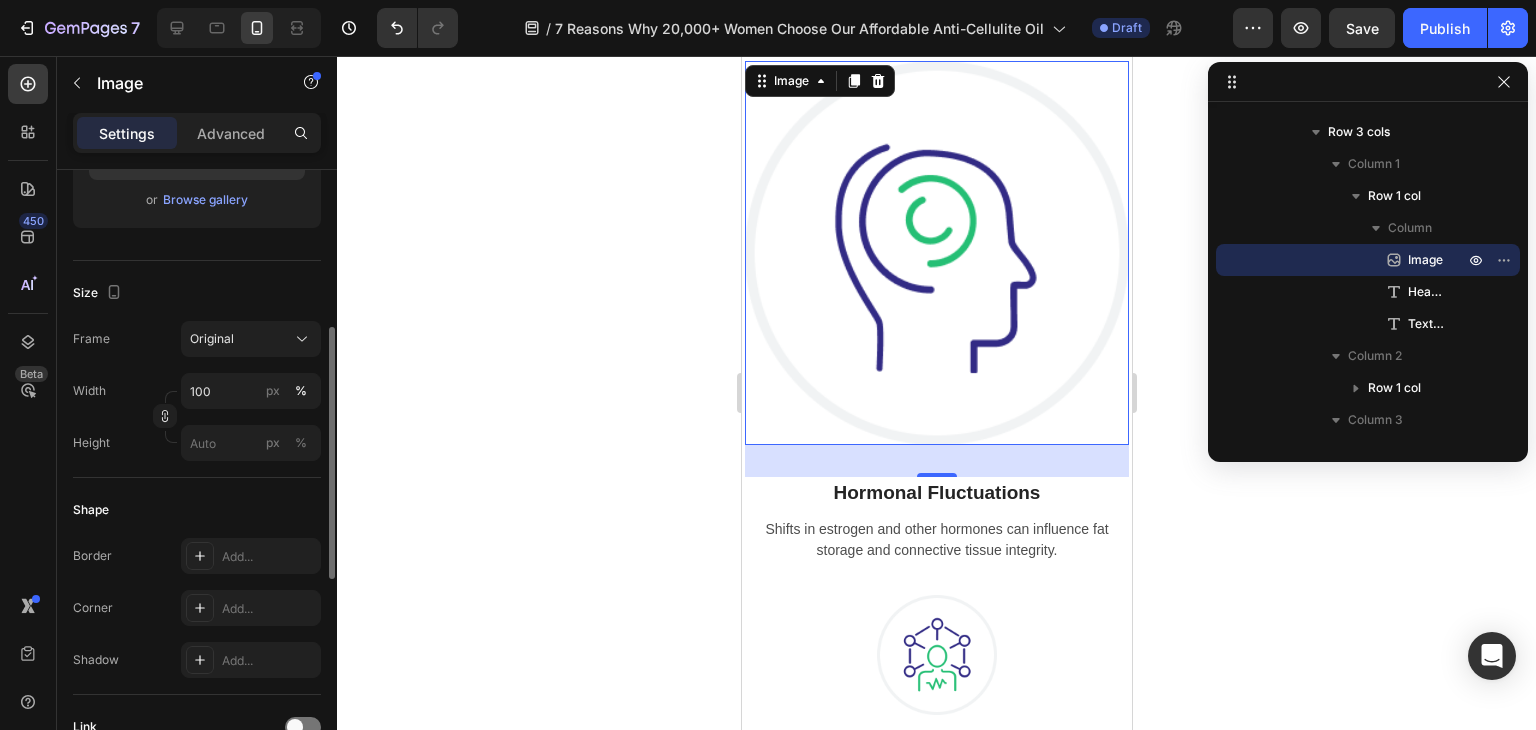 scroll, scrollTop: 0, scrollLeft: 0, axis: both 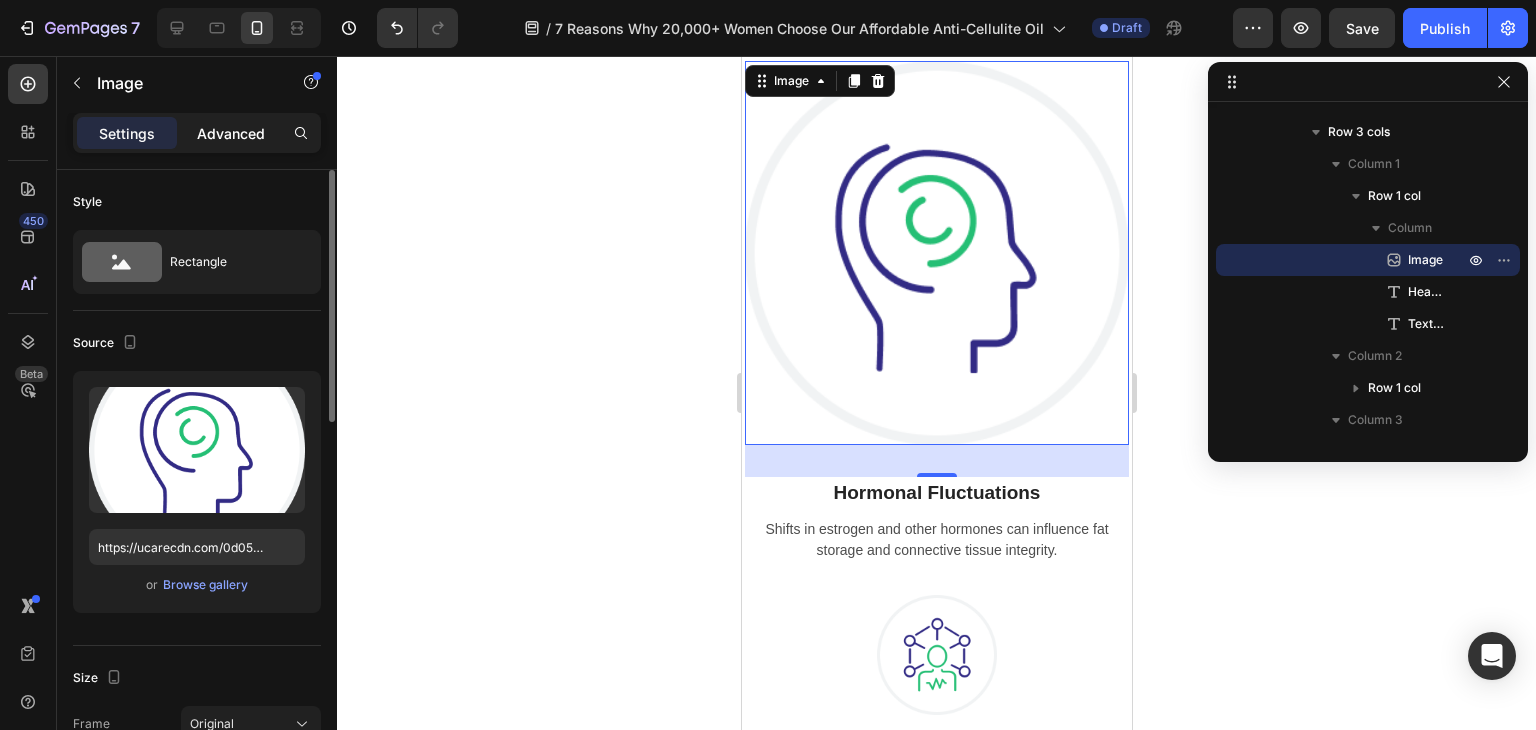 click on "Advanced" at bounding box center [231, 133] 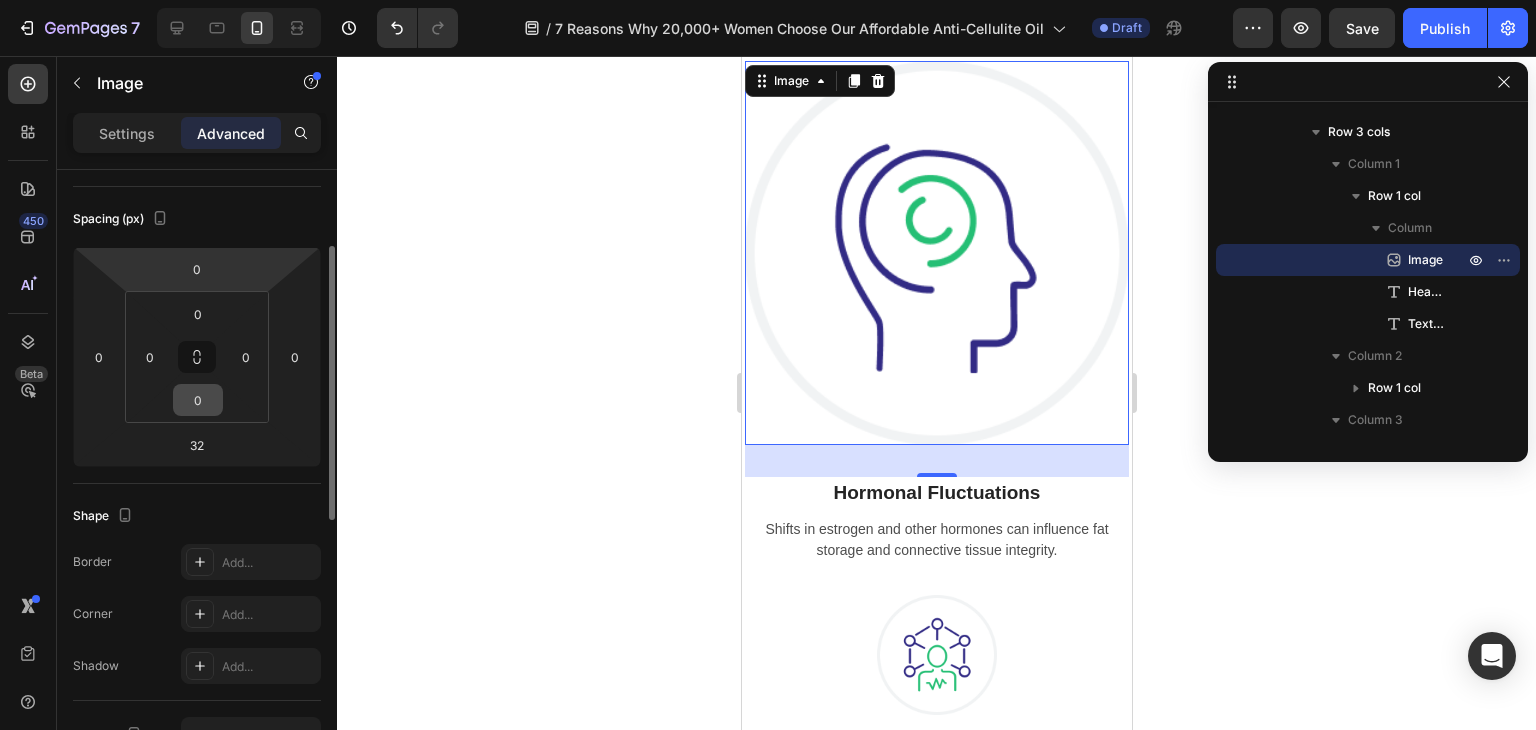 scroll, scrollTop: 208, scrollLeft: 0, axis: vertical 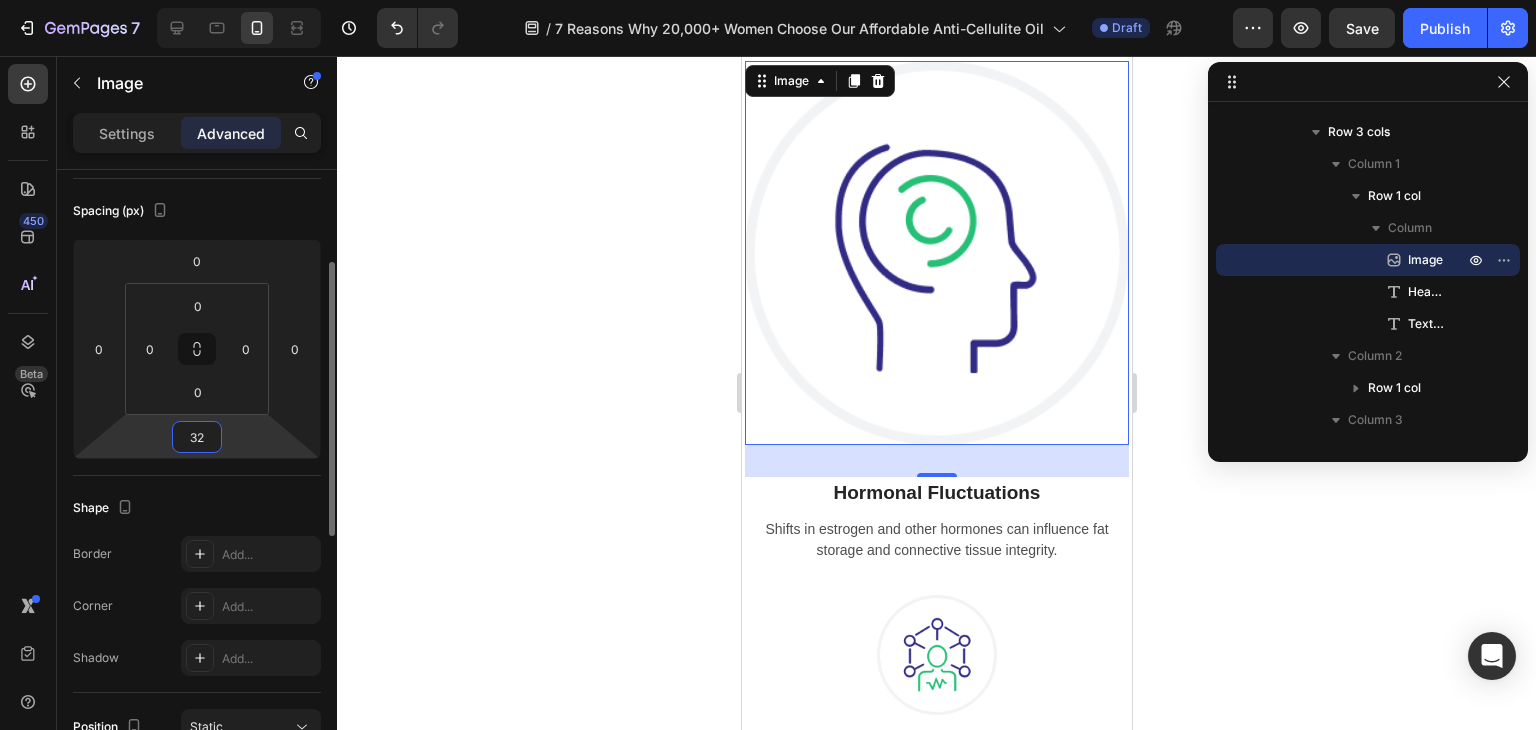 click on "32" at bounding box center (197, 437) 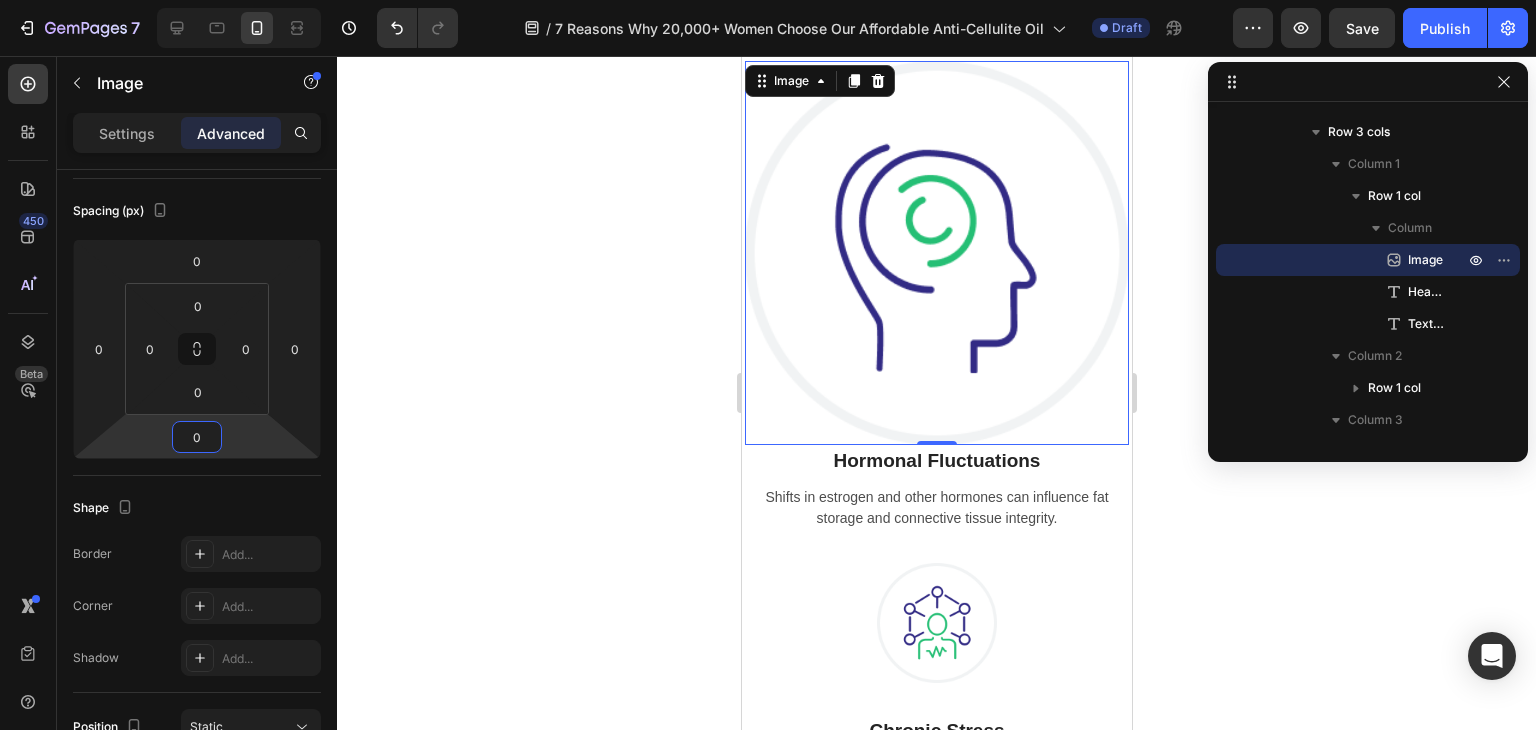 type on "0" 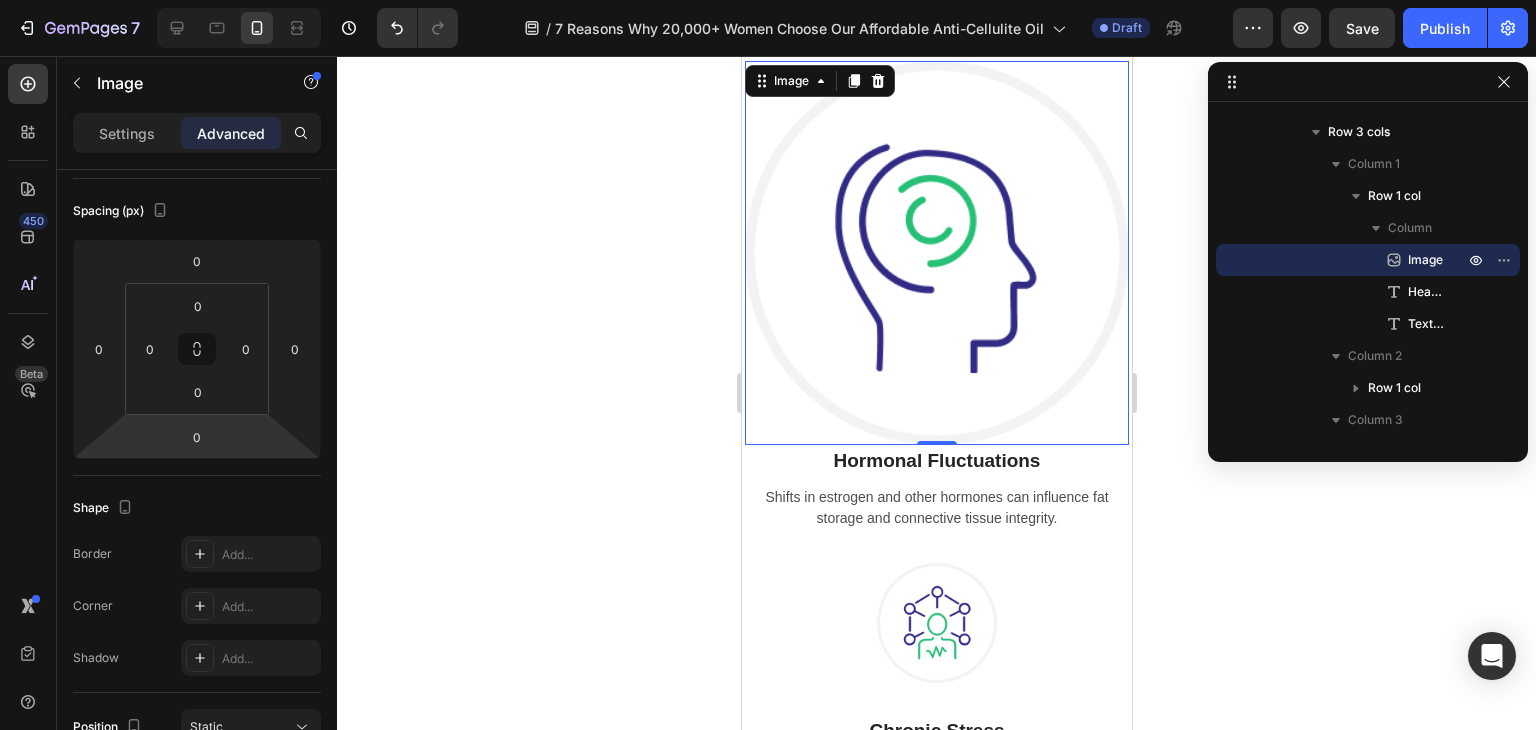 click 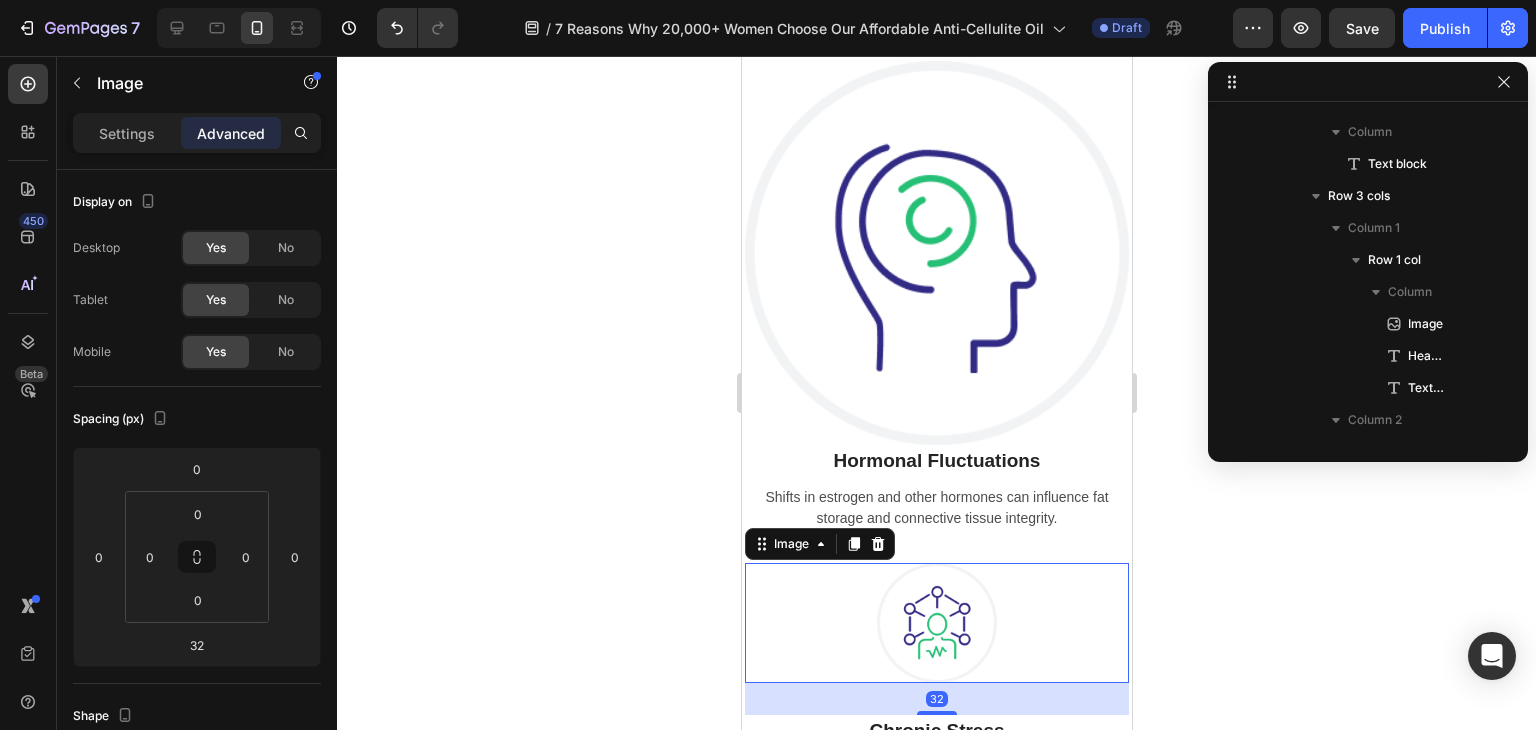 scroll, scrollTop: 1426, scrollLeft: 0, axis: vertical 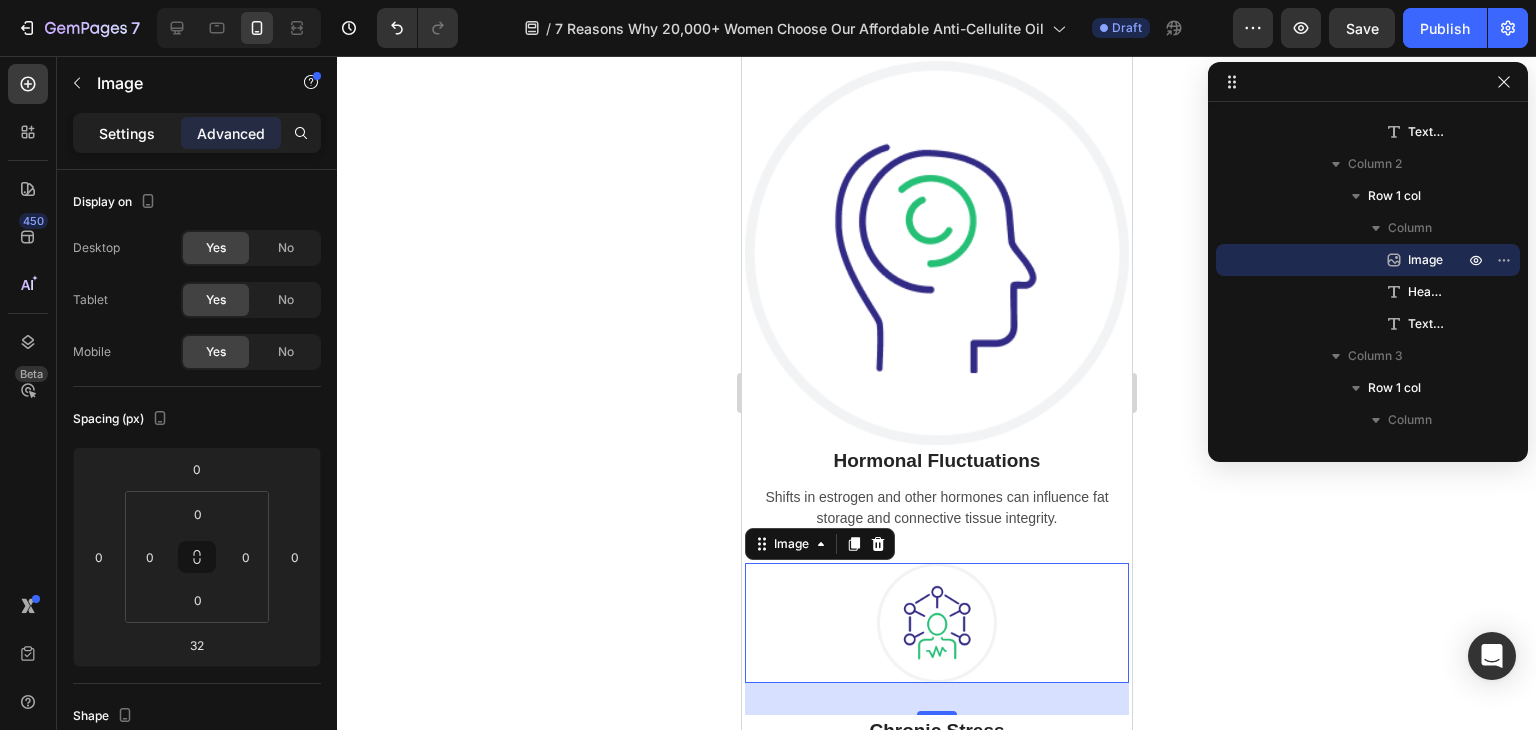 click on "Settings" at bounding box center (127, 133) 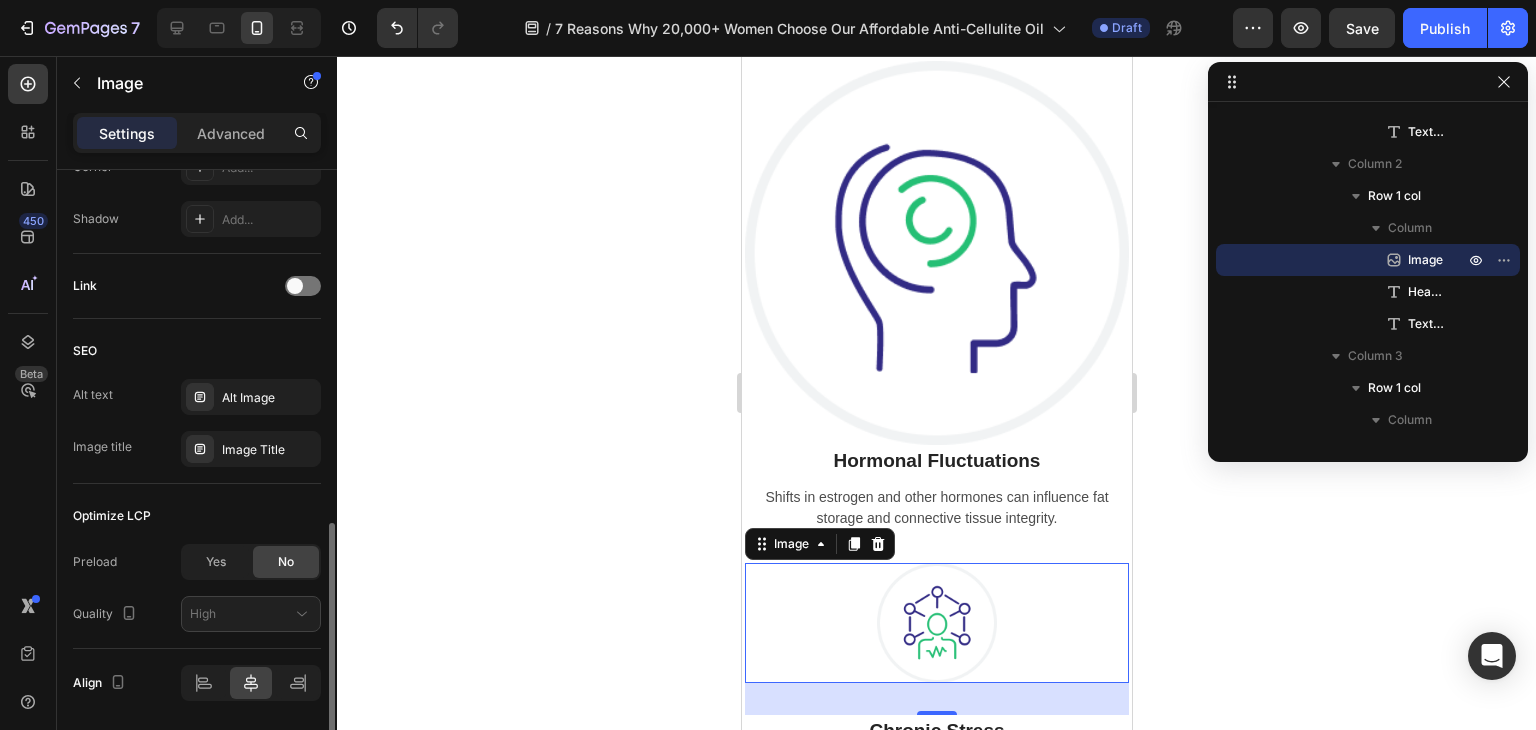 scroll, scrollTop: 882, scrollLeft: 0, axis: vertical 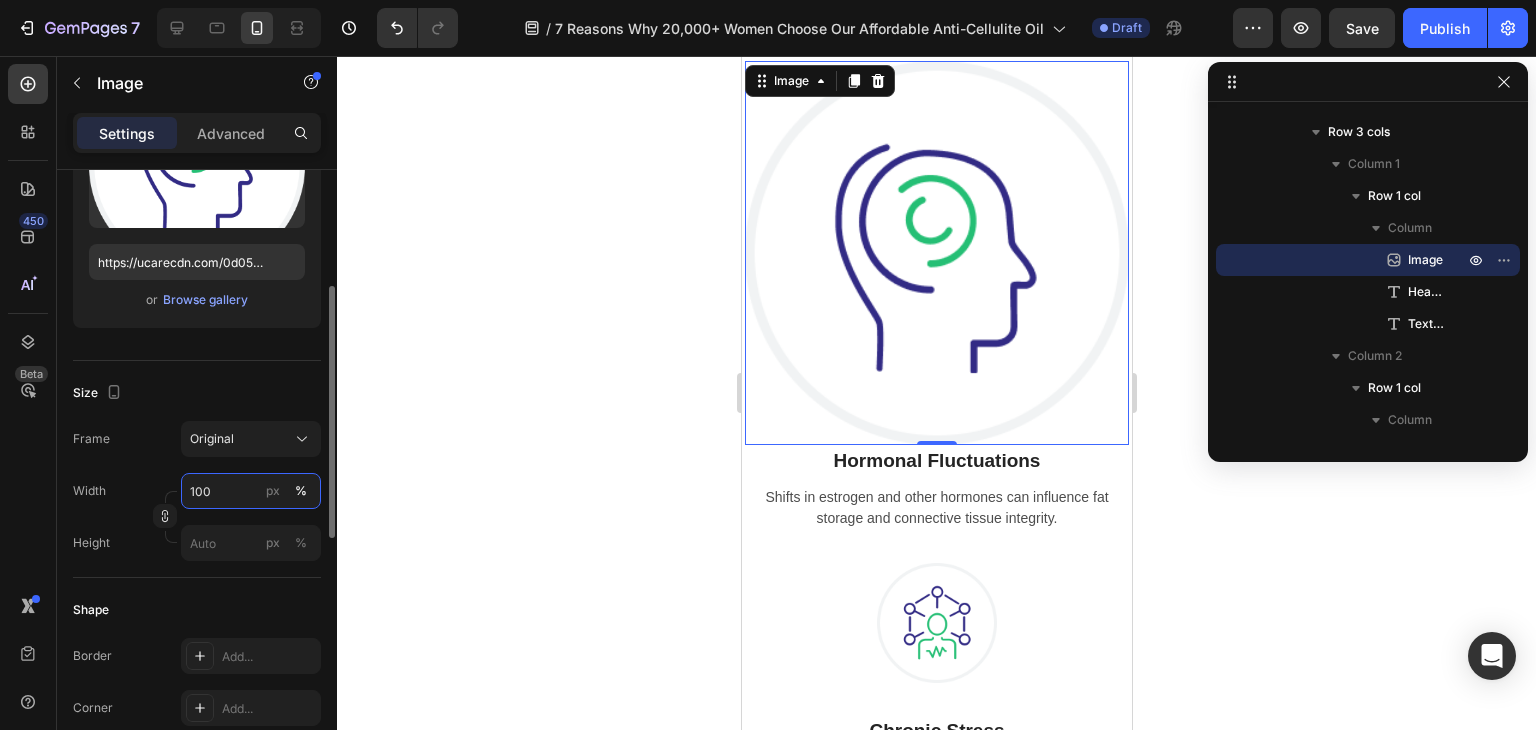 click on "100" at bounding box center [251, 491] 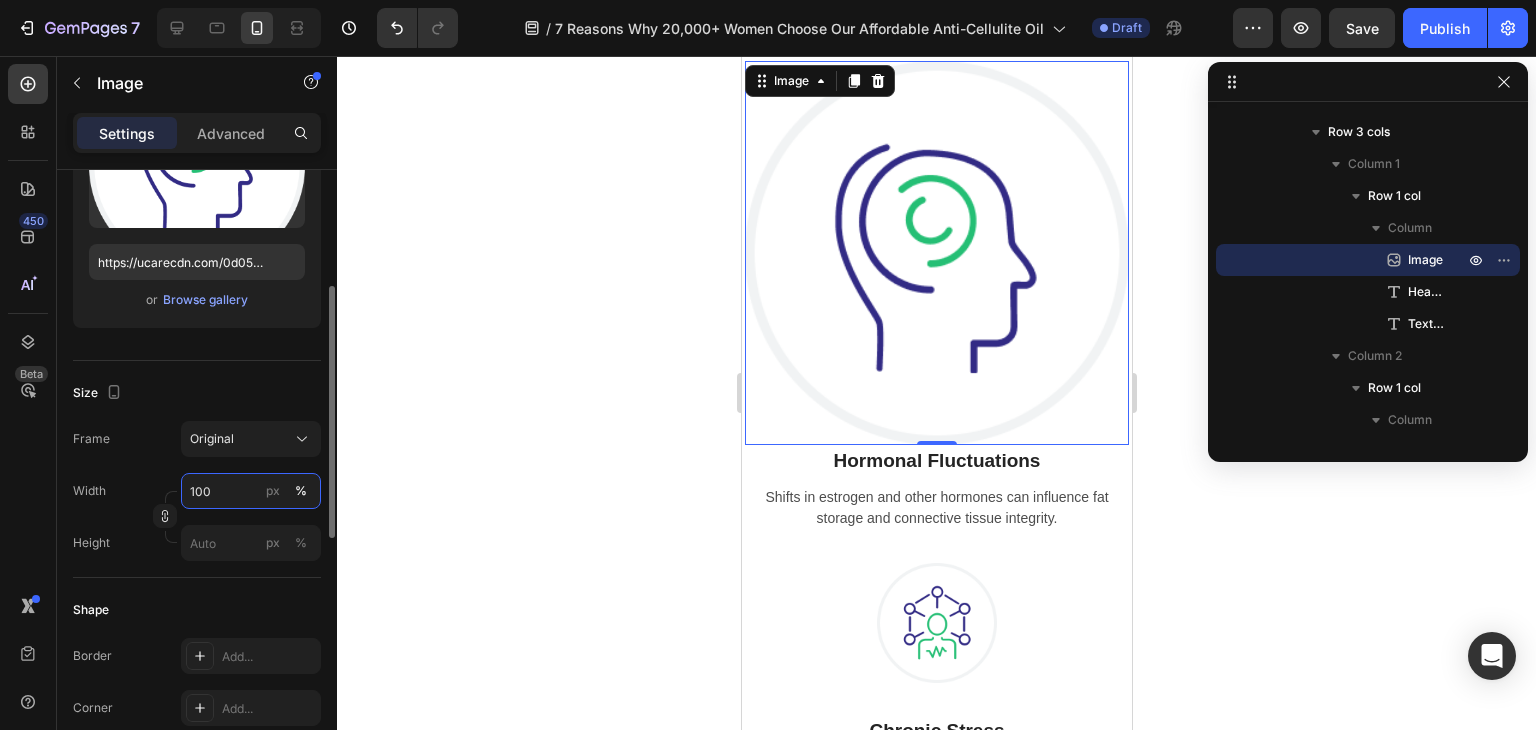 click on "100" at bounding box center (251, 491) 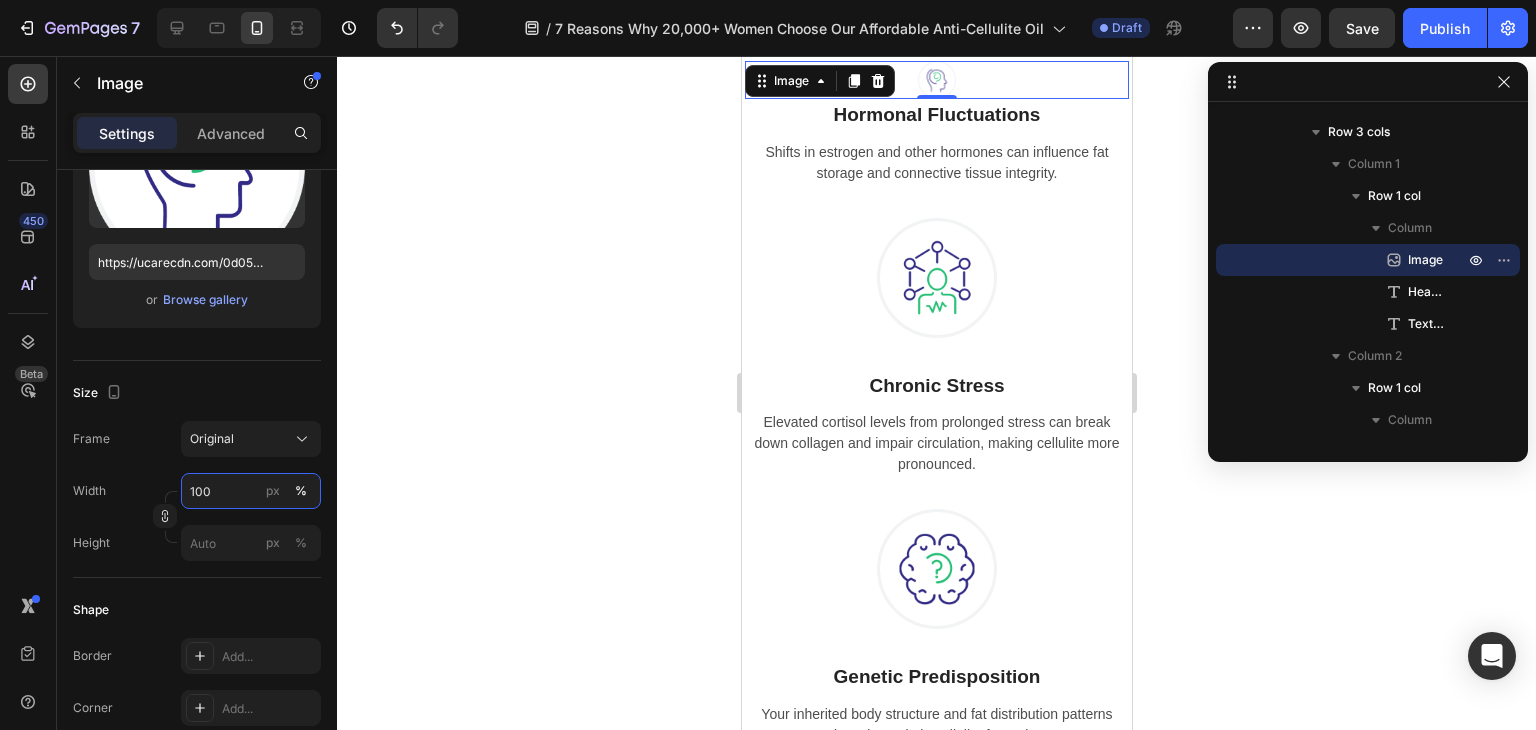 type on "100" 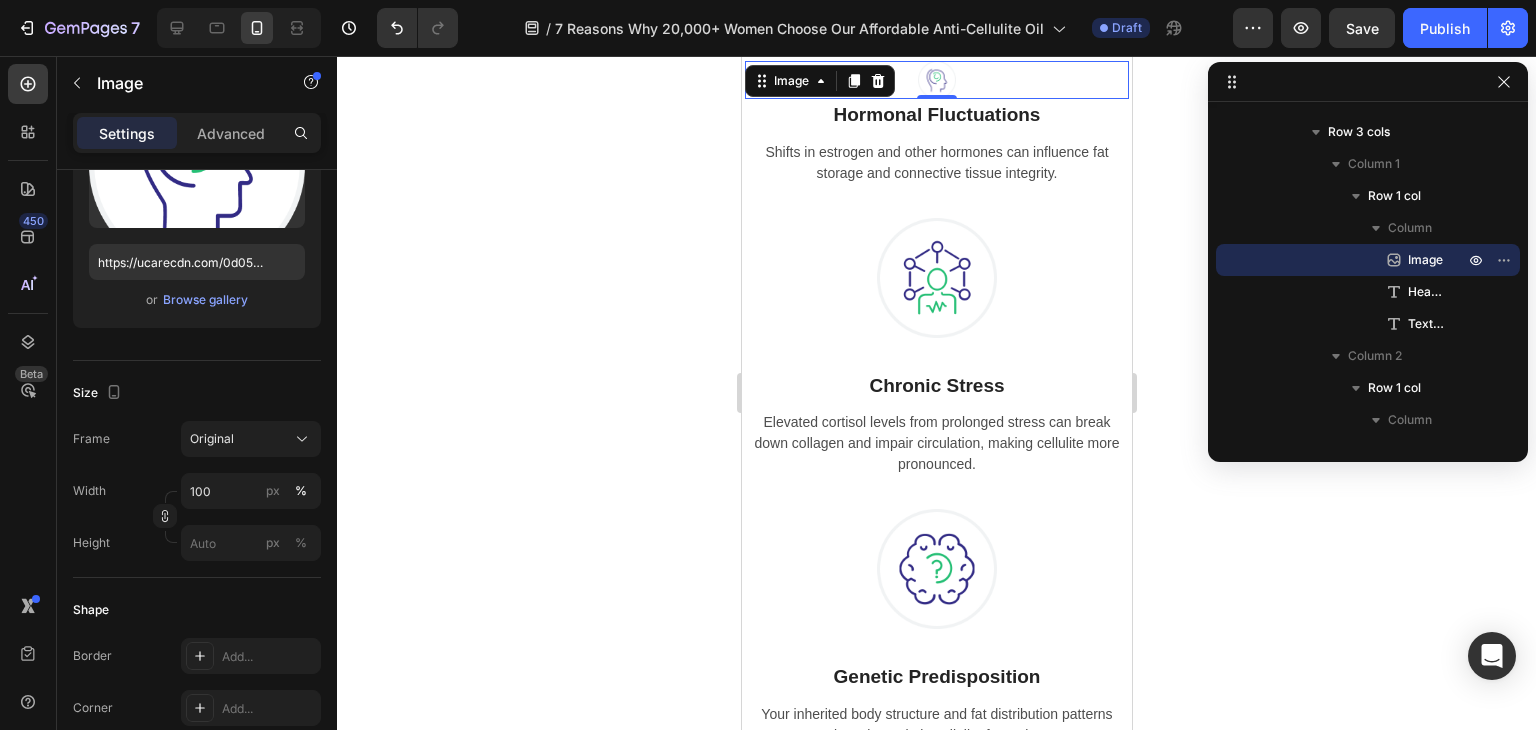 click 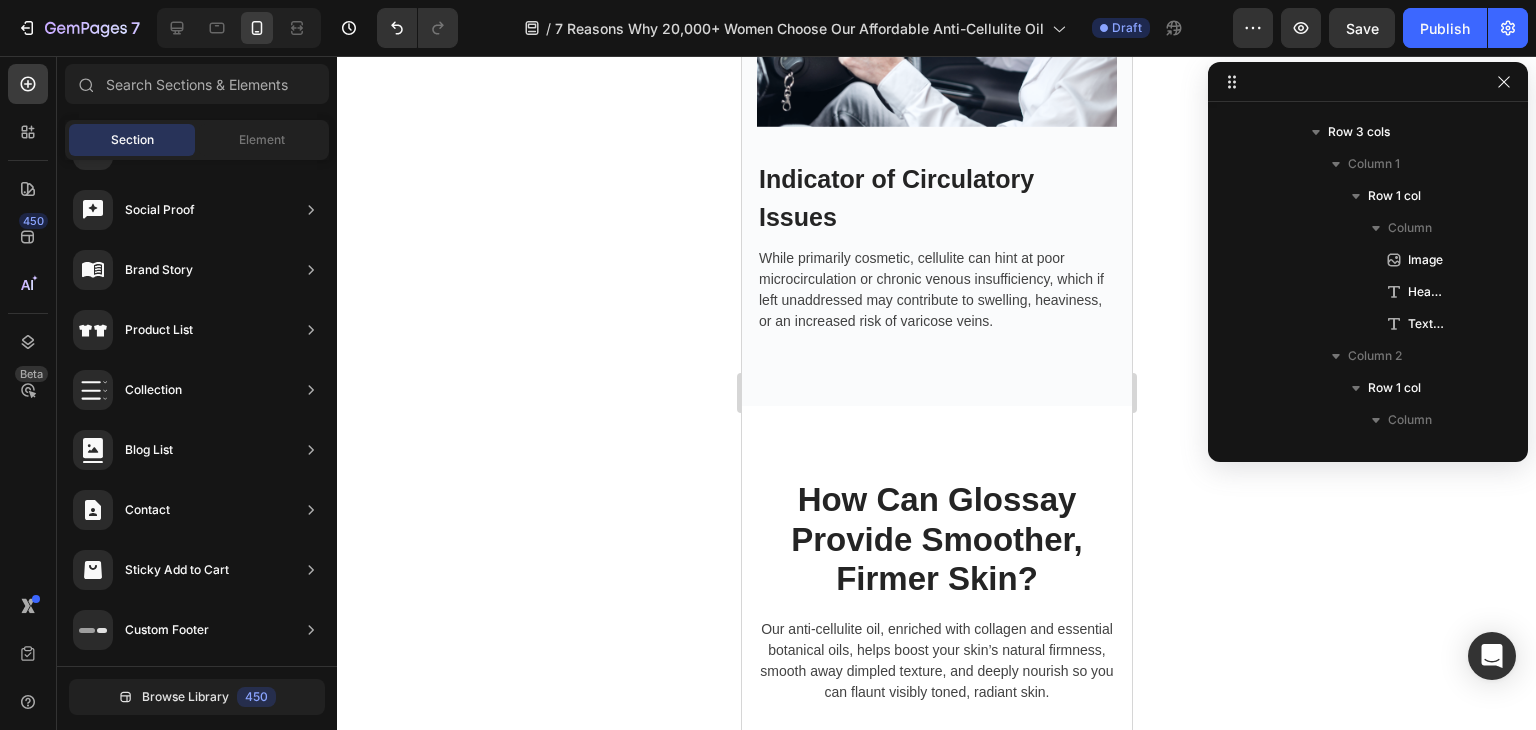 scroll, scrollTop: 3296, scrollLeft: 0, axis: vertical 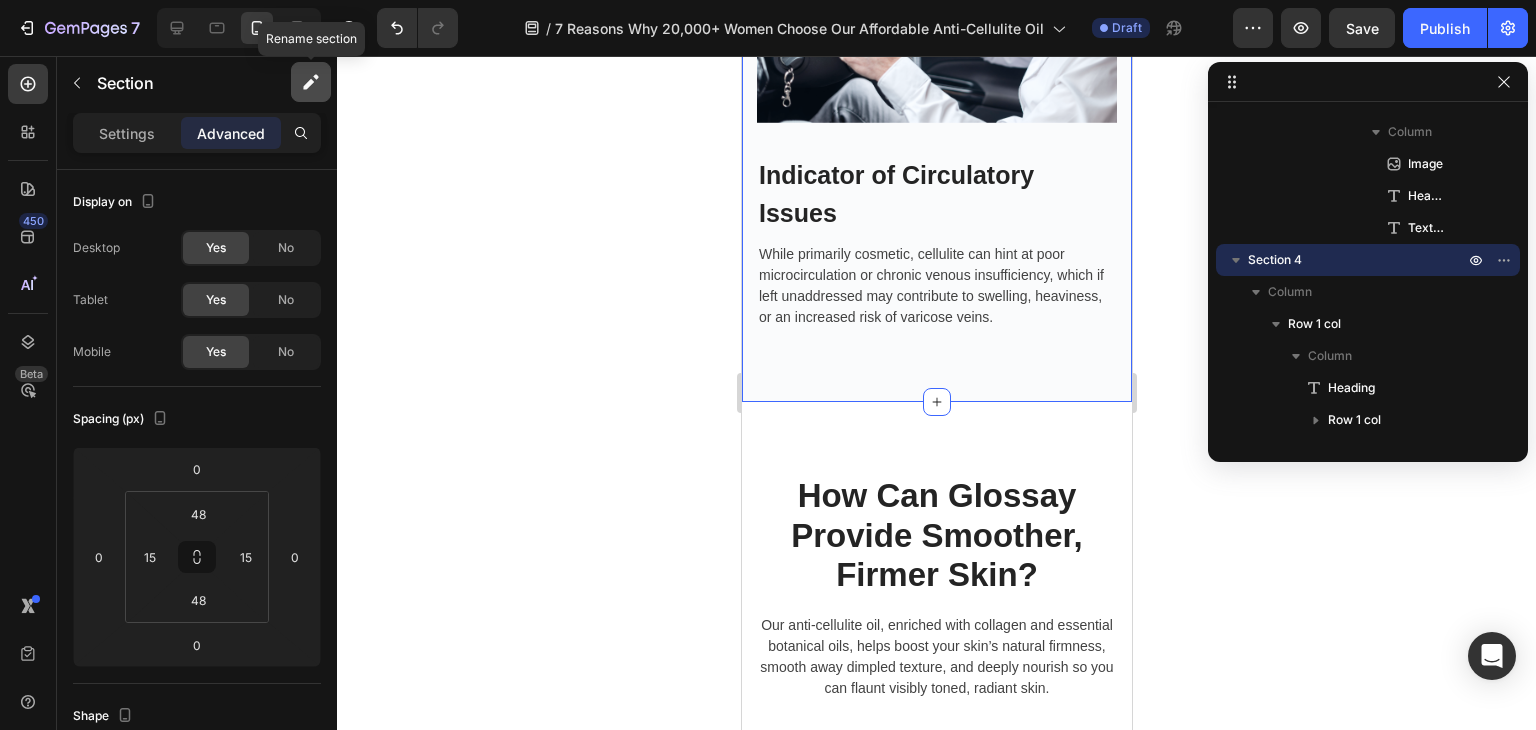 click 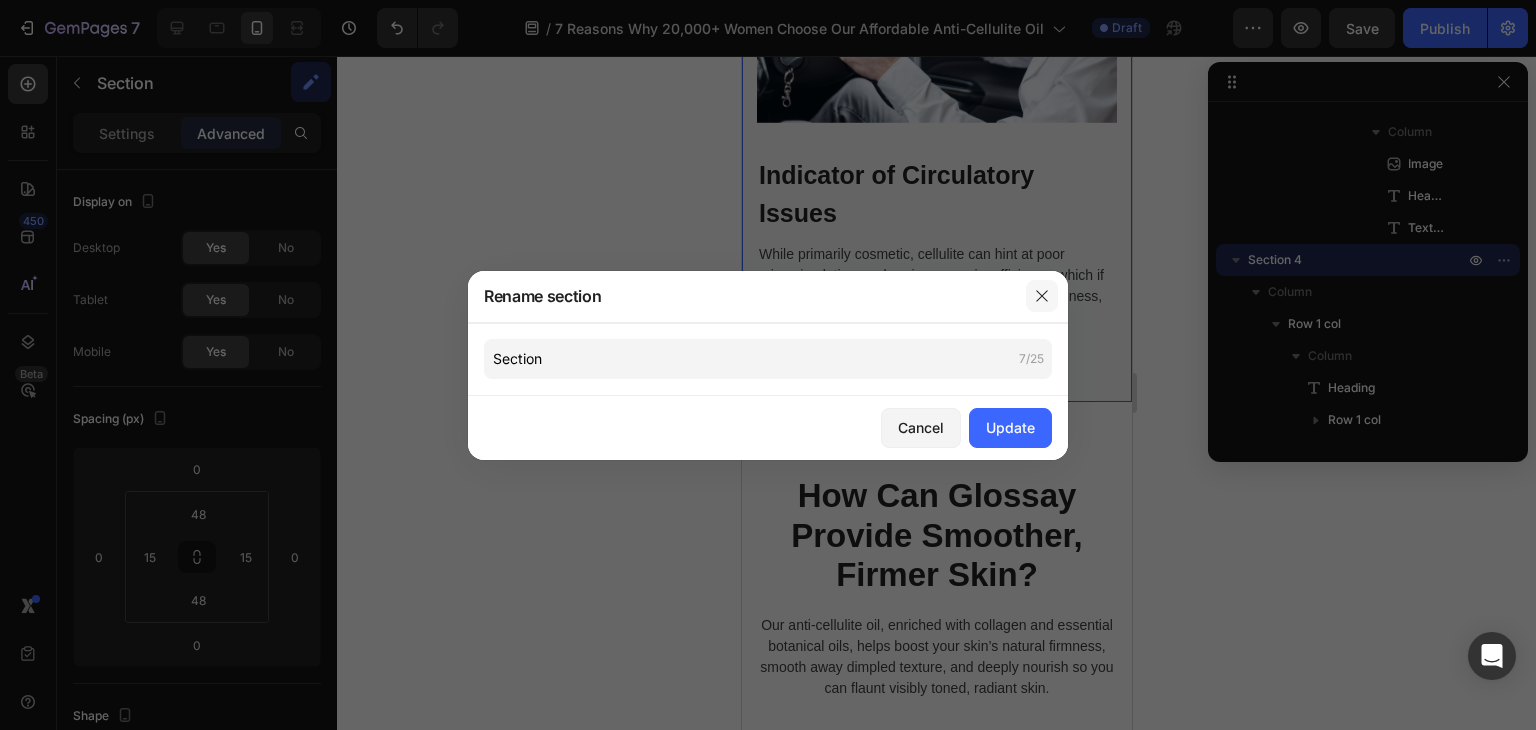click 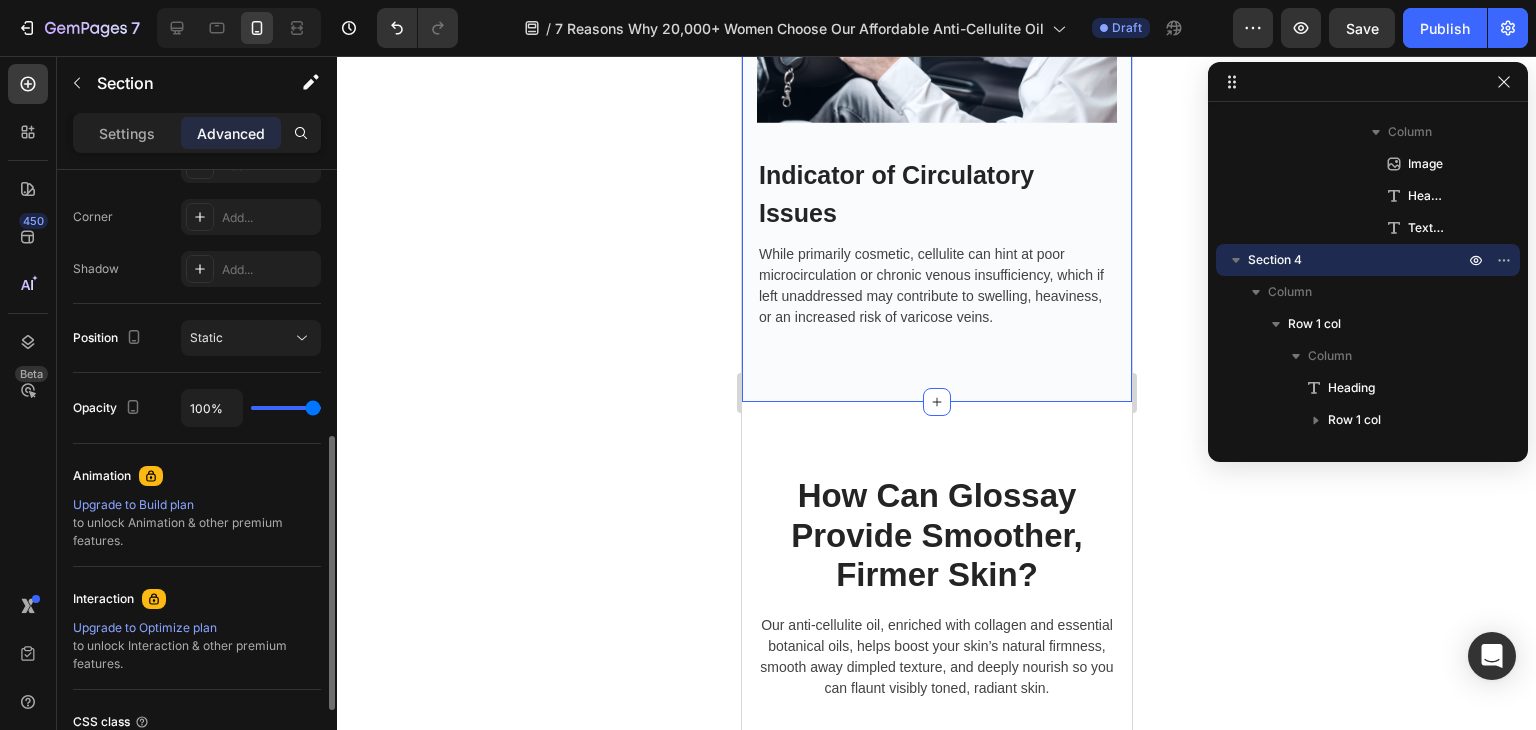 scroll, scrollTop: 769, scrollLeft: 0, axis: vertical 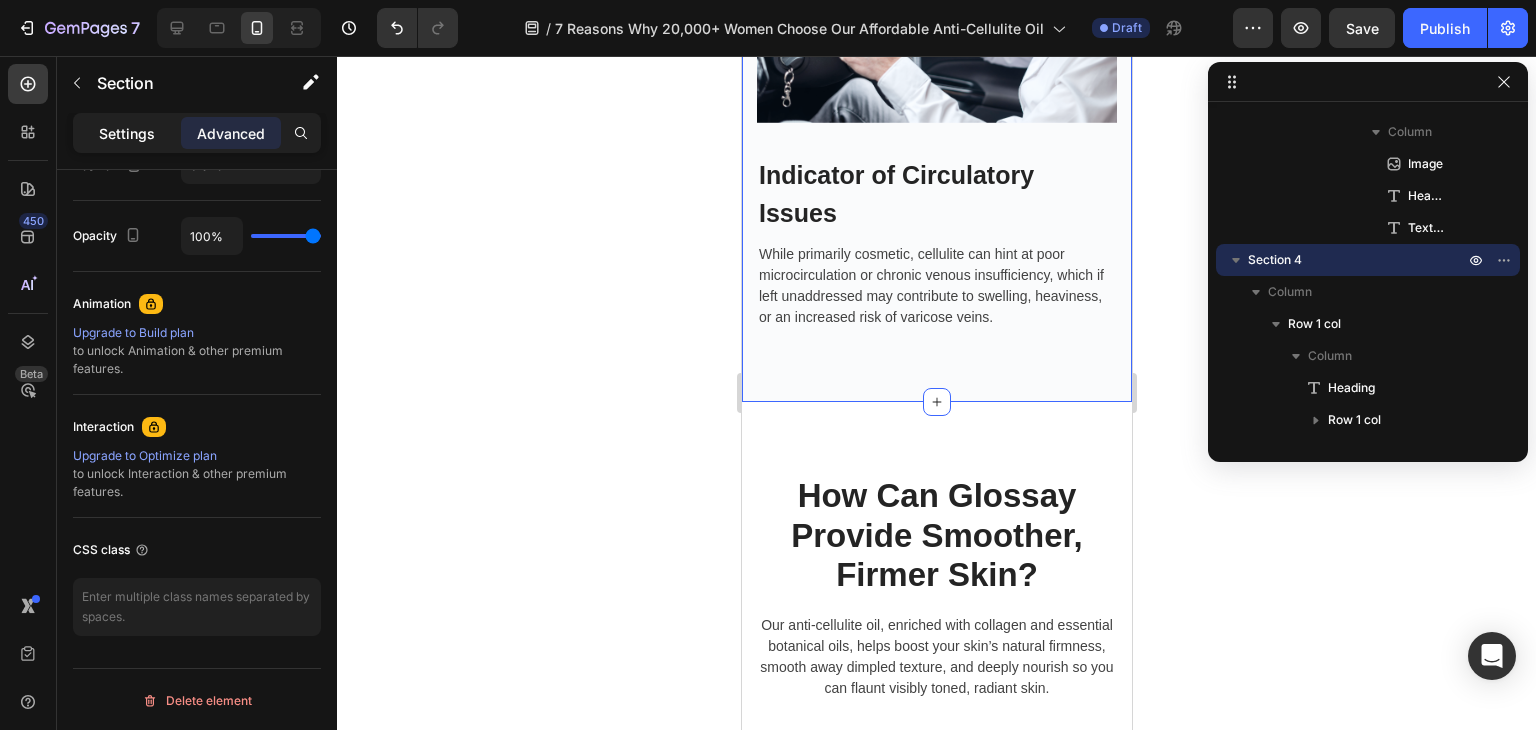 click on "Settings" at bounding box center [127, 133] 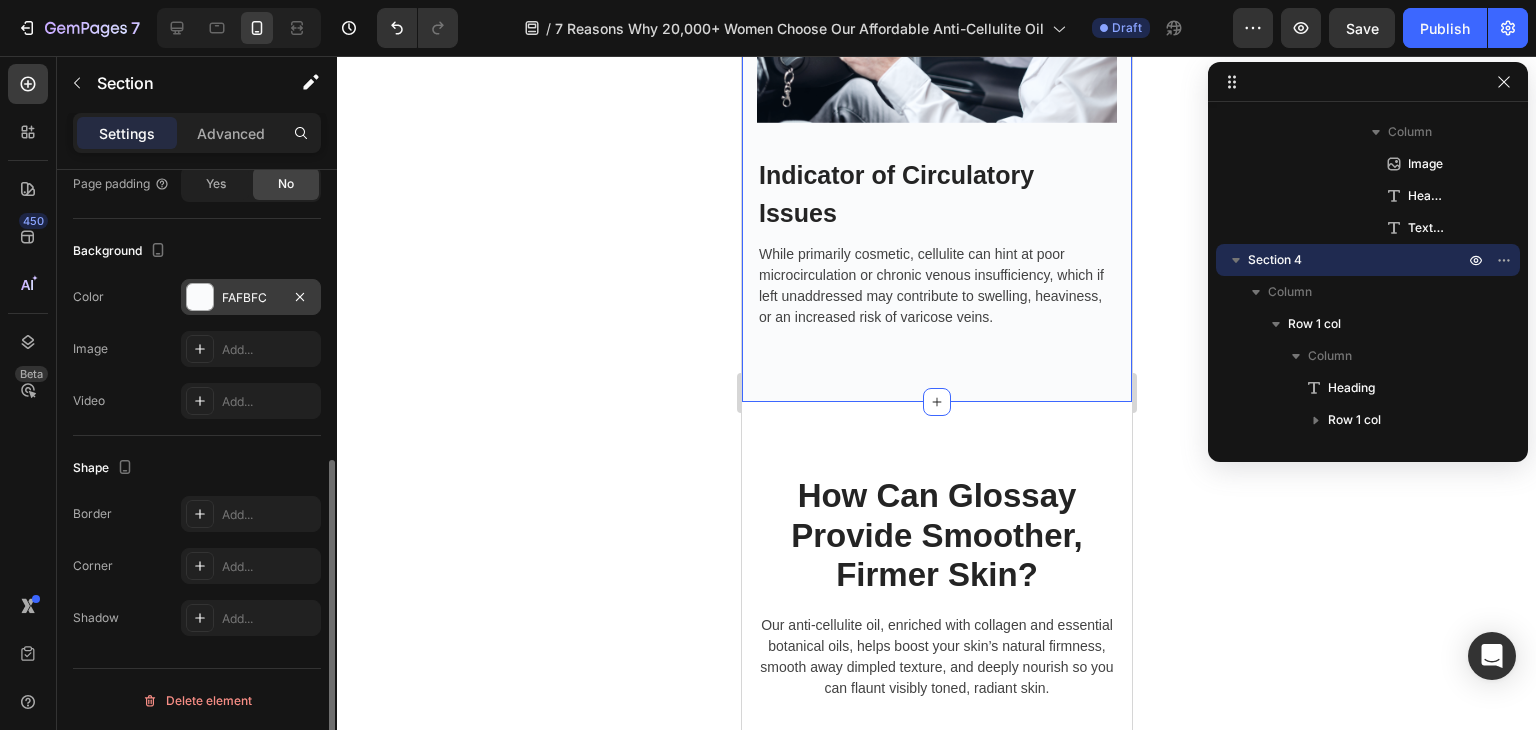 click at bounding box center (200, 297) 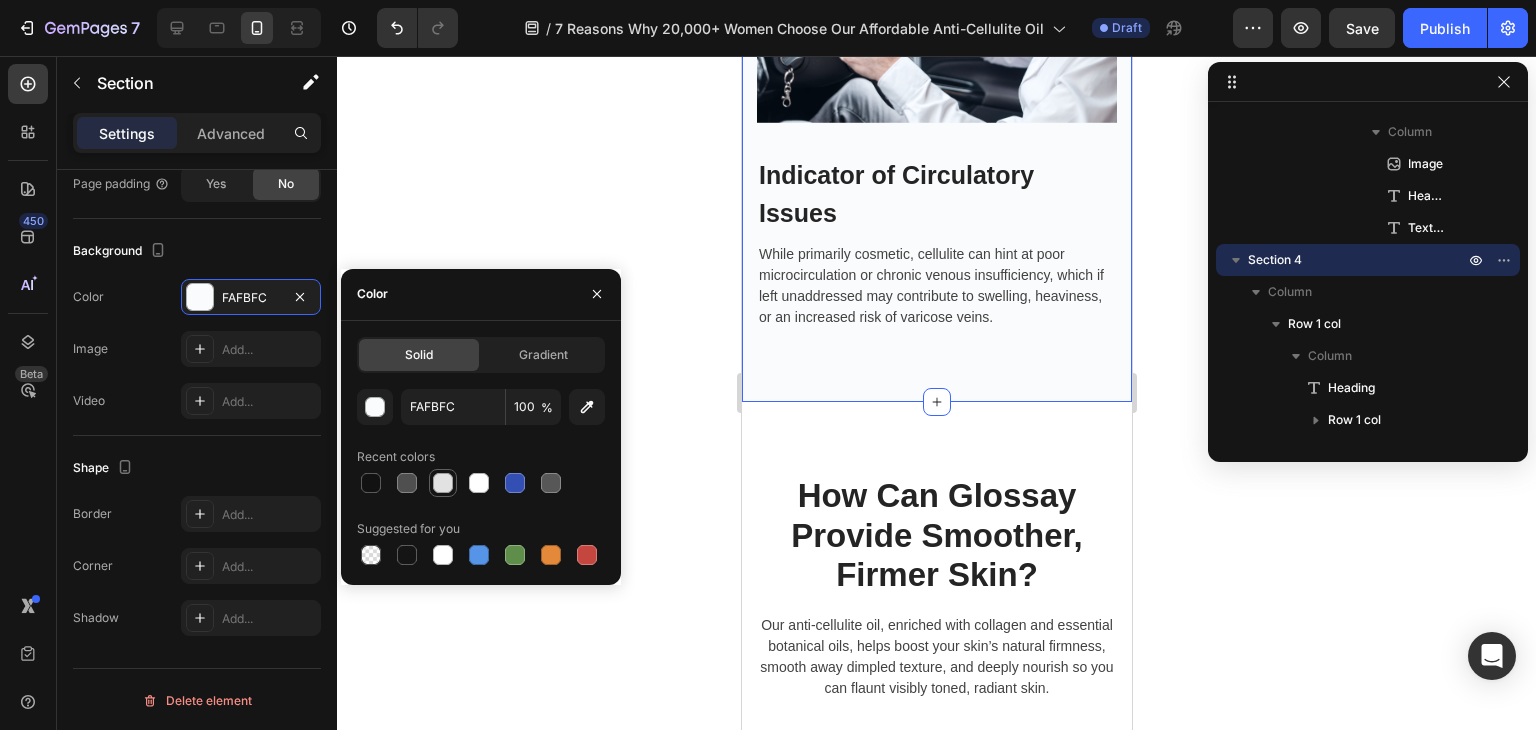 click at bounding box center [443, 483] 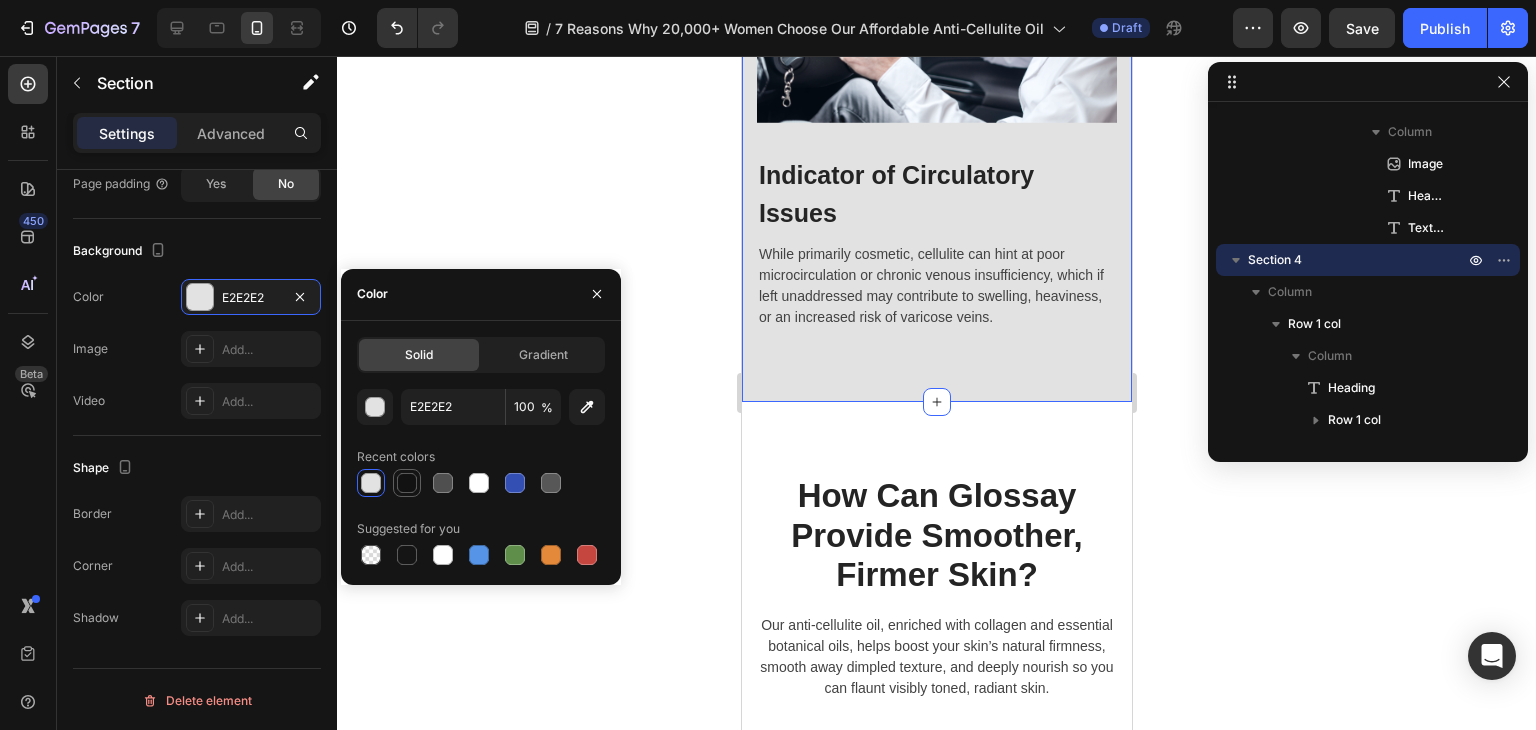 click at bounding box center [407, 483] 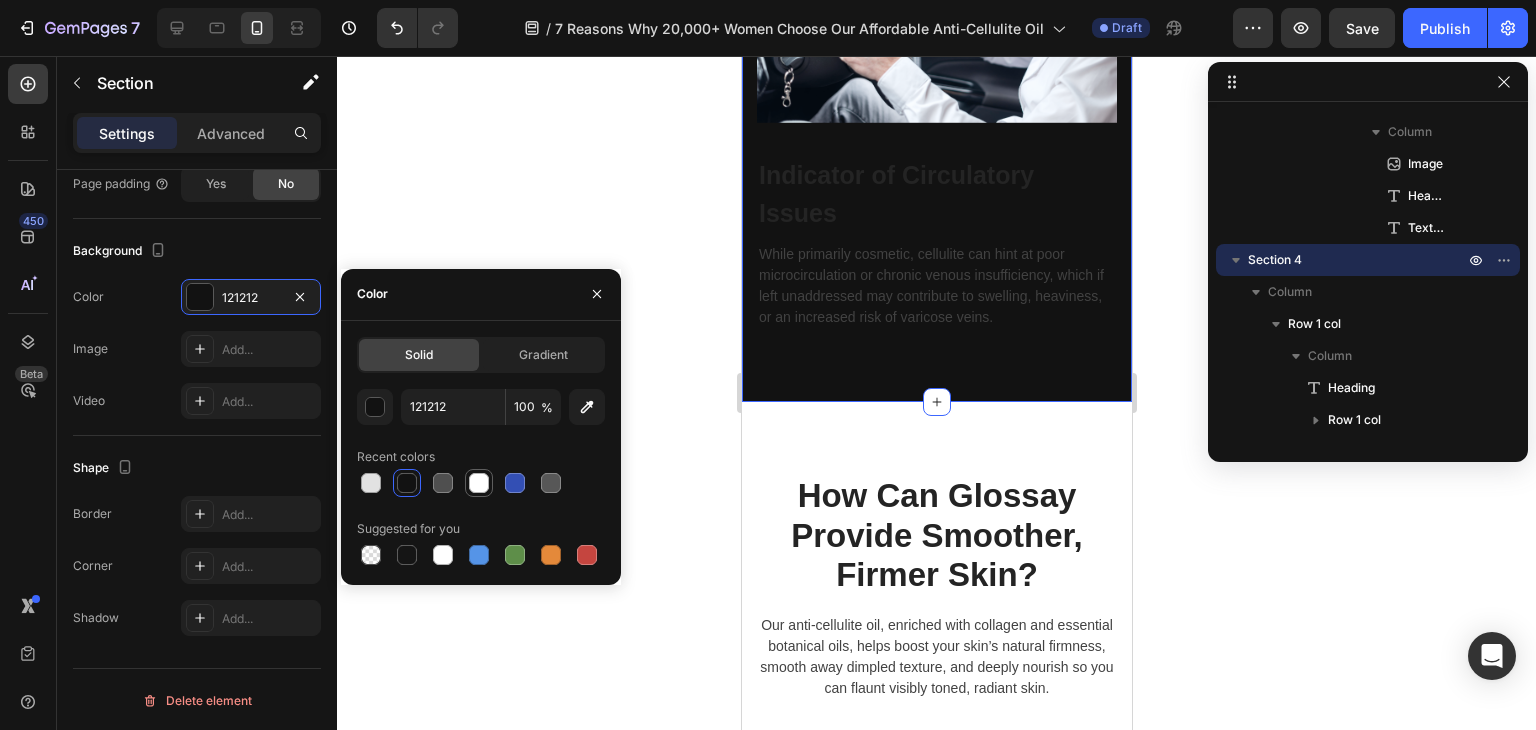 click at bounding box center (479, 483) 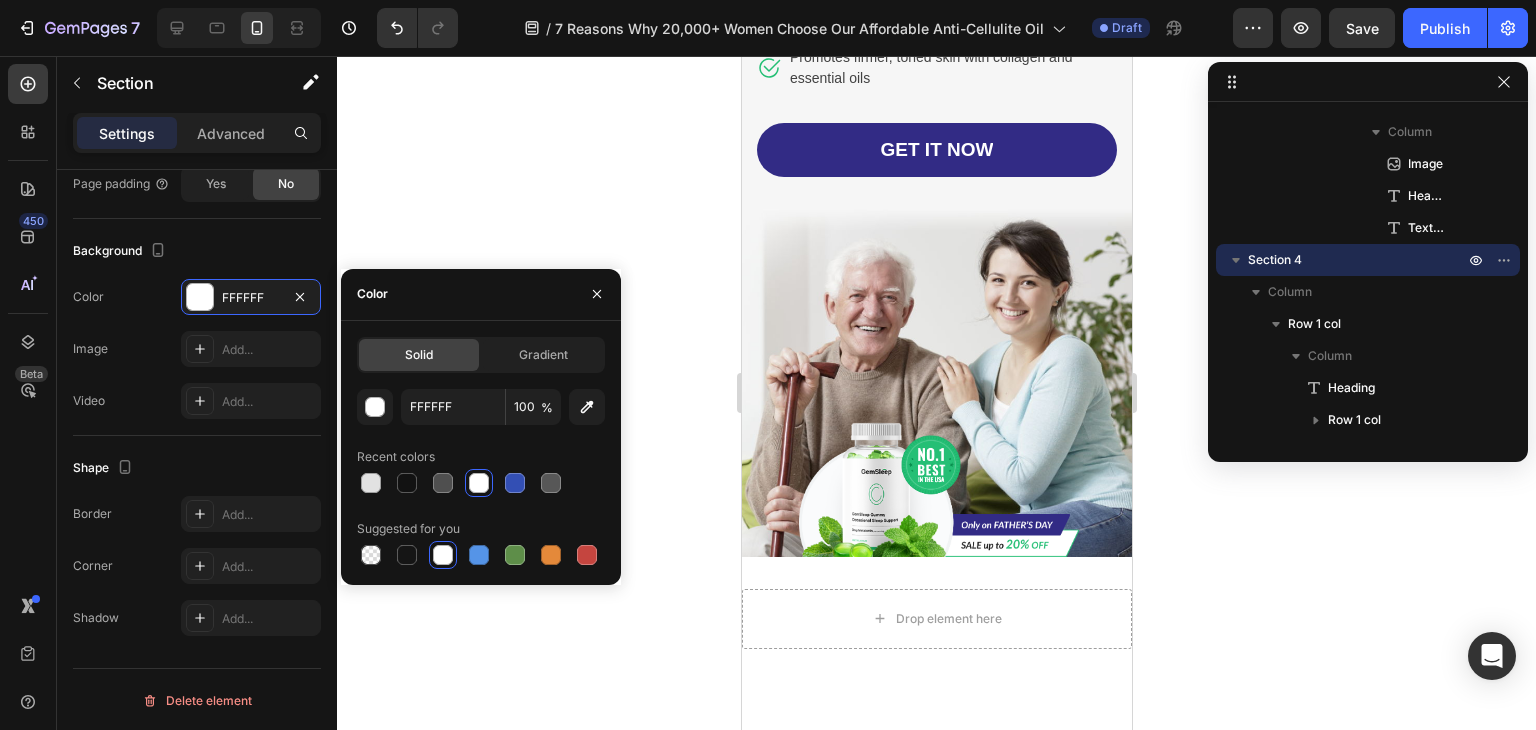 scroll, scrollTop: 0, scrollLeft: 0, axis: both 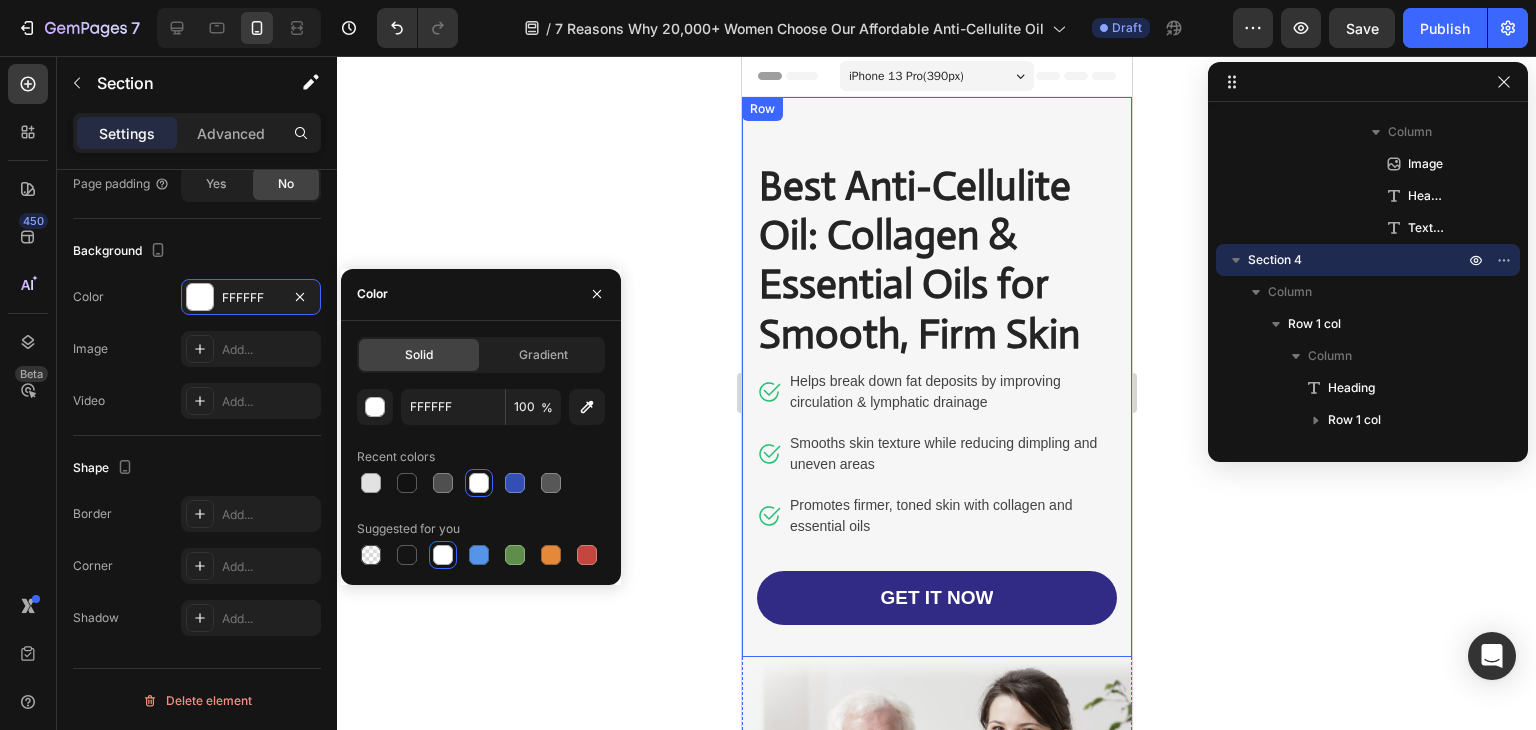 click on "Best Anti-Cellulite Oil: Collagen & Essential Oils for Smooth, Firm Skin Heading       Icon Helps break down fat deposits by improving circulation & lymphatic drainage Text block       Icon Smooths skin texture while reducing dimpling and uneven areas Text block       Icon Promotes firmer, toned skin with collagen and essential oils Text block Icon List GET IT NOW Button Row" at bounding box center (936, 377) 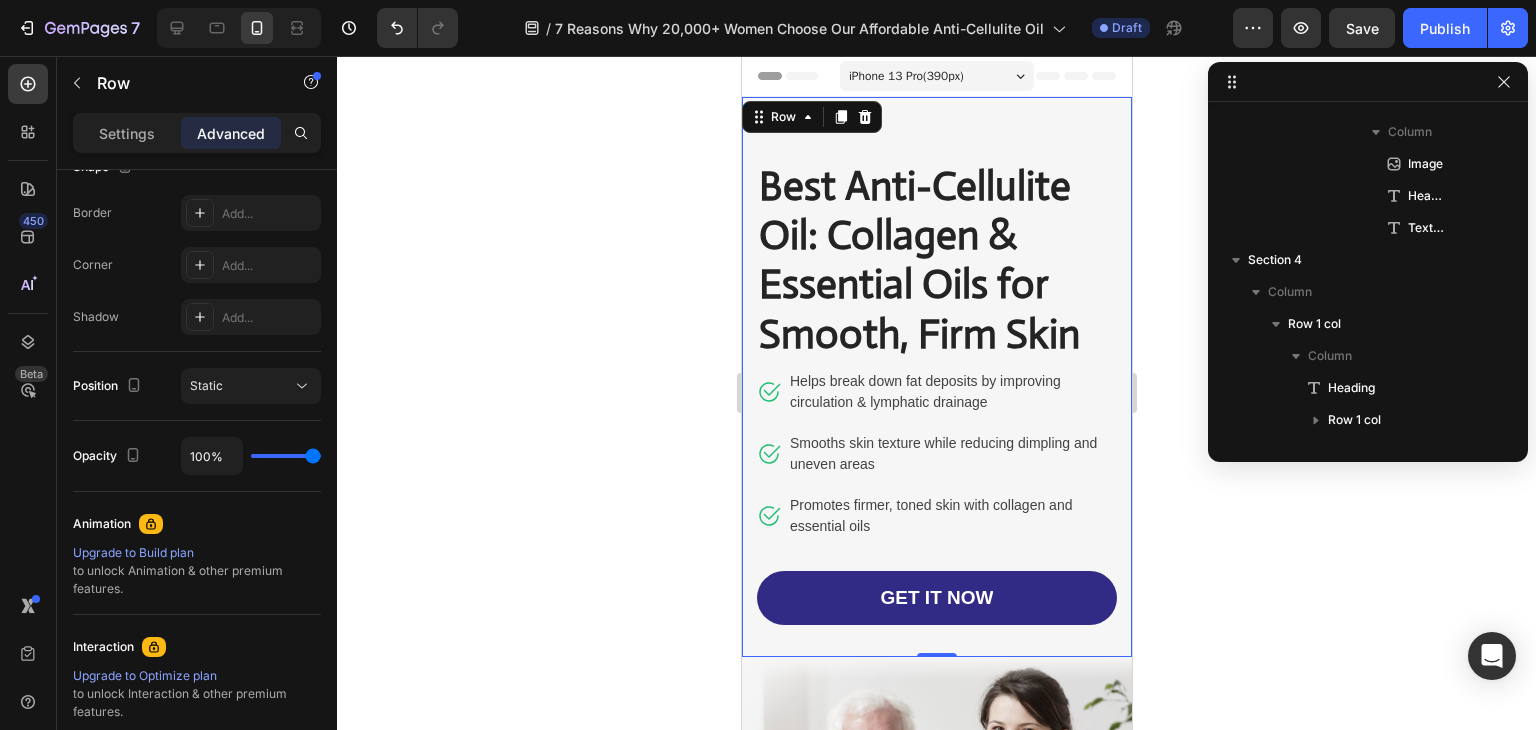 scroll, scrollTop: 90, scrollLeft: 0, axis: vertical 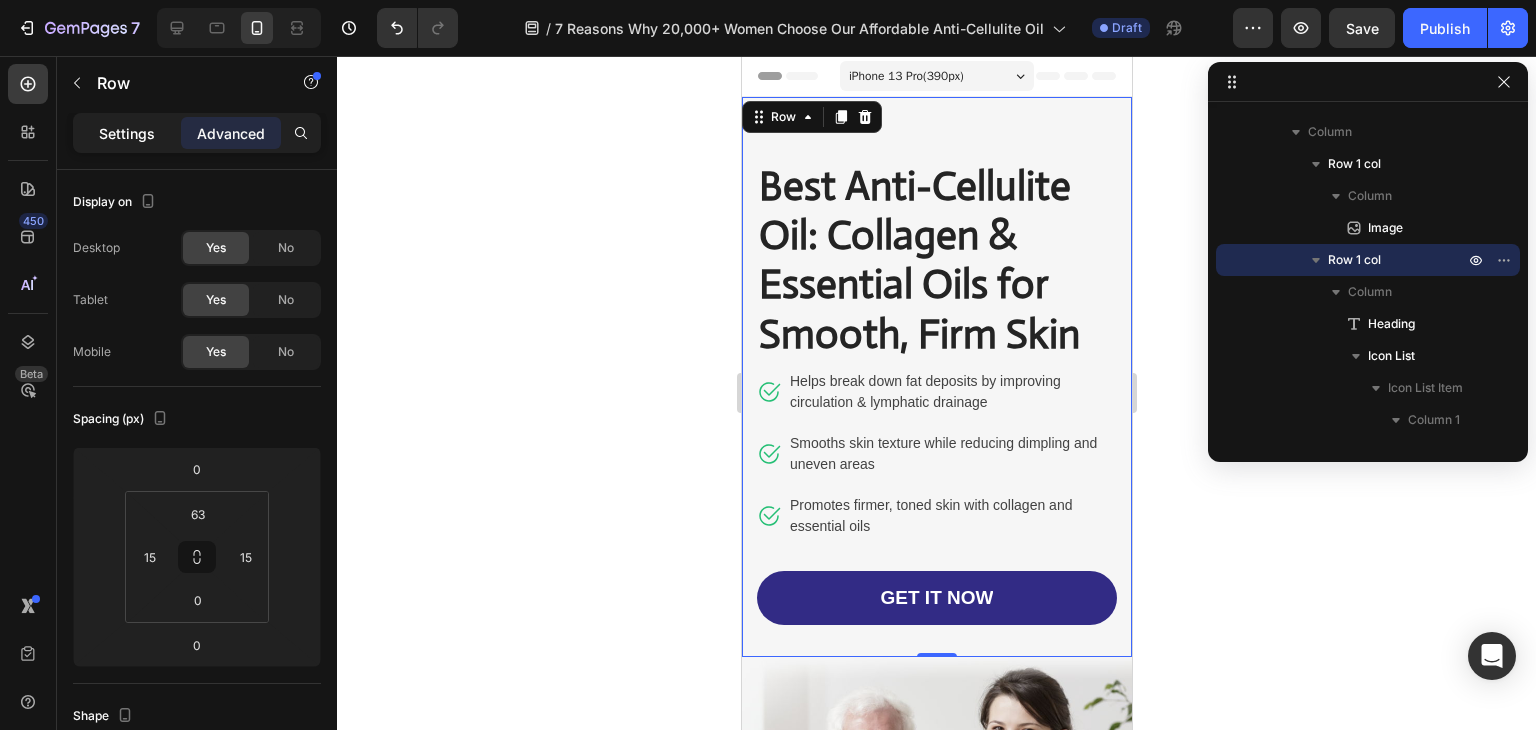 click on "Settings" 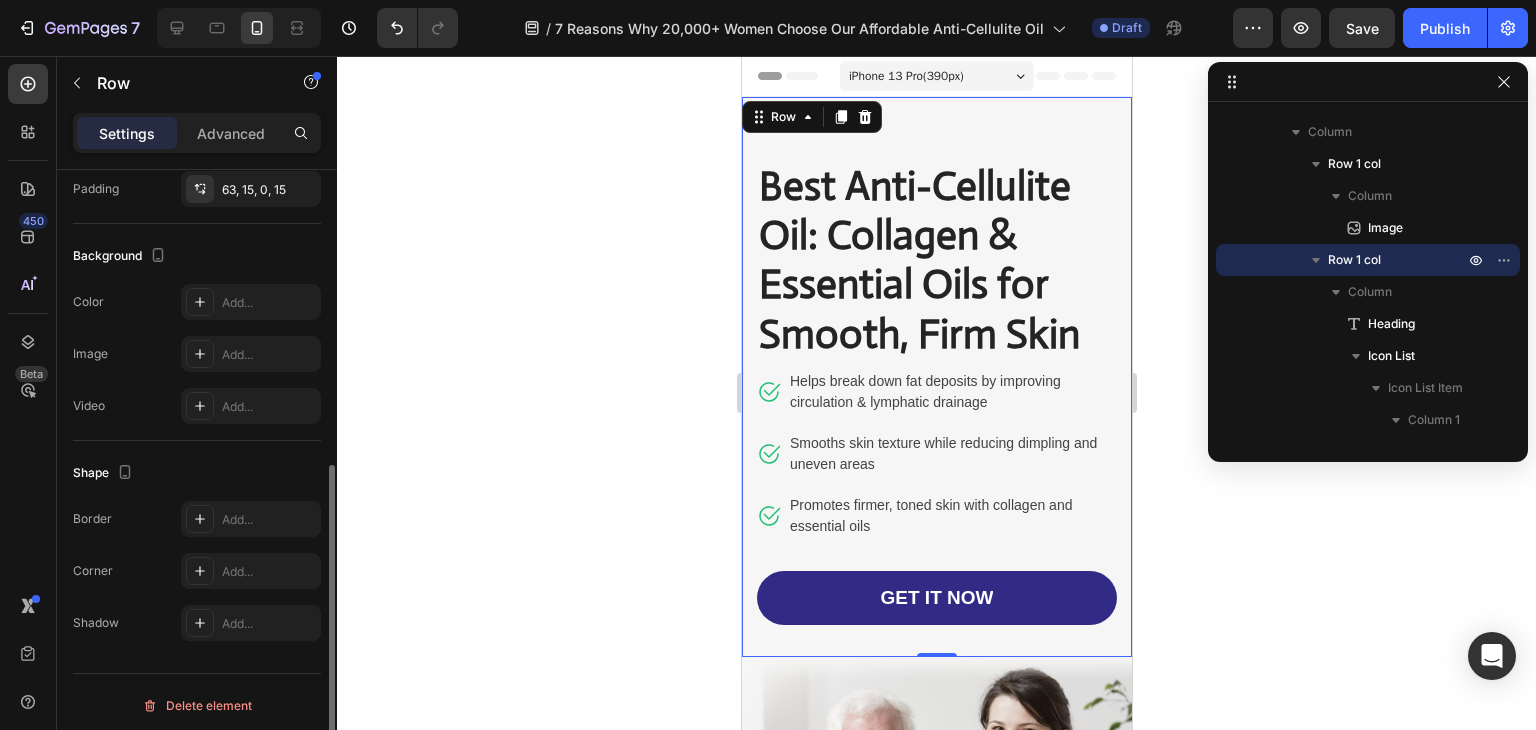 scroll, scrollTop: 549, scrollLeft: 0, axis: vertical 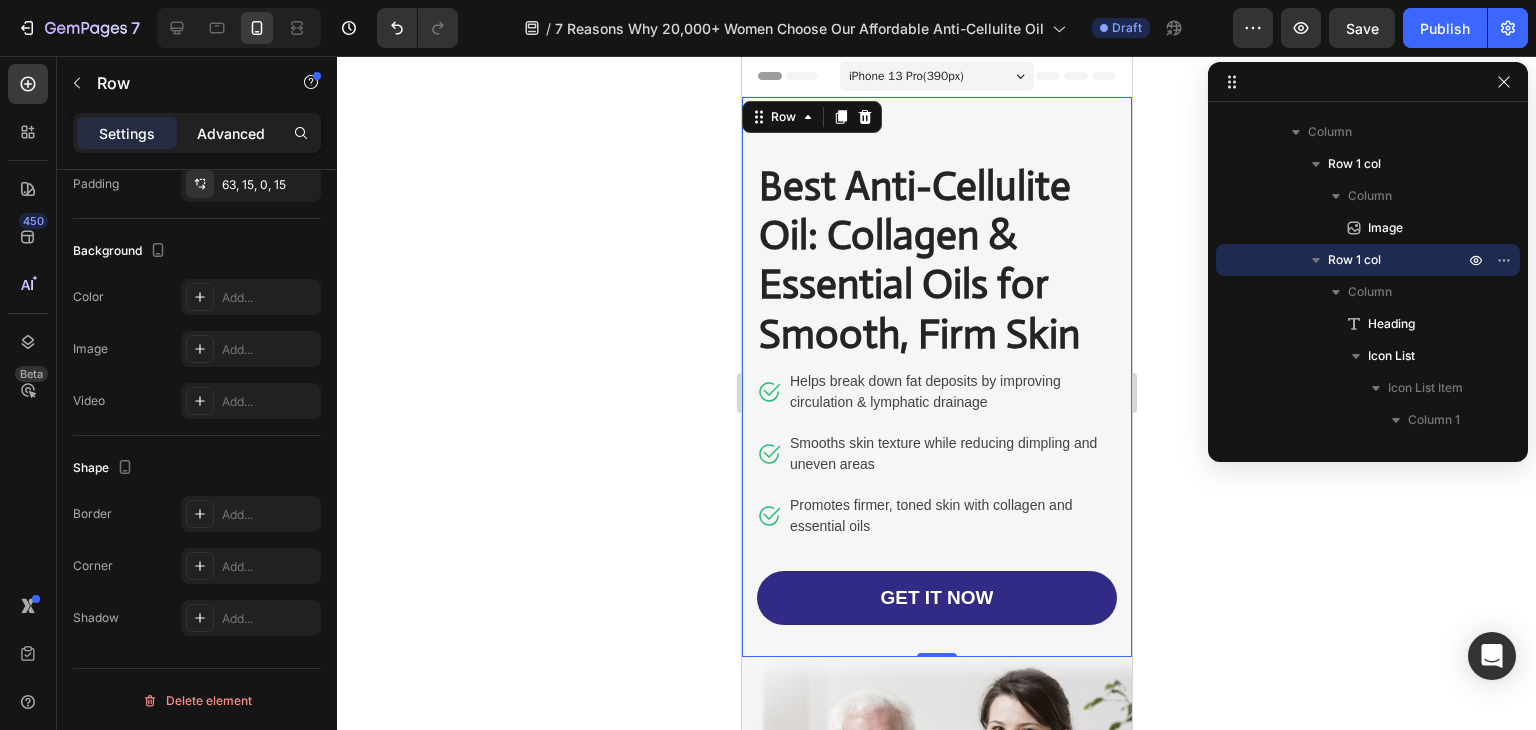 click on "Advanced" at bounding box center (231, 133) 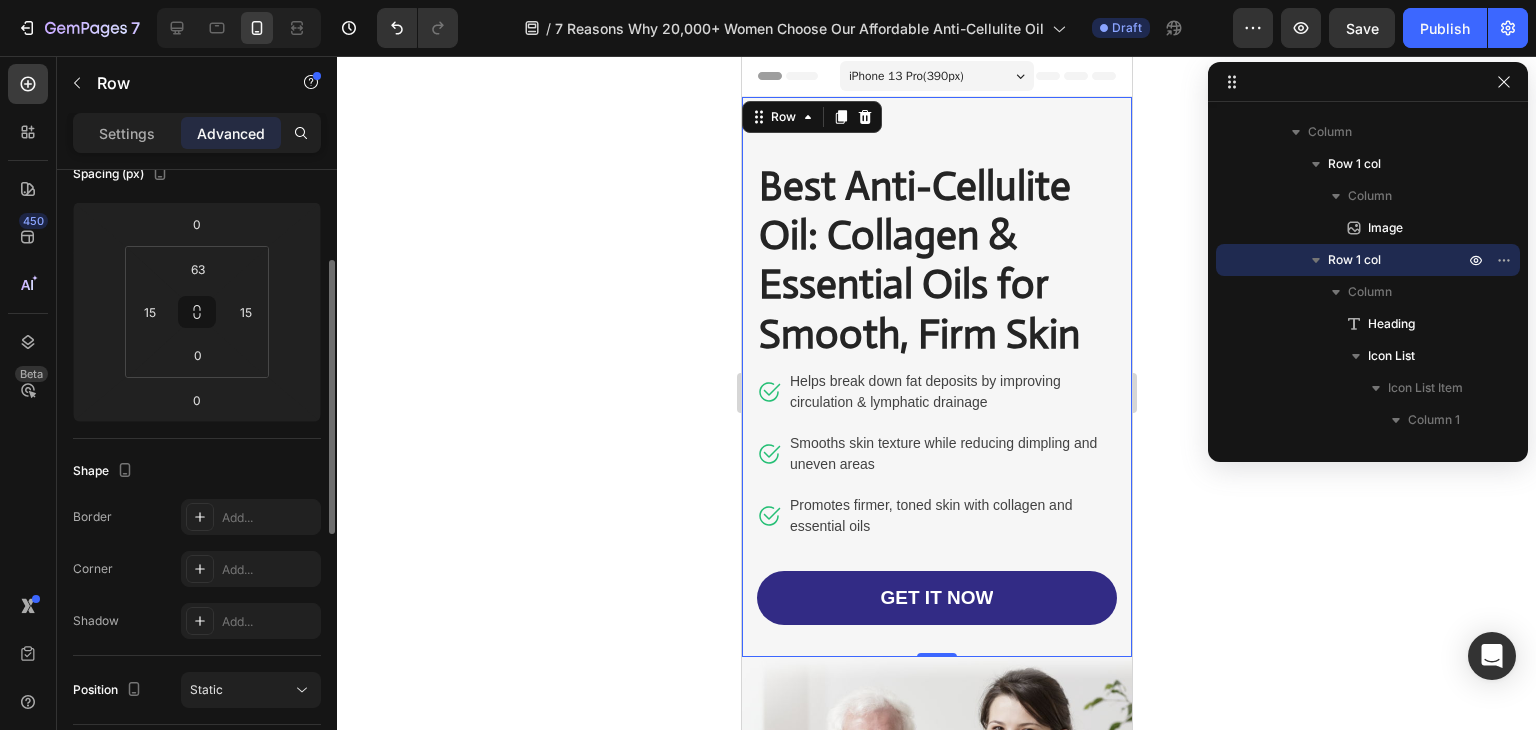 scroll, scrollTop: 0, scrollLeft: 0, axis: both 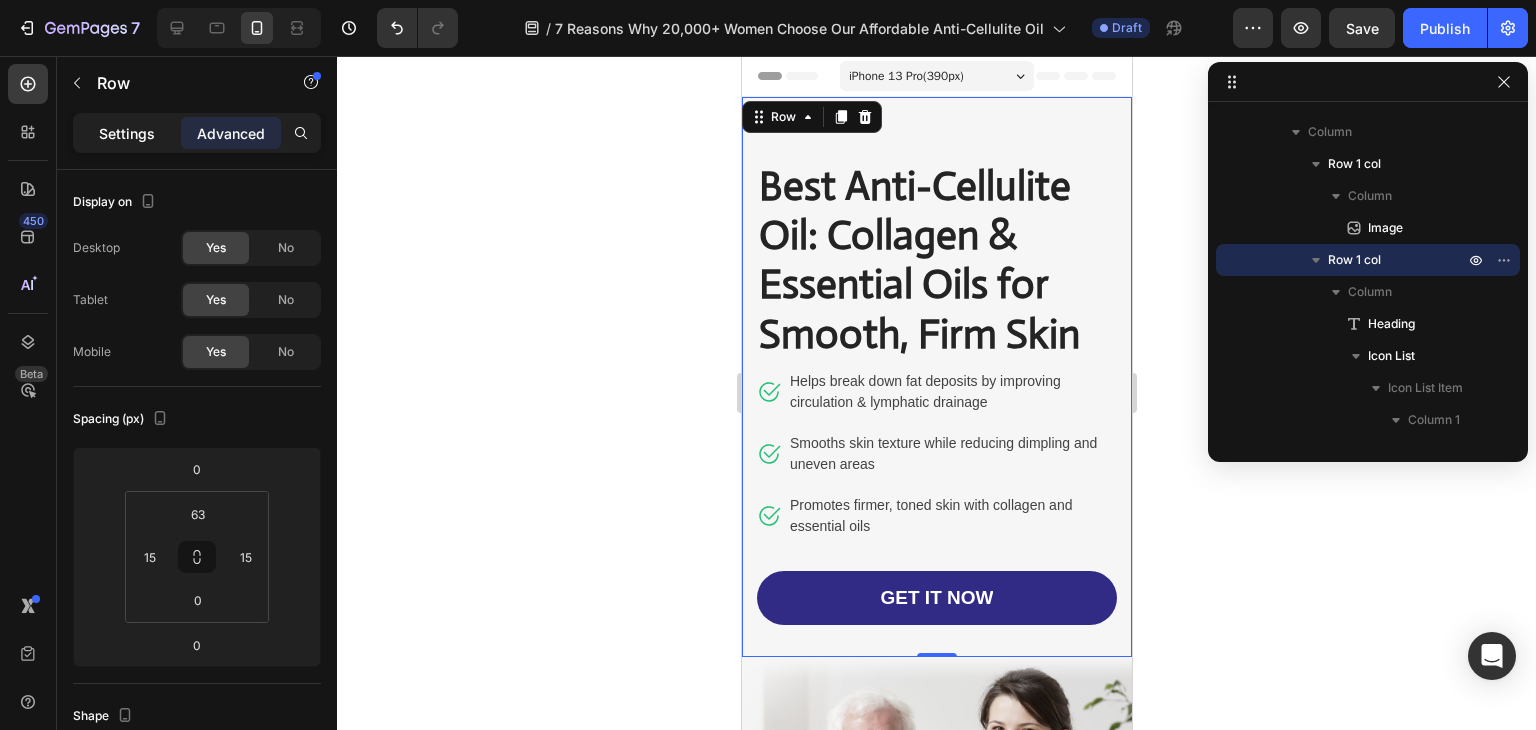 click on "Settings" 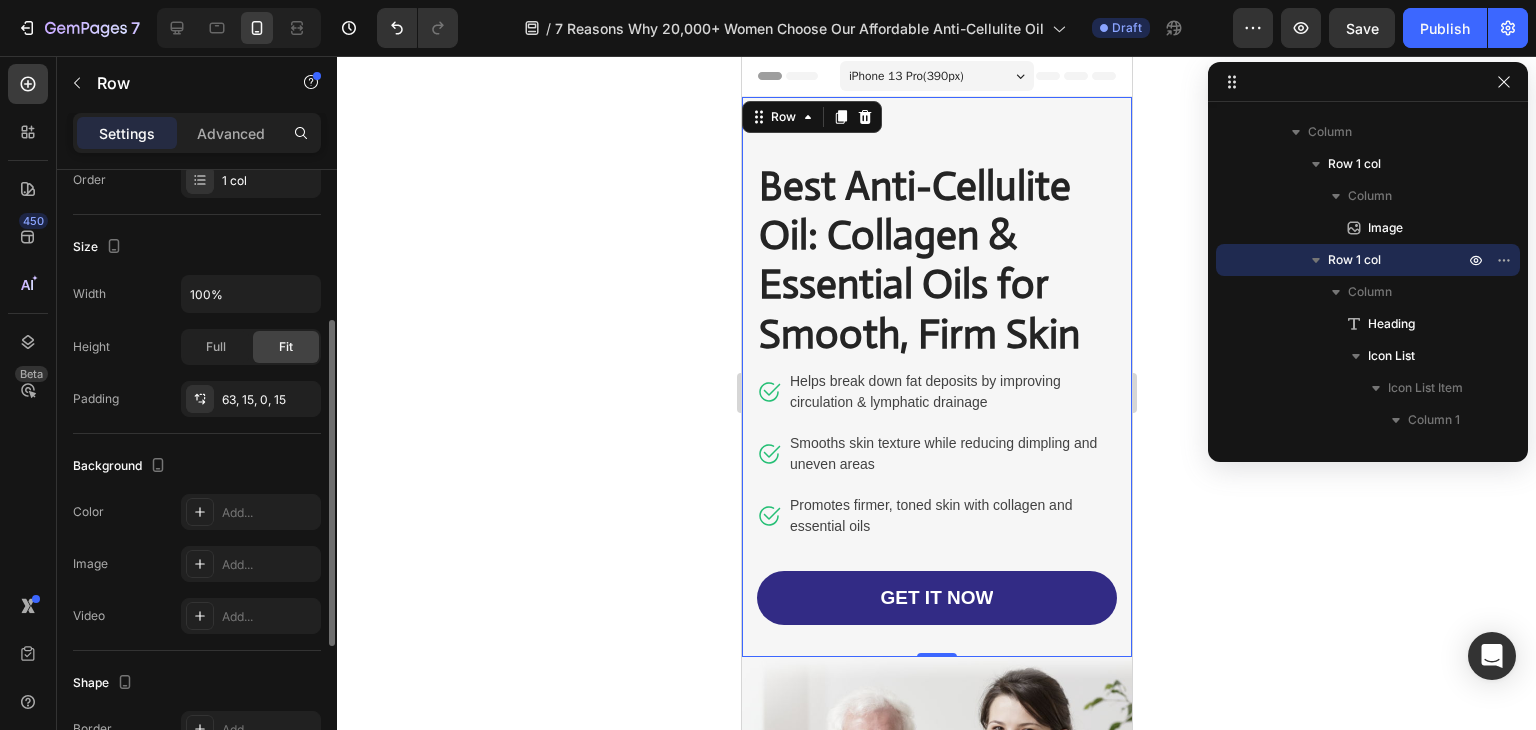 scroll, scrollTop: 354, scrollLeft: 0, axis: vertical 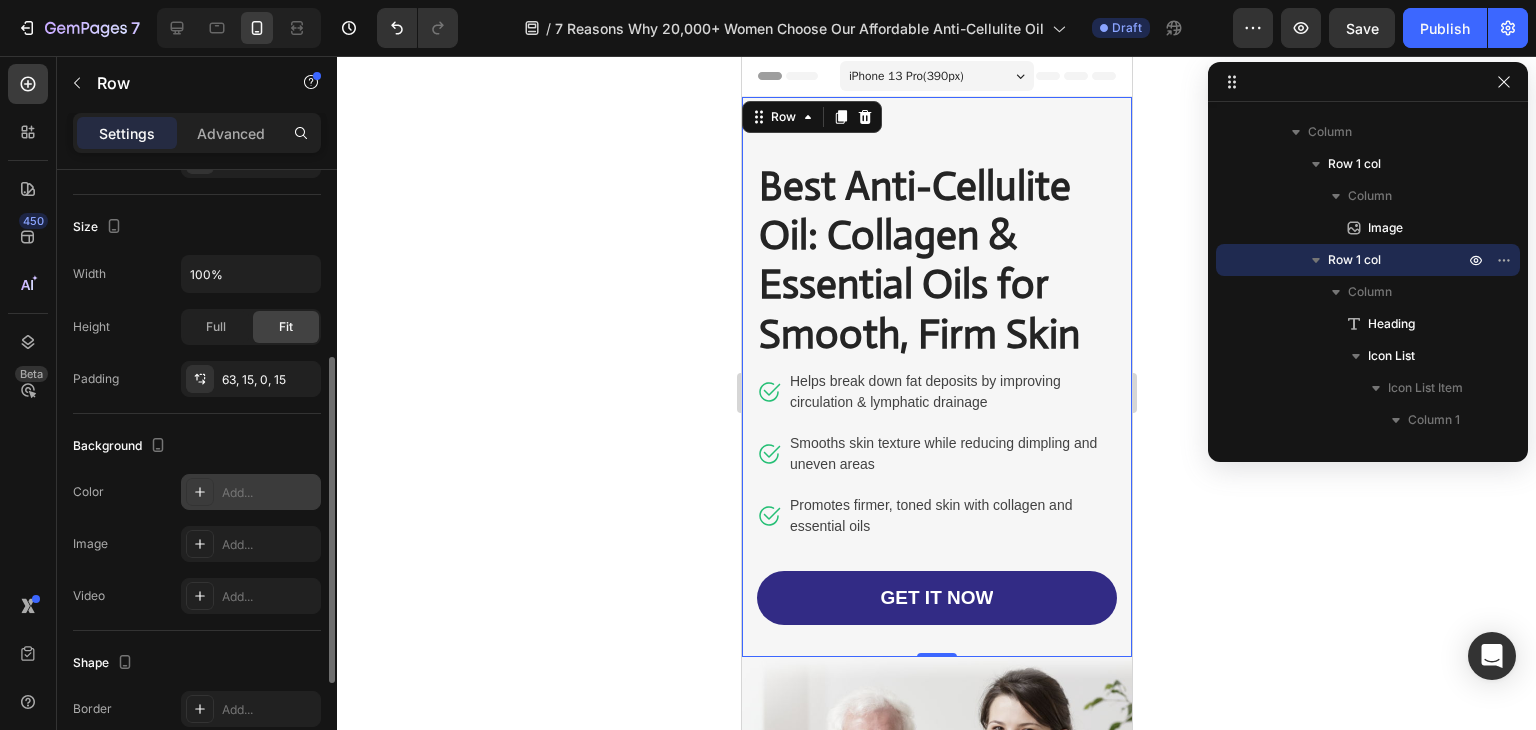 click 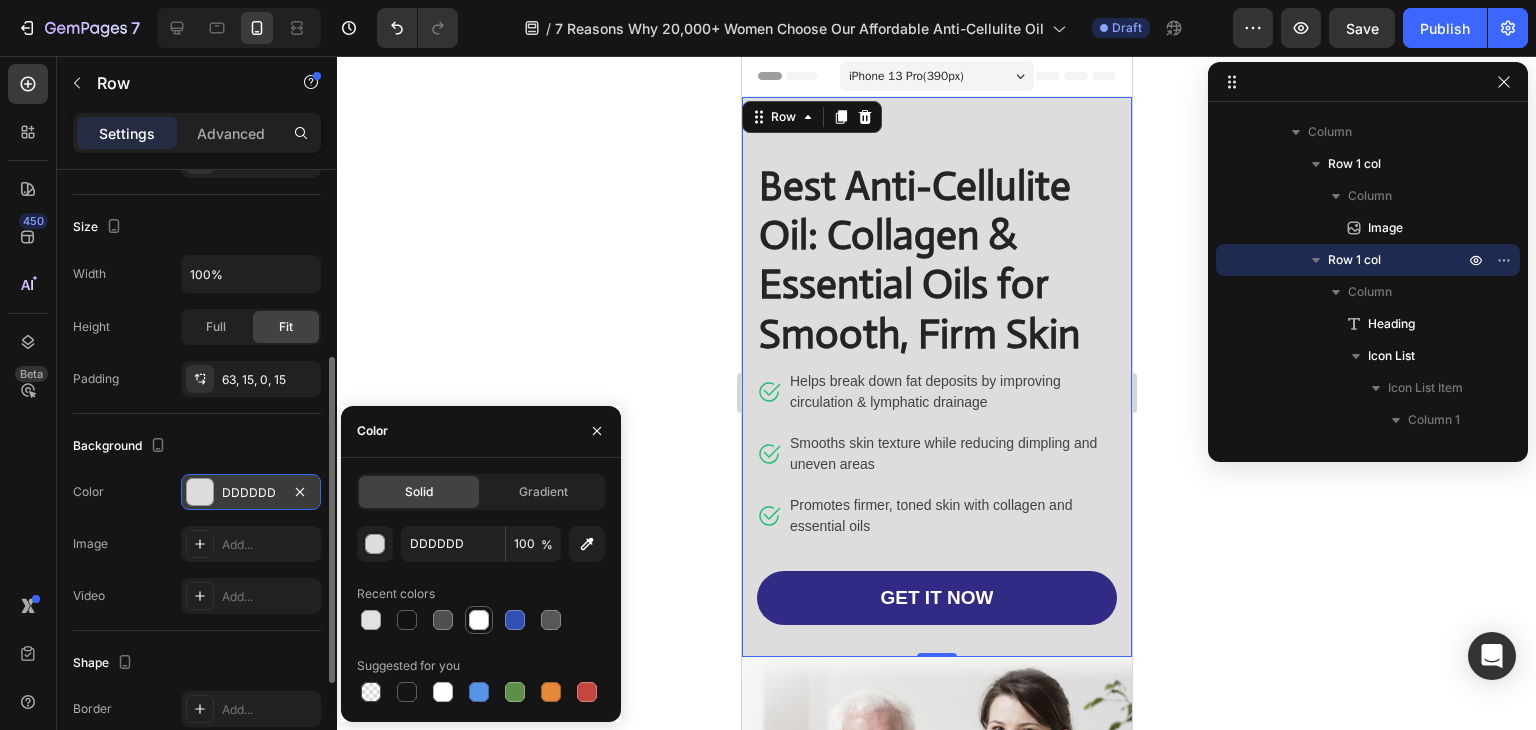 click at bounding box center [479, 620] 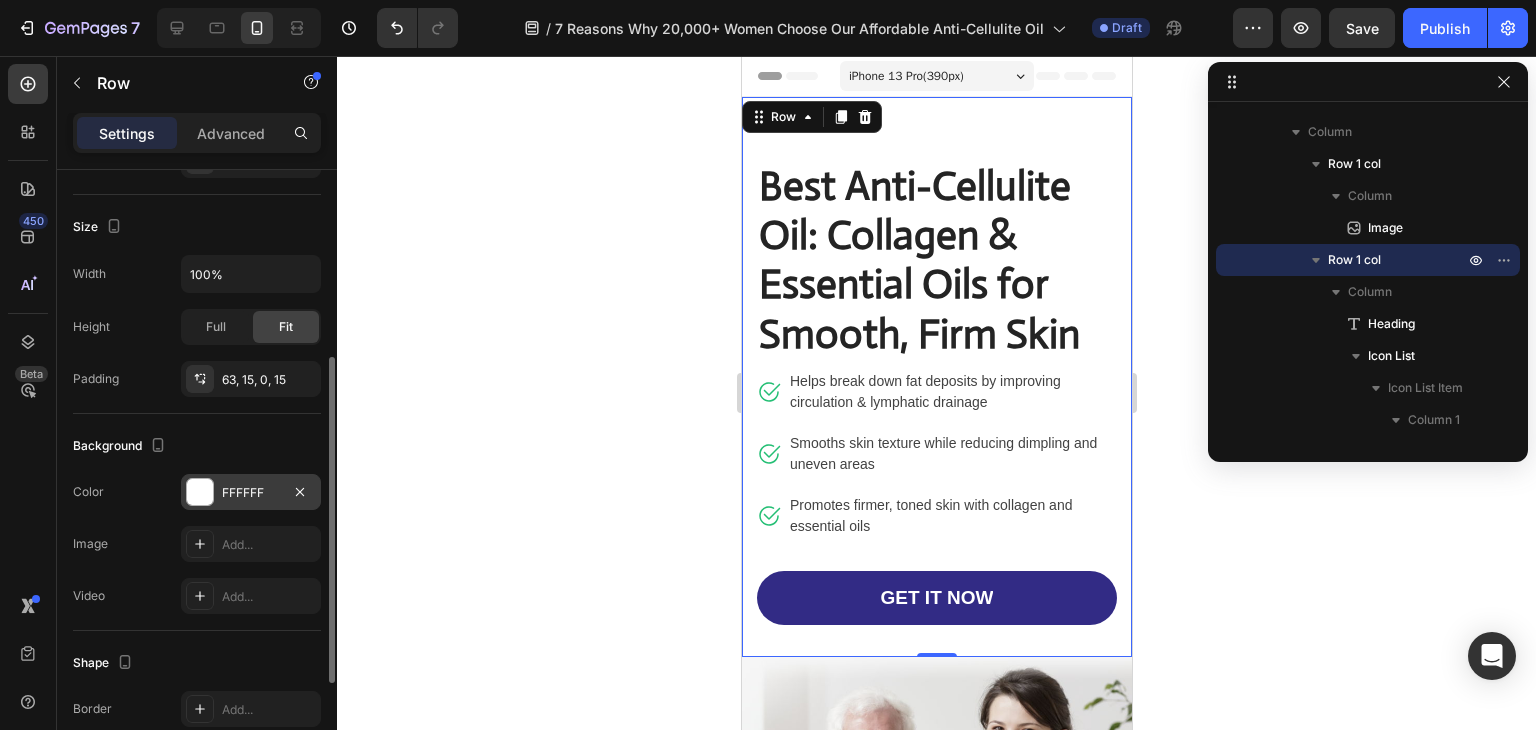 click 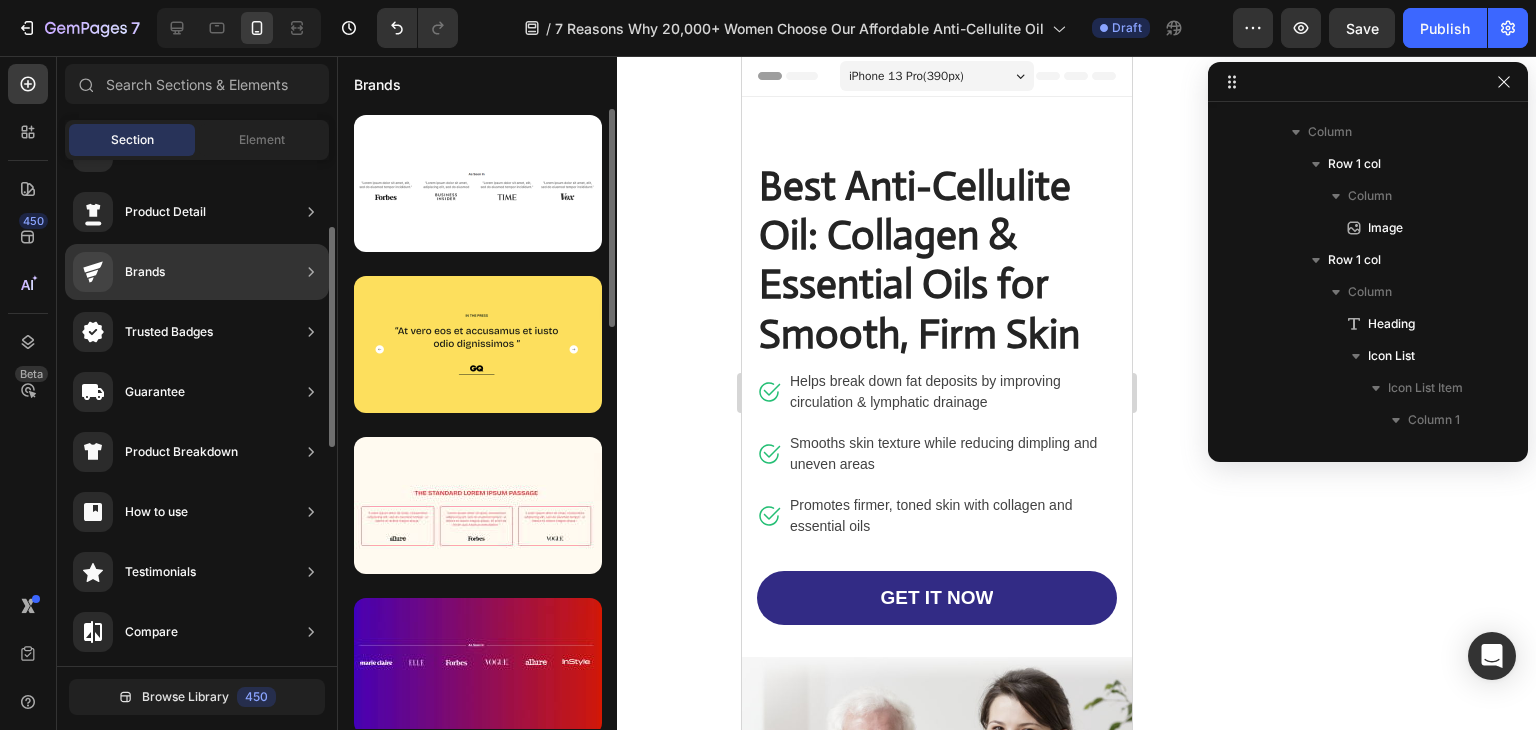 scroll, scrollTop: 0, scrollLeft: 0, axis: both 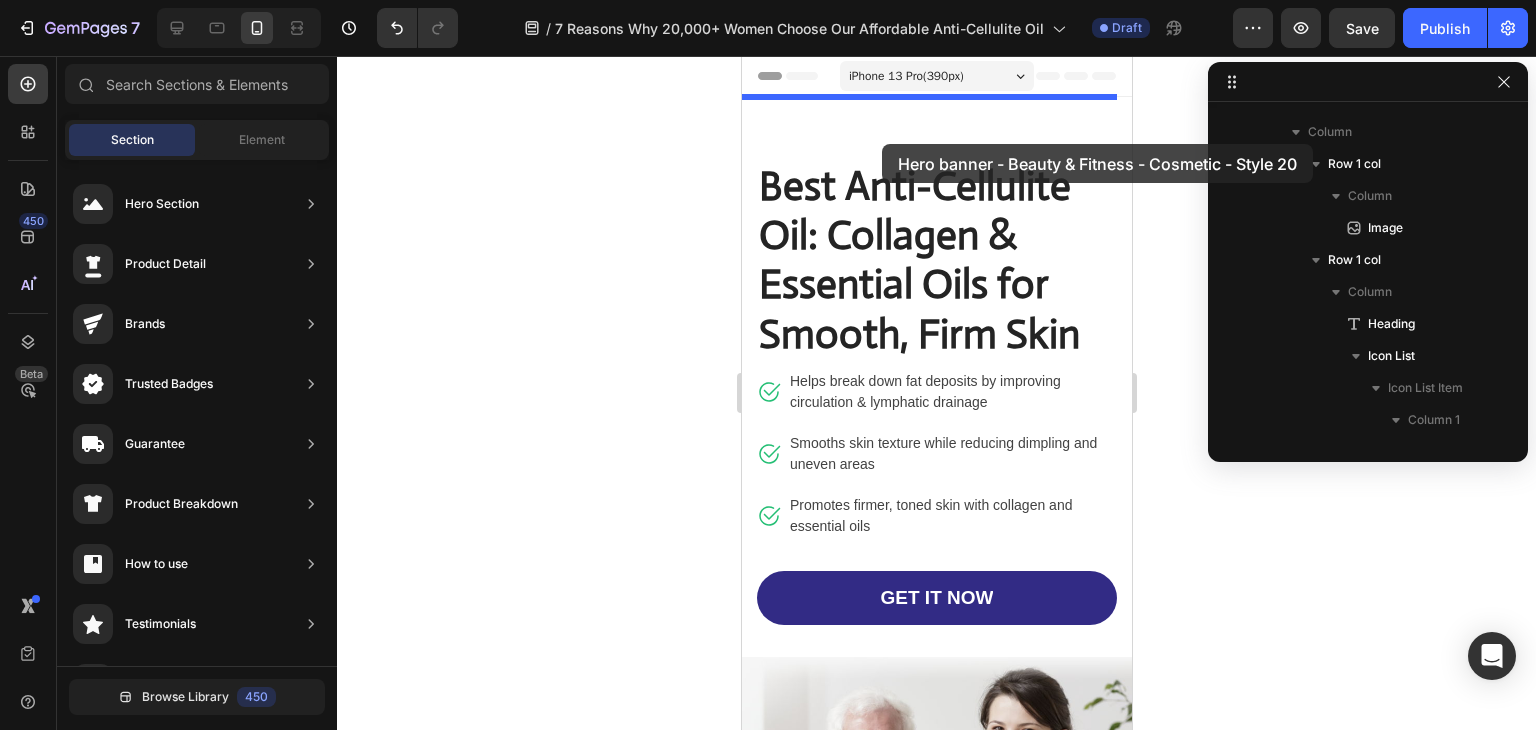 drag, startPoint x: 1259, startPoint y: 441, endPoint x: 879, endPoint y: 141, distance: 484.14874 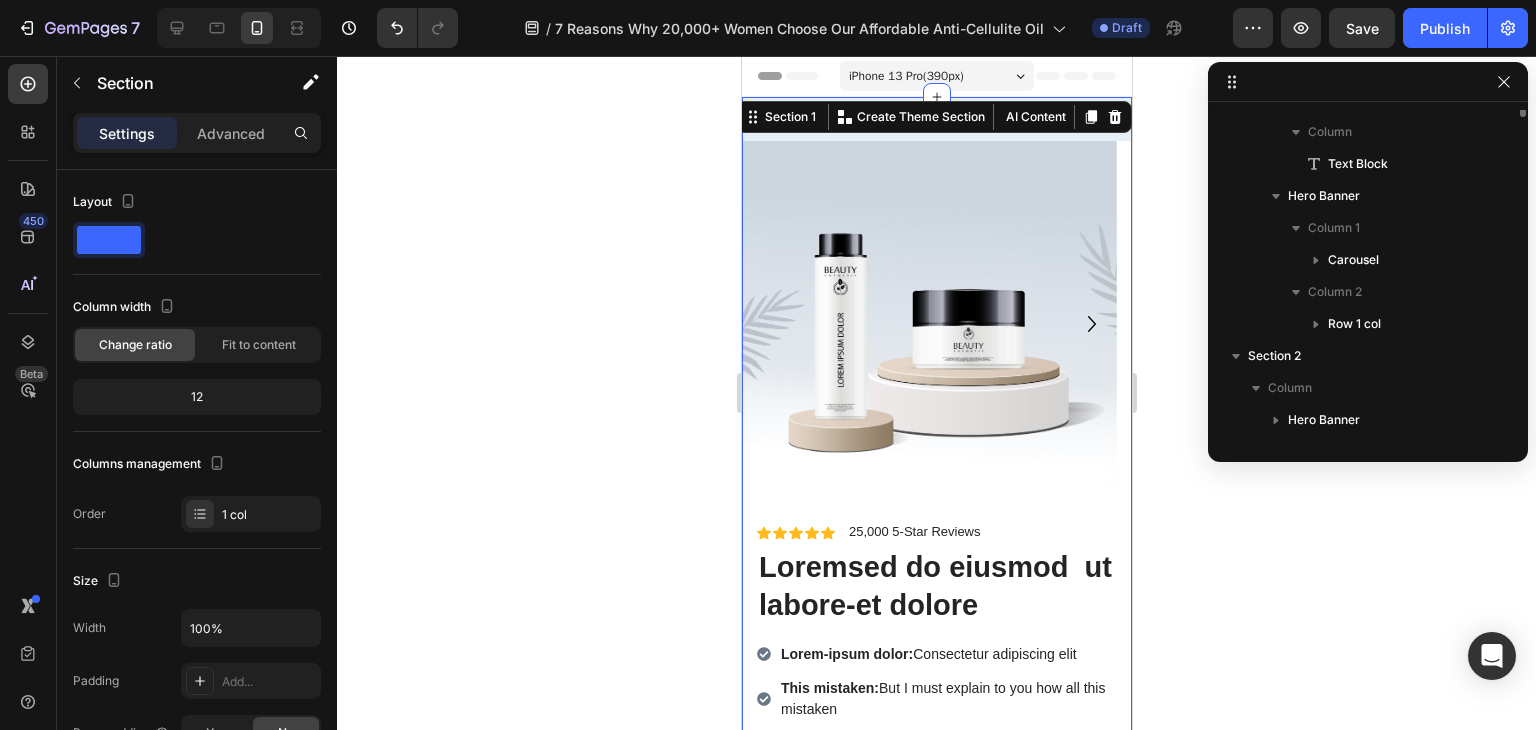 scroll, scrollTop: 0, scrollLeft: 0, axis: both 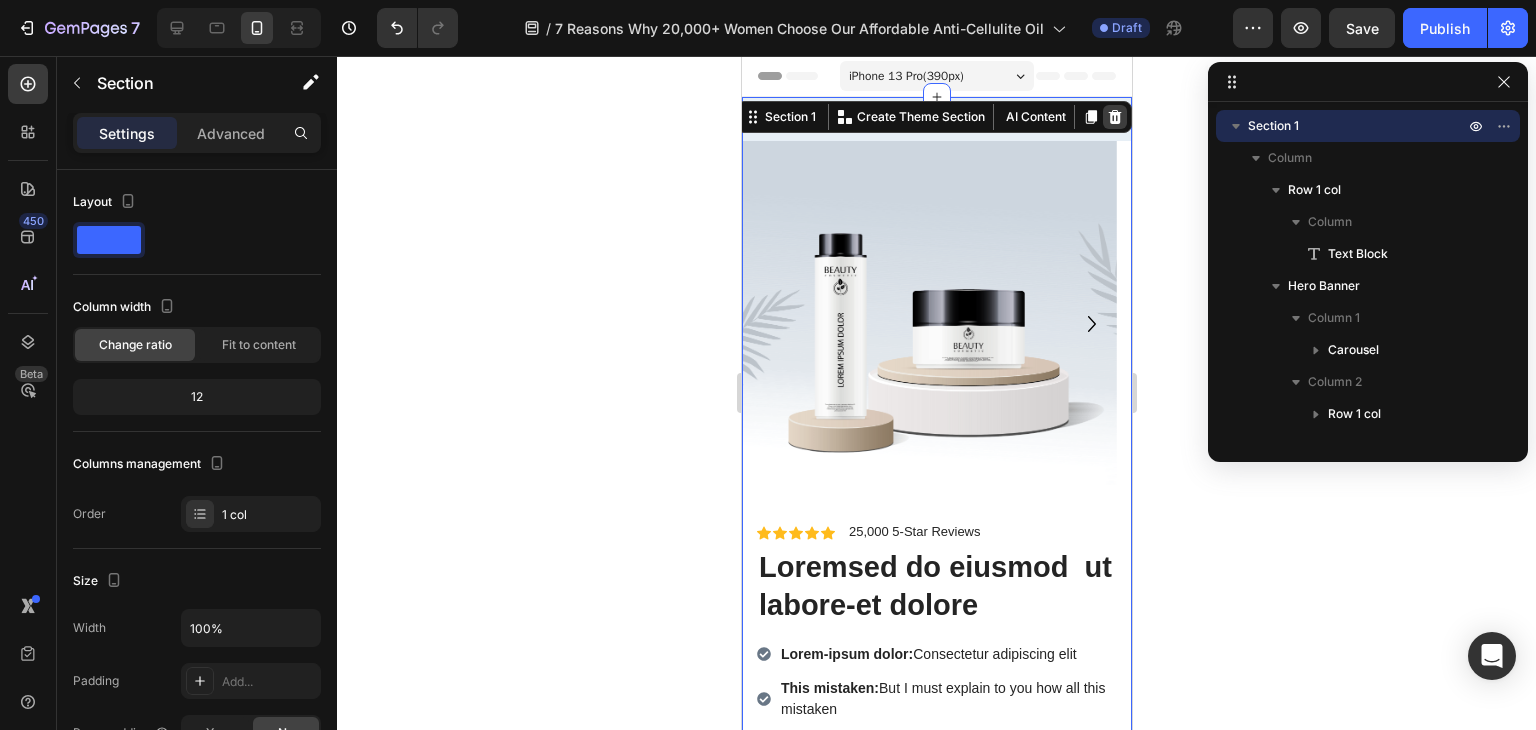 click 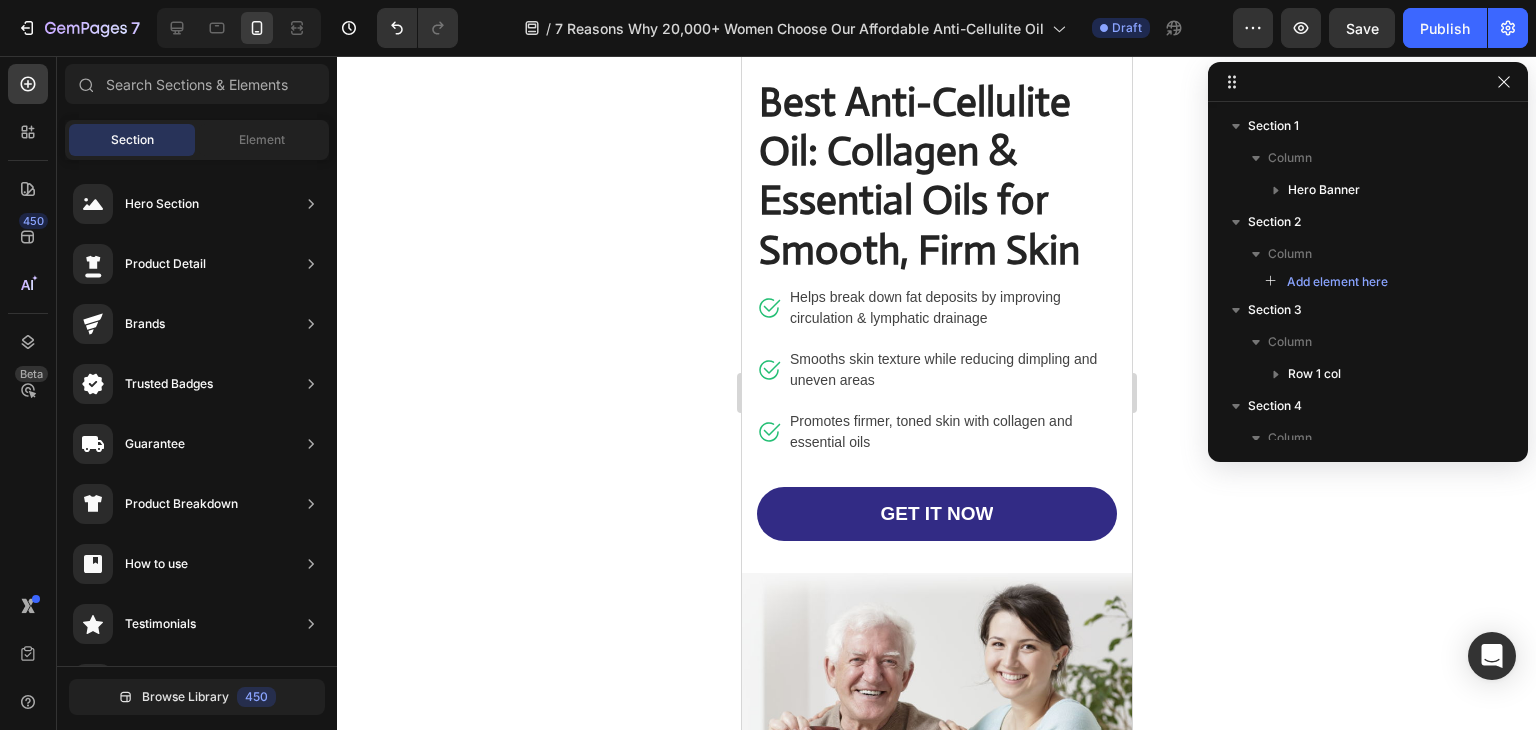 scroll, scrollTop: 0, scrollLeft: 0, axis: both 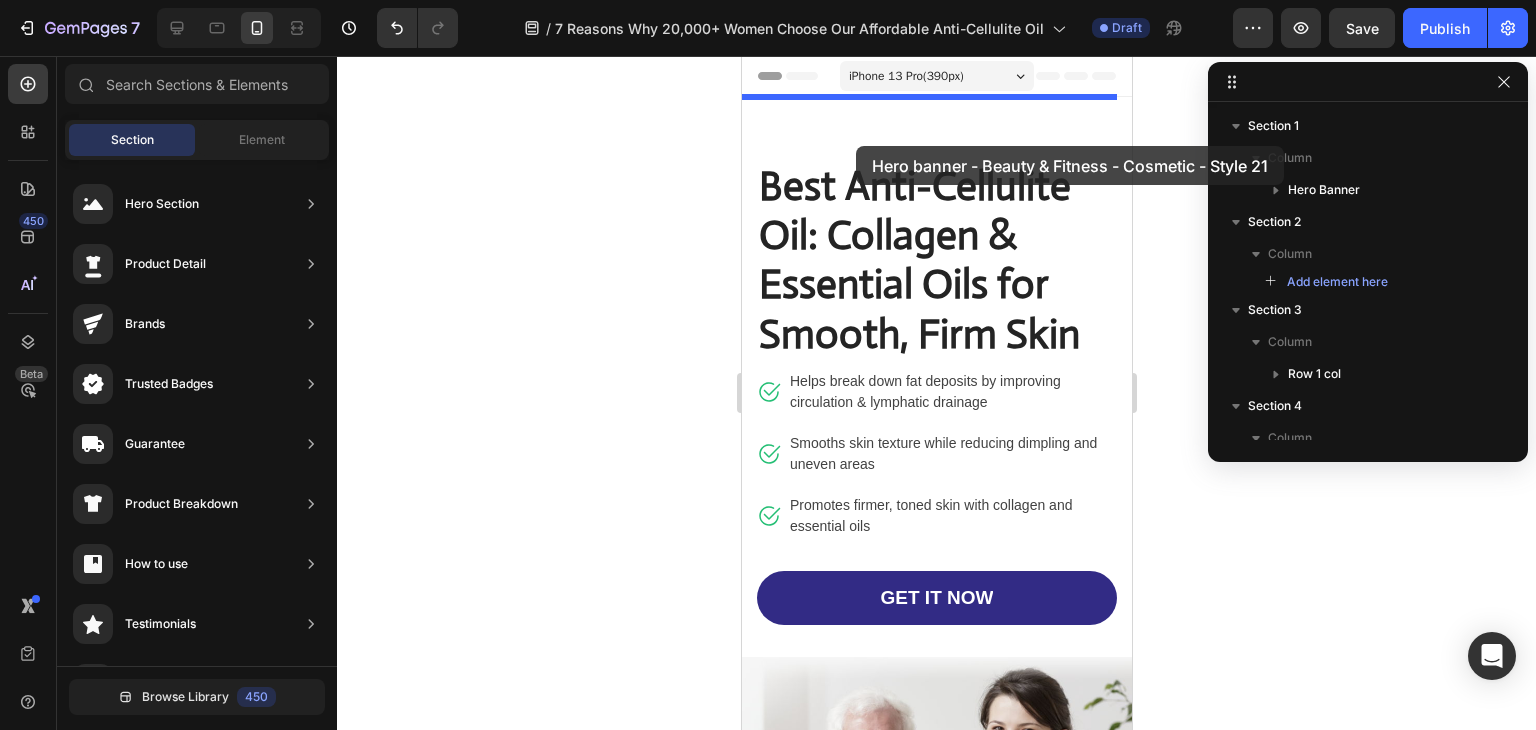 drag, startPoint x: 1255, startPoint y: 395, endPoint x: 855, endPoint y: 146, distance: 471.16983 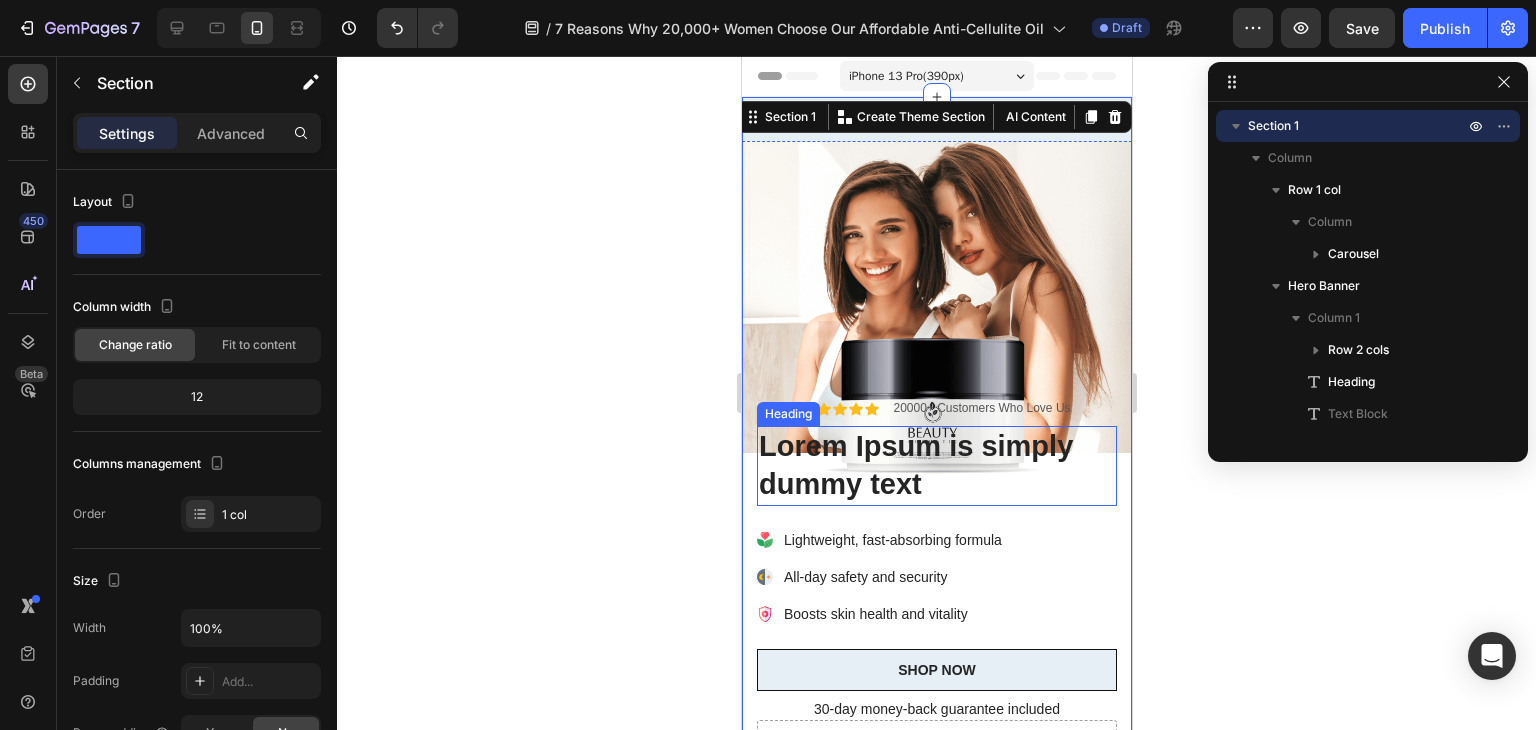 scroll, scrollTop: 132, scrollLeft: 0, axis: vertical 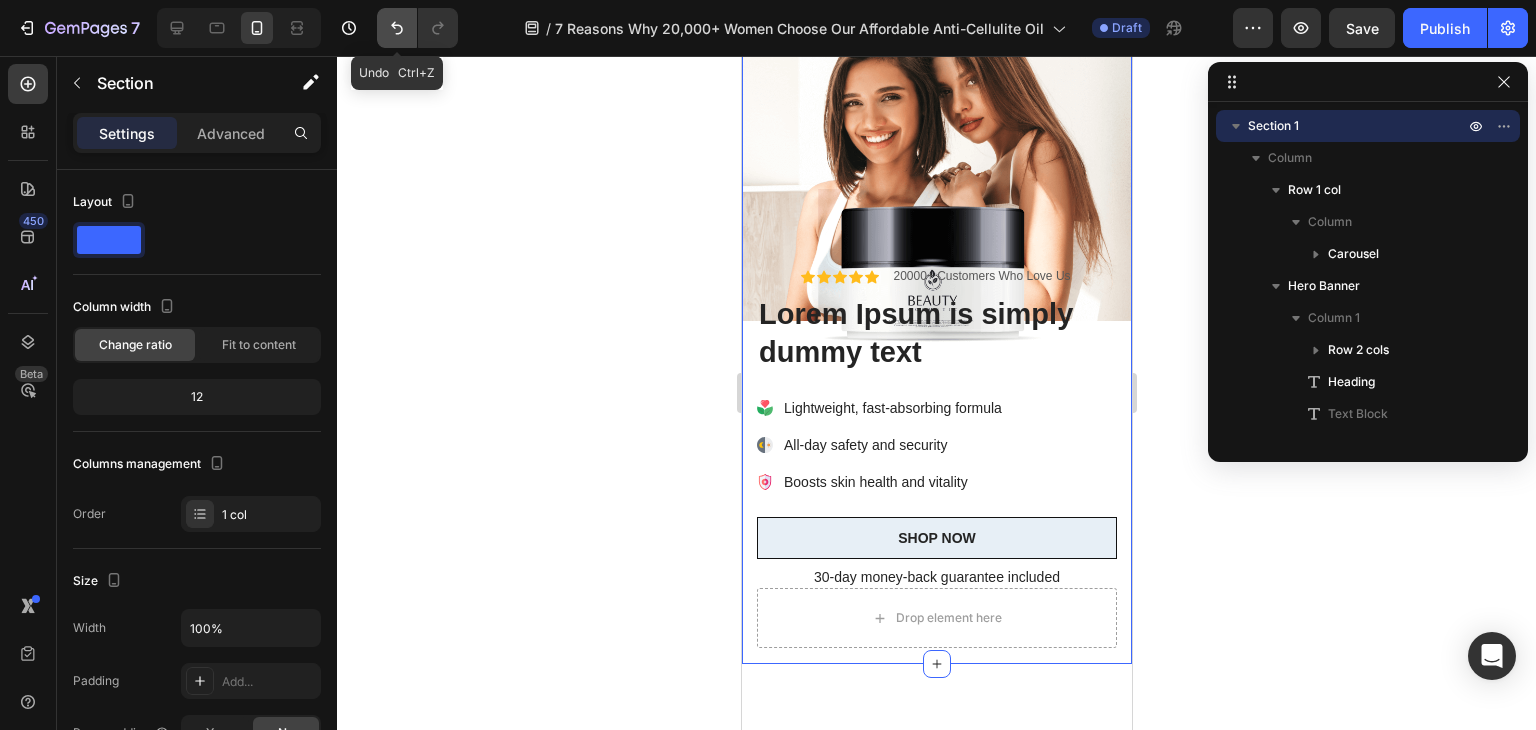 click 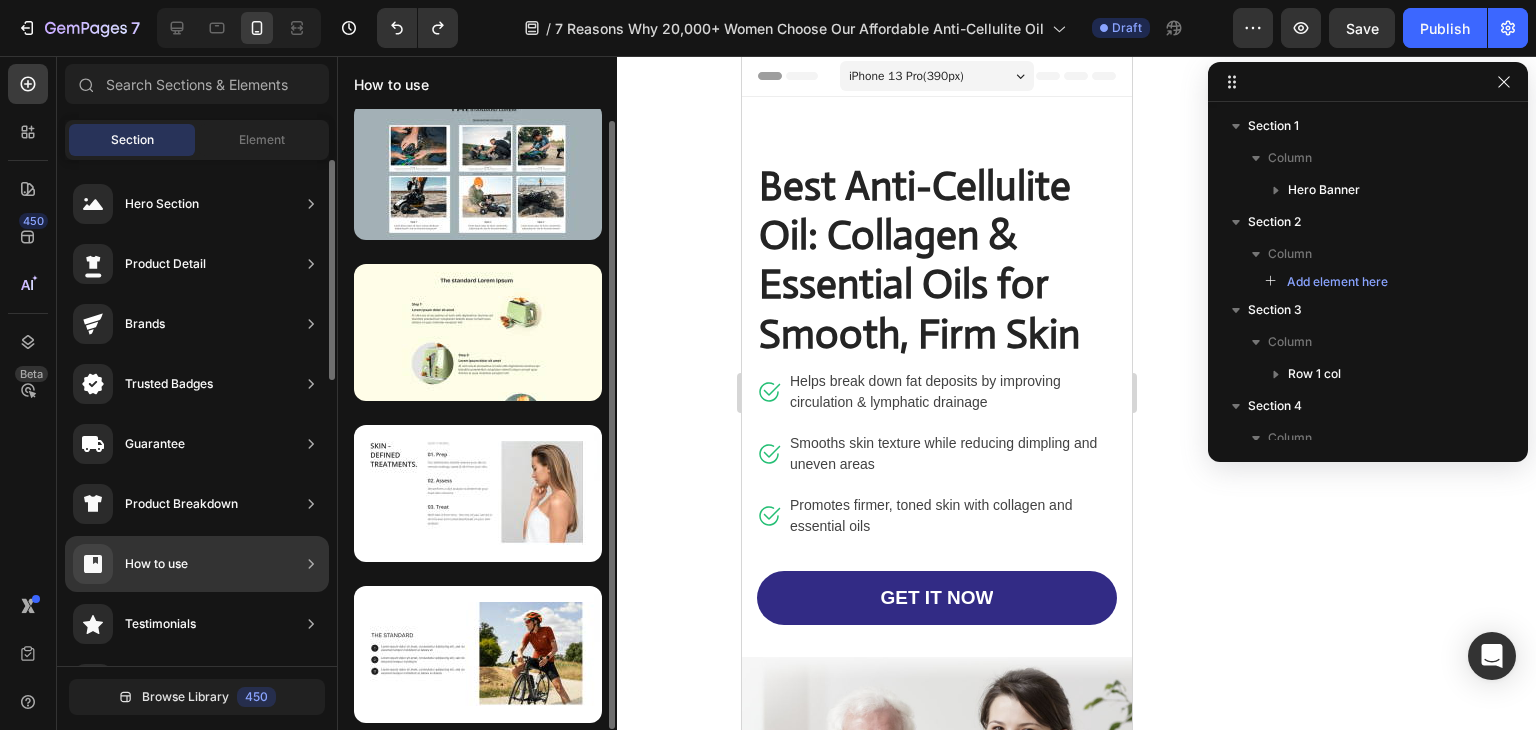 scroll, scrollTop: 12, scrollLeft: 0, axis: vertical 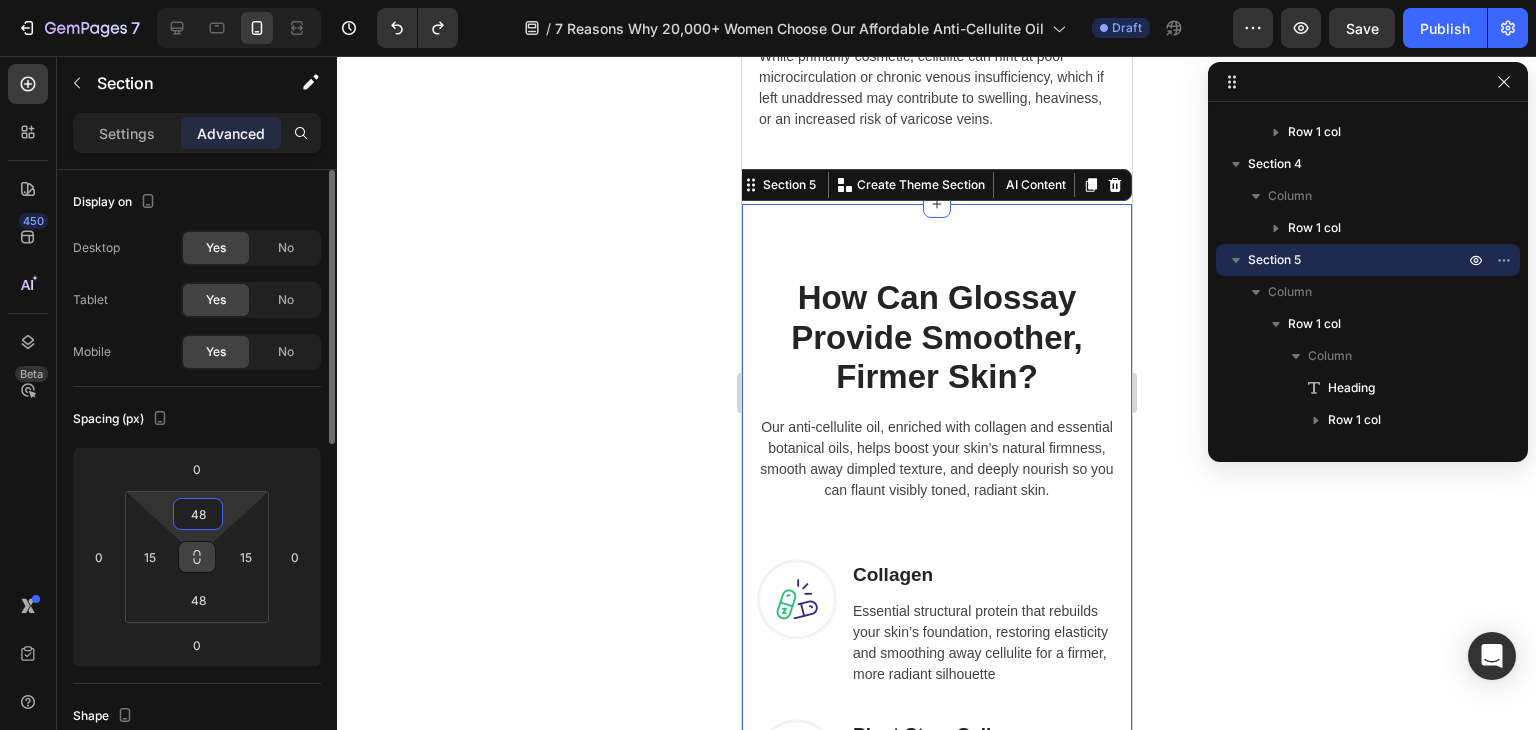 type on "3" 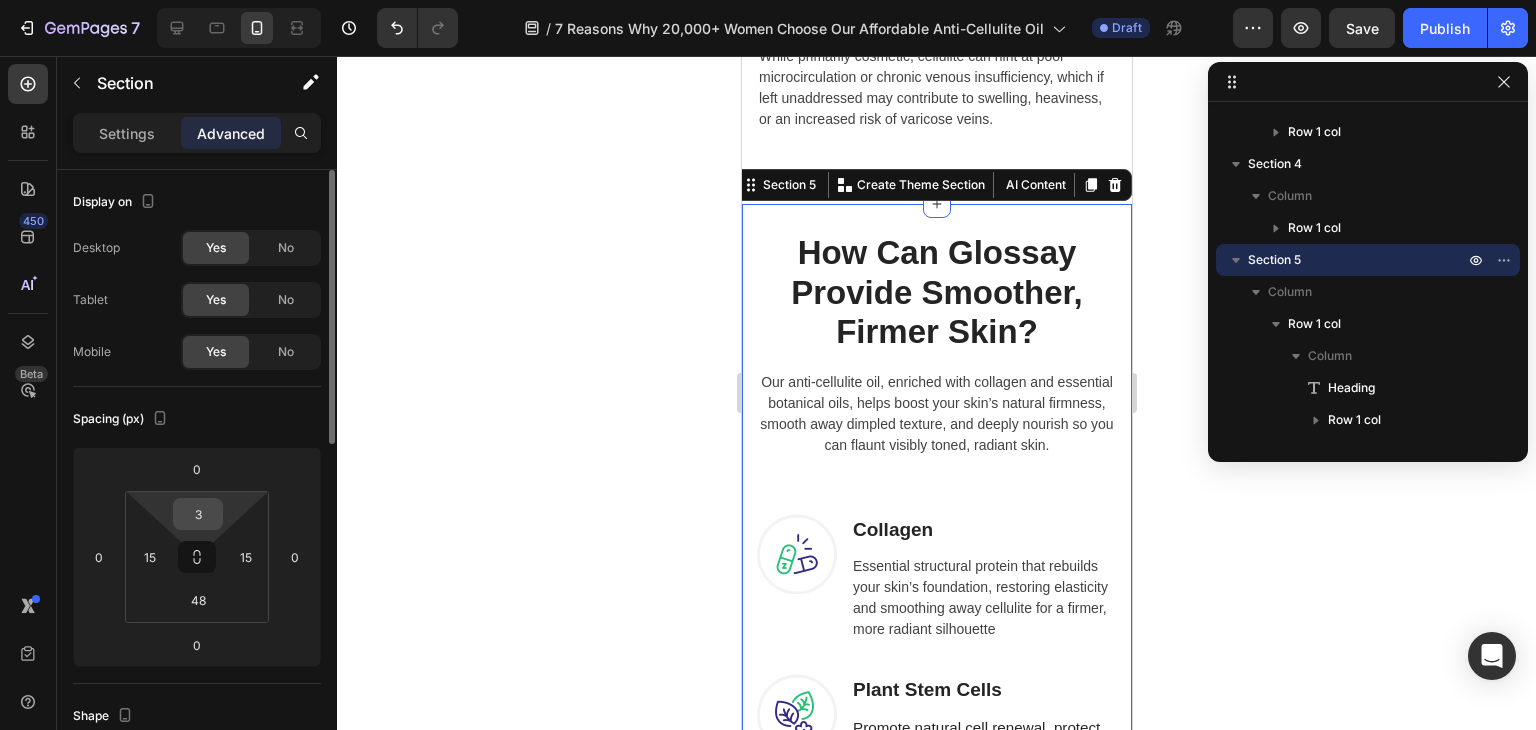 drag, startPoint x: 203, startPoint y: 558, endPoint x: 202, endPoint y: 519, distance: 39.012817 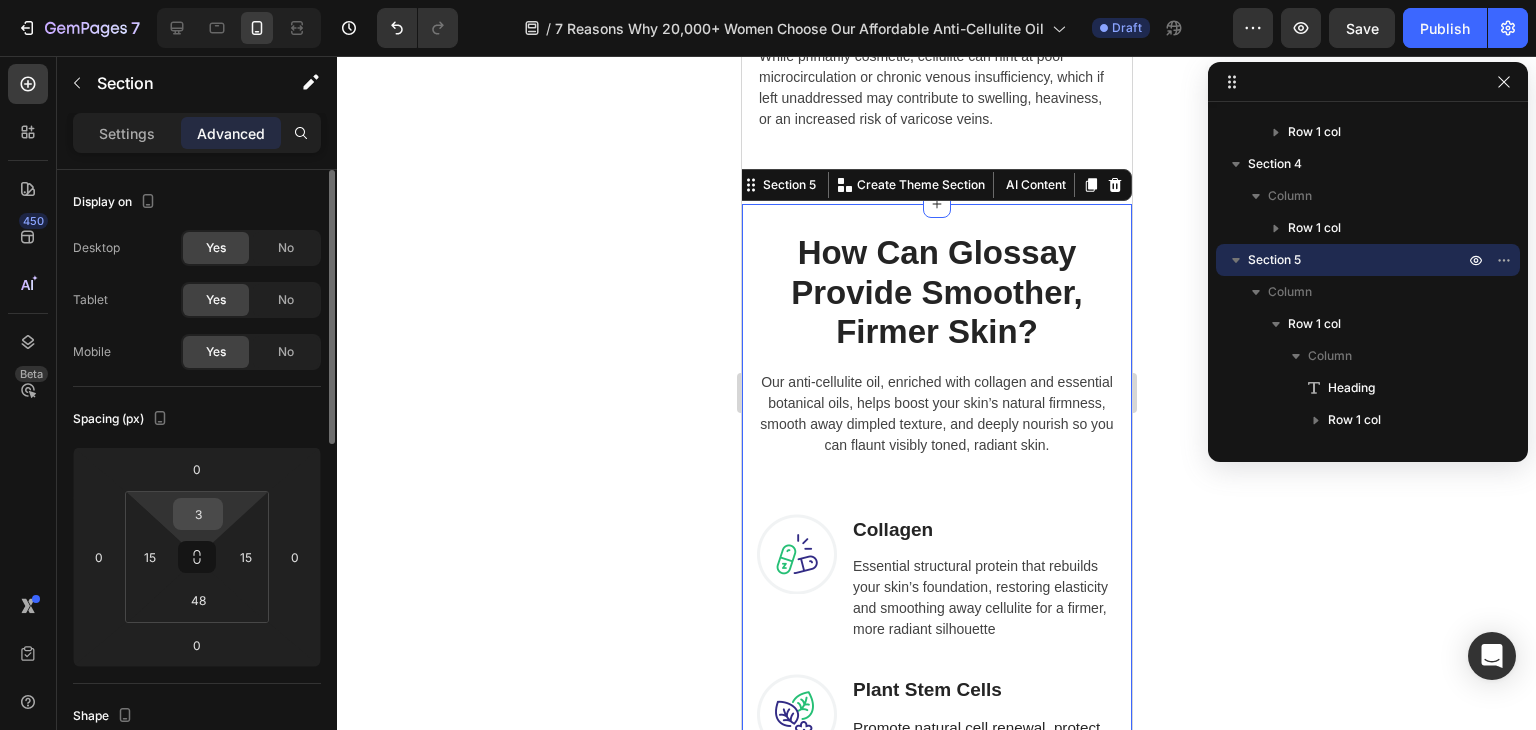 click on "3 15 48 15" at bounding box center [197, 557] 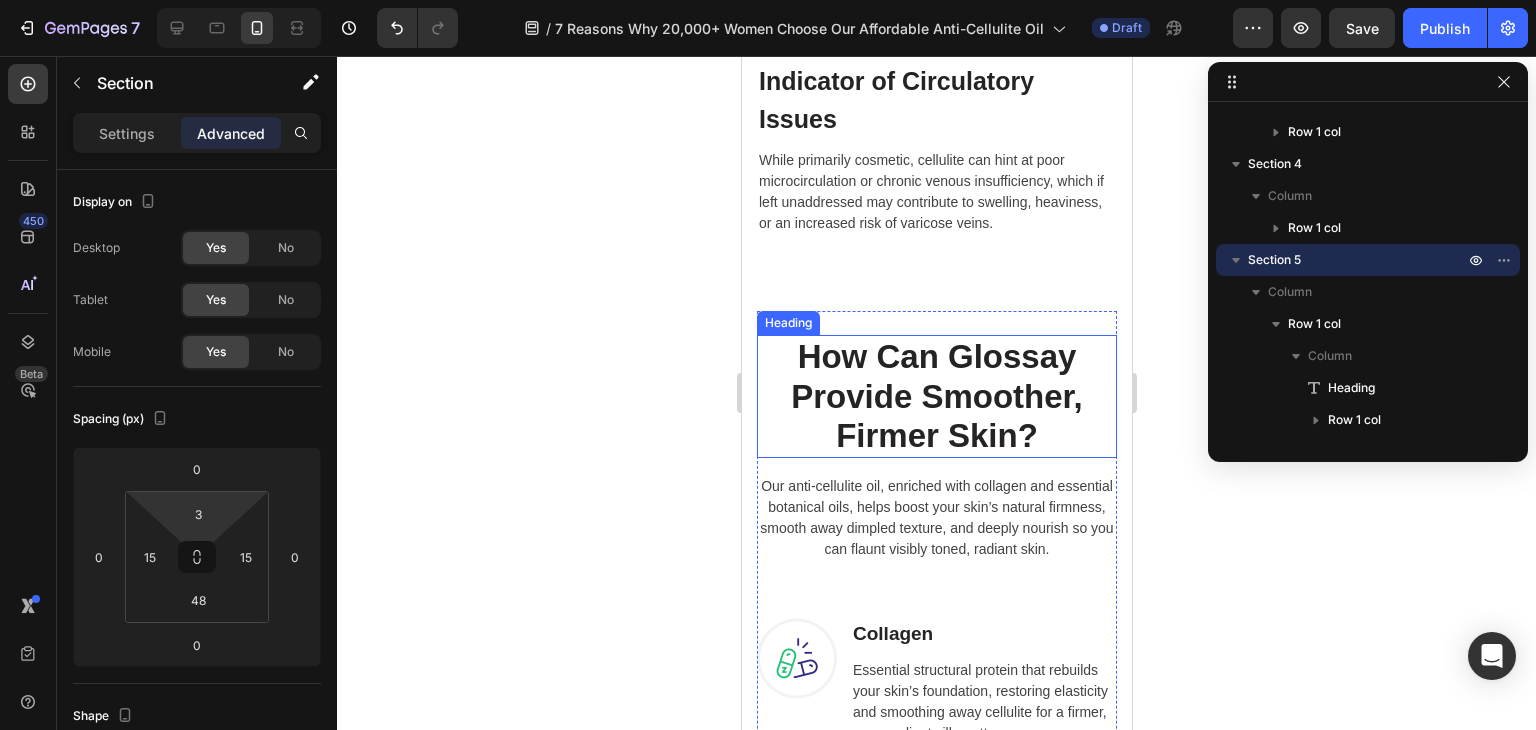scroll, scrollTop: 3374, scrollLeft: 0, axis: vertical 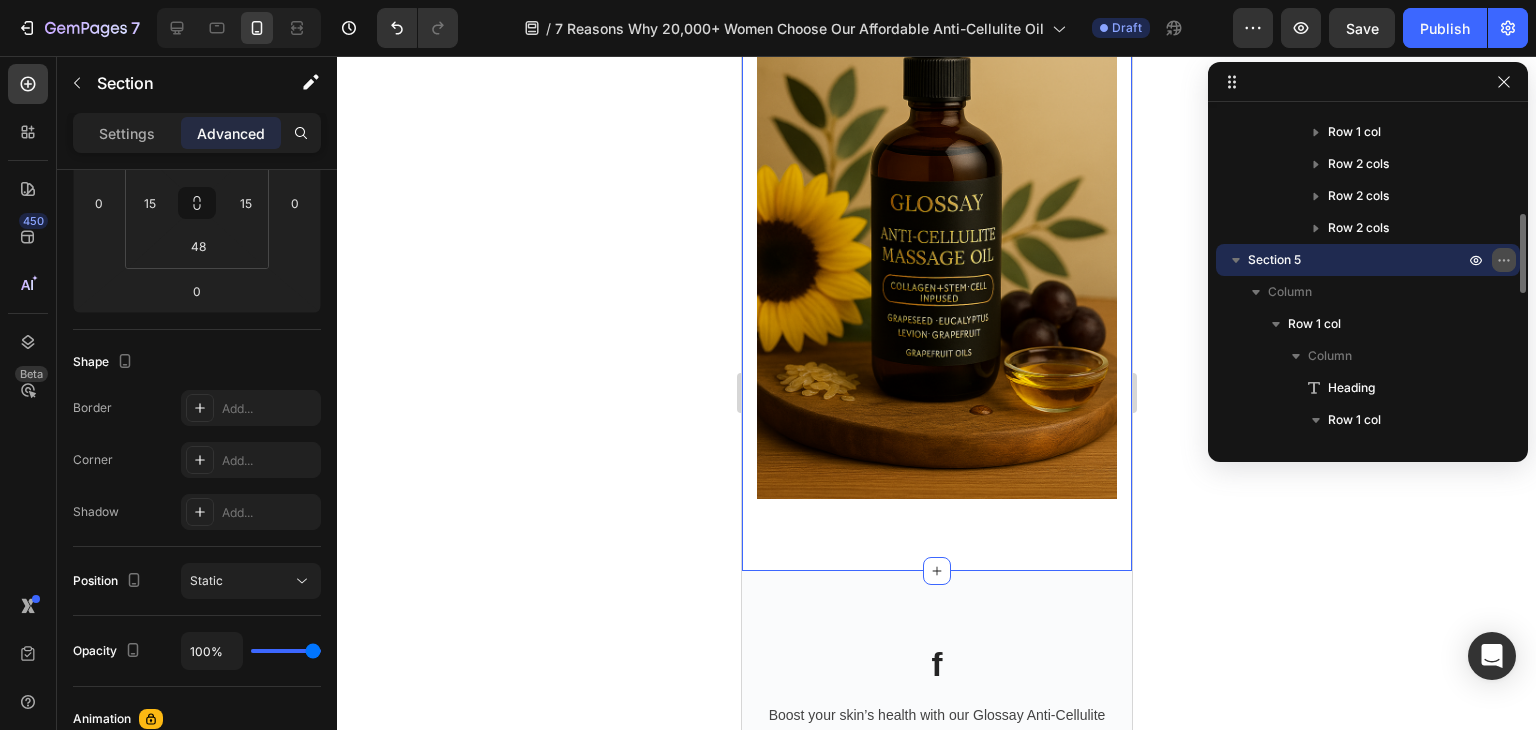 click 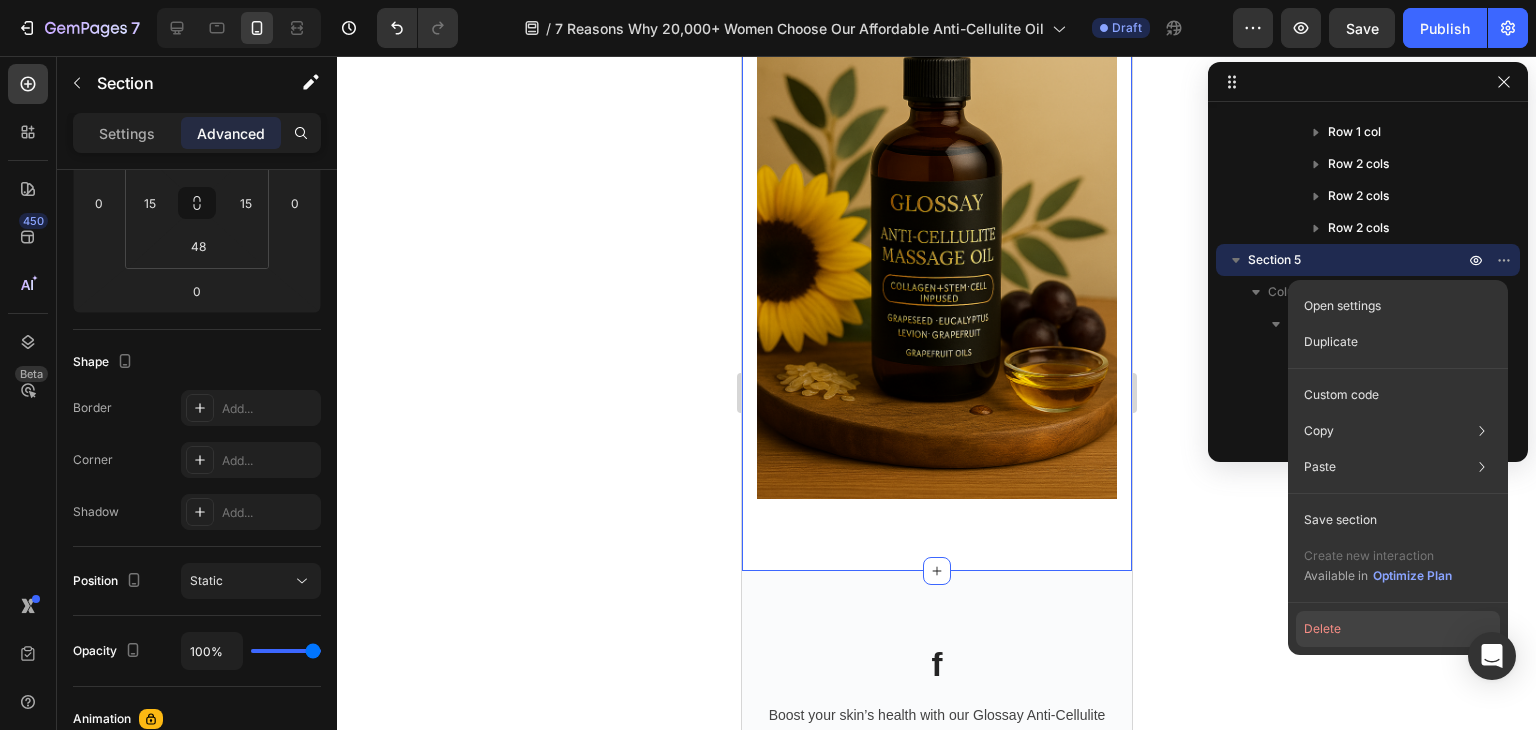 click on "Delete" 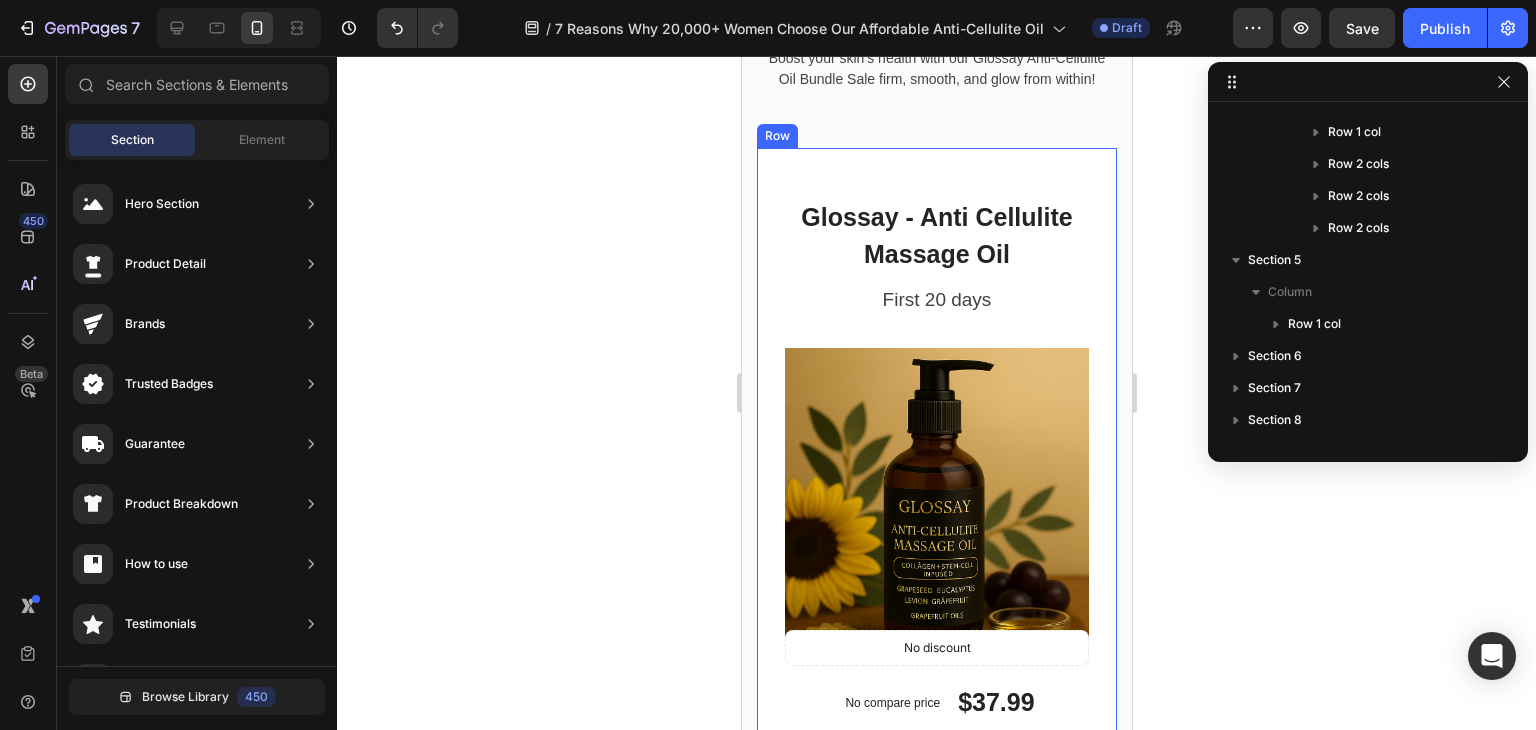 scroll, scrollTop: 3399, scrollLeft: 0, axis: vertical 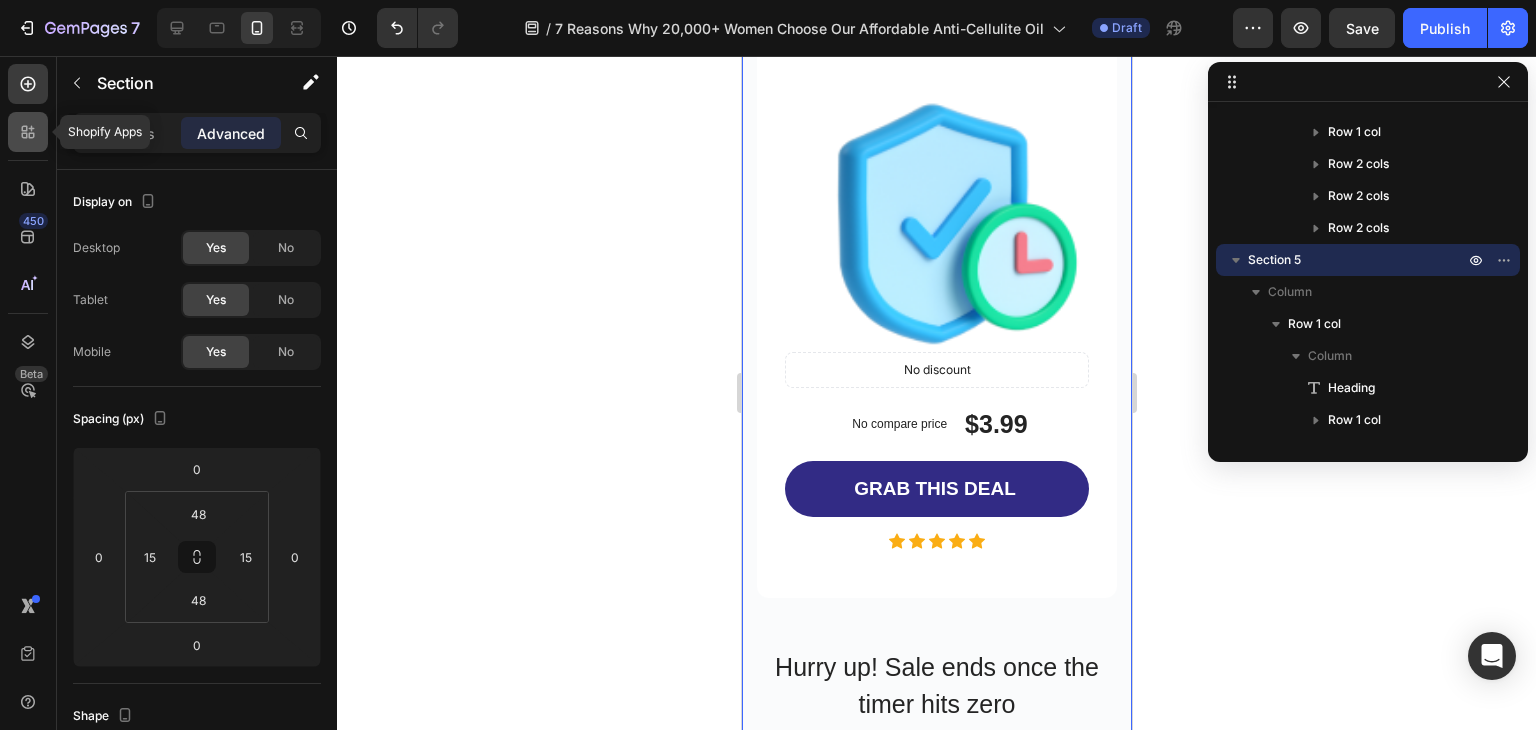 click 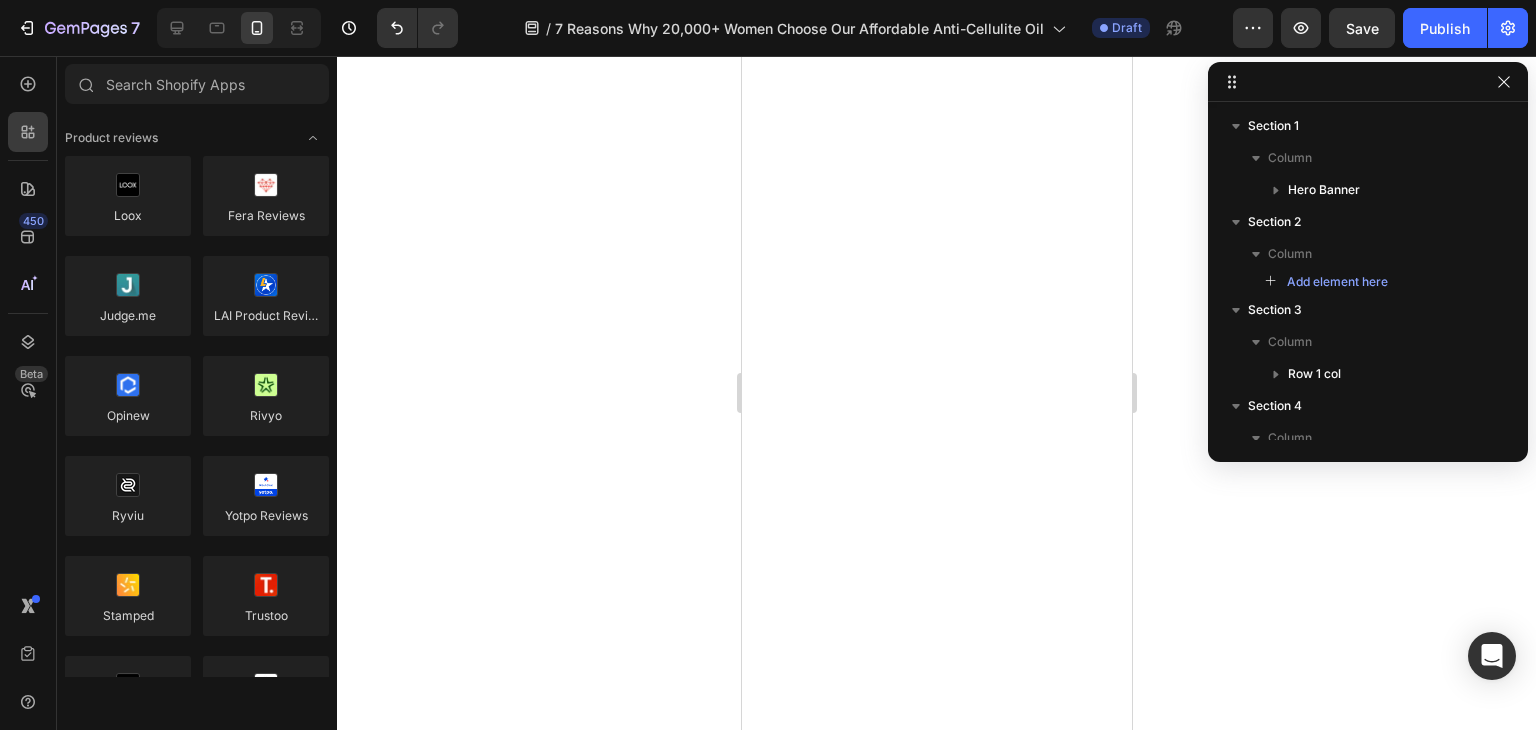 scroll, scrollTop: 0, scrollLeft: 0, axis: both 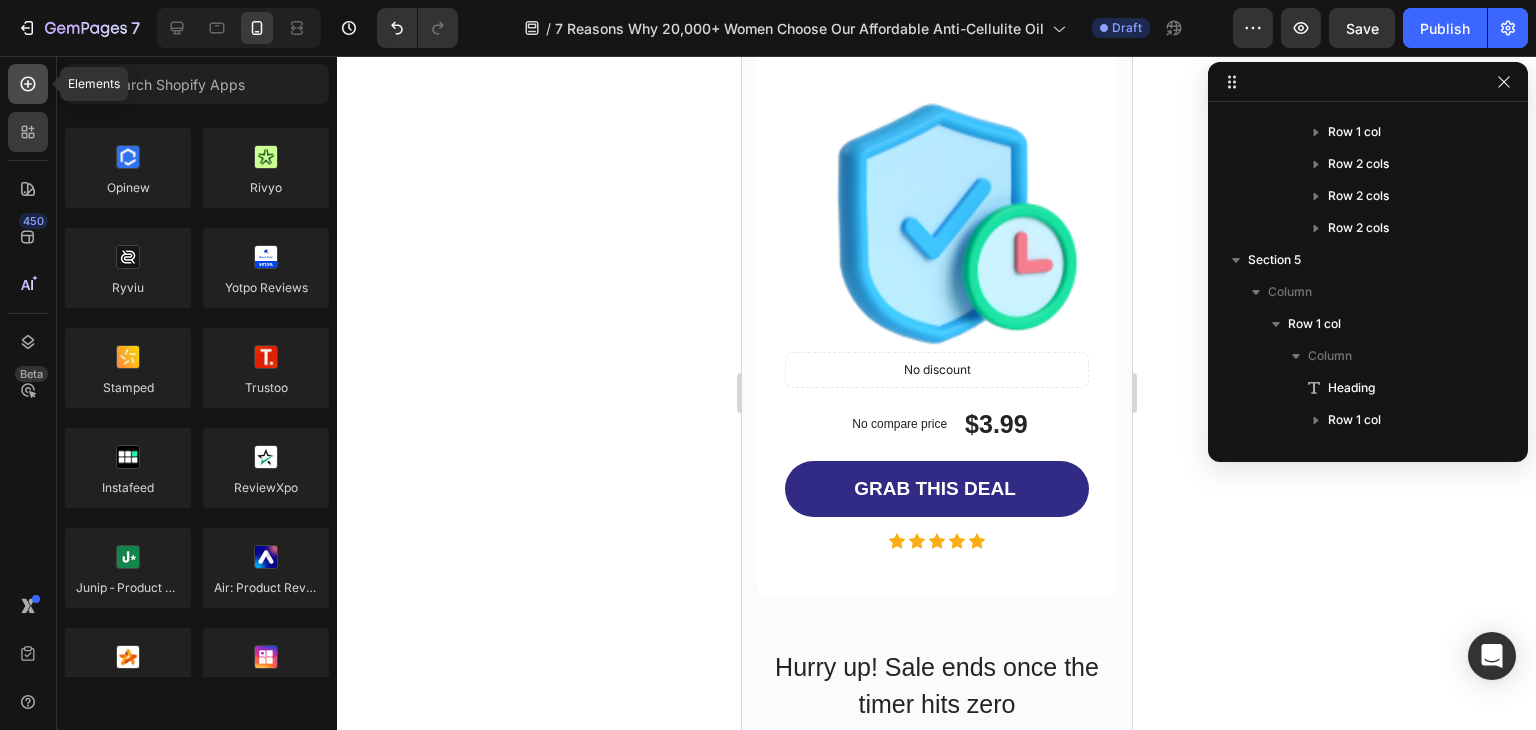 click 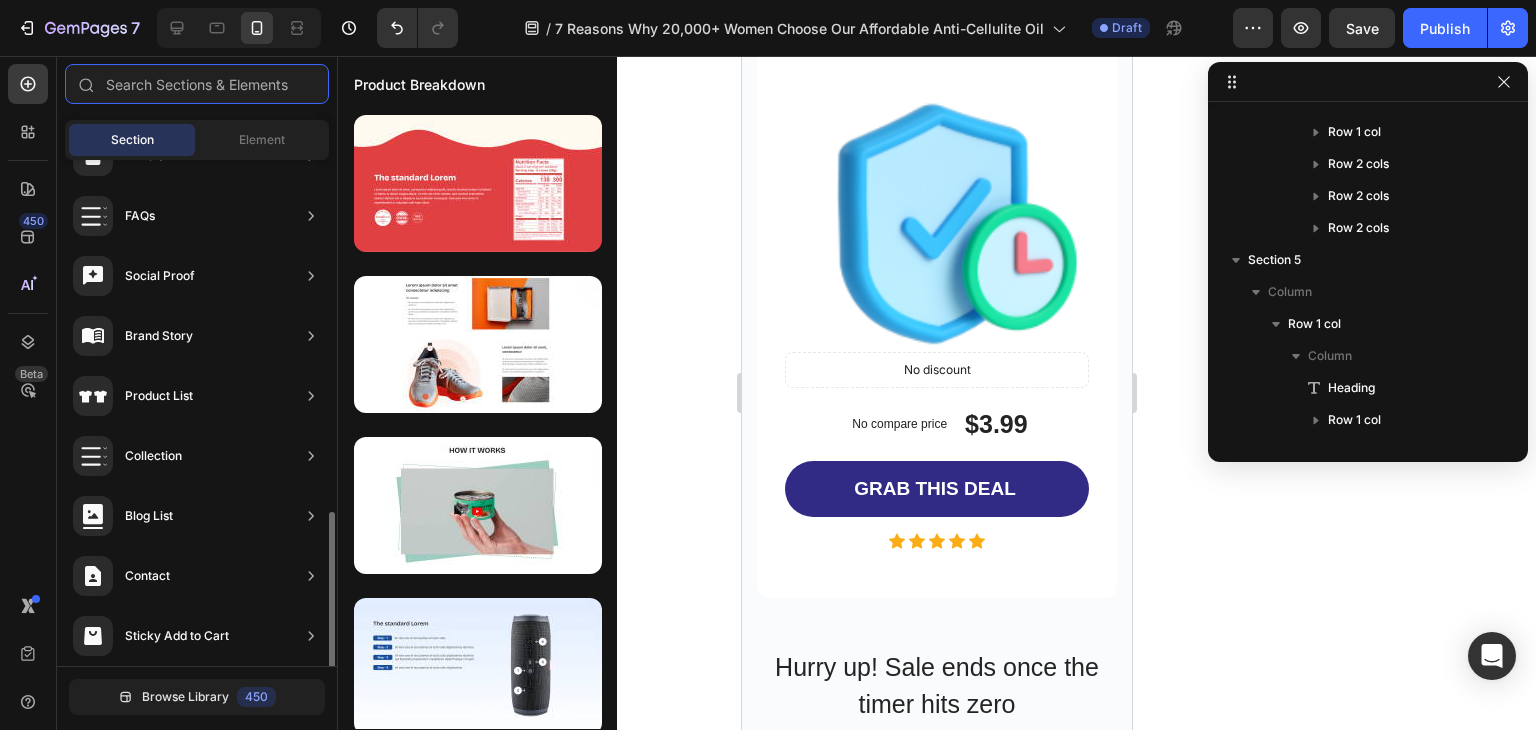 scroll, scrollTop: 654, scrollLeft: 0, axis: vertical 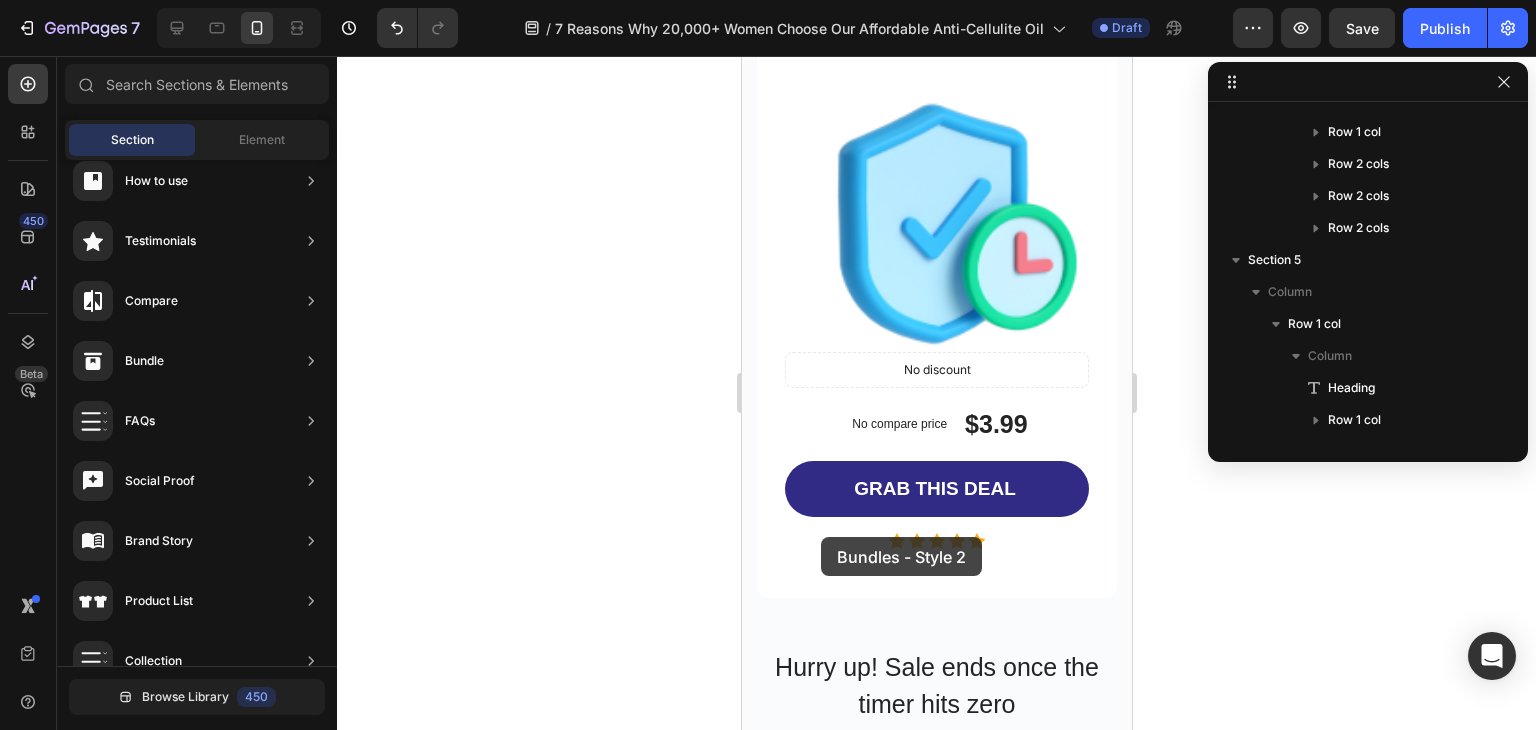 drag, startPoint x: 1219, startPoint y: 373, endPoint x: 819, endPoint y: 537, distance: 432.3147 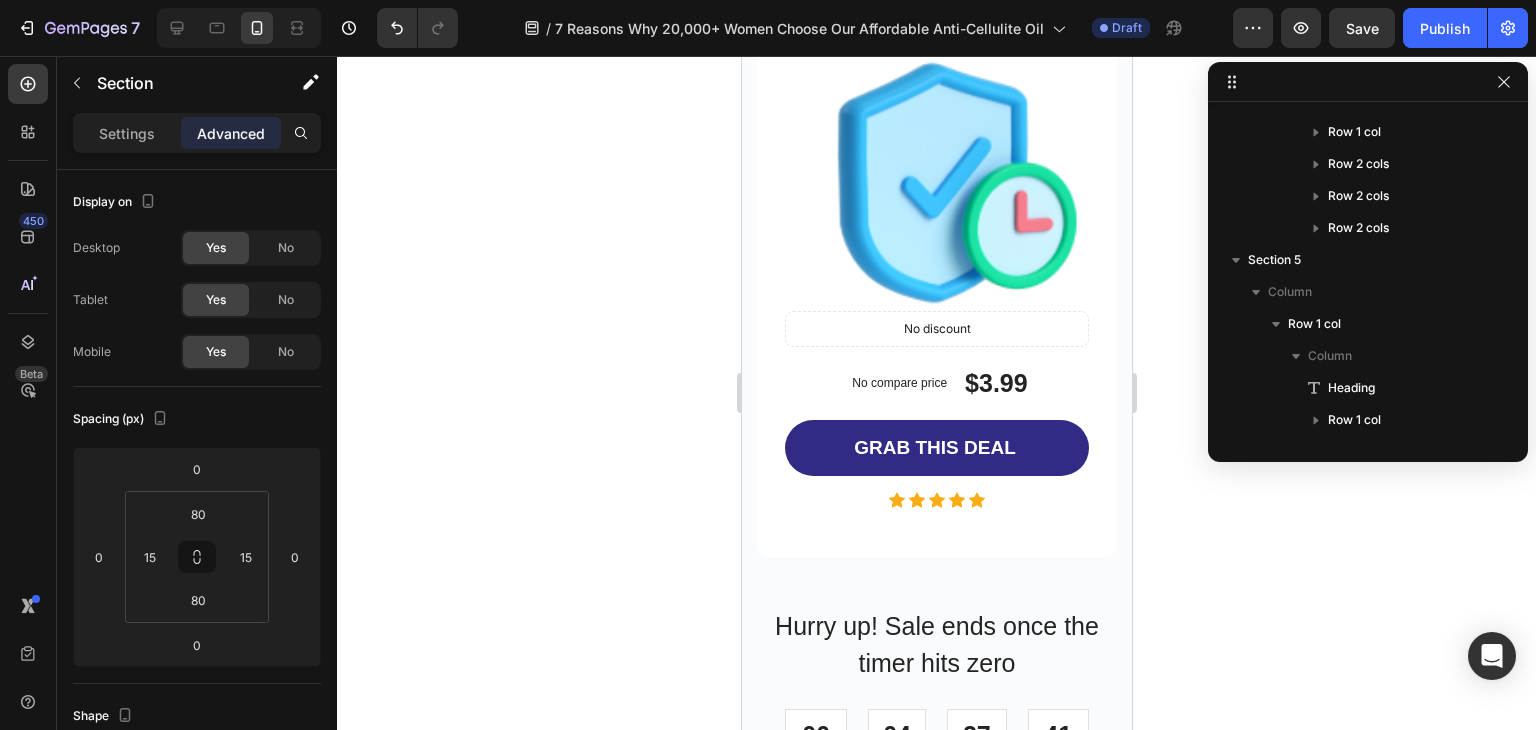 scroll, scrollTop: 722, scrollLeft: 0, axis: vertical 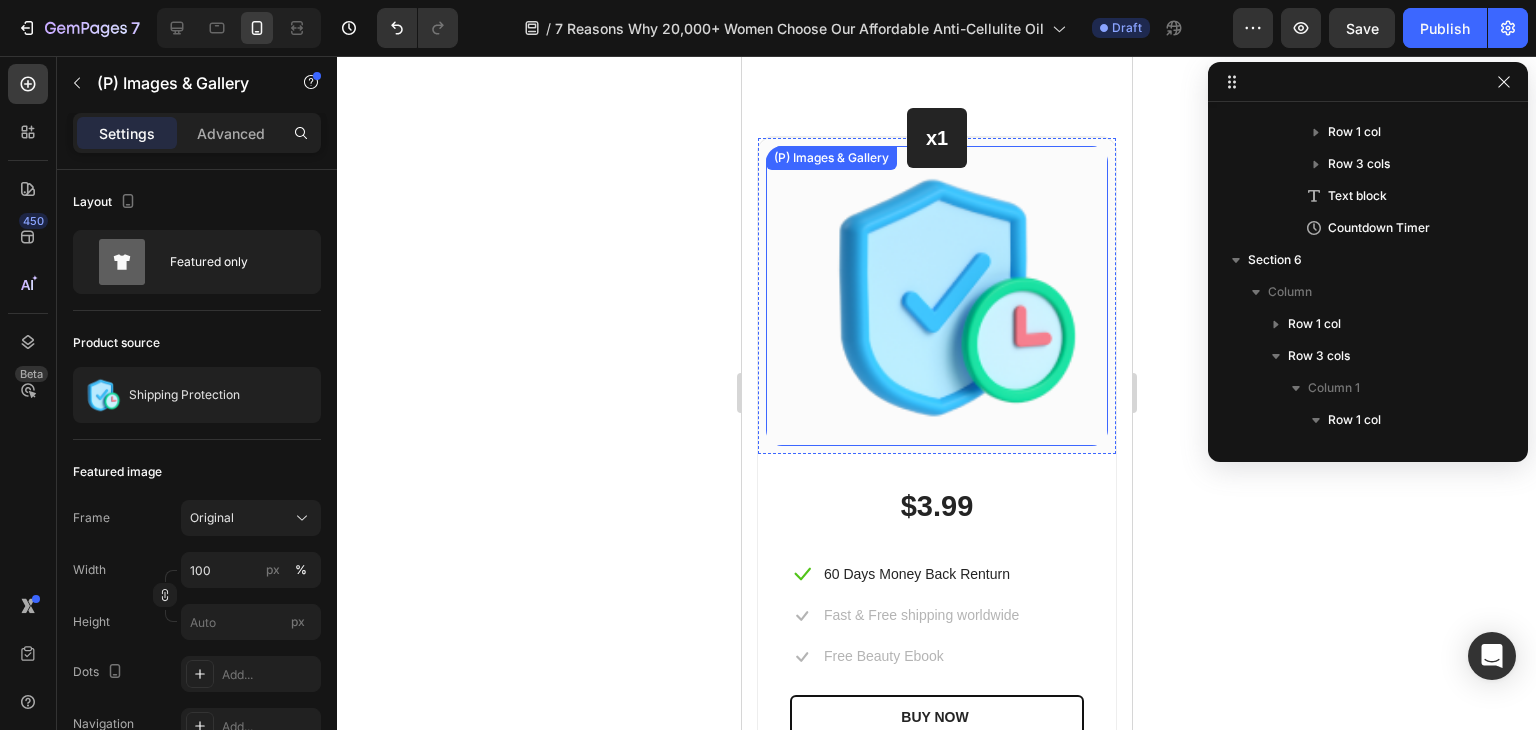 click at bounding box center (936, 296) 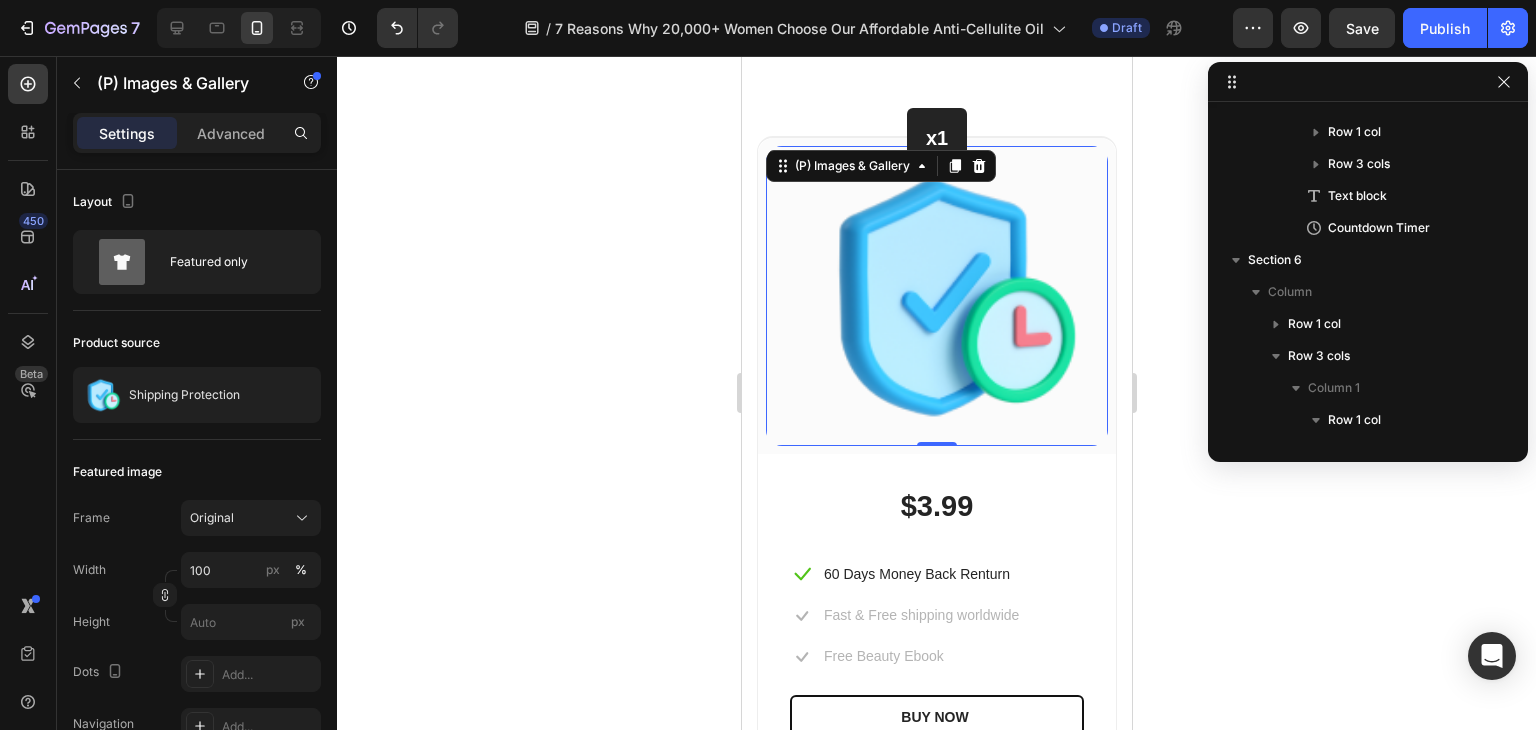 scroll, scrollTop: 1106, scrollLeft: 0, axis: vertical 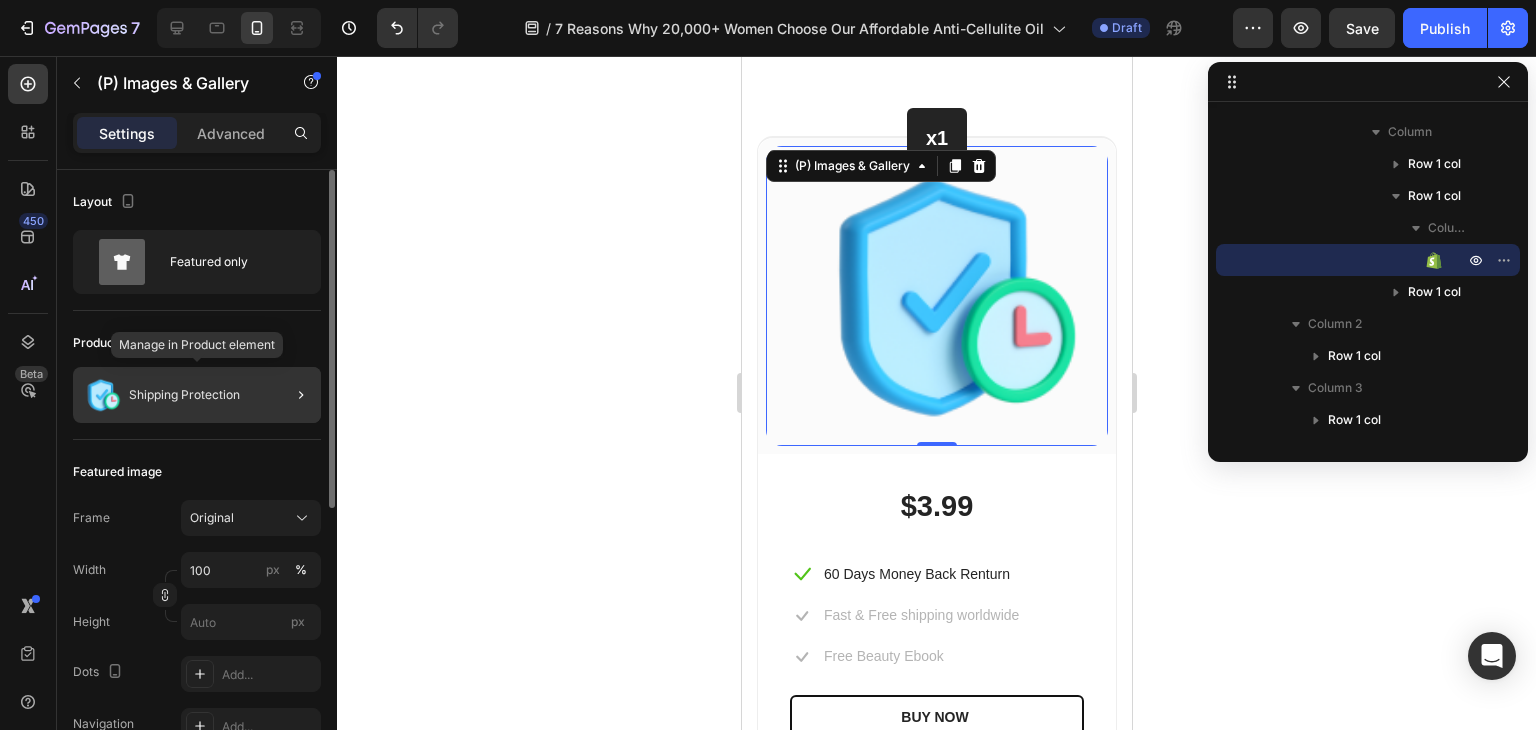 click on "Shipping Protection" at bounding box center (184, 395) 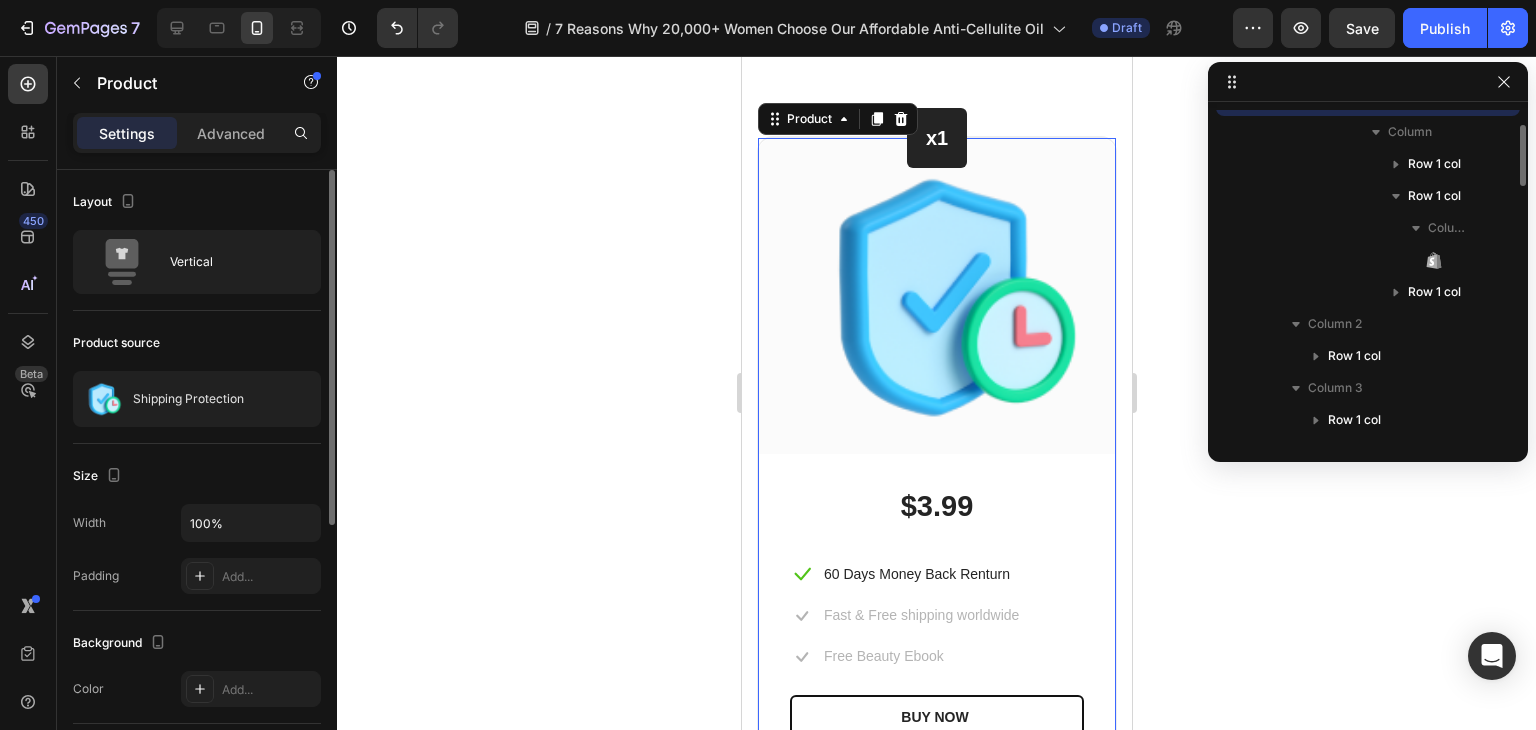 scroll, scrollTop: 946, scrollLeft: 0, axis: vertical 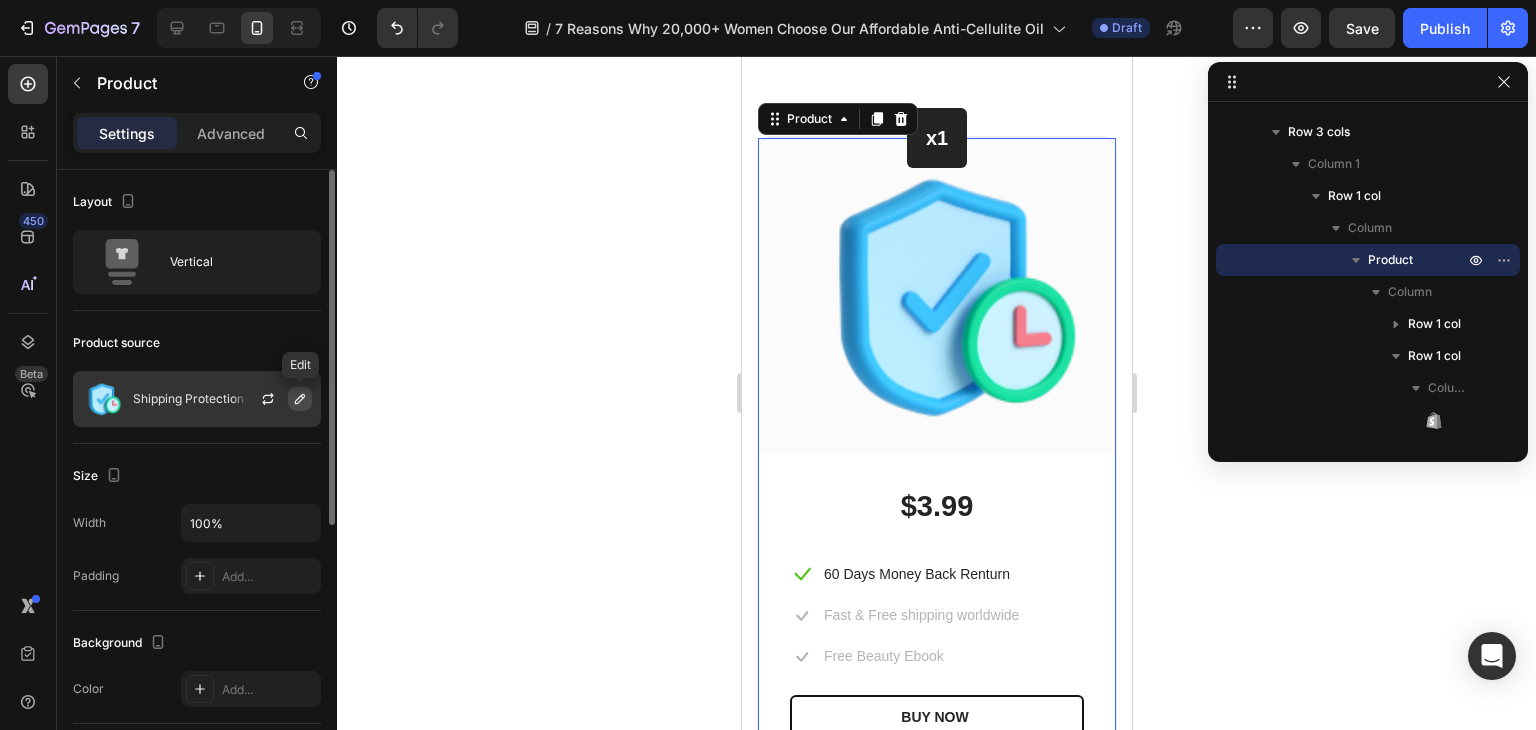 click 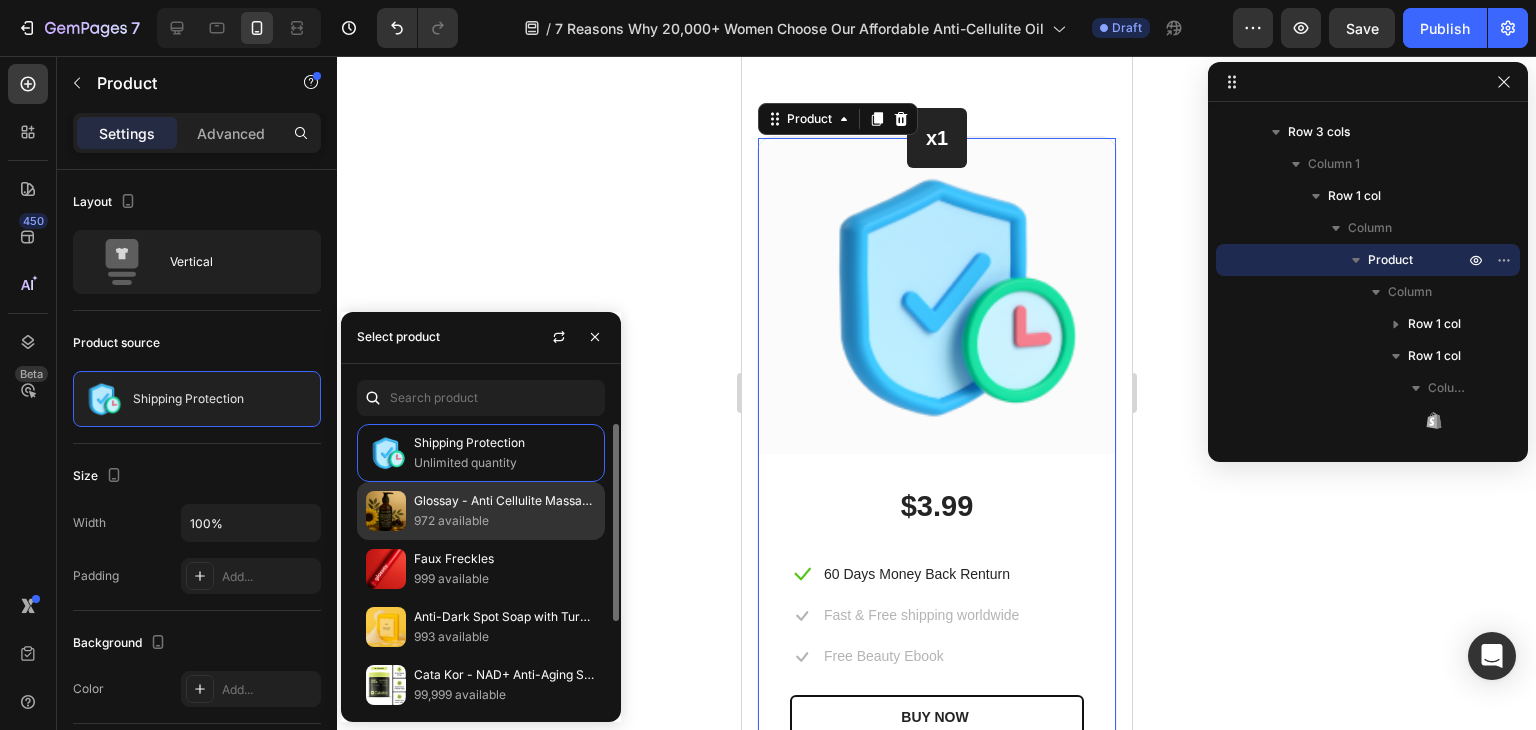 click on "972 available" at bounding box center (505, 521) 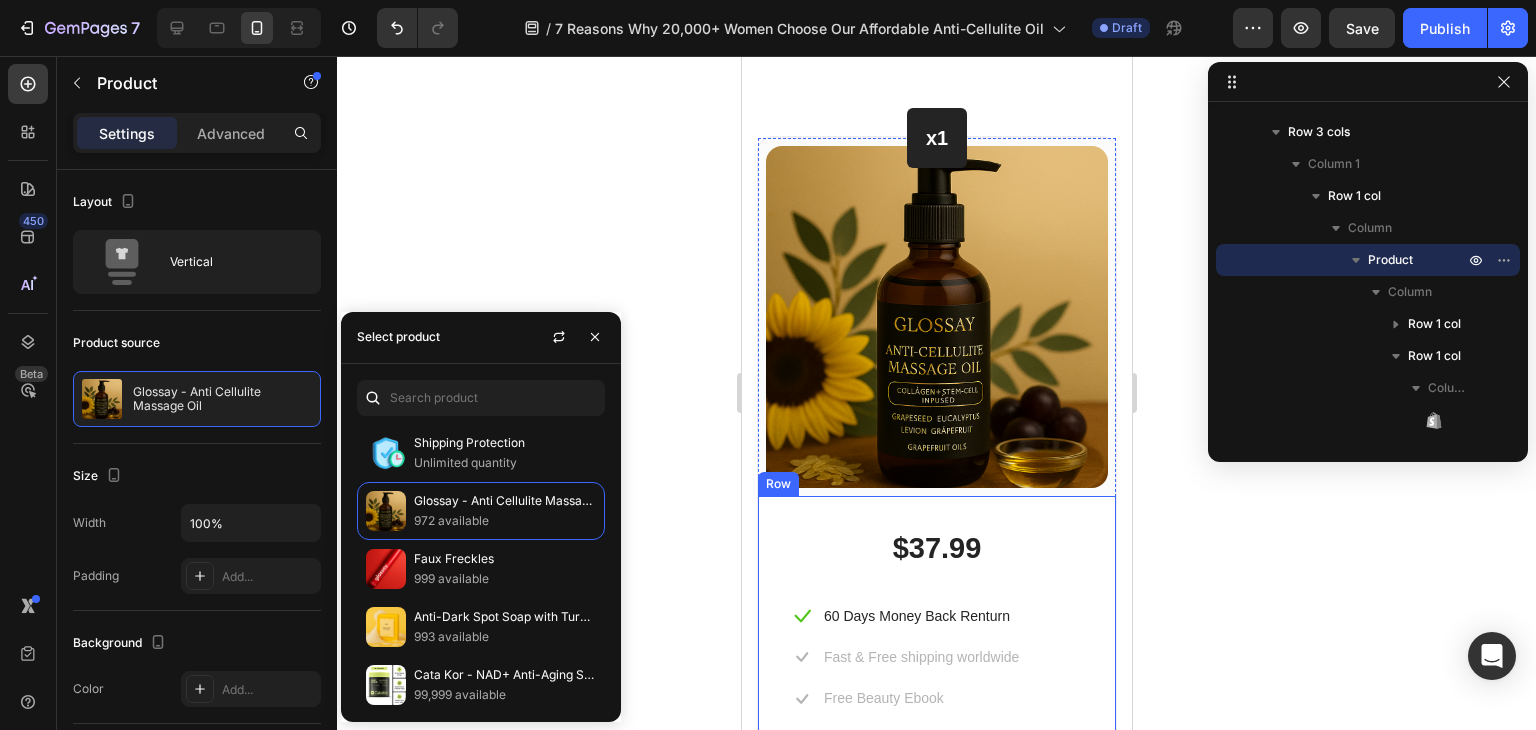 scroll, scrollTop: 1138, scrollLeft: 0, axis: vertical 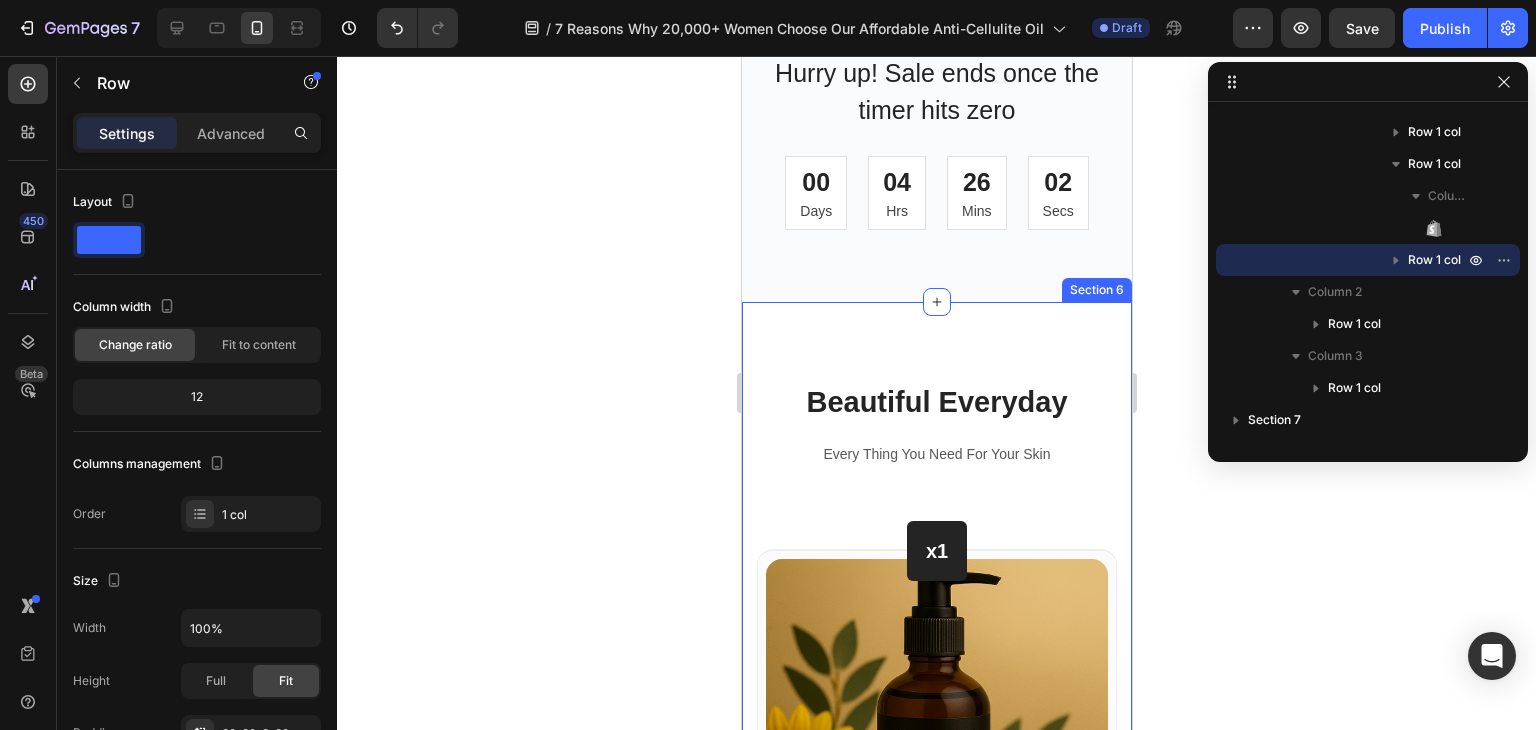 click on "Beautiful Everyday Heading Every Thing You Need For Your Skin Text block Row x1 Heading Row (P) Images & Gallery Row $37.99 (P) Price (P) Price
Icon 60 Days Money Back Renturn Text block Row
Icon Fast & Free shipping worldwide Text block Row
Icon Free Beauty Ebook Text block Row BUY NOW (P) Cart Button Image Image Image Image Image Row Row Product Row x3 Heading Row (P) Images & Gallery Row $3.99 (P) Price (P) Price Only $10.00 each Text block Save $12.97 Text block
Icon 60 Days Money Back Renturn Text block Row
Icon Fast & Free shipping worldwide Text block Row
Icon Free Beauty Ebook Text block Row BEST PRICE. BUY NOW! (P) Cart Button Image Image Image Image Image Row Row Product Row x2 Heading Row (P) Images & Gallery Row $3.99 (P) Price (P) Price
Icon 60 Days Money Back Renturn Text block Row
Icon Fast & Free shipping worldwide Text block Row
Icon Free Beauty Ebook" at bounding box center (936, 1563) 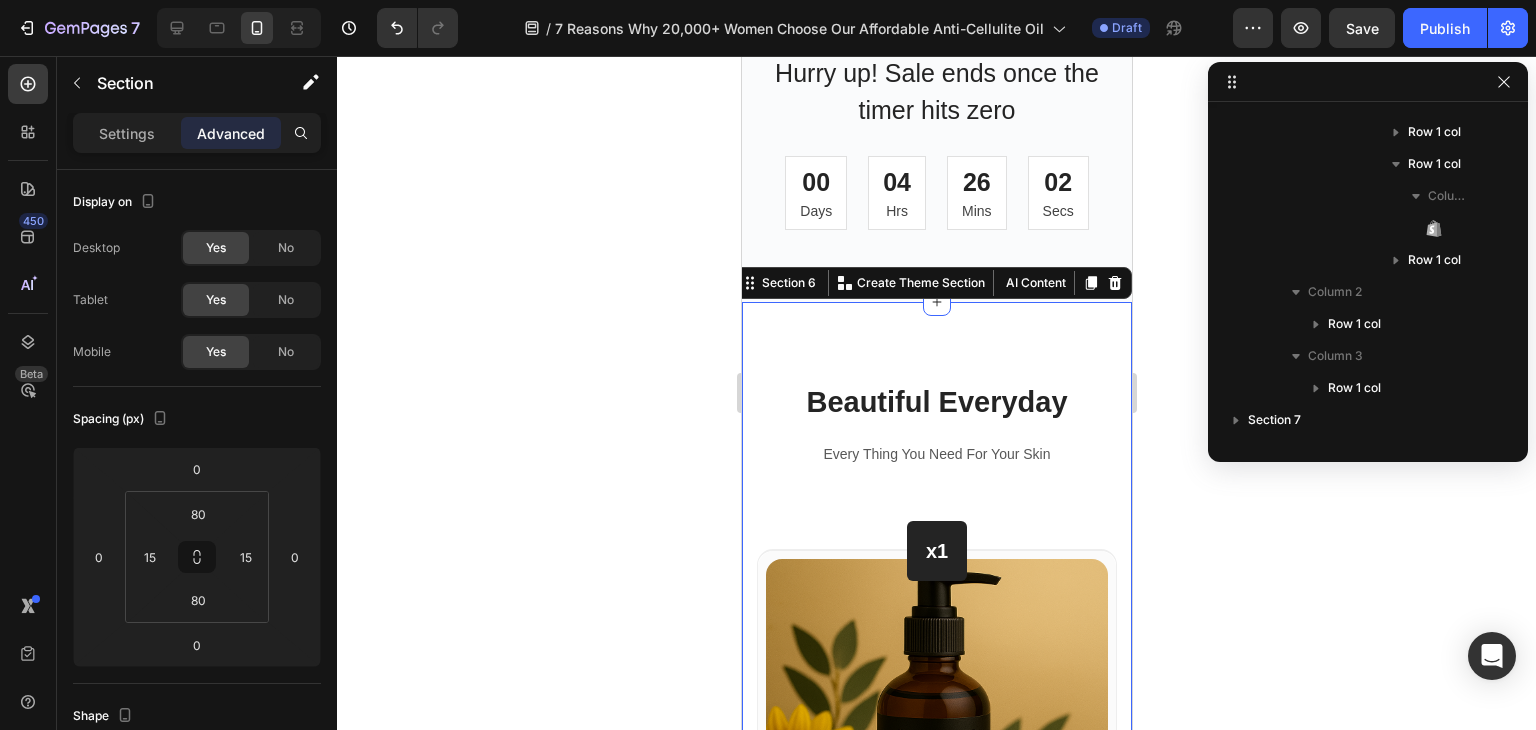 scroll, scrollTop: 722, scrollLeft: 0, axis: vertical 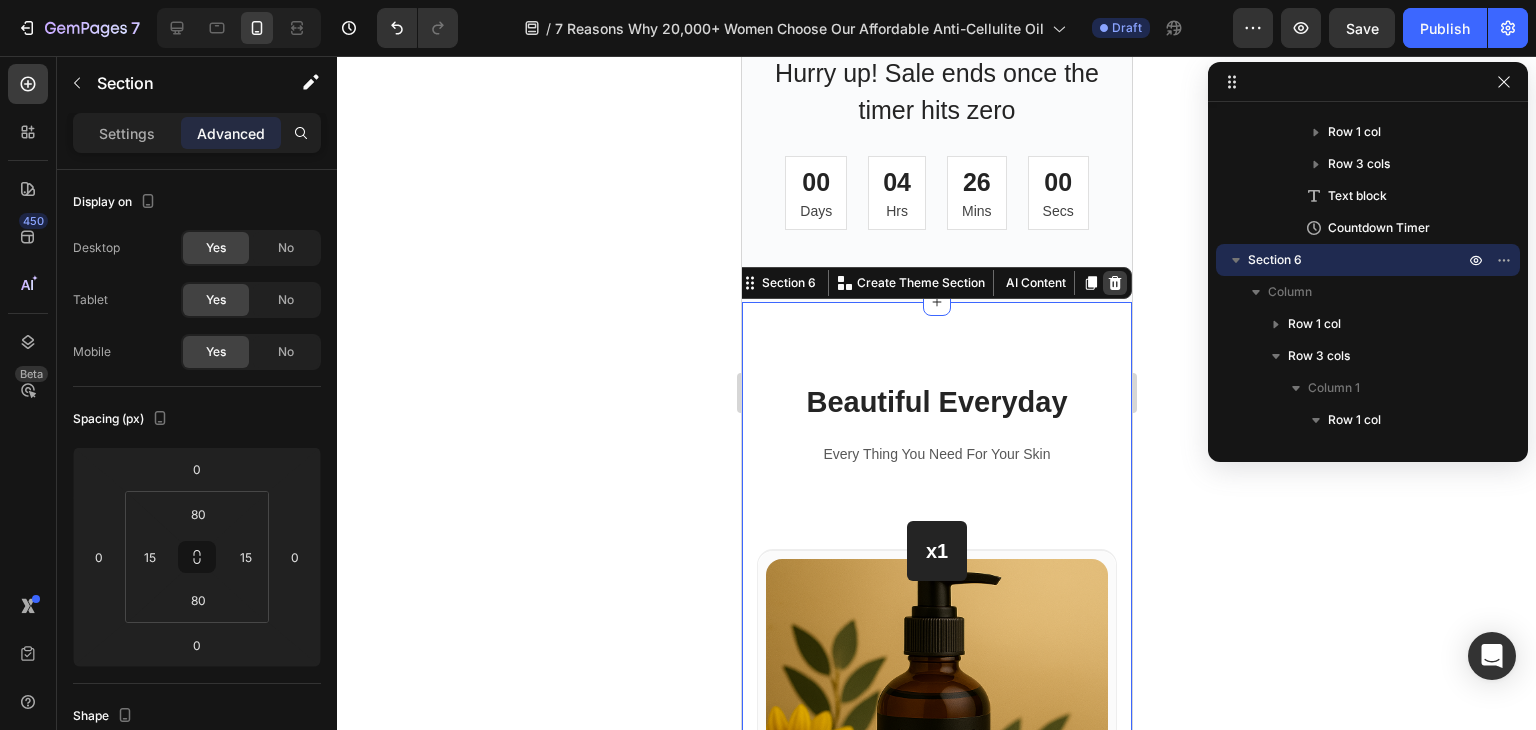 click 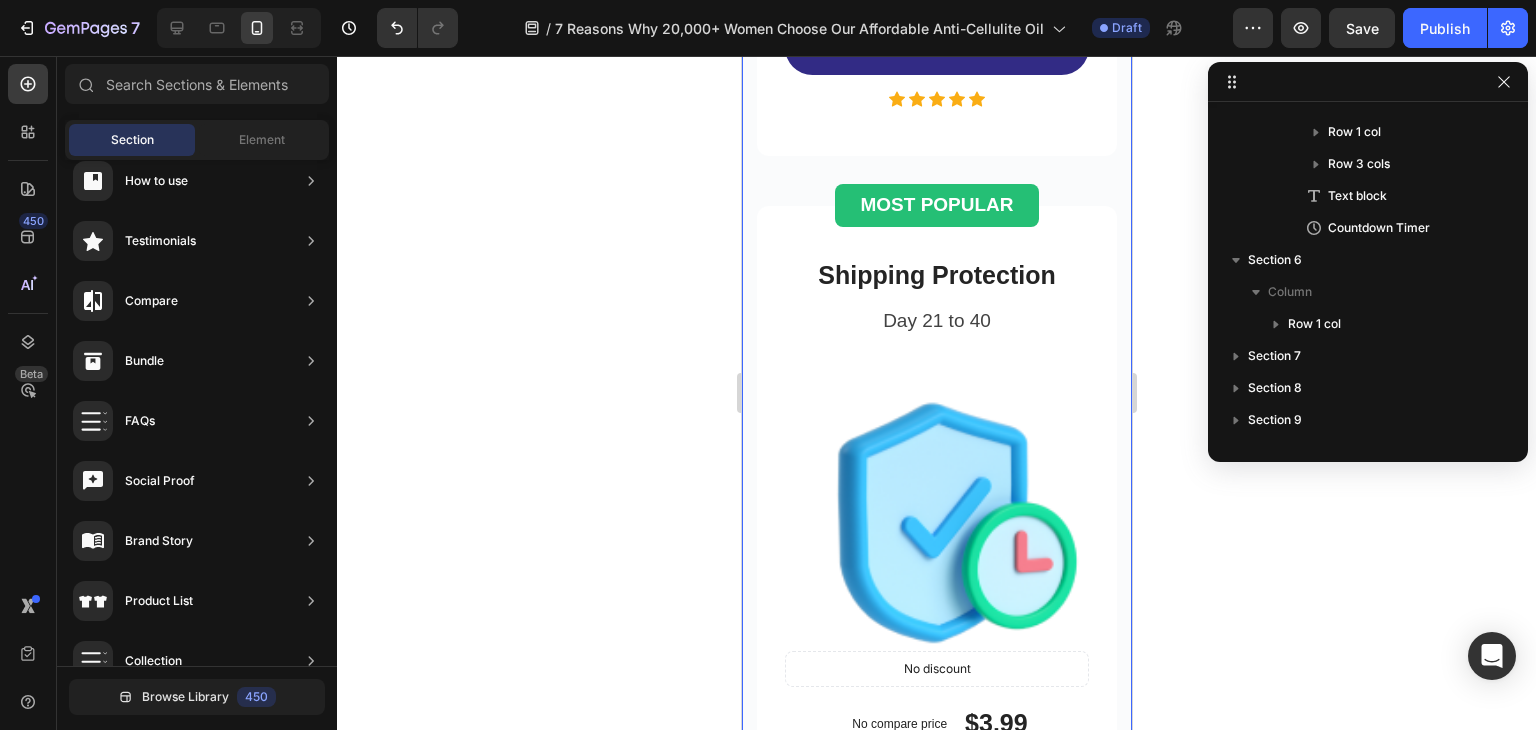 scroll, scrollTop: 3494, scrollLeft: 0, axis: vertical 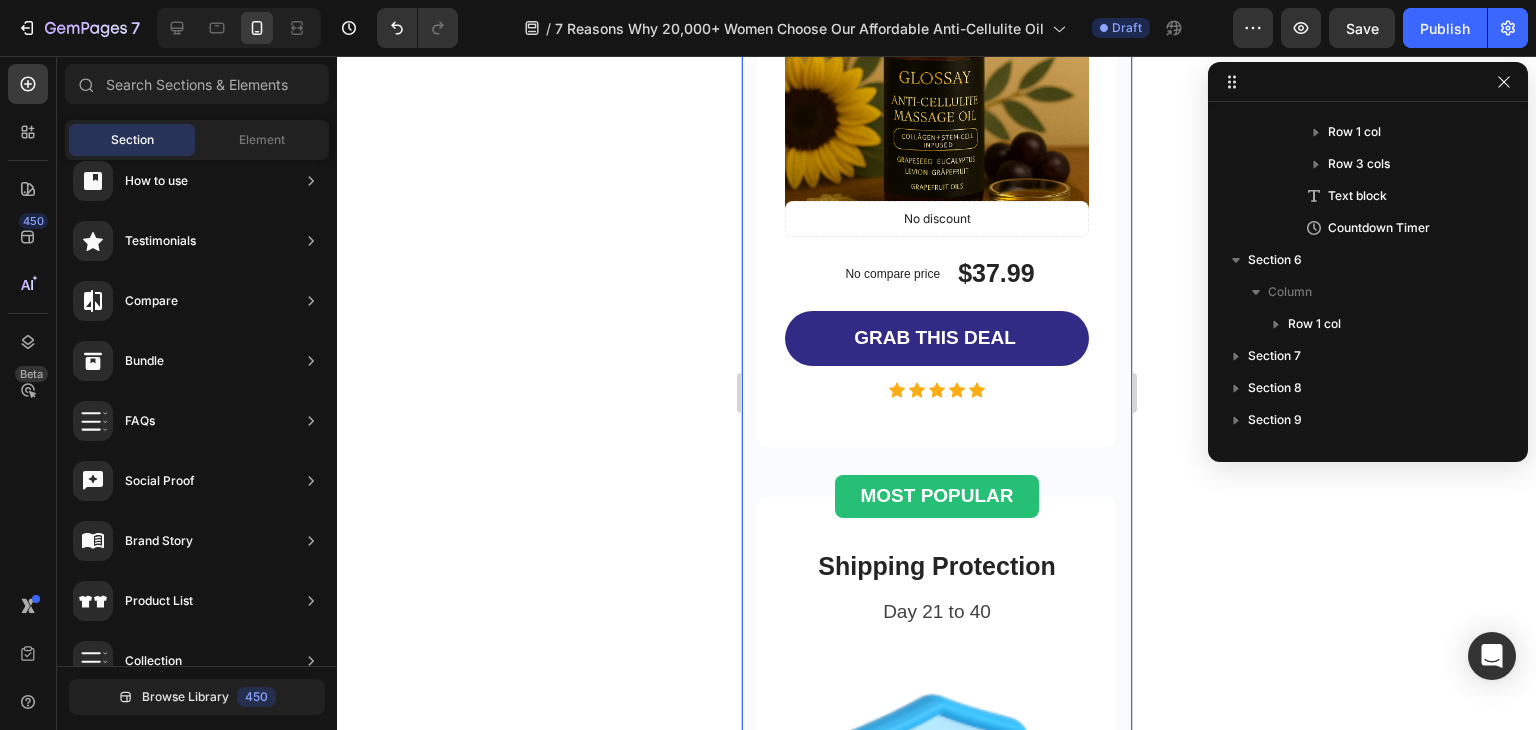 click on "f Heading Boost your skin’s health with our Glossay Anti-Cellulite Oil Bundle Sale firm, smooth, and glow from within! Text block Row Glossay - Anti Cellulite Massage Oil Product Title  First 20 days Text block Product Images No discount   Not be displayed when published Product Badge No compare price Product Price $37.99 Product Price Product Price Row GRAB THIS DEAL Product Cart Button                Icon                Icon                Icon                Icon                Icon Icon List Hoz Product Row Row MOST POPULAR Button Row Shipping Protection Product Title Day 21 to 40 Text block Product Images No discount   Not be displayed when published Product Badge No compare price Product Price $3.99 Product Price Product Price Row GRAB THIS DEAL Product Cart Button                Icon                Icon                Icon                Icon                Icon Icon List Hoz Product Row Row BEST CHOICE Button Row Shipping Protection Product Title Day 41 to 60 Text block Product Images No discount" at bounding box center (936, 856) 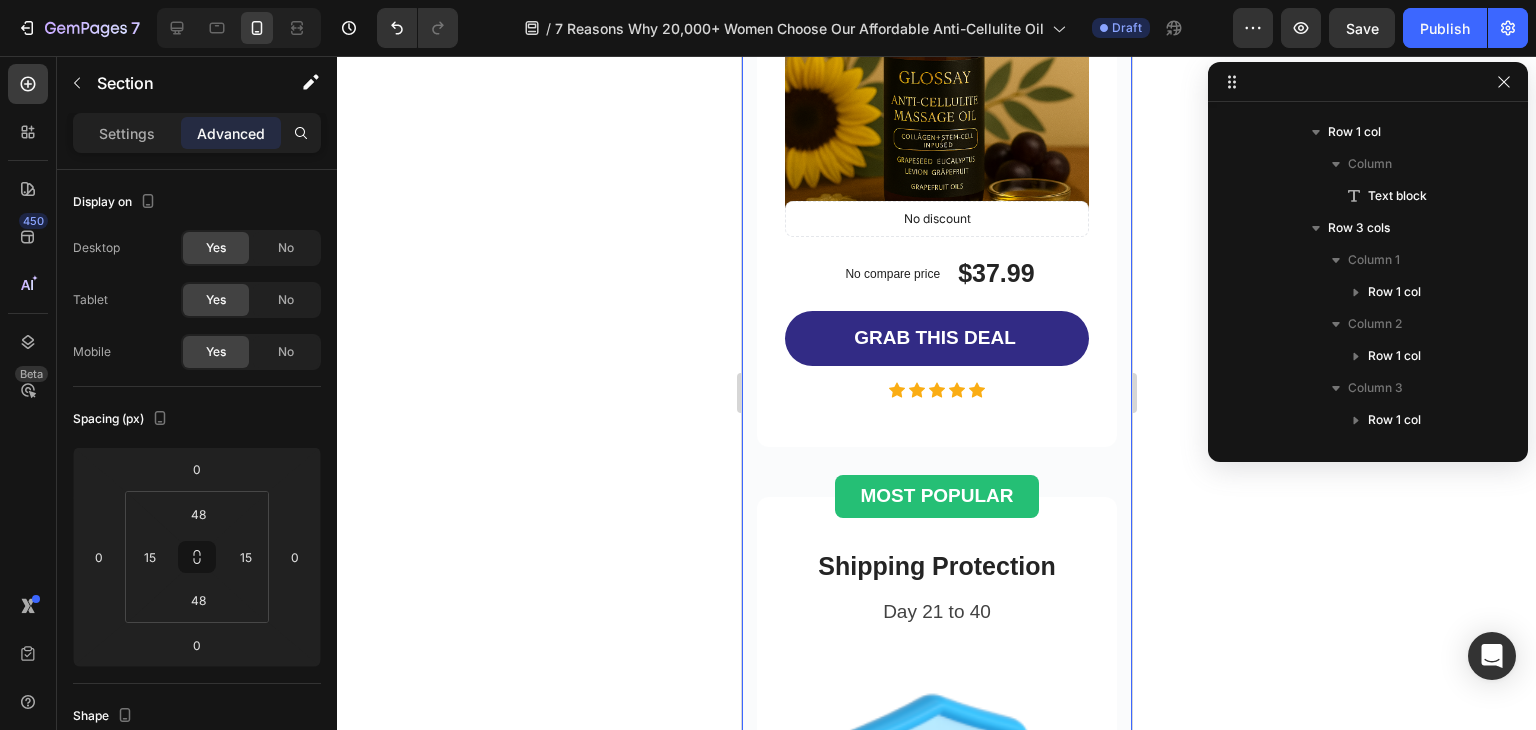 scroll, scrollTop: 434, scrollLeft: 0, axis: vertical 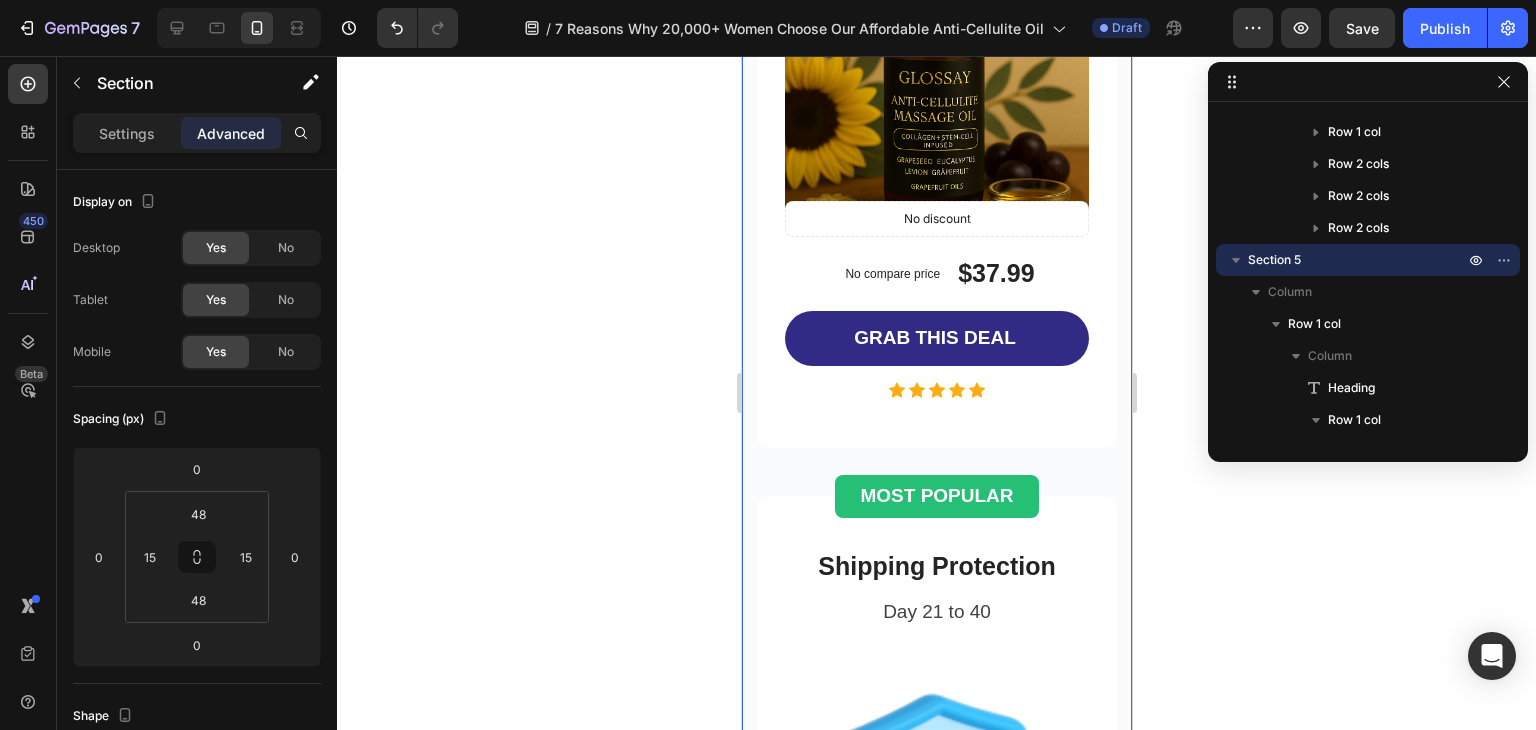 click 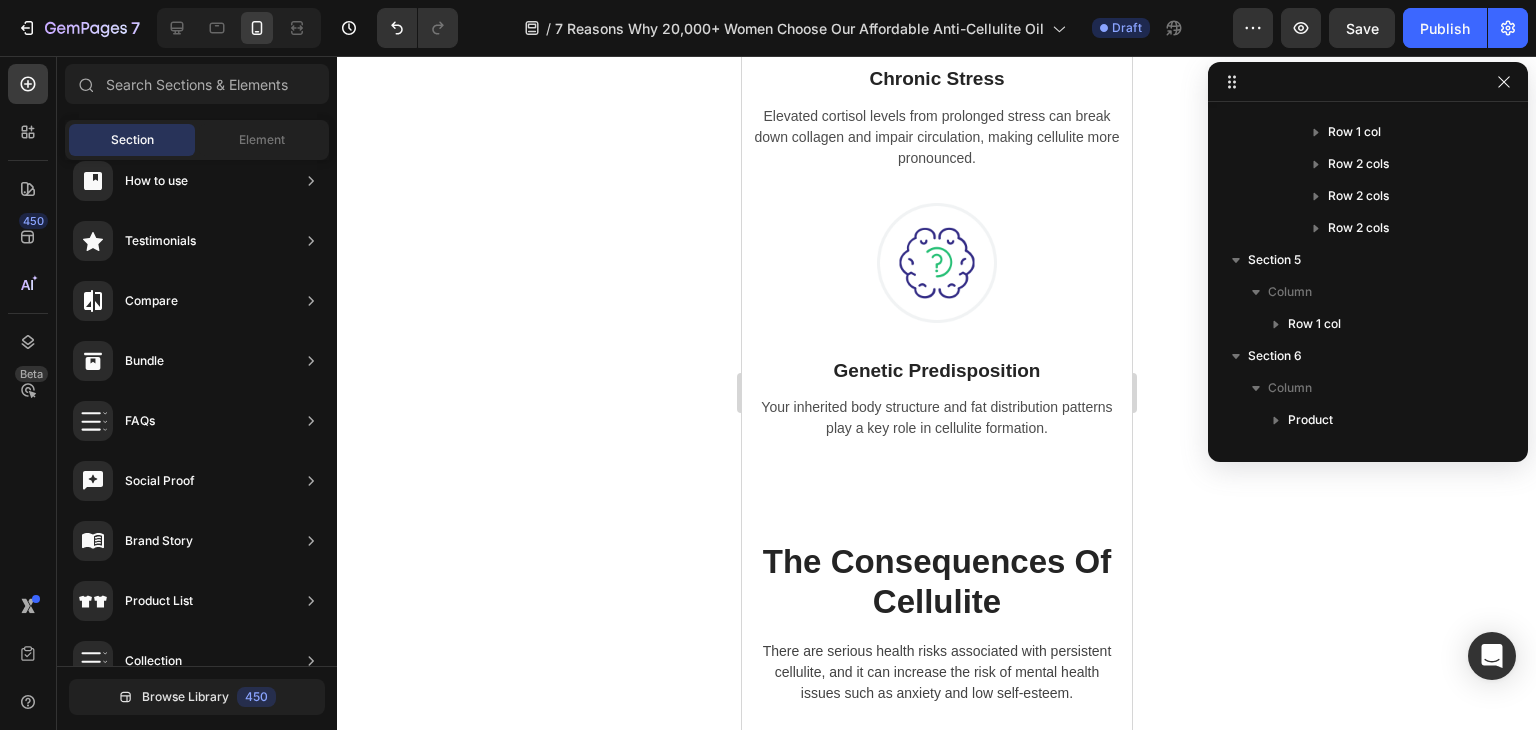 scroll, scrollTop: 1510, scrollLeft: 0, axis: vertical 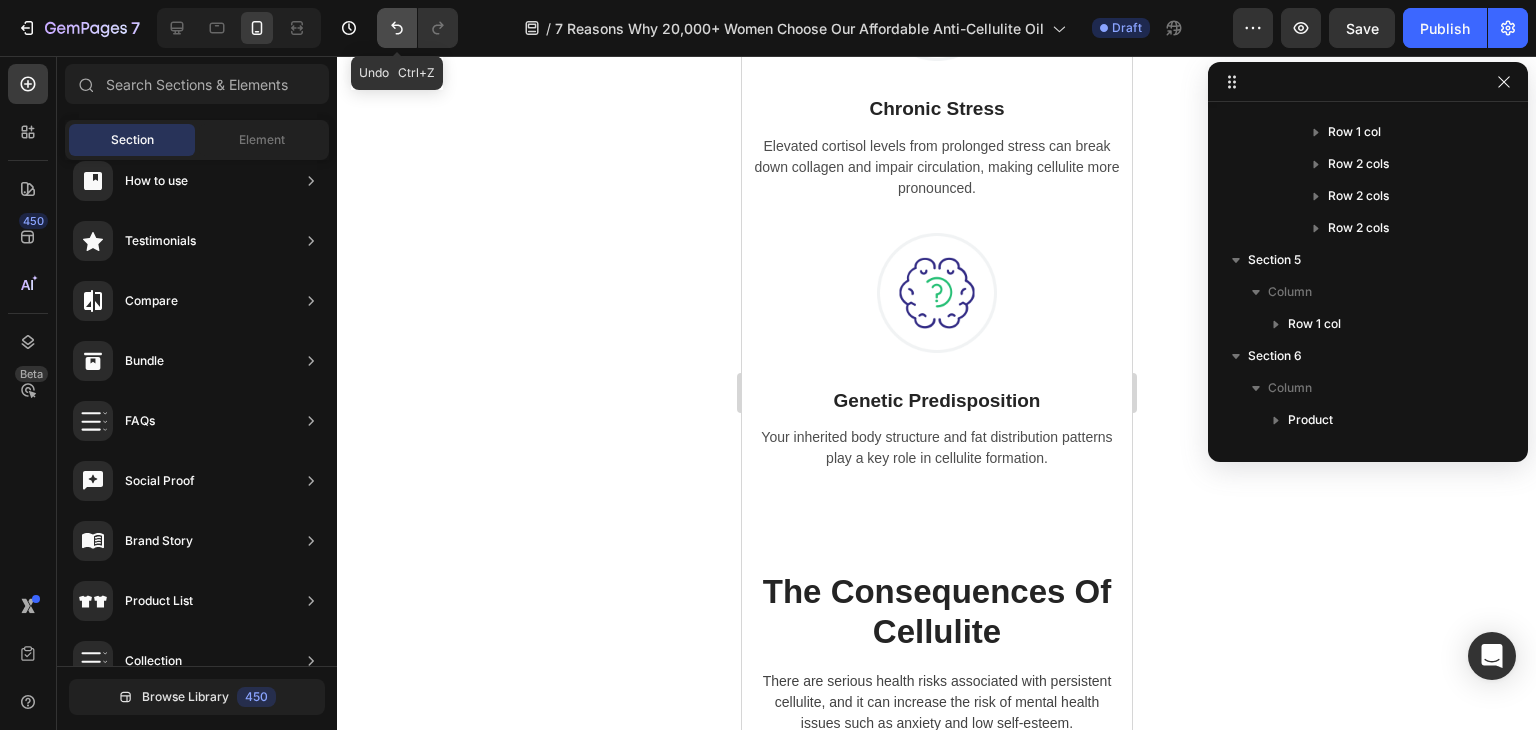 click 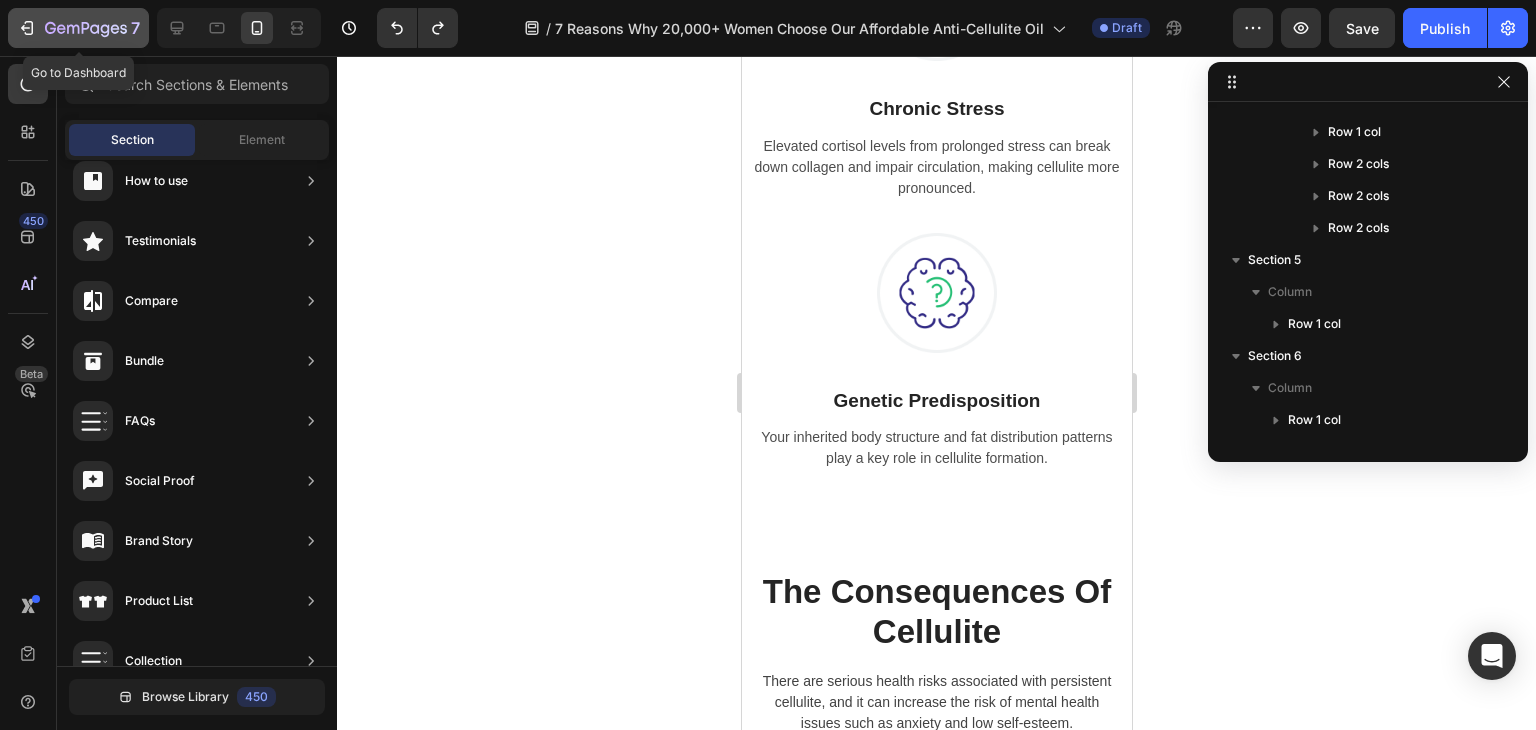 click 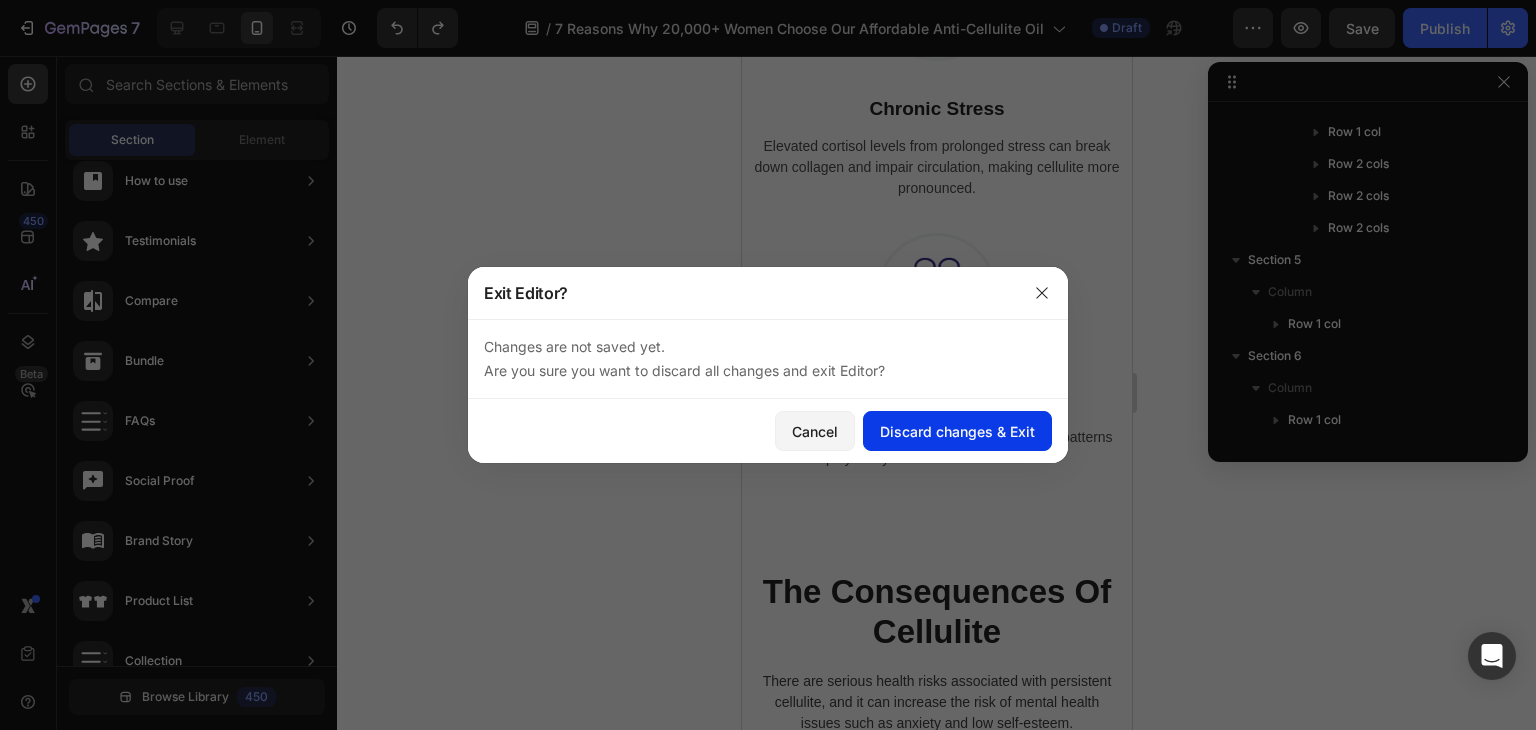 click on "Discard changes & Exit" at bounding box center [957, 431] 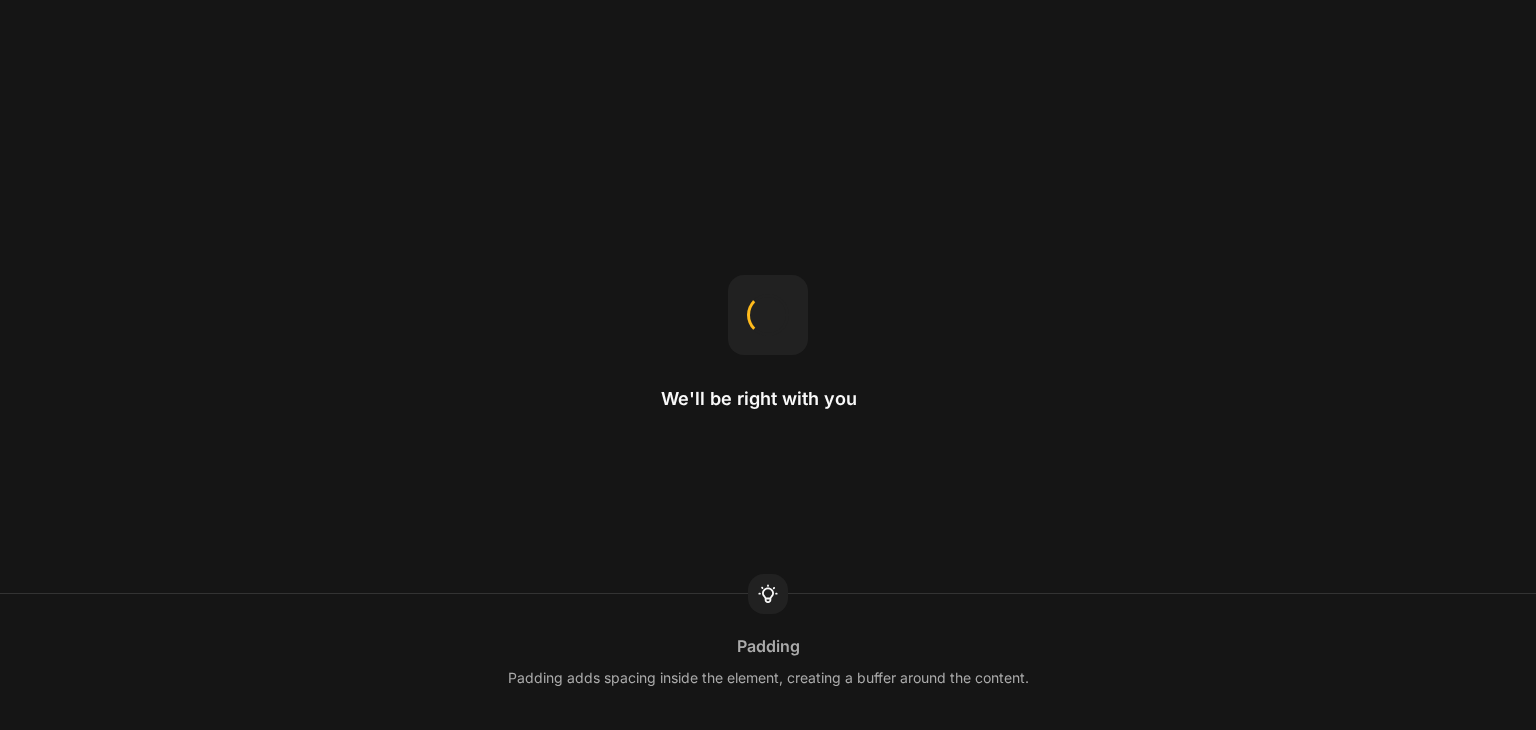 scroll, scrollTop: 0, scrollLeft: 0, axis: both 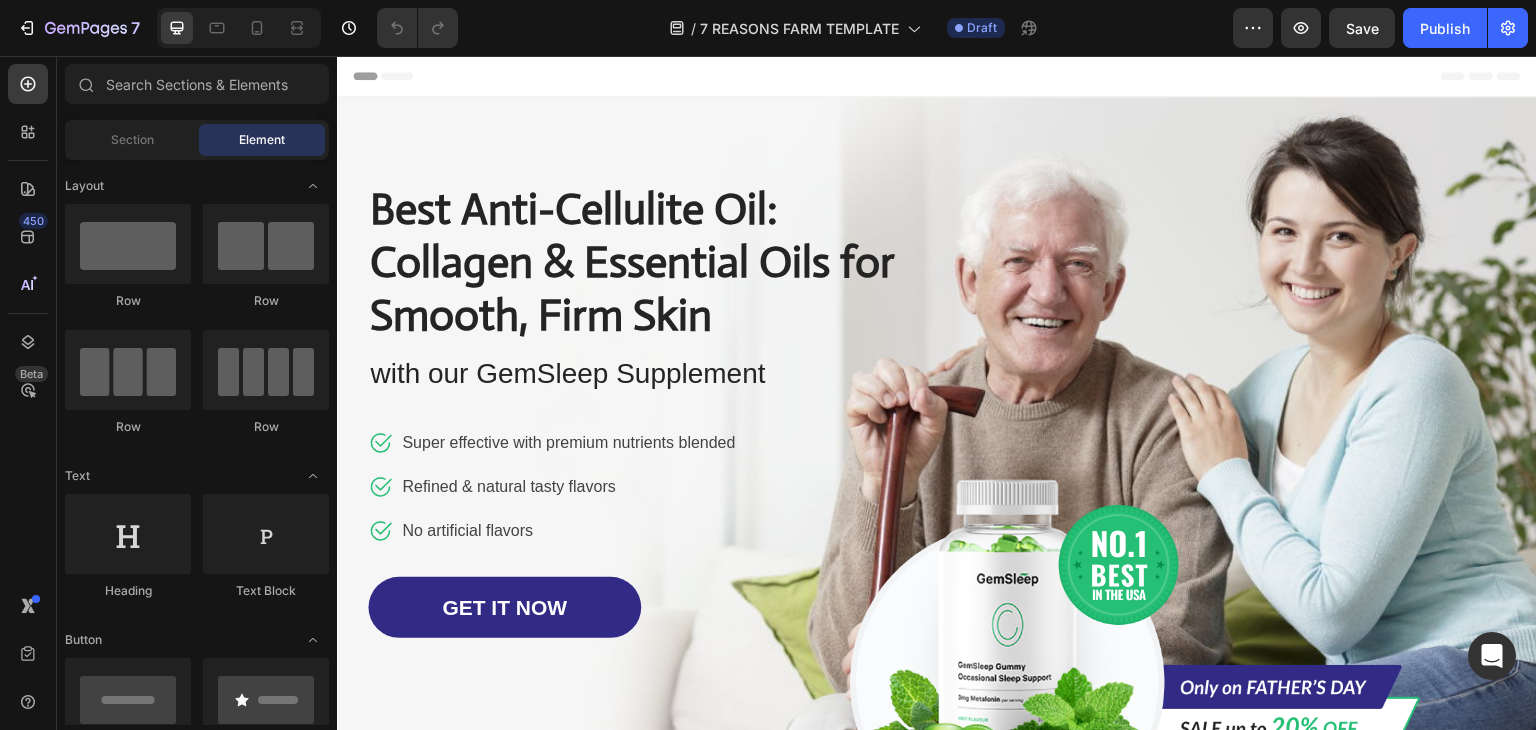 click on "Header" at bounding box center (937, 76) 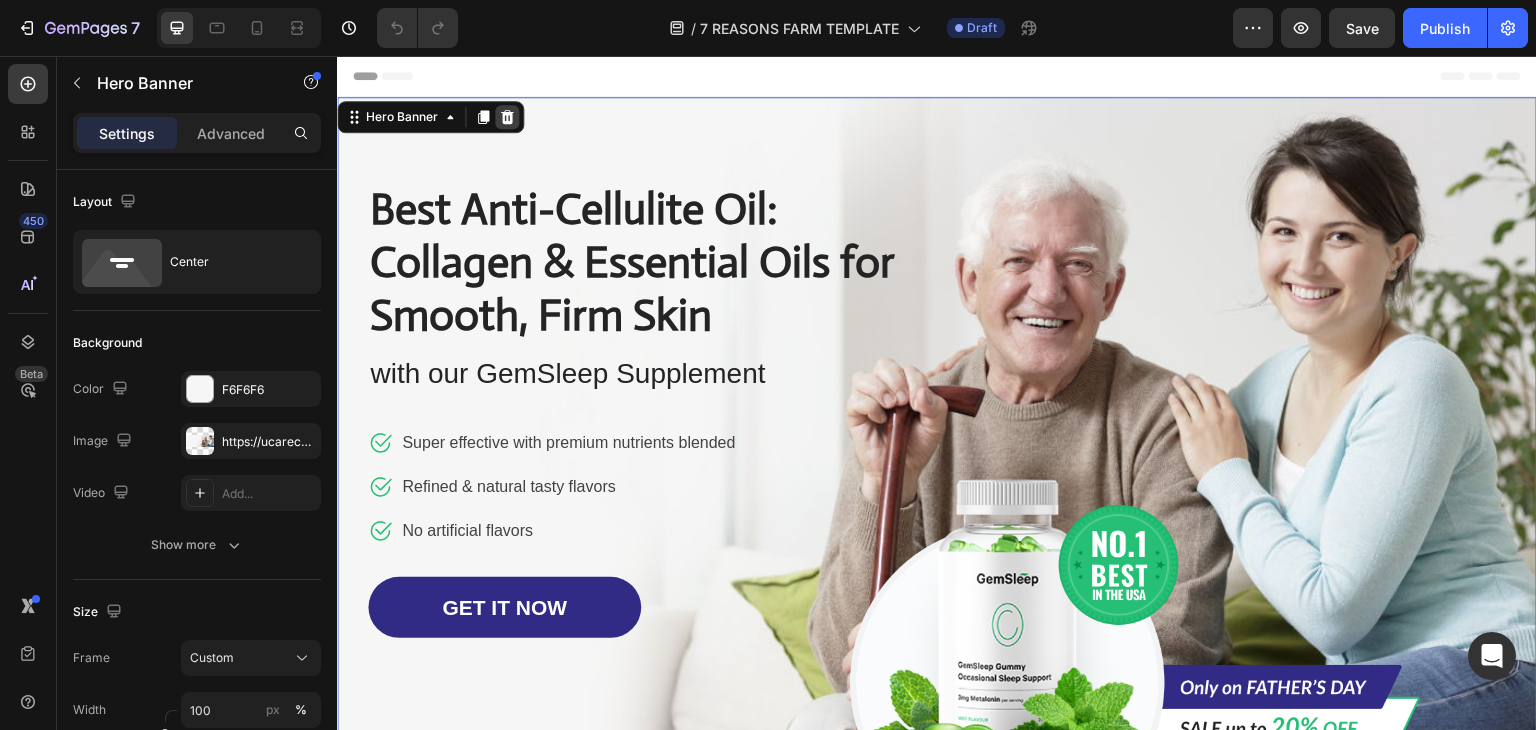 click 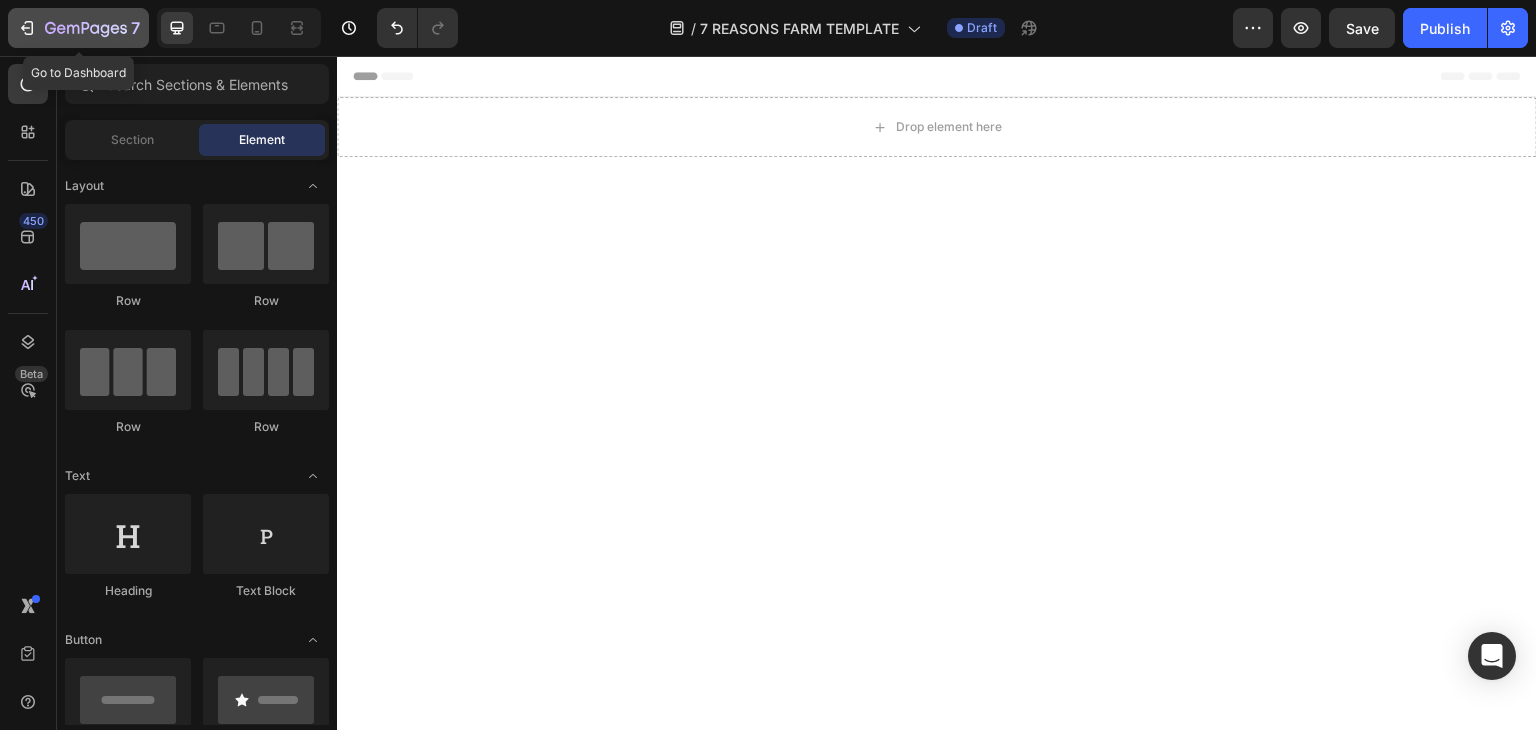 click on "7" at bounding box center (78, 28) 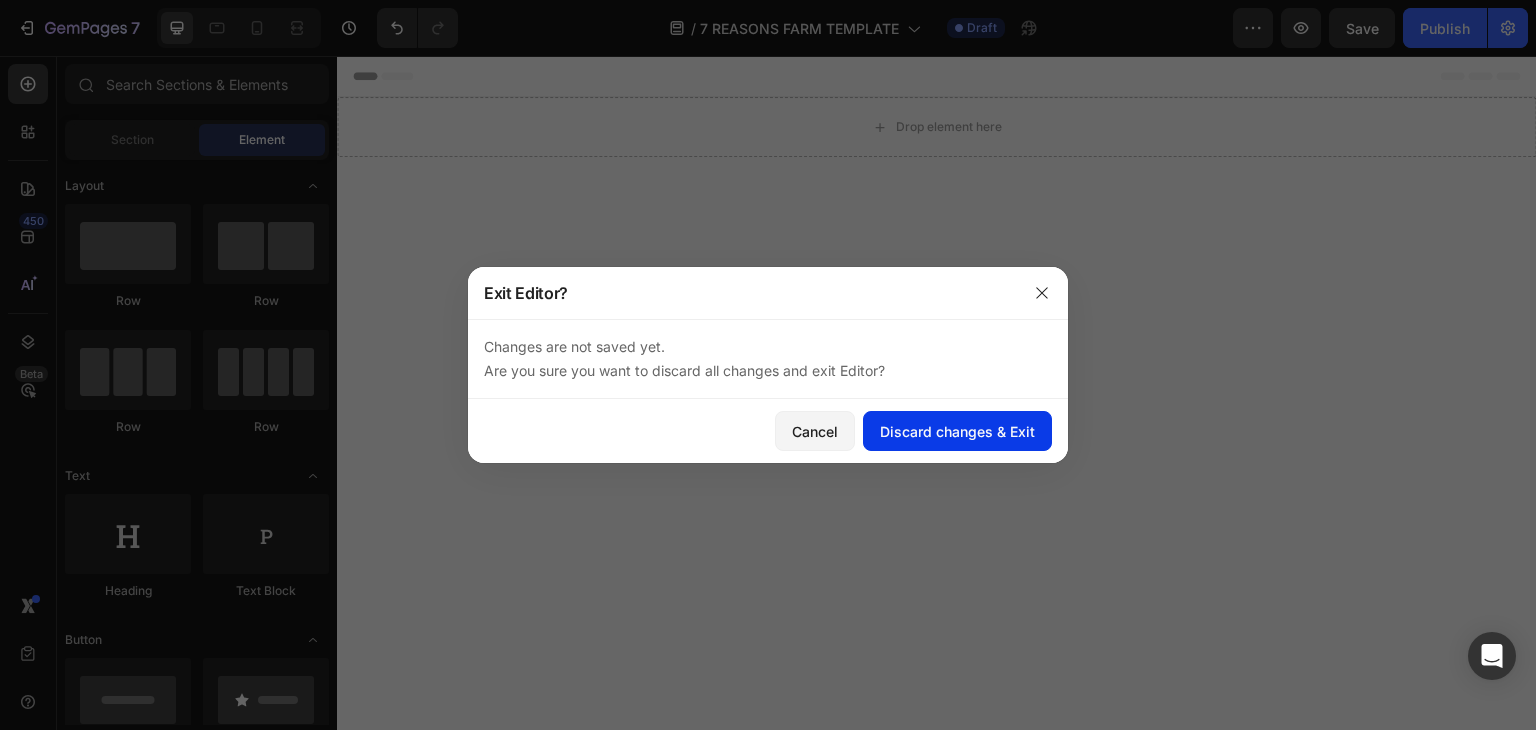 click on "Discard changes & Exit" 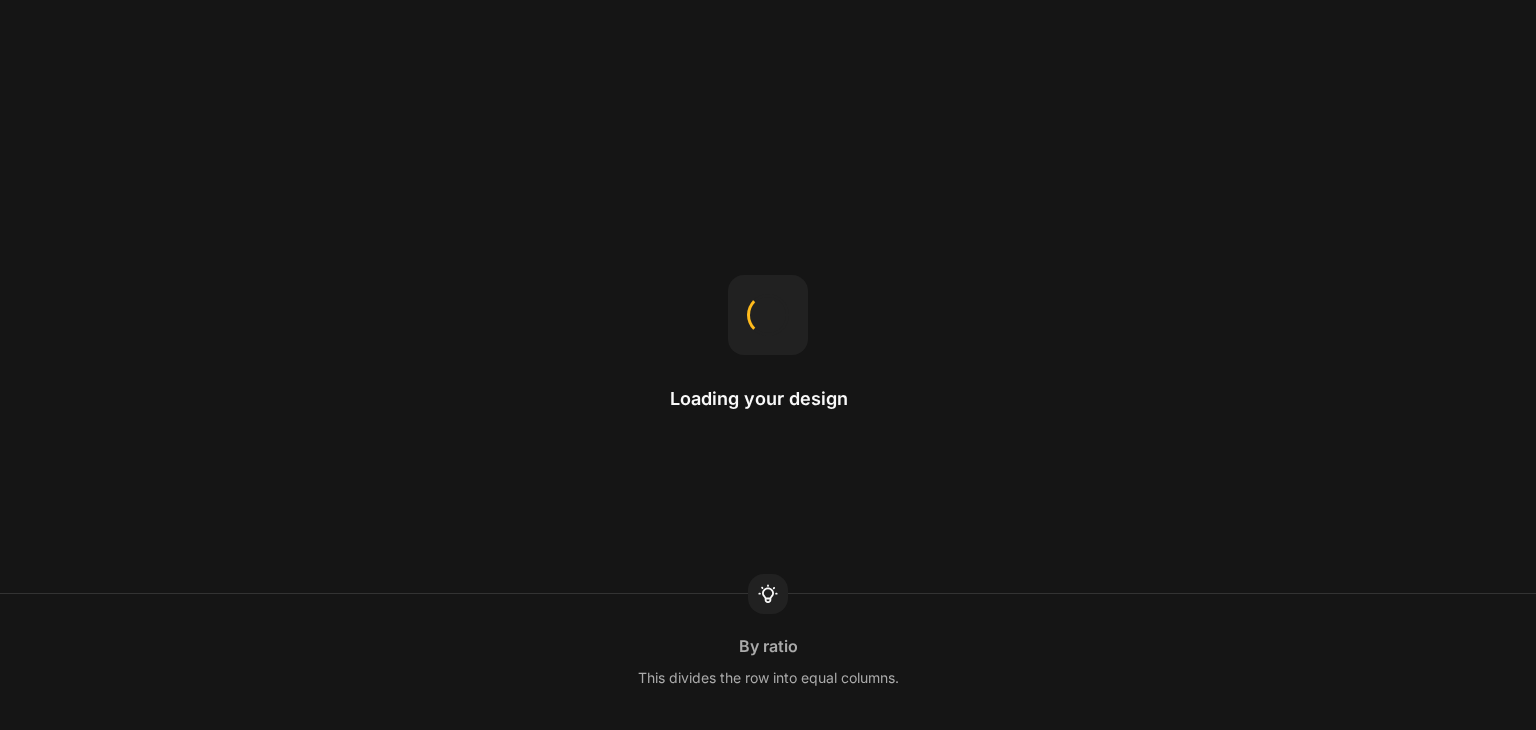 scroll, scrollTop: 0, scrollLeft: 0, axis: both 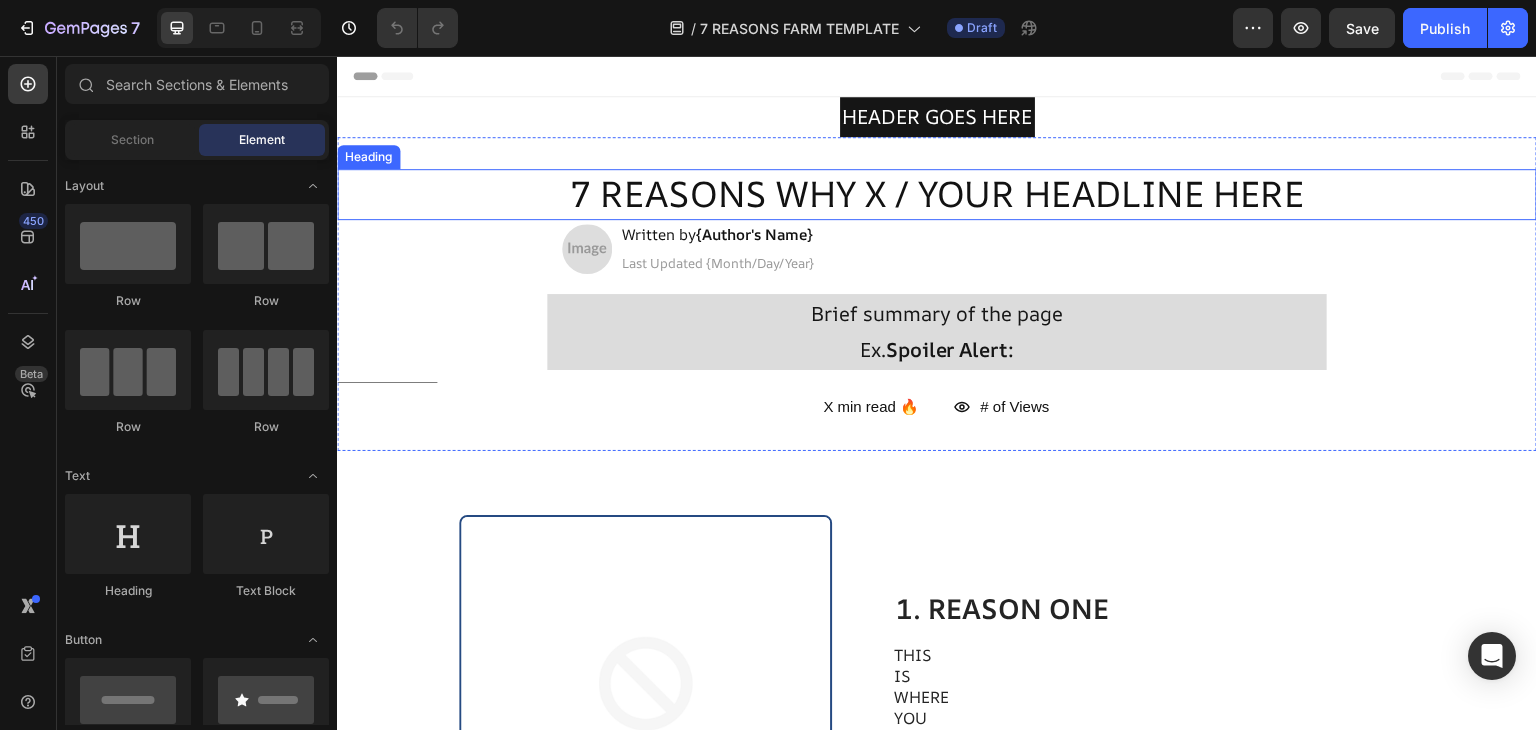 click on "7 REASONS WHY X / YOUR HEADLINE HERE" at bounding box center [937, 194] 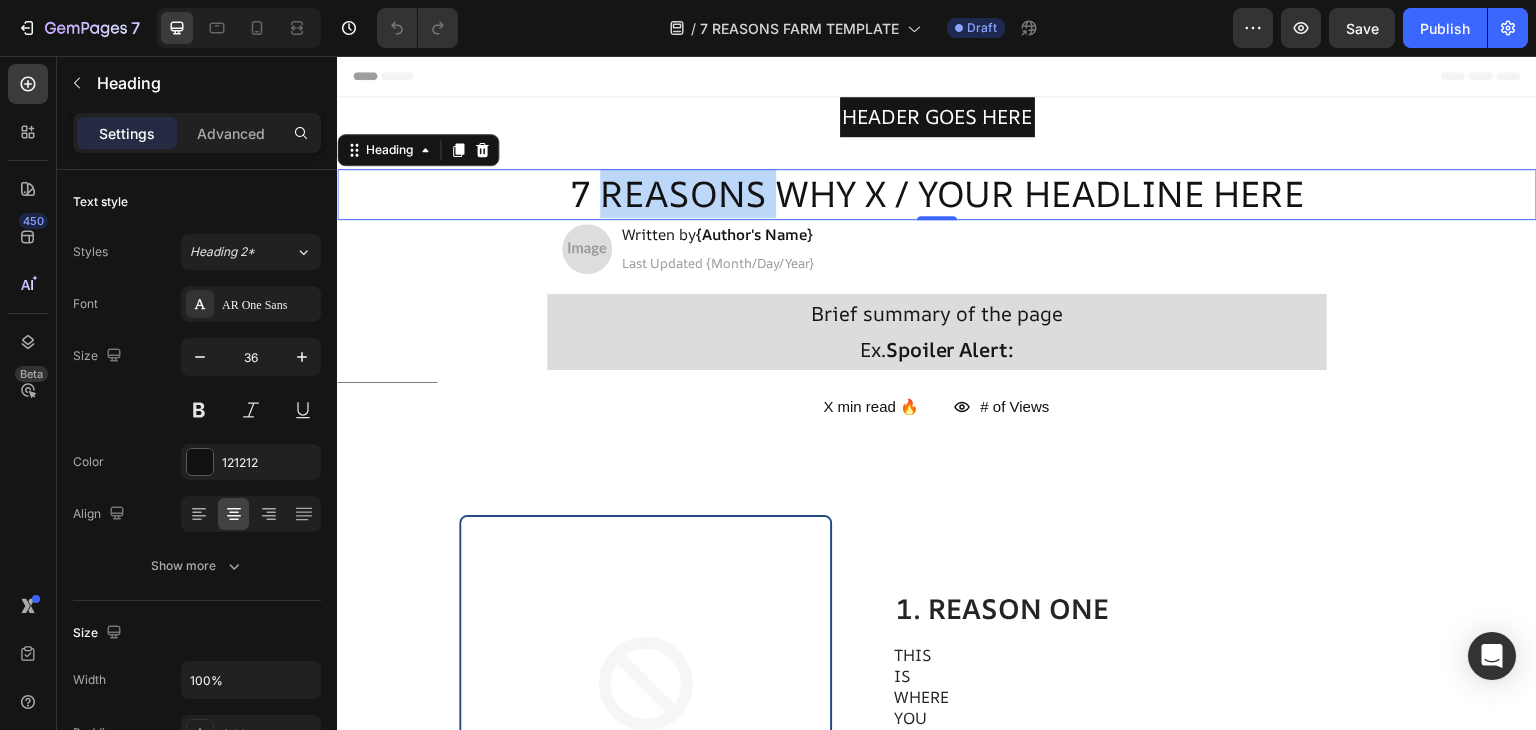 click on "7 REASONS WHY X / YOUR HEADLINE HERE" at bounding box center [937, 194] 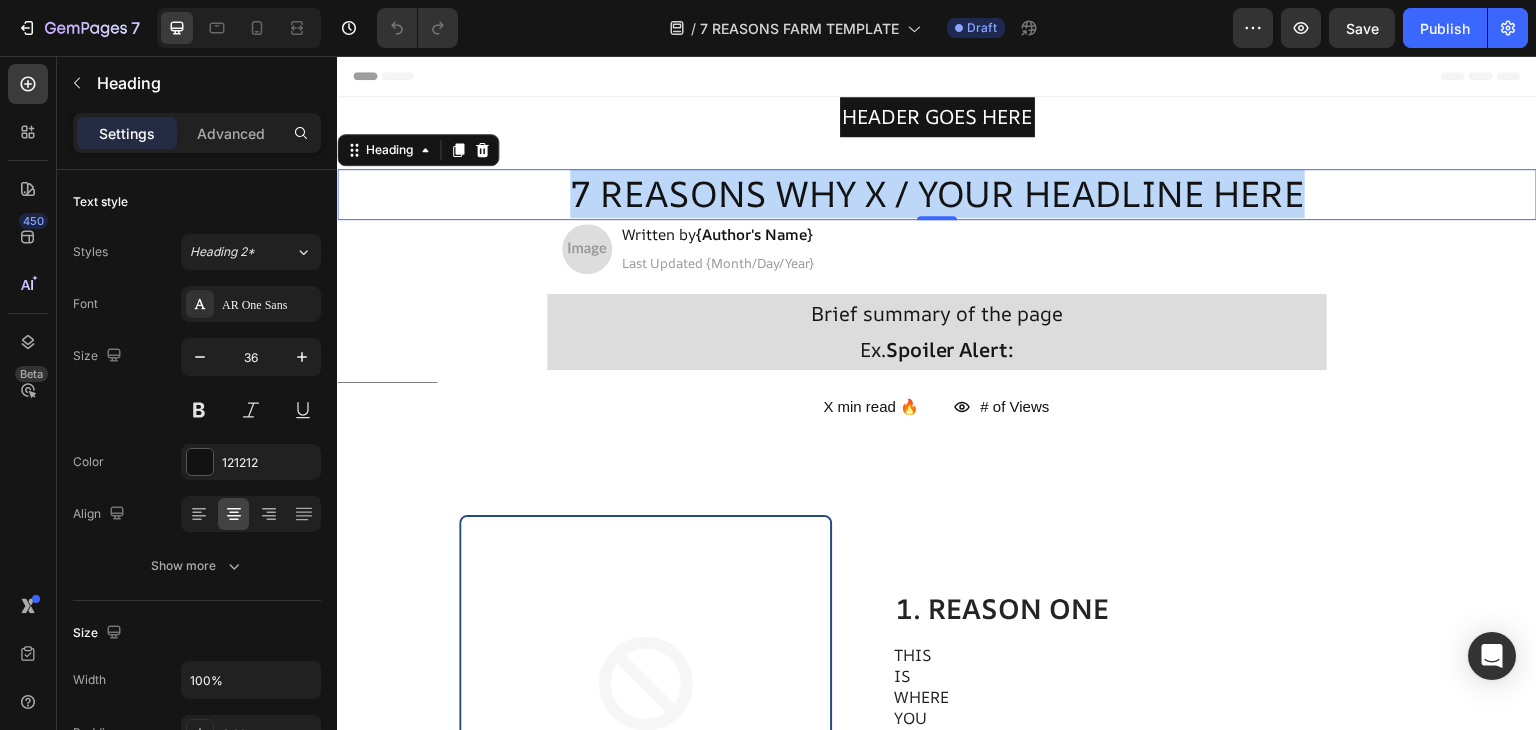 click on "7 REASONS WHY X / YOUR HEADLINE HERE" at bounding box center (937, 194) 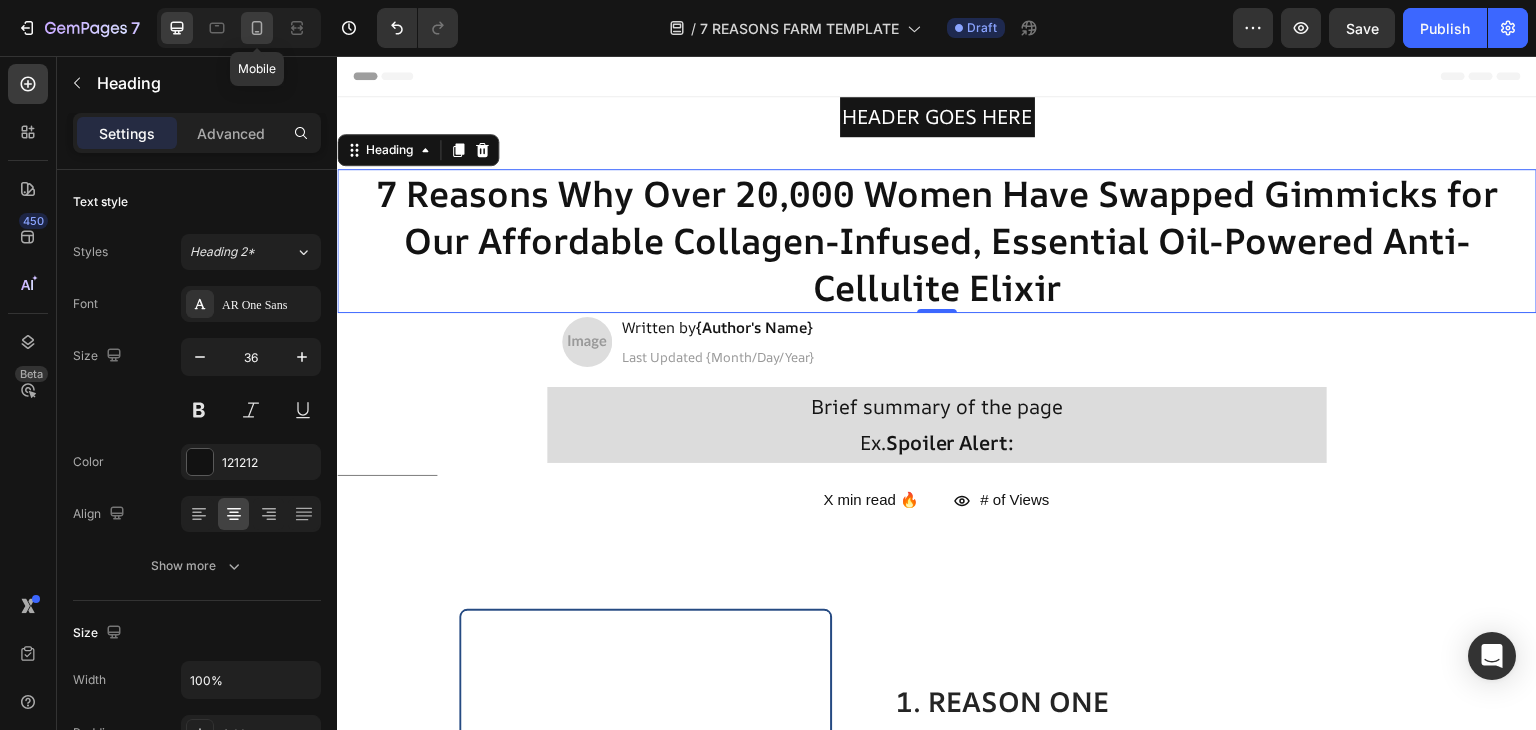 click 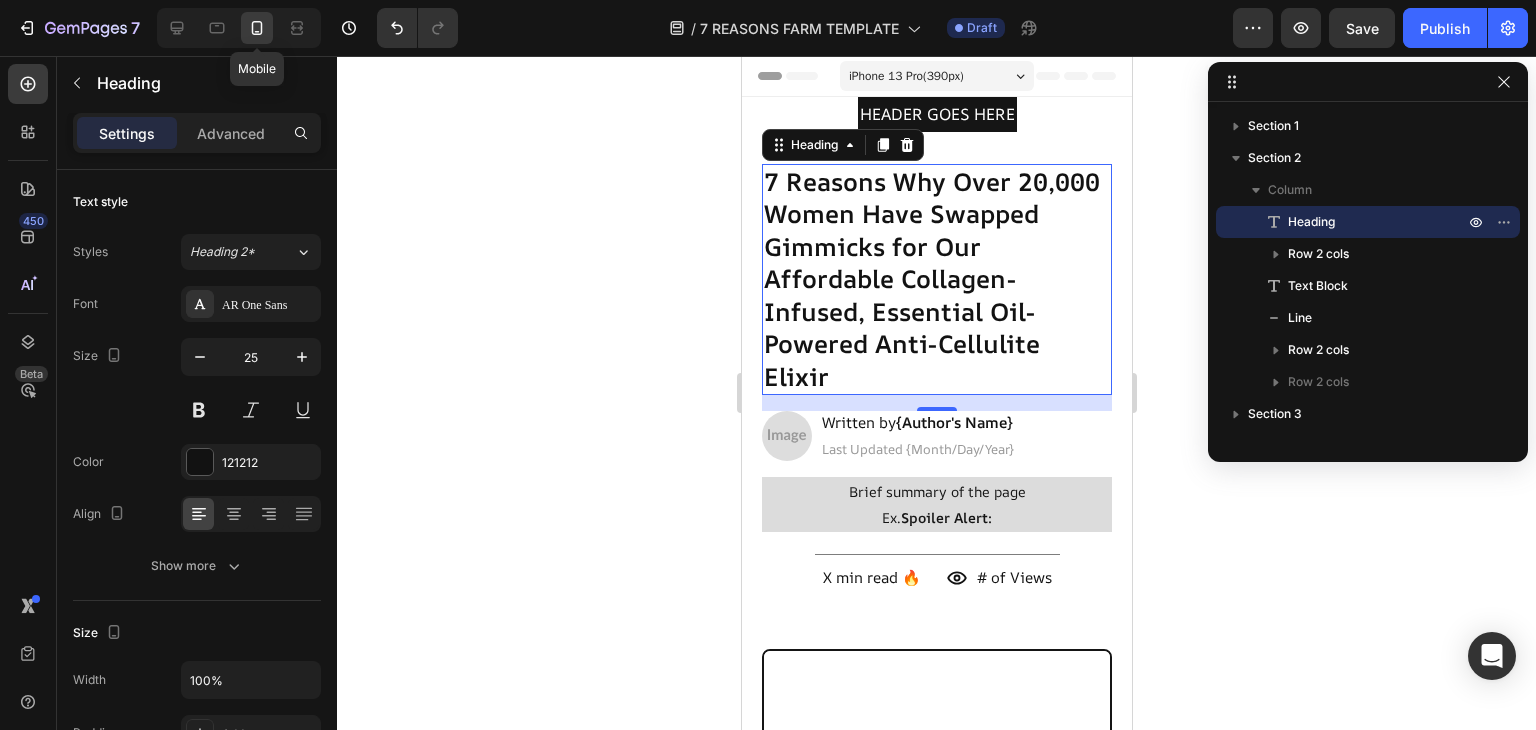 scroll, scrollTop: 37, scrollLeft: 0, axis: vertical 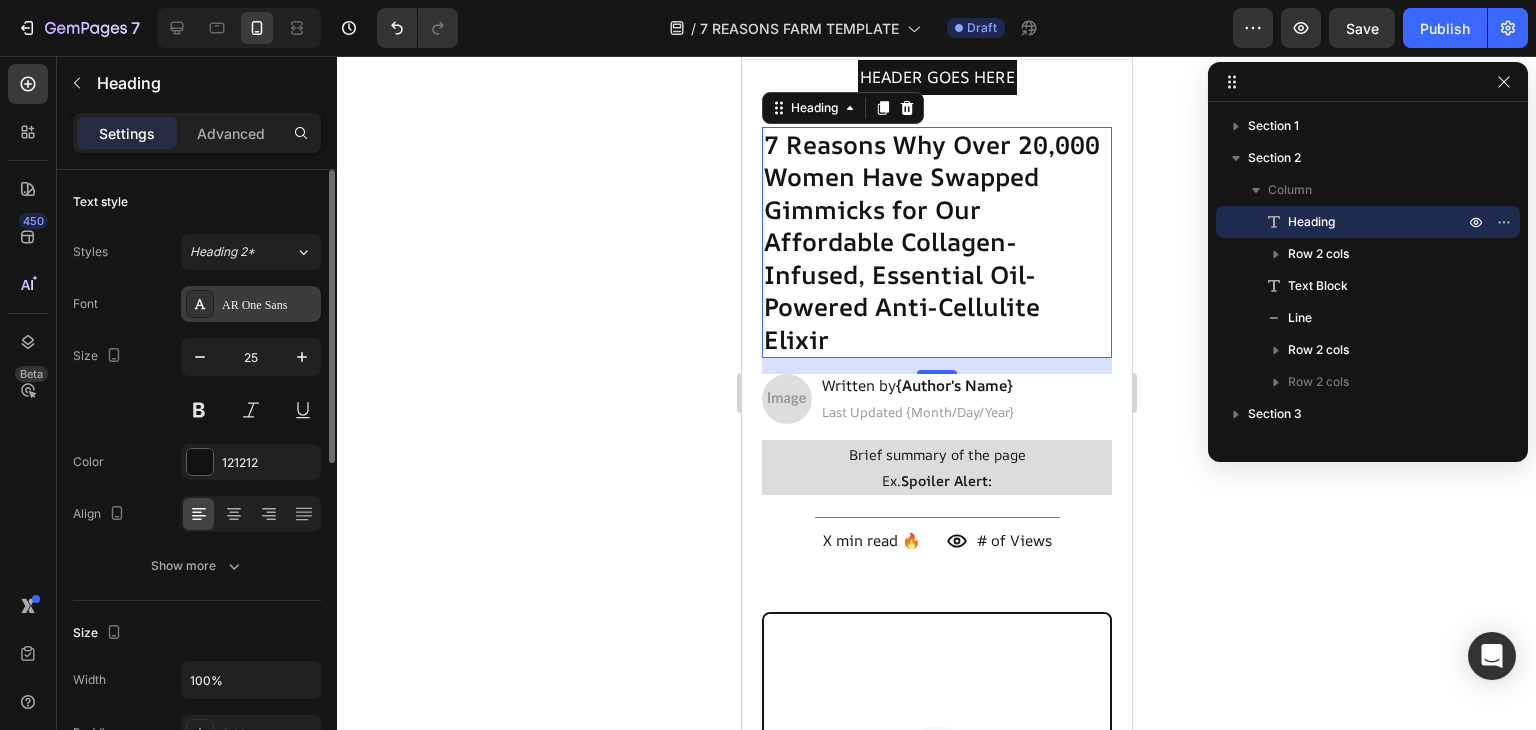 click on "AR One Sans" at bounding box center (269, 305) 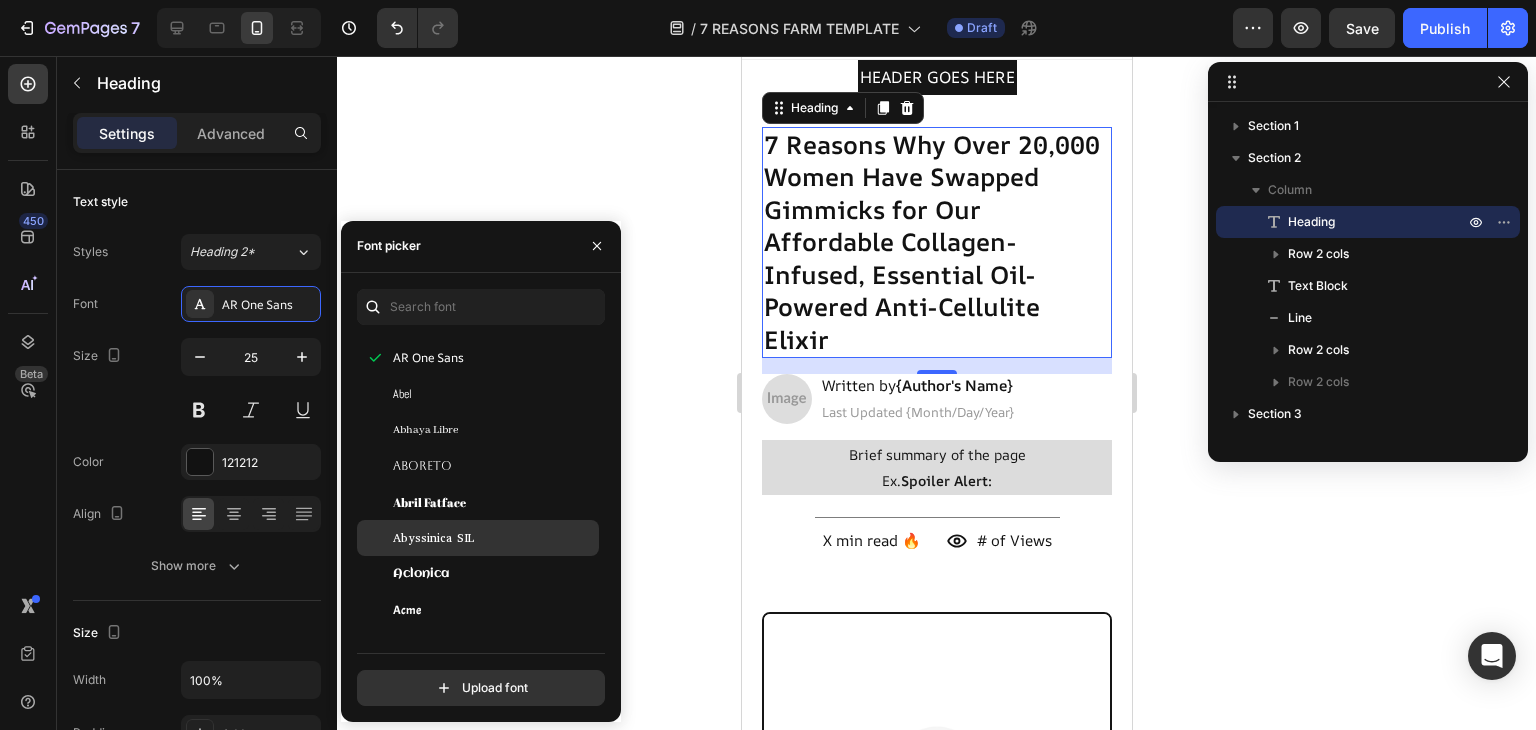 scroll, scrollTop: 200, scrollLeft: 0, axis: vertical 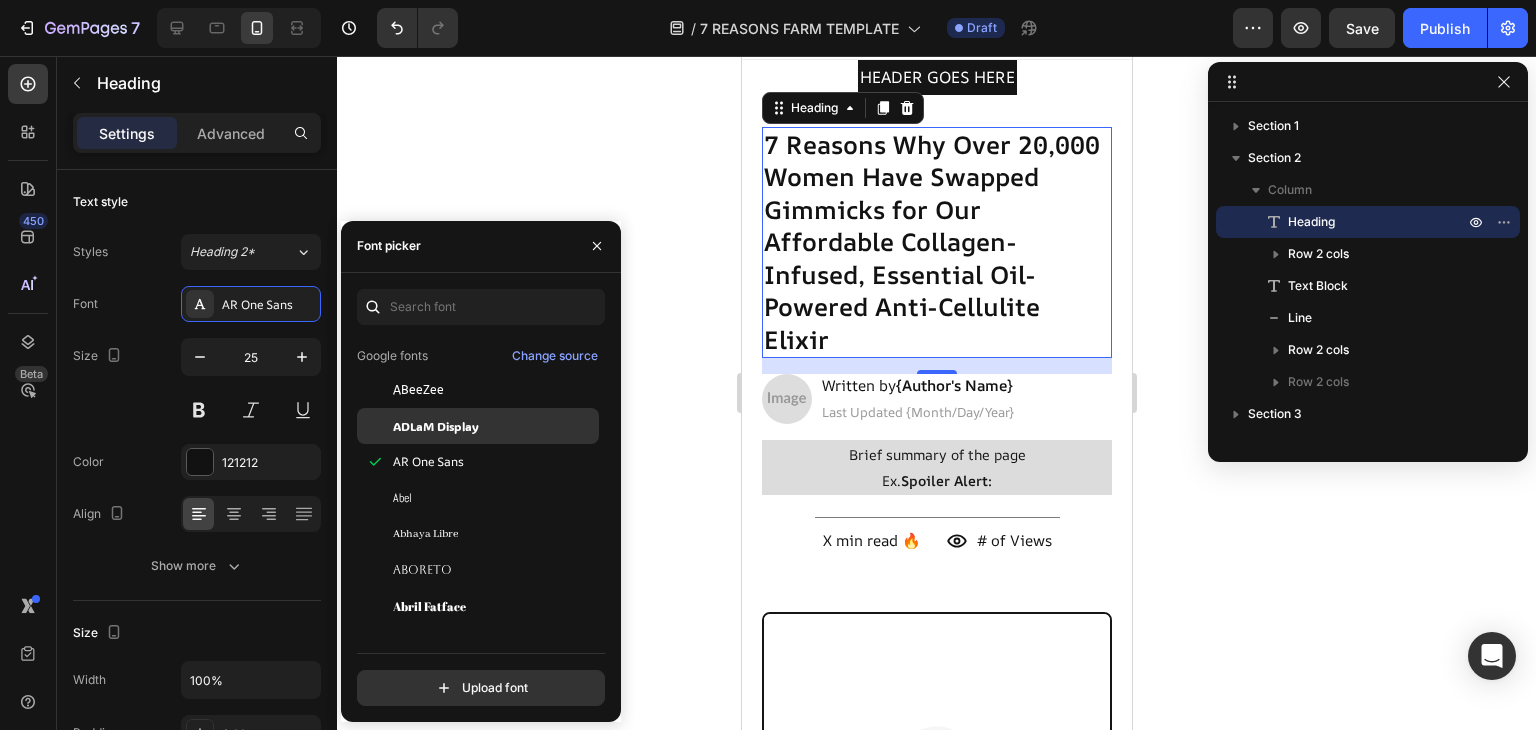 click on "ADLaM Display" at bounding box center (436, 426) 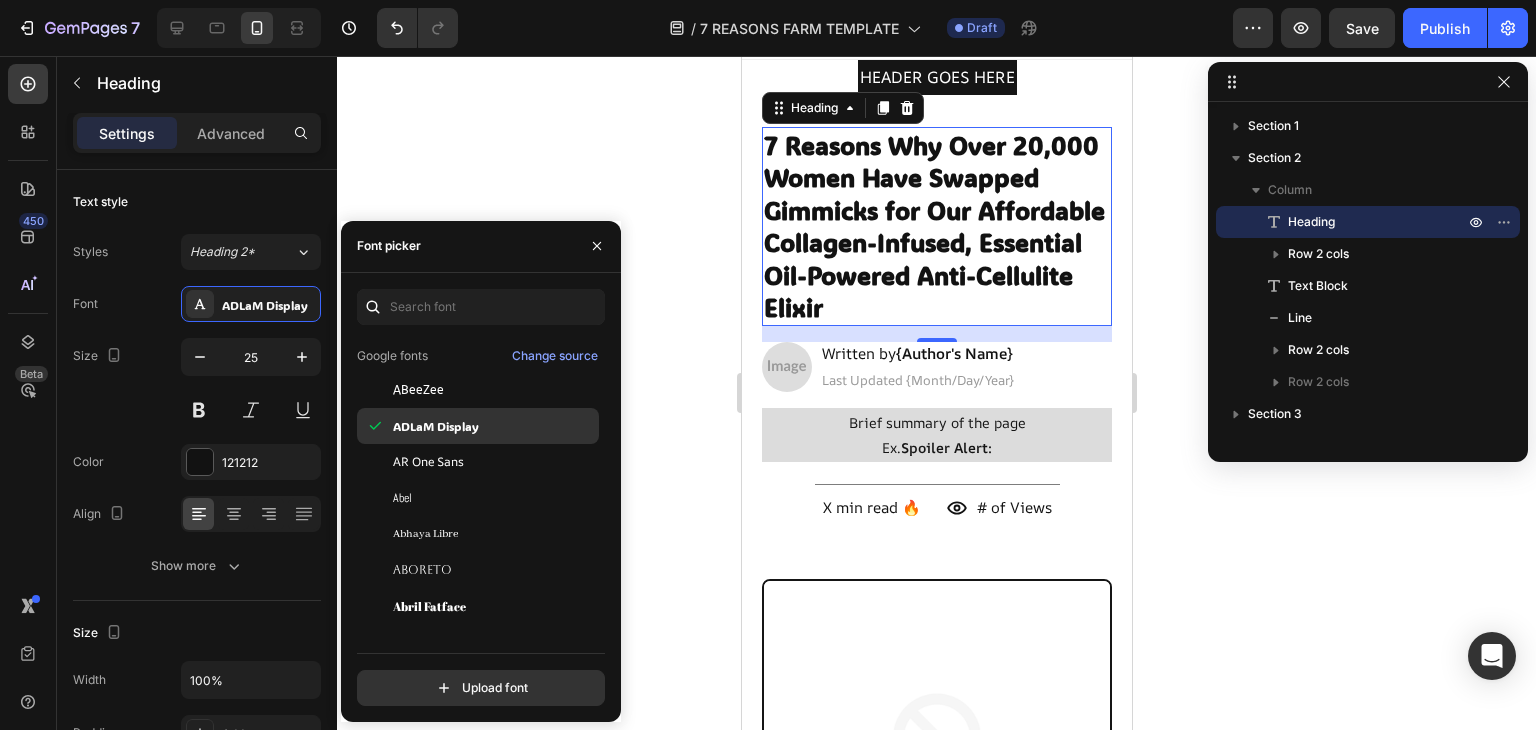 scroll, scrollTop: 300, scrollLeft: 0, axis: vertical 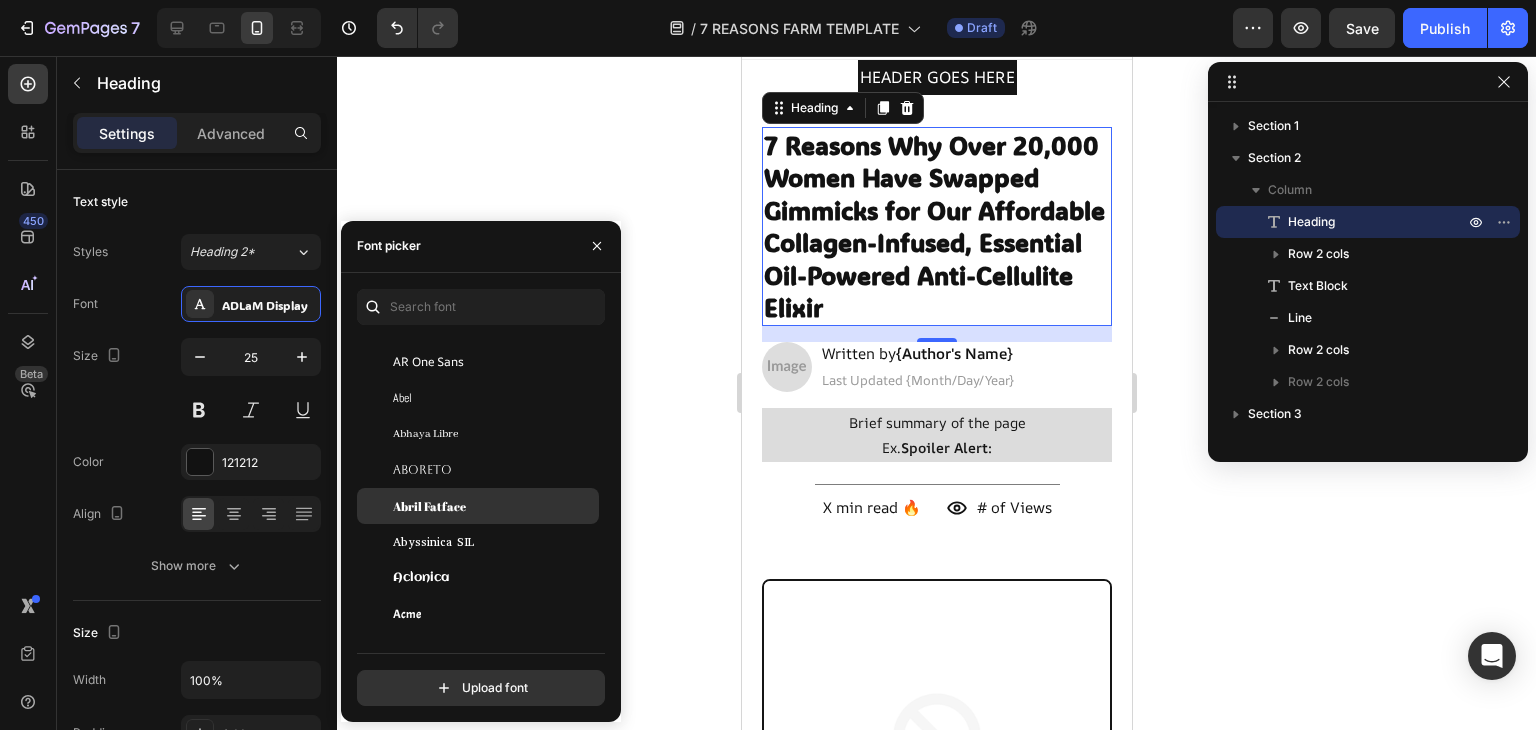 click on "Abril Fatface" at bounding box center (429, 506) 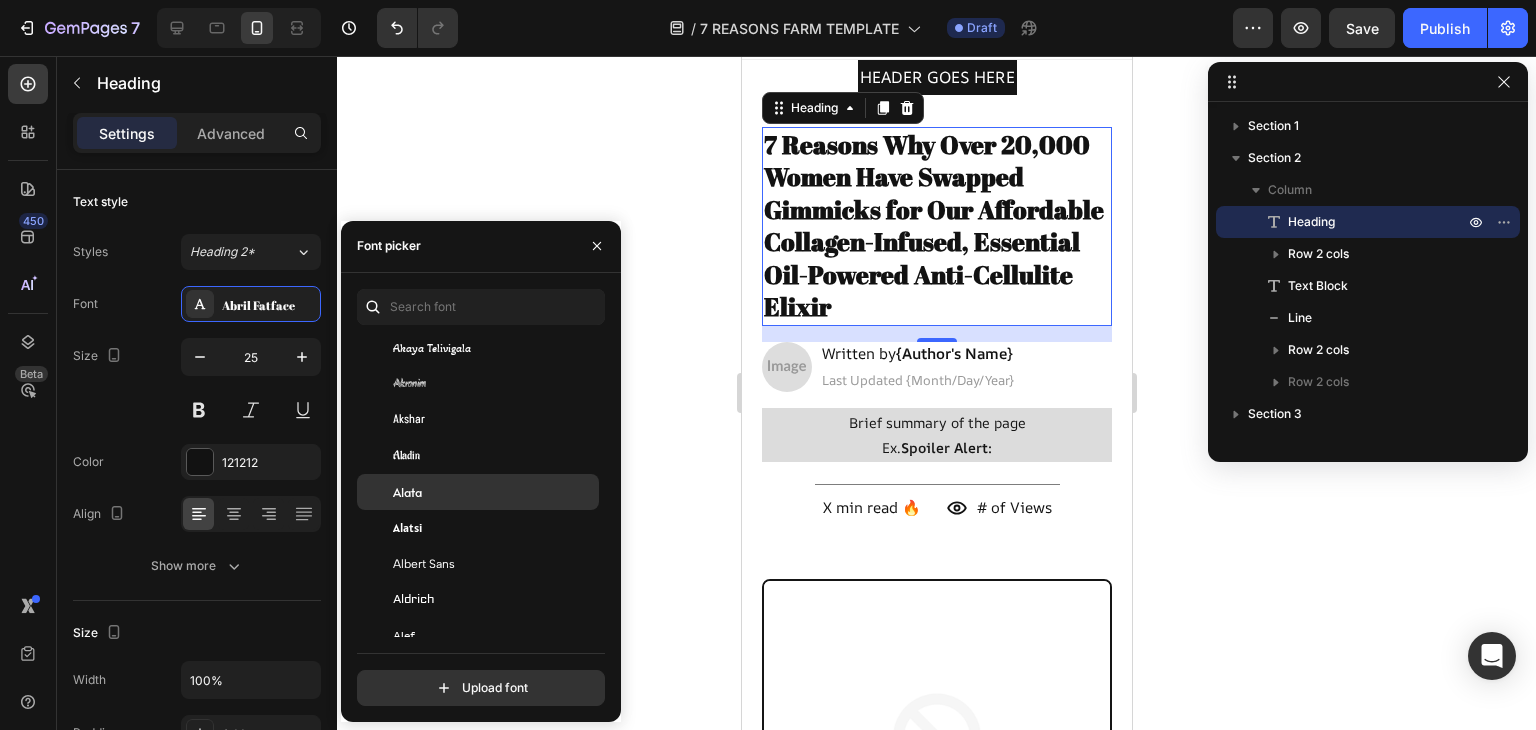scroll, scrollTop: 1000, scrollLeft: 0, axis: vertical 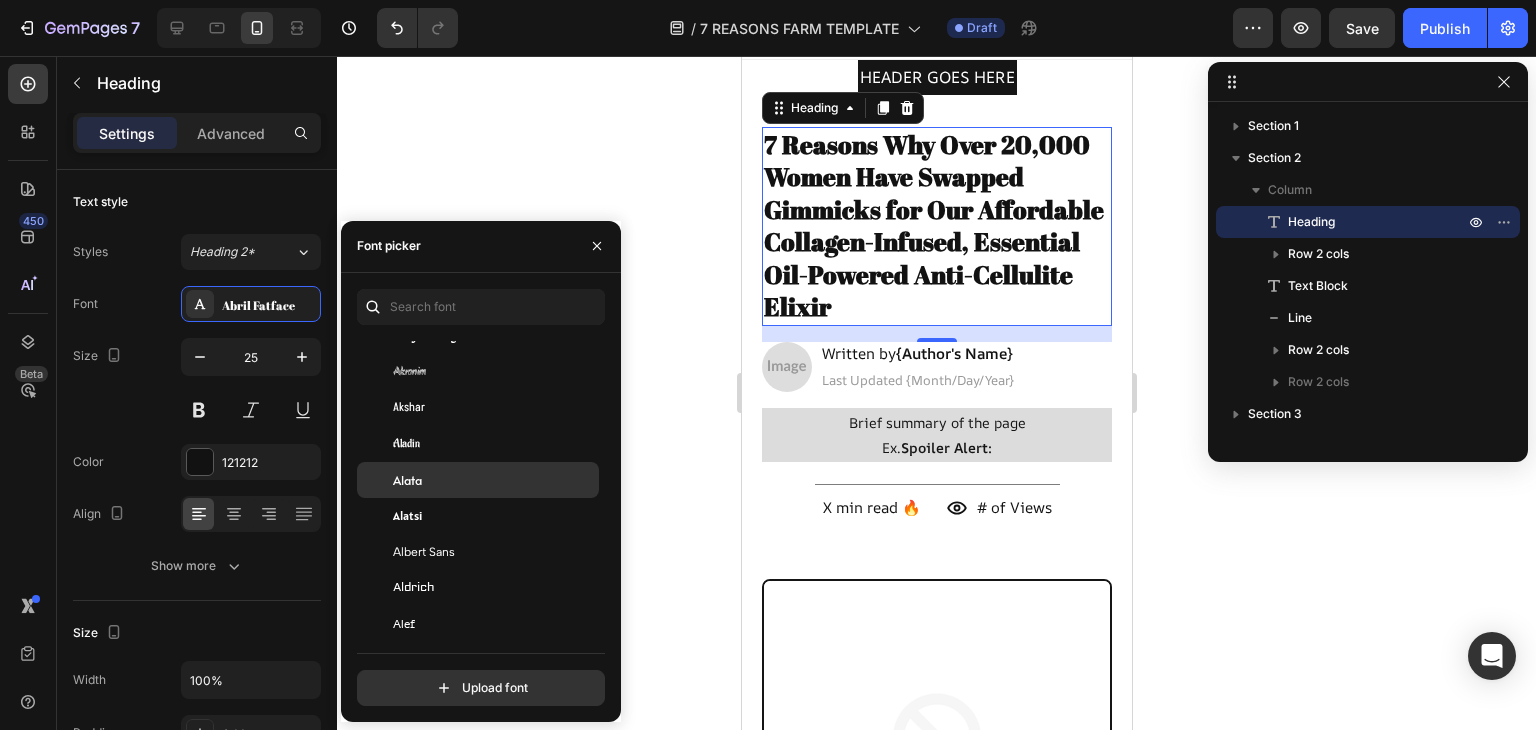 click on "Alata" at bounding box center (407, 480) 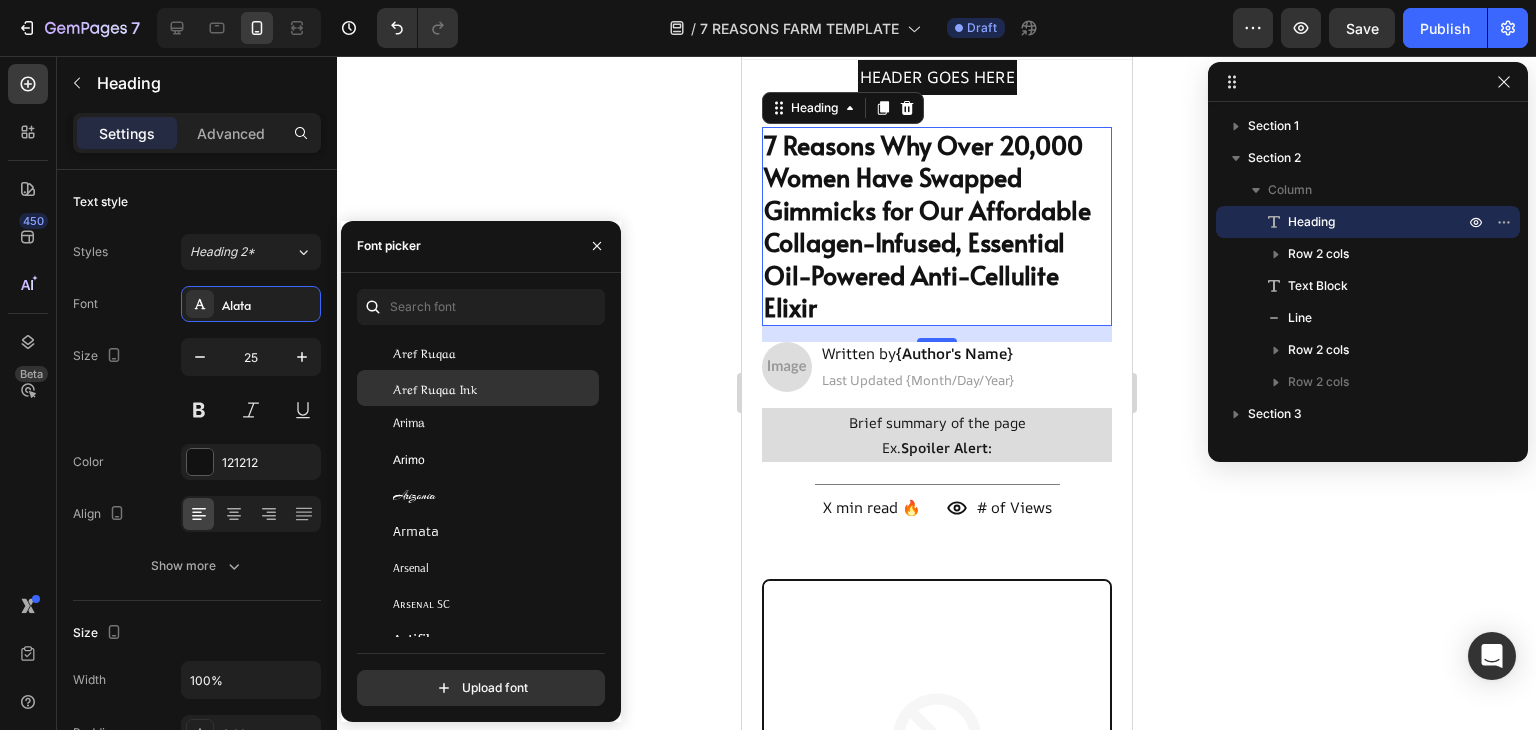 scroll, scrollTop: 3600, scrollLeft: 0, axis: vertical 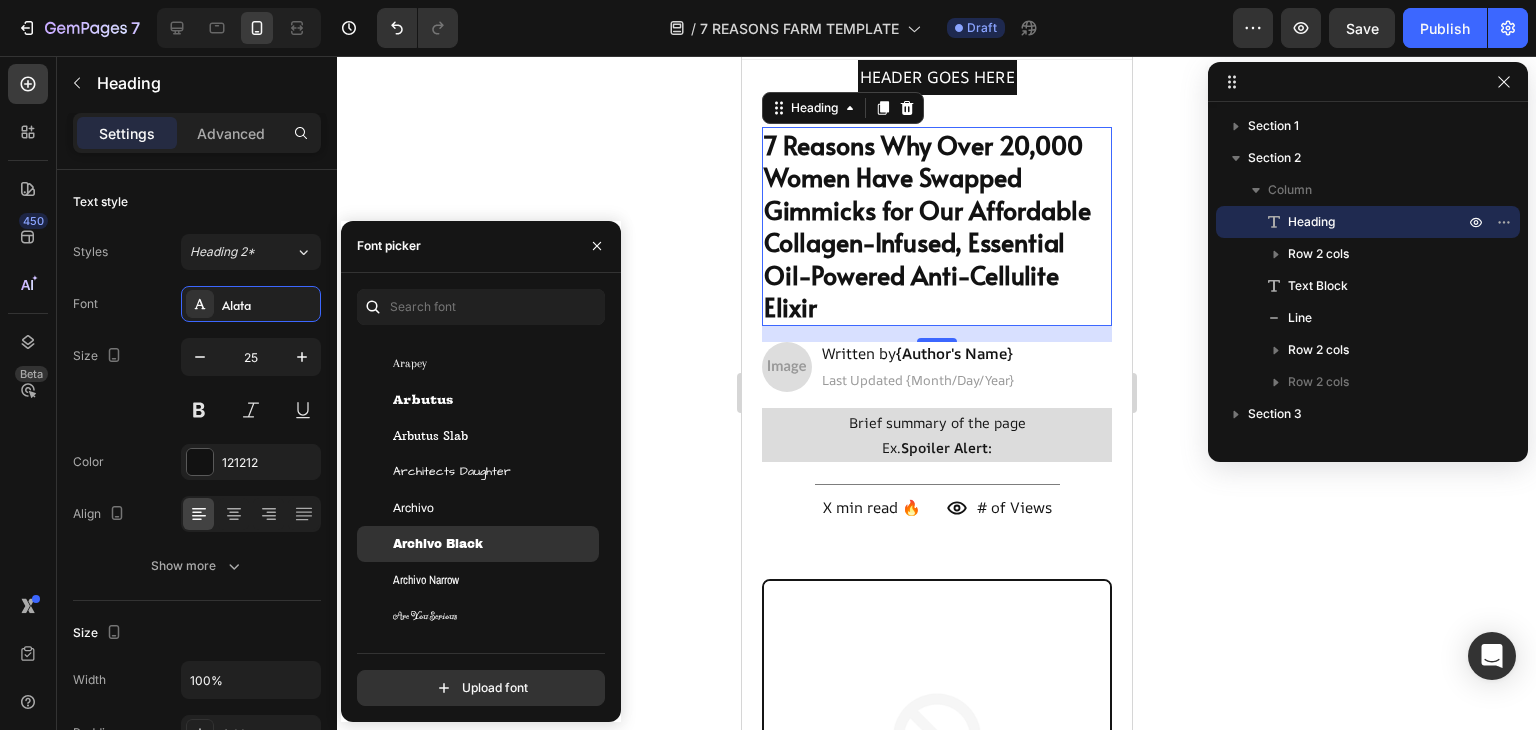 click on "Archivo Black" at bounding box center [438, 544] 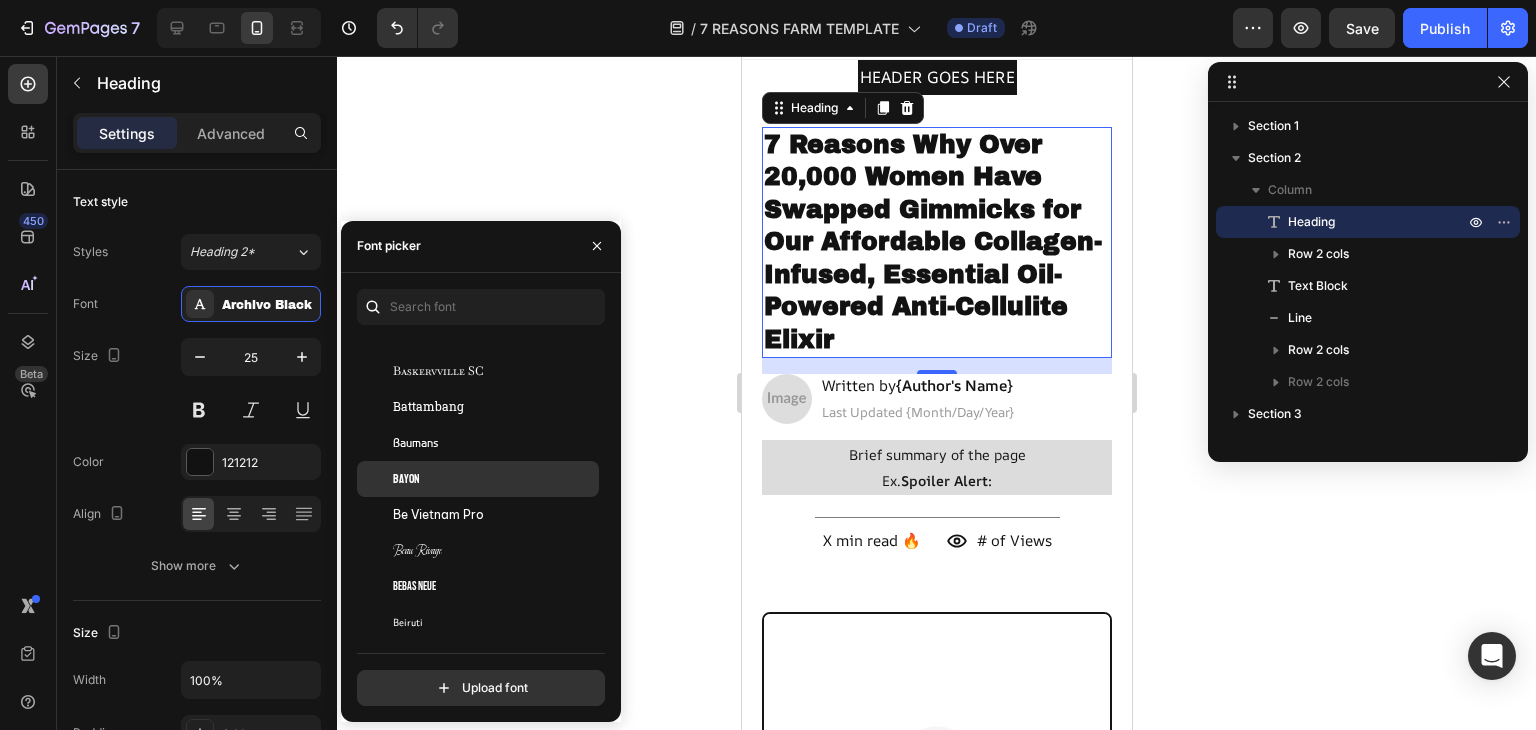 scroll, scrollTop: 6500, scrollLeft: 0, axis: vertical 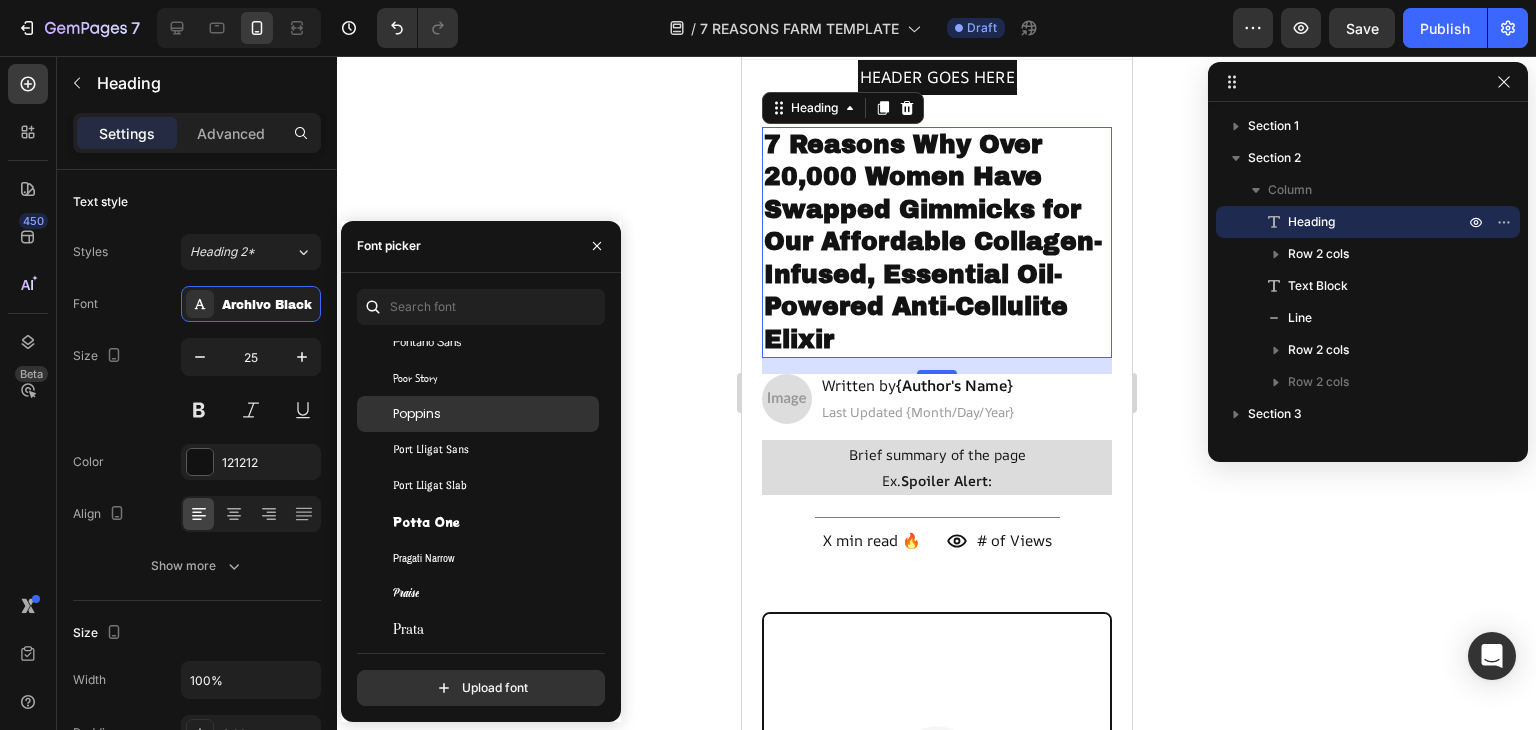 click on "Poppins" at bounding box center (494, 414) 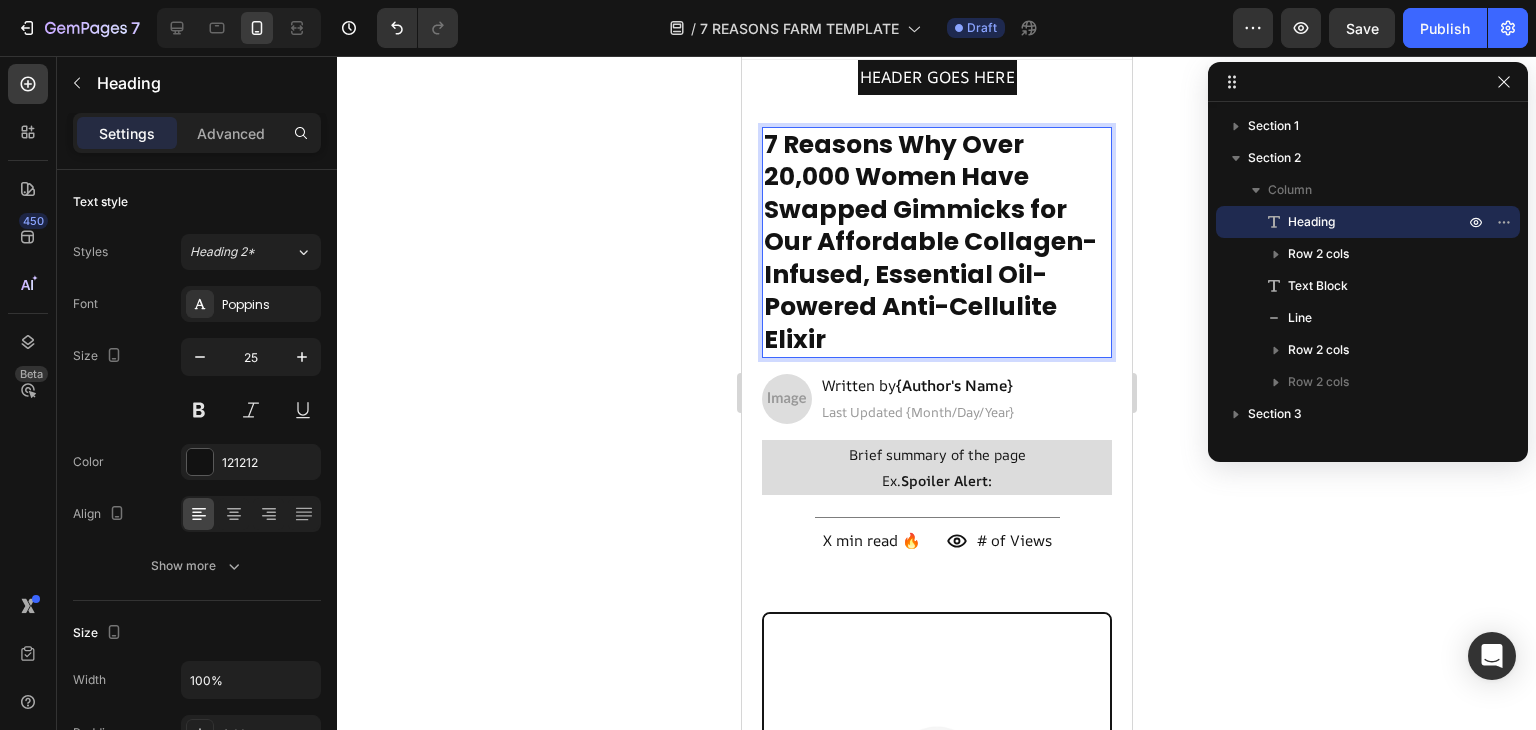 scroll, scrollTop: 0, scrollLeft: 0, axis: both 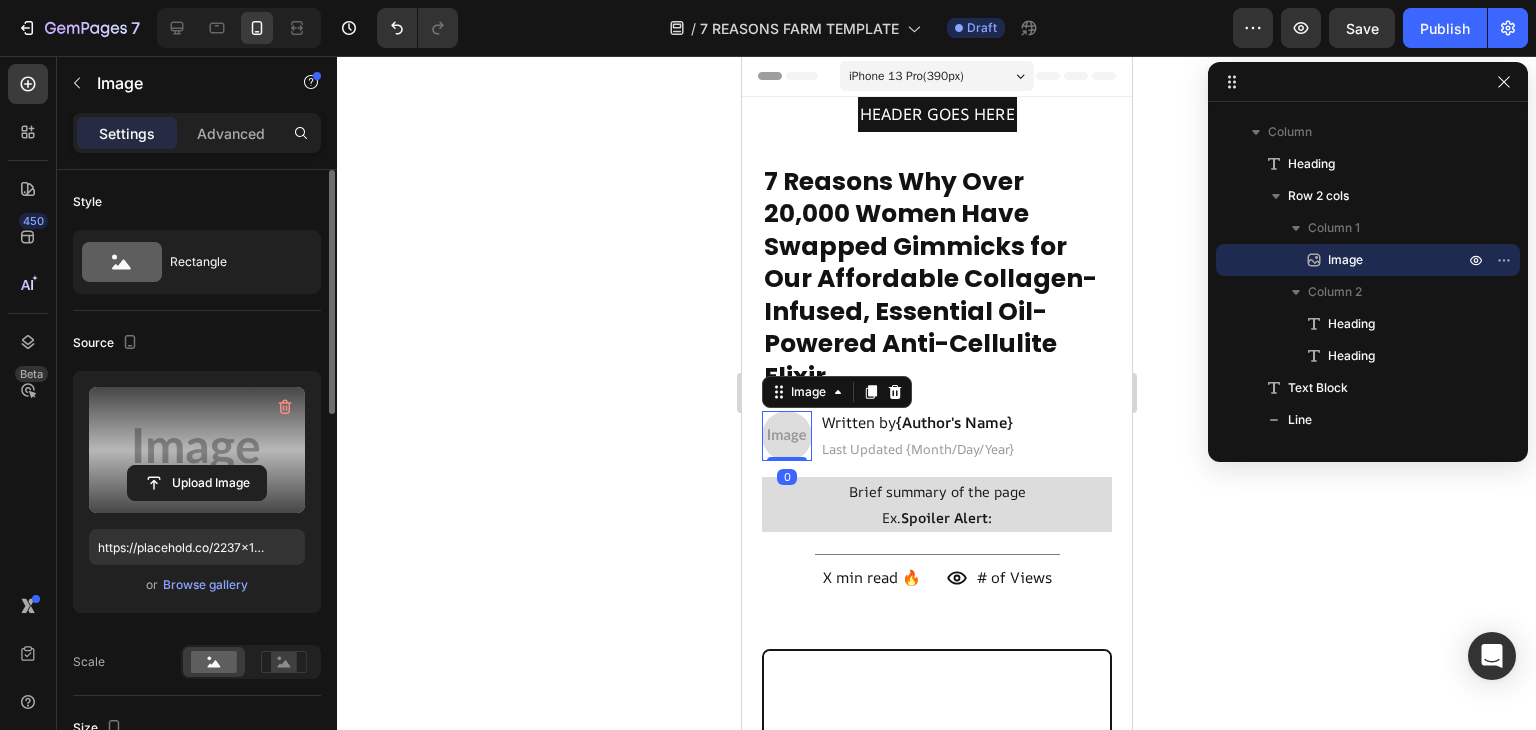 click at bounding box center [197, 450] 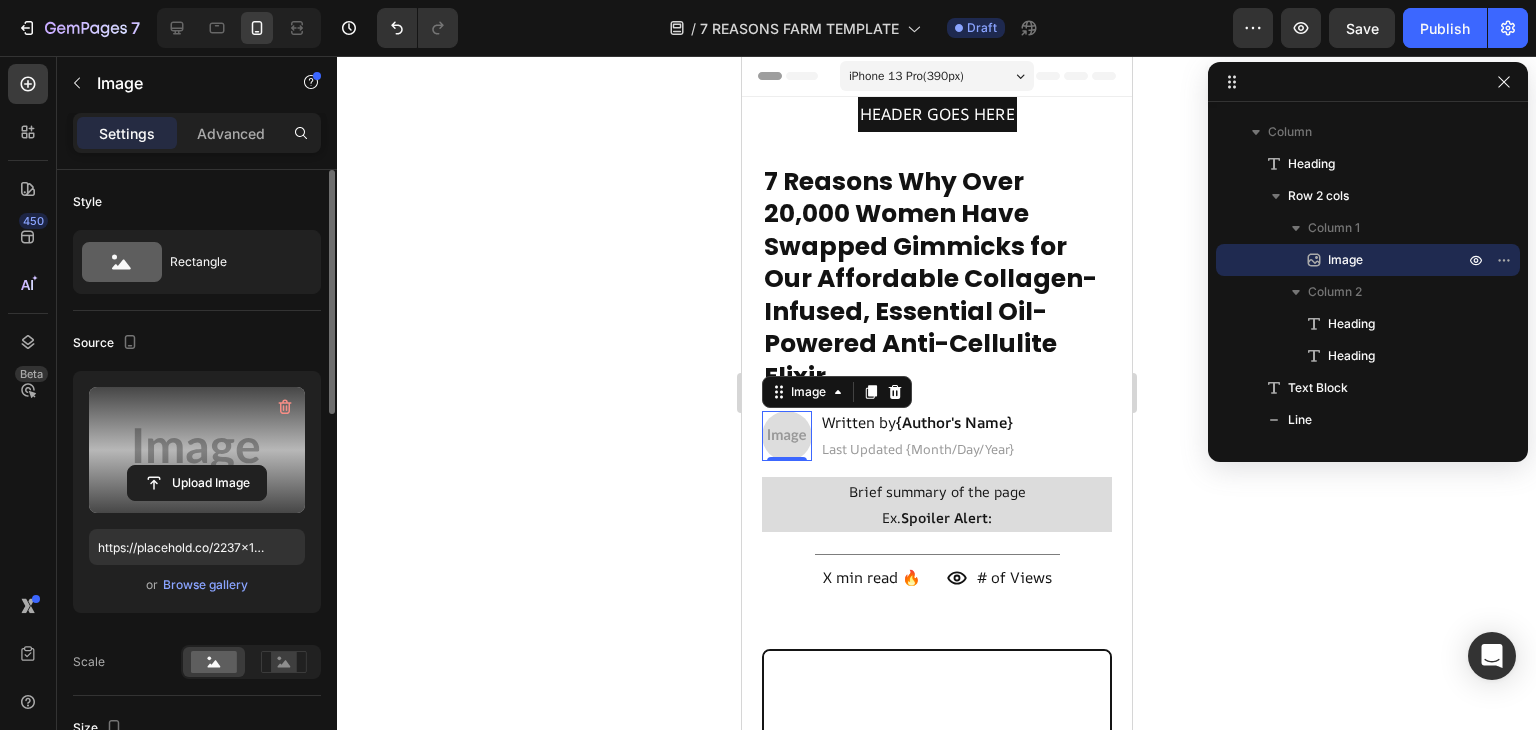 click at bounding box center [197, 450] 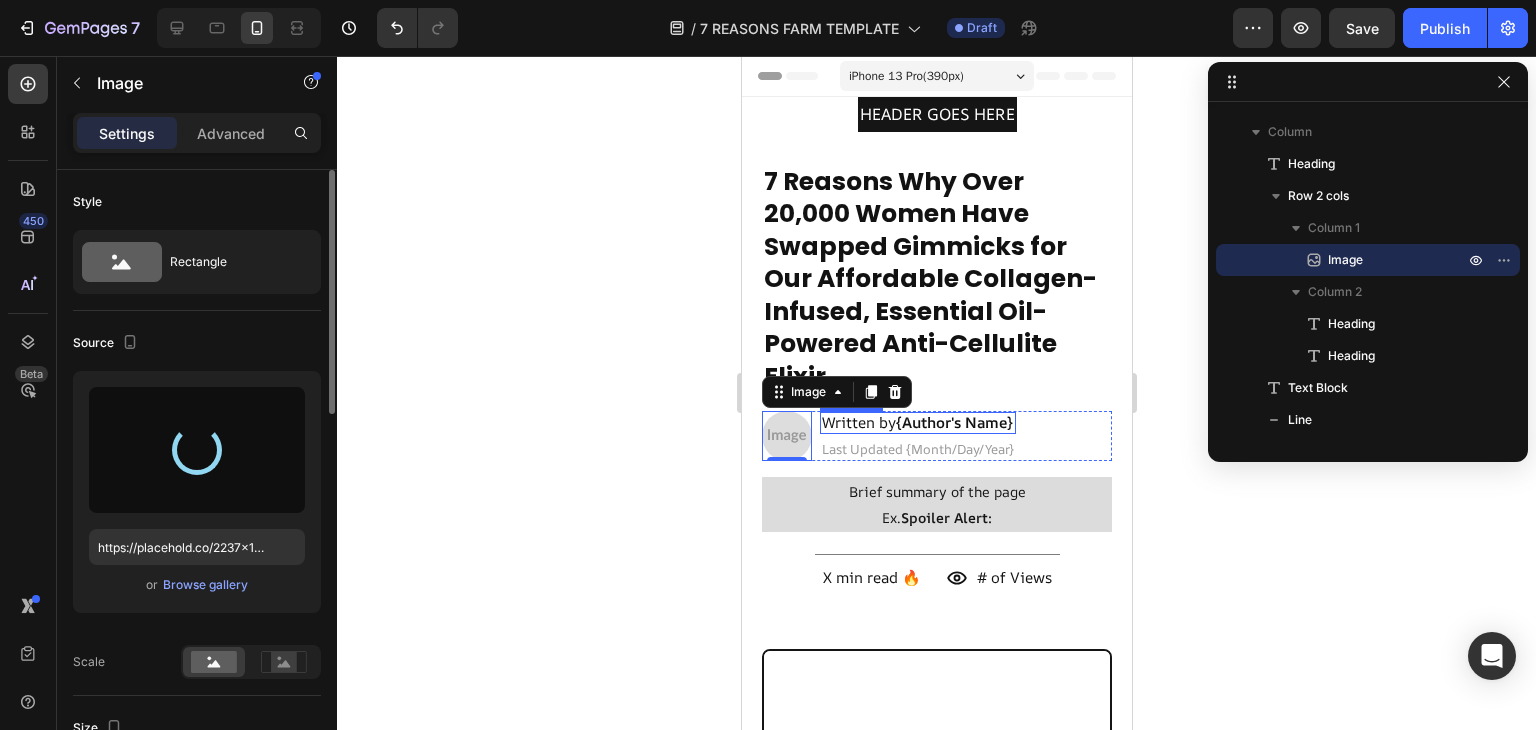 type on "https://cdn.shopify.com/s/files/1/0975/0534/5800/files/gempages_578175698586305040-1bd37cd5-e638-4d65-8a63-90c60c9d253f.png" 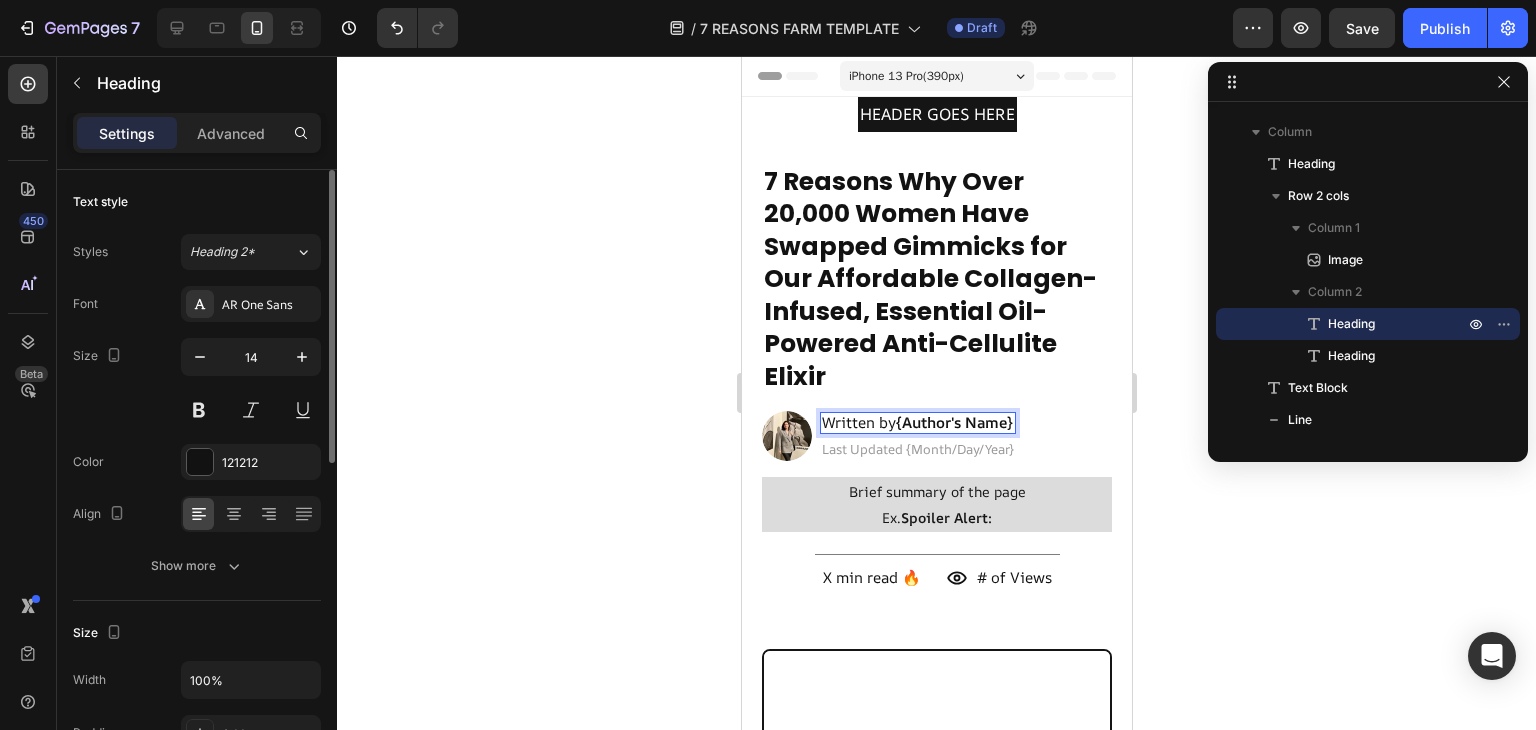 click on "Written by [AUTHOR'S NAME]" at bounding box center (916, 422) 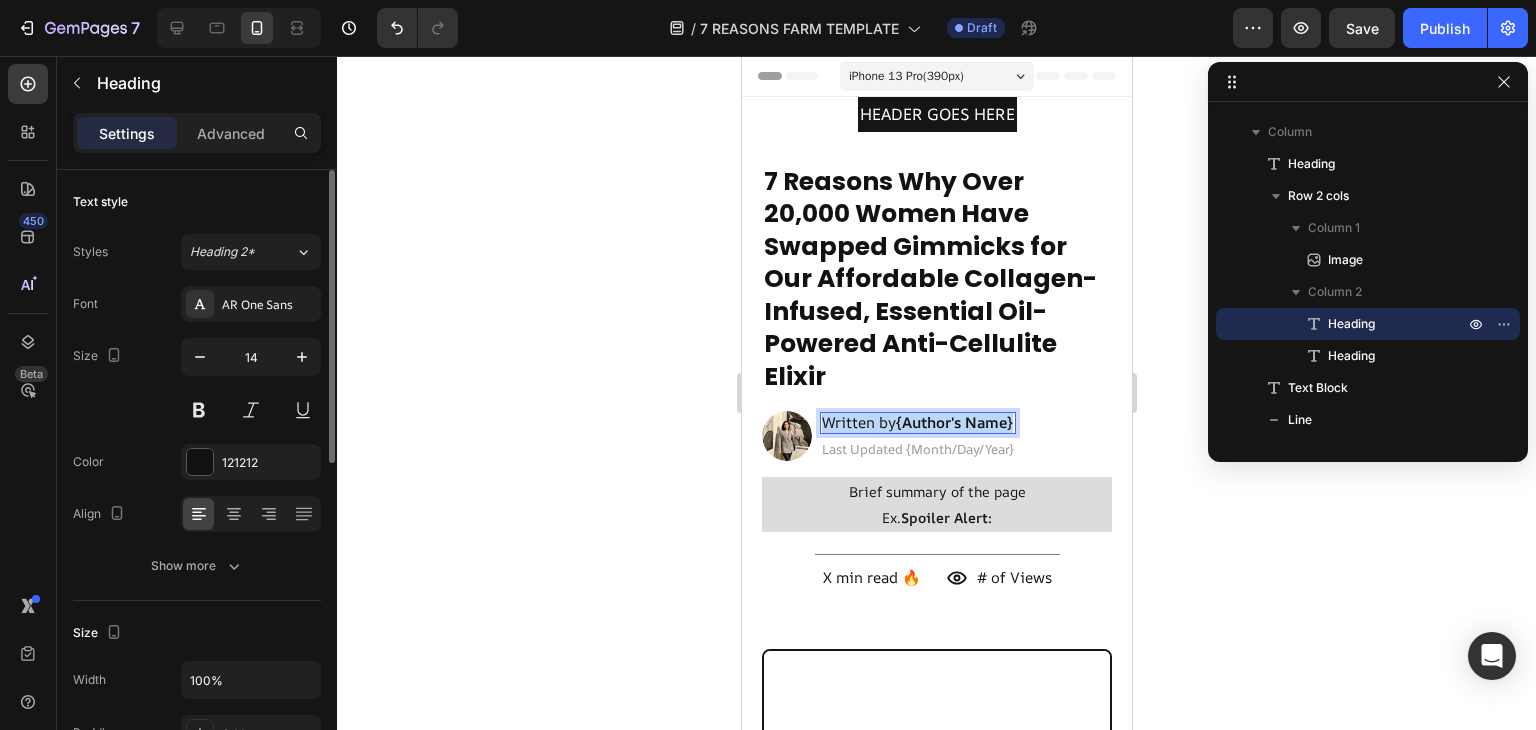 click on "Written by [AUTHOR'S NAME]" at bounding box center (916, 422) 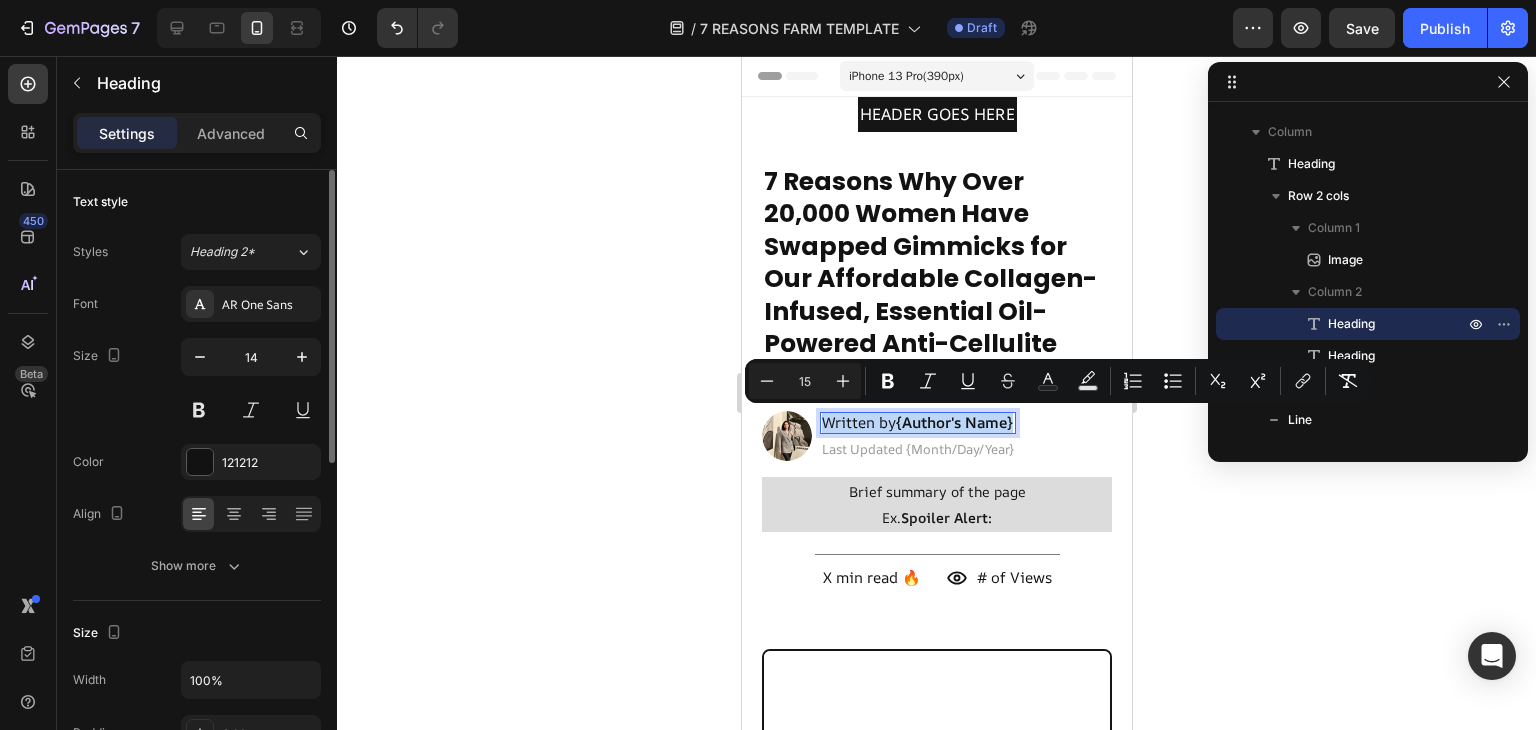 click on "Written by [AUTHOR'S NAME]" at bounding box center [916, 422] 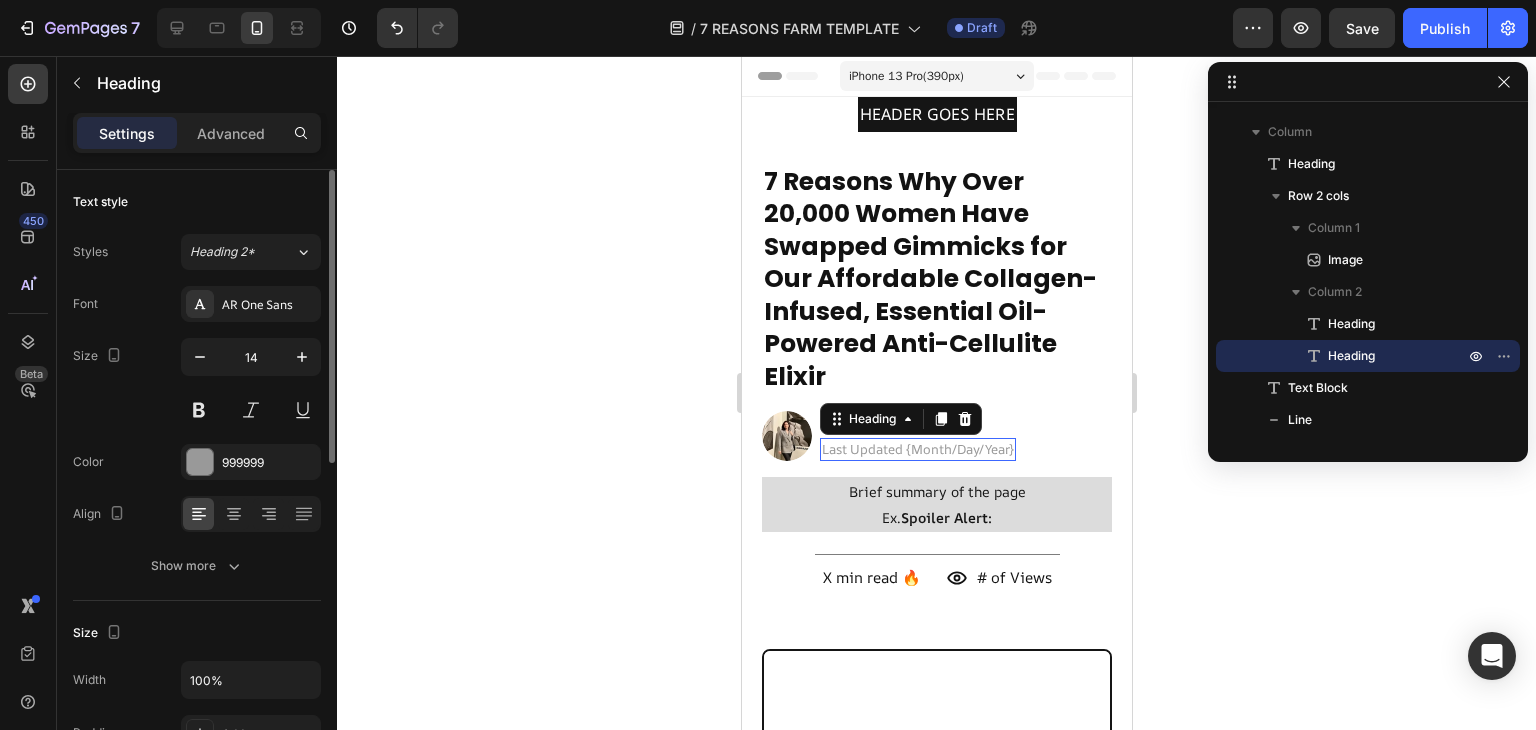click on "Last Updated {Month/Day/Year}" at bounding box center (917, 449) 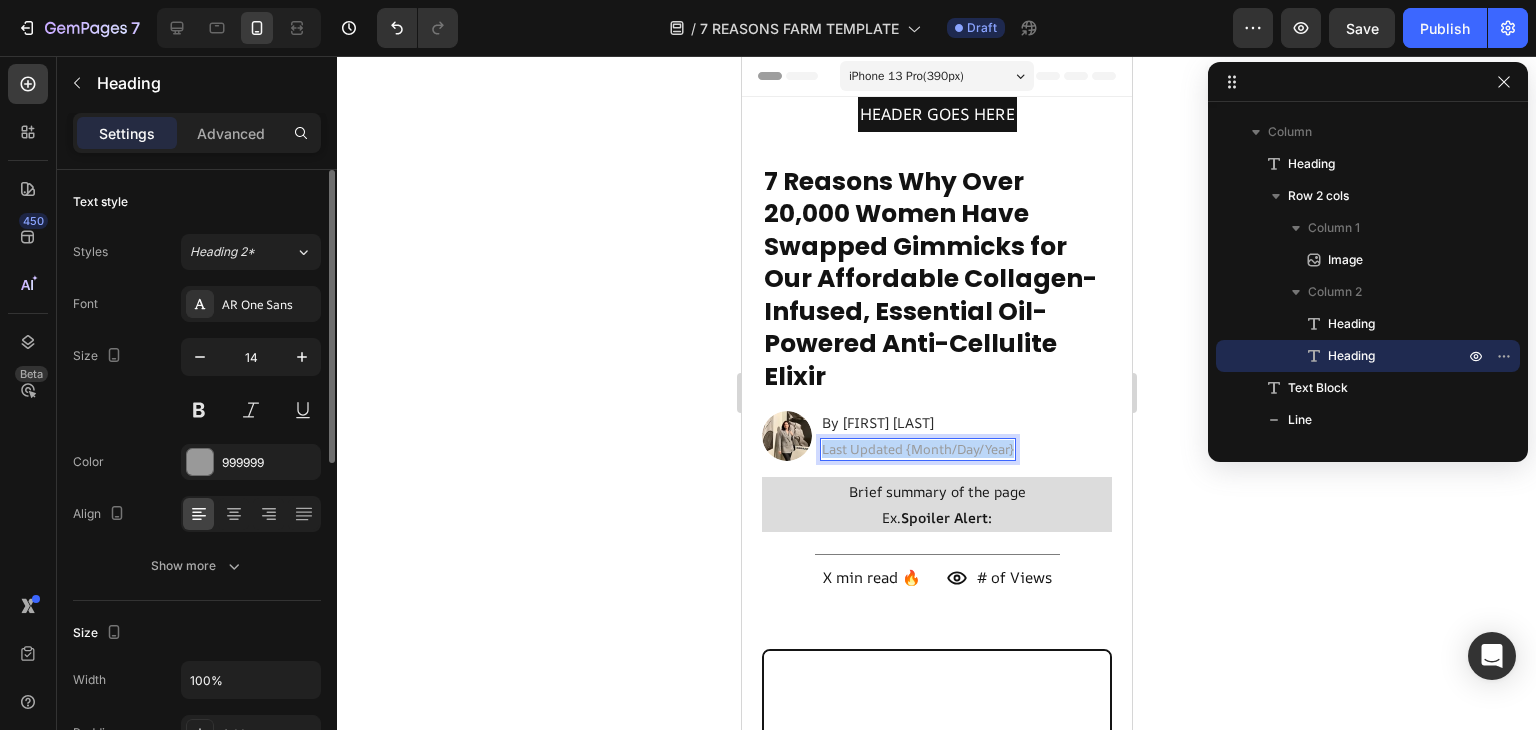 click on "Last Updated {Month/Day/Year}" at bounding box center (917, 449) 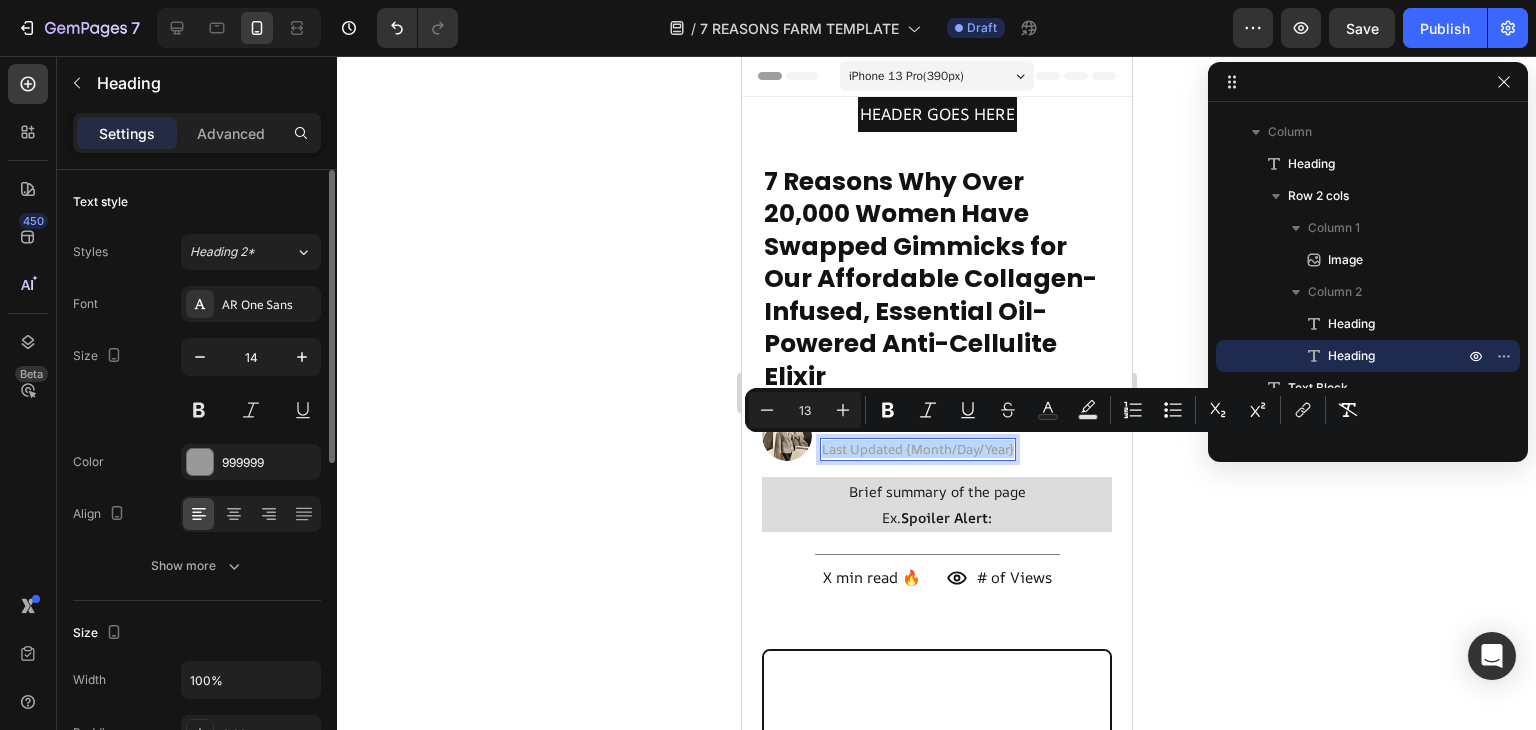 click on "Last Updated {Month/Day/Year}" at bounding box center [917, 449] 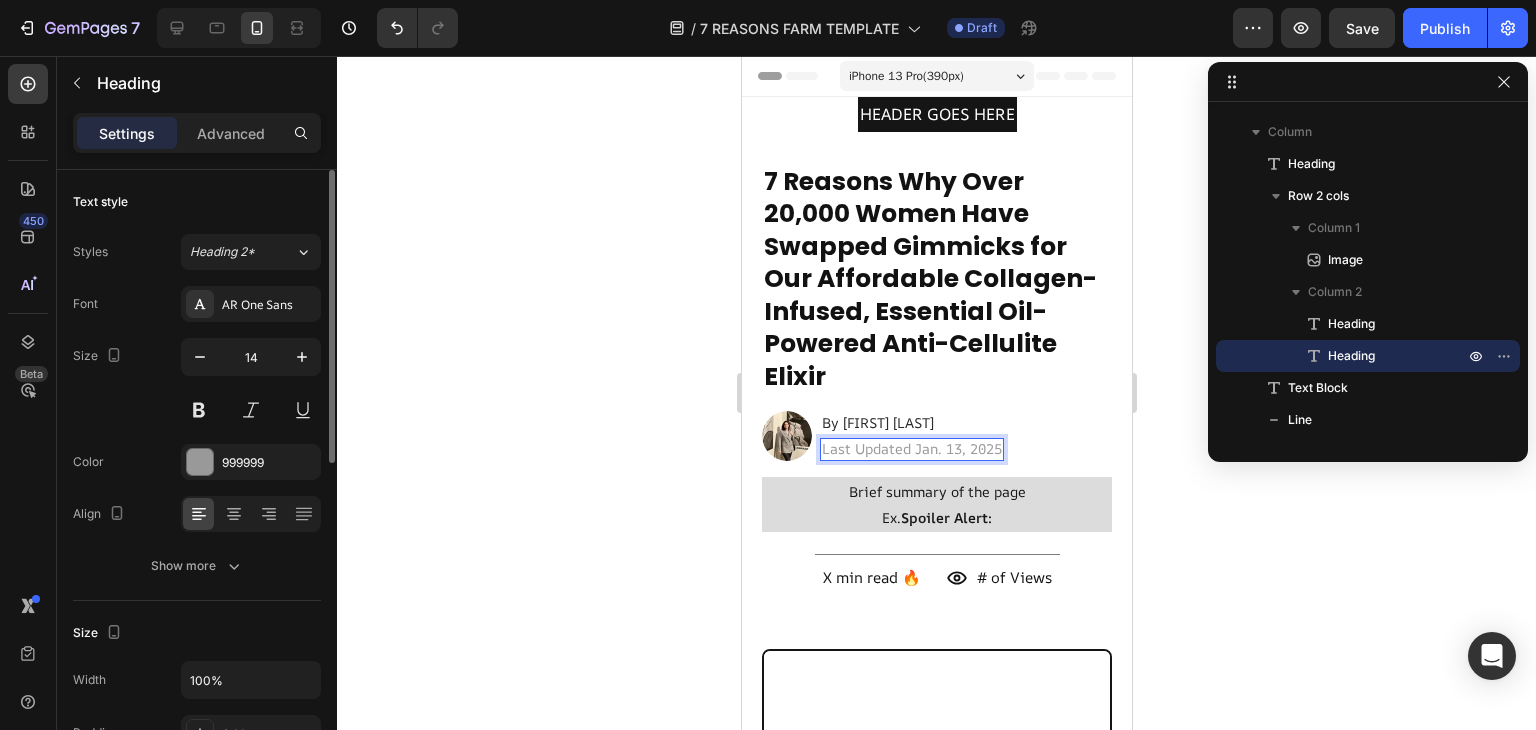 click on "Last Updated Jan. 13, 2025" at bounding box center [911, 449] 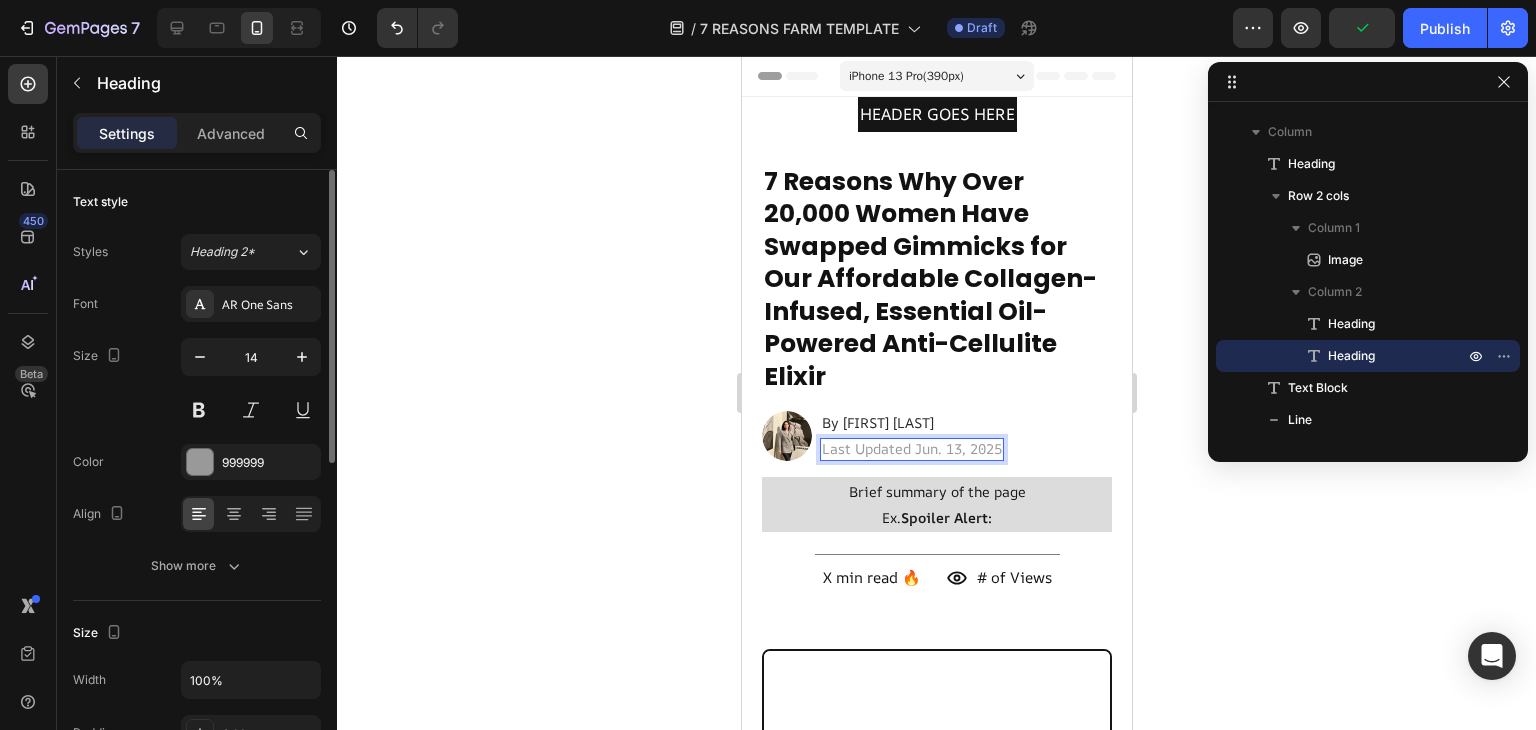 click on "Last Updated Jun. 13, 2025" at bounding box center (911, 449) 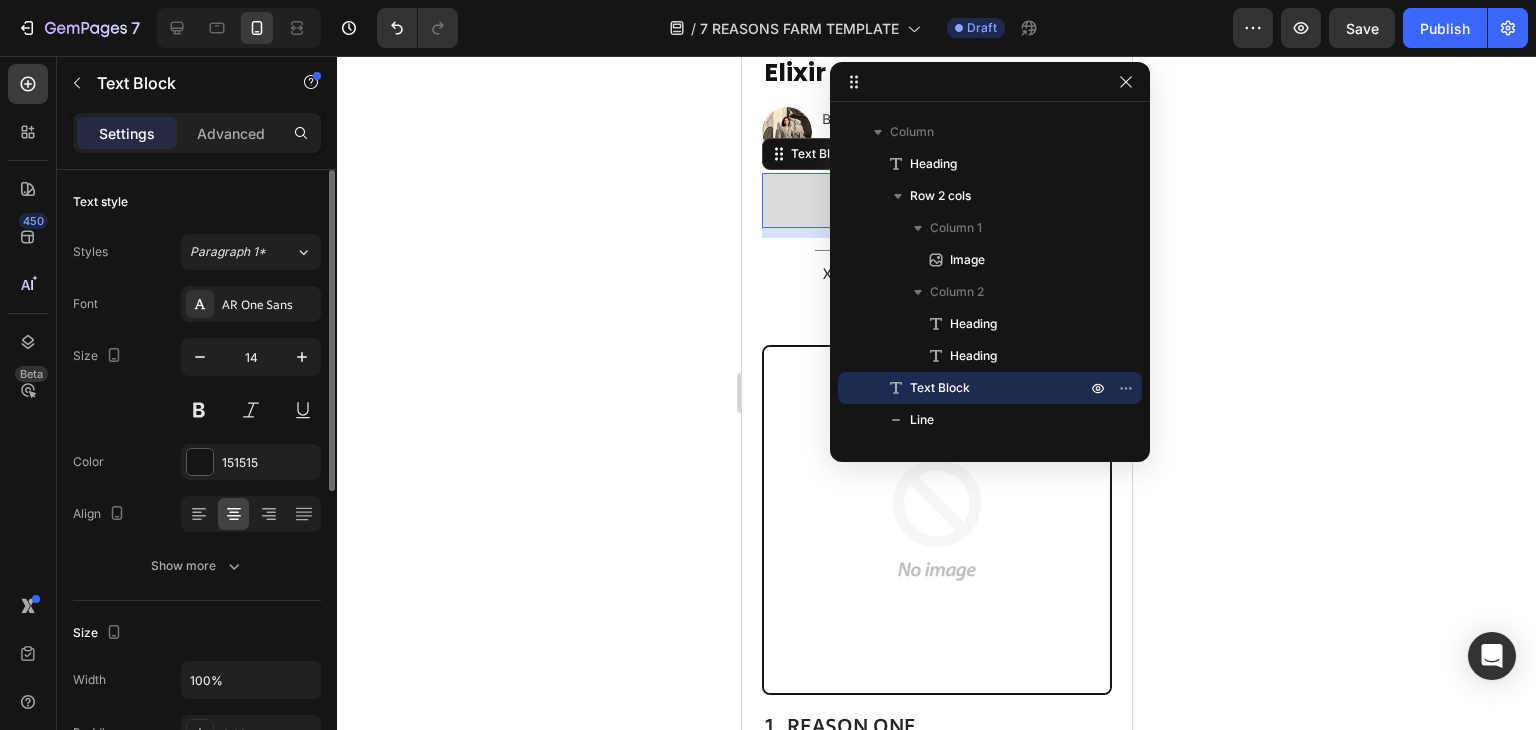scroll, scrollTop: 304, scrollLeft: 0, axis: vertical 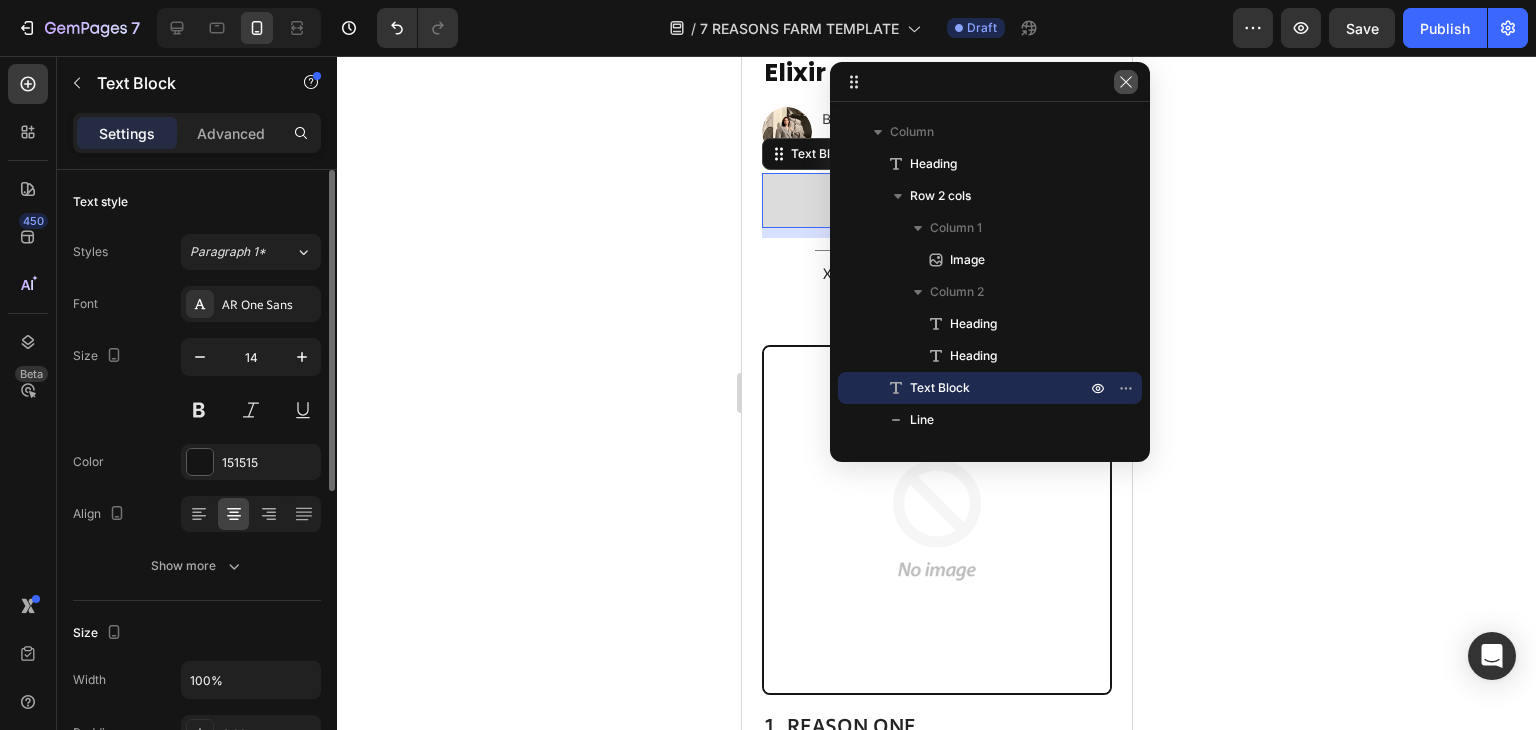 click 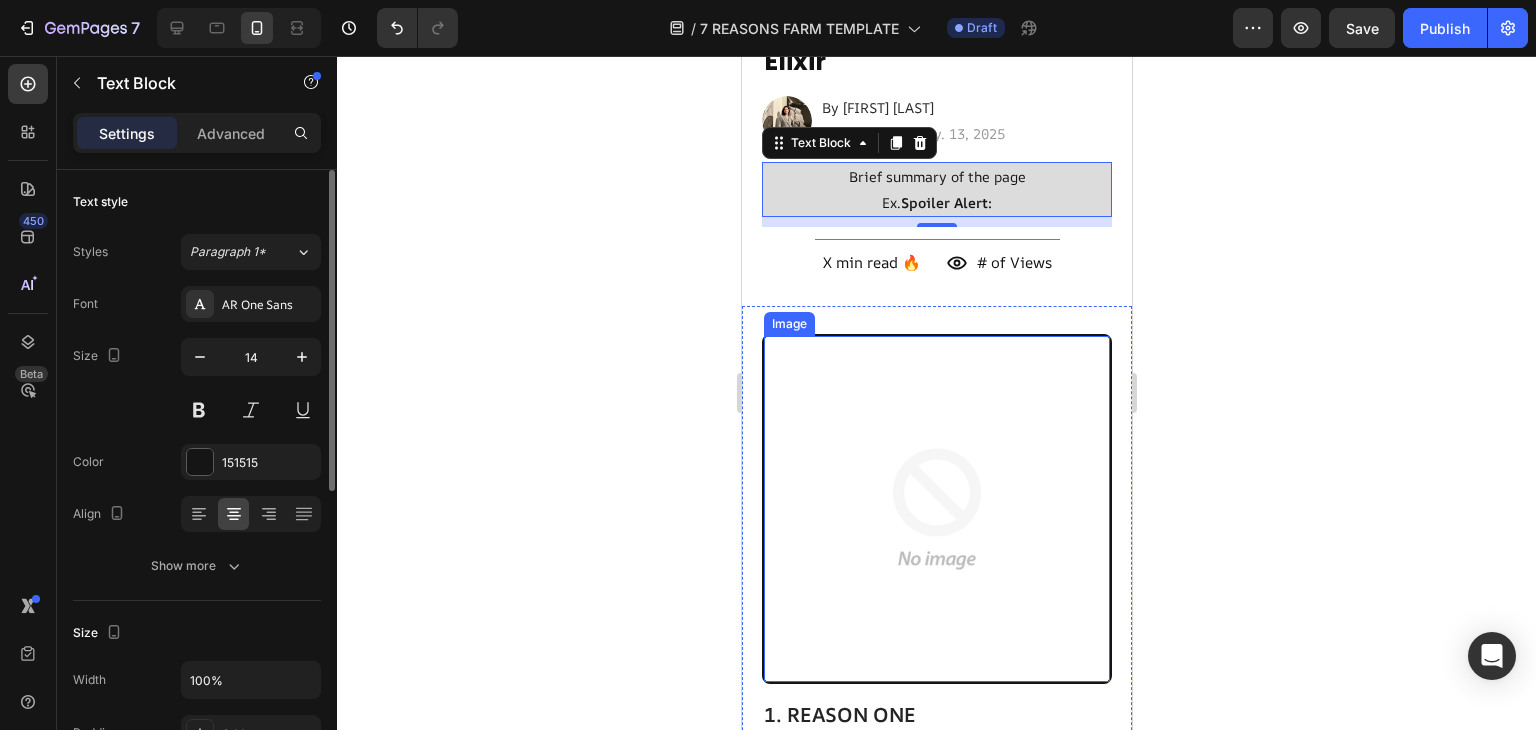 scroll, scrollTop: 188, scrollLeft: 0, axis: vertical 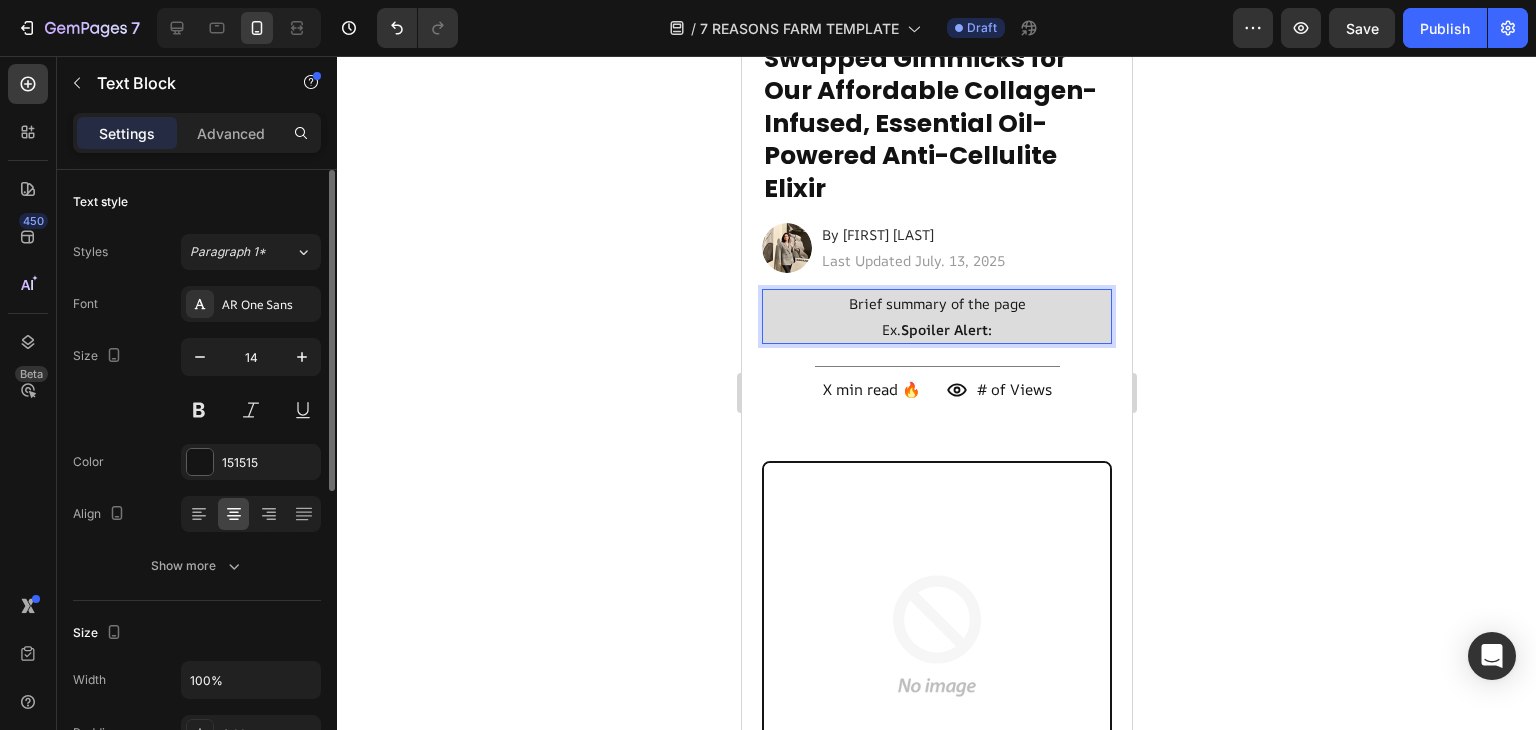 click on "Brief summary of the page" at bounding box center [936, 303] 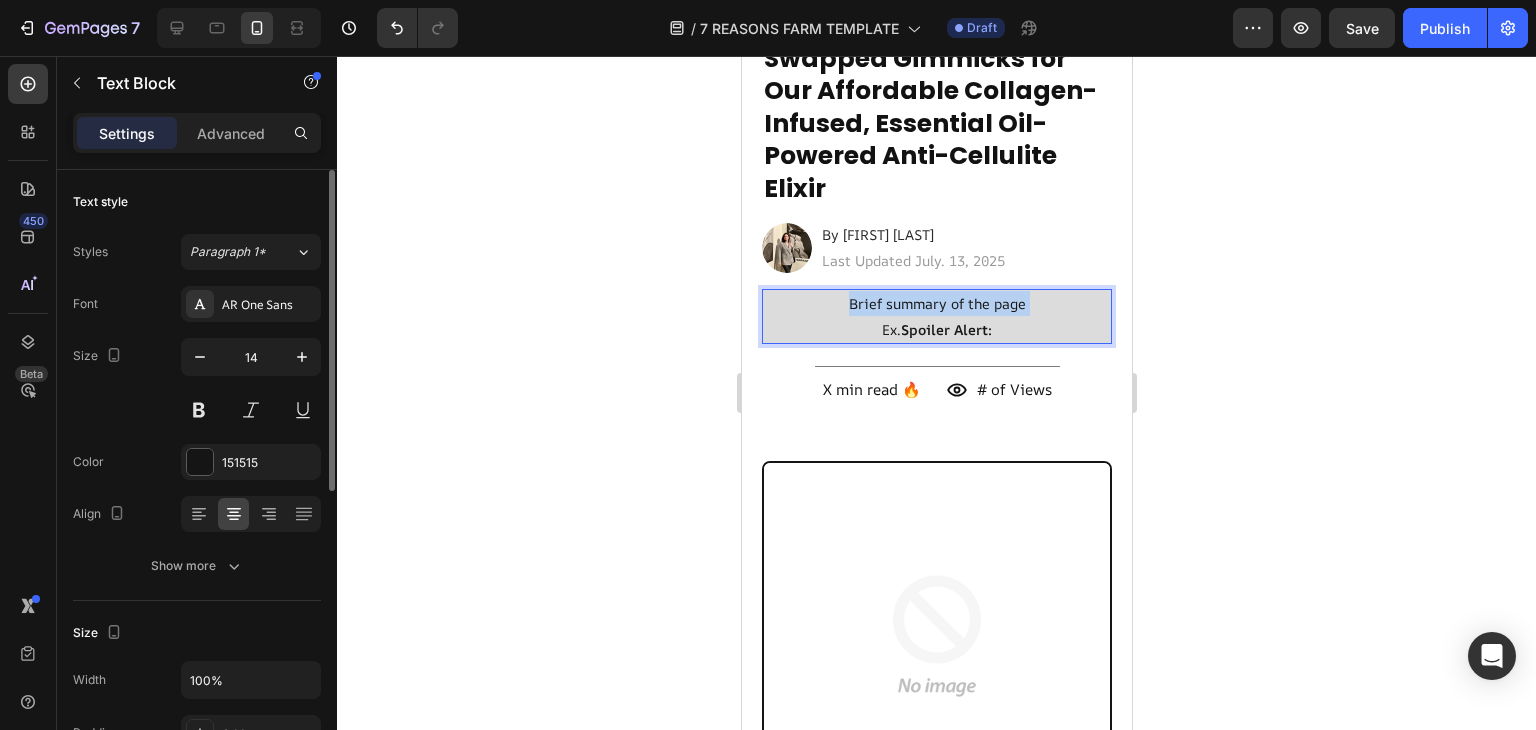 click on "Brief summary of the page" at bounding box center (936, 303) 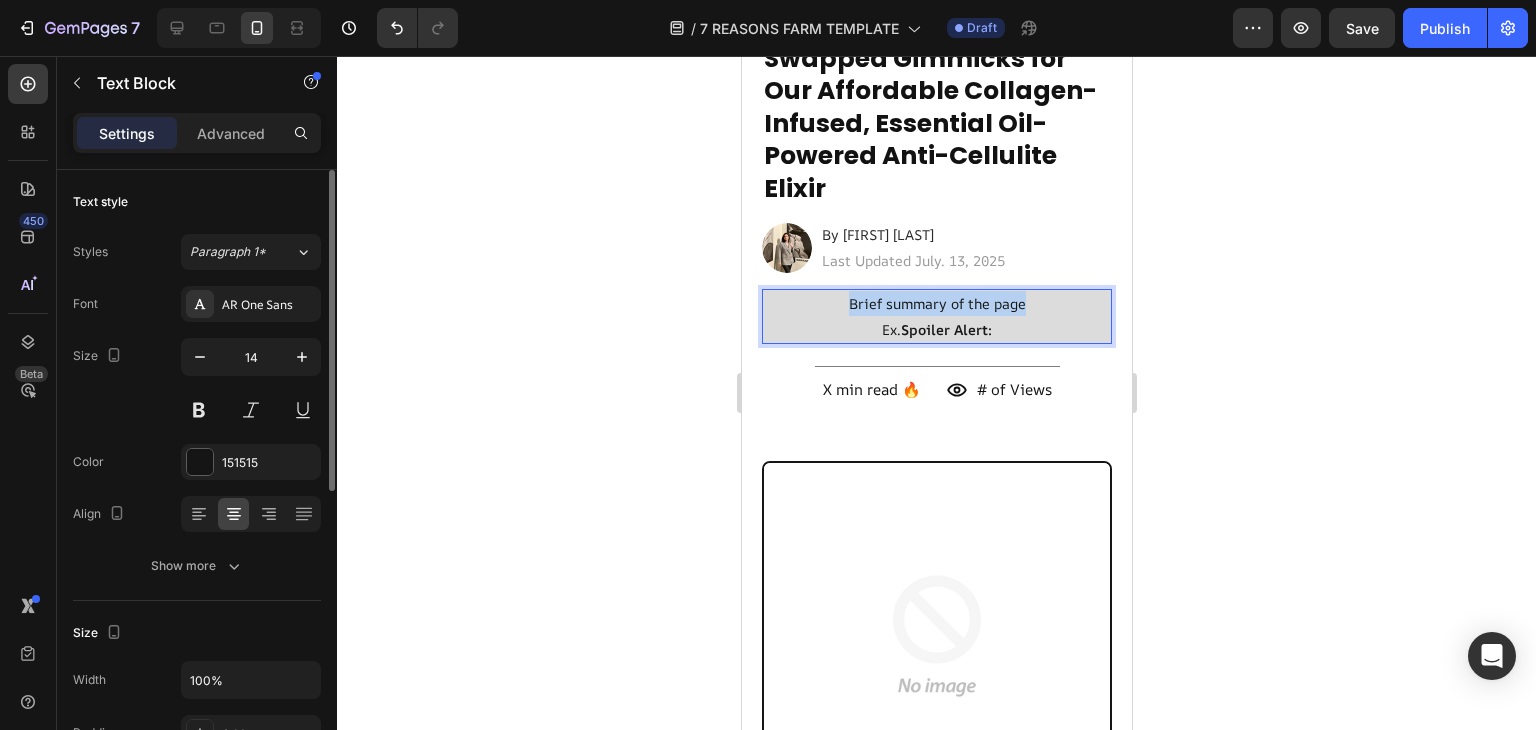 click on "Brief summary of the page" at bounding box center (936, 303) 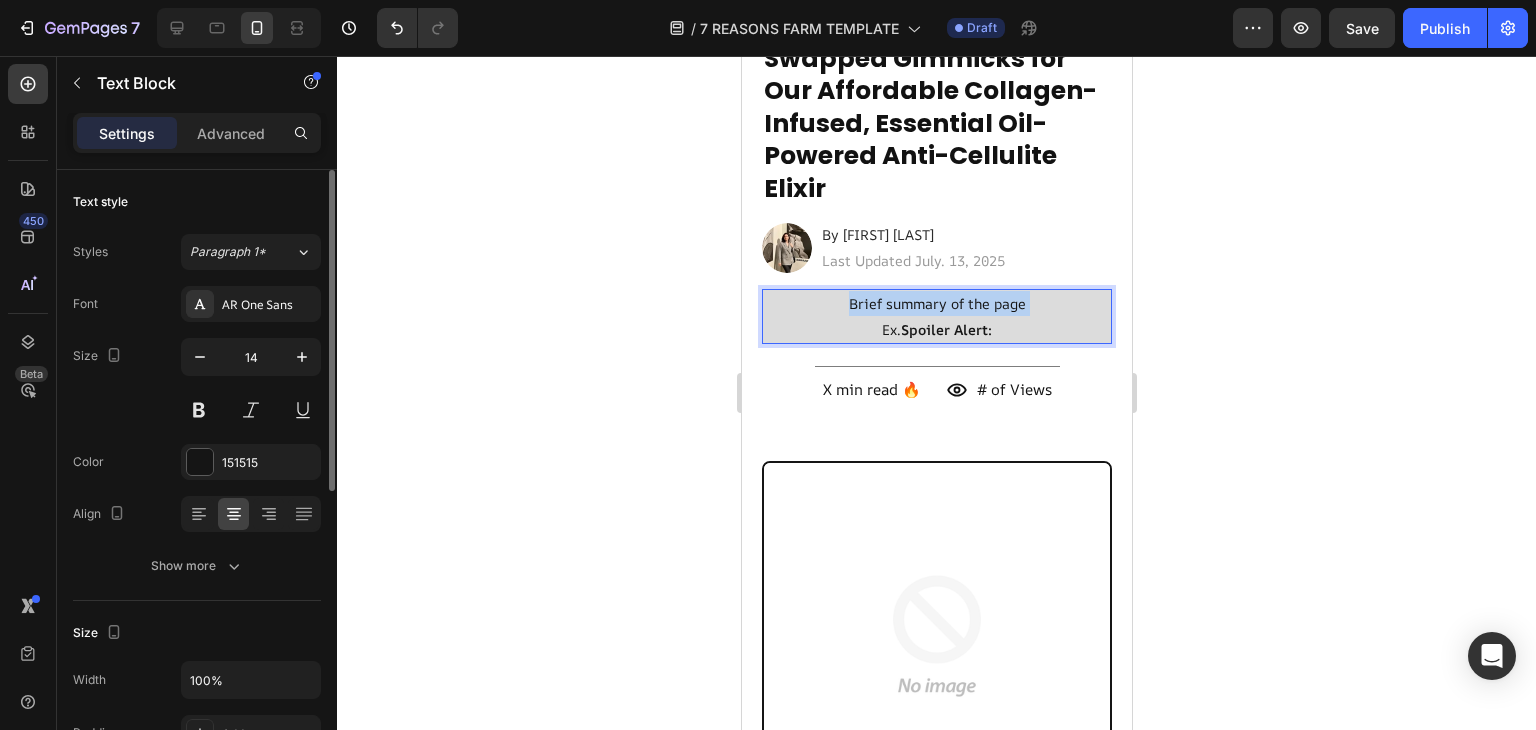 click on "Brief summary of the page" at bounding box center (936, 303) 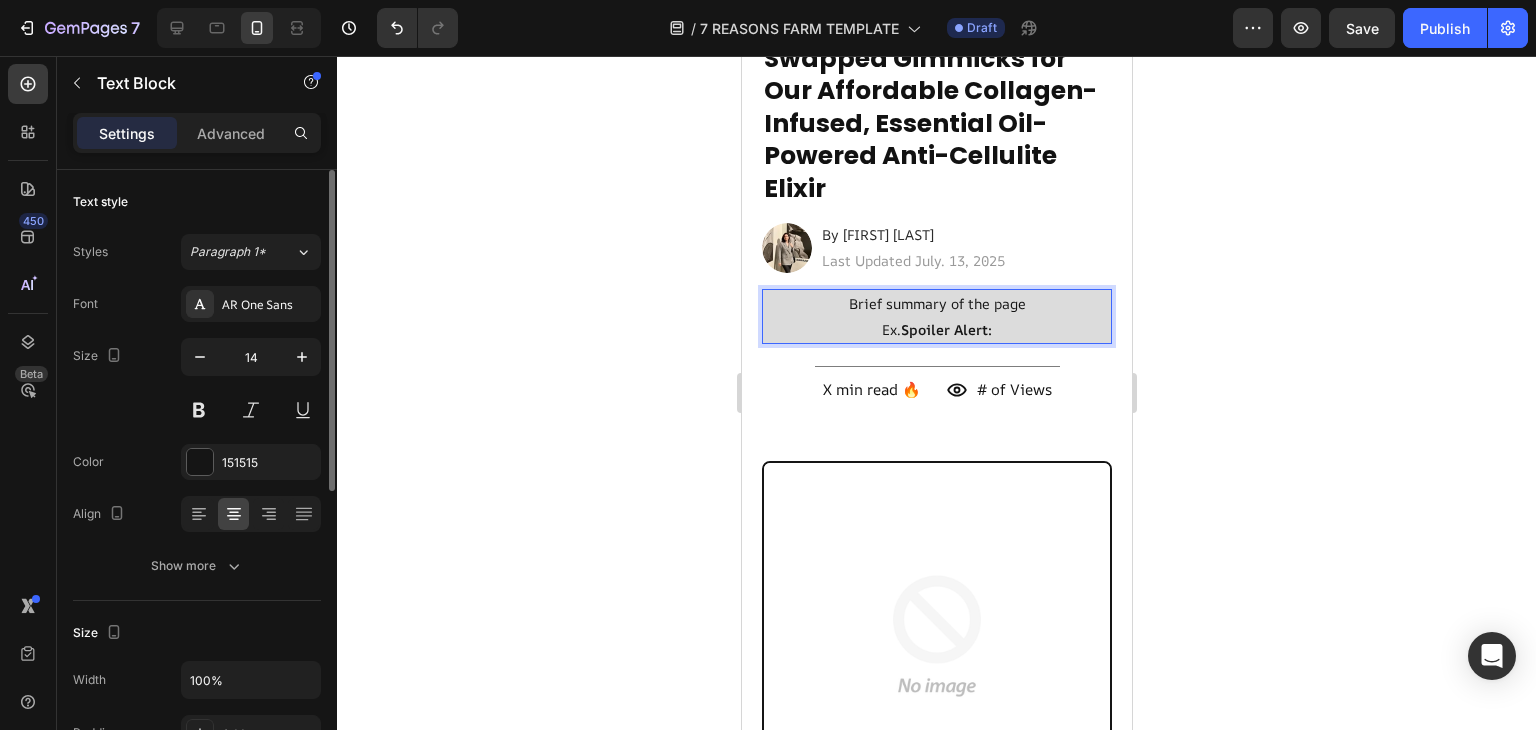 drag, startPoint x: 1080, startPoint y: 326, endPoint x: 1043, endPoint y: 307, distance: 41.59327 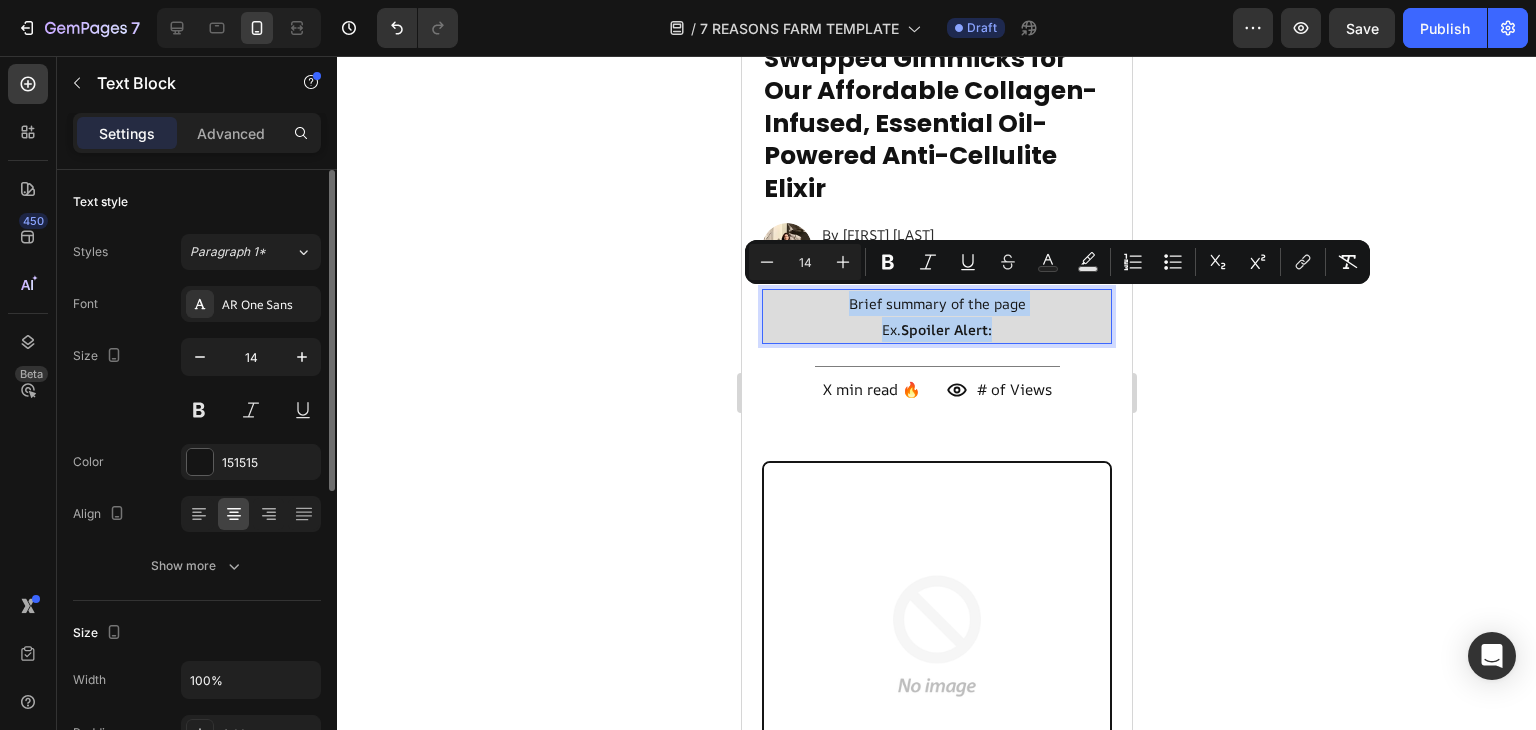 drag, startPoint x: 985, startPoint y: 327, endPoint x: 836, endPoint y: 301, distance: 151.25145 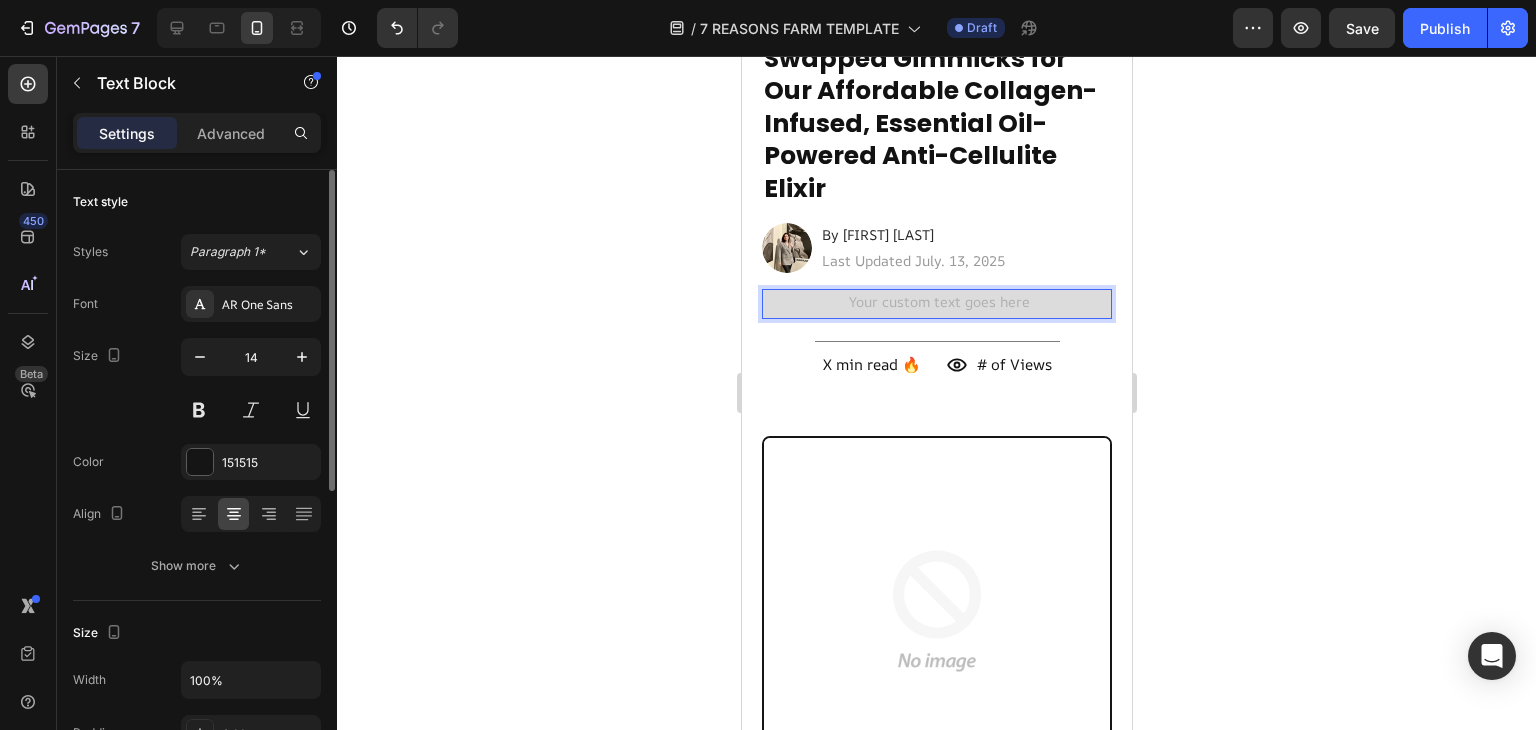 click on "7 Reasons Why Over 20,000 Women Have Swapped Gimmicks for Our Affordable Collagen-Infused, Essential Oil-Powered Anti-Cellulite Elixir Heading Image By [FIRST] [LAST] Heading Last Updated July. 13, 2025 Heading Row Text Block 10 Title Line X min read 🔥 Heading Icon # of Views Heading Row Row X min read 🔥 Heading Icon # of Views Heading Row Row" at bounding box center [936, 176] 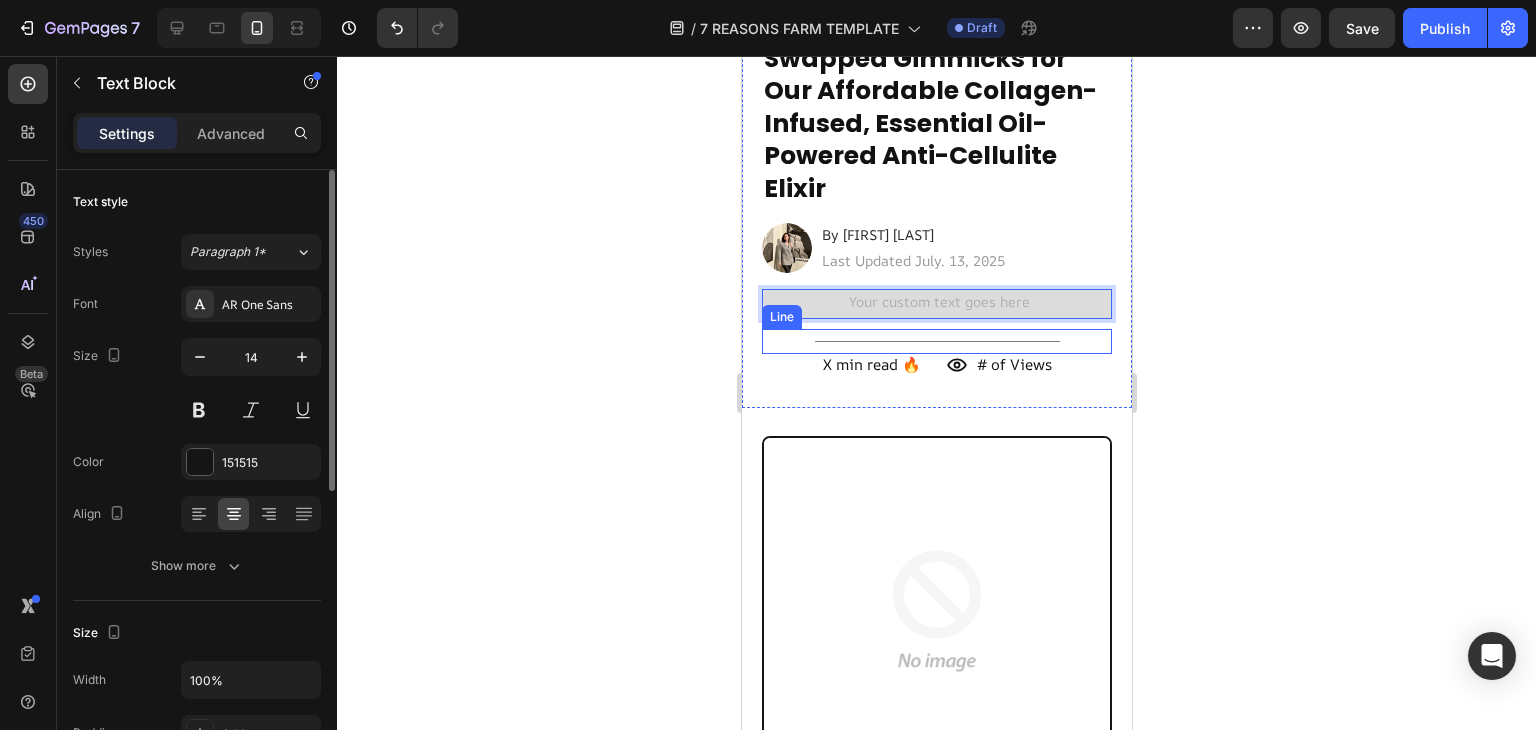 click on "Title Line" at bounding box center [936, 341] 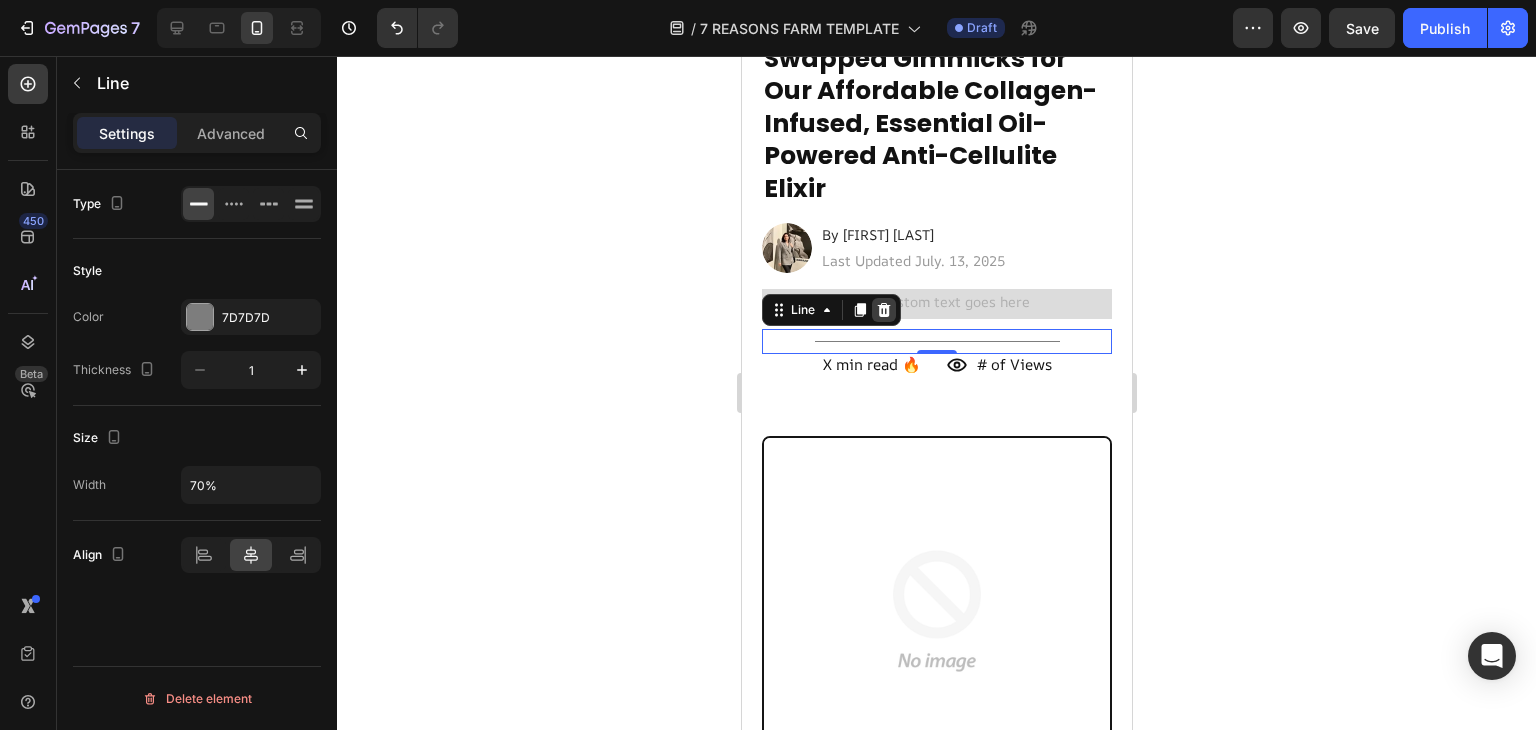 click 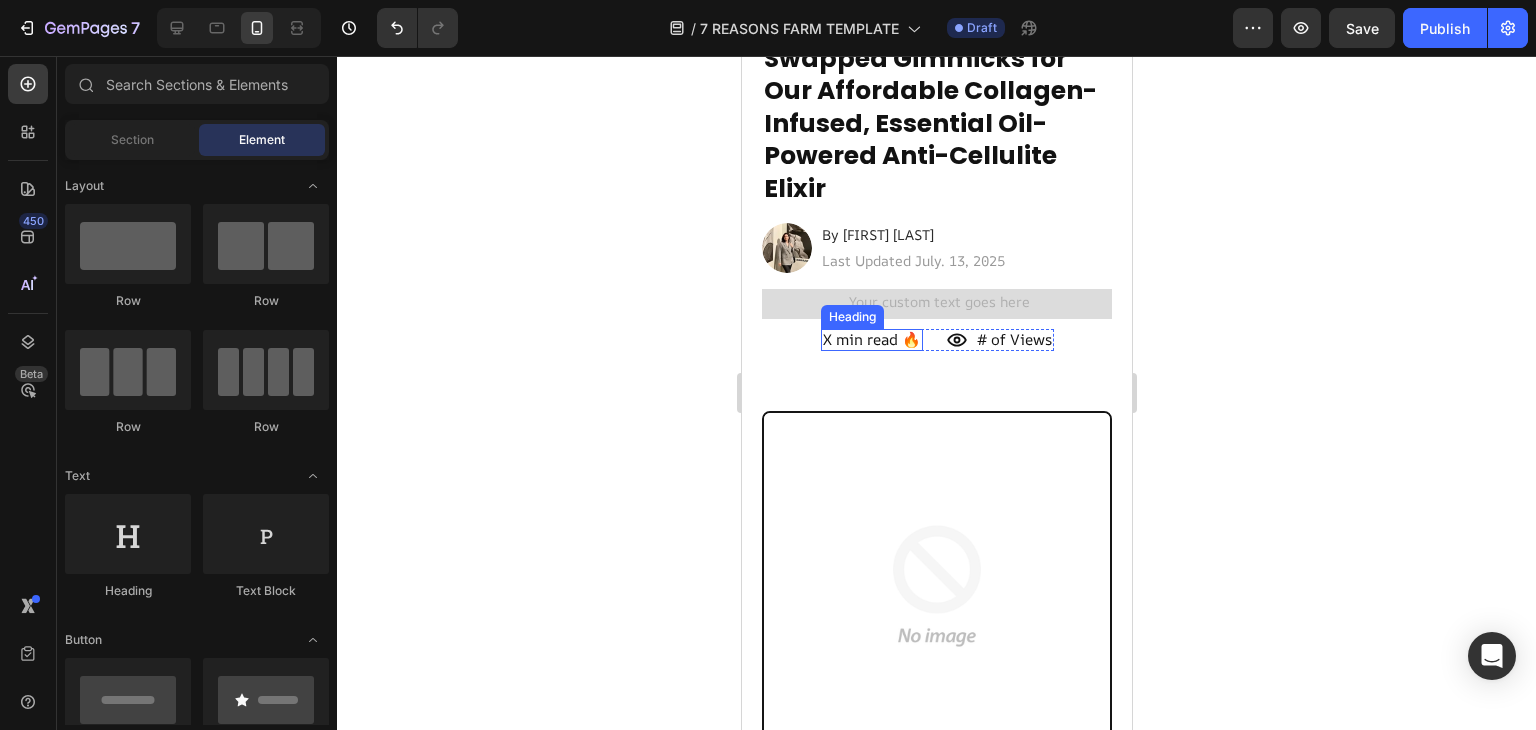 click on "X min read 🔥" at bounding box center (871, 339) 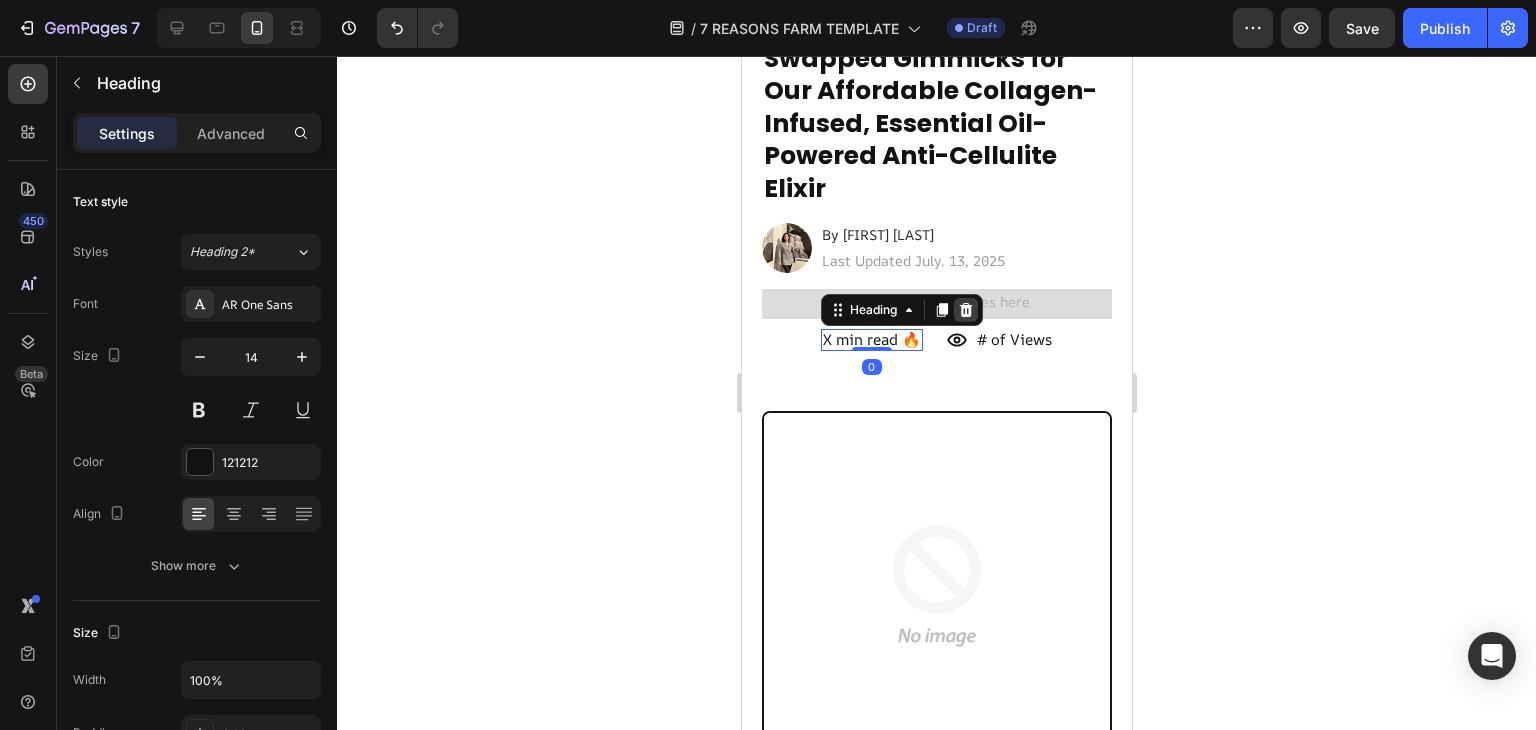 click 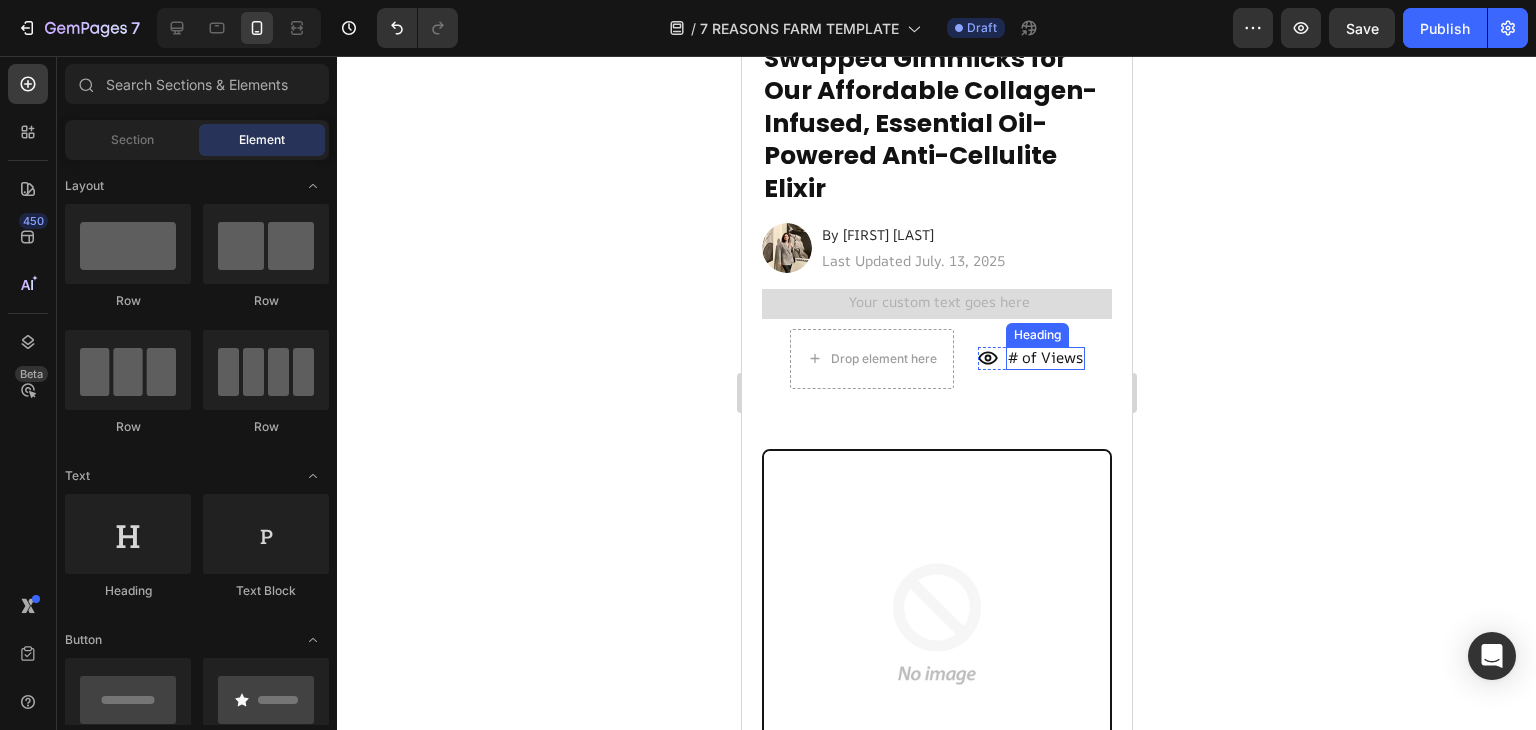 click on "# of Views" at bounding box center [1044, 357] 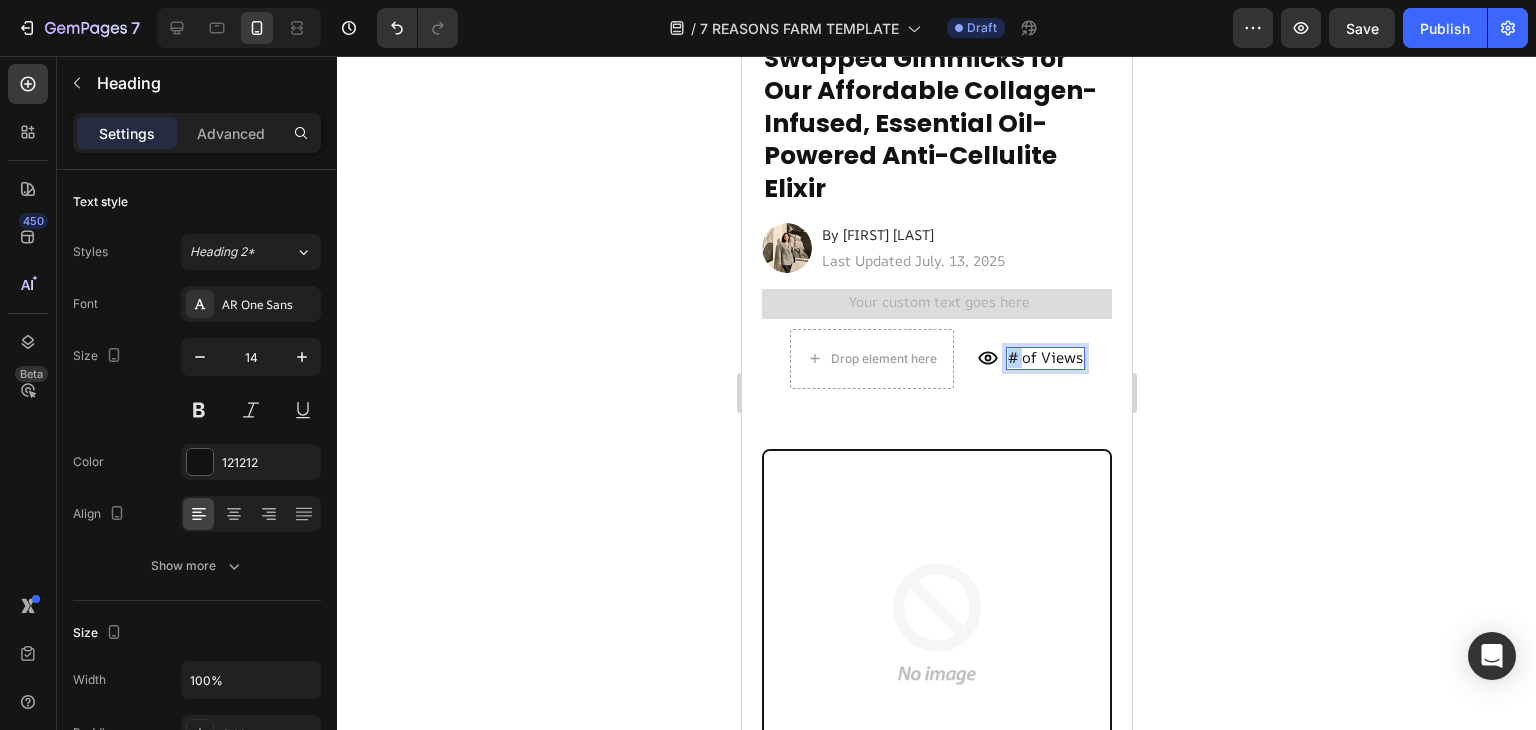 click on "# of Views" at bounding box center (1044, 357) 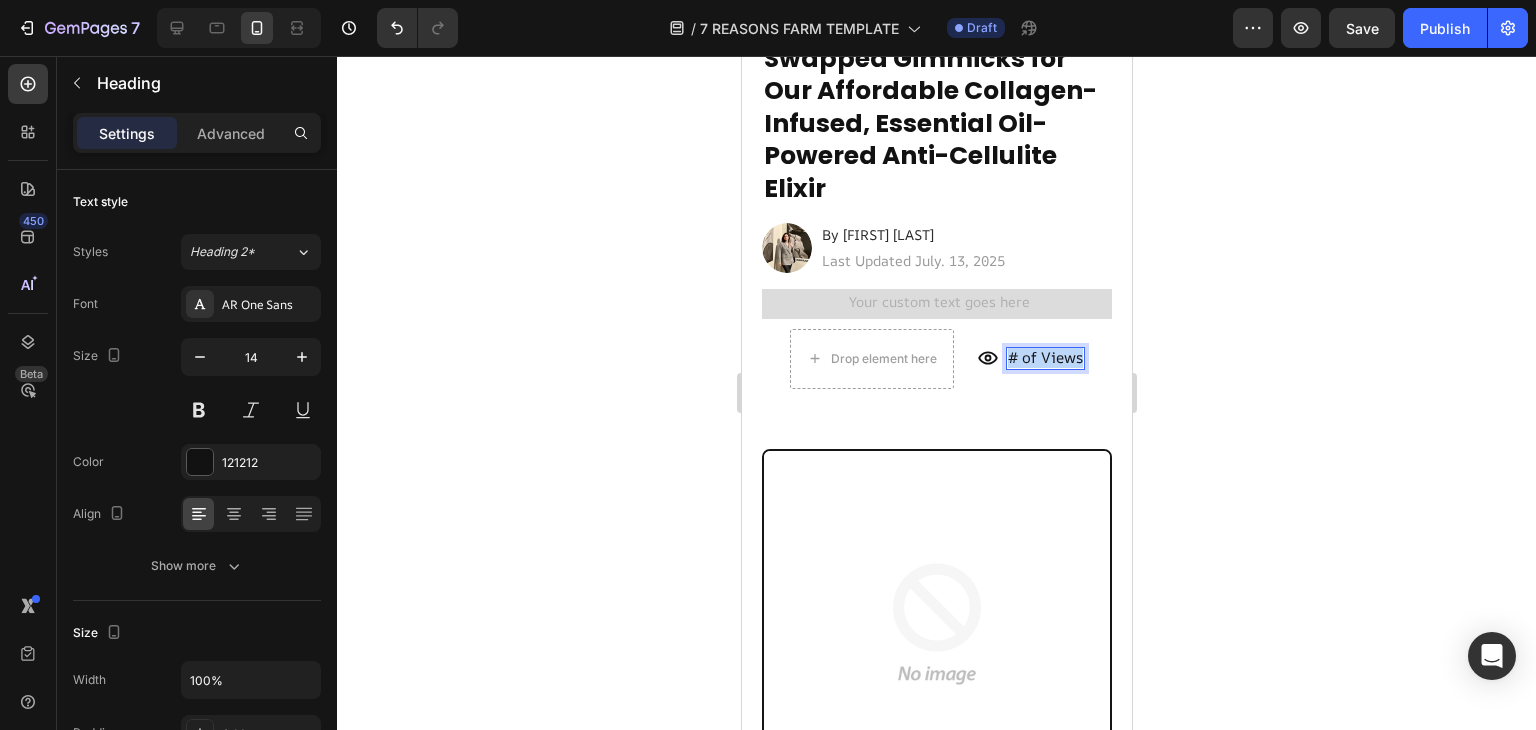 click on "# of Views" at bounding box center (1044, 357) 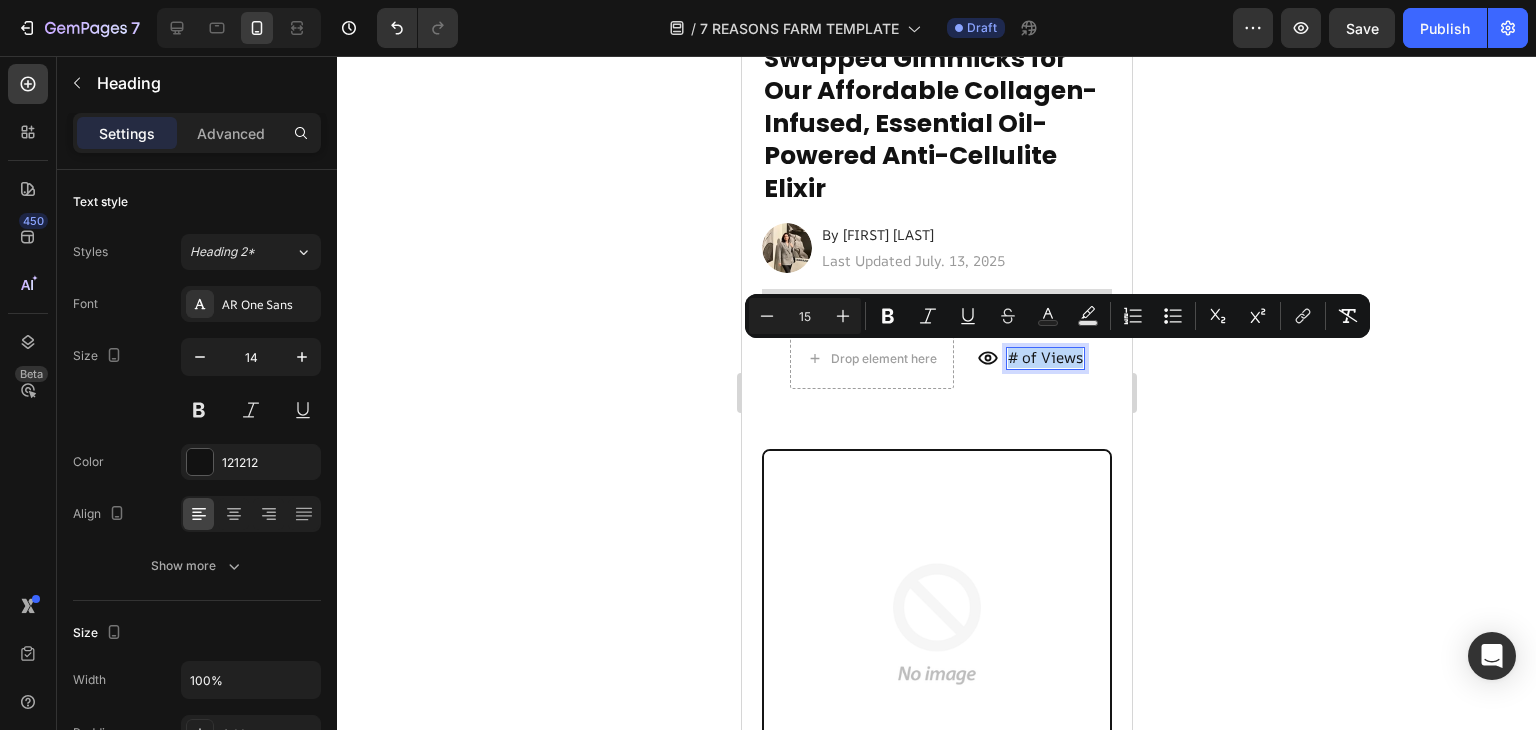 click on "# of Views" at bounding box center (1044, 357) 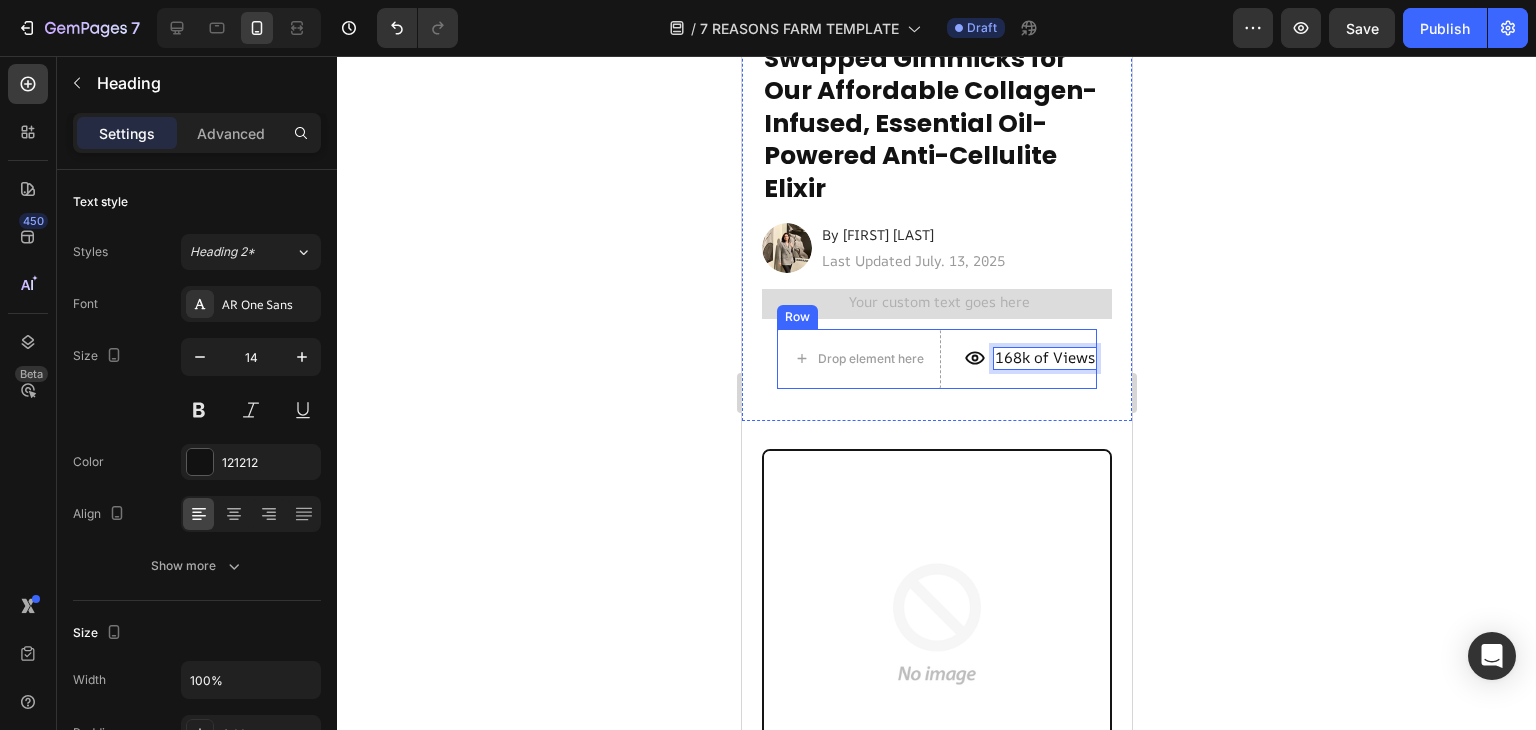 click on "Icon 168k of Views Heading 0 Row" at bounding box center [1030, 359] 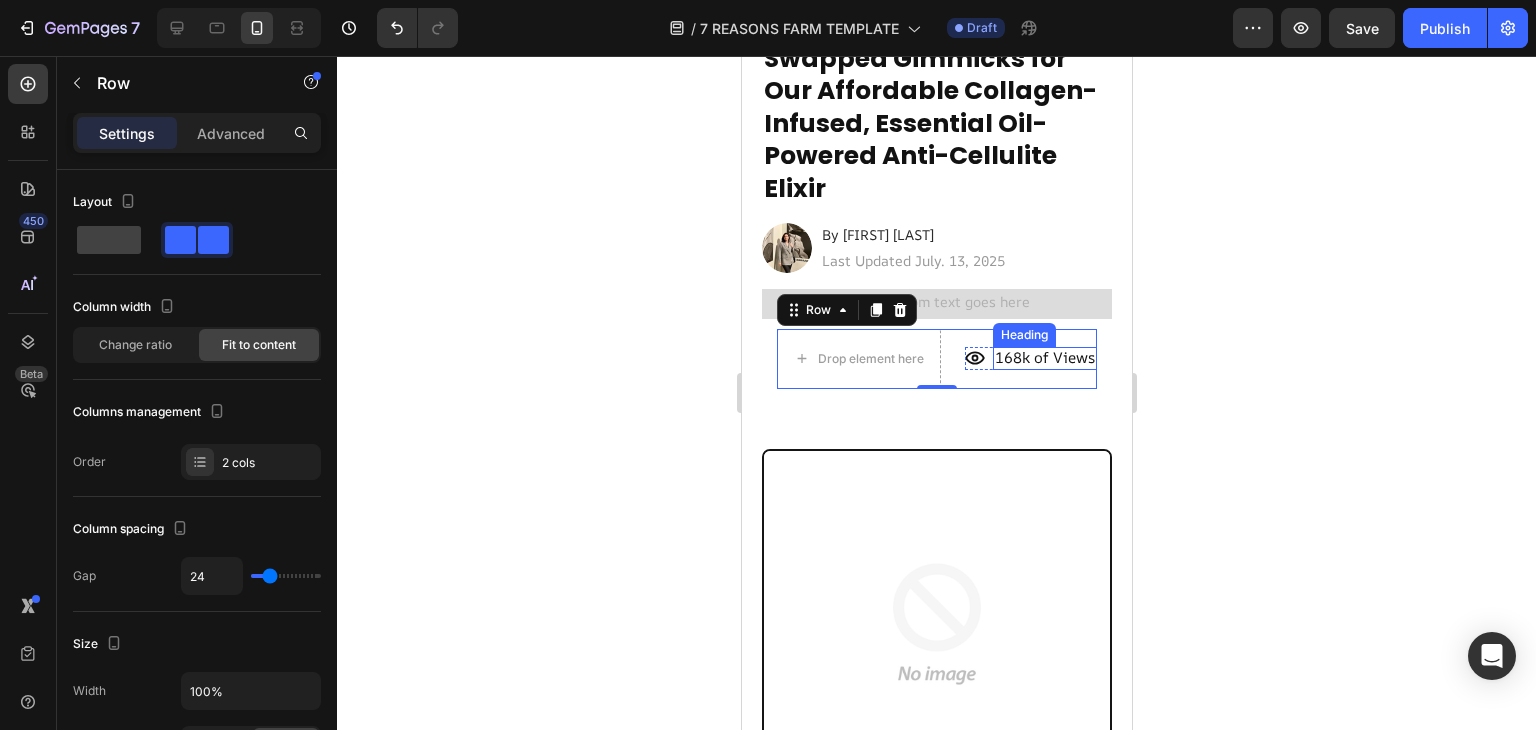 click on "Icon 168k of Views Heading Row" at bounding box center [1030, 359] 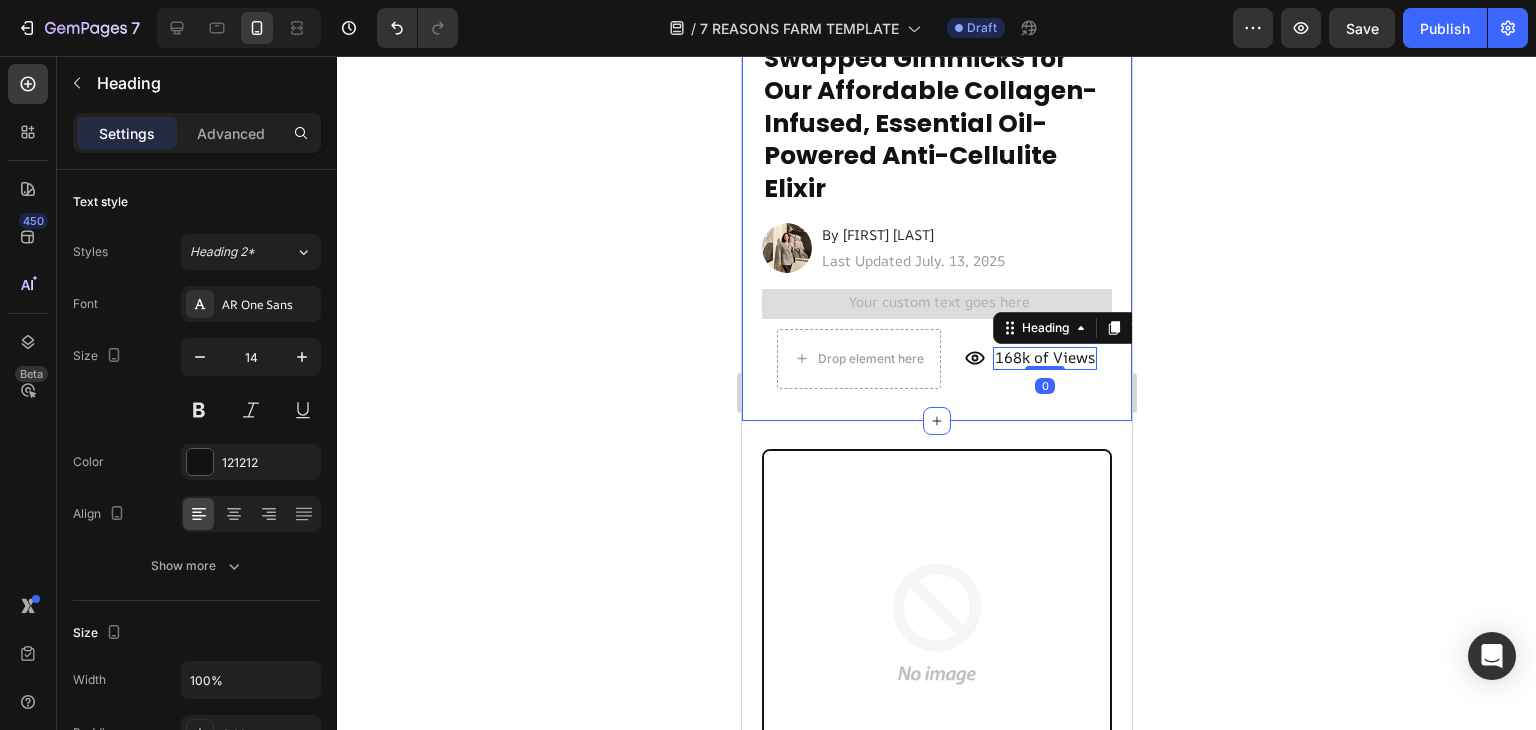 click on "7 Reasons Why Over 20,000 Women Have Swapped Gimmicks for Our Affordable Collagen-Infused, Essential Oil-Powered Anti-Cellulite Elixir Heading Image By [FIRST] [LAST] Heading Last Updated July. 13, 2025 Heading Row Text Block Drop element here Icon 168k of Views Heading 0 Row Row X min read 🔥 Heading Icon # of Views Heading Row Row" at bounding box center [936, 182] 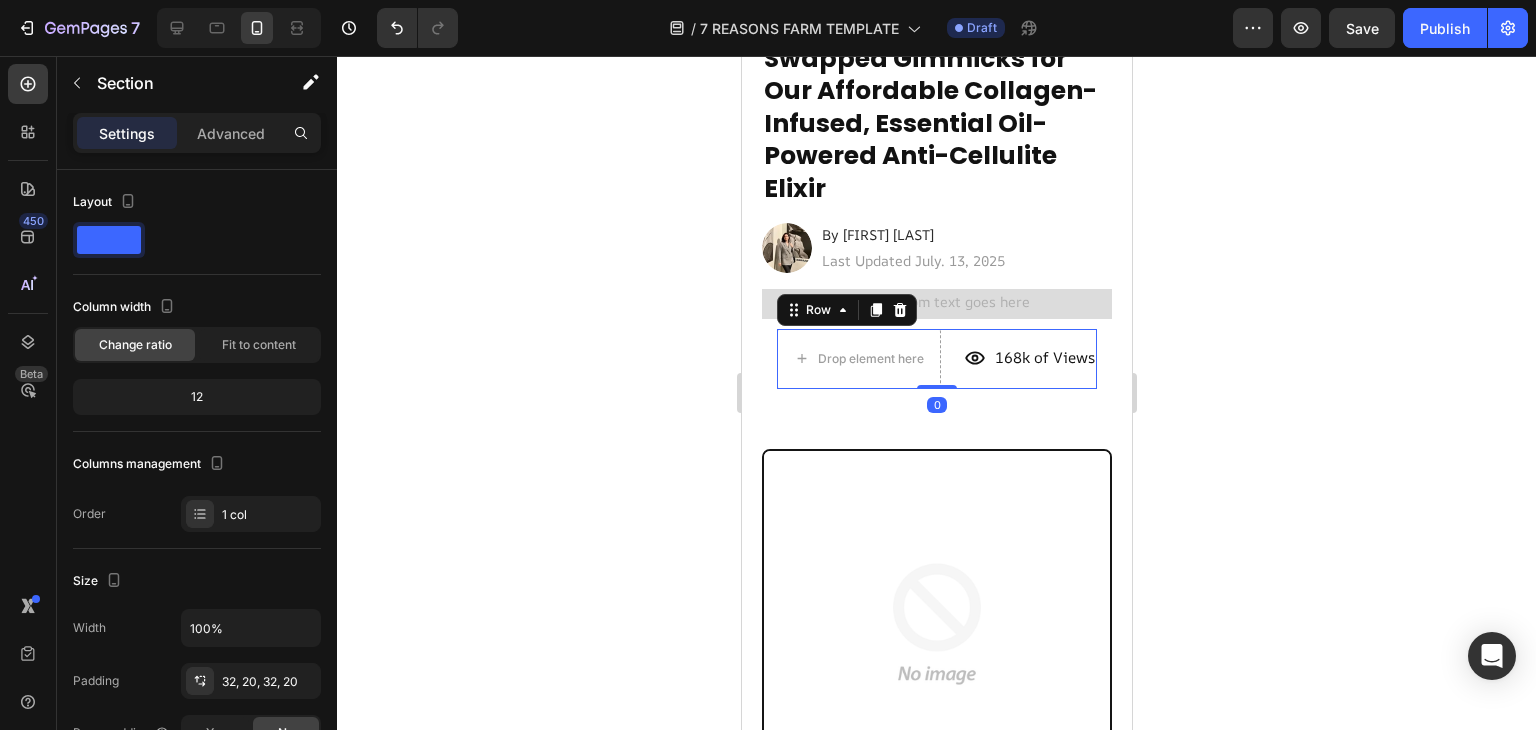 click on "Drop element here Icon 168k of Views Heading Row Row 0" at bounding box center [936, 359] 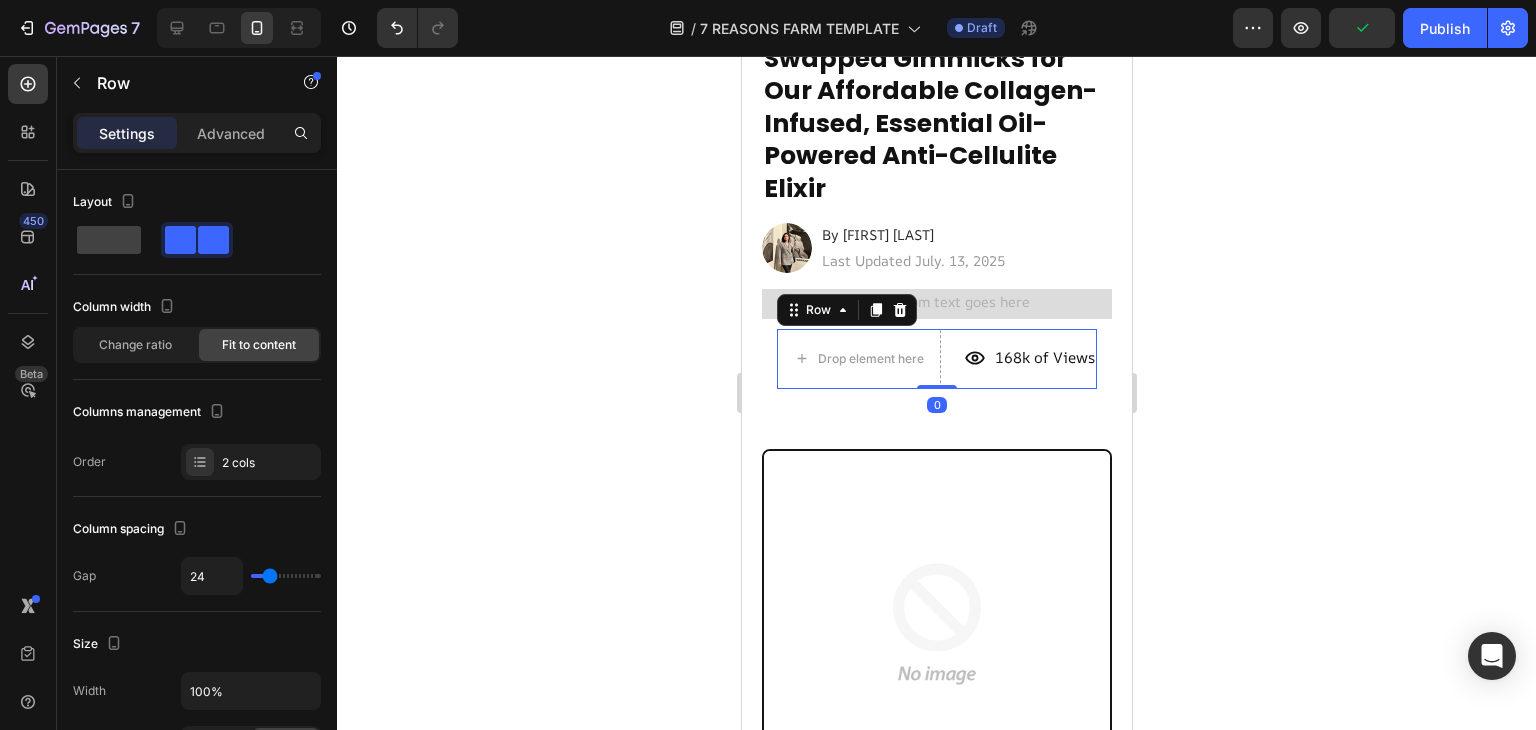 click 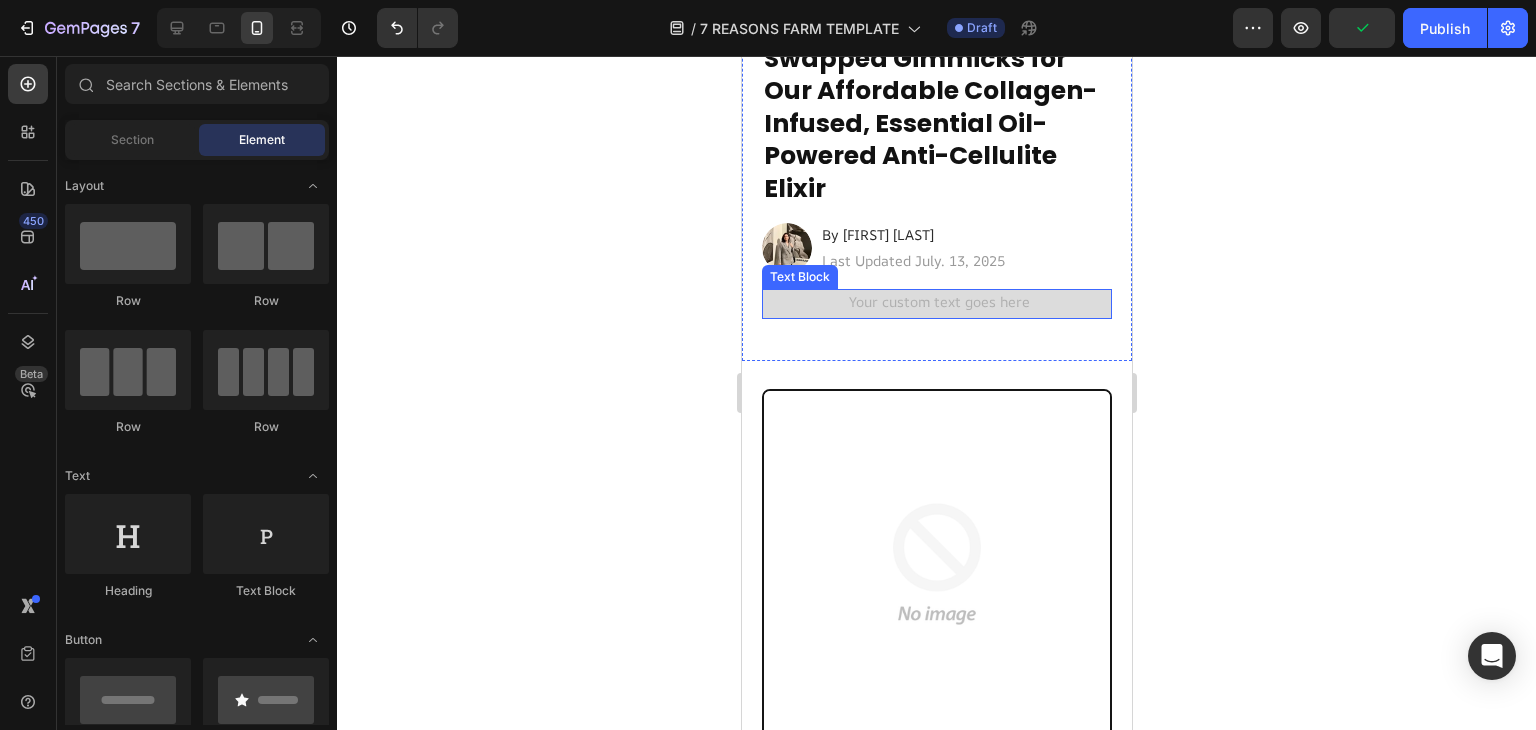 click at bounding box center [936, 303] 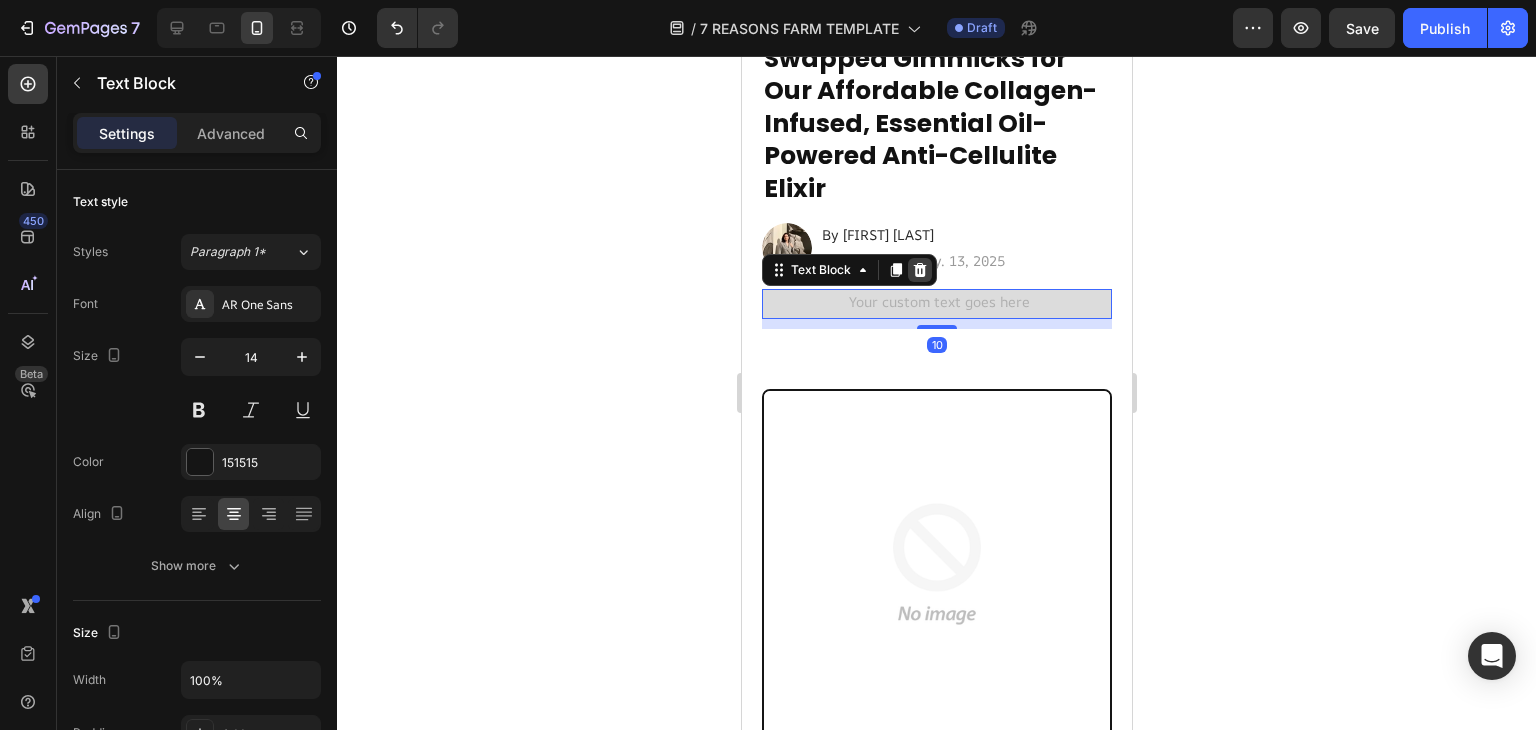 click 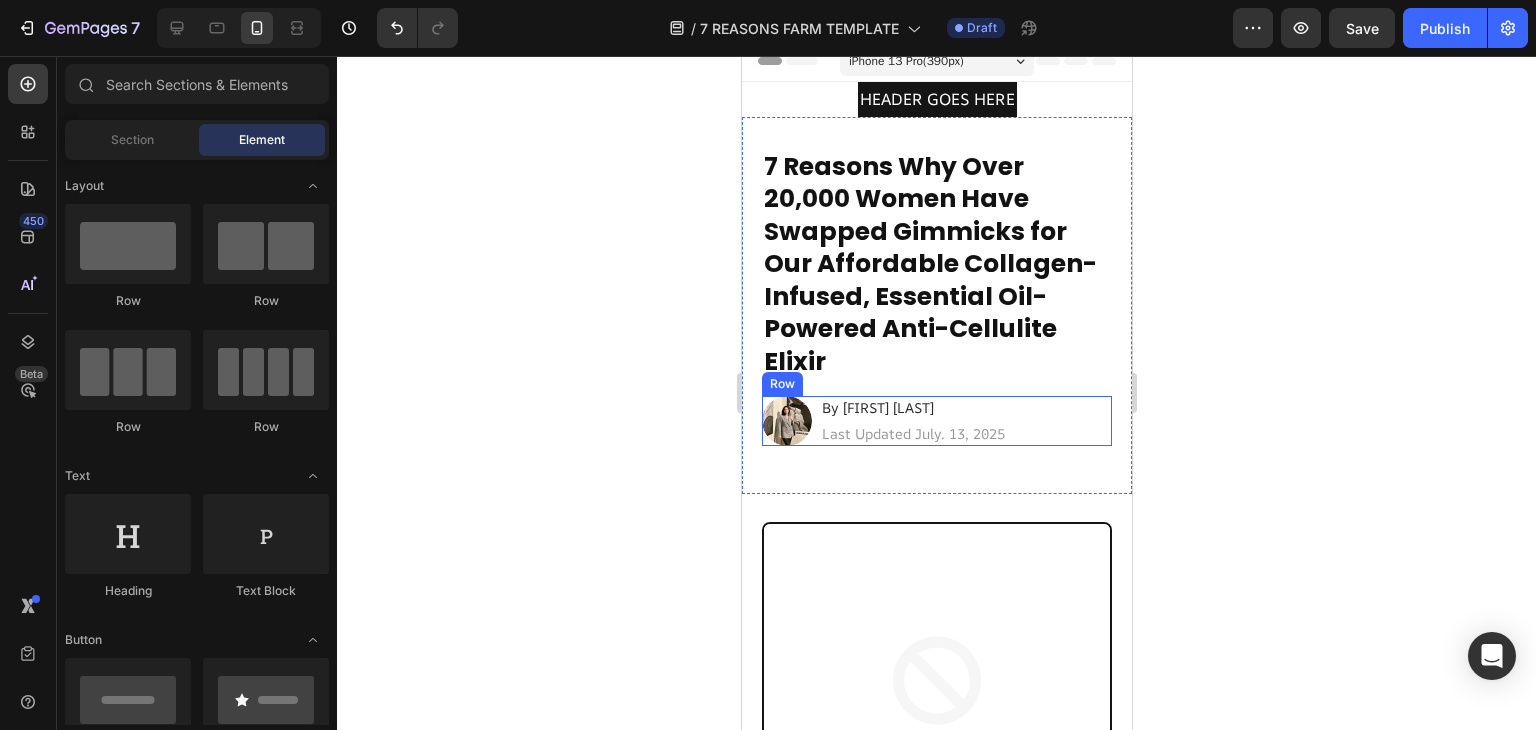 scroll, scrollTop: 0, scrollLeft: 0, axis: both 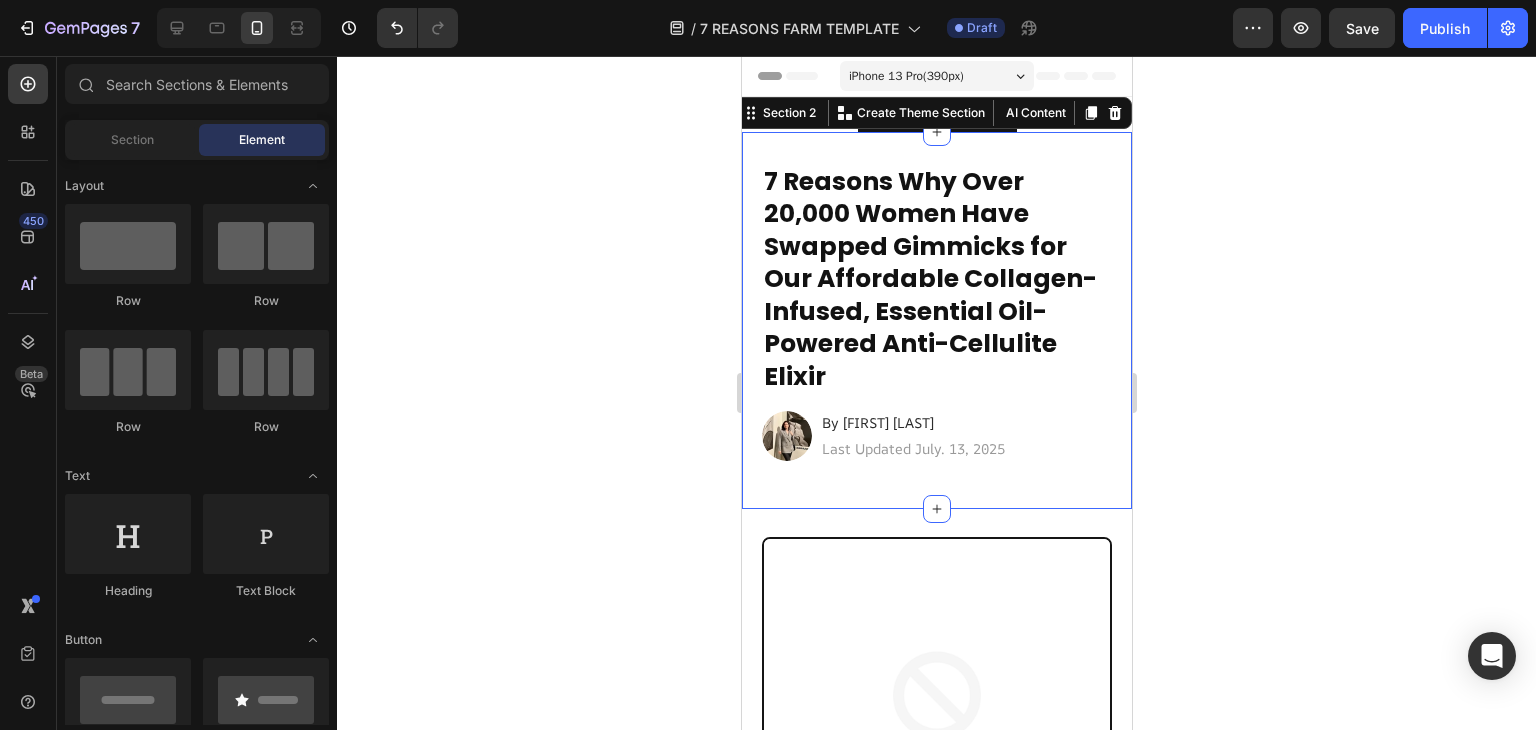 click on "7 Reasons Why Over 20,000 Women Have Swapped Gimmicks for Our Affordable Collagen-Infused, Essential Oil-Powered Anti-Cellulite Elixir Heading Image By Molly Richards Heading Last Updated July. 13, 2025 Heading Row X min read 🔥 Heading
Icon # of Views Heading Row Row Section 2   You can create reusable sections Create Theme Section AI Content Write with GemAI What would you like to describe here? Tone and Voice Persuasive Product Shipping Protection Show more Generate" at bounding box center [936, 321] 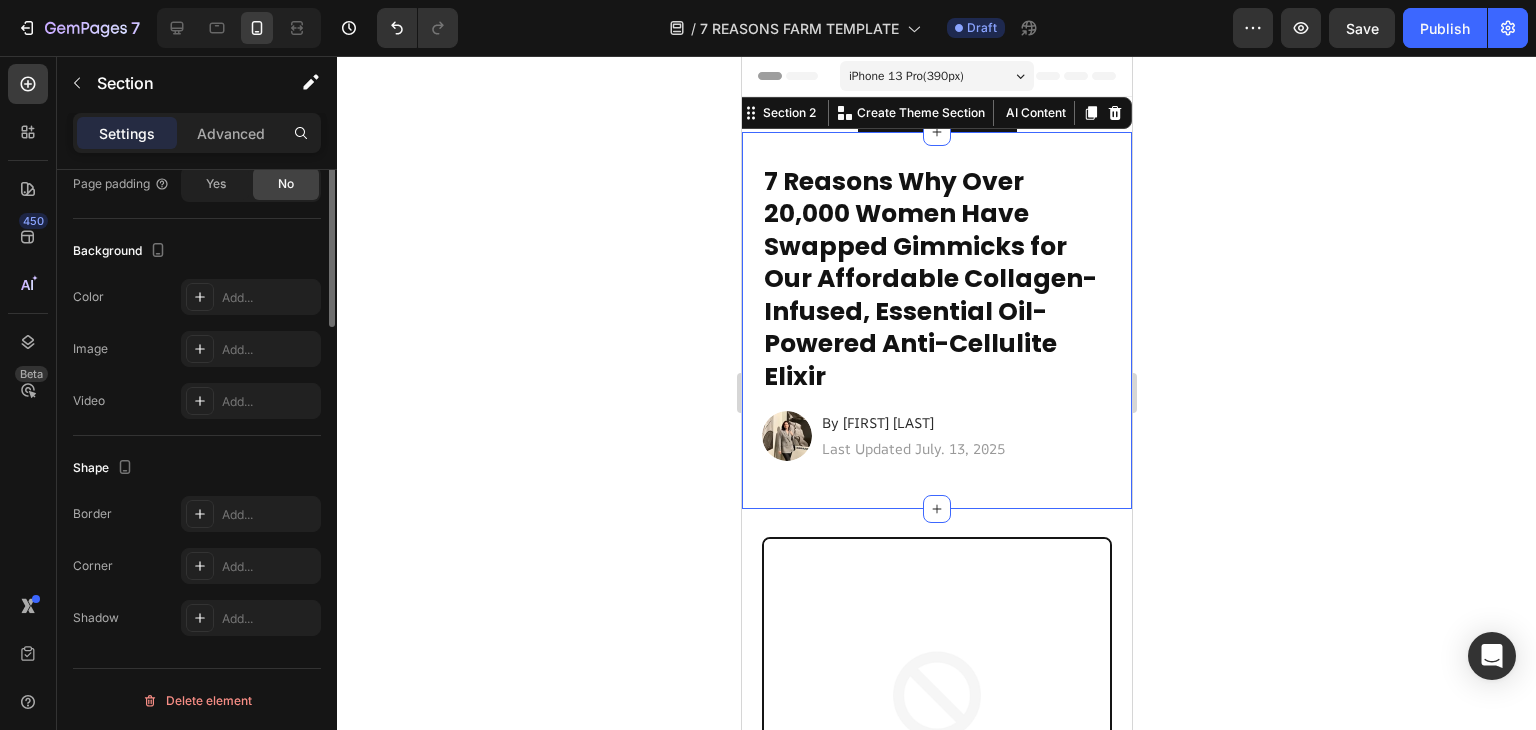 scroll, scrollTop: 249, scrollLeft: 0, axis: vertical 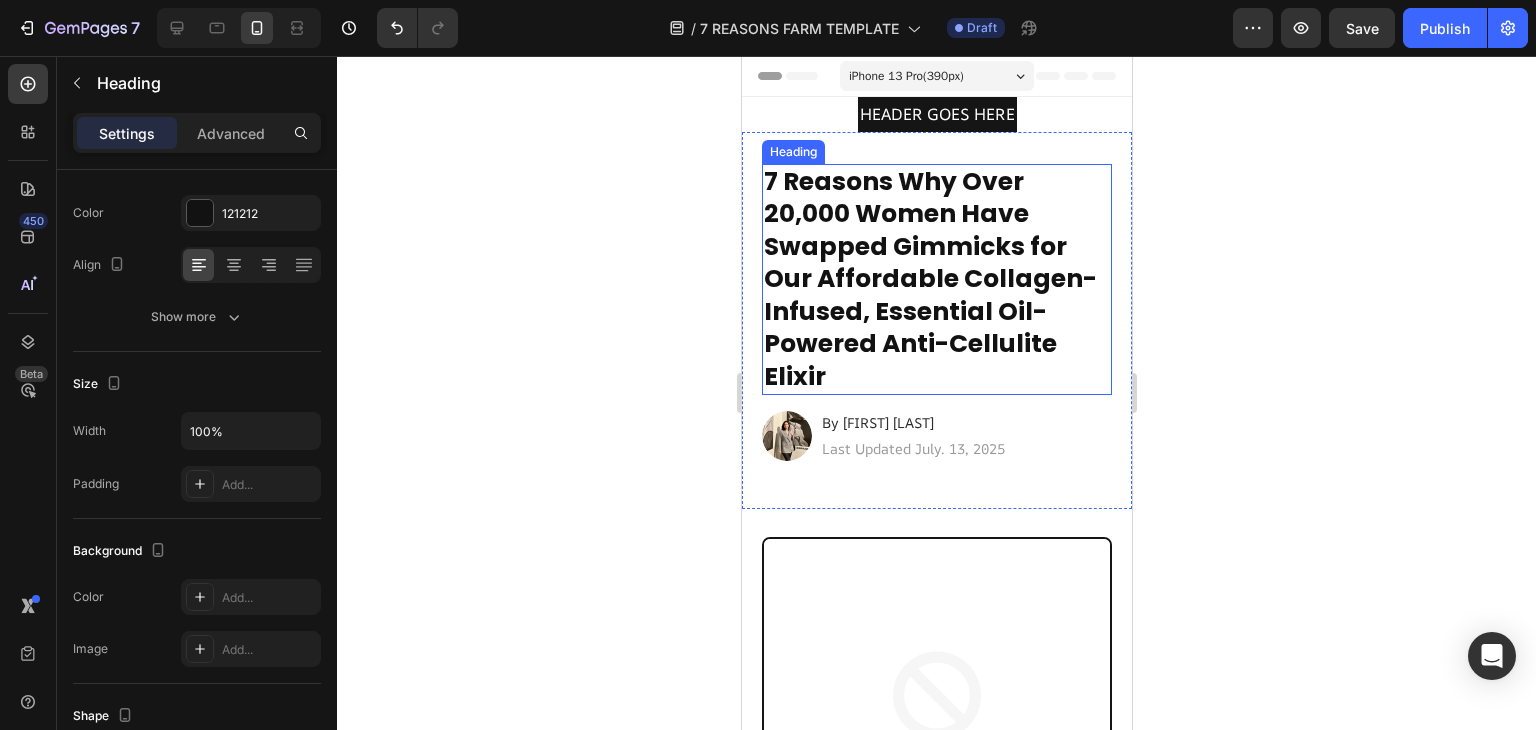 click on "7 Reasons Why Over 20,000 Women Have Swapped Gimmicks for Our Affordable Collagen-Infused, Essential Oil-Powered Anti-Cellulite Elixir" at bounding box center (929, 279) 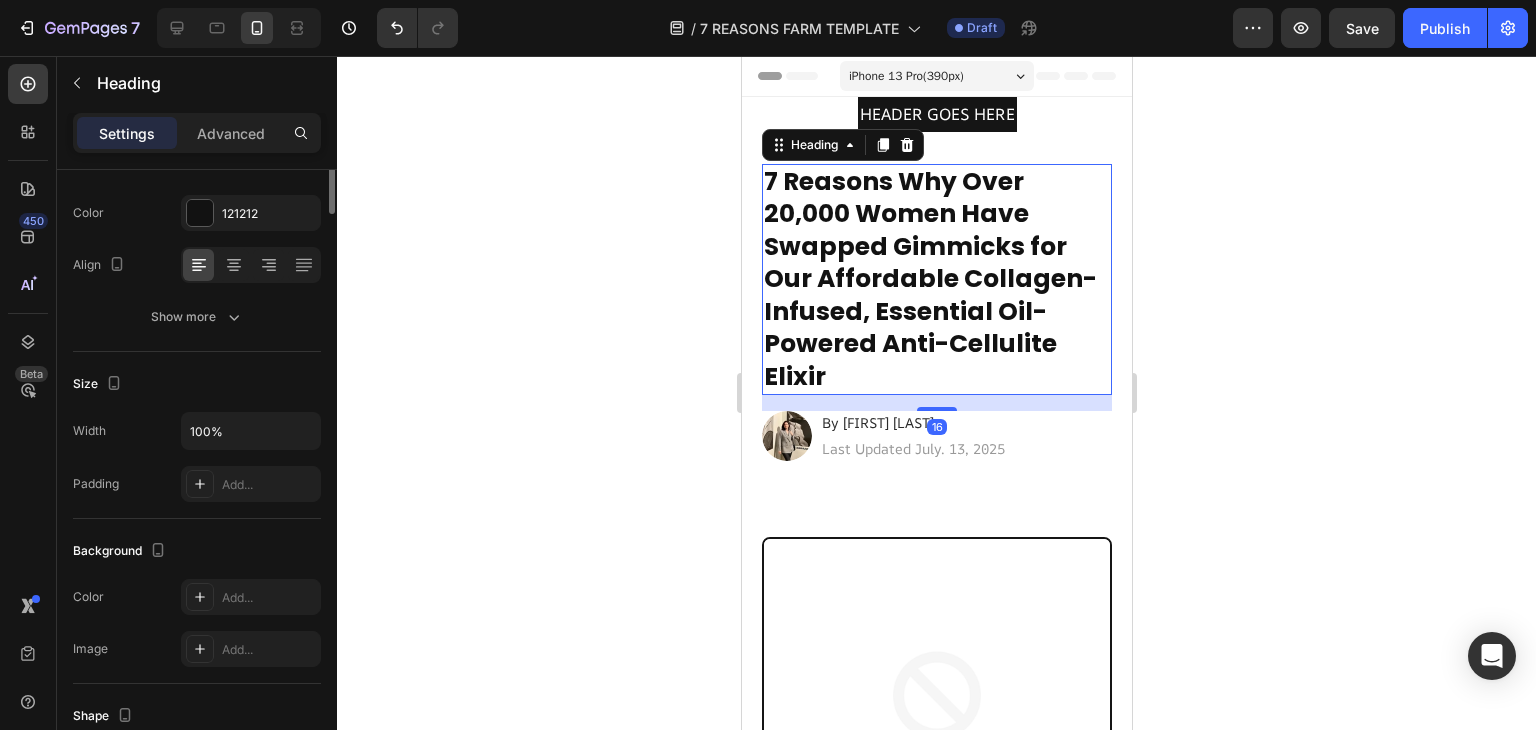 scroll, scrollTop: 0, scrollLeft: 0, axis: both 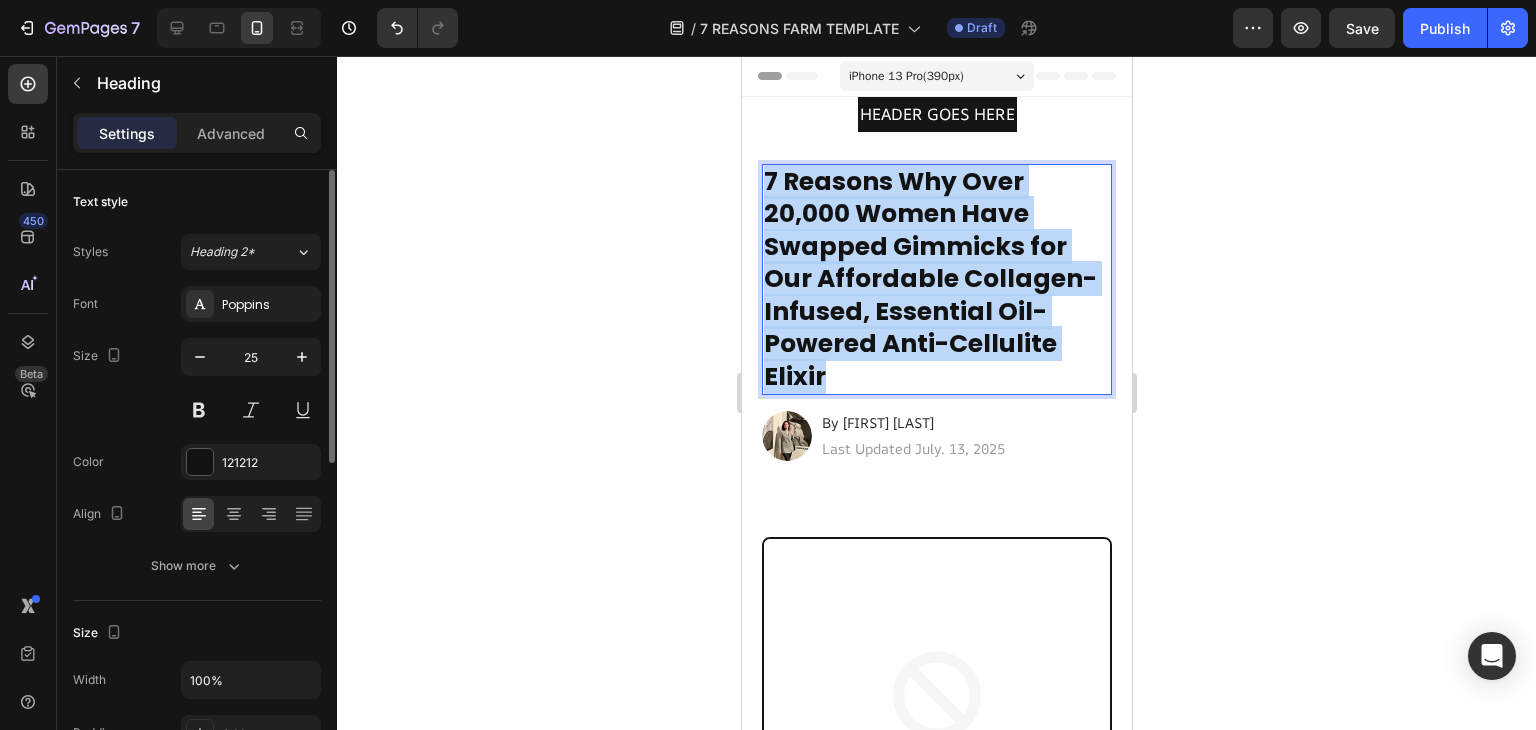click on "7 Reasons Why Over 20,000 Women Have Swapped Gimmicks for Our Affordable Collagen-Infused, Essential Oil-Powered Anti-Cellulite Elixir" at bounding box center [929, 279] 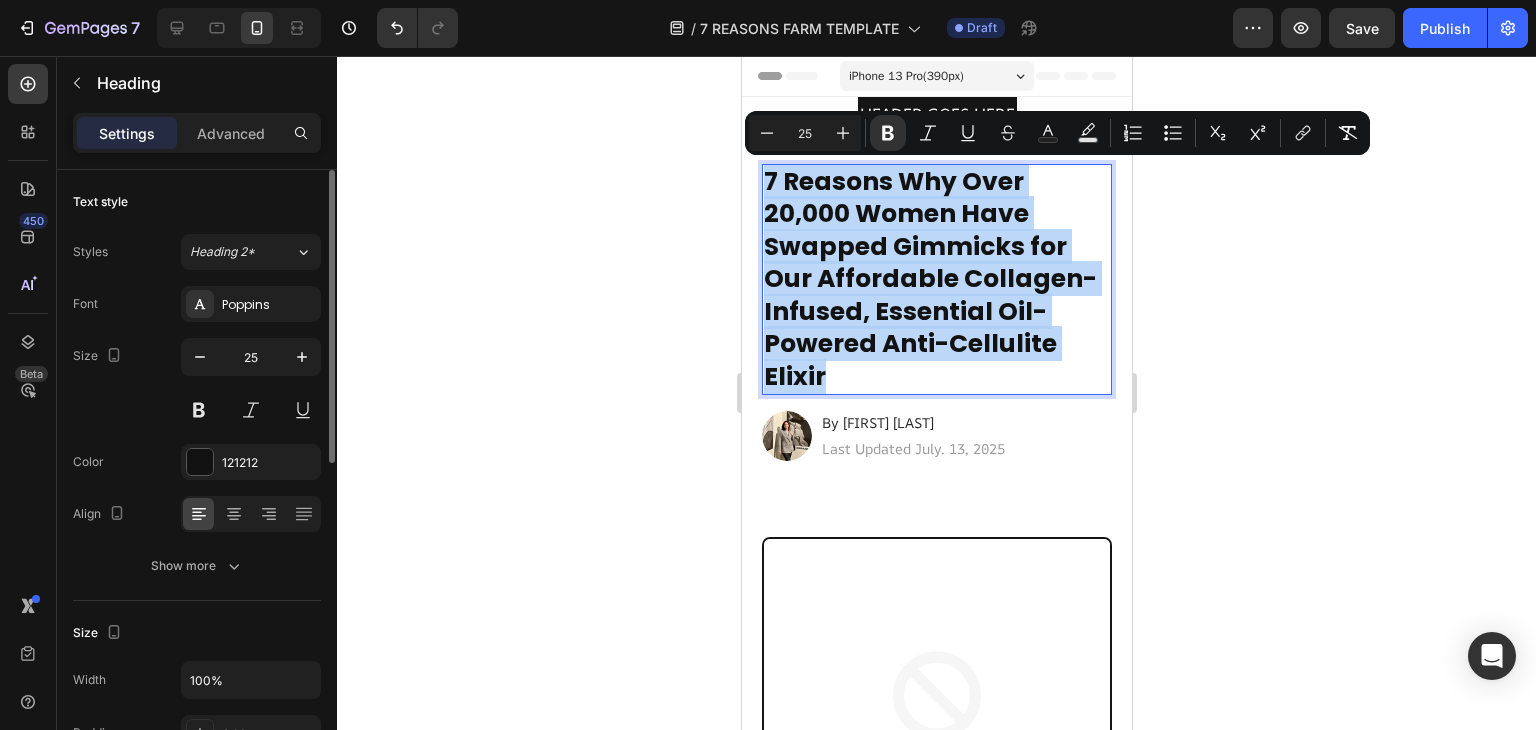 click on "7 Reasons Why Over 20,000 Women Have Swapped Gimmicks for Our Affordable Collagen-Infused, Essential Oil-Powered Anti-Cellulite Elixir" at bounding box center (929, 279) 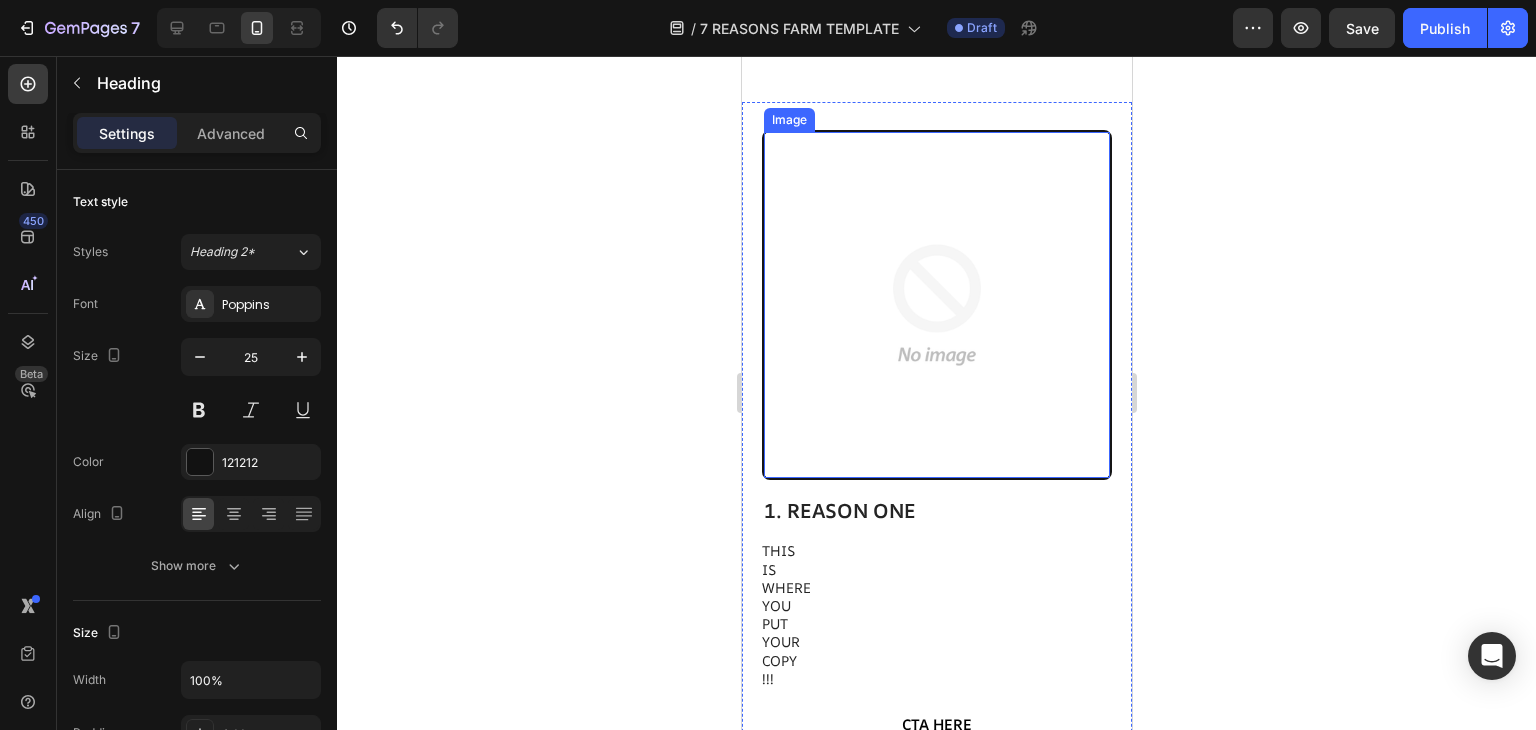type on "16" 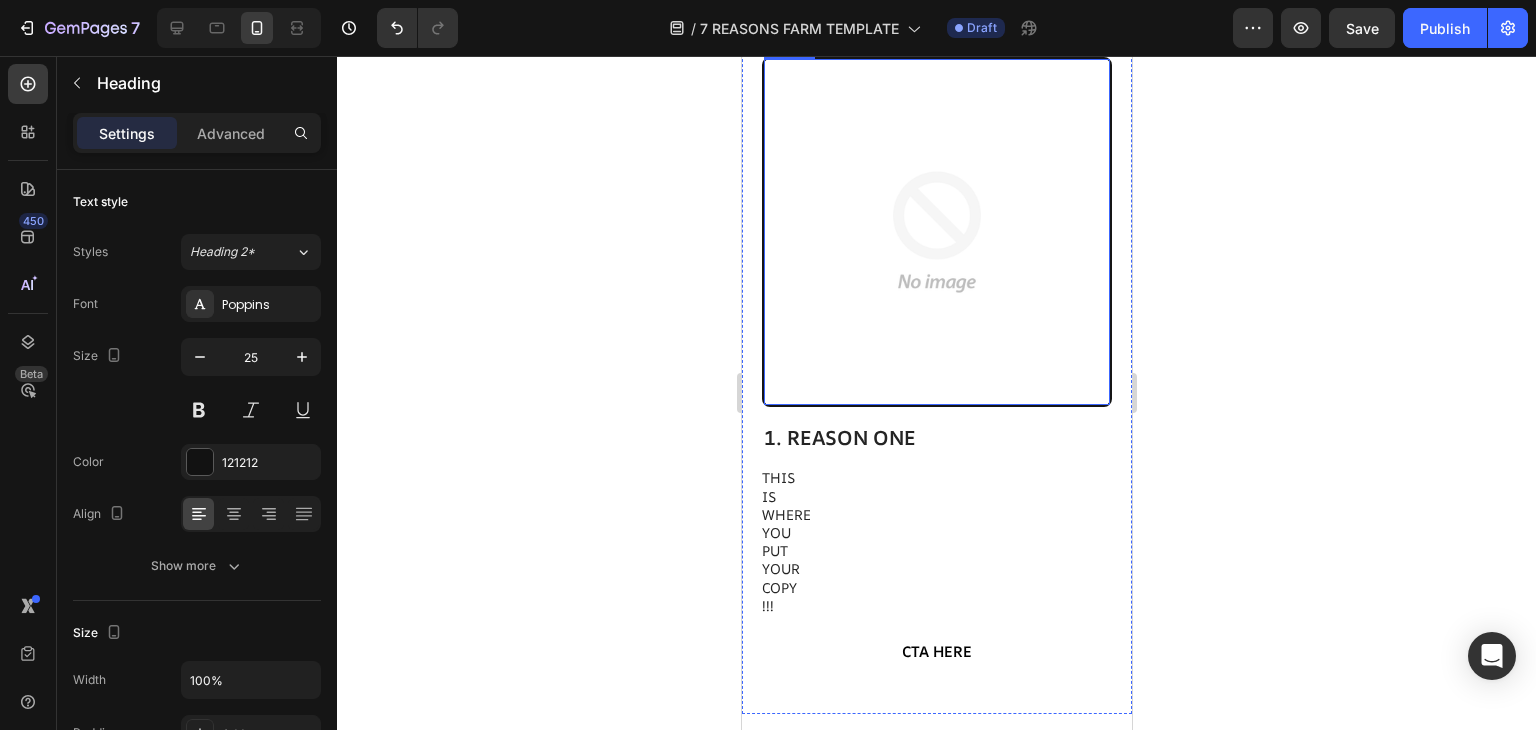 scroll, scrollTop: 486, scrollLeft: 0, axis: vertical 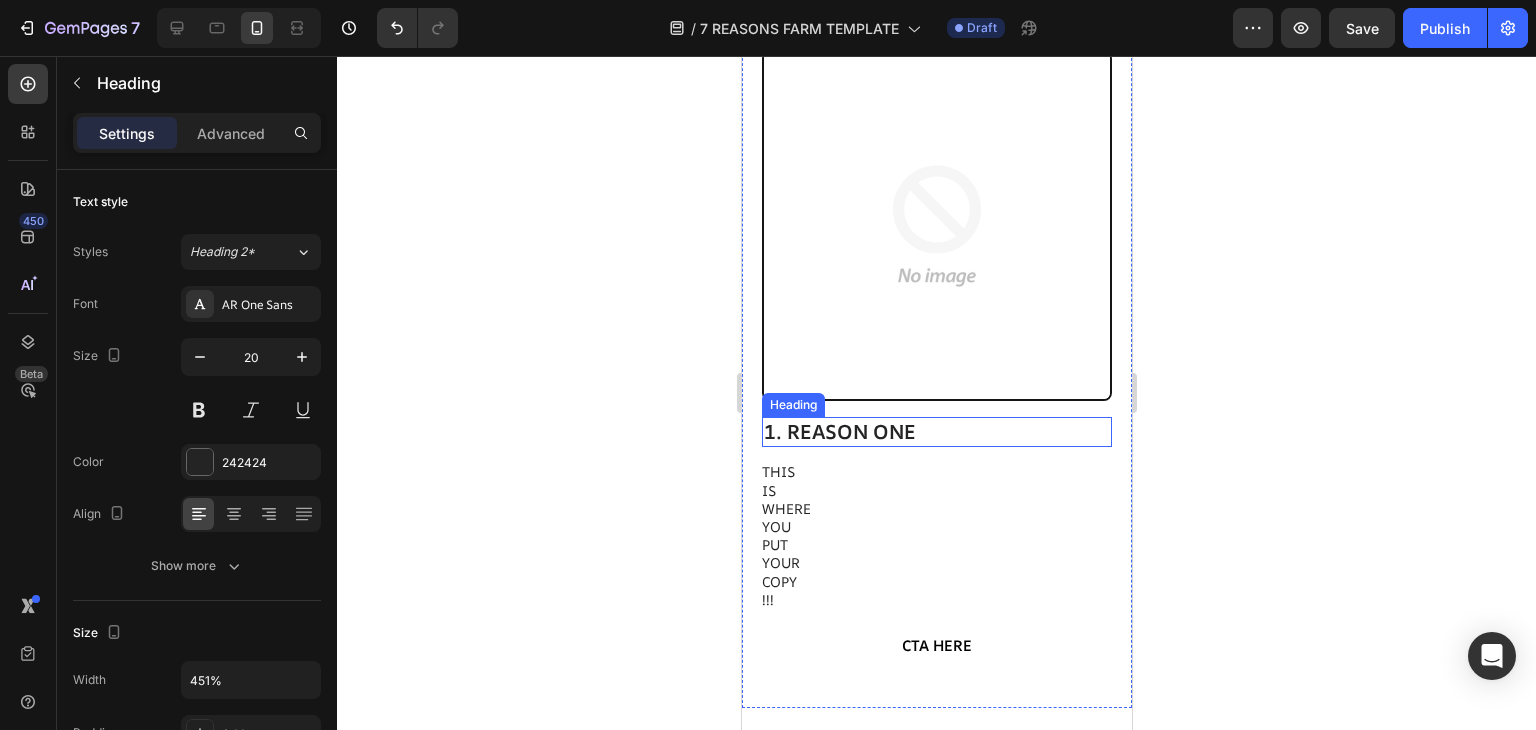 click on "1. REASON ONE" at bounding box center (936, 432) 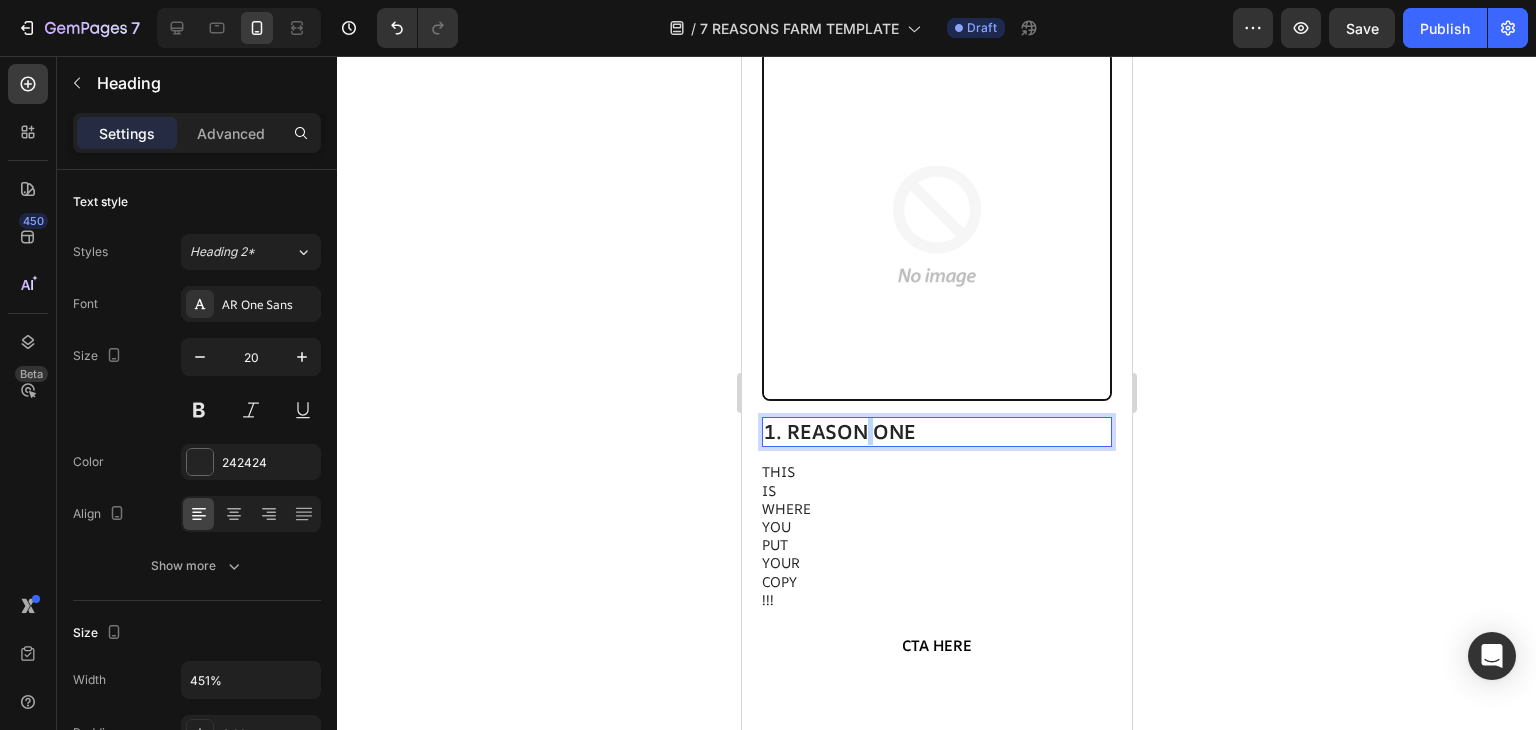 click on "1. REASON ONE" at bounding box center [936, 432] 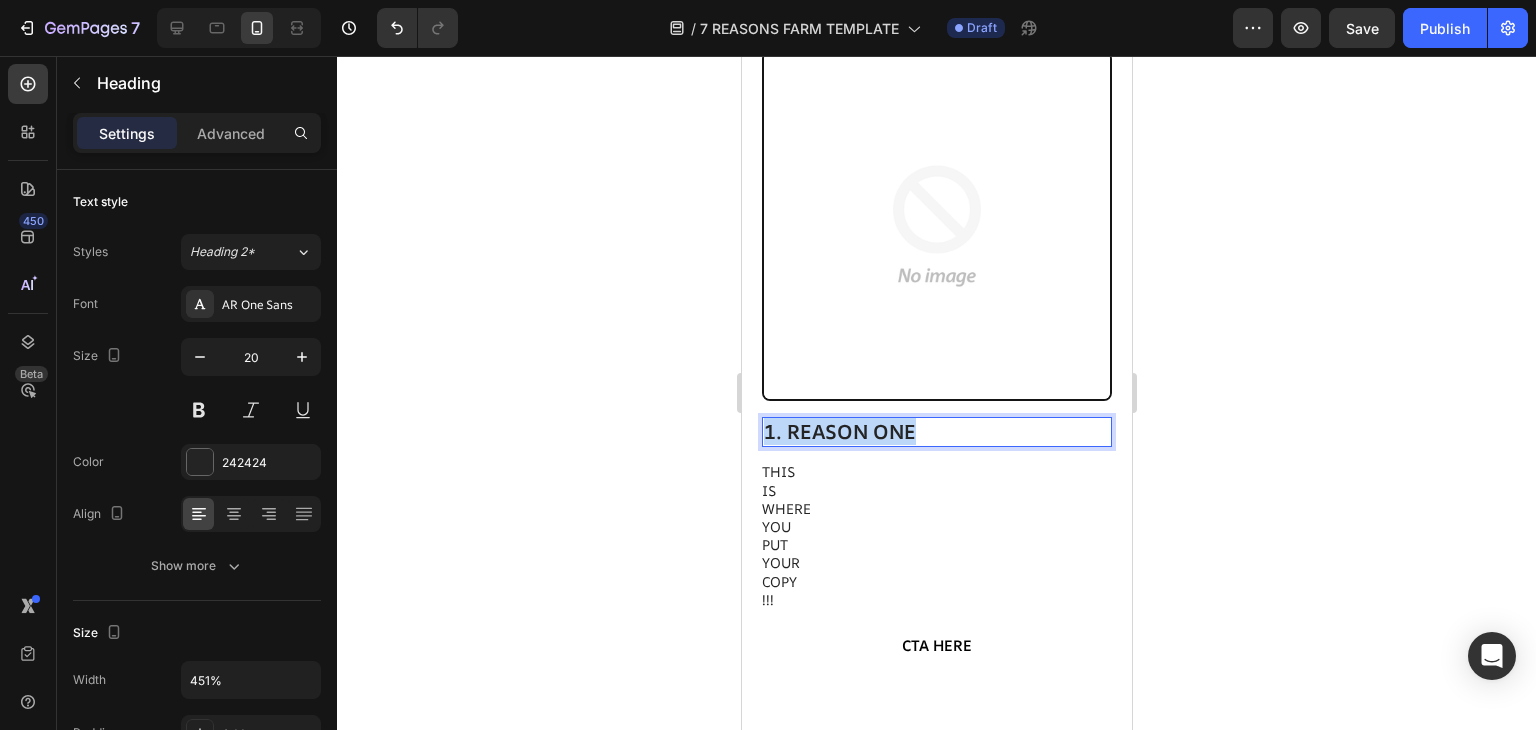 click on "1. REASON ONE" at bounding box center (936, 432) 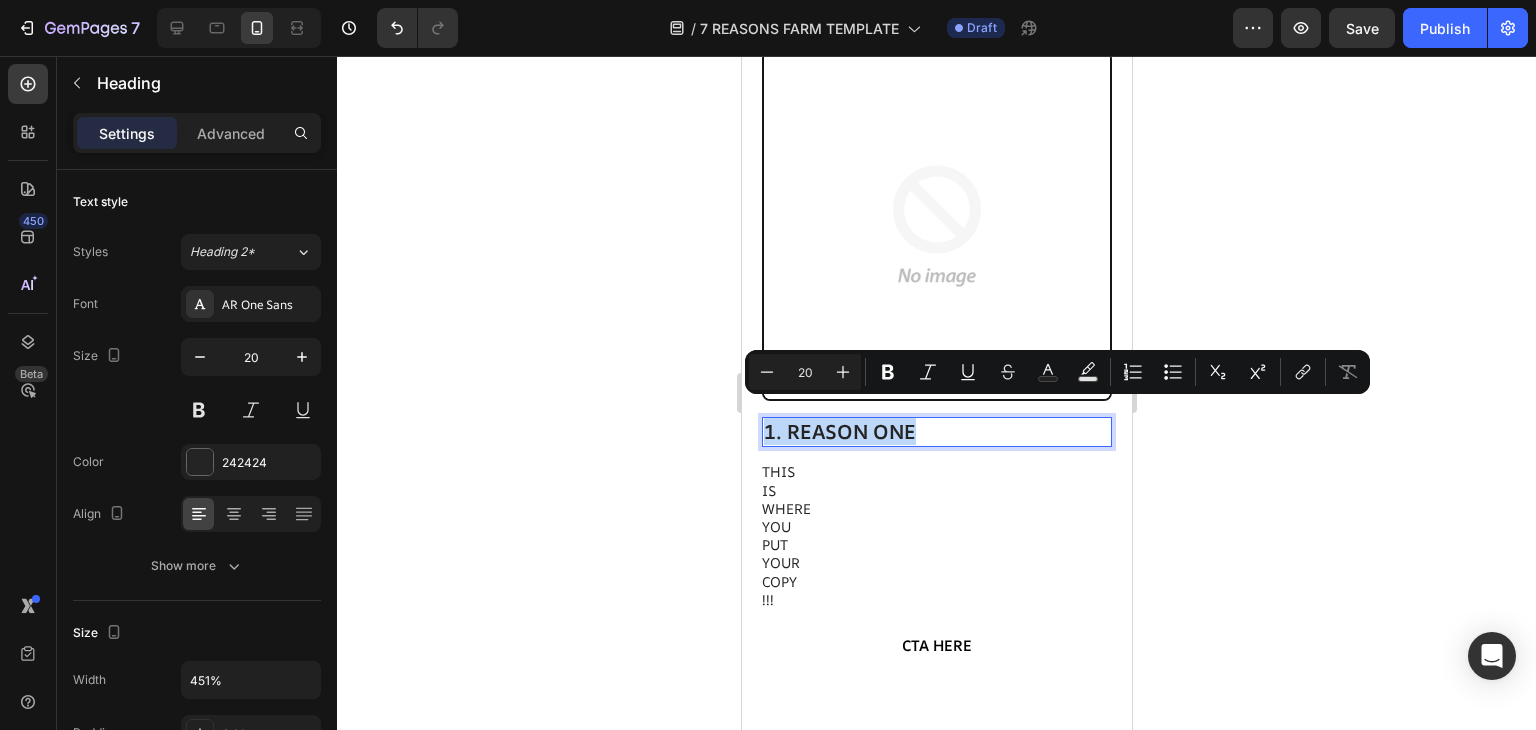 click on "1. REASON ONE" at bounding box center [936, 432] 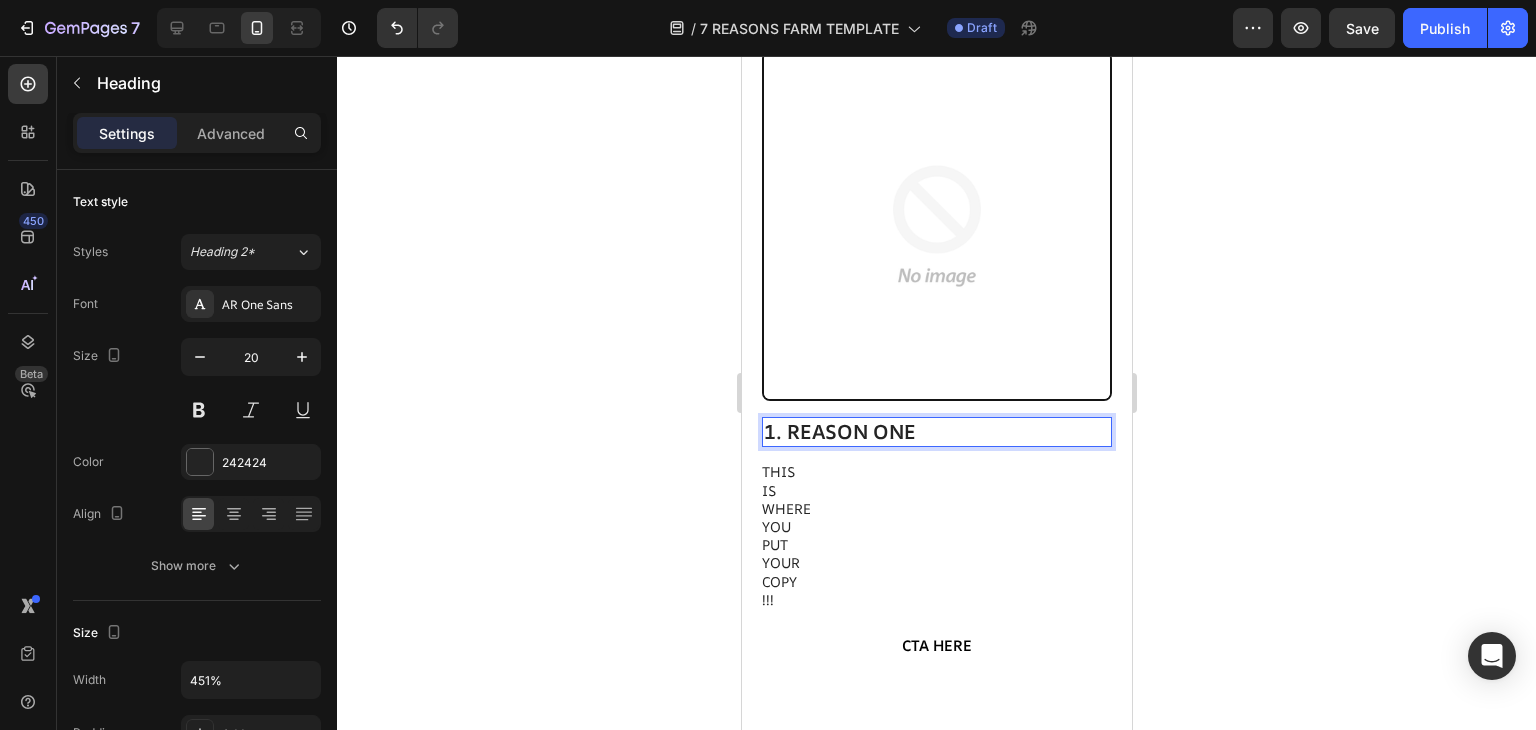 click on "1. REASON ONE" at bounding box center [936, 432] 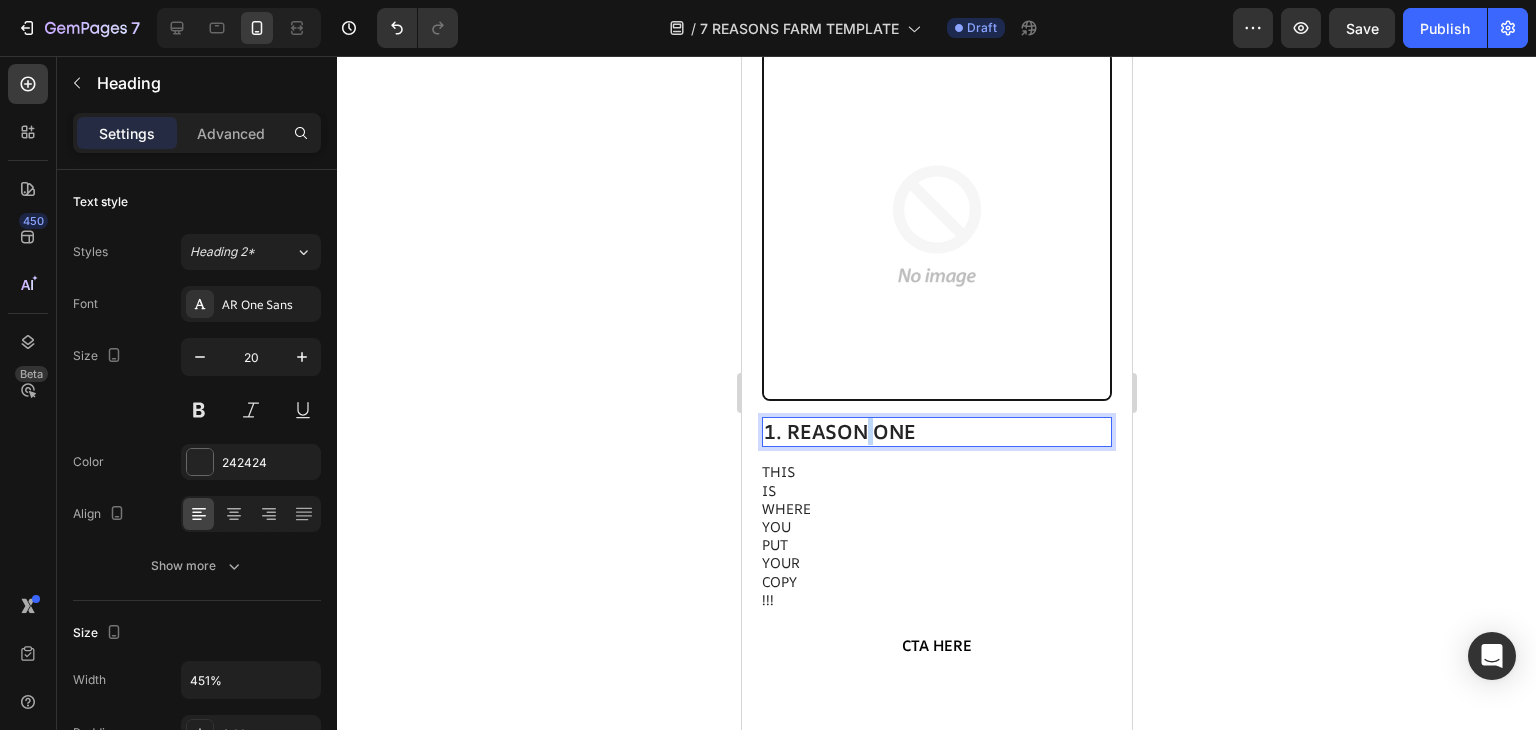 click on "1. REASON ONE" at bounding box center [936, 432] 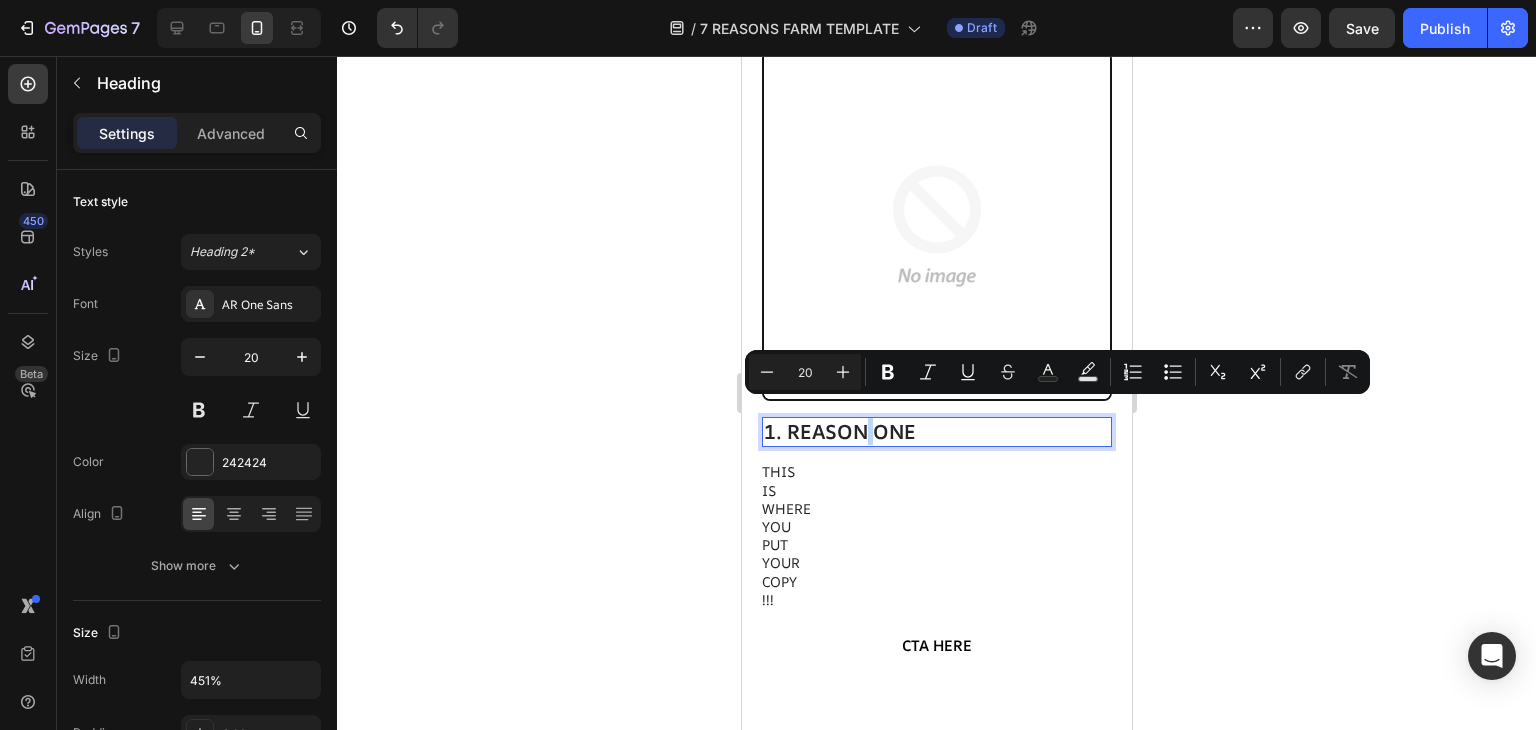 click on "1. REASON ONE" at bounding box center [936, 432] 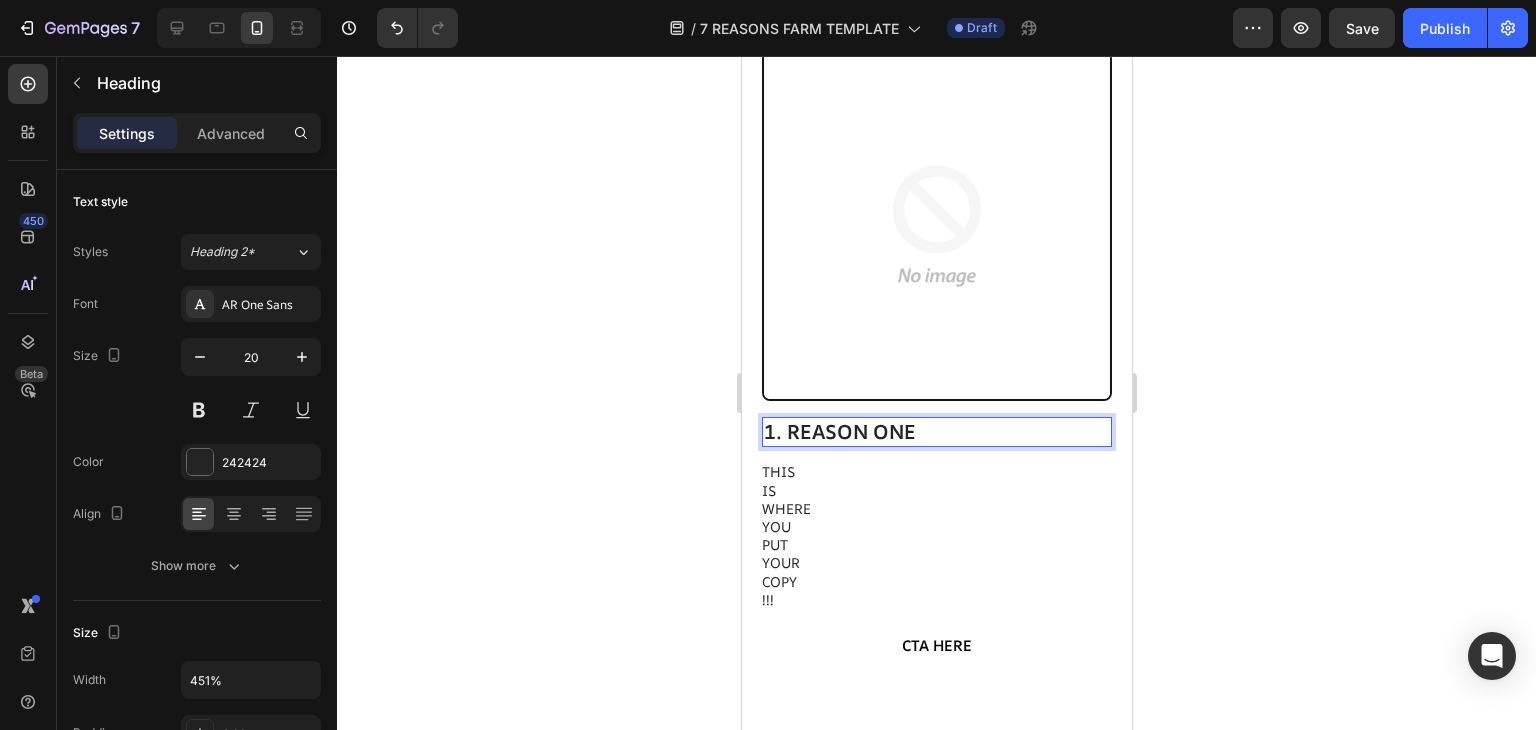 click on "1. REASON ONE" at bounding box center [936, 432] 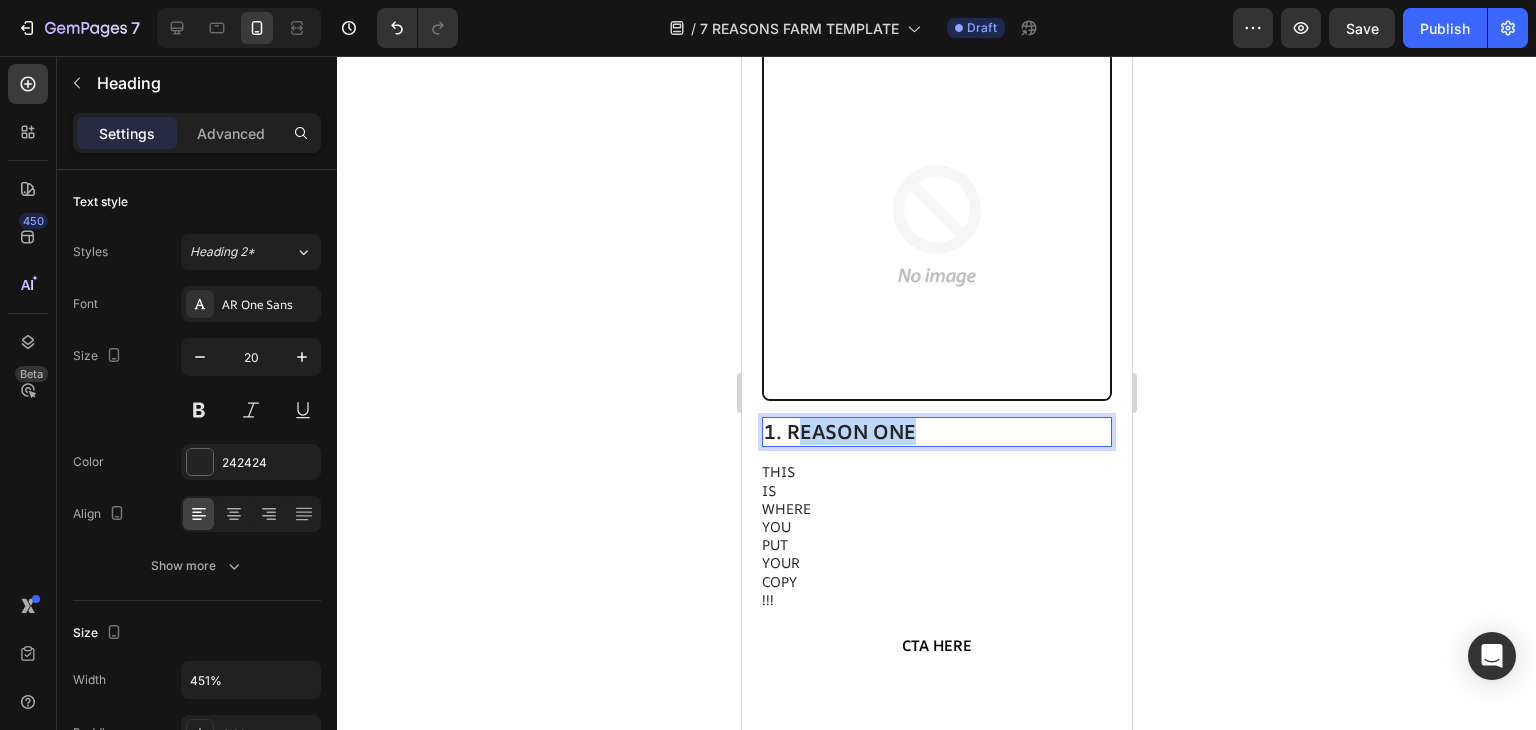 drag, startPoint x: 929, startPoint y: 421, endPoint x: 793, endPoint y: 416, distance: 136.09187 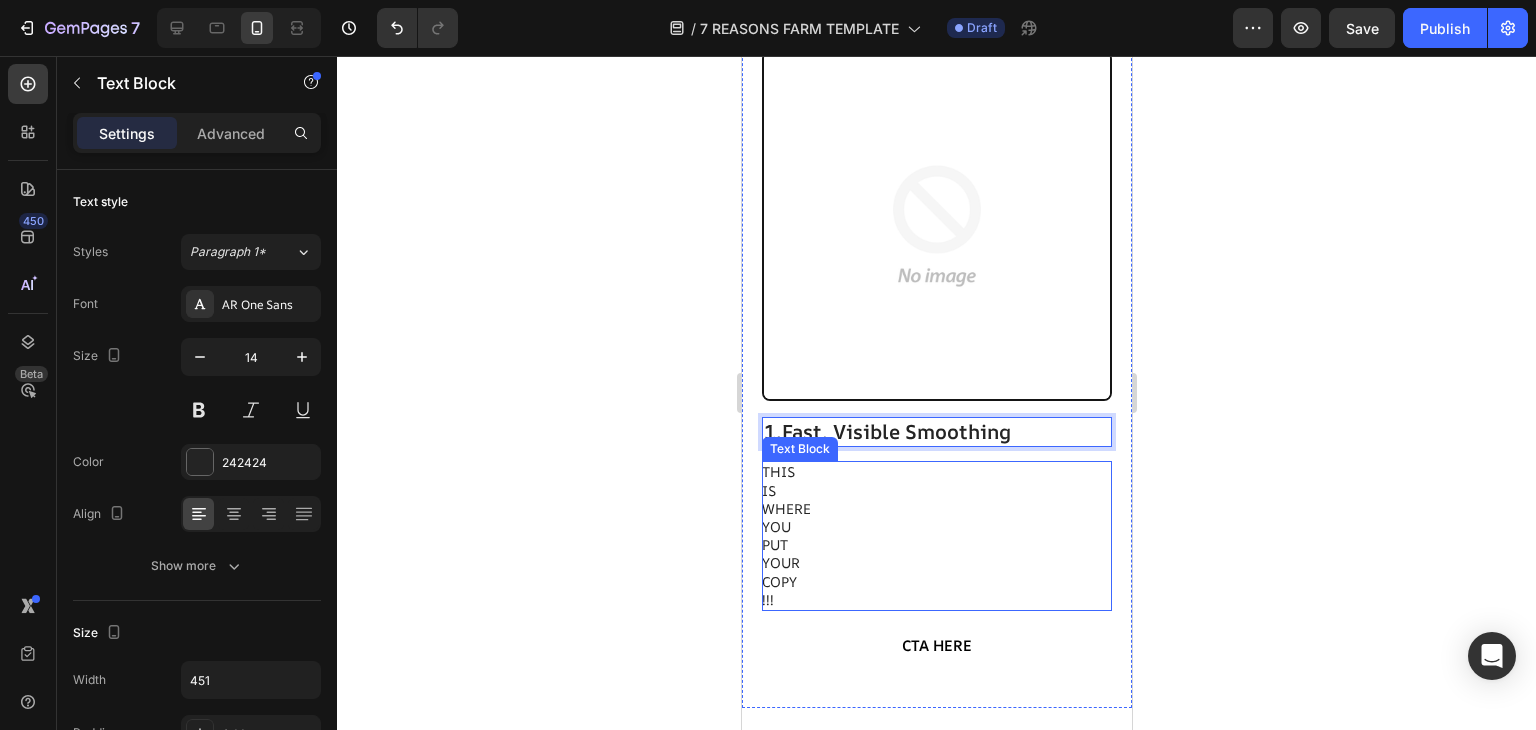 click on "IS" at bounding box center [935, 491] 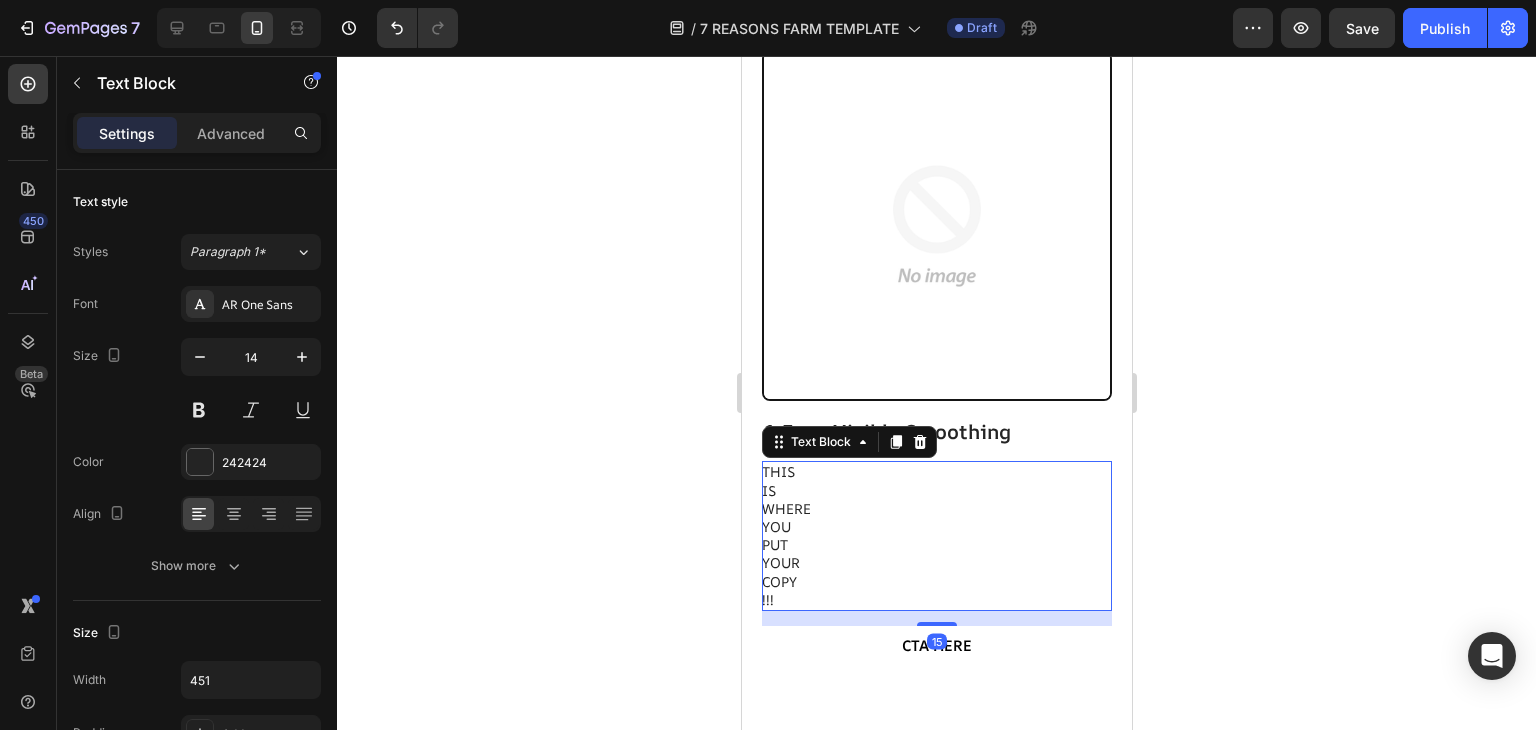 click on "IS" at bounding box center [935, 491] 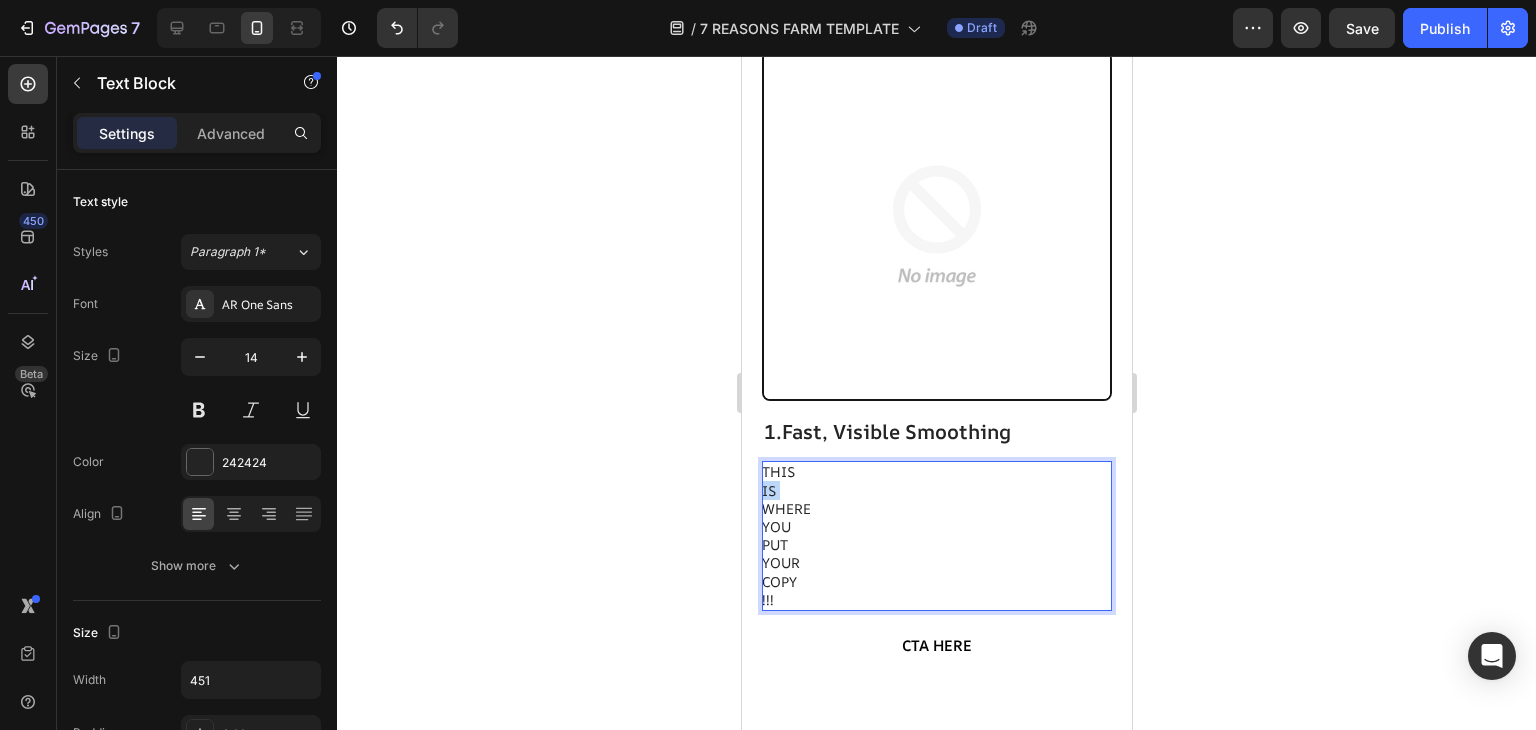 click on "IS" at bounding box center [935, 491] 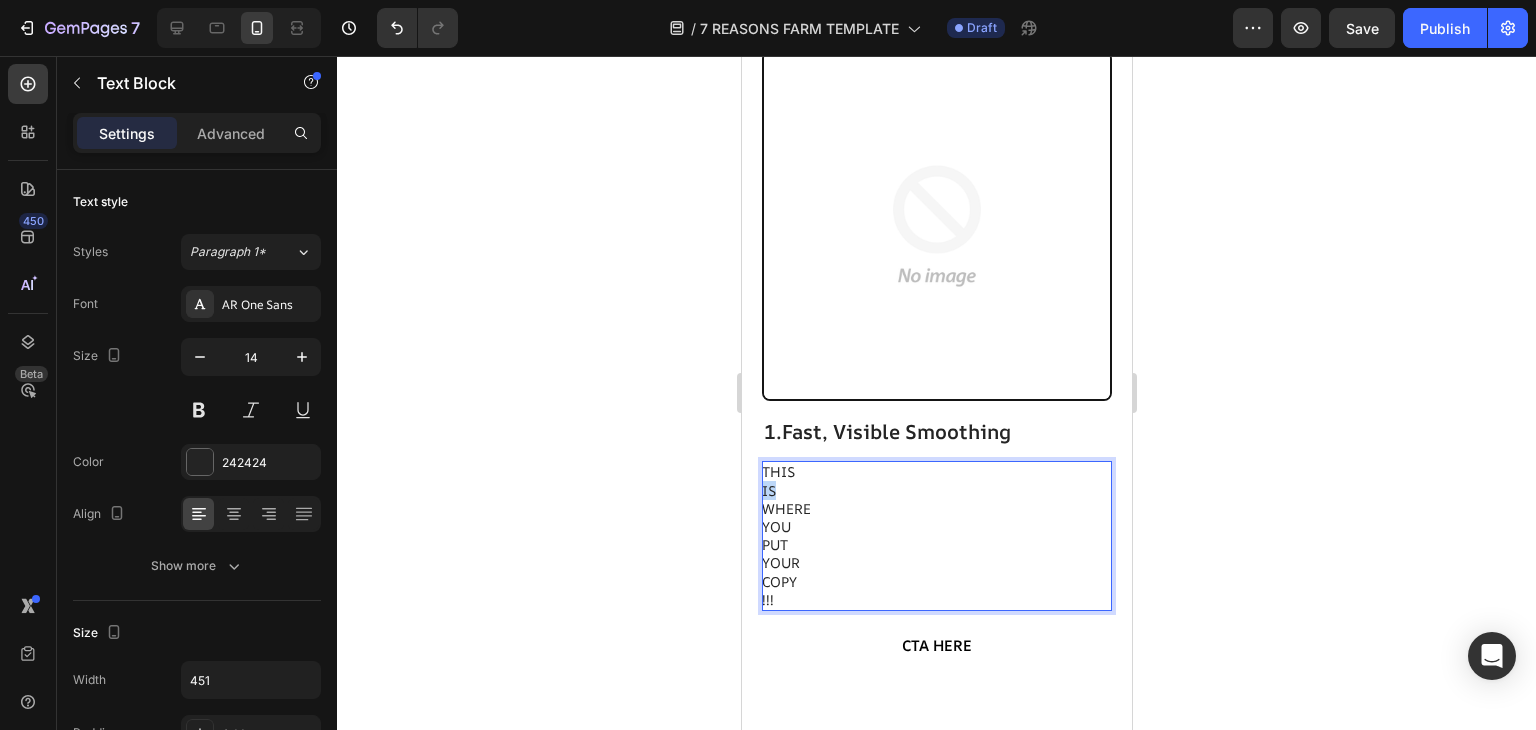 click on "IS" at bounding box center [935, 491] 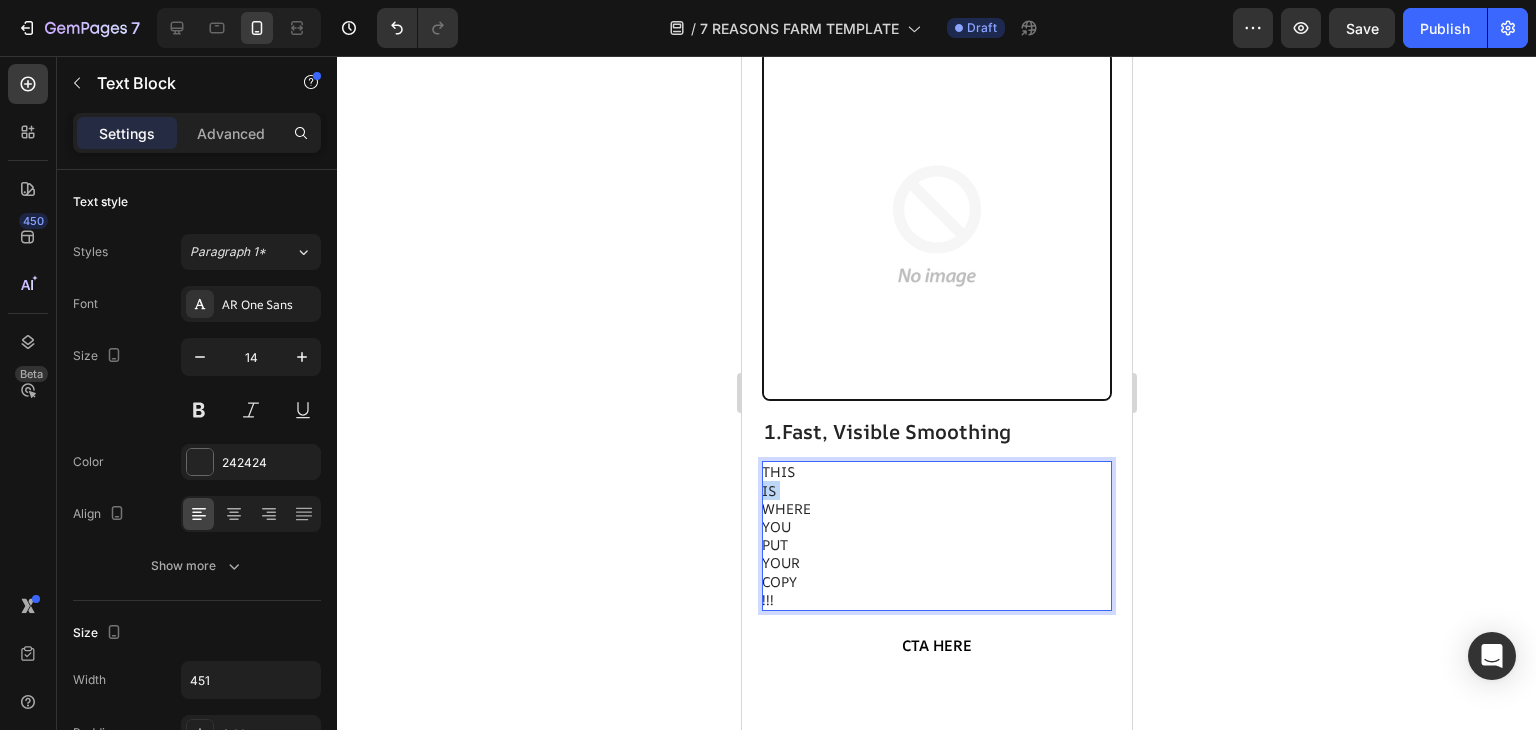 click on "IS" at bounding box center (935, 491) 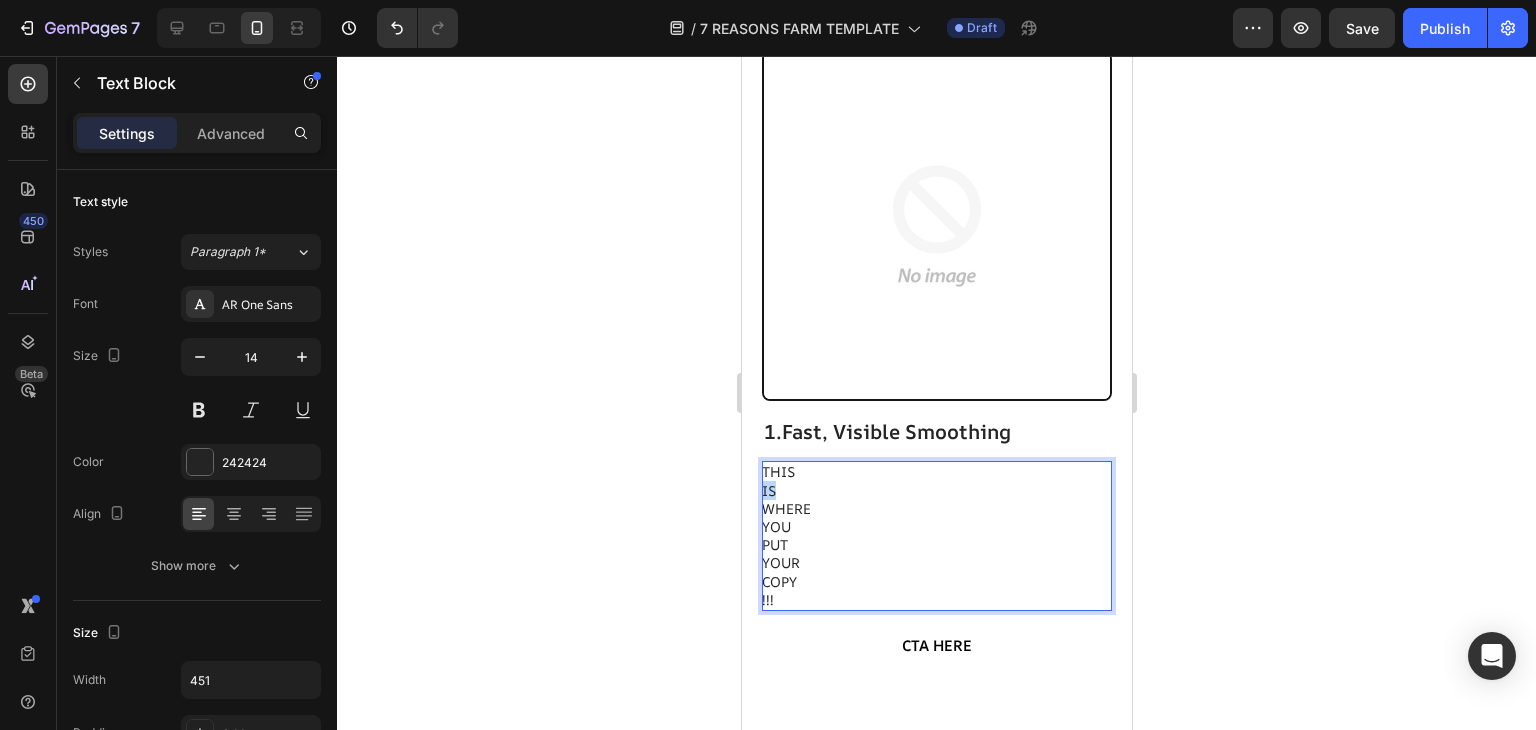 click on "IS" at bounding box center (935, 491) 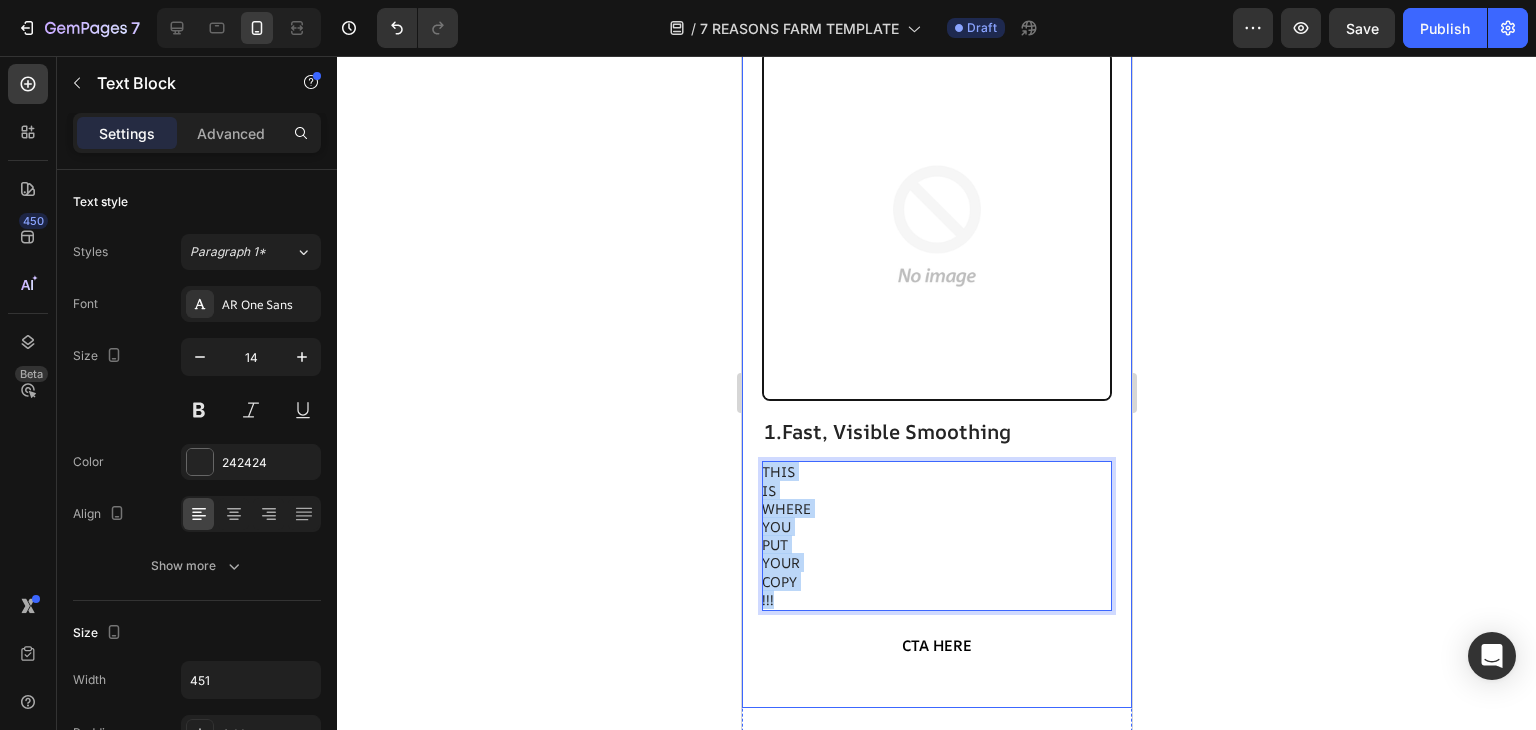 drag, startPoint x: 786, startPoint y: 585, endPoint x: 746, endPoint y: 449, distance: 141.76036 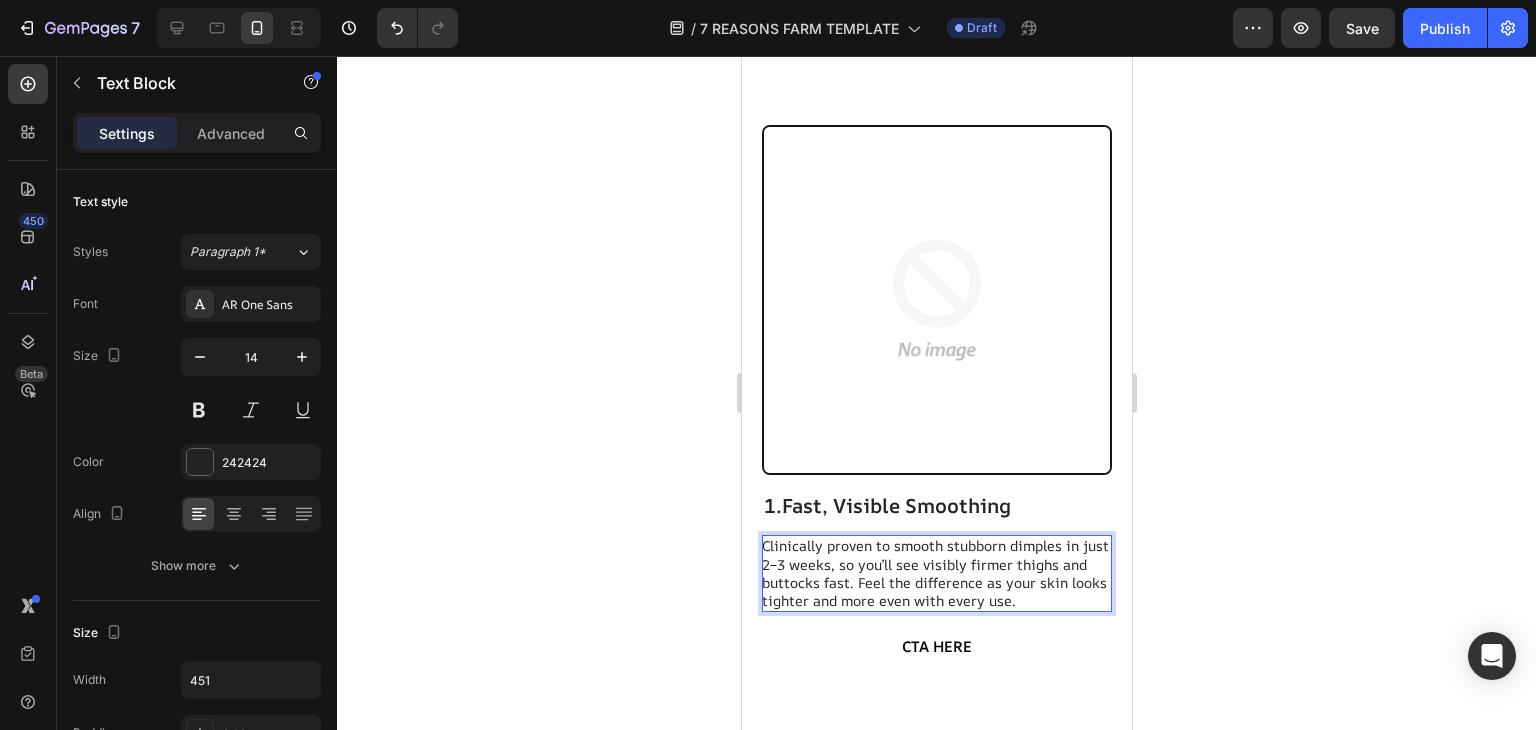 scroll, scrollTop: 434, scrollLeft: 0, axis: vertical 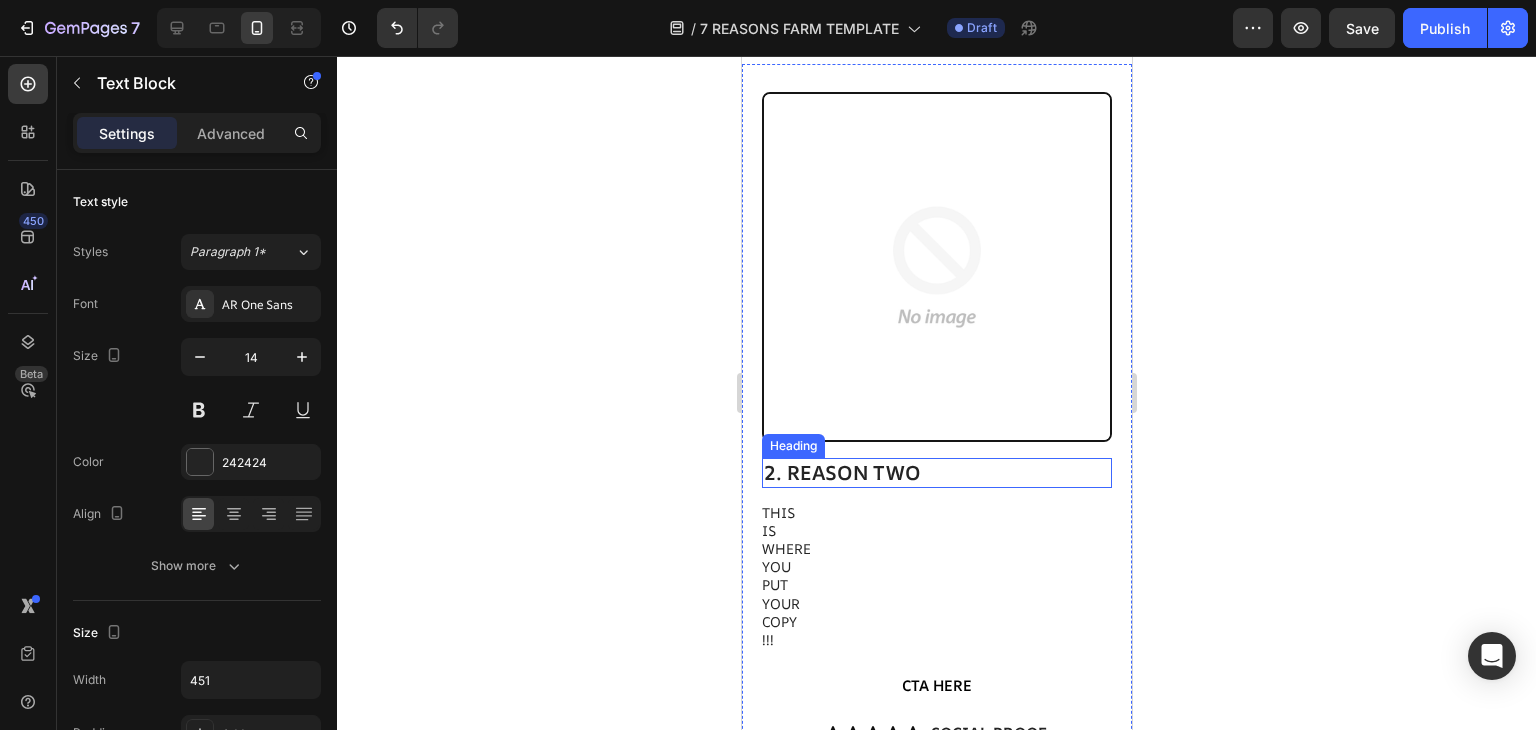 click on "2. REASON TWO" at bounding box center (936, 473) 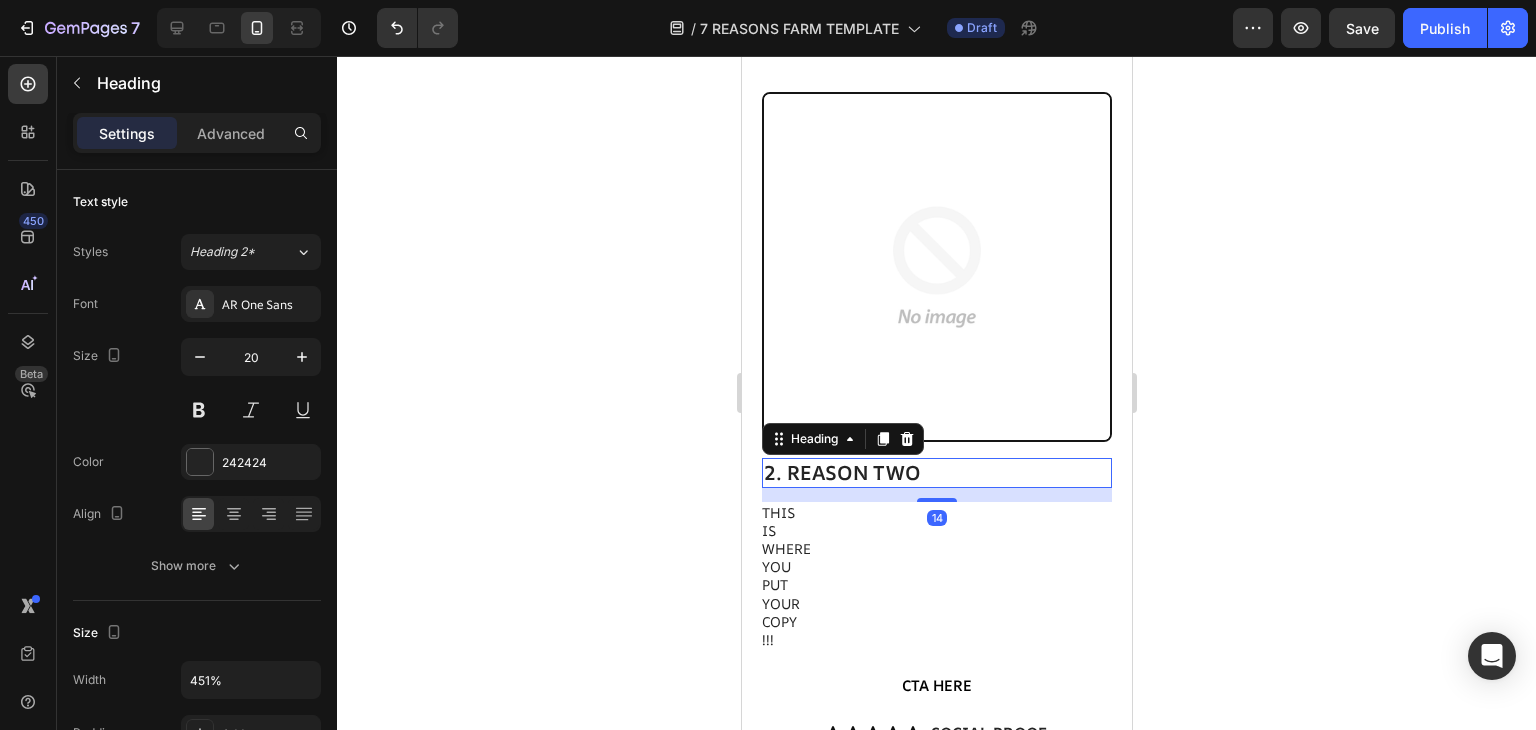 click on "2. REASON TWO" at bounding box center (936, 473) 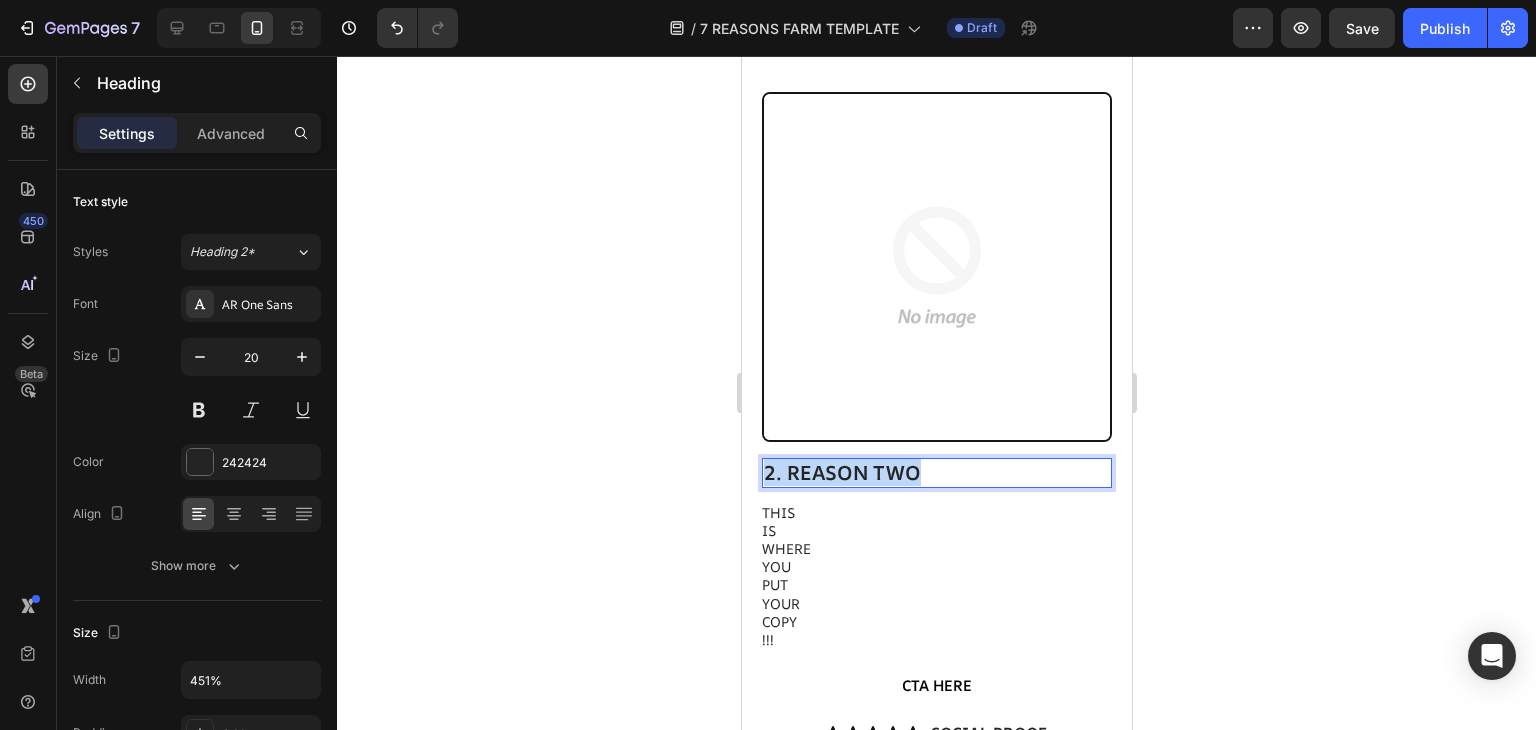 click on "2. REASON TWO" at bounding box center [936, 473] 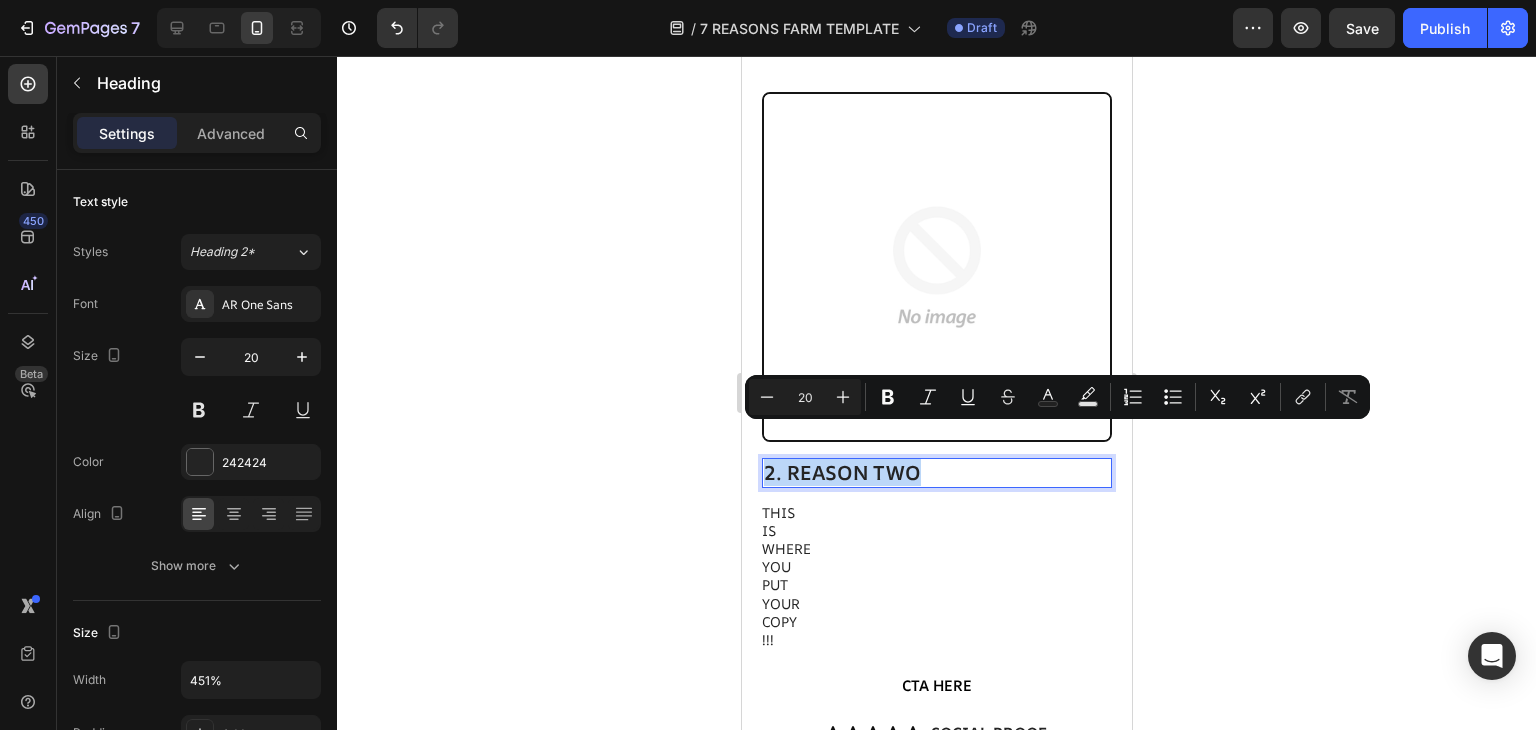 click on "2. REASON TWO" at bounding box center (936, 473) 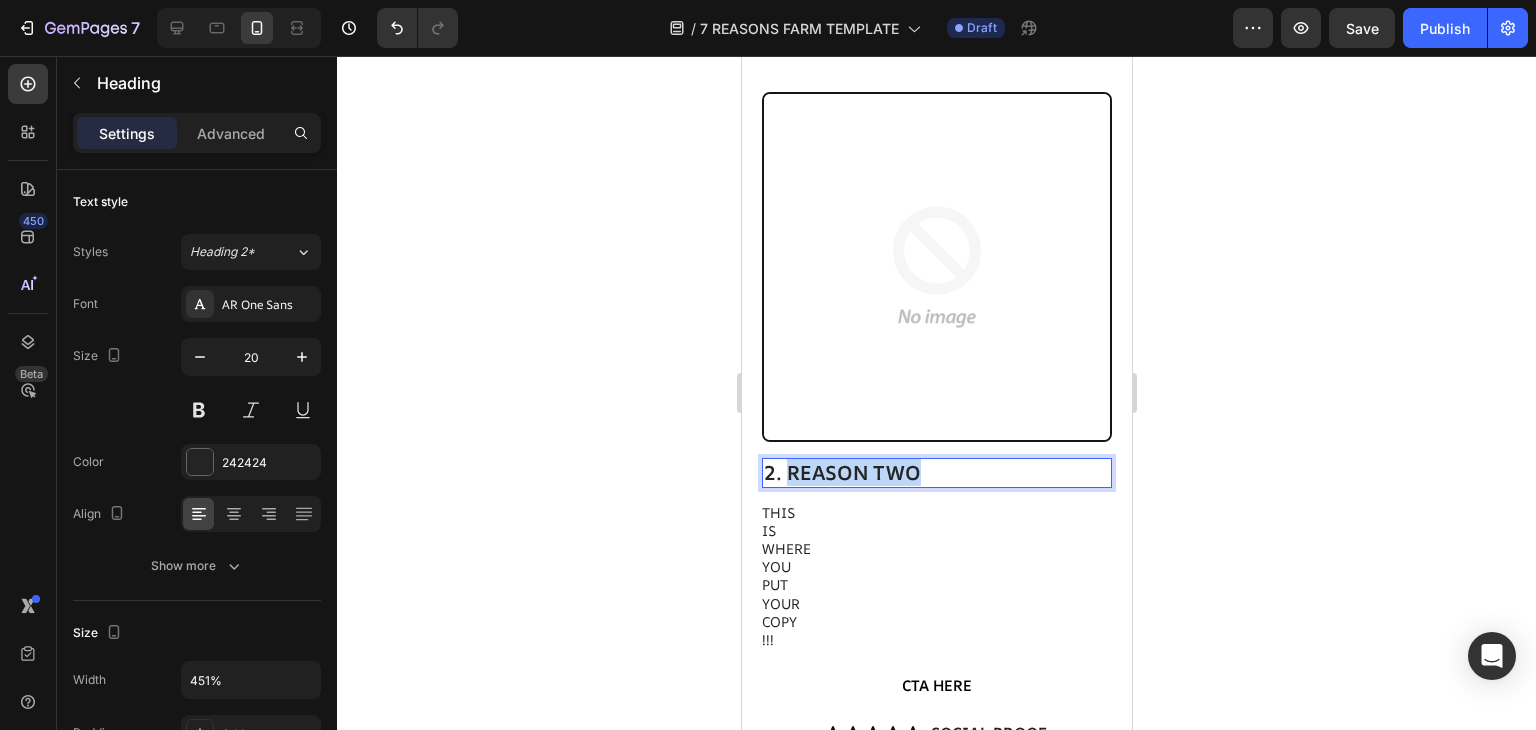 drag, startPoint x: 786, startPoint y: 441, endPoint x: 927, endPoint y: 444, distance: 141.0319 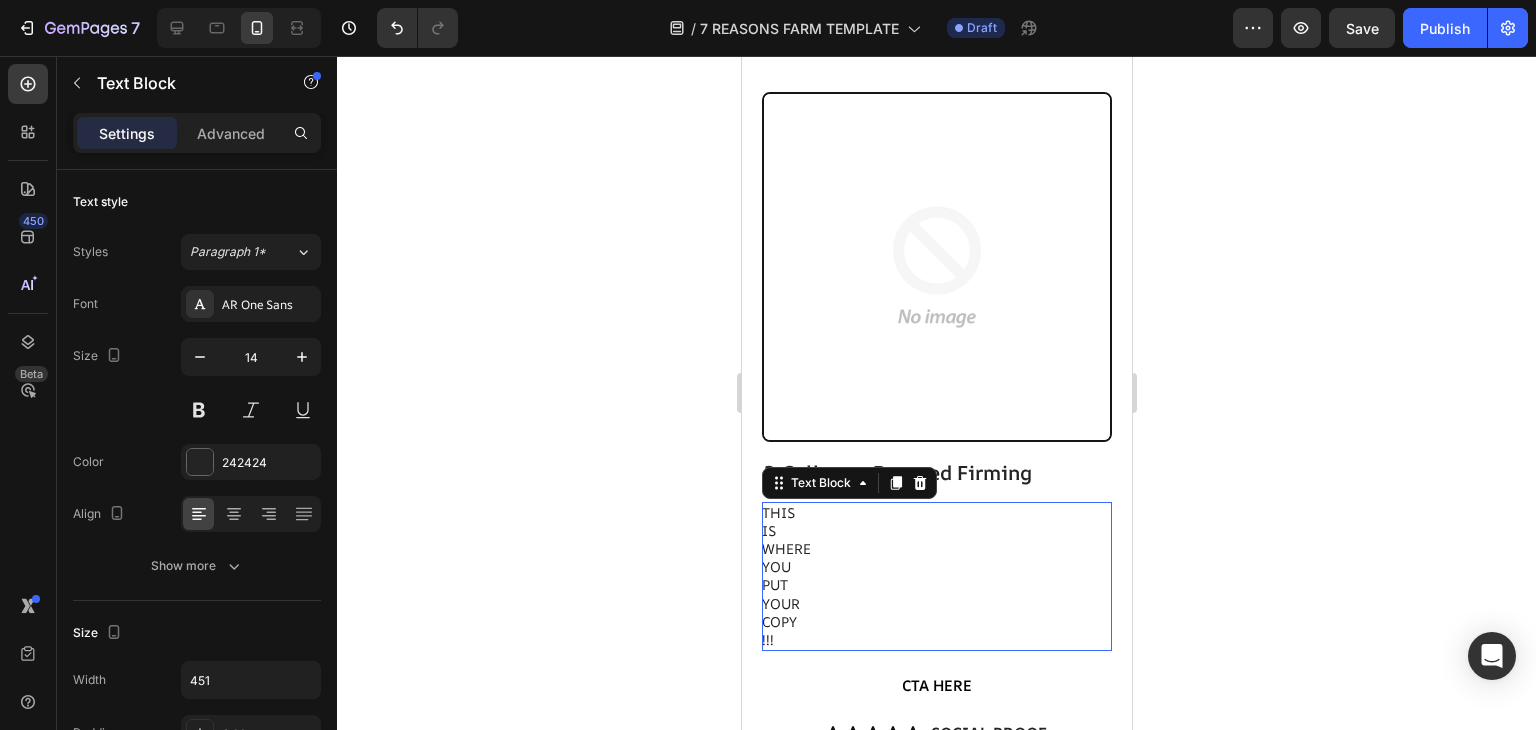 click on "IS" at bounding box center (935, 531) 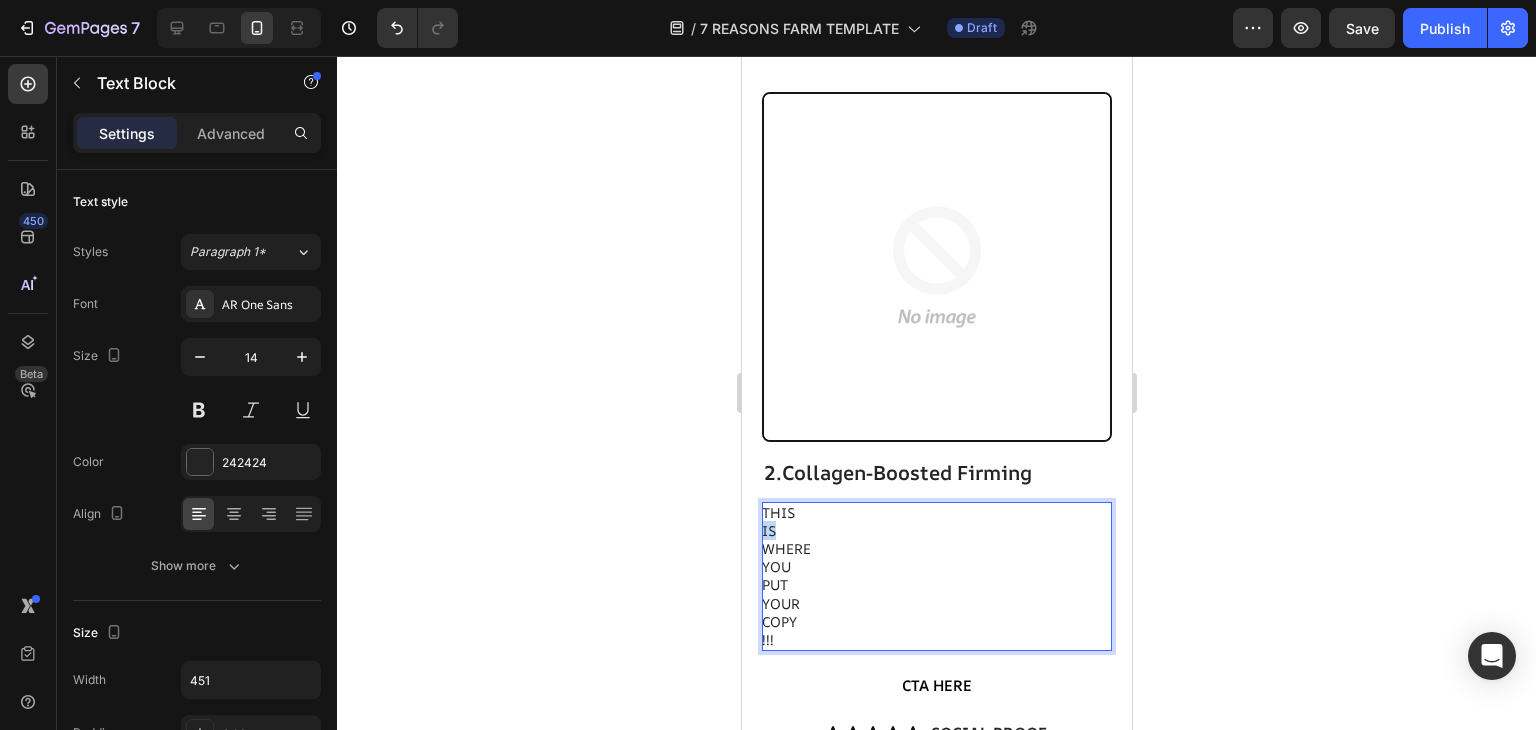 click on "IS" at bounding box center (935, 531) 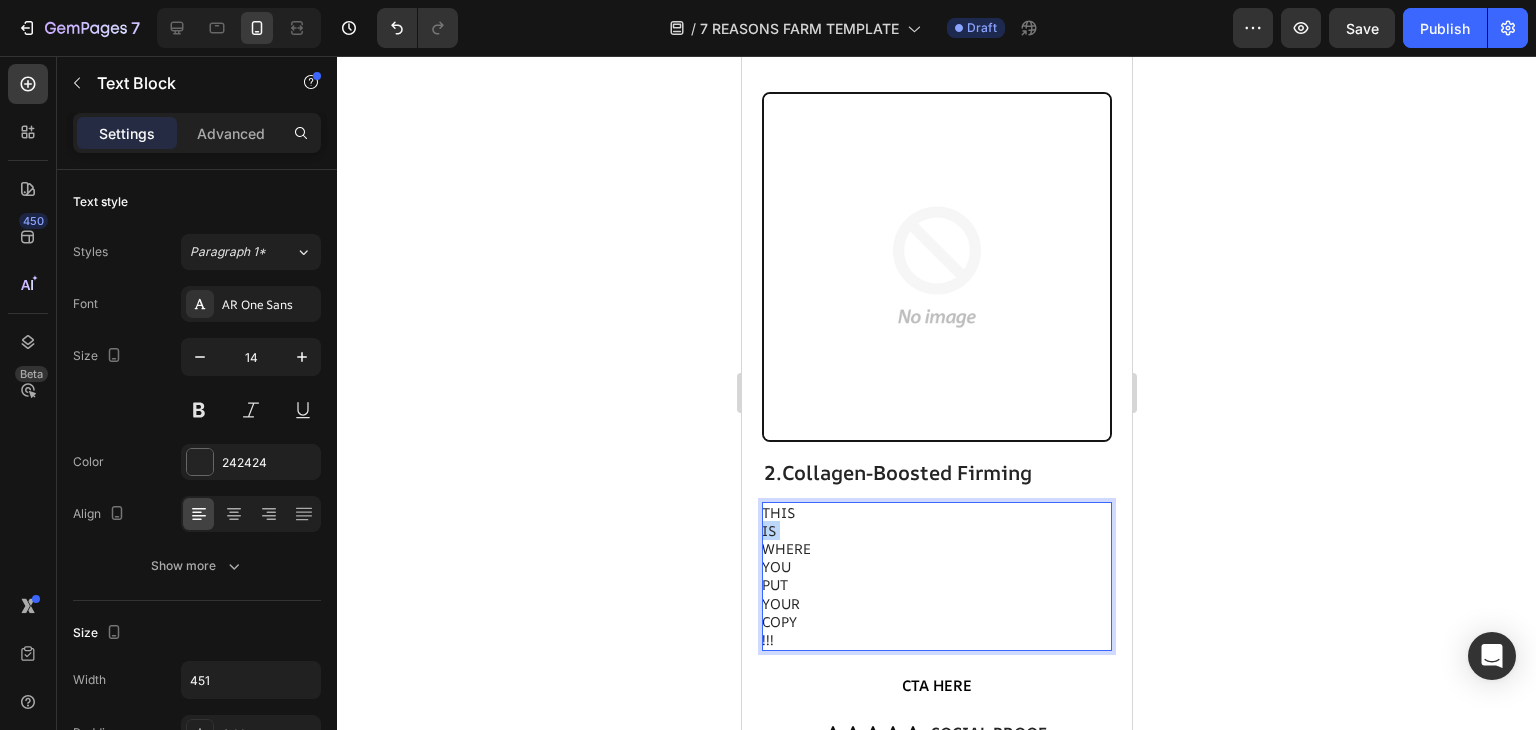click on "IS" at bounding box center [935, 531] 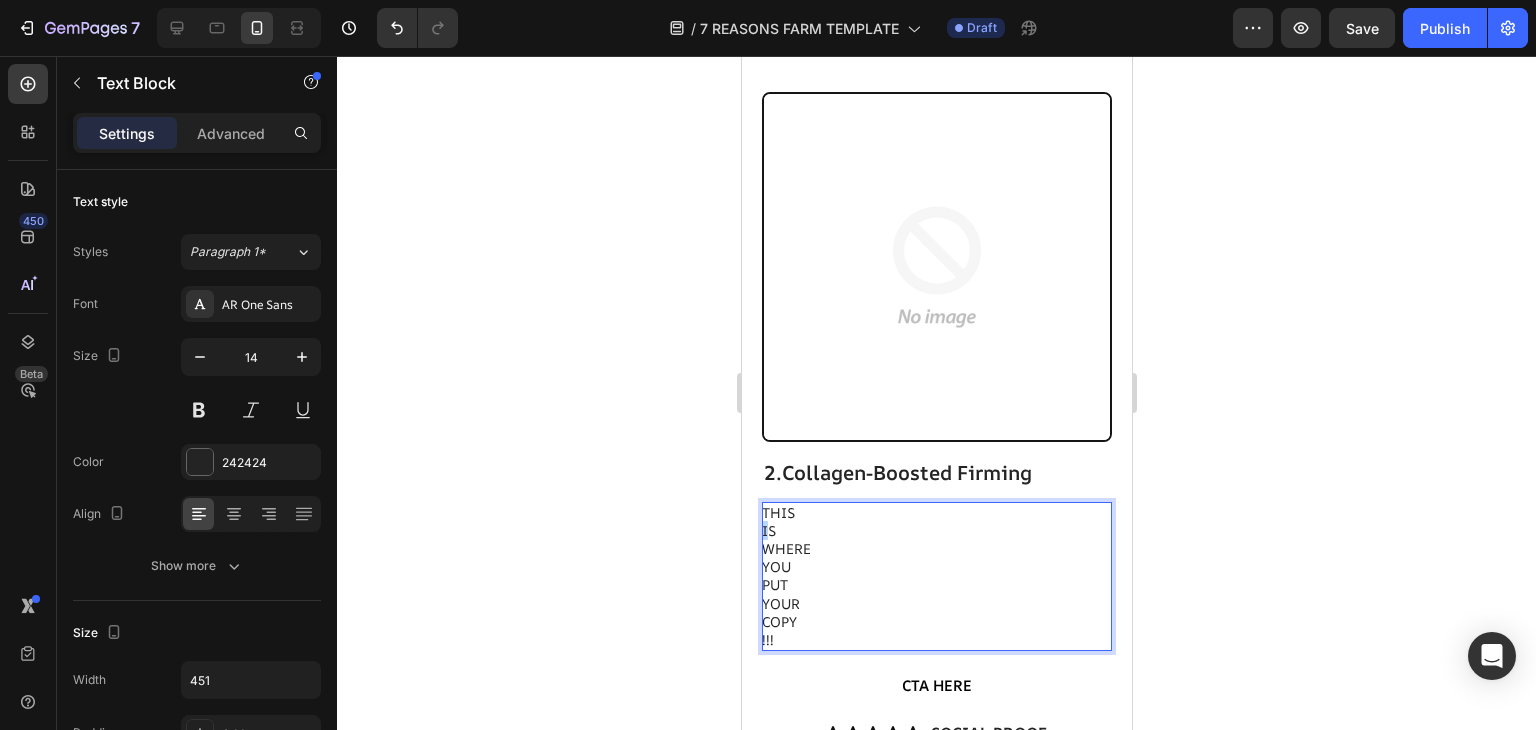 click on "IS" at bounding box center (935, 531) 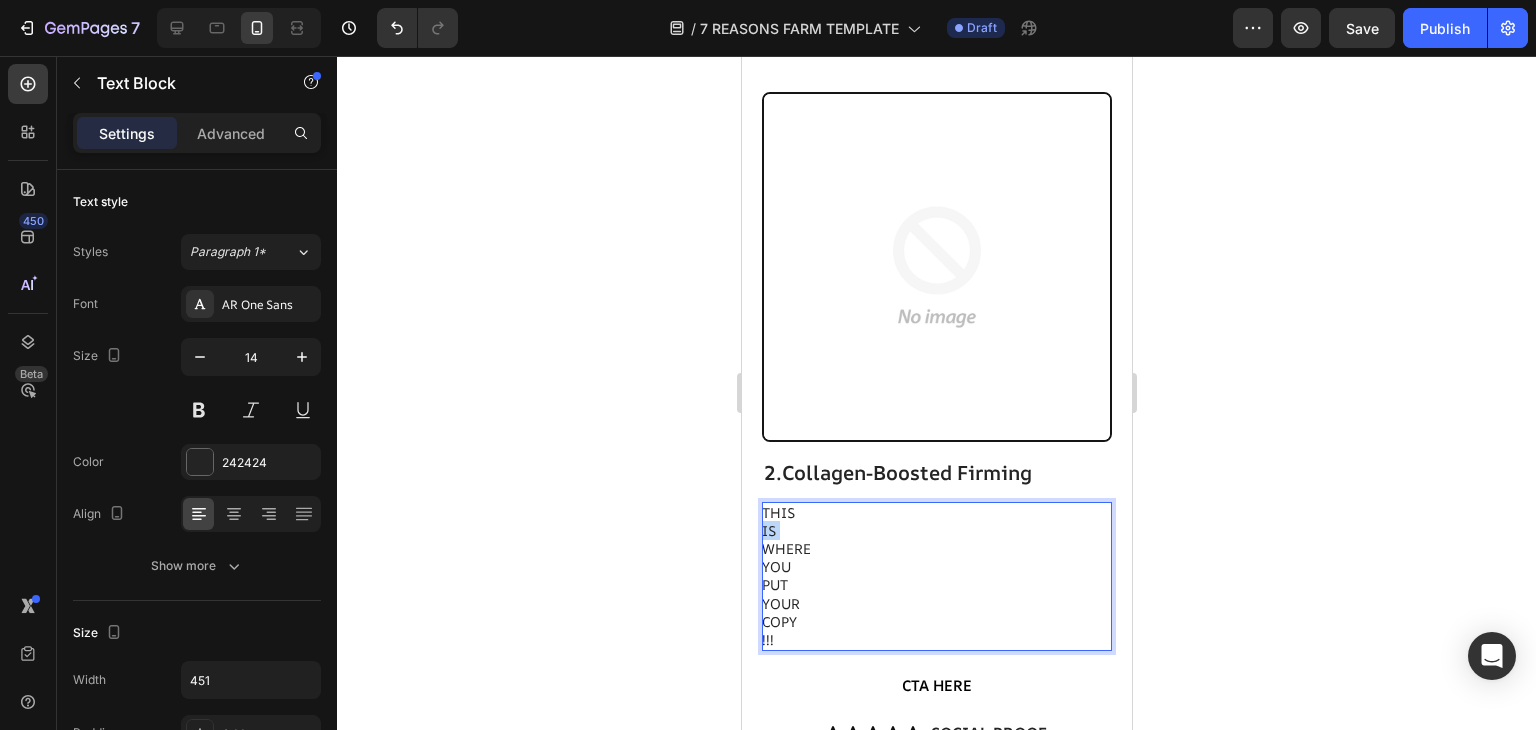 click on "IS" at bounding box center (935, 531) 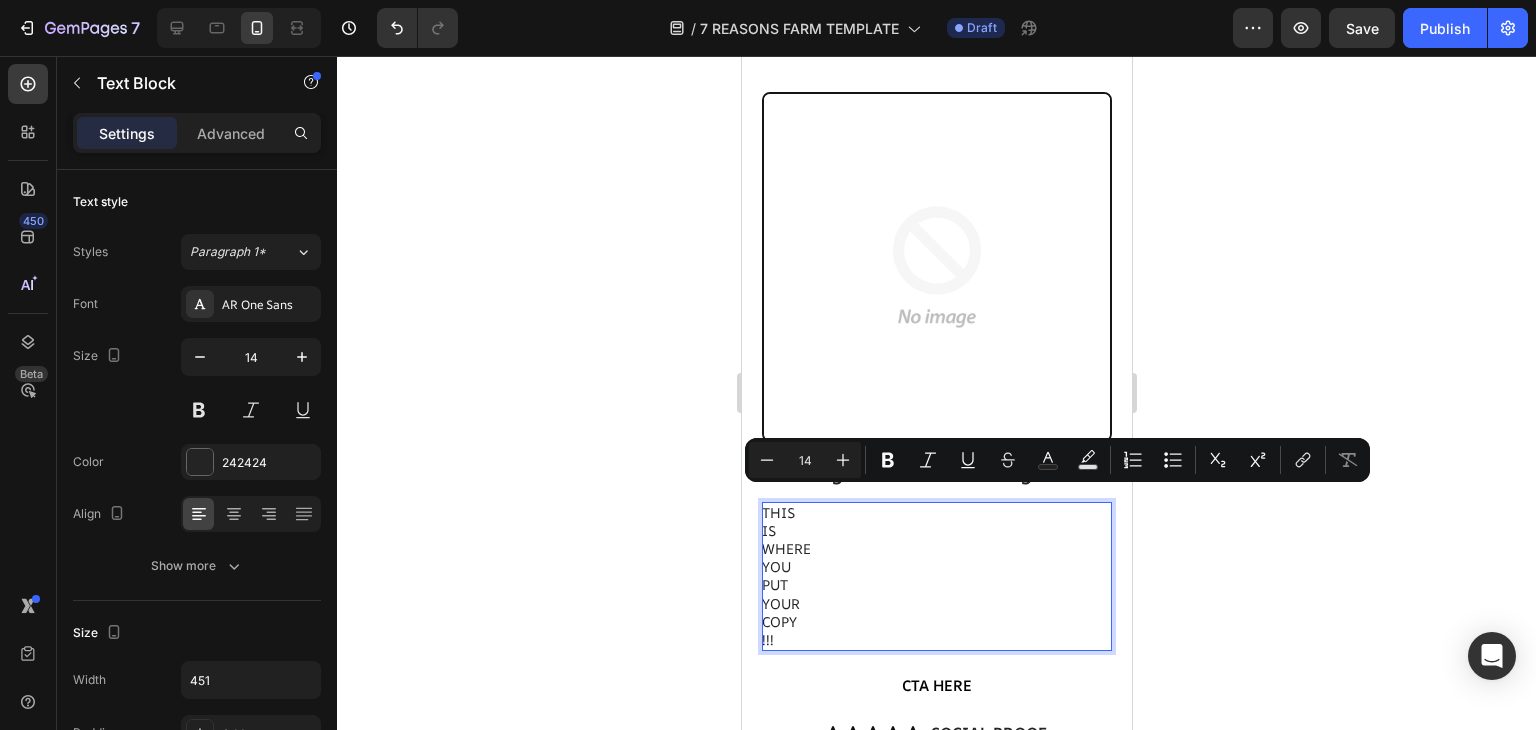 click on "COPY" at bounding box center (935, 622) 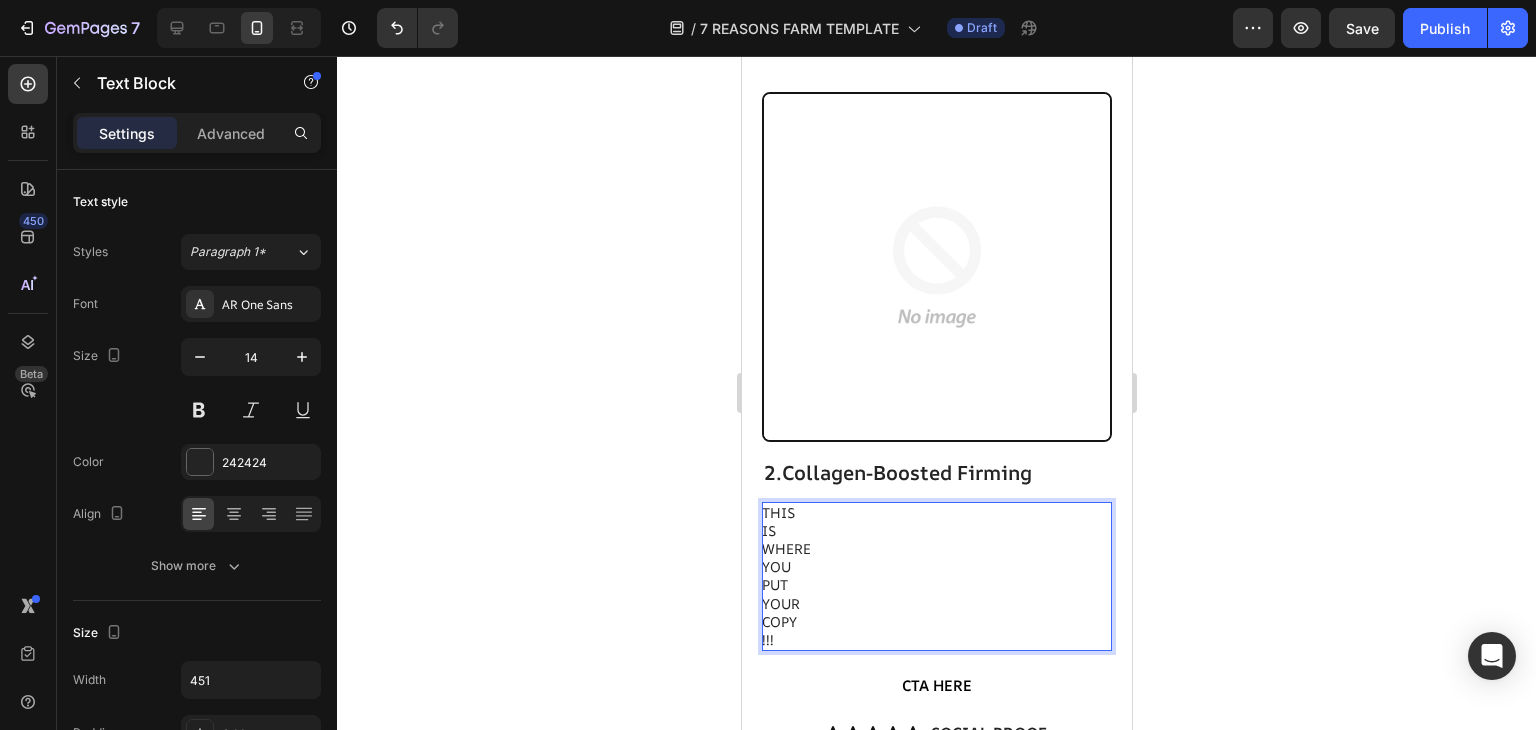 click on "COPY" at bounding box center [935, 622] 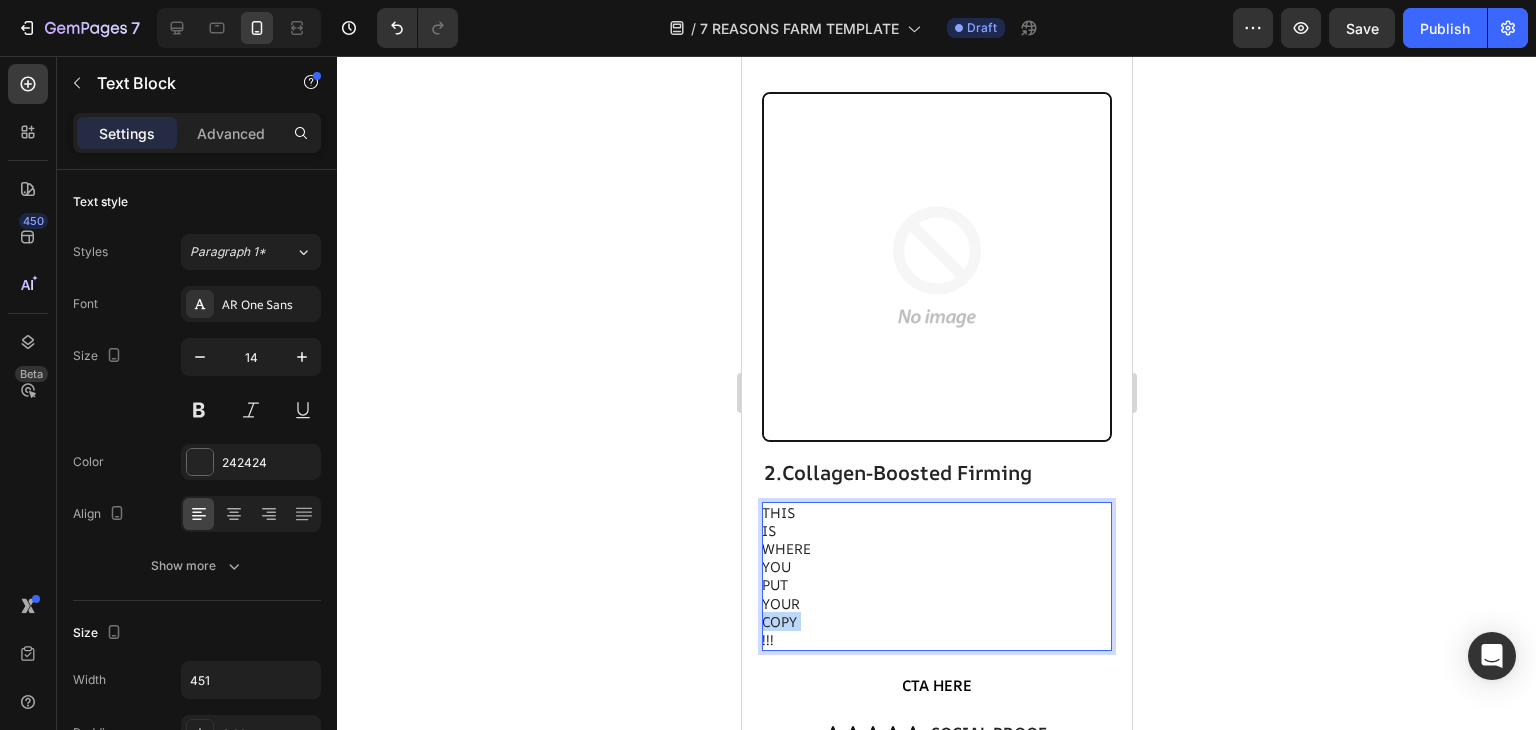 click on "COPY" at bounding box center [935, 622] 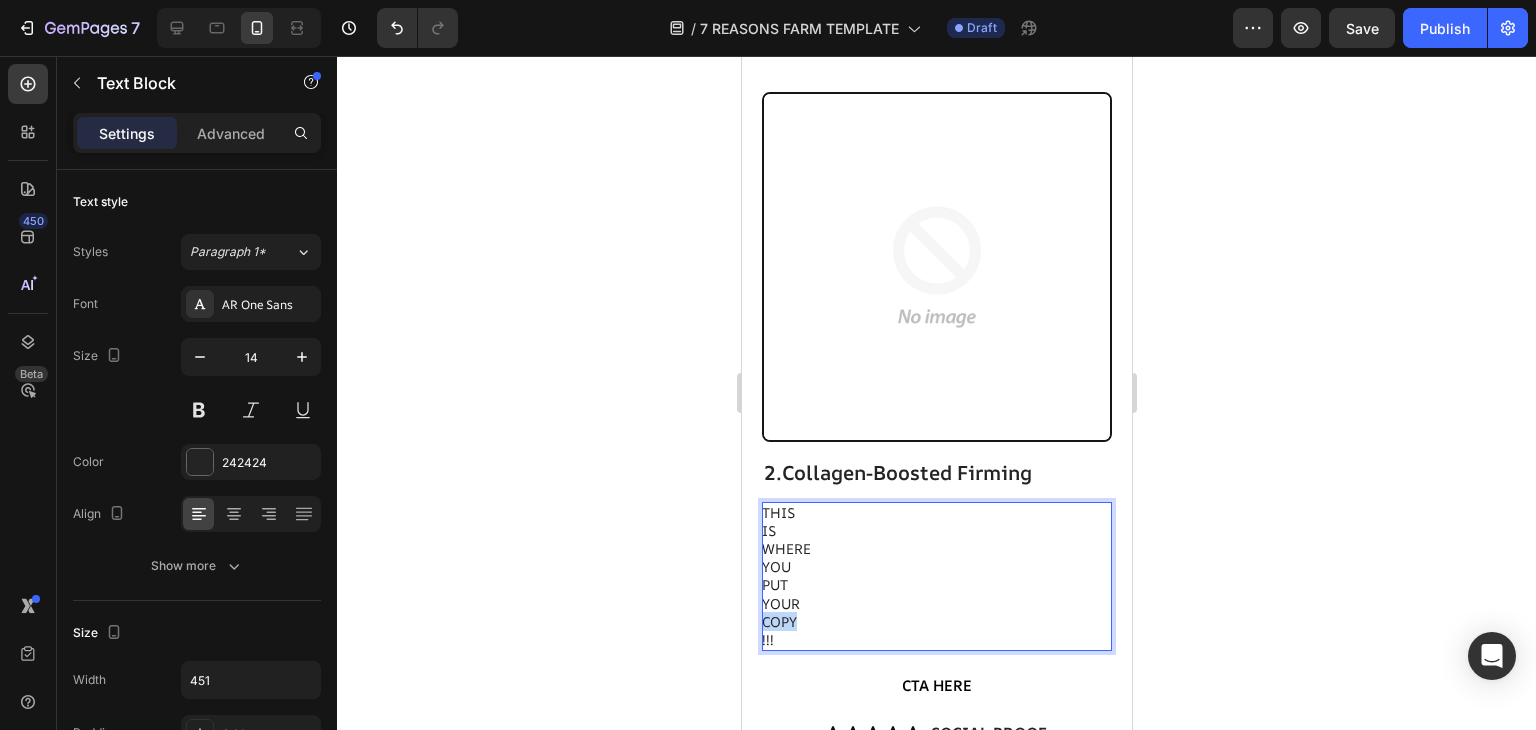 click on "COPY" at bounding box center (935, 622) 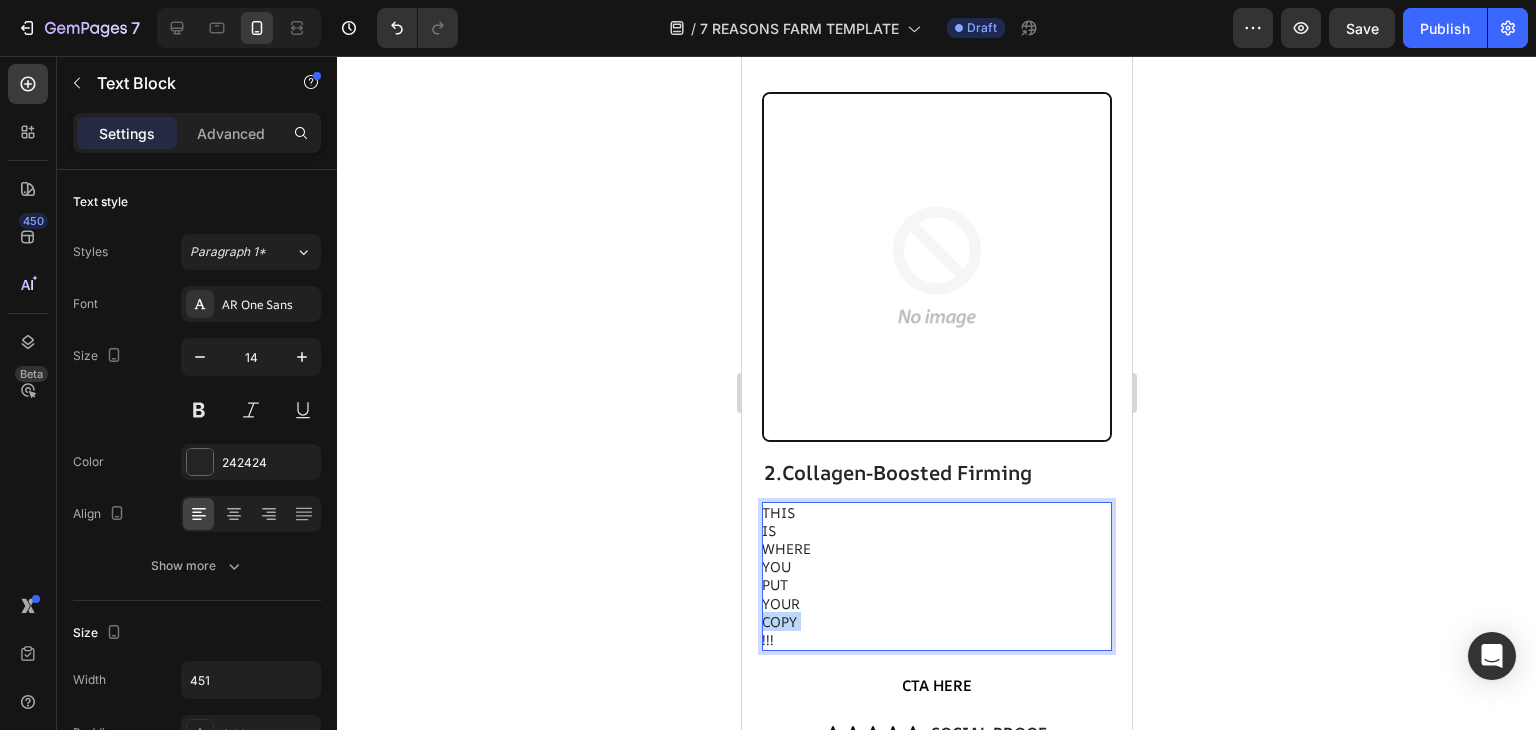 click on "COPY" at bounding box center (935, 622) 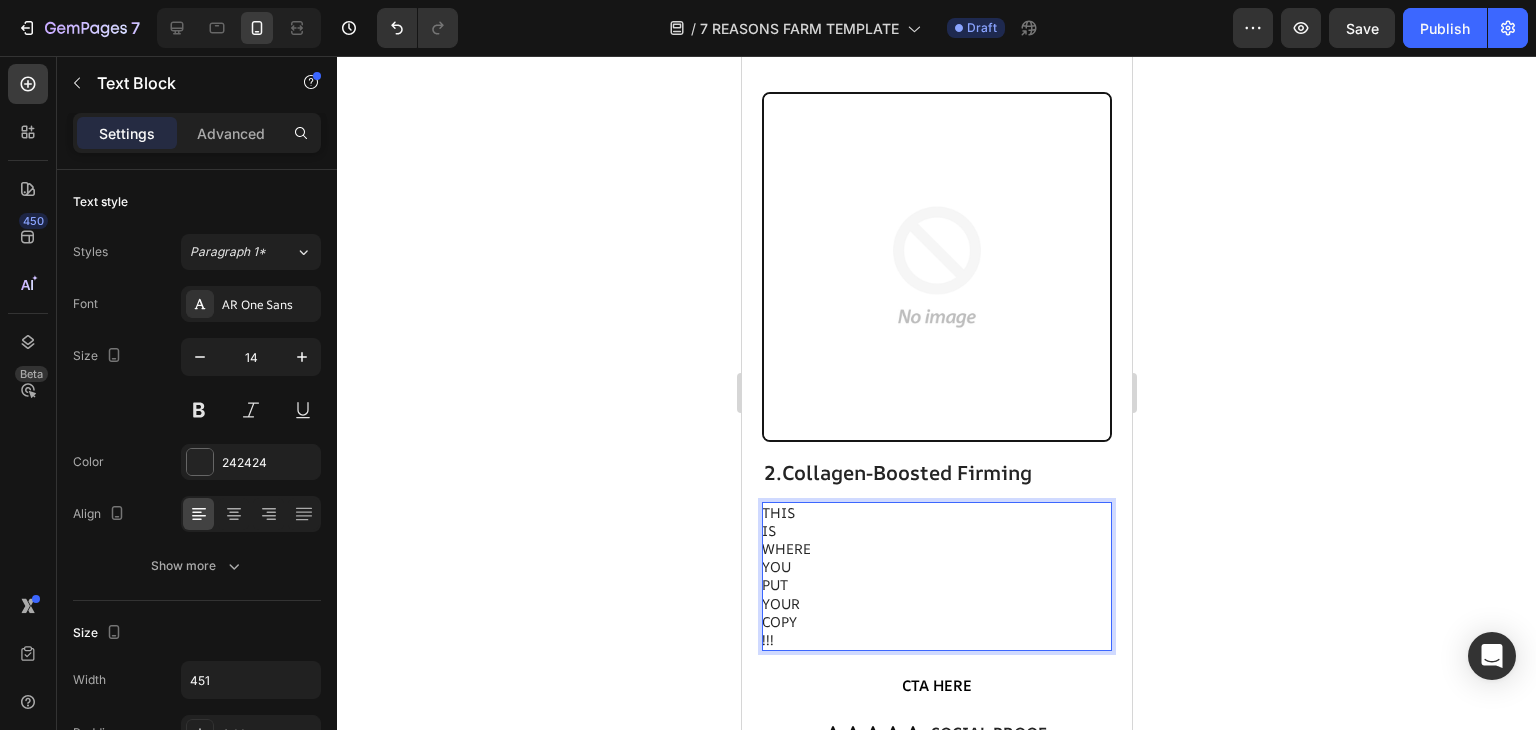 click on "!!!" at bounding box center (935, 640) 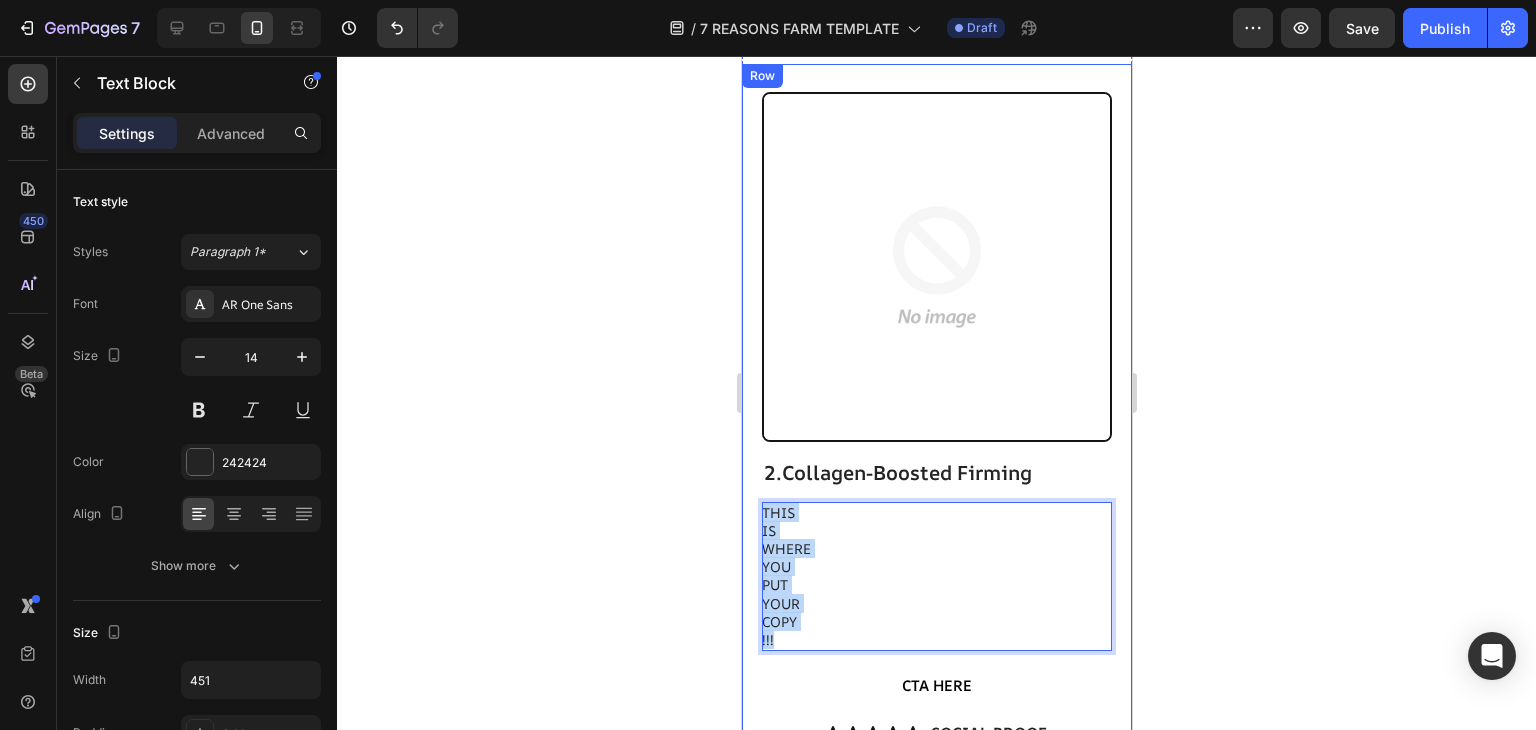 drag, startPoint x: 788, startPoint y: 610, endPoint x: 759, endPoint y: 469, distance: 143.95139 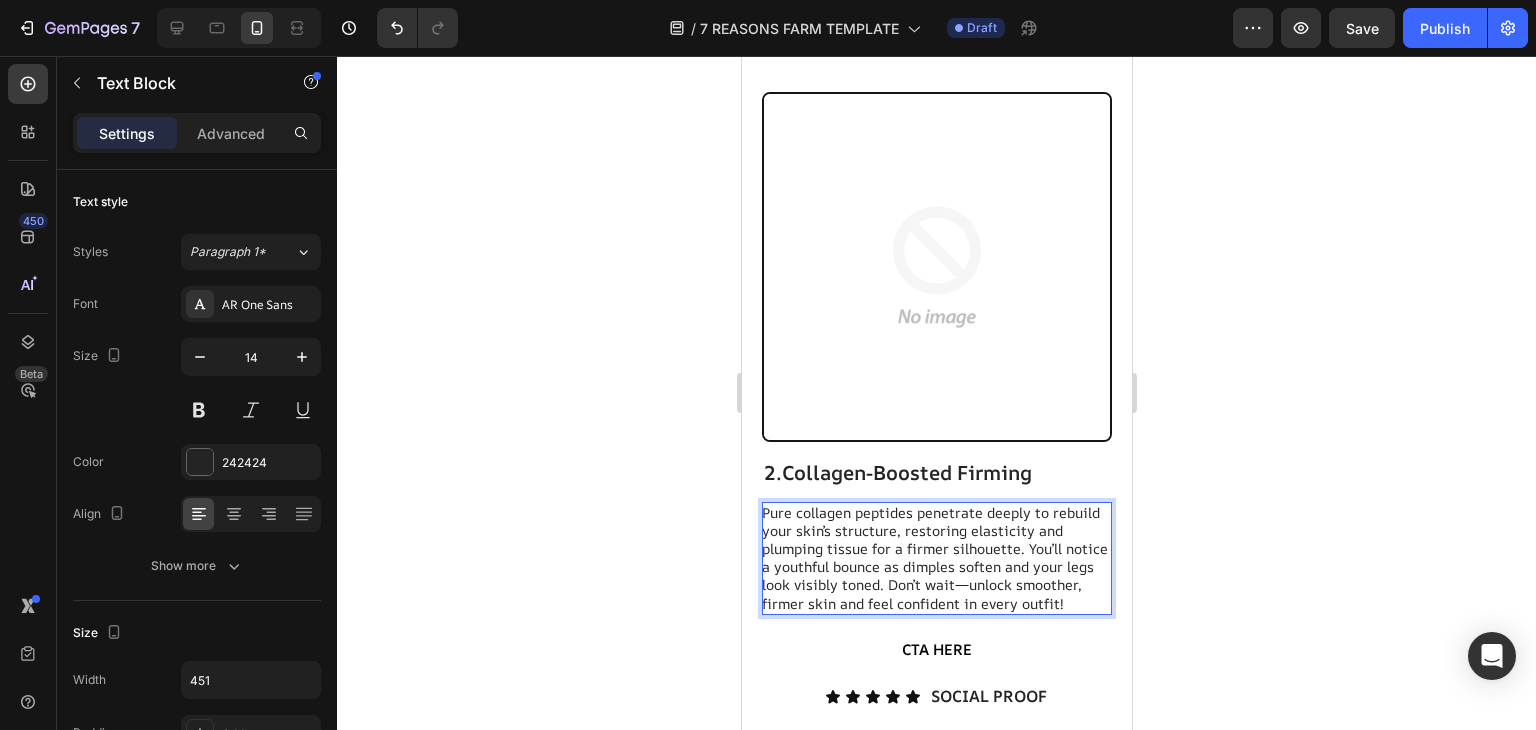 click on "Pure collagen peptides penetrate deeply to rebuild your skin’s structure, restoring elasticity and plumping tissue for a firmer silhouette. You’ll notice a youthful bounce as dimples soften and your legs look visibly toned. Don’t wait—unlock smoother, firmer skin and feel confident in every outfit!" at bounding box center [935, 558] 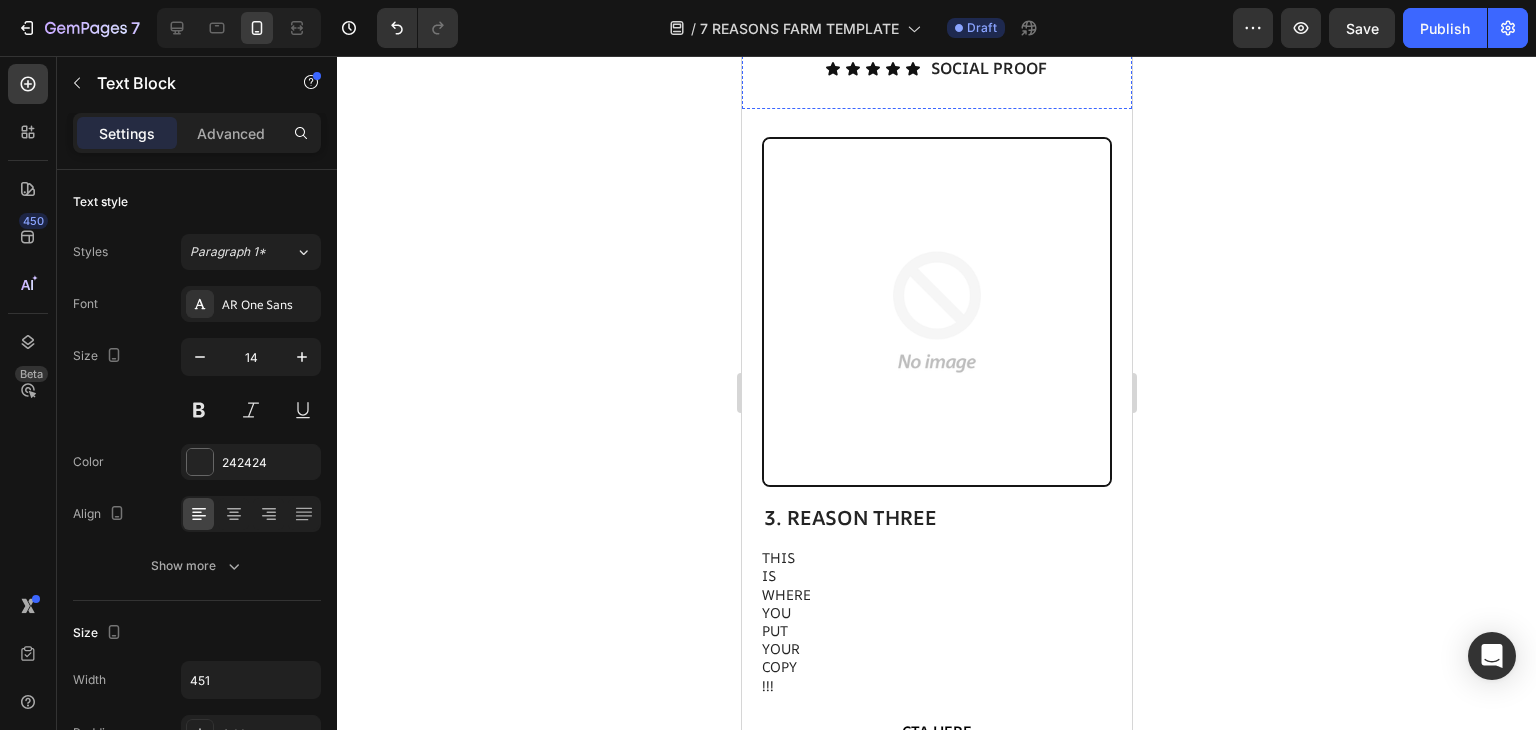 scroll, scrollTop: 1772, scrollLeft: 0, axis: vertical 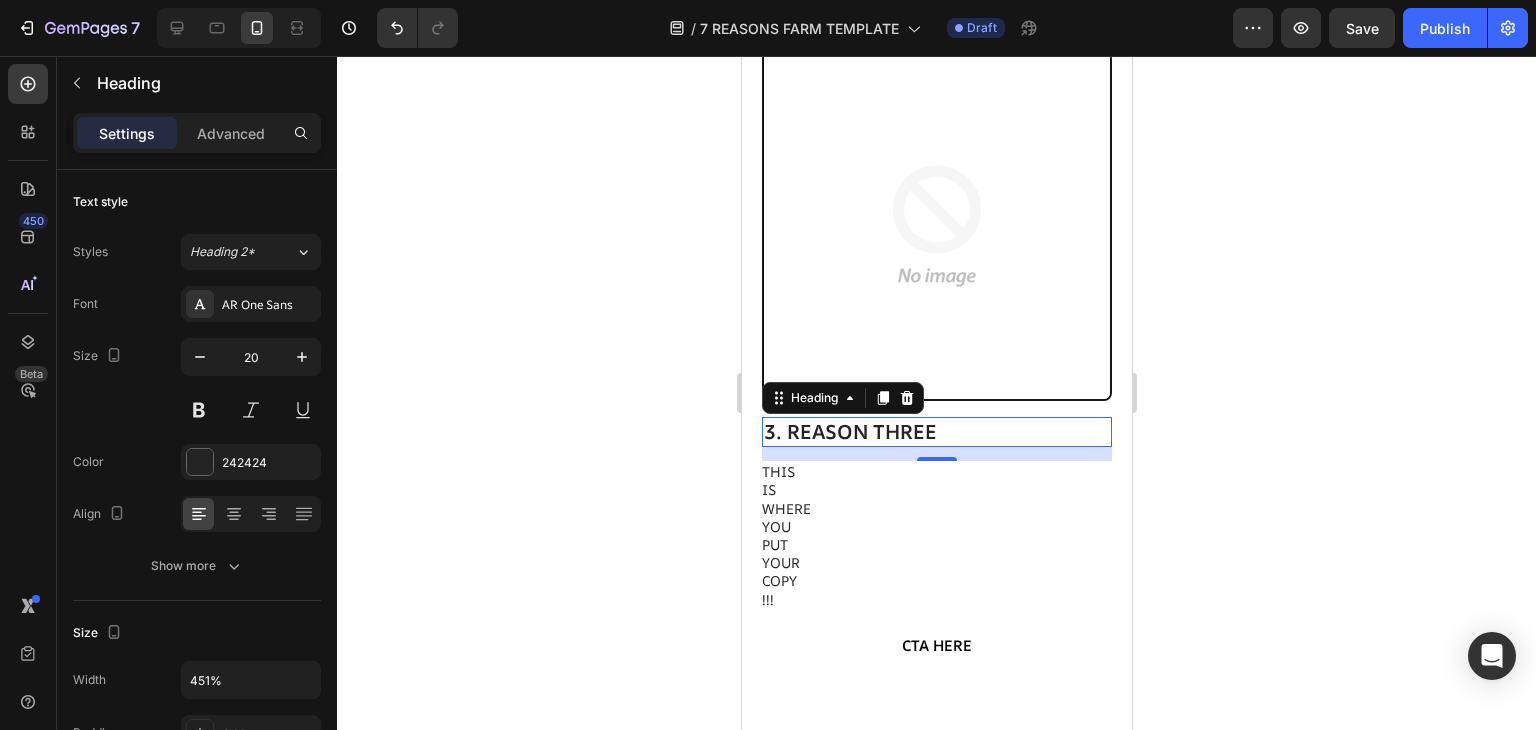 click on "3. REASON THREE" at bounding box center (936, 432) 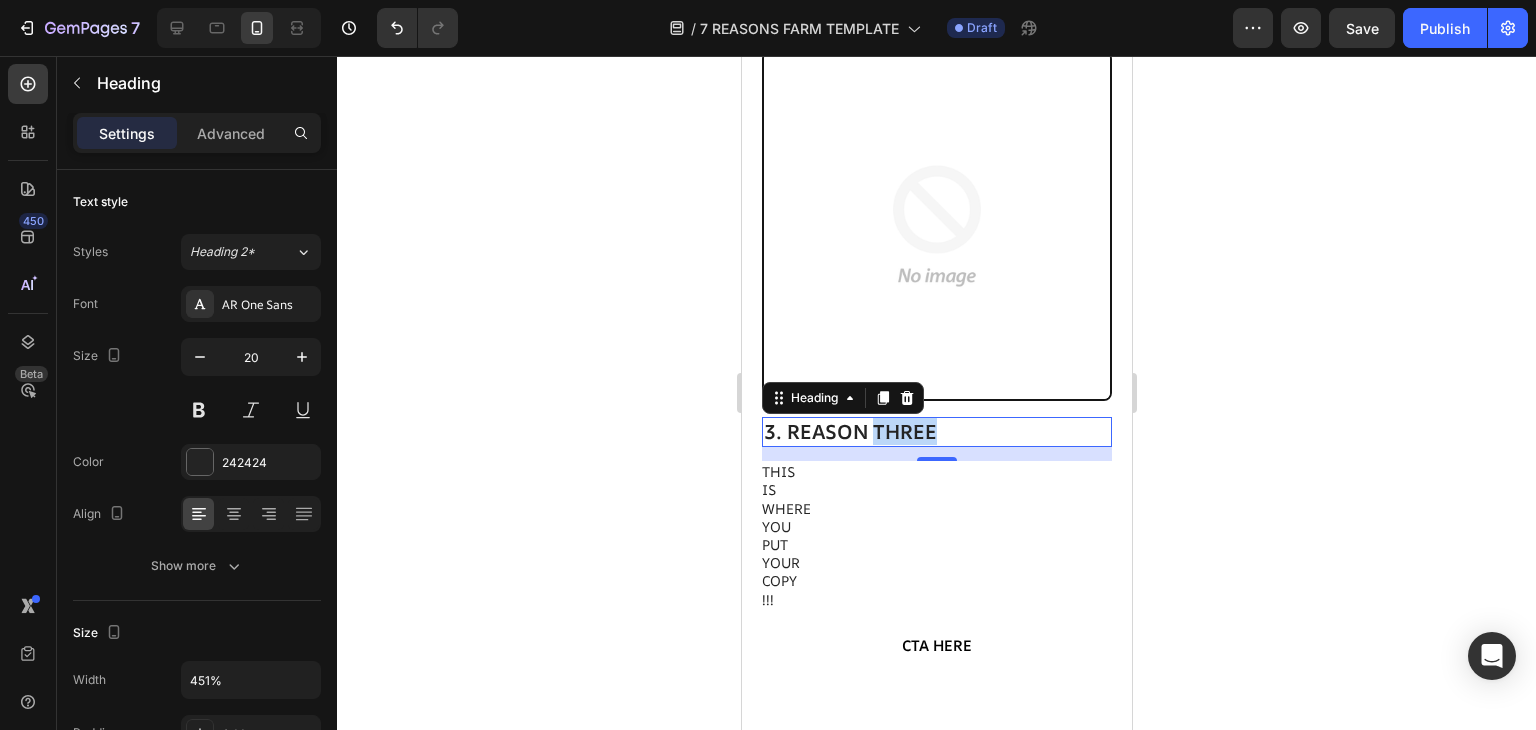 drag, startPoint x: 834, startPoint y: 417, endPoint x: 901, endPoint y: 399, distance: 69.375786 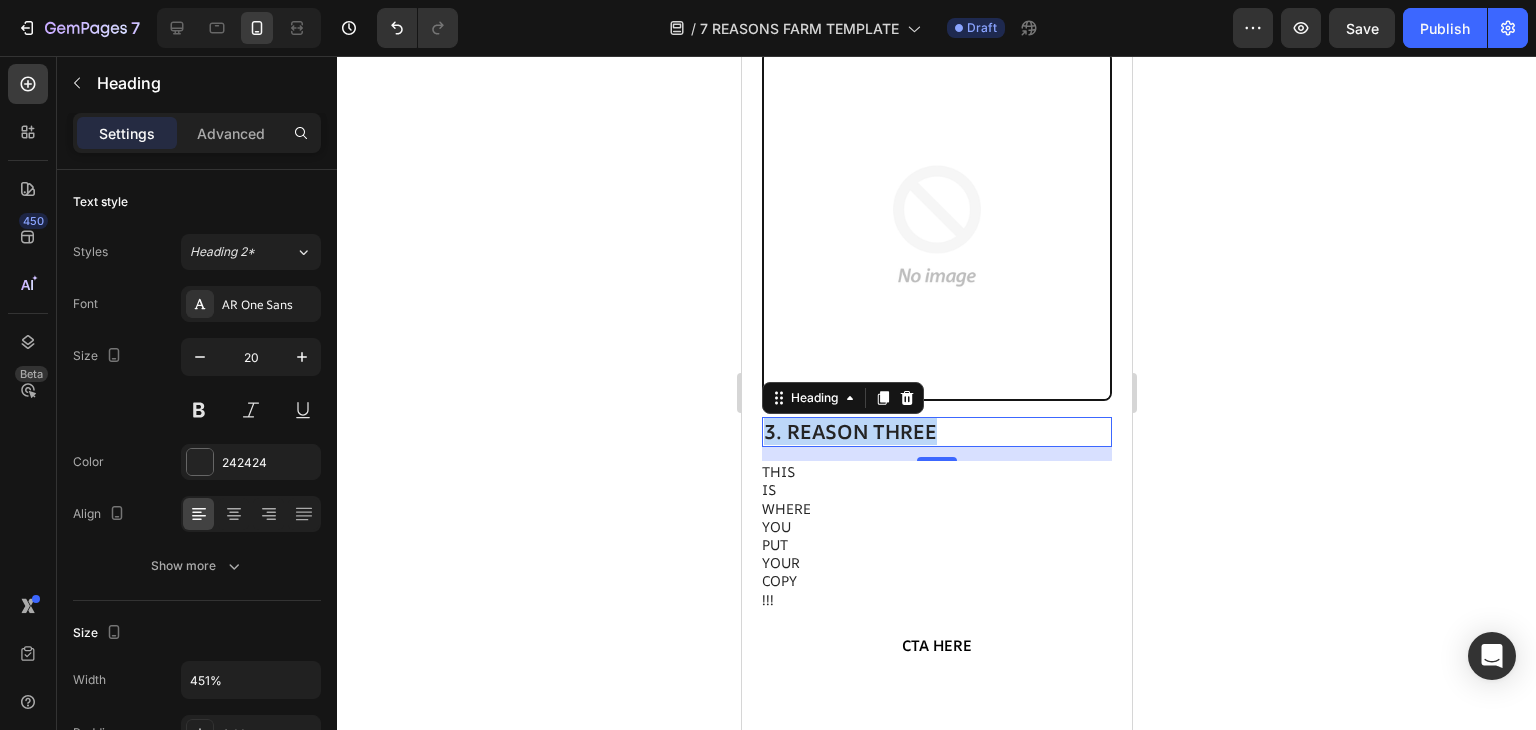 click on "3. REASON THREE" at bounding box center (936, 432) 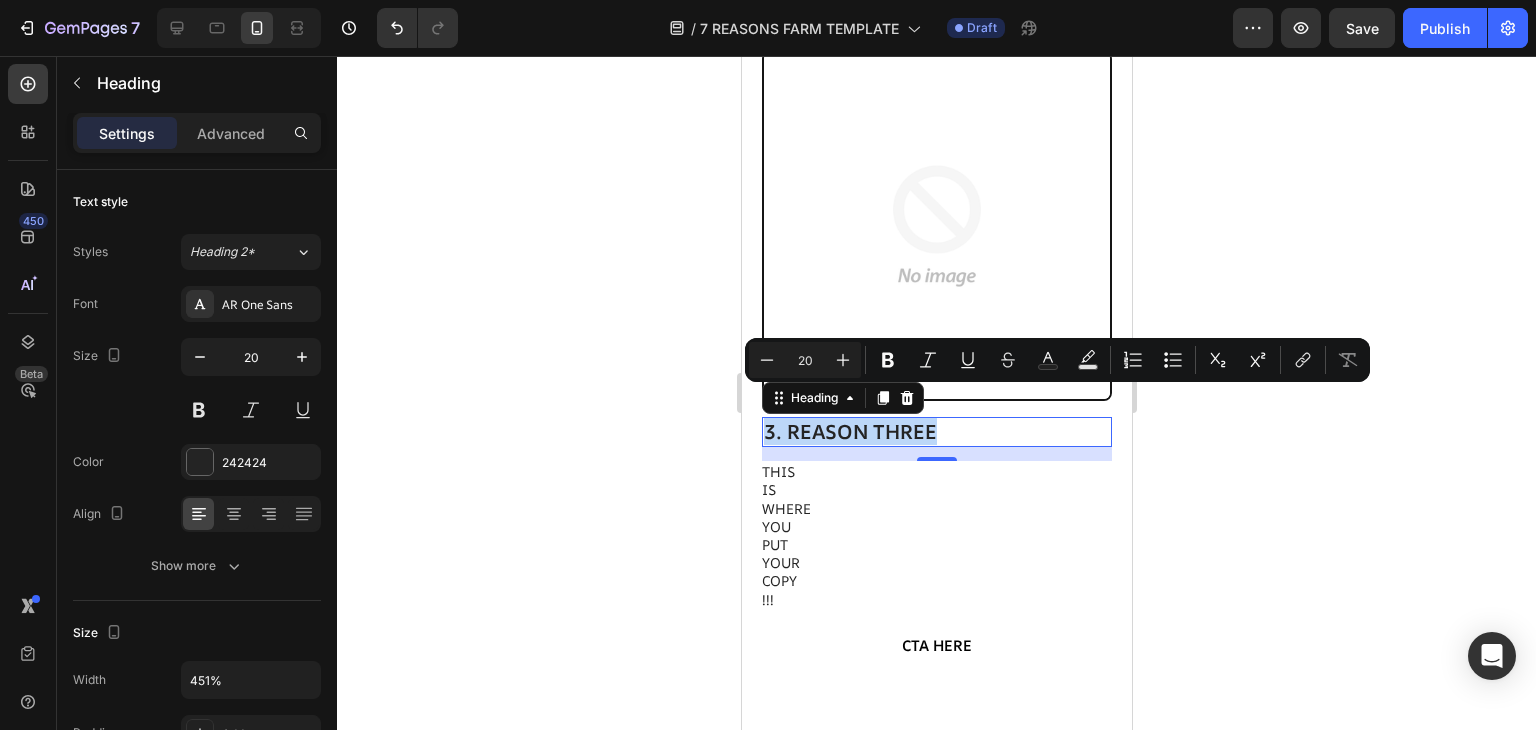 click on "3. REASON THREE" at bounding box center [936, 432] 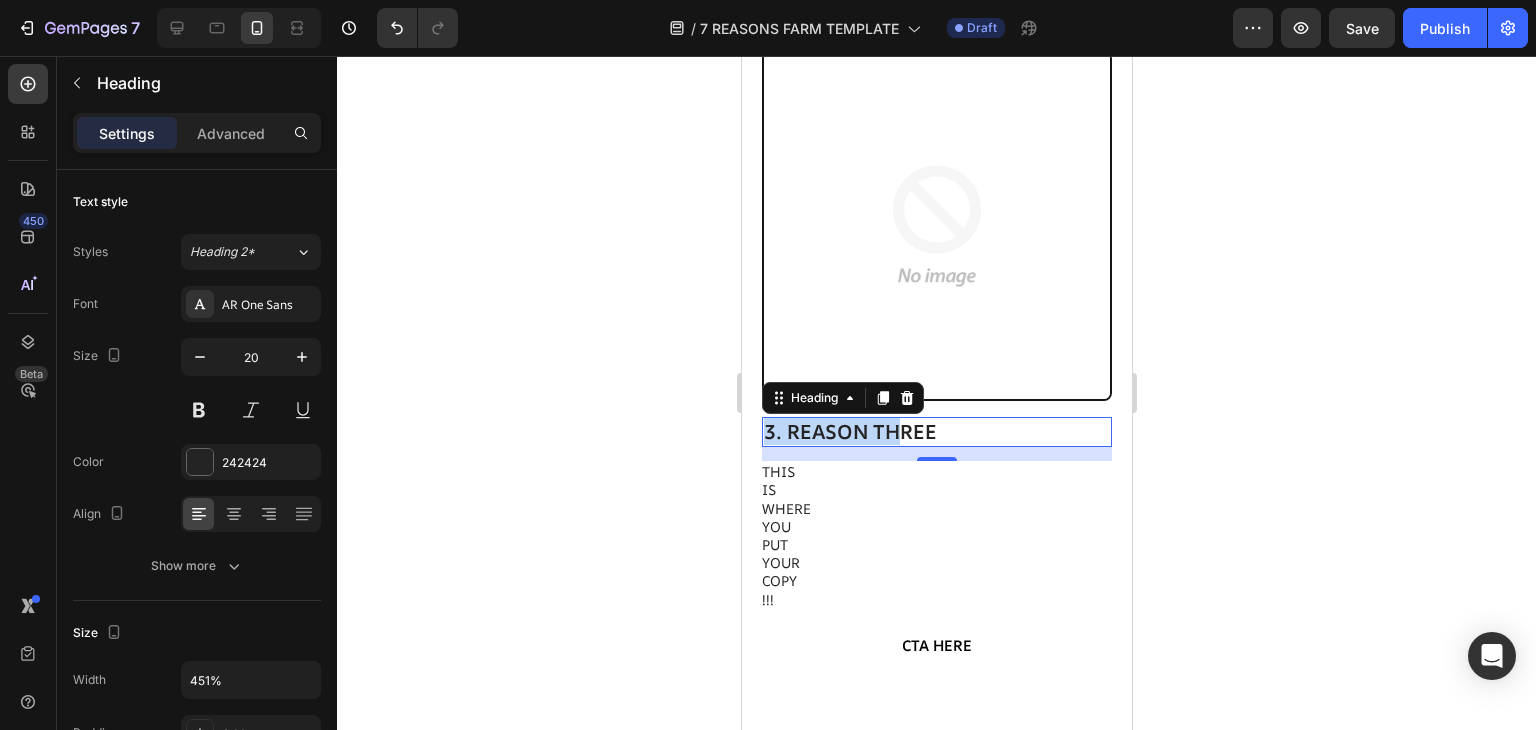 click on "3. REASON THREE" at bounding box center [936, 432] 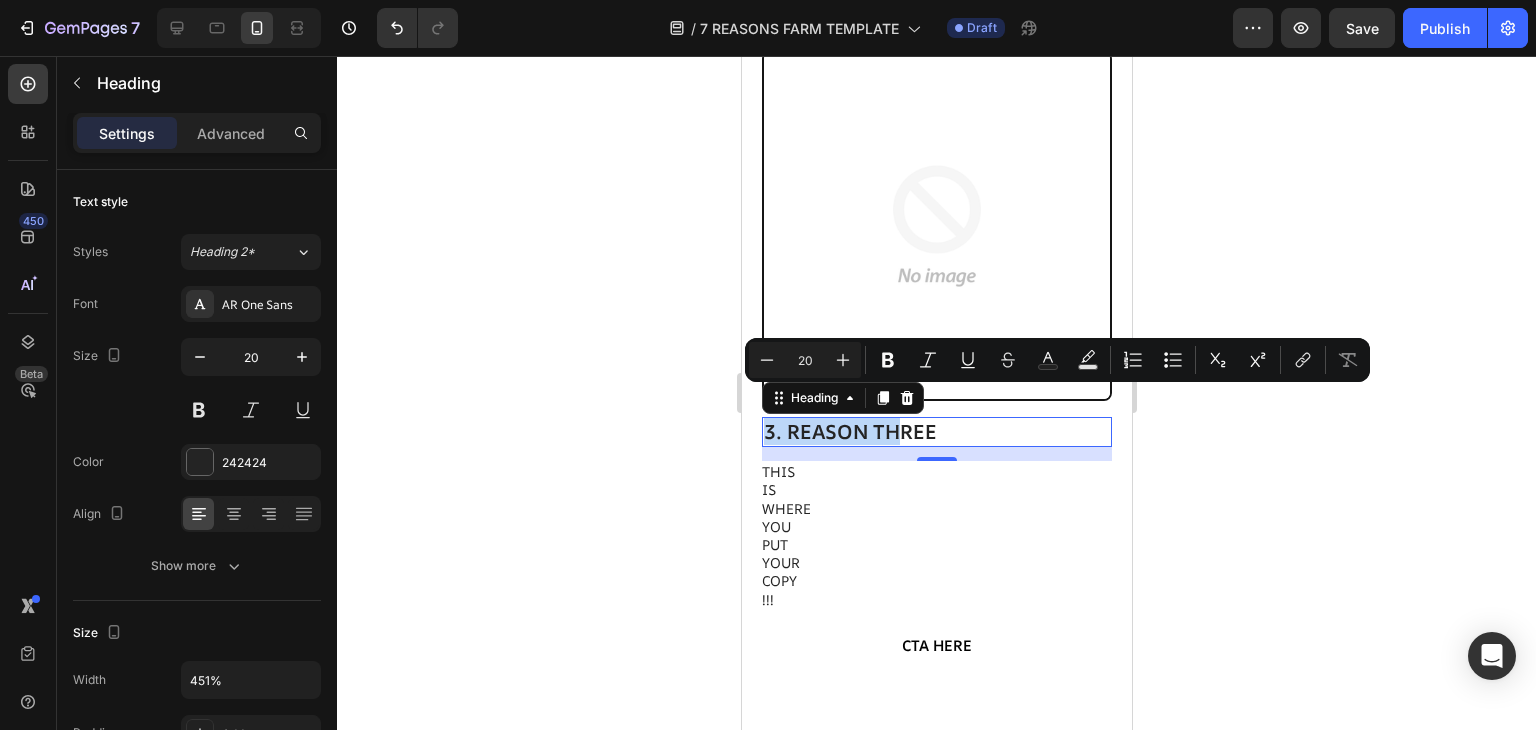 click on "3. REASON THREE" at bounding box center (936, 432) 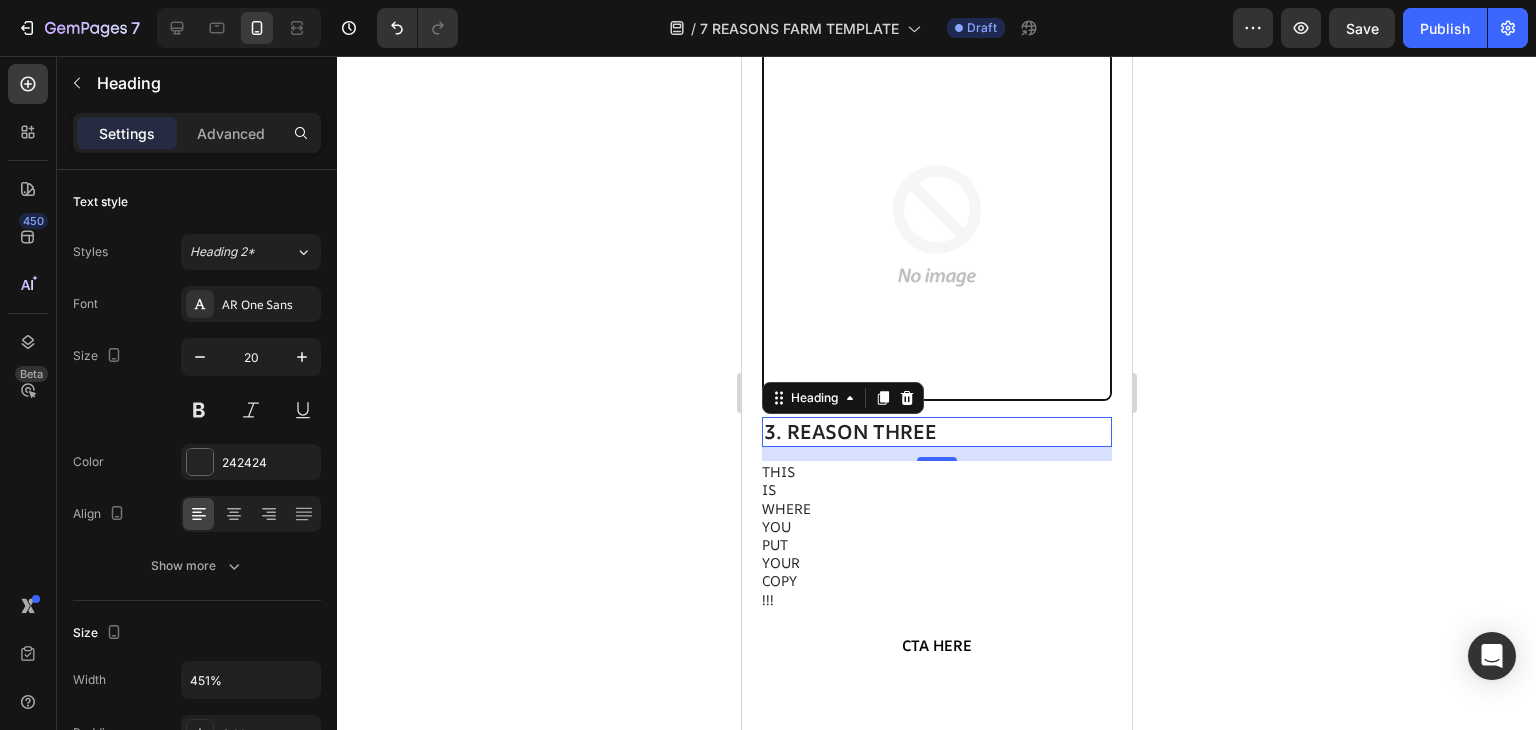 click on "3. REASON THREE" at bounding box center [936, 432] 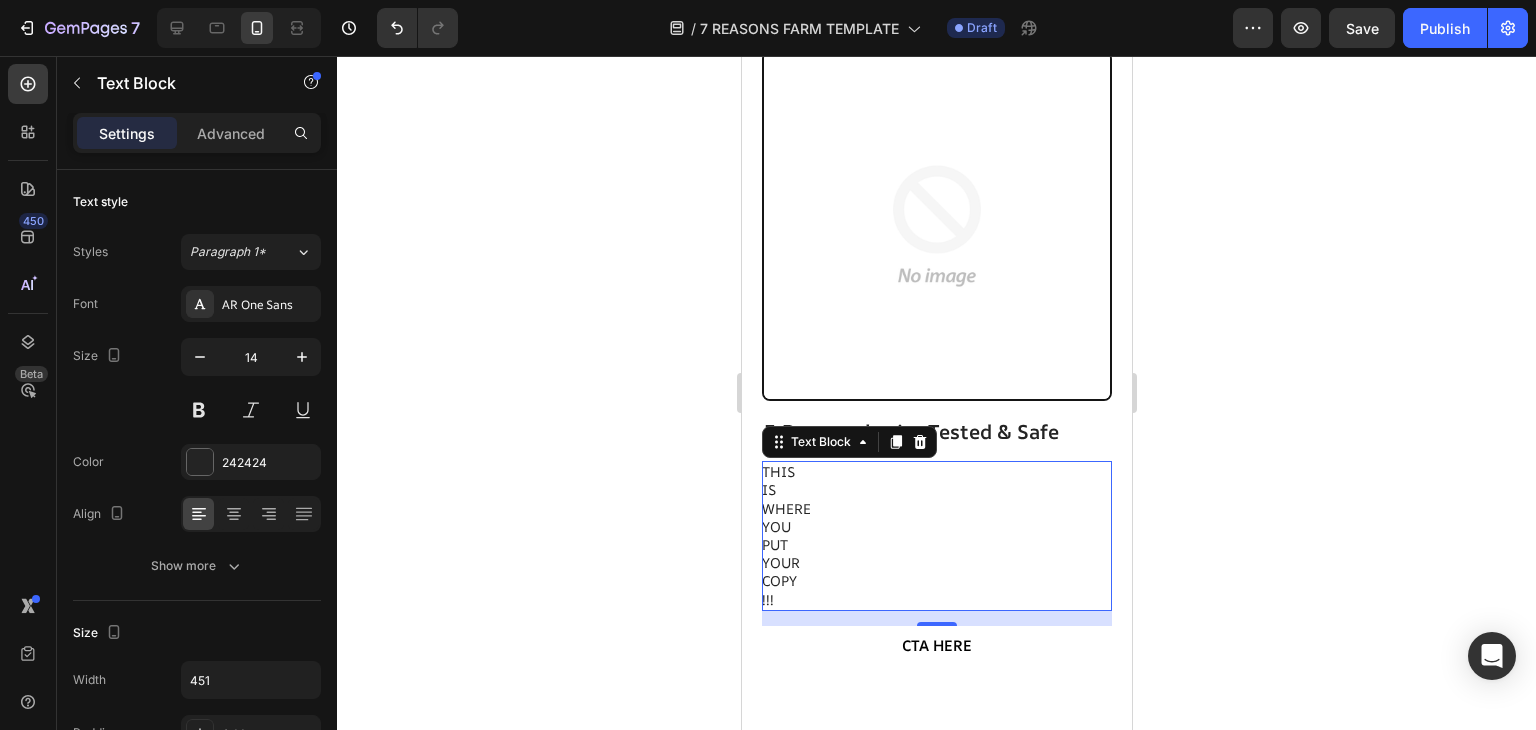 click on "WHERE" at bounding box center (935, 509) 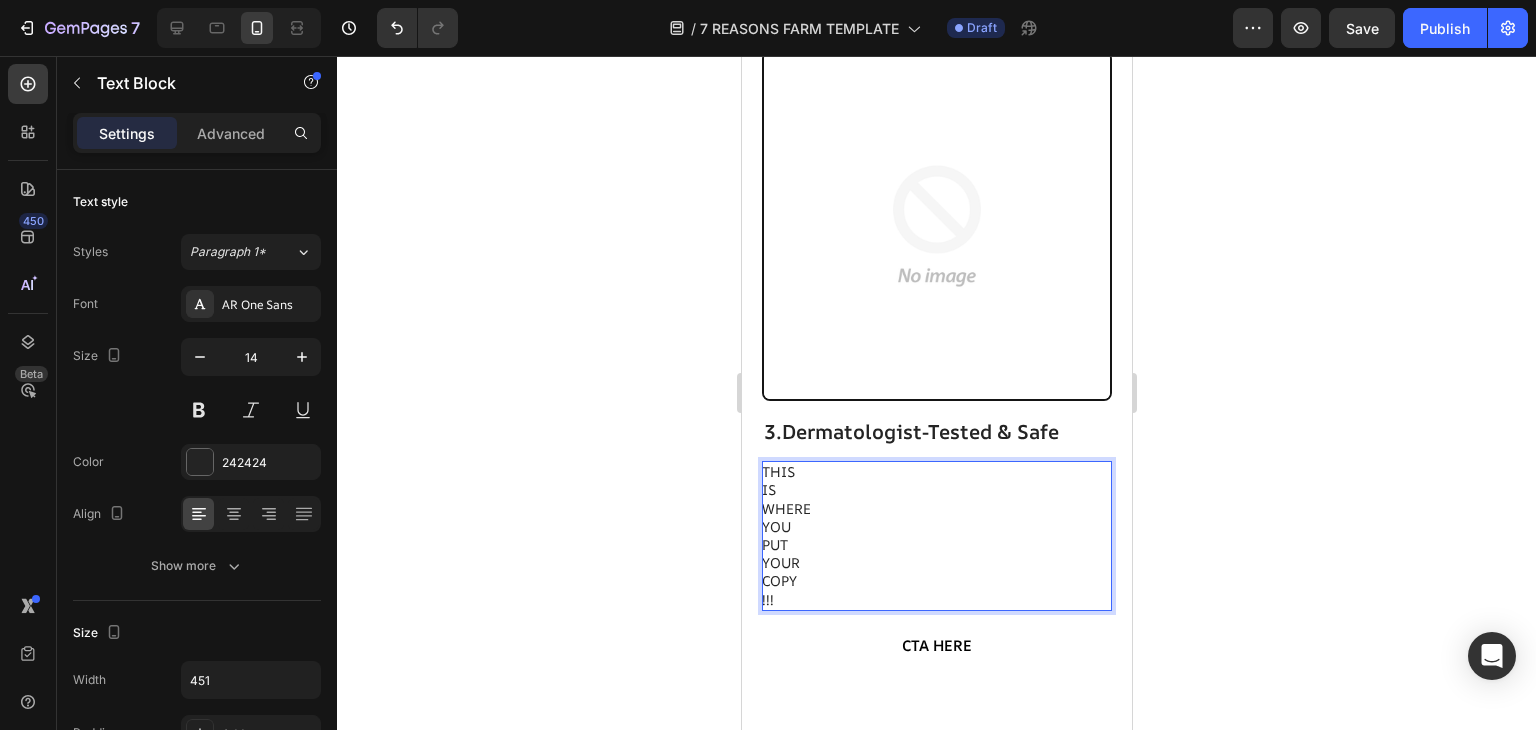 click on "WHERE" at bounding box center [935, 509] 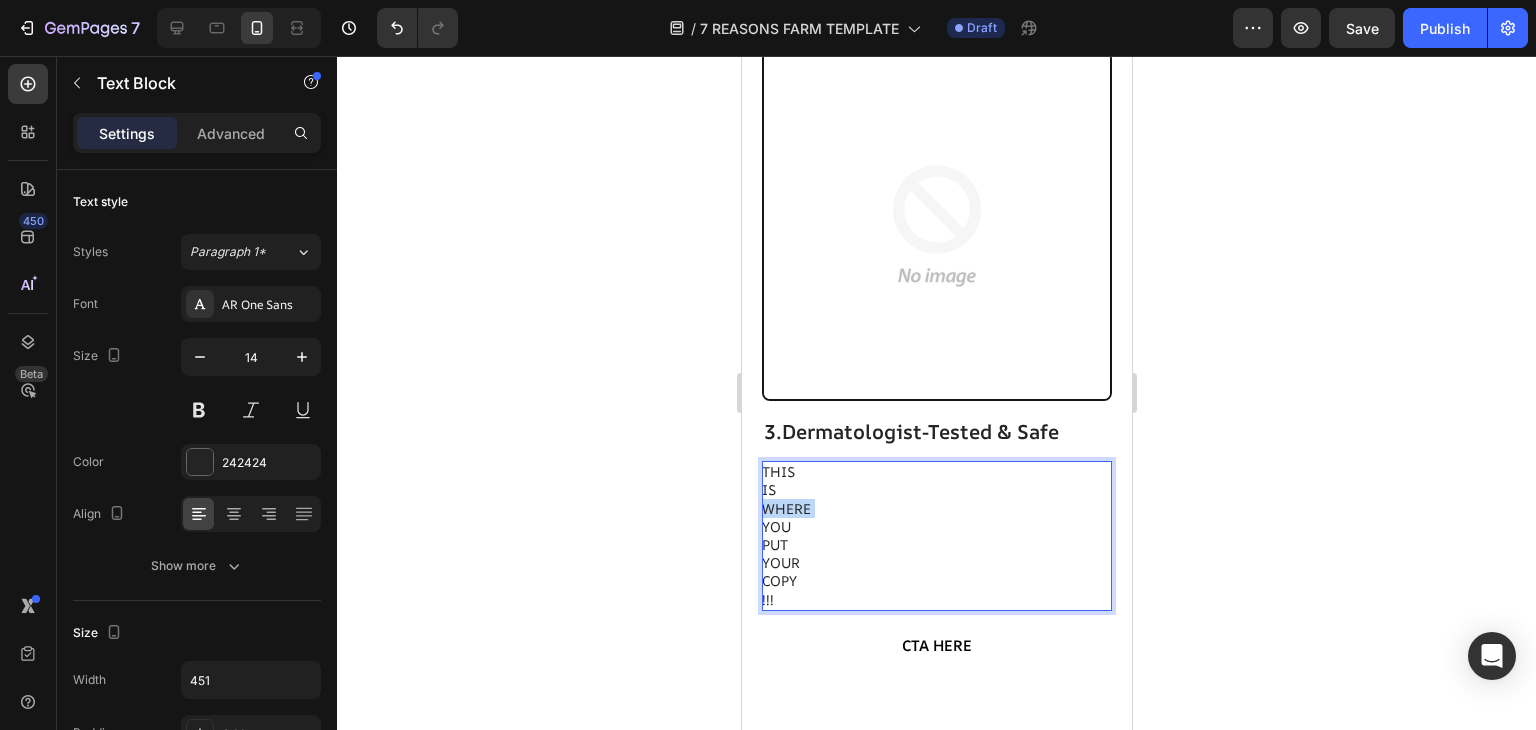 click on "WHERE" at bounding box center (935, 509) 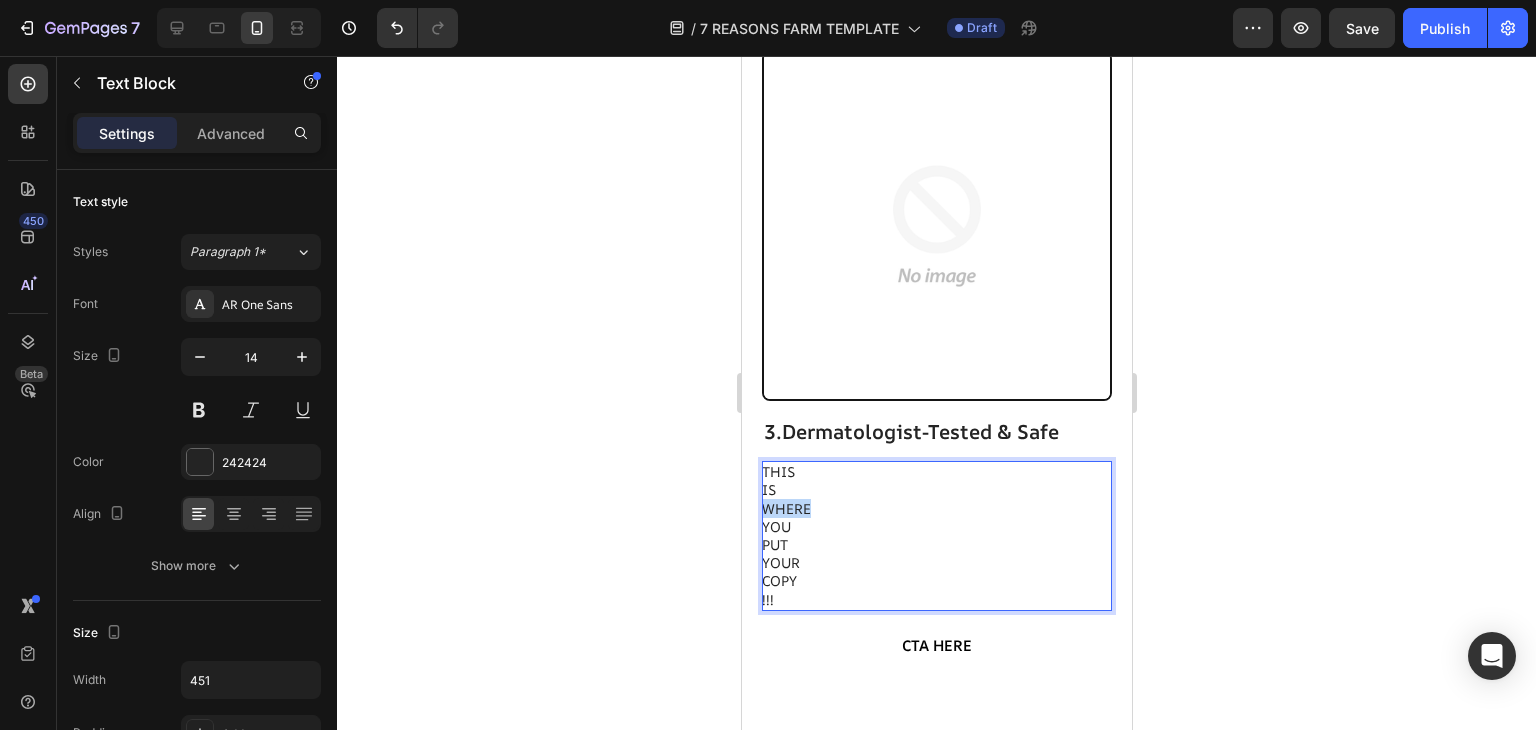 click on "WHERE" at bounding box center (935, 509) 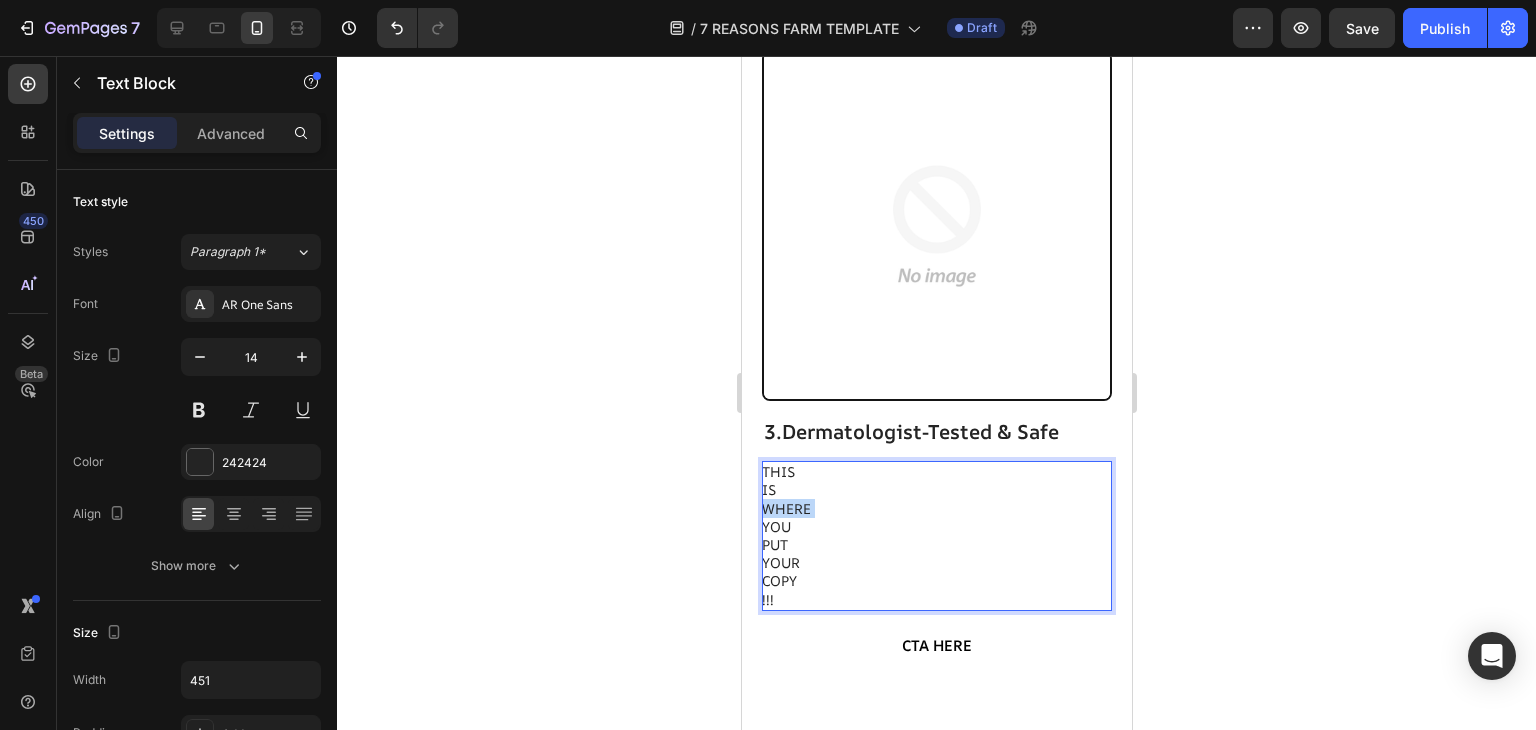 click on "WHERE" at bounding box center [935, 509] 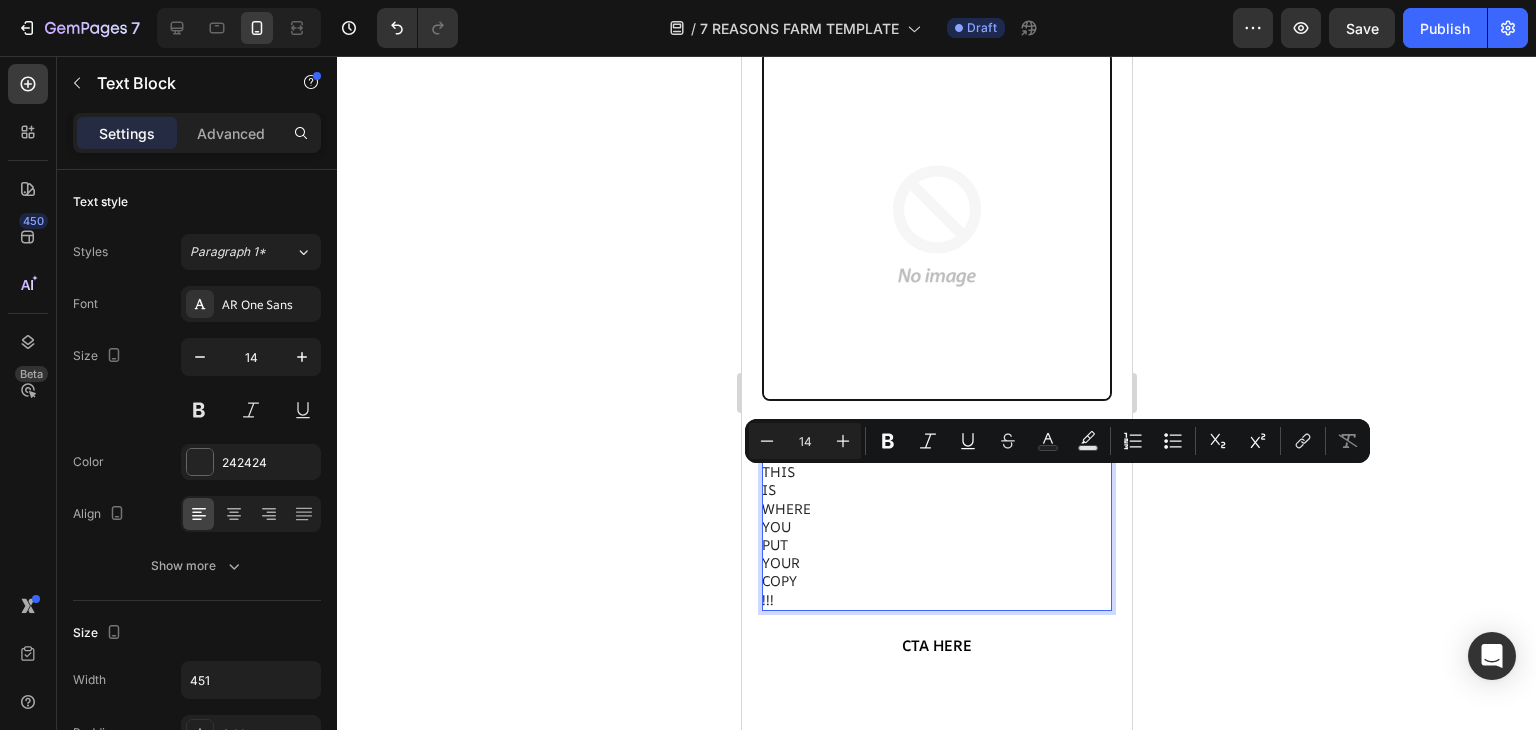 click on "!!!" at bounding box center (935, 600) 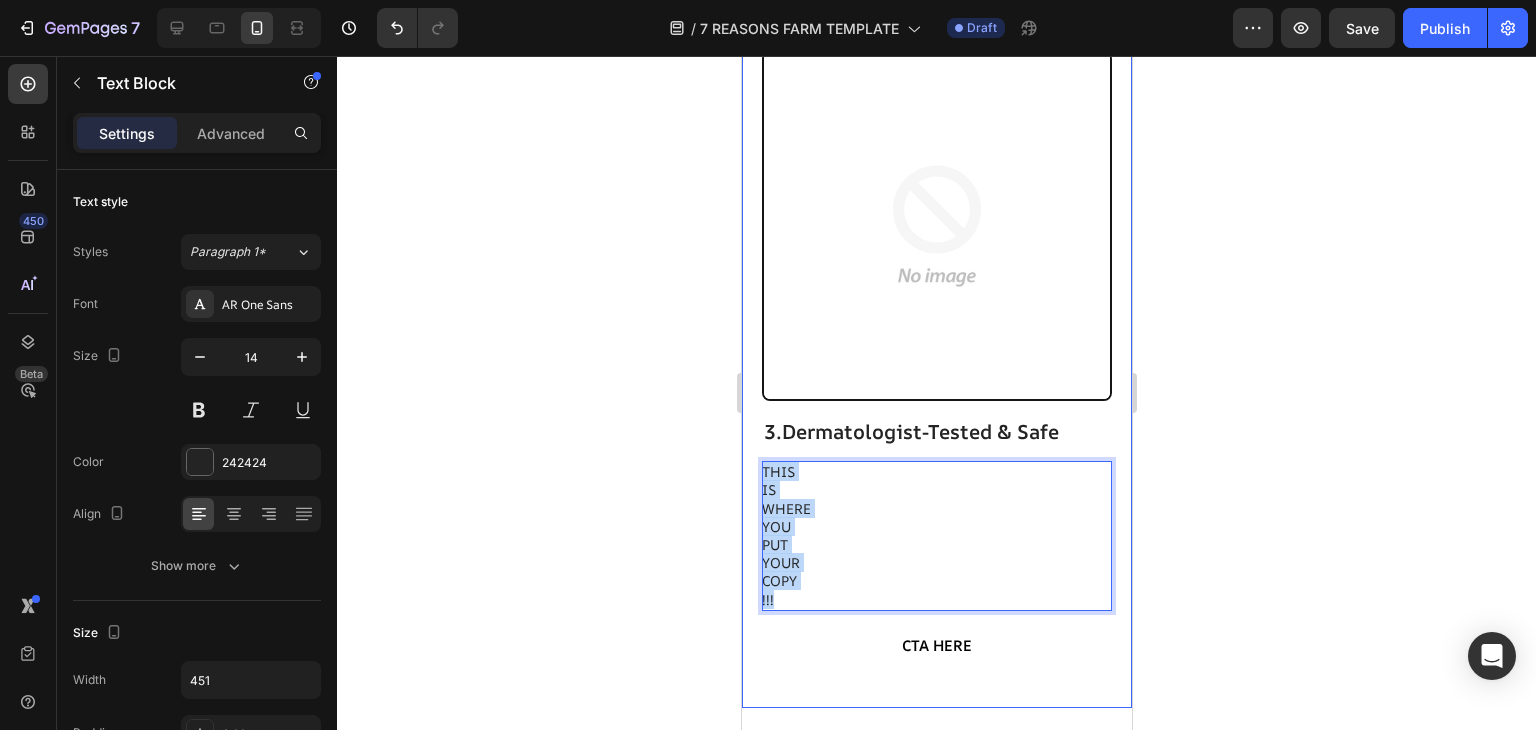 drag, startPoint x: 797, startPoint y: 569, endPoint x: 753, endPoint y: 425, distance: 150.57224 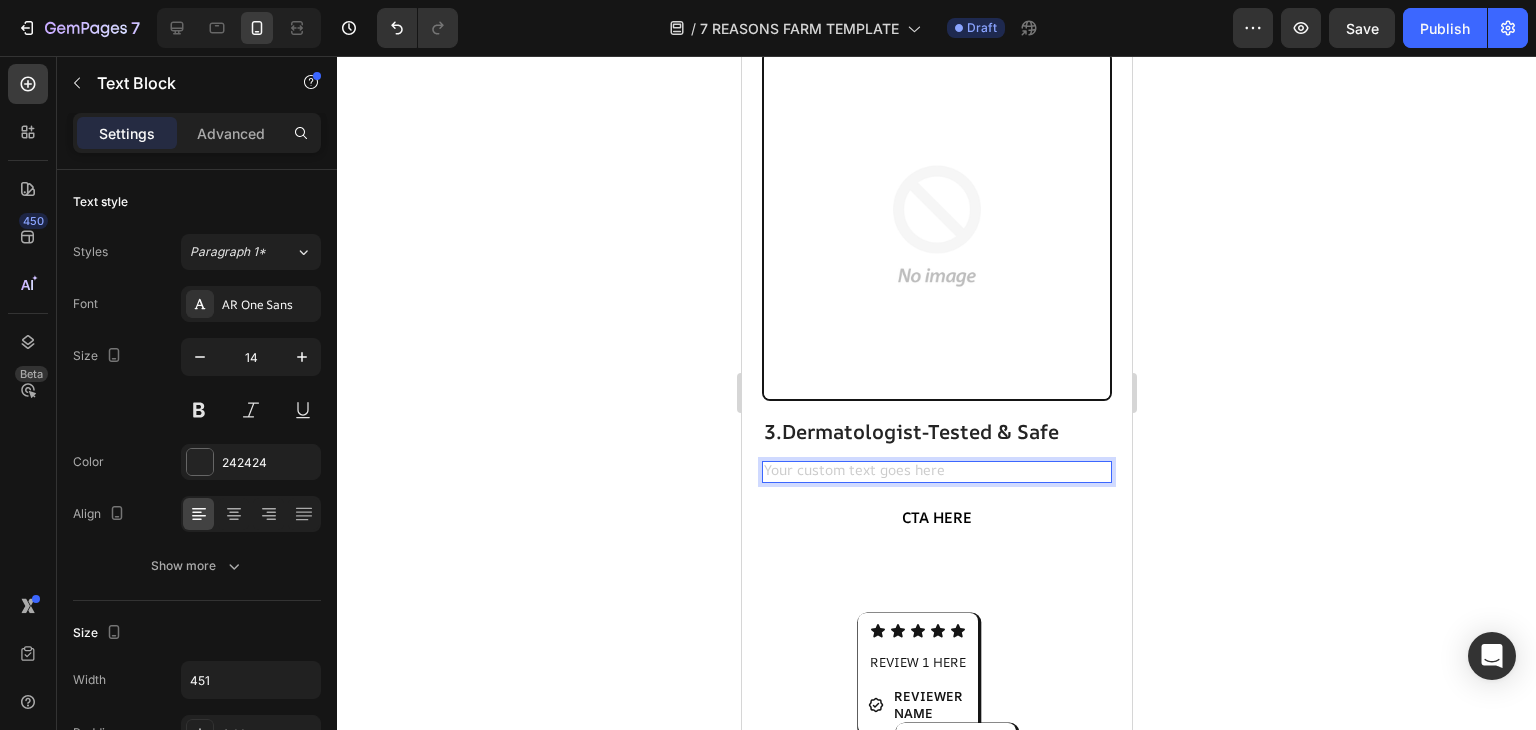 click at bounding box center [936, 472] 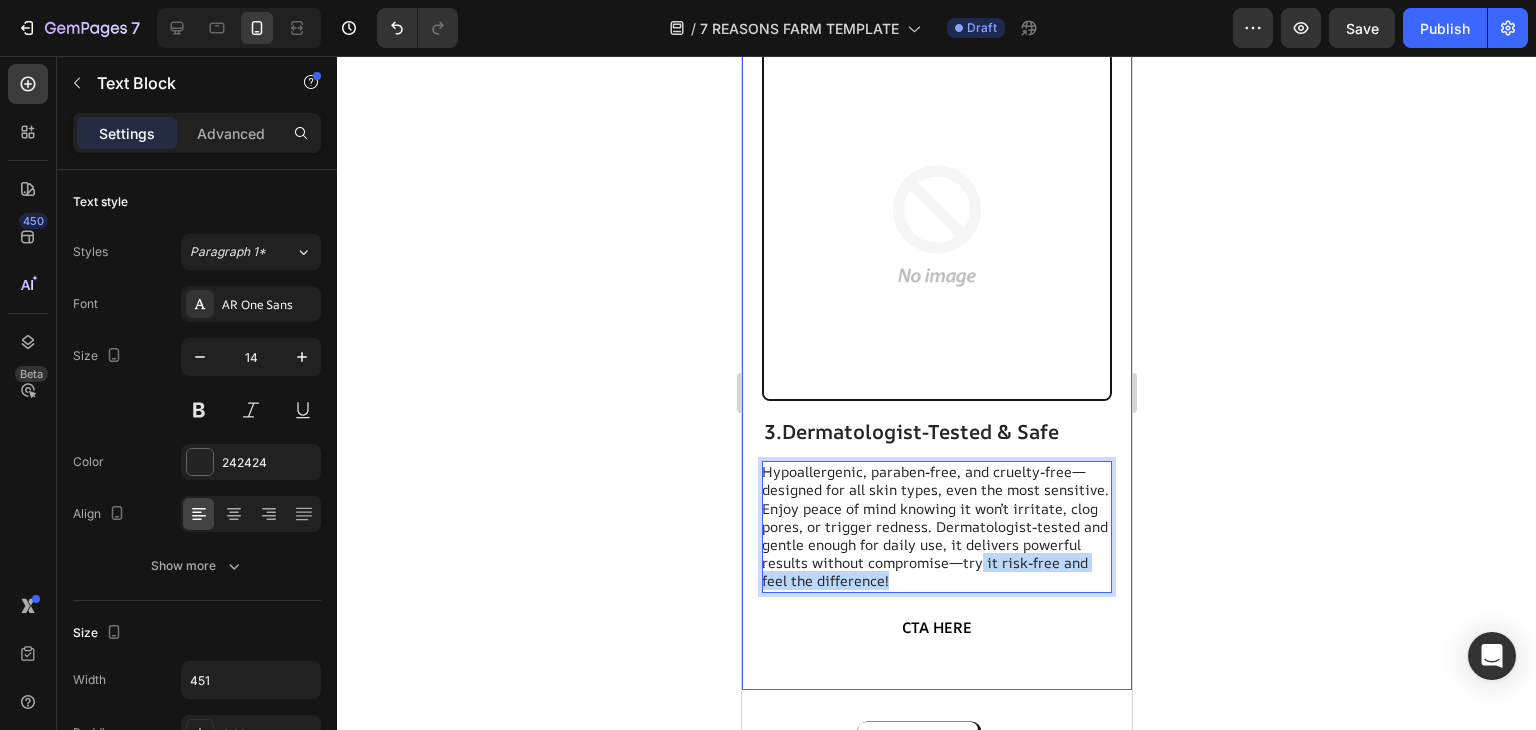 drag, startPoint x: 871, startPoint y: 555, endPoint x: 905, endPoint y: 585, distance: 45.343136 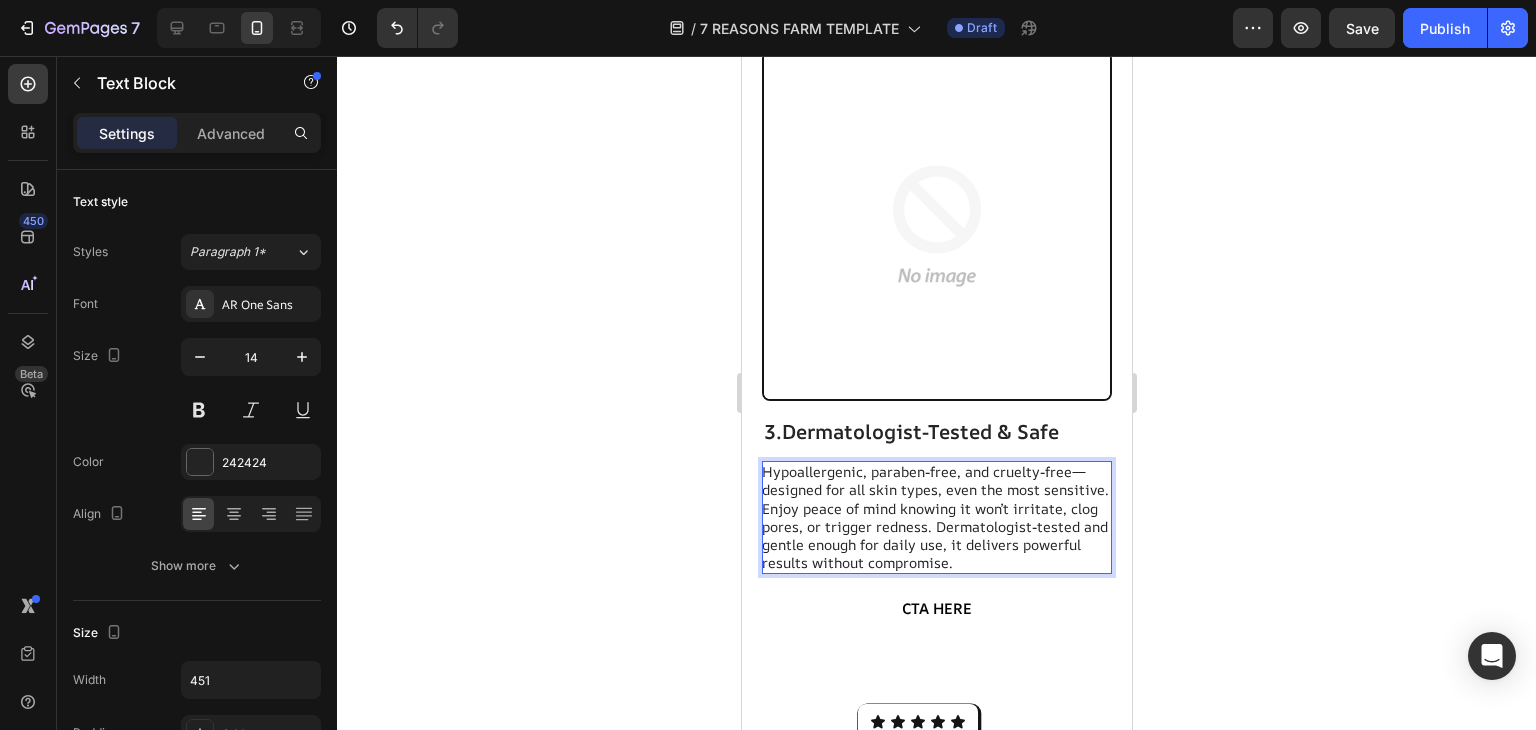 click on "Hypoallergenic, paraben-free, and cruelty-free—designed for all skin types, even the most sensitive. Enjoy peace of mind knowing it won’t irritate, clog pores, or trigger redness. Dermatologist-tested and gentle enough for daily use, it delivers powerful results without compromise." at bounding box center [935, 517] 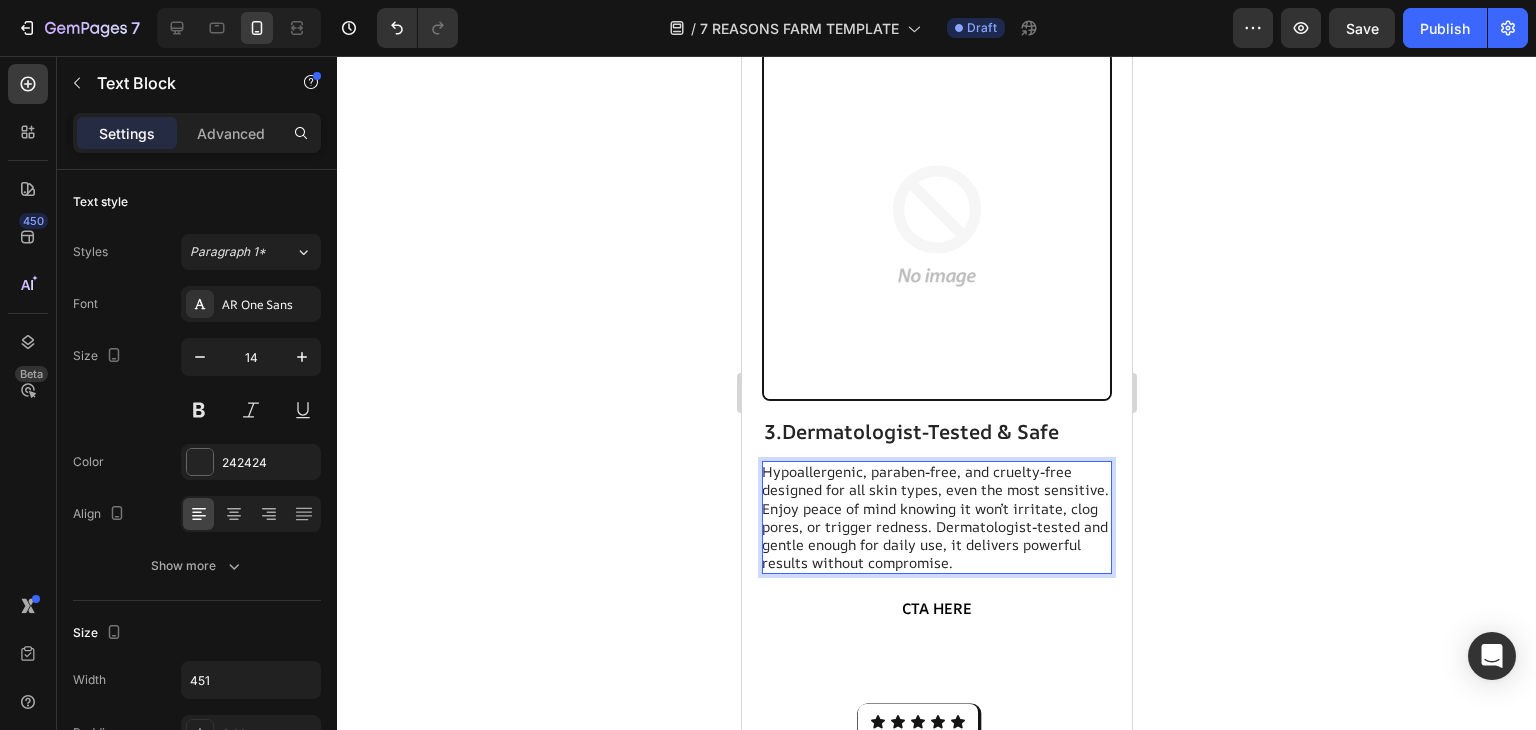 click on "Hypoallergenic, paraben-free, and cruelty-free designed for all skin types, even the most sensitive. Enjoy peace of mind knowing it won’t irritate, clog pores, or trigger redness. Dermatologist-tested and gentle enough for daily use, it delivers powerful results without compromise." at bounding box center [935, 517] 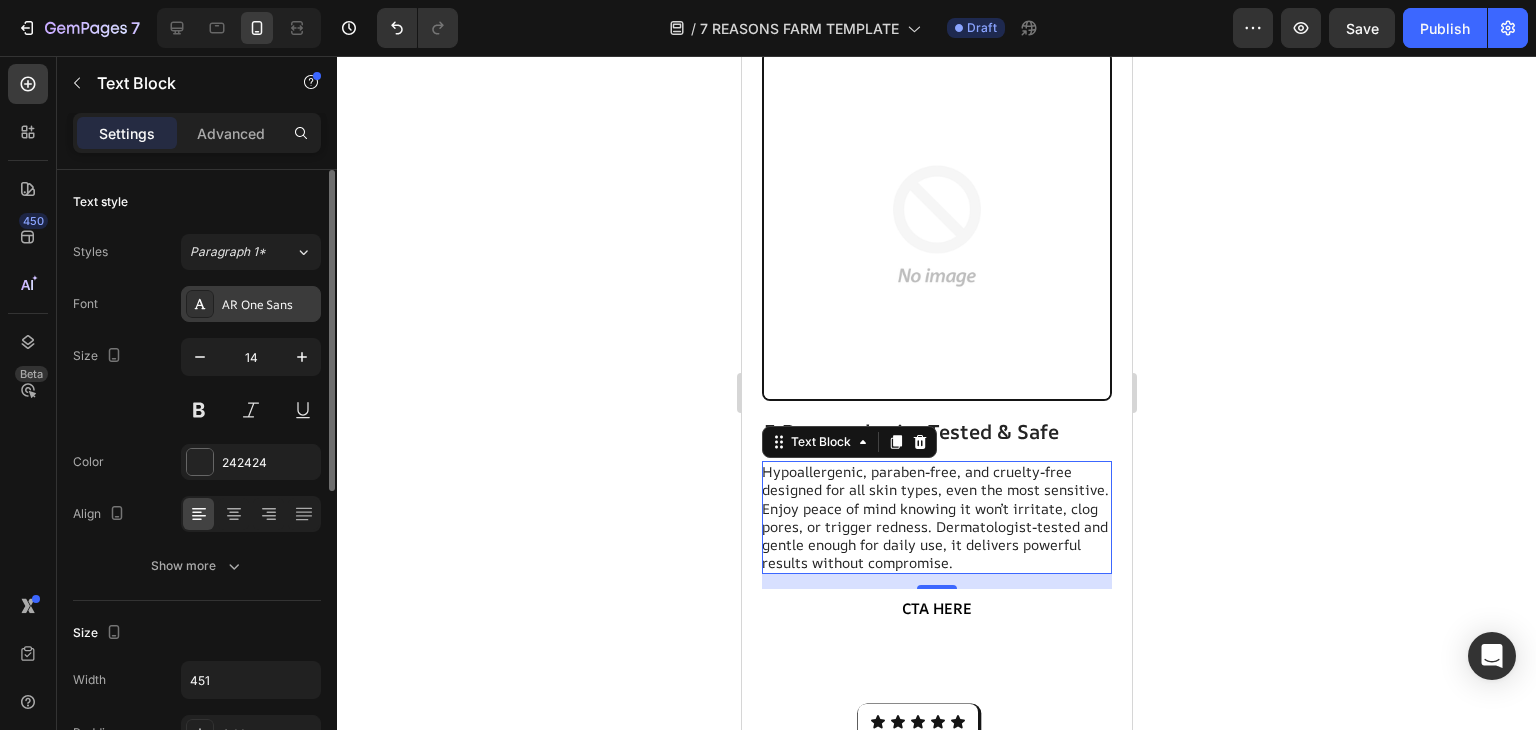 click on "AR One Sans" at bounding box center [269, 305] 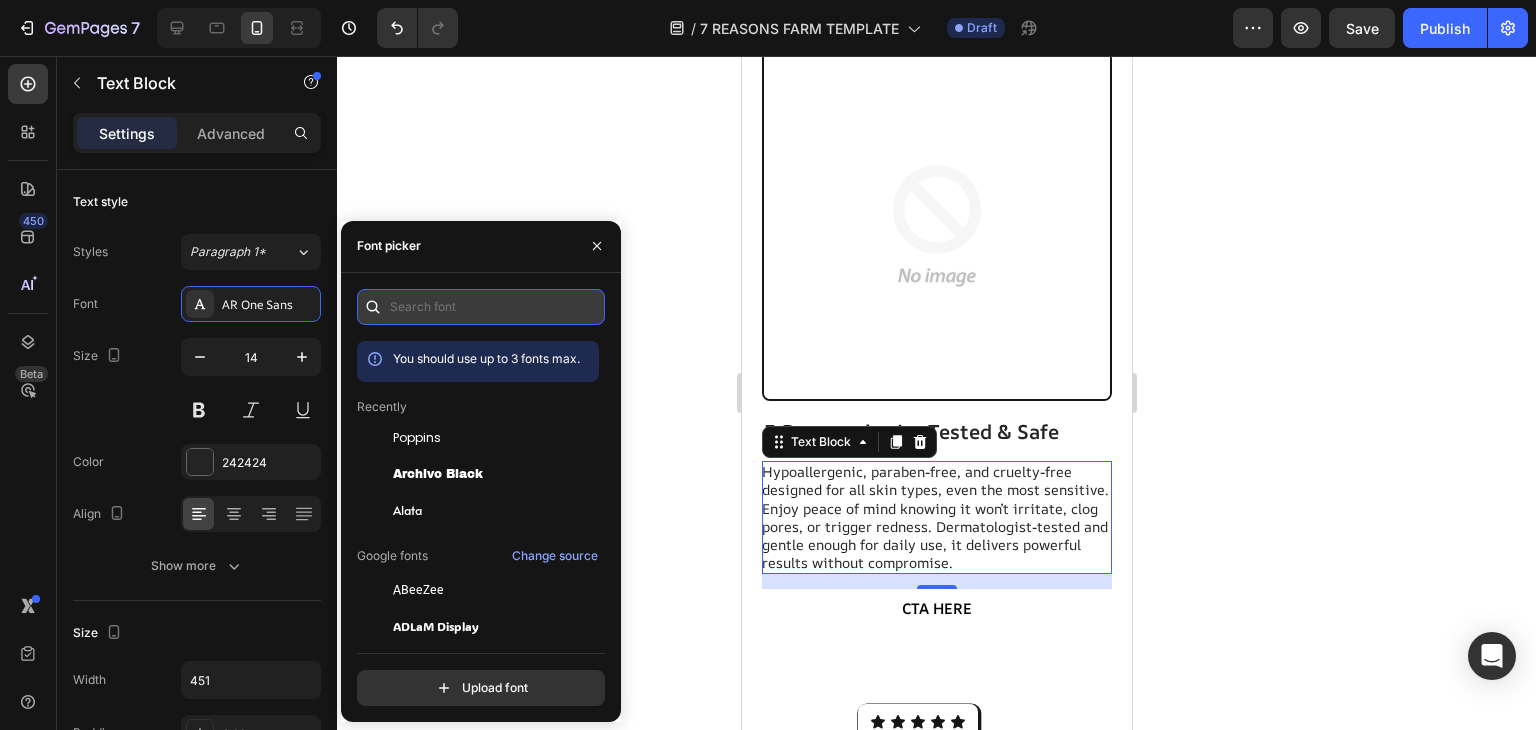 click at bounding box center [481, 307] 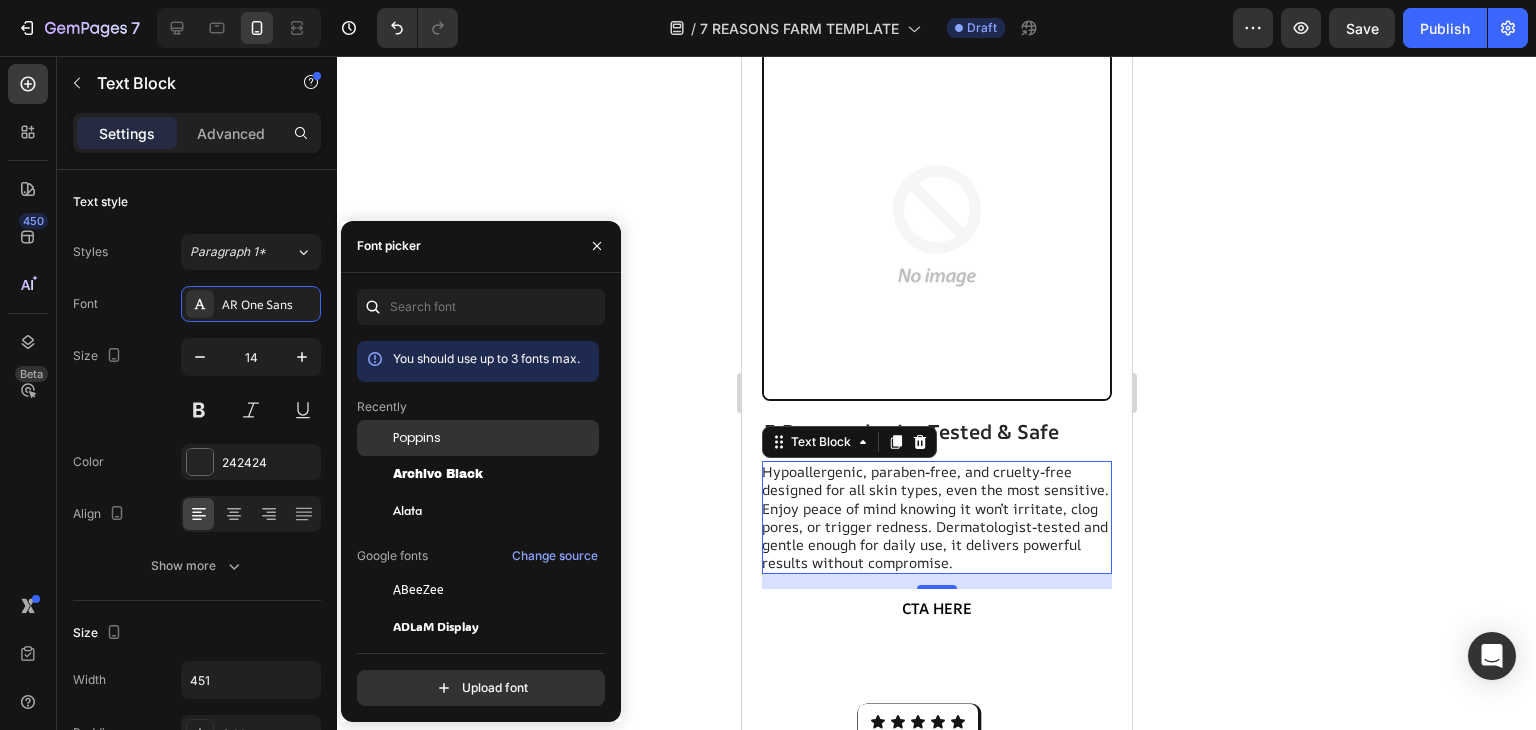 click on "Poppins" at bounding box center [417, 438] 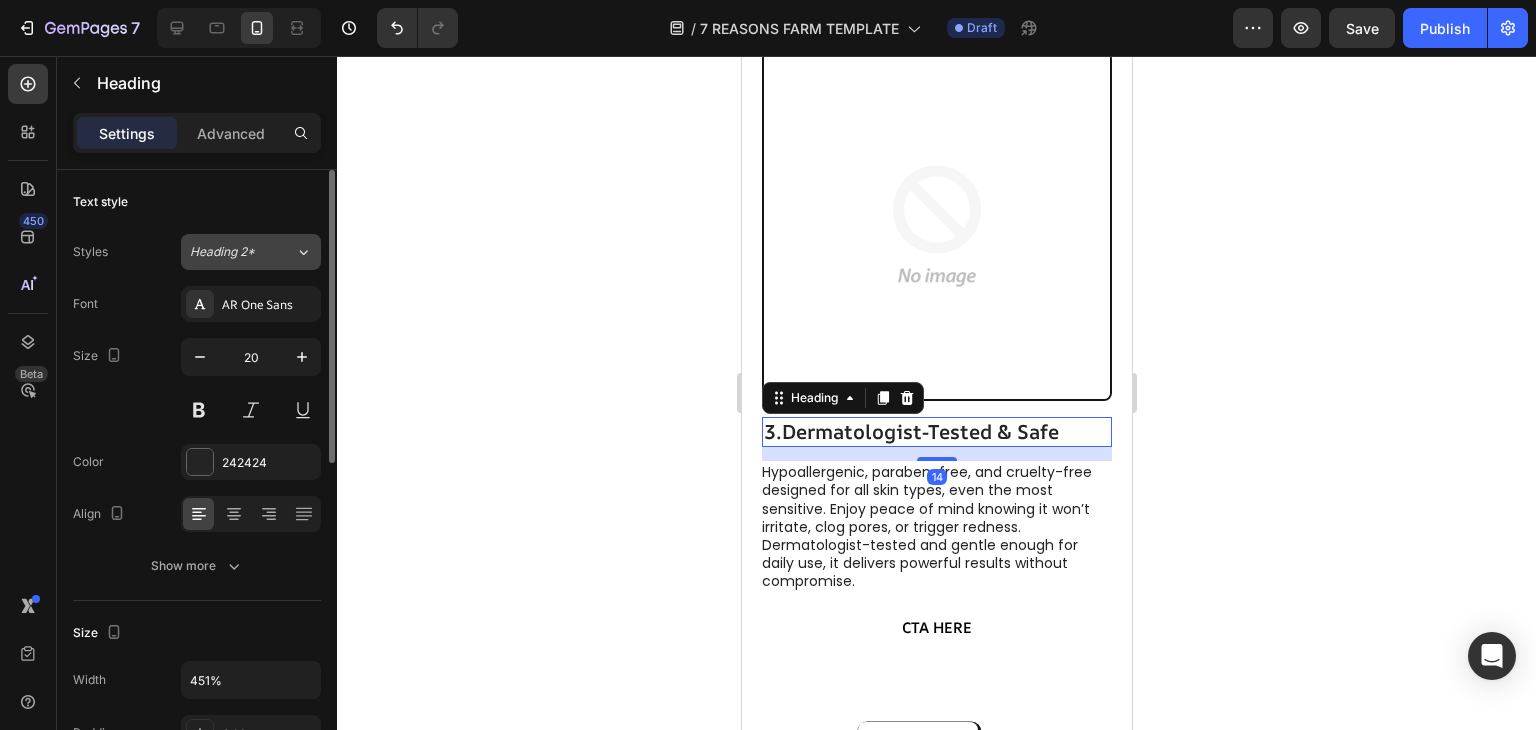click on "Heading 2*" 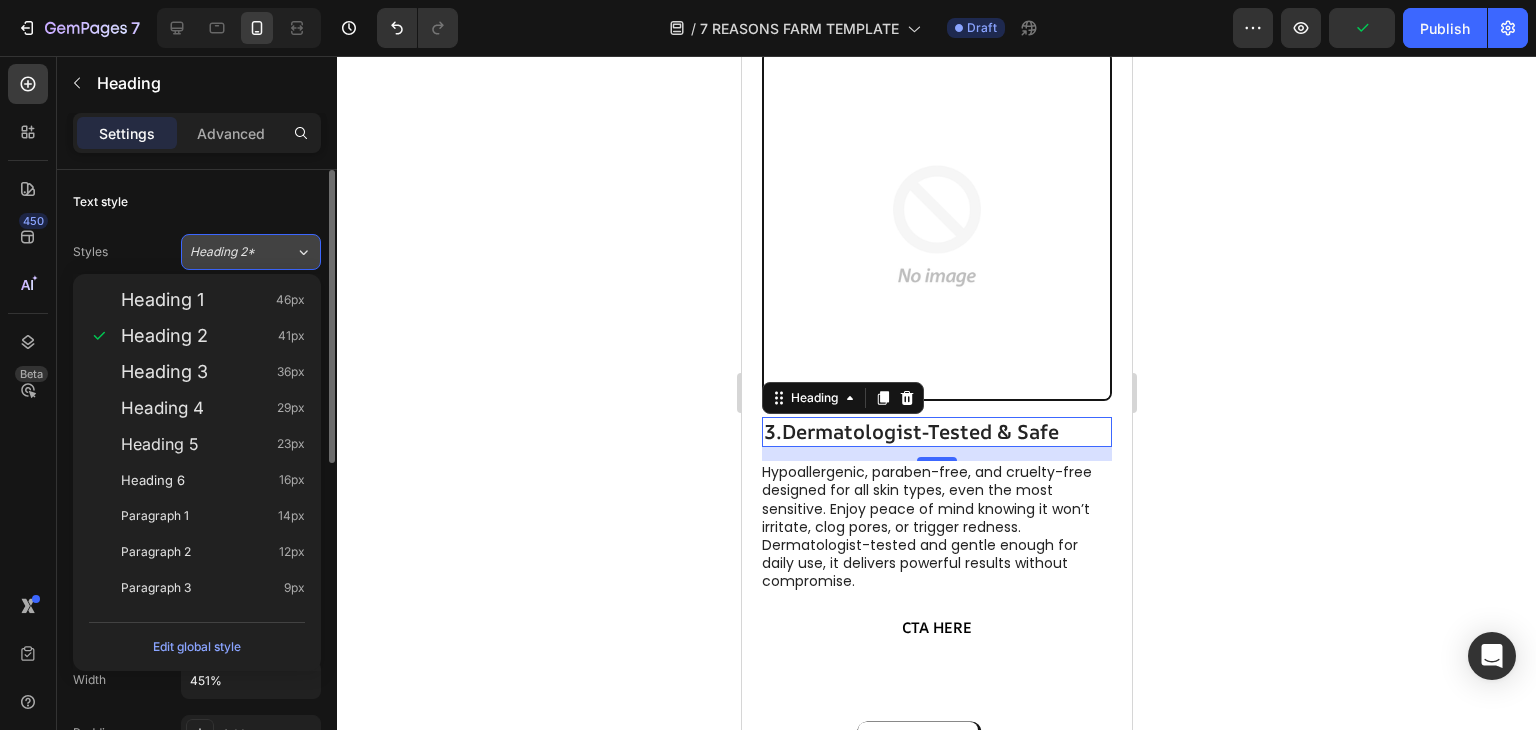 click on "Heading 2*" 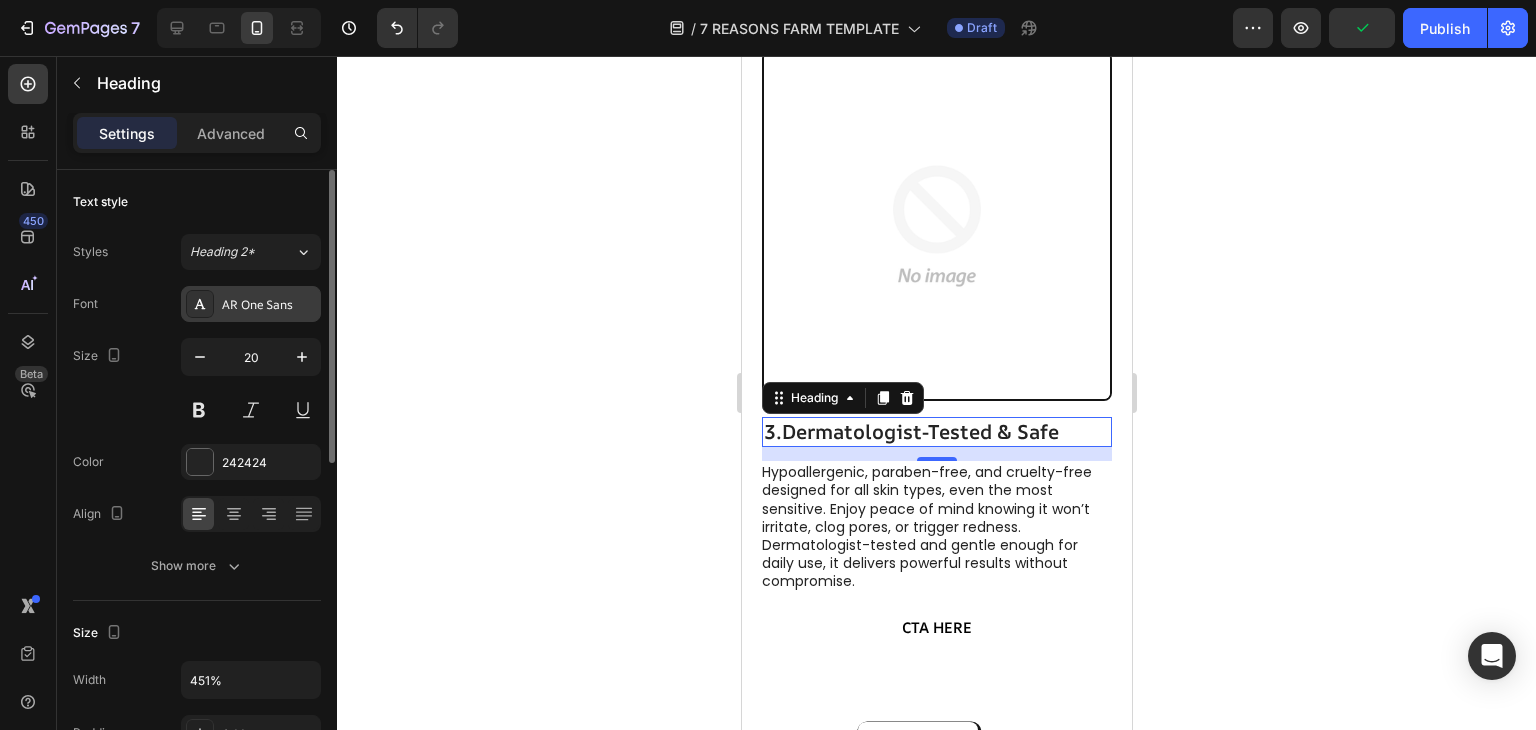 click on "AR One Sans" at bounding box center [251, 304] 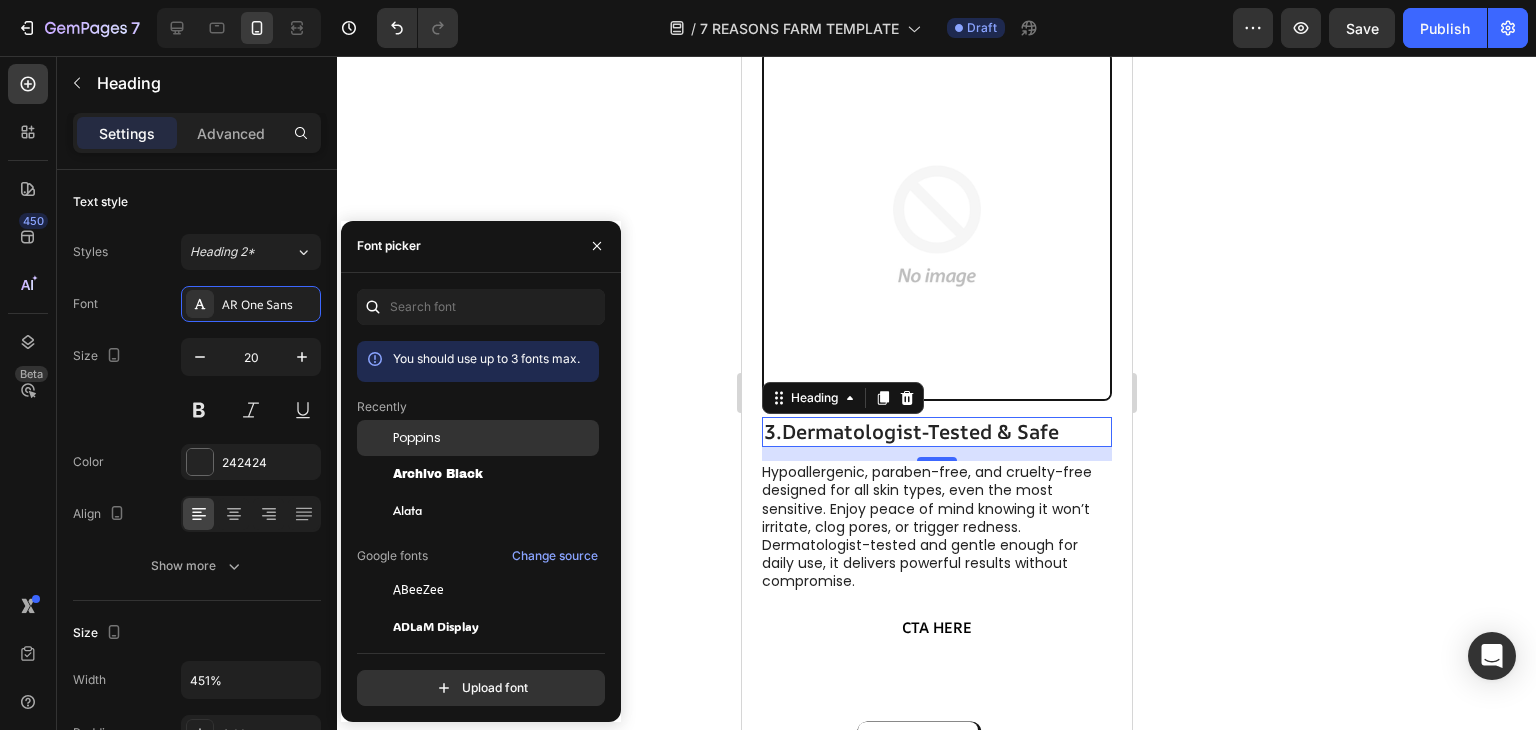 click on "Poppins" at bounding box center (494, 438) 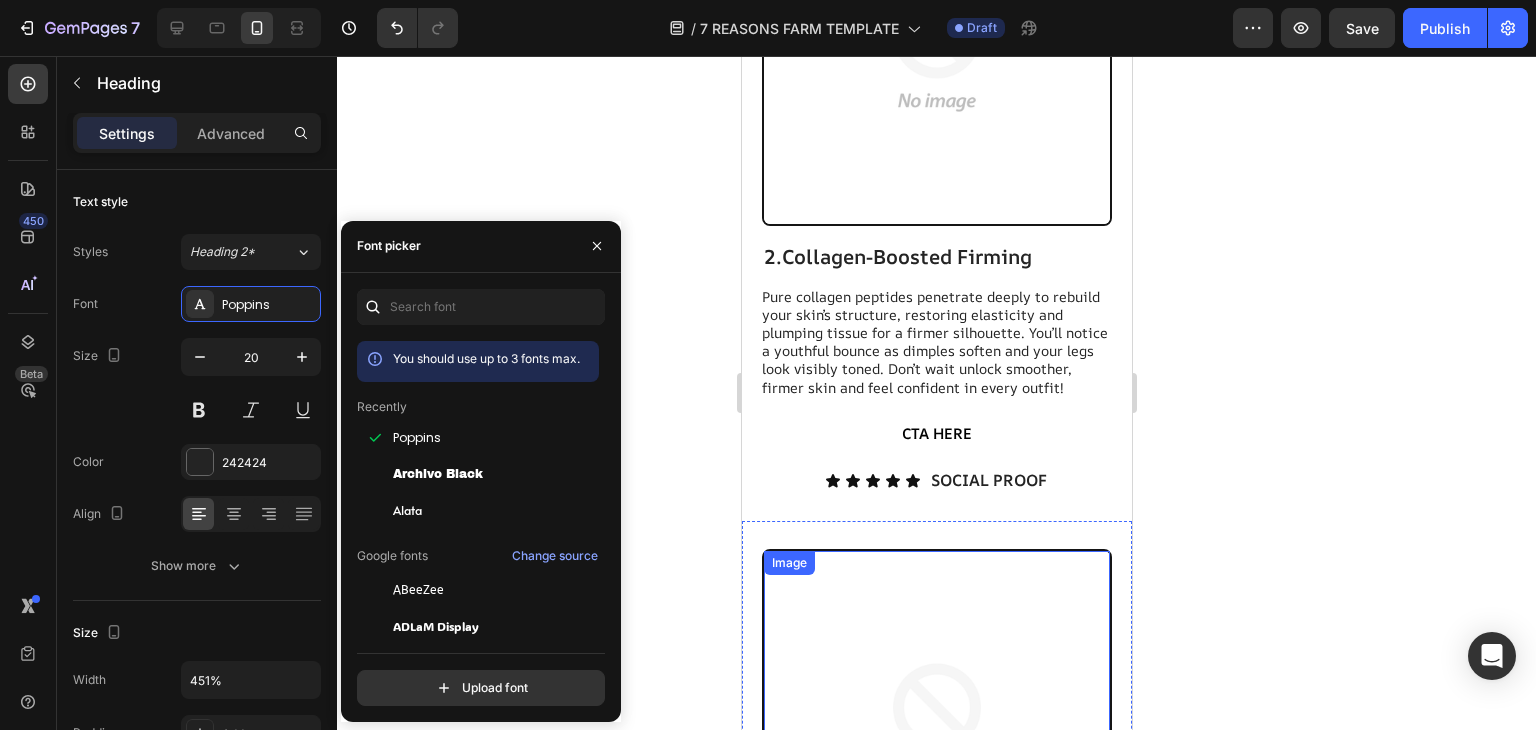 scroll, scrollTop: 1176, scrollLeft: 0, axis: vertical 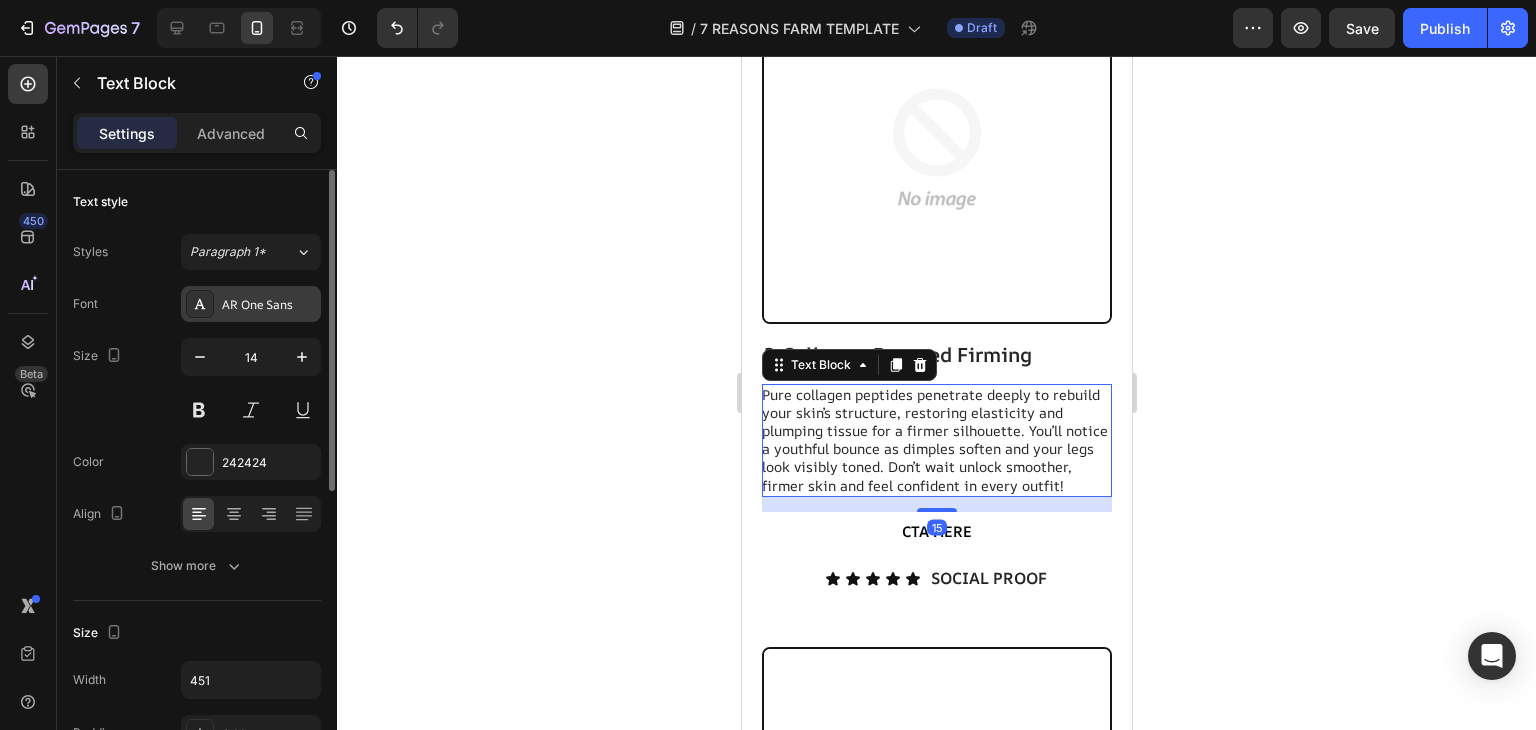 click on "AR One Sans" at bounding box center (251, 304) 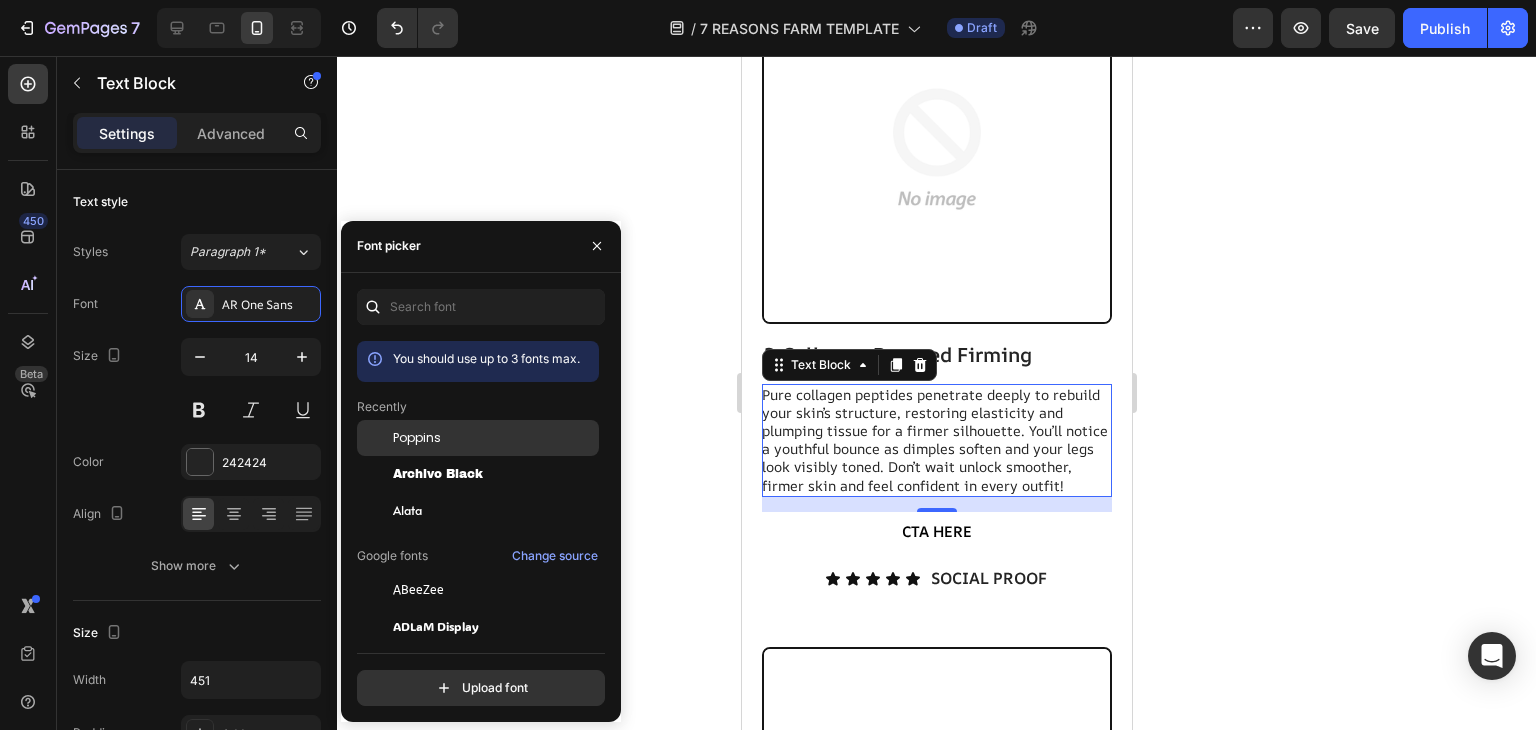 click on "Poppins" at bounding box center [494, 438] 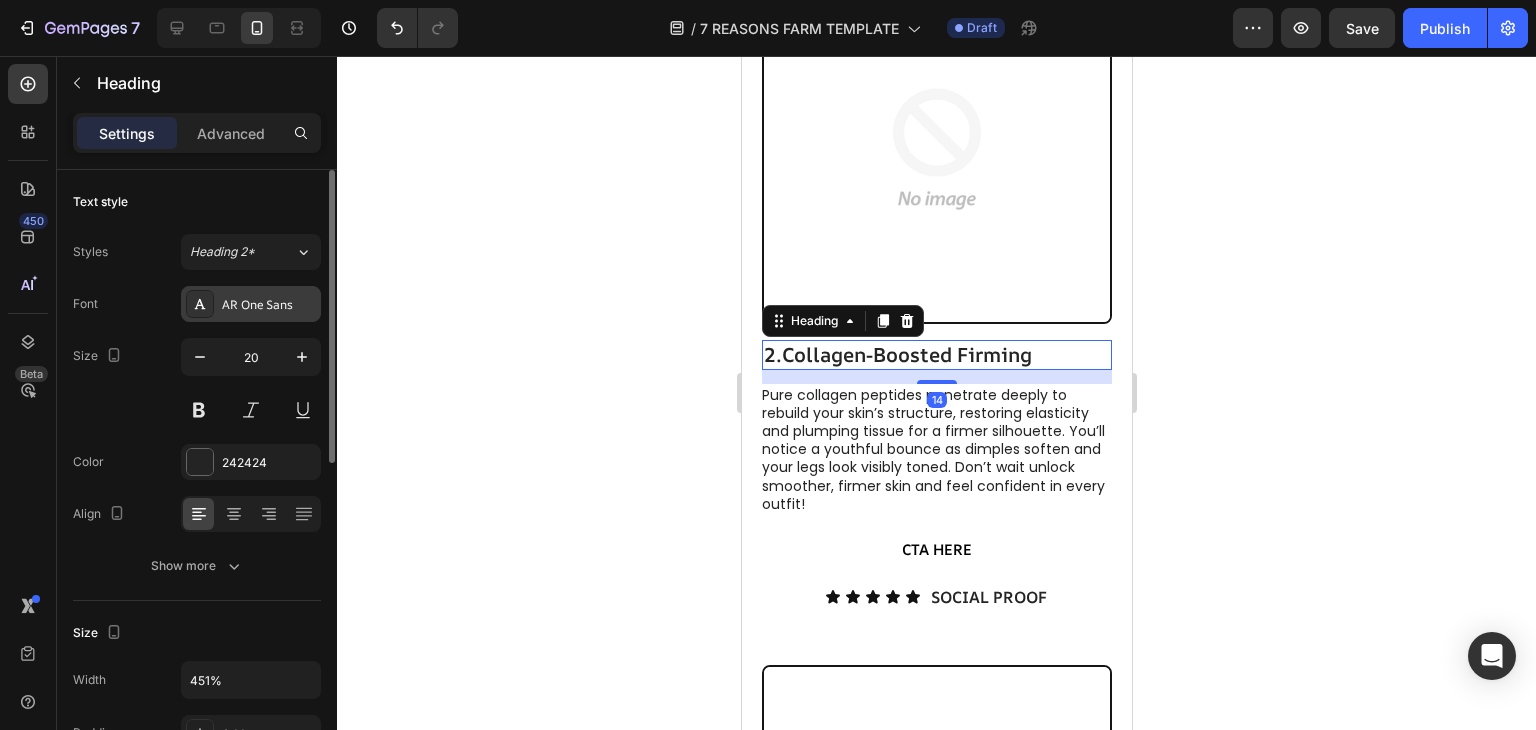 click on "AR One Sans" at bounding box center (251, 304) 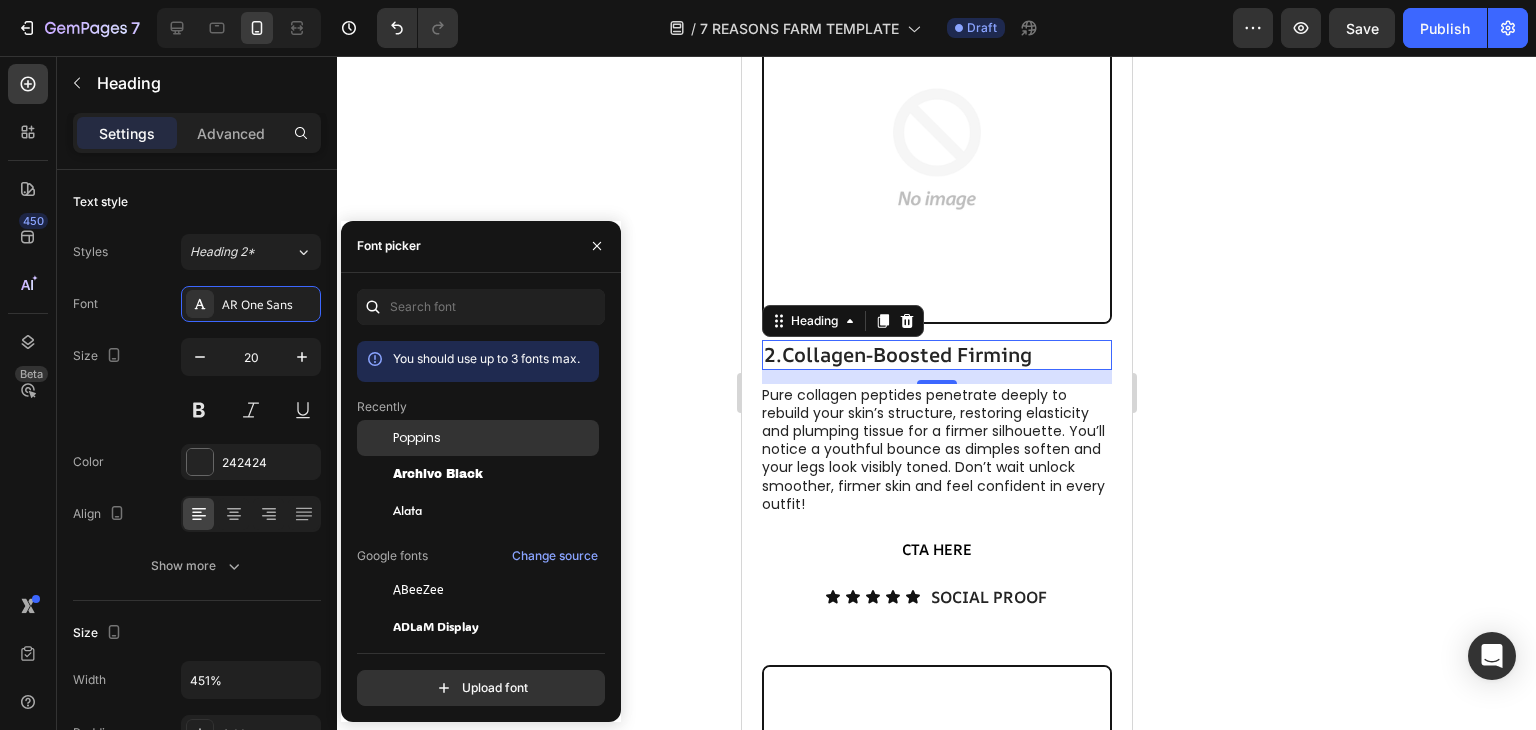 click on "Poppins" at bounding box center [417, 438] 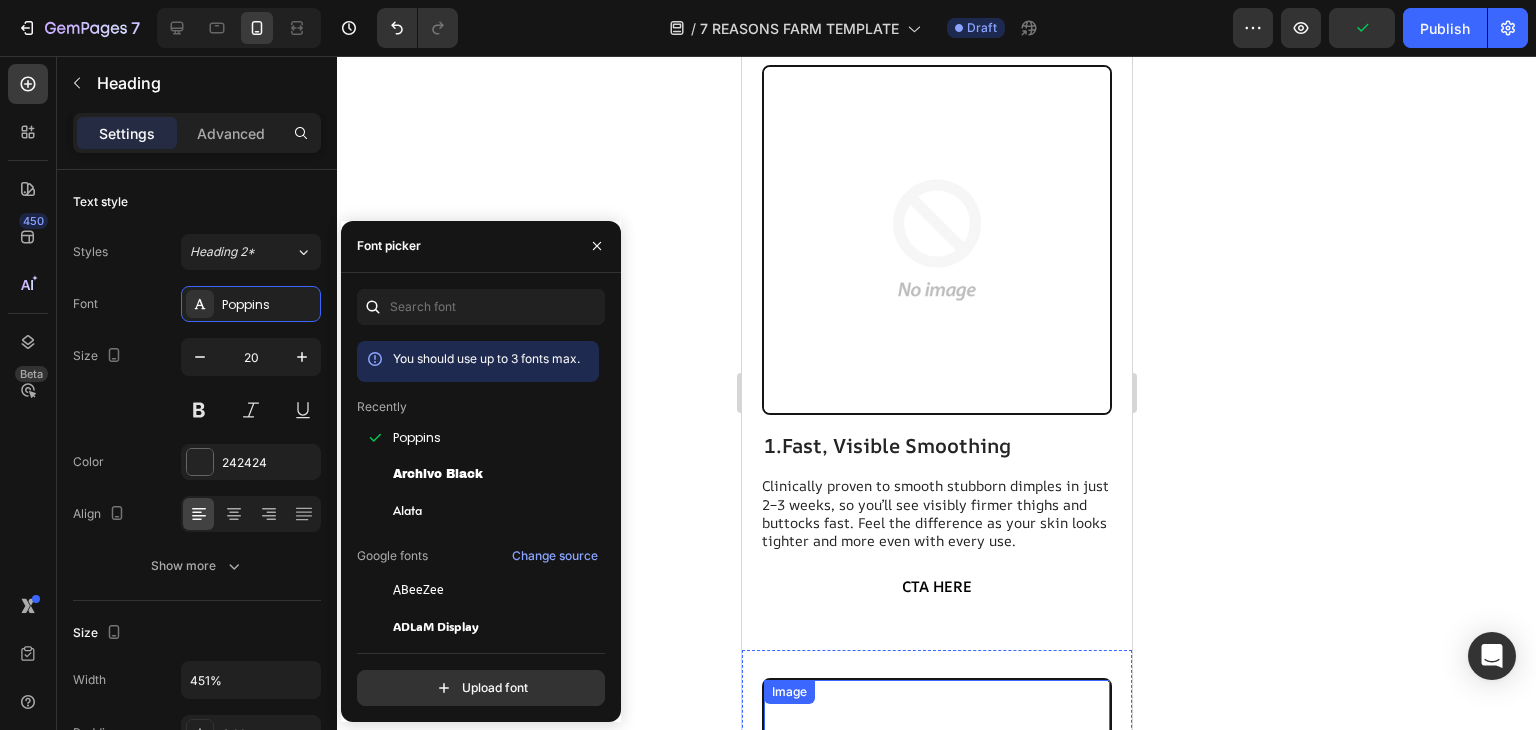 scroll, scrollTop: 452, scrollLeft: 0, axis: vertical 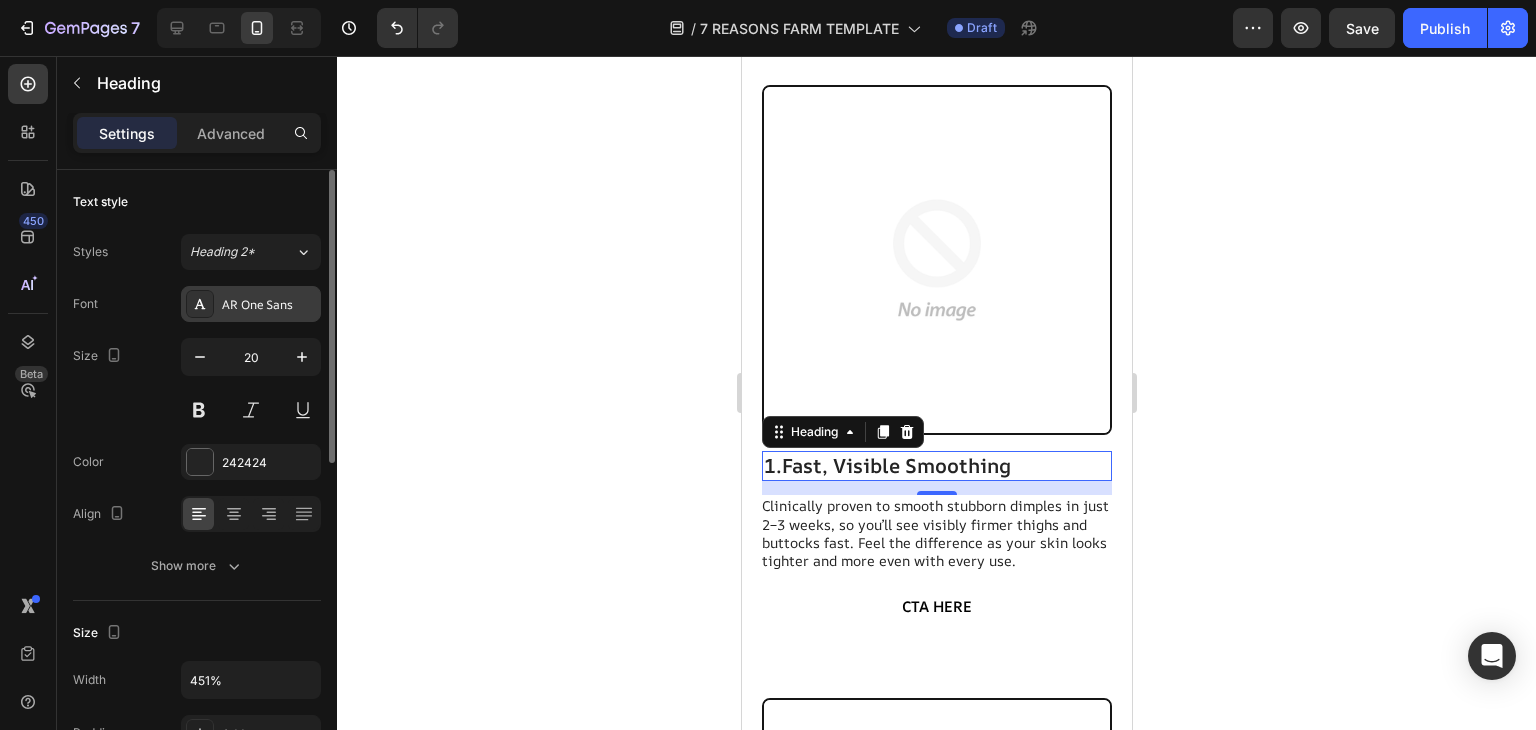 click on "AR One Sans" at bounding box center (251, 304) 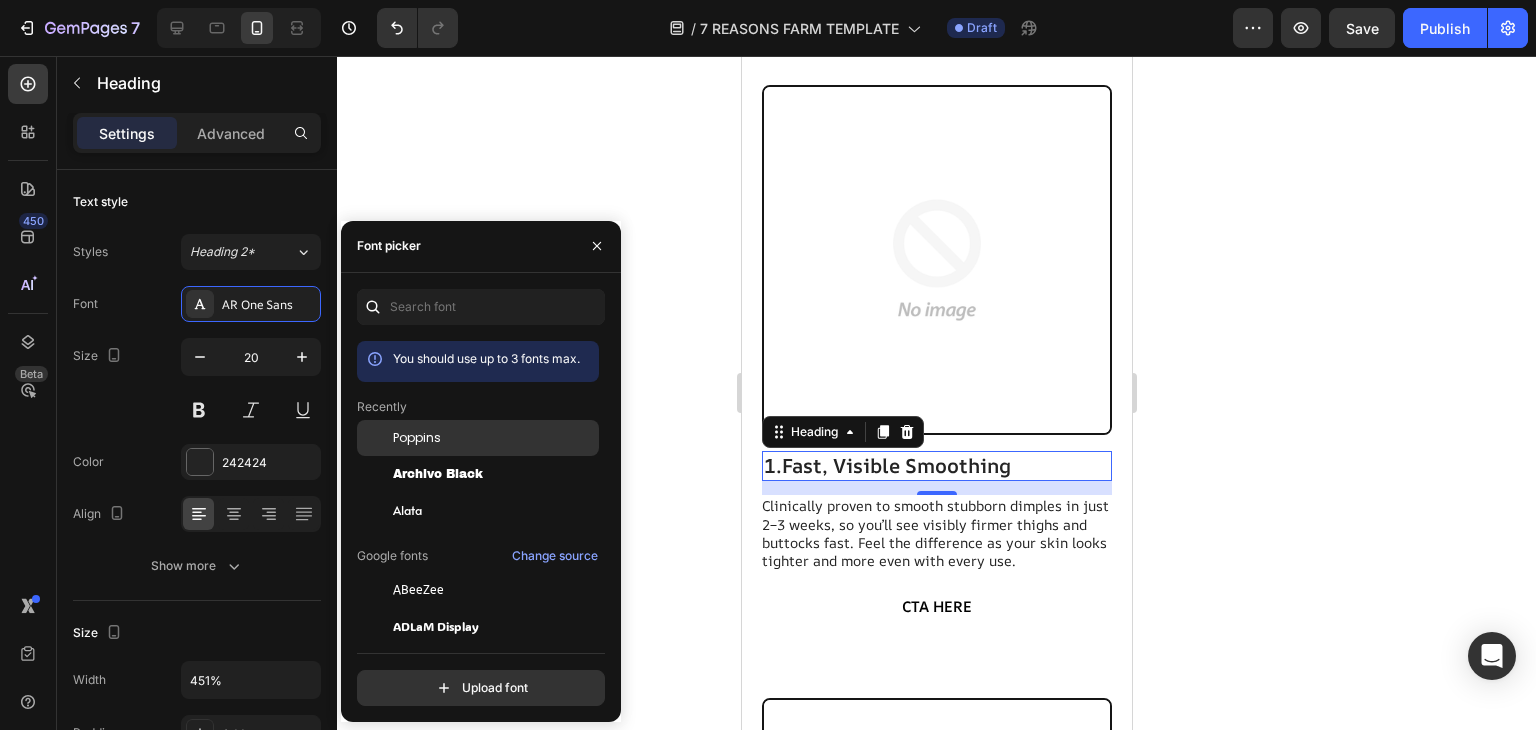 click on "Poppins" at bounding box center [494, 438] 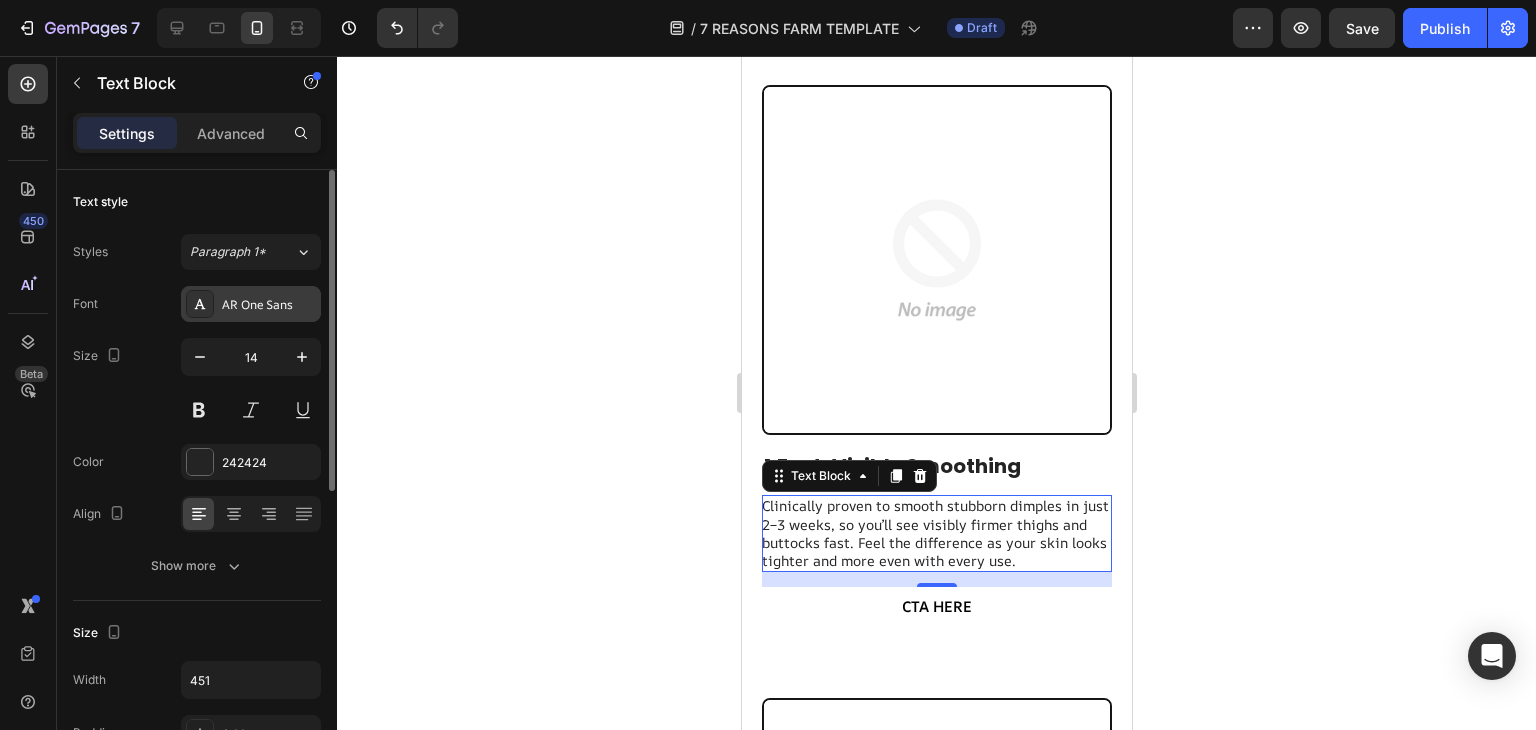 click on "AR One Sans" at bounding box center [269, 305] 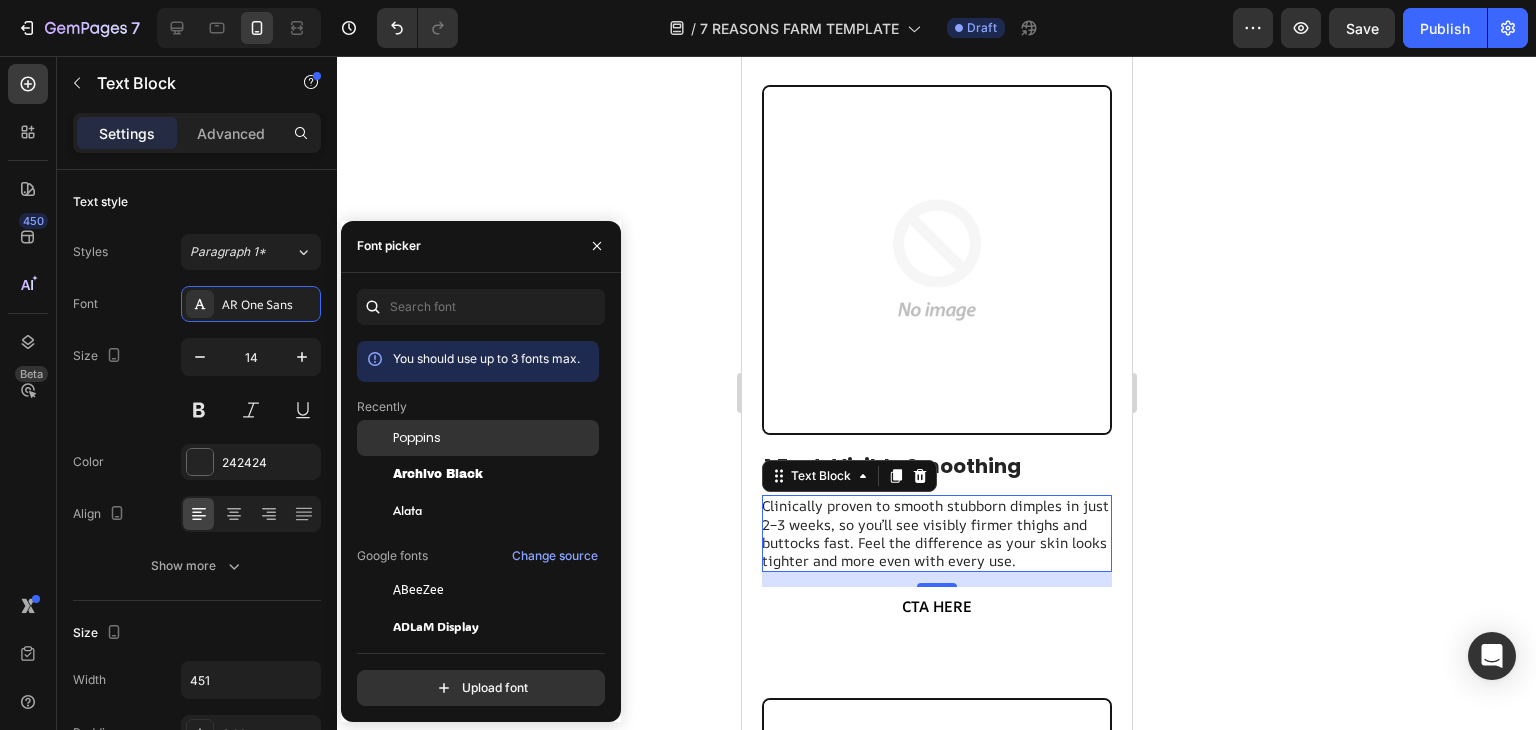 click on "Poppins" 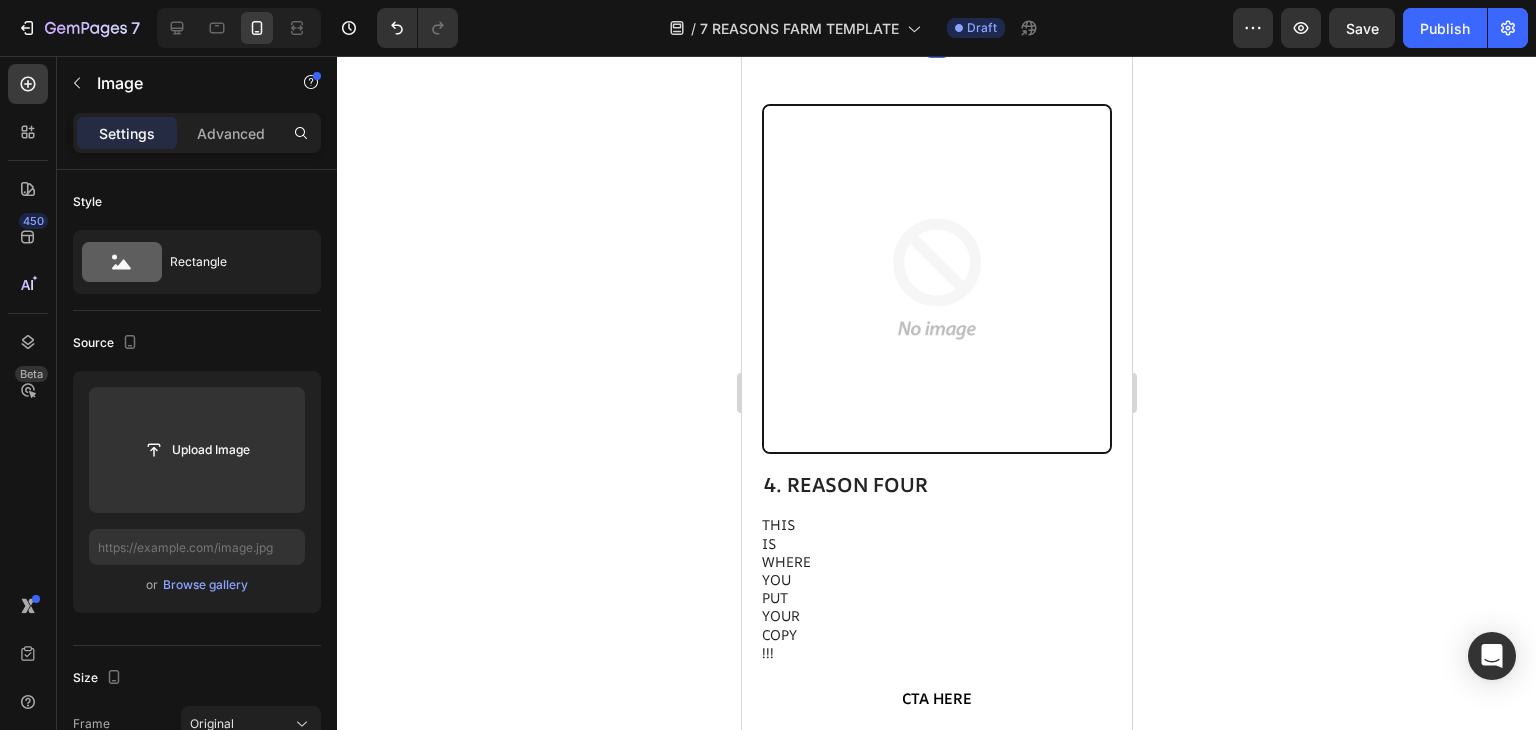 scroll, scrollTop: 3523, scrollLeft: 0, axis: vertical 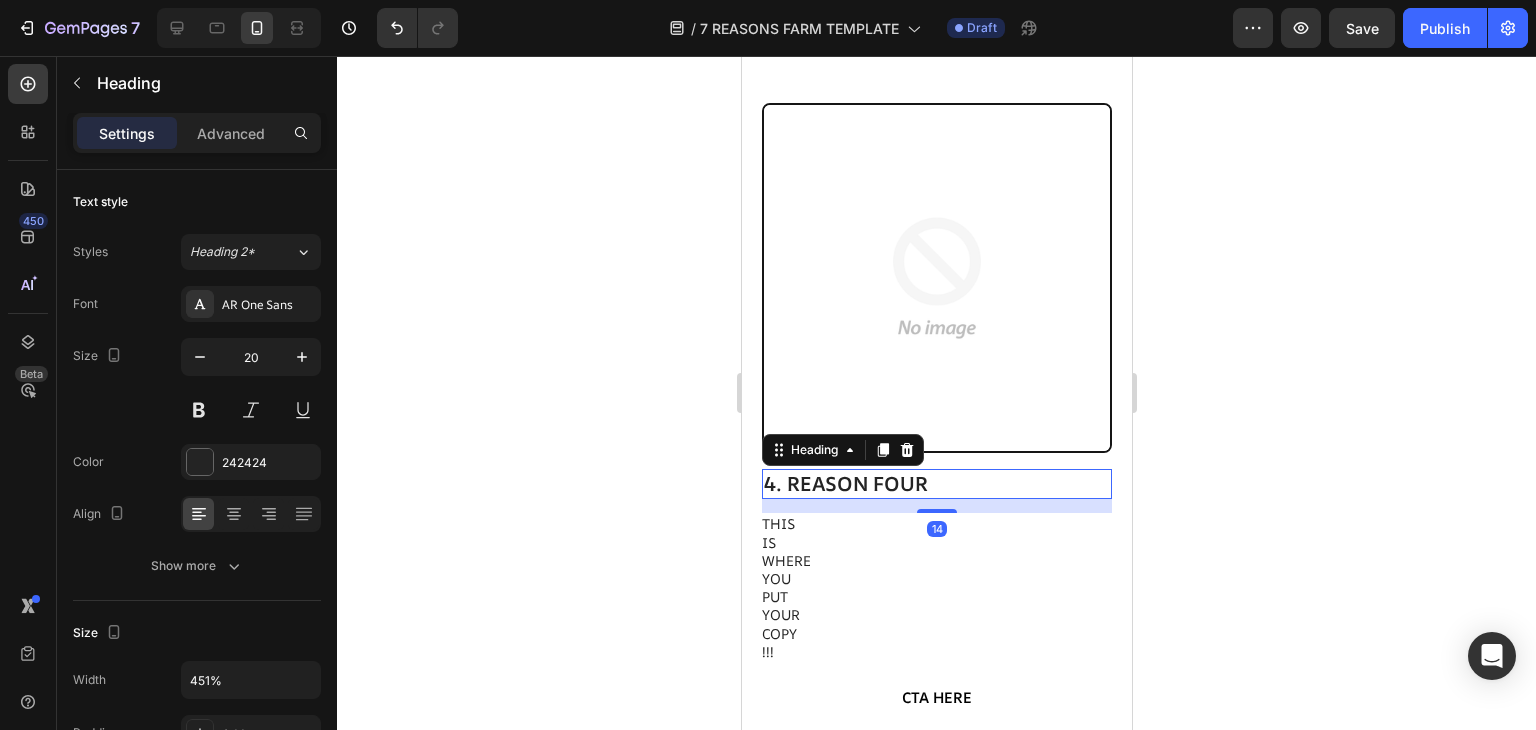 click on "4. REASON FOUR" at bounding box center (936, 484) 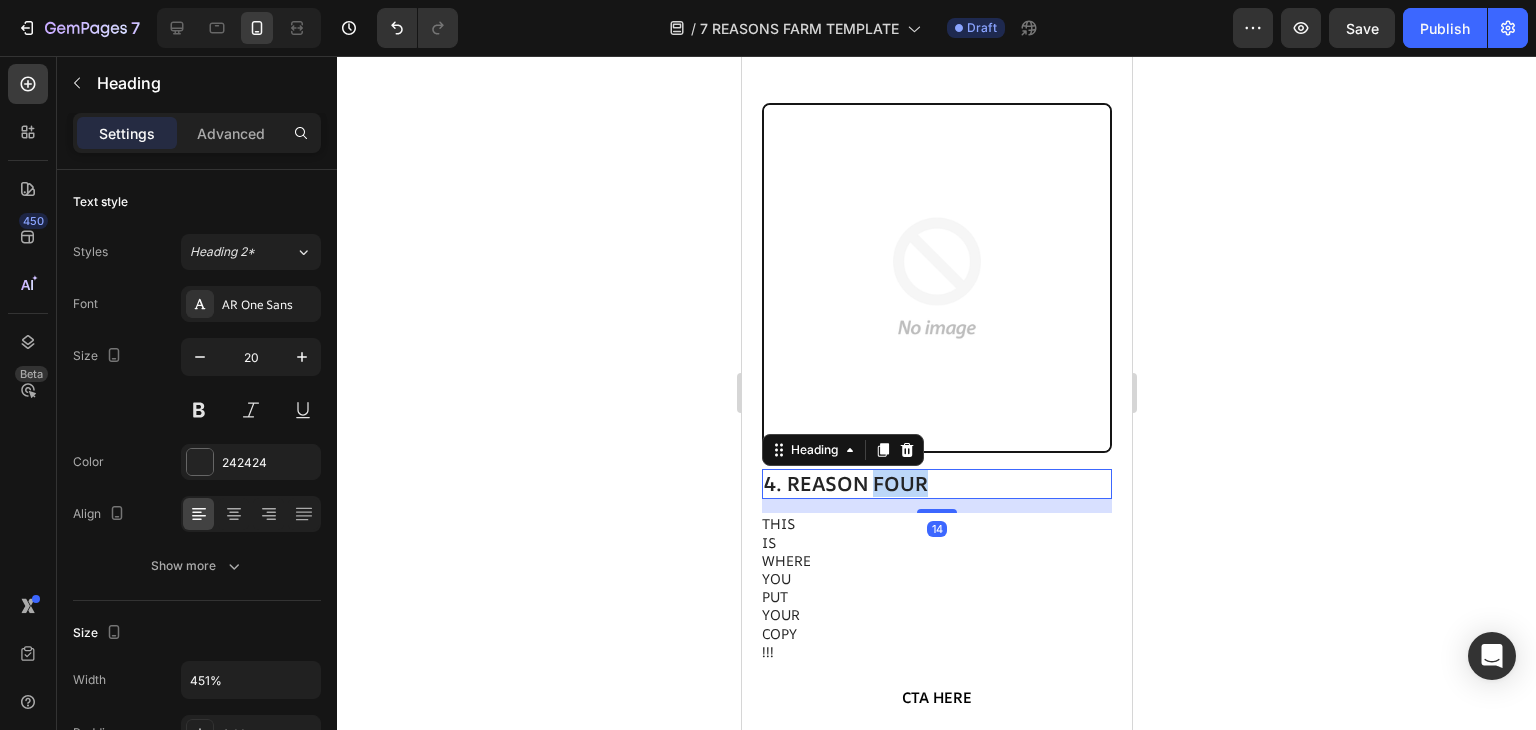 drag, startPoint x: 833, startPoint y: 507, endPoint x: 903, endPoint y: 499, distance: 70.45566 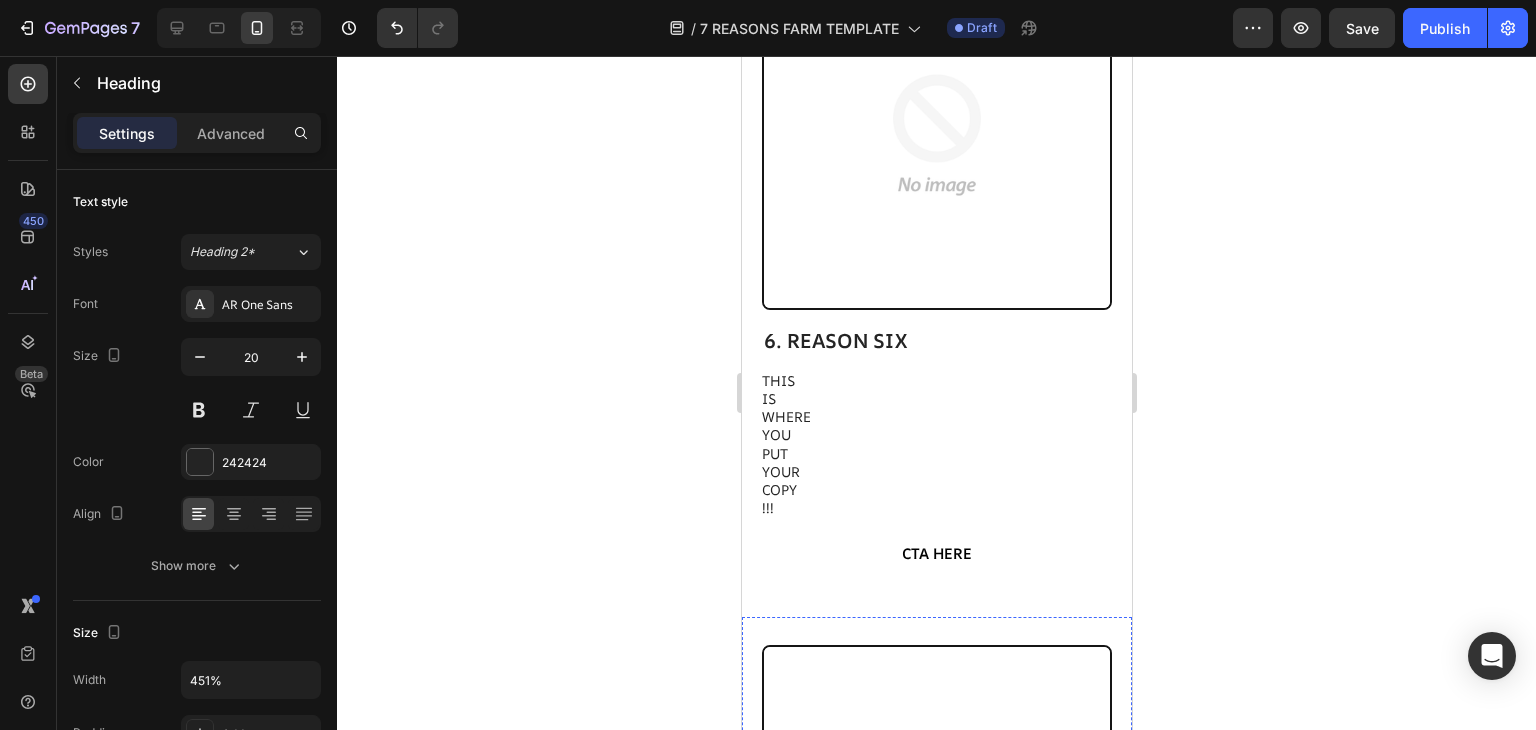 scroll, scrollTop: 5076, scrollLeft: 0, axis: vertical 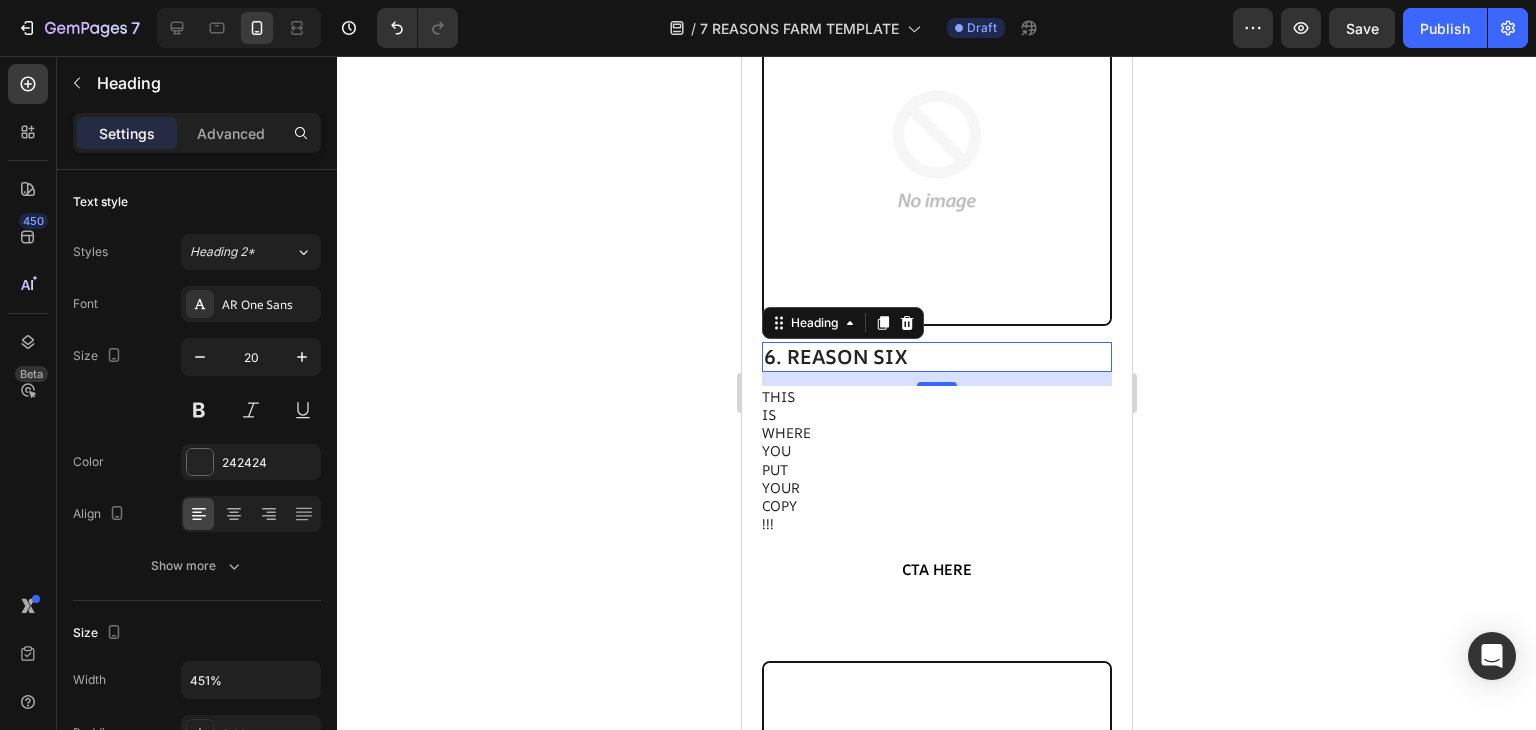click on "6. REASON SIX" at bounding box center [936, 357] 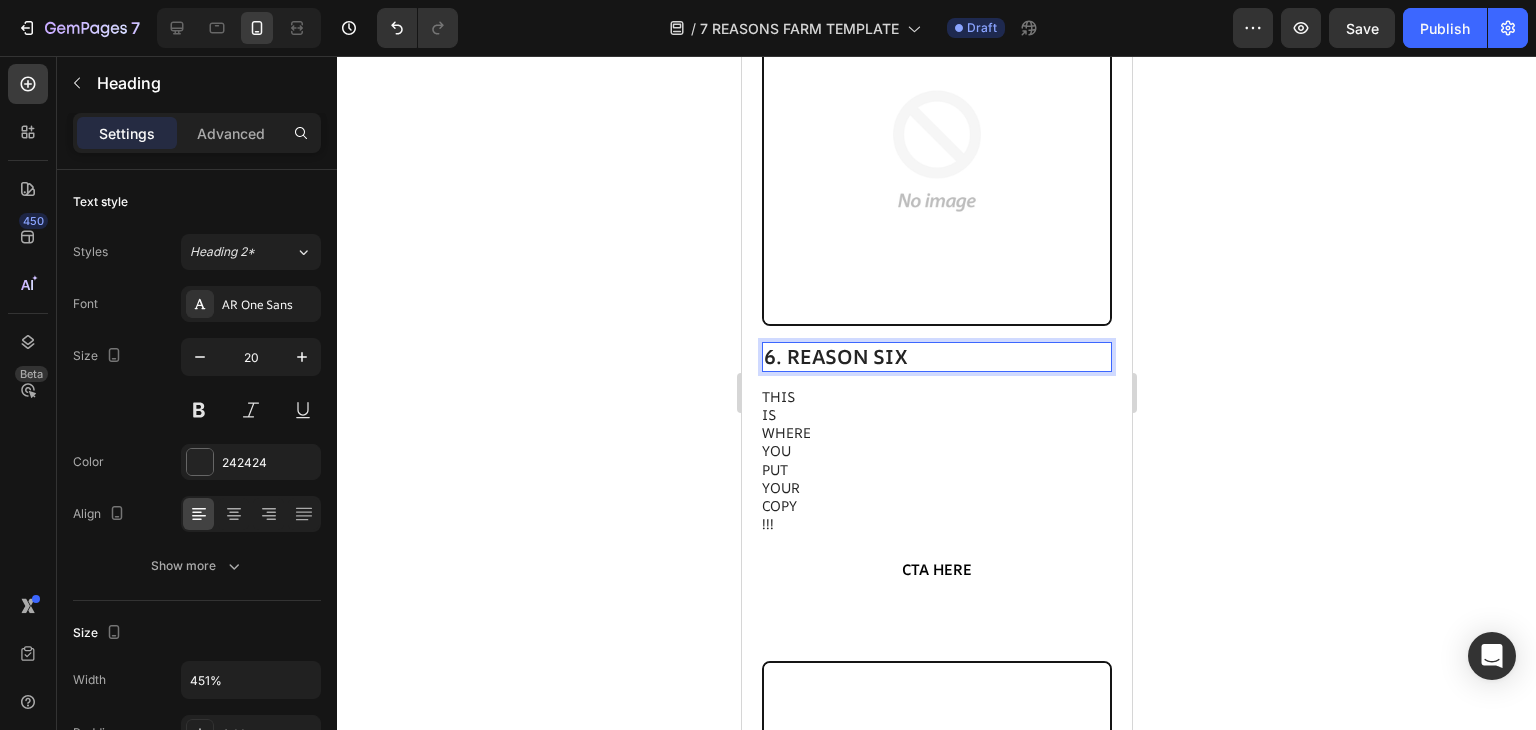 click on "6. REASON SIX" at bounding box center (936, 357) 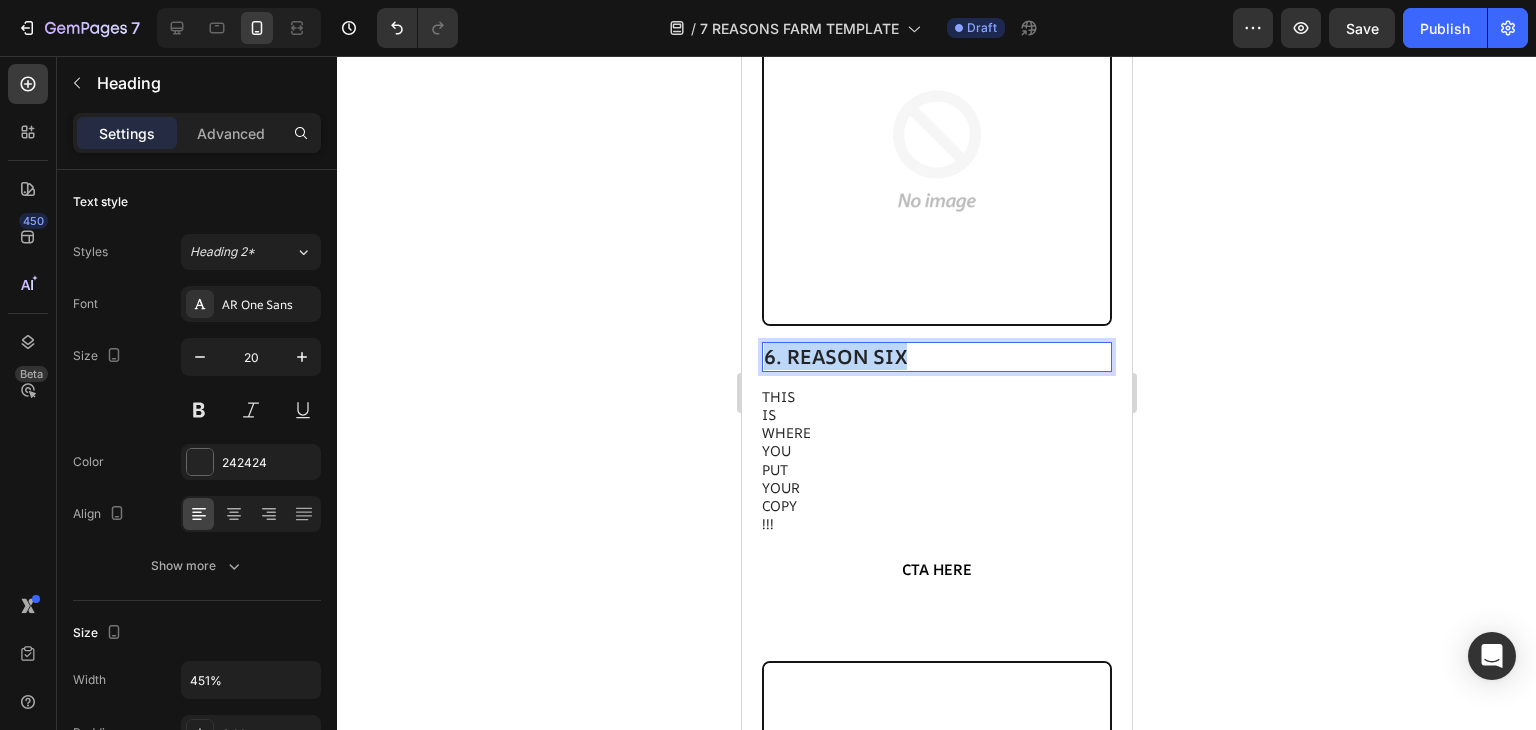 click on "6. REASON SIX" at bounding box center (936, 357) 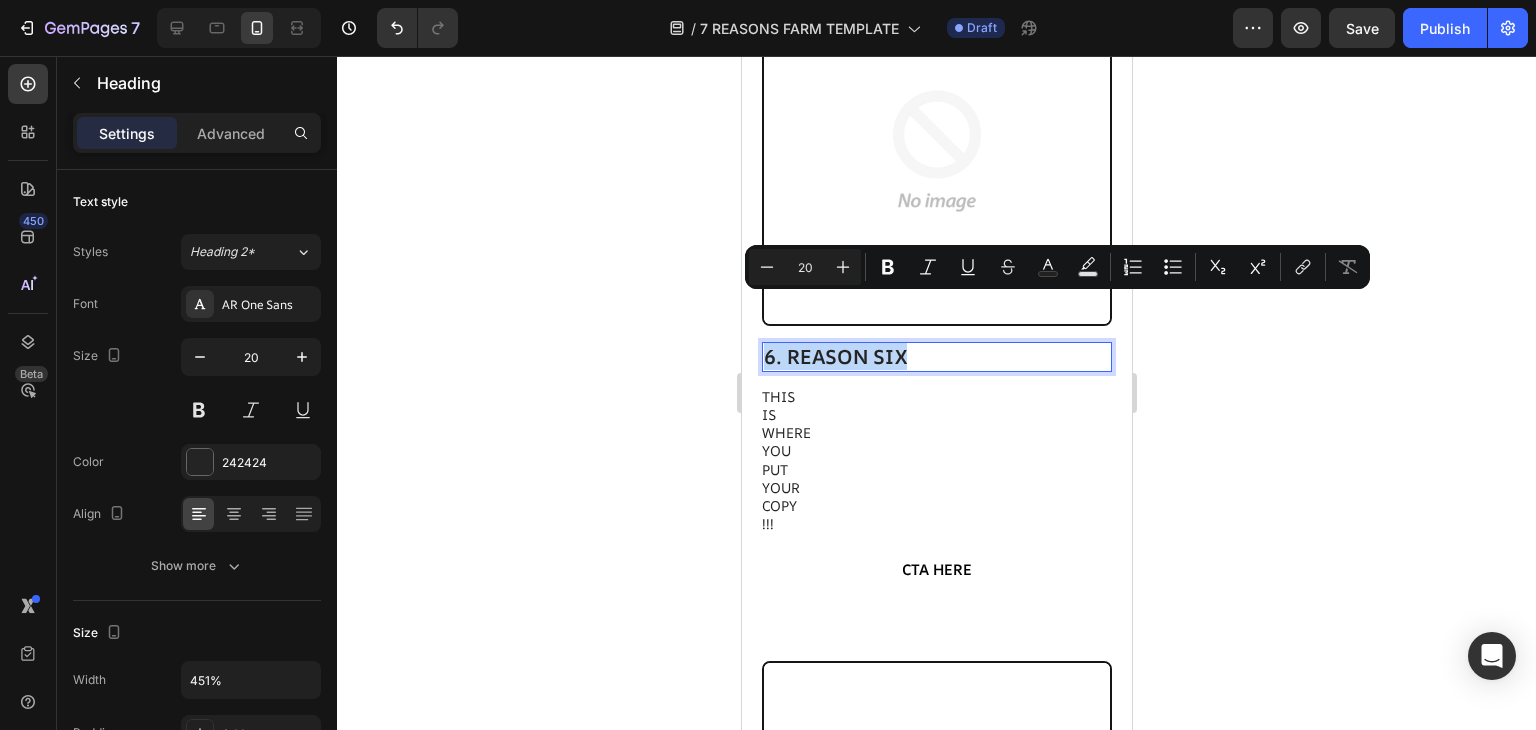 click on "6. REASON SIX" at bounding box center (936, 357) 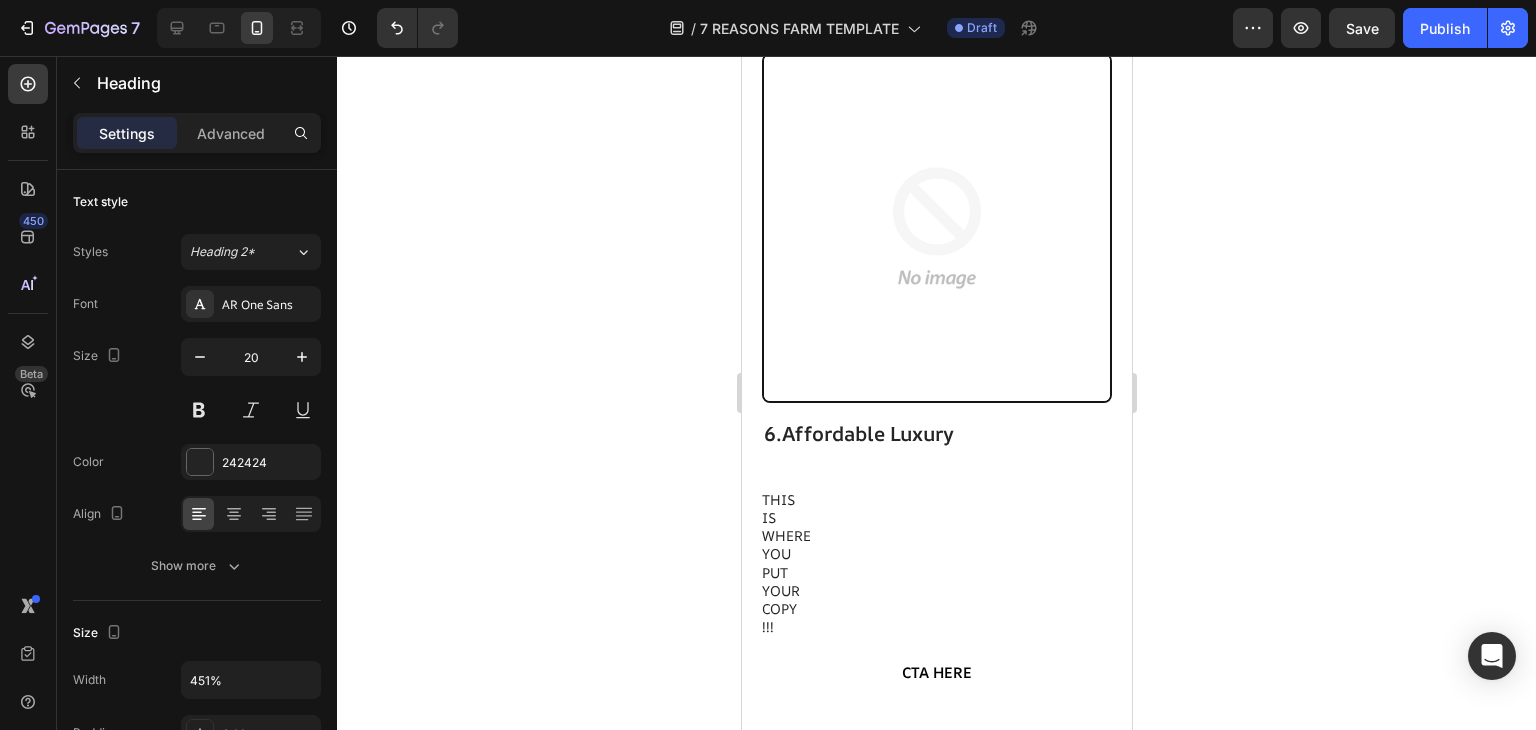 scroll, scrollTop: 5003, scrollLeft: 0, axis: vertical 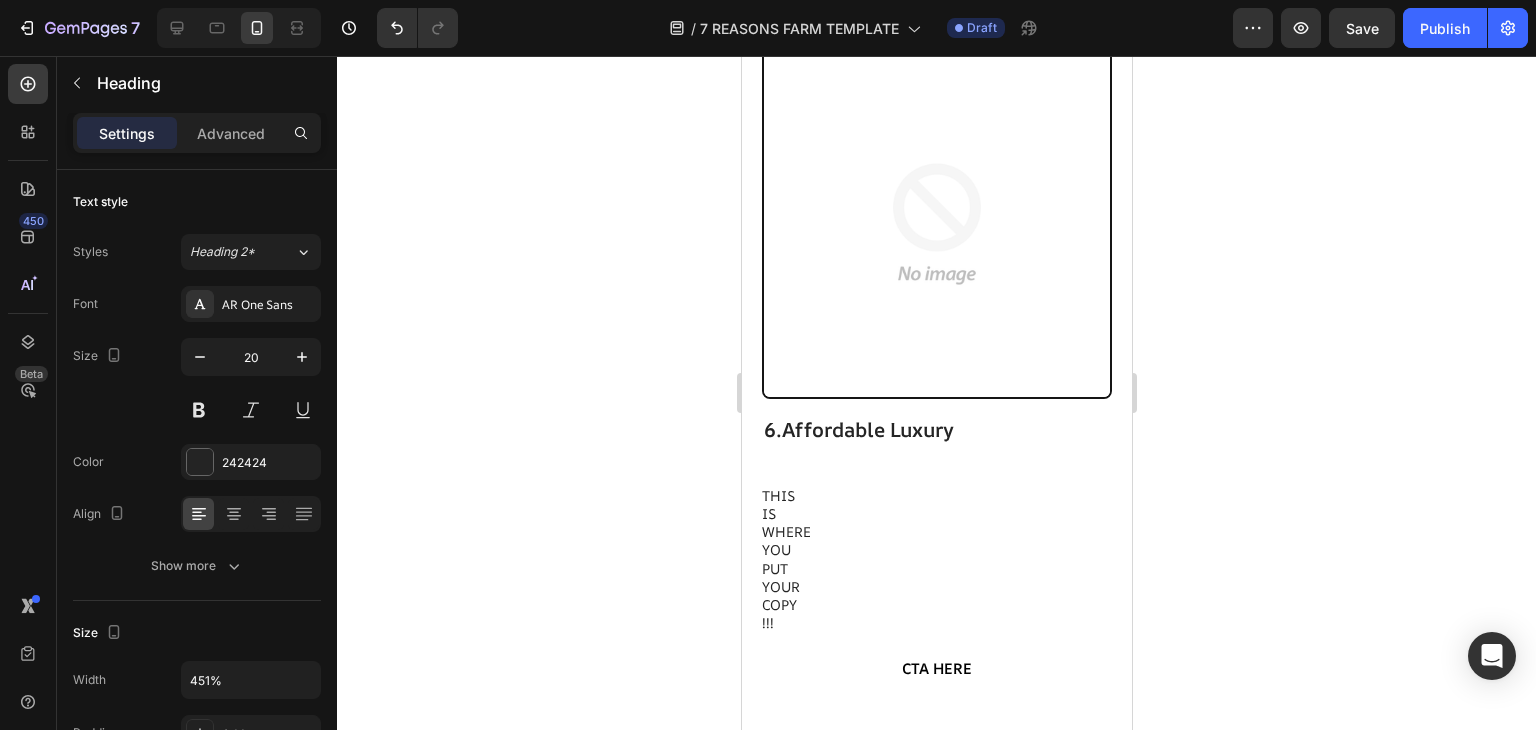 click on "6.  Affordable Luxury" at bounding box center [936, 443] 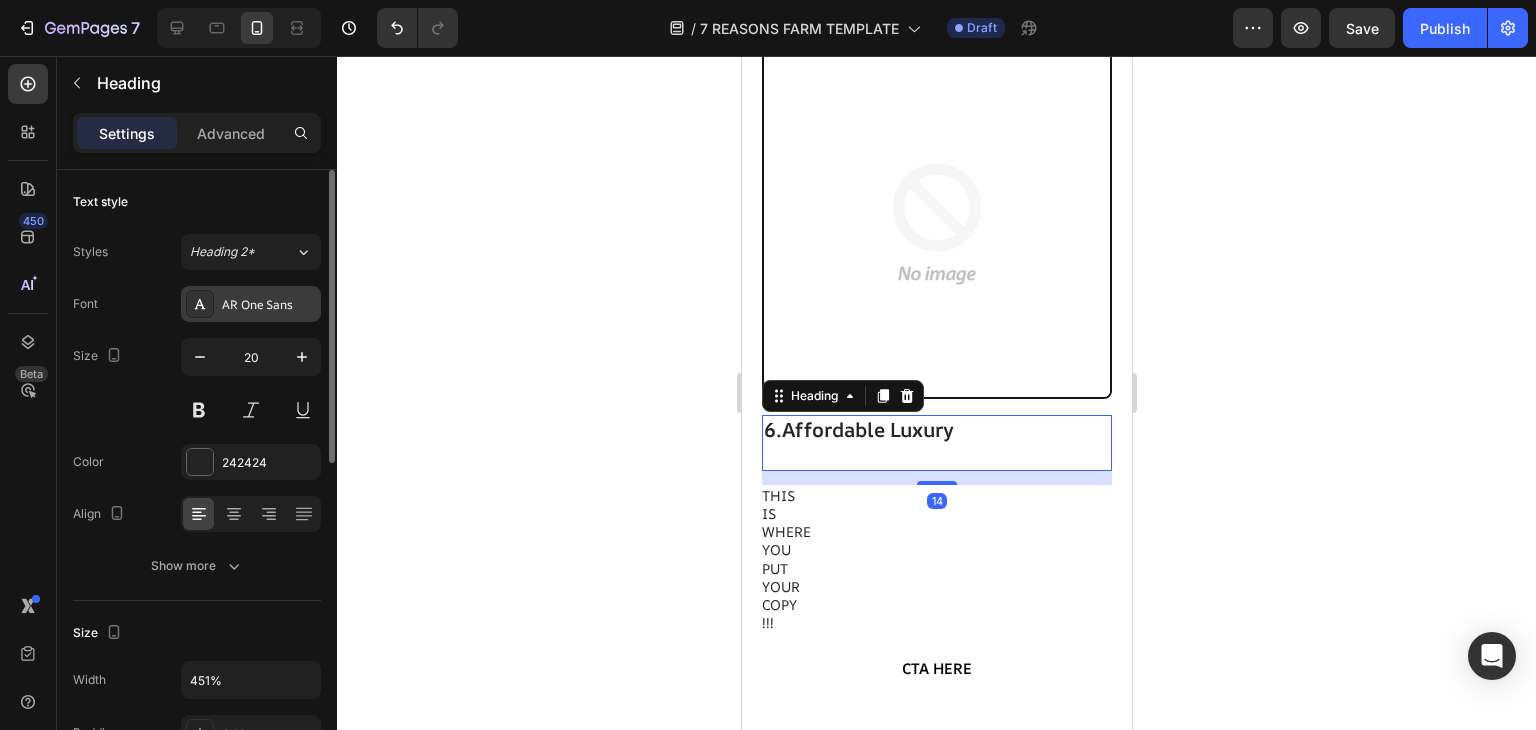 click on "AR One Sans" at bounding box center [251, 304] 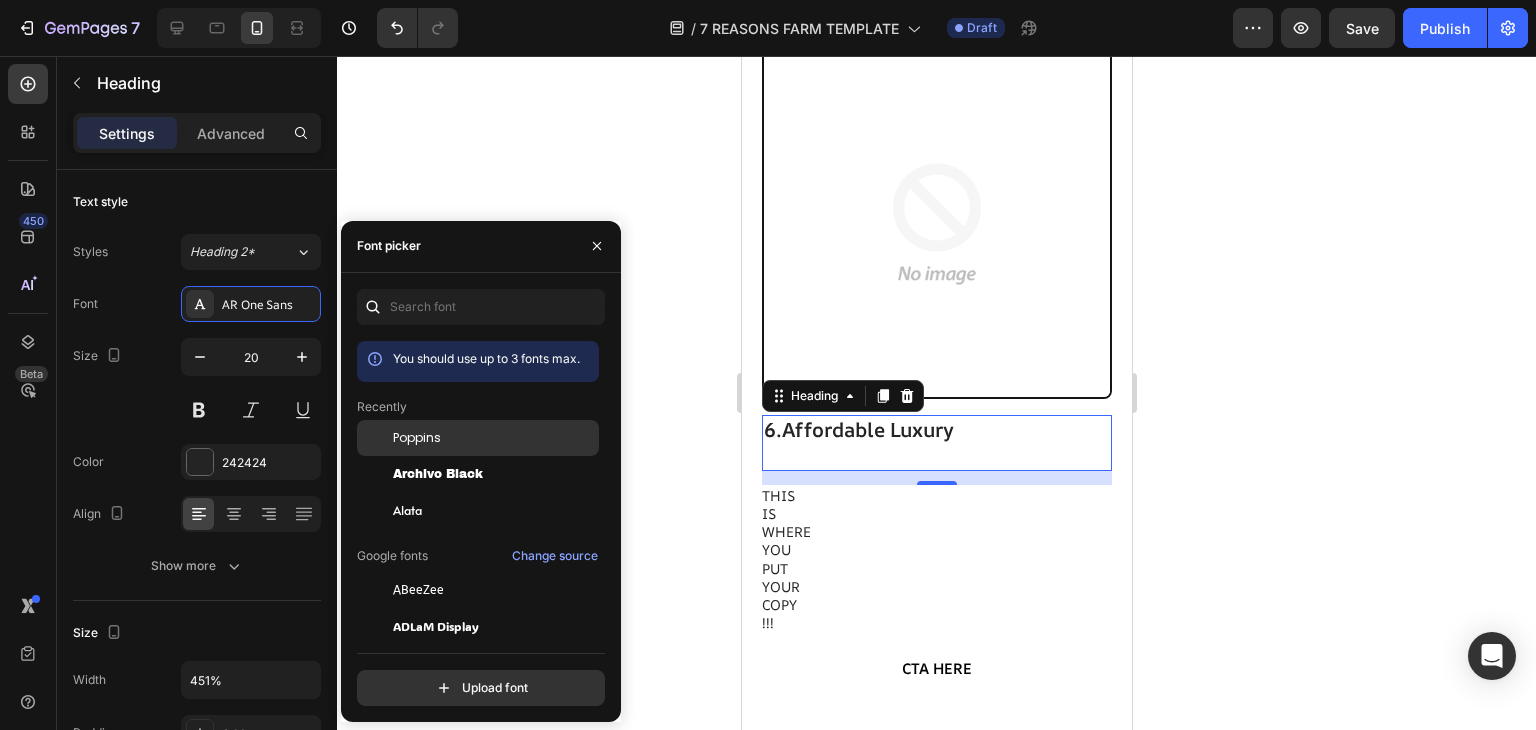 click on "Poppins" at bounding box center (417, 438) 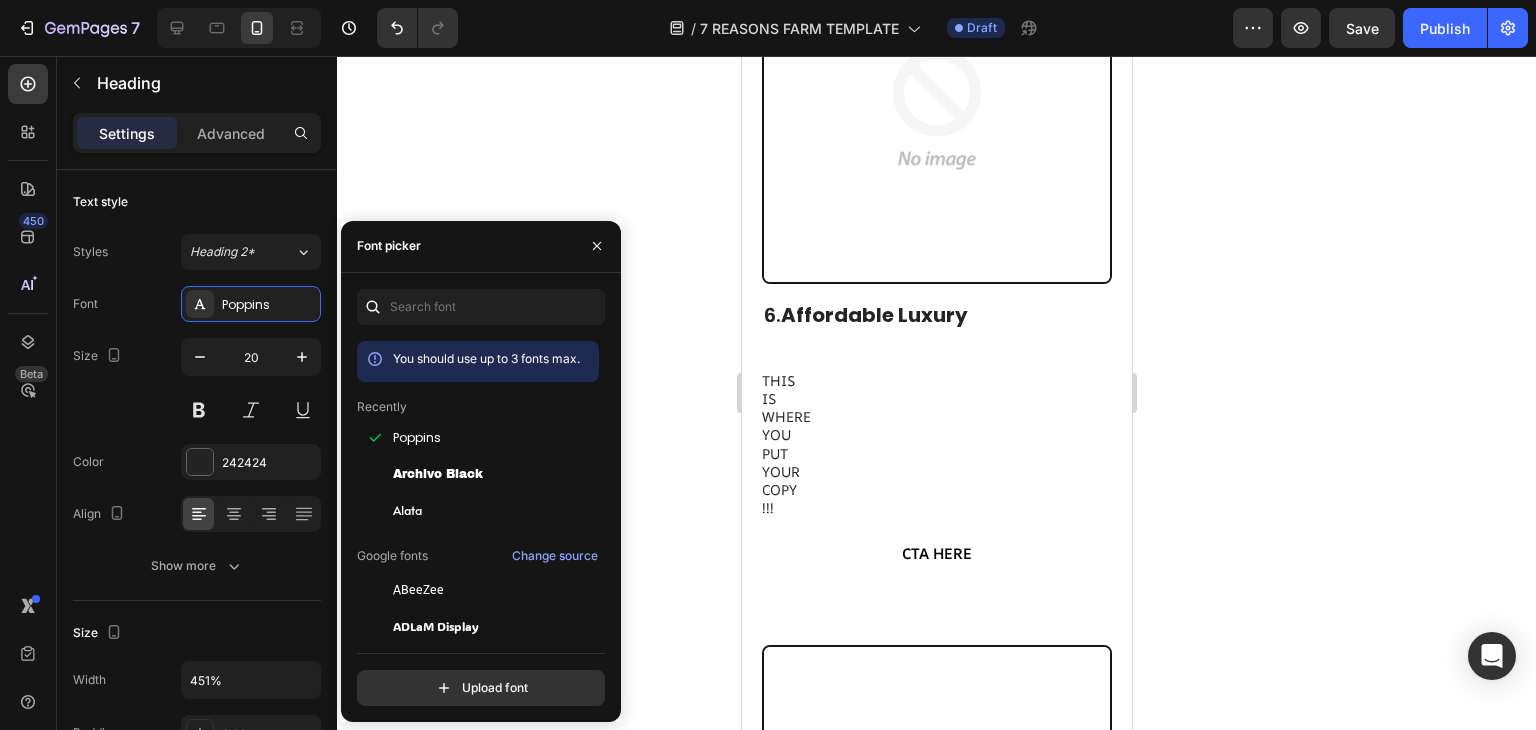 scroll, scrollTop: 5212, scrollLeft: 0, axis: vertical 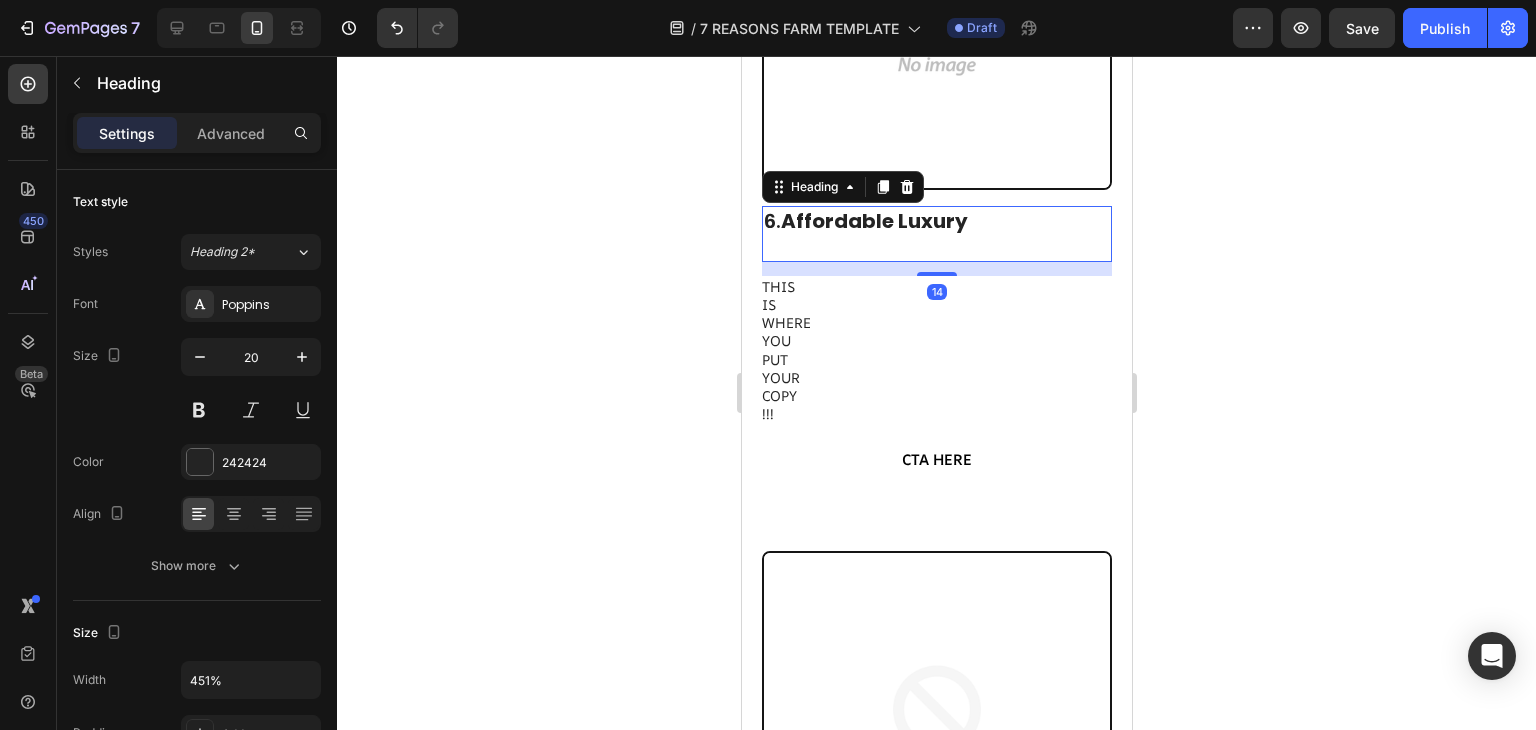 click on "6.  Affordable Luxury" at bounding box center (936, 234) 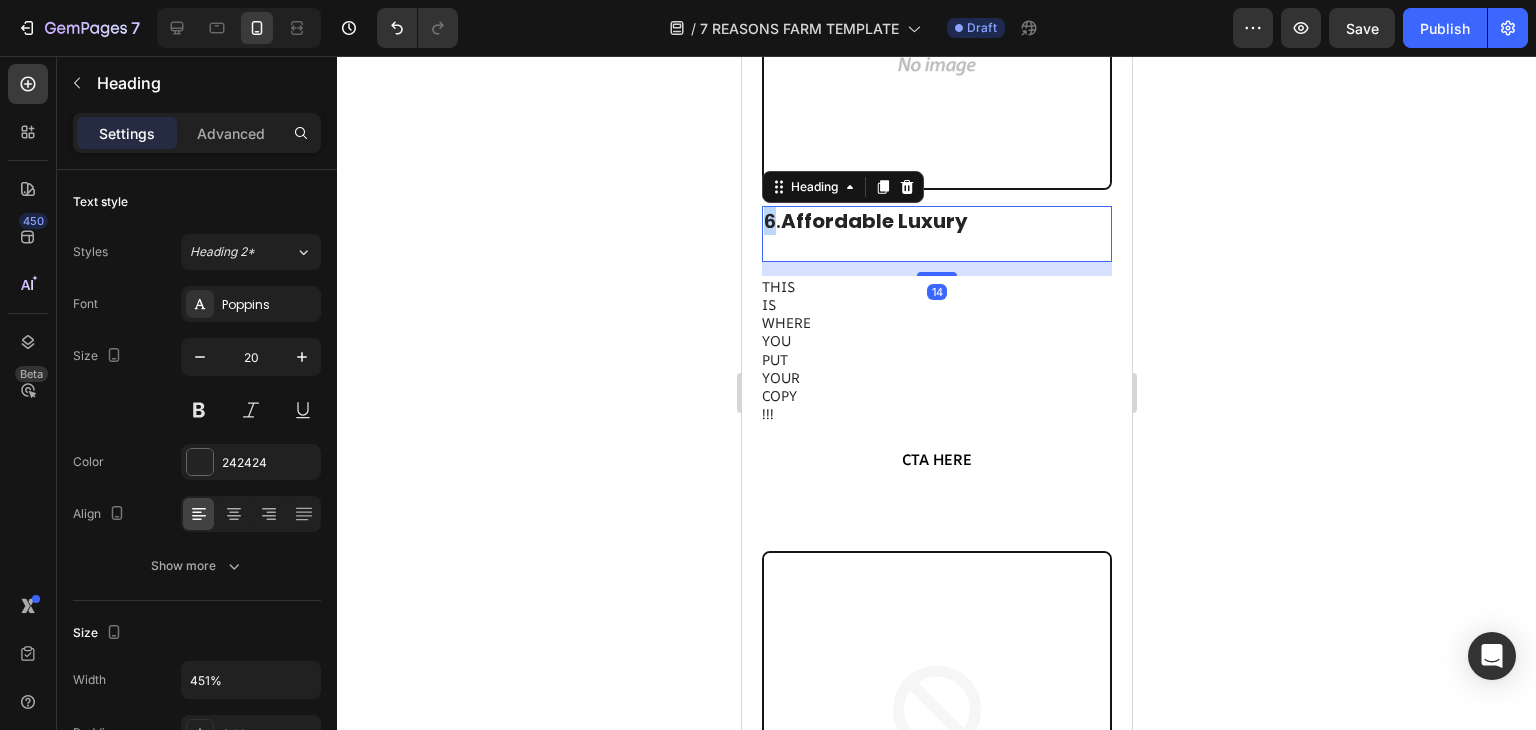 click on "6.  Affordable Luxury" at bounding box center (936, 234) 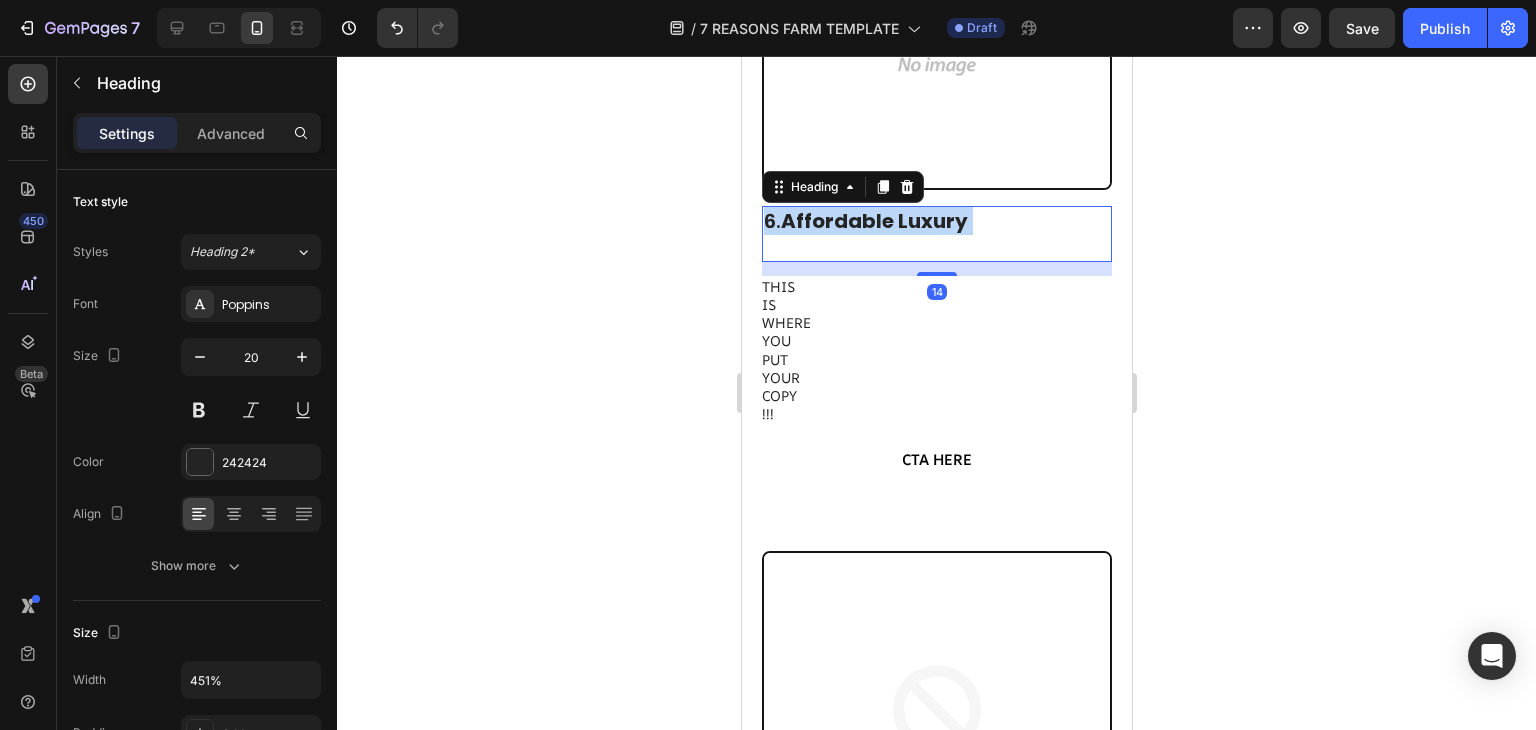 click on "6.  Affordable Luxury" at bounding box center (936, 234) 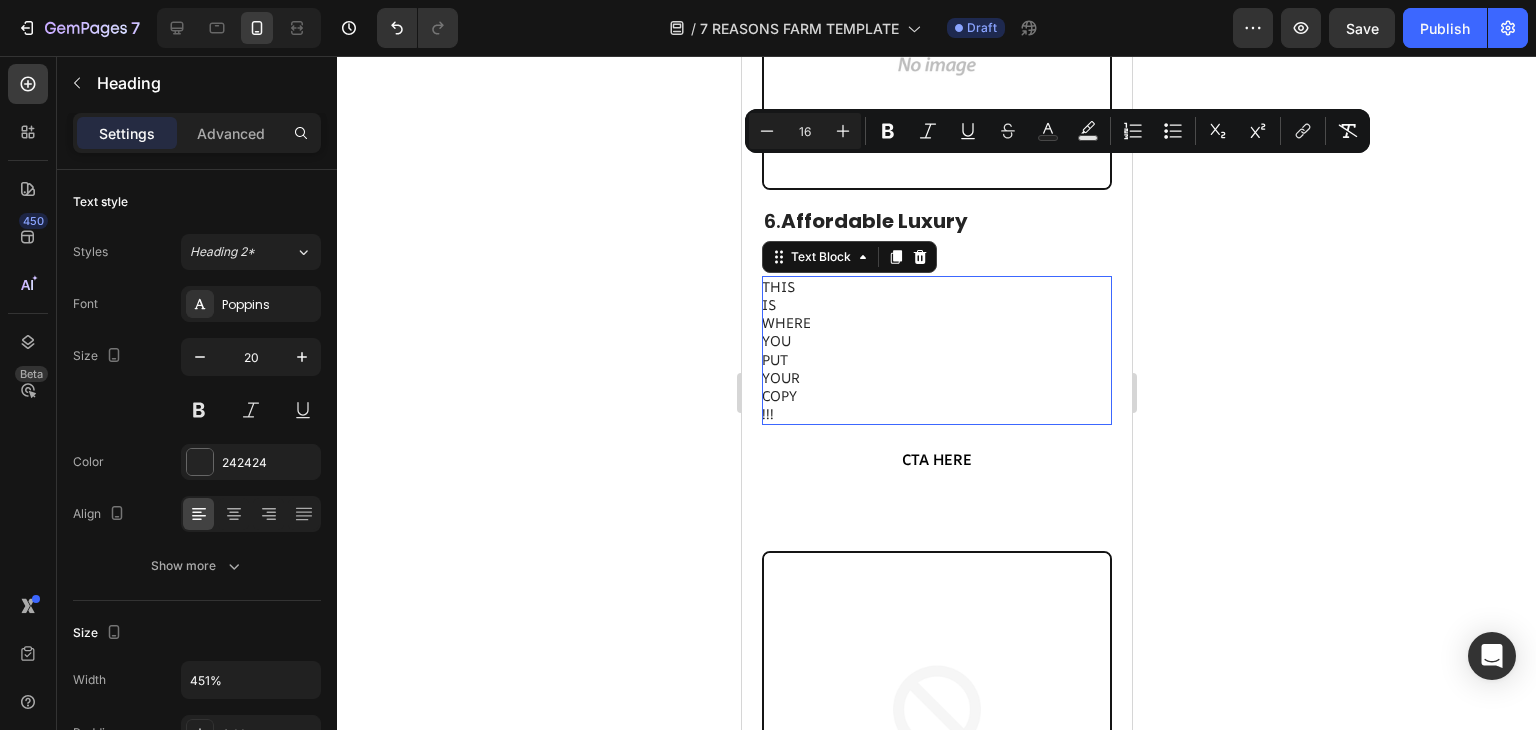 click on "YOU" at bounding box center [935, 341] 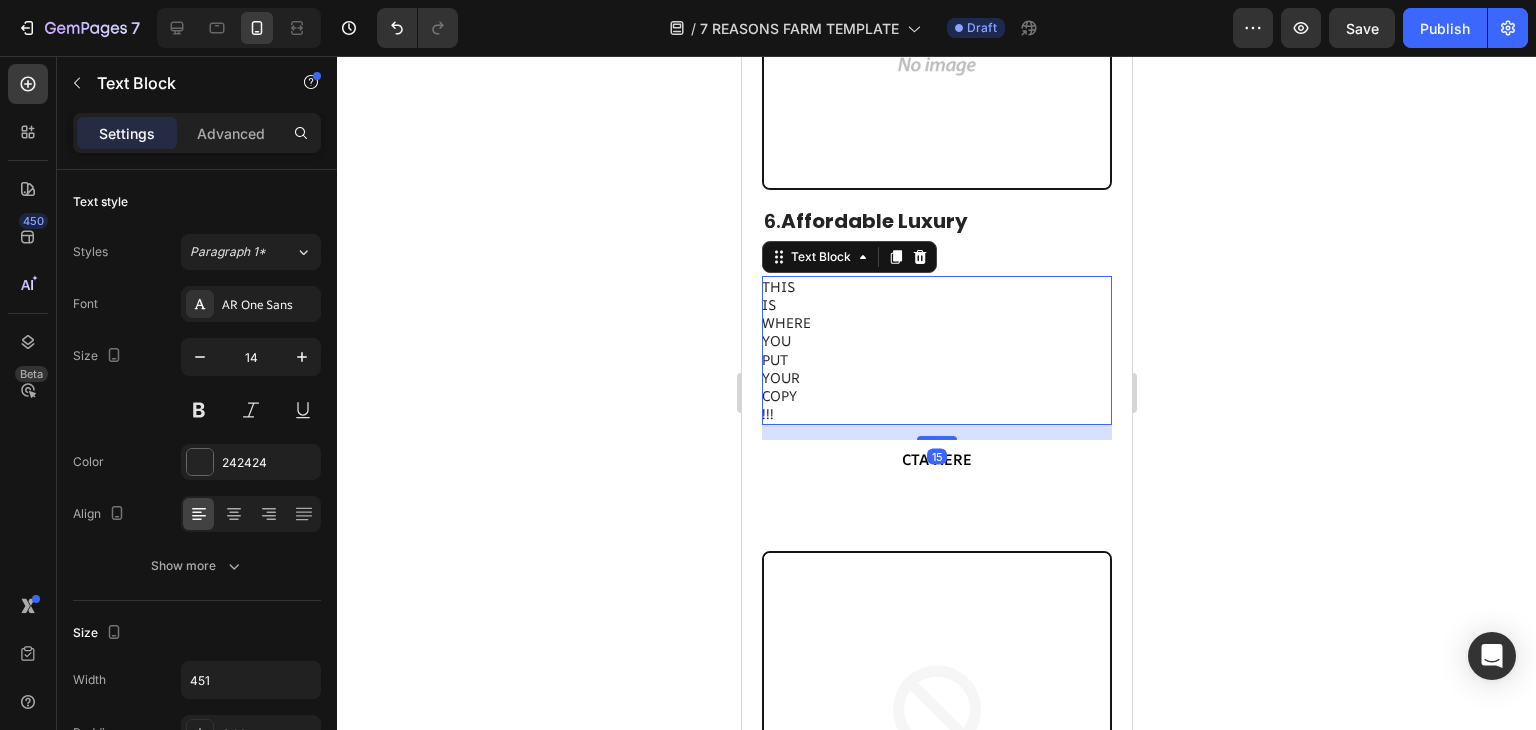 click on "YOU" at bounding box center (935, 341) 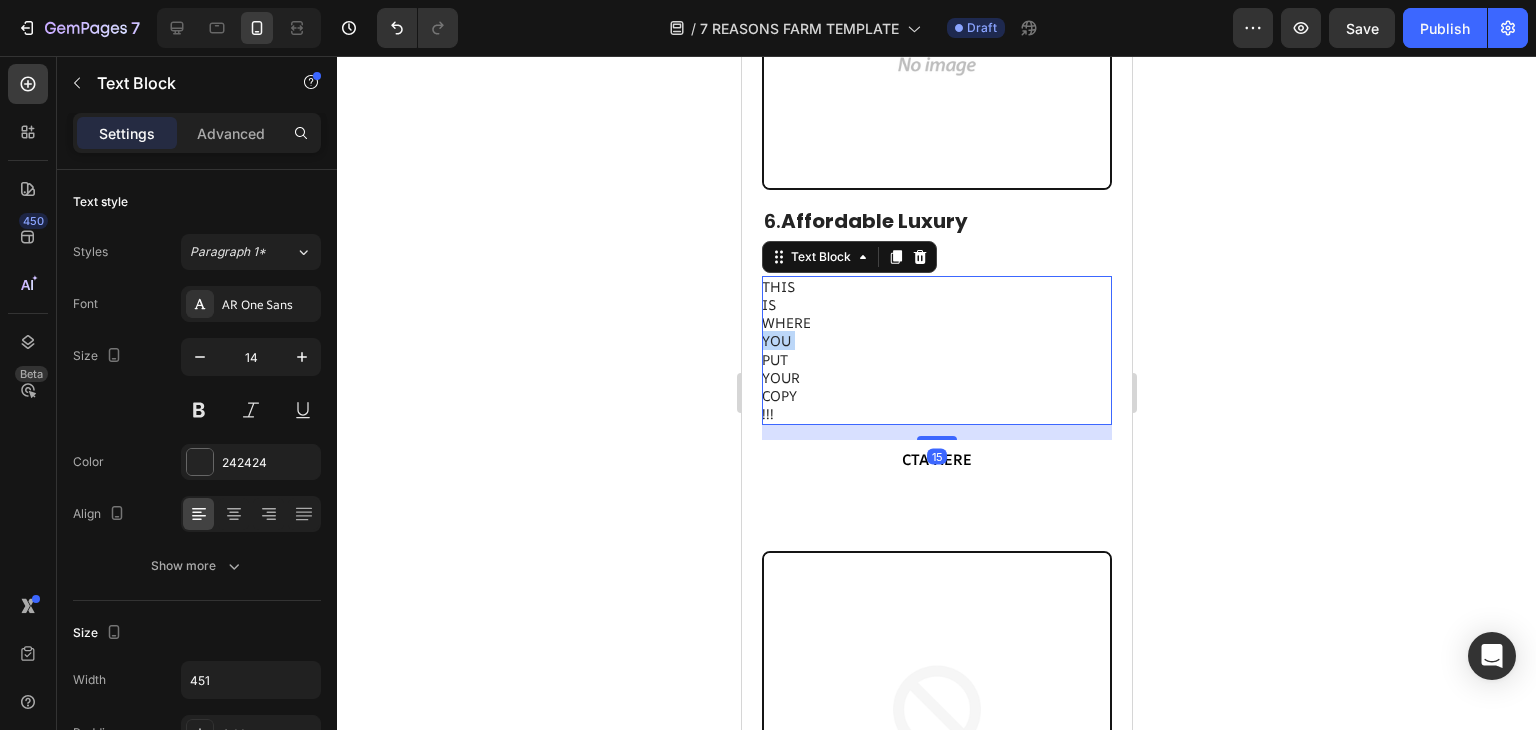 click on "YOU" at bounding box center [935, 341] 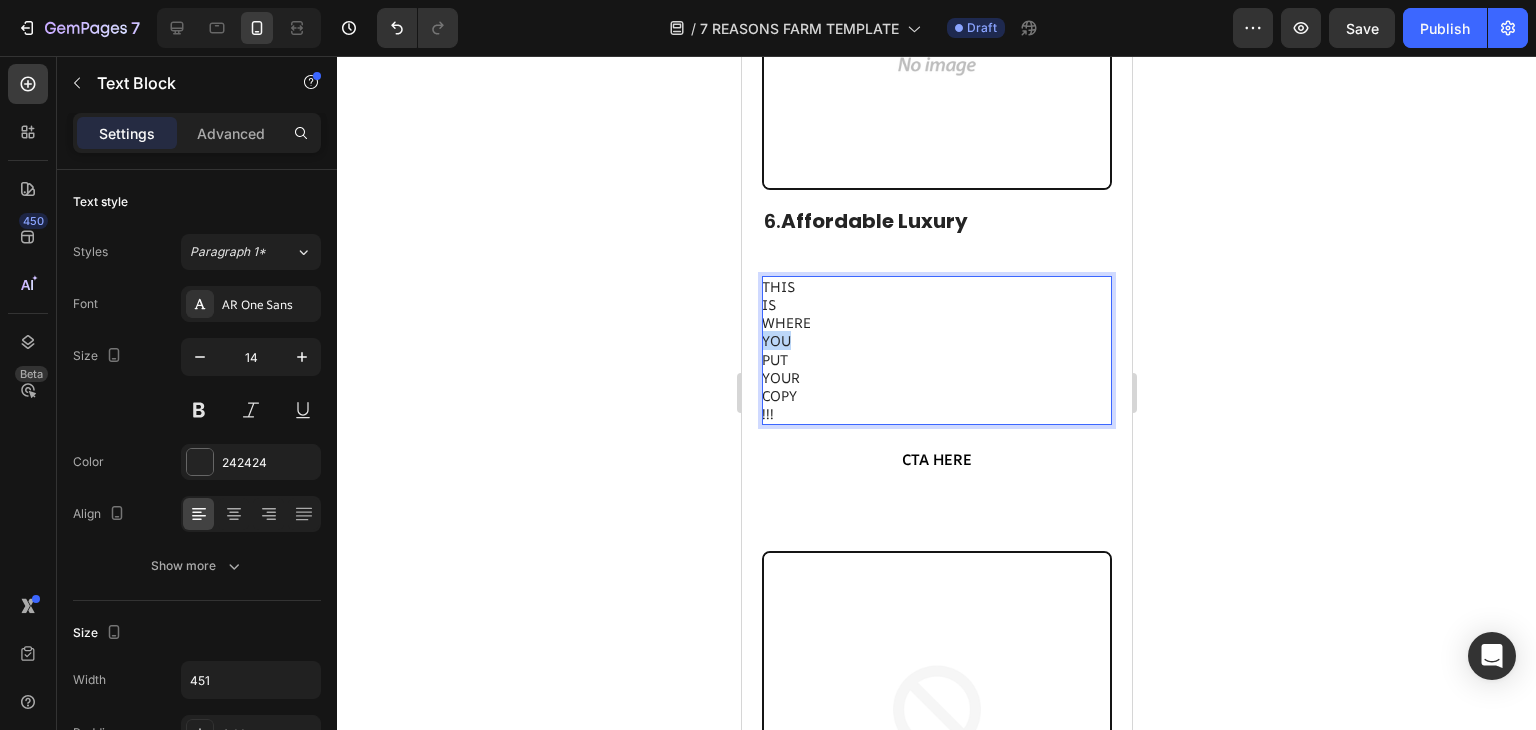 click on "YOU" at bounding box center [935, 341] 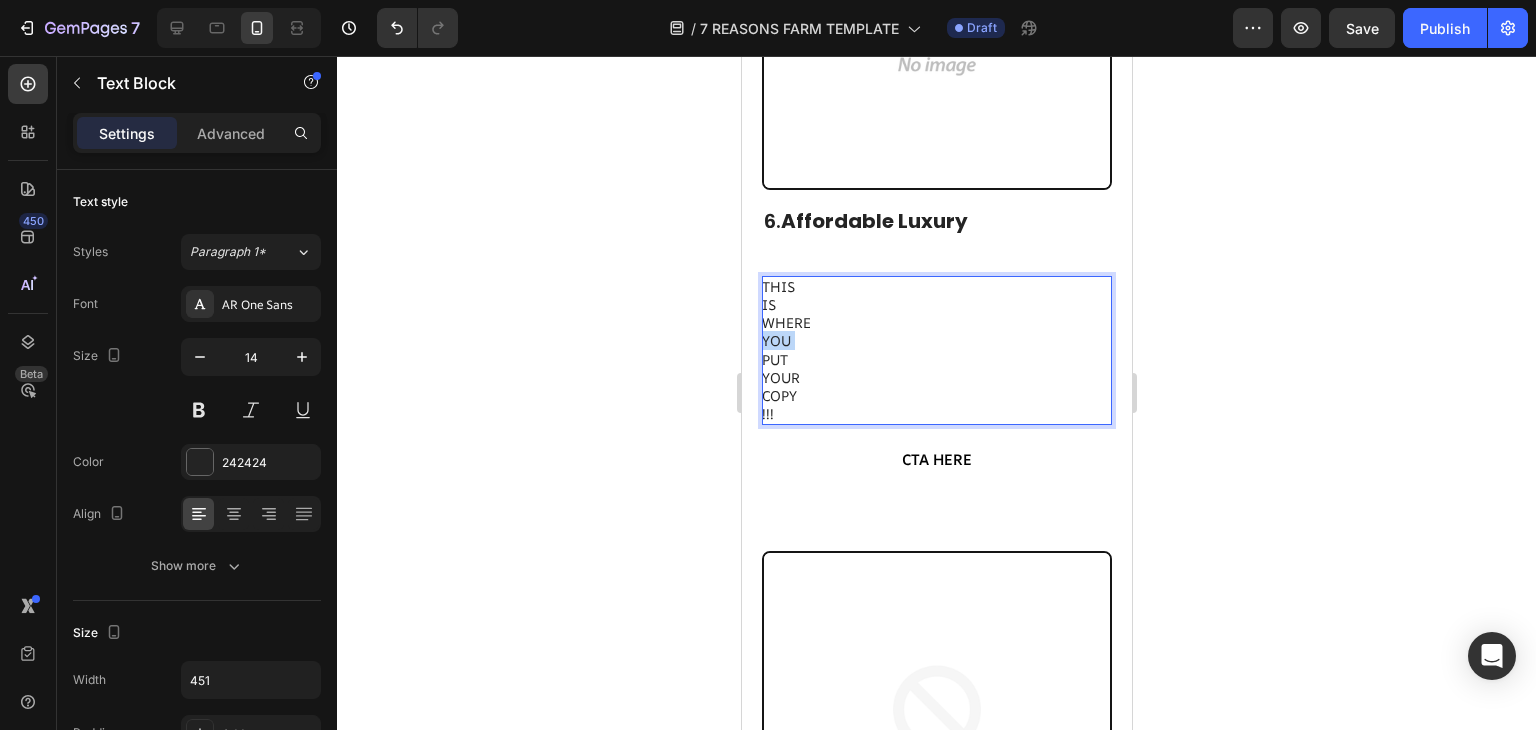 click on "YOU" at bounding box center [935, 341] 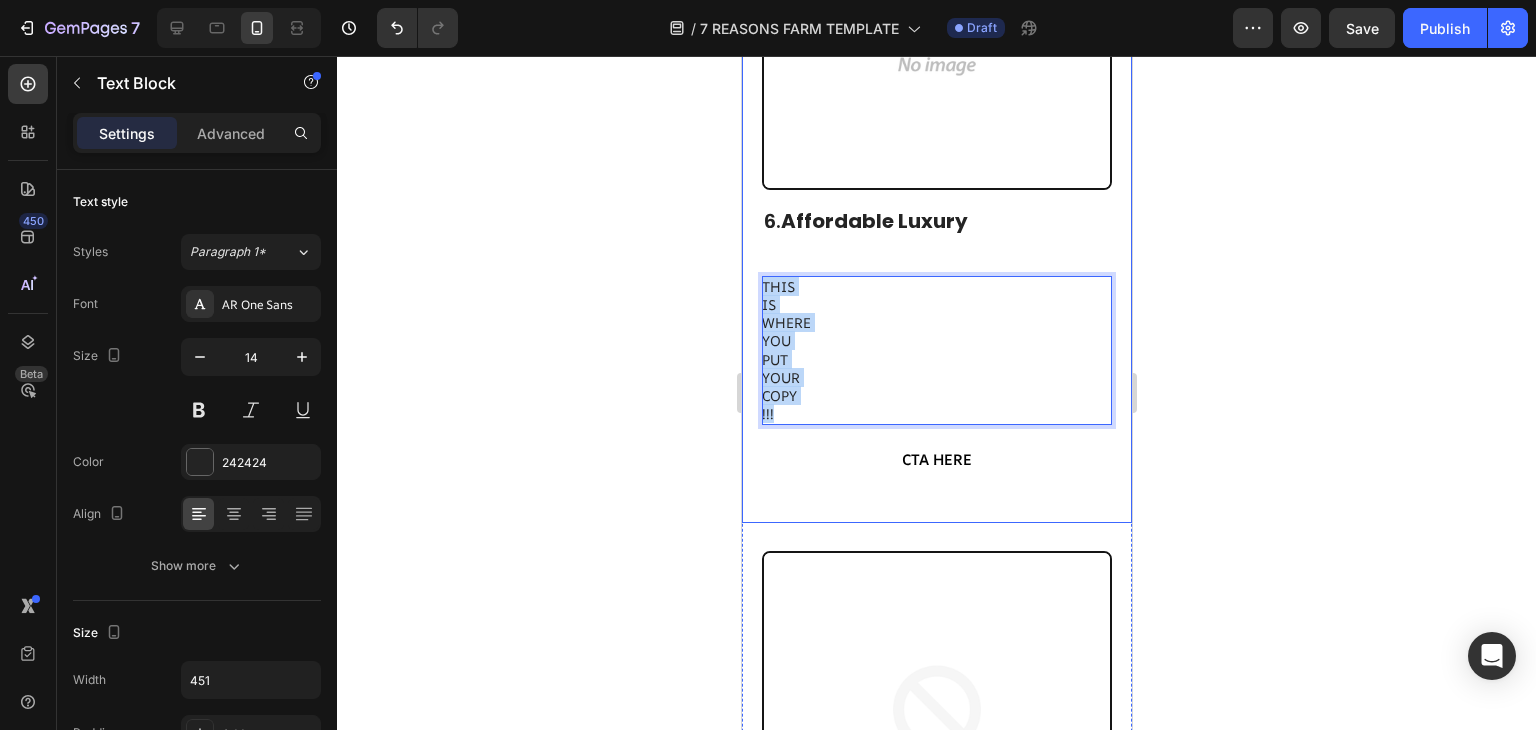 drag, startPoint x: 785, startPoint y: 373, endPoint x: 756, endPoint y: 226, distance: 149.83324 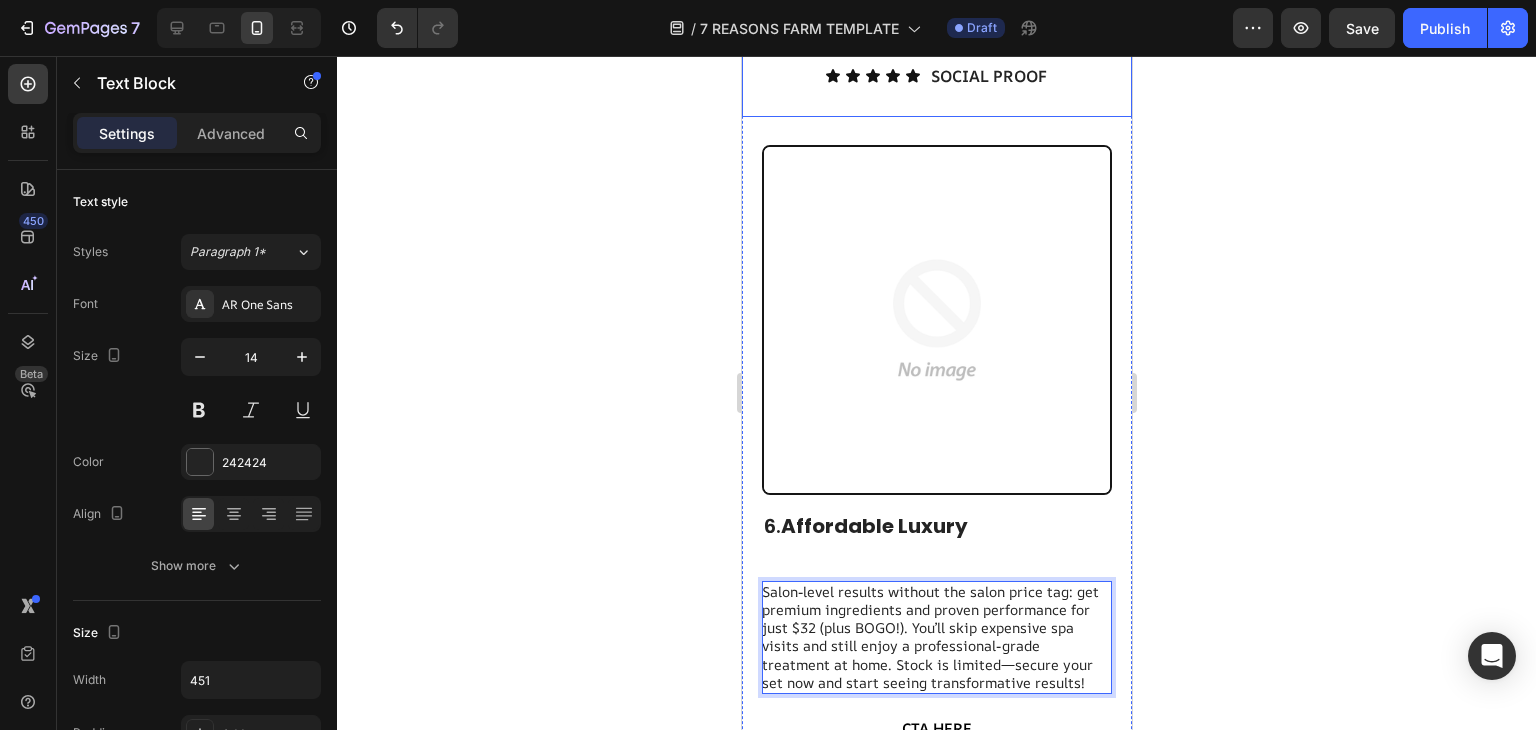 scroll, scrollTop: 4910, scrollLeft: 0, axis: vertical 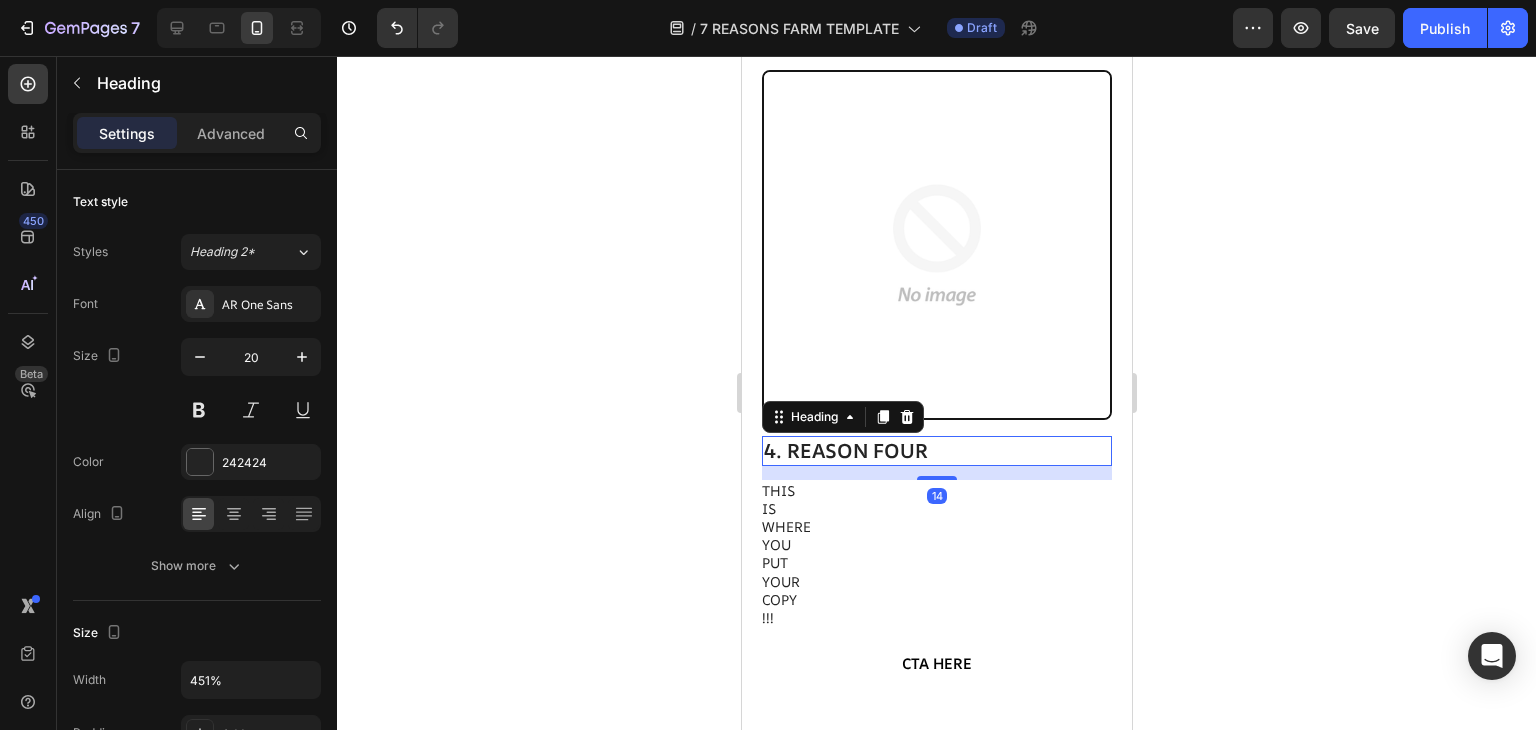 click on "4. REASON FOUR" at bounding box center [936, 451] 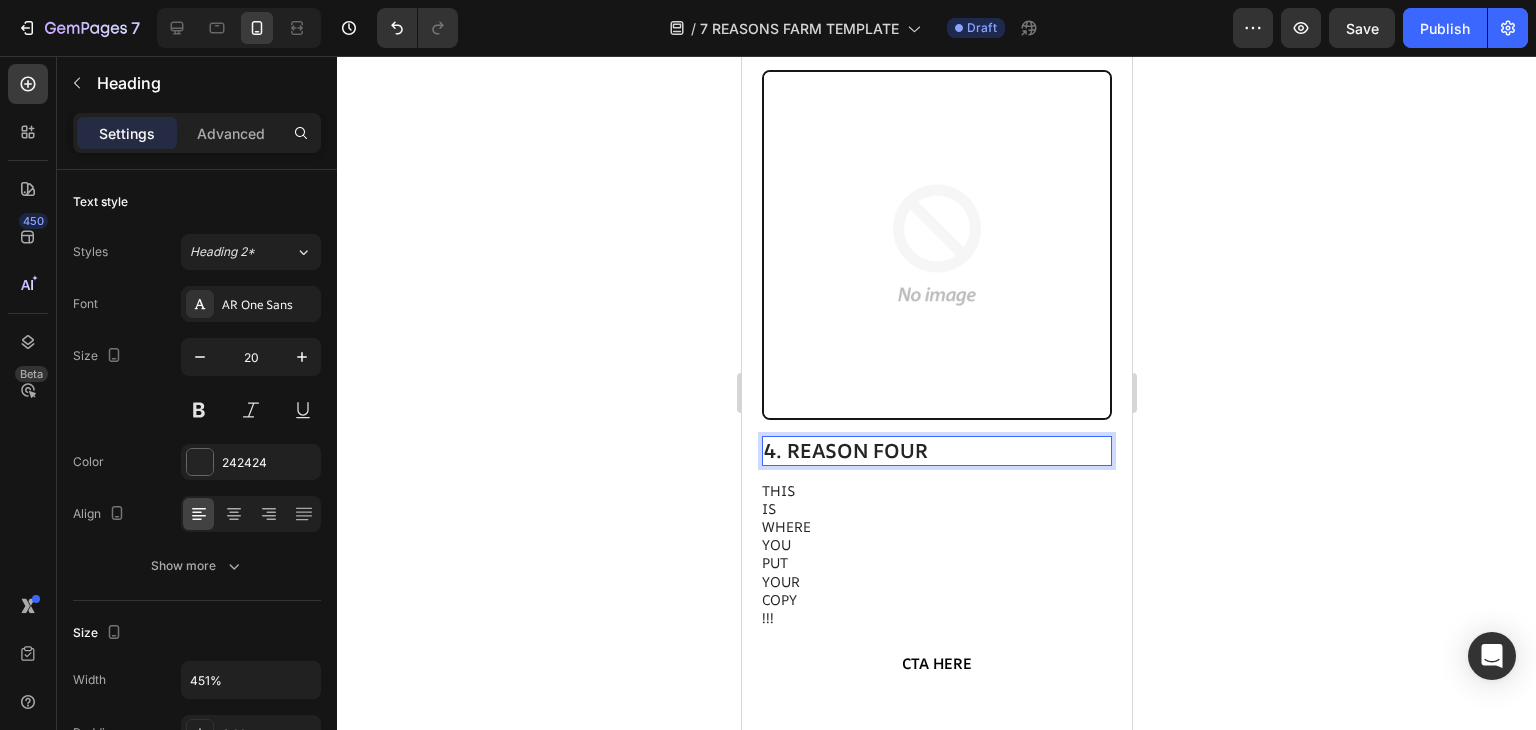 click on "4. REASON FOUR" at bounding box center [936, 451] 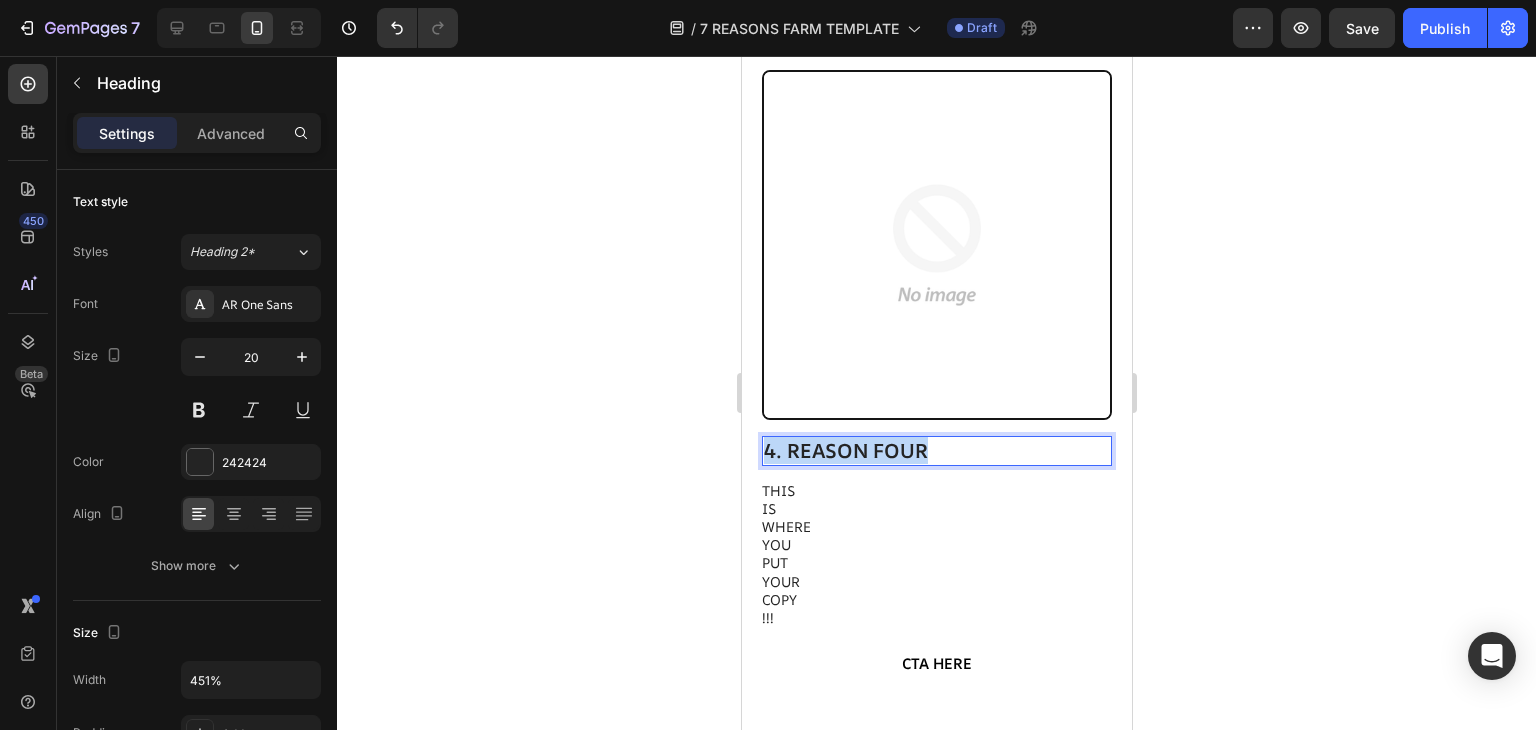 click on "4. REASON FOUR" at bounding box center [936, 451] 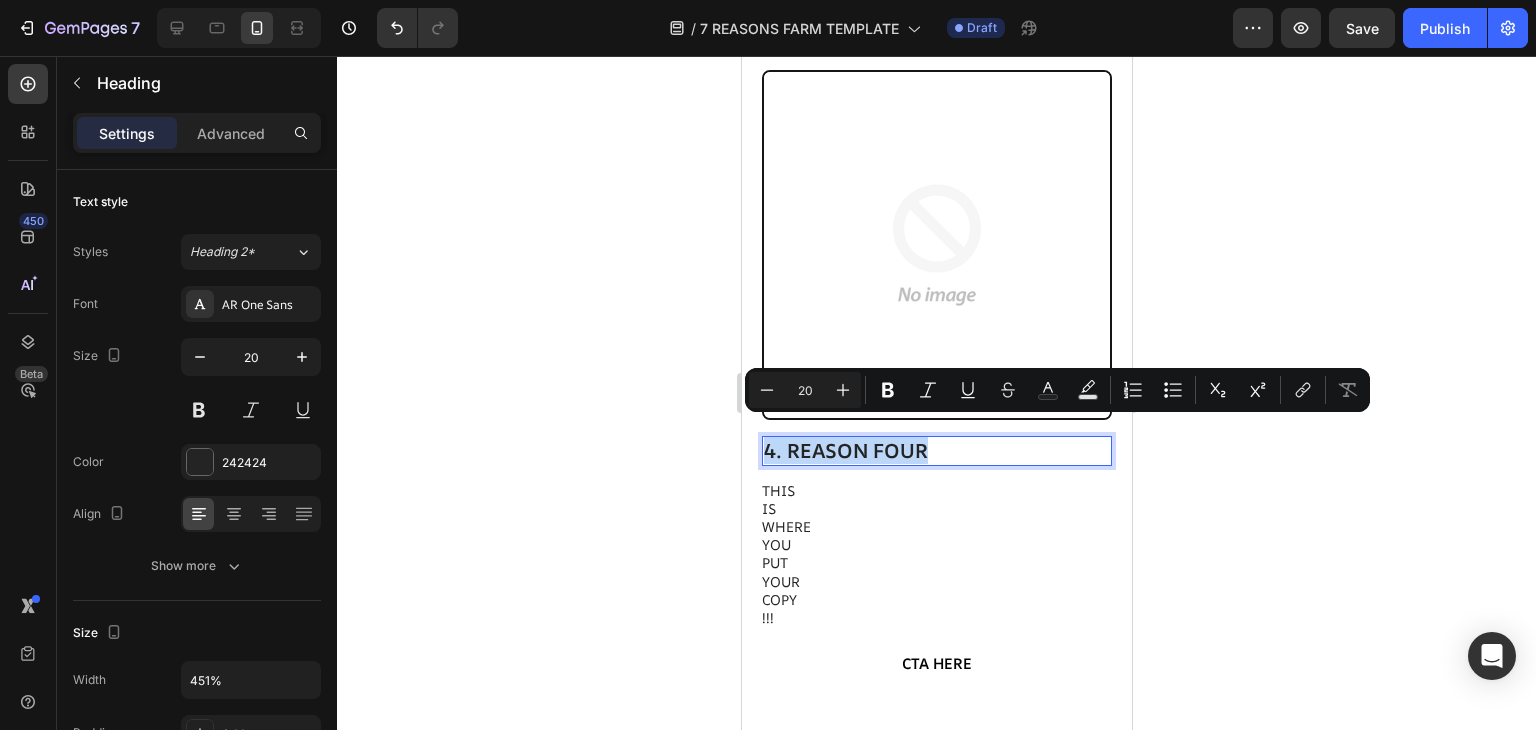 click on "4. REASON FOUR" at bounding box center [936, 451] 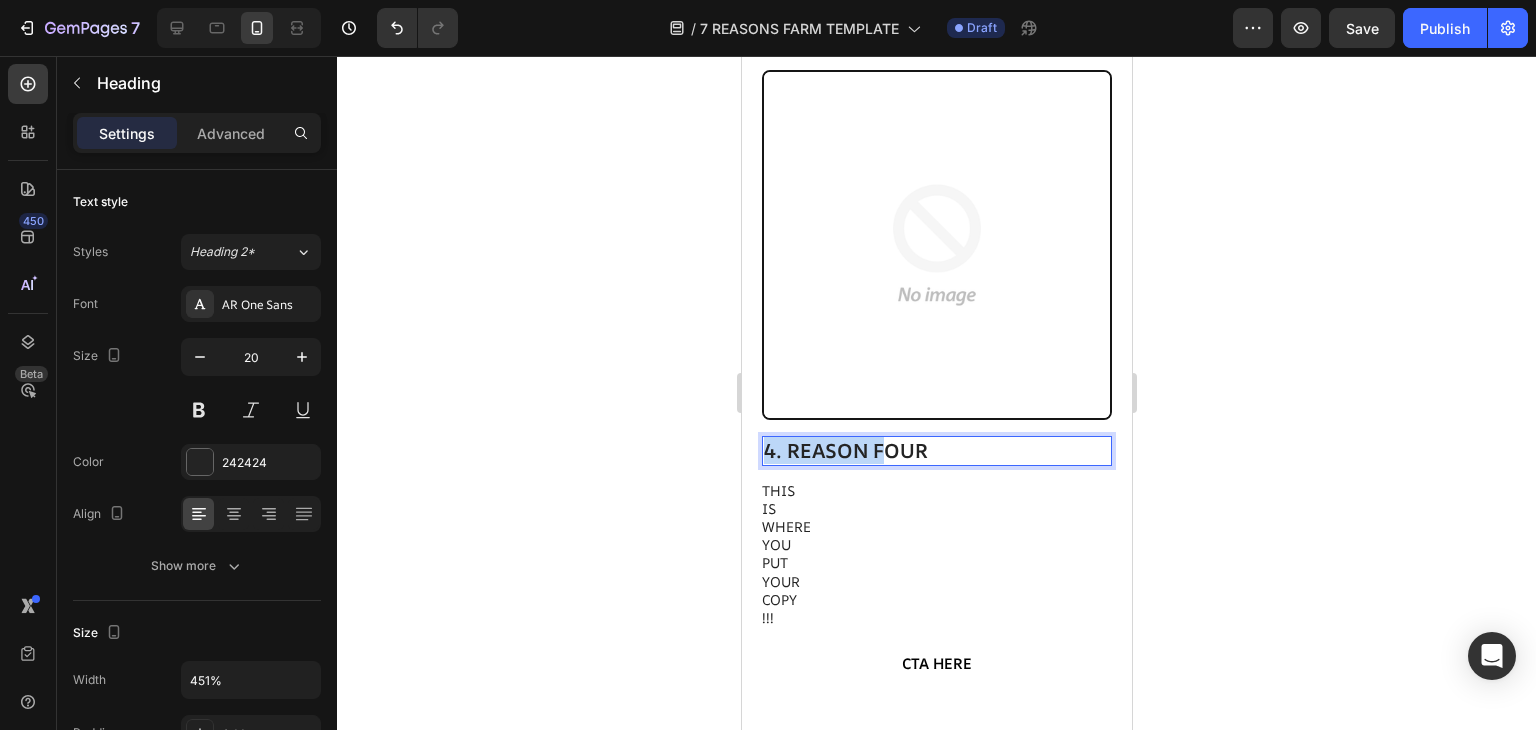 click on "4. REASON FOUR" at bounding box center (936, 451) 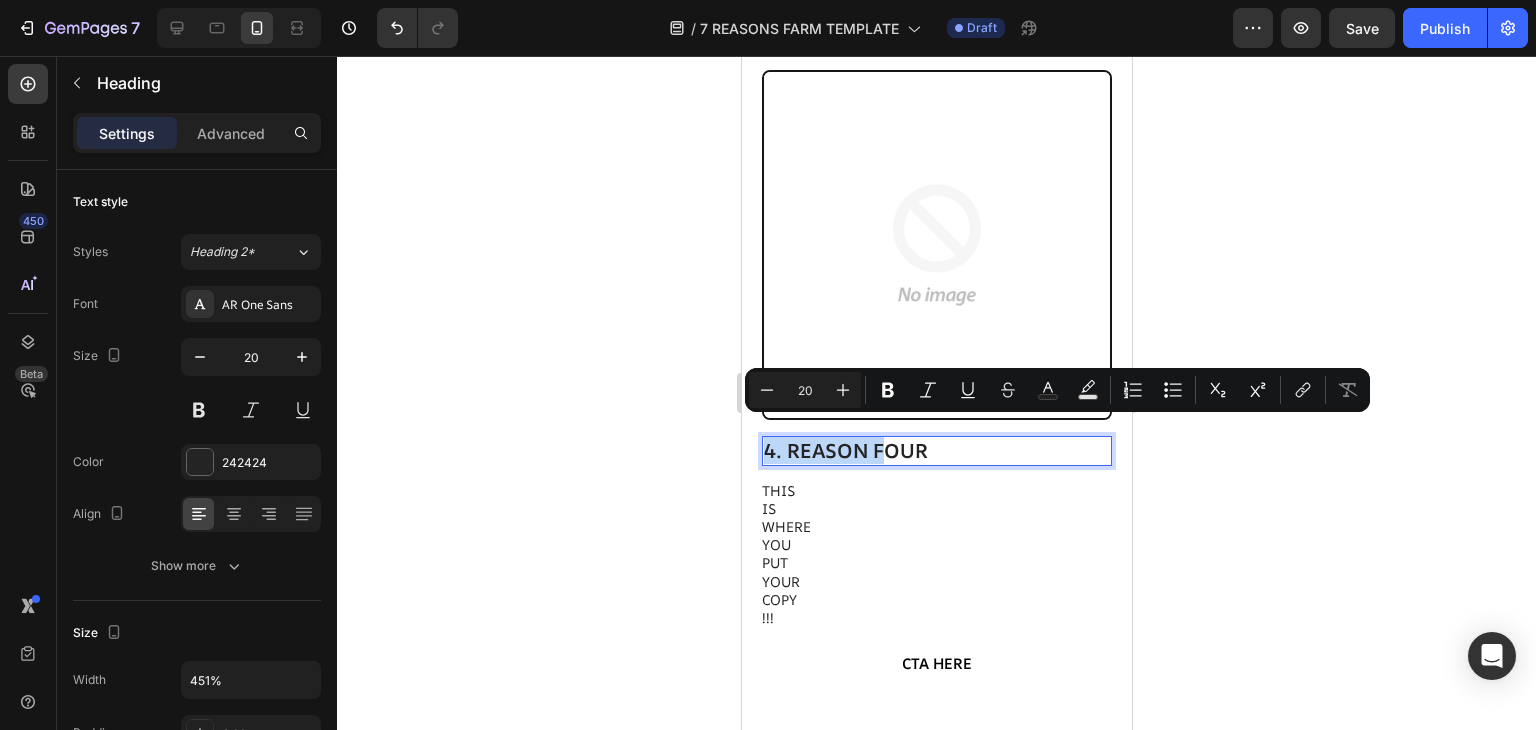 click on "4. REASON FOUR" at bounding box center [936, 451] 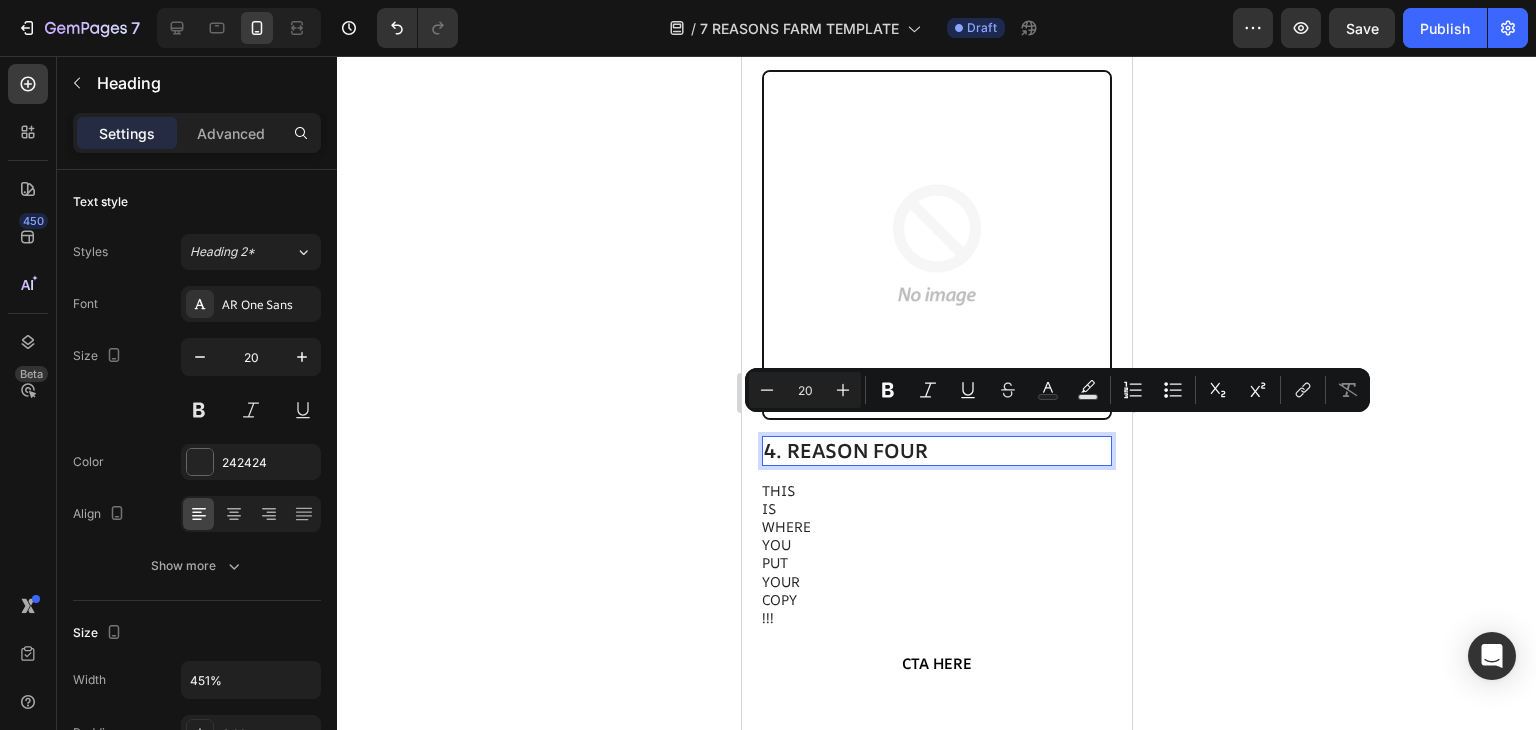 click on "4. REASON FOUR" at bounding box center [936, 451] 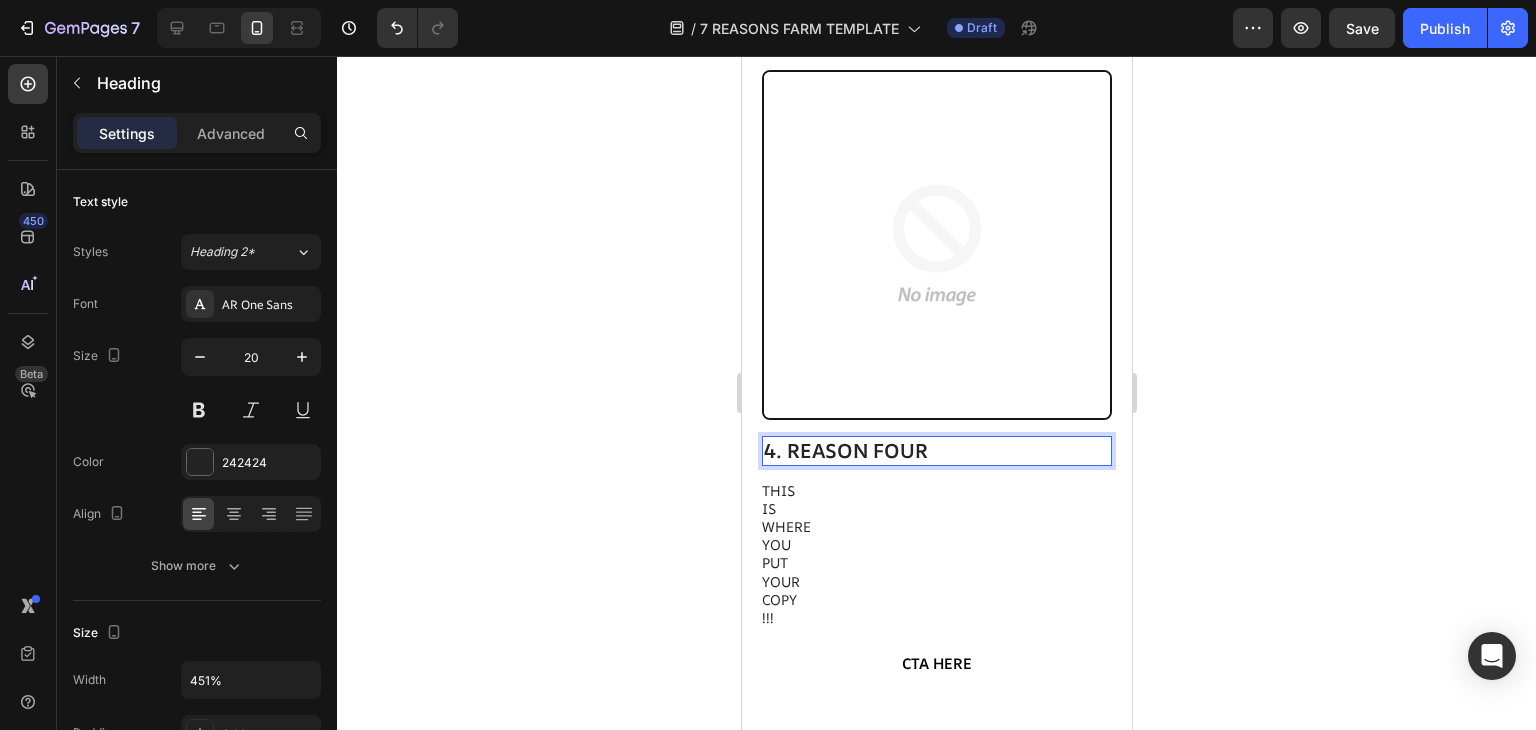 click on "4. REASON FOUR" at bounding box center [936, 451] 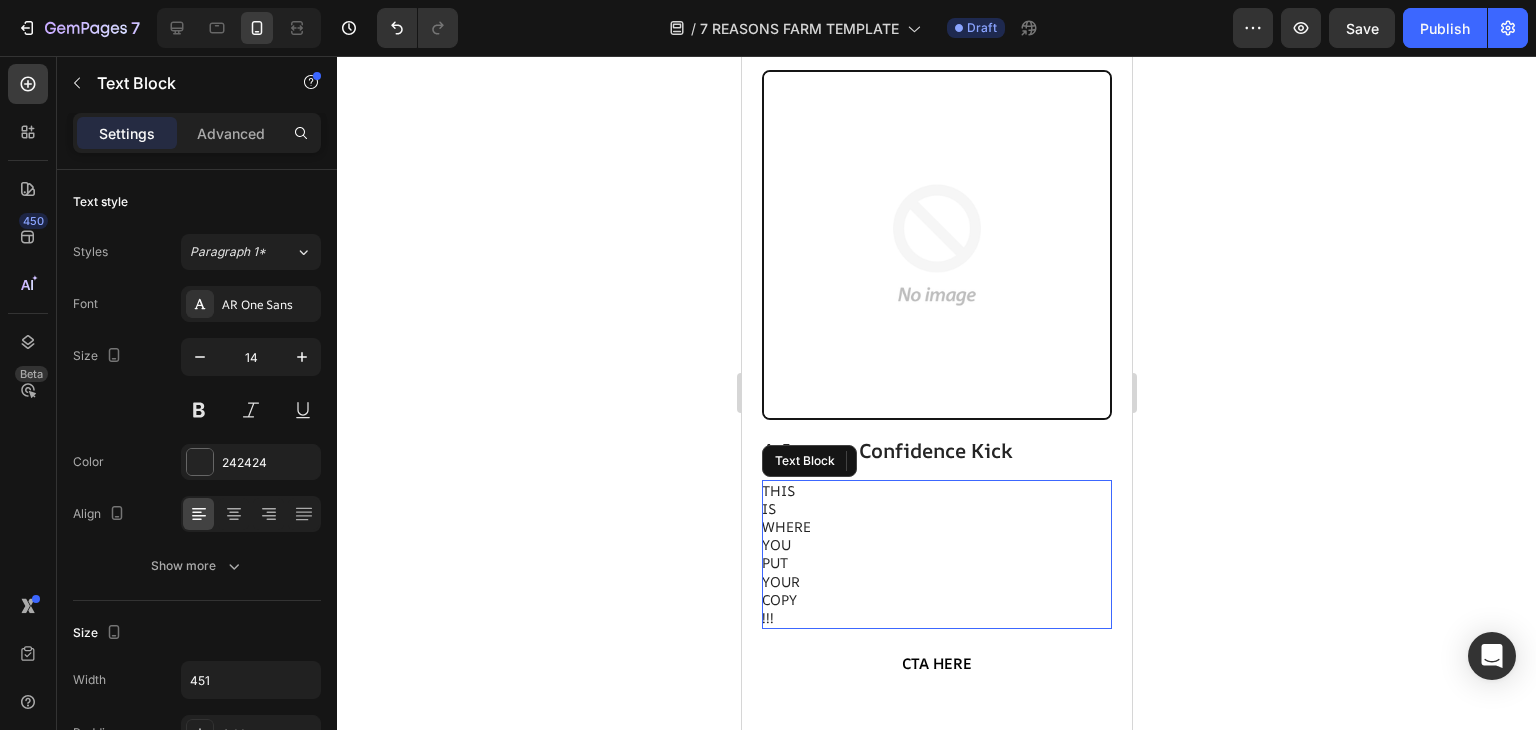 click on "PUT" at bounding box center (935, 563) 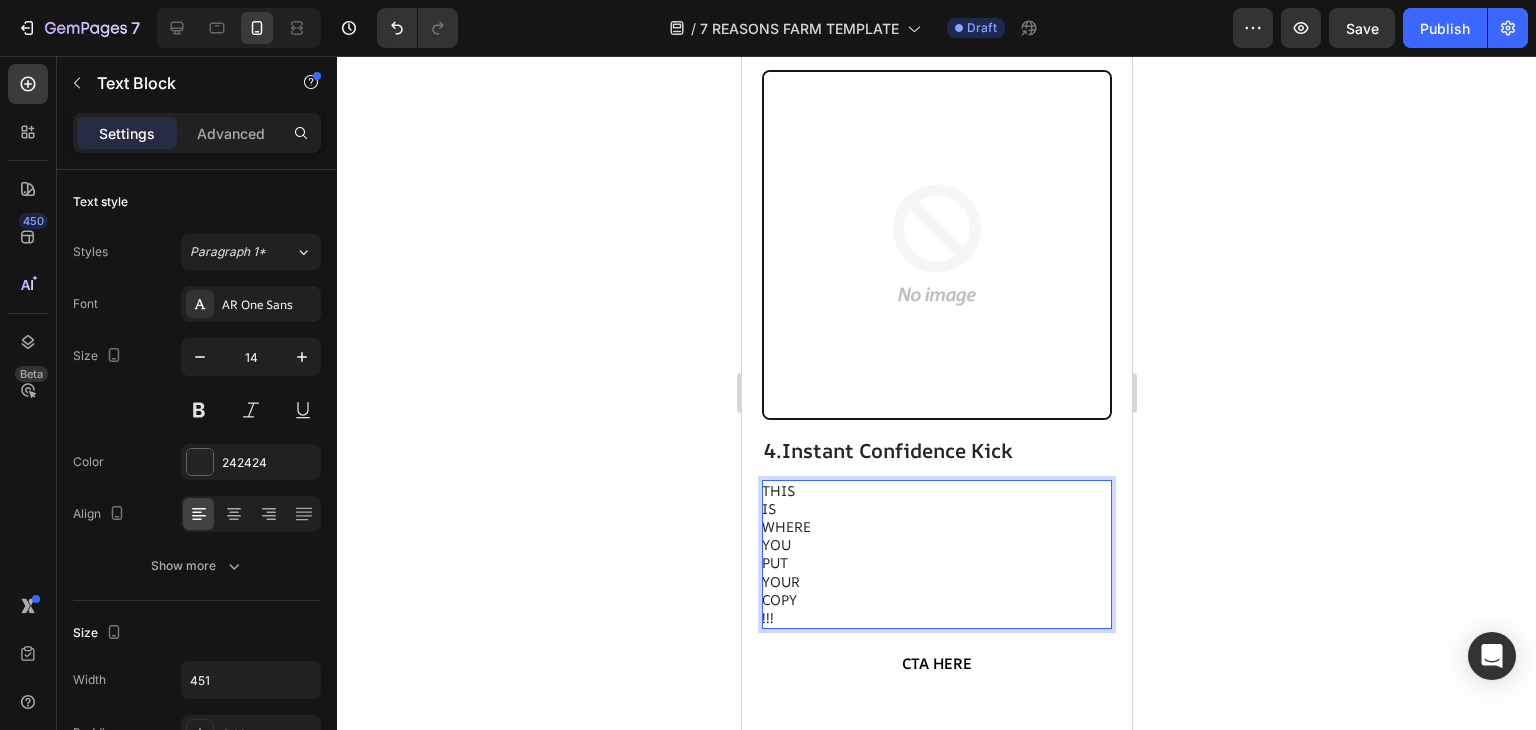 click on "PUT" at bounding box center (935, 563) 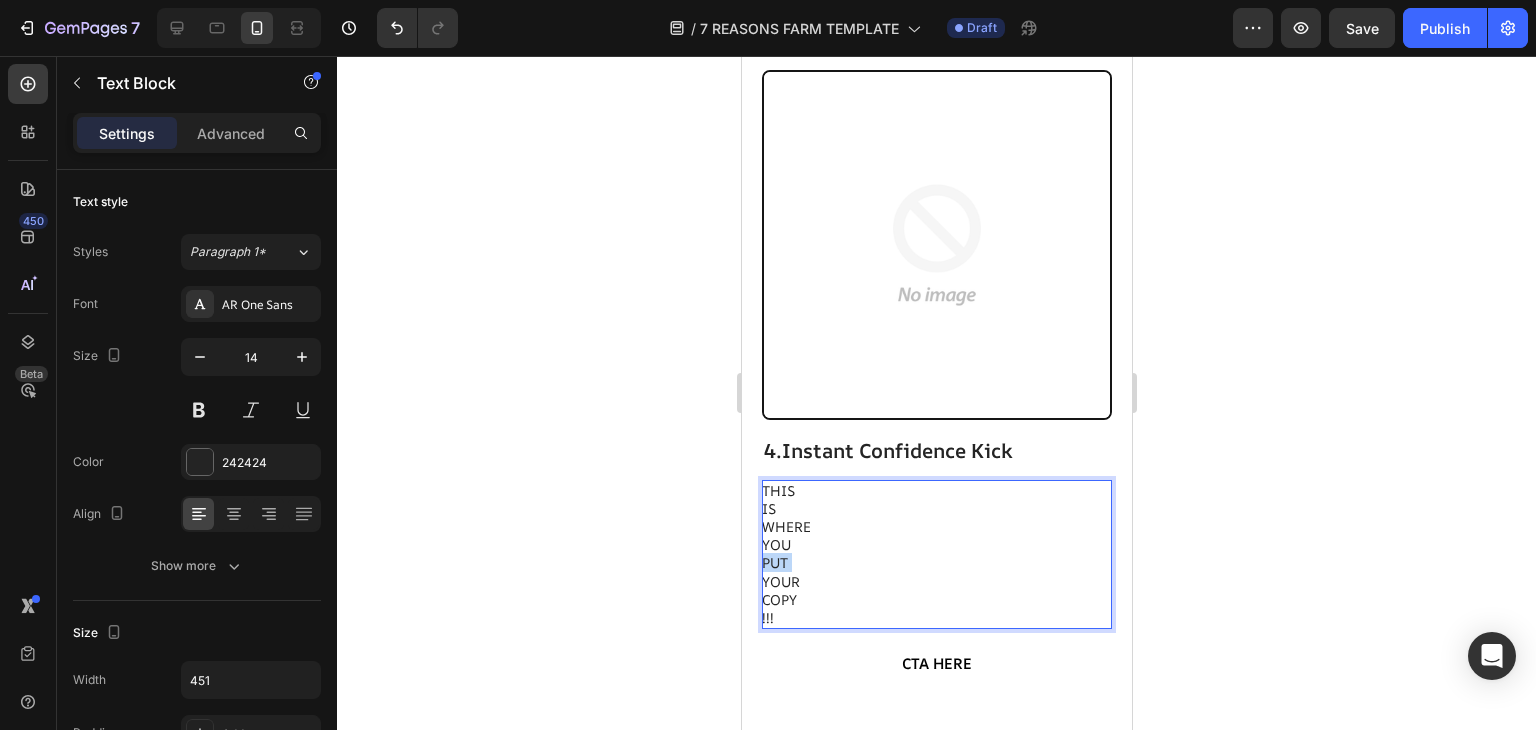 click on "PUT" at bounding box center [935, 563] 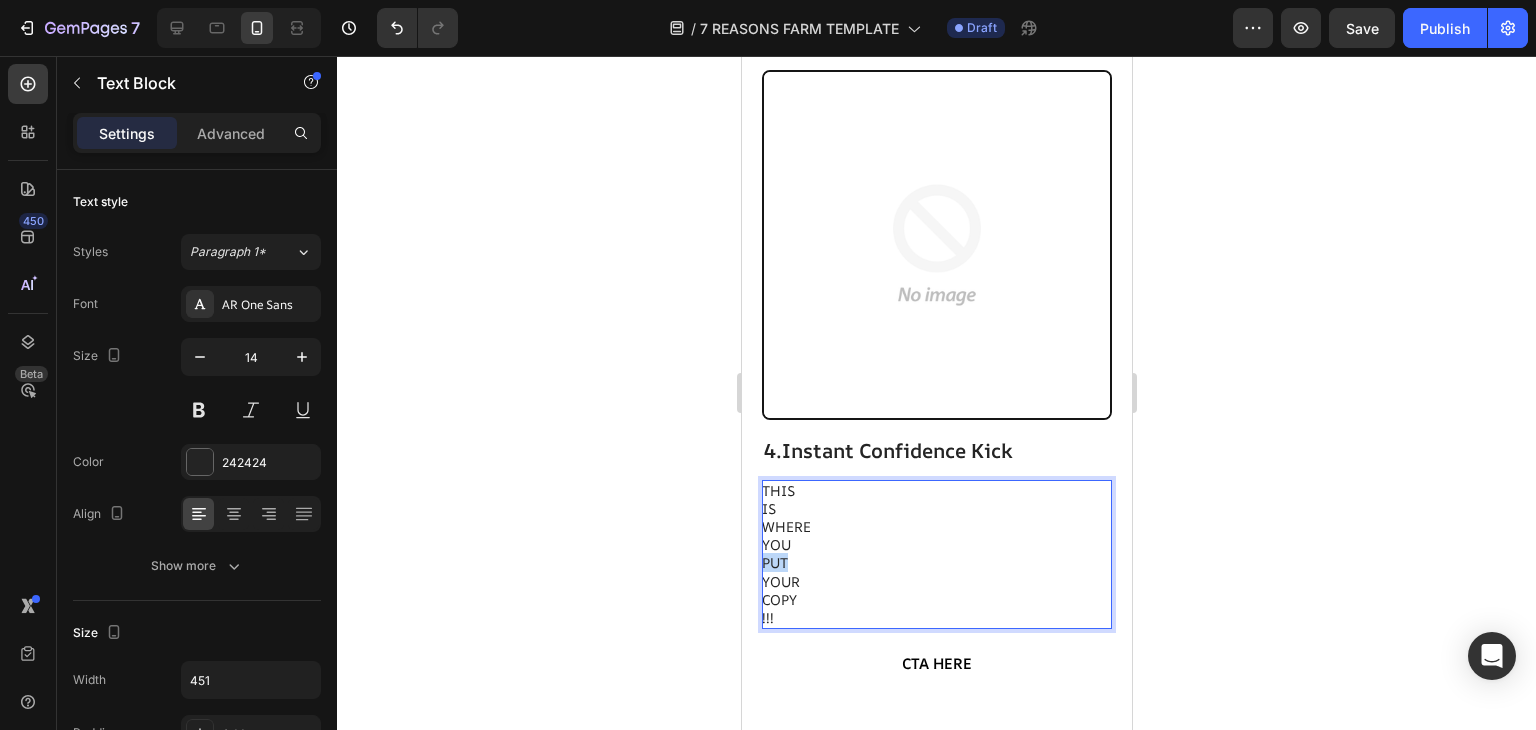 click on "PUT" at bounding box center (935, 563) 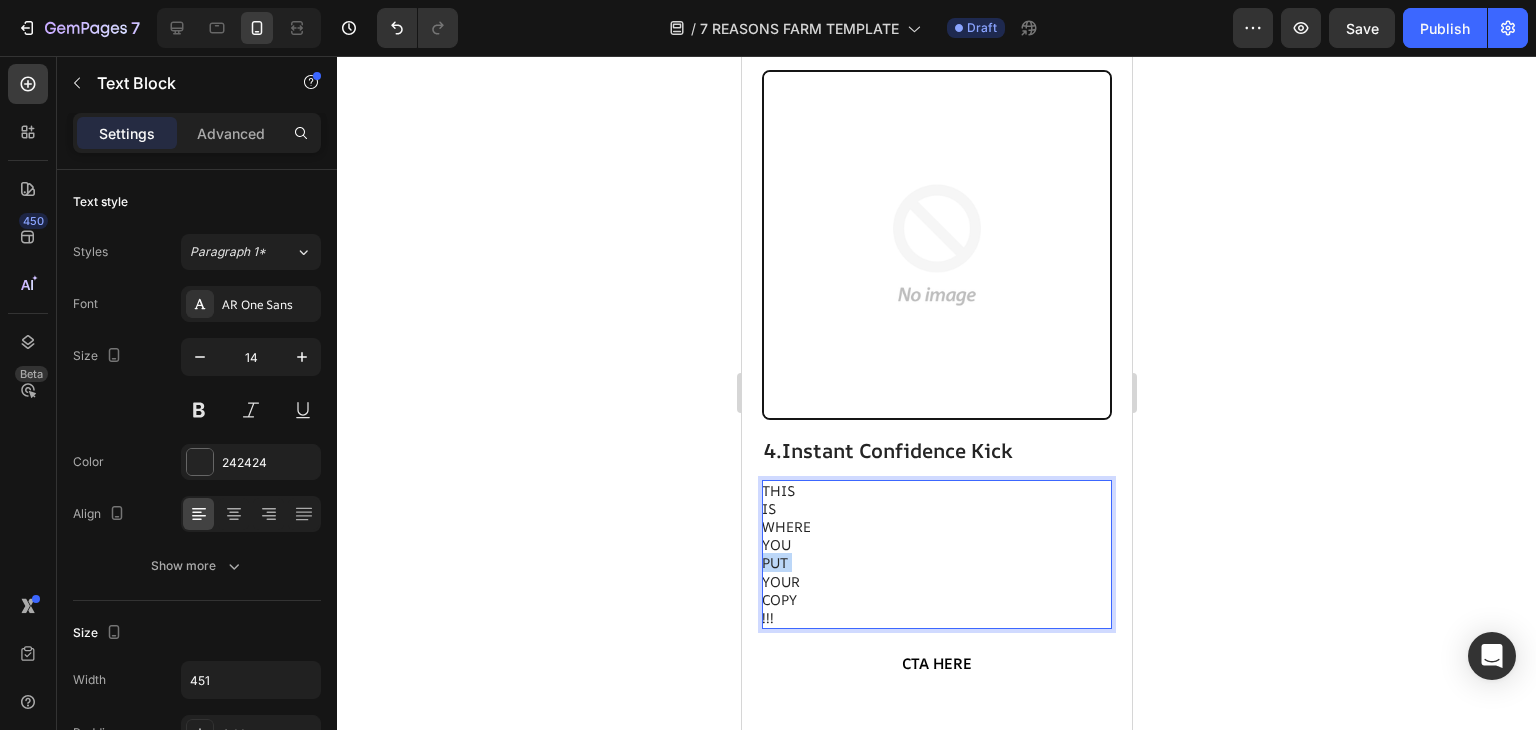 click on "PUT" at bounding box center [935, 563] 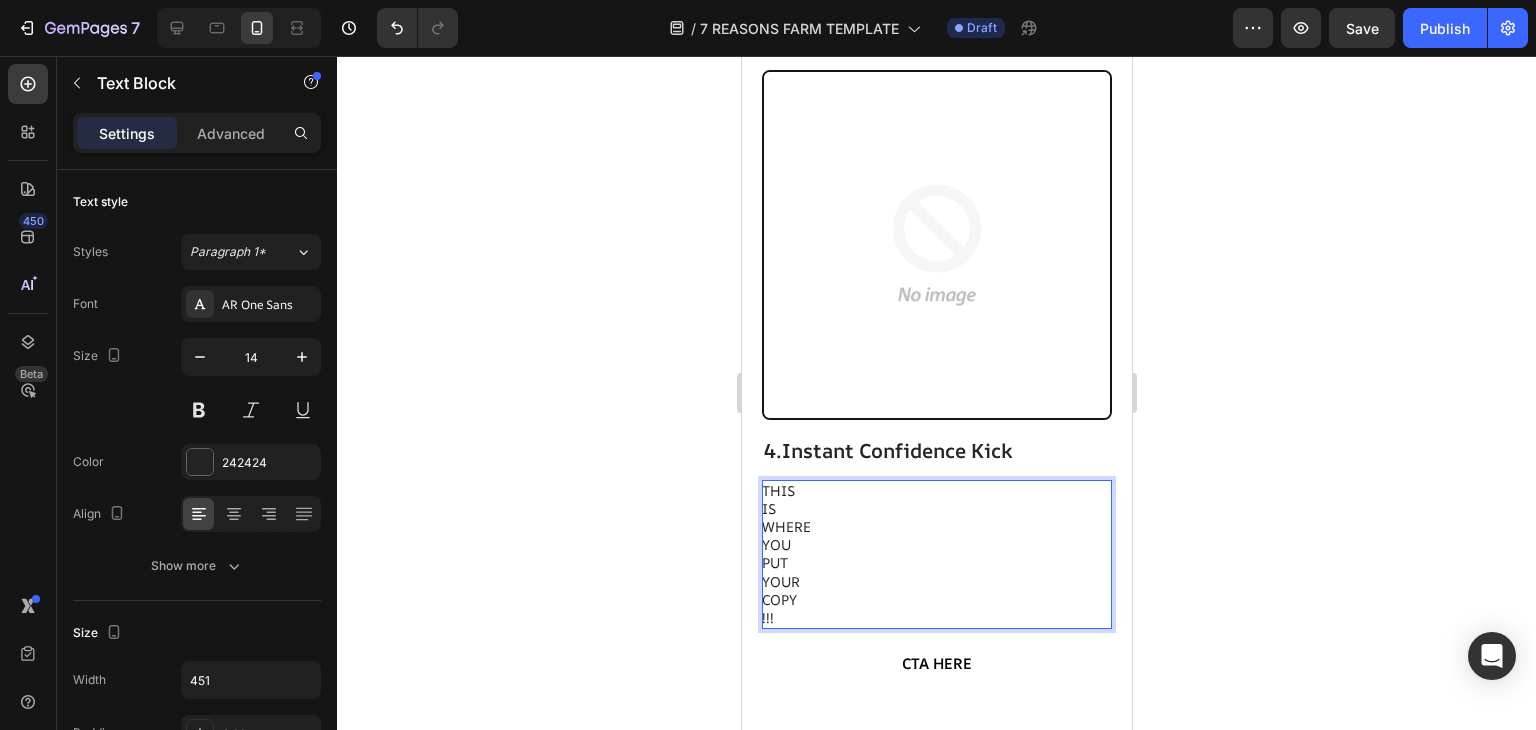 click on "!!!" at bounding box center (935, 618) 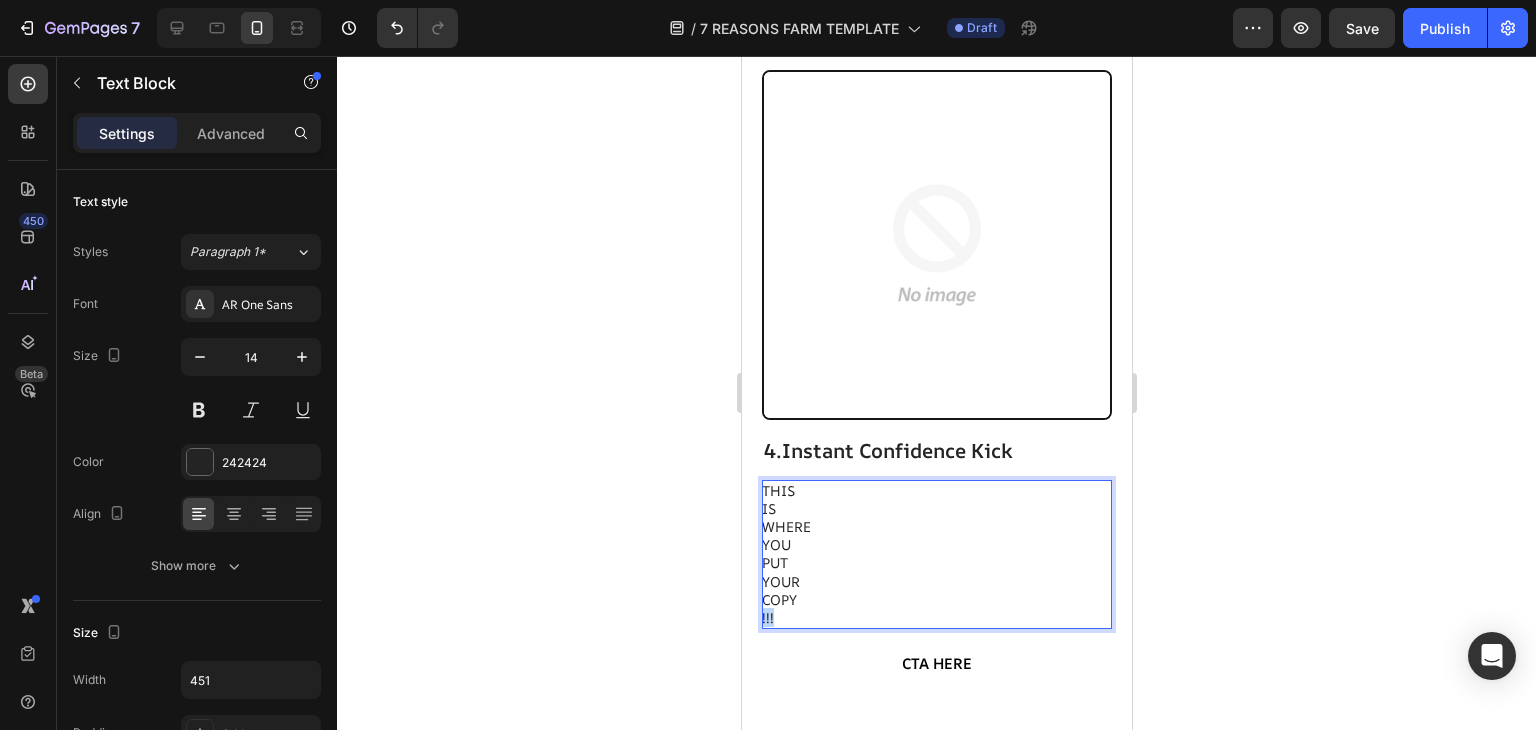 click on "!!!" at bounding box center [935, 618] 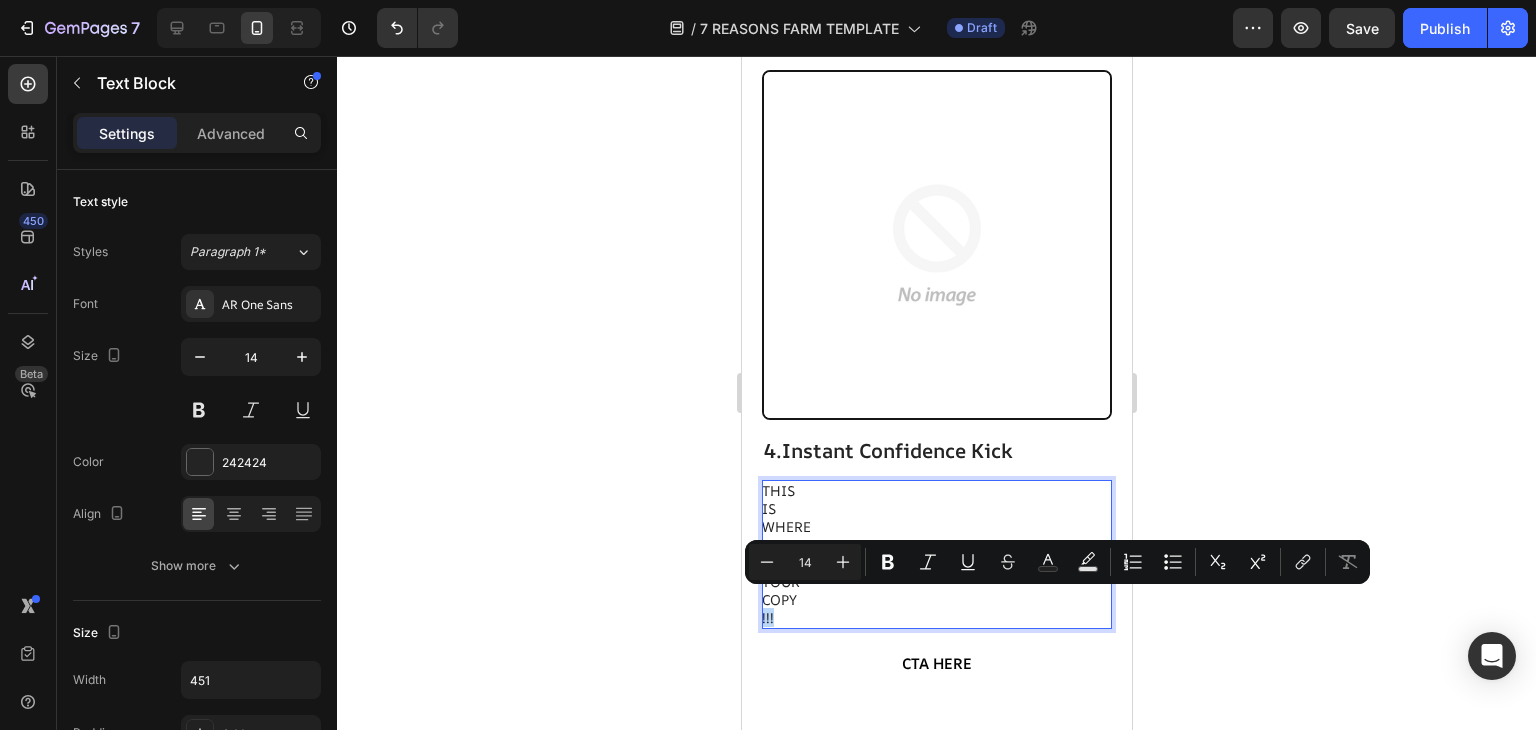 click on "!!!" at bounding box center [935, 618] 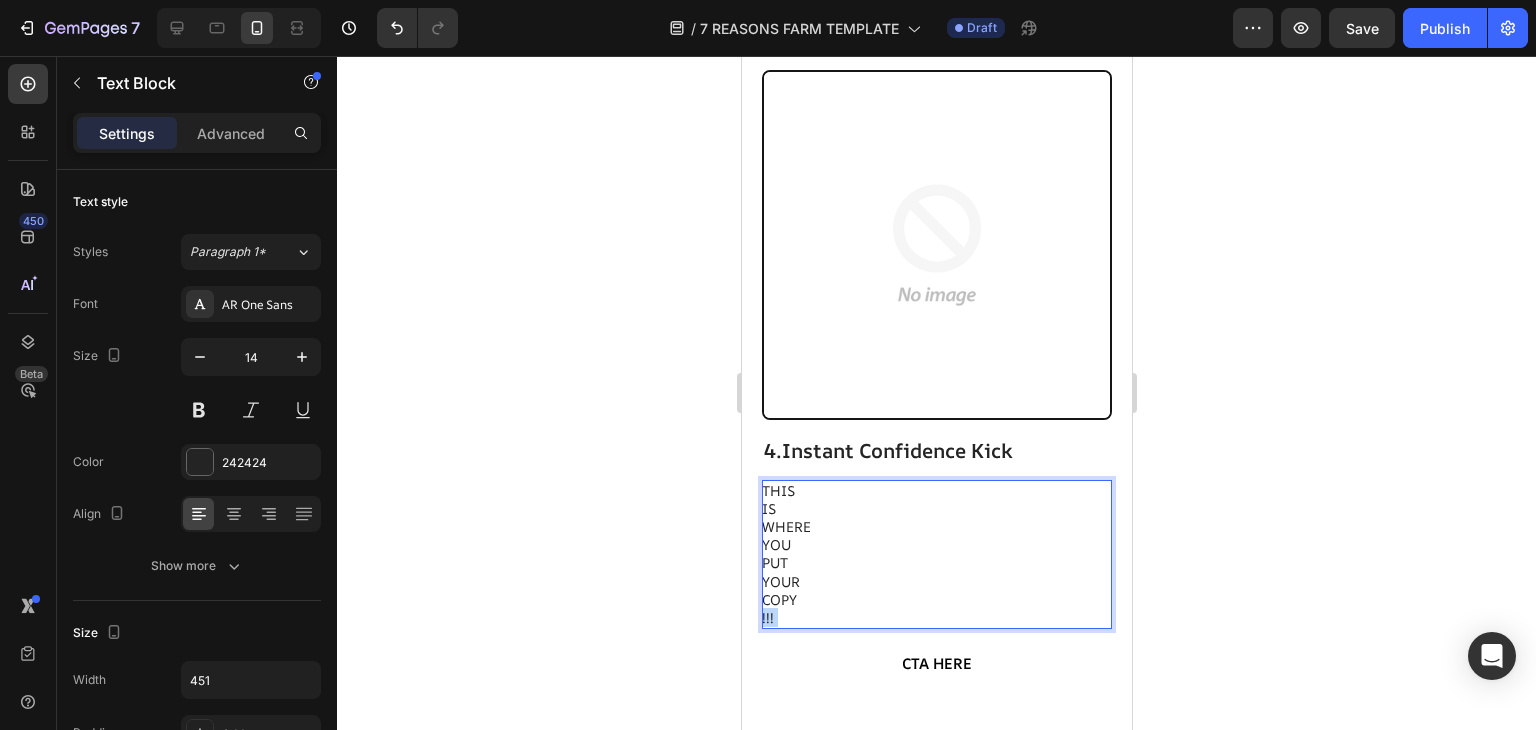drag, startPoint x: 792, startPoint y: 597, endPoint x: 748, endPoint y: 593, distance: 44.181442 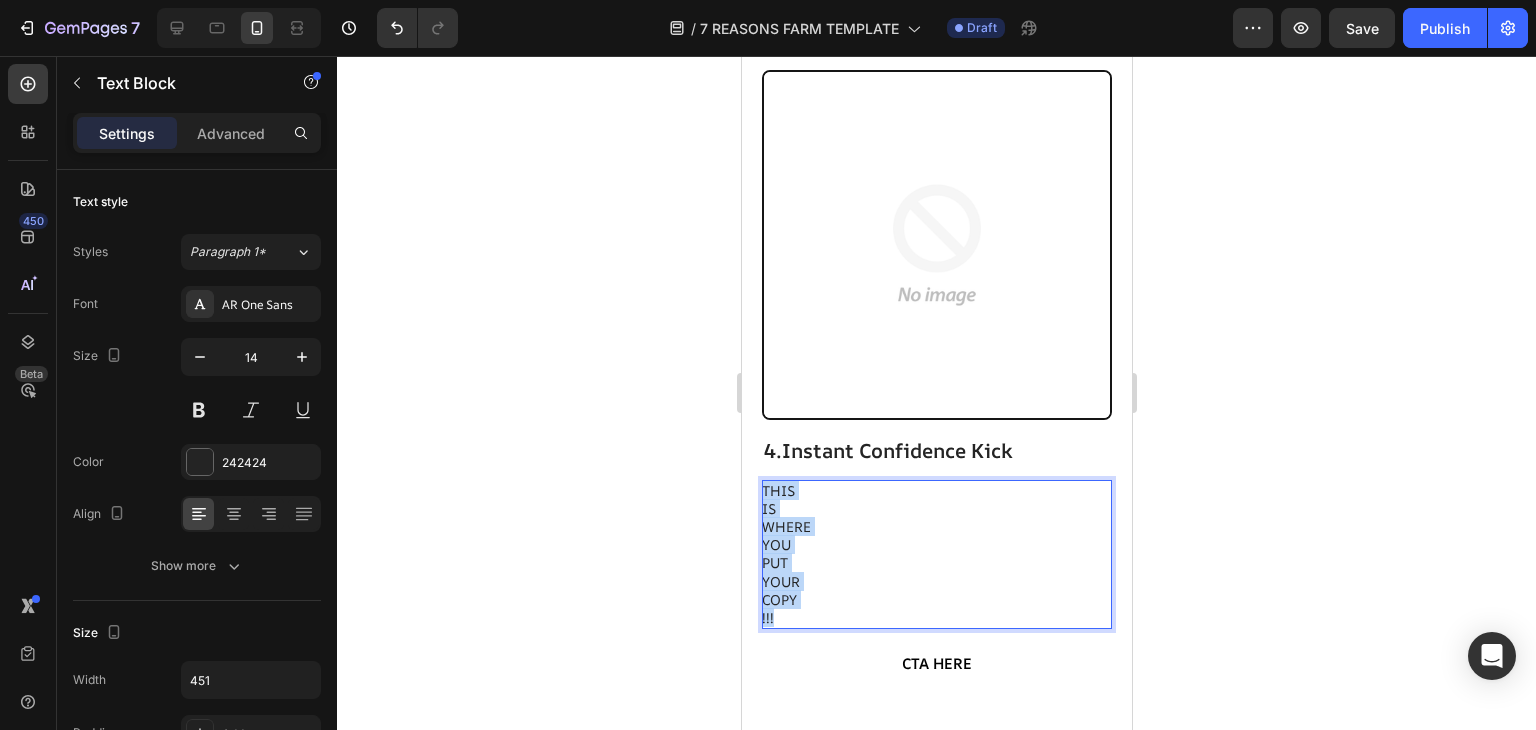 drag, startPoint x: 783, startPoint y: 601, endPoint x: 758, endPoint y: 478, distance: 125.51494 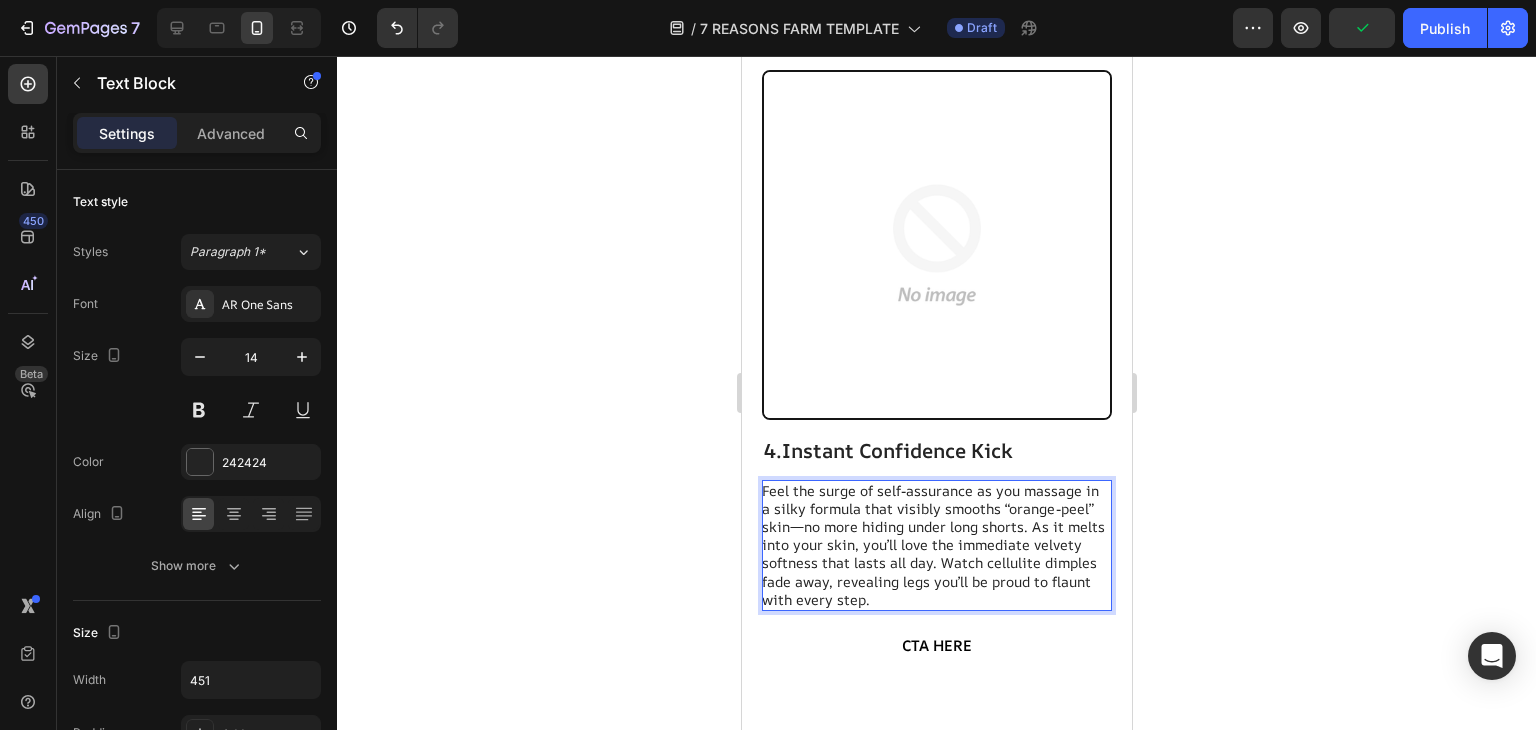 click on "Feel the surge of self-assurance as you massage in a silky formula that visibly smooths “orange-peel” skin—no more hiding under long shorts. As it melts into your skin, you’ll love the immediate velvety softness that lasts all day. Watch cellulite dimples fade away, revealing legs you’ll be proud to flaunt with every step." at bounding box center (935, 545) 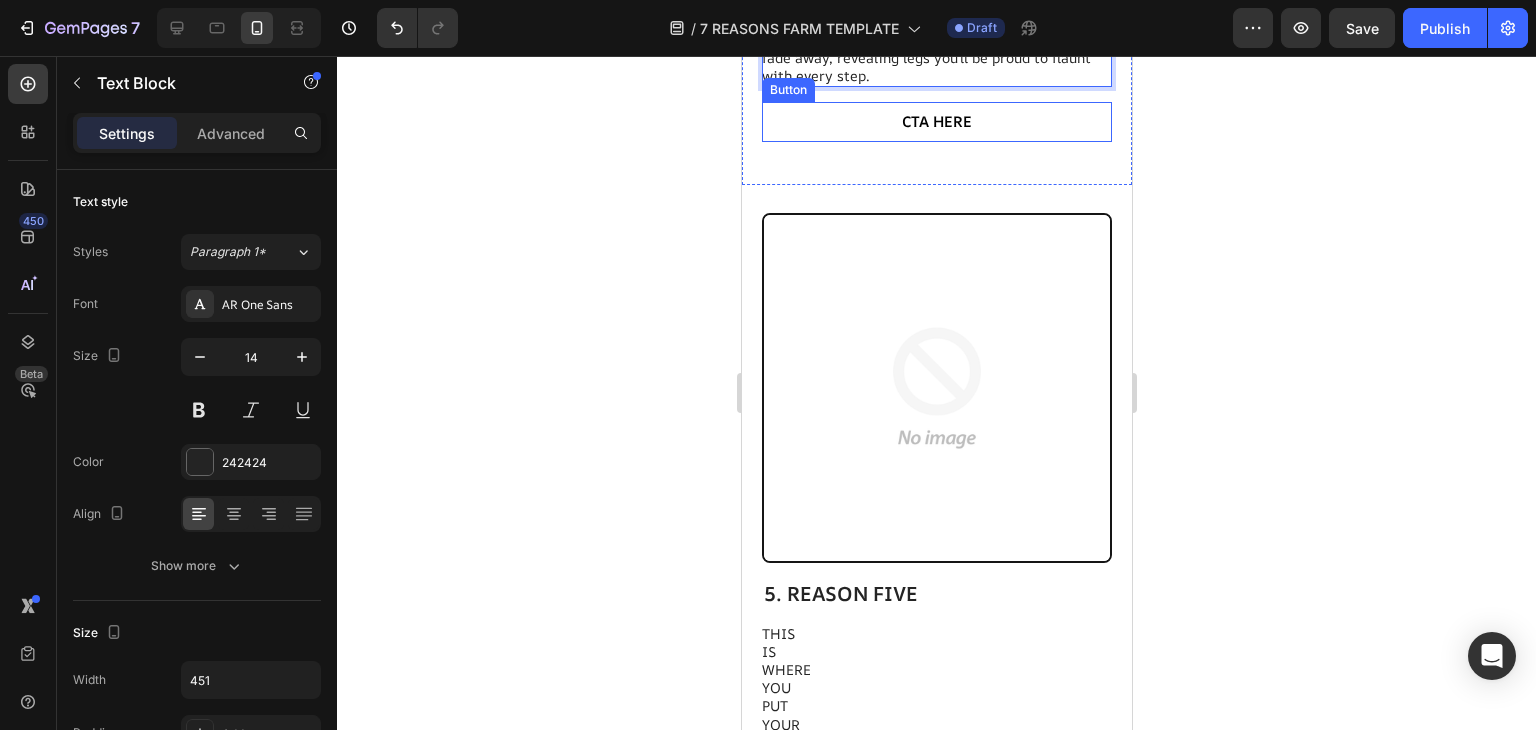 scroll, scrollTop: 4144, scrollLeft: 0, axis: vertical 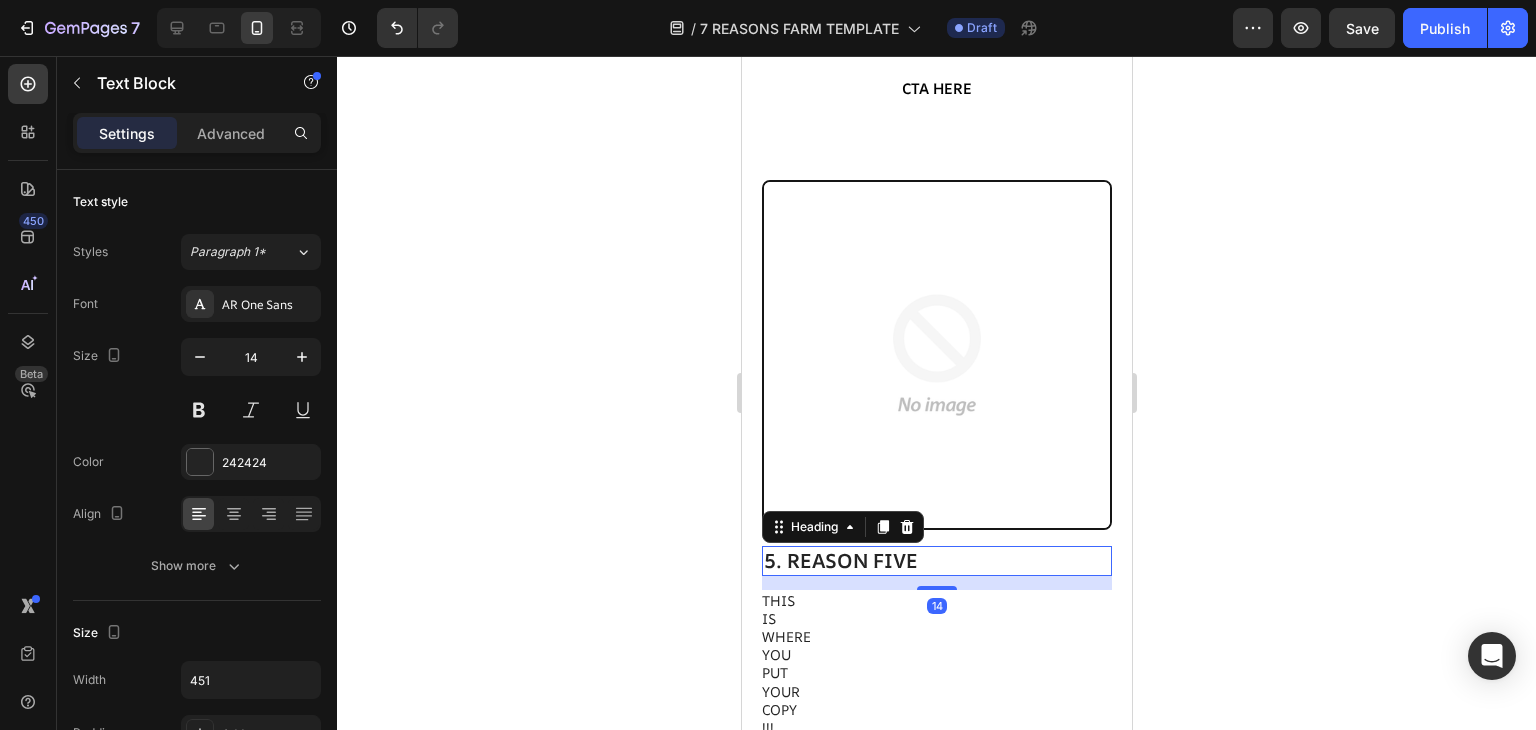 click on "5. REASON FIVE" at bounding box center [936, 561] 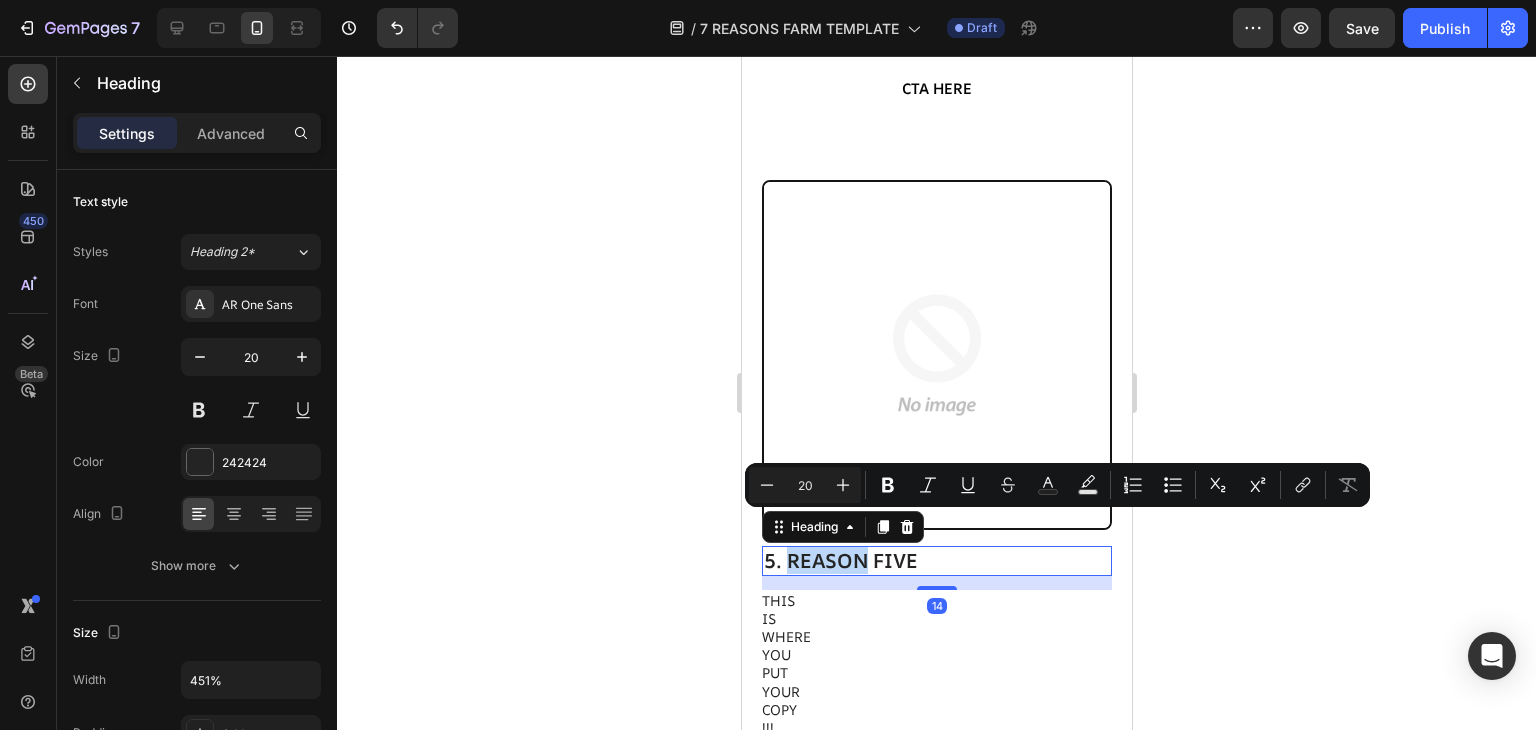 click on "5. REASON FIVE" at bounding box center (936, 561) 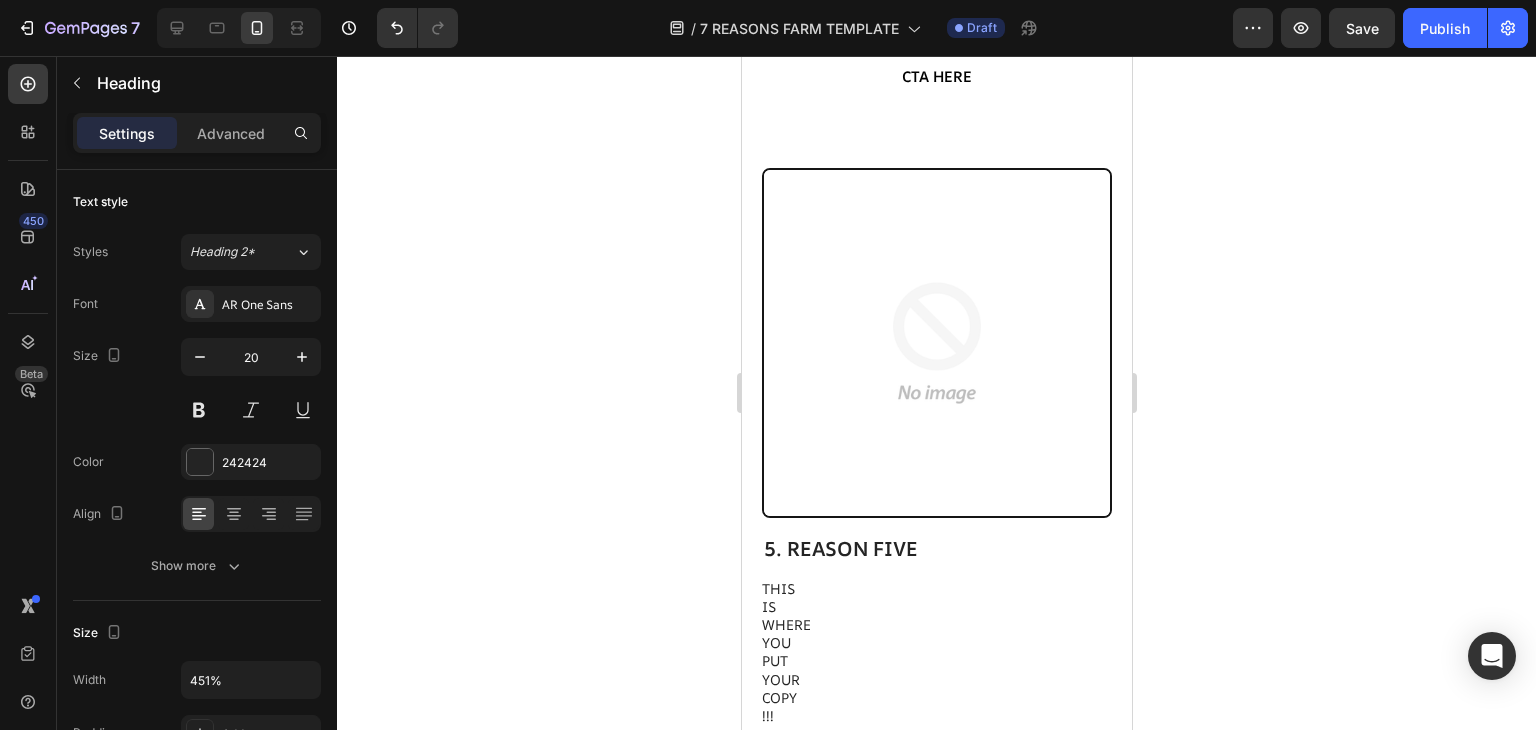 scroll, scrollTop: 4166, scrollLeft: 0, axis: vertical 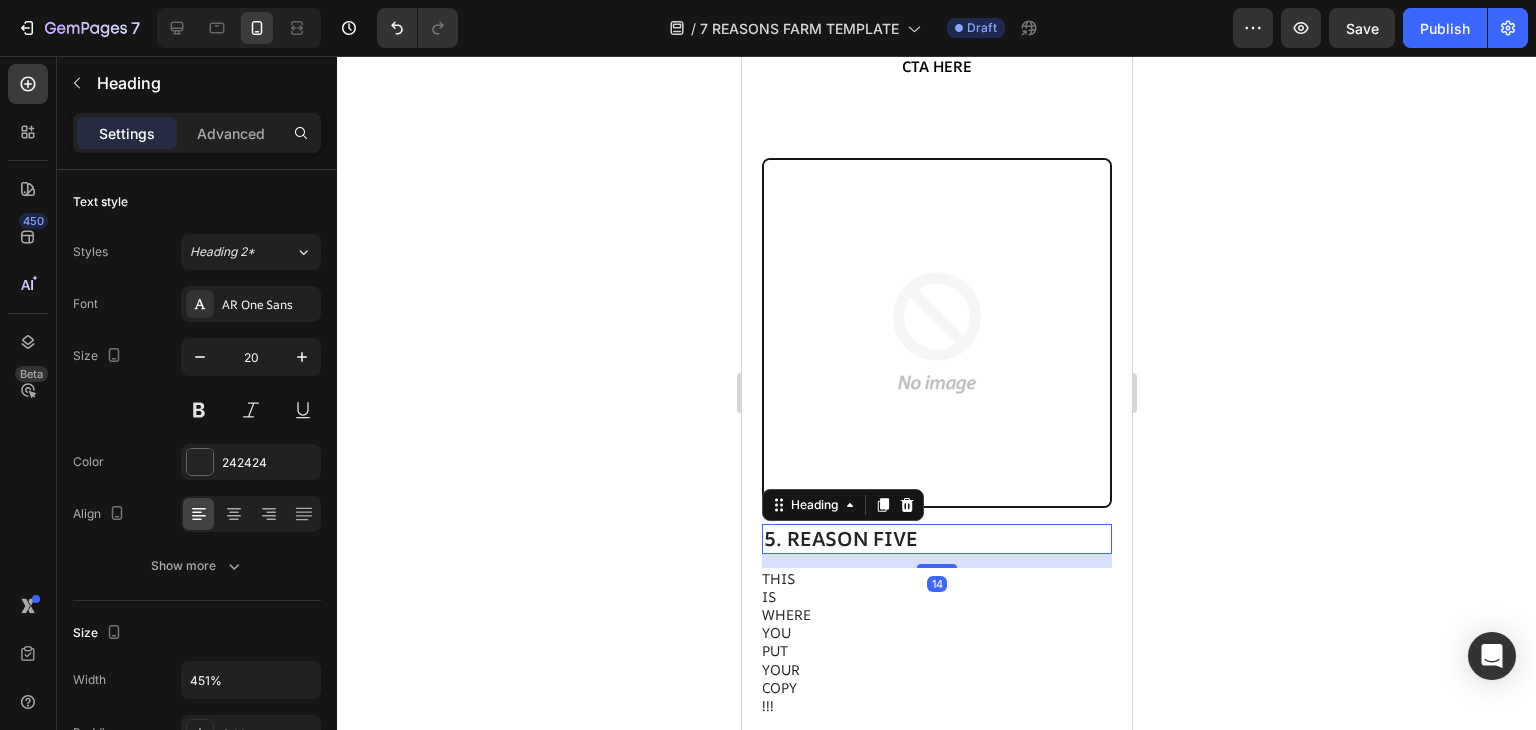 click on "5. REASON FIVE" at bounding box center [936, 539] 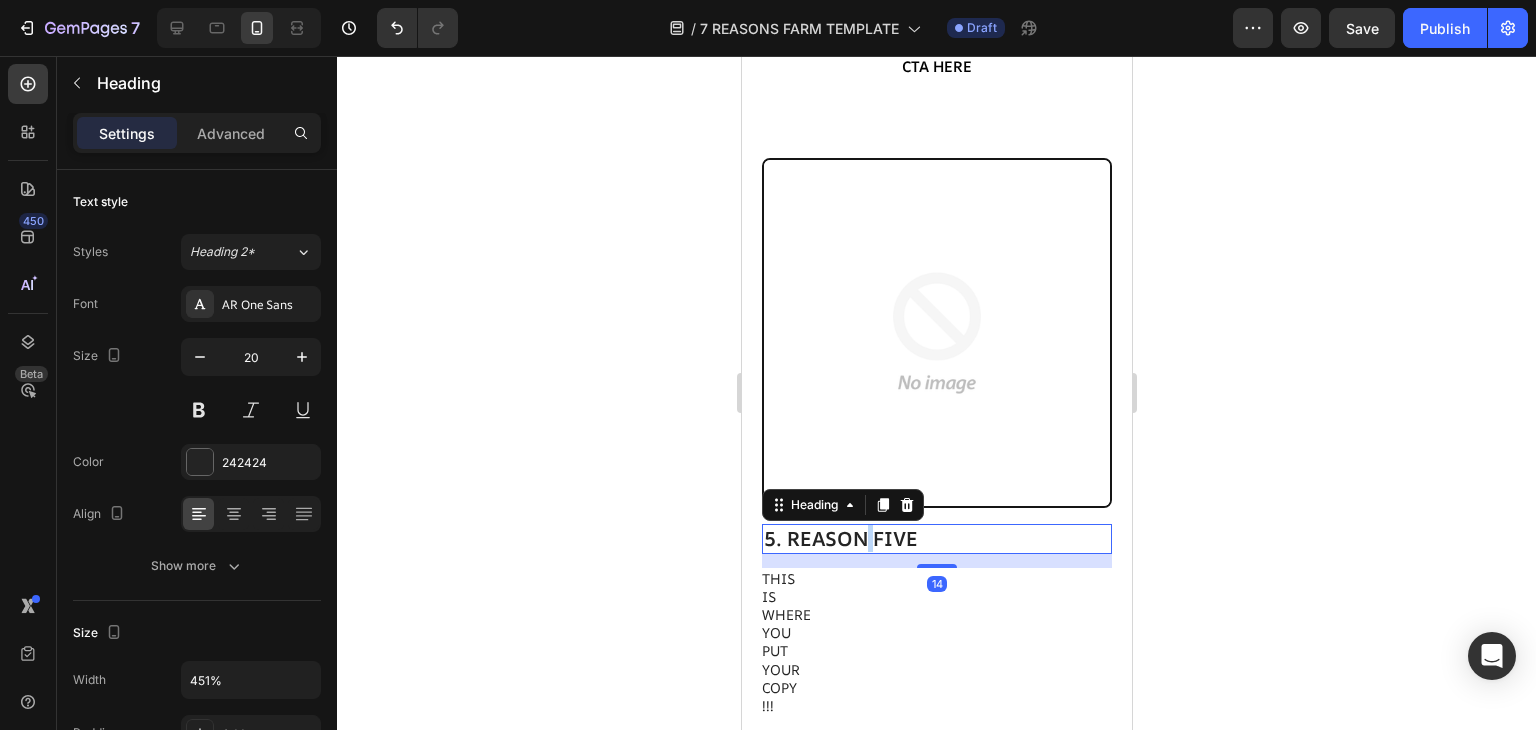 click on "5. REASON FIVE" at bounding box center [936, 539] 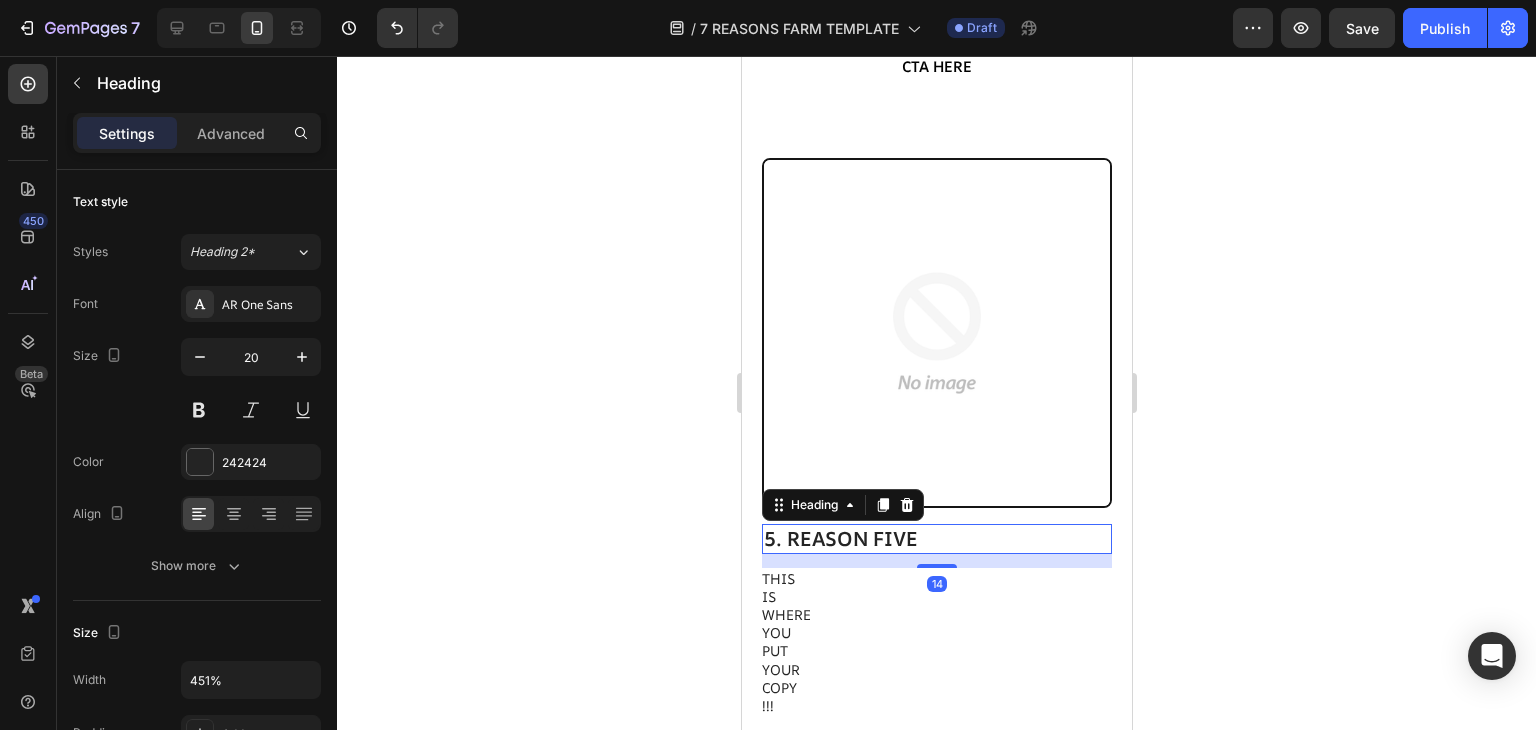 click on "5. REASON FIVE" at bounding box center [936, 539] 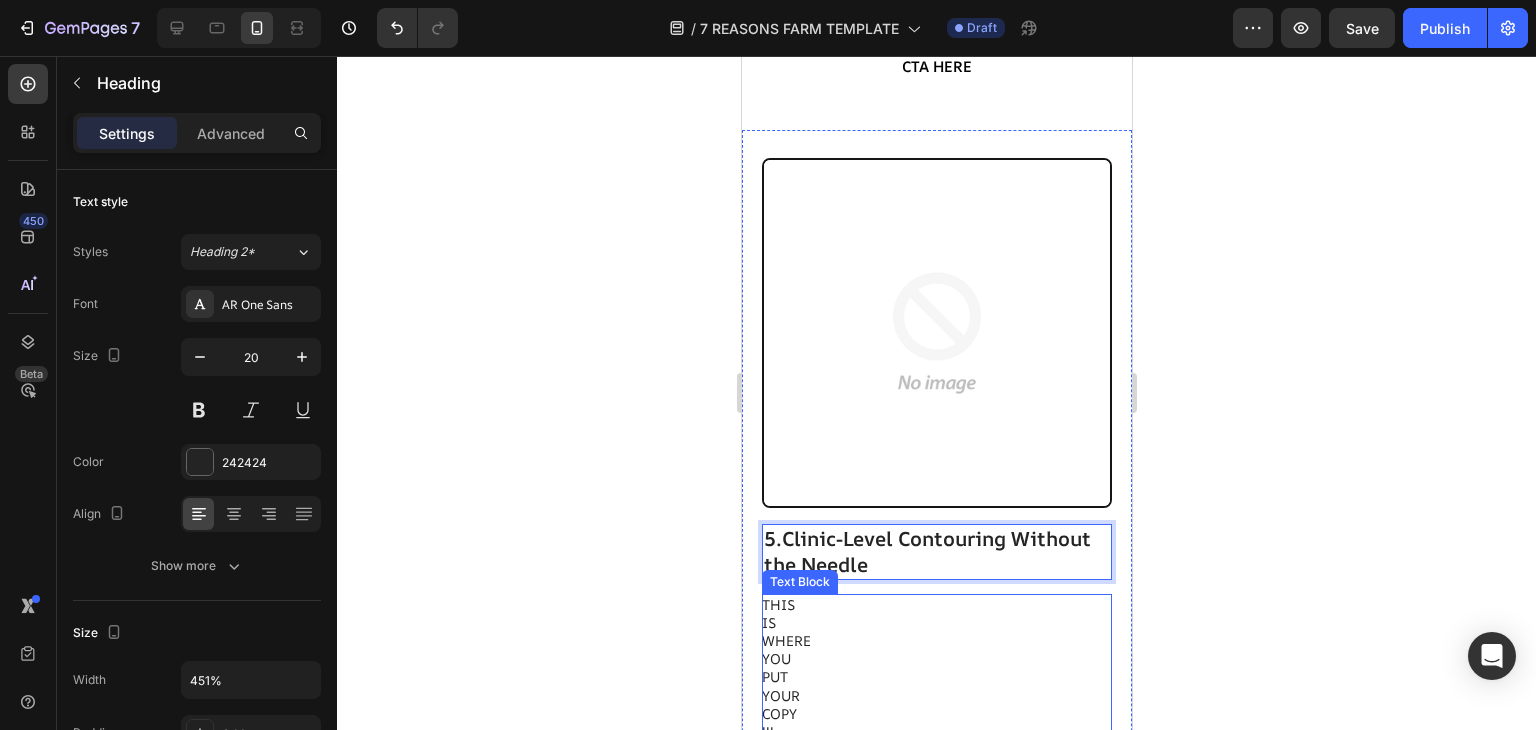 click on "WHERE" at bounding box center (935, 641) 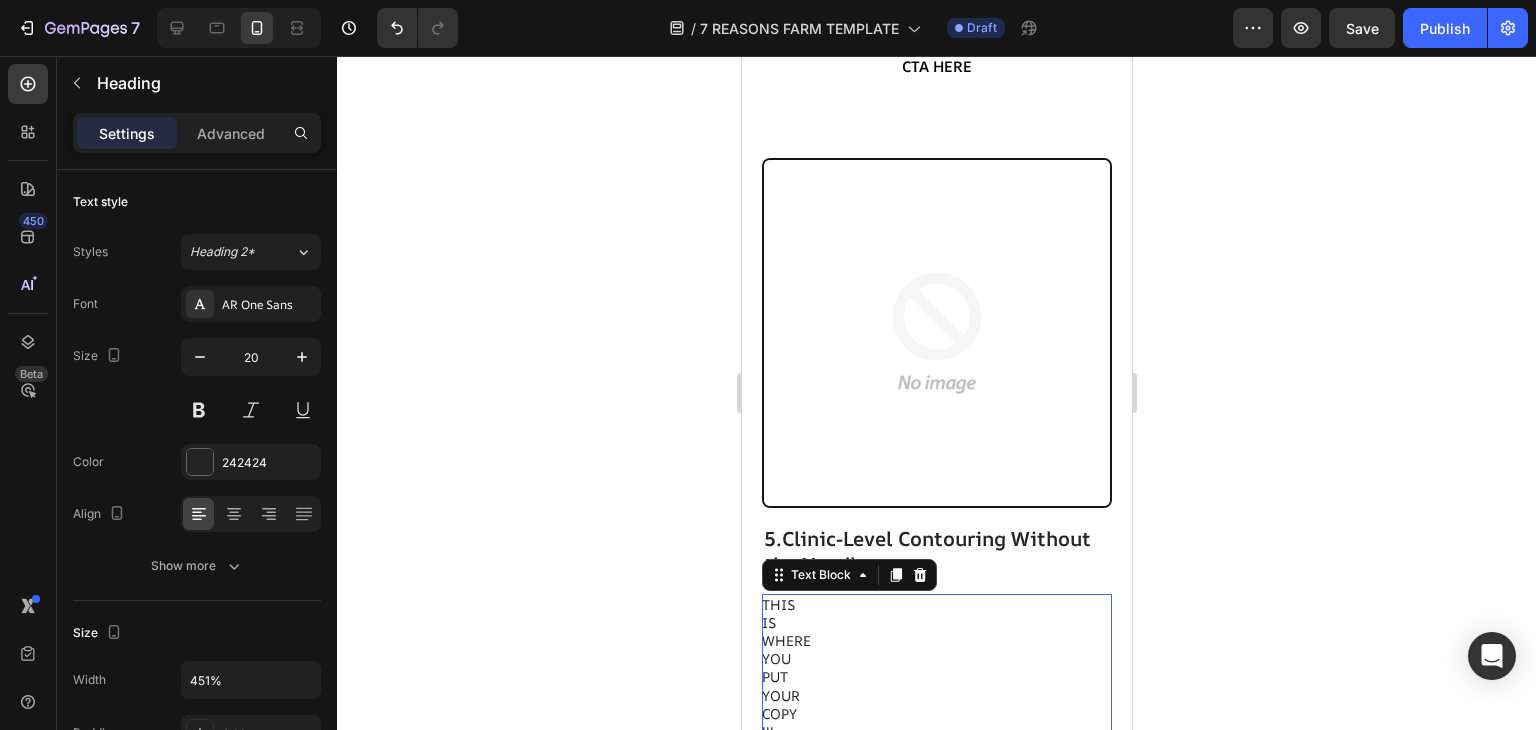 click on "WHERE" at bounding box center (935, 641) 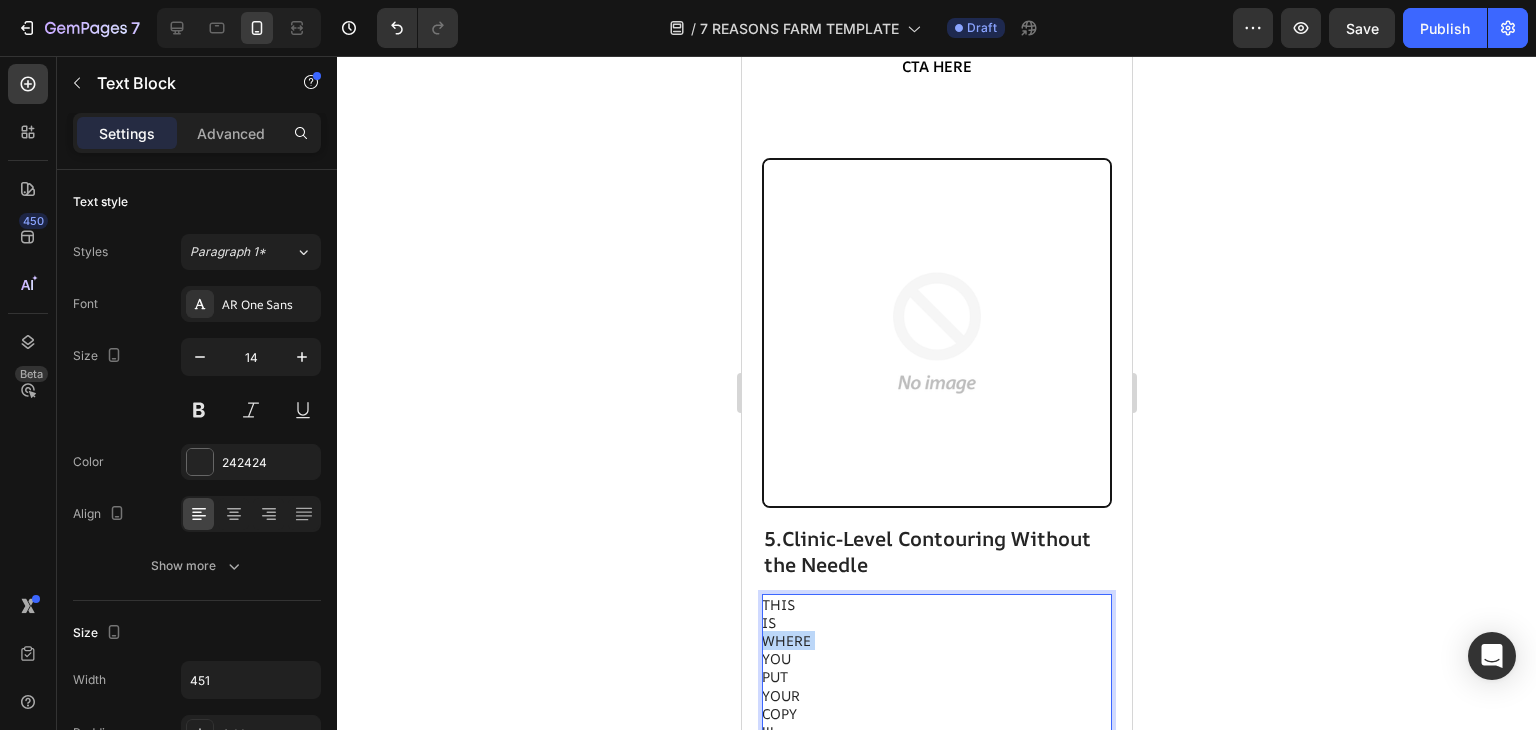 click on "WHERE" at bounding box center (935, 641) 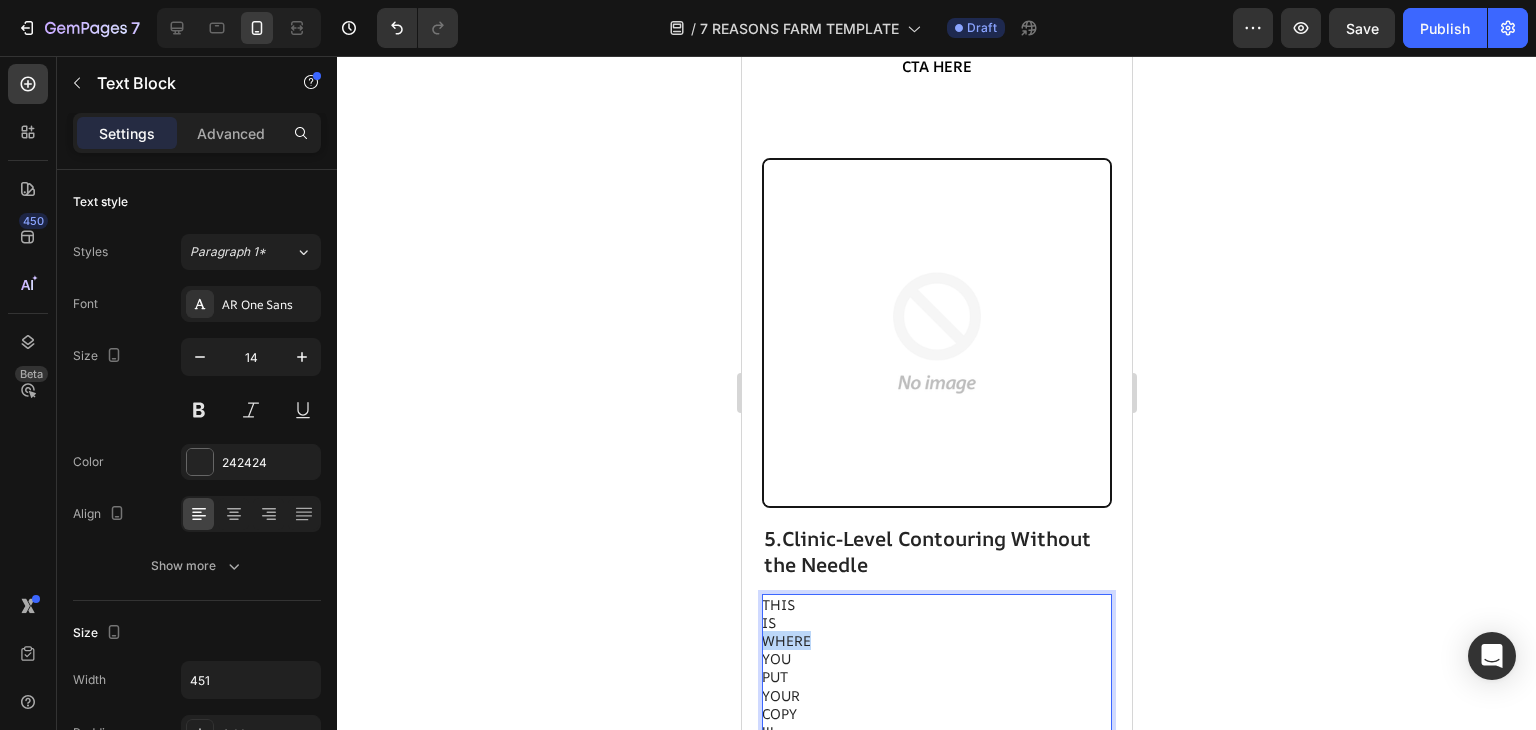 click on "WHERE" at bounding box center [935, 641] 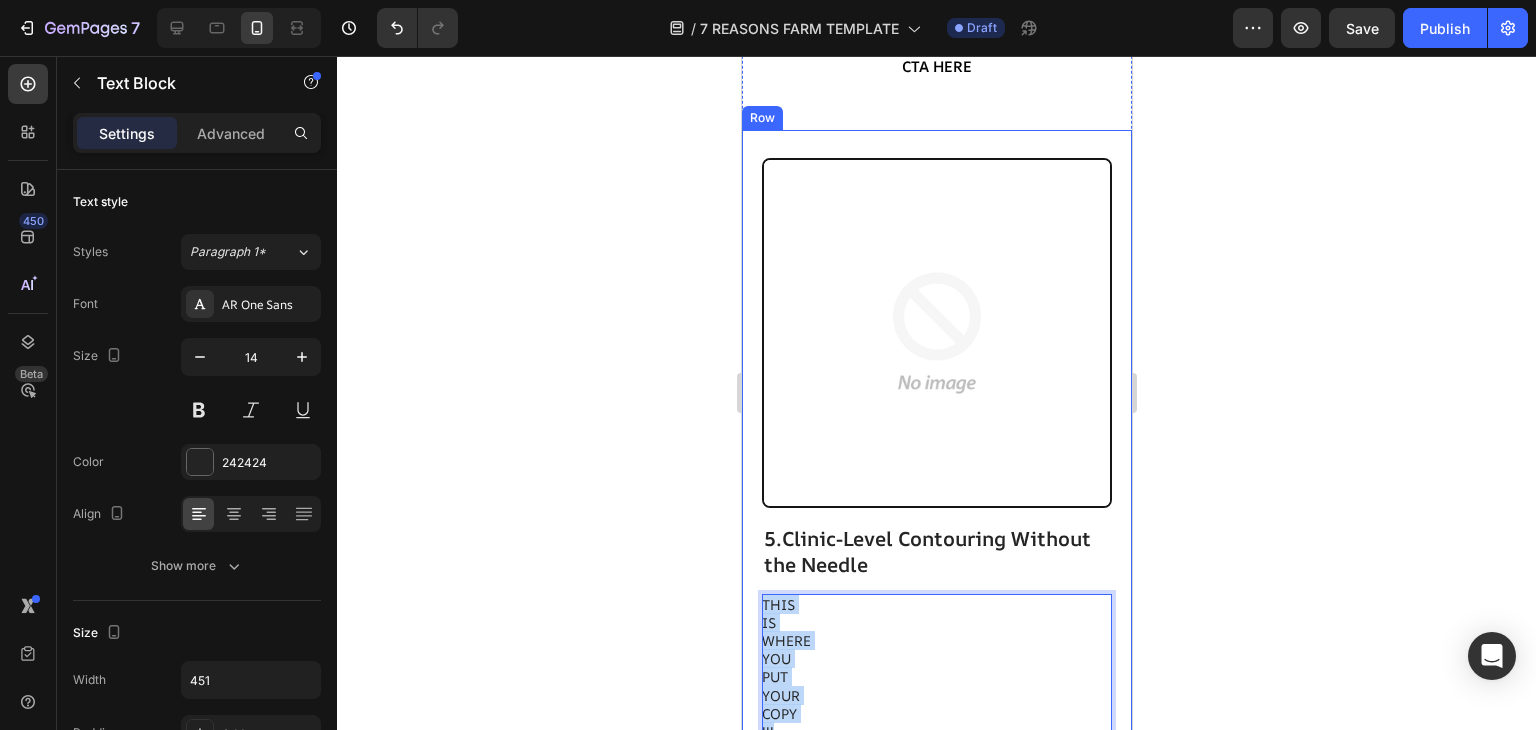 drag, startPoint x: 793, startPoint y: 695, endPoint x: 753, endPoint y: 556, distance: 144.64093 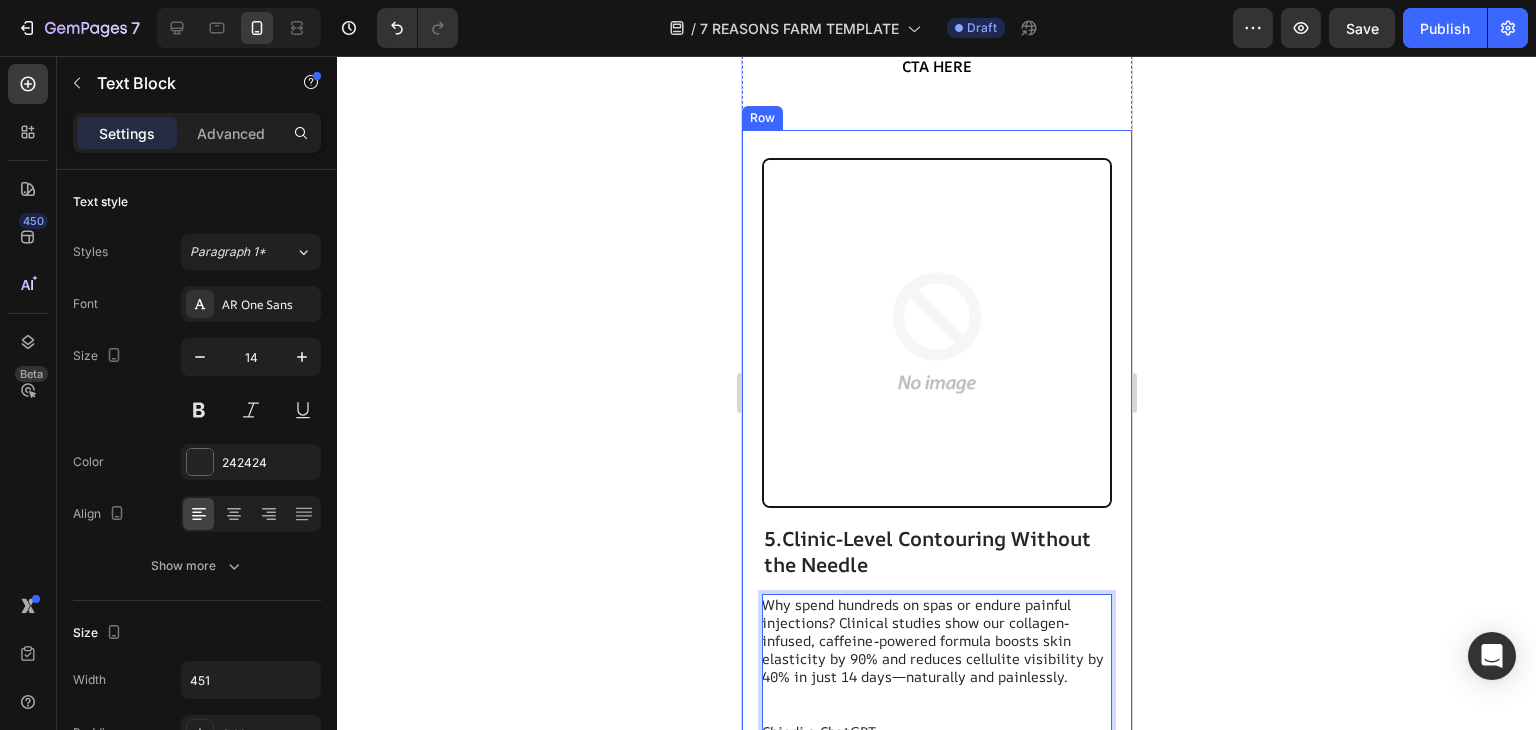 scroll, scrollTop: 4168, scrollLeft: 0, axis: vertical 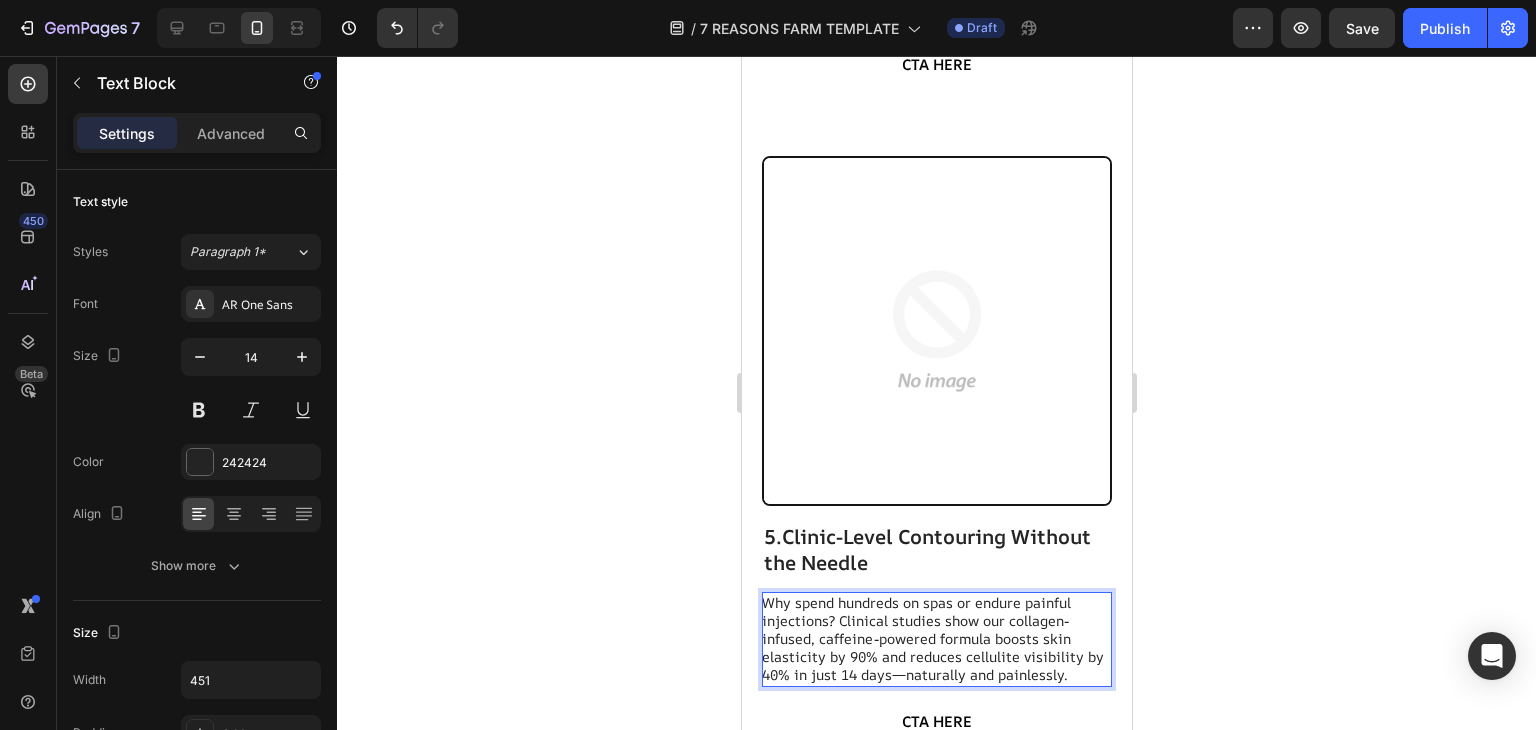 click on "Why spend hundreds on spas or endure painful injections? Clinical studies show our collagen-infused, caffeine-powered formula boosts skin elasticity by 90% and reduces cellulite visibility by 40% in just 14 days—naturally and painlessly." at bounding box center [935, 639] 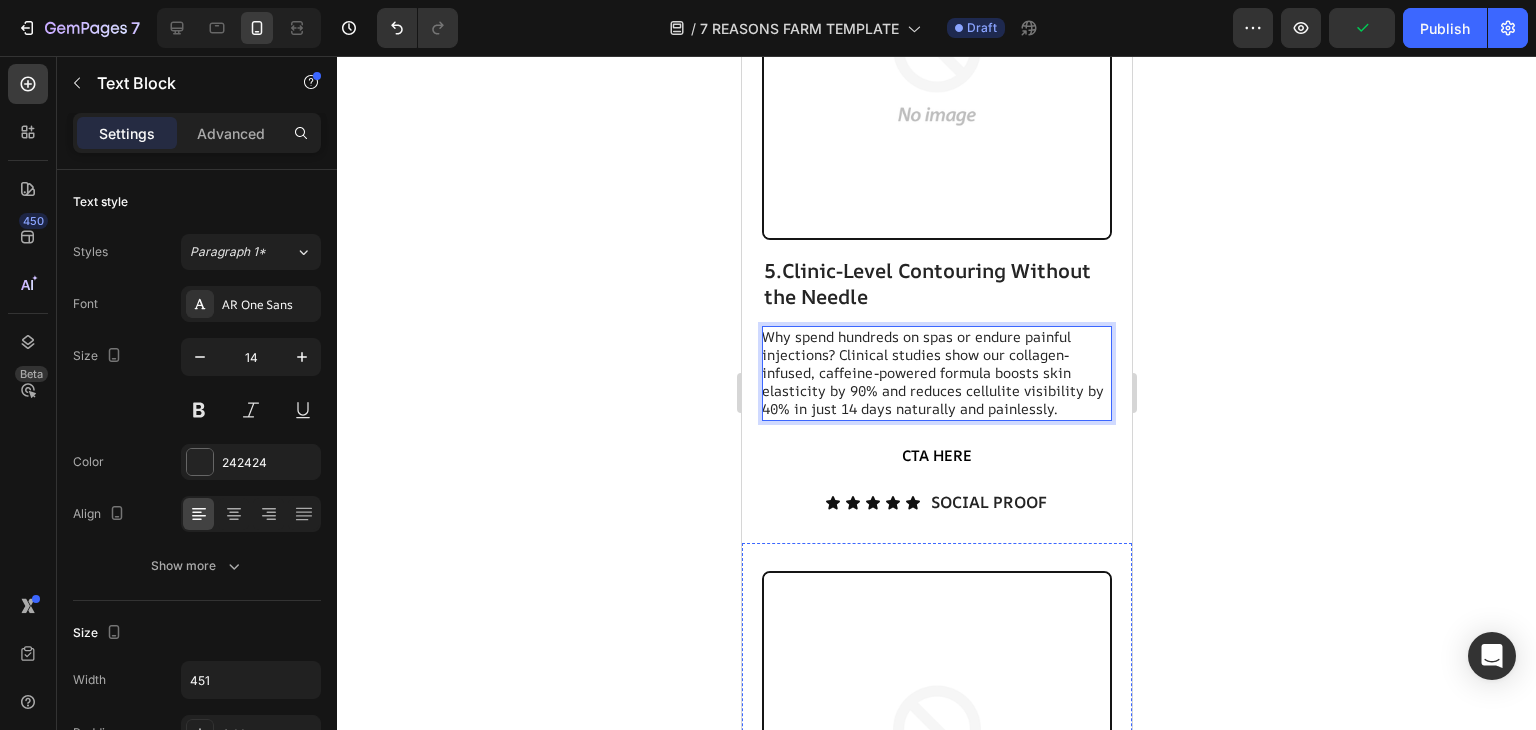 scroll, scrollTop: 4429, scrollLeft: 0, axis: vertical 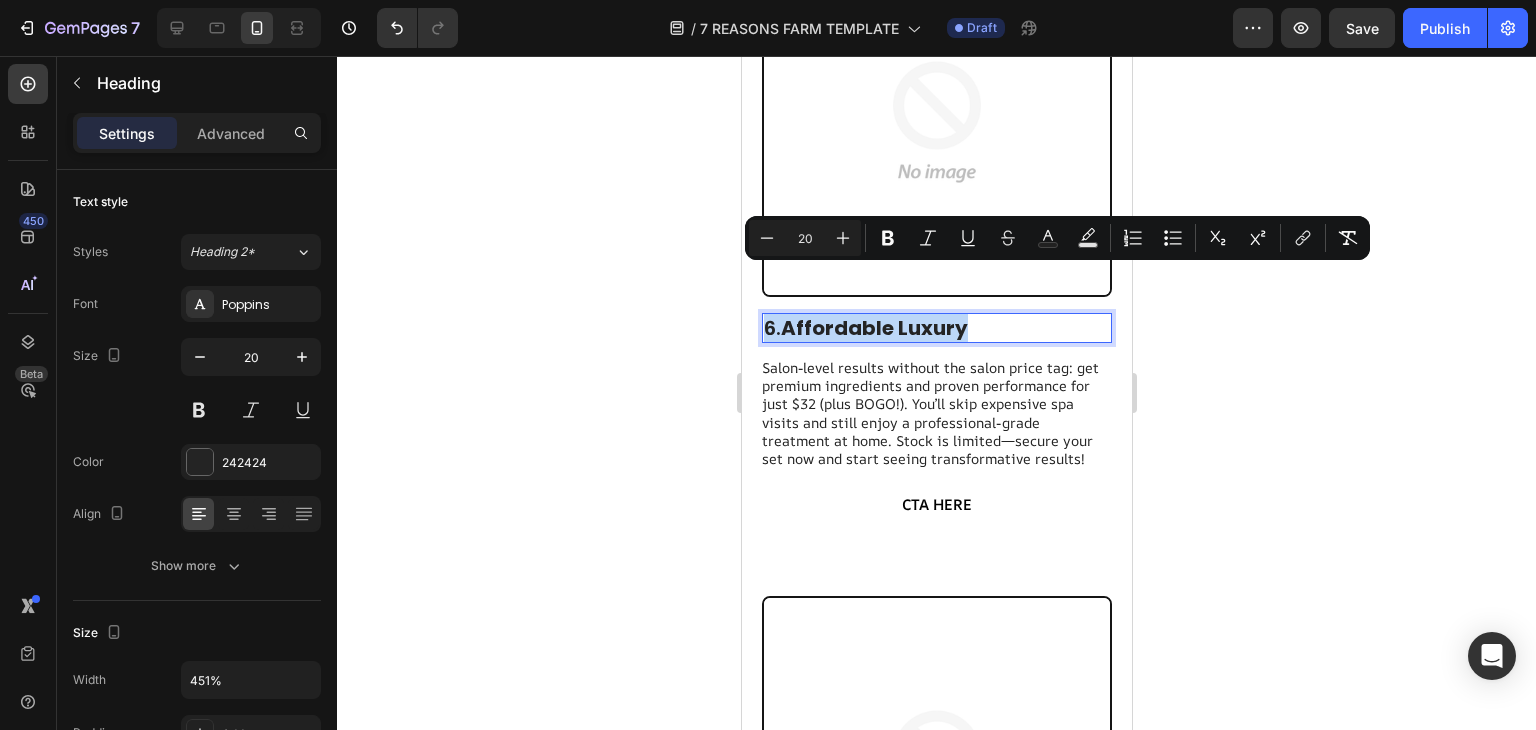 click on "Affordable Luxury" at bounding box center [873, 328] 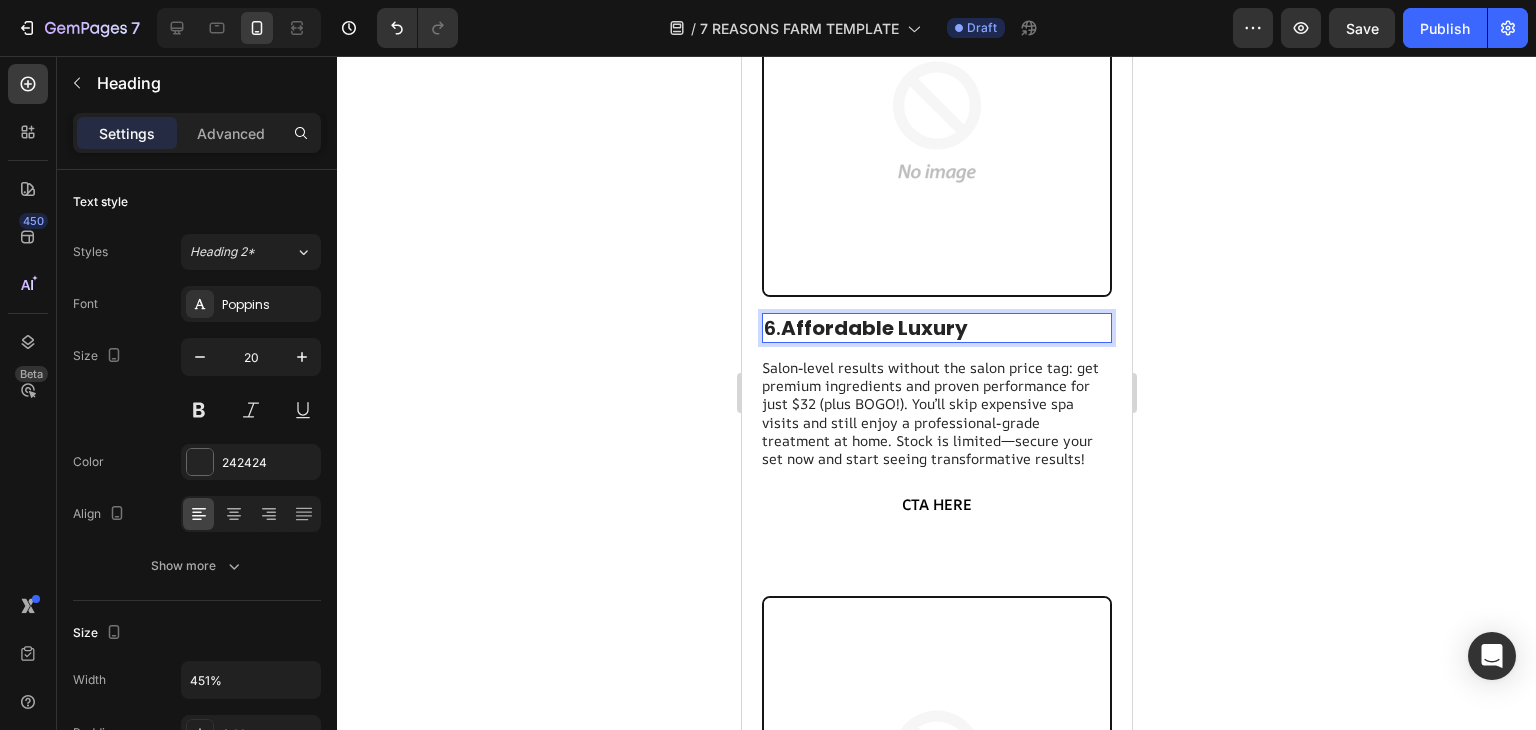 click on "6.  Affordable Luxury" at bounding box center [936, 328] 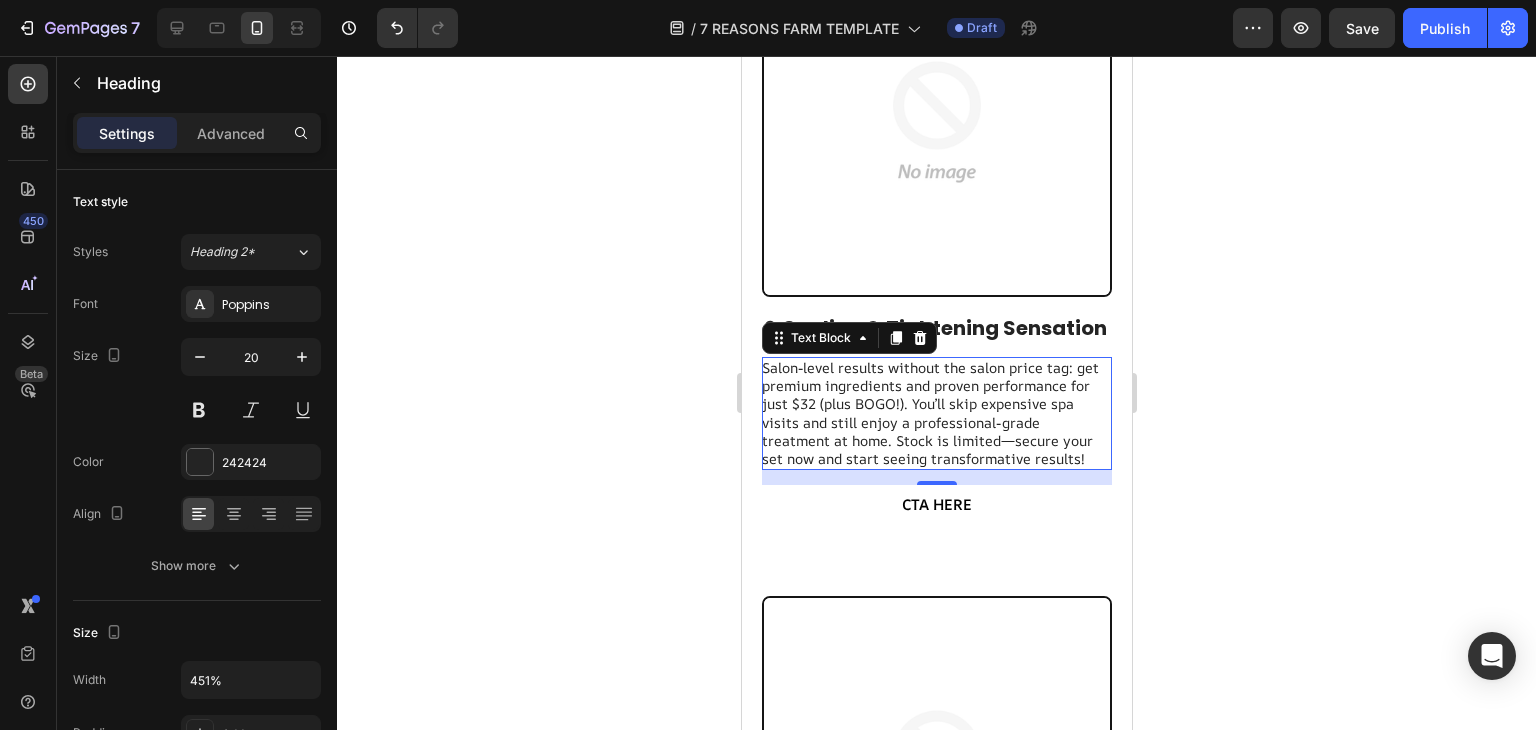 click on "Salon-level results without the salon price tag: get premium ingredients and proven performance for just $32 (plus BOGO!). You’ll skip expensive spa visits and still enjoy a professional-grade treatment at home. Stock is limited—secure your set now and start seeing transformative results!" at bounding box center (935, 413) 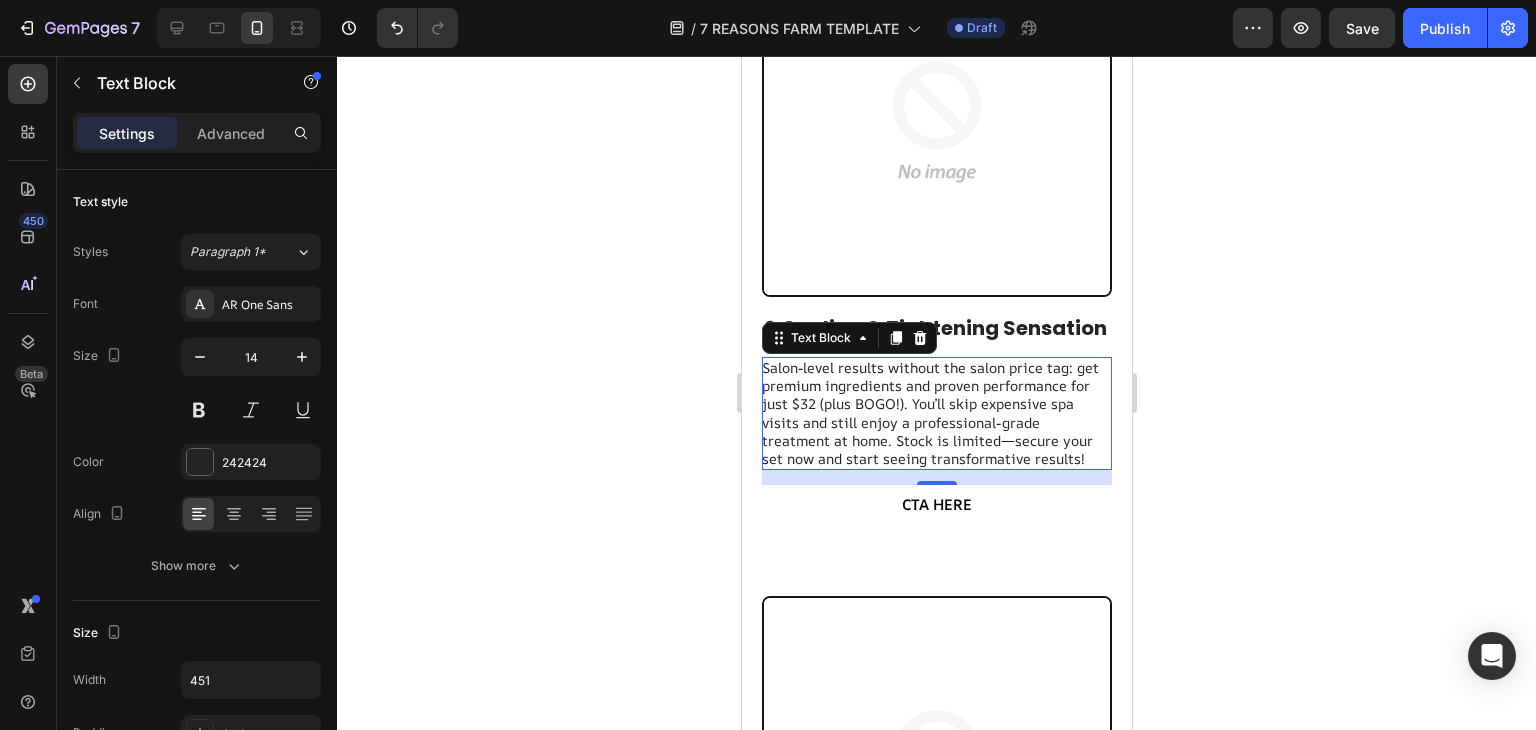 click on "Salon-level results without the salon price tag: get premium ingredients and proven performance for just $32 (plus BOGO!). You’ll skip expensive spa visits and still enjoy a professional-grade treatment at home. Stock is limited—secure your set now and start seeing transformative results!" at bounding box center (935, 413) 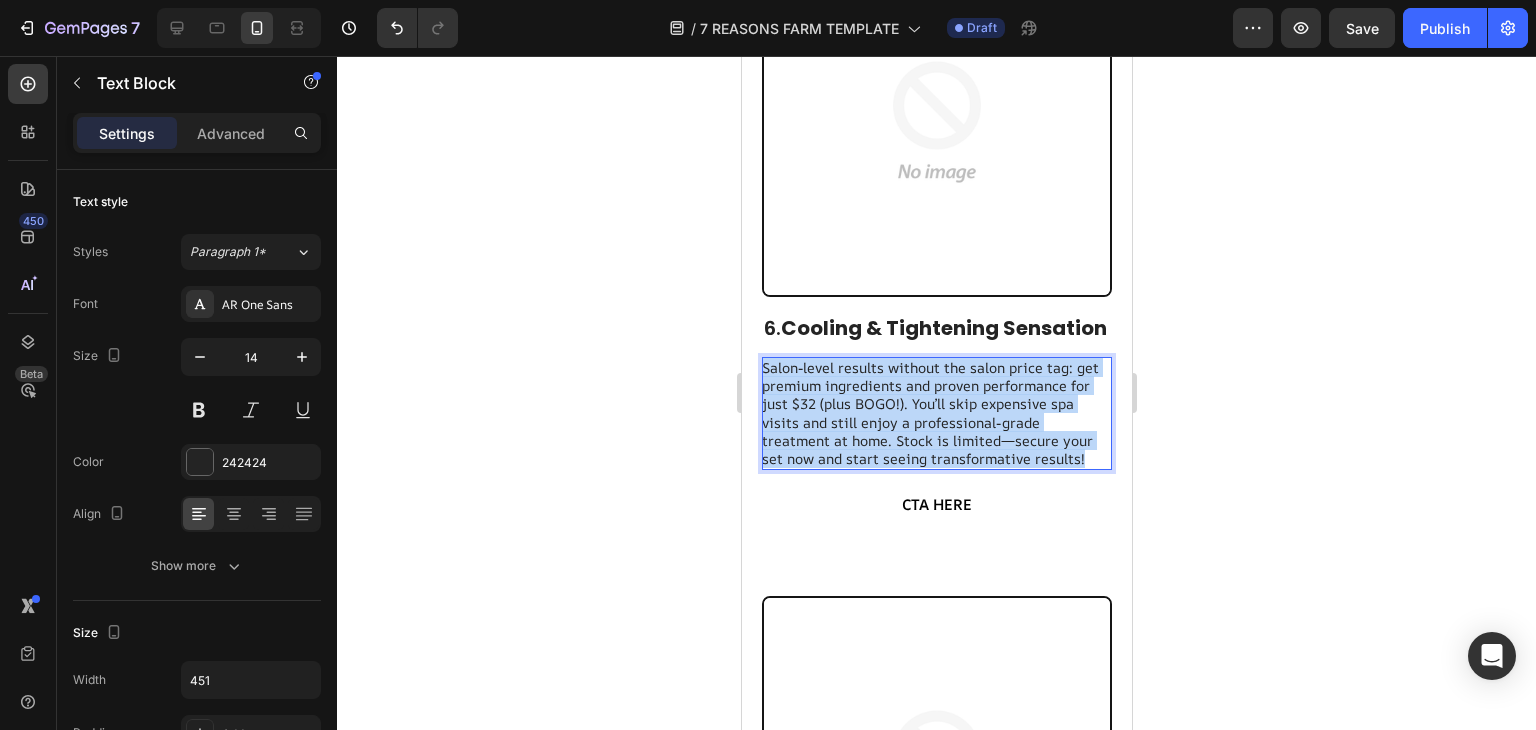 click on "Salon-level results without the salon price tag: get premium ingredients and proven performance for just $32 (plus BOGO!). You’ll skip expensive spa visits and still enjoy a professional-grade treatment at home. Stock is limited—secure your set now and start seeing transformative results!" at bounding box center [935, 413] 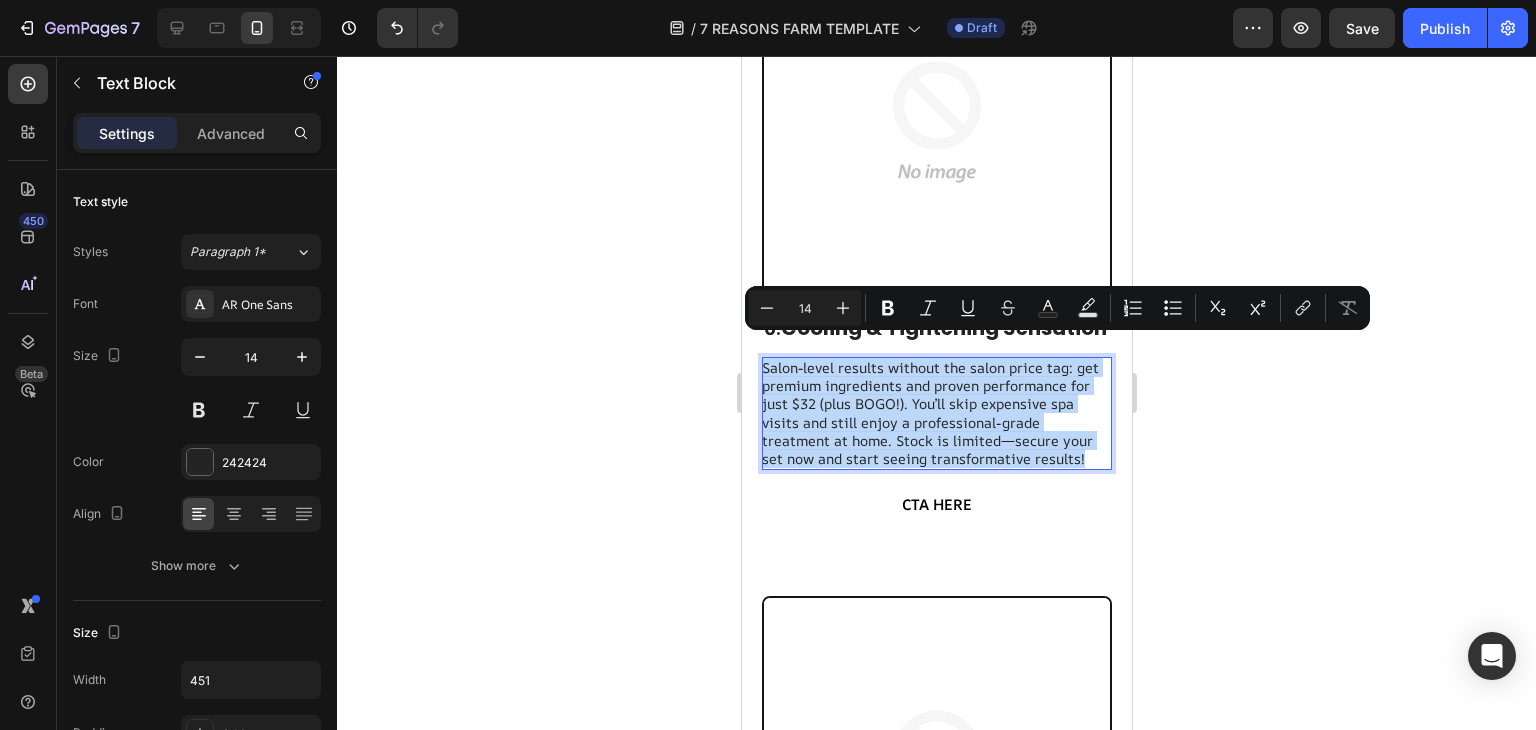click on "Salon-level results without the salon price tag: get premium ingredients and proven performance for just $32 (plus BOGO!). You’ll skip expensive spa visits and still enjoy a professional-grade treatment at home. Stock is limited—secure your set now and start seeing transformative results!" at bounding box center (935, 413) 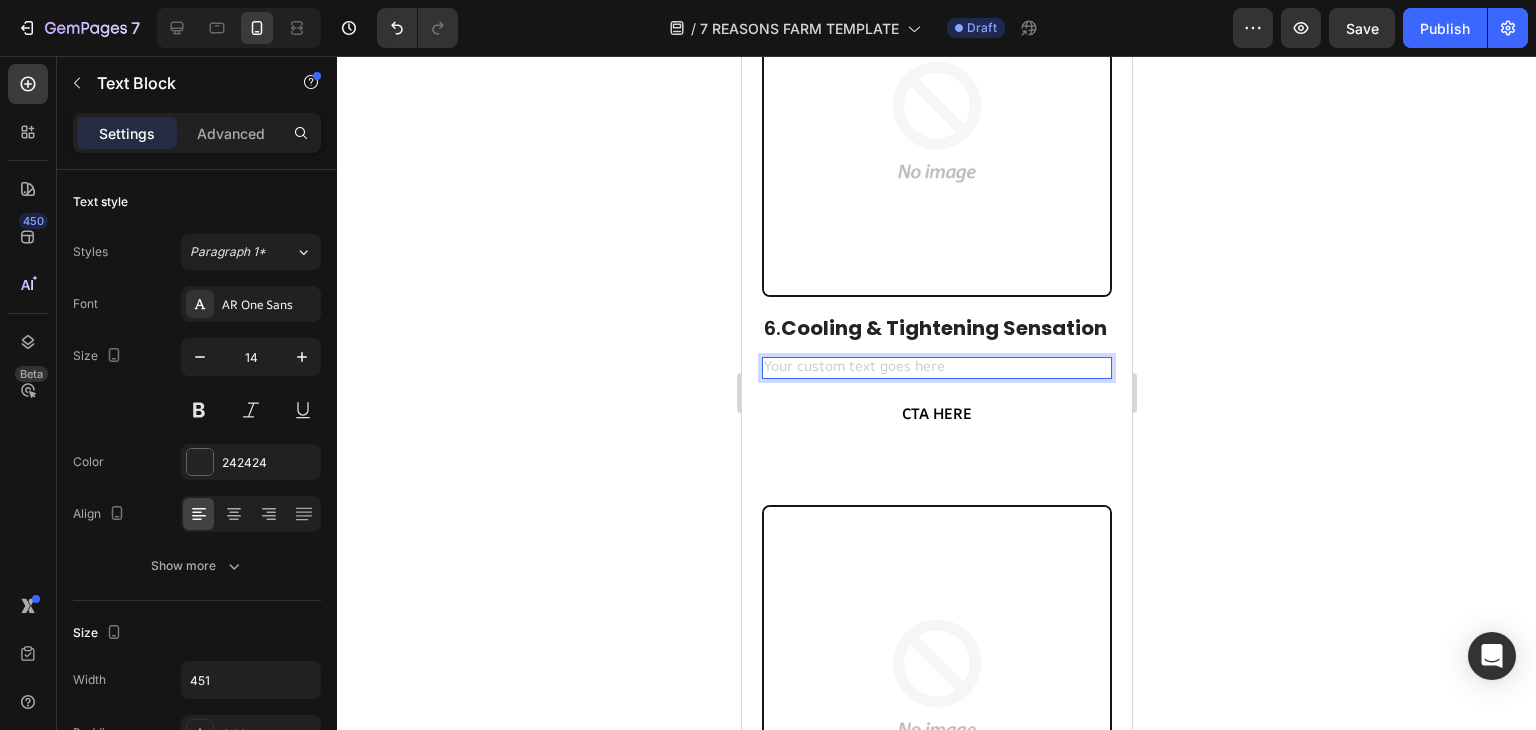 click at bounding box center [936, 368] 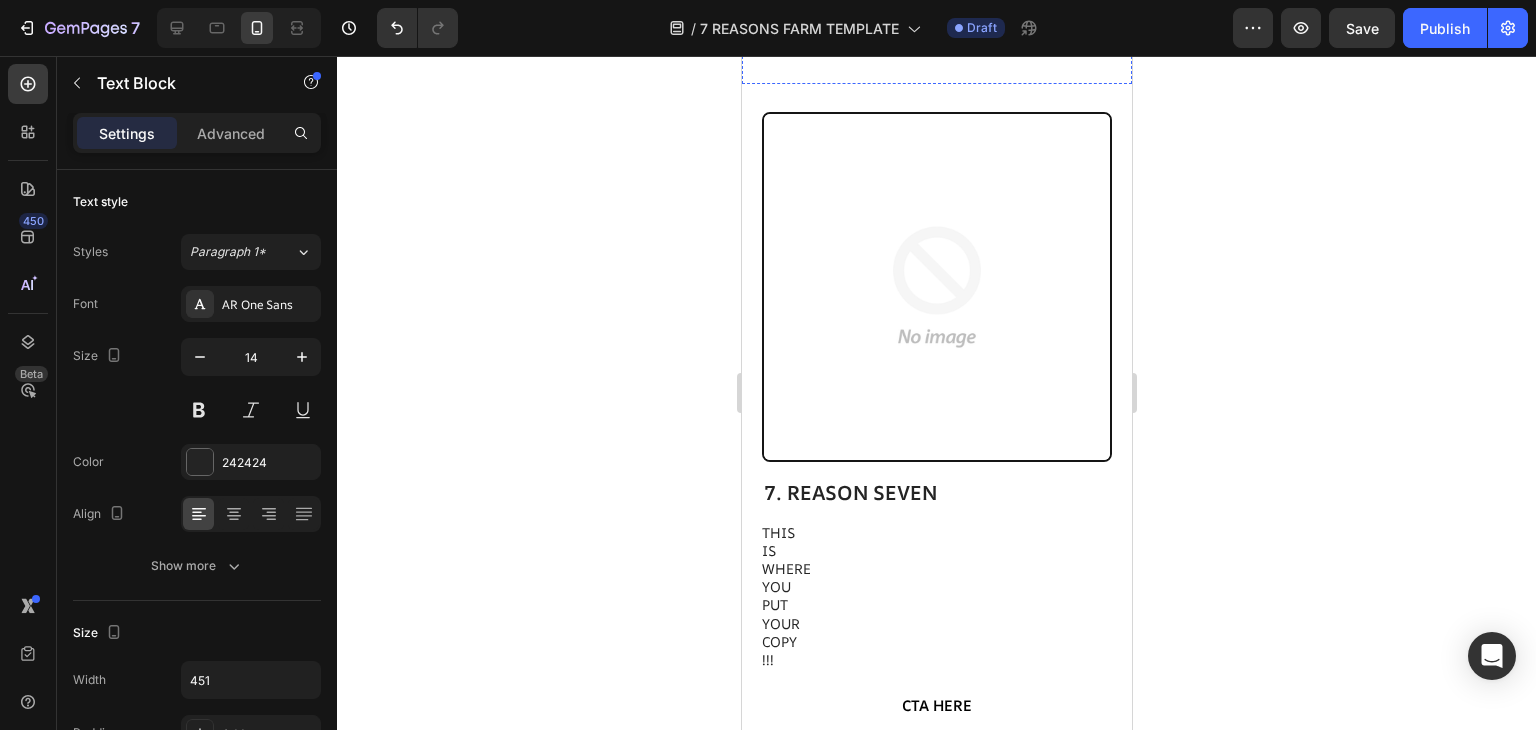 scroll, scrollTop: 5725, scrollLeft: 0, axis: vertical 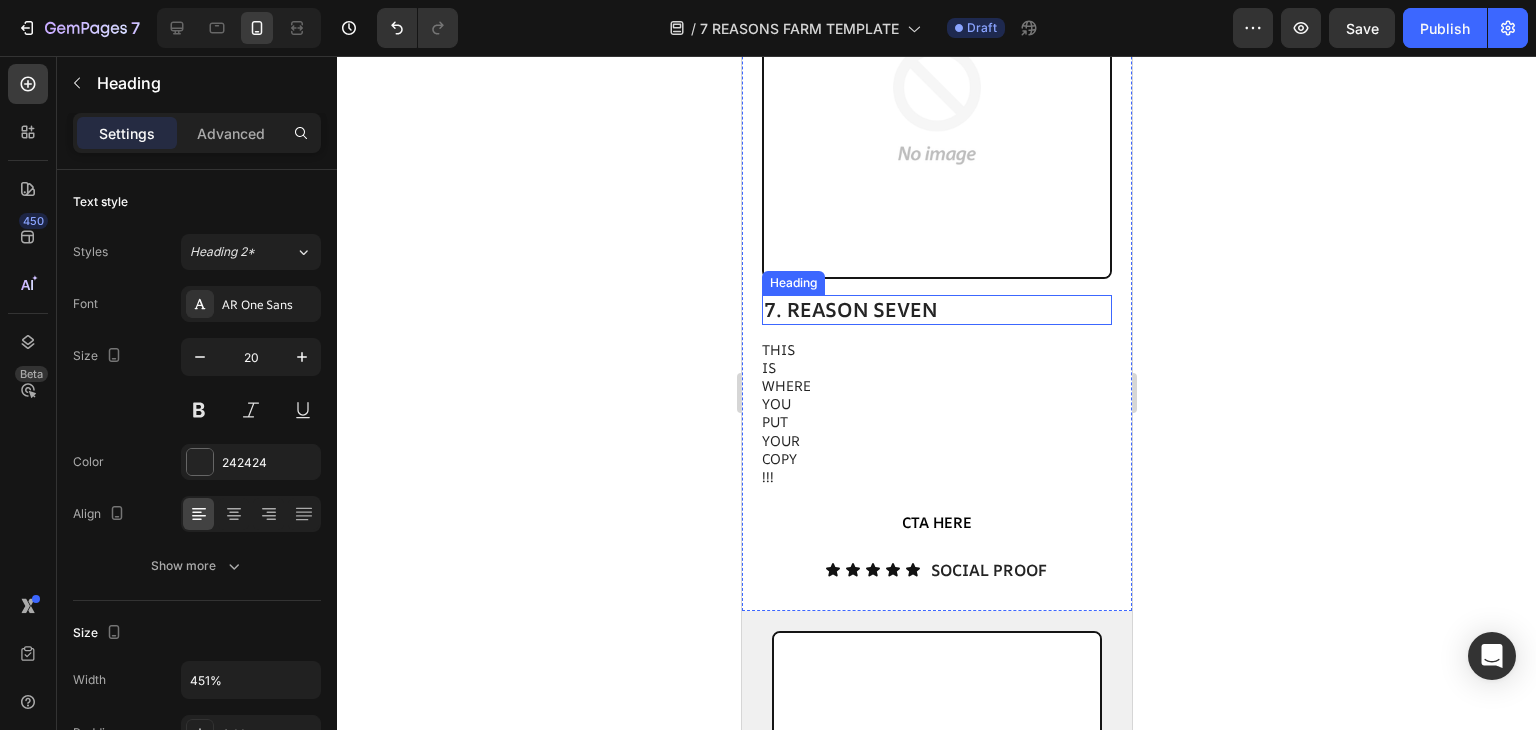 click on "7. REASON SEVEN" at bounding box center [936, 310] 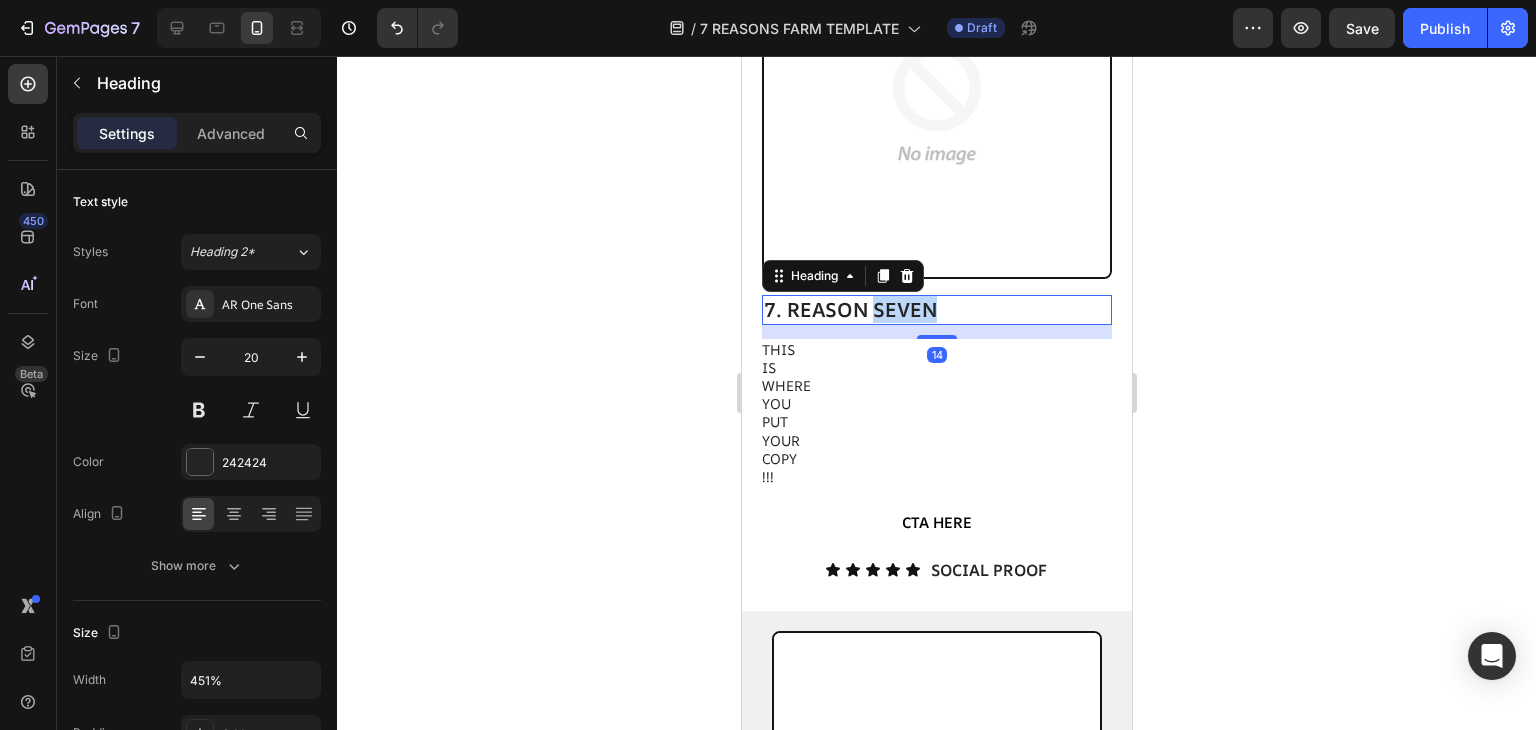 click on "7. REASON SEVEN" at bounding box center [936, 310] 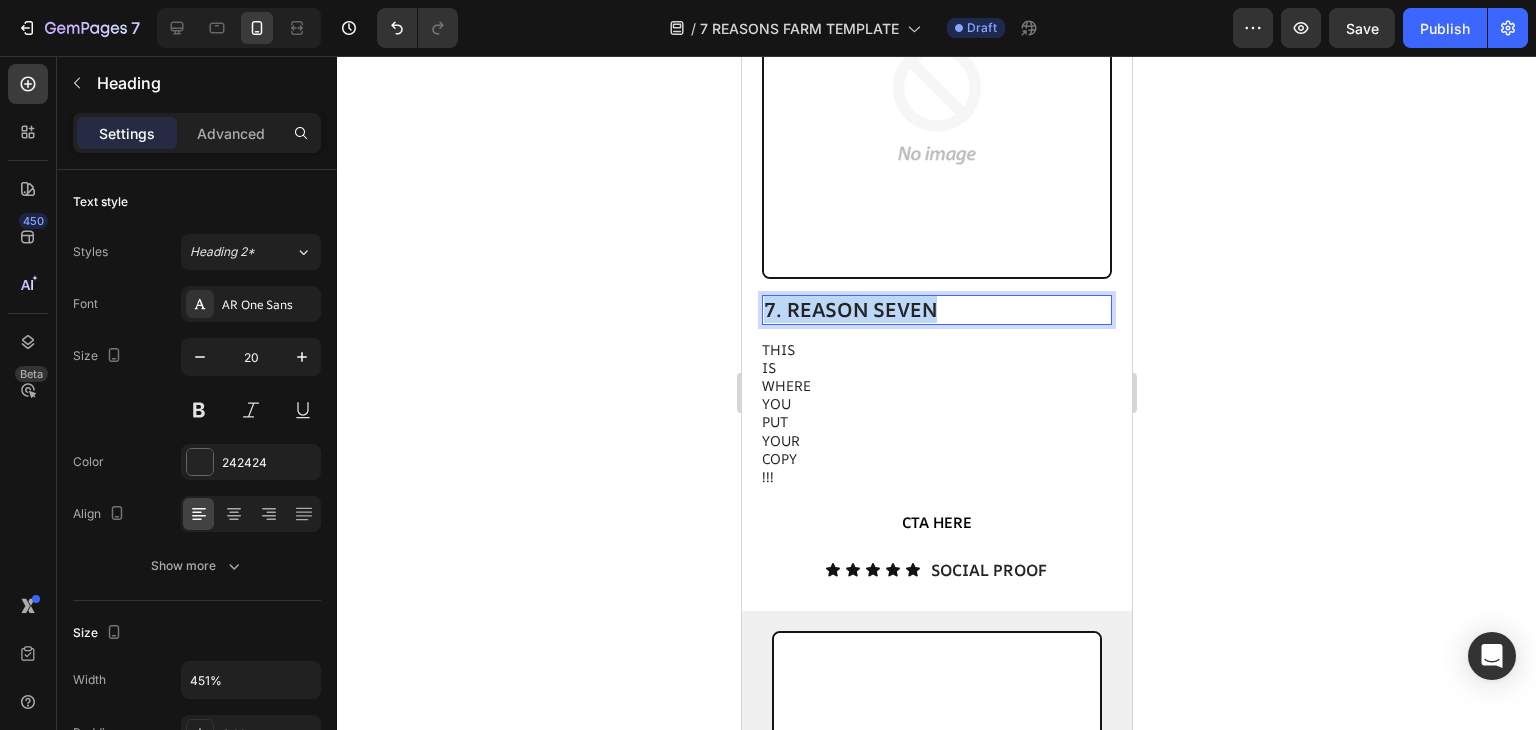 click on "7. REASON SEVEN" at bounding box center [936, 310] 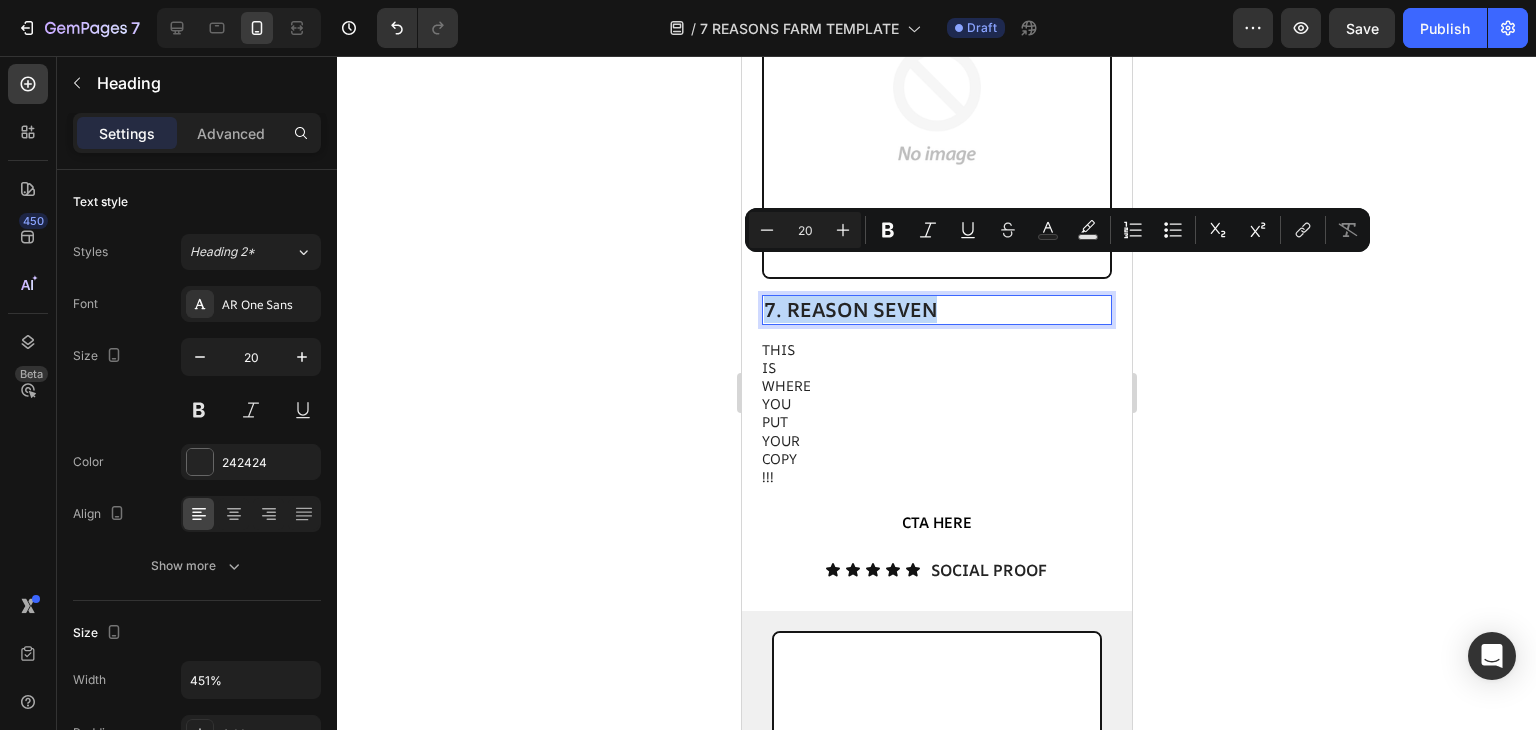 click on "7. REASON SEVEN" at bounding box center (936, 310) 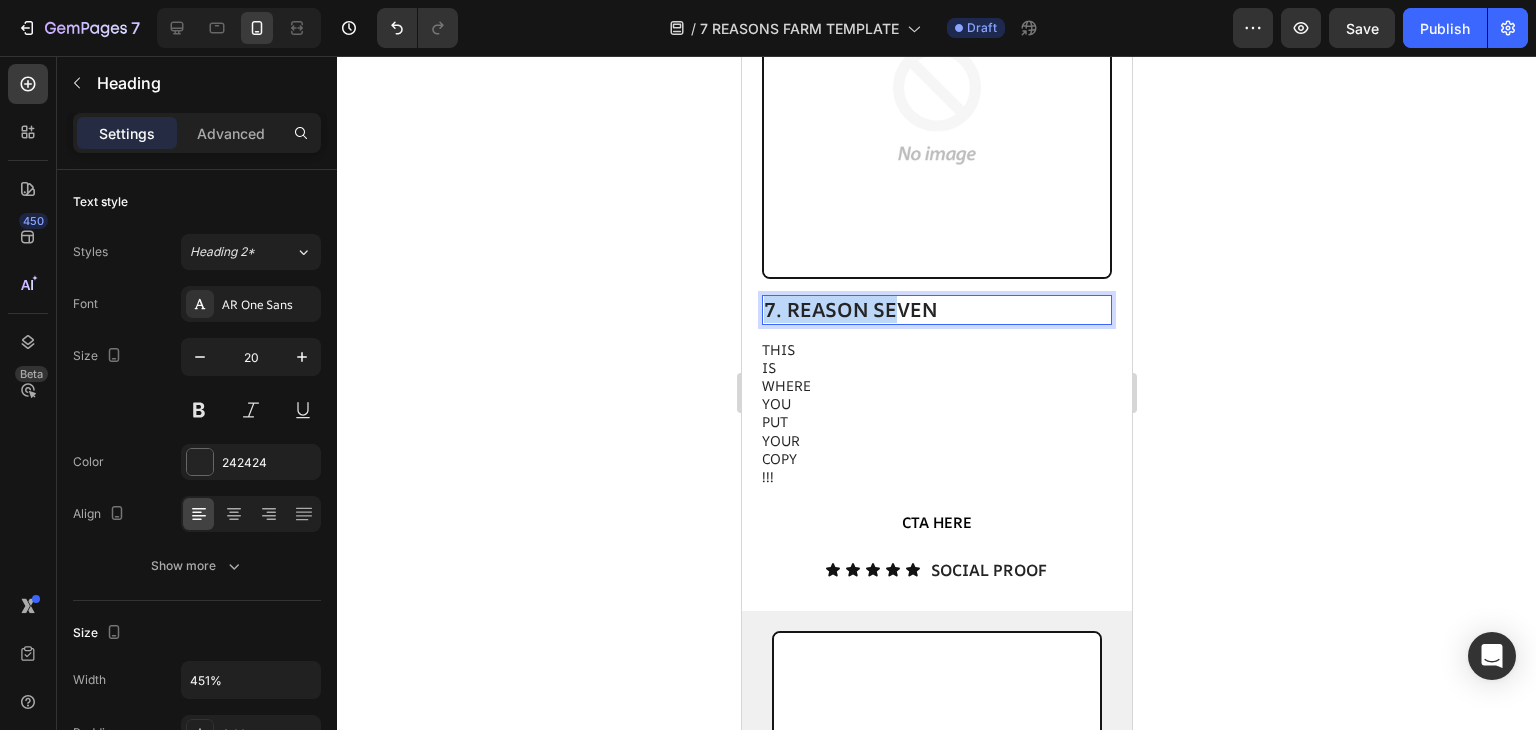 click on "7. REASON SEVEN" at bounding box center (936, 310) 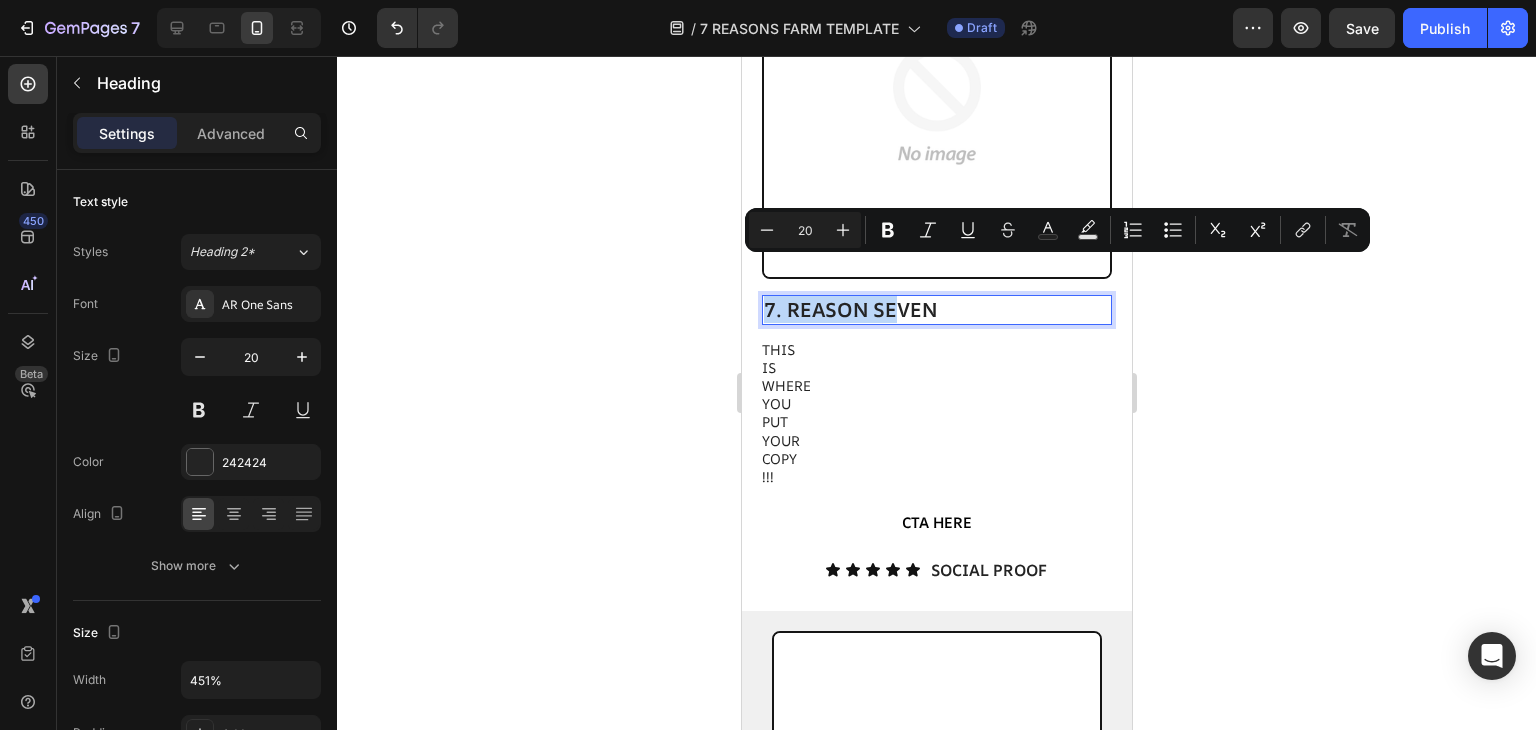 click on "7. REASON SEVEN" at bounding box center [936, 310] 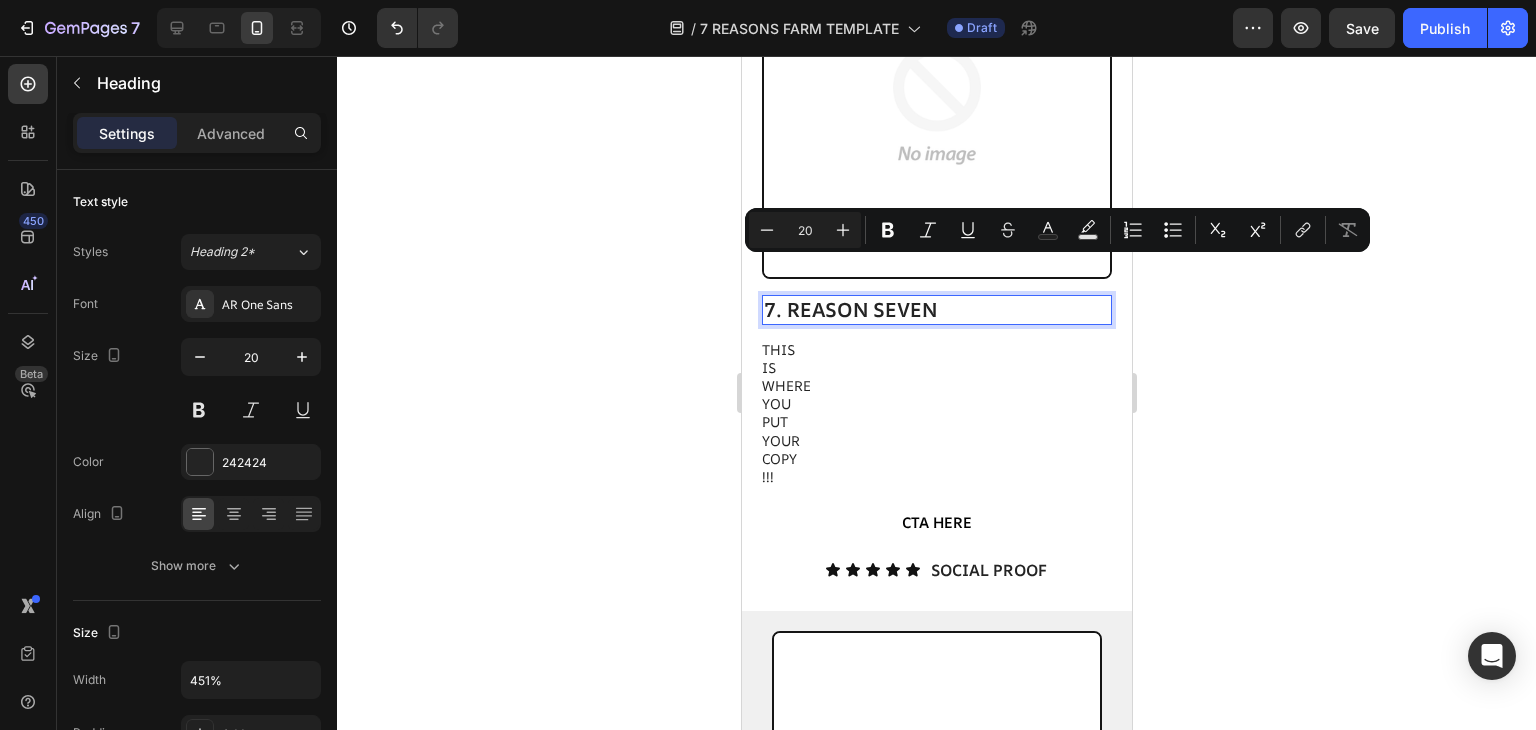 click on "7. REASON SEVEN" at bounding box center [936, 310] 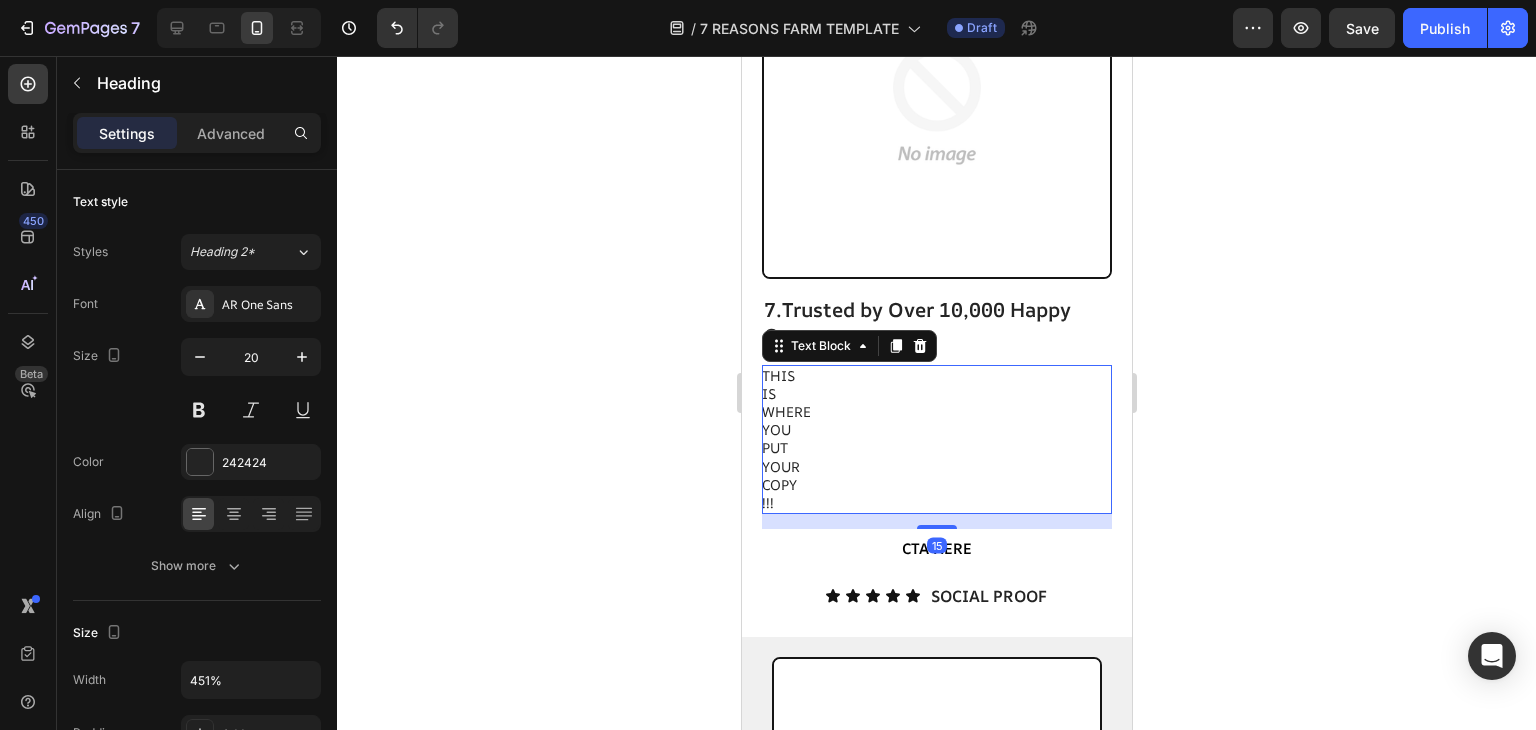 click on "IS" at bounding box center (935, 394) 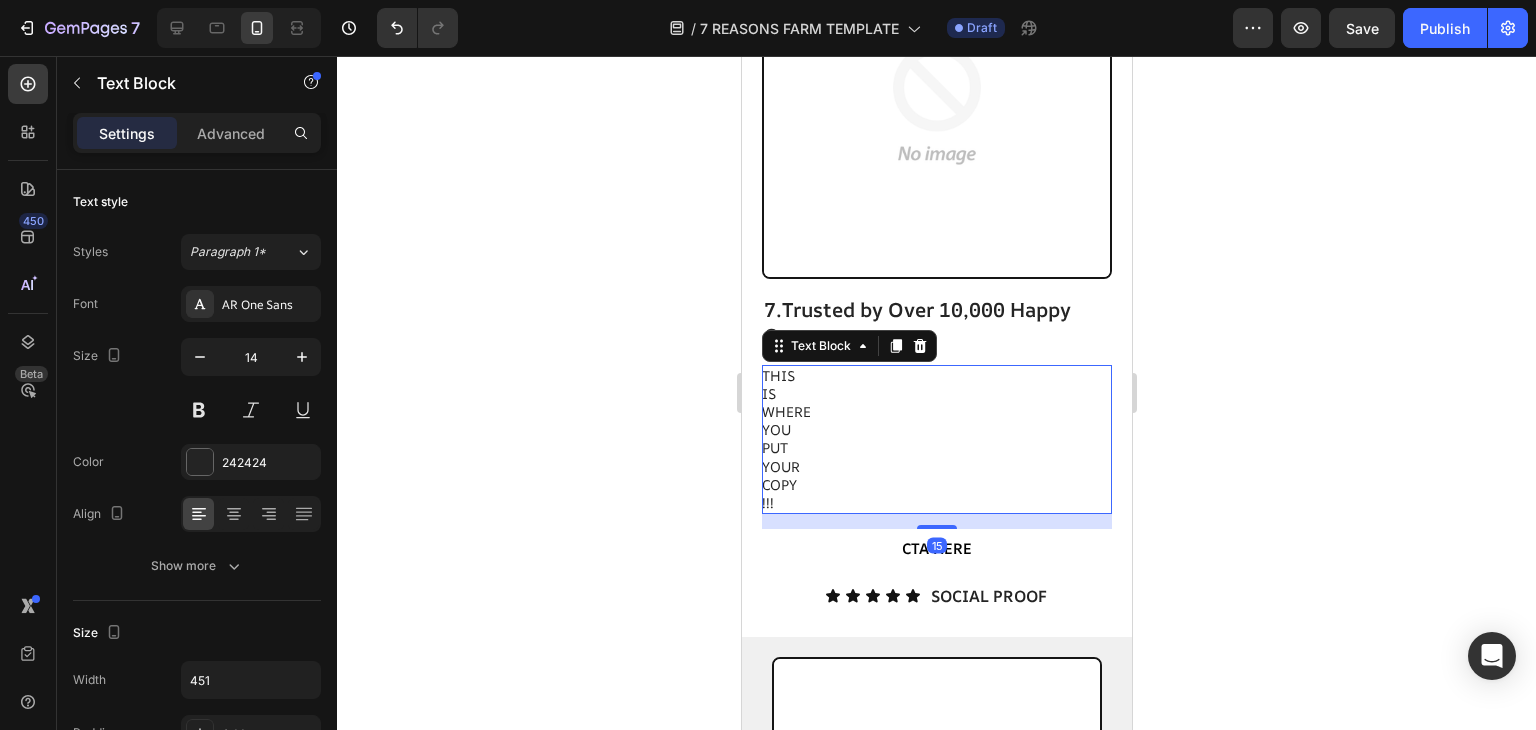click on "THIS IS WHERE YOU PUT YOUR COPY !!!" at bounding box center [936, 440] 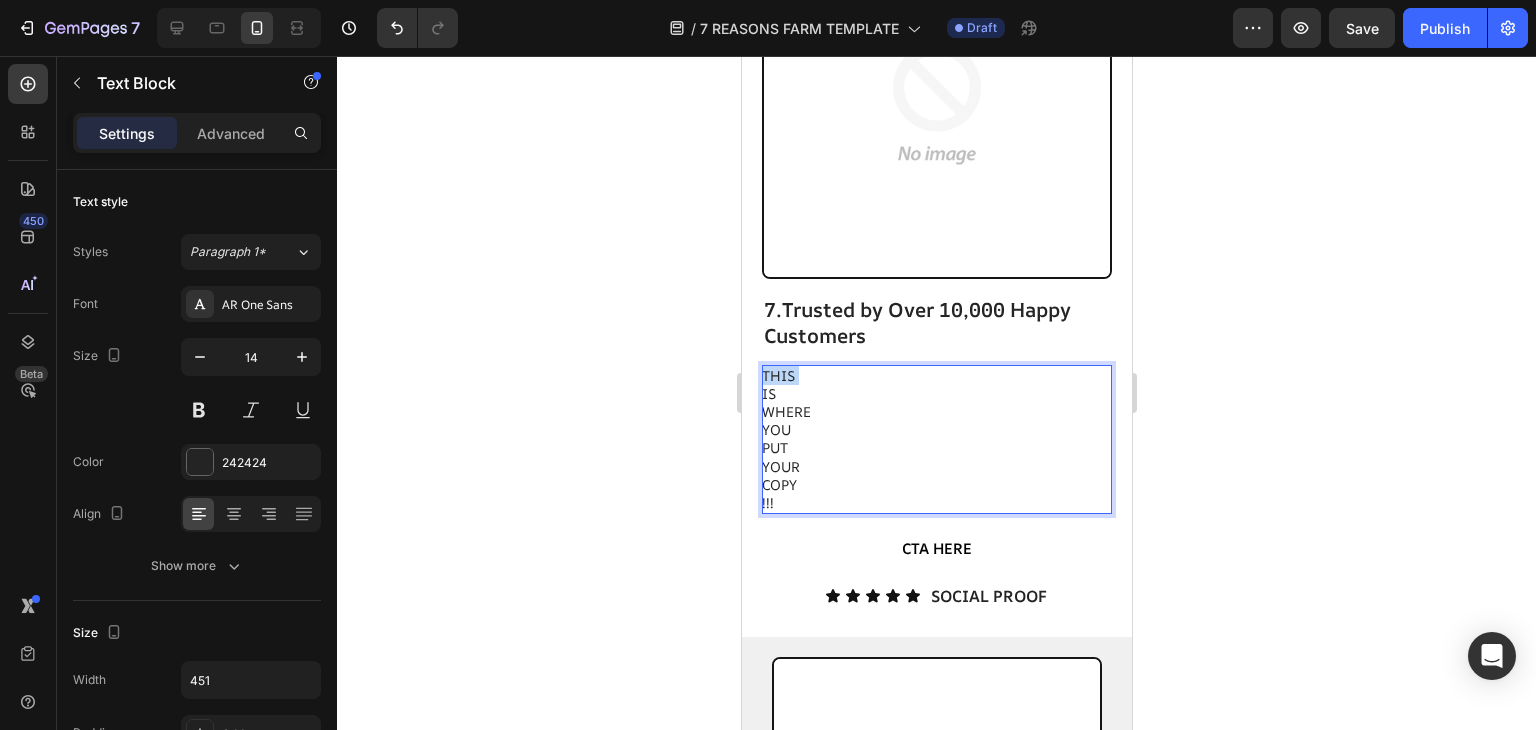 click on "THIS" at bounding box center (935, 376) 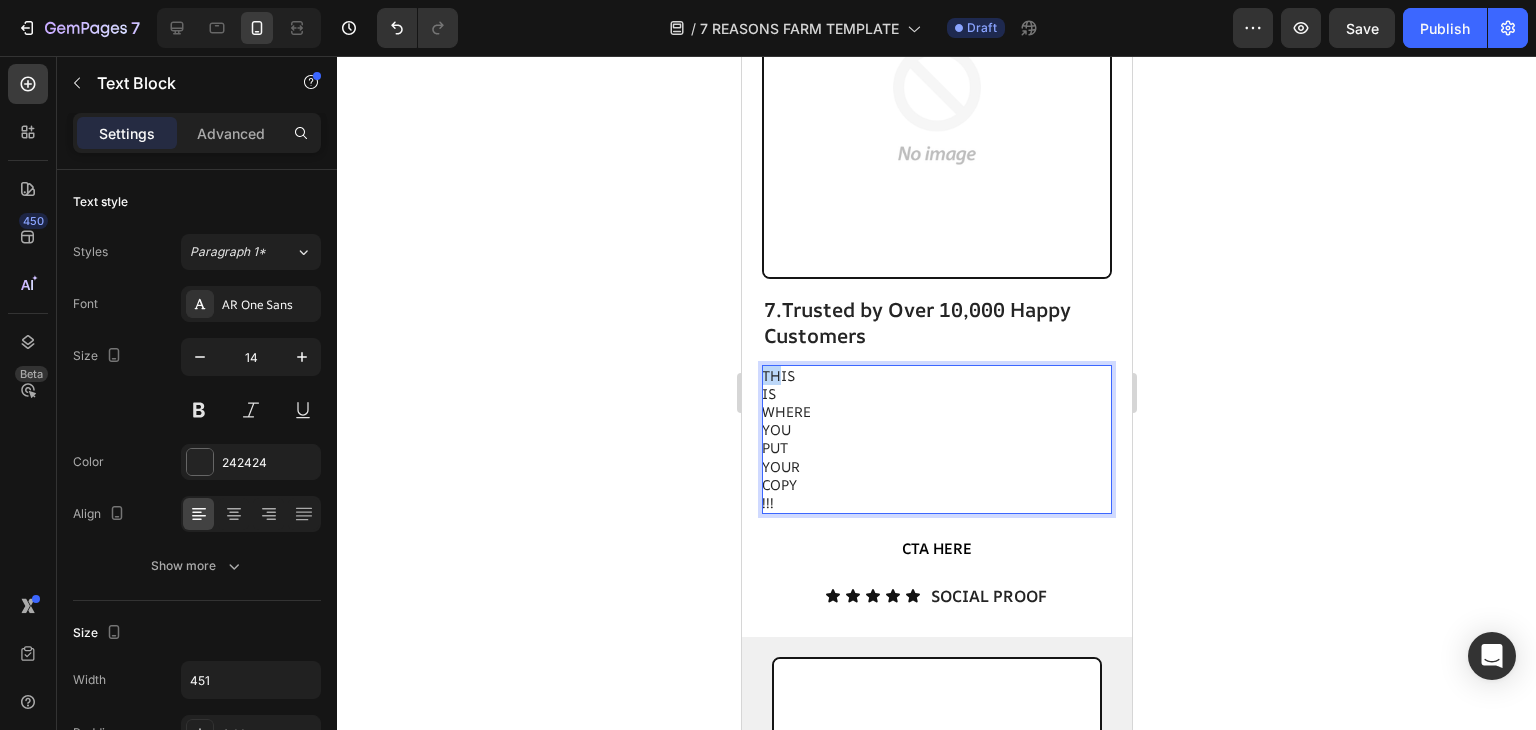 click on "THIS" at bounding box center [935, 376] 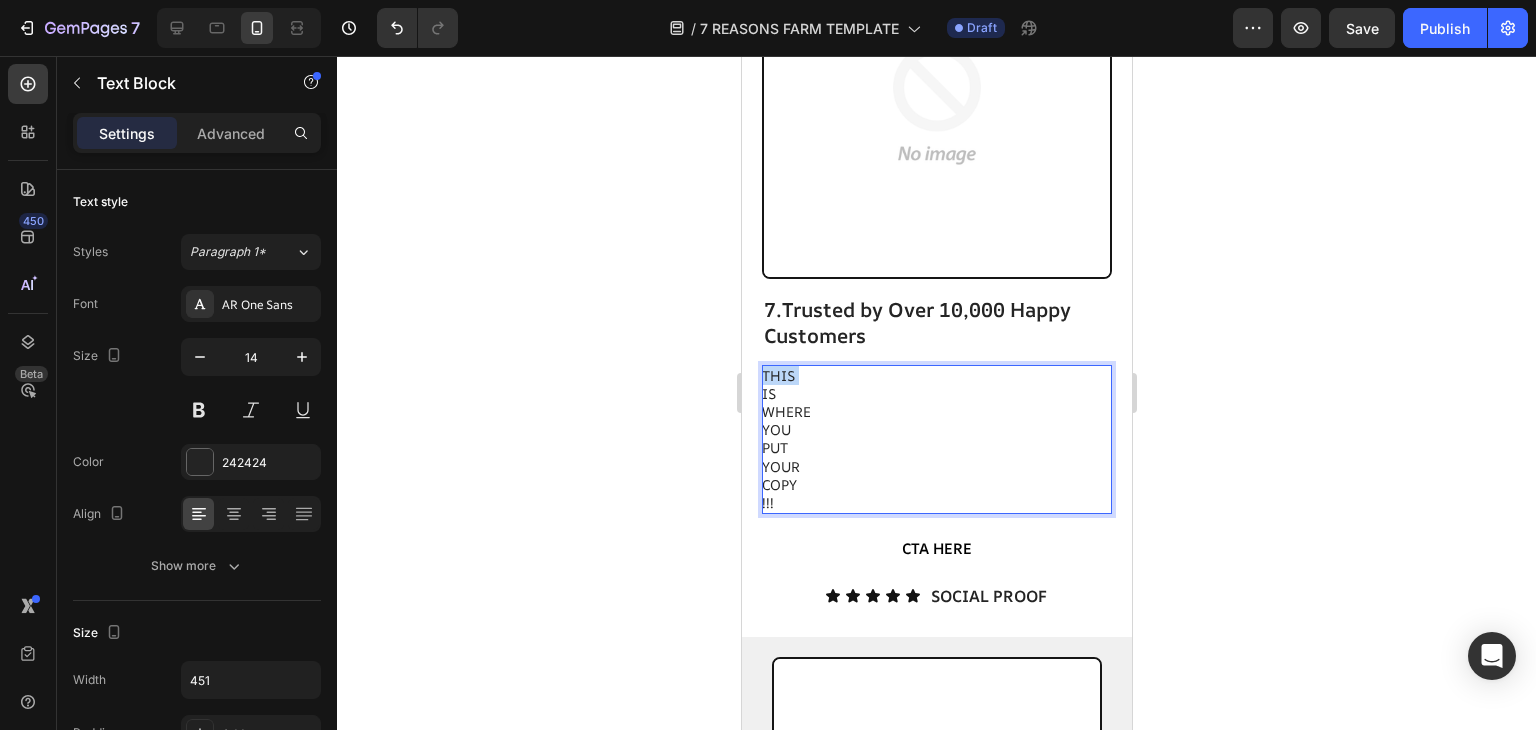 click on "THIS" at bounding box center [935, 376] 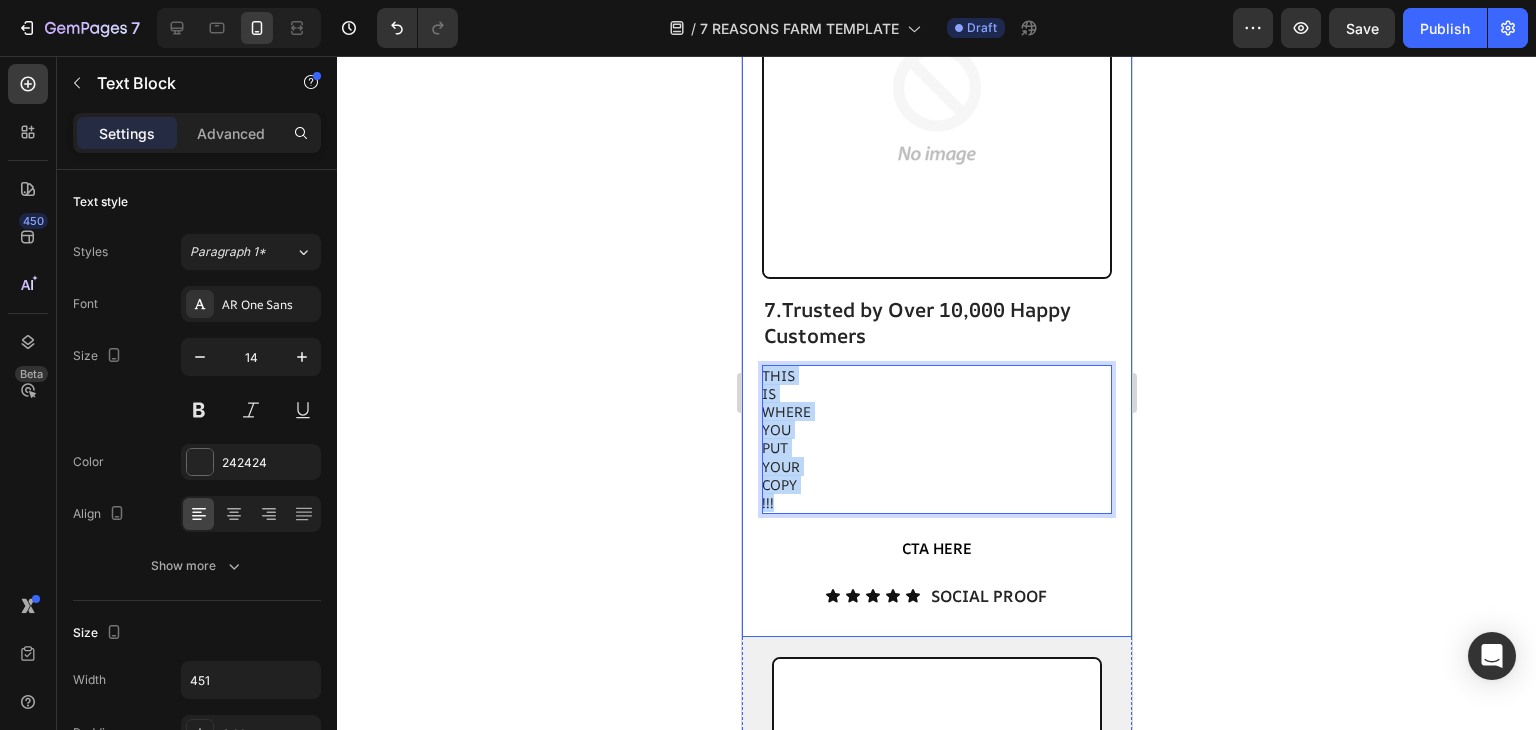 drag, startPoint x: 788, startPoint y: 470, endPoint x: 749, endPoint y: 327, distance: 148.22281 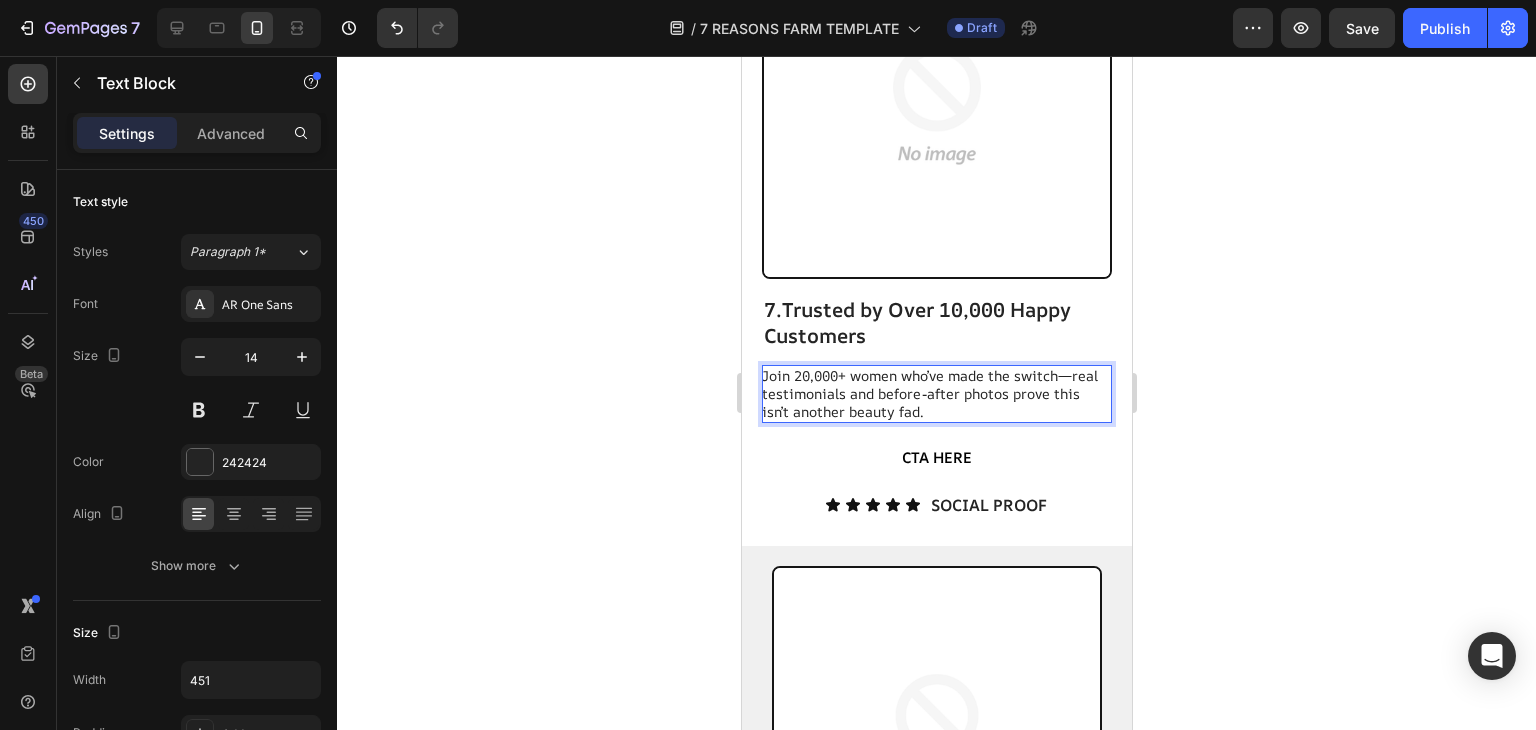 click on "Join 20,000+ women who’ve made the switch—real testimonials and before-after photos prove this isn’t another beauty fad." at bounding box center (935, 394) 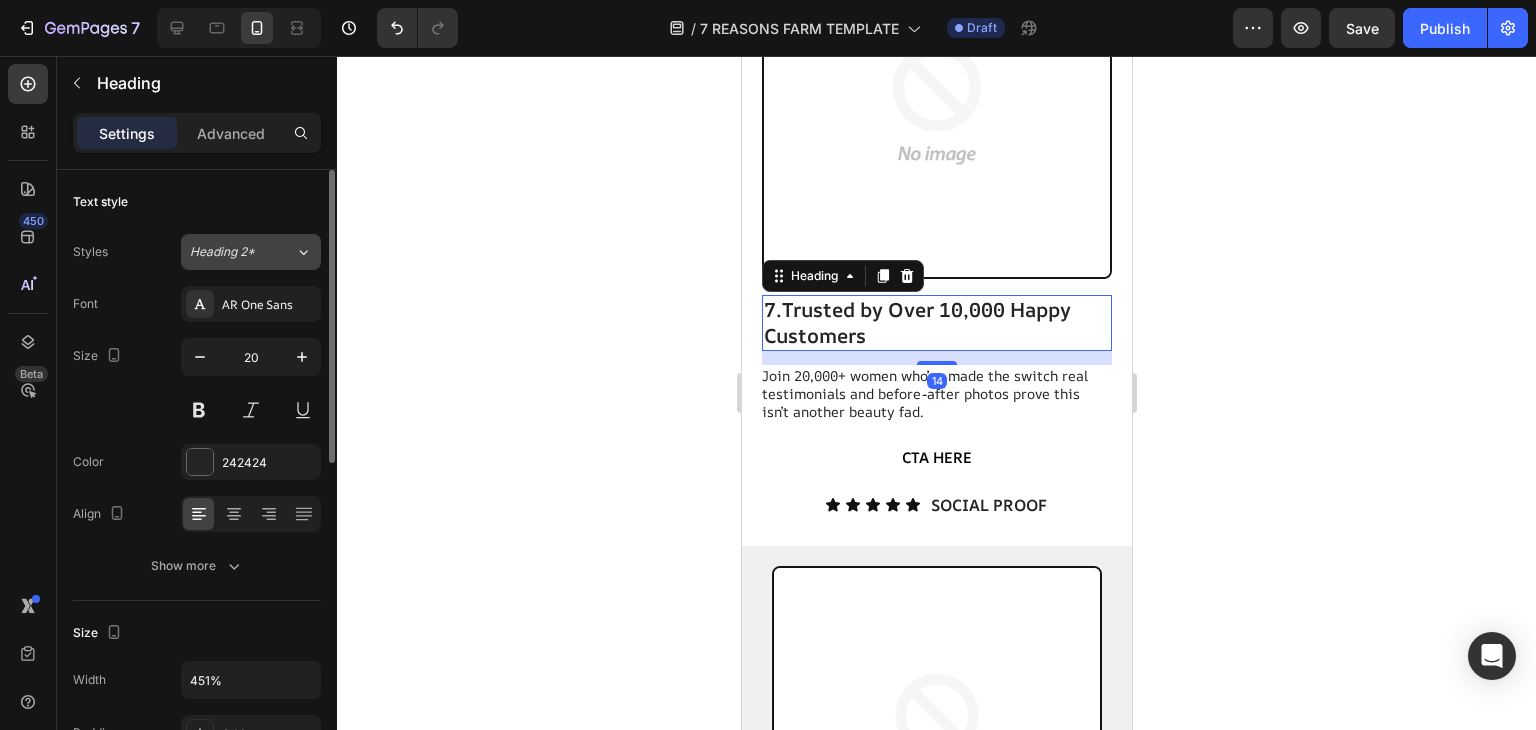 click on "Heading 2*" 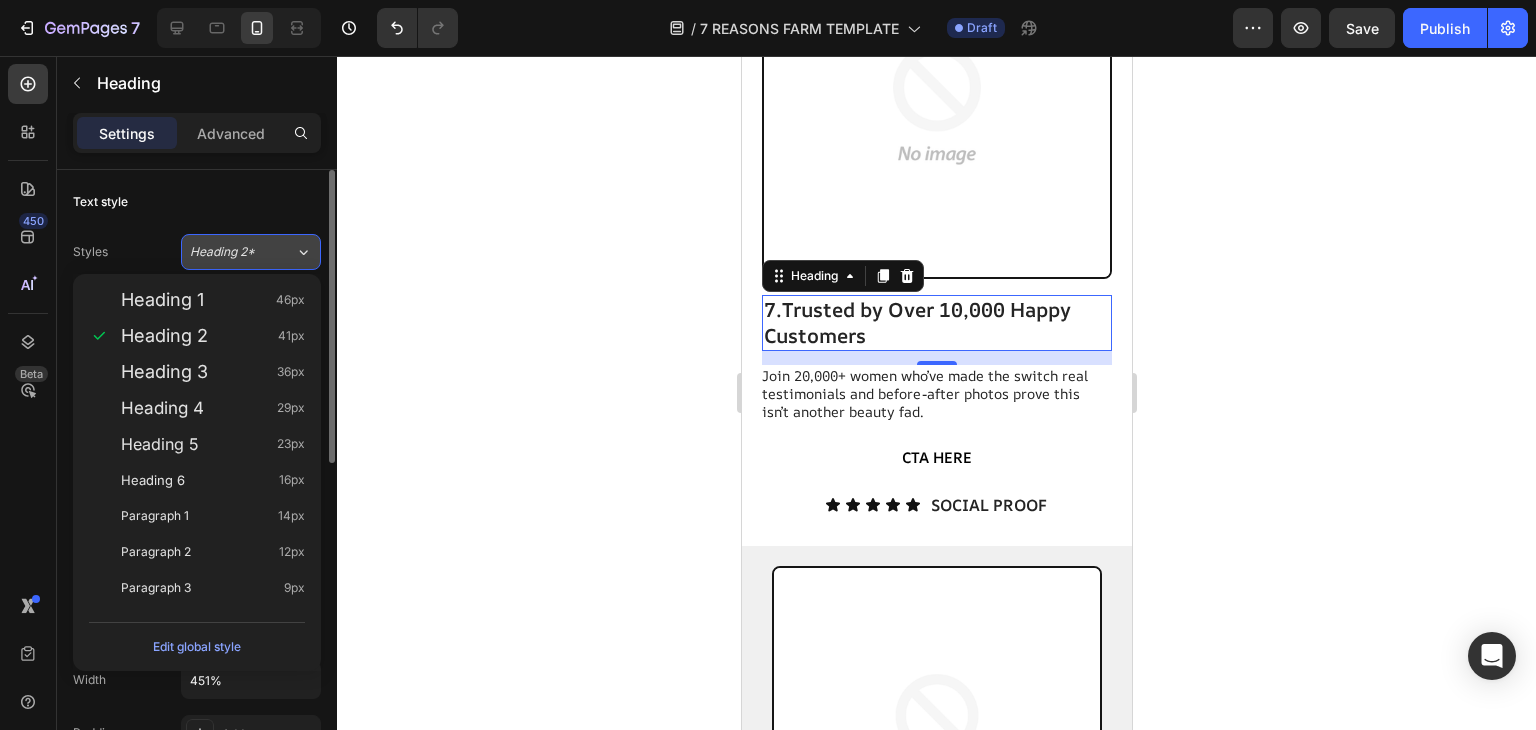click on "Heading 2*" at bounding box center (242, 252) 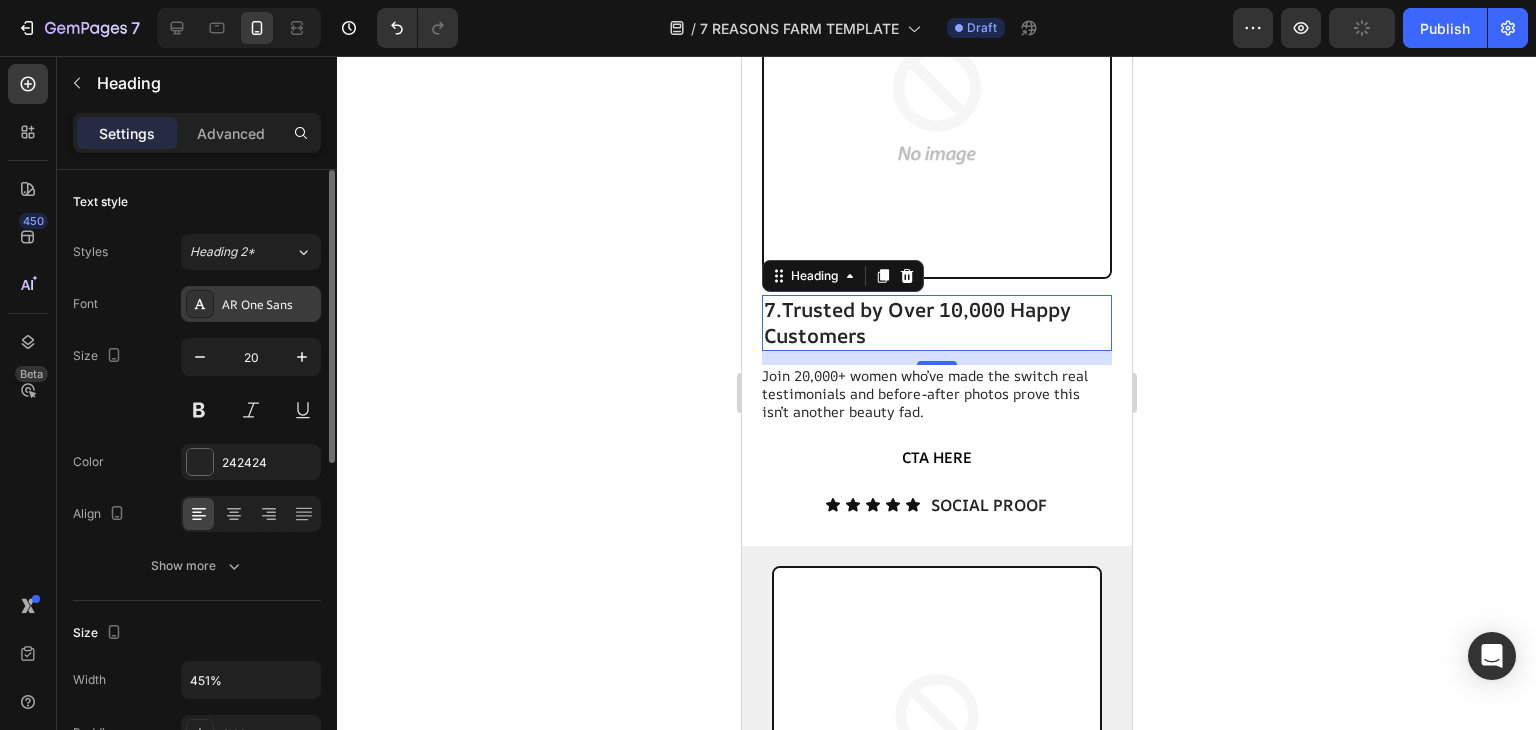 click on "AR One Sans" at bounding box center [269, 305] 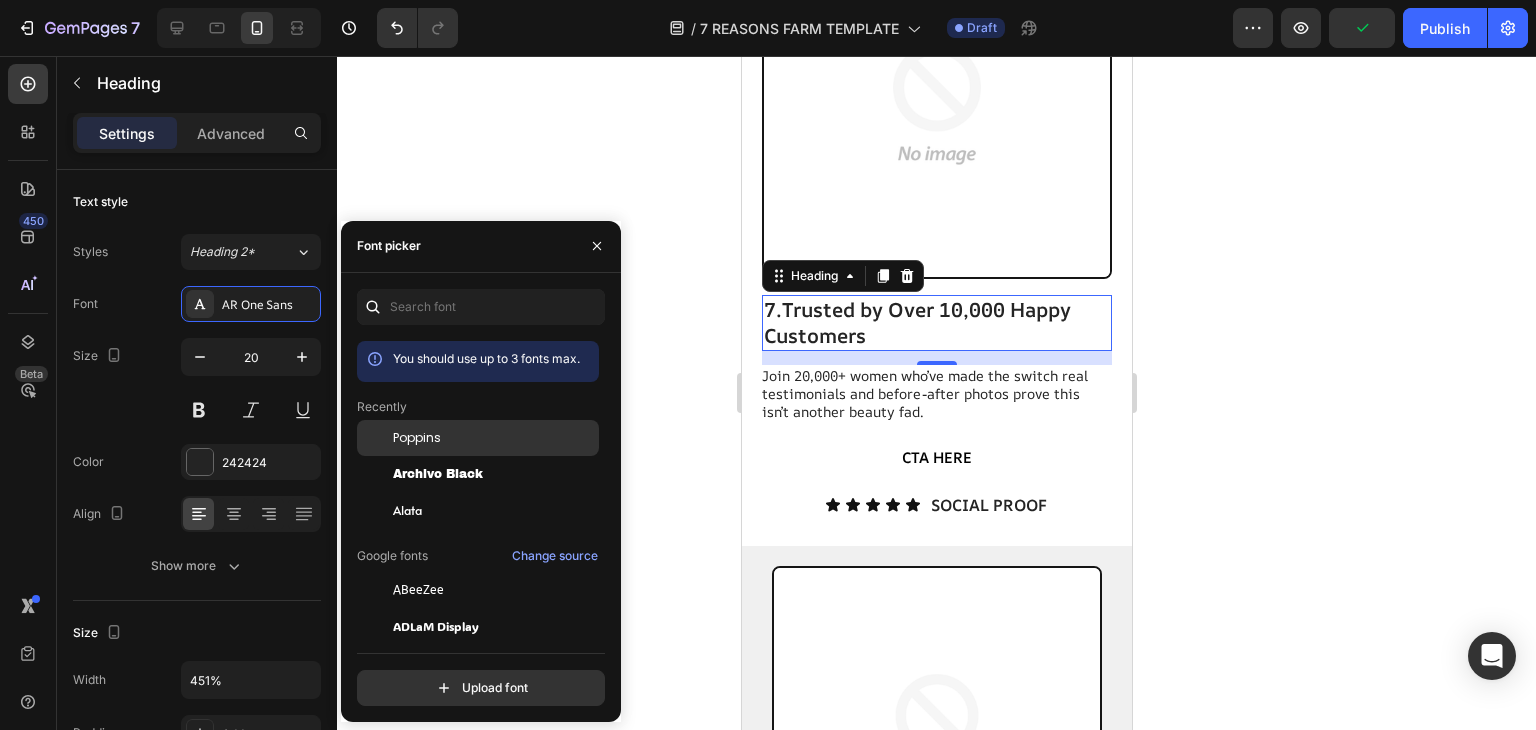 click on "Poppins" at bounding box center [417, 438] 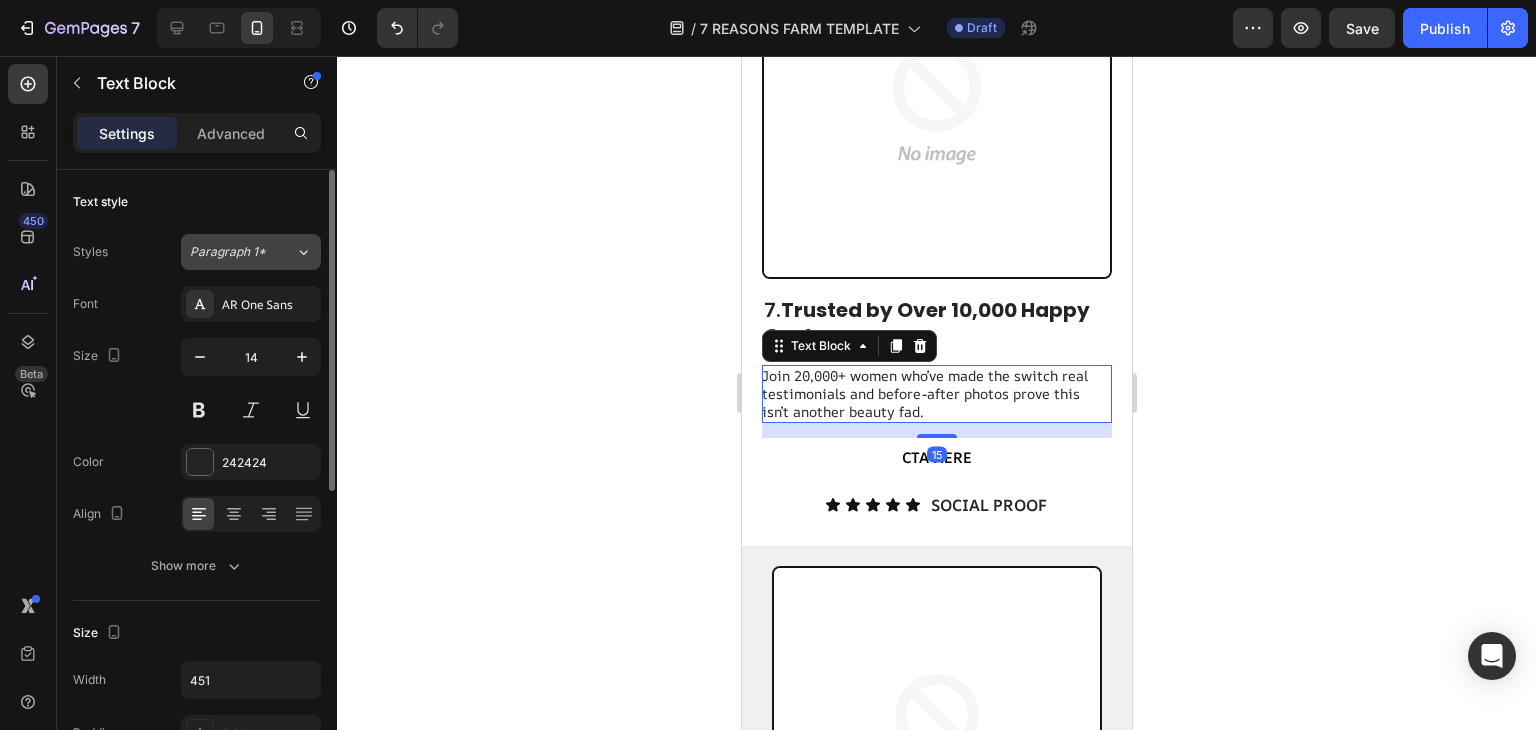 click on "Paragraph 1*" at bounding box center [230, 252] 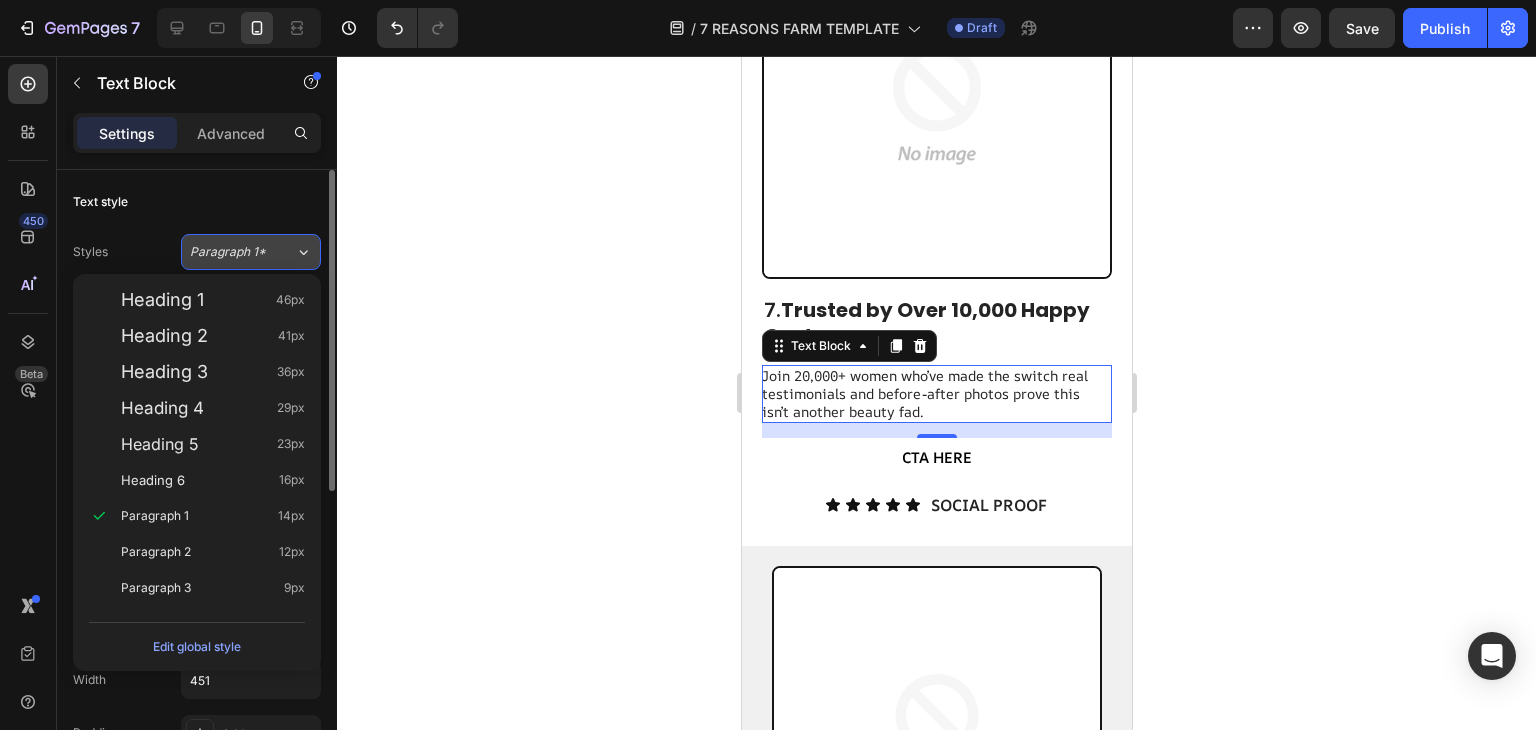 click on "Paragraph 1*" at bounding box center [230, 252] 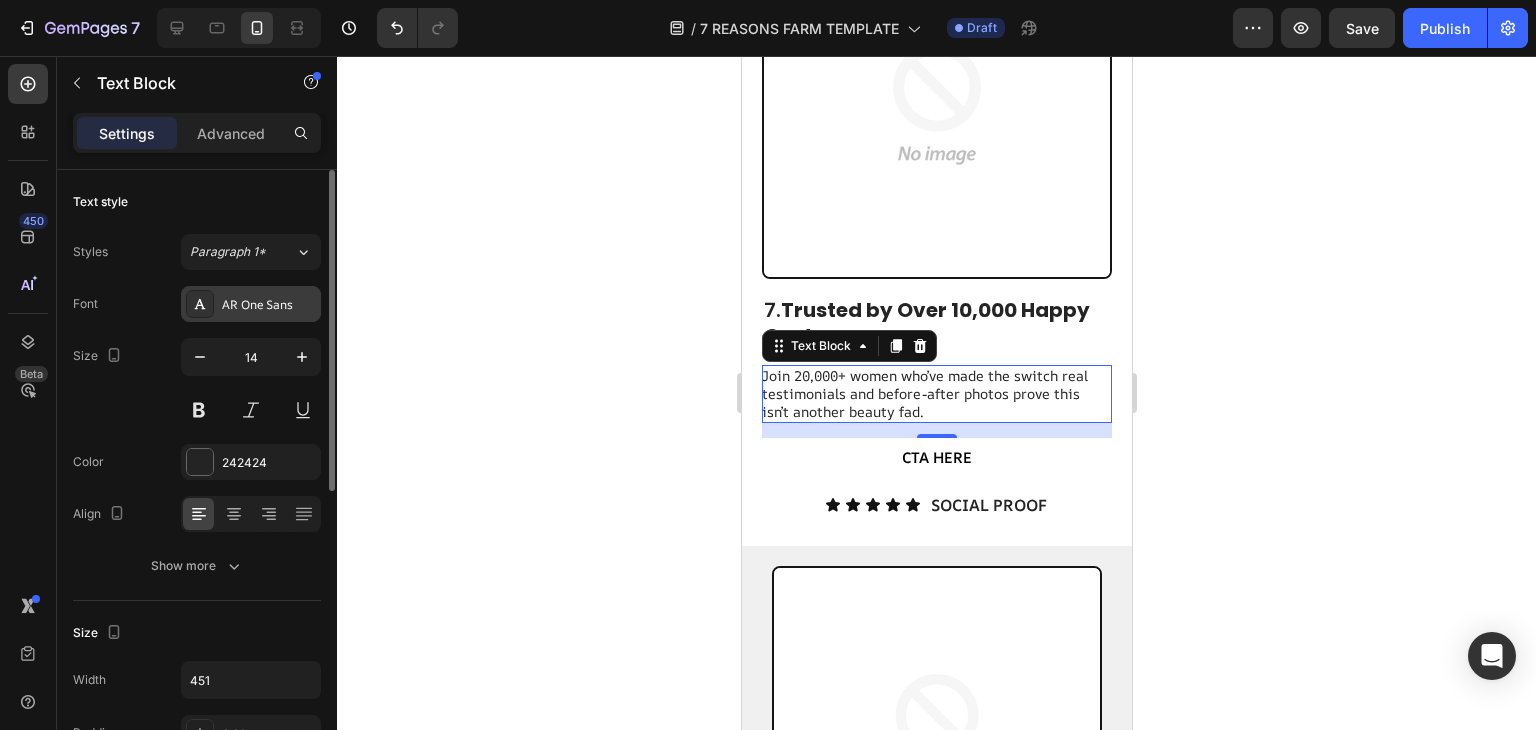 click on "AR One Sans" at bounding box center [251, 304] 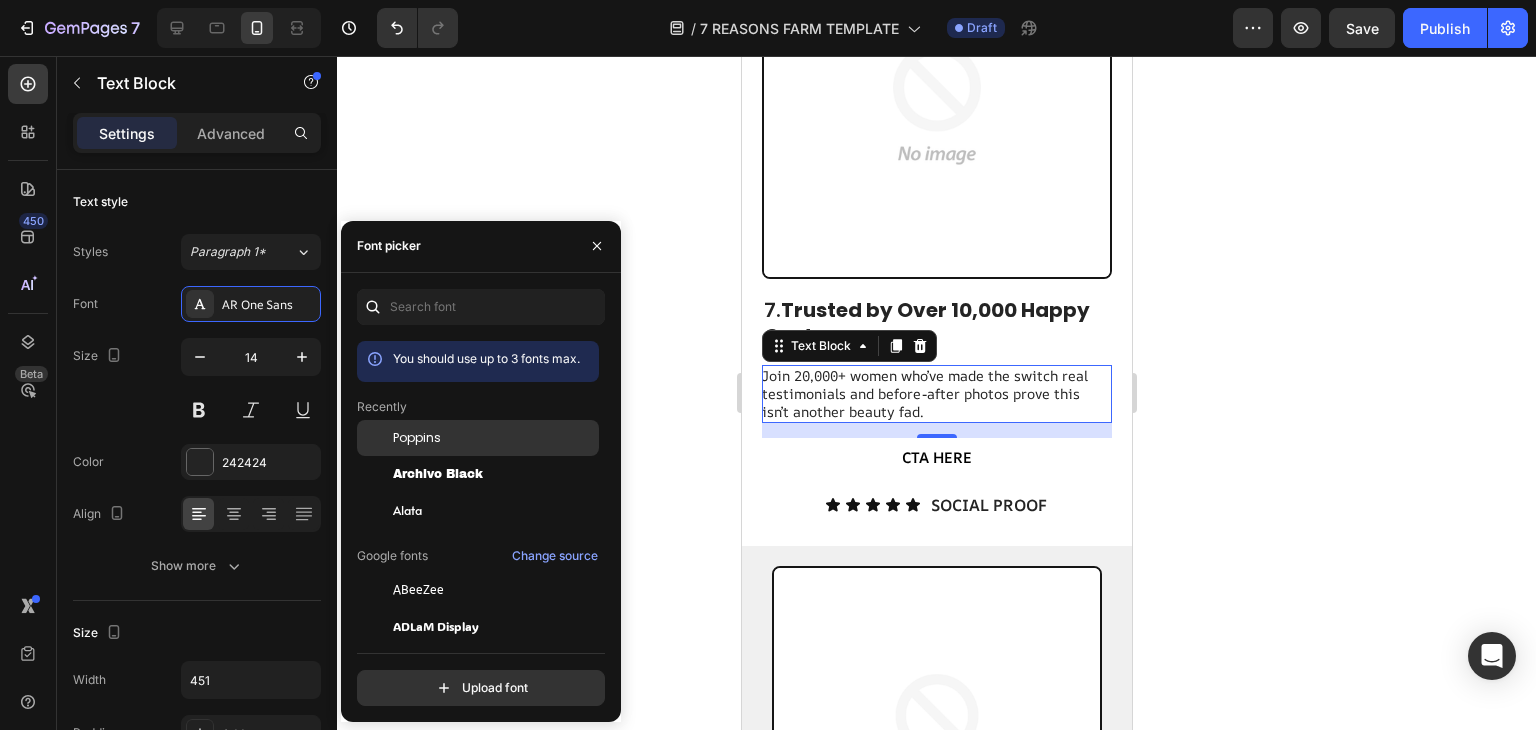 click on "Poppins" at bounding box center (417, 438) 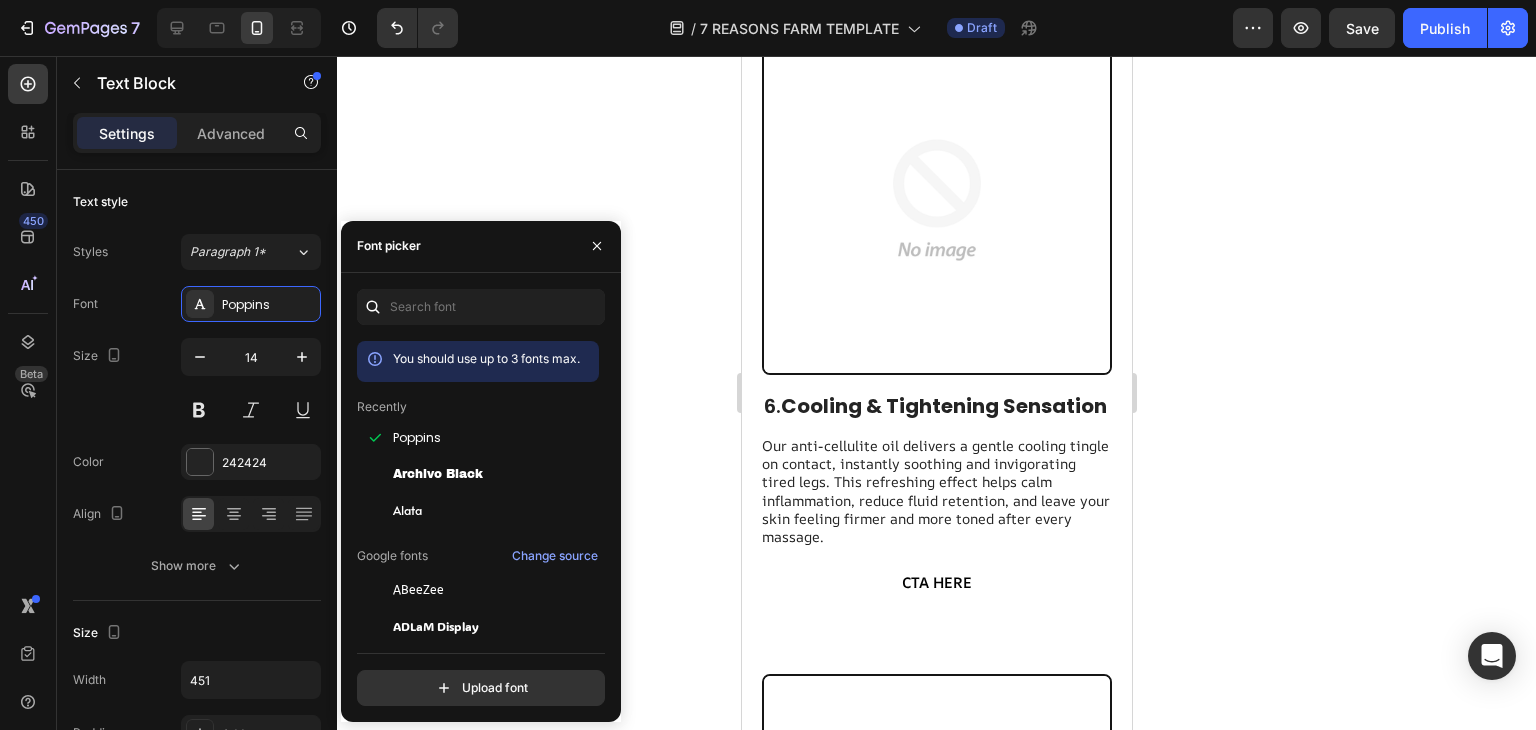 scroll, scrollTop: 4978, scrollLeft: 0, axis: vertical 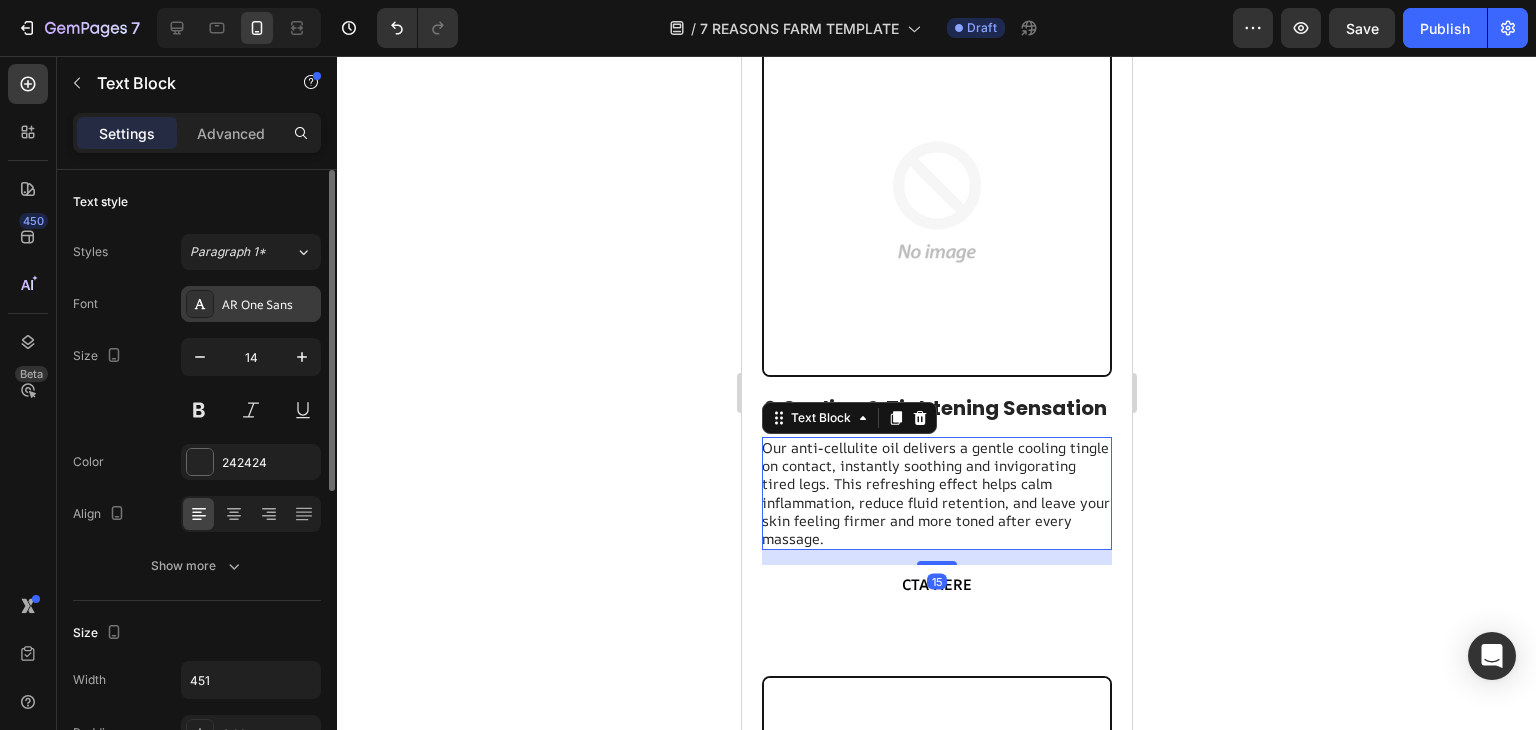 click on "AR One Sans" at bounding box center (269, 305) 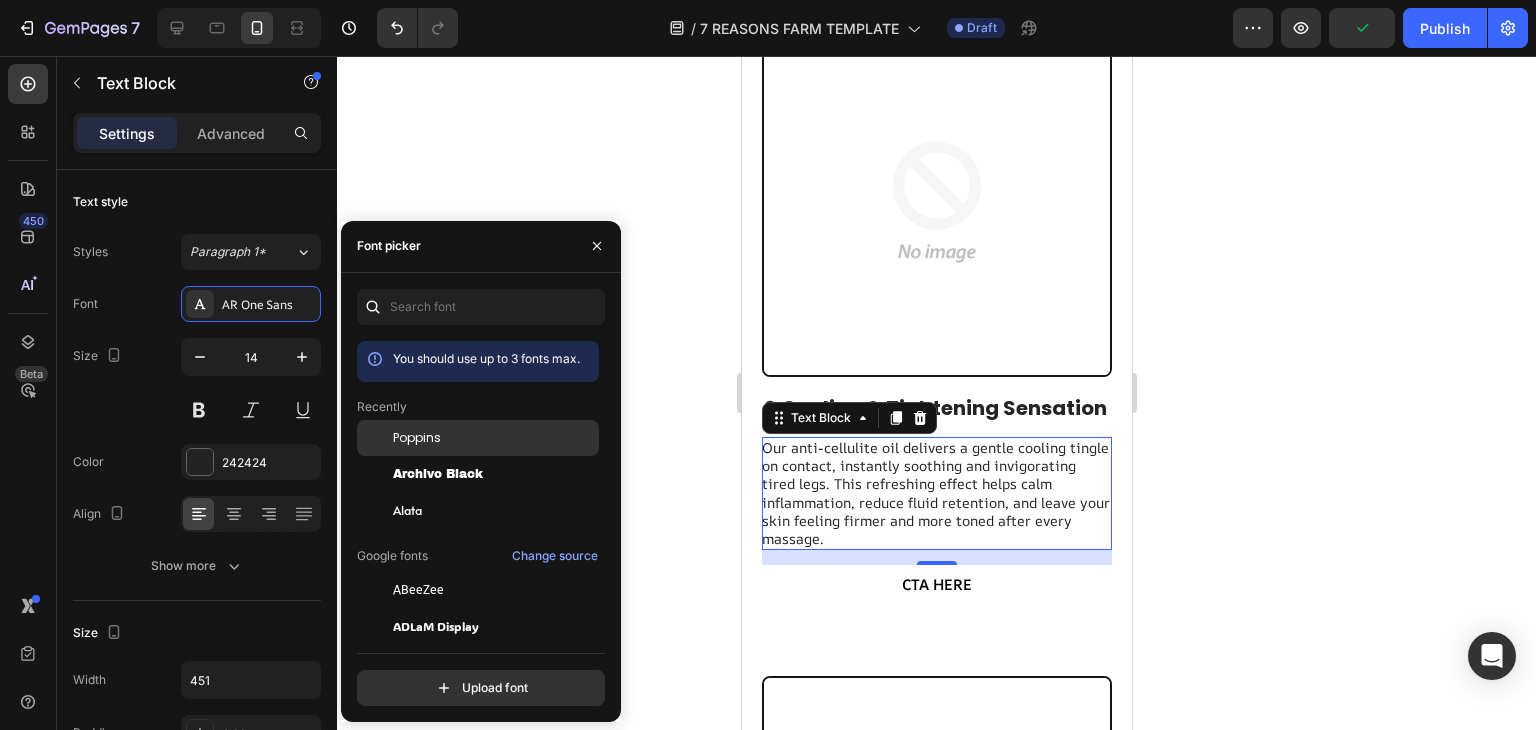 click on "Poppins" at bounding box center (494, 438) 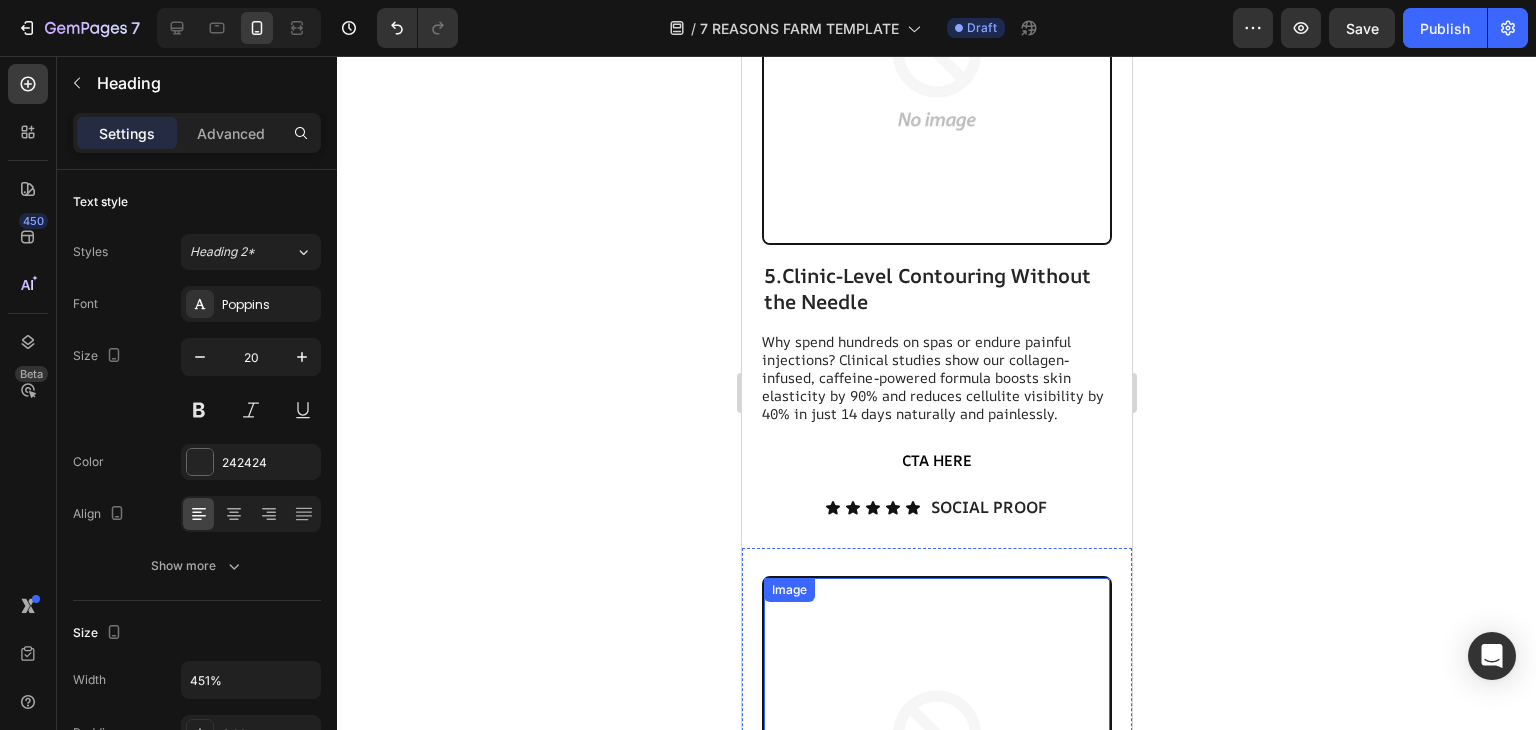 scroll, scrollTop: 4428, scrollLeft: 0, axis: vertical 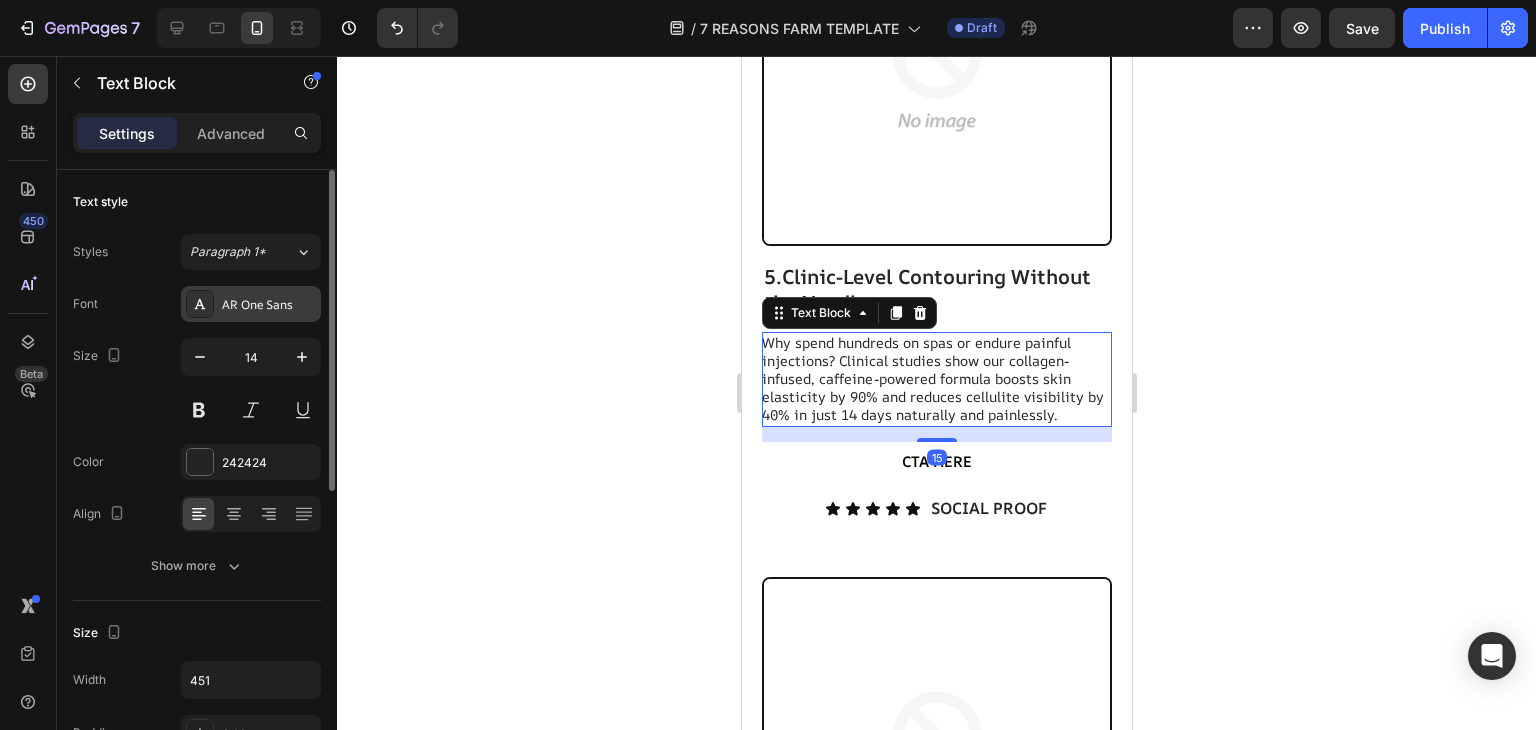 click on "AR One Sans" at bounding box center [251, 304] 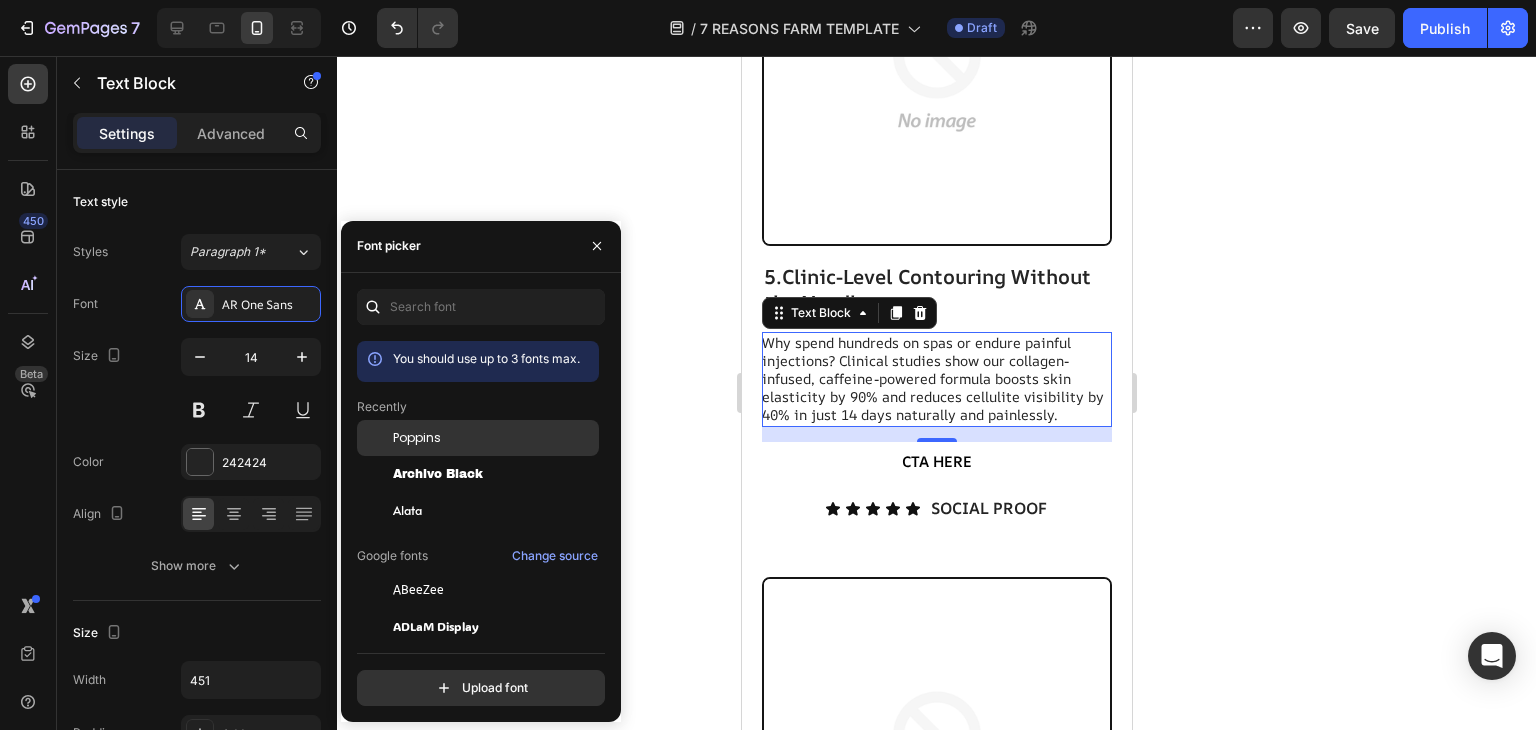 click on "Poppins" at bounding box center [494, 438] 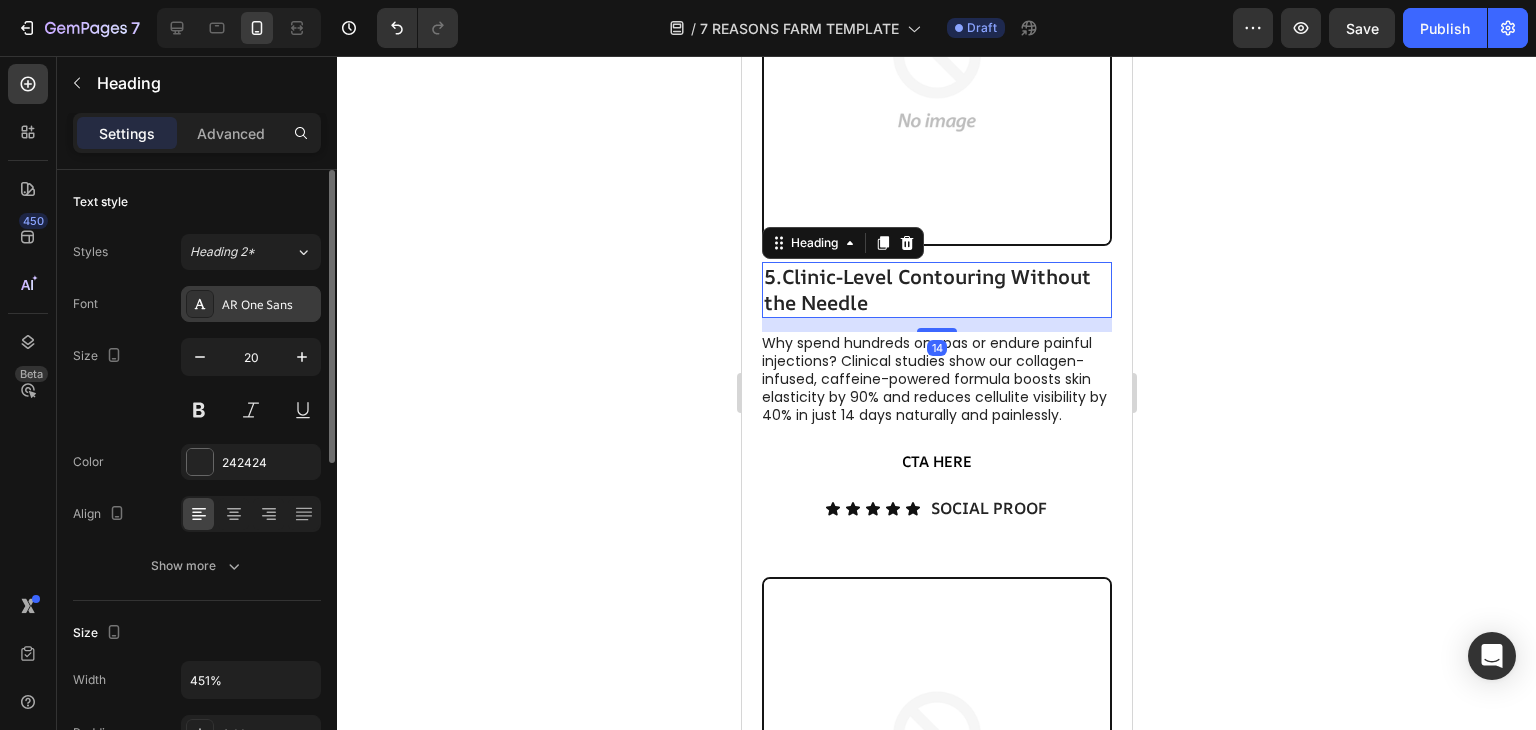 click on "AR One Sans" at bounding box center (251, 304) 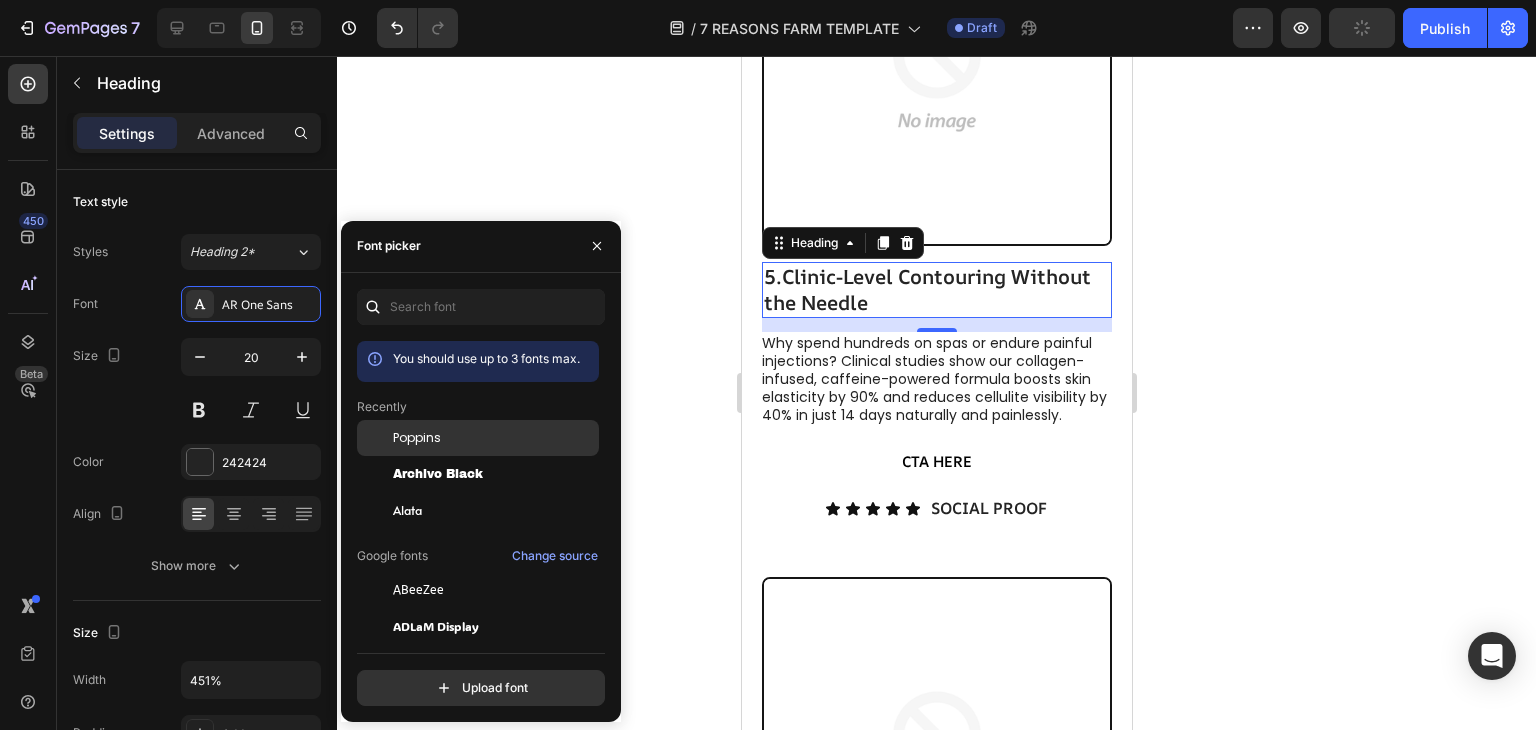 click on "Poppins" at bounding box center [417, 438] 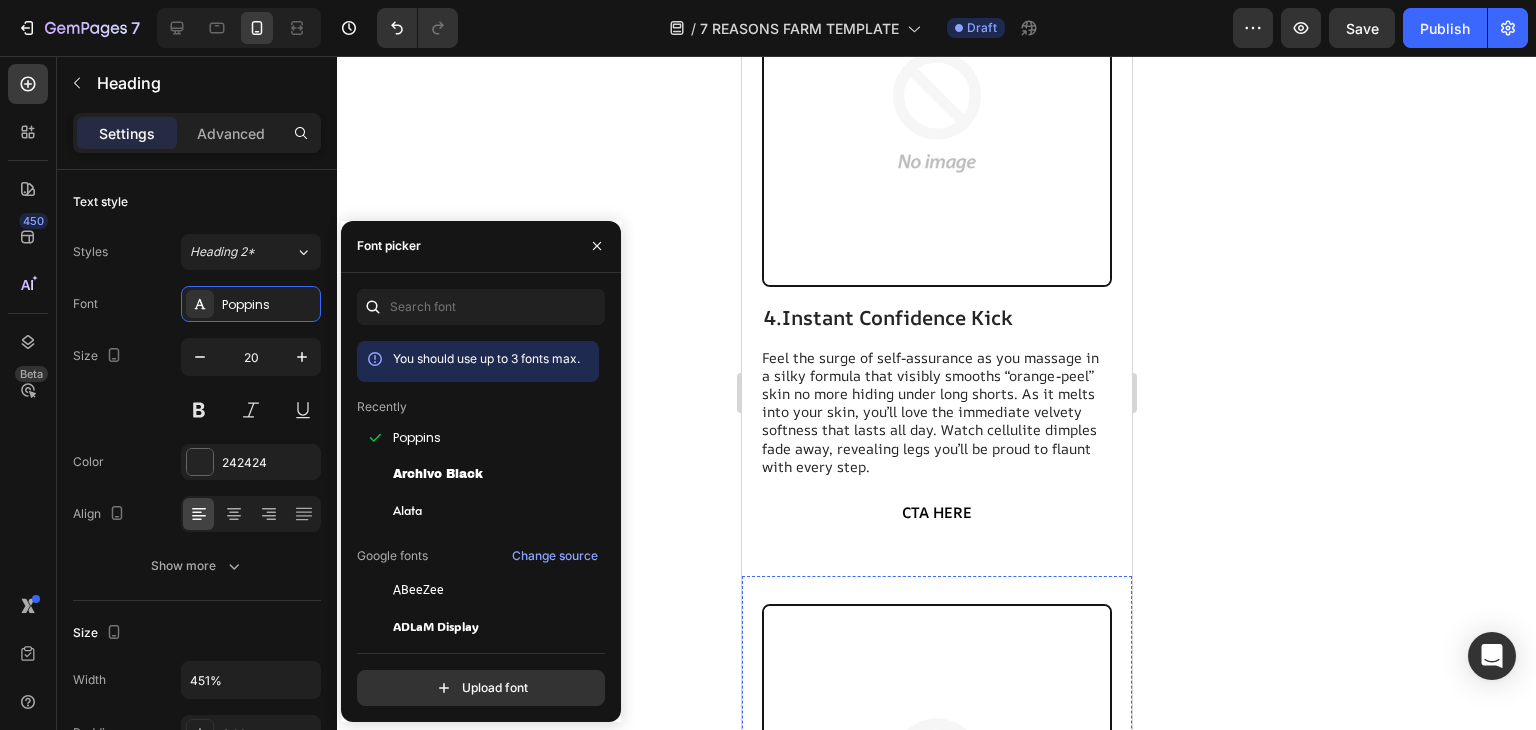 scroll, scrollTop: 3712, scrollLeft: 0, axis: vertical 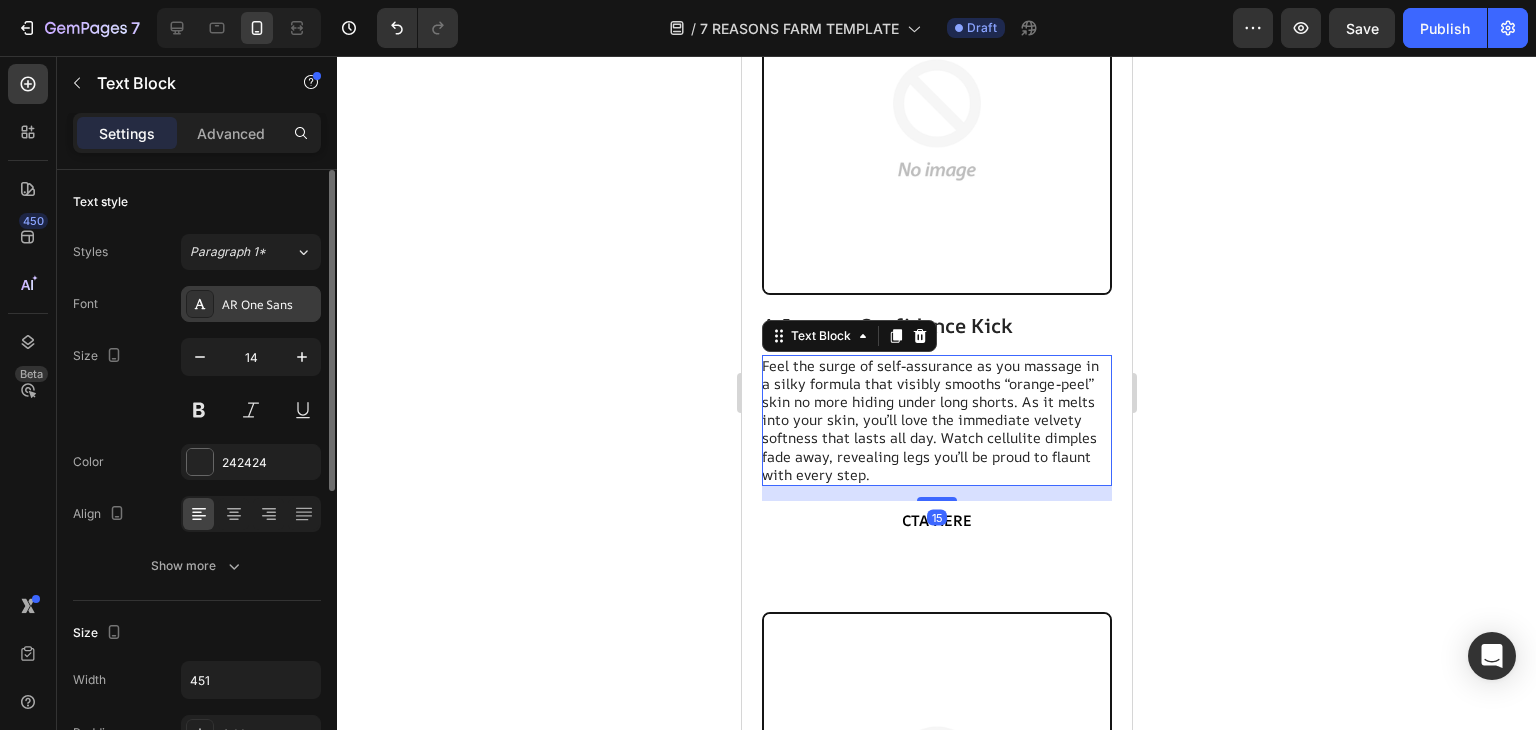 click on "AR One Sans" at bounding box center [251, 304] 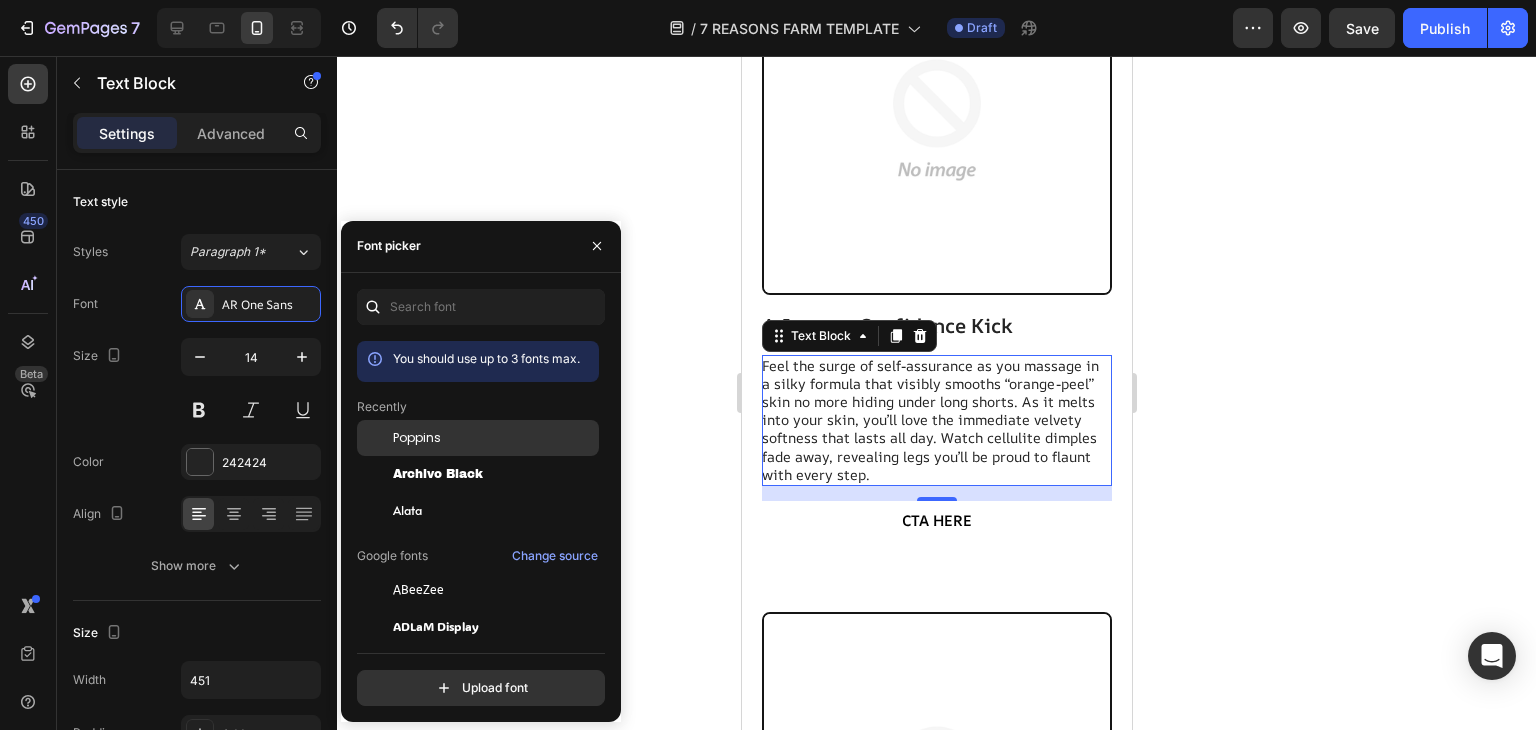click on "Poppins" at bounding box center [494, 438] 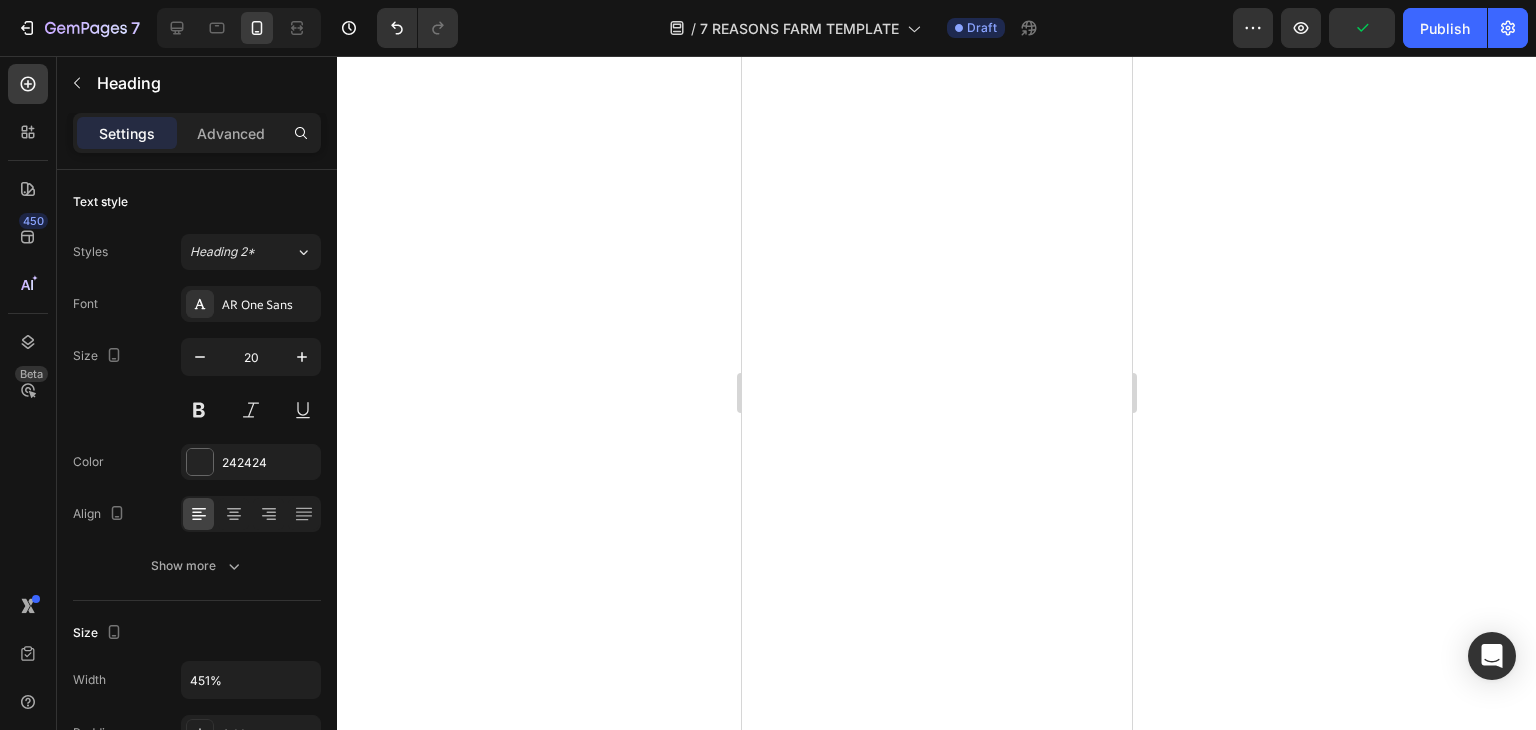 scroll, scrollTop: 0, scrollLeft: 0, axis: both 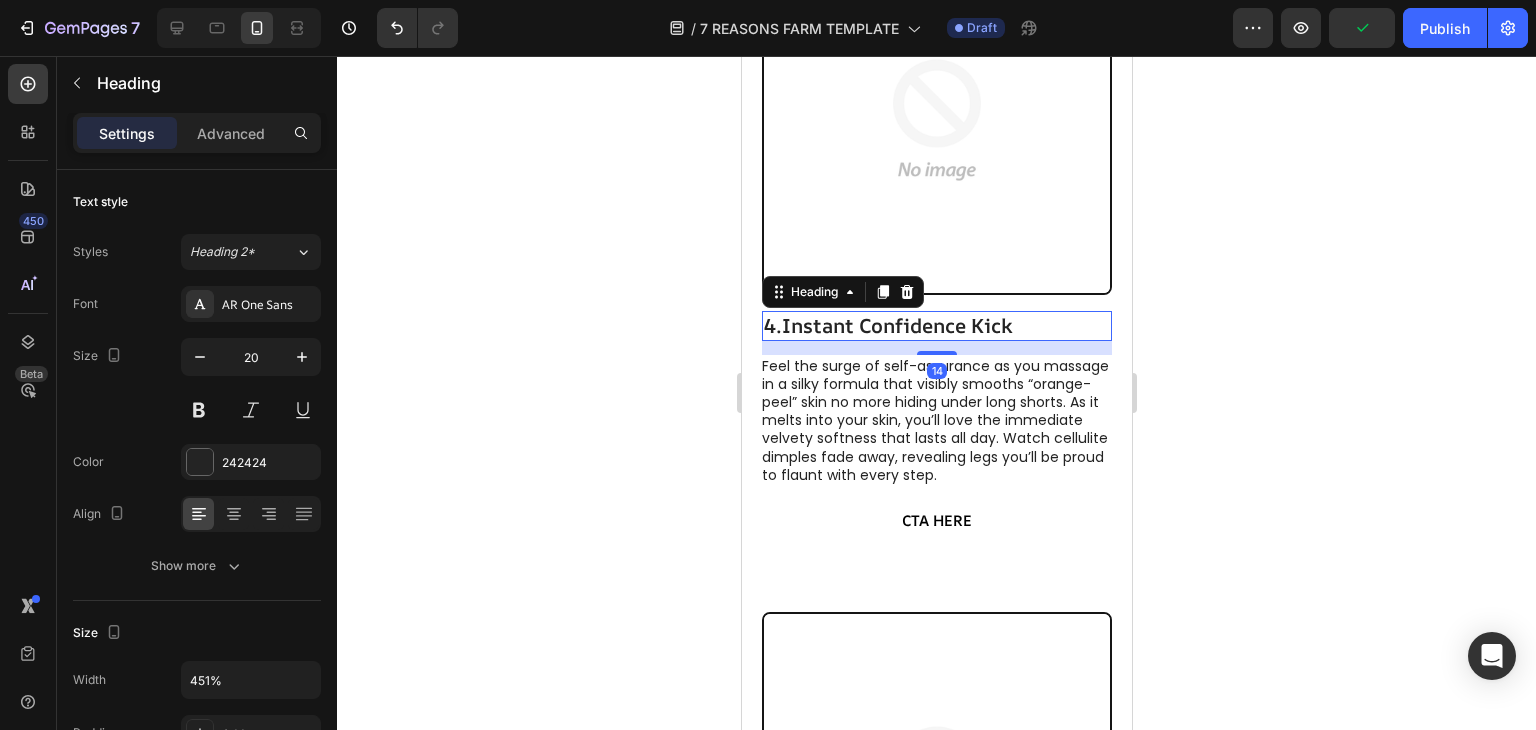 click on "Styles Heading 2* Font AR One Sans Size 20 Color 242424 Align Show more" at bounding box center (197, 409) 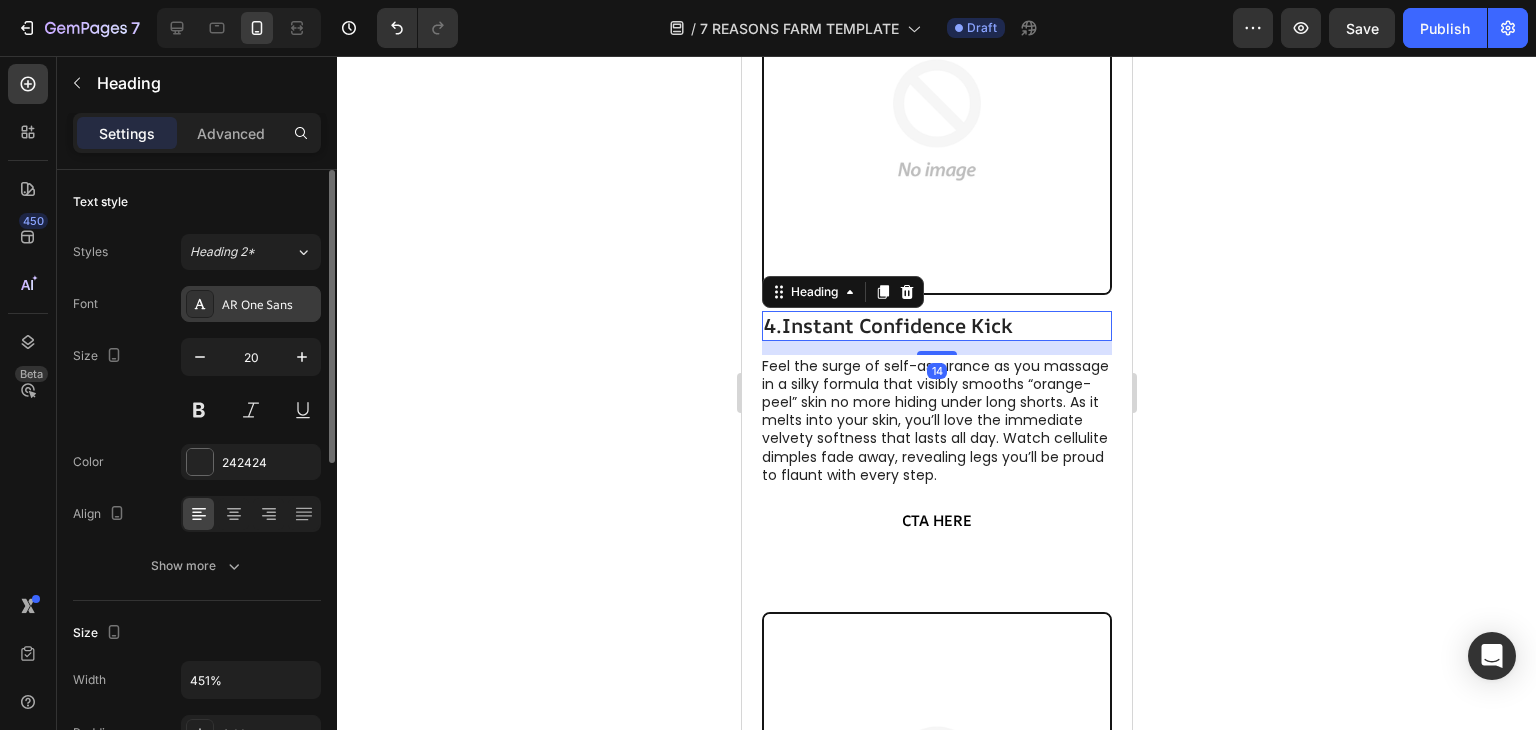 click on "AR One Sans" at bounding box center (269, 305) 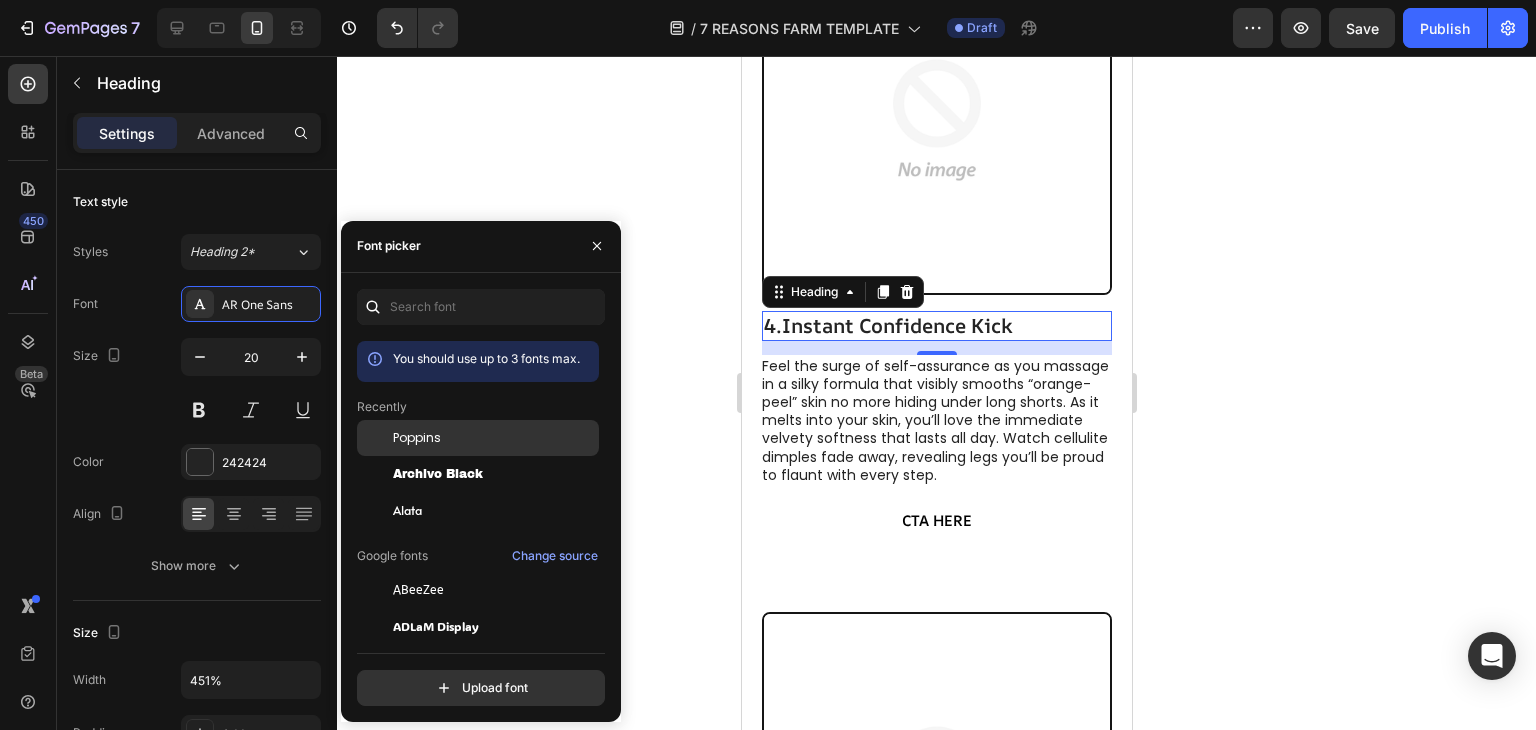 click on "Poppins" at bounding box center [417, 438] 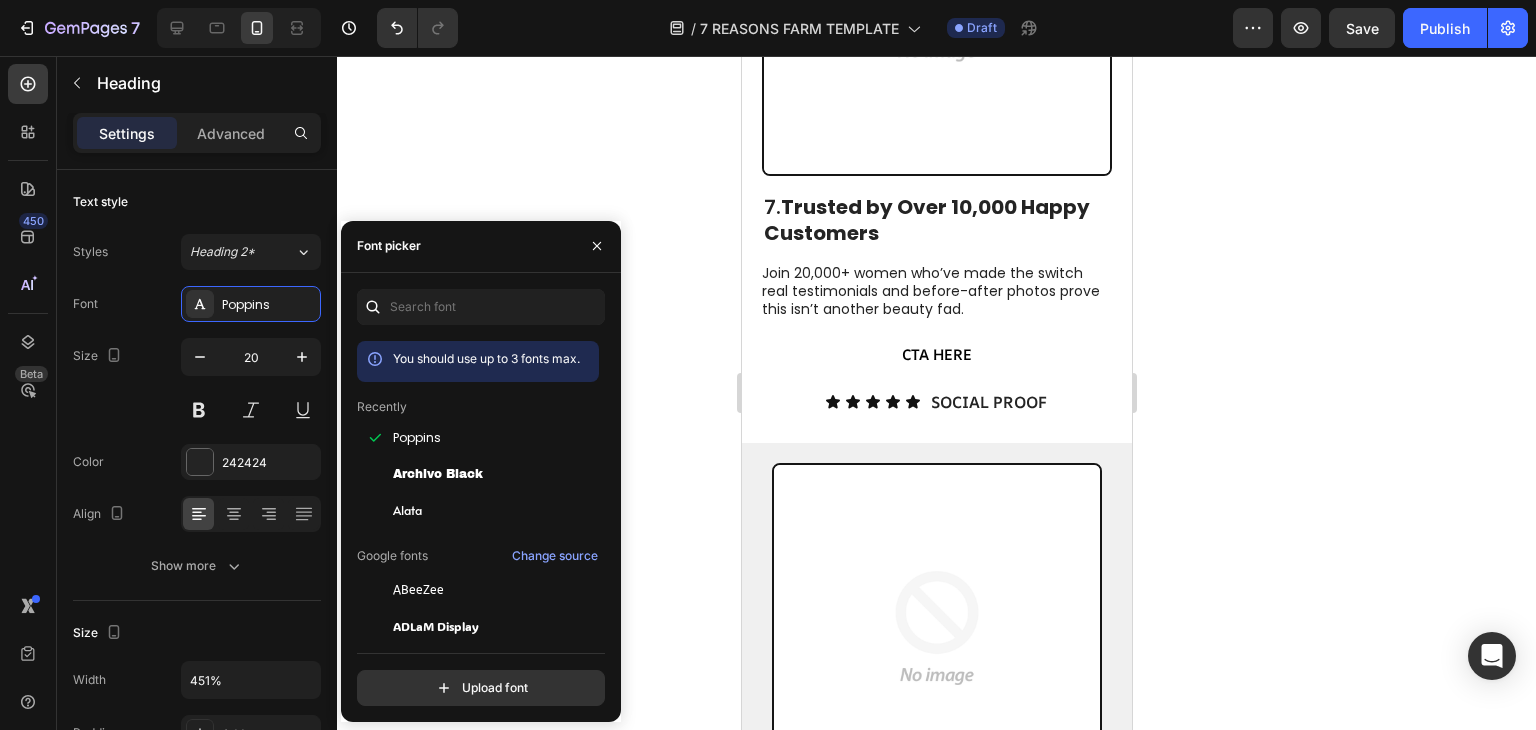 scroll, scrollTop: 5826, scrollLeft: 0, axis: vertical 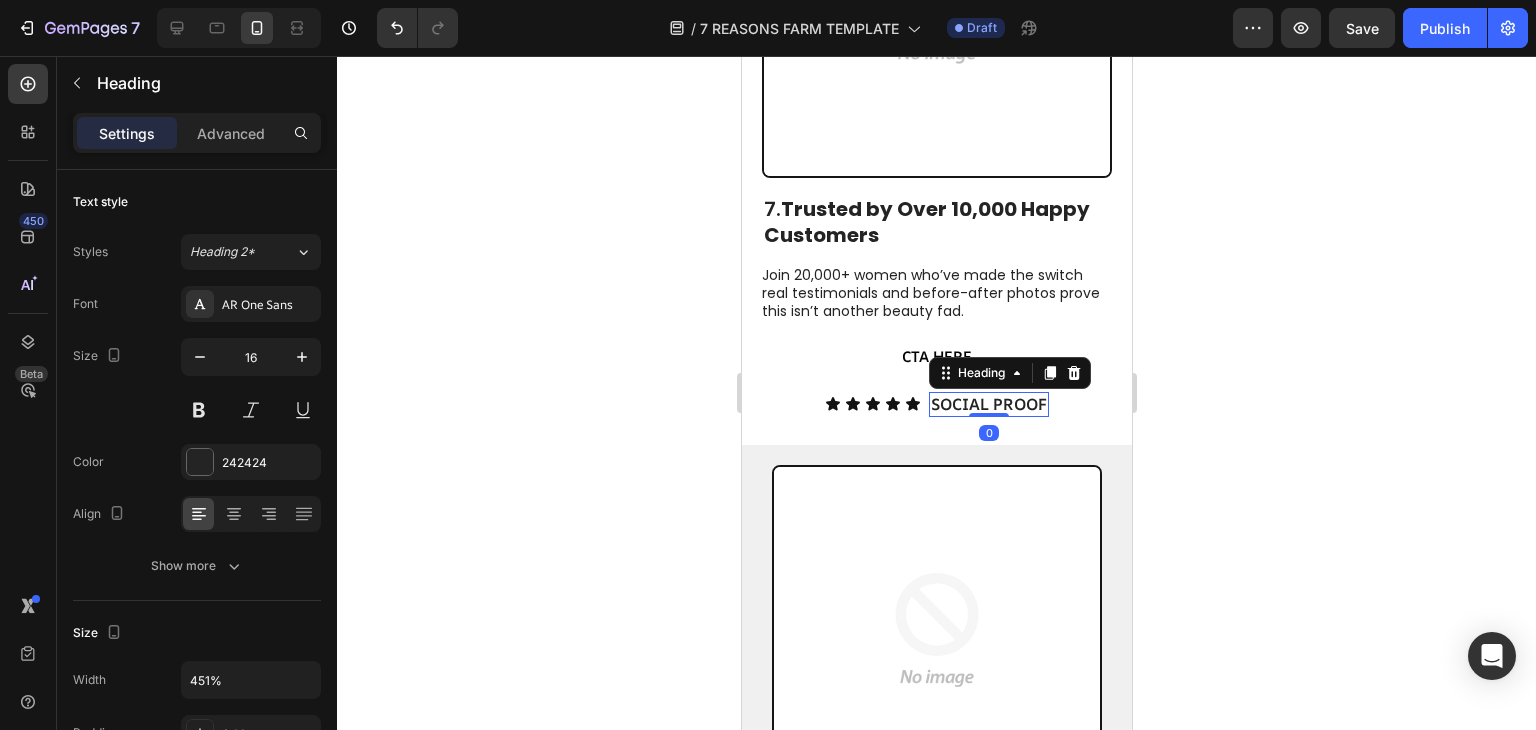 click on "SOCIAL PROOF" at bounding box center [988, 404] 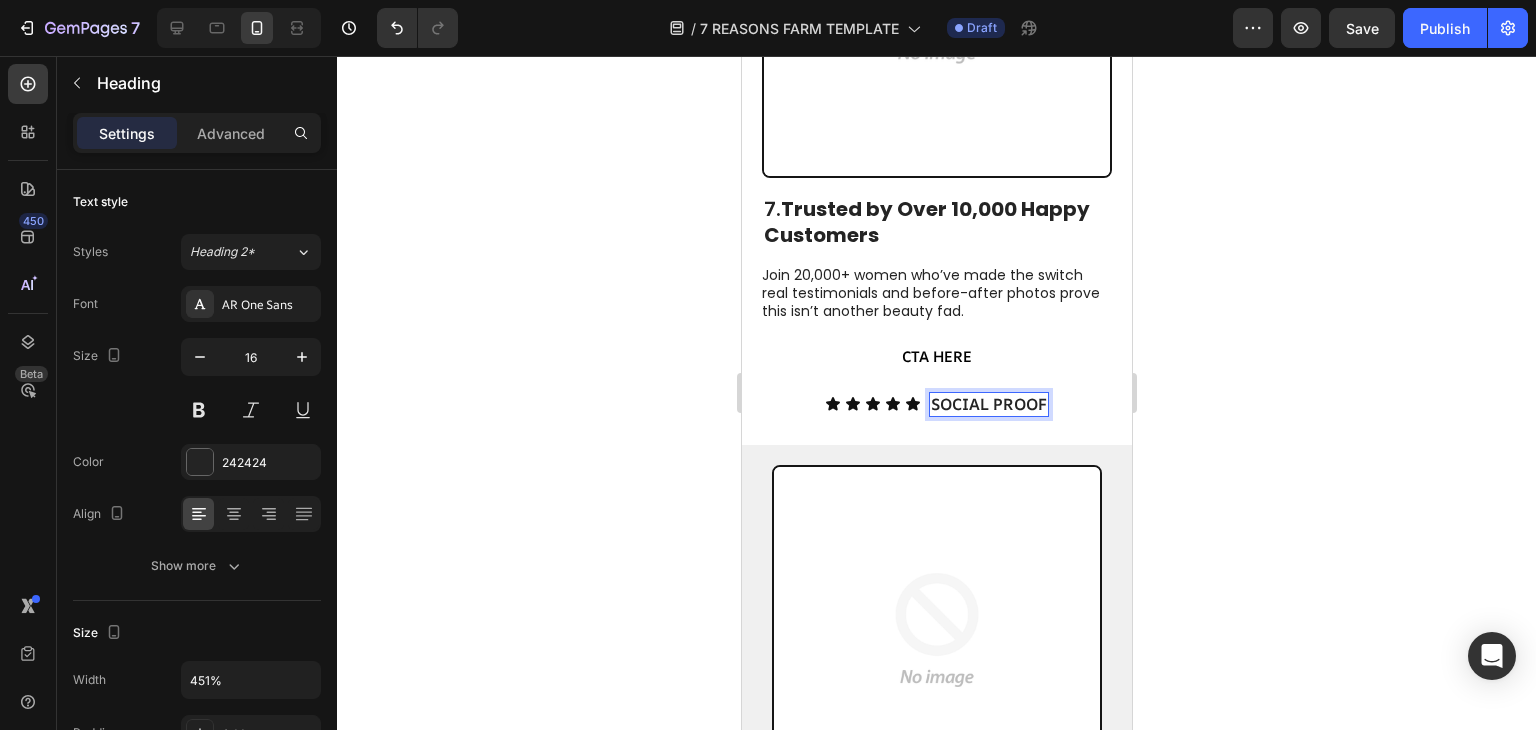 click on "SOCIAL PROOF" at bounding box center (988, 404) 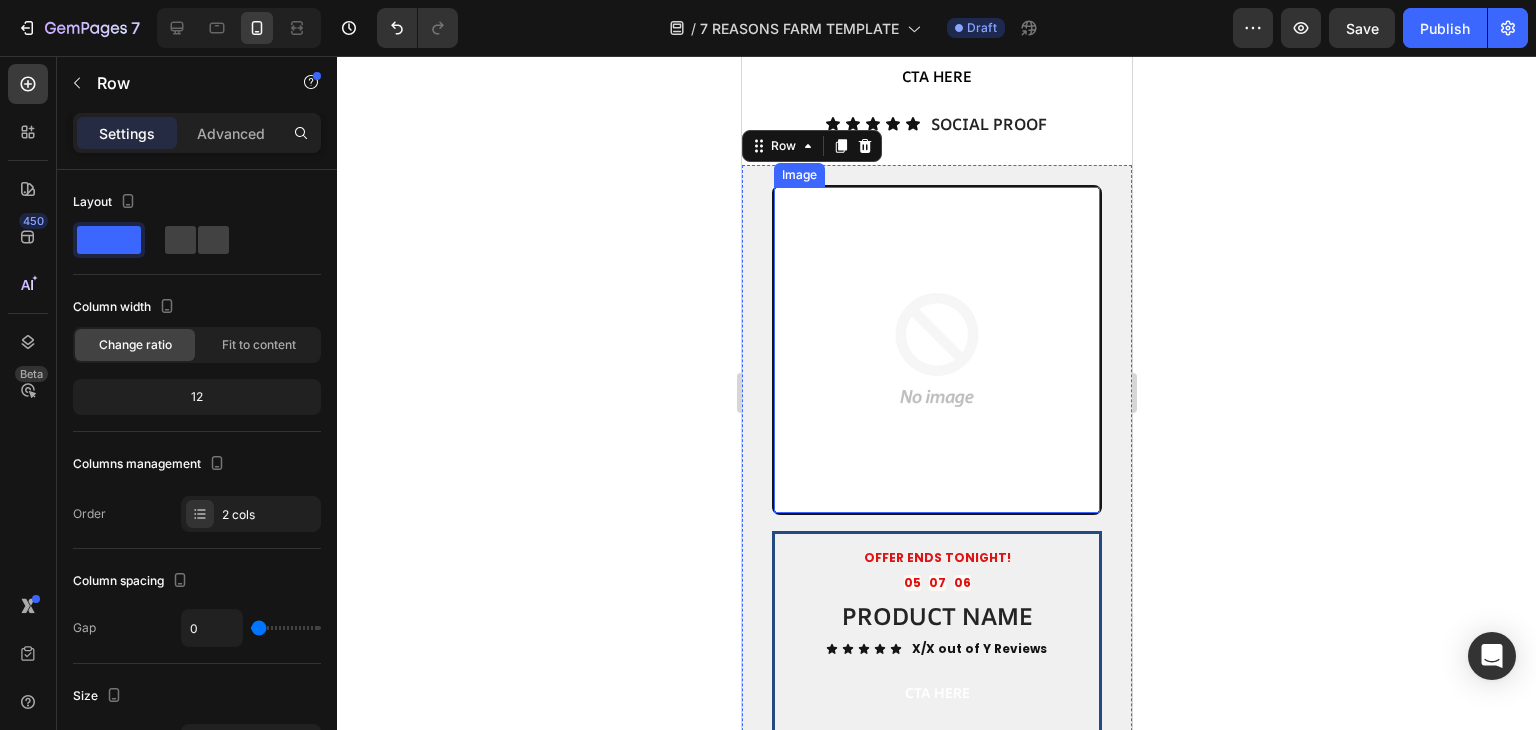 scroll, scrollTop: 6176, scrollLeft: 0, axis: vertical 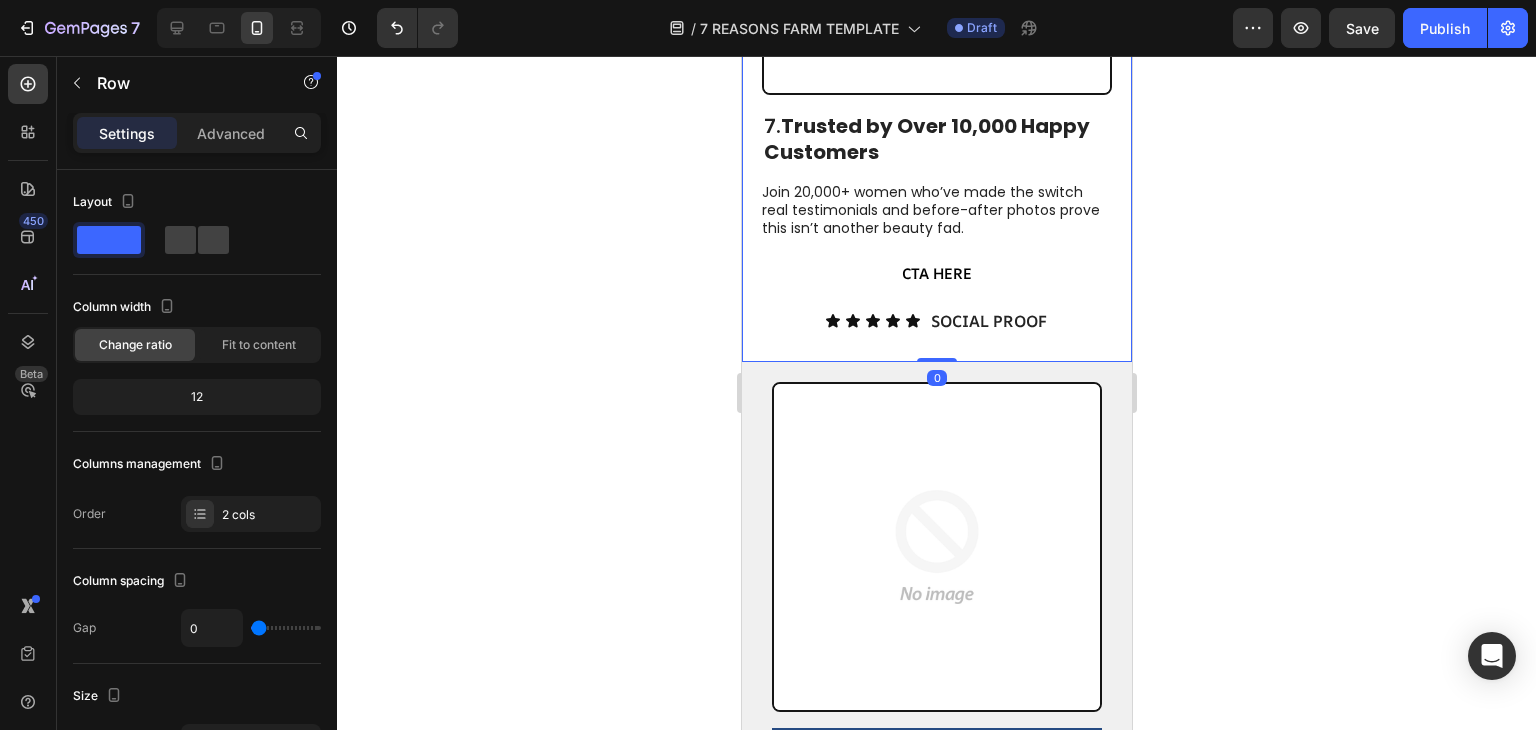 drag, startPoint x: 914, startPoint y: 323, endPoint x: 914, endPoint y: 311, distance: 12 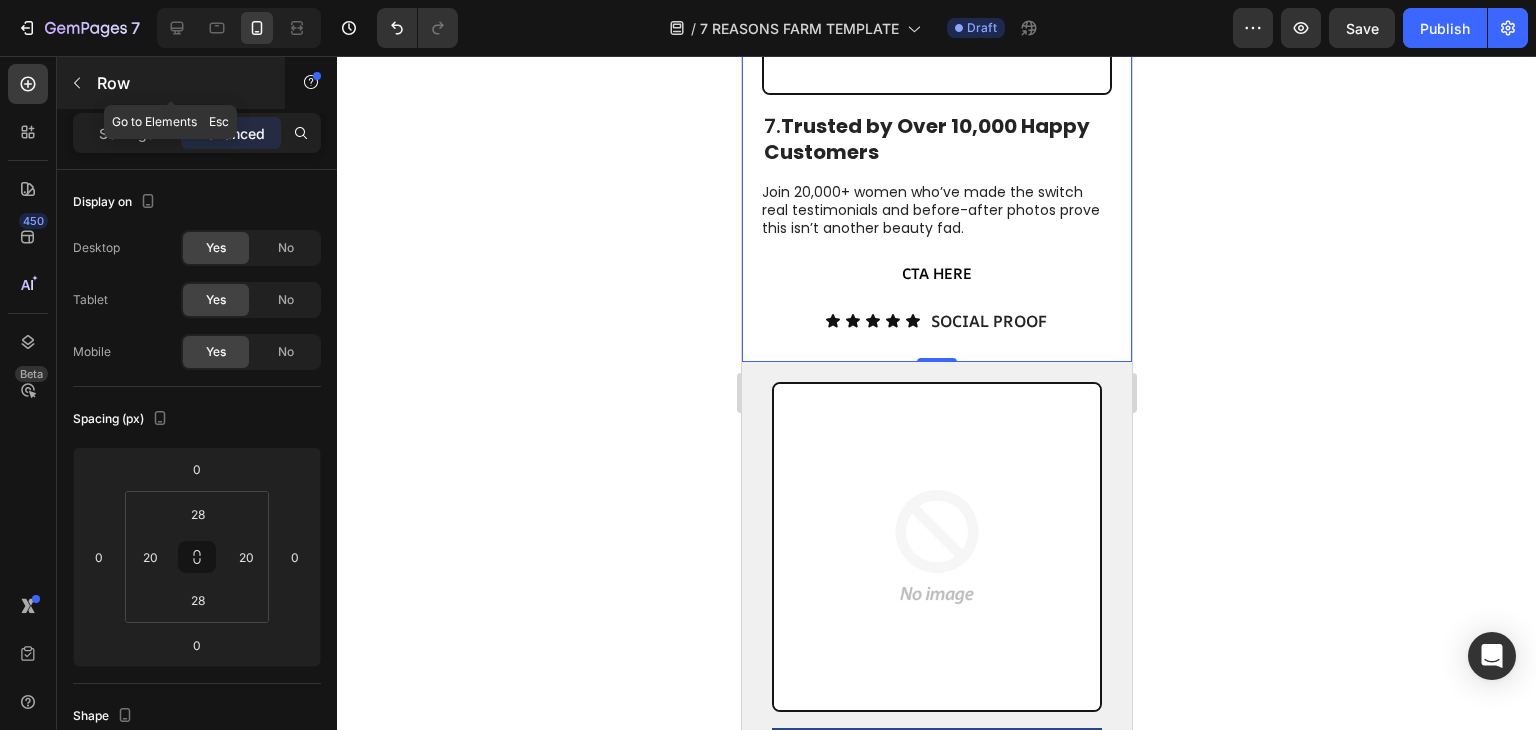 click at bounding box center [77, 83] 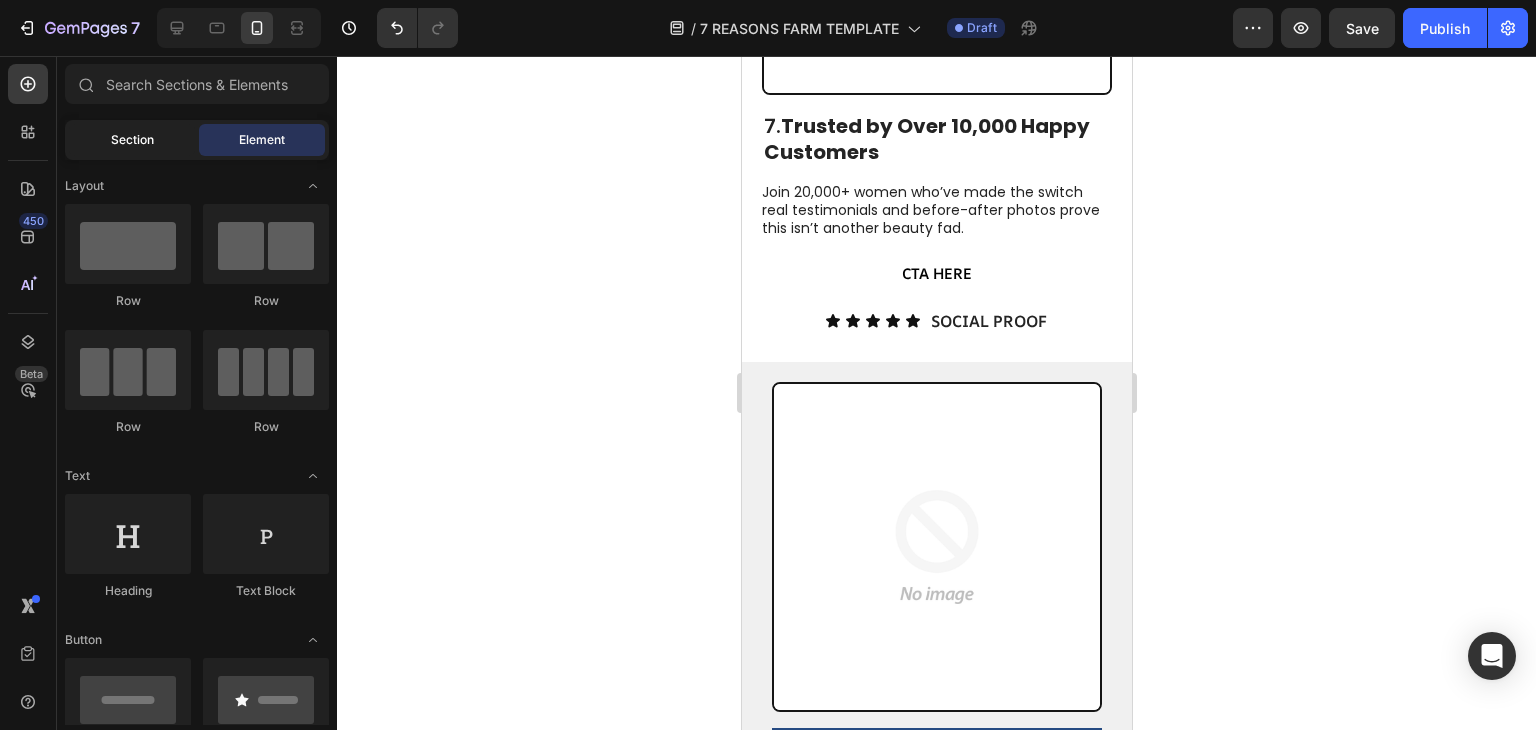 click on "Section" 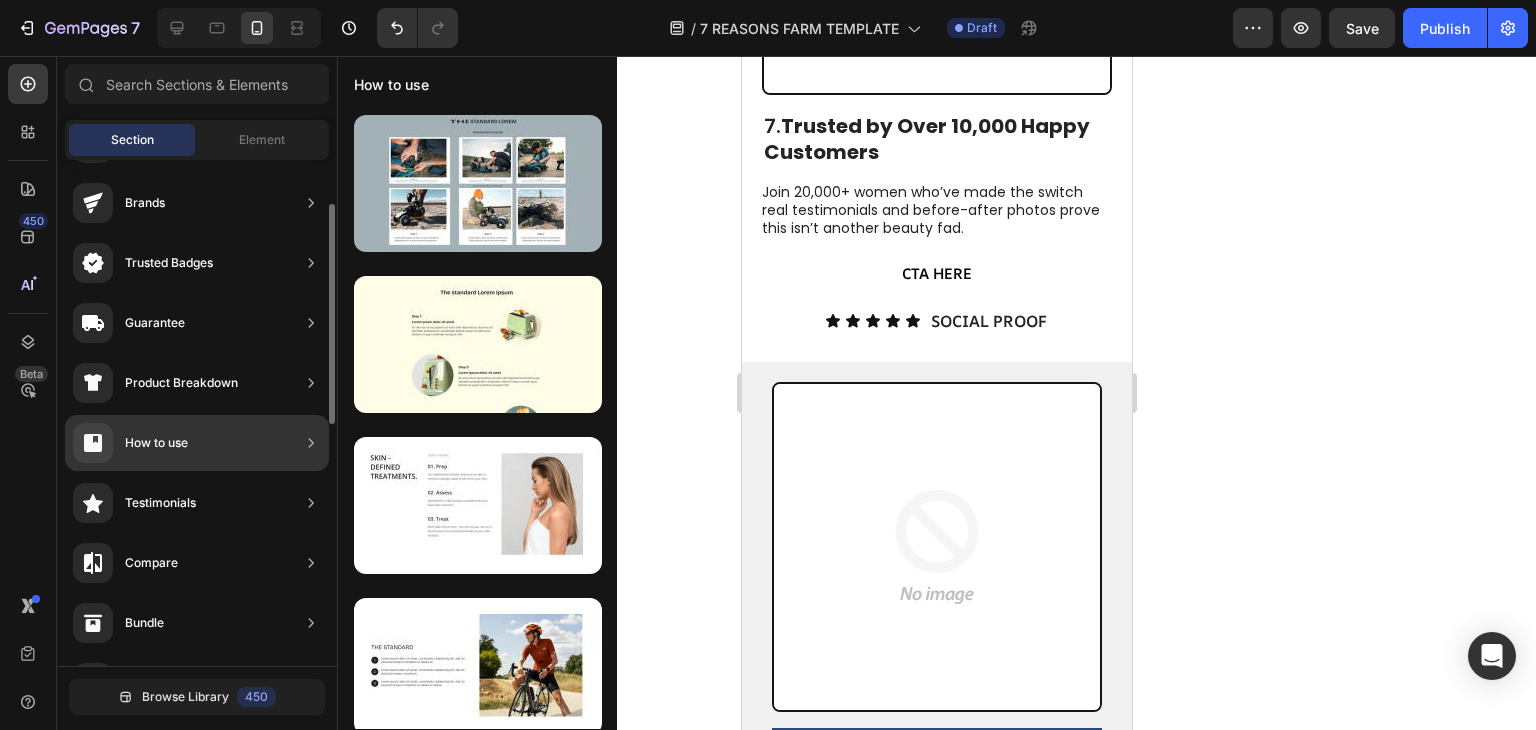 scroll, scrollTop: 125, scrollLeft: 0, axis: vertical 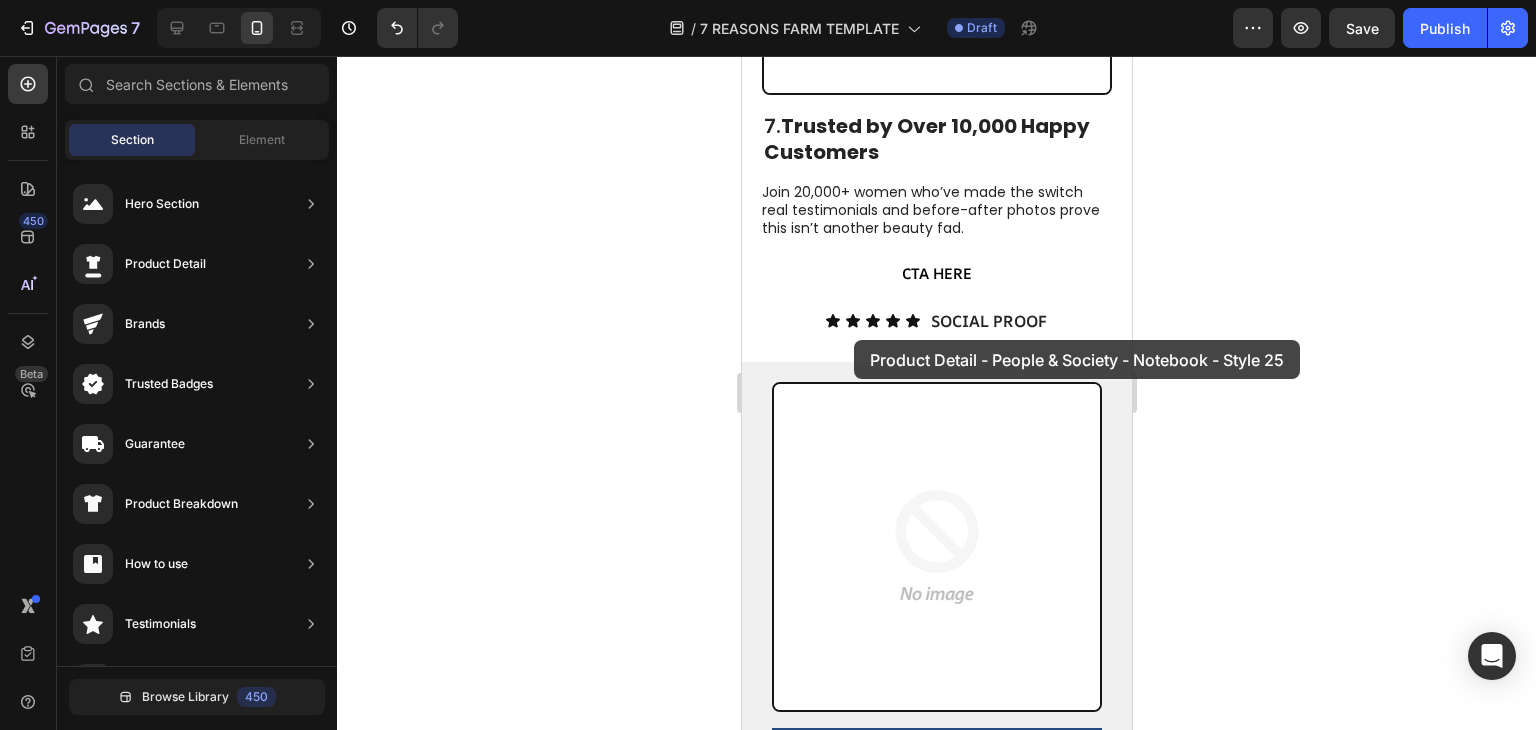 drag, startPoint x: 1182, startPoint y: 505, endPoint x: 852, endPoint y: 336, distance: 370.75732 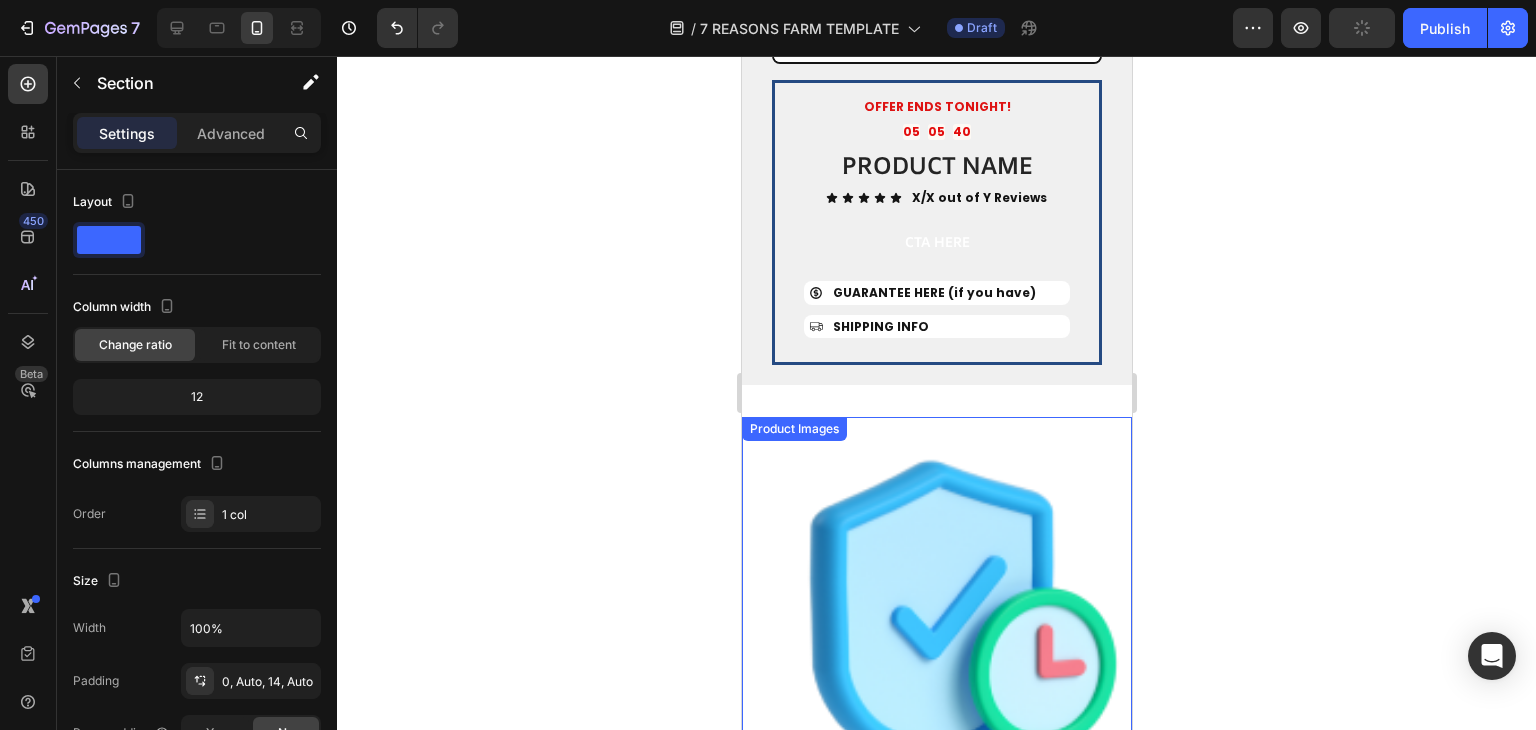 scroll, scrollTop: 6559, scrollLeft: 0, axis: vertical 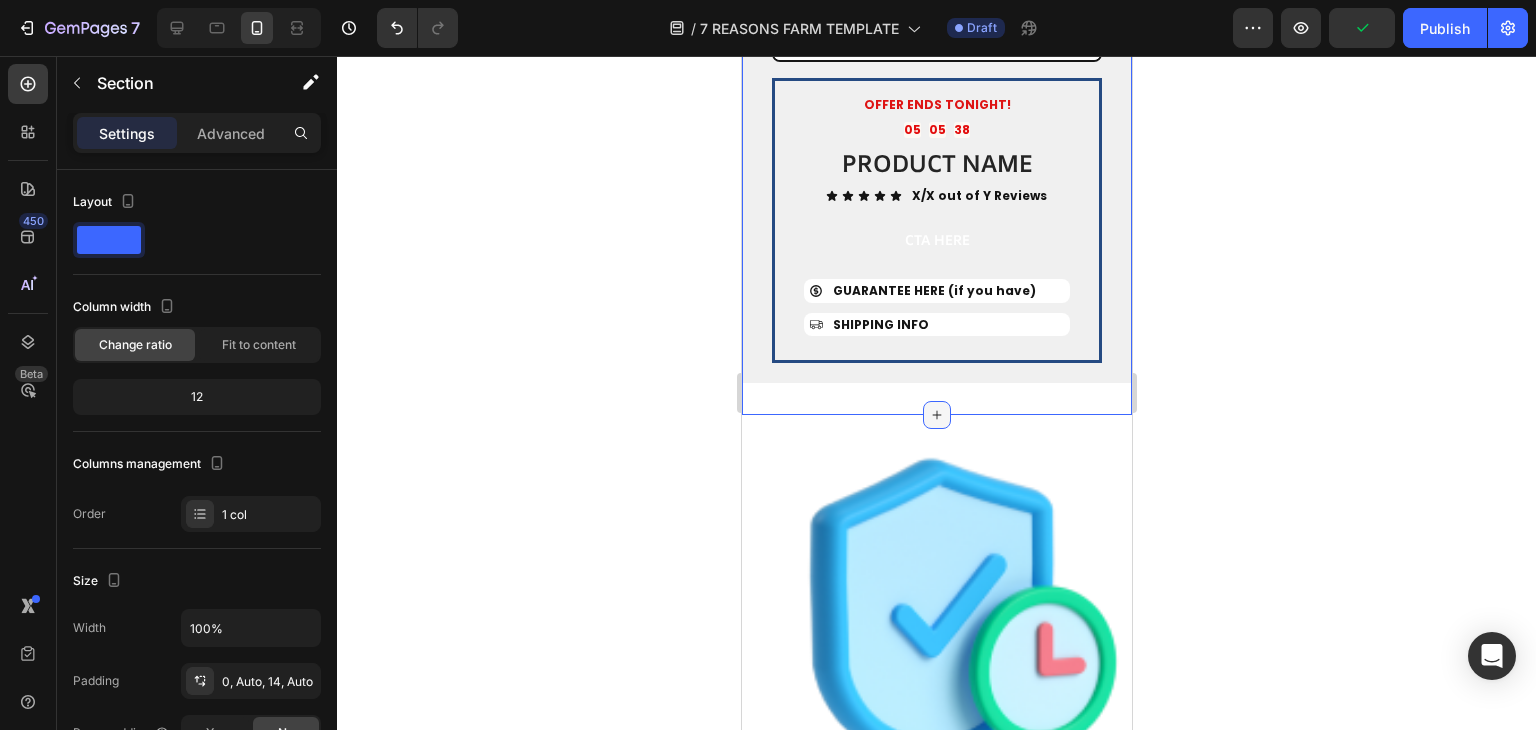 click at bounding box center (936, 415) 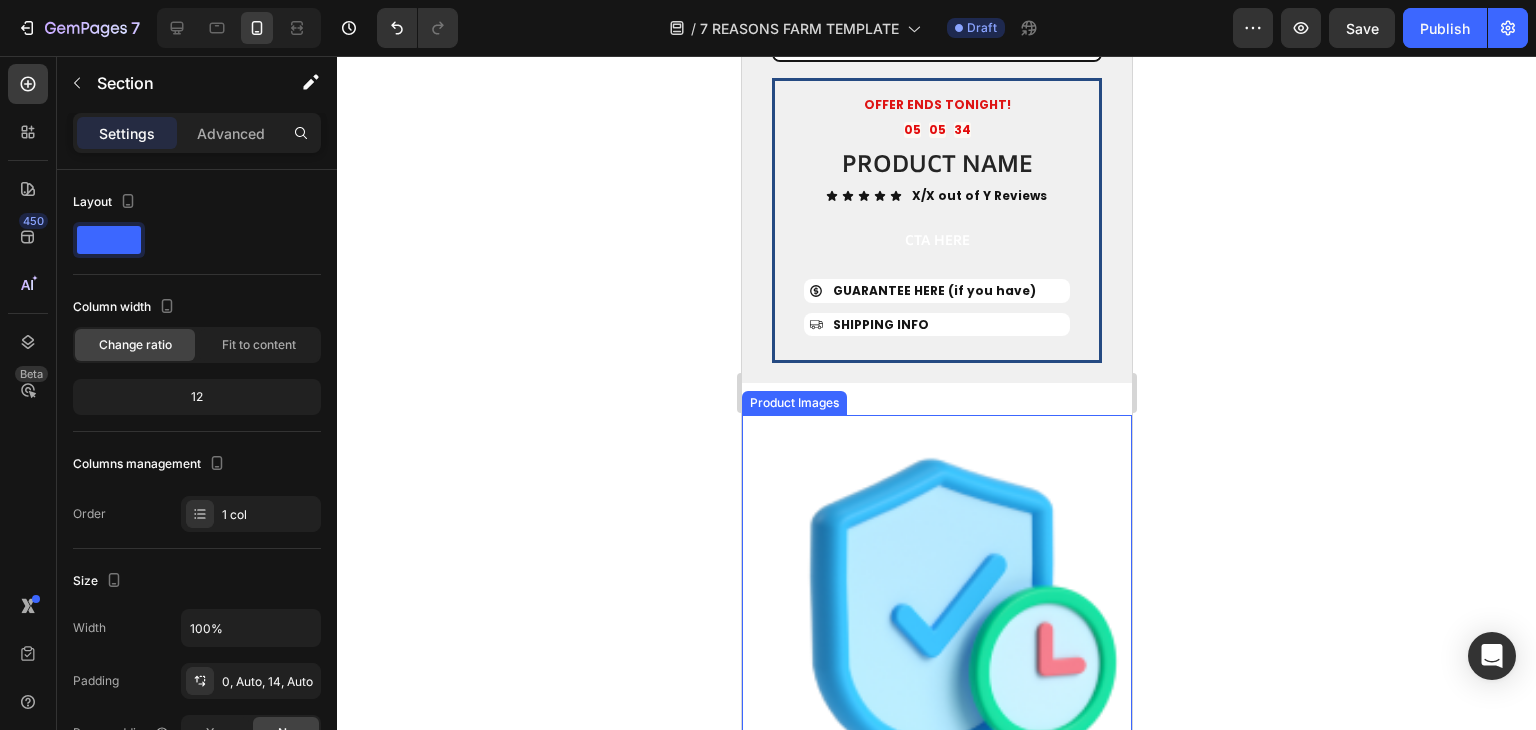 click 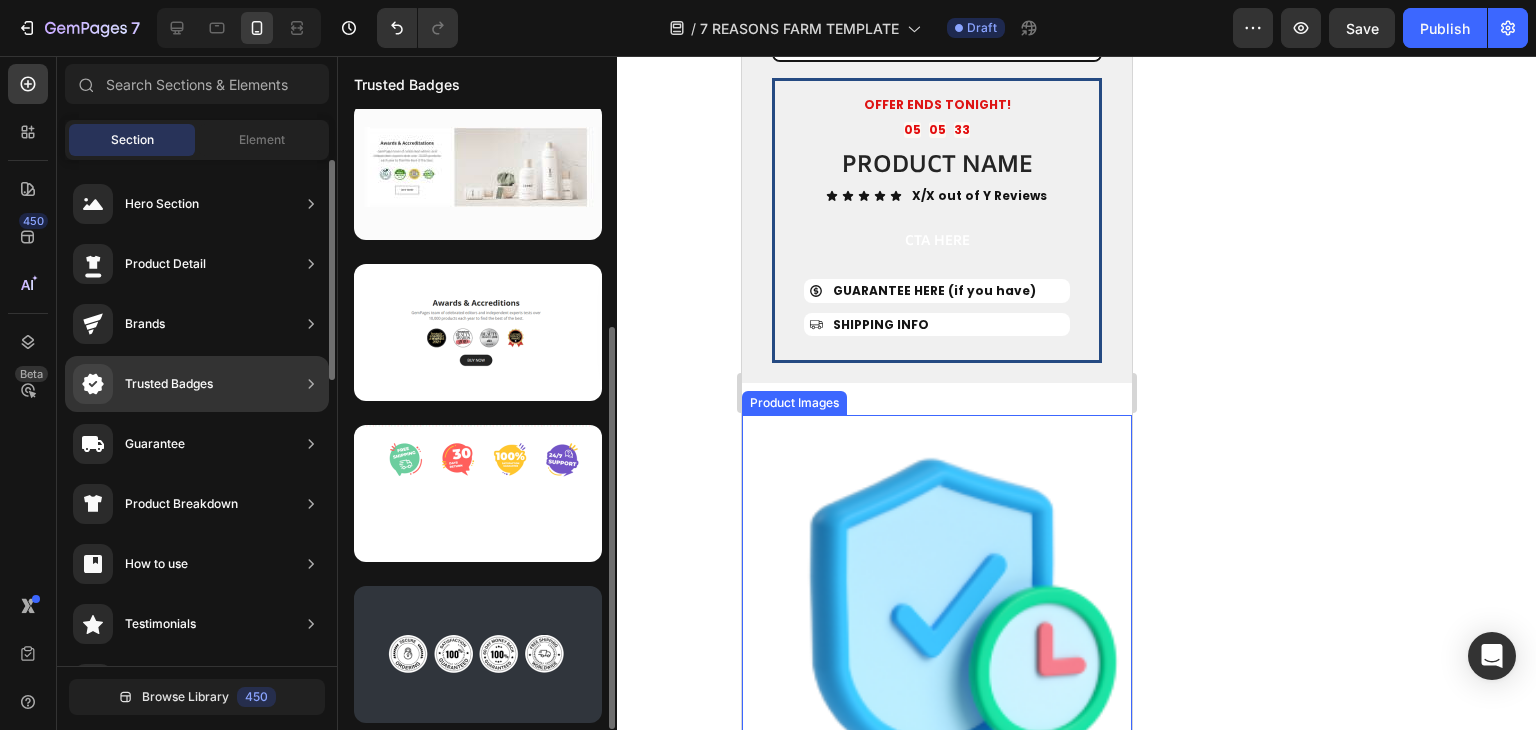 scroll, scrollTop: 334, scrollLeft: 0, axis: vertical 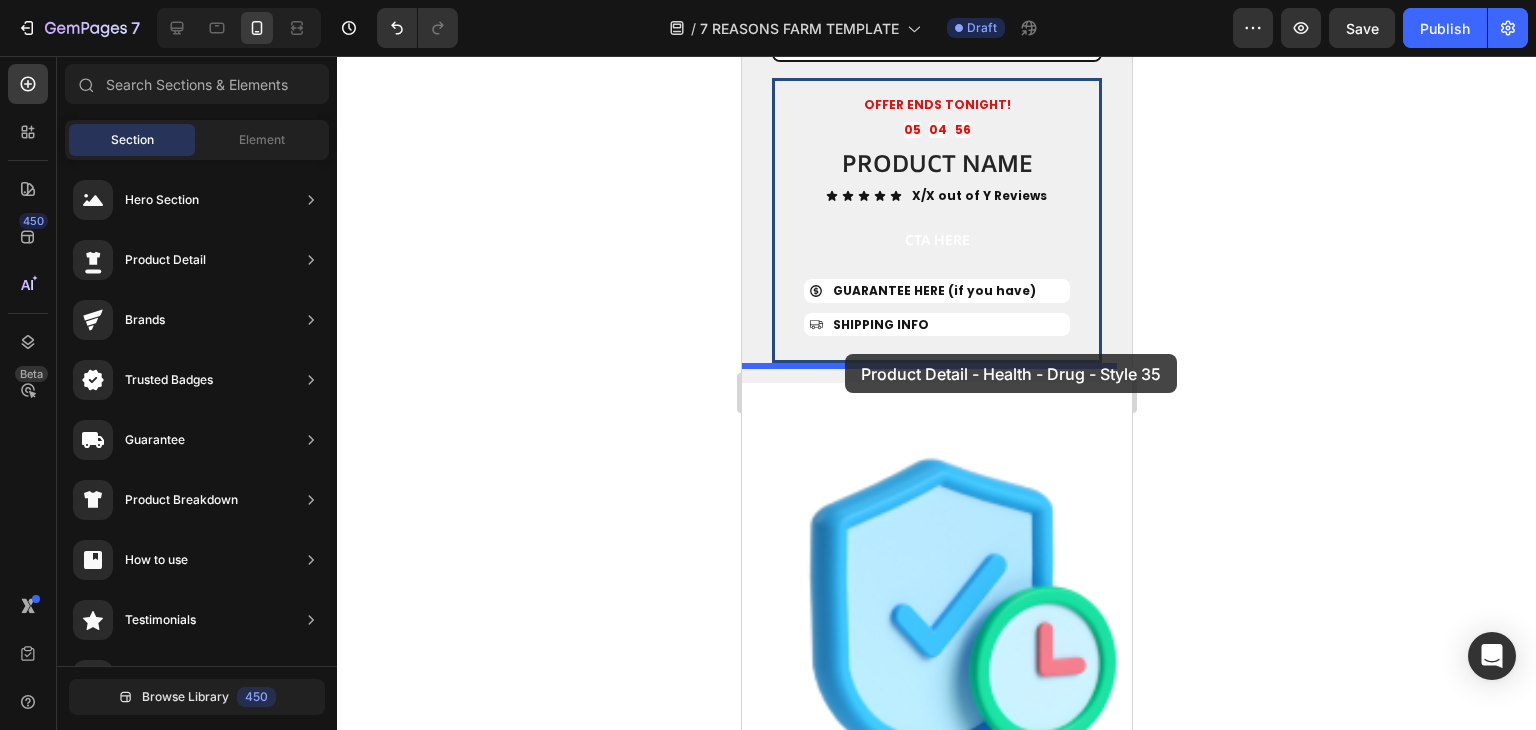 drag, startPoint x: 1154, startPoint y: 437, endPoint x: 844, endPoint y: 354, distance: 320.919 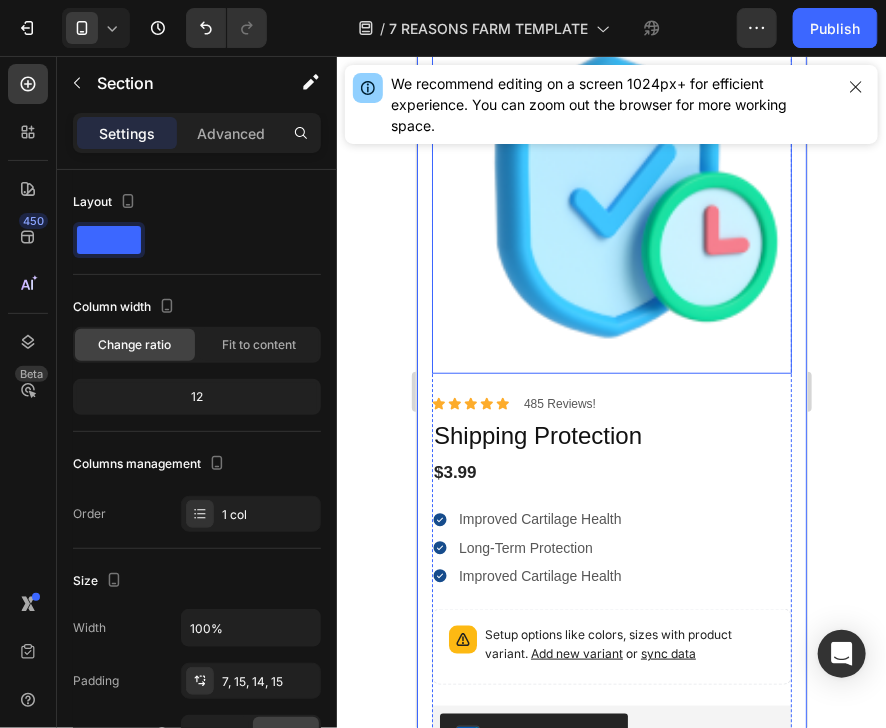 scroll, scrollTop: 6948, scrollLeft: 0, axis: vertical 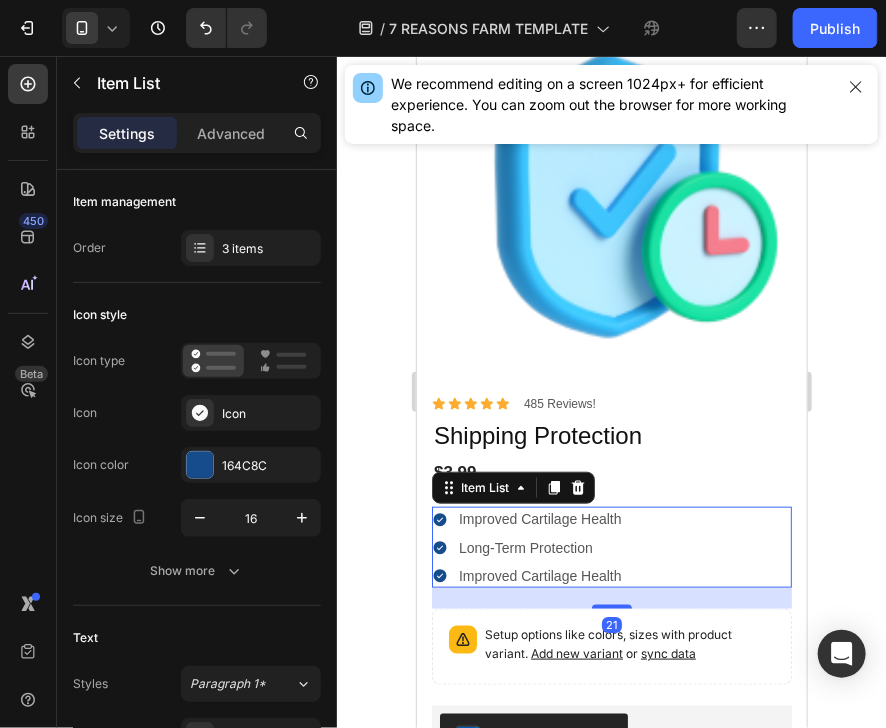 click on "Improved Cartilage Health" at bounding box center (539, 518) 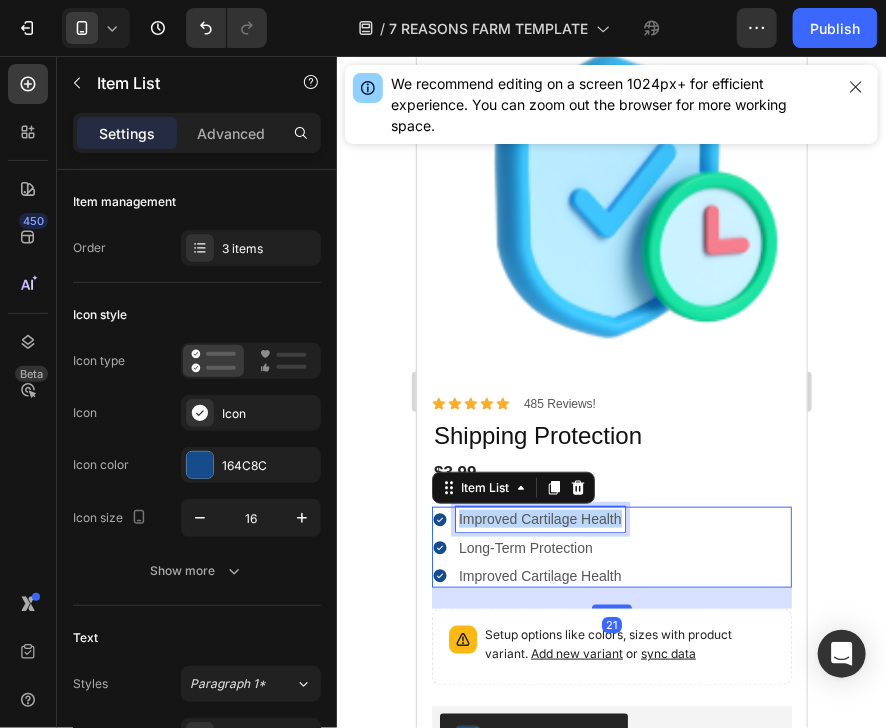 click on "Improved Cartilage Health" at bounding box center [539, 518] 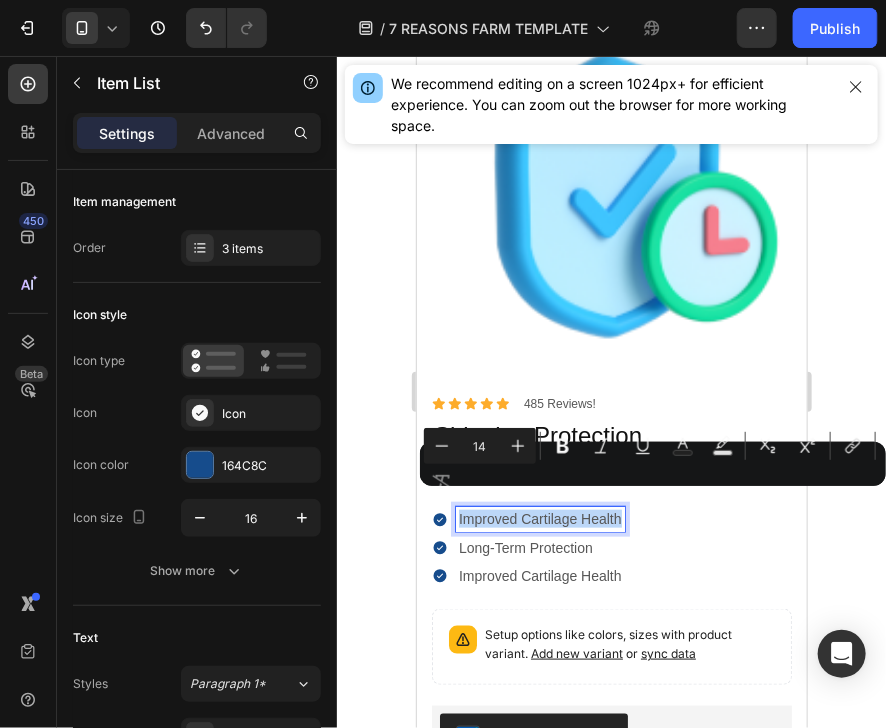 click on "Improved Cartilage Health" at bounding box center [539, 518] 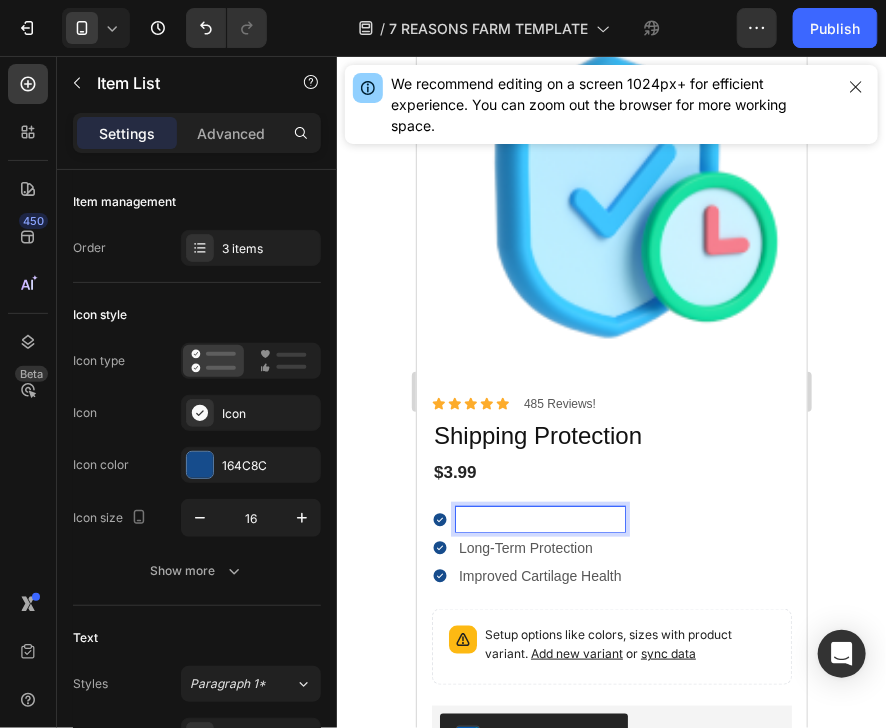 scroll, scrollTop: 6943, scrollLeft: 0, axis: vertical 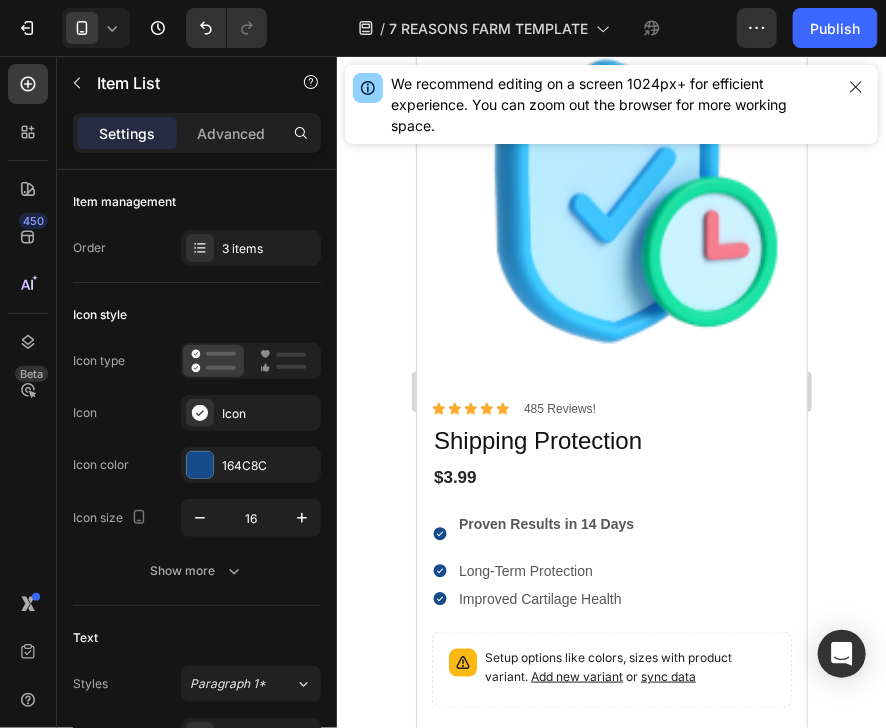 click on "Proven Results in 14 Days" at bounding box center [545, 523] 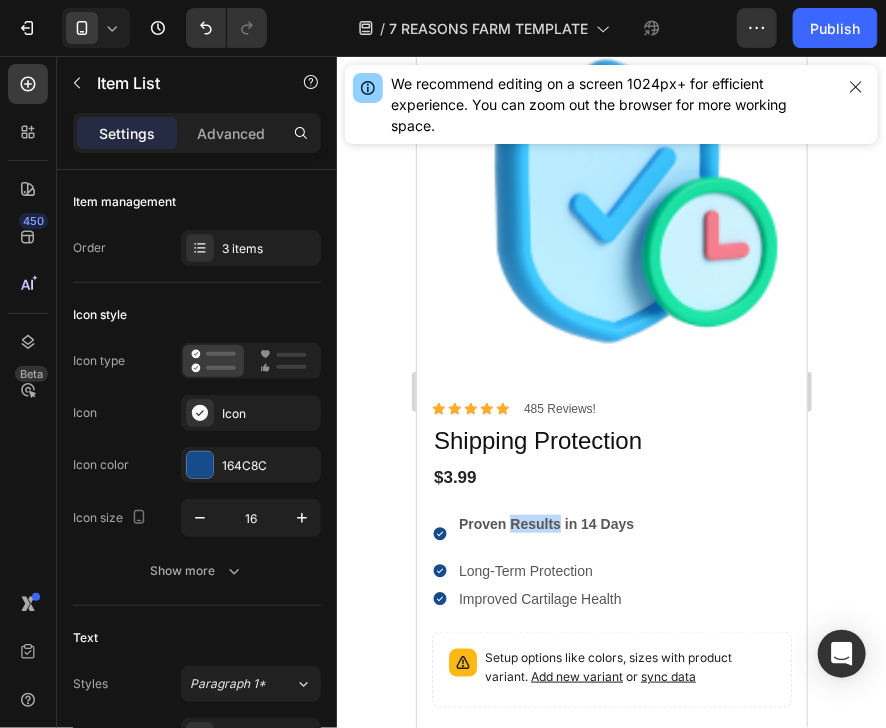 click on "Proven Results in 14 Days" at bounding box center [545, 523] 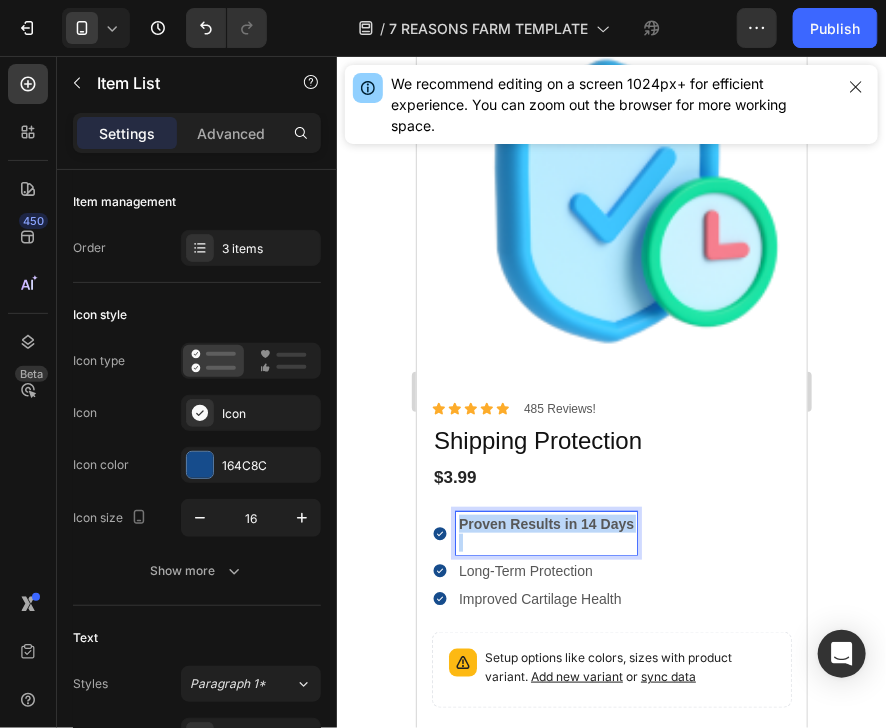 click on "Proven Results in 14 Days" at bounding box center [545, 523] 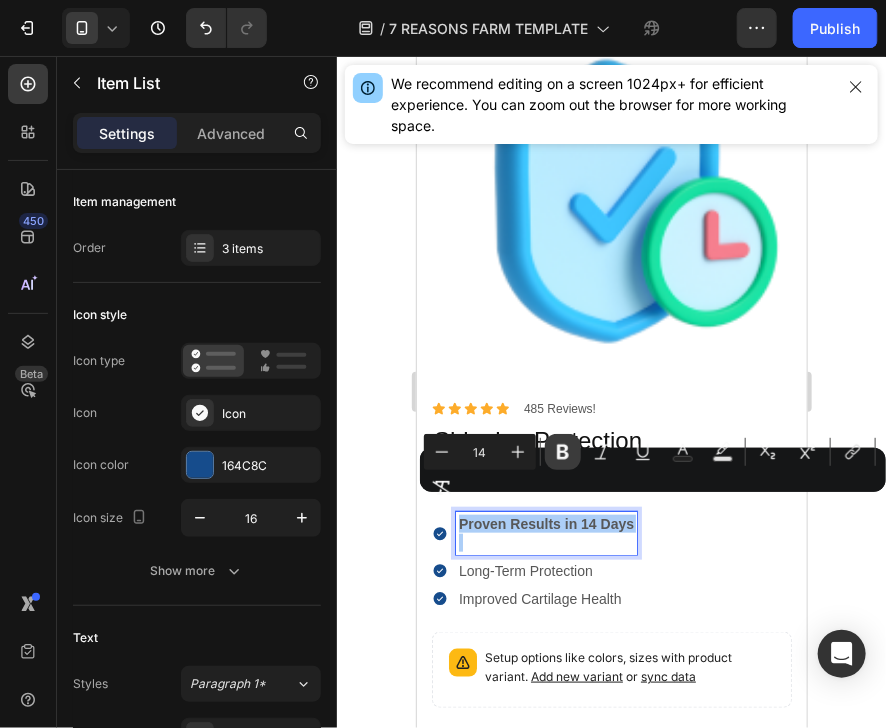 click on "Bold" at bounding box center [563, 452] 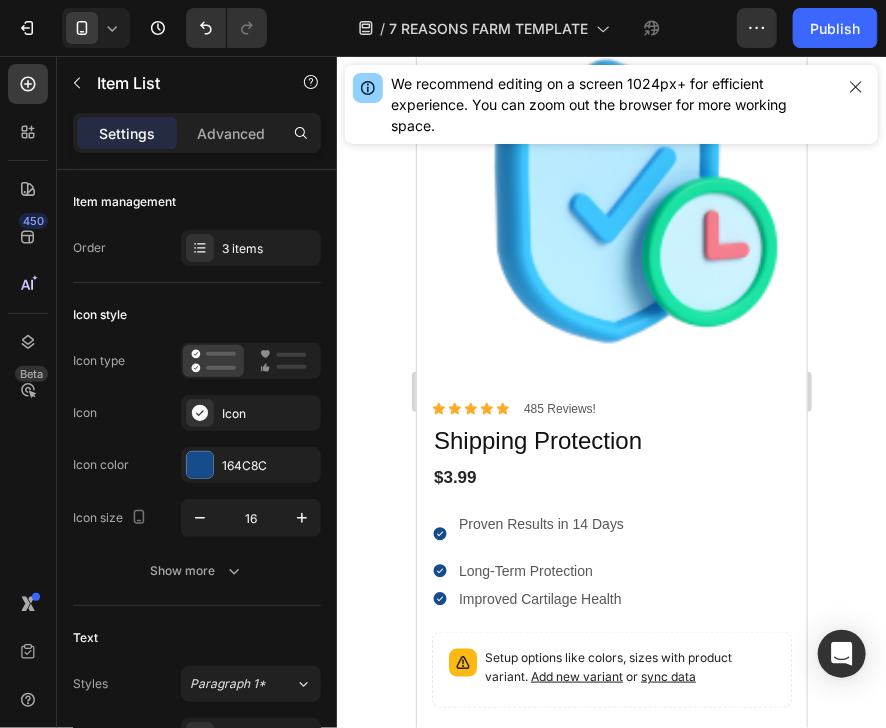 click at bounding box center [540, 542] 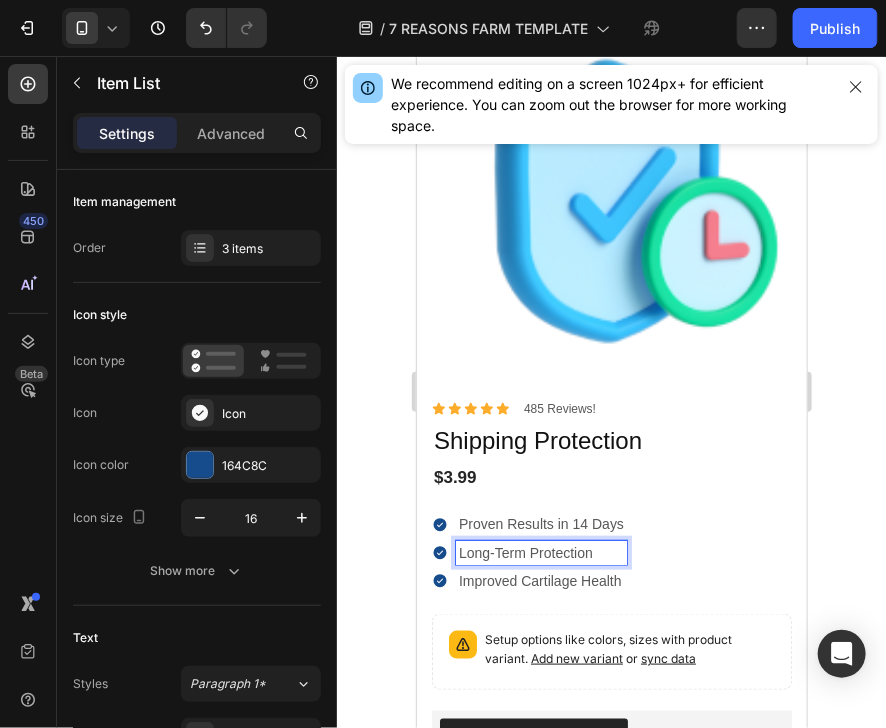 click on "Long-Term Protection" at bounding box center (540, 552) 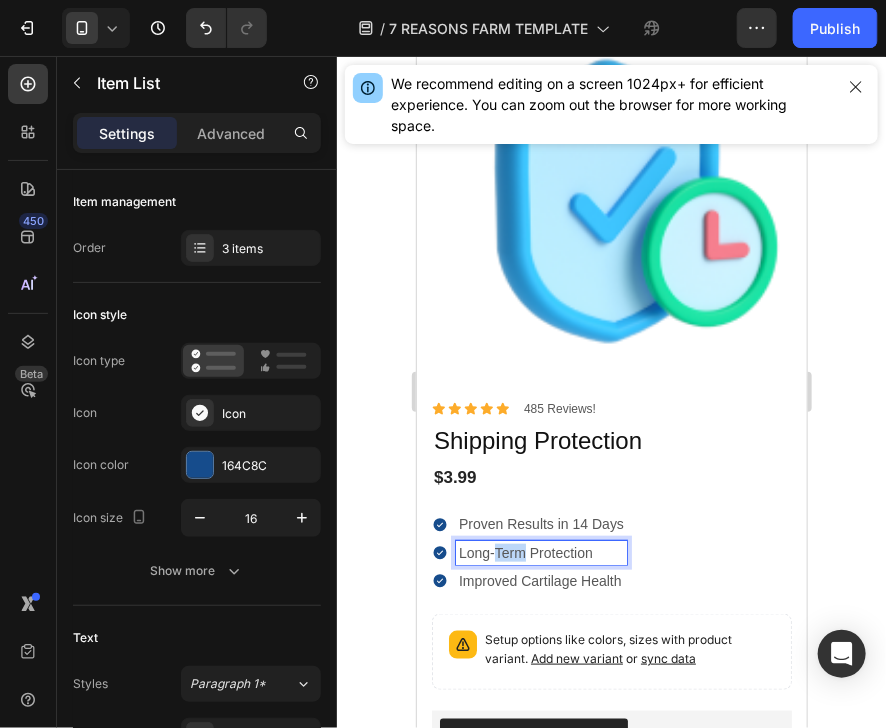 click on "Long-Term Protection" at bounding box center [540, 552] 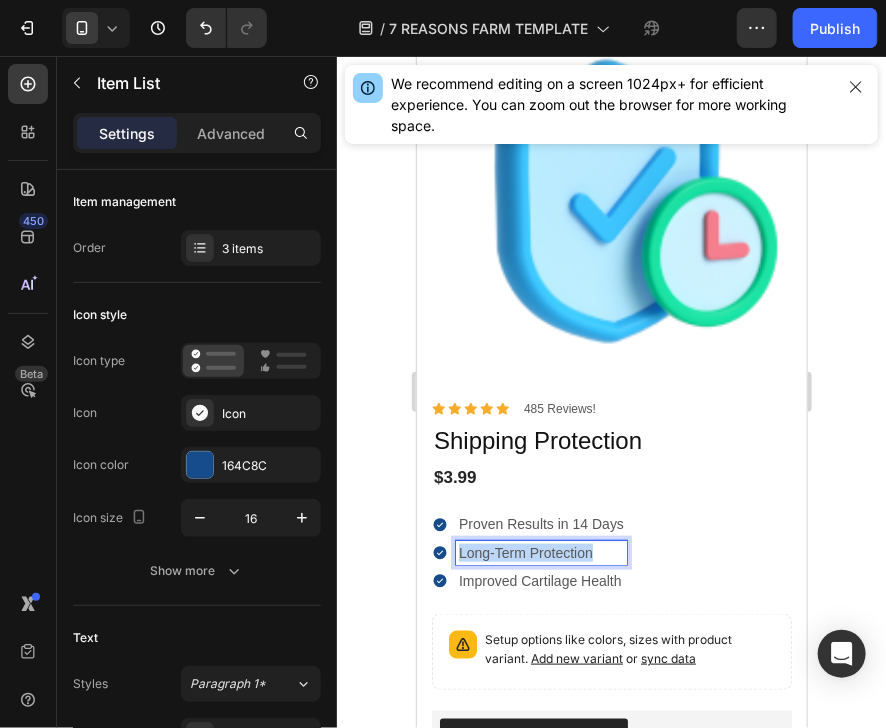 click on "Long-Term Protection" at bounding box center [540, 552] 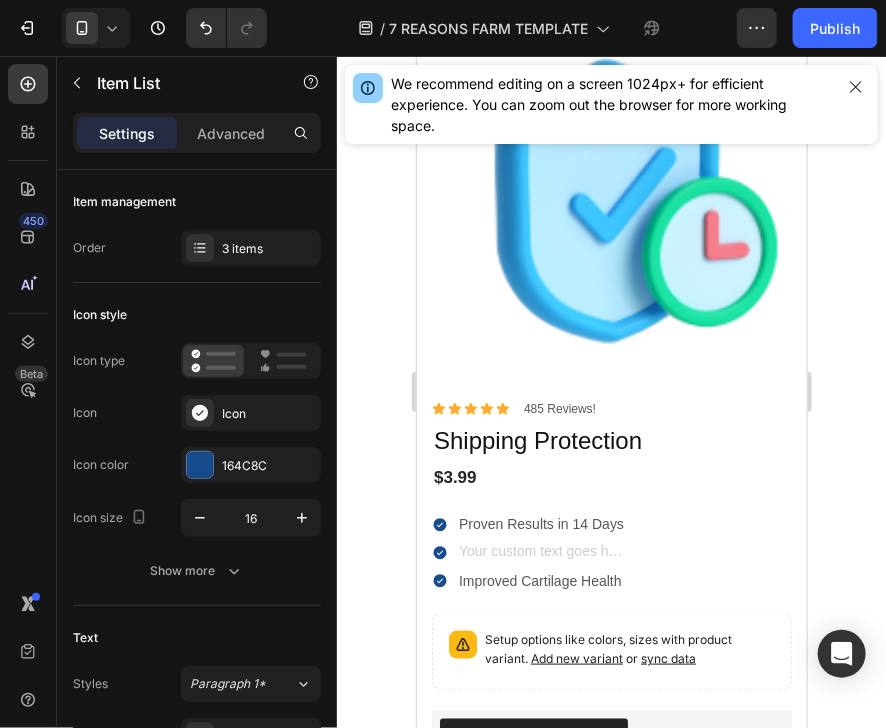 scroll, scrollTop: 6938, scrollLeft: 0, axis: vertical 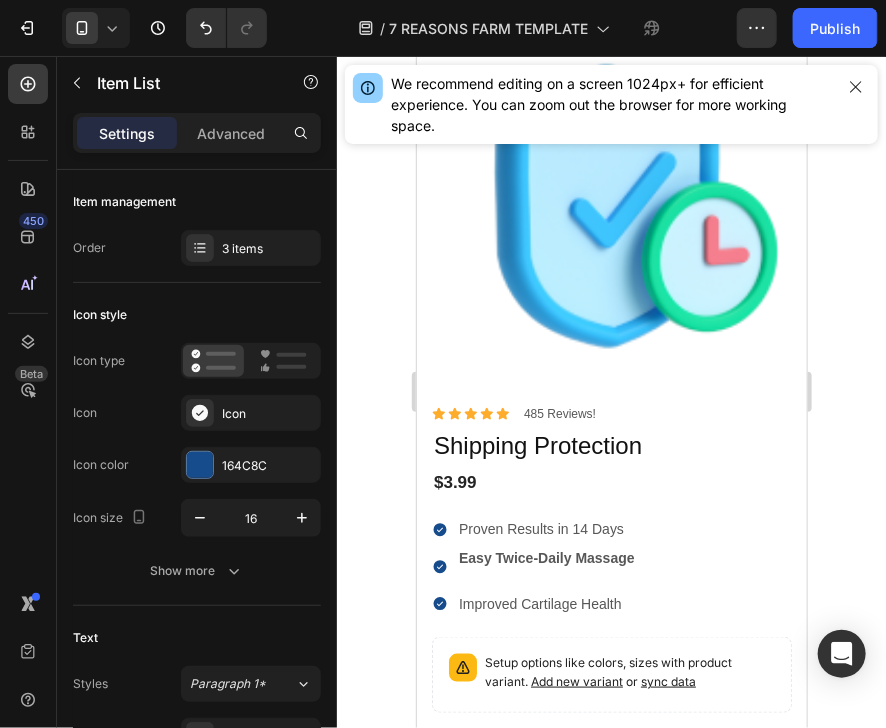 click on "Easy Twice-Daily Massage" at bounding box center [546, 566] 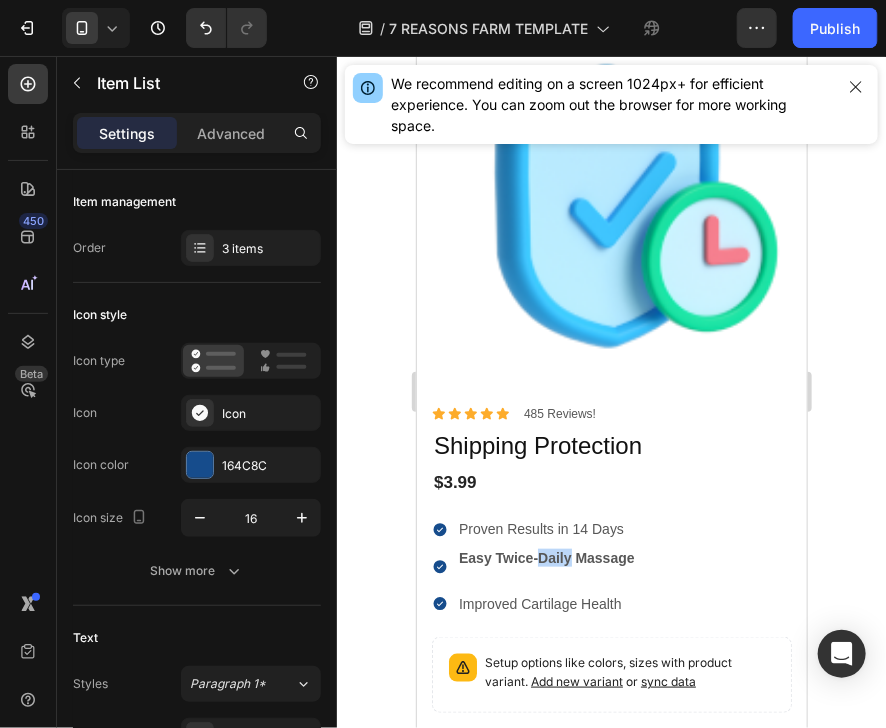 drag, startPoint x: 974, startPoint y: 586, endPoint x: 557, endPoint y: 530, distance: 420.74338 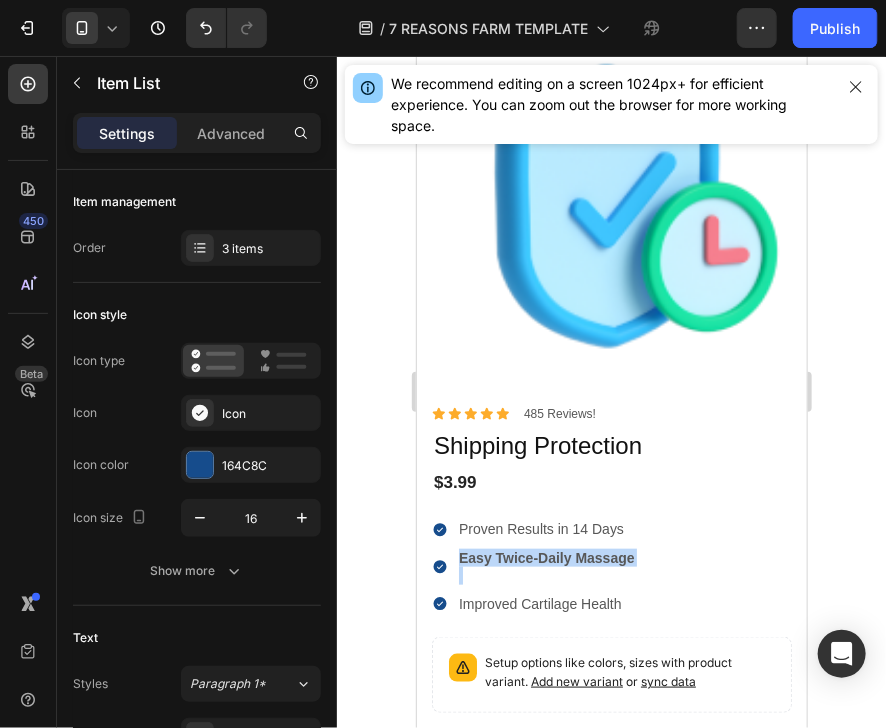 click on "Easy Twice-Daily Massage" at bounding box center [546, 566] 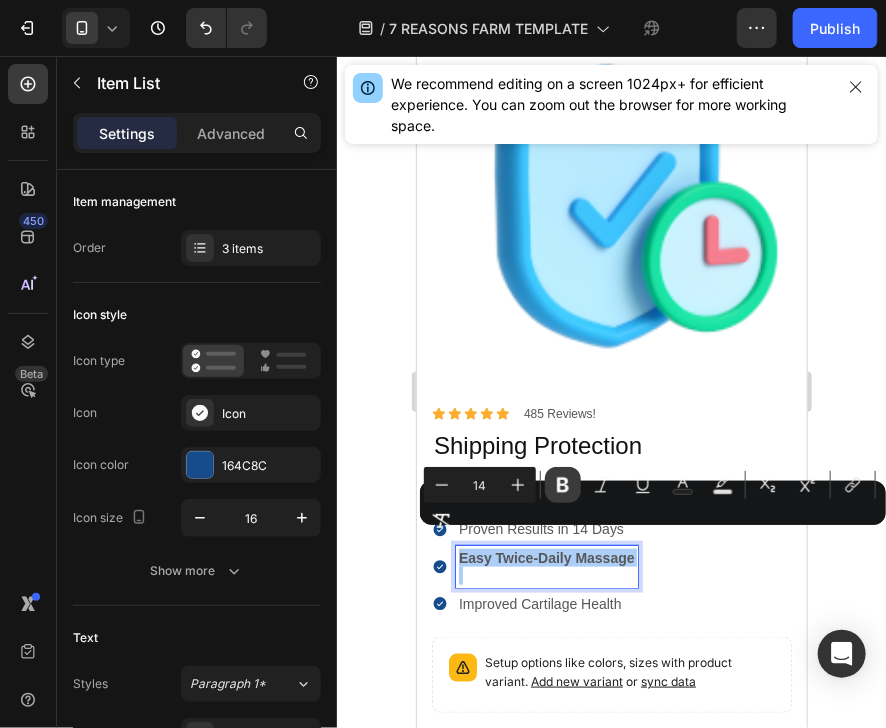 click on "Bold" at bounding box center (563, 485) 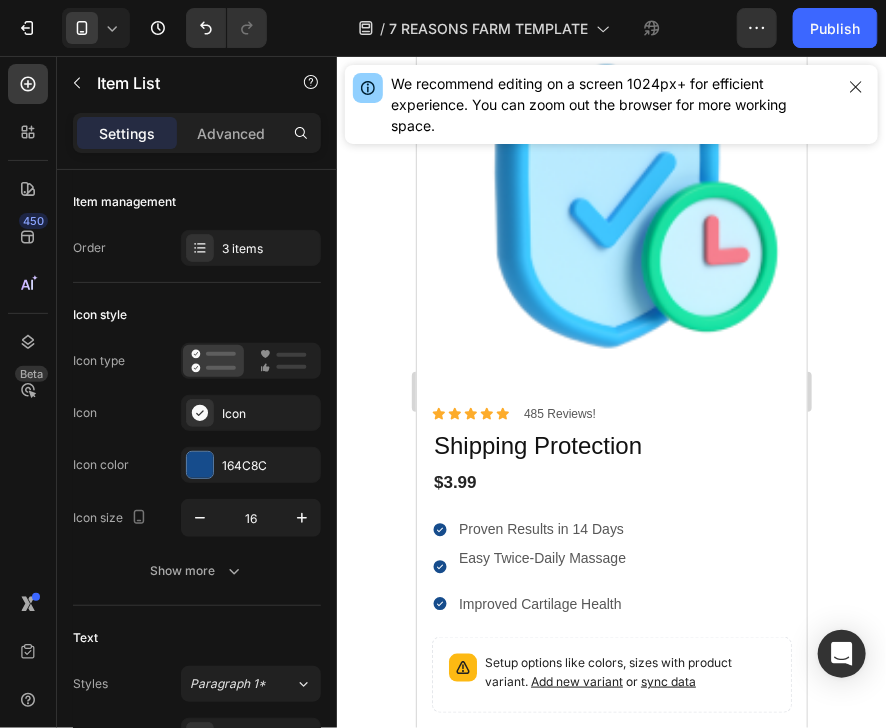 click at bounding box center [541, 575] 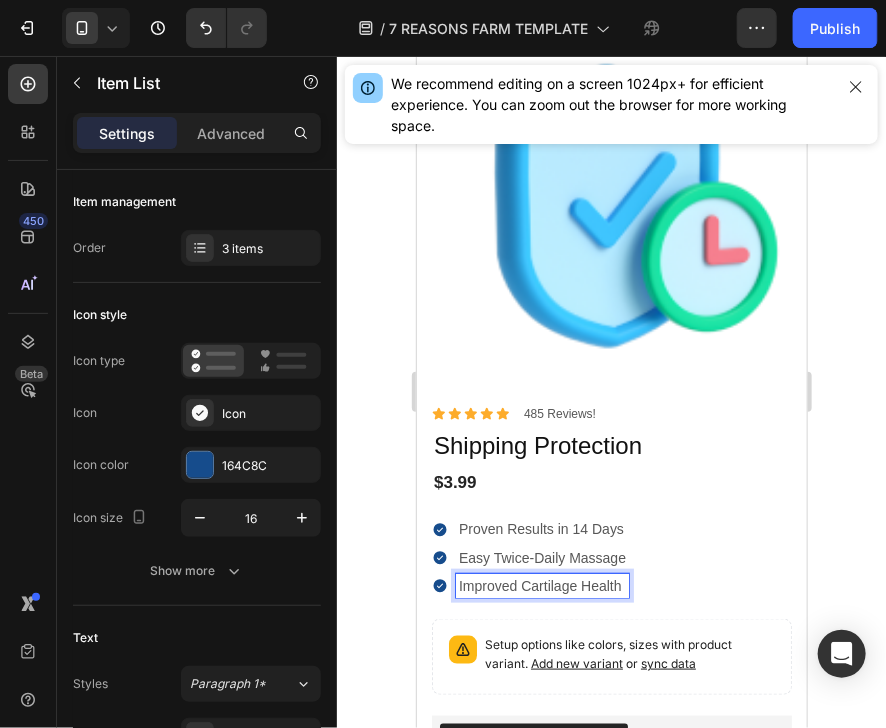 click on "Improved Cartilage Health" at bounding box center (541, 585) 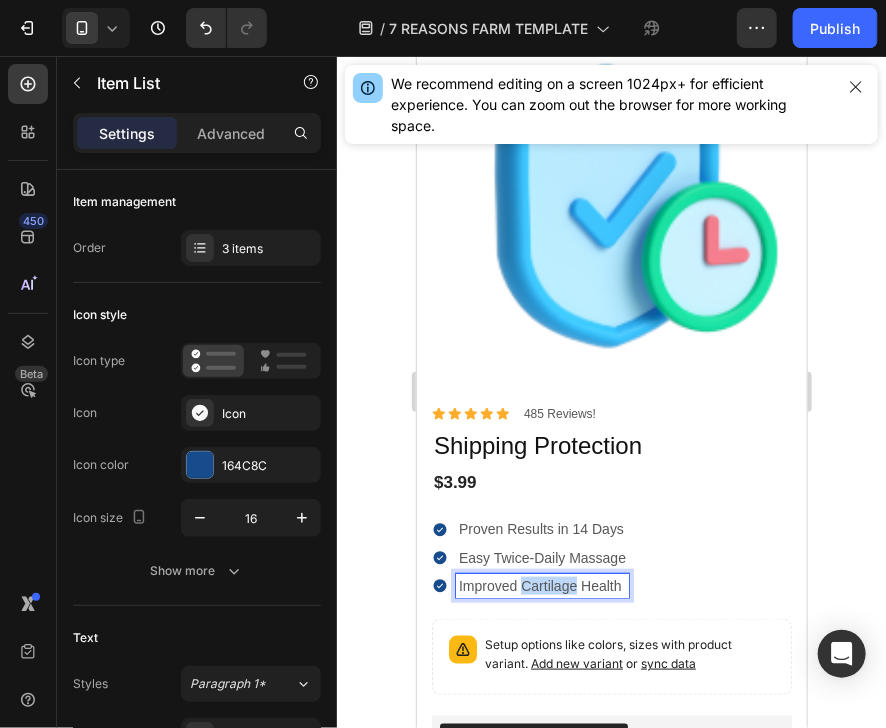 click on "Improved Cartilage Health" at bounding box center [541, 585] 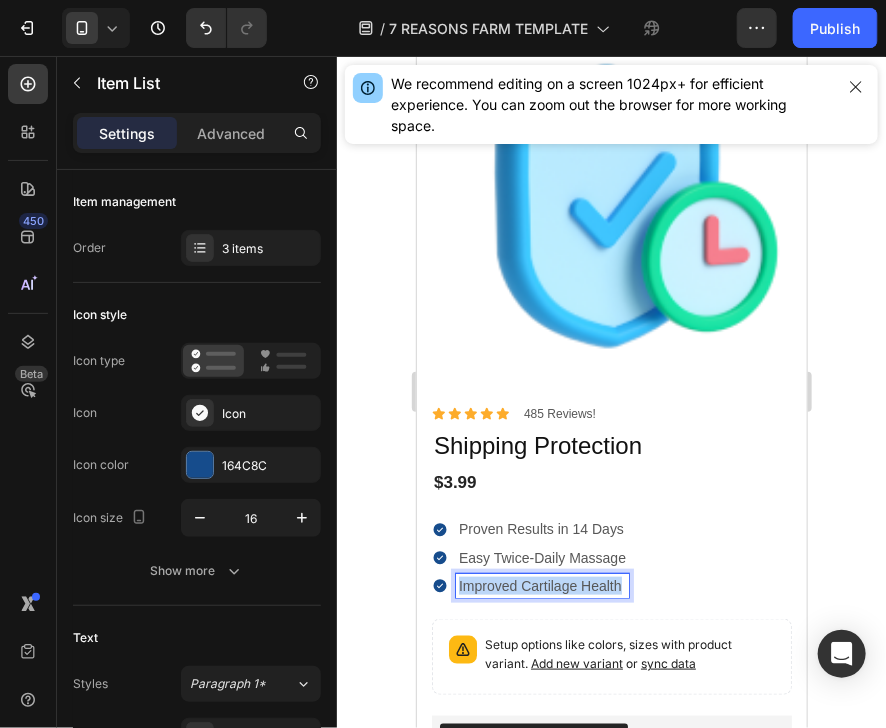 click on "Improved Cartilage Health" at bounding box center (541, 585) 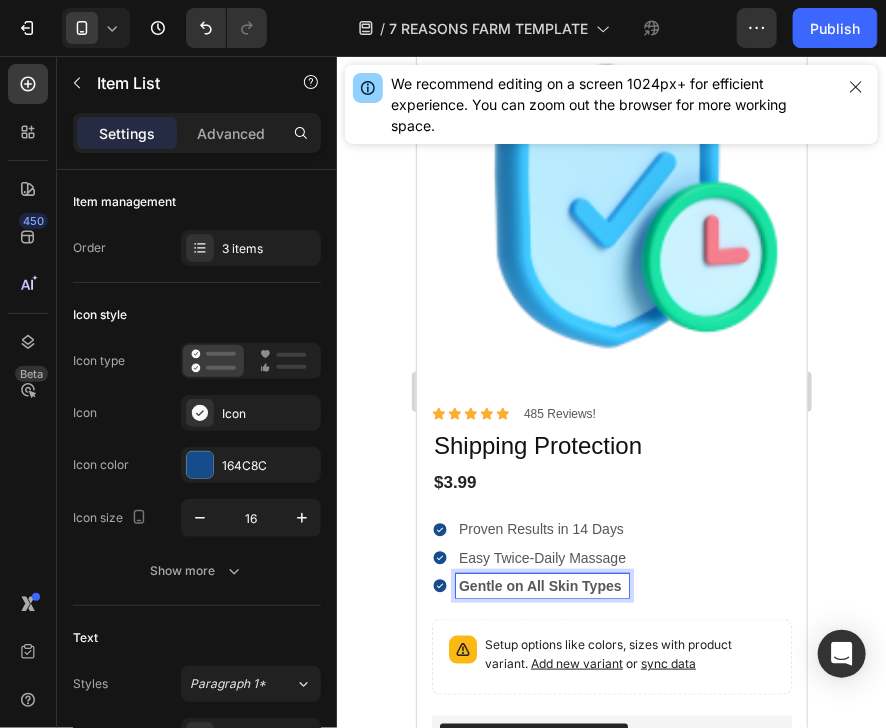 click on "Gentle on All Skin Types" at bounding box center (541, 585) 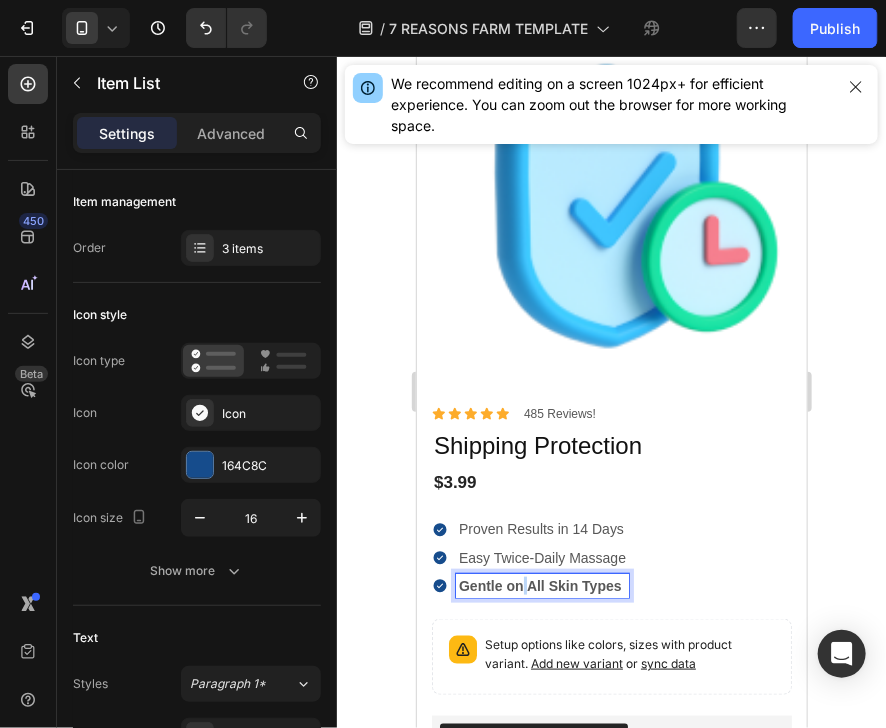 click on "Gentle on All Skin Types" at bounding box center (541, 585) 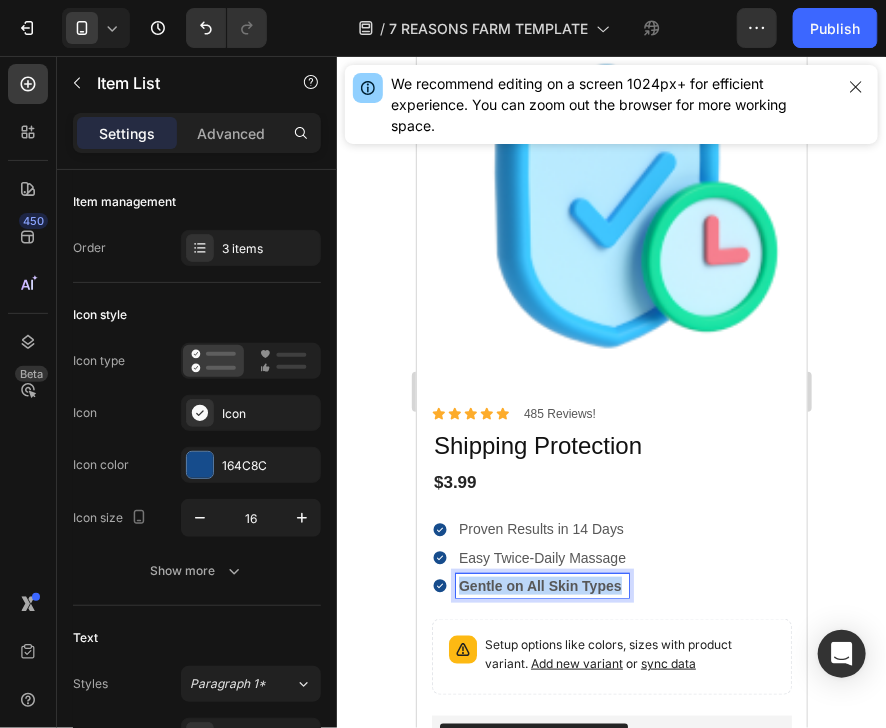 click on "Gentle on All Skin Types" at bounding box center (541, 585) 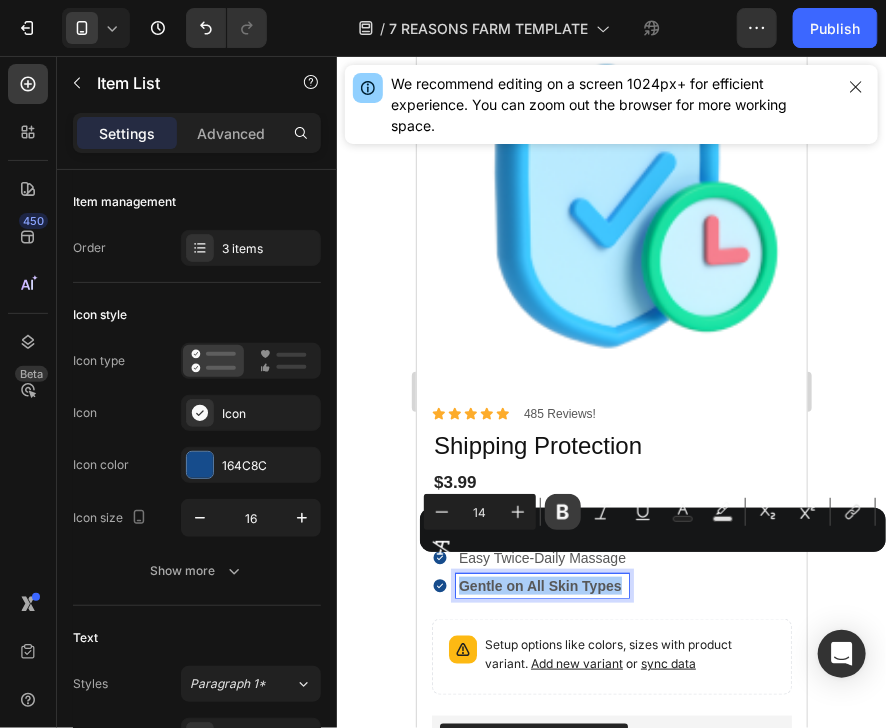 click 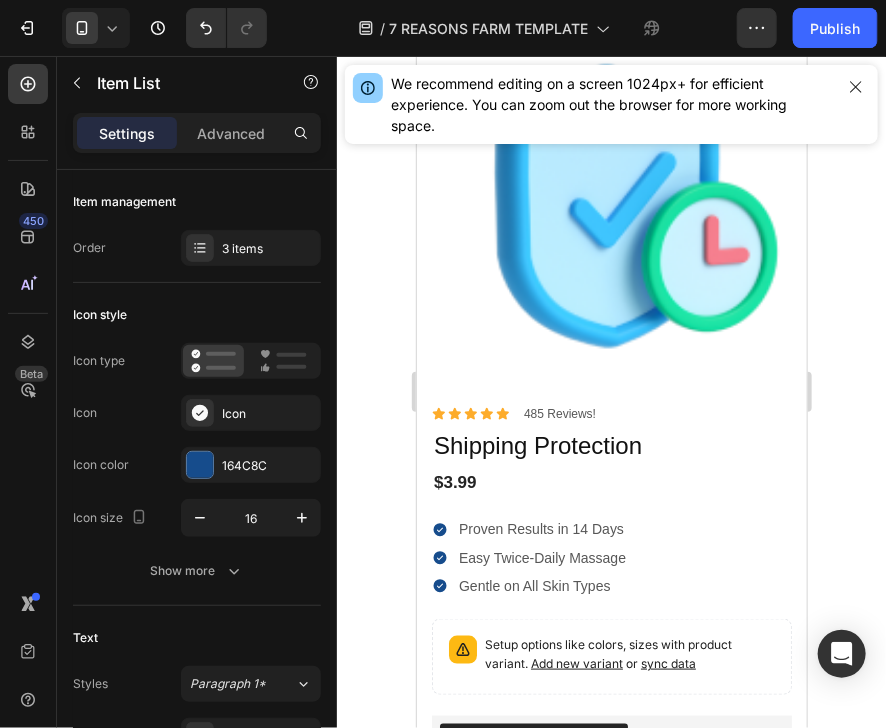 click on "Gentle on All Skin Types" at bounding box center (541, 585) 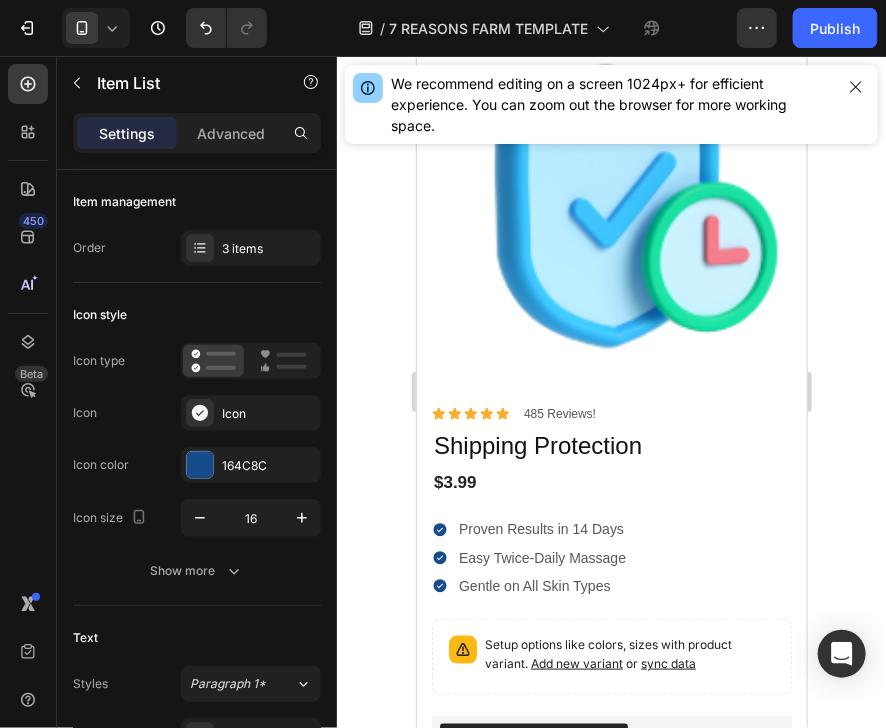 click 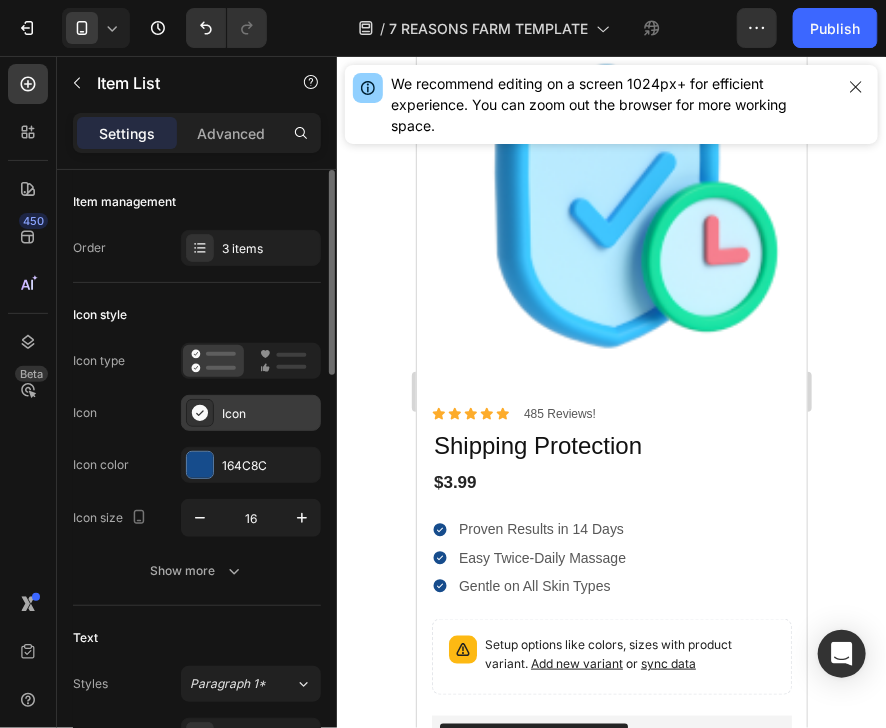 click on "Icon" at bounding box center (269, 414) 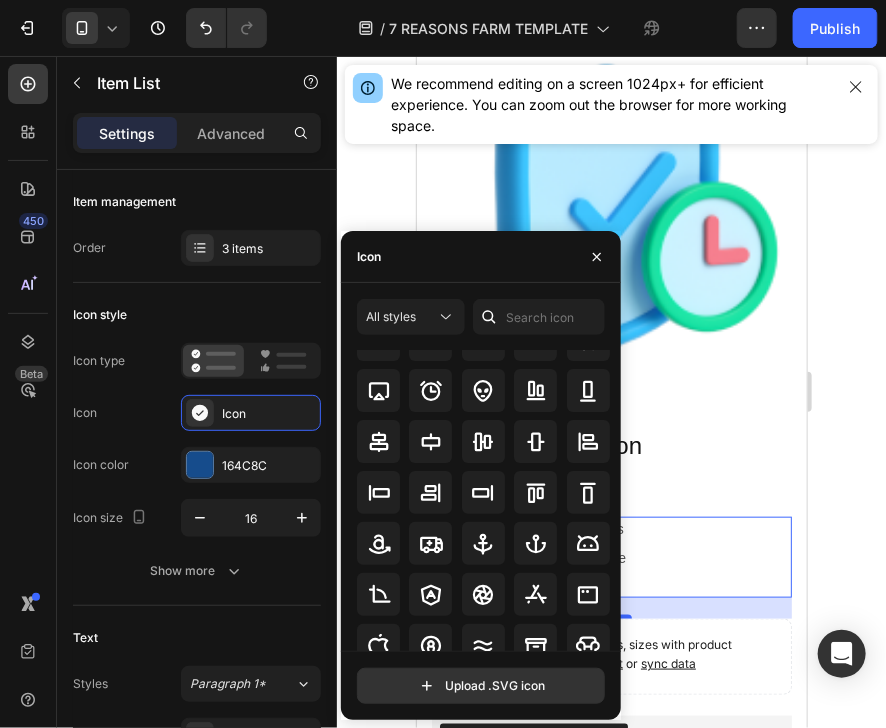scroll, scrollTop: 0, scrollLeft: 0, axis: both 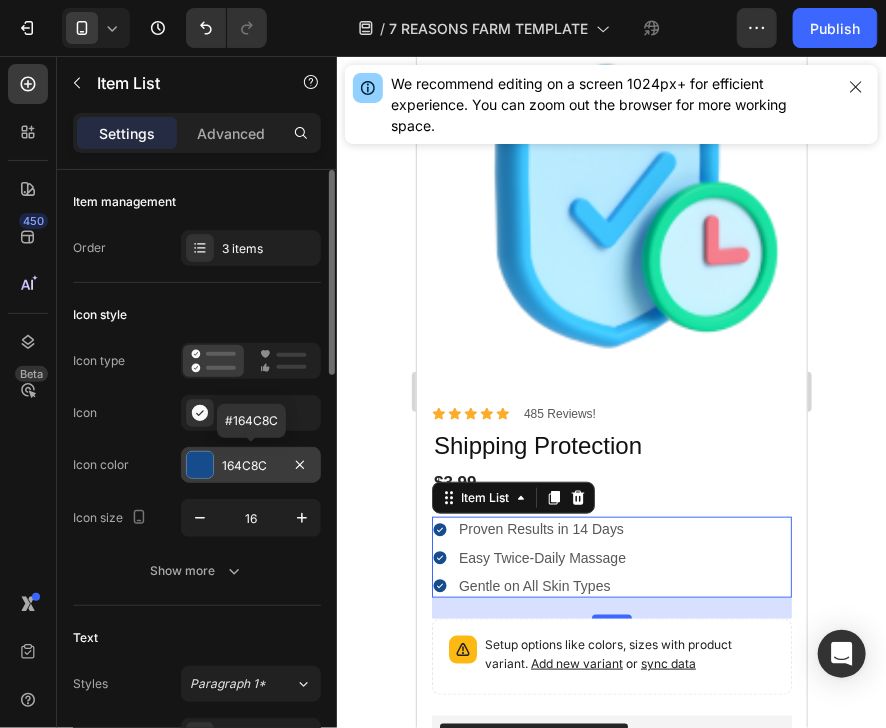 click at bounding box center (200, 465) 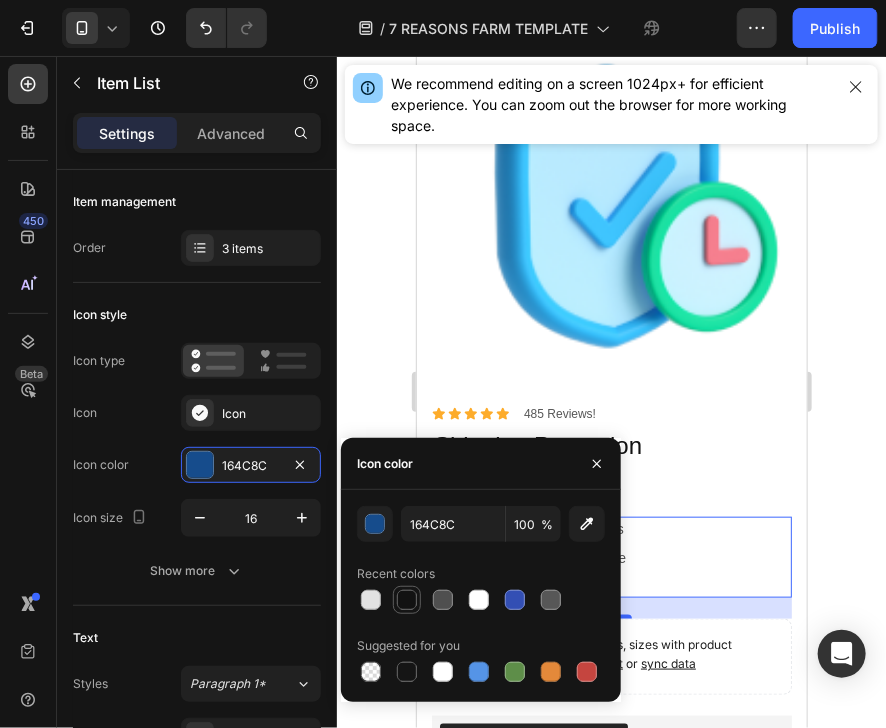 click at bounding box center (407, 600) 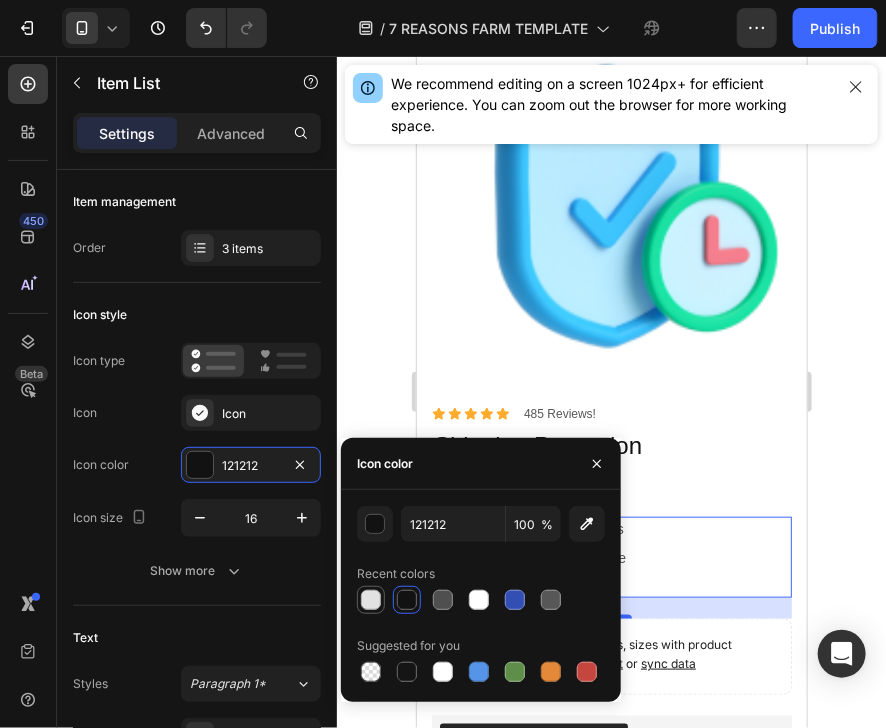click at bounding box center (371, 600) 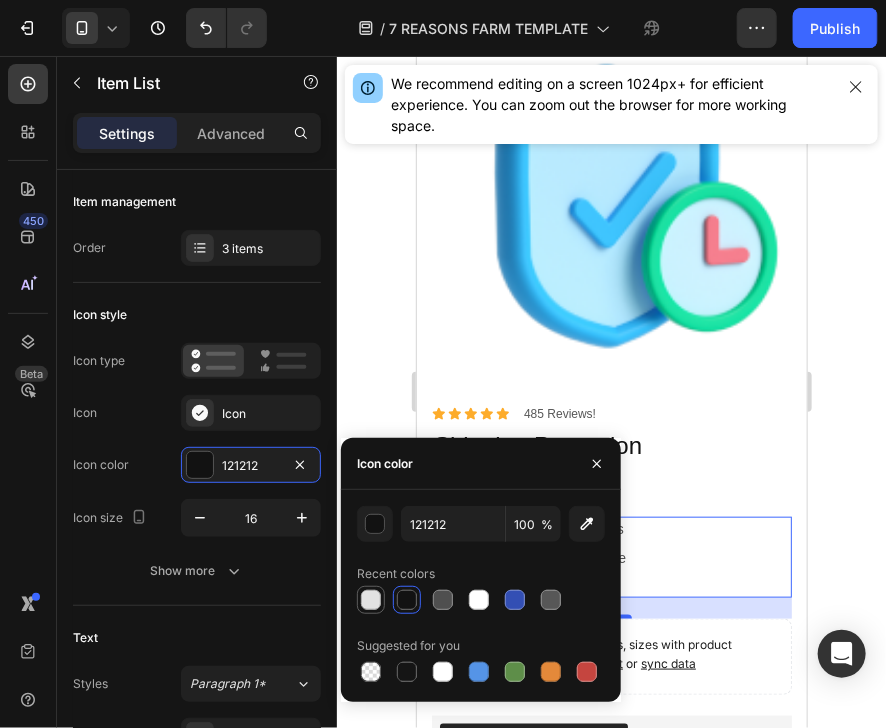 type on "E2E2E2" 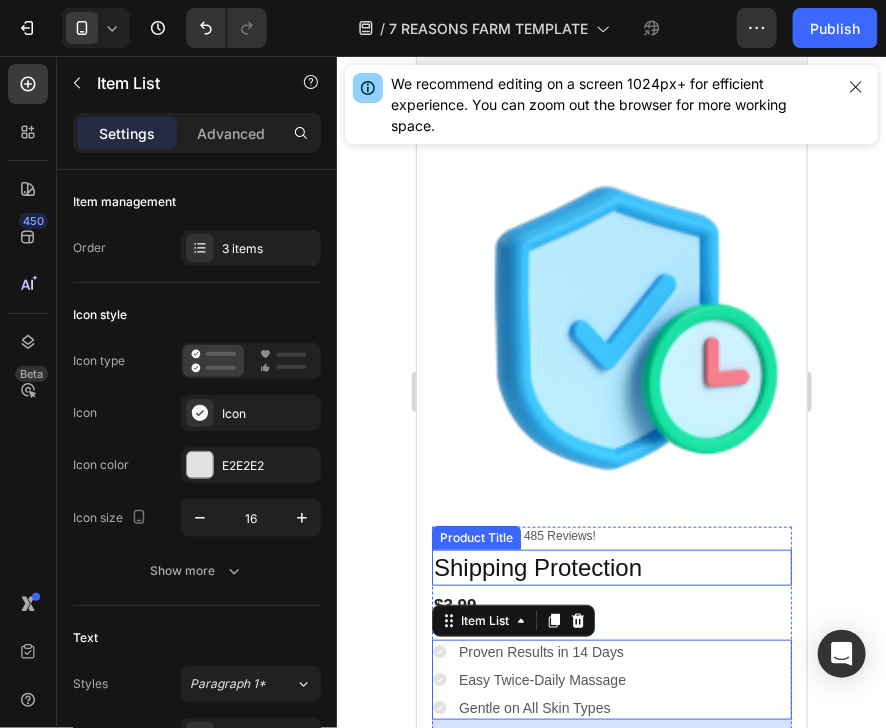 scroll, scrollTop: 6833, scrollLeft: 0, axis: vertical 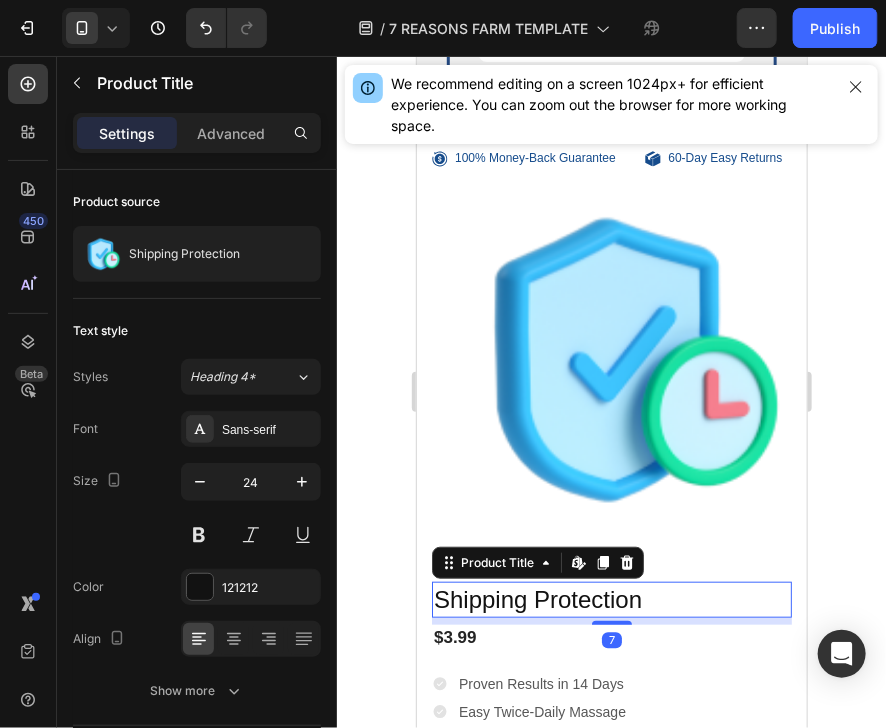 click on "Shipping Protection" at bounding box center [611, 598] 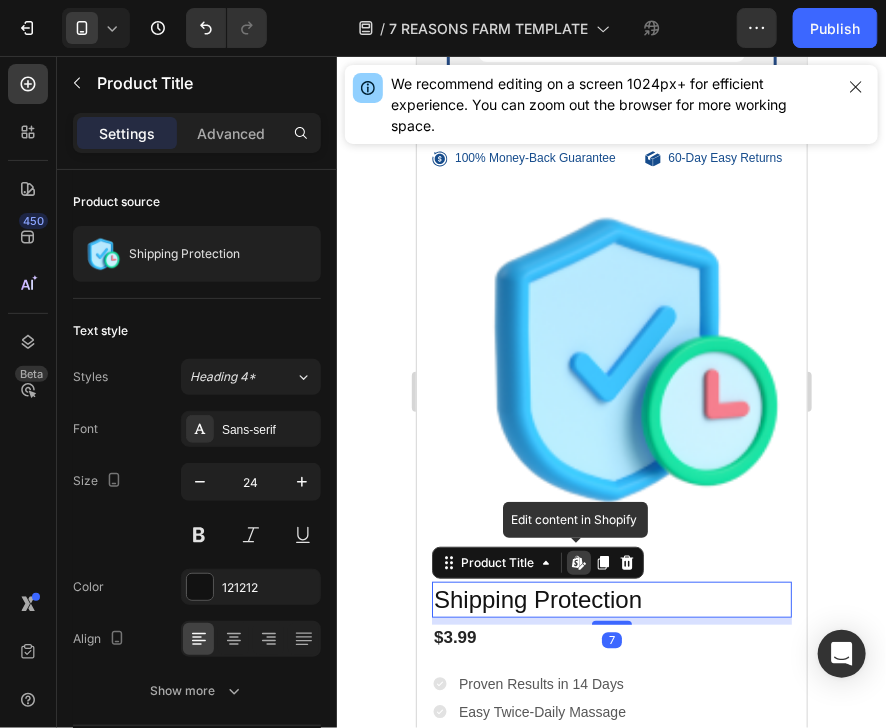 click on "Shipping Protection" at bounding box center (611, 598) 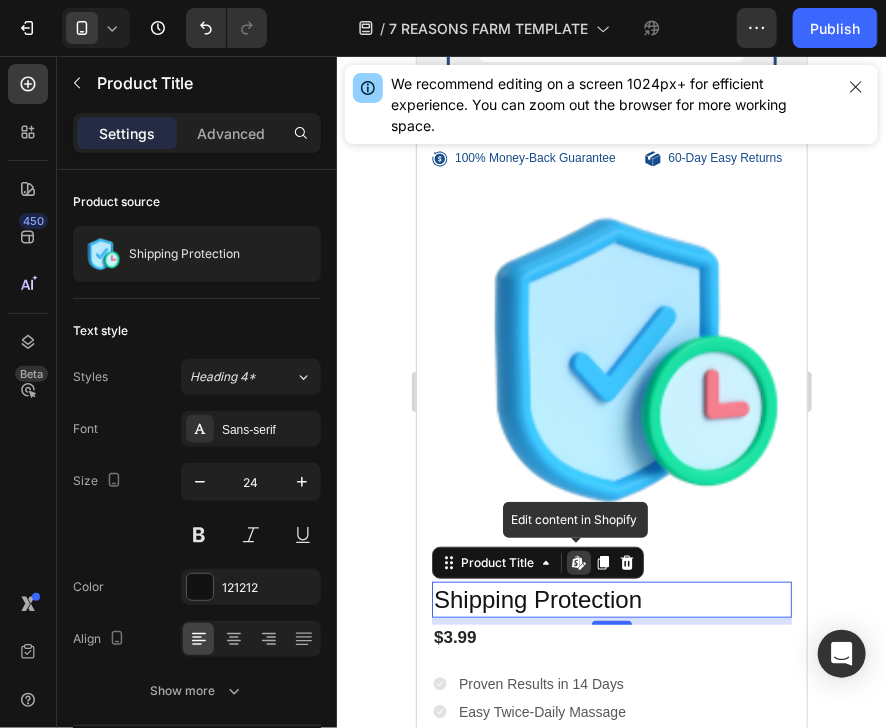 click on "Shipping Protection" at bounding box center (611, 598) 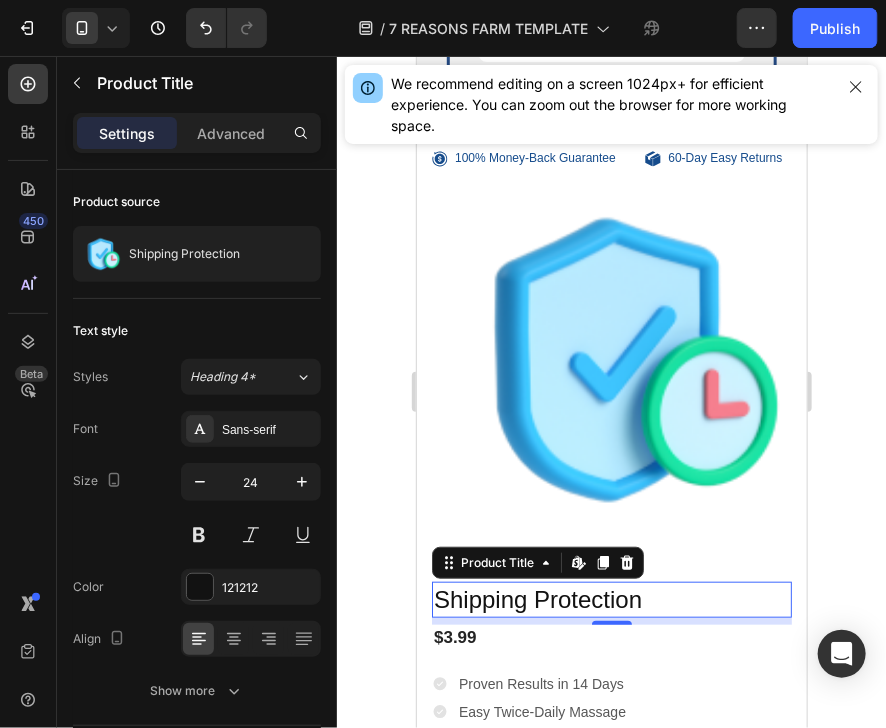 click on "Shipping Protection" at bounding box center (611, 598) 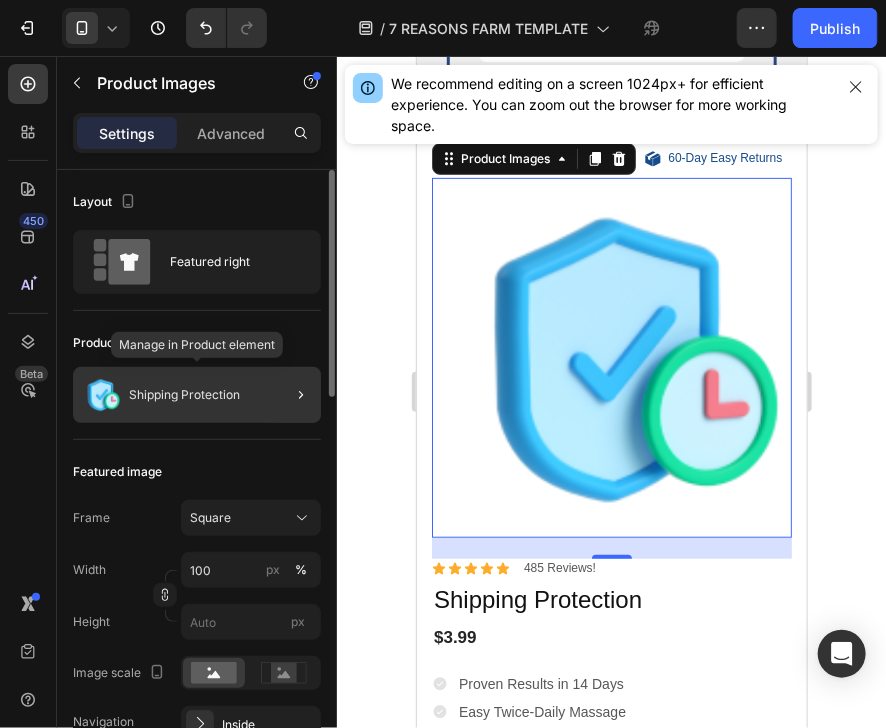 click on "Shipping Protection" 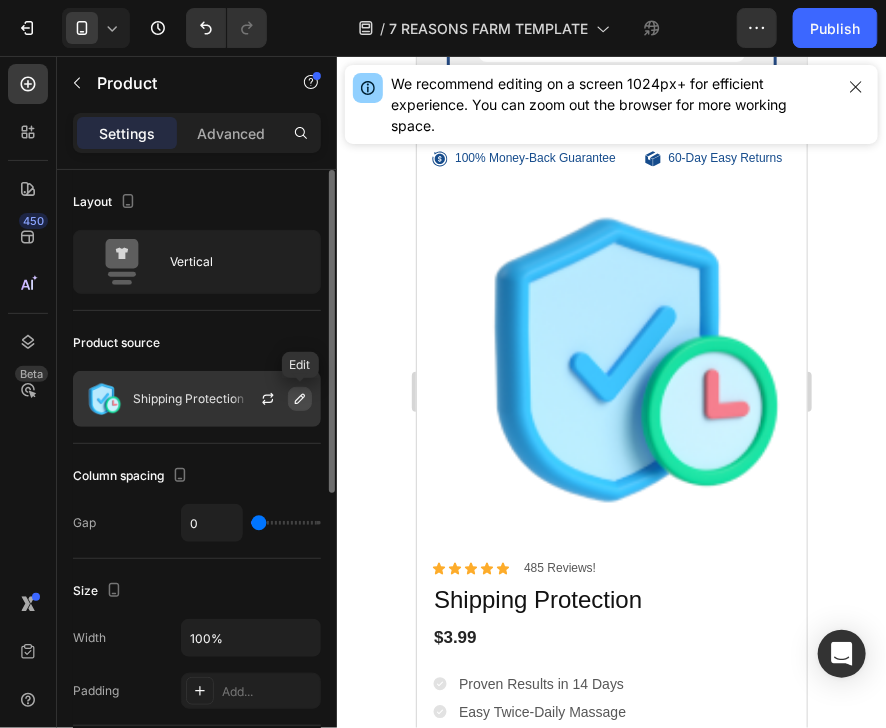click 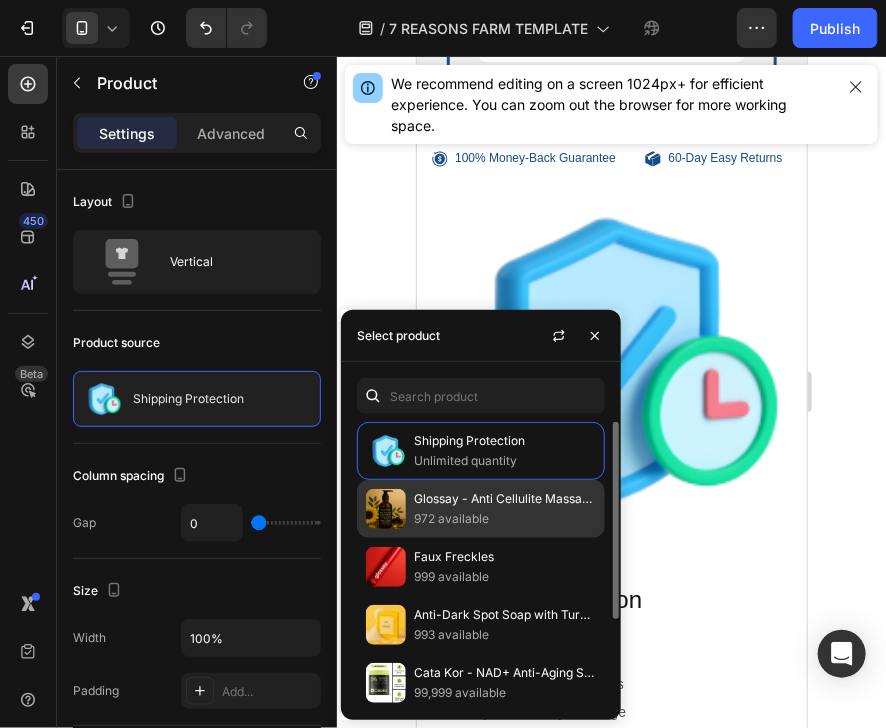 click at bounding box center (386, 509) 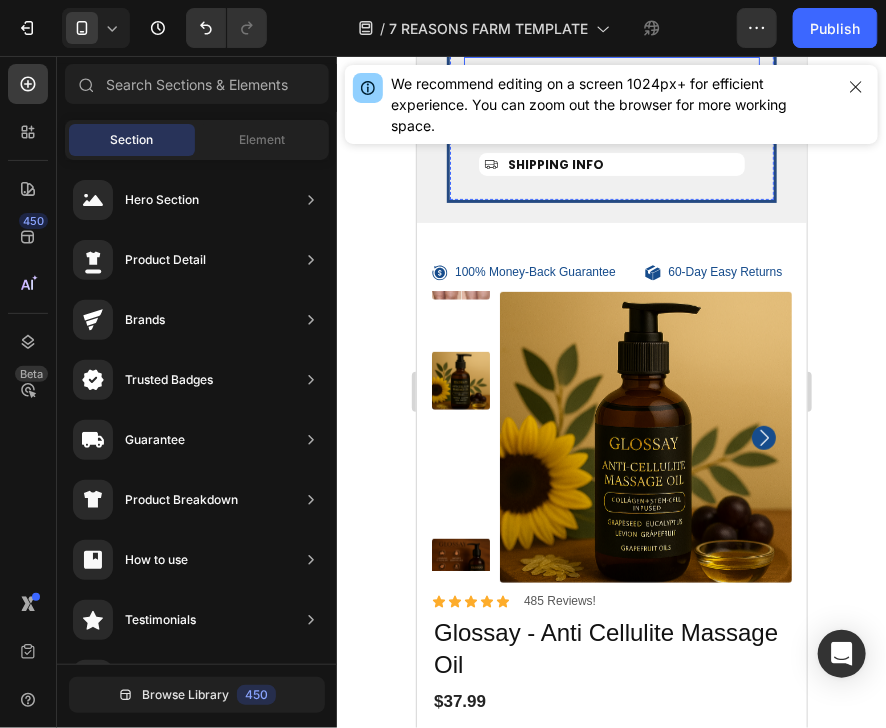 scroll, scrollTop: 6907, scrollLeft: 0, axis: vertical 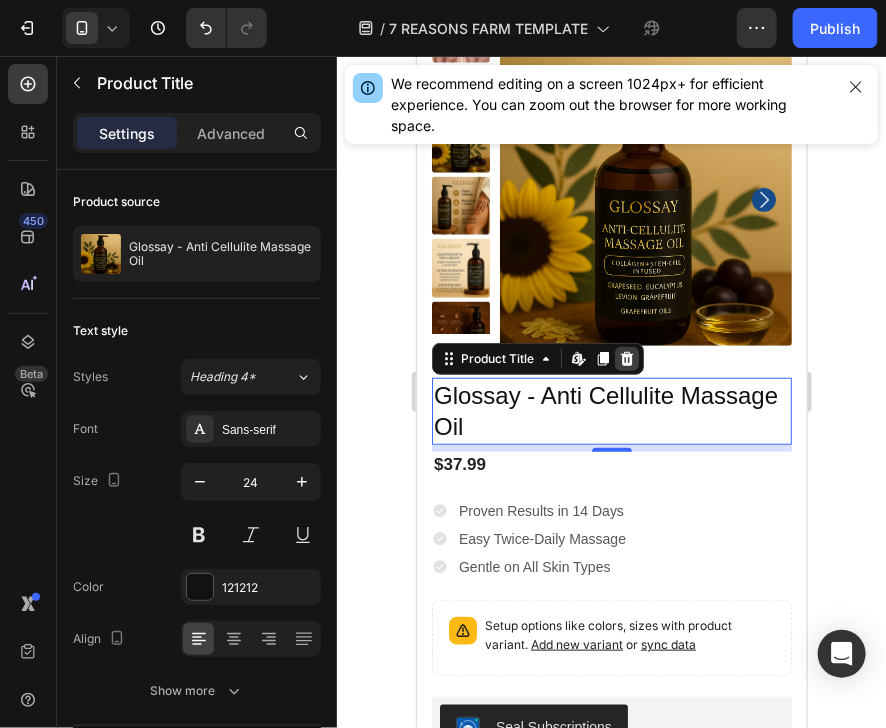click 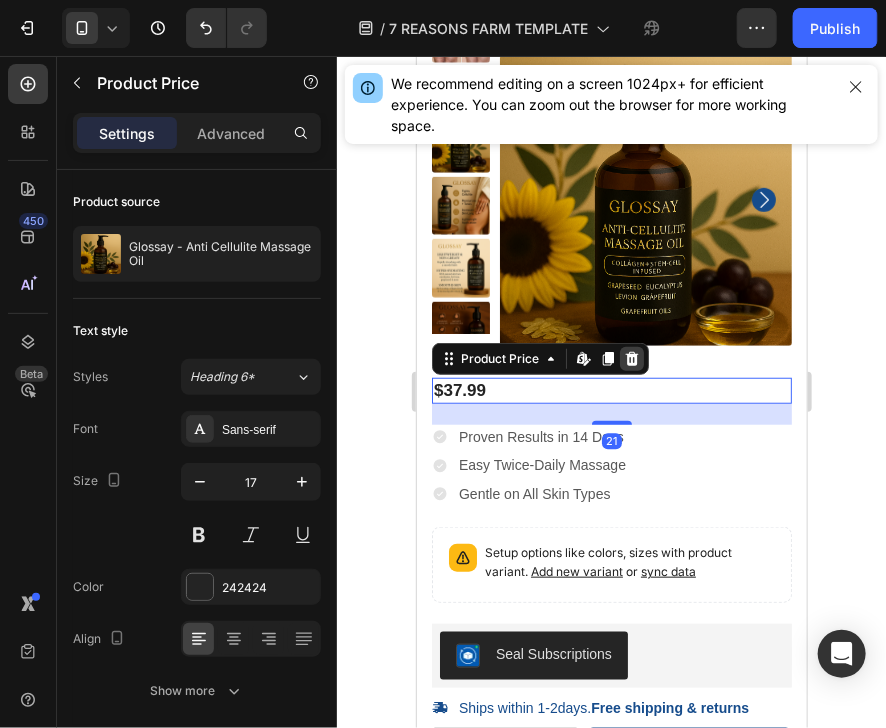 click 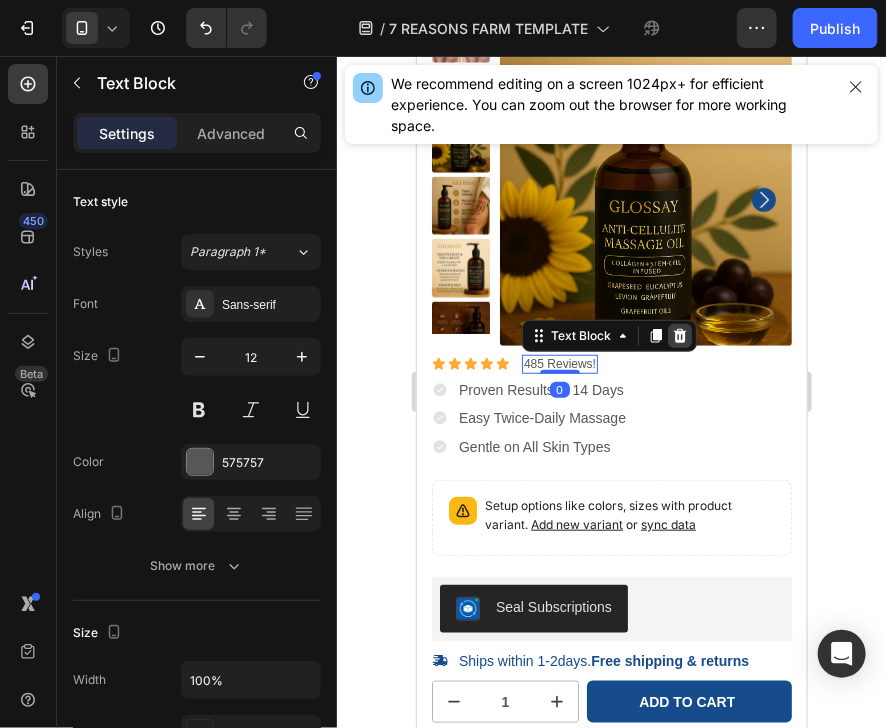 click 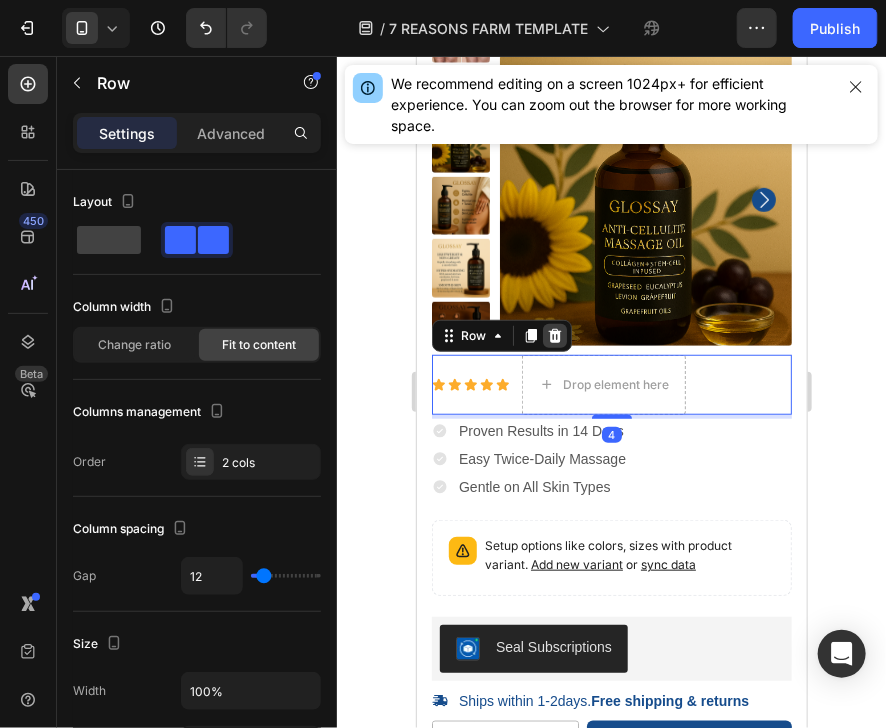 click 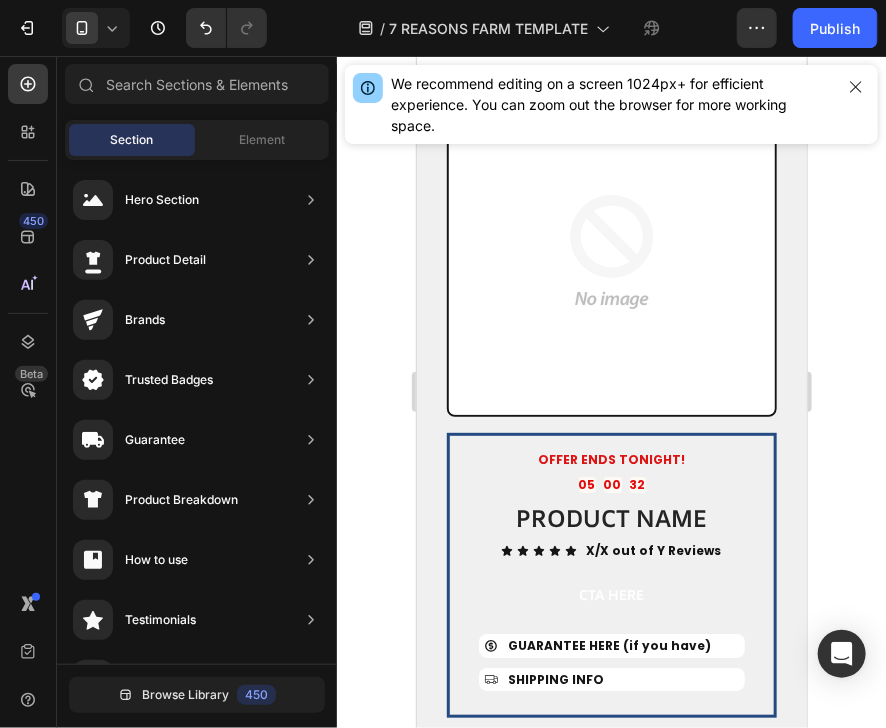 scroll, scrollTop: 6398, scrollLeft: 0, axis: vertical 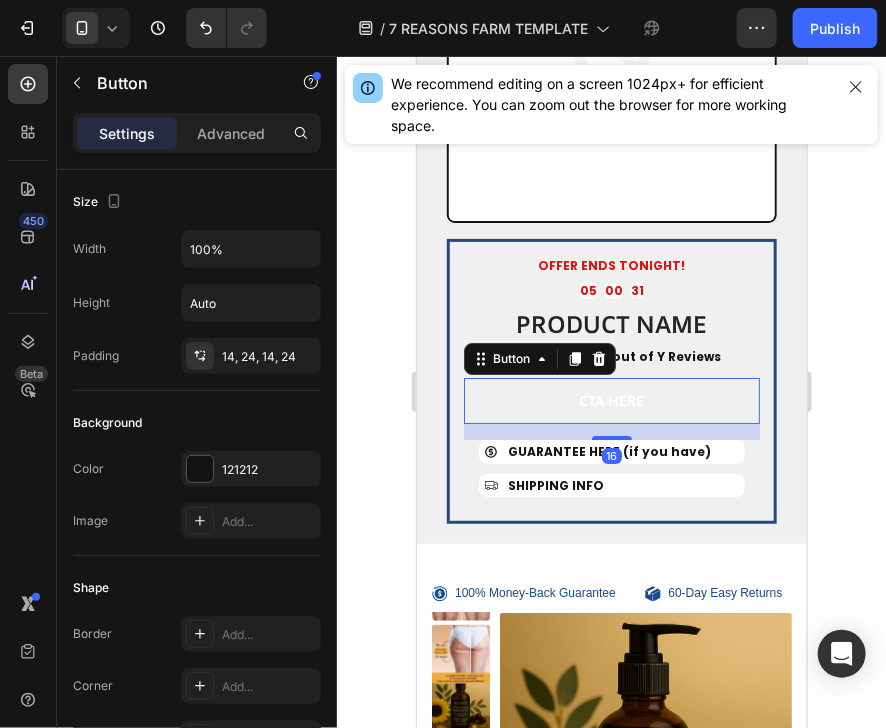 click on "CTA HERE" at bounding box center (611, 400) 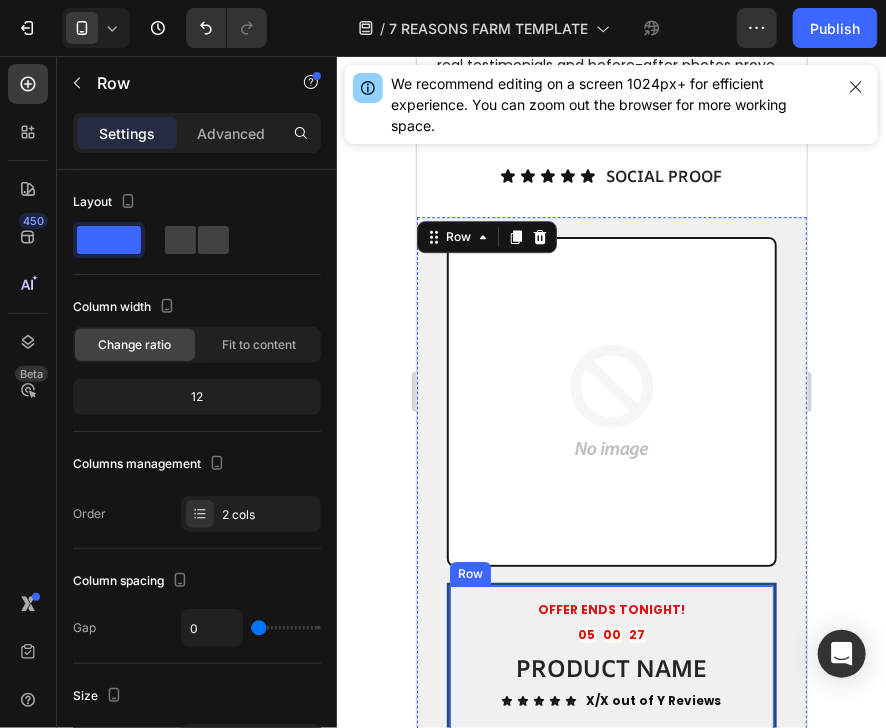scroll, scrollTop: 6002, scrollLeft: 0, axis: vertical 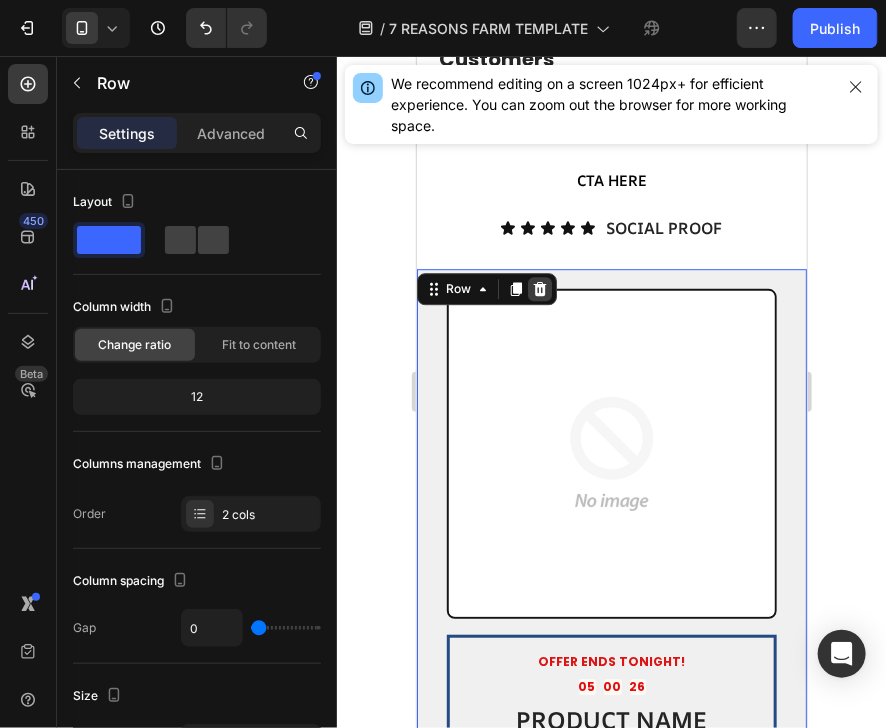 click 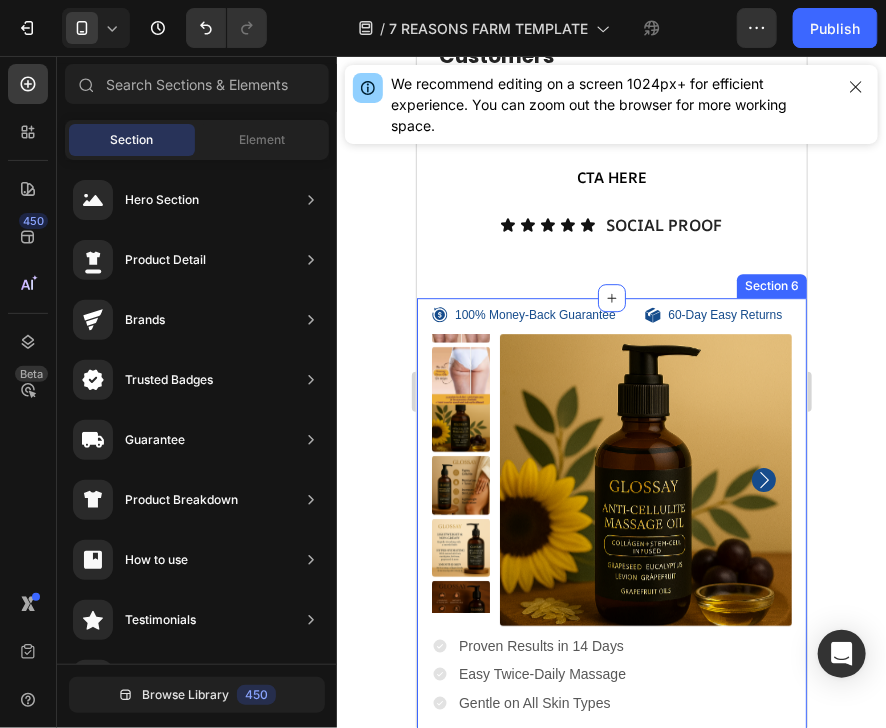 scroll, scrollTop: 6025, scrollLeft: 0, axis: vertical 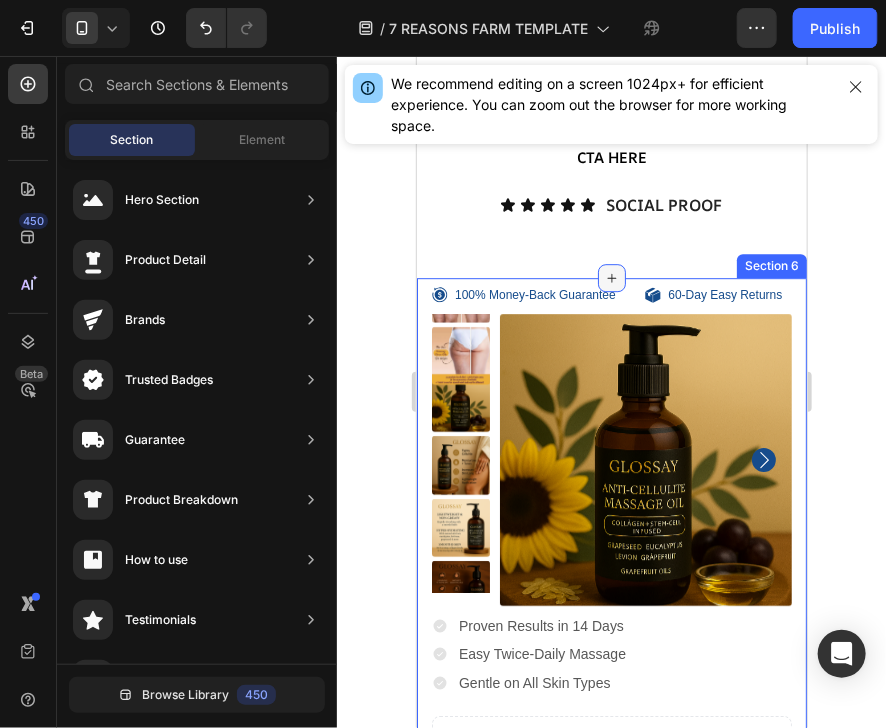 click 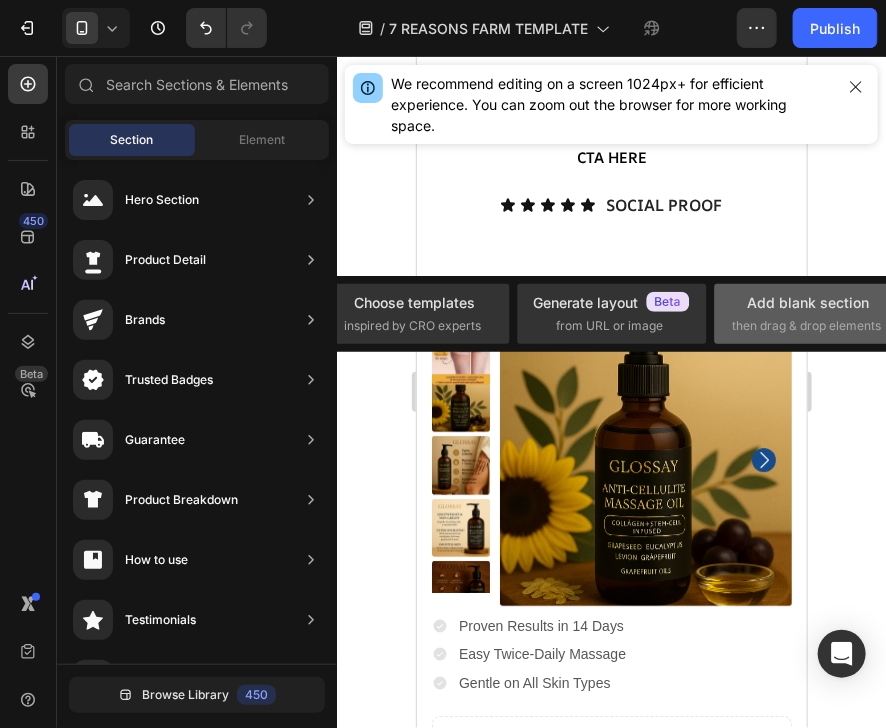 click on "then drag & drop elements" at bounding box center [807, 326] 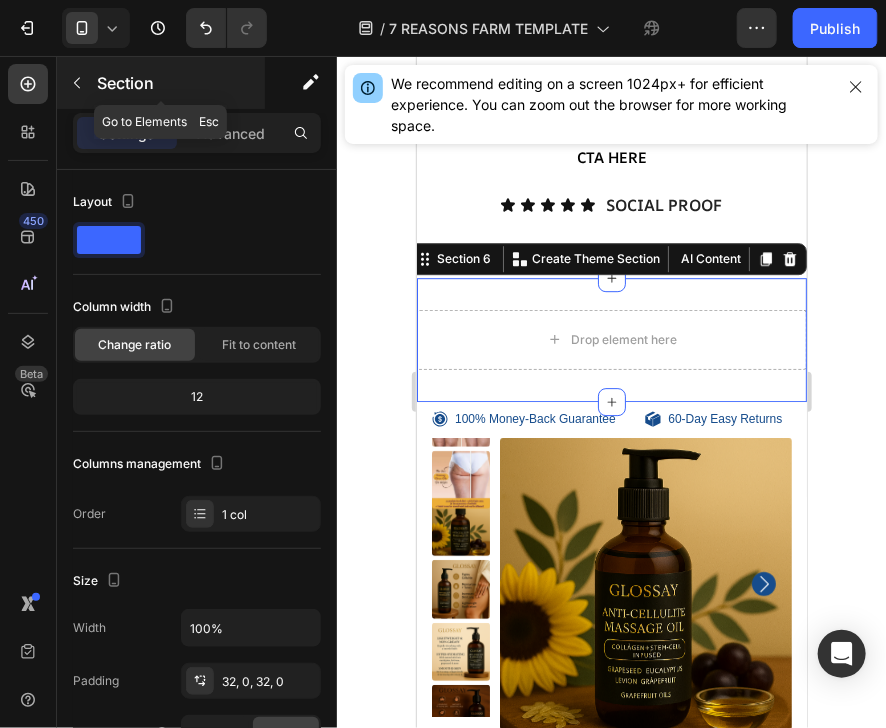 click 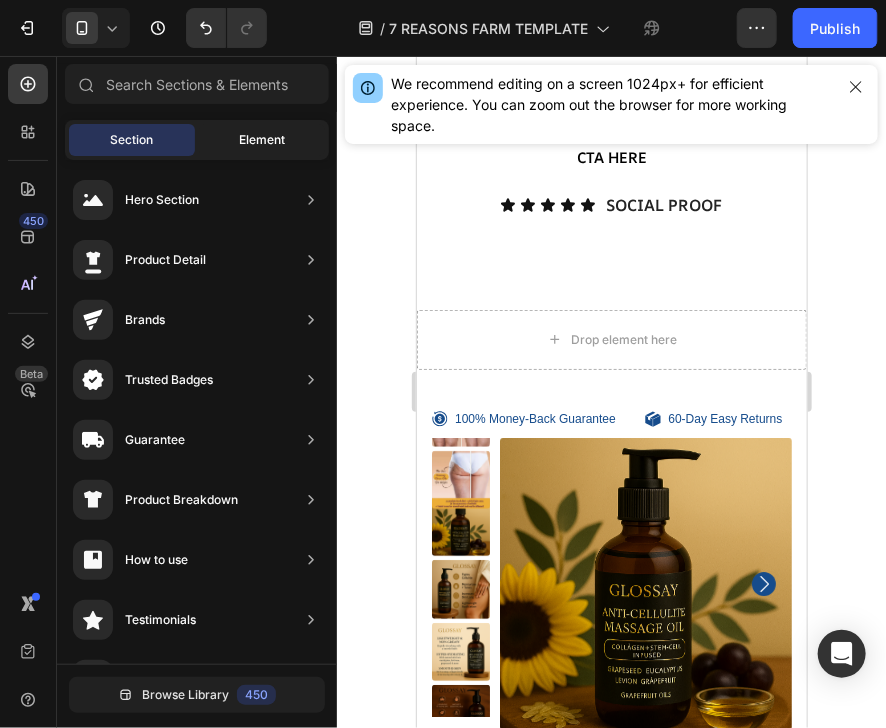 click on "Element" at bounding box center (262, 140) 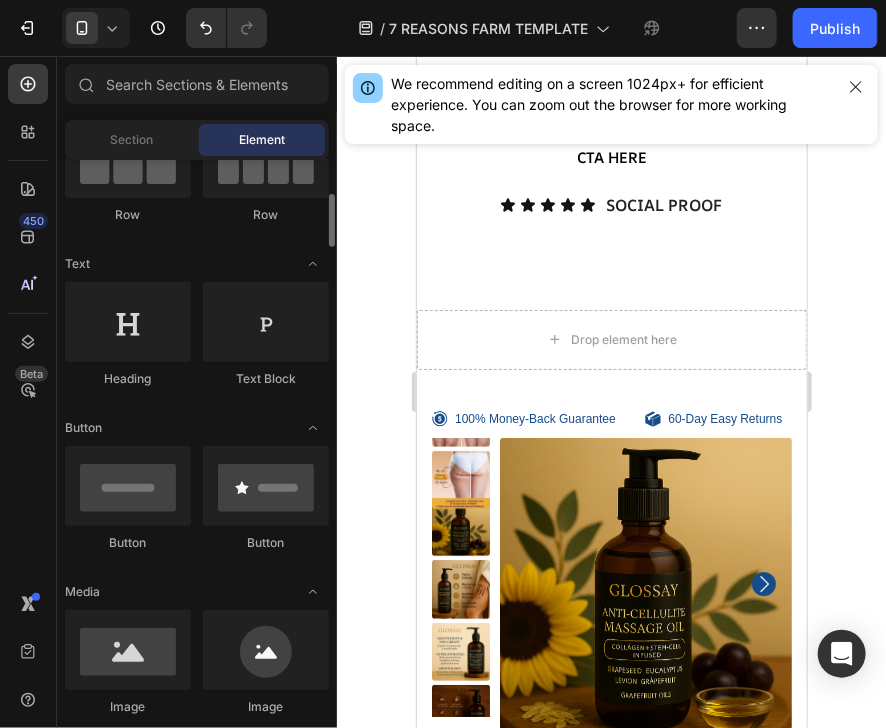 scroll, scrollTop: 226, scrollLeft: 0, axis: vertical 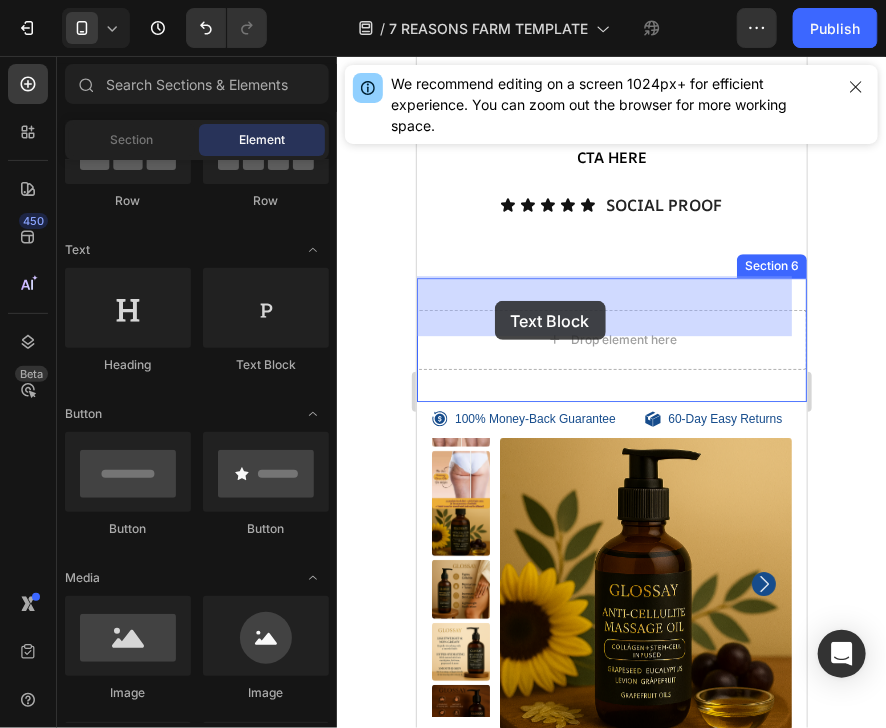 drag, startPoint x: 654, startPoint y: 410, endPoint x: 506, endPoint y: 295, distance: 187.42732 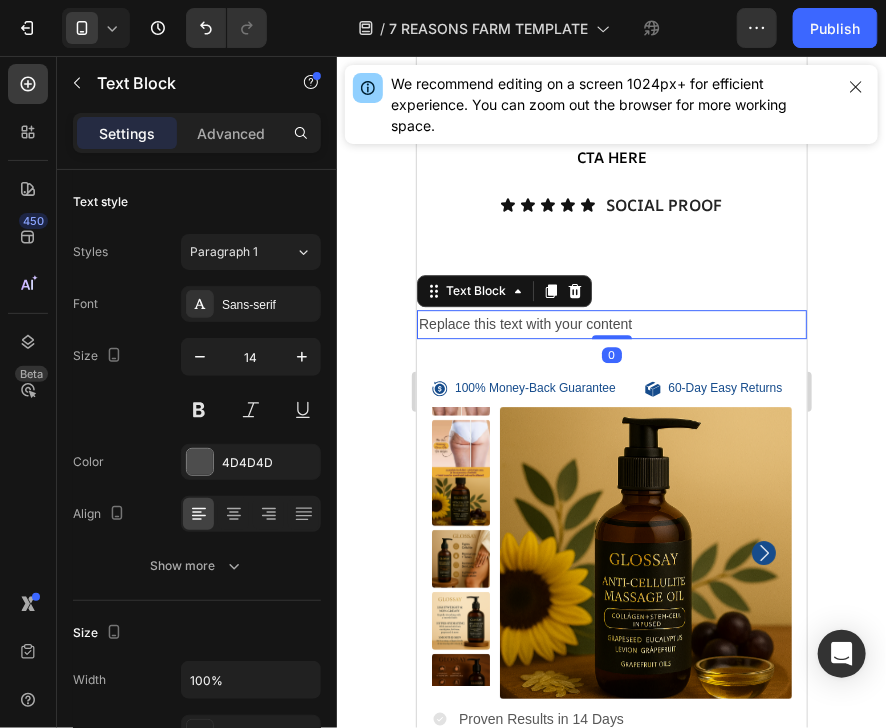 click on "Replace this text with your content" at bounding box center [611, 323] 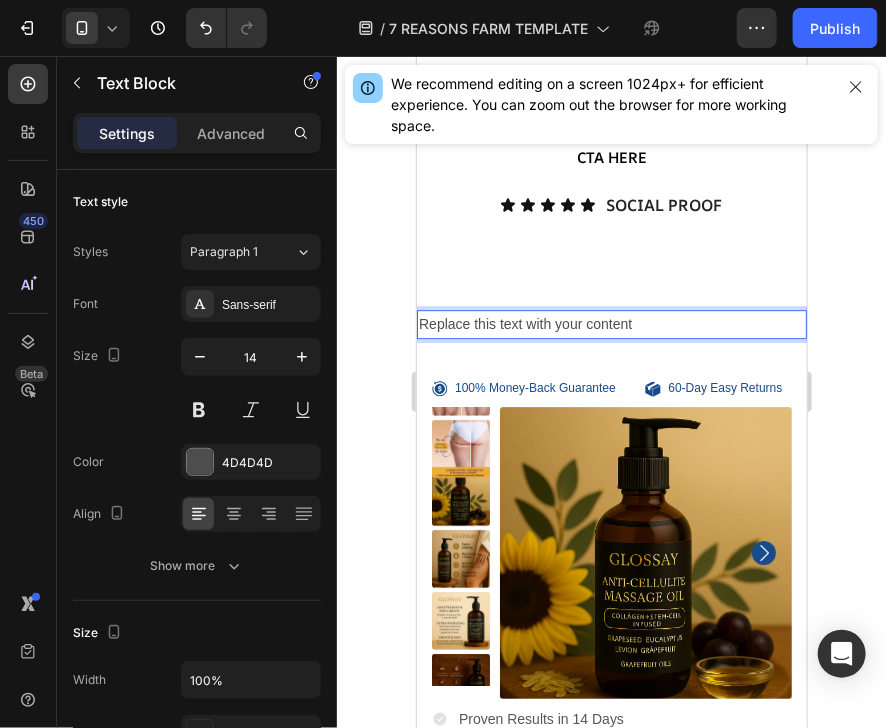 click on "Replace this text with your content" at bounding box center [611, 323] 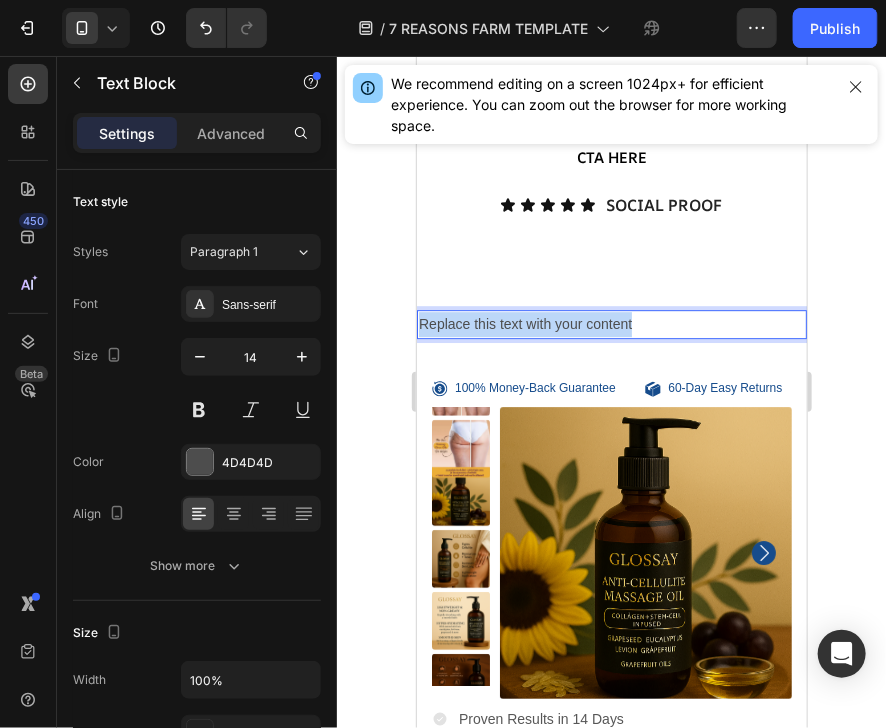 click on "Replace this text with your content" at bounding box center (611, 323) 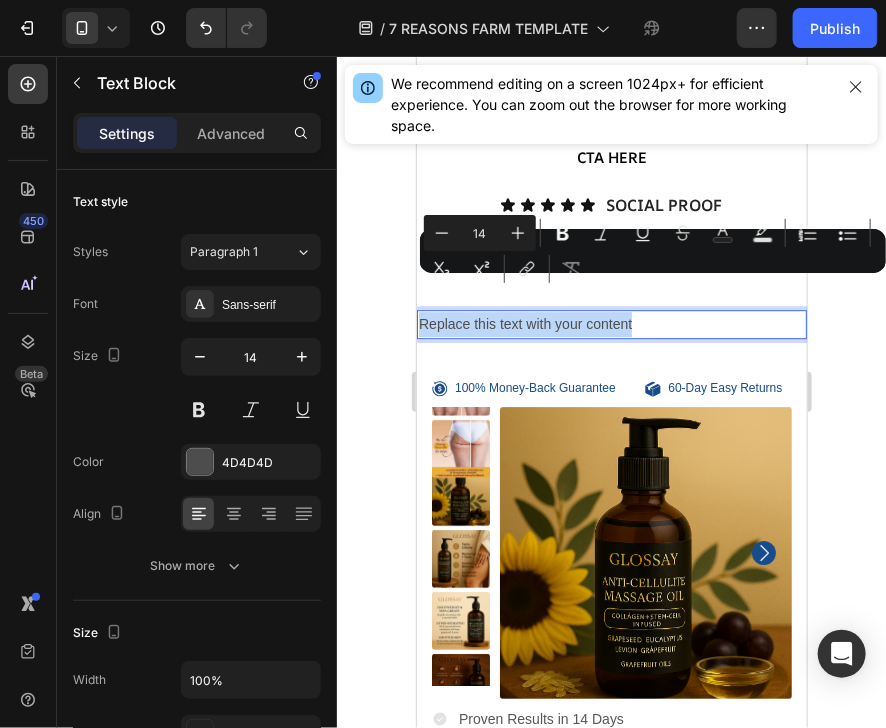 click on "Replace this text with your content" at bounding box center [611, 323] 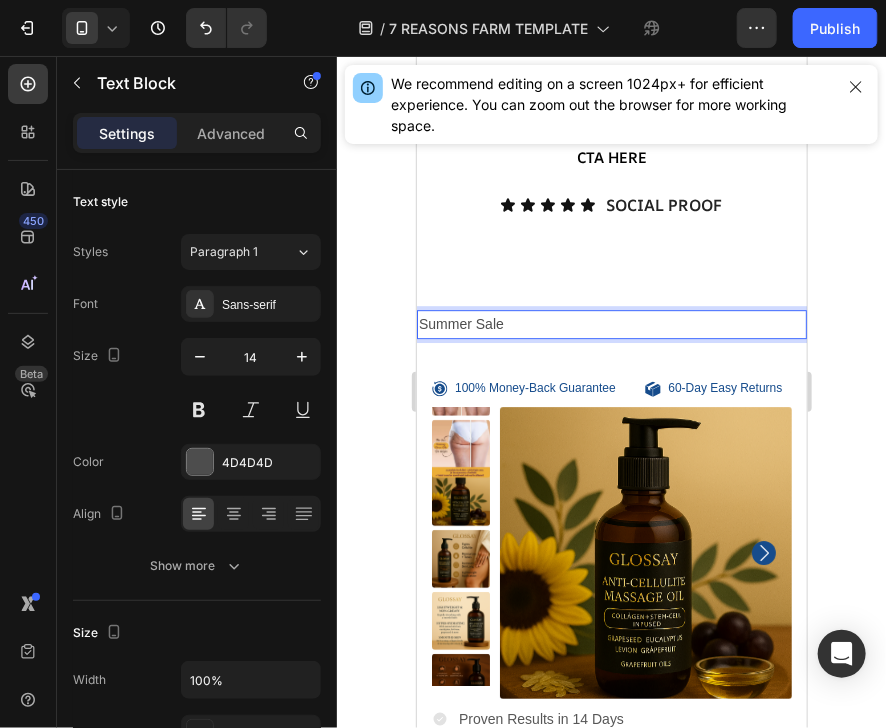 click on "Summer Sale" at bounding box center [611, 323] 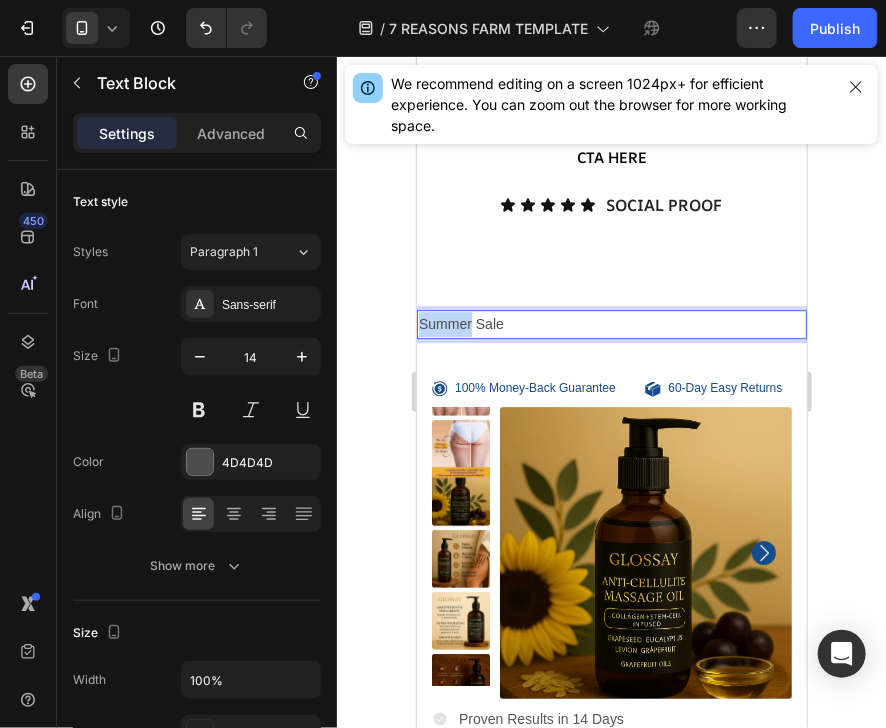 click on "Summer Sale" at bounding box center (611, 323) 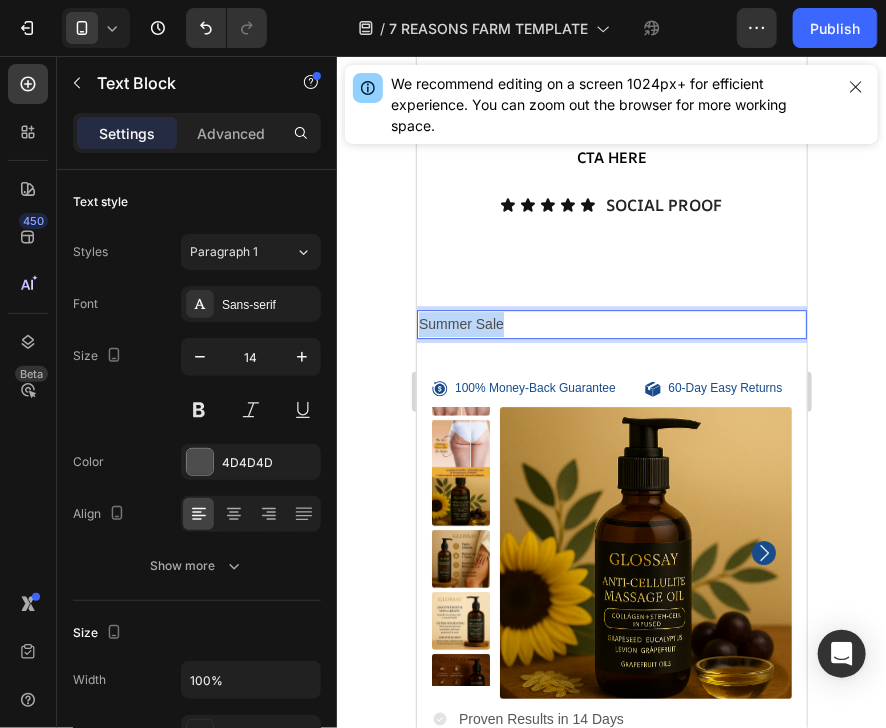 click on "Summer Sale" at bounding box center [611, 323] 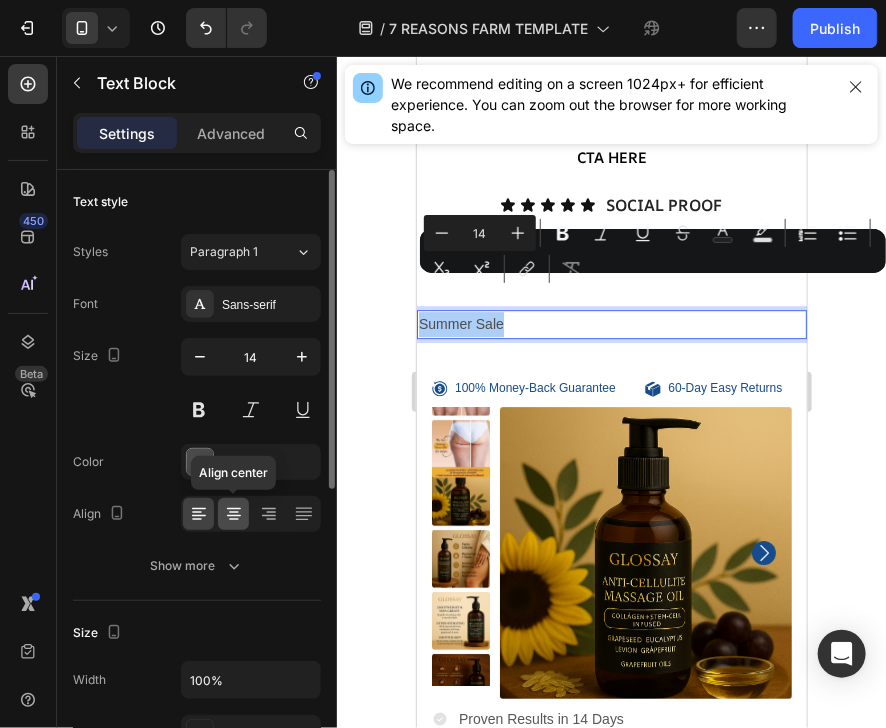click 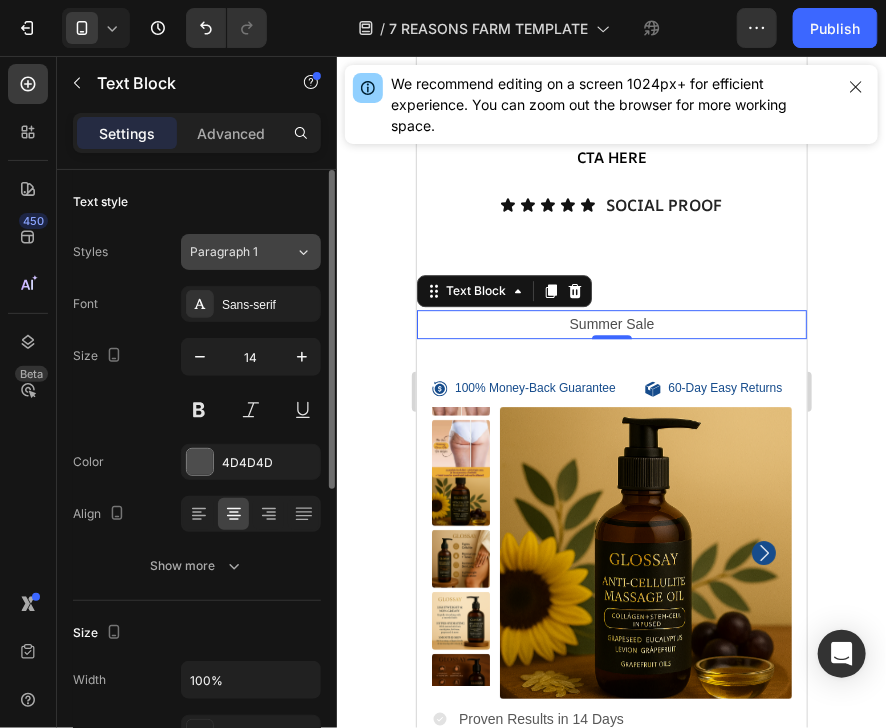 click on "Paragraph 1" 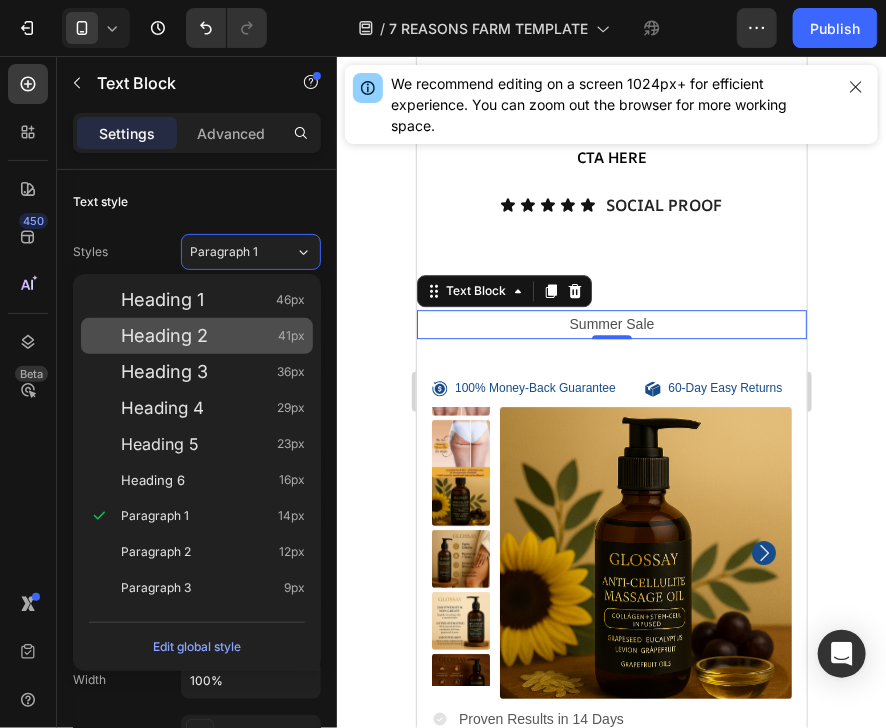 click on "Heading 2 41px" at bounding box center [197, 336] 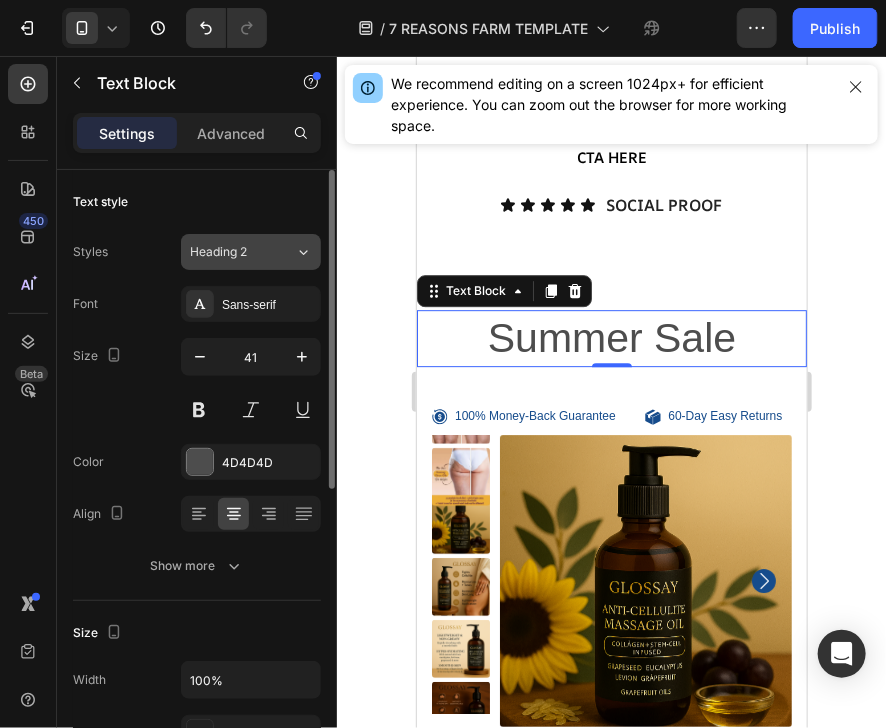 click on "Heading 2" at bounding box center (230, 252) 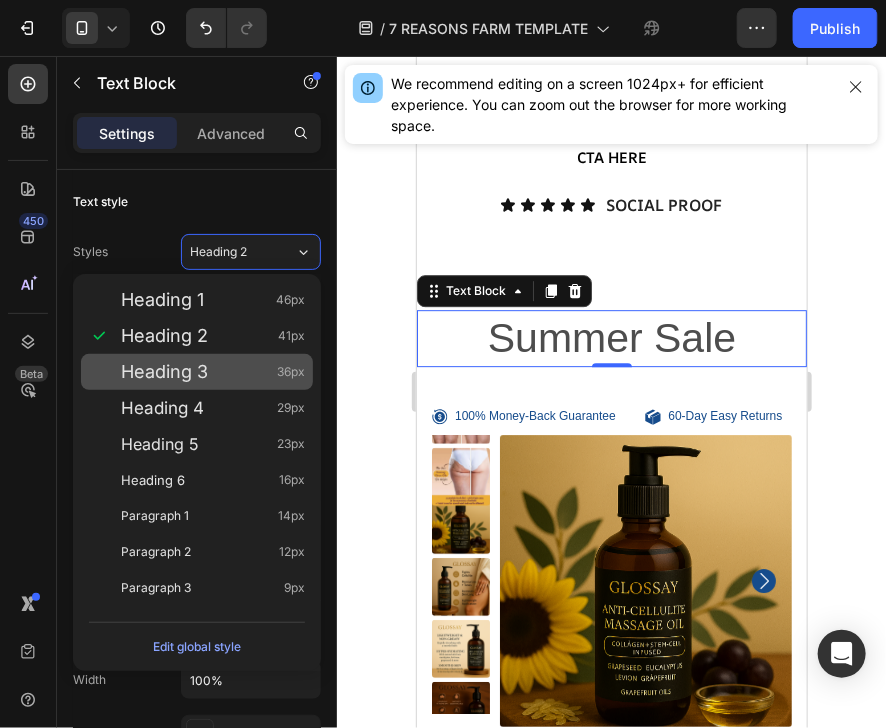 click on "Heading 3 36px" at bounding box center [213, 372] 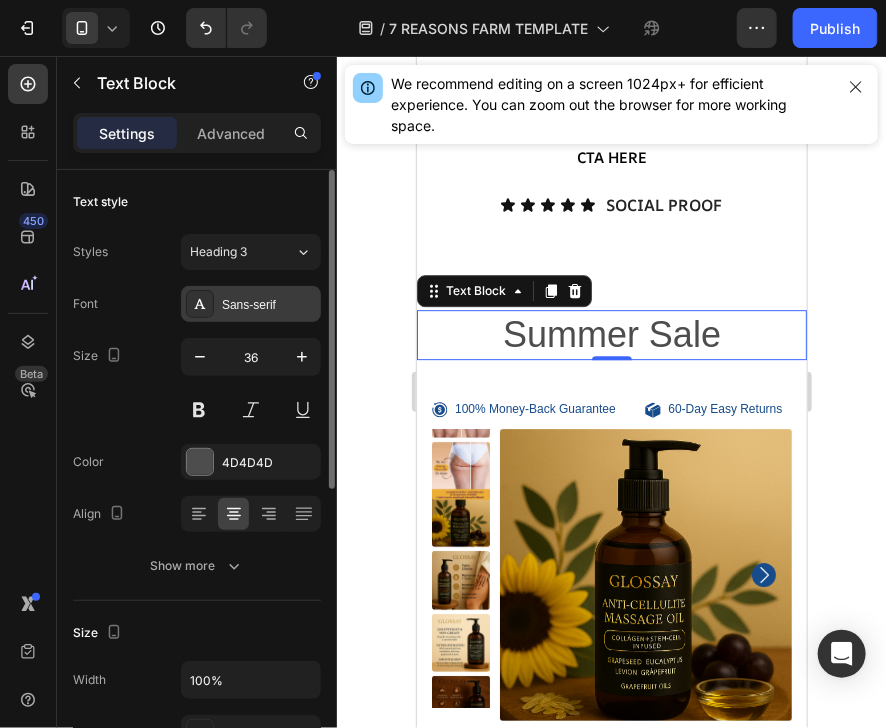 click on "Sans-serif" at bounding box center [269, 305] 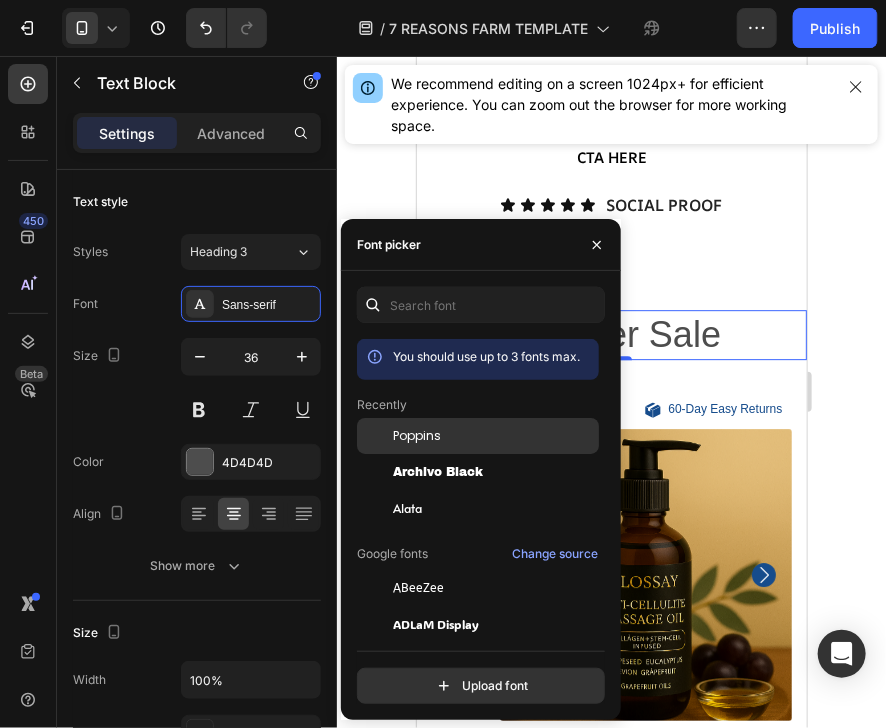 click on "Poppins" 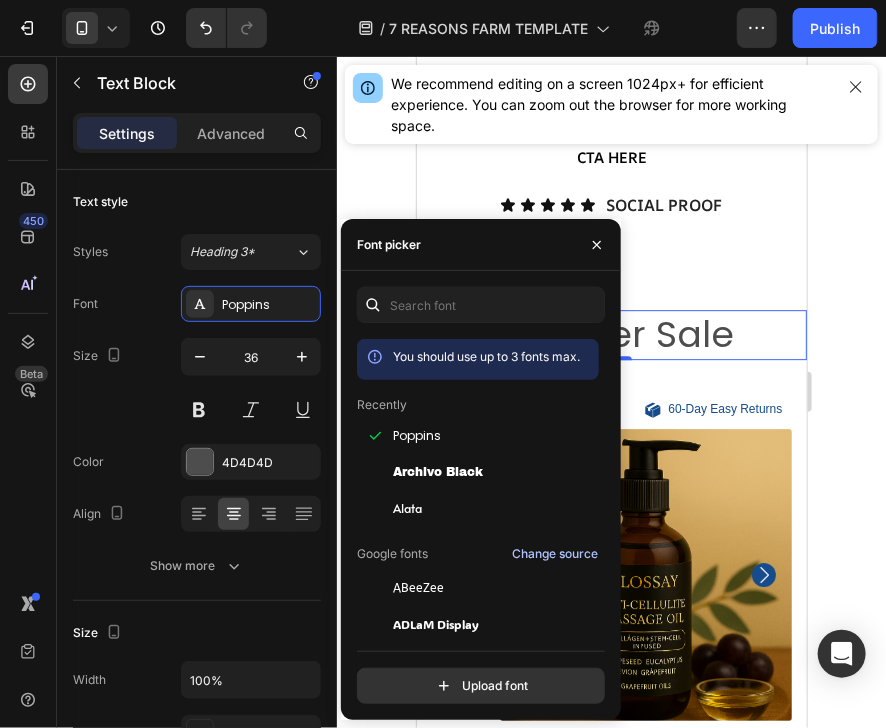 click on "Change source" at bounding box center [555, 554] 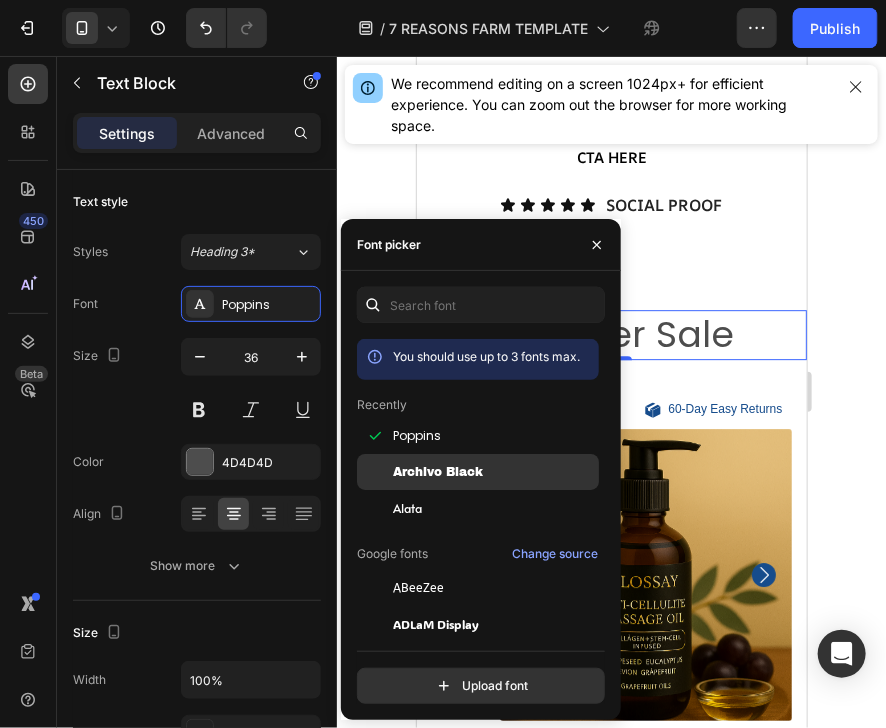 click on "Archivo Black" at bounding box center (438, 472) 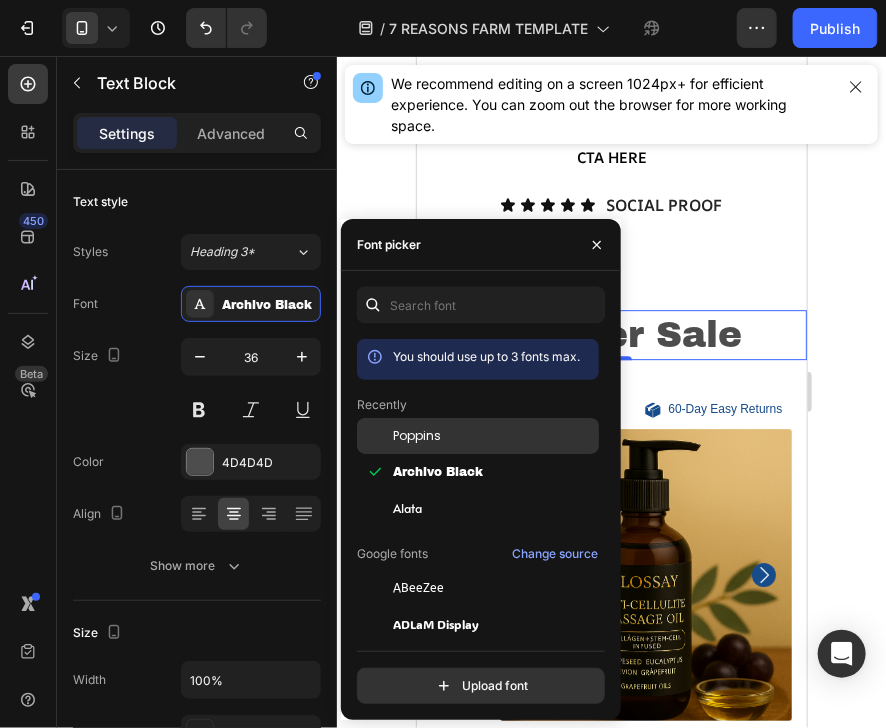 click on "Poppins" at bounding box center (494, 436) 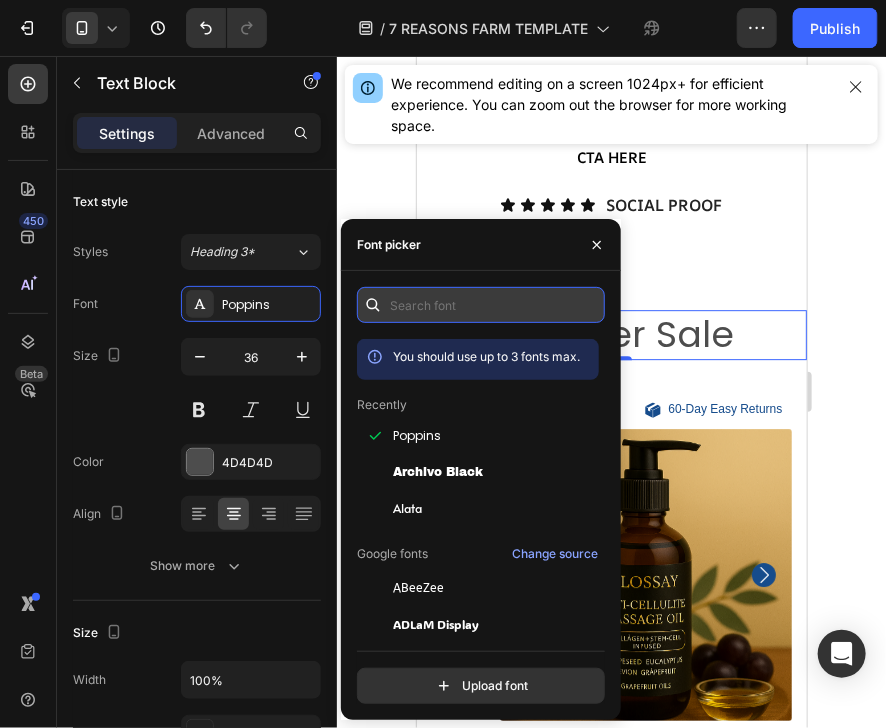 click at bounding box center (481, 305) 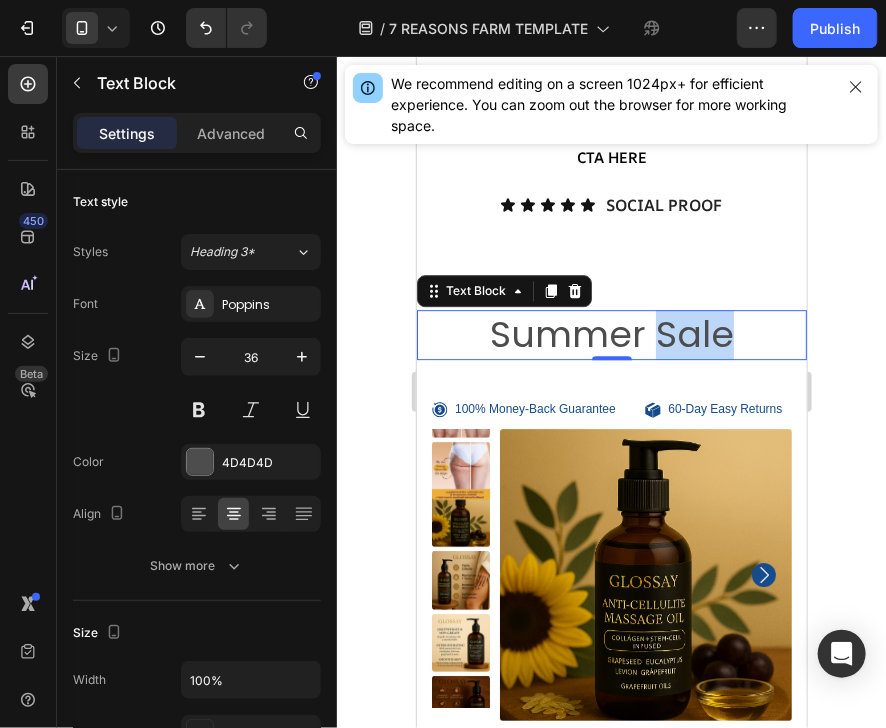 click on "Summer Sale" at bounding box center [611, 334] 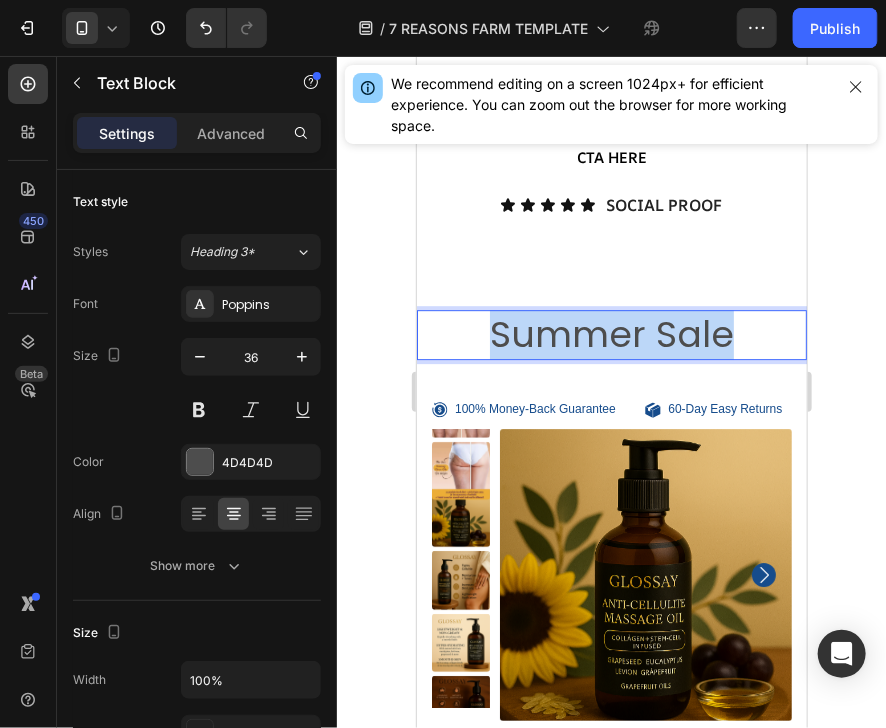 click on "Summer Sale" at bounding box center (611, 334) 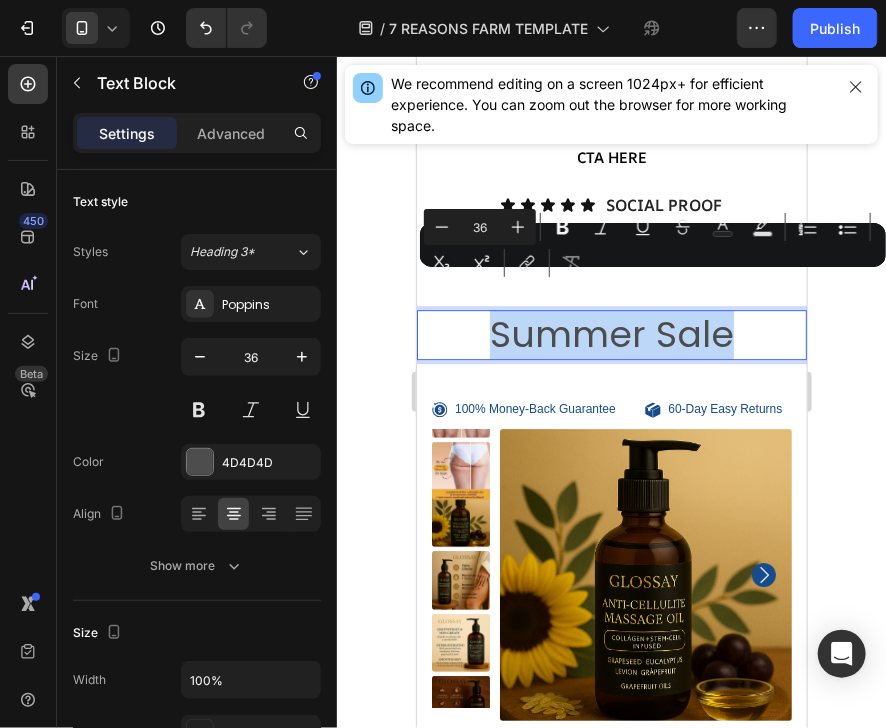 click on "Summer Sale" at bounding box center (611, 334) 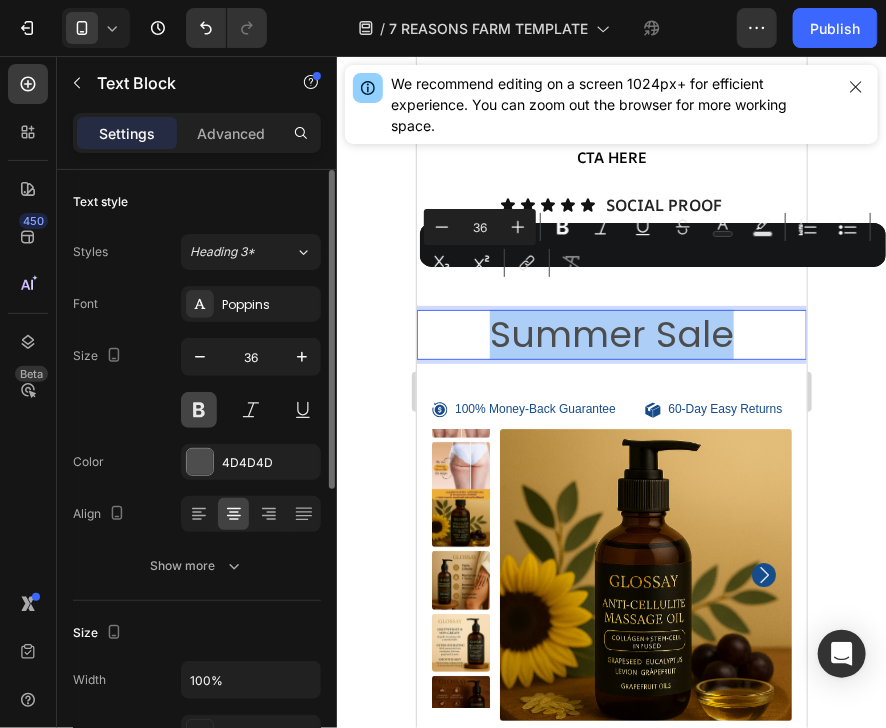 click at bounding box center (199, 410) 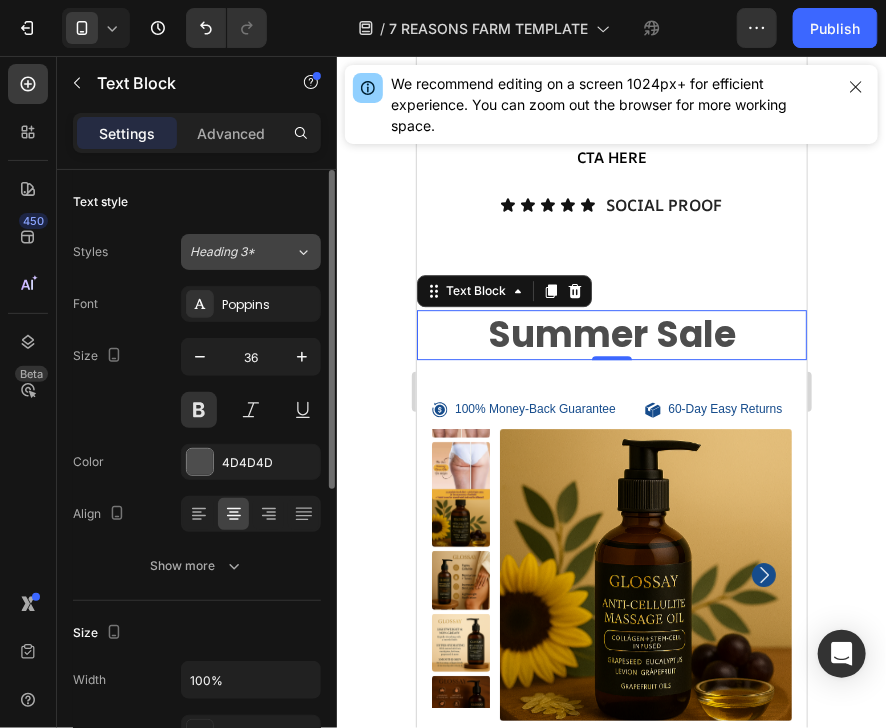 click on "Heading 3*" 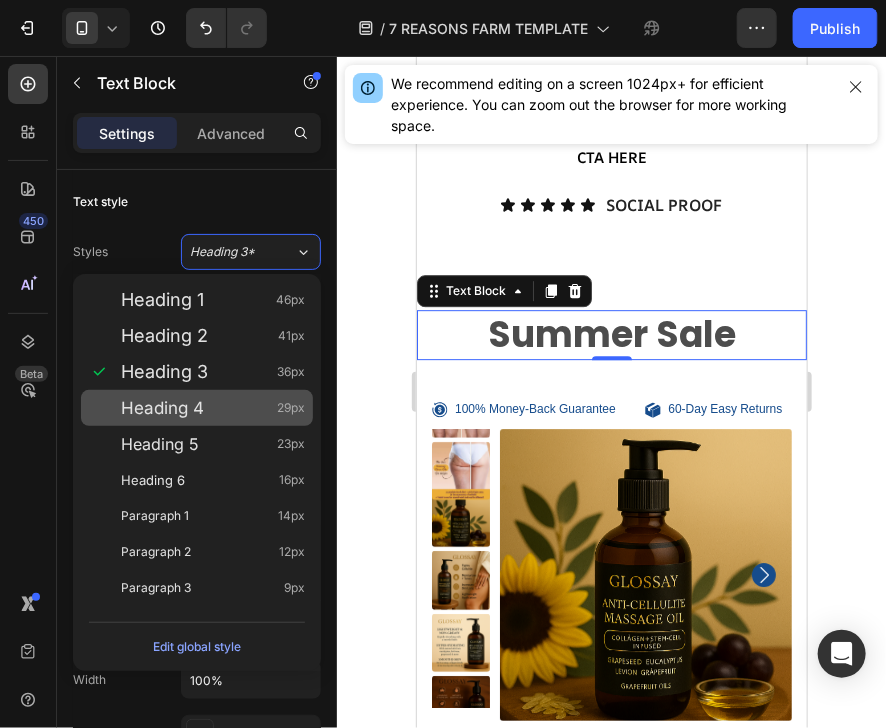 click on "Heading 4" at bounding box center [162, 408] 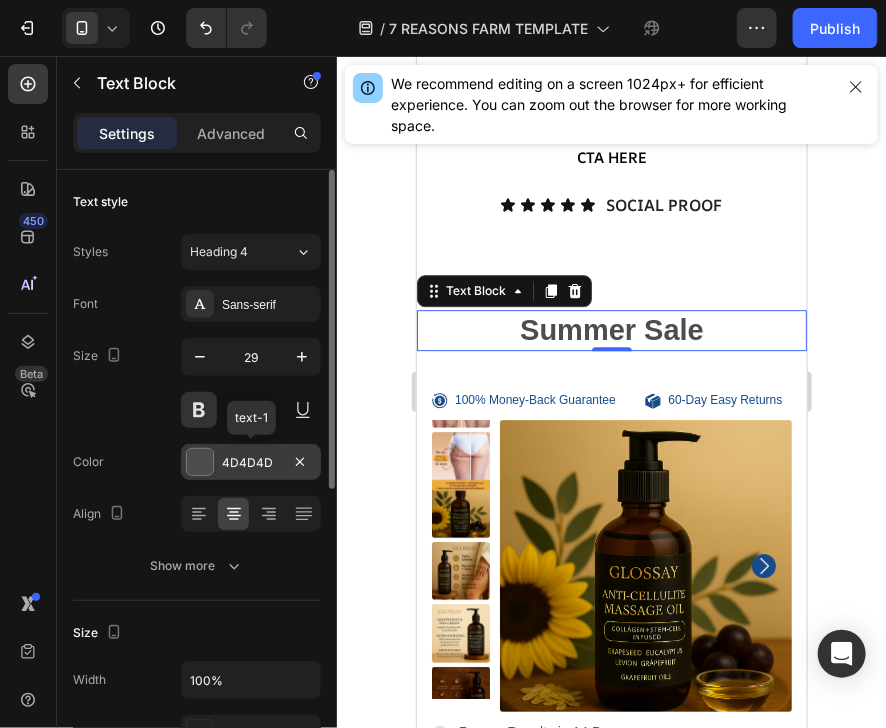 click at bounding box center [200, 462] 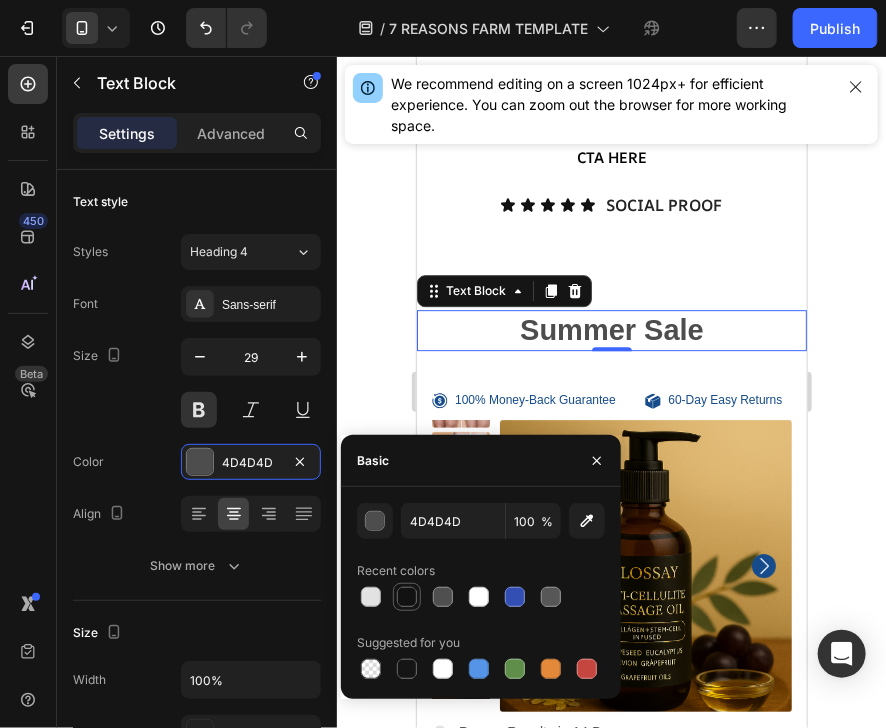 click at bounding box center [407, 597] 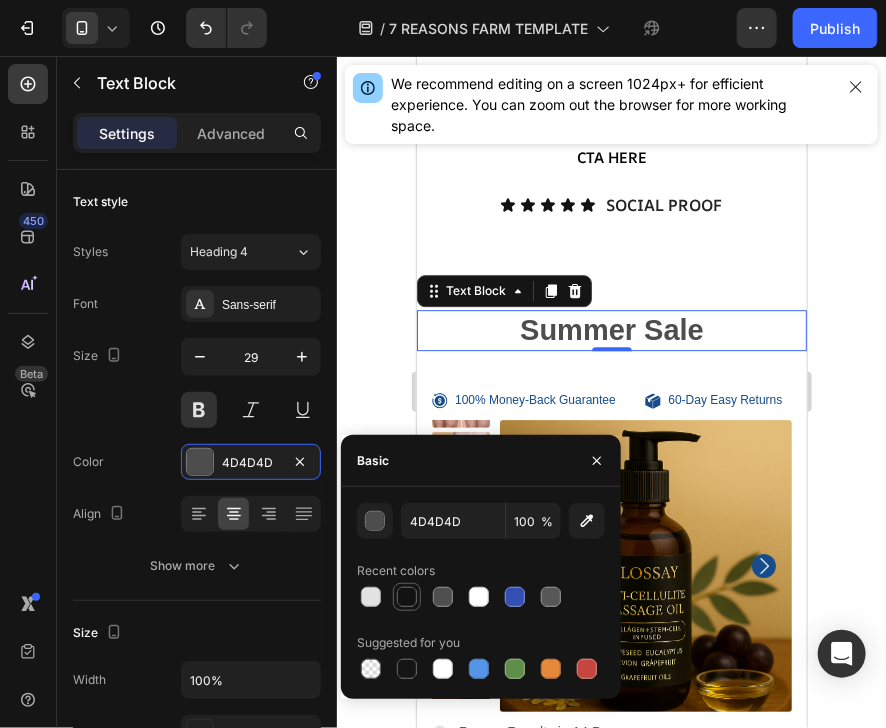 type on "121212" 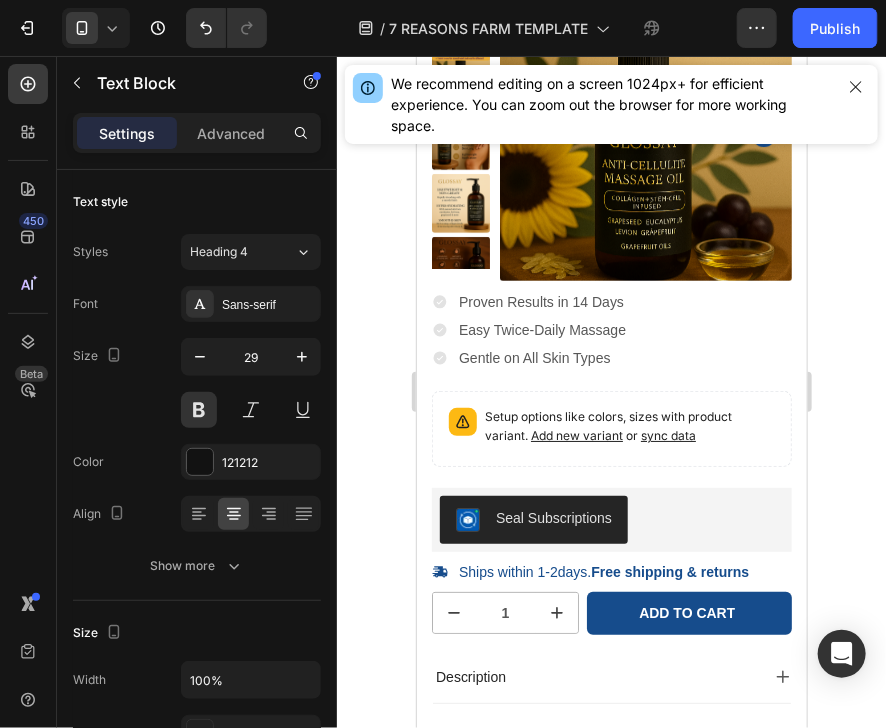scroll, scrollTop: 6432, scrollLeft: 0, axis: vertical 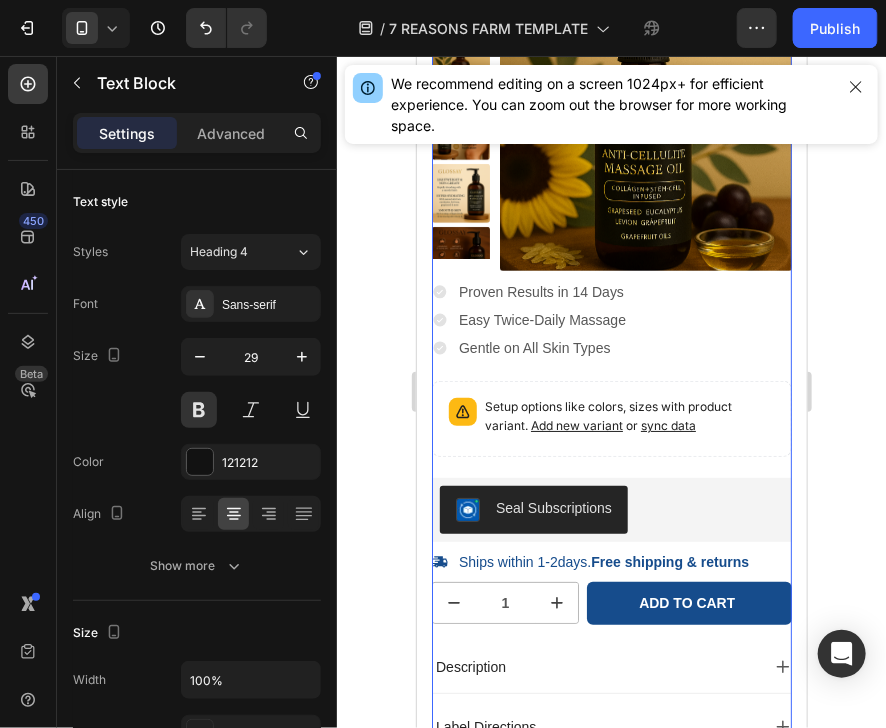 click on "100% Money-Back Guarantee Item List
60-Day Easy Returns Item List Row
Product Images
Icon Boosts immunity and defense Text Block
Icon Boosts immunity and defense Text Block
Icon Boosts immunity and defense Text Block Row Icon Icon Icon Icon Icon Icon List Briana M. Text Block Row Verified Buyer Item List Row “At vero eos et accusamus et iusto odio dignissimos ducimus qui blanditiis praesentium voluptatum” Text Block Row" at bounding box center [611, 114] 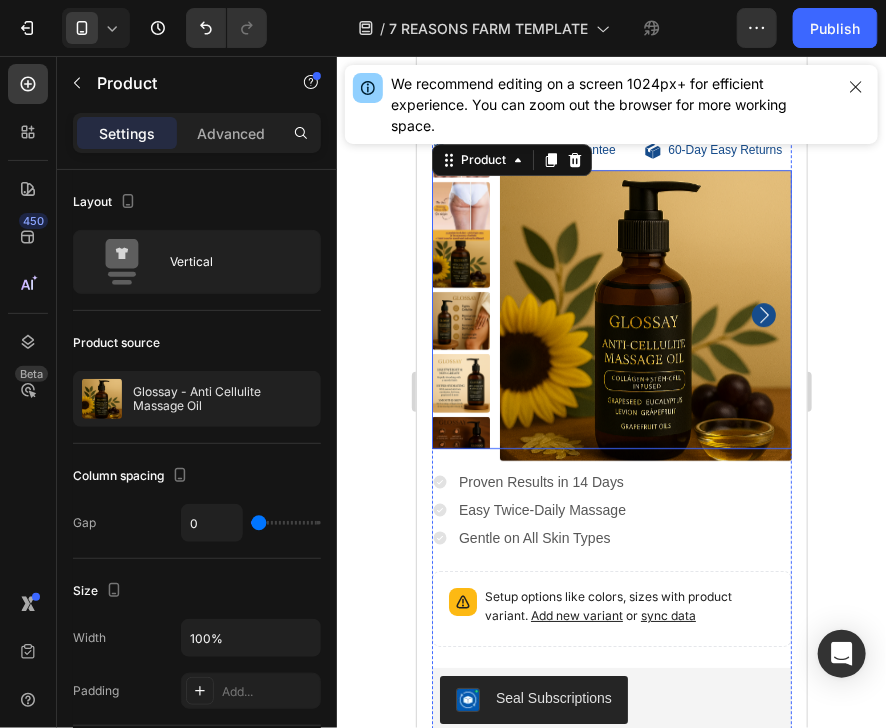 scroll, scrollTop: 6422, scrollLeft: 0, axis: vertical 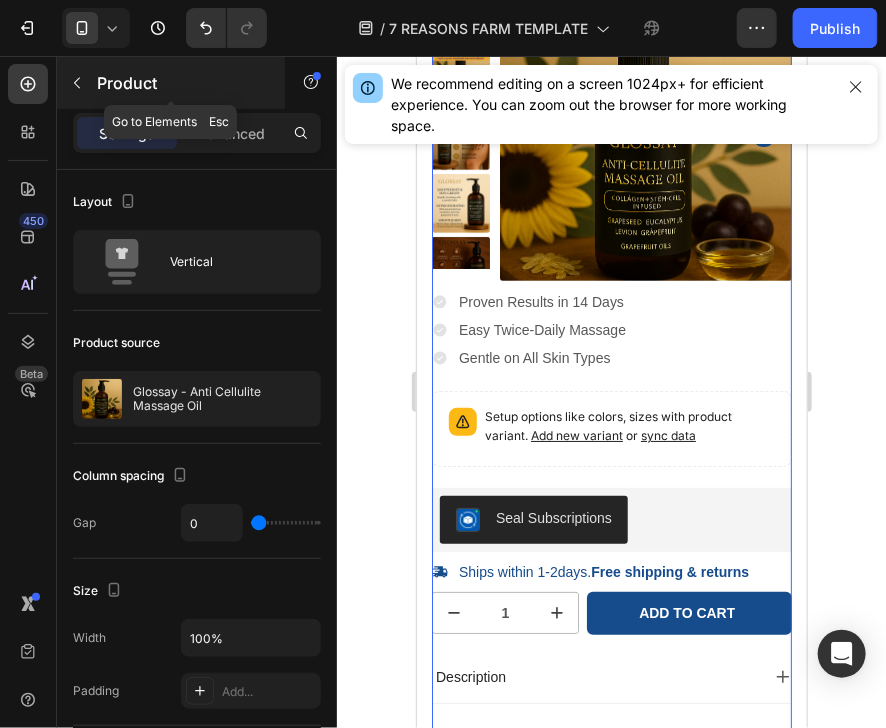 click at bounding box center [77, 83] 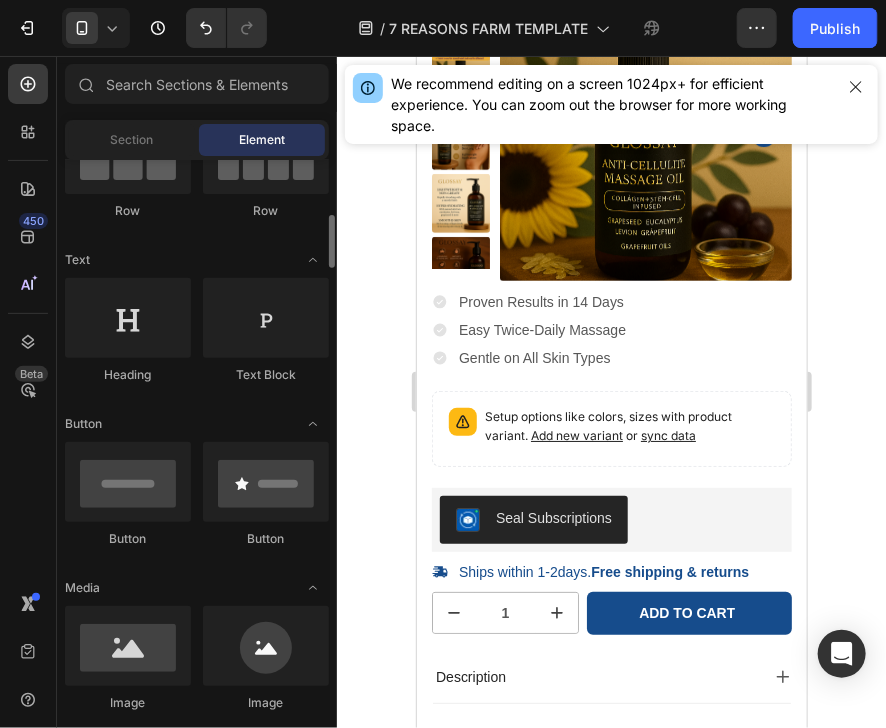scroll, scrollTop: 208, scrollLeft: 0, axis: vertical 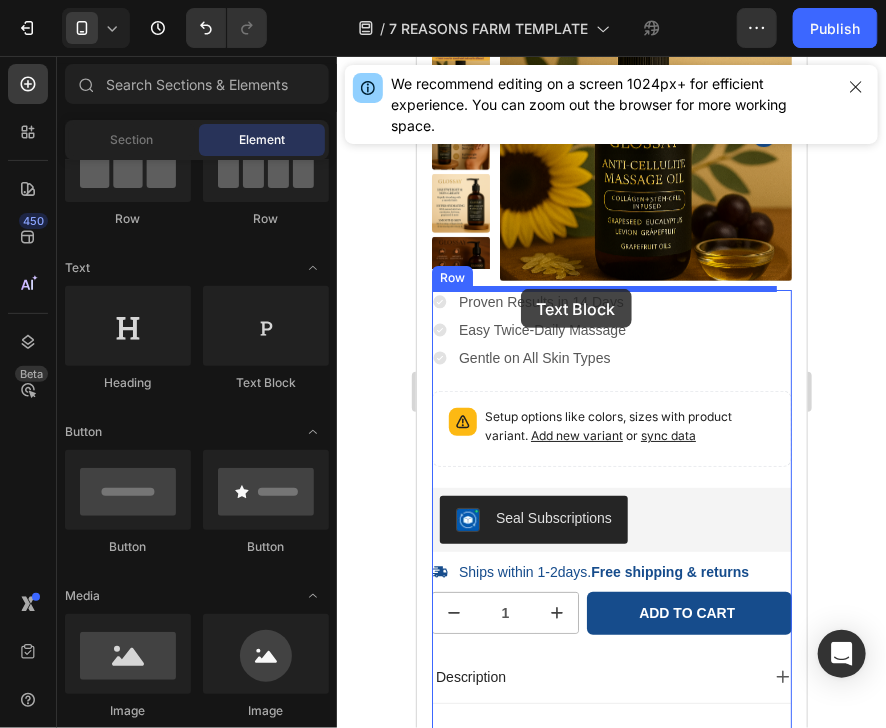 drag, startPoint x: 673, startPoint y: 382, endPoint x: 520, endPoint y: 288, distance: 179.56892 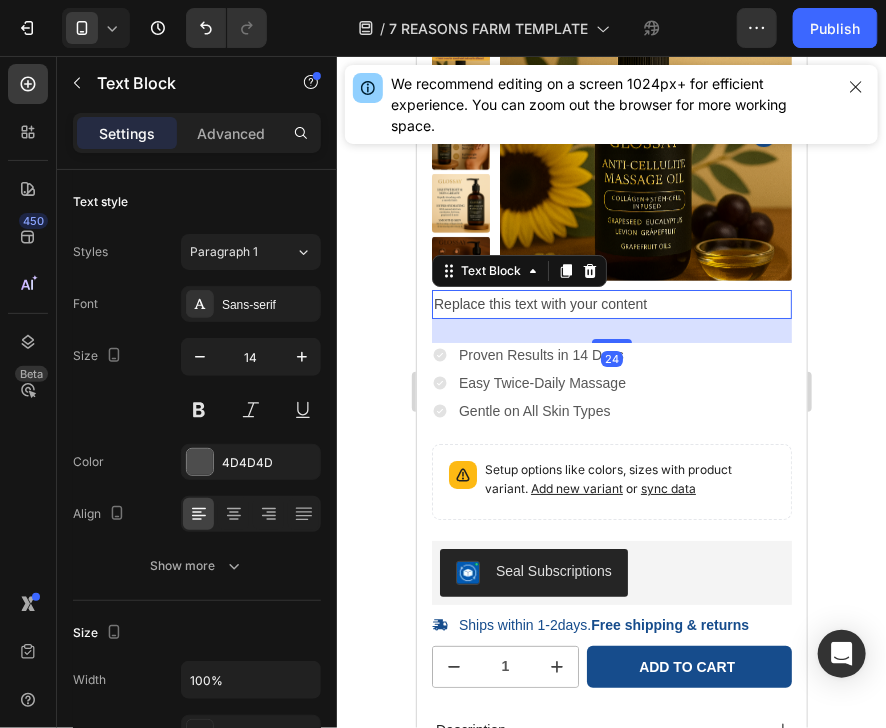click on "Replace this text with your content" at bounding box center [611, 303] 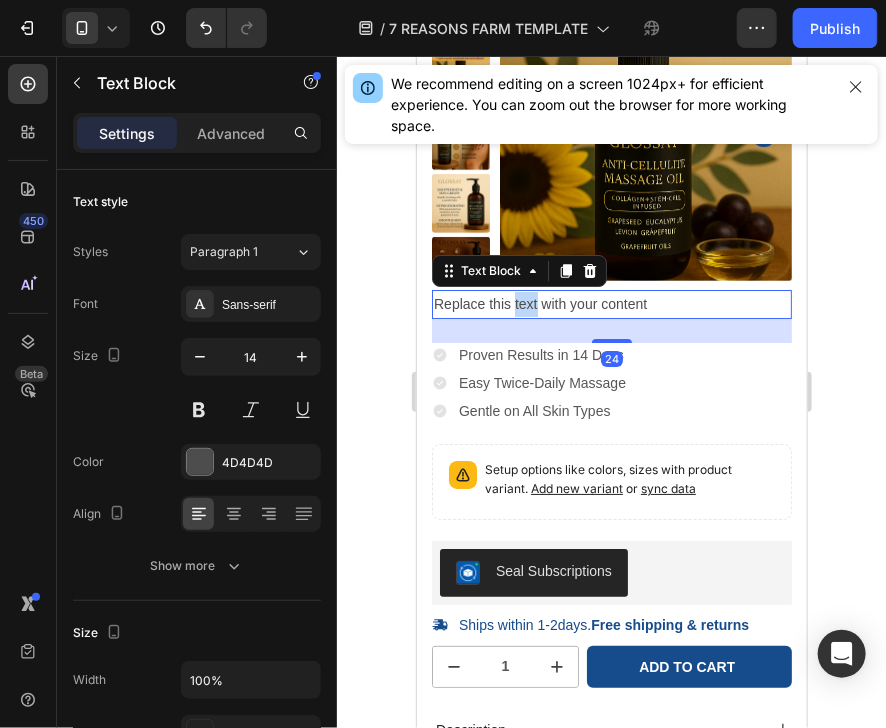 click on "Replace this text with your content" at bounding box center [611, 303] 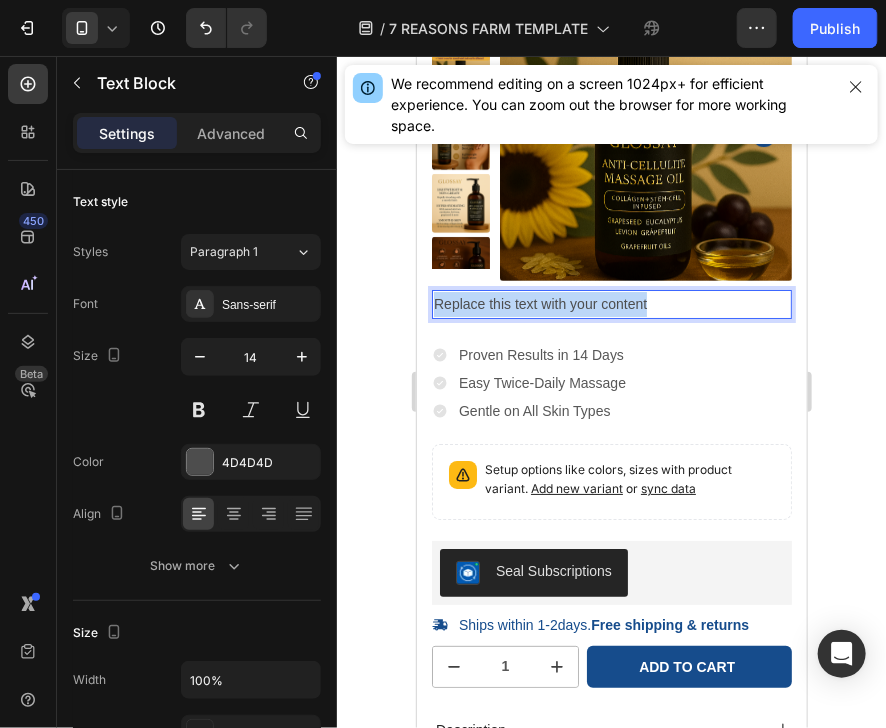 click on "Replace this text with your content" at bounding box center (611, 303) 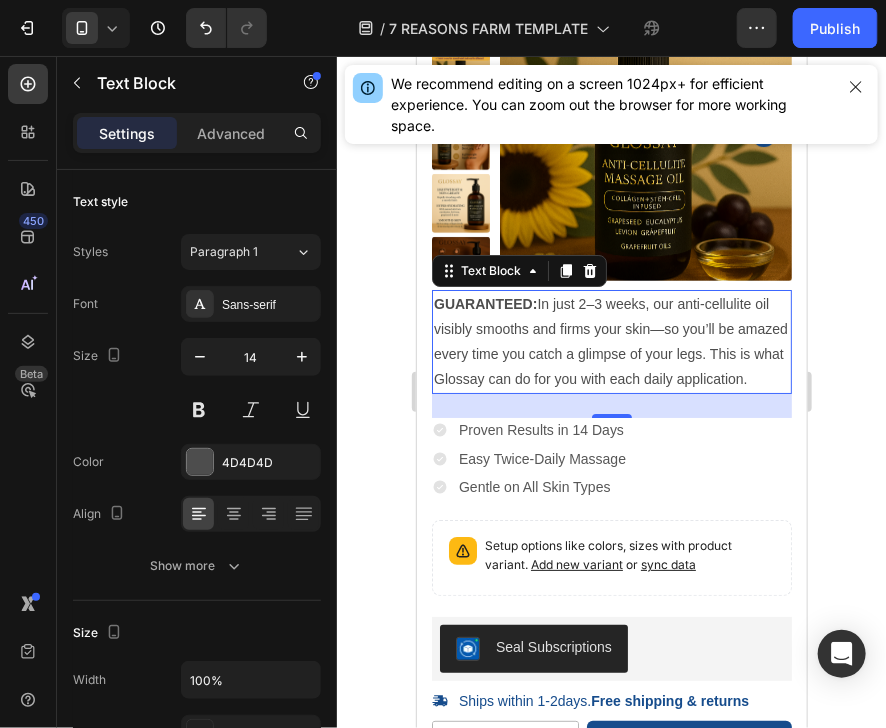 click on "GUARANTEED:  In just 2–3 weeks, our anti-cellulite oil visibly smooths and firms your skin—so you’ll be amazed every time you catch a glimpse of your legs. This is what Glossay can do for you with each daily application." at bounding box center (611, 341) 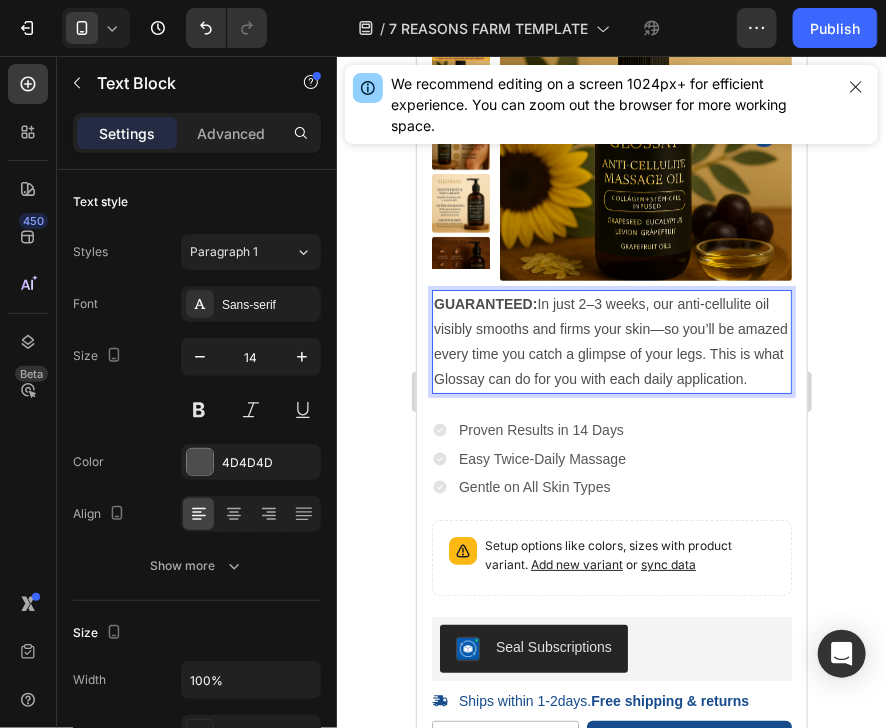 click on "GUARANTEED:  In just 2–3 weeks, our anti-cellulite oil visibly smooths and firms your skin—so you’ll be amazed every time you catch a glimpse of your legs. This is what Glossay can do for you with each daily application." at bounding box center (611, 341) 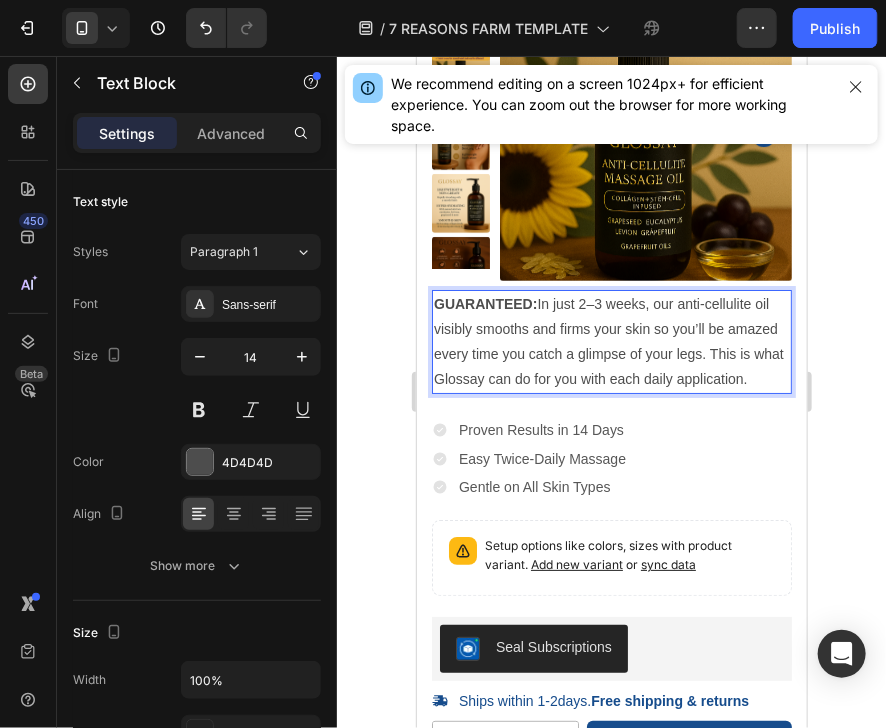click on "GUARANTEED:  In just 2–3 weeks, our anti-cellulite oil visibly smooths and firms your skin so you’ll be amazed every time you catch a glimpse of your legs. This is what Glossay can do for you with each daily application." at bounding box center [611, 341] 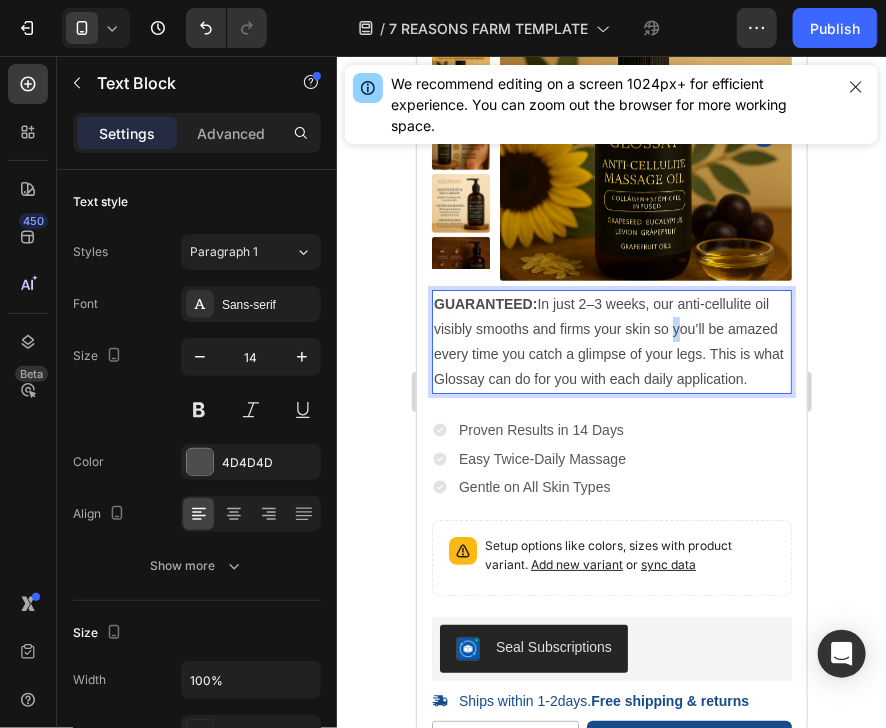 click on "GUARANTEED:  In just 2–3 weeks, our anti-cellulite oil visibly smooths and firms your skin so you’ll be amazed every time you catch a glimpse of your legs. This is what Glossay can do for you with each daily application." at bounding box center (611, 341) 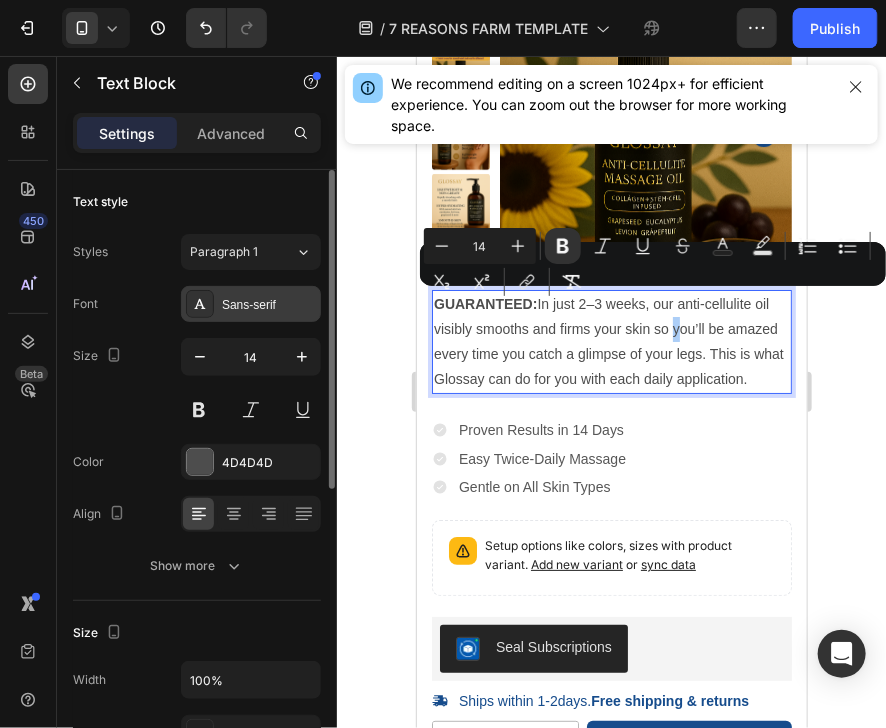 click on "Sans-serif" at bounding box center (269, 305) 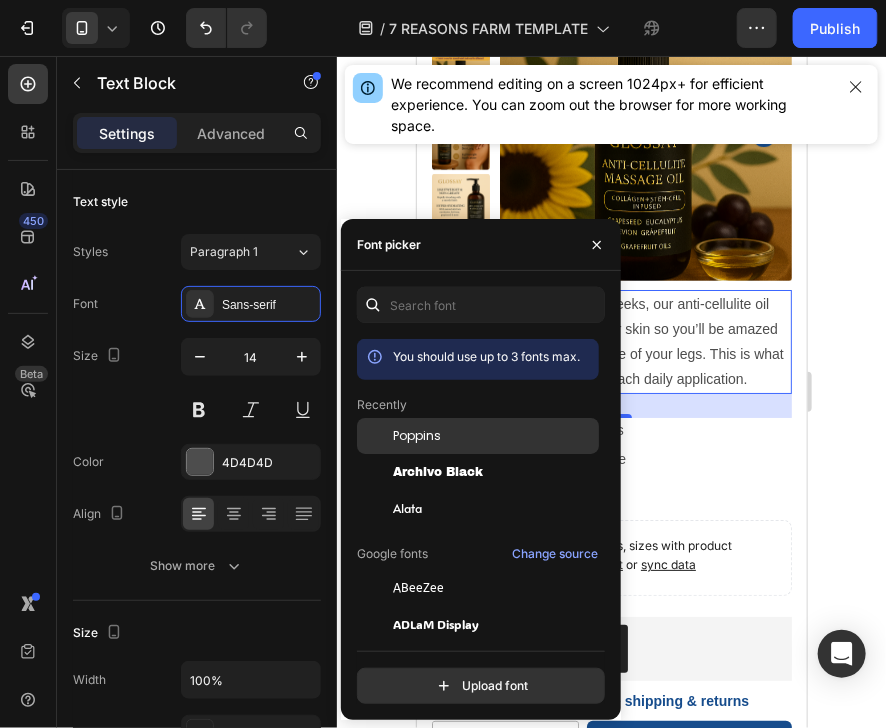 click on "Poppins" 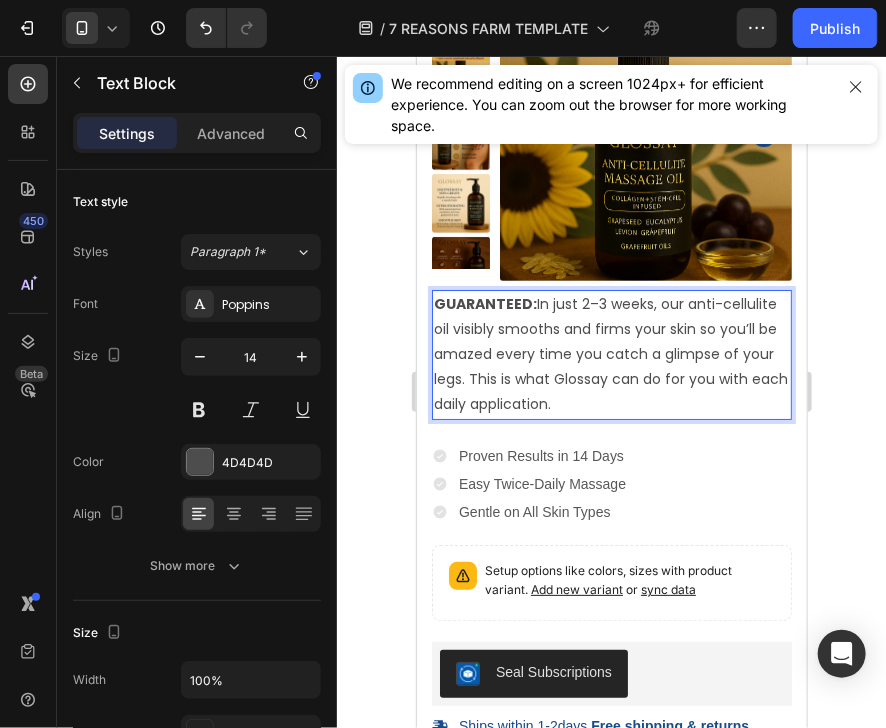 click on "GUARANTEED:  In just 2–3 weeks, our anti-cellulite oil visibly smooths and firms your skin so you’ll be amazed every time you catch a glimpse of your legs. This is what Glossay can do for you with each daily application." at bounding box center (611, 354) 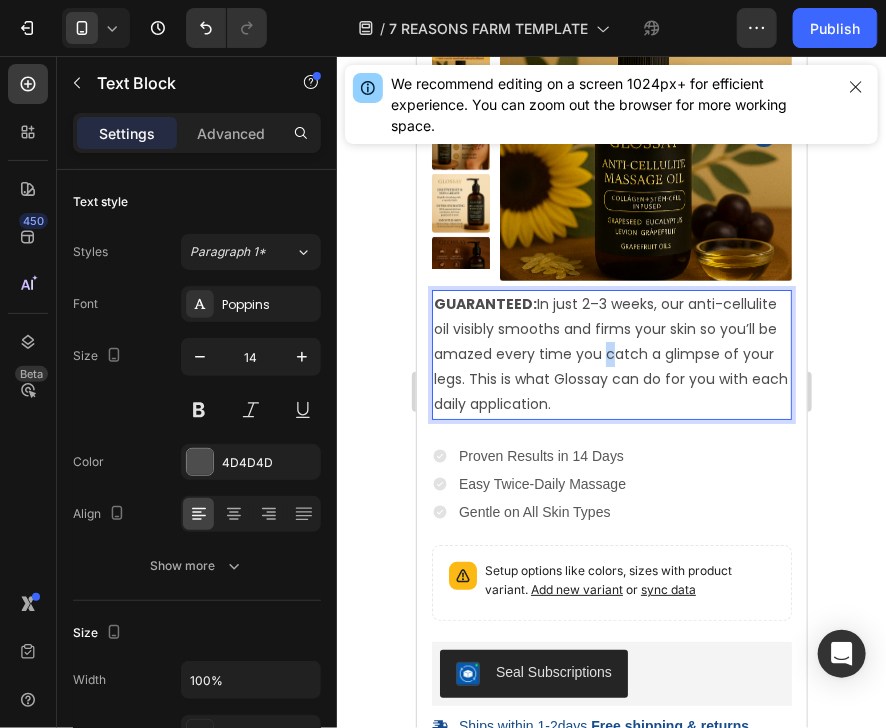 click on "GUARANTEED:  In just 2–3 weeks, our anti-cellulite oil visibly smooths and firms your skin so you’ll be amazed every time you catch a glimpse of your legs. This is what Glossay can do for you with each daily application." at bounding box center [611, 354] 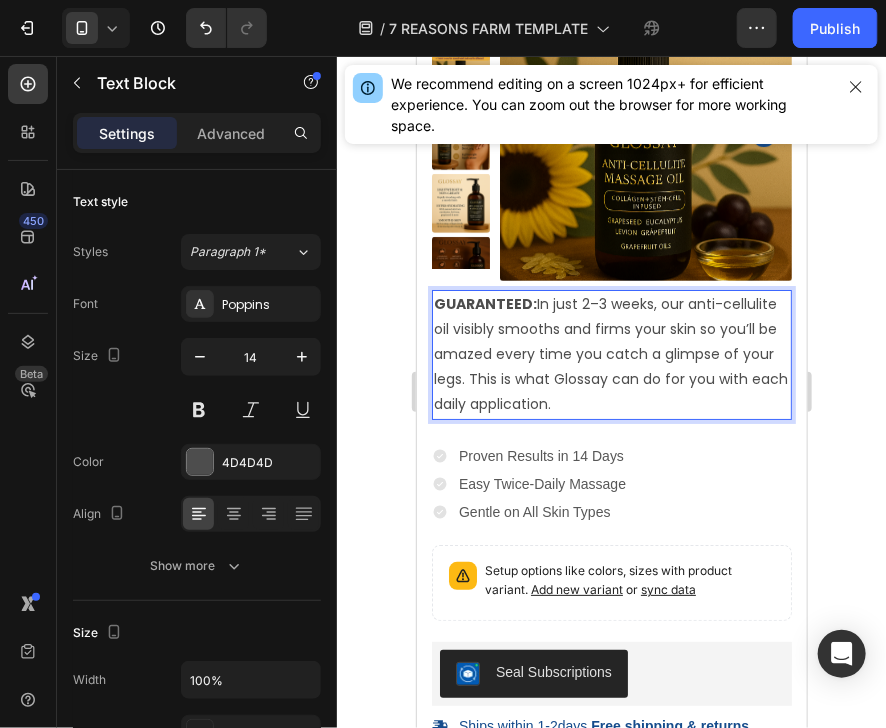 click on "GUARANTEED:  In just 2–3 weeks, our anti-cellulite oil visibly smooths and firms your skin so you’ll be amazed every time you catch a glimpse of your legs. This is what Glossay can do for you with each daily application." at bounding box center [611, 354] 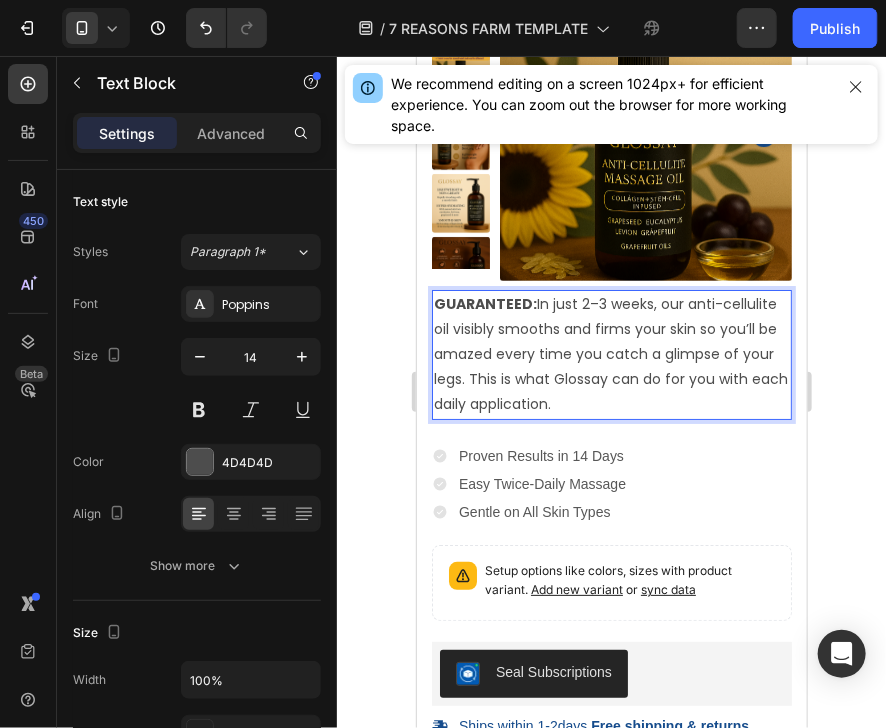 drag, startPoint x: 534, startPoint y: 302, endPoint x: 679, endPoint y: 415, distance: 183.83145 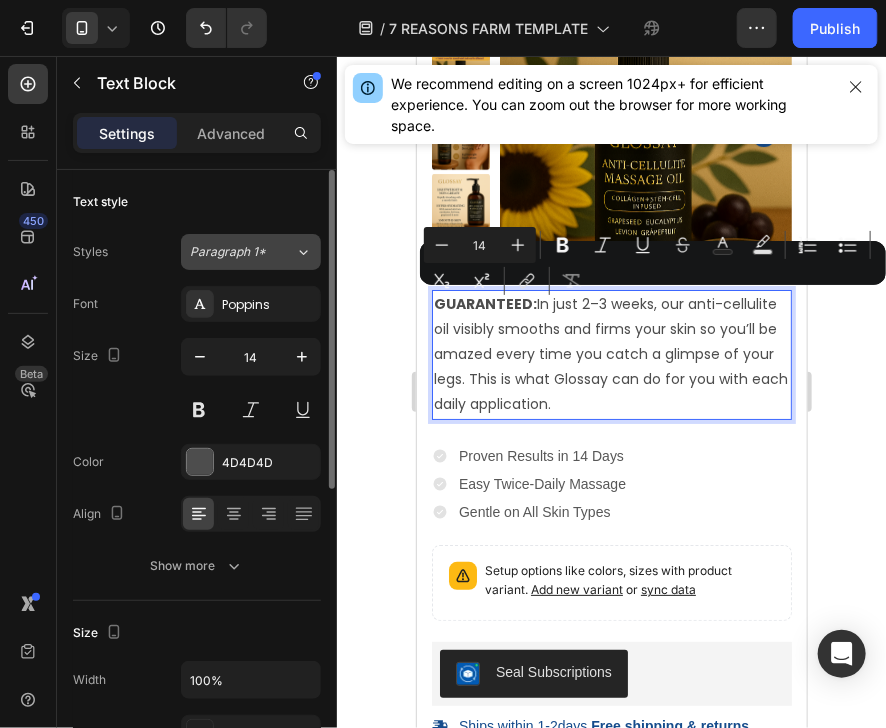 click on "Paragraph 1*" 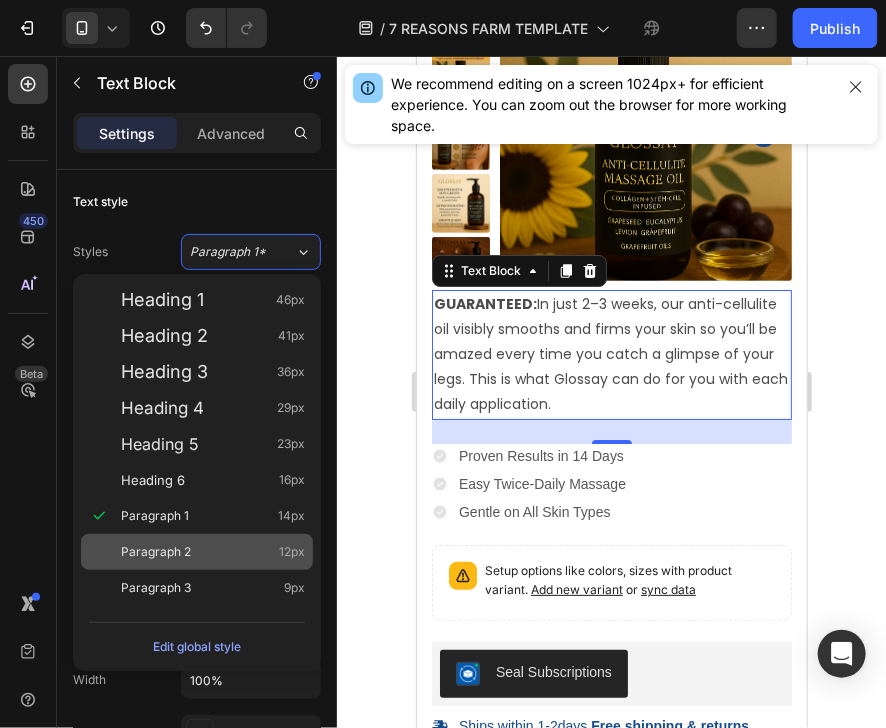 click on "Paragraph 2" at bounding box center (156, 552) 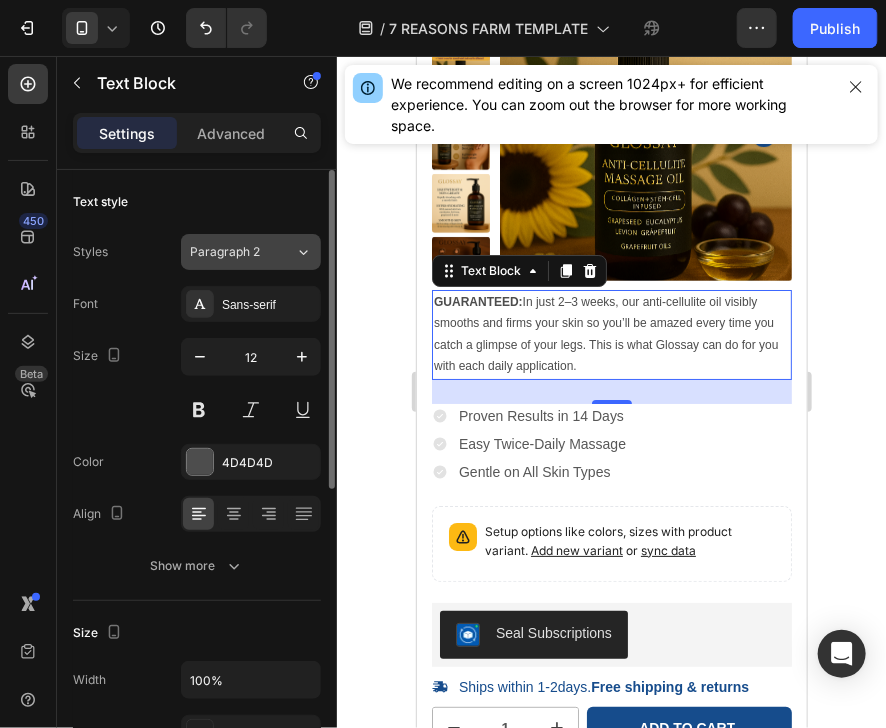 click on "Paragraph 2" 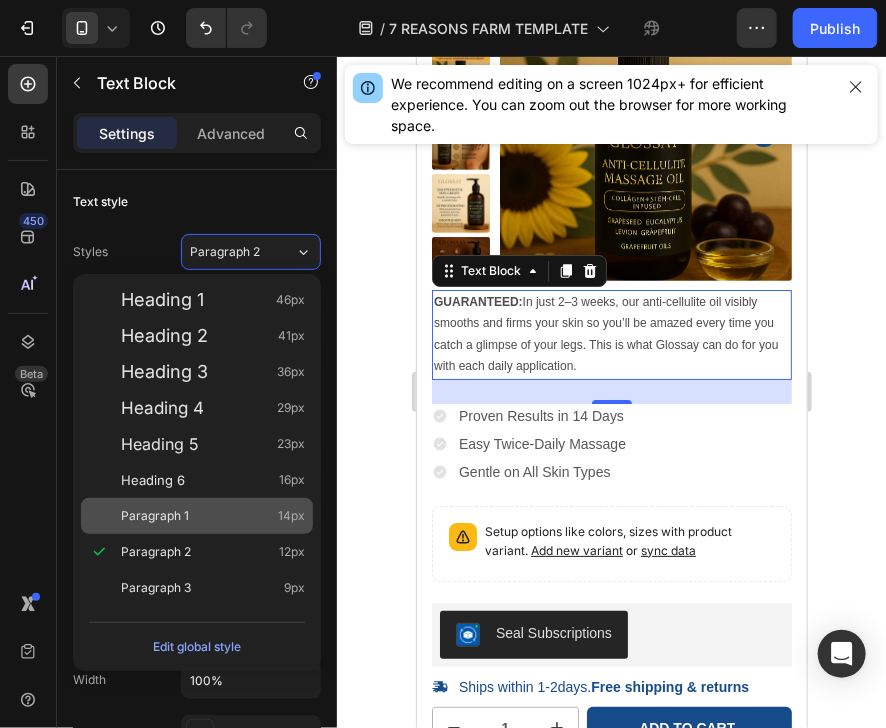 click on "Paragraph 1" at bounding box center (155, 516) 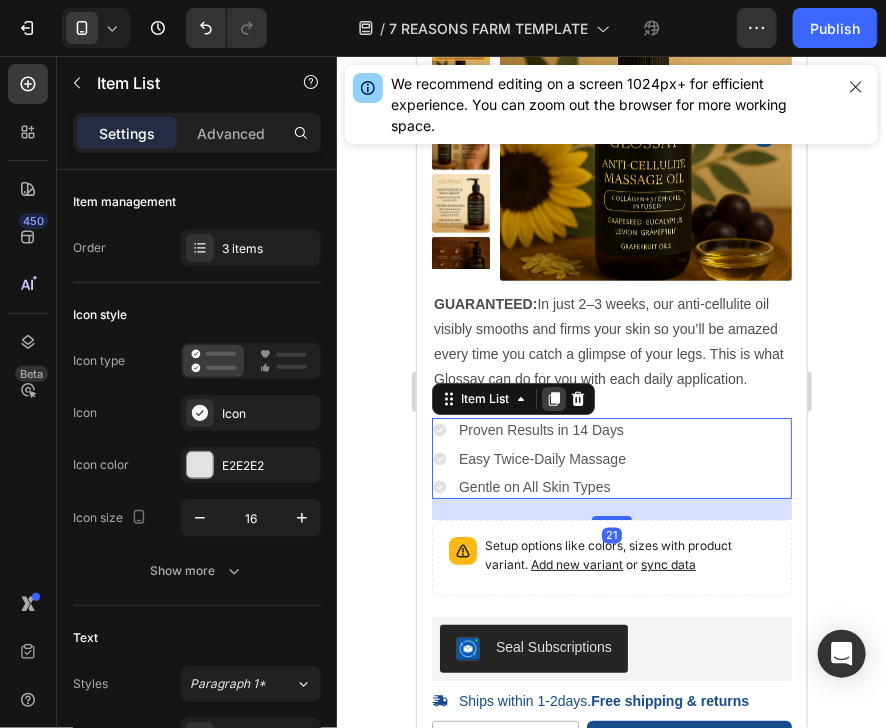 click 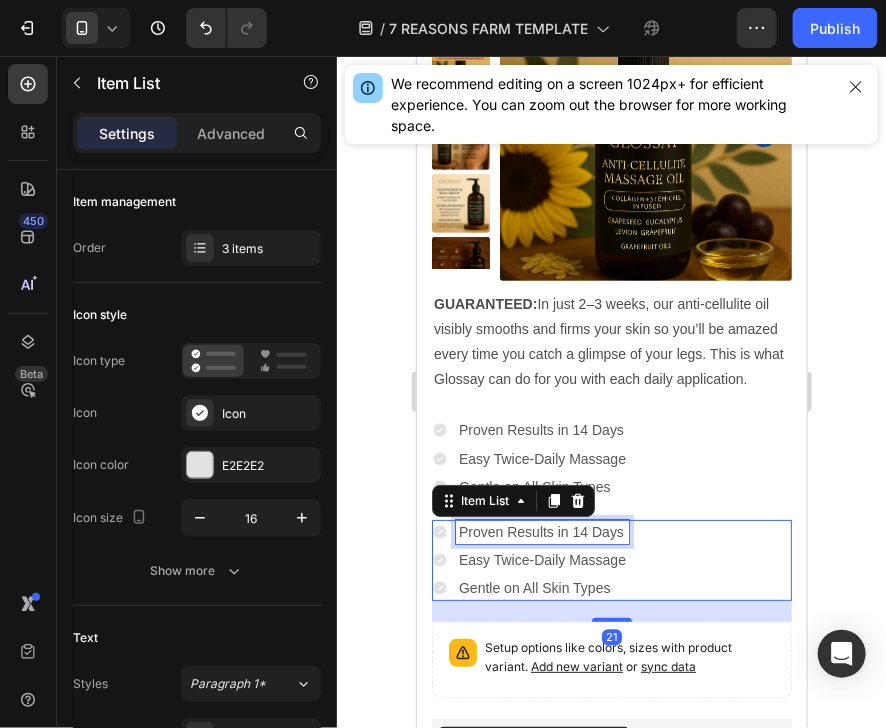 click on "Proven Results in 14 Days" at bounding box center [541, 531] 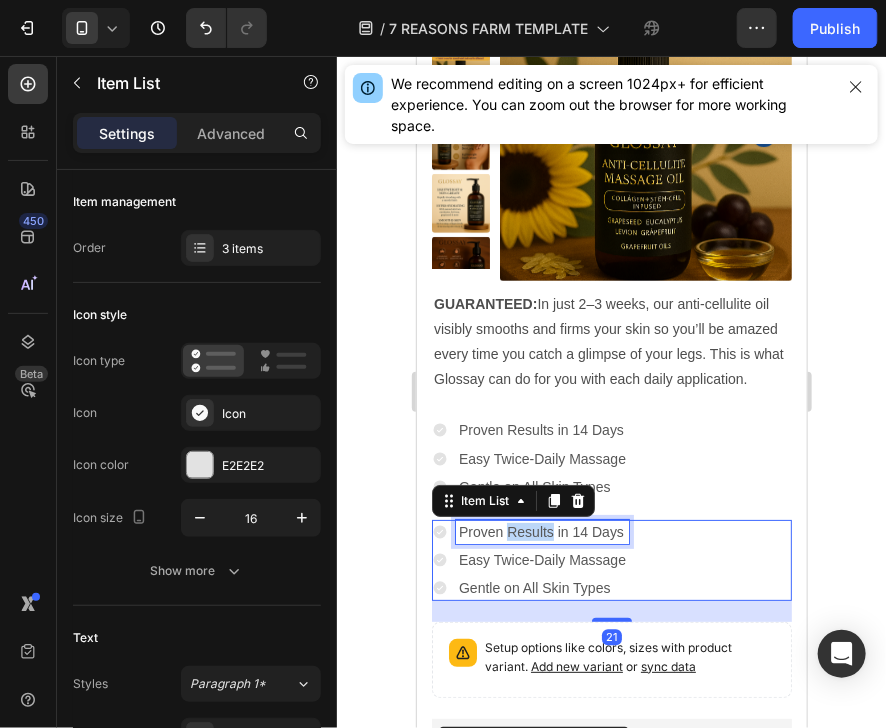 click on "Proven Results in 14 Days" at bounding box center [541, 531] 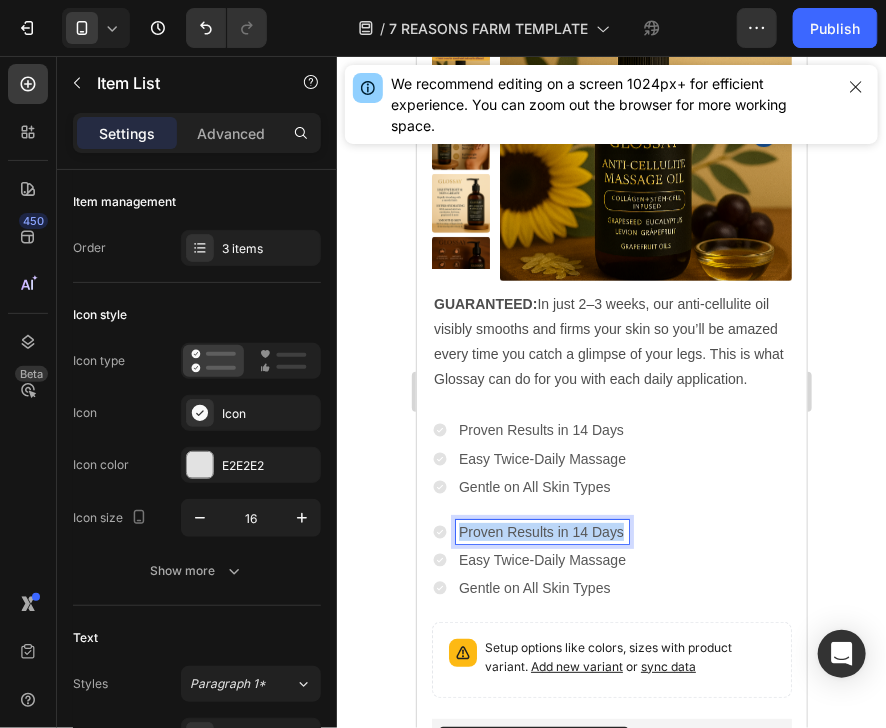 click on "Proven Results in 14 Days" at bounding box center (541, 531) 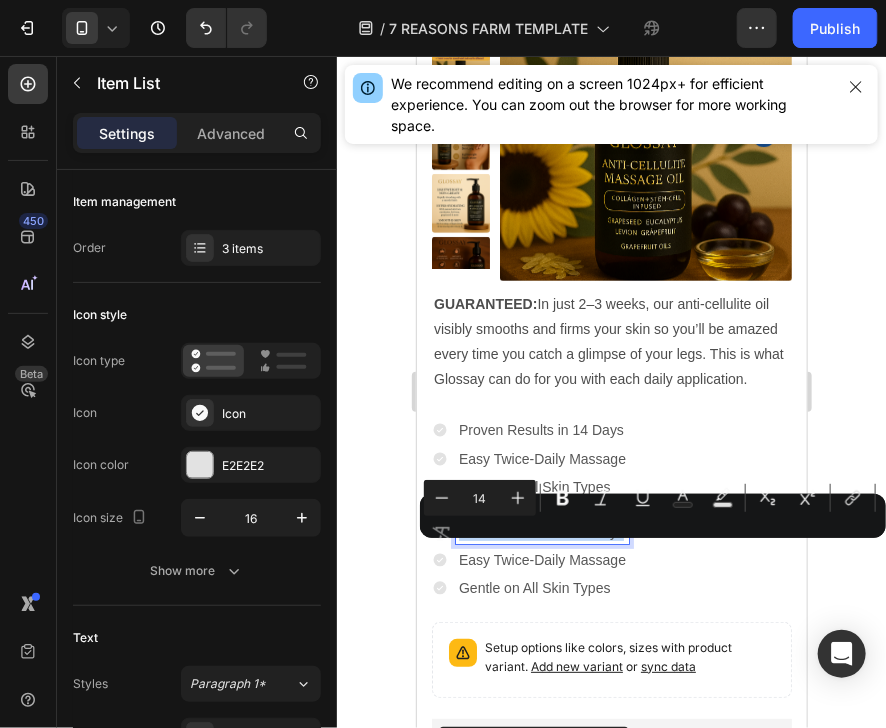 click on "Proven Results in 14 Days" at bounding box center [541, 531] 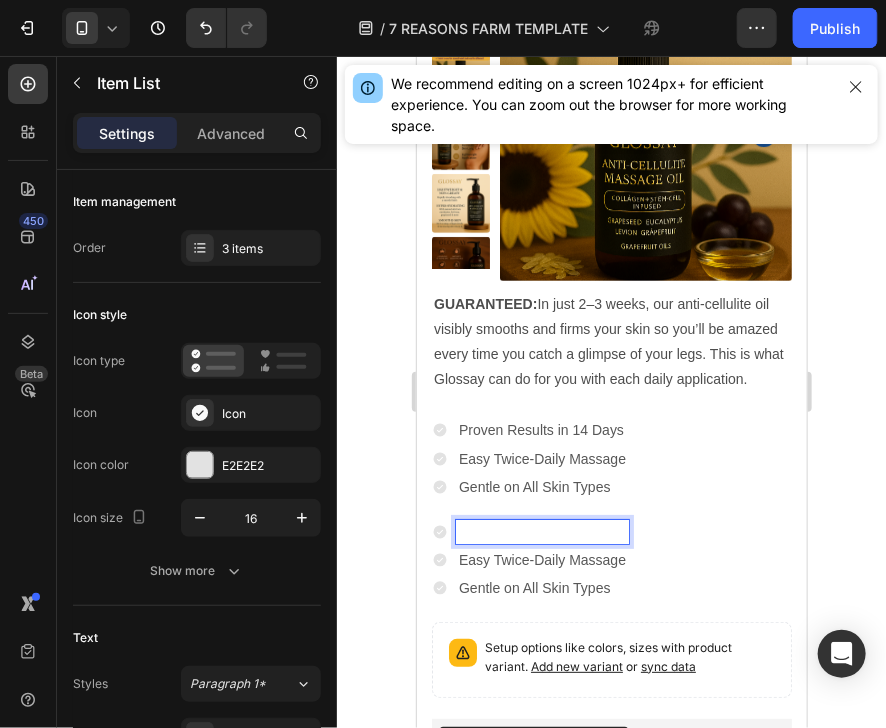 scroll, scrollTop: 6417, scrollLeft: 0, axis: vertical 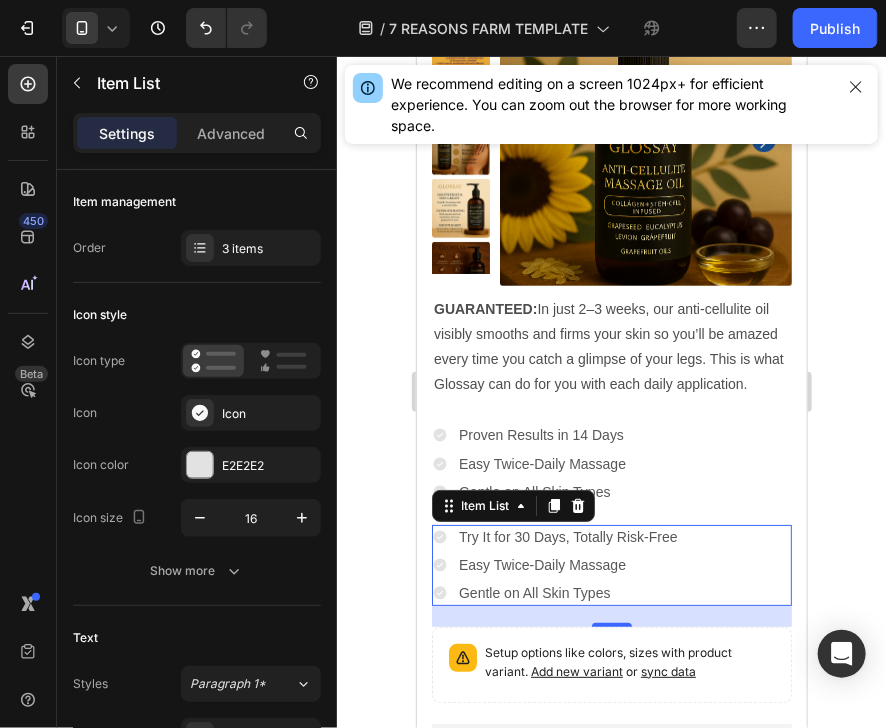 click on "Try It for 30 Days, Totally Risk-Free Easy Twice-Daily Massage Gentle on All Skin Types" at bounding box center (555, 564) 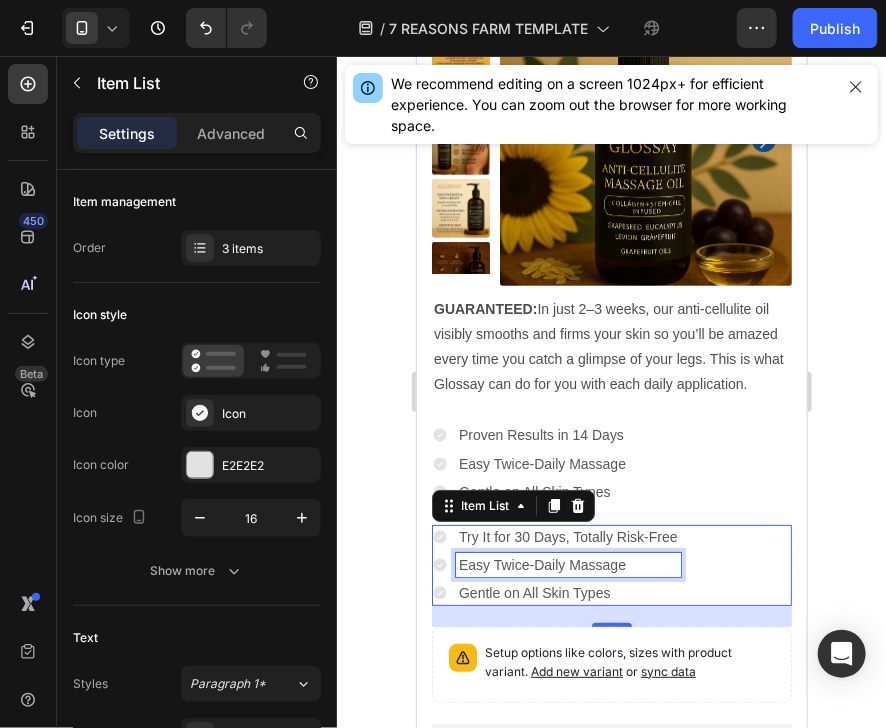 click on "Easy Twice-Daily Massage" at bounding box center [567, 564] 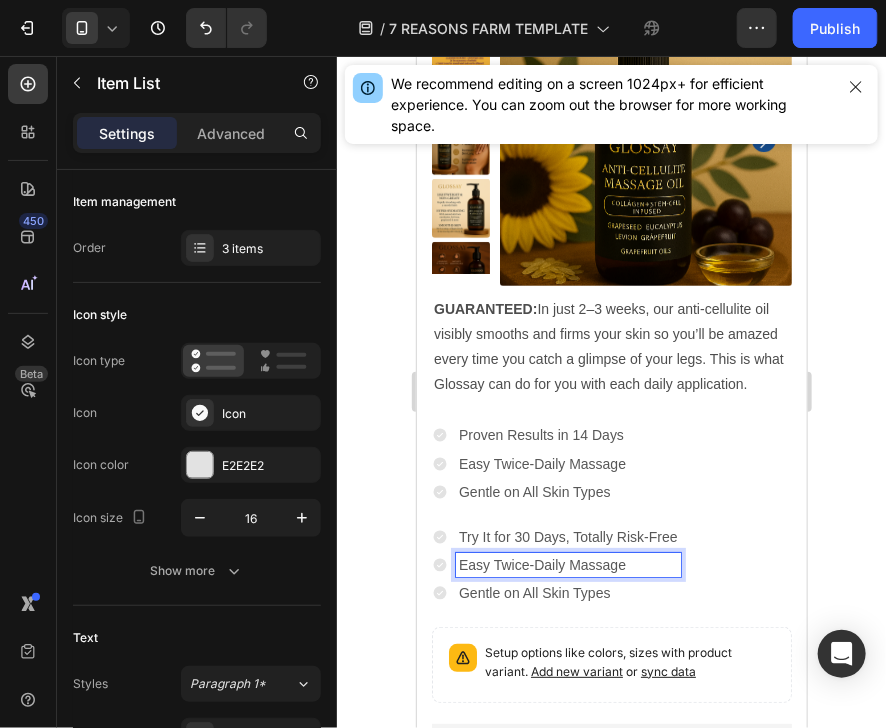 click on "Easy Twice-Daily Massage" at bounding box center (567, 564) 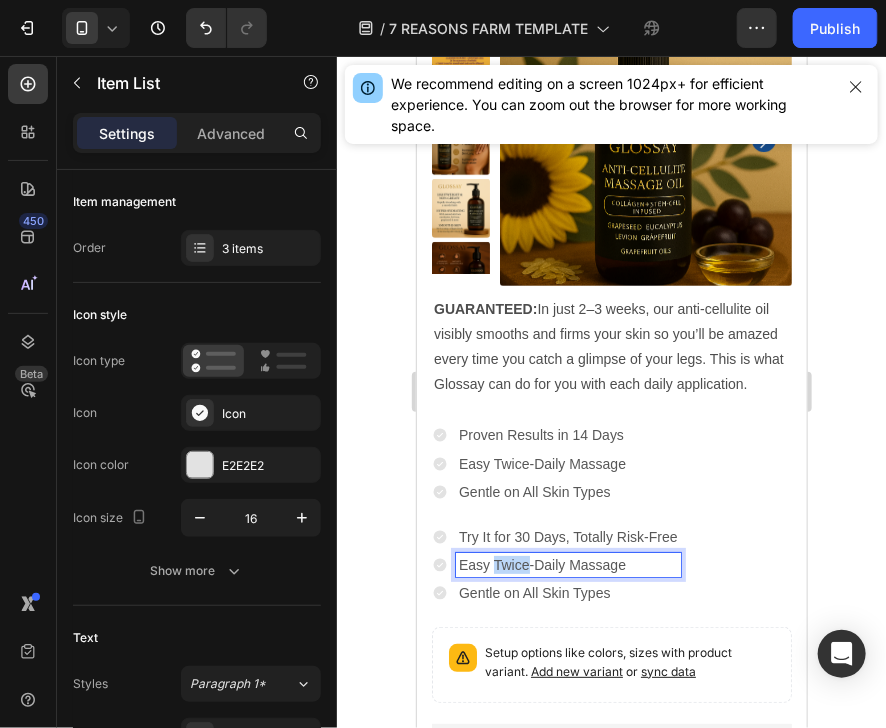 click on "Easy Twice-Daily Massage" at bounding box center (567, 564) 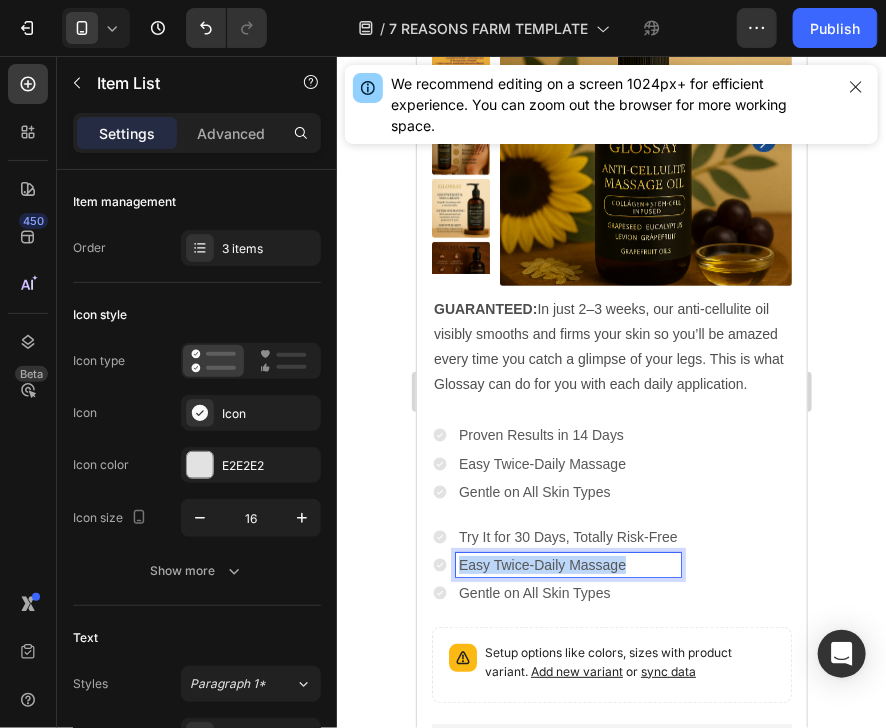 click on "Easy Twice-Daily Massage" at bounding box center [567, 564] 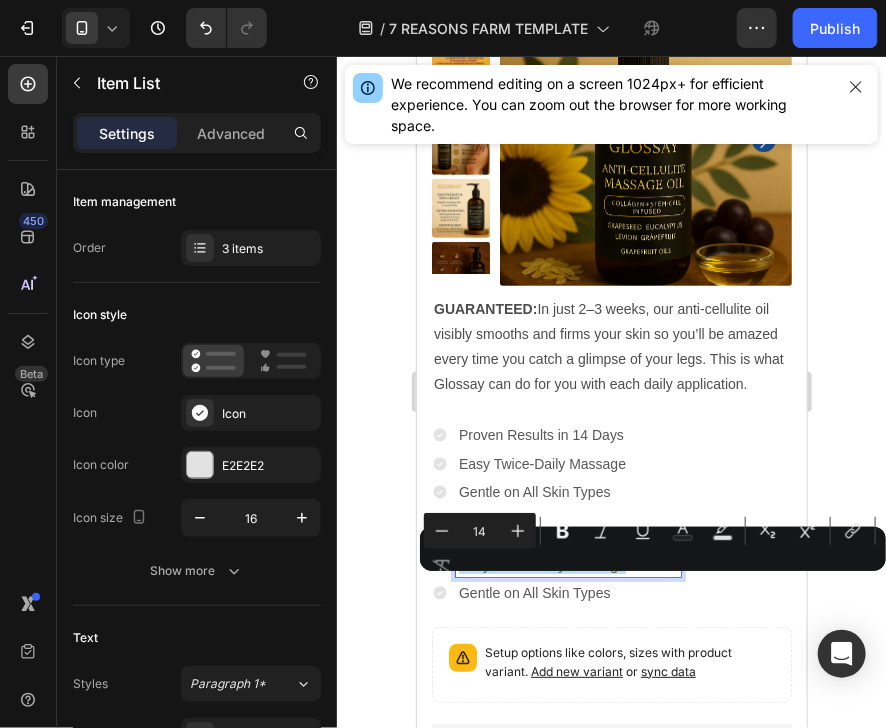 click on "Easy Twice-Daily Massage" at bounding box center (567, 564) 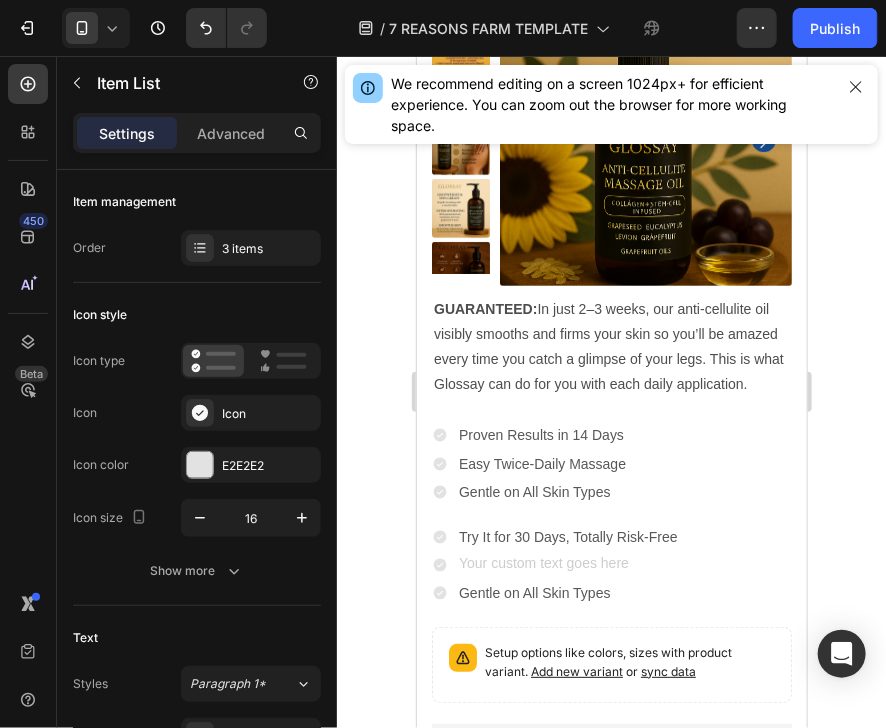 scroll, scrollTop: 6412, scrollLeft: 0, axis: vertical 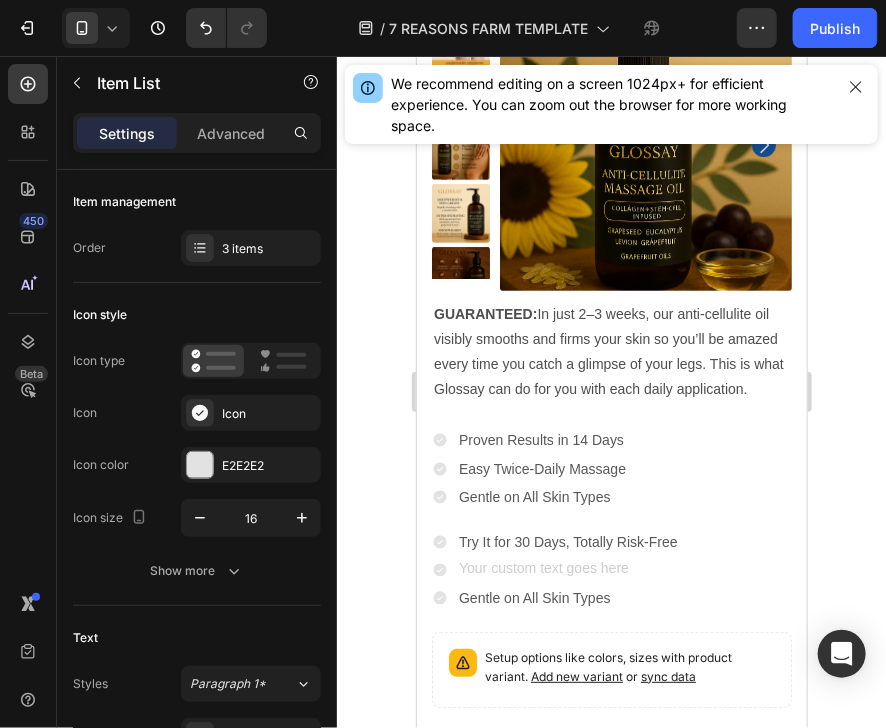 click on "Gentle on All Skin Types" at bounding box center [567, 597] 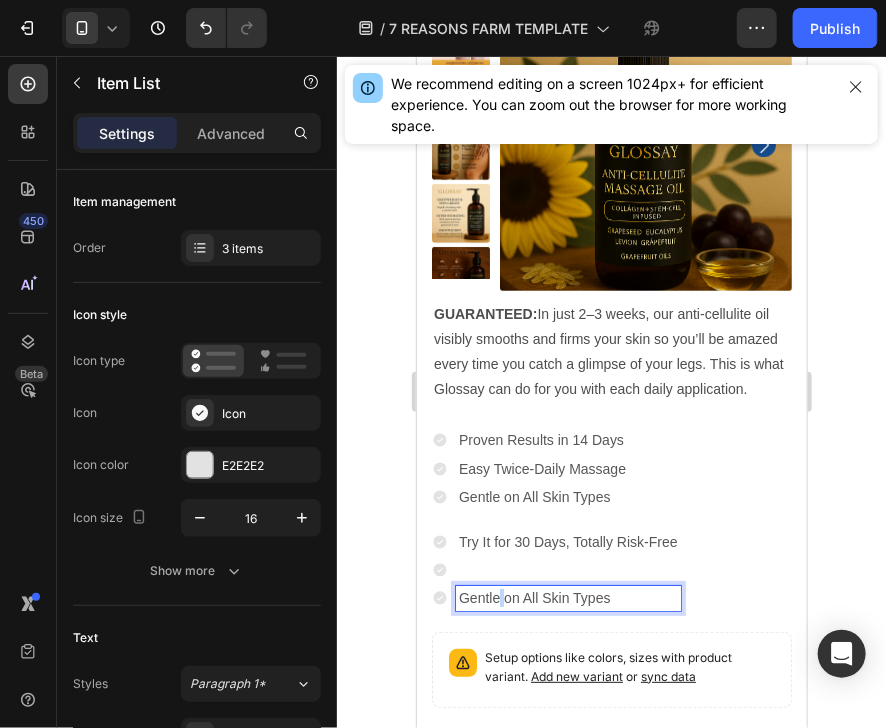 click on "Gentle on All Skin Types" at bounding box center (567, 597) 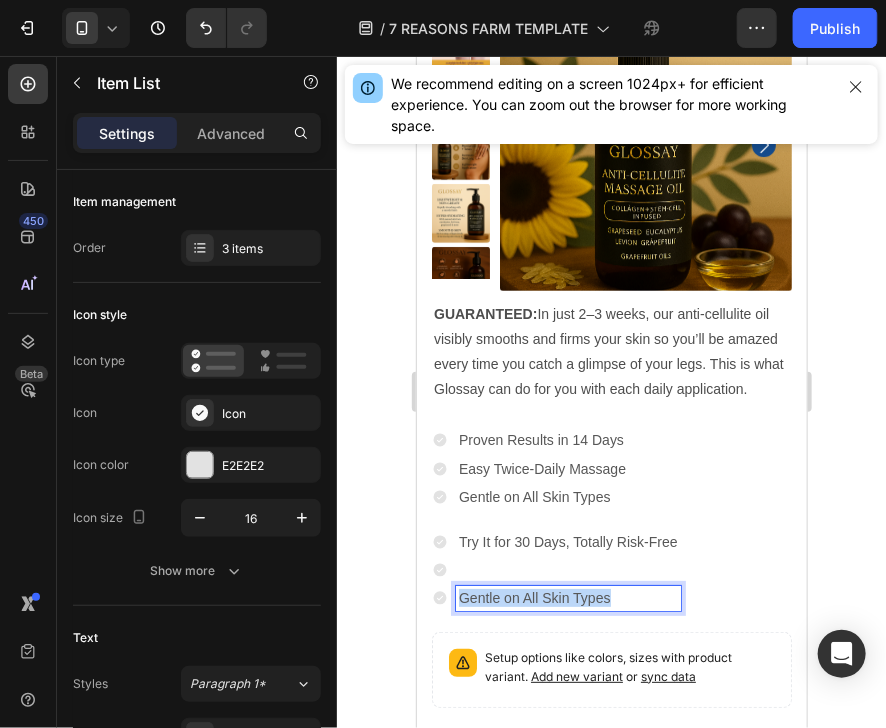 click on "Gentle on All Skin Types" at bounding box center (567, 597) 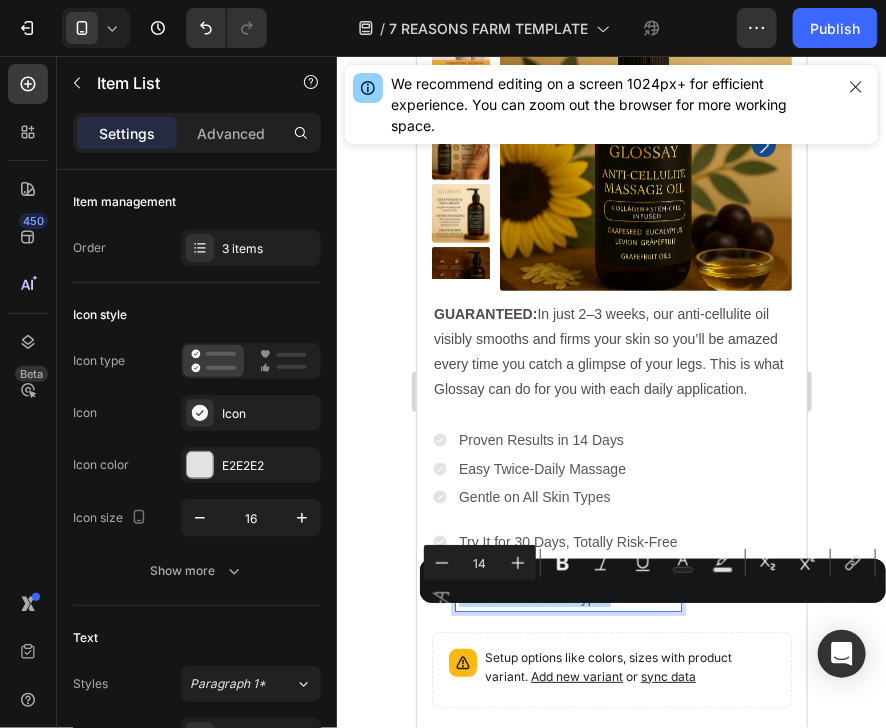 click on "Gentle on All Skin Types" at bounding box center [567, 597] 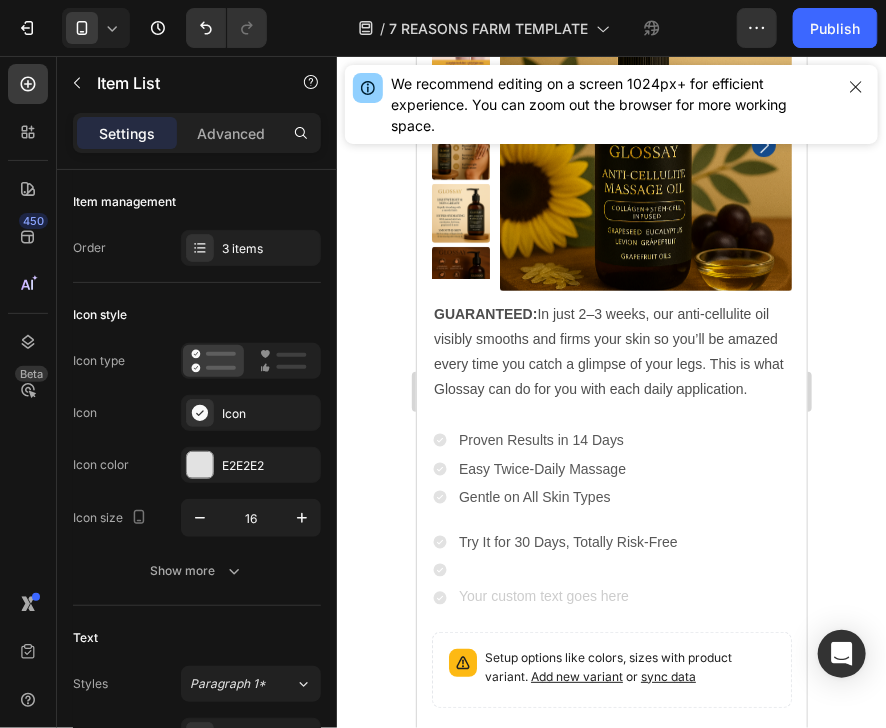 scroll, scrollTop: 6407, scrollLeft: 0, axis: vertical 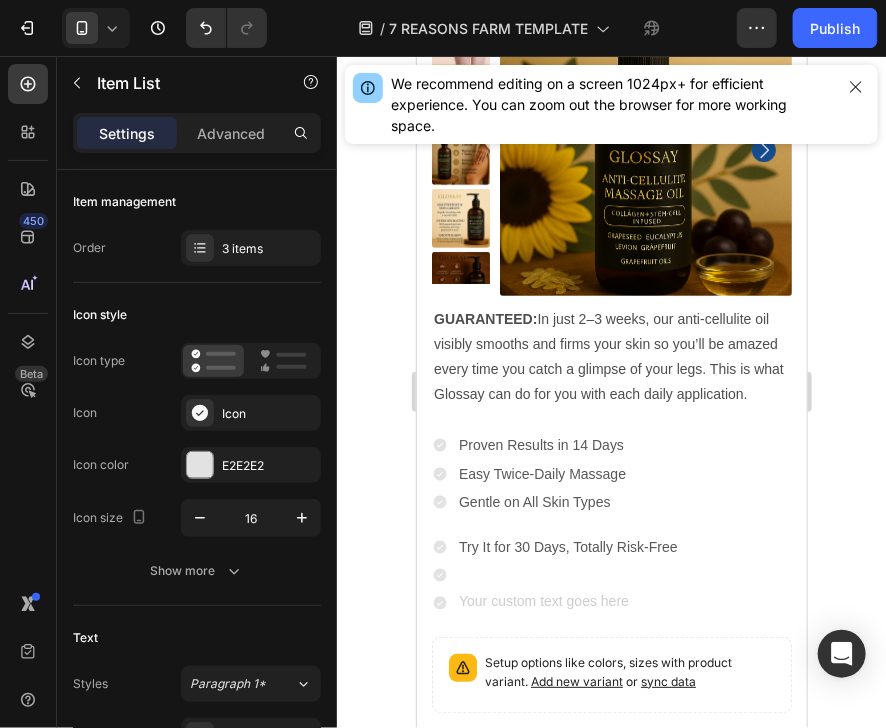 click 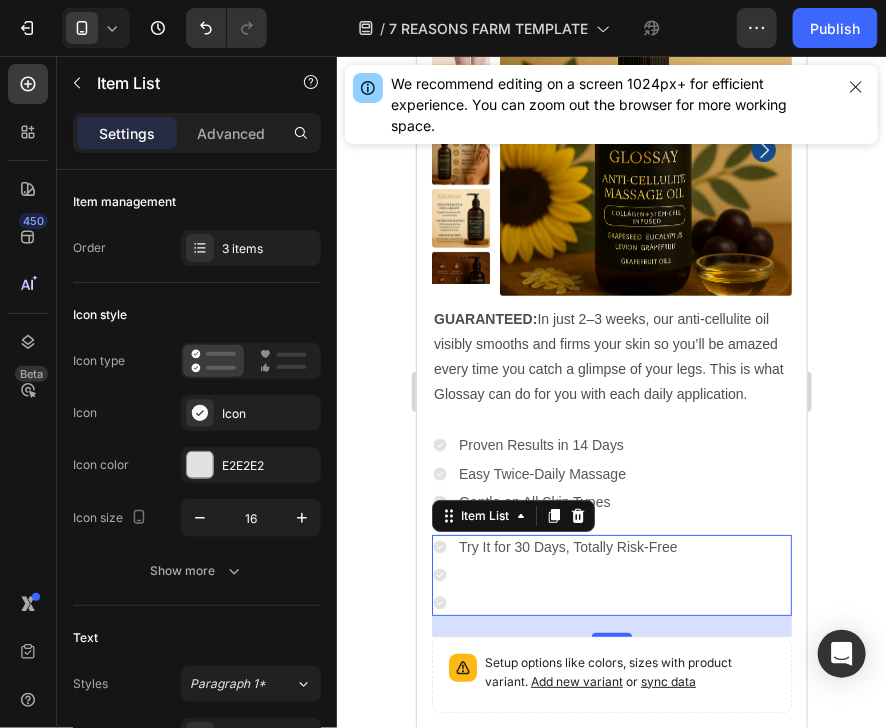 drag, startPoint x: 701, startPoint y: 614, endPoint x: 438, endPoint y: 591, distance: 264.00378 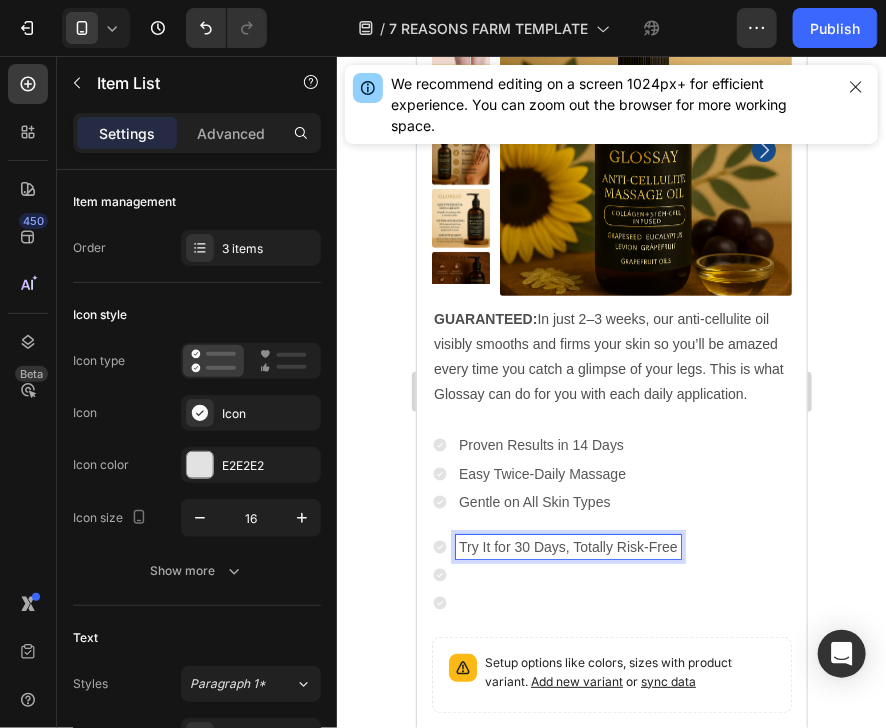 click on "Try It for 30 Days, Totally Risk-Free" at bounding box center [567, 546] 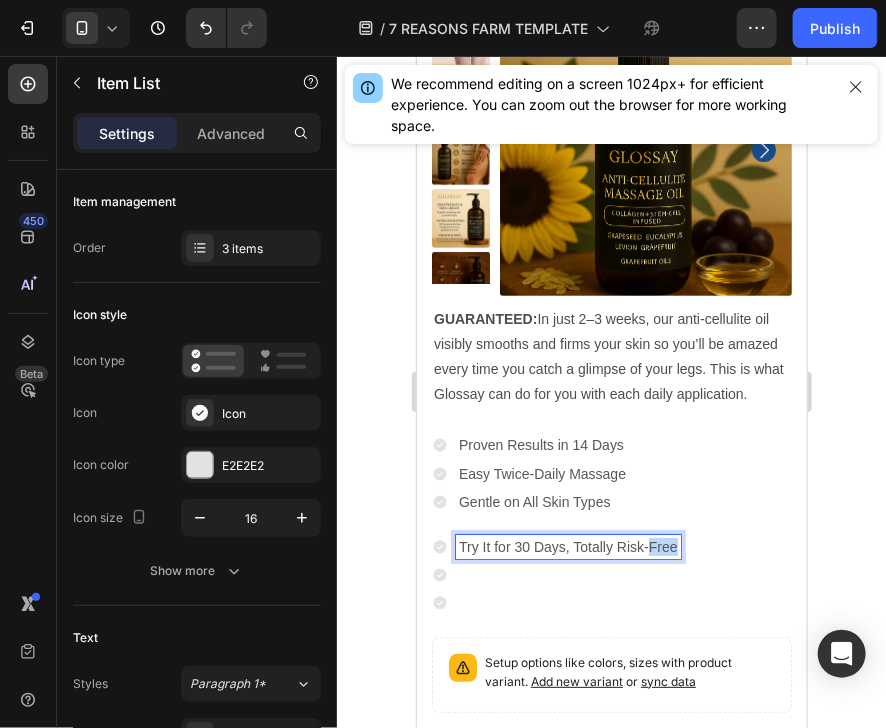 click on "Try It for 30 Days, Totally Risk-Free" at bounding box center (567, 546) 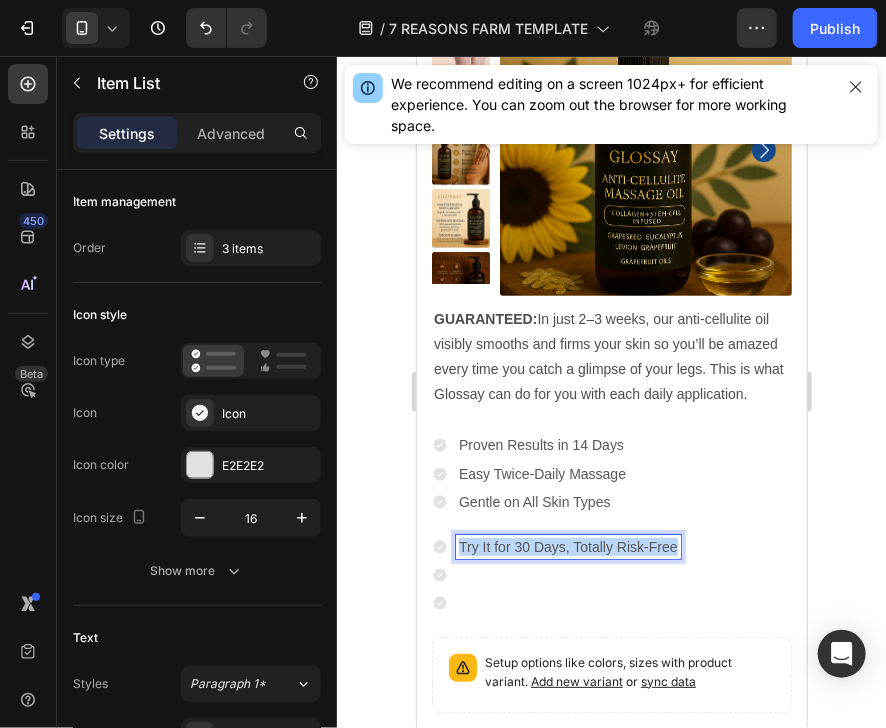 click on "Try It for 30 Days, Totally Risk-Free" at bounding box center (567, 546) 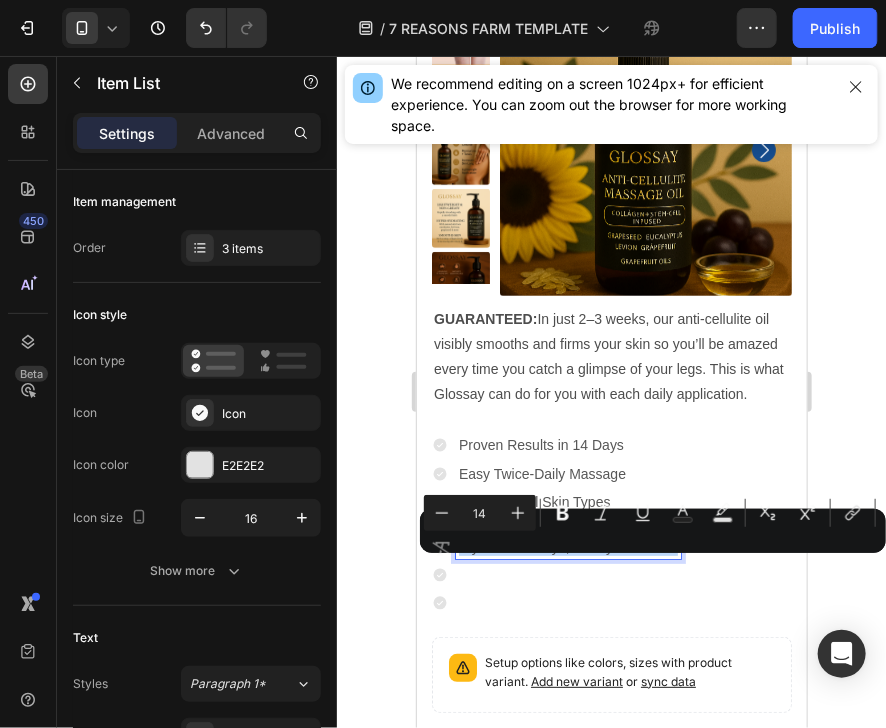 click on "Try It for 30 Days, Totally Risk-Free" at bounding box center [567, 546] 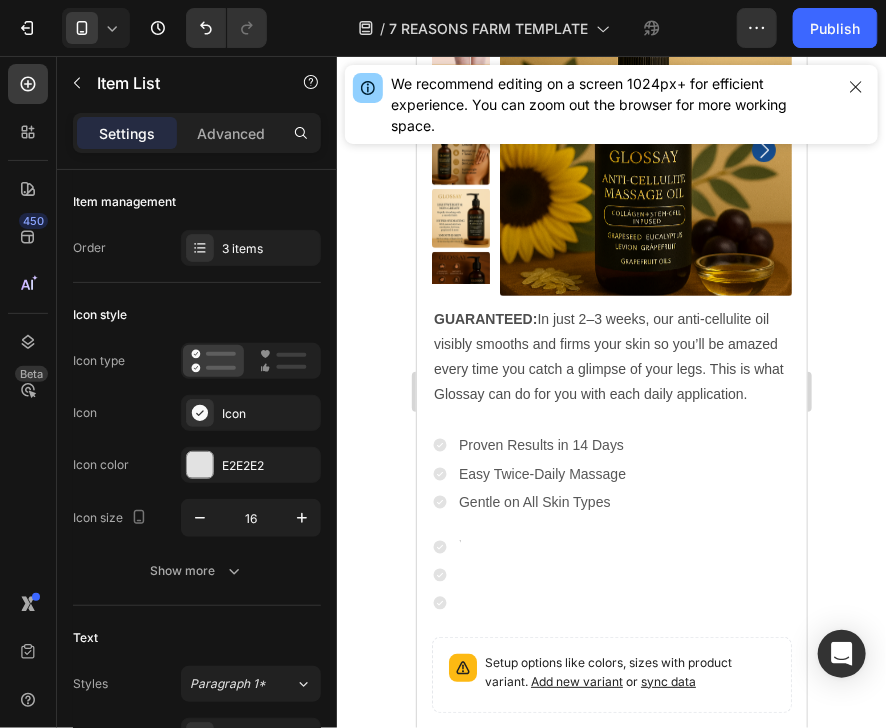 scroll, scrollTop: 6402, scrollLeft: 0, axis: vertical 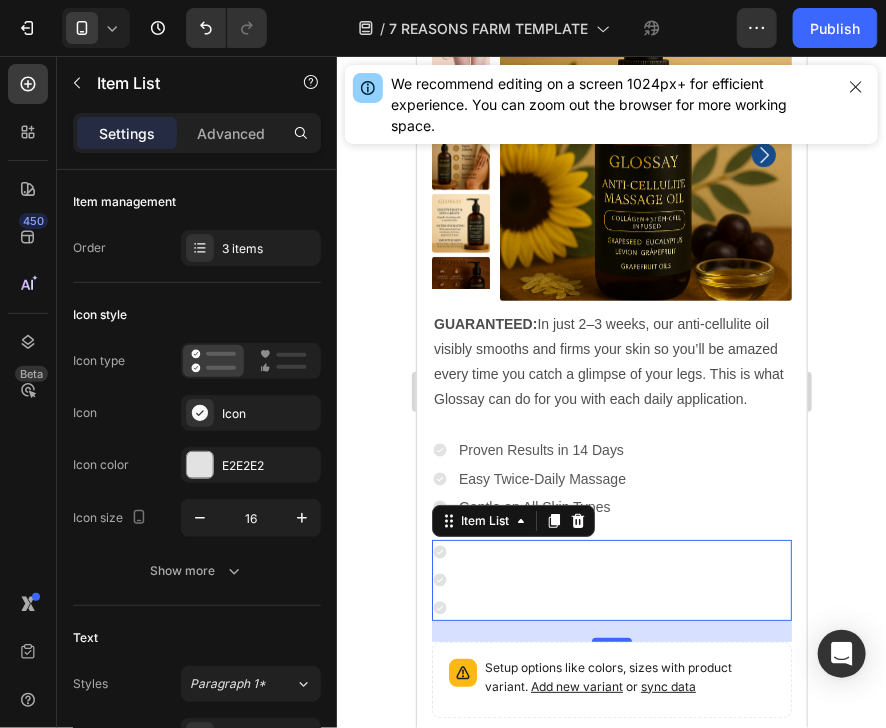 click at bounding box center [611, 579] 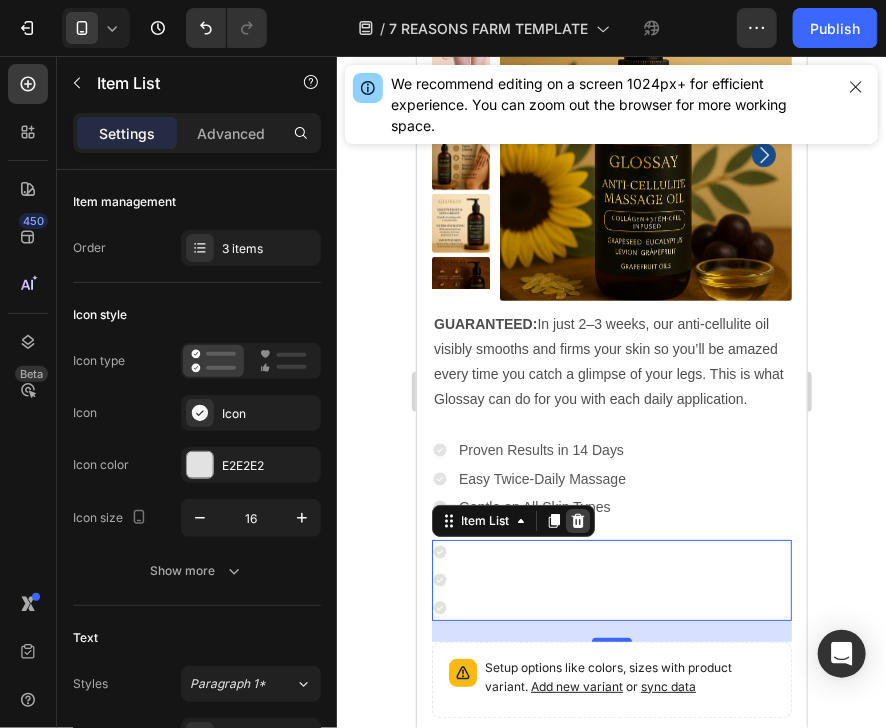 click 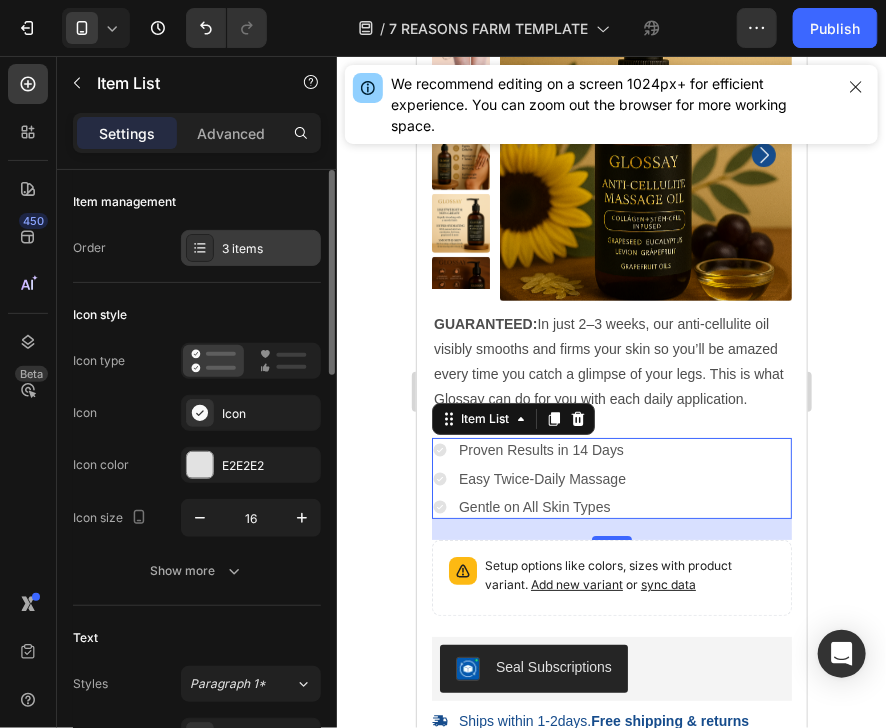 click on "3 items" at bounding box center [269, 249] 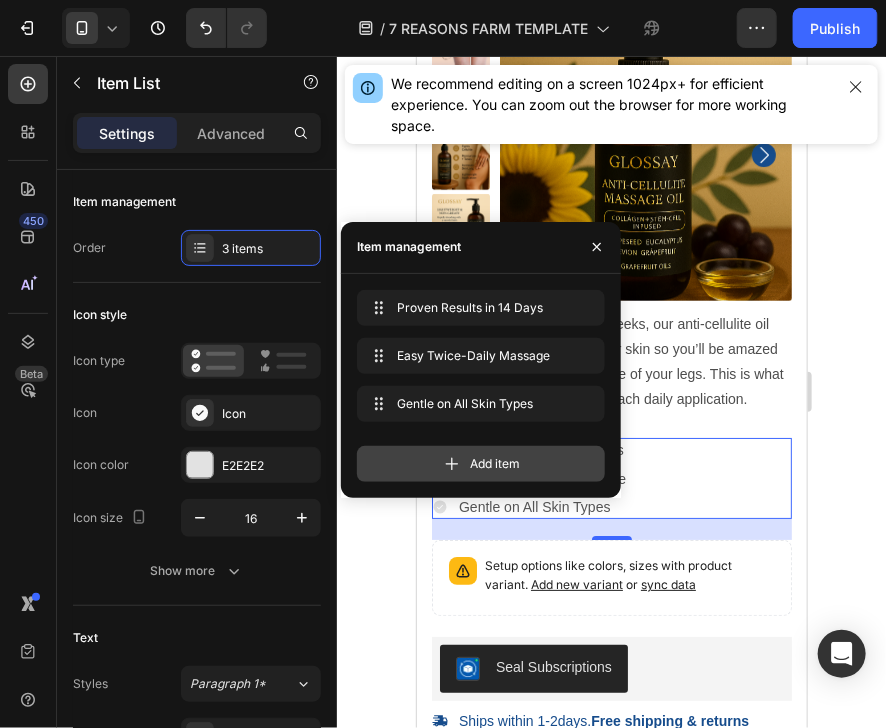 click on "Add item" at bounding box center [481, 464] 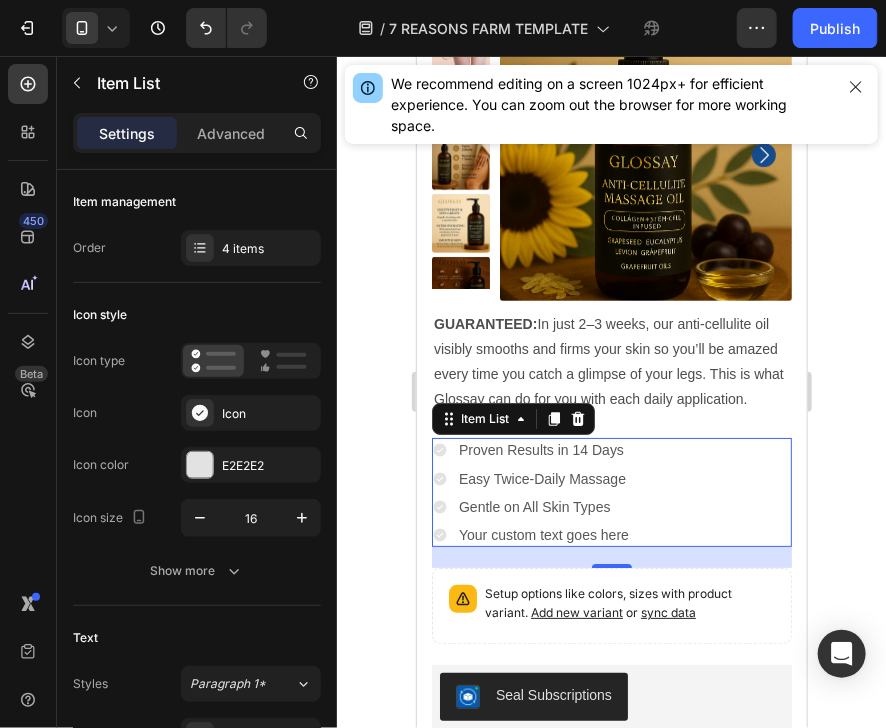 click on "Your custom text goes here" at bounding box center (543, 534) 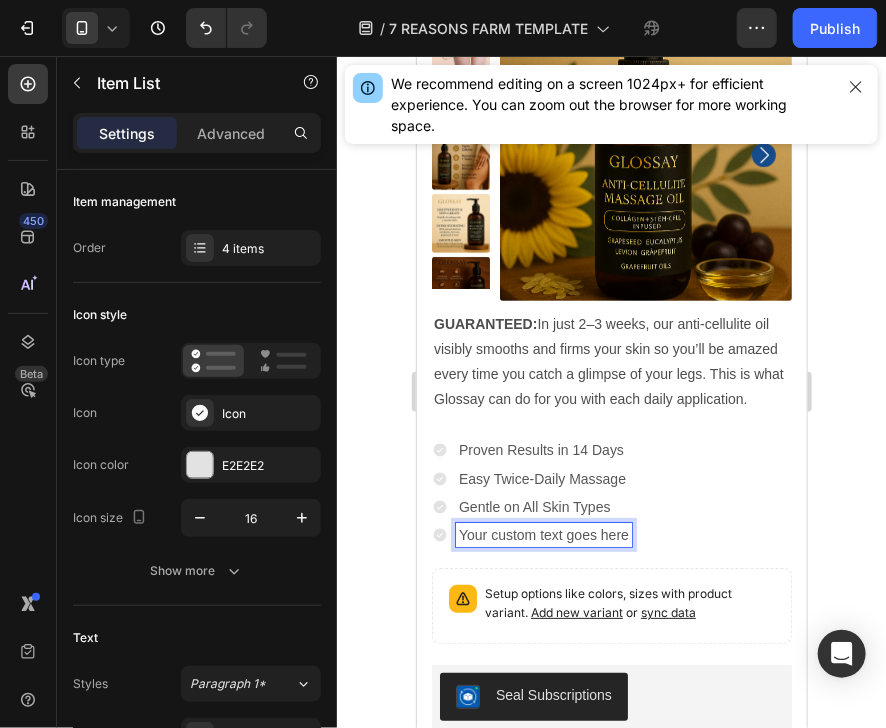 click on "Your custom text goes here" at bounding box center (543, 534) 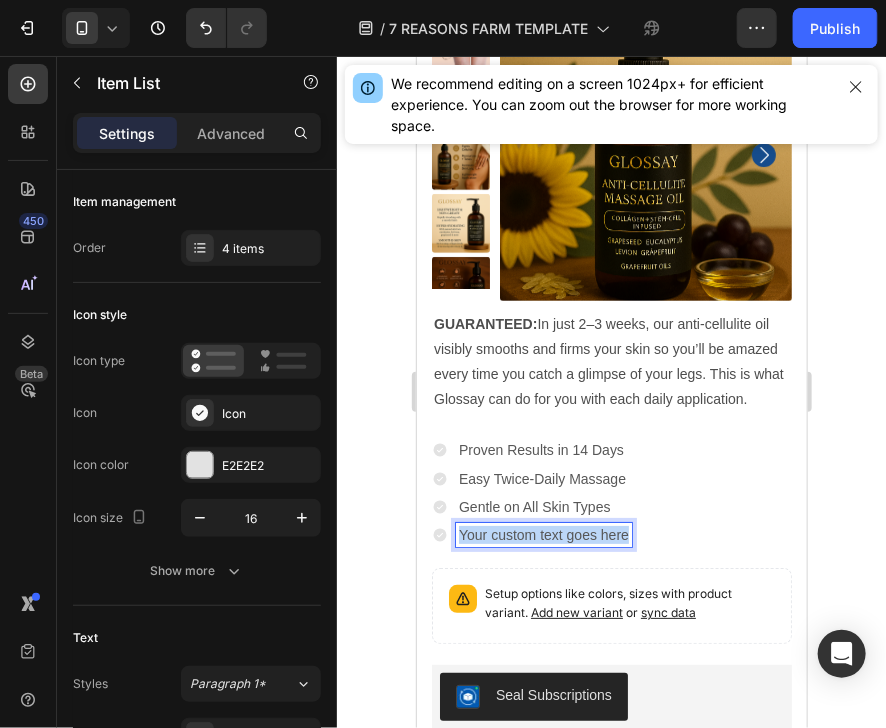 click on "Your custom text goes here" at bounding box center (543, 534) 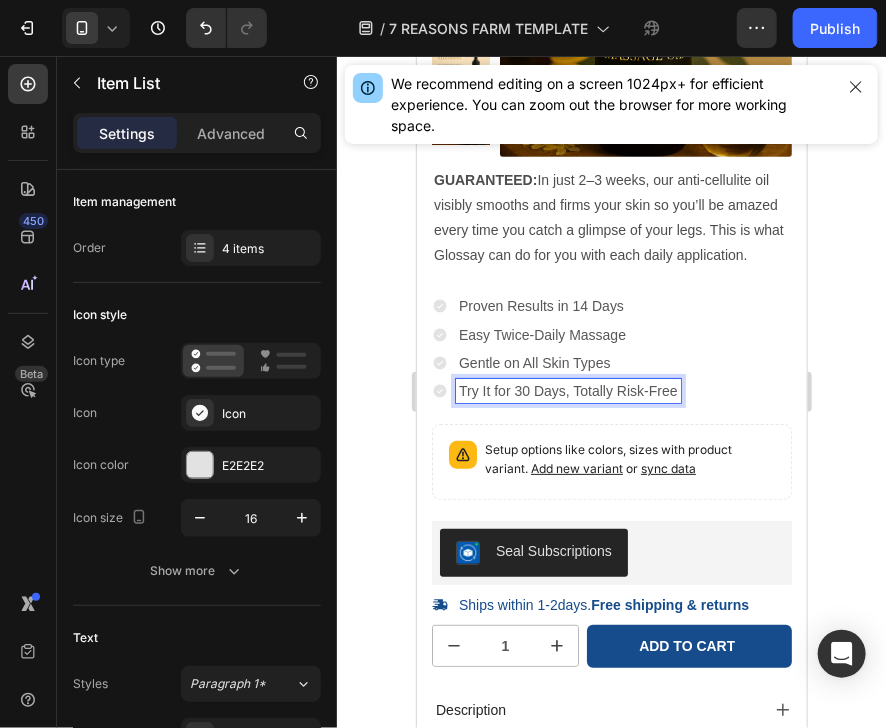 scroll, scrollTop: 6549, scrollLeft: 0, axis: vertical 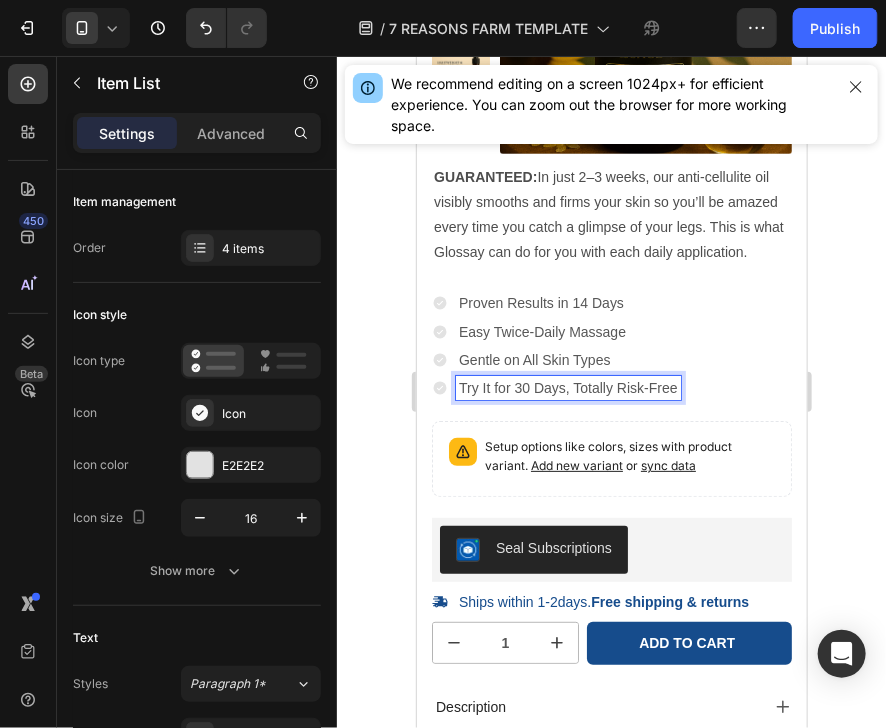 click on "Proven Results in 14 Days Easy Twice-Daily Massage Gentle on All Skin Types Try It for 30 Days, Totally Risk-Free" at bounding box center [611, 344] 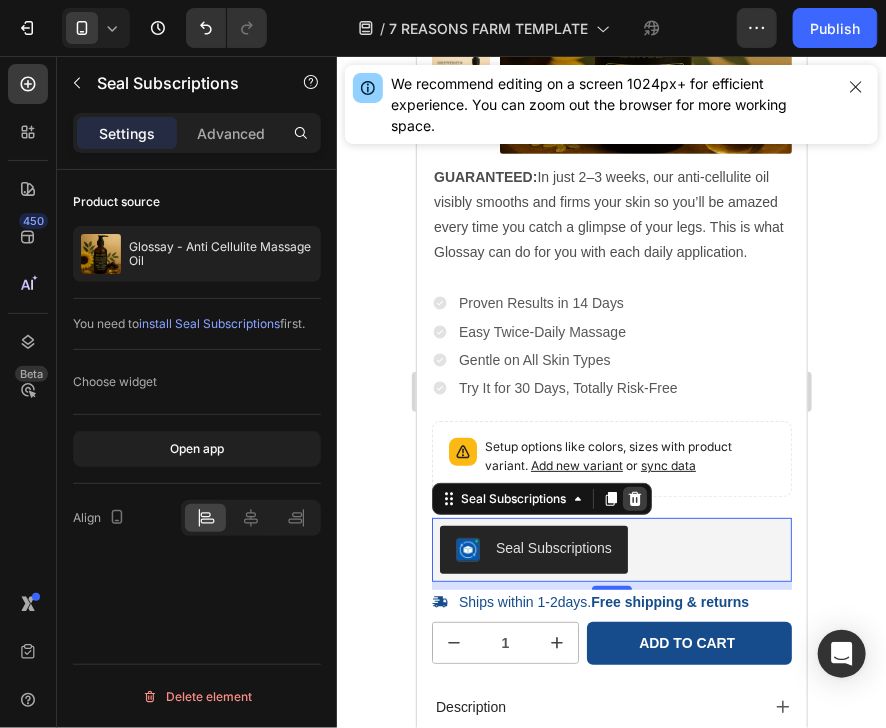 click 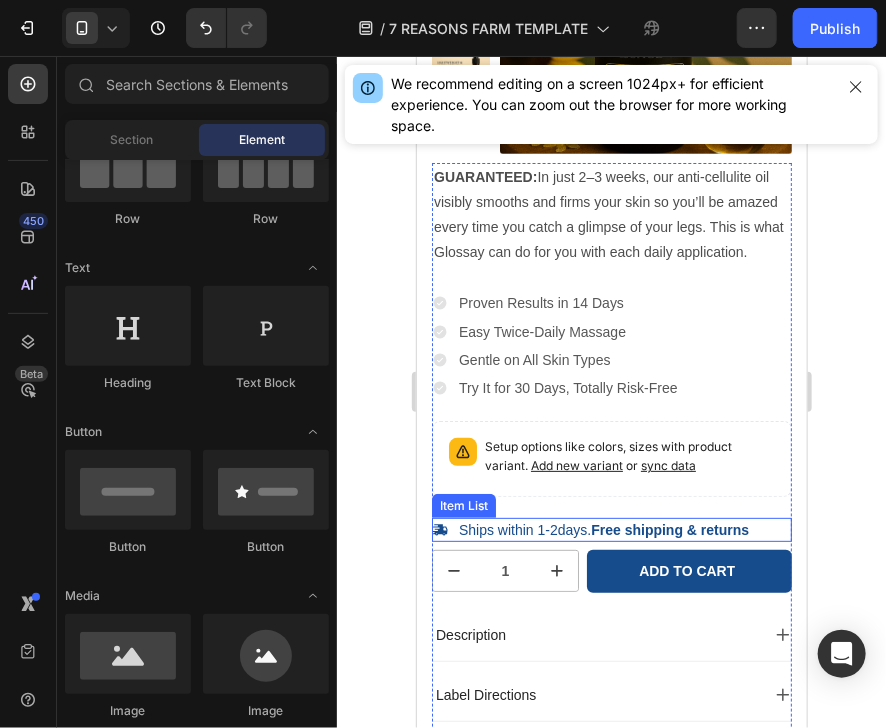 scroll, scrollTop: 6762, scrollLeft: 0, axis: vertical 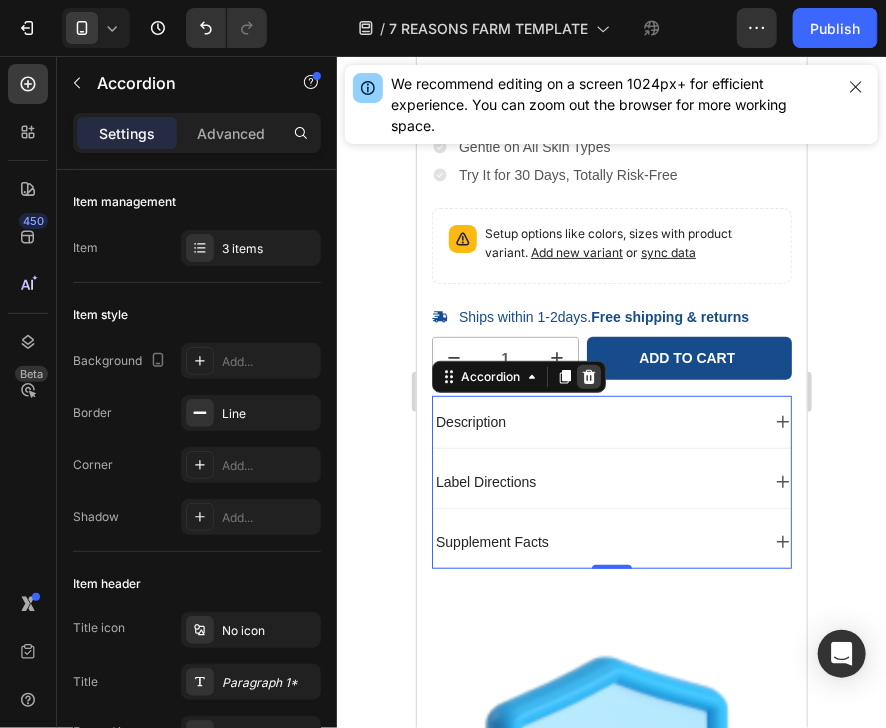 click 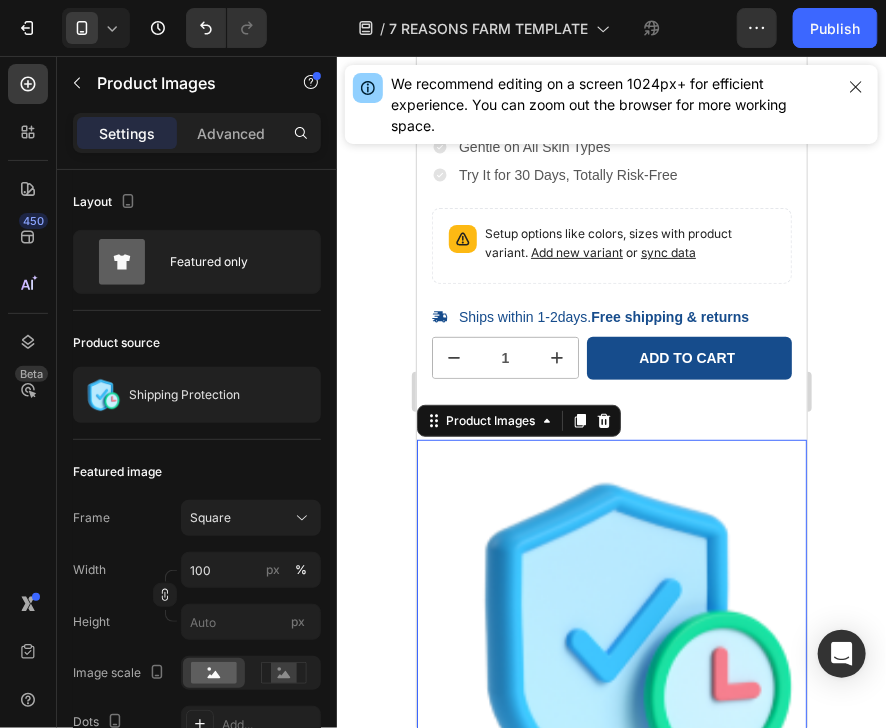 click at bounding box center [611, 634] 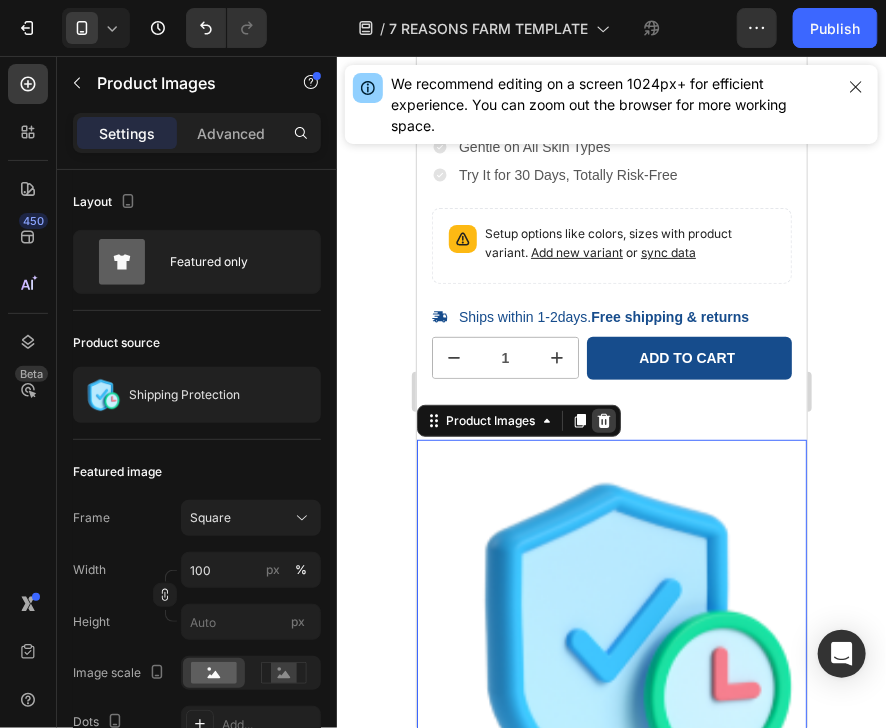 click 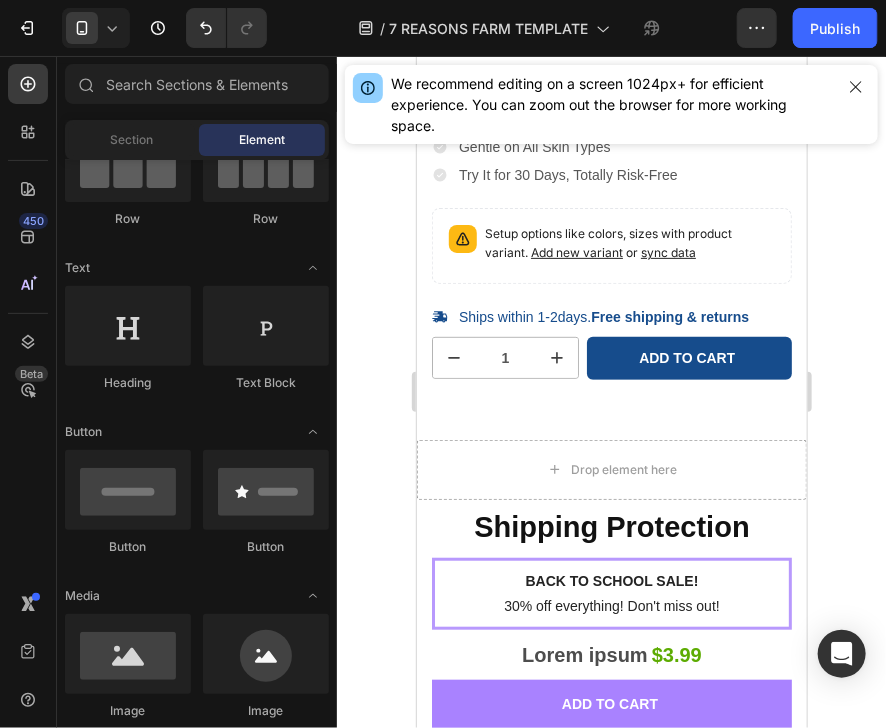 scroll, scrollTop: 7002, scrollLeft: 0, axis: vertical 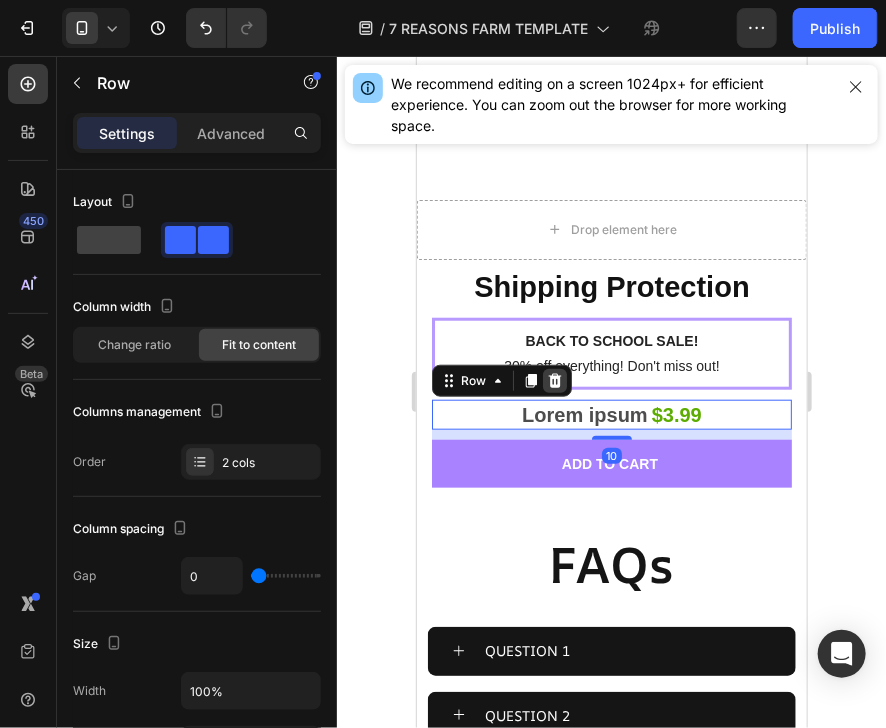 click 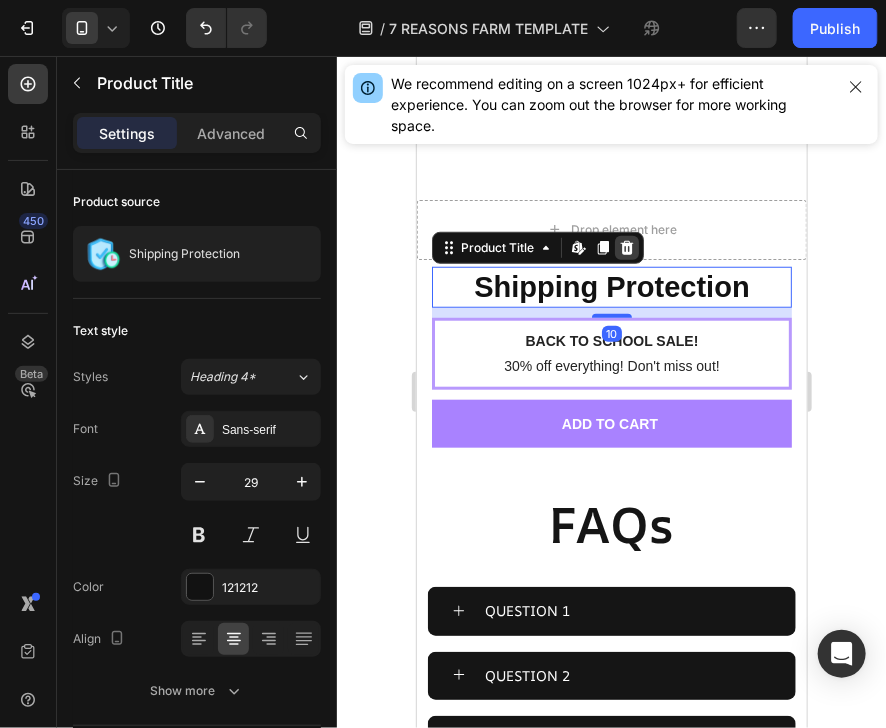 click at bounding box center (626, 247) 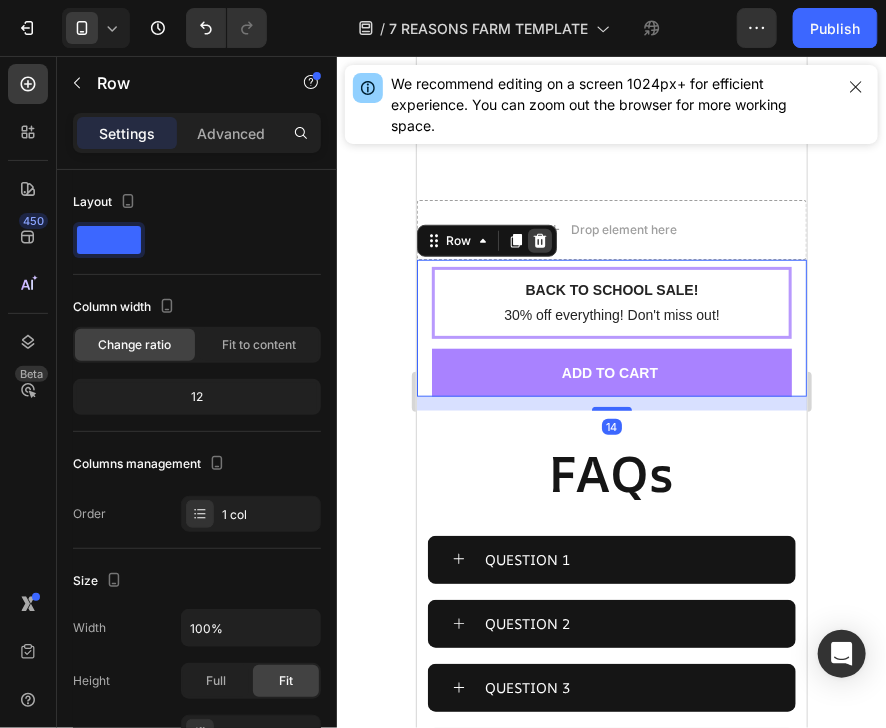 click 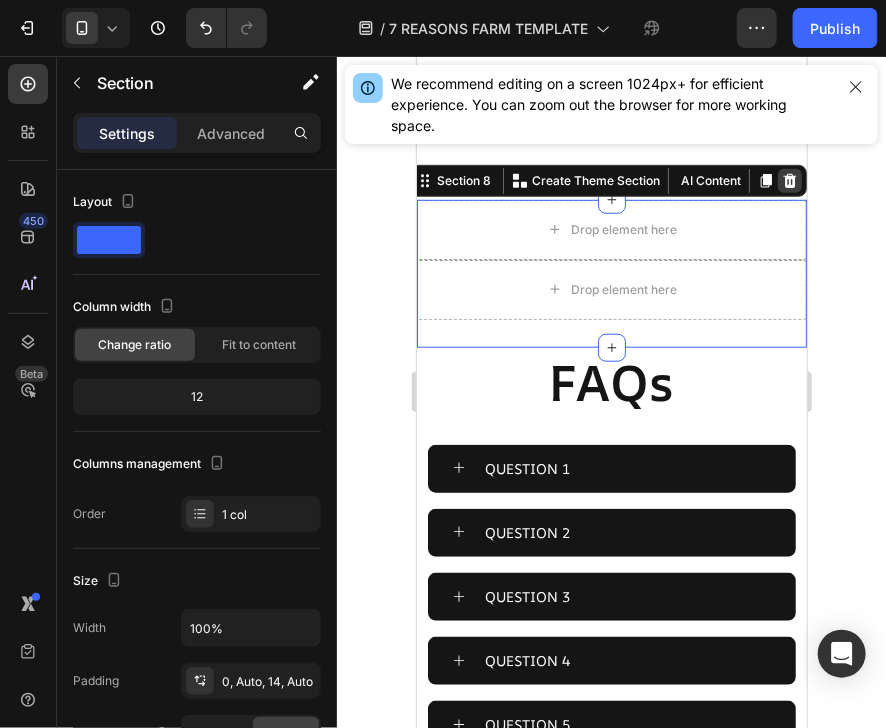 click 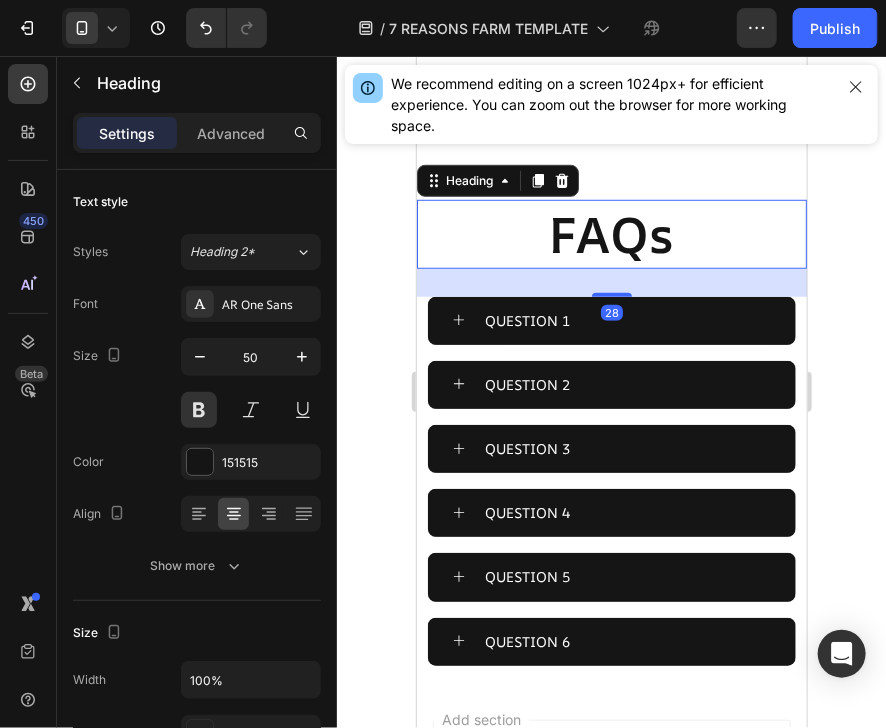 click on "28" at bounding box center [611, 282] 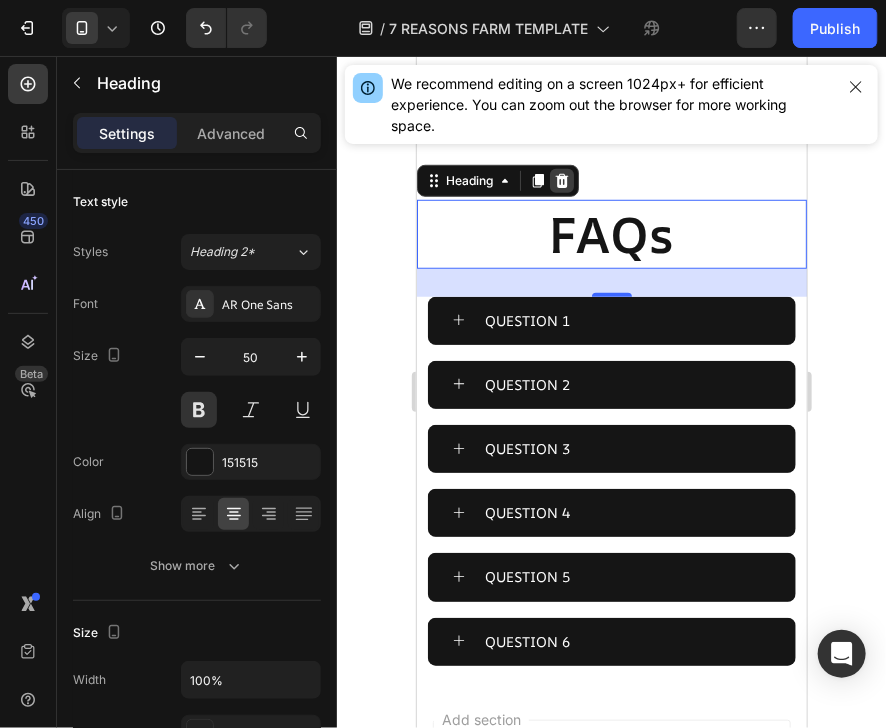 click at bounding box center [561, 180] 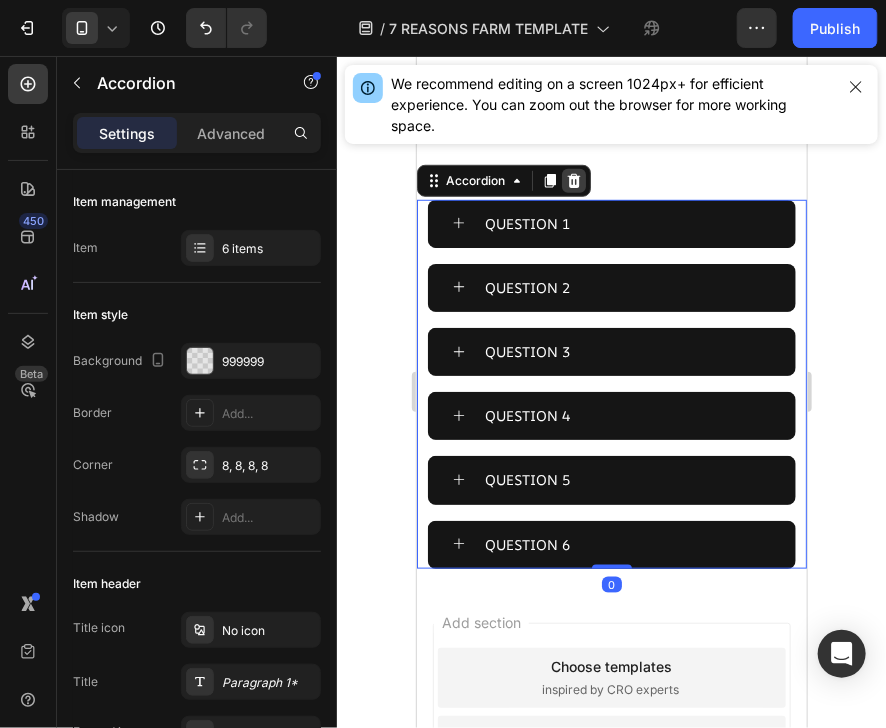 click 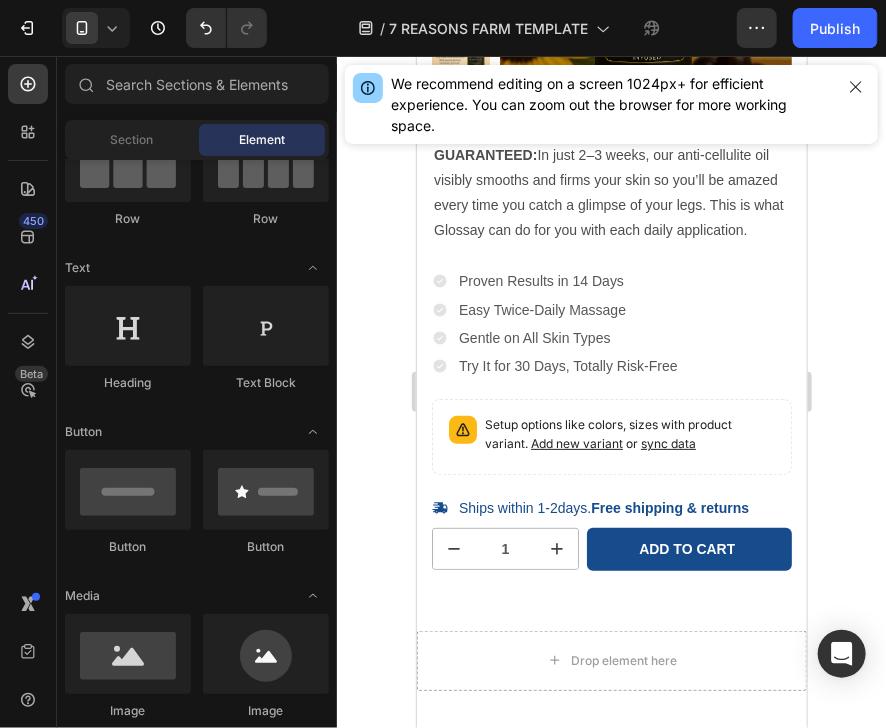 scroll, scrollTop: 6559, scrollLeft: 0, axis: vertical 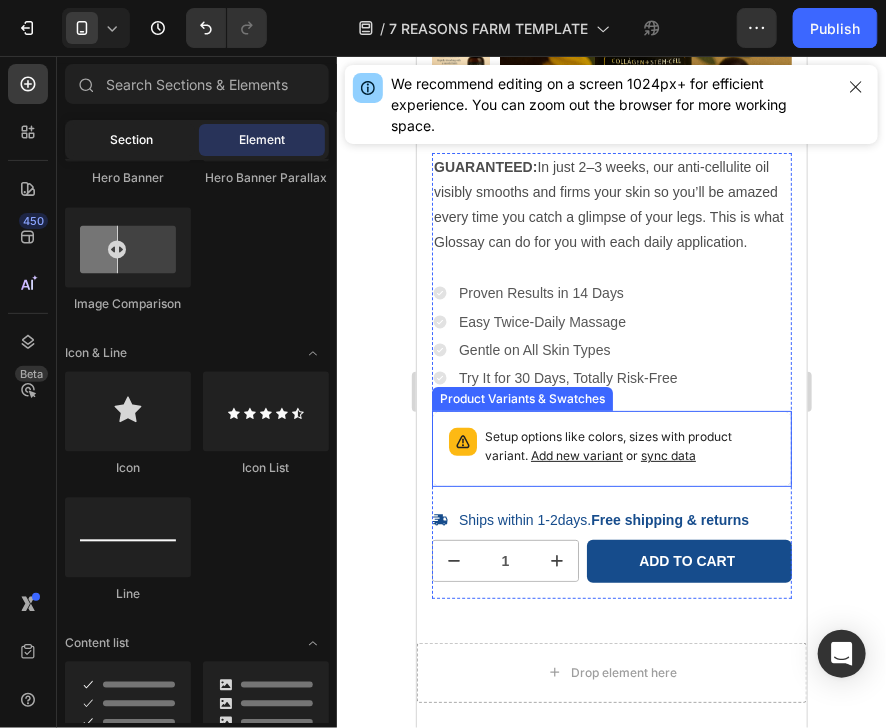 click on "Section" 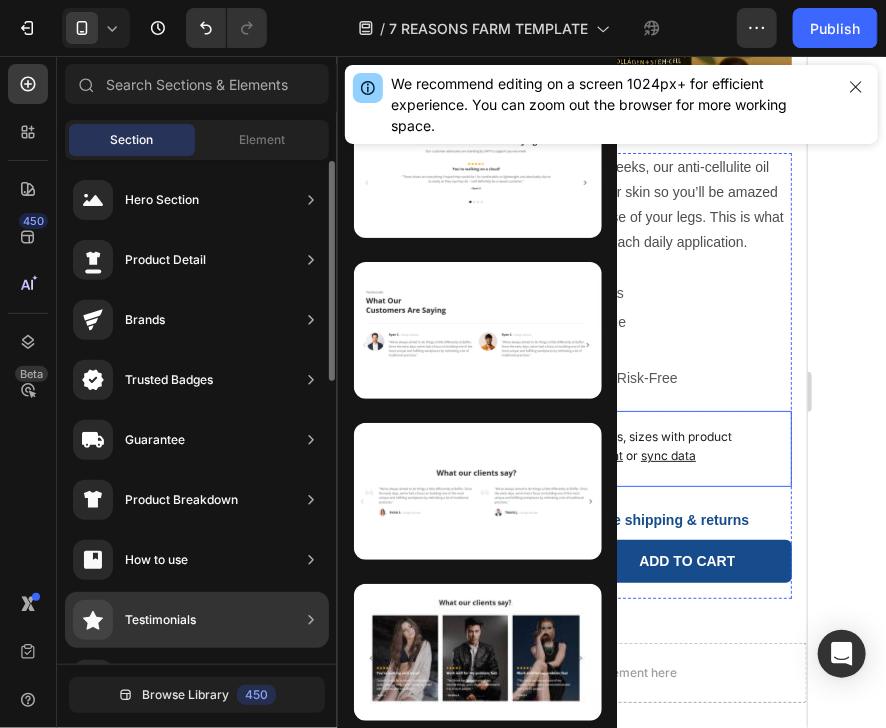 scroll, scrollTop: 13, scrollLeft: 0, axis: vertical 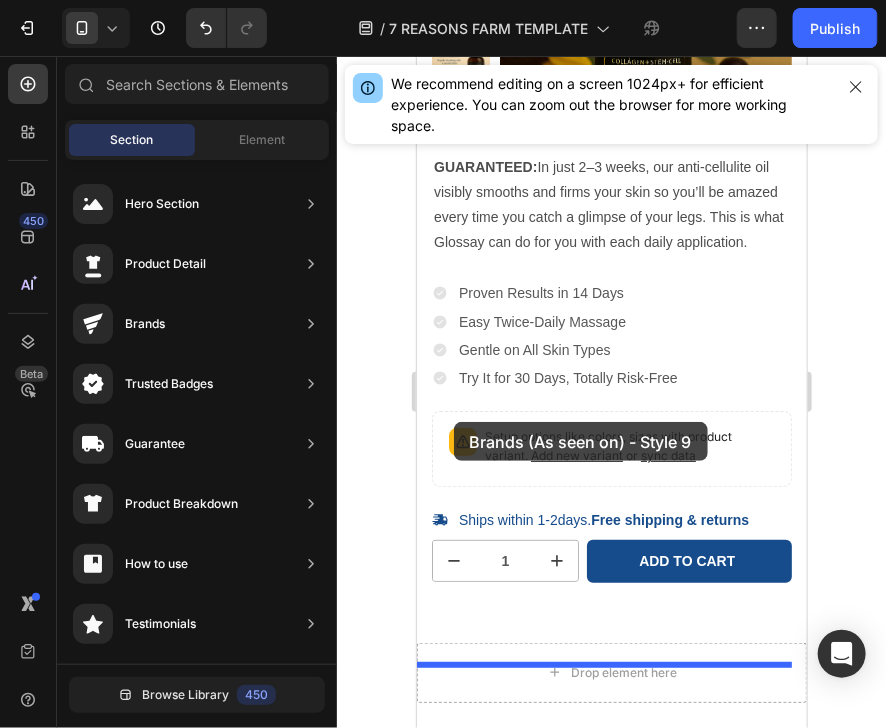 drag, startPoint x: 888, startPoint y: 354, endPoint x: 453, endPoint y: 421, distance: 440.12952 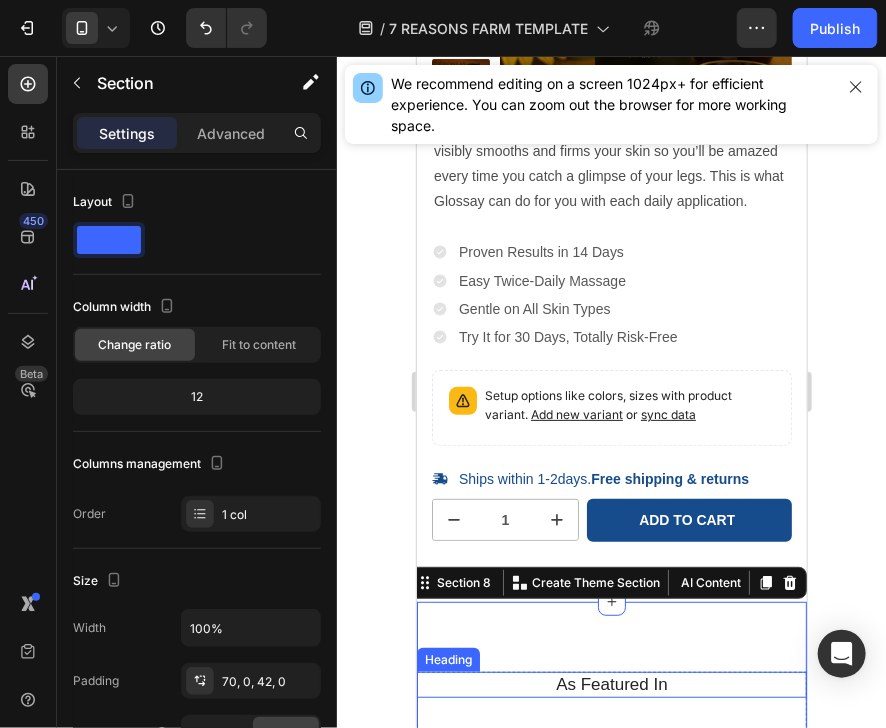 scroll, scrollTop: 6599, scrollLeft: 0, axis: vertical 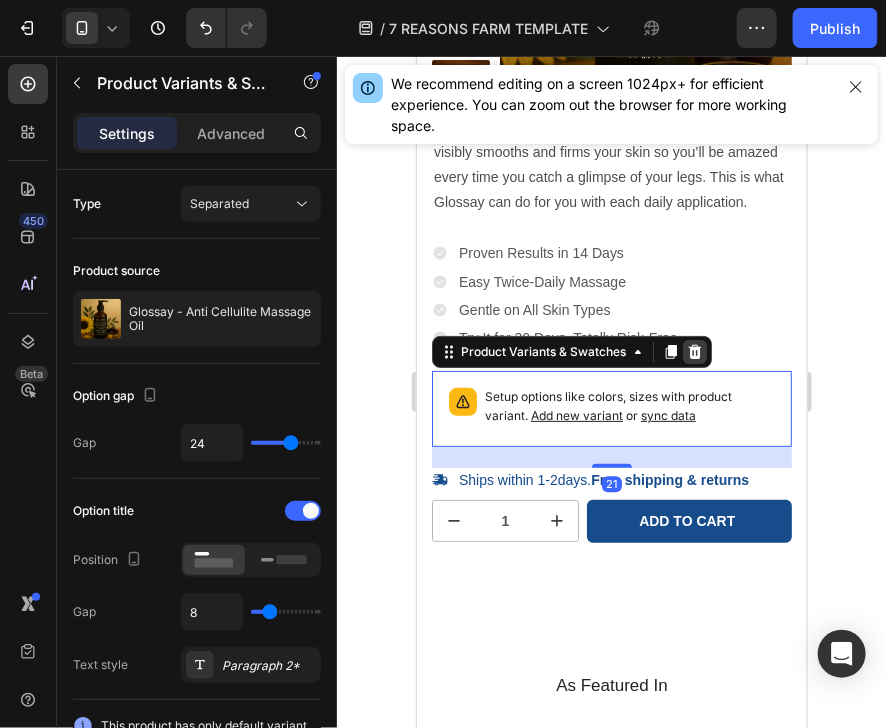click 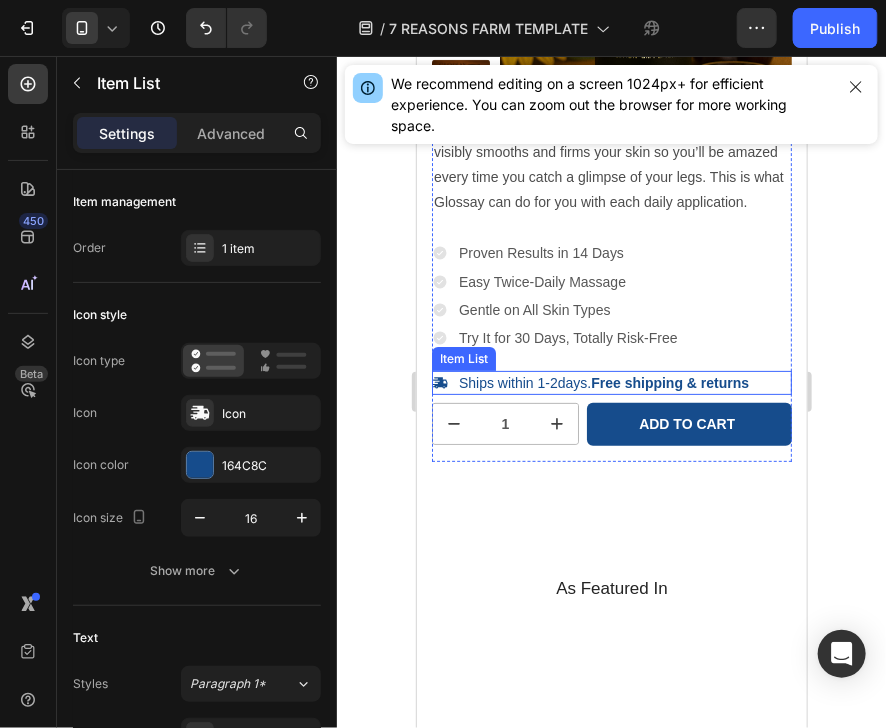 click on "Ships within 1-2days.  Free shipping & returns" at bounding box center (611, 382) 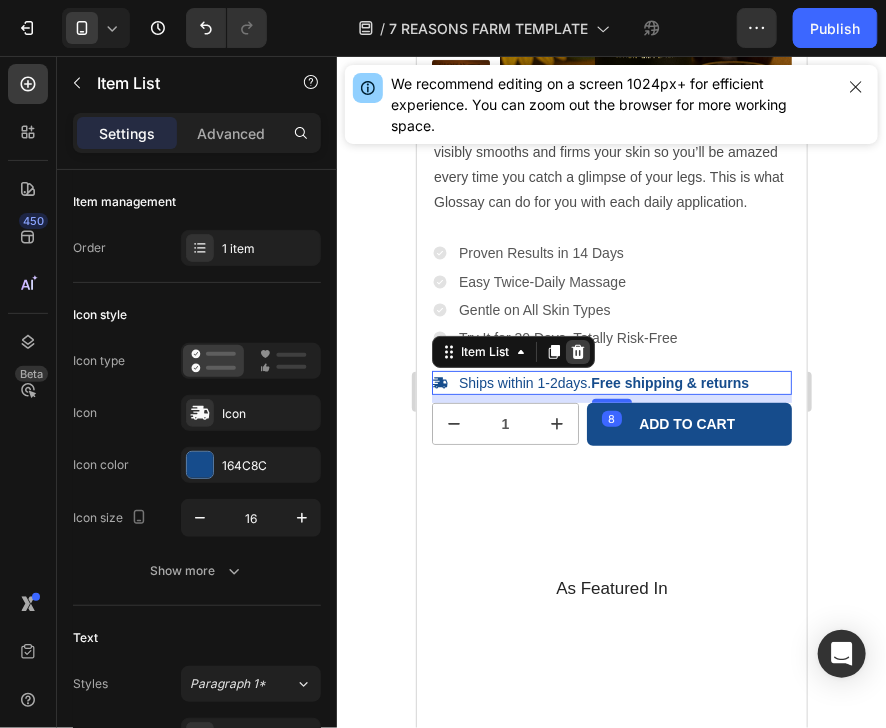 click 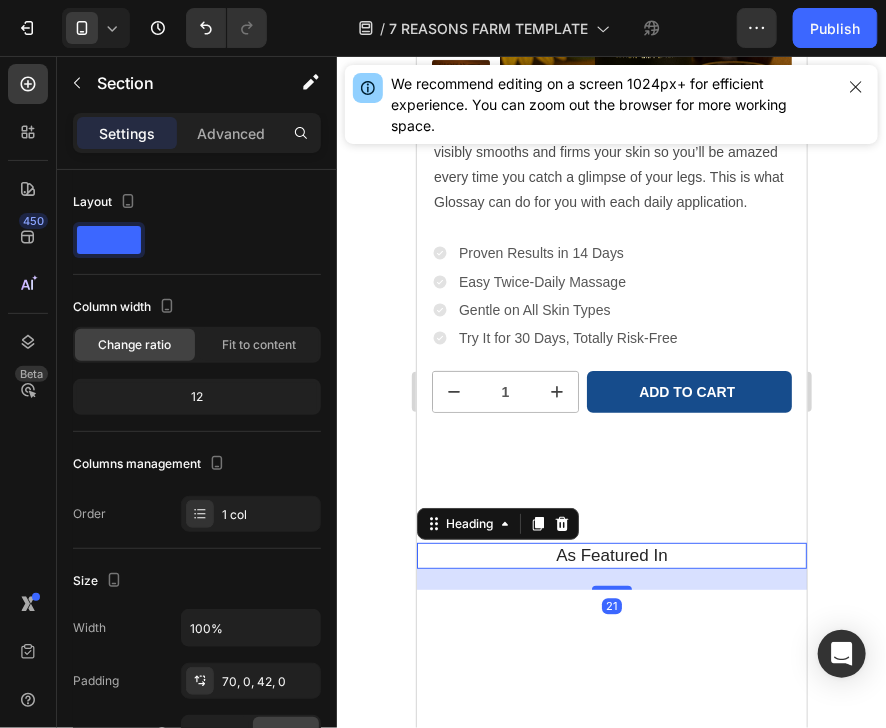 click on "As Featured In" at bounding box center (611, 555) 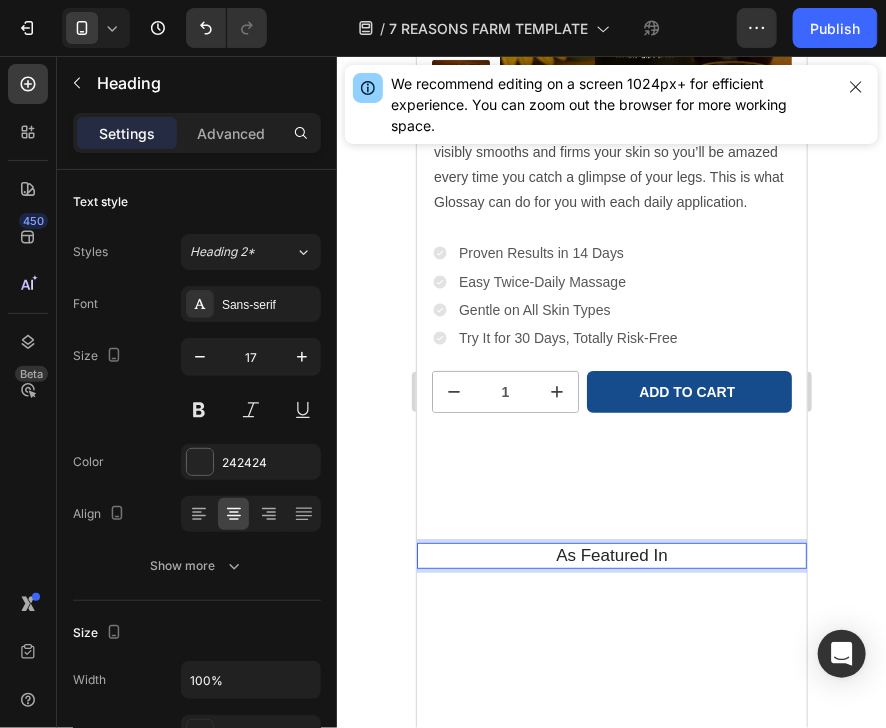 click on "As Featured In" at bounding box center (611, 555) 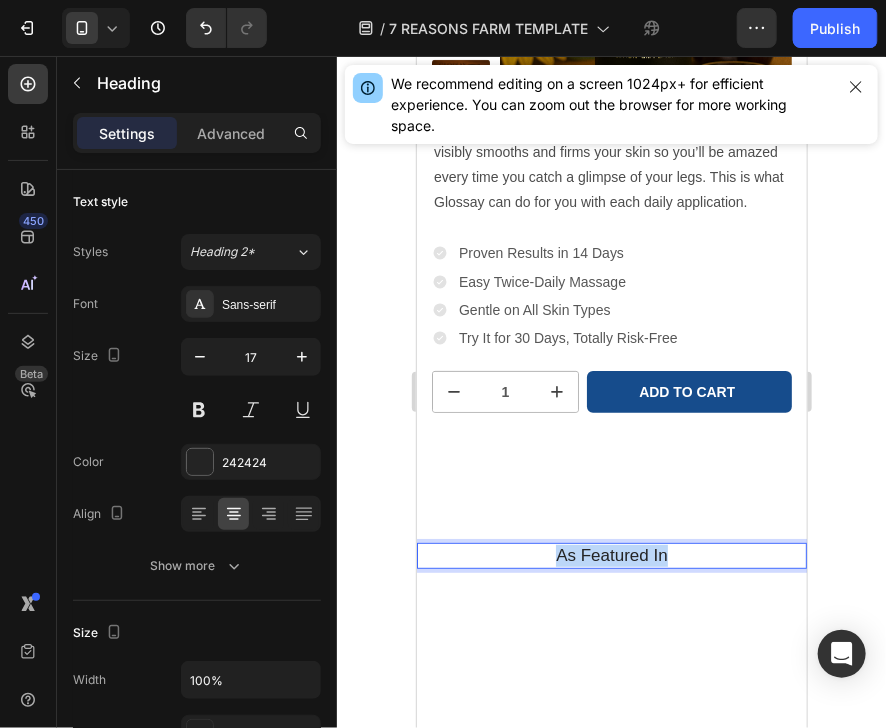 click on "As Featured In" at bounding box center [611, 555] 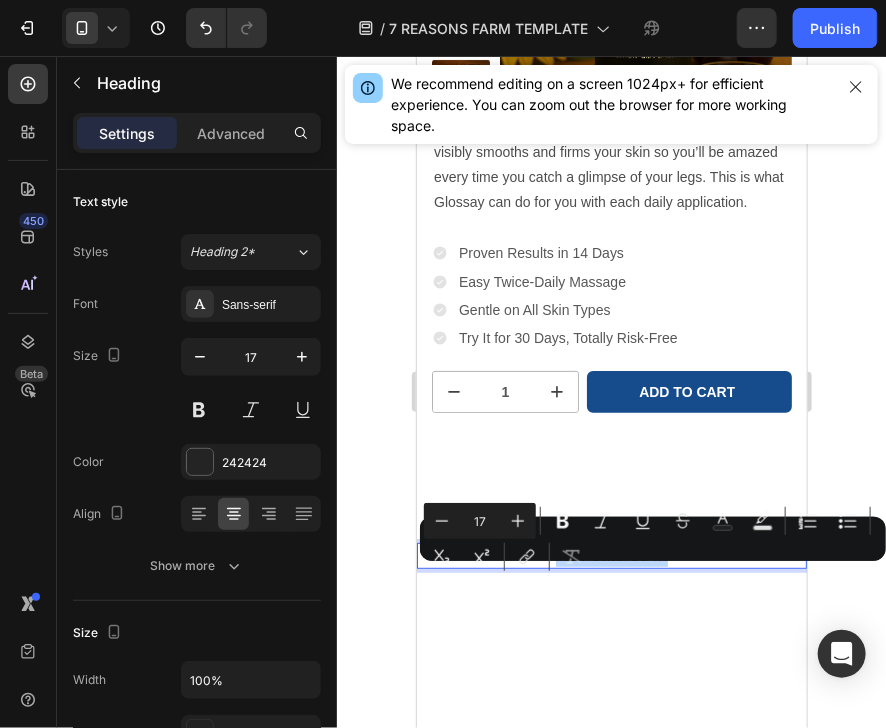 click on "As Featured In" at bounding box center (611, 555) 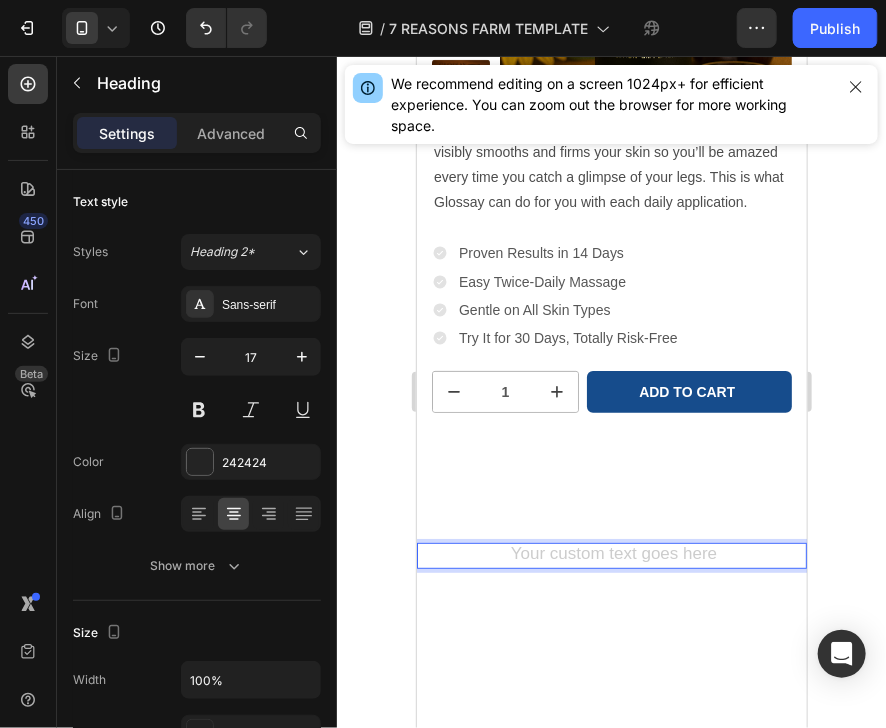 click at bounding box center (611, 555) 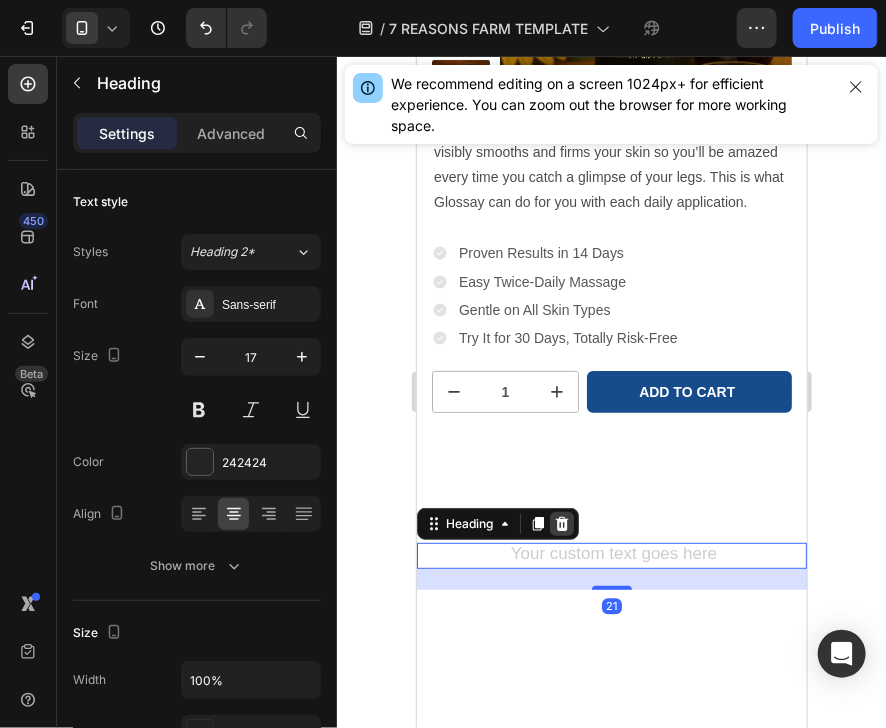 click 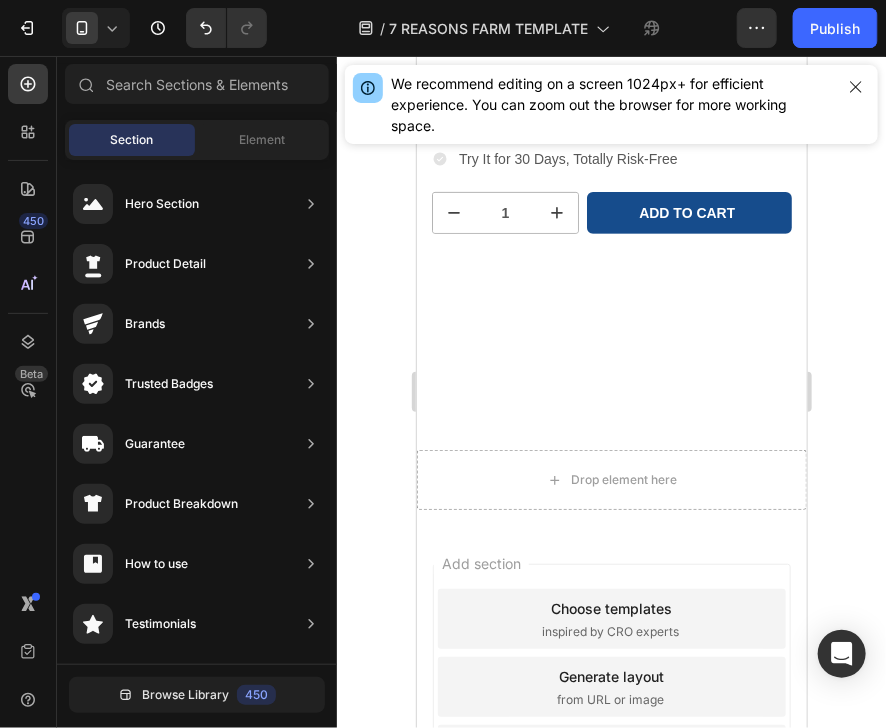 scroll, scrollTop: 6803, scrollLeft: 0, axis: vertical 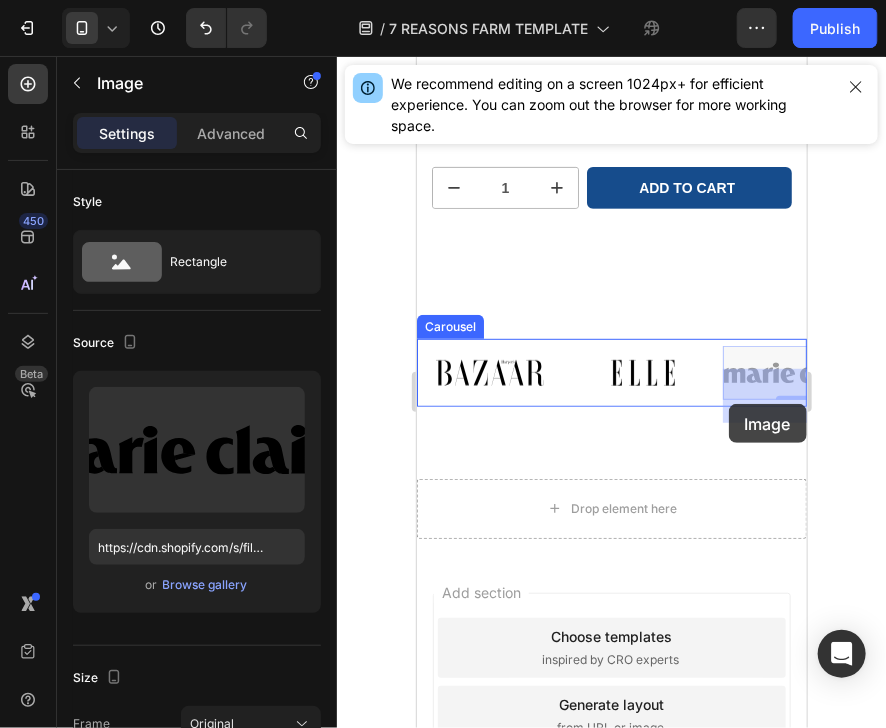 drag, startPoint x: 751, startPoint y: 403, endPoint x: 729, endPoint y: 403, distance: 22 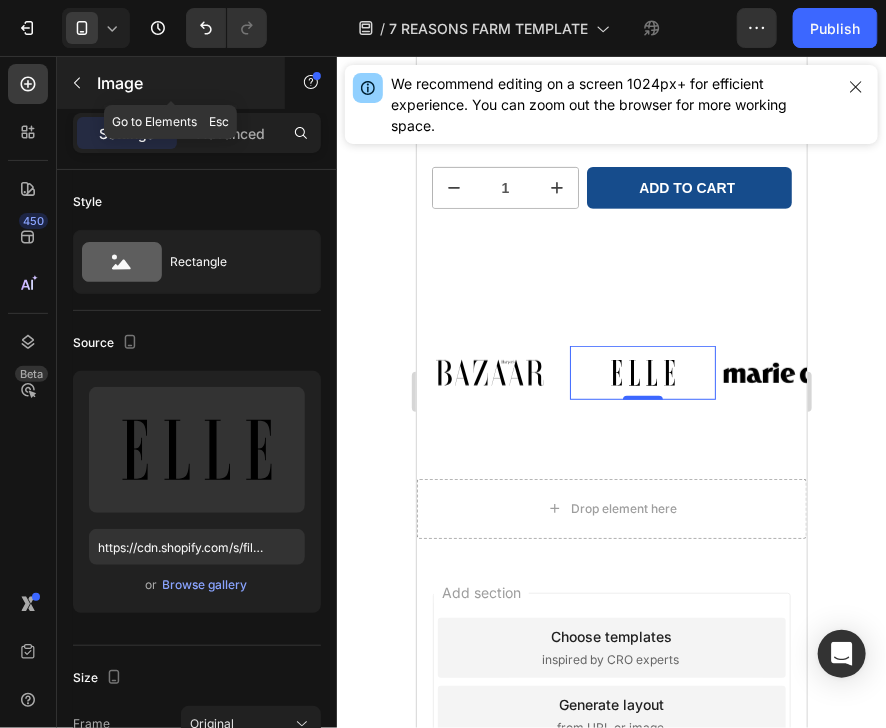 click at bounding box center [77, 83] 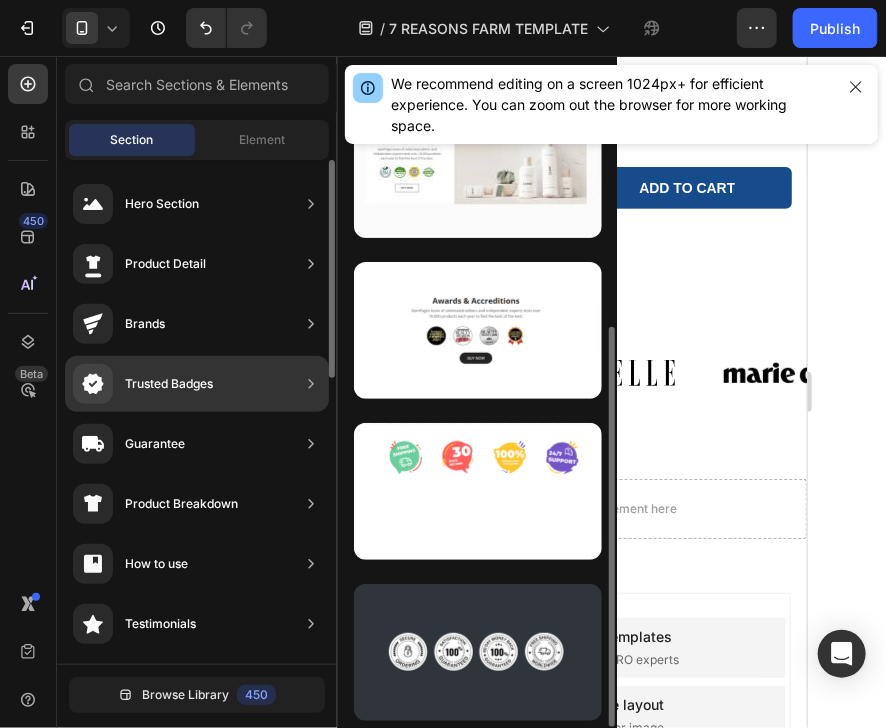 scroll, scrollTop: 336, scrollLeft: 0, axis: vertical 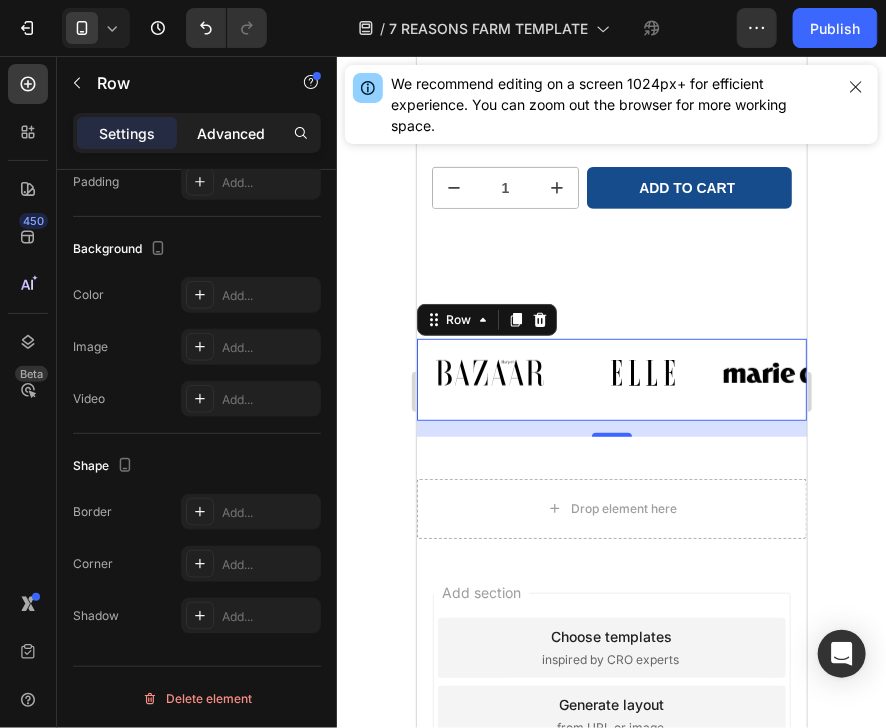 click on "Advanced" at bounding box center (231, 133) 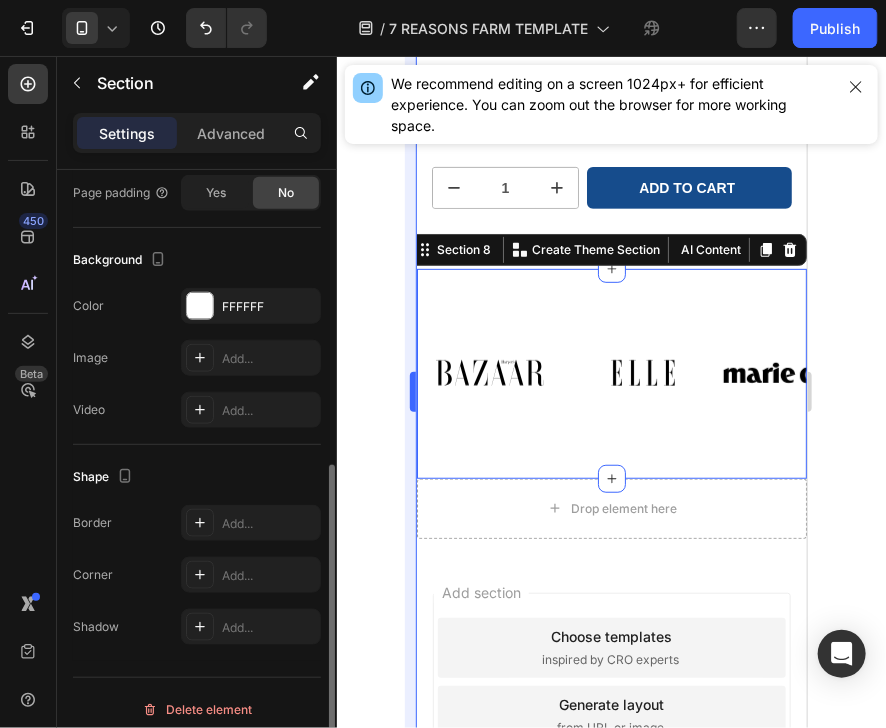 scroll, scrollTop: 547, scrollLeft: 0, axis: vertical 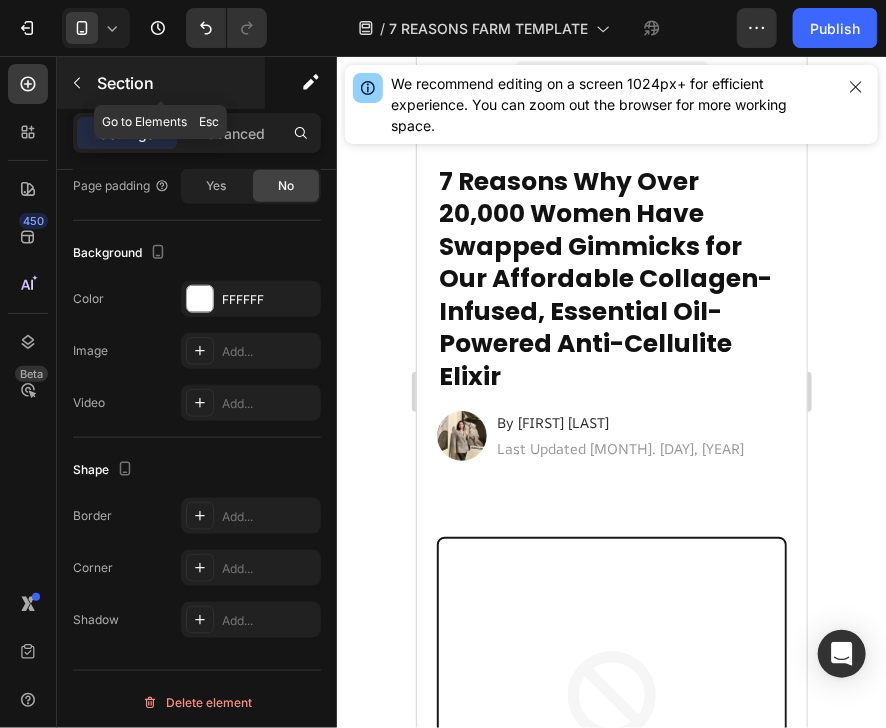 click at bounding box center [77, 83] 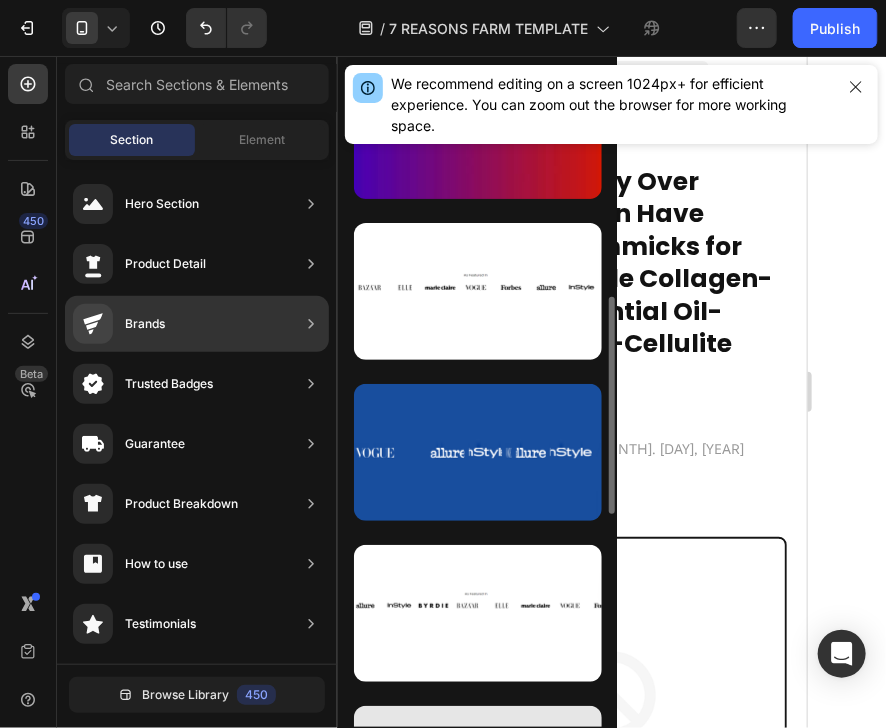 scroll, scrollTop: 536, scrollLeft: 0, axis: vertical 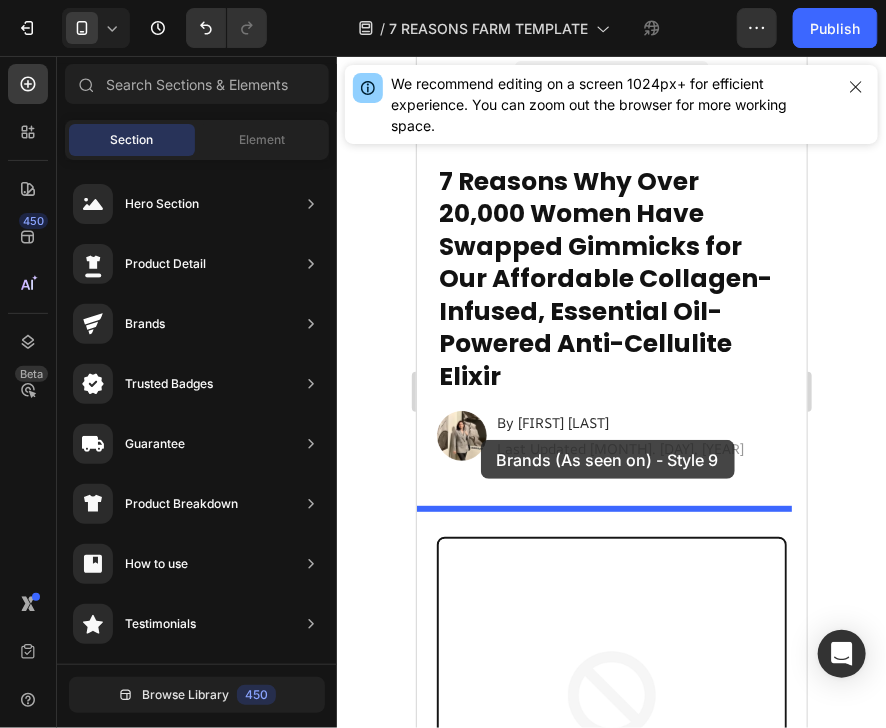 drag, startPoint x: 855, startPoint y: 357, endPoint x: 480, endPoint y: 449, distance: 386.12045 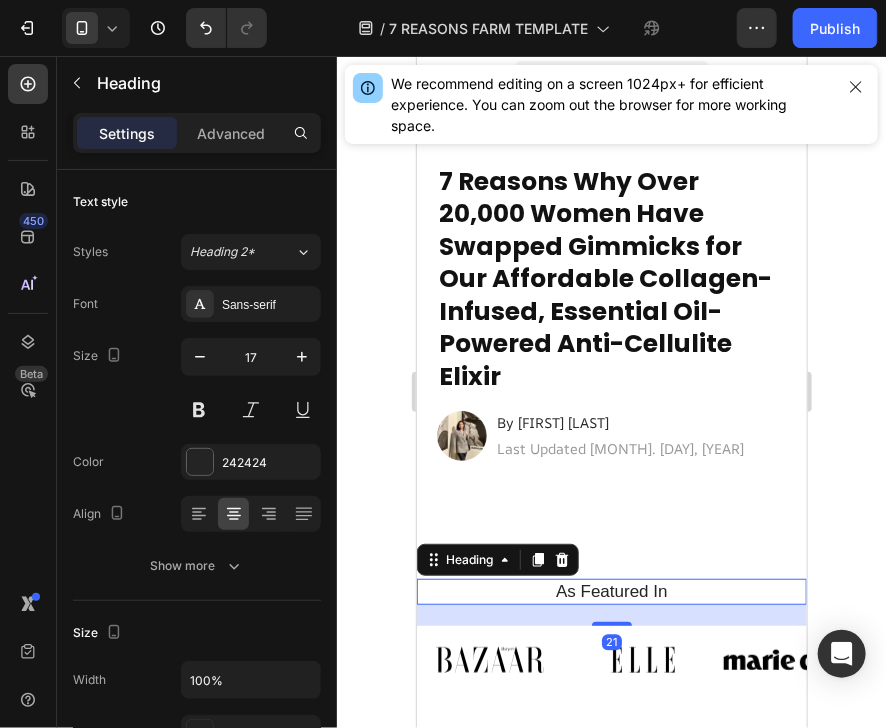 click on "As Featured In" at bounding box center [611, 591] 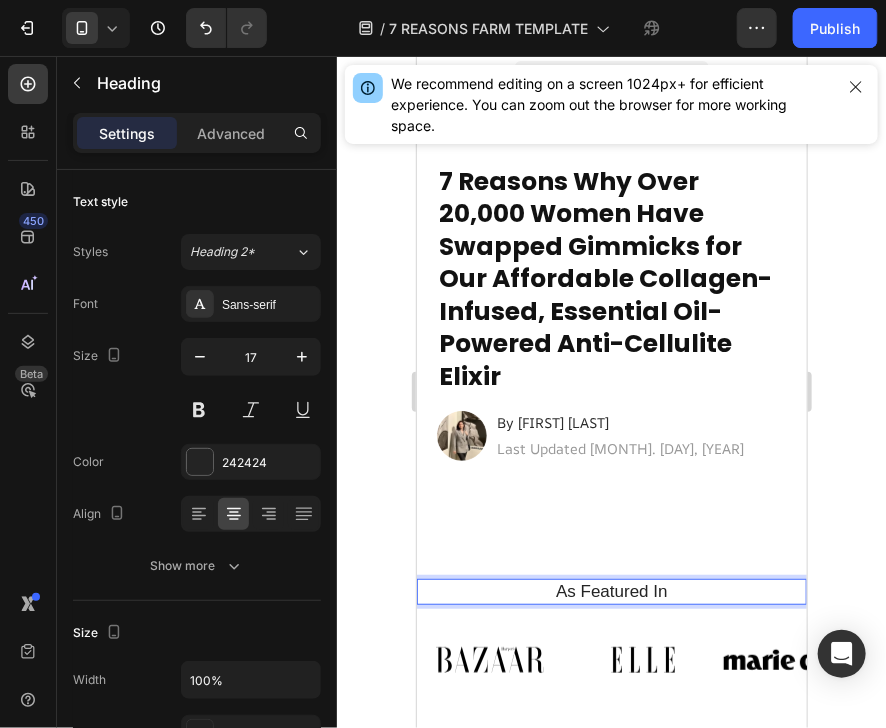 click on "As Featured In" at bounding box center [611, 591] 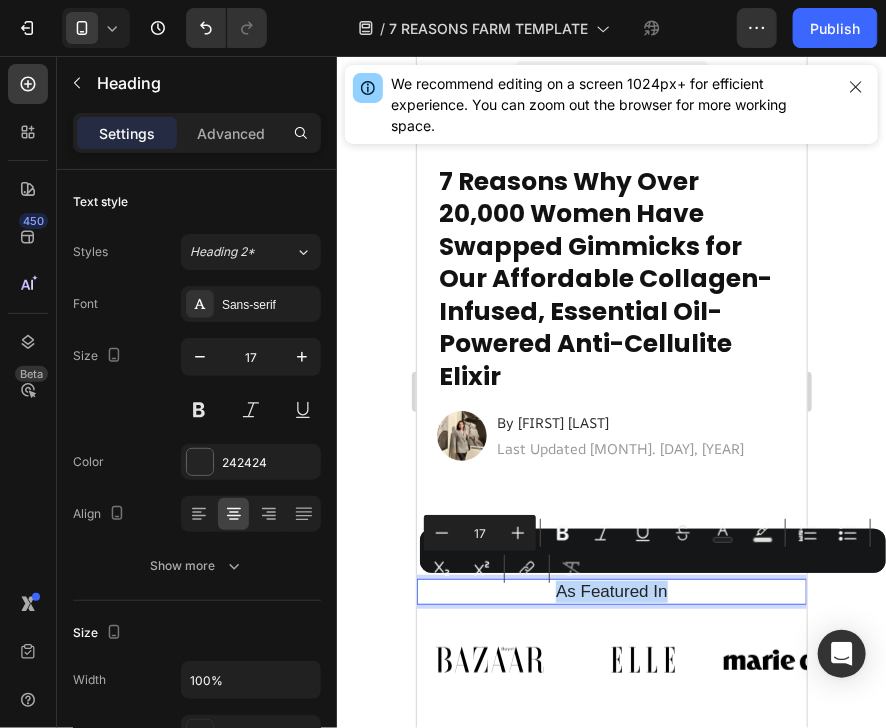 click on "As Featured In" at bounding box center (611, 591) 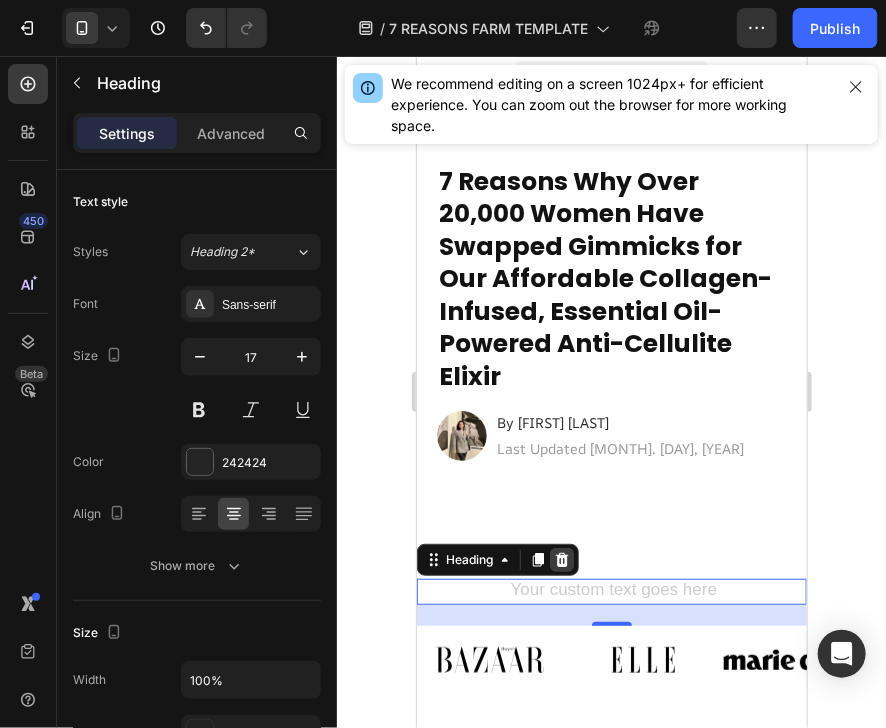 click 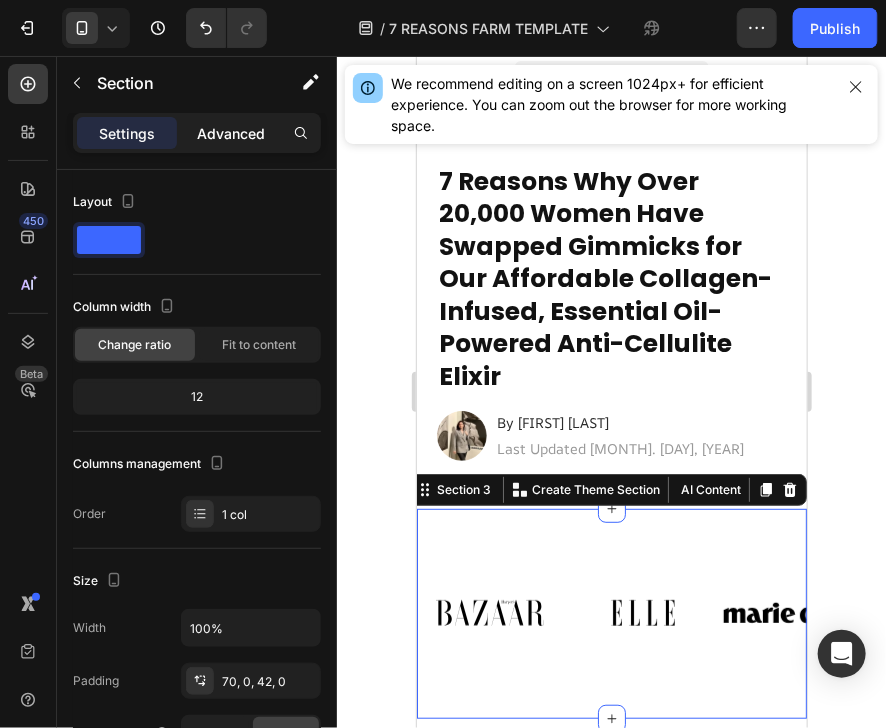 click on "Advanced" 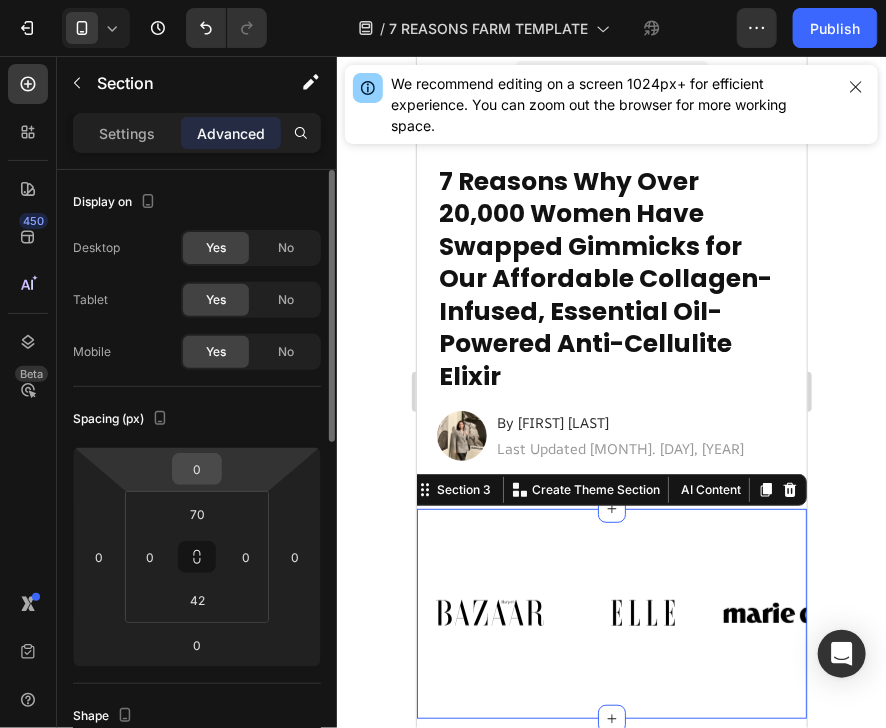 drag, startPoint x: 204, startPoint y: 549, endPoint x: 198, endPoint y: 457, distance: 92.19544 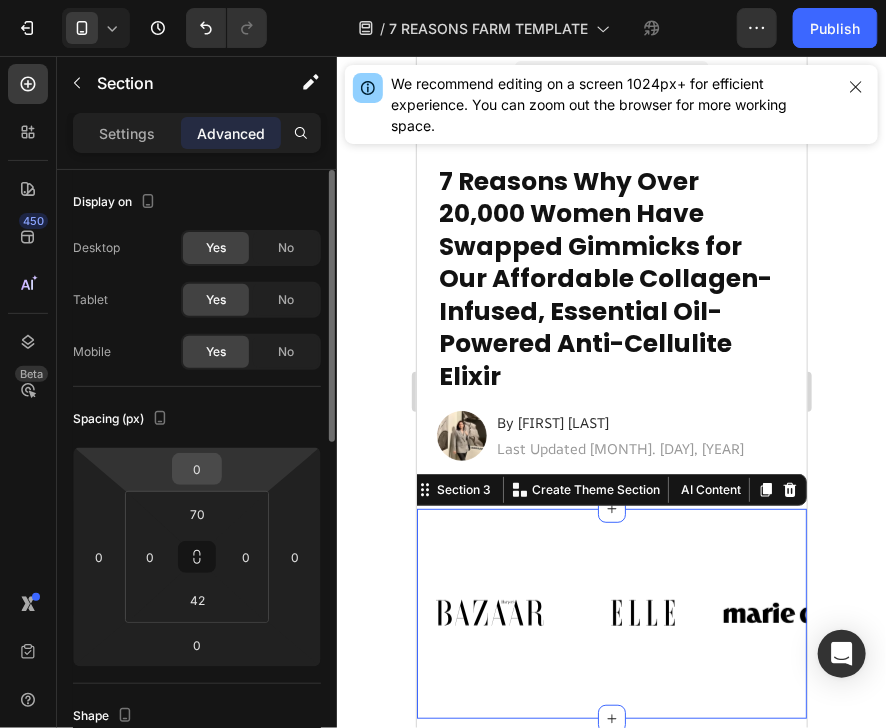 click on "0 0 0 0 70 0 42 0" 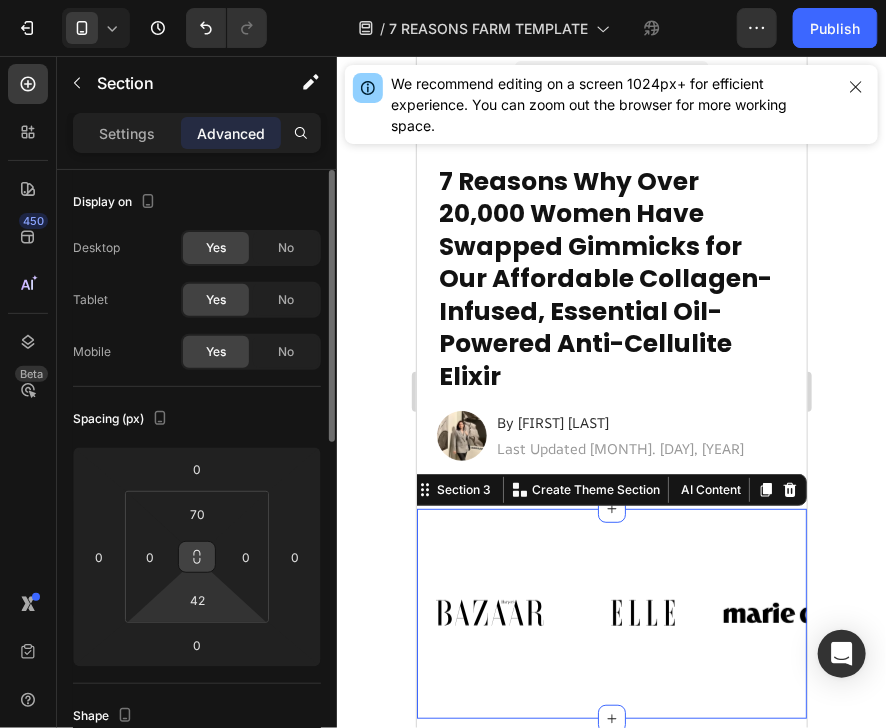 click 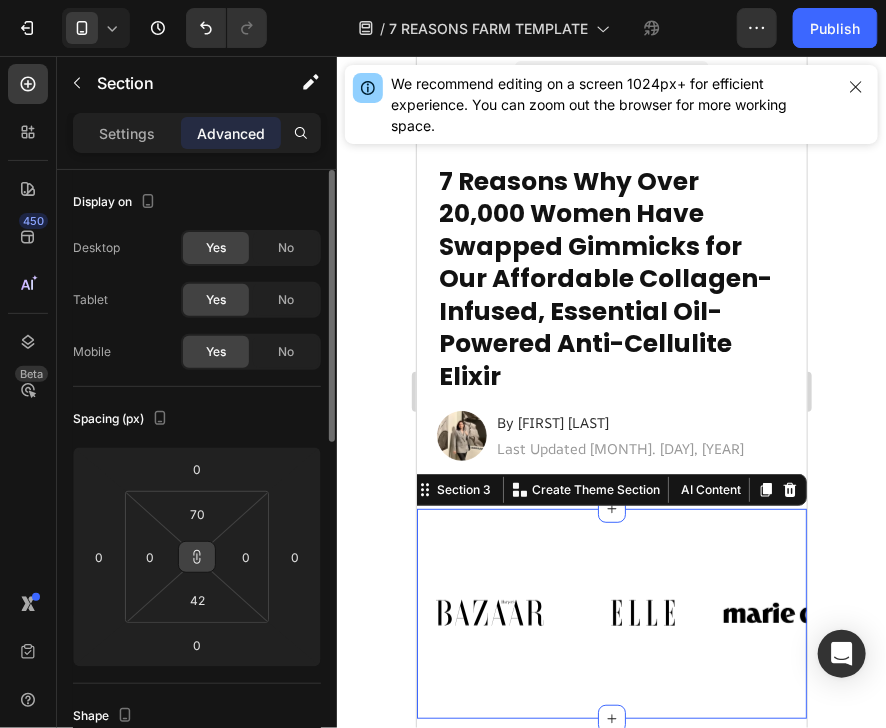 click 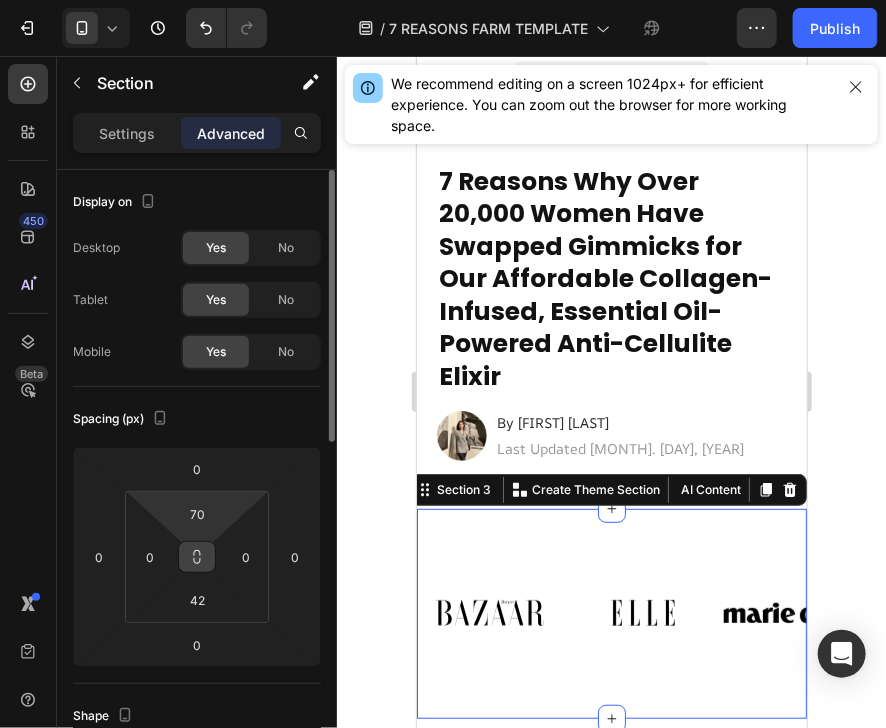 drag, startPoint x: 192, startPoint y: 551, endPoint x: 188, endPoint y: 538, distance: 13.601471 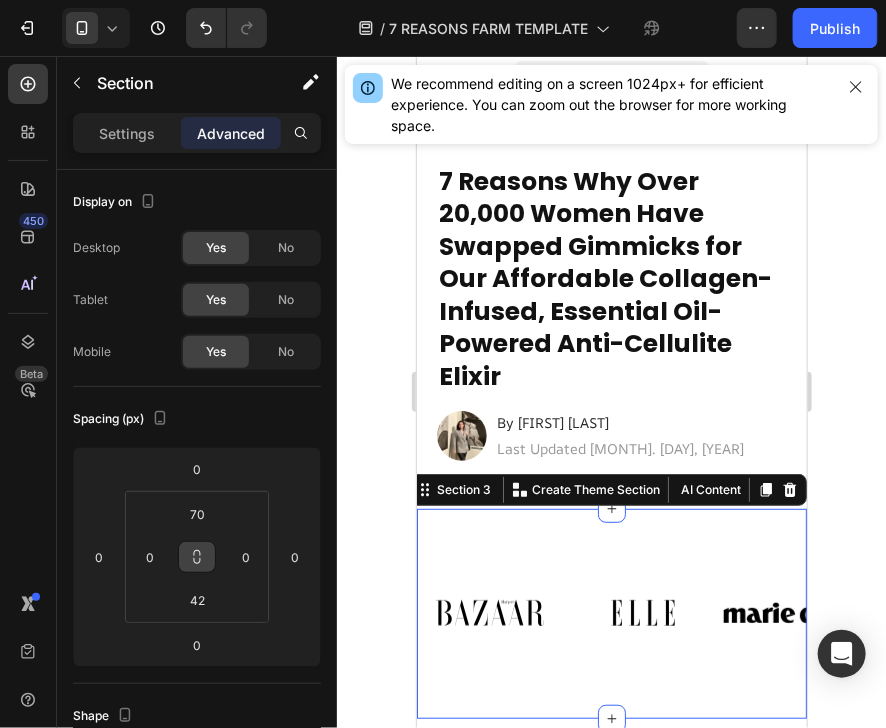 click 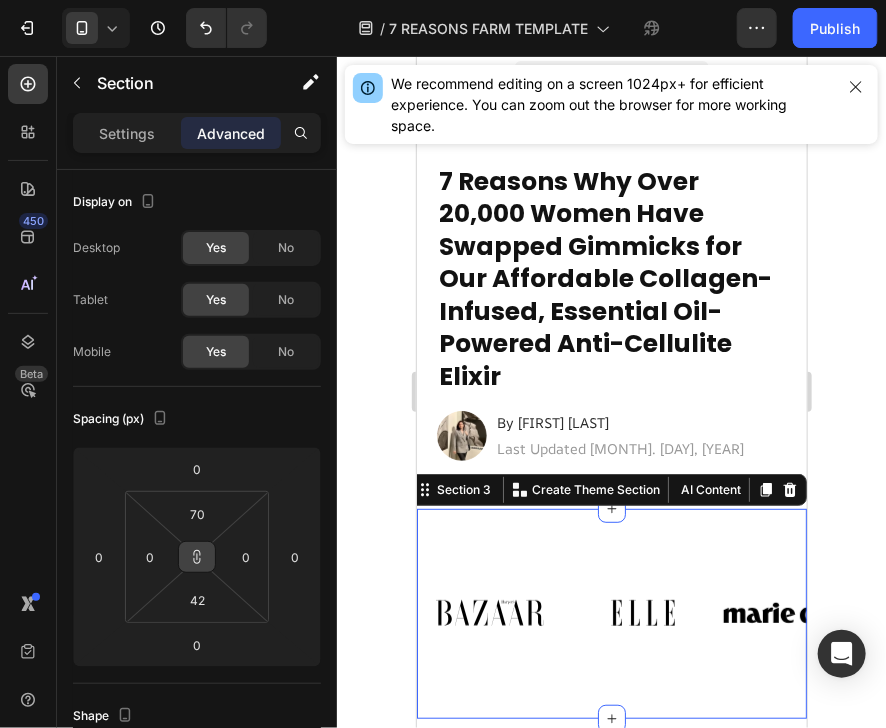 click 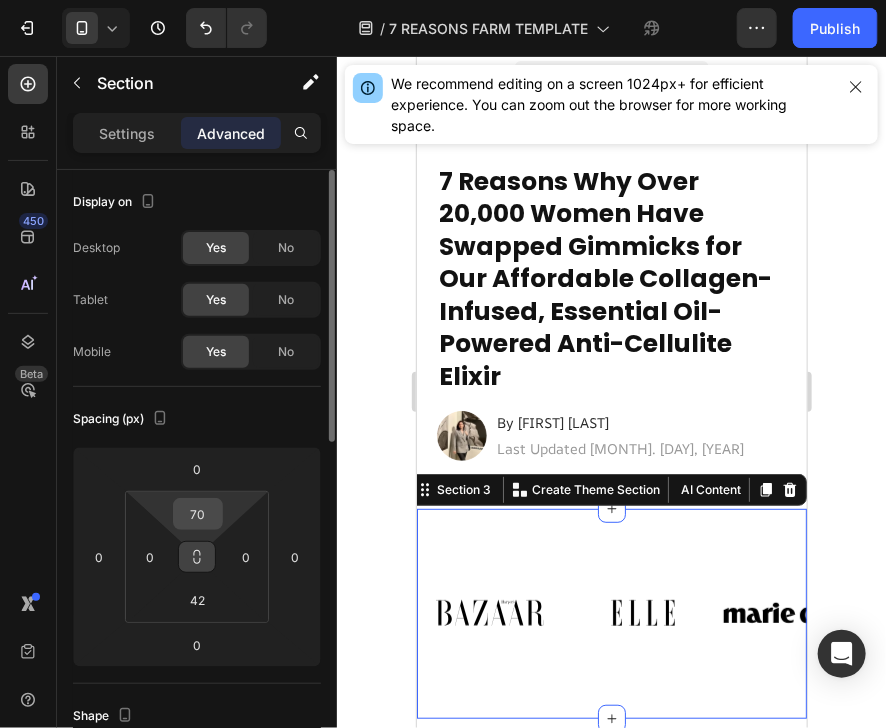 drag, startPoint x: 196, startPoint y: 552, endPoint x: 198, endPoint y: 515, distance: 37.054016 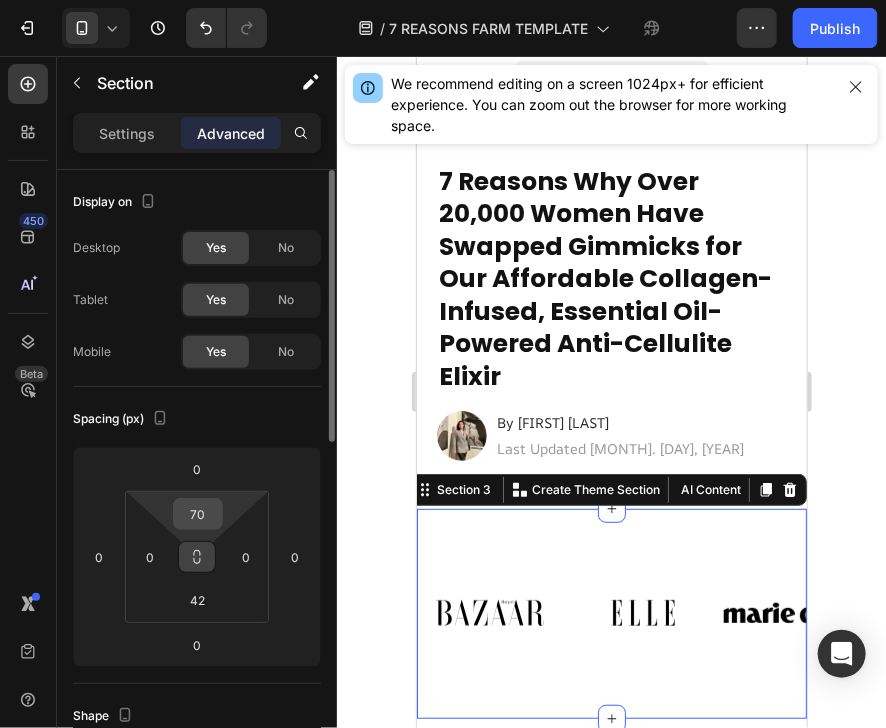click on "70 0 42 0" at bounding box center (197, 557) 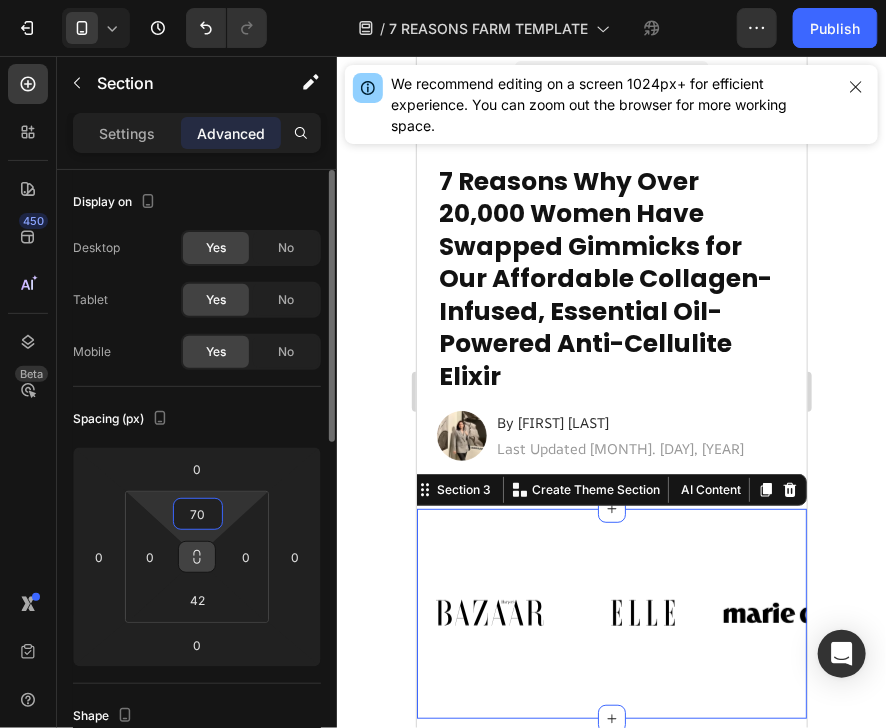 click on "70" at bounding box center (198, 514) 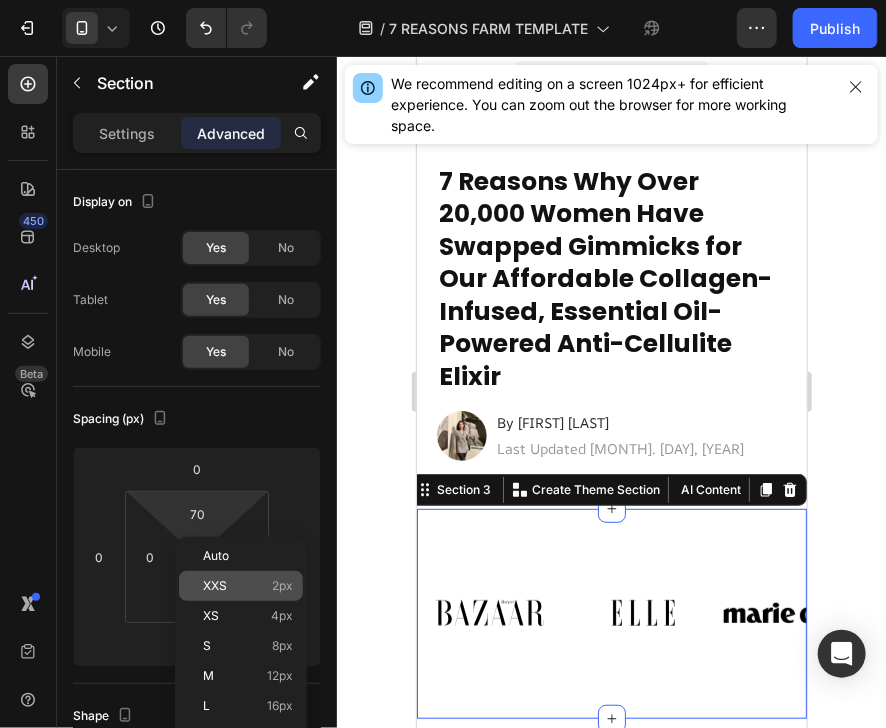 click on "XXS" at bounding box center [215, 586] 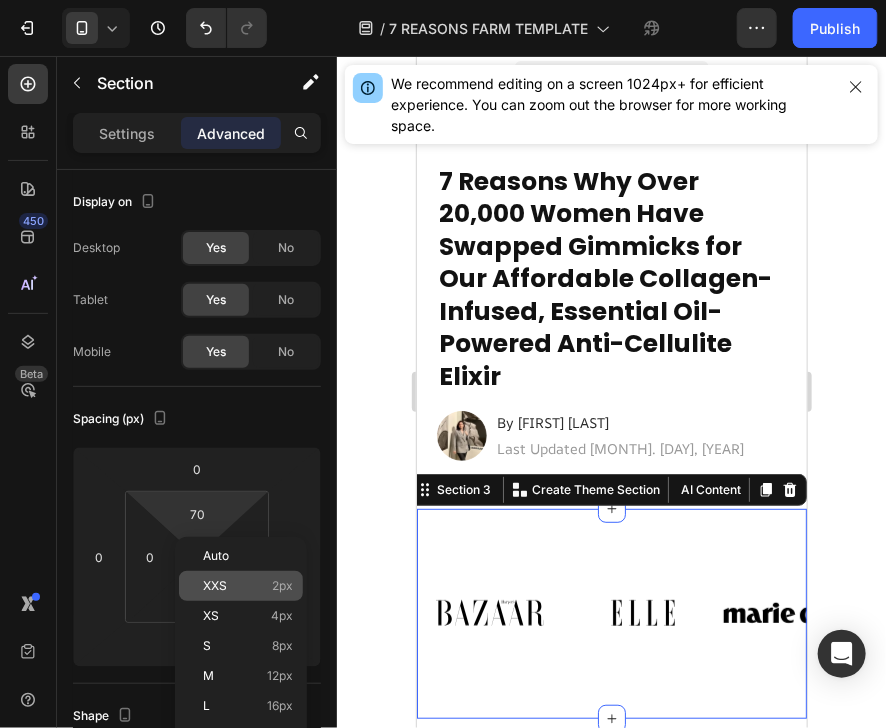 type on "2" 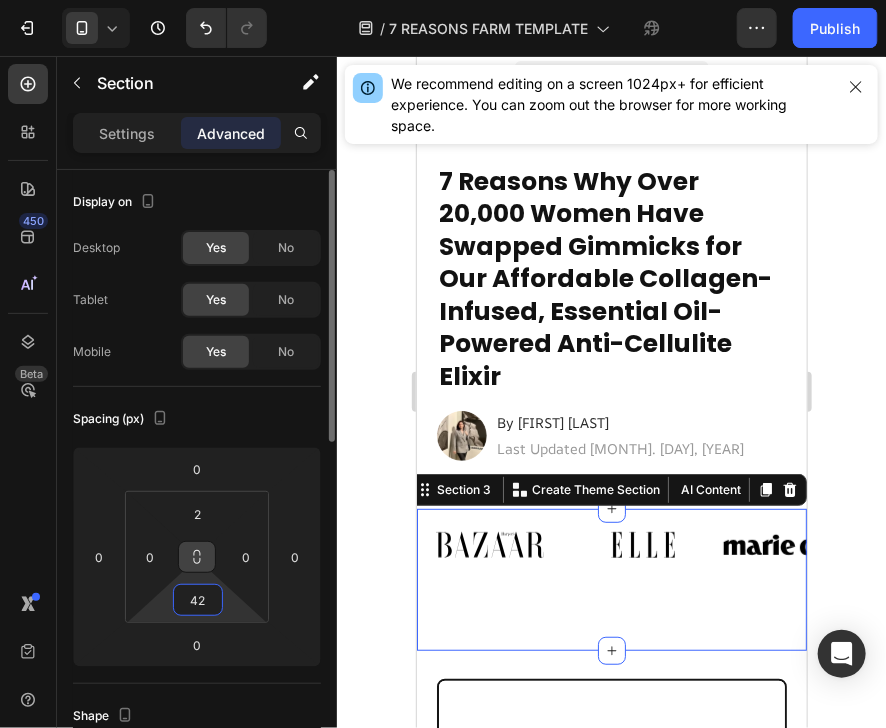 click on "42" at bounding box center [198, 600] 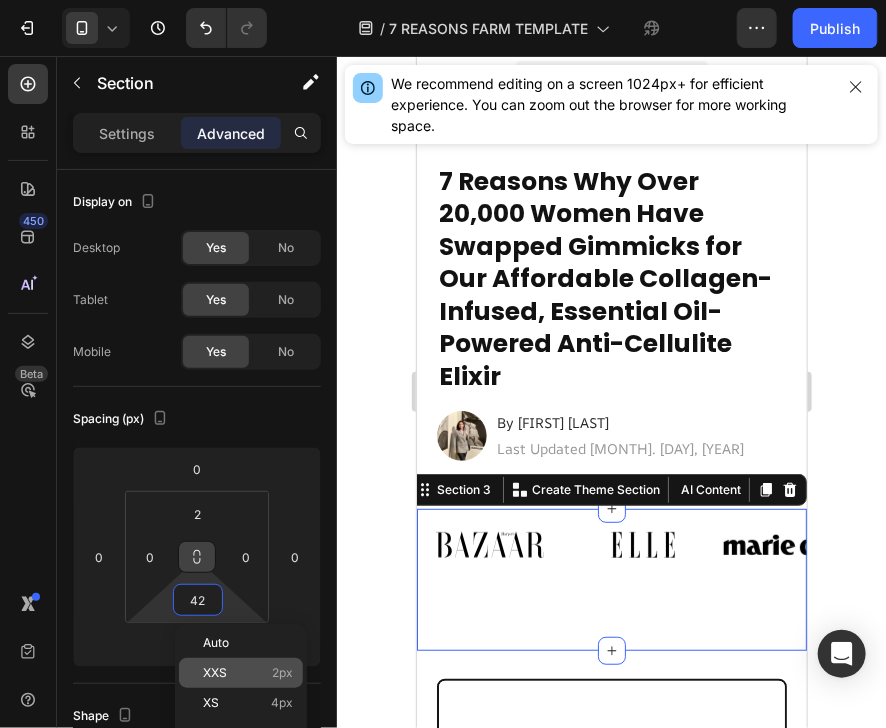 click on "XXS" at bounding box center [215, 673] 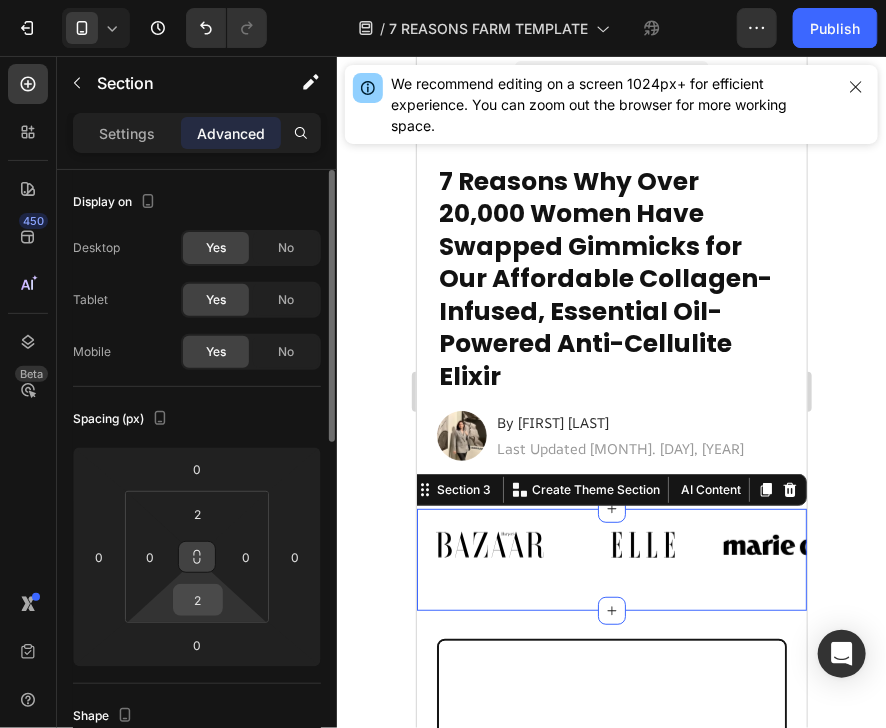 click on "2" at bounding box center [198, 600] 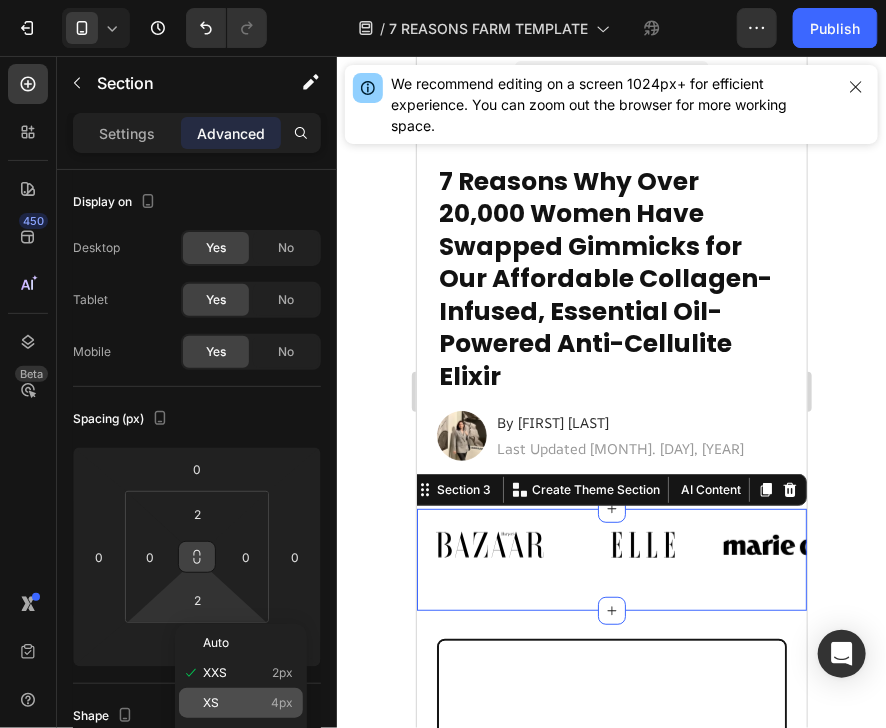 click on "XS" at bounding box center (211, 703) 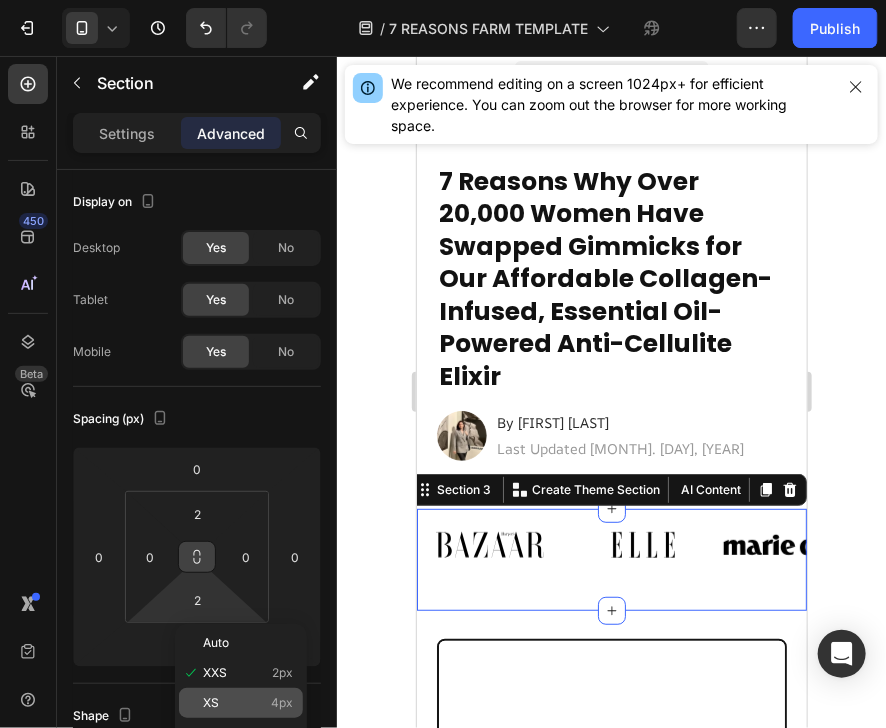 type on "4" 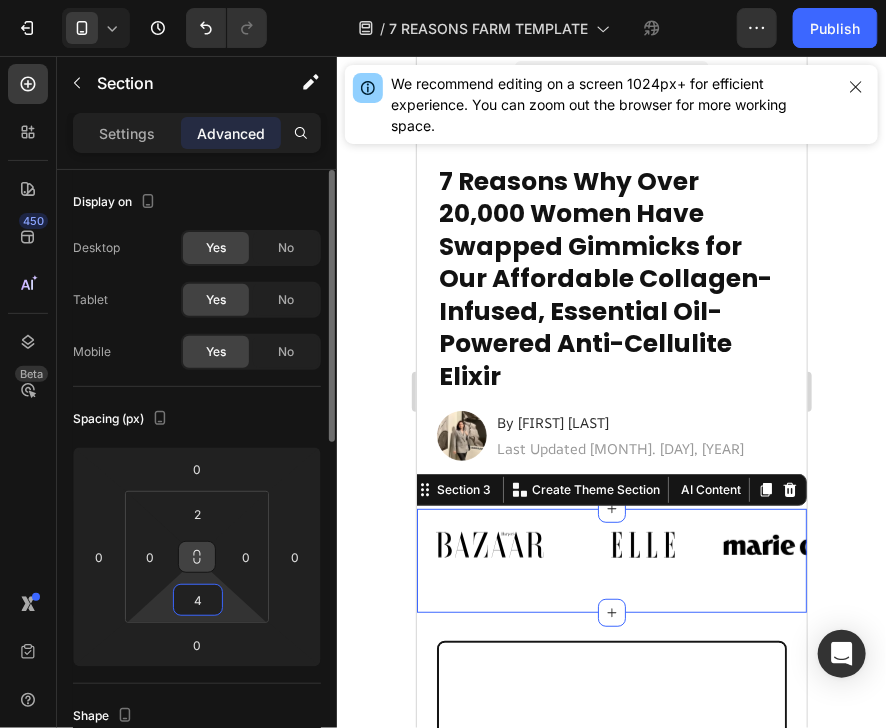 click on "4" at bounding box center (198, 600) 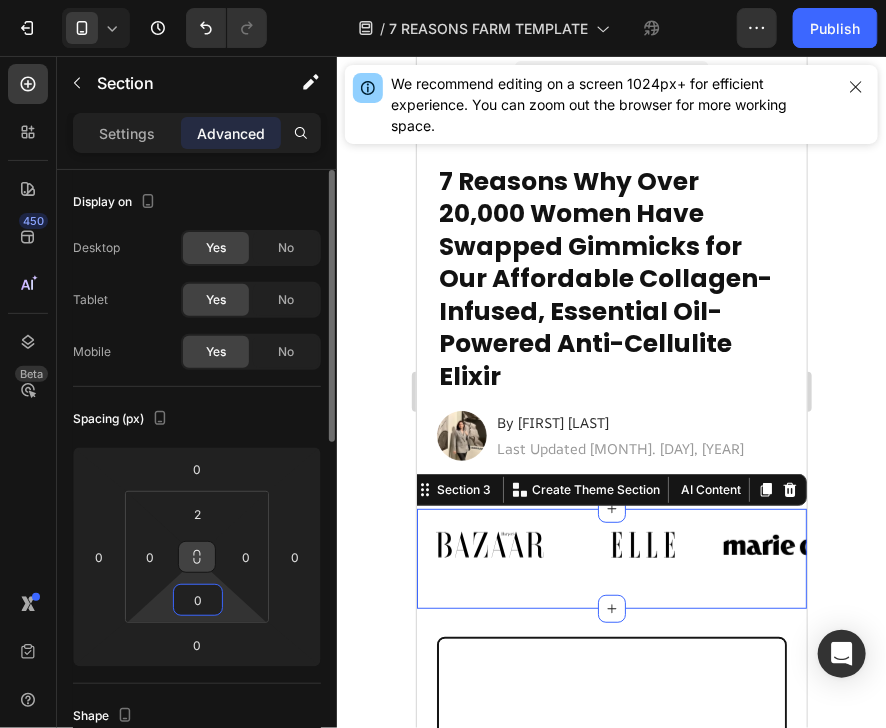 type on "0" 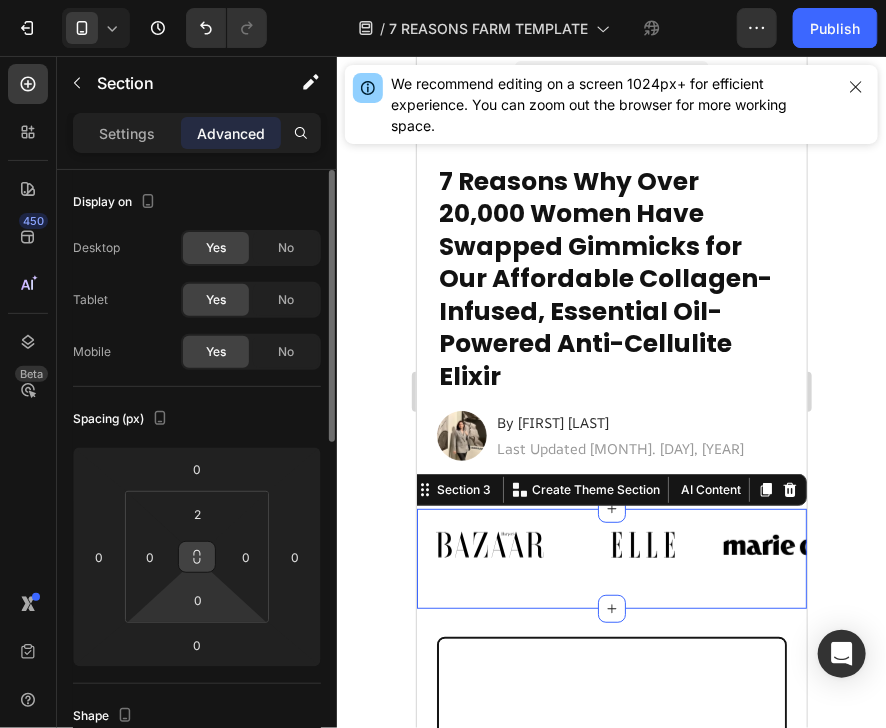 click on "Spacing (px)" at bounding box center [197, 419] 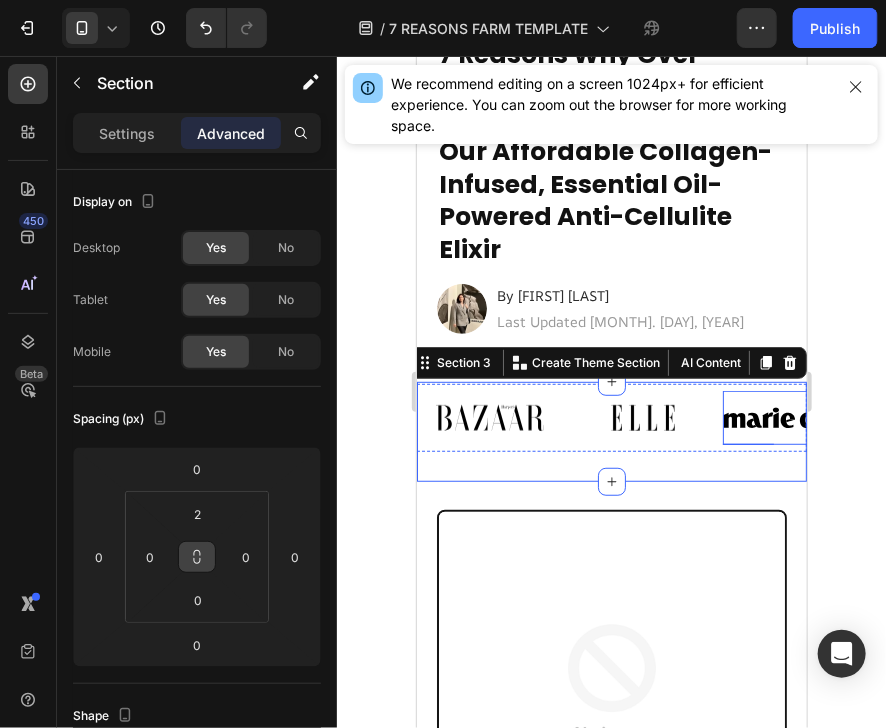 scroll, scrollTop: 0, scrollLeft: 0, axis: both 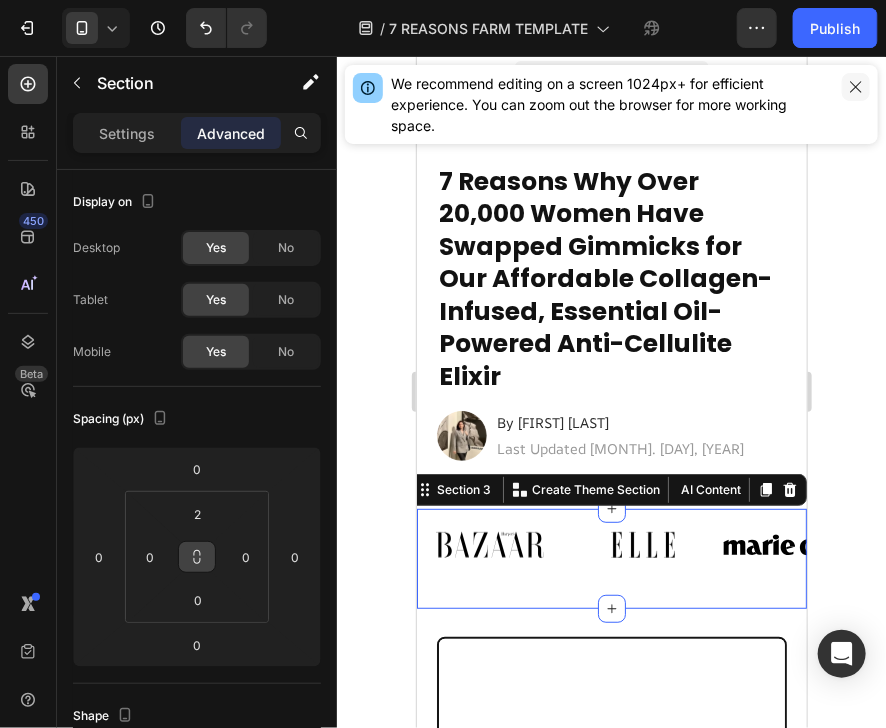 click 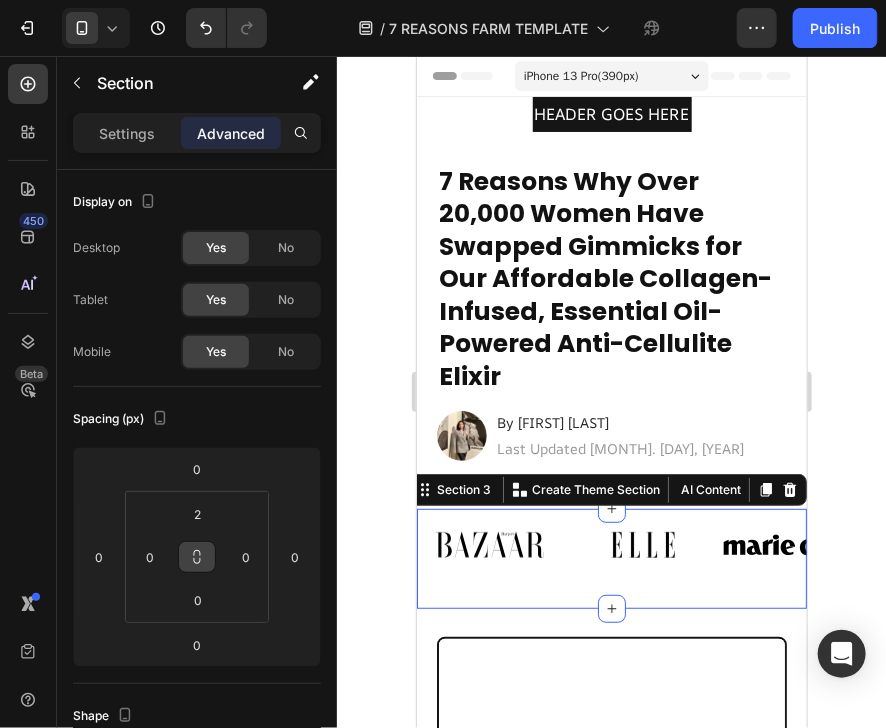 click on "iPhone 13 Pro  ( 390 px)" at bounding box center [580, 75] 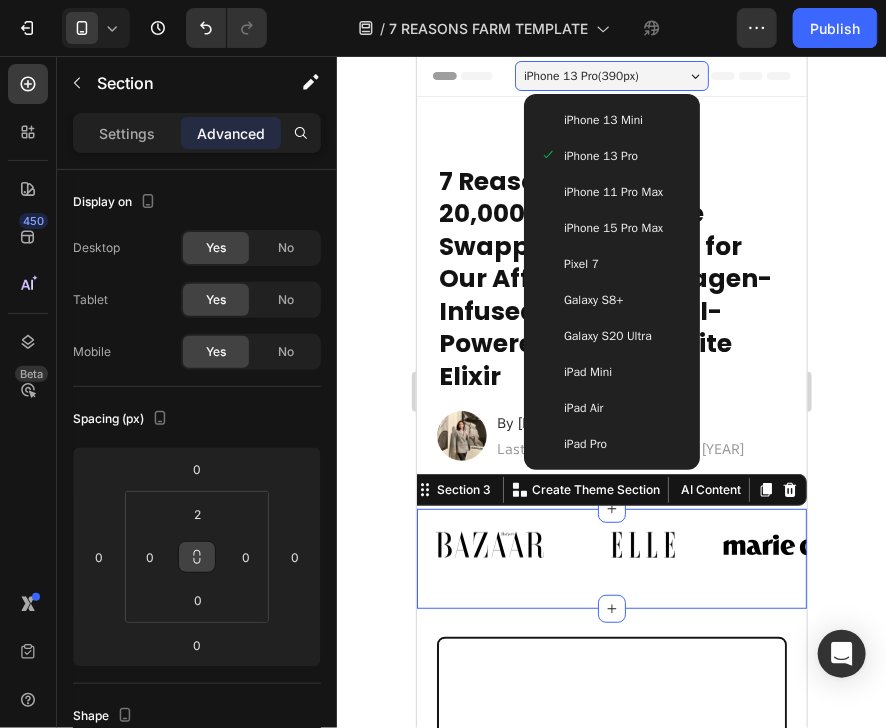 click on "iPhone 11 Pro Max" at bounding box center (611, 191) 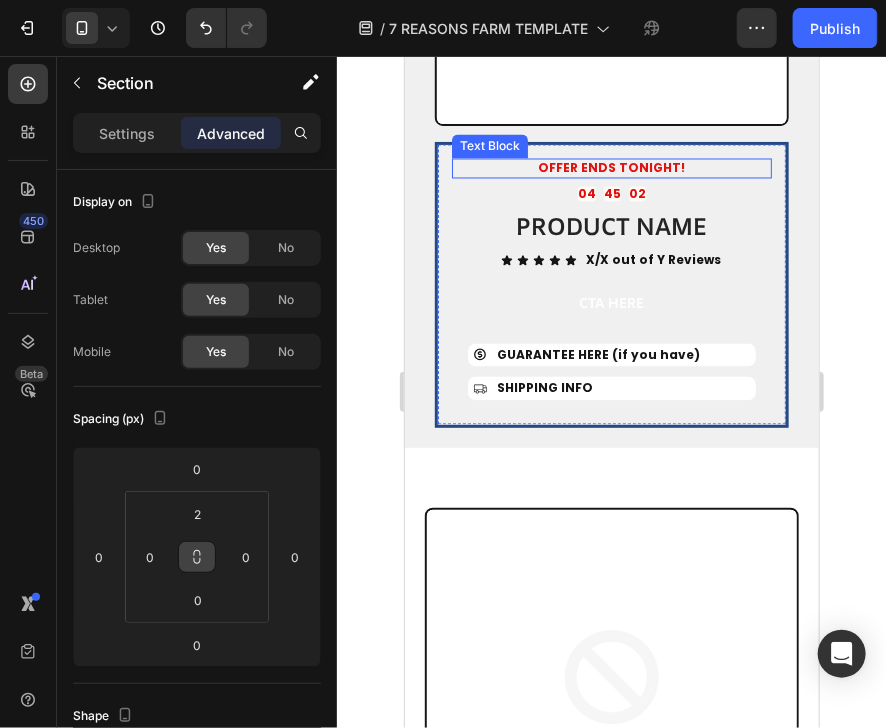 scroll, scrollTop: 3264, scrollLeft: 0, axis: vertical 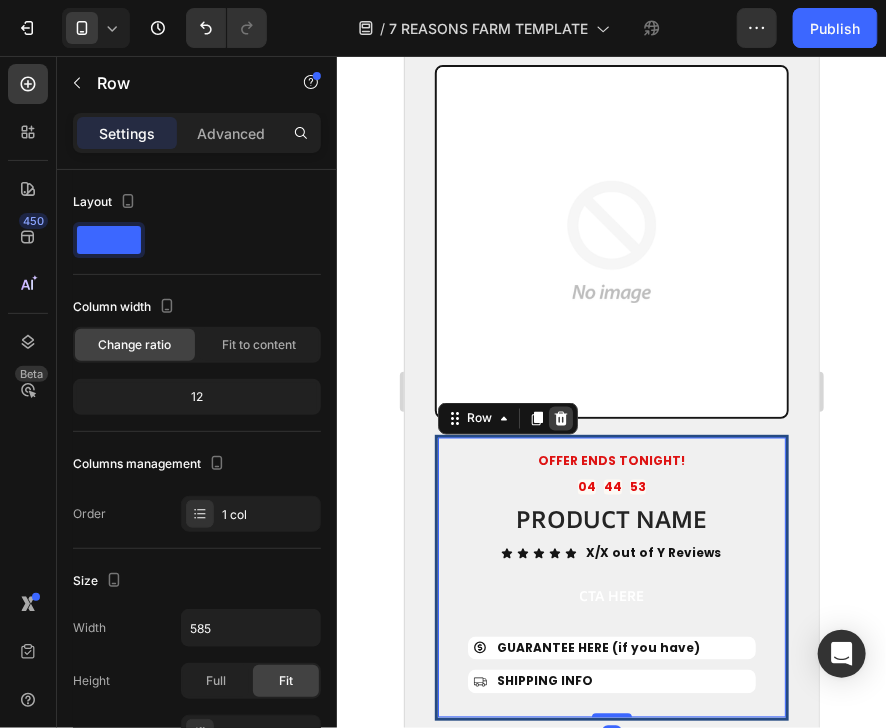 click 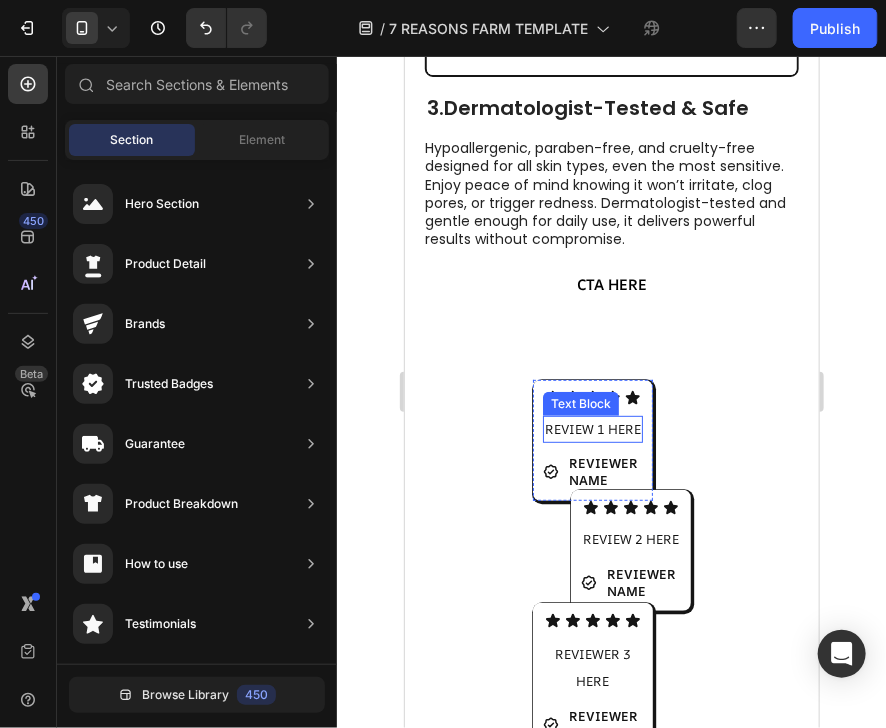 scroll, scrollTop: 2295, scrollLeft: 0, axis: vertical 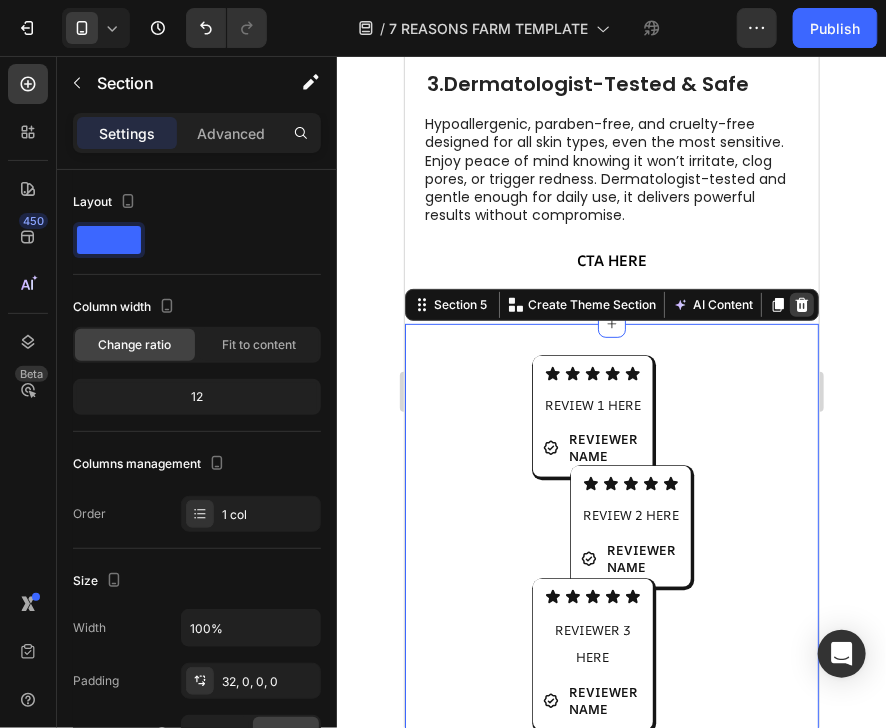 click 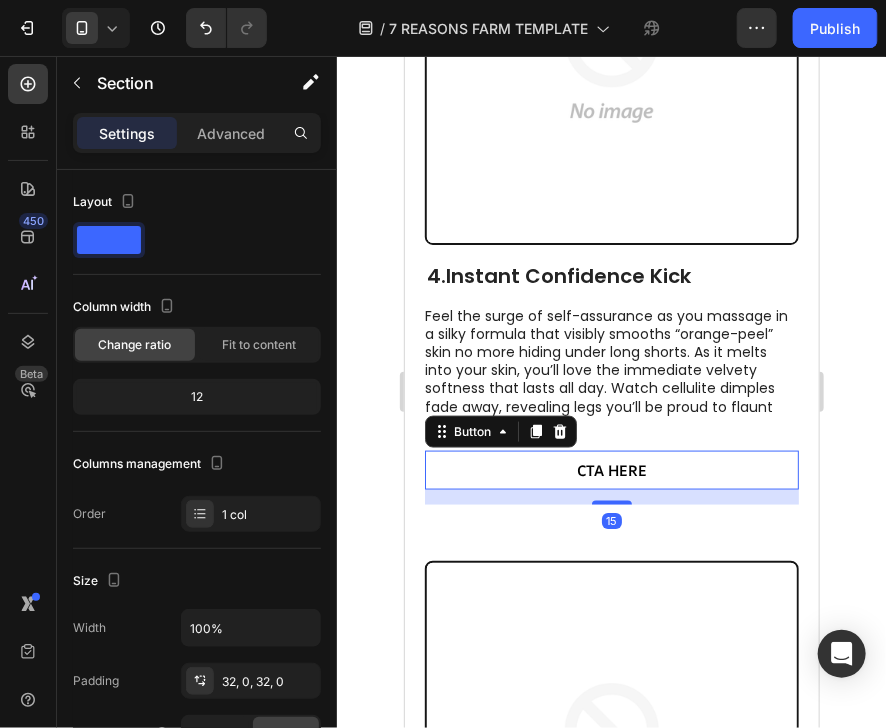 click on "CTA HERE" at bounding box center (611, 470) 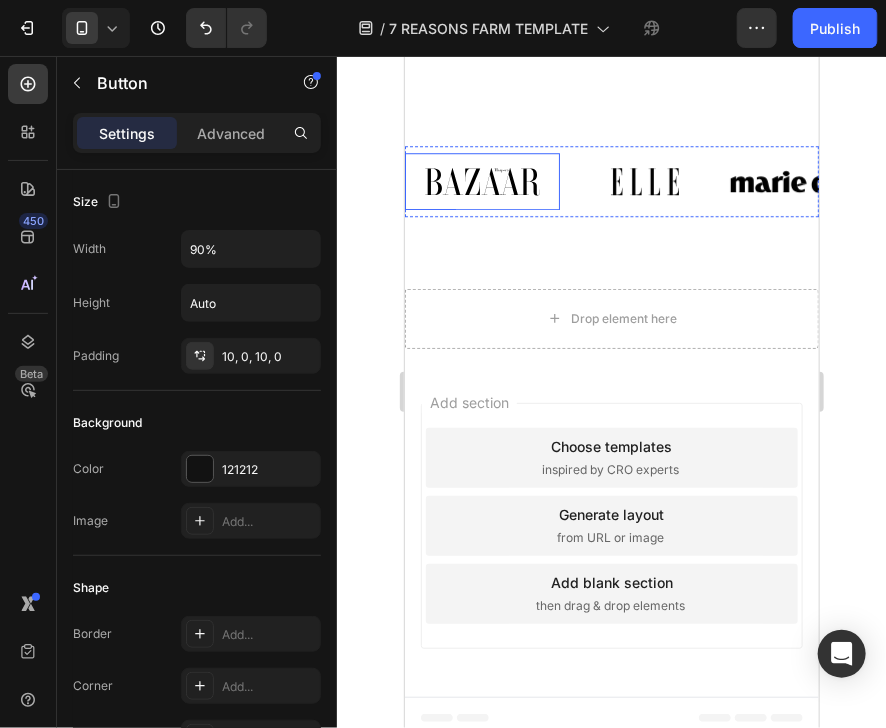 scroll, scrollTop: 6040, scrollLeft: 0, axis: vertical 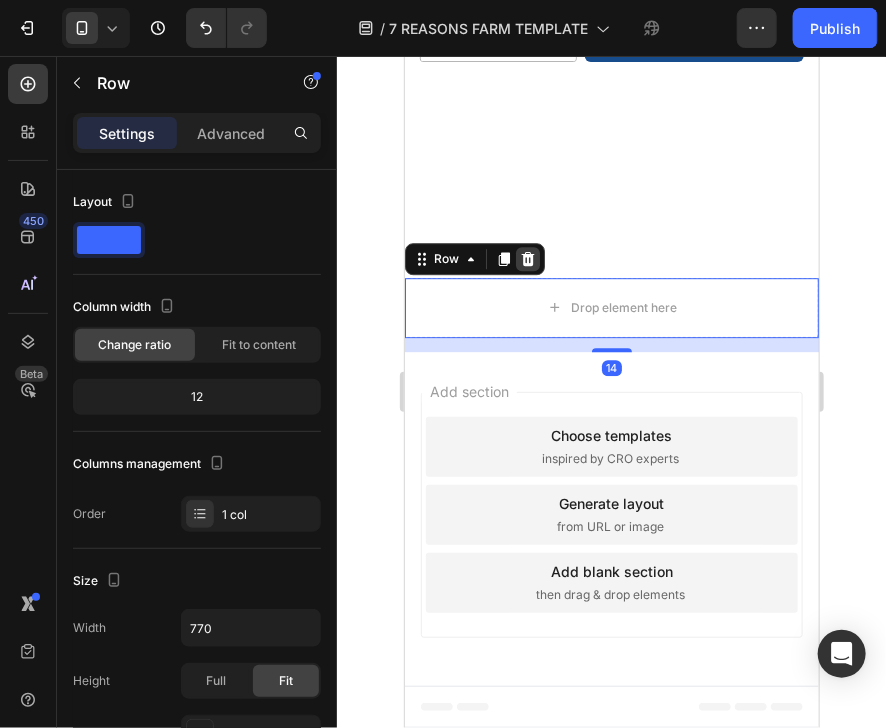 click 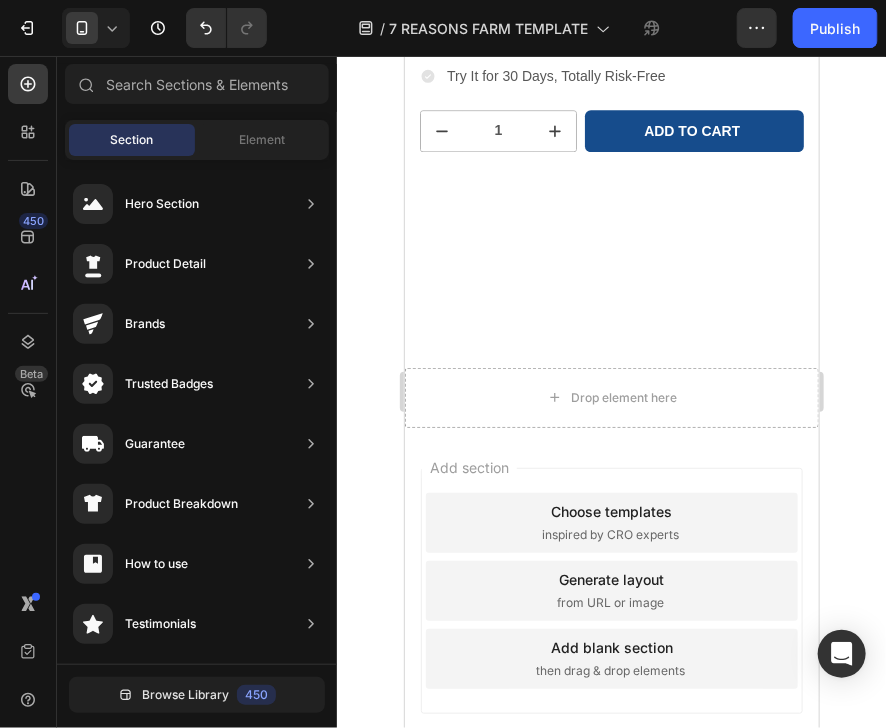 scroll, scrollTop: 5896, scrollLeft: 0, axis: vertical 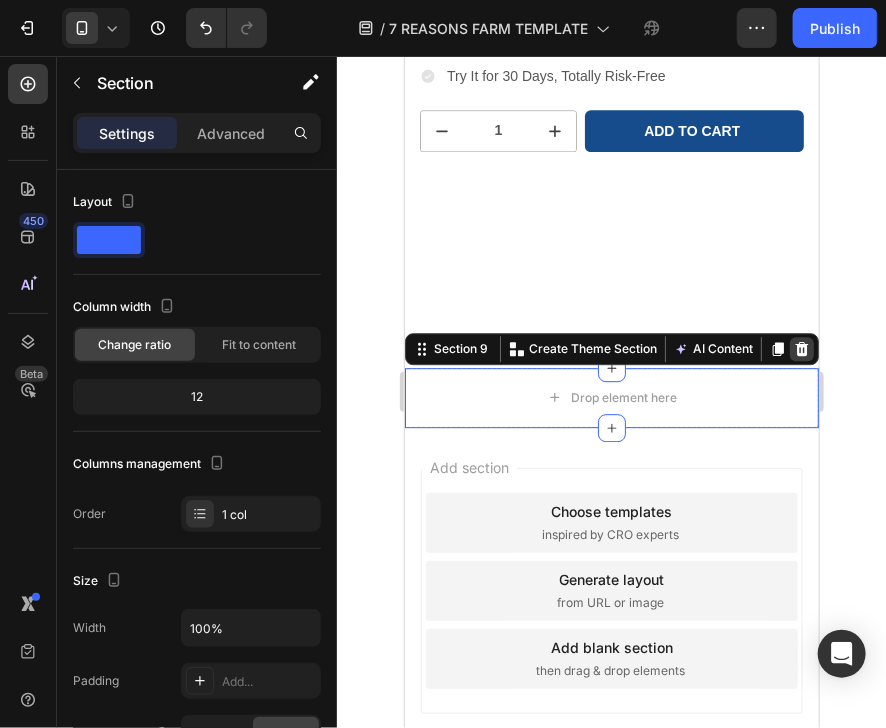 click 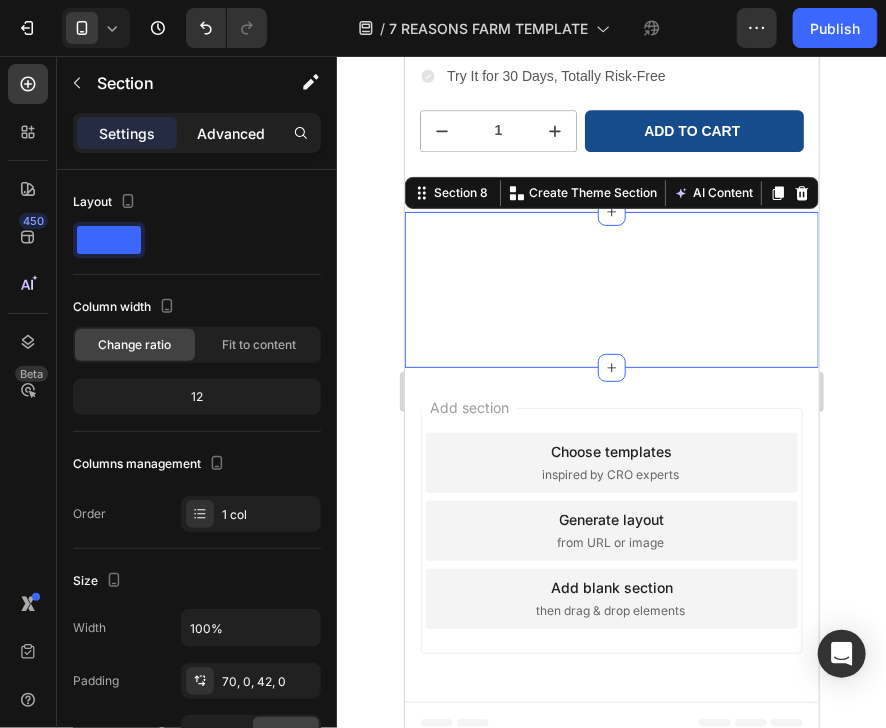 click on "Advanced" 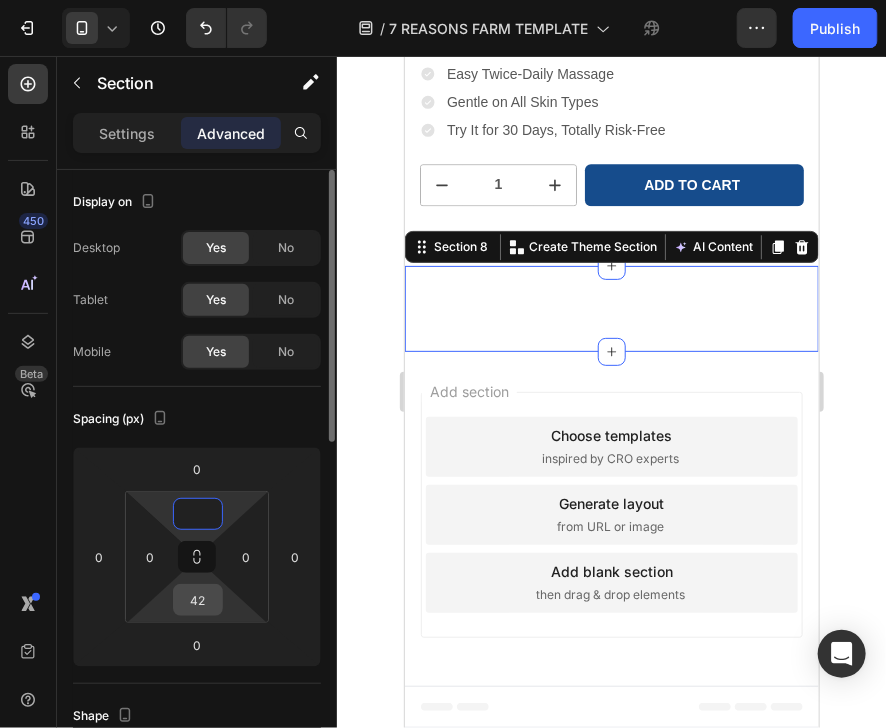 type on "0" 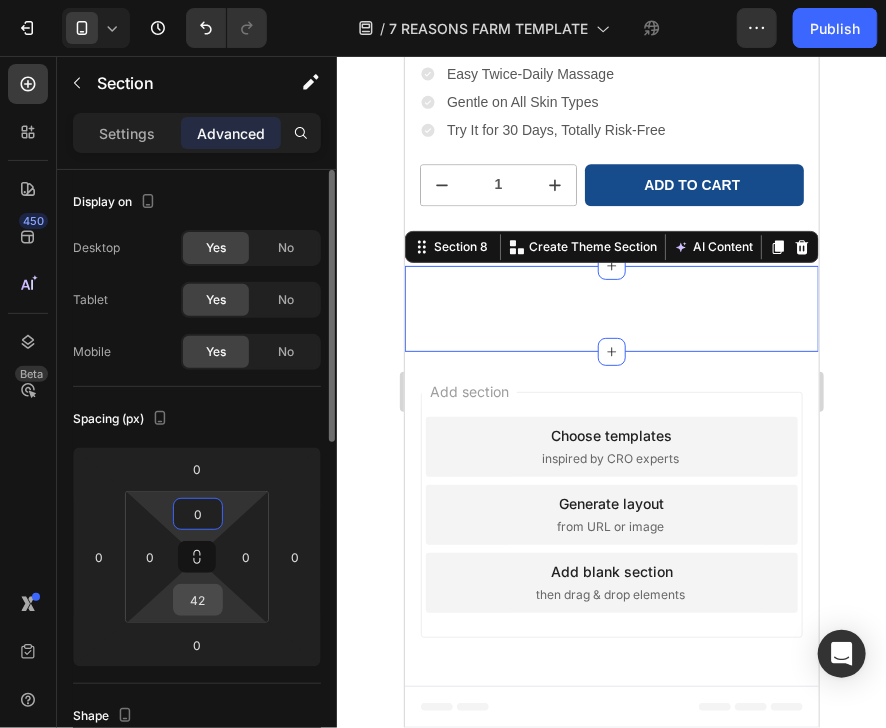 click on "42" at bounding box center (198, 600) 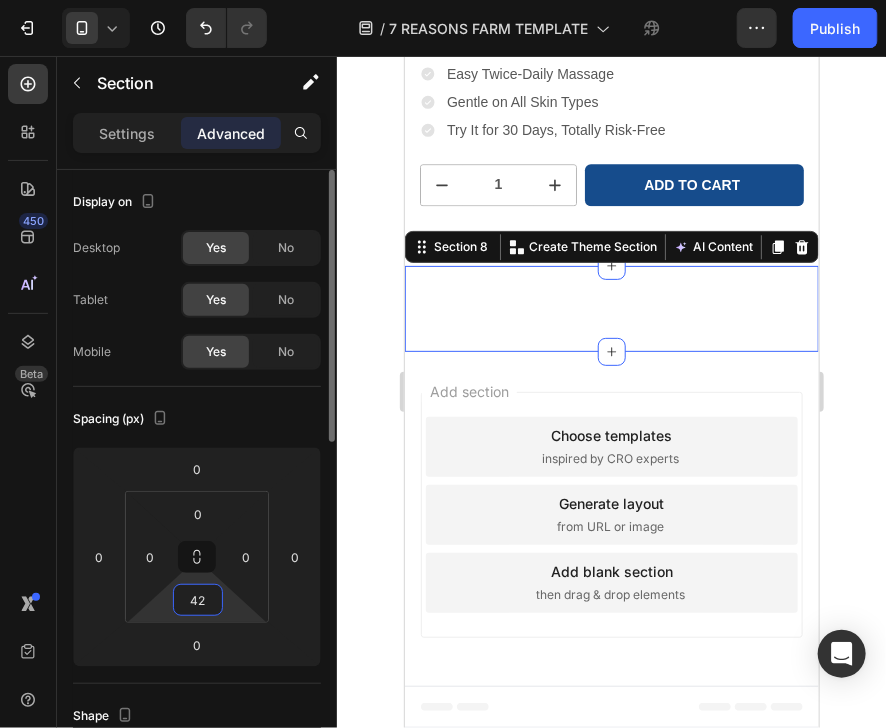 click on "42" at bounding box center [198, 600] 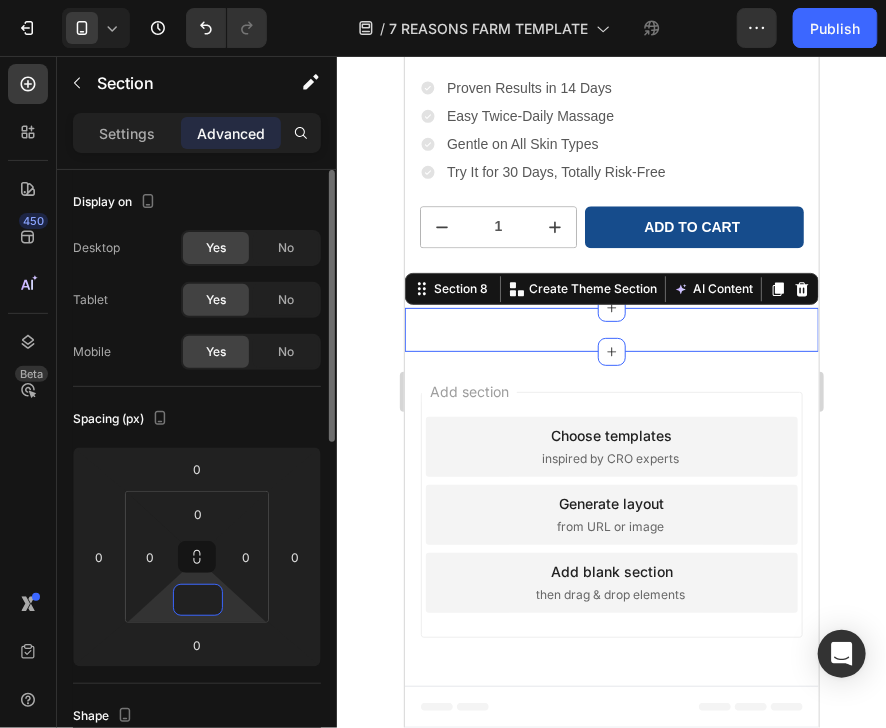 scroll, scrollTop: 5853, scrollLeft: 0, axis: vertical 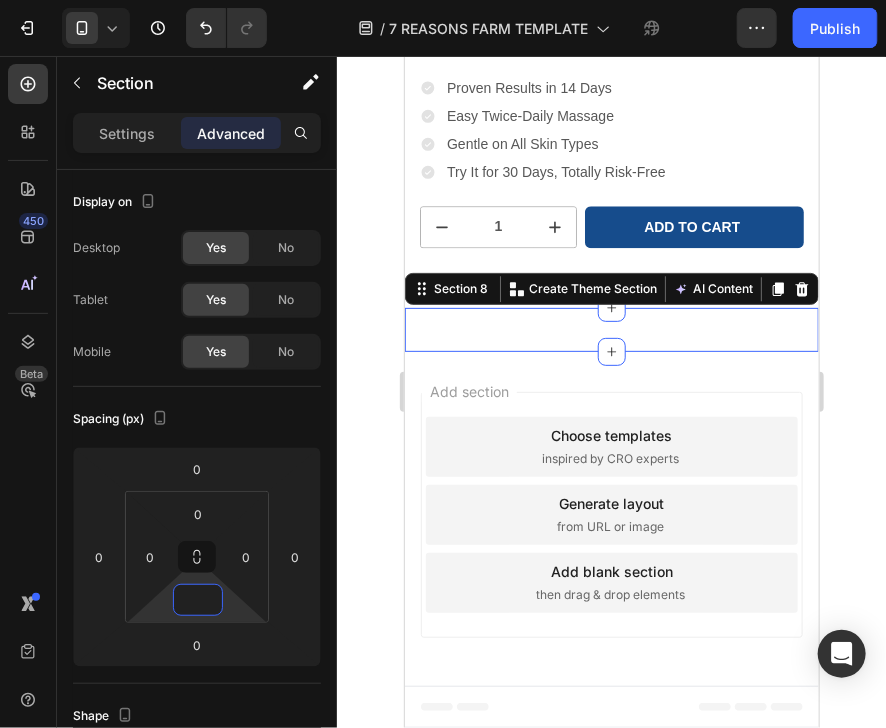 type on "0" 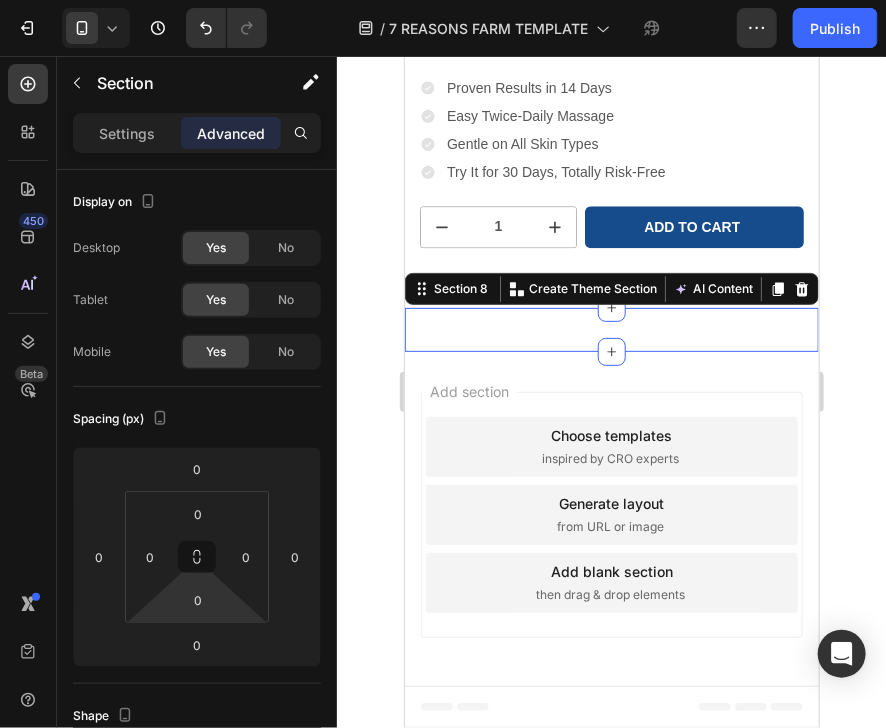 click on "450 Beta" at bounding box center (28, 324) 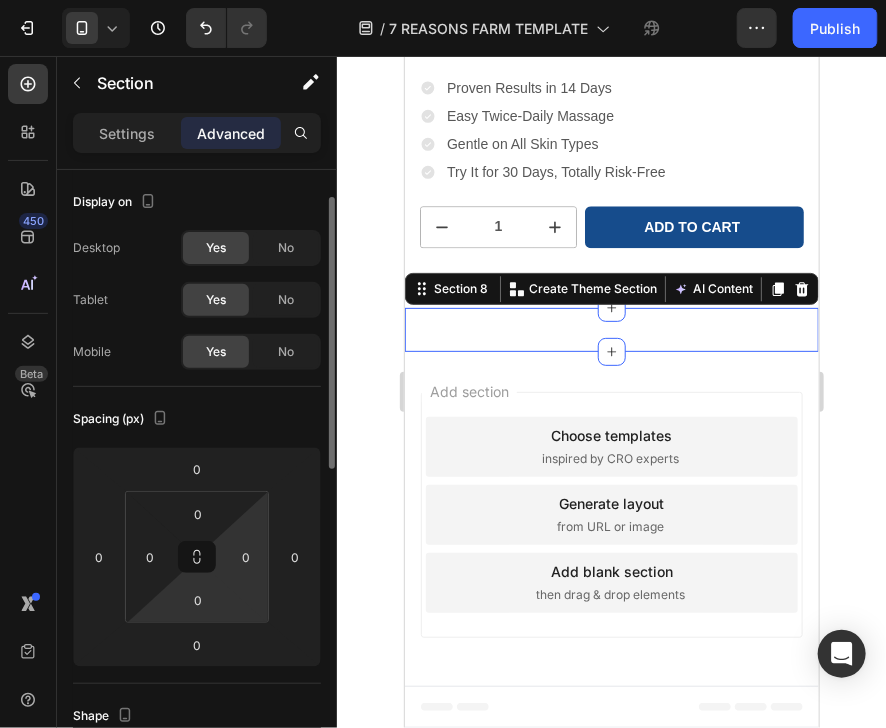 scroll, scrollTop: 64, scrollLeft: 0, axis: vertical 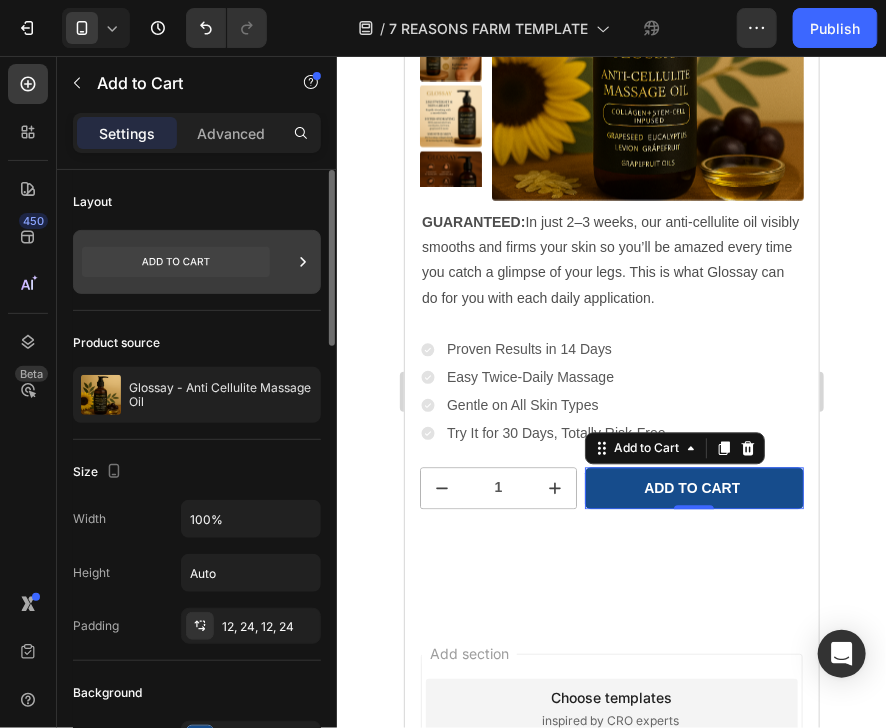 click 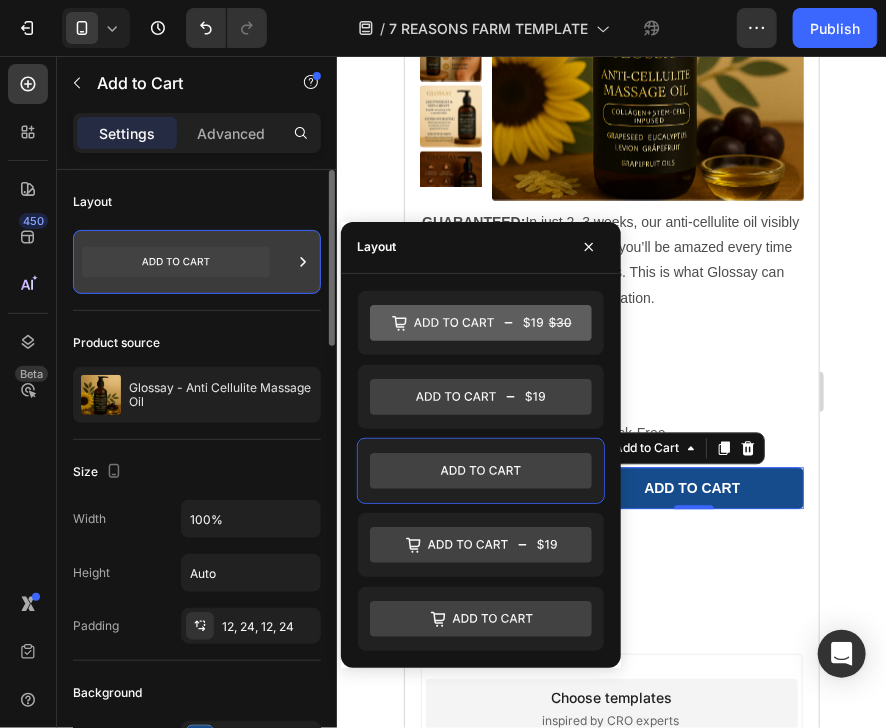 click 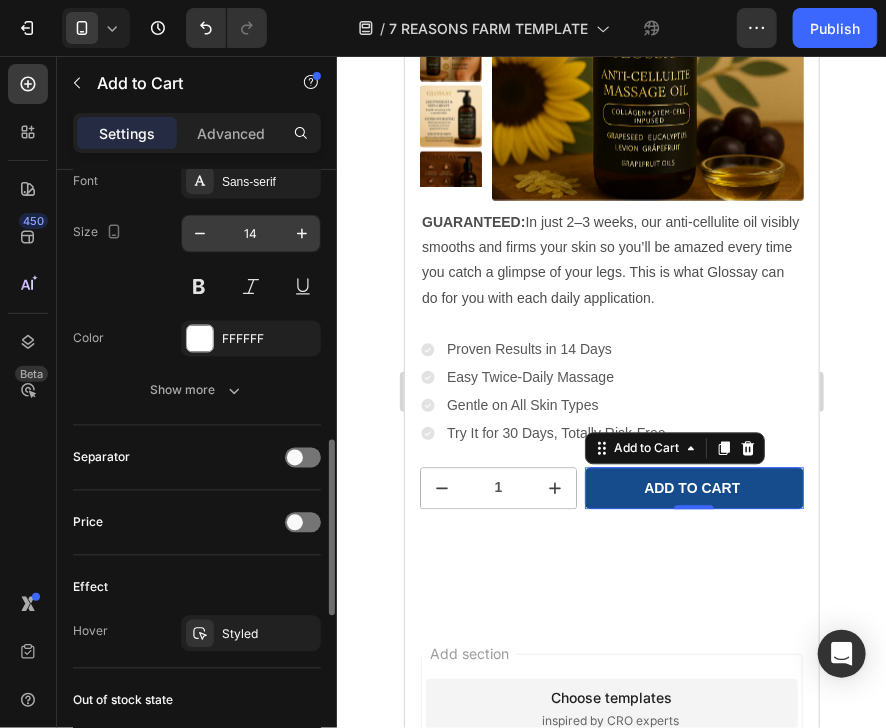 scroll, scrollTop: 1060, scrollLeft: 0, axis: vertical 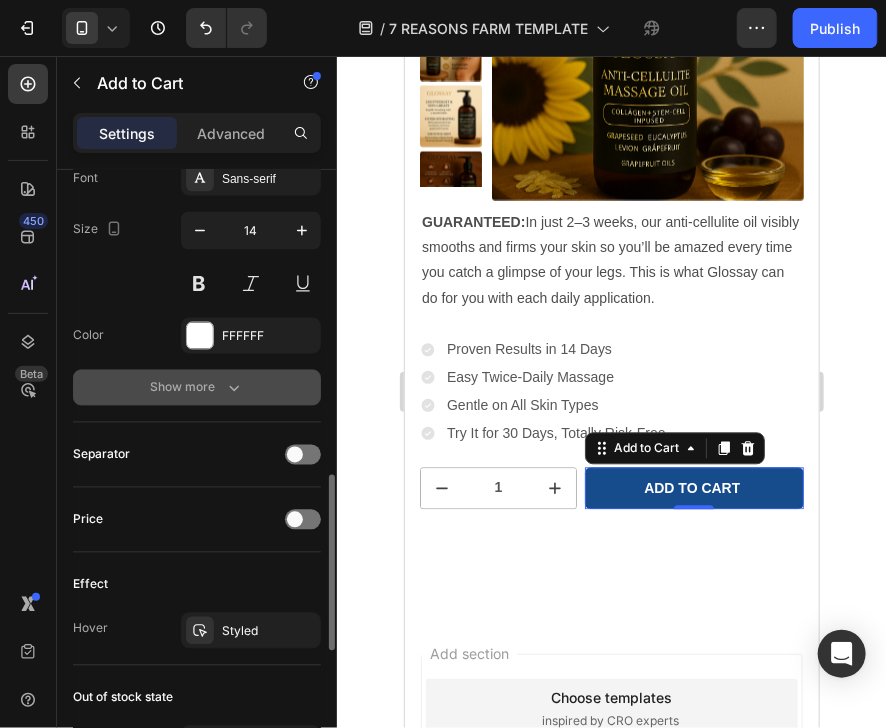 click on "Show more" at bounding box center [197, 388] 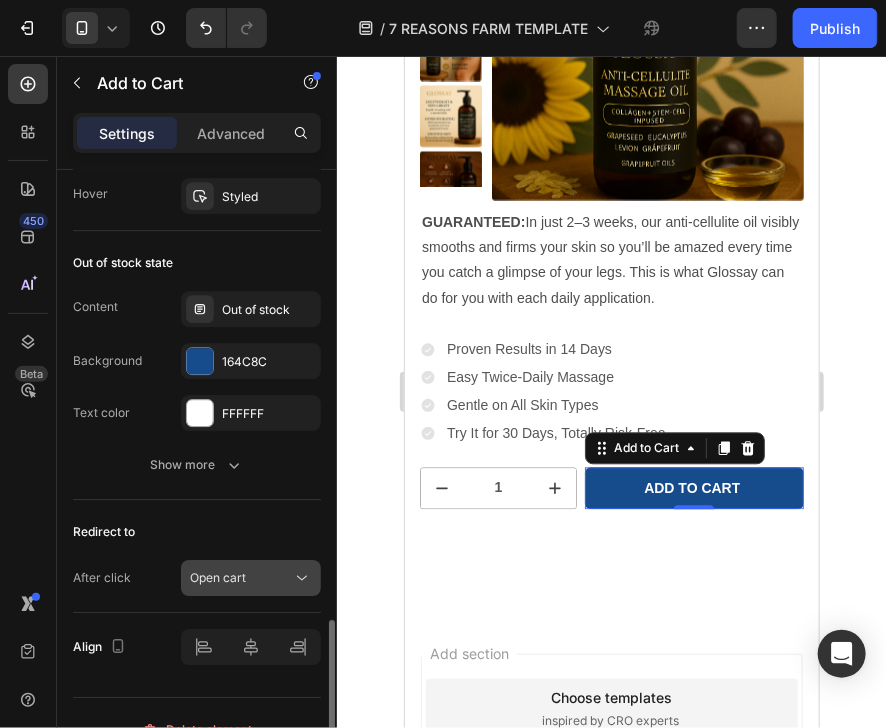 scroll, scrollTop: 1787, scrollLeft: 0, axis: vertical 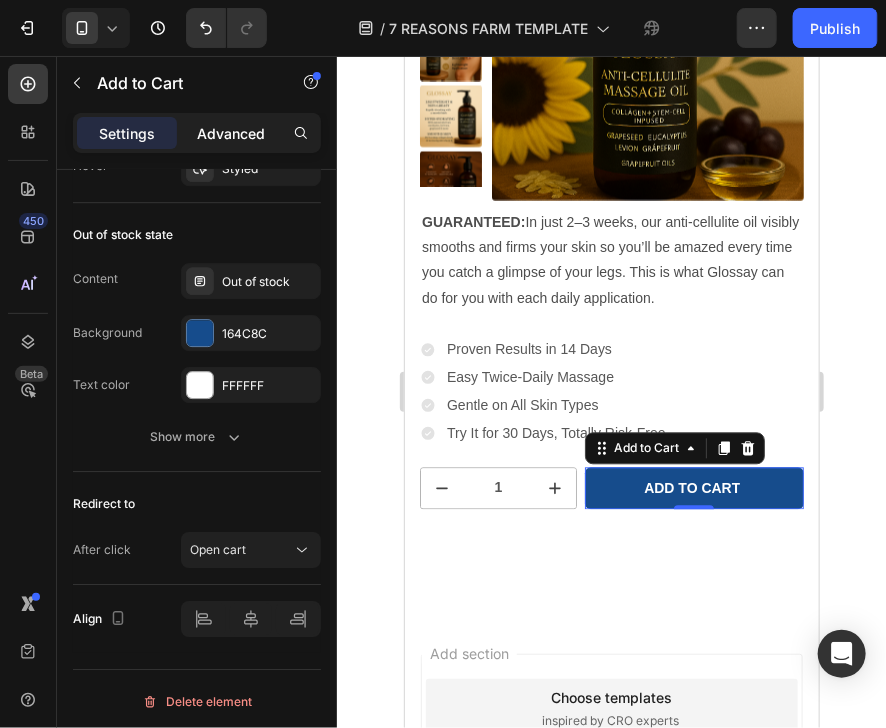 click on "Advanced" at bounding box center [231, 133] 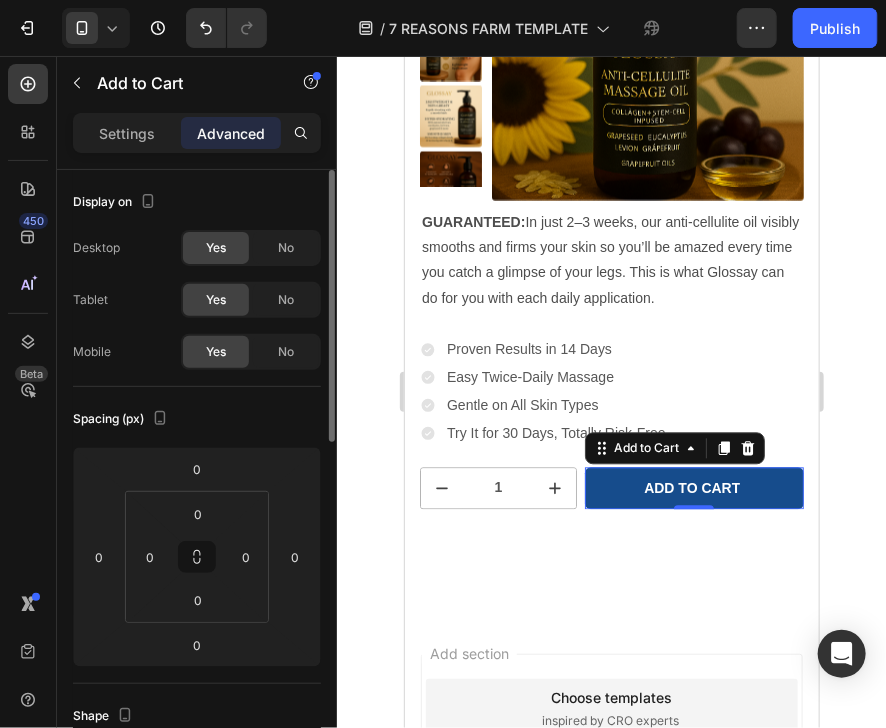 scroll, scrollTop: 0, scrollLeft: 0, axis: both 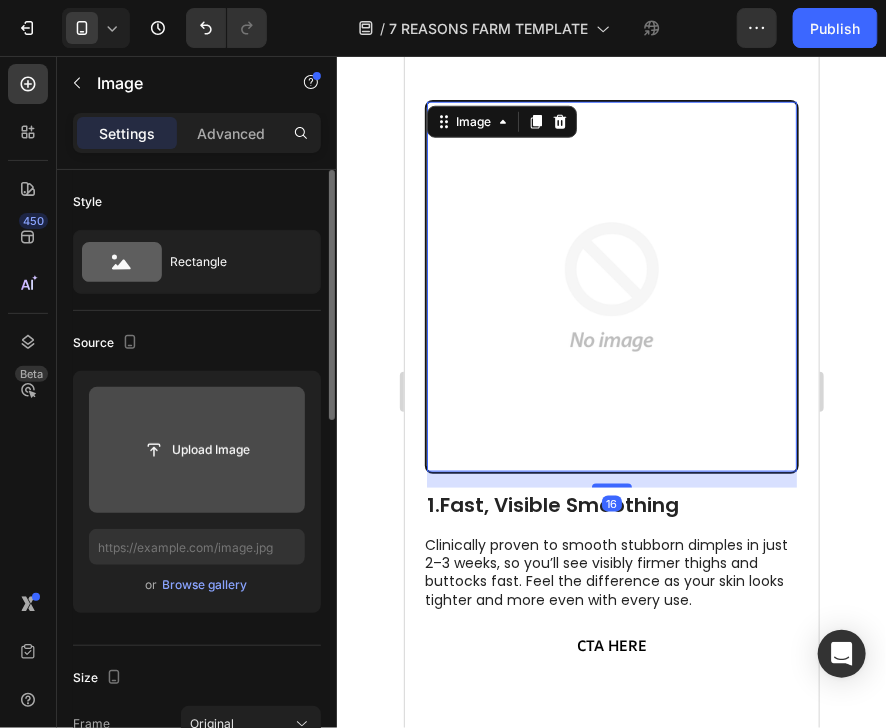 click at bounding box center [197, 450] 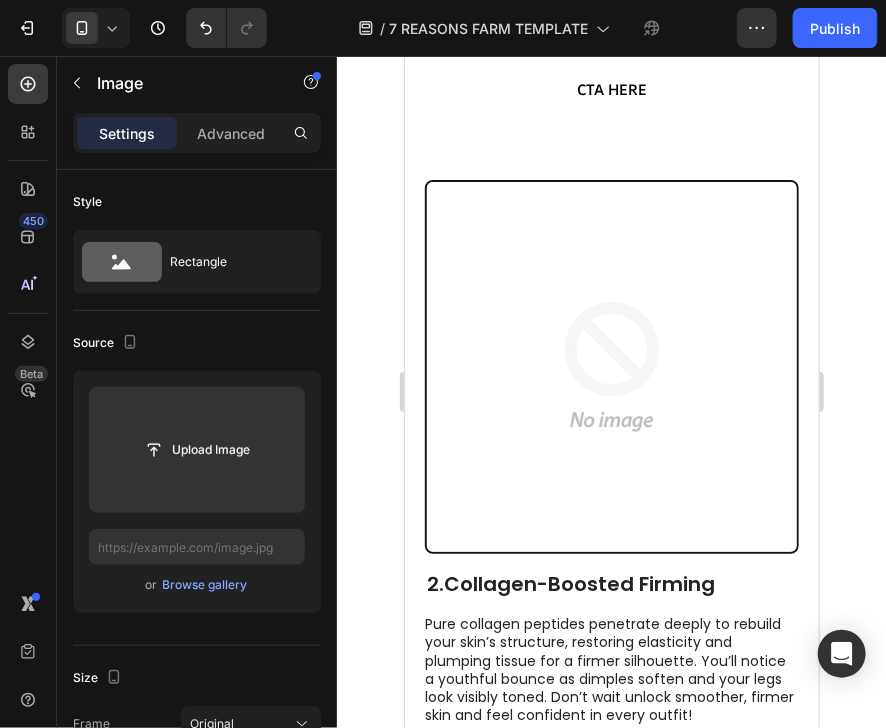 scroll, scrollTop: 1070, scrollLeft: 0, axis: vertical 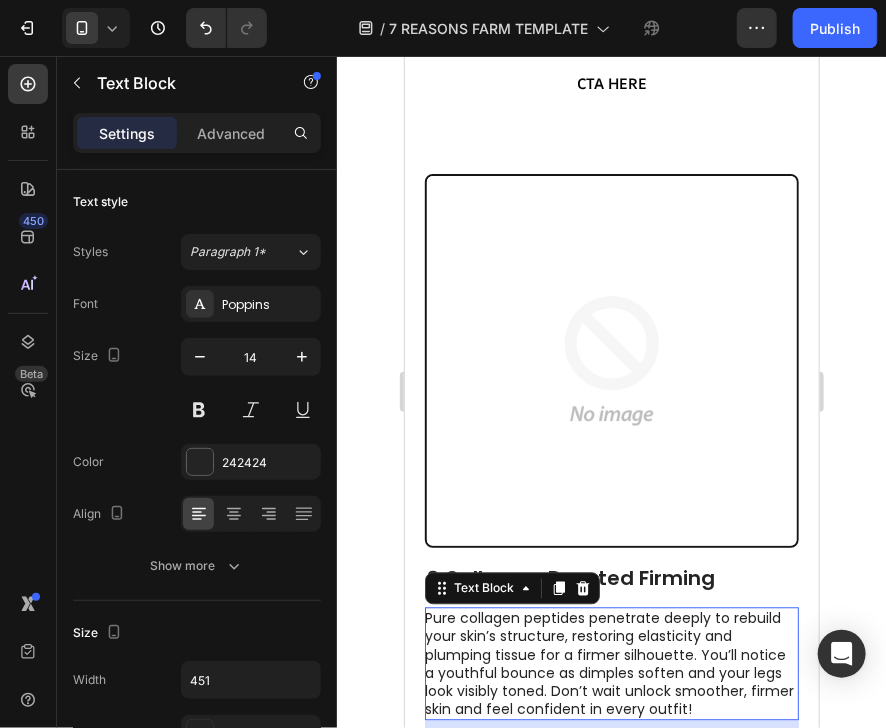 click on "Pure collagen peptides penetrate deeply to rebuild your skin’s structure, restoring elasticity and plumping tissue for a firmer silhouette. You’ll notice a youthful bounce as dimples soften and your legs look visibly toned. Don’t wait unlock smoother, firmer skin and feel confident in every outfit!" at bounding box center (610, 663) 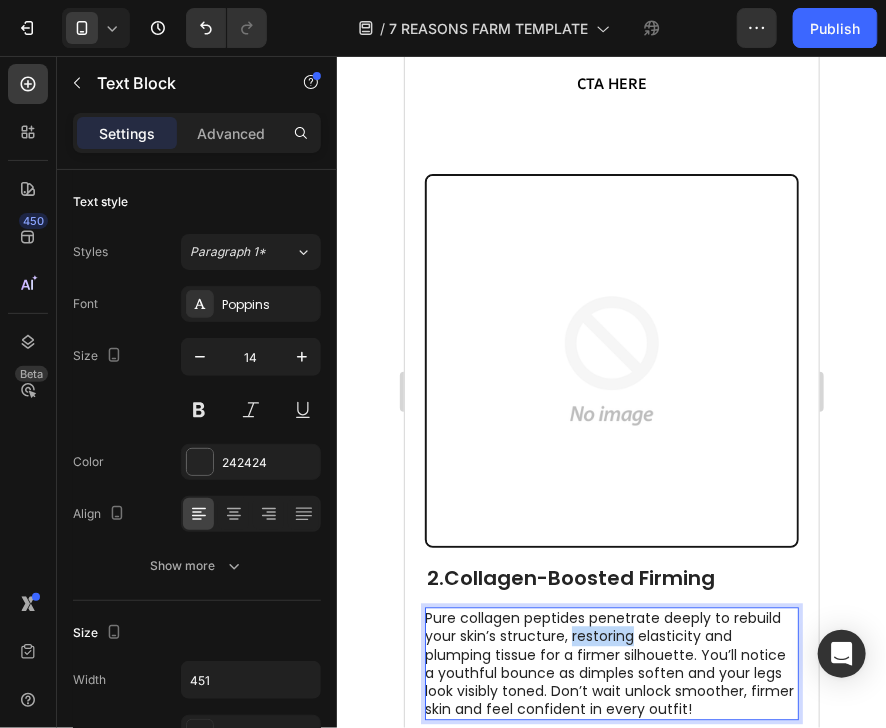 click on "Pure collagen peptides penetrate deeply to rebuild your skin’s structure, restoring elasticity and plumping tissue for a firmer silhouette. You’ll notice a youthful bounce as dimples soften and your legs look visibly toned. Don’t wait unlock smoother, firmer skin and feel confident in every outfit!" at bounding box center (610, 663) 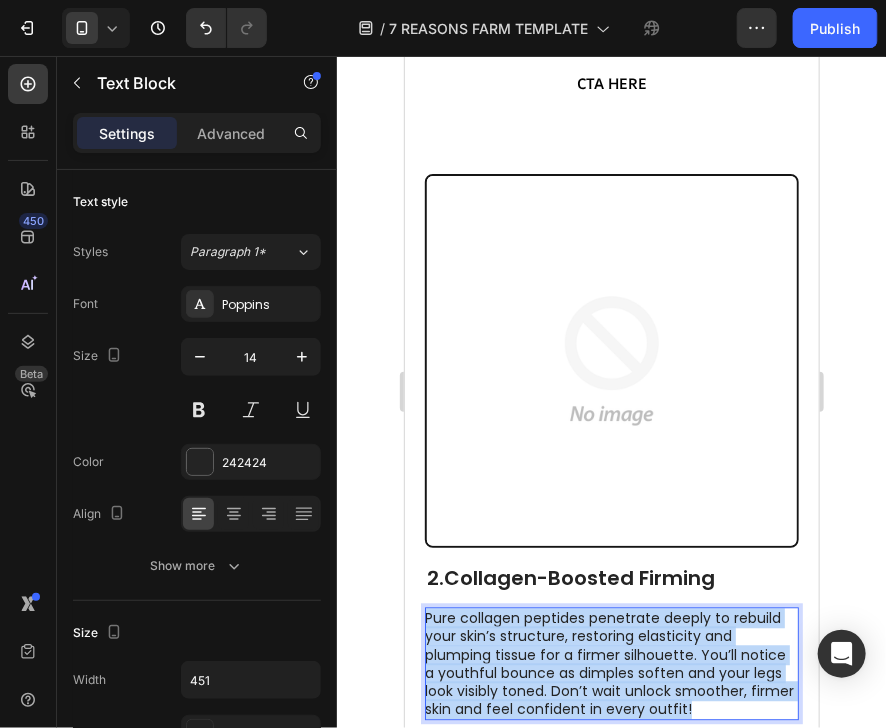click on "Pure collagen peptides penetrate deeply to rebuild your skin’s structure, restoring elasticity and plumping tissue for a firmer silhouette. You’ll notice a youthful bounce as dimples soften and your legs look visibly toned. Don’t wait unlock smoother, firmer skin and feel confident in every outfit!" at bounding box center (610, 663) 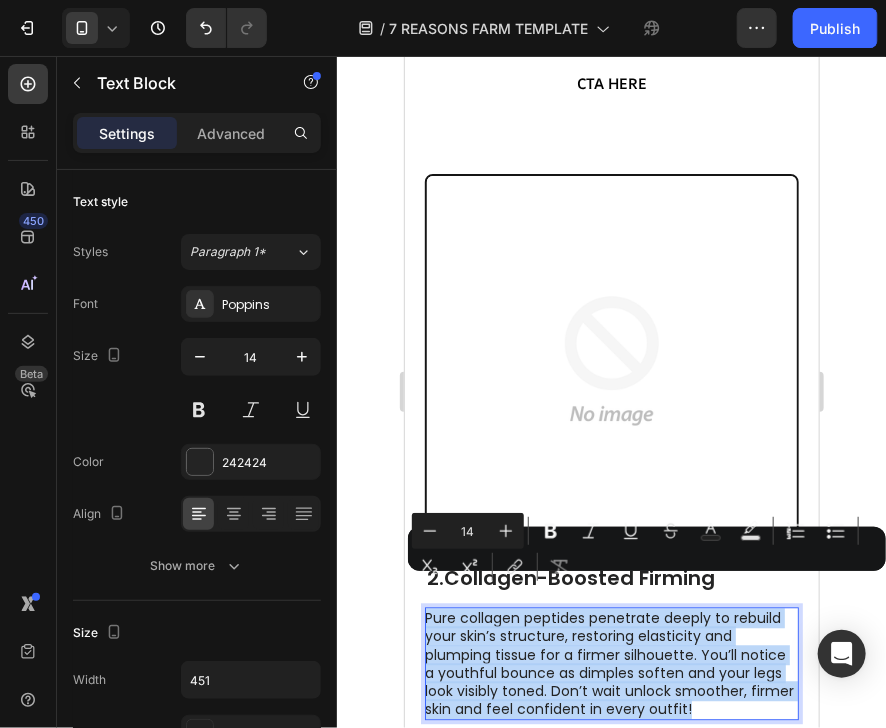 click on "Pure collagen peptides penetrate deeply to rebuild your skin’s structure, restoring elasticity and plumping tissue for a firmer silhouette. You’ll notice a youthful bounce as dimples soften and your legs look visibly toned. Don’t wait unlock smoother, firmer skin and feel confident in every outfit!" at bounding box center [610, 663] 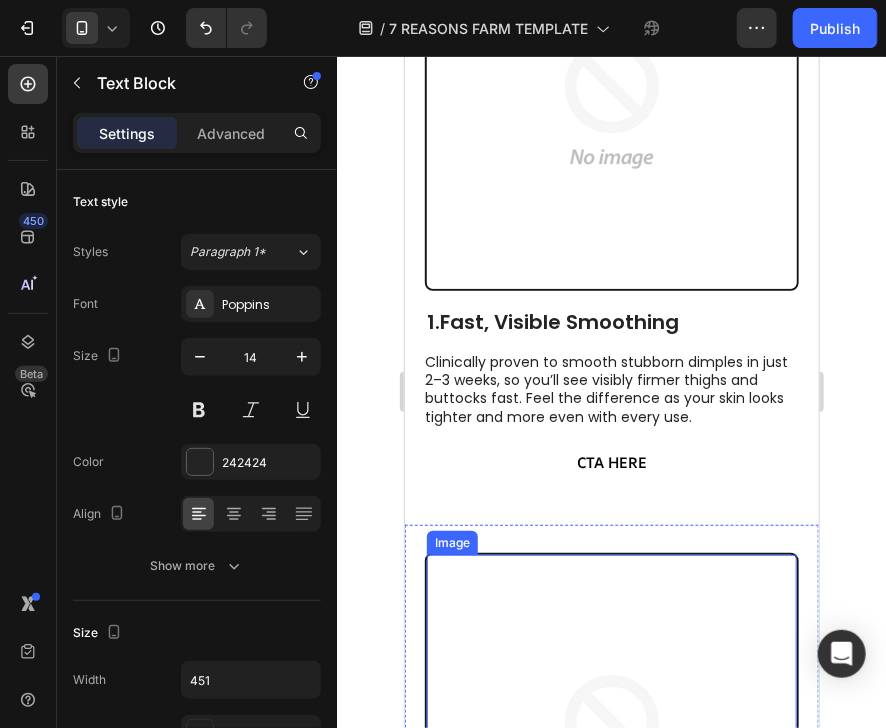 scroll, scrollTop: 546, scrollLeft: 0, axis: vertical 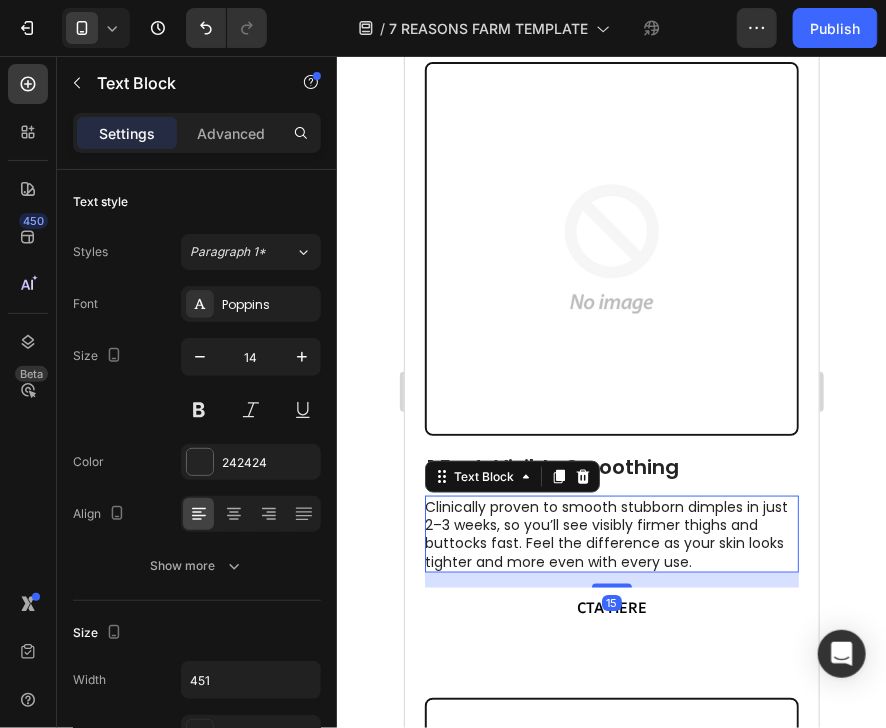 click on "Clinically proven to smooth stubborn dimples in just 2–3 weeks, so you’ll see visibly firmer thighs and buttocks fast. Feel the difference as your skin looks tighter and more even with every use." at bounding box center [610, 533] 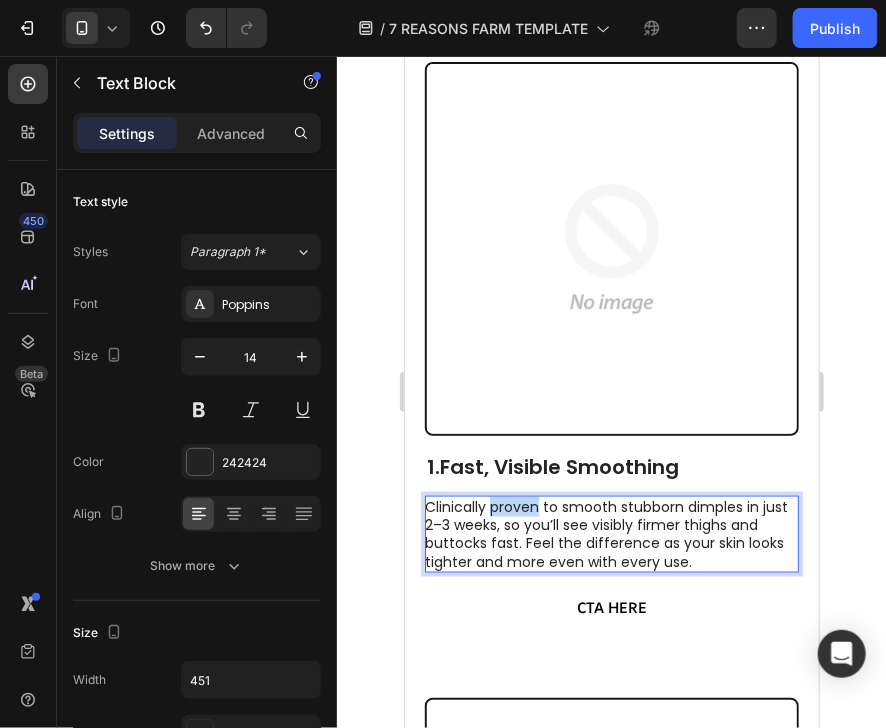 click on "Clinically proven to smooth stubborn dimples in just 2–3 weeks, so you’ll see visibly firmer thighs and buttocks fast. Feel the difference as your skin looks tighter and more even with every use." at bounding box center (610, 533) 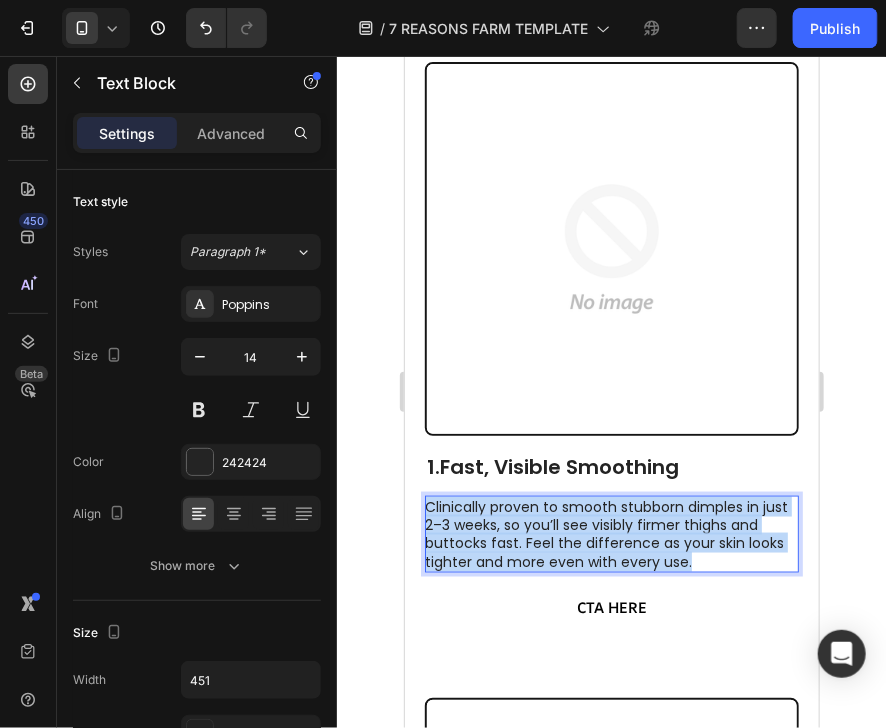 click on "Clinically proven to smooth stubborn dimples in just 2–3 weeks, so you’ll see visibly firmer thighs and buttocks fast. Feel the difference as your skin looks tighter and more even with every use." at bounding box center (610, 533) 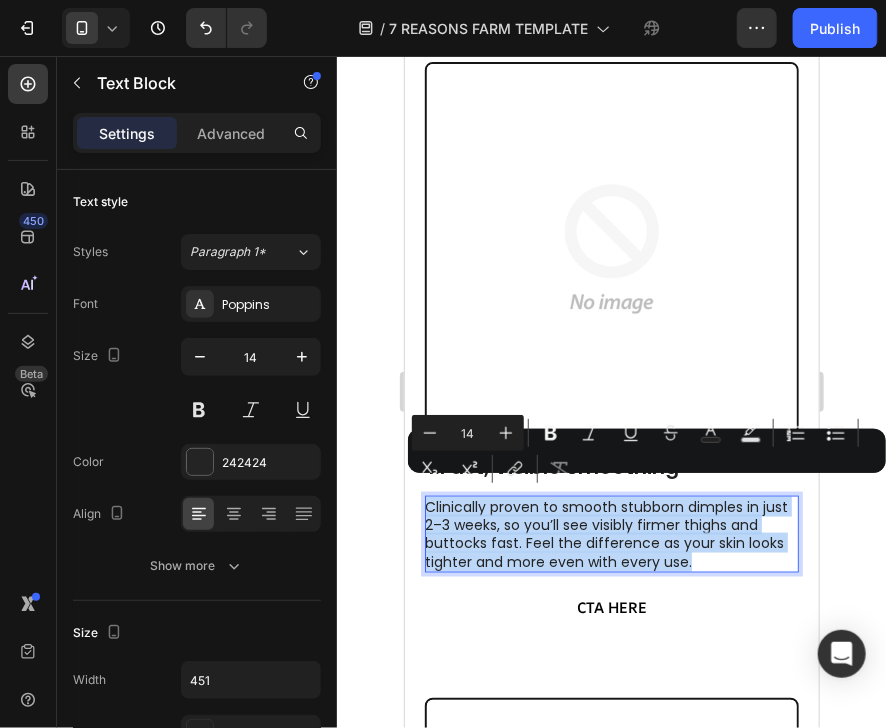 click on "Clinically proven to smooth stubborn dimples in just 2–3 weeks, so you’ll see visibly firmer thighs and buttocks fast. Feel the difference as your skin looks tighter and more even with every use." at bounding box center (610, 533) 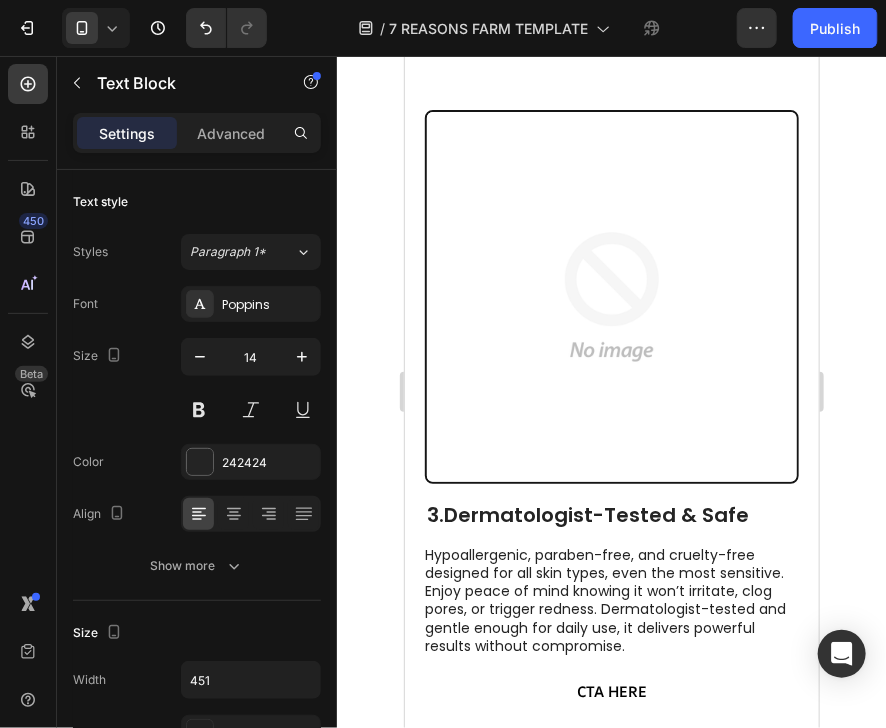 scroll, scrollTop: 1844, scrollLeft: 0, axis: vertical 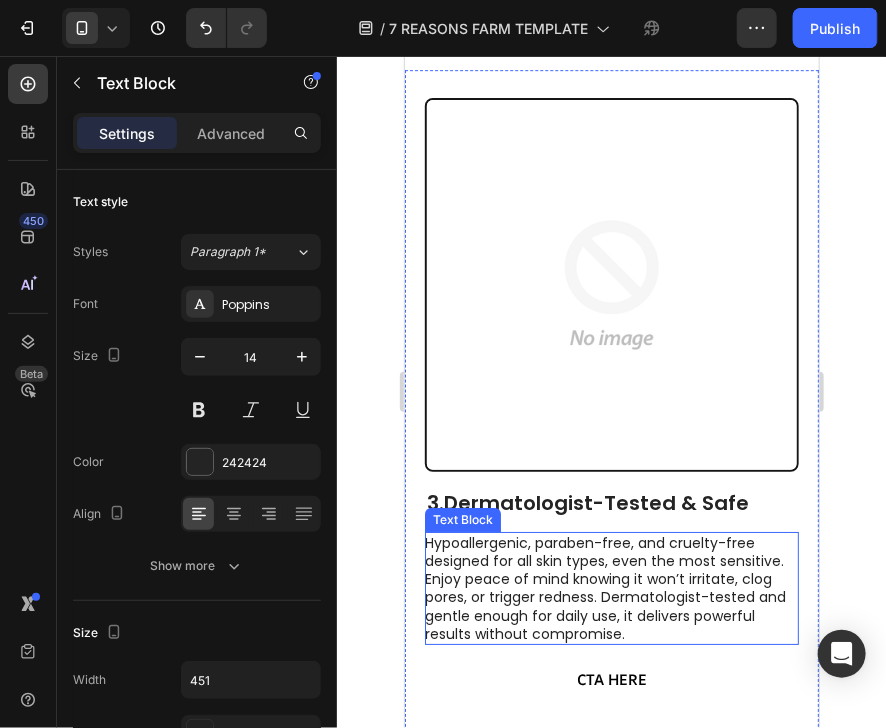 click on "Hypoallergenic, paraben-free, and cruelty-free designed for all skin types, even the most sensitive. Enjoy peace of mind knowing it won’t irritate, clog pores, or trigger redness. Dermatologist-tested and gentle enough for daily use, it delivers powerful results without compromise." at bounding box center (610, 587) 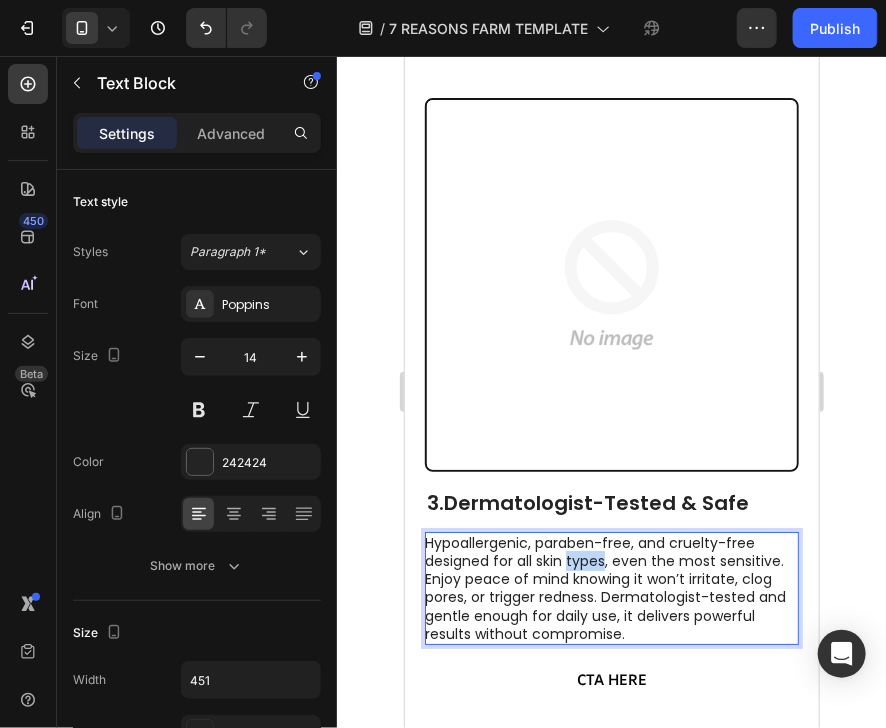click on "Hypoallergenic, paraben-free, and cruelty-free designed for all skin types, even the most sensitive. Enjoy peace of mind knowing it won’t irritate, clog pores, or trigger redness. Dermatologist-tested and gentle enough for daily use, it delivers powerful results without compromise." at bounding box center (610, 587) 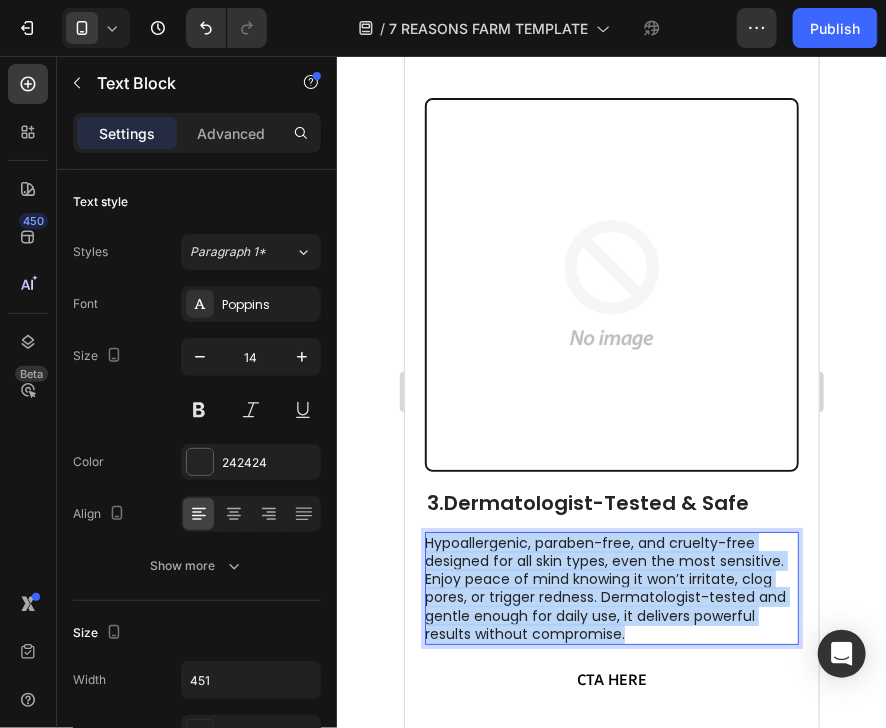 click on "Hypoallergenic, paraben-free, and cruelty-free designed for all skin types, even the most sensitive. Enjoy peace of mind knowing it won’t irritate, clog pores, or trigger redness. Dermatologist-tested and gentle enough for daily use, it delivers powerful results without compromise." at bounding box center (610, 587) 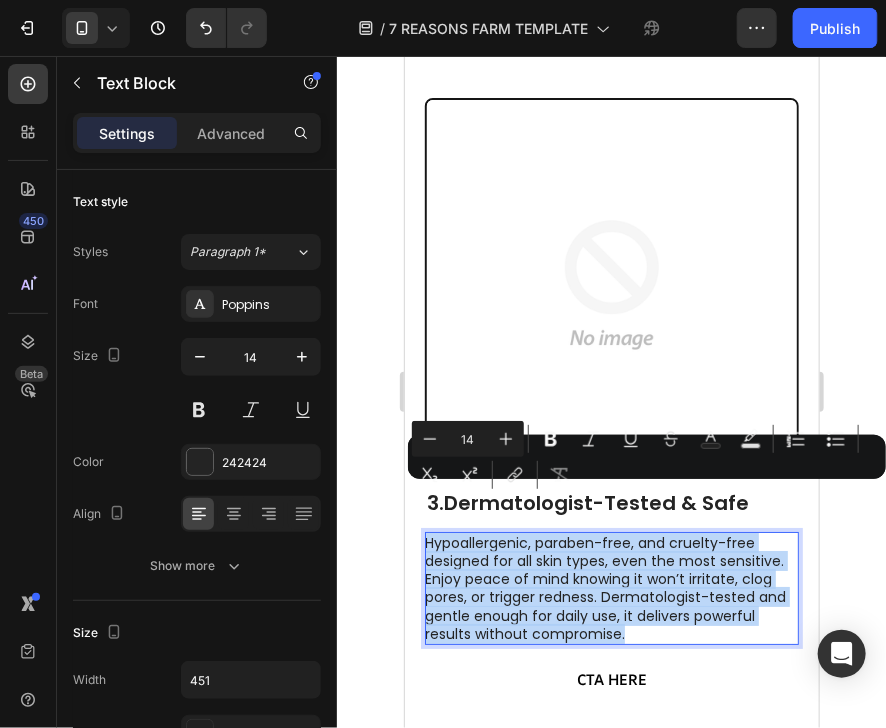 copy on "Hypoallergenic, paraben-free, and cruelty-free designed for all skin types, even the most sensitive. Enjoy peace of mind knowing it won’t irritate, clog pores, or trigger redness. Dermatologist-tested and gentle enough for daily use, it delivers powerful results without compromise." 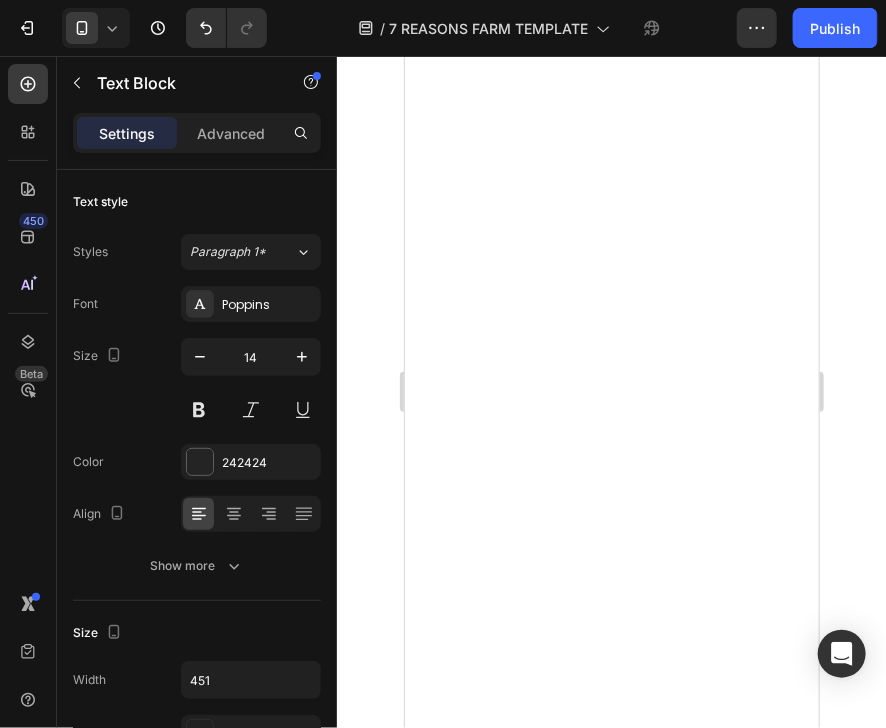 type on "16" 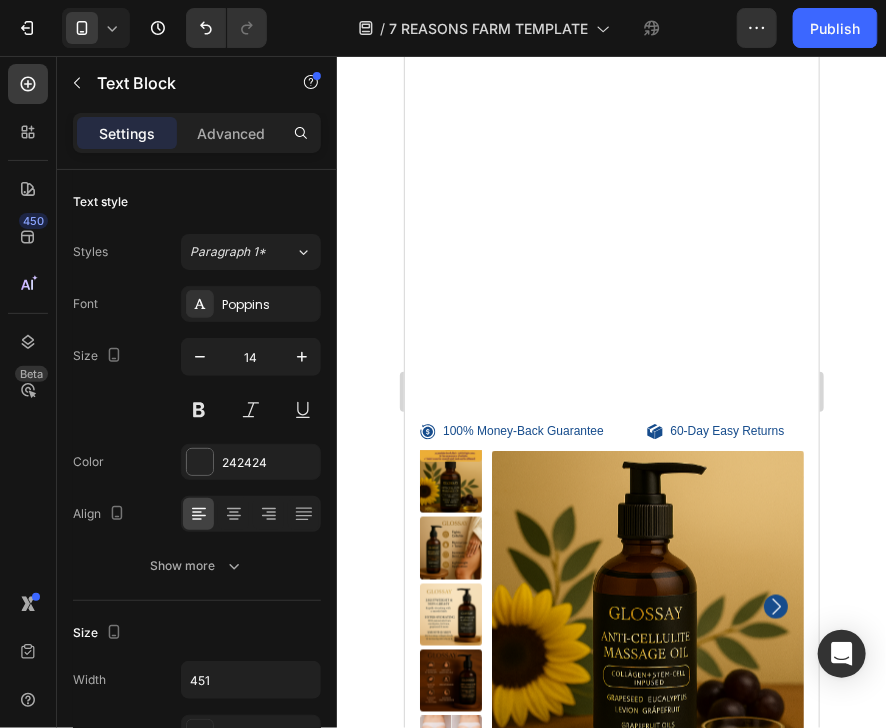 scroll, scrollTop: 5655, scrollLeft: 0, axis: vertical 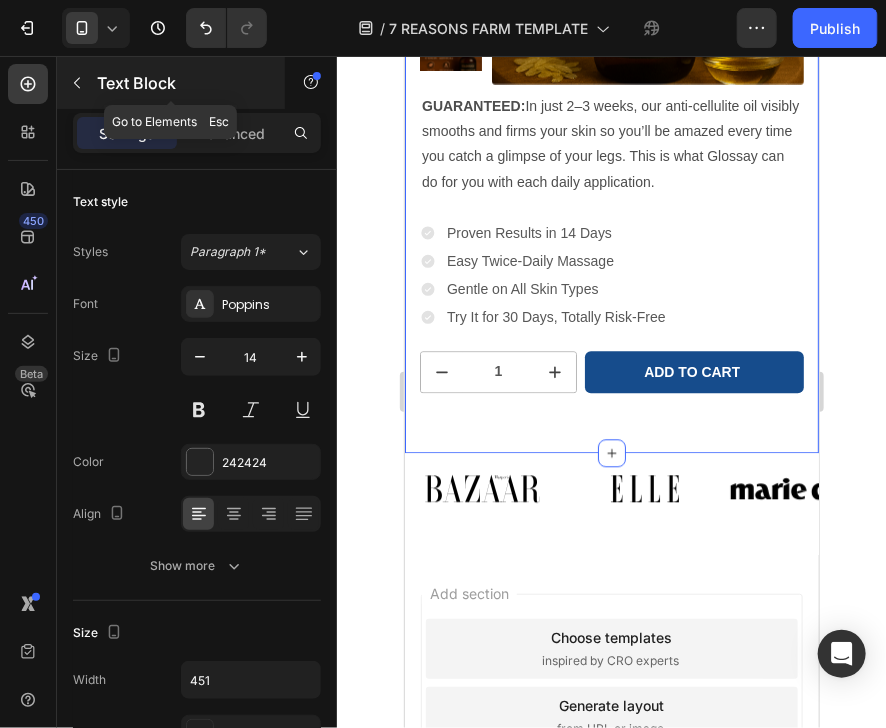 click at bounding box center [77, 83] 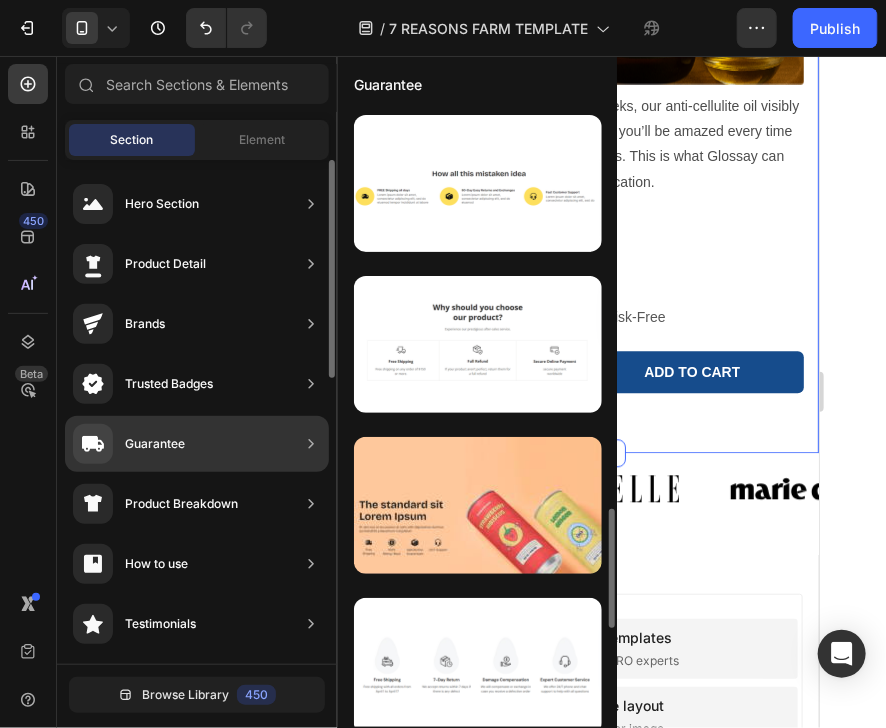 scroll, scrollTop: 336, scrollLeft: 0, axis: vertical 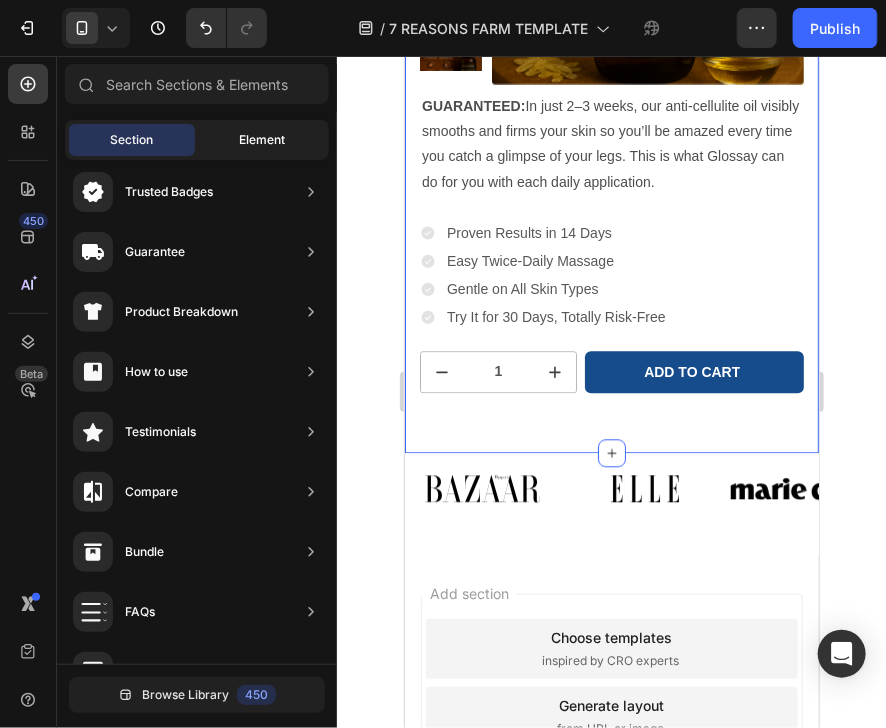 click on "Element" 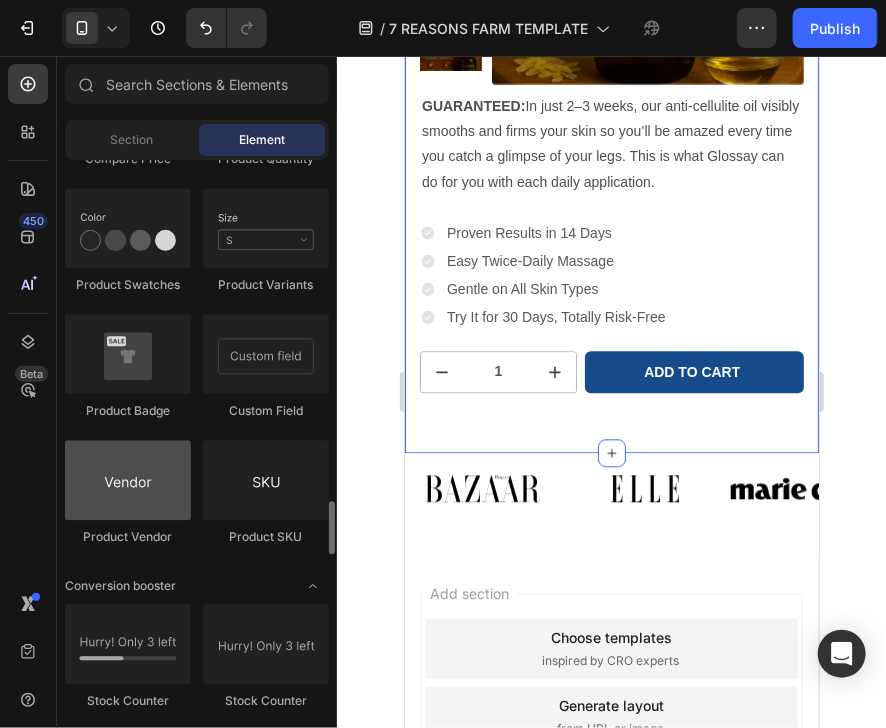 scroll, scrollTop: 3568, scrollLeft: 0, axis: vertical 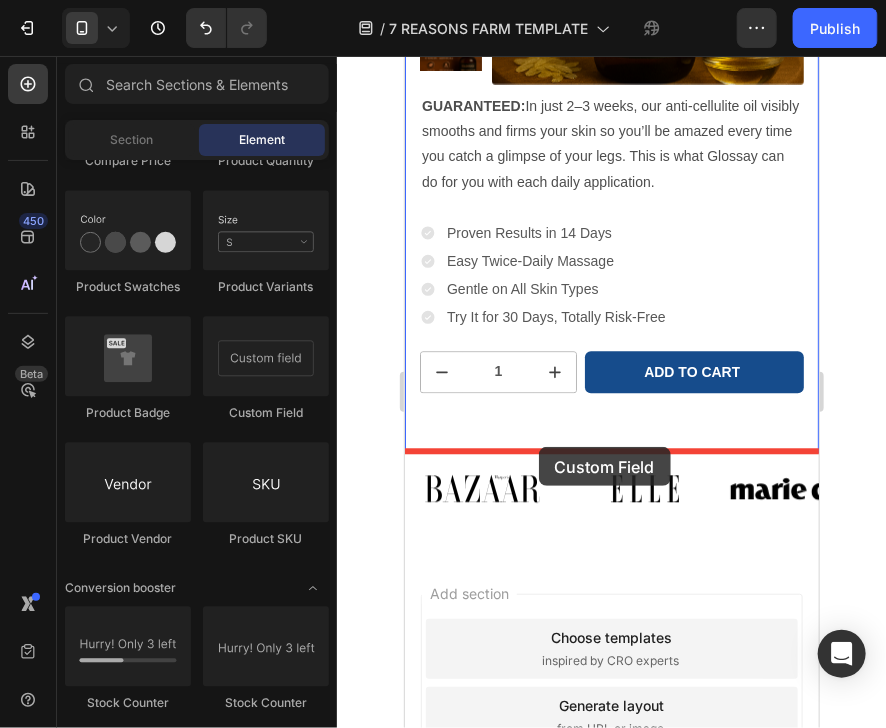 drag, startPoint x: 664, startPoint y: 436, endPoint x: 538, endPoint y: 446, distance: 126.3962 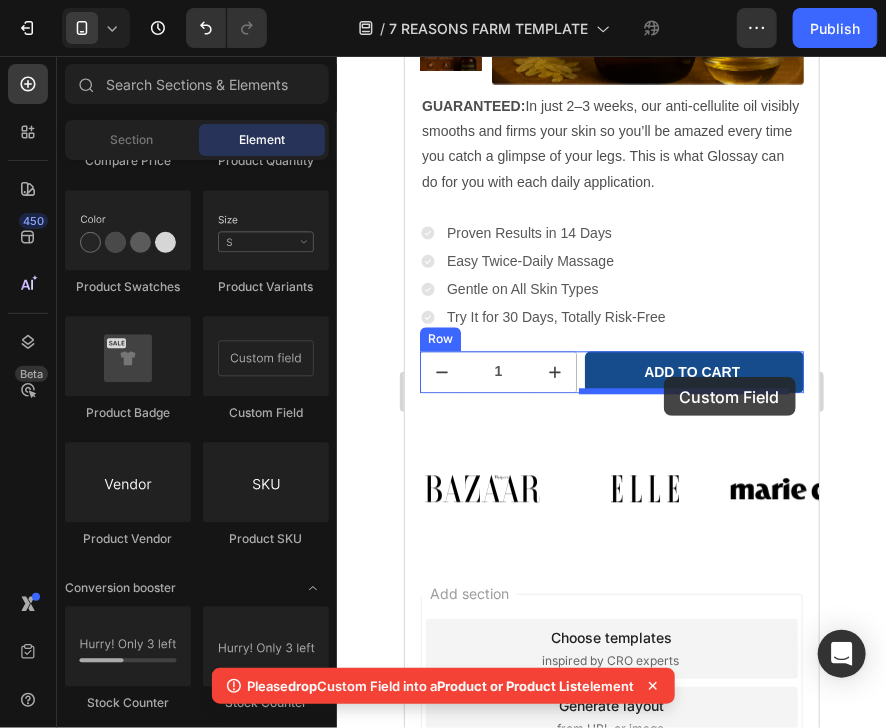 drag, startPoint x: 707, startPoint y: 413, endPoint x: 663, endPoint y: 376, distance: 57.48913 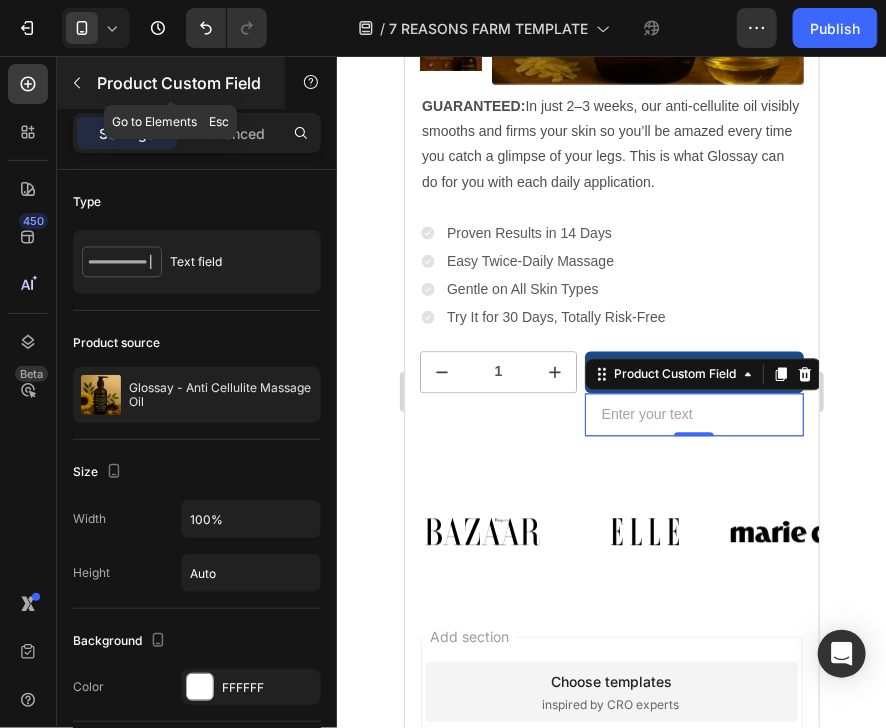 click 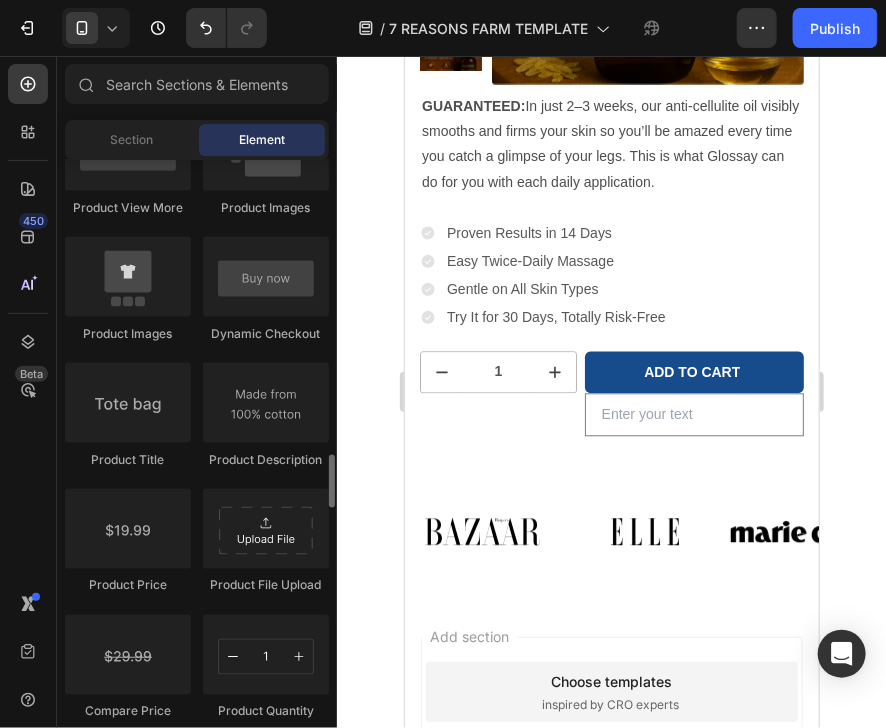 scroll, scrollTop: 3016, scrollLeft: 0, axis: vertical 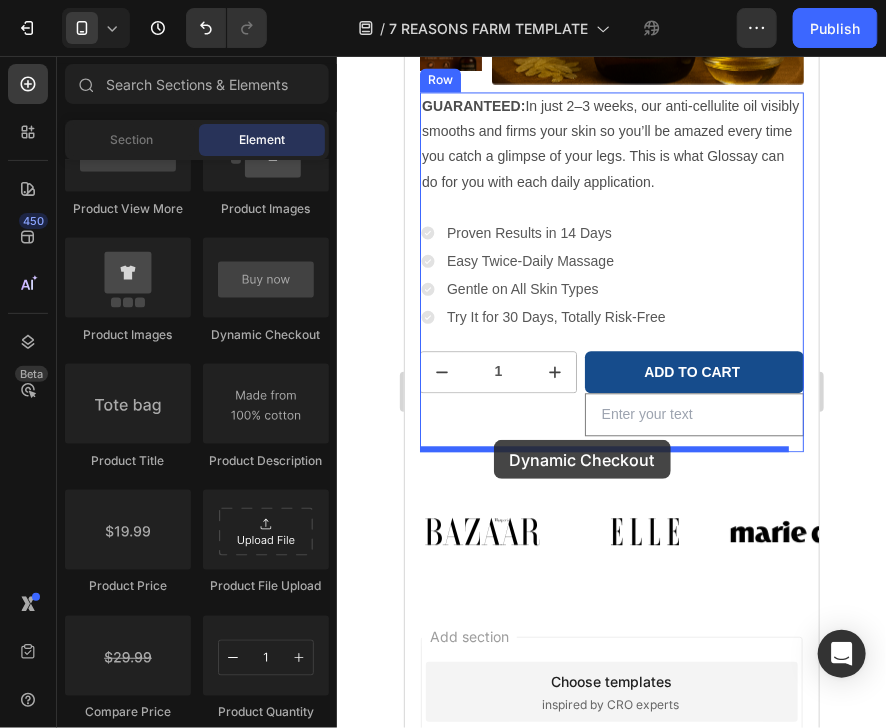 drag, startPoint x: 708, startPoint y: 350, endPoint x: 493, endPoint y: 439, distance: 232.69293 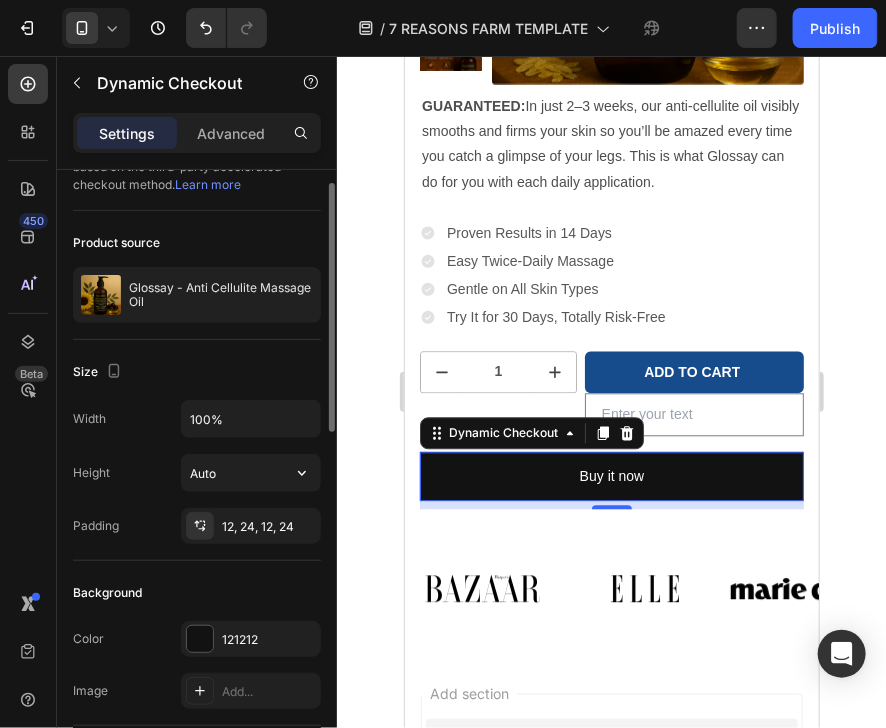 scroll, scrollTop: 42, scrollLeft: 0, axis: vertical 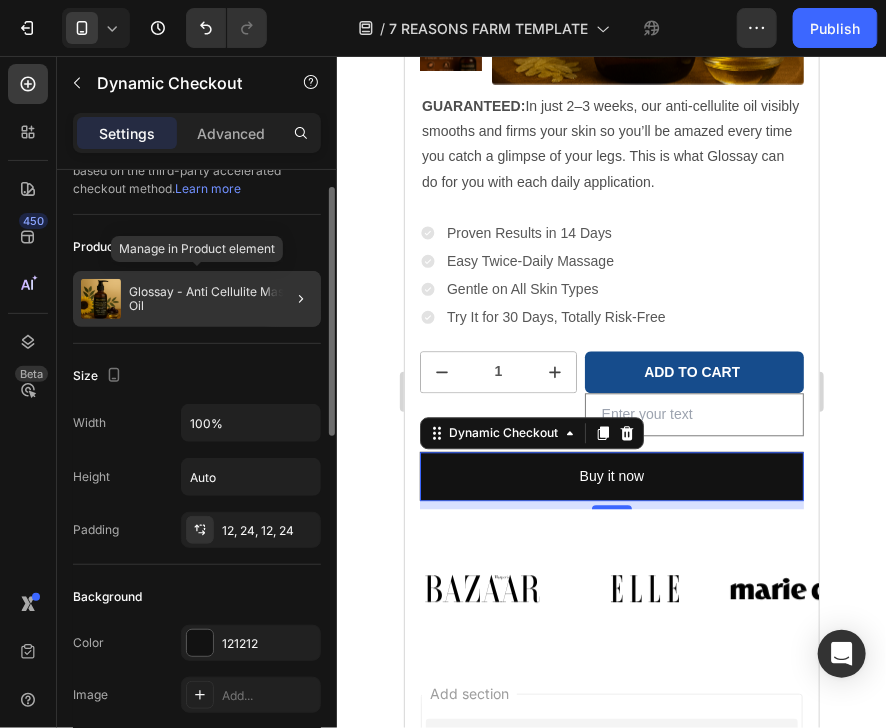 click on "Glossay - Anti Cellulite Massage Oil" at bounding box center (221, 299) 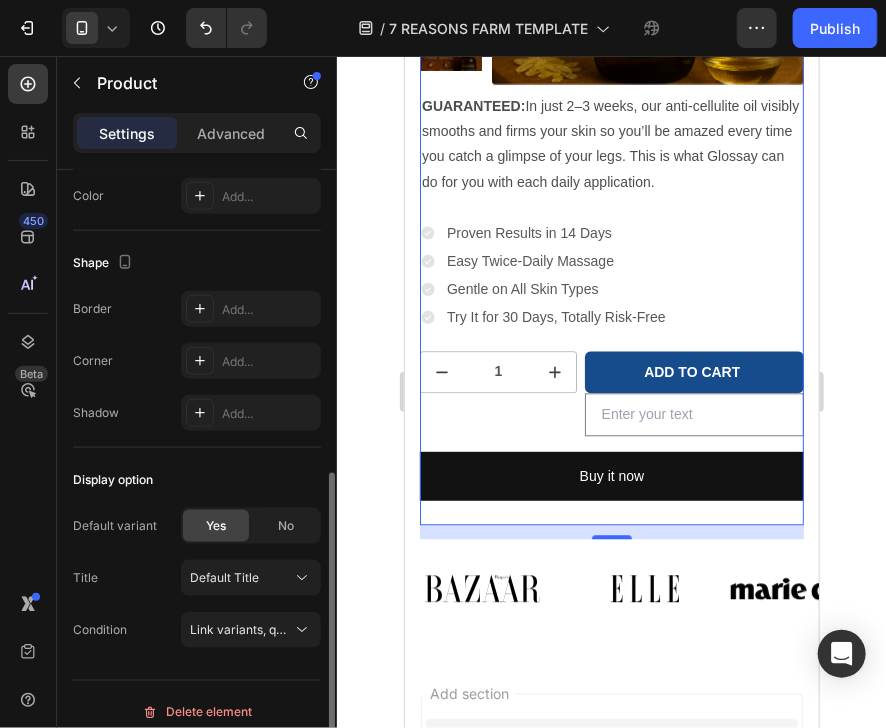 scroll, scrollTop: 621, scrollLeft: 0, axis: vertical 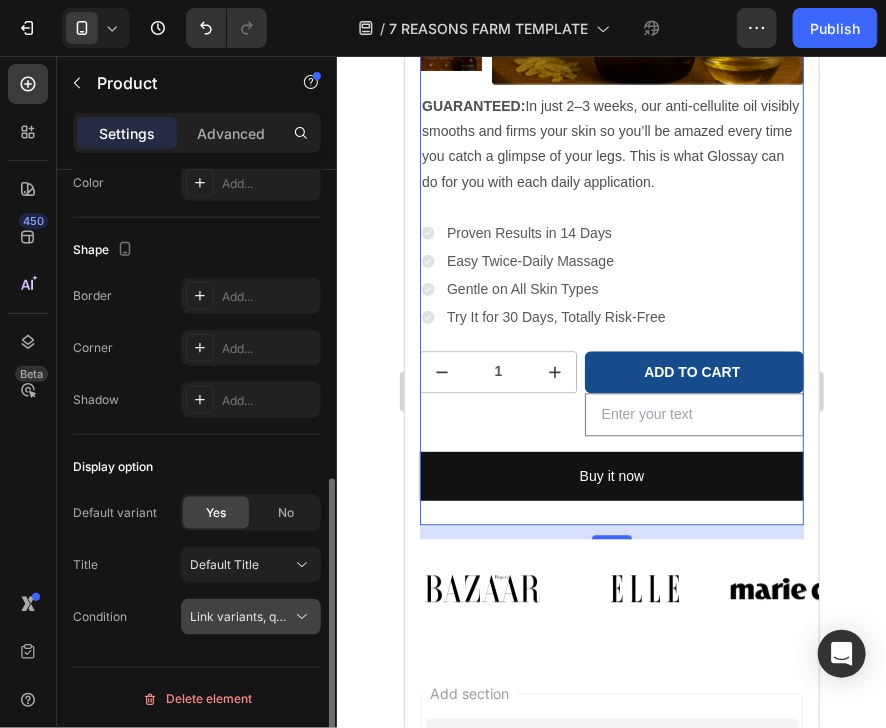 click on "Link variants, quantity <br> between same products" at bounding box center (337, 616) 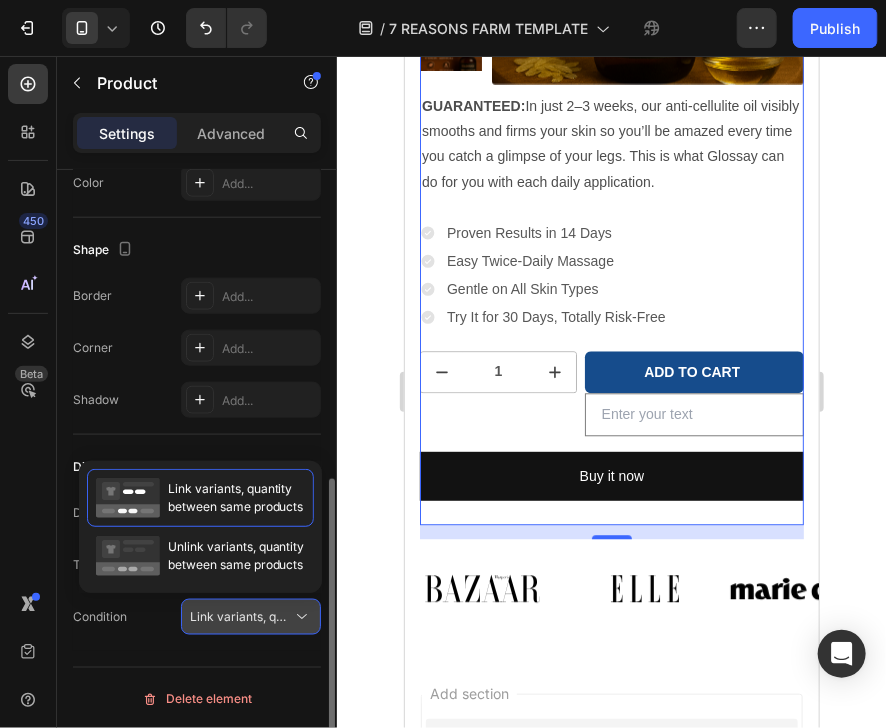 click on "Link variants, quantity <br> between same products" 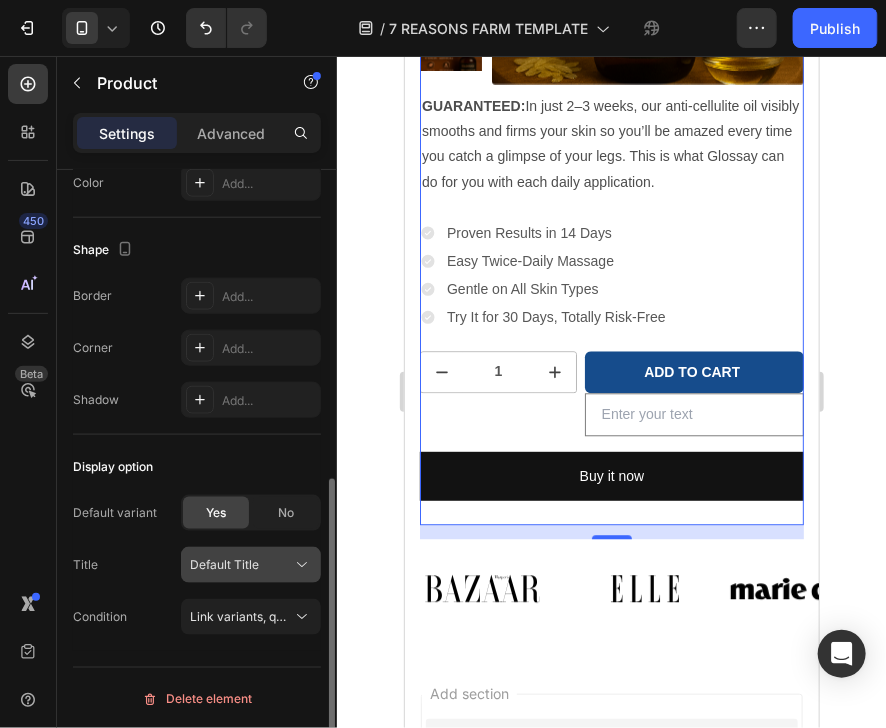 click on "Default Title" at bounding box center (251, 565) 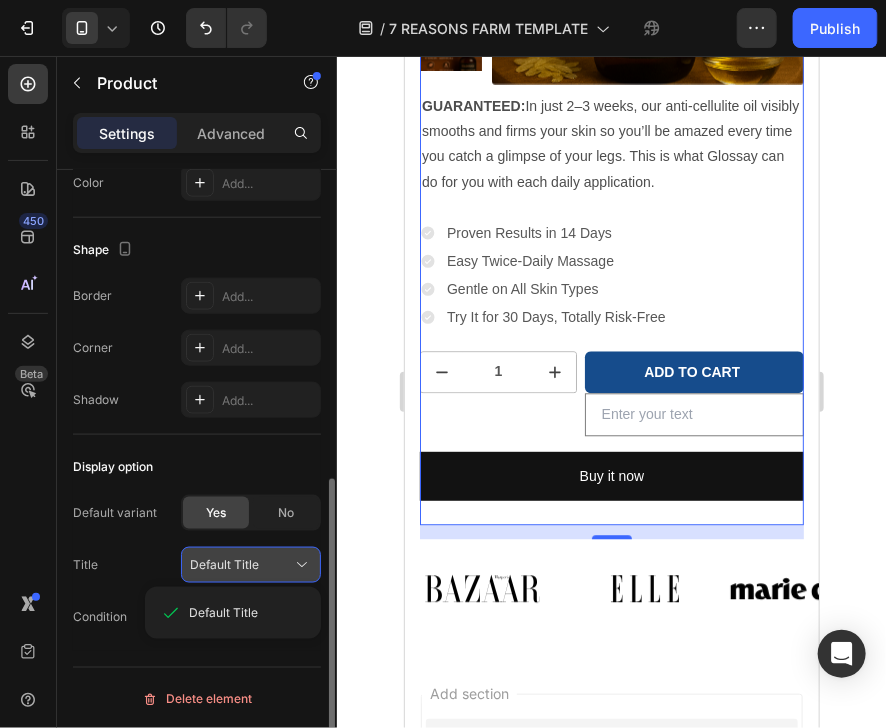 click on "Default Title" at bounding box center [251, 565] 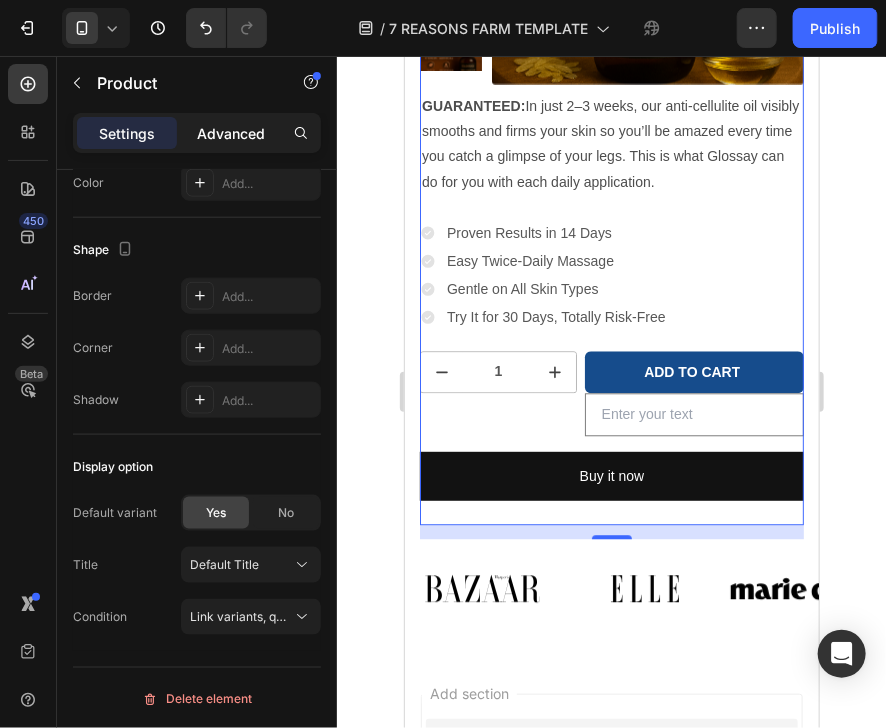 click on "Advanced" at bounding box center (231, 133) 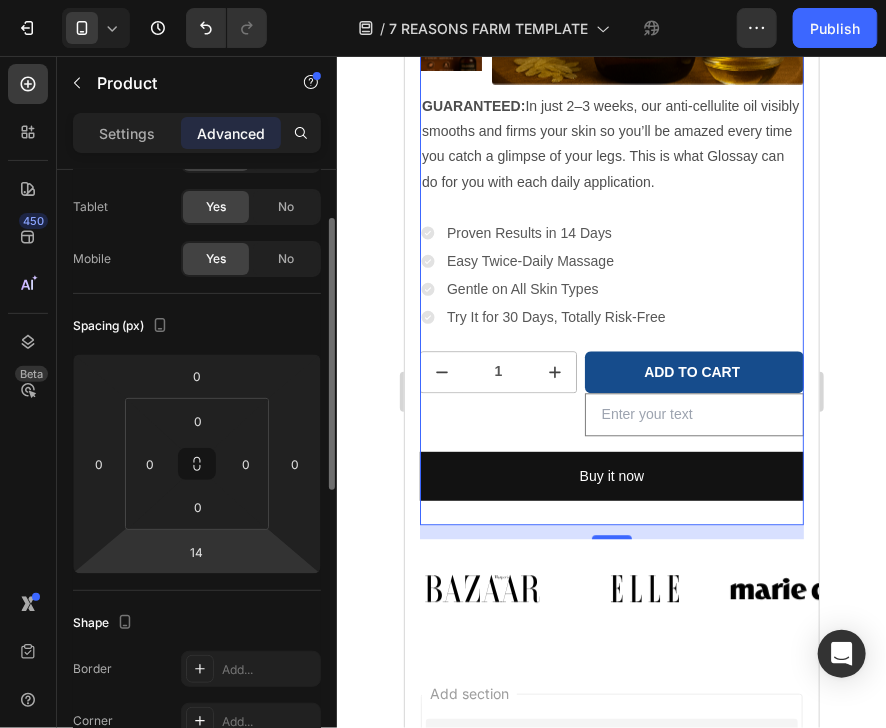 scroll, scrollTop: 0, scrollLeft: 0, axis: both 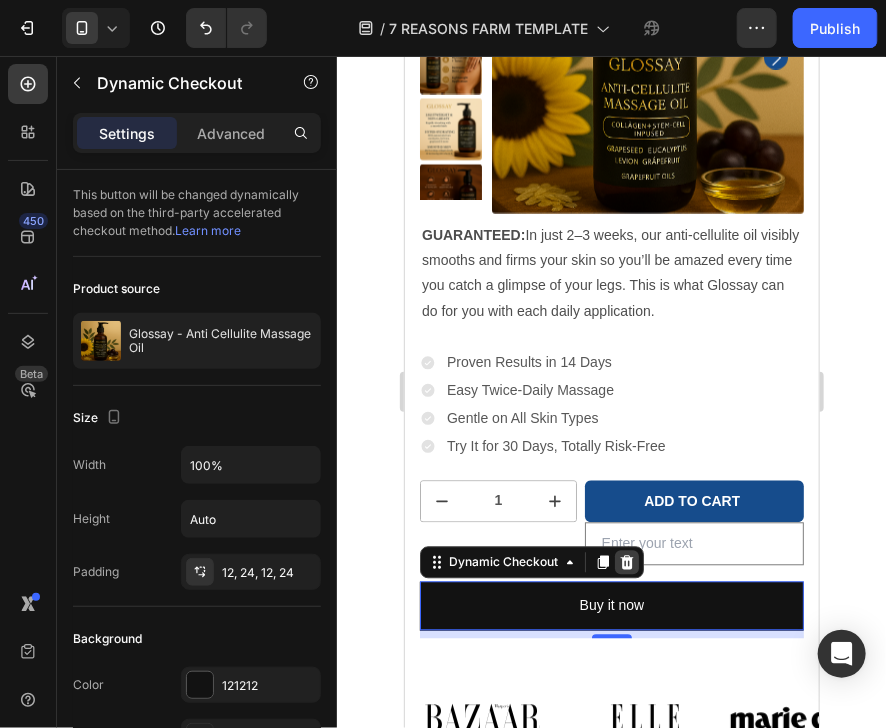 click 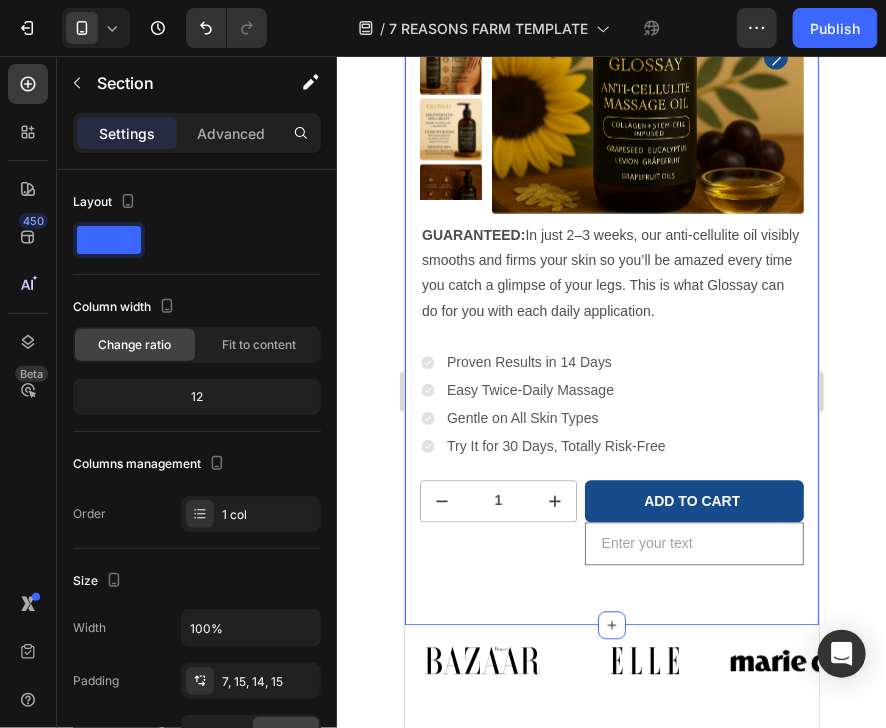 click on "100% Money-Back Guarantee Item List
60-Day Easy Returns Item List Row
Product Images
Icon Boosts immunity and defense Text Block
Icon Boosts immunity and defense Text Block
Icon Boosts immunity and defense Text Block Row Icon Icon Icon Icon Icon Icon List [FIRST] [LAST]. Text Block Row Verified Buyer Item List Row “At vero eos et accusamus et iusto odio dignissimos ducimus qui blanditiis praesentium voluptatum” Text Block Row GUARANTEED:  In just 2–3 weeks, our anti-cellulite oil visibly smooths and firms your skin so you’ll be amazed every time you catch a glimpse of your legs. This is what Glossay can do for you with each daily application. Text Block Proven Results in 14 Days Easy Twice-Daily Massage Gentle on All Skin Types Try It for 30 Days, Totally Risk-Free Item List Quantity Text Block
1
Product Quantity
1
Row" at bounding box center [611, 241] 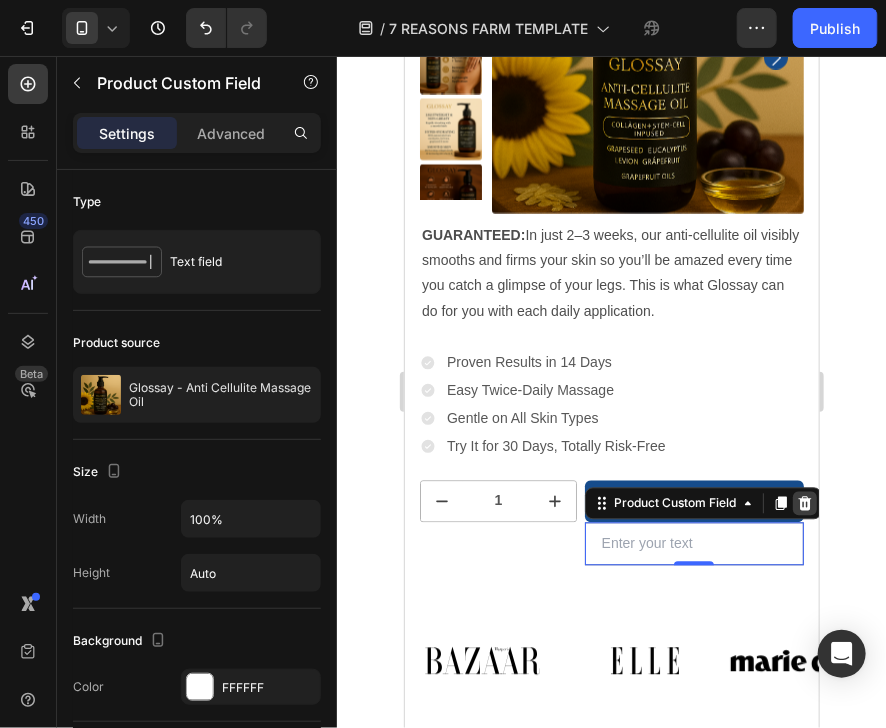 click 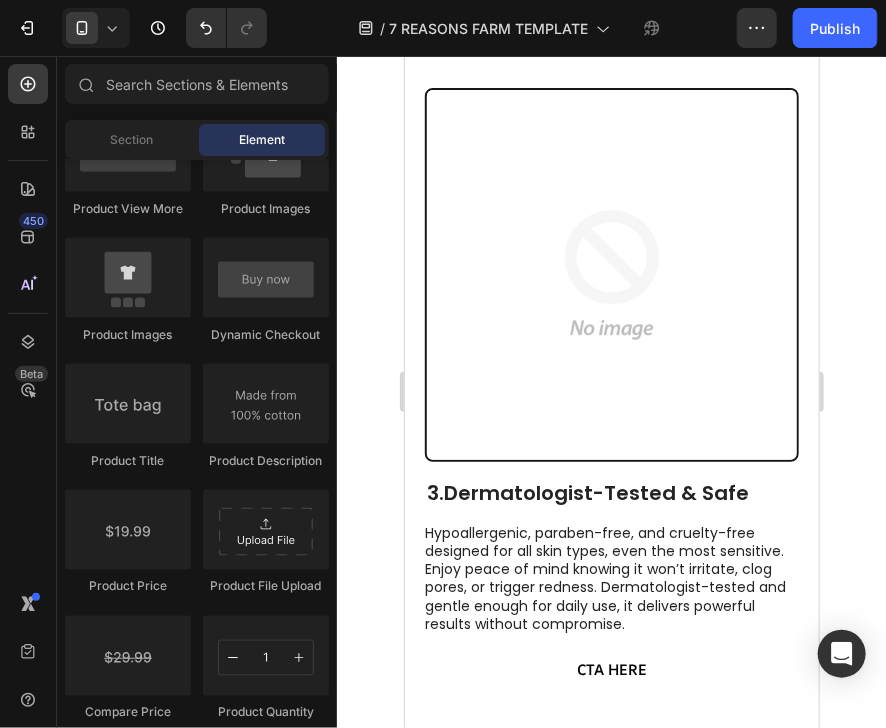 scroll, scrollTop: 1657, scrollLeft: 0, axis: vertical 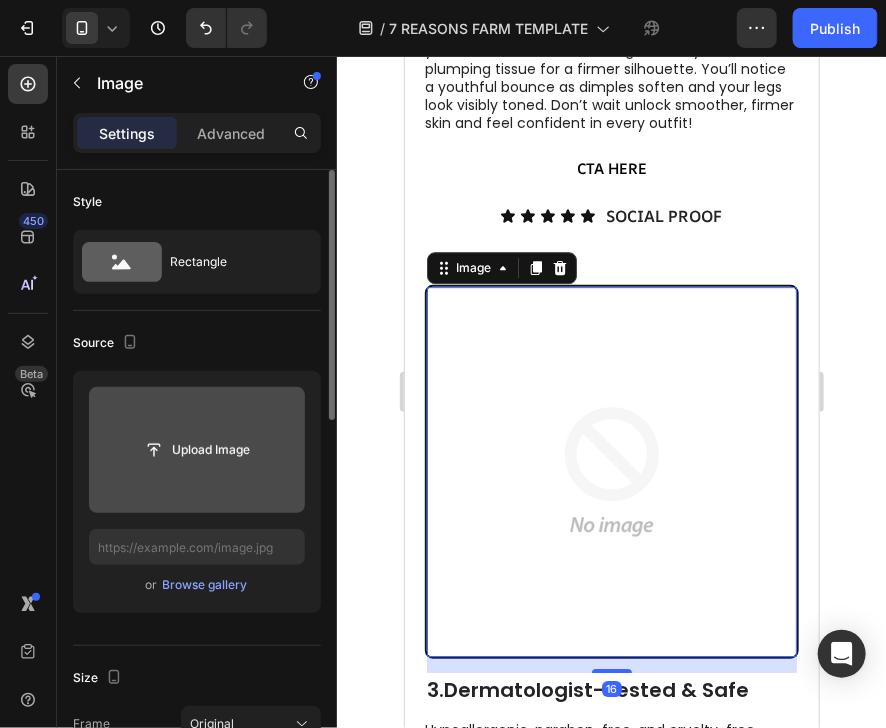 click at bounding box center (197, 450) 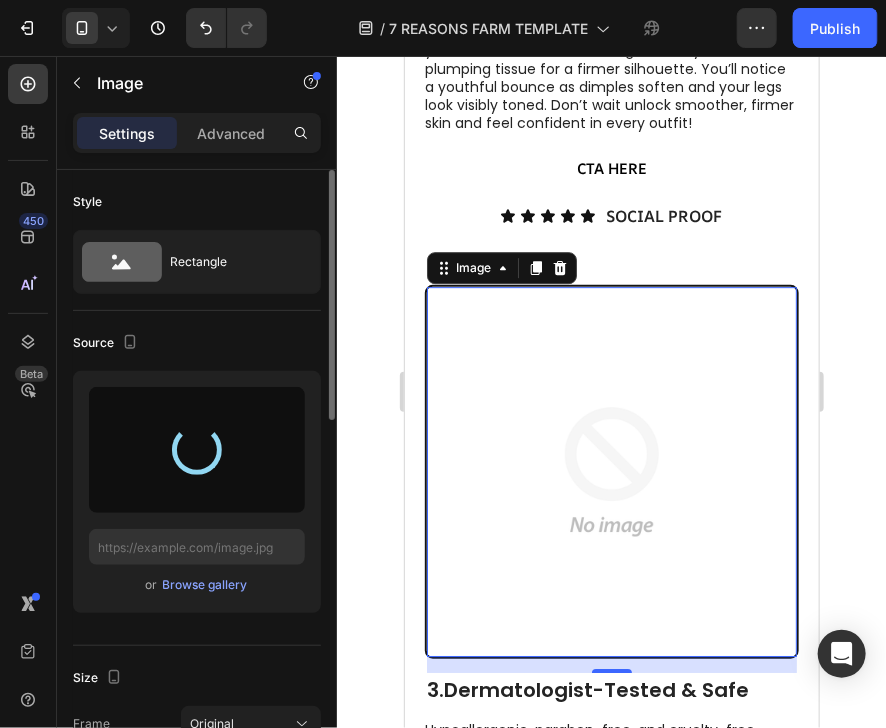 type on "https://cdn.shopify.com/s/files/1/0975/0534/5800/files/gempages_578175698586305040-ae2524cd-abec-48dc-81a5-39973a8a0150.png" 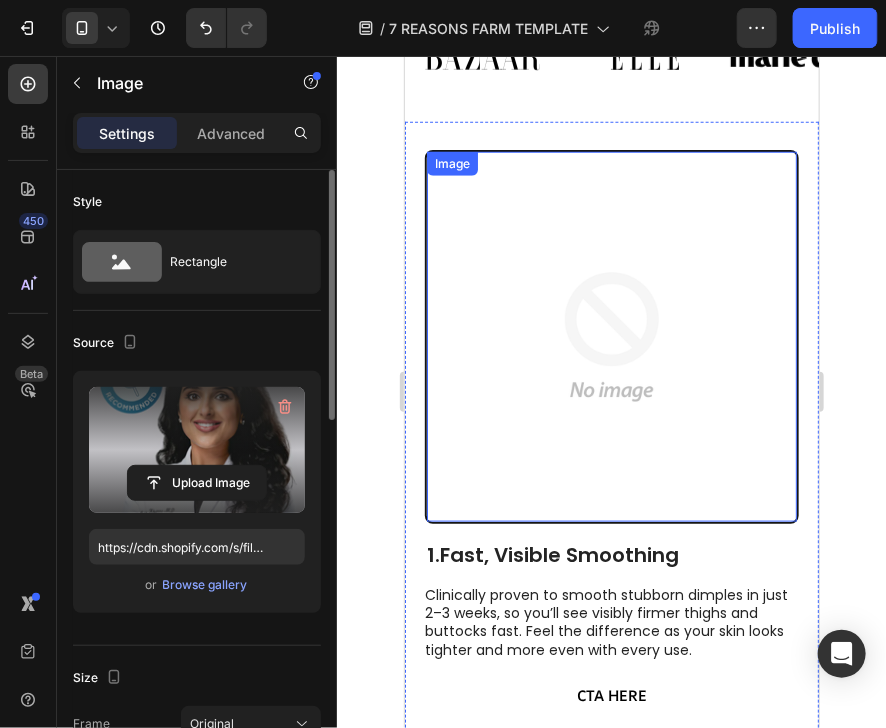 scroll, scrollTop: 457, scrollLeft: 0, axis: vertical 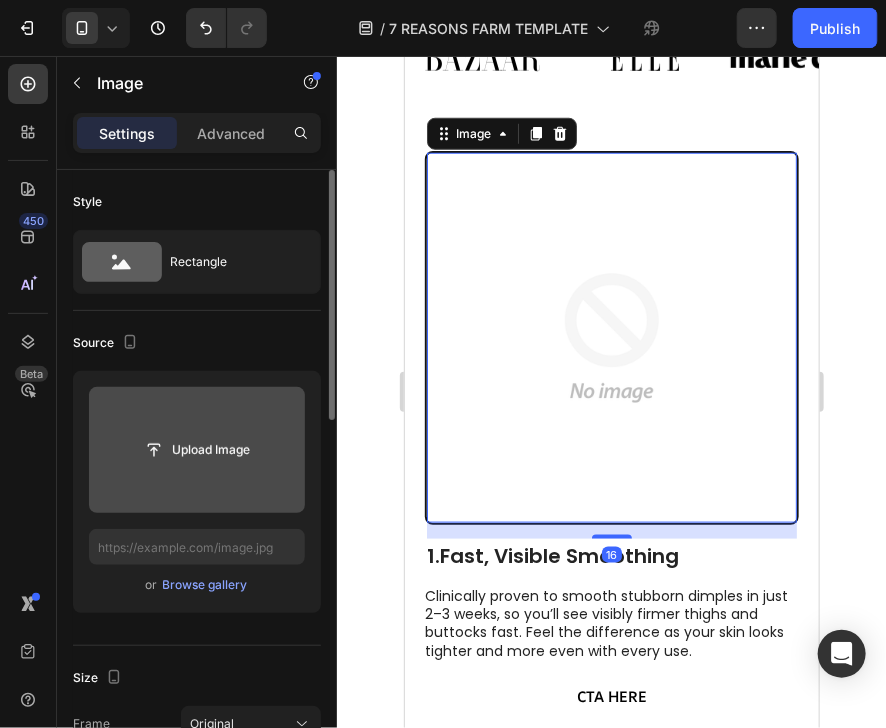 click at bounding box center [197, 450] 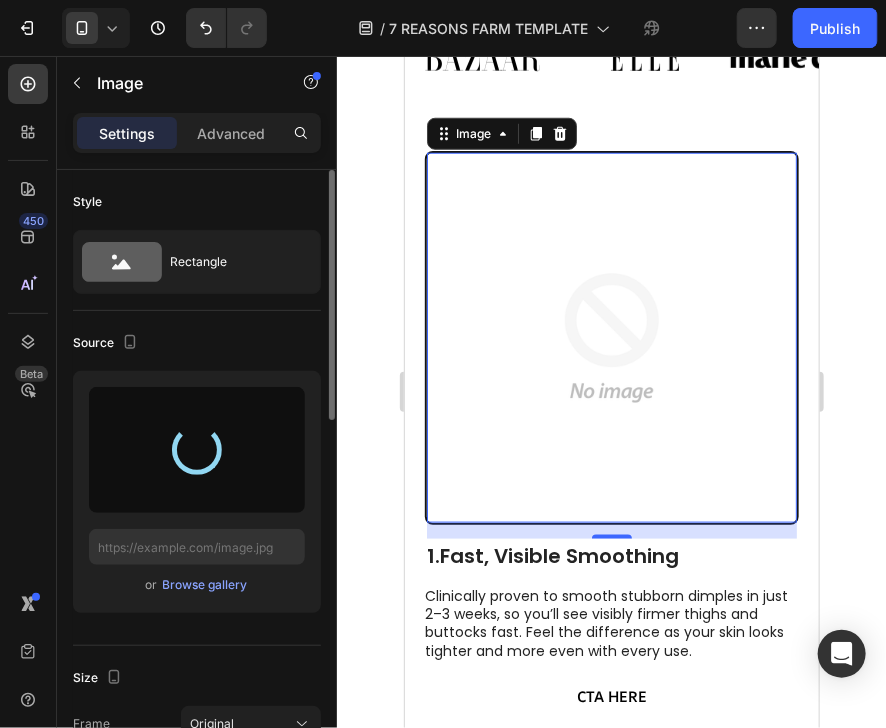 type on "https://cdn.shopify.com/s/files/1/0975/0534/5800/files/gempages_578175698586305040-3974fb5d-0b07-4dfd-a8a7-2308af7d706d.jpg" 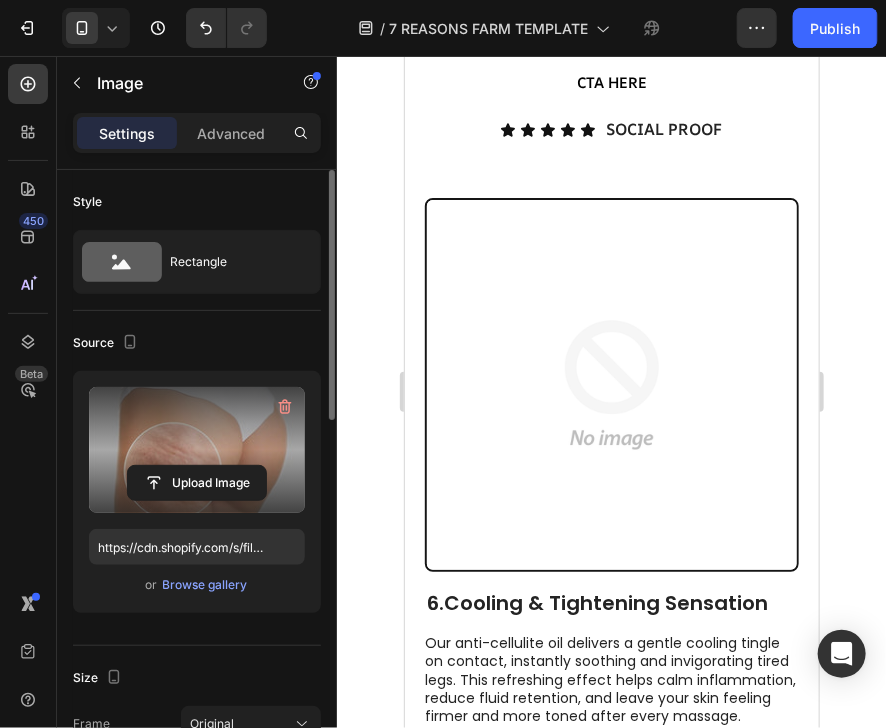 scroll, scrollTop: 3788, scrollLeft: 0, axis: vertical 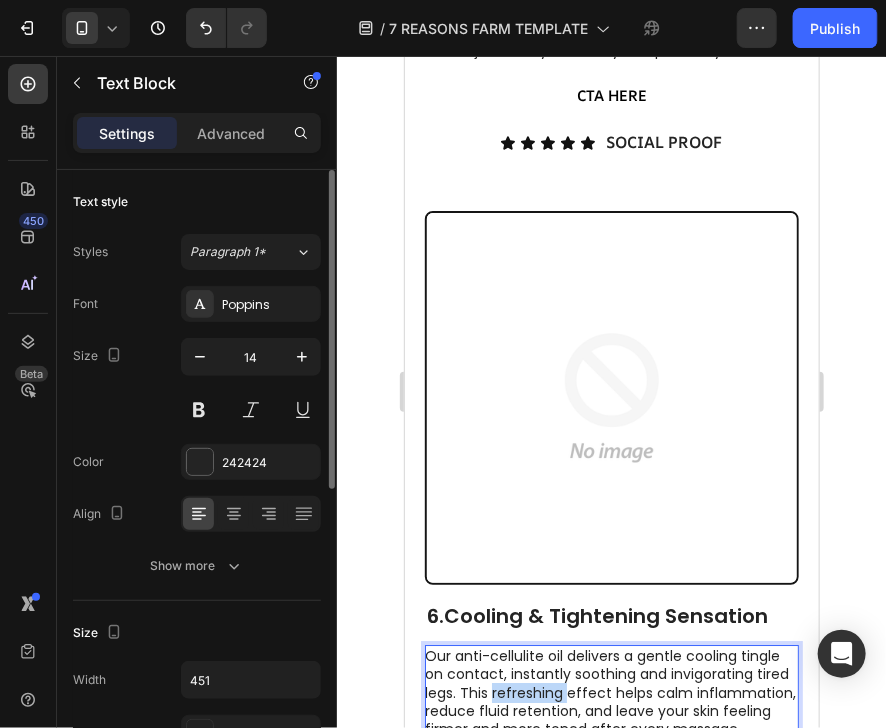 click on "Our anti-cellulite oil delivers a gentle cooling tingle on contact, instantly soothing and invigorating tired legs. This refreshing effect helps calm inflammation, reduce fluid retention, and leave your skin feeling firmer and more toned after every massage." at bounding box center (610, 691) 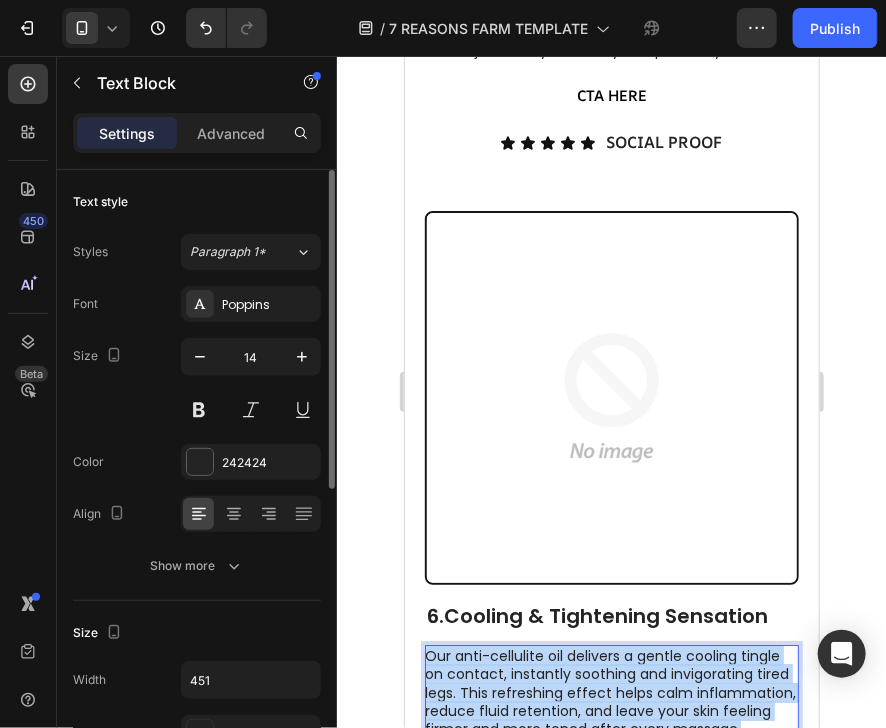 click on "Our anti-cellulite oil delivers a gentle cooling tingle on contact, instantly soothing and invigorating tired legs. This refreshing effect helps calm inflammation, reduce fluid retention, and leave your skin feeling firmer and more toned after every massage." at bounding box center [610, 691] 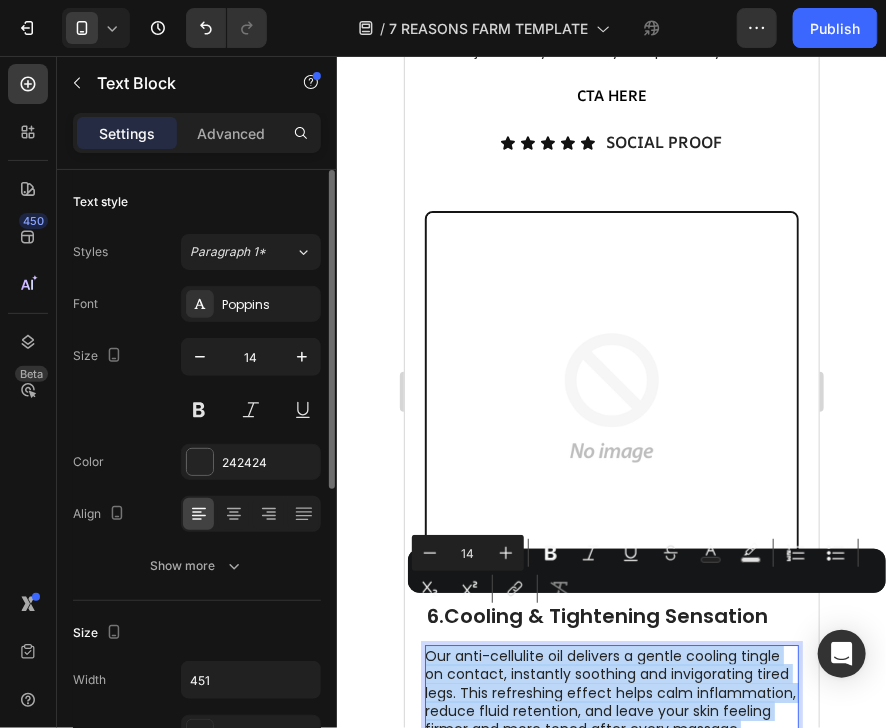click on "Our anti-cellulite oil delivers a gentle cooling tingle on contact, instantly soothing and invigorating tired legs. This refreshing effect helps calm inflammation, reduce fluid retention, and leave your skin feeling firmer and more toned after every massage." at bounding box center (610, 691) 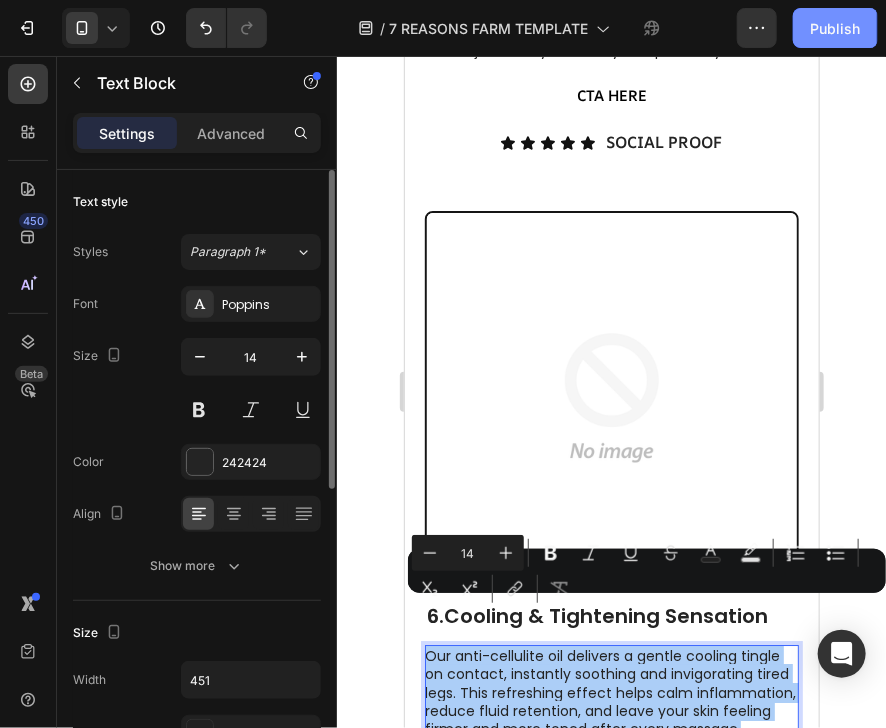 click on "Publish" at bounding box center [835, 28] 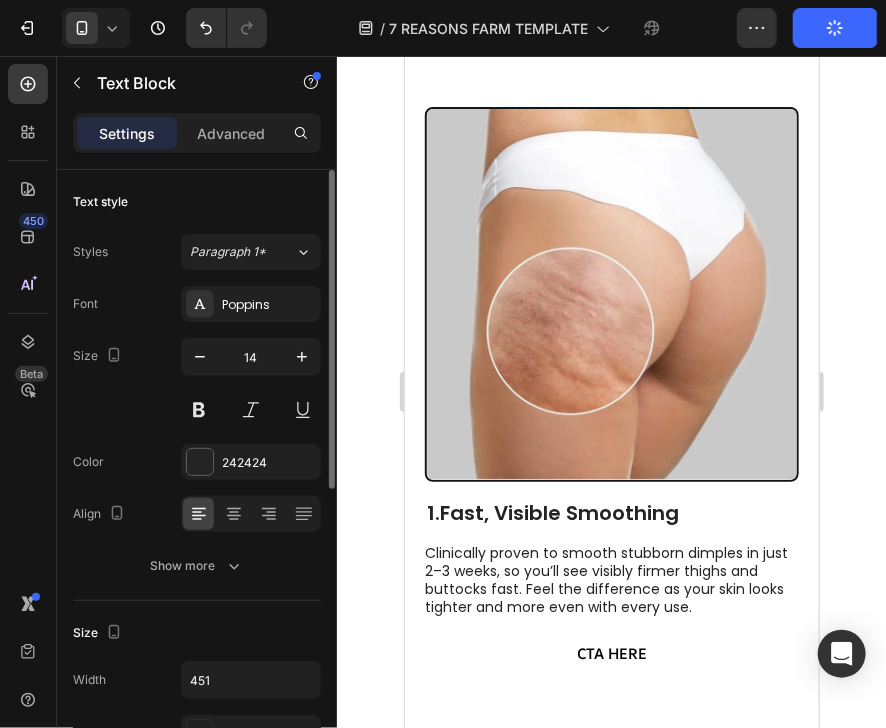 scroll, scrollTop: 0, scrollLeft: 0, axis: both 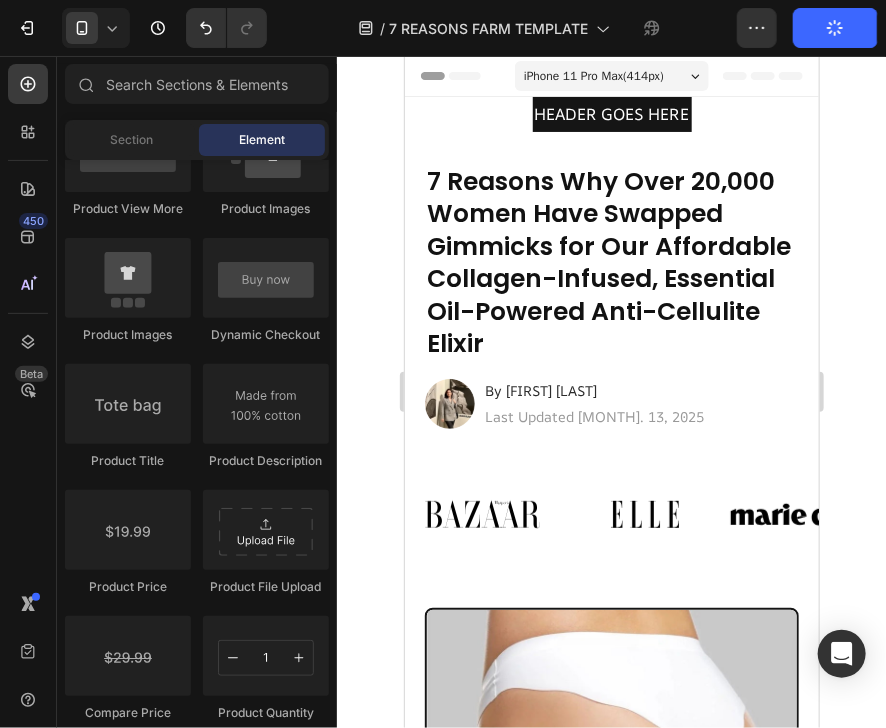 click on "Header" at bounding box center [450, 75] 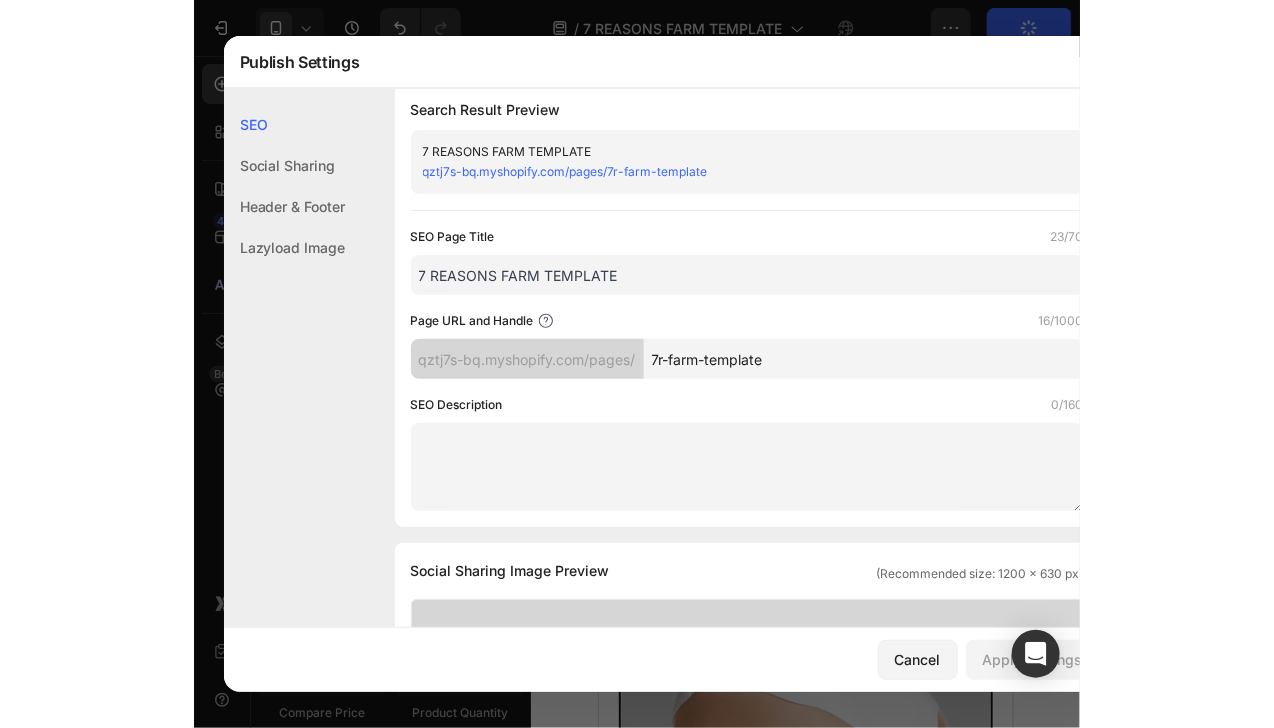 scroll, scrollTop: 0, scrollLeft: 0, axis: both 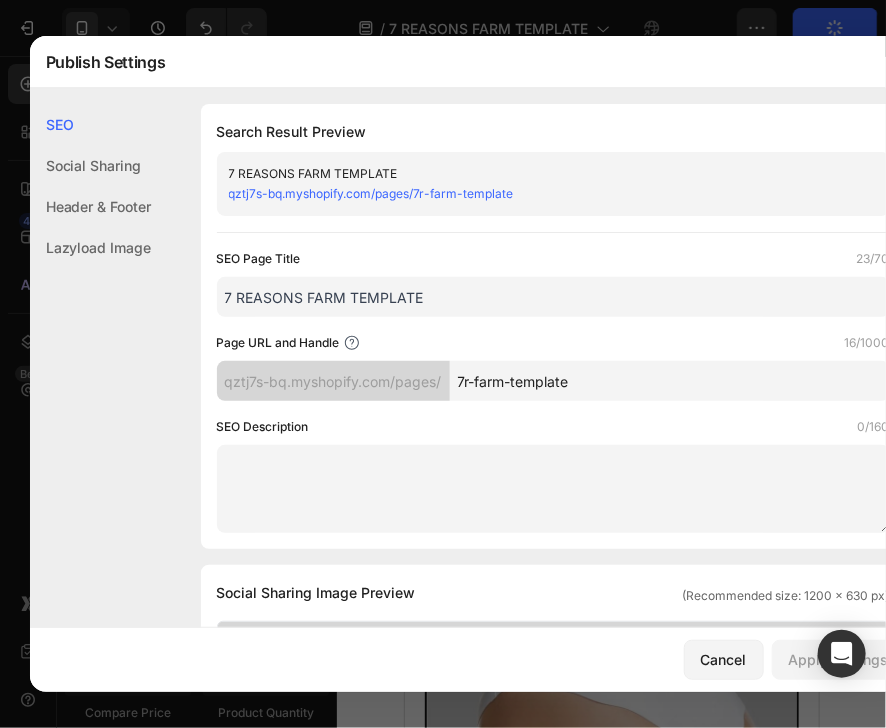 click on "7 REASONS FARM TEMPLATE" at bounding box center [553, 297] 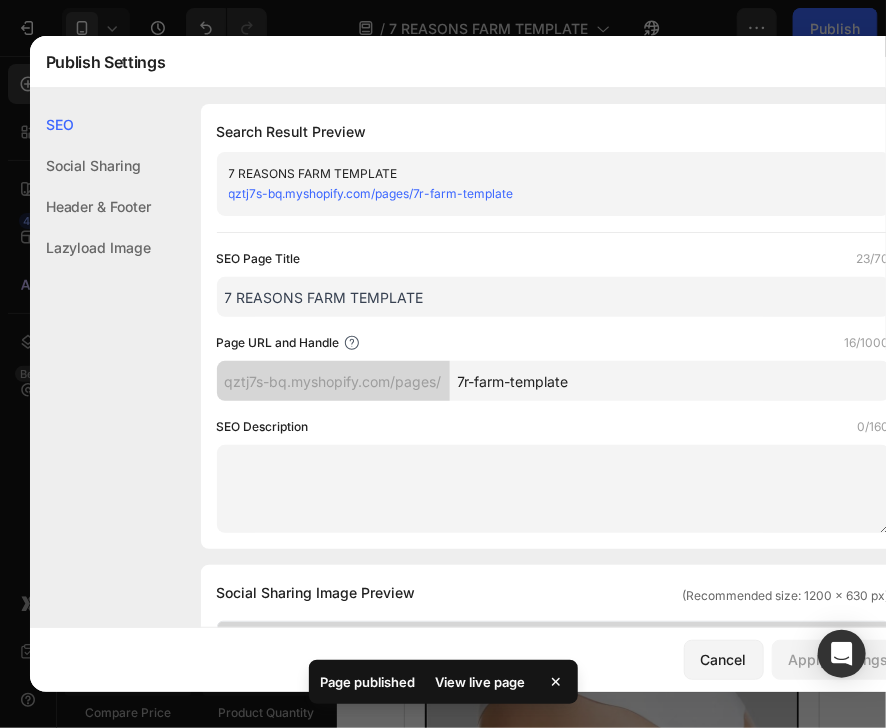 drag, startPoint x: 305, startPoint y: 298, endPoint x: 450, endPoint y: 291, distance: 145.16887 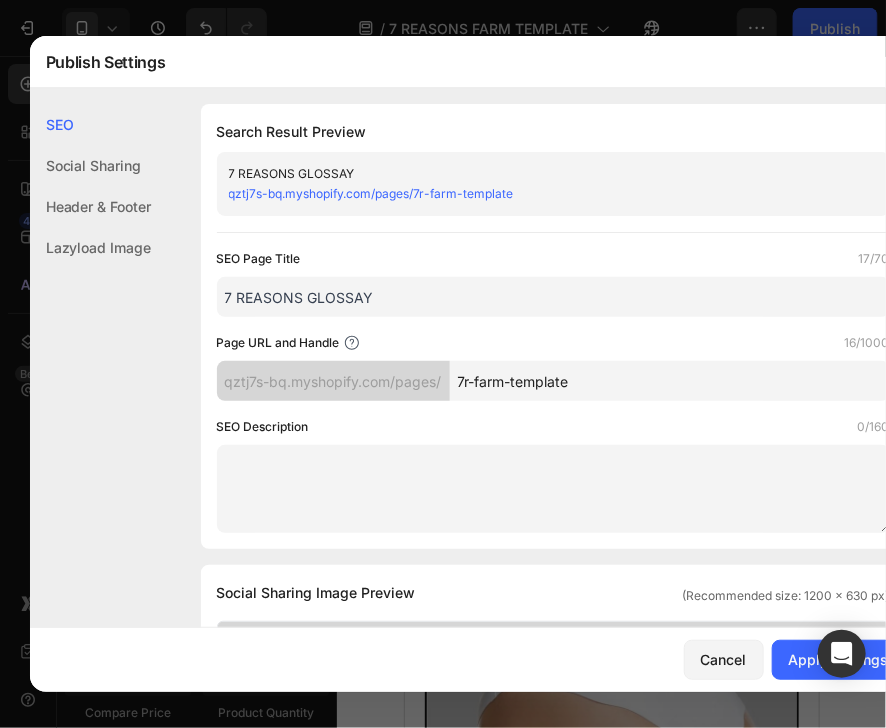 type on "7 REASONS GLOSSAY" 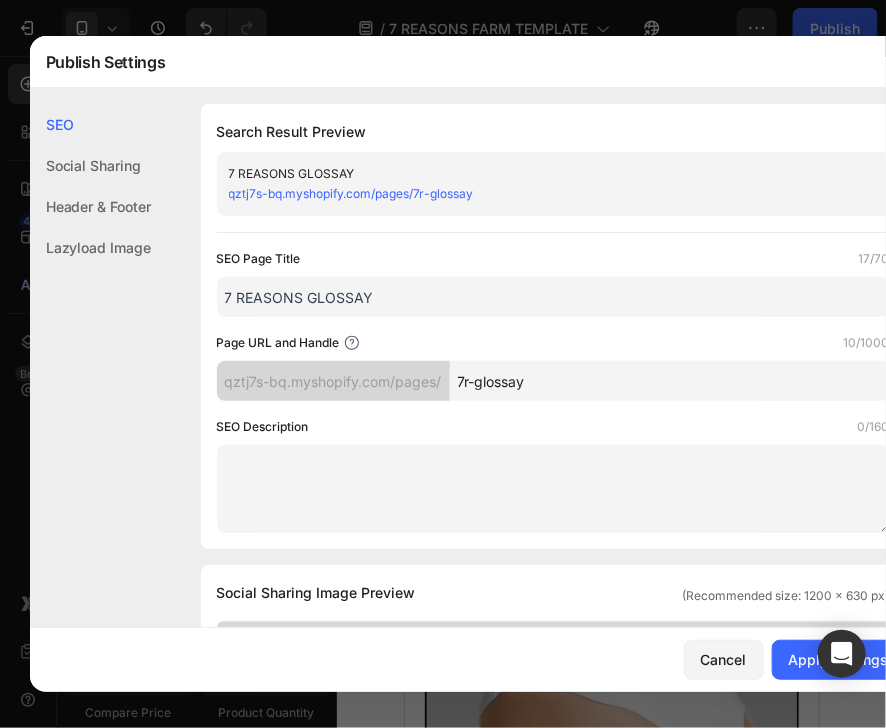 type on "7r-glossay" 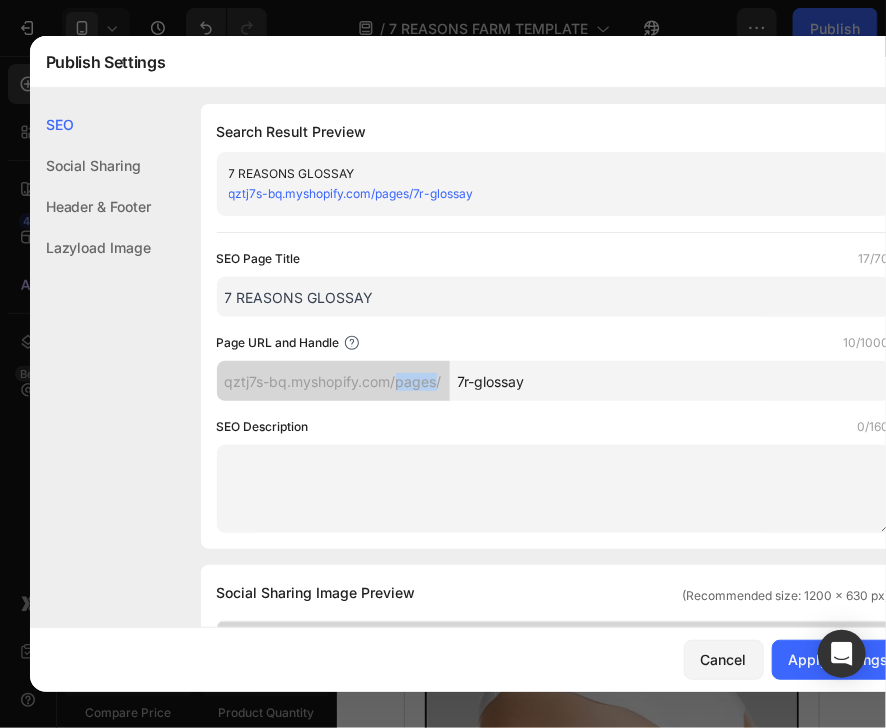 click on "qztj7s-bq.myshopify.com/pages/" at bounding box center (333, 381) 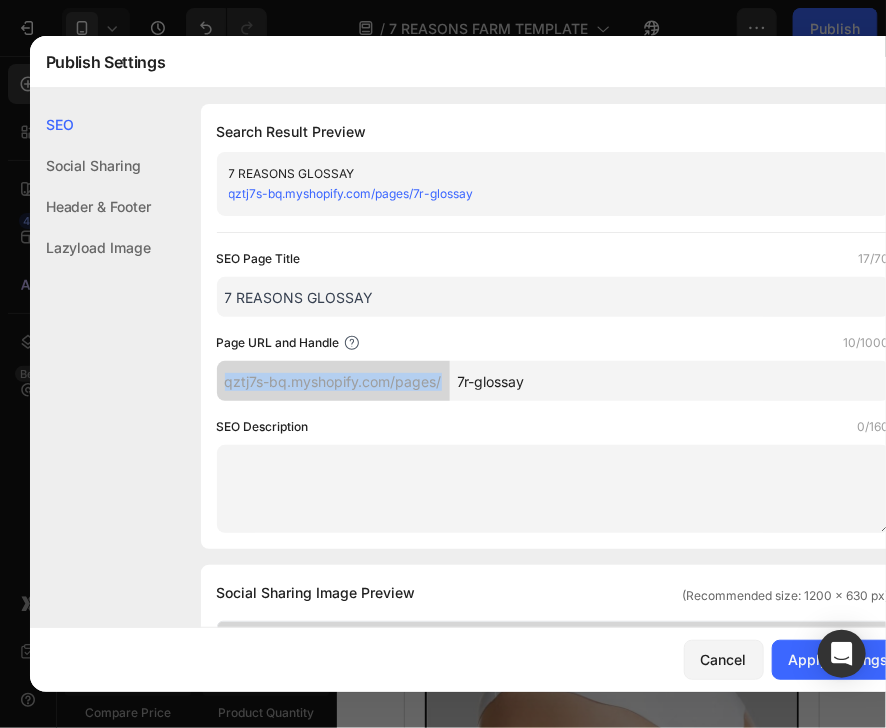 click on "qztj7s-bq.myshopify.com/pages/" at bounding box center [333, 381] 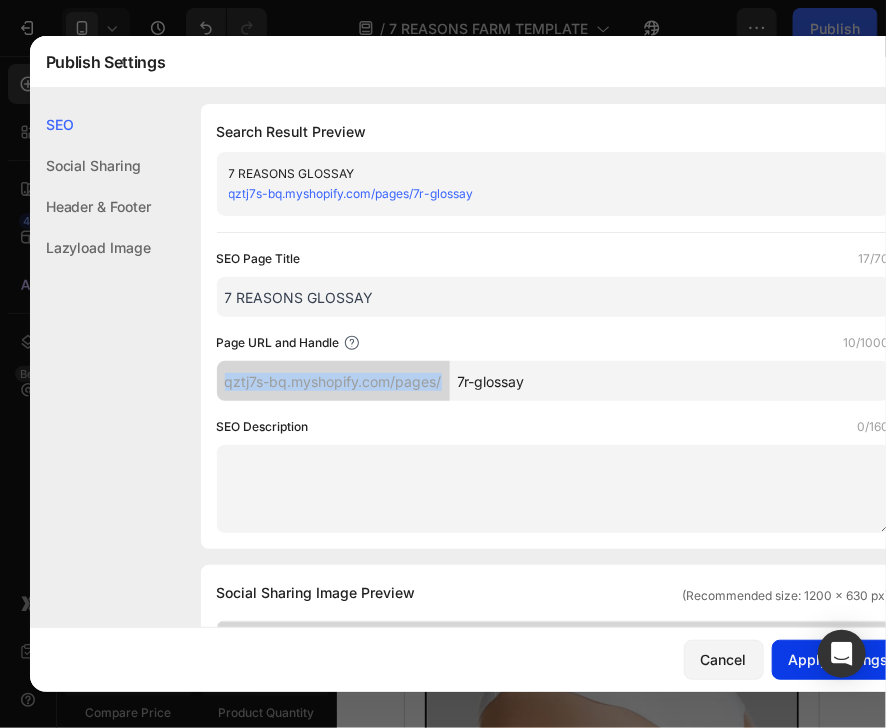 click on "Apply Settings" at bounding box center [839, 659] 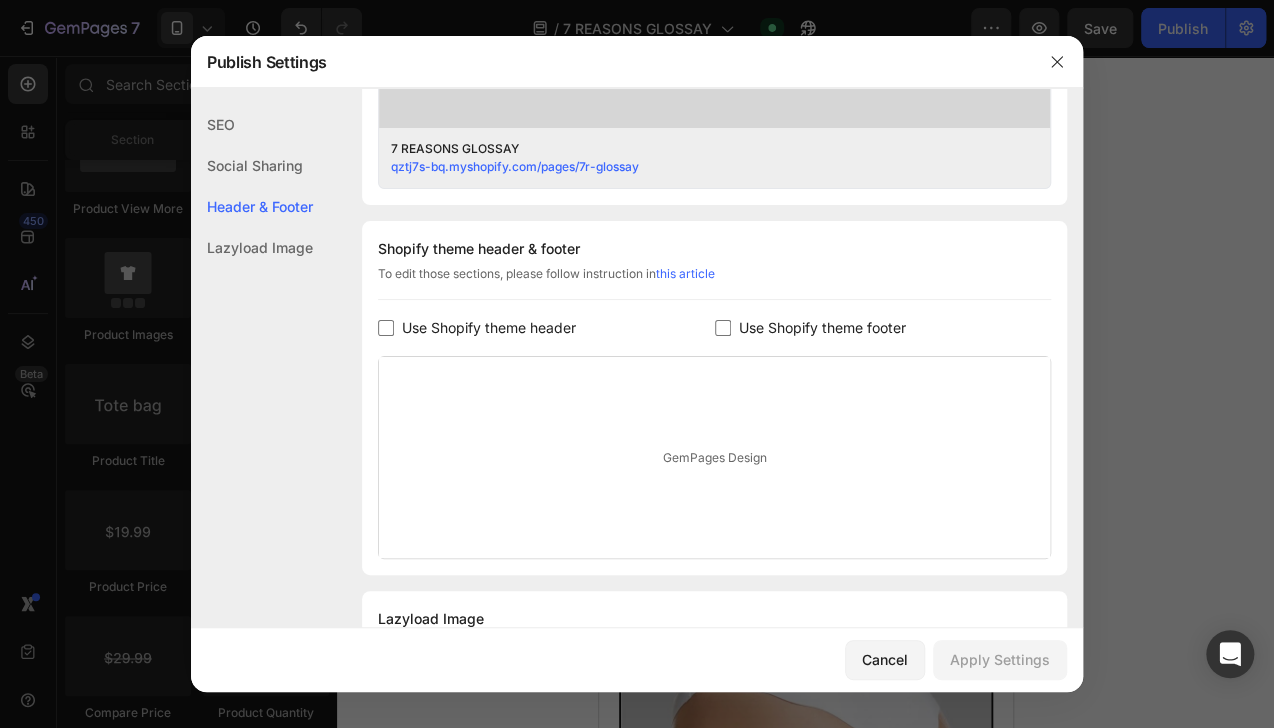 scroll, scrollTop: 918, scrollLeft: 0, axis: vertical 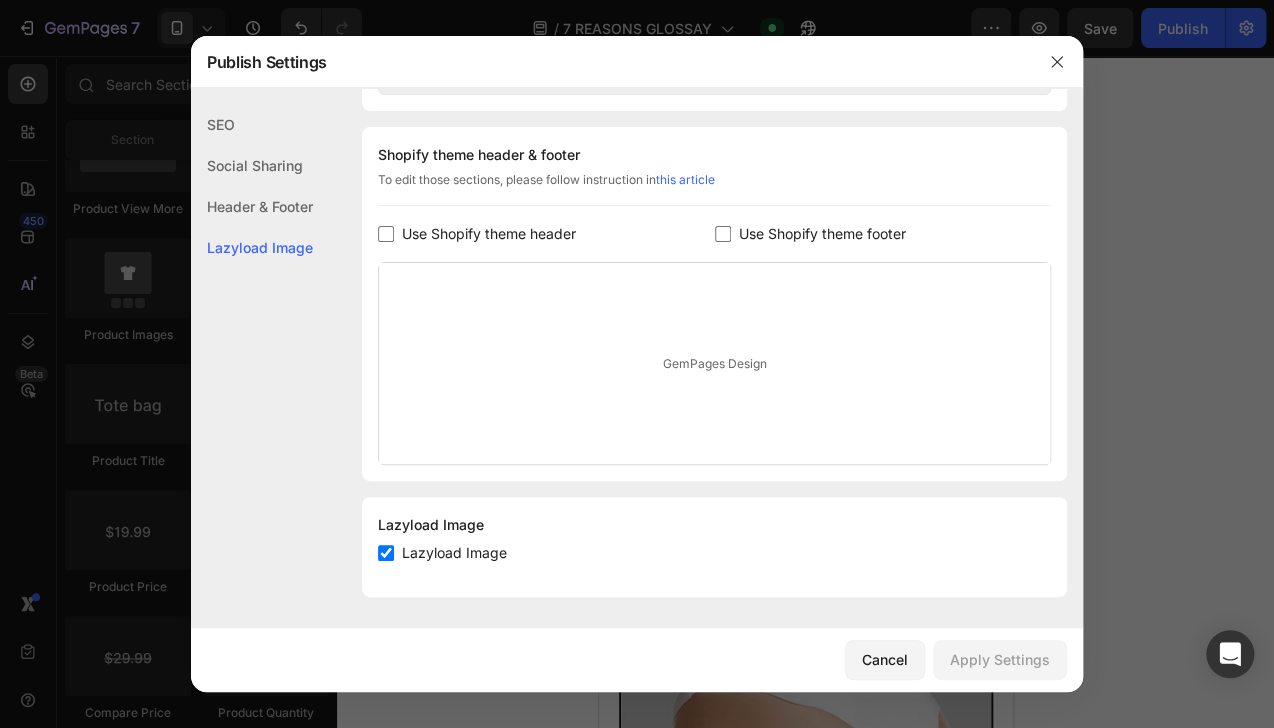 click on "Social Sharing" 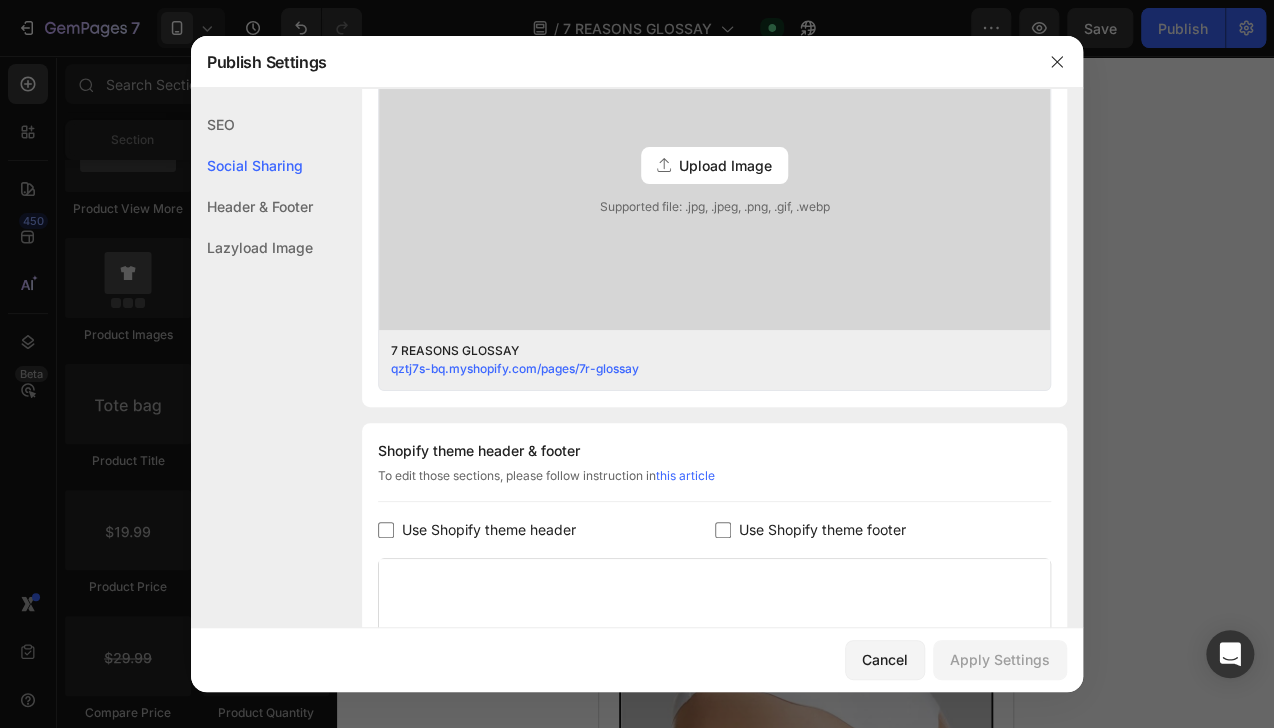 scroll, scrollTop: 456, scrollLeft: 0, axis: vertical 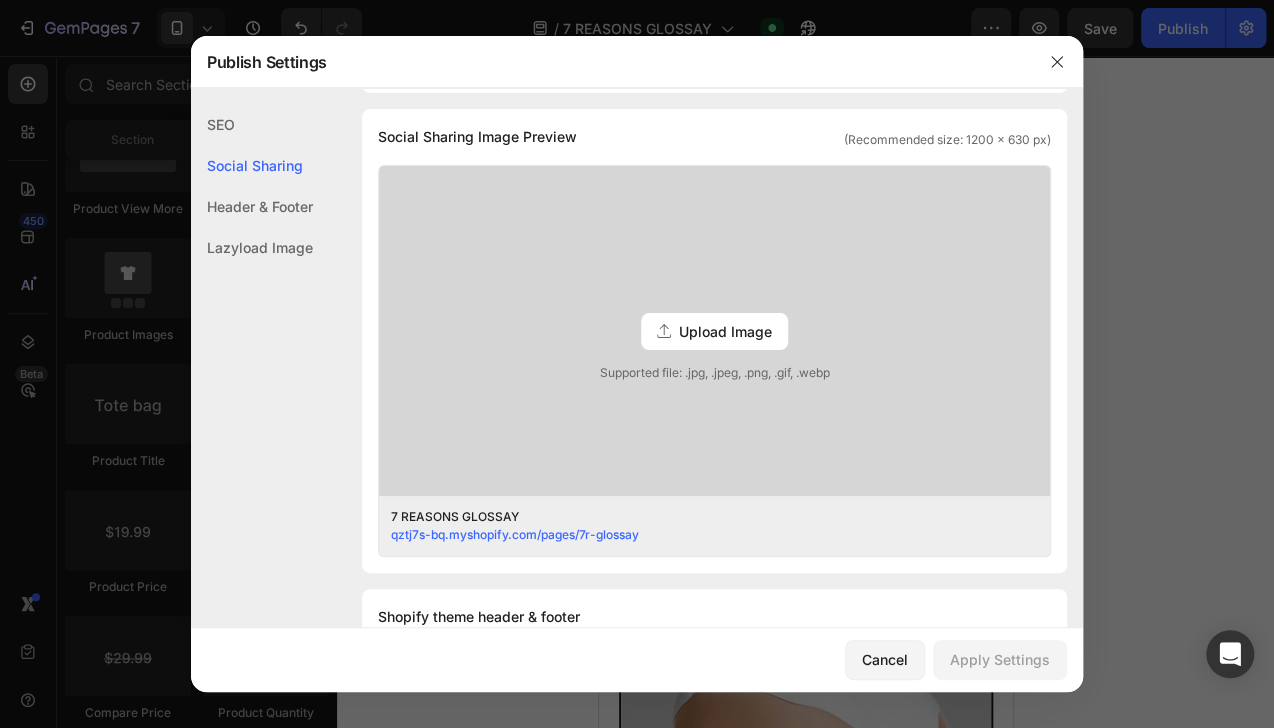click on "Header & Footer" 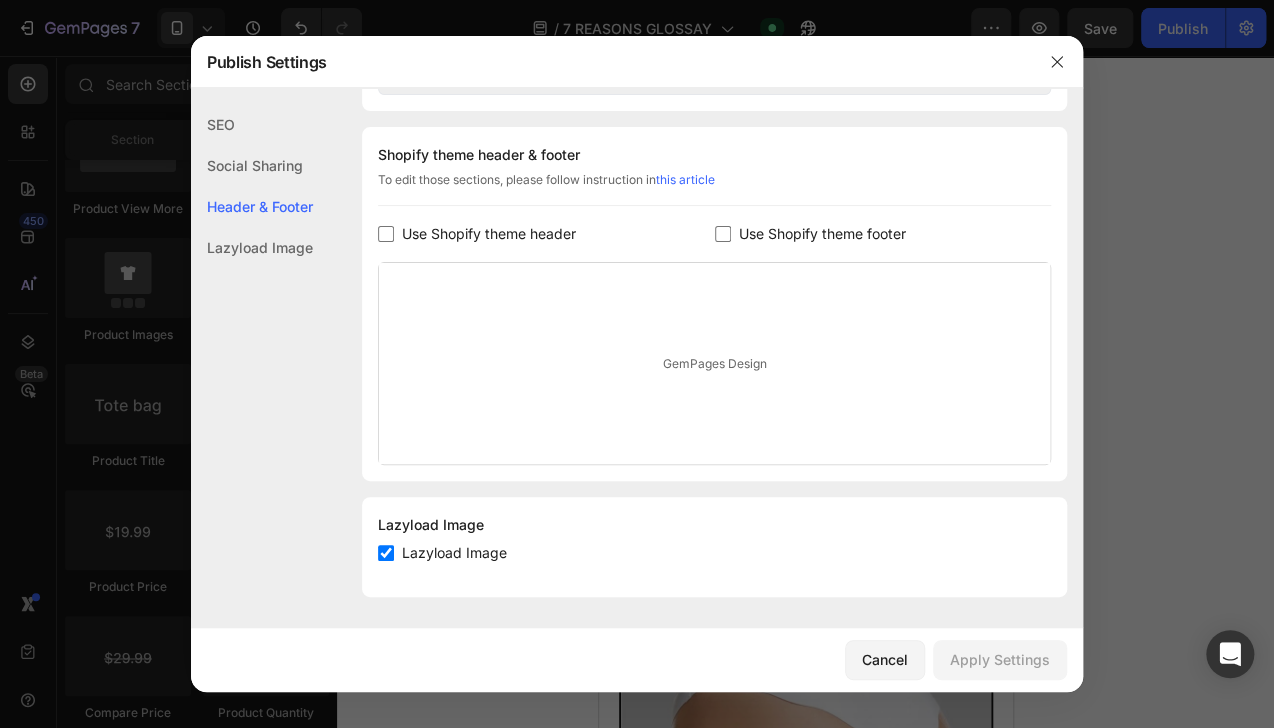 click on "SEO" 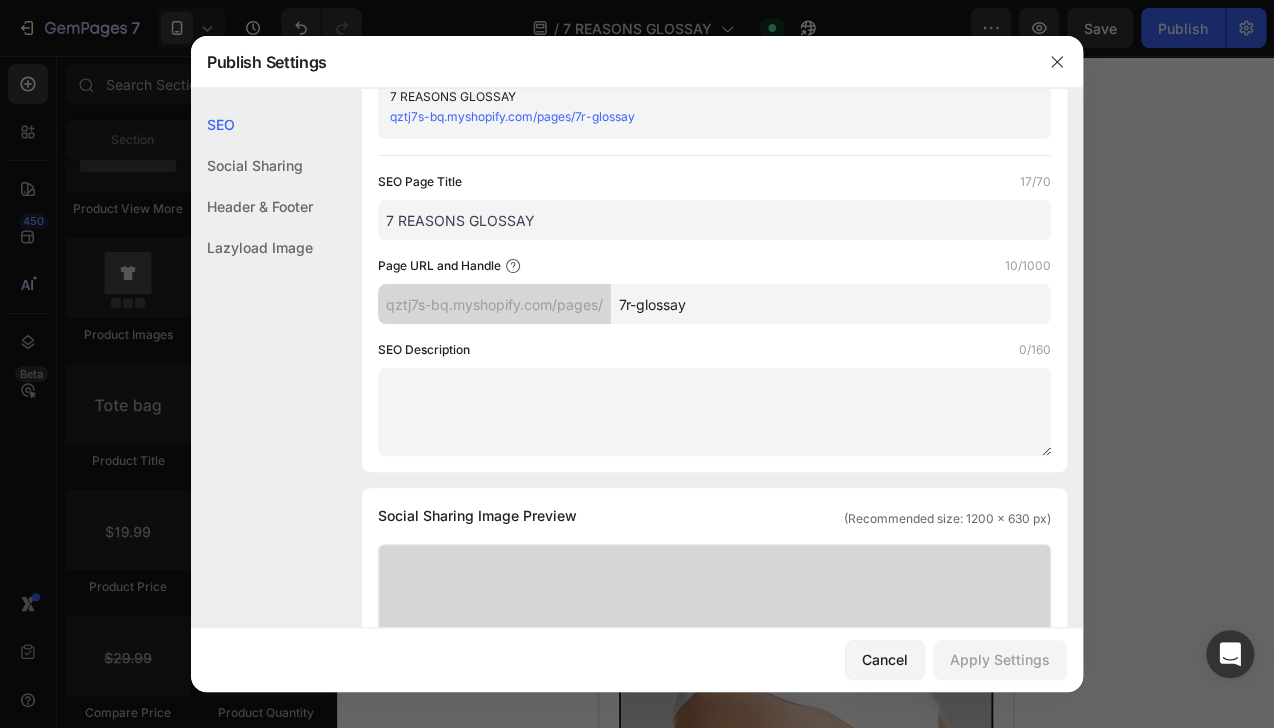 scroll, scrollTop: 0, scrollLeft: 0, axis: both 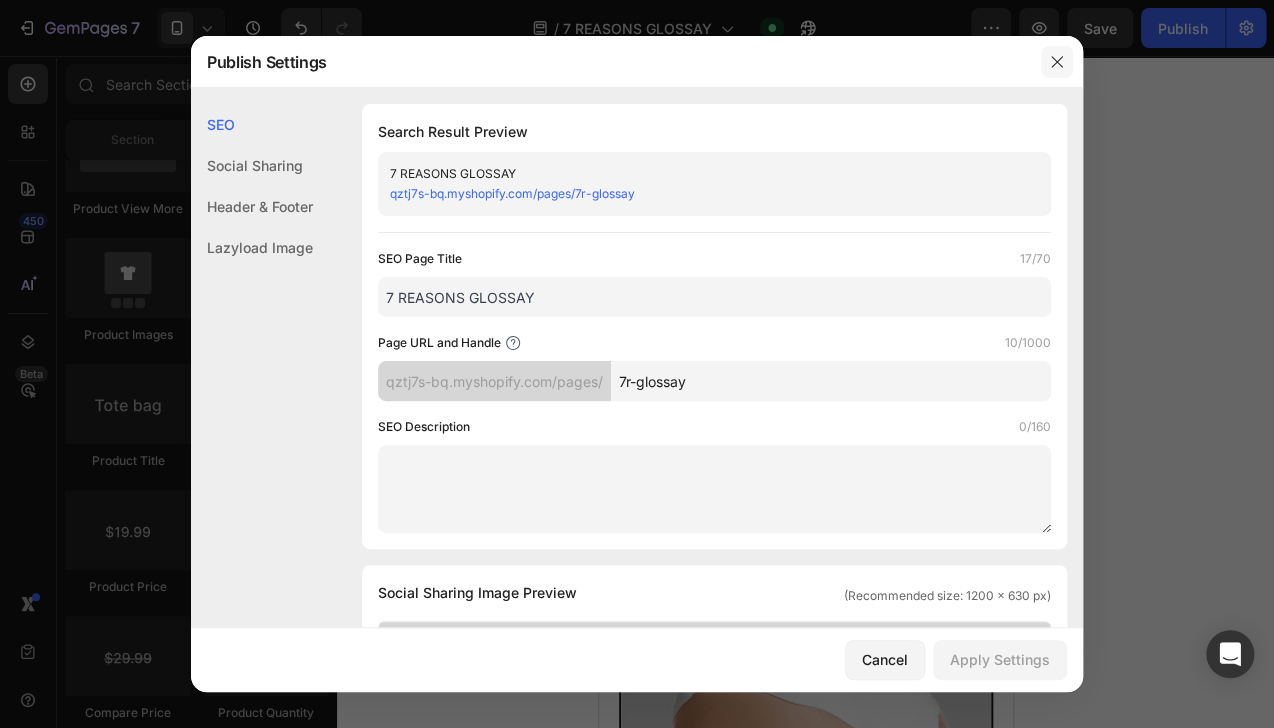 click 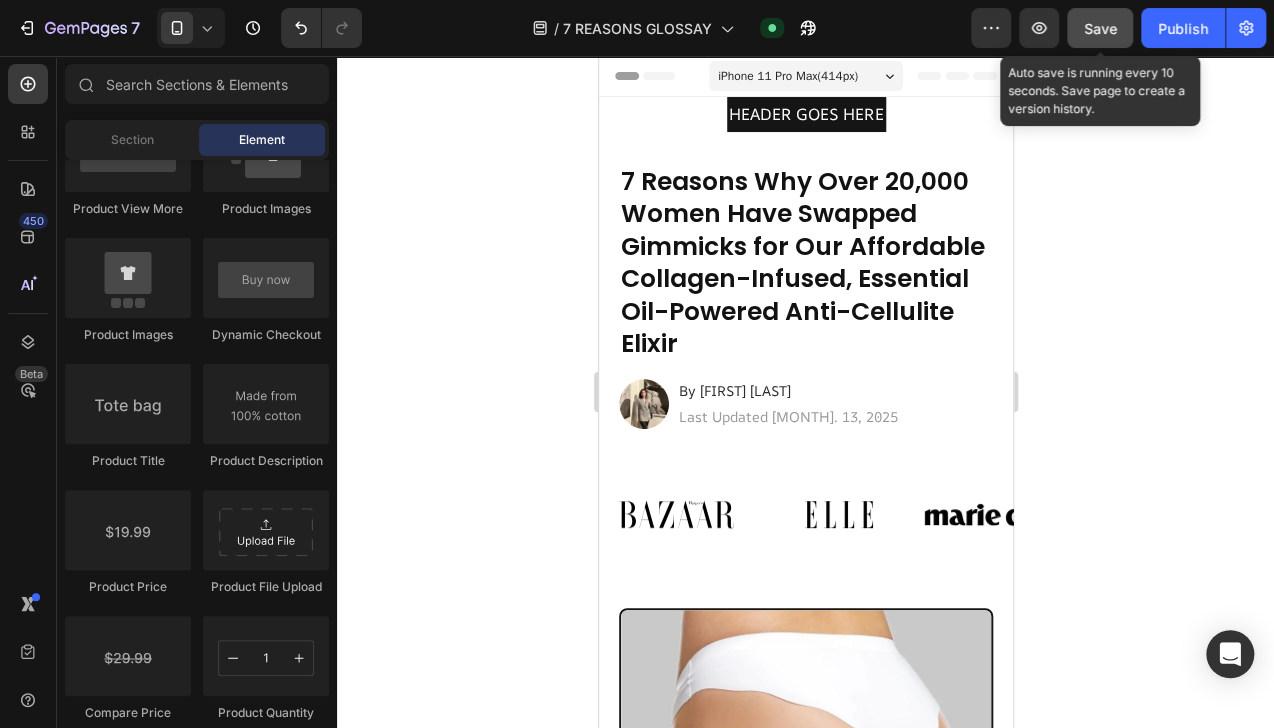 click on "Save" at bounding box center [1100, 28] 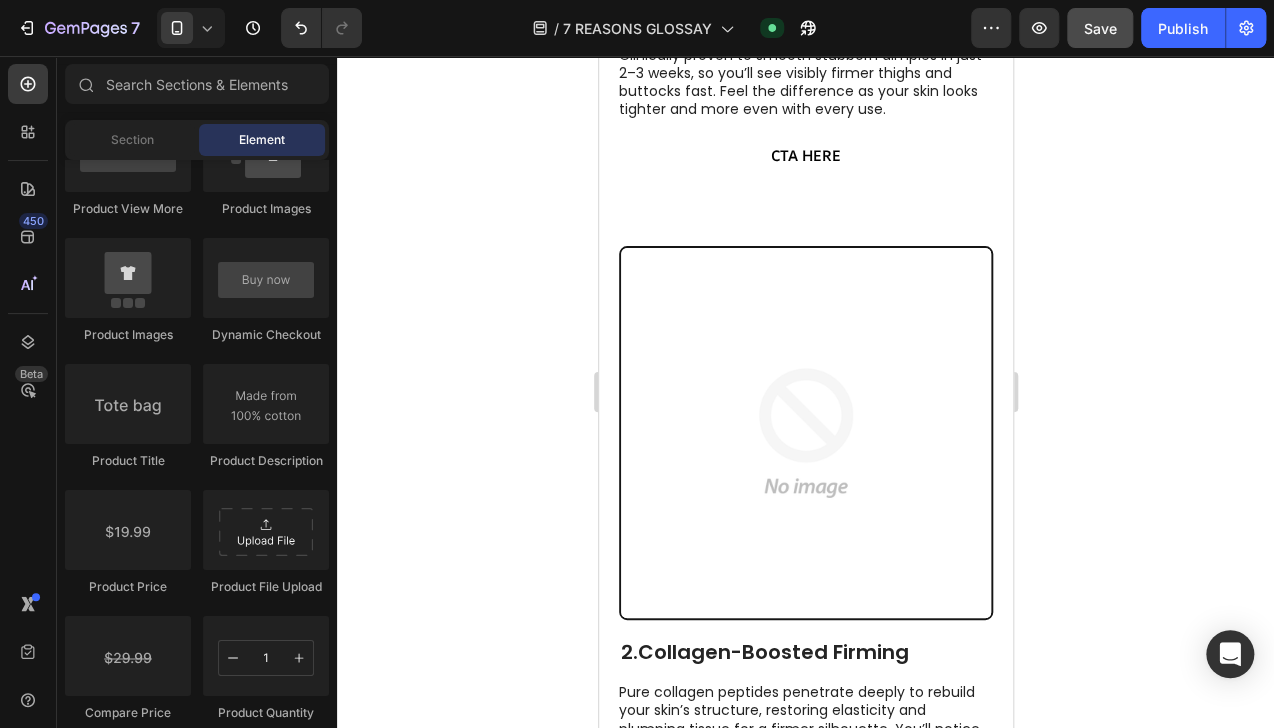 scroll, scrollTop: 1000, scrollLeft: 0, axis: vertical 